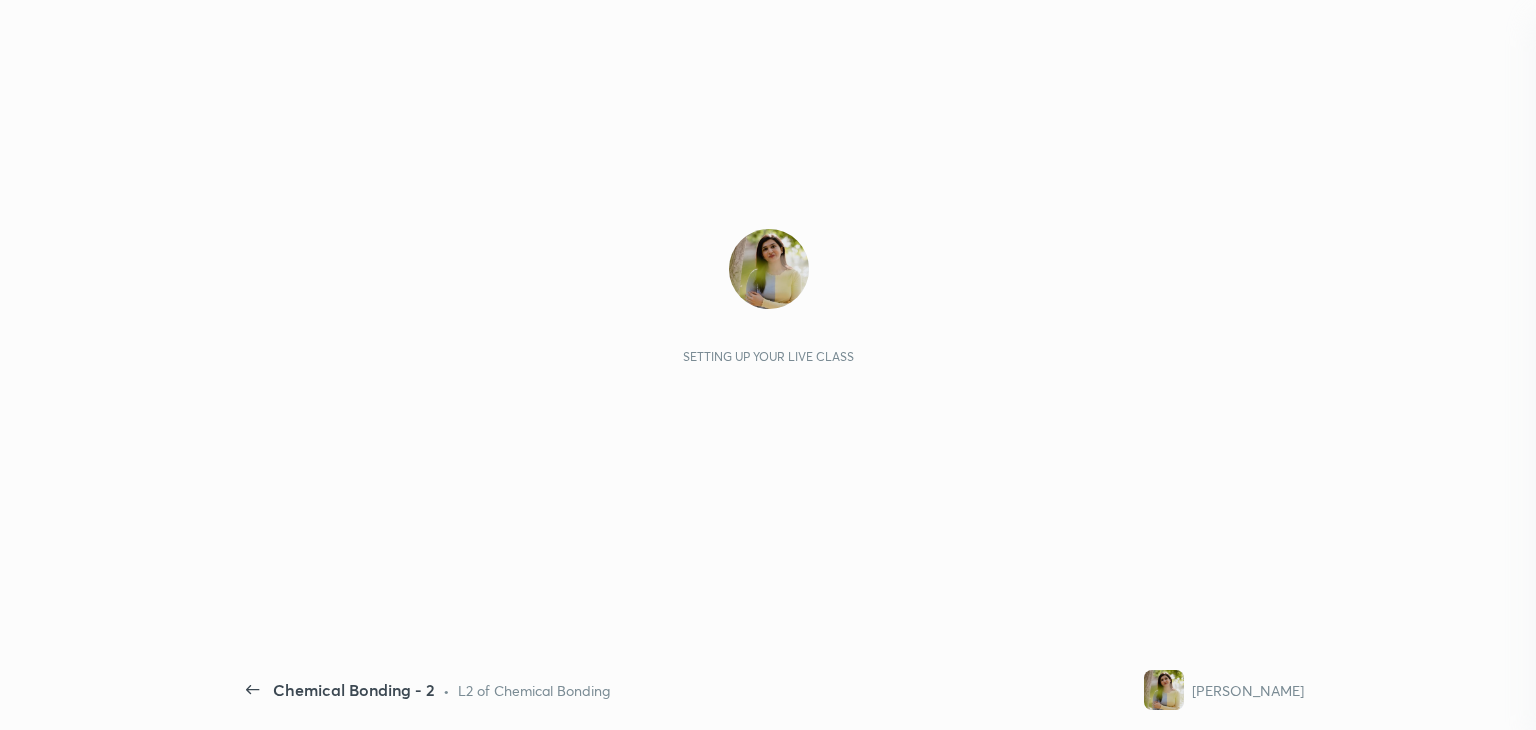 scroll, scrollTop: 0, scrollLeft: 0, axis: both 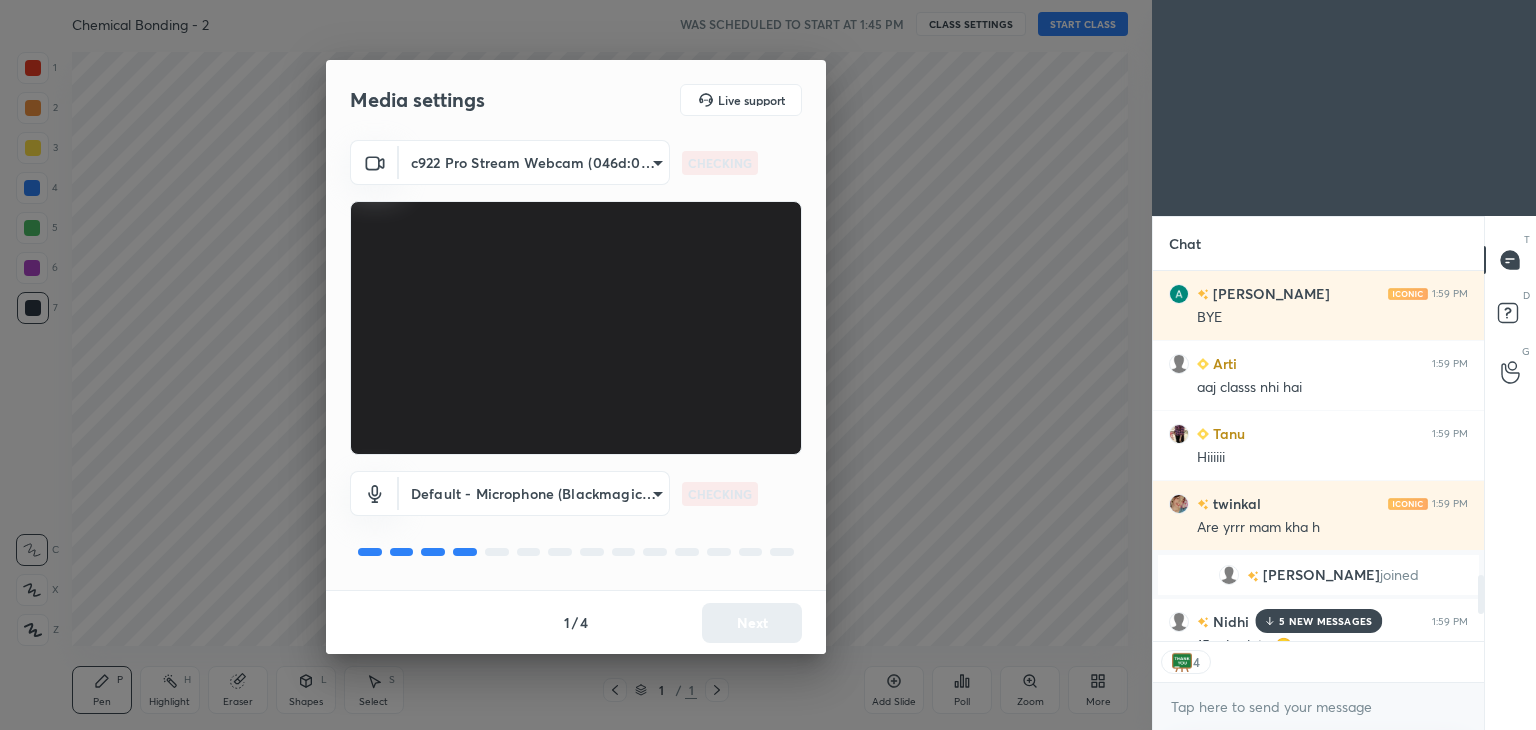 click on "Next" at bounding box center [752, 623] 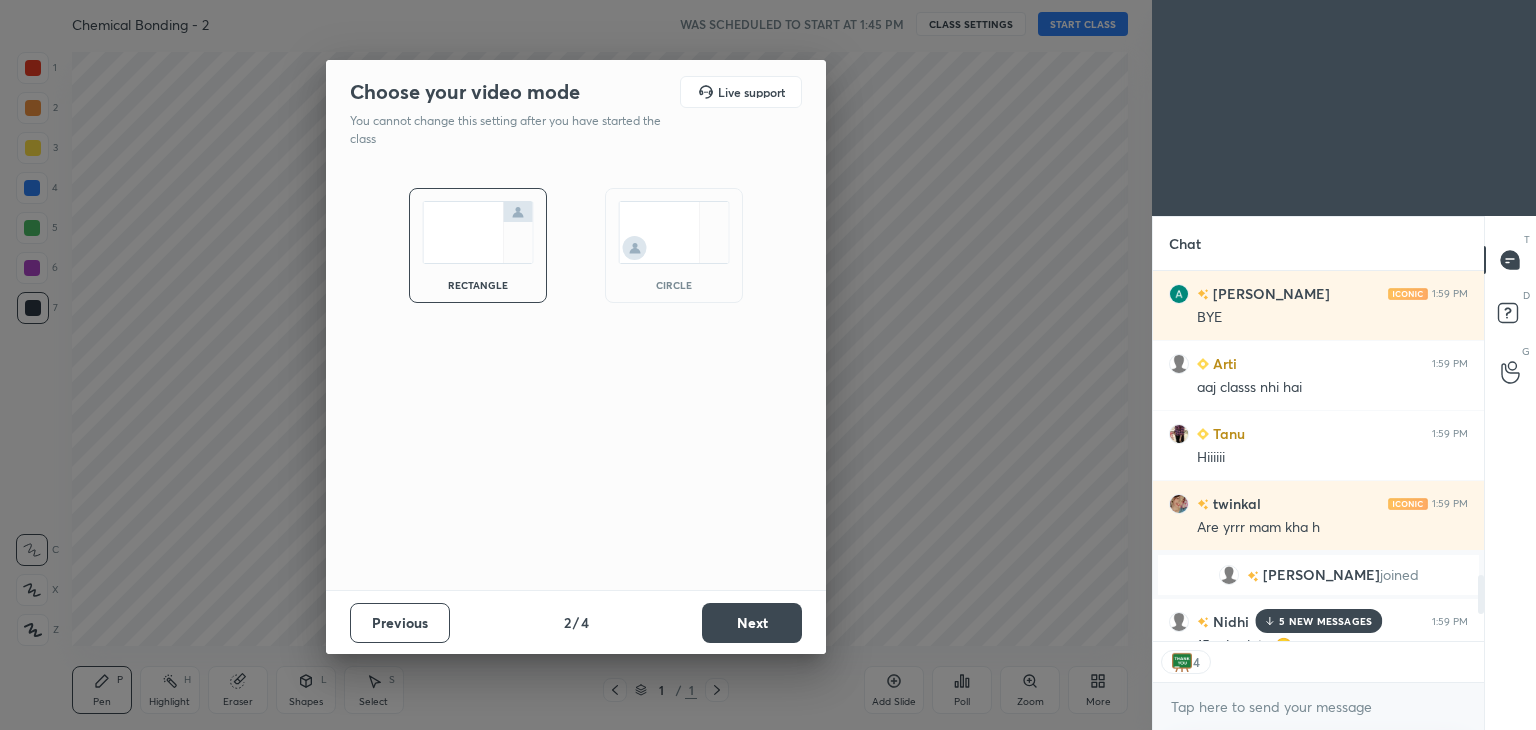 click on "Next" at bounding box center [752, 623] 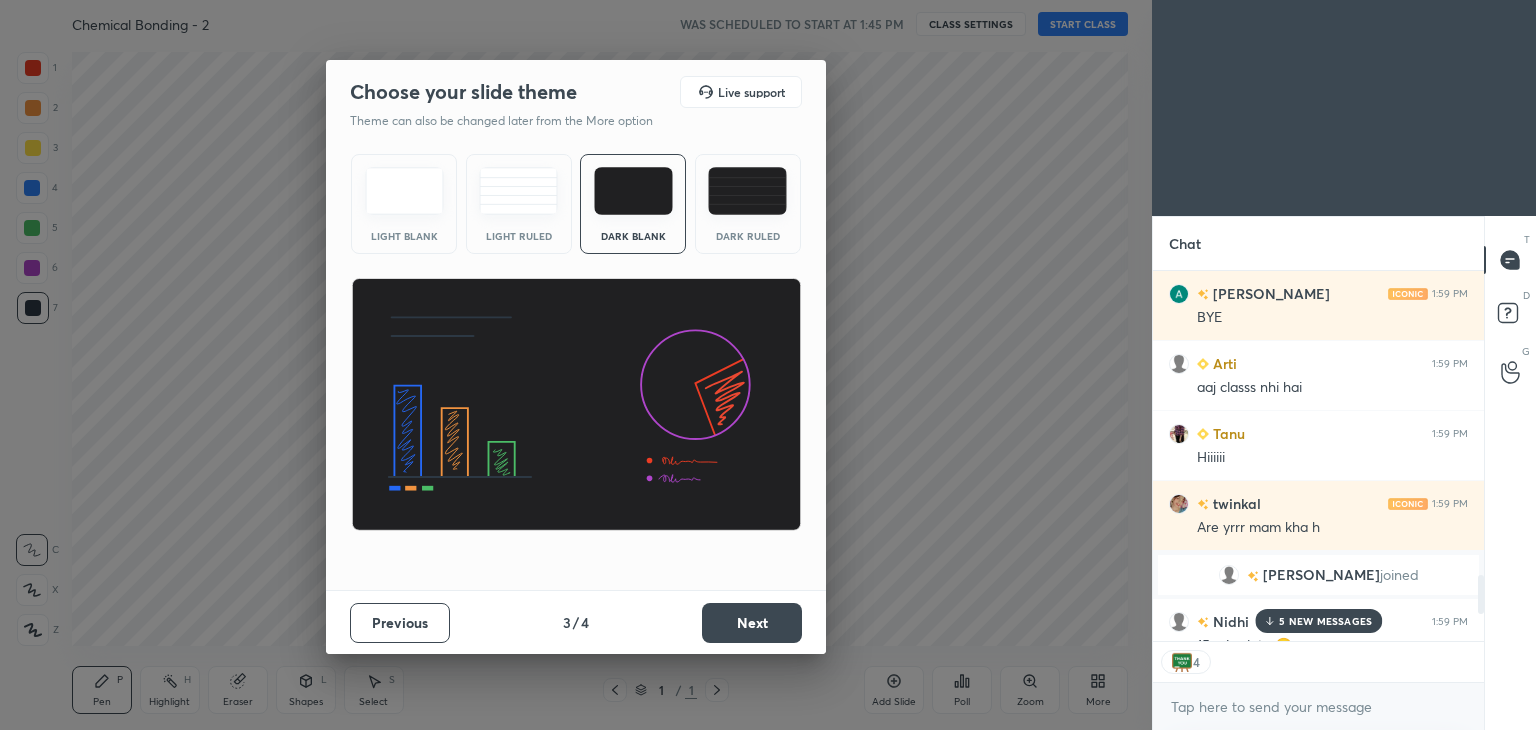 click on "Next" at bounding box center [752, 623] 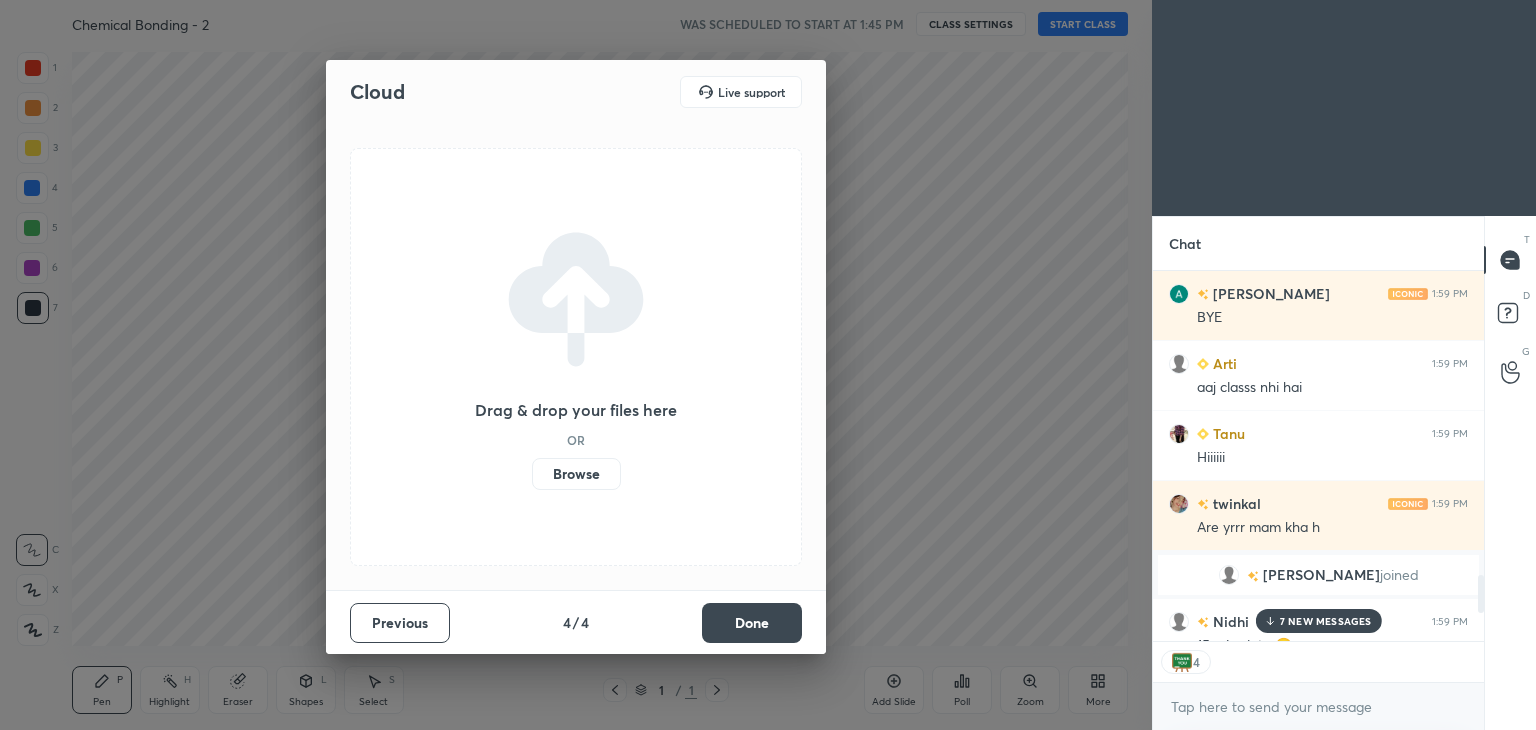 click on "Done" at bounding box center [752, 623] 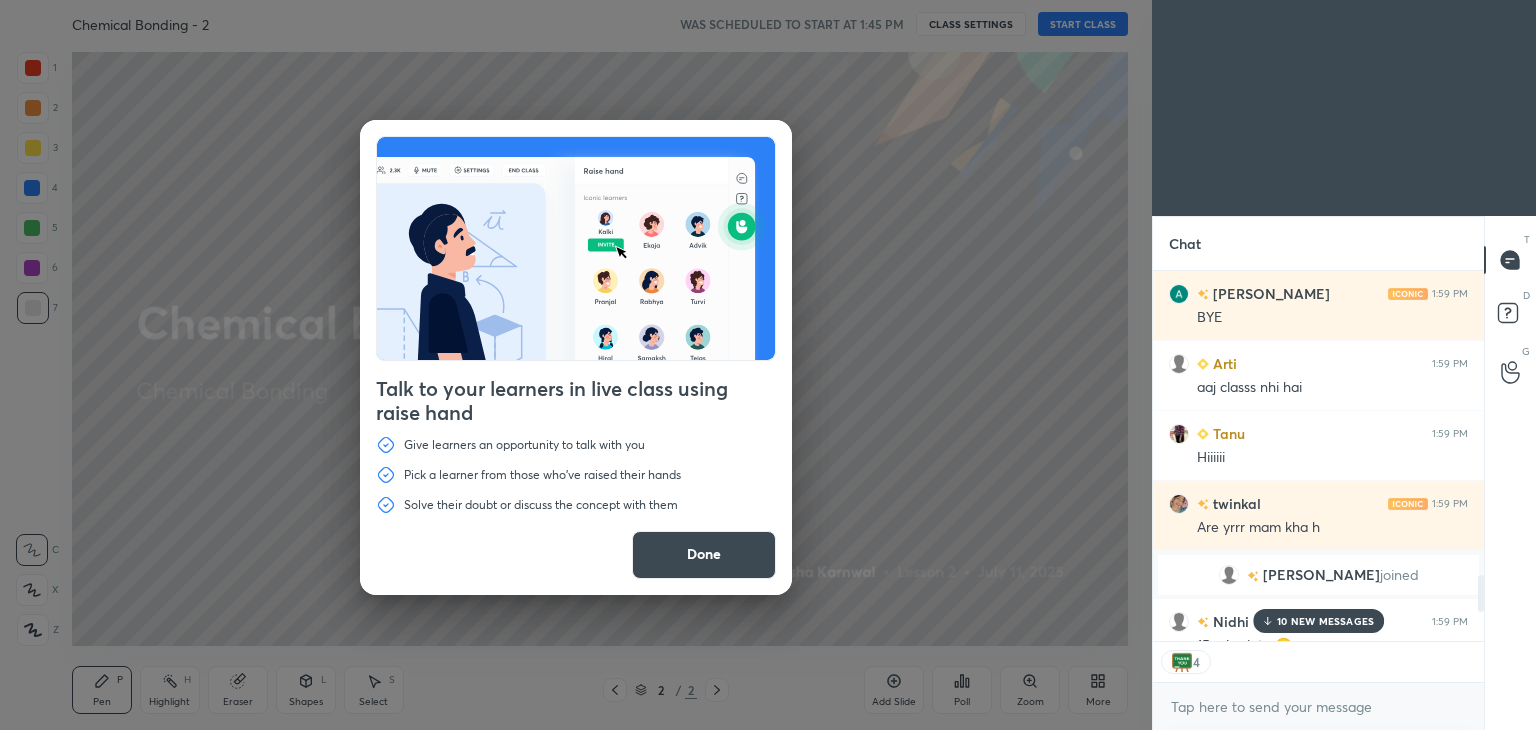 click on "Done" at bounding box center (704, 555) 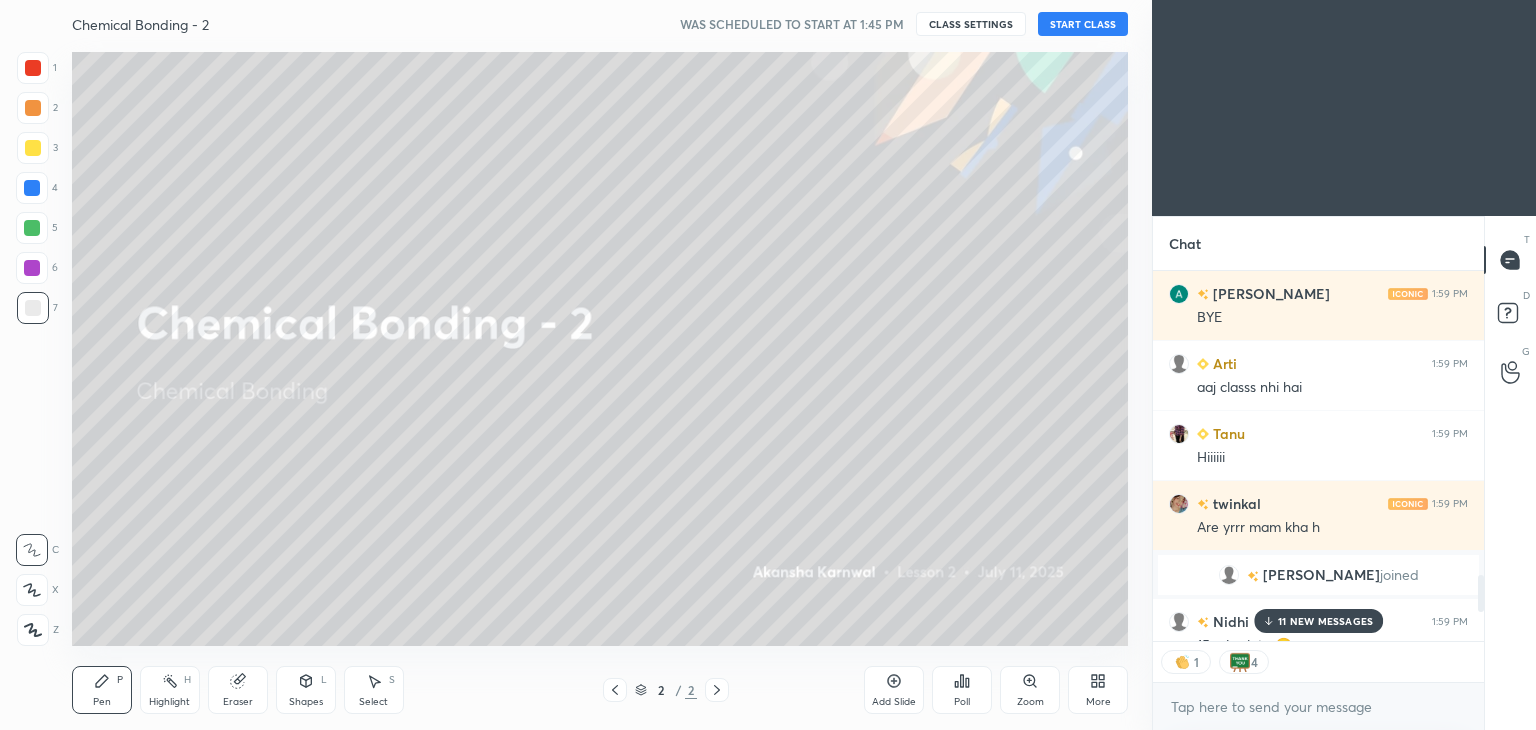 click on "11 NEW MESSAGES" at bounding box center [1325, 621] 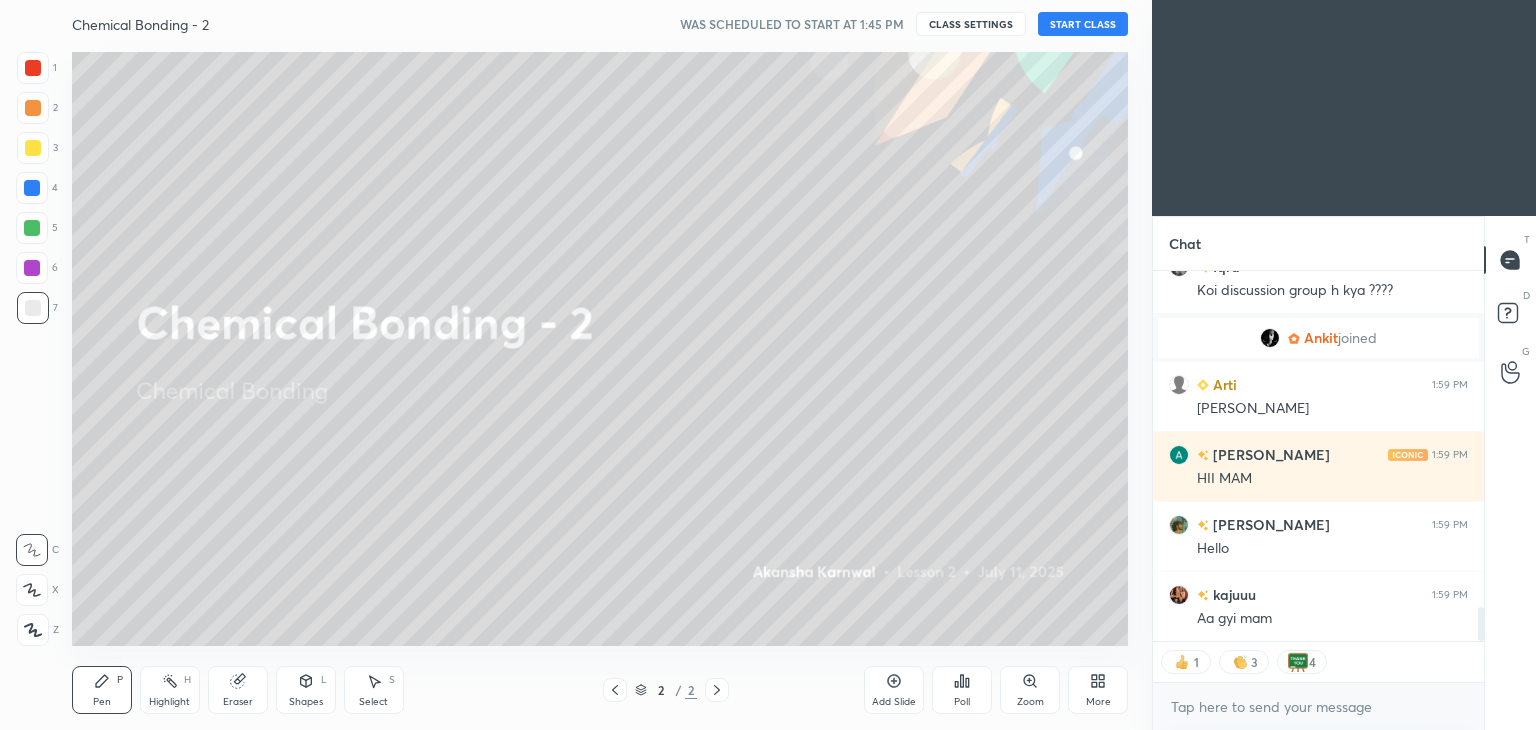 scroll, scrollTop: 3611, scrollLeft: 0, axis: vertical 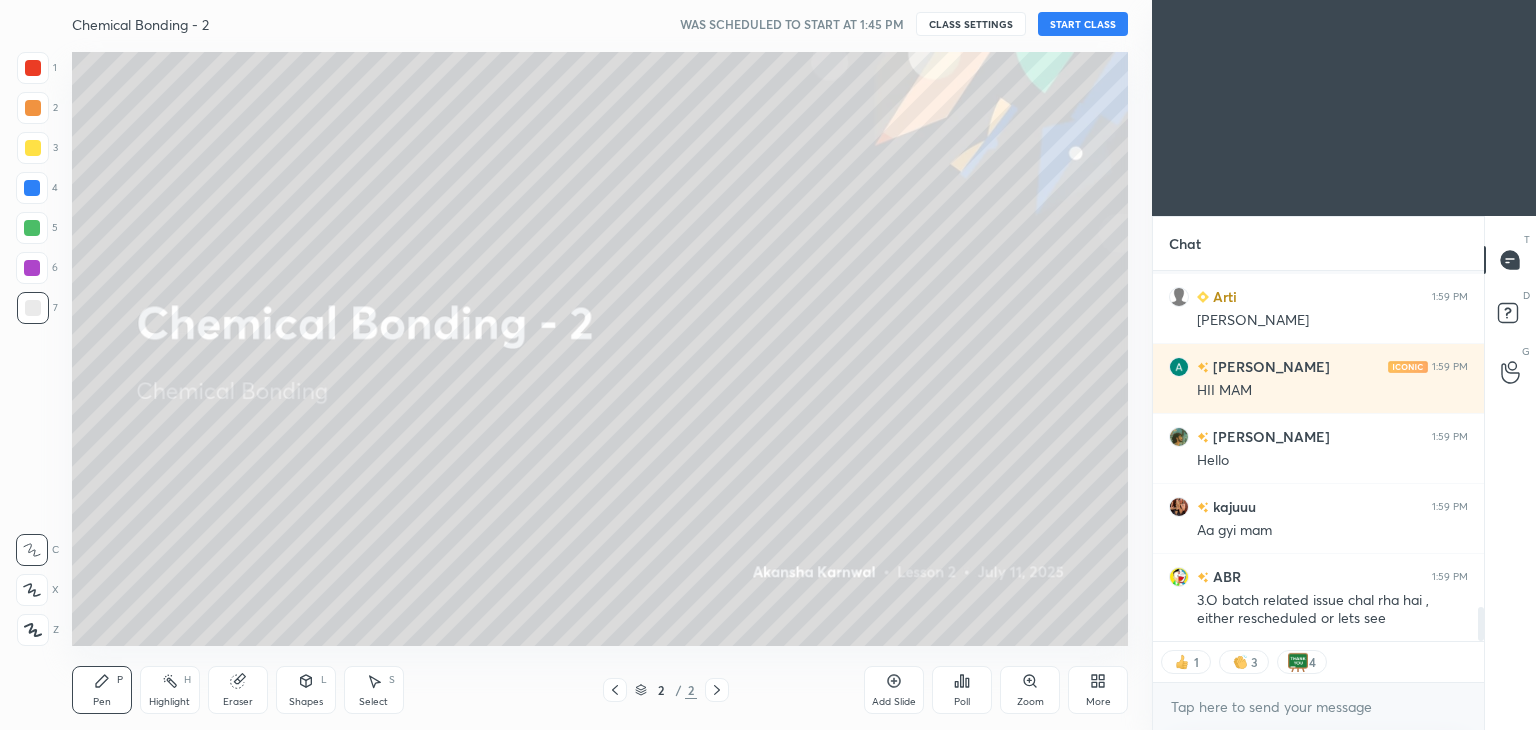 click on "START CLASS" at bounding box center [1083, 24] 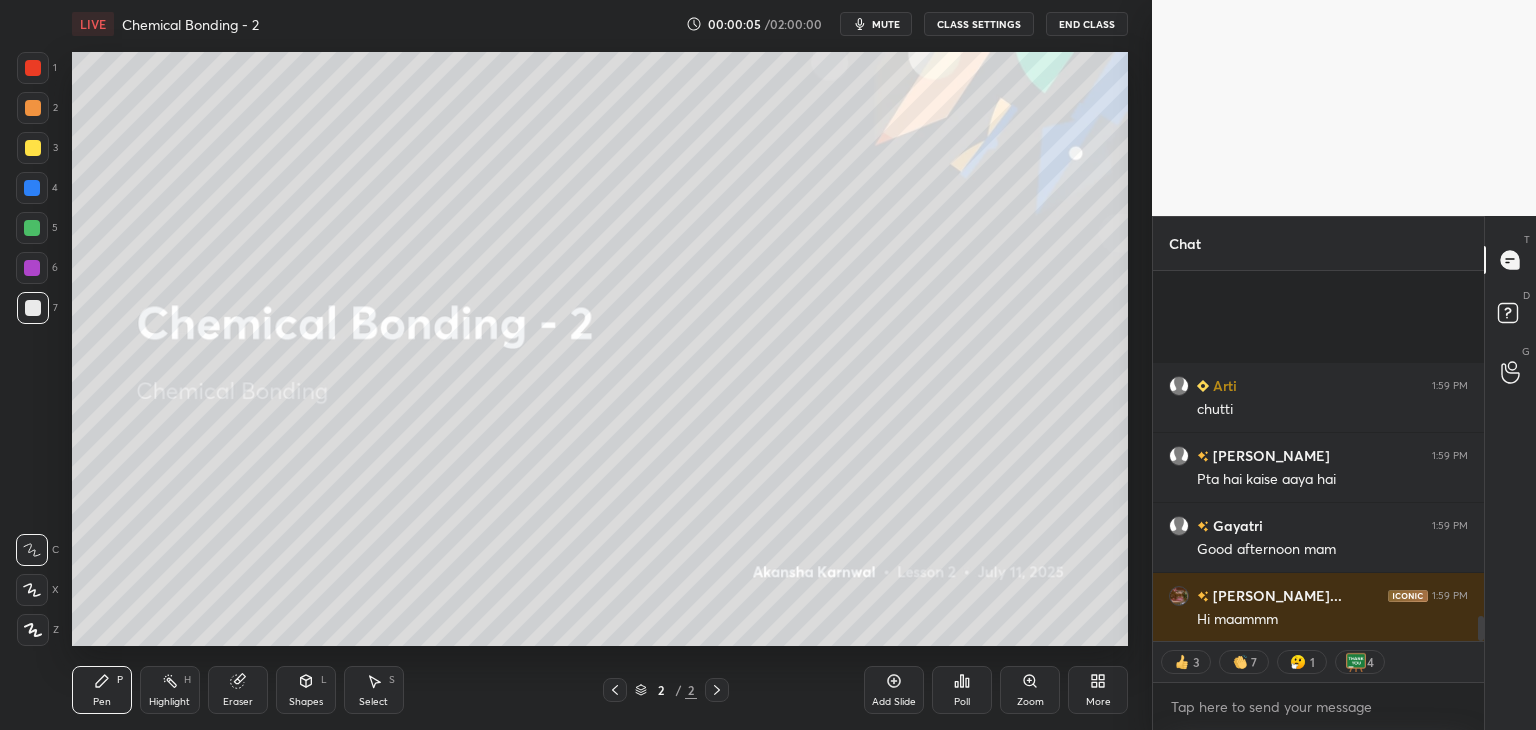 scroll, scrollTop: 5063, scrollLeft: 0, axis: vertical 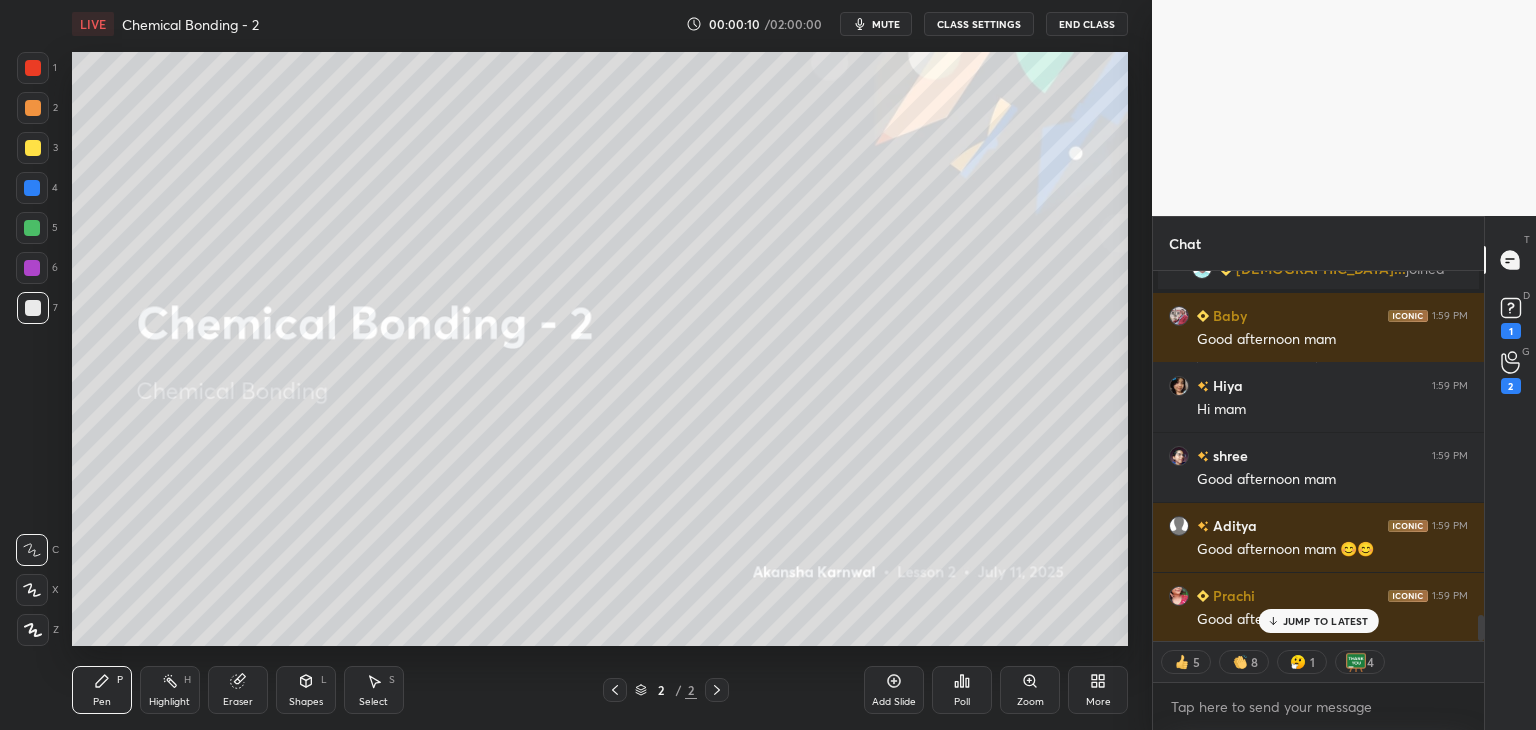 click on "Highlight" at bounding box center (169, 702) 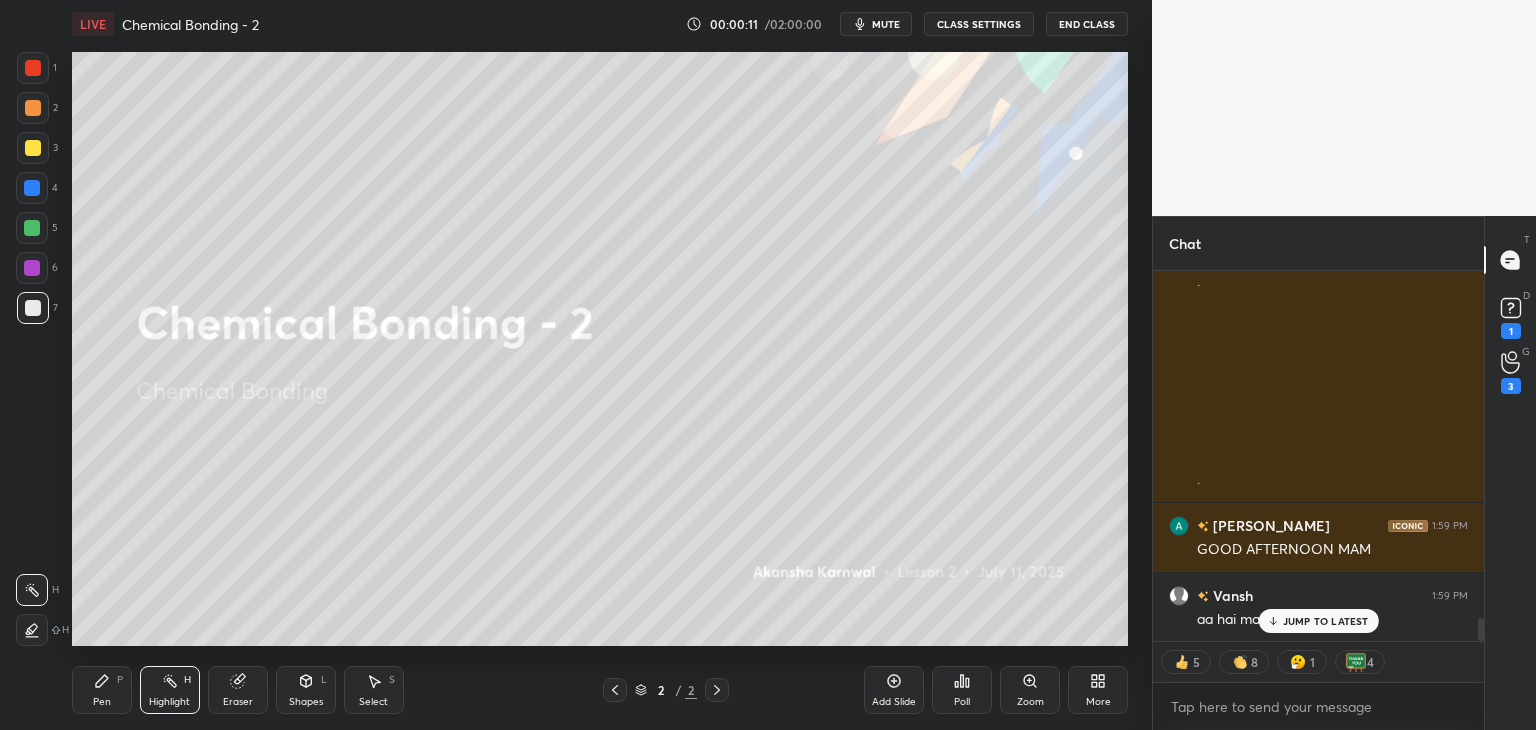 click at bounding box center (32, 268) 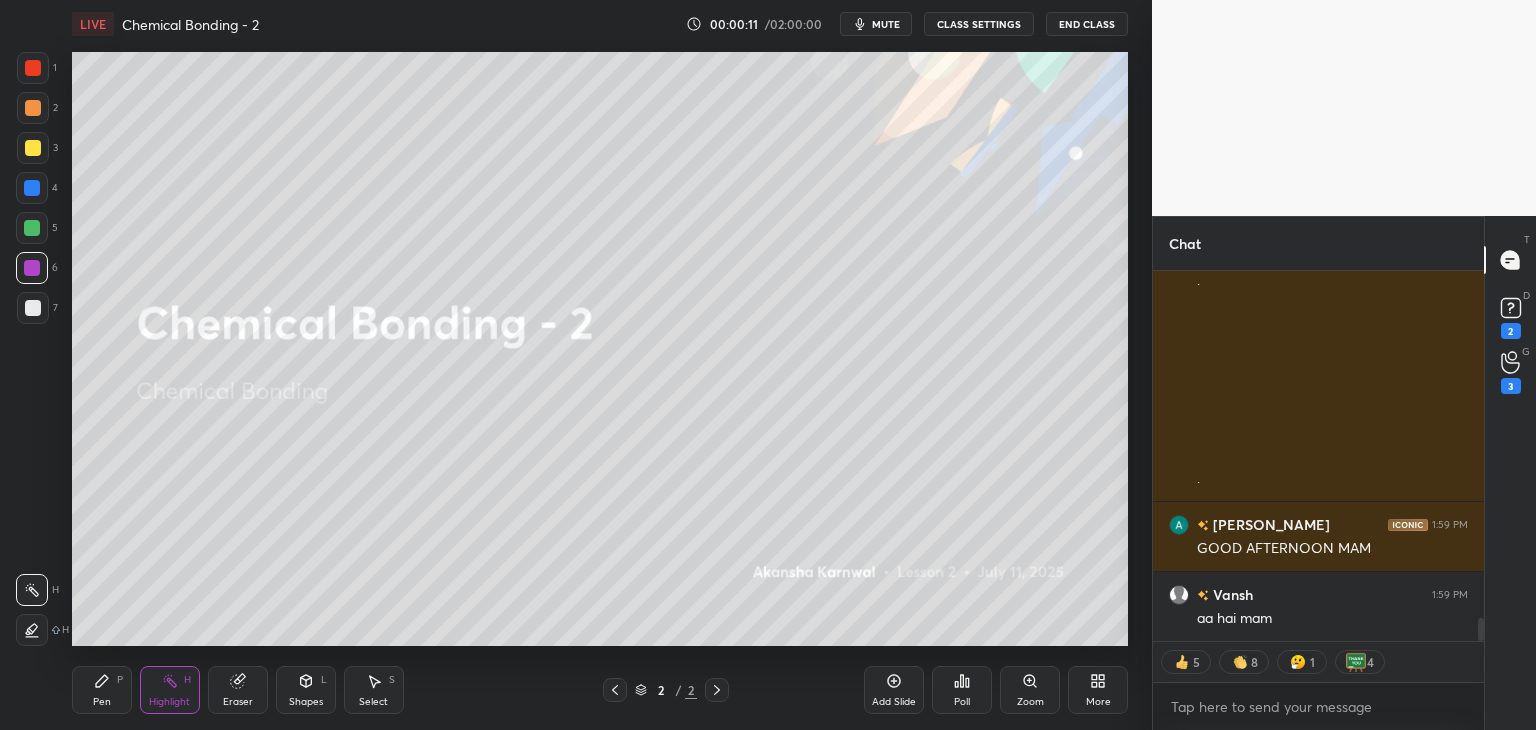click at bounding box center [32, 228] 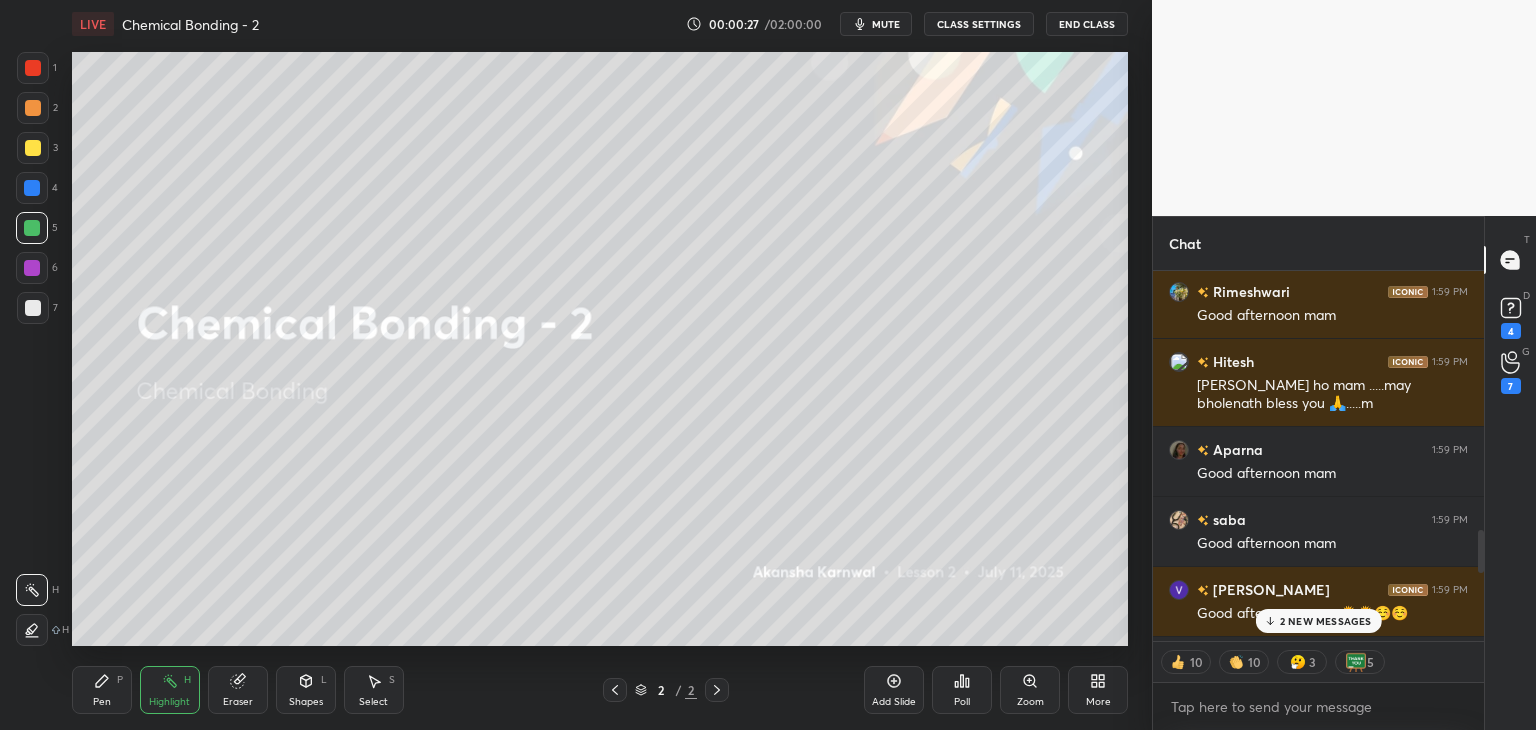 click on "2 NEW MESSAGES" at bounding box center [1326, 621] 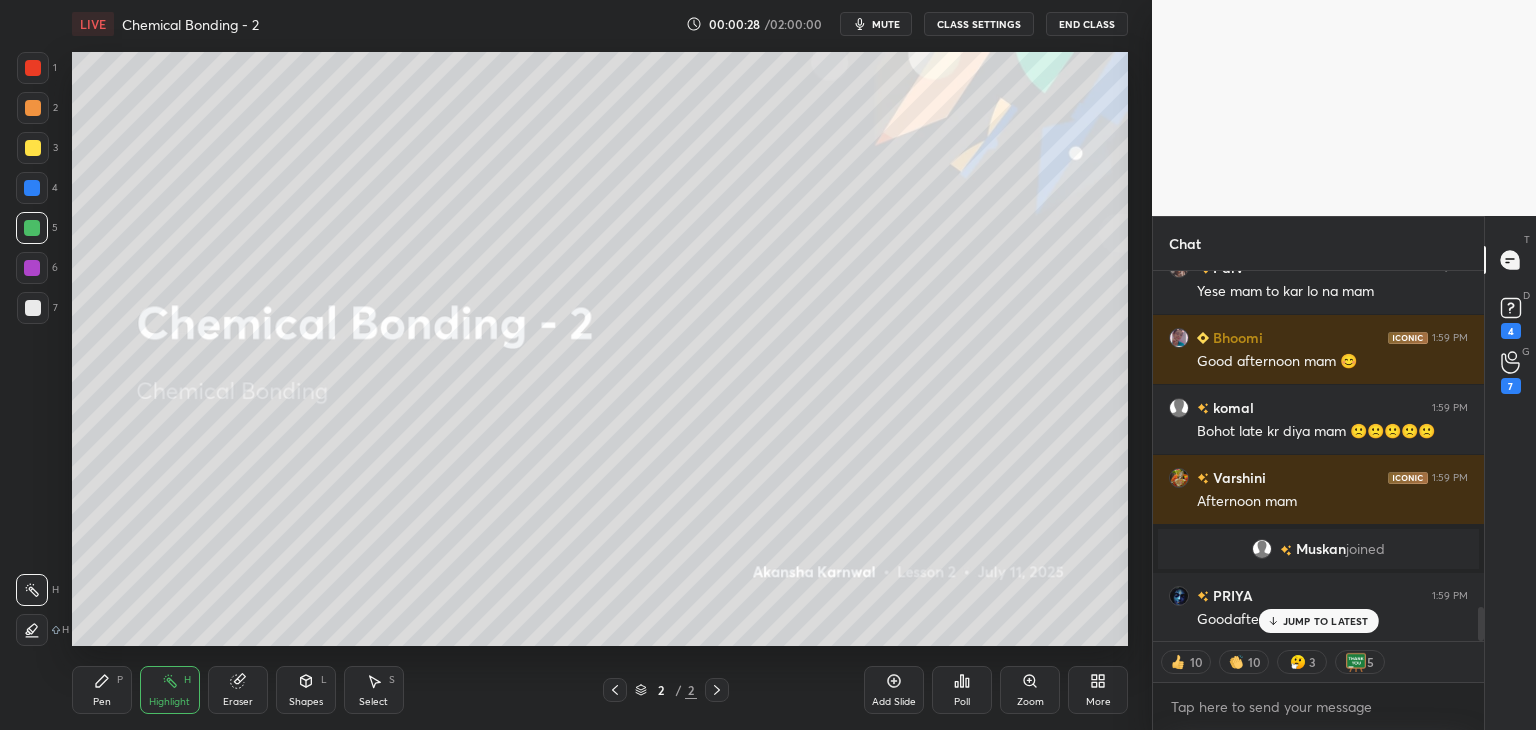 click on "JUMP TO LATEST" at bounding box center [1326, 621] 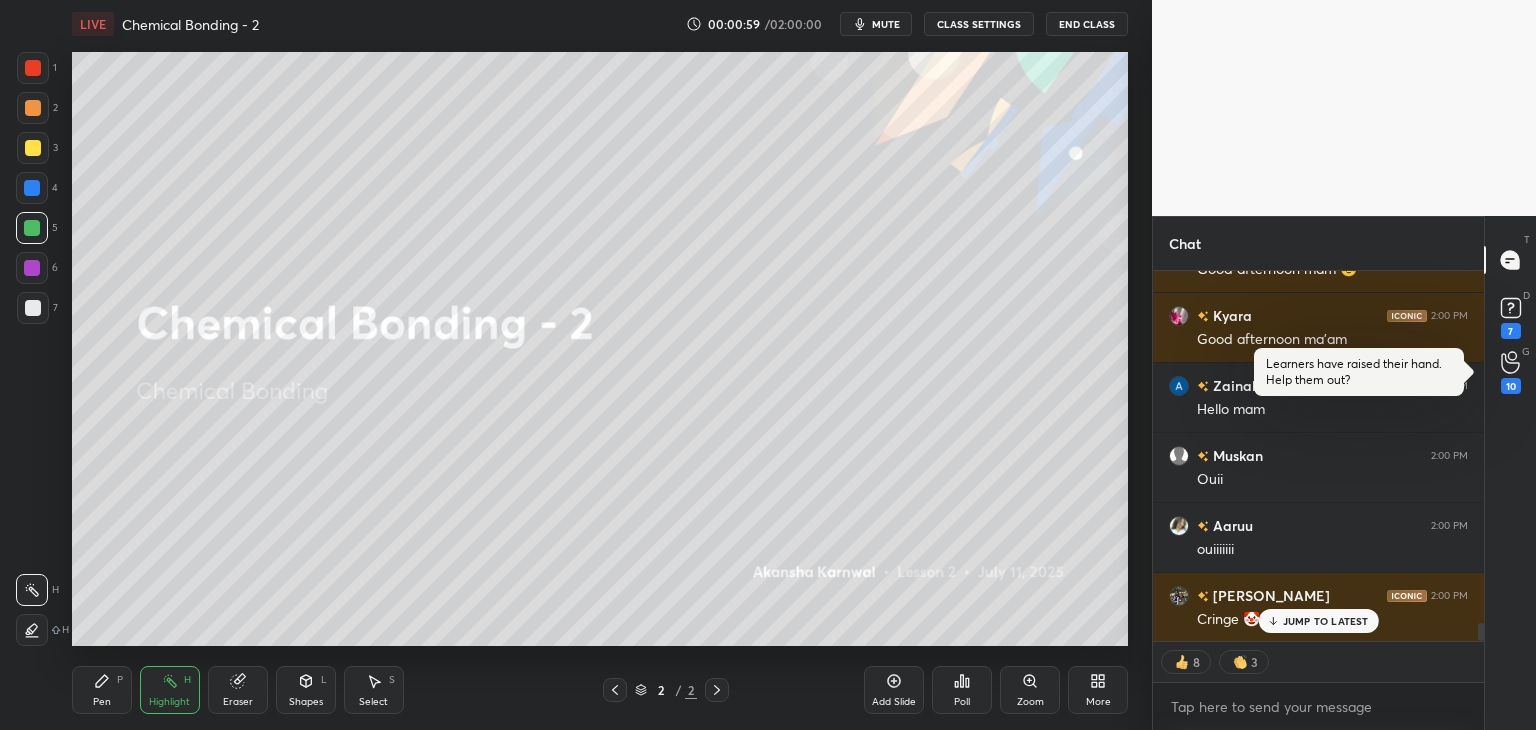 click on "Add Slide" at bounding box center [894, 690] 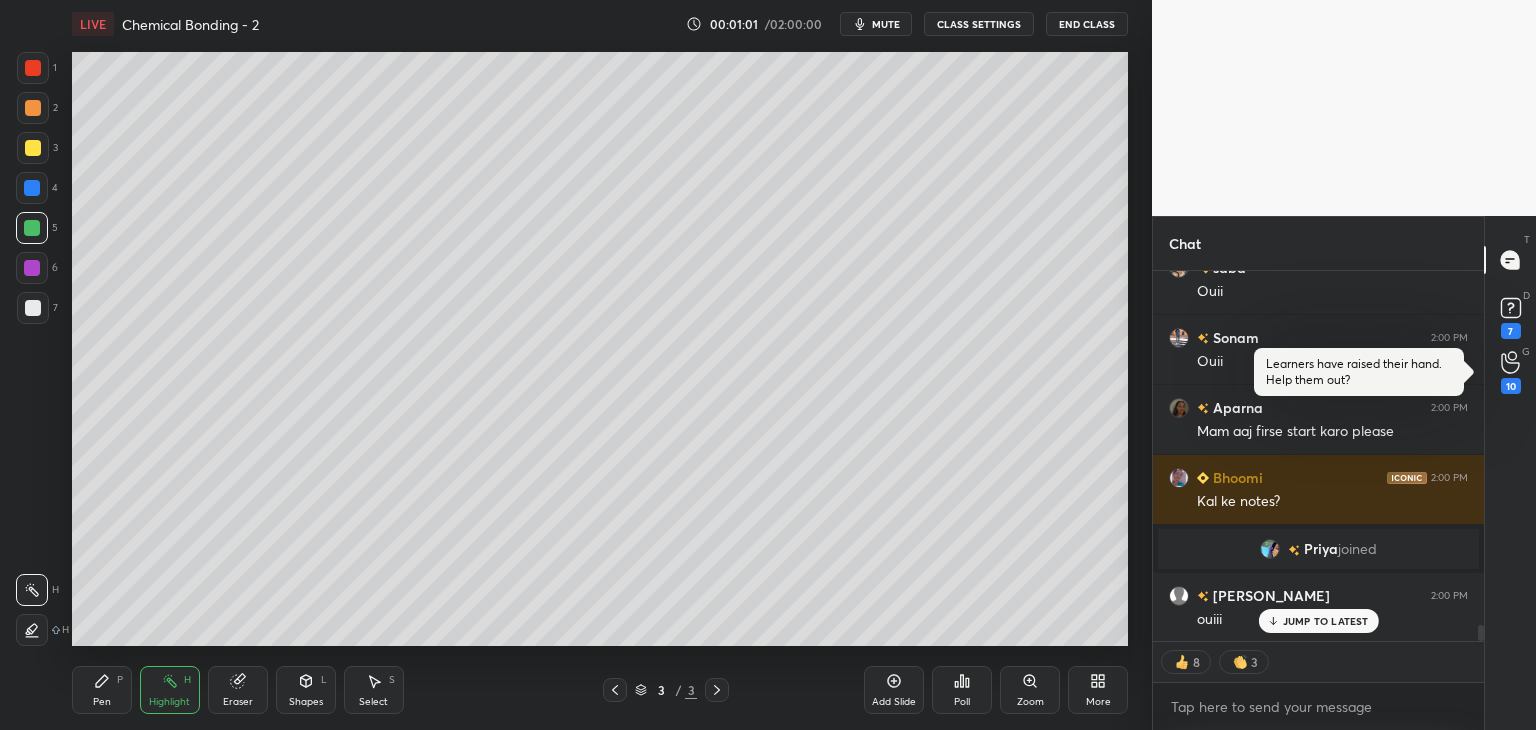 click on "Pen P" at bounding box center [102, 690] 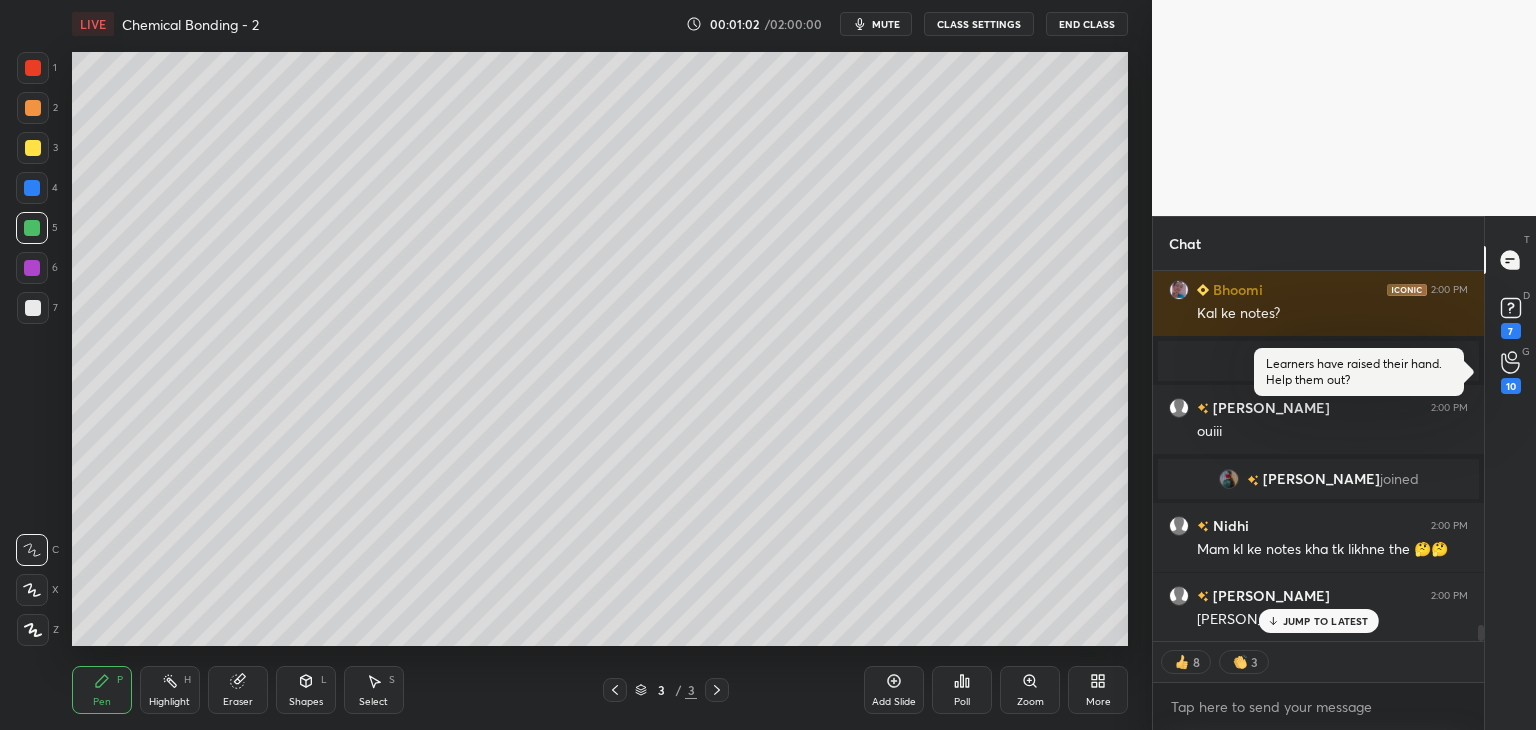 click at bounding box center (32, 188) 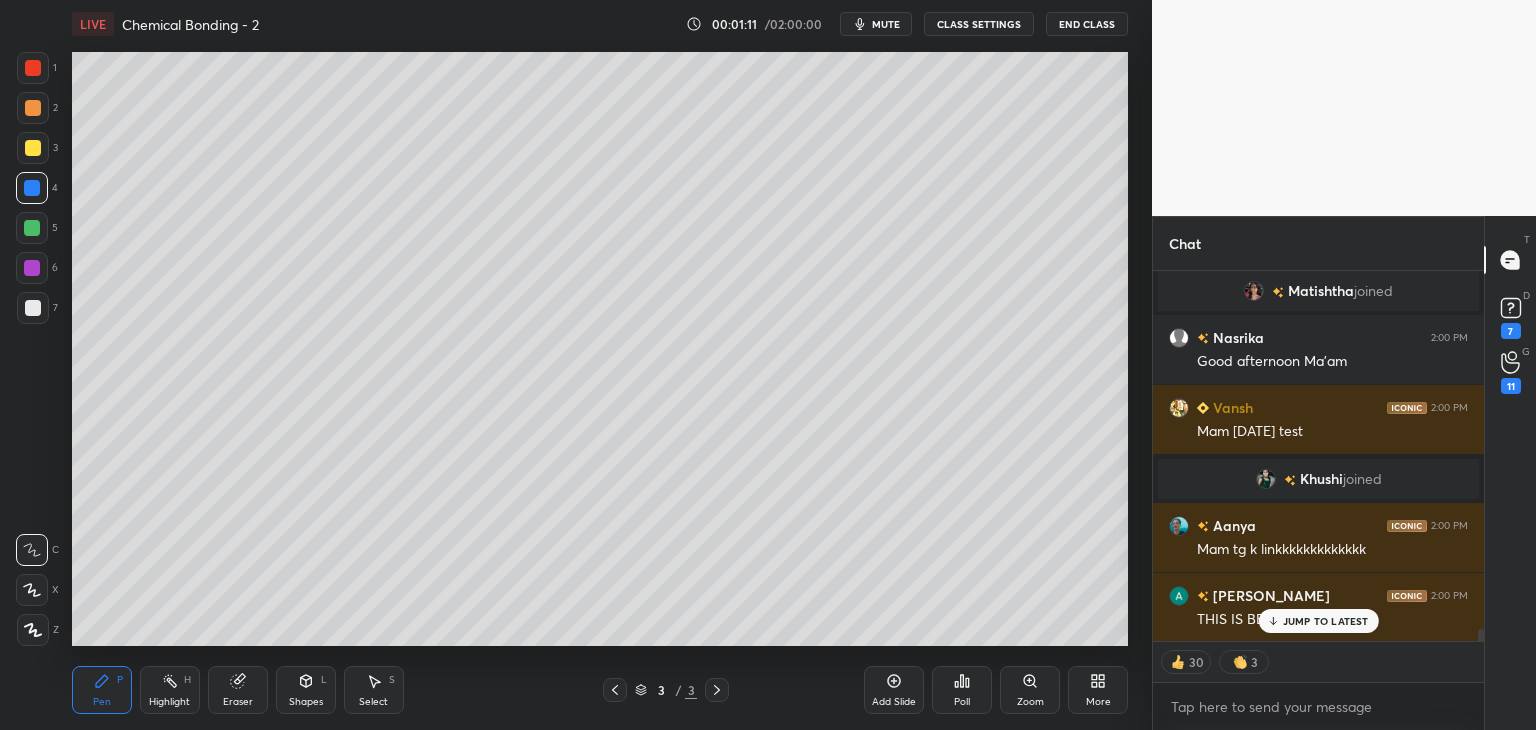 click 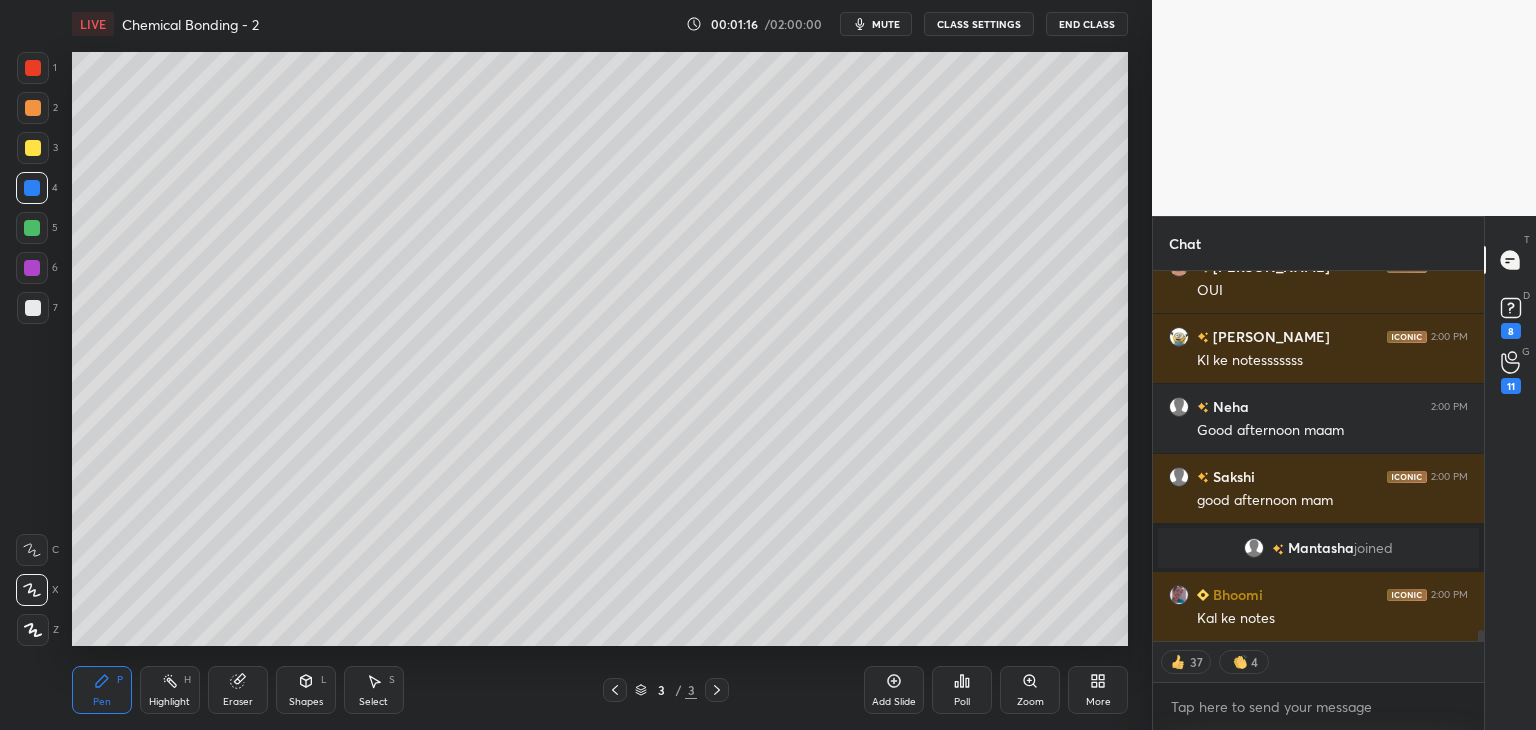 click at bounding box center (33, 108) 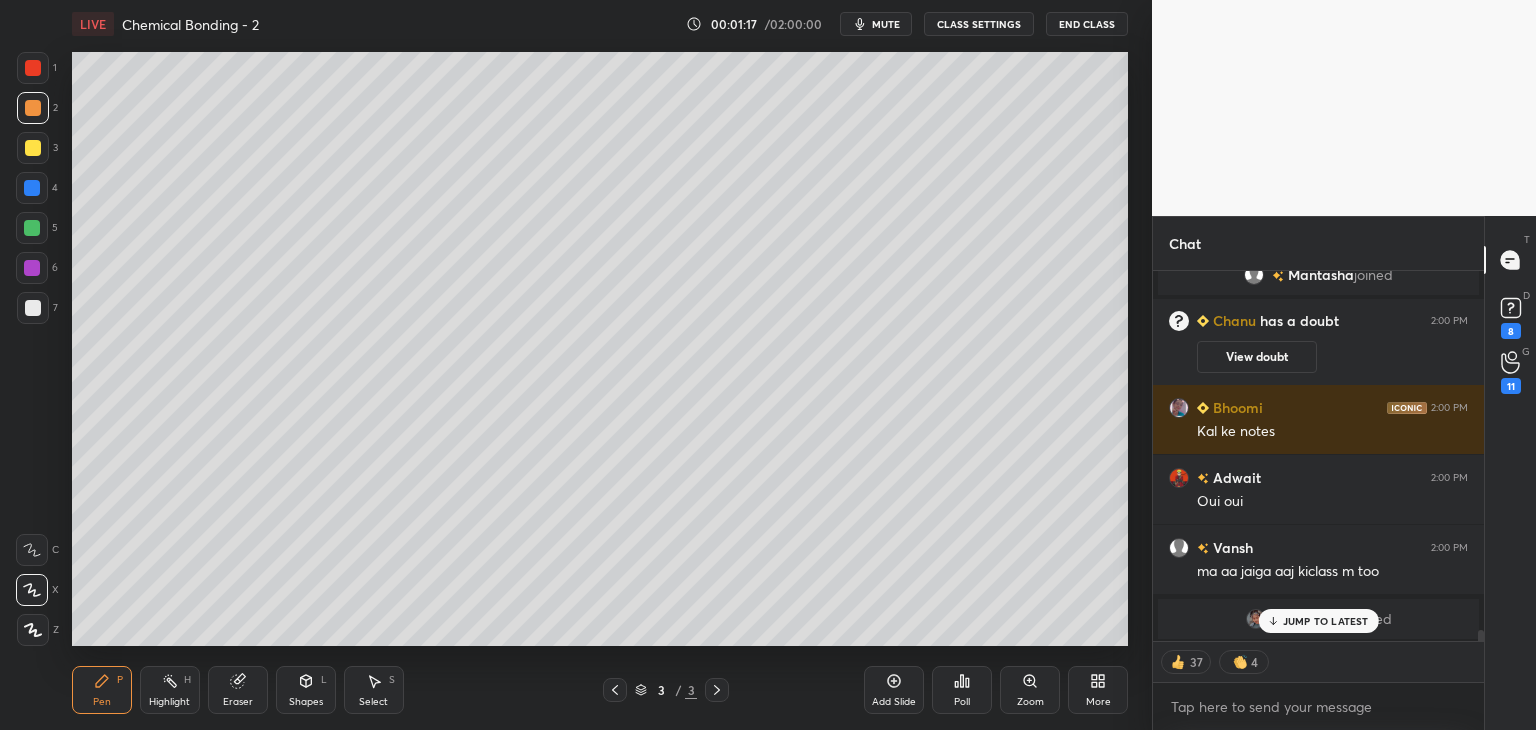 click at bounding box center [32, 188] 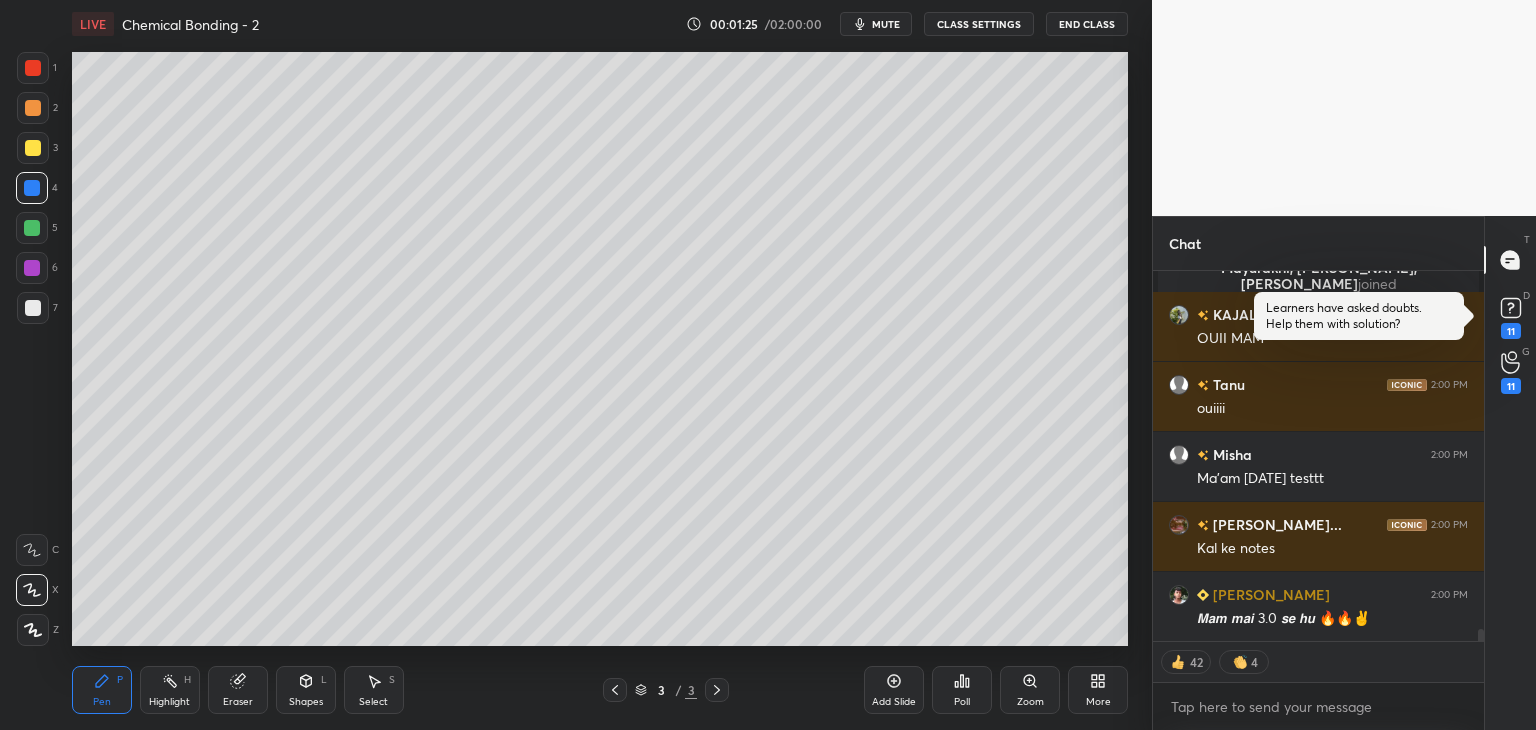 type on "x" 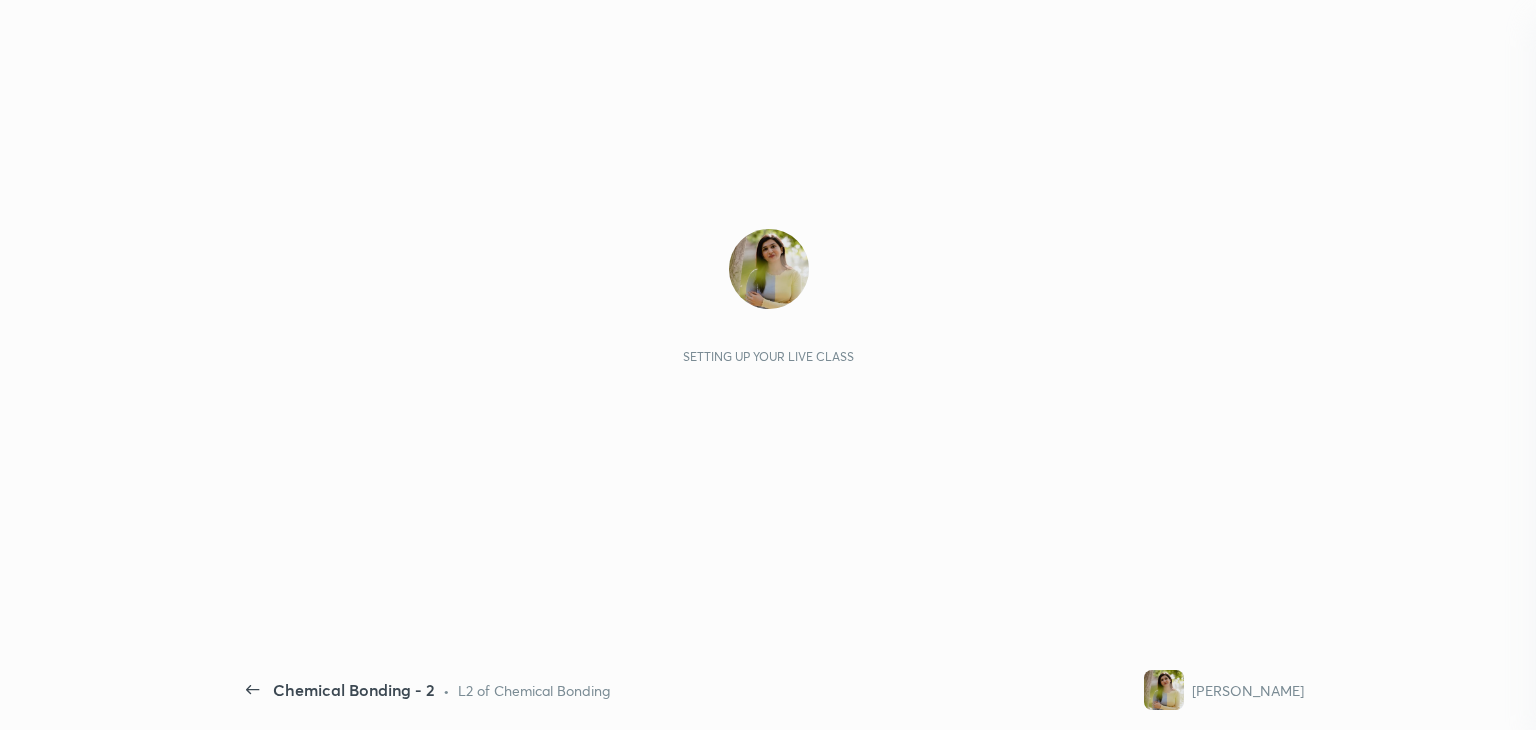 scroll, scrollTop: 0, scrollLeft: 0, axis: both 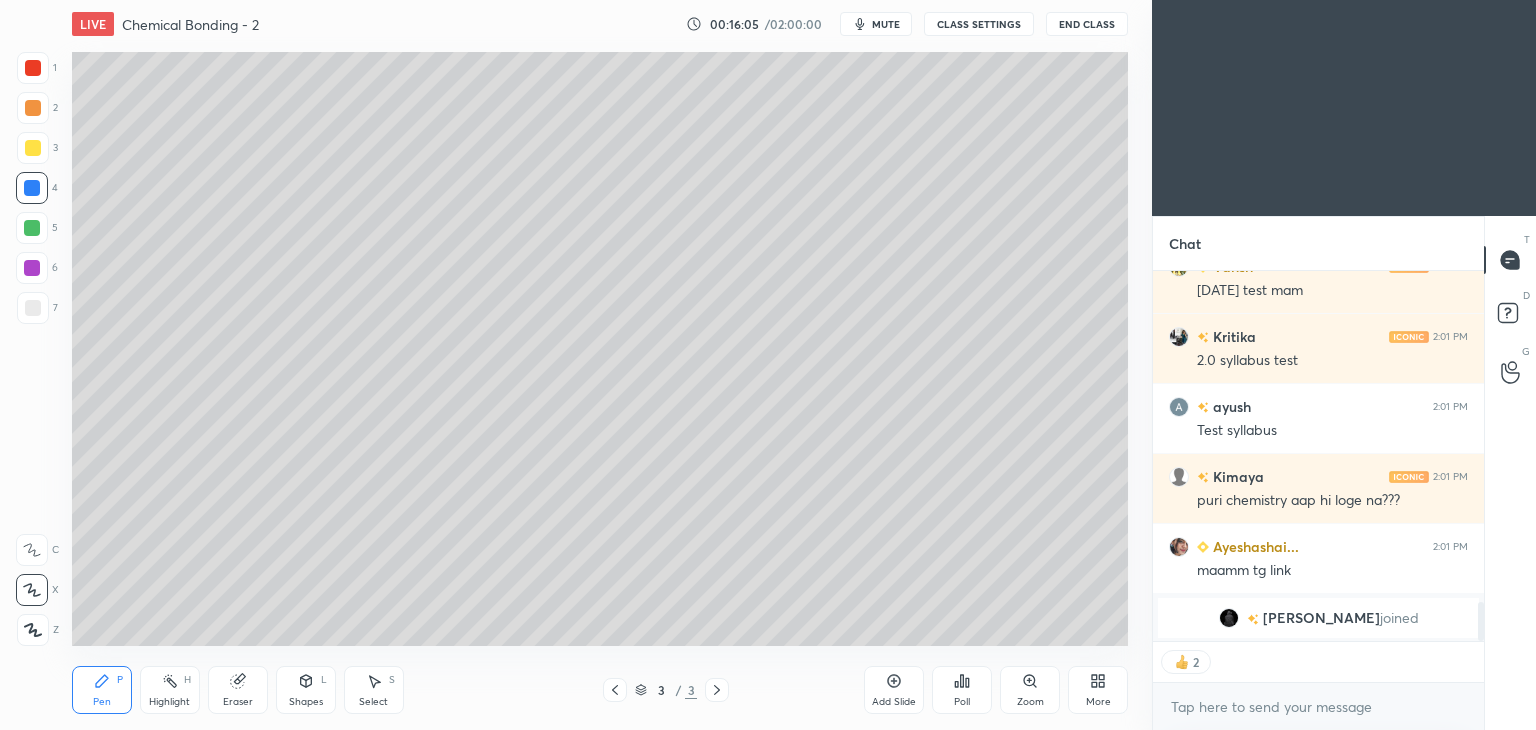 click 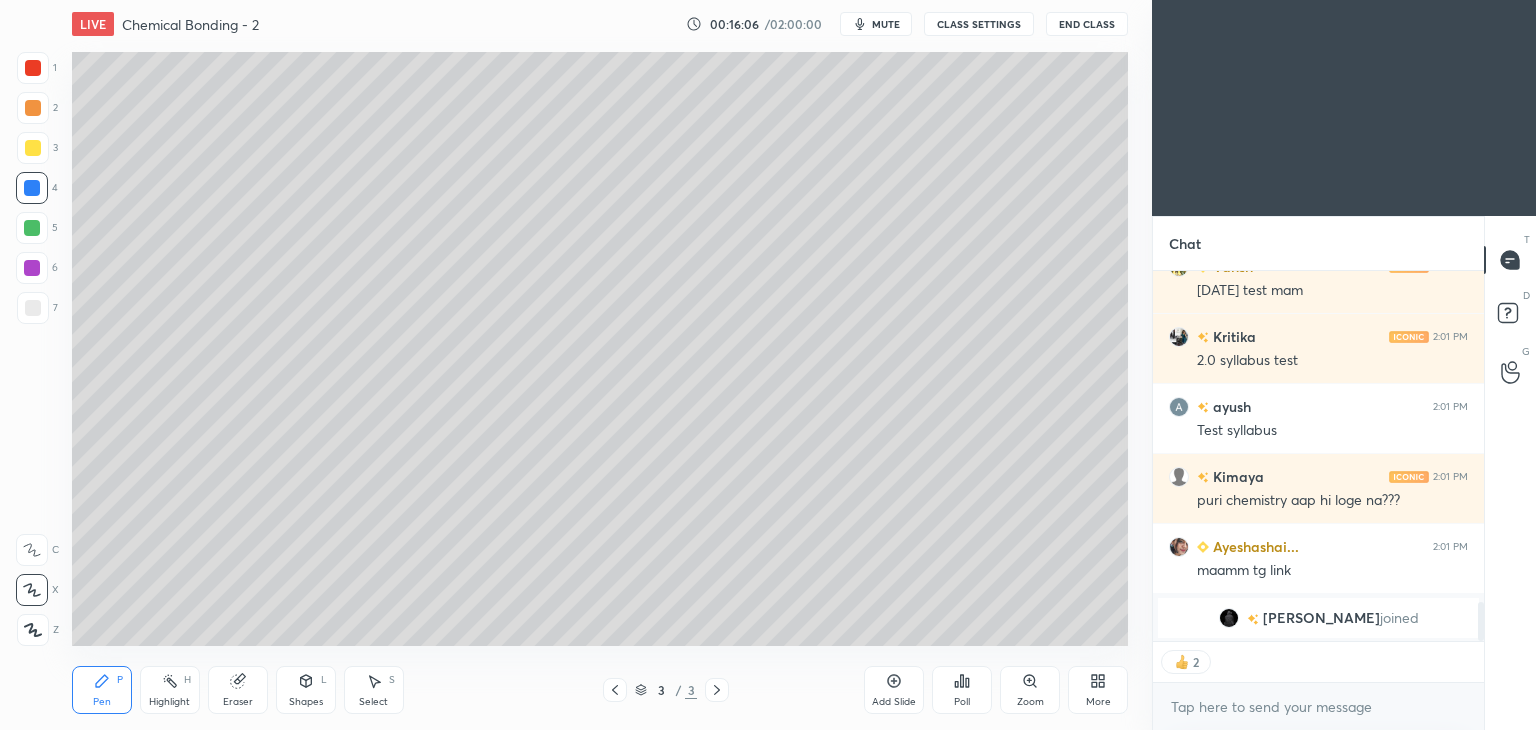 scroll, scrollTop: 2863, scrollLeft: 0, axis: vertical 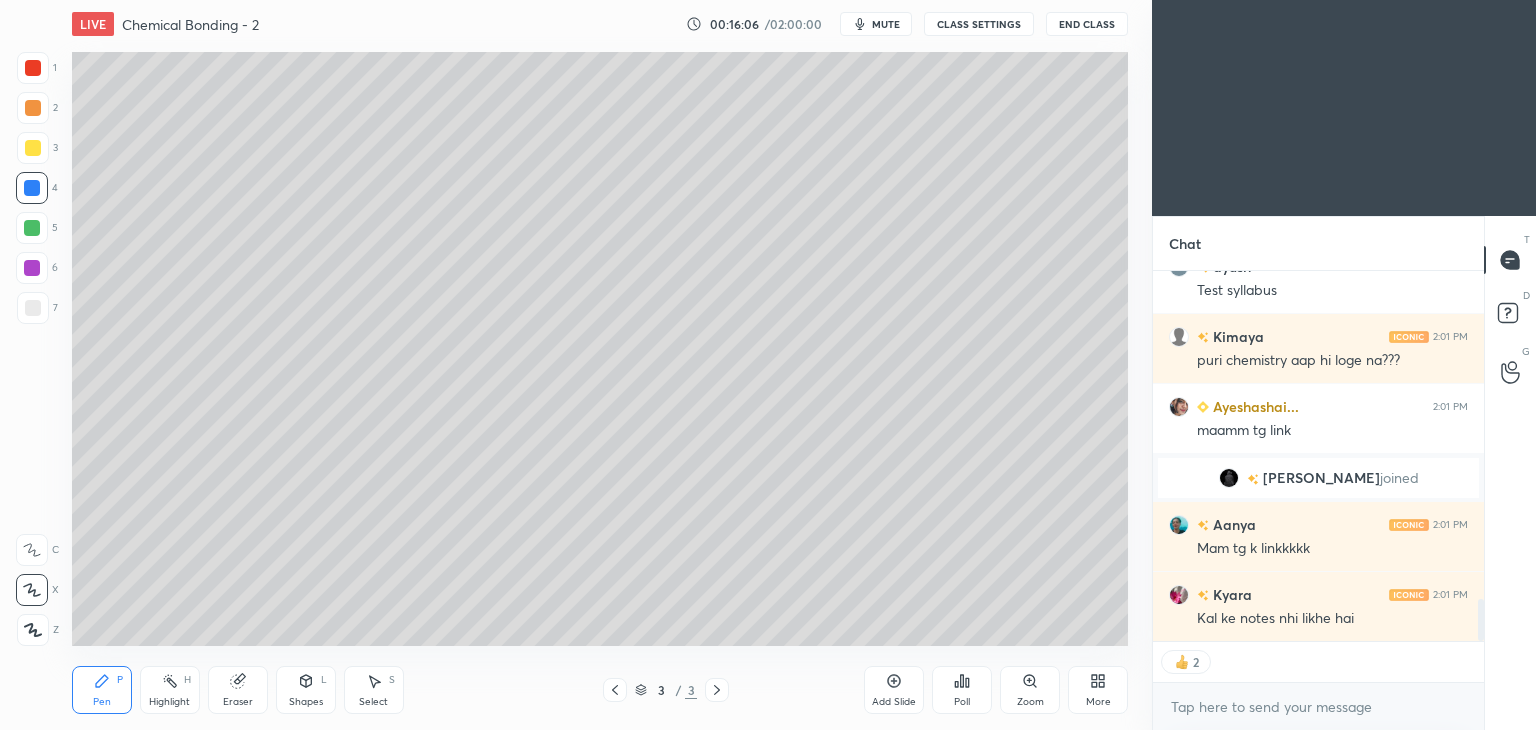 click at bounding box center [32, 188] 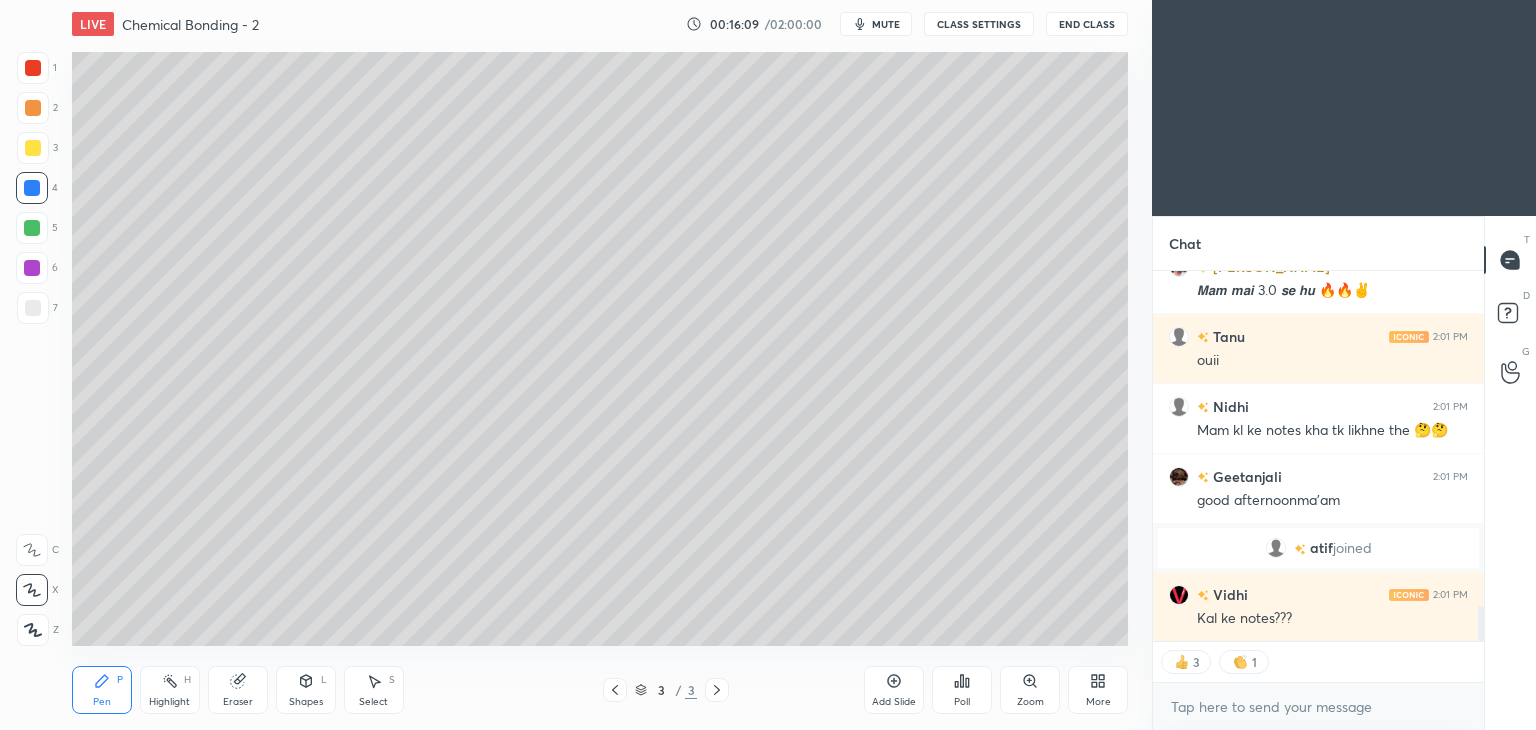 scroll, scrollTop: 3695, scrollLeft: 0, axis: vertical 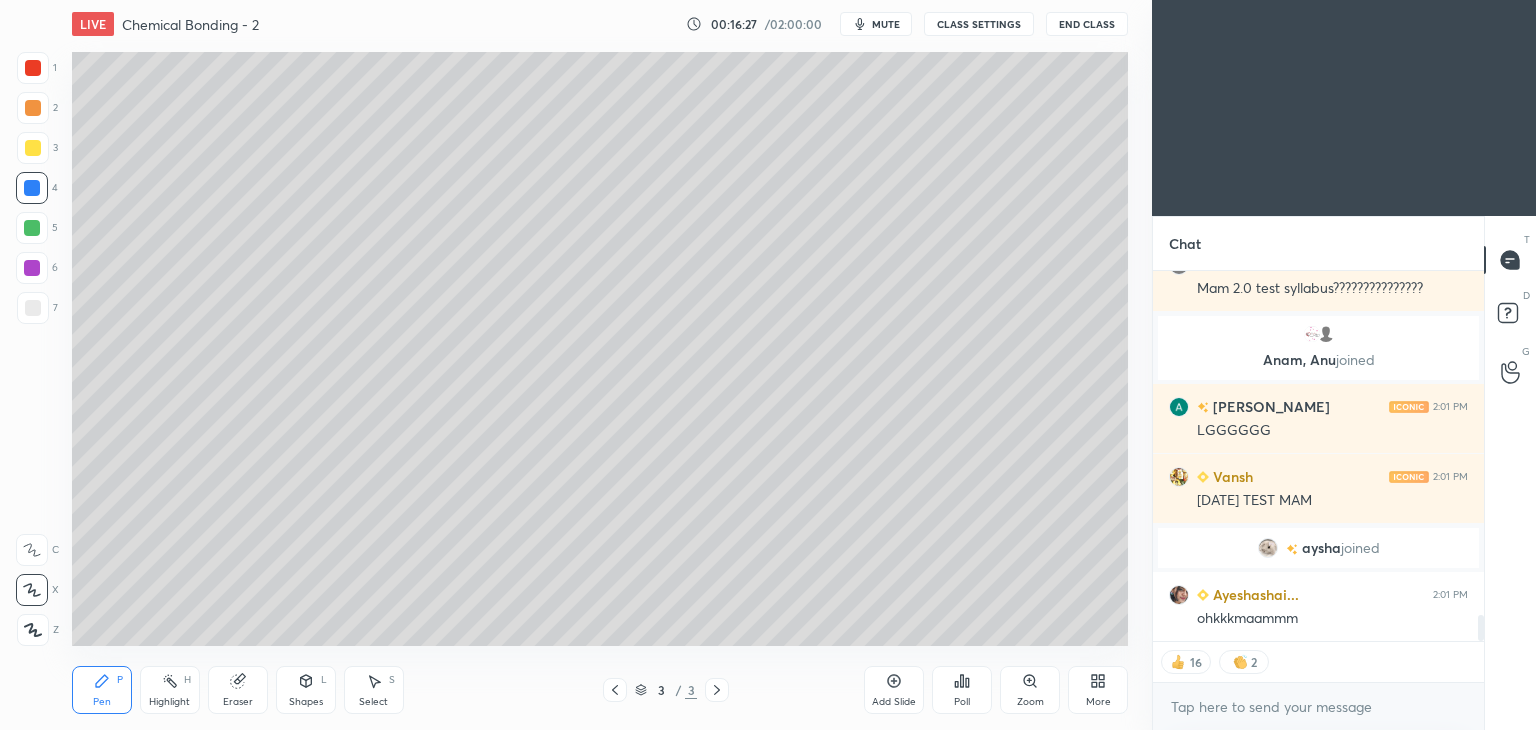 click on "Shapes" at bounding box center [306, 702] 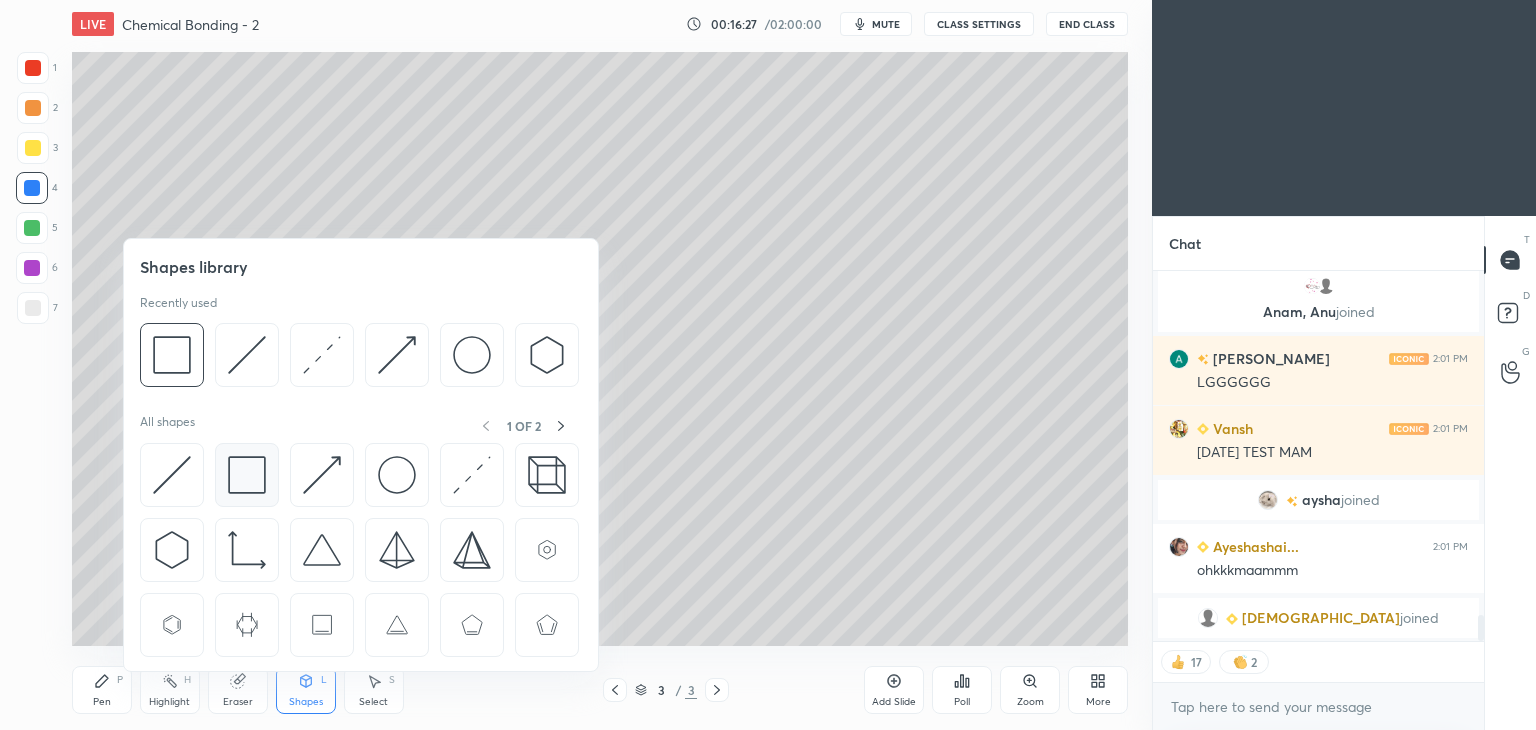click at bounding box center [247, 475] 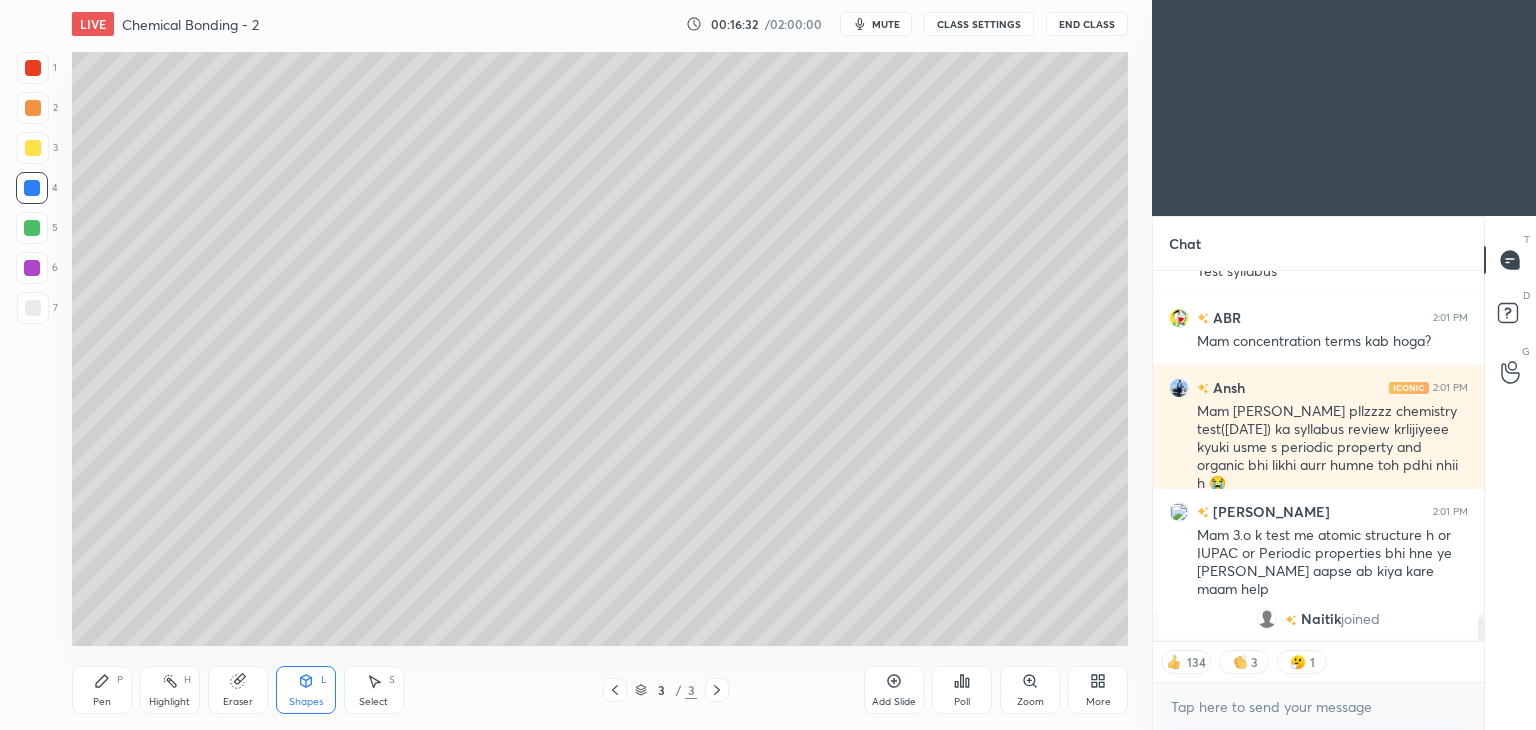click on "Highlight H" at bounding box center (170, 690) 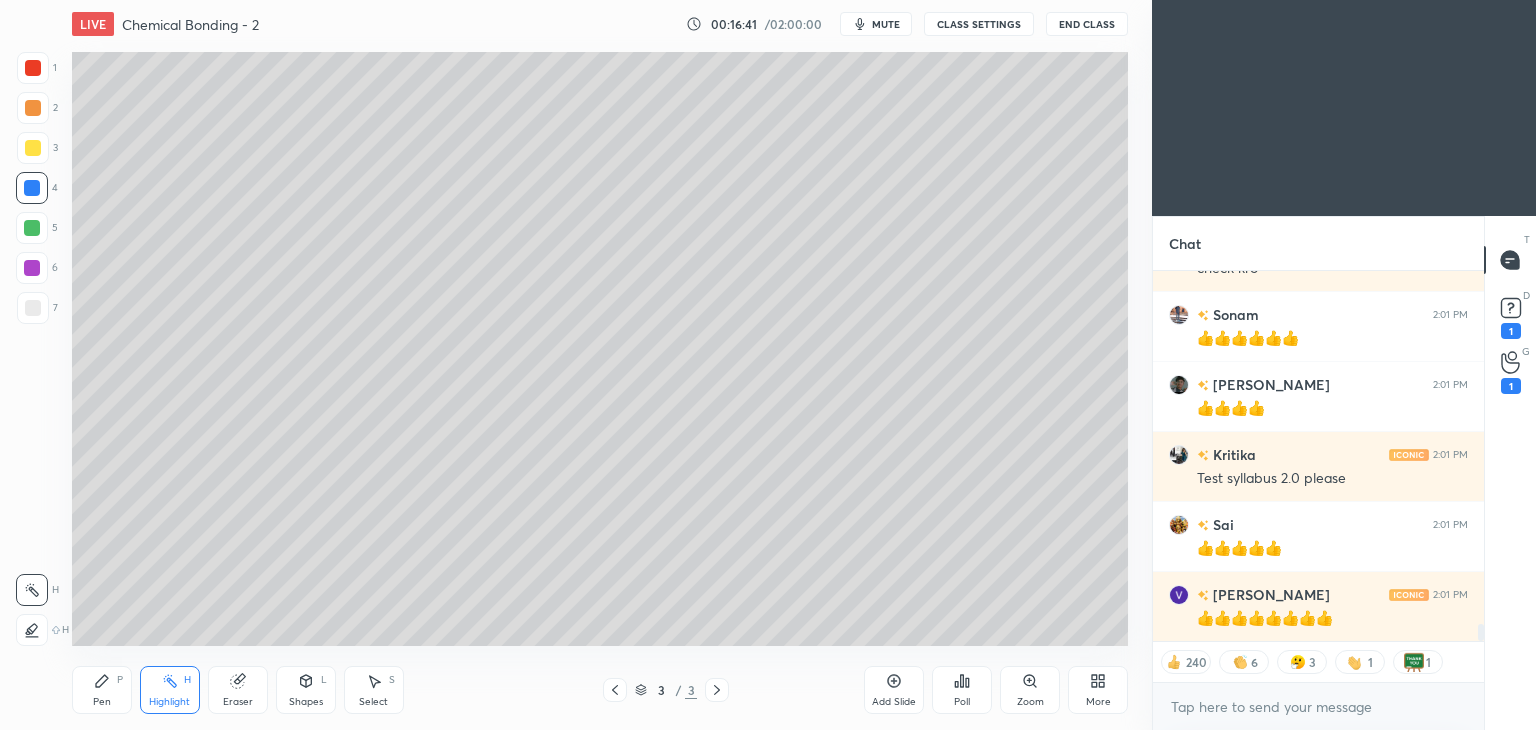 click on "Pen" at bounding box center [102, 702] 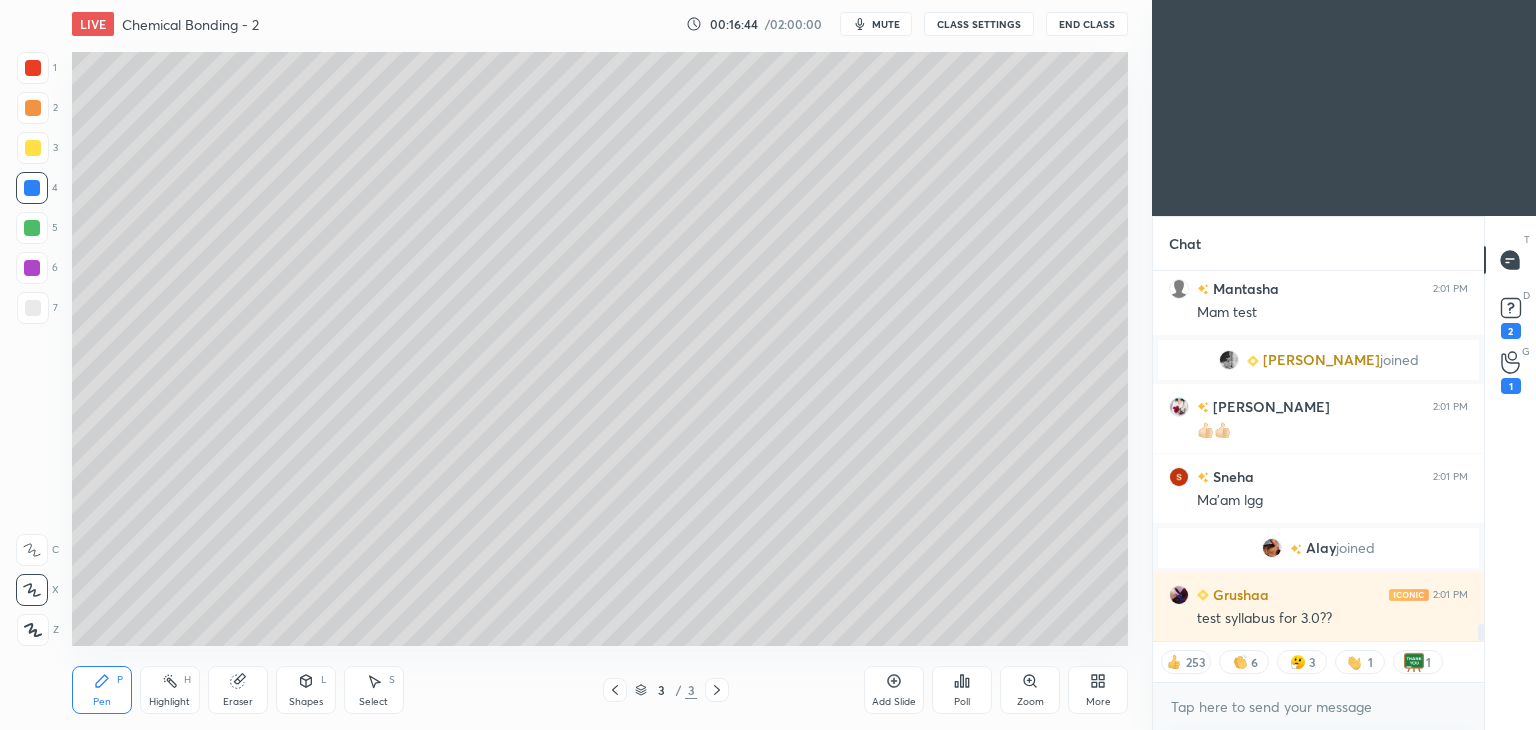 click at bounding box center (33, 108) 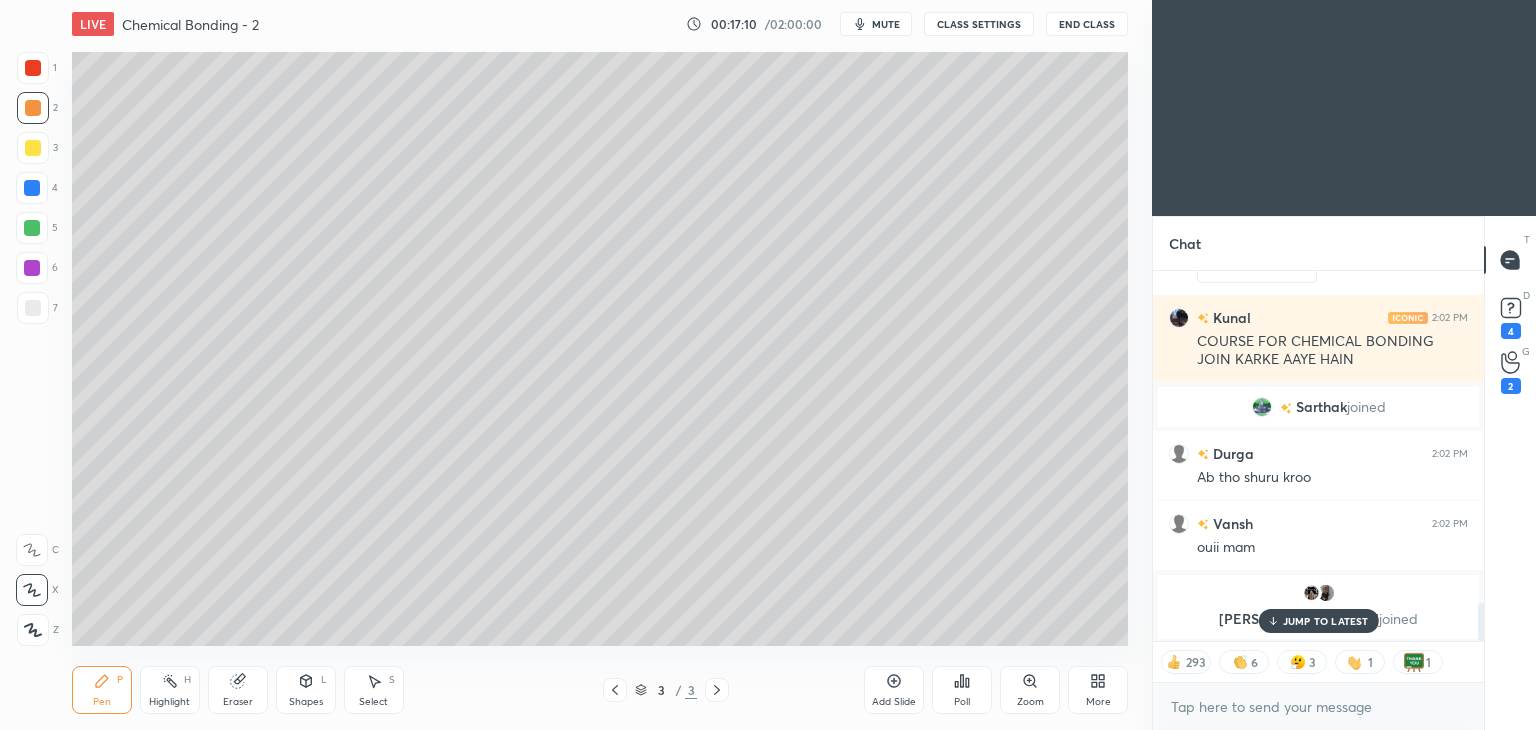 click on "Highlight H" at bounding box center (170, 690) 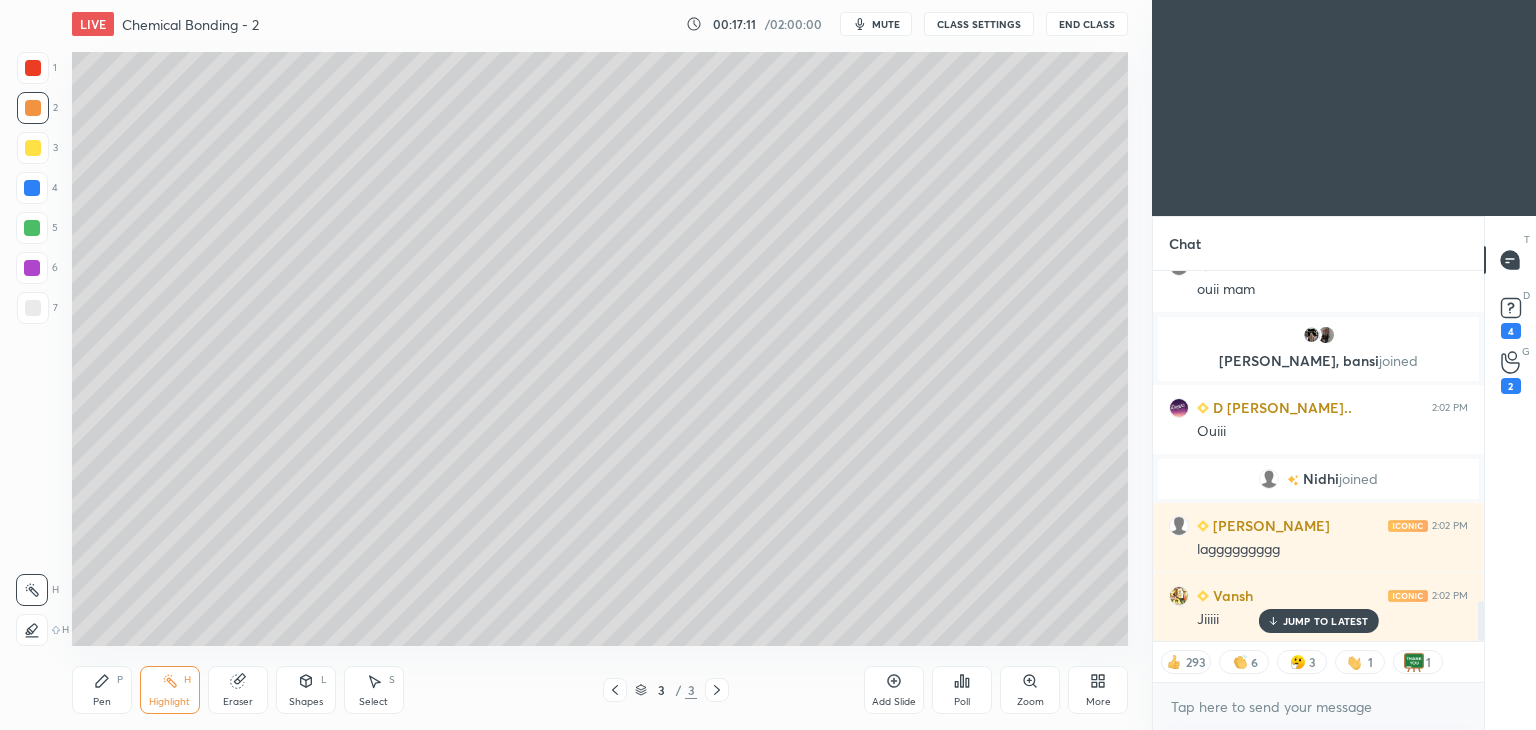 click at bounding box center [33, 68] 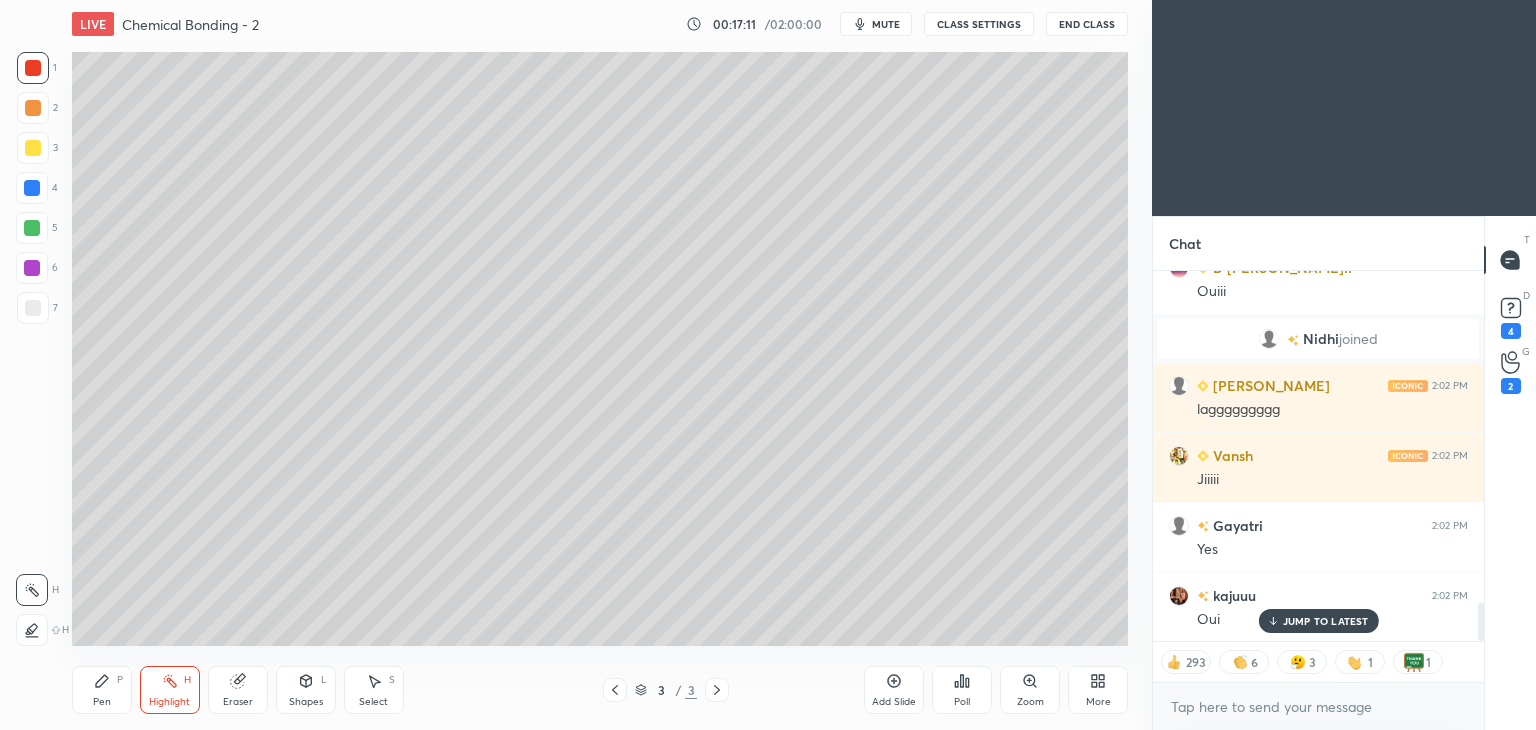 click at bounding box center [33, 148] 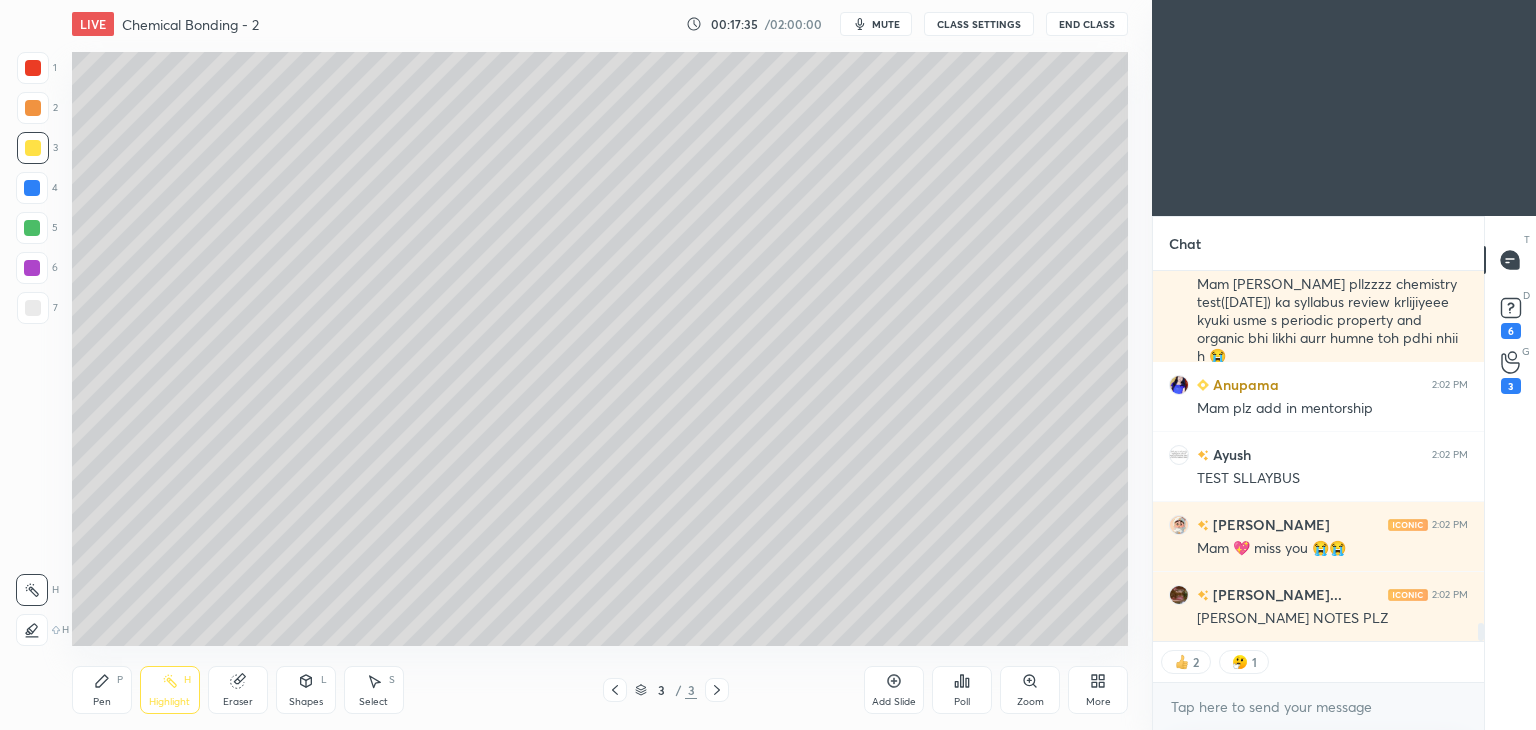 click on "1 2 3 4 5 6 7 C X Z C X Z E E Erase all   H H LIVE Chemical Bonding - 2 00:17:35 /  02:00:00 mute CLASS SETTINGS End Class Setting up your live class Poll for   secs No correct answer Start poll Back Chemical Bonding - 2 • L2 of Chemical Bonding Akansha Karnwal Pen P Highlight H Eraser Shapes L Select S 3 / 3 Add Slide Poll Zoom More Chat Dhruvika 2:02 PM Top20 Ansh 2:02 PM Mam ek baar pllzzzz chemistry test(13july) ka syllabus review krlijiyeee kyuki usme s periodic property and organic bhi likhi aurr humne toh pdhi nhii h 😭 Anupama 2:02 PM Mam plz add in mentorship Ayush 2:02 PM TEST SLLAYBUS Saswati 2:02 PM Mam 💖 miss you 😭😭 Jivita Vye... 2:02 PM KAL KE NOTES PLZ JUMP TO LATEST 2 1 Enable hand raising Enable raise hand to speak to learners. Once enabled, chat will be turned off temporarily. Enable x   introducing Raise a hand with a doubt Now learners can raise their hand along with a doubt  How it works? Syed Asked a doubt 4 Pick this doubt Chandan Asked a doubt 2 Pick this doubt Apurba 2 2" at bounding box center (768, 365) 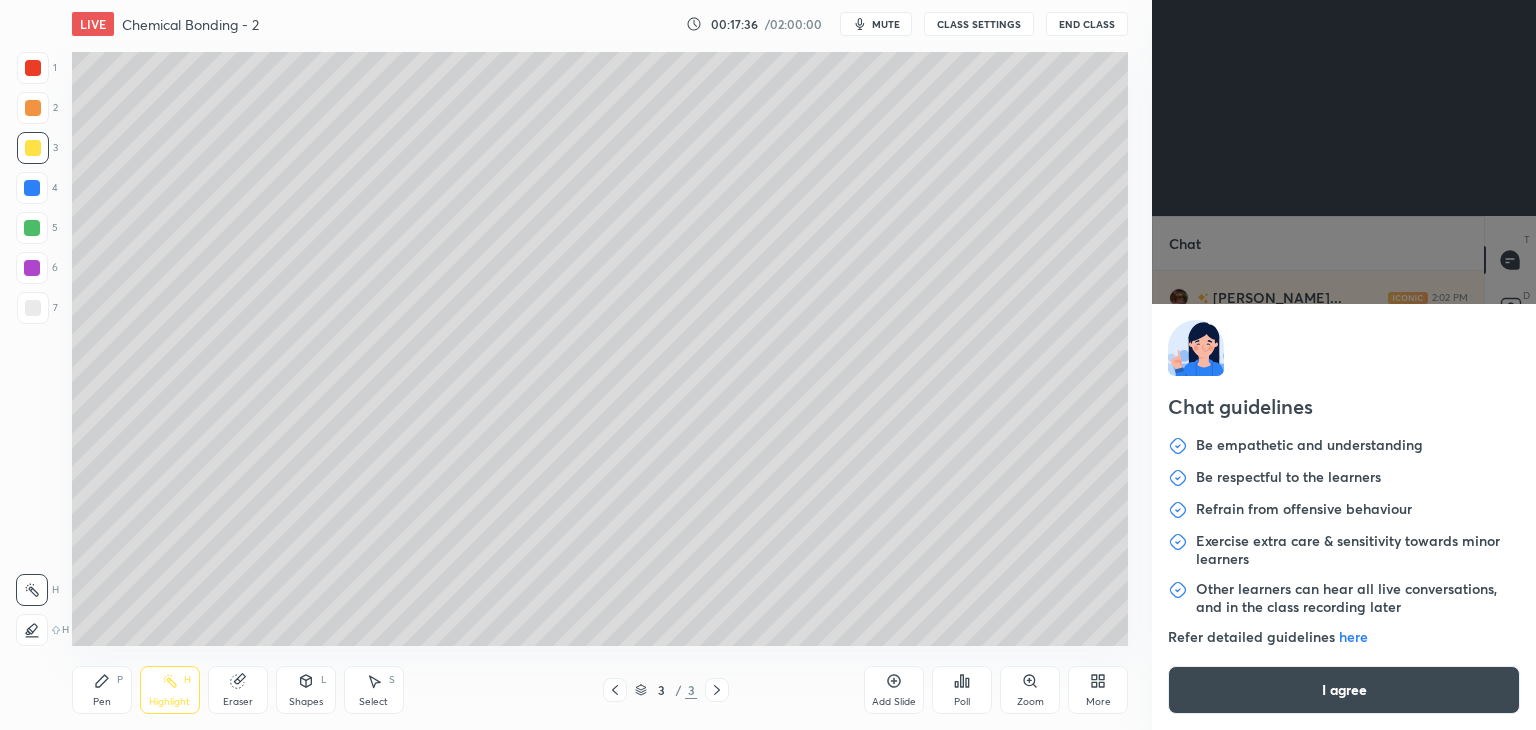 click on "I agree" at bounding box center [1344, 690] 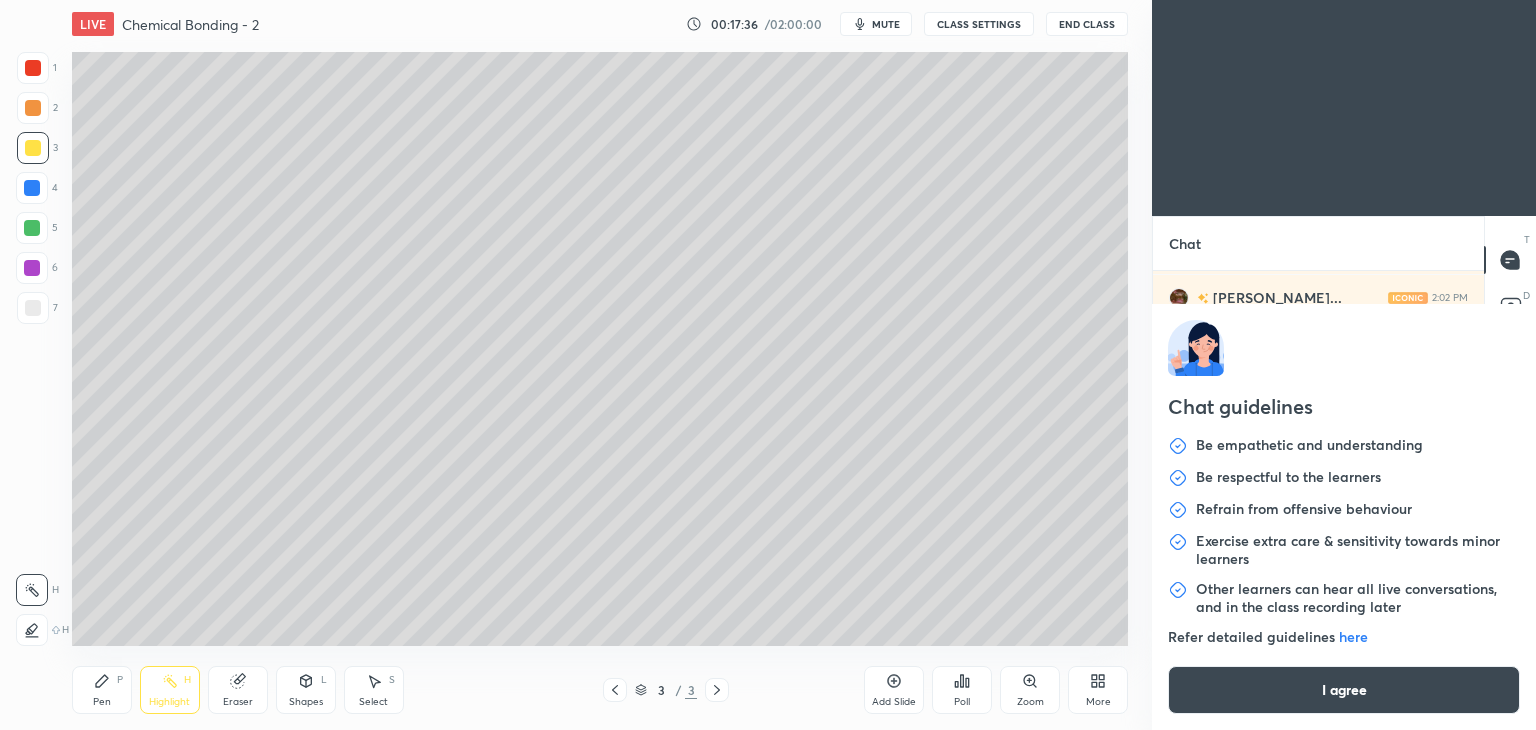 type on "x" 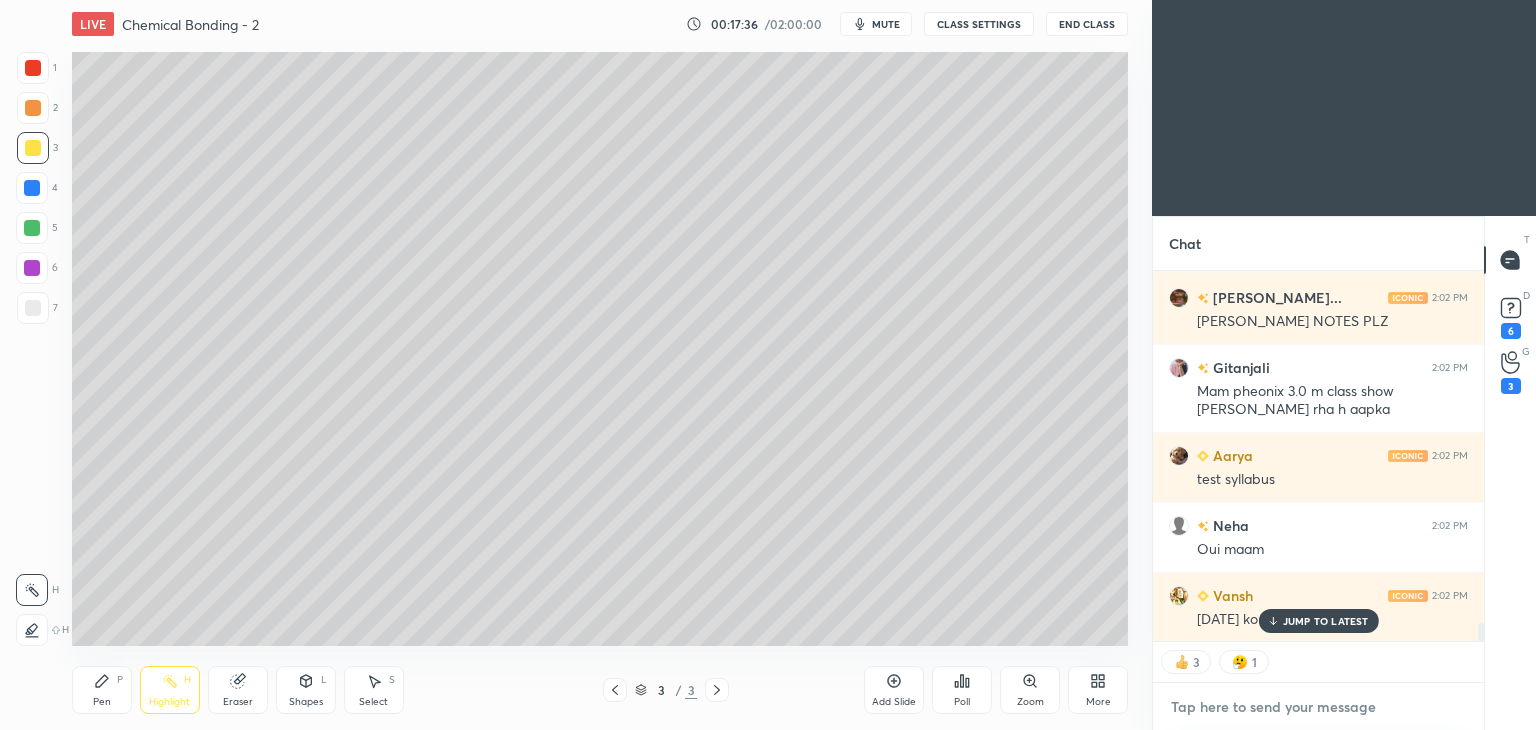 paste on "[URL][DOMAIN_NAME]" 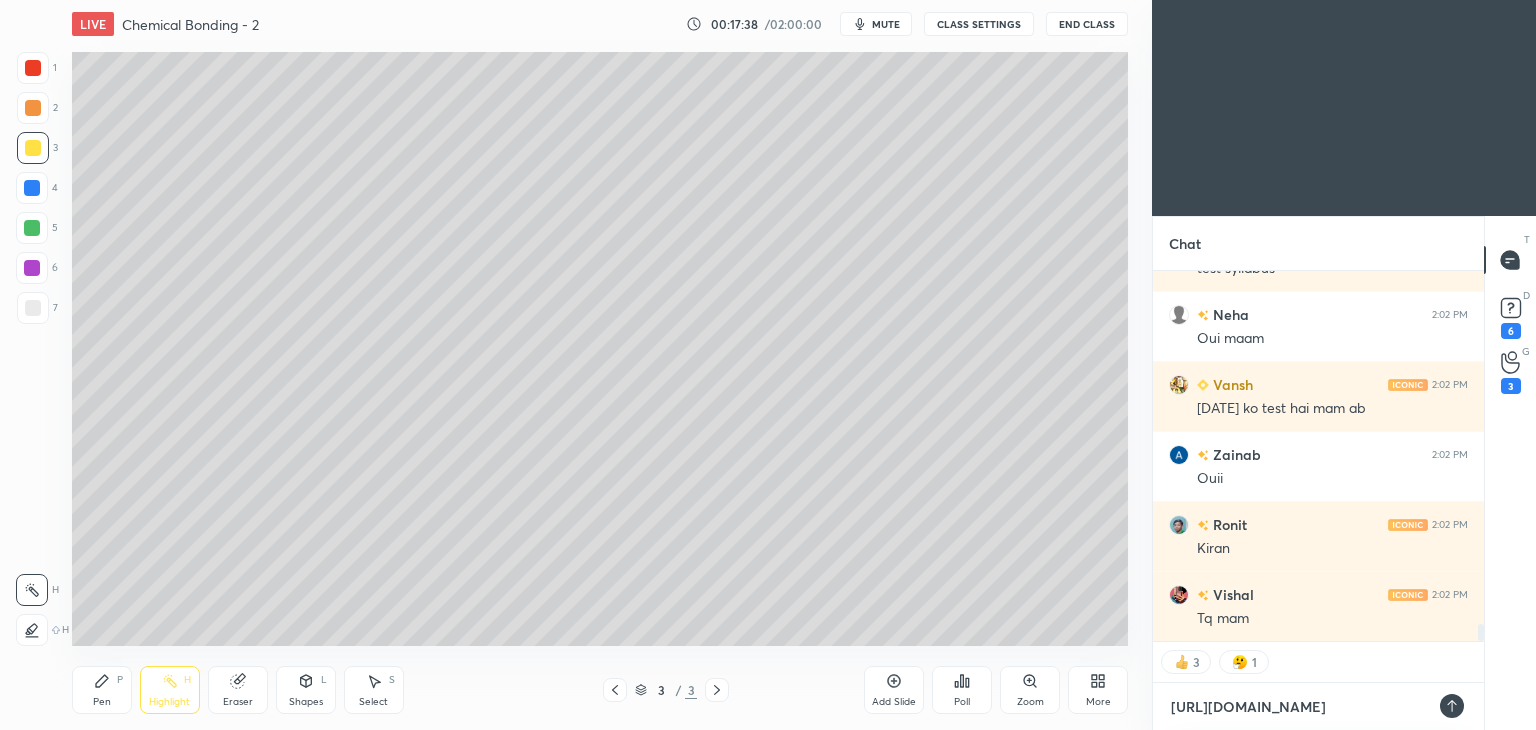 type on "[URL][DOMAIN_NAME]" 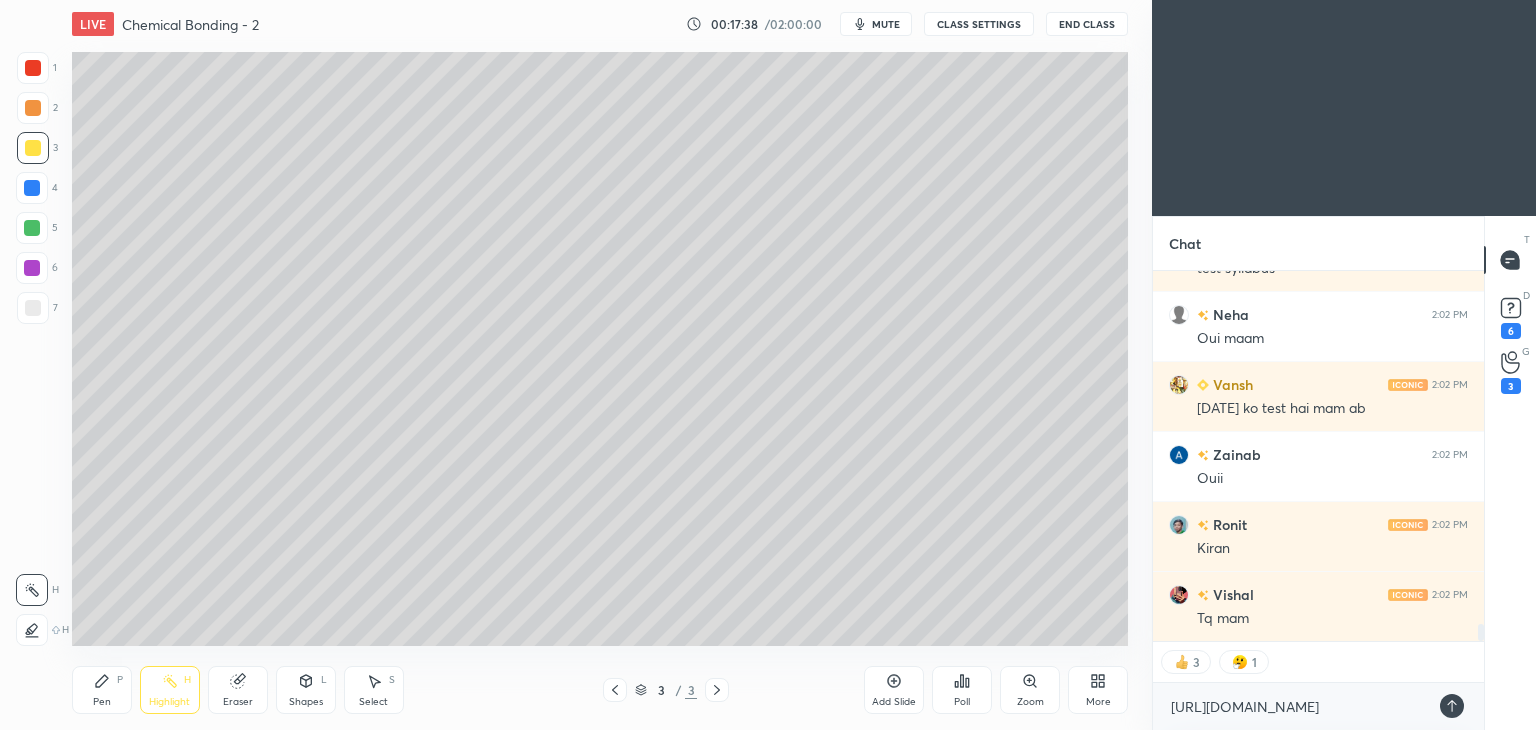 click 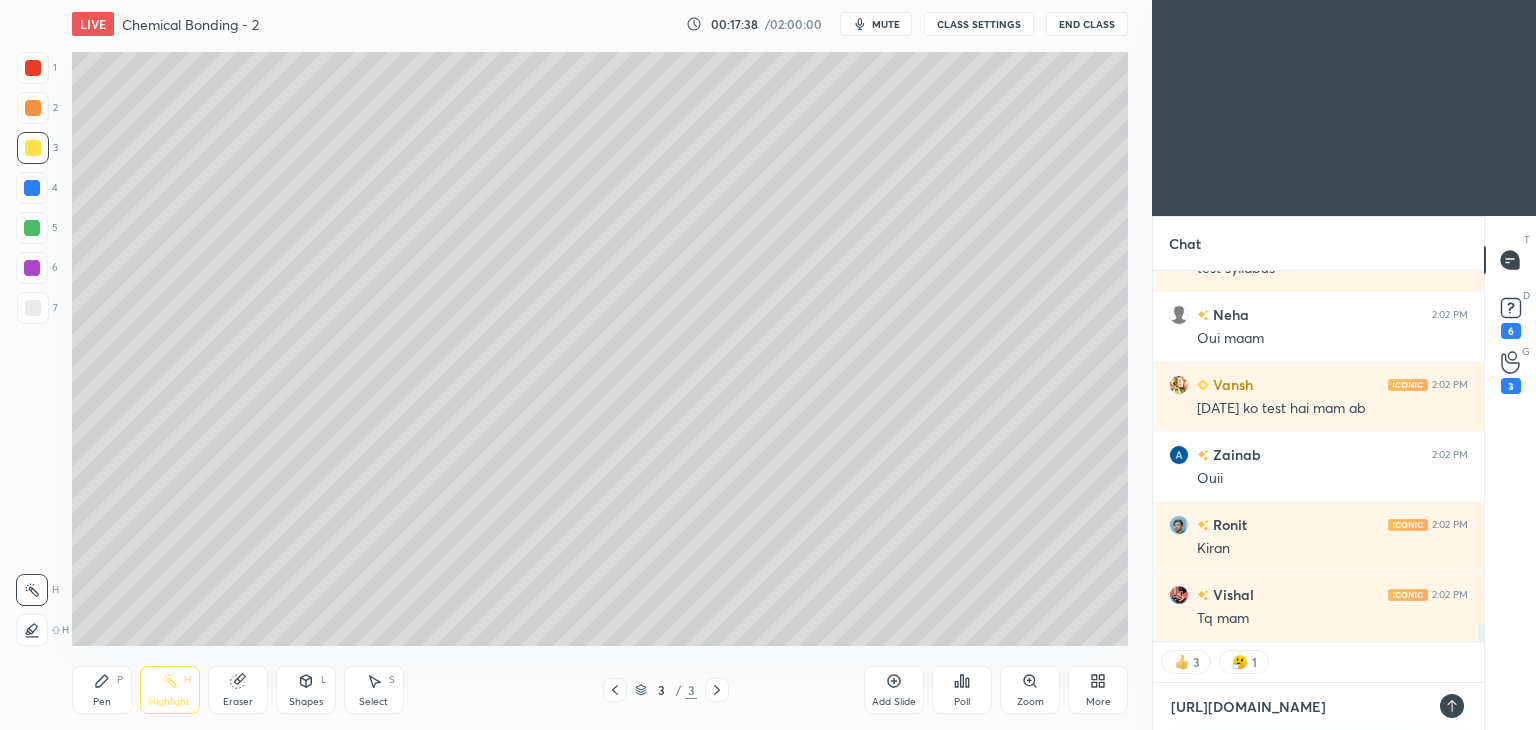 type 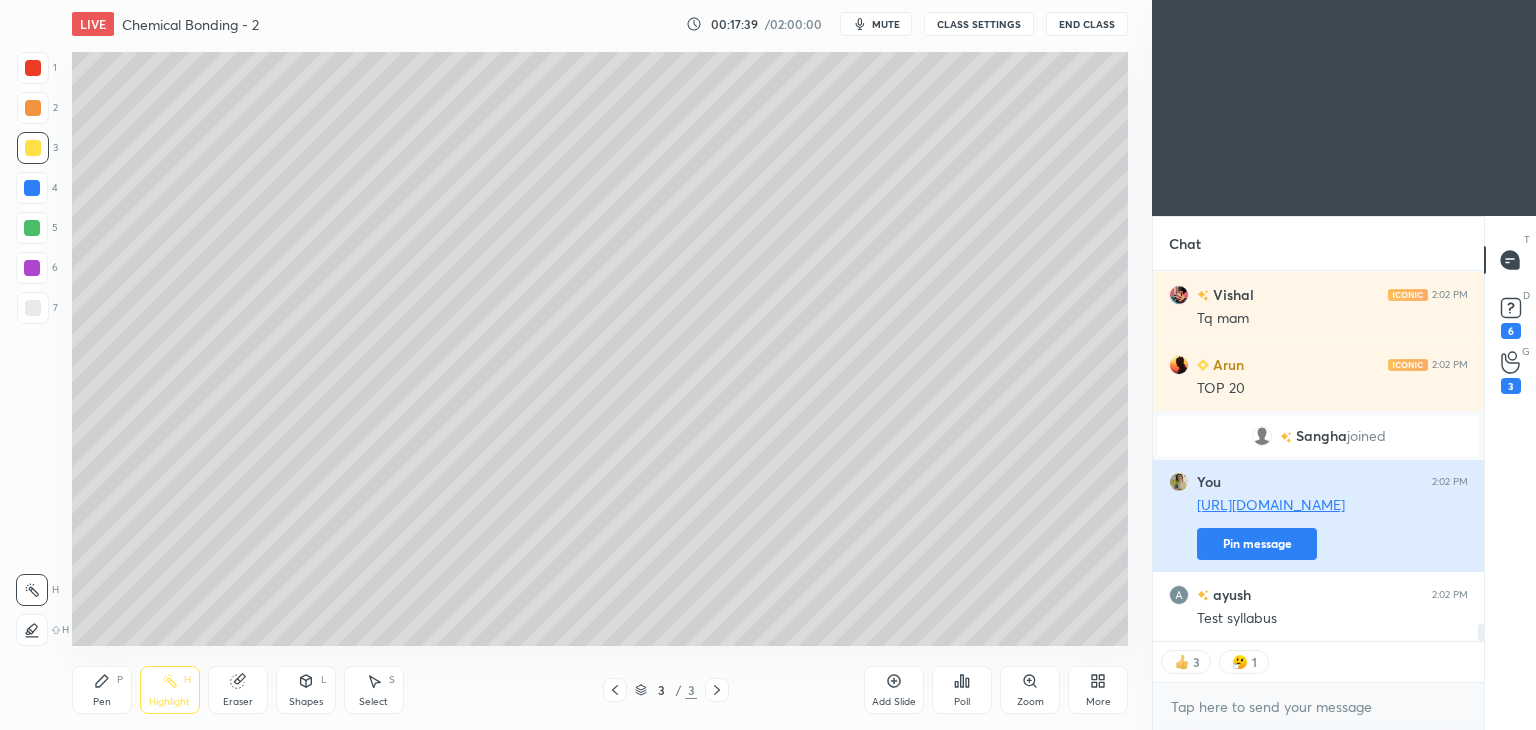 click on "Pin message" at bounding box center [1257, 544] 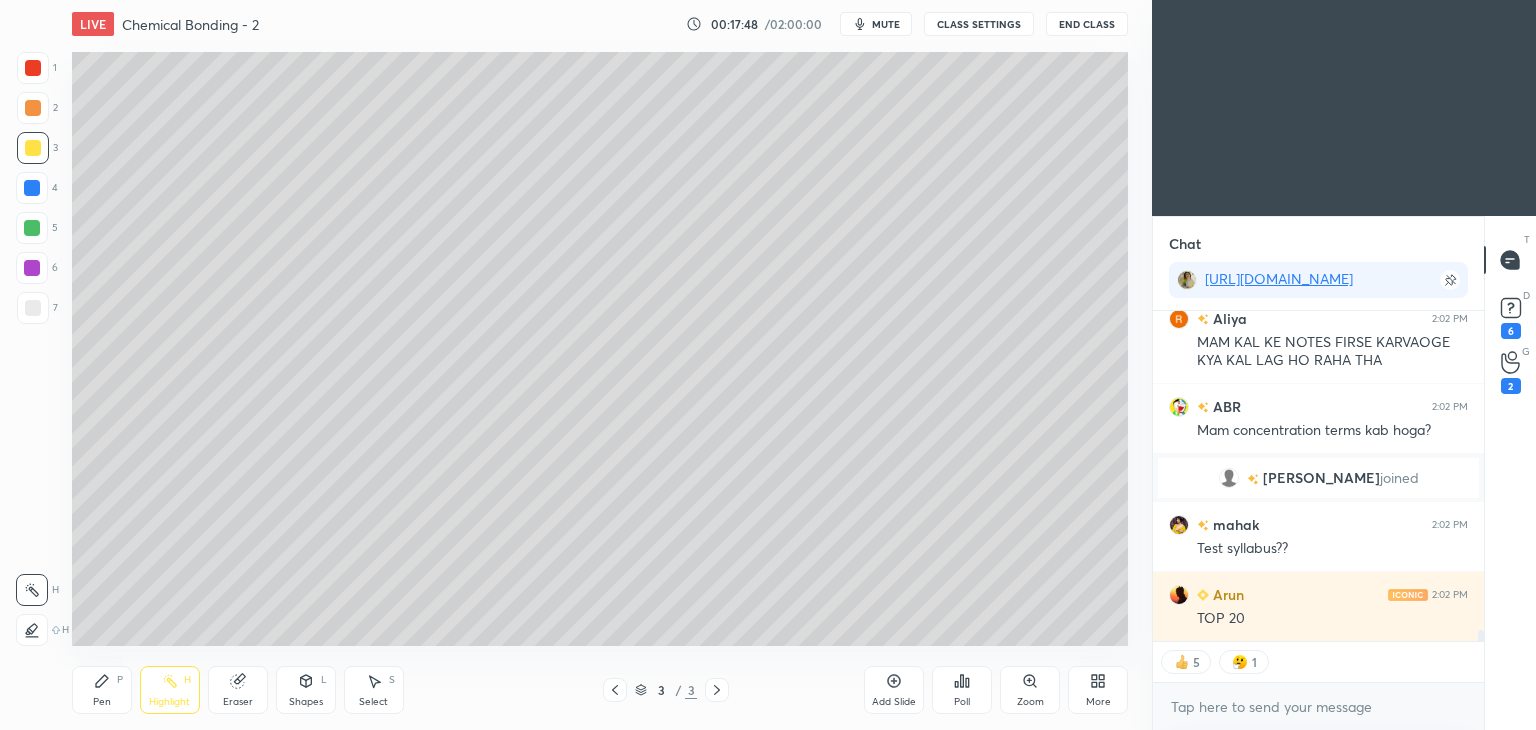 type on "x" 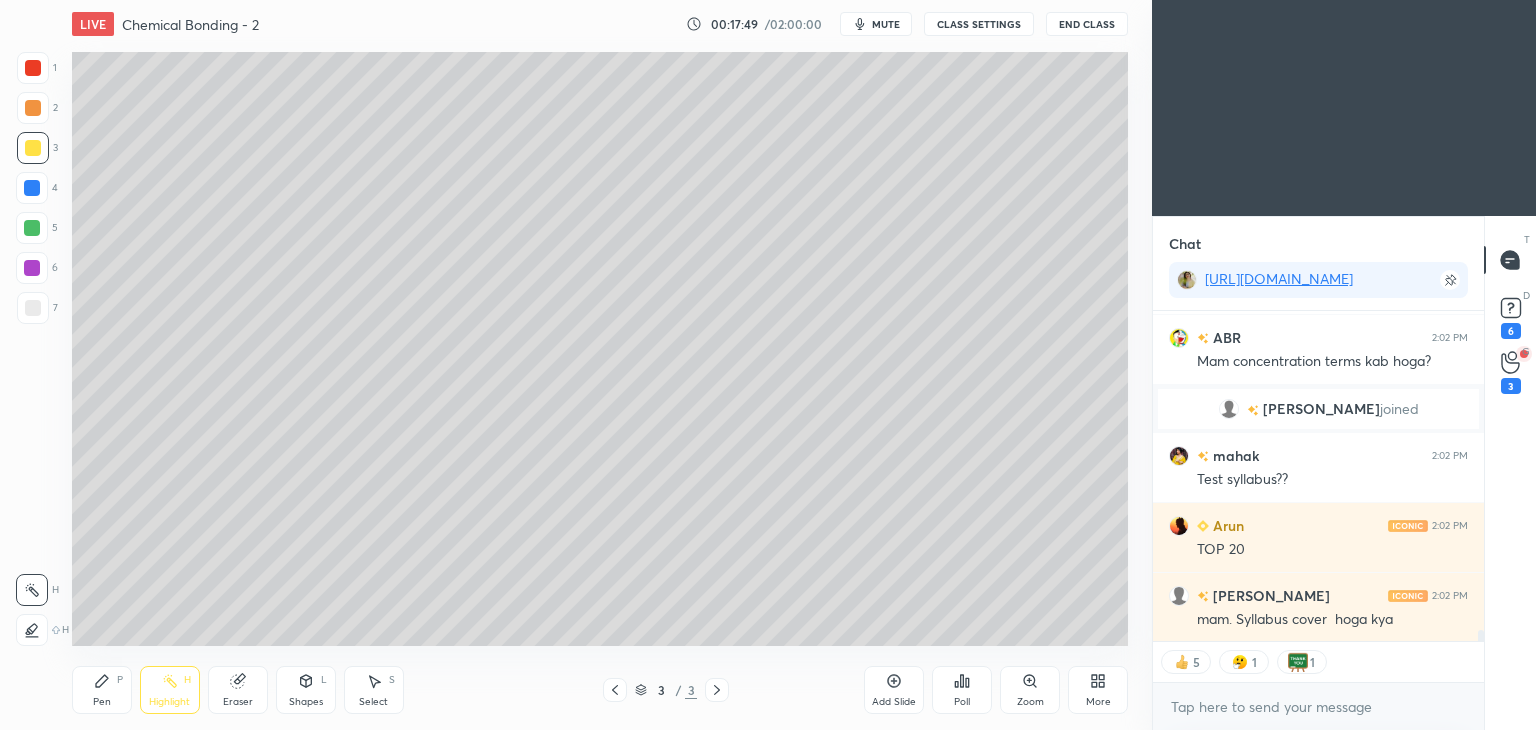 click on "CLASS SETTINGS" at bounding box center (979, 24) 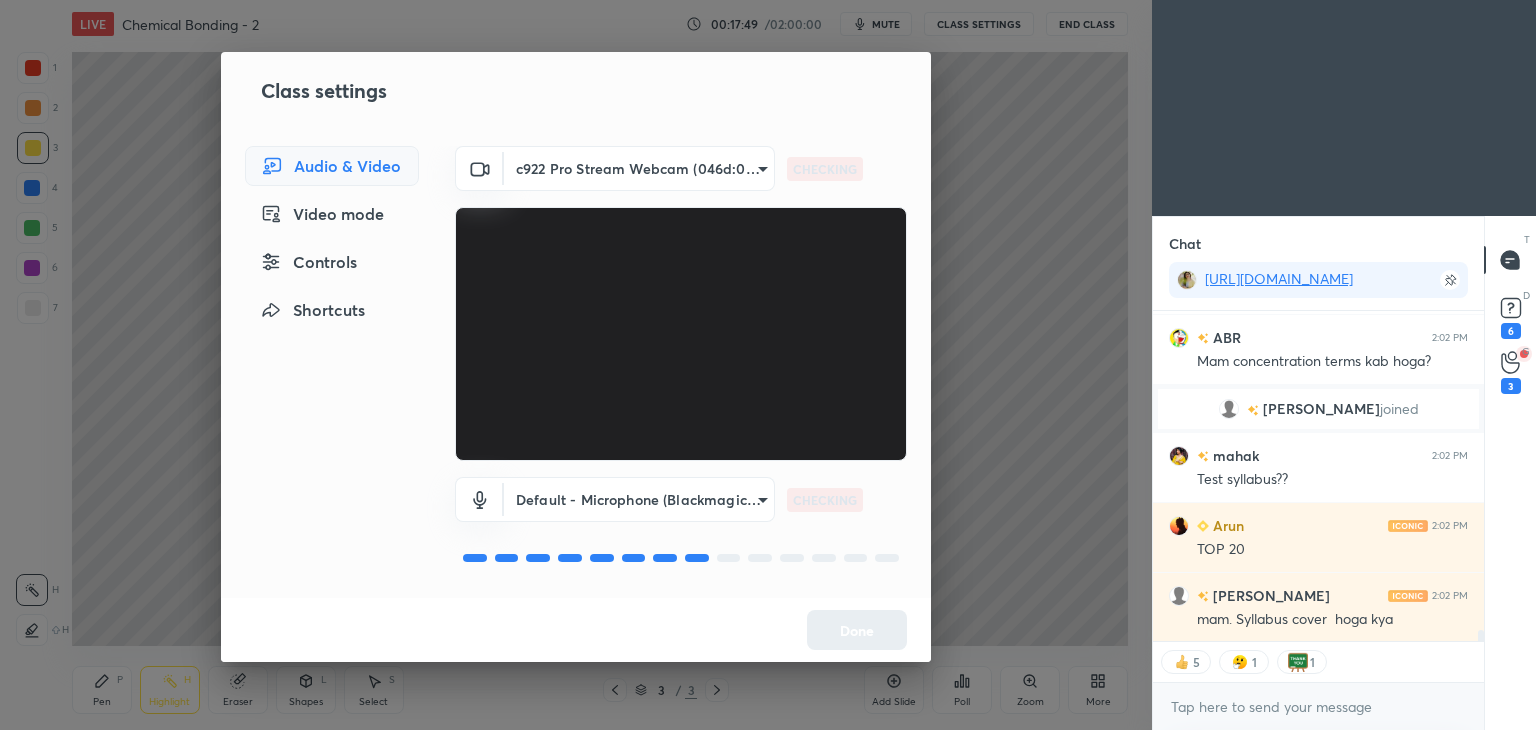click on "Controls" at bounding box center (332, 262) 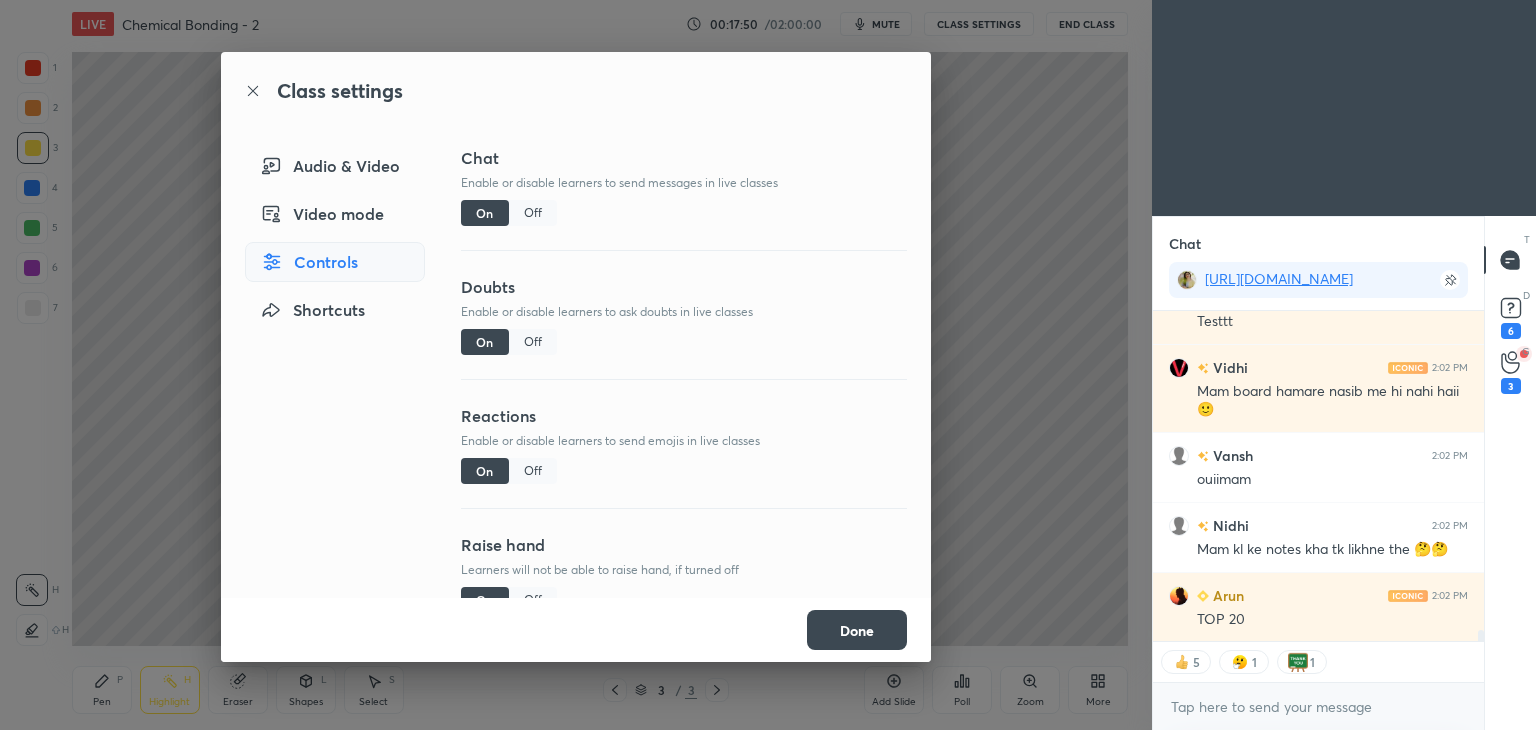 click on "Off" at bounding box center (533, 213) 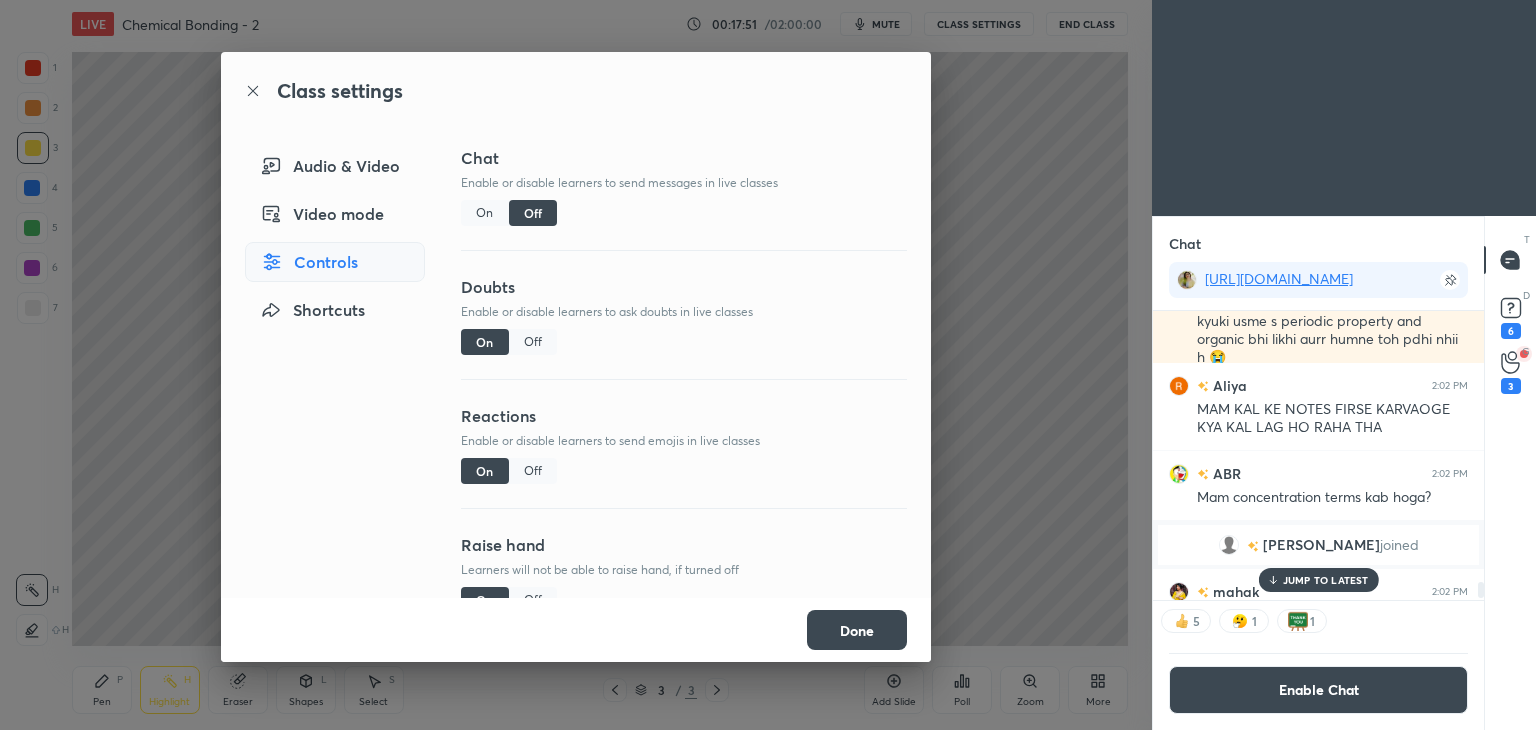 click on "Off" at bounding box center [533, 342] 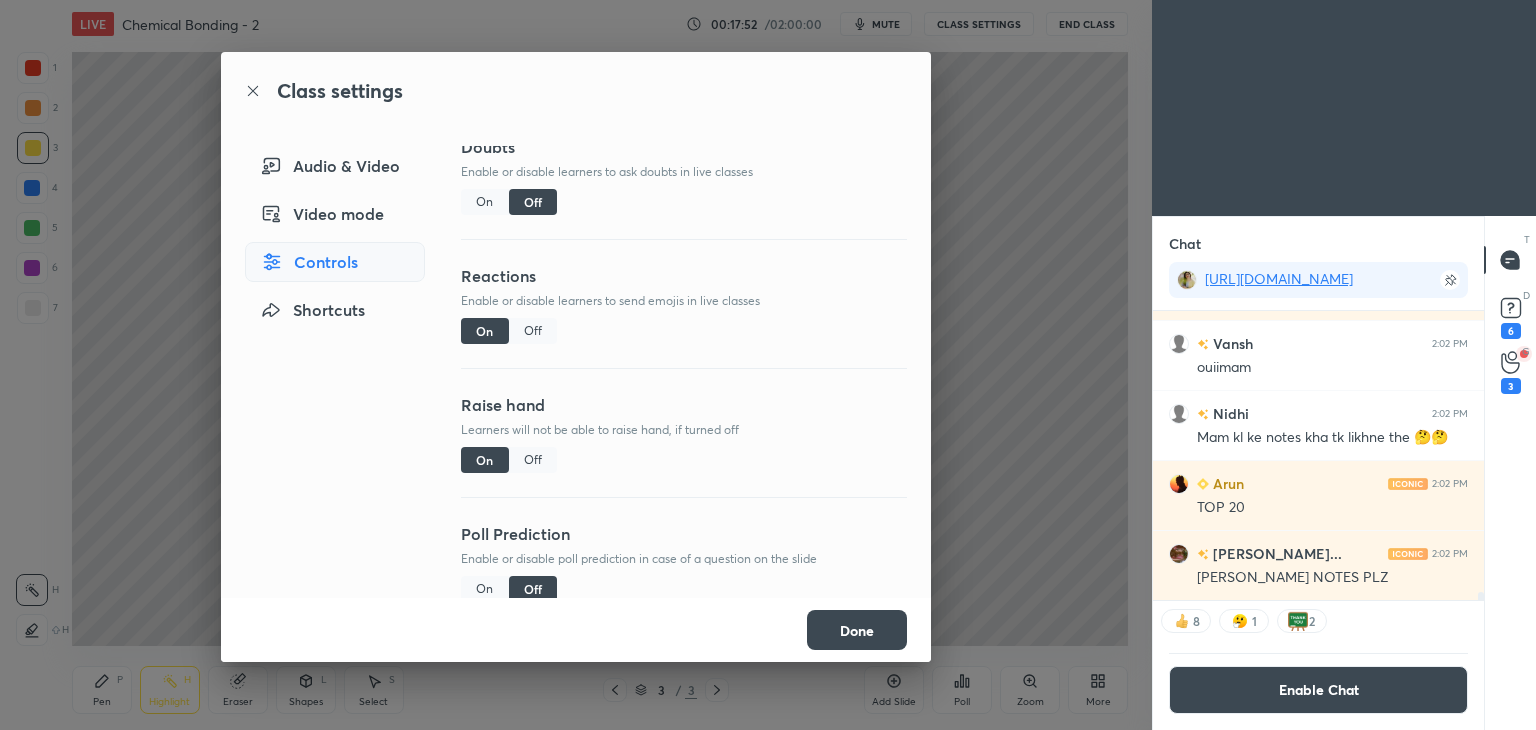 click on "Off" at bounding box center [533, 331] 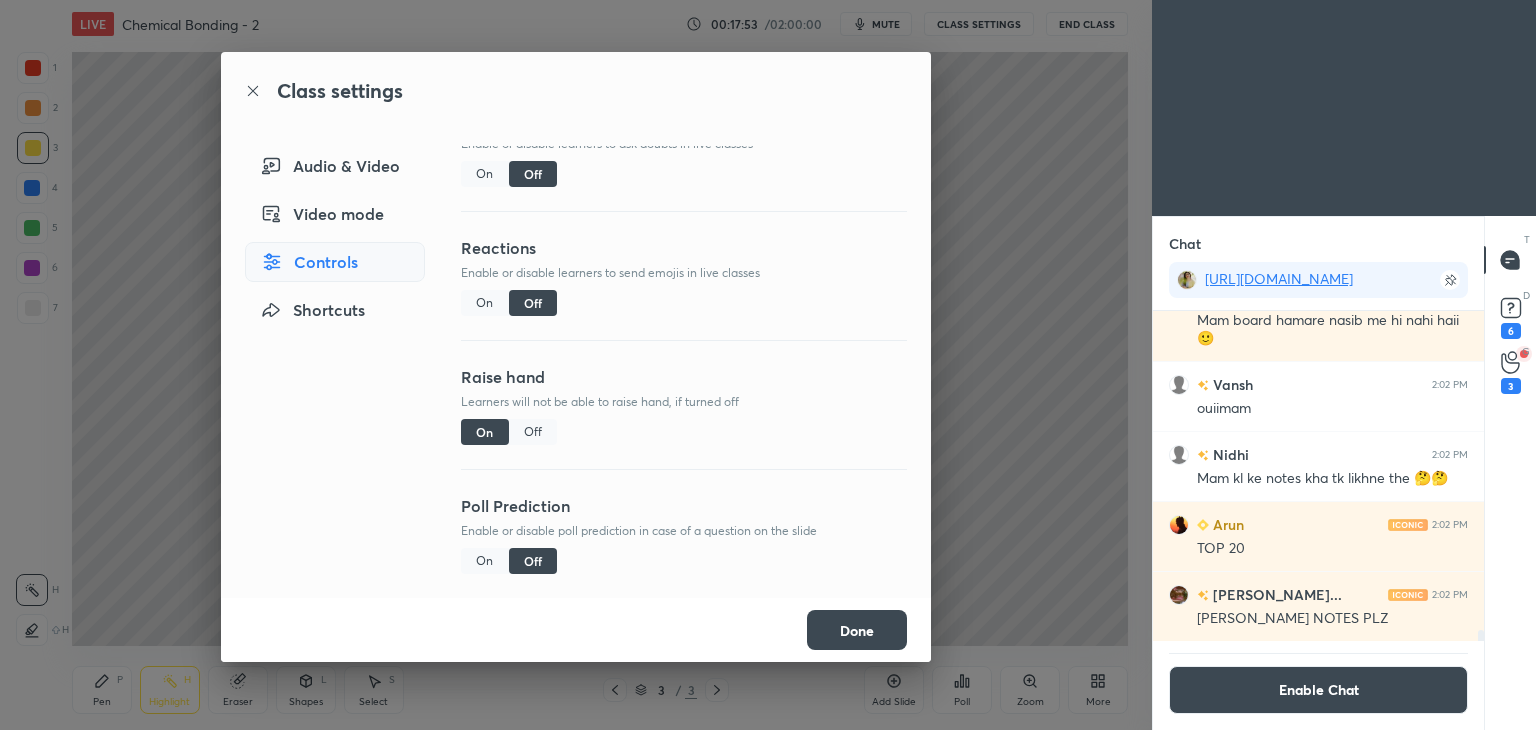 click on "Off" at bounding box center (533, 432) 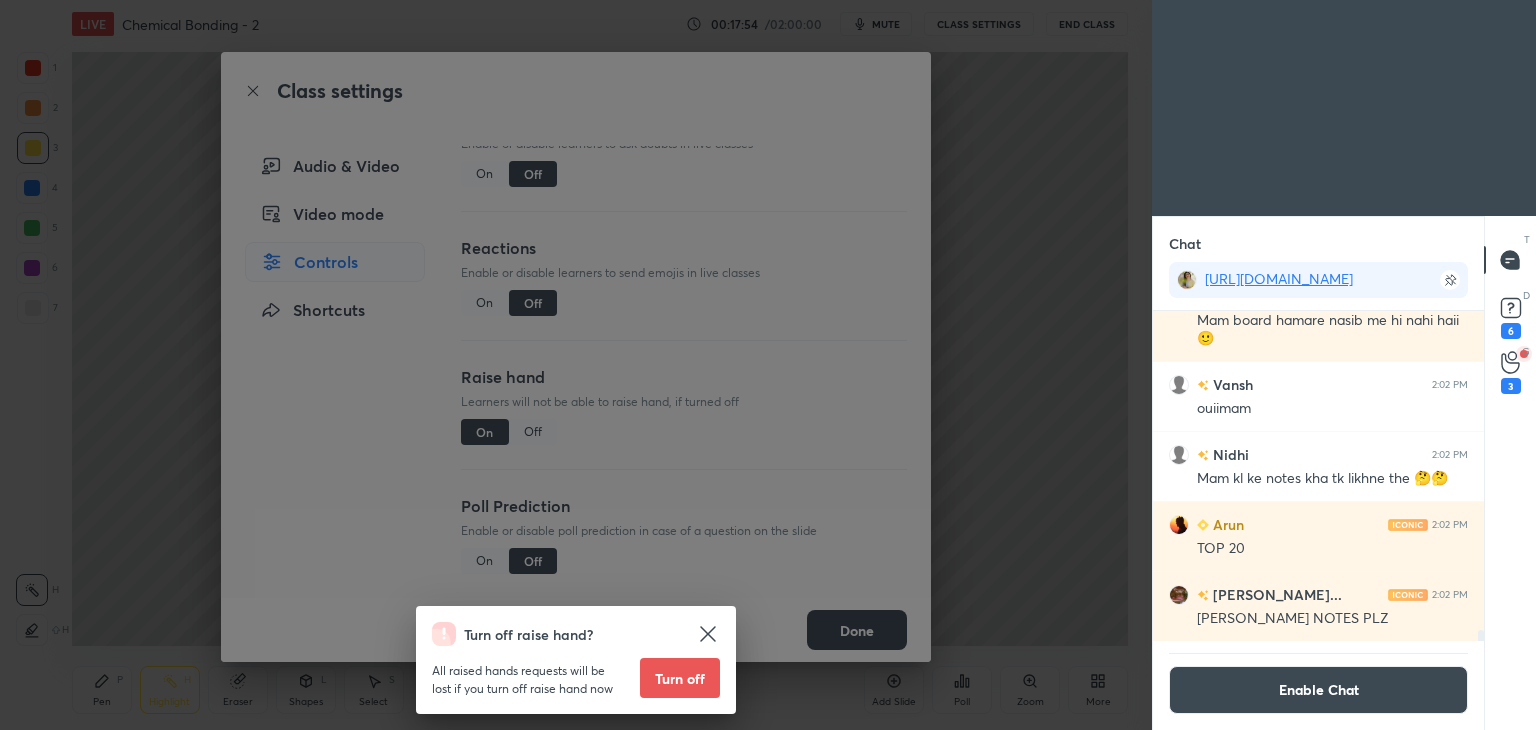 click on "Turn off" at bounding box center [680, 678] 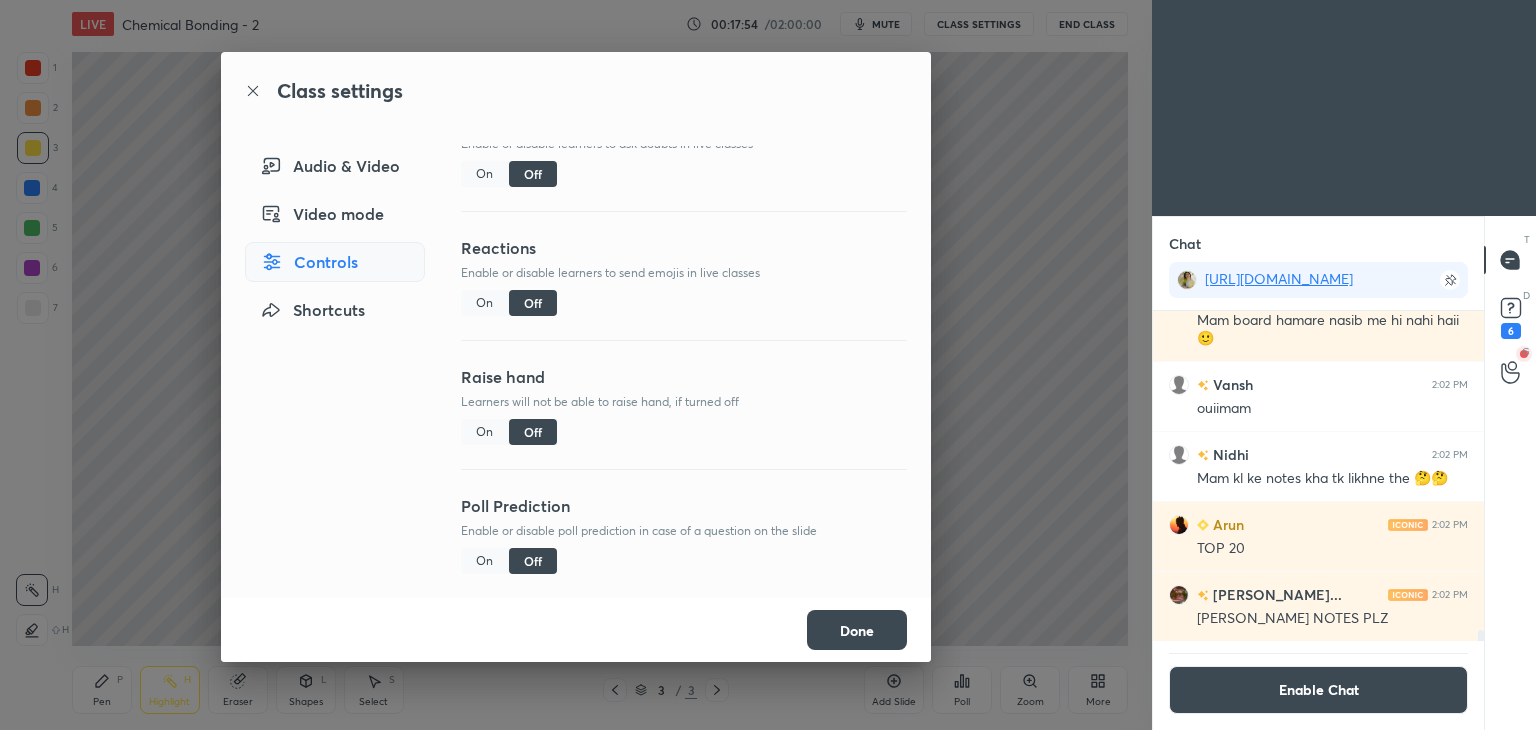 click on "Done" at bounding box center [857, 630] 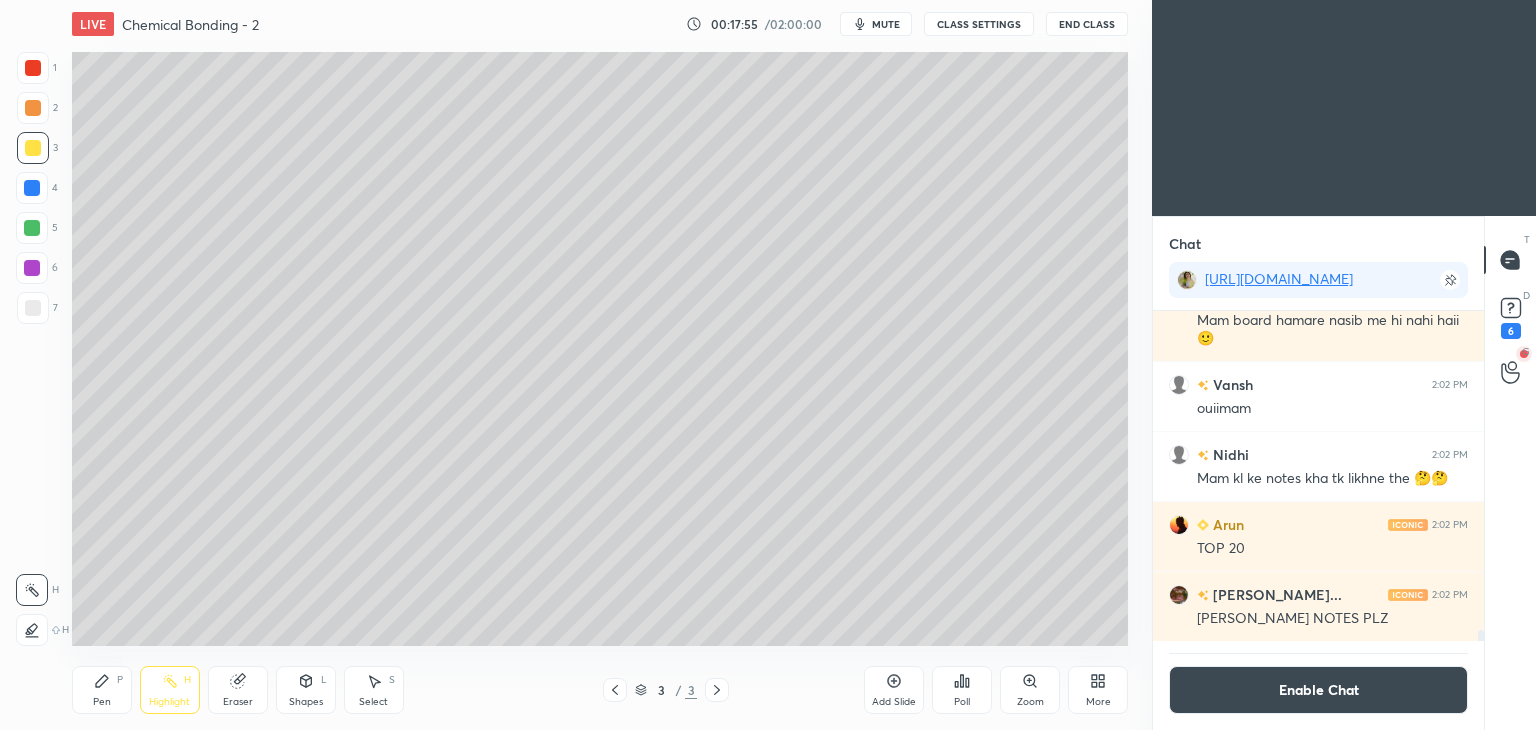 click on "Pen P" at bounding box center [102, 690] 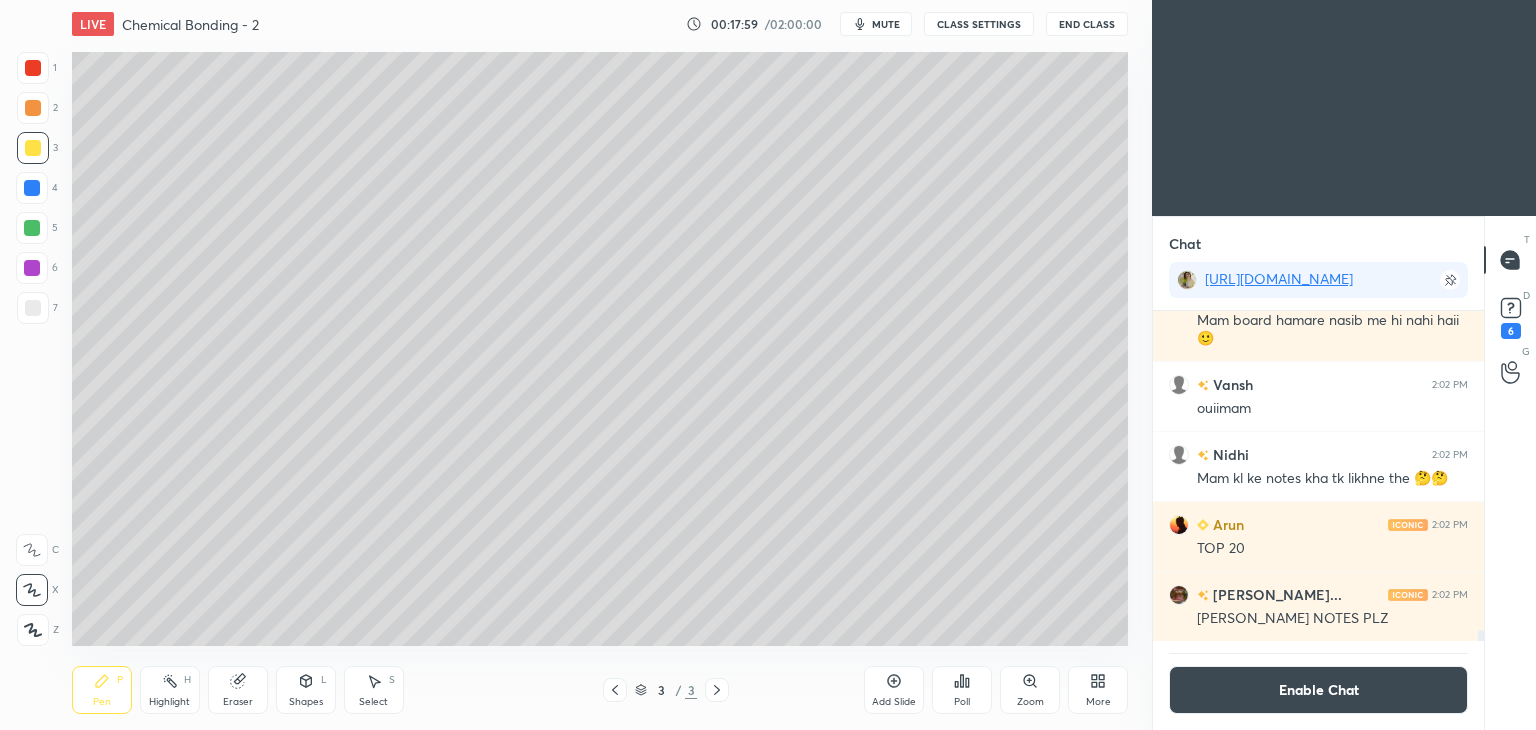 click at bounding box center [33, 308] 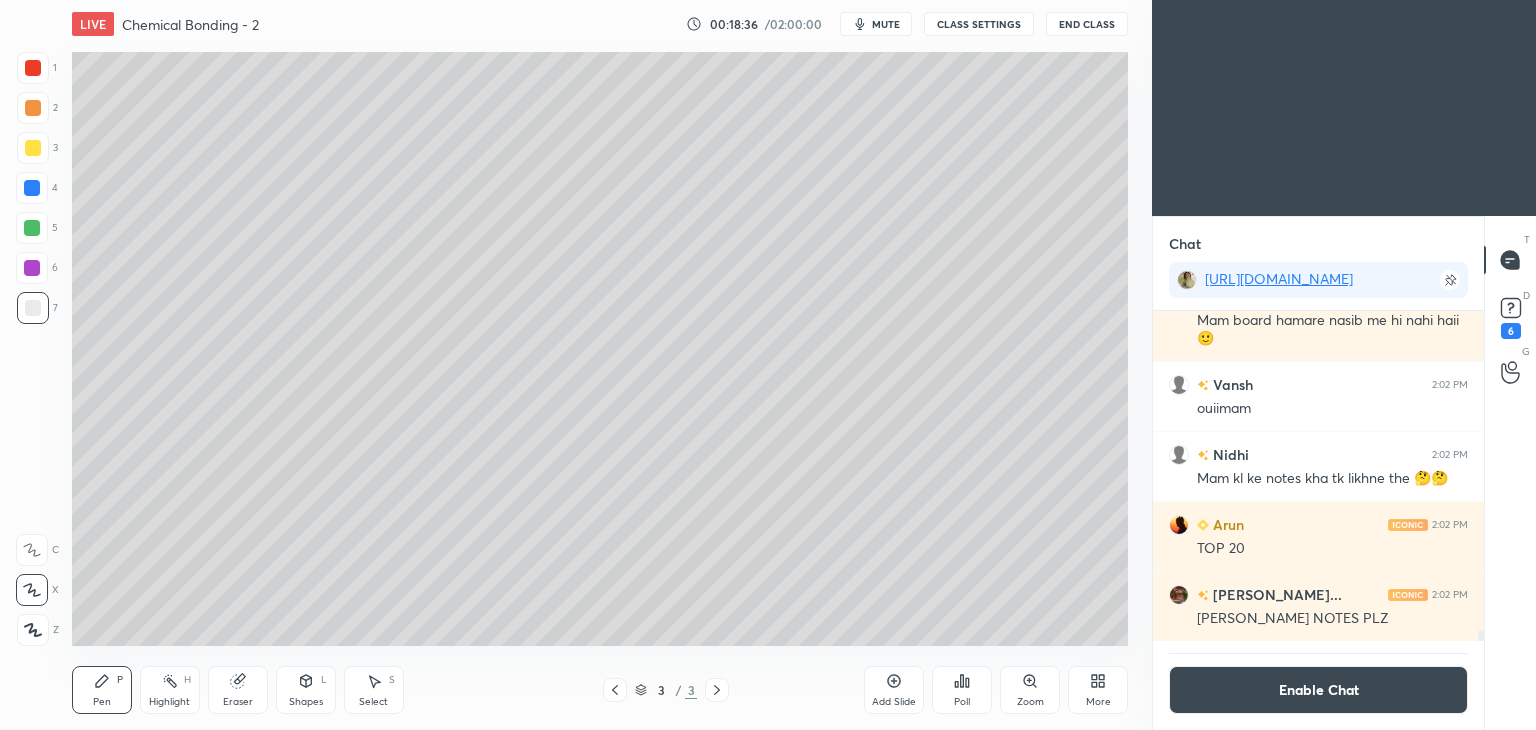 click 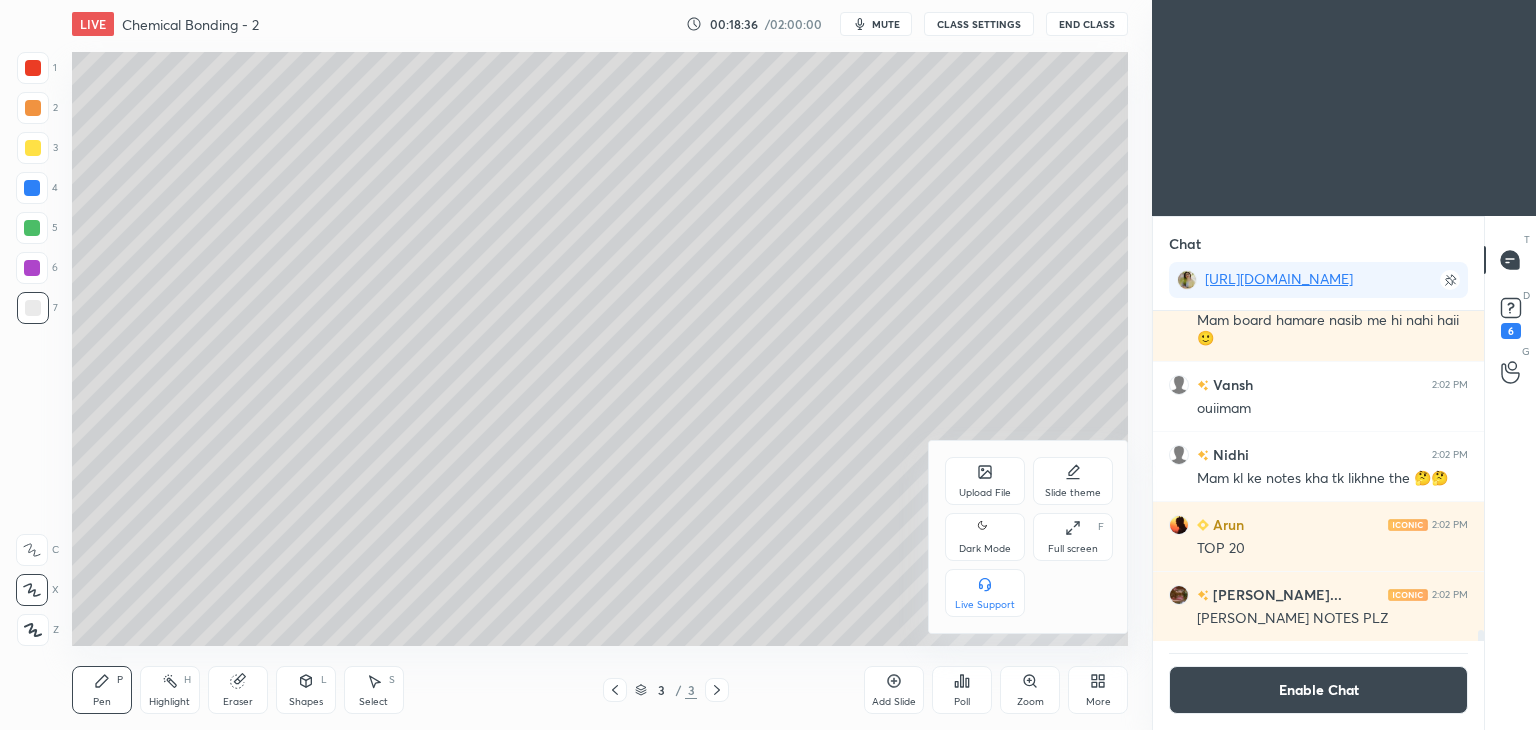 click on "Upload File" at bounding box center [985, 493] 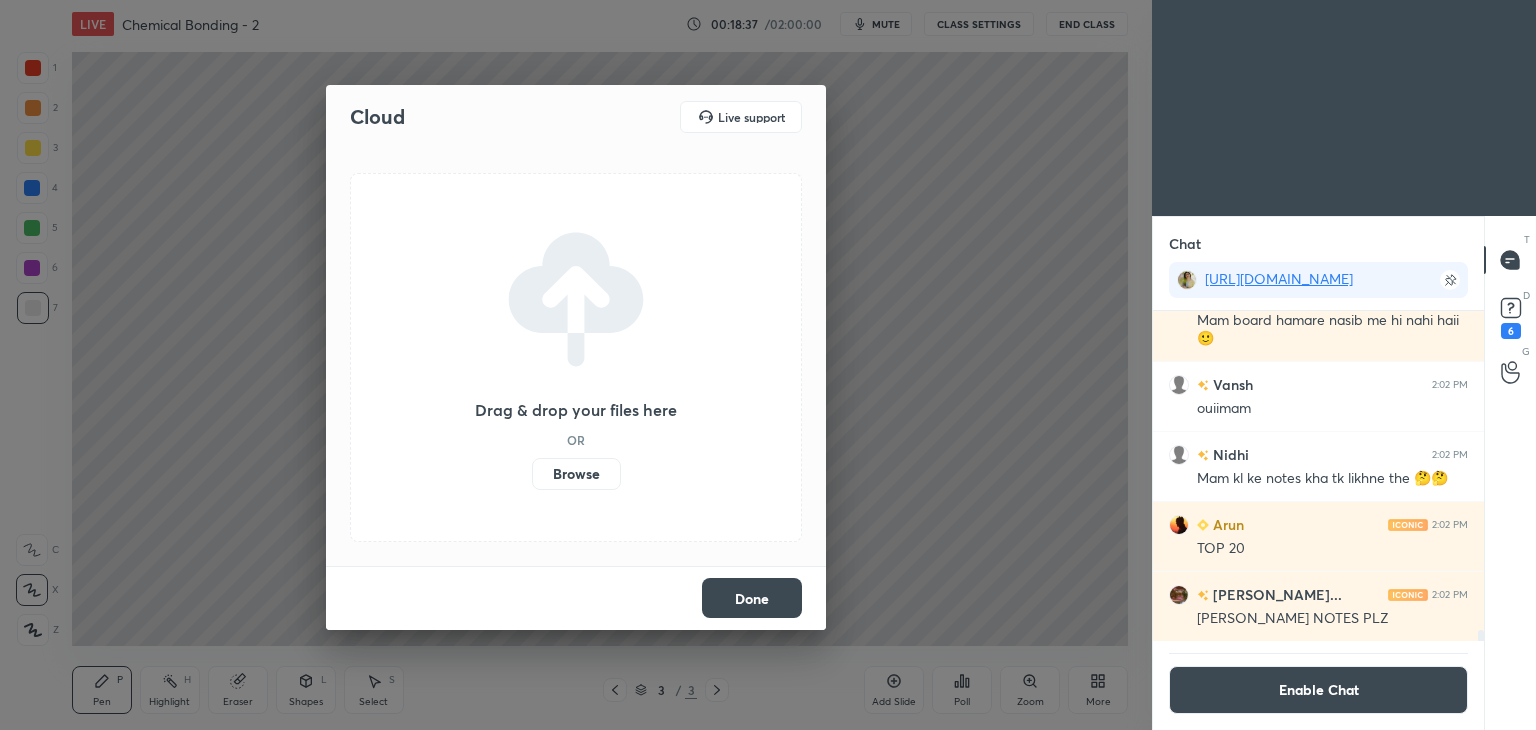 click on "Browse" at bounding box center [576, 474] 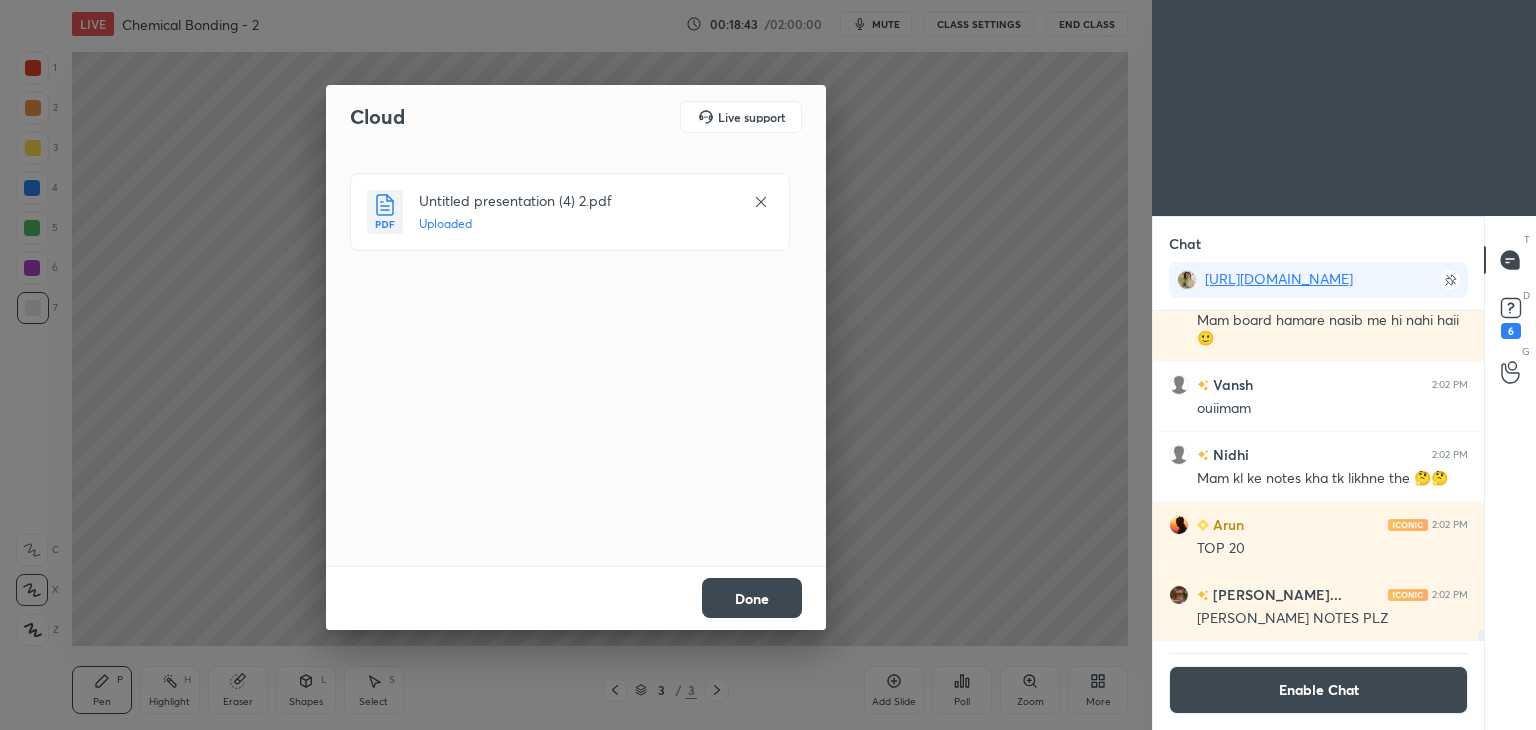 click on "Done" at bounding box center (752, 598) 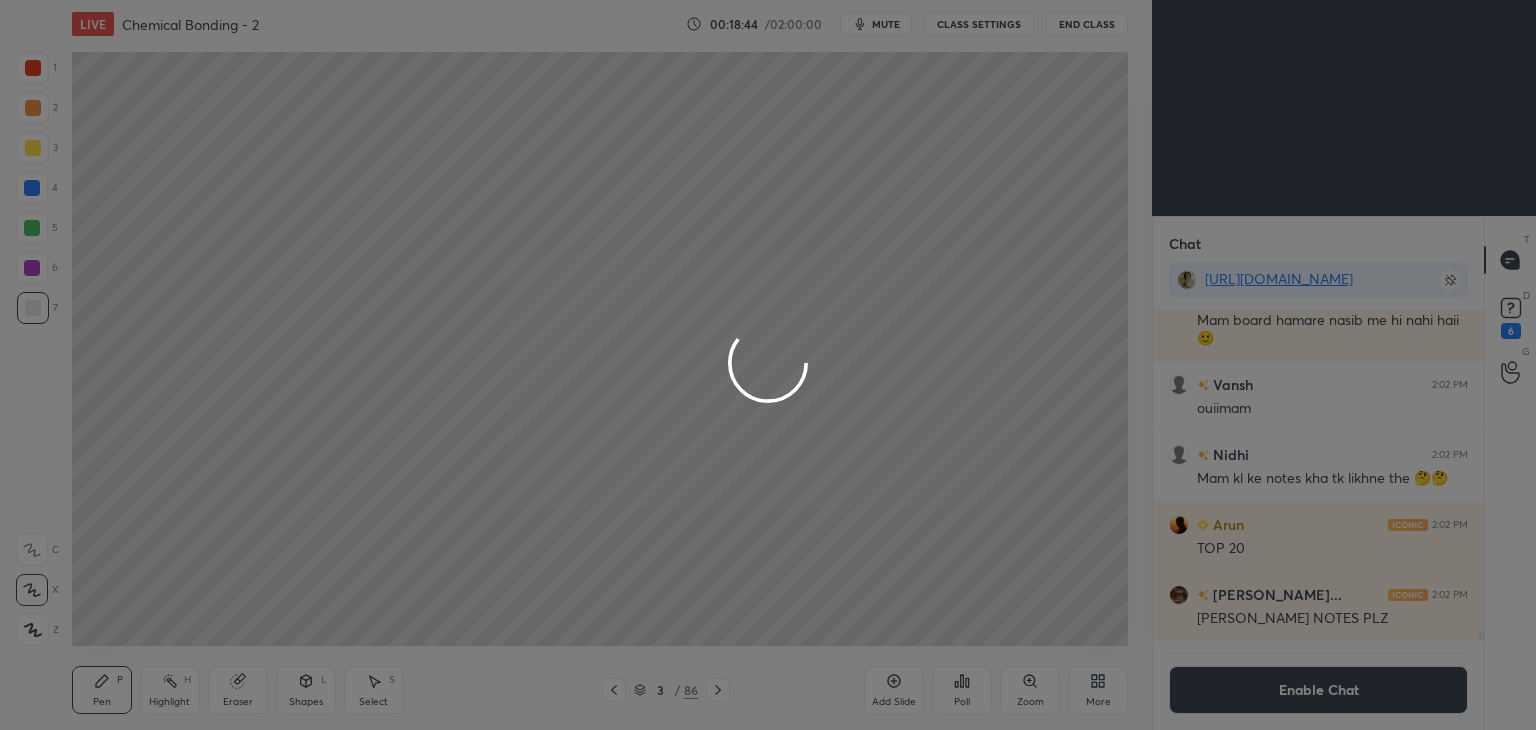 click 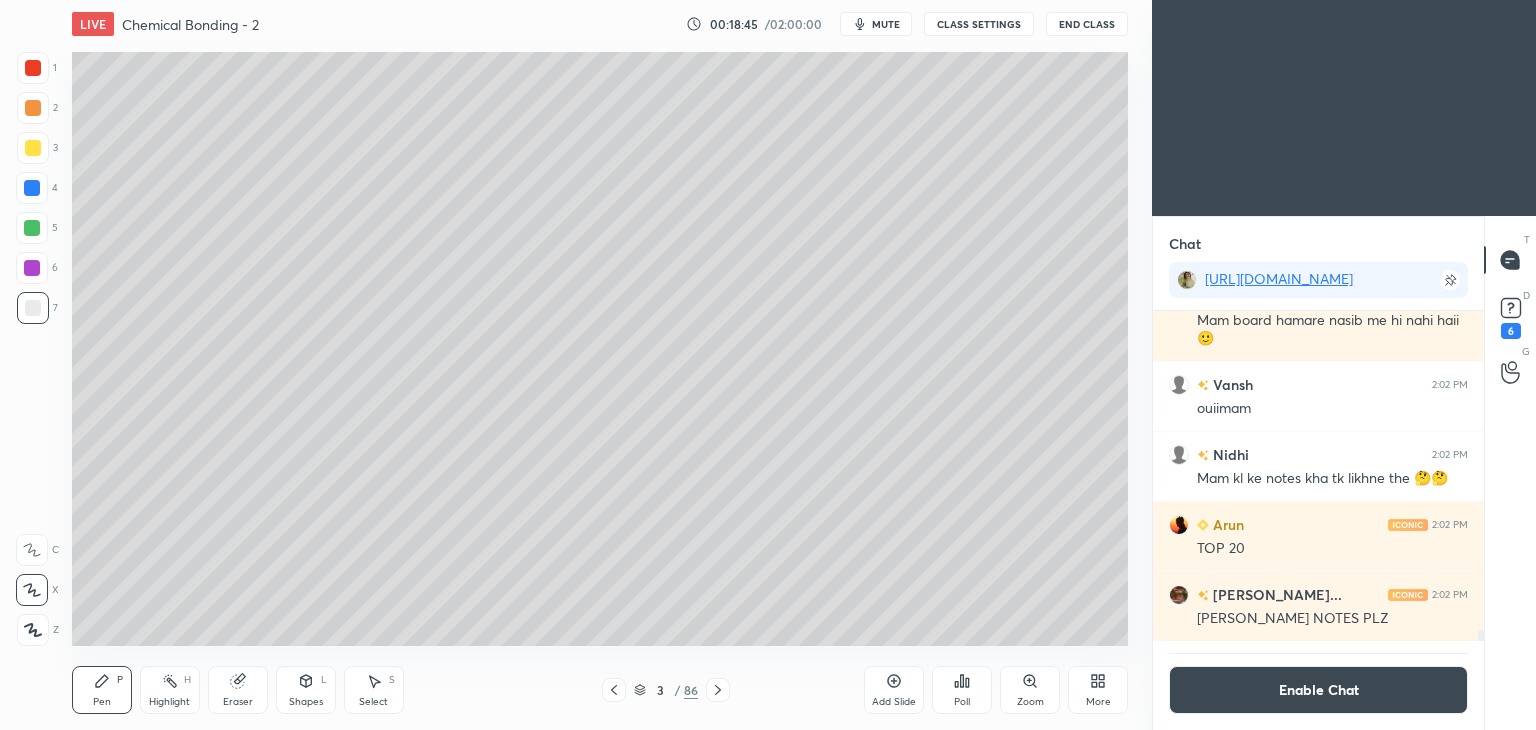 click on "Highlight" at bounding box center (169, 702) 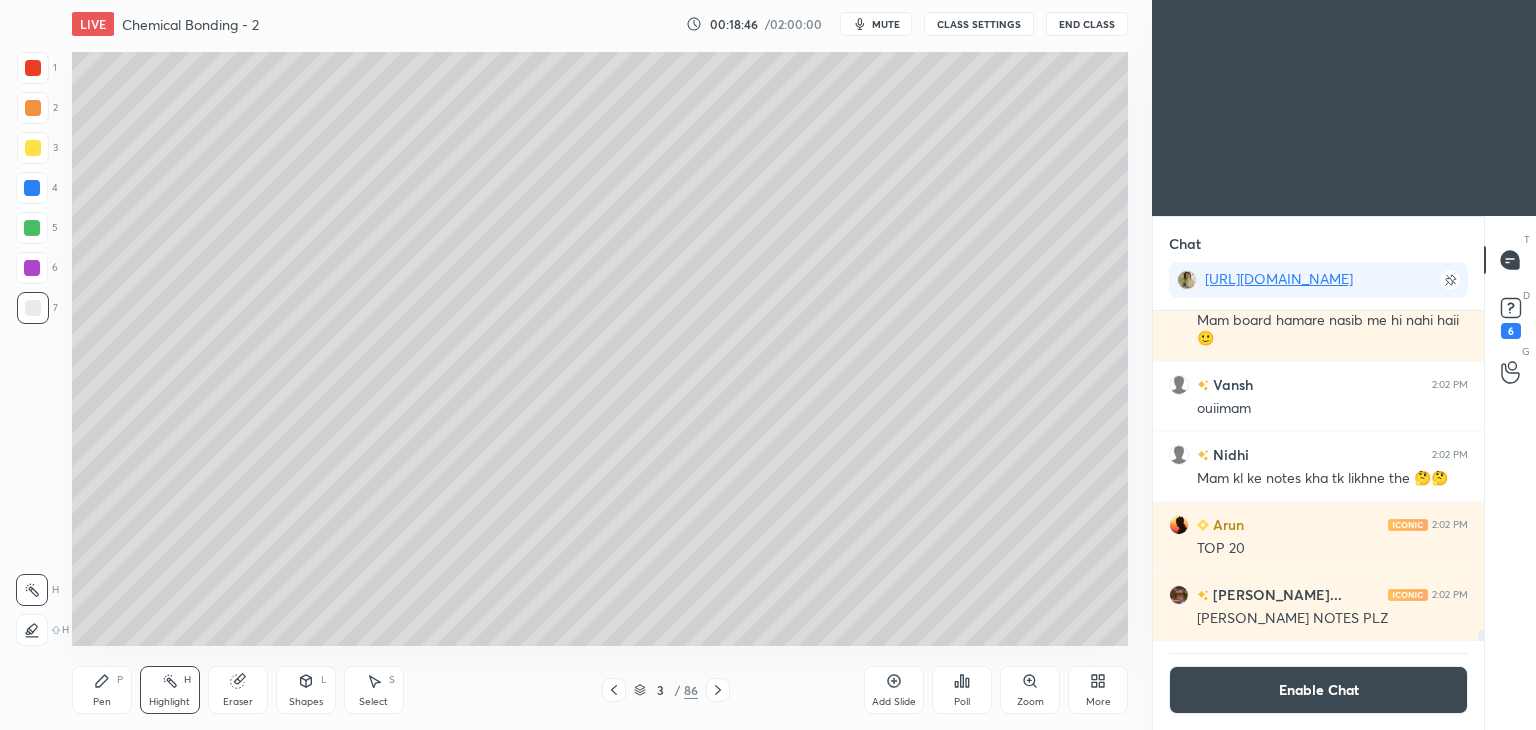 click at bounding box center [32, 228] 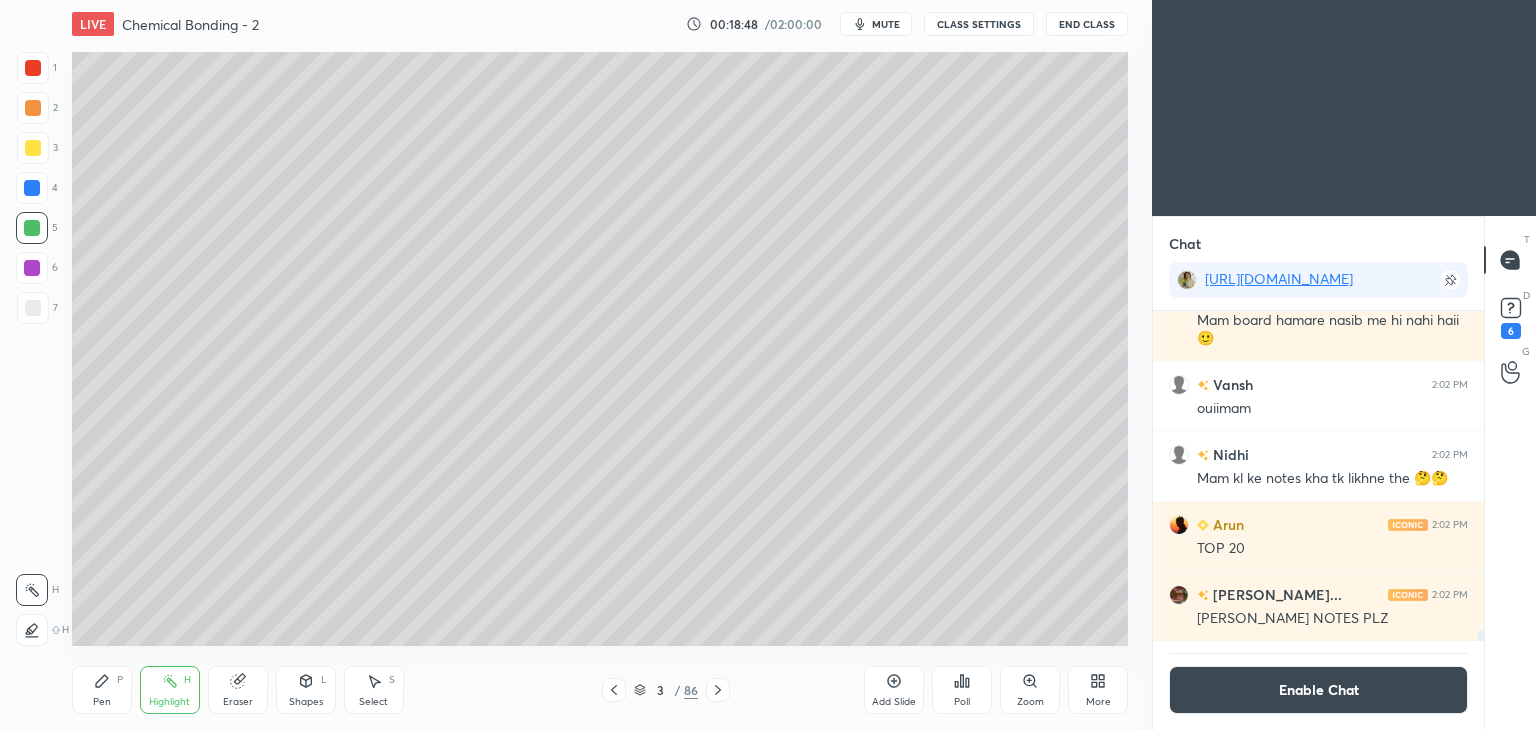click on "Pen P Highlight H Eraser Shapes L Select S" at bounding box center [270, 690] 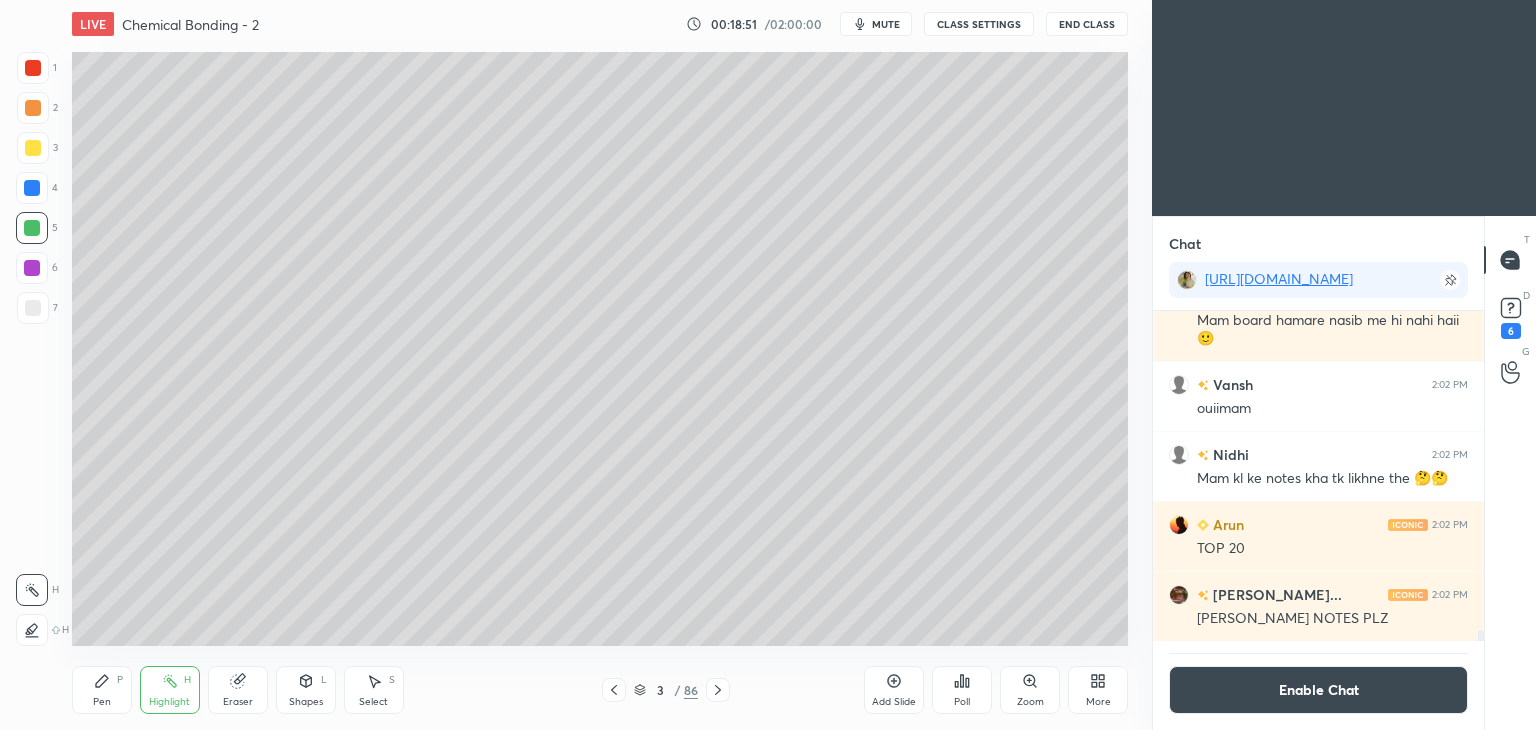 click 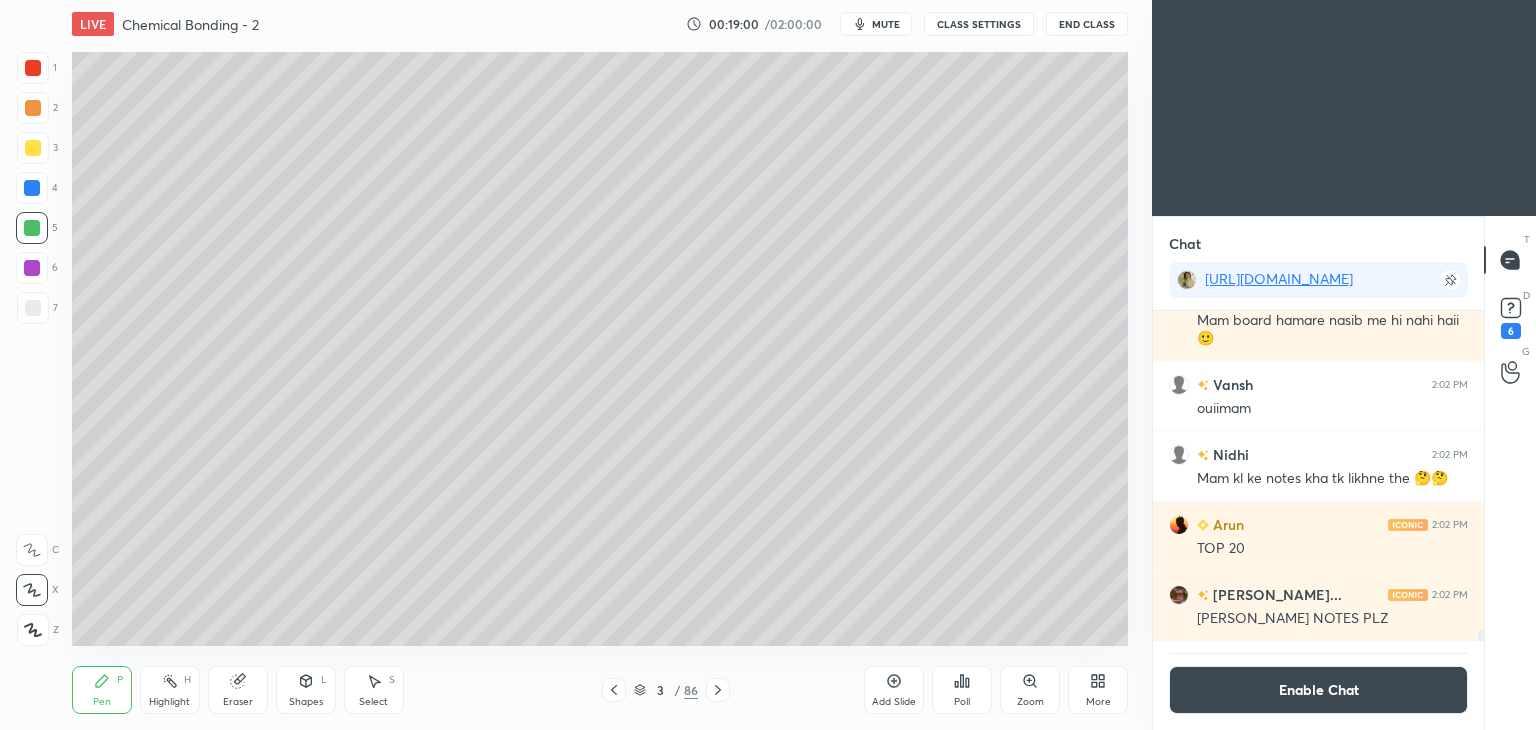 click 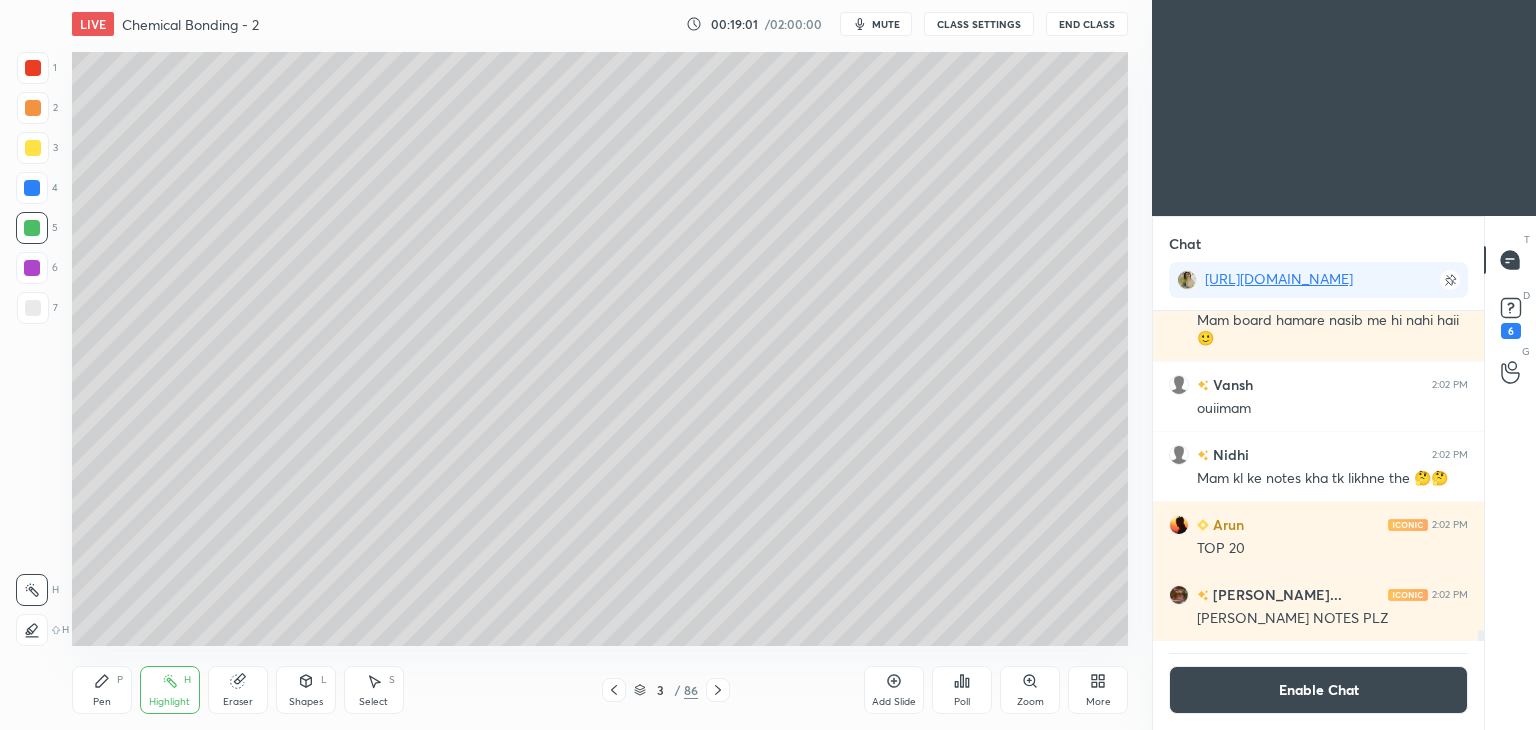 click at bounding box center (32, 268) 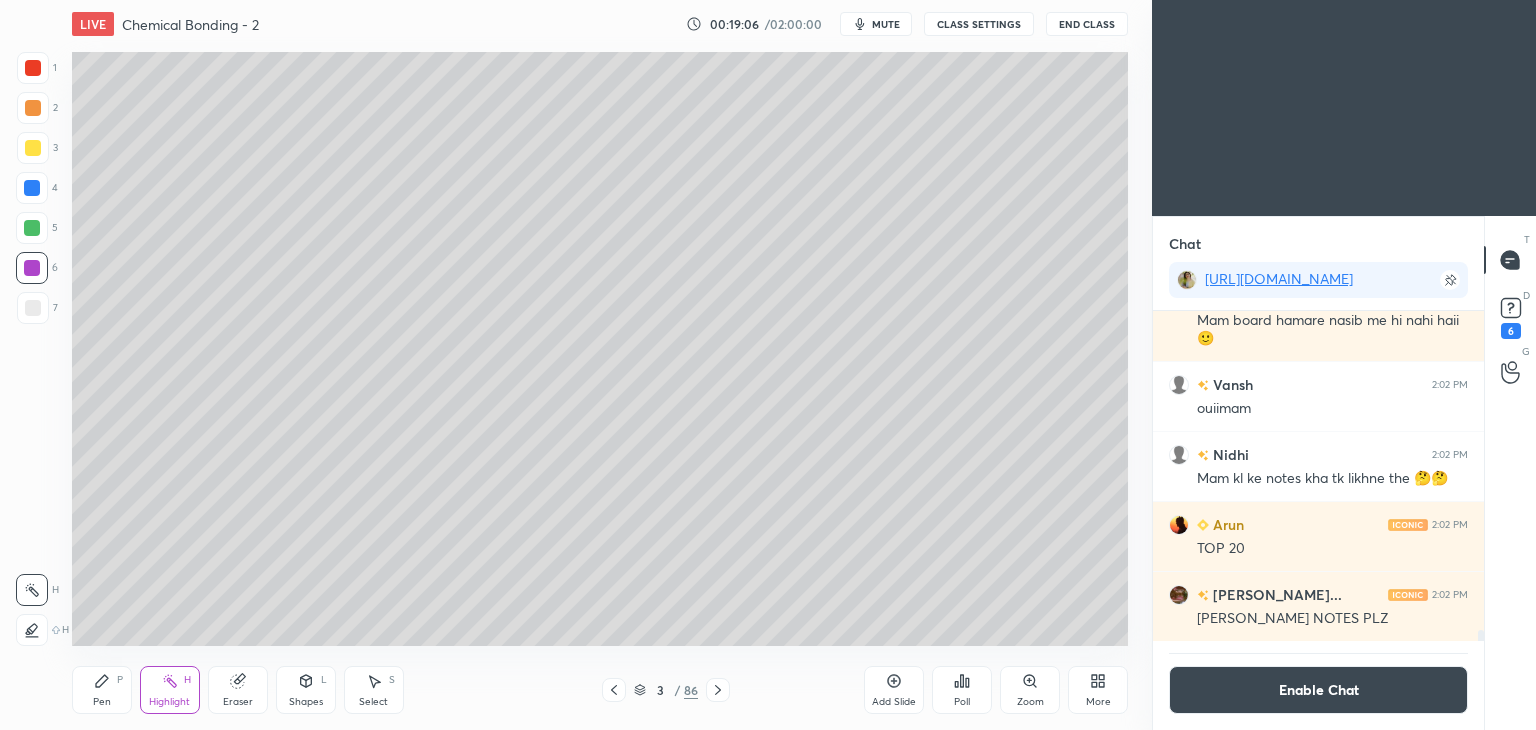 click 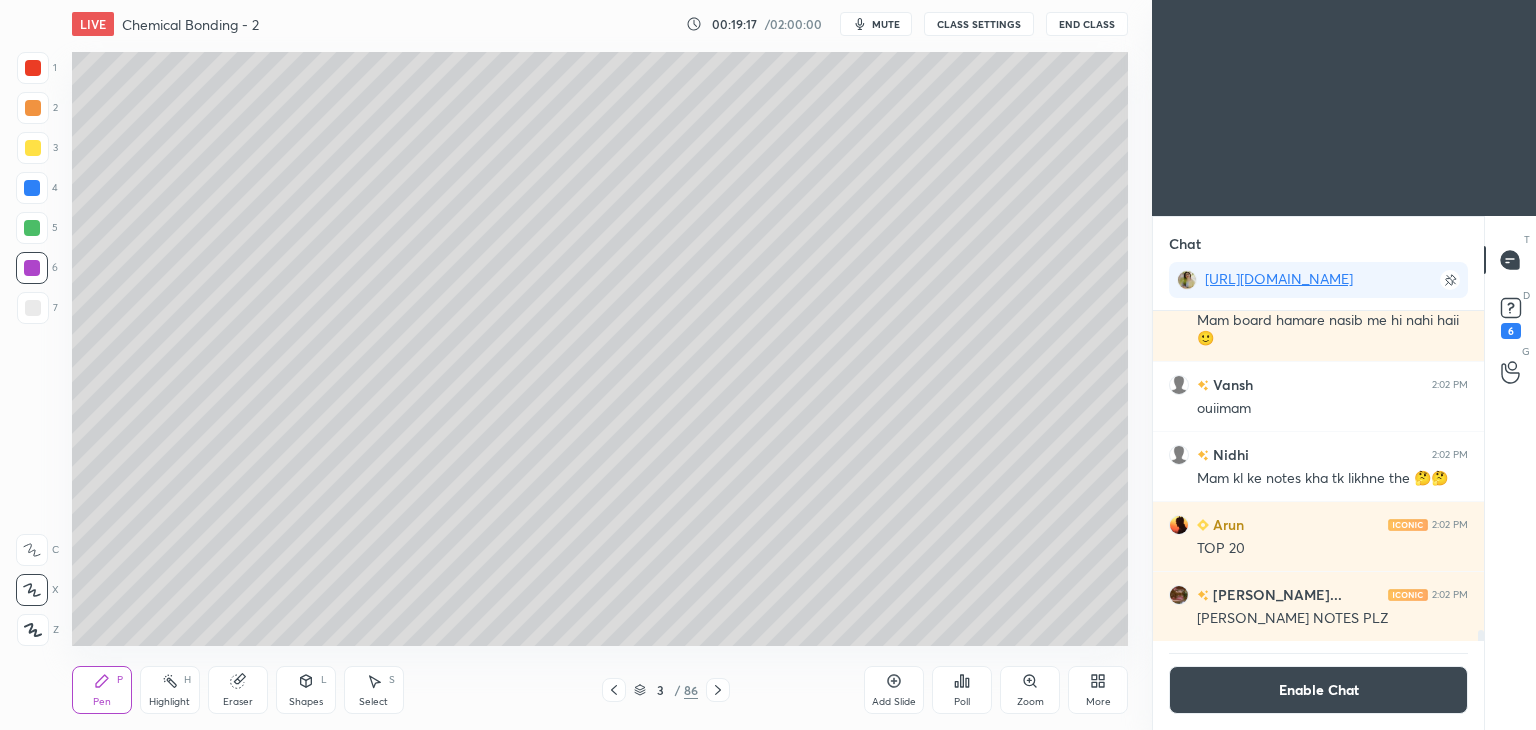 click on "Highlight" at bounding box center (169, 702) 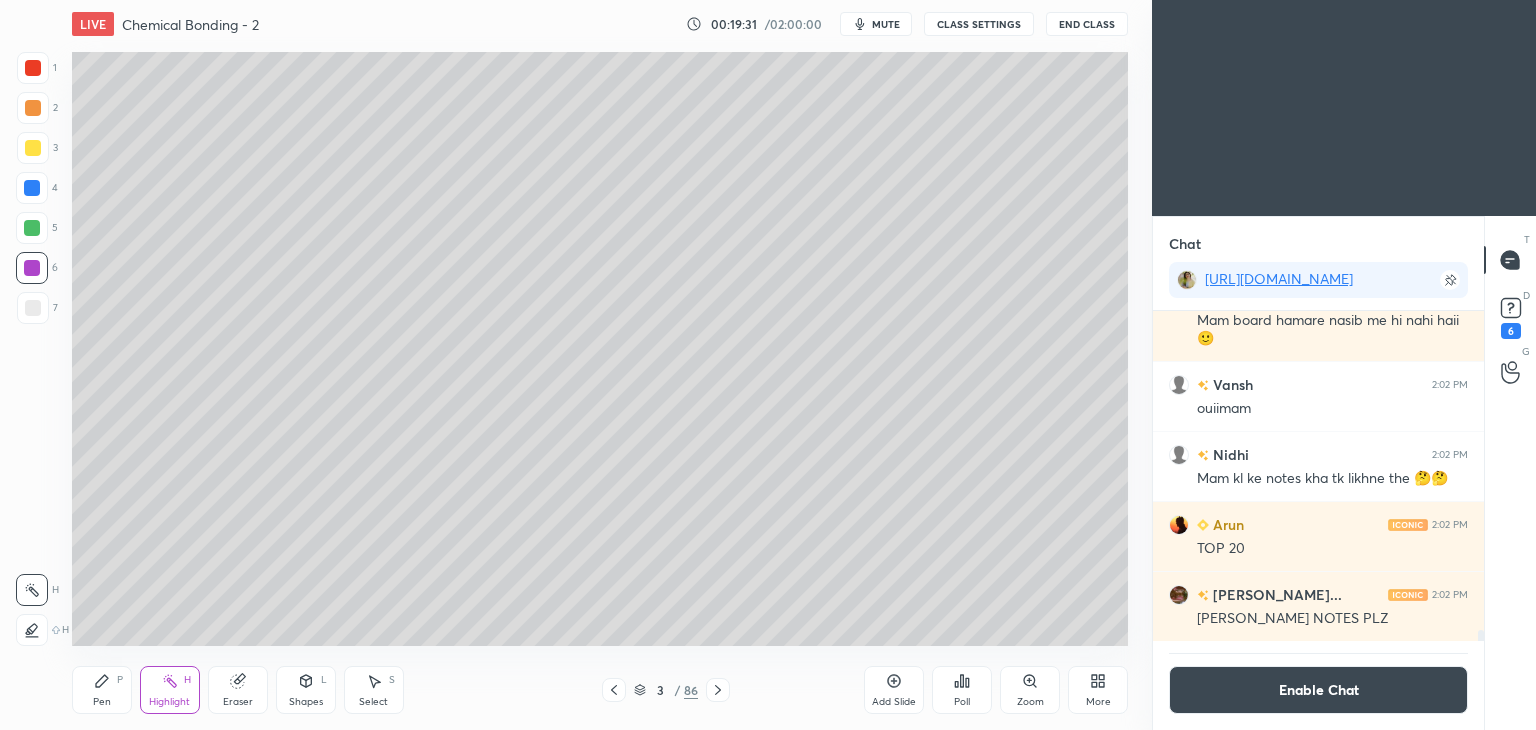 click on "Pen P" at bounding box center (102, 690) 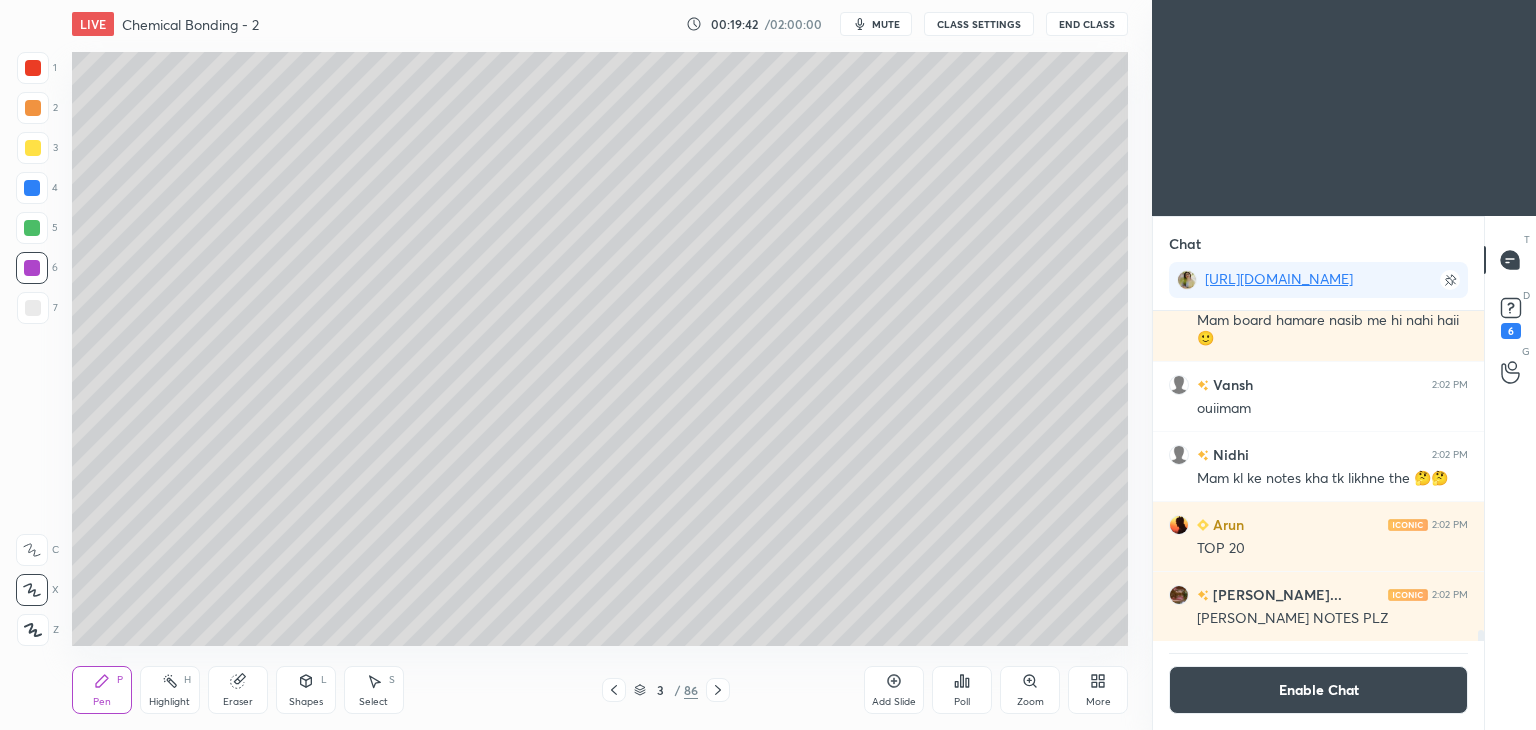 click on "Enable Chat" at bounding box center [1318, 690] 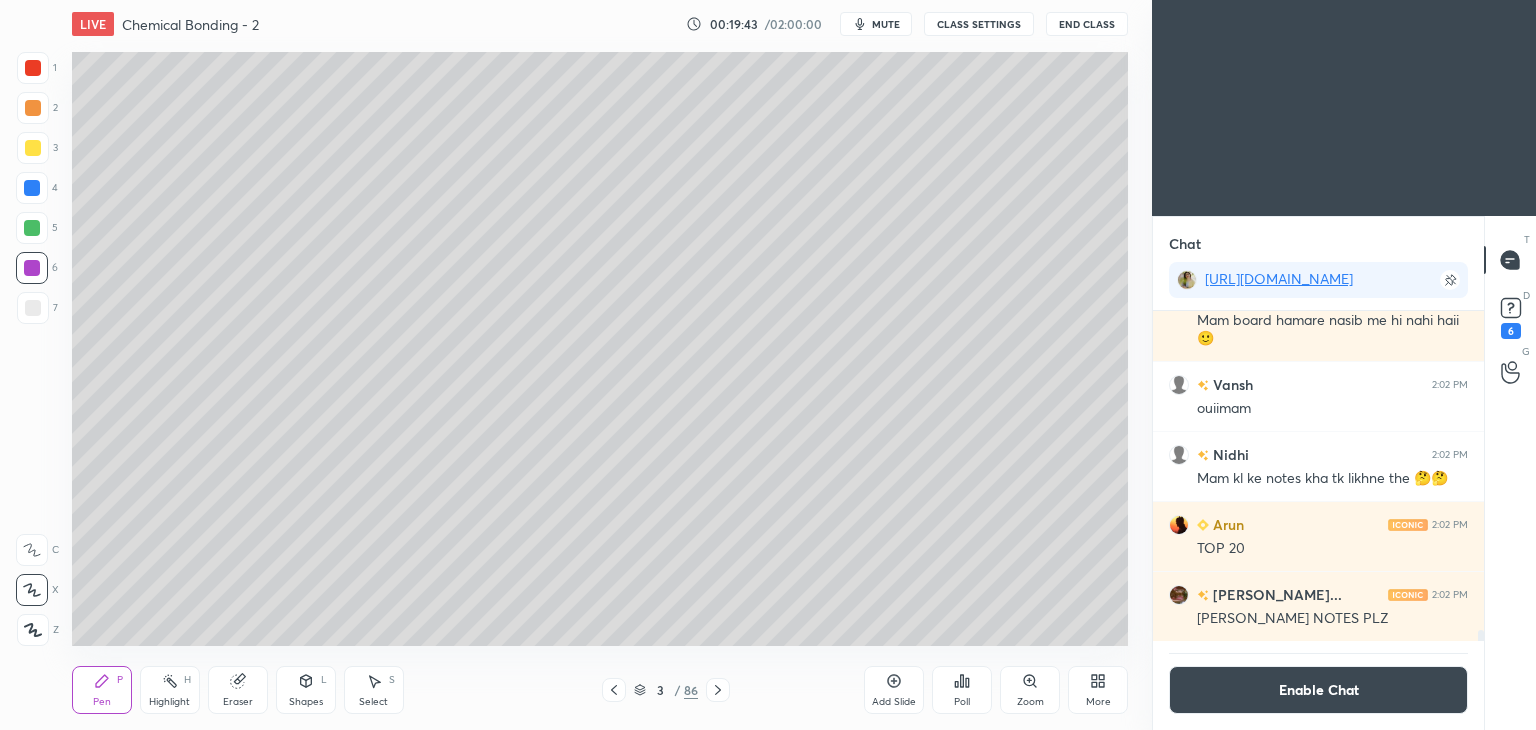 scroll, scrollTop: 9335, scrollLeft: 0, axis: vertical 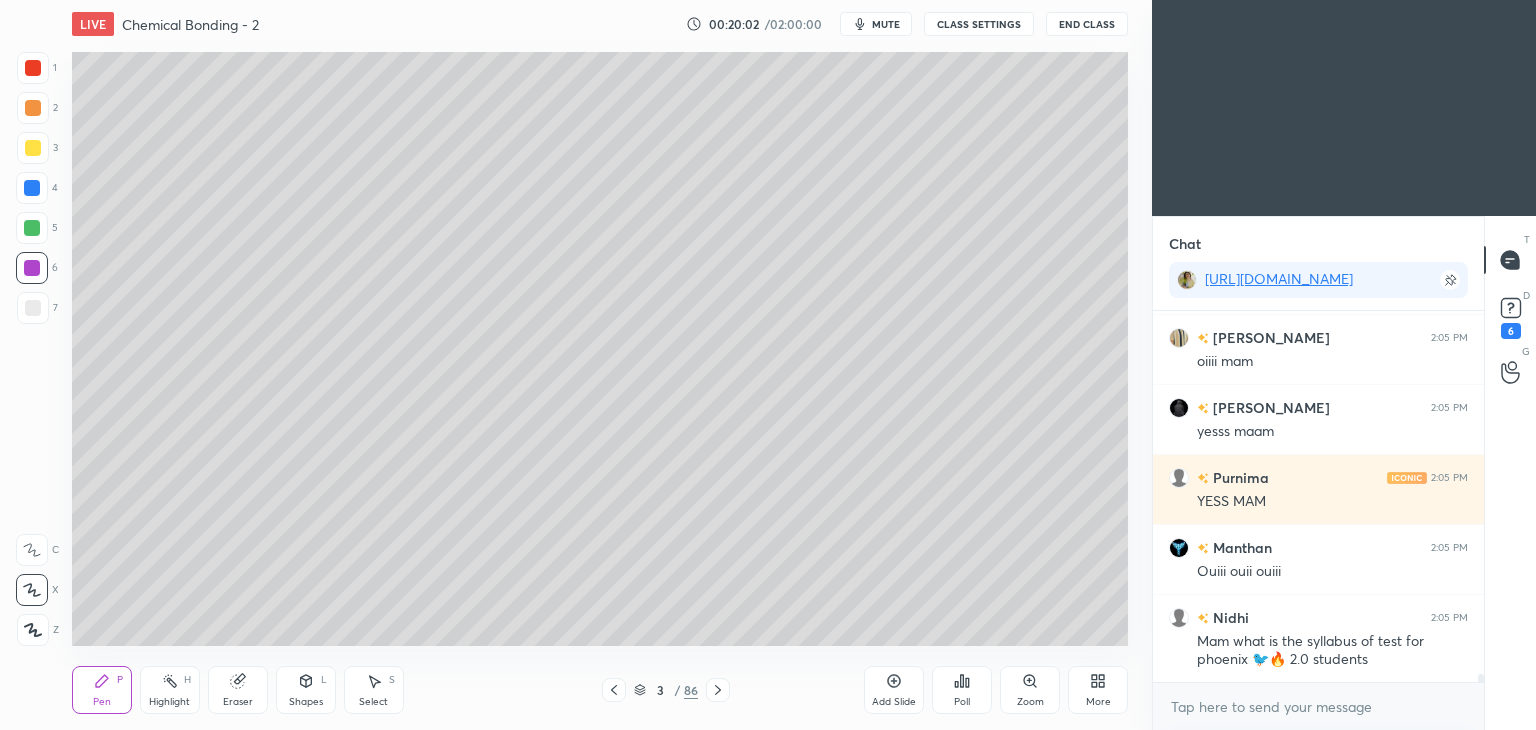 click on "Pen P" at bounding box center (102, 690) 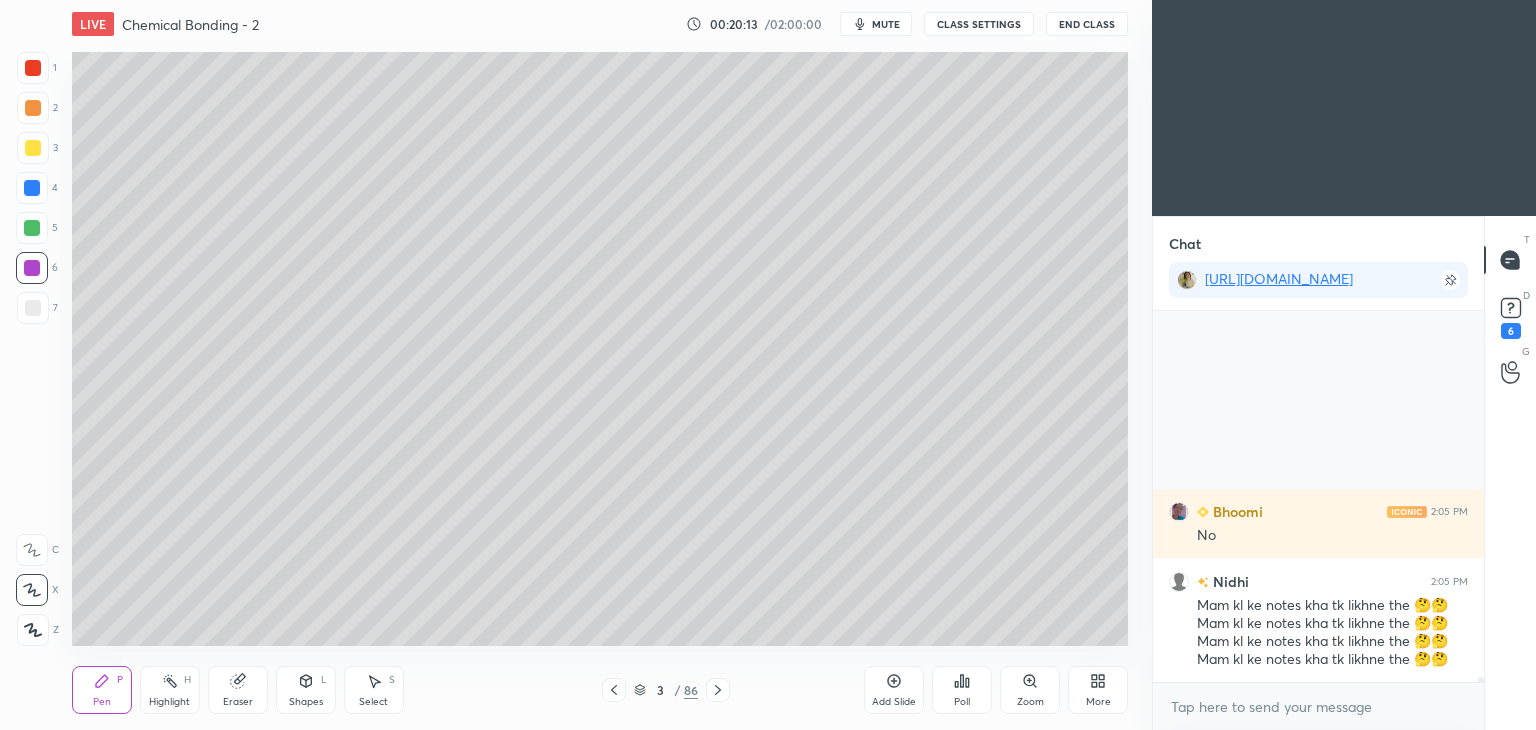 scroll, scrollTop: 25596, scrollLeft: 0, axis: vertical 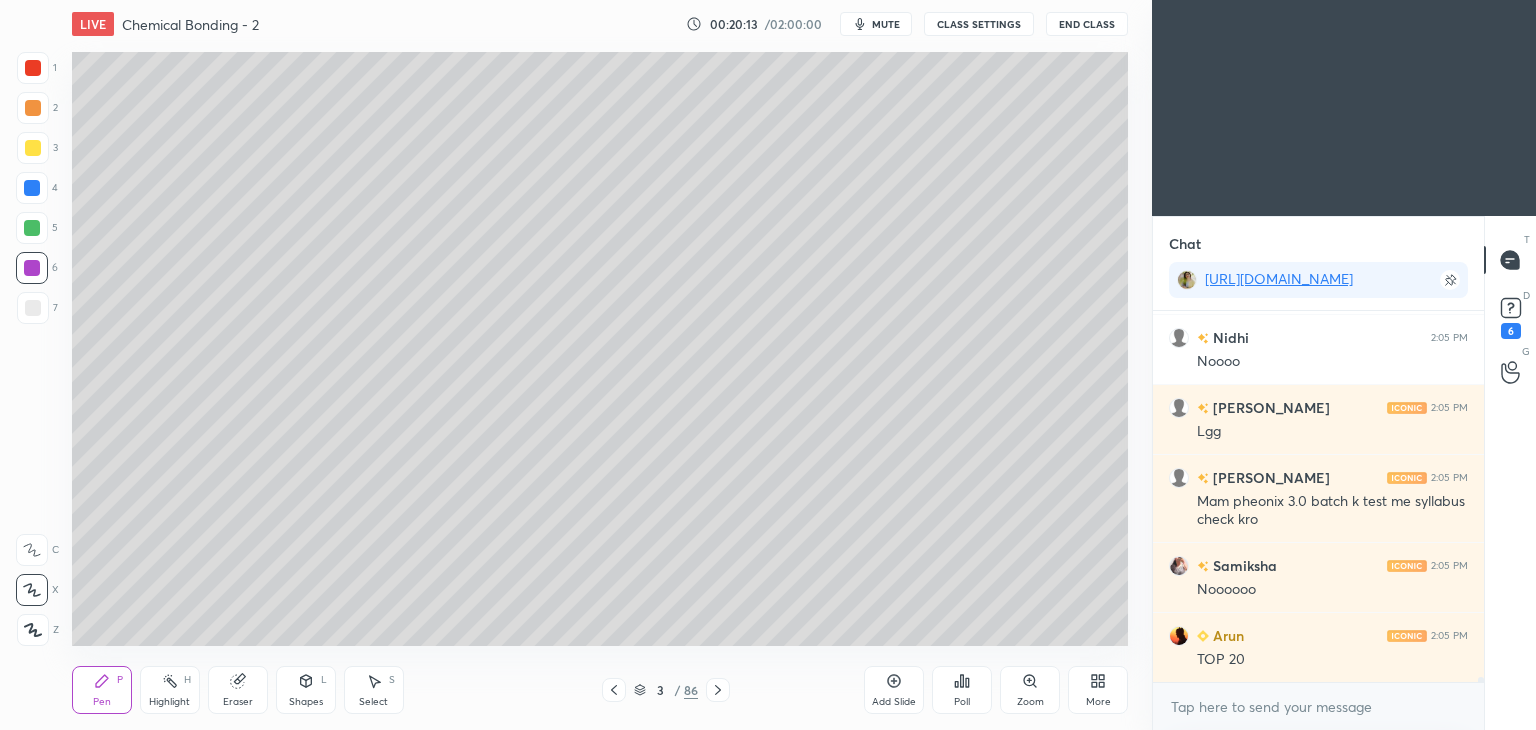 click on "CLASS SETTINGS" at bounding box center (979, 24) 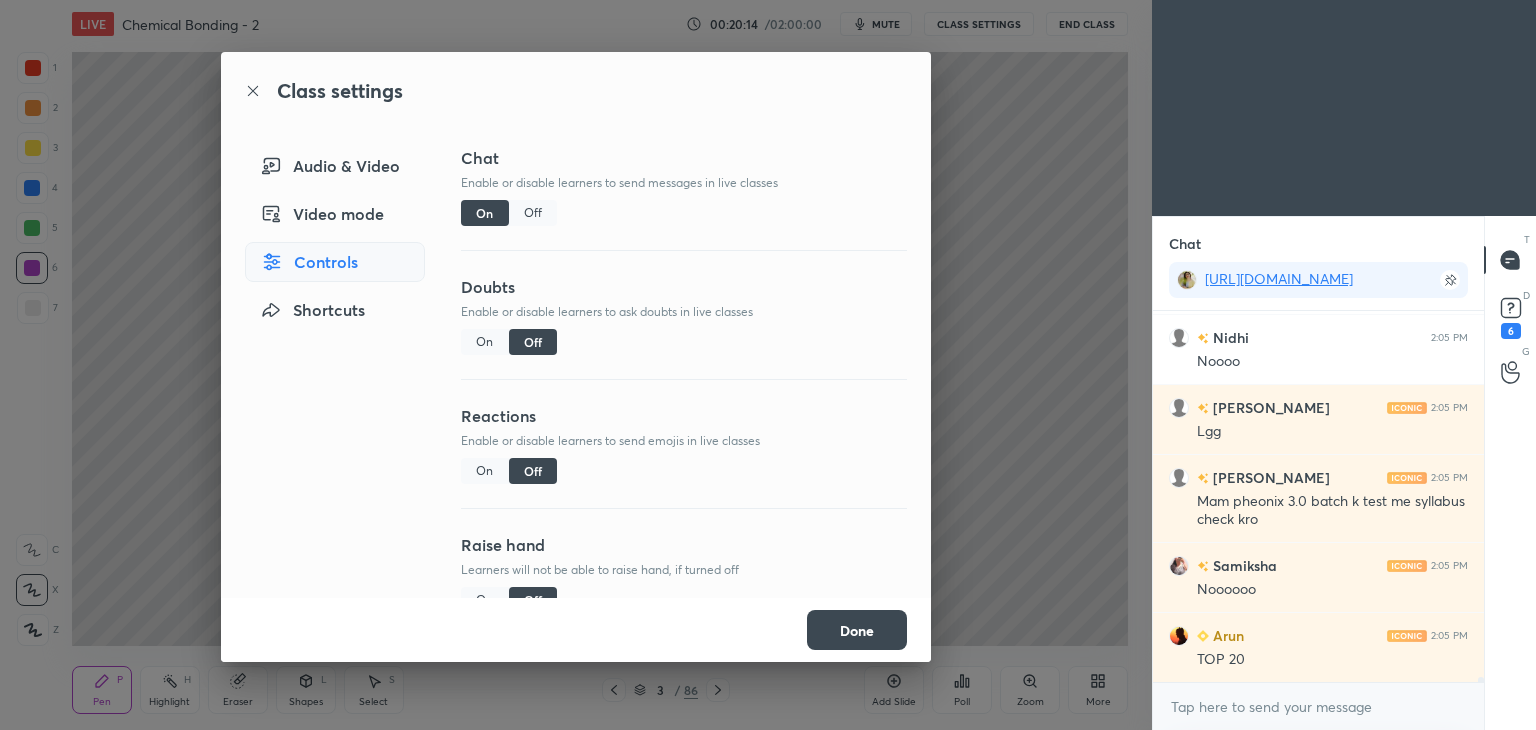 click on "Off" at bounding box center [533, 213] 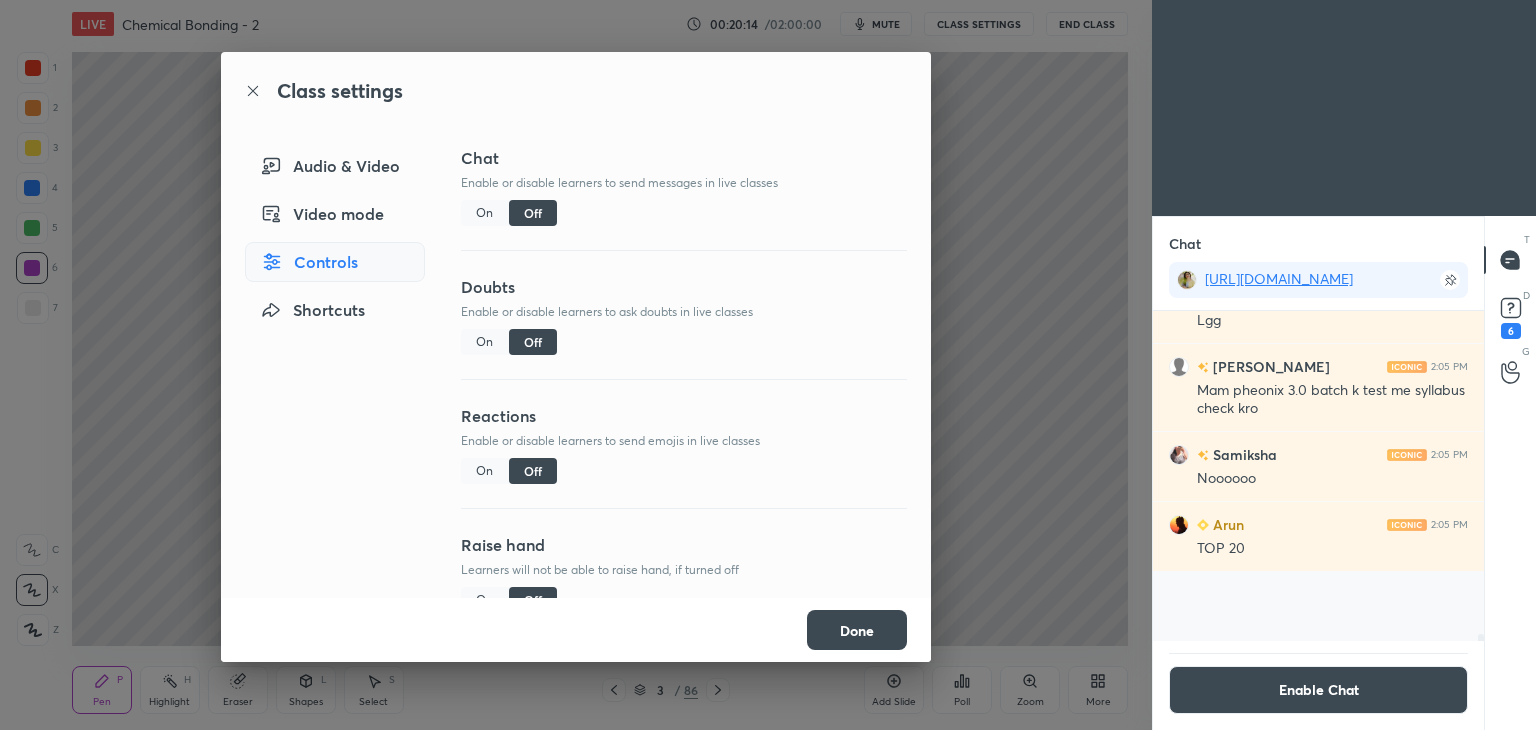 scroll, scrollTop: 21906, scrollLeft: 0, axis: vertical 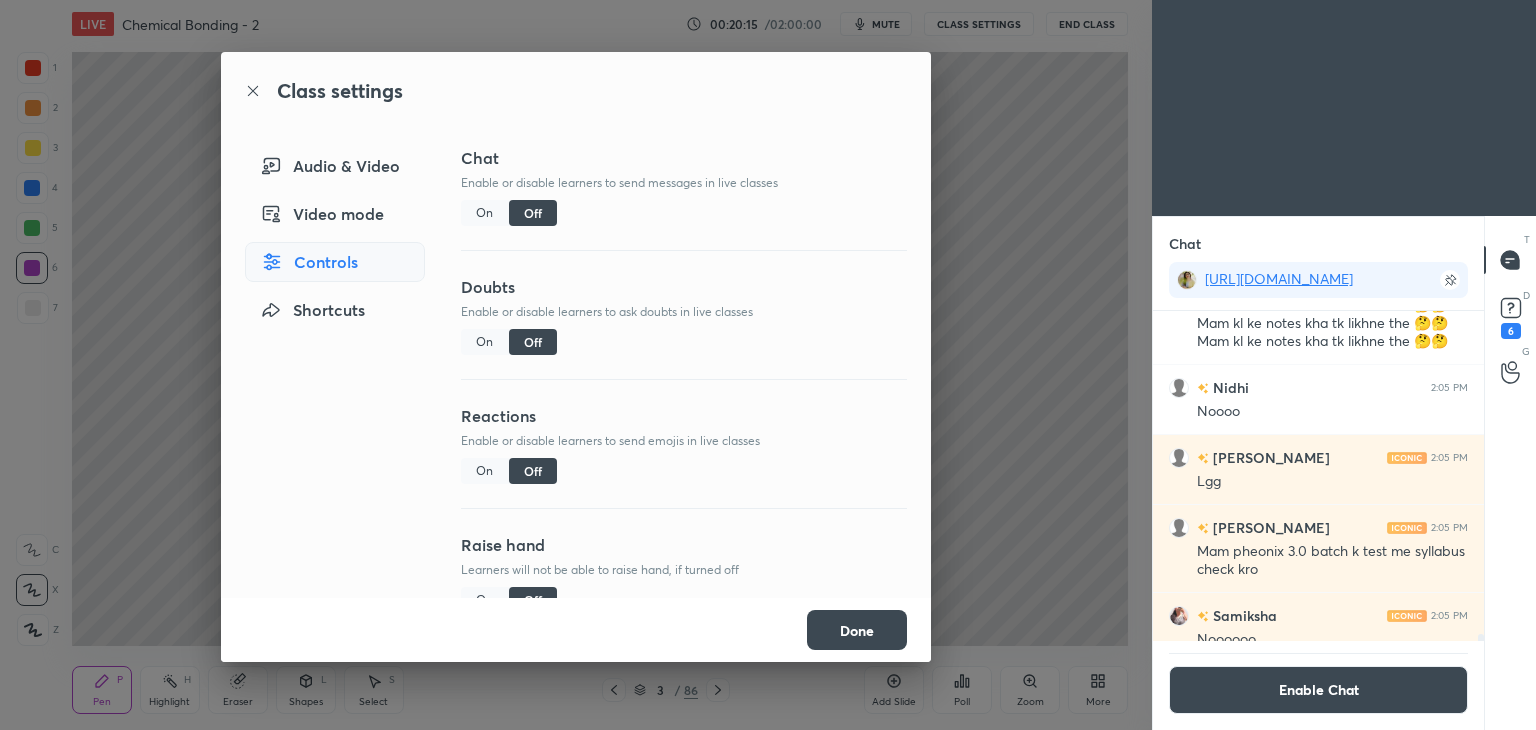 click on "Done" at bounding box center [857, 630] 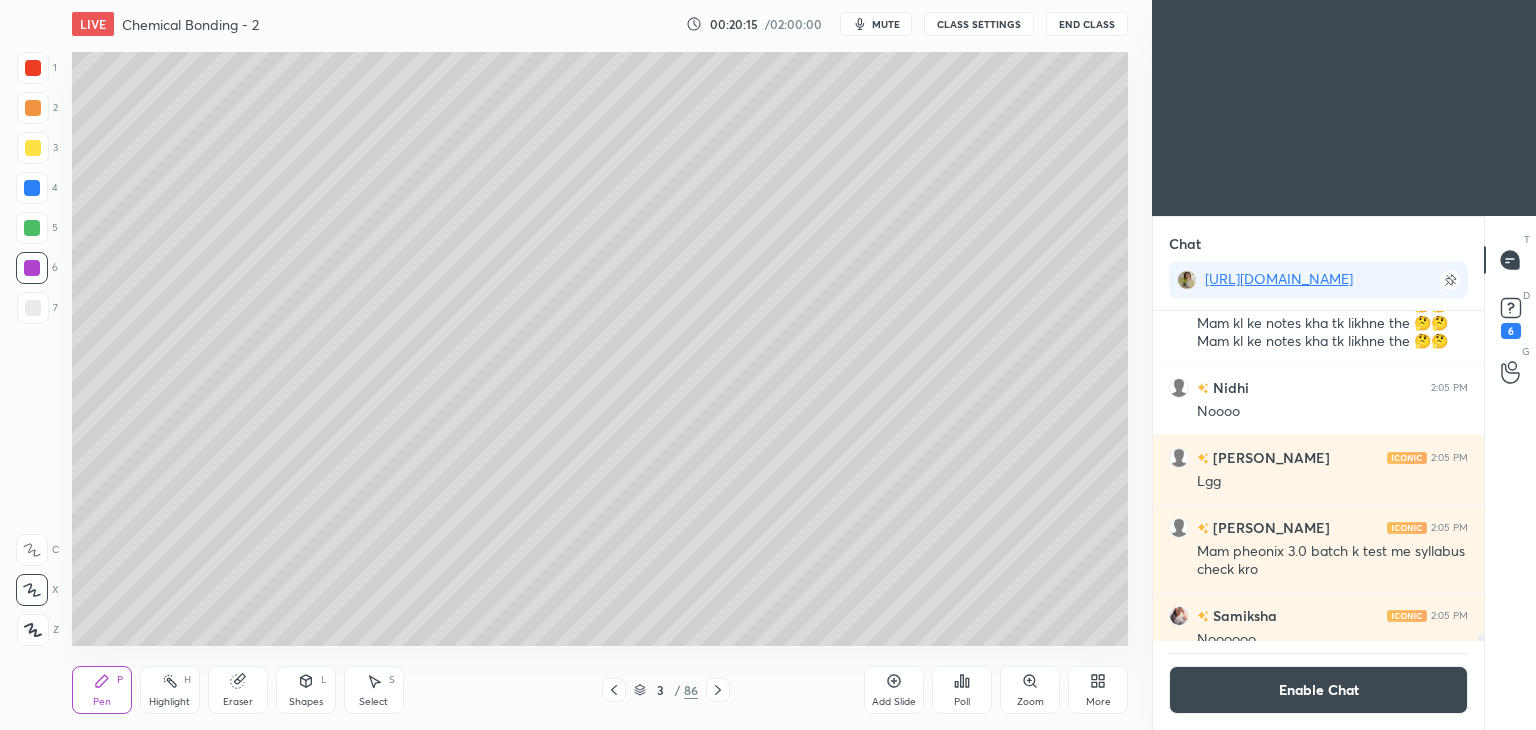 scroll, scrollTop: 23119, scrollLeft: 0, axis: vertical 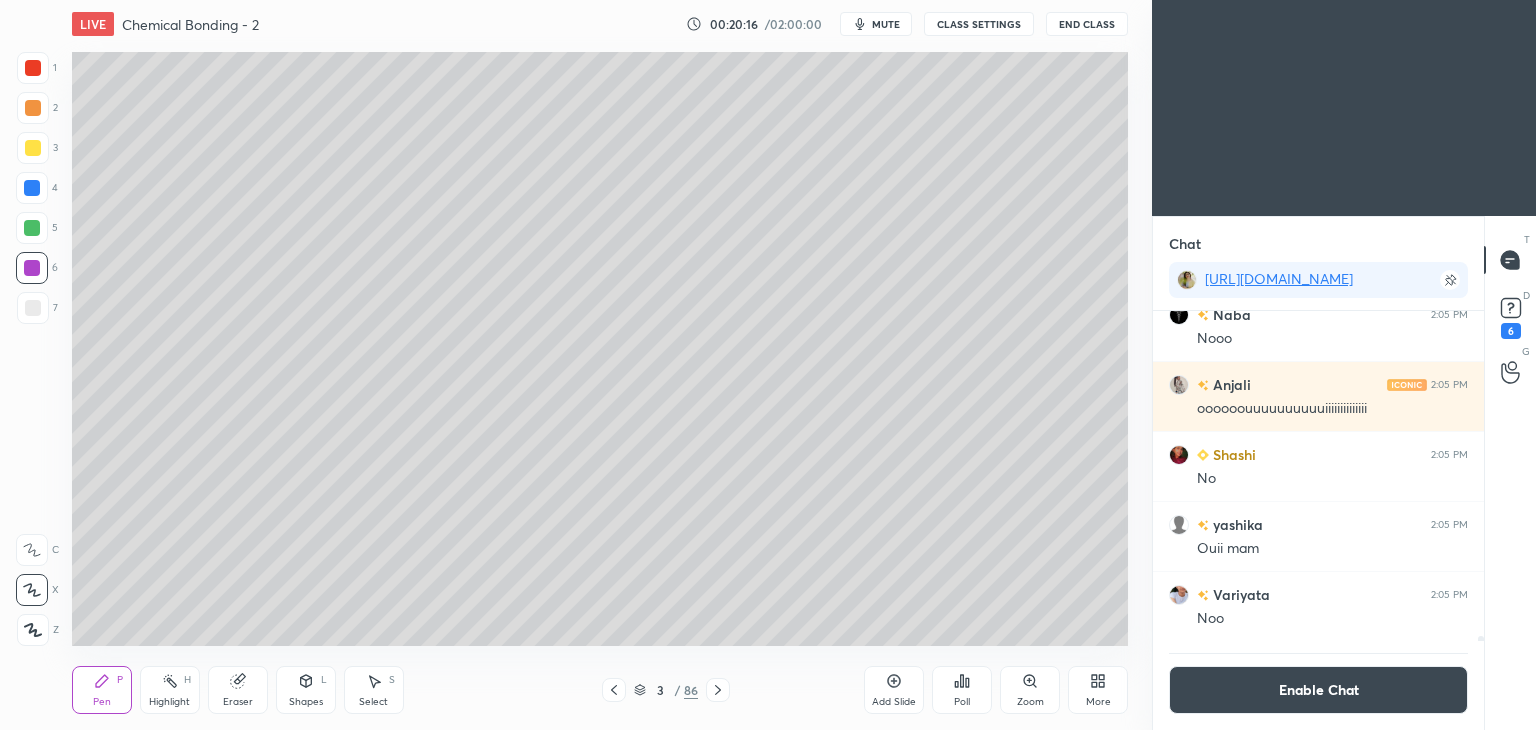 click on "Highlight H" at bounding box center (170, 690) 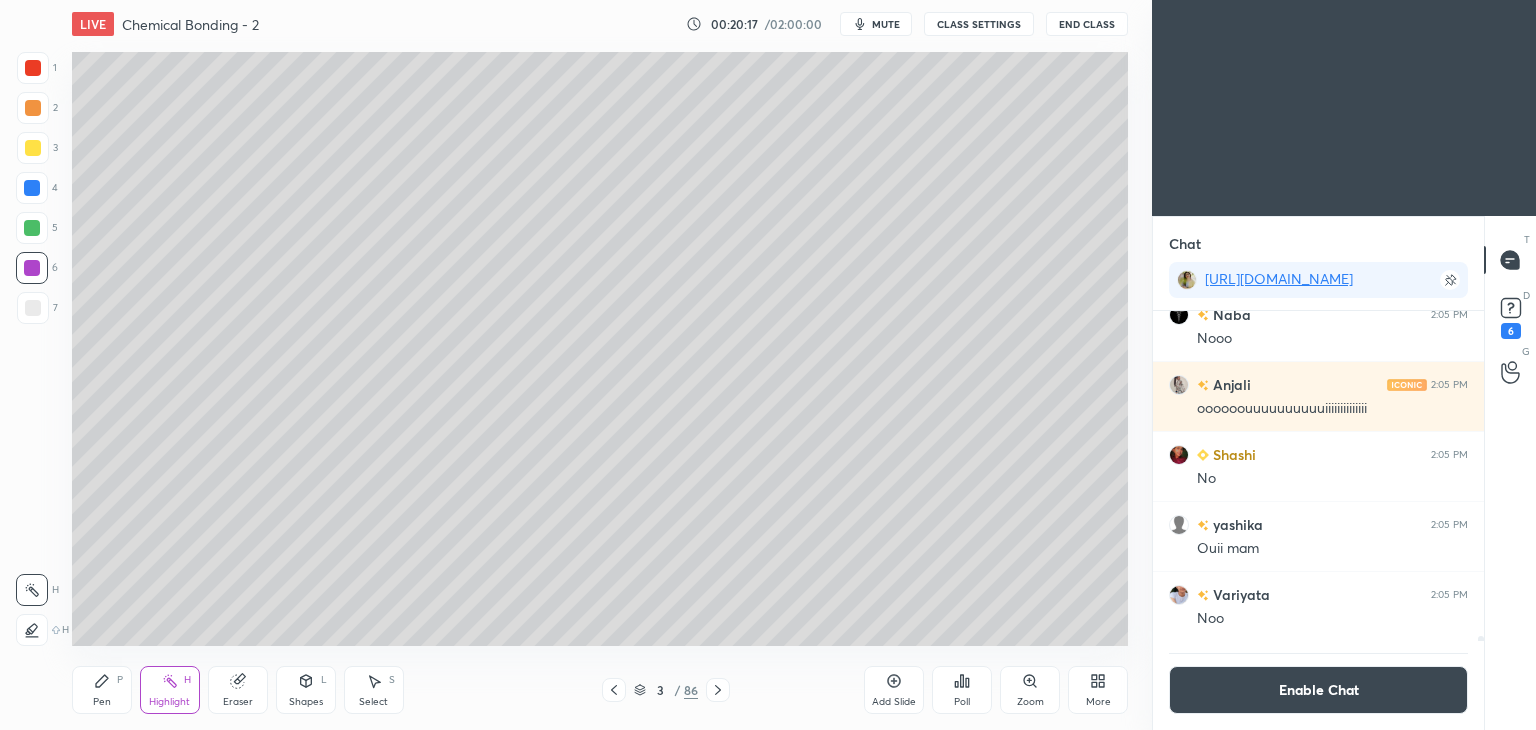 click 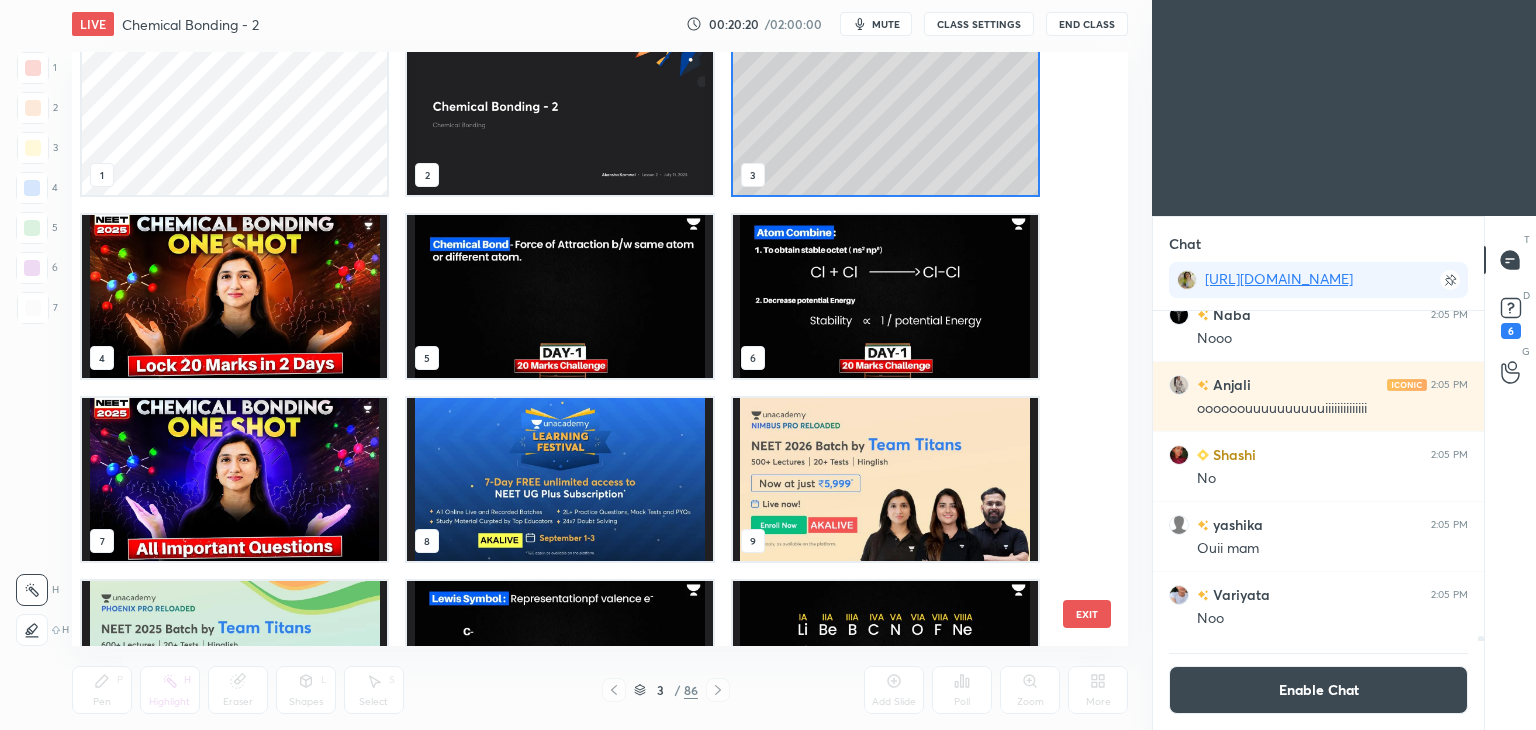 click at bounding box center [559, 296] 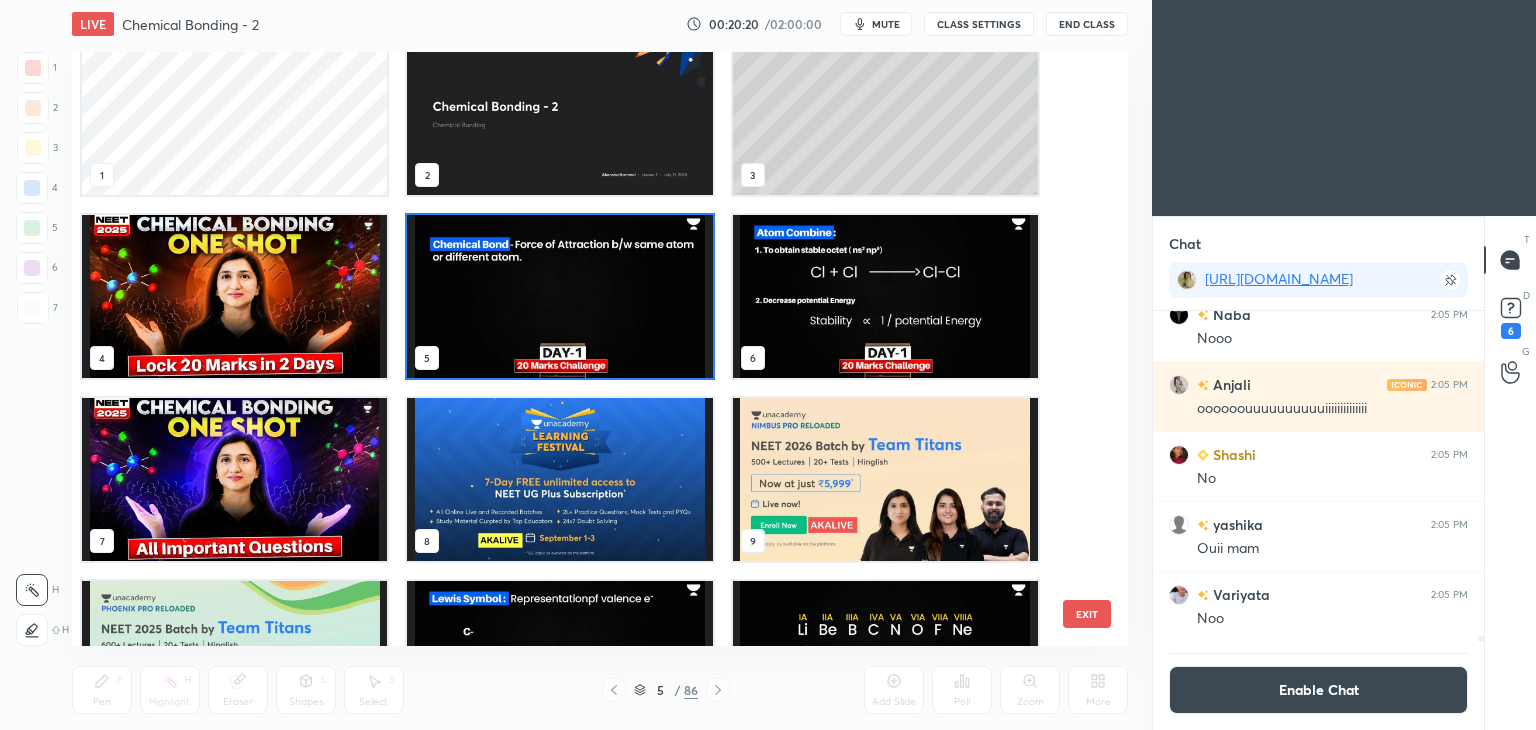 click at bounding box center (559, 296) 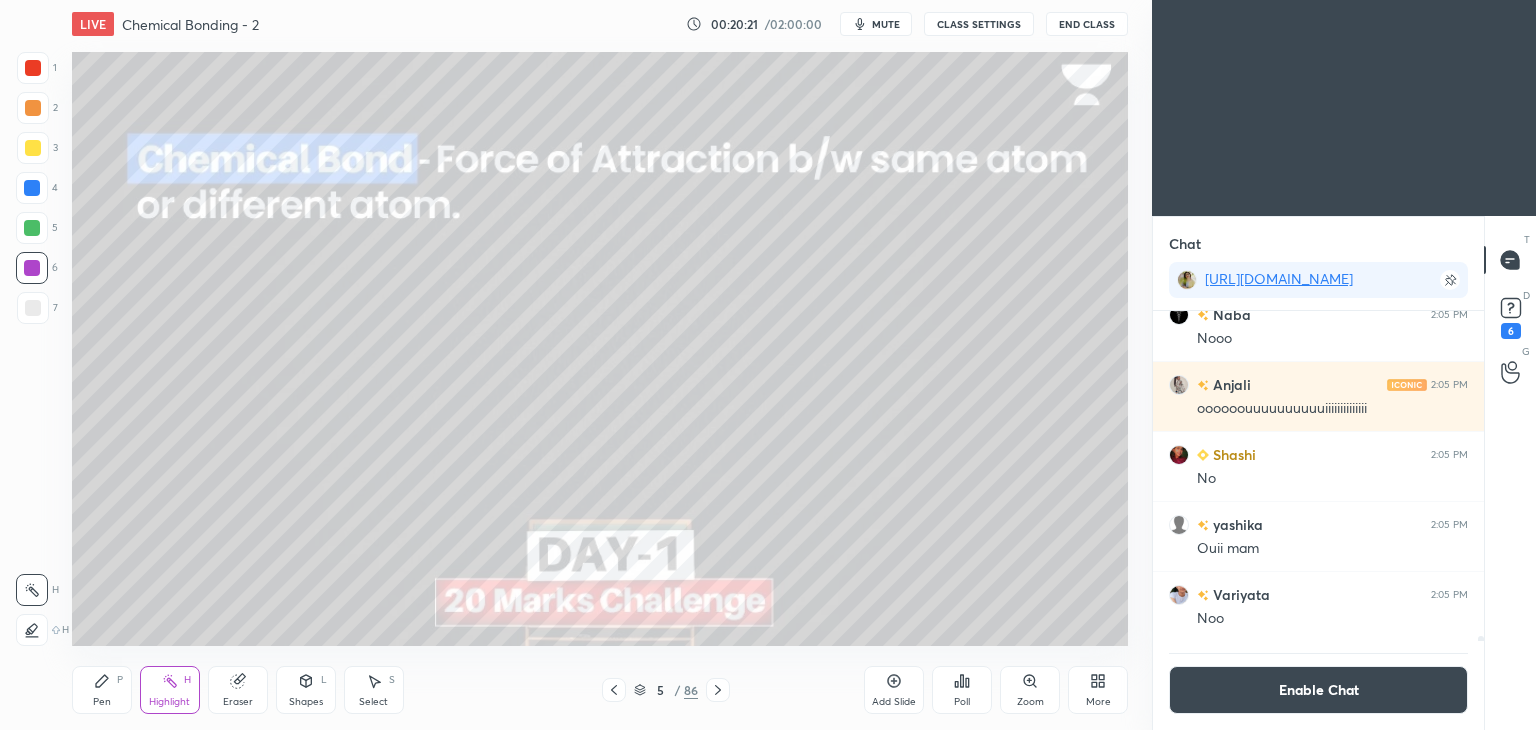 click at bounding box center (33, 148) 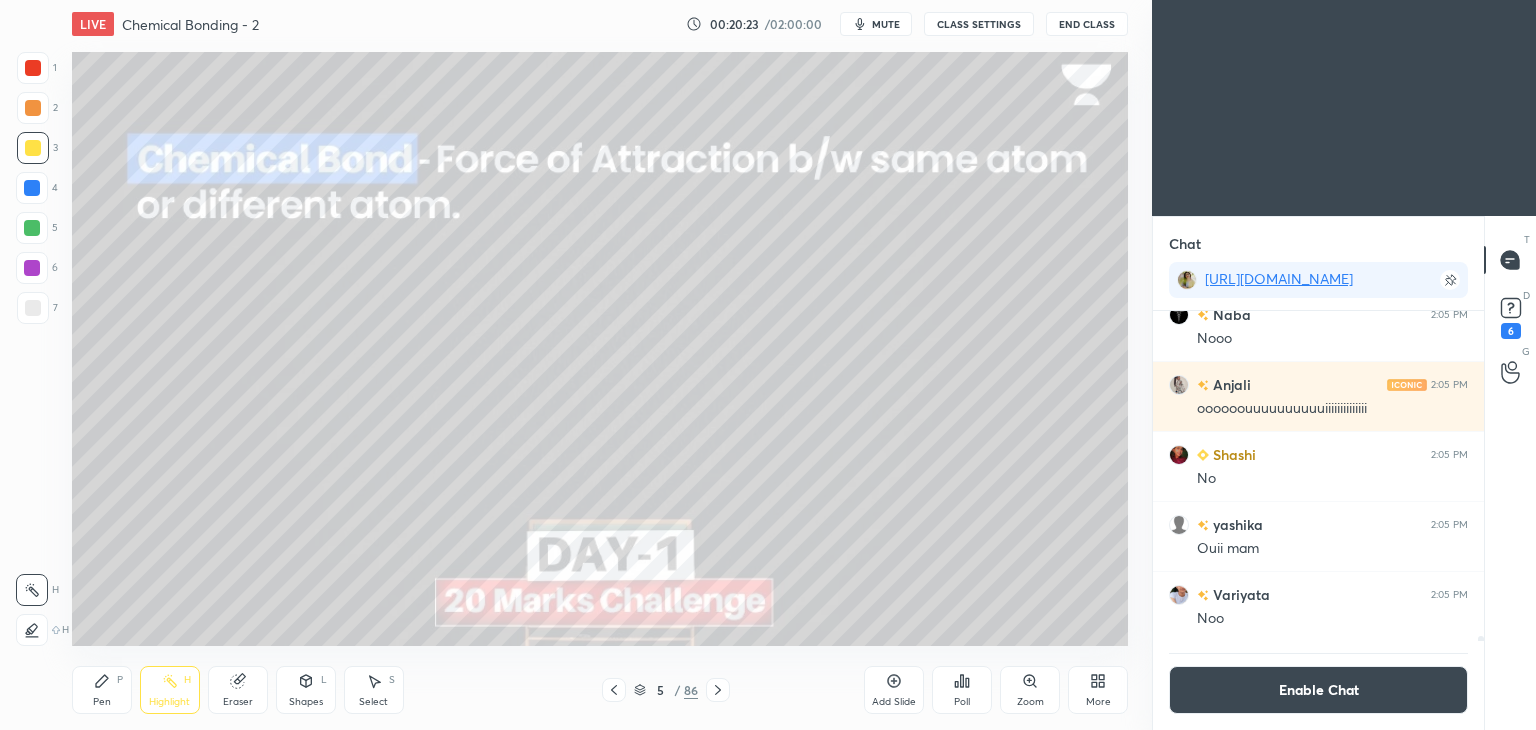 click at bounding box center (33, 108) 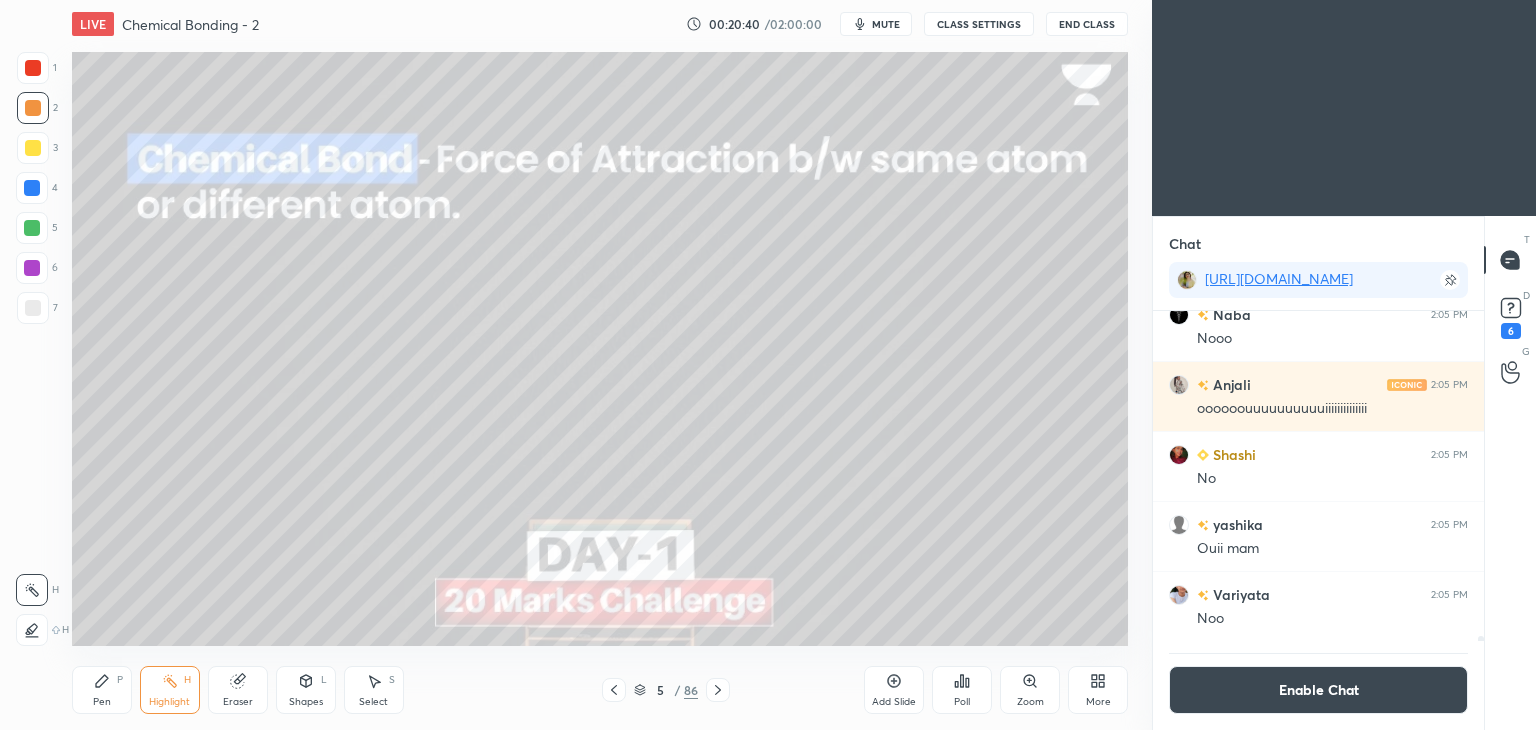 click on "Pen" at bounding box center [102, 702] 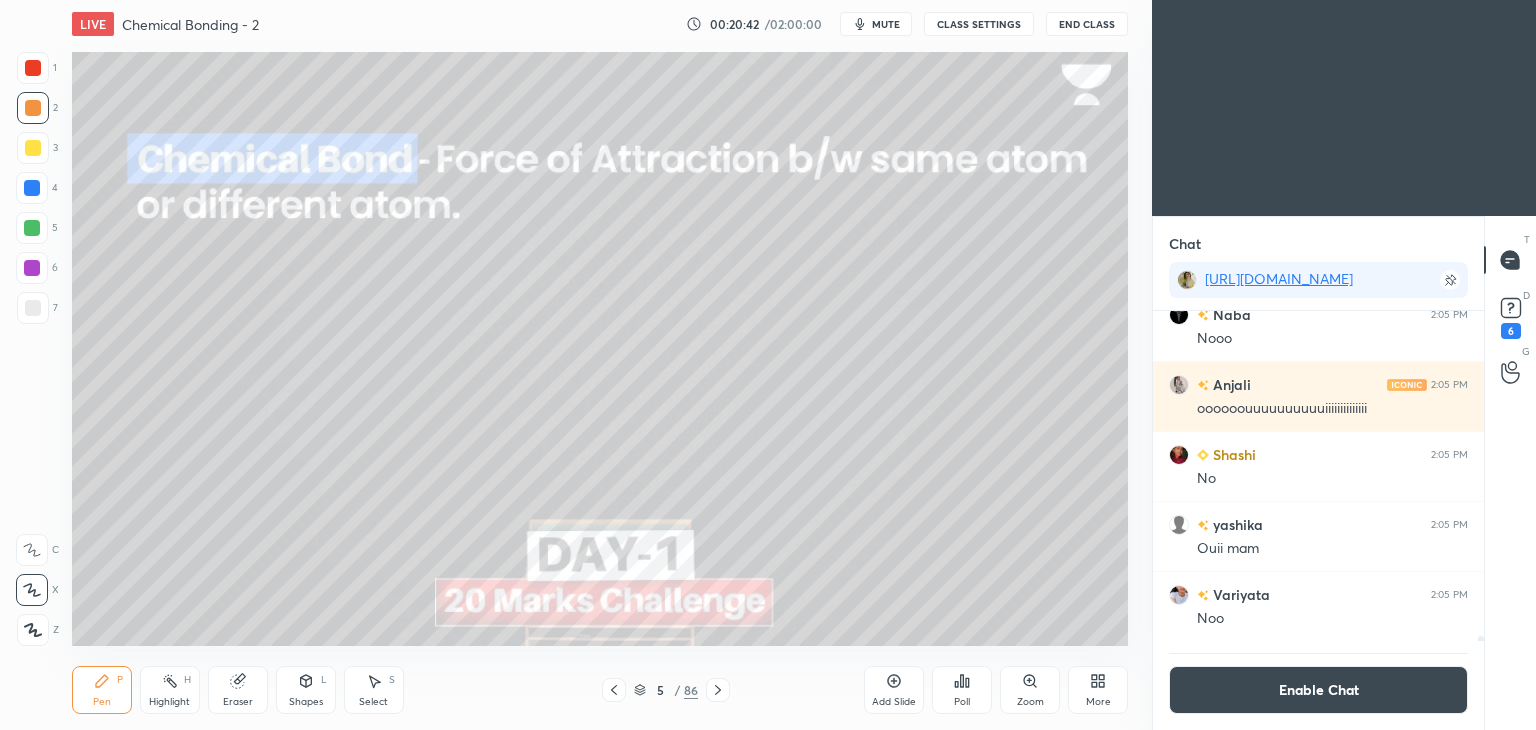click at bounding box center [32, 228] 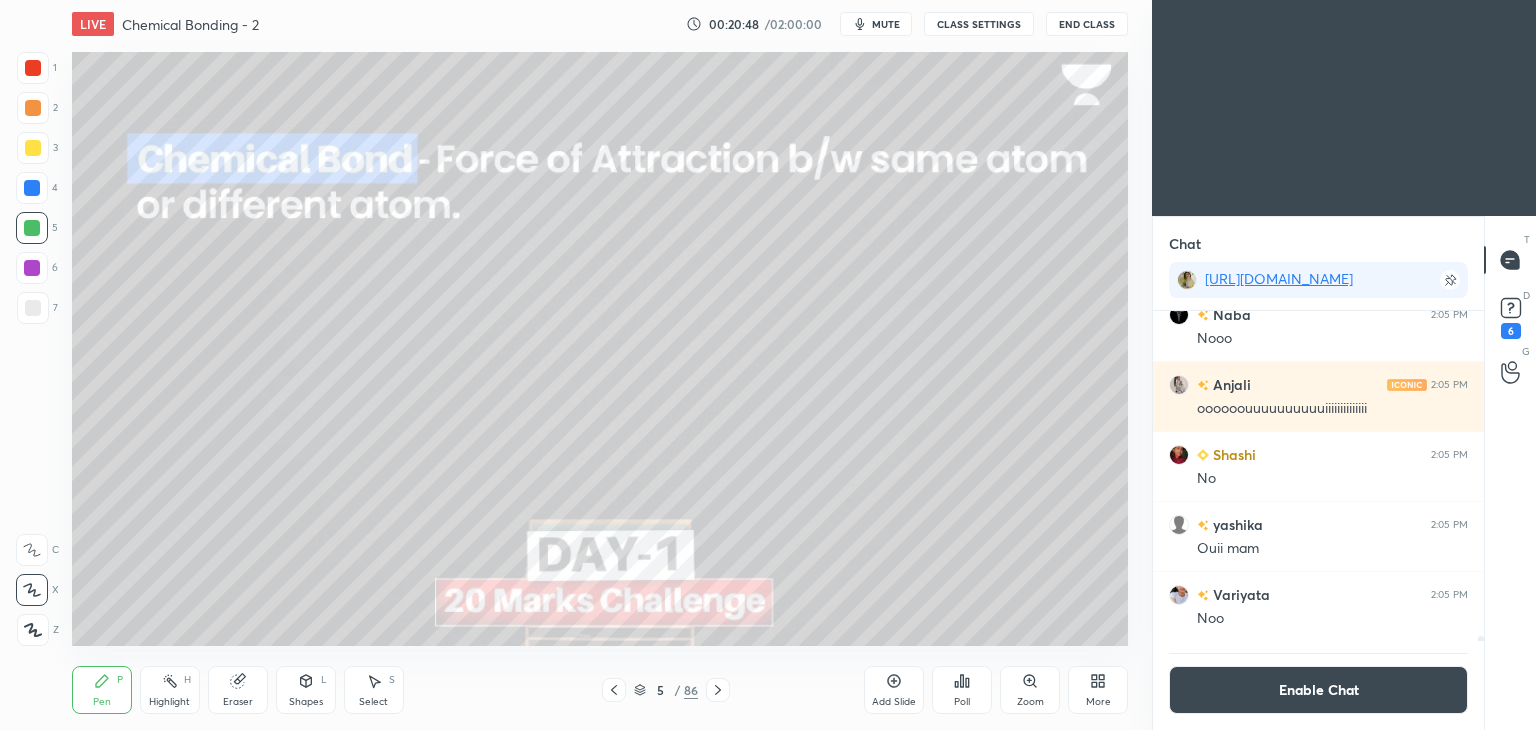 click 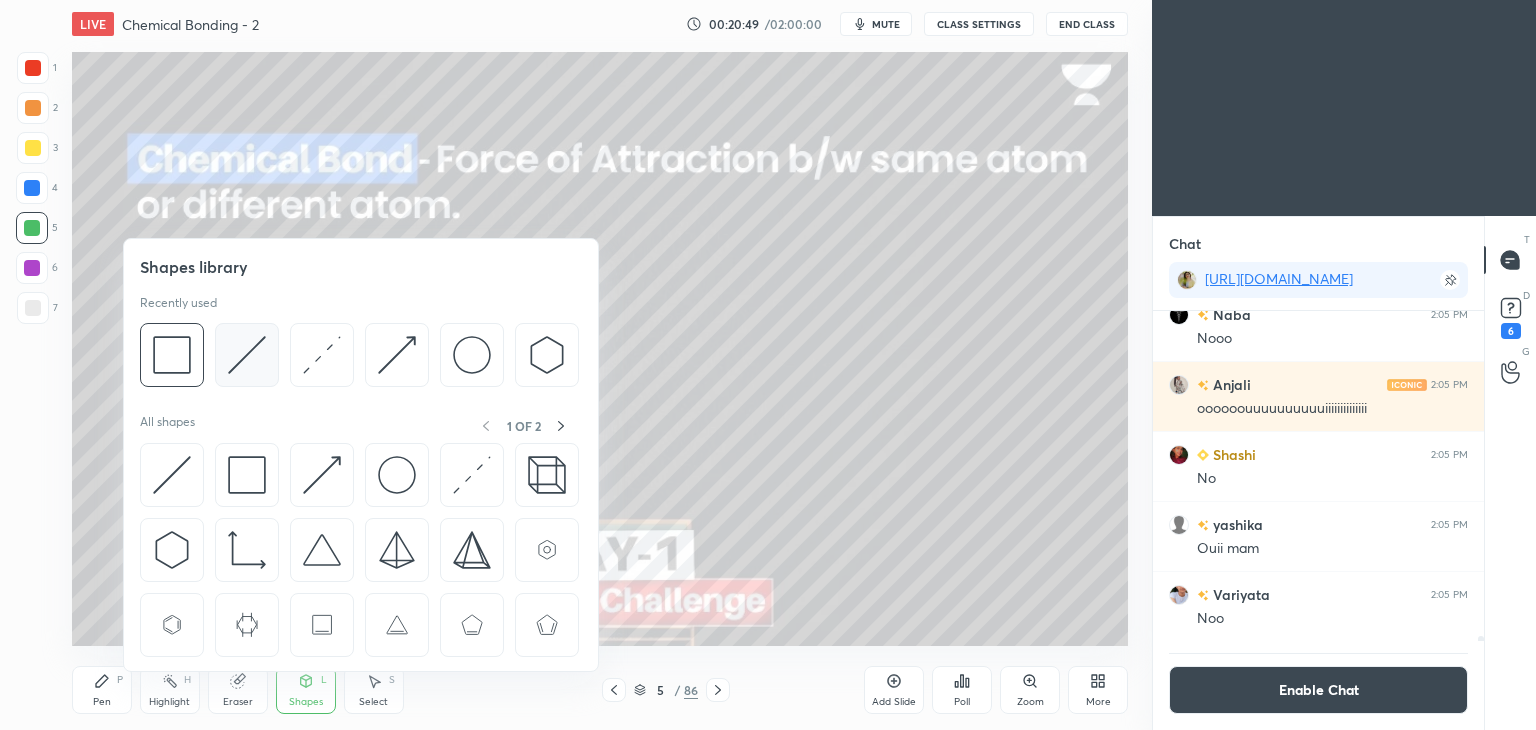 click at bounding box center [247, 355] 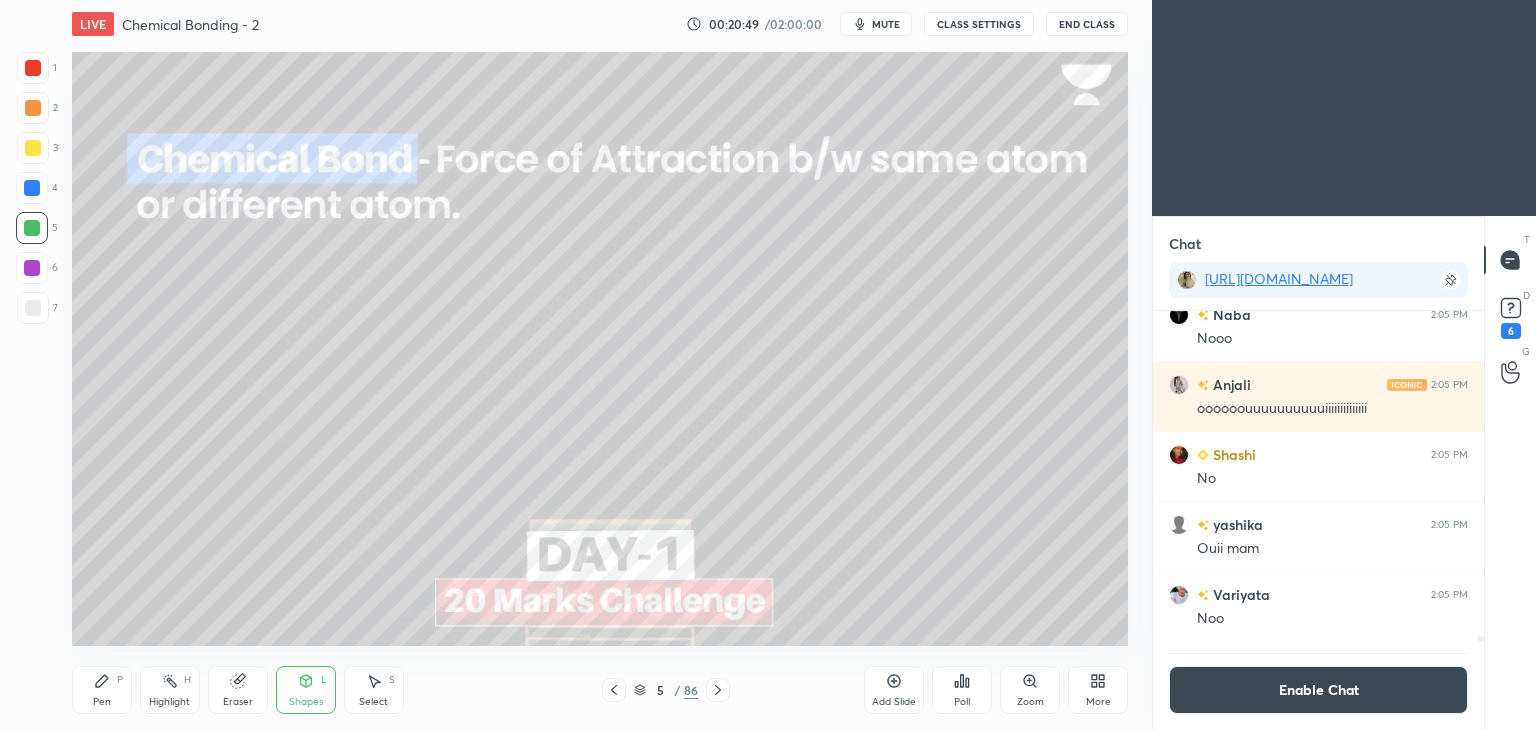 click at bounding box center [32, 268] 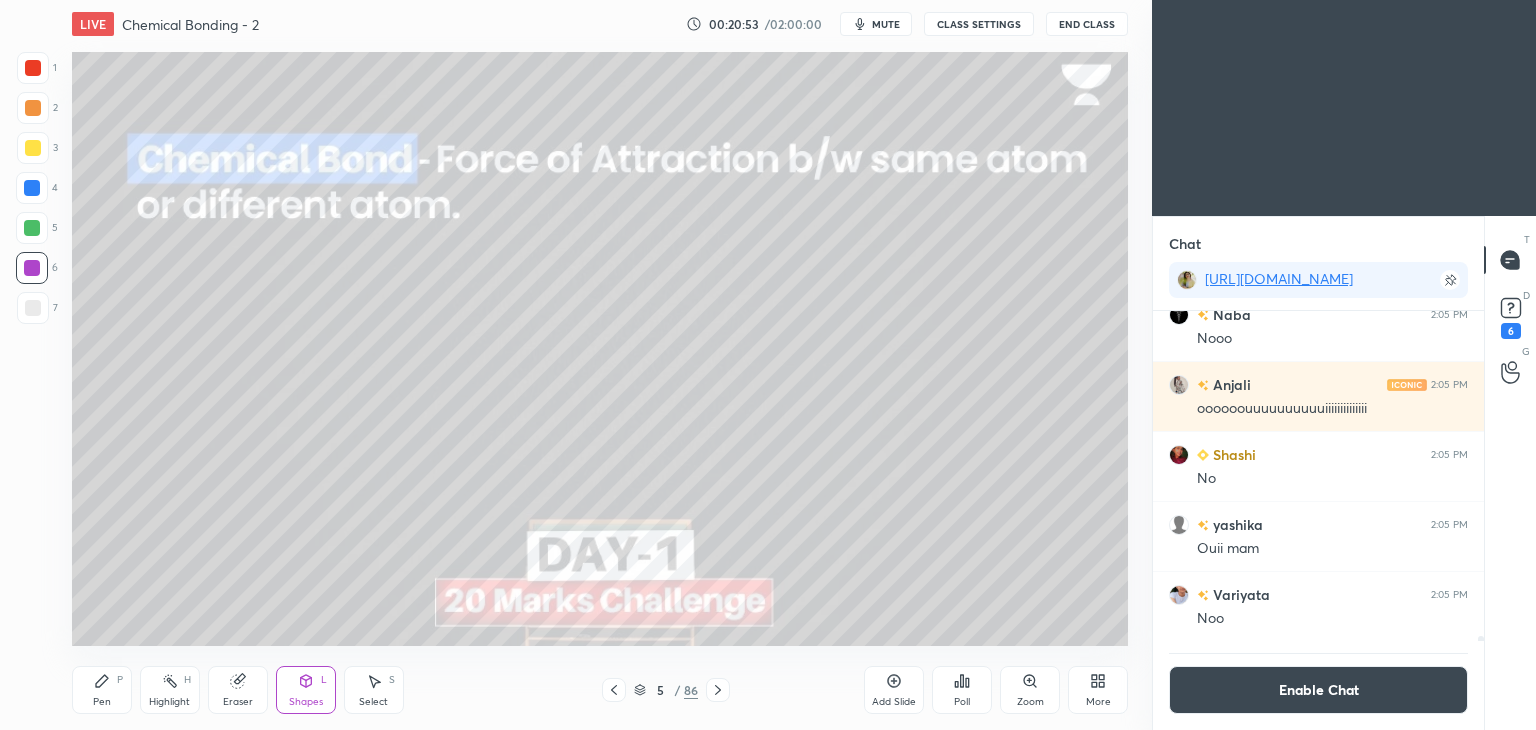 click on "Highlight H" at bounding box center (170, 690) 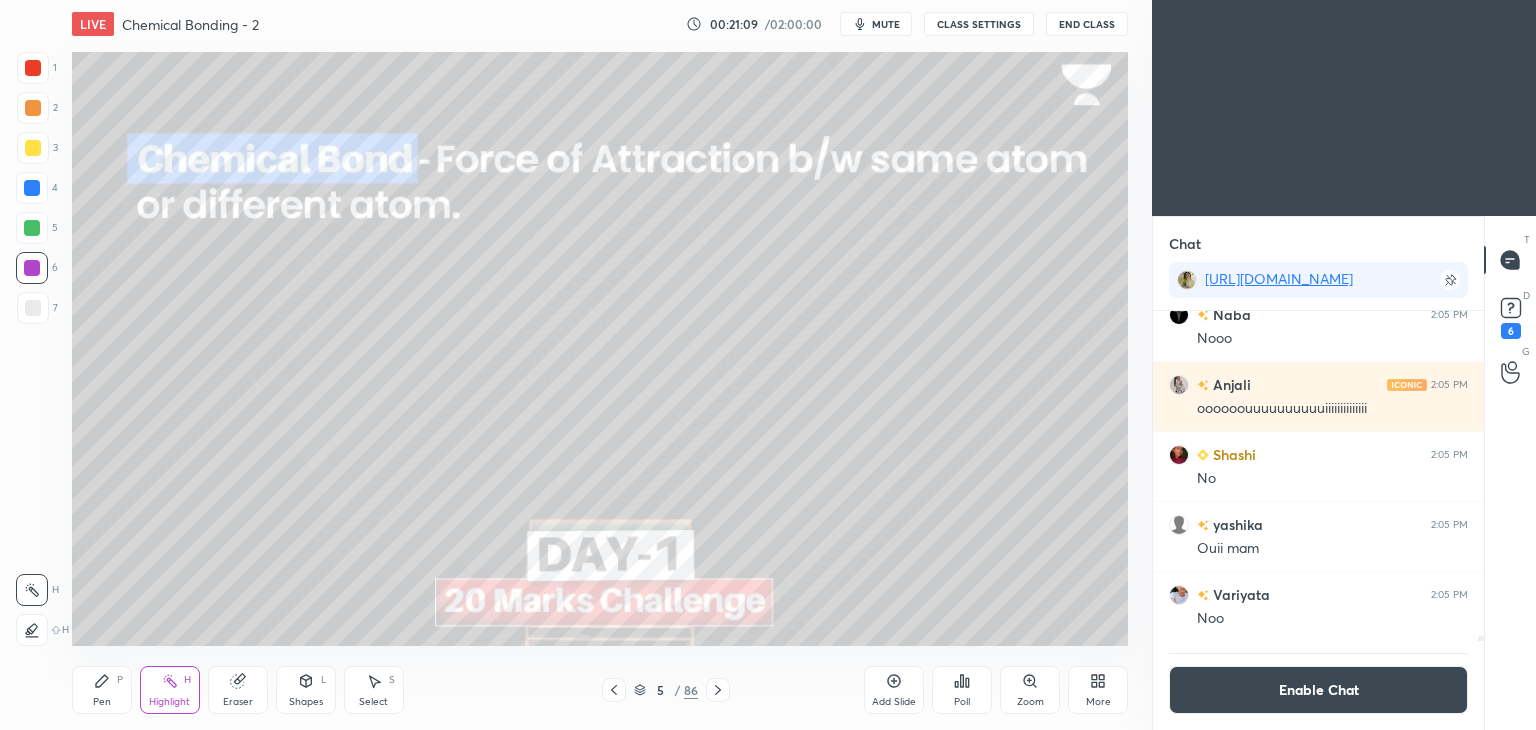 click at bounding box center (718, 690) 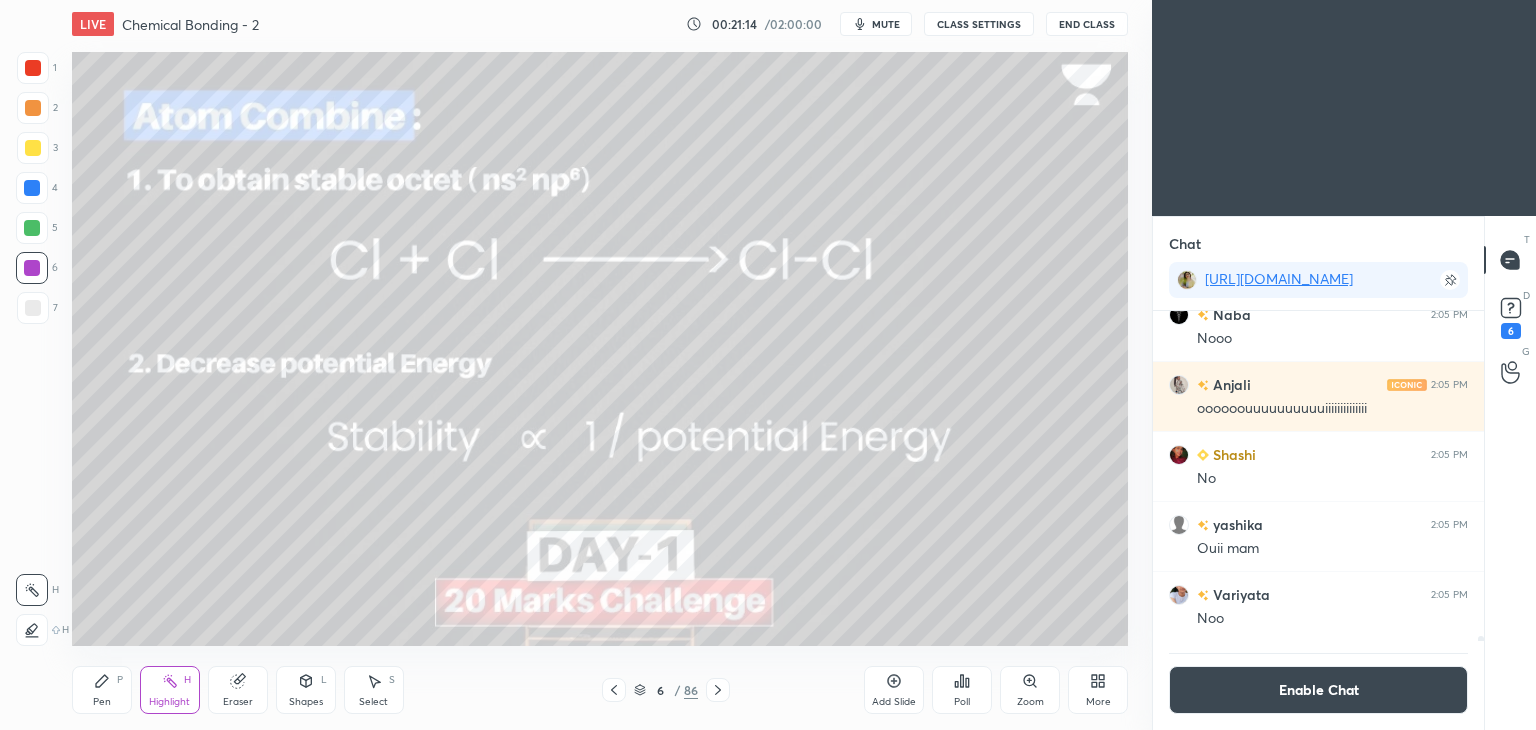 click 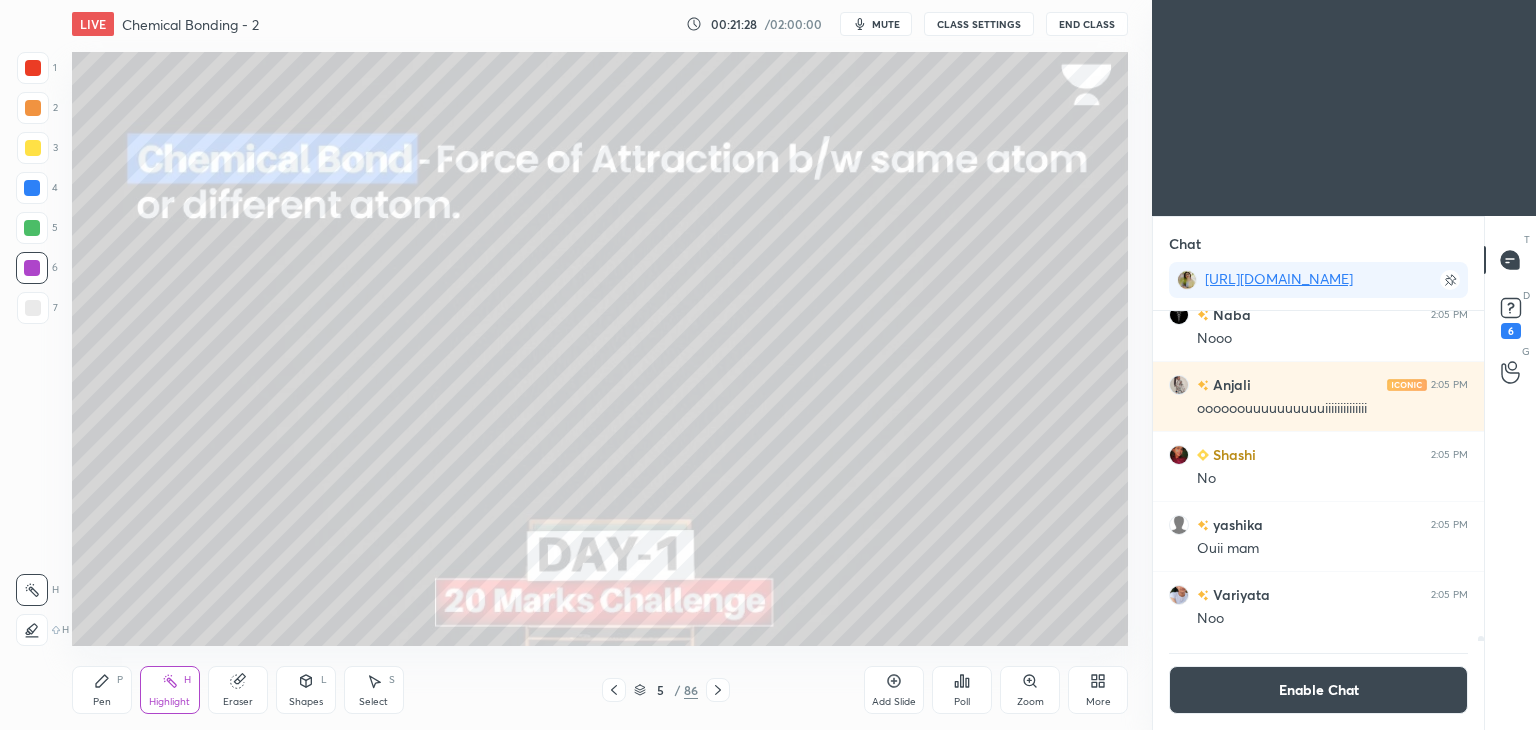 click 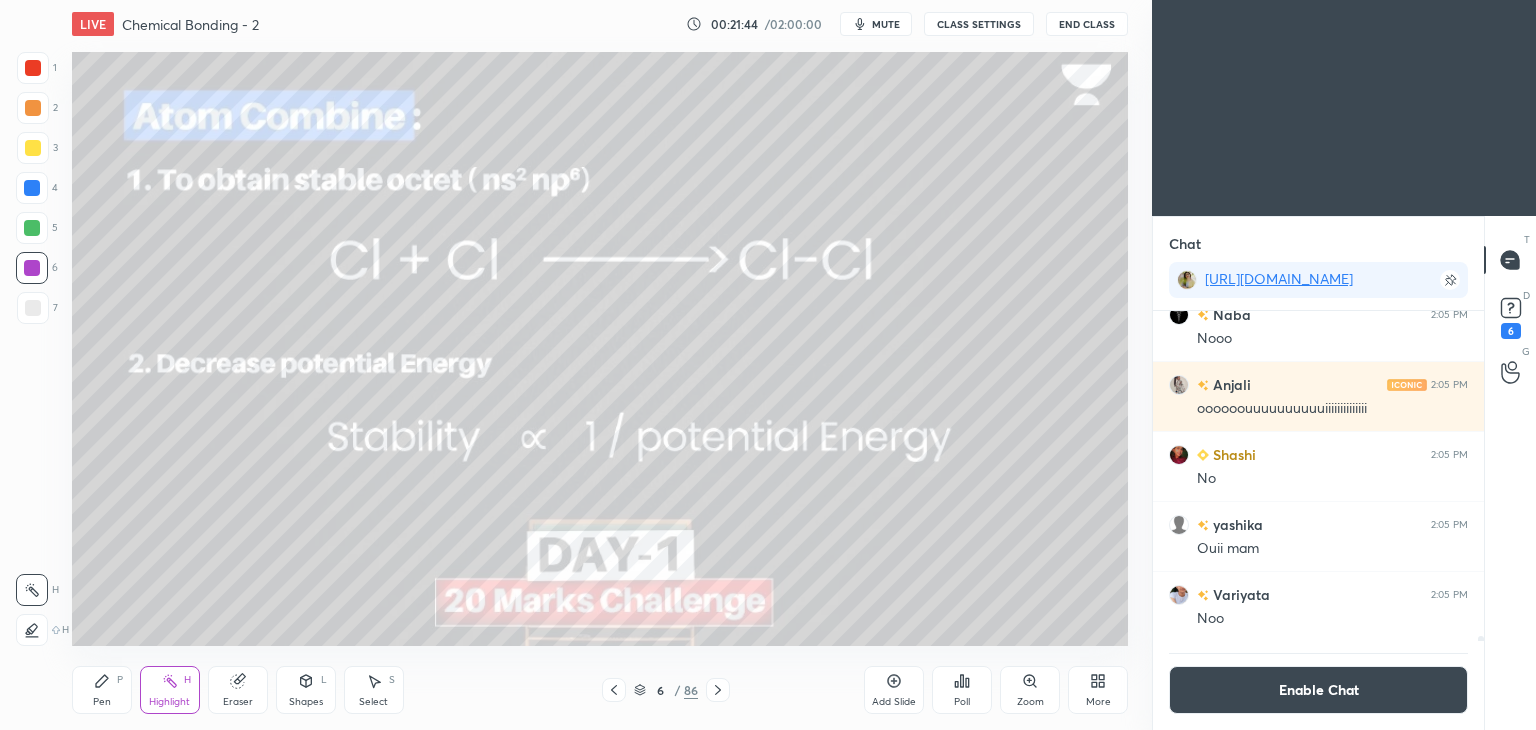 click on "Pen P" at bounding box center (102, 690) 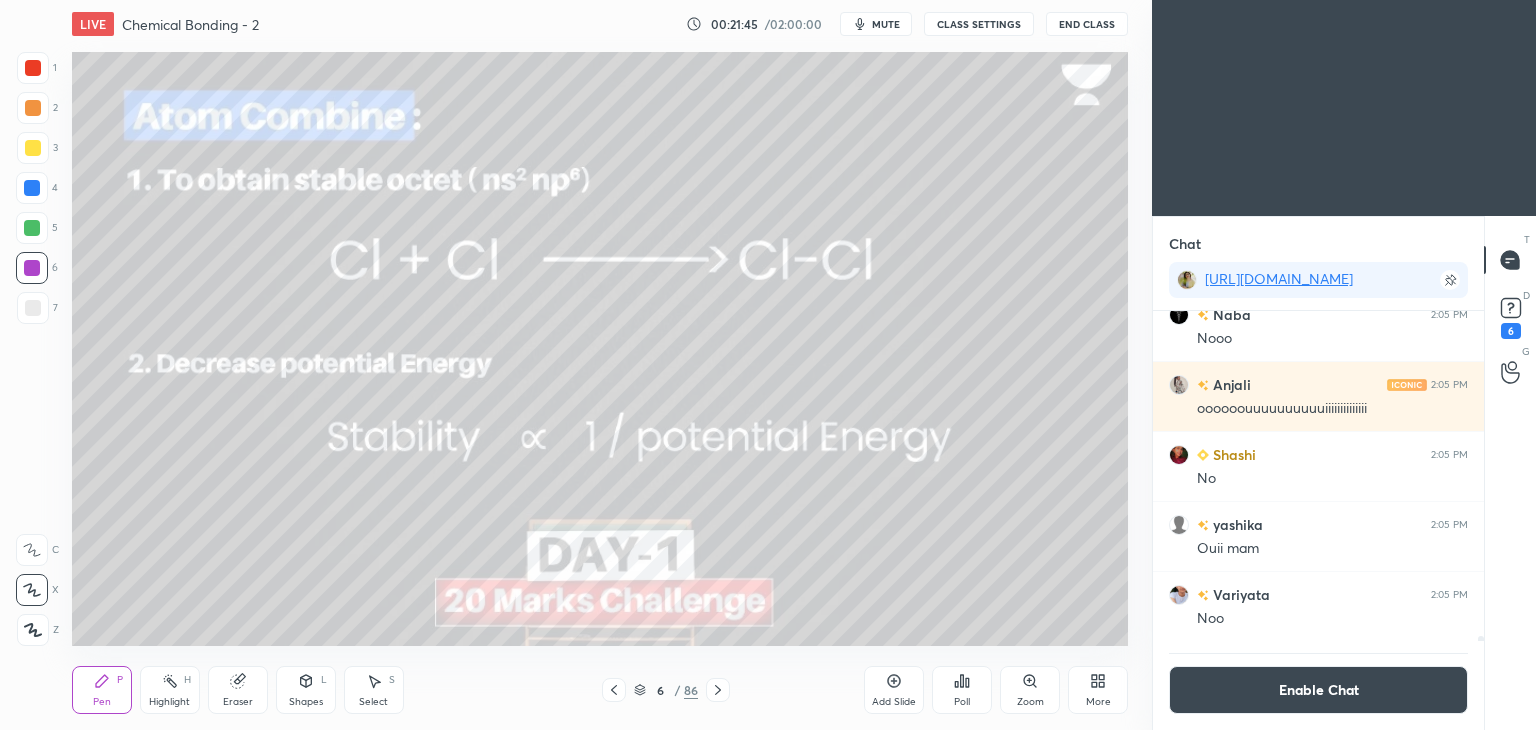 click at bounding box center [33, 148] 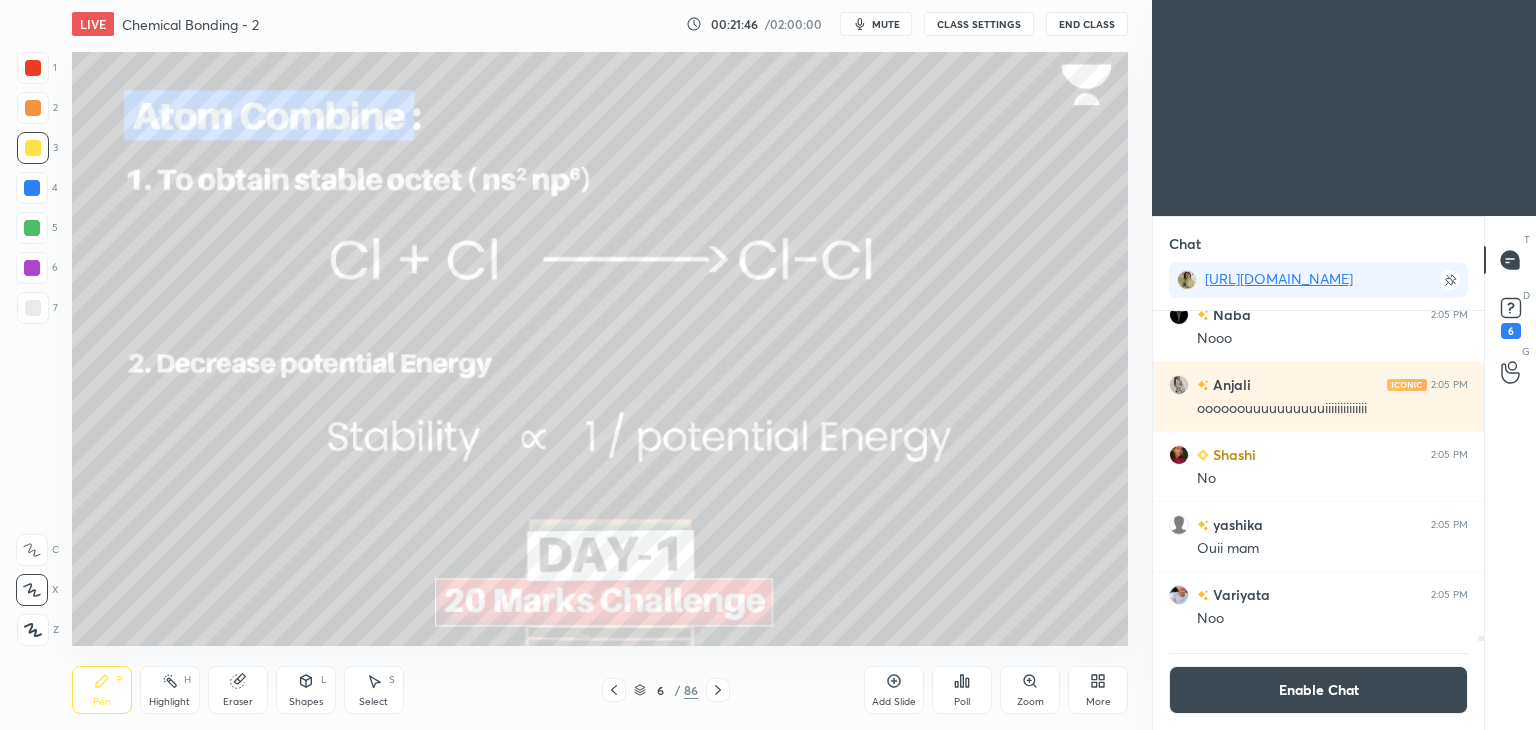 click on "Z" at bounding box center [38, 626] 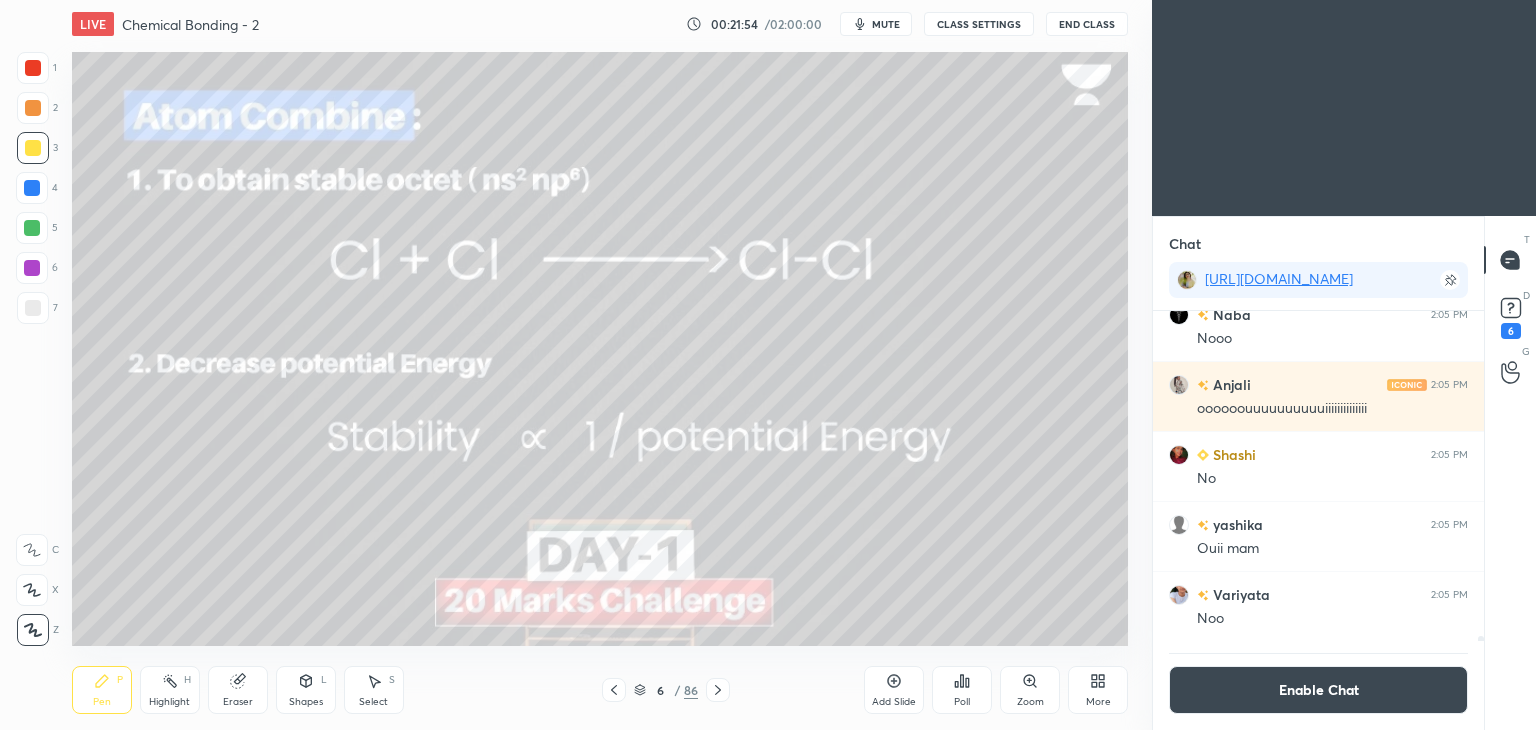 click at bounding box center (33, 108) 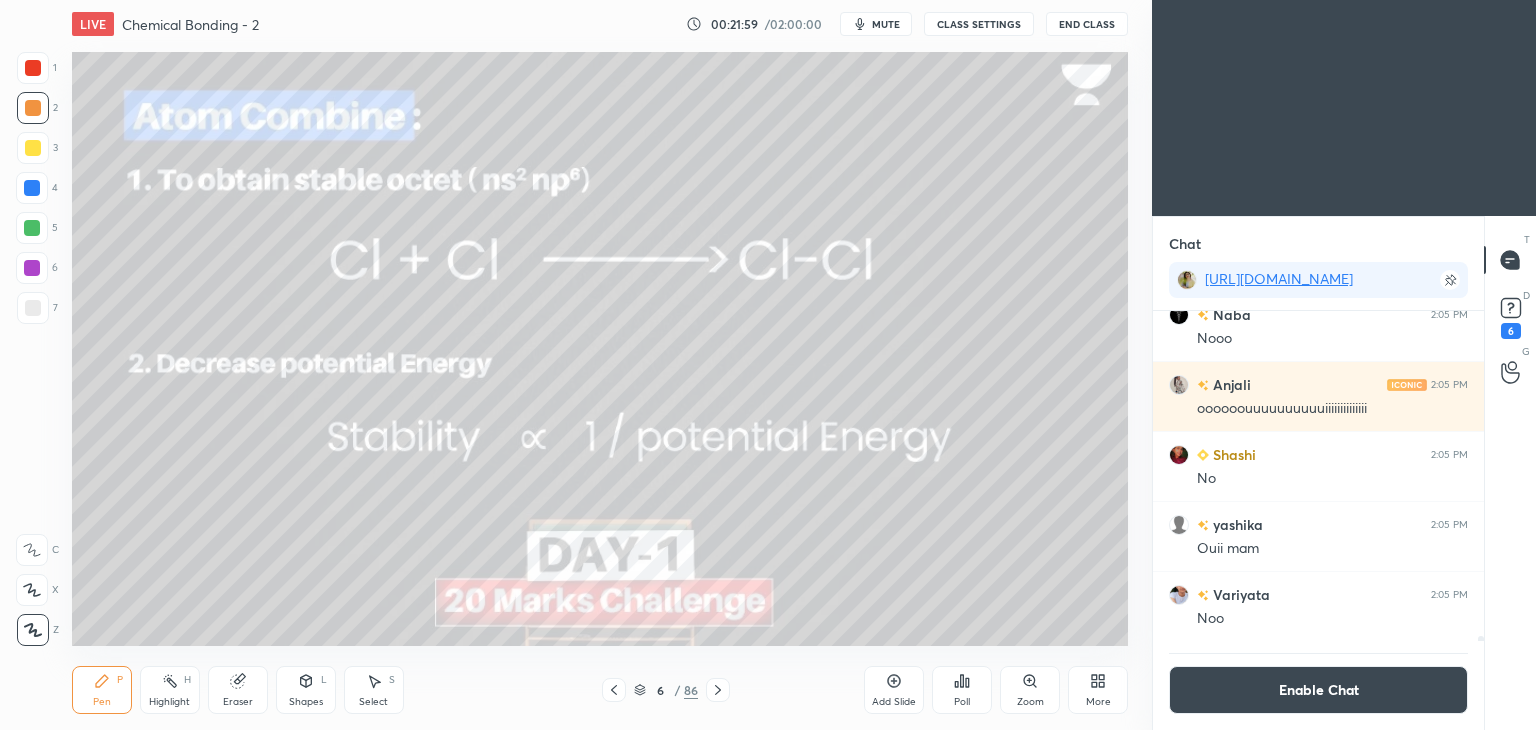 click on "Highlight" at bounding box center (169, 702) 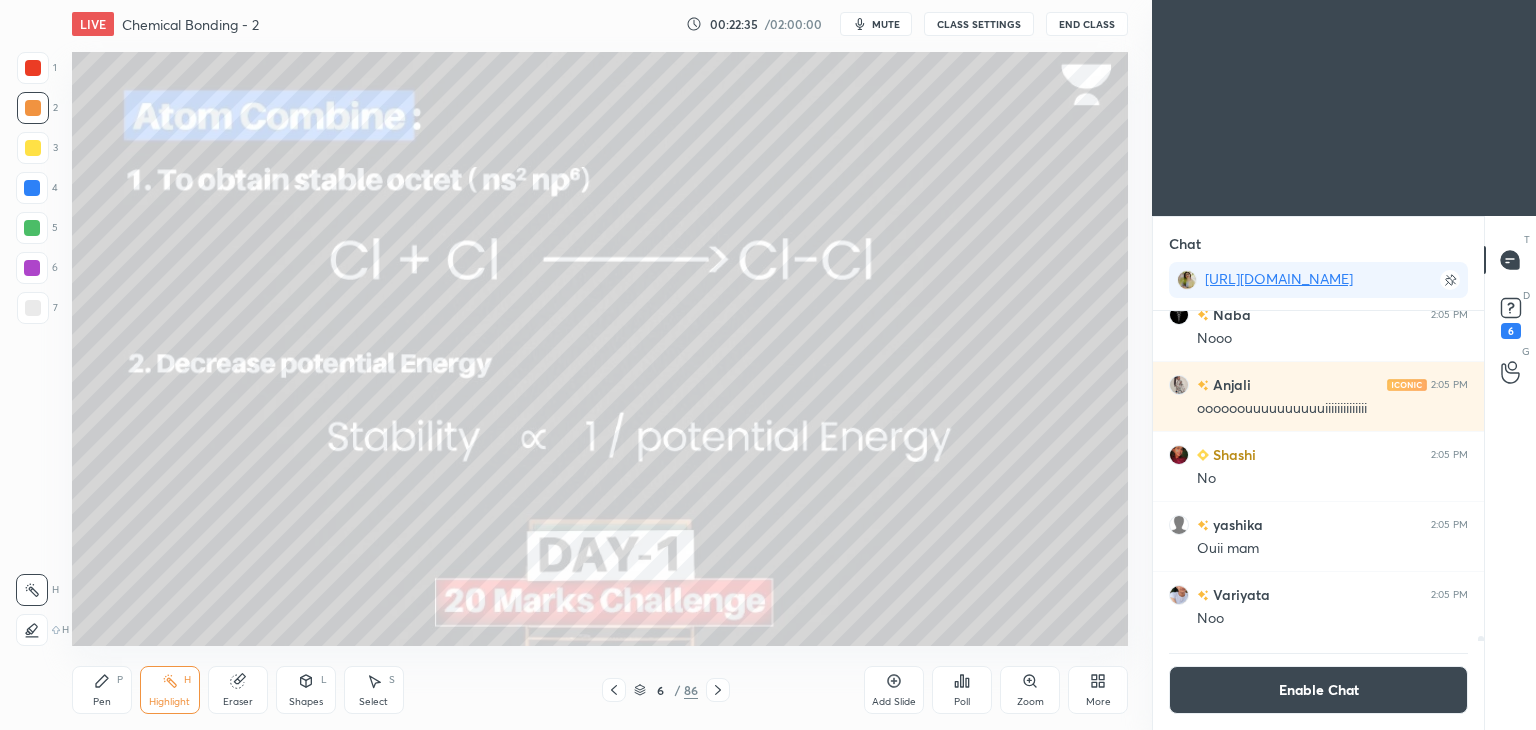 click on "Enable Chat" at bounding box center (1318, 690) 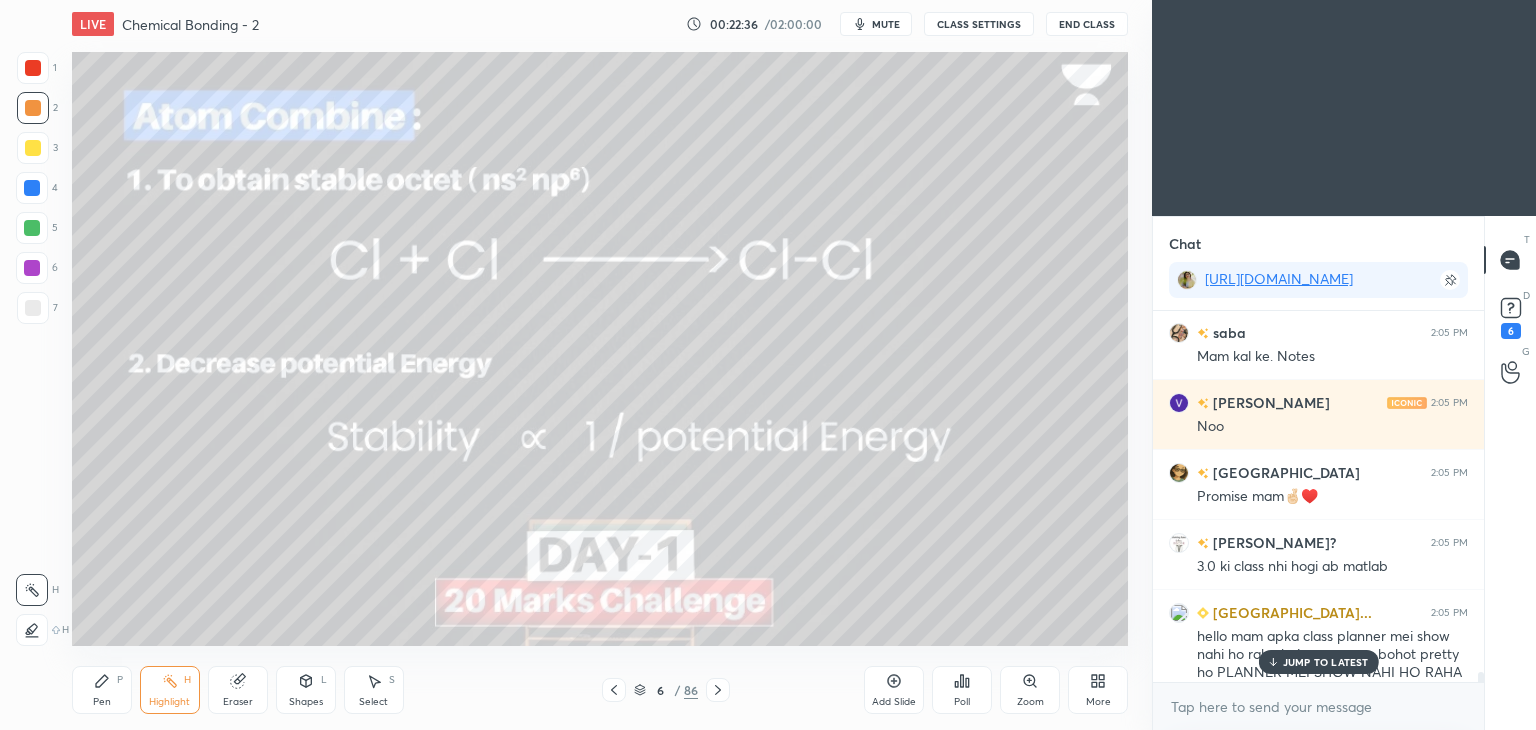 click on "JUMP TO LATEST" at bounding box center (1326, 662) 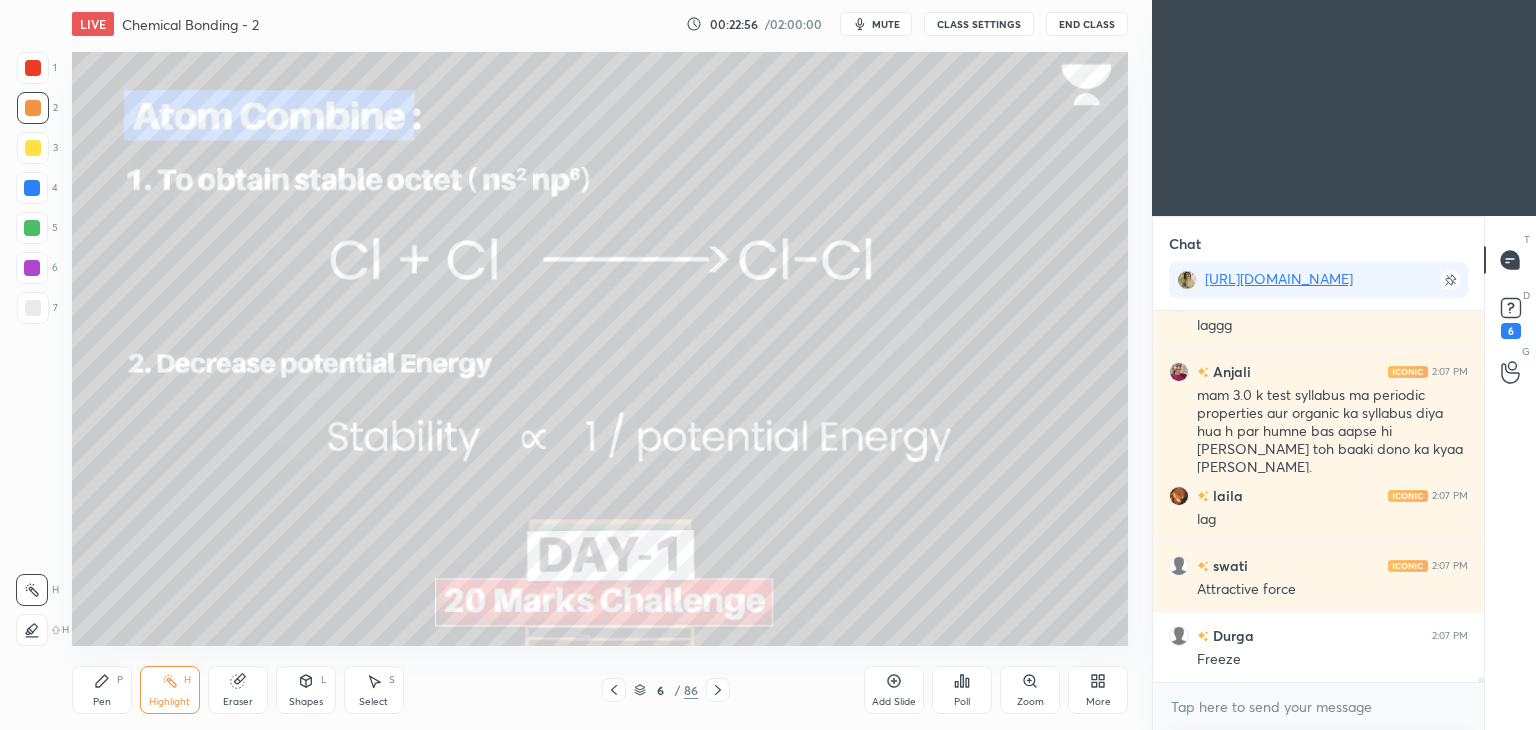 scroll, scrollTop: 28732, scrollLeft: 0, axis: vertical 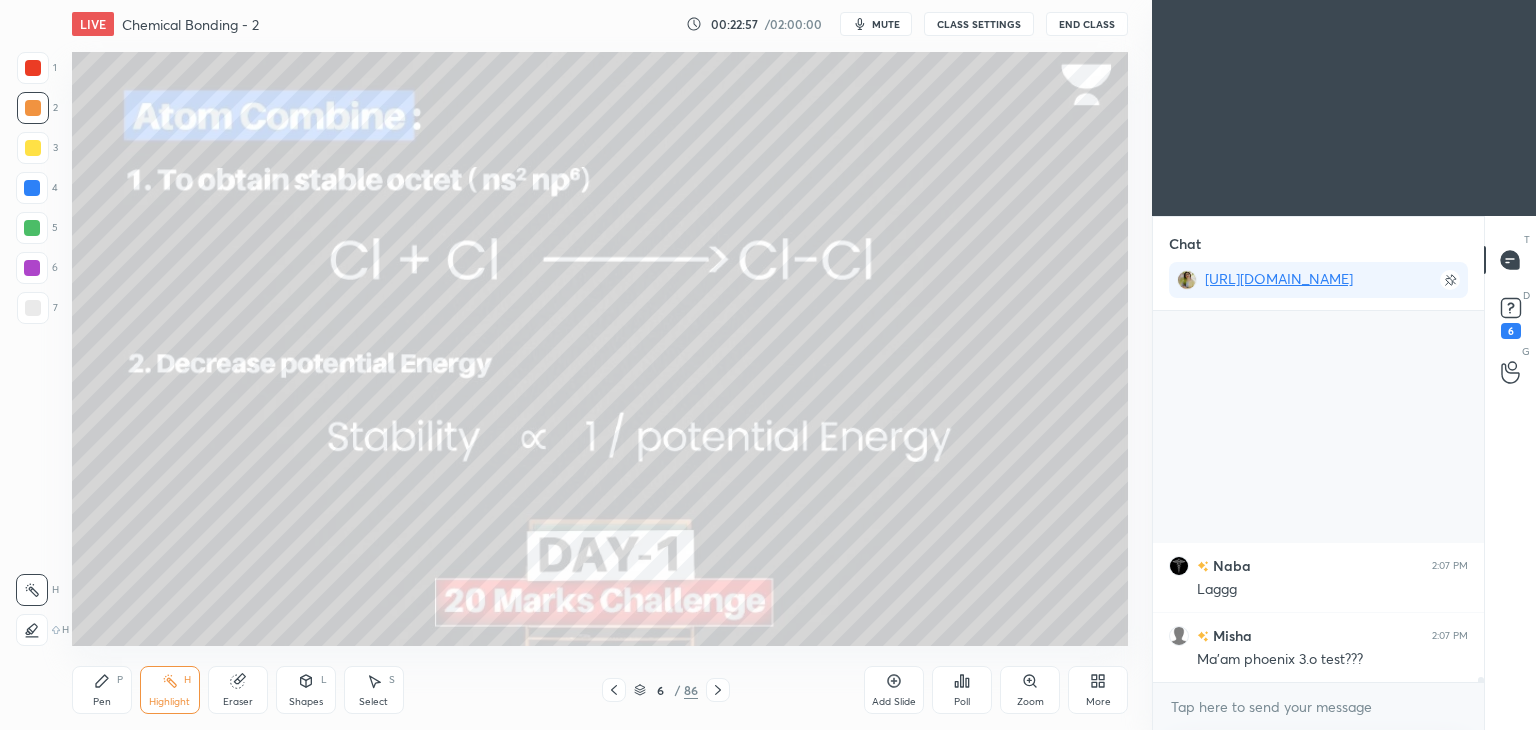 click on "CLASS SETTINGS" at bounding box center [979, 24] 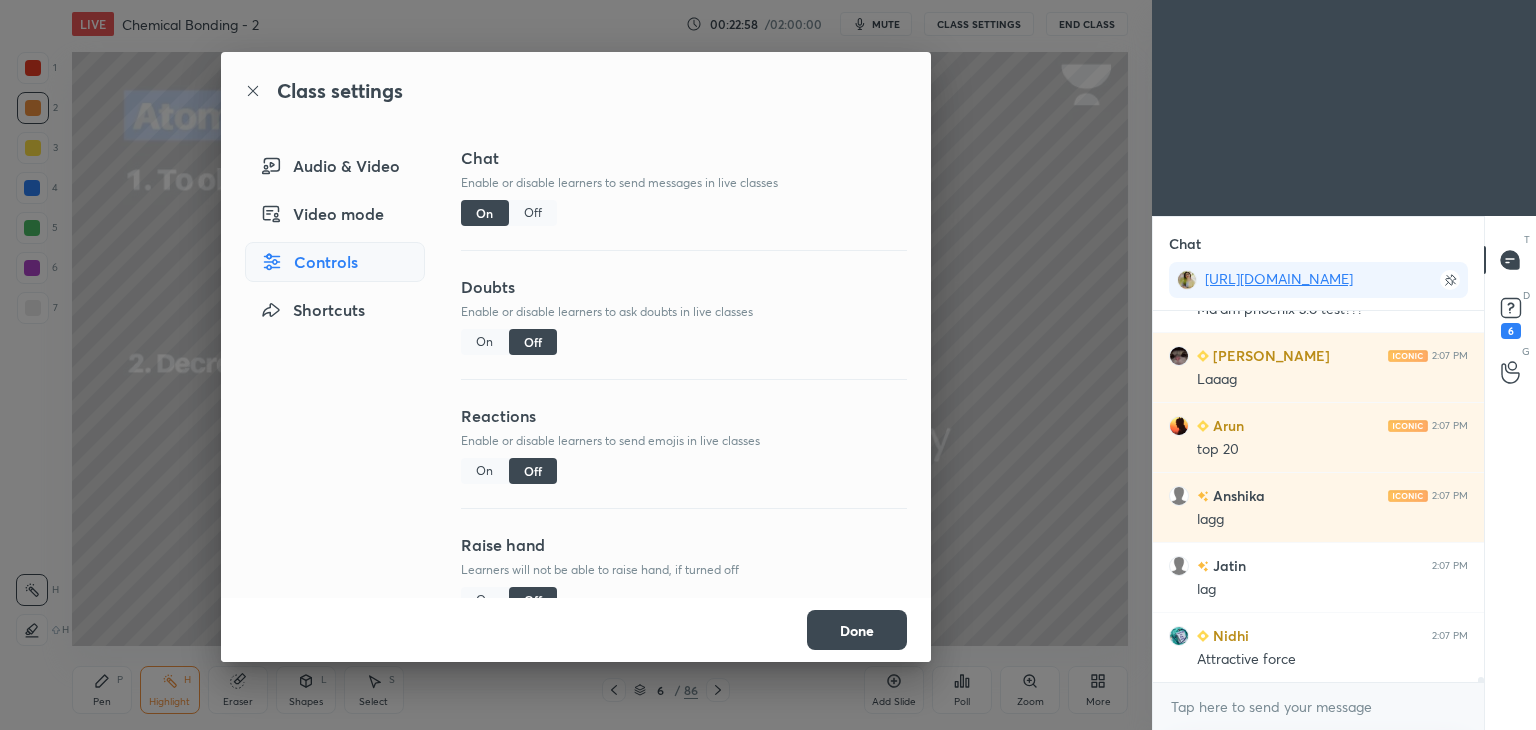 scroll, scrollTop: 29748, scrollLeft: 0, axis: vertical 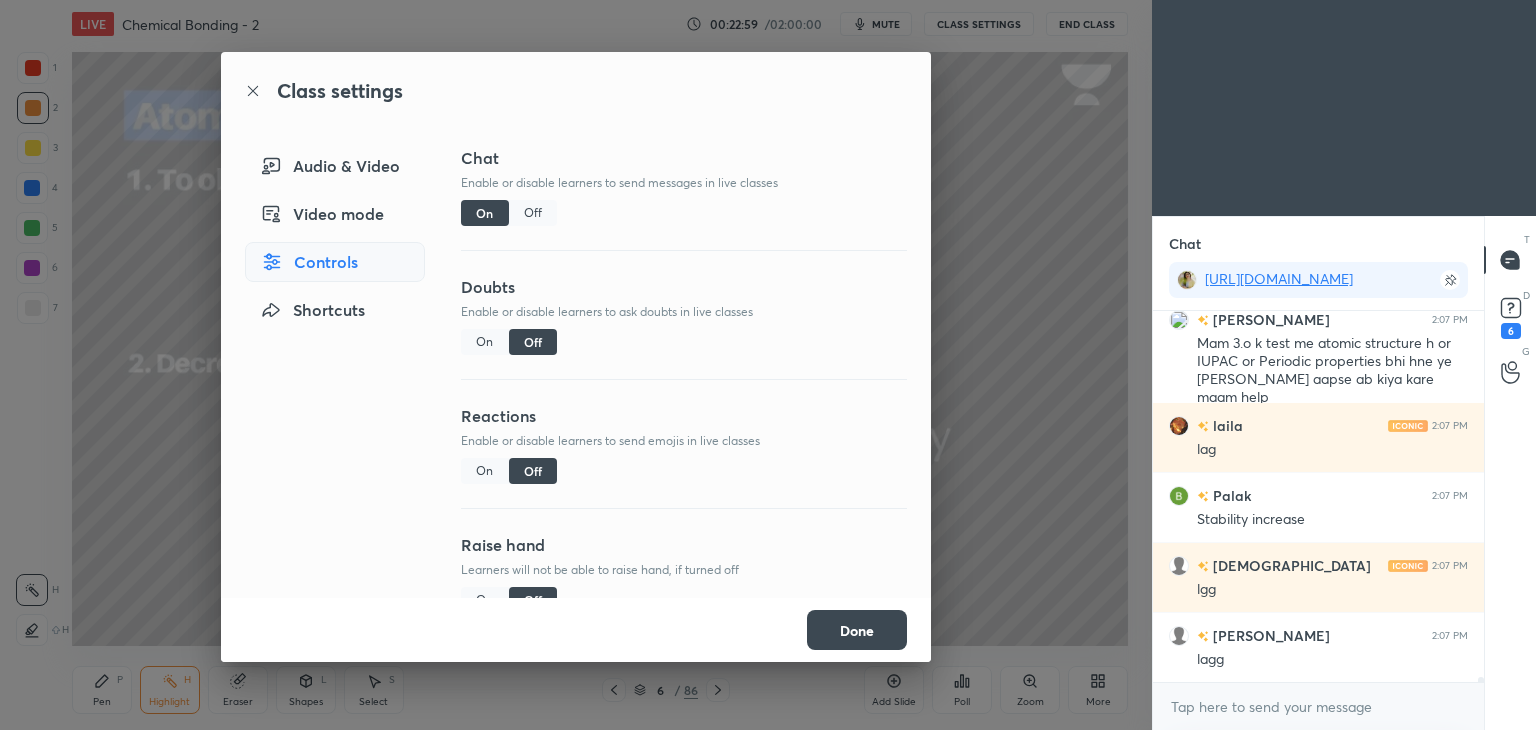 click on "Video mode" at bounding box center [335, 214] 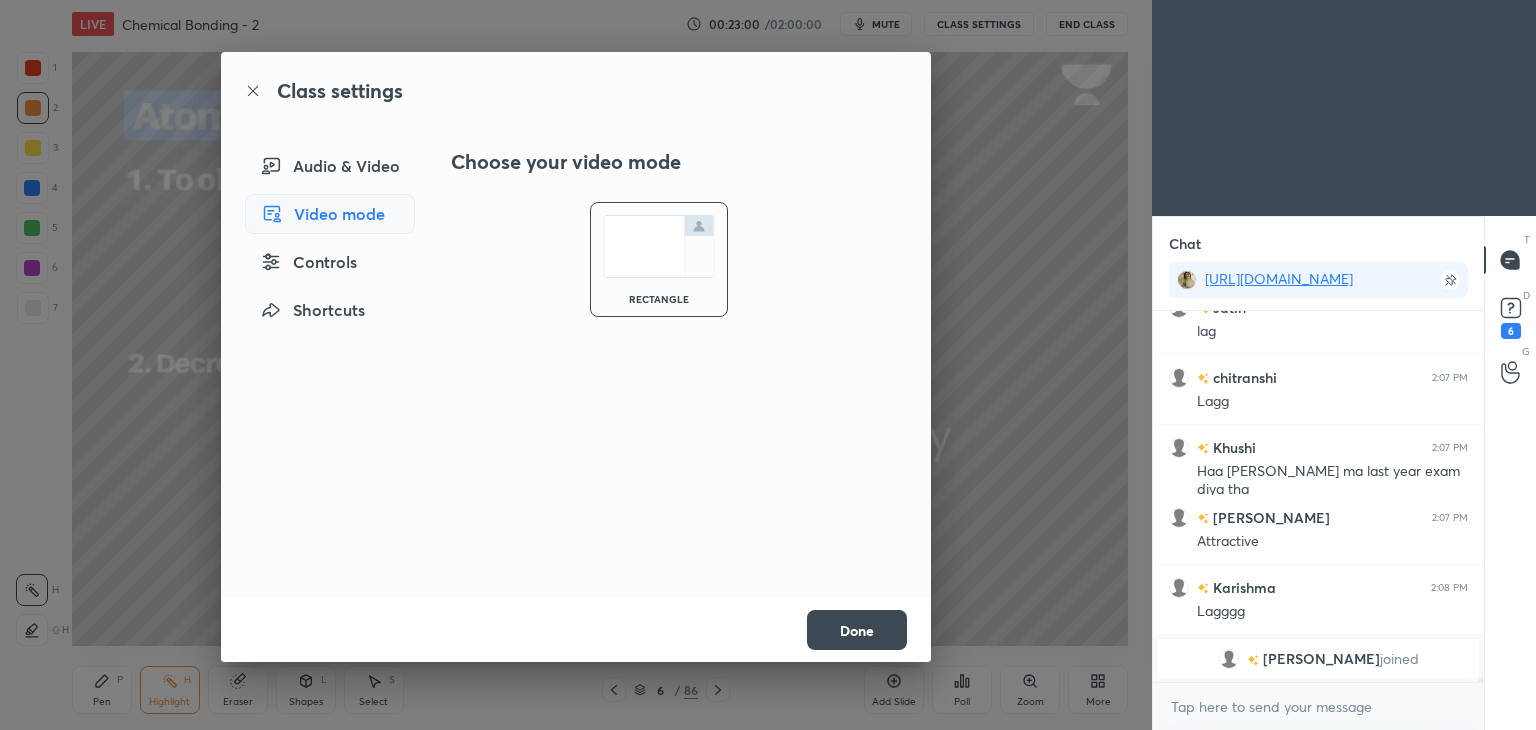 click on "Audio & Video" at bounding box center [330, 166] 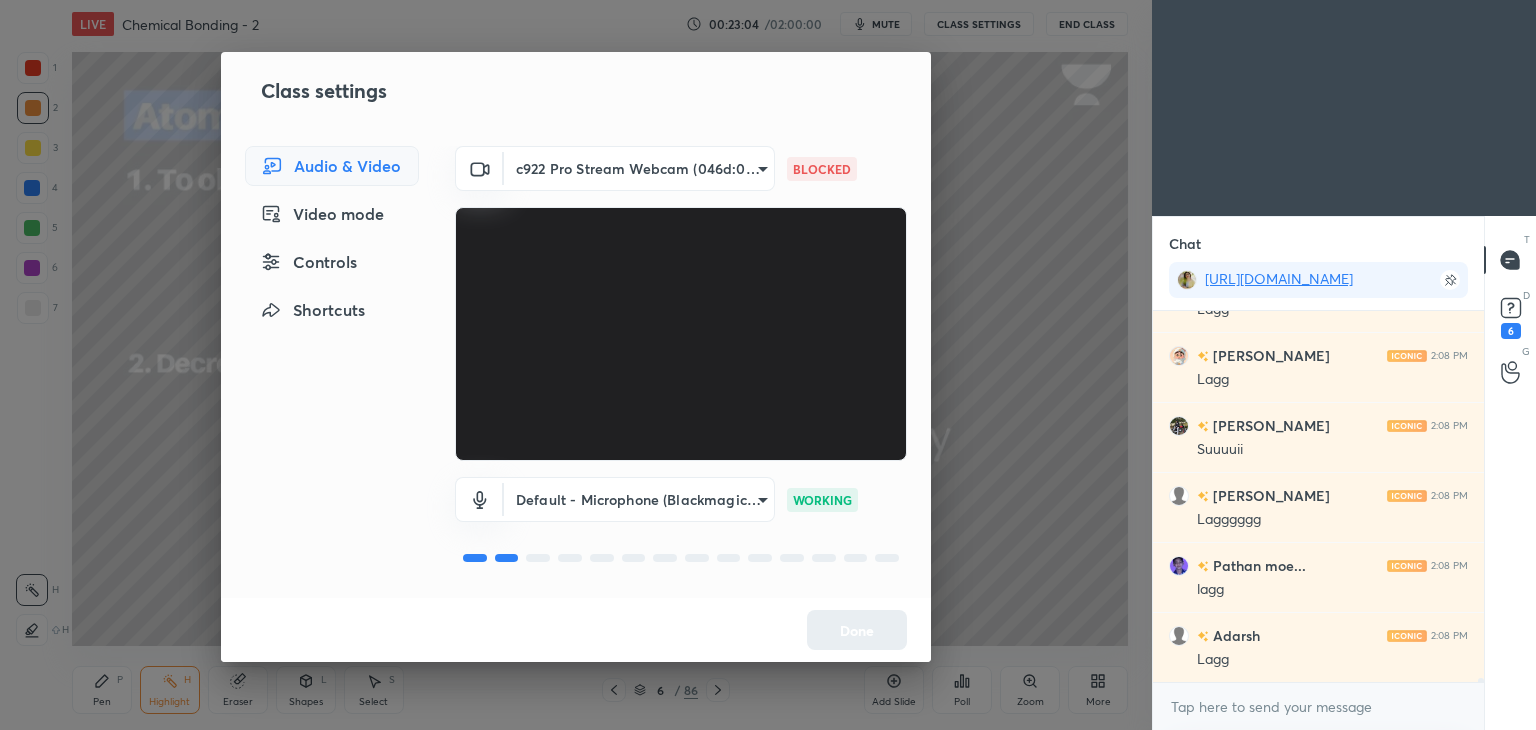 scroll, scrollTop: 31344, scrollLeft: 0, axis: vertical 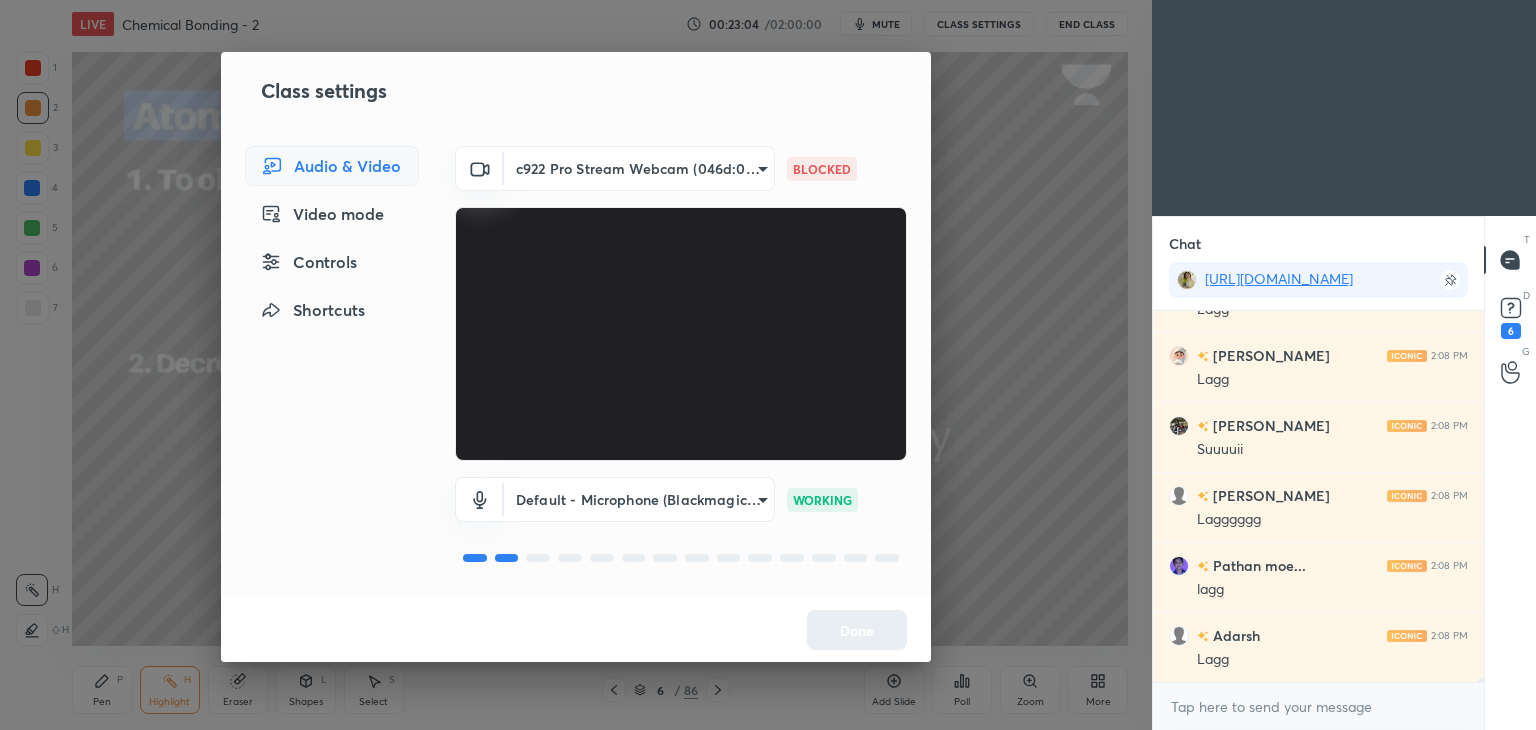 click on "1 2 3 4 5 6 7 C X Z C X Z E E Erase all   H H LIVE Chemical Bonding - 2 00:23:04 /  02:00:00 mute CLASS SETTINGS End Class Setting up your live class Poll for   secs No correct answer Start poll Back Chemical Bonding - 2 • L2 of Chemical Bonding Akansha Karnwal Pen P Highlight H Eraser Shapes L Select S 6 / 86 Add Slide Poll Zoom More Chat https://t.me/+fCLQDsYuT-QyZWVl khushi 2:08 PM LAGGG Kyara 2:08 PM Lagg Saswati 2:08 PM Lagg ishmeet 2:08 PM Suuuuii Subbu 2:08 PM Lagggggg Pathan moe... 2:08 PM lagg Adarsh 2:08 PM Lagg JUMP TO LATEST Enable hand raising Enable raise hand to speak to learners. Once enabled, chat will be turned off temporarily. Enable x   introducing Raise a hand with a doubt Now learners can raise their hand along with a doubt  How it works? Syed Asked a doubt 6 Mam 3.o k test me atomic structure h or IUPAC or Periodic properties bhi hne ye nhi padha aapse ab kiya kare maam help Pick this doubt Nandani Asked a doubt 3 Mame jo hmare notes kl 4h gye 5he usko kaise likhe ge Pick this doubt 3" at bounding box center [768, 365] 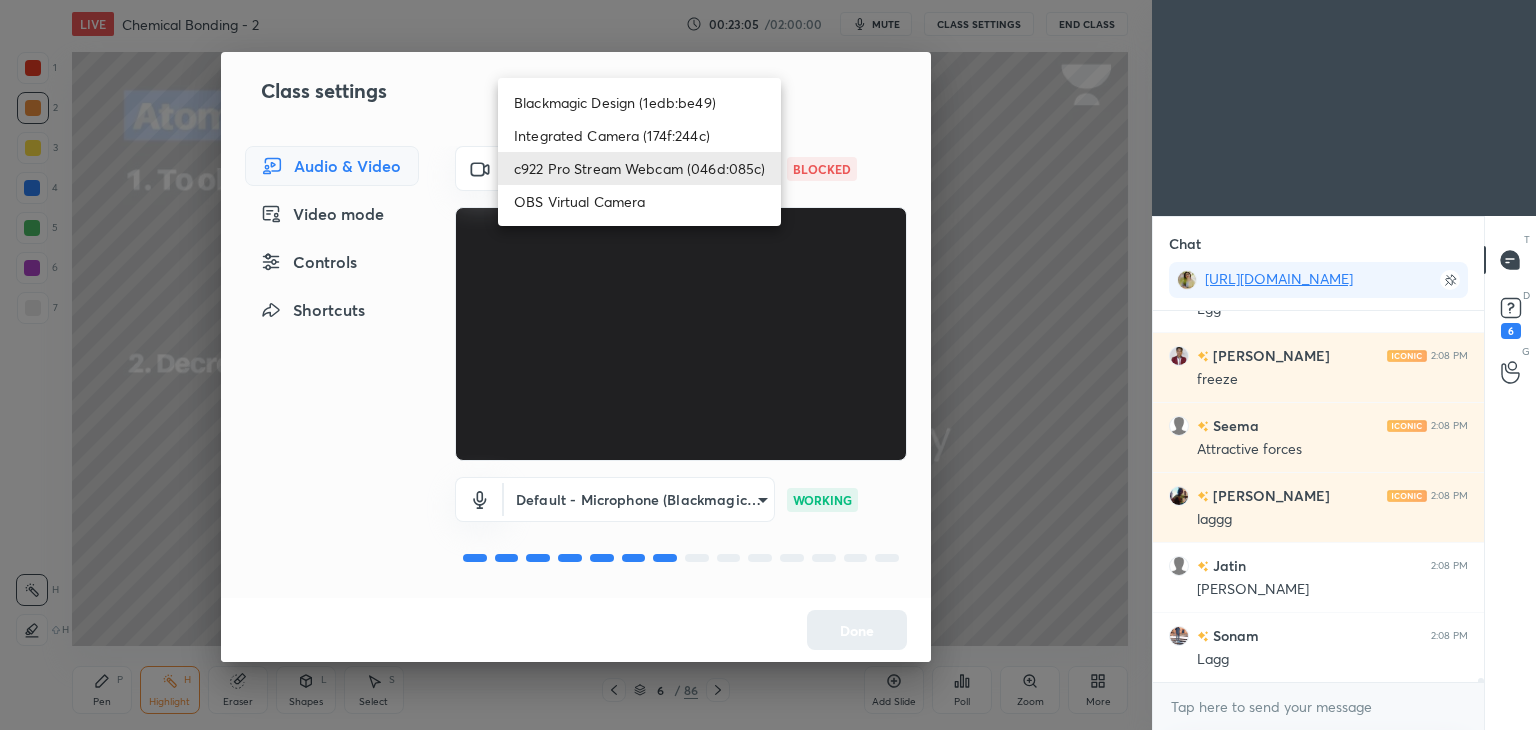 scroll, scrollTop: 31904, scrollLeft: 0, axis: vertical 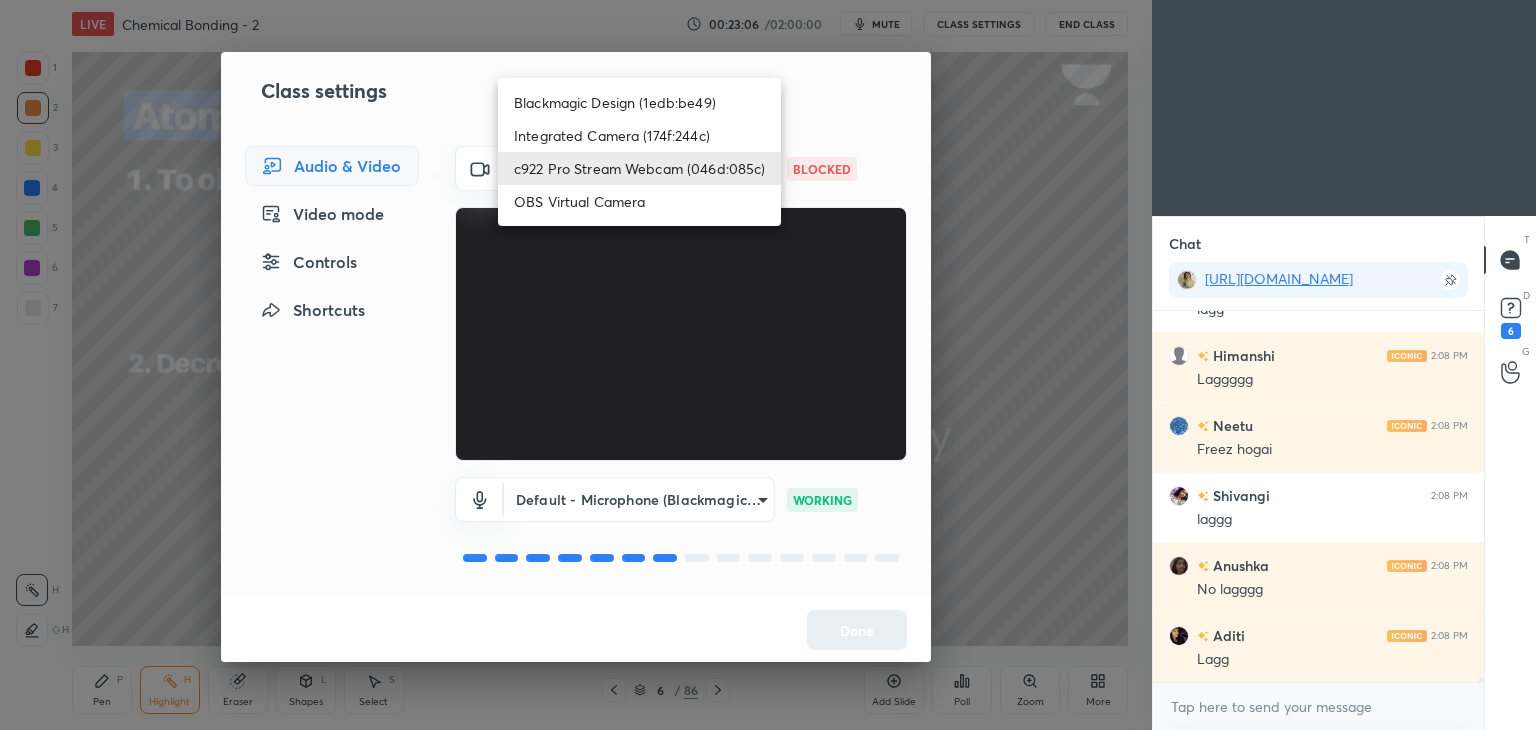 click on "OBS Virtual Camera" at bounding box center [639, 201] 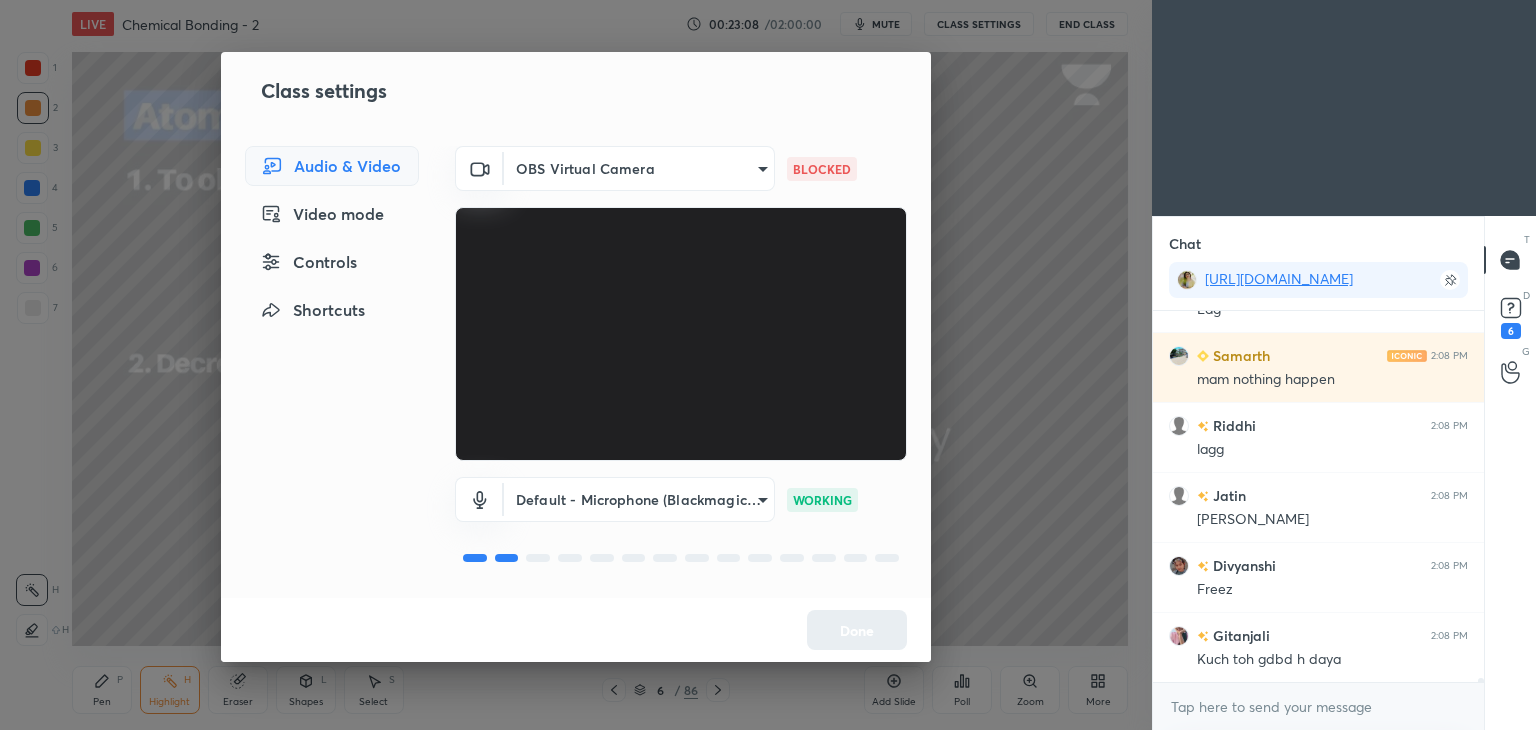scroll, scrollTop: 34234, scrollLeft: 0, axis: vertical 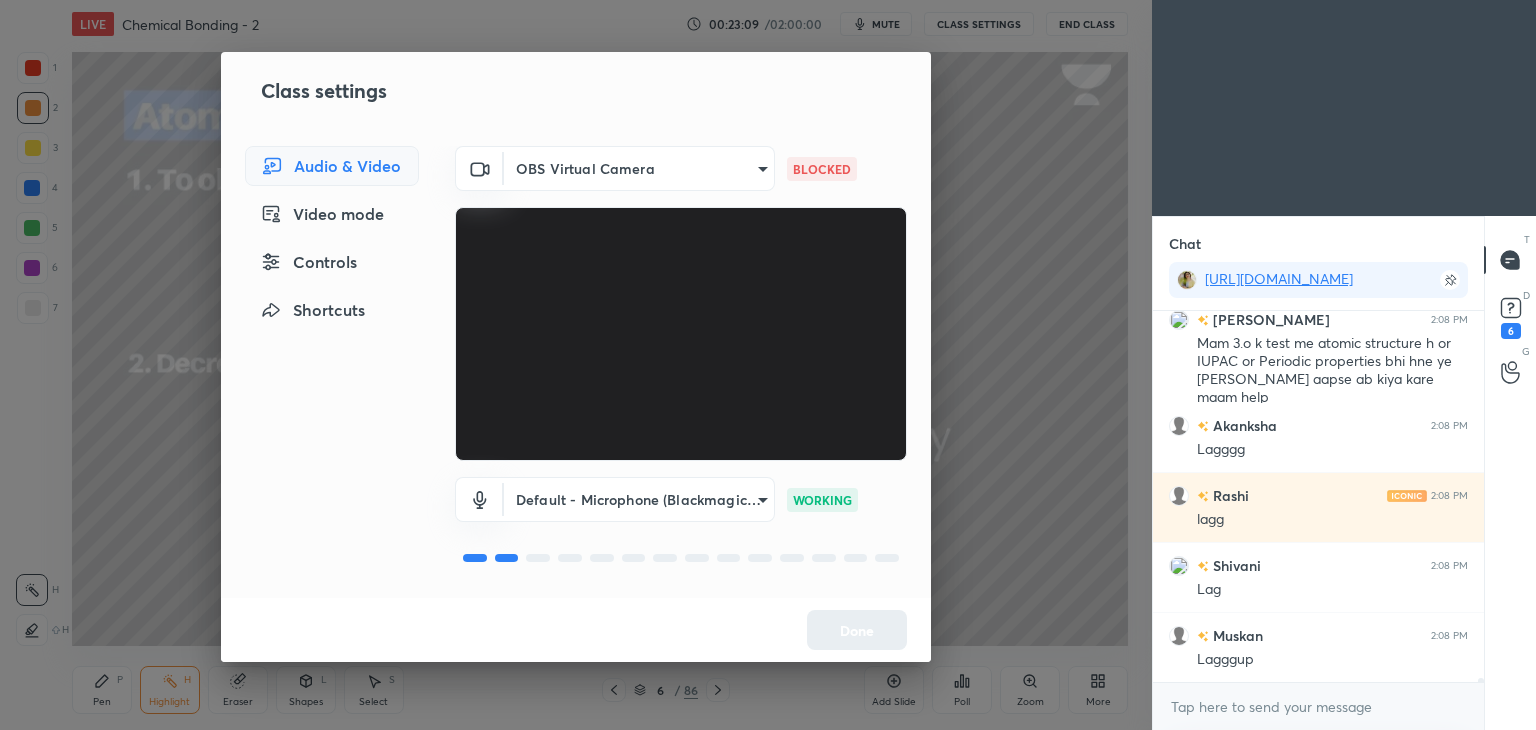 click on "1 2 3 4 5 6 7 C X Z C X Z E E Erase all   H H LIVE Chemical Bonding - 2 00:23:09 /  02:00:00 mute CLASS SETTINGS End Class Setting up your live class Poll for   secs No correct answer Start poll Back Chemical Bonding - 2 • L2 of Chemical Bonding Akansha Karnwal Pen P Highlight H Eraser Shapes L Select S 6 / 86 Add Slide Poll Zoom More Chat https://t.me/+fCLQDsYuT-QyZWVl Adarsh 2:08 PM Laggg SYED 2:08 PM Mam 3.o k test me atomic structure h or IUPAC or Periodic properties bhi hne ye nhi padha aapse ab kiya kare maam help Akanksha 2:08 PM Lagggg Rashi 2:08 PM lagg Shivani 2:08 PM Lag Muskan 2:08 PM Lagggup JUMP TO LATEST Enable hand raising Enable raise hand to speak to learners. Once enabled, chat will be turned off temporarily. Enable x   introducing Raise a hand with a doubt Now learners can raise their hand along with a doubt  How it works? Syed Asked a doubt 6 Mam 3.o k test me atomic structure h or IUPAC or Periodic properties bhi hne ye nhi padha aapse ab kiya kare maam help Pick this doubt Nandani 3 3" at bounding box center (768, 365) 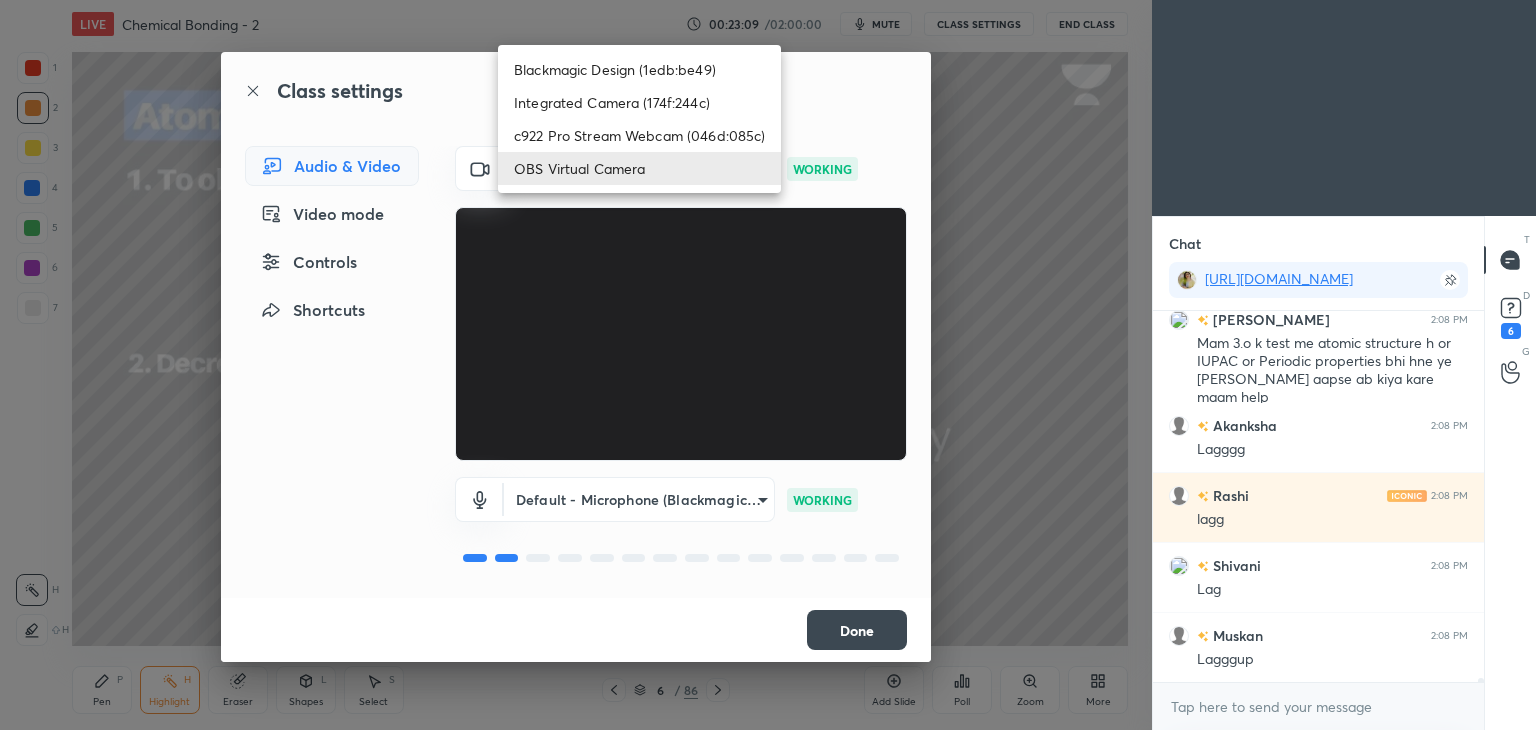 scroll, scrollTop: 34912, scrollLeft: 0, axis: vertical 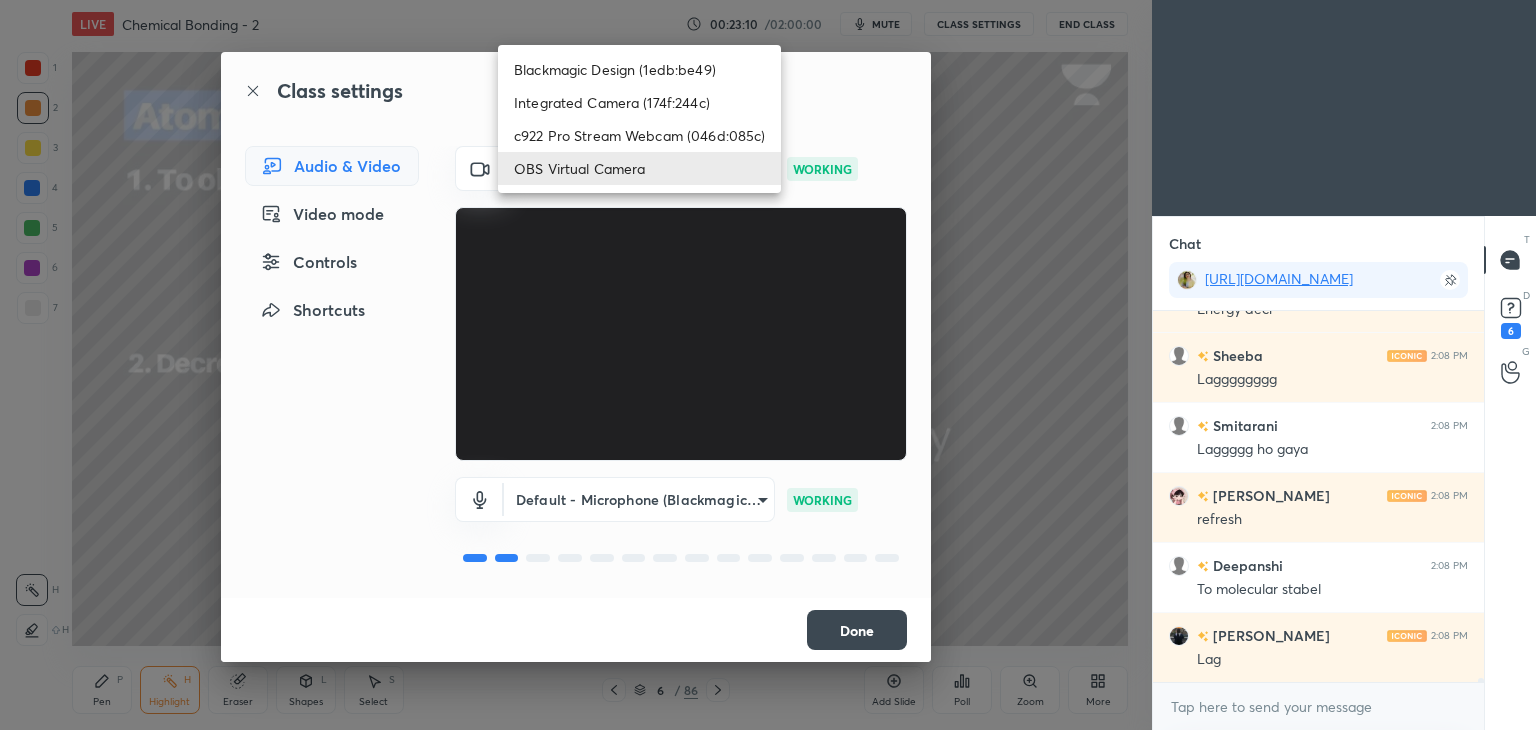click on "c922 Pro Stream Webcam (046d:085c)" at bounding box center [639, 135] 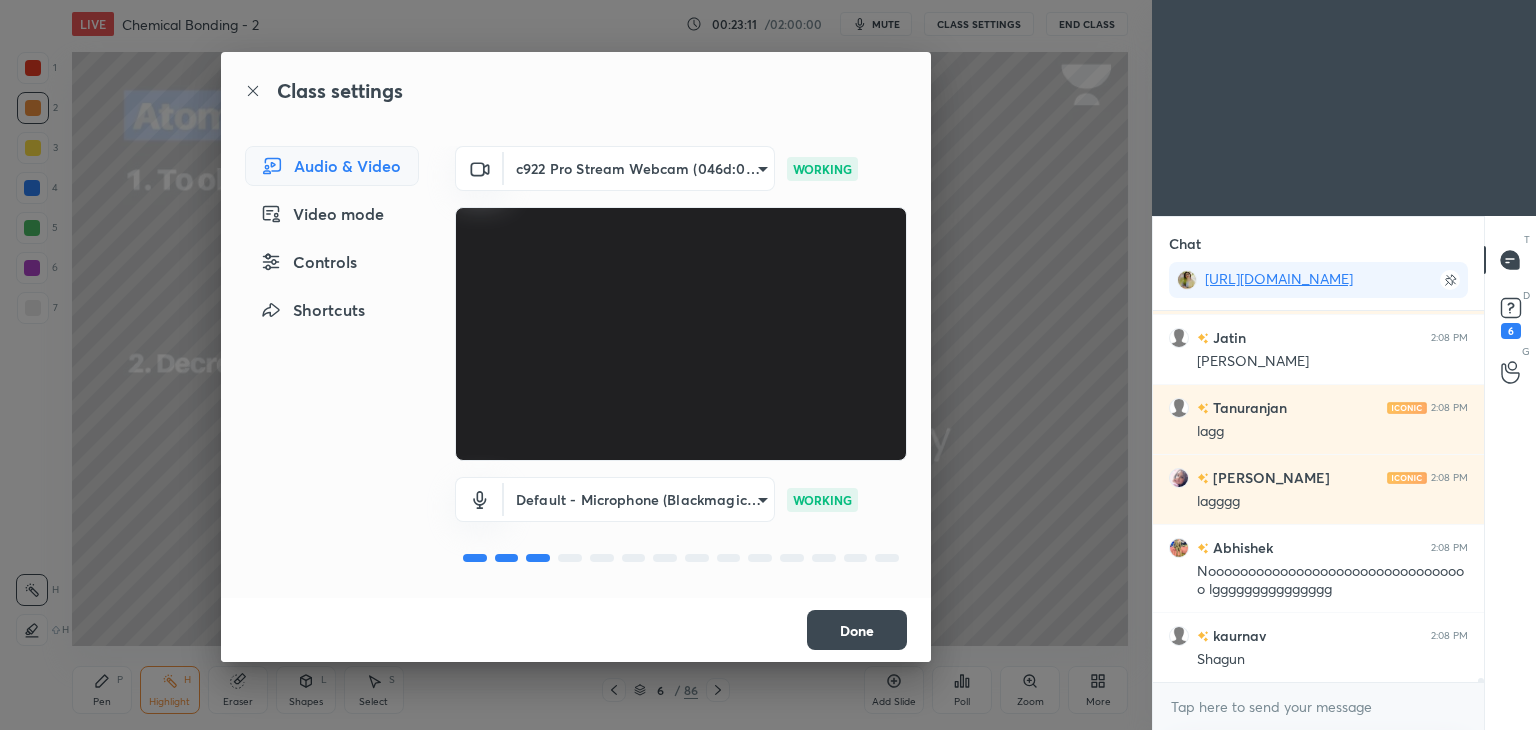 click on "Done" at bounding box center [857, 630] 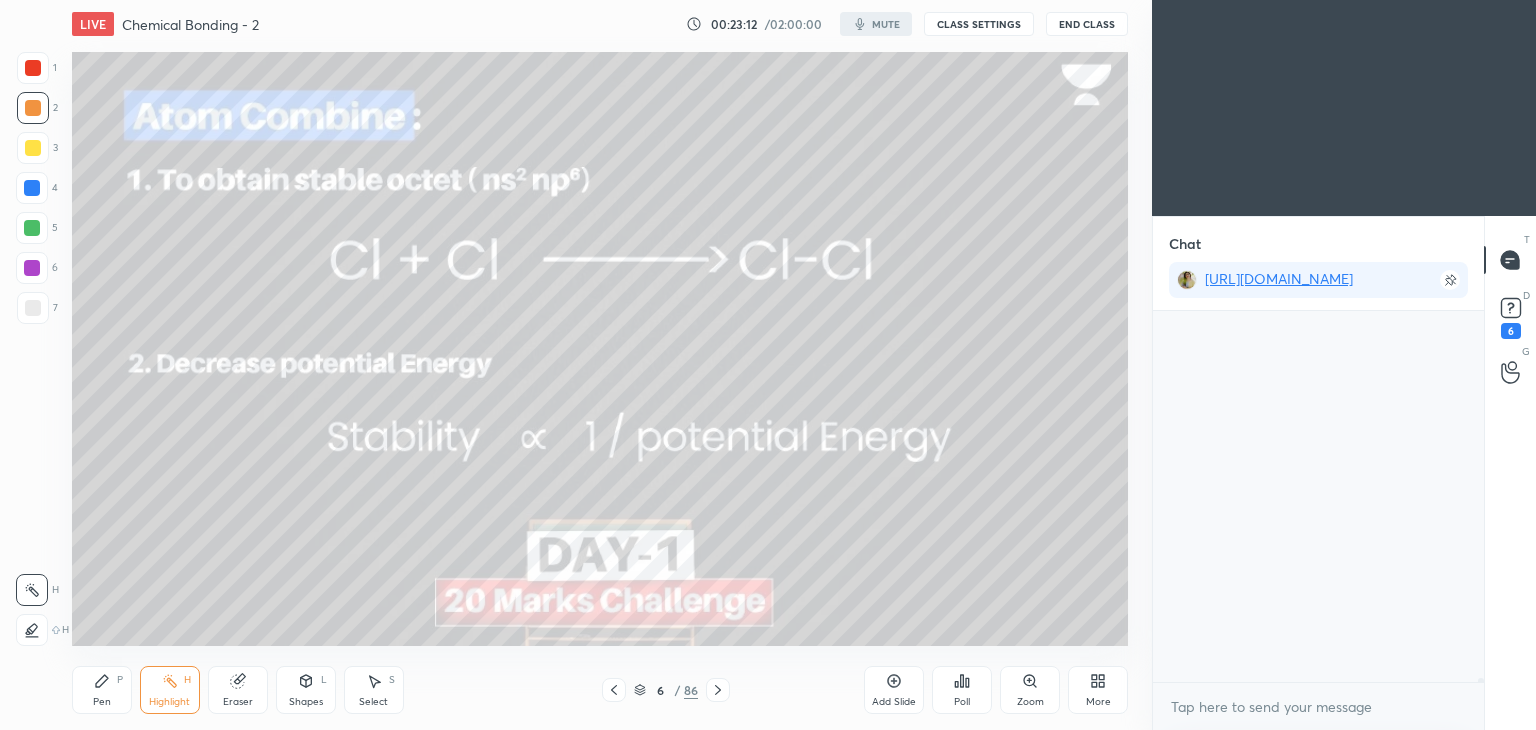scroll, scrollTop: 36356, scrollLeft: 0, axis: vertical 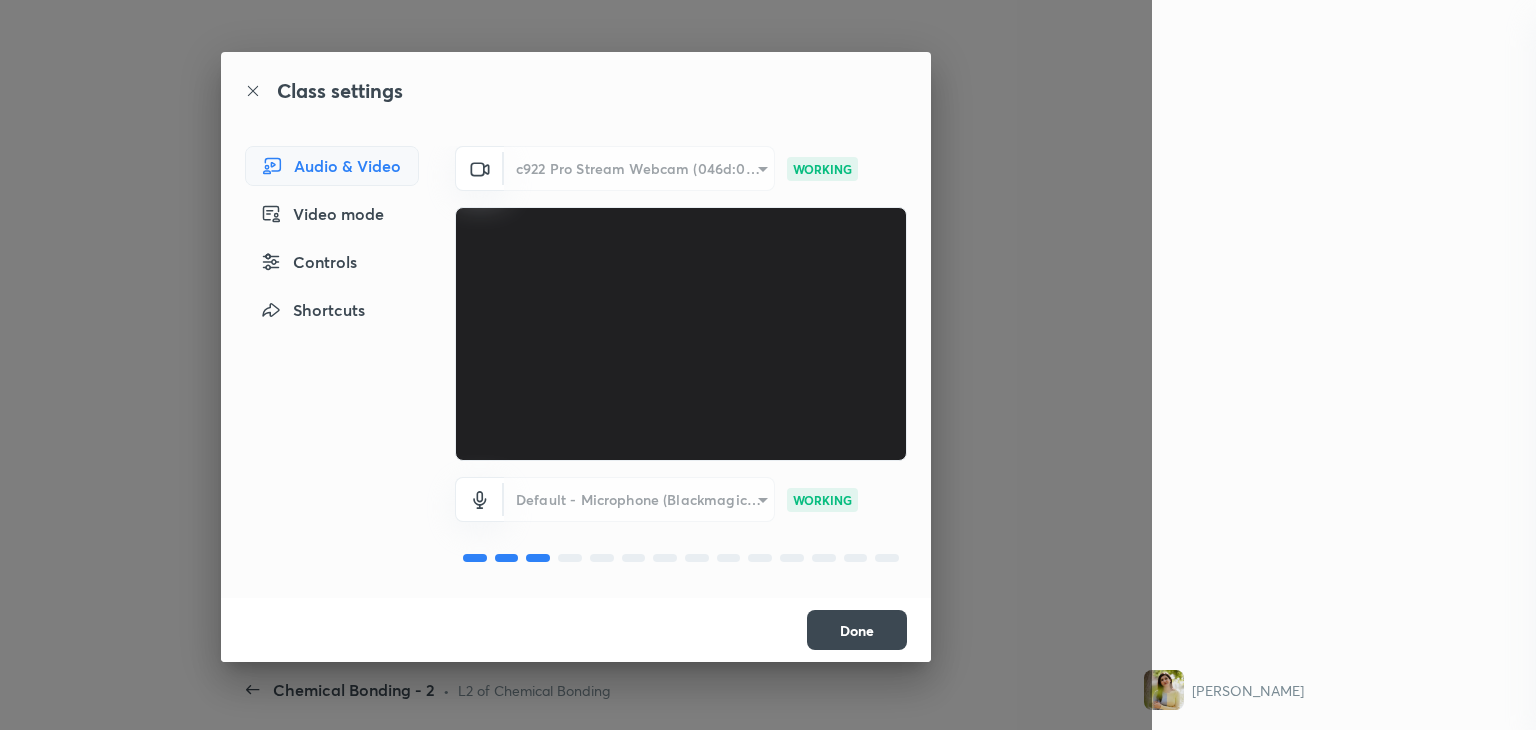 click on "Done" at bounding box center [857, 630] 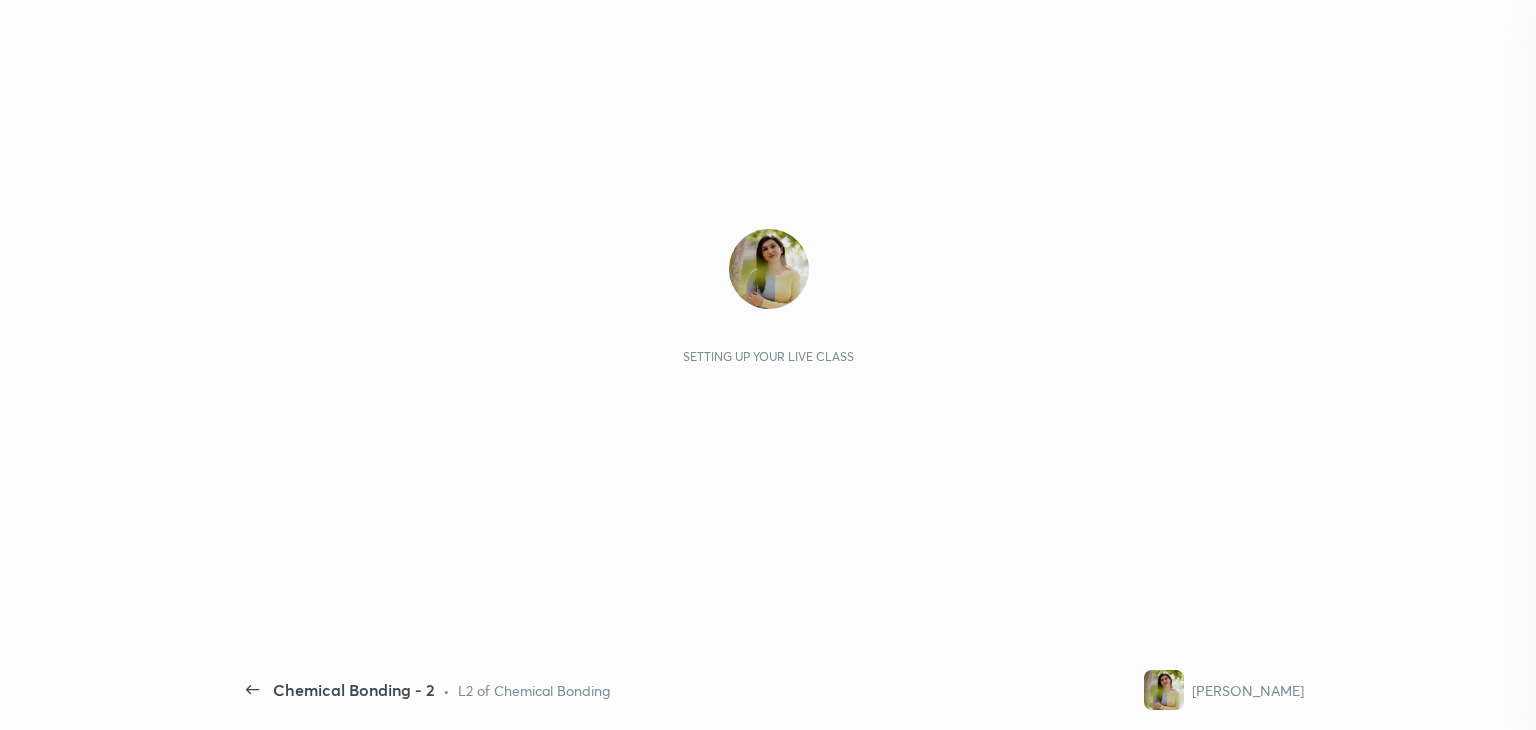 scroll, scrollTop: 365, scrollLeft: 325, axis: both 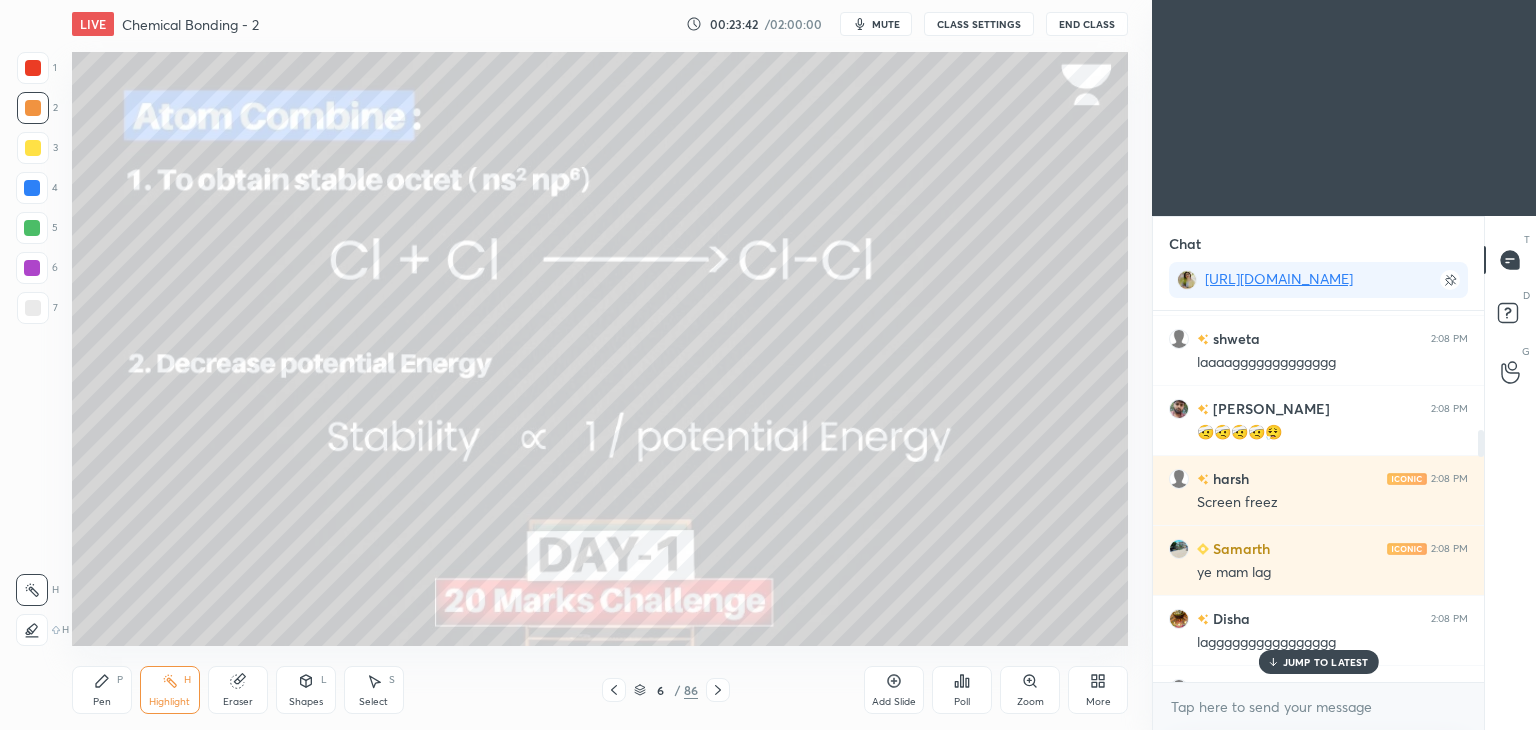 click on "JUMP TO LATEST" at bounding box center [1326, 662] 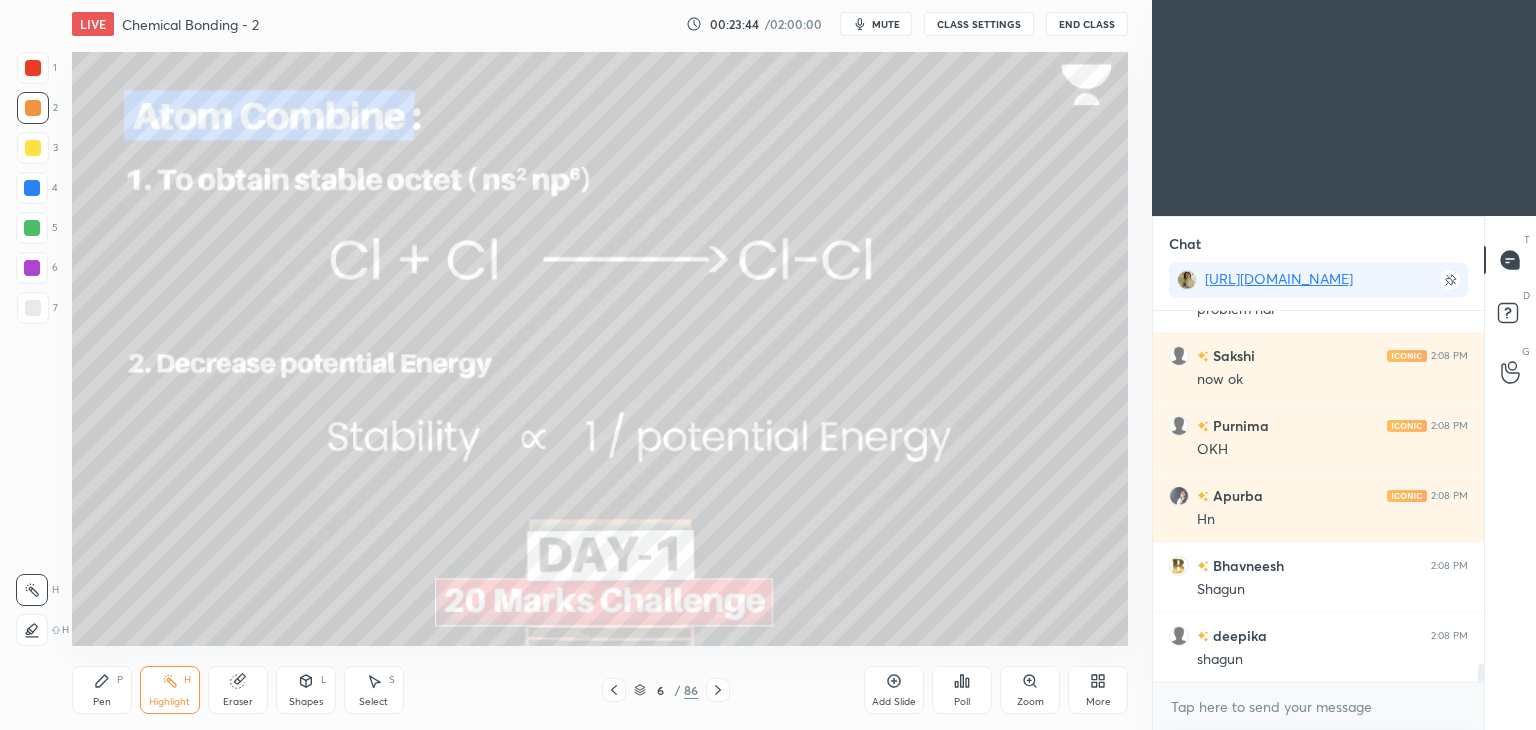 scroll, scrollTop: 6878, scrollLeft: 0, axis: vertical 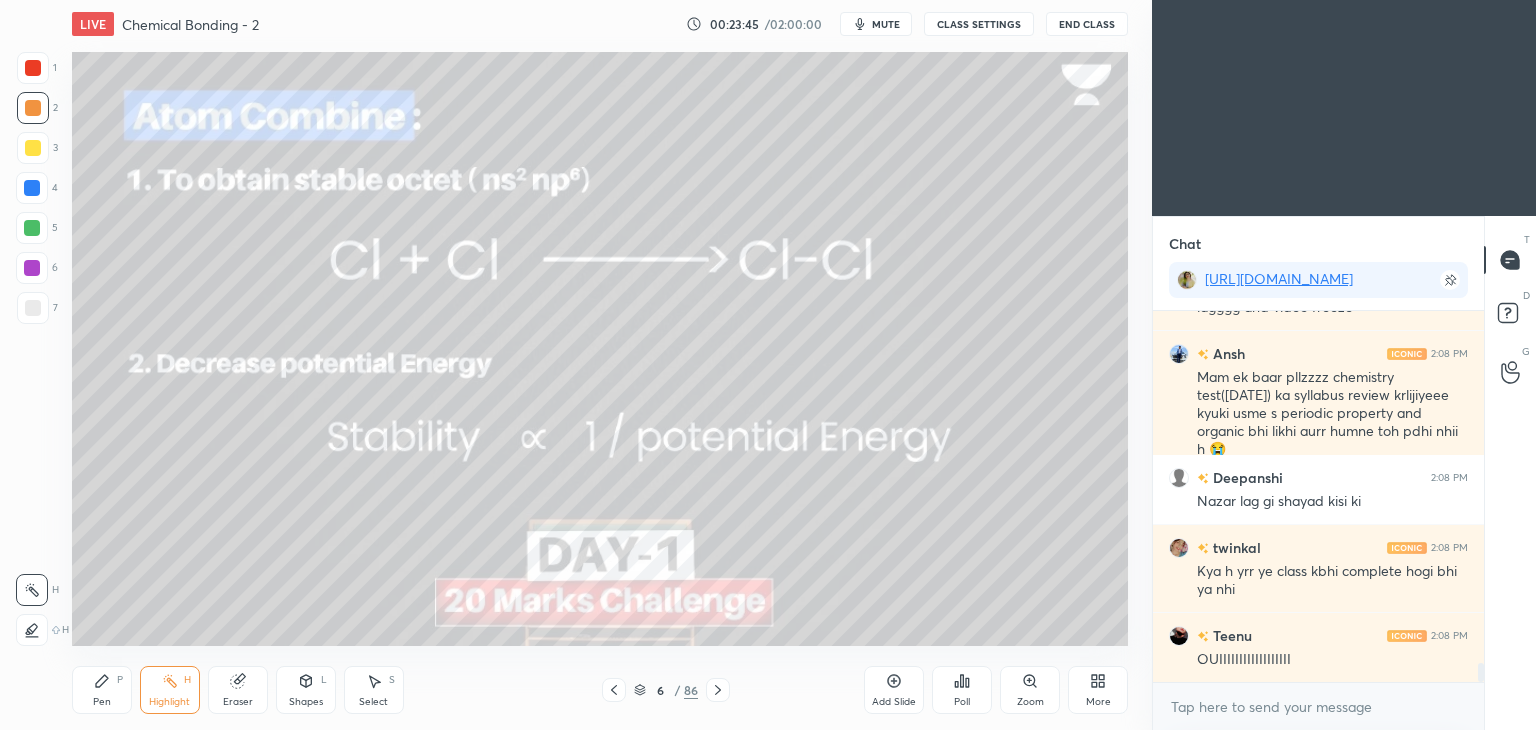 click on "CLASS SETTINGS" at bounding box center (979, 24) 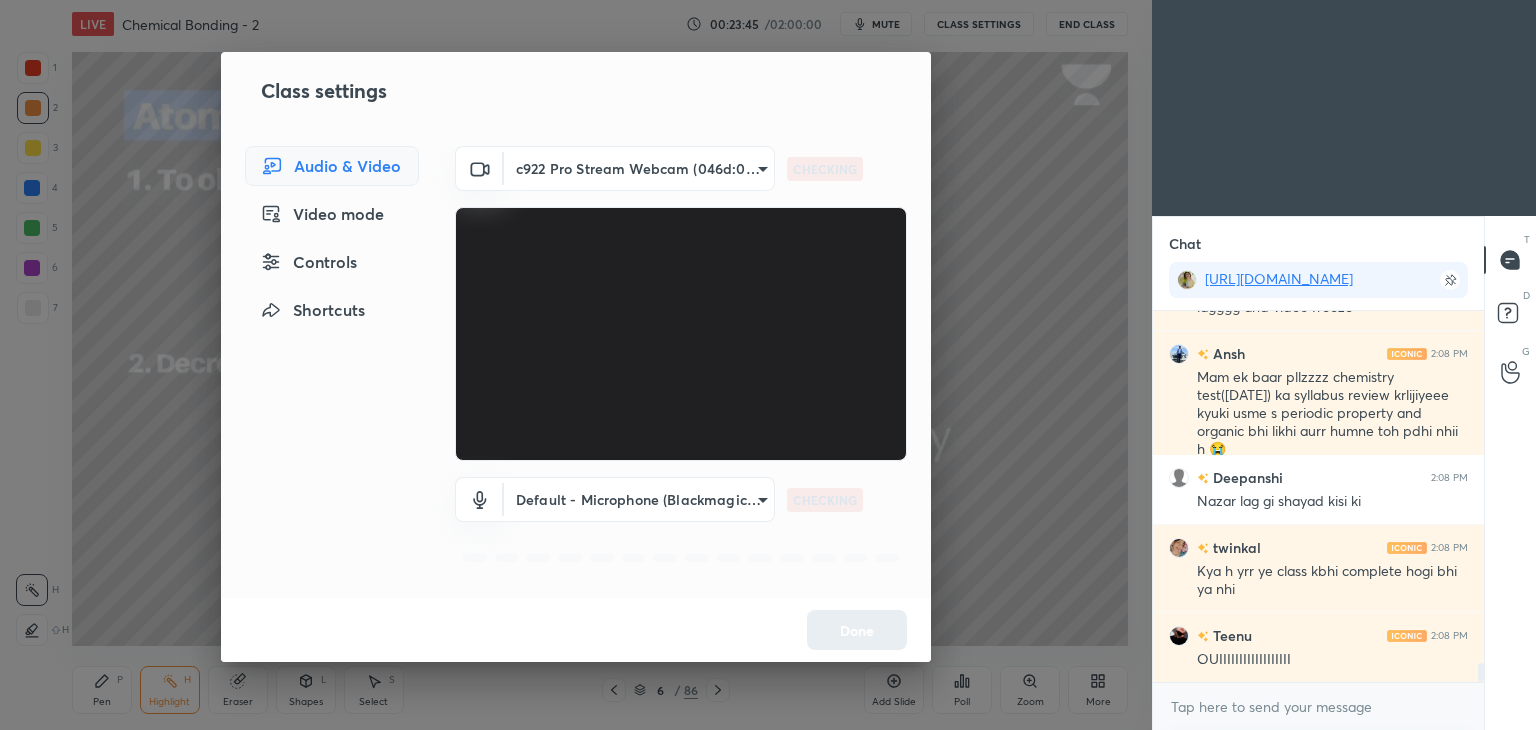 scroll, scrollTop: 7688, scrollLeft: 0, axis: vertical 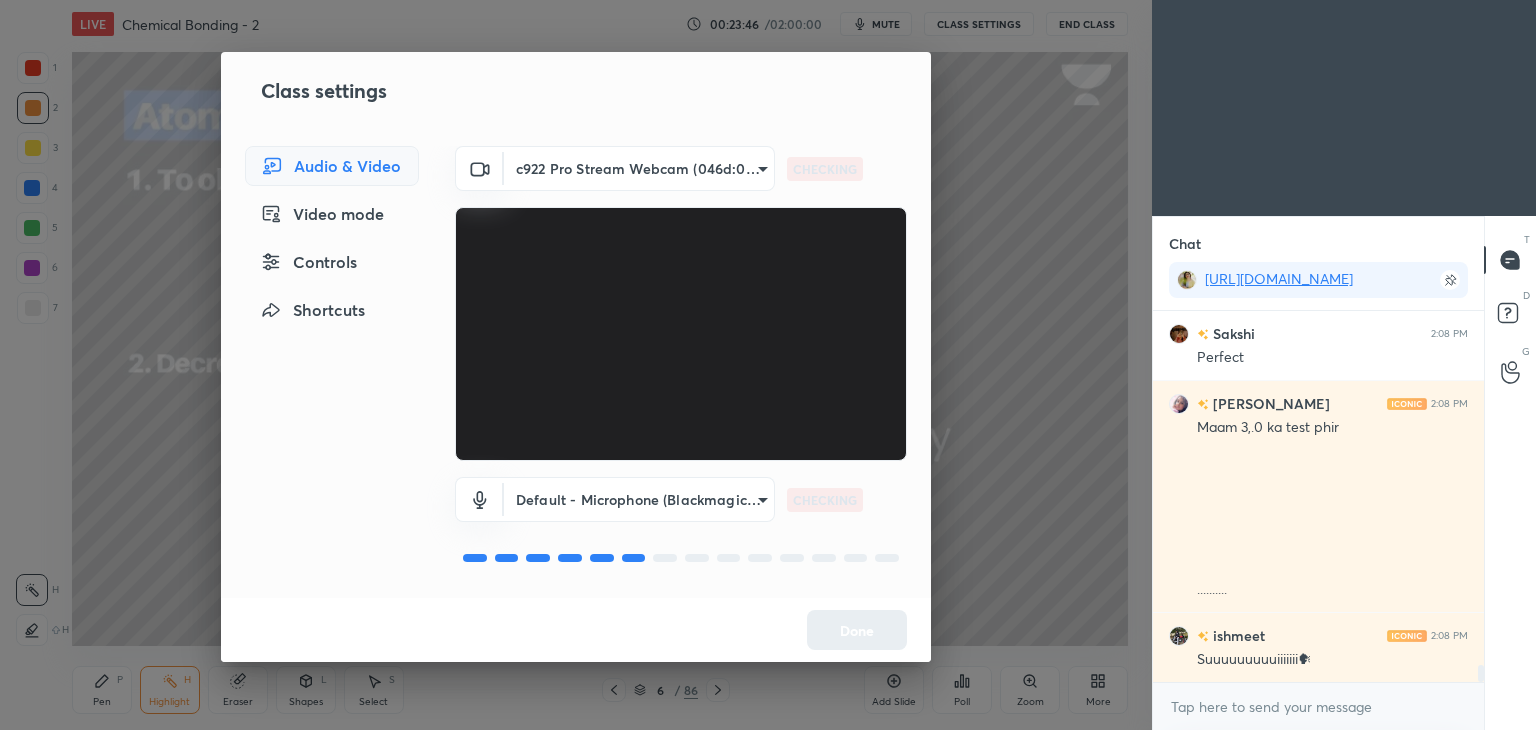click on "Controls" at bounding box center (332, 262) 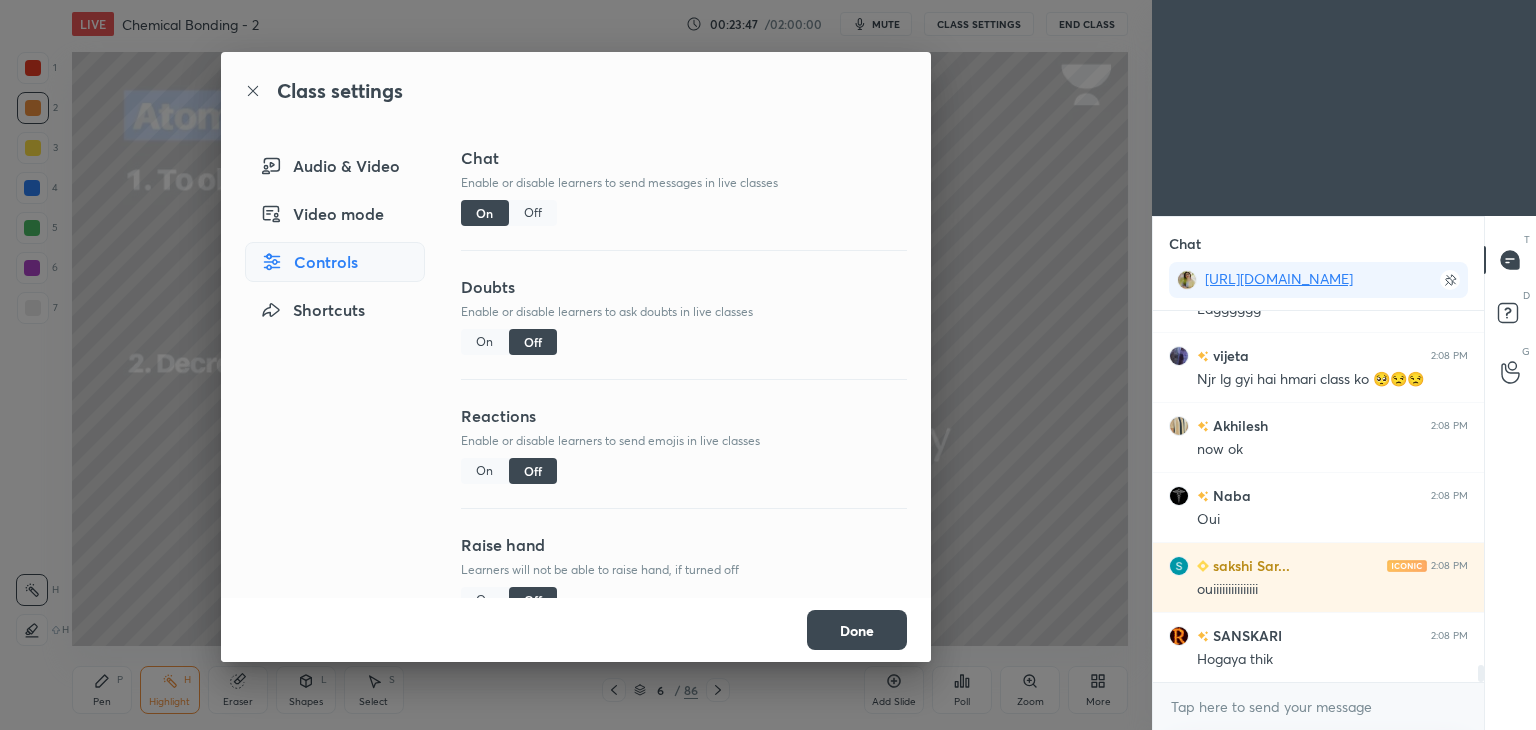 click on "Off" at bounding box center [533, 213] 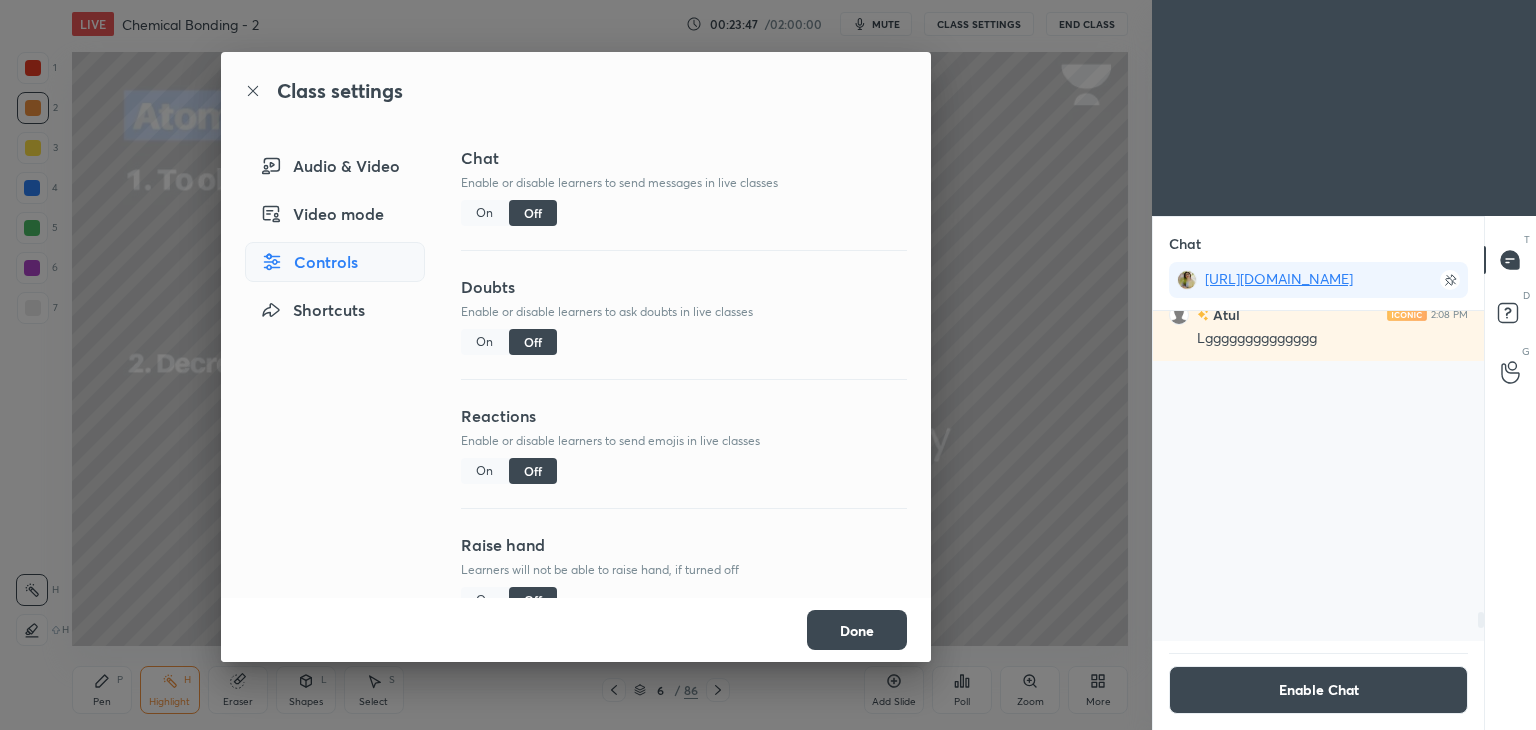 scroll, scrollTop: 7468, scrollLeft: 0, axis: vertical 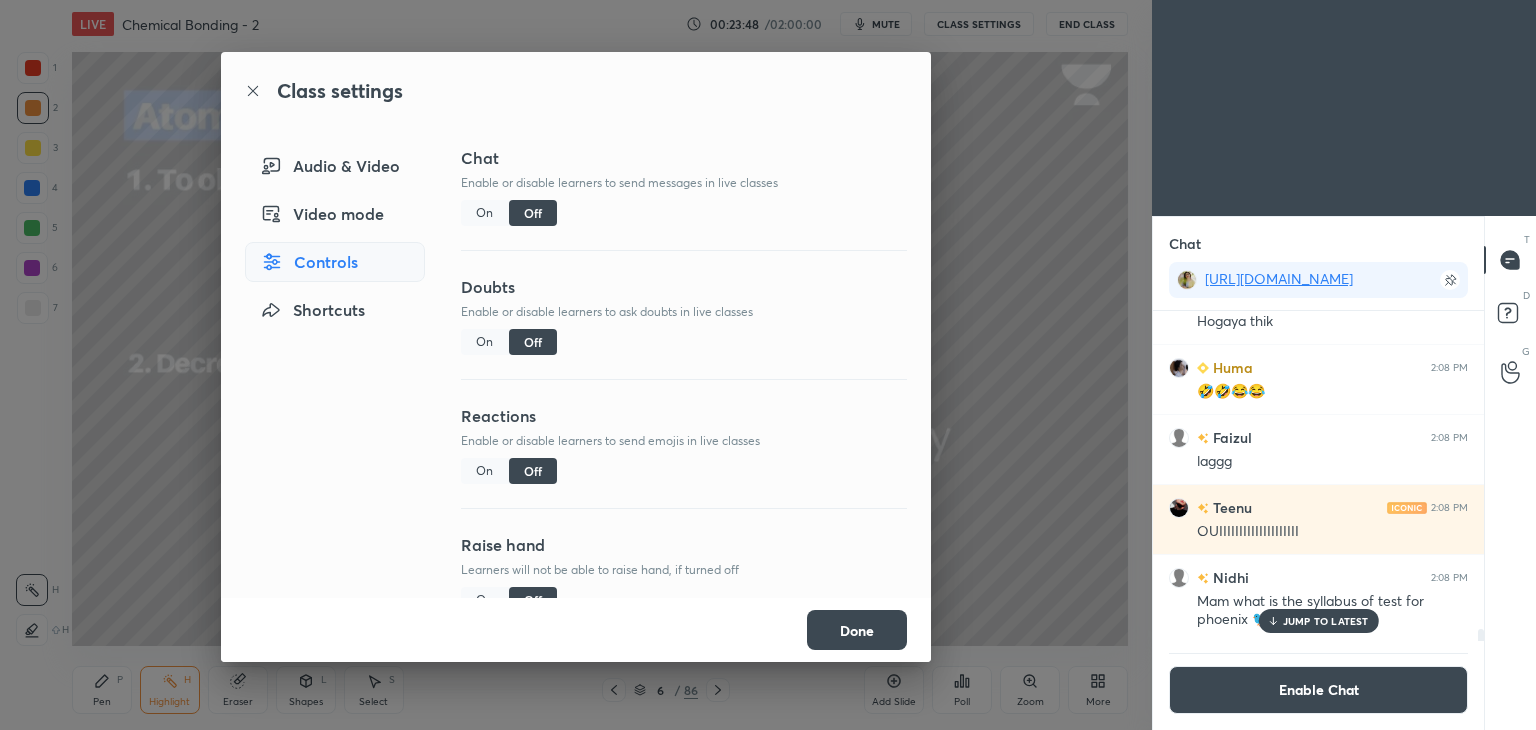 click on "Done" at bounding box center [857, 630] 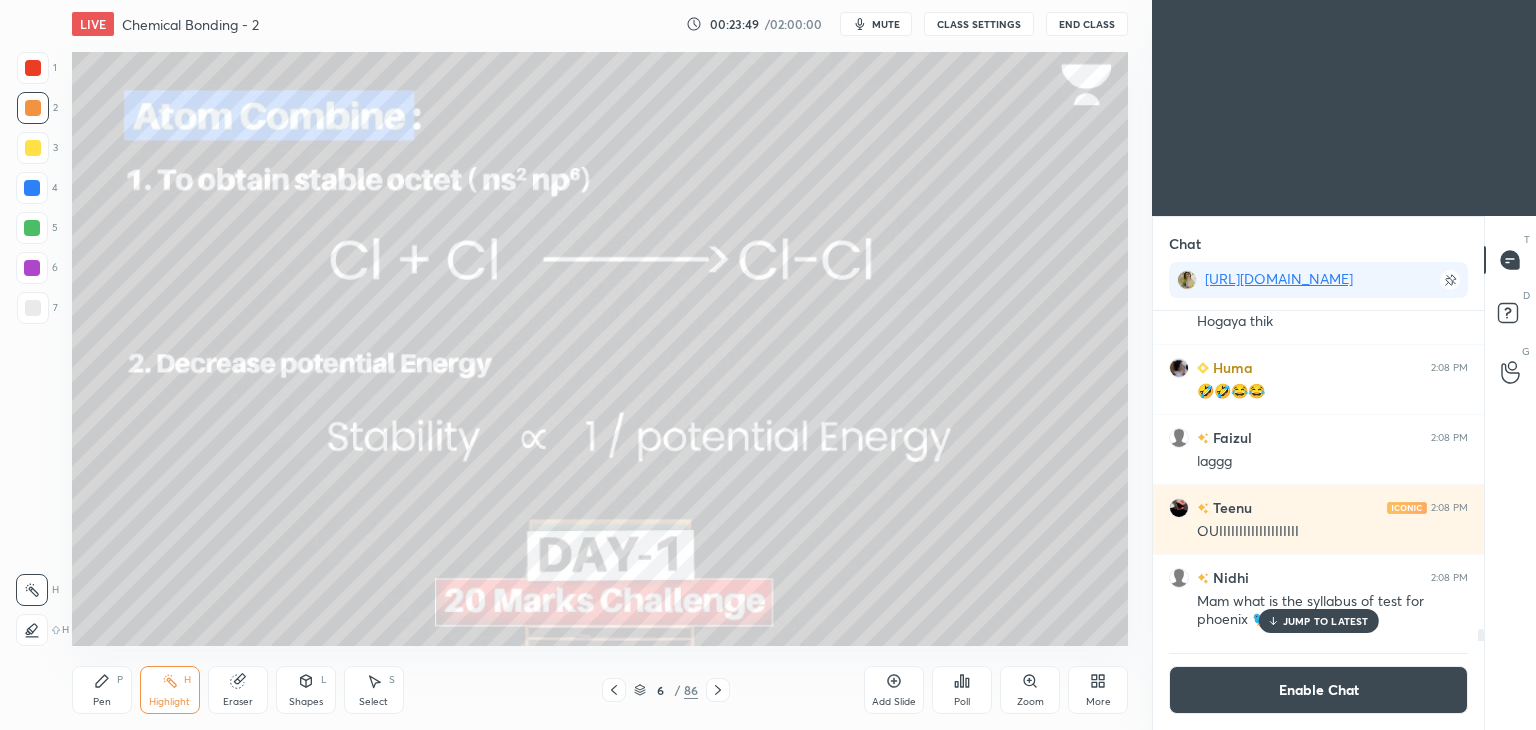 click on "Highlight H" at bounding box center [170, 690] 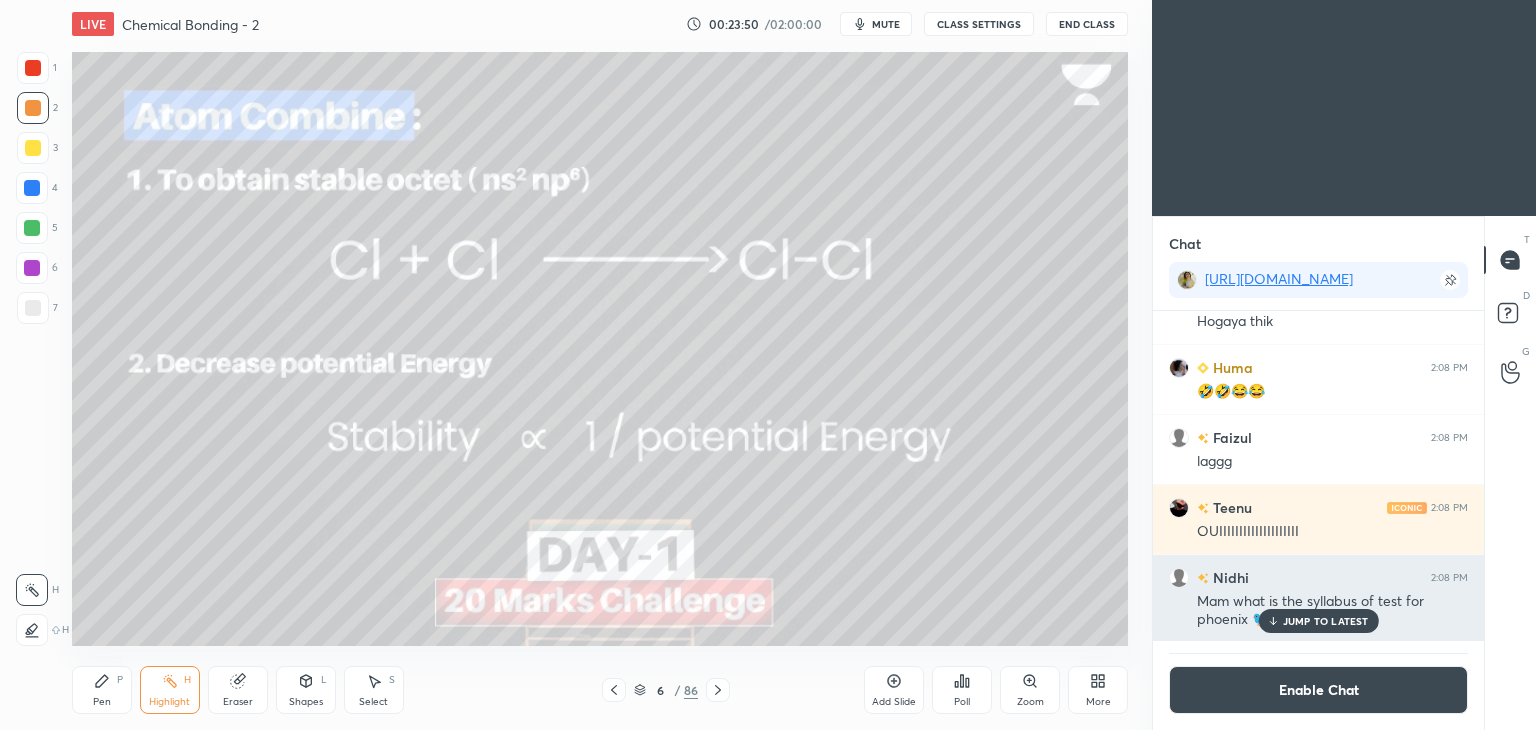 click on "JUMP TO LATEST" at bounding box center (1326, 621) 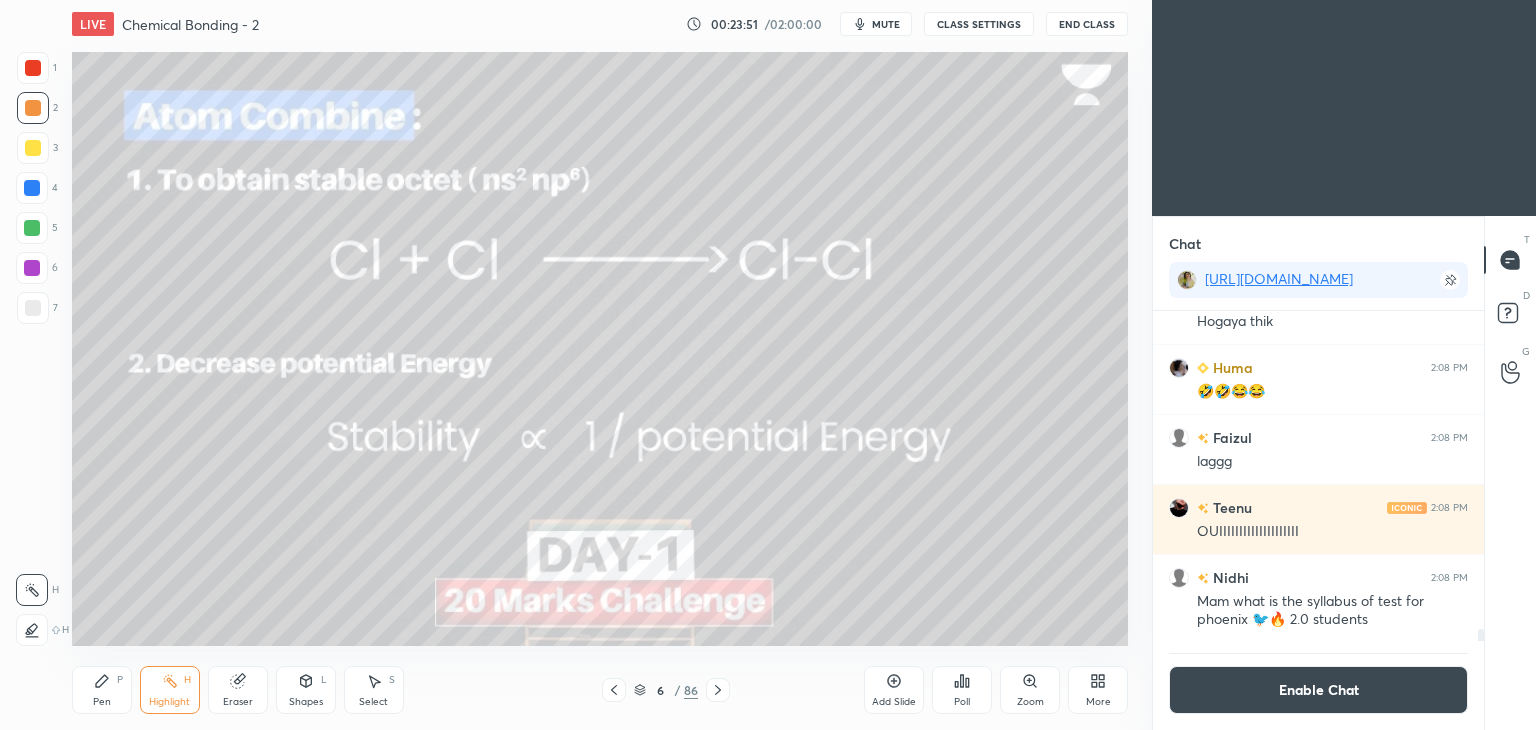 click on "Enable Chat" at bounding box center (1318, 690) 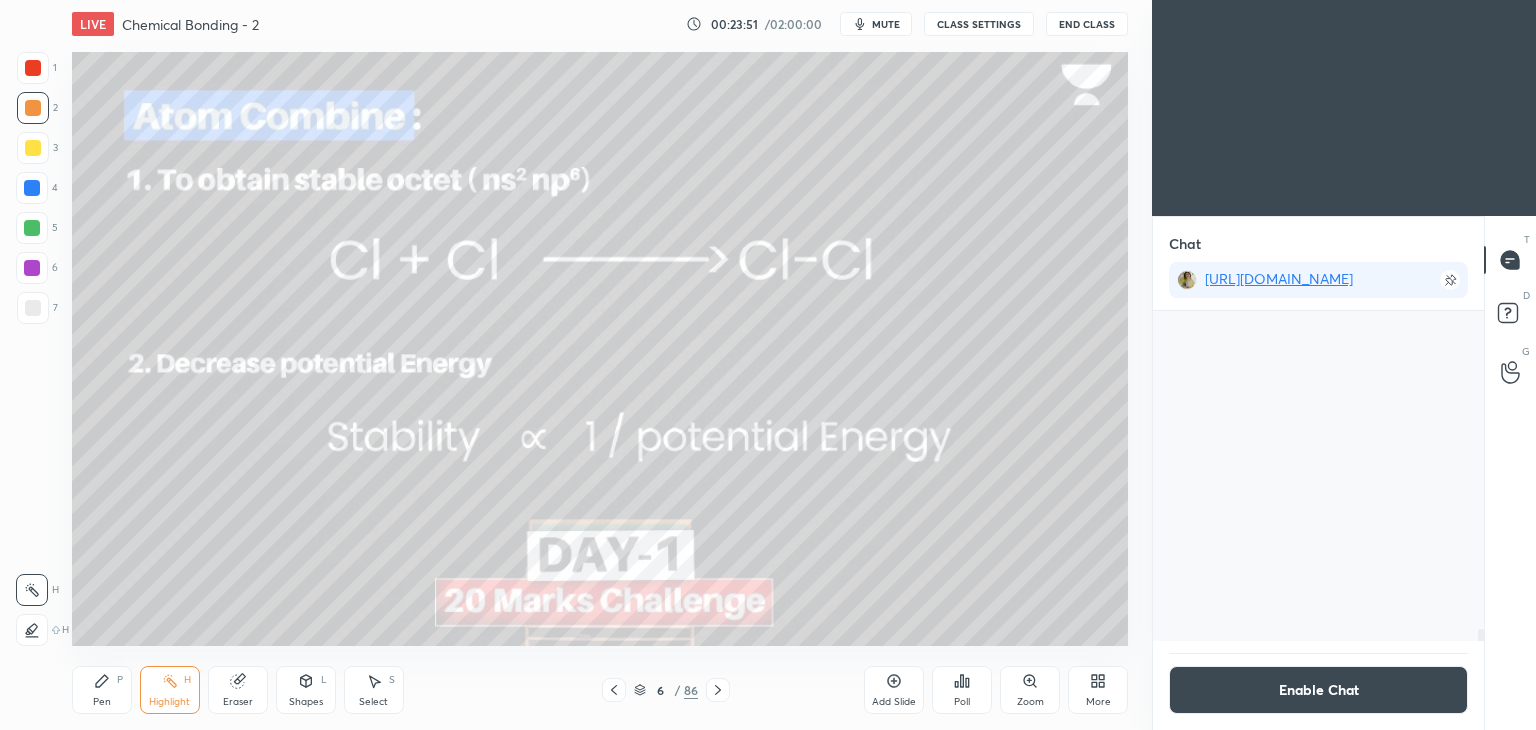 scroll, scrollTop: 6, scrollLeft: 6, axis: both 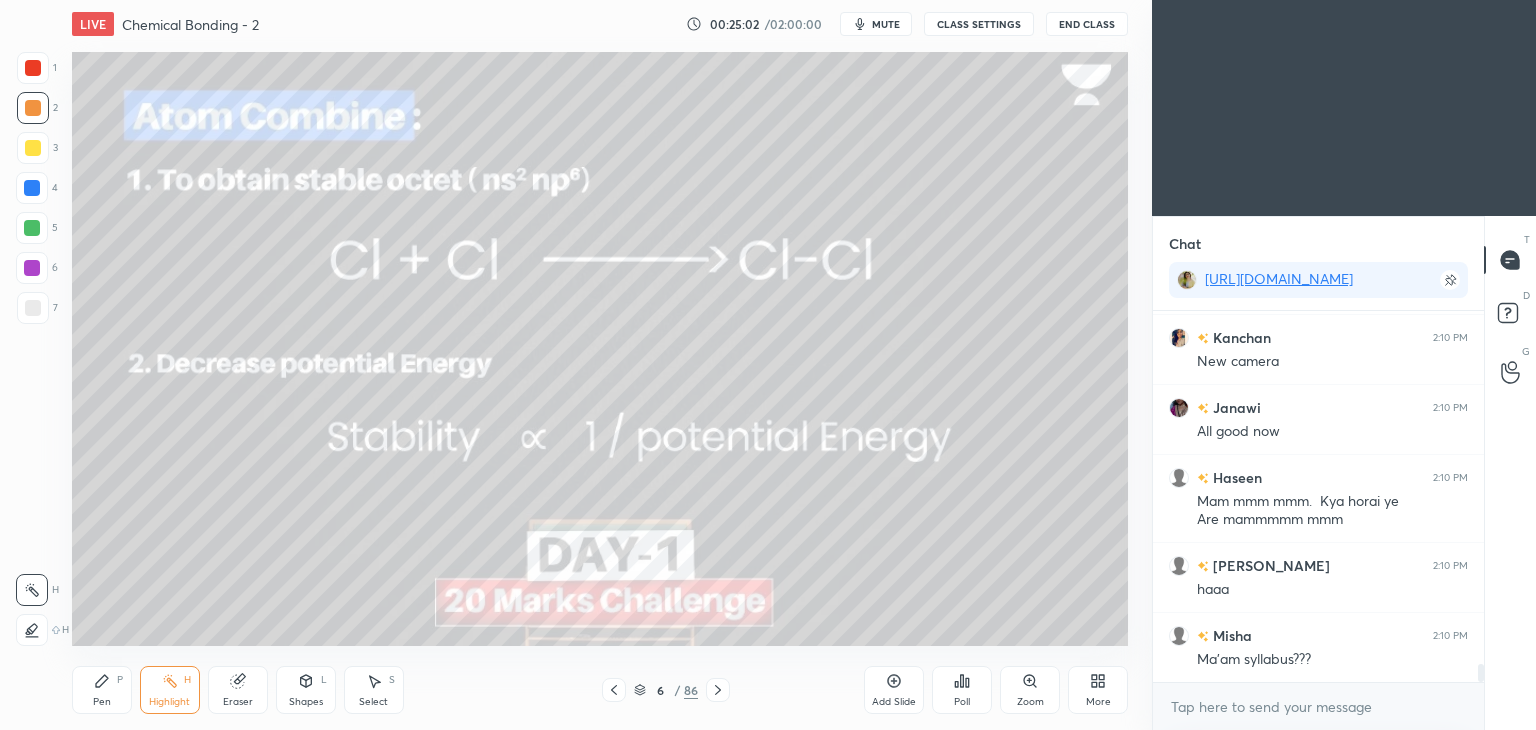 click on "CLASS SETTINGS" at bounding box center (979, 24) 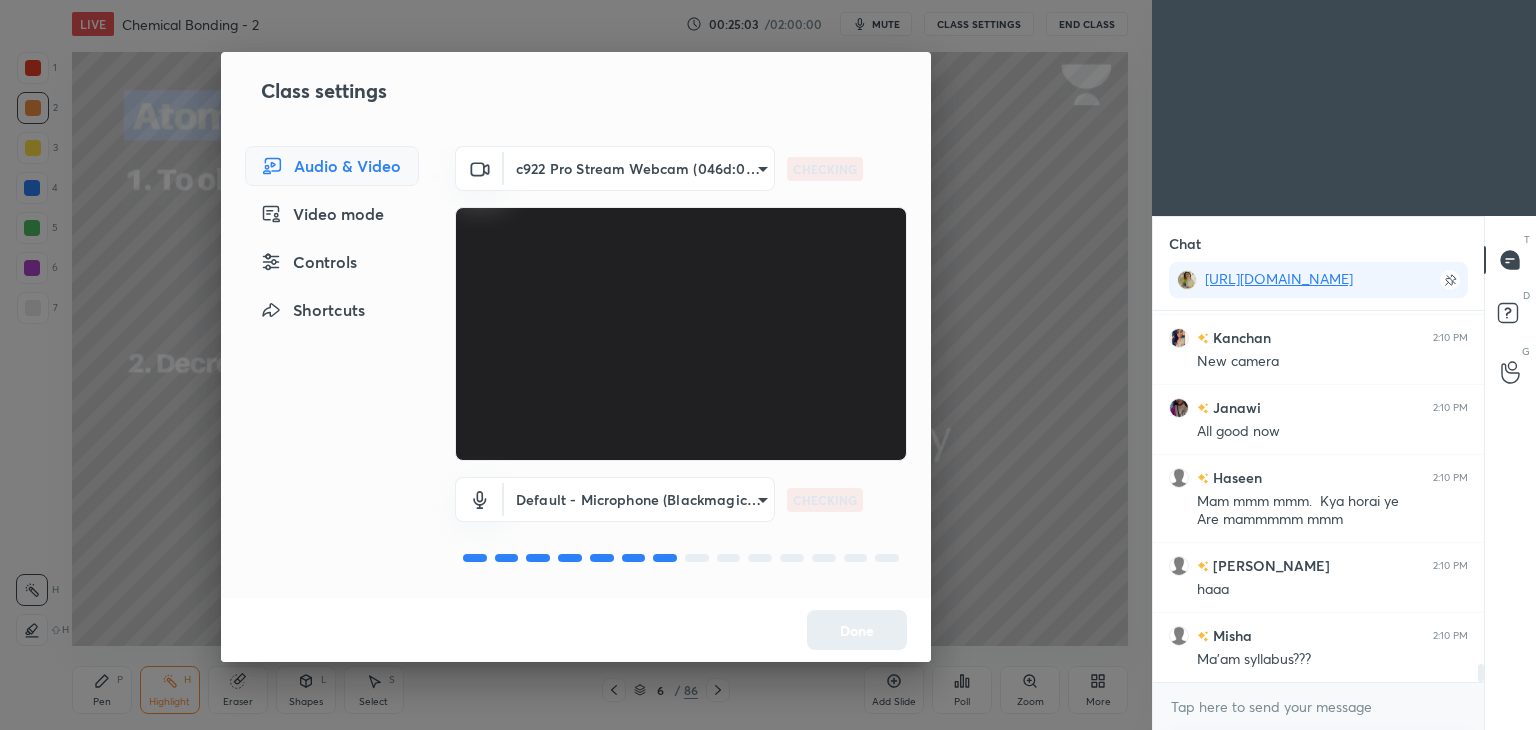 click on "Controls" at bounding box center (332, 262) 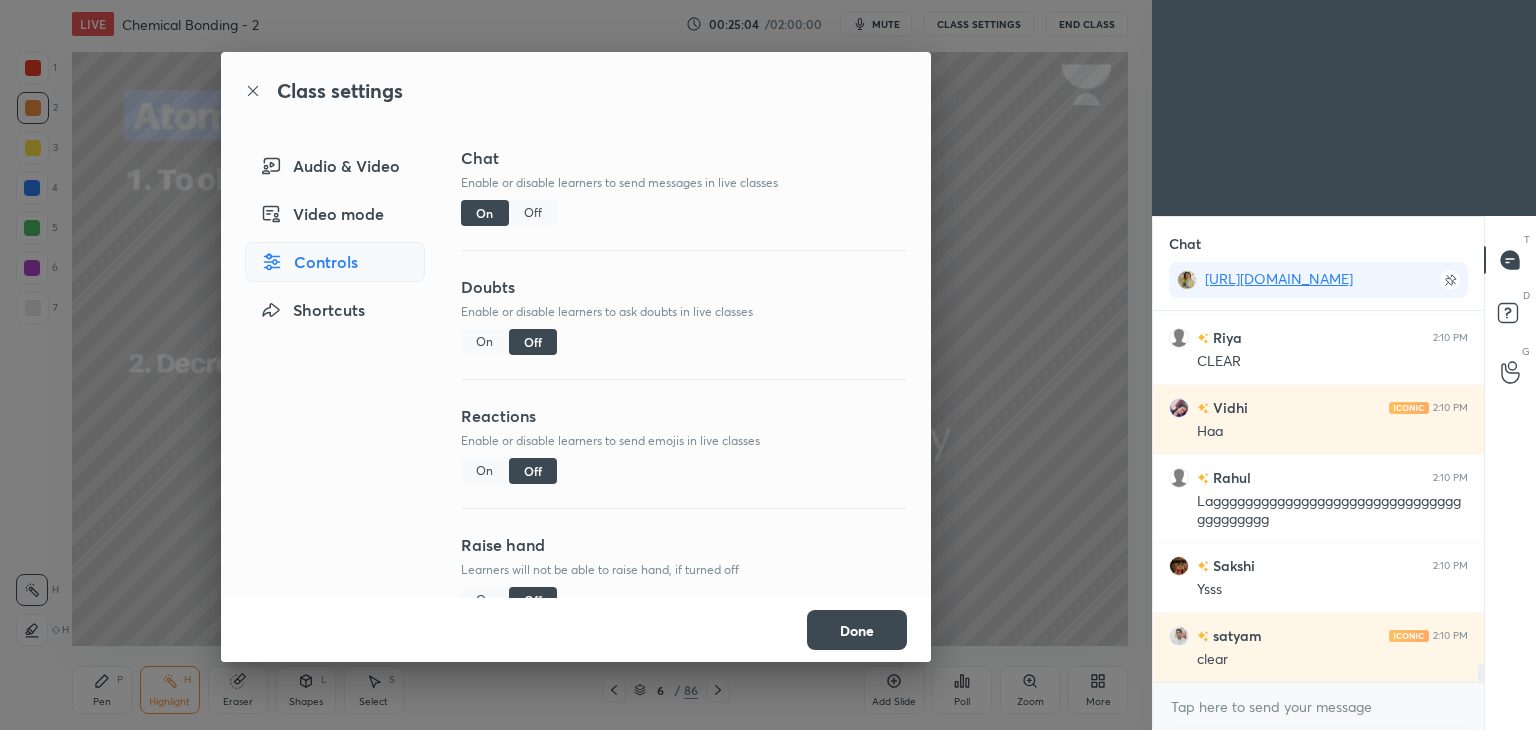 click on "Off" at bounding box center (533, 213) 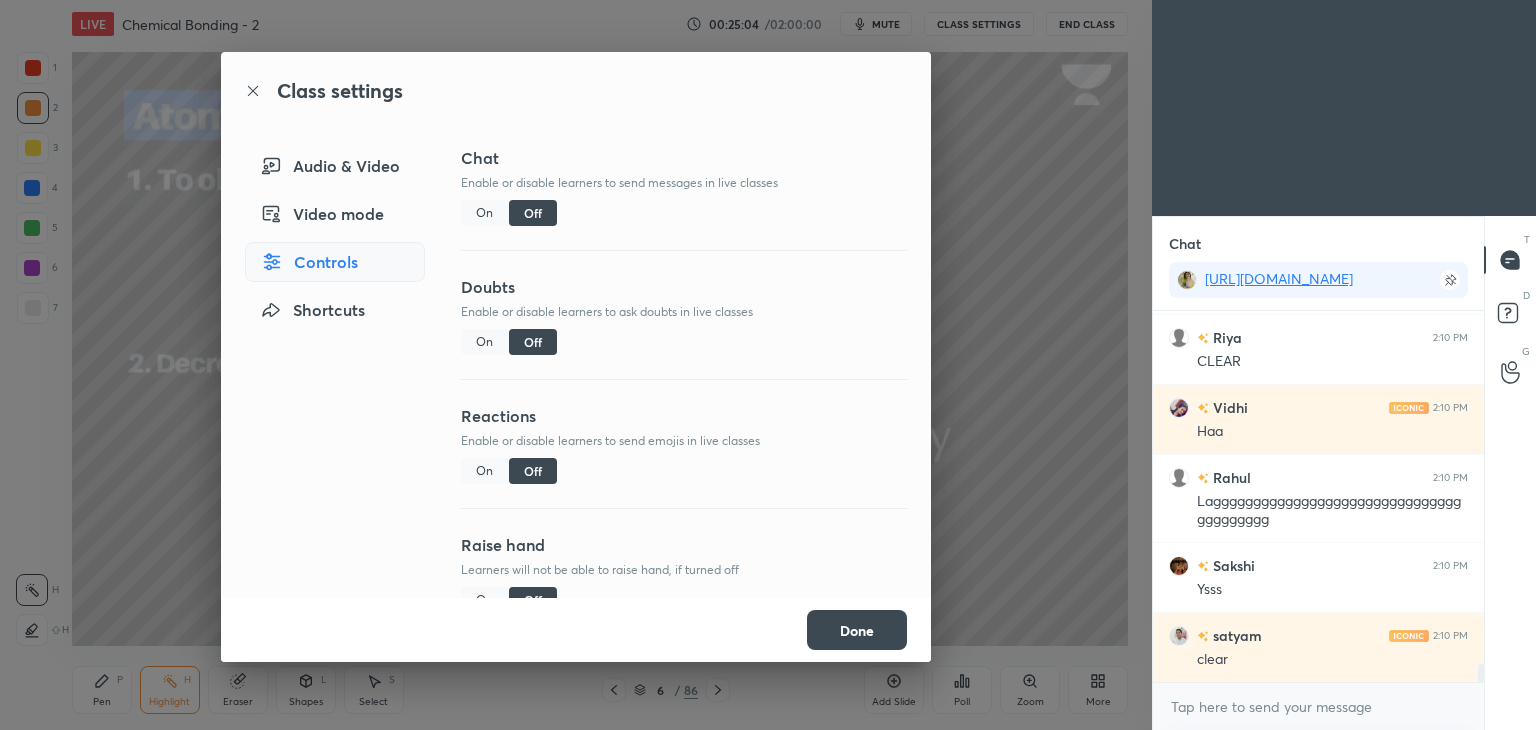 scroll, scrollTop: 5678, scrollLeft: 0, axis: vertical 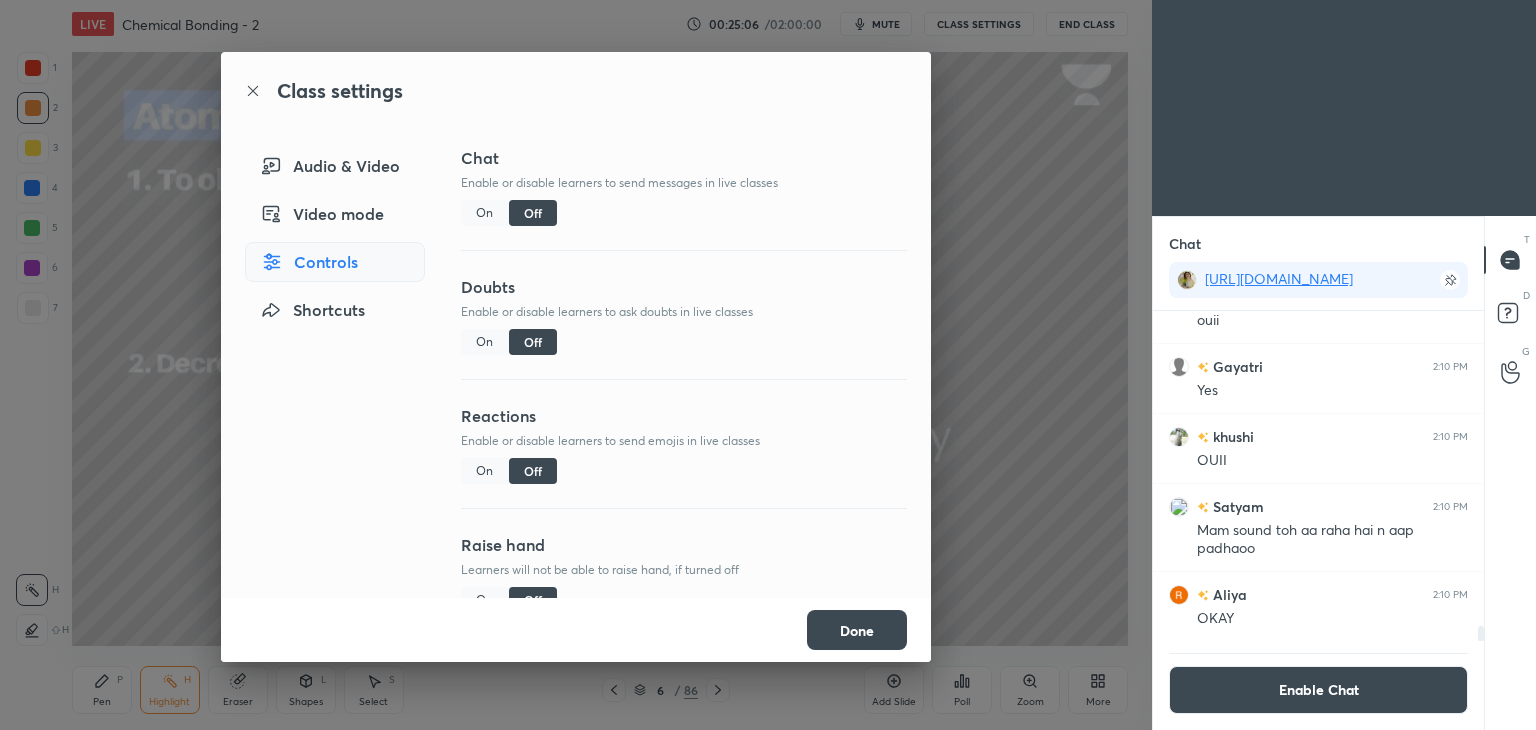 click 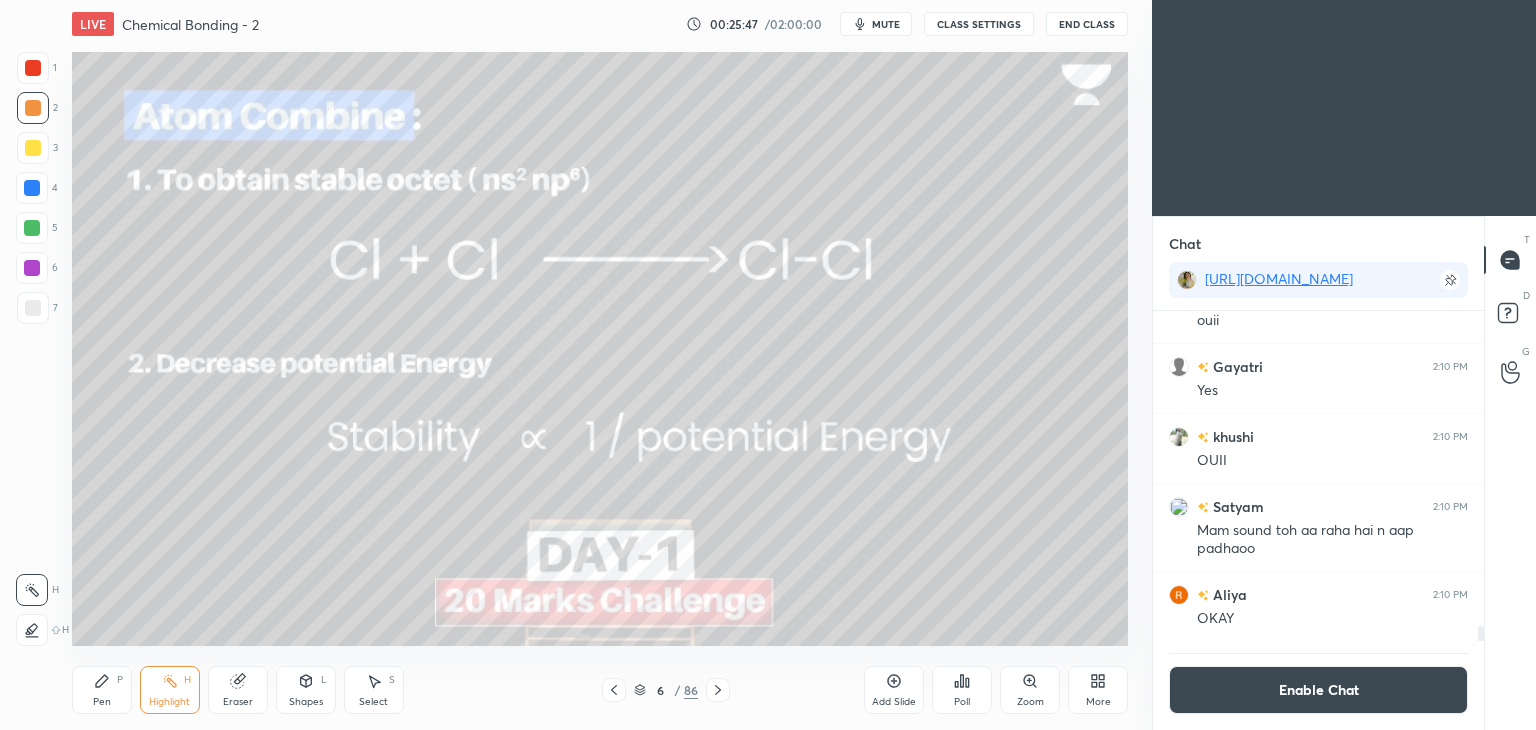 click on "Pen P" at bounding box center (102, 690) 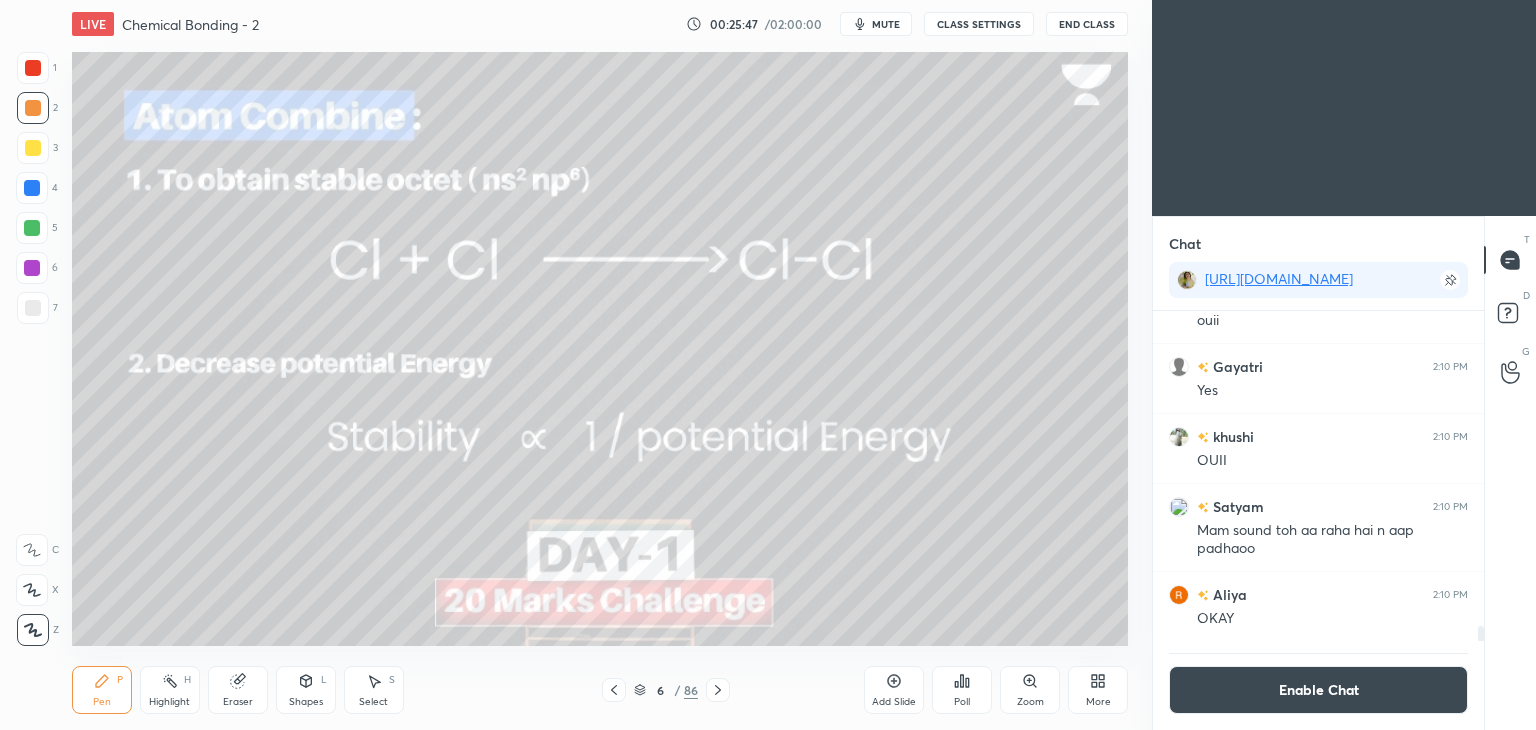 click on "Highlight" at bounding box center [169, 702] 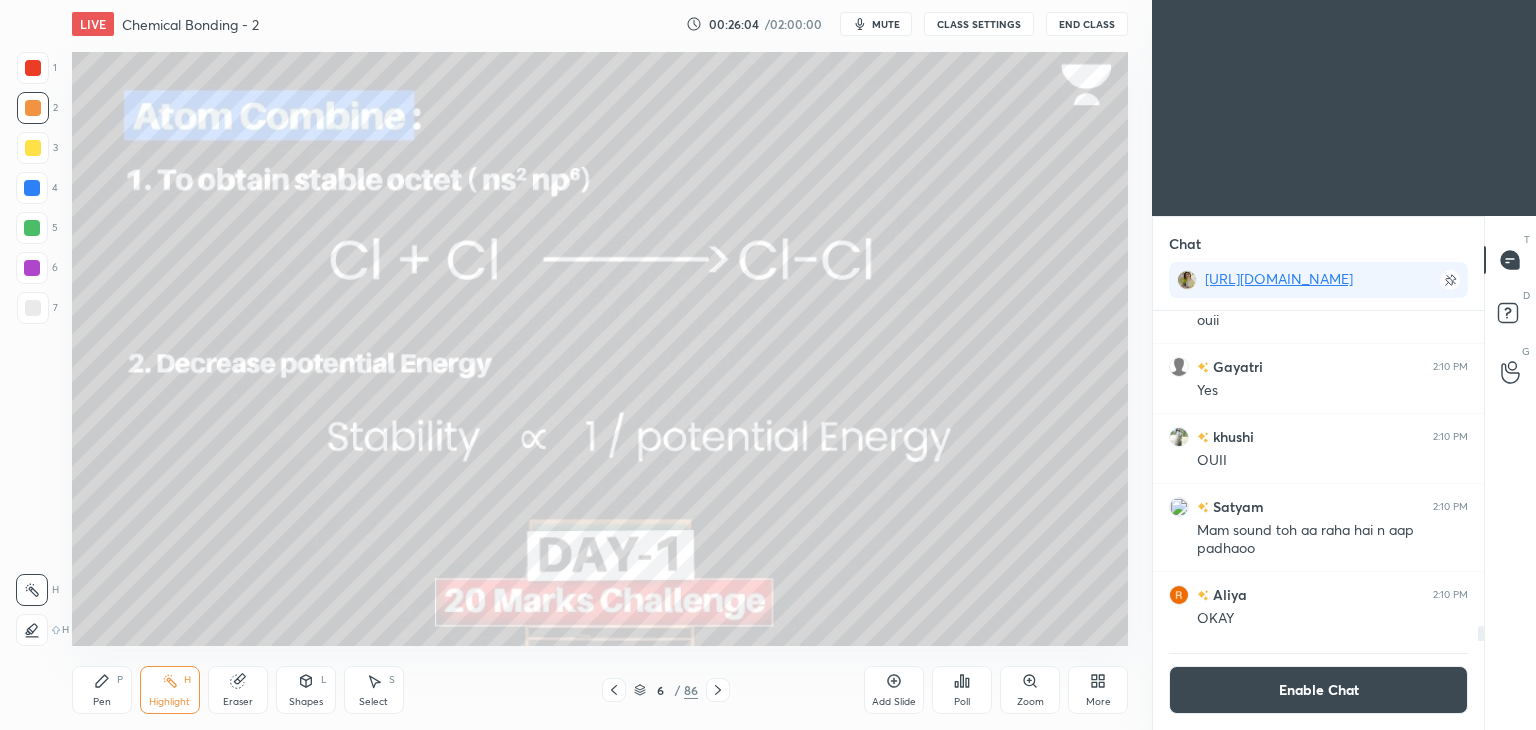 click 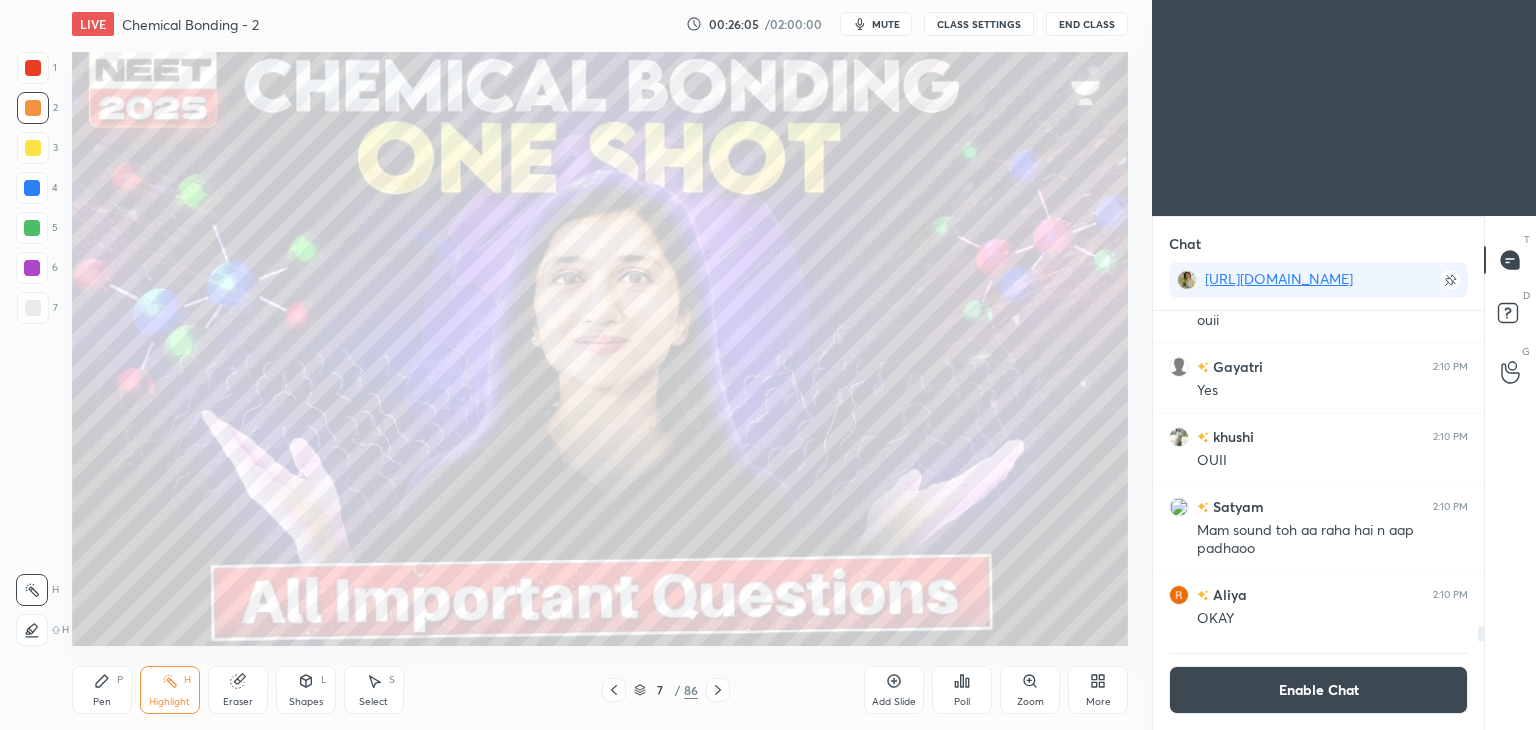 click 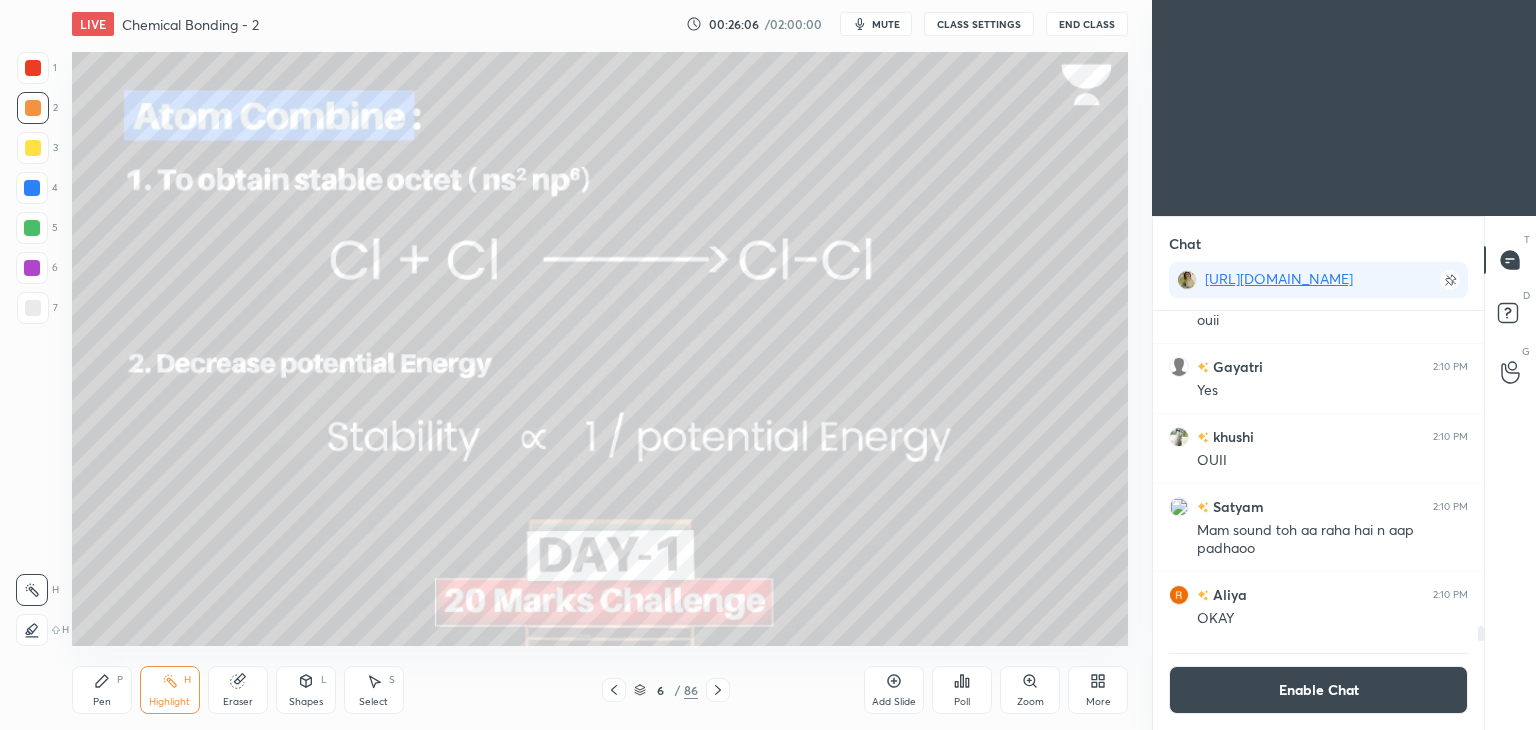 click 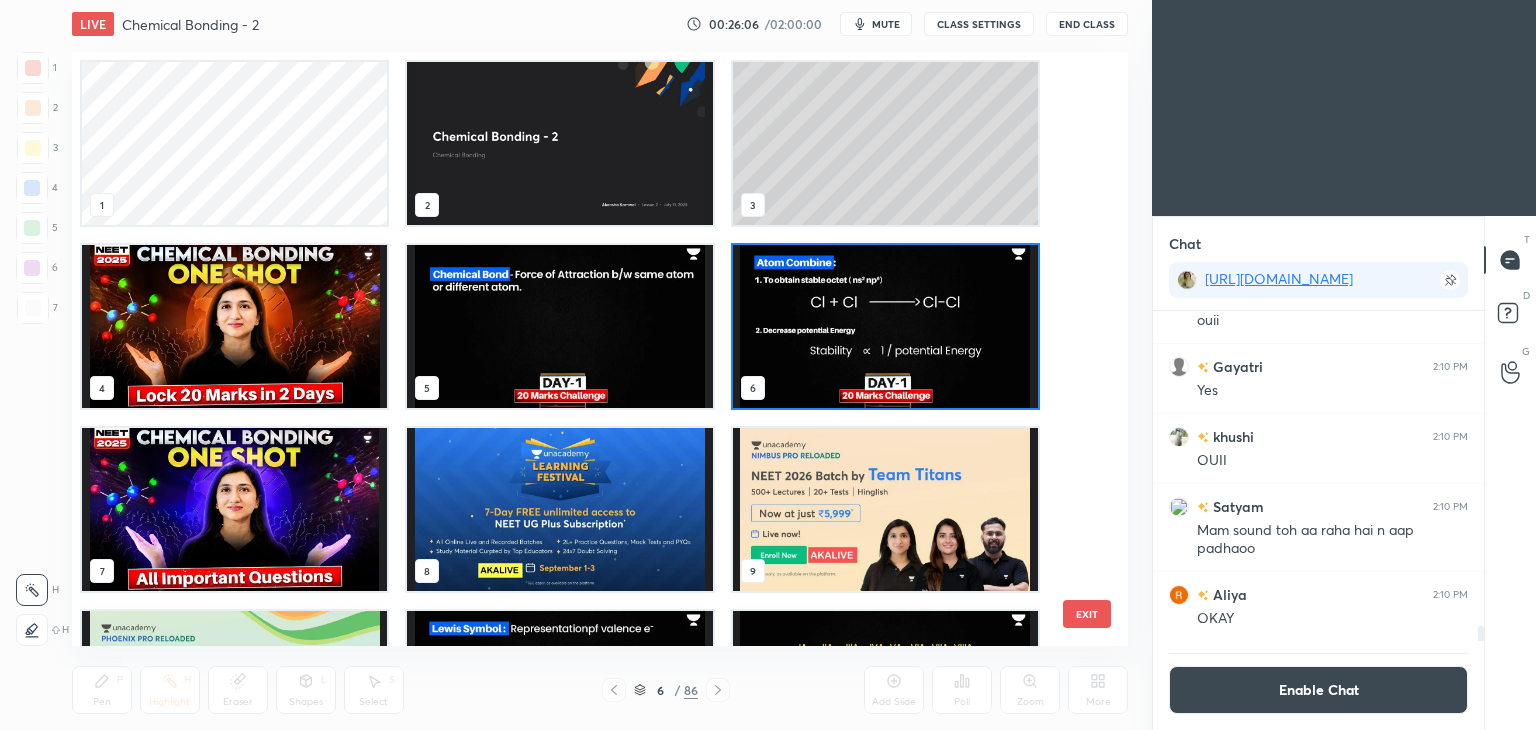 scroll, scrollTop: 6, scrollLeft: 10, axis: both 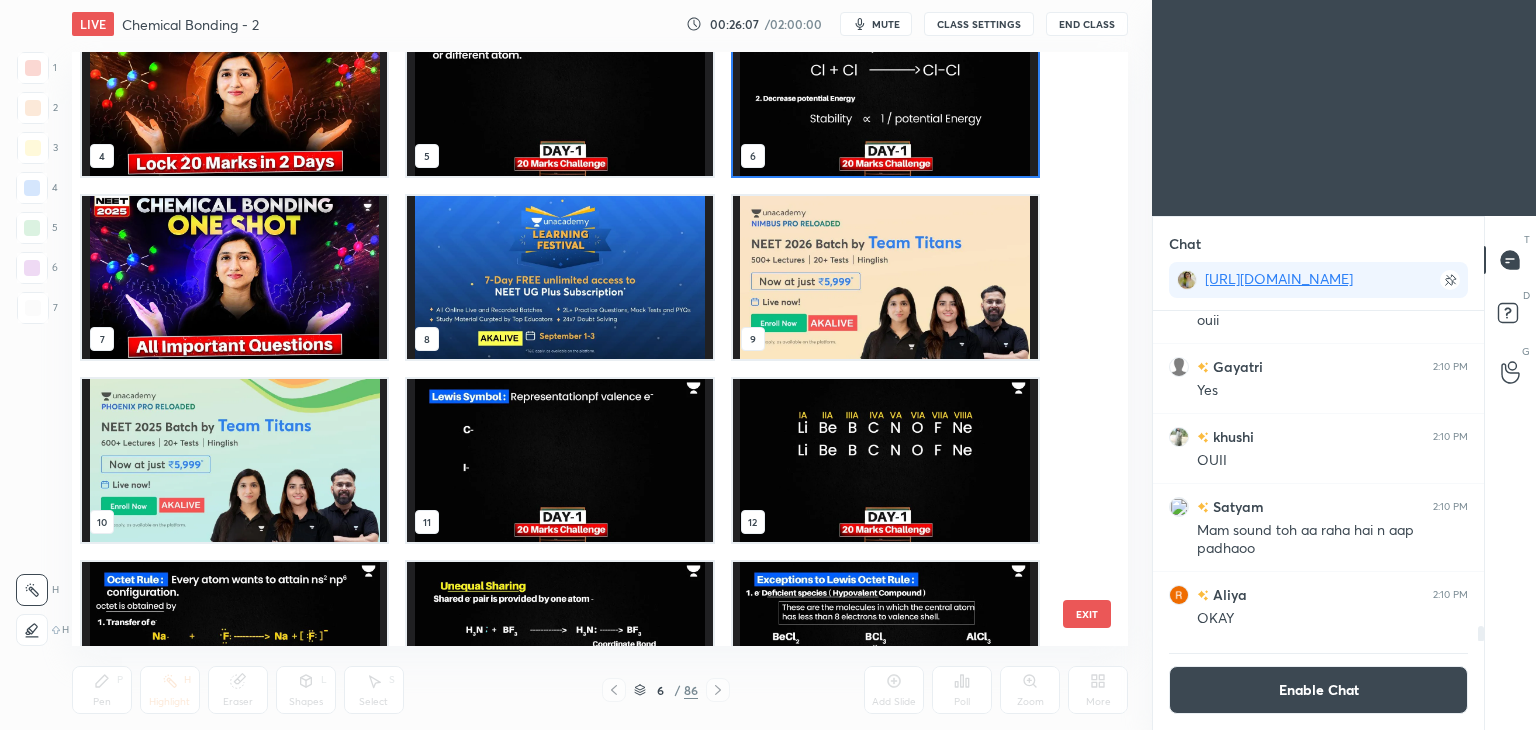 click at bounding box center (559, 460) 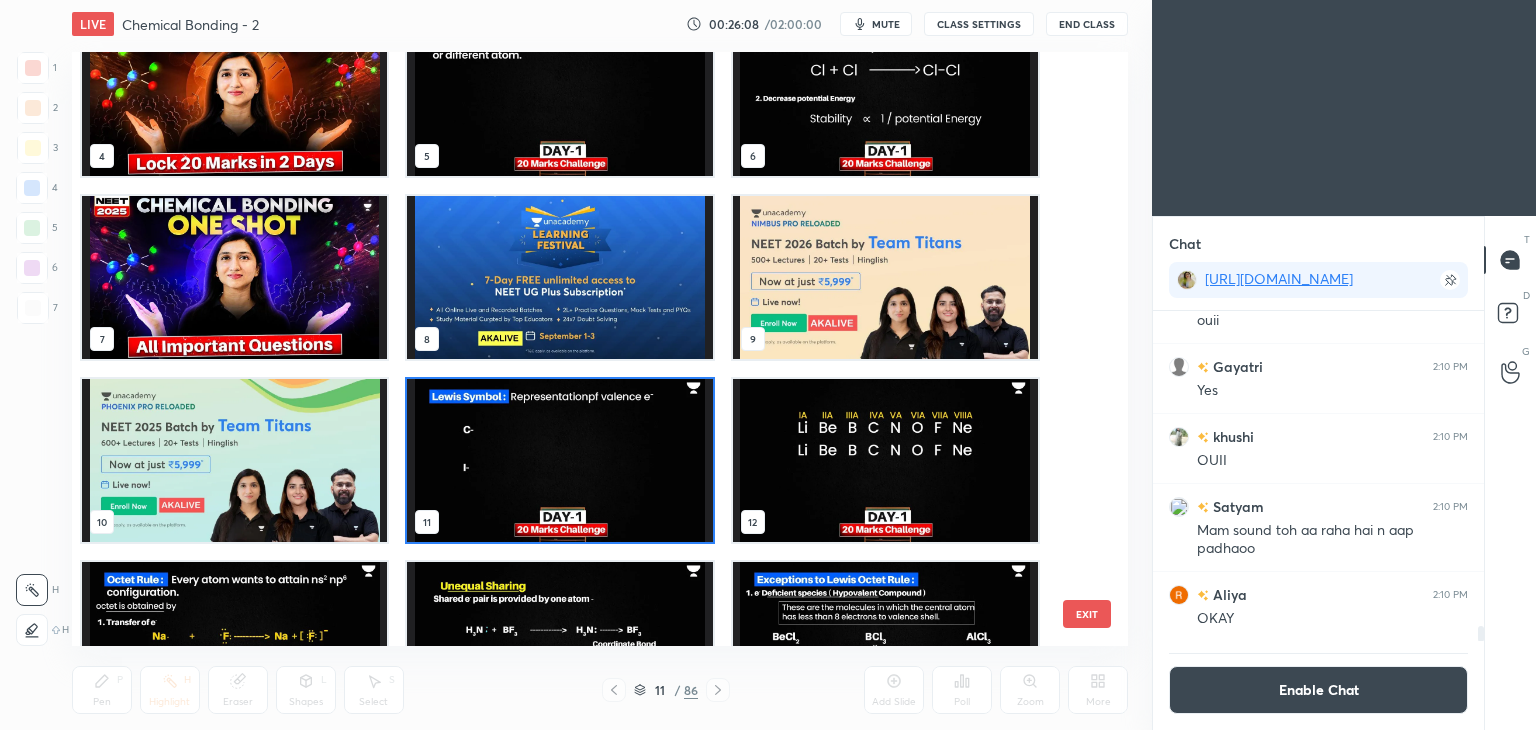 click at bounding box center [559, 460] 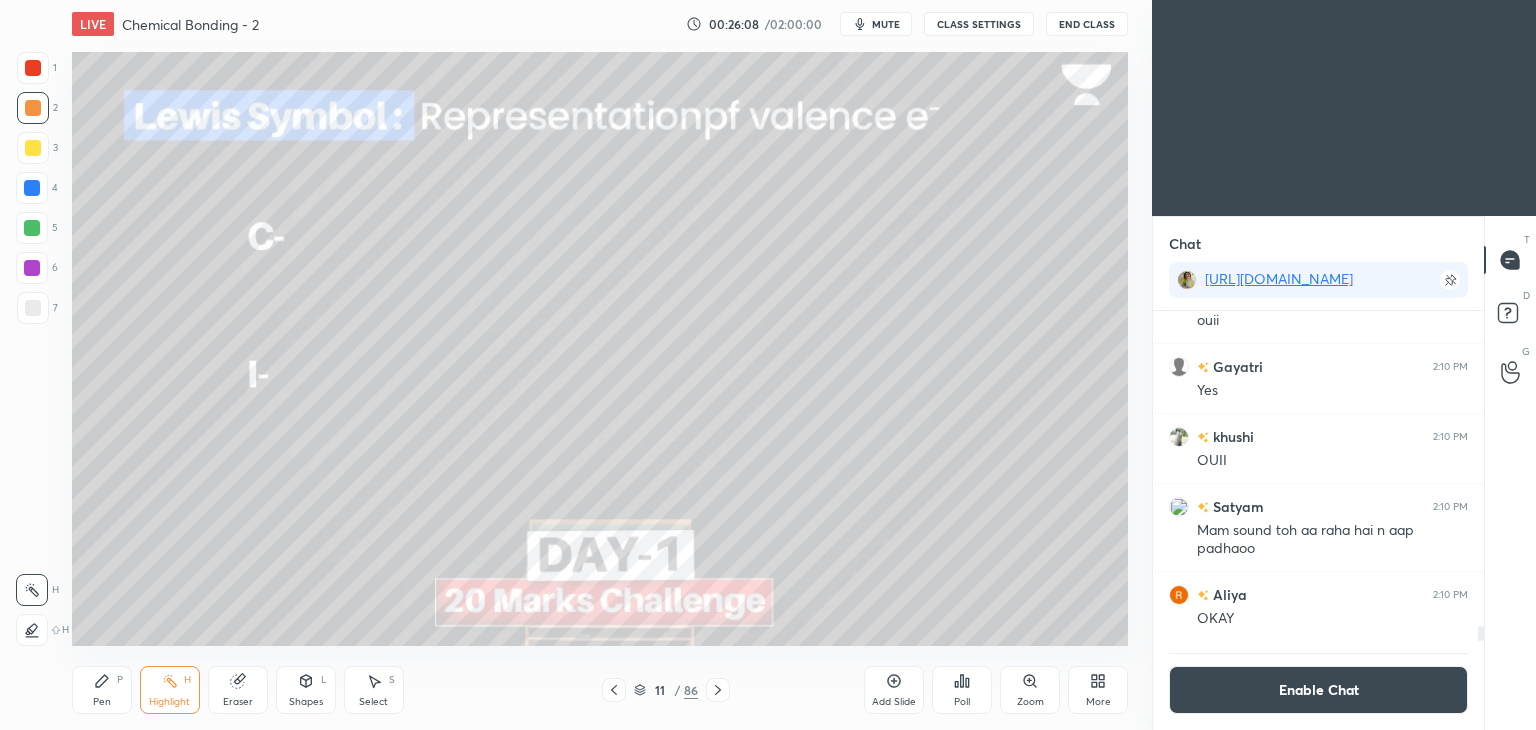 click at bounding box center [559, 460] 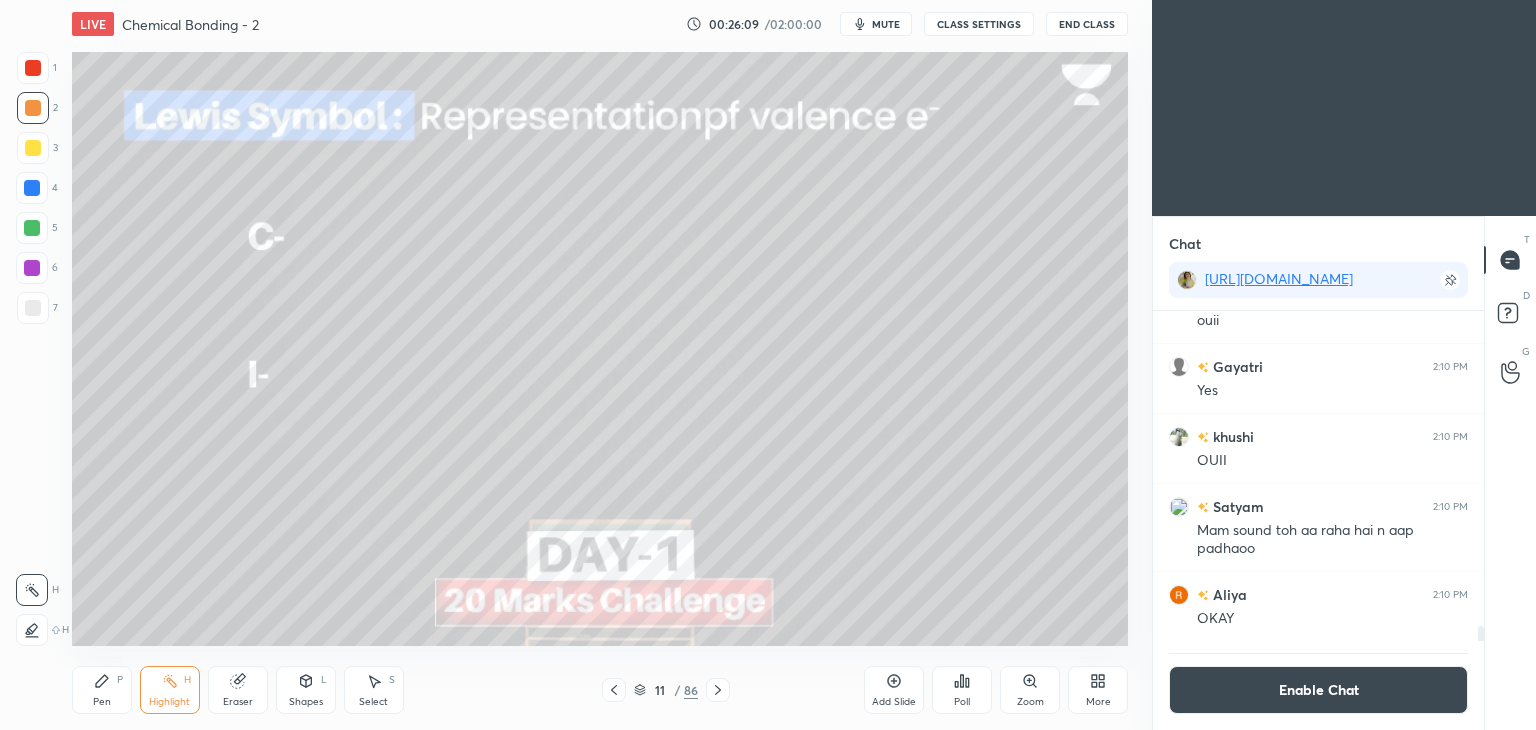 click on "Highlight H" at bounding box center [170, 690] 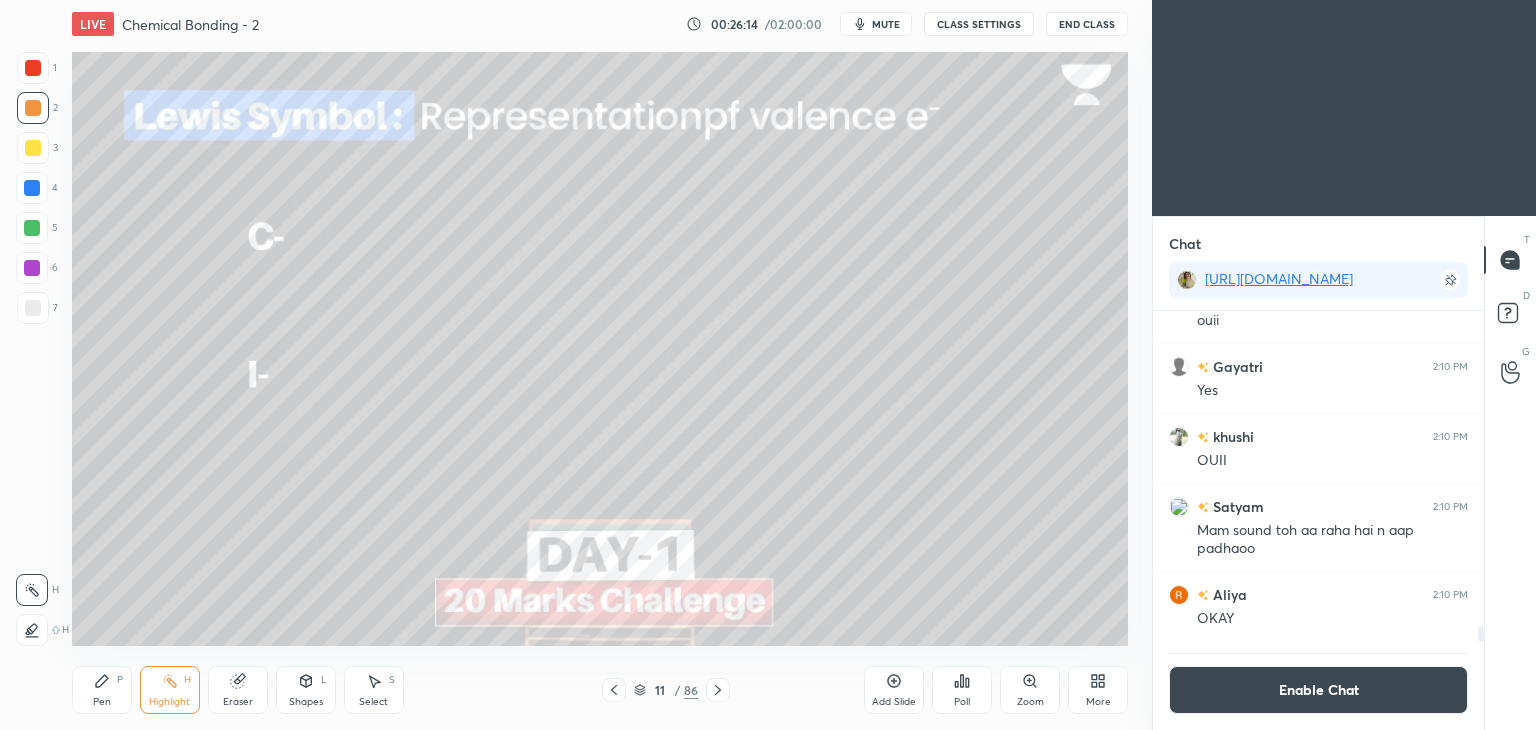click on "Shapes" at bounding box center [306, 702] 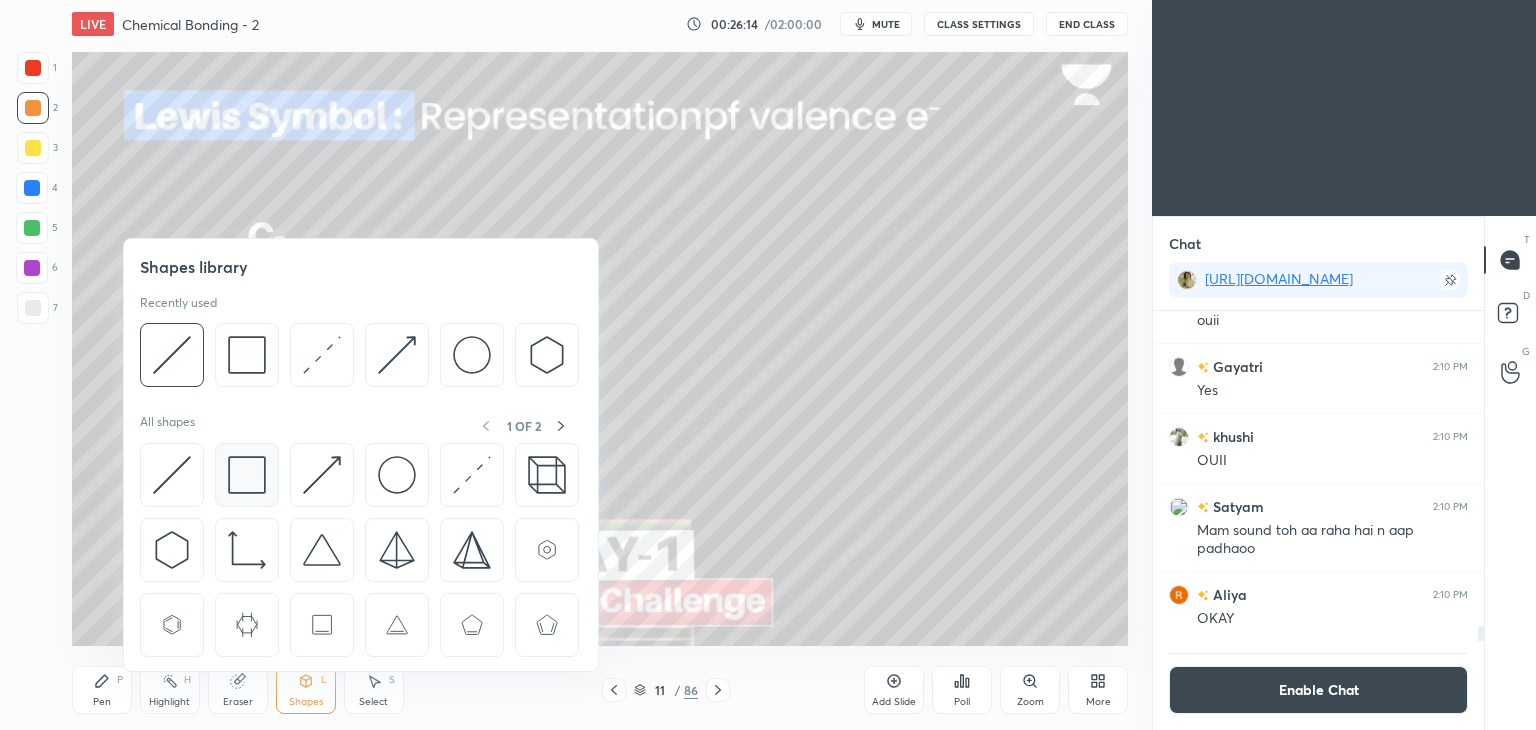click at bounding box center [247, 475] 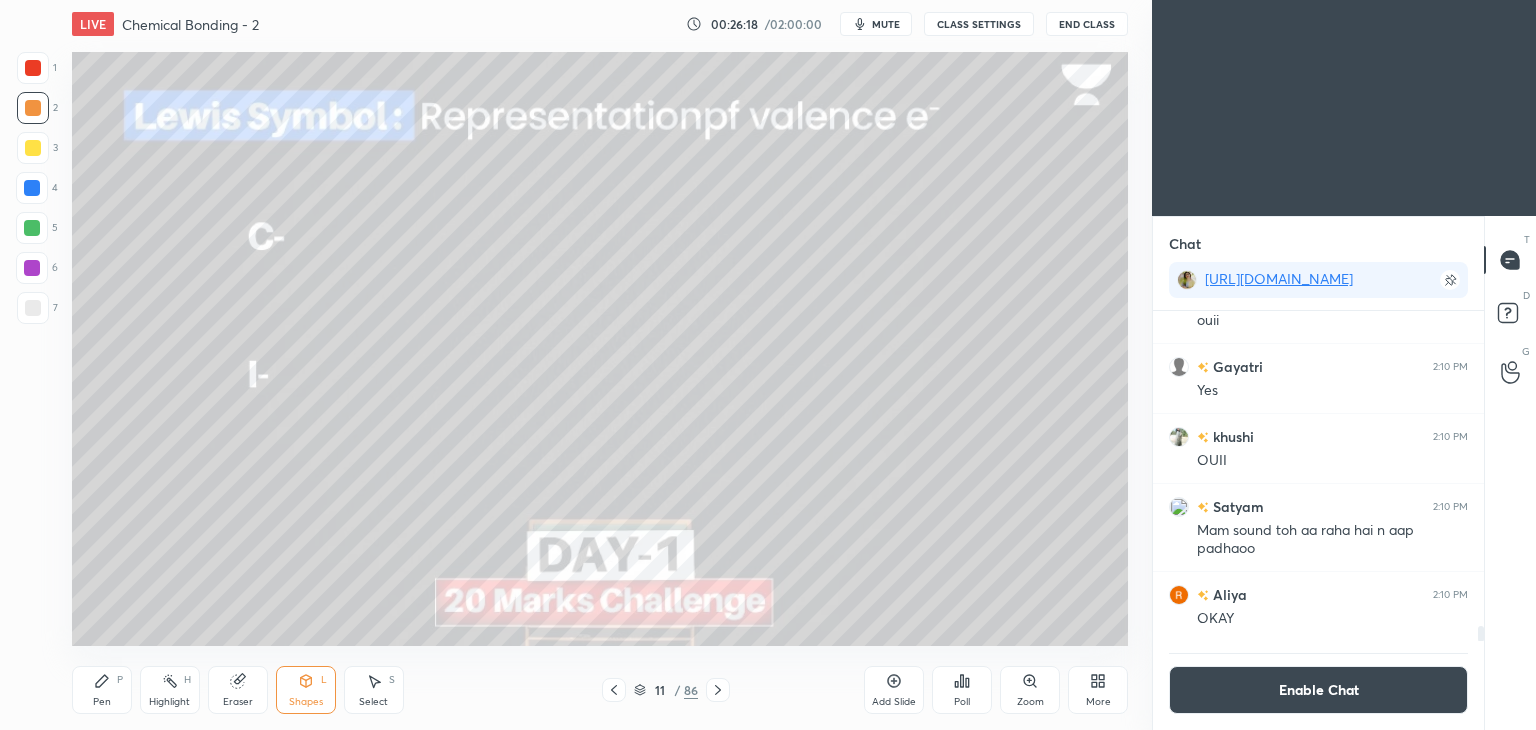 click on "Pen P" at bounding box center [102, 690] 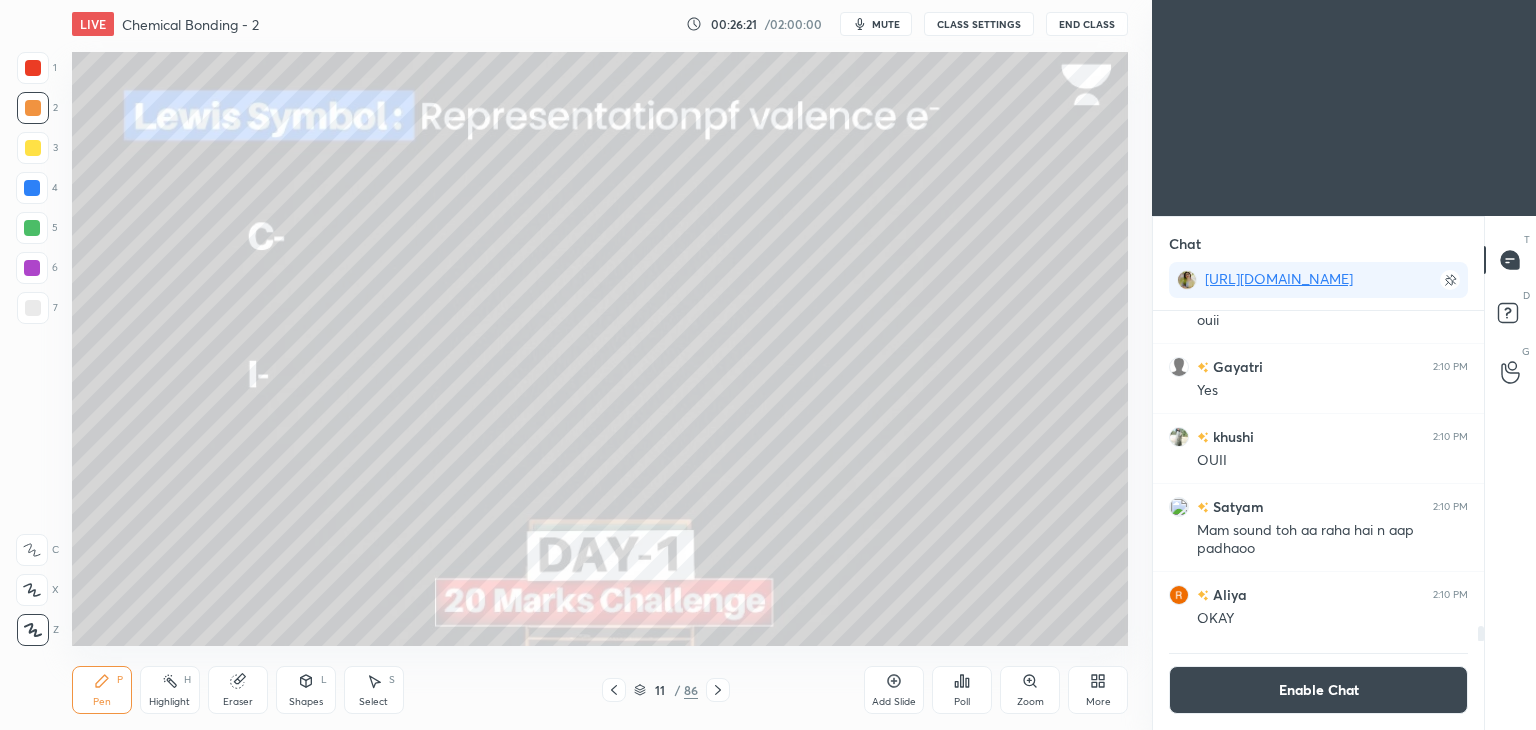 click at bounding box center [33, 308] 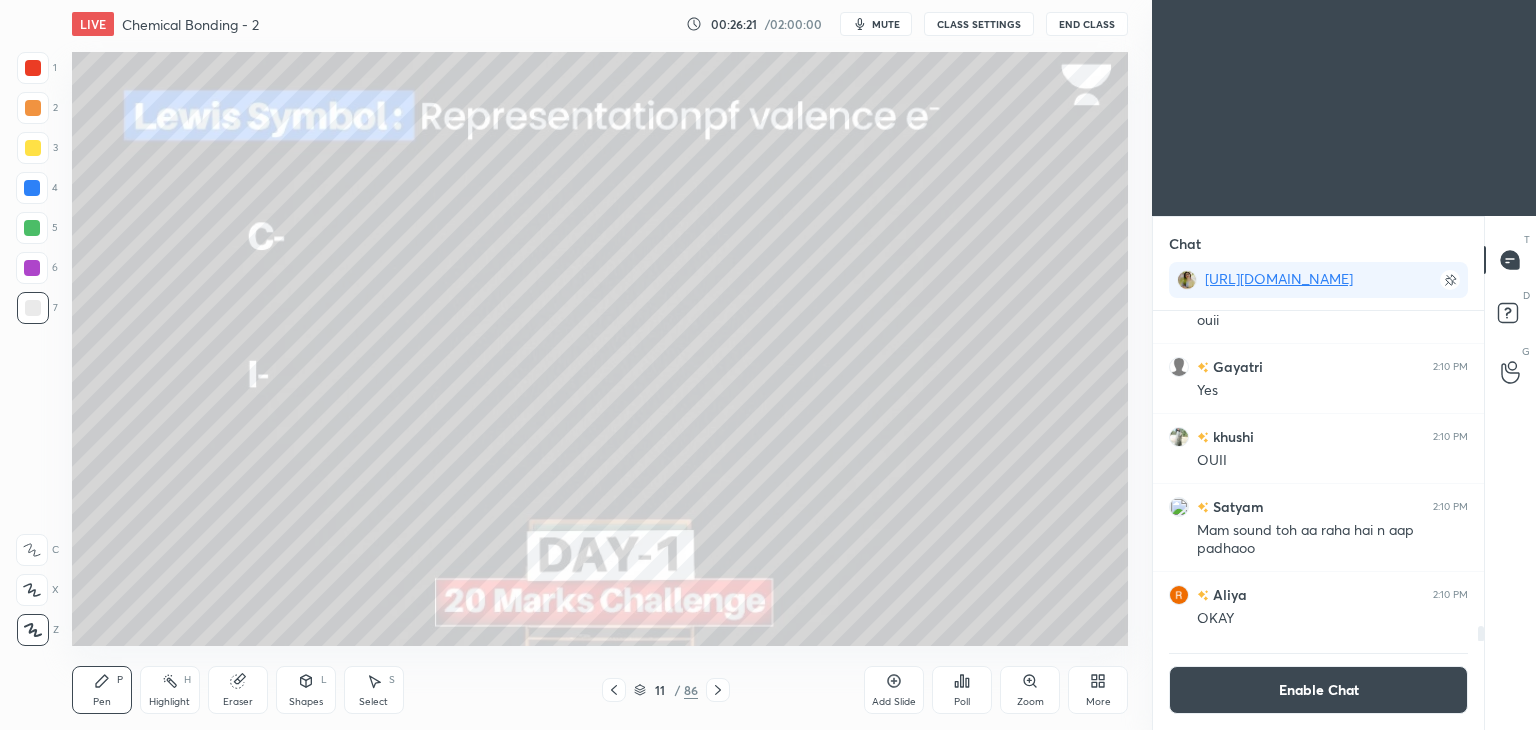 click at bounding box center (33, 148) 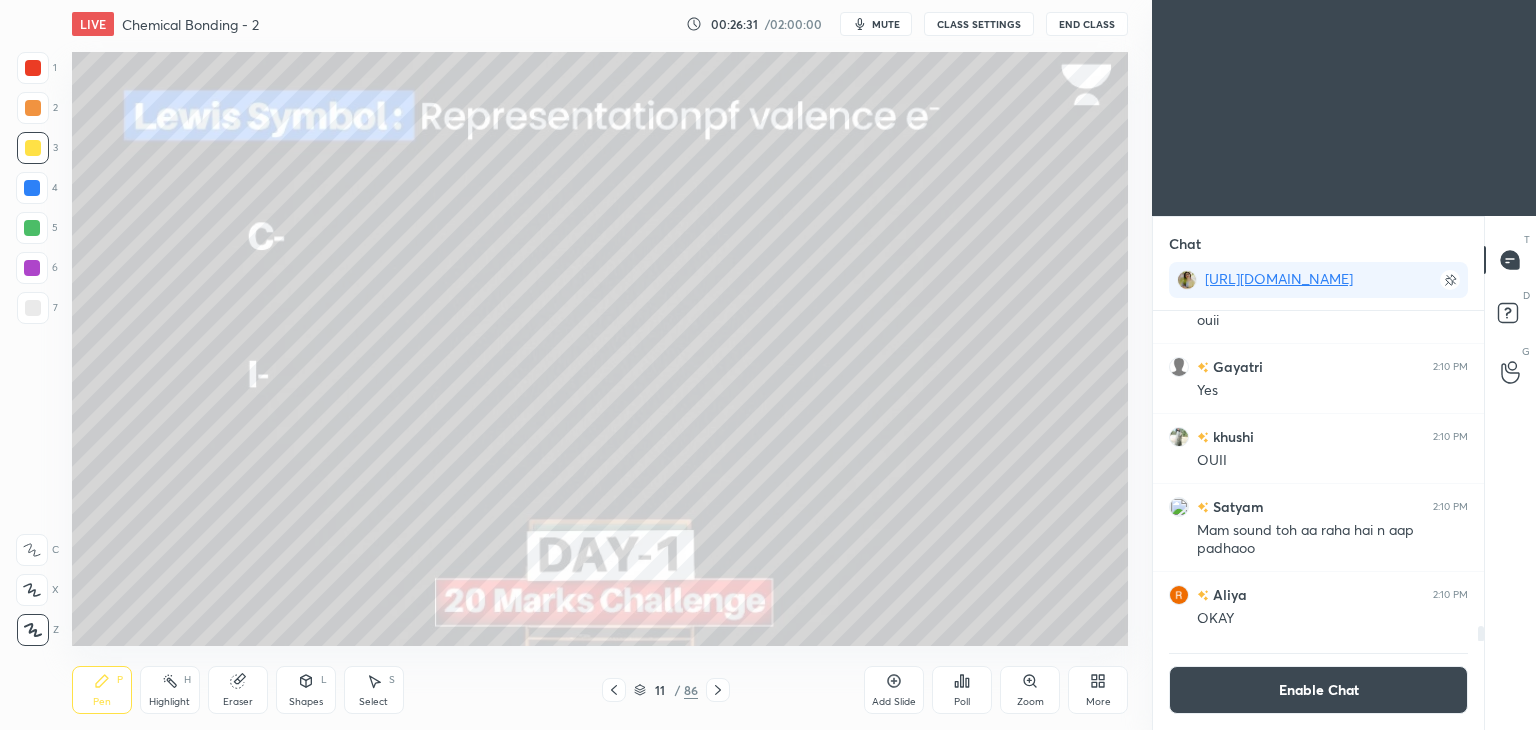 click at bounding box center [32, 188] 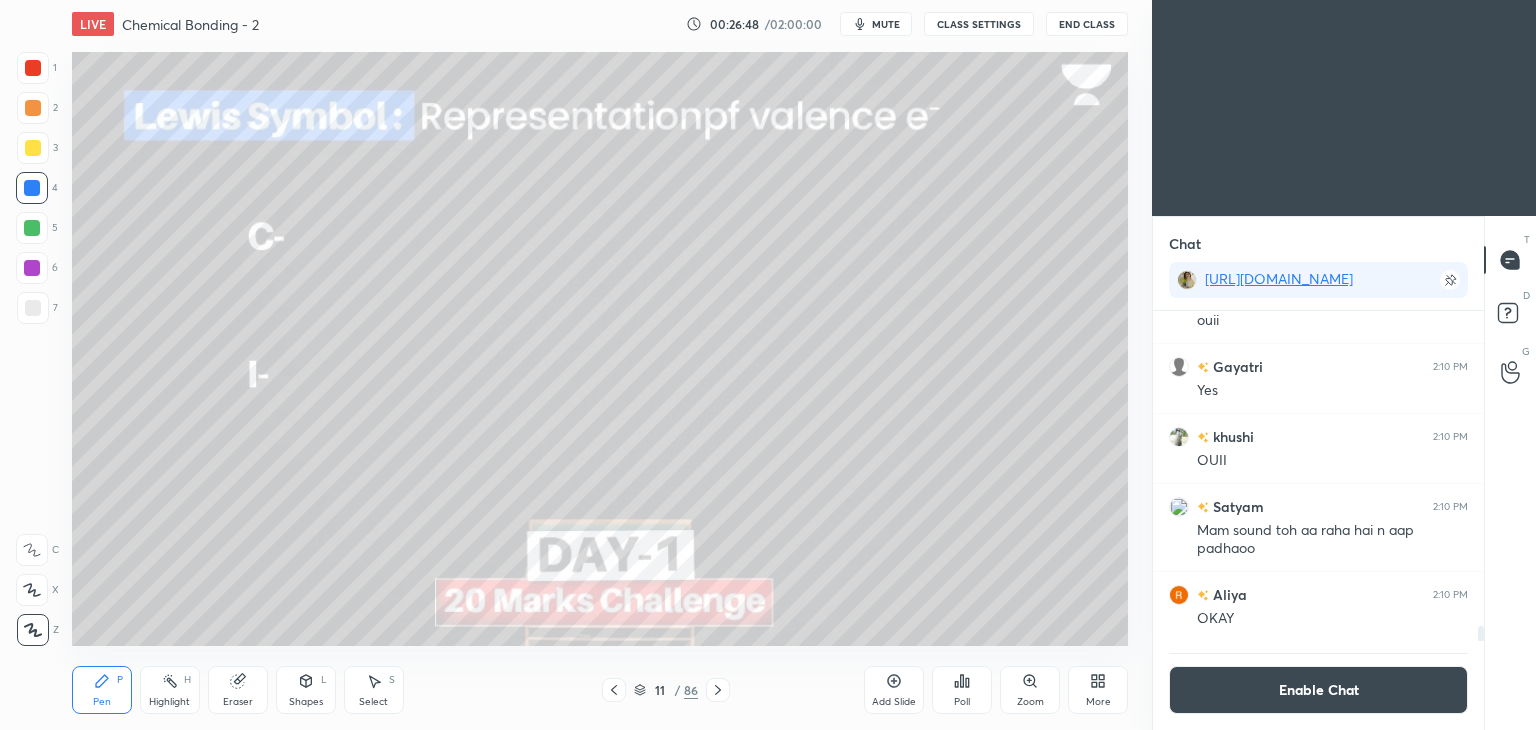 click at bounding box center (33, 148) 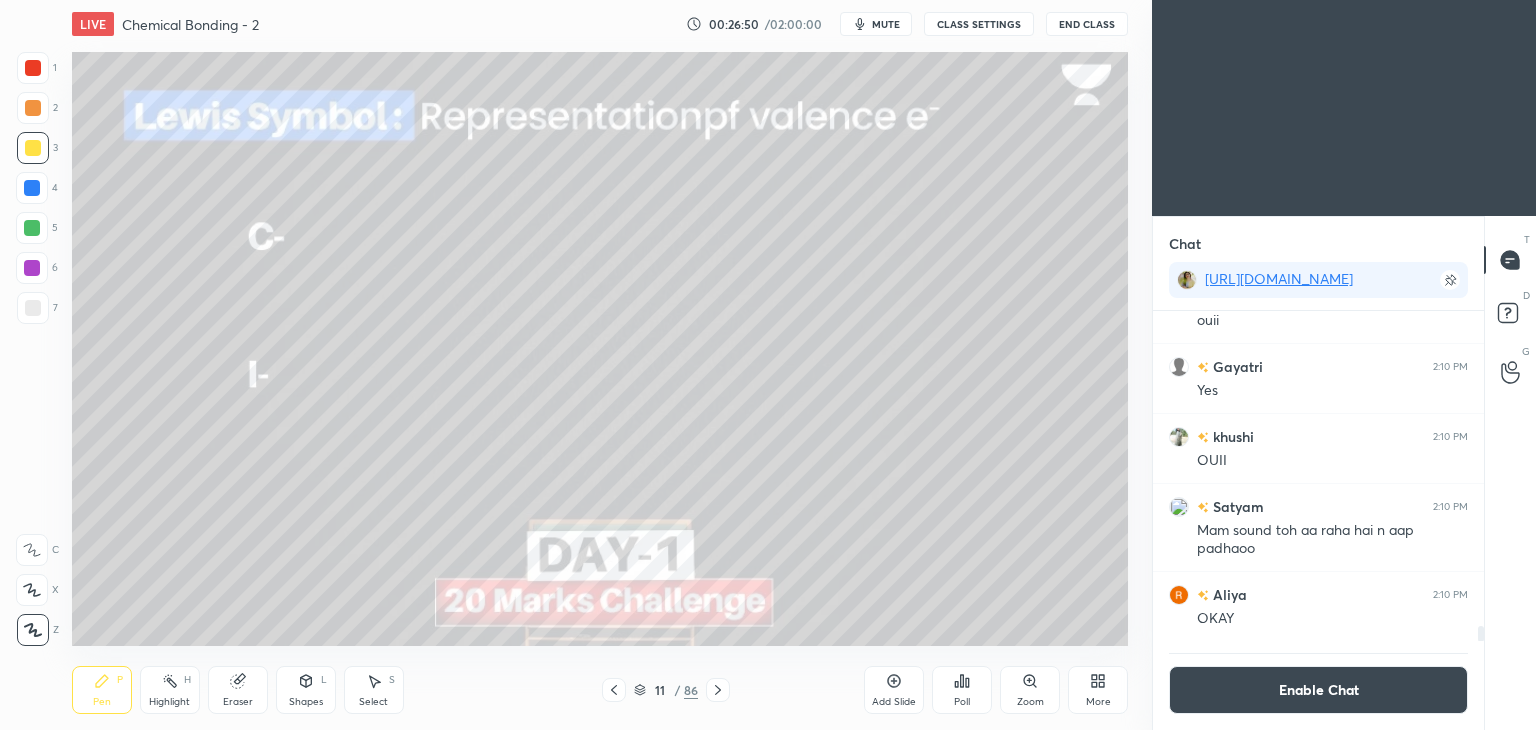 click on "Enable Chat" at bounding box center [1318, 690] 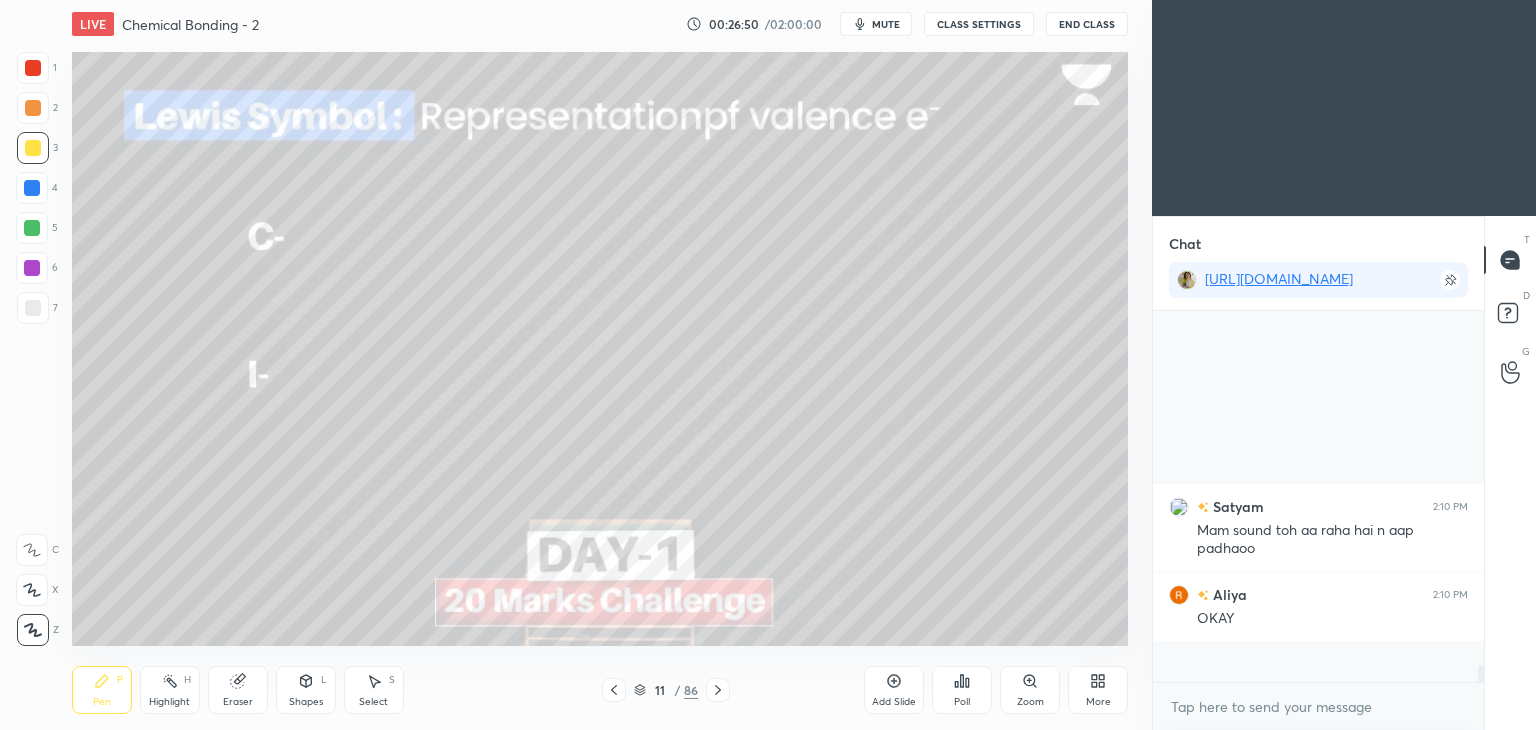 scroll, scrollTop: 6, scrollLeft: 6, axis: both 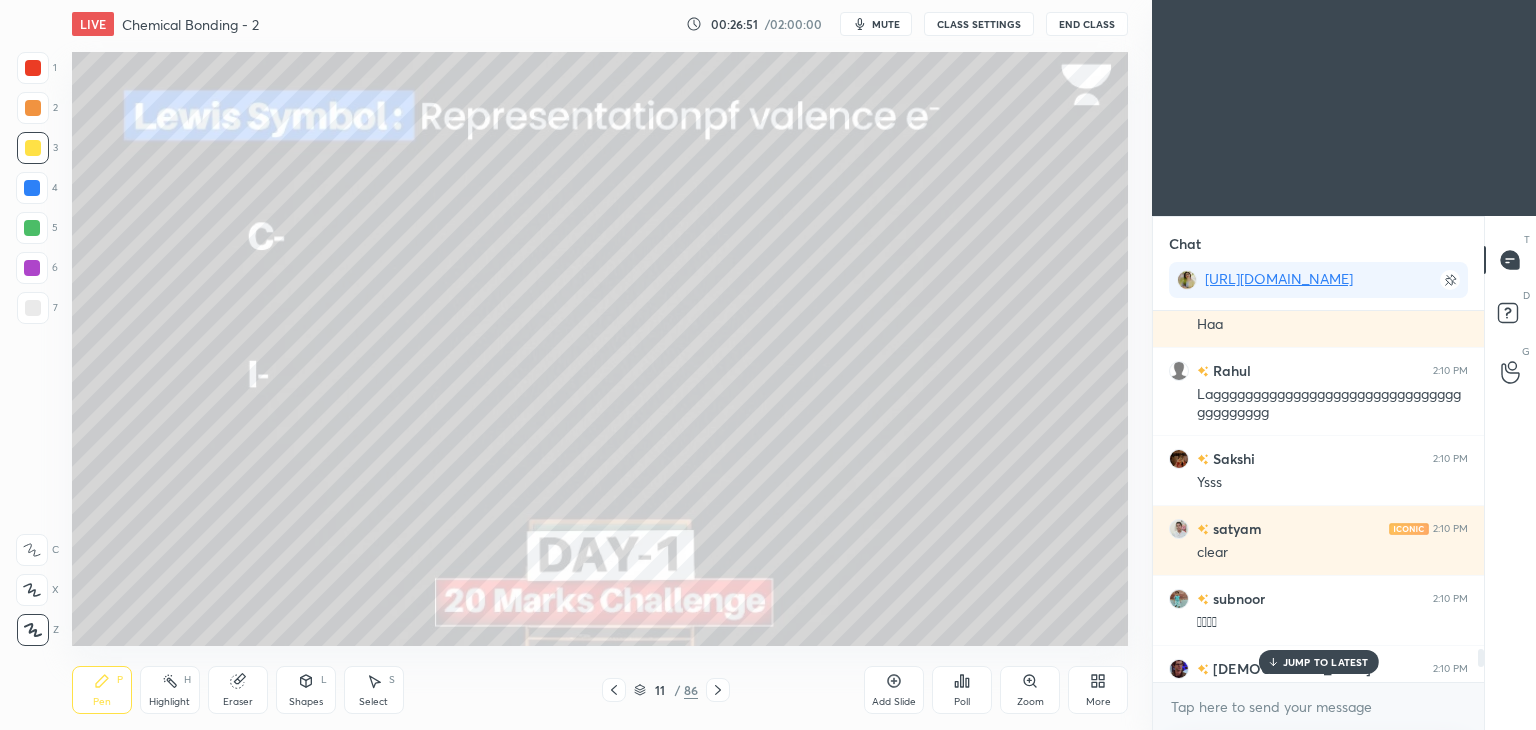 click on "JUMP TO LATEST" at bounding box center (1326, 662) 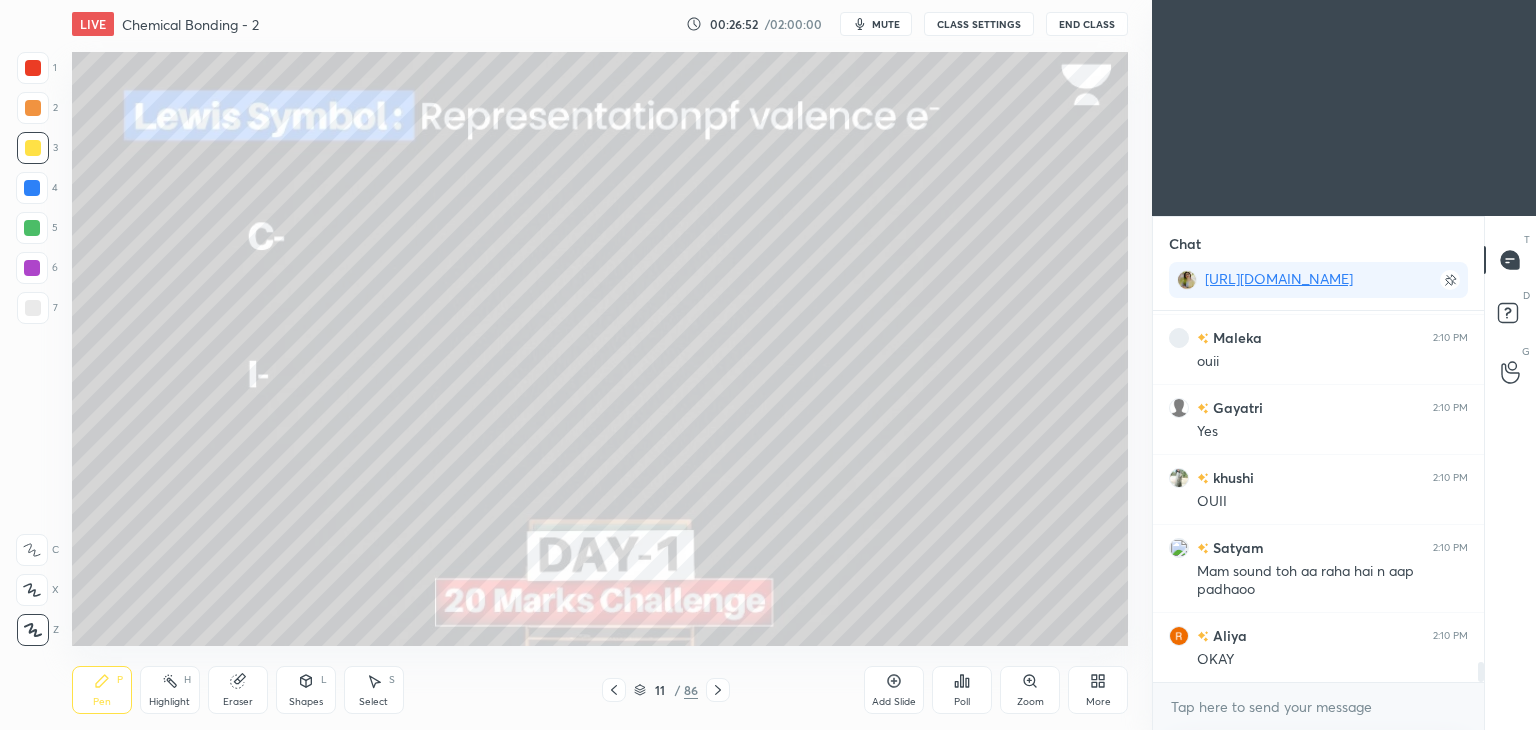 click at bounding box center (32, 268) 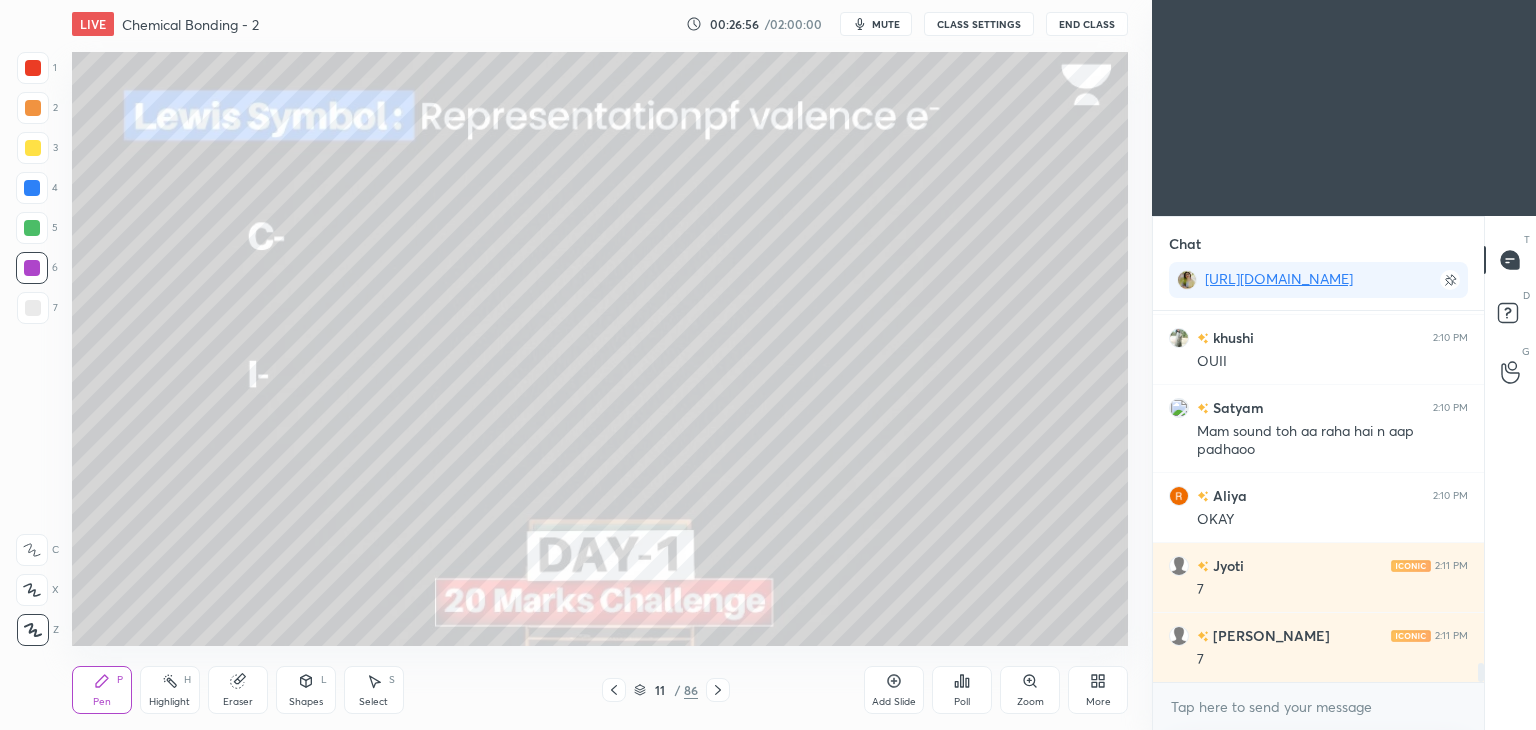 scroll, scrollTop: 6818, scrollLeft: 0, axis: vertical 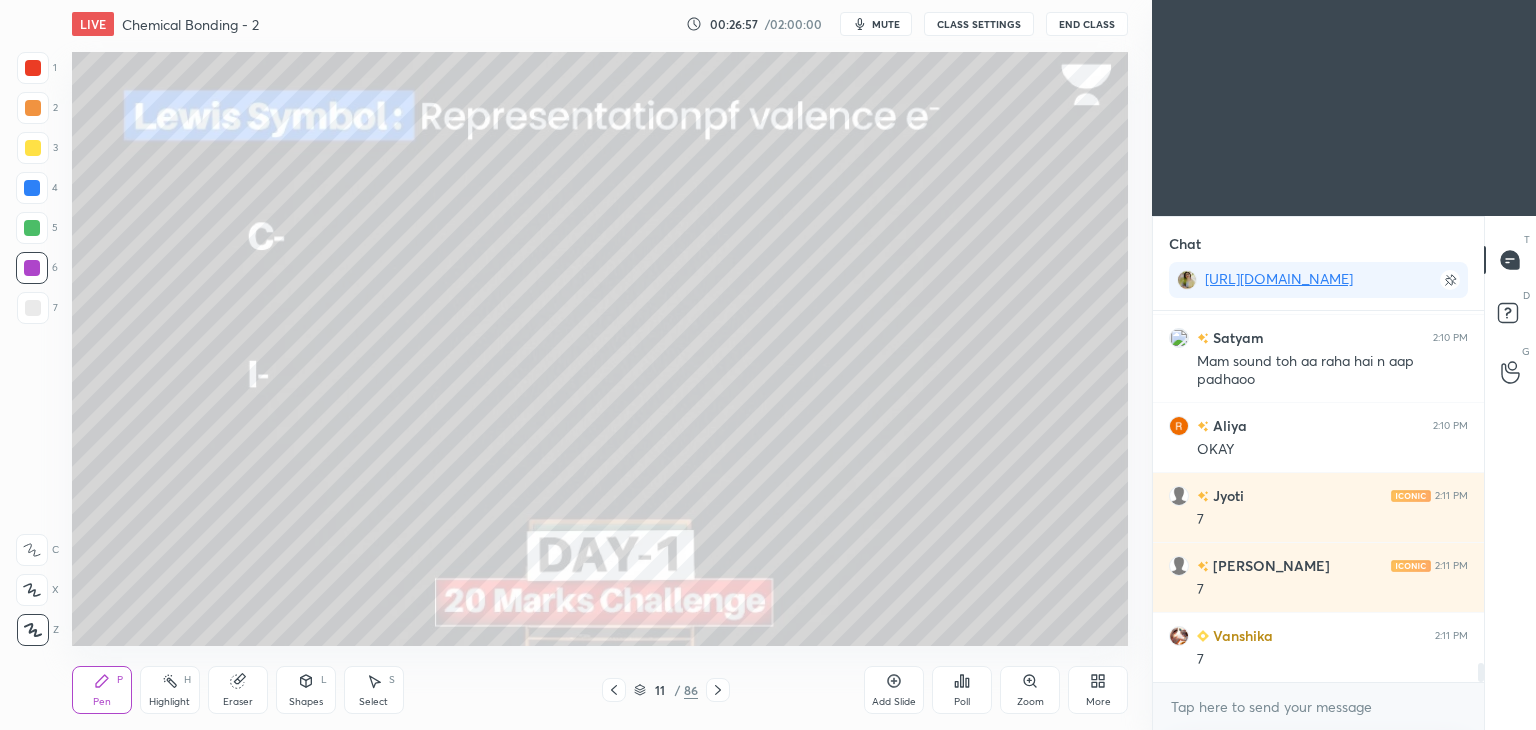 click on "Highlight H" at bounding box center (170, 690) 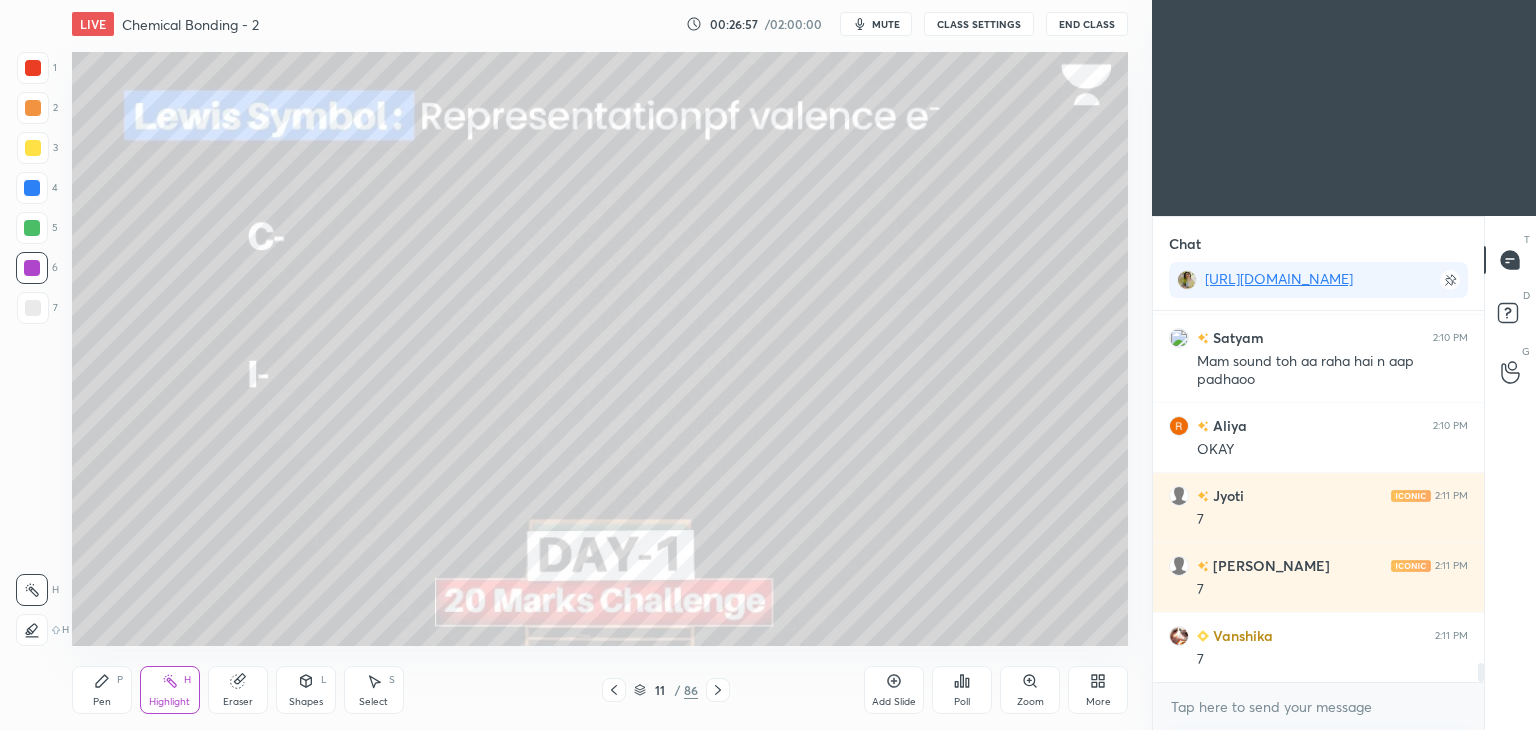 scroll, scrollTop: 6888, scrollLeft: 0, axis: vertical 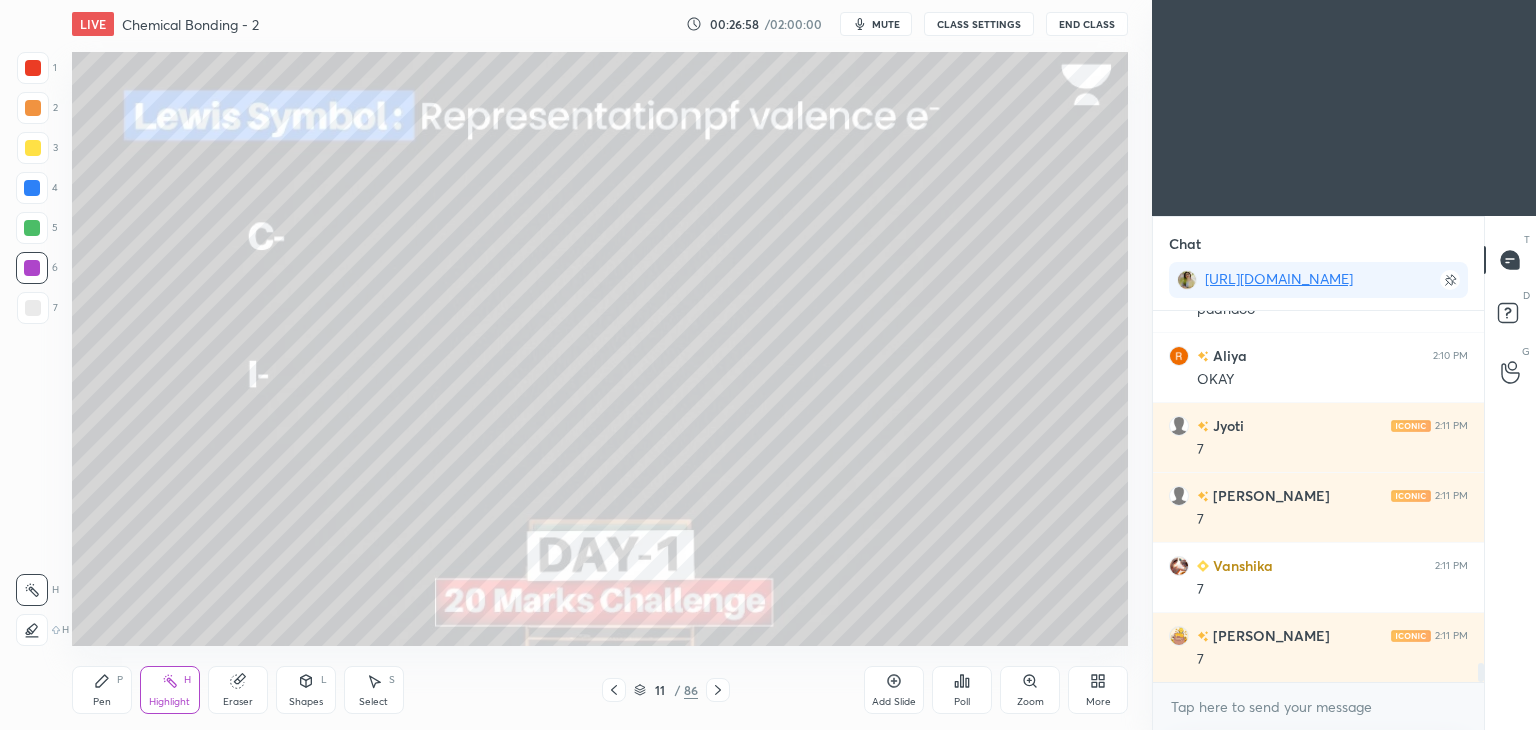 click 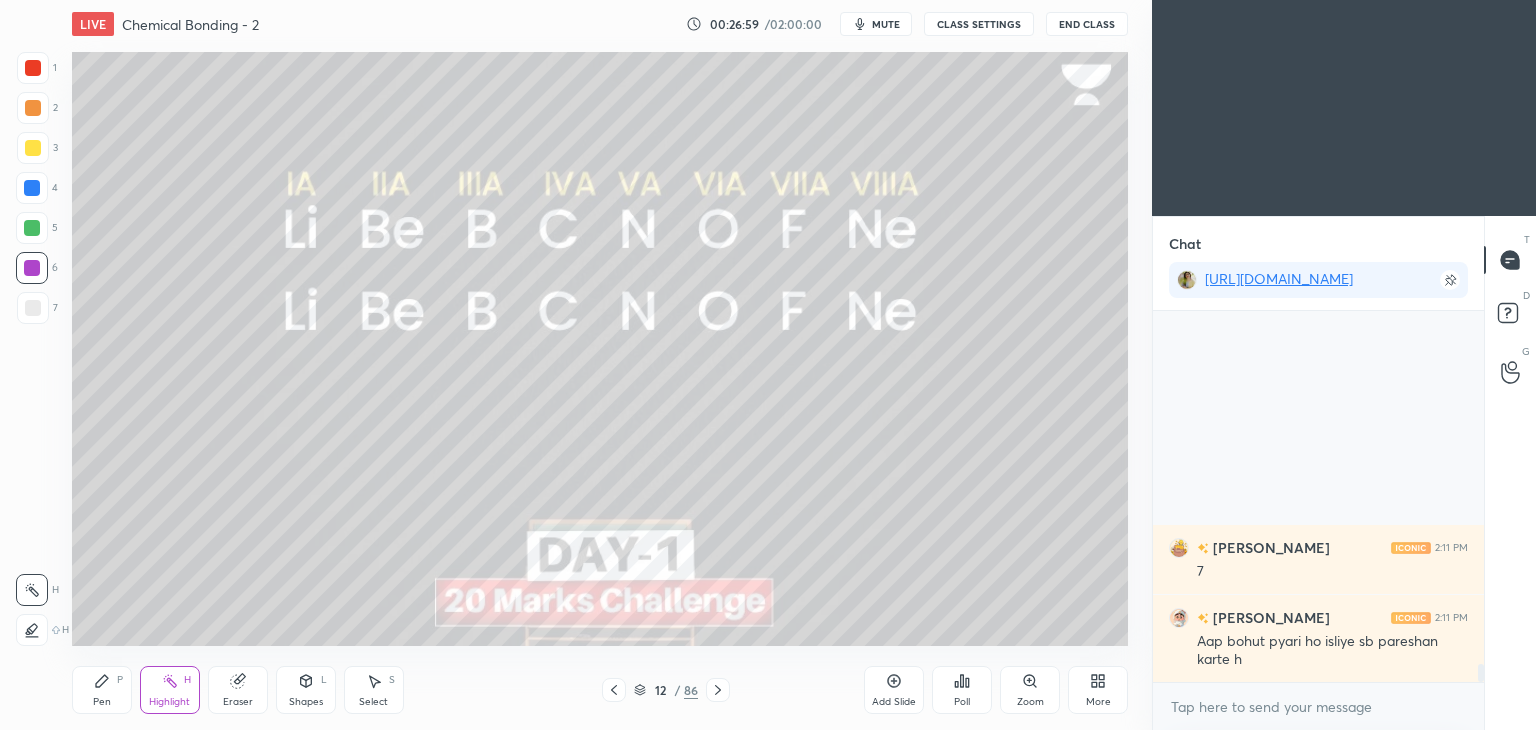 scroll, scrollTop: 7310, scrollLeft: 0, axis: vertical 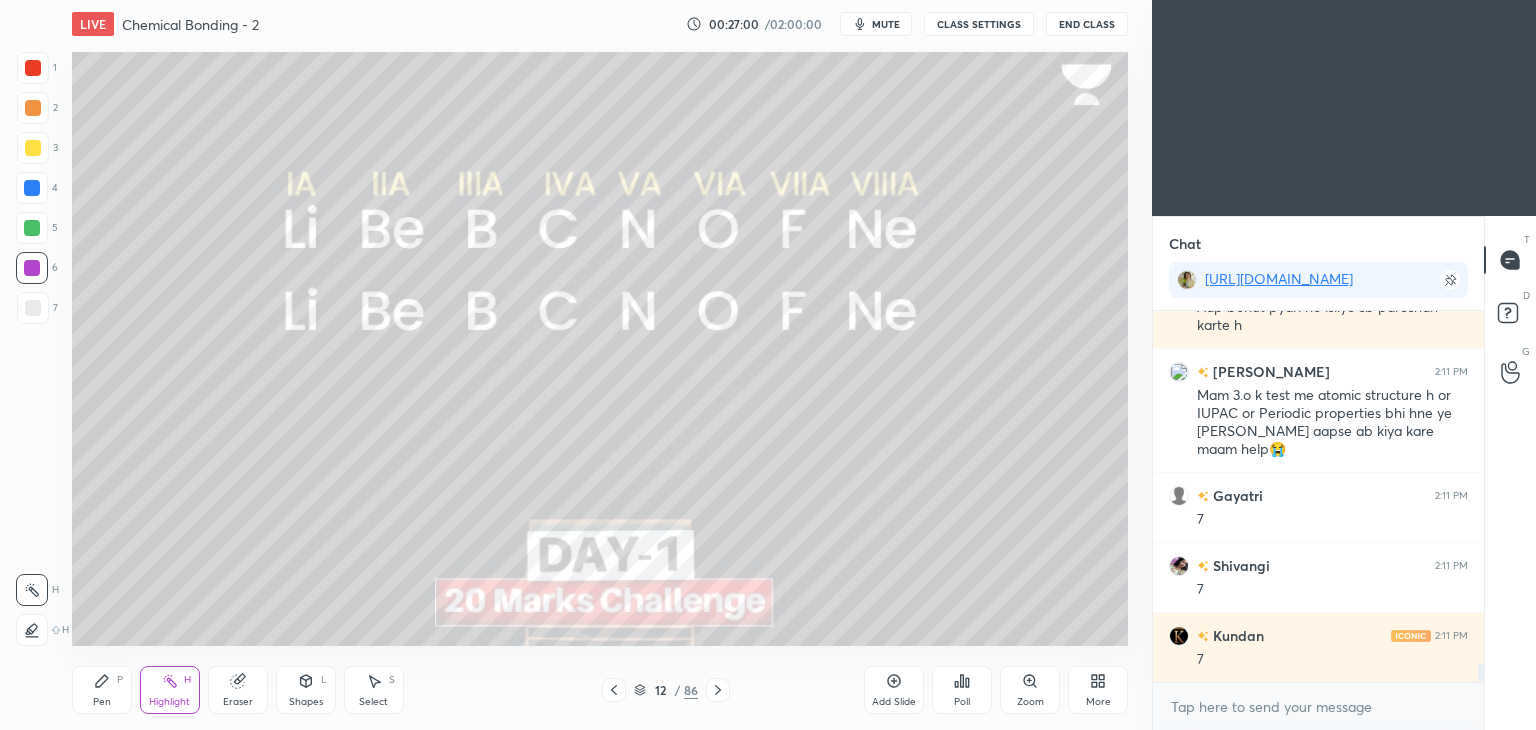 click 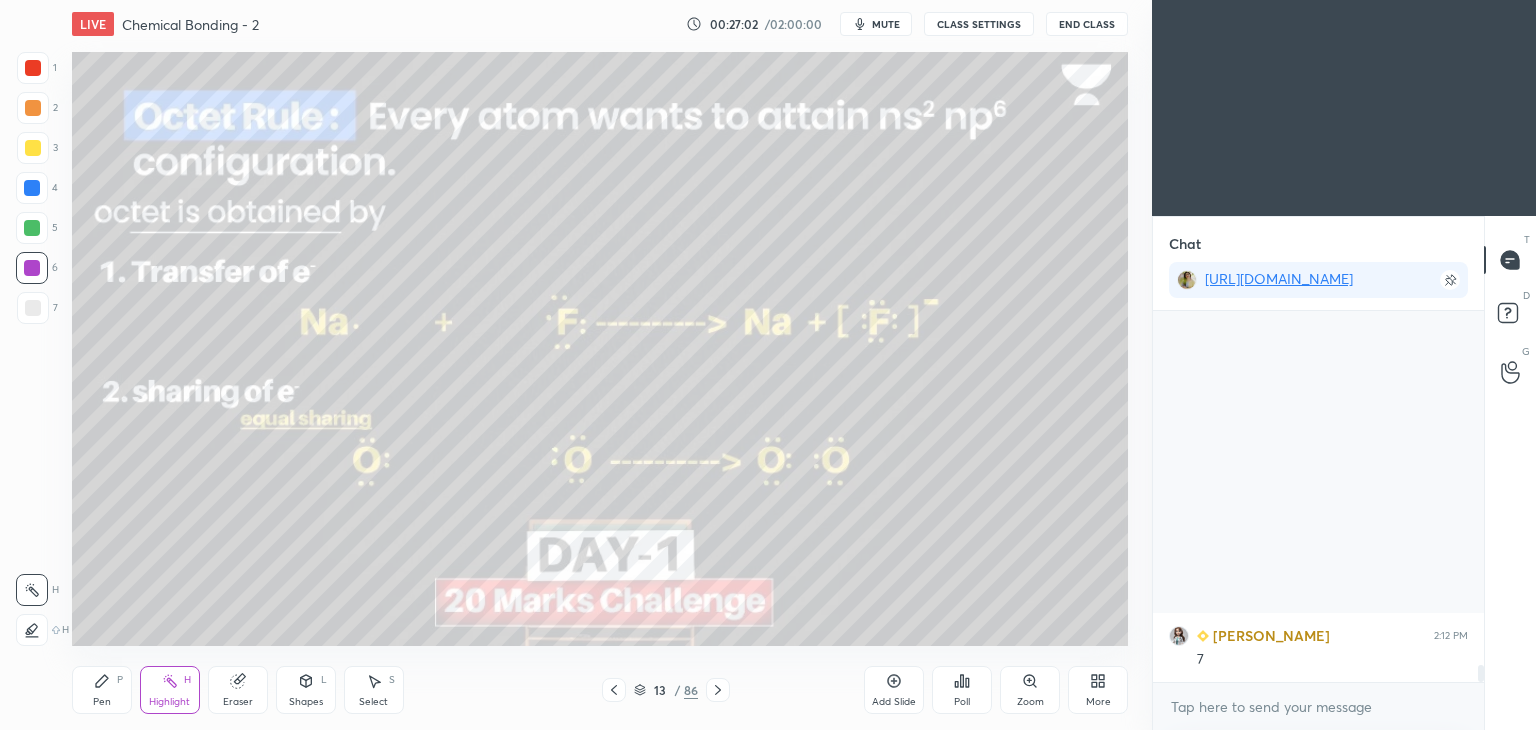 scroll, scrollTop: 7714, scrollLeft: 0, axis: vertical 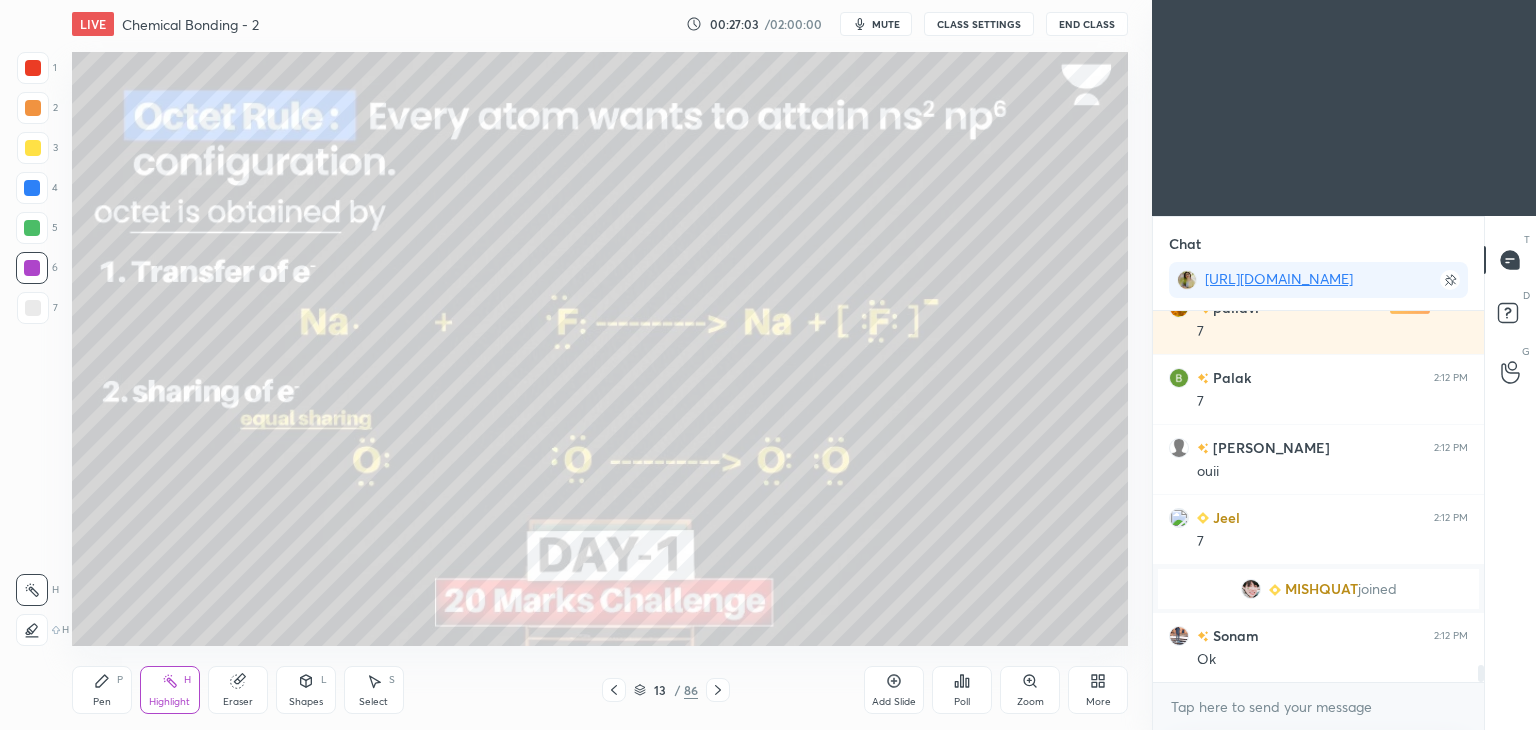 click on "CLASS SETTINGS" at bounding box center (979, 24) 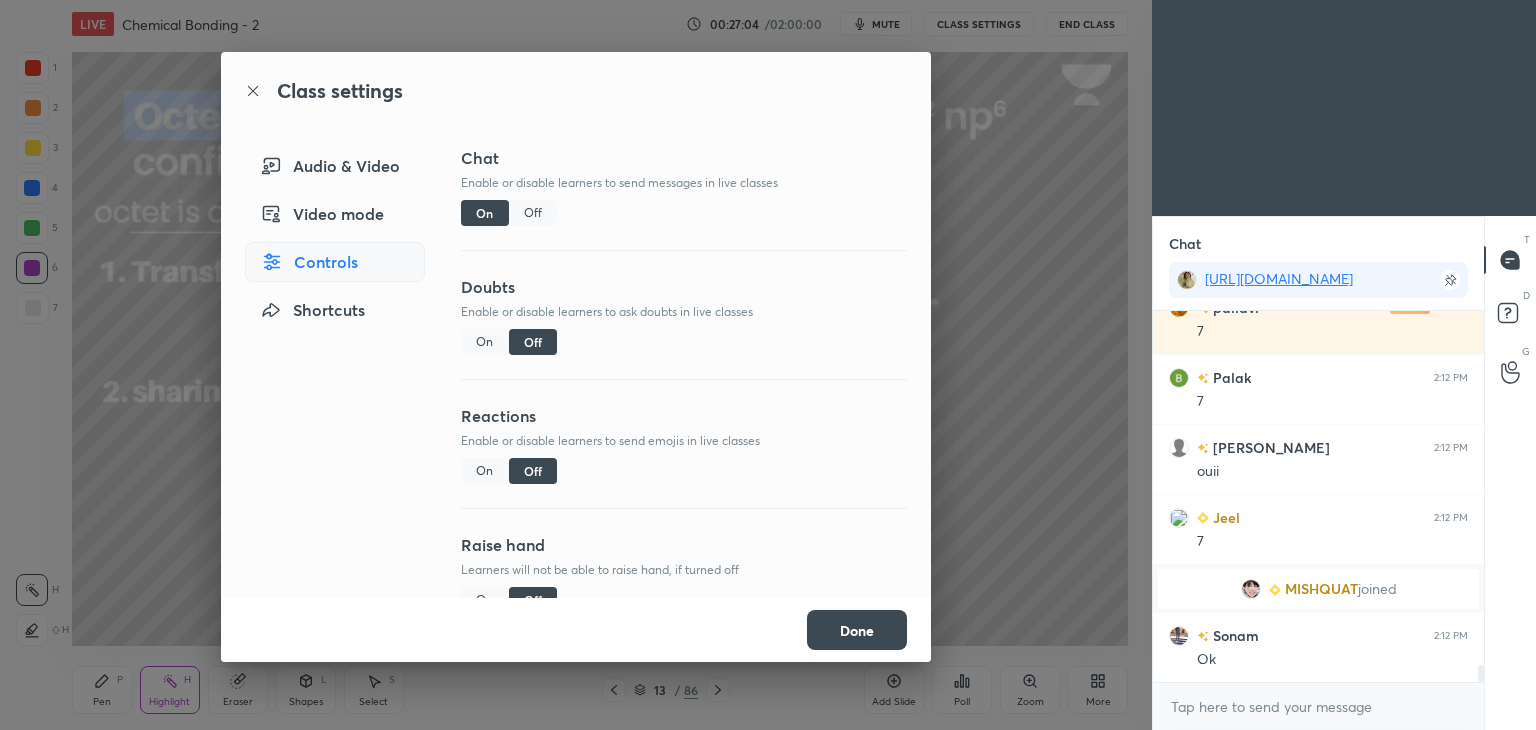 click on "Off" at bounding box center (533, 213) 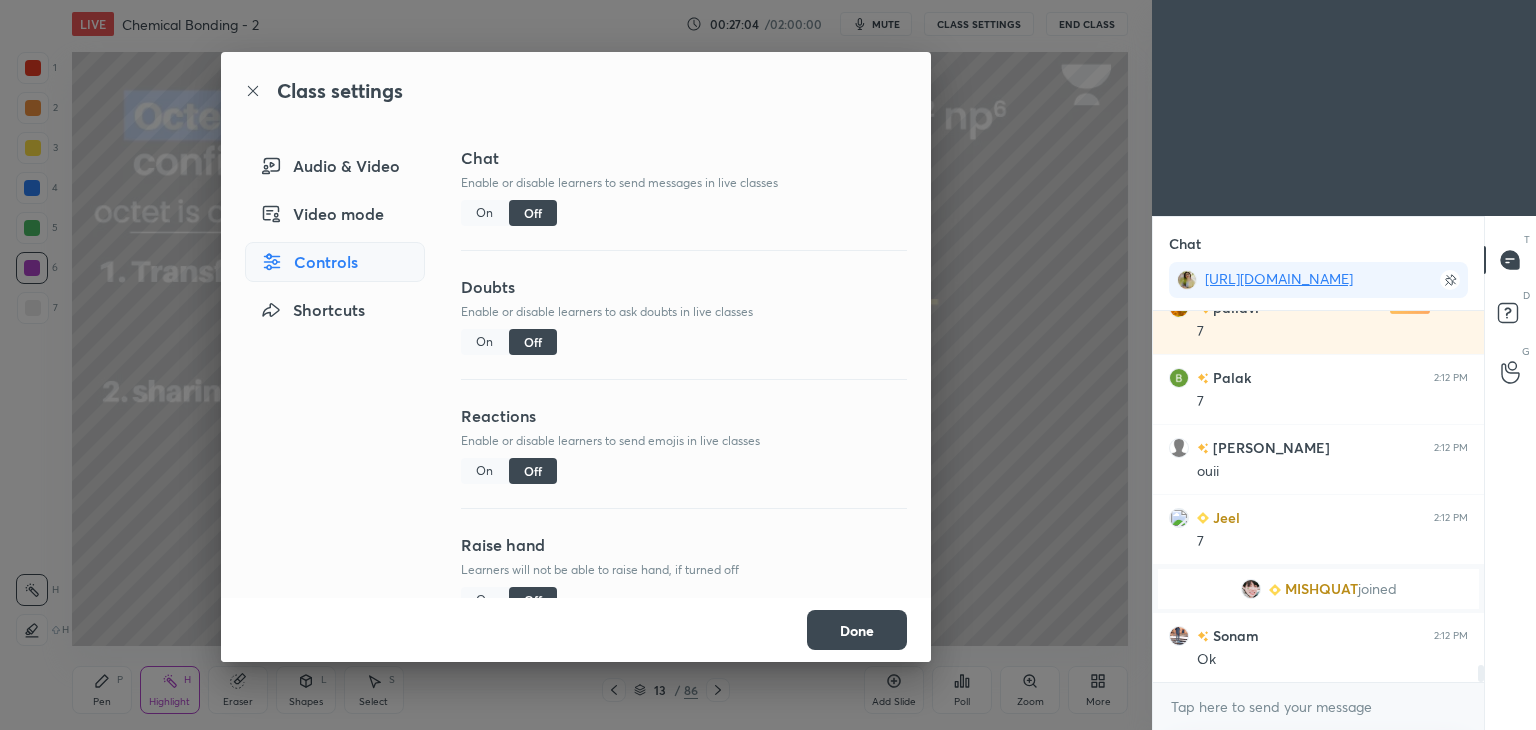 scroll, scrollTop: 7228, scrollLeft: 0, axis: vertical 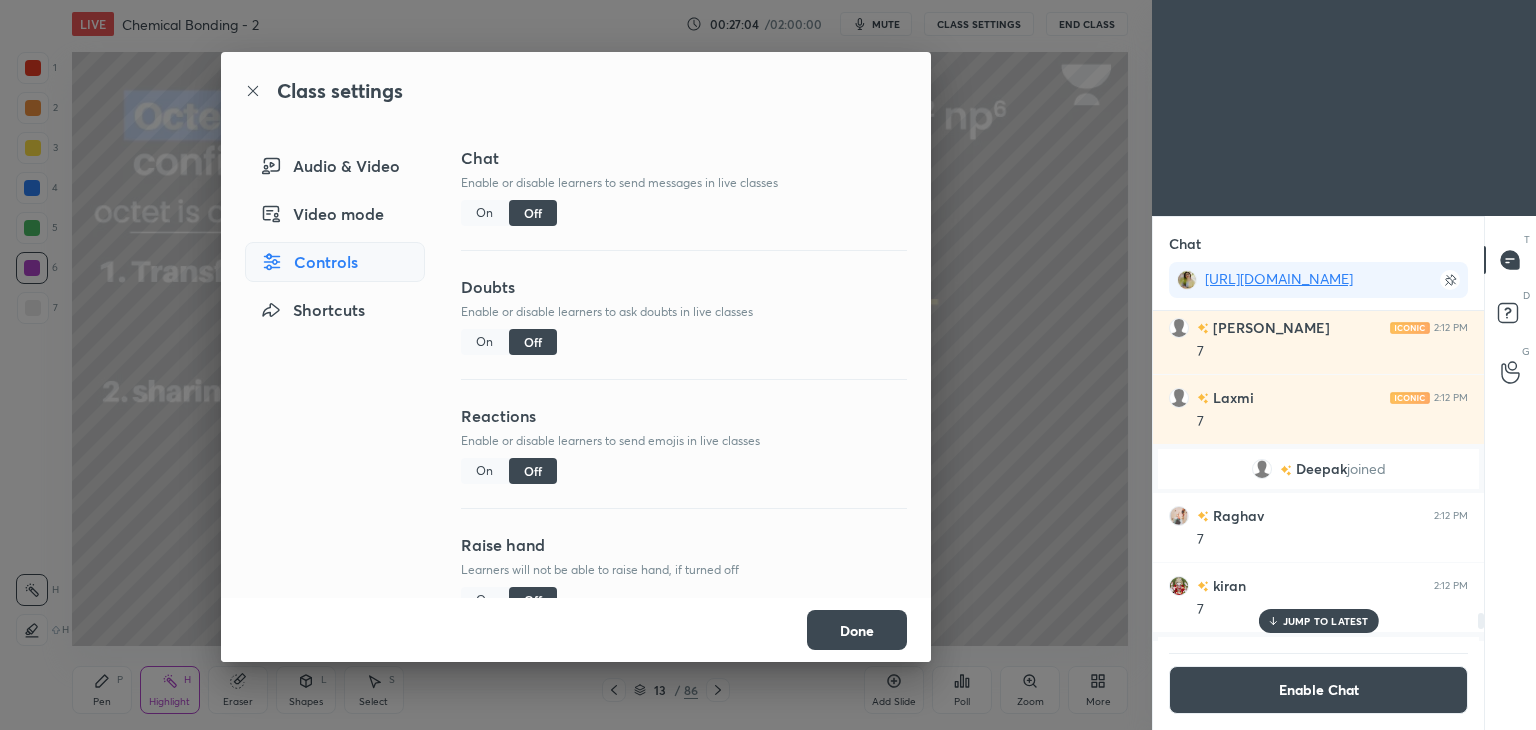 click on "Done" at bounding box center [857, 630] 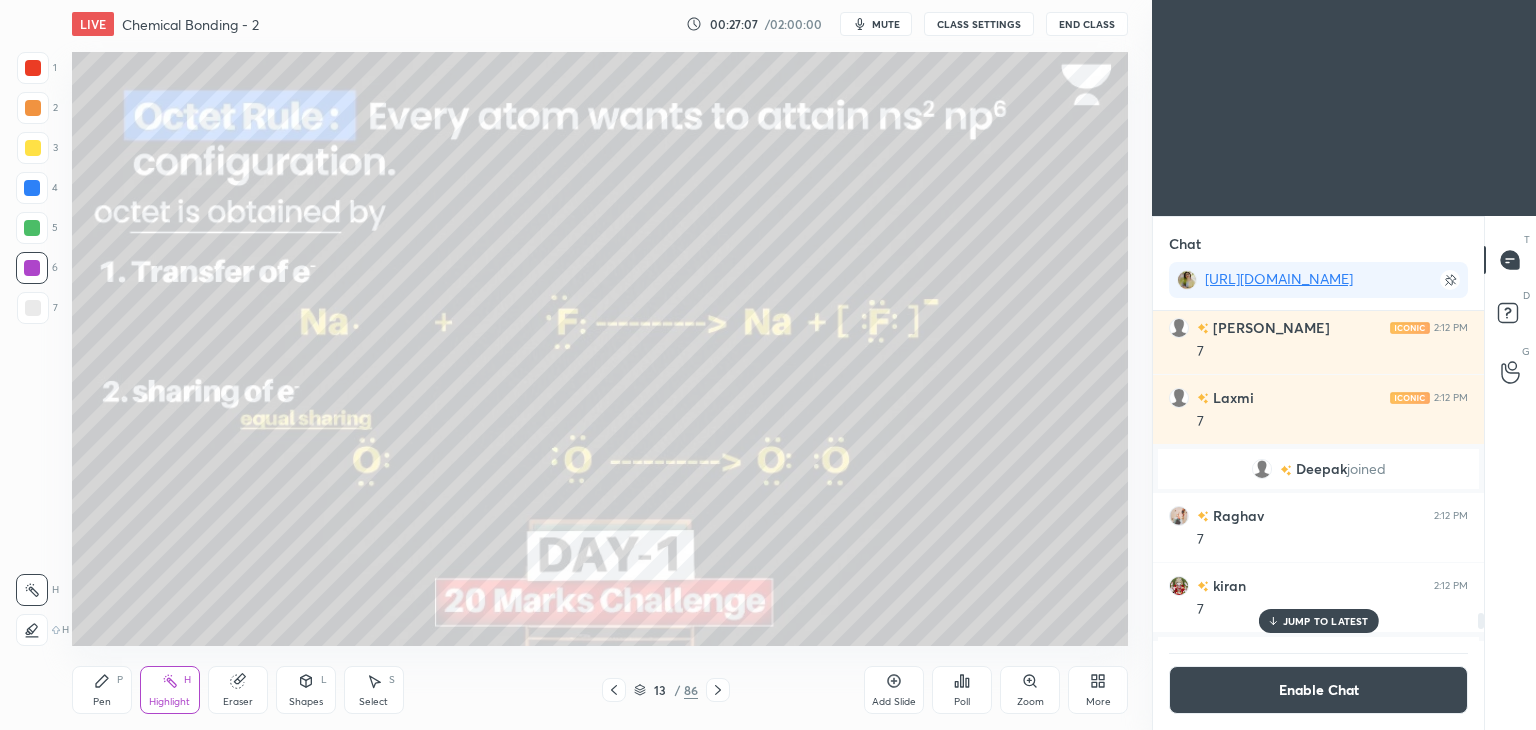 click on "JUMP TO LATEST" at bounding box center [1326, 621] 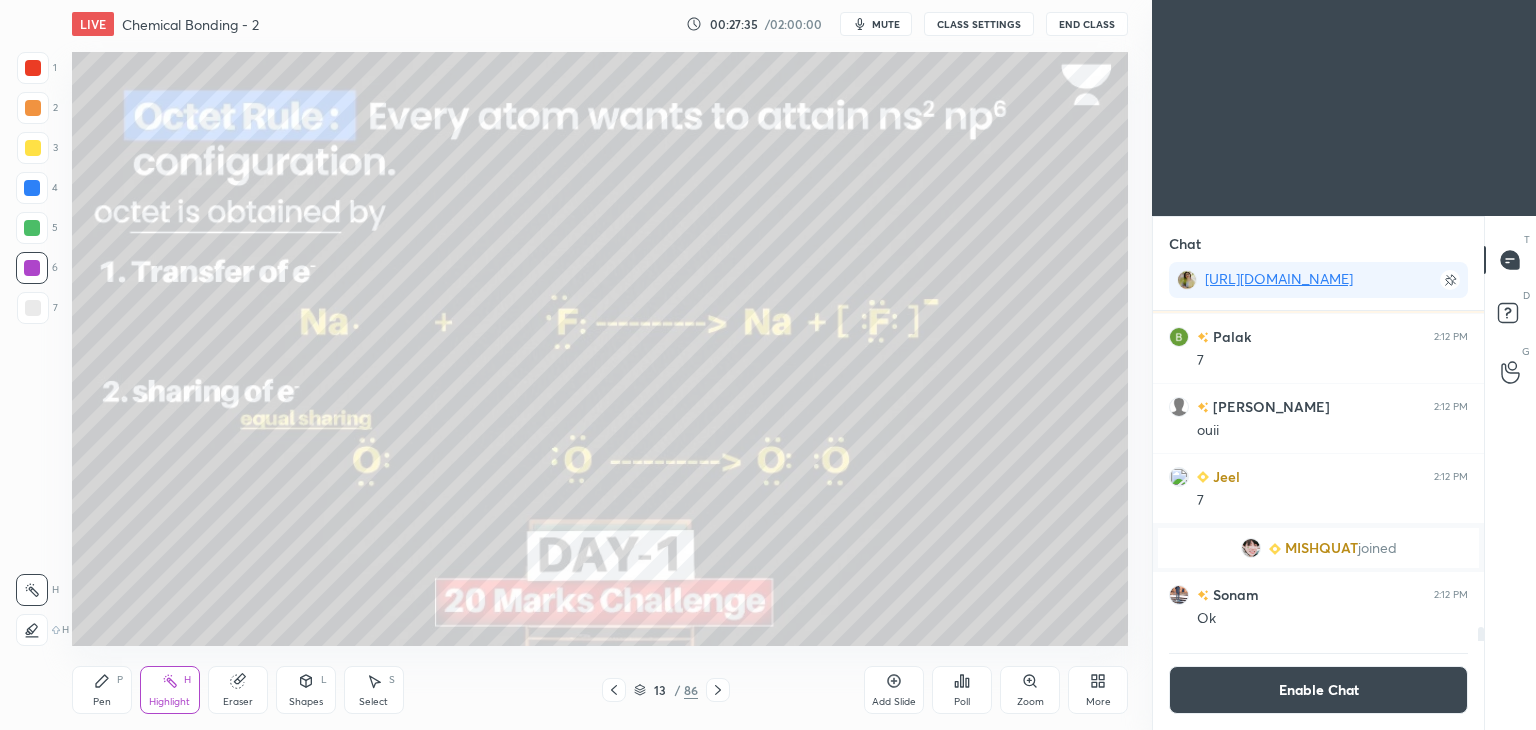 click on "Highlight" at bounding box center (169, 702) 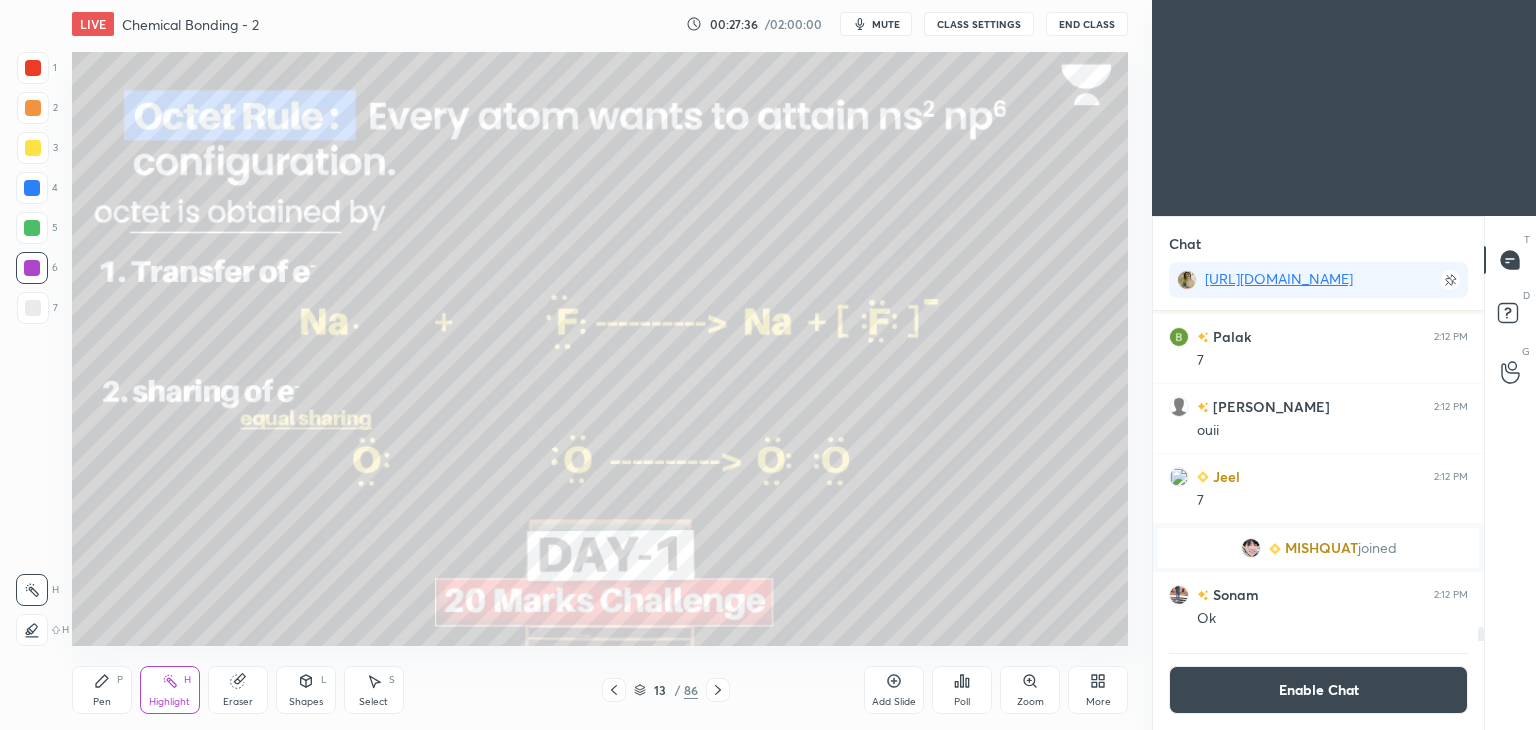 click at bounding box center [33, 108] 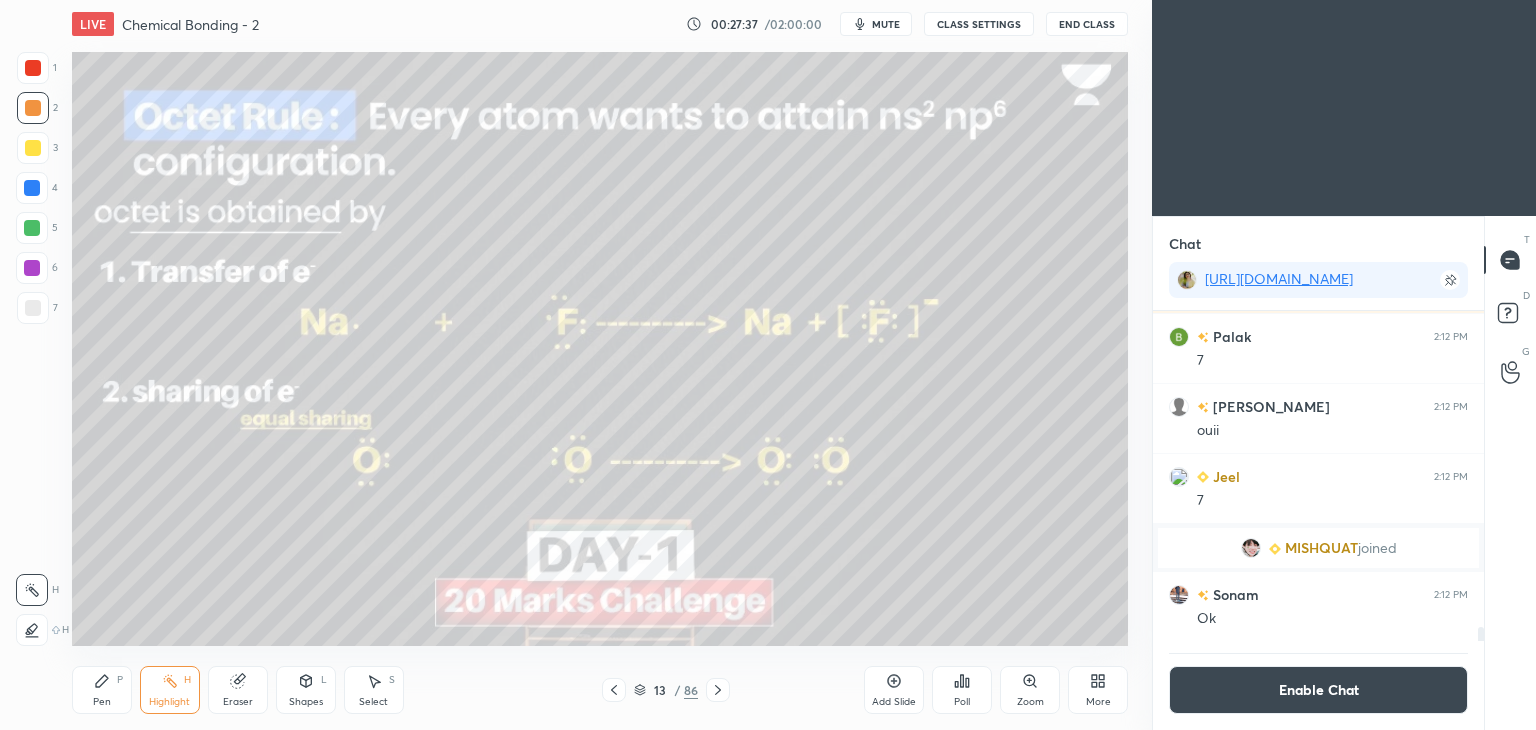 click at bounding box center (33, 68) 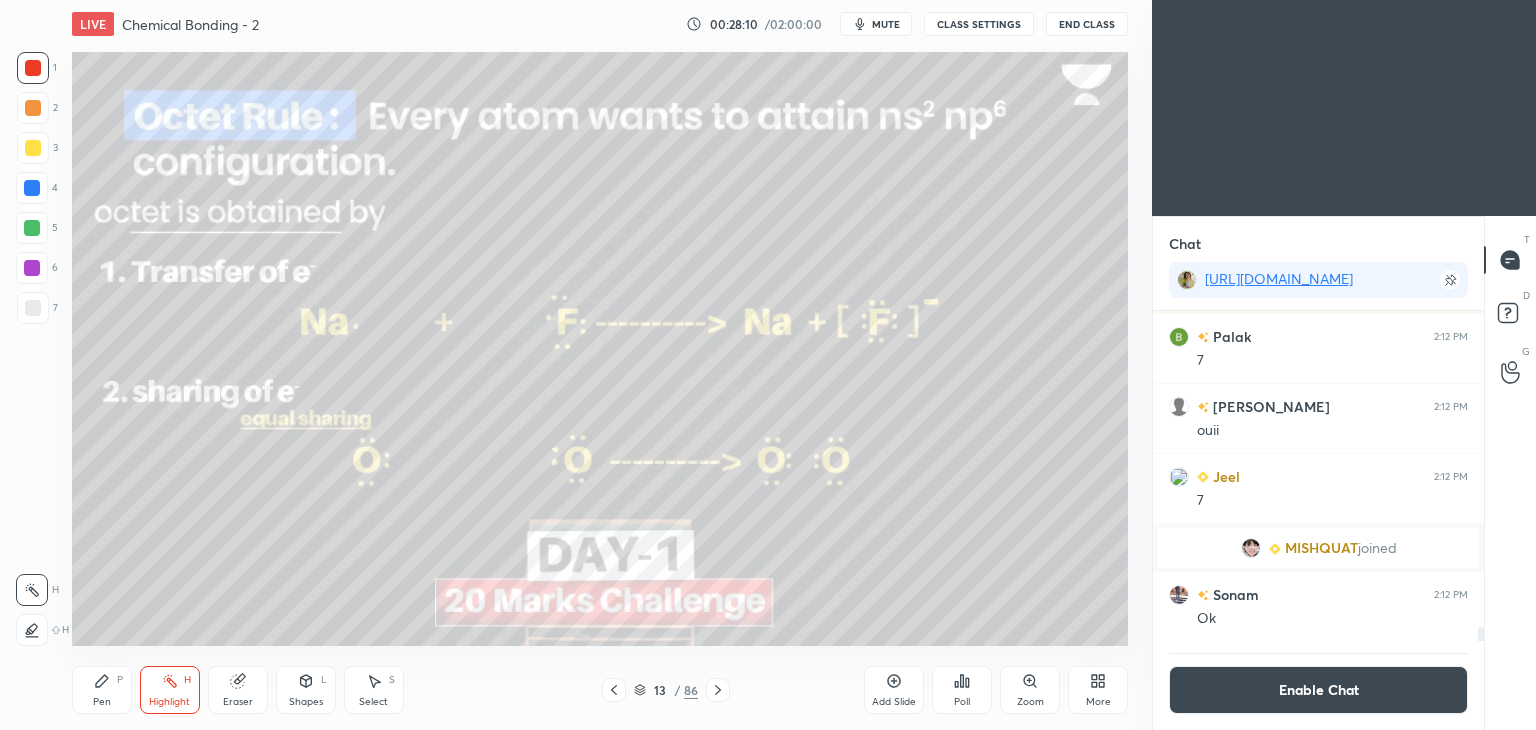 click on "Shapes L" at bounding box center (306, 690) 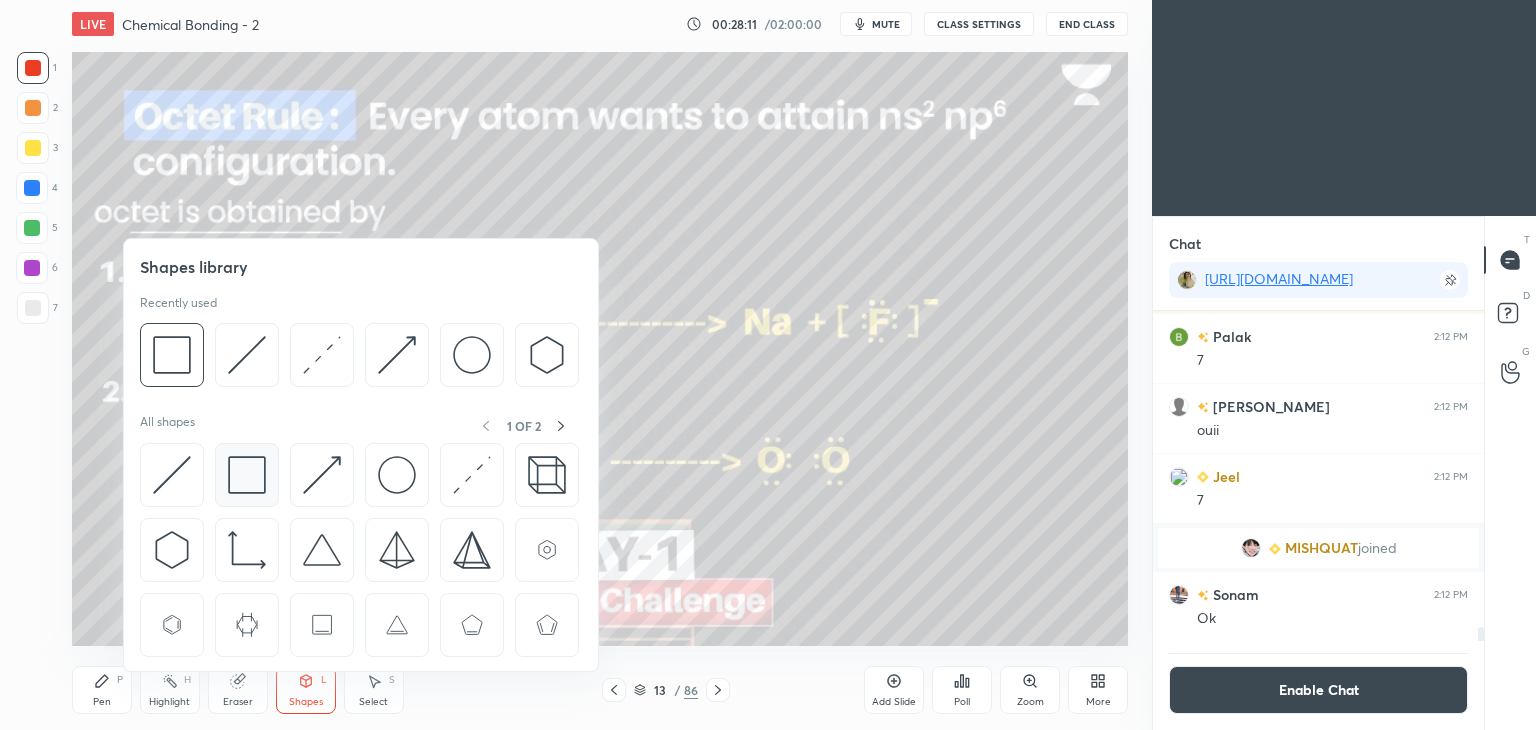 click at bounding box center [247, 475] 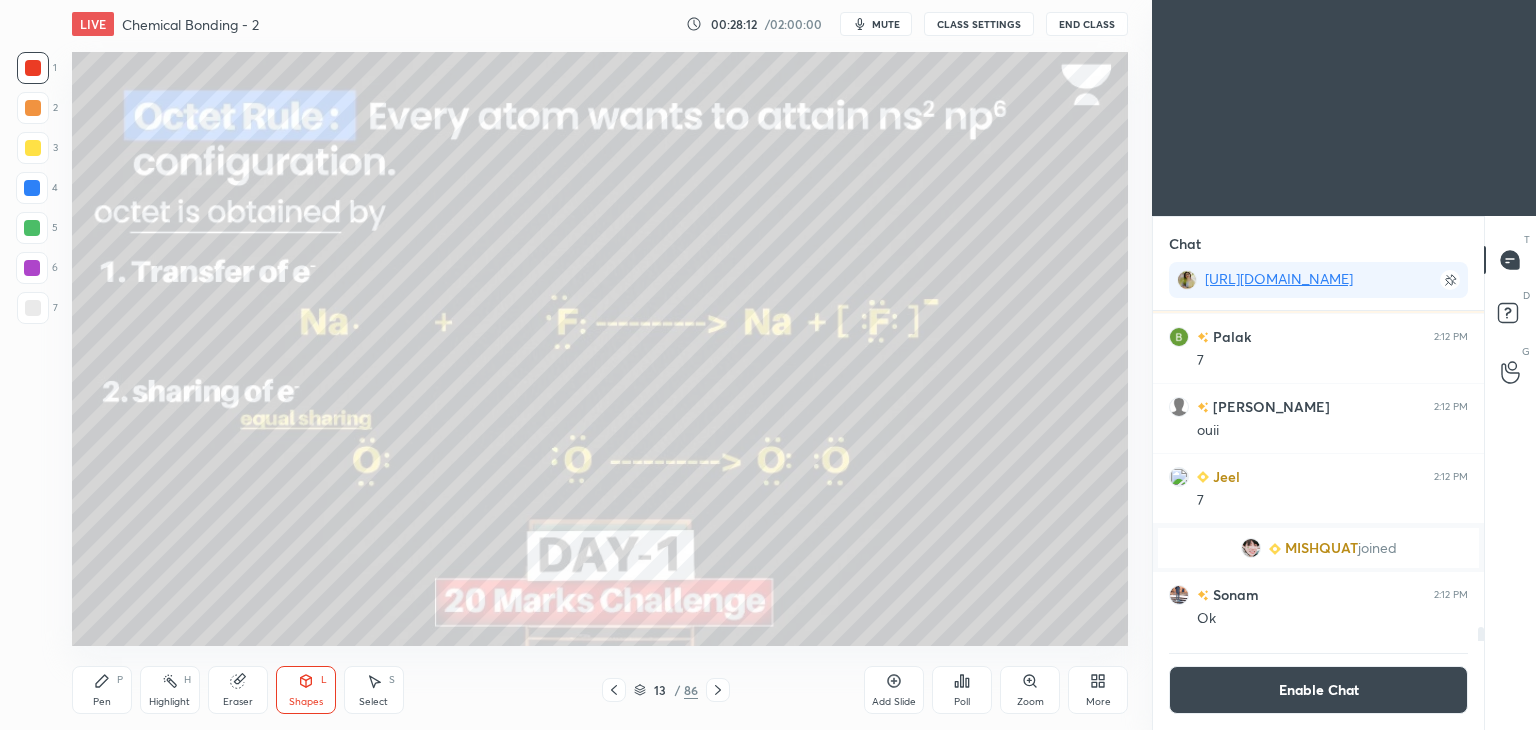 click at bounding box center [33, 108] 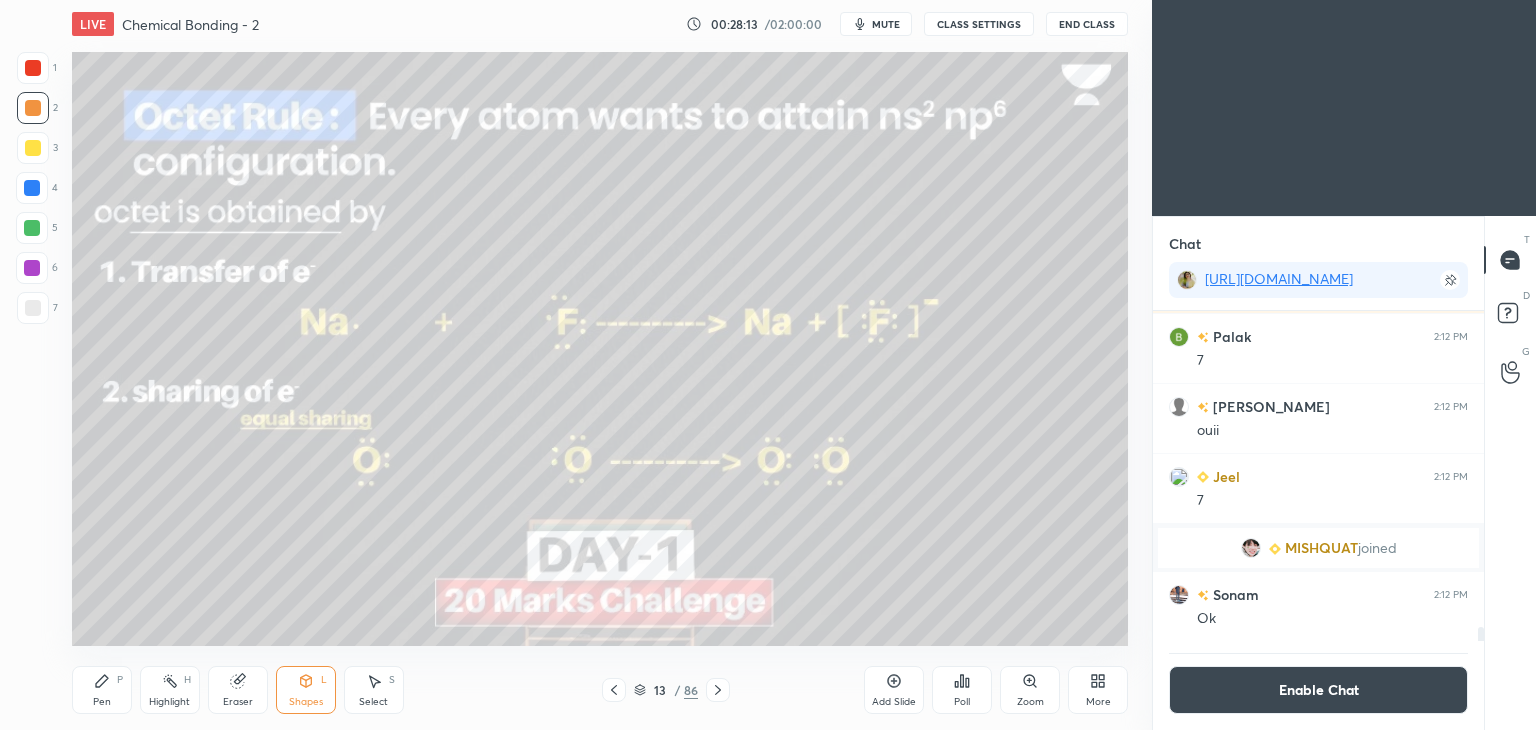 click 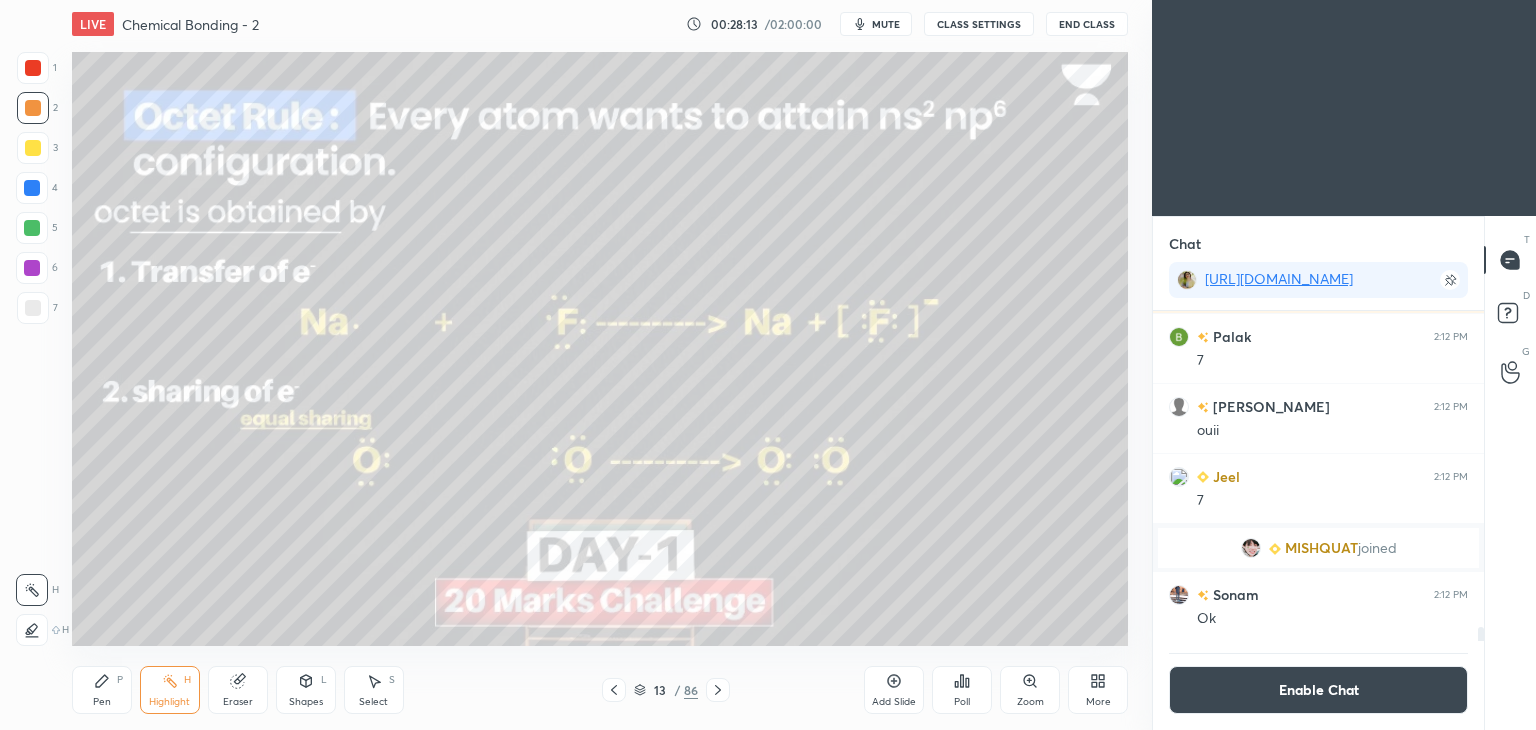 click 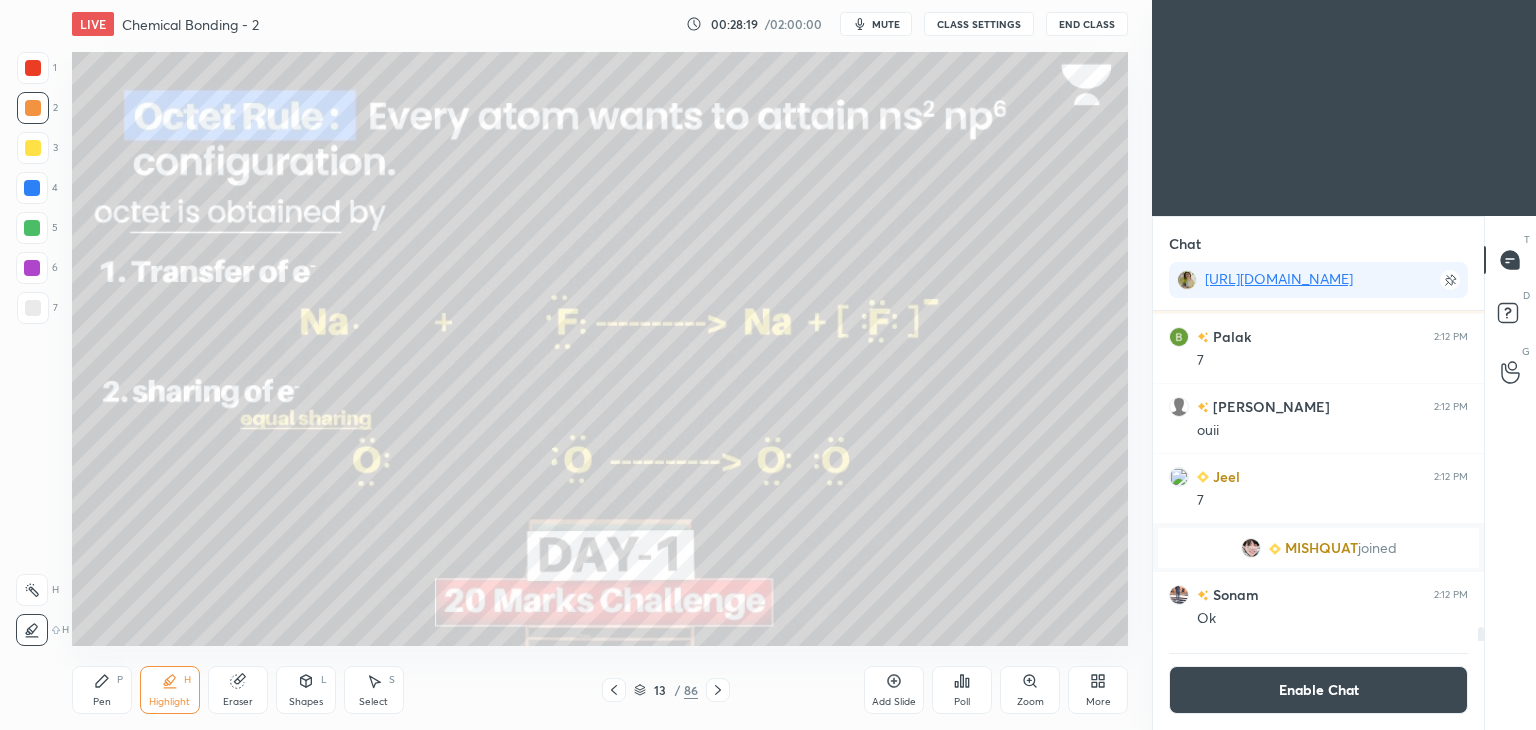 click on "L" at bounding box center (324, 680) 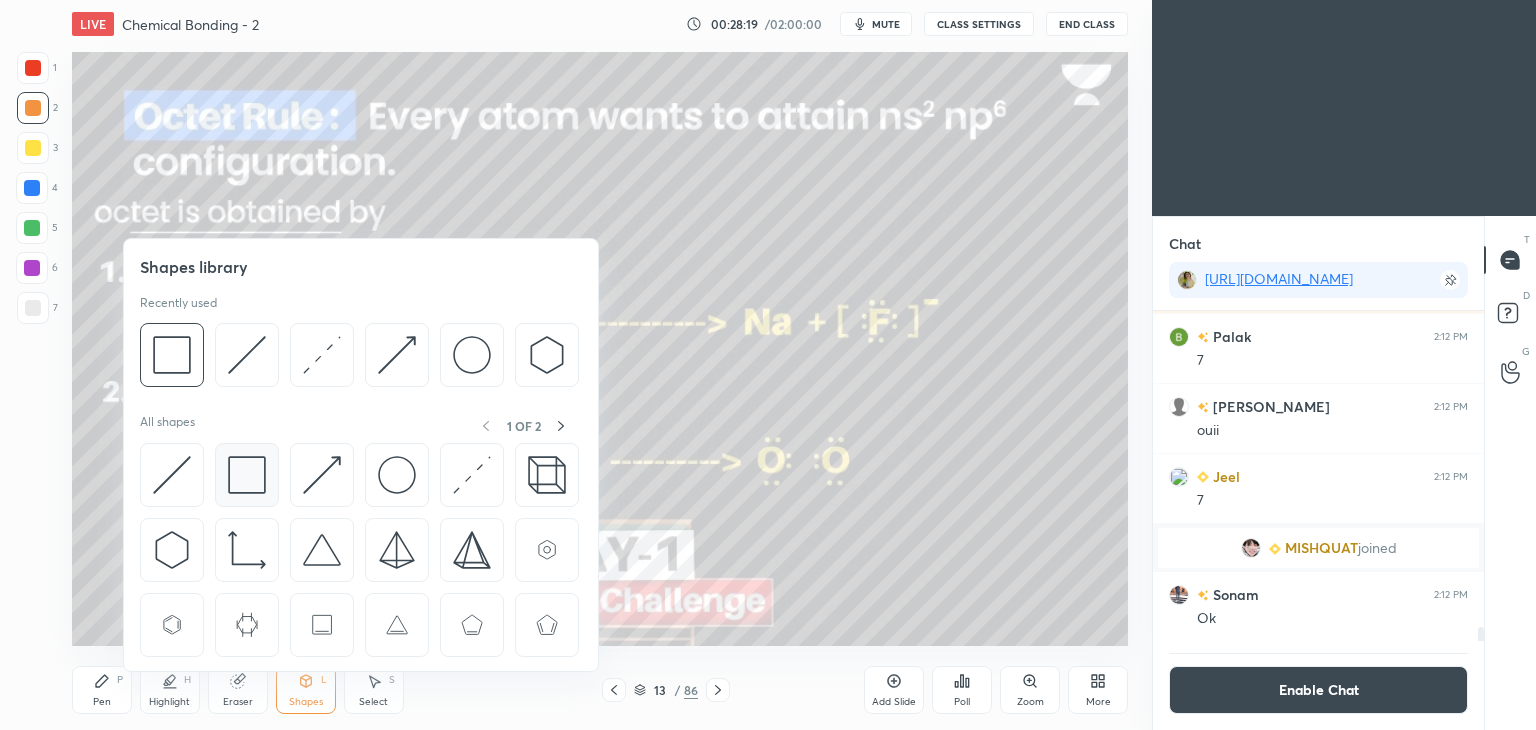click at bounding box center [247, 475] 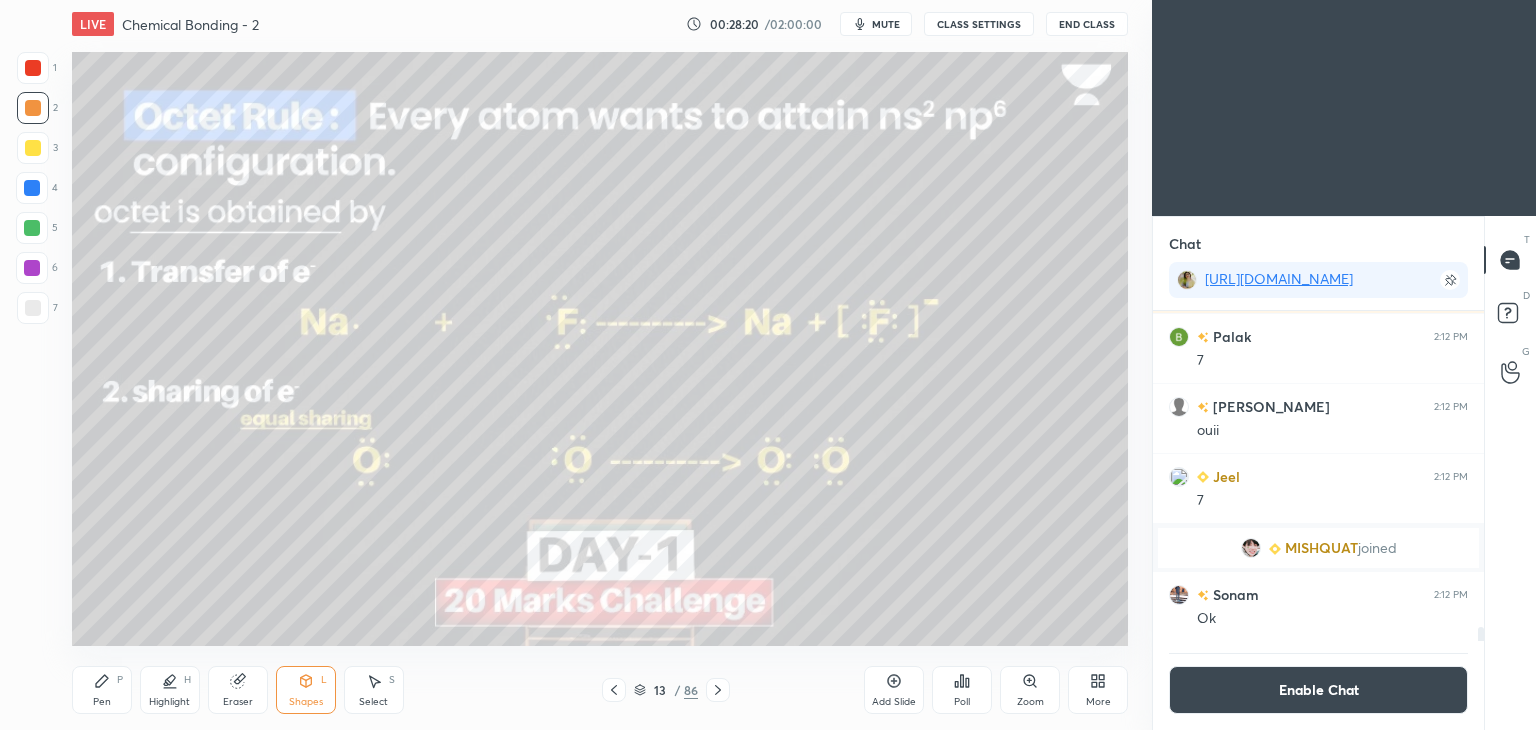 click at bounding box center (32, 188) 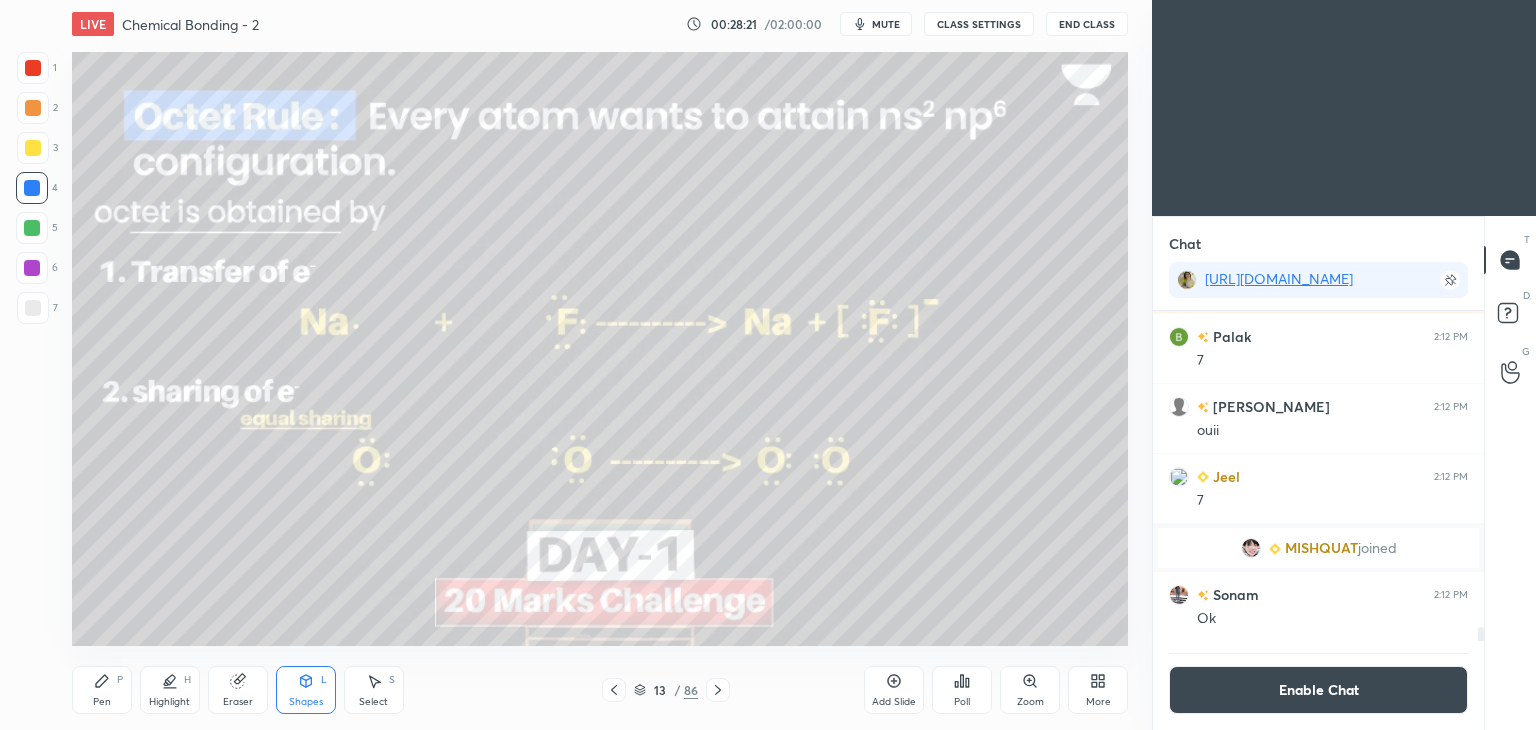 click at bounding box center (33, 68) 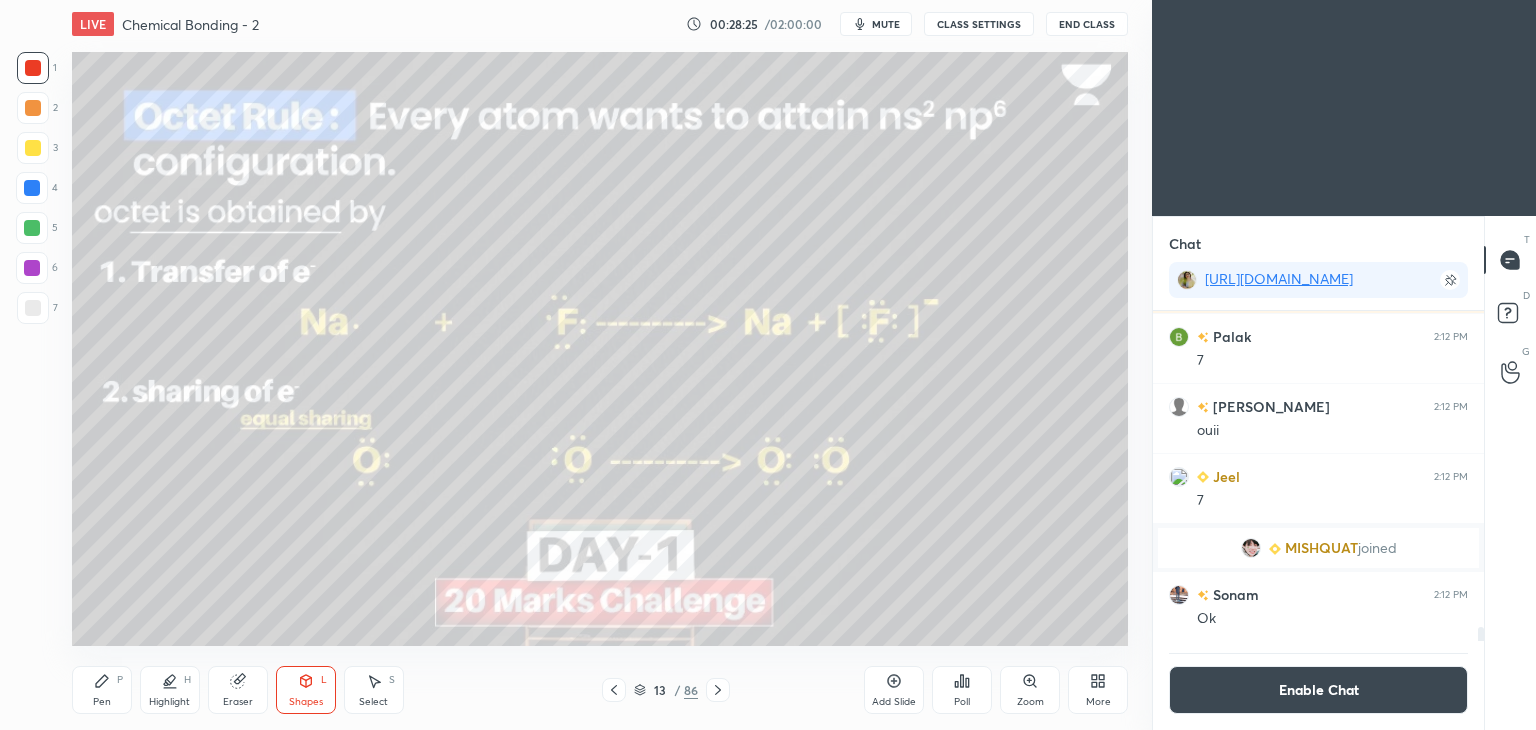 click on "Pen P" at bounding box center (102, 690) 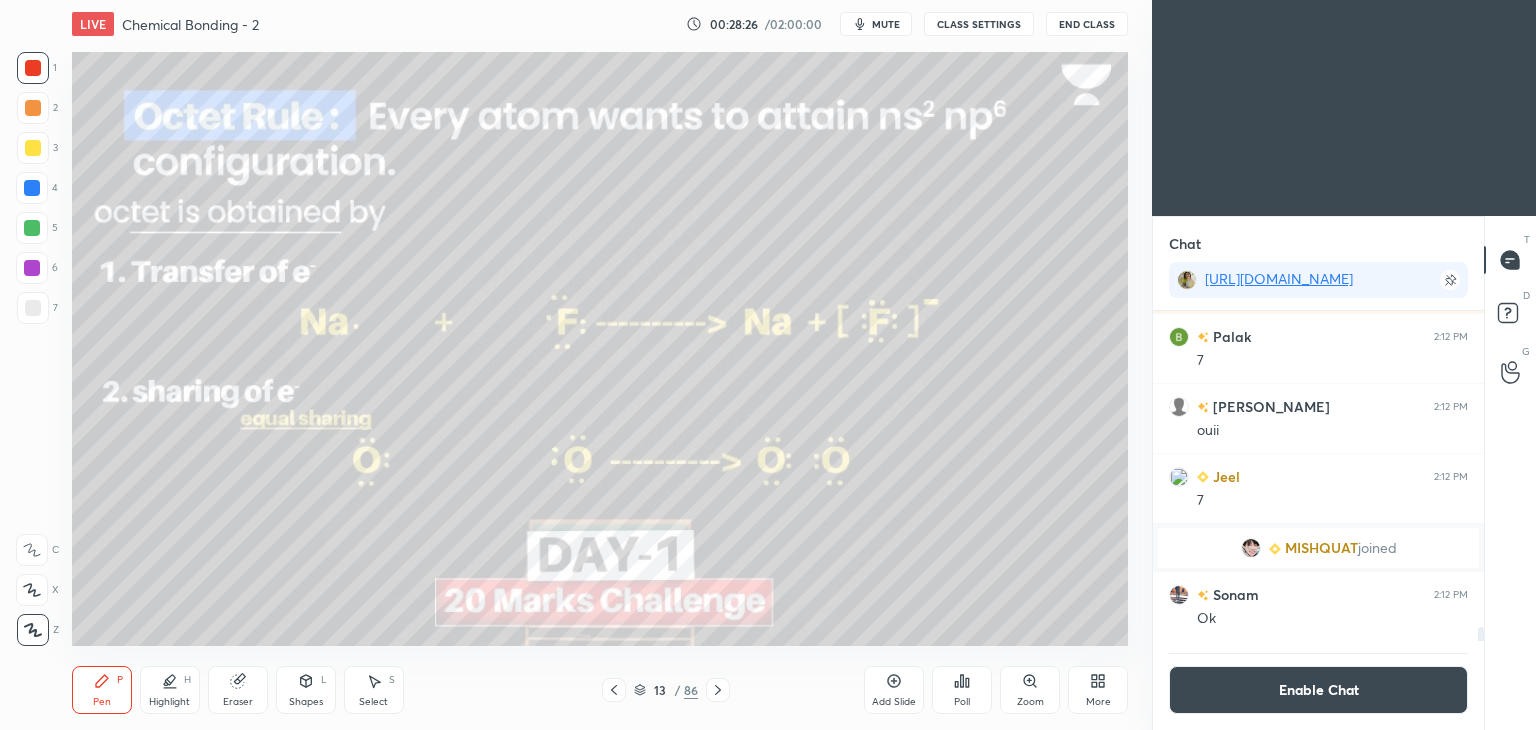 click on "Enable Chat" at bounding box center [1318, 690] 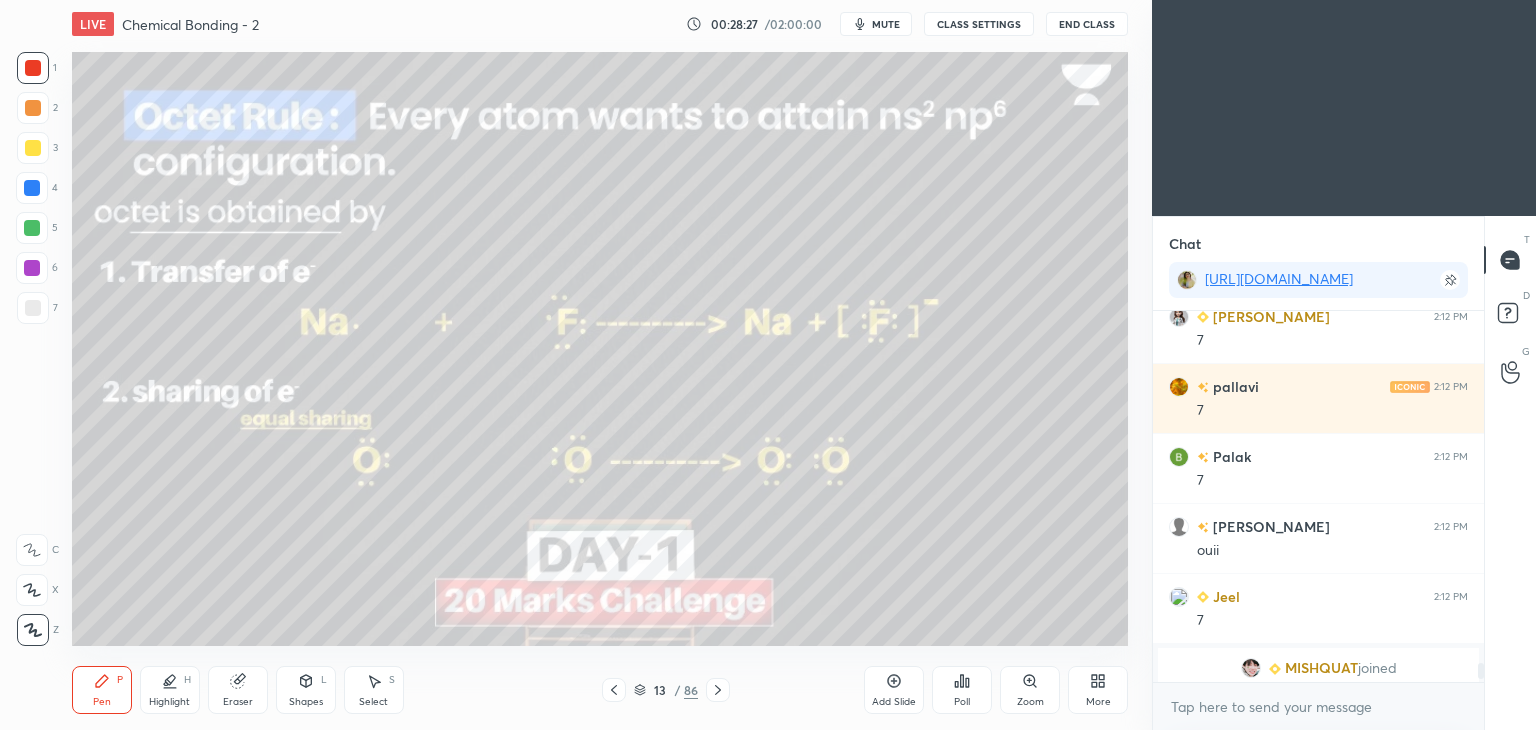 click at bounding box center [32, 188] 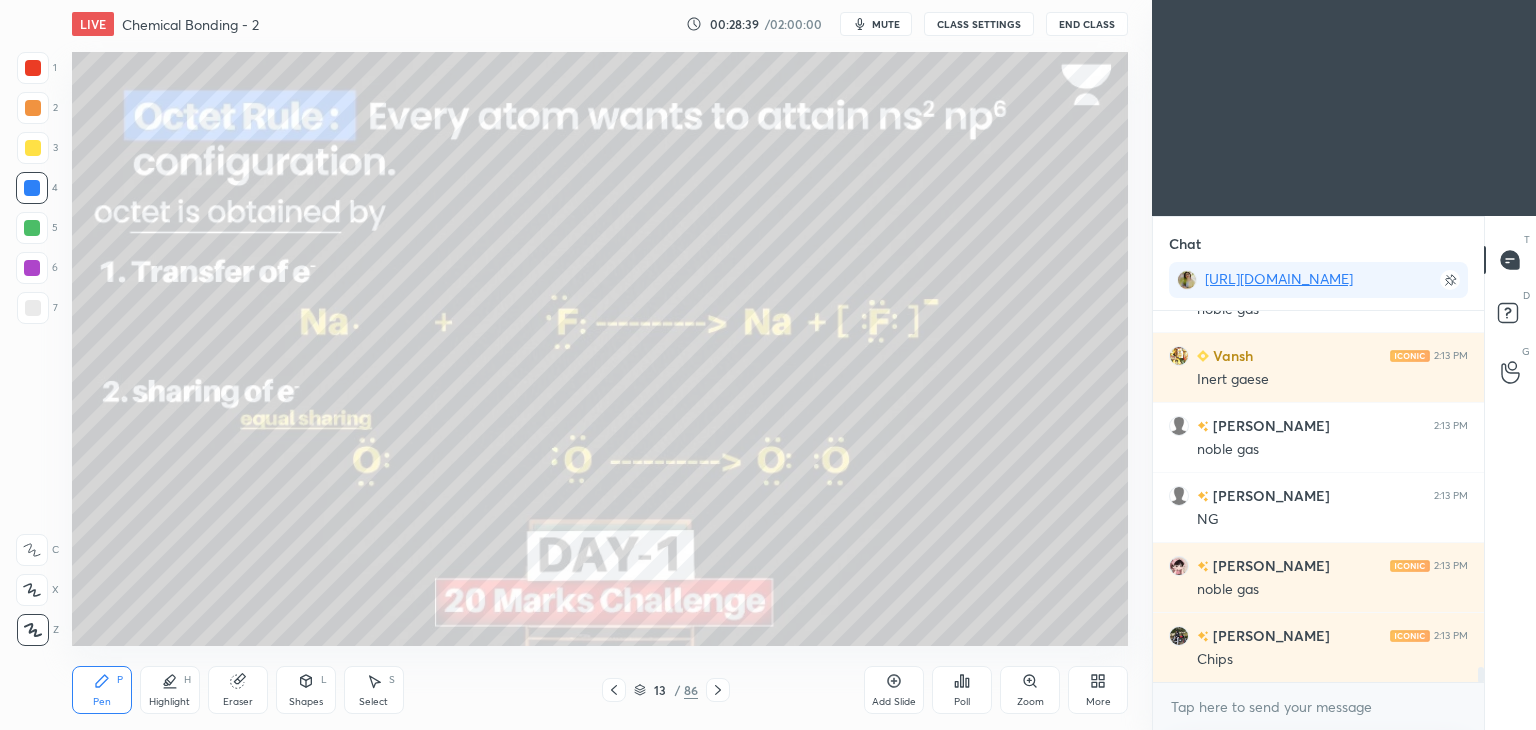 scroll, scrollTop: 9240, scrollLeft: 0, axis: vertical 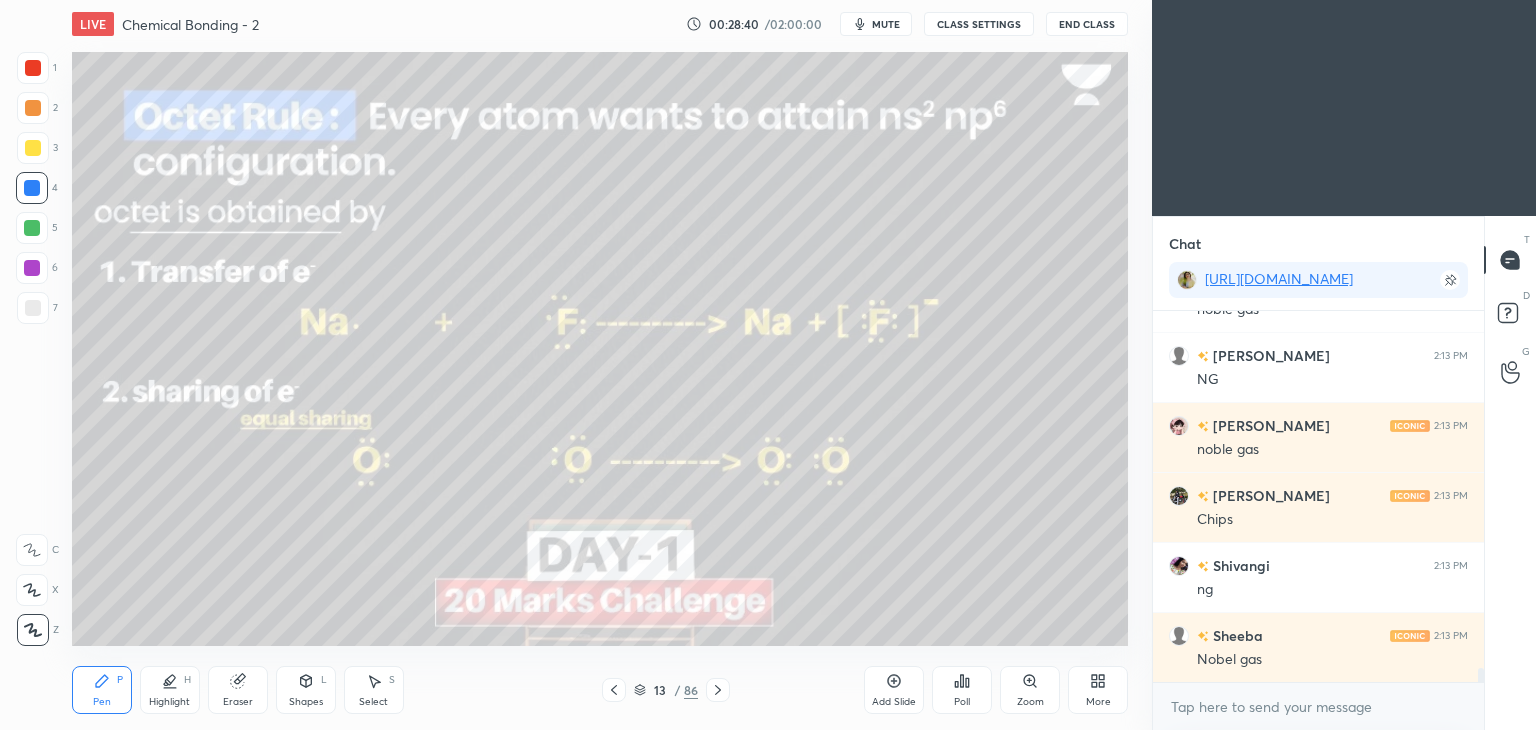 click on "CLASS SETTINGS" at bounding box center (979, 24) 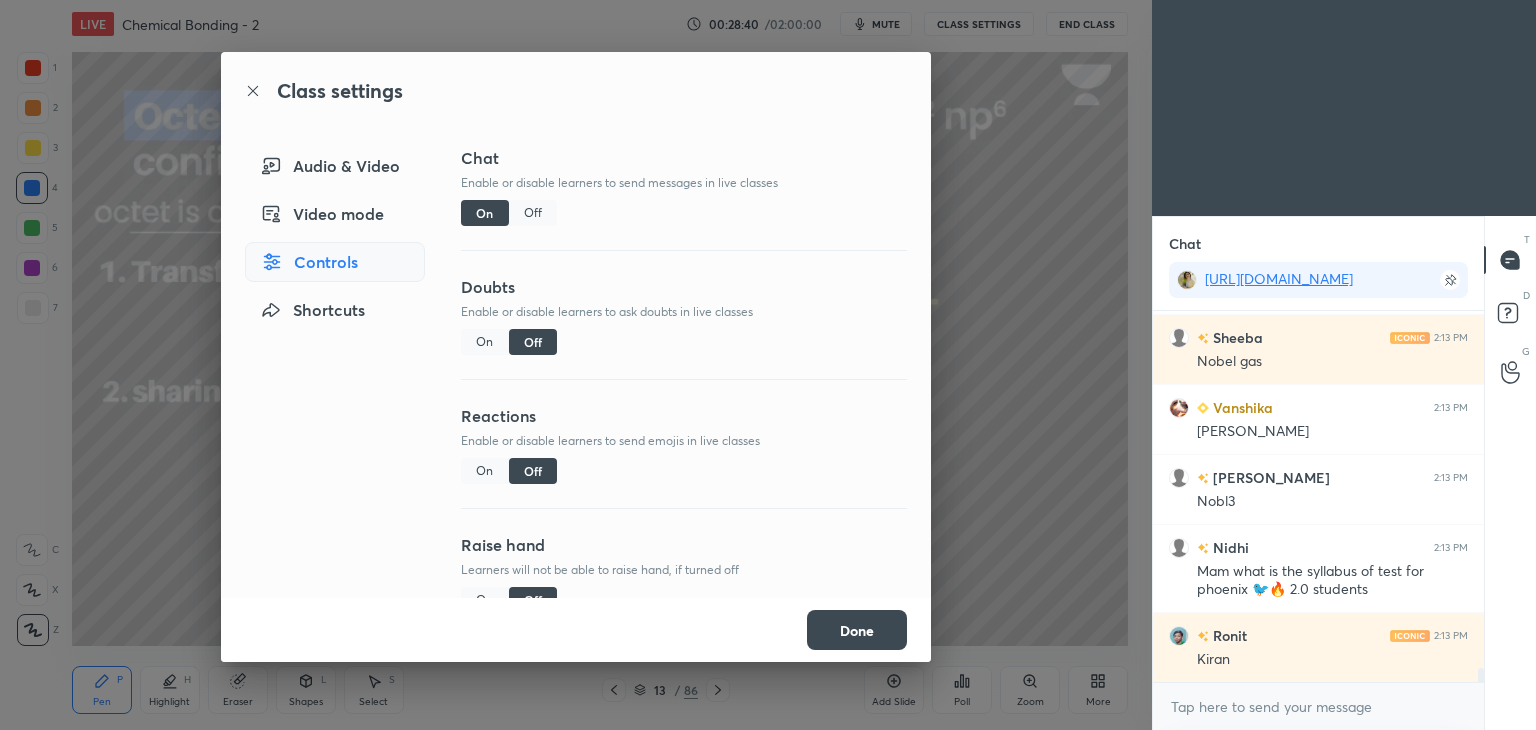 click on "Off" at bounding box center [533, 213] 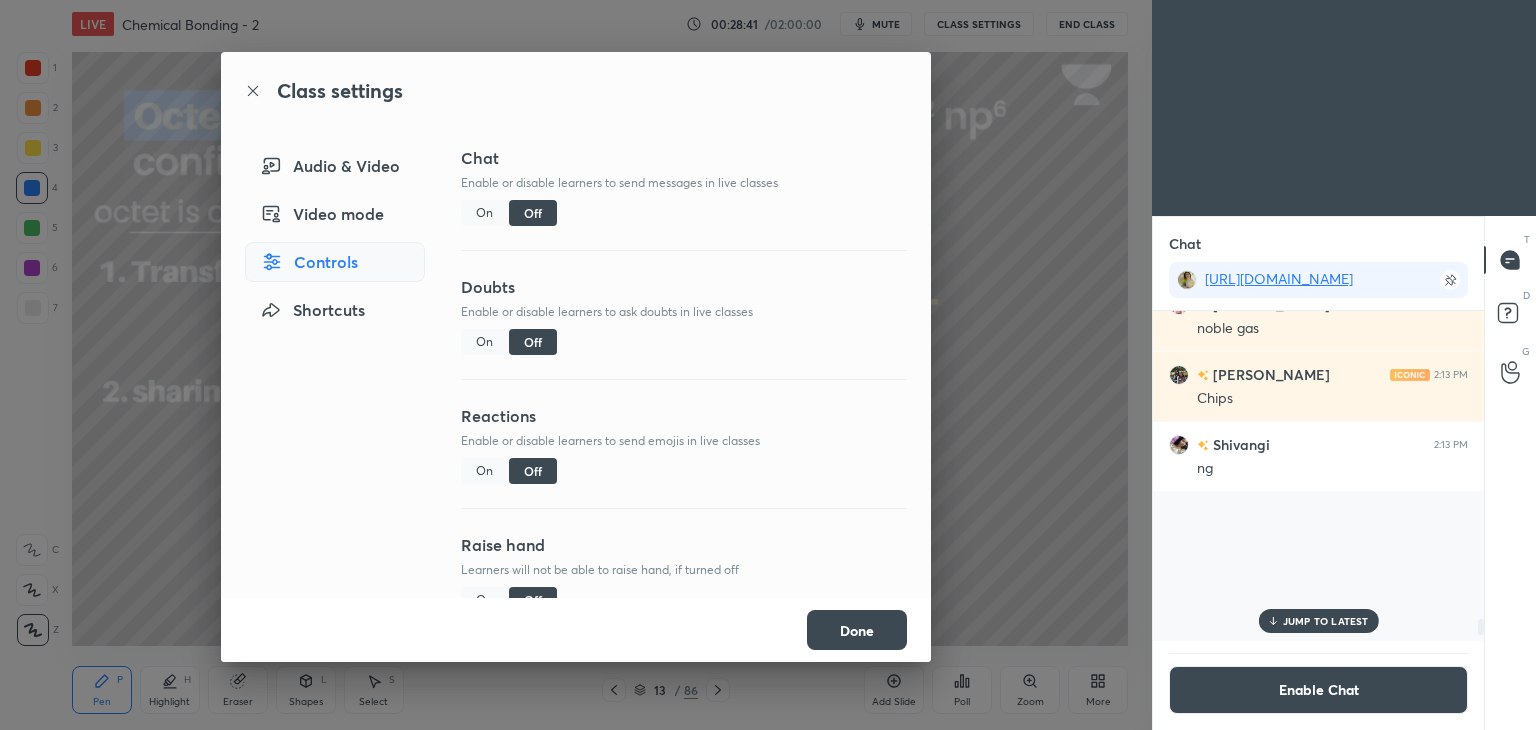 scroll, scrollTop: 8728, scrollLeft: 0, axis: vertical 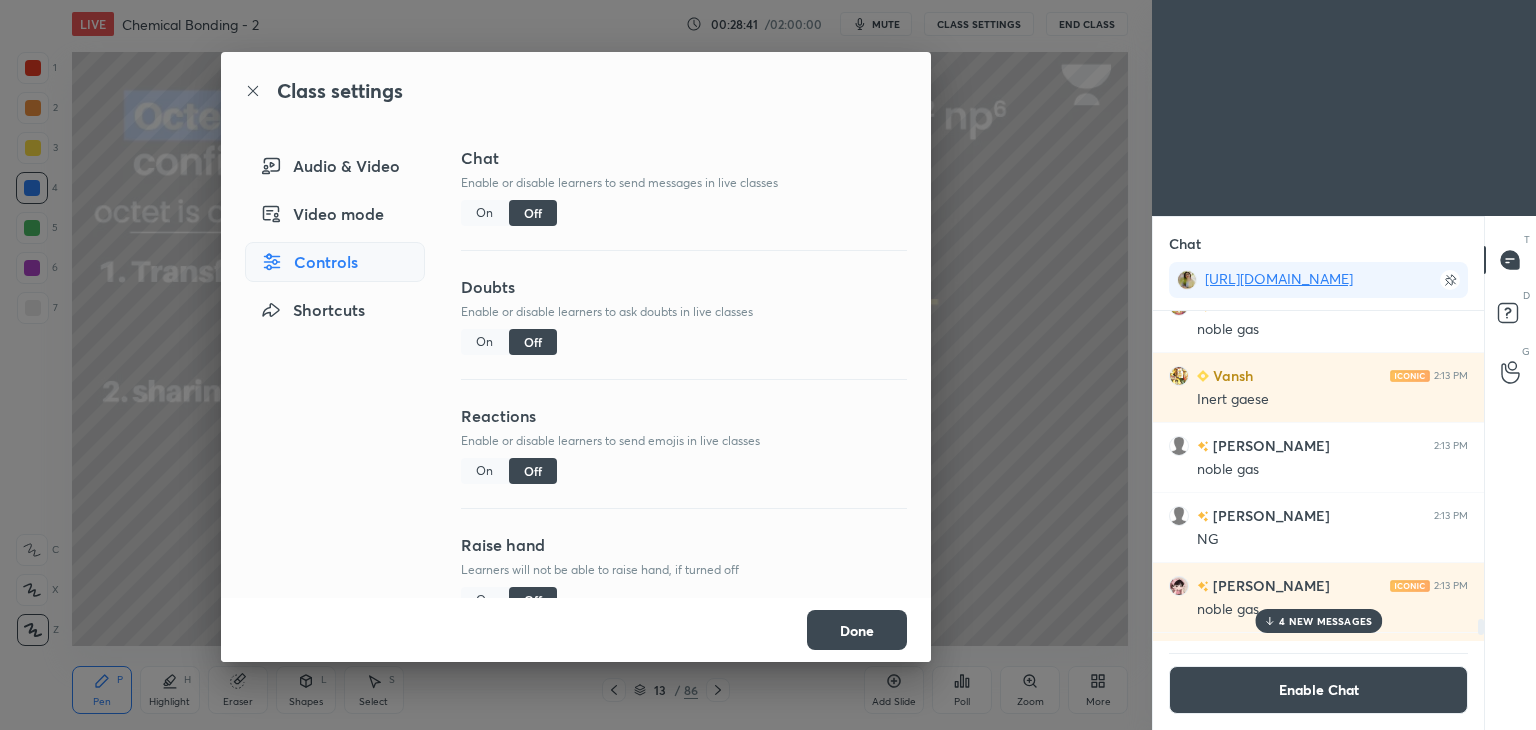 click on "Done" at bounding box center (857, 630) 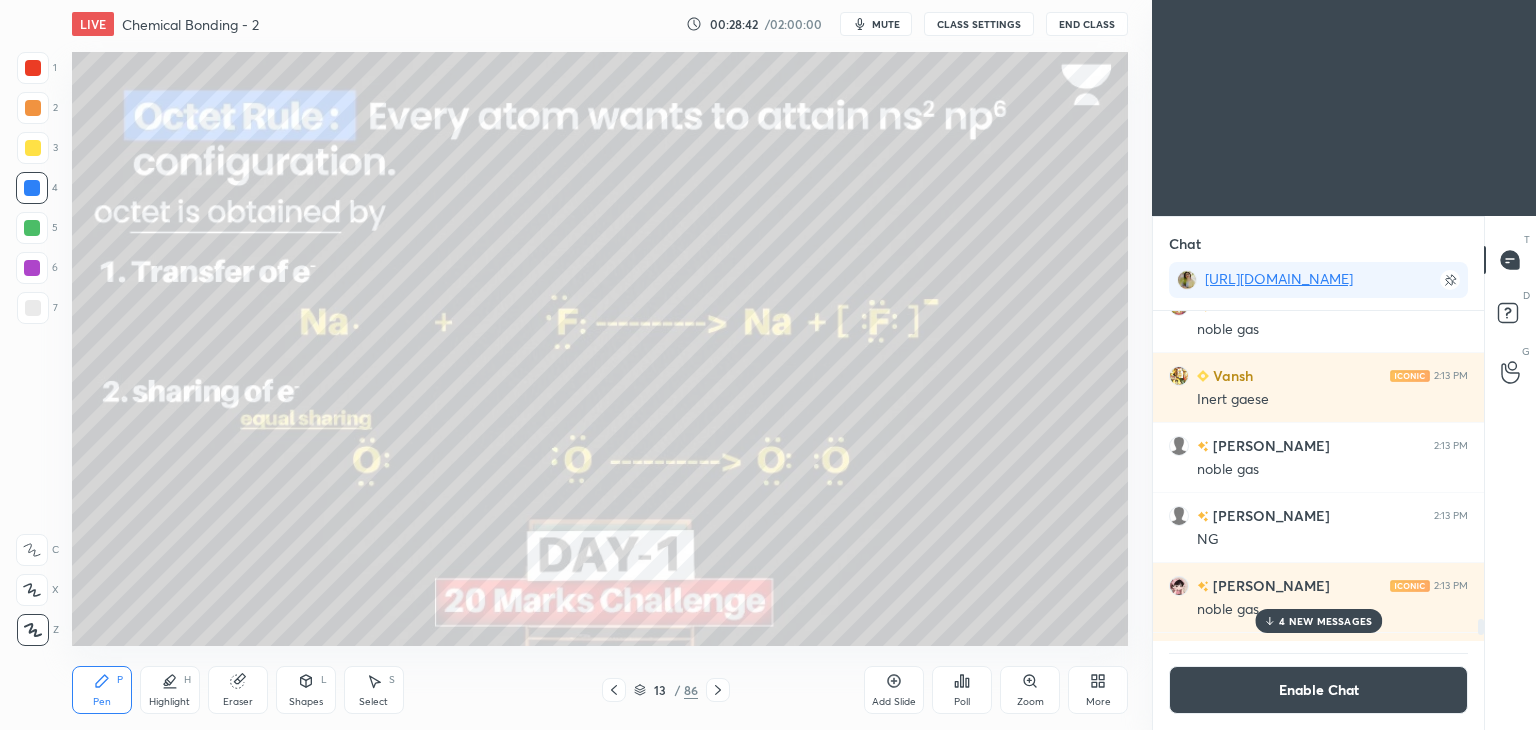 click on "Highlight" at bounding box center [169, 702] 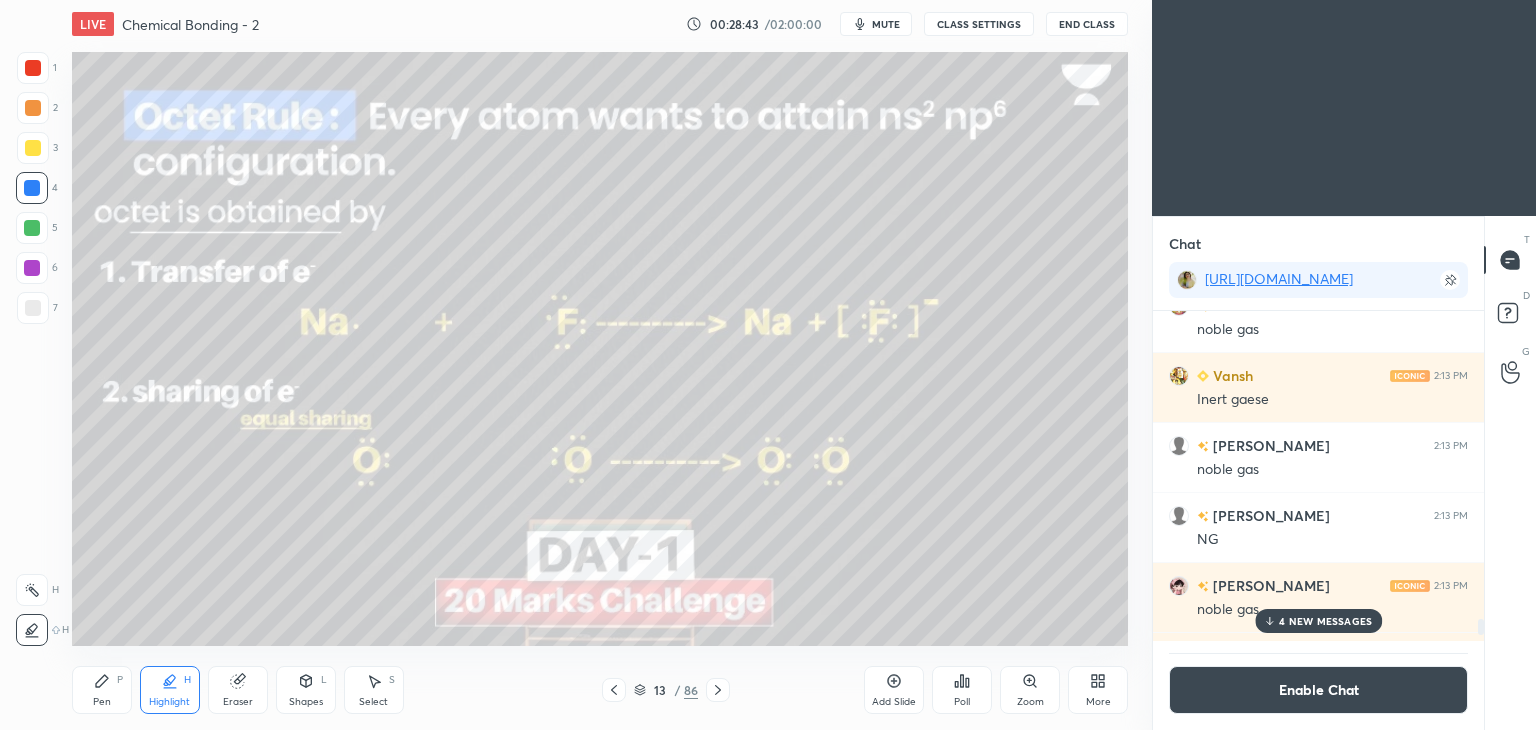 click 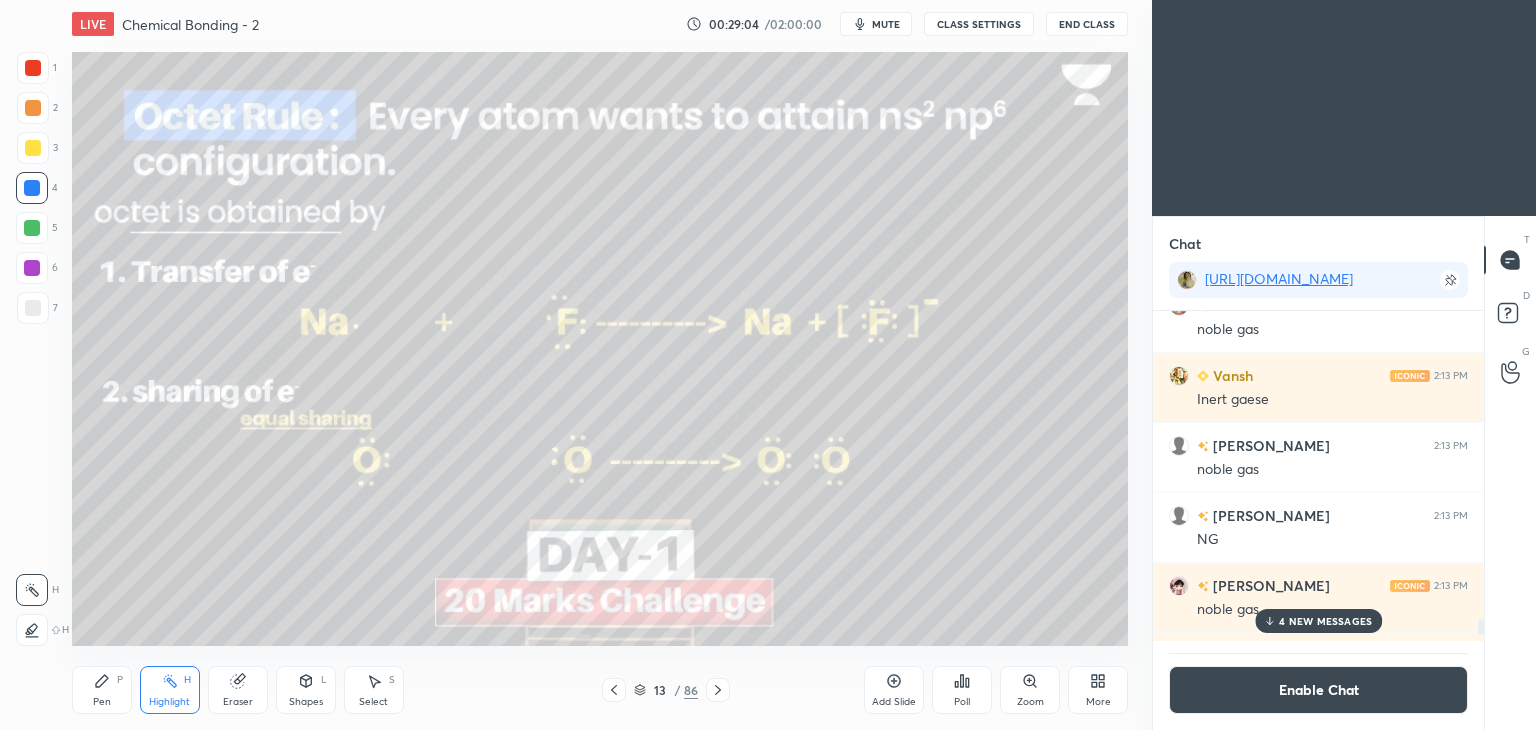 click on "Shapes L" at bounding box center (306, 690) 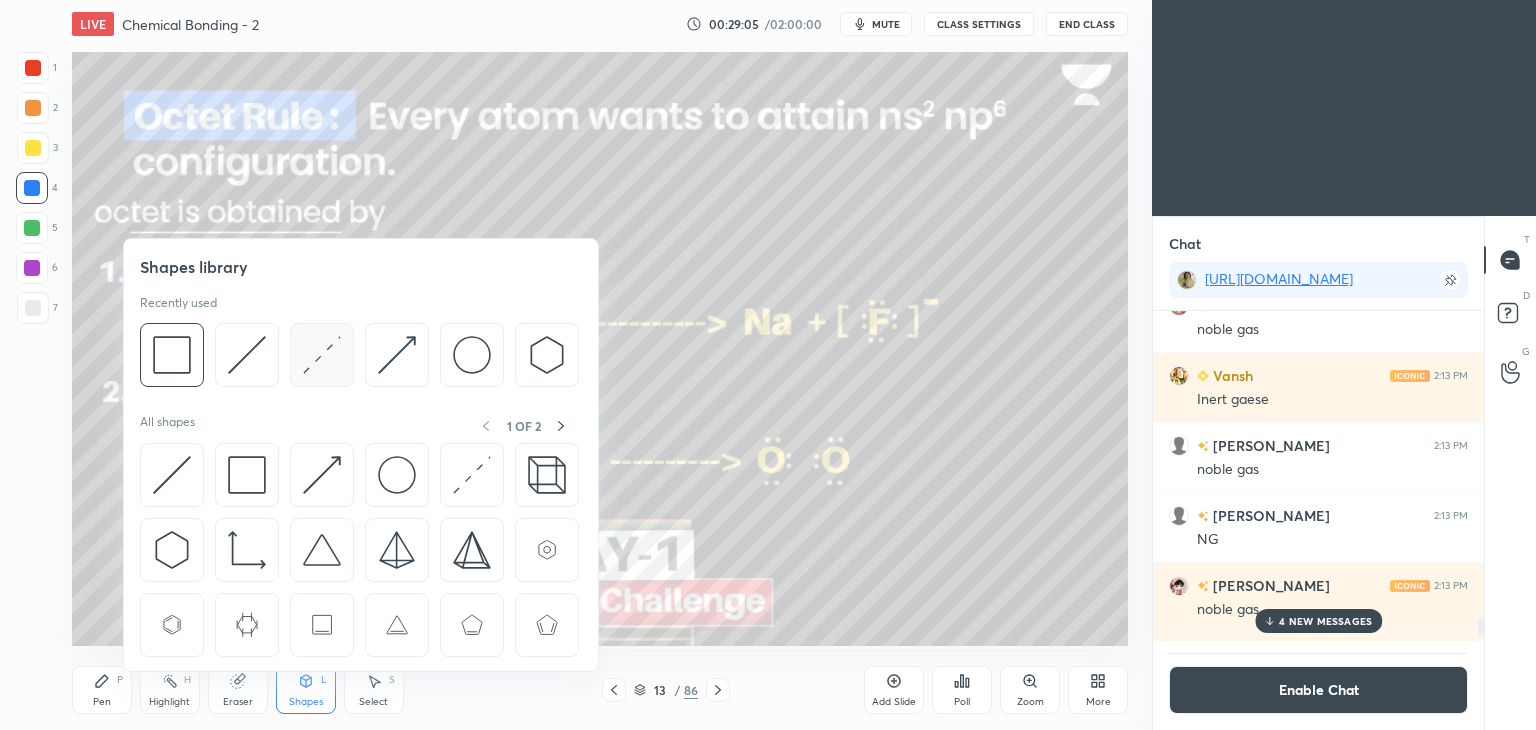 click at bounding box center [322, 355] 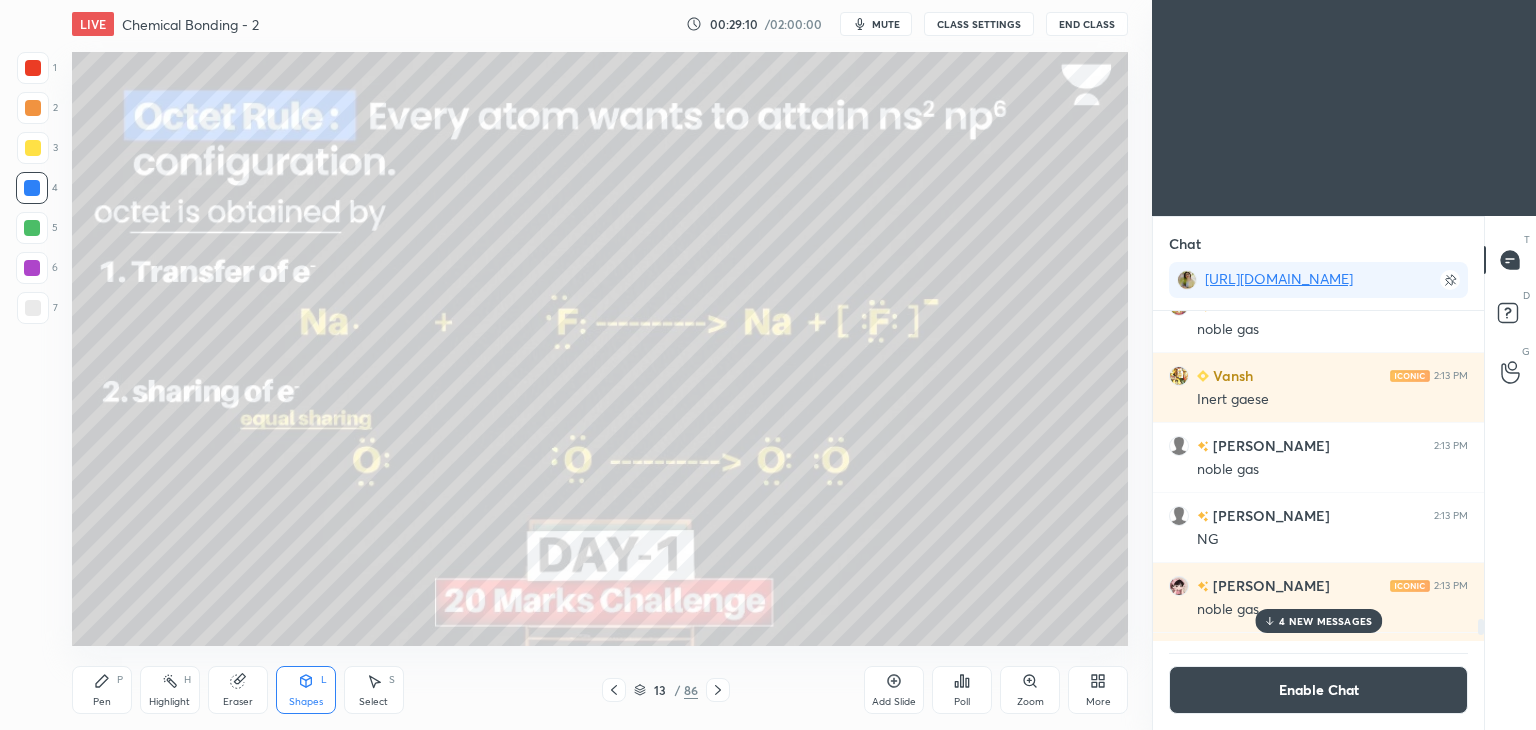 click on "Pen P" at bounding box center [102, 690] 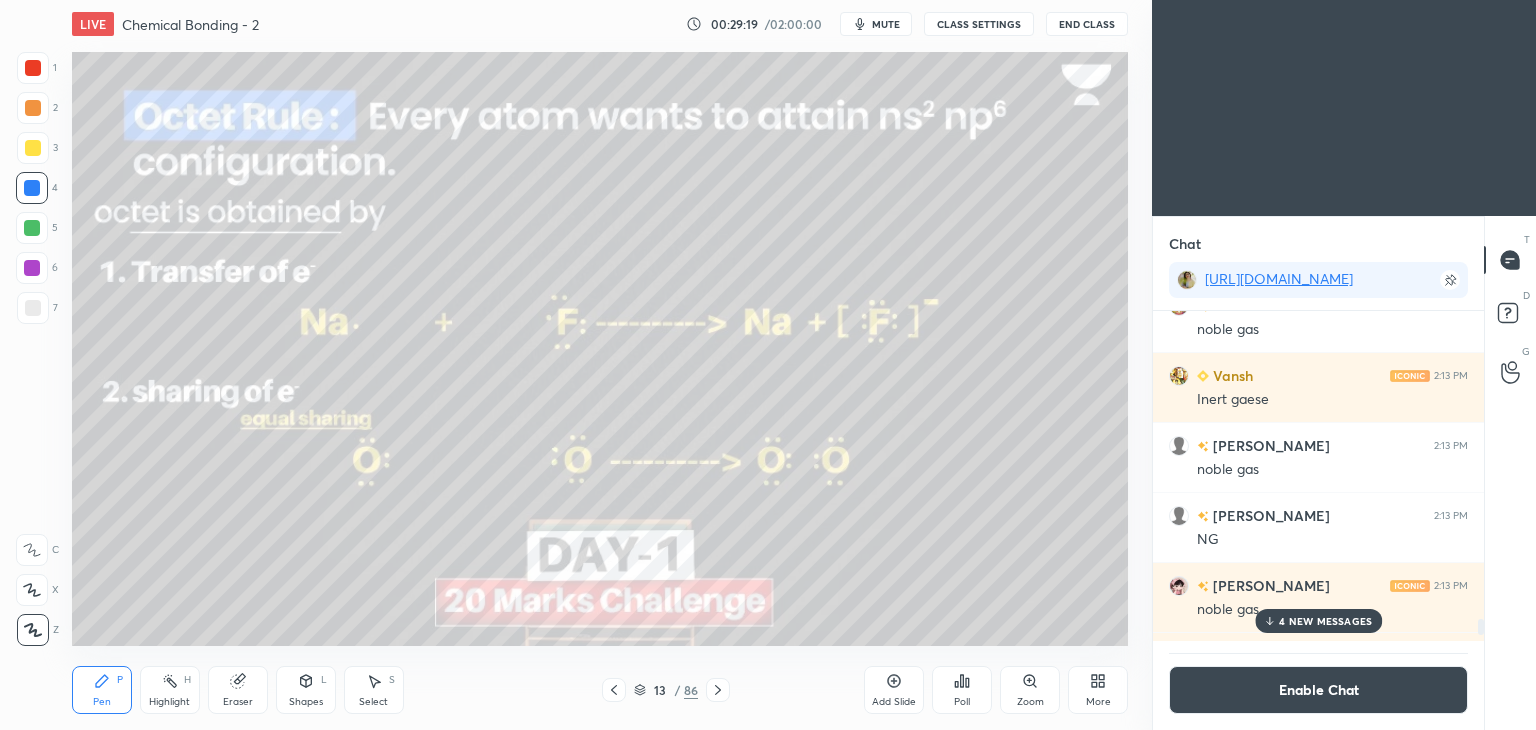 click on "Add Slide" at bounding box center [894, 690] 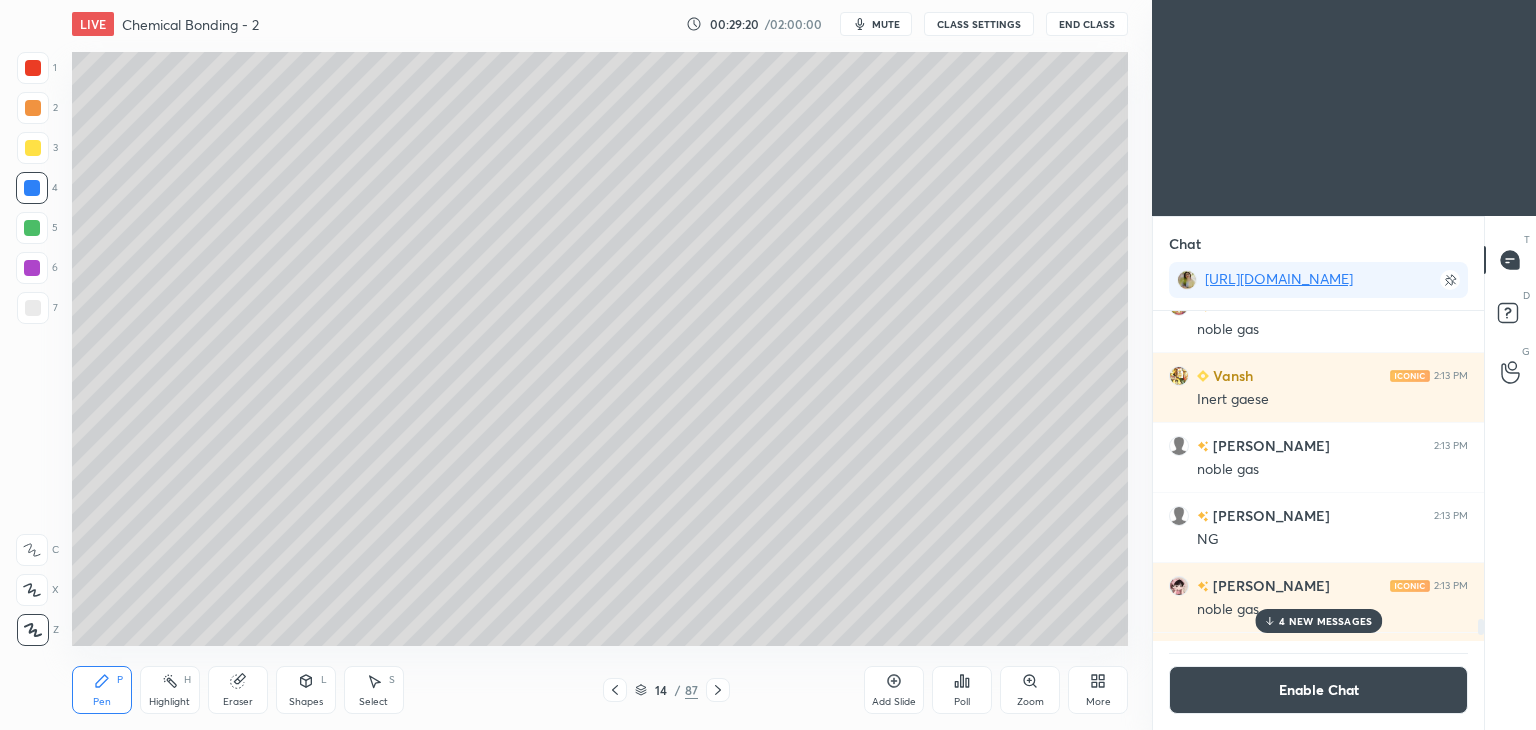 click at bounding box center [33, 148] 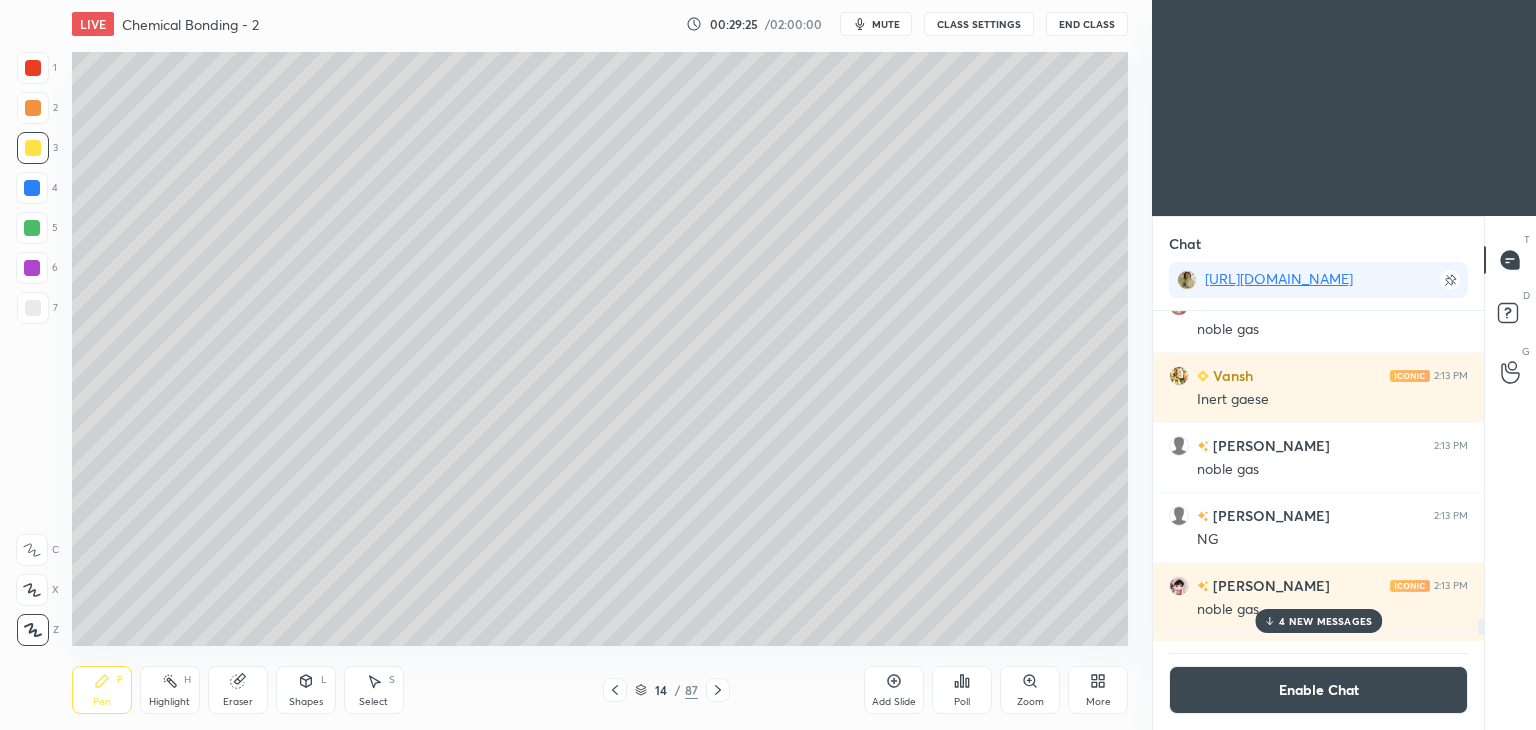 click at bounding box center [33, 308] 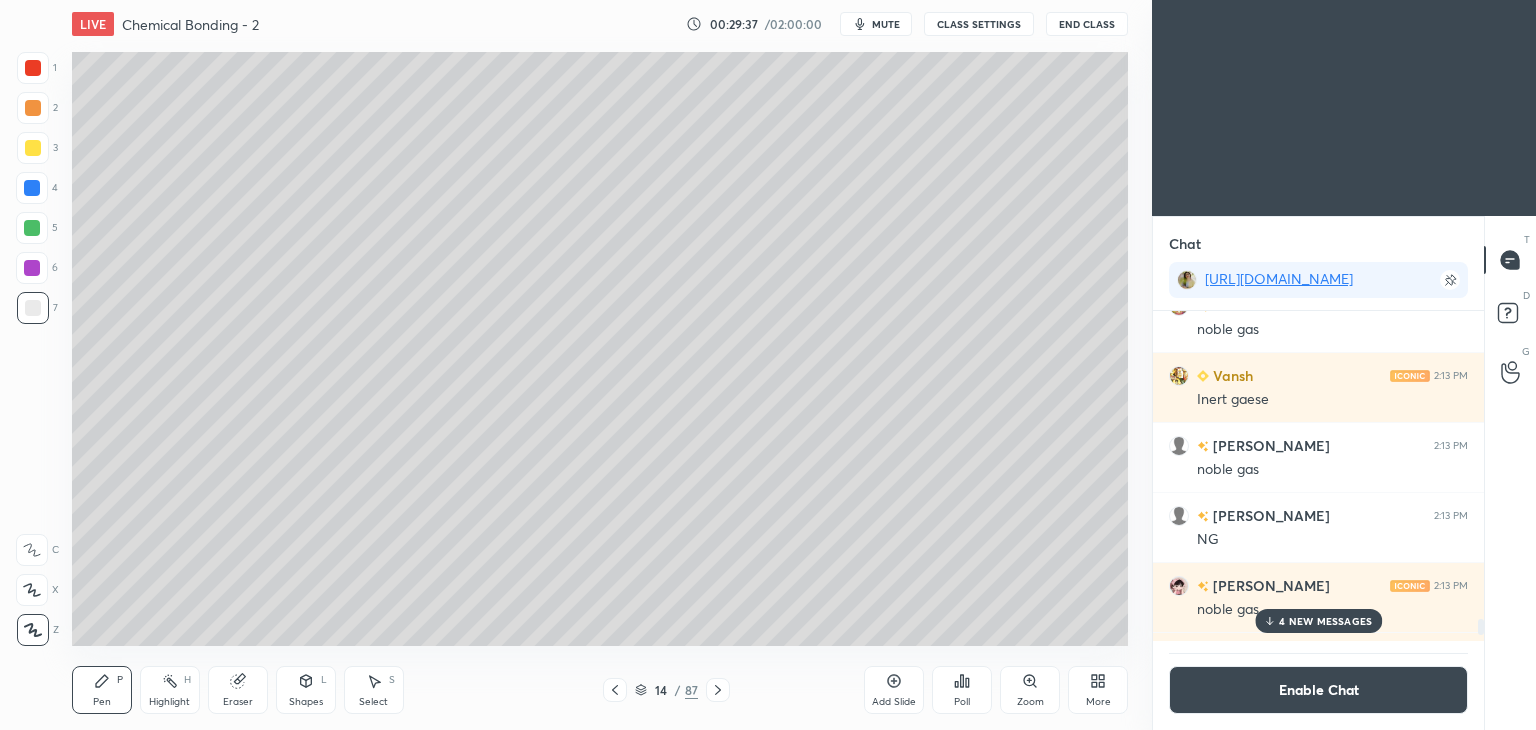 click at bounding box center (33, 148) 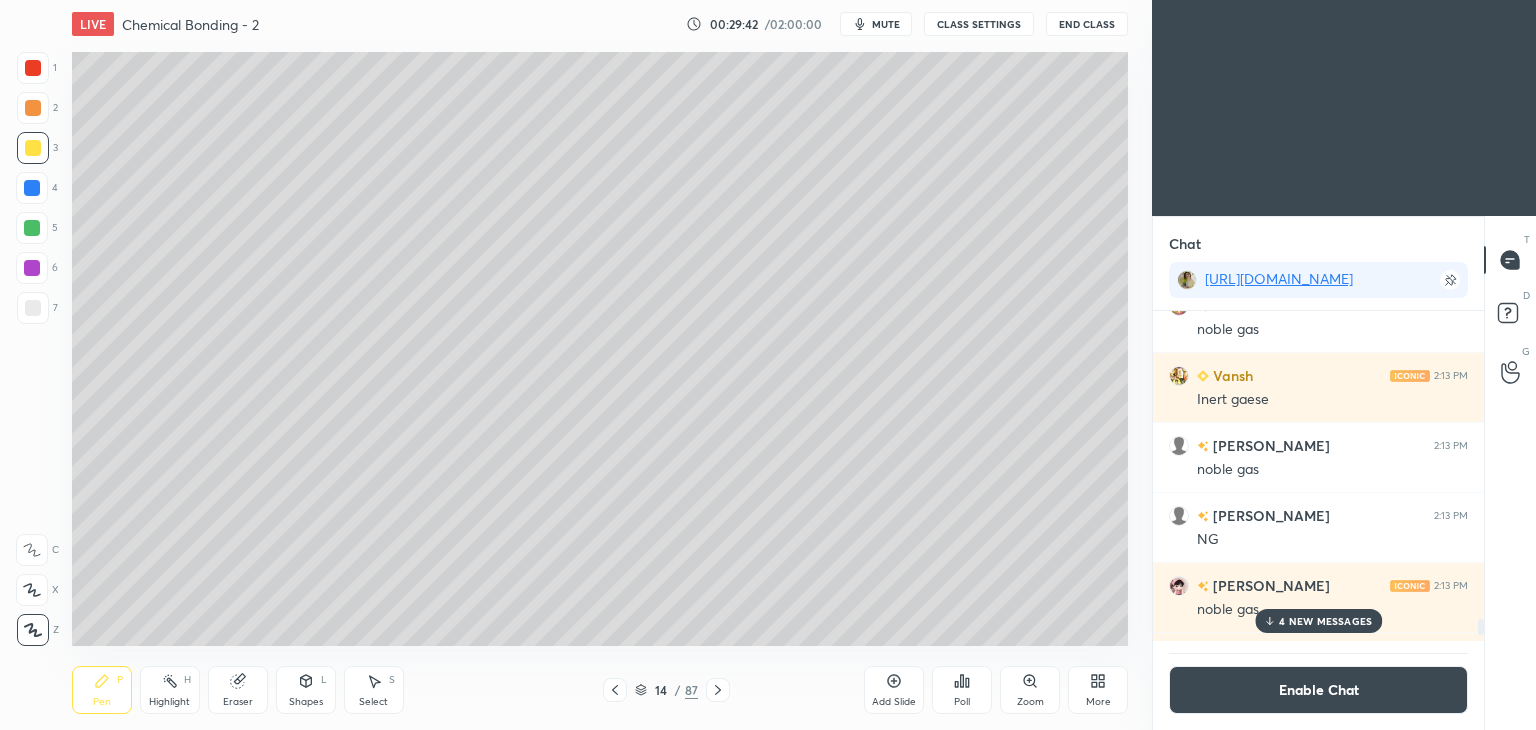 click at bounding box center [33, 308] 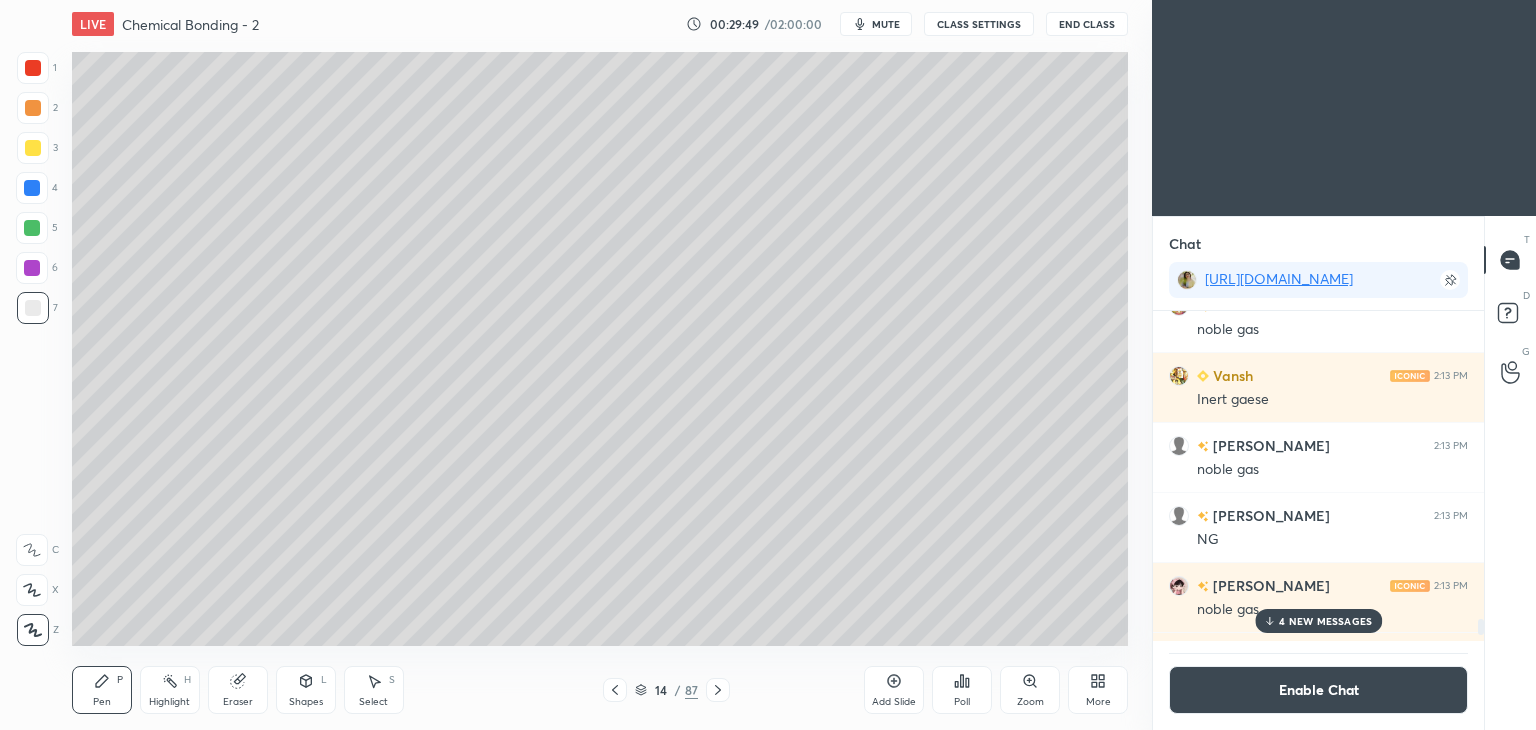click on "H" at bounding box center (187, 680) 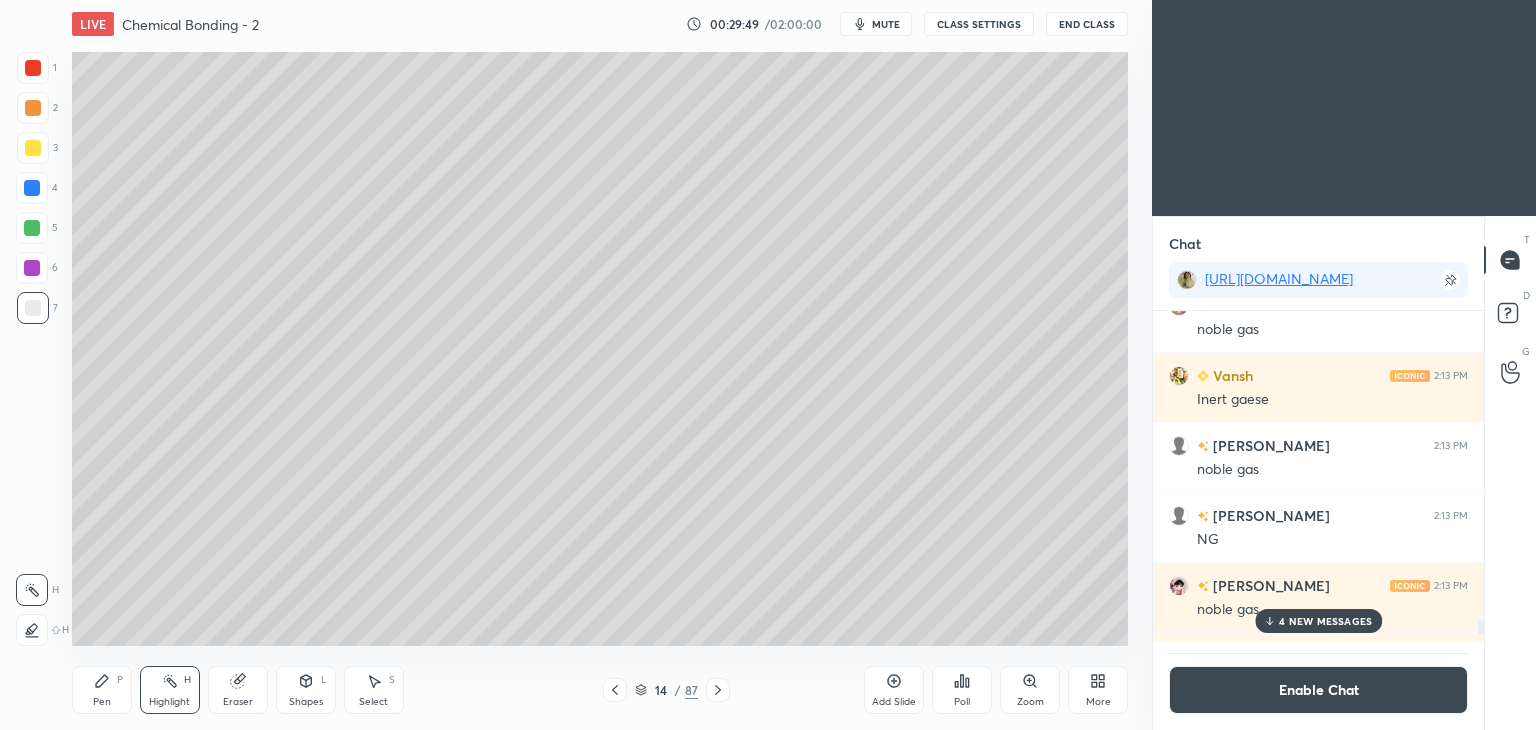 click at bounding box center (32, 188) 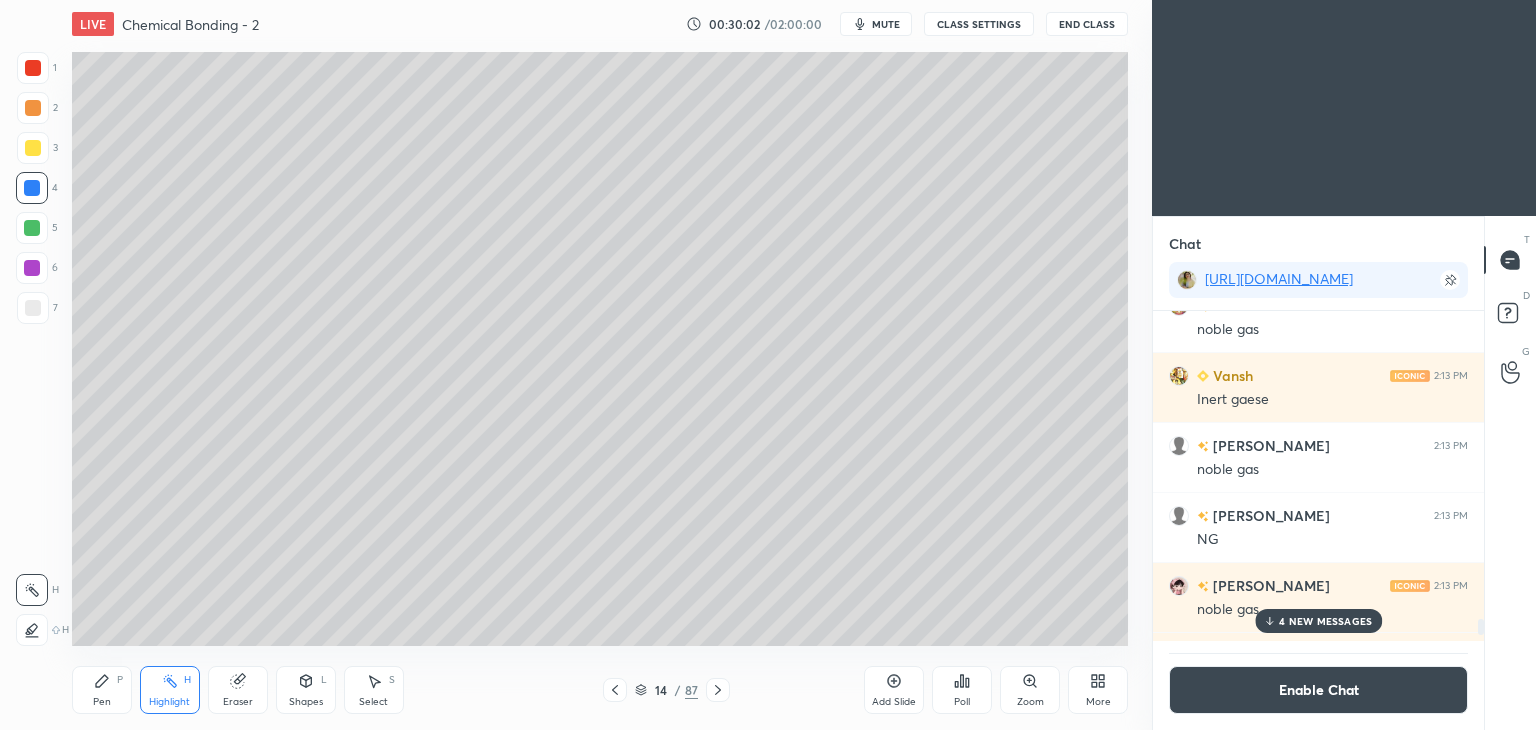 click 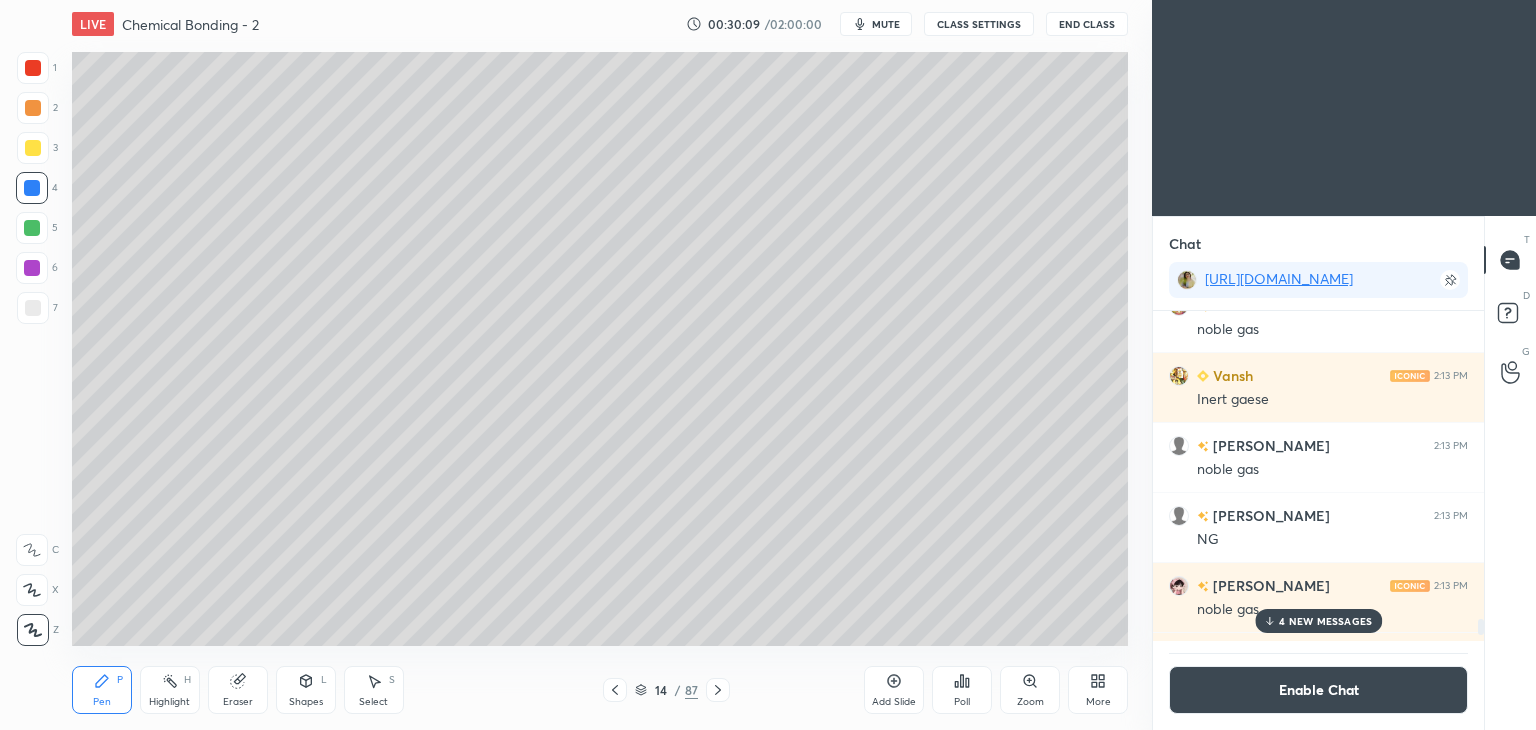 click at bounding box center (33, 308) 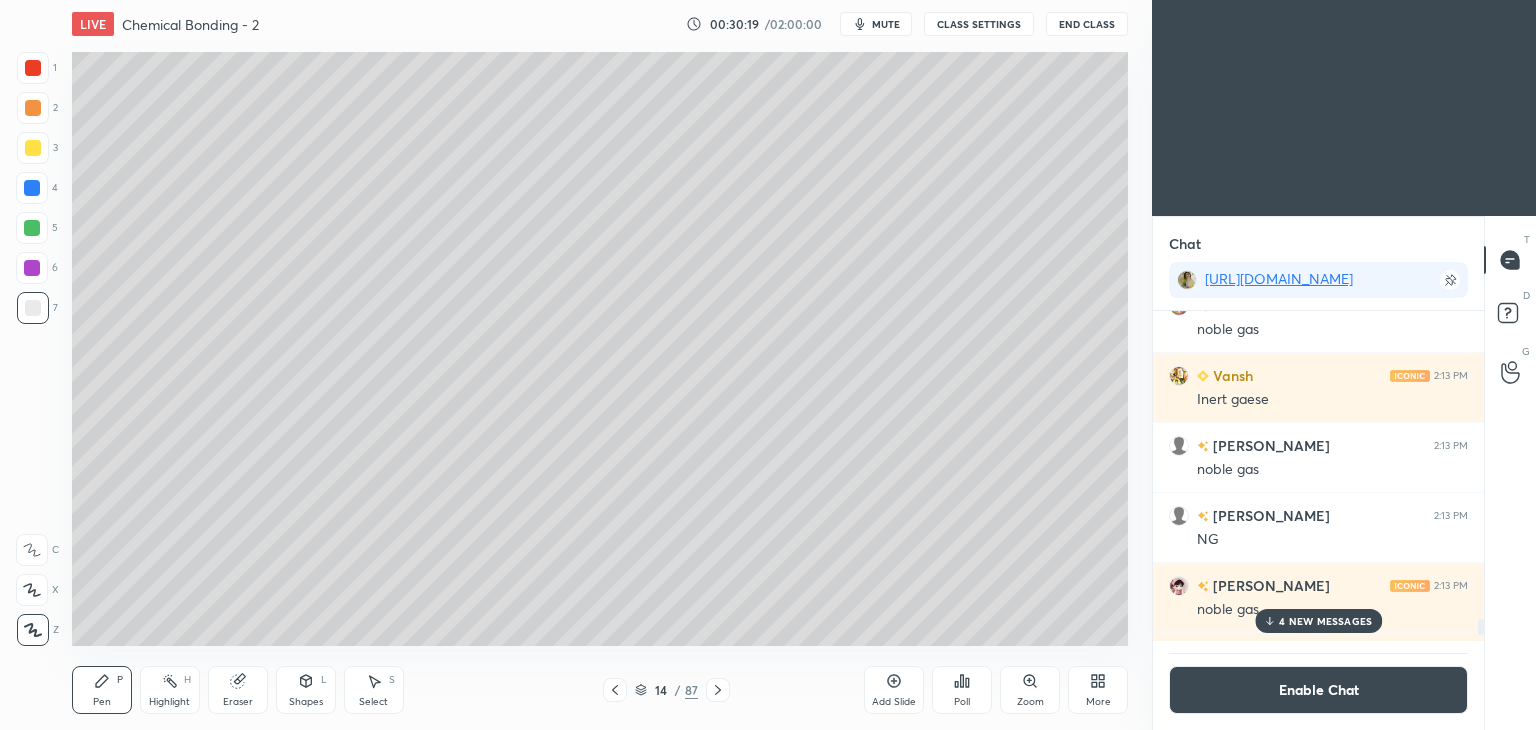 click 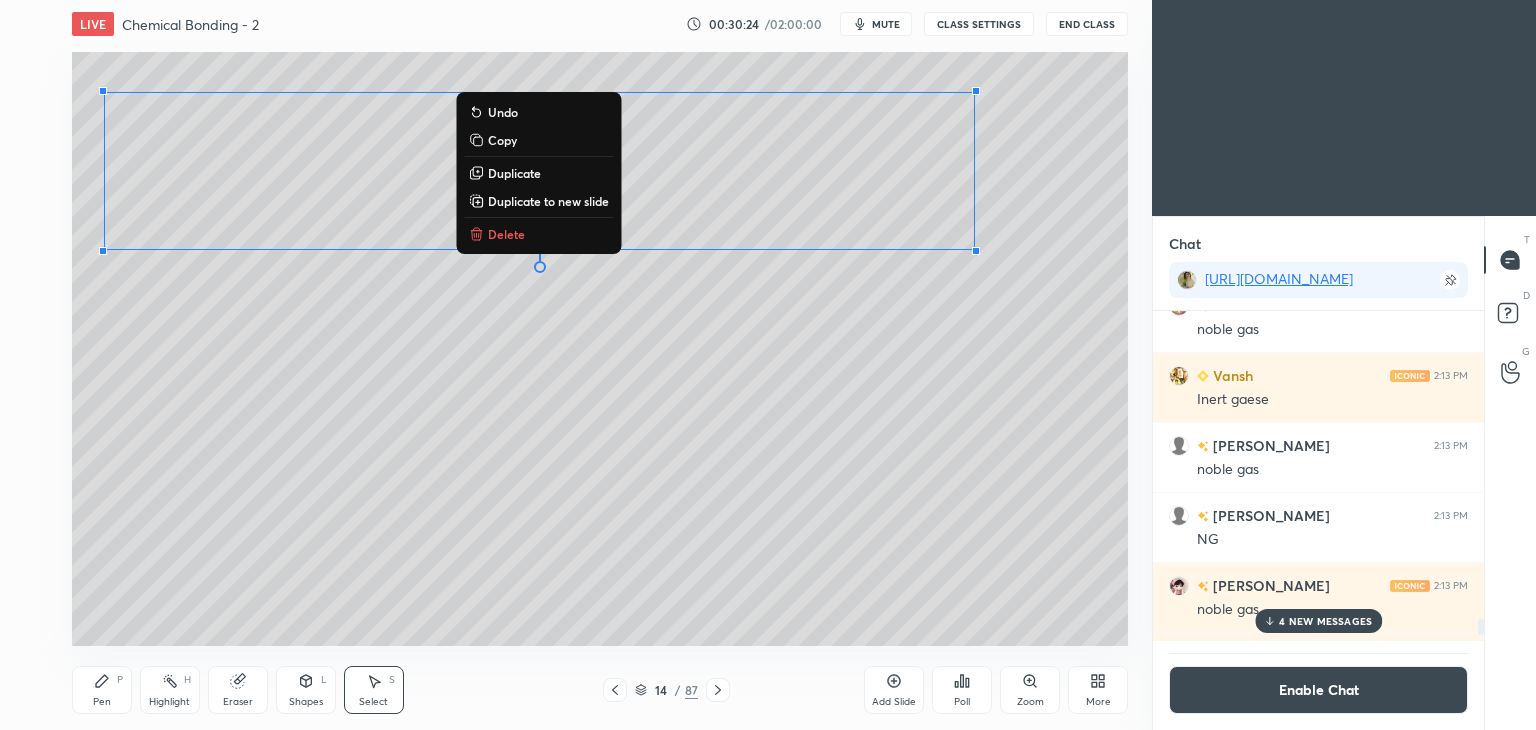 click on "Pen P" at bounding box center [102, 690] 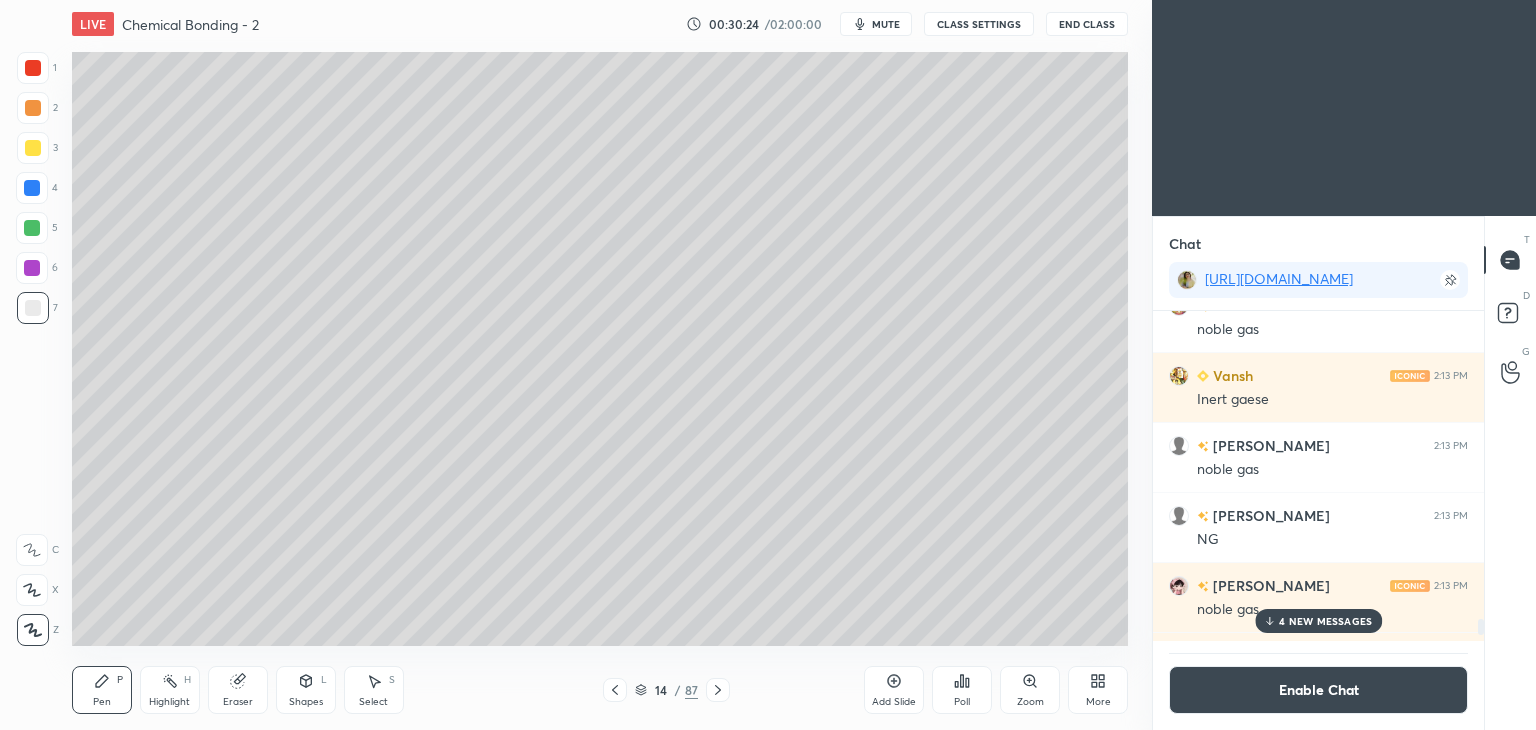 click at bounding box center (33, 148) 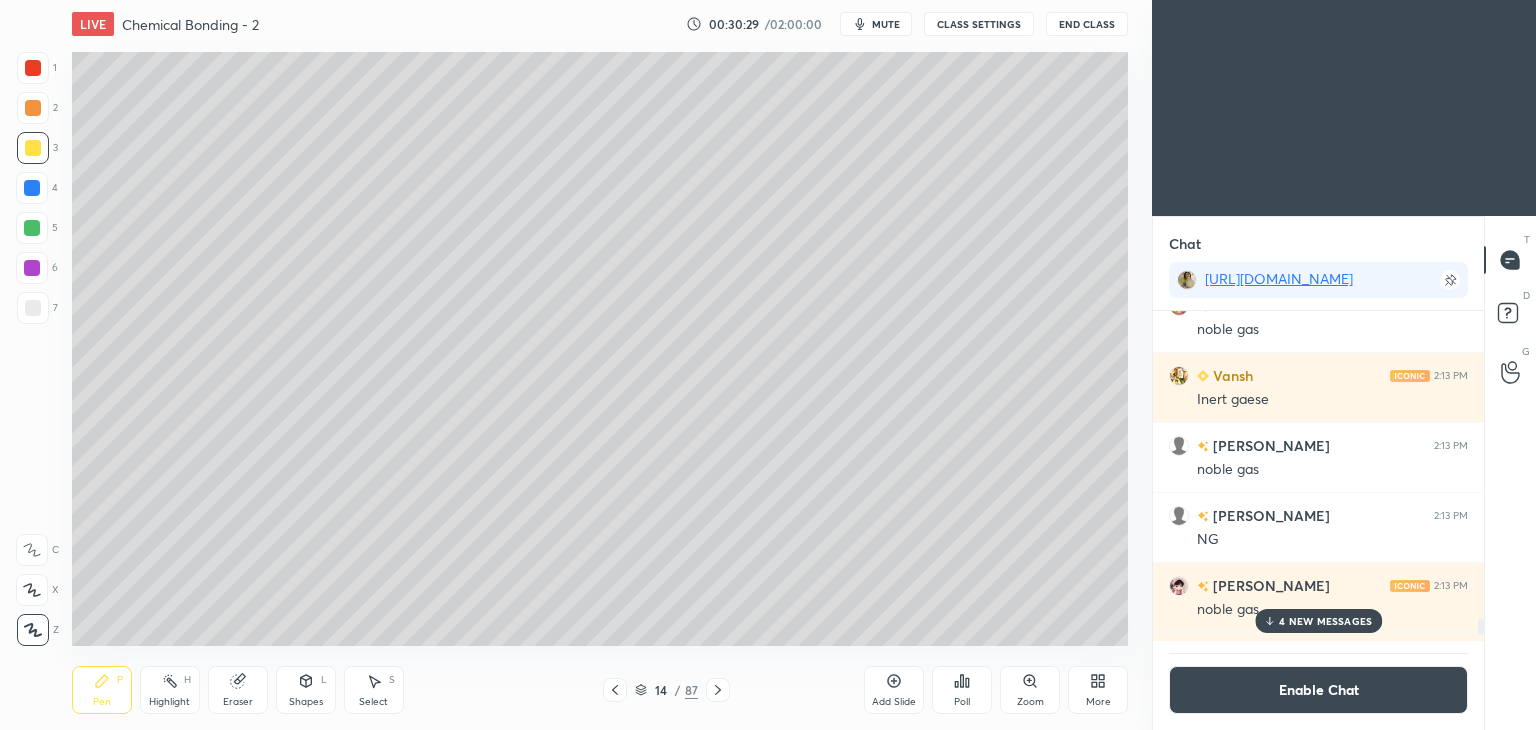 click at bounding box center (32, 188) 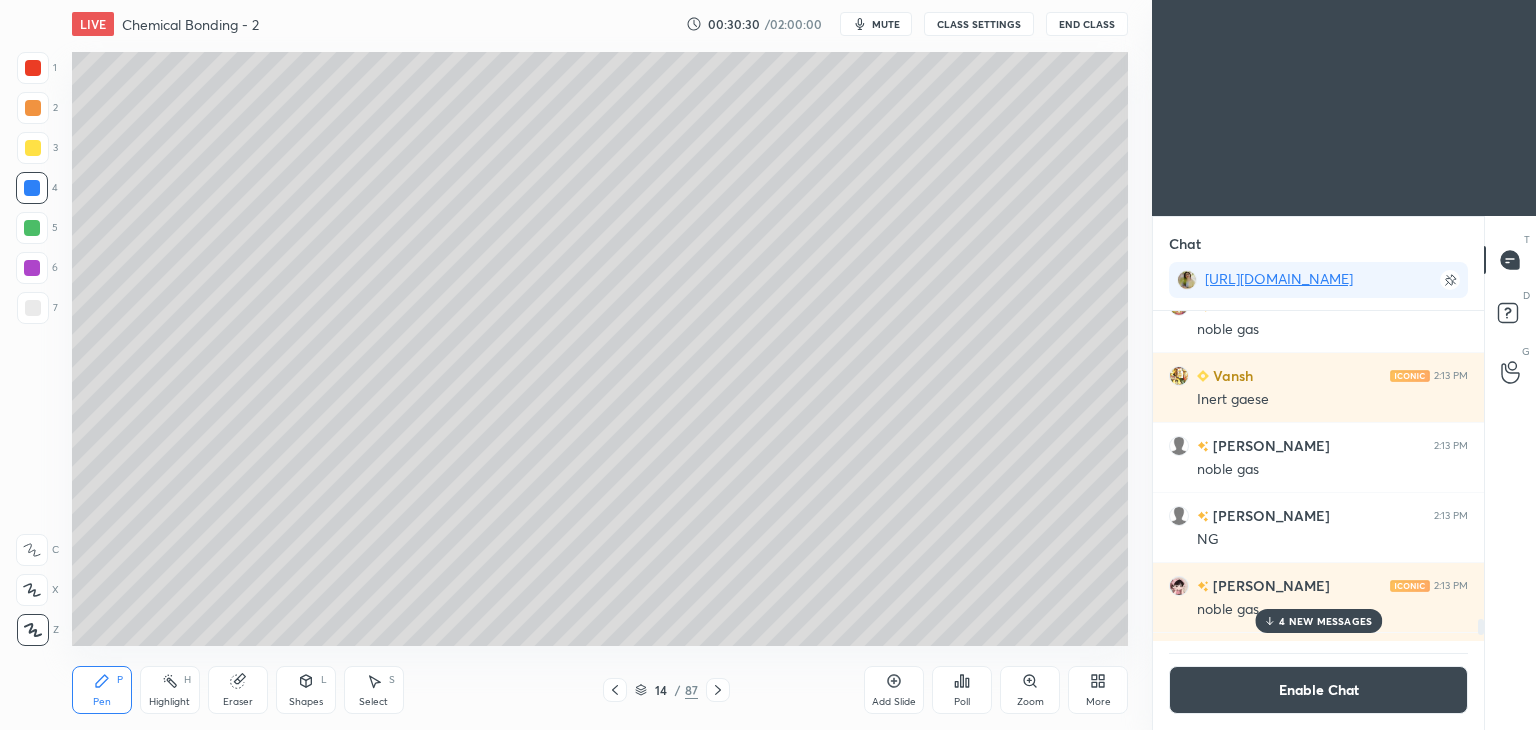 click on "Shapes L" at bounding box center (306, 690) 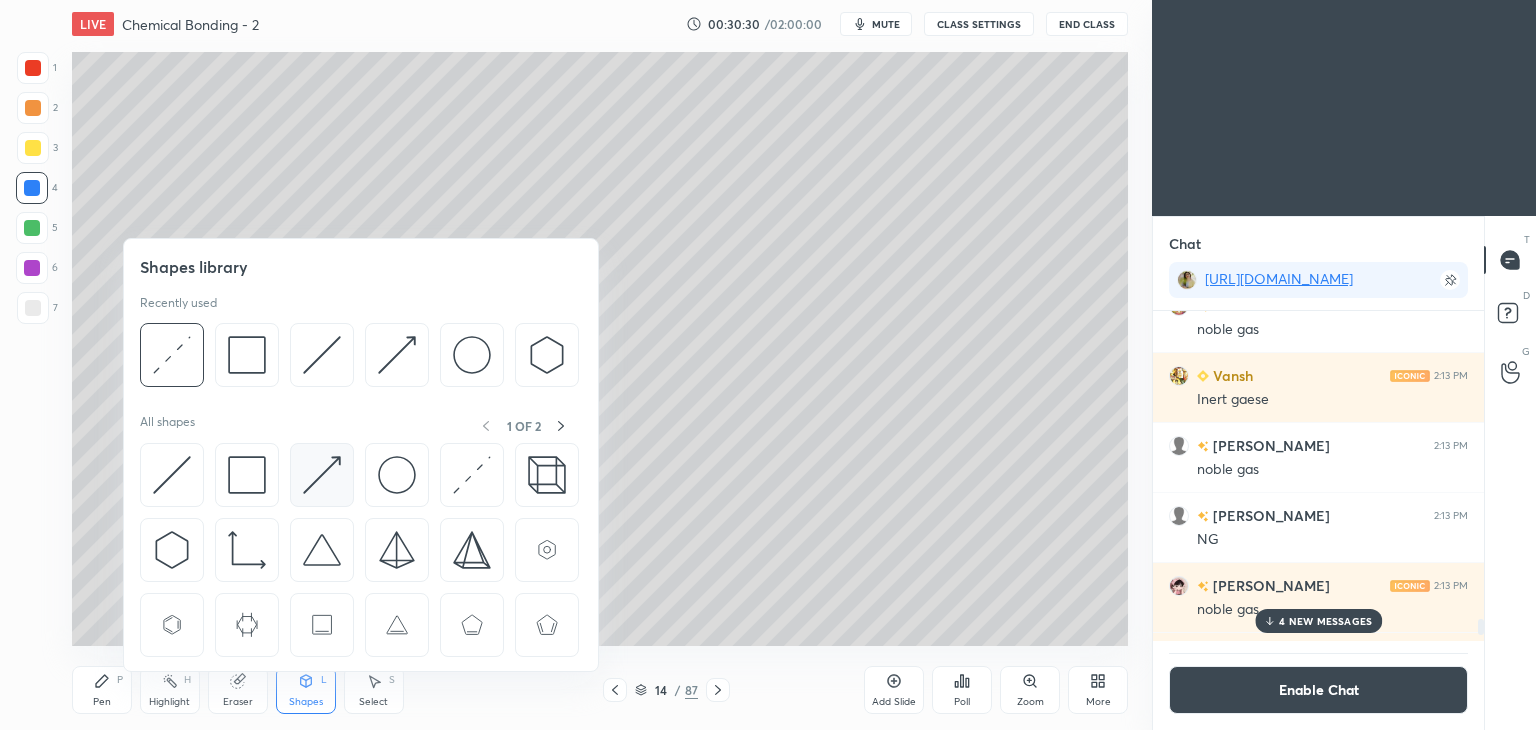 click at bounding box center [322, 475] 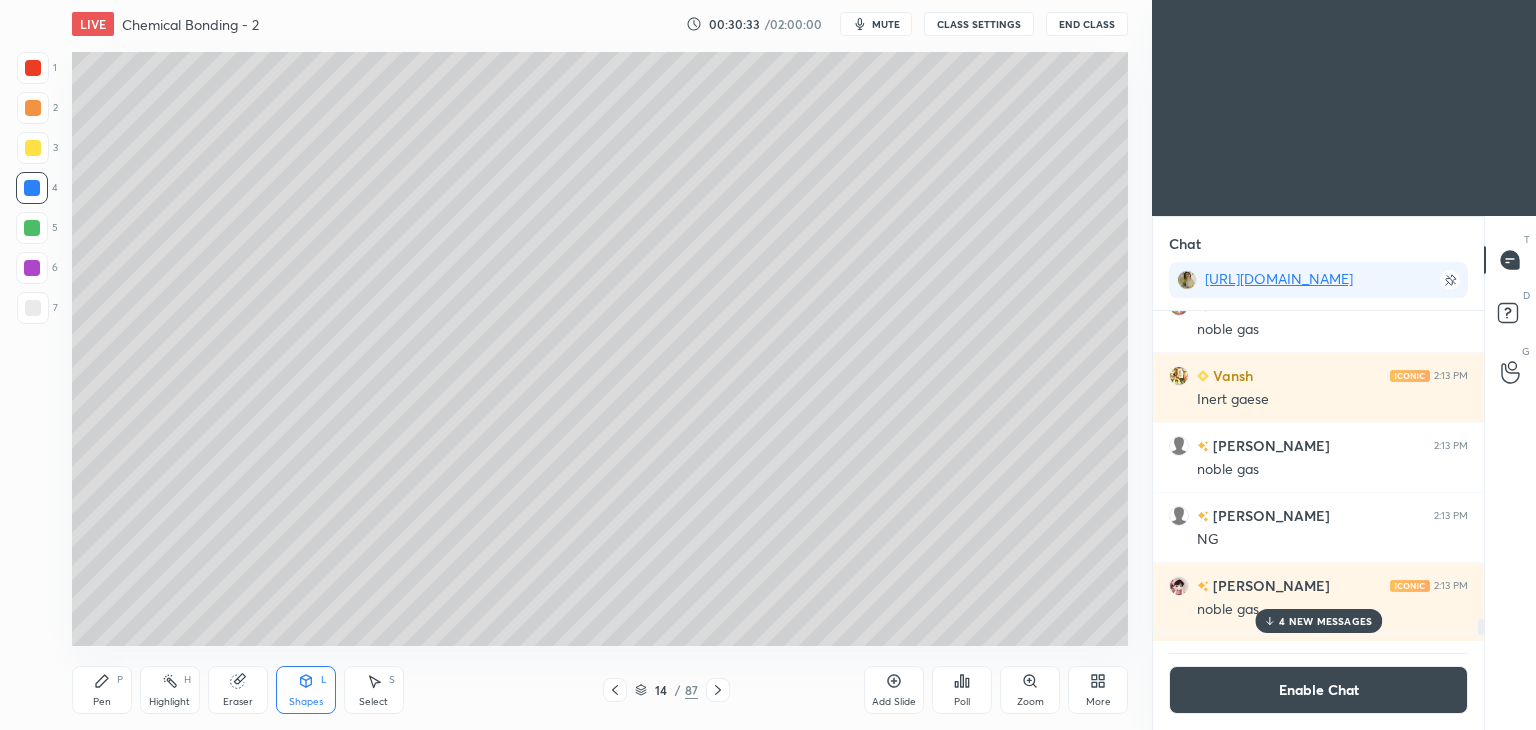 click on "Pen P" at bounding box center (102, 690) 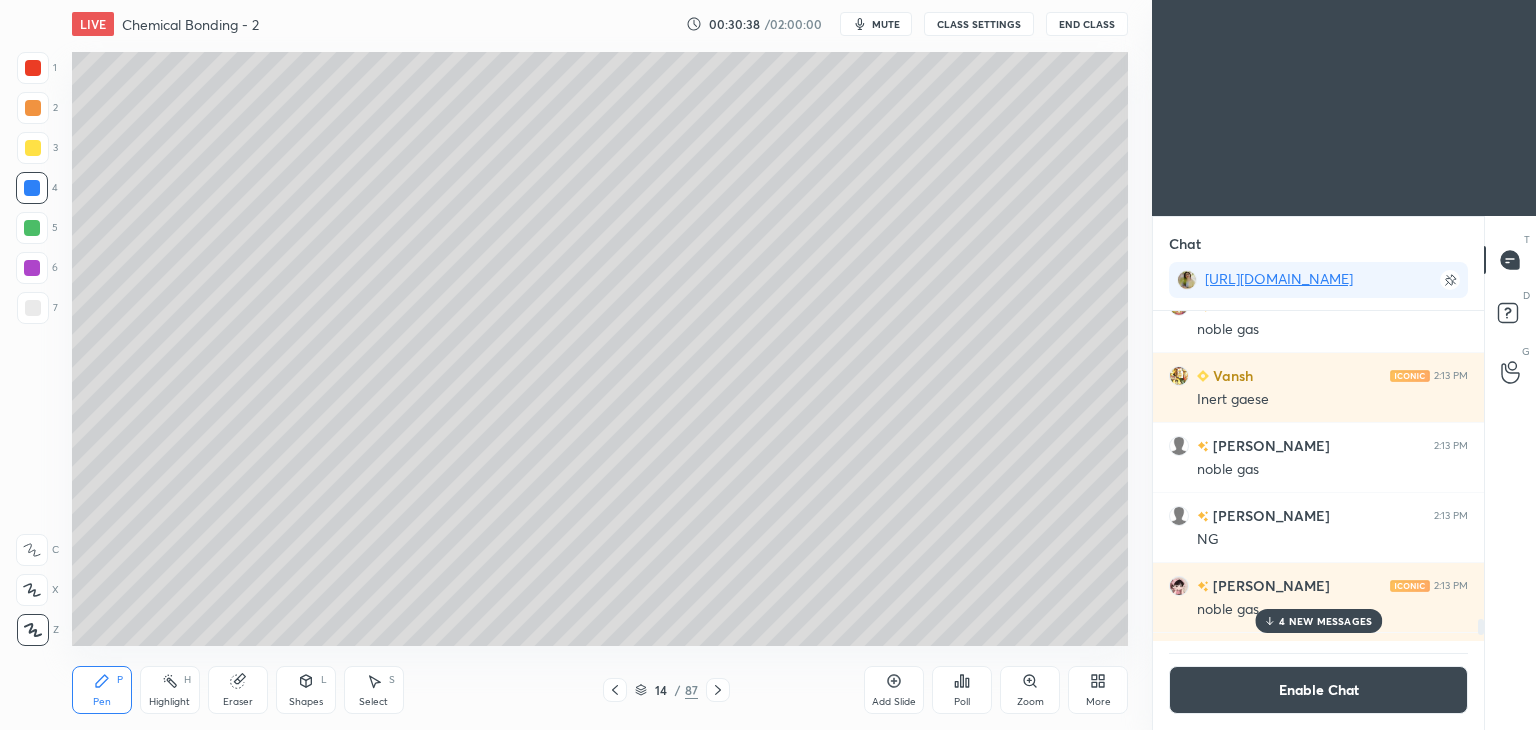 click on "Highlight H" at bounding box center (170, 690) 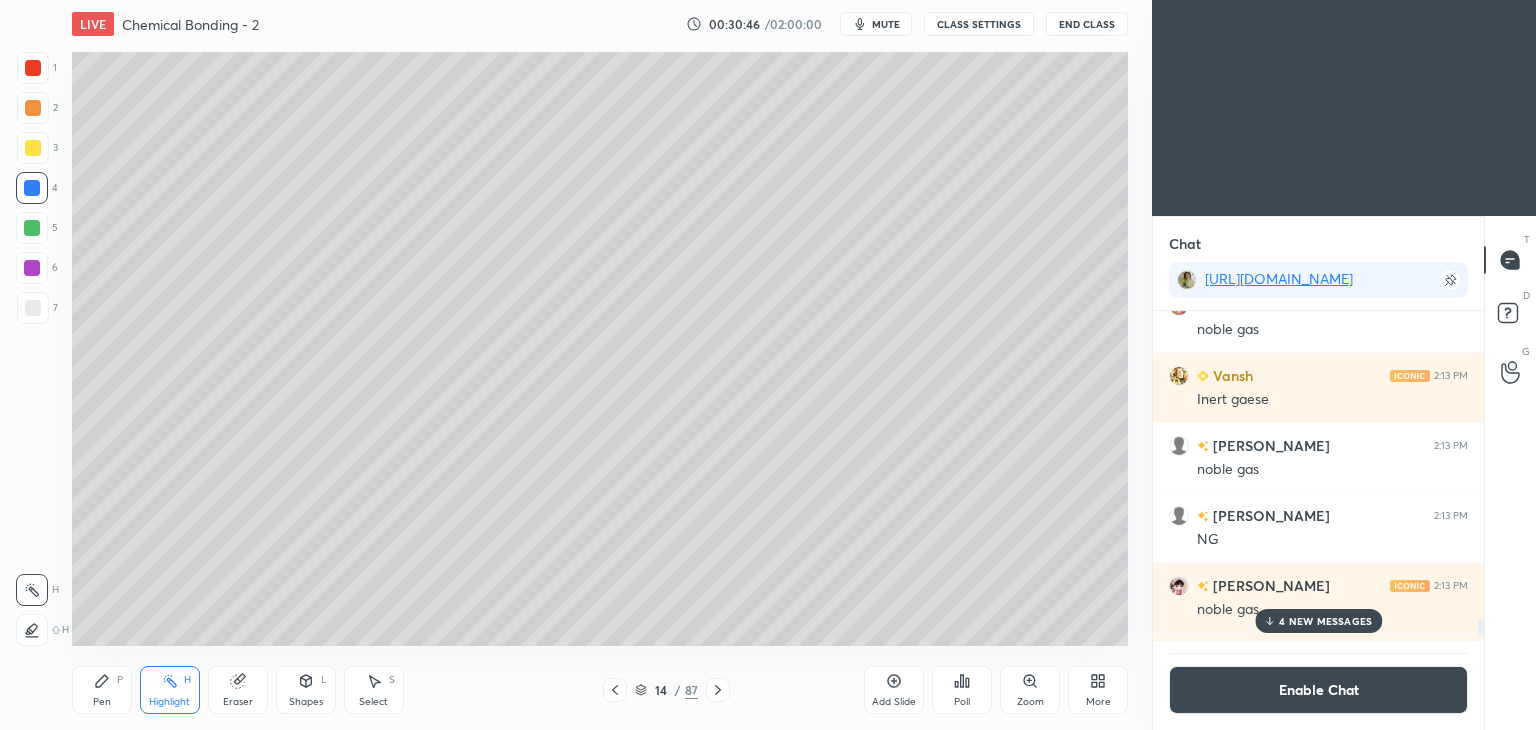 click on "Pen" at bounding box center (102, 702) 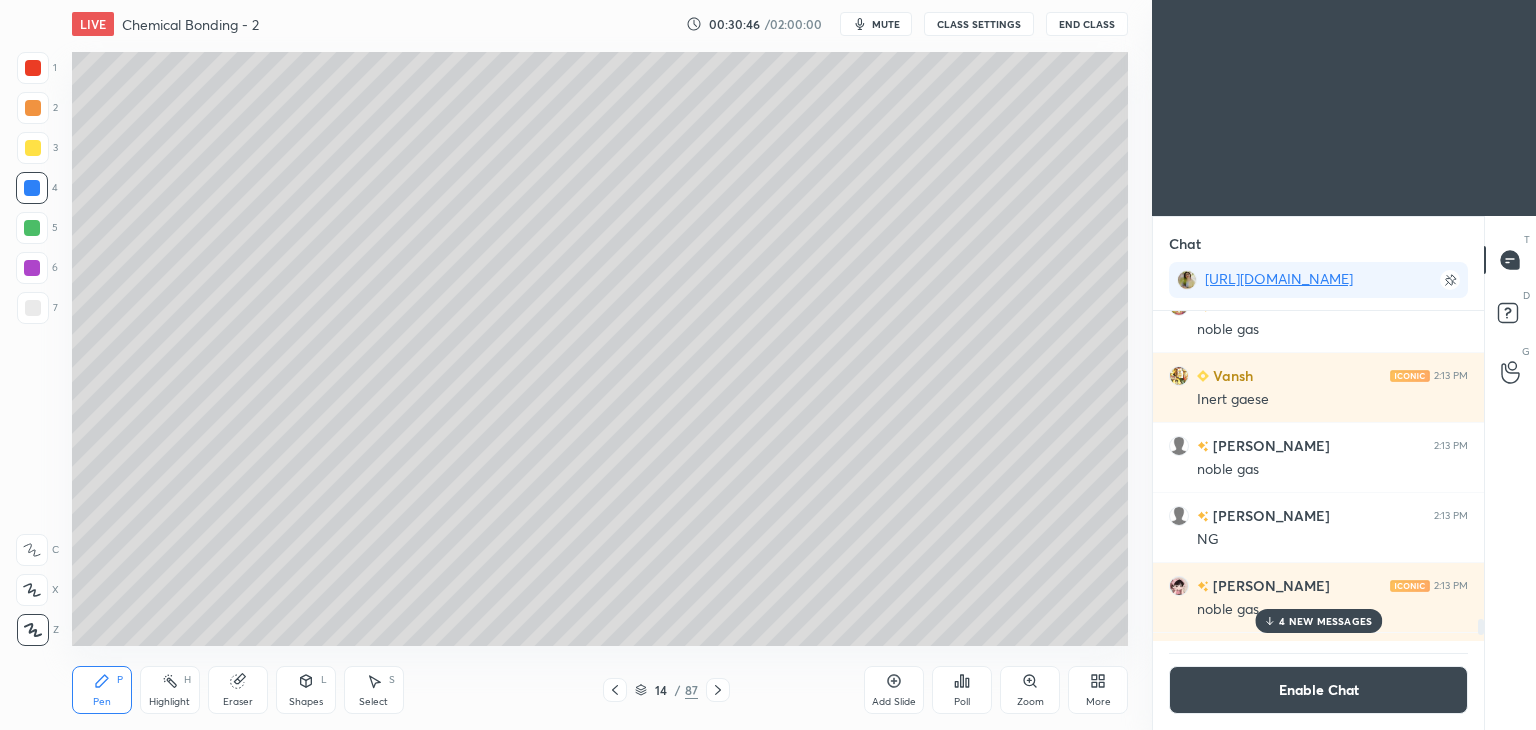 click at bounding box center (33, 308) 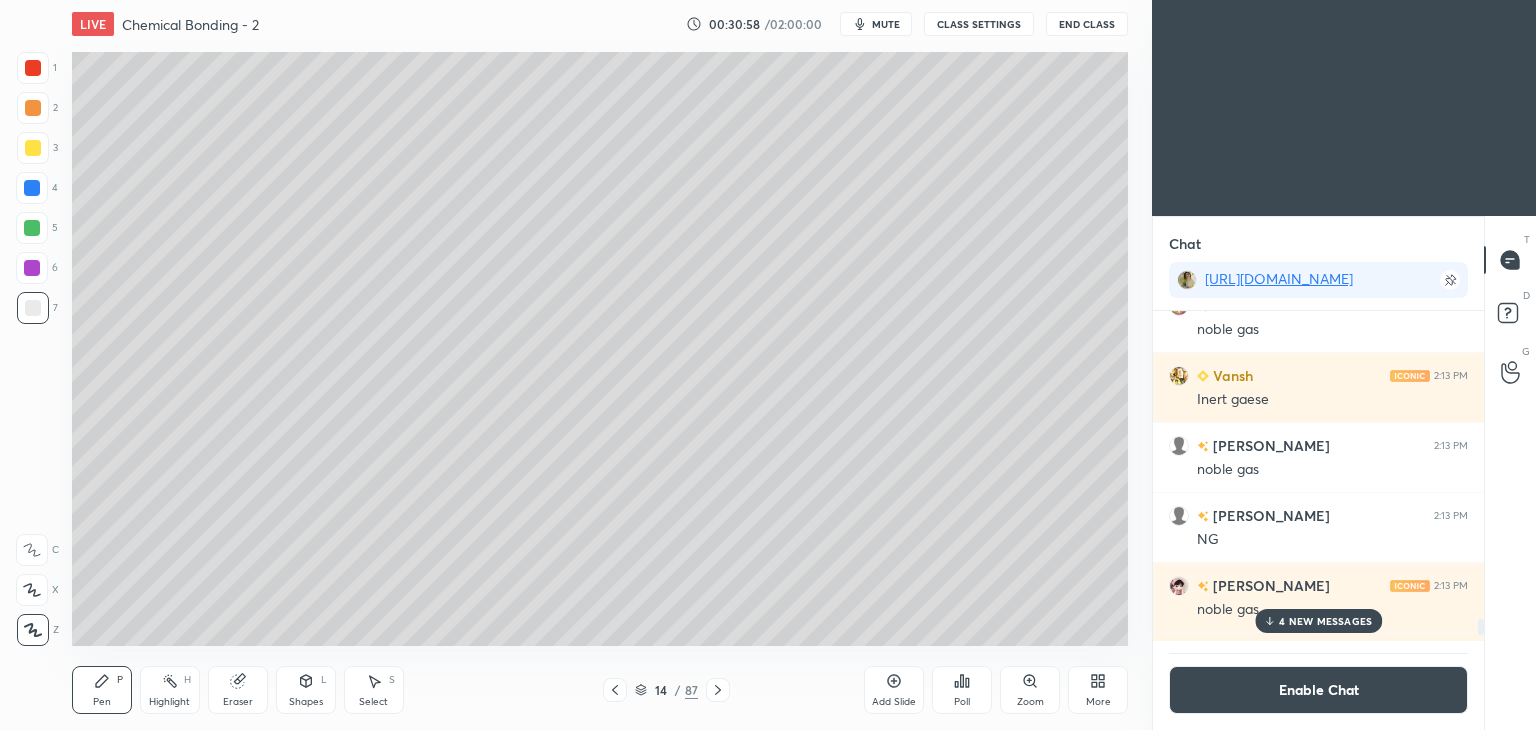 click at bounding box center [33, 148] 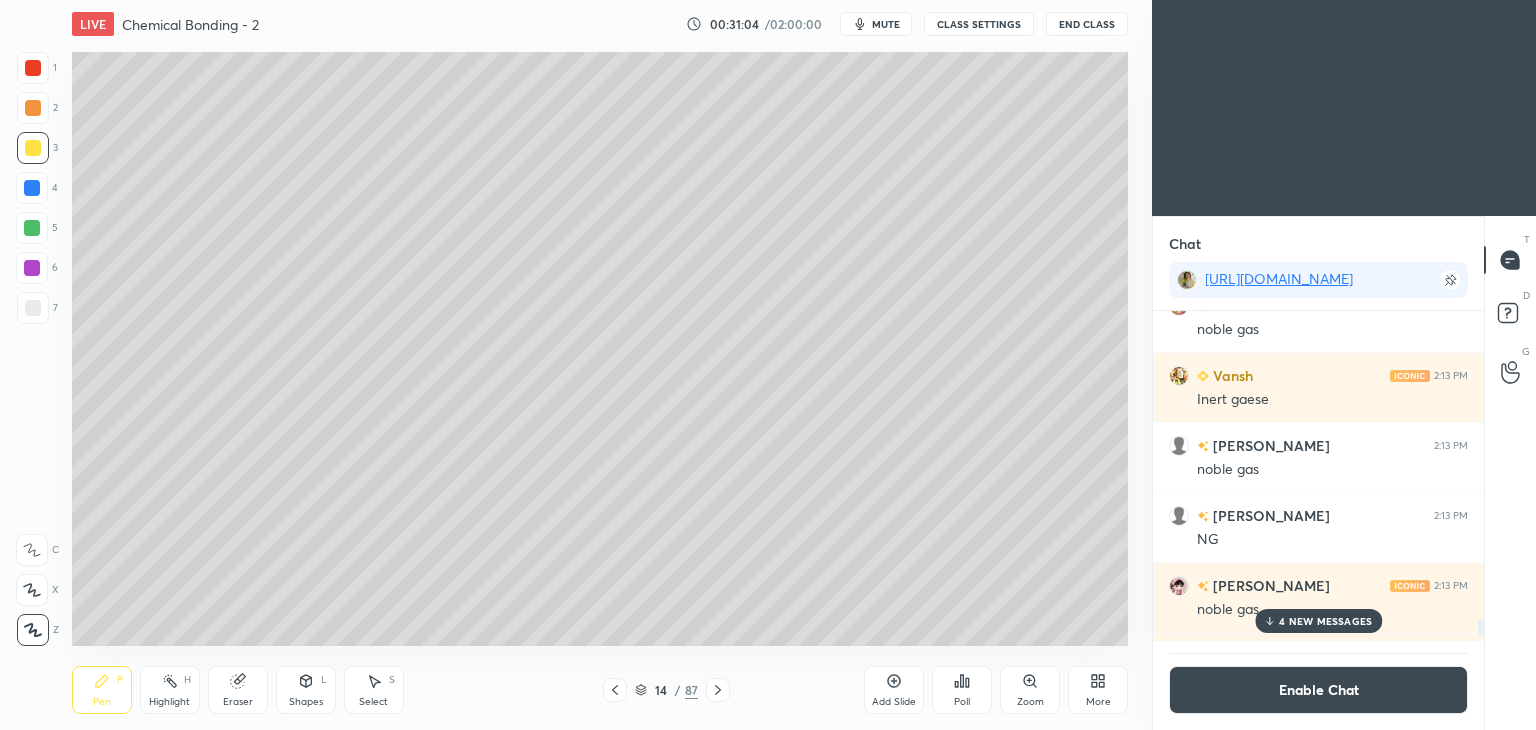 click 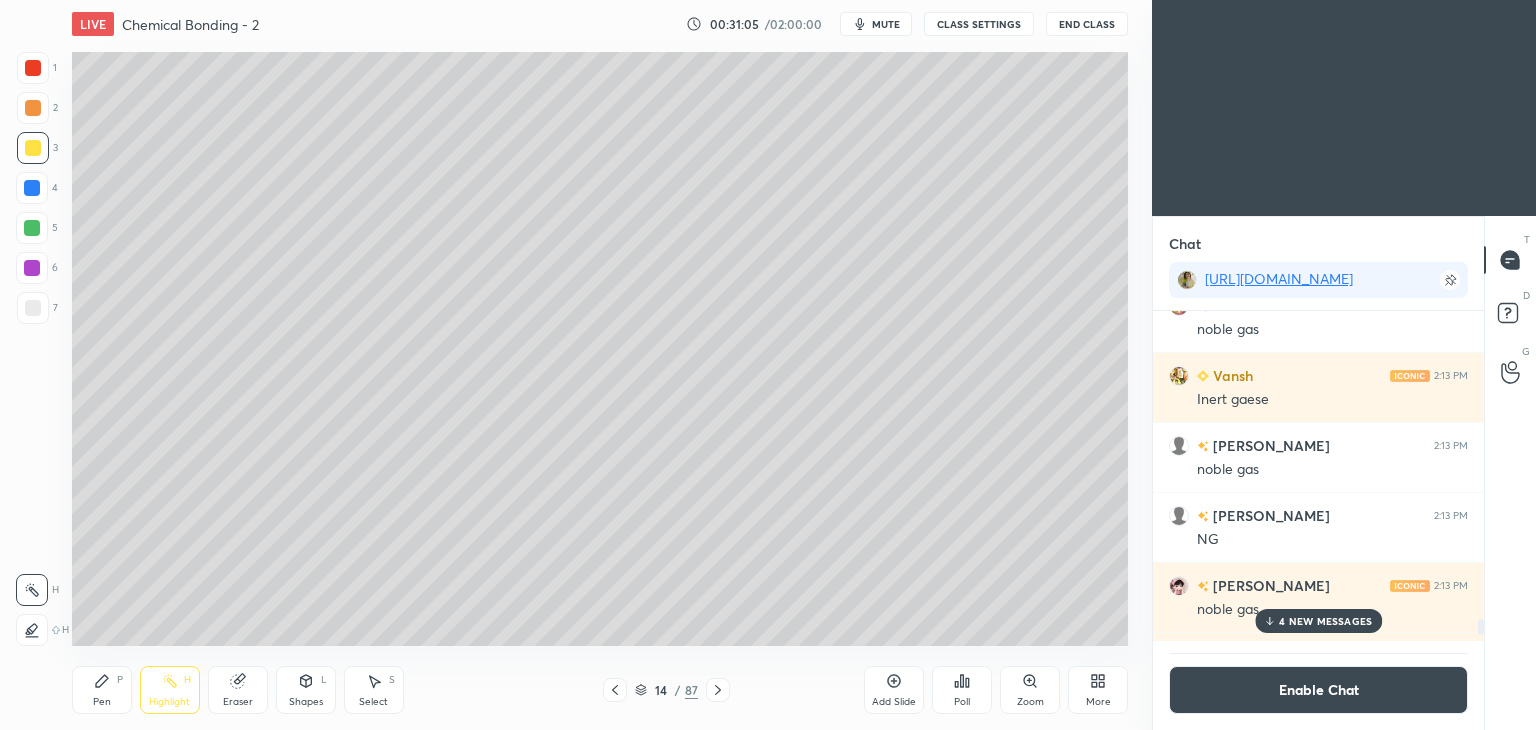 click at bounding box center (33, 108) 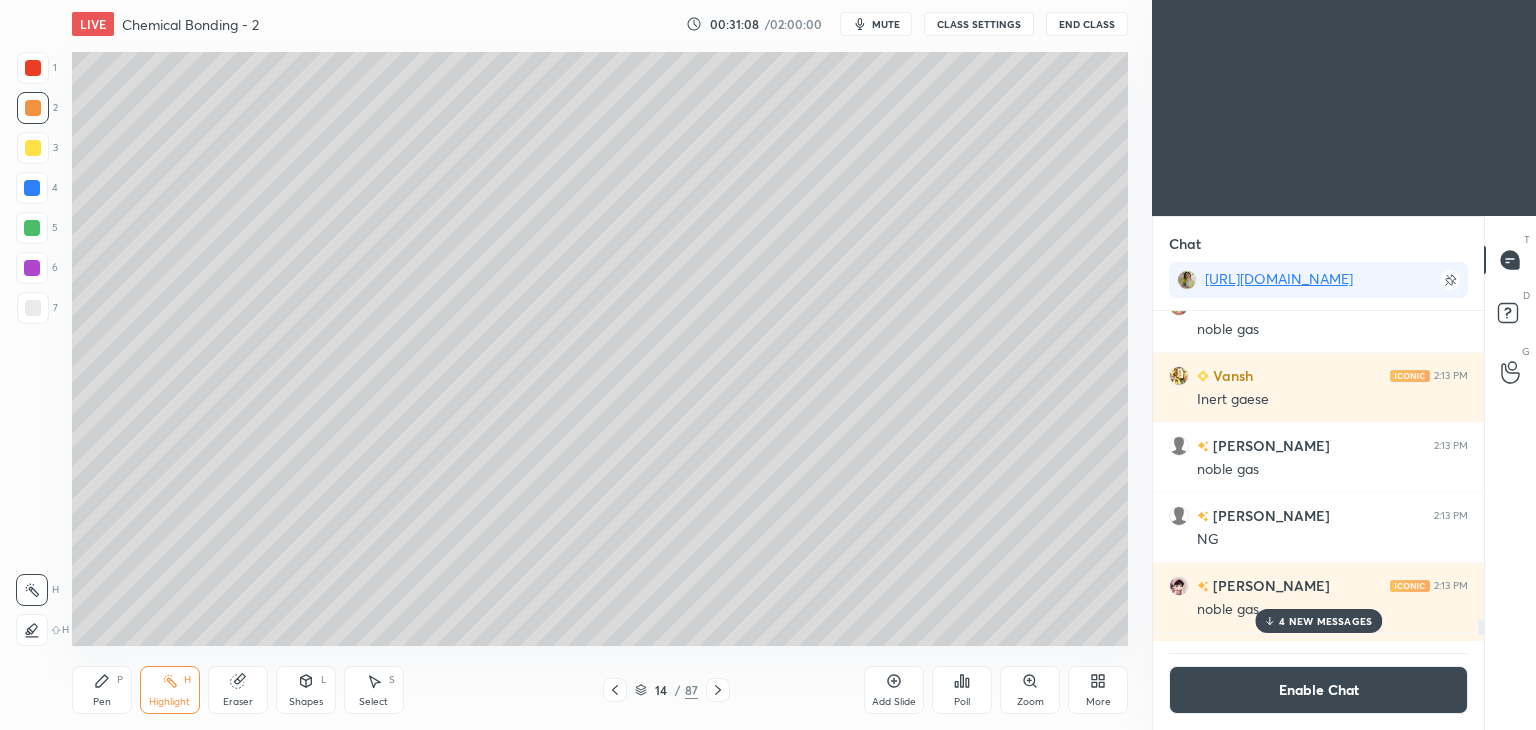 click 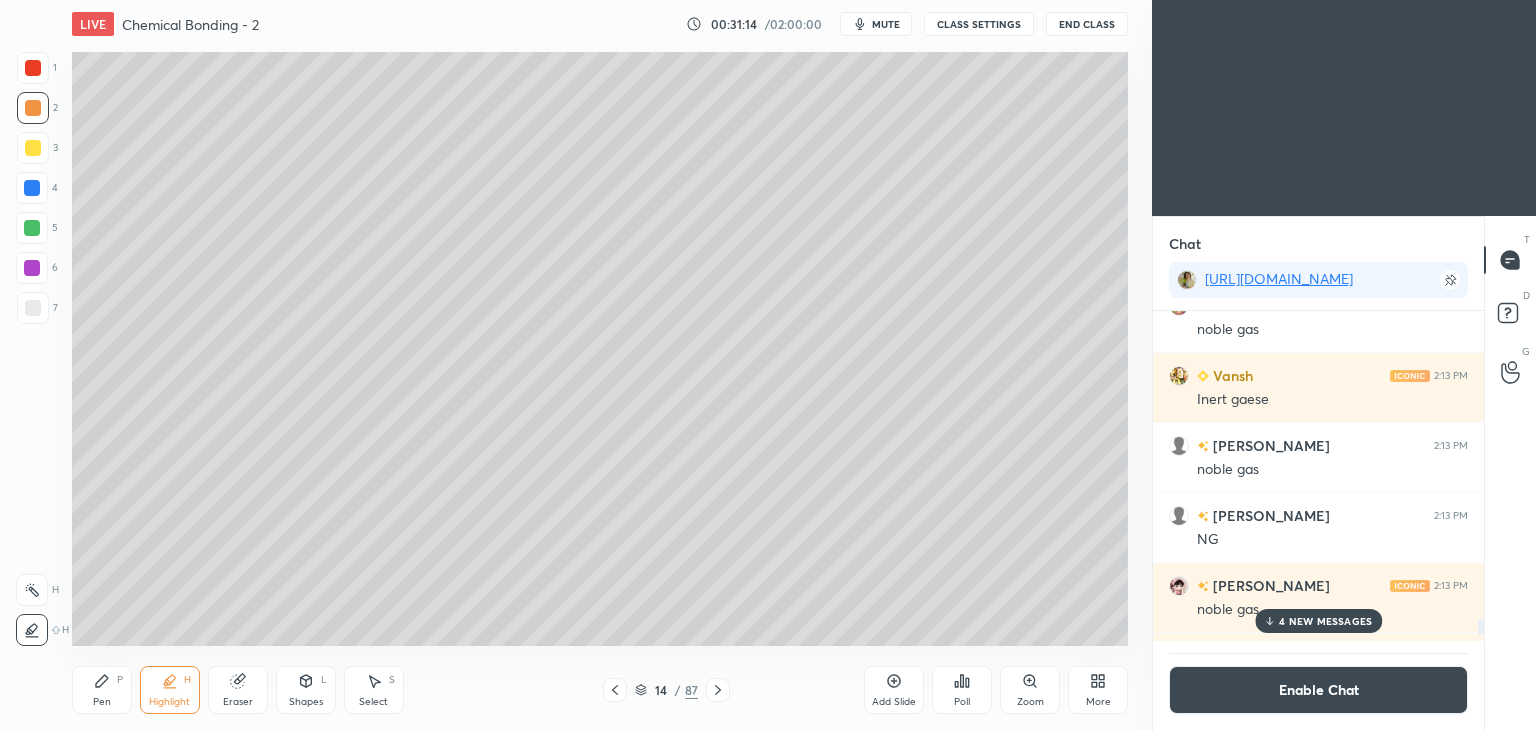 click on "P" at bounding box center [120, 680] 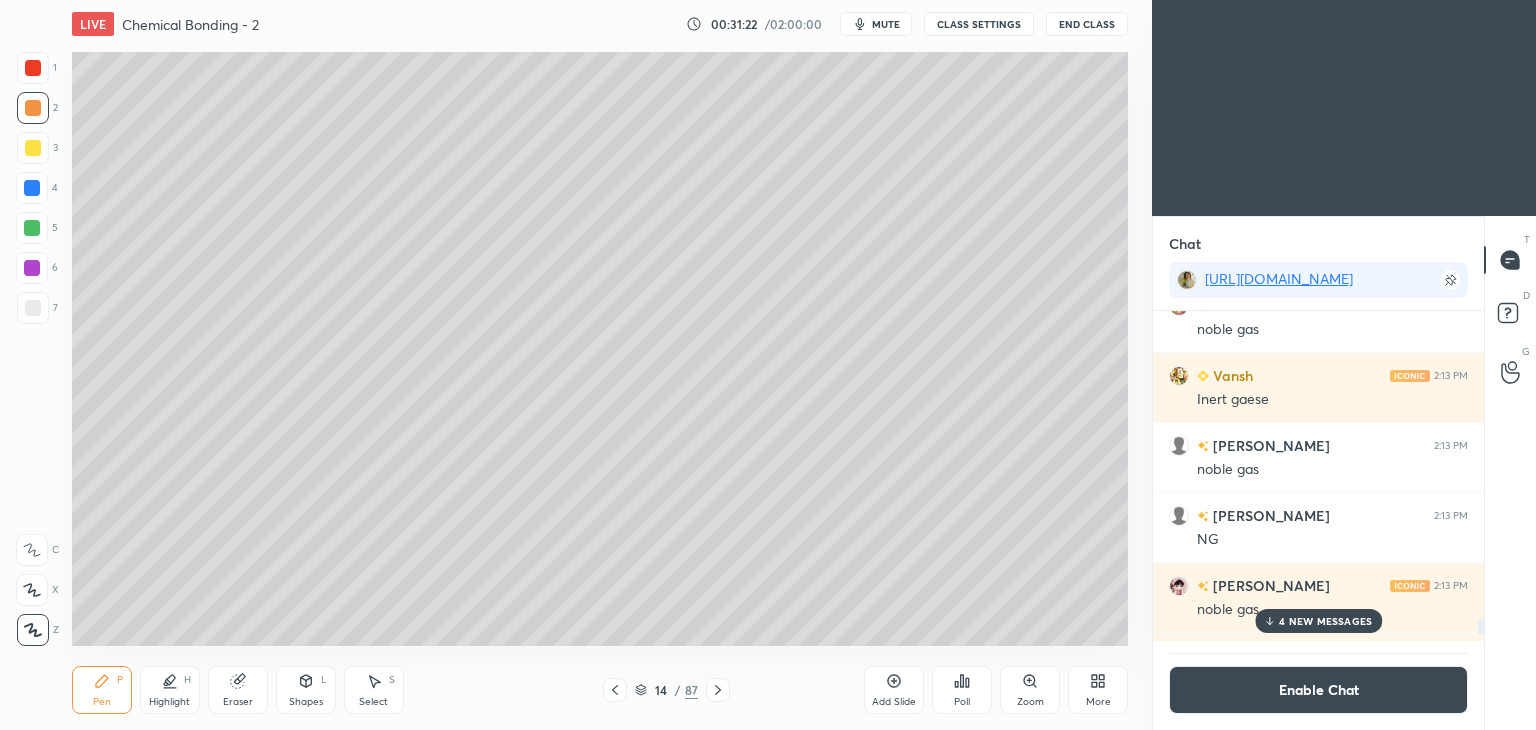 click at bounding box center [33, 308] 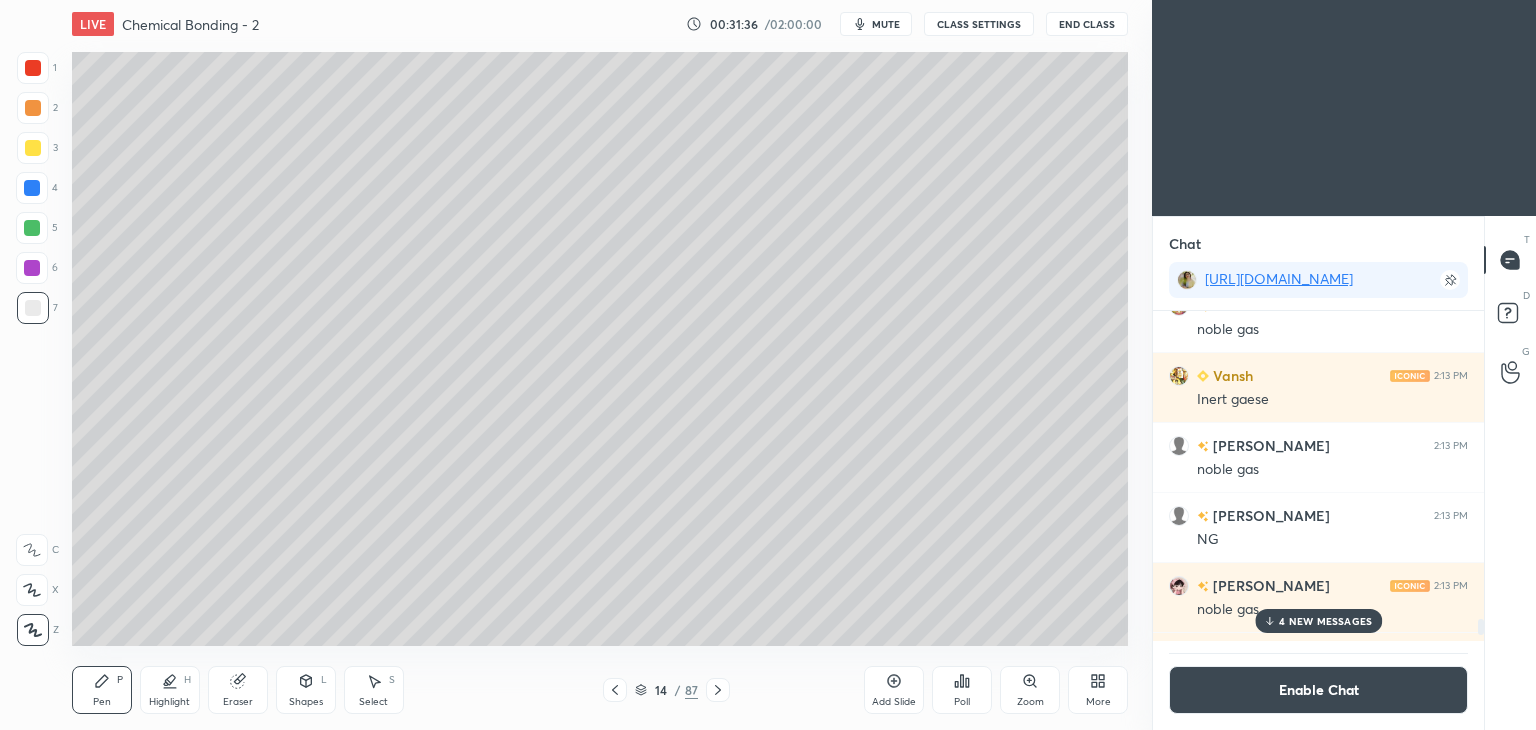click 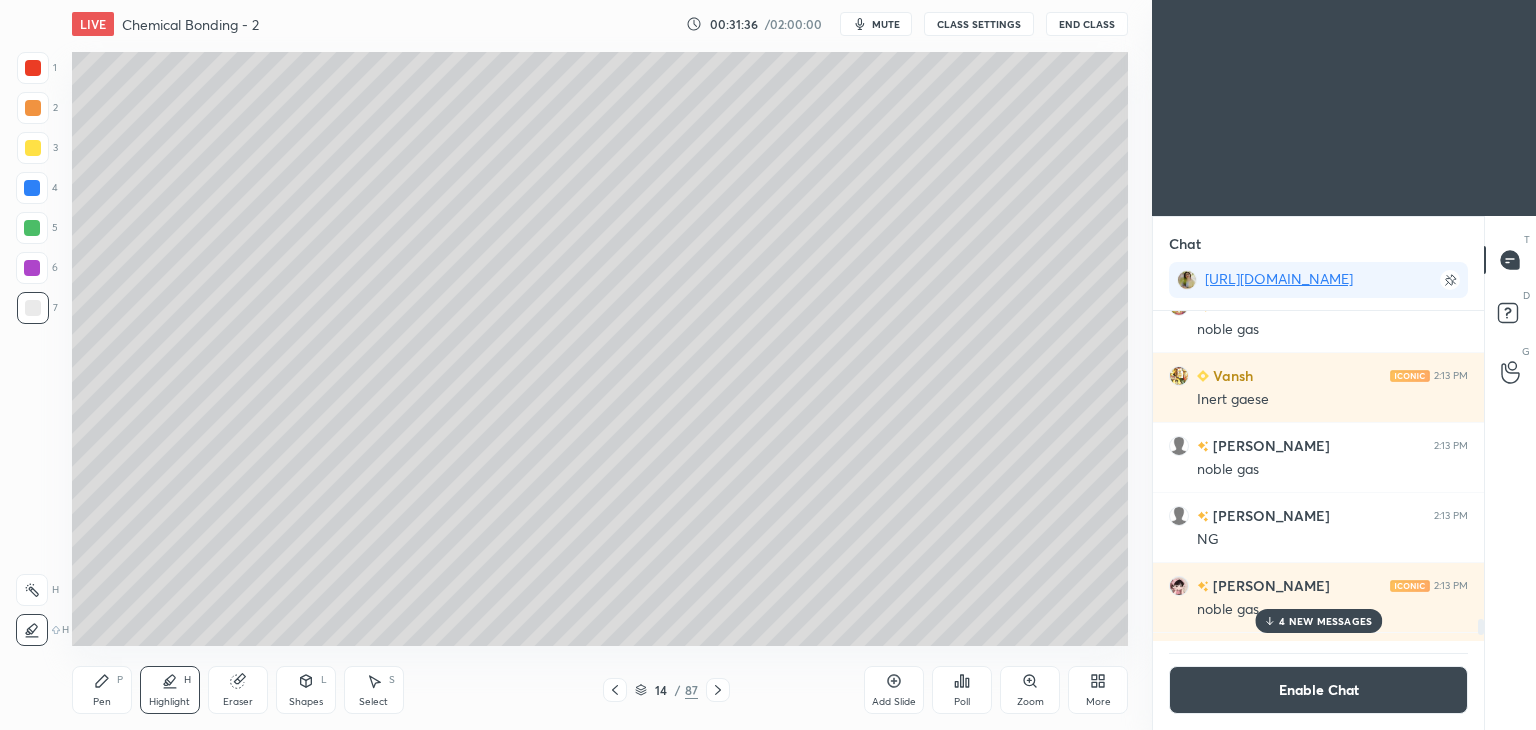 click 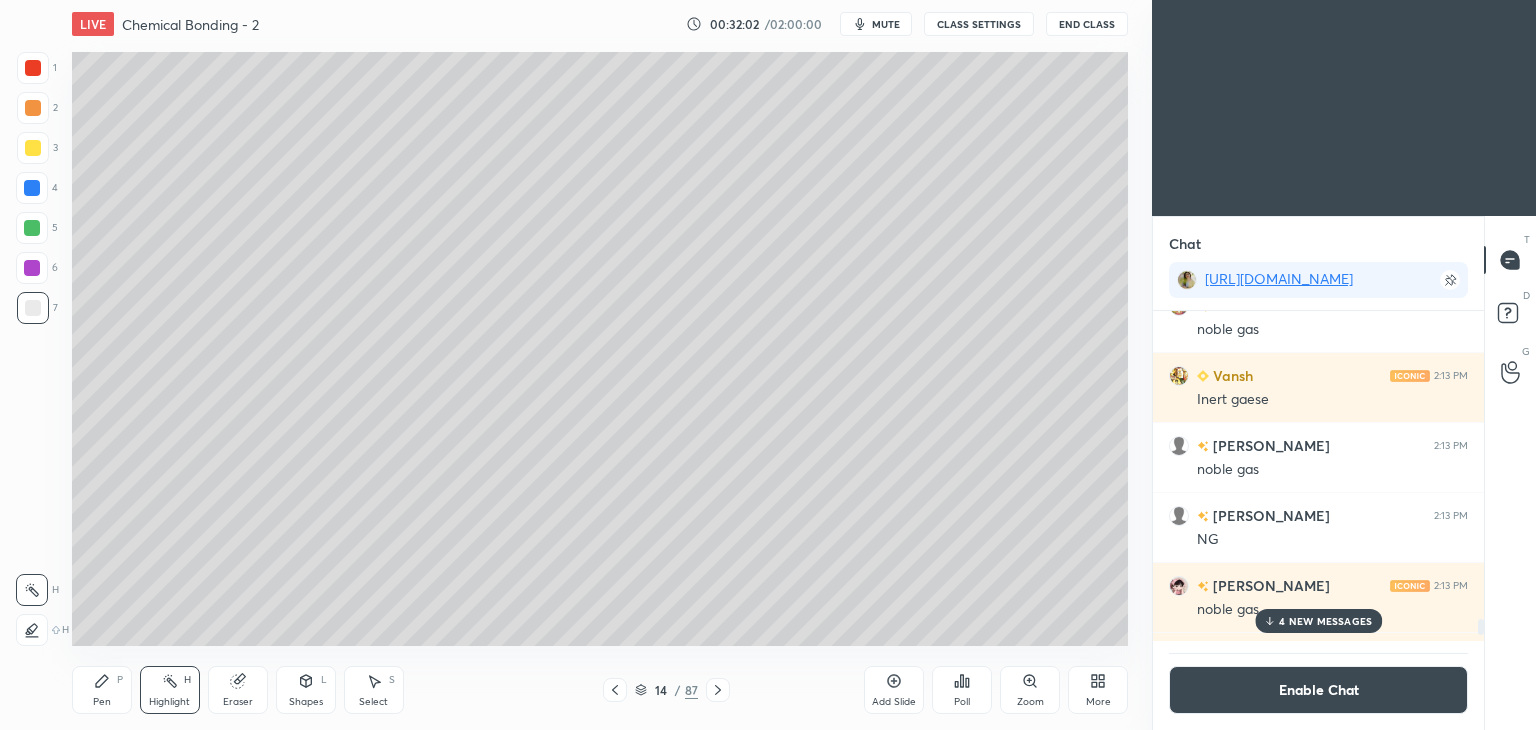 click at bounding box center (32, 228) 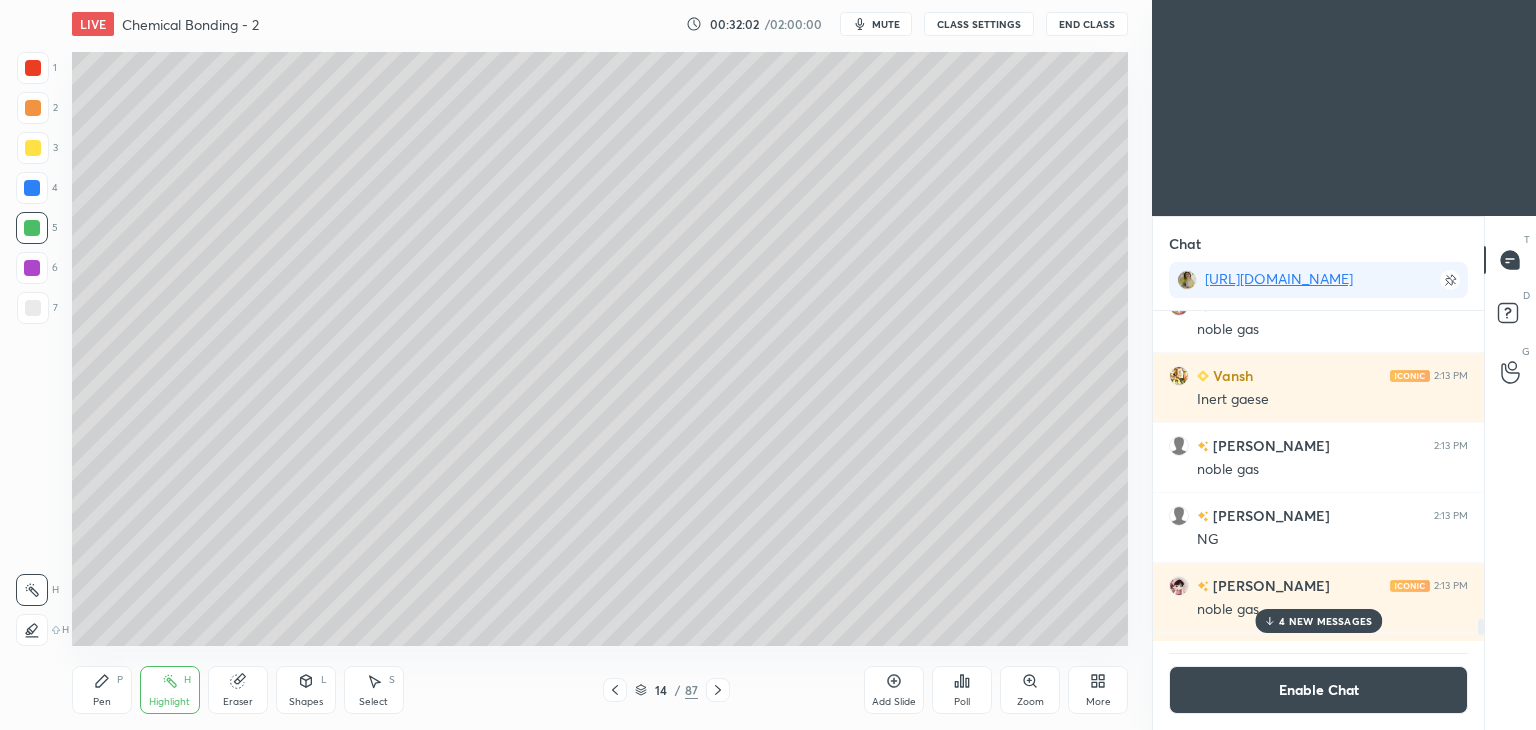 click at bounding box center [32, 188] 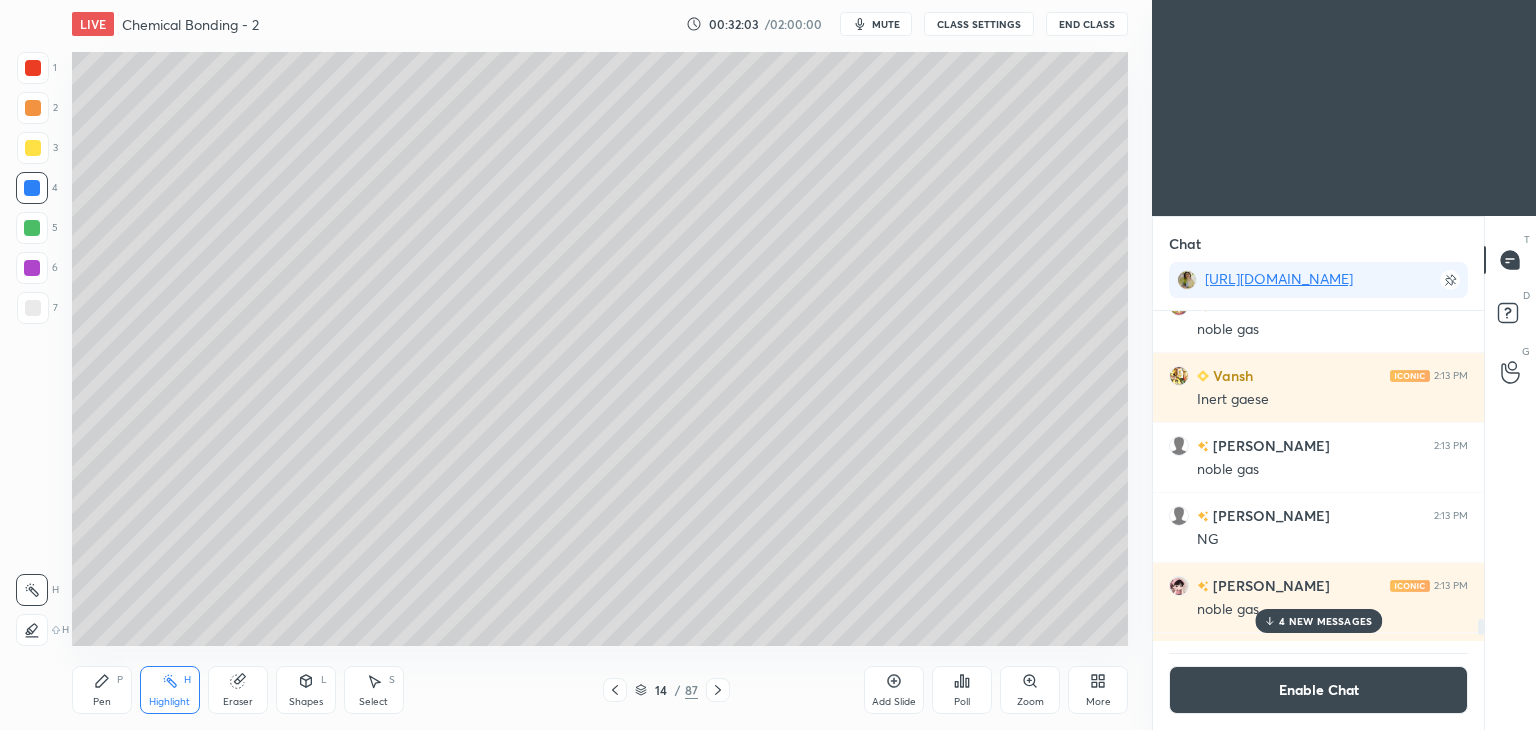 click at bounding box center [32, 268] 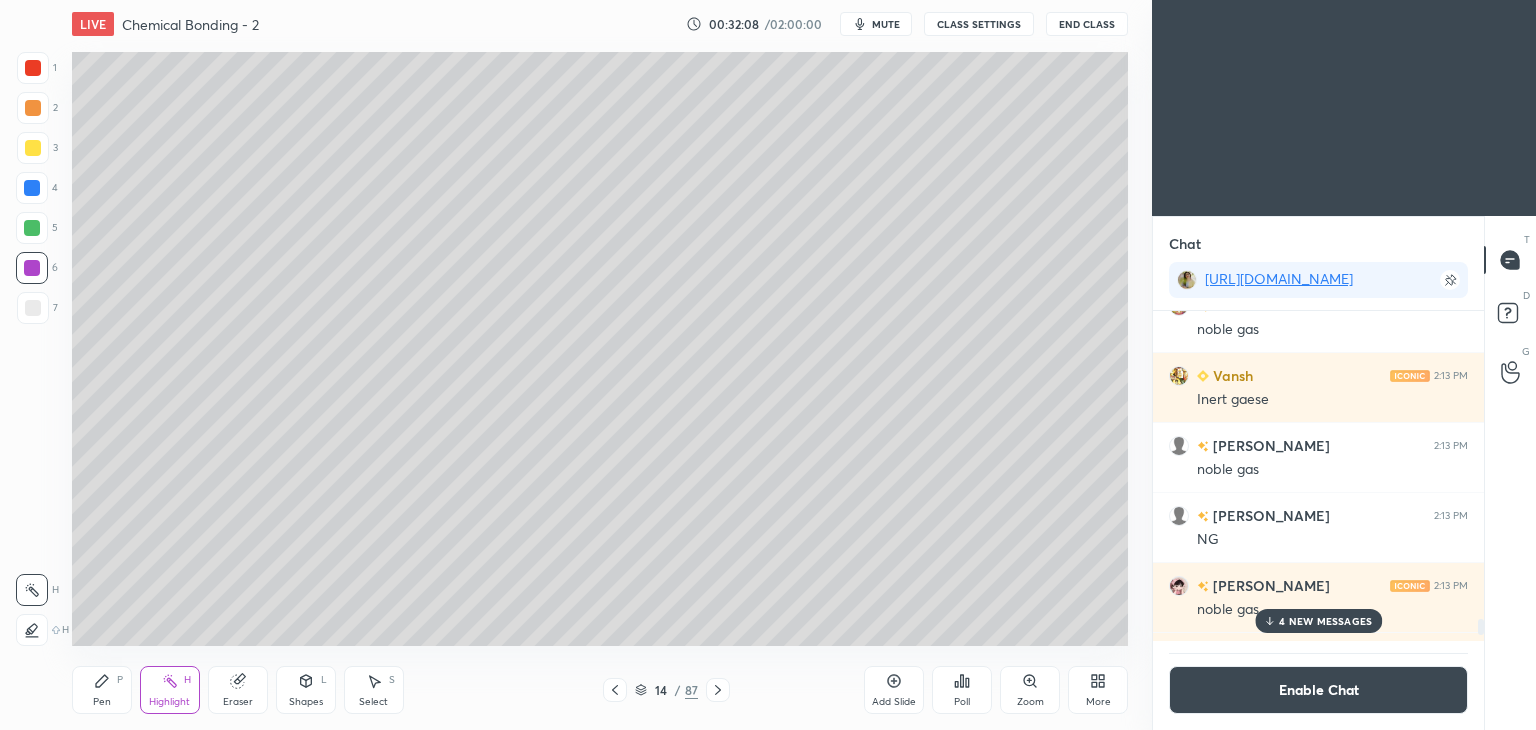 click 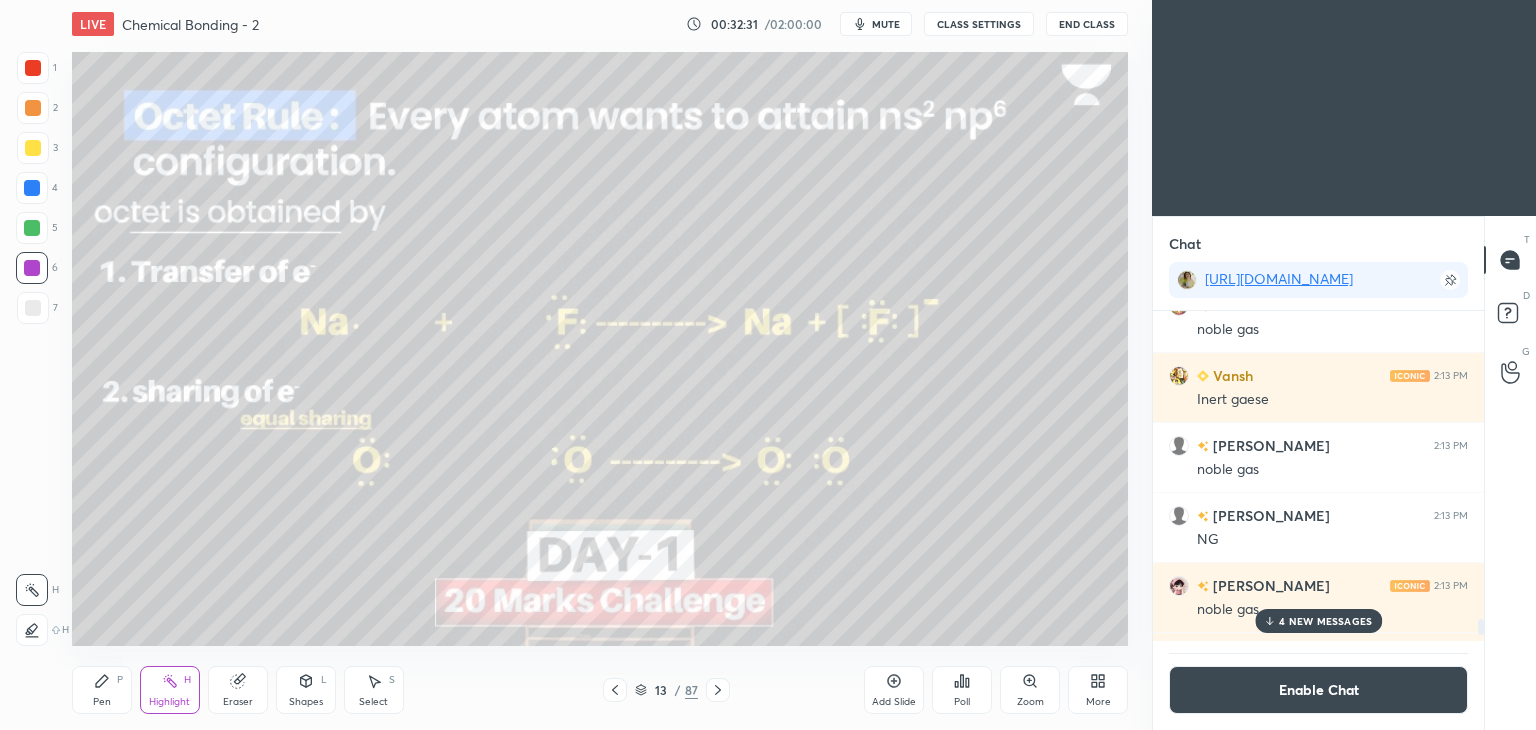 click on "Pen" at bounding box center (102, 702) 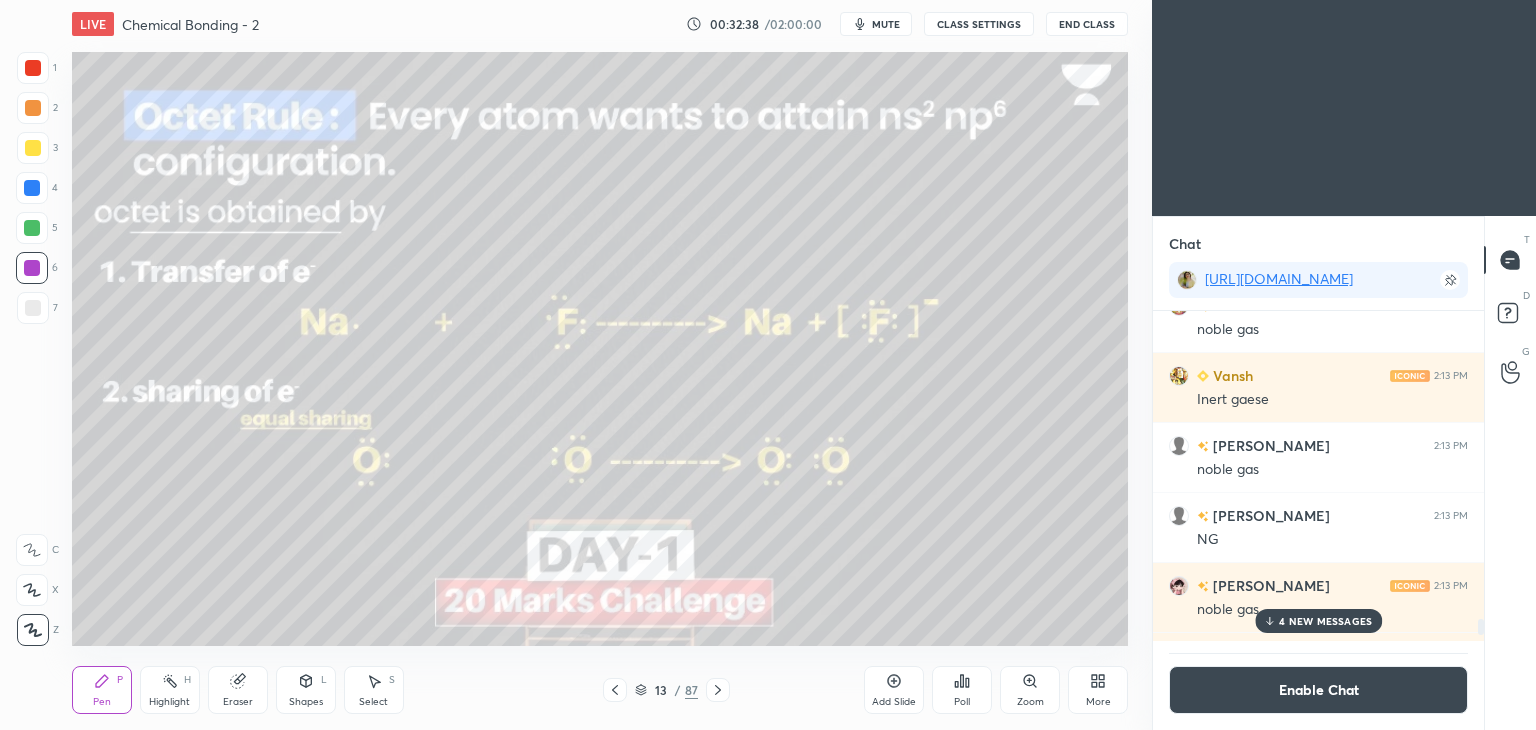 click 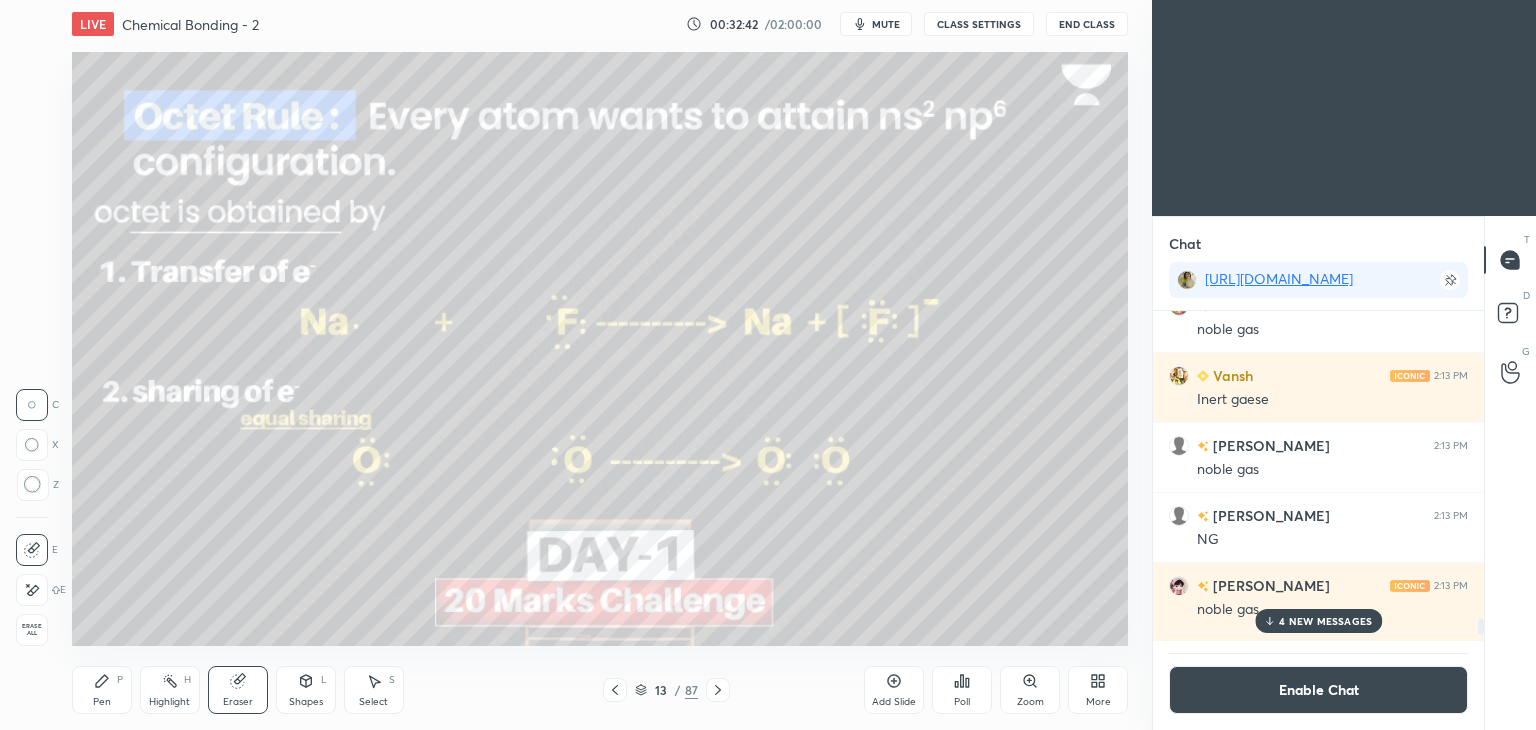 click on "Highlight H" at bounding box center (170, 690) 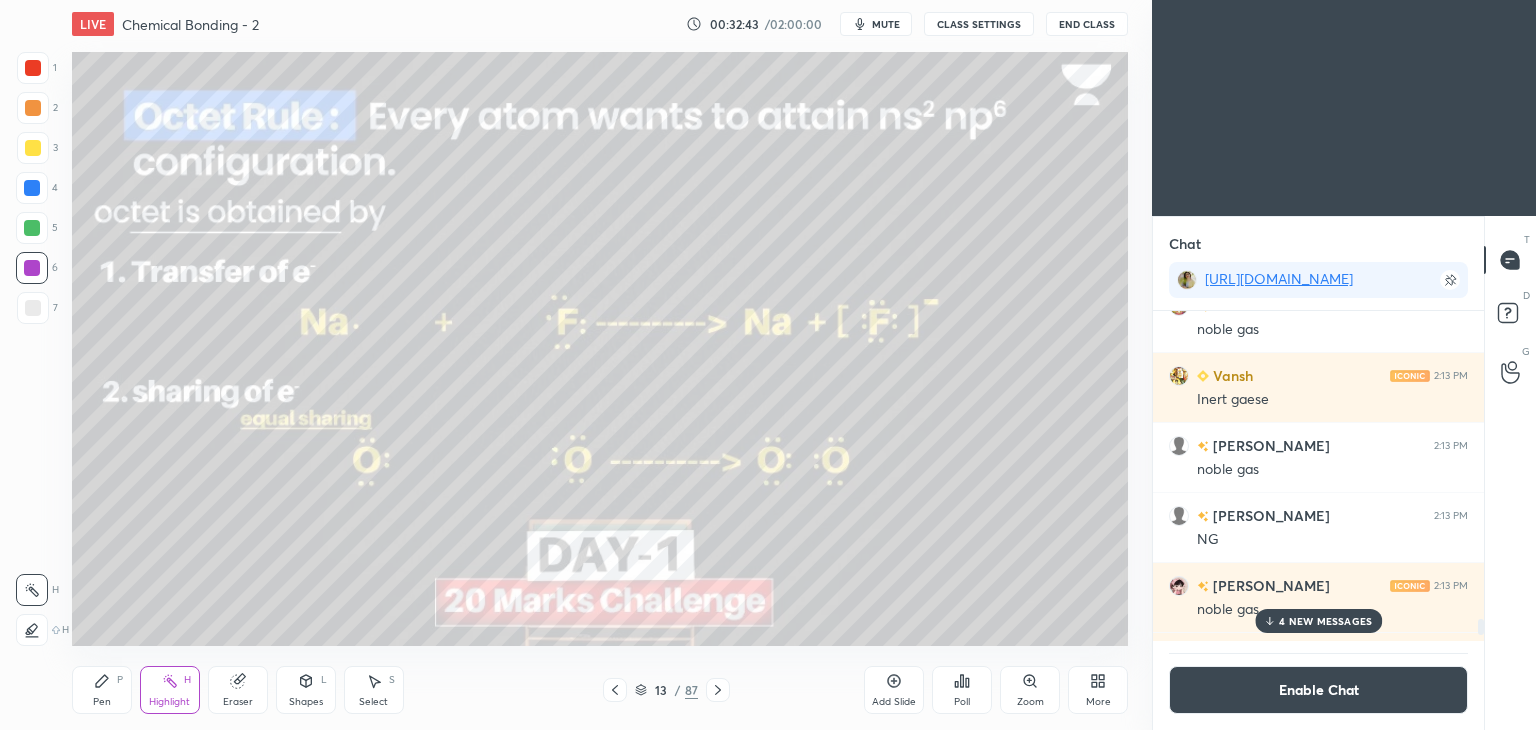 click 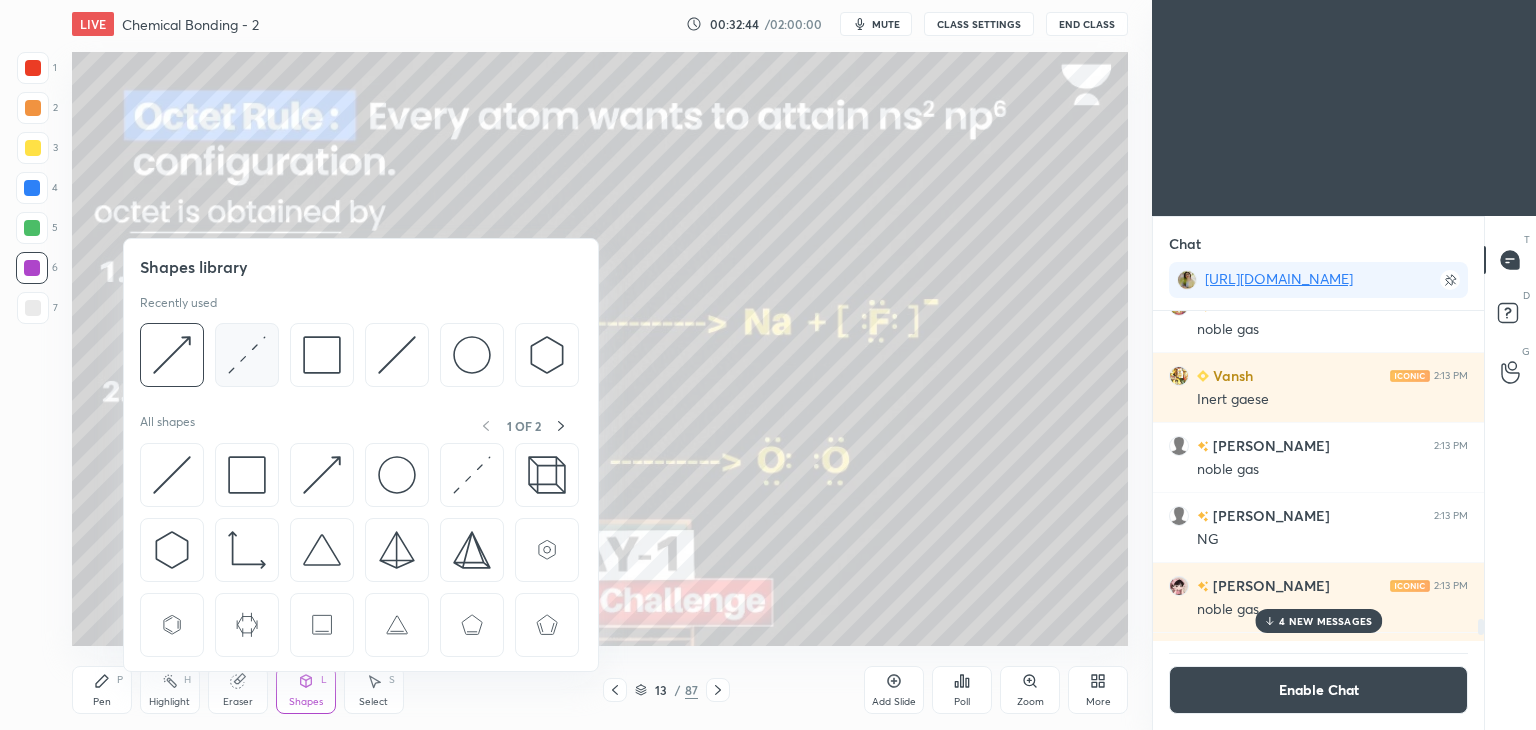 click at bounding box center (247, 355) 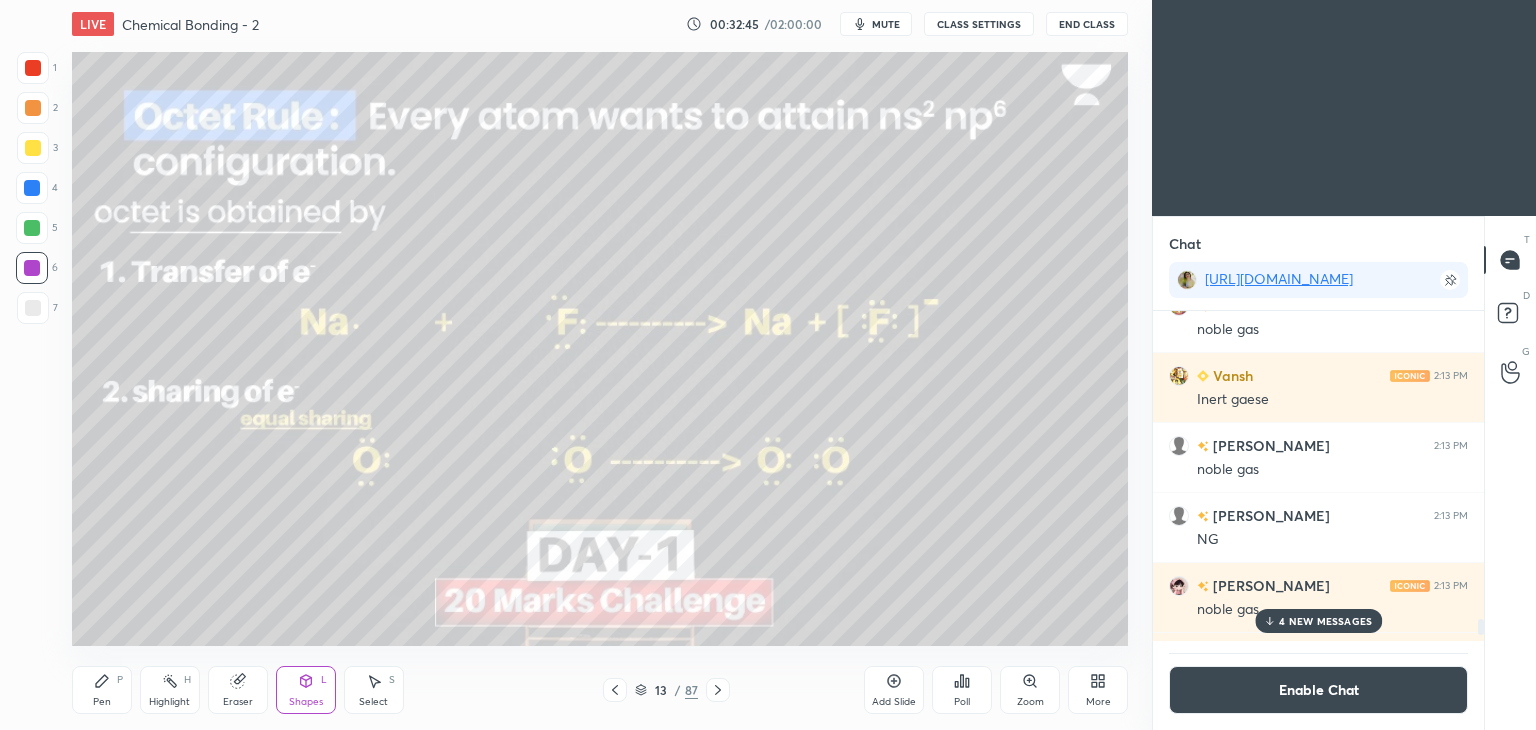 click at bounding box center [32, 188] 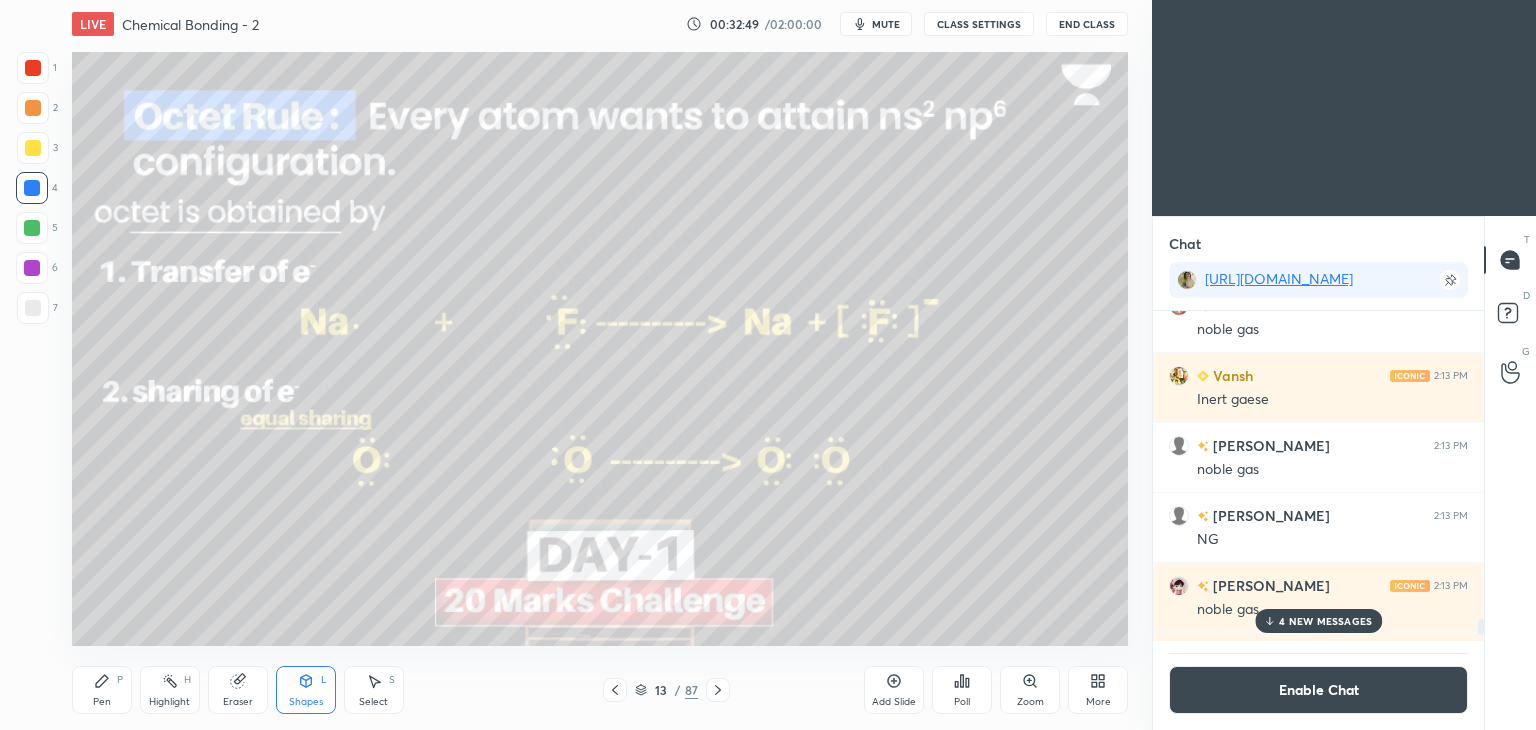 click on "Highlight H" at bounding box center [170, 690] 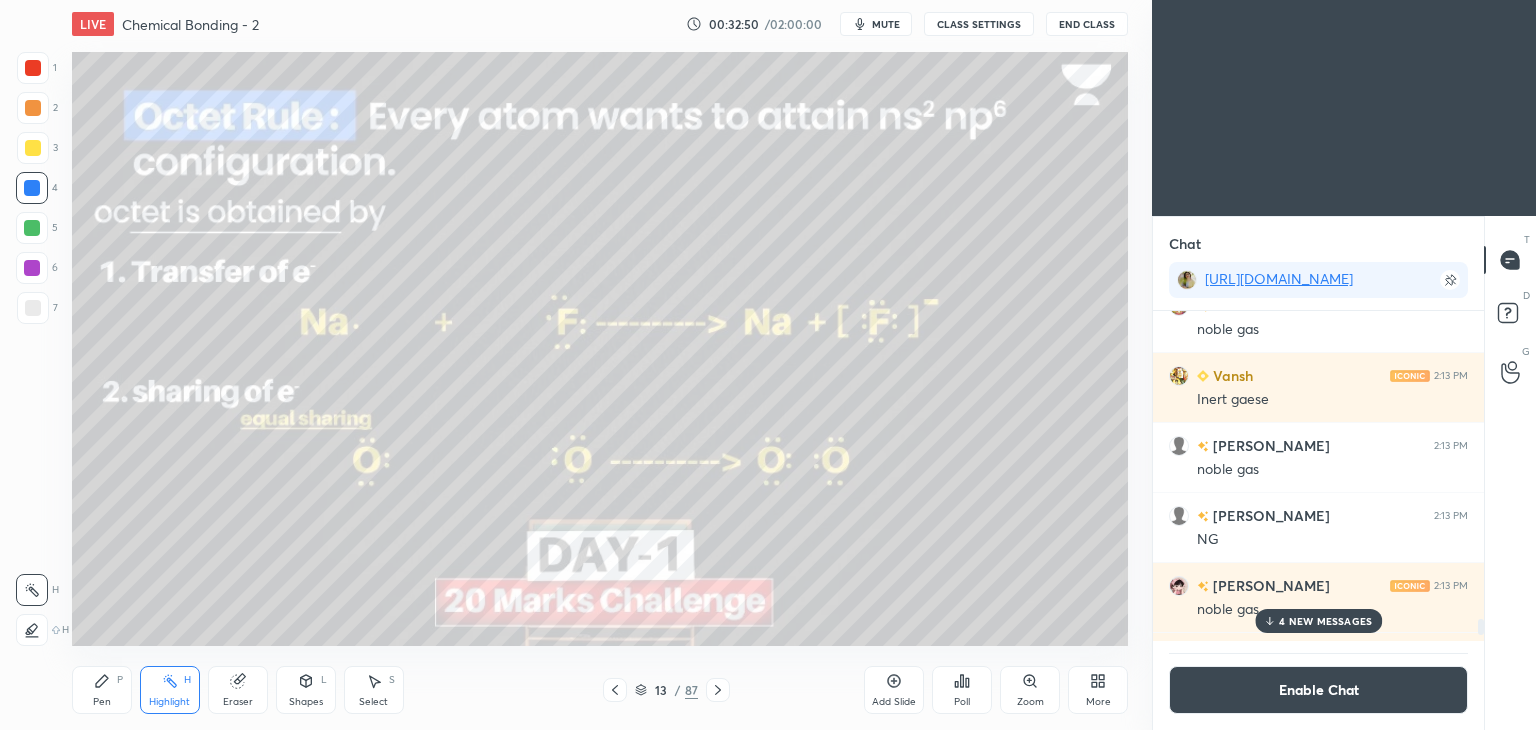 click 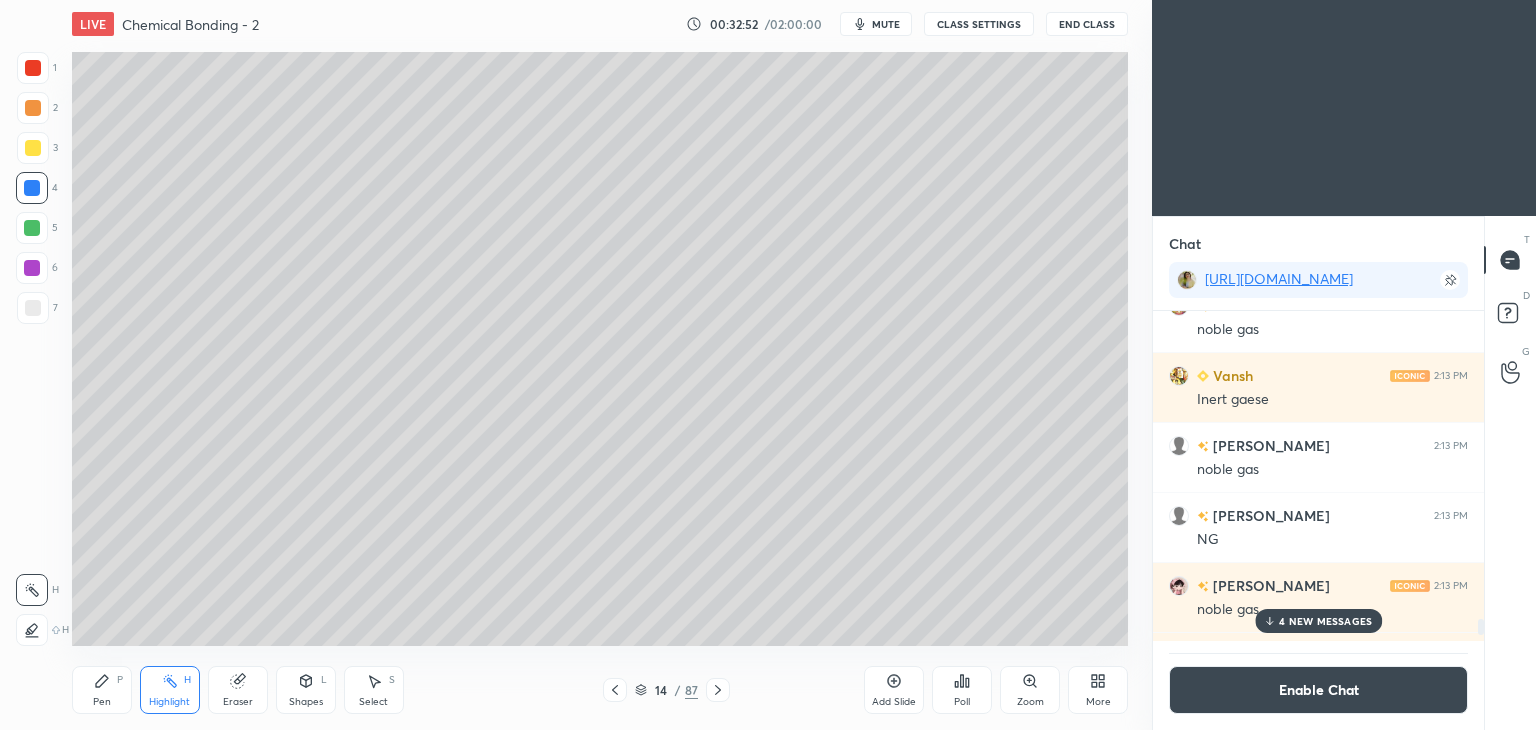 click on "4 NEW MESSAGES" at bounding box center (1325, 621) 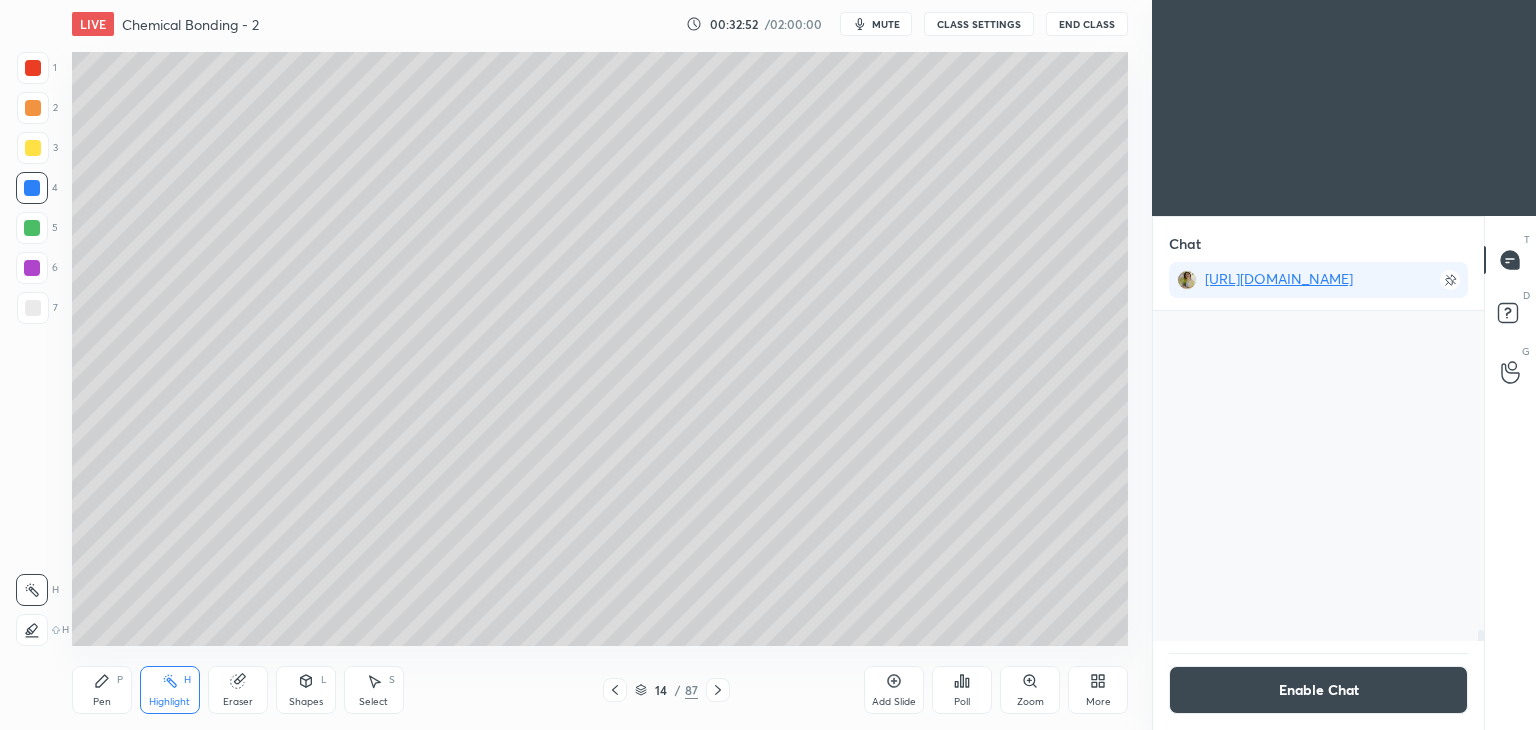 scroll, scrollTop: 9507, scrollLeft: 0, axis: vertical 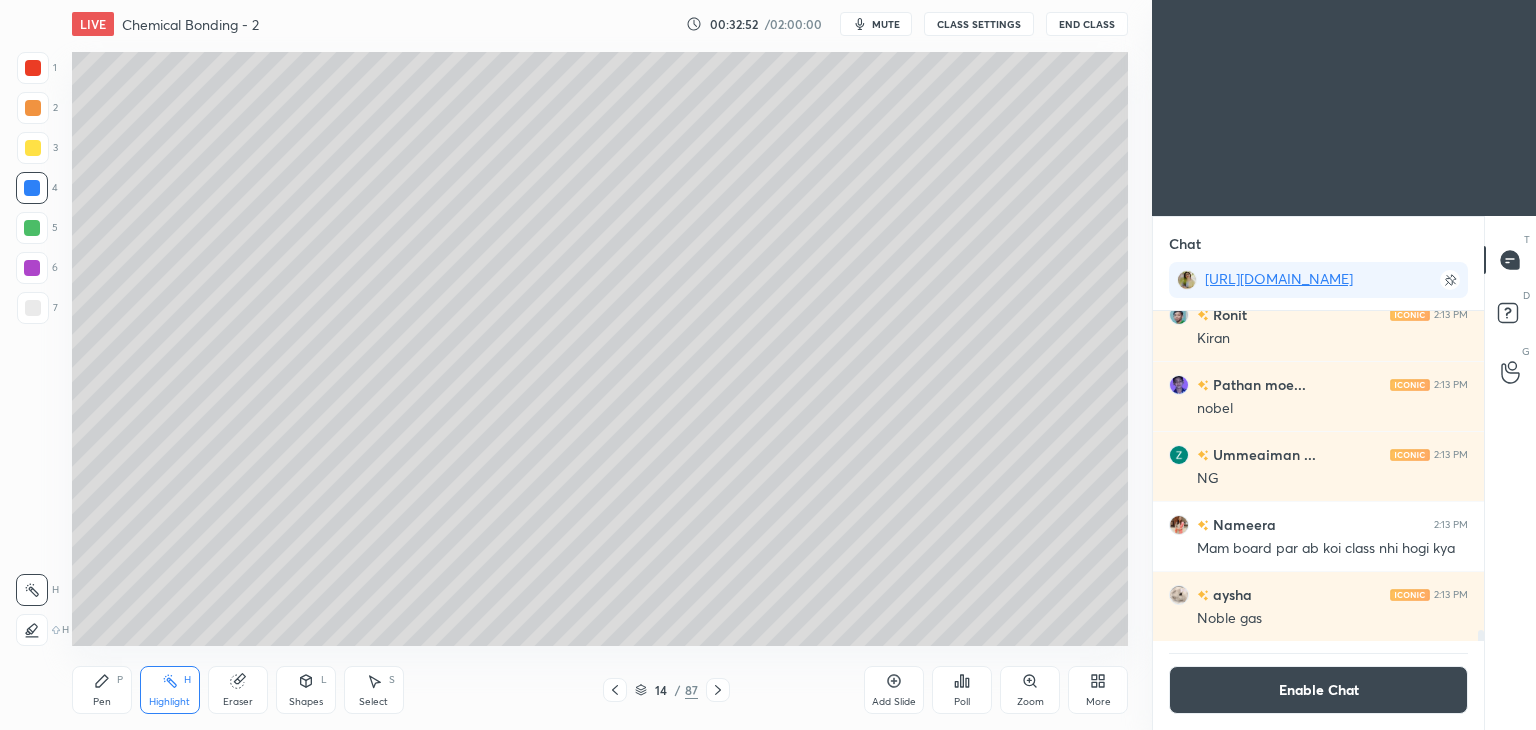 click on "Enable Chat" at bounding box center [1318, 690] 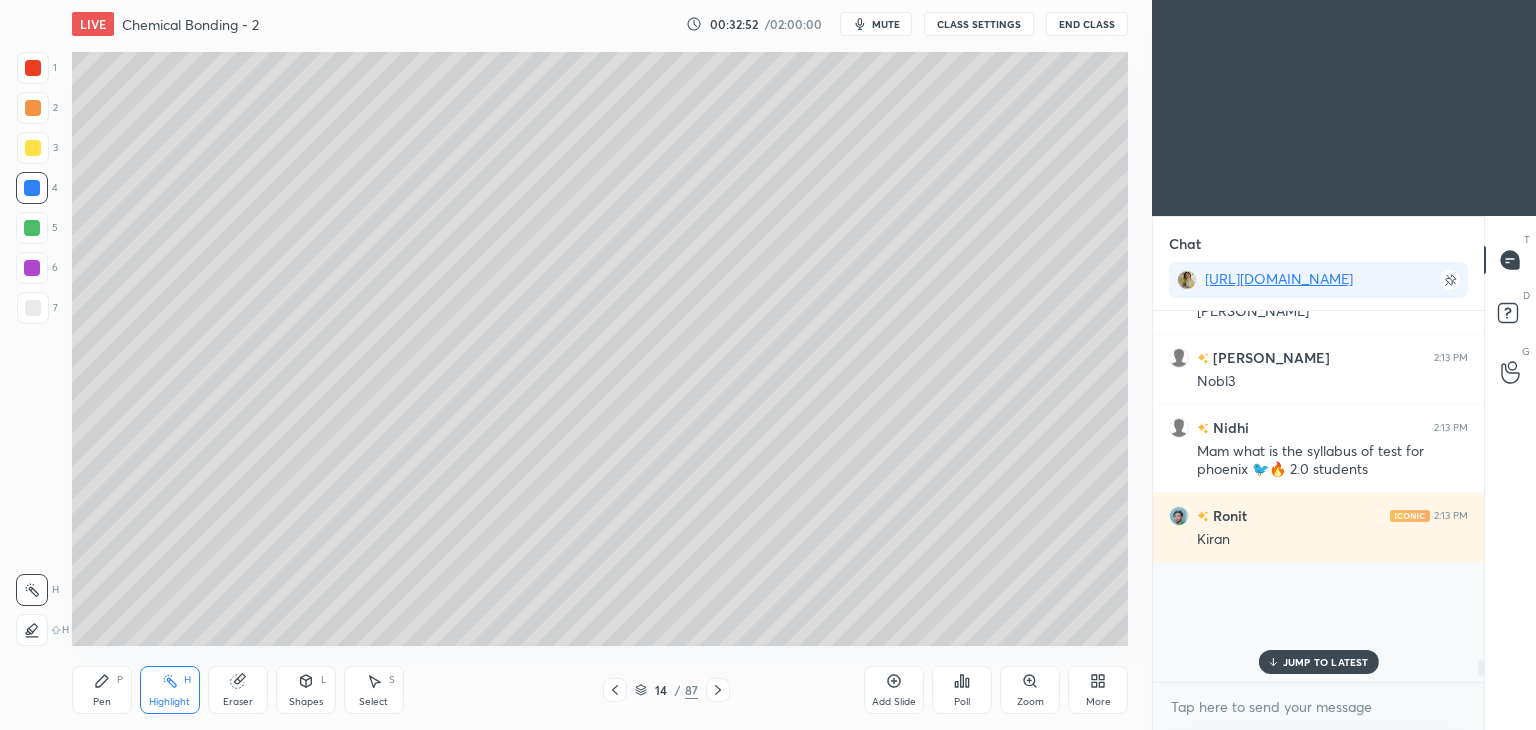 scroll, scrollTop: 6, scrollLeft: 6, axis: both 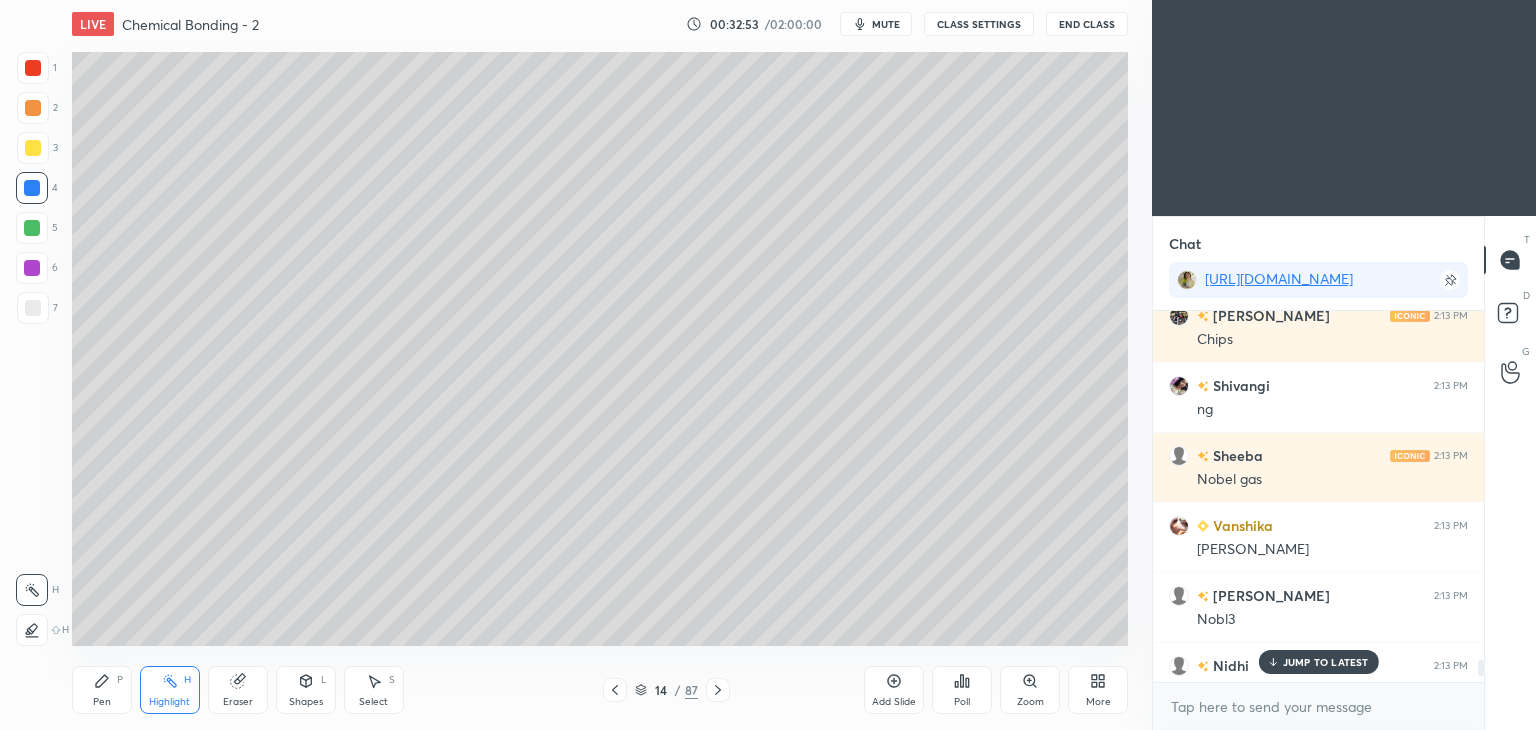 click on "JUMP TO LATEST" at bounding box center [1326, 662] 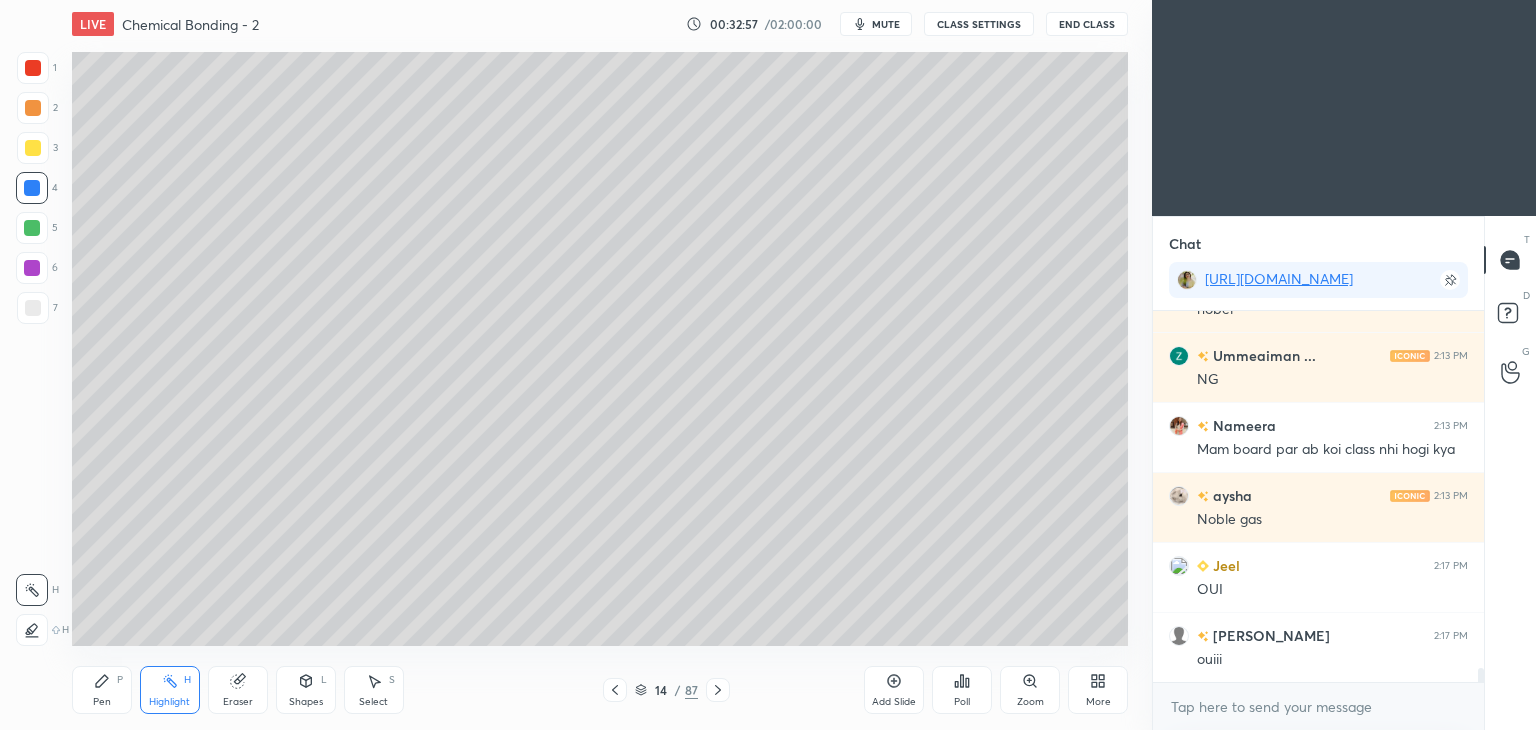 scroll, scrollTop: 10066, scrollLeft: 0, axis: vertical 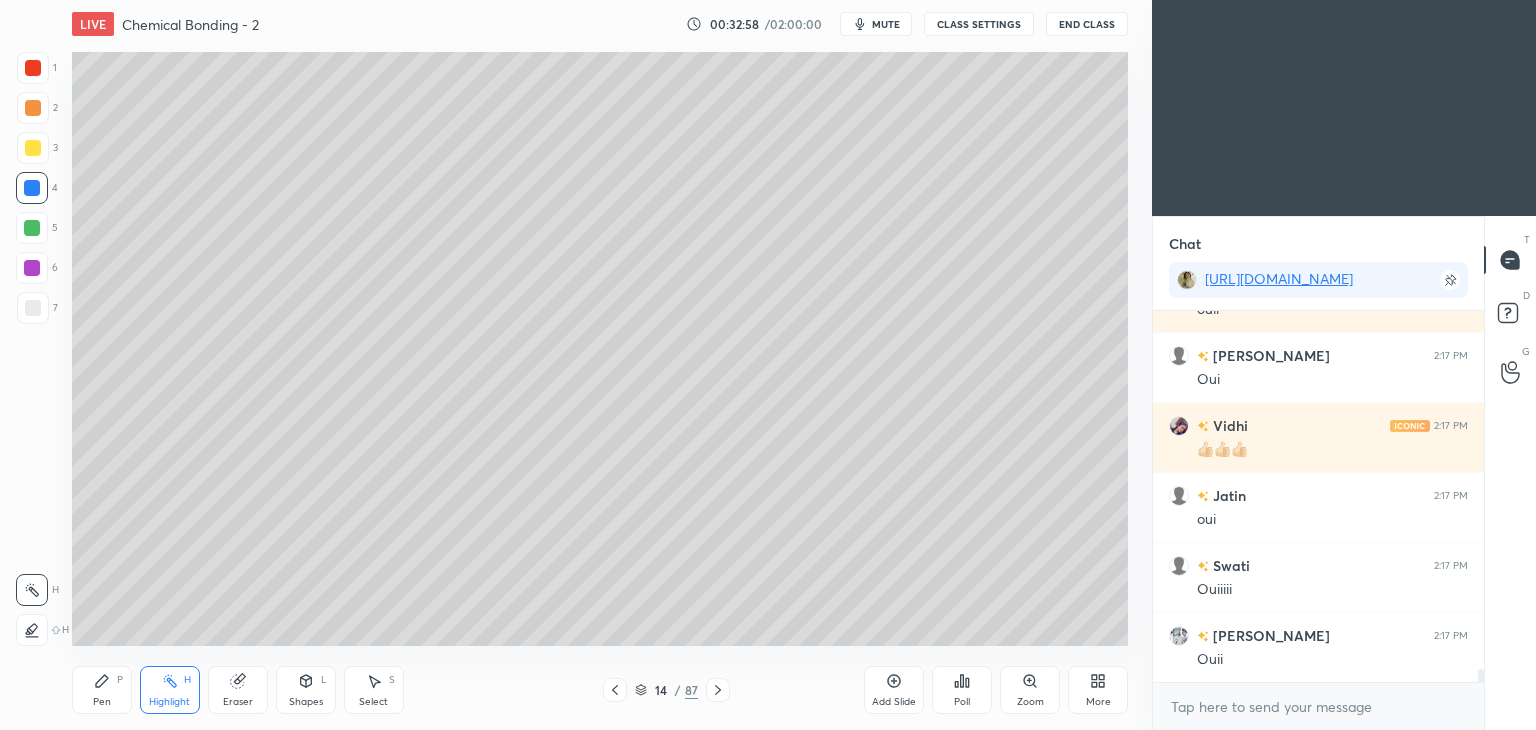 click on "CLASS SETTINGS" at bounding box center (979, 24) 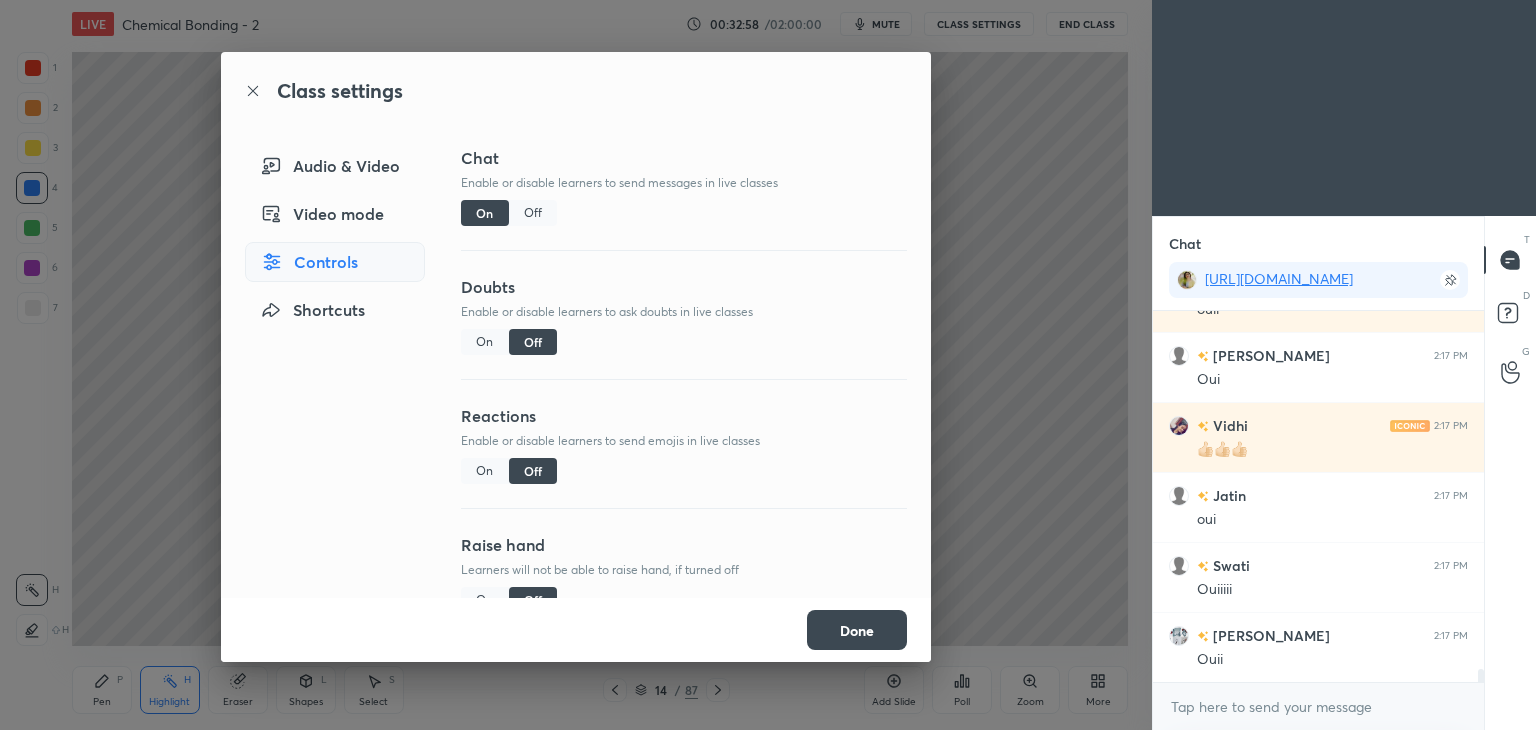 click on "Off" at bounding box center [533, 213] 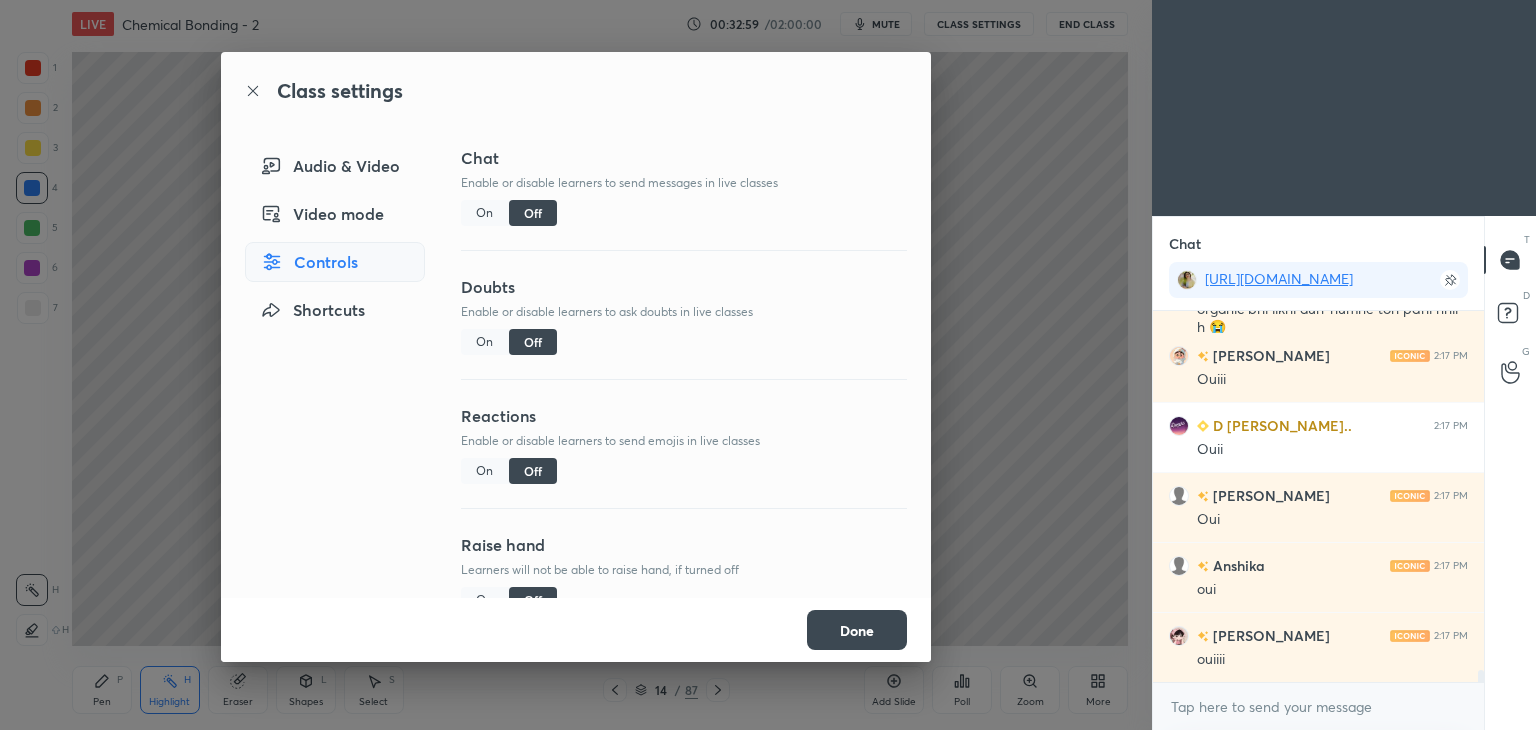 scroll, scrollTop: 10378, scrollLeft: 0, axis: vertical 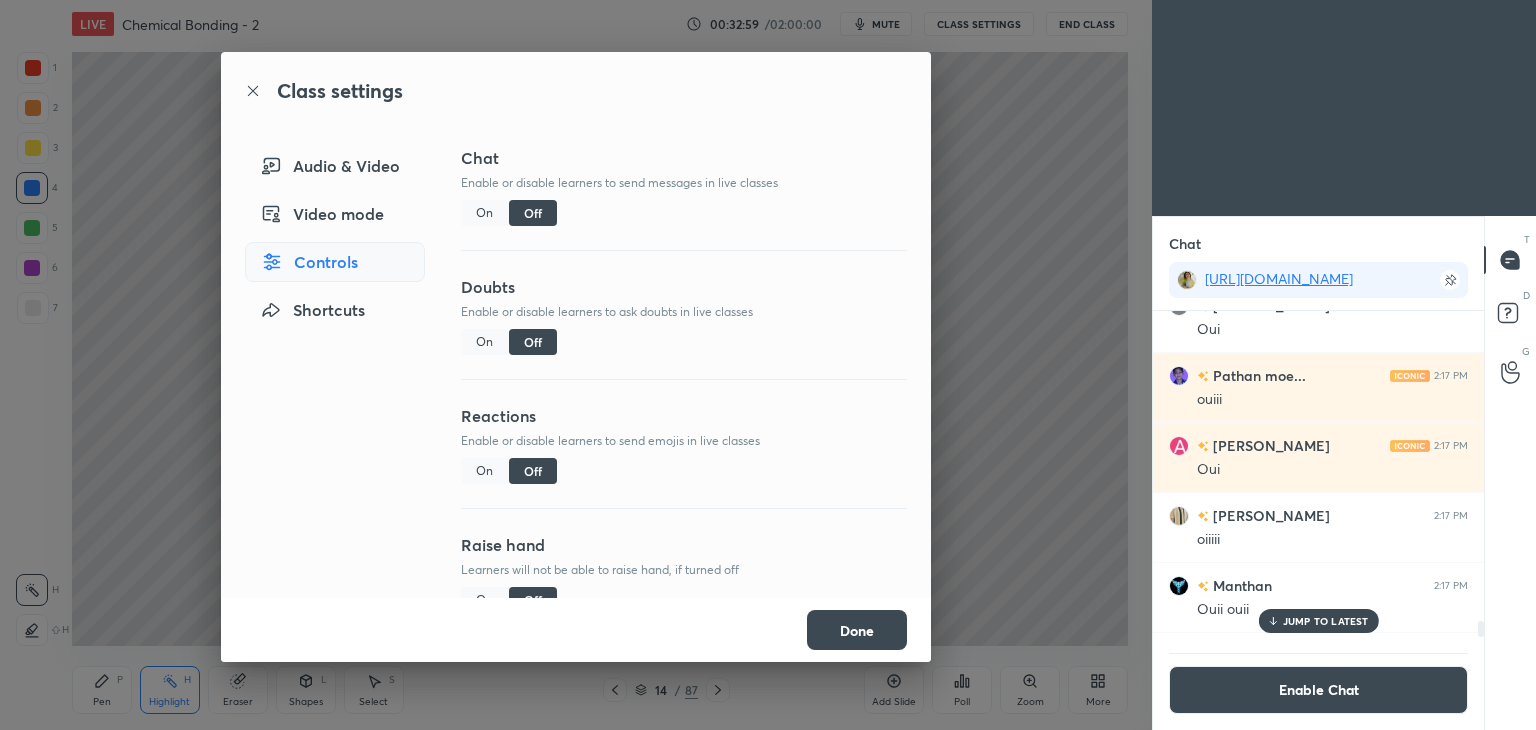 click on "Done" at bounding box center (857, 630) 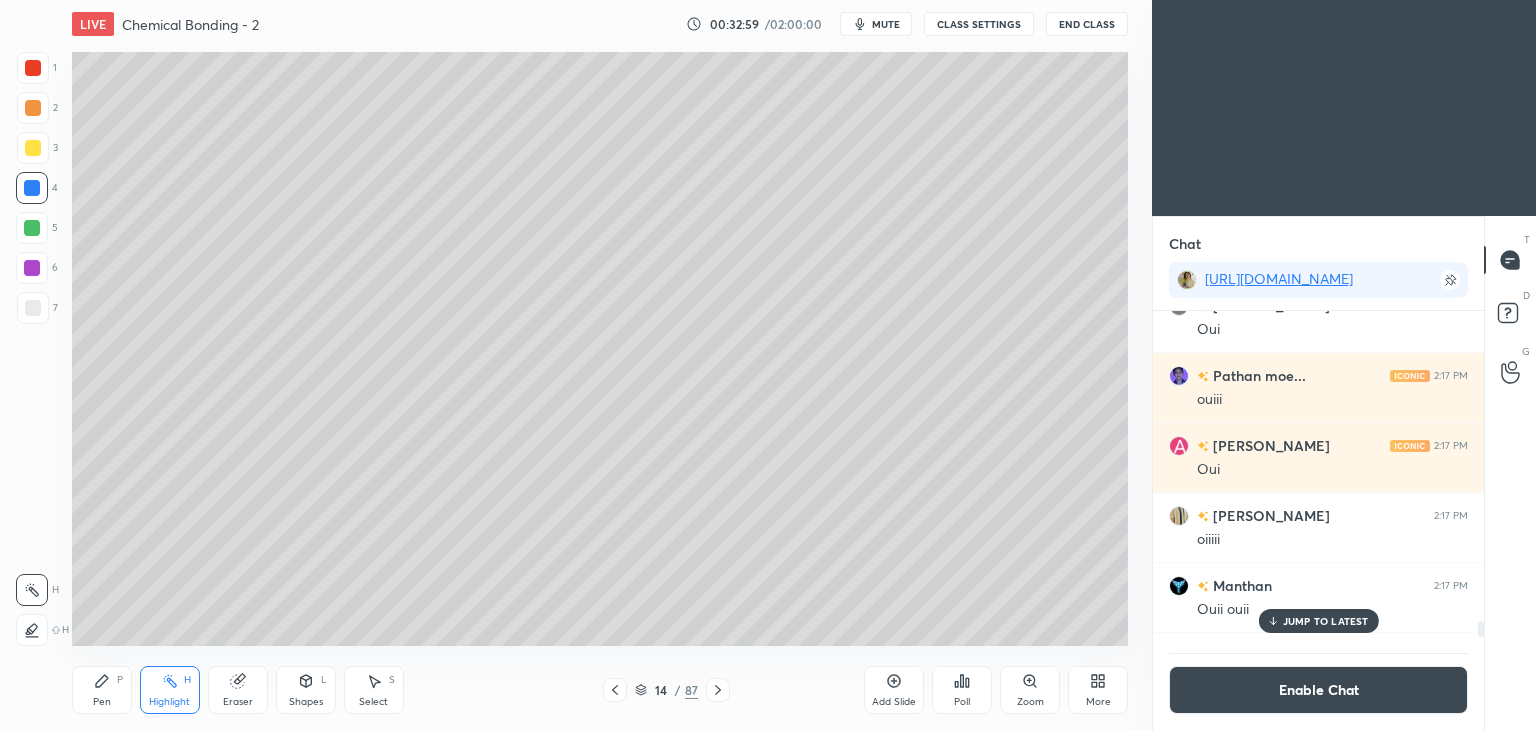 scroll, scrollTop: 11052, scrollLeft: 0, axis: vertical 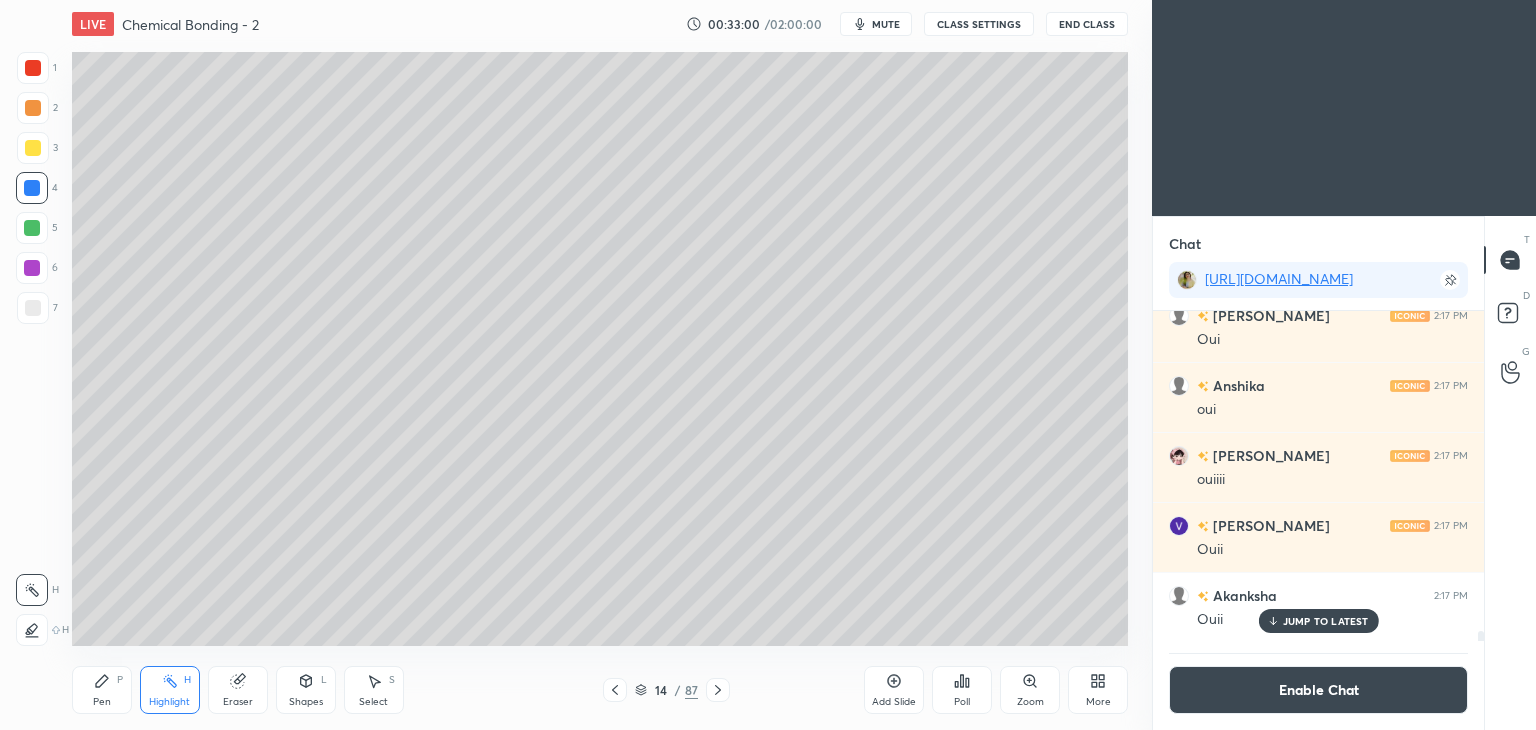 click 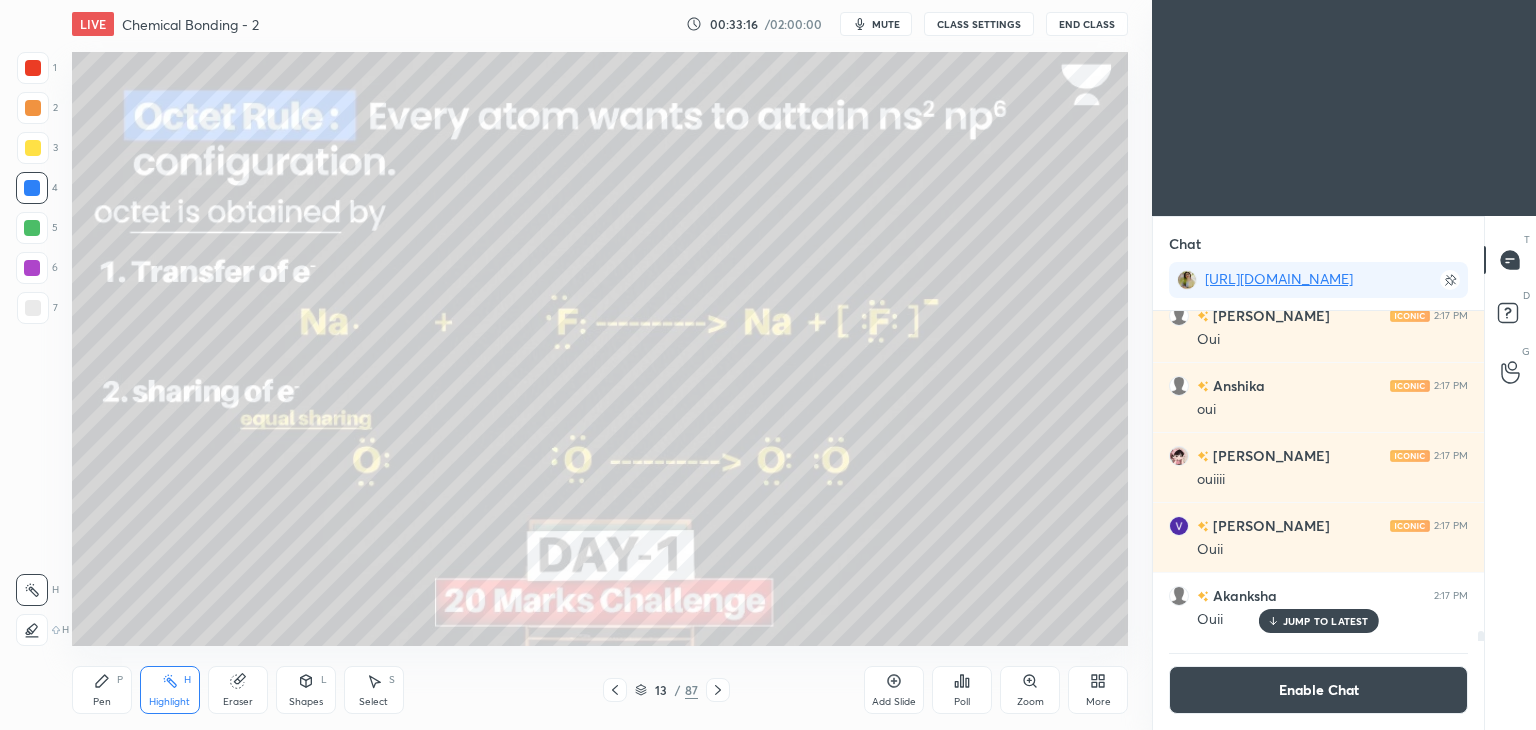 click 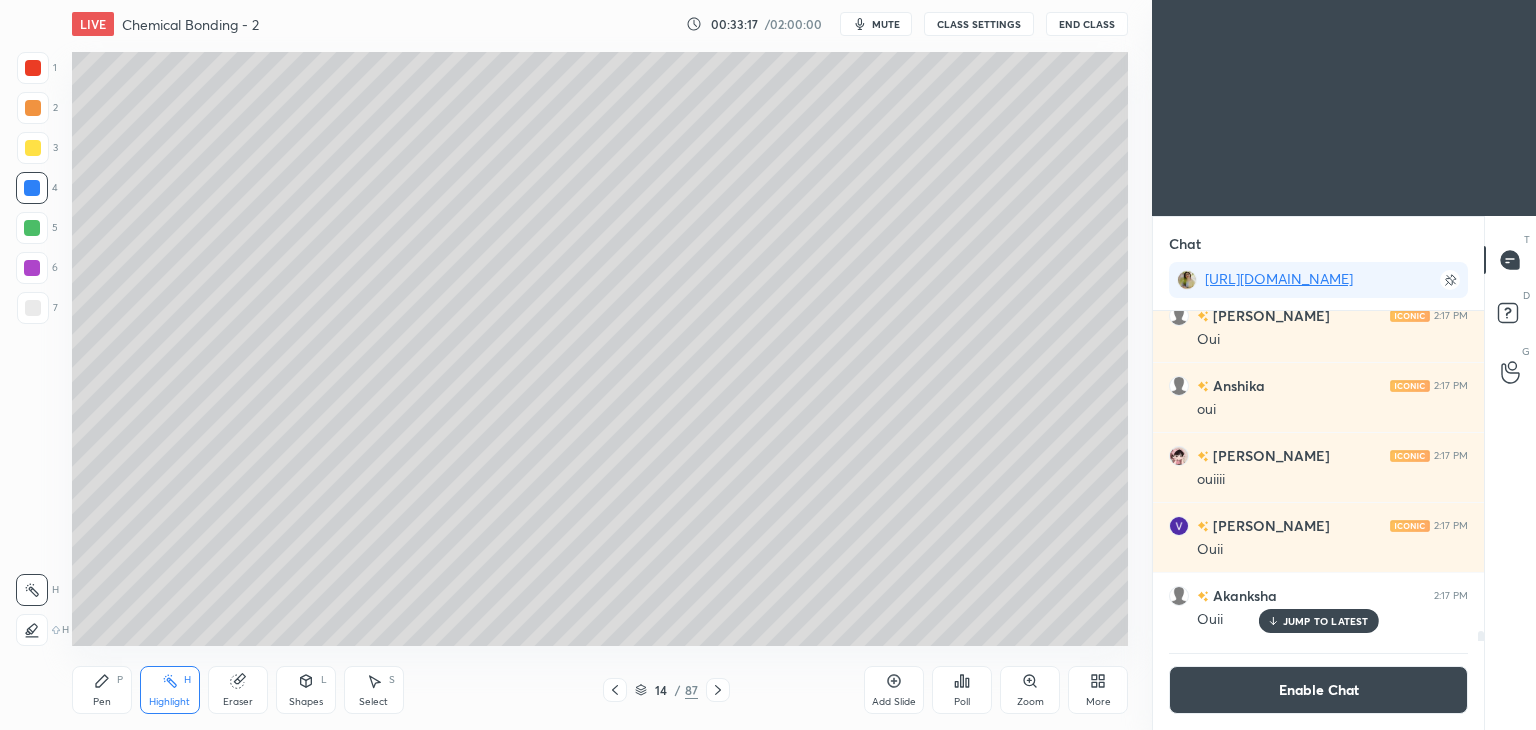 click on "Pen P" at bounding box center [102, 690] 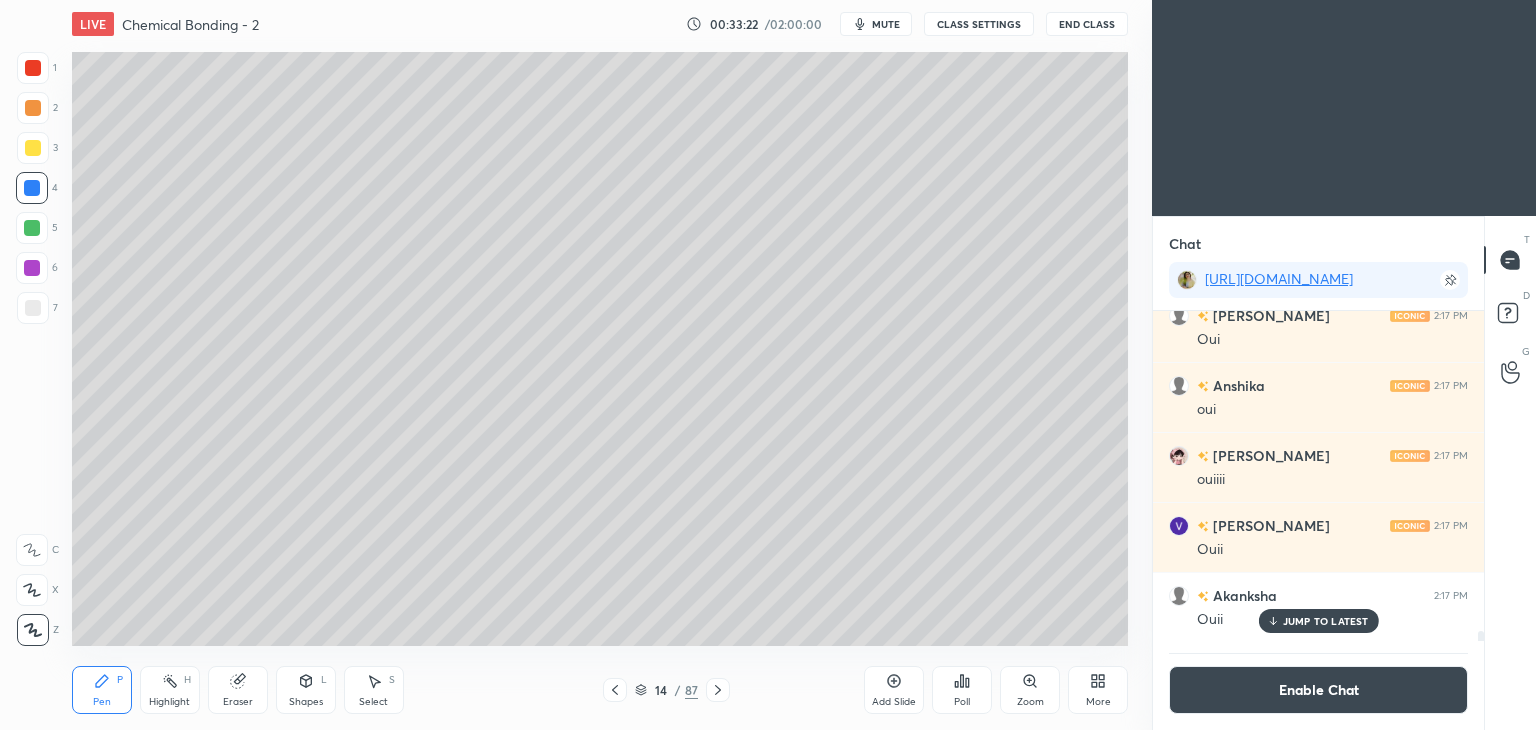 click on "Add Slide" at bounding box center (894, 690) 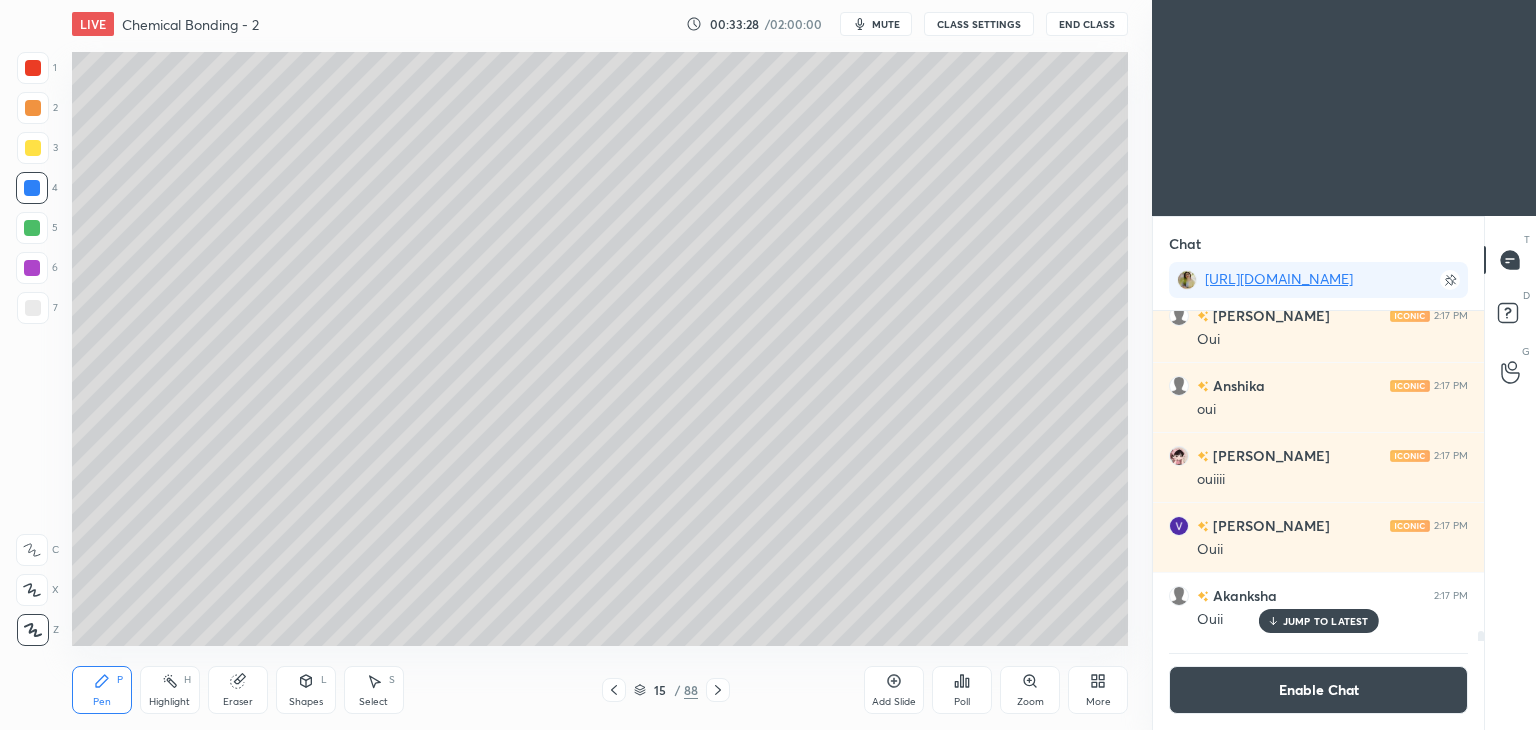 click 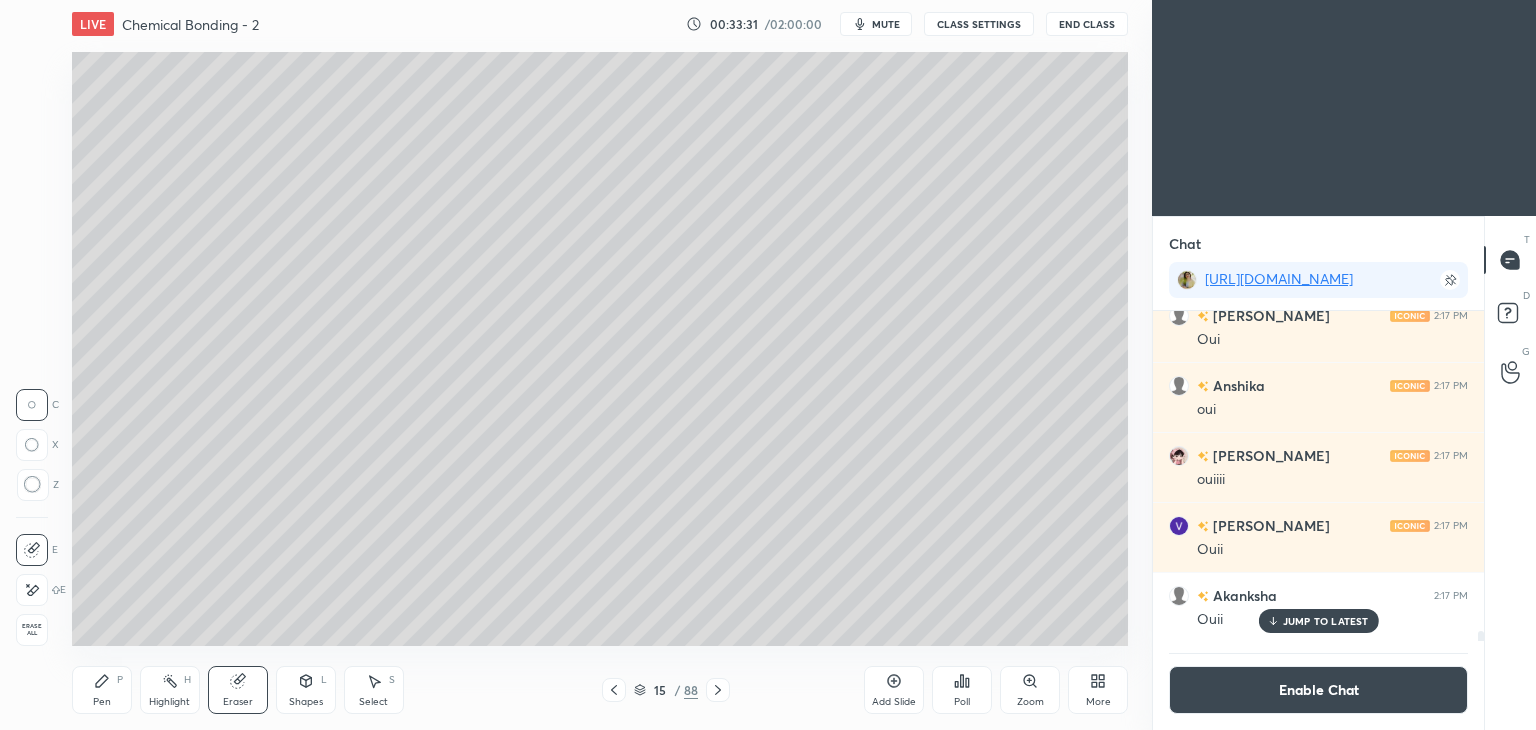 click on "Pen P" at bounding box center [102, 690] 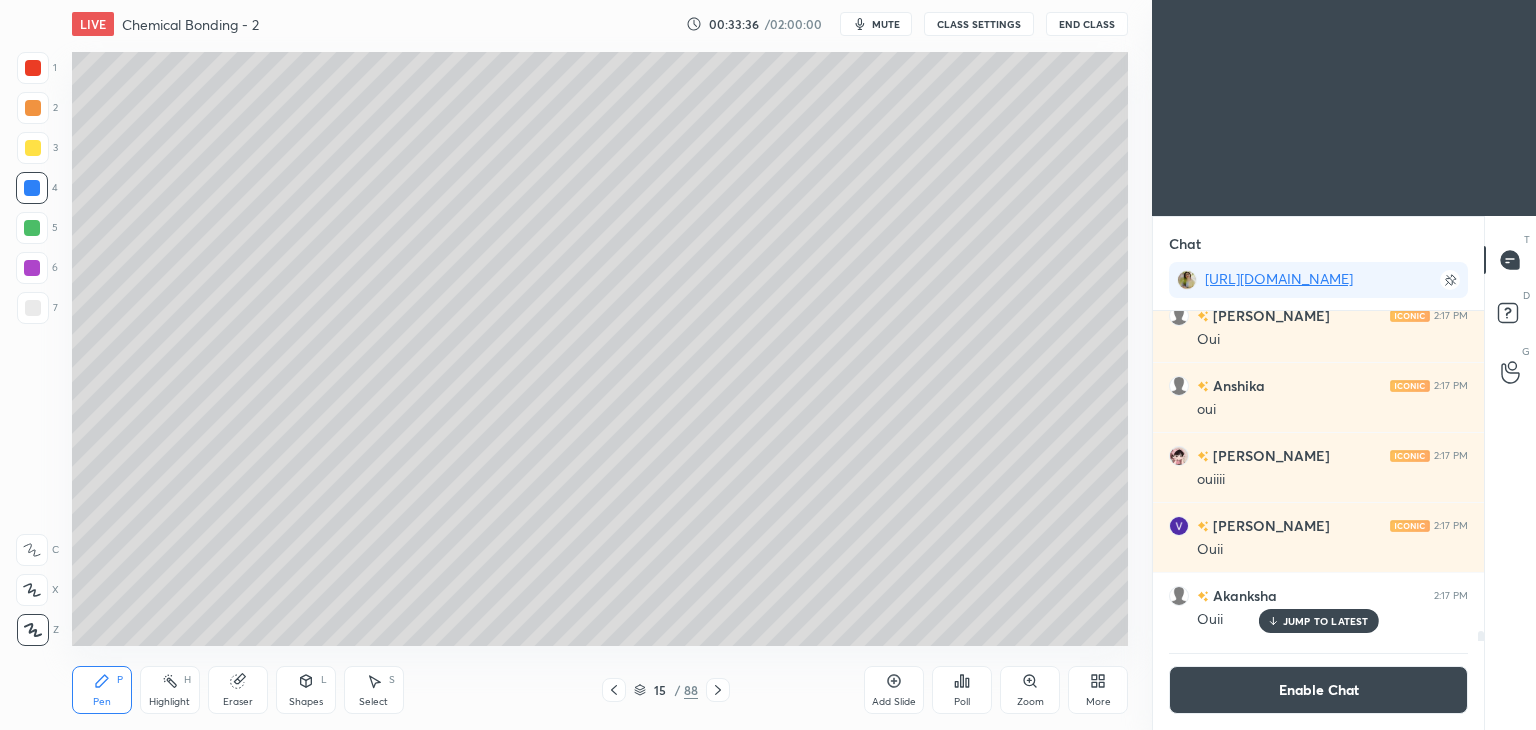click at bounding box center [33, 308] 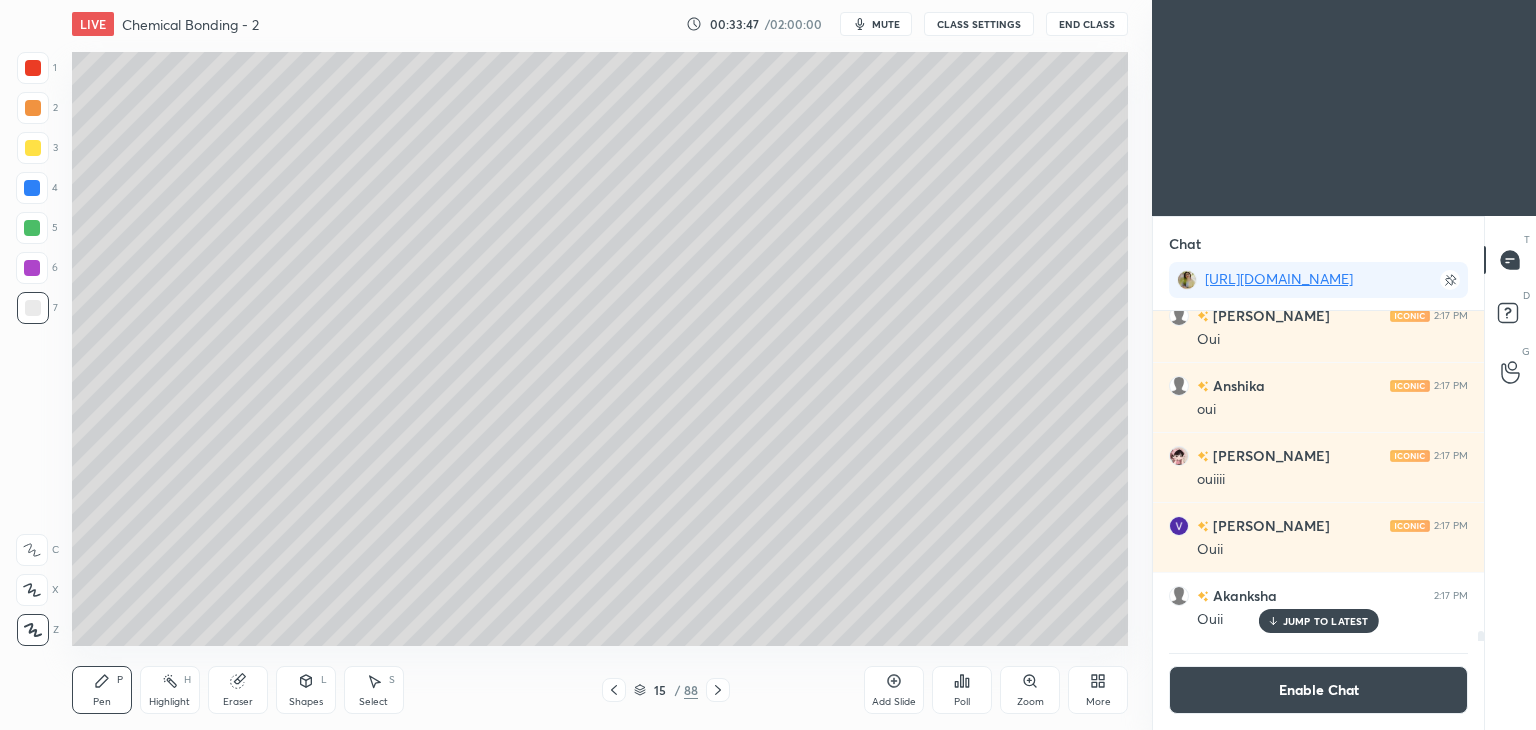 click at bounding box center (33, 148) 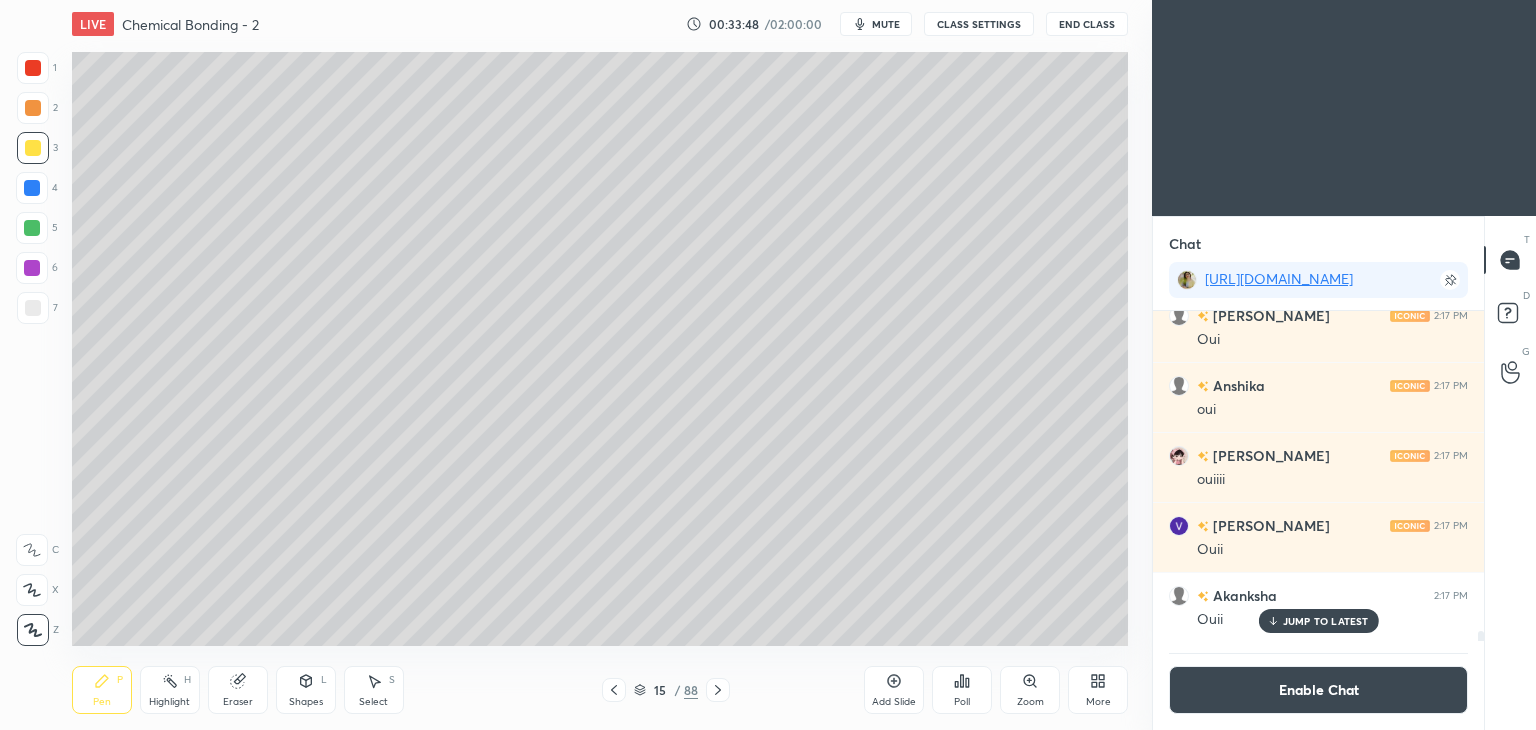 click at bounding box center (33, 108) 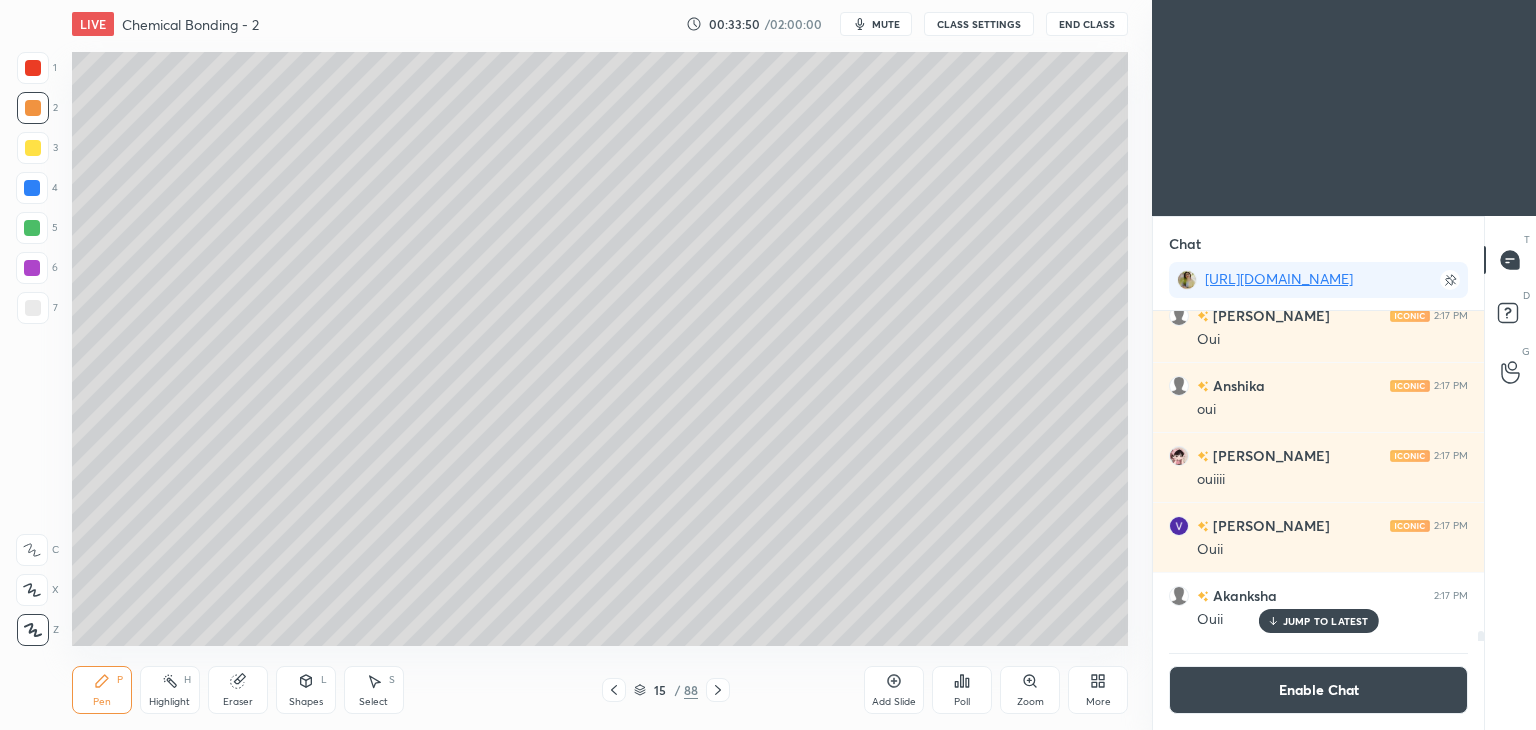 click at bounding box center [32, 228] 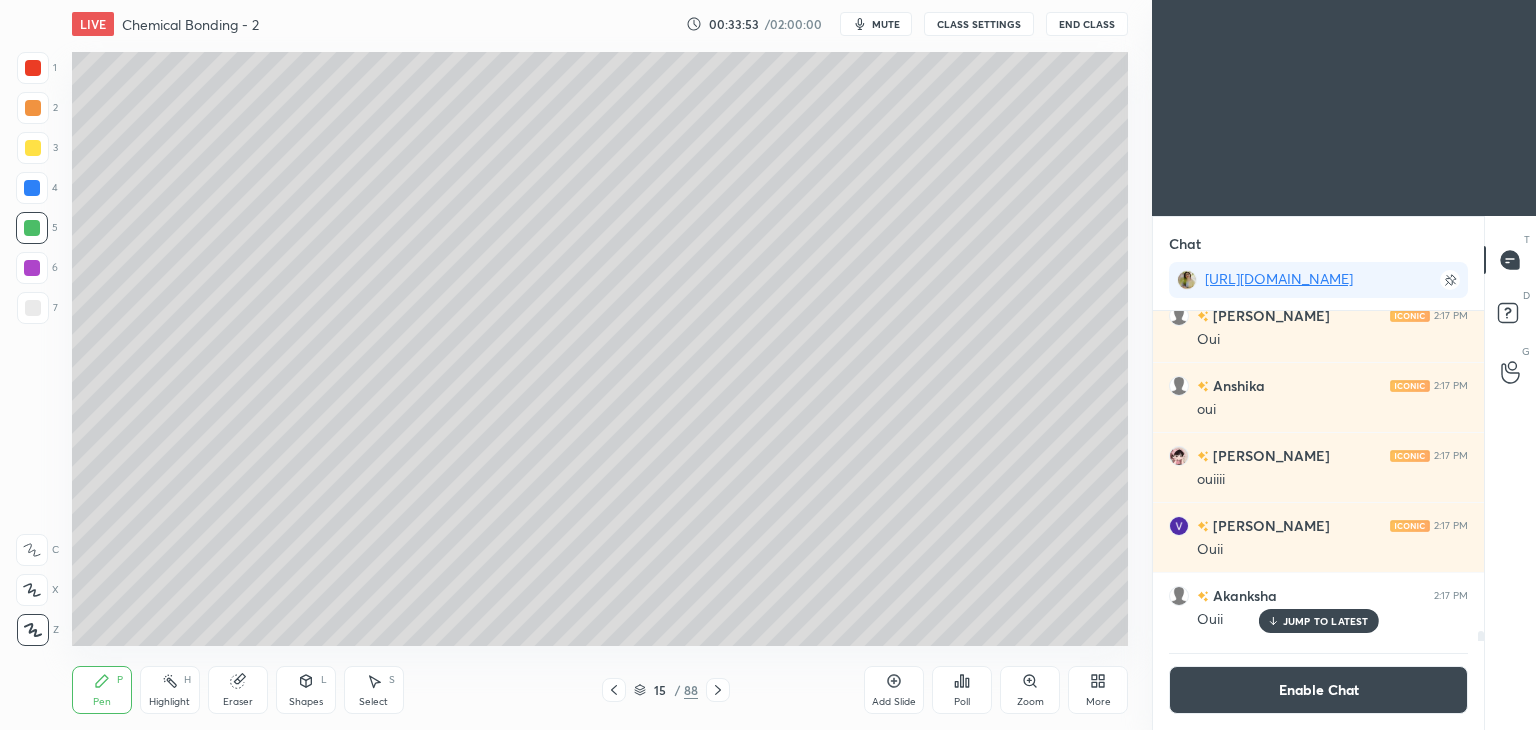 click at bounding box center [33, 308] 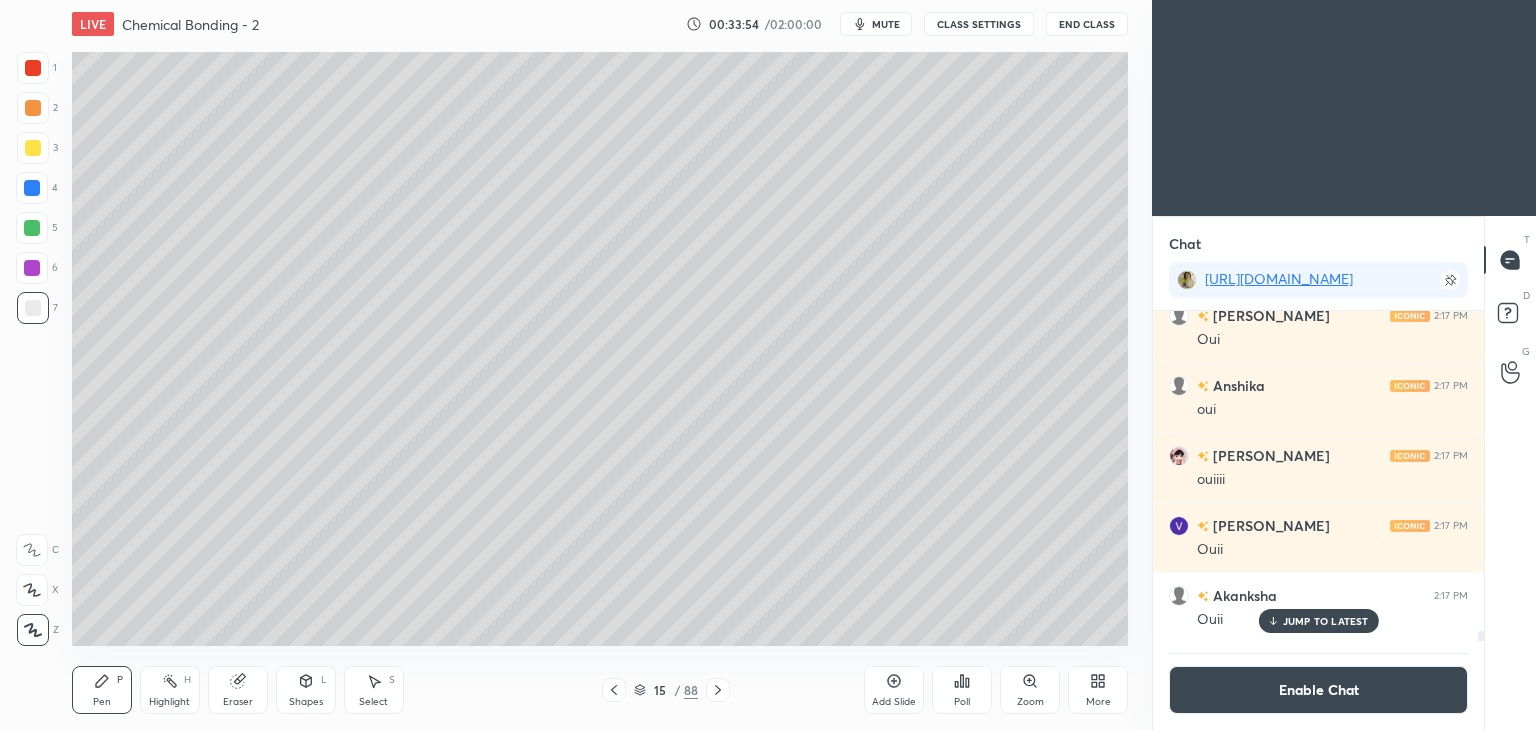 click at bounding box center [33, 108] 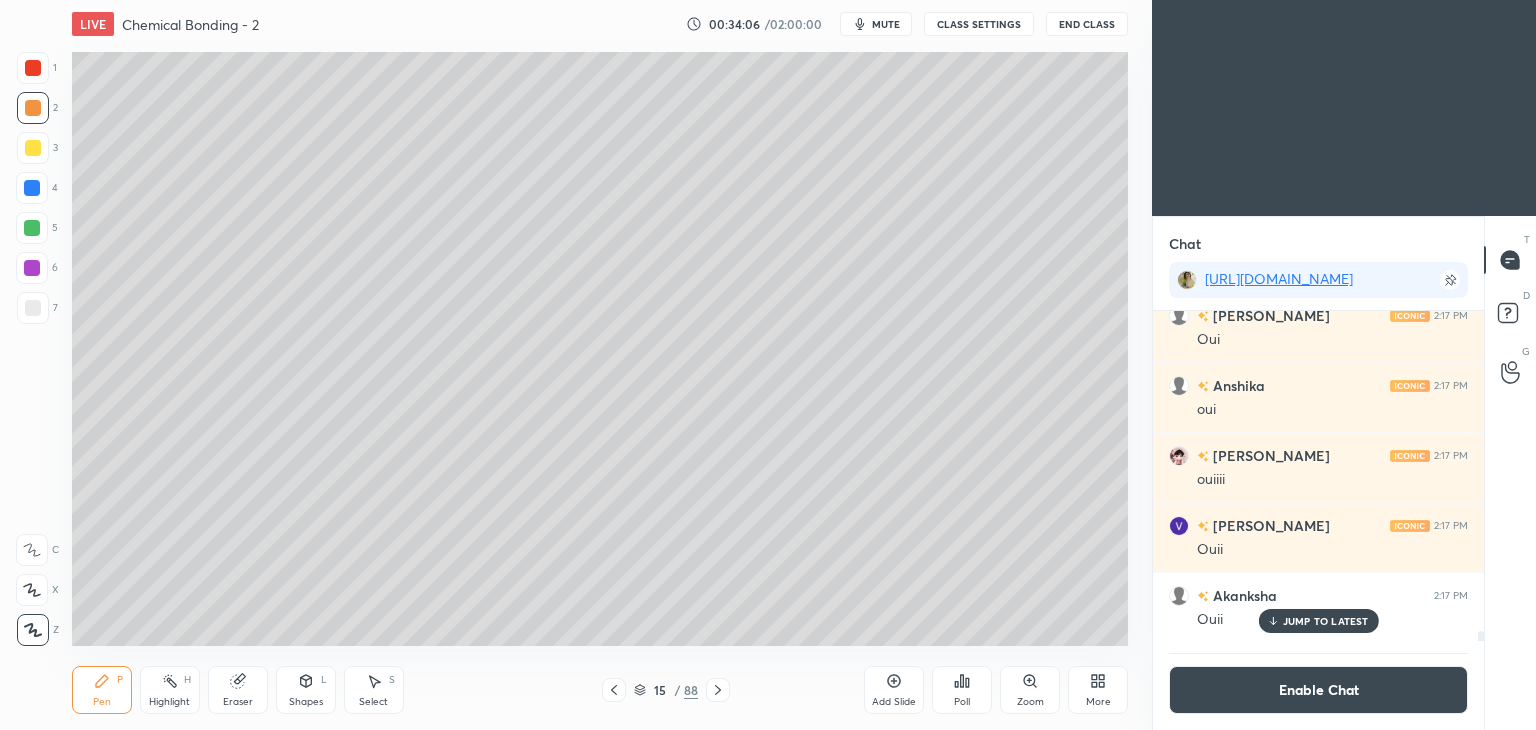 click at bounding box center [32, 268] 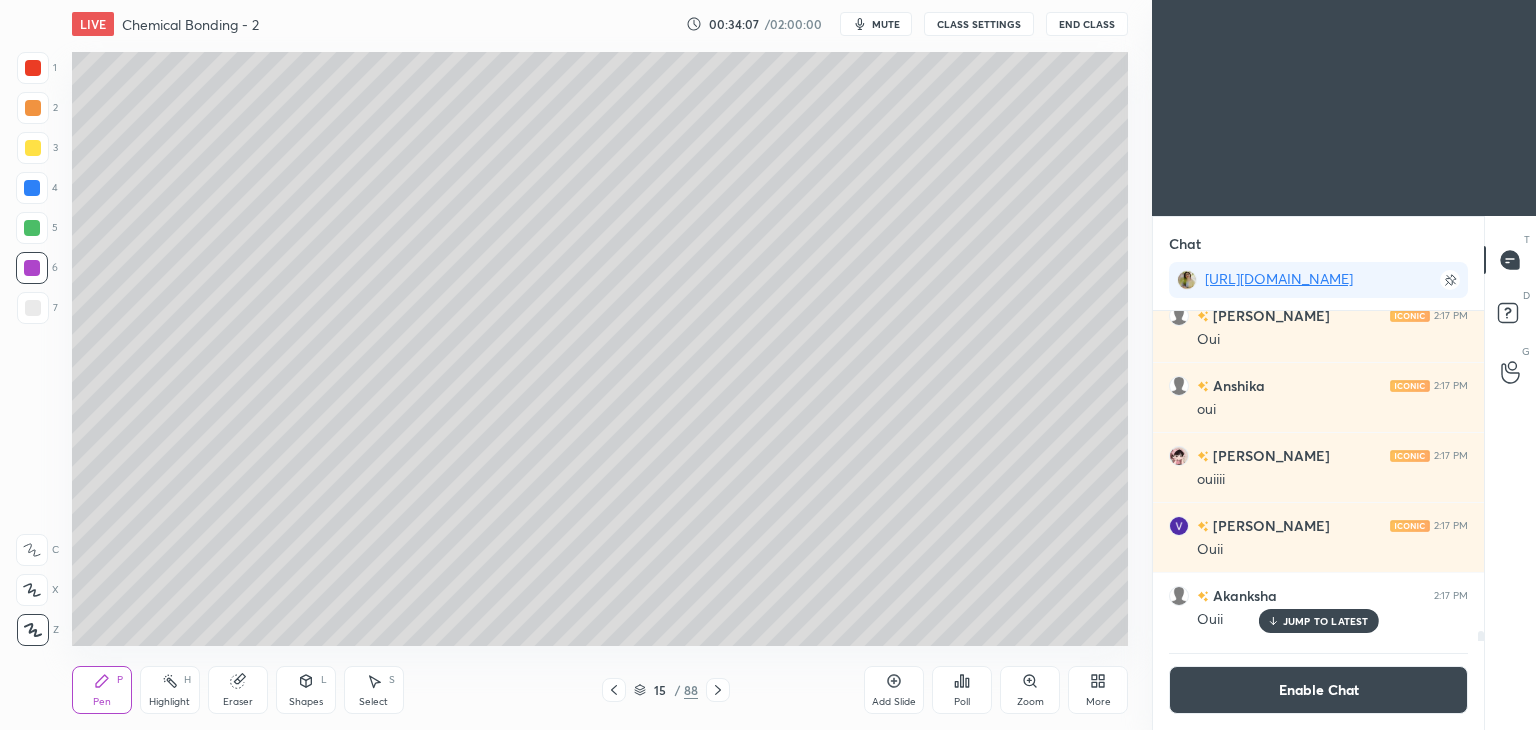 click on "Highlight" at bounding box center (169, 702) 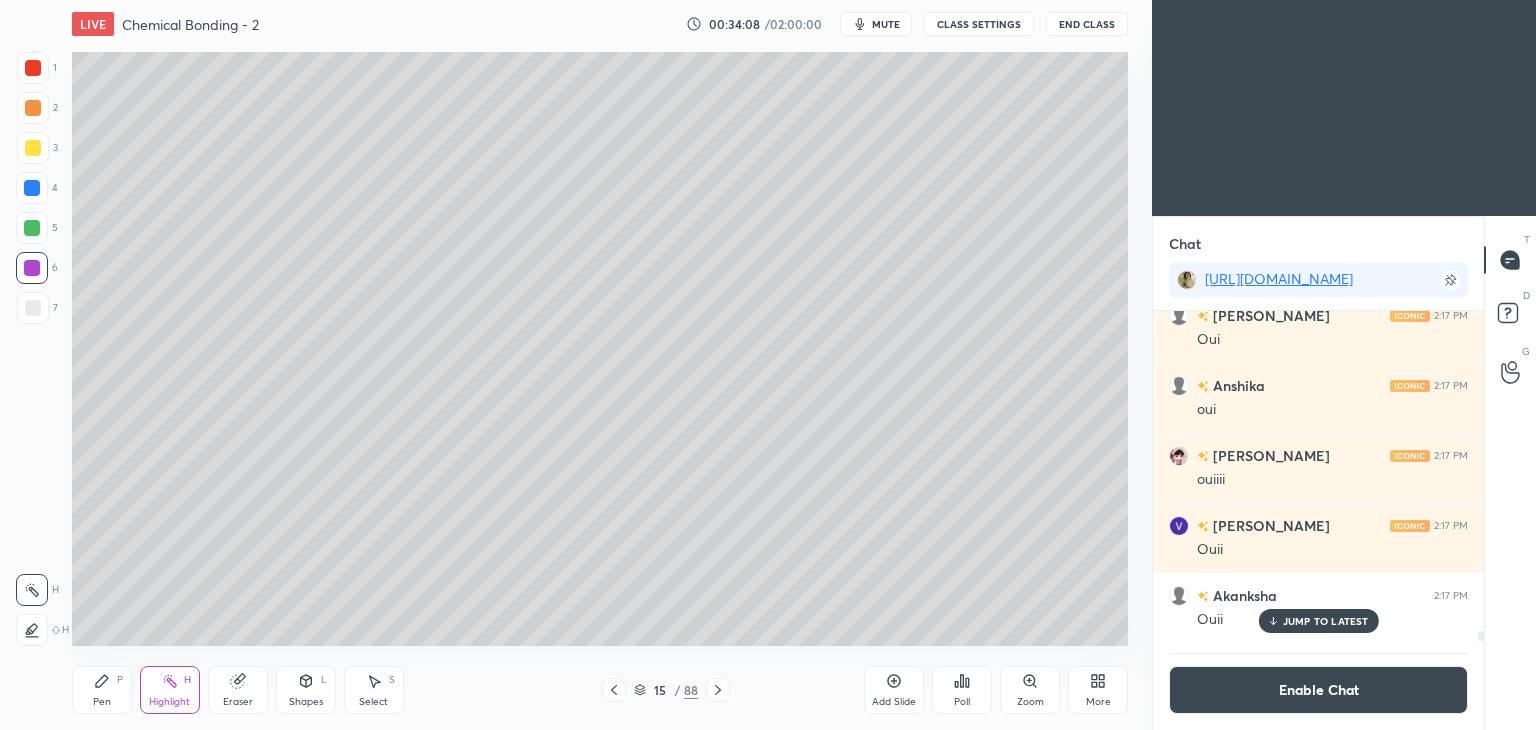 click 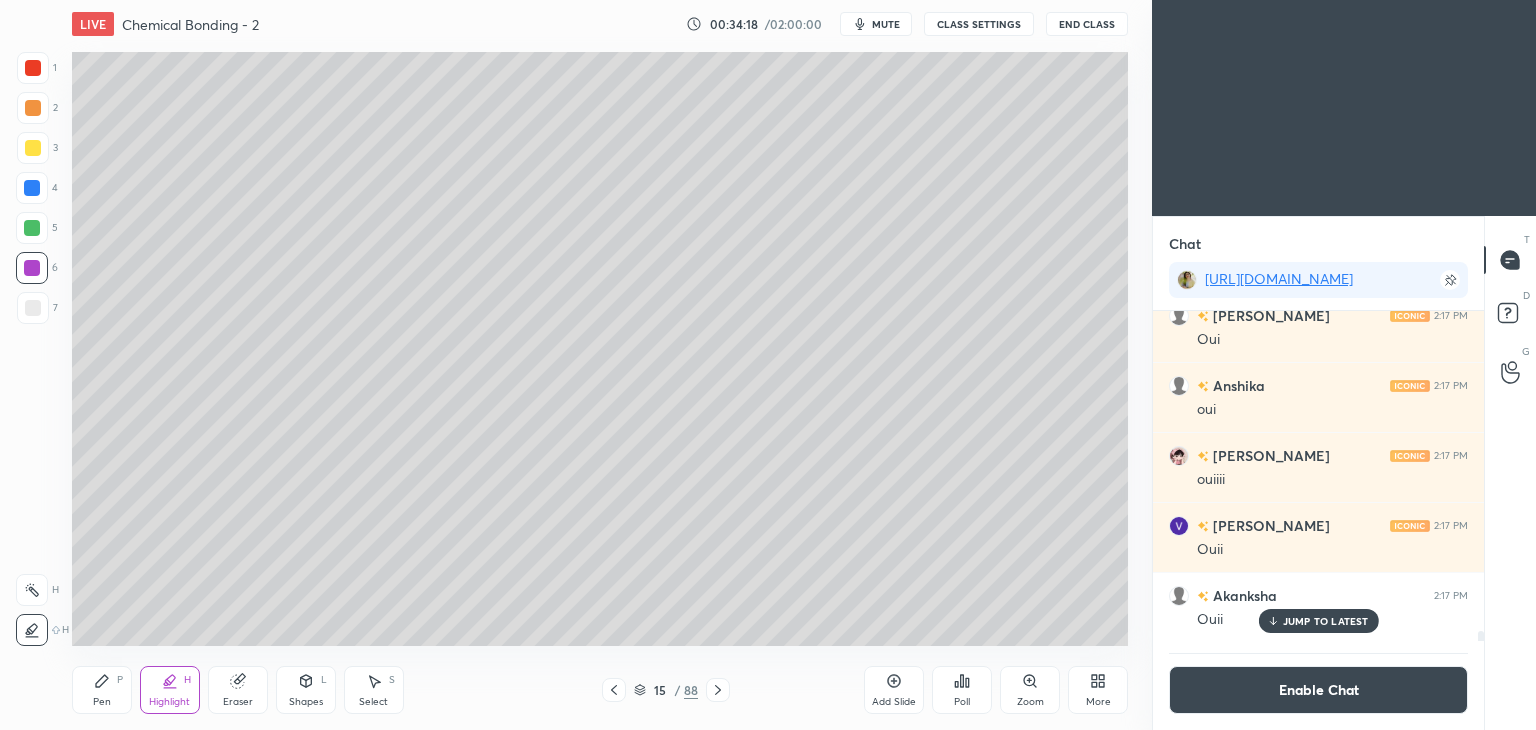 click 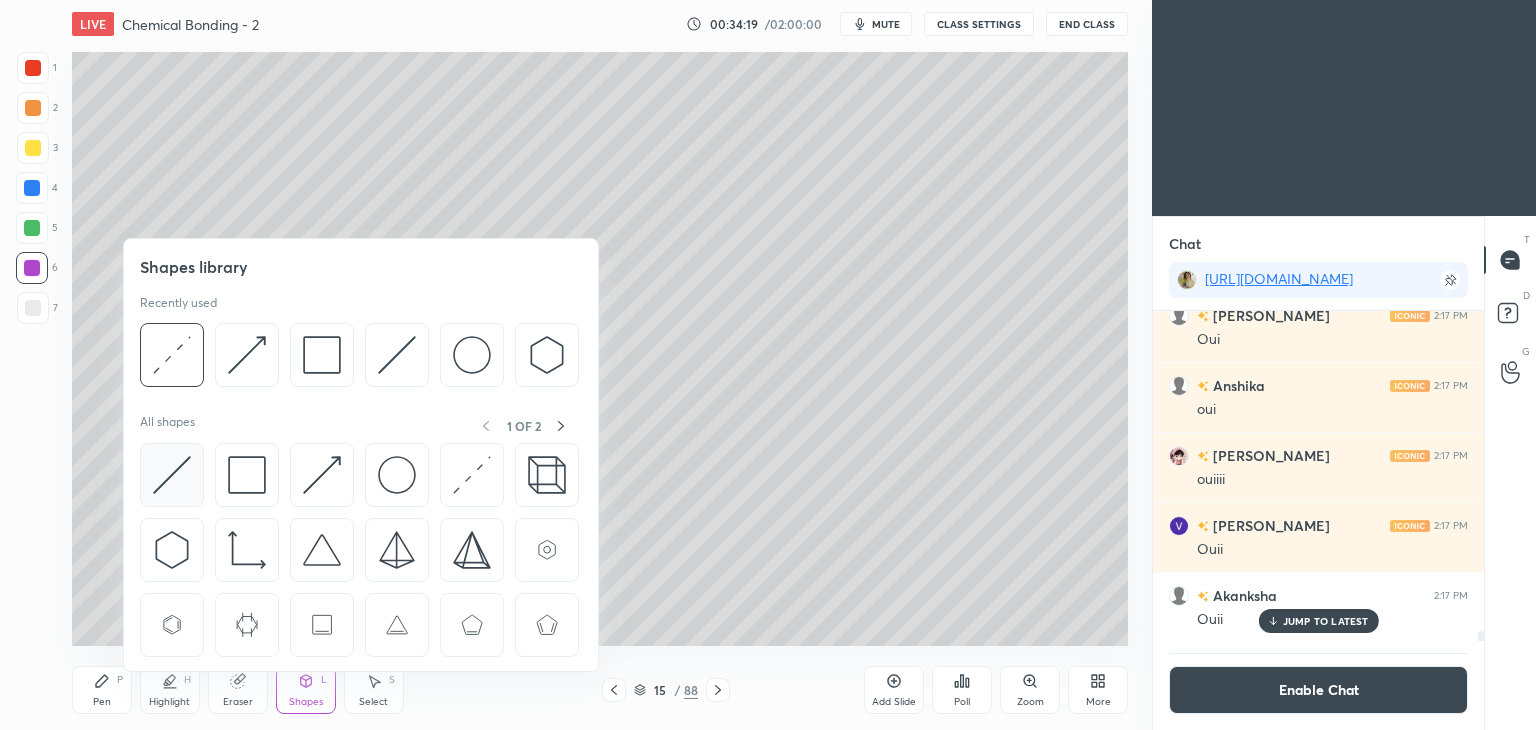click at bounding box center [172, 475] 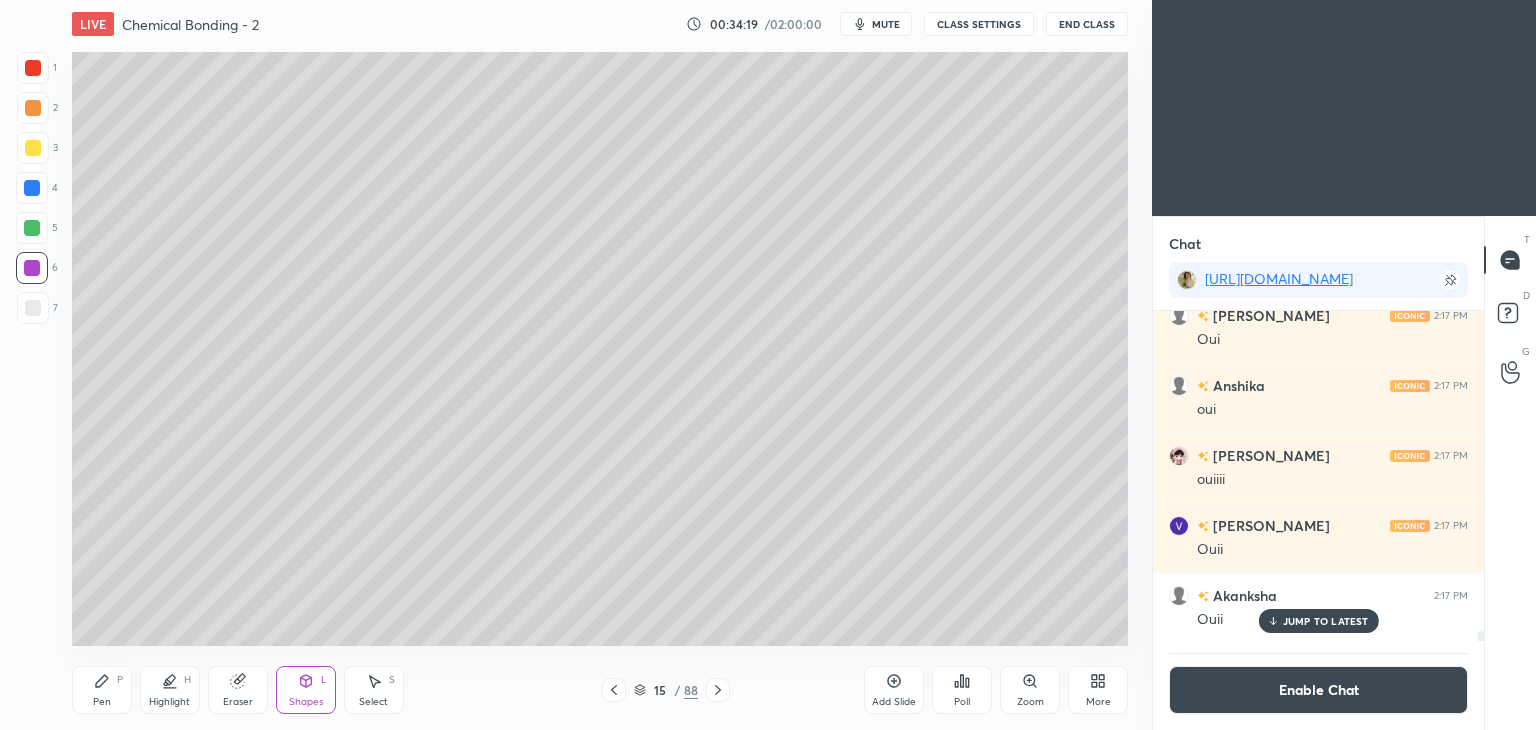 click at bounding box center [33, 308] 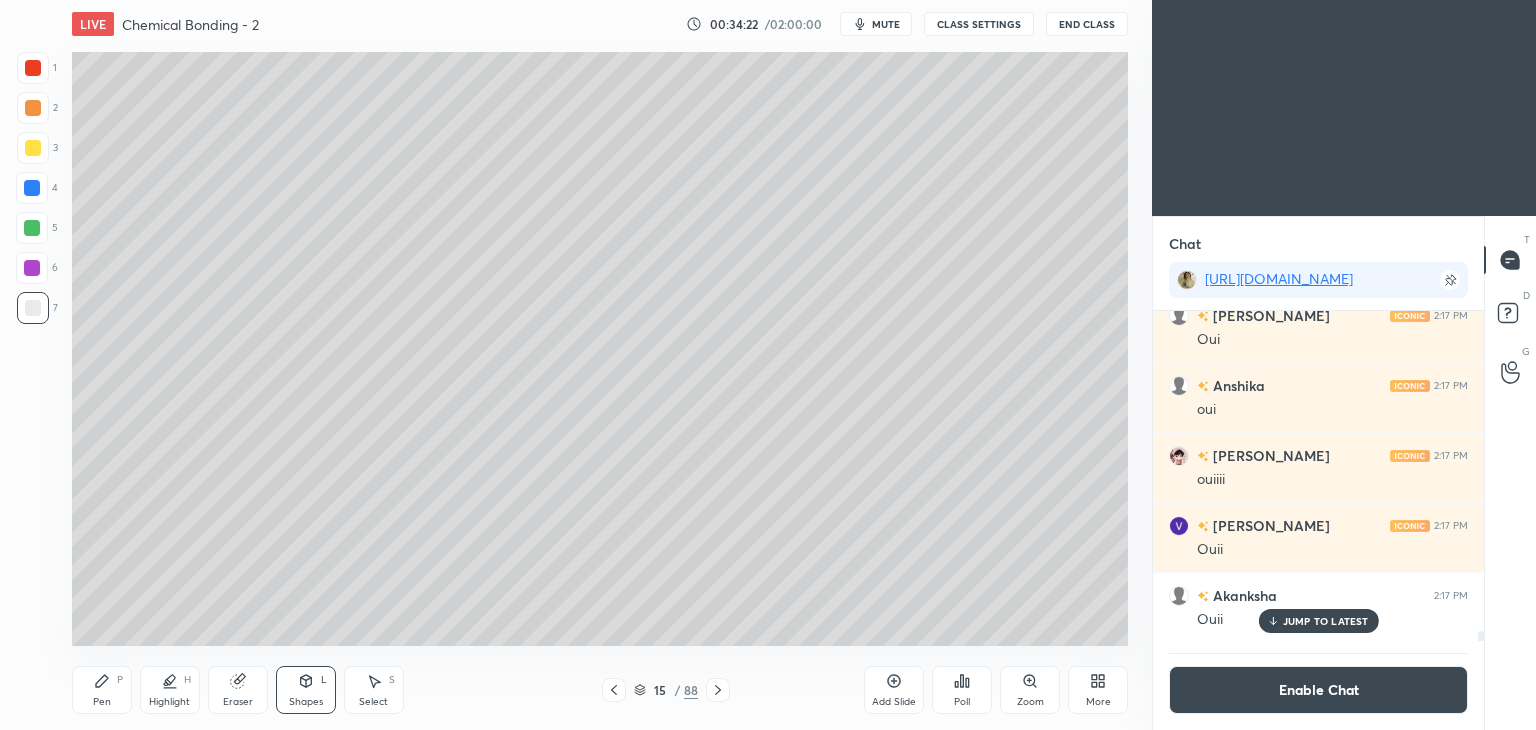 click on "Highlight H" at bounding box center (170, 690) 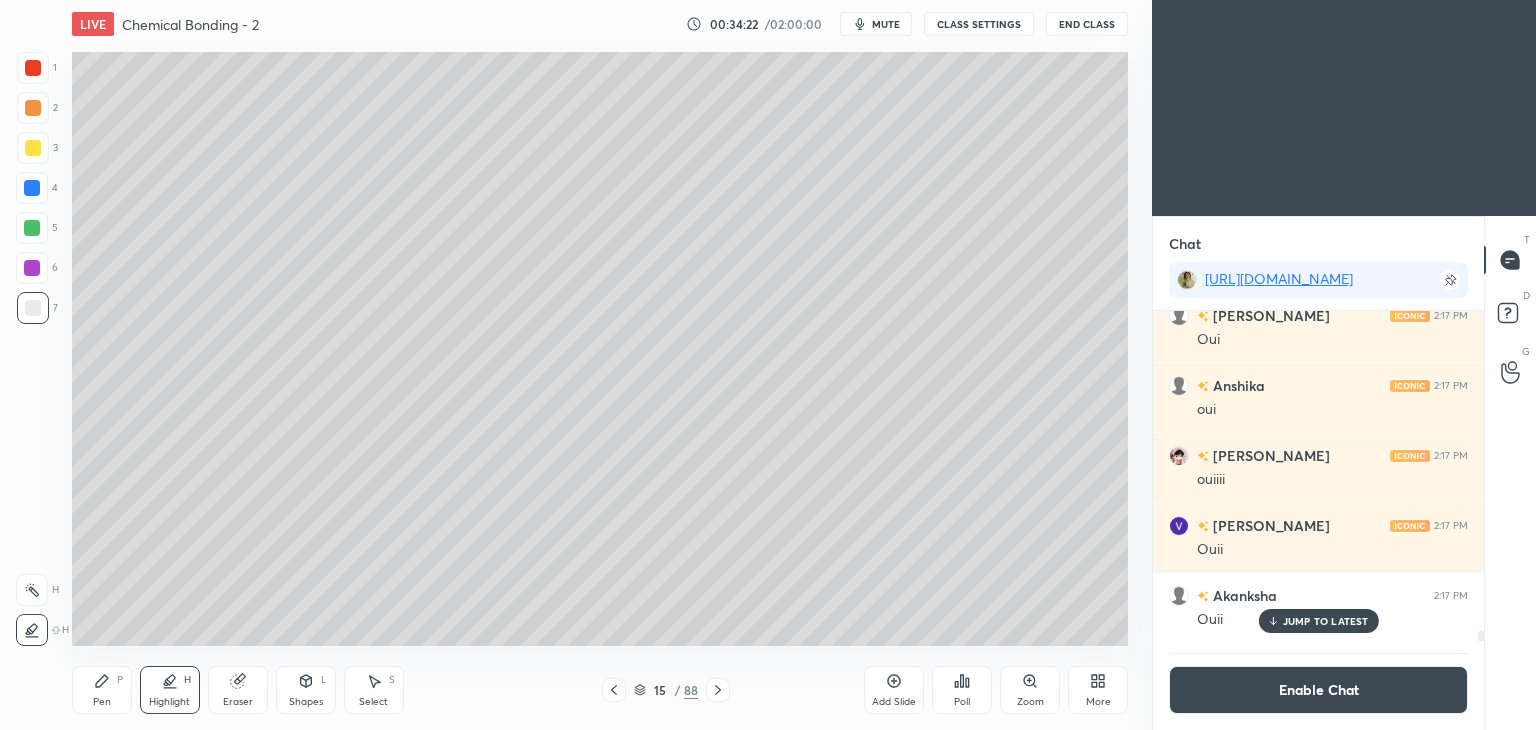 click 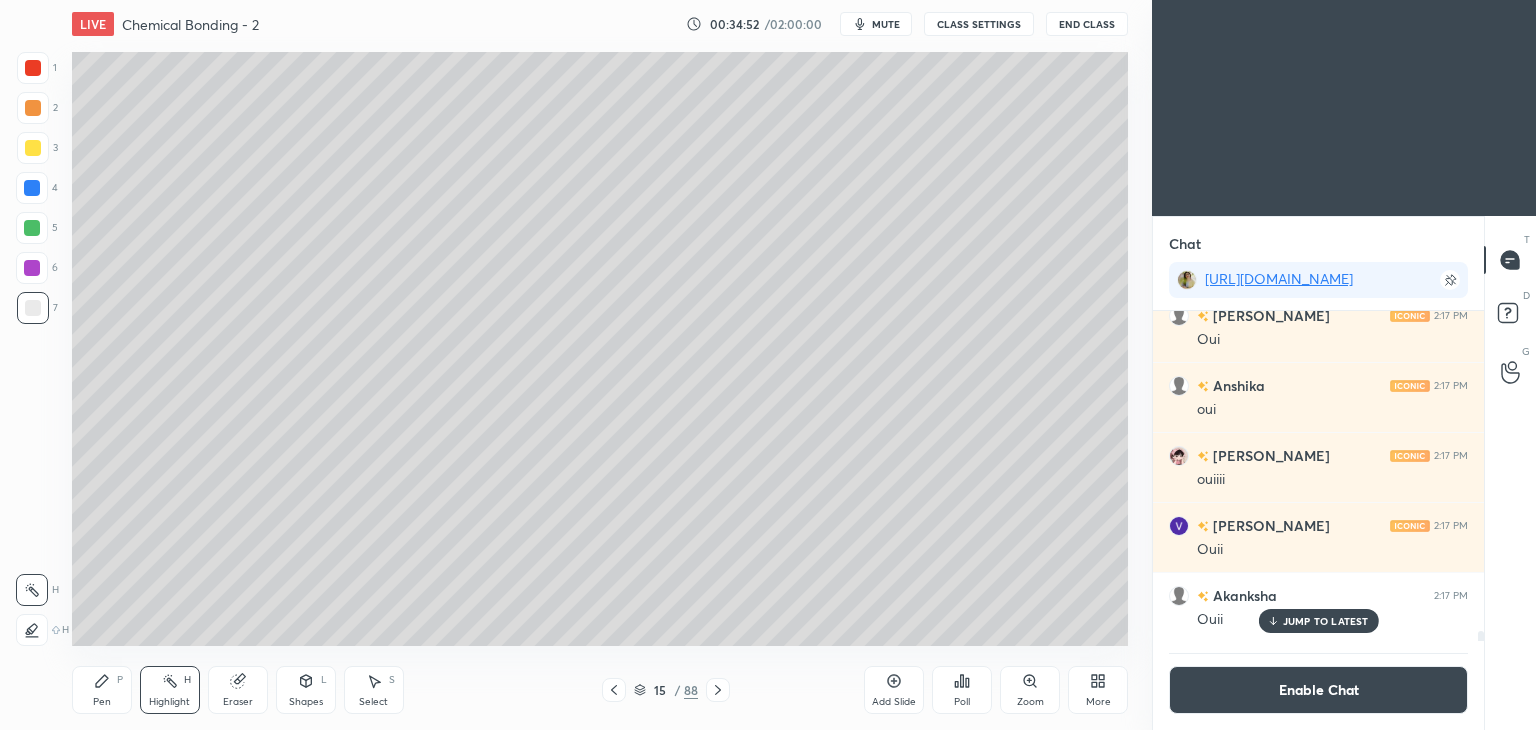 click on "Pen P" at bounding box center (102, 690) 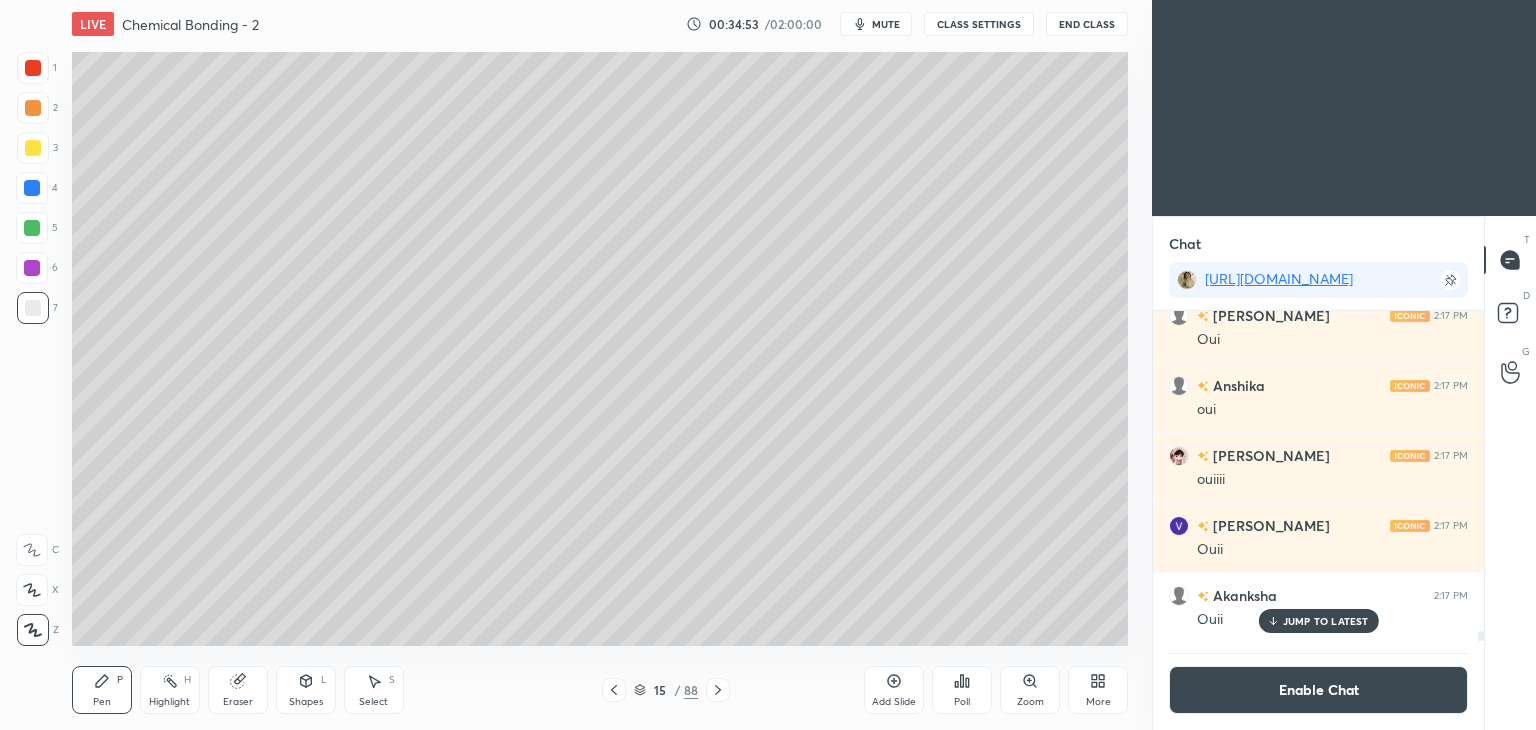 click at bounding box center [33, 148] 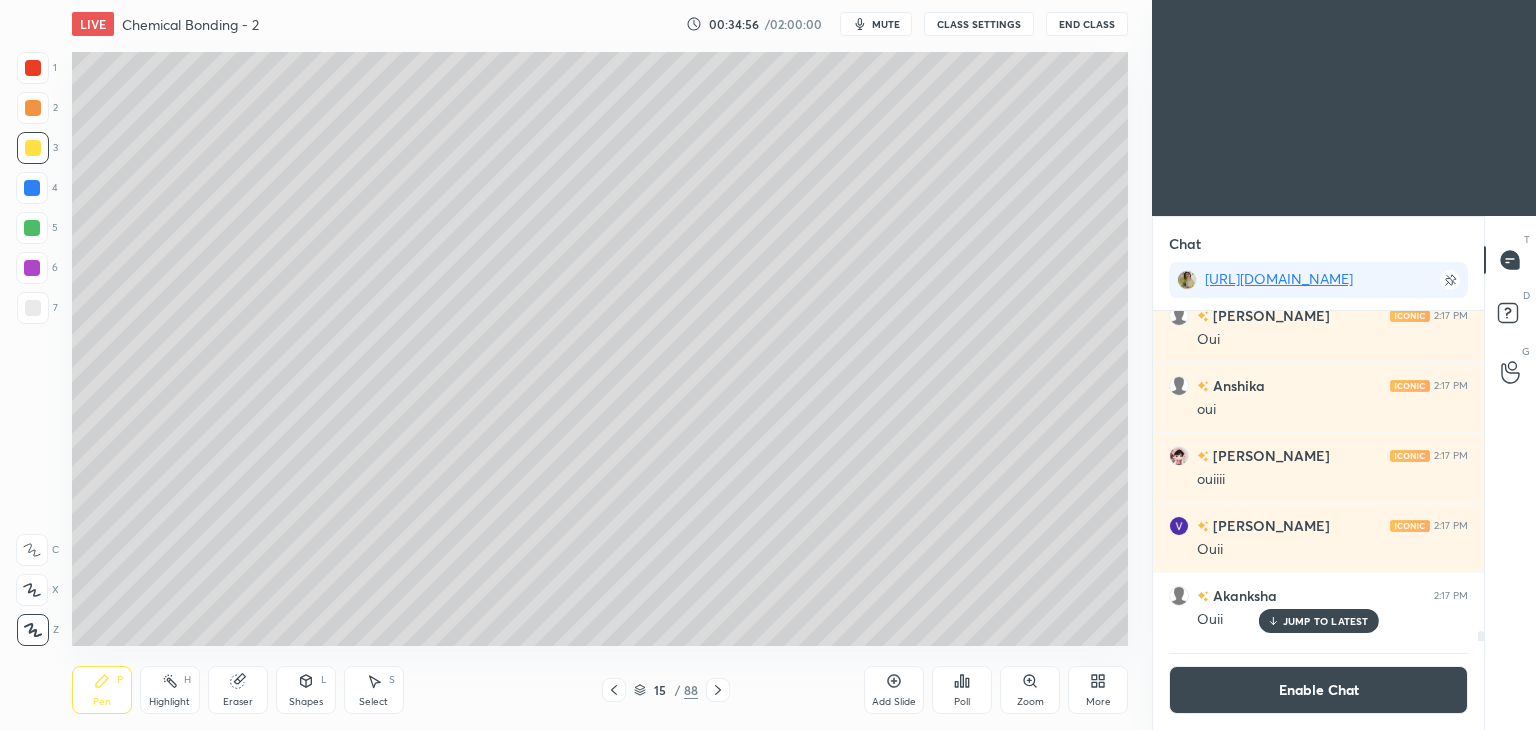 click at bounding box center (32, 228) 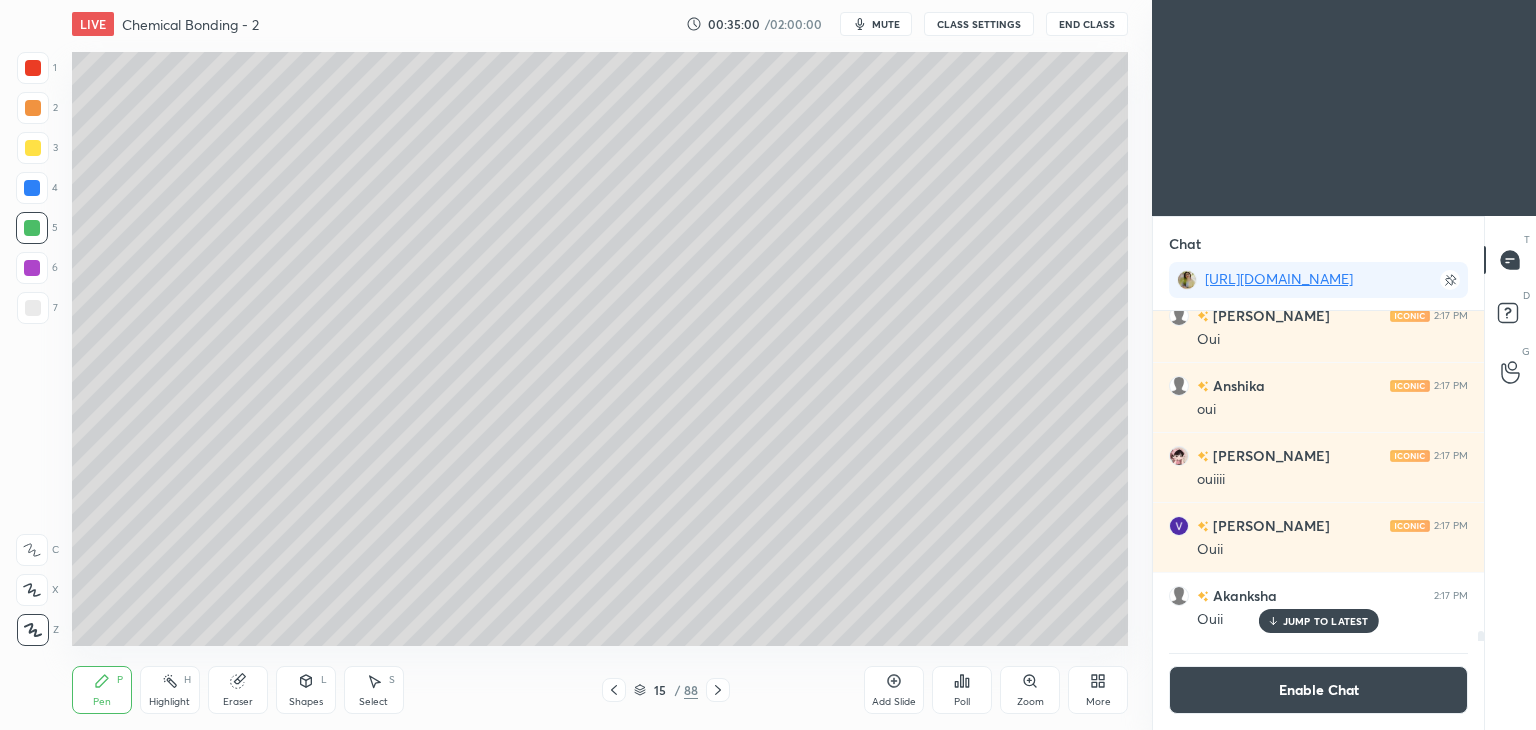 click on "JUMP TO LATEST" at bounding box center [1326, 621] 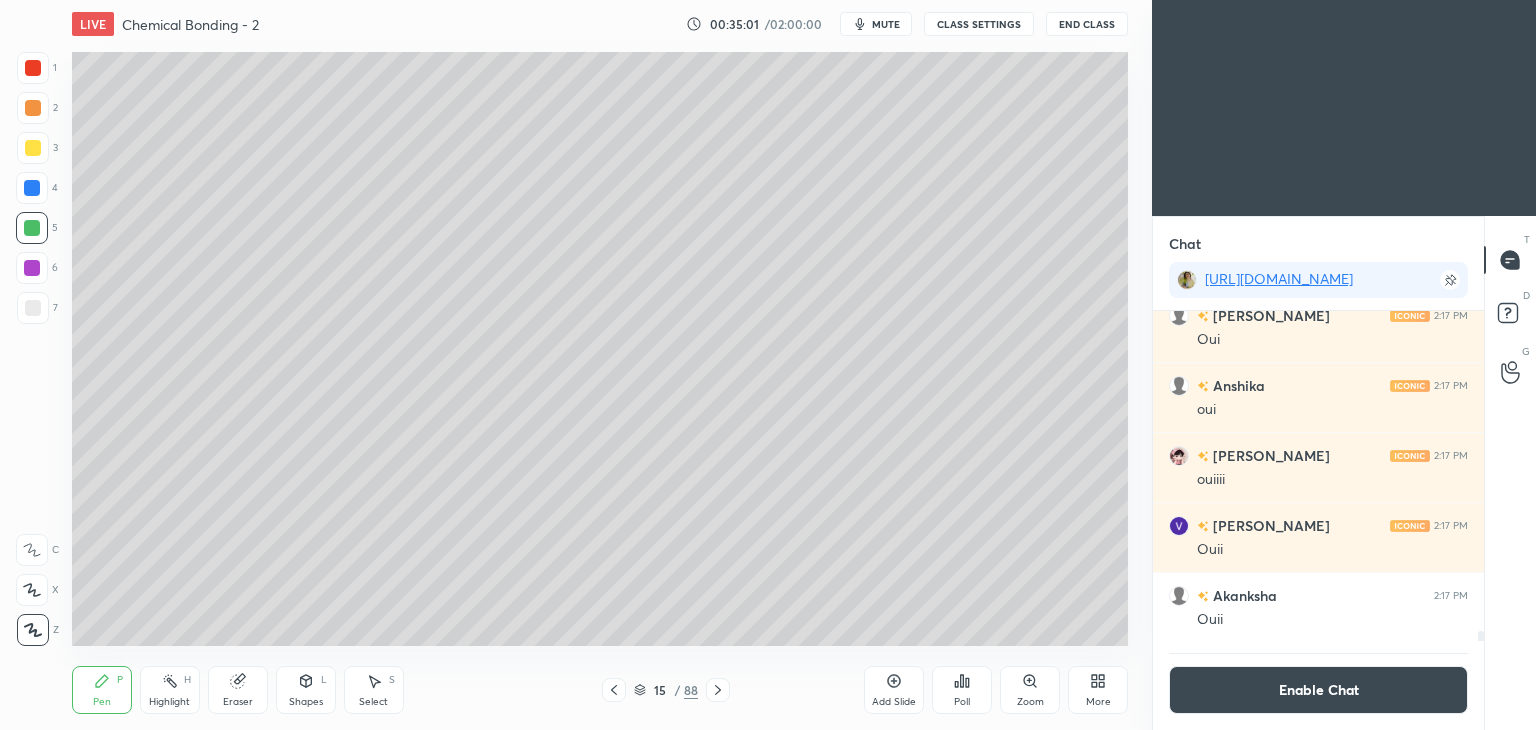 click on "Enable Chat" at bounding box center [1318, 690] 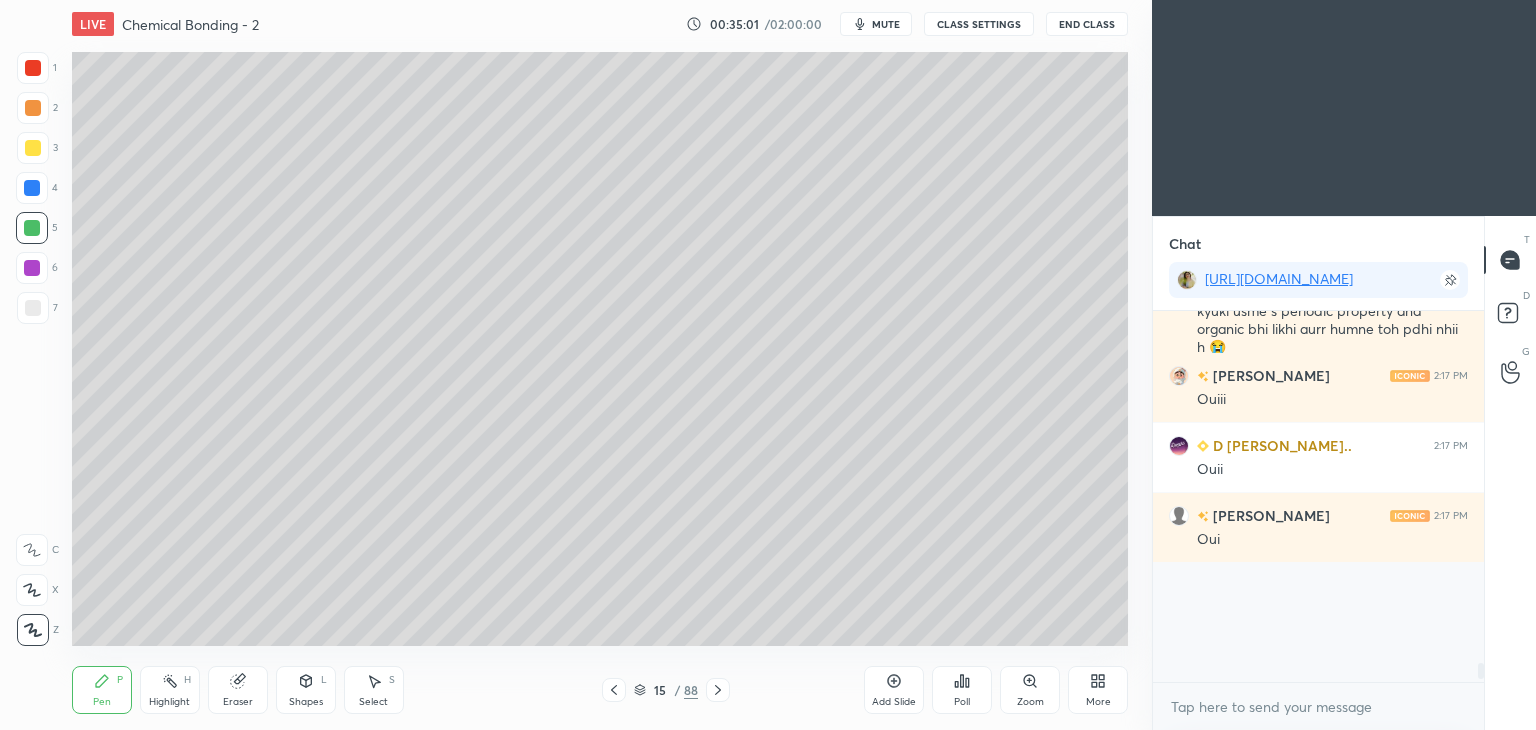 scroll, scrollTop: 10559, scrollLeft: 0, axis: vertical 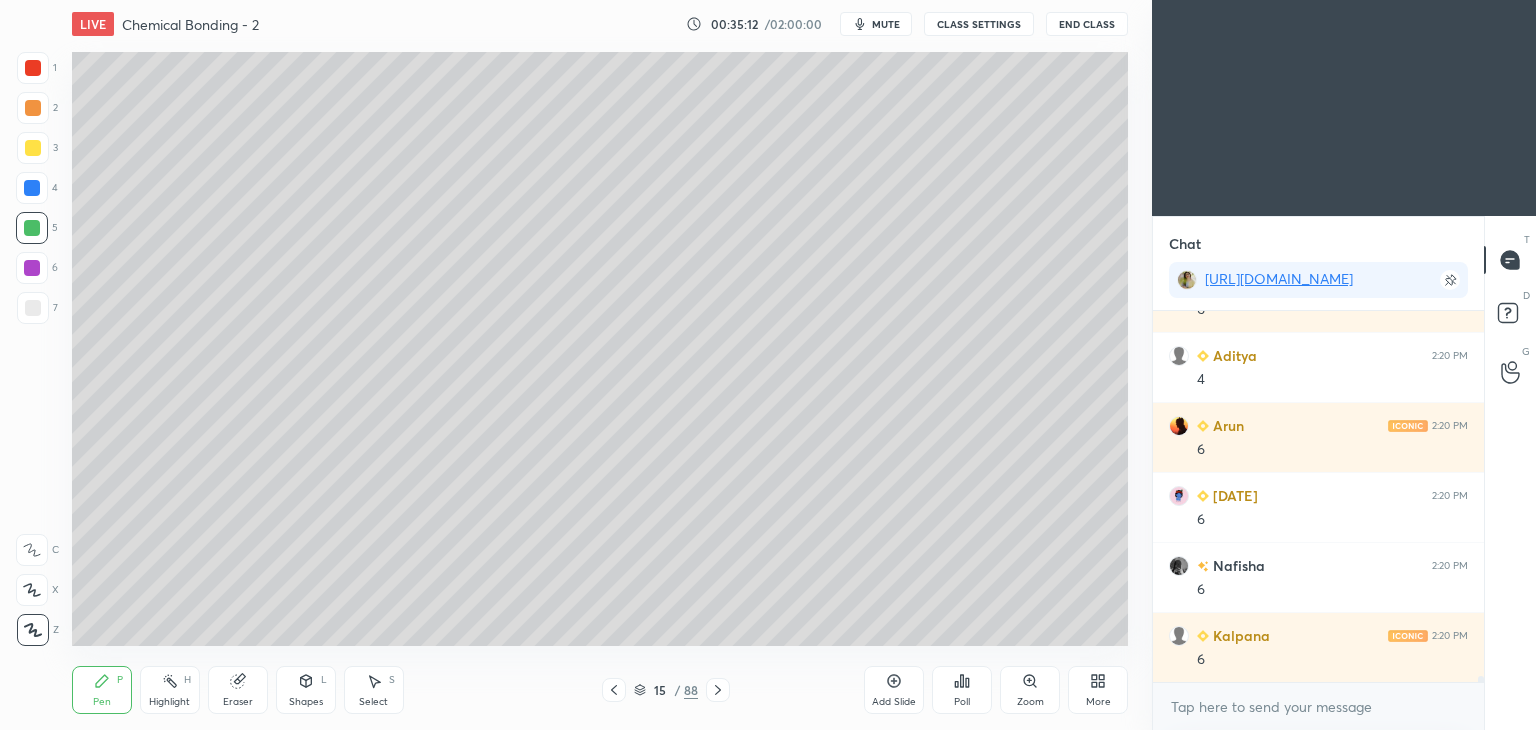 click on "CLASS SETTINGS" at bounding box center [979, 24] 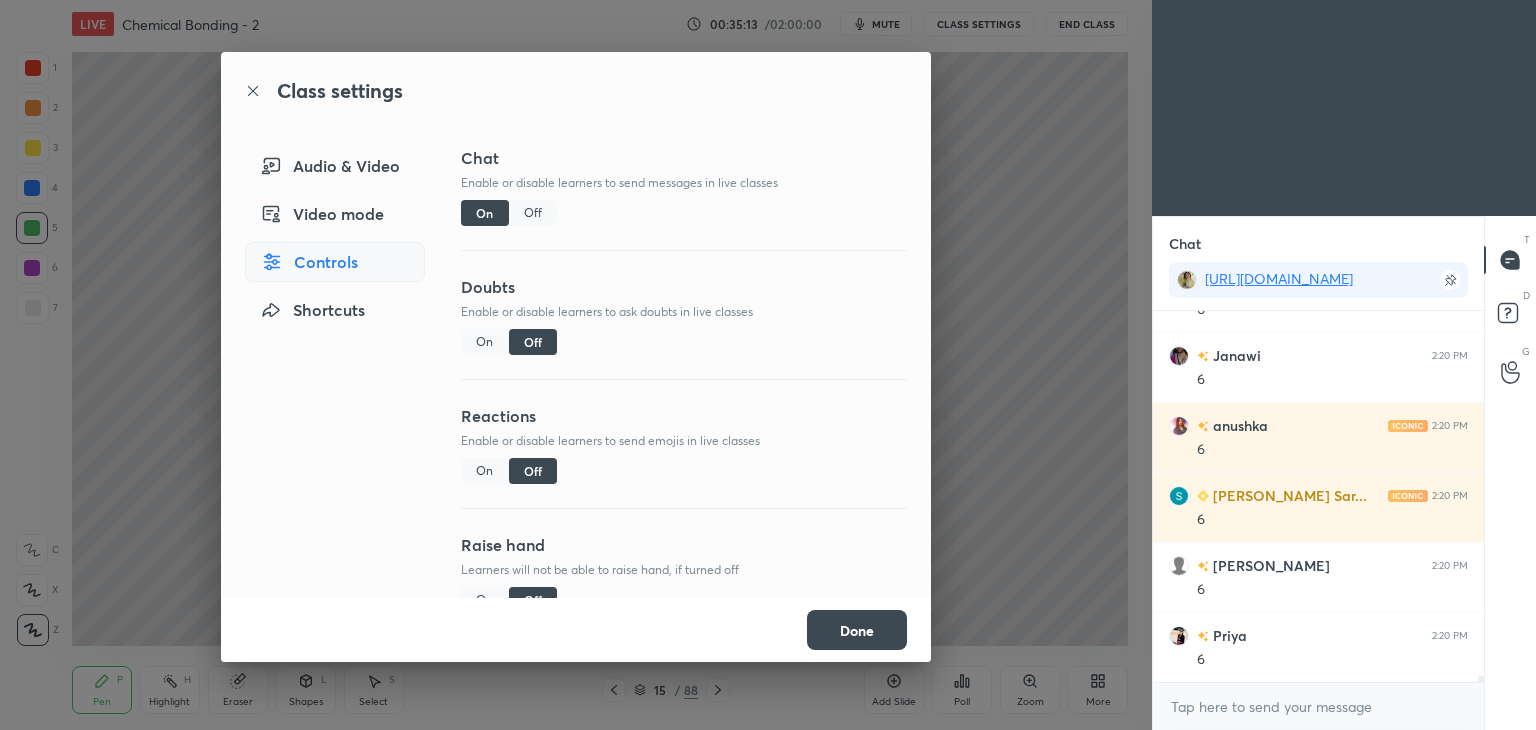 click on "Off" at bounding box center [533, 213] 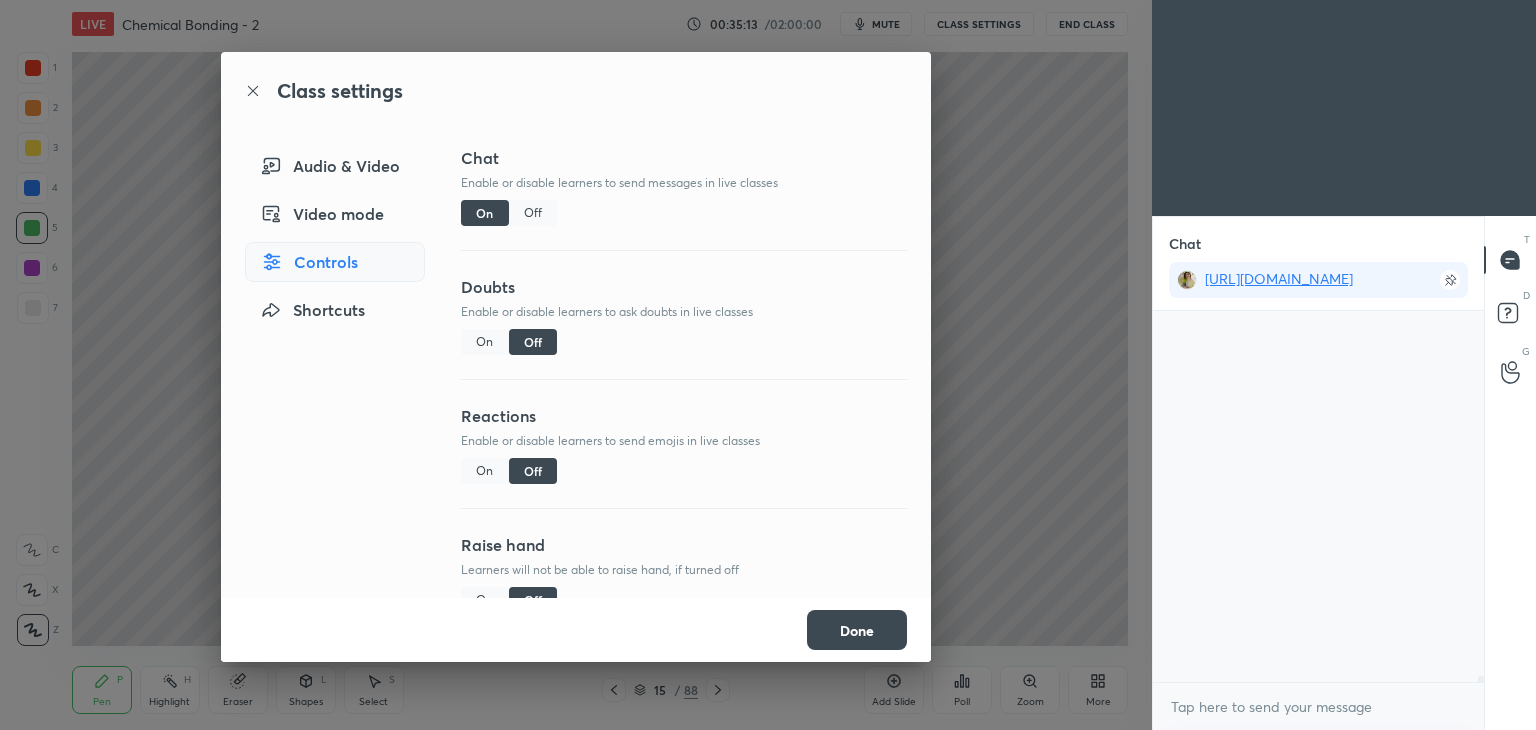 scroll, scrollTop: 325, scrollLeft: 325, axis: both 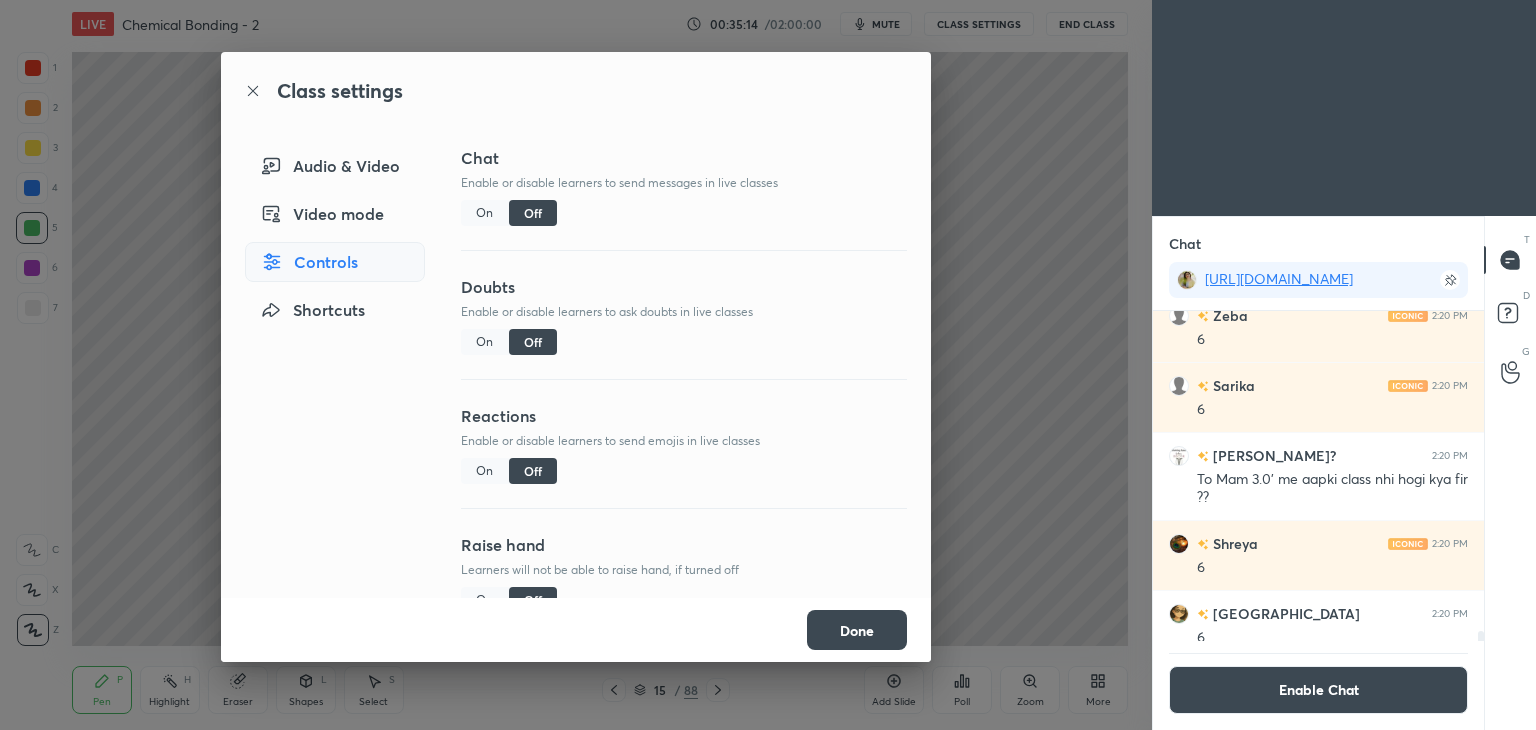 click on "Done" at bounding box center (857, 630) 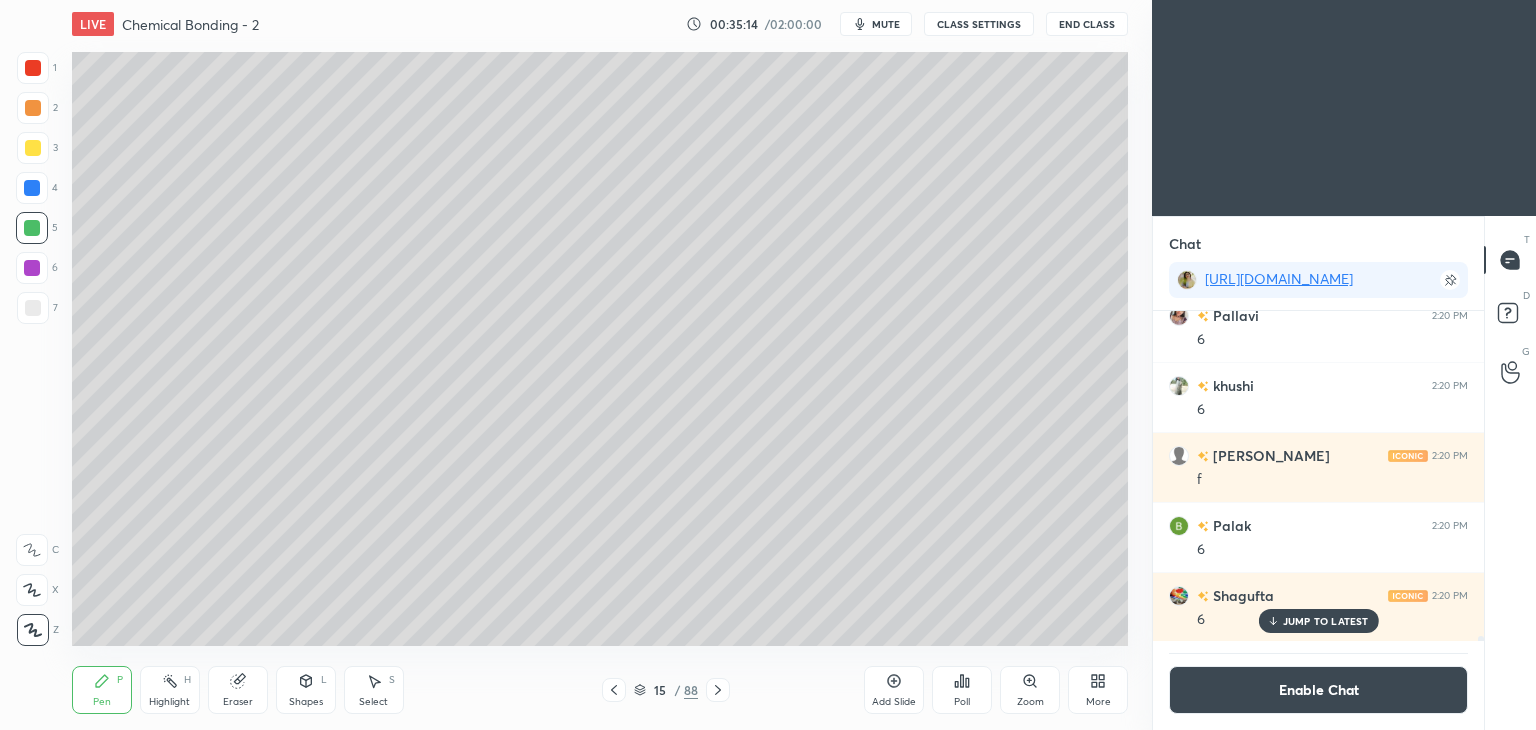 click on "Pen P" at bounding box center [102, 690] 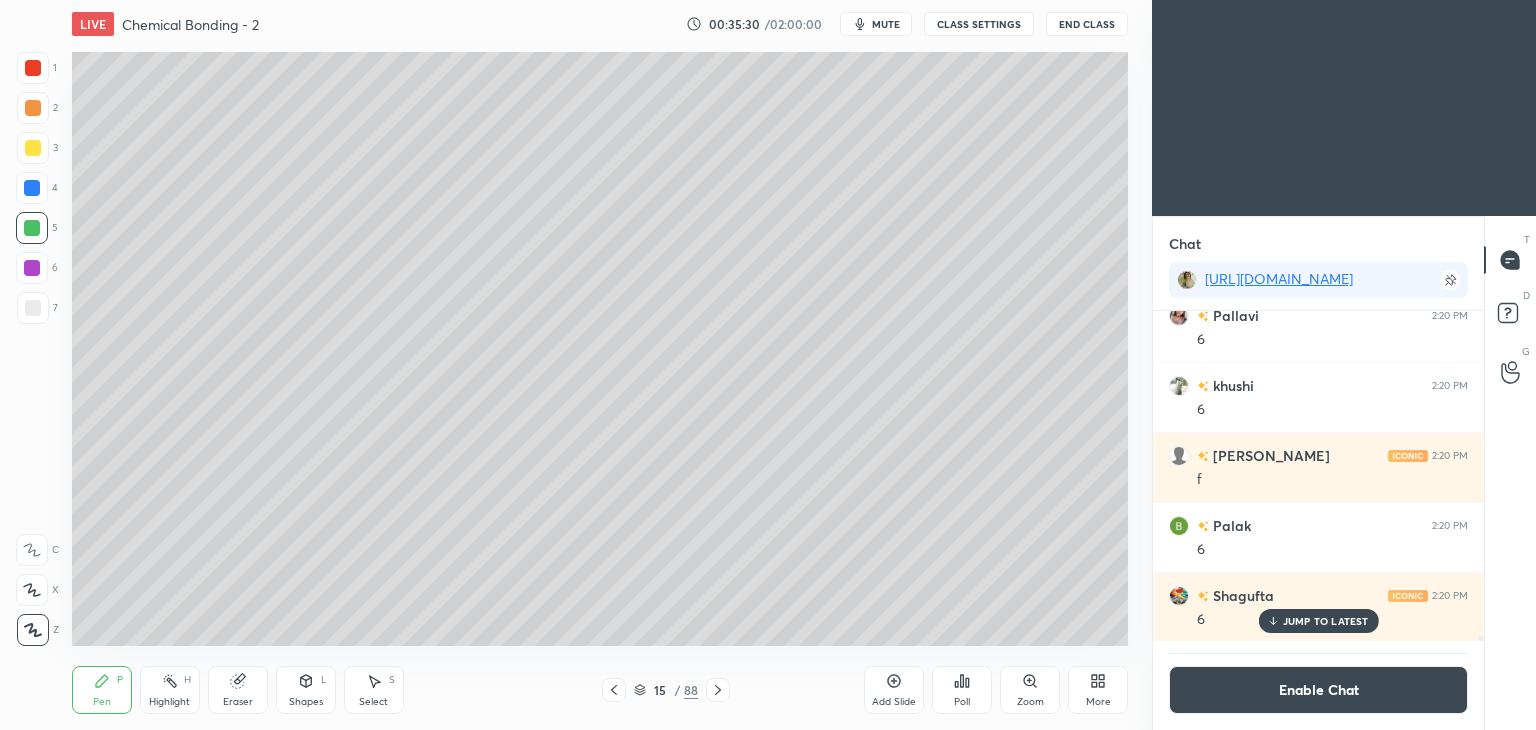 click at bounding box center [33, 148] 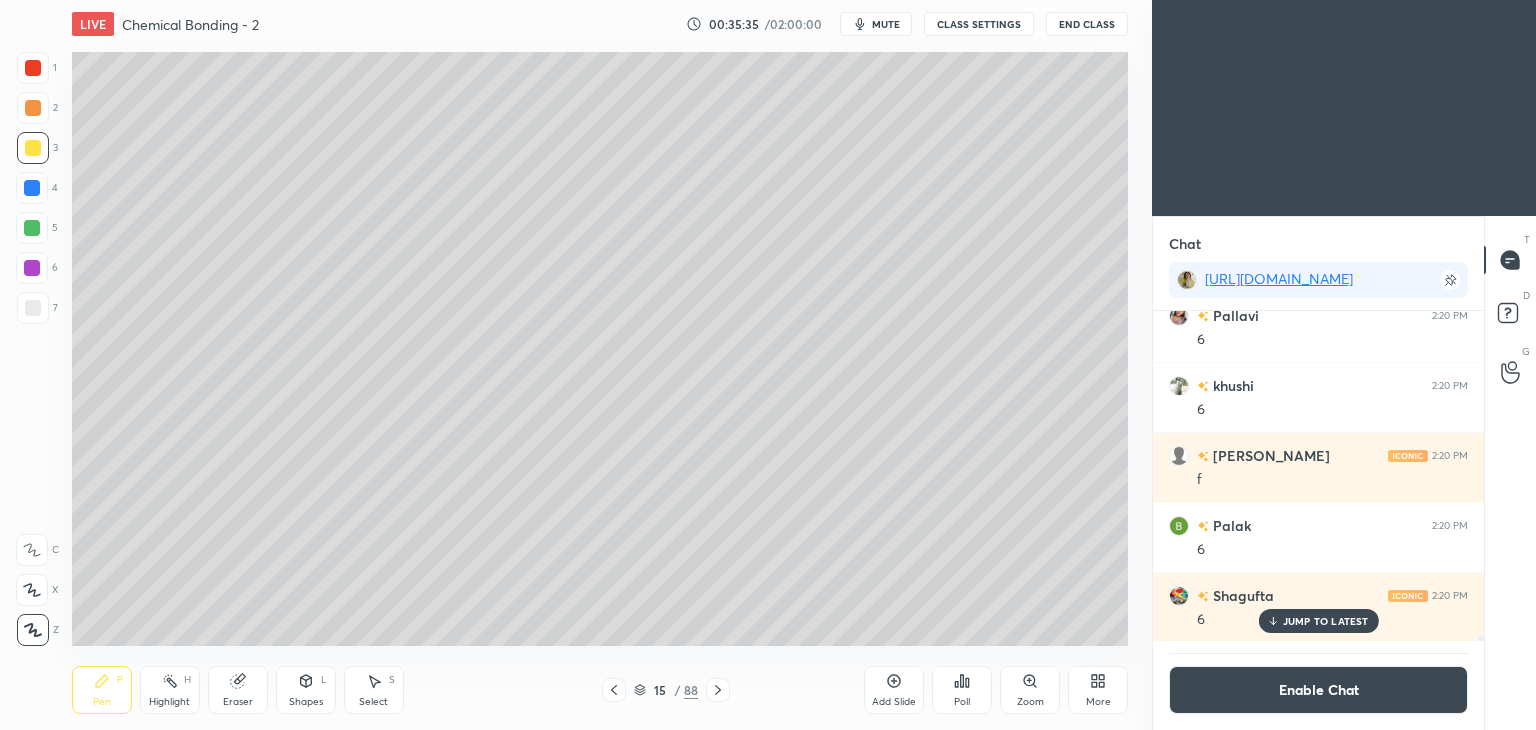 click at bounding box center (33, 108) 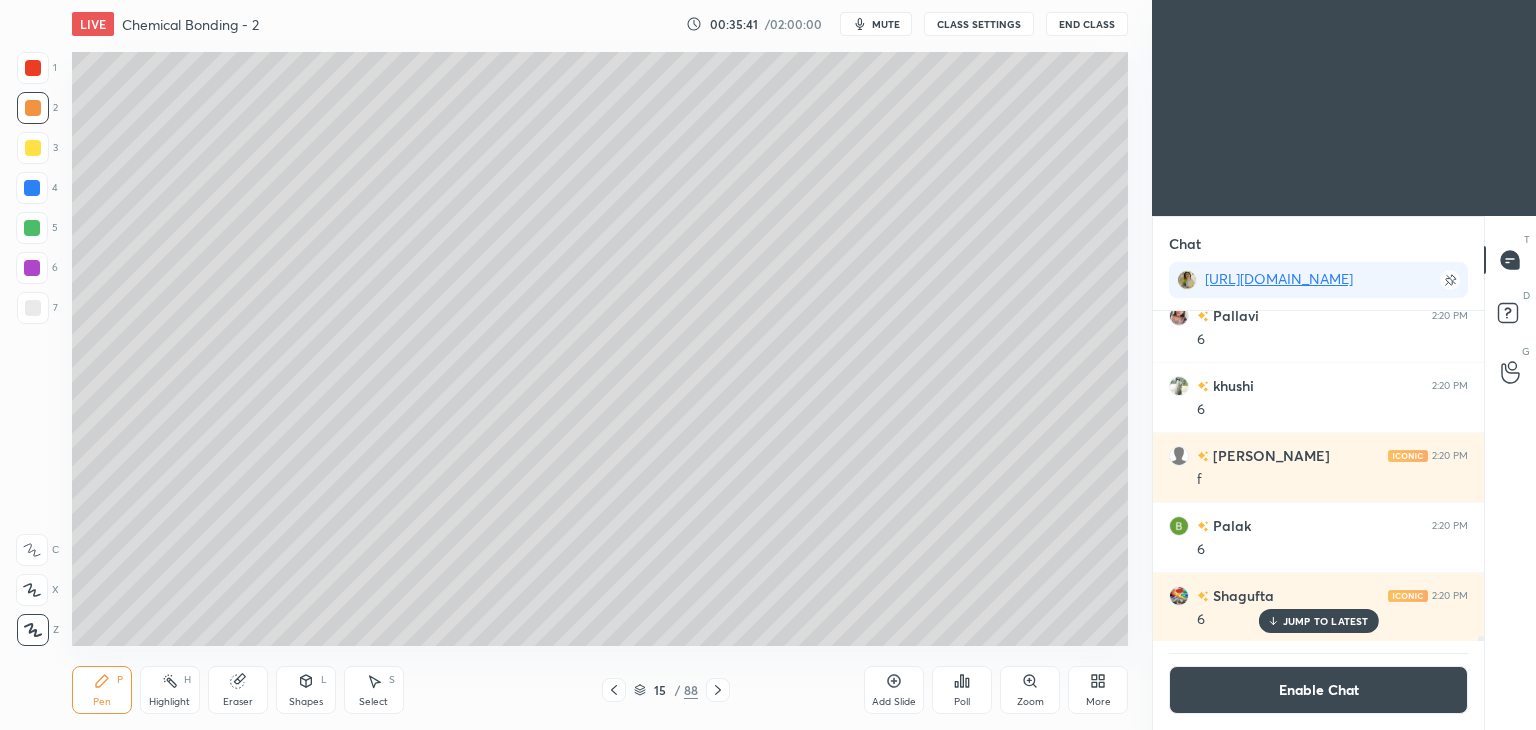 click on "Select S" at bounding box center (374, 690) 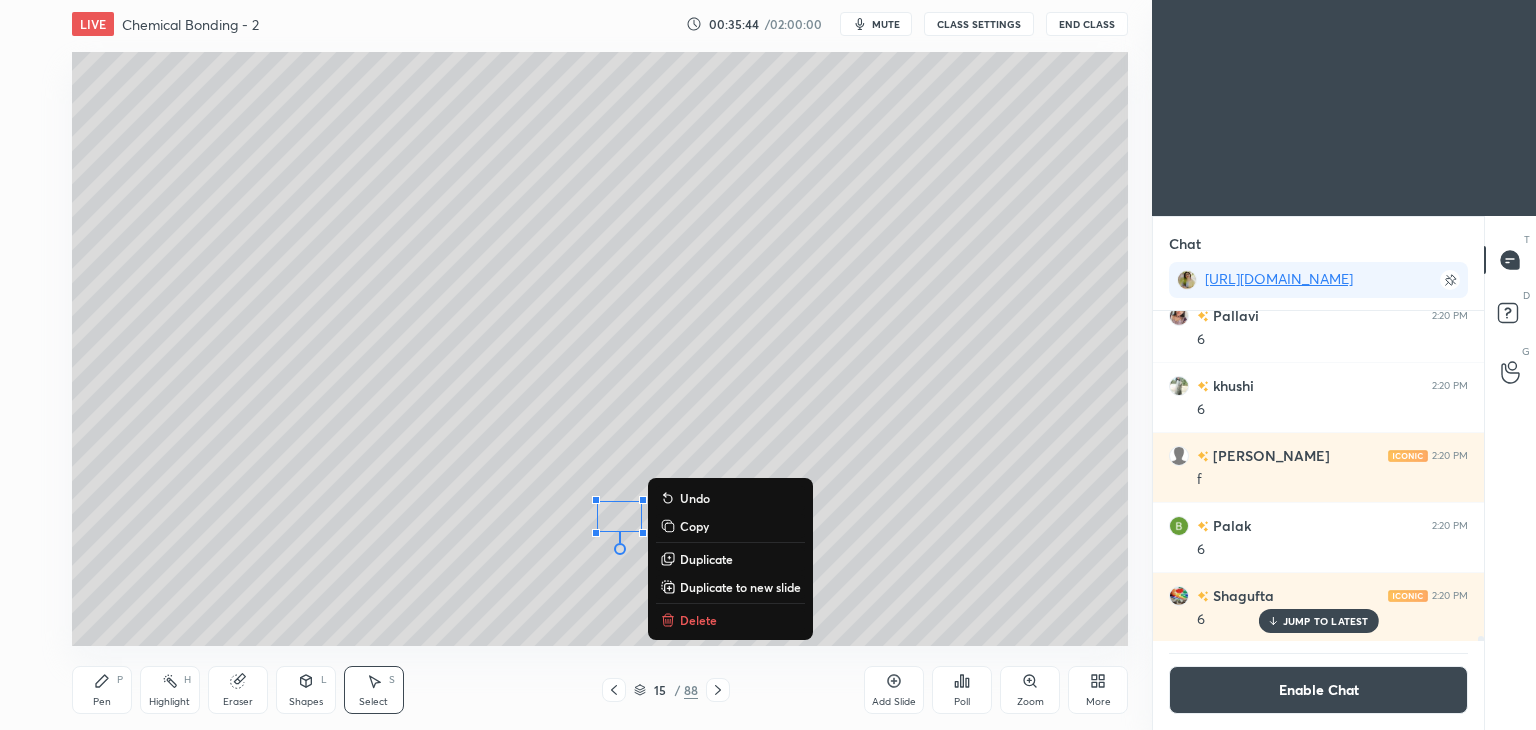 click on "Eraser" at bounding box center (238, 690) 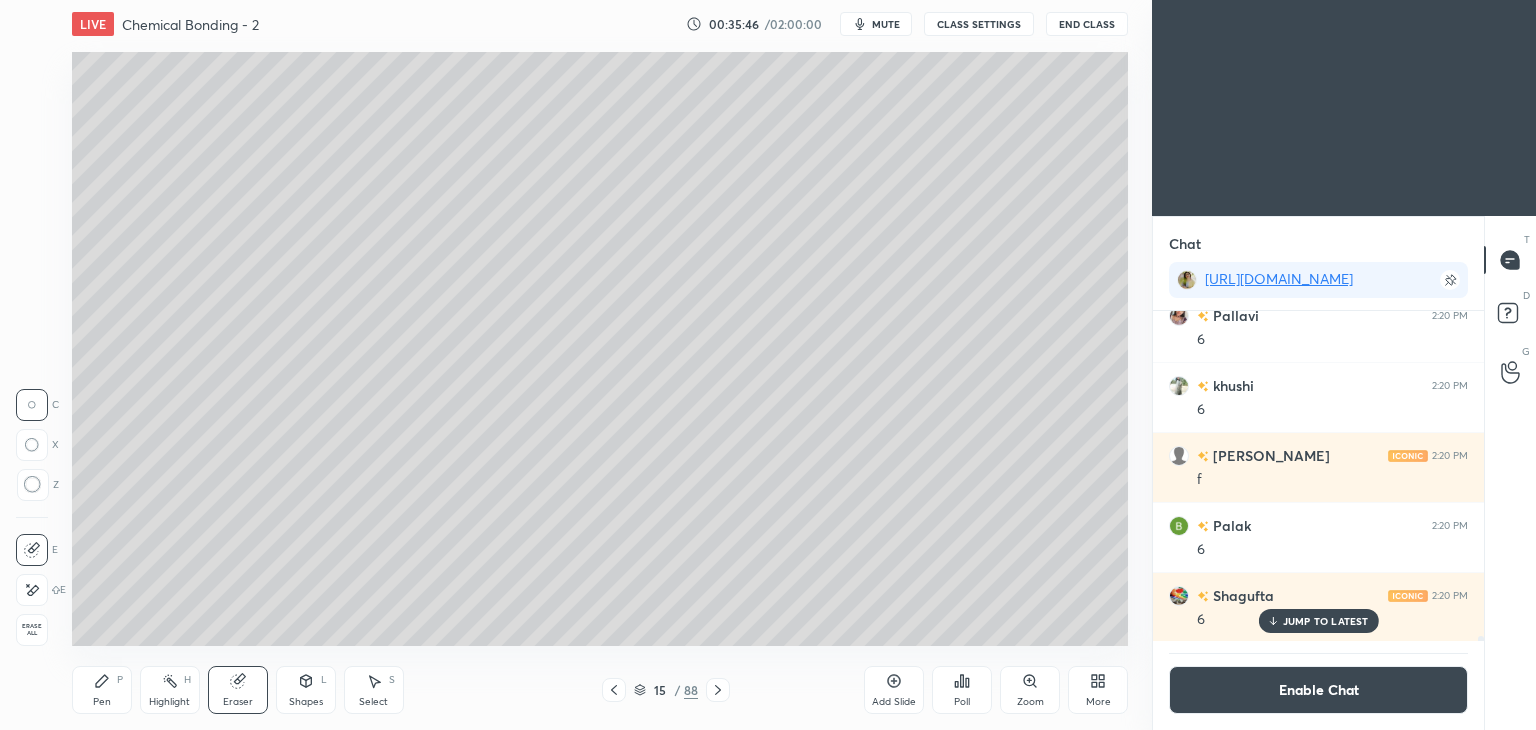 click on "Pen P" at bounding box center [102, 690] 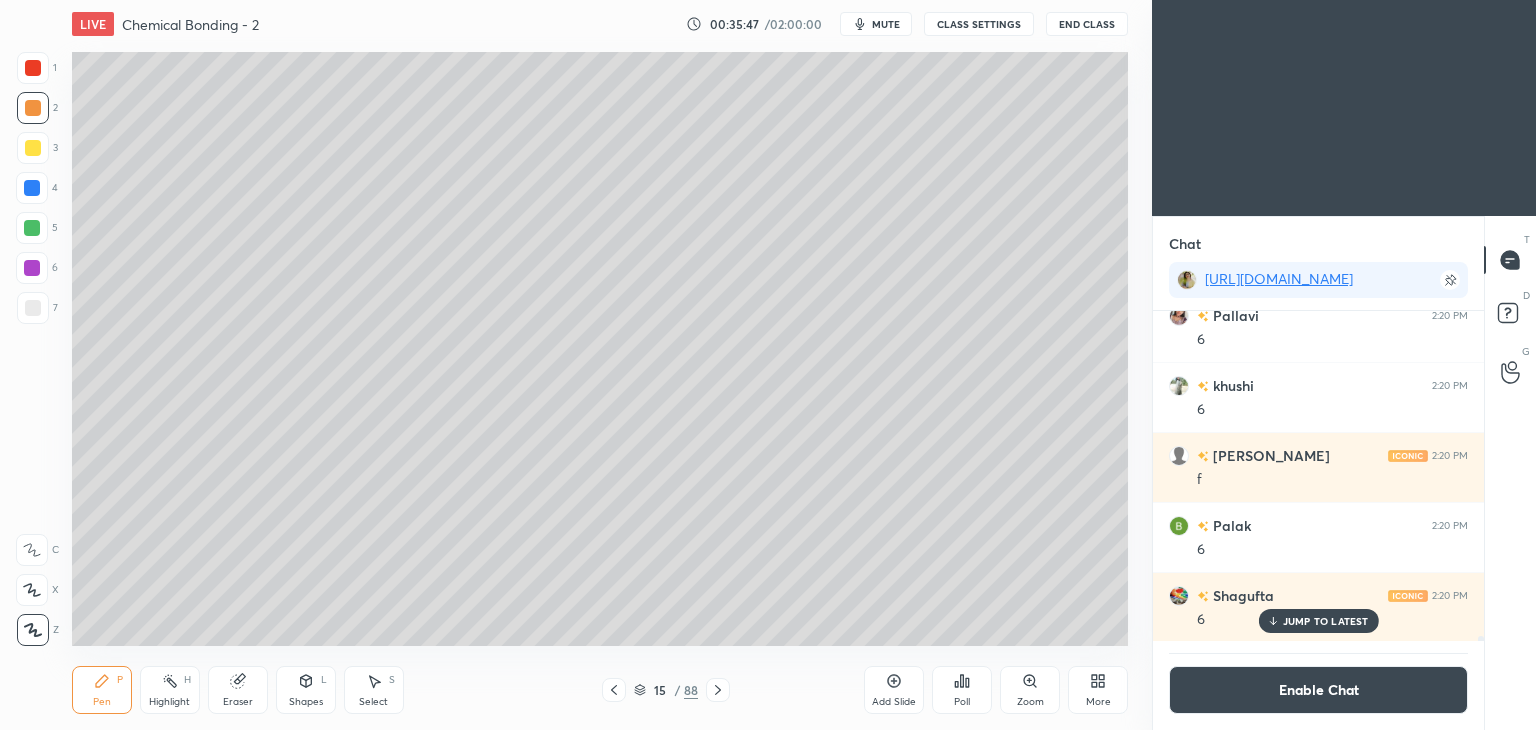 click at bounding box center [32, 228] 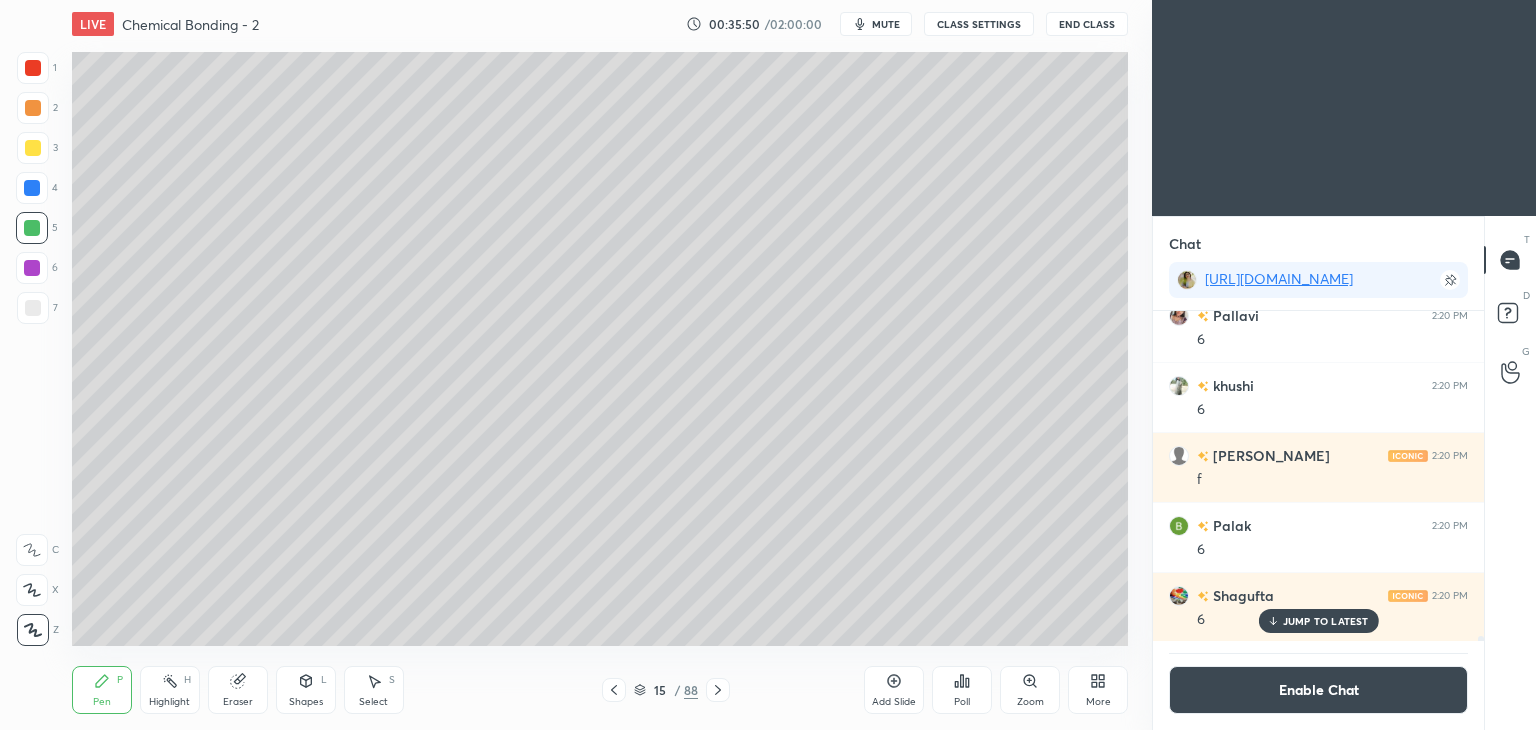 click at bounding box center (33, 108) 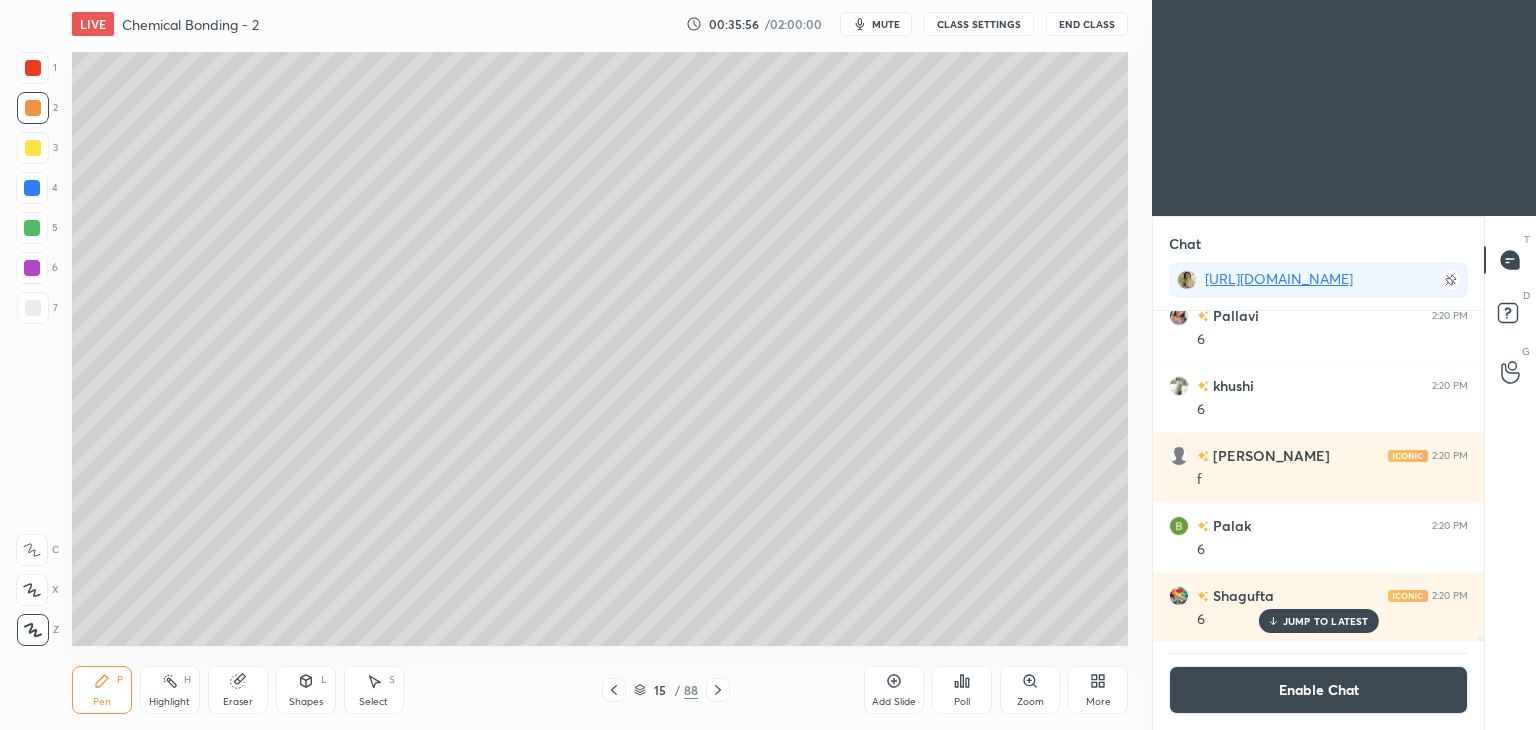 click at bounding box center (33, 308) 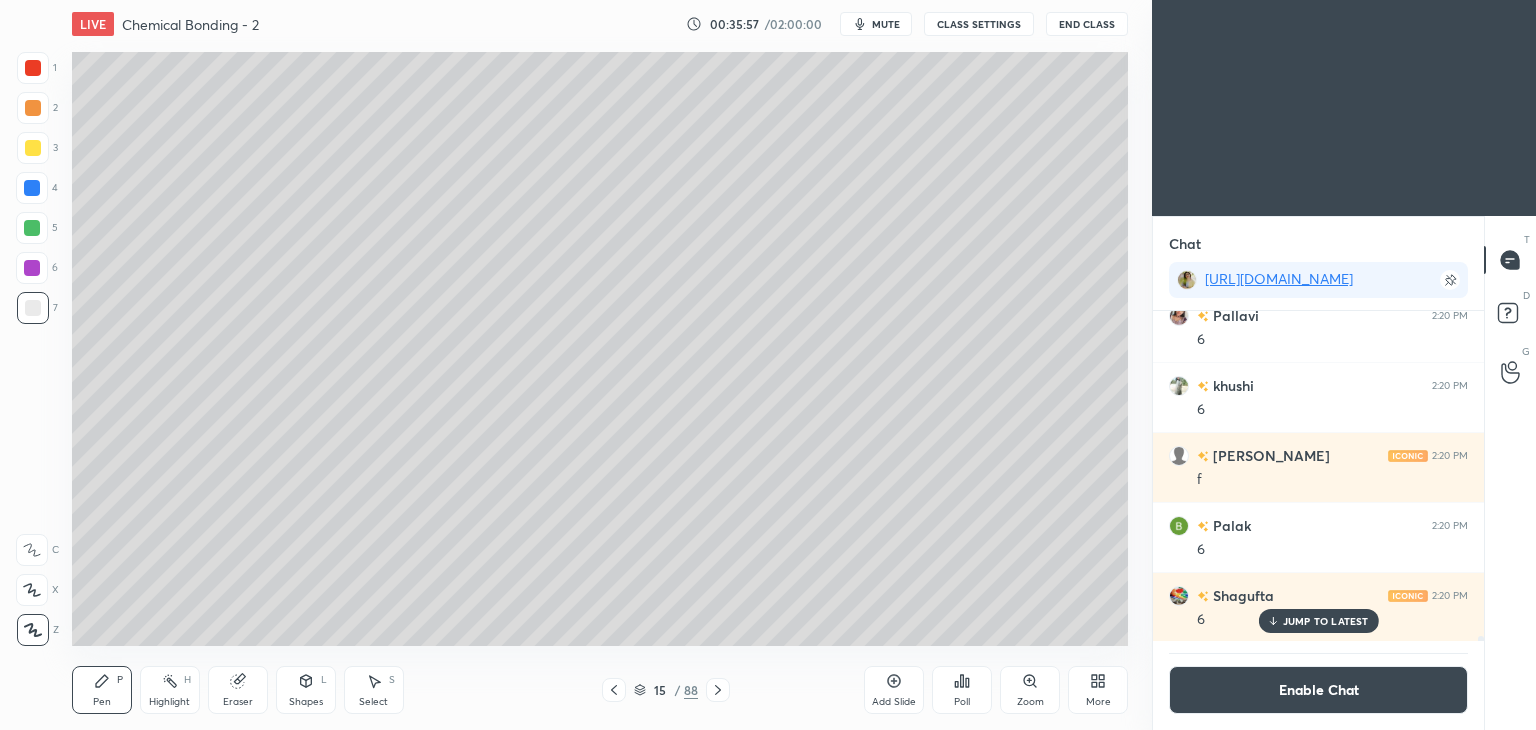 click 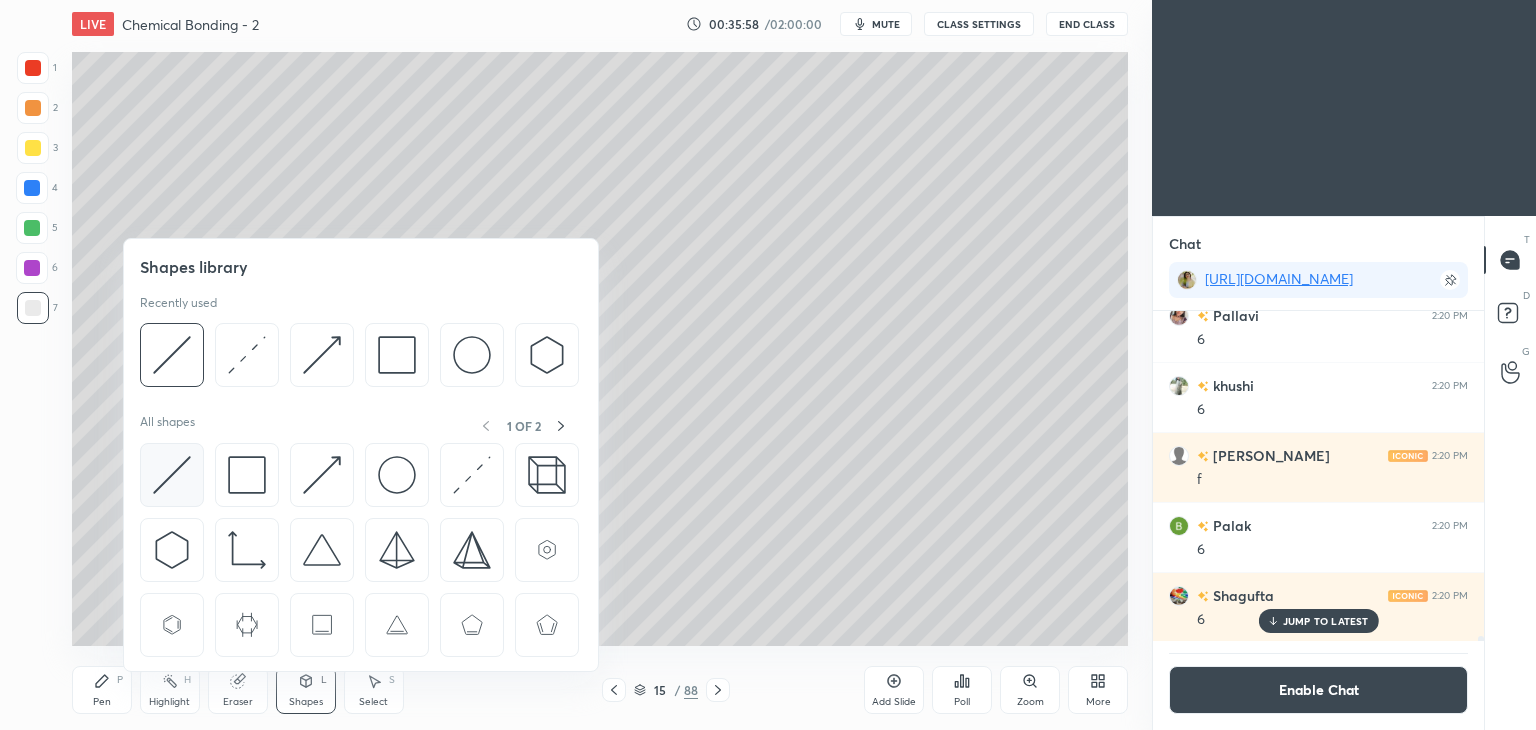 click at bounding box center (172, 475) 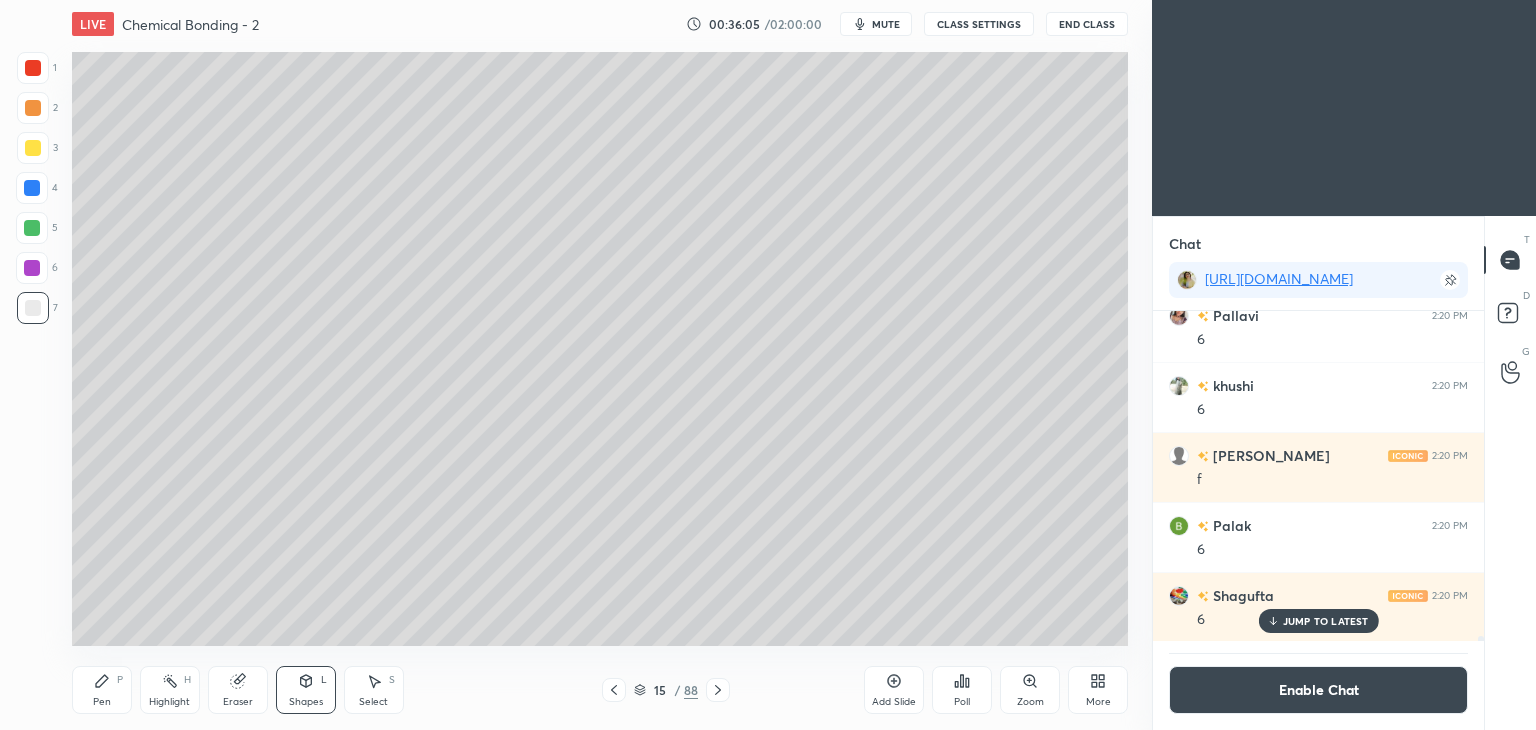 click on "Highlight H" at bounding box center (170, 690) 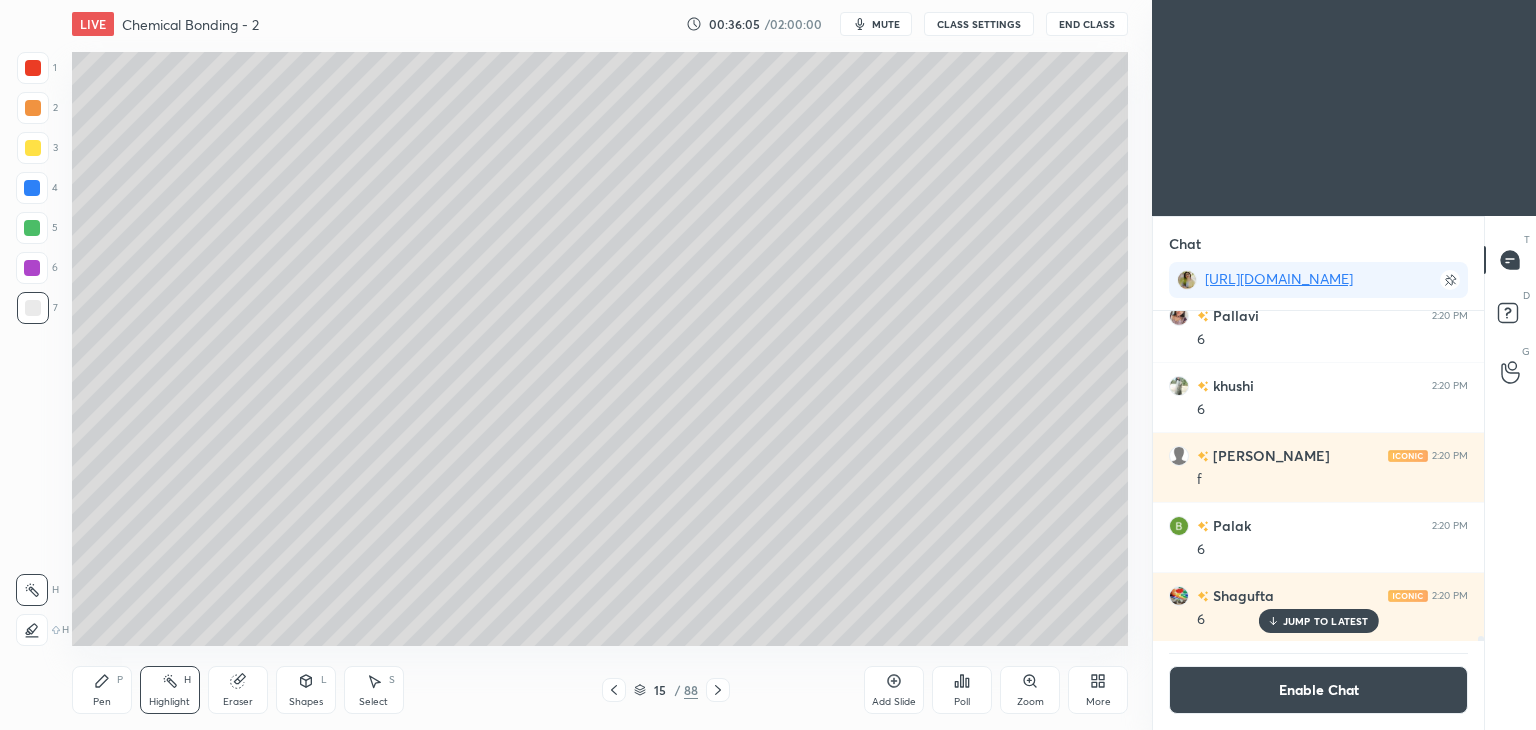 click 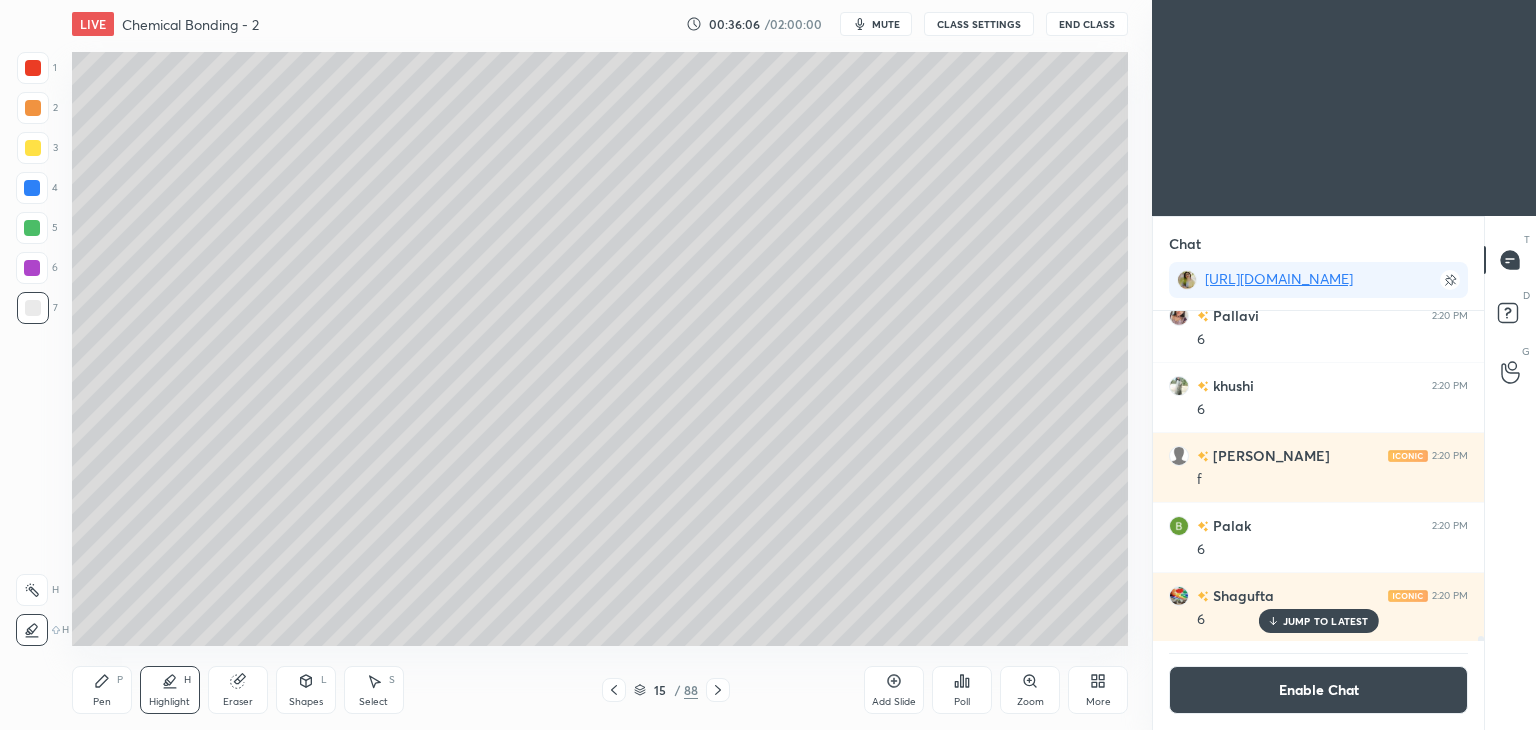 click at bounding box center [32, 268] 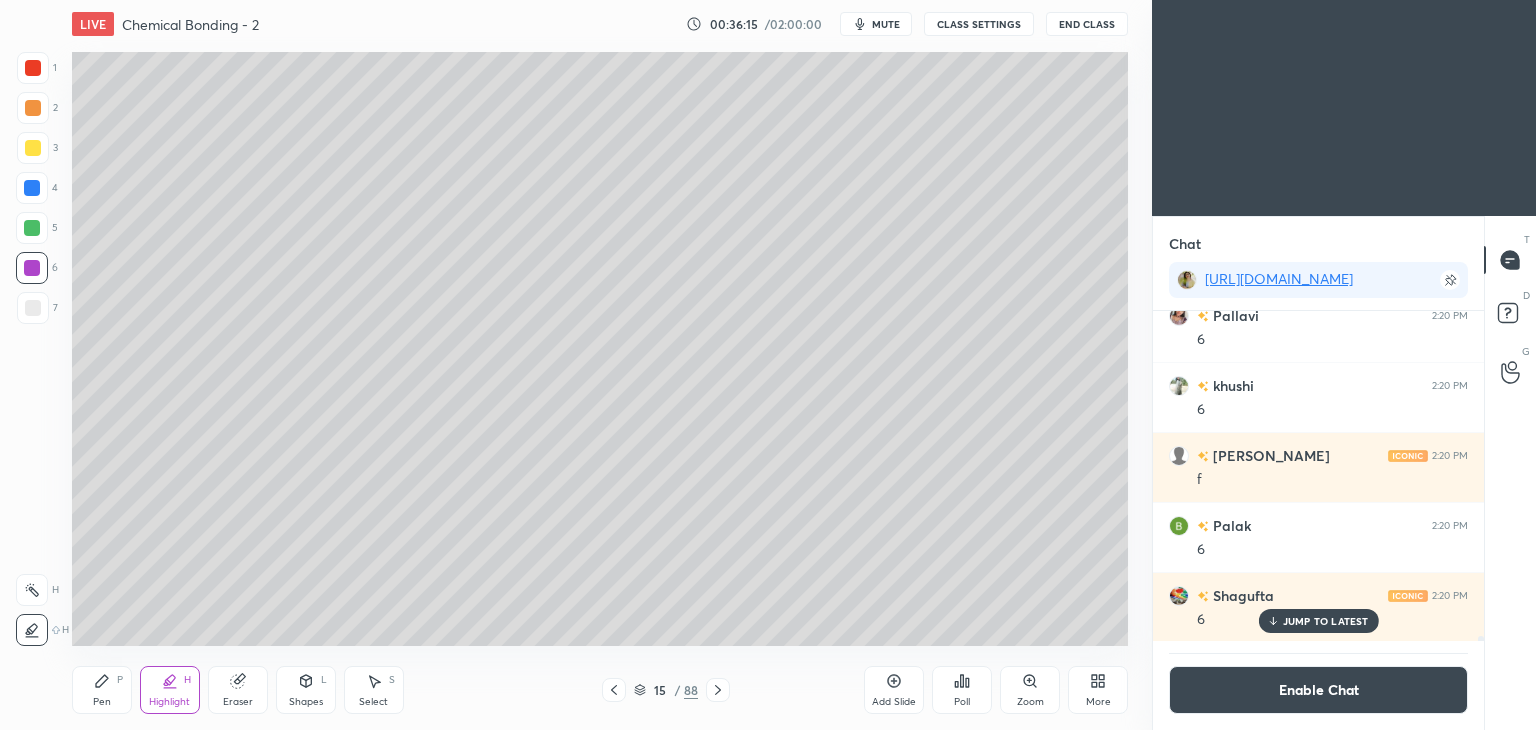 click 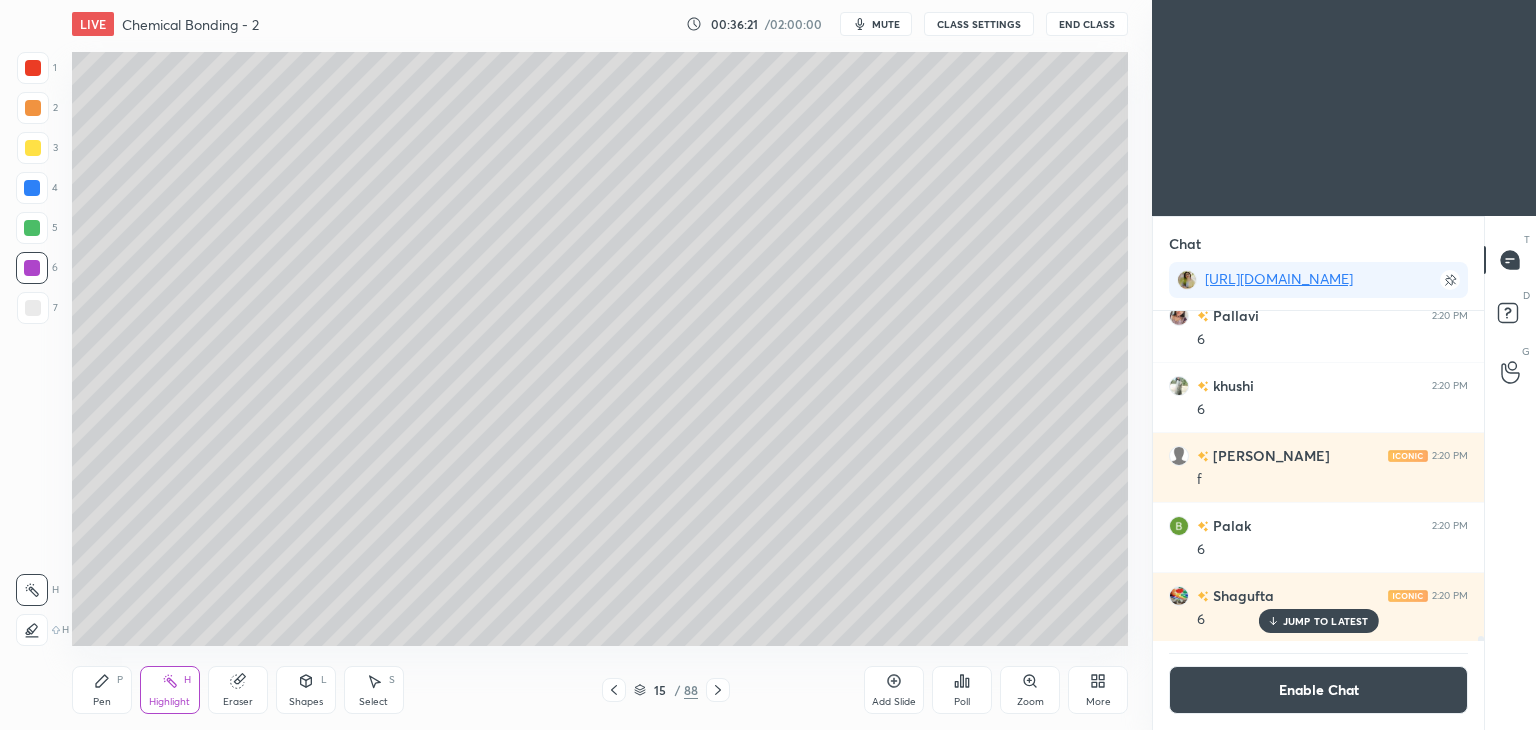 click 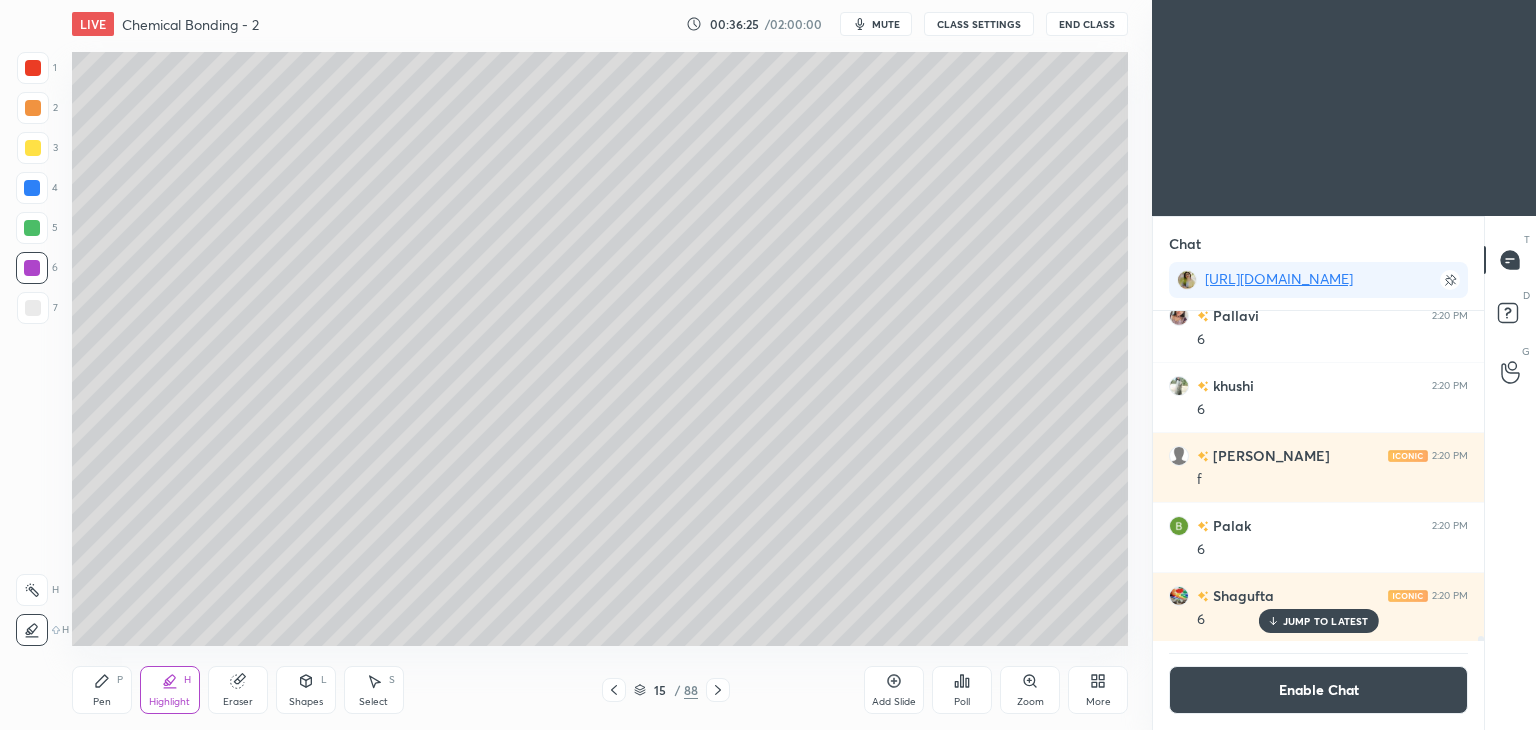 click 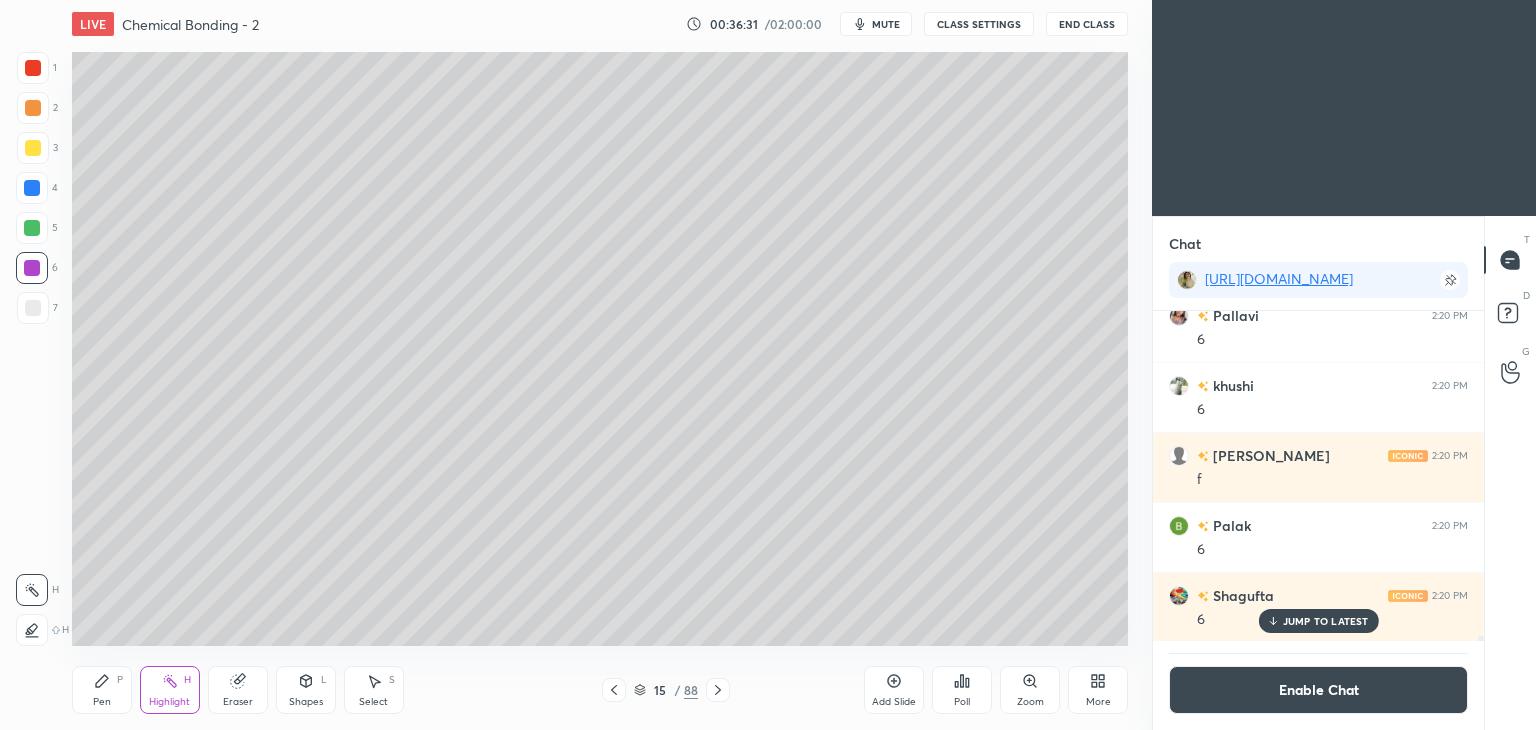click 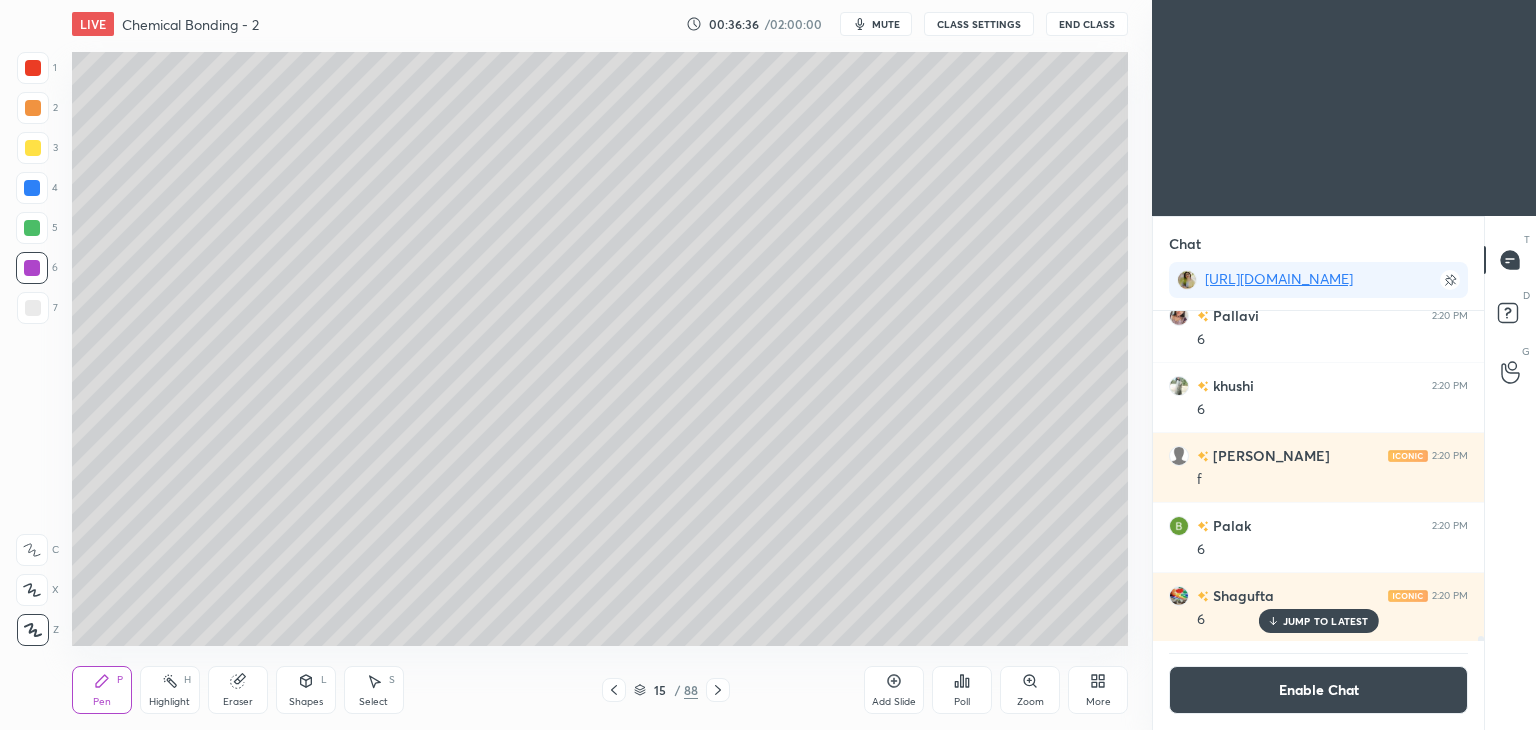 click on "JUMP TO LATEST" at bounding box center (1326, 621) 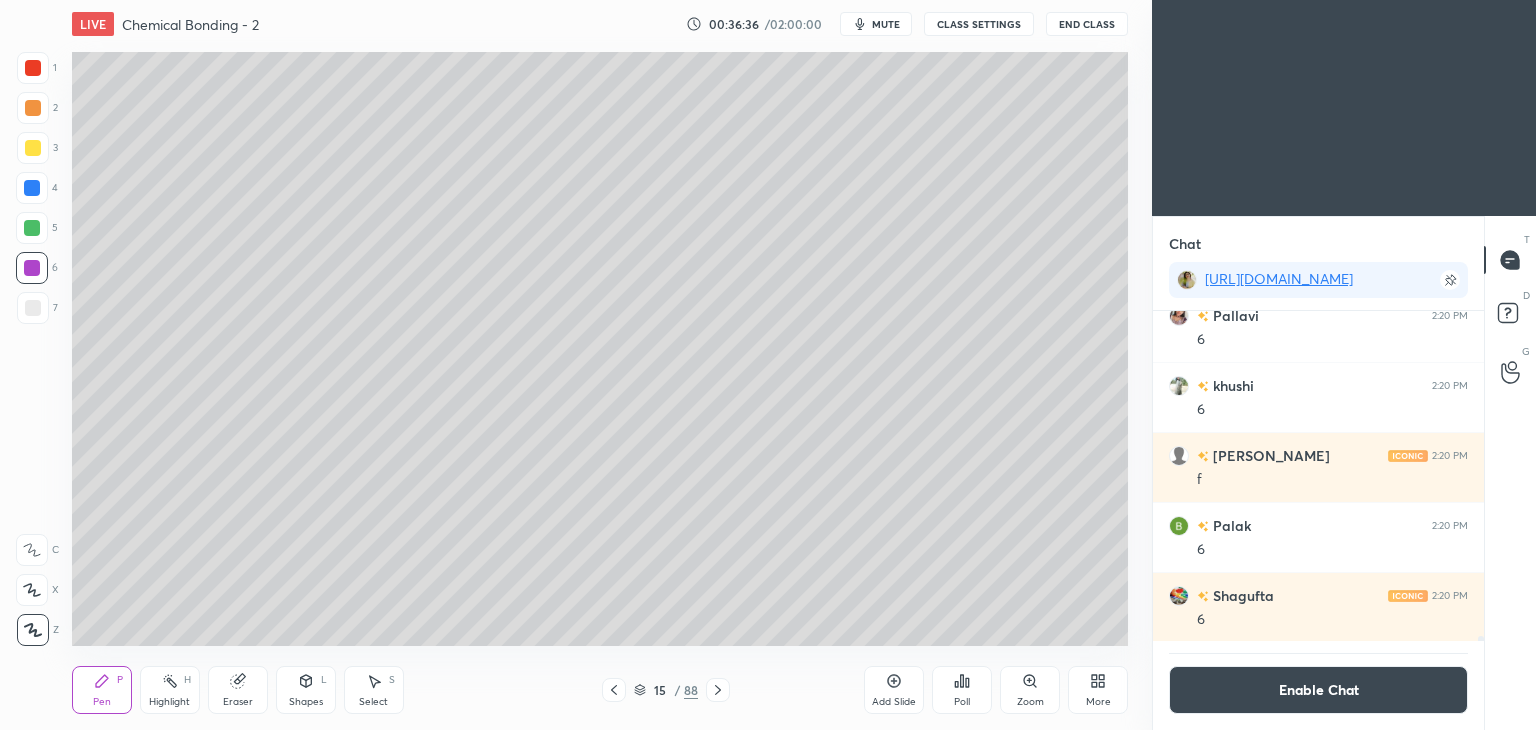 click on "Enable Chat" at bounding box center (1318, 690) 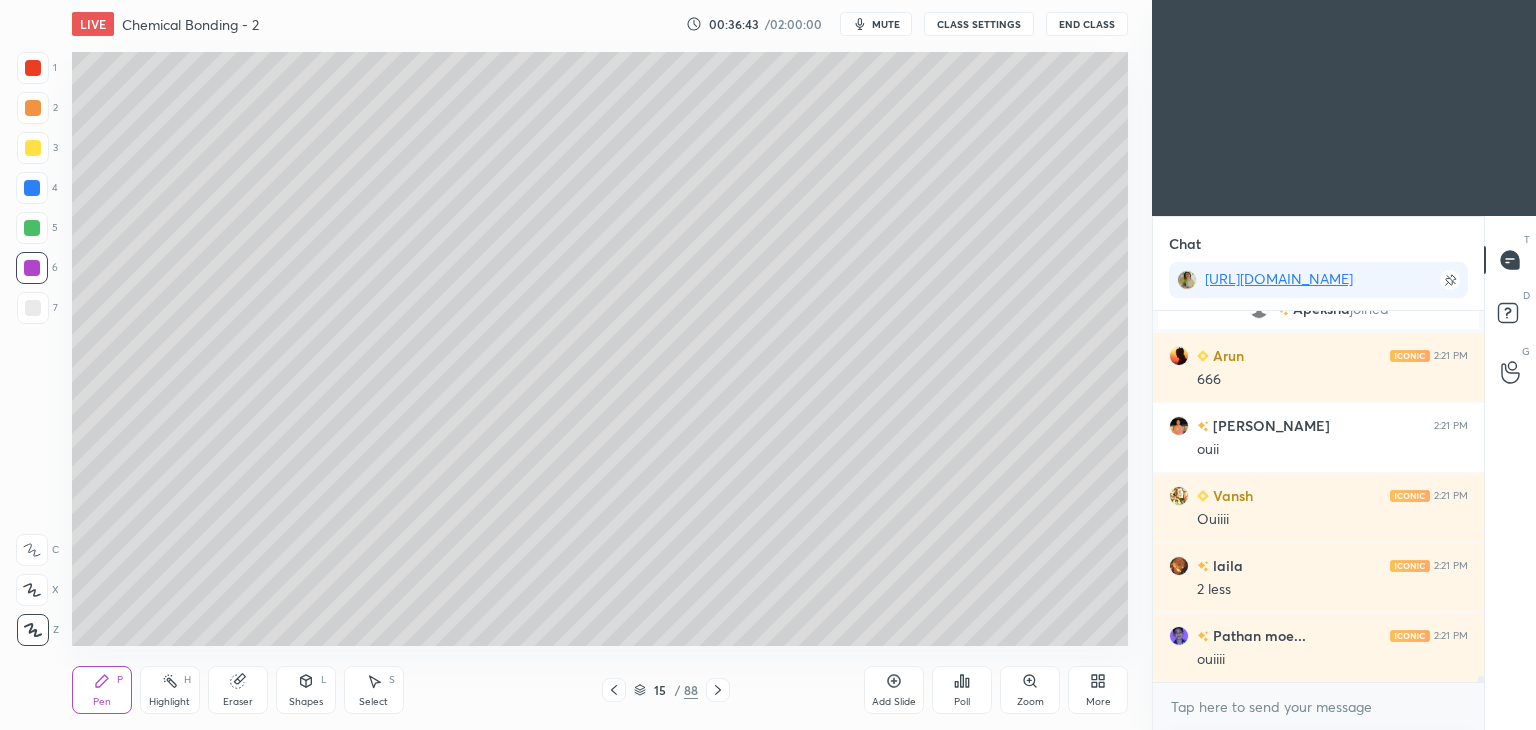 scroll, scrollTop: 22192, scrollLeft: 0, axis: vertical 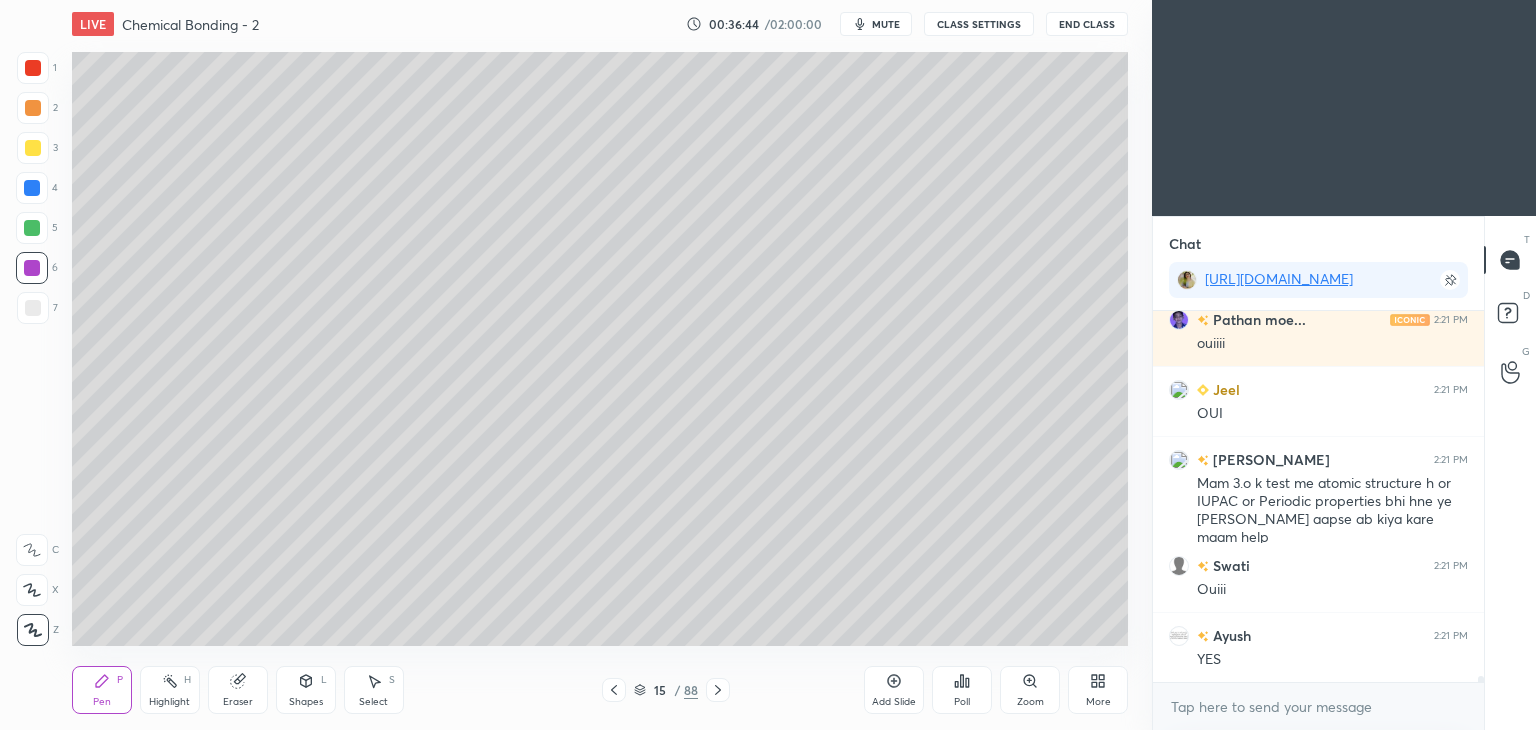 click on "CLASS SETTINGS" at bounding box center (979, 24) 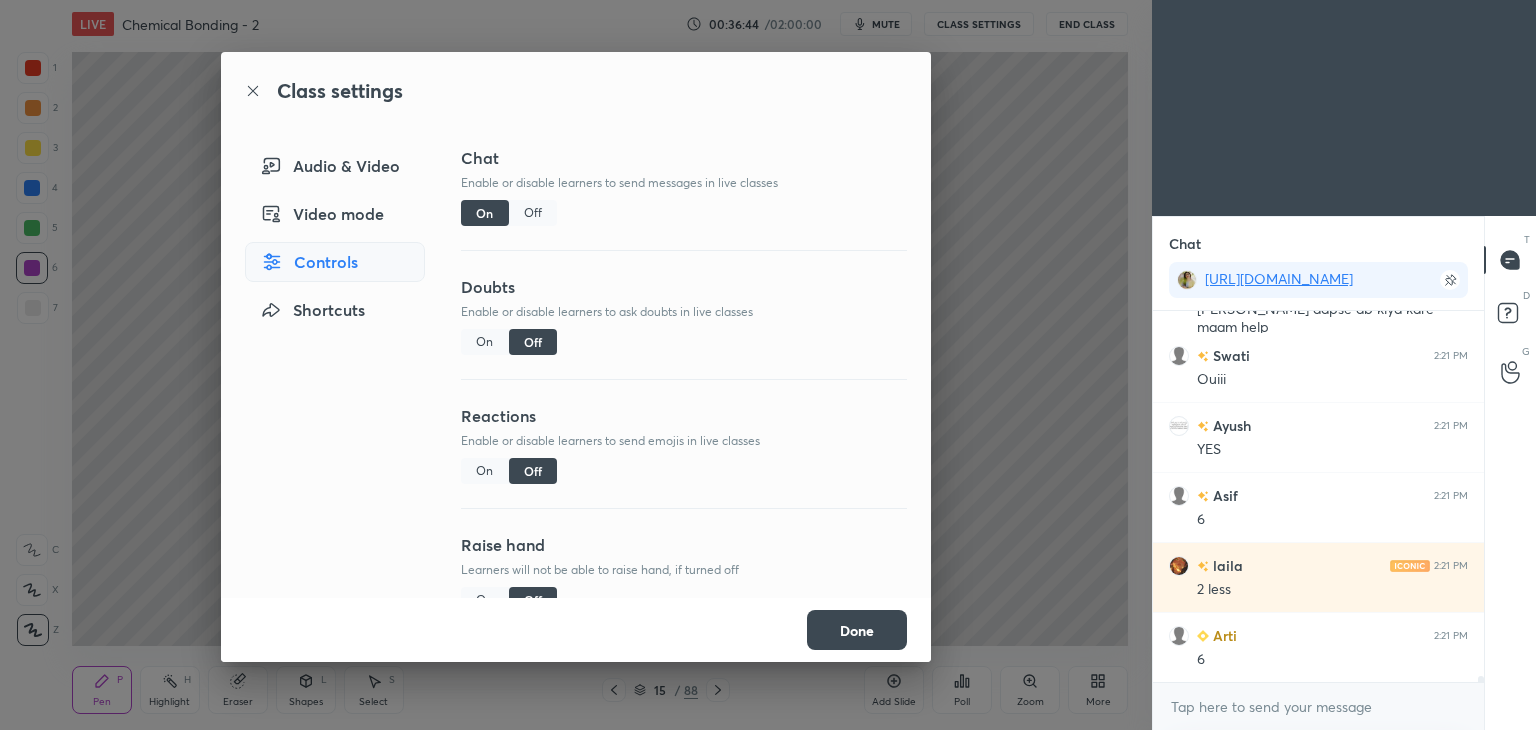 click on "Off" at bounding box center [533, 213] 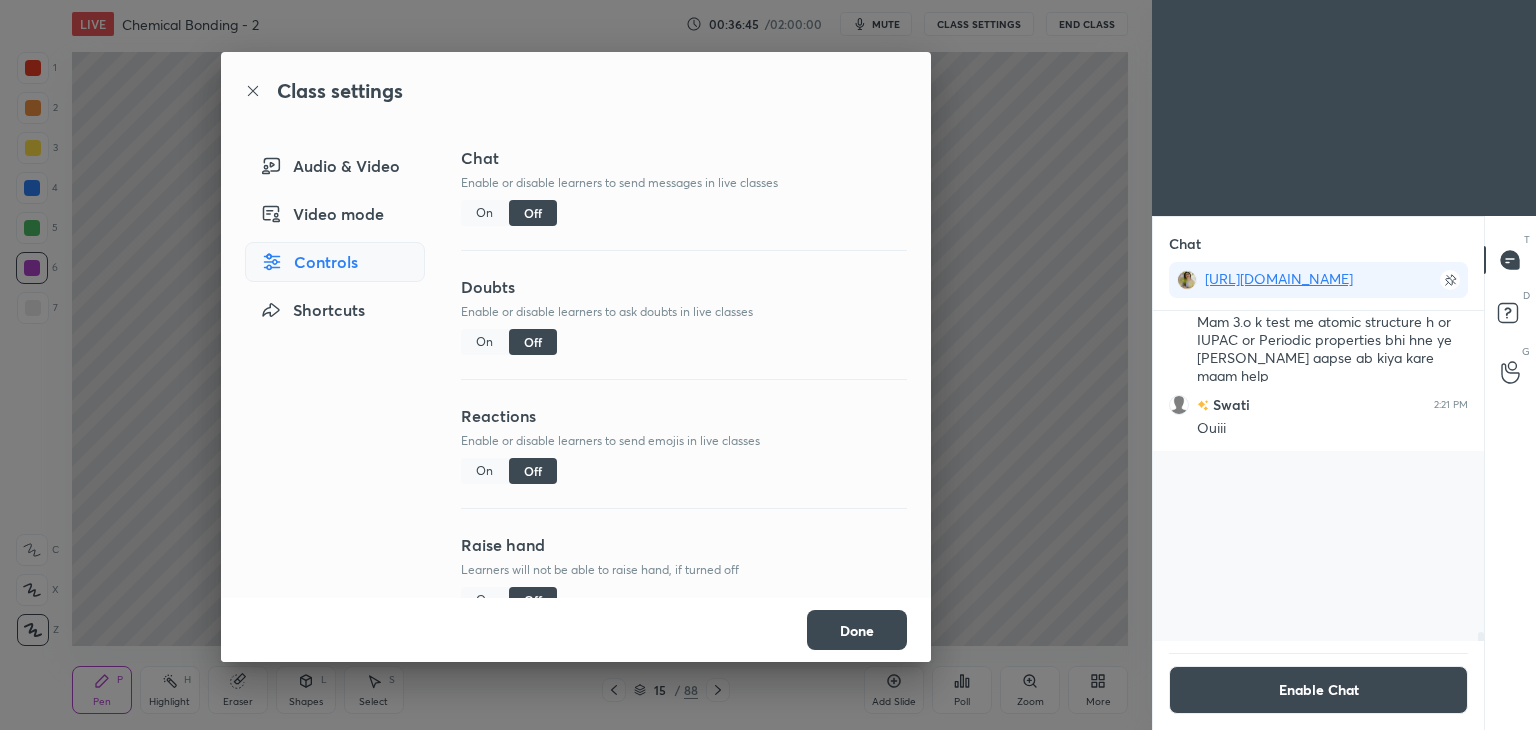 scroll, scrollTop: 21818, scrollLeft: 0, axis: vertical 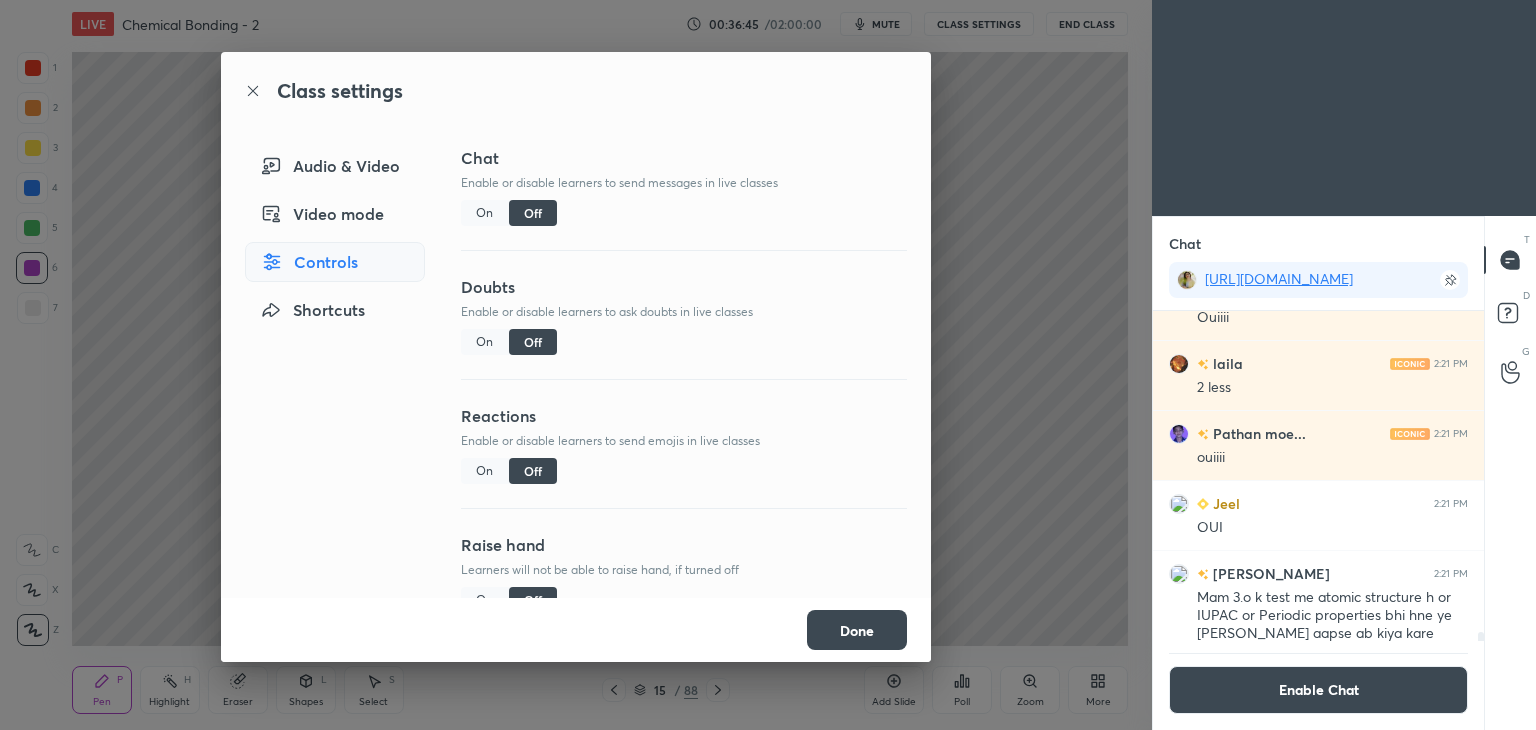 click on "Done" at bounding box center (857, 630) 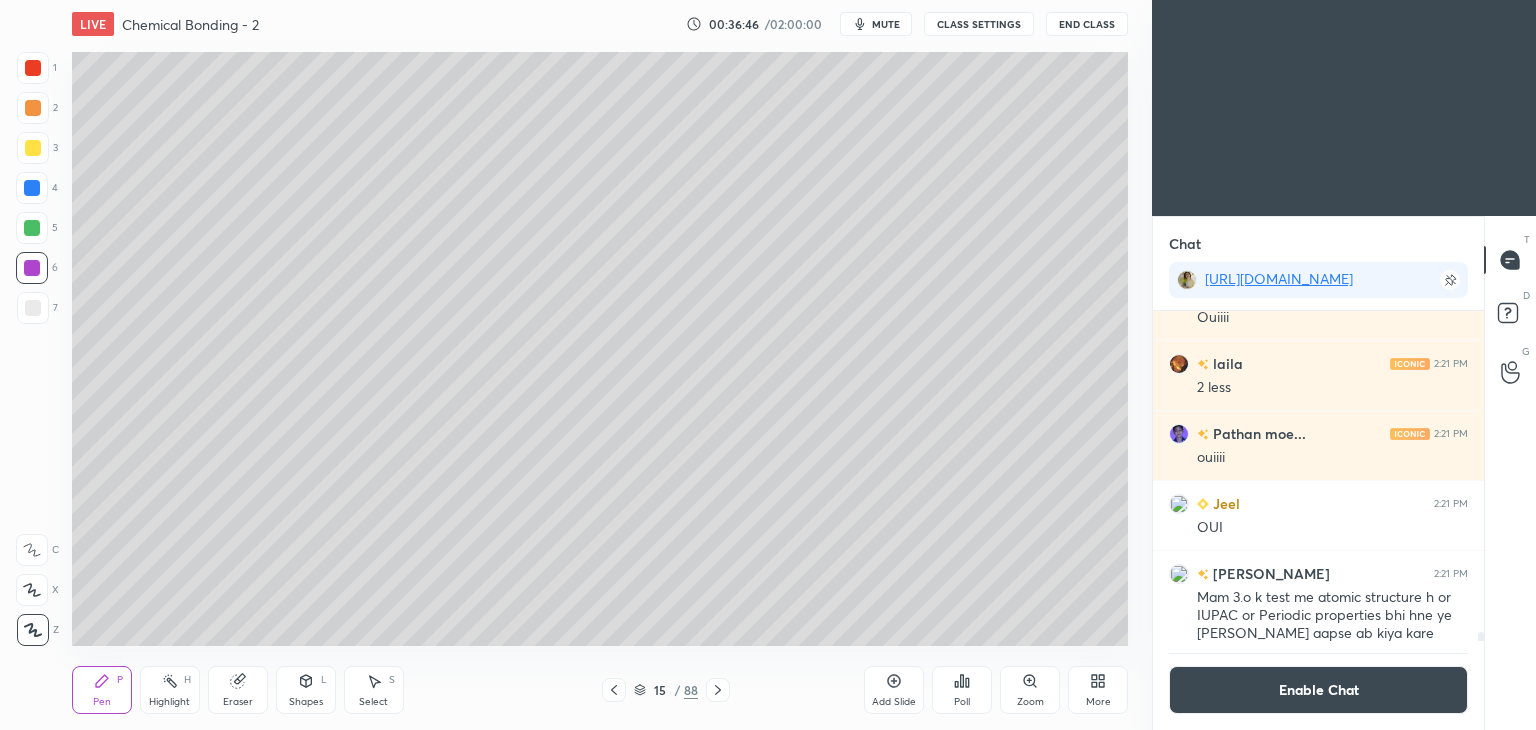 click on "Highlight" at bounding box center (169, 702) 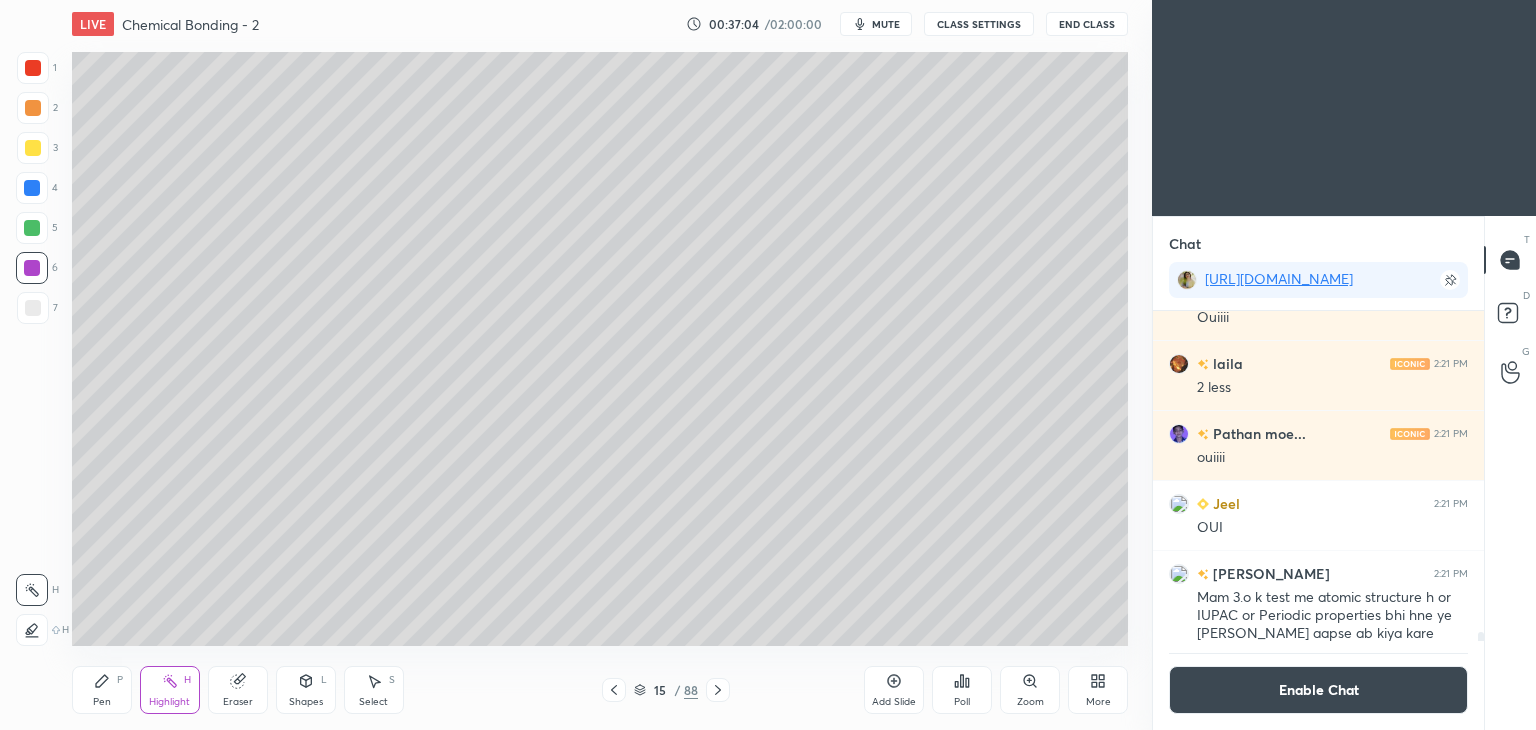 click on "Pen P" at bounding box center (102, 690) 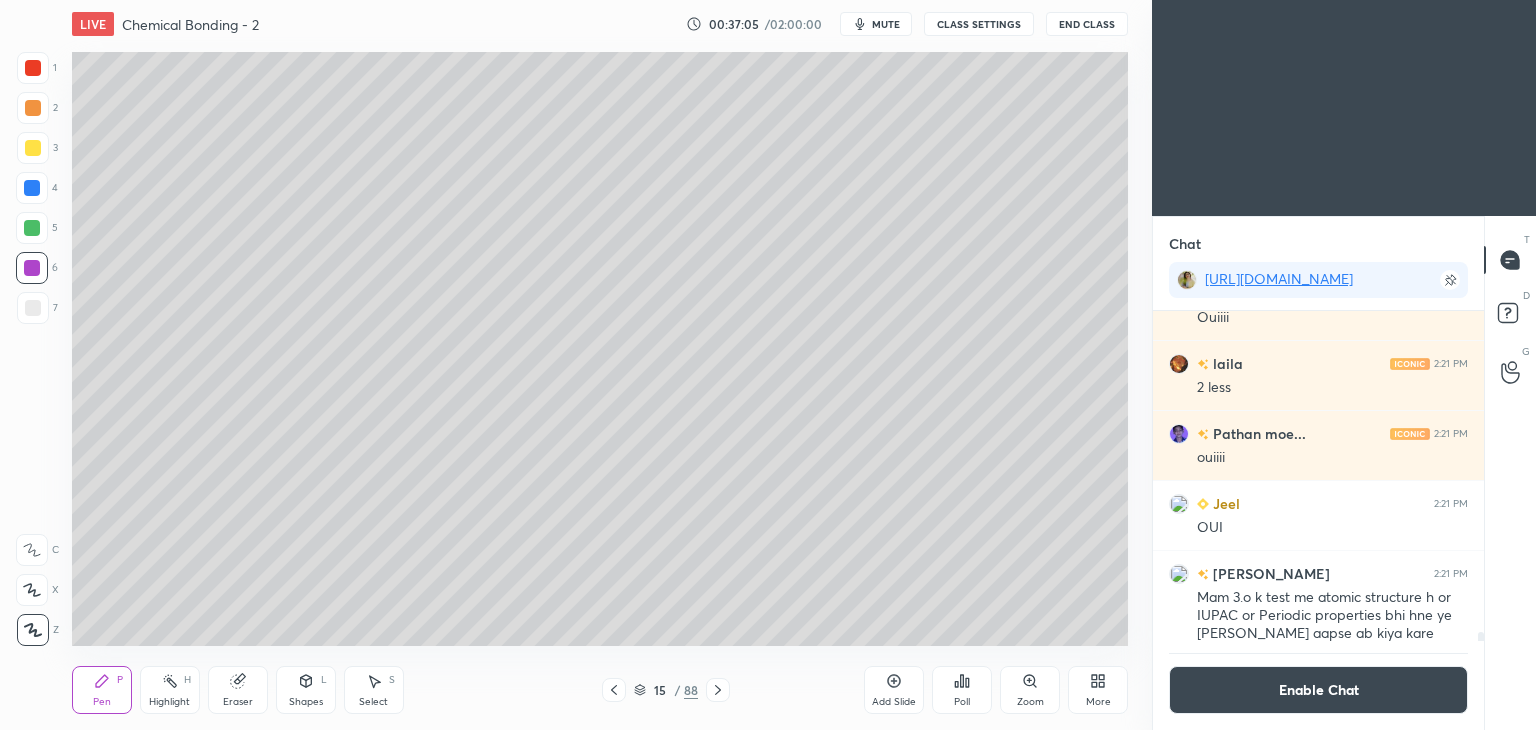 click at bounding box center (33, 308) 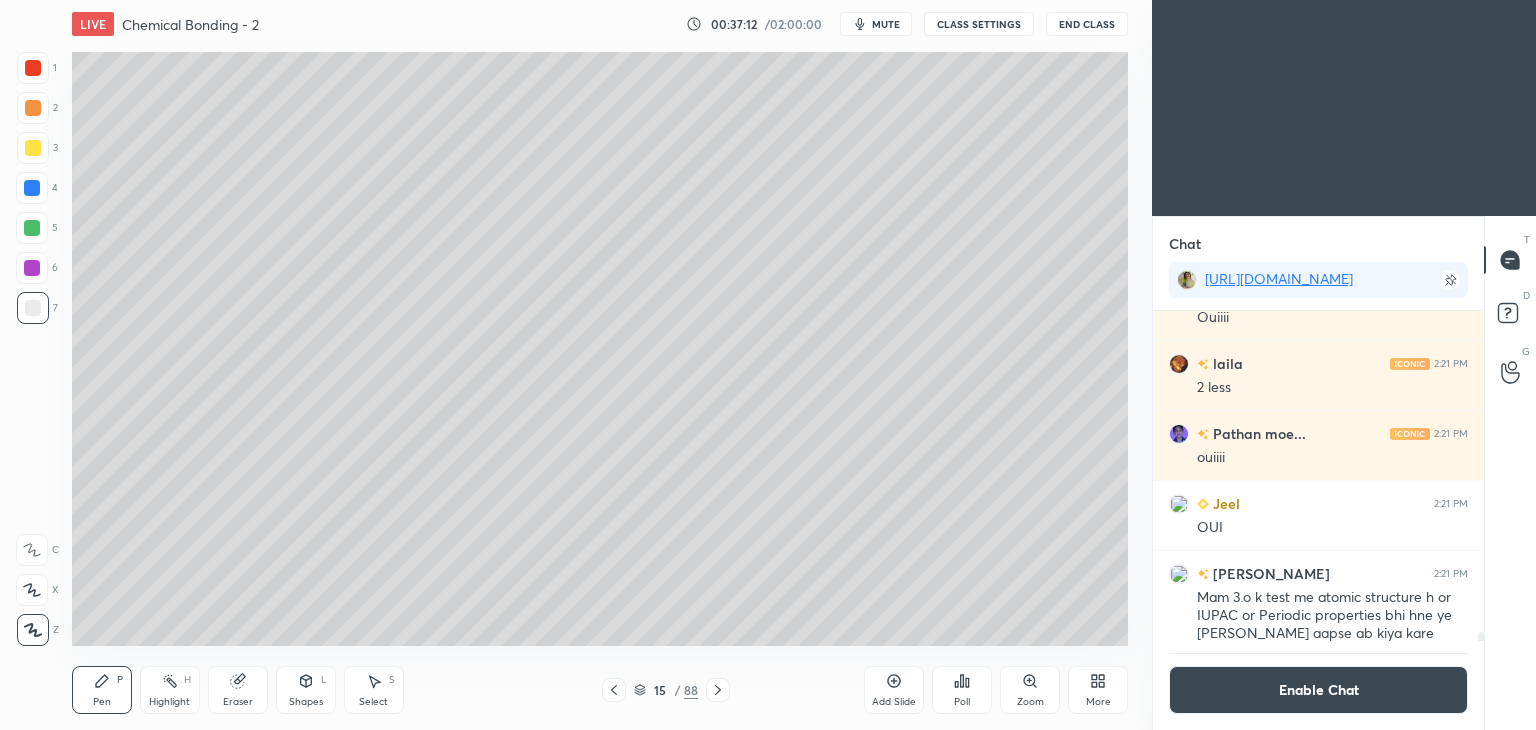 click at bounding box center [33, 148] 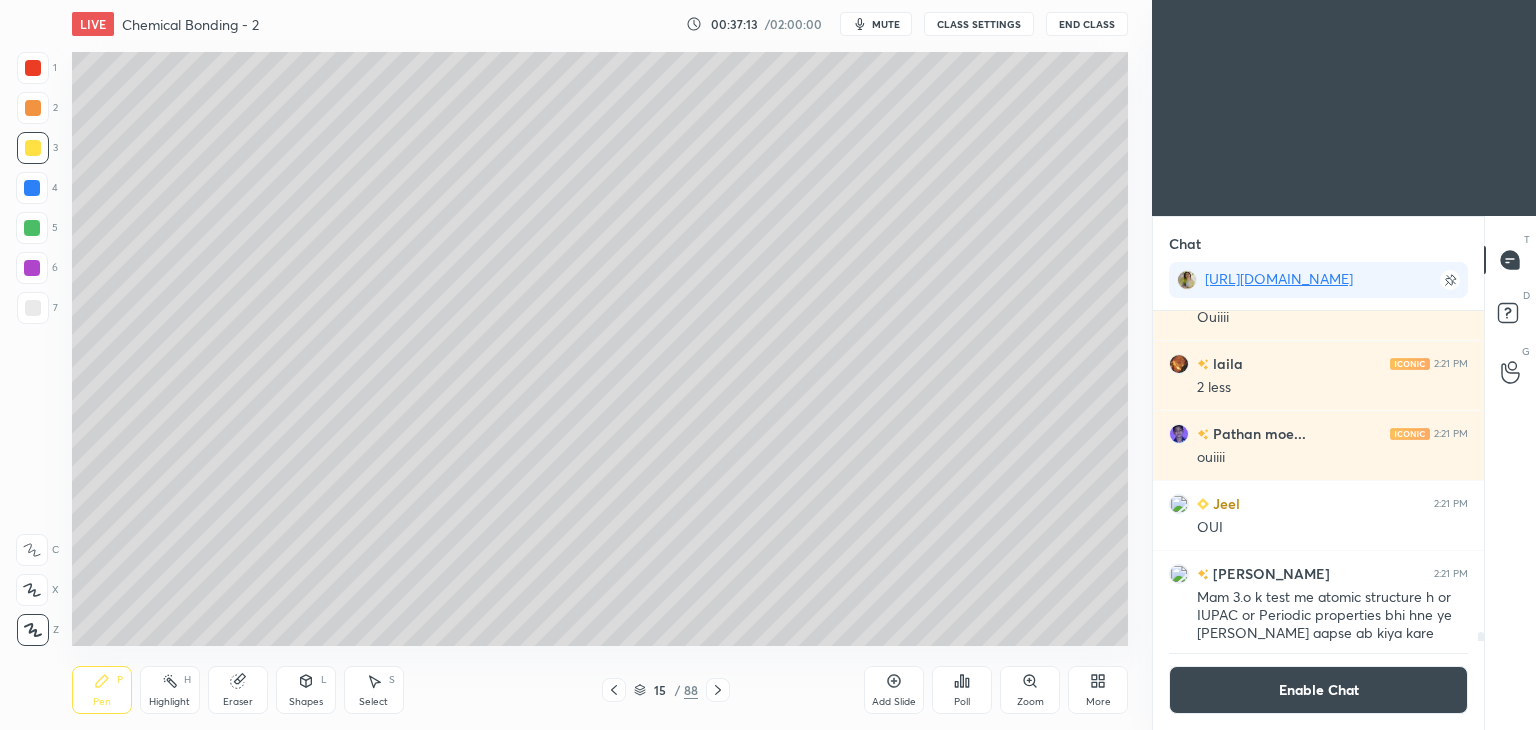click at bounding box center [33, 108] 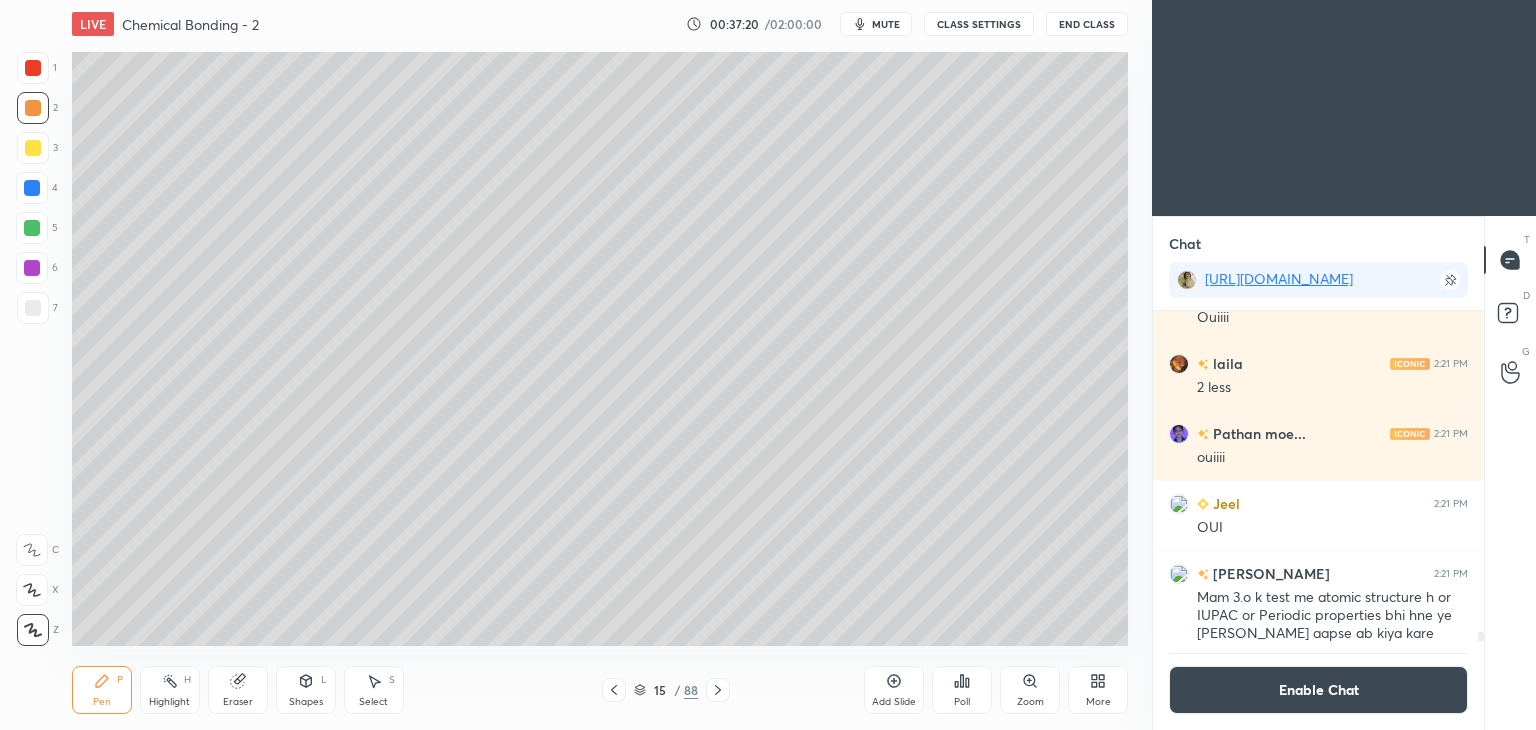 click at bounding box center [32, 228] 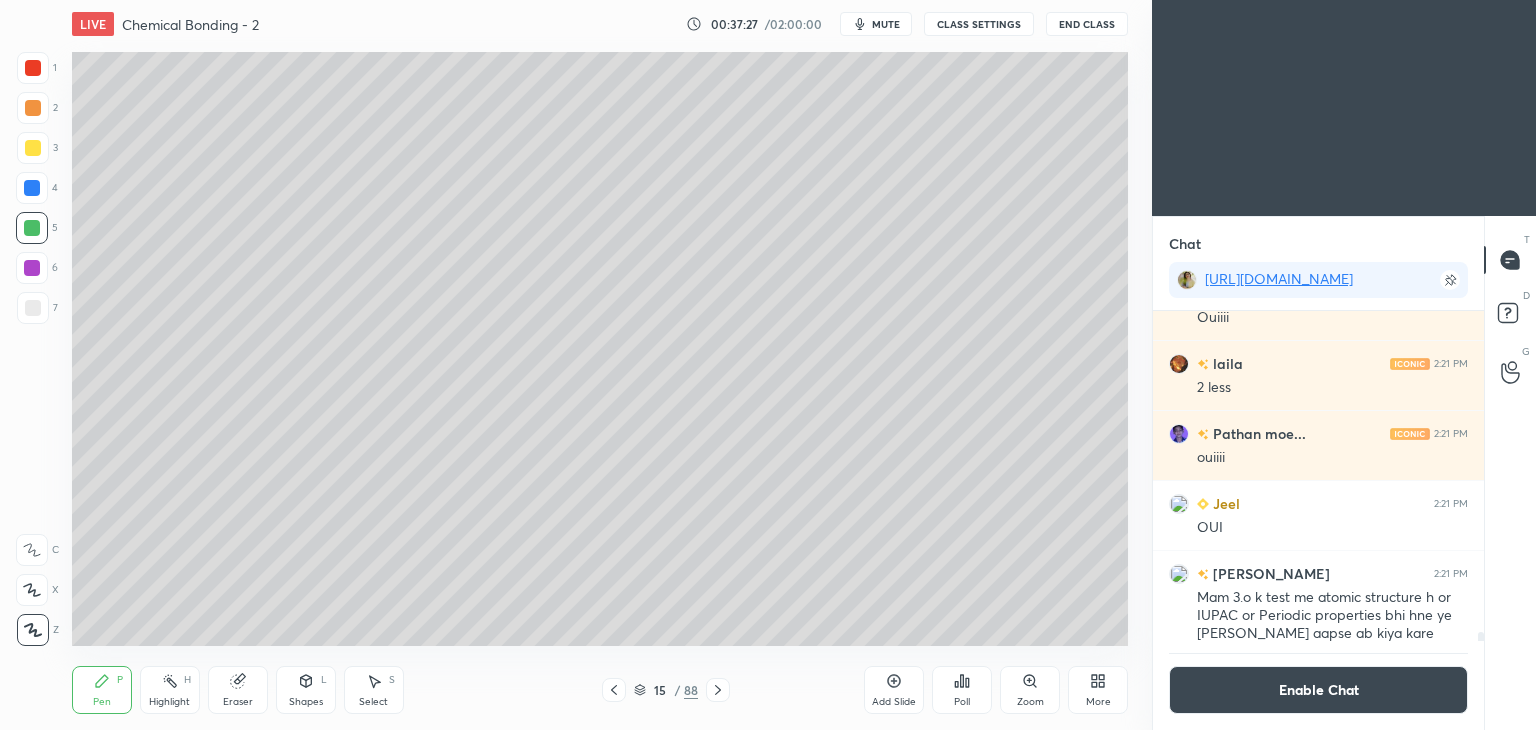 click on "Highlight" at bounding box center [169, 702] 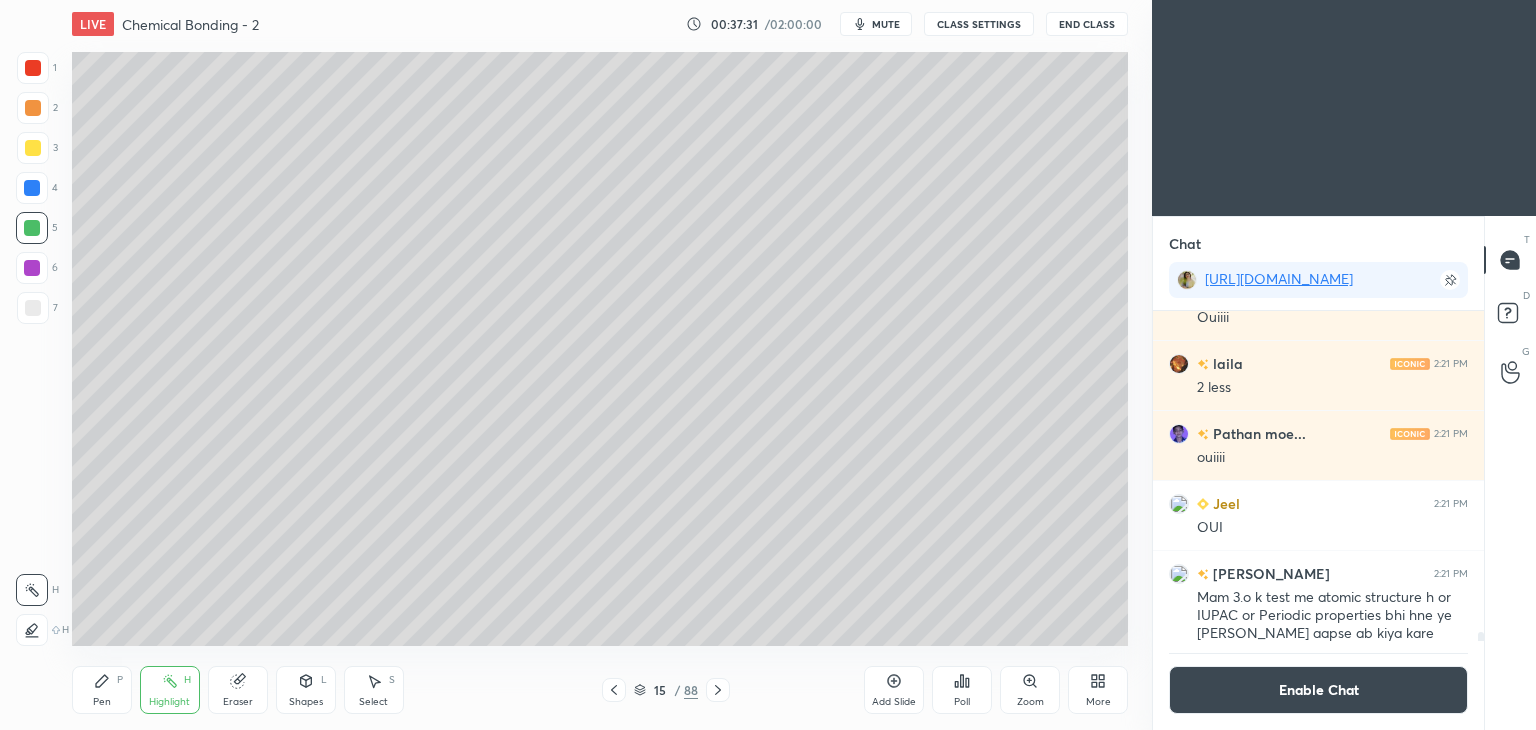 click 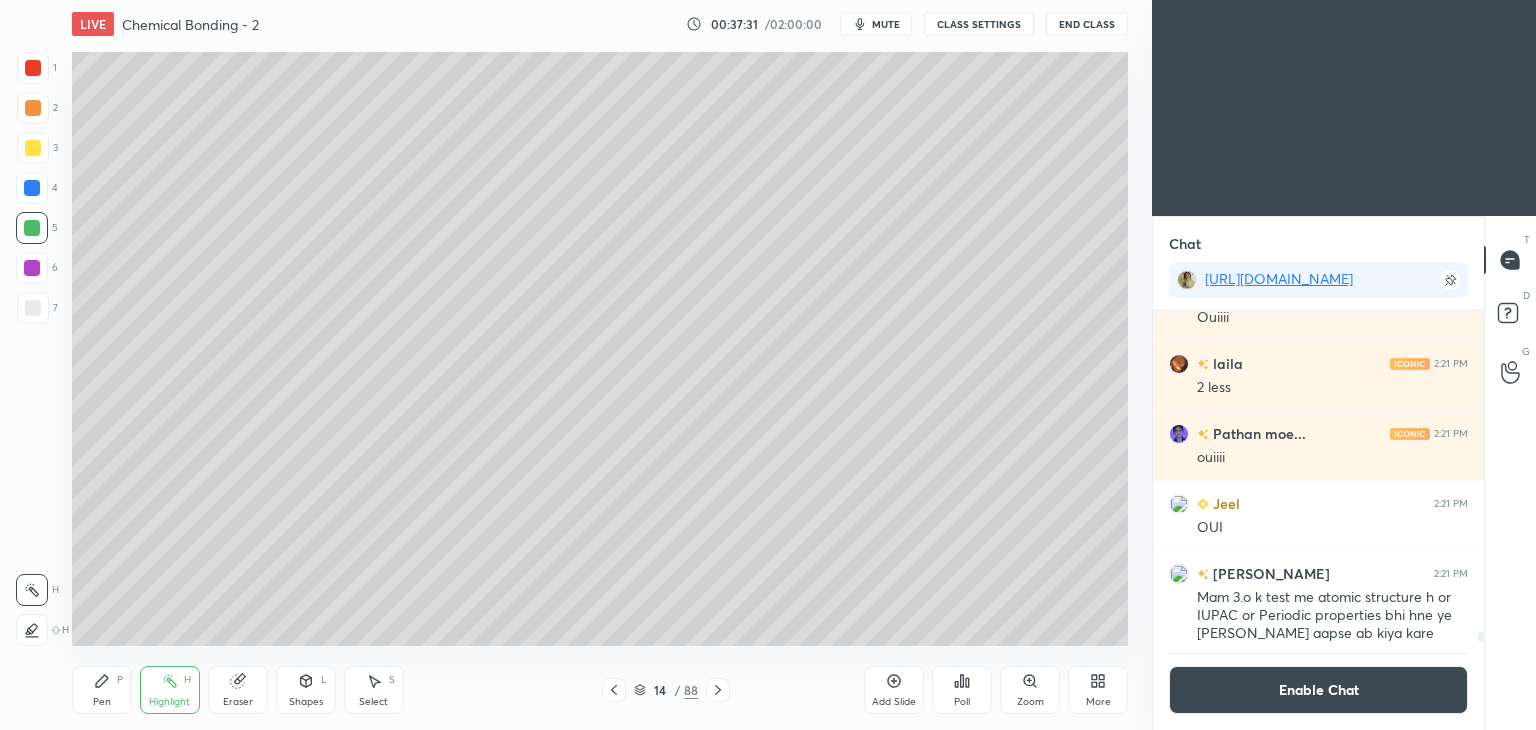 click at bounding box center [614, 690] 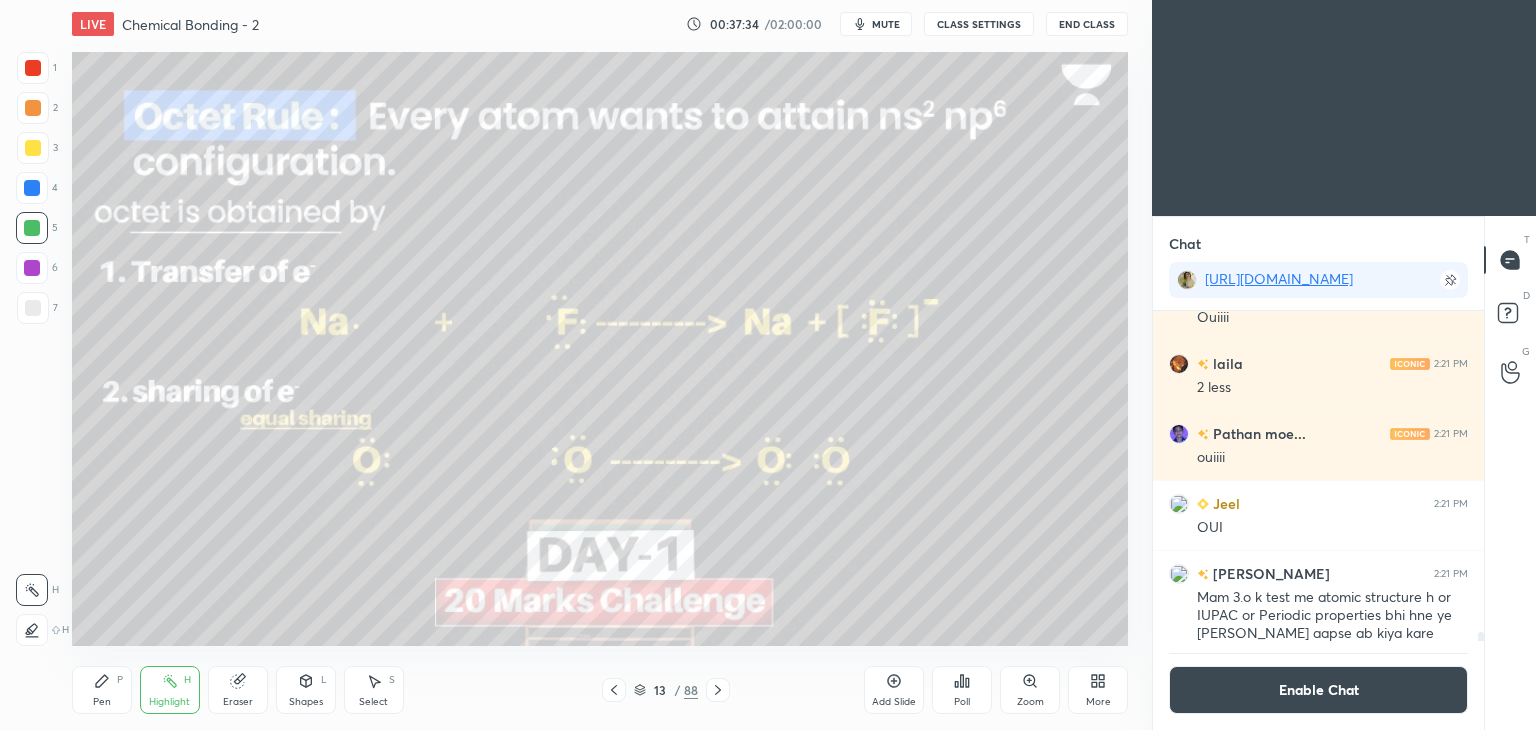 click 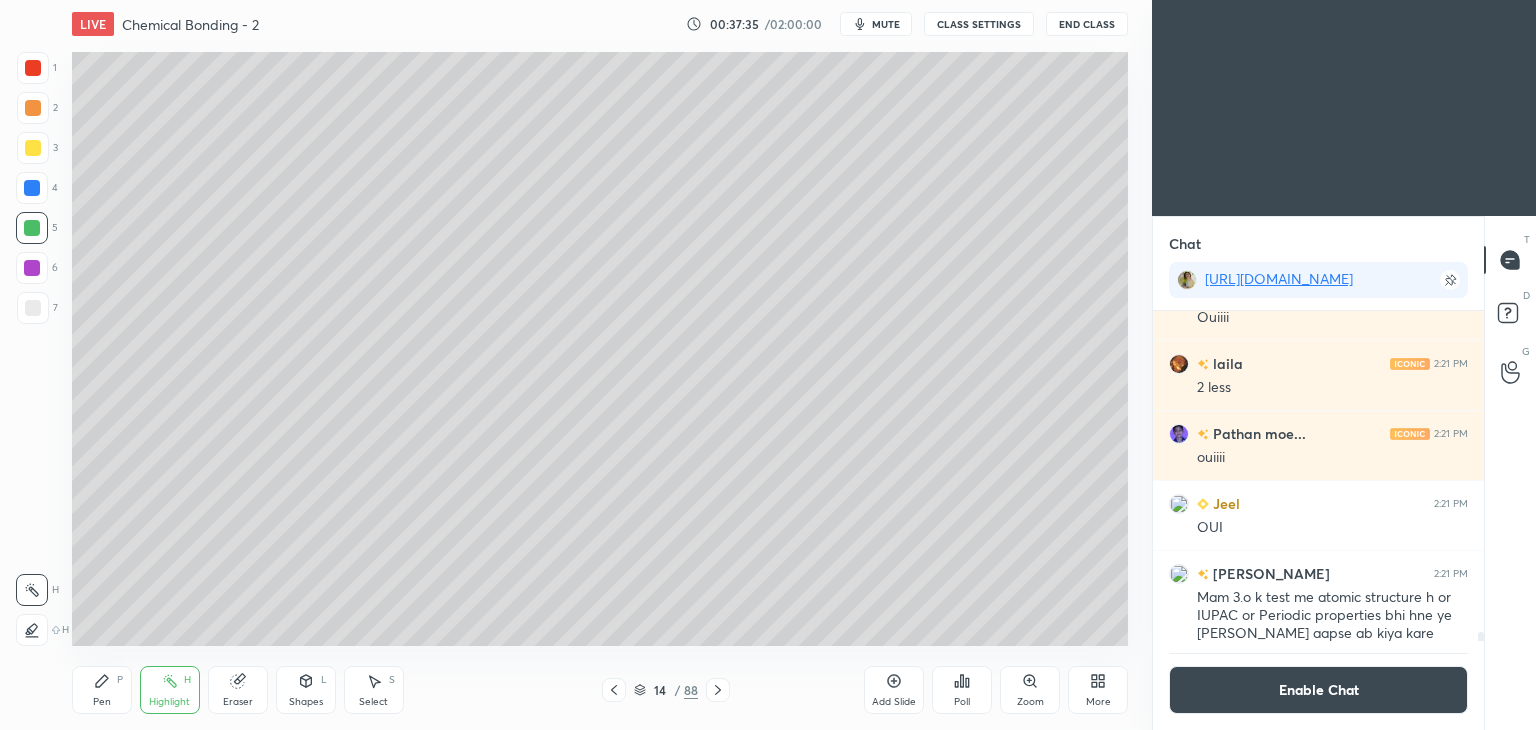 click 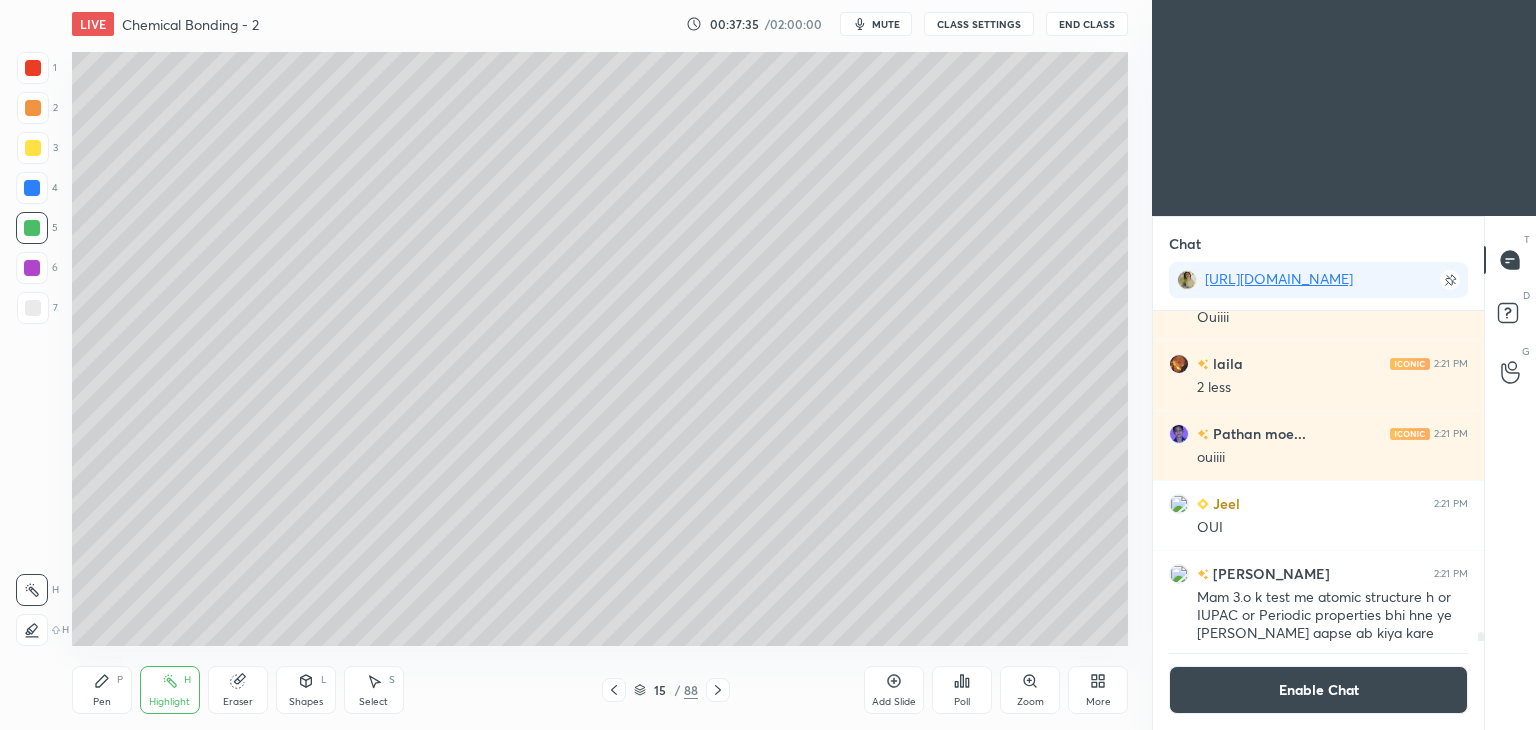 click at bounding box center (718, 690) 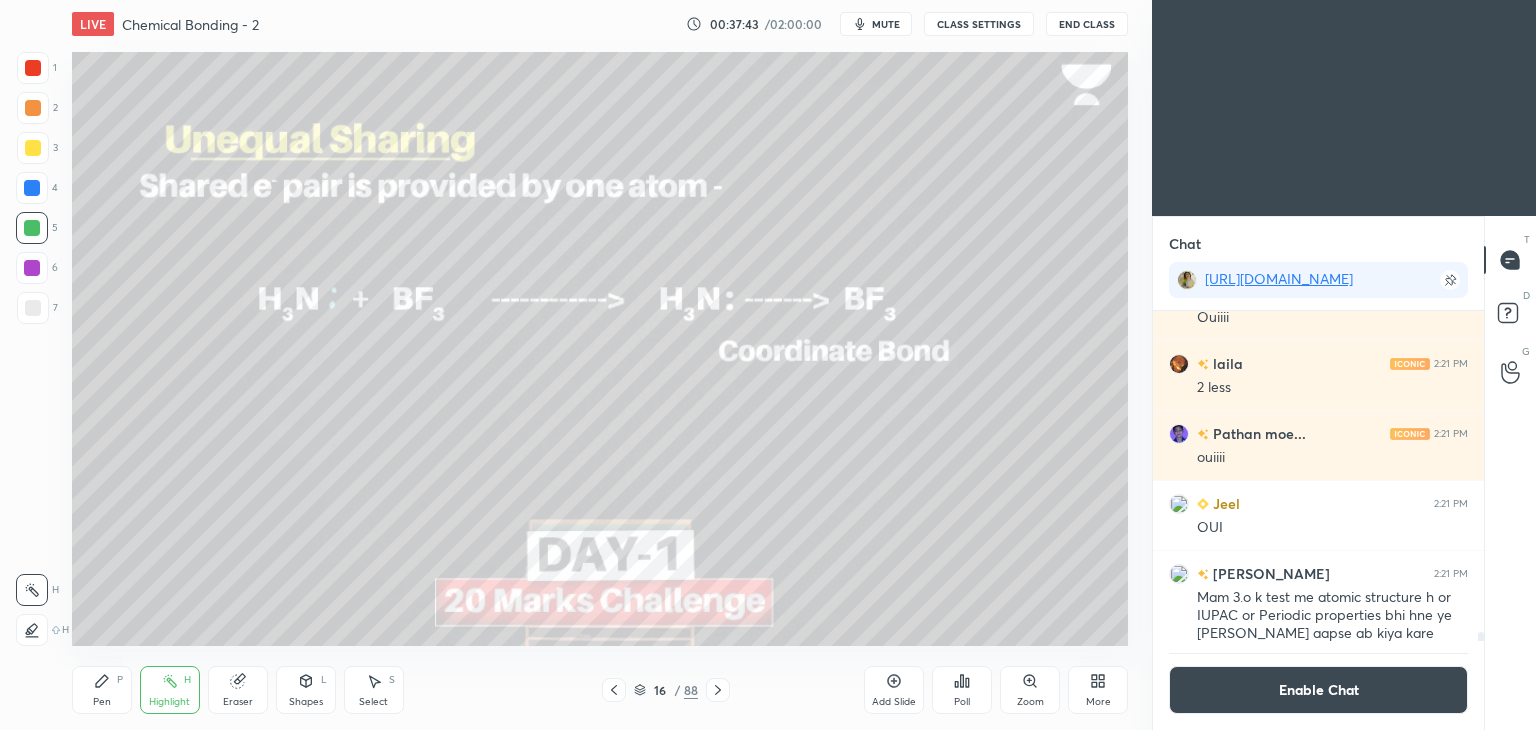 click on "Add Slide" at bounding box center [894, 690] 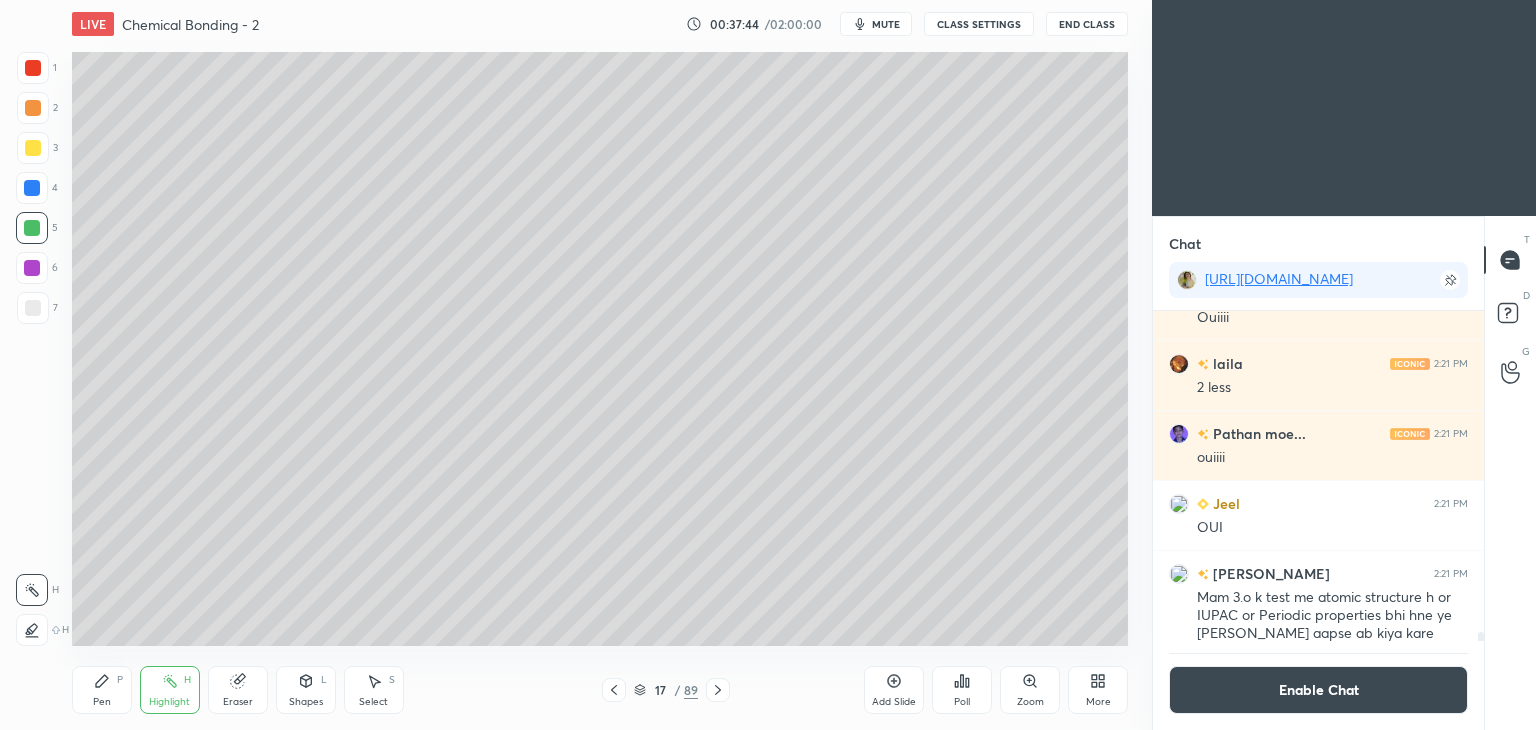 click on "Pen P" at bounding box center [102, 690] 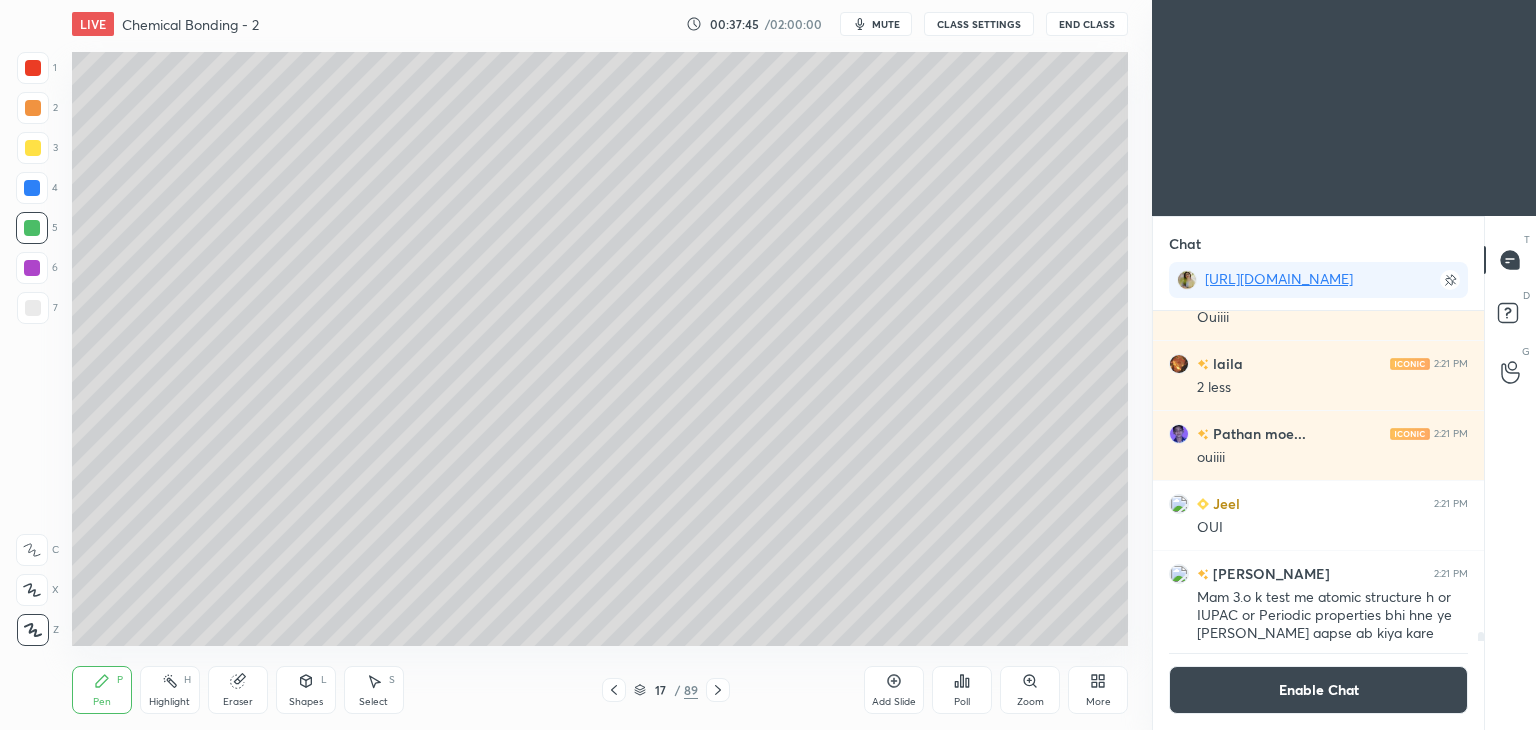 click at bounding box center [32, 188] 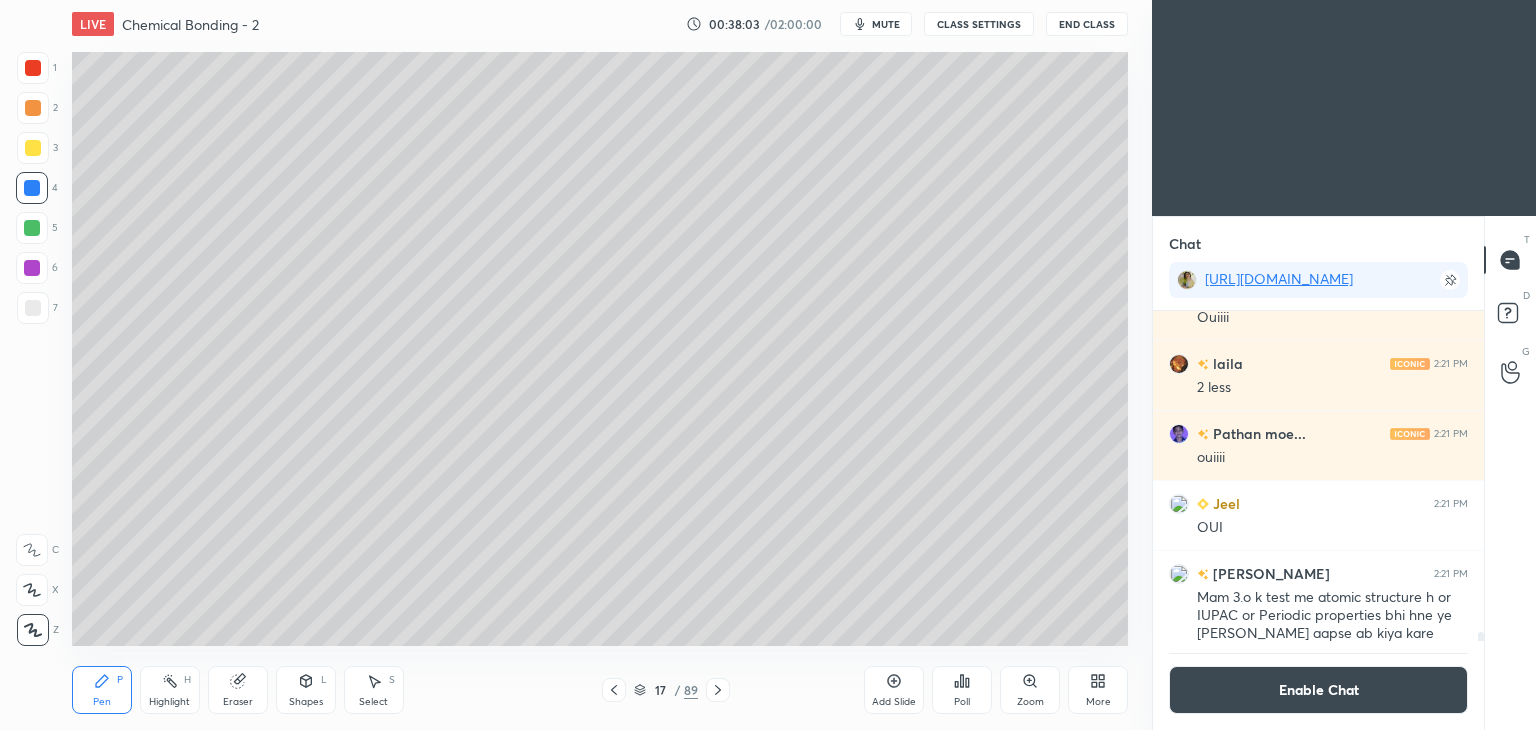 click on "Highlight H" at bounding box center (170, 690) 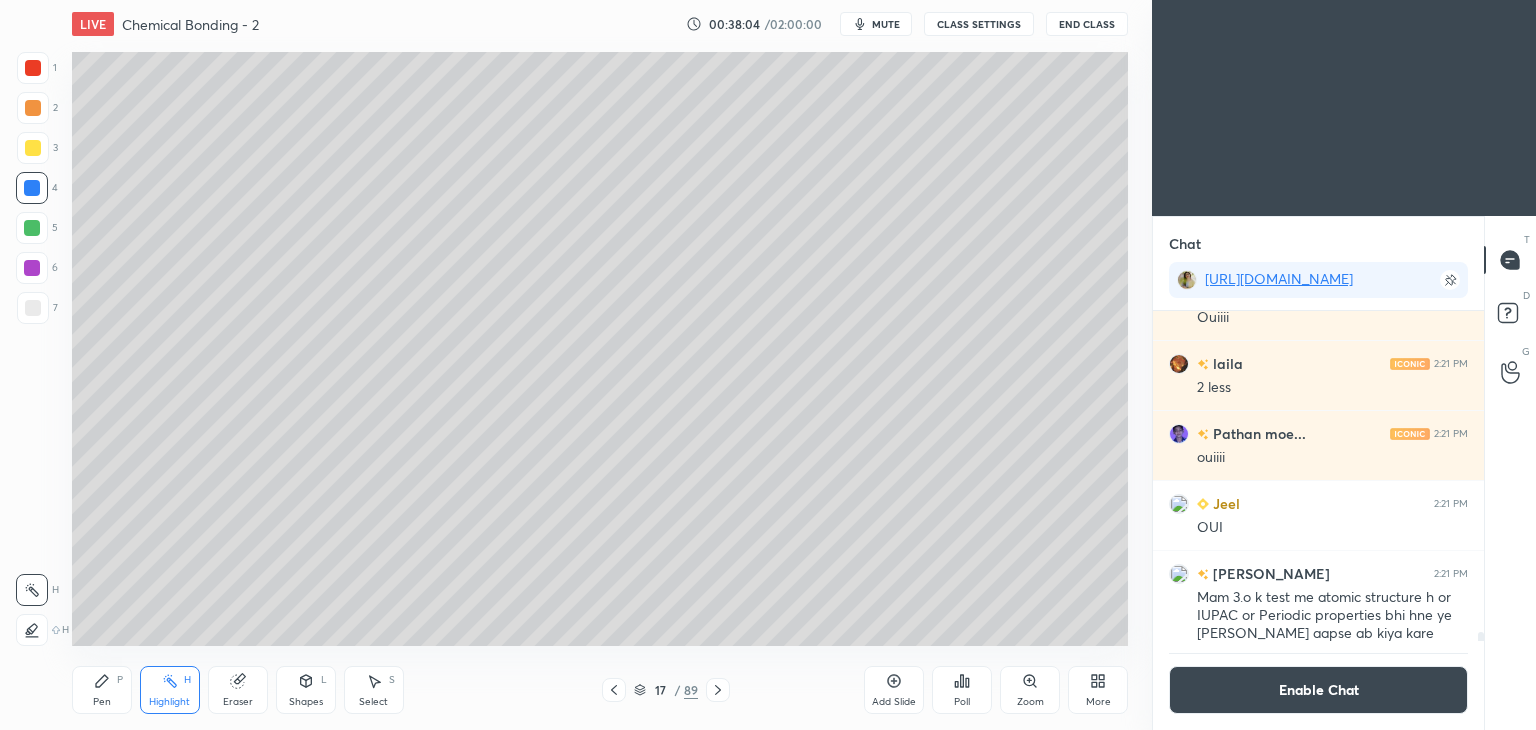 click at bounding box center [32, 268] 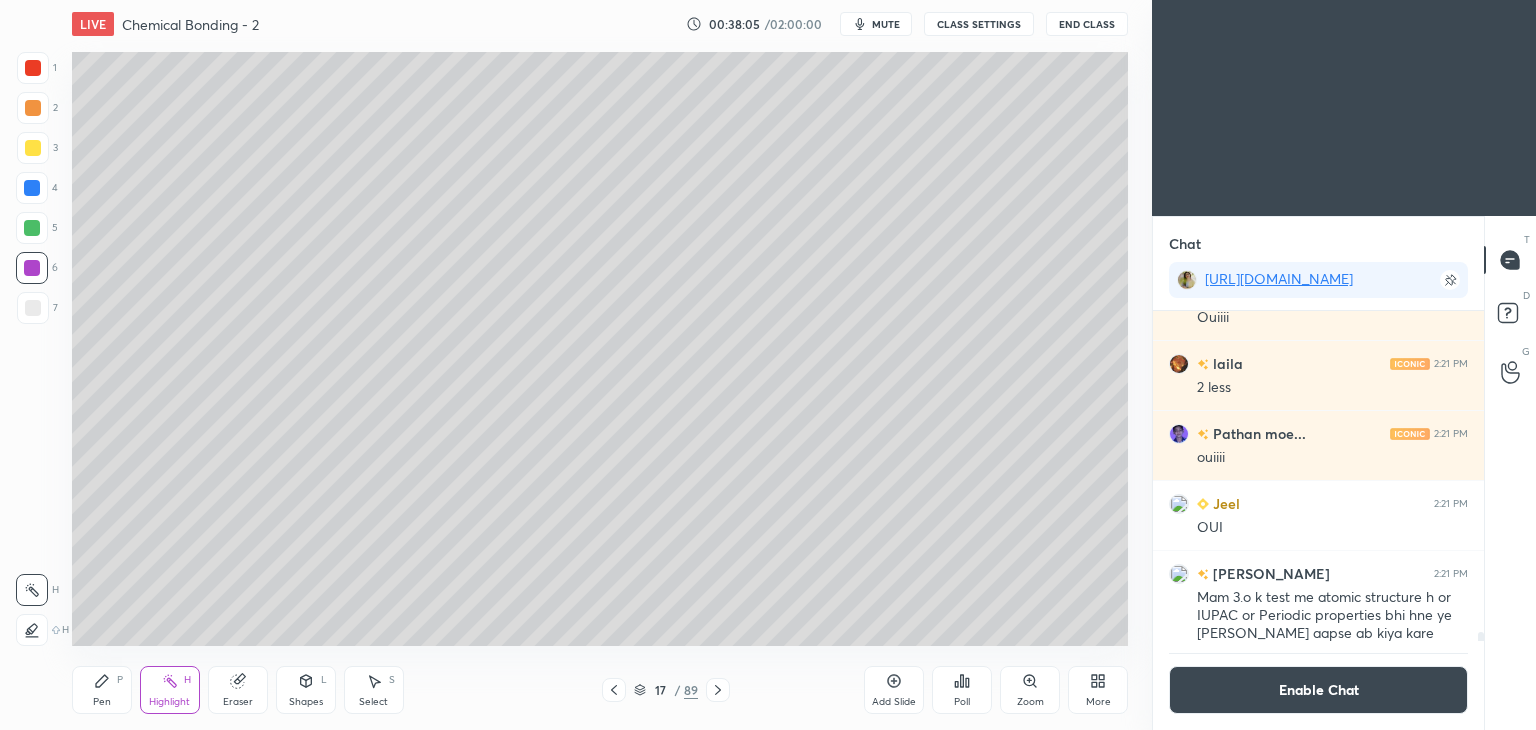 click 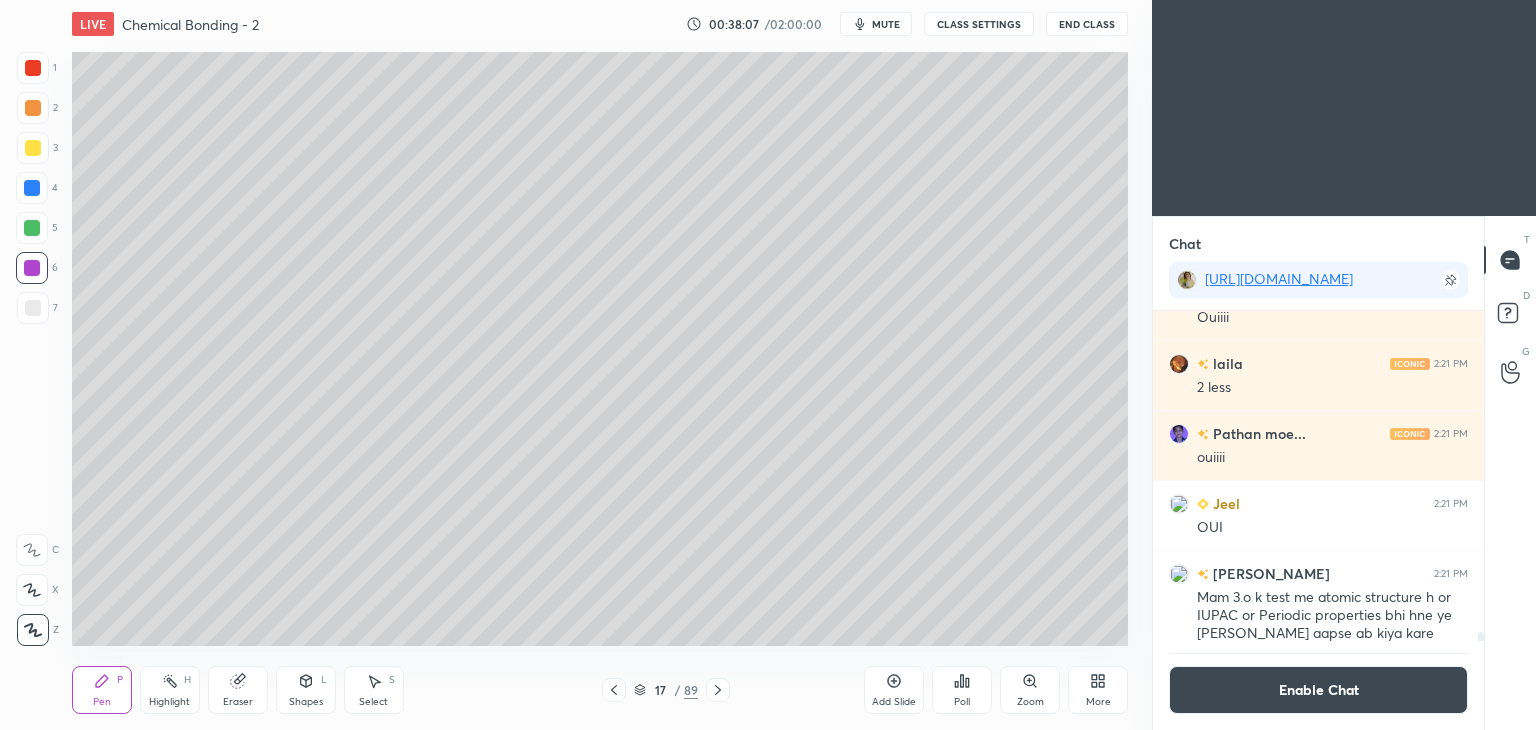 click at bounding box center [33, 148] 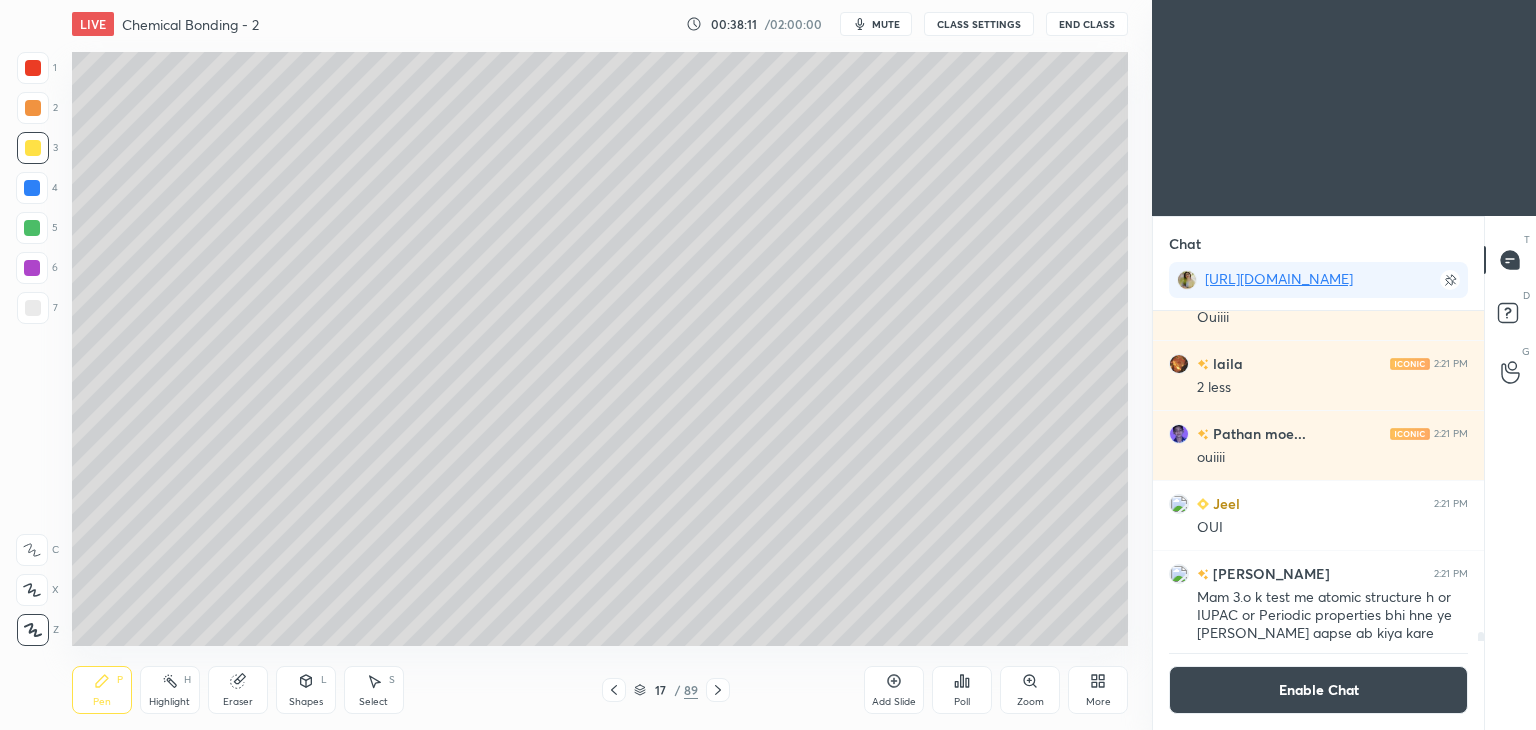click on "Highlight" at bounding box center [169, 702] 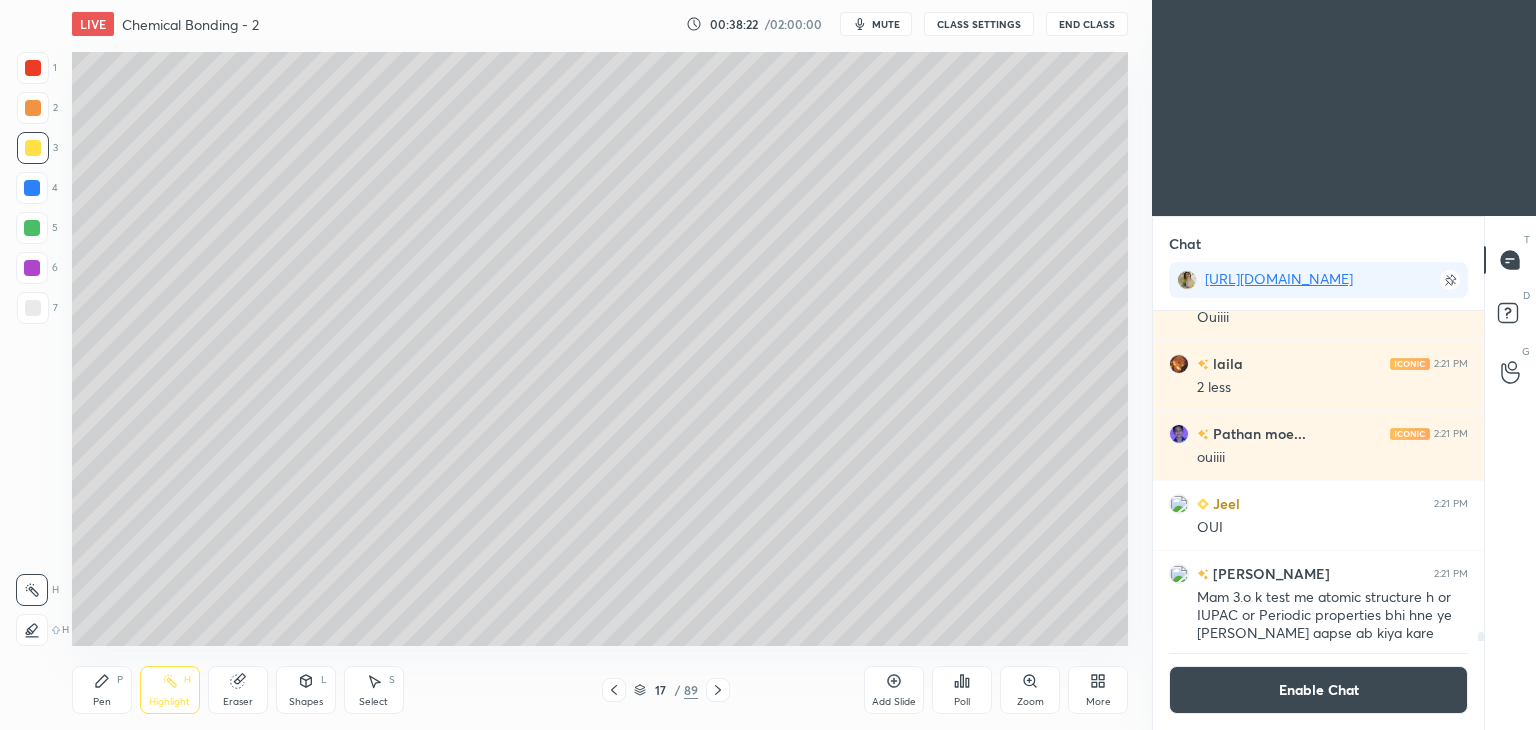 click on "Pen P" at bounding box center [102, 690] 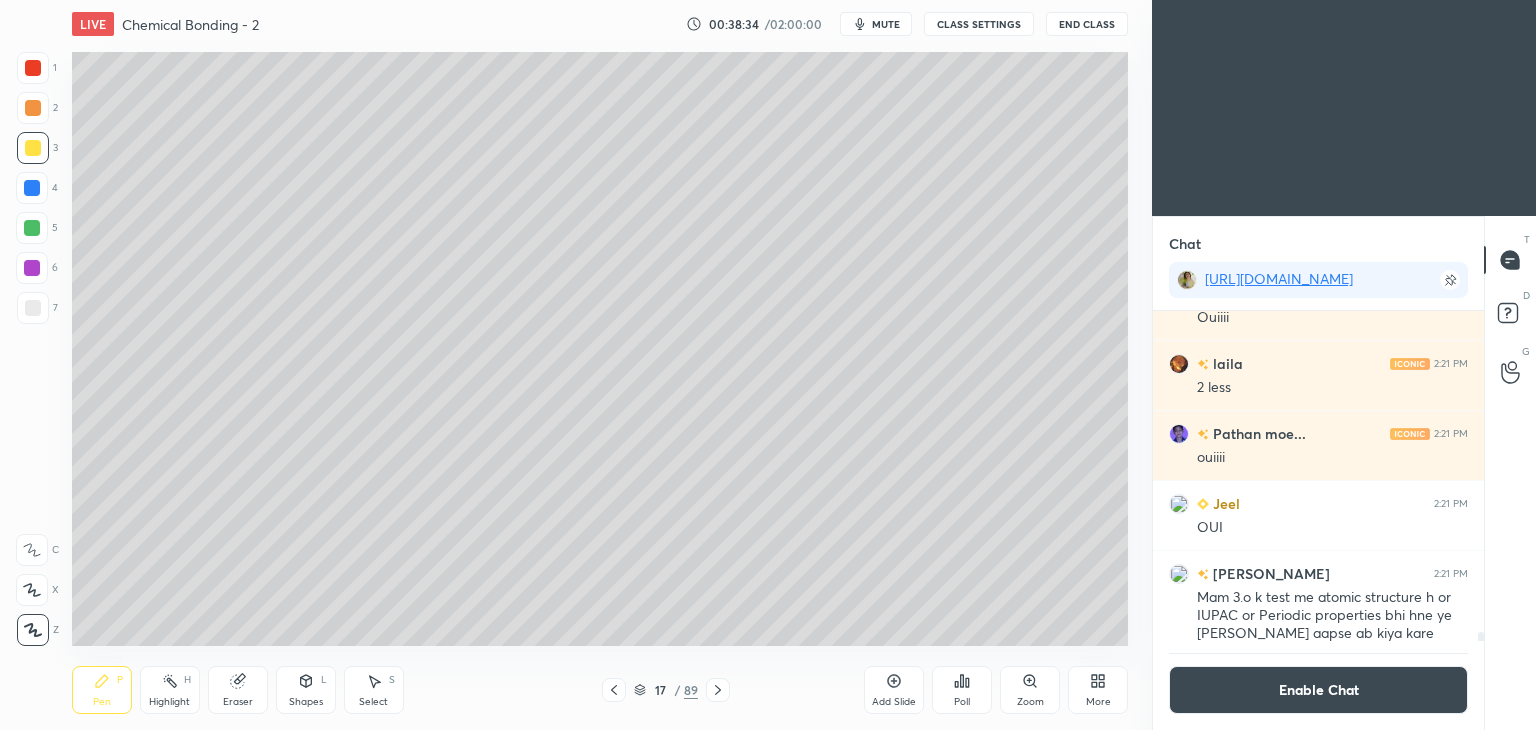 click on "Enable Chat" at bounding box center (1318, 690) 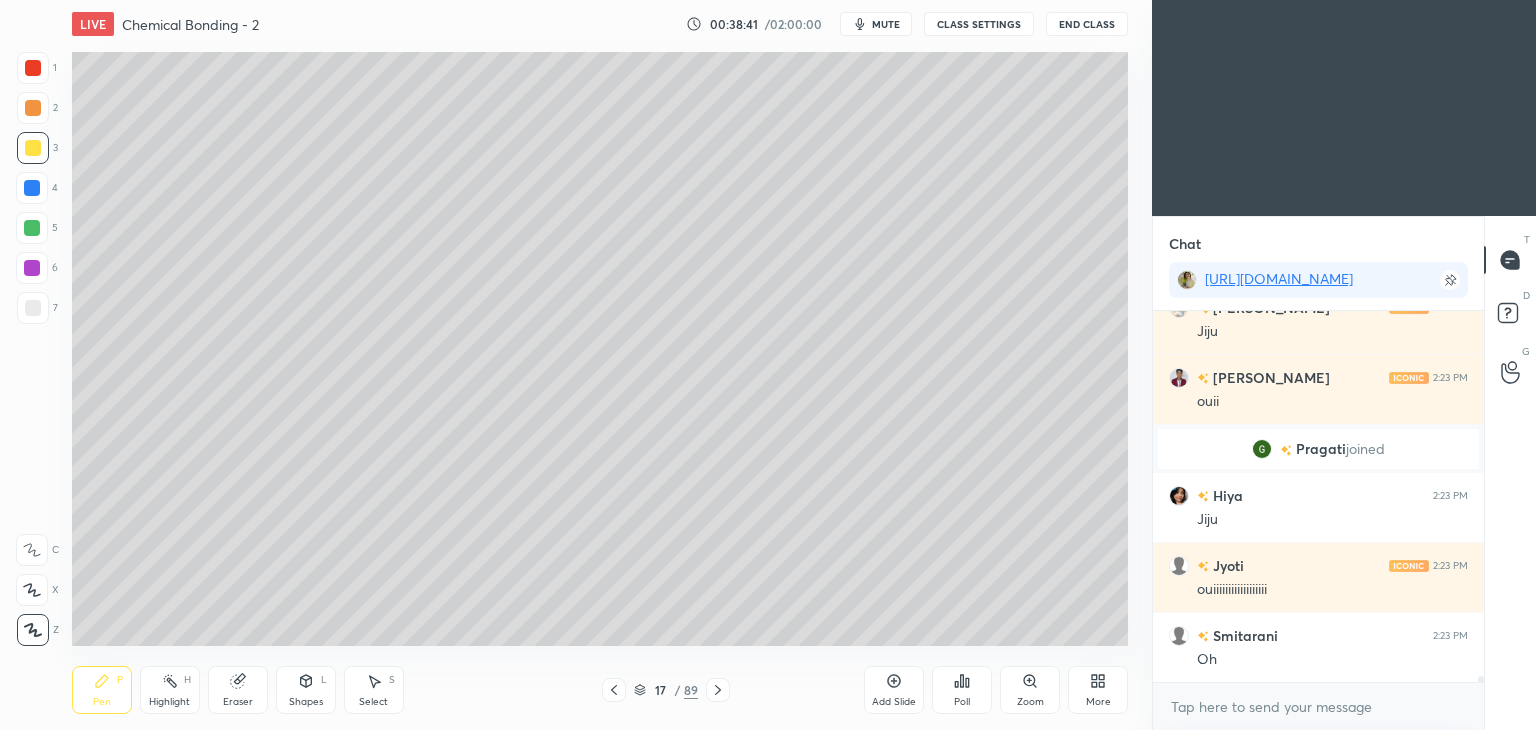 scroll, scrollTop: 23030, scrollLeft: 0, axis: vertical 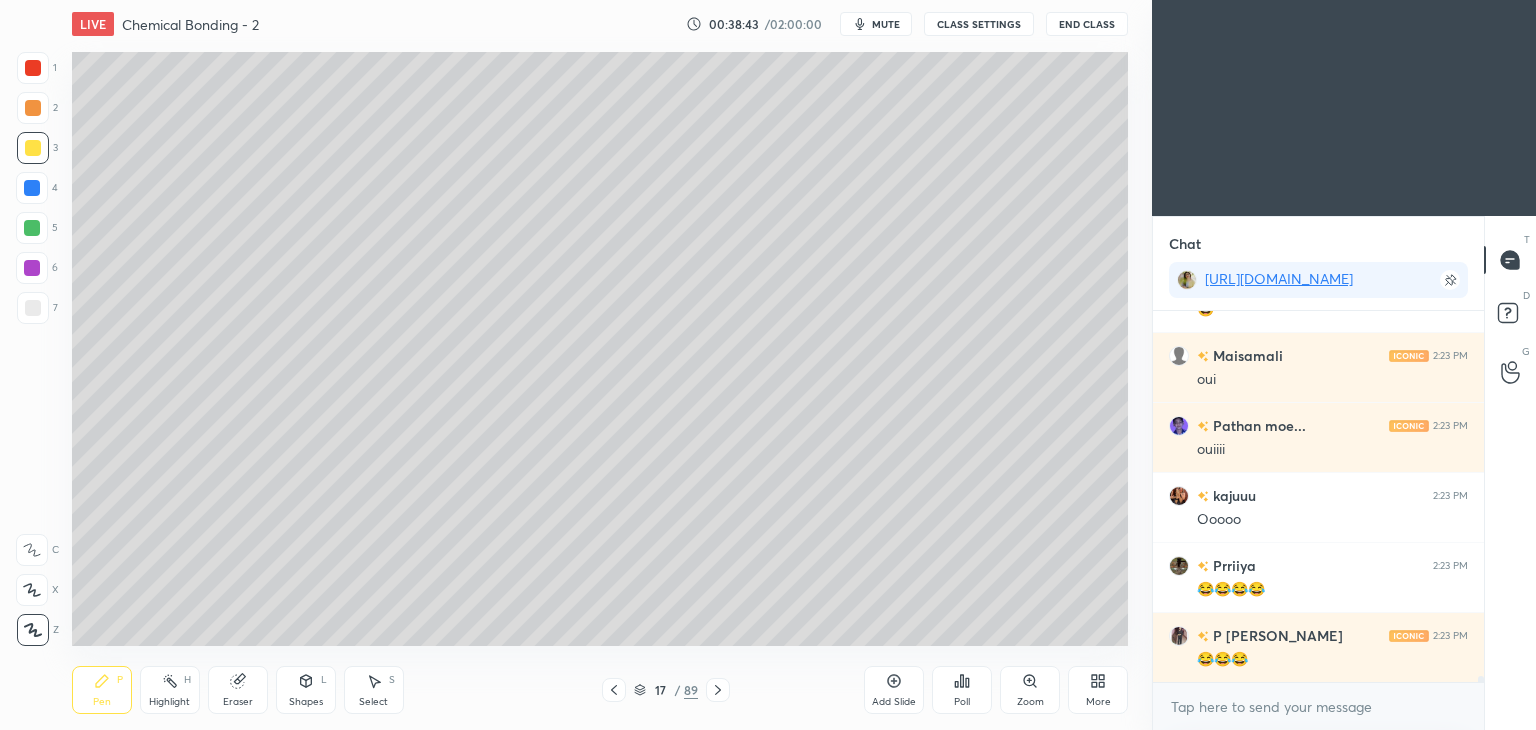 click on "CLASS SETTINGS" at bounding box center (979, 24) 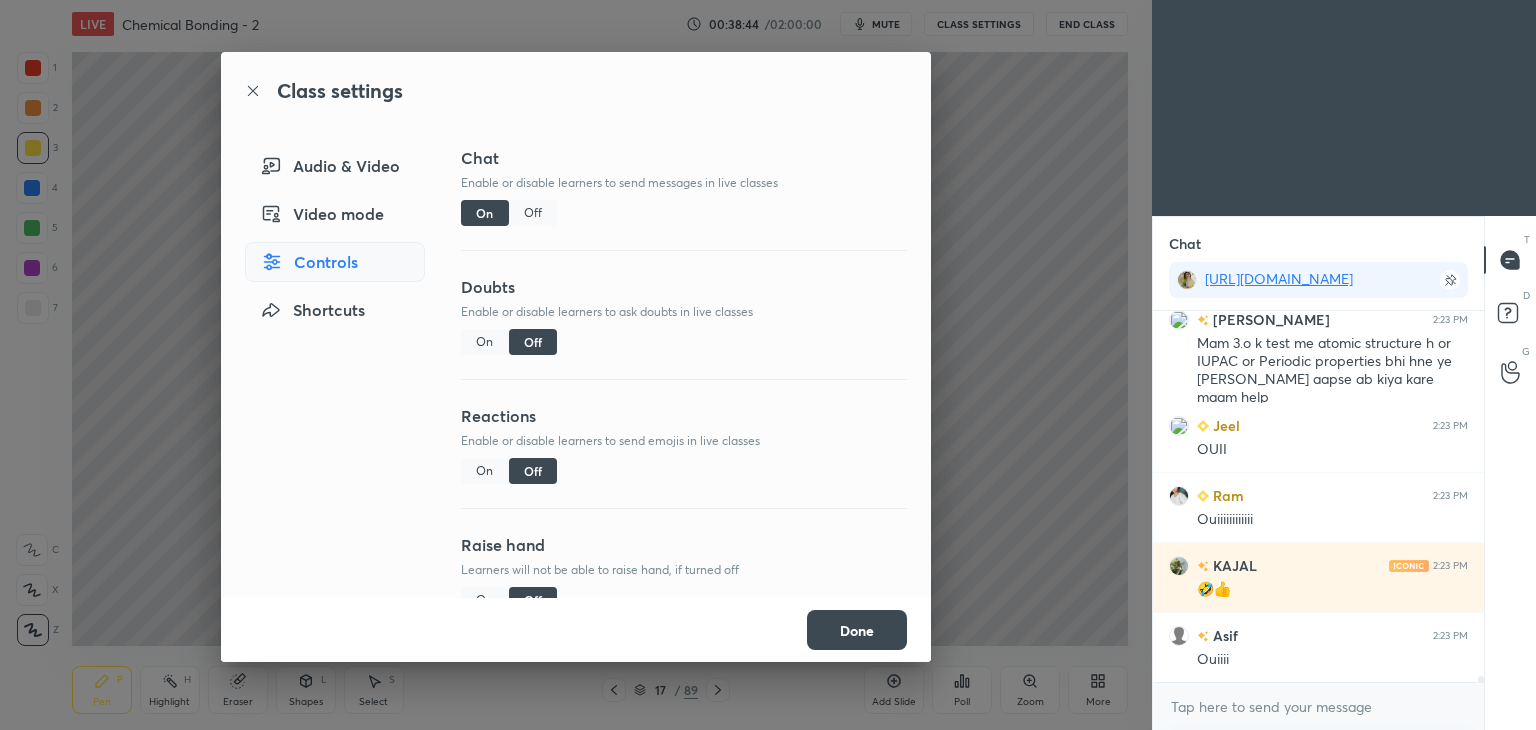 click on "Off" at bounding box center (533, 213) 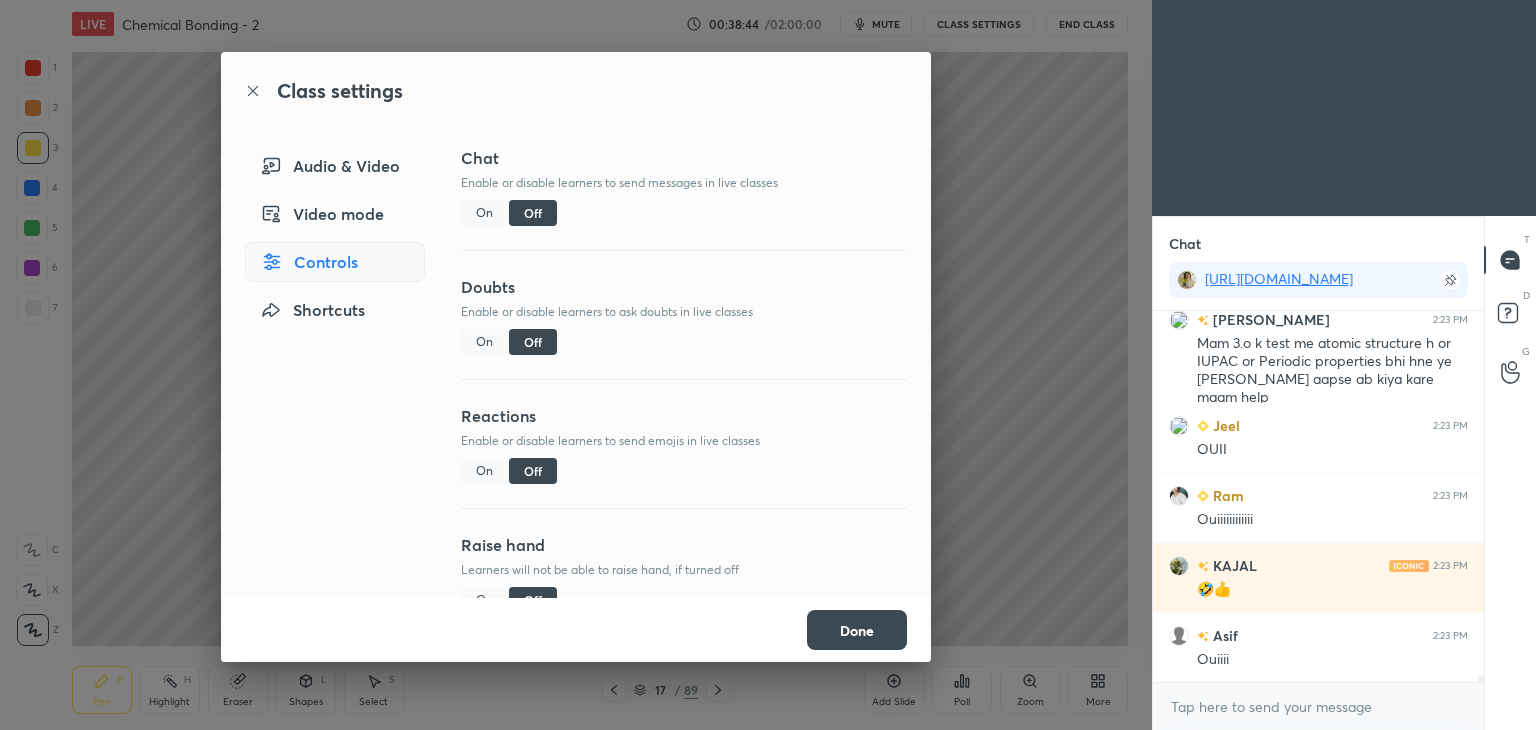 scroll, scrollTop: 23268, scrollLeft: 0, axis: vertical 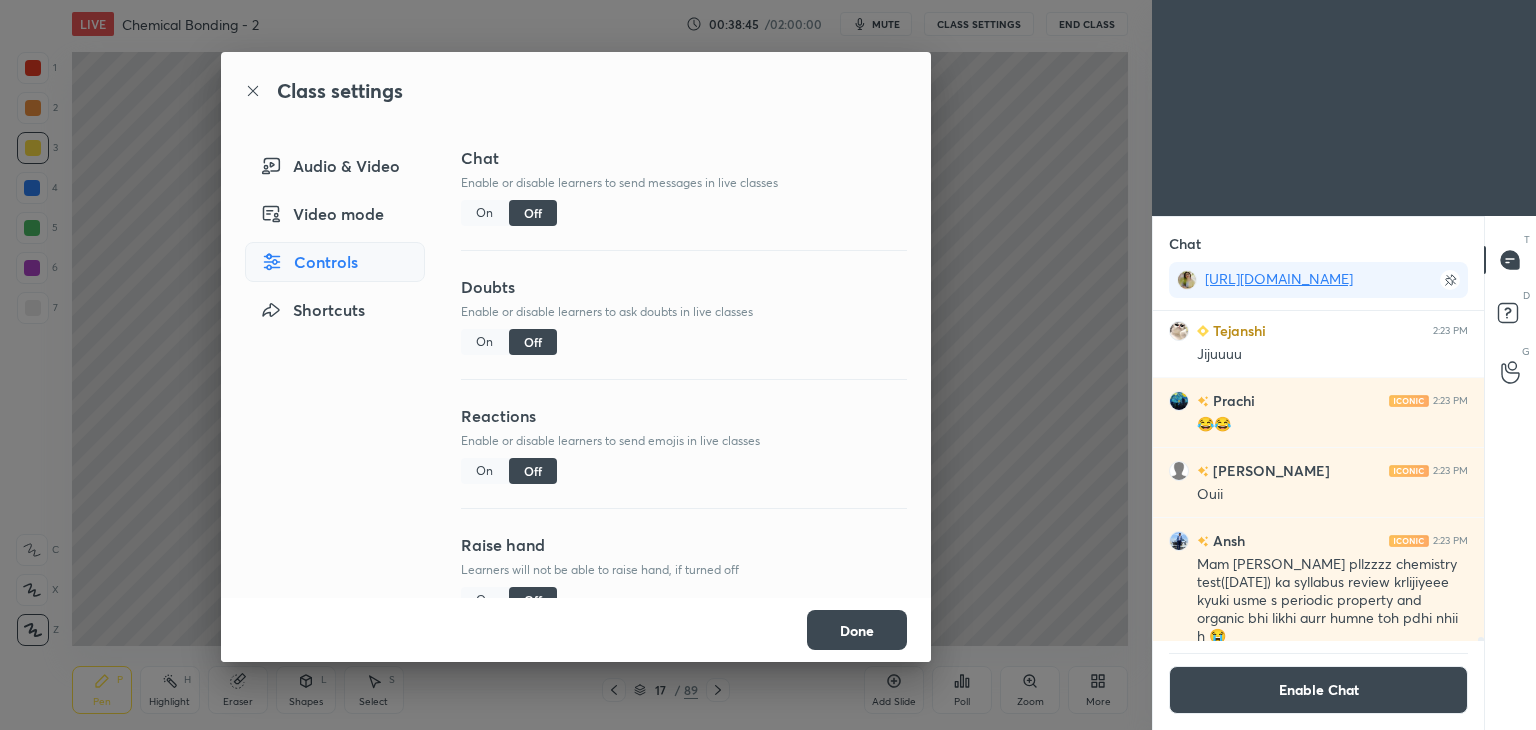 click on "Done" at bounding box center (857, 630) 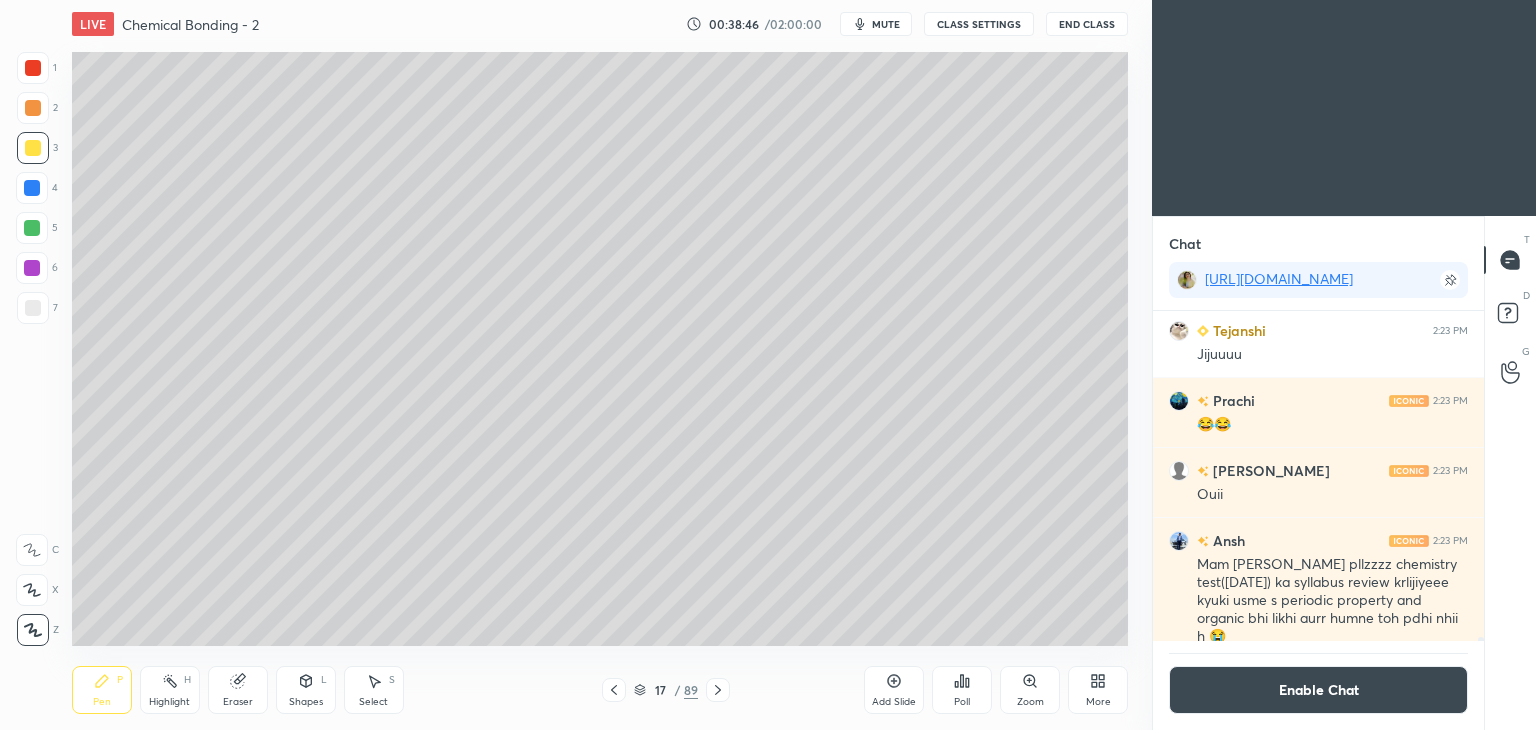 click on "Highlight" at bounding box center (169, 702) 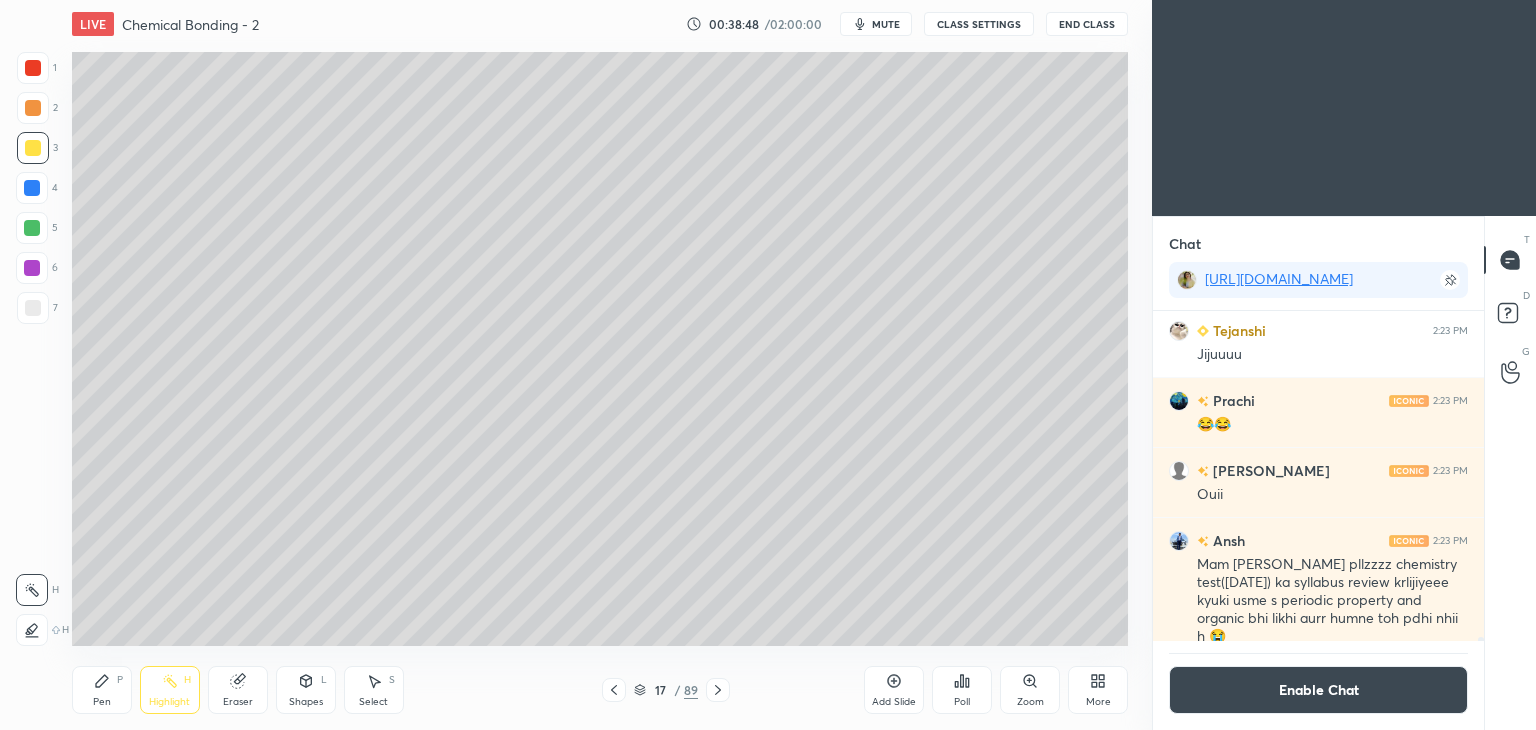 click on "Pen P" at bounding box center (102, 690) 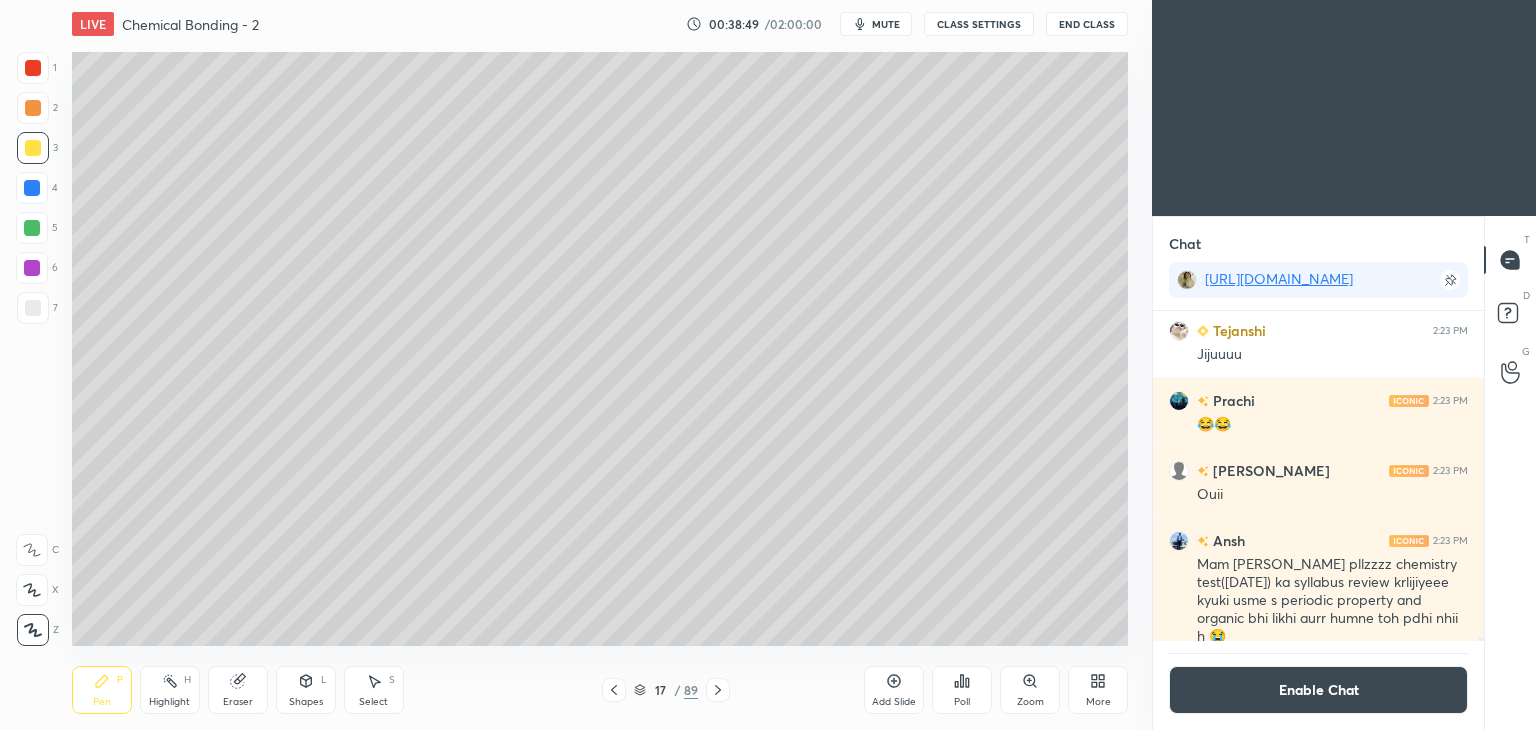 click at bounding box center (32, 268) 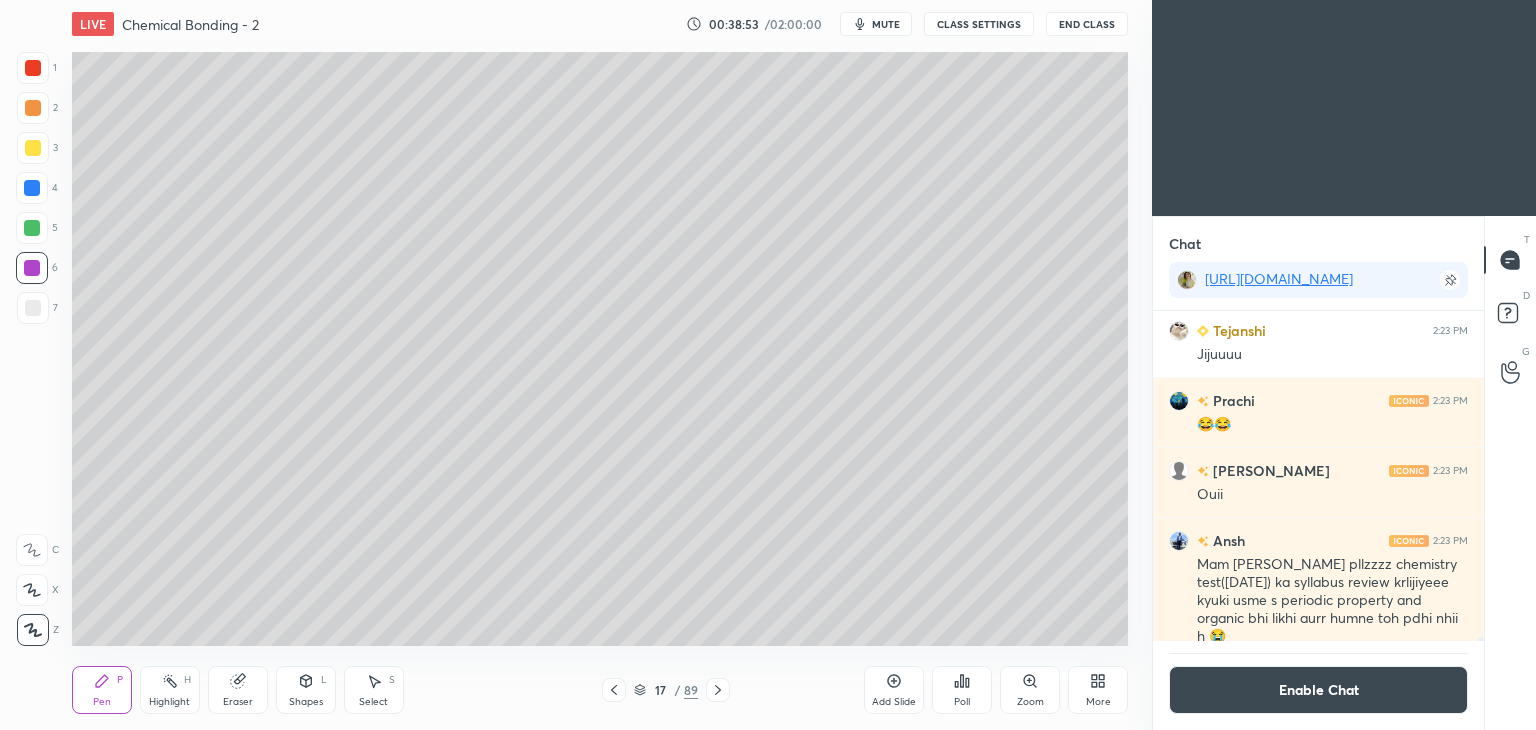 click on "LIVE Chemical Bonding - 2" at bounding box center [375, 24] 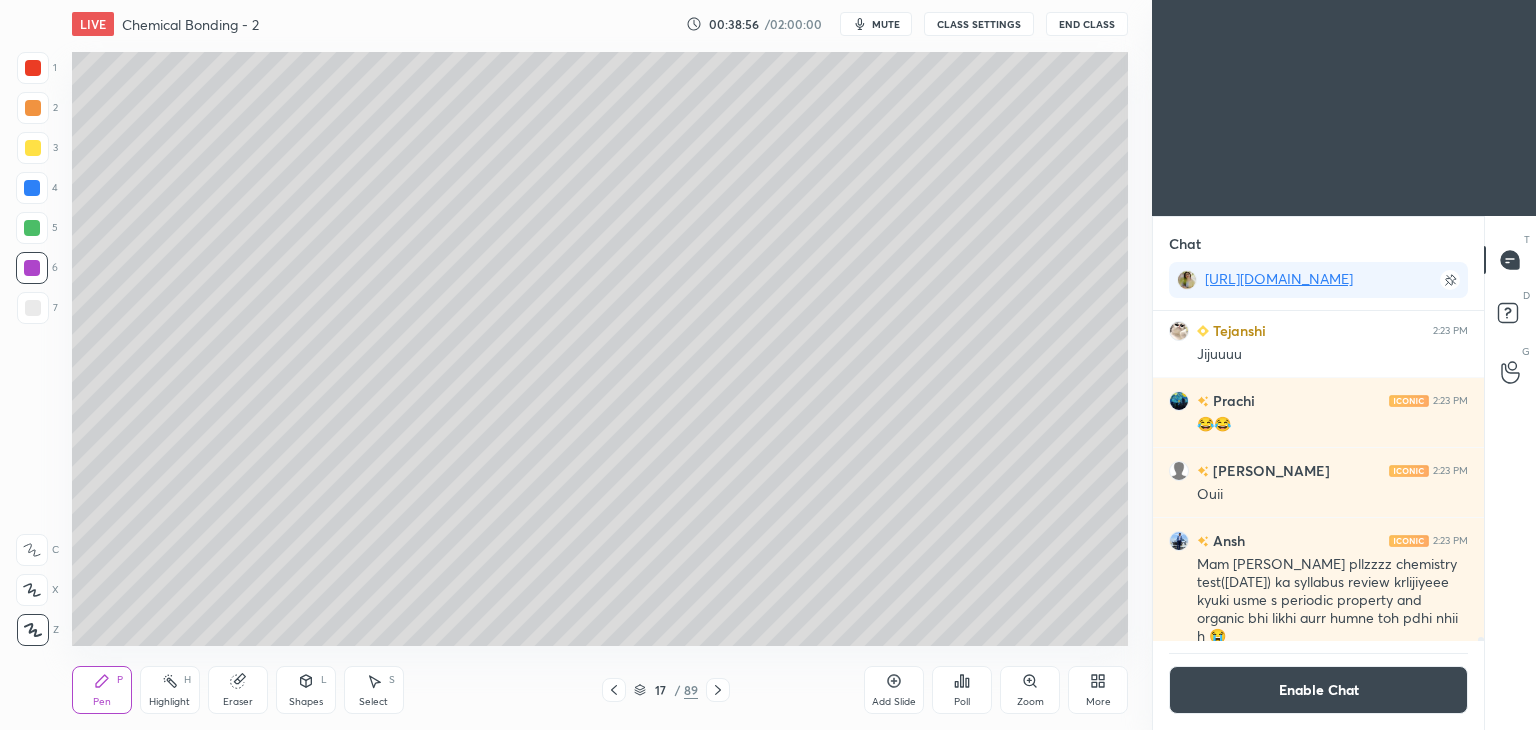 click at bounding box center [33, 308] 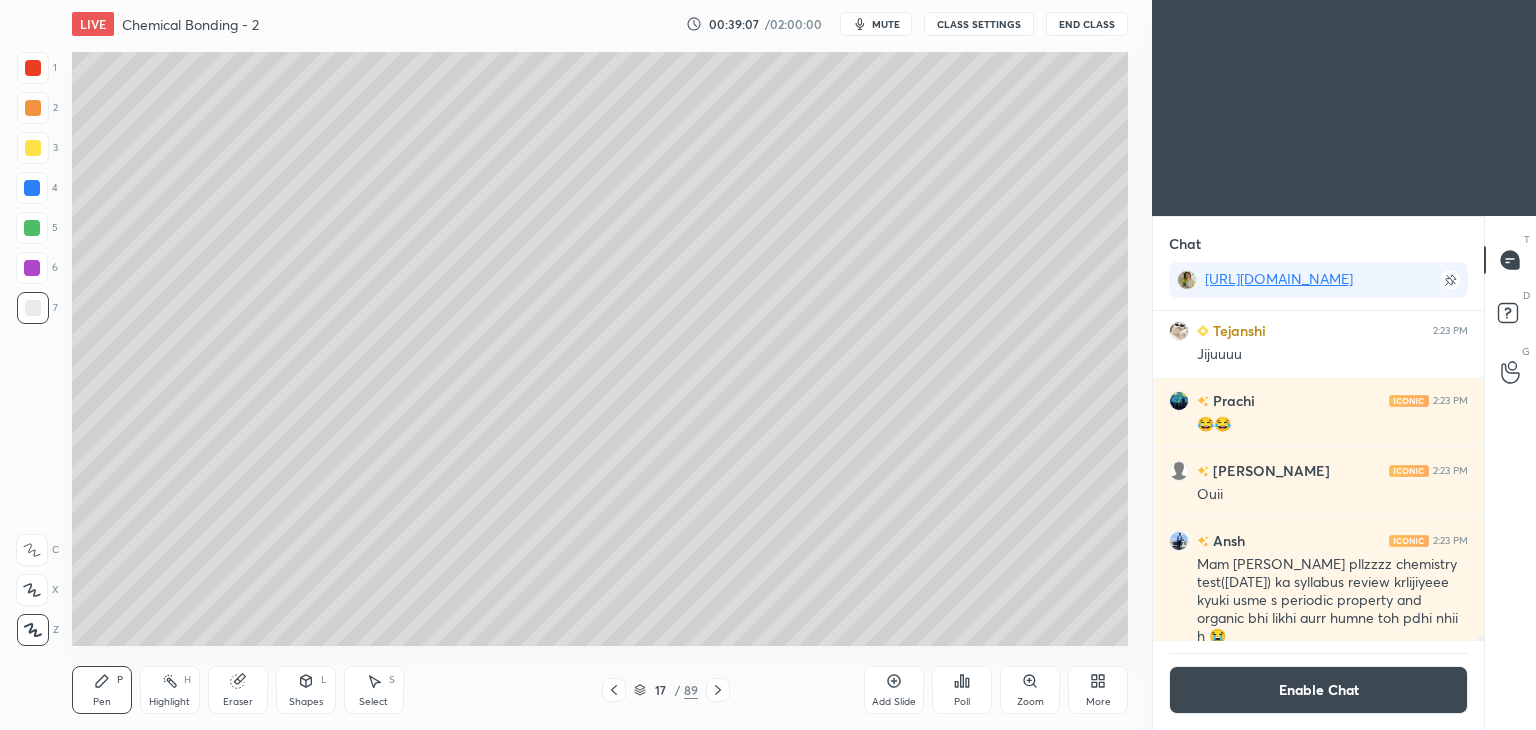 click on "Highlight" at bounding box center (169, 702) 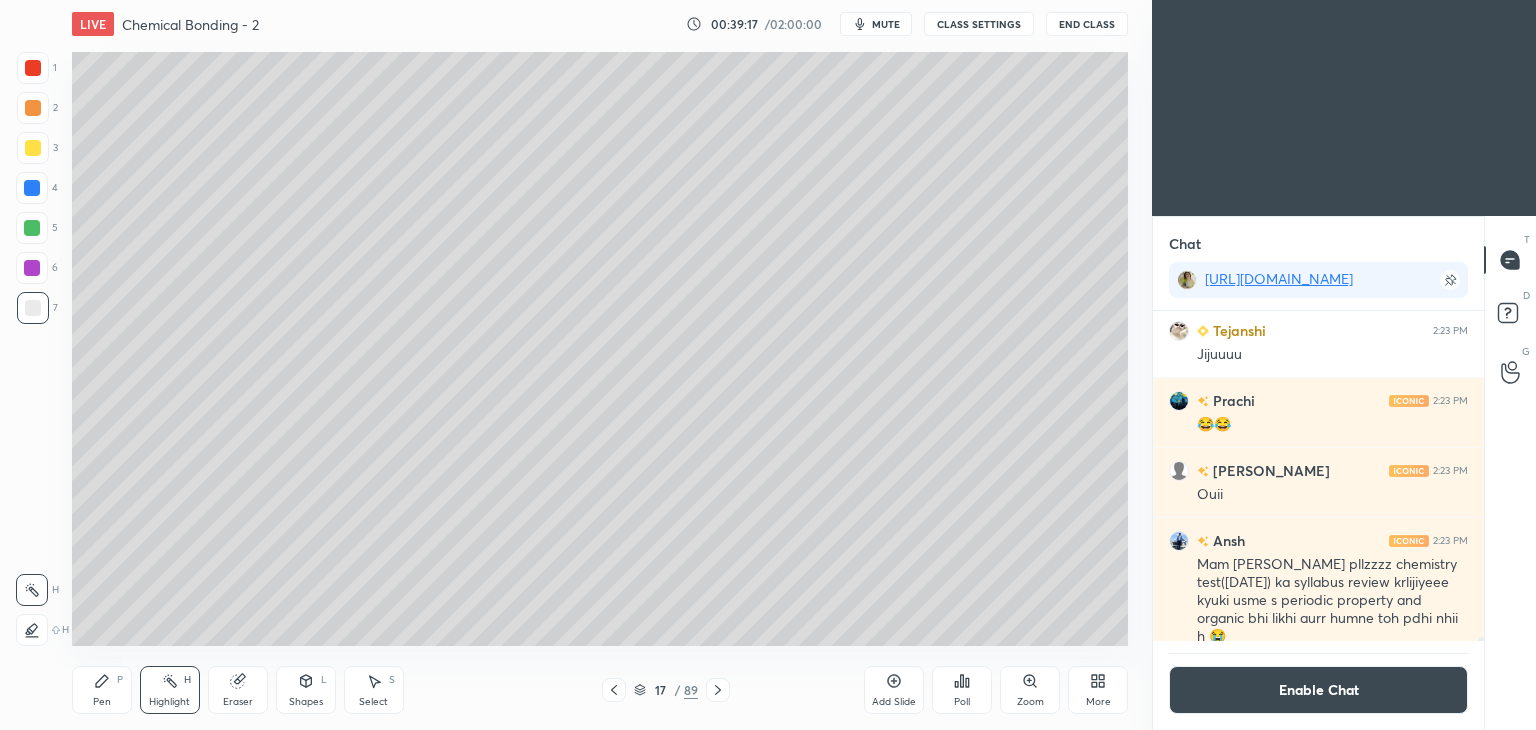 click on "Pen P" at bounding box center [102, 690] 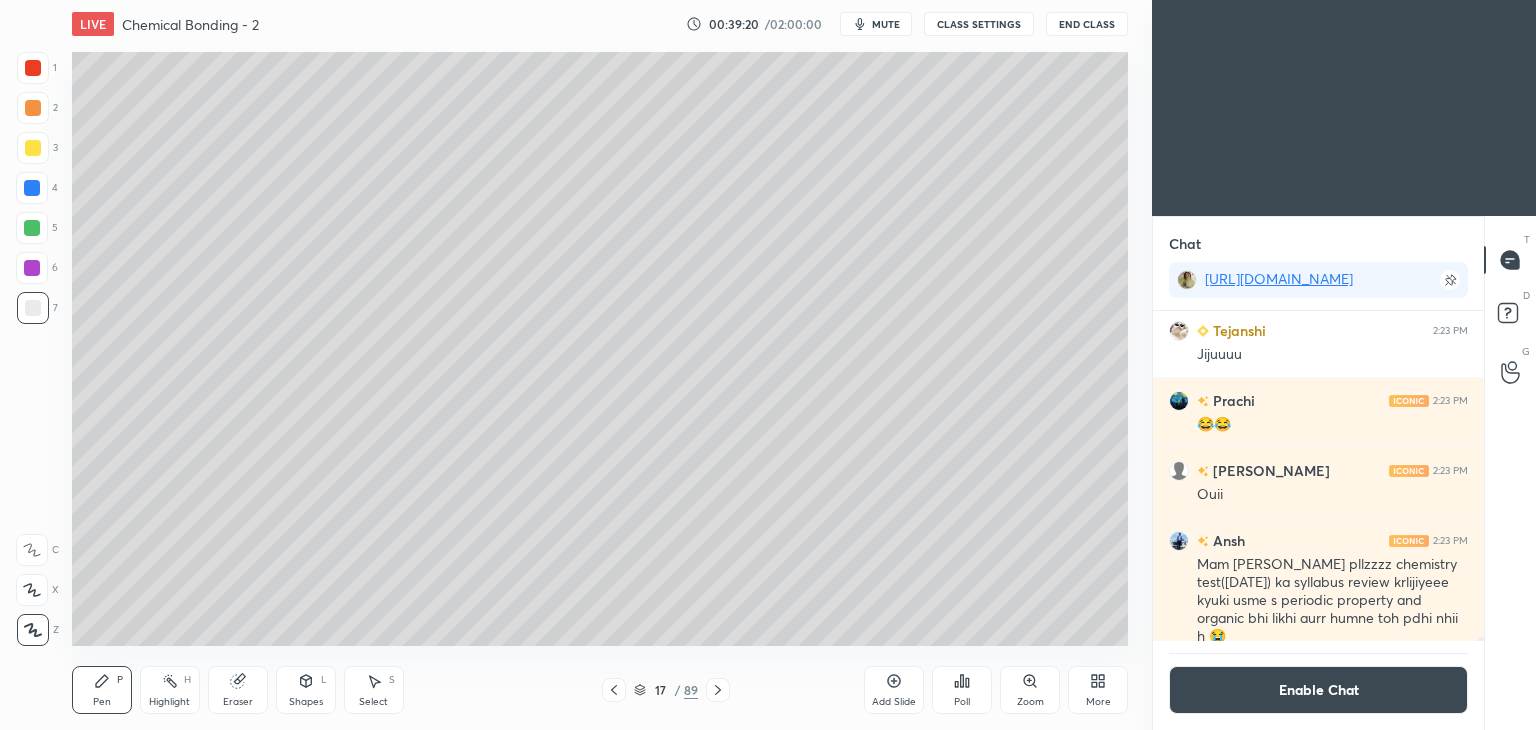 click 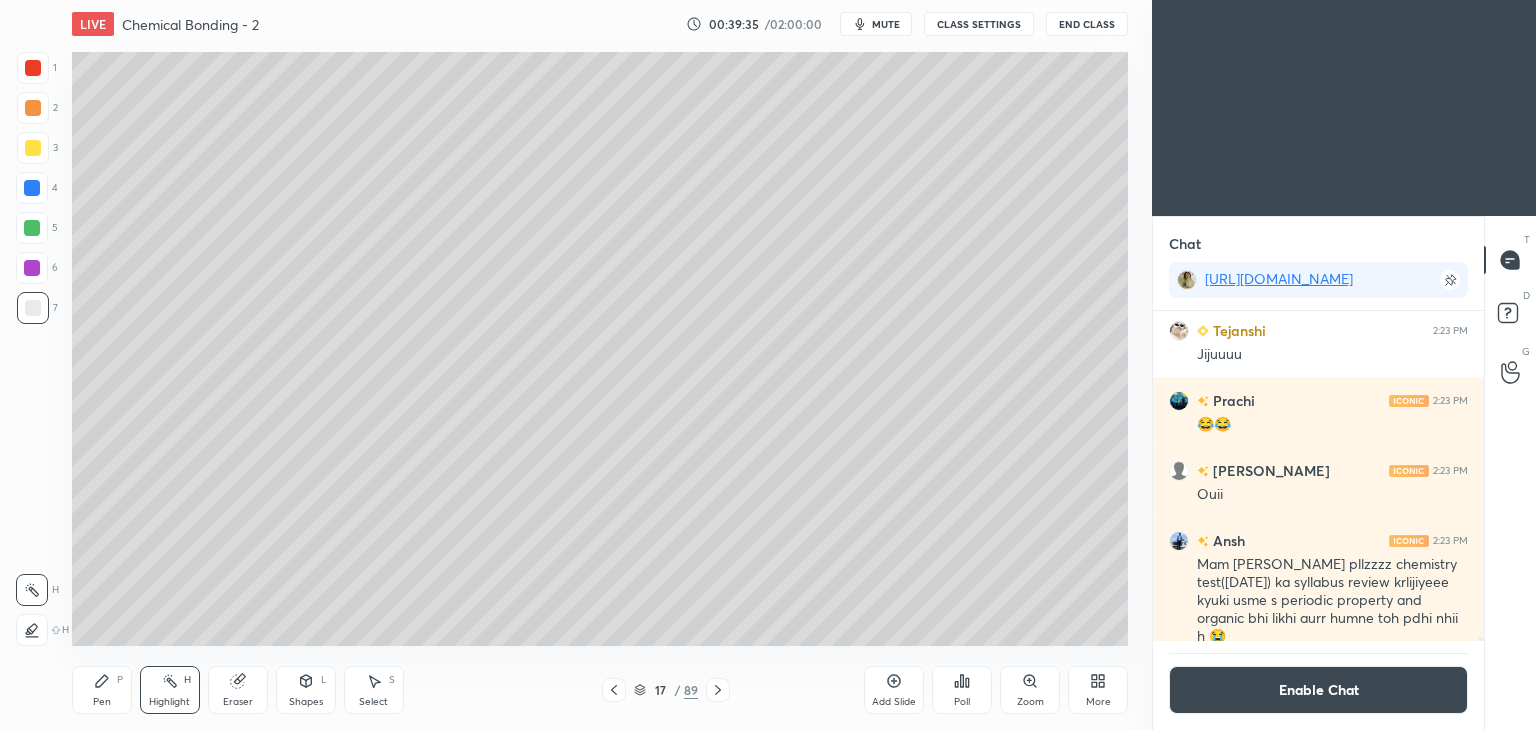 click on "Pen" at bounding box center [102, 702] 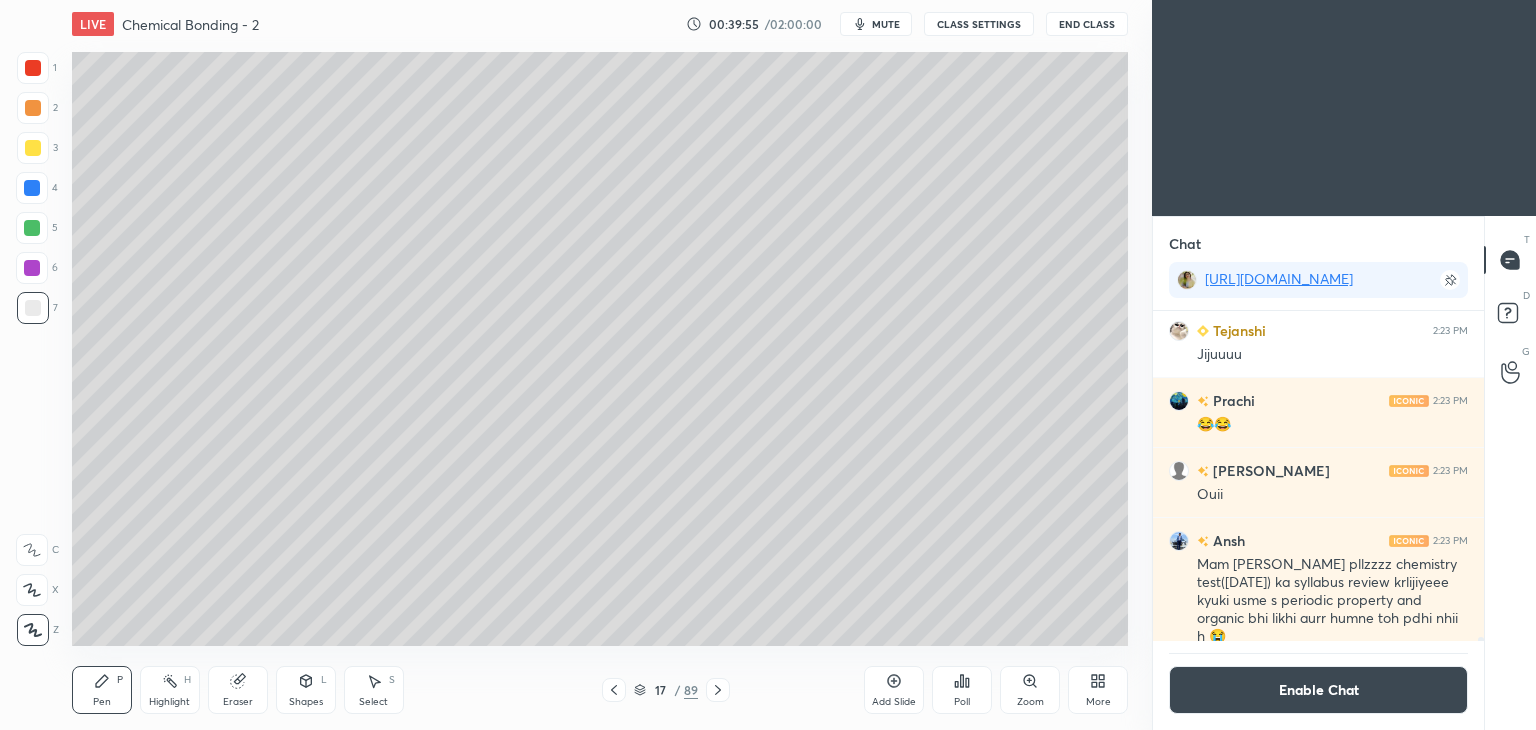 click on "Highlight" at bounding box center [169, 702] 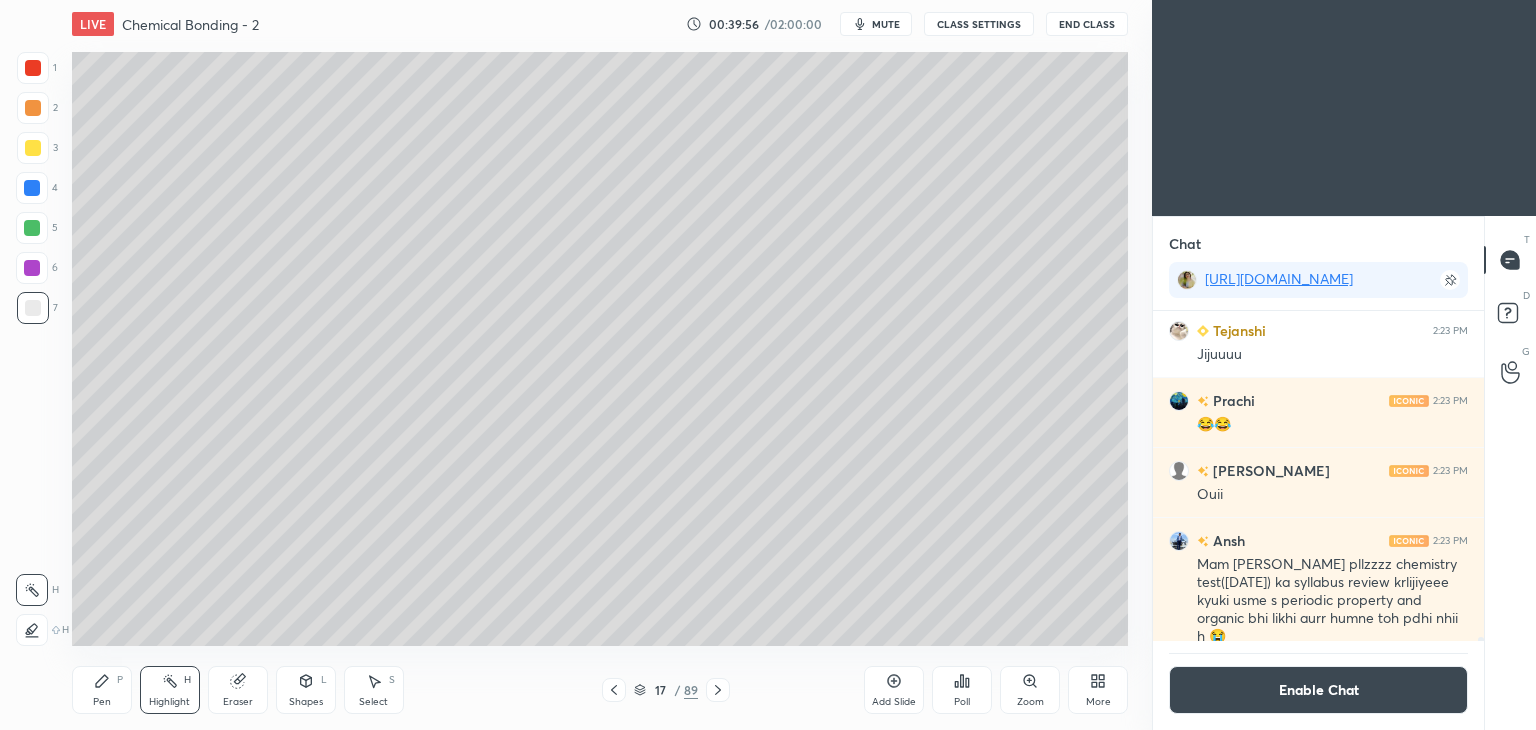 click at bounding box center [32, 228] 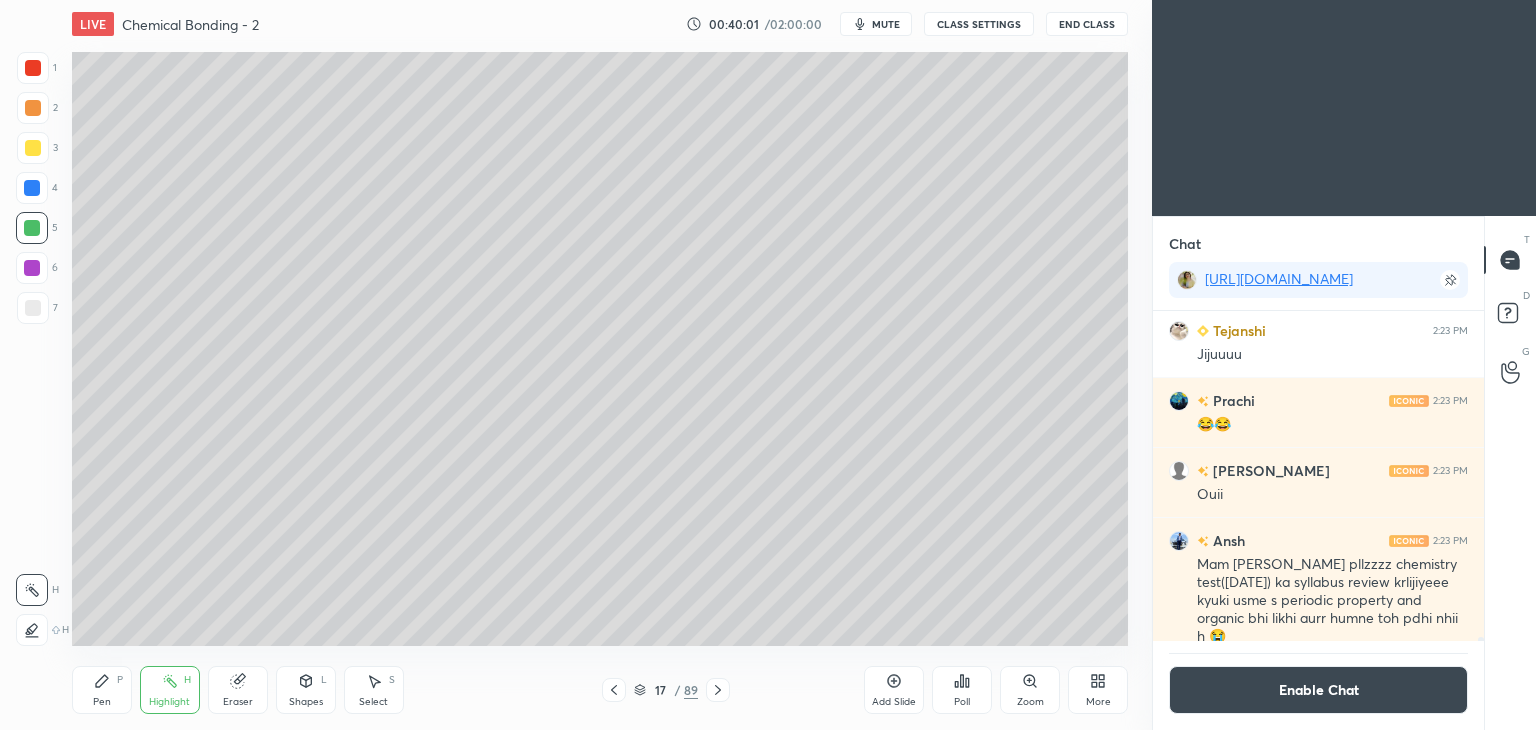 click on "Pen" at bounding box center (102, 702) 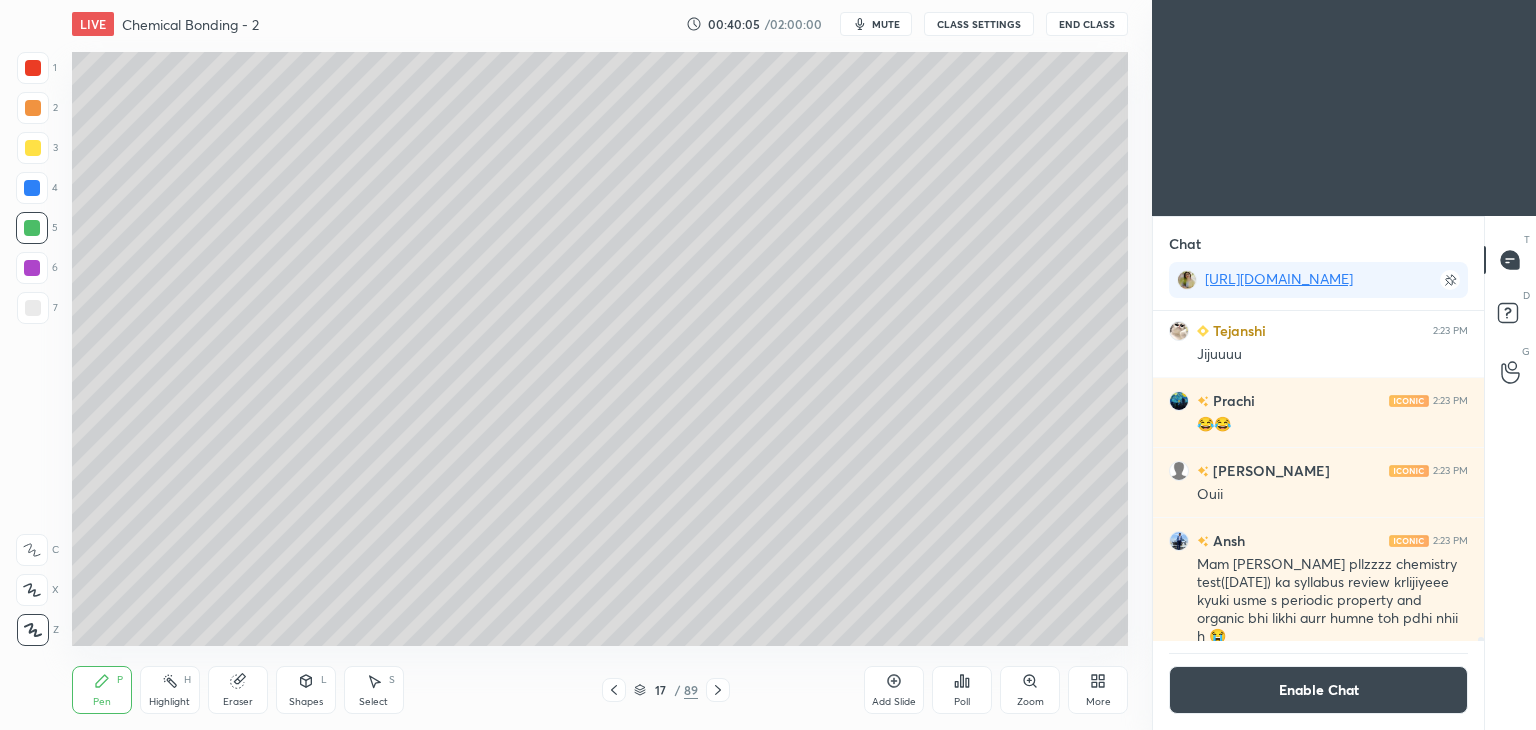 click 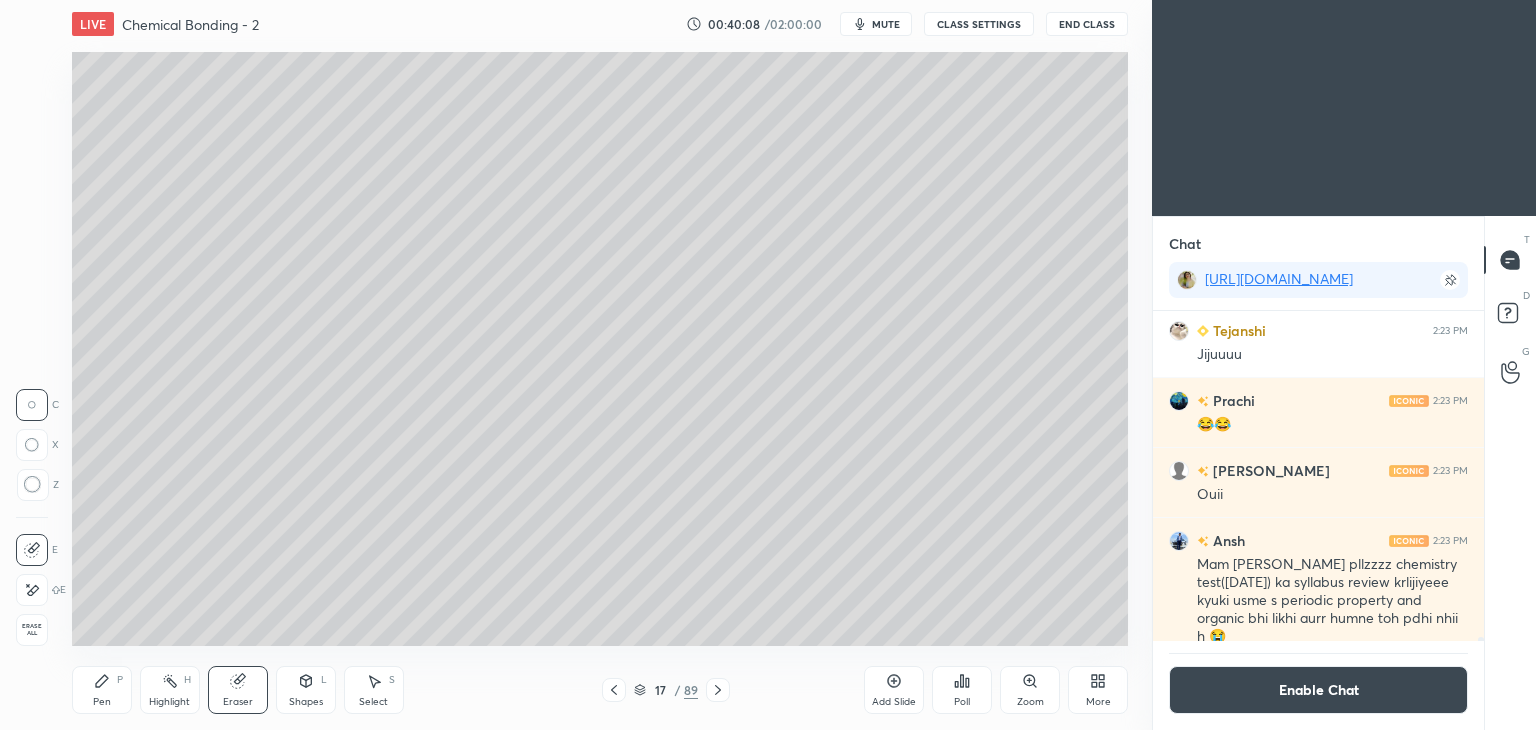 click on "Pen P" at bounding box center [102, 690] 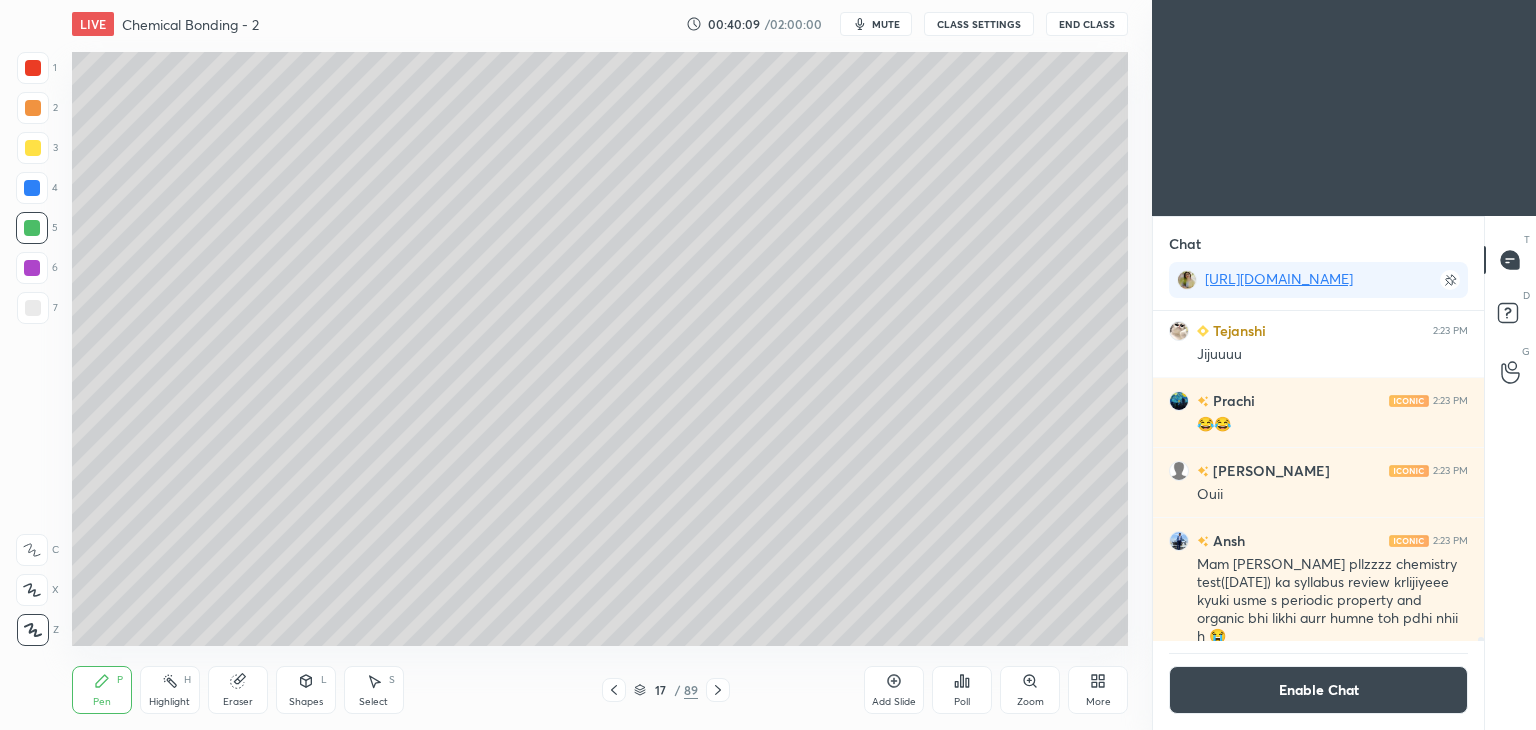 click at bounding box center (33, 148) 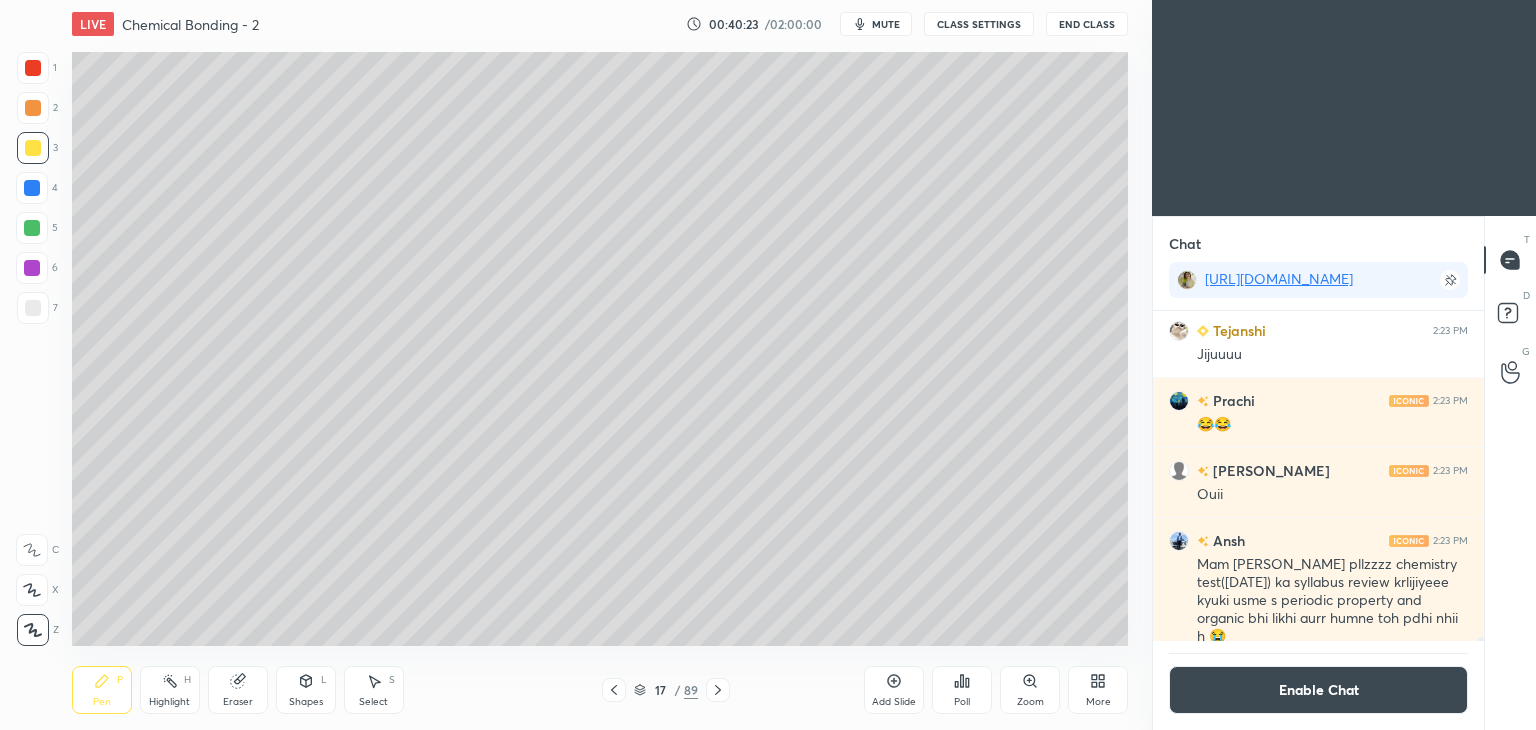click at bounding box center [33, 308] 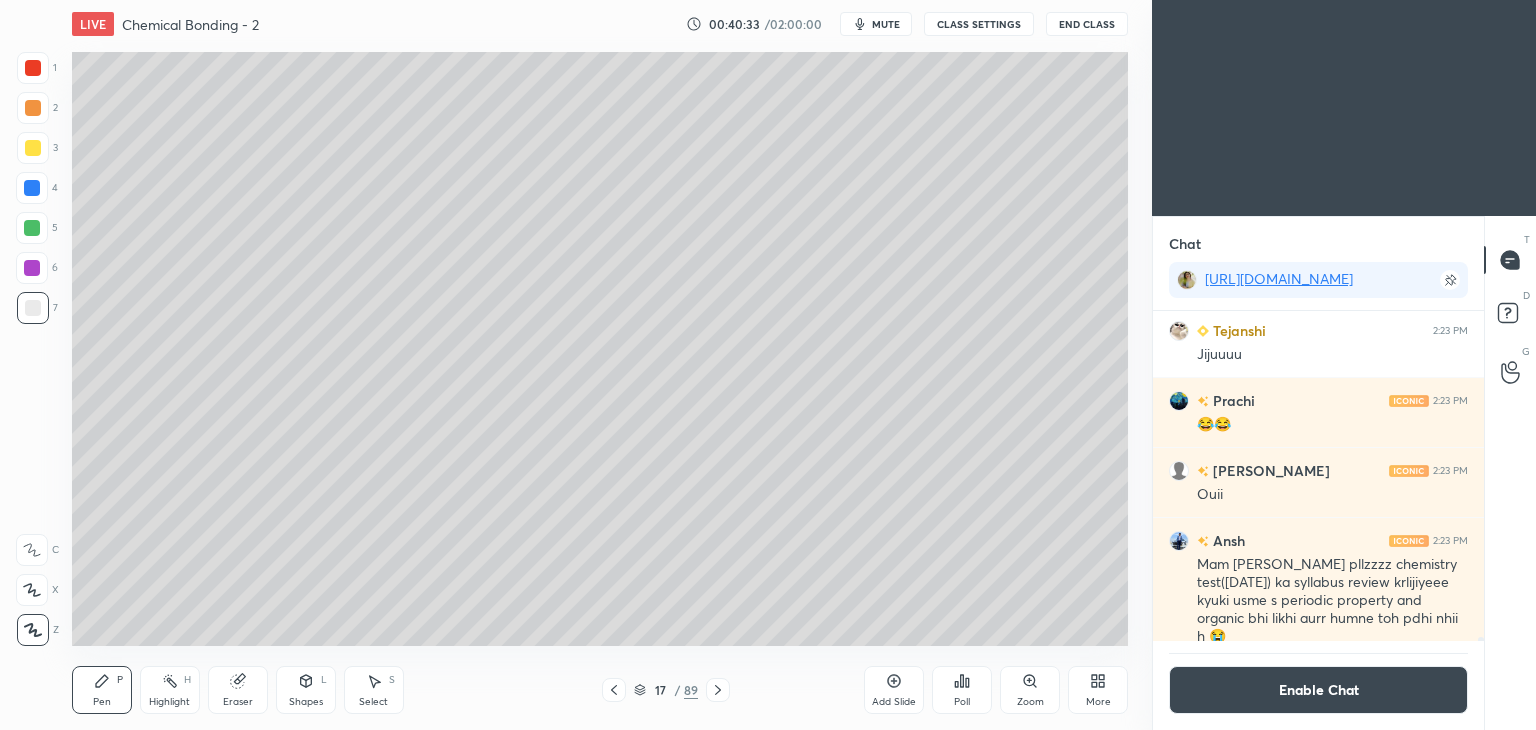 click at bounding box center (32, 228) 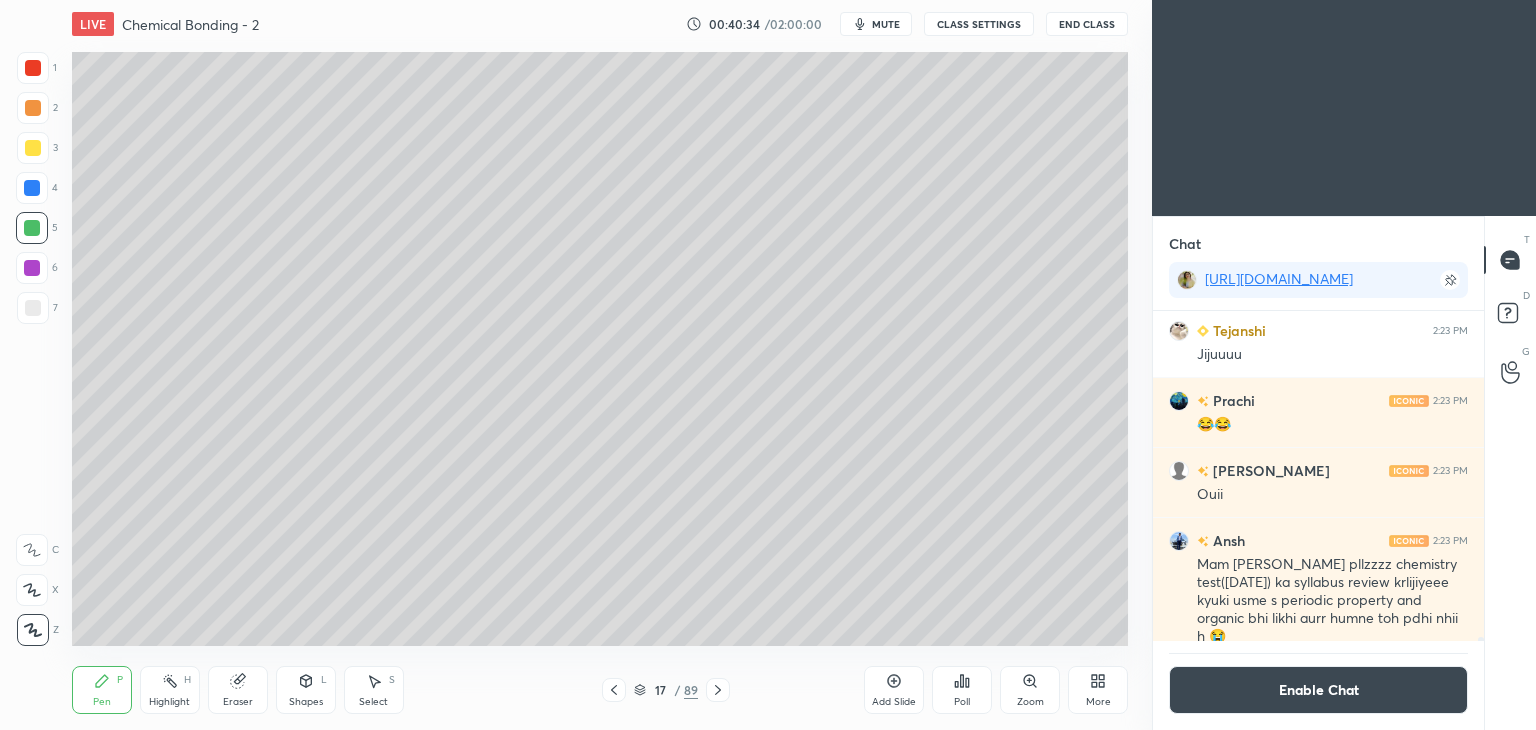 click on "Enable Chat" at bounding box center [1318, 690] 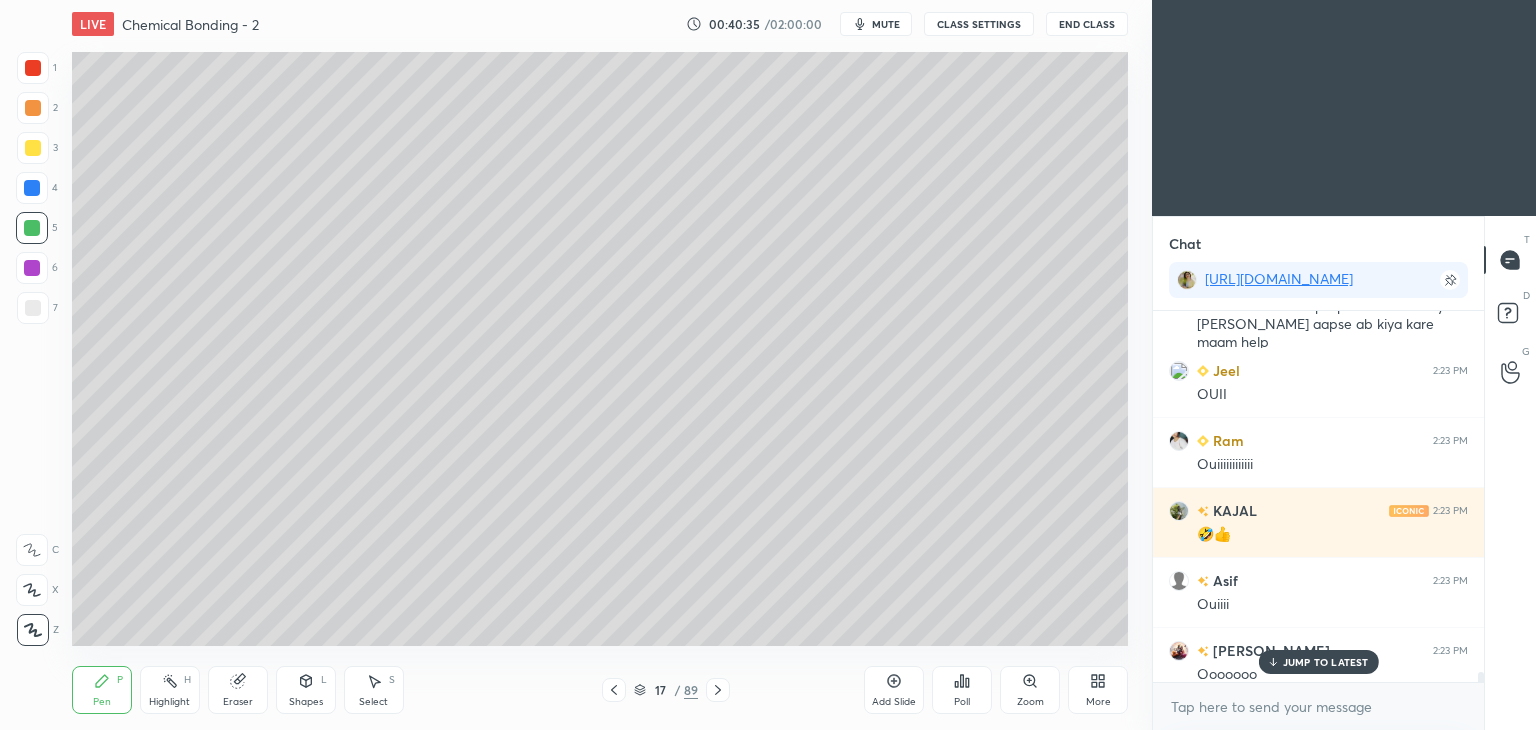 click on "Highlight" at bounding box center (169, 702) 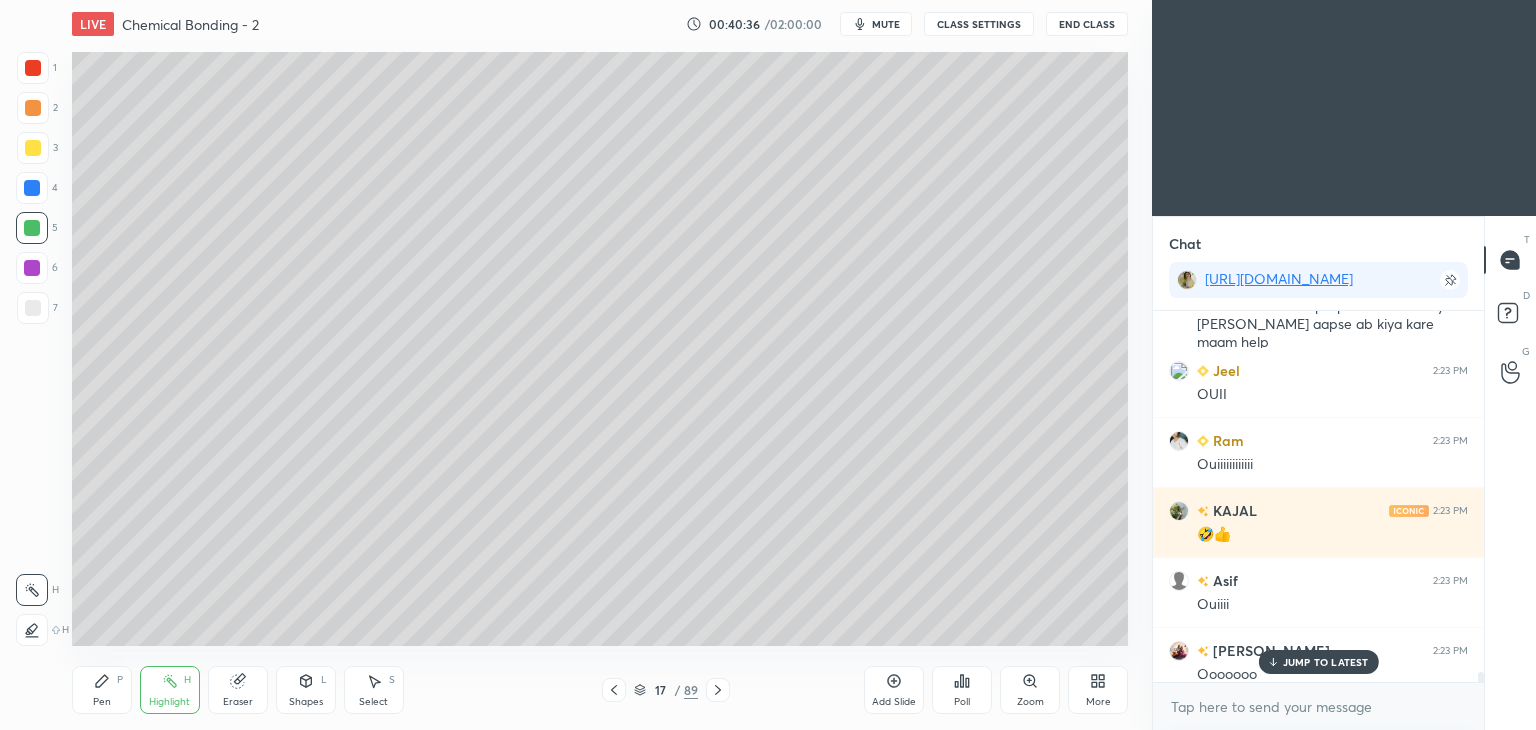 click 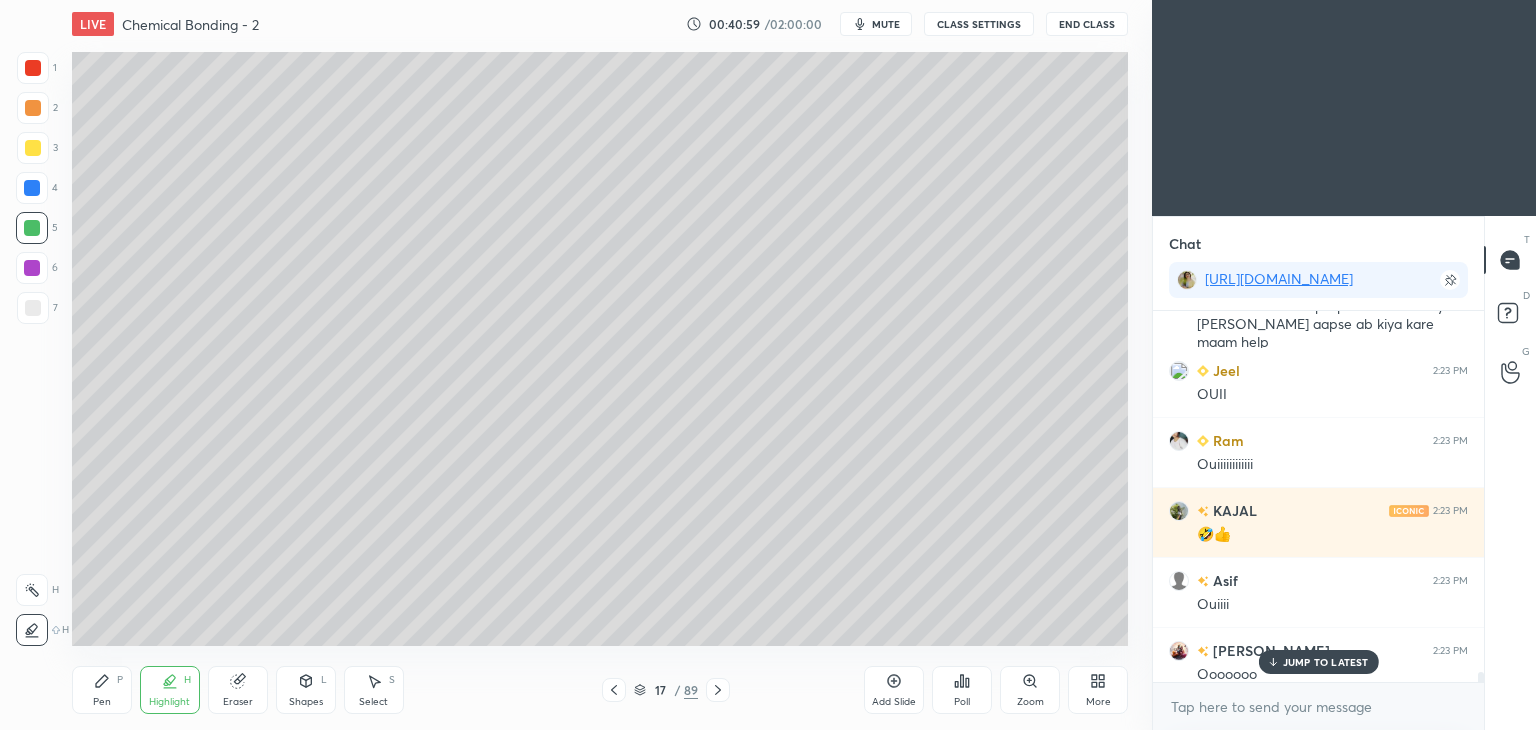 click on "JUMP TO LATEST" at bounding box center (1326, 662) 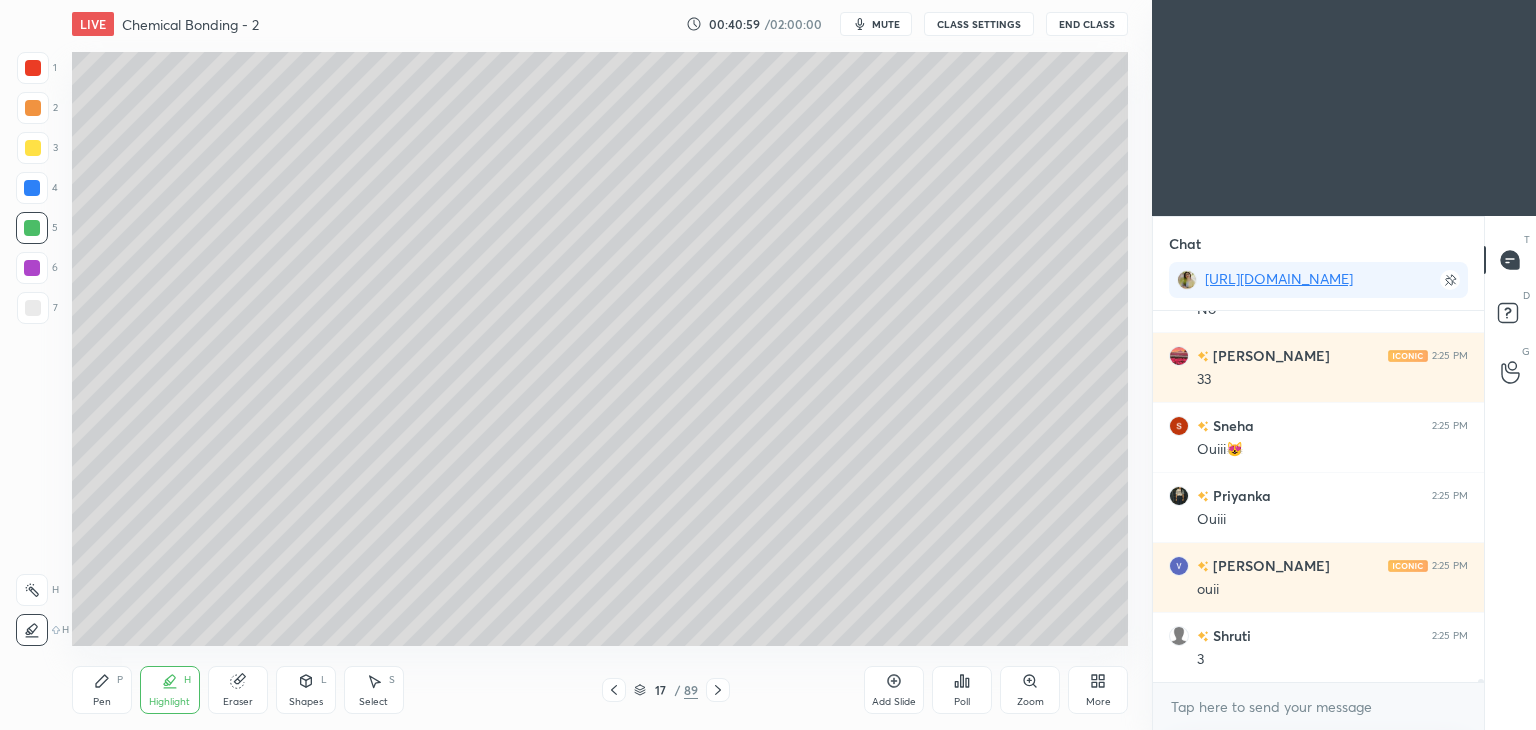 scroll, scrollTop: 41474, scrollLeft: 0, axis: vertical 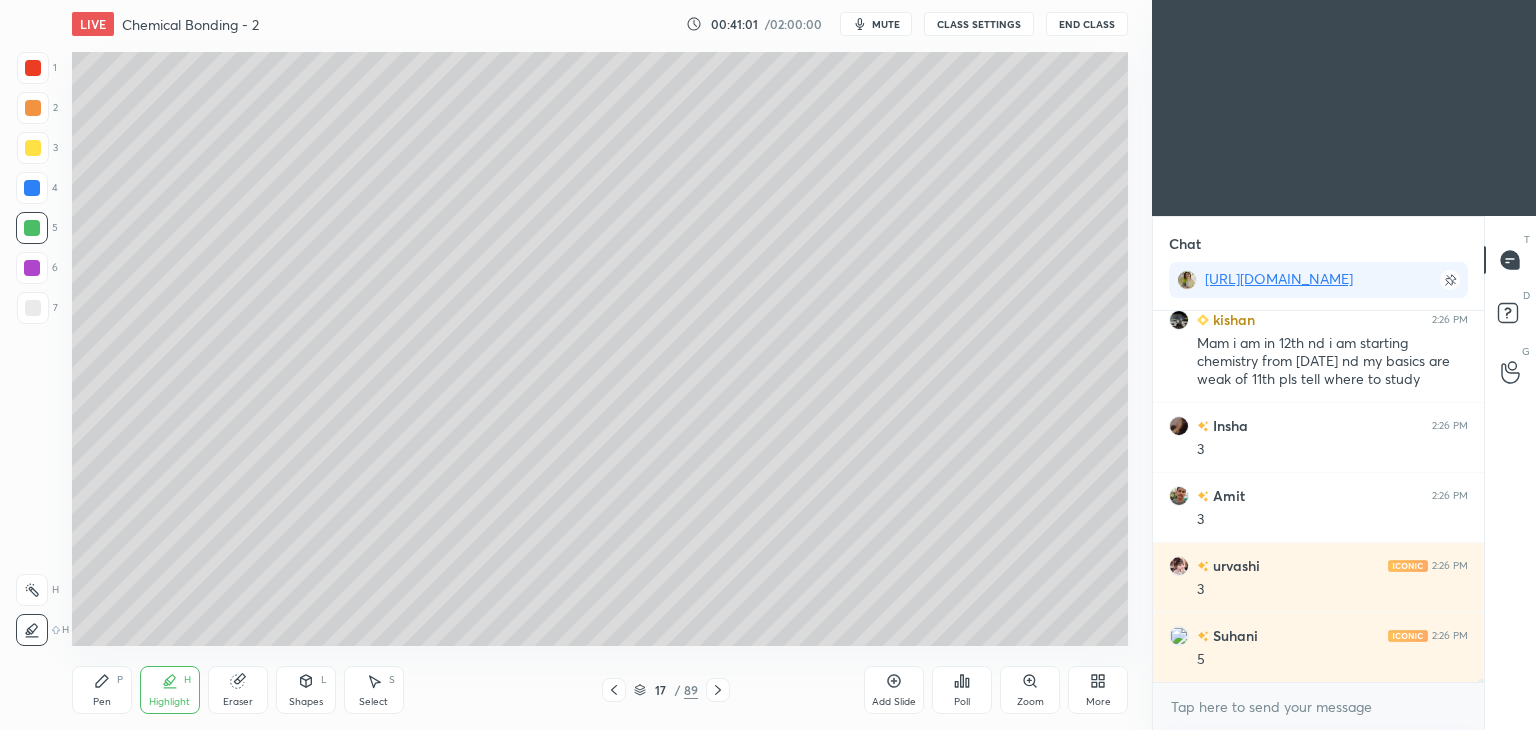 click on "CLASS SETTINGS" at bounding box center [979, 24] 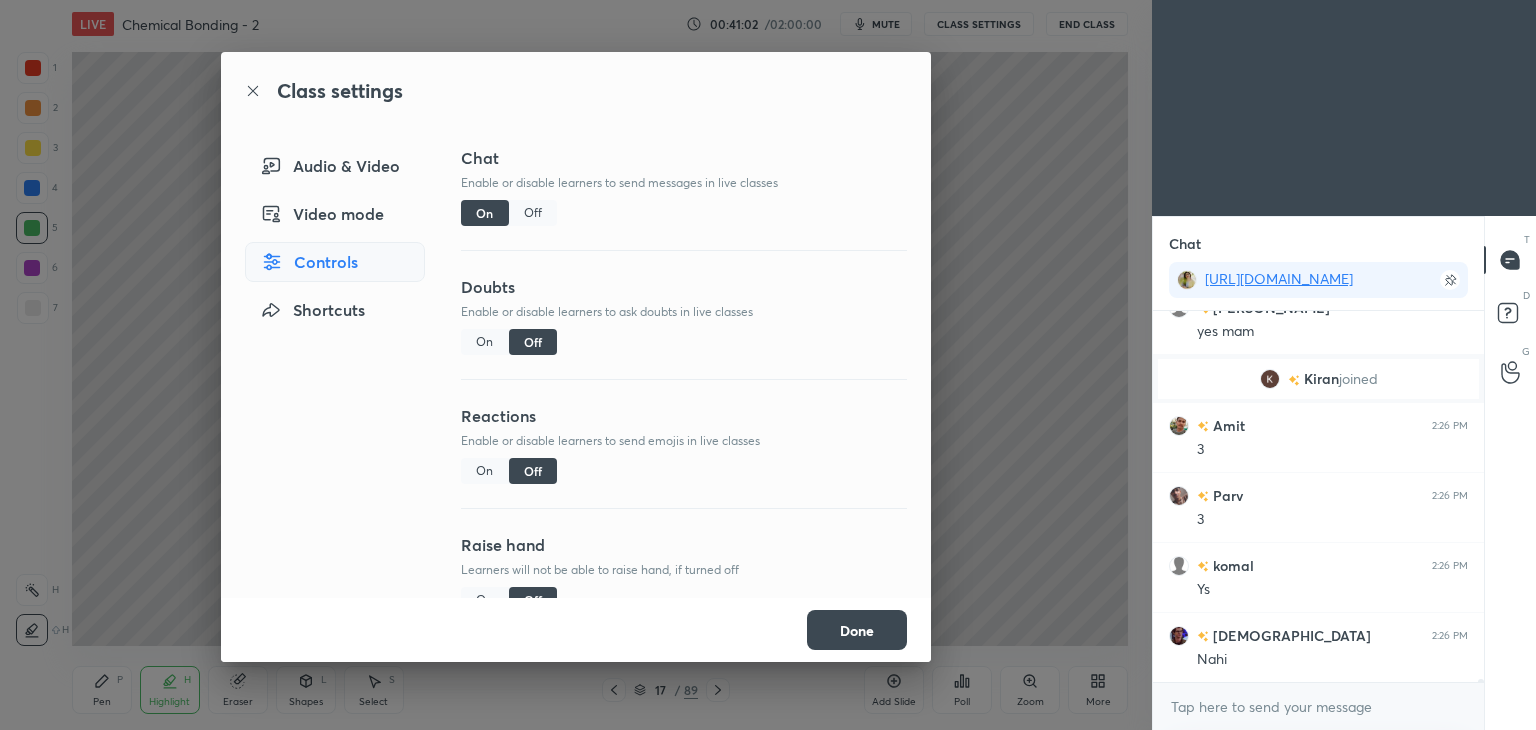 click on "Off" at bounding box center [533, 213] 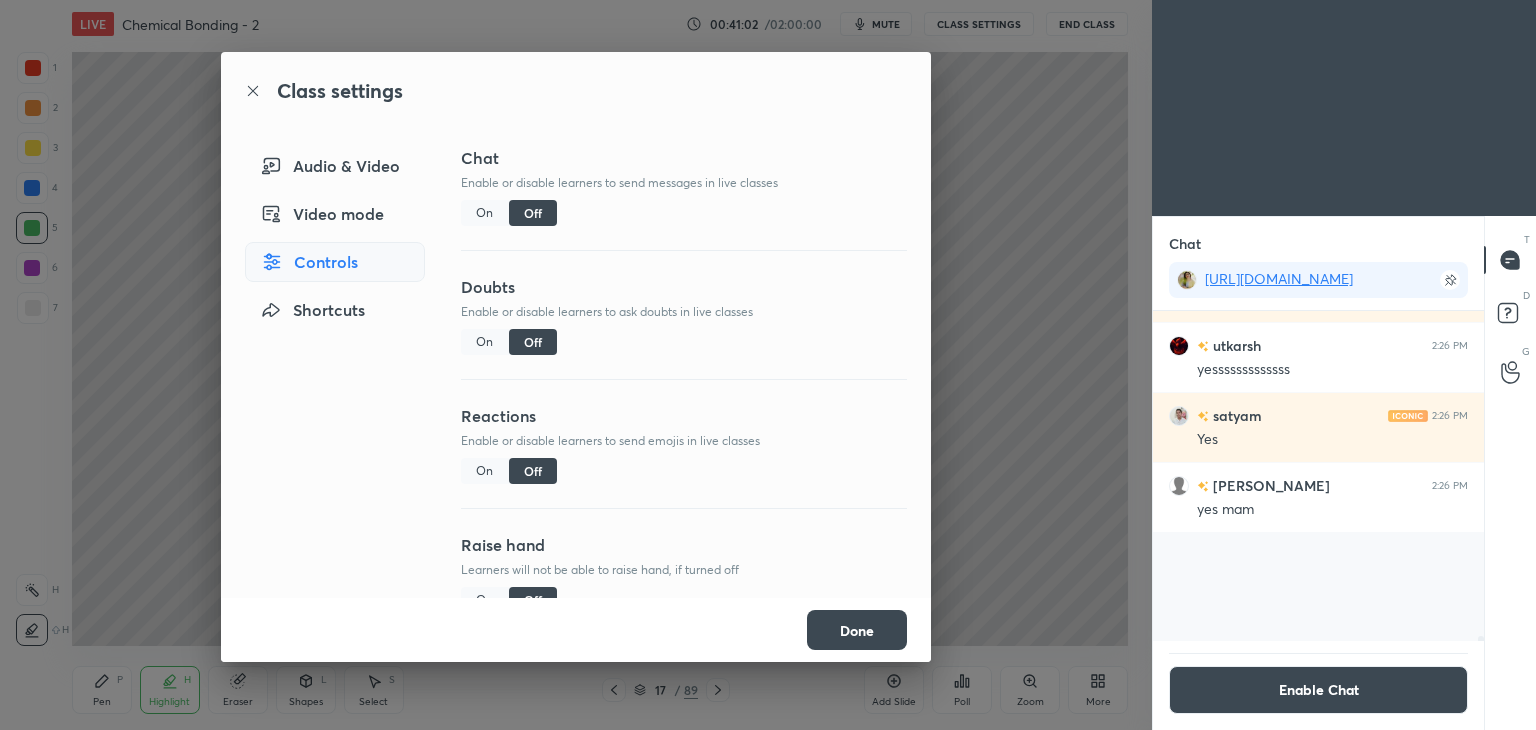 scroll, scrollTop: 41968, scrollLeft: 0, axis: vertical 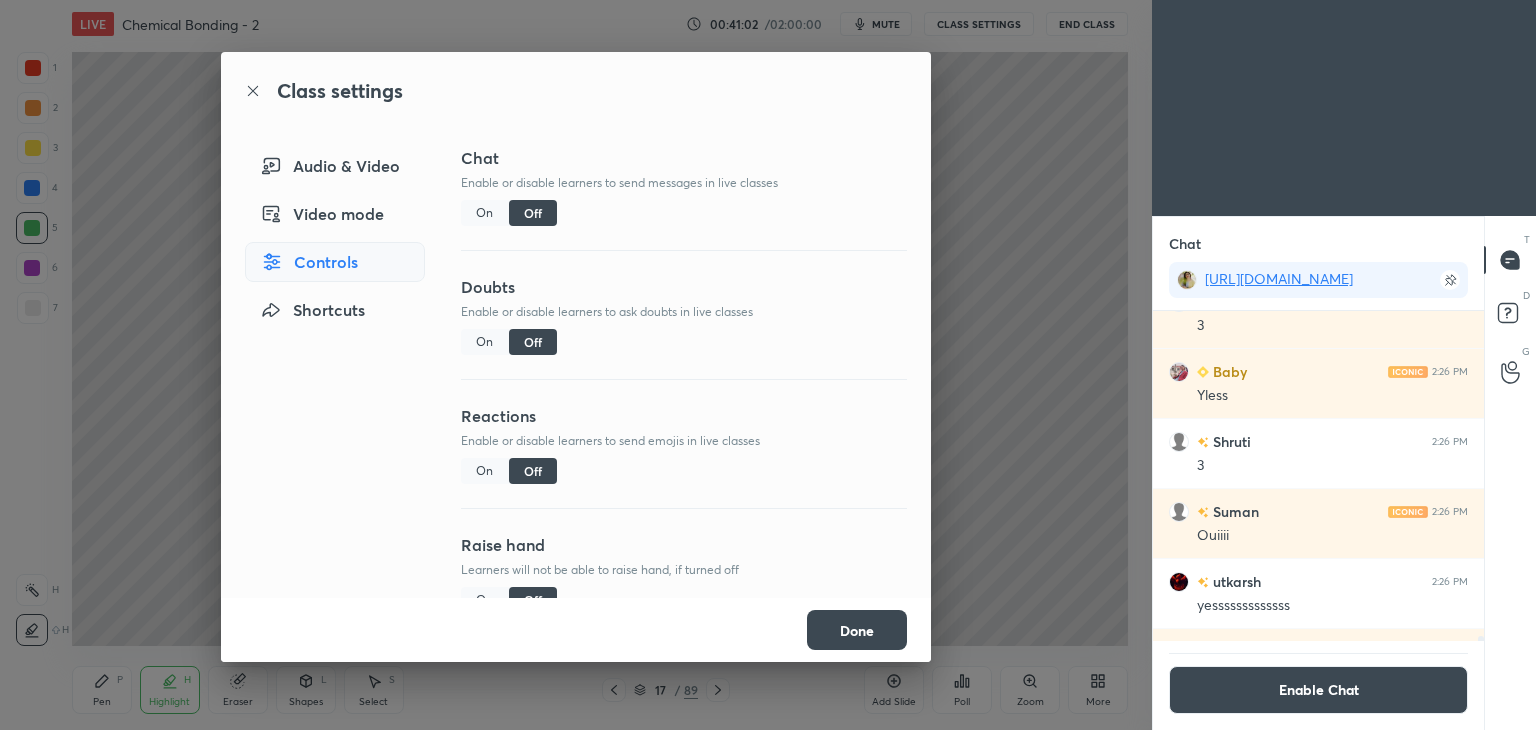 click on "Done" at bounding box center (857, 630) 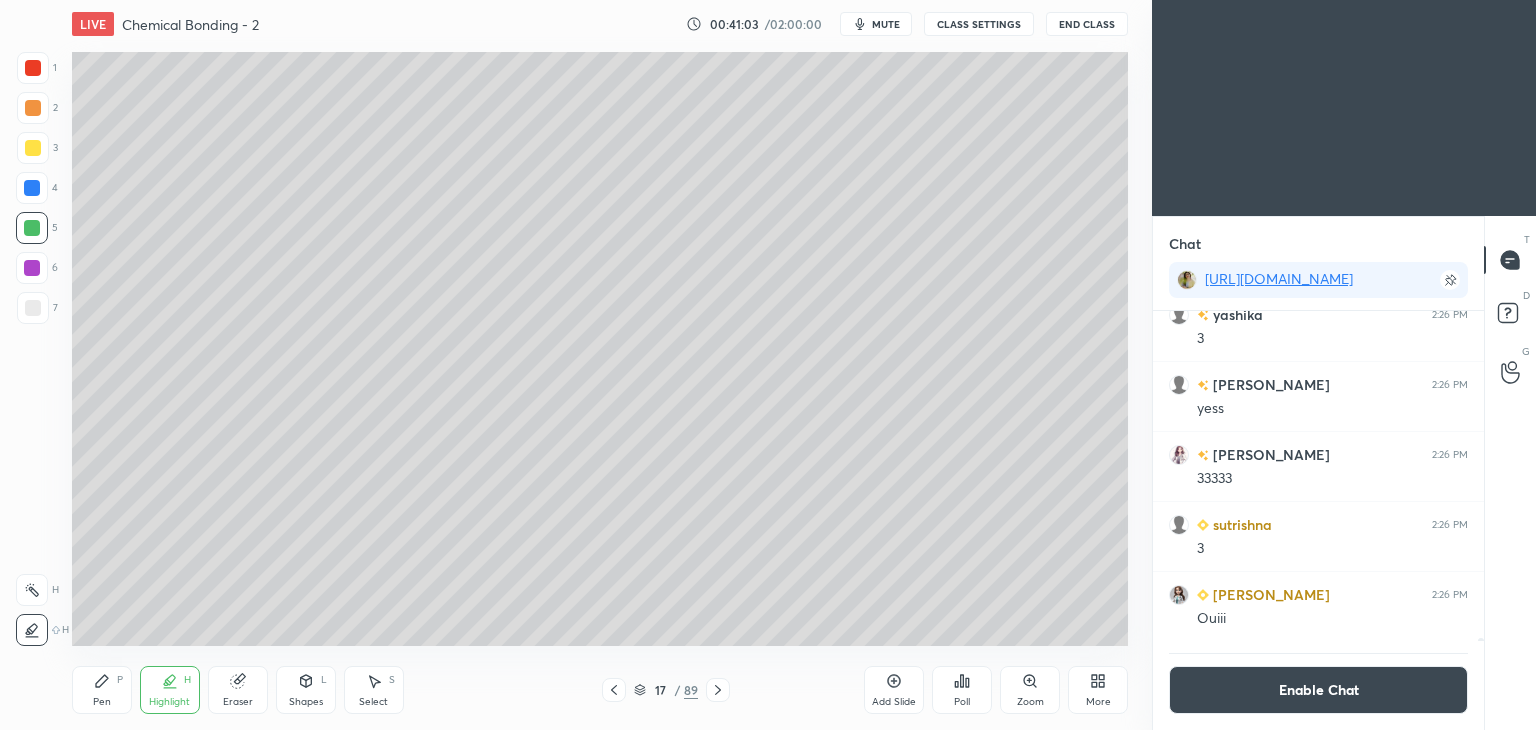 click on "Pen P" at bounding box center (102, 690) 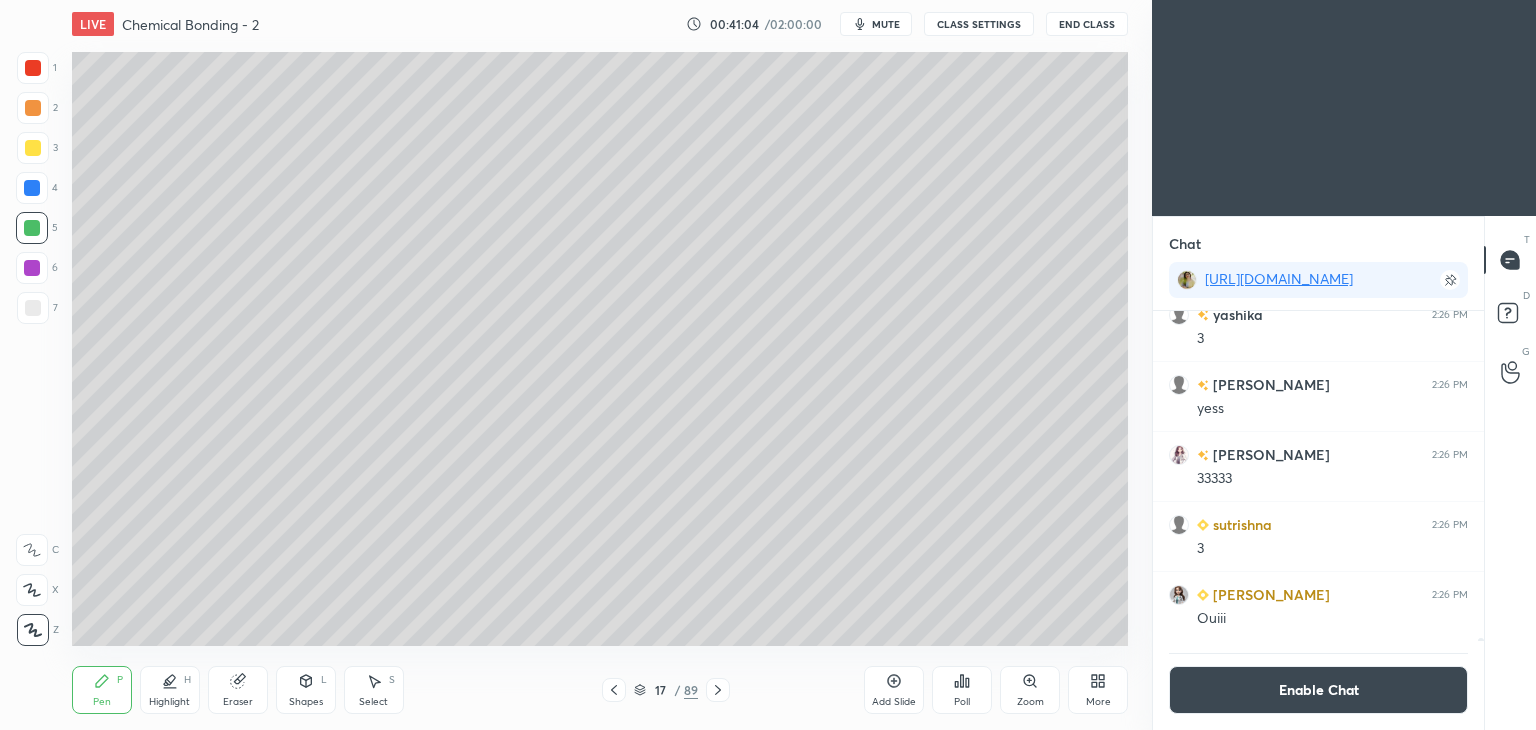 click on "Highlight H" at bounding box center (170, 690) 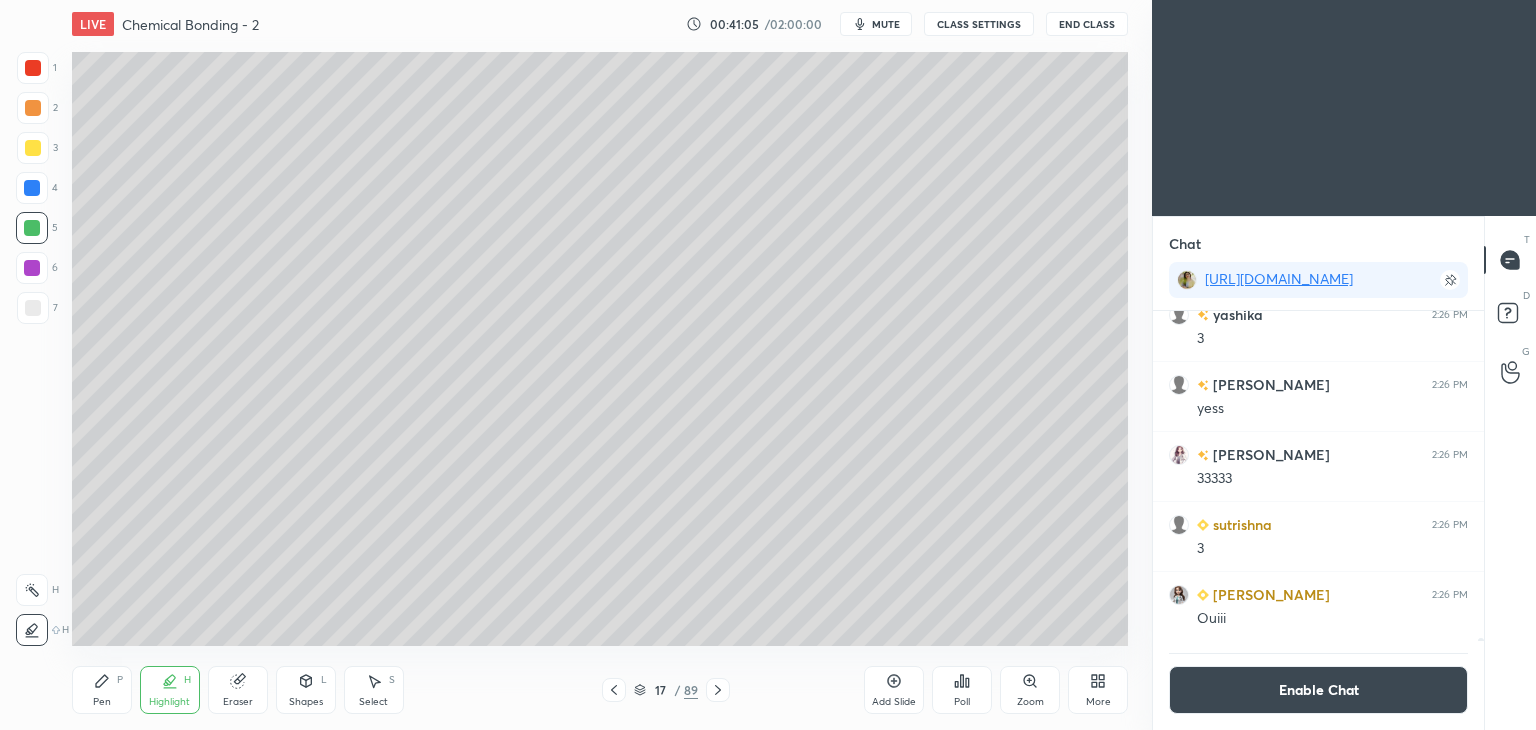click 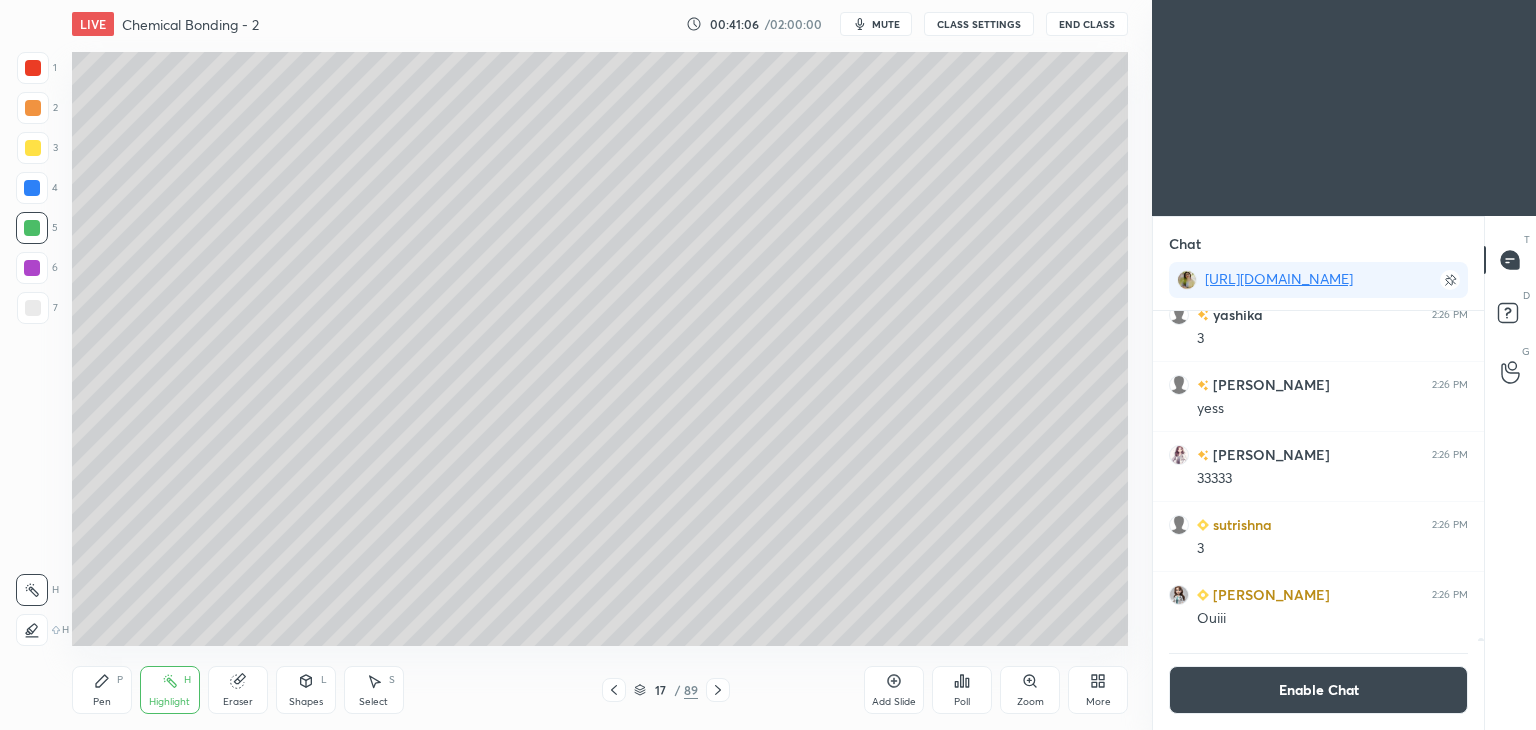 click on "Enable Chat" at bounding box center [1318, 690] 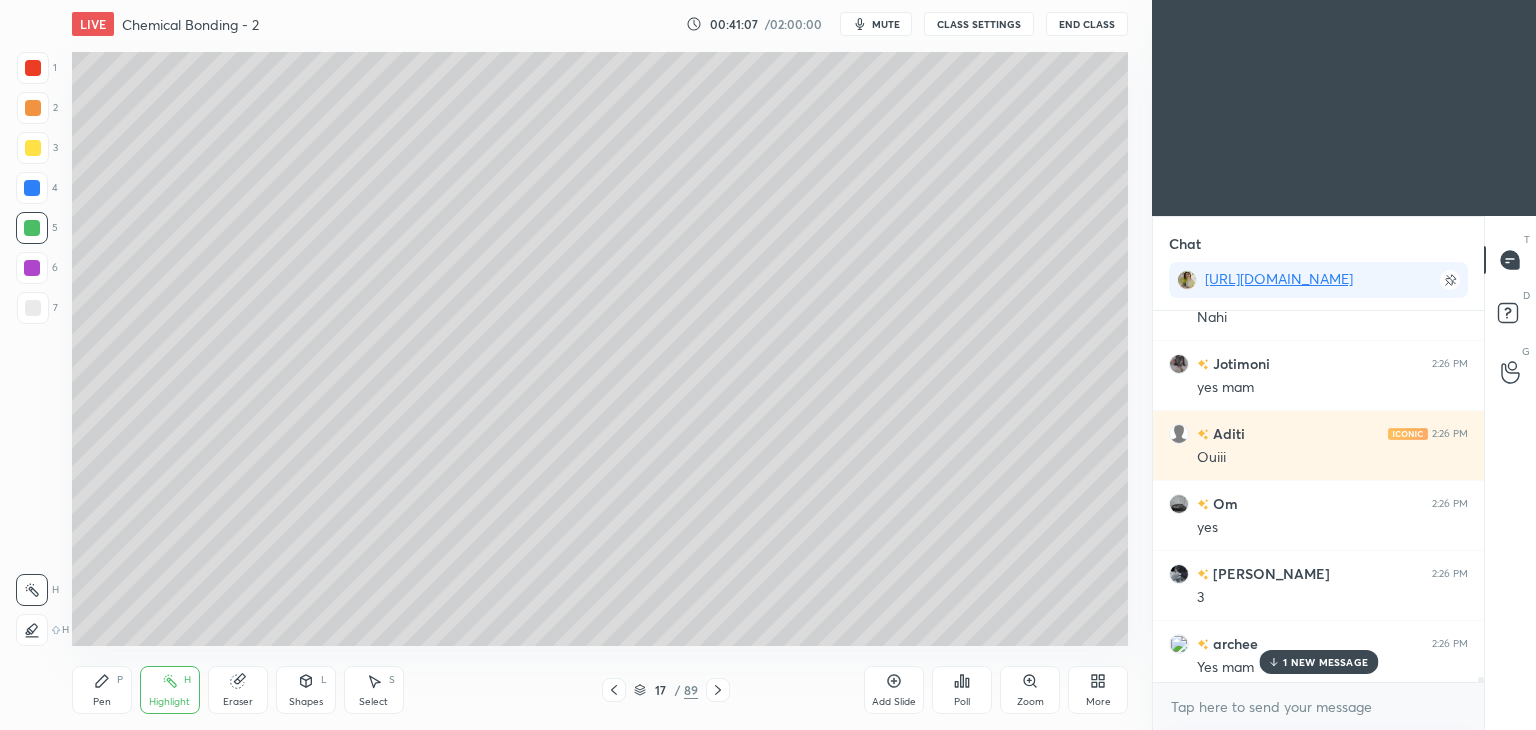 click 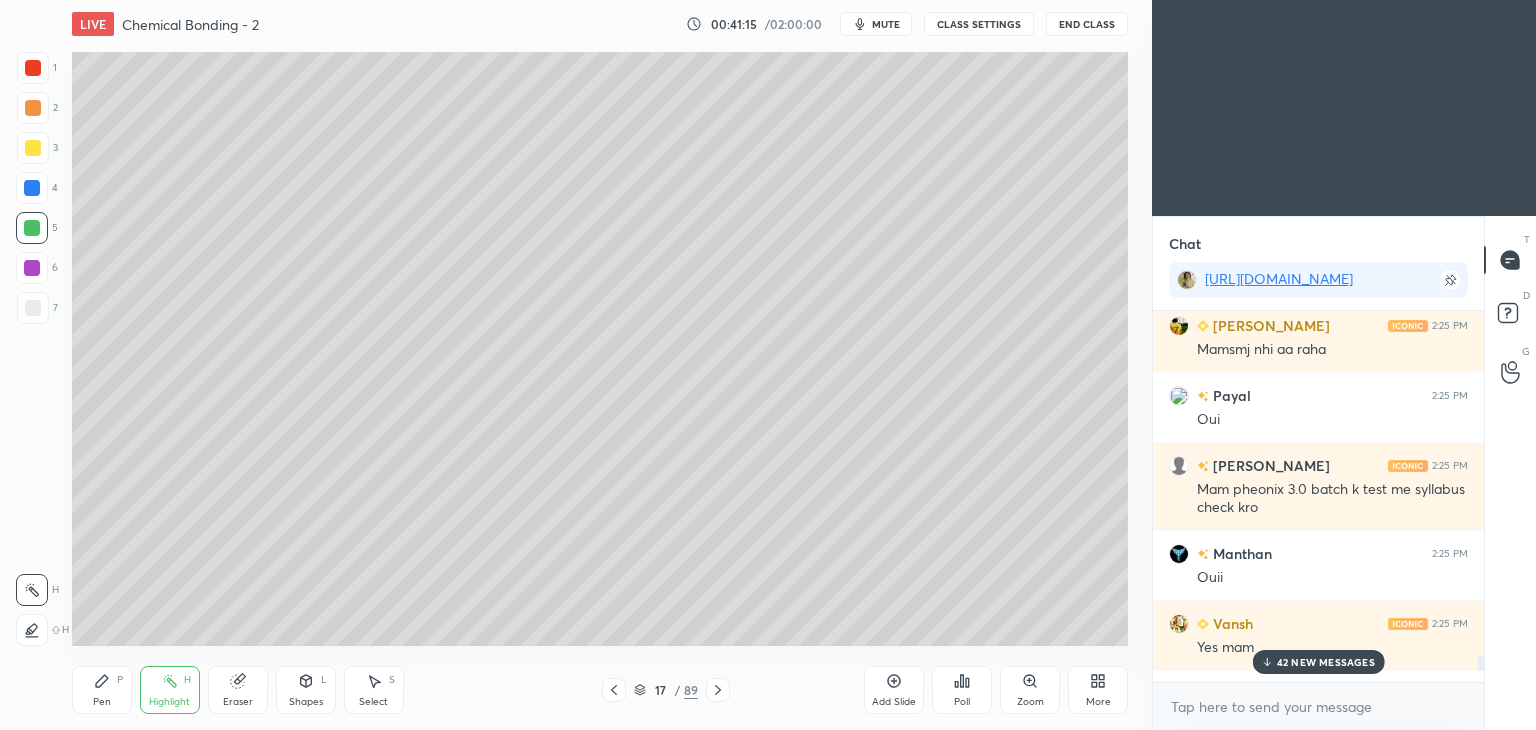 click on "42 NEW MESSAGES" at bounding box center [1318, 662] 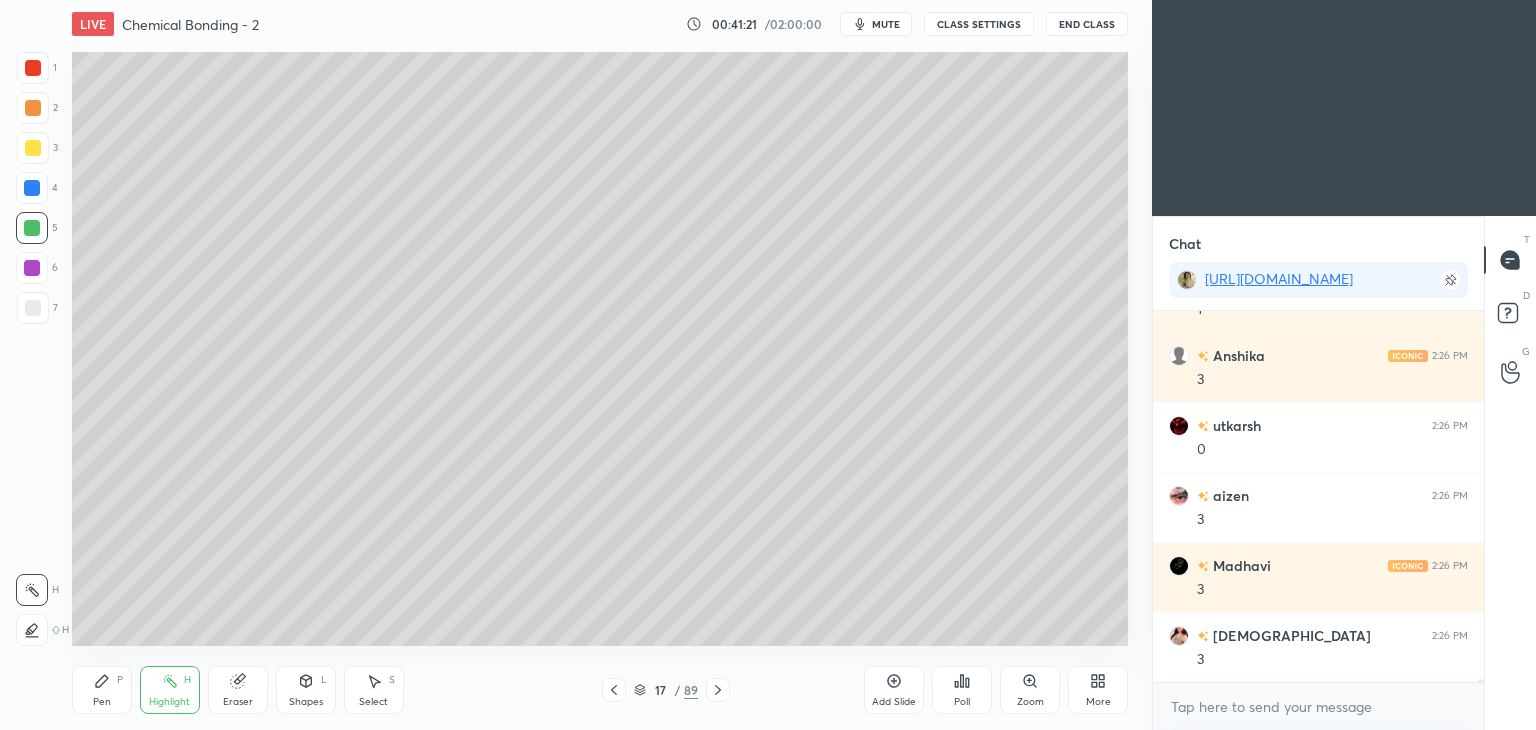 scroll, scrollTop: 52218, scrollLeft: 0, axis: vertical 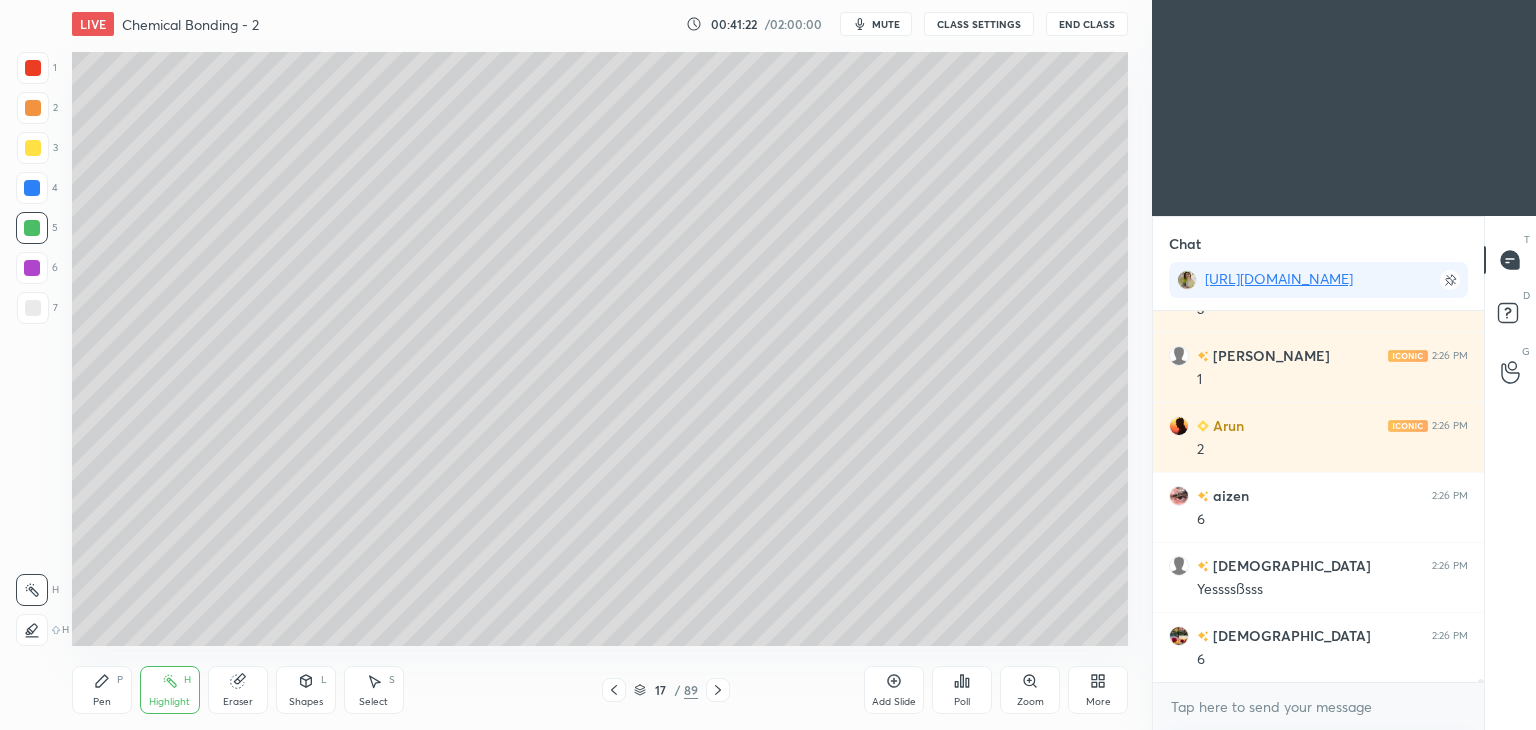 click on "Pen" at bounding box center (102, 702) 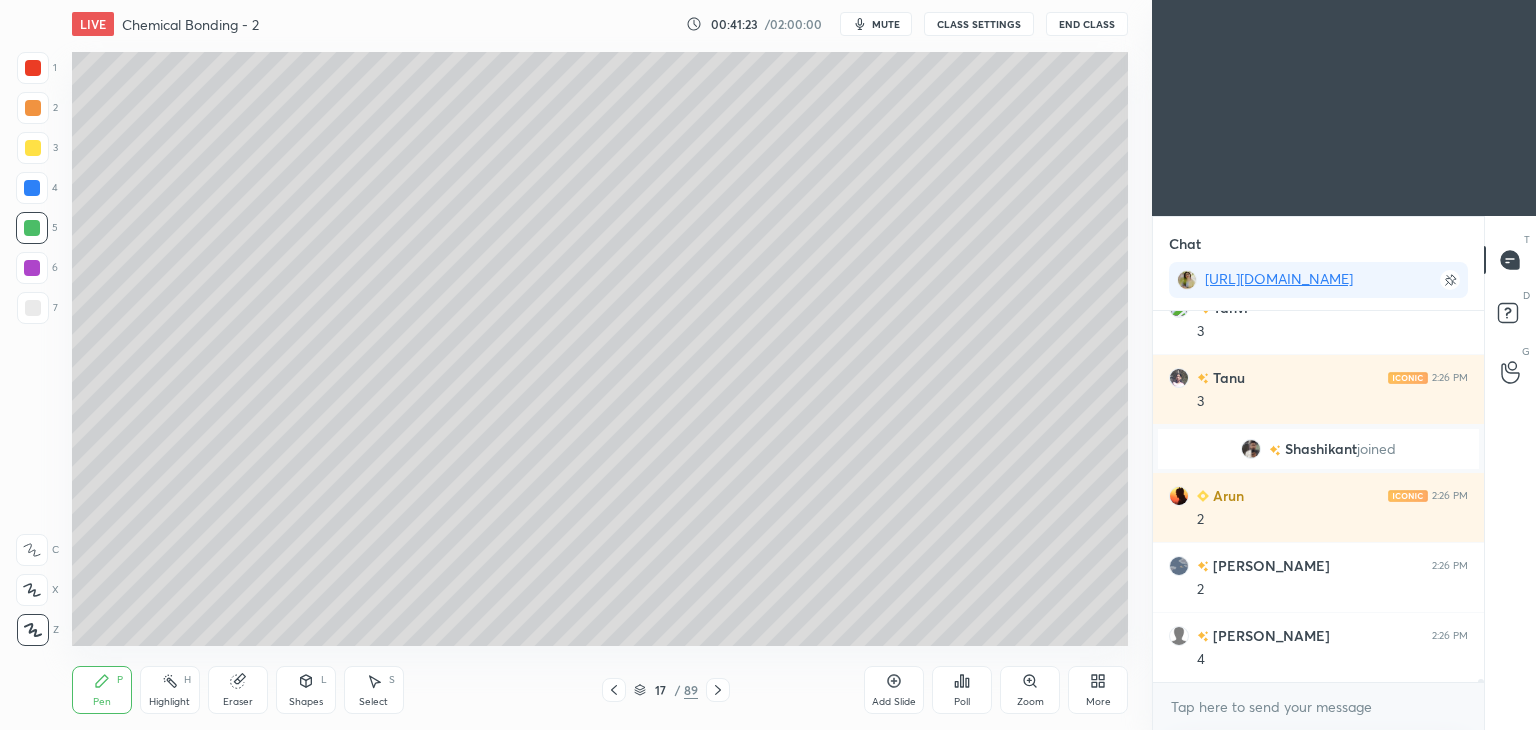 click at bounding box center [33, 148] 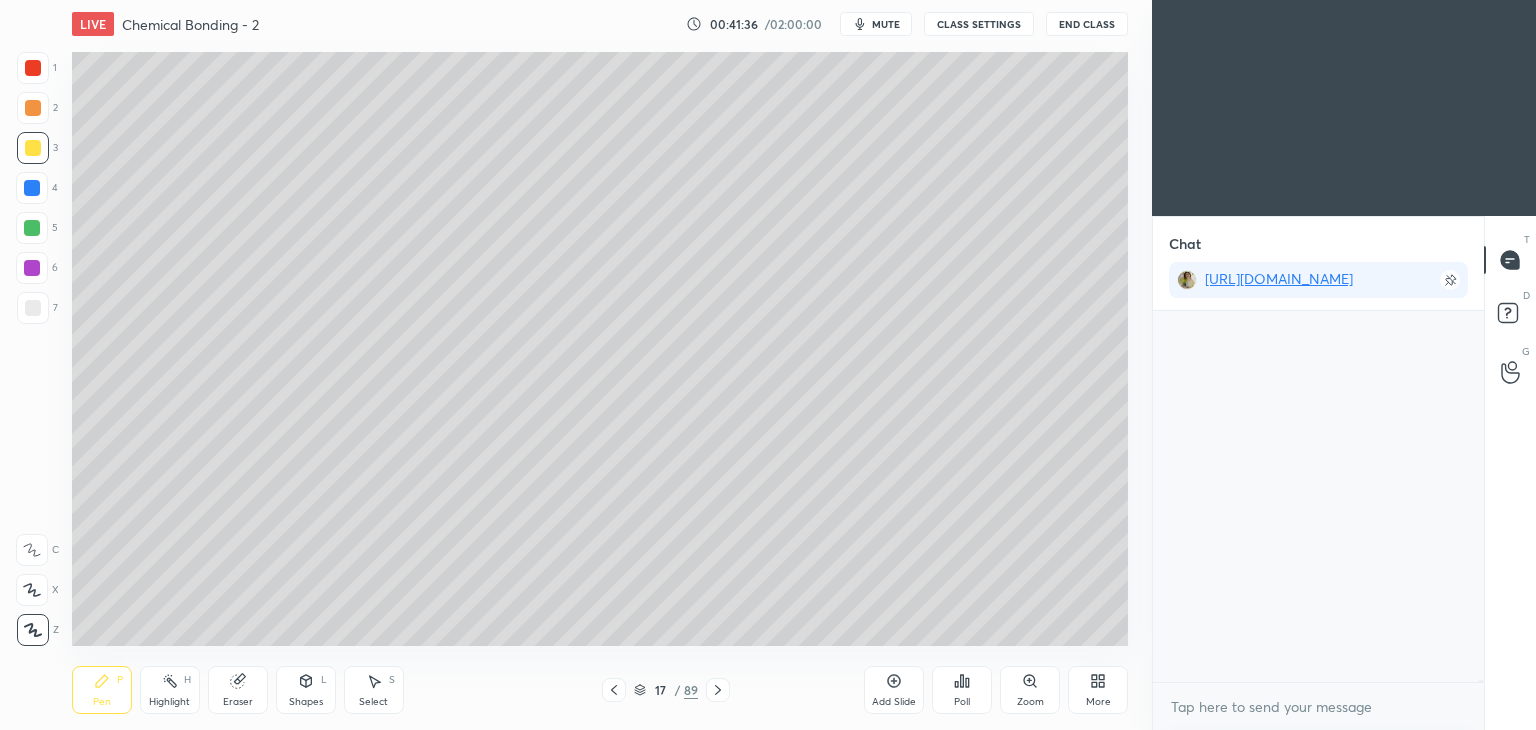 scroll, scrollTop: 64900, scrollLeft: 0, axis: vertical 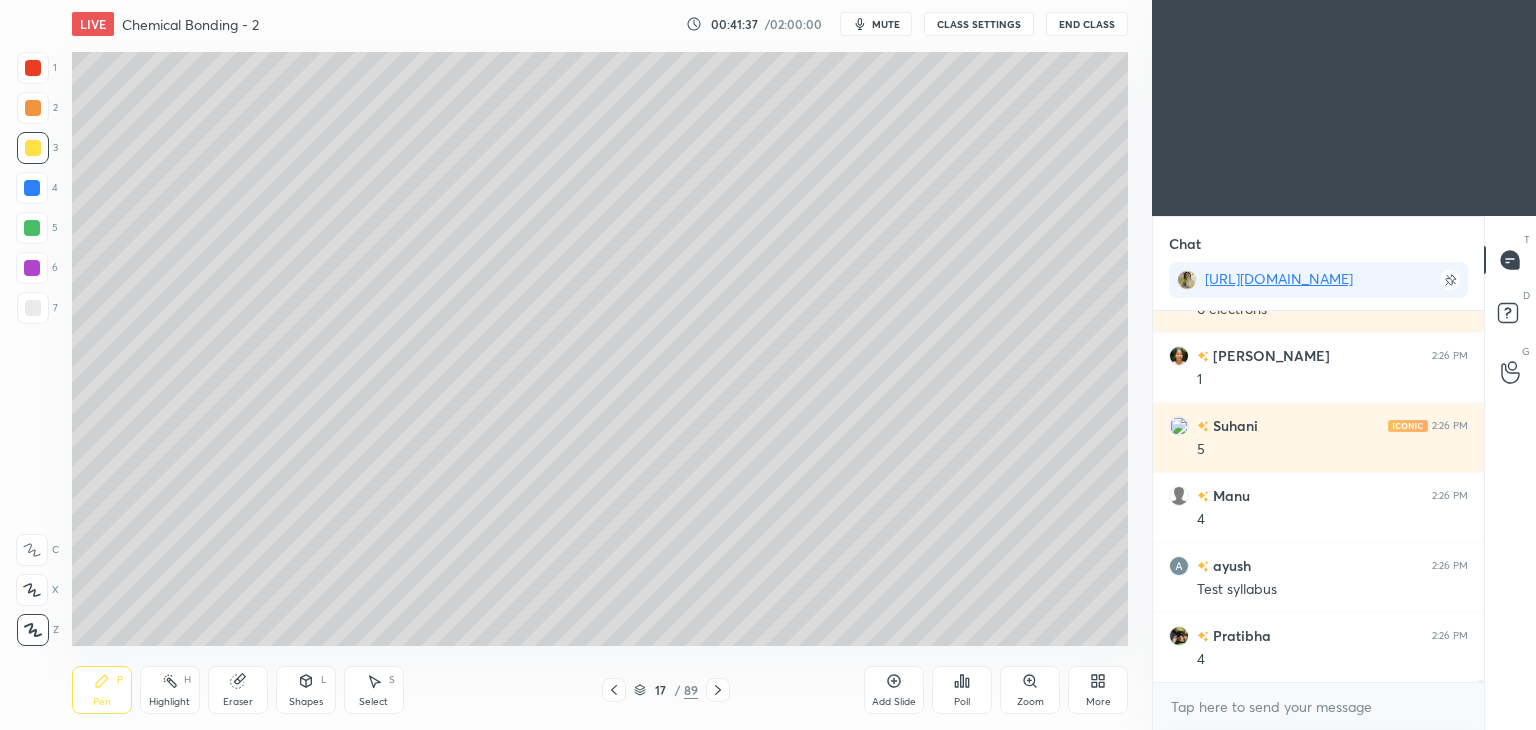 click on "CLASS SETTINGS" at bounding box center (979, 24) 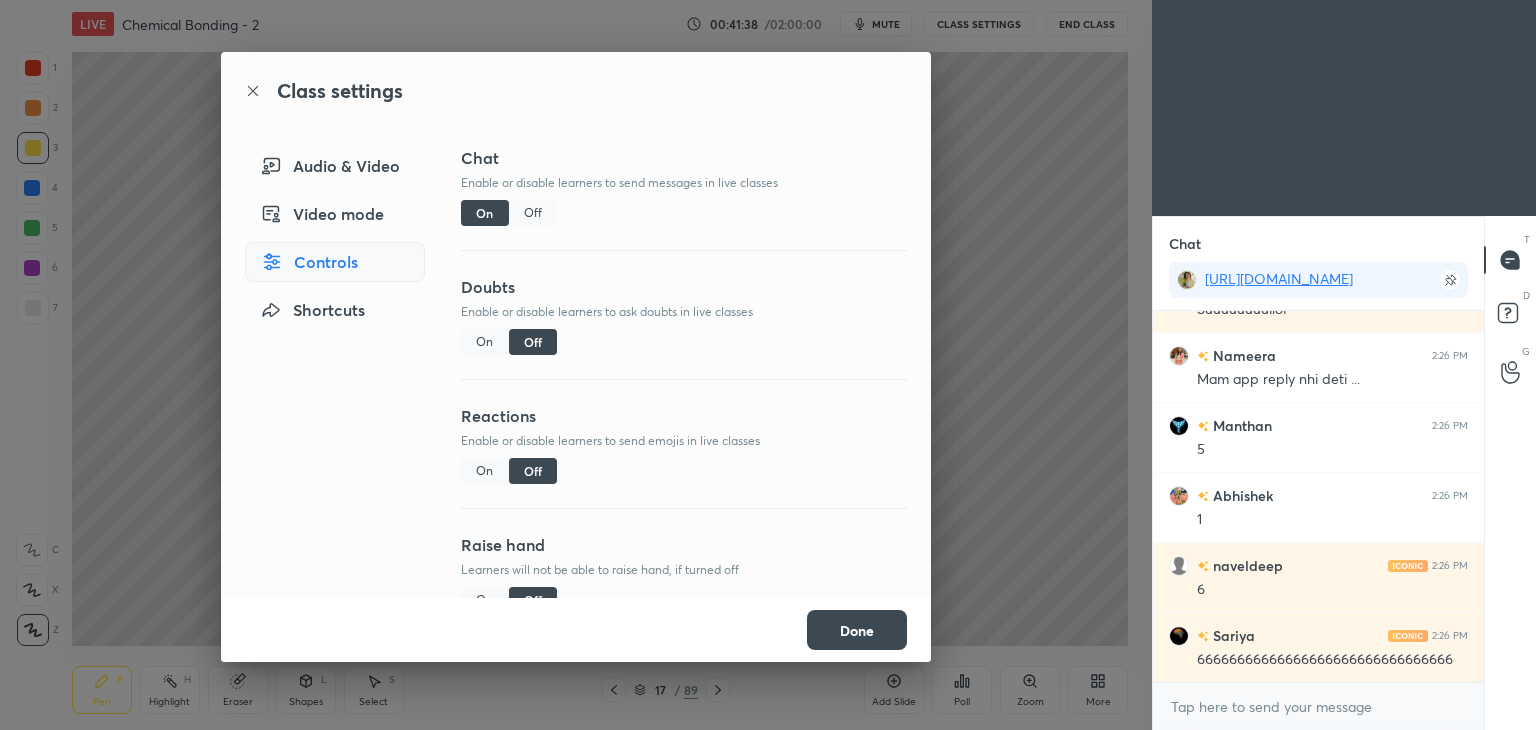 click on "Off" at bounding box center [533, 213] 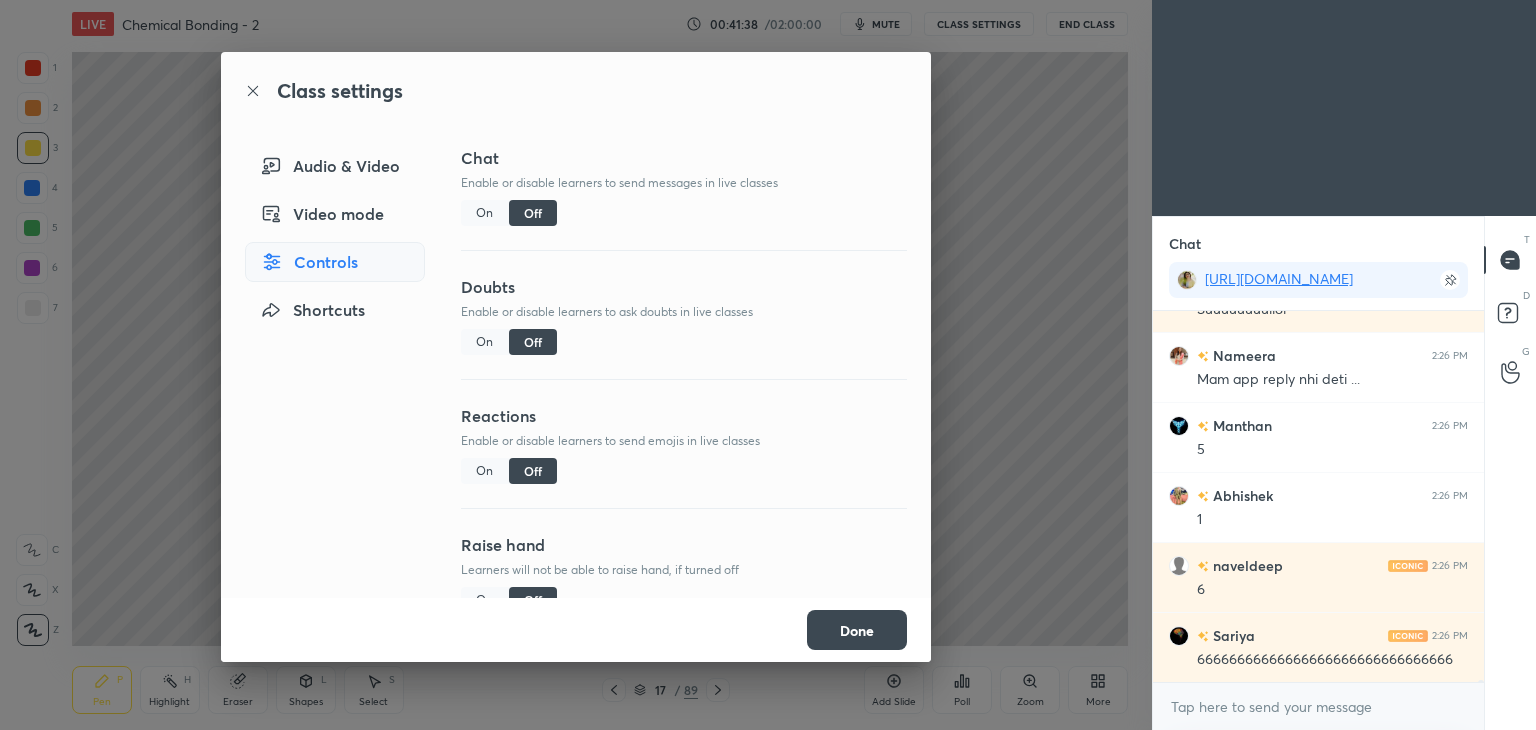 scroll, scrollTop: 58468, scrollLeft: 0, axis: vertical 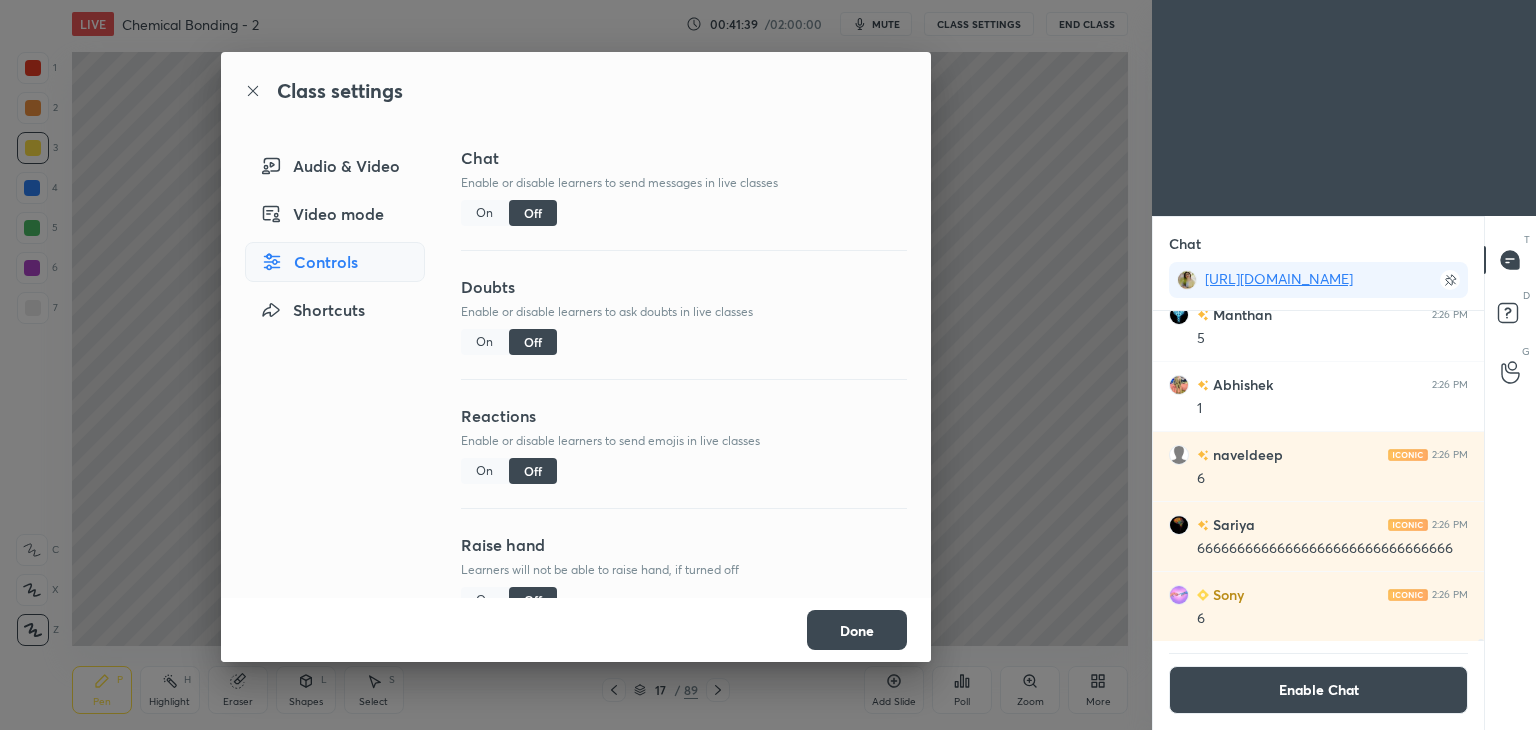 click on "Done" at bounding box center (857, 630) 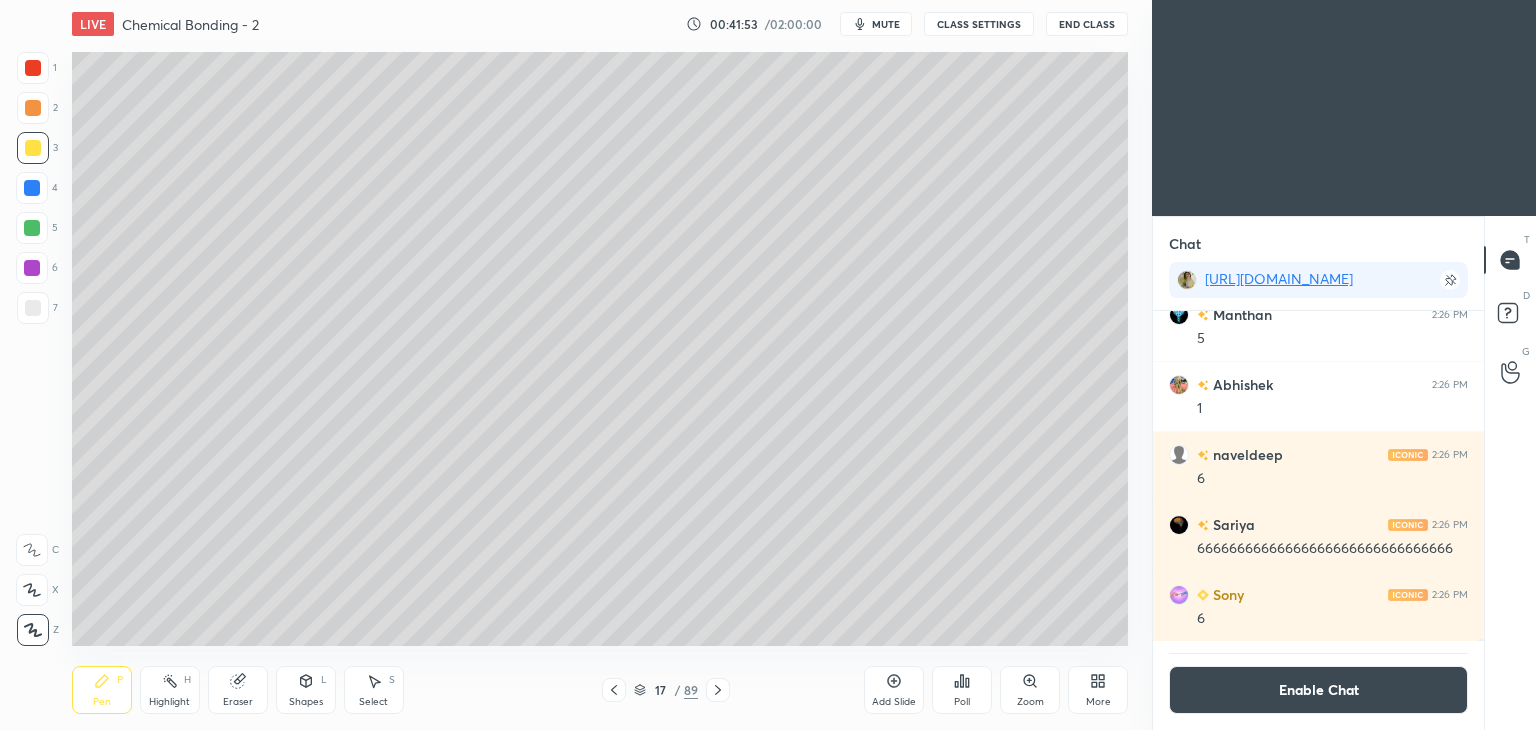click on "Highlight" at bounding box center (169, 702) 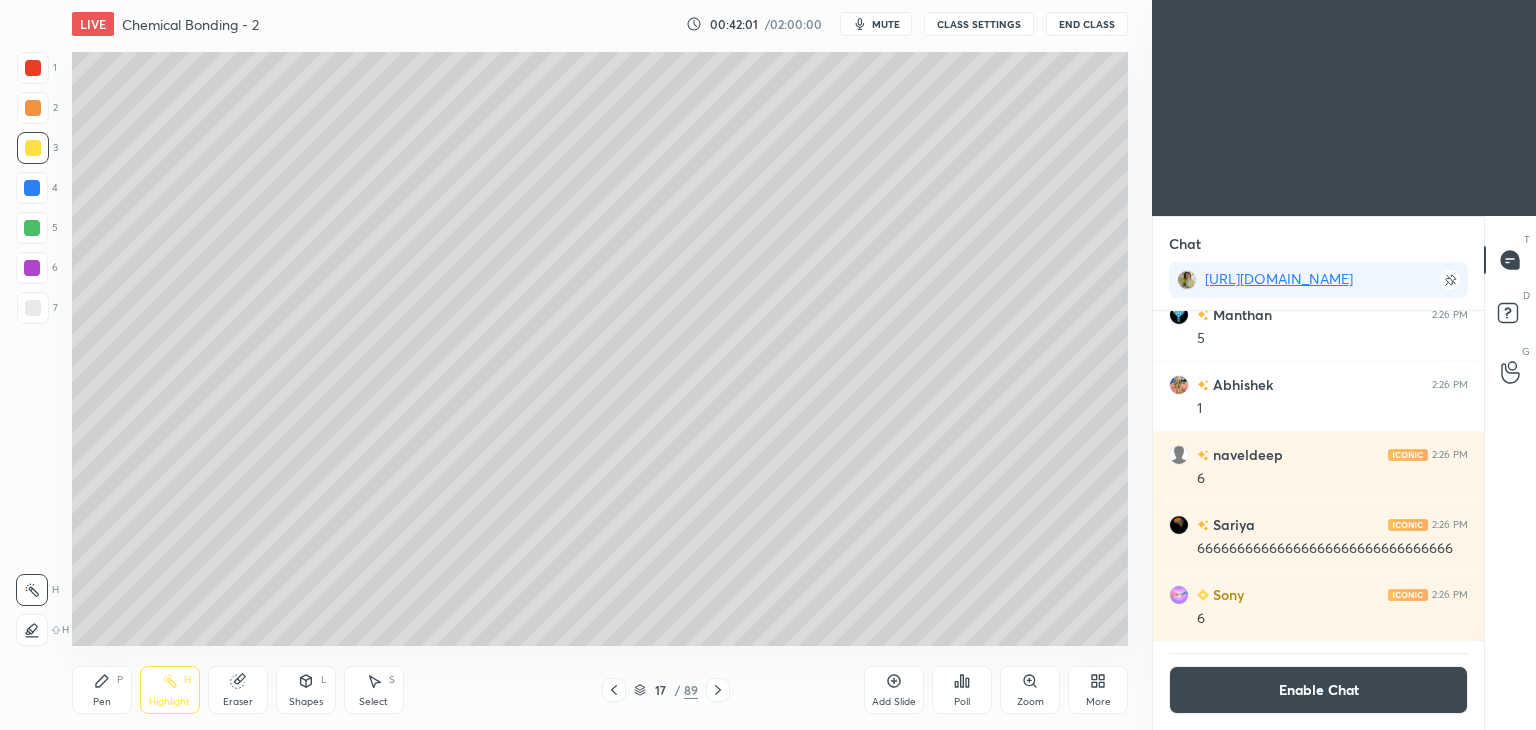 click on "Enable Chat" at bounding box center [1318, 690] 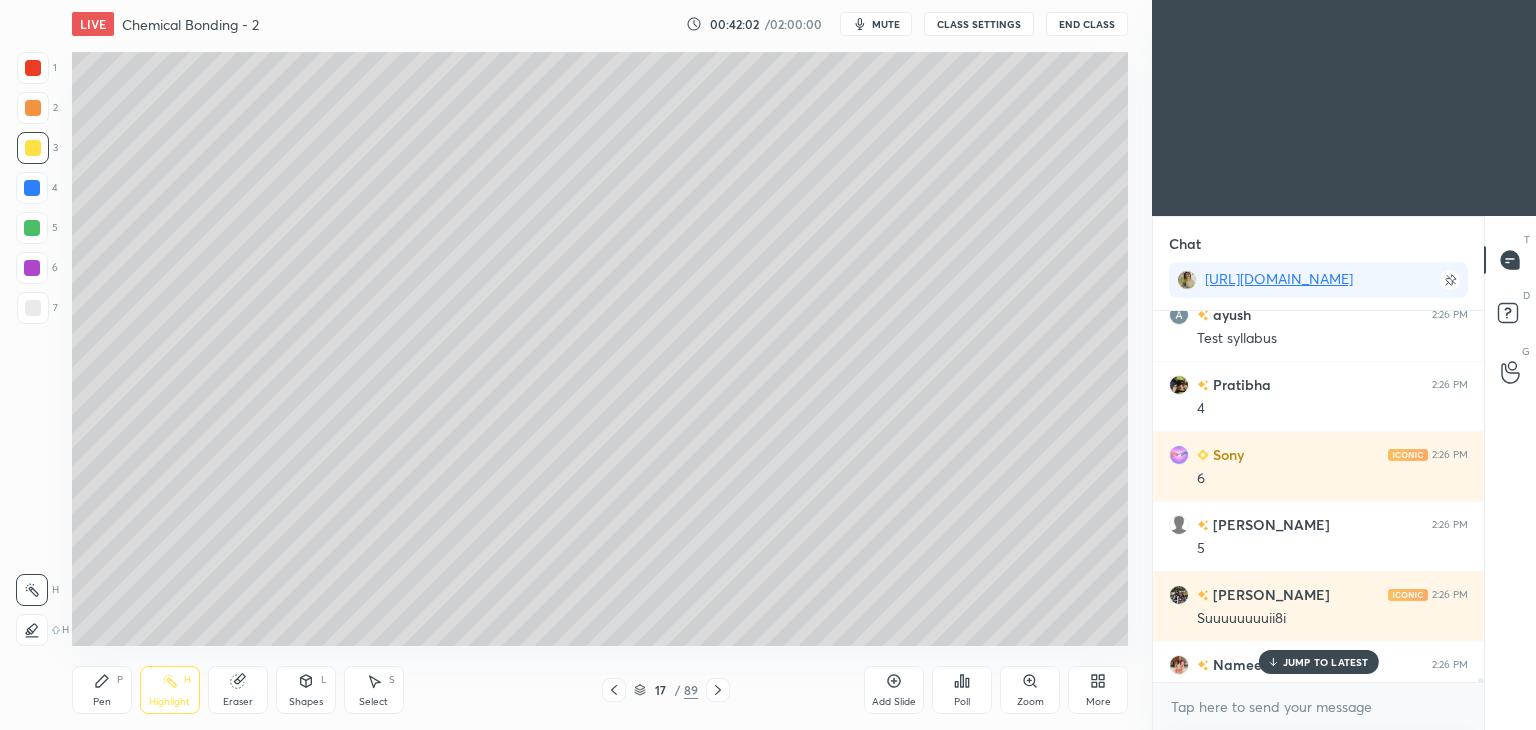 click on "JUMP TO LATEST" at bounding box center [1326, 662] 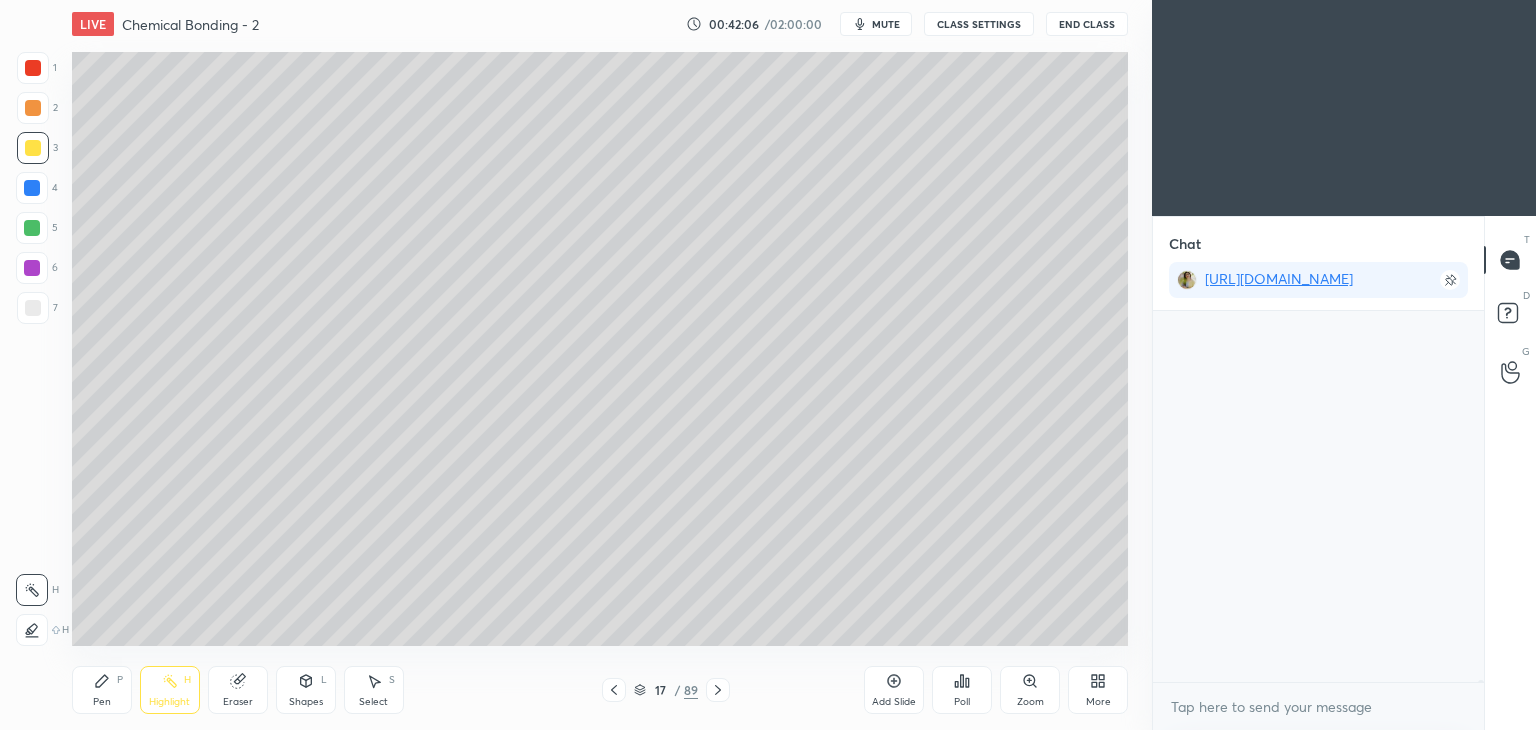 scroll, scrollTop: 65656, scrollLeft: 0, axis: vertical 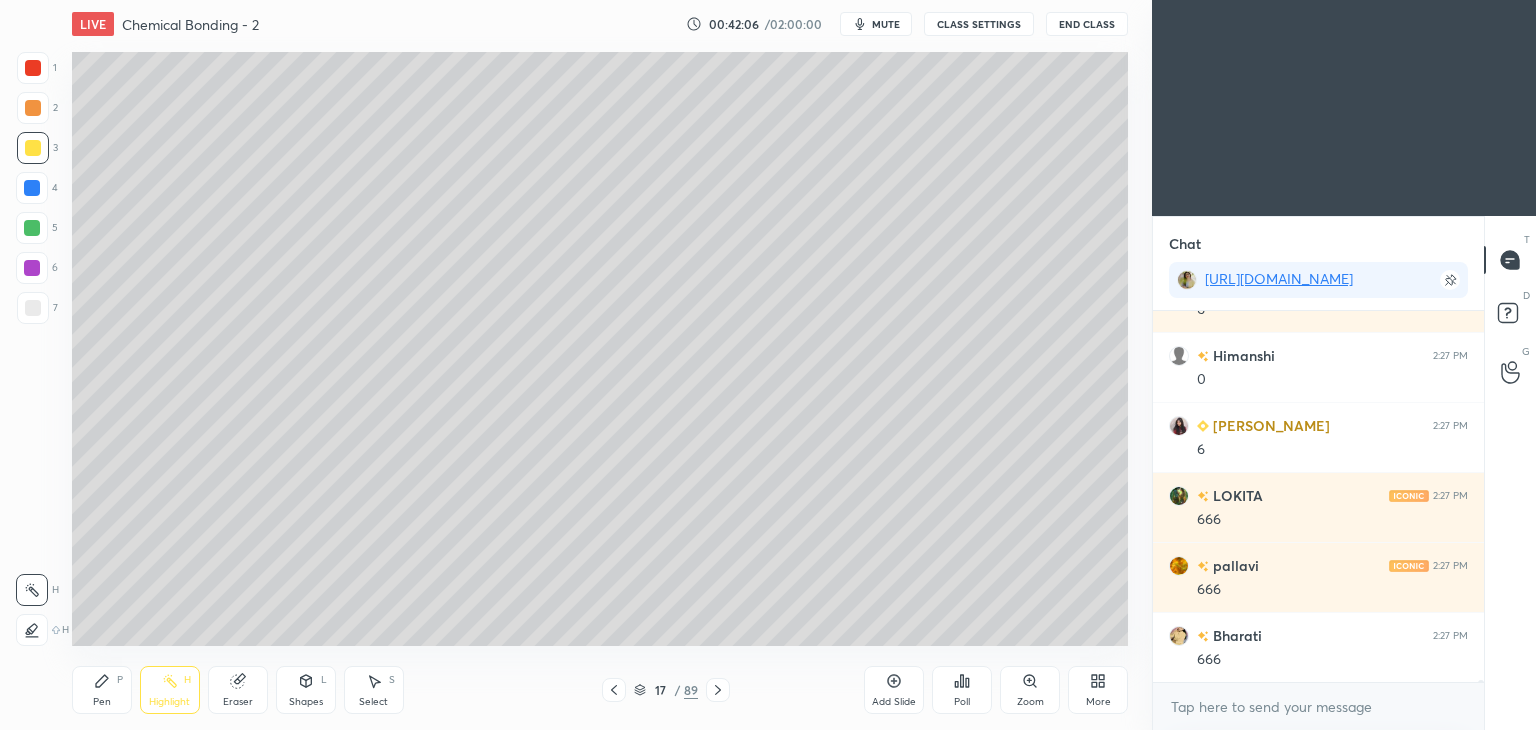 click on "Pen" at bounding box center [102, 702] 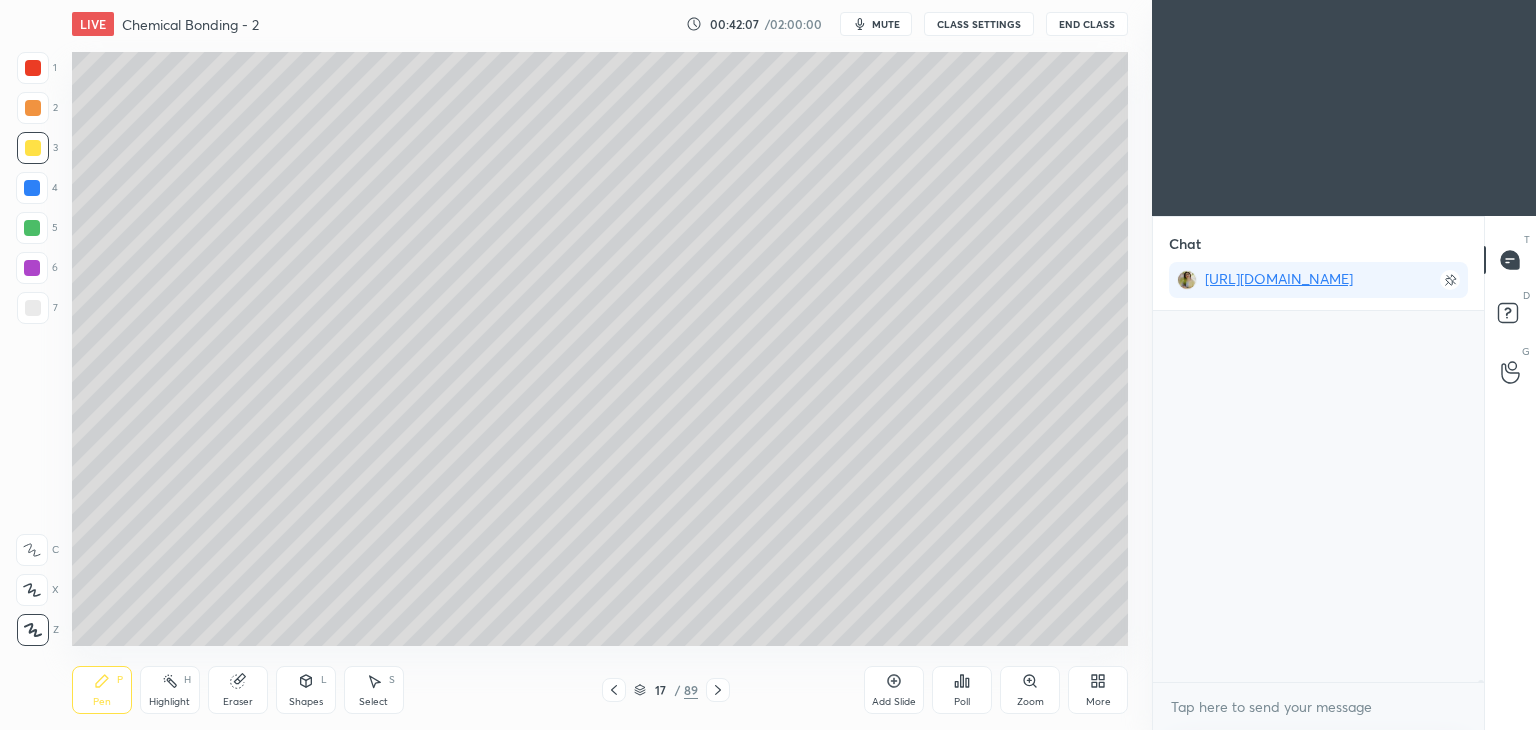 scroll, scrollTop: 68010, scrollLeft: 0, axis: vertical 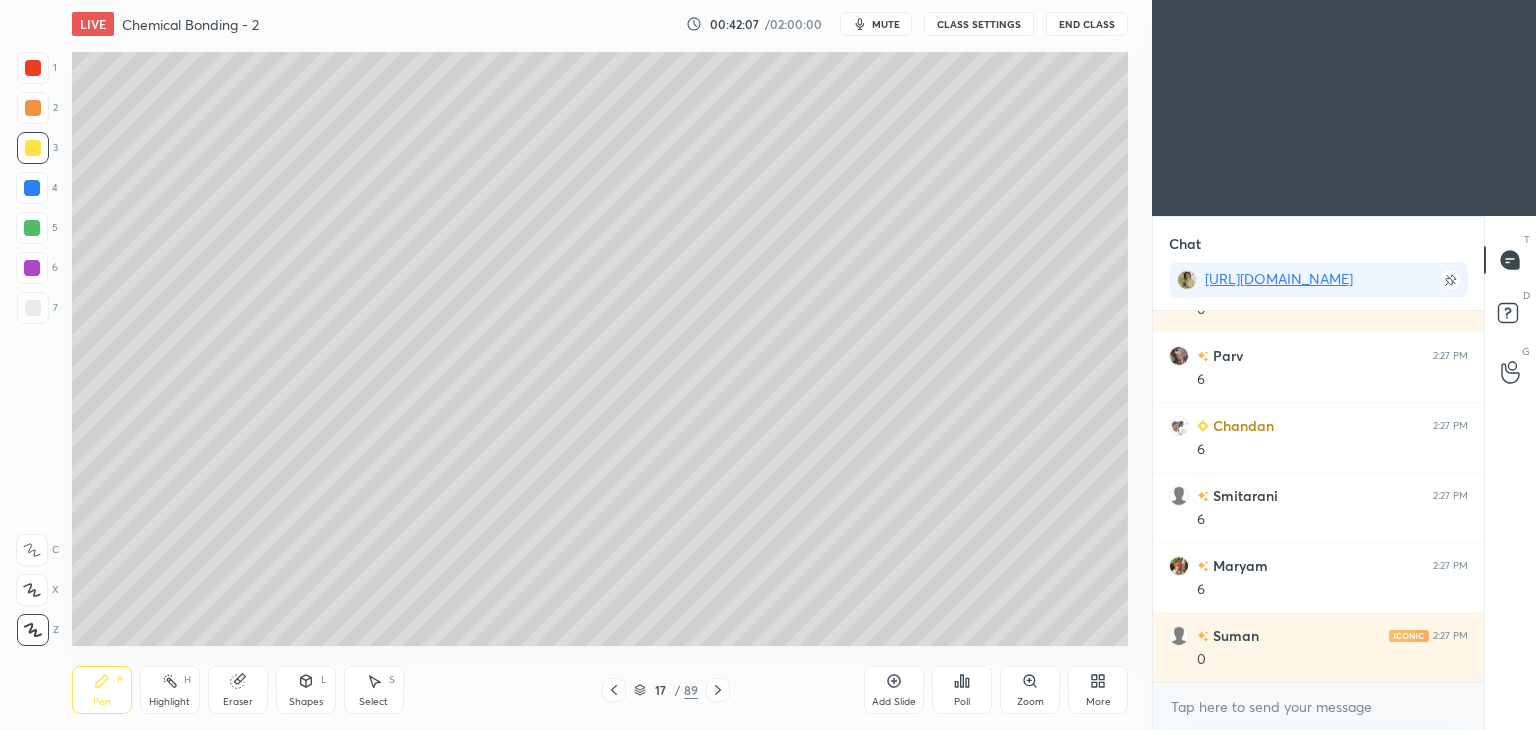 click at bounding box center (32, 188) 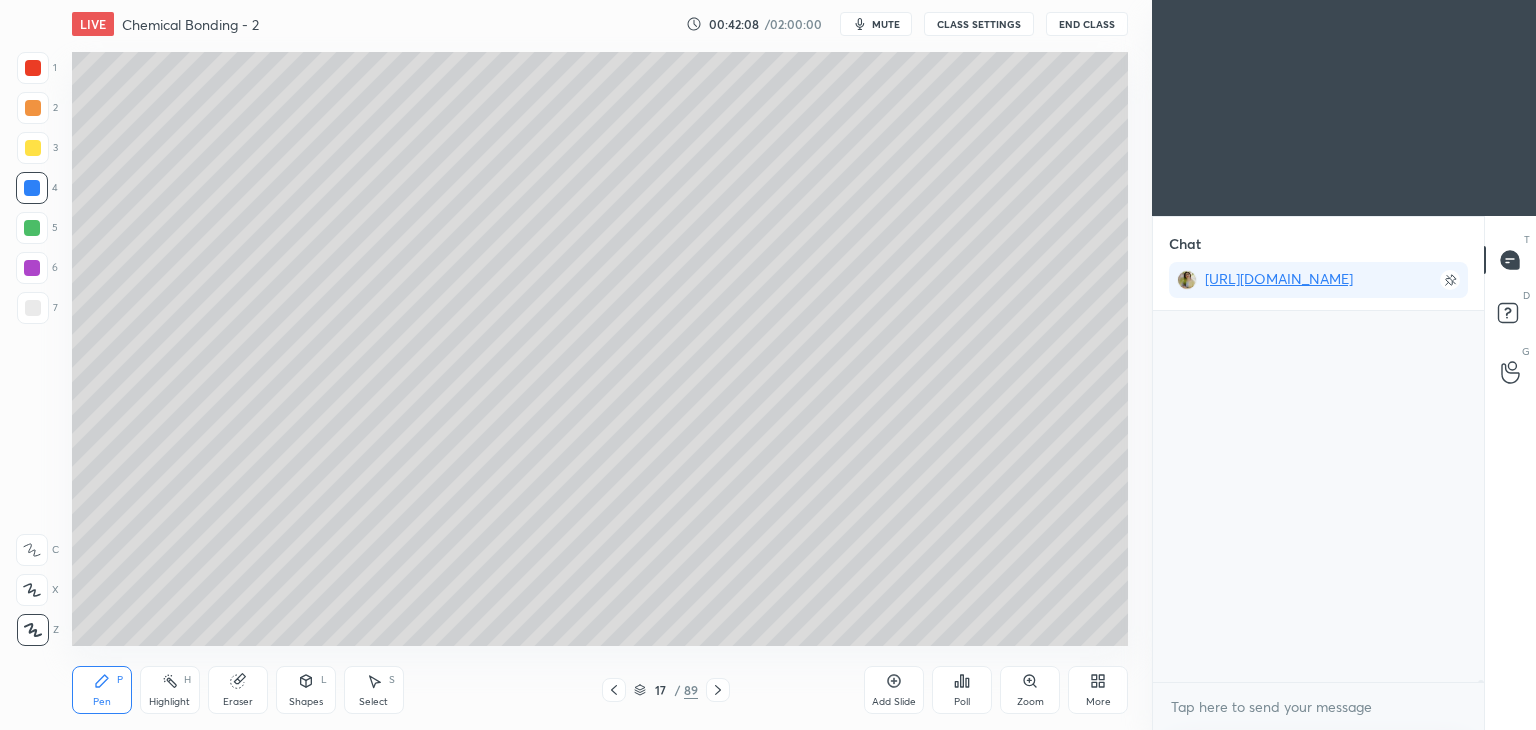 scroll, scrollTop: 70460, scrollLeft: 0, axis: vertical 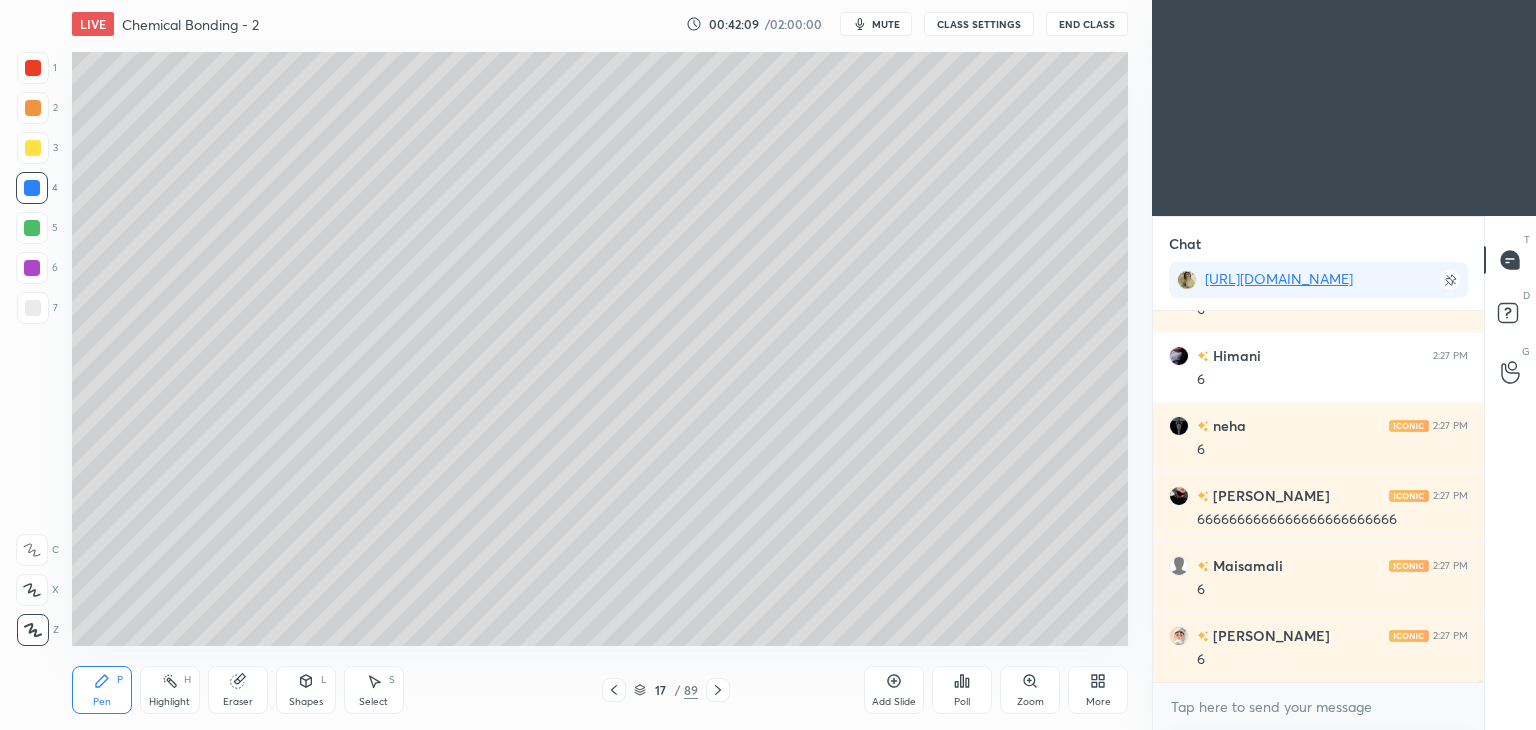 click on "CLASS SETTINGS" at bounding box center (979, 24) 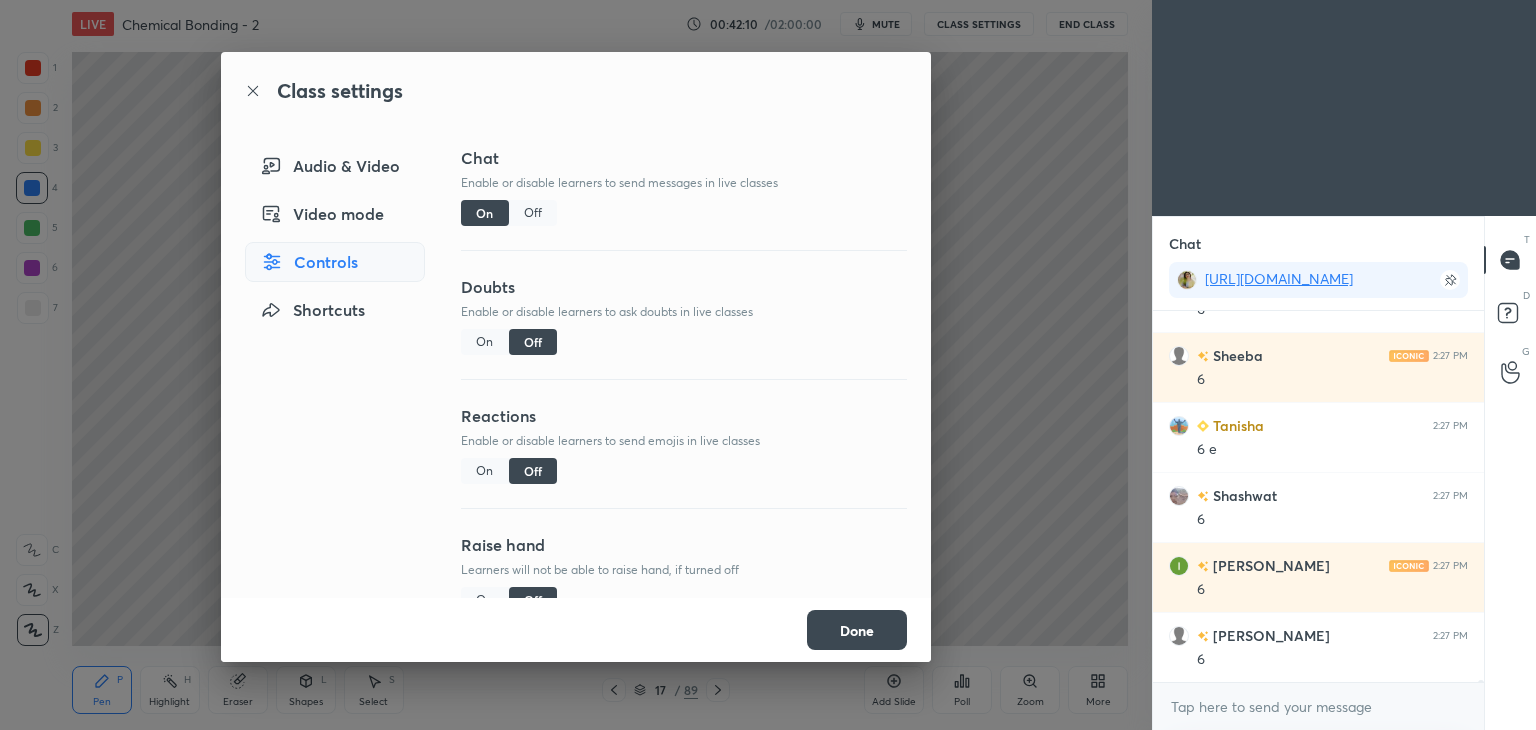 click on "Off" at bounding box center (533, 213) 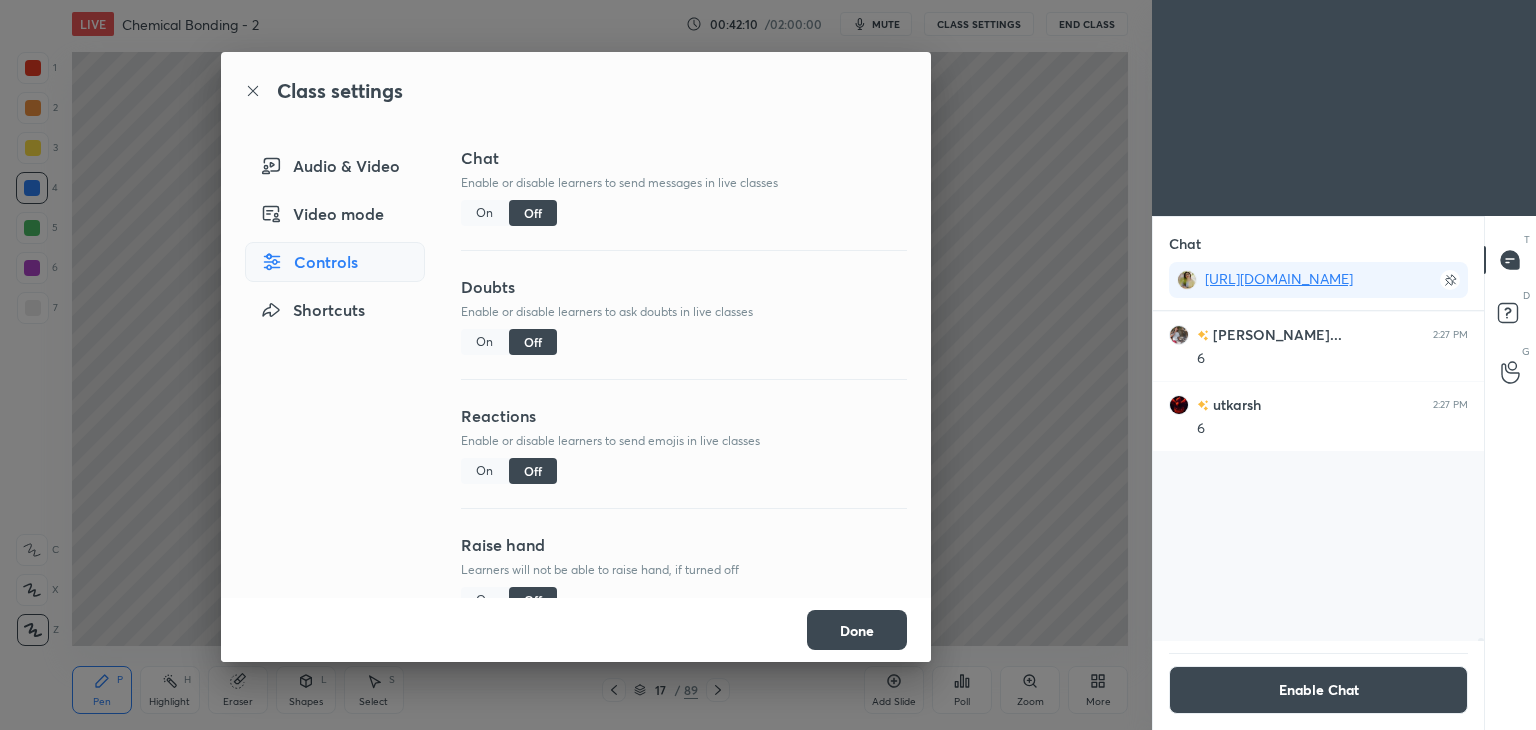 scroll, scrollTop: 69568, scrollLeft: 0, axis: vertical 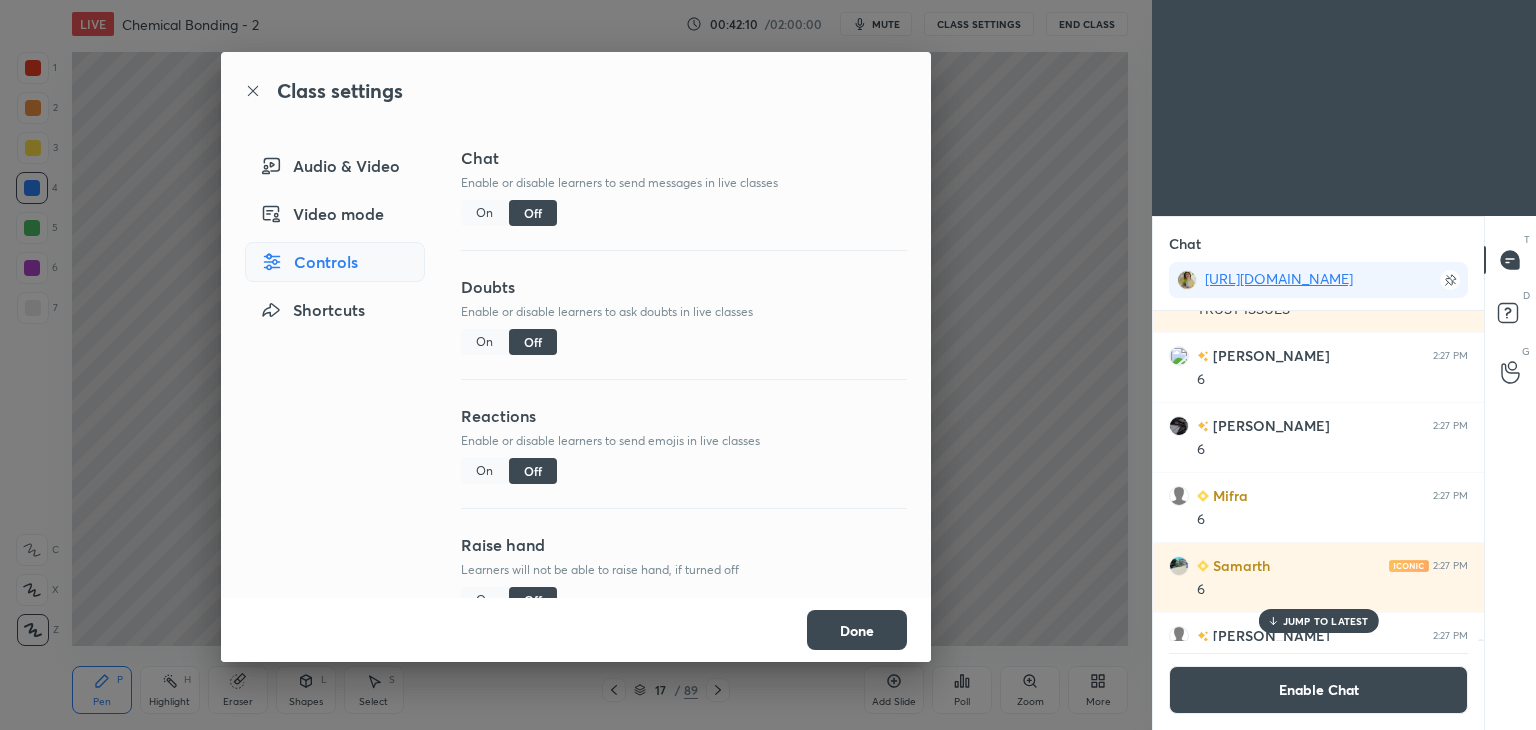 click on "Done" at bounding box center [857, 630] 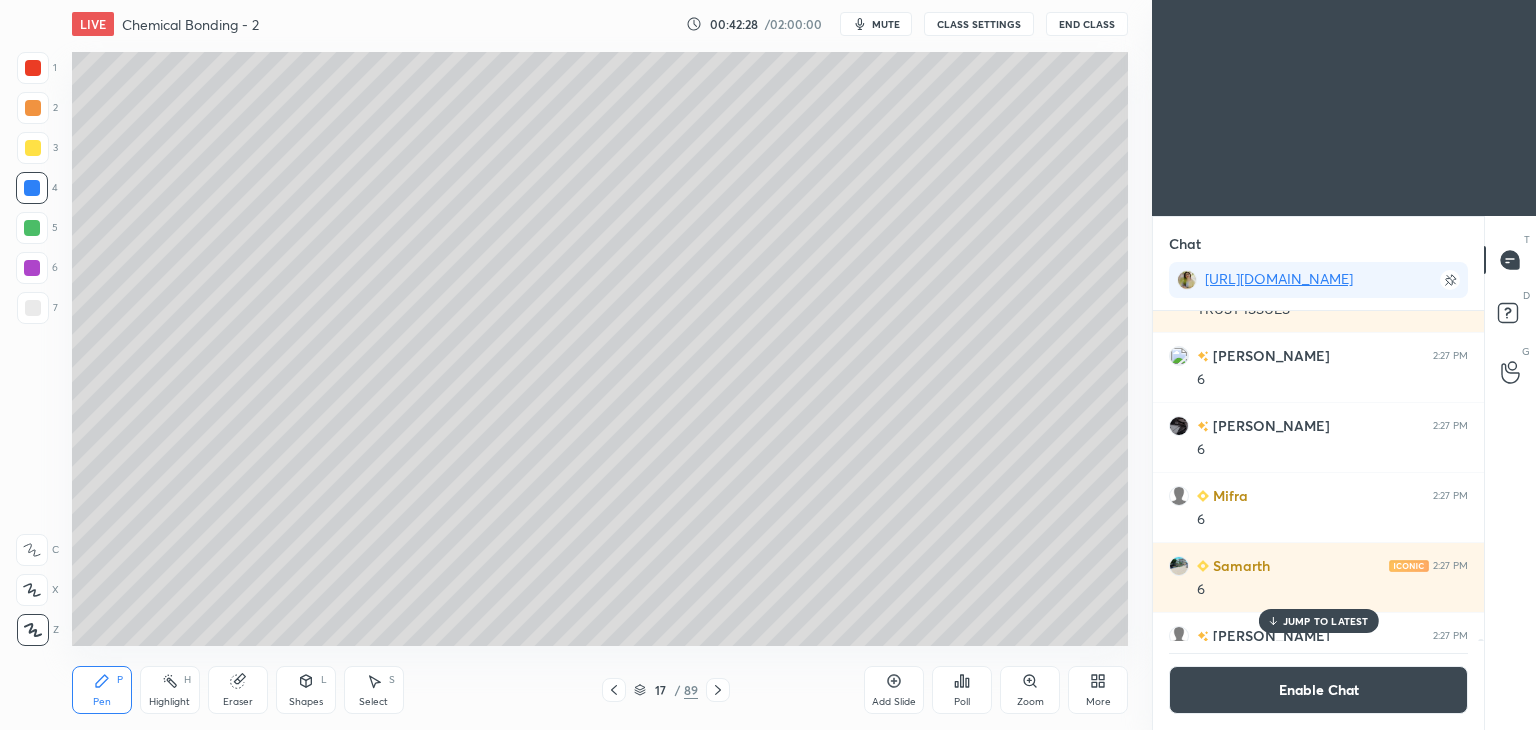 click on "Highlight H" at bounding box center (170, 690) 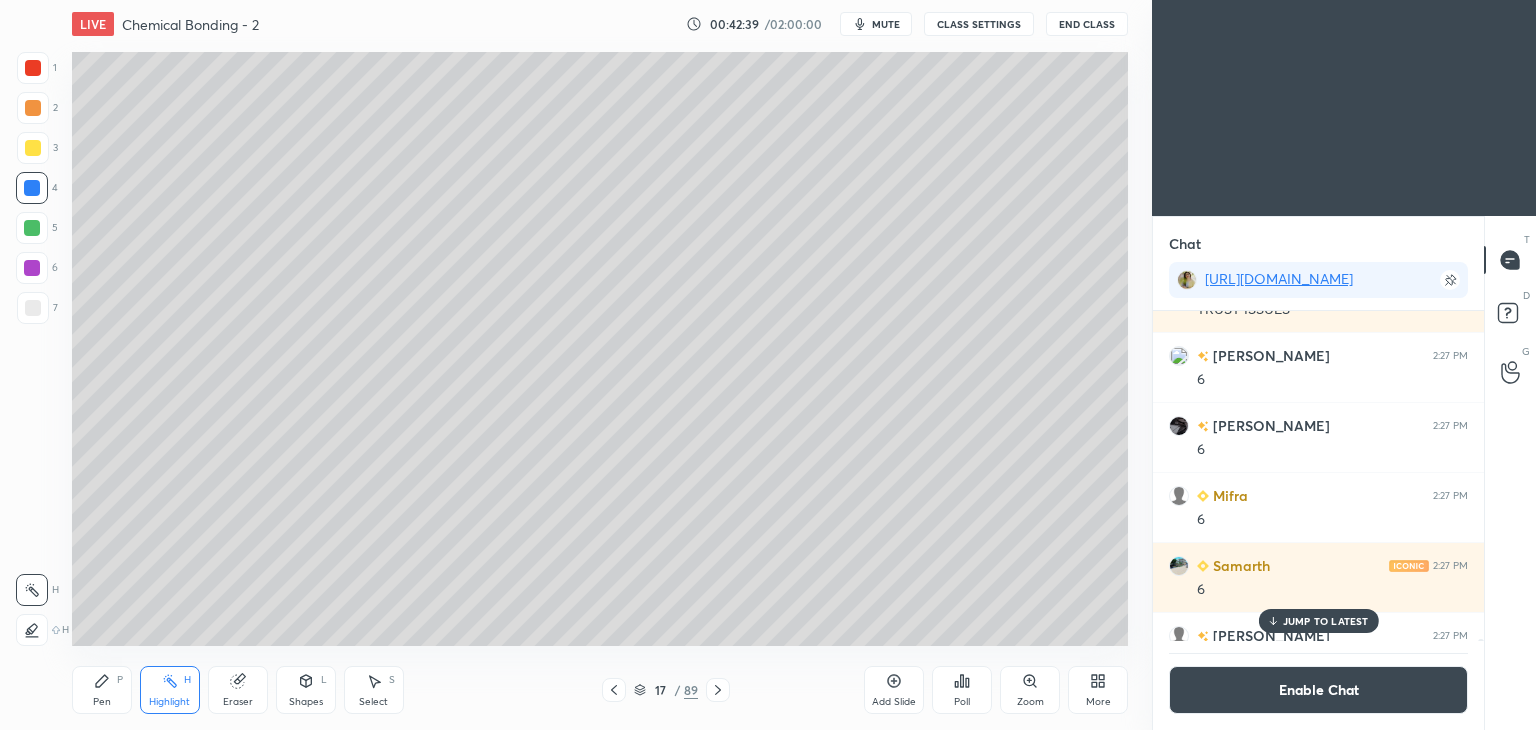 click on "Pen P" at bounding box center [102, 690] 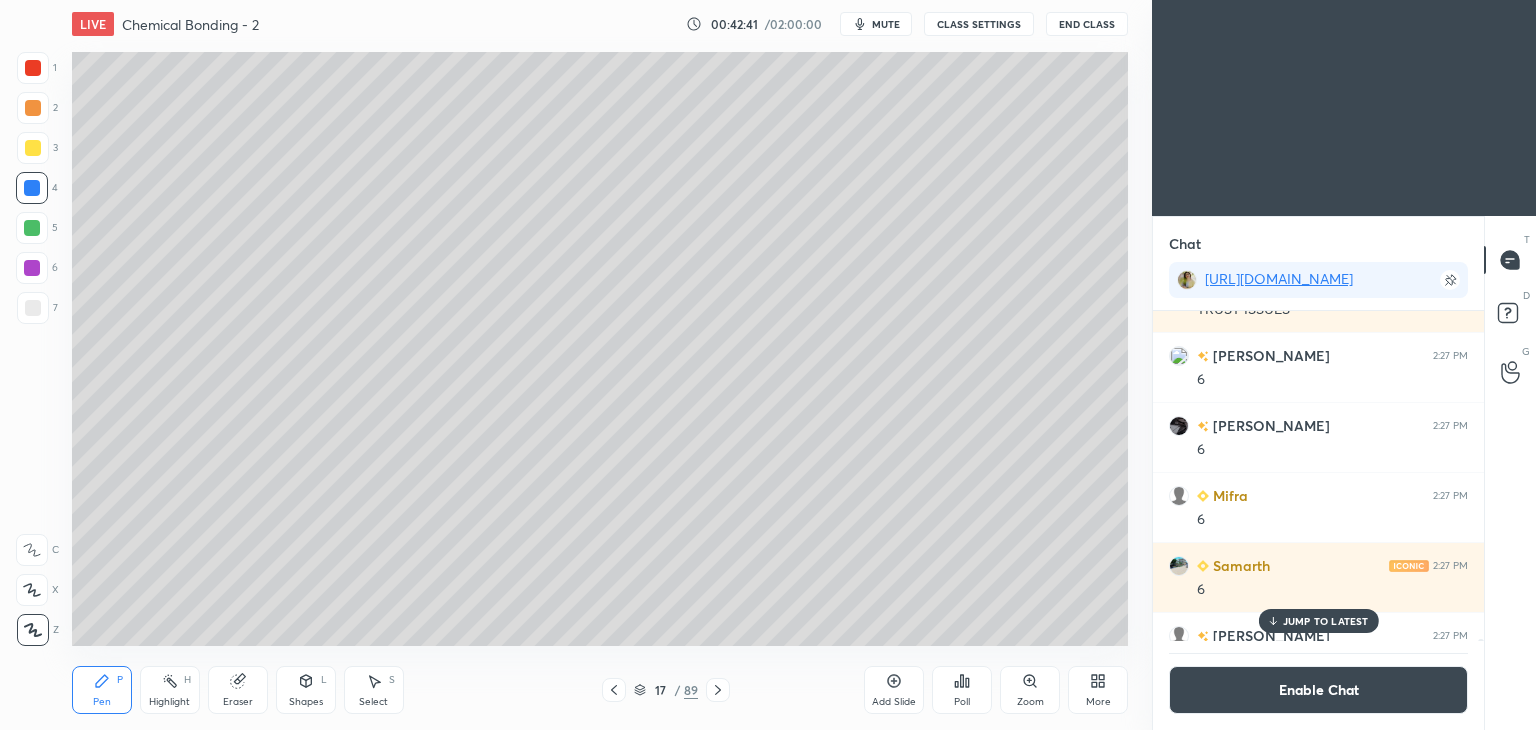 click at bounding box center [33, 308] 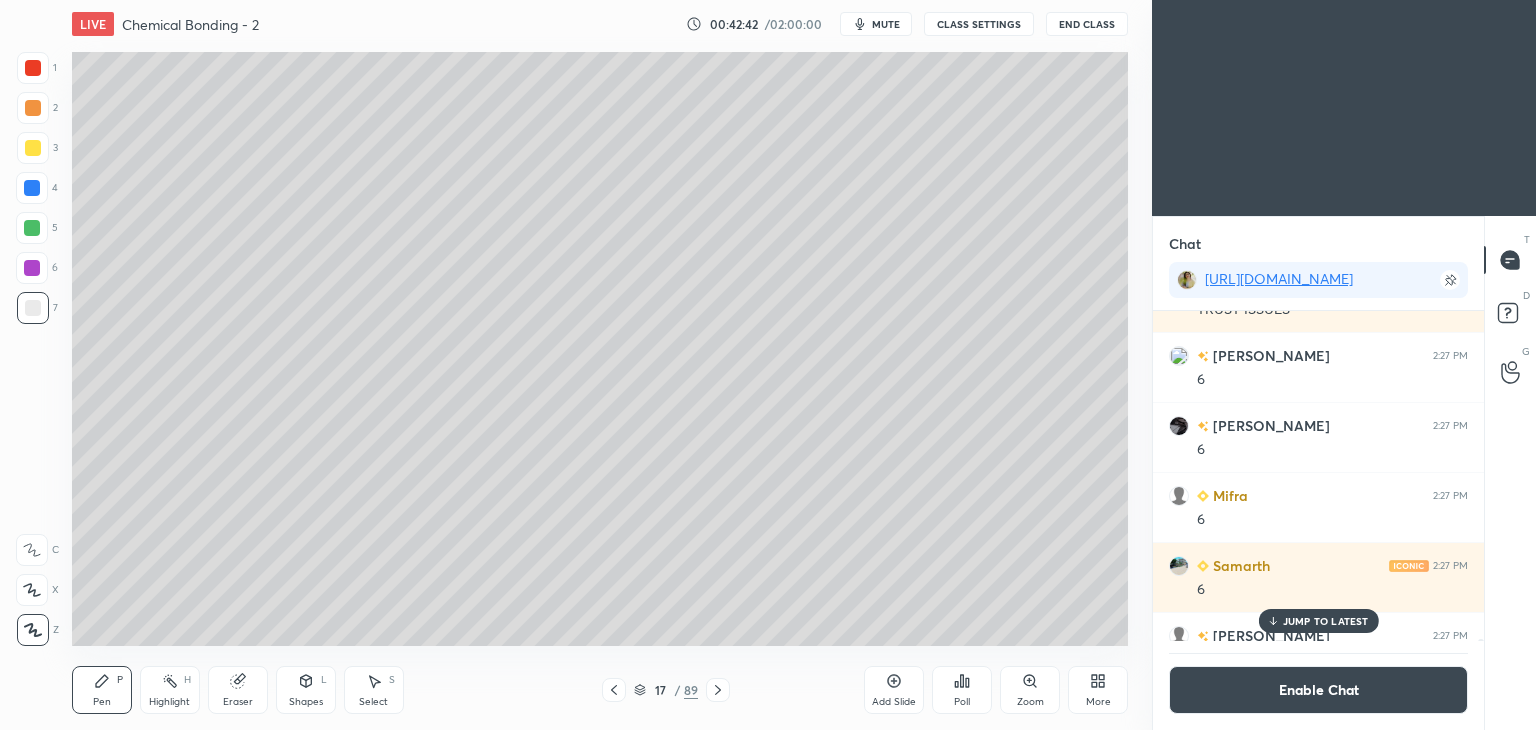 click at bounding box center [33, 148] 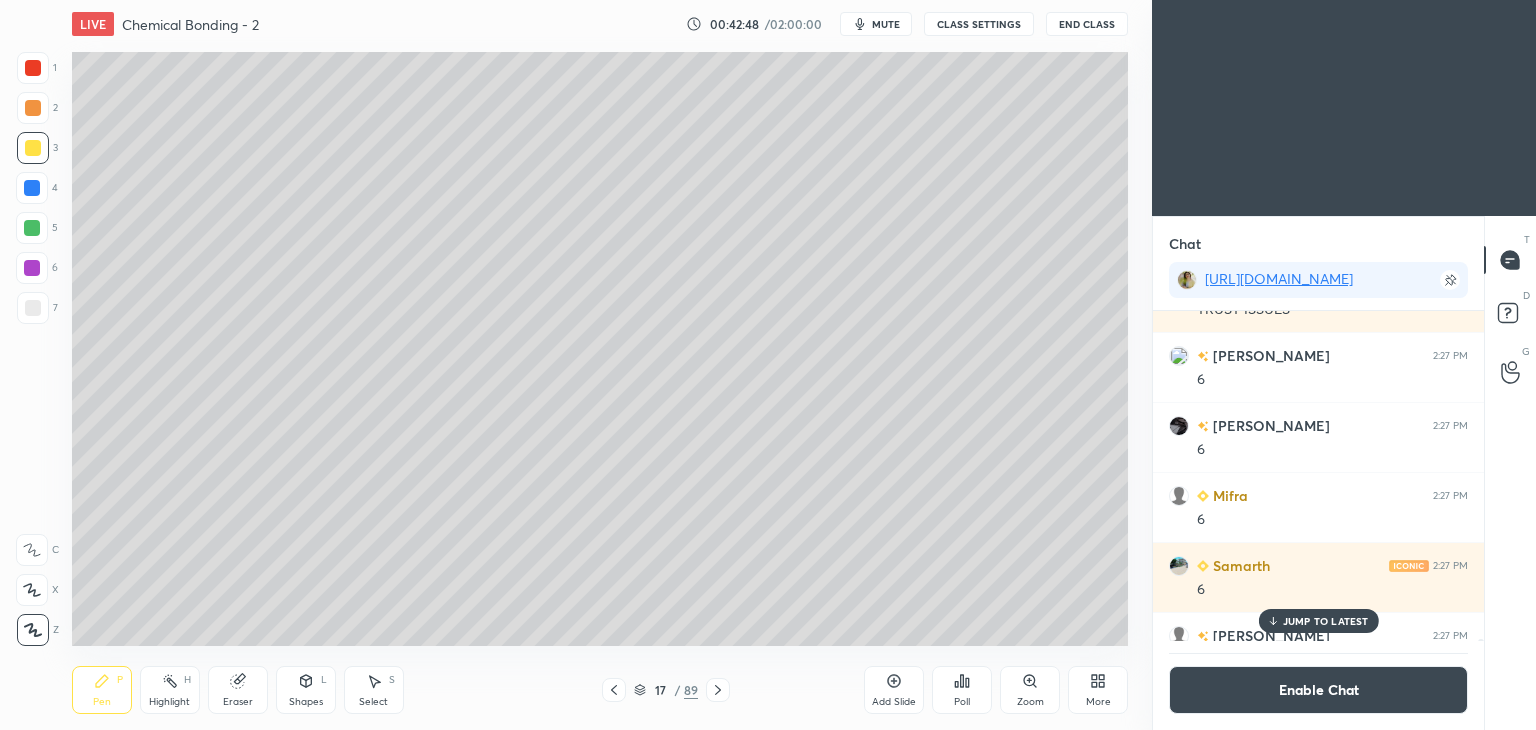 click 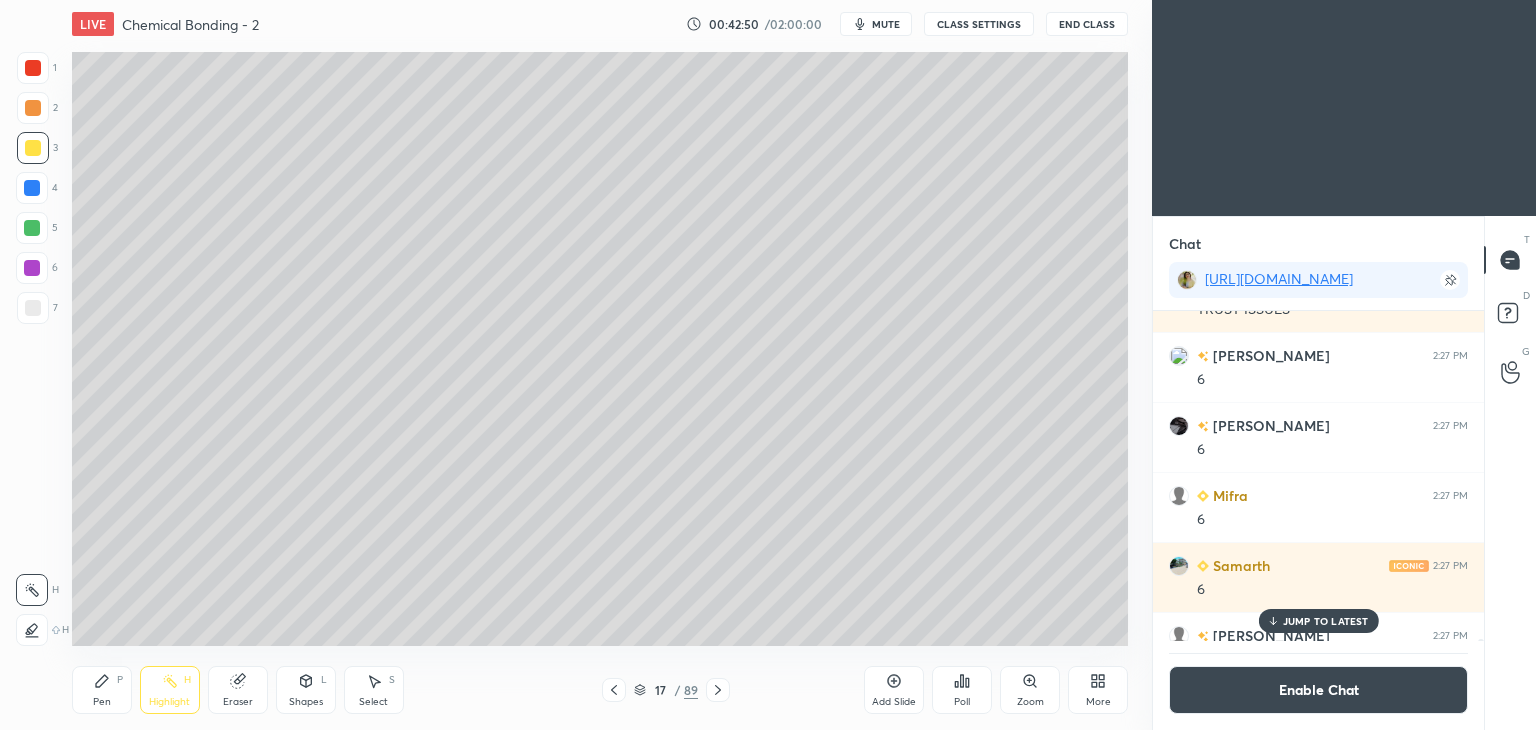 click on "JUMP TO LATEST" at bounding box center [1326, 621] 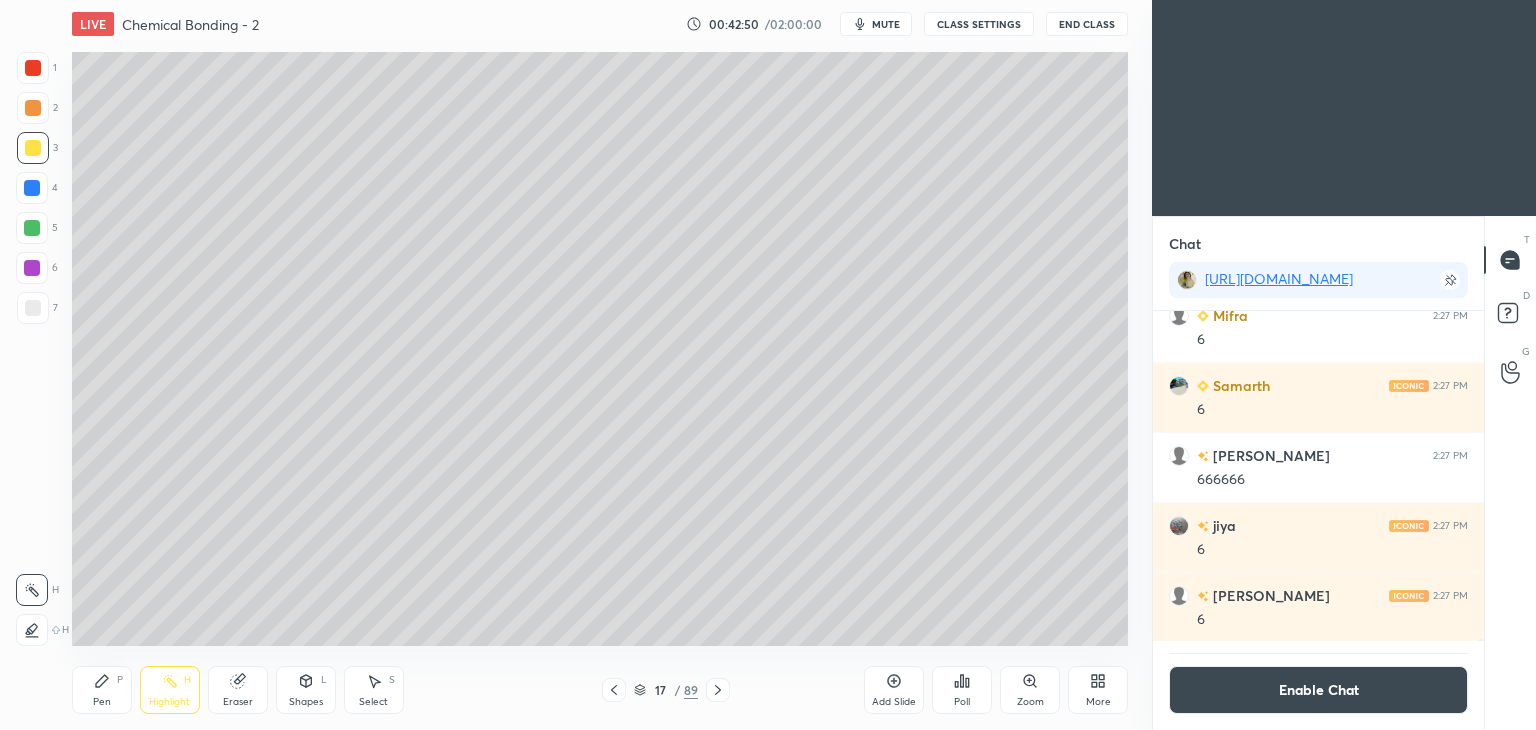 click on "Enable Chat" at bounding box center (1318, 690) 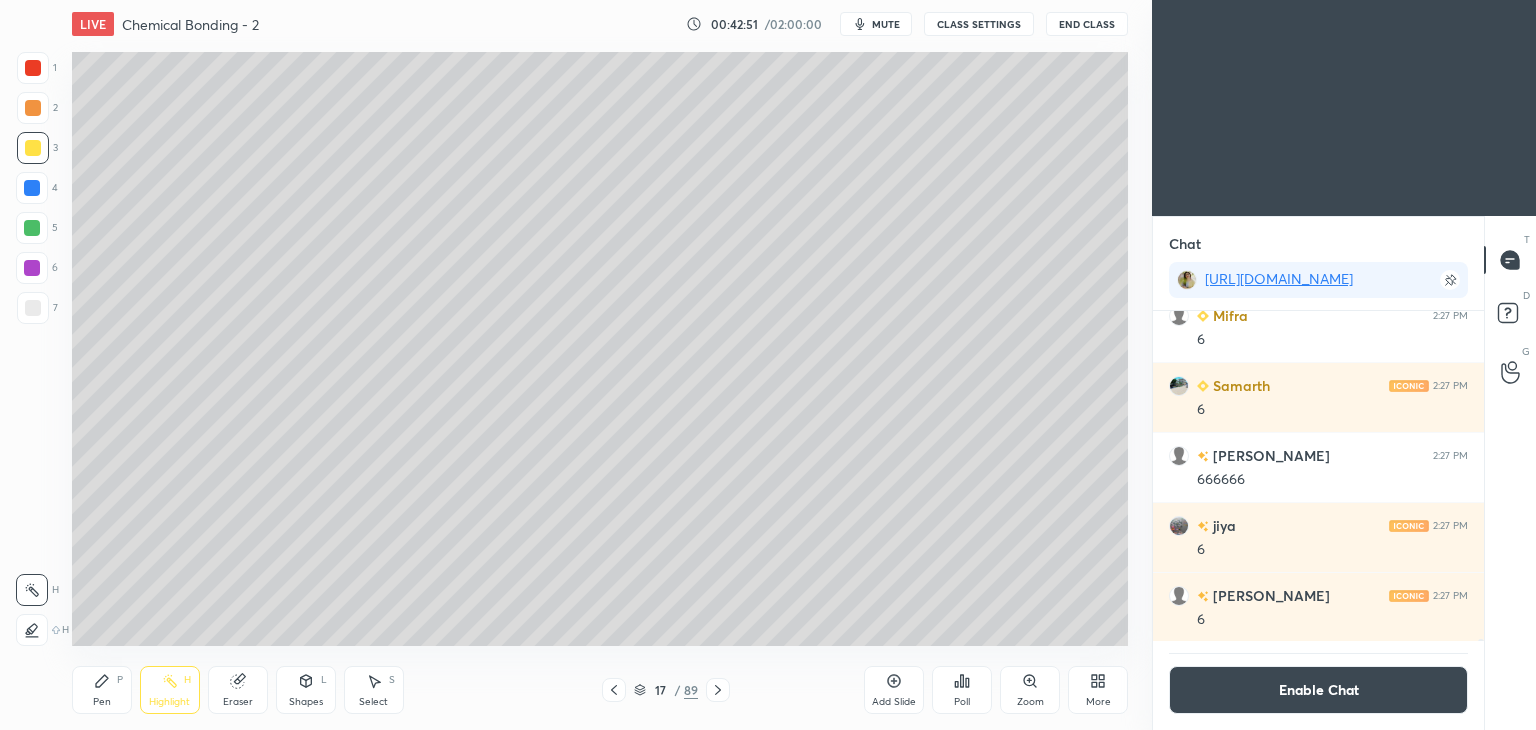 scroll, scrollTop: 70708, scrollLeft: 0, axis: vertical 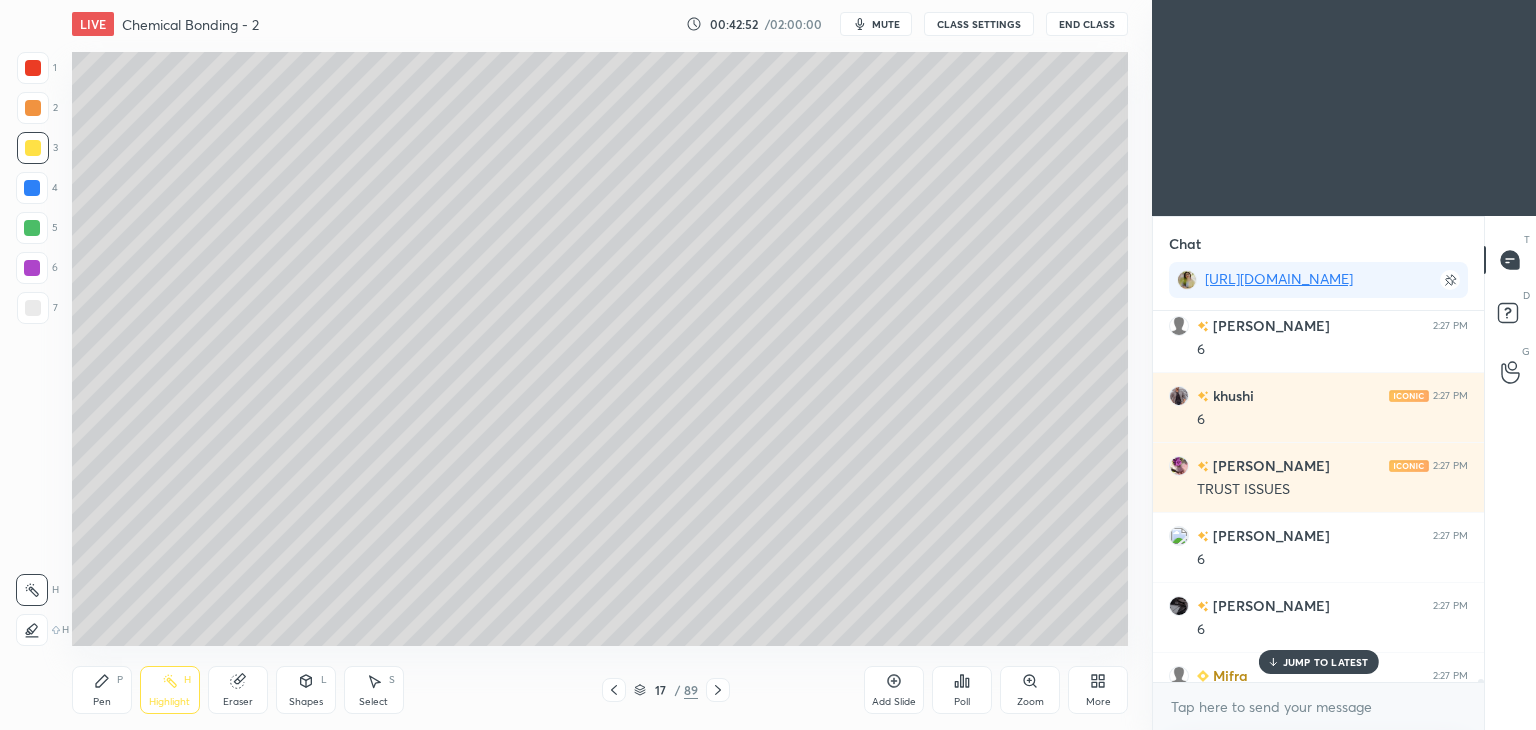click on "Pen P" at bounding box center (102, 690) 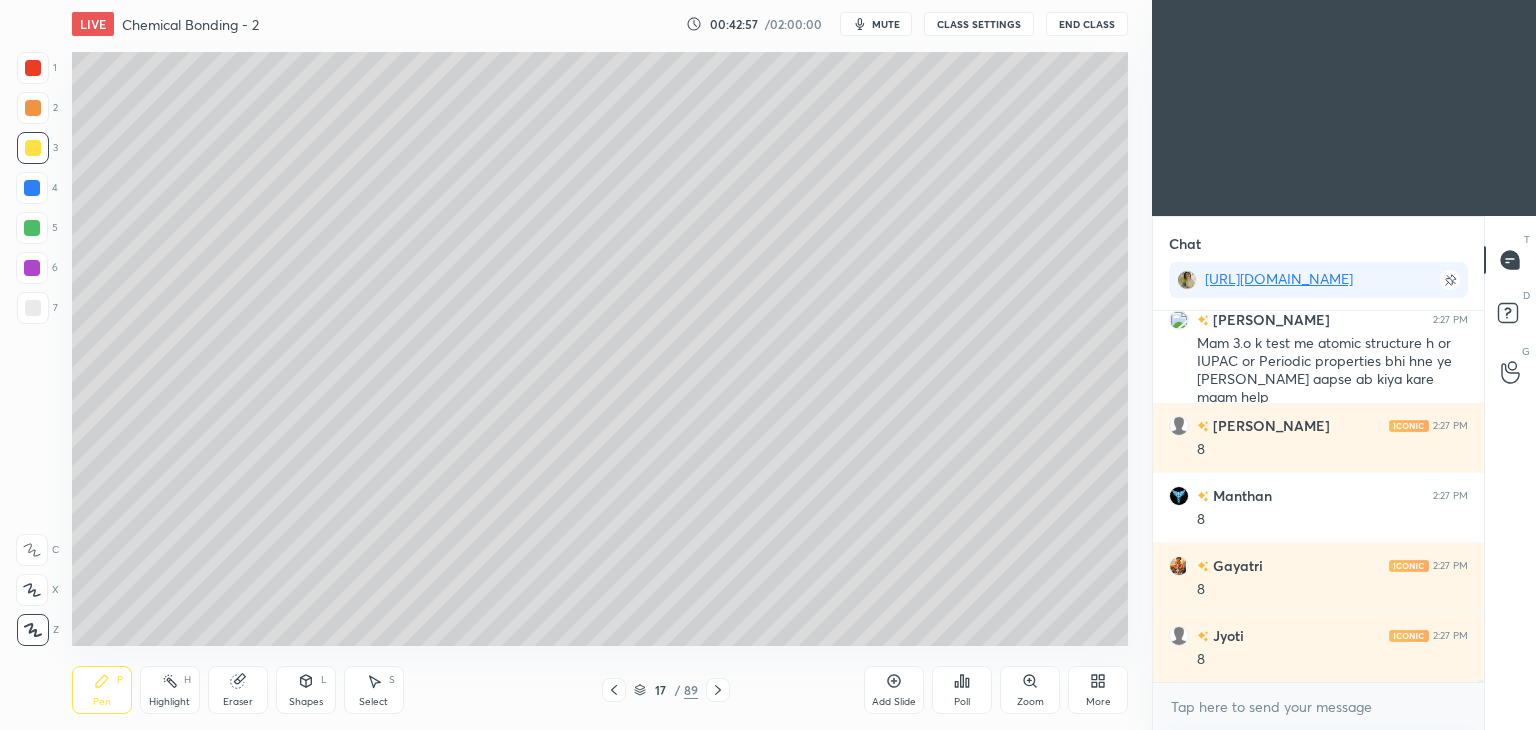 scroll, scrollTop: 72324, scrollLeft: 0, axis: vertical 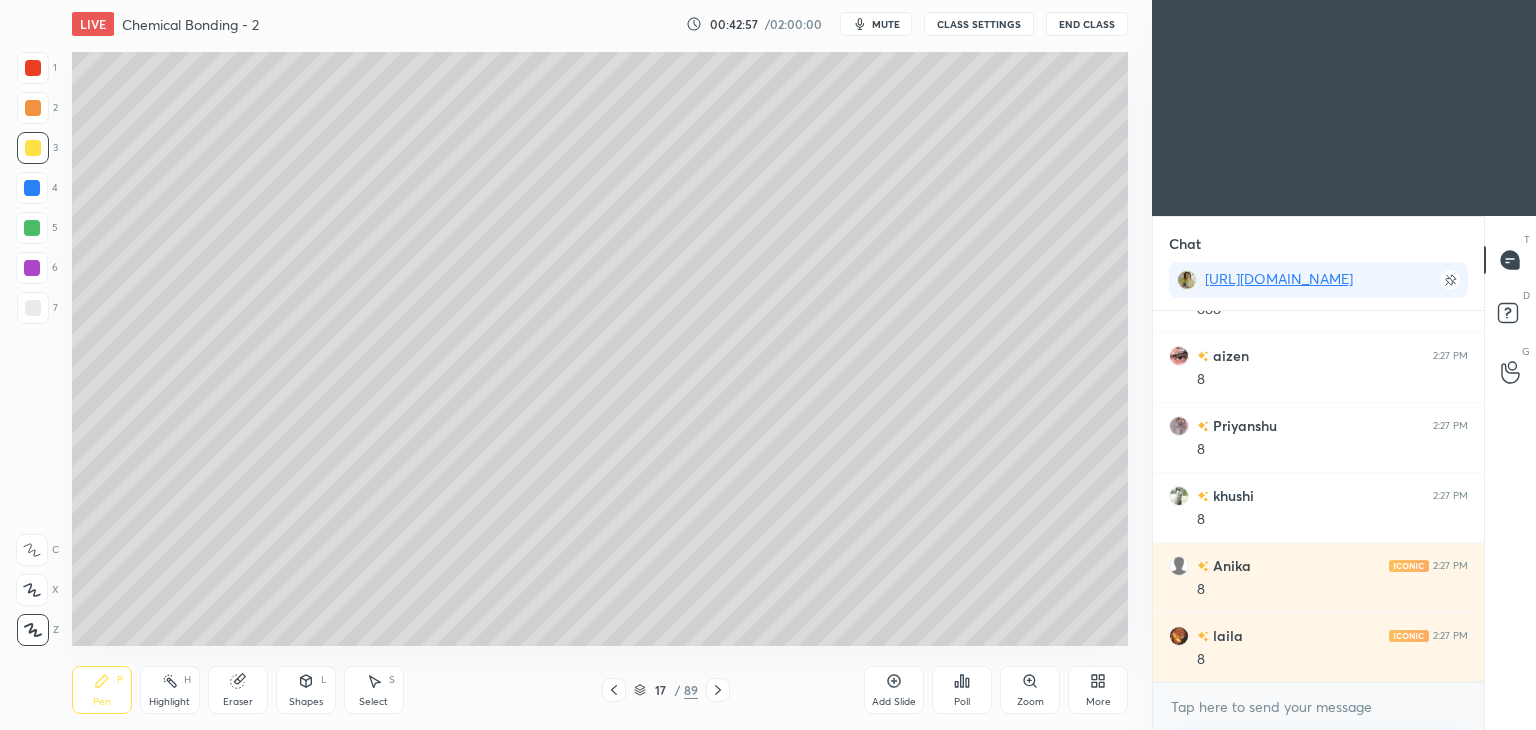click on "CLASS SETTINGS" at bounding box center (979, 24) 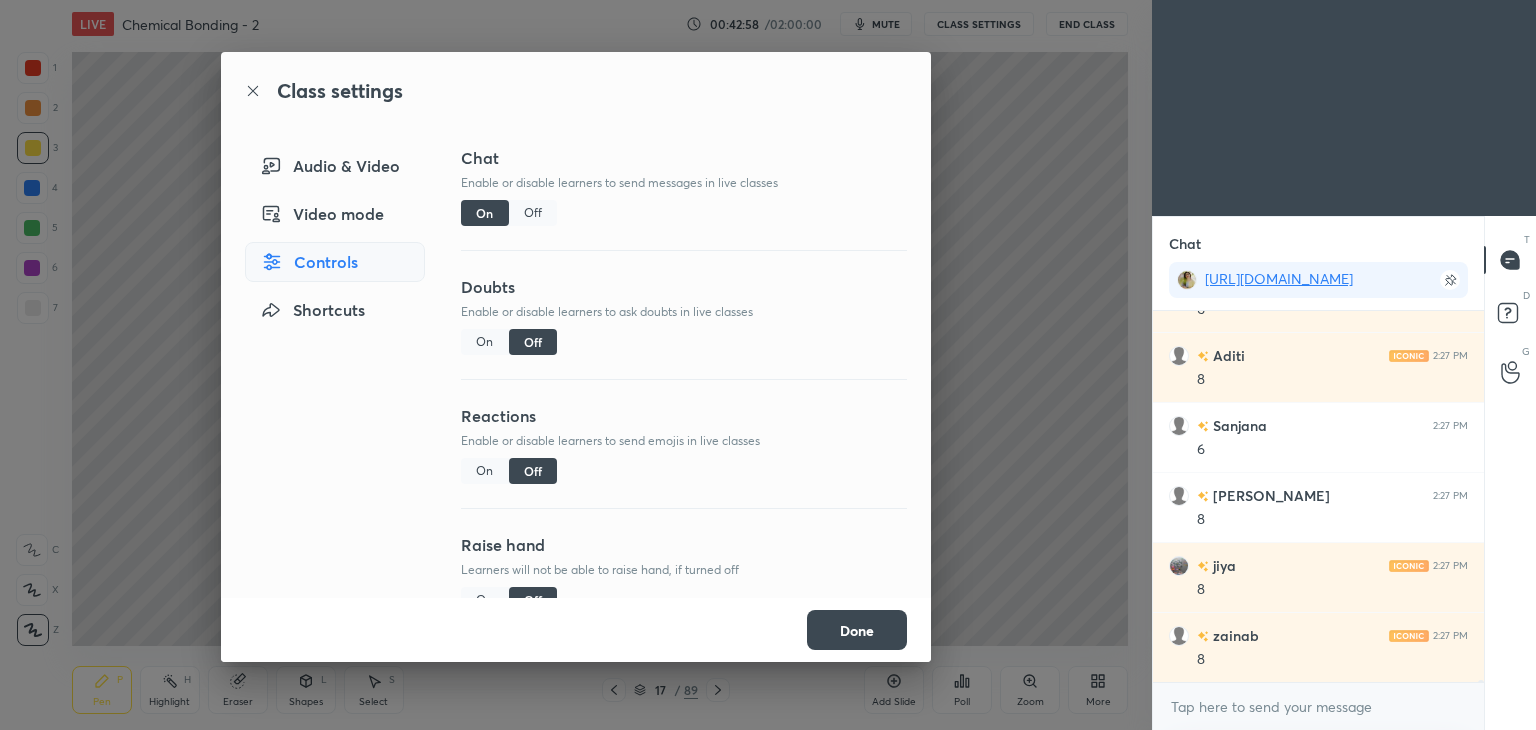 click on "Off" at bounding box center (533, 213) 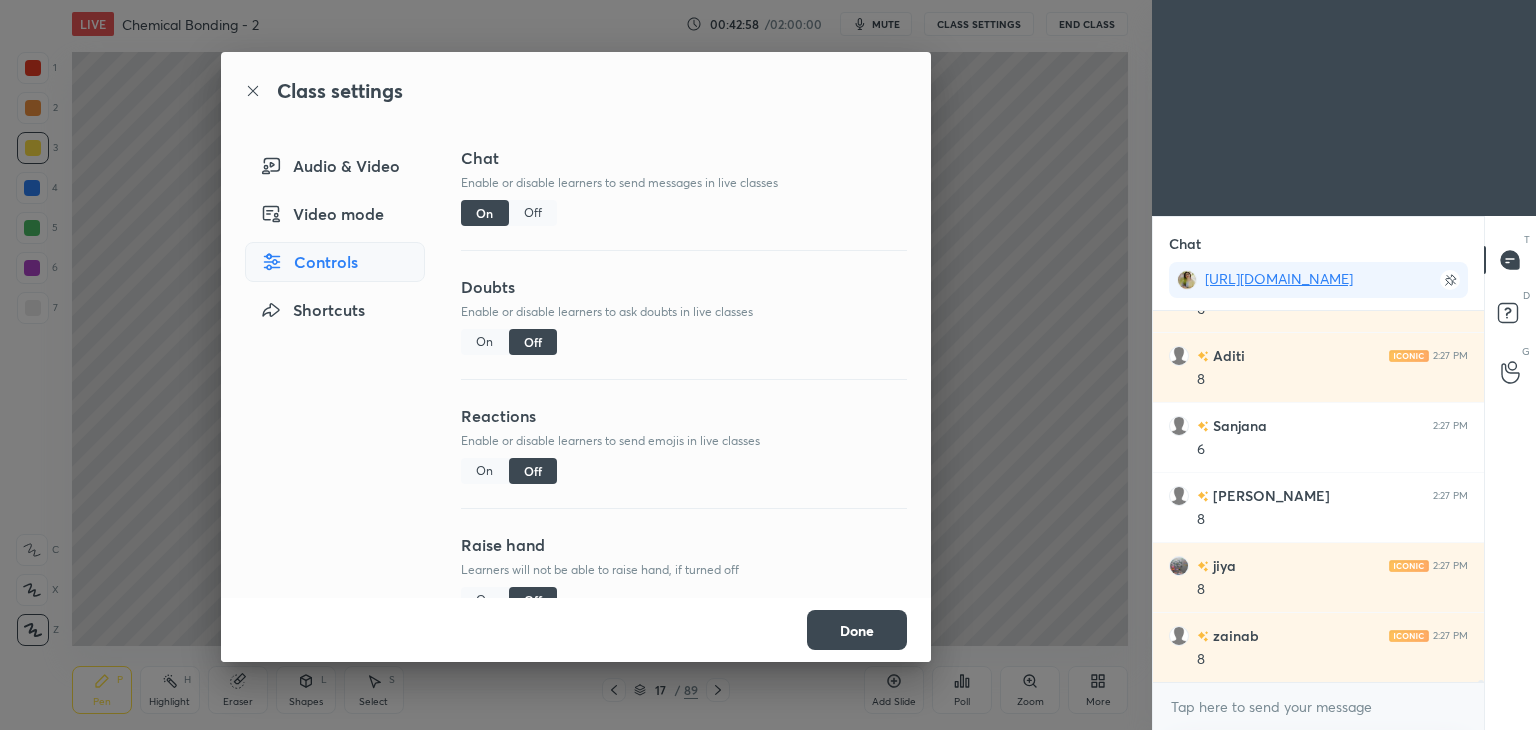 scroll, scrollTop: 72768, scrollLeft: 0, axis: vertical 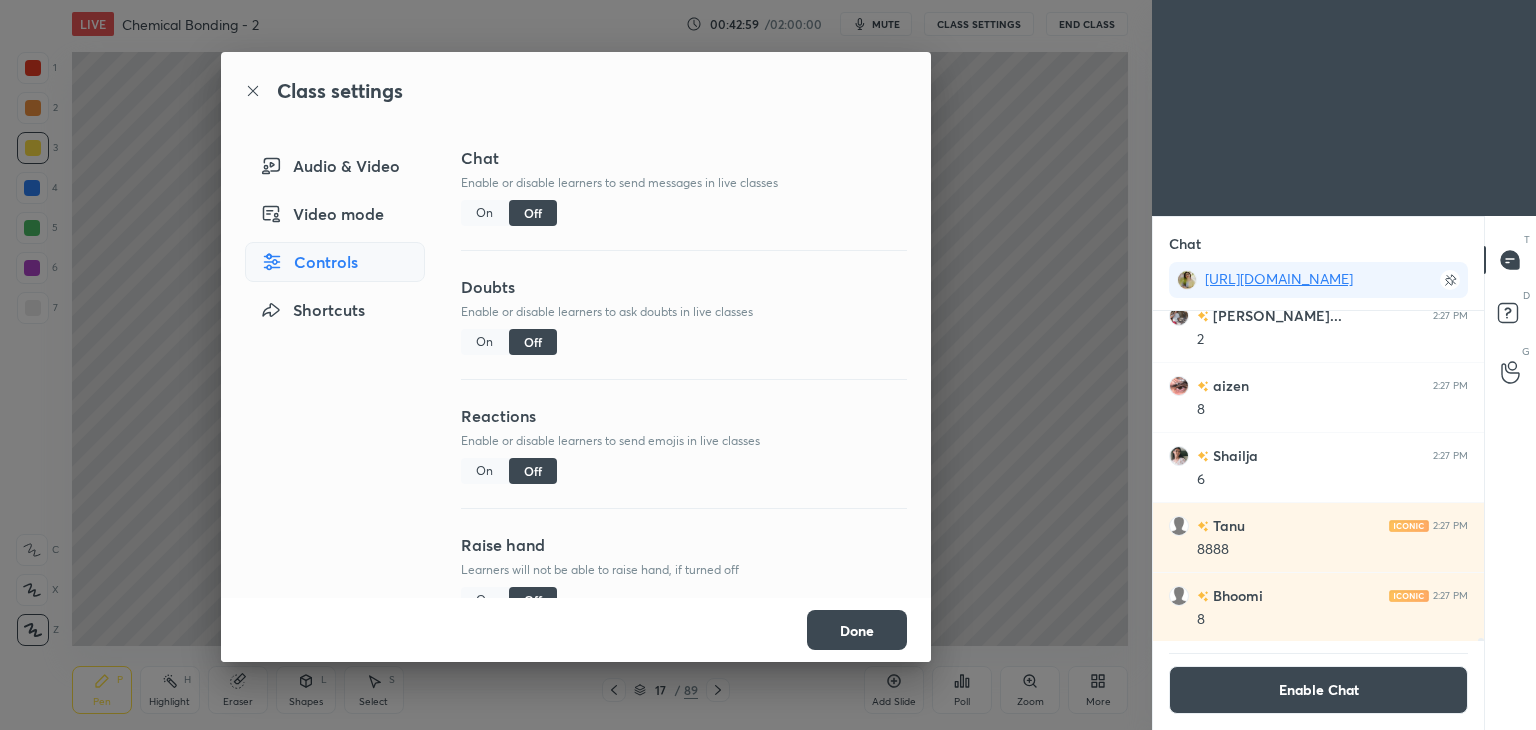 click on "Done" at bounding box center (857, 630) 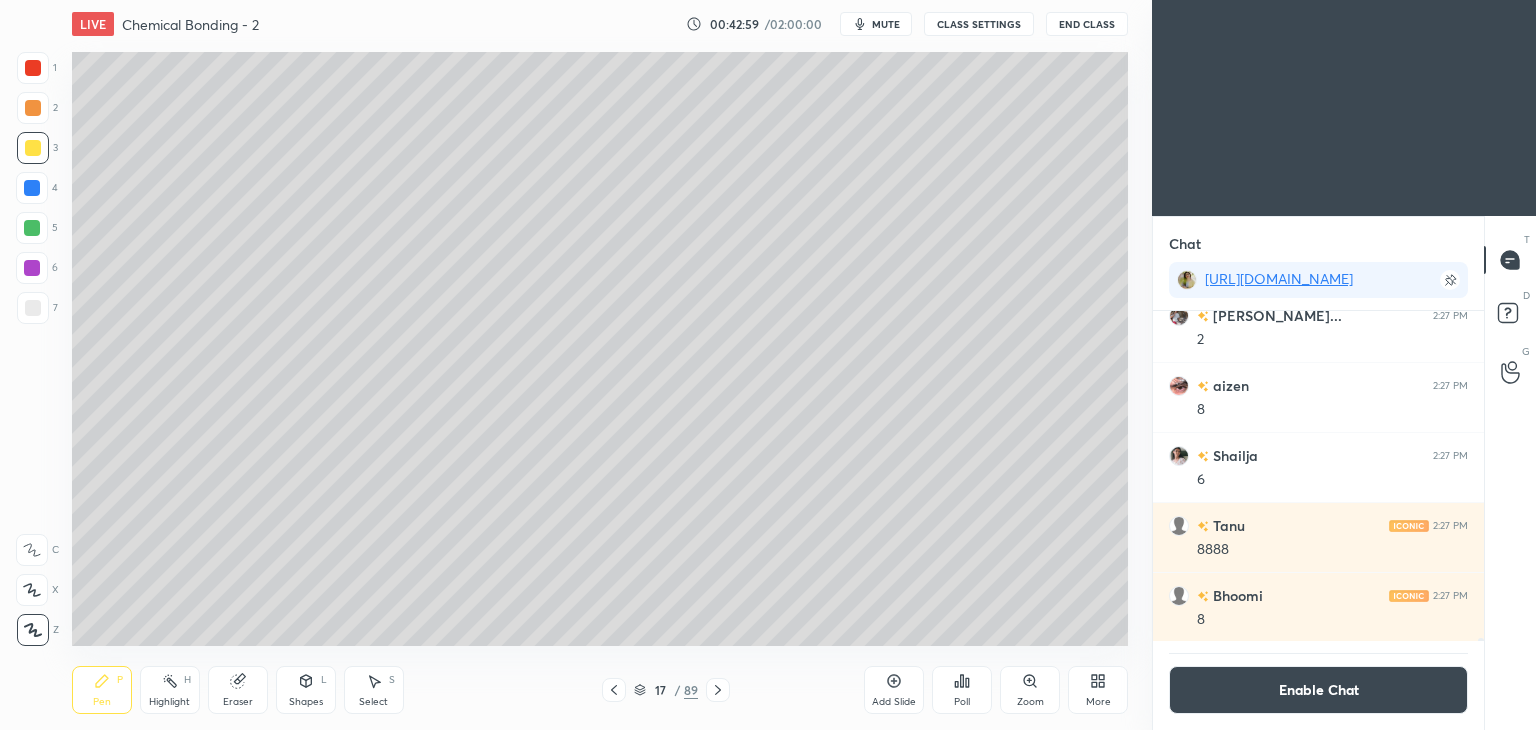 scroll, scrollTop: 73796, scrollLeft: 0, axis: vertical 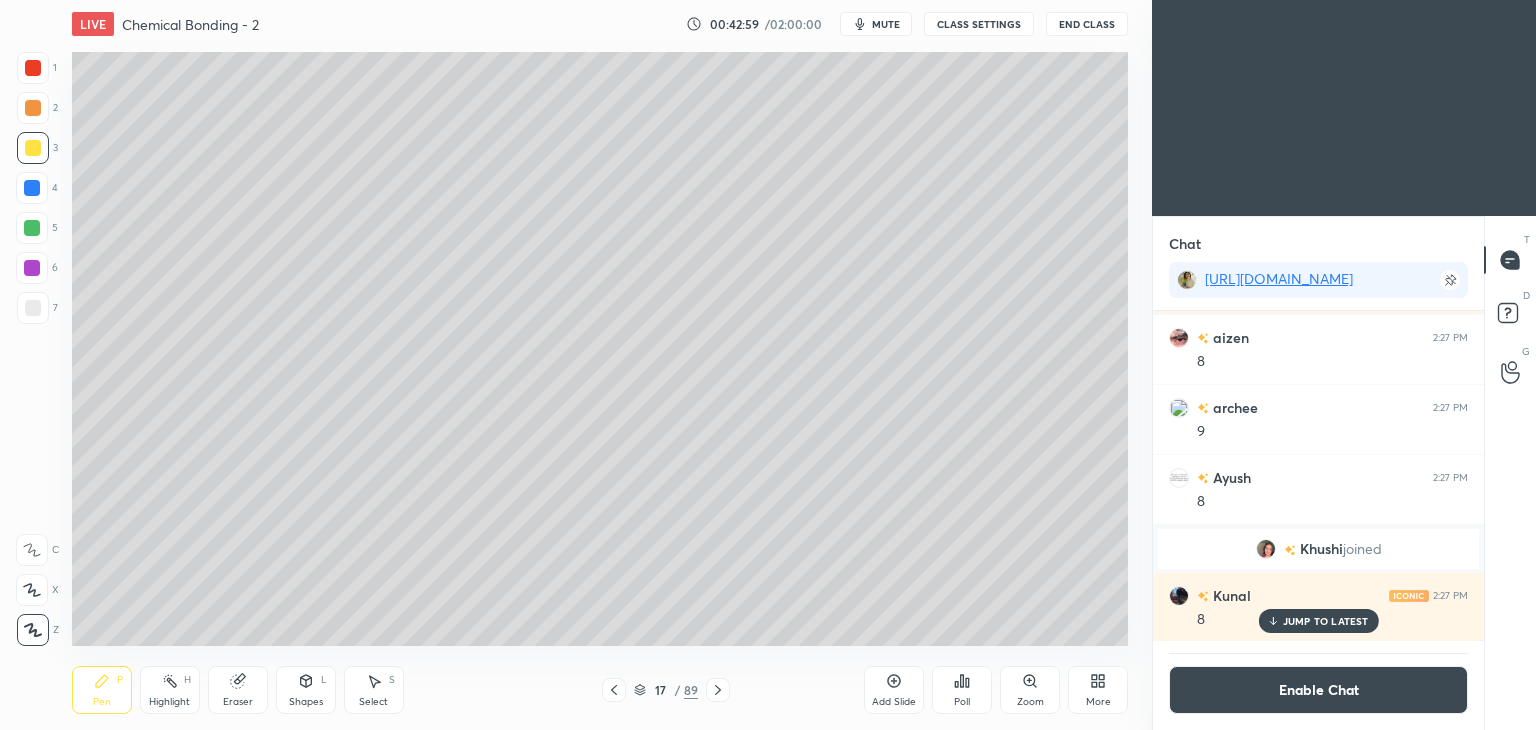 click on "Highlight" at bounding box center (169, 702) 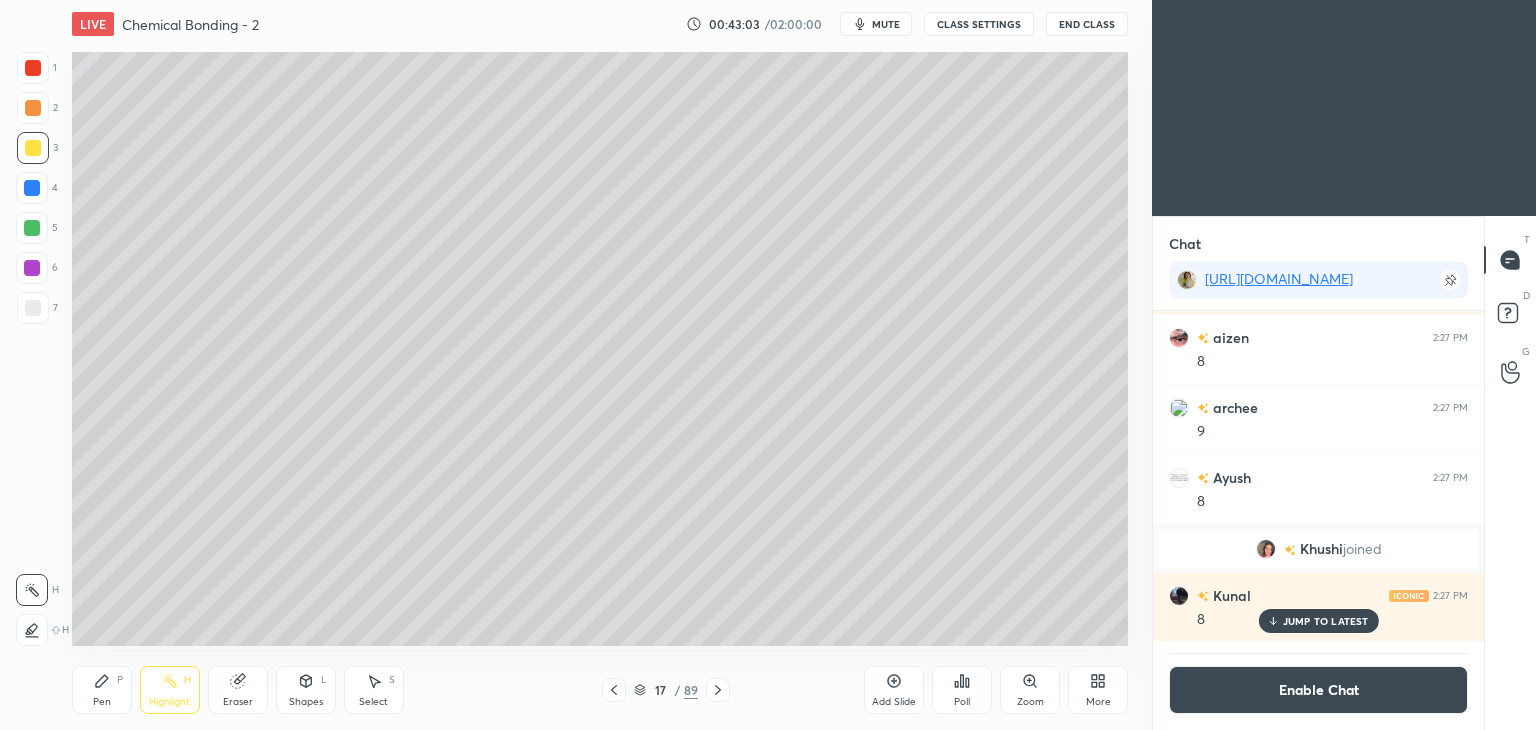 click 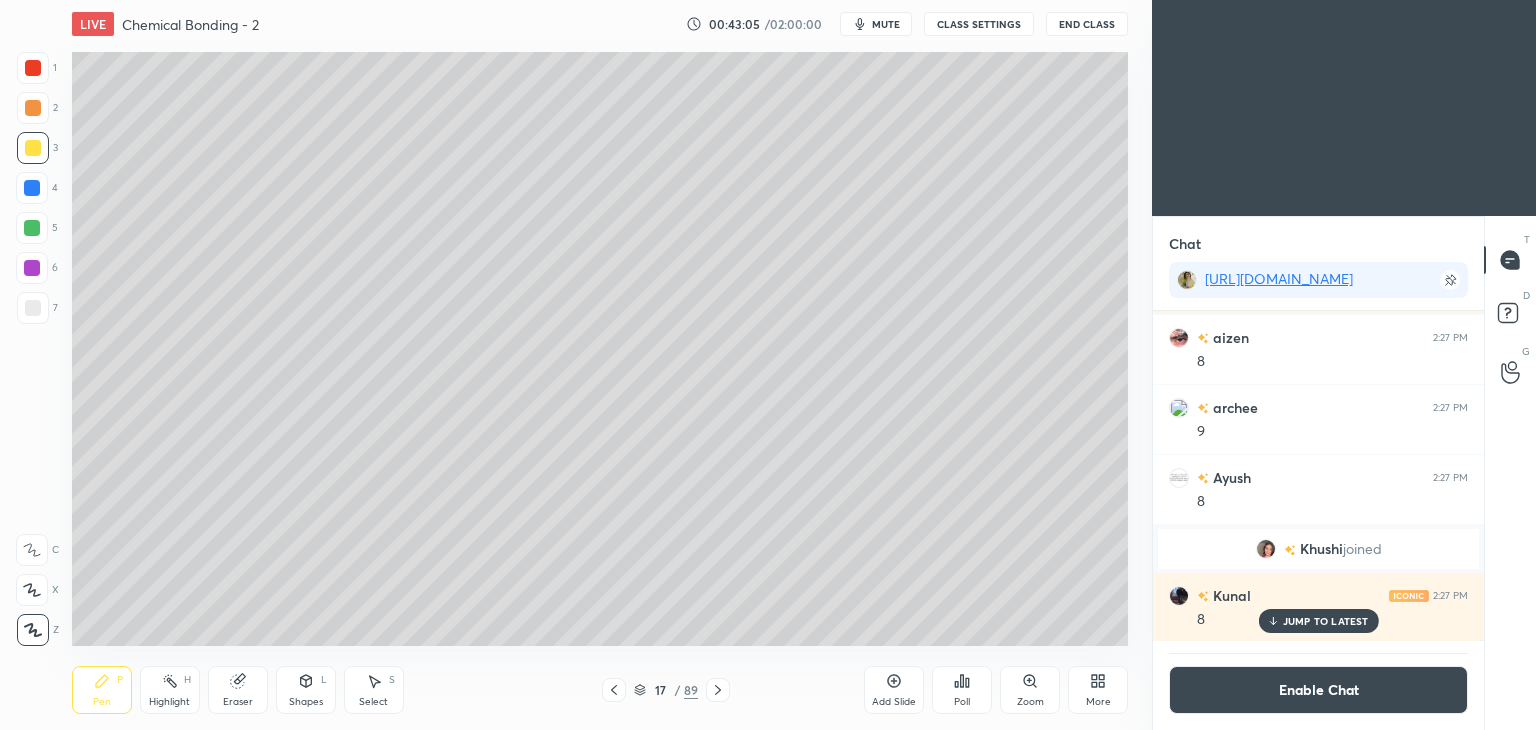 click 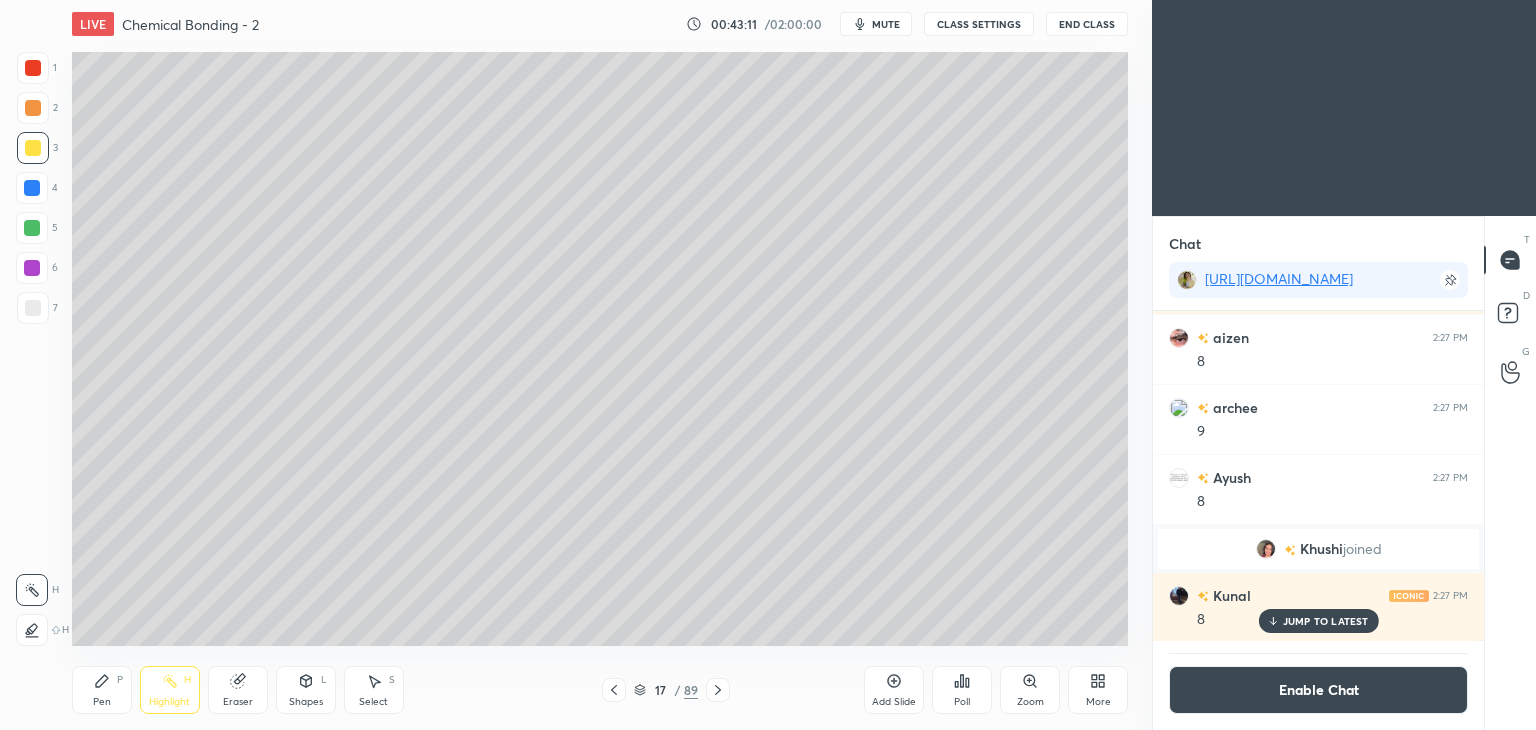 click on "Pen" at bounding box center [102, 702] 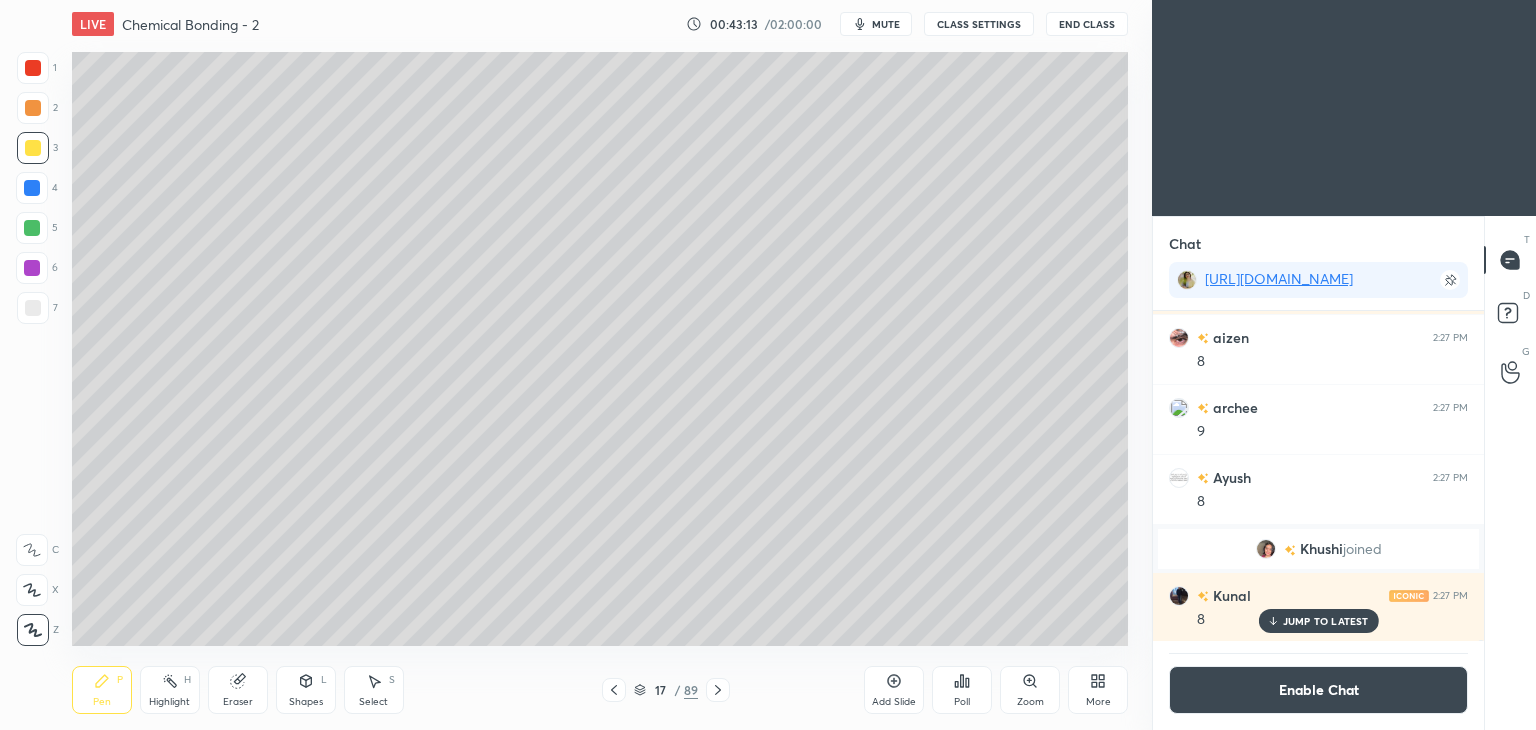 click at bounding box center [33, 308] 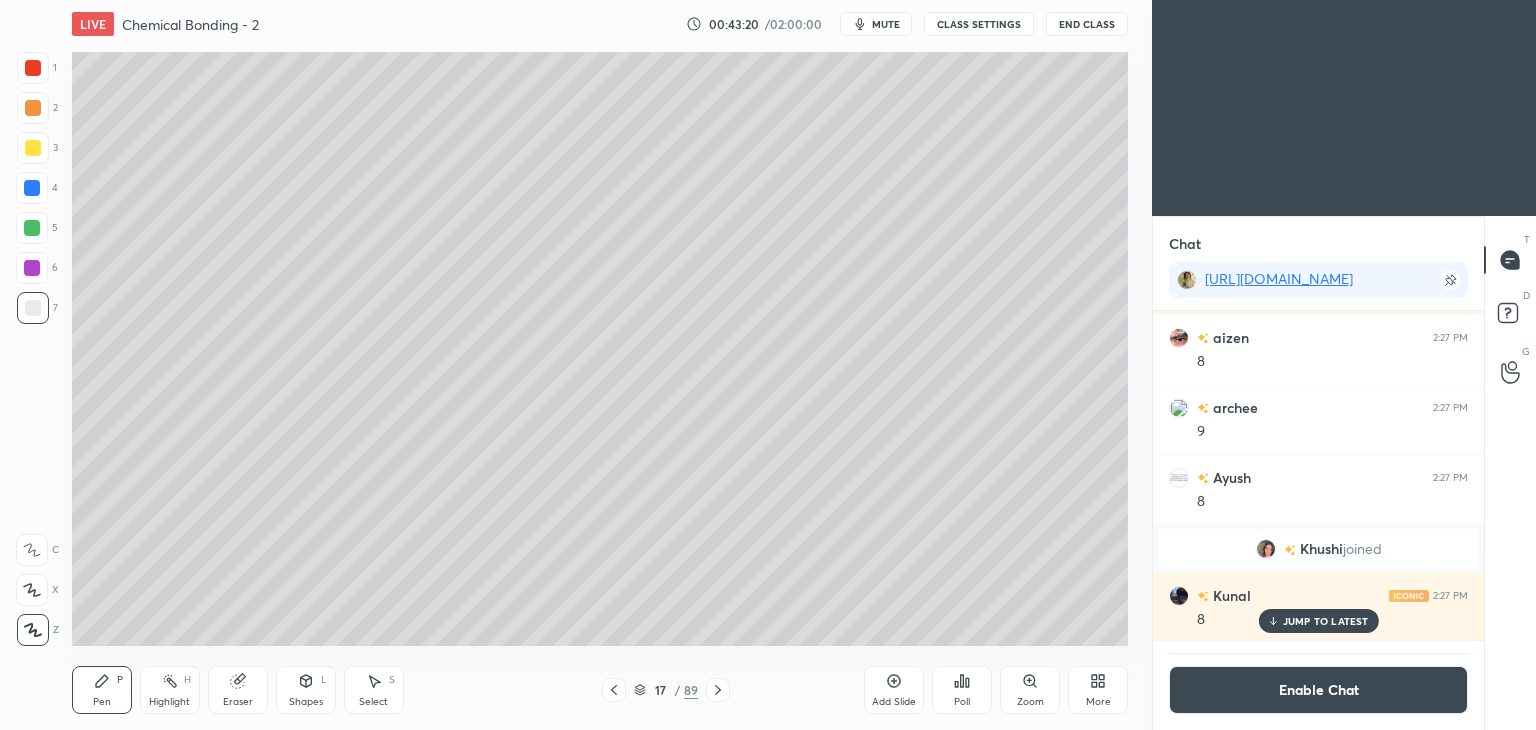 click on "Highlight H" at bounding box center (170, 690) 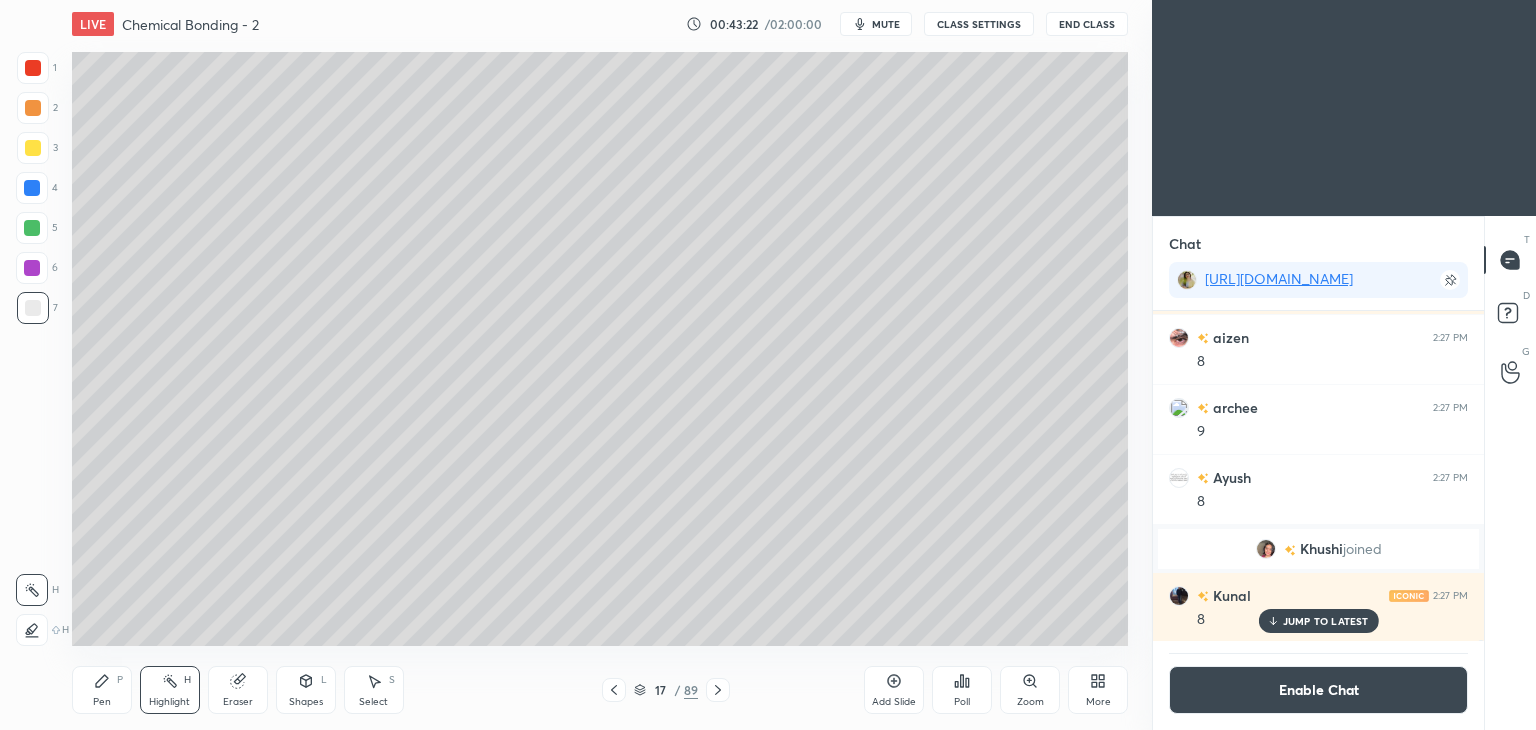 click at bounding box center [33, 108] 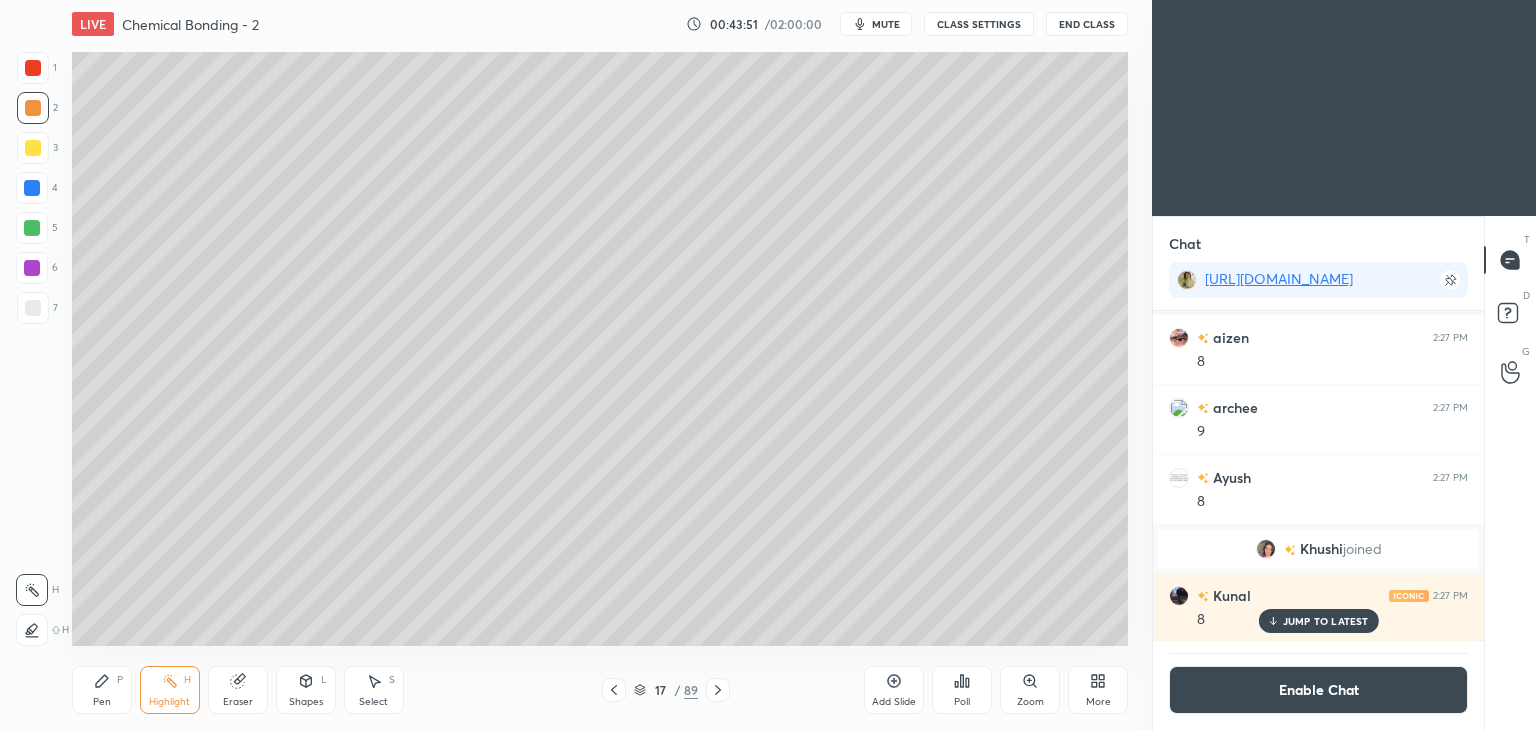 click on "JUMP TO LATEST" at bounding box center (1318, 621) 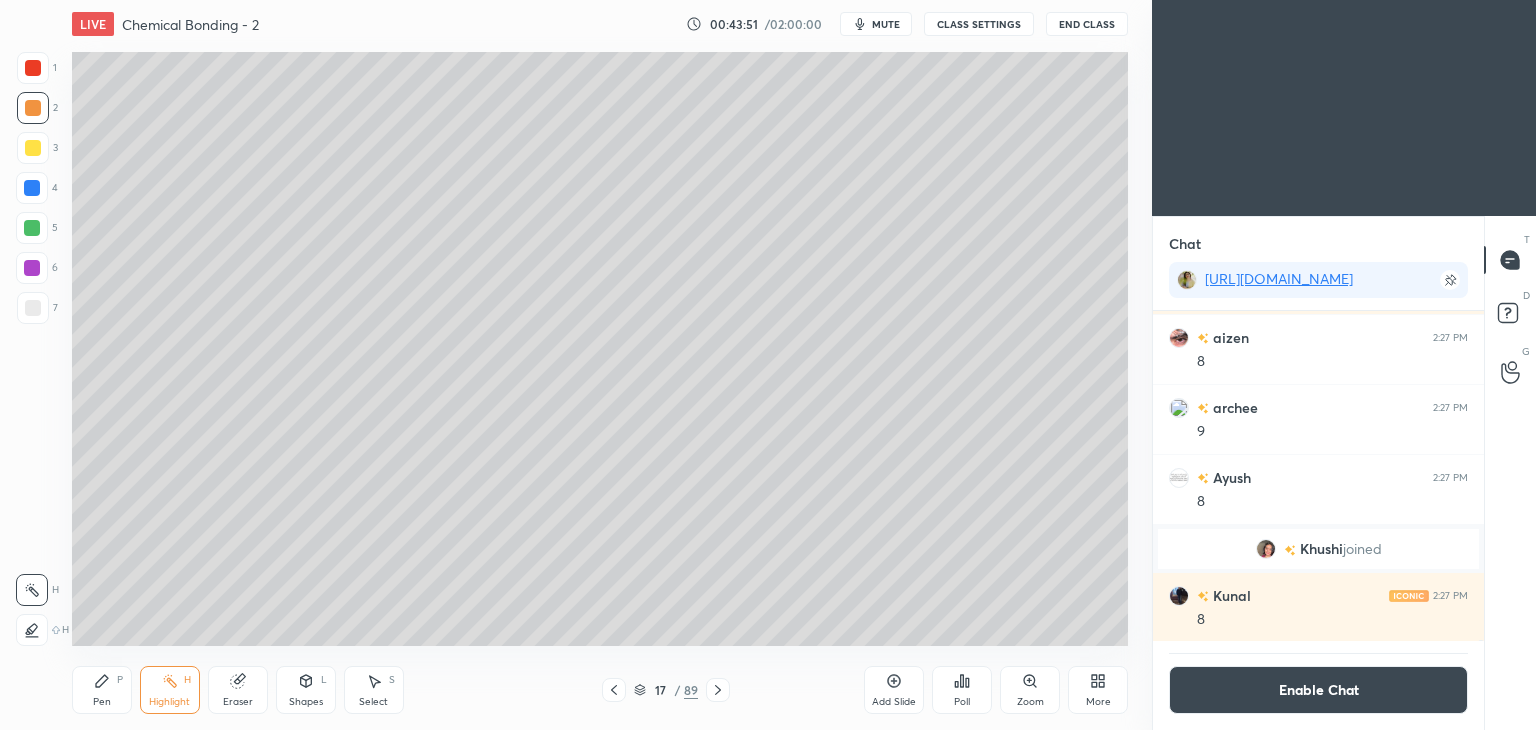 click on "Enable Chat" at bounding box center [1318, 690] 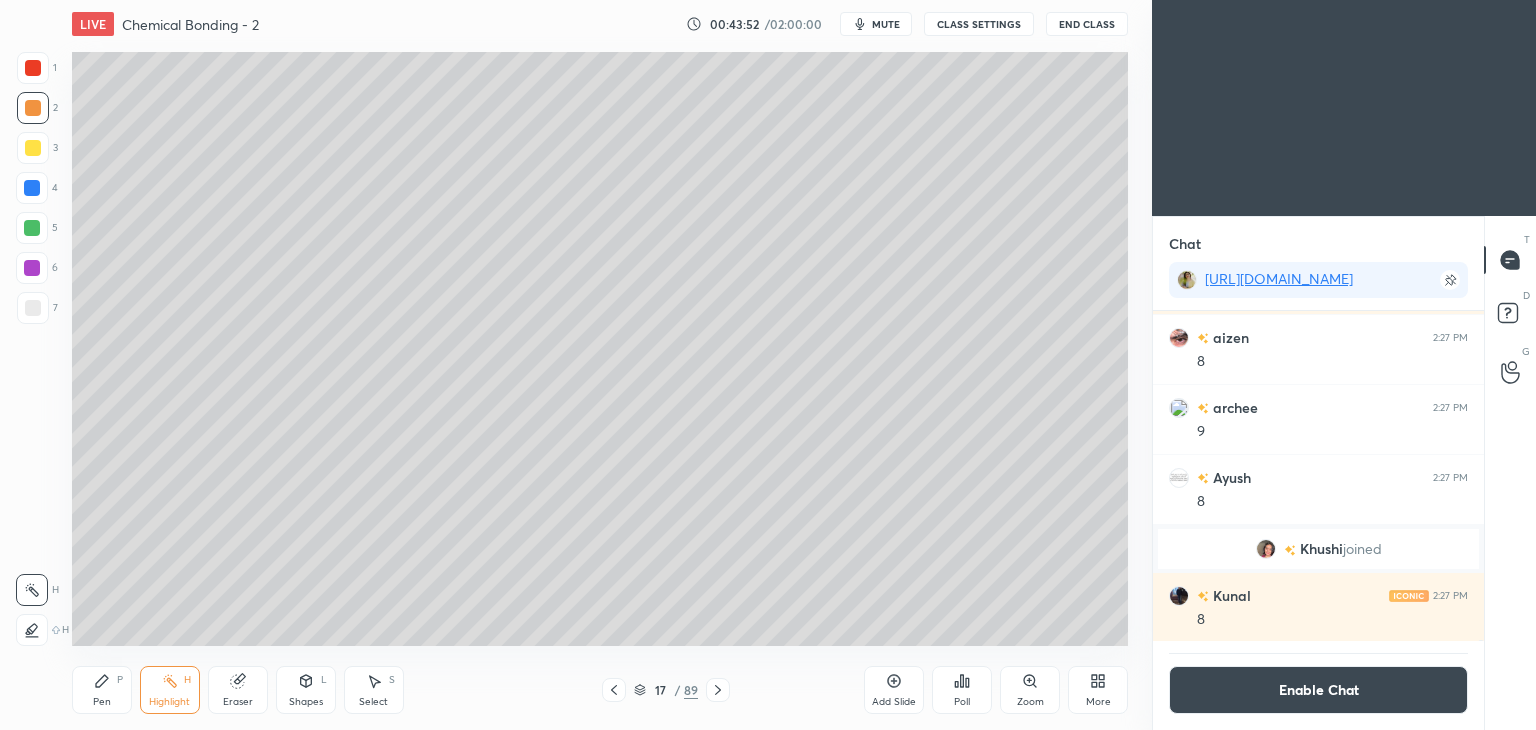 scroll, scrollTop: 73236, scrollLeft: 0, axis: vertical 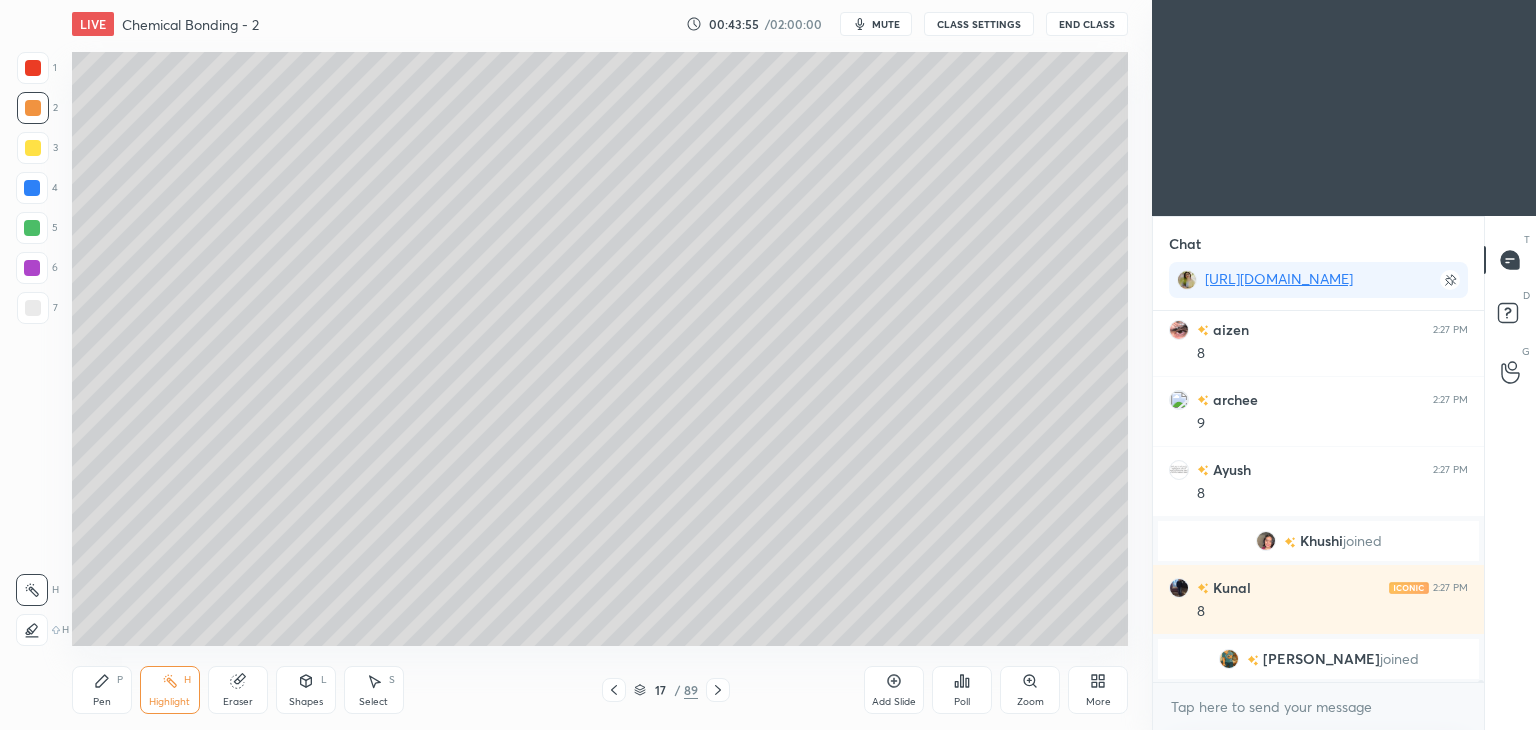 click on "CLASS SETTINGS" at bounding box center [979, 24] 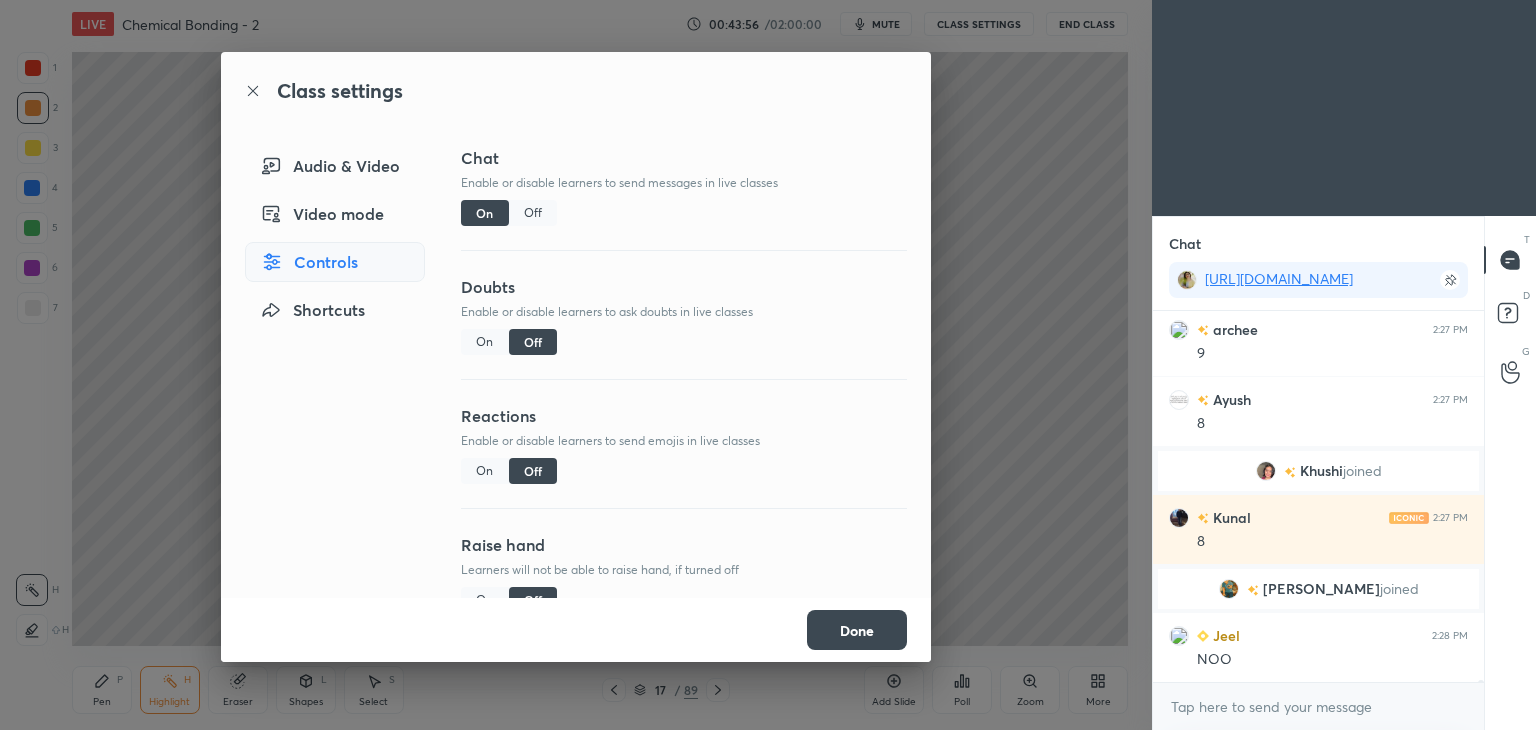 click on "Off" at bounding box center [533, 213] 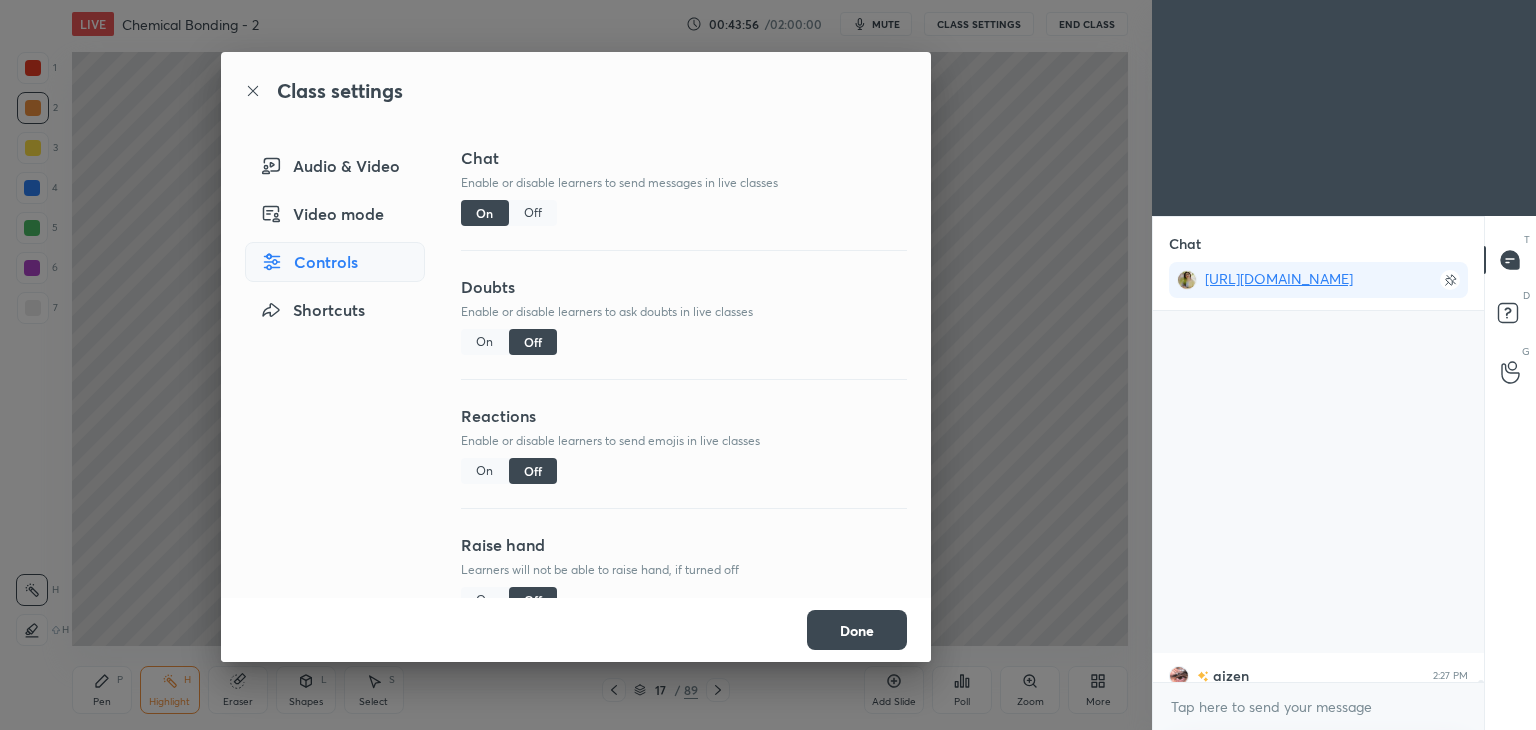 scroll, scrollTop: 325, scrollLeft: 325, axis: both 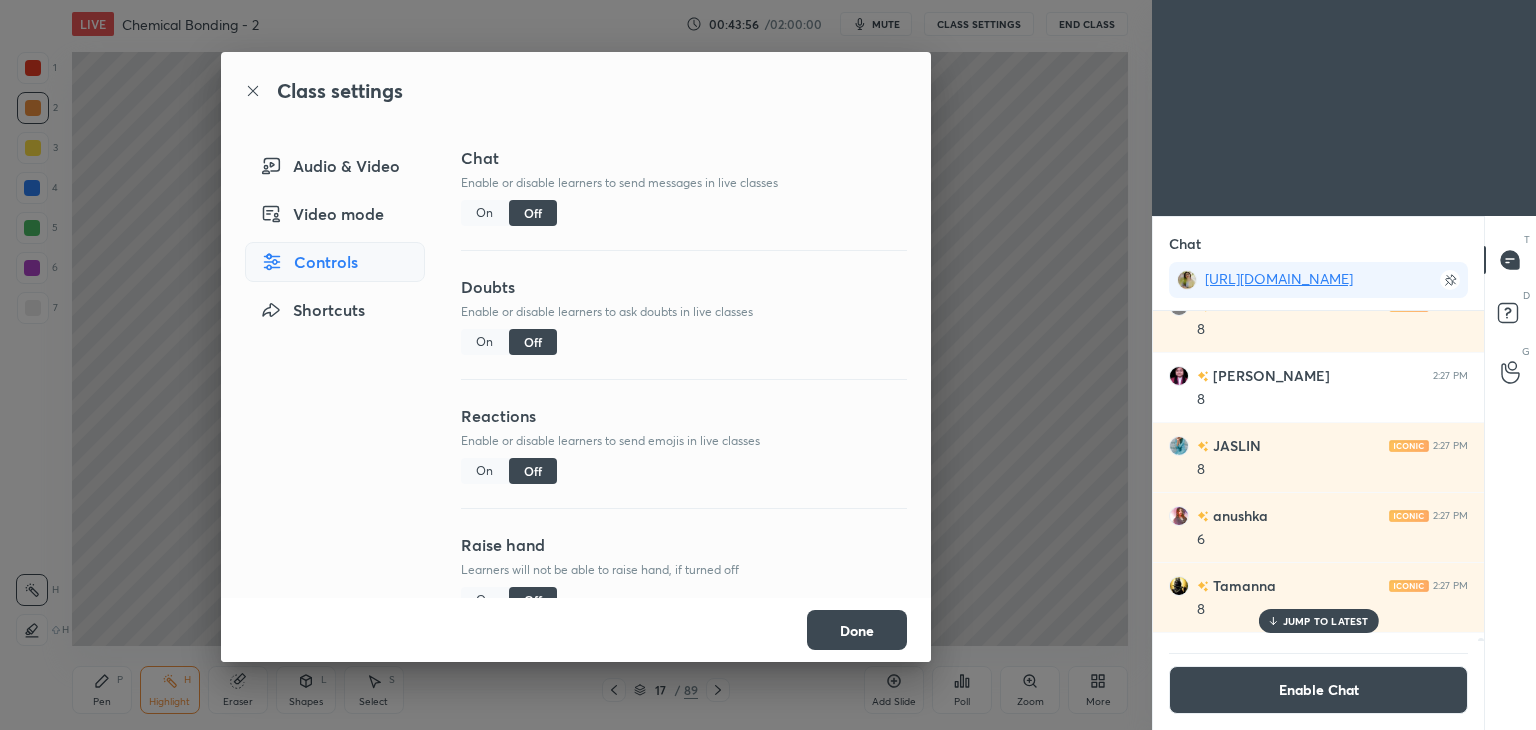 click on "Done" at bounding box center (857, 630) 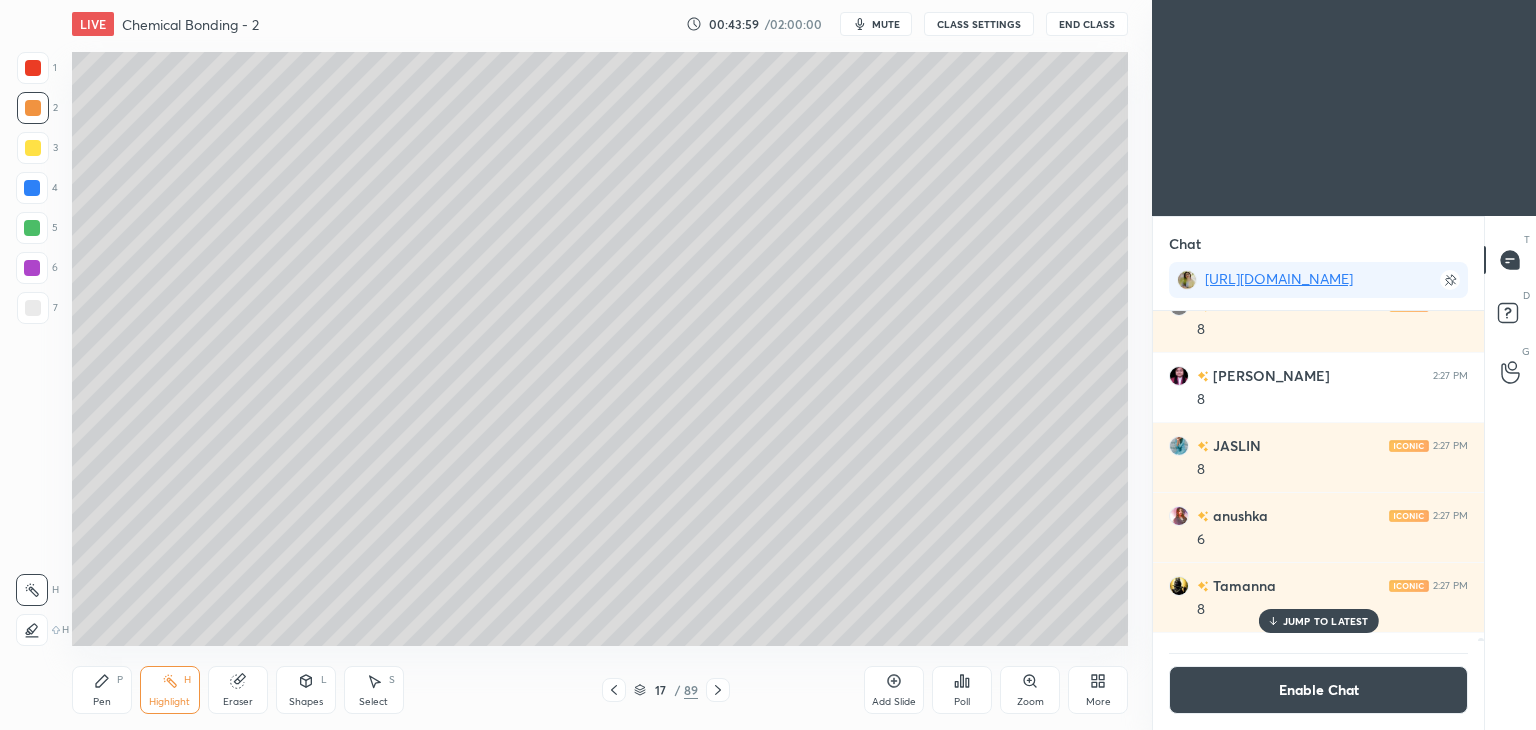 click on "Shapes L" at bounding box center [306, 690] 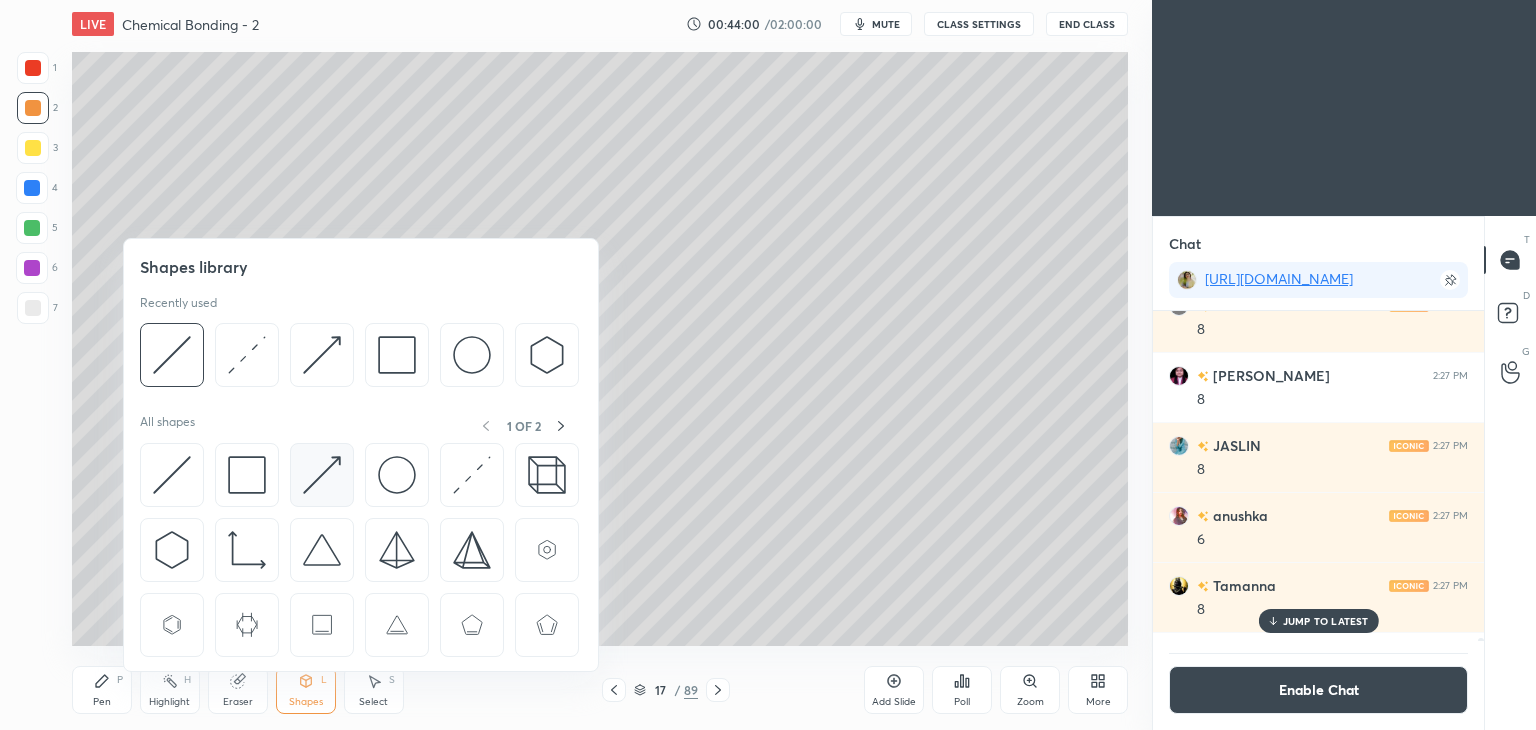 click at bounding box center [322, 475] 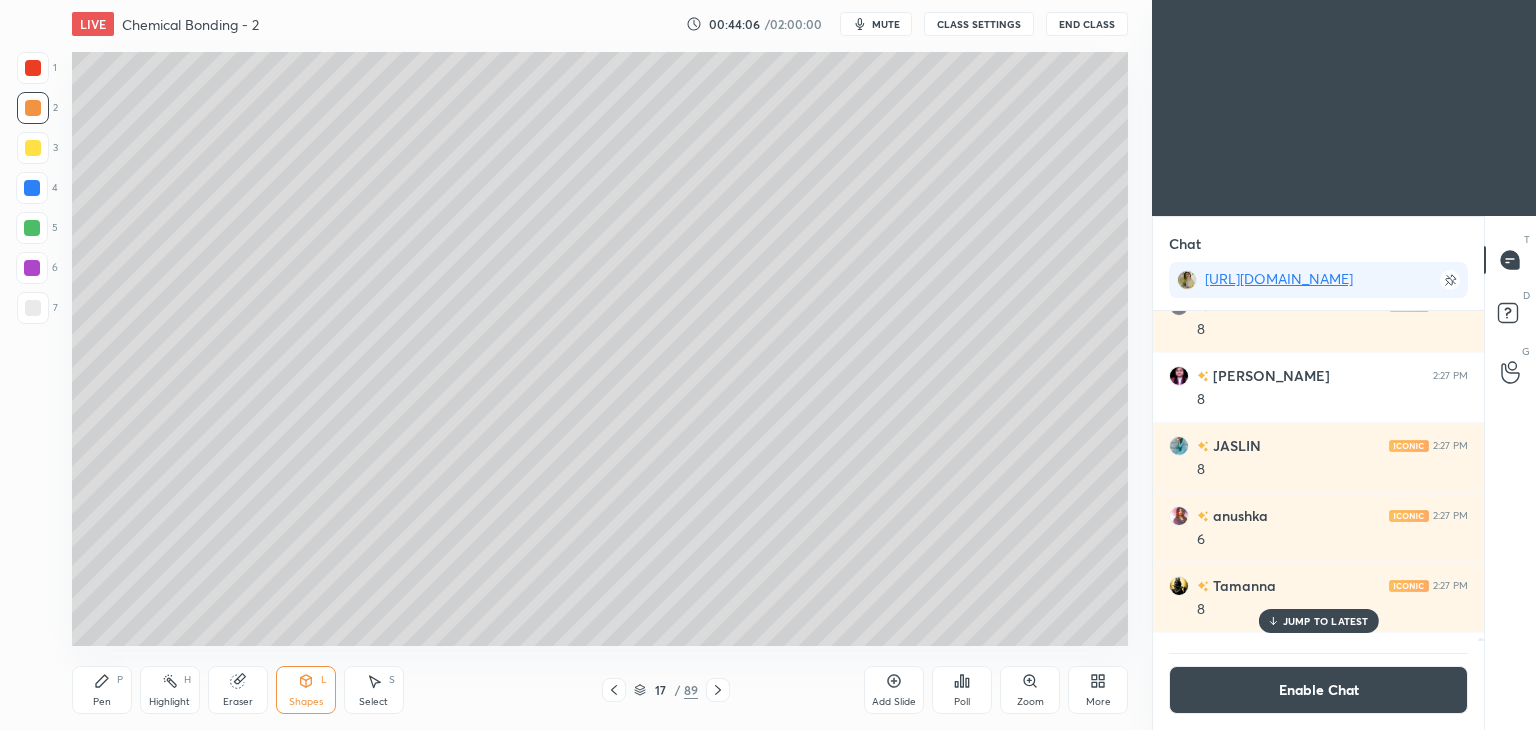 click 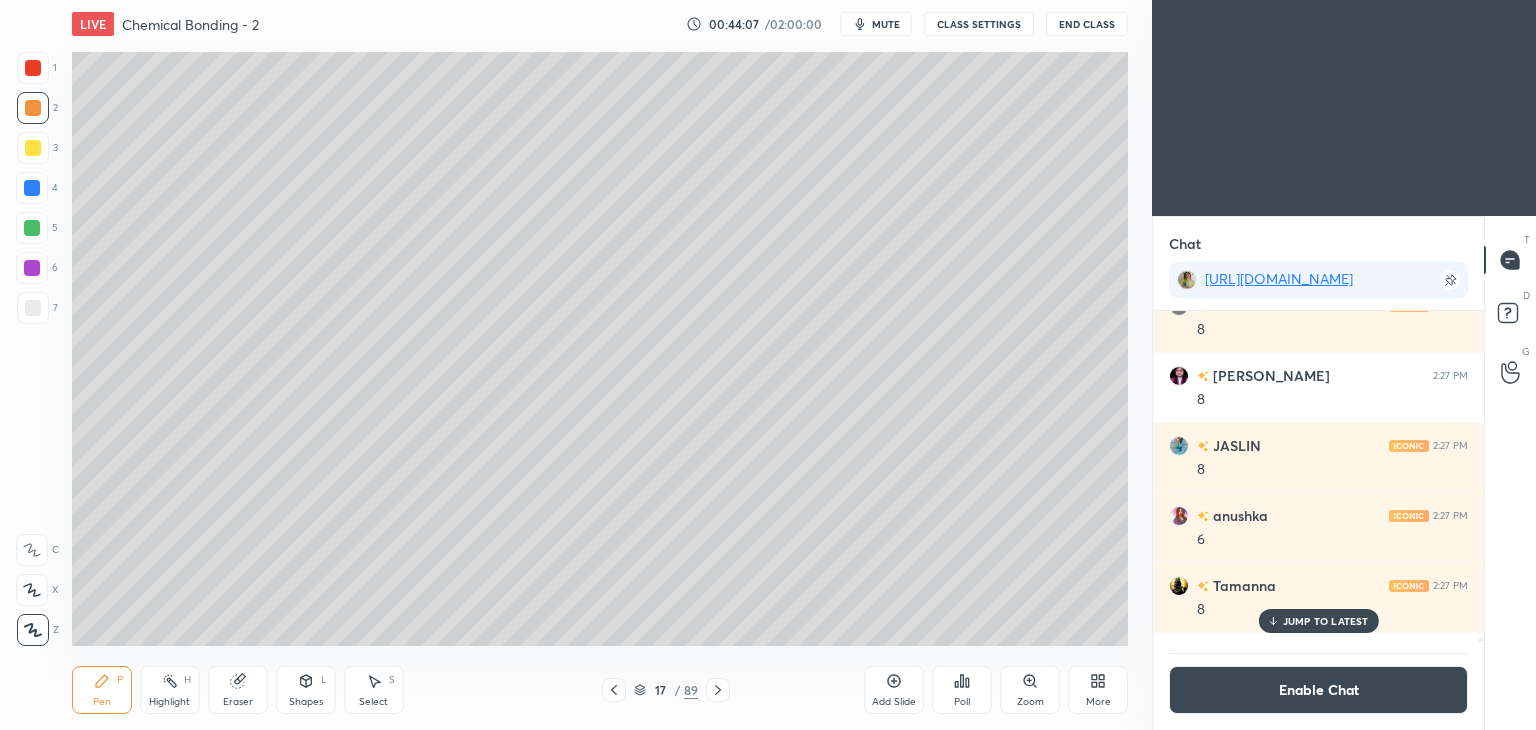 click at bounding box center [33, 308] 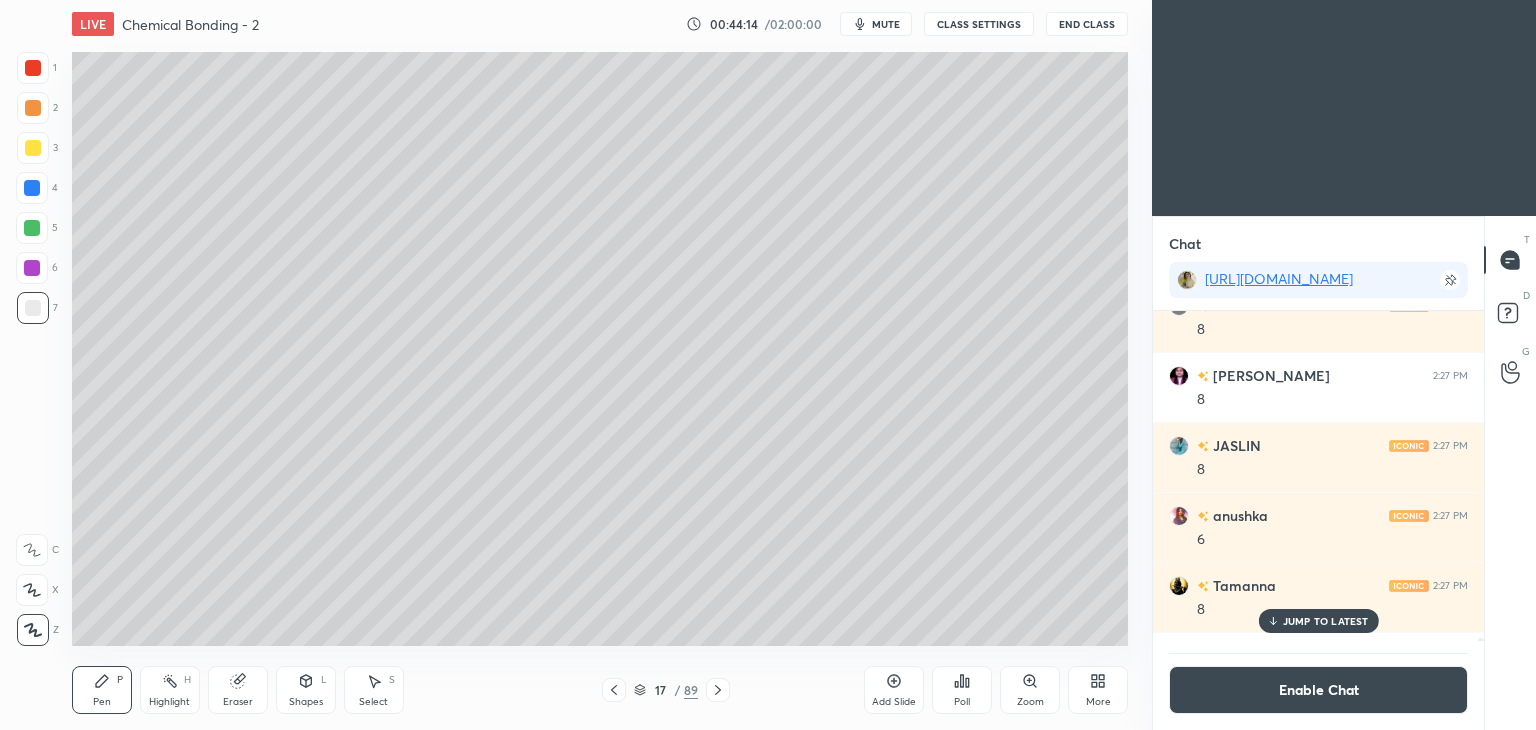 click at bounding box center [33, 148] 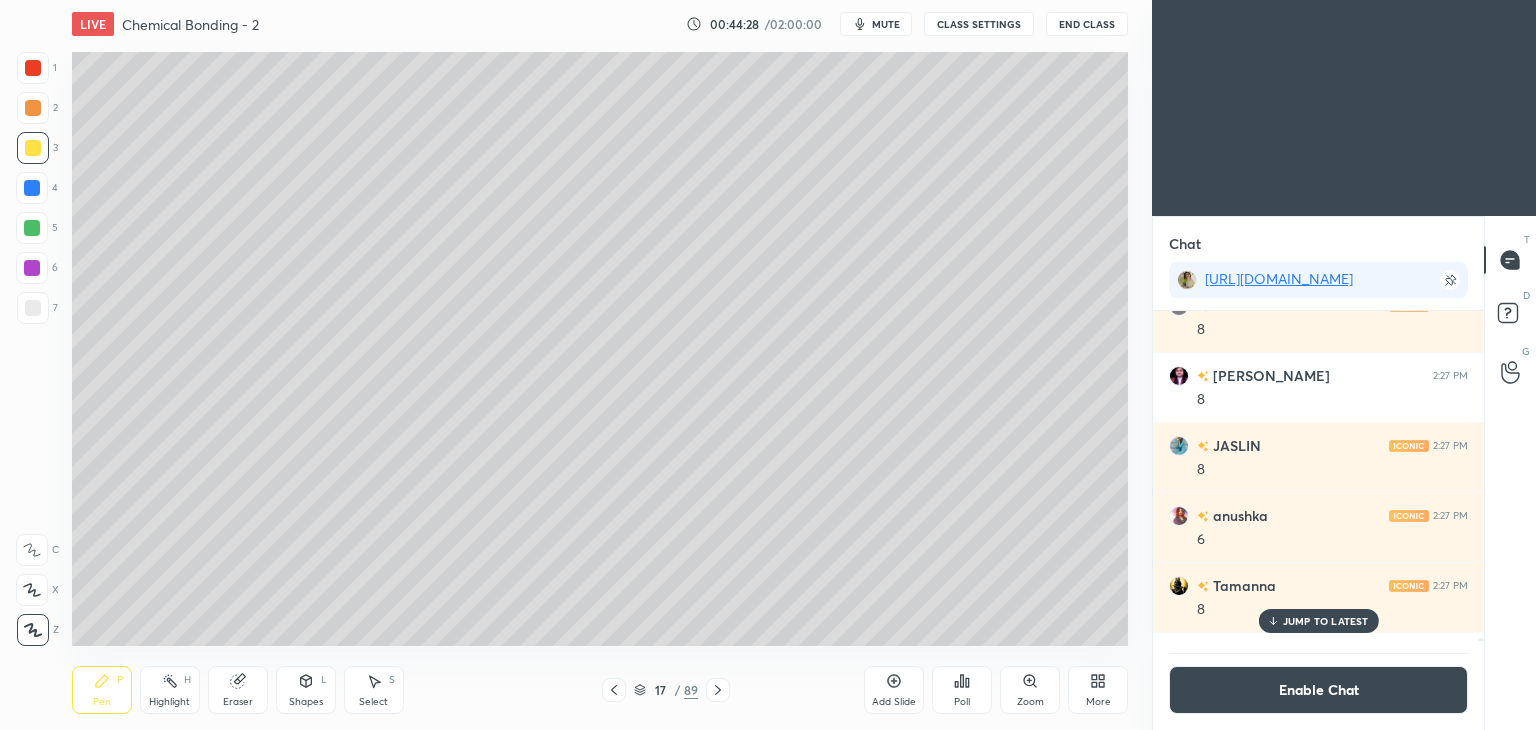 click on "Highlight" at bounding box center [169, 702] 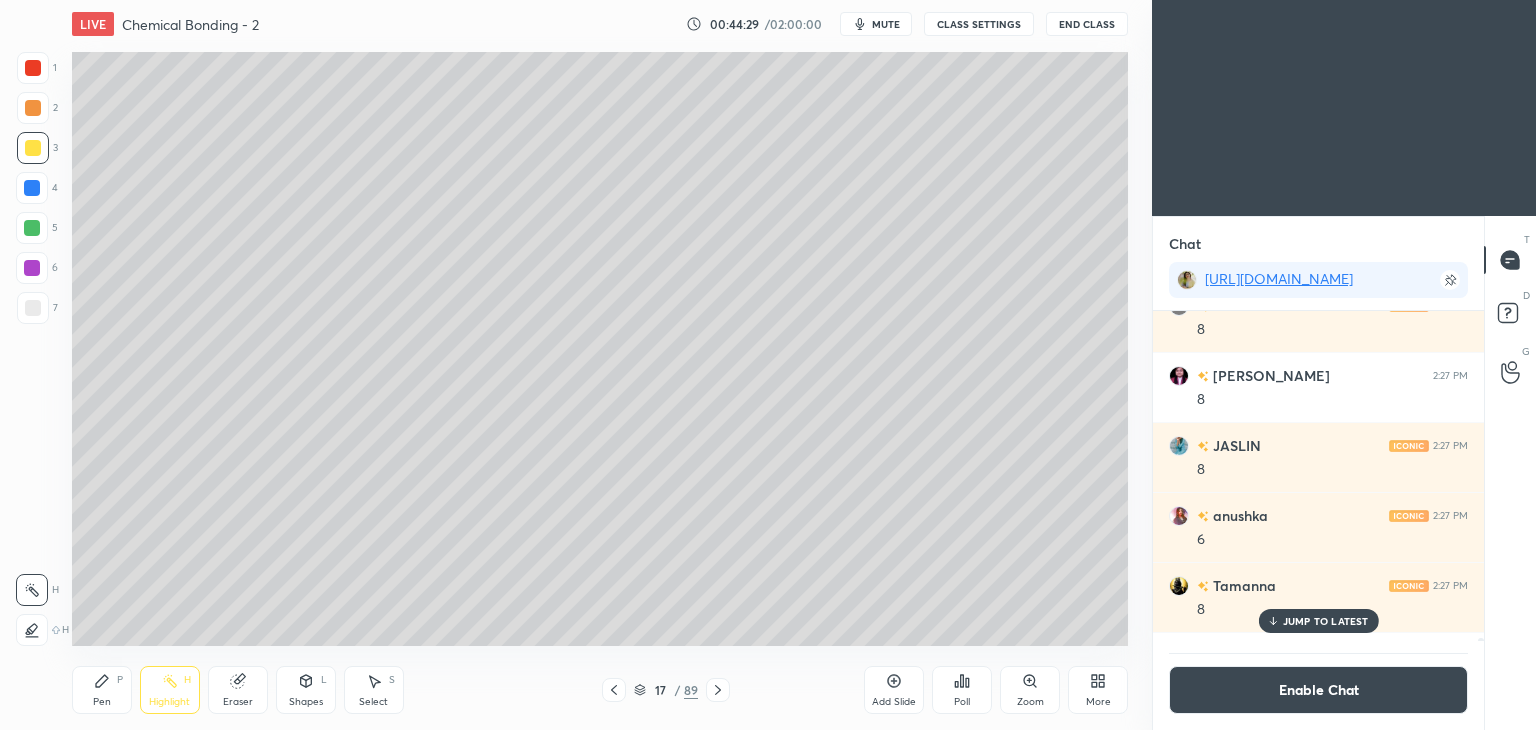 click at bounding box center [32, 268] 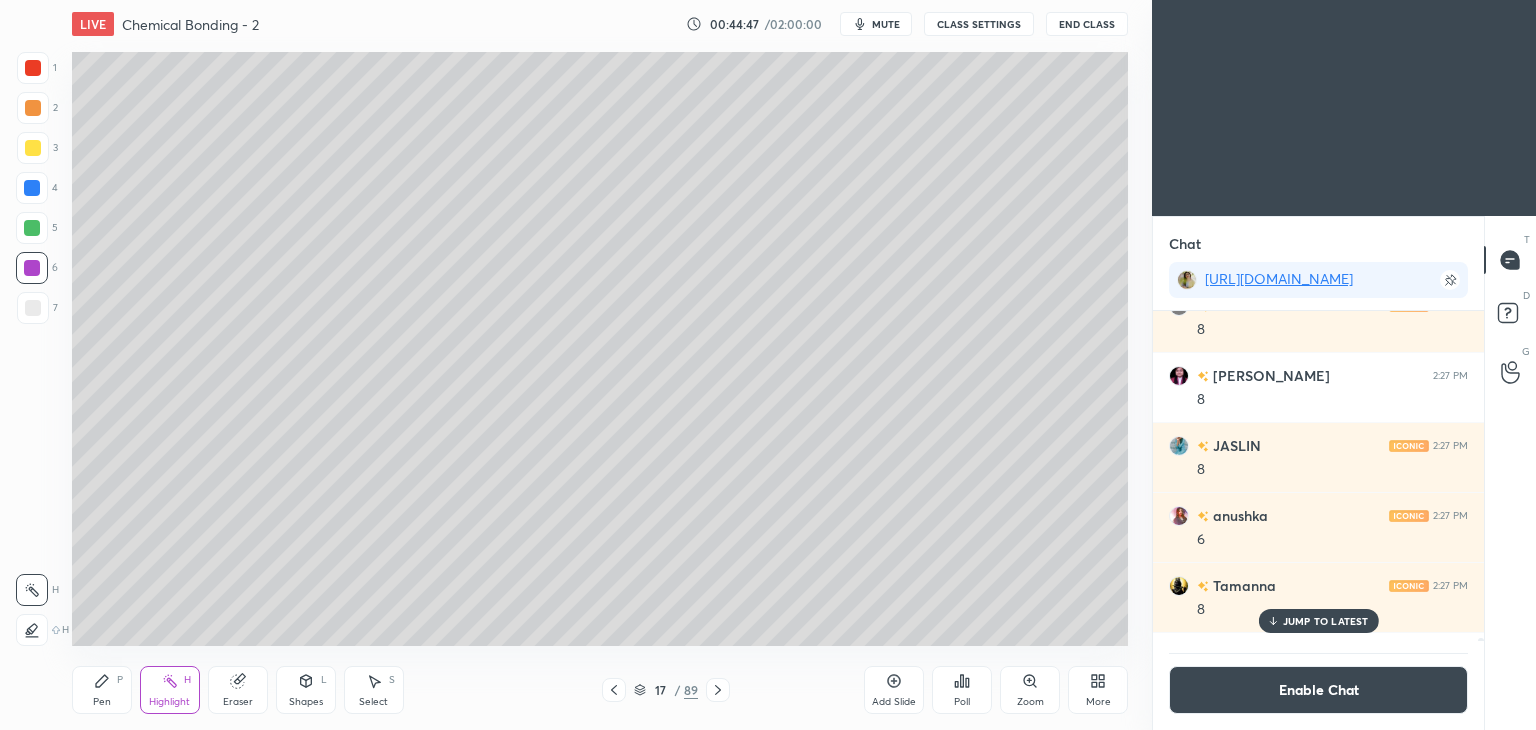 click 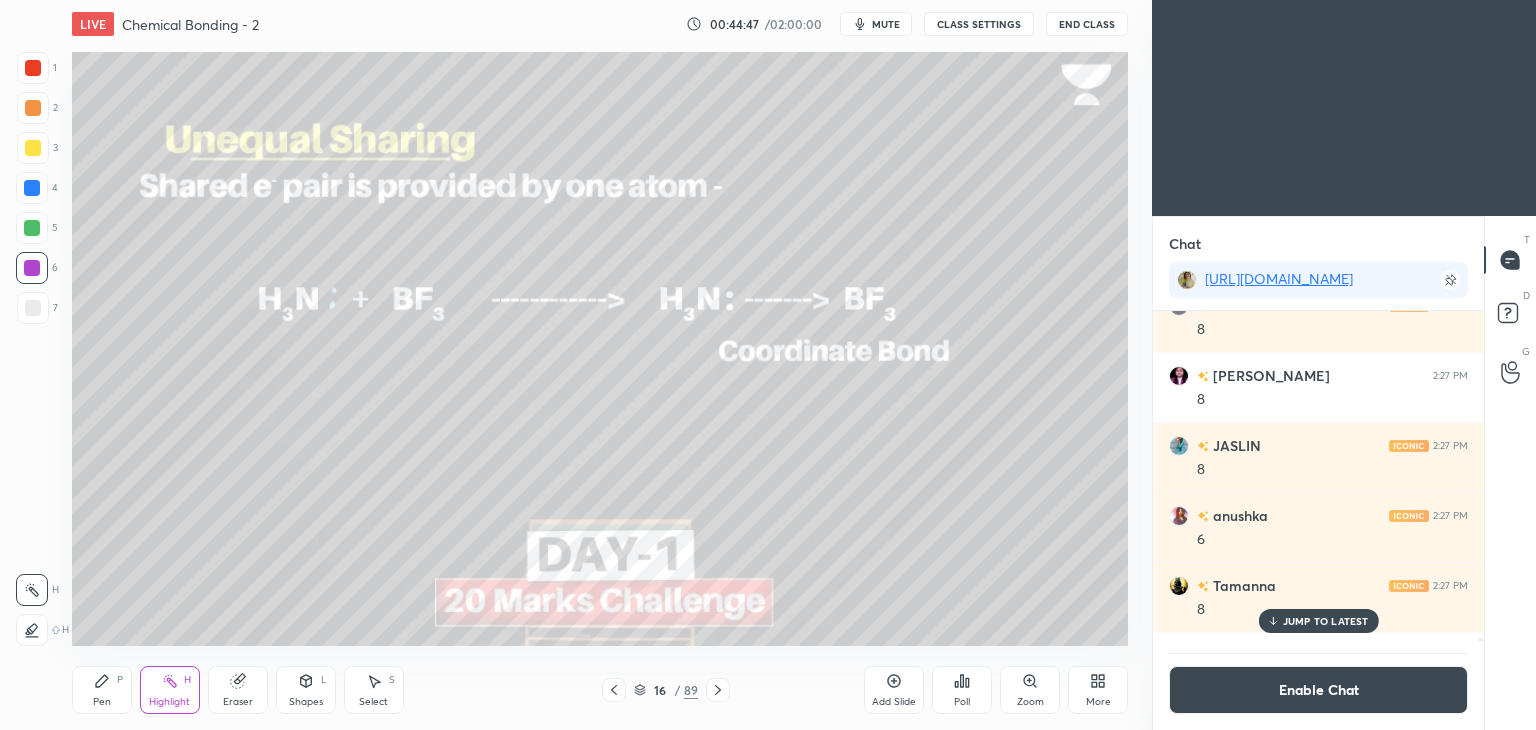 click 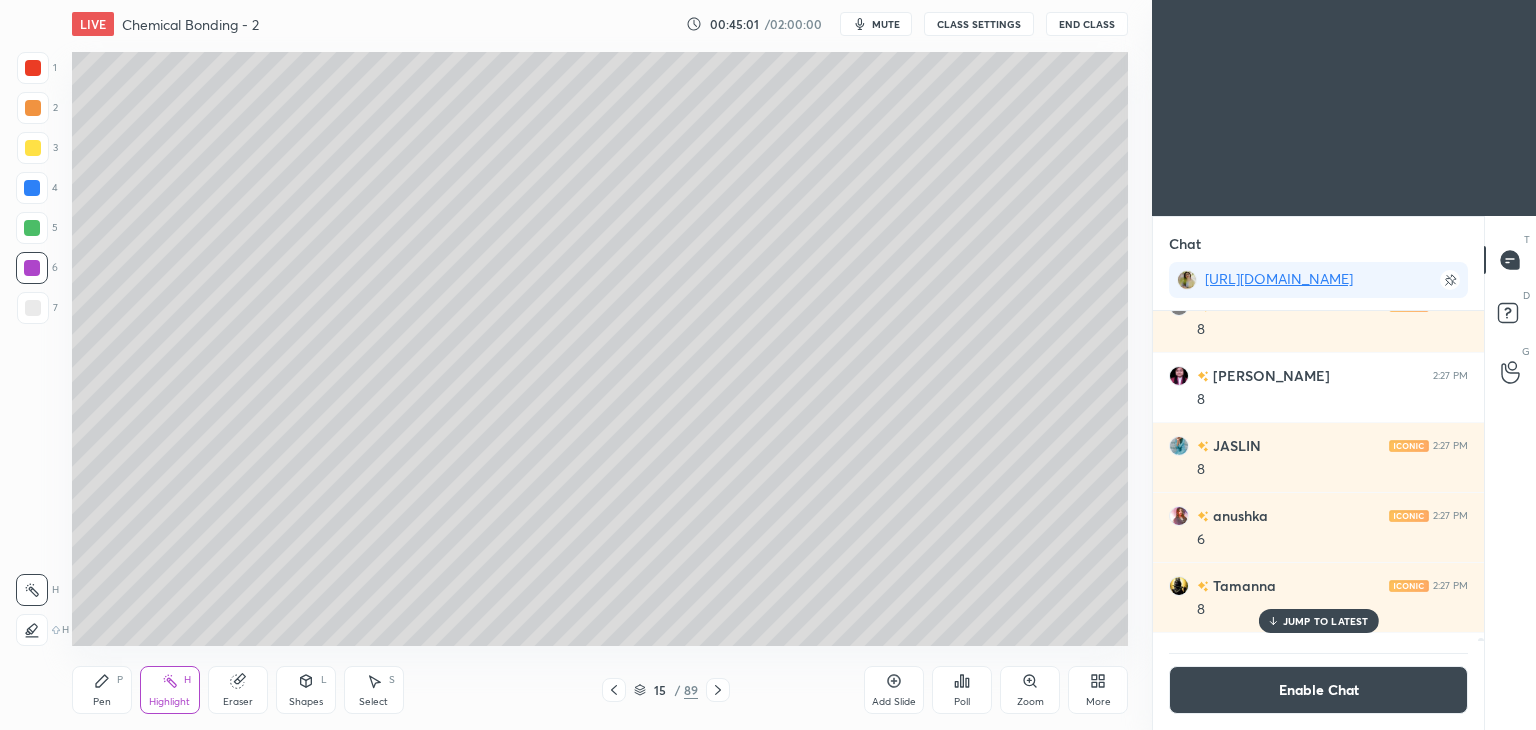 click 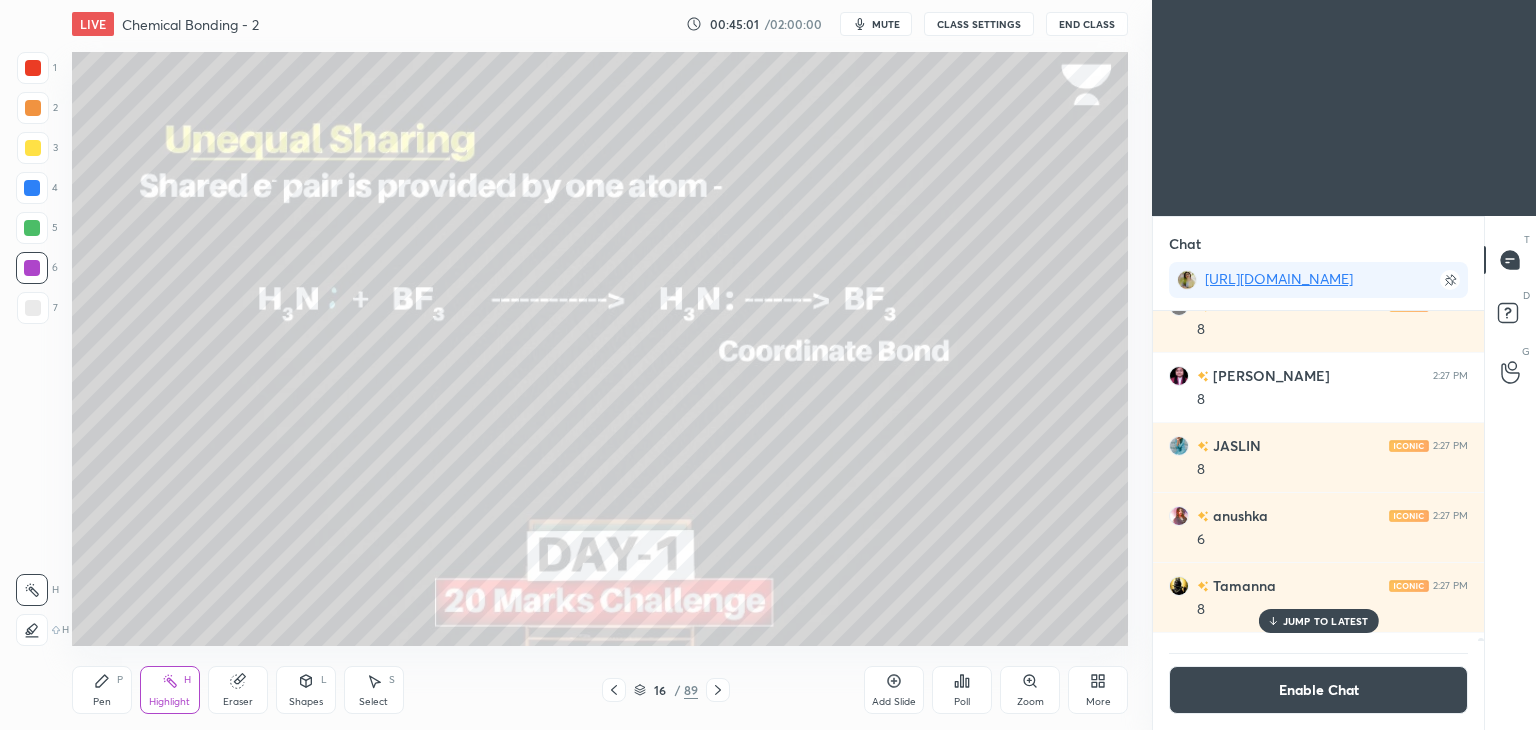 click 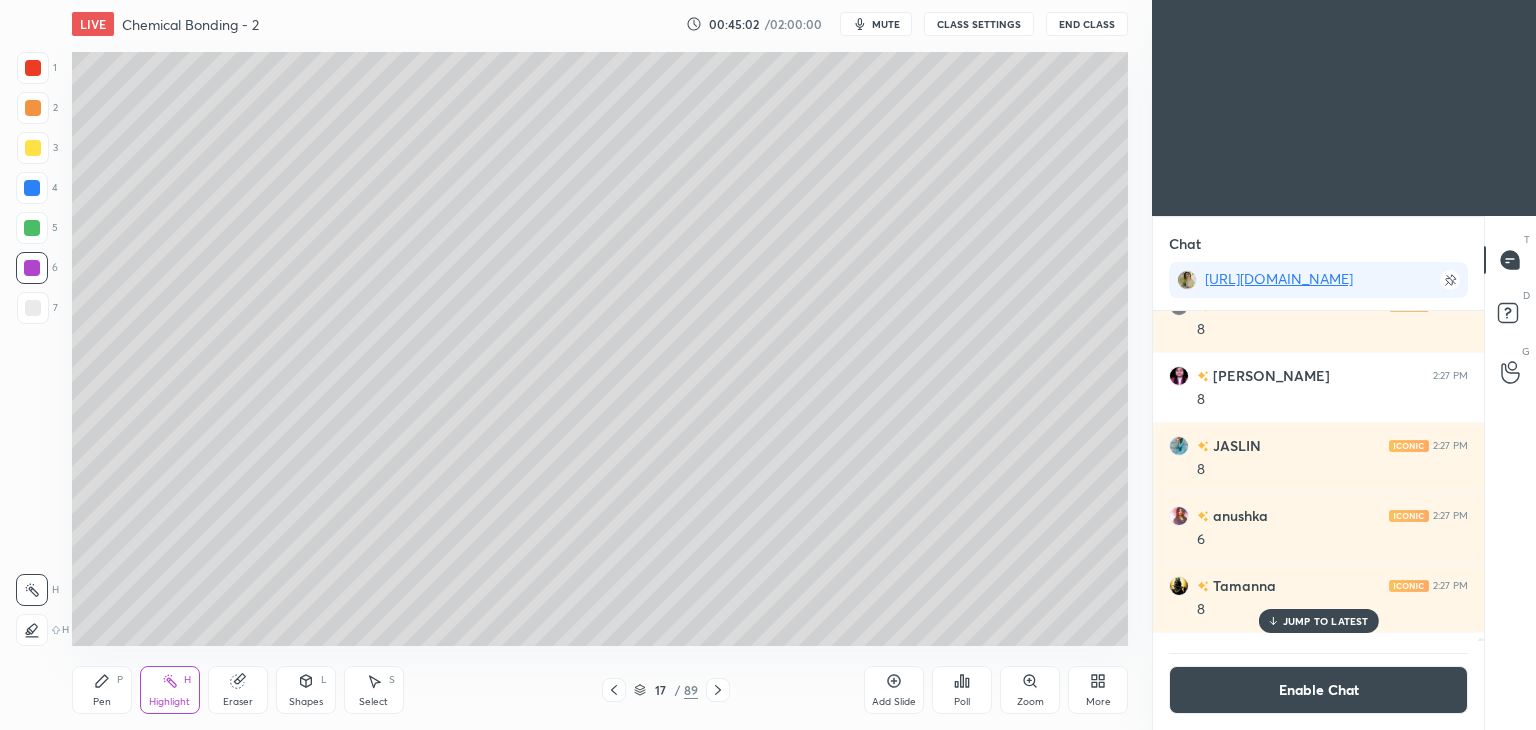 click at bounding box center [718, 690] 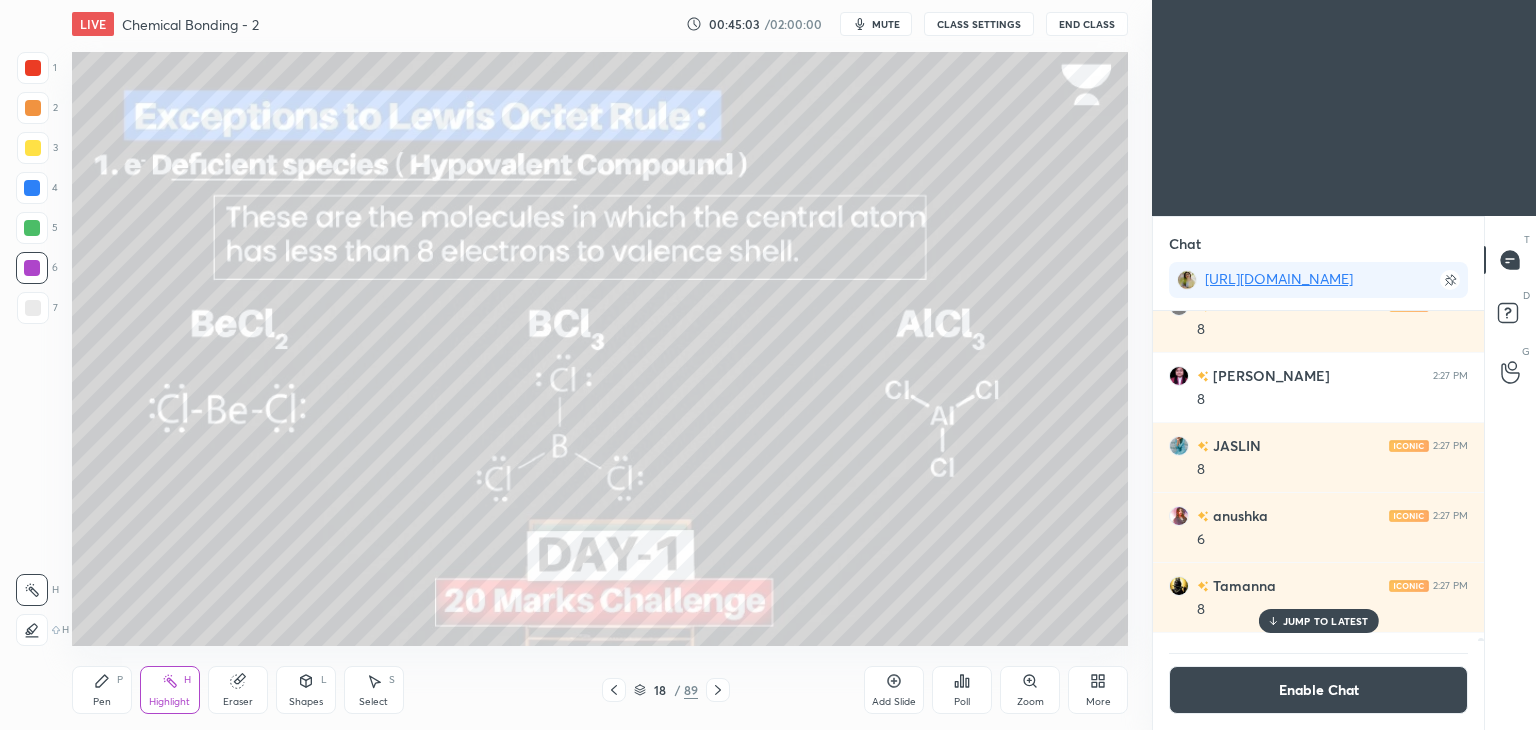 click 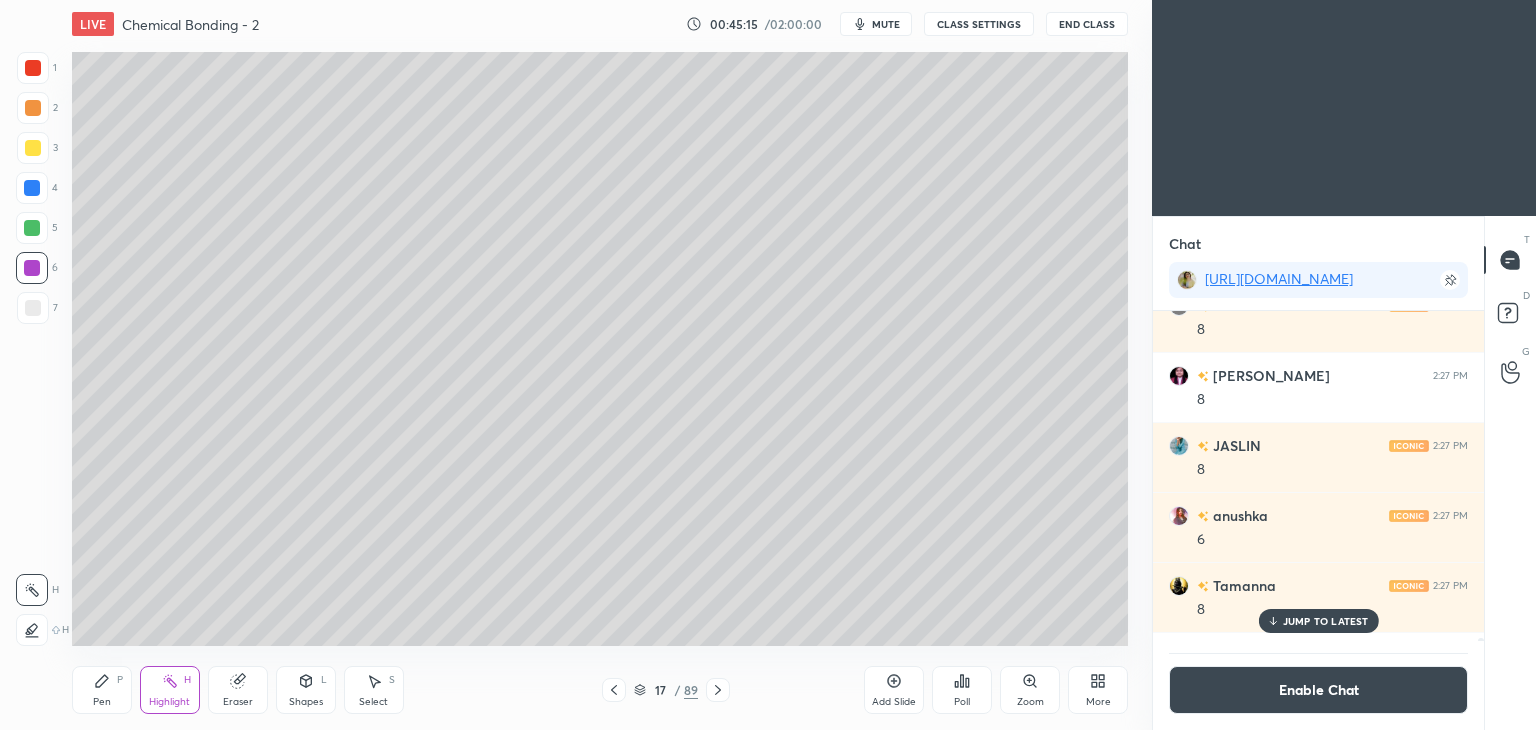 click on "P" at bounding box center (120, 680) 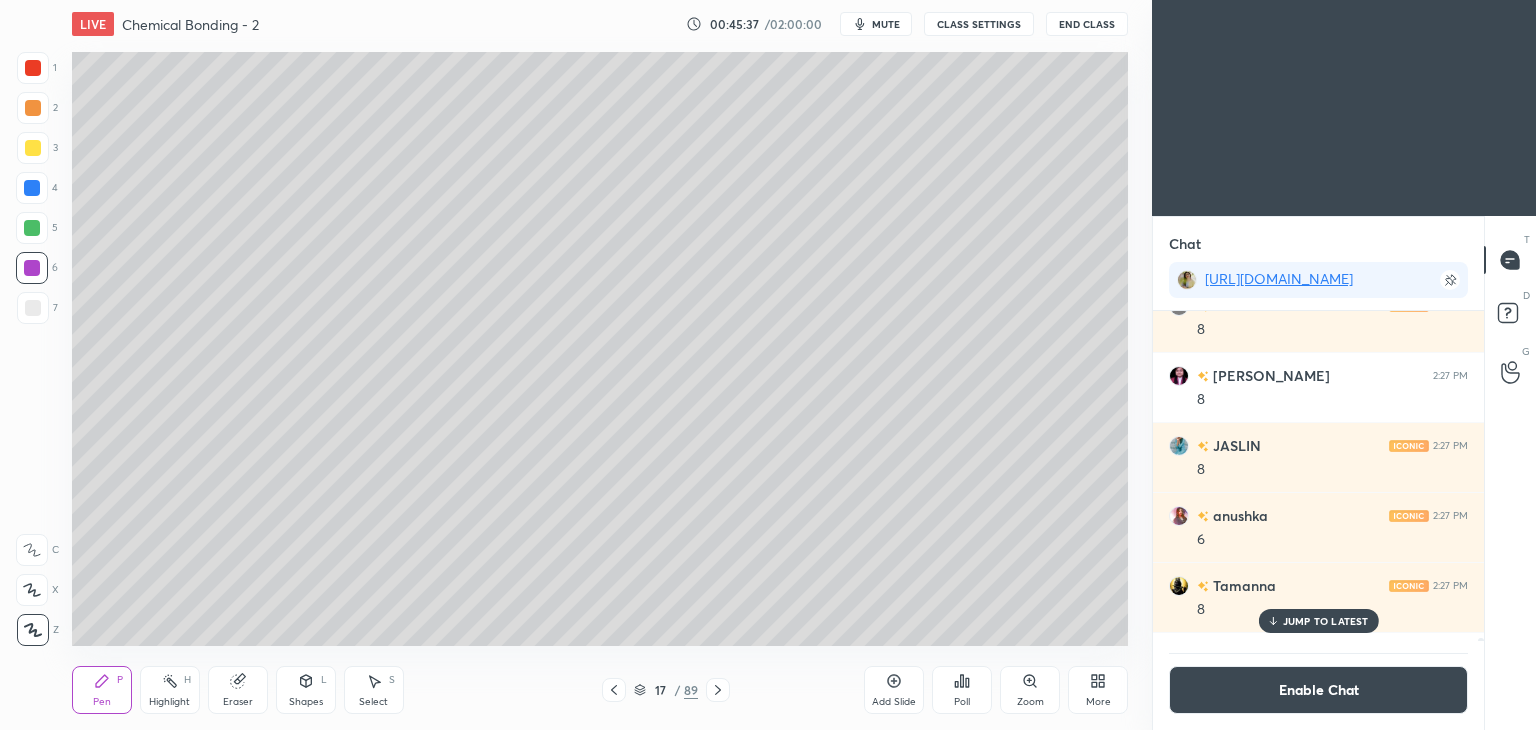 click at bounding box center [33, 308] 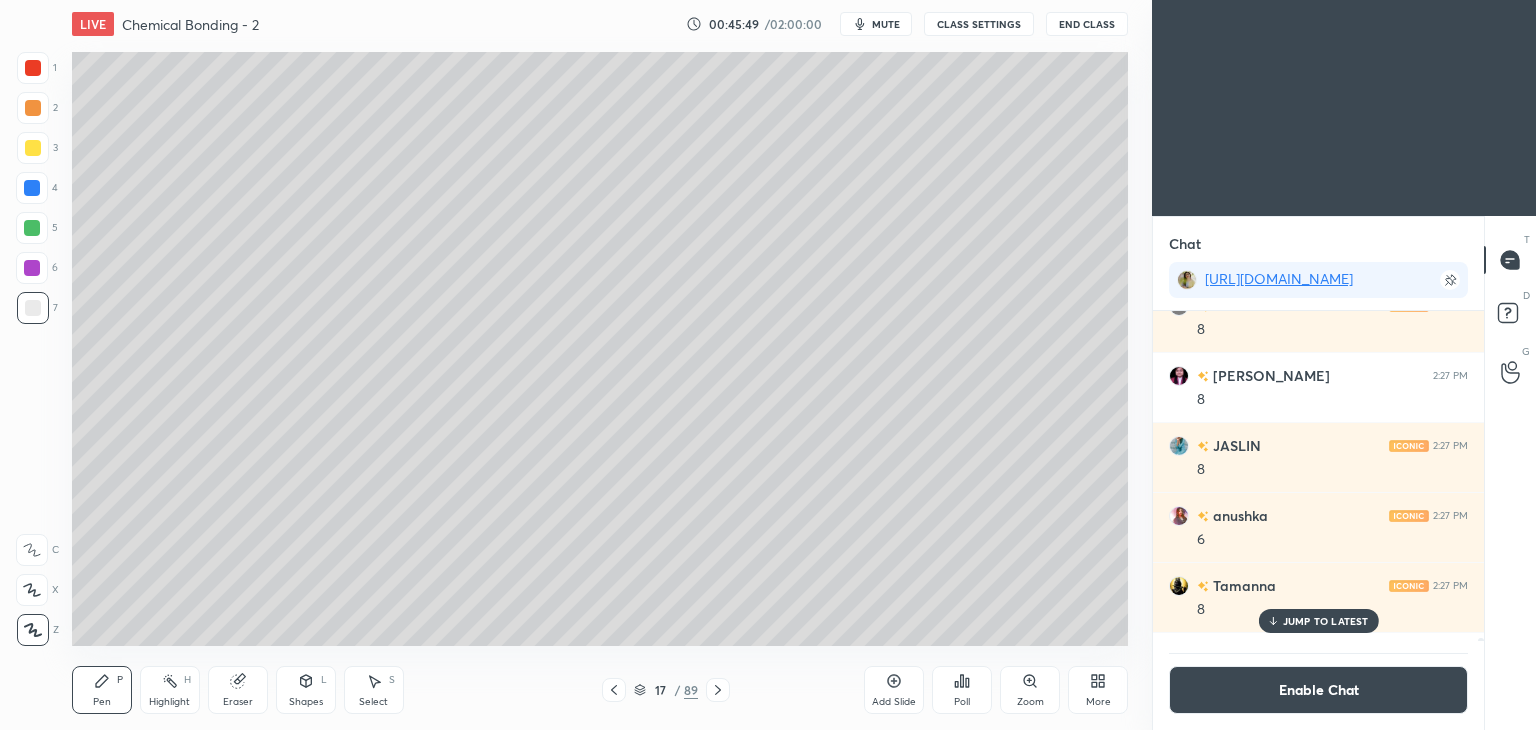 click on "H" at bounding box center (187, 680) 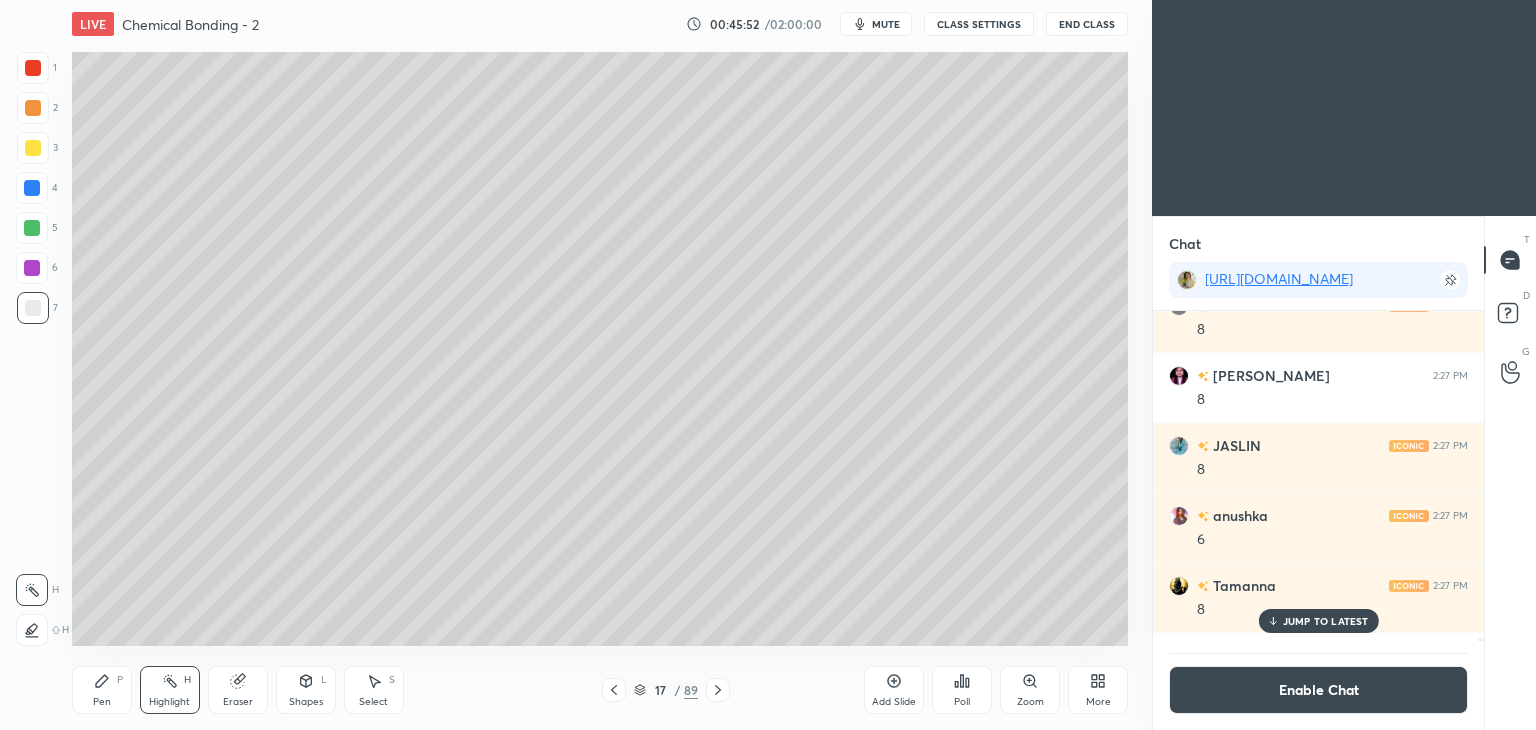 click at bounding box center (33, 148) 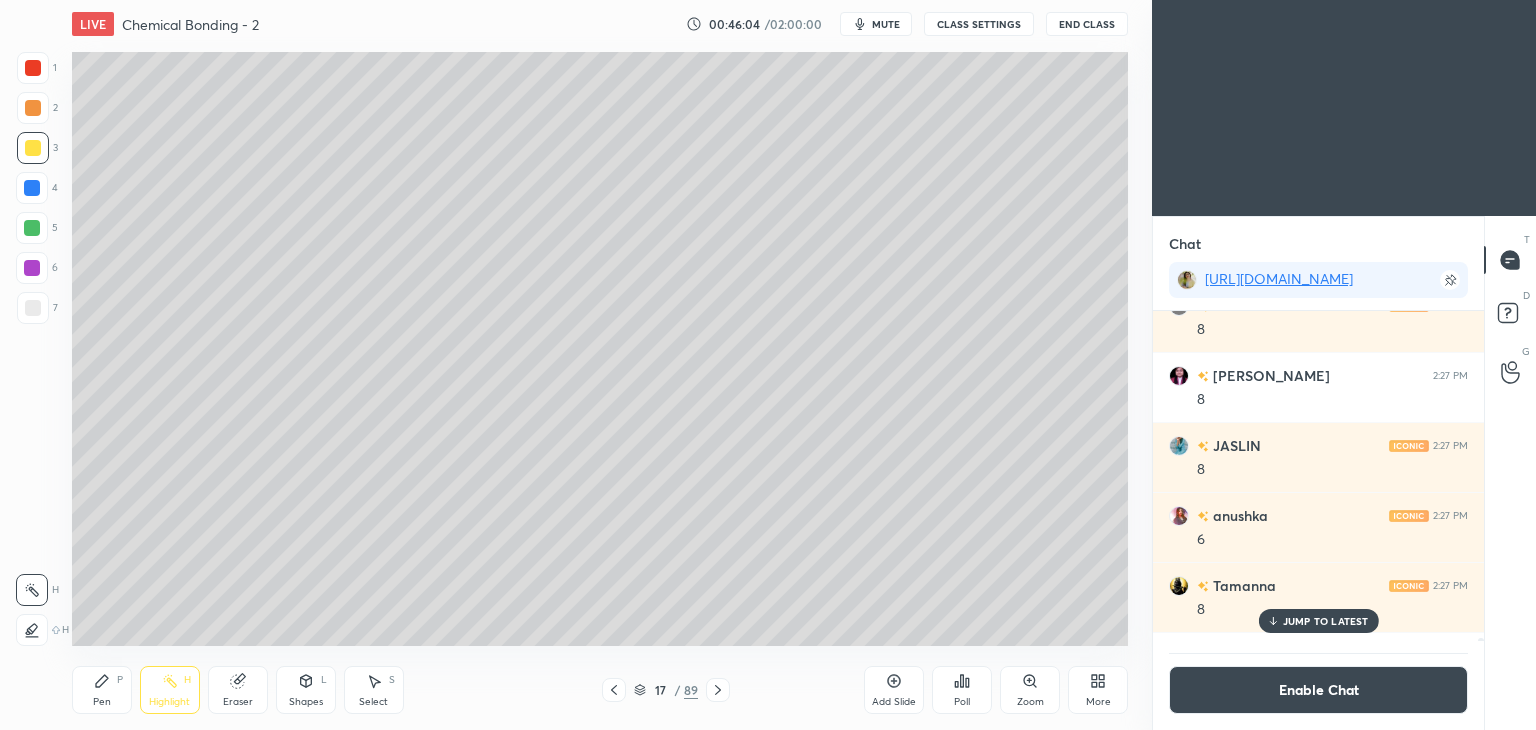 click on "Pen P" at bounding box center [102, 690] 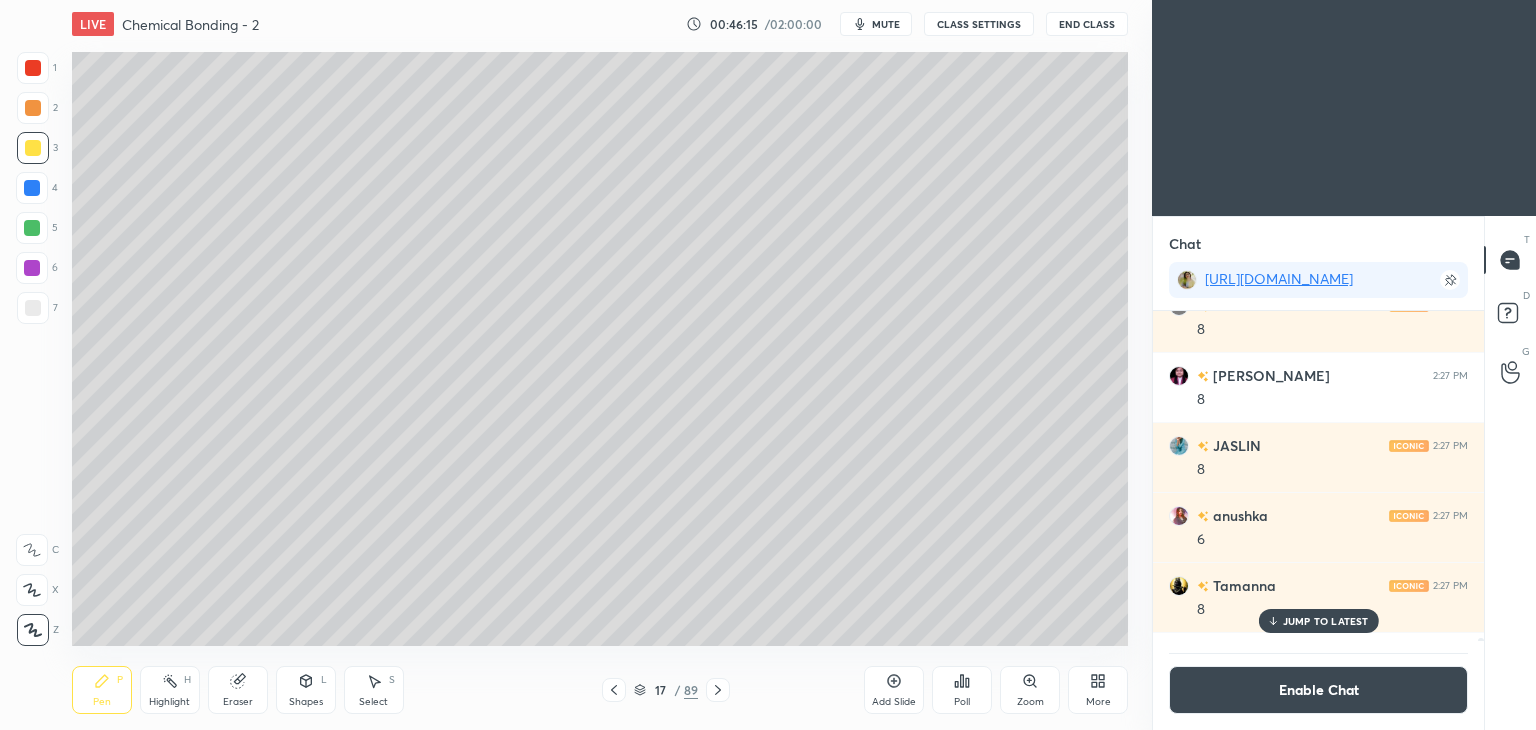 click on "Highlight H" at bounding box center (170, 690) 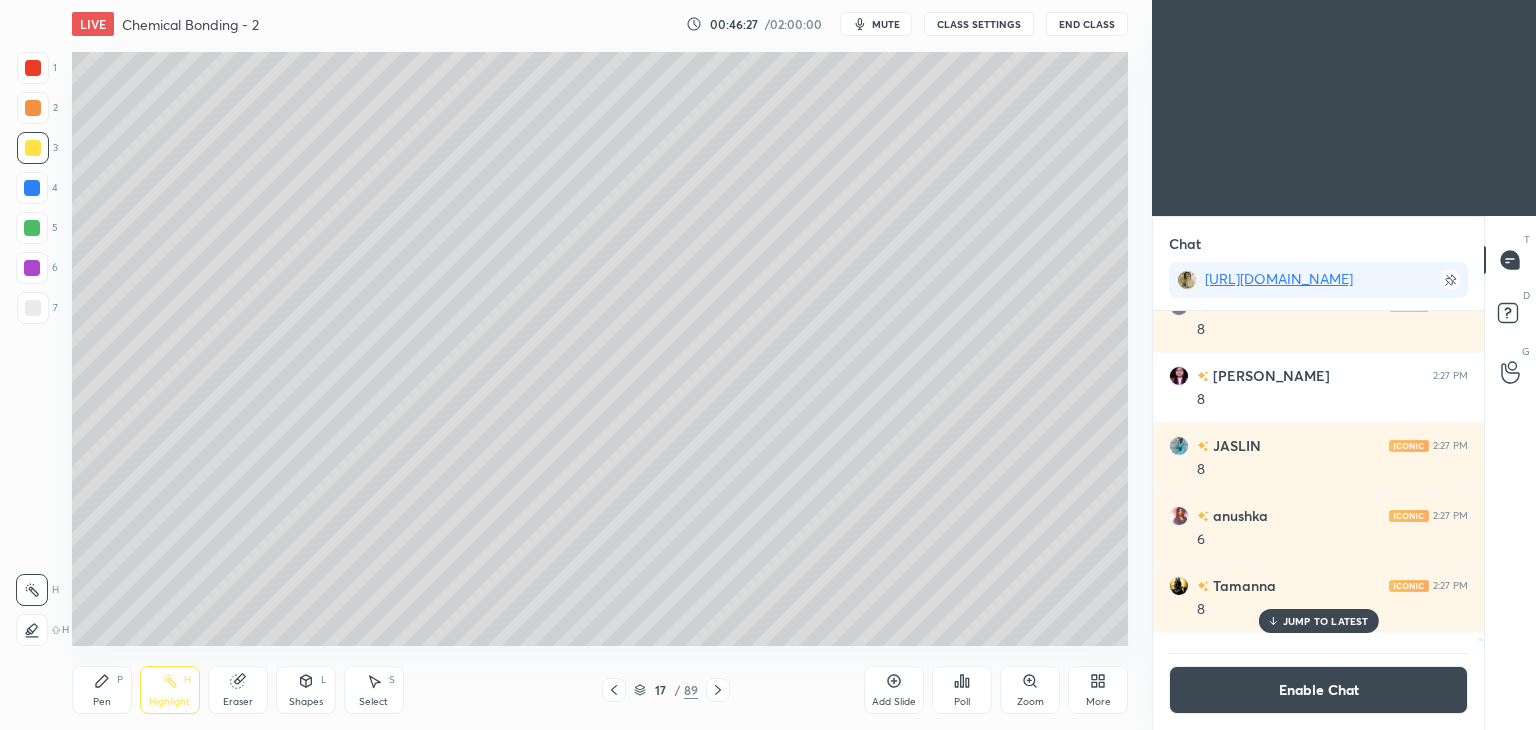 click at bounding box center (614, 690) 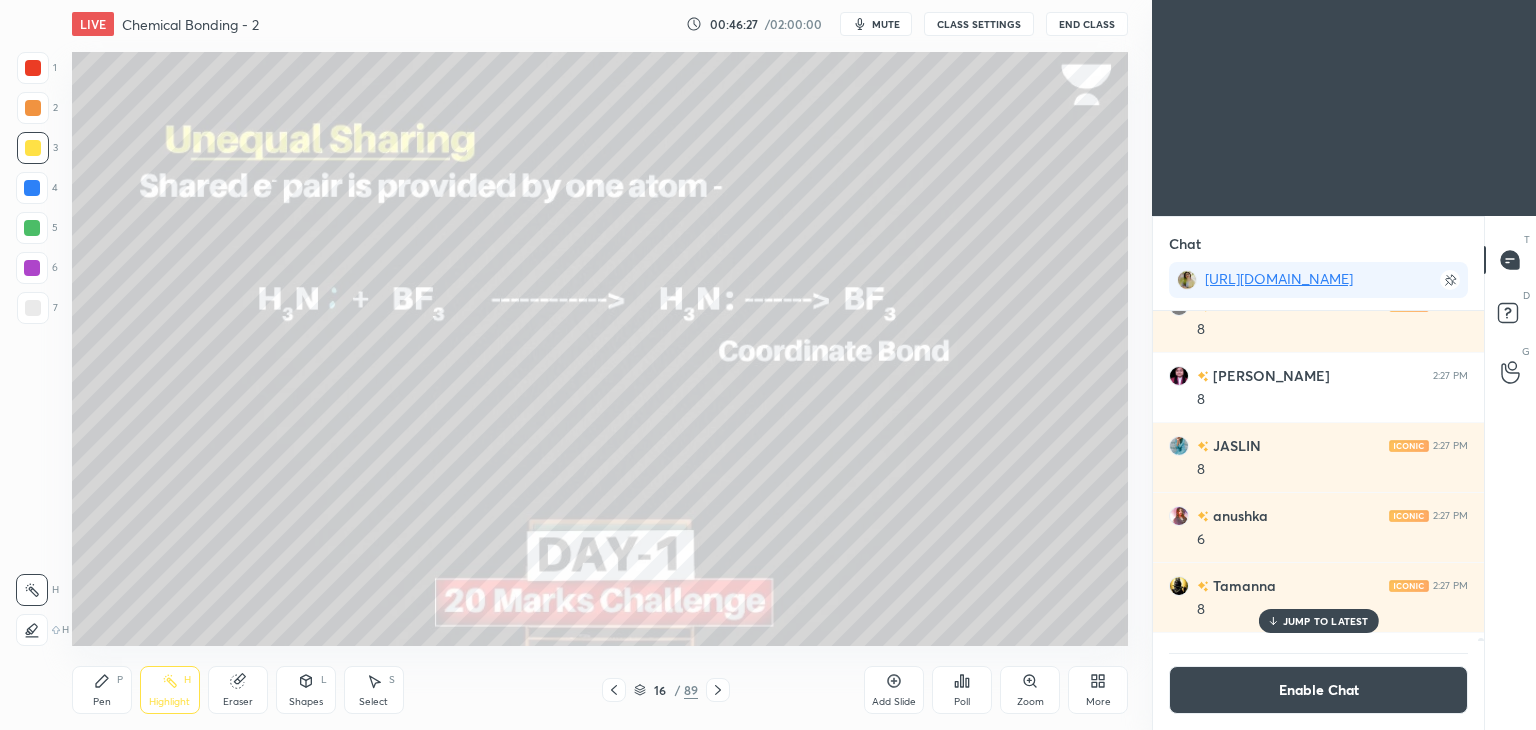 click 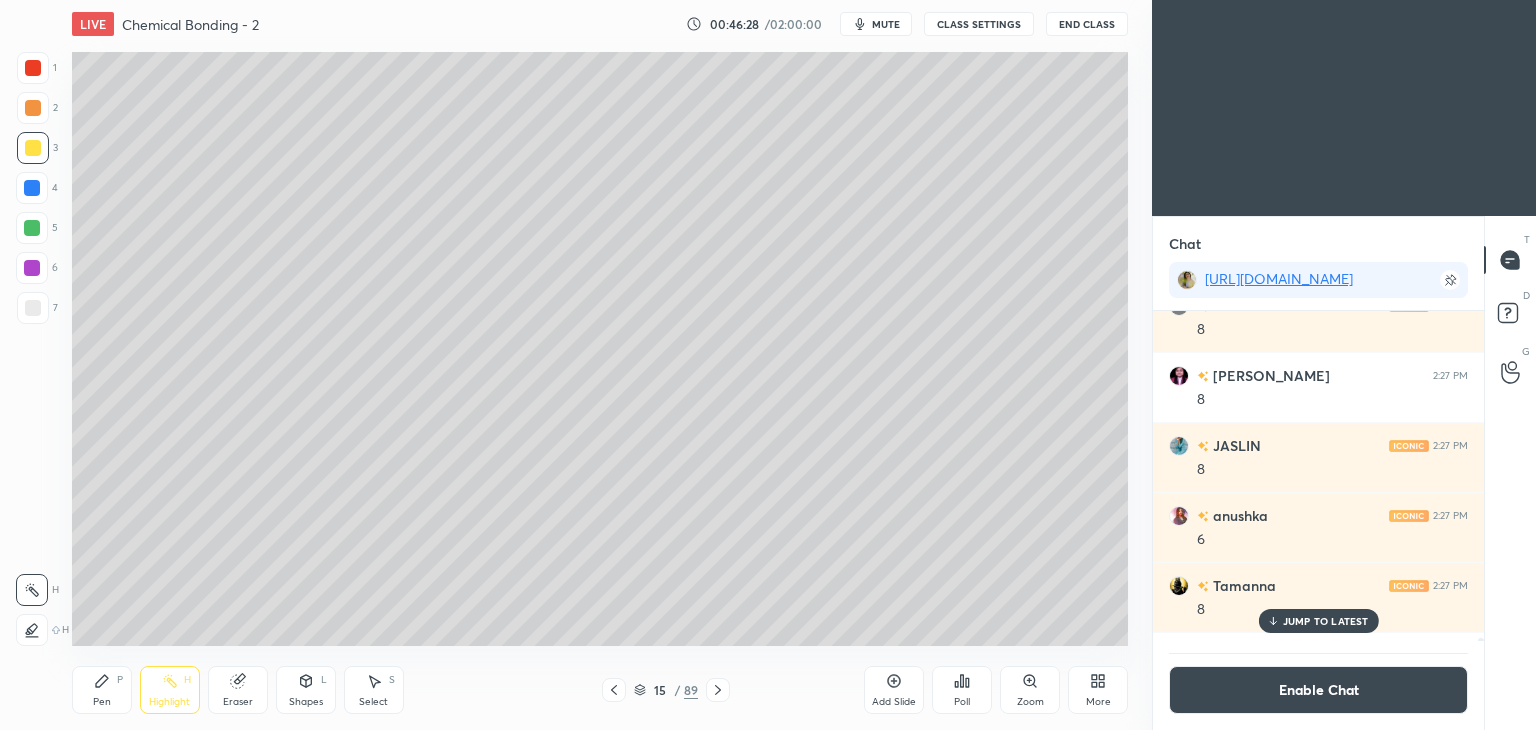 click 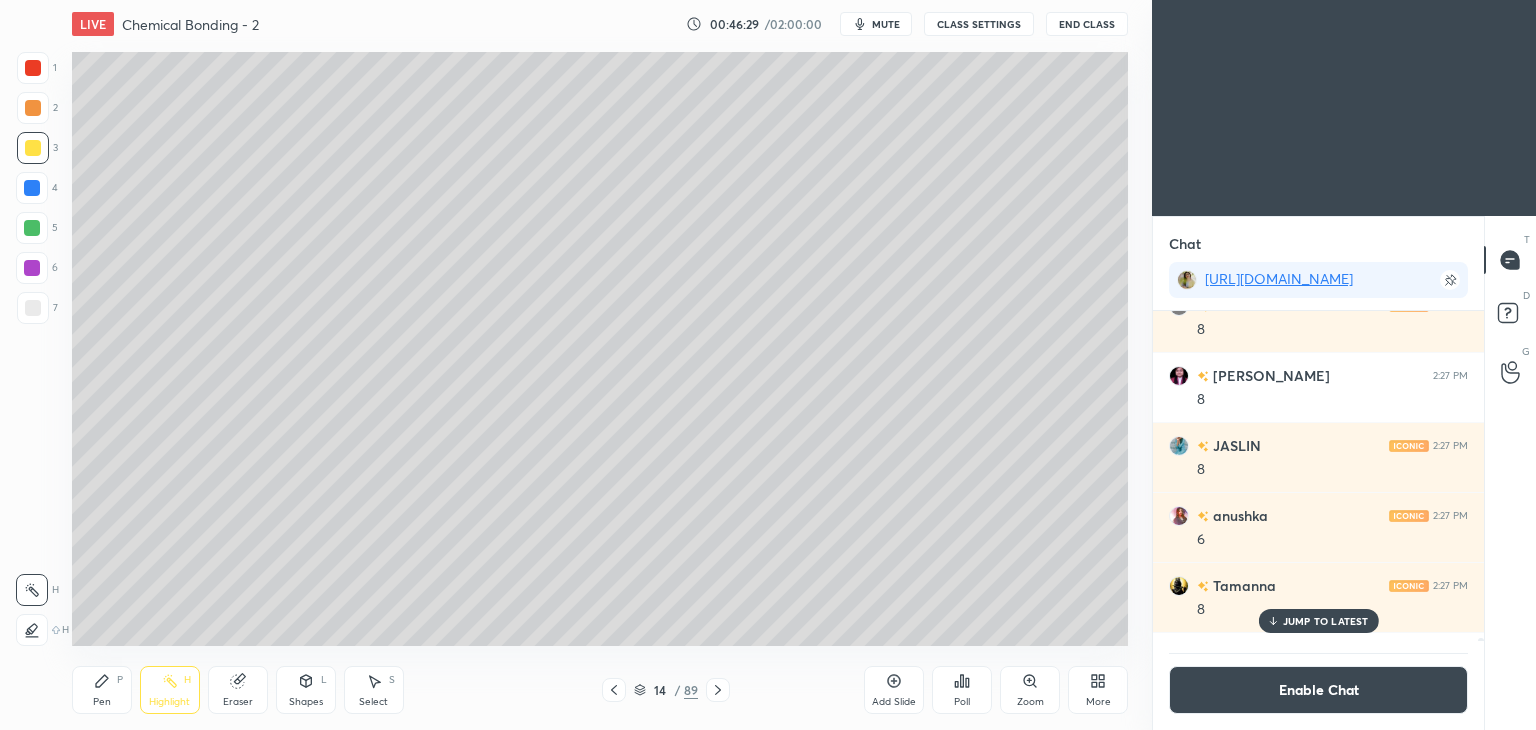 click 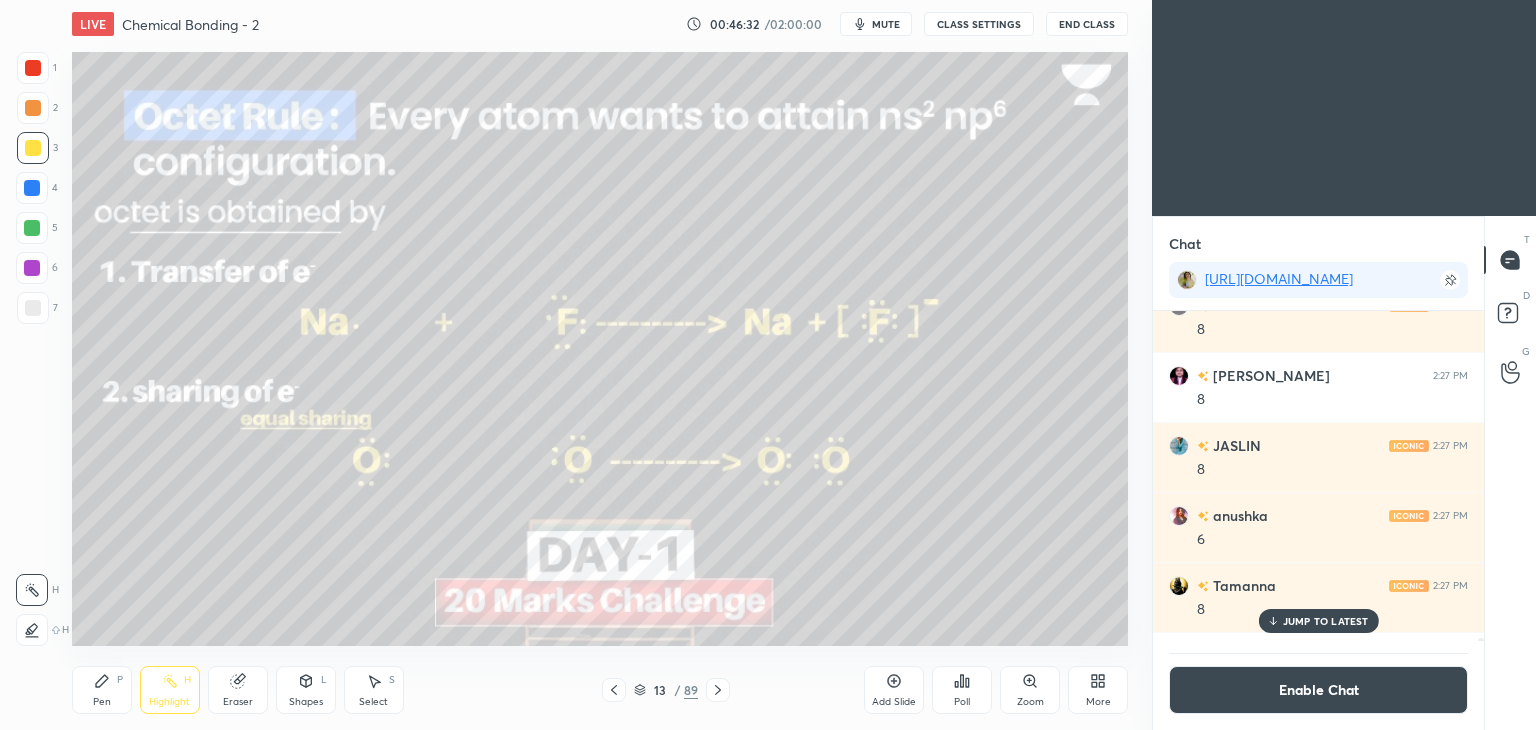 click at bounding box center (718, 690) 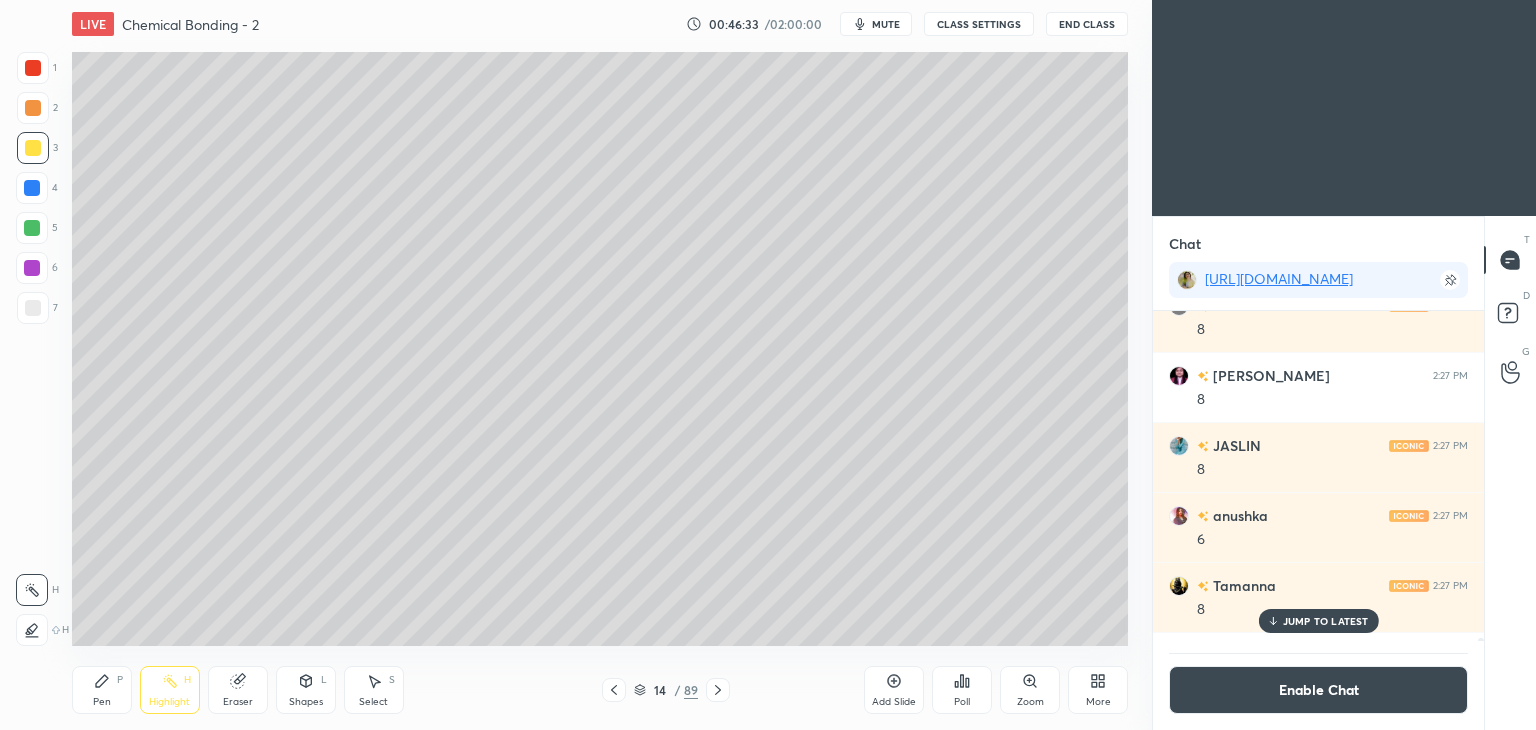 click 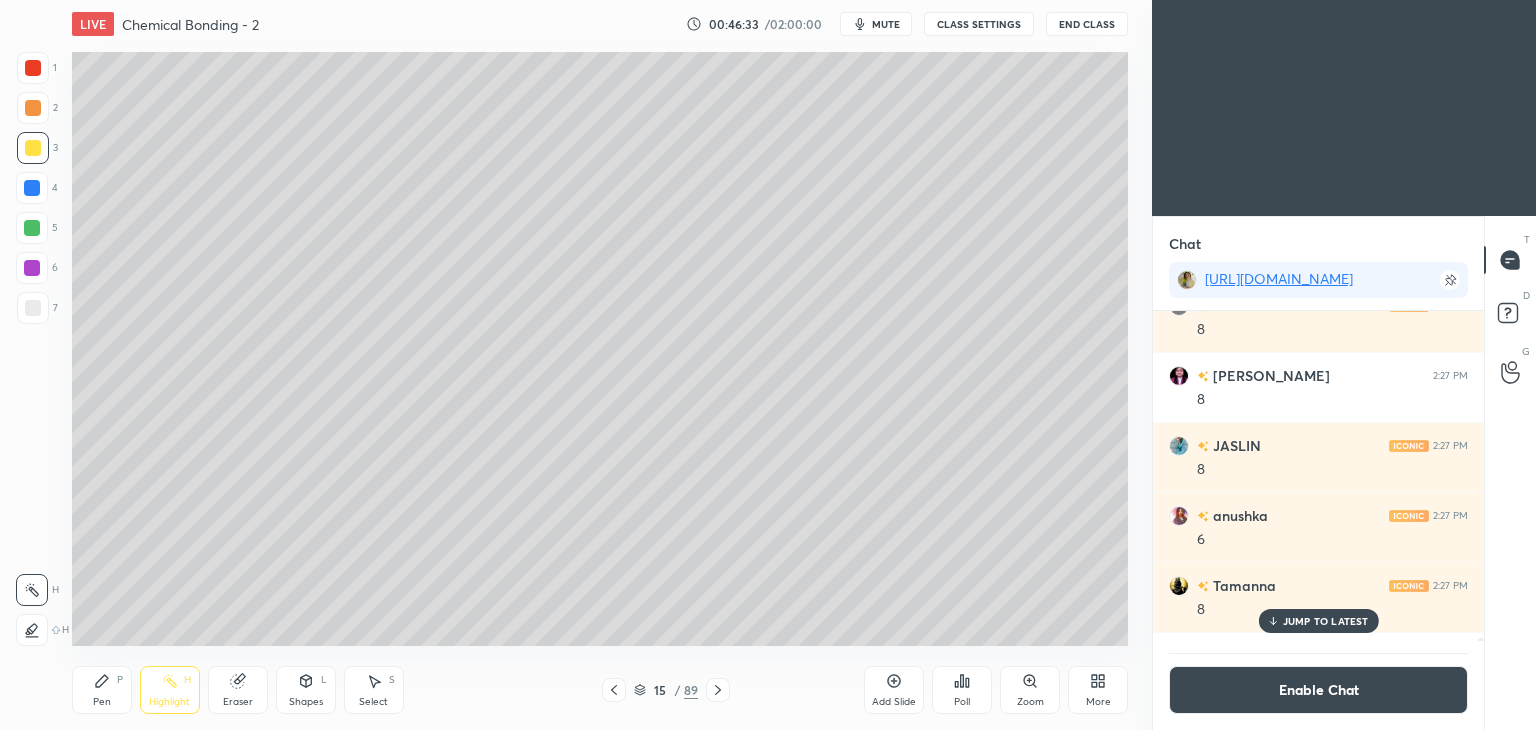 click 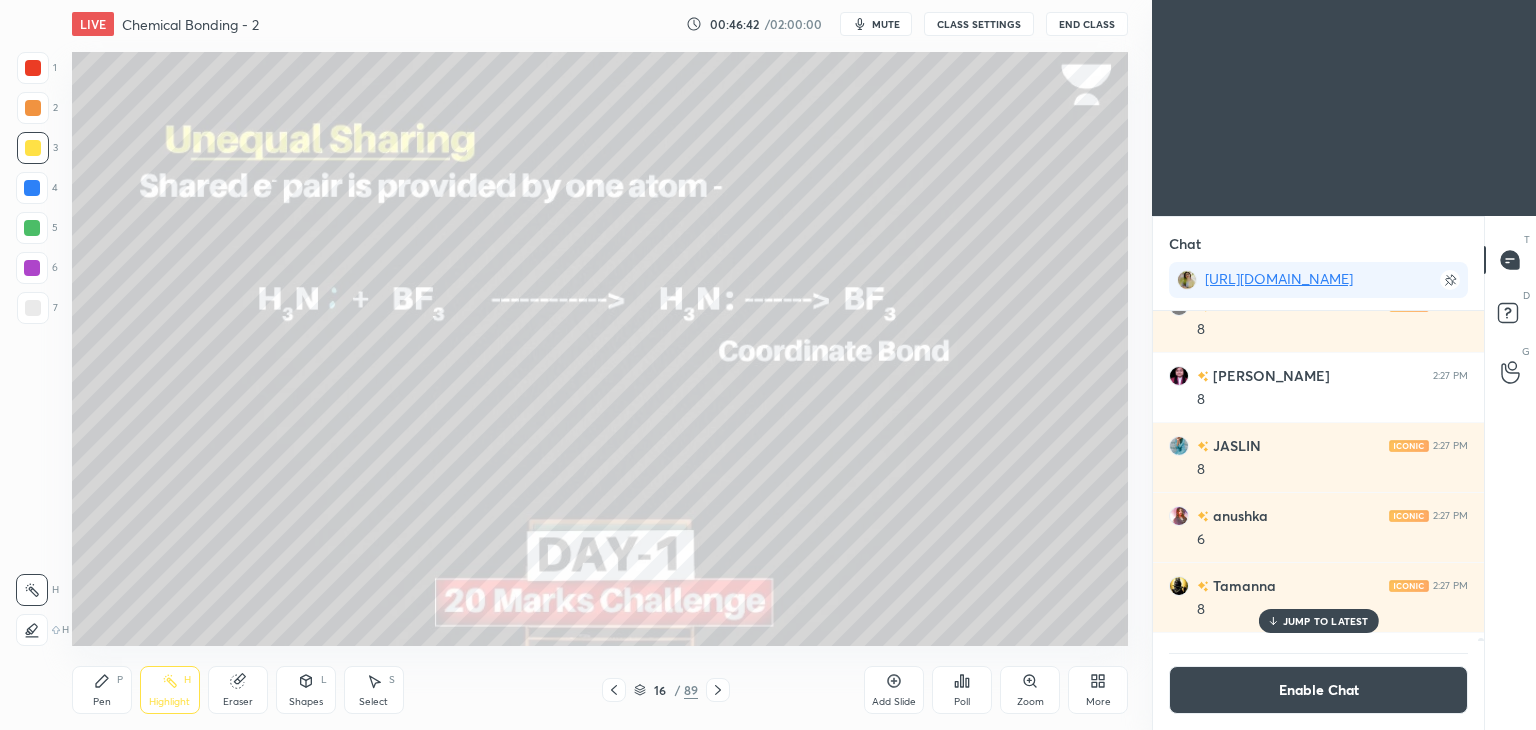 click 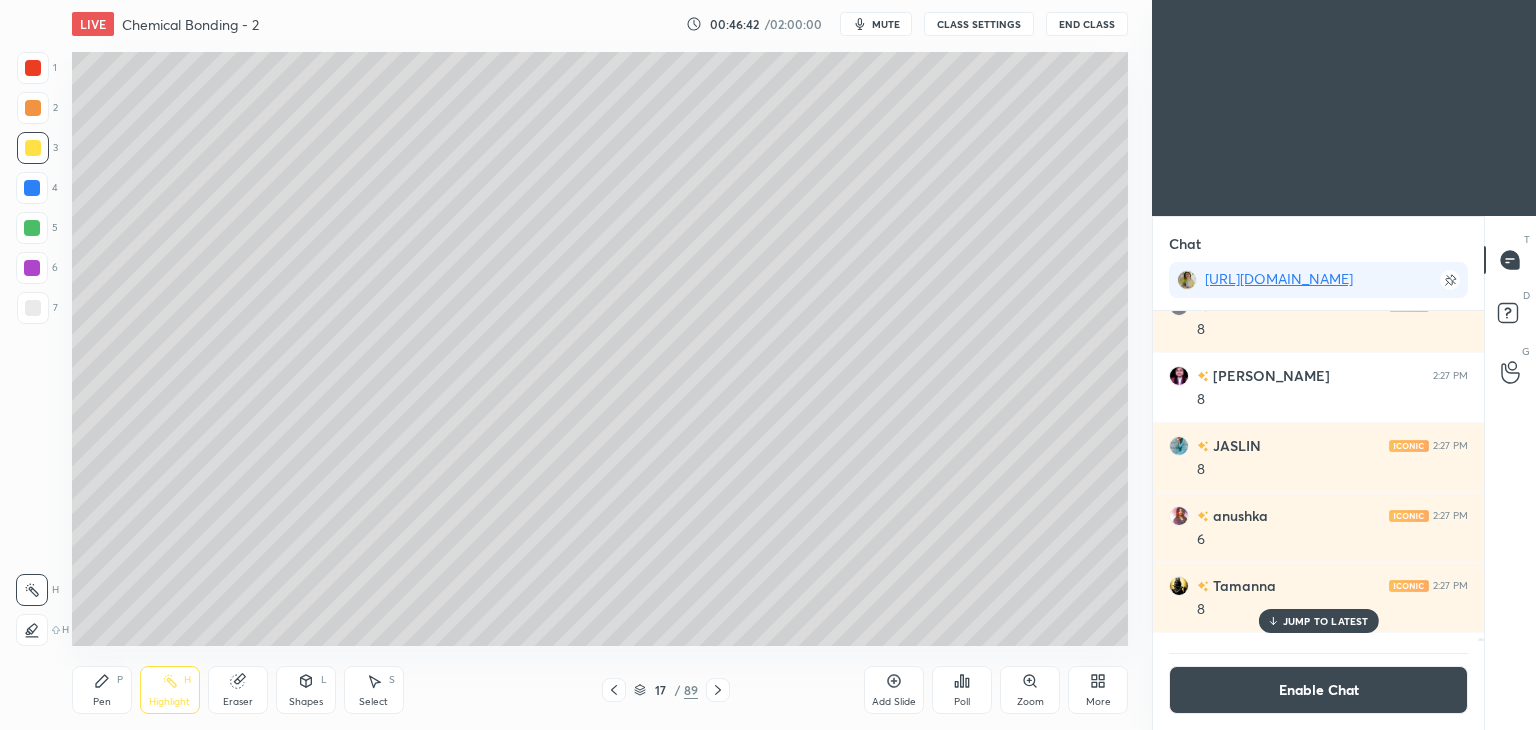 click 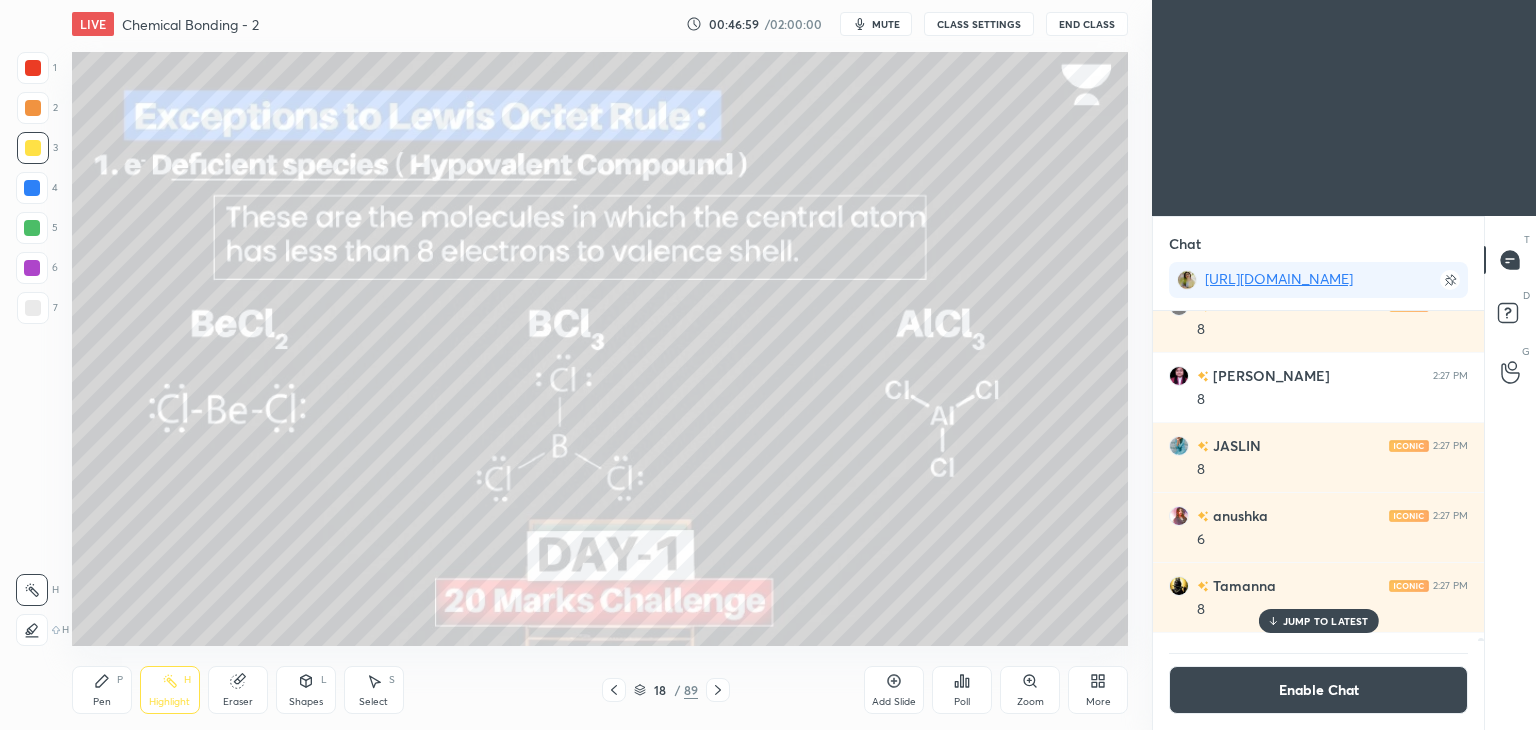 click on "JUMP TO LATEST" at bounding box center [1326, 621] 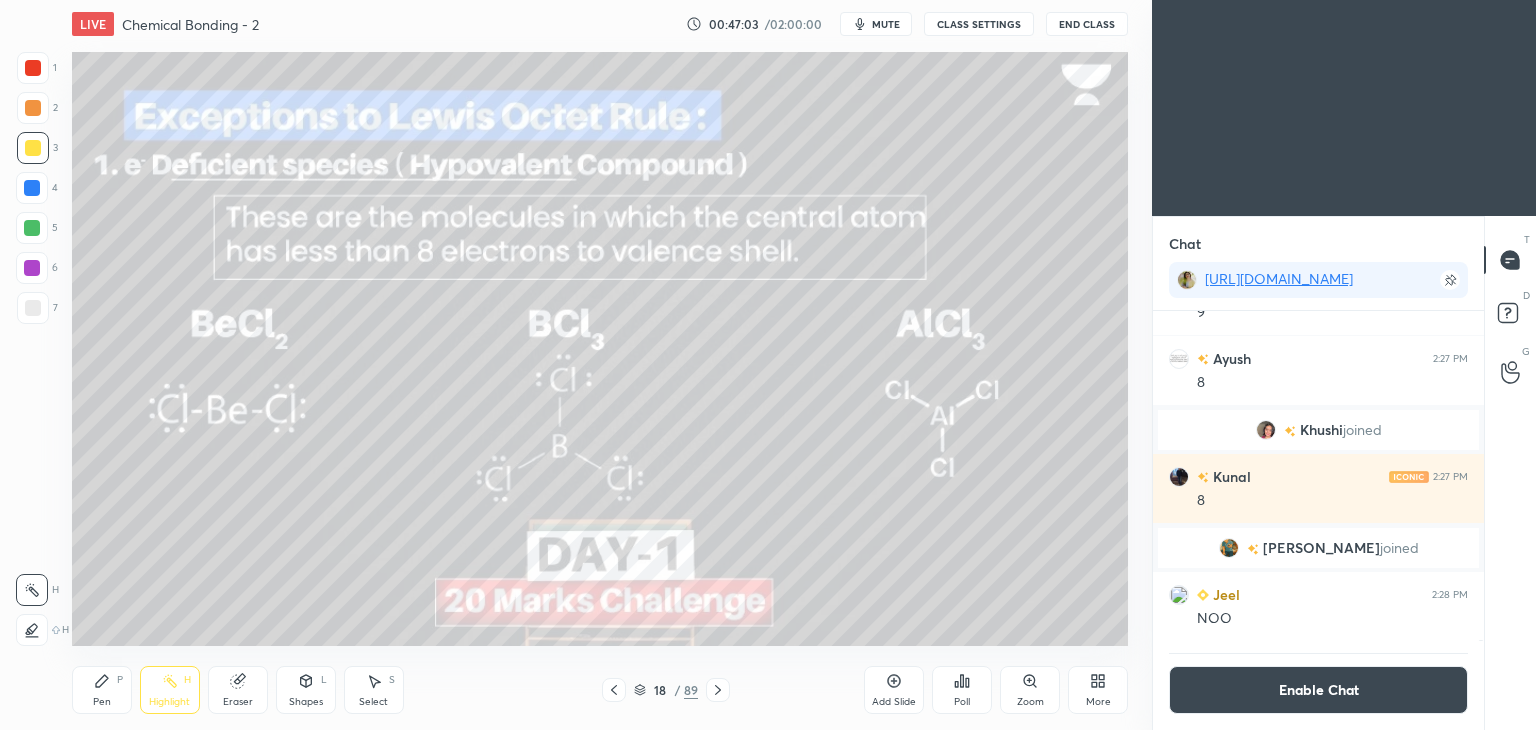 click 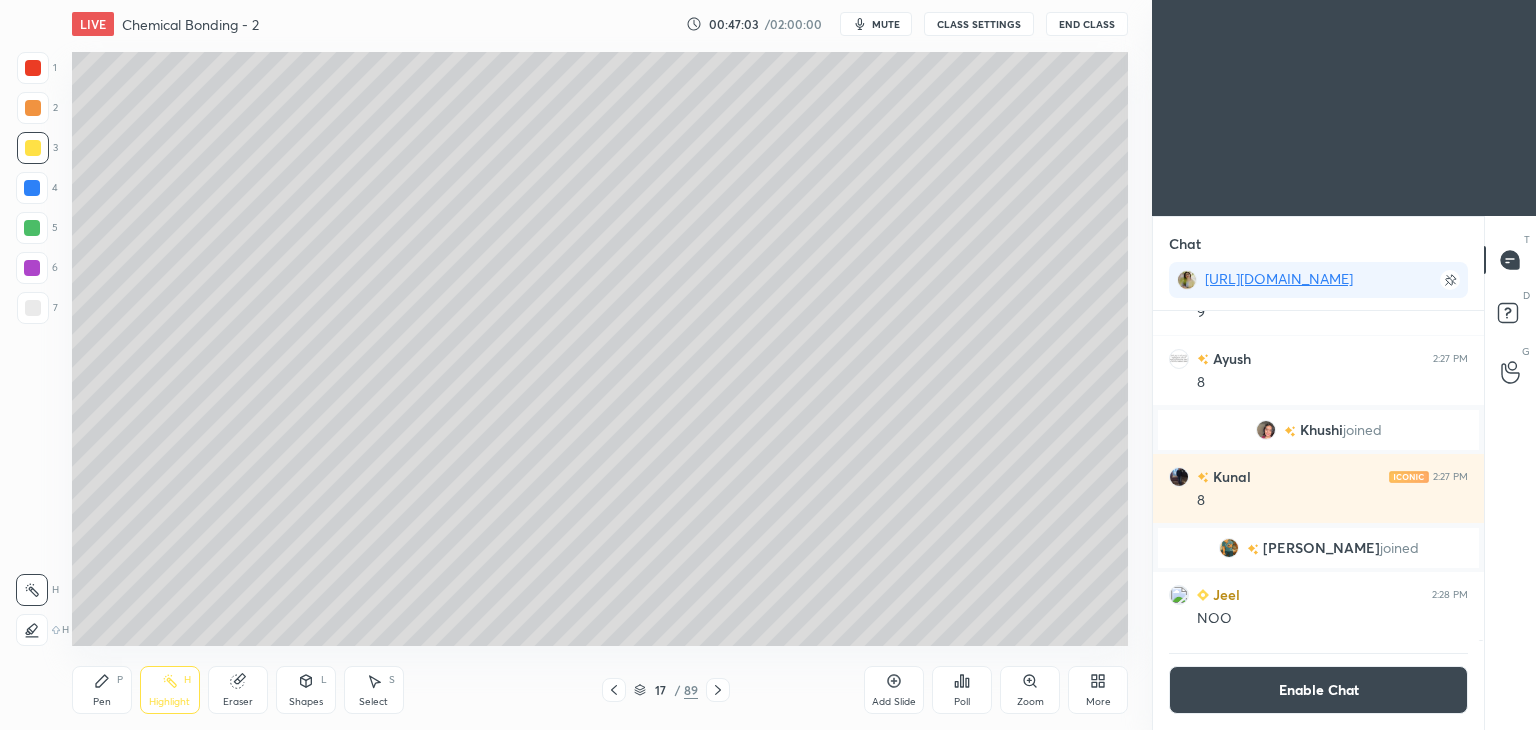 click 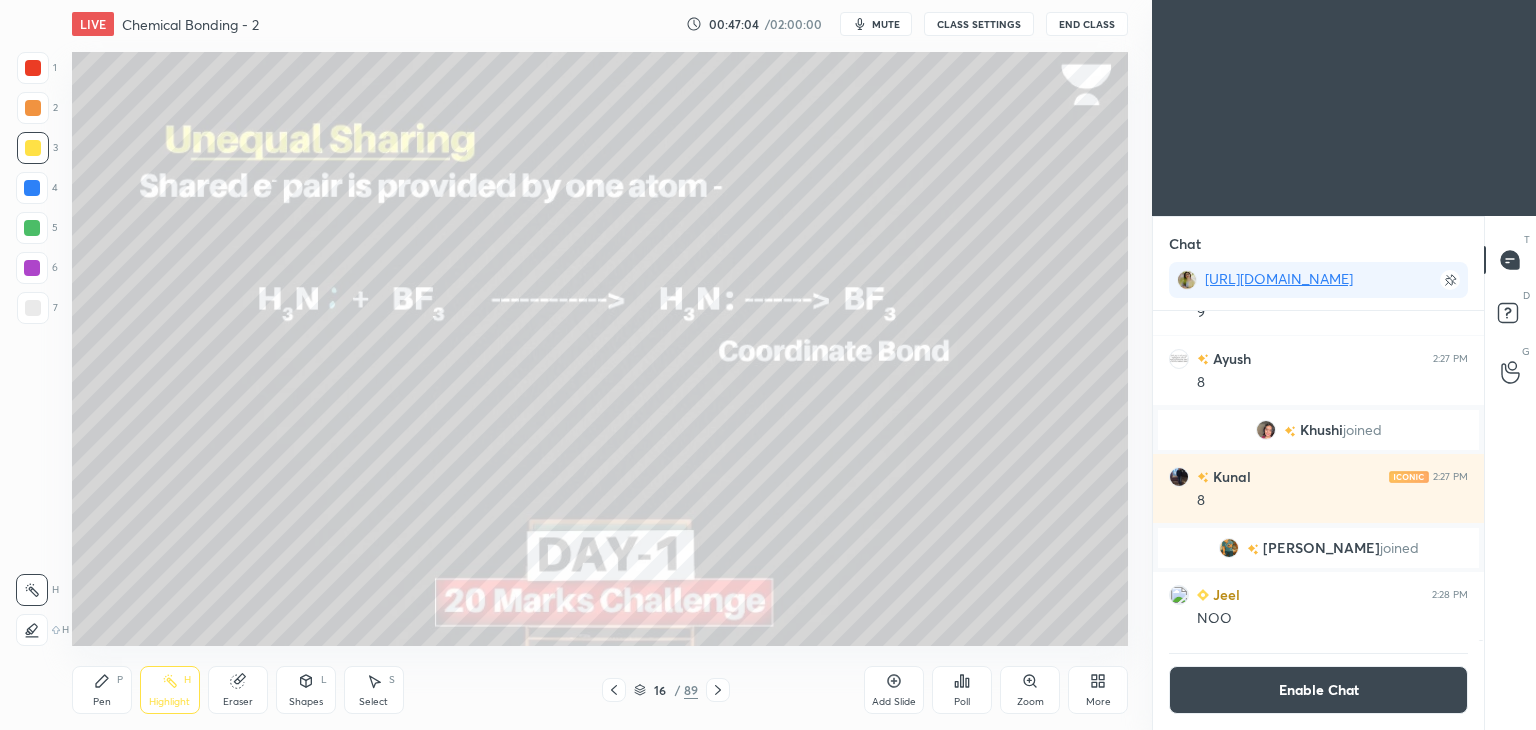 click 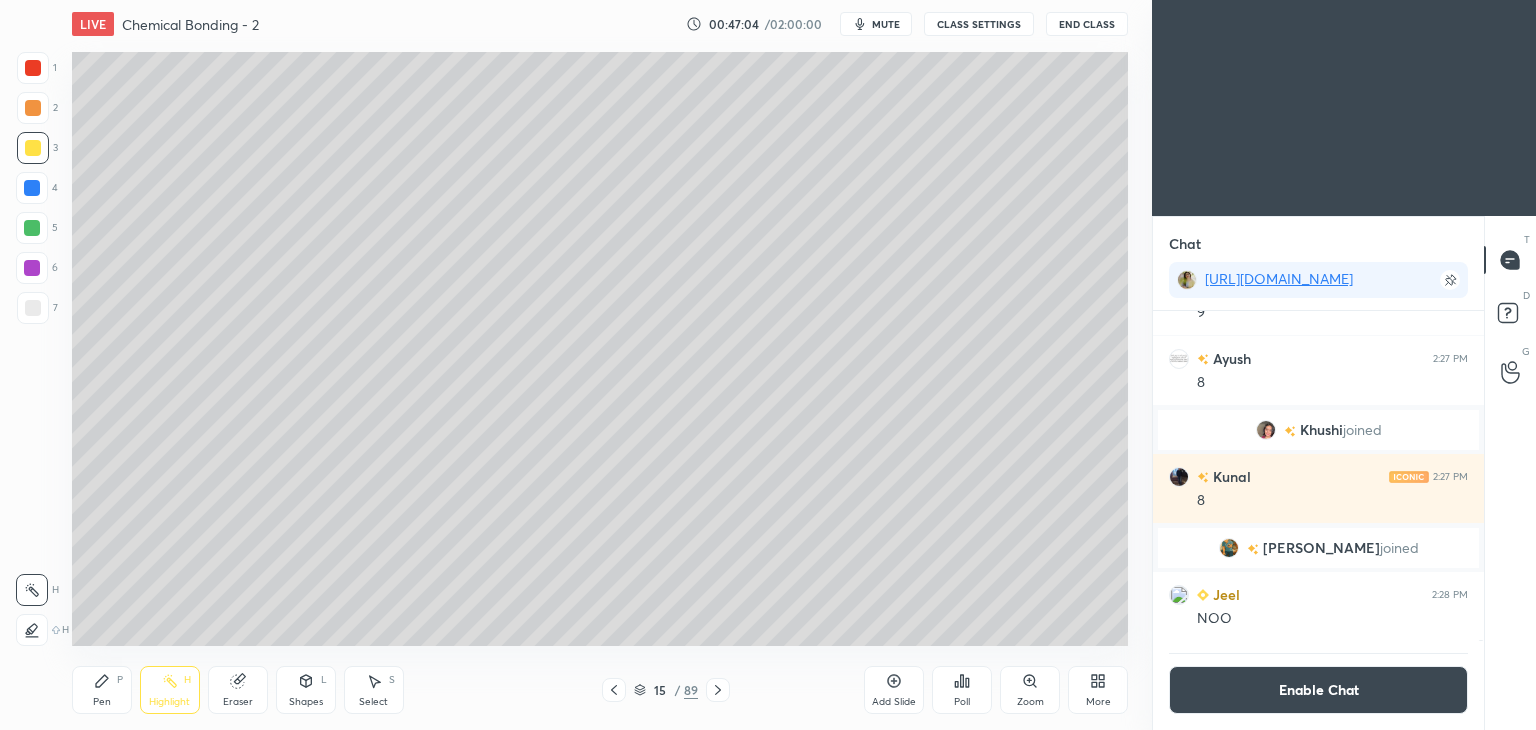 click 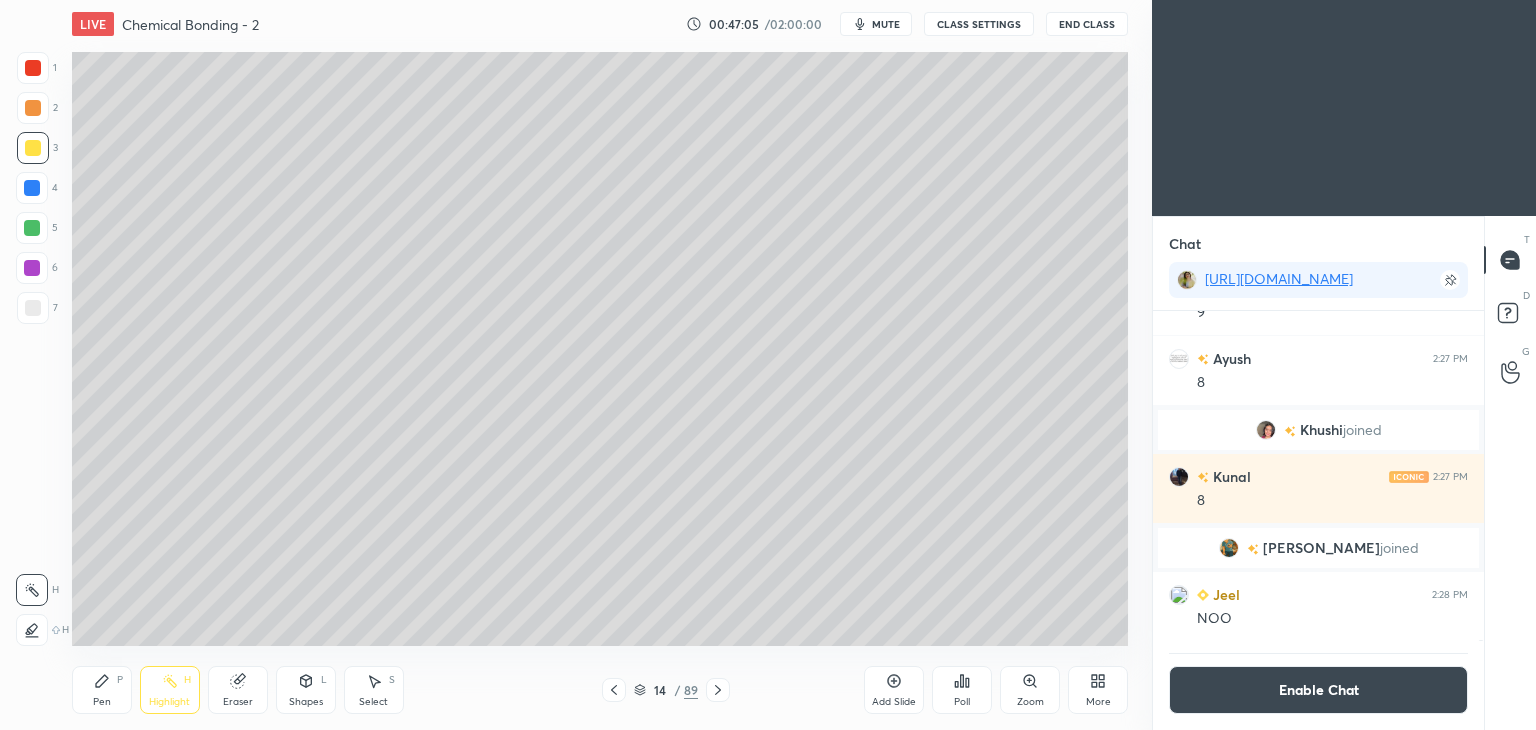 click 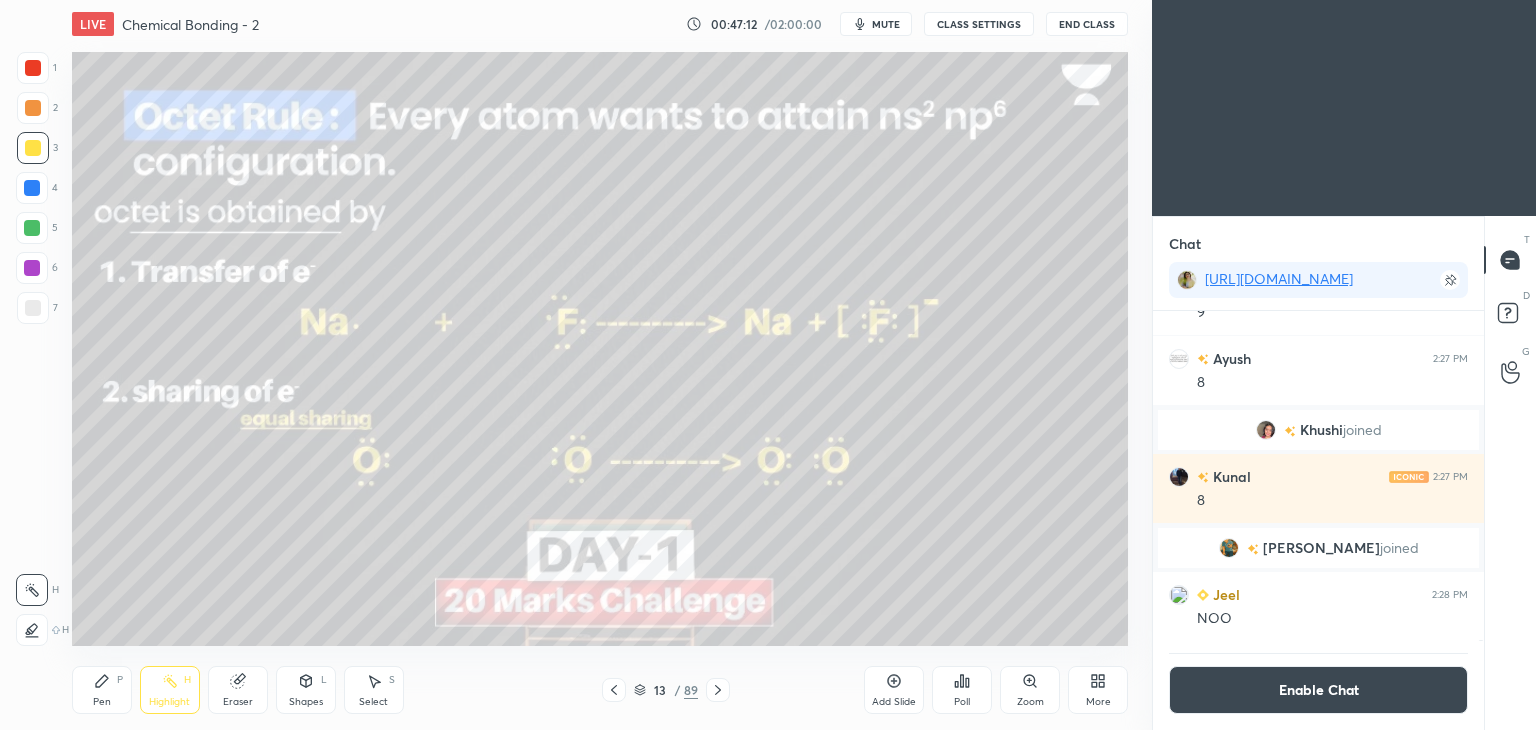 click on "Enable Chat" at bounding box center [1318, 690] 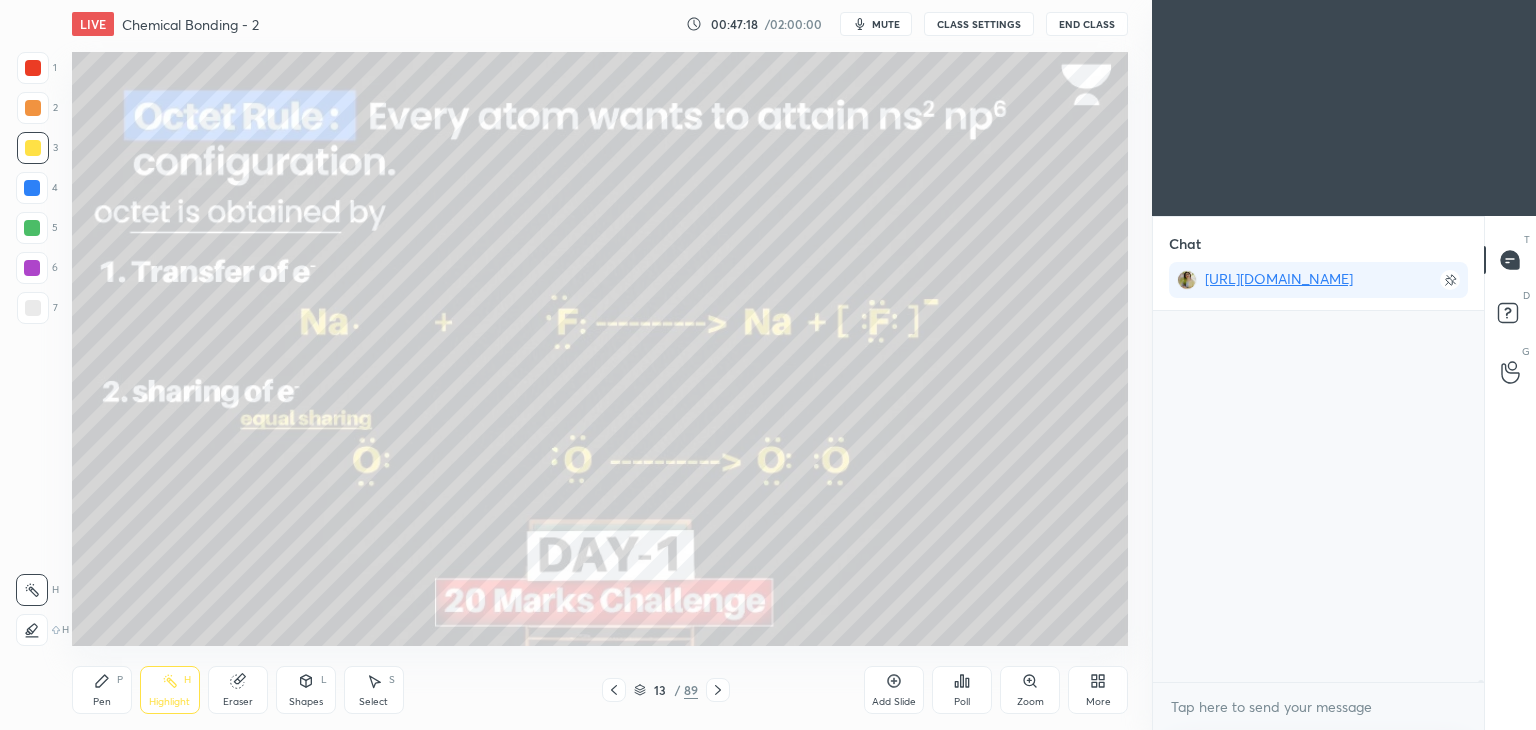 scroll, scrollTop: 75182, scrollLeft: 0, axis: vertical 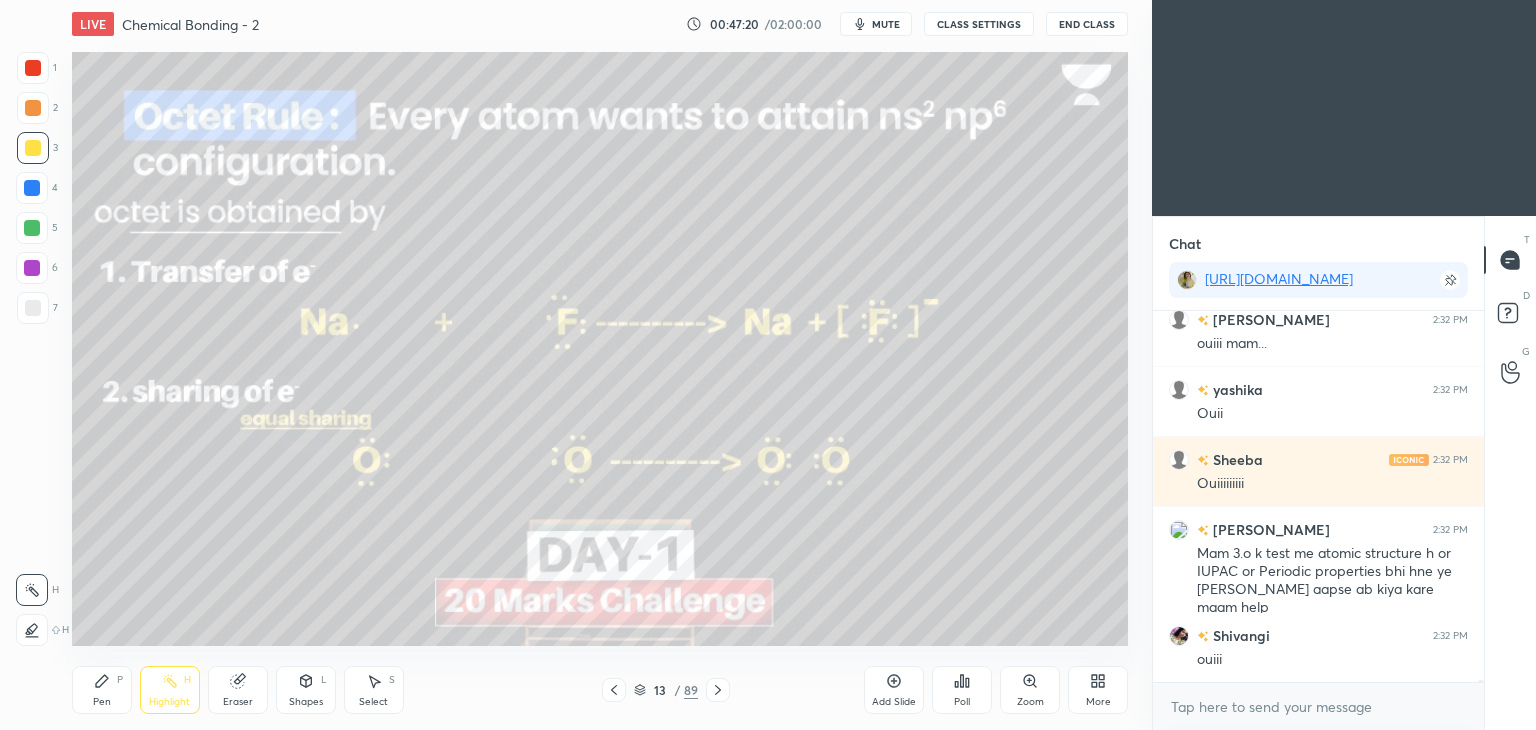 click on "CLASS SETTINGS" at bounding box center (979, 24) 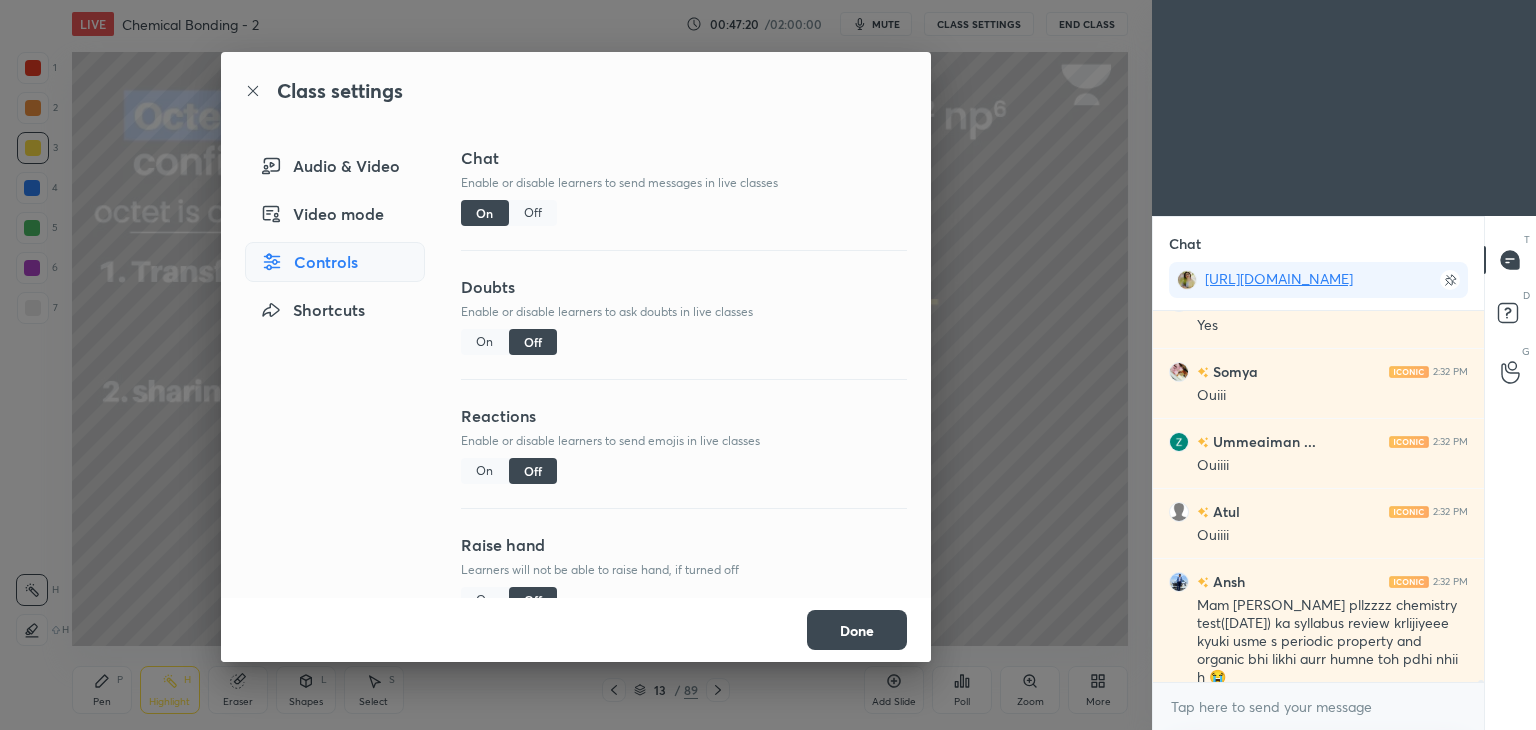 click on "Off" at bounding box center [533, 213] 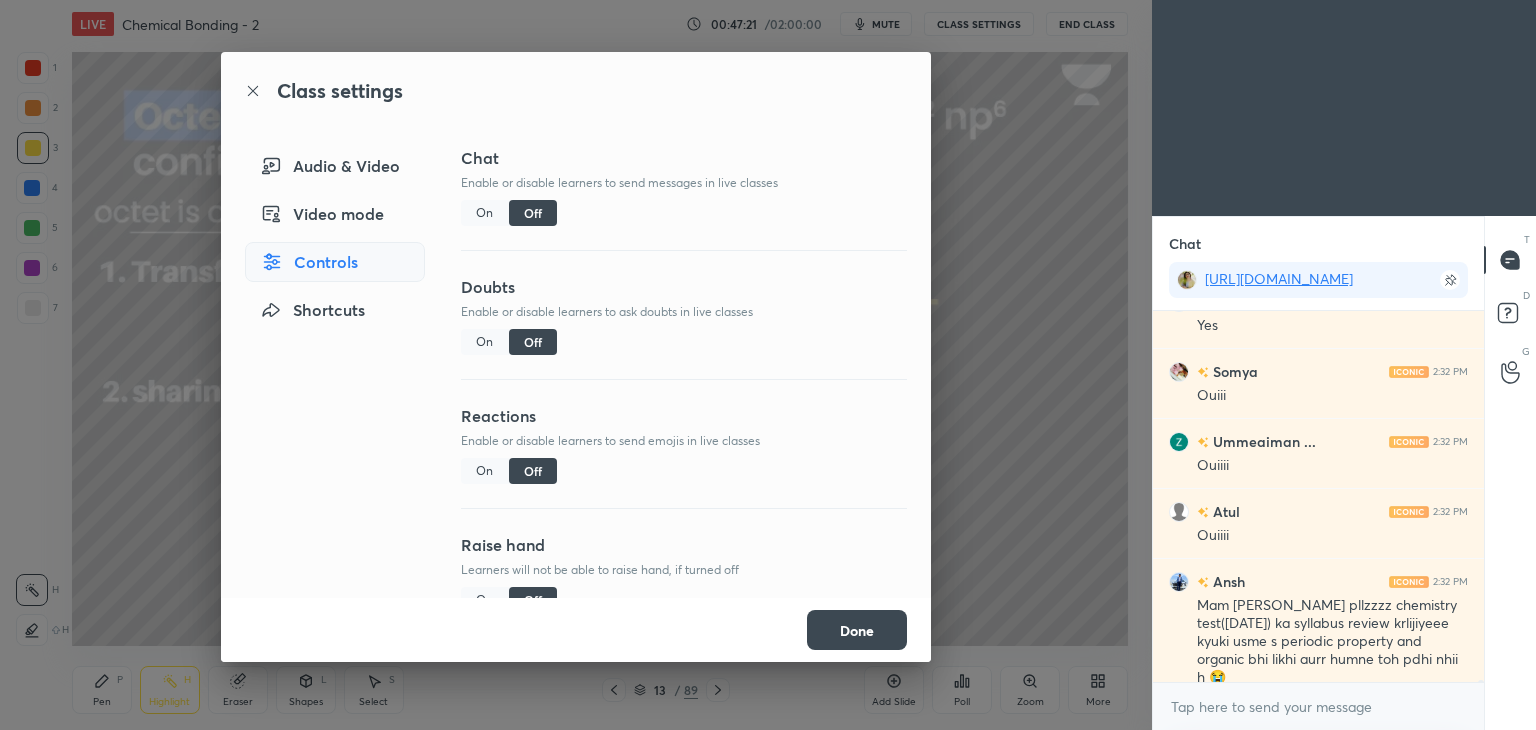 scroll, scrollTop: 75622, scrollLeft: 0, axis: vertical 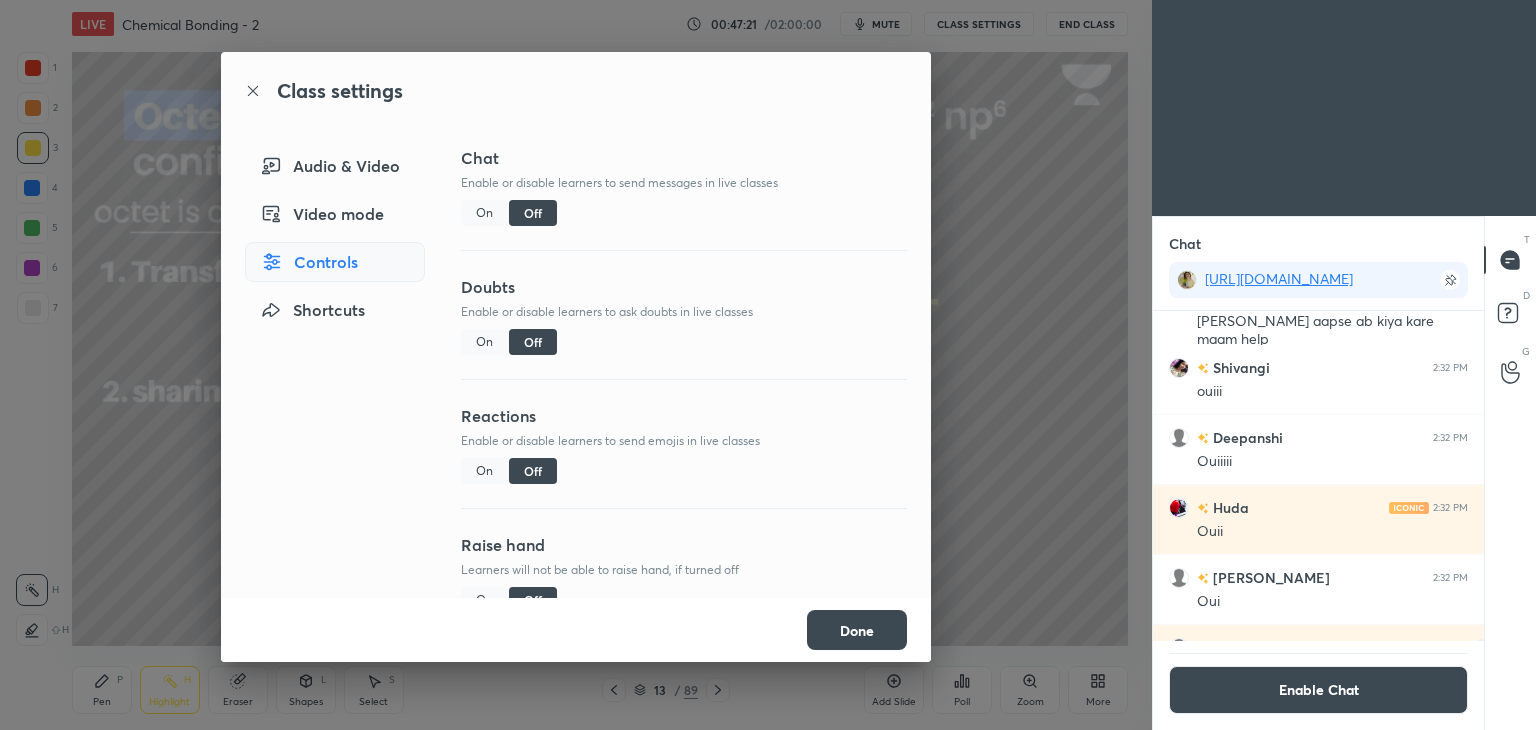 click on "Done" at bounding box center (857, 630) 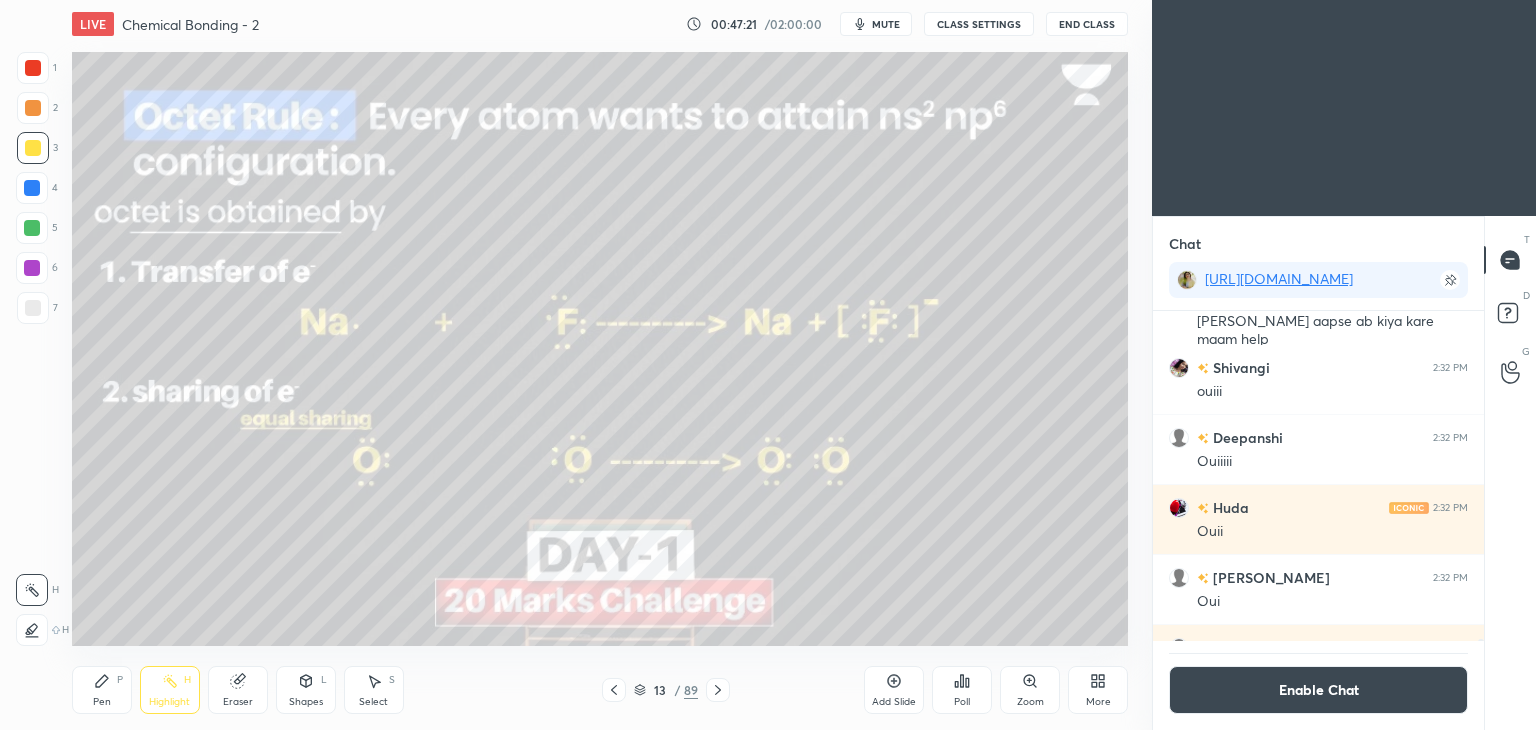 scroll, scrollTop: 76288, scrollLeft: 0, axis: vertical 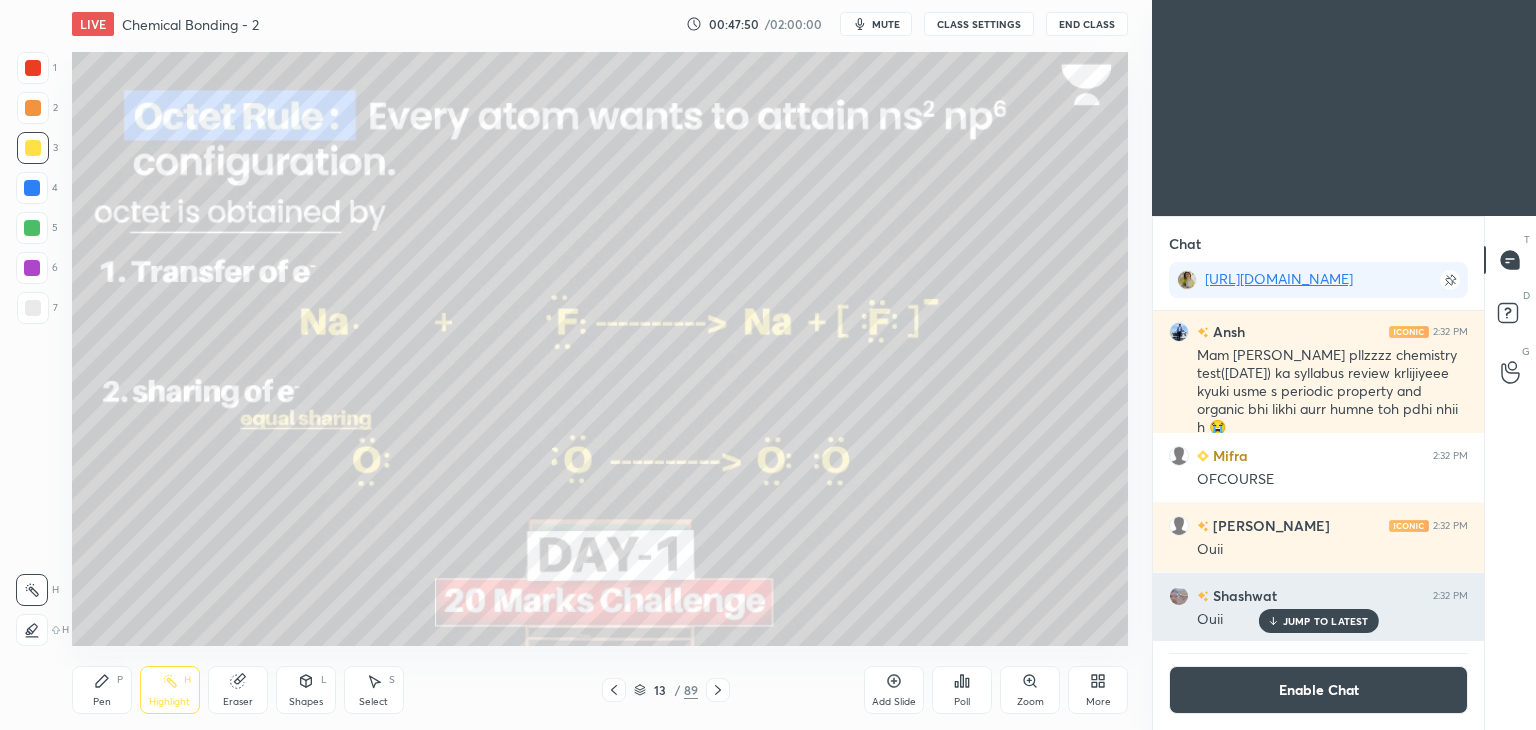 click on "JUMP TO LATEST" at bounding box center (1326, 621) 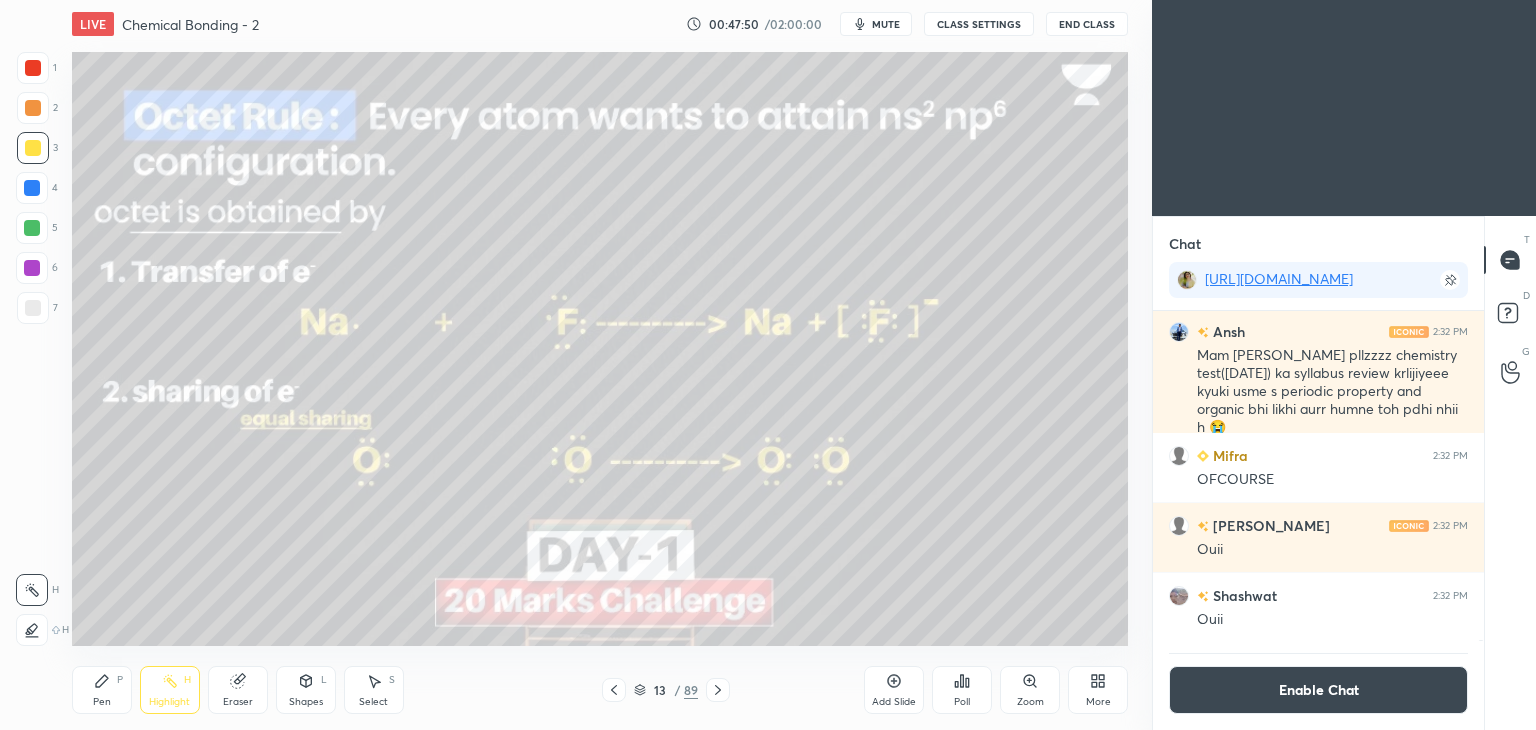 click on "Enable Chat" at bounding box center (1318, 690) 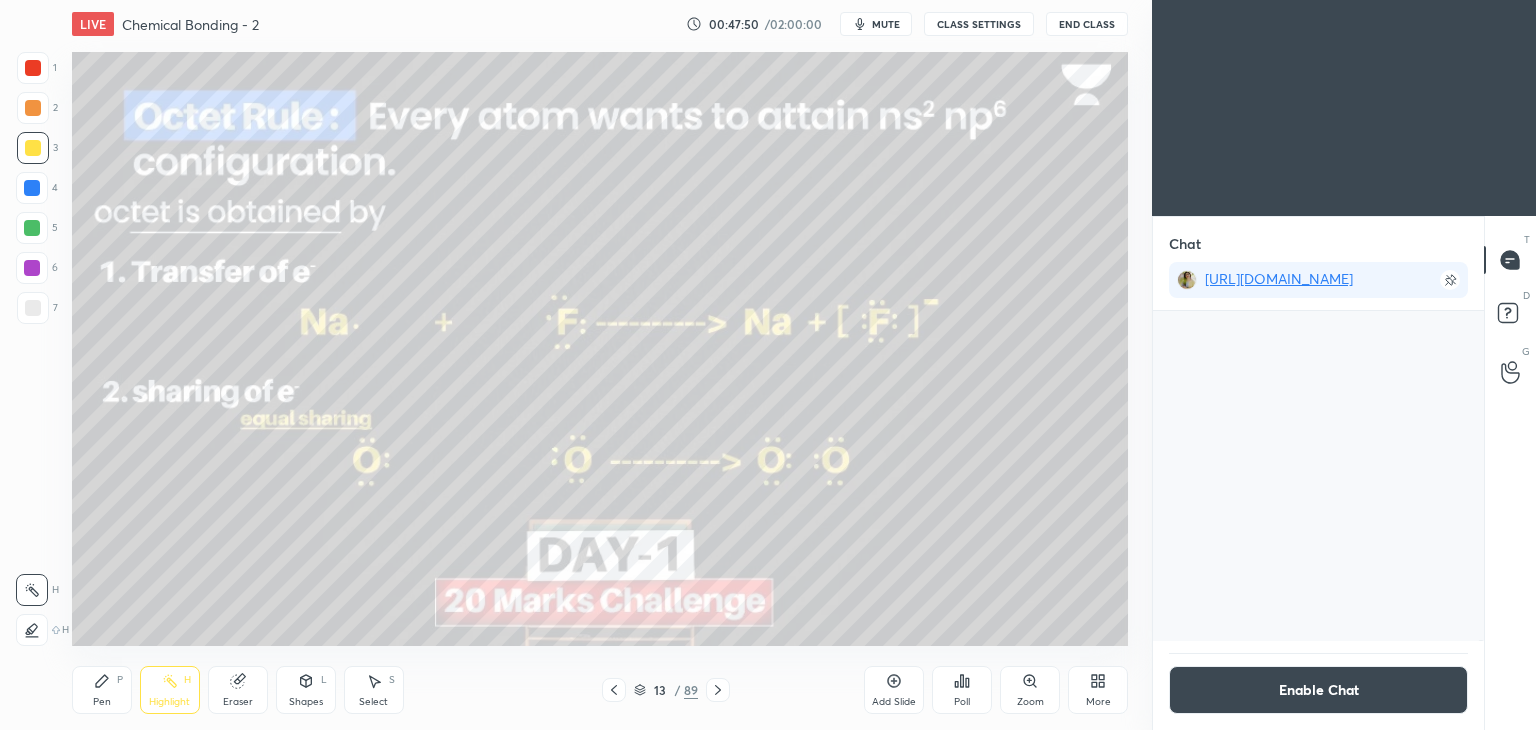 scroll, scrollTop: 6, scrollLeft: 6, axis: both 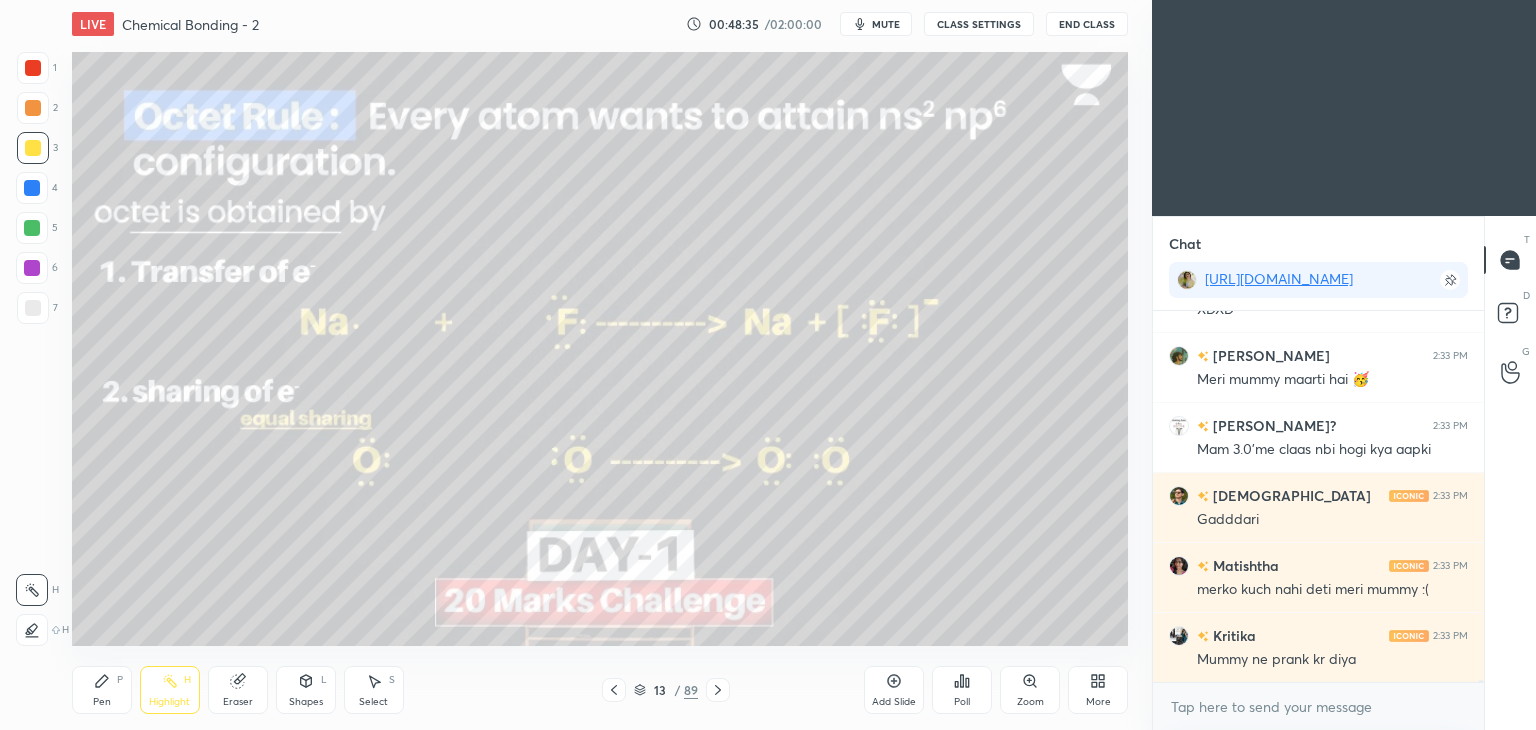 click on "CLASS SETTINGS" at bounding box center (979, 24) 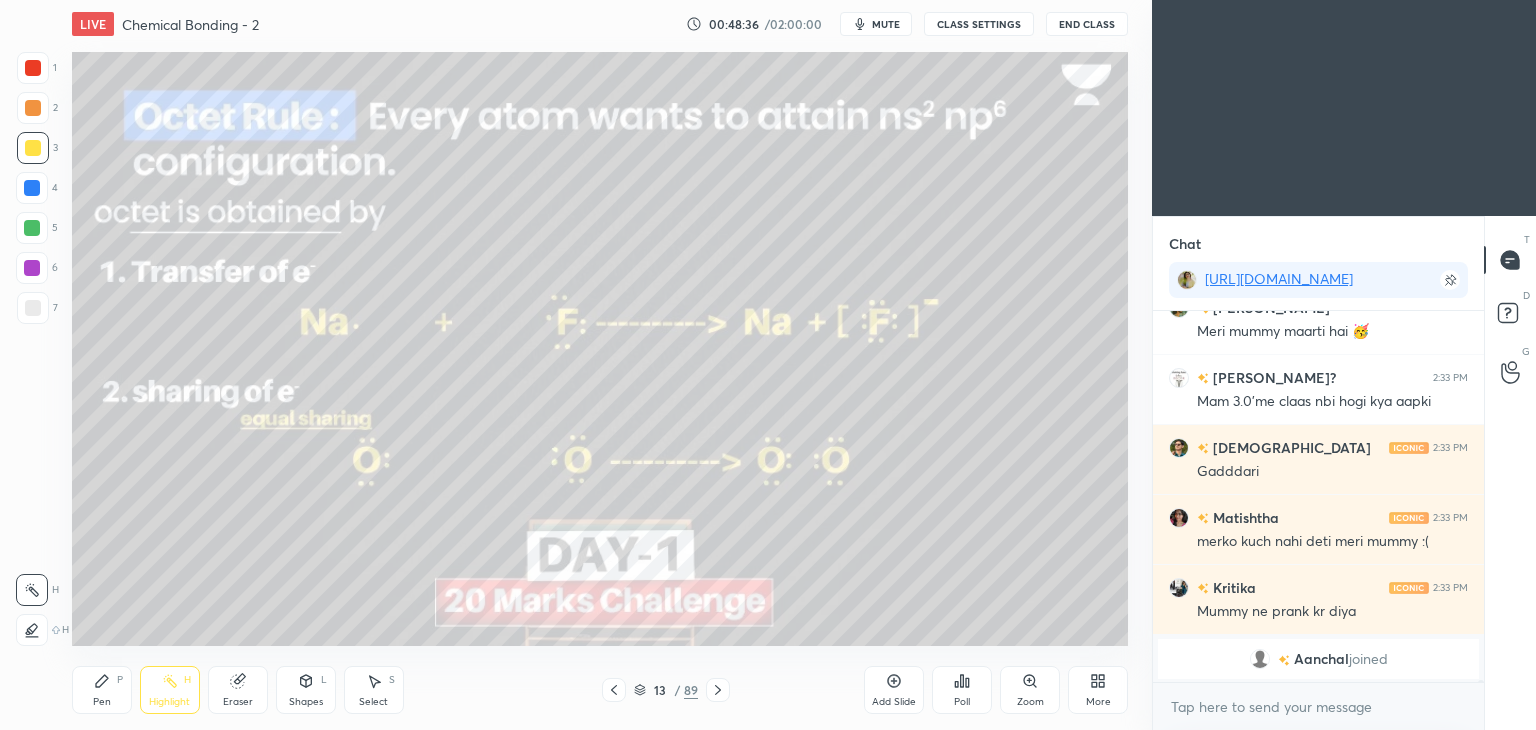 click on "CLASS SETTINGS" at bounding box center (979, 24) 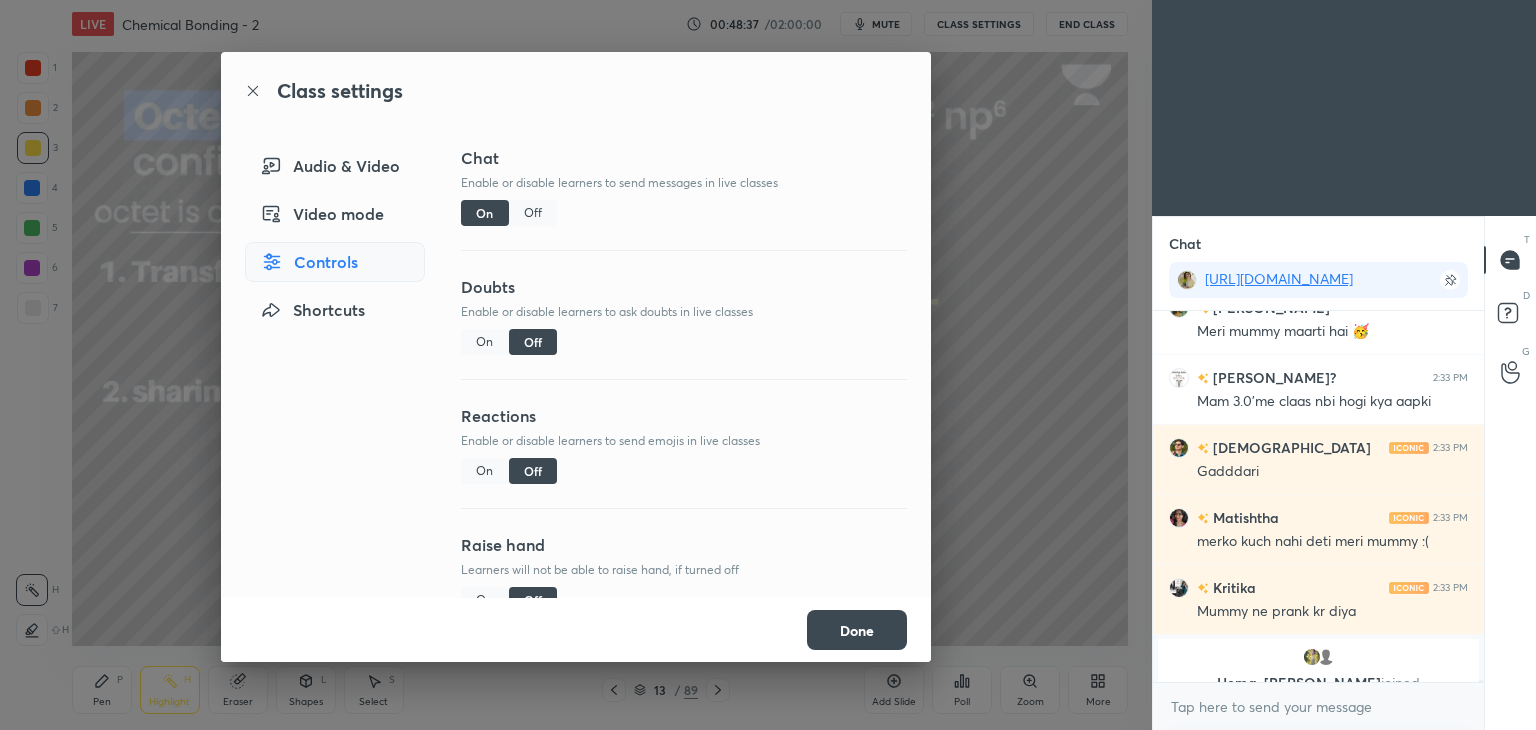 click on "Off" at bounding box center [533, 213] 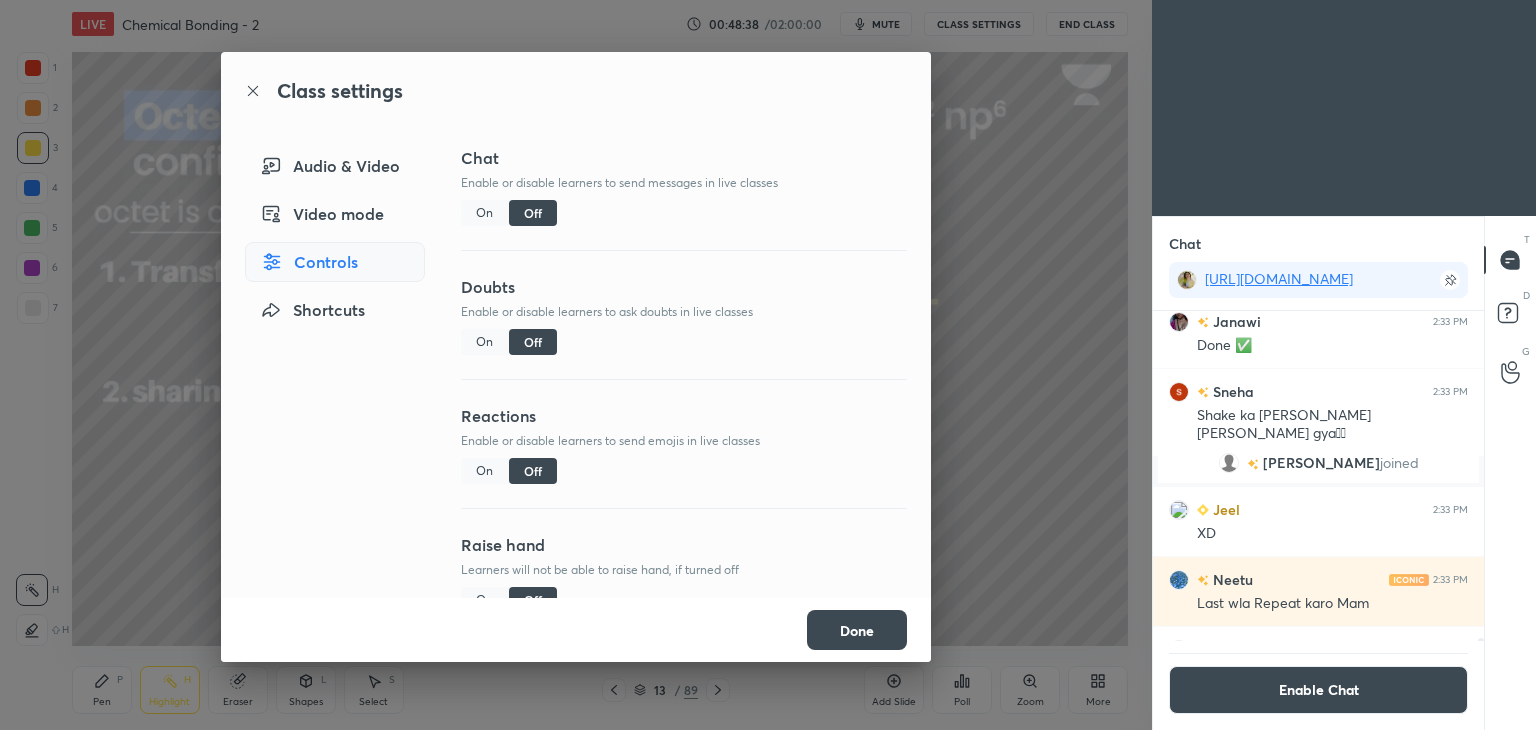 click on "Done" at bounding box center [857, 630] 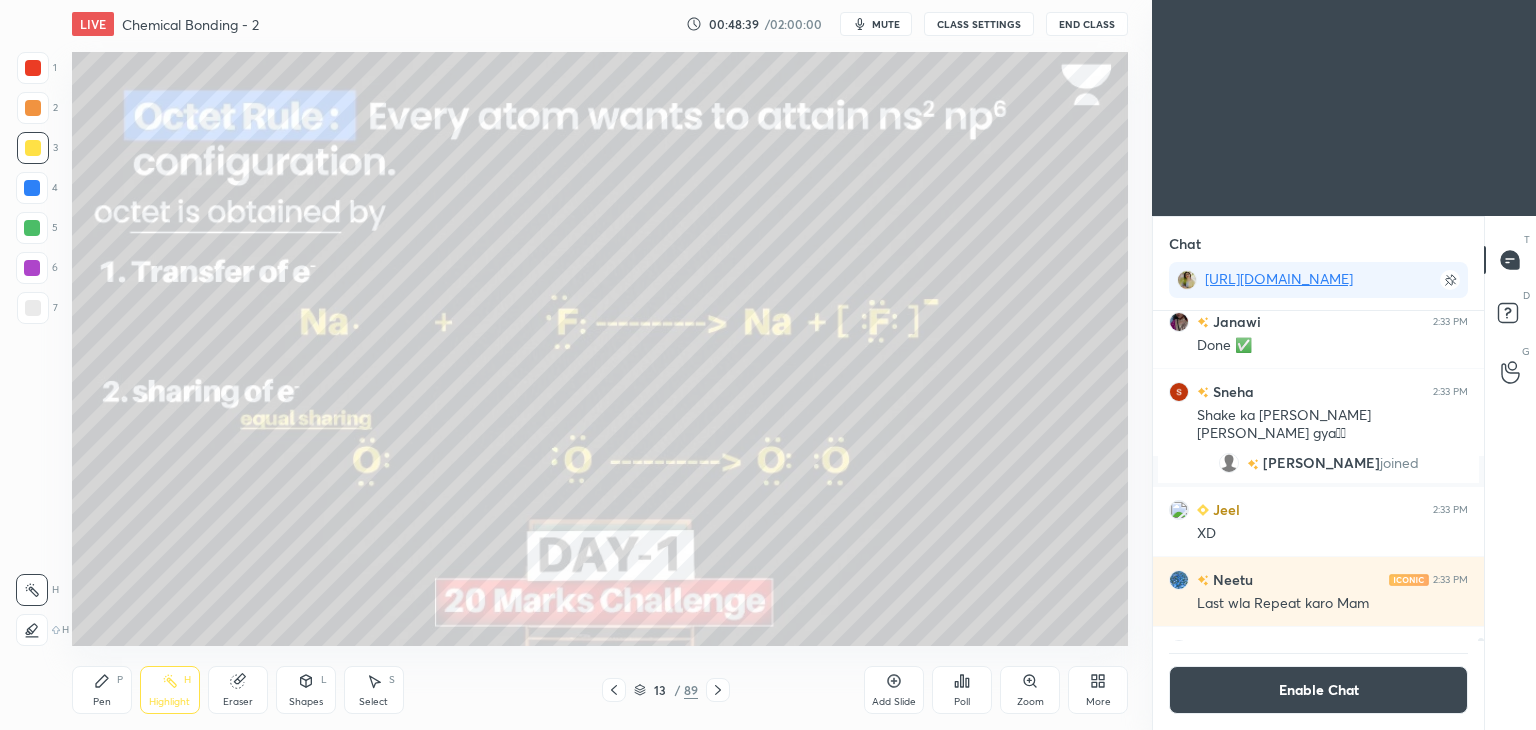 click on "Enable Chat" at bounding box center [1318, 690] 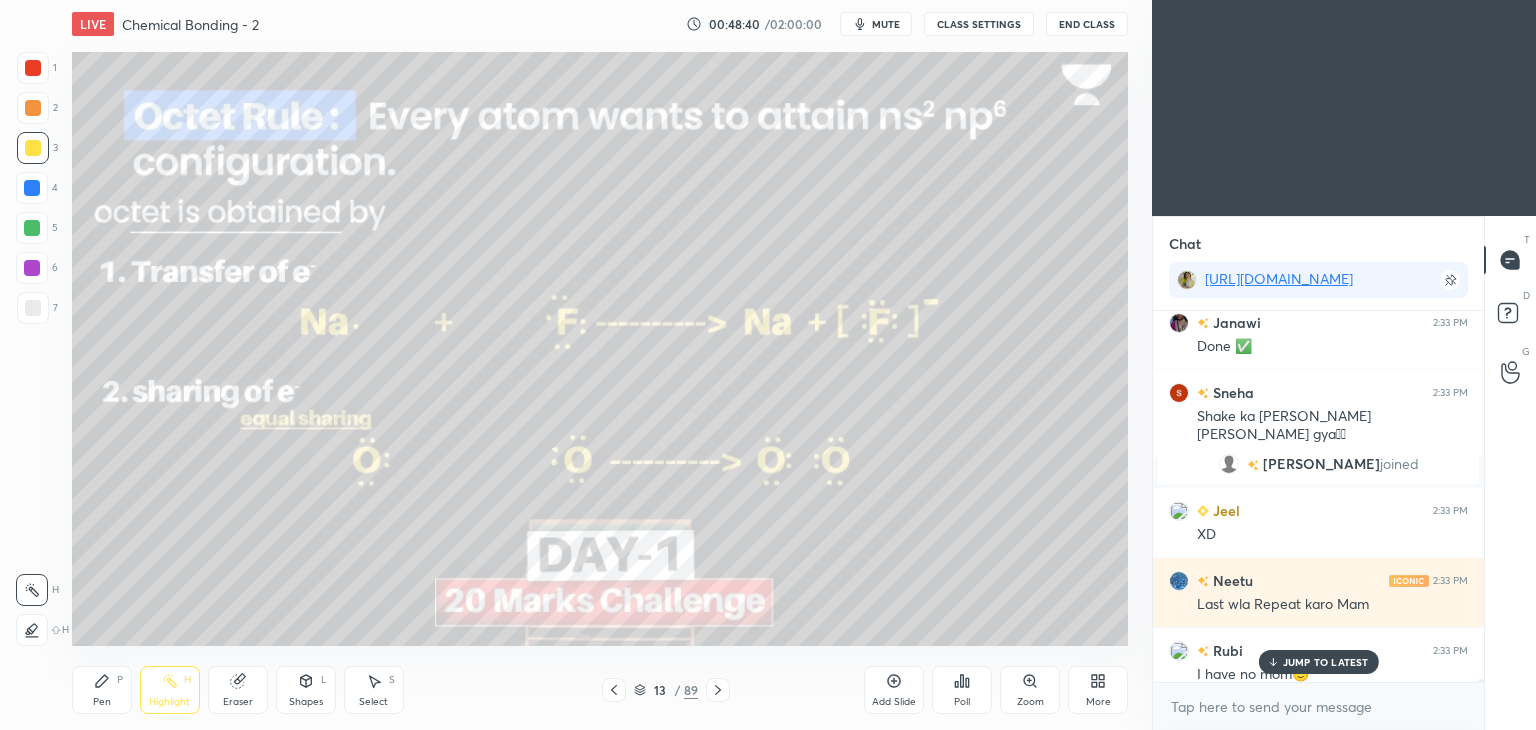 click on "JUMP TO LATEST" at bounding box center (1326, 662) 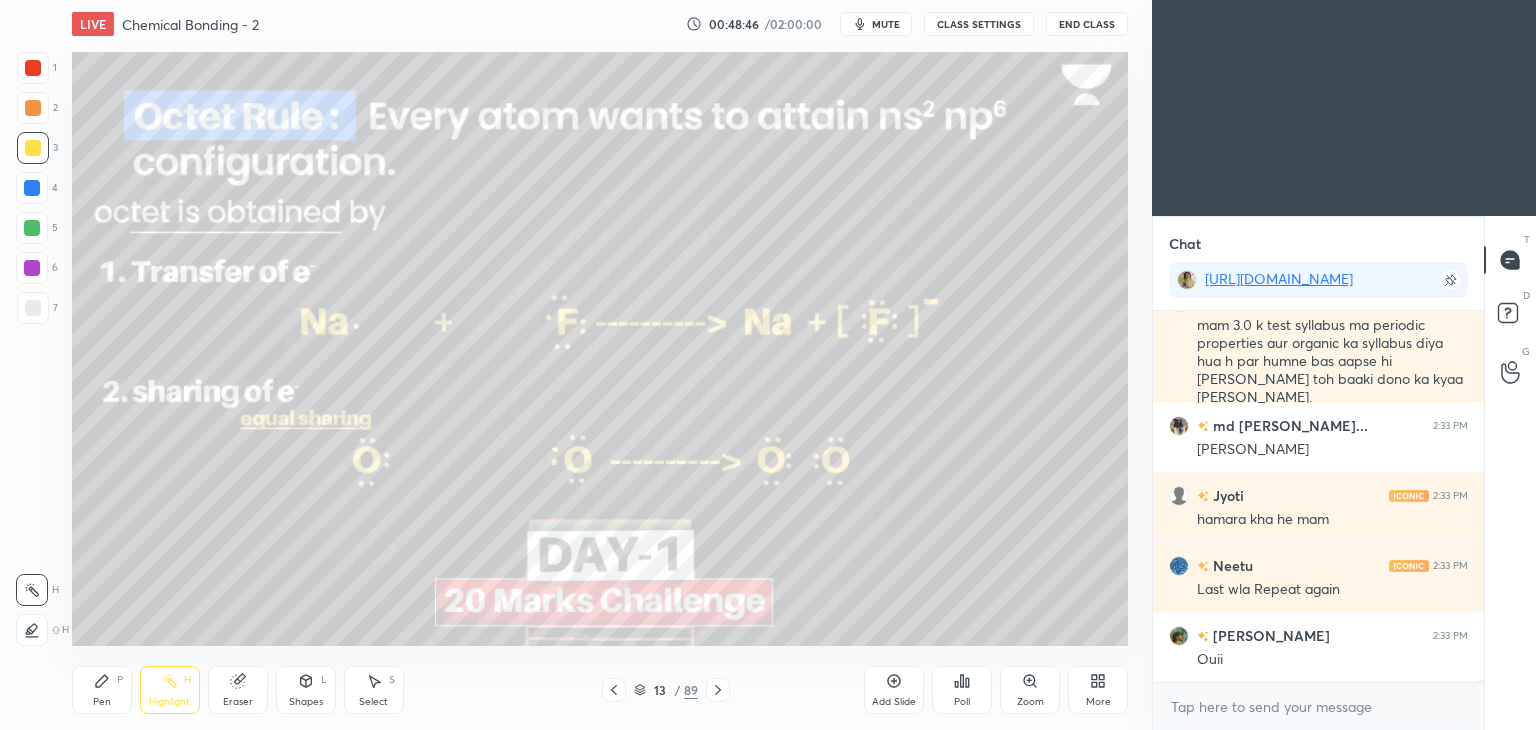 click 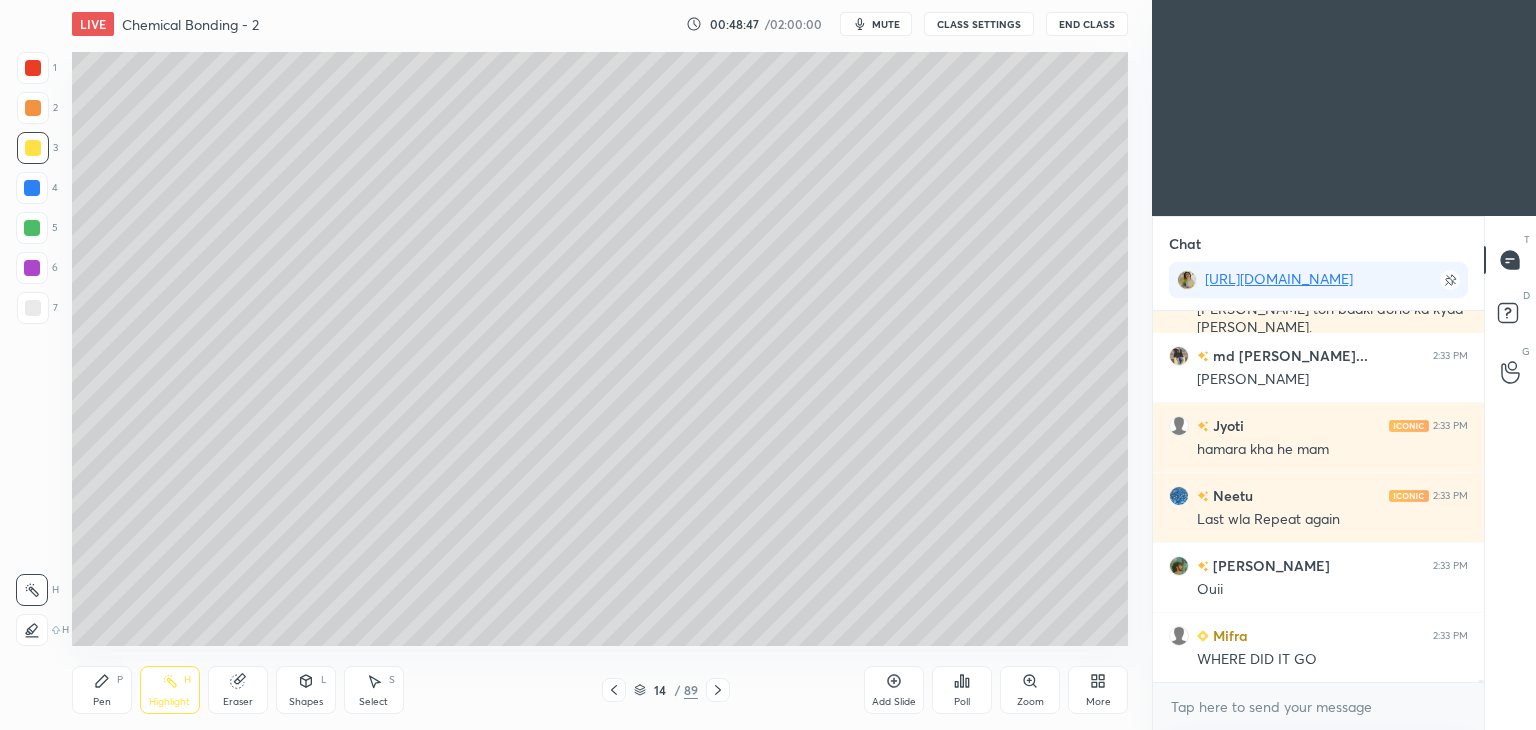 click 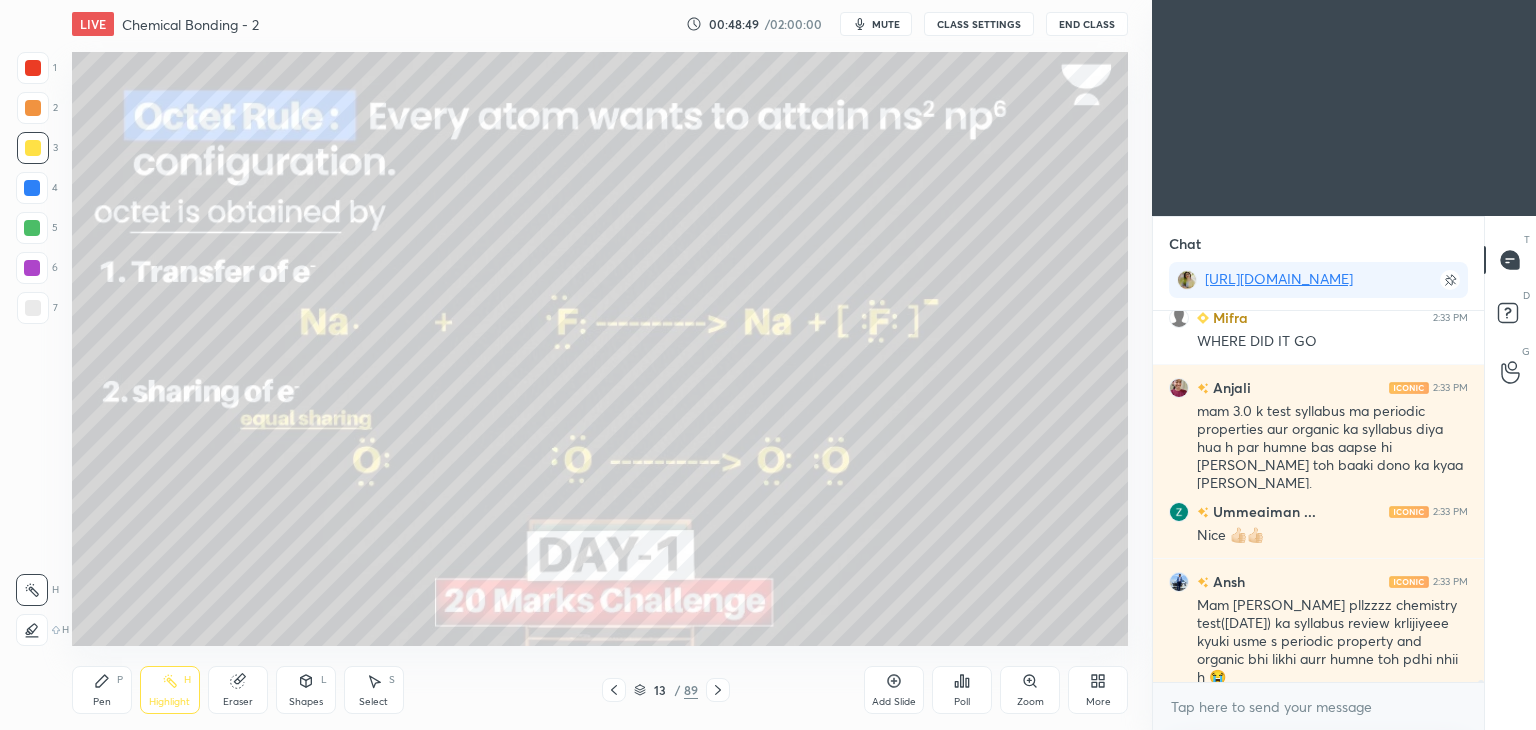 click 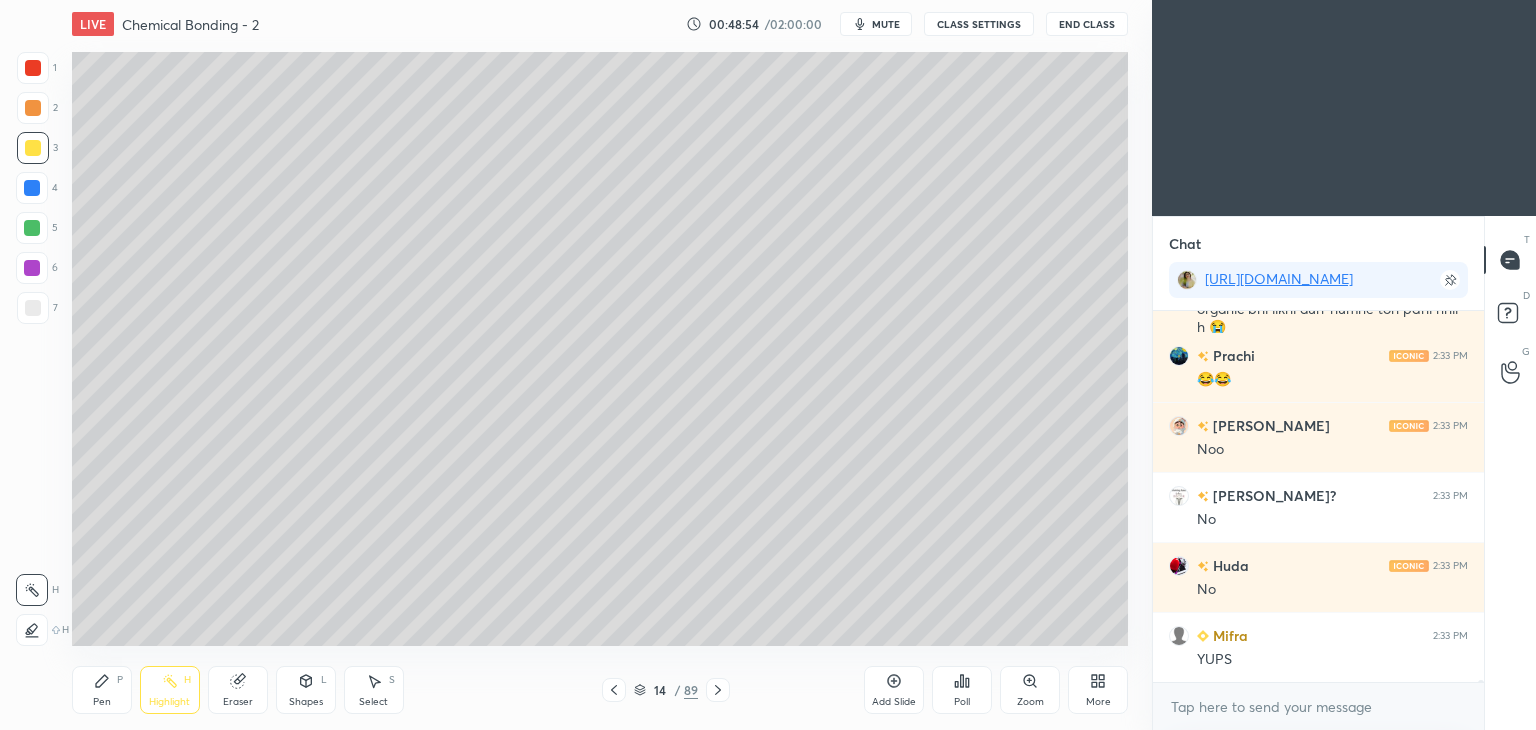 click 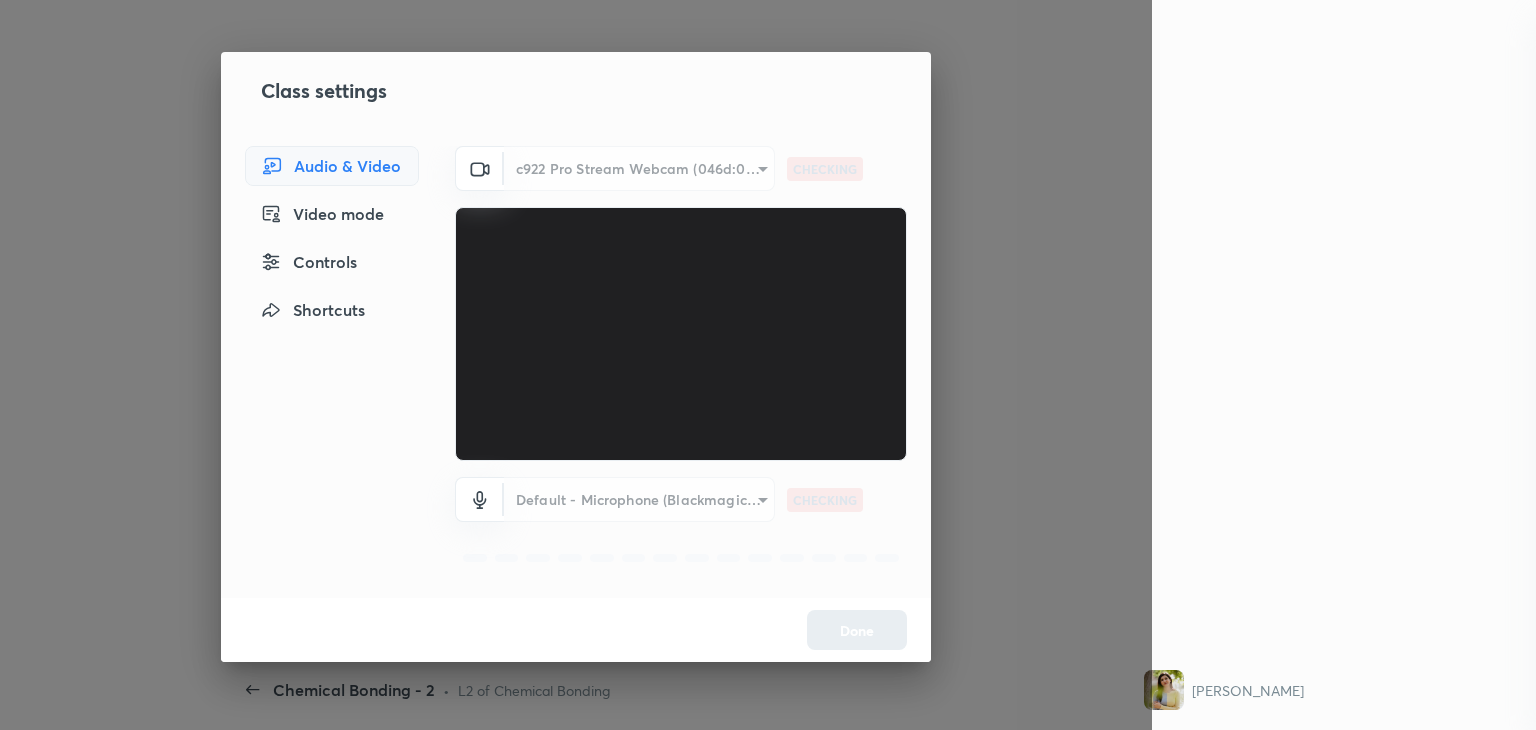 scroll, scrollTop: 0, scrollLeft: 0, axis: both 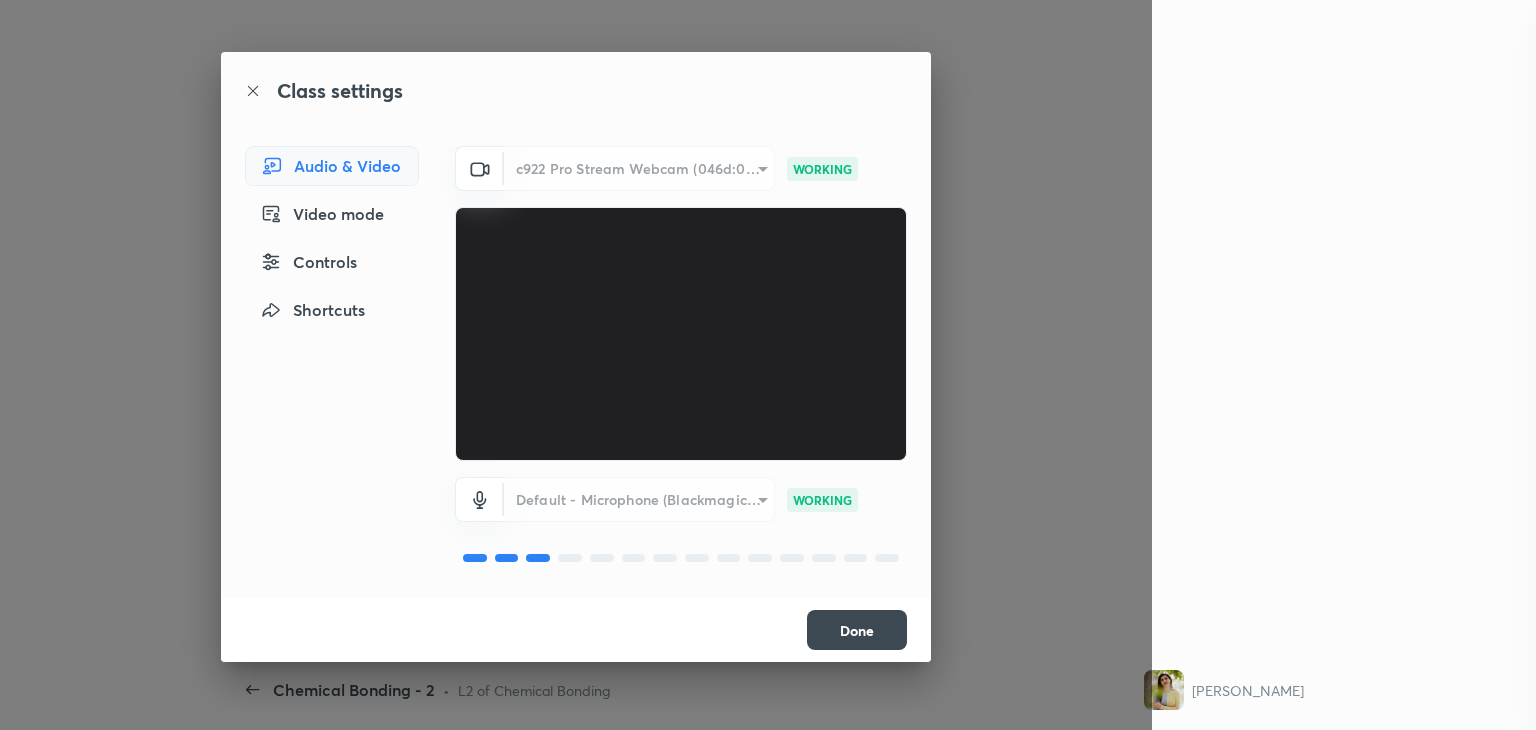 click on "Done" at bounding box center (857, 630) 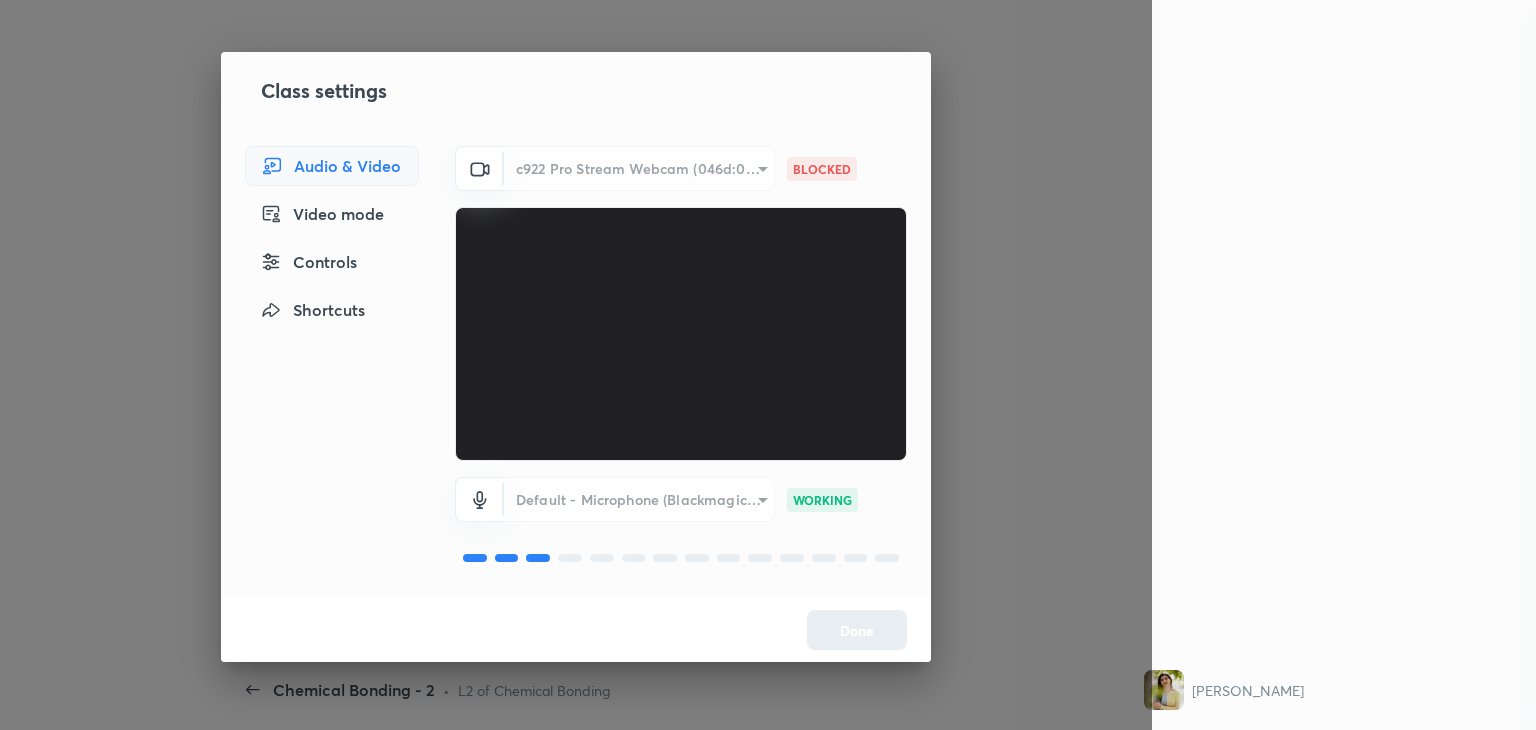 scroll, scrollTop: 4458, scrollLeft: 0, axis: vertical 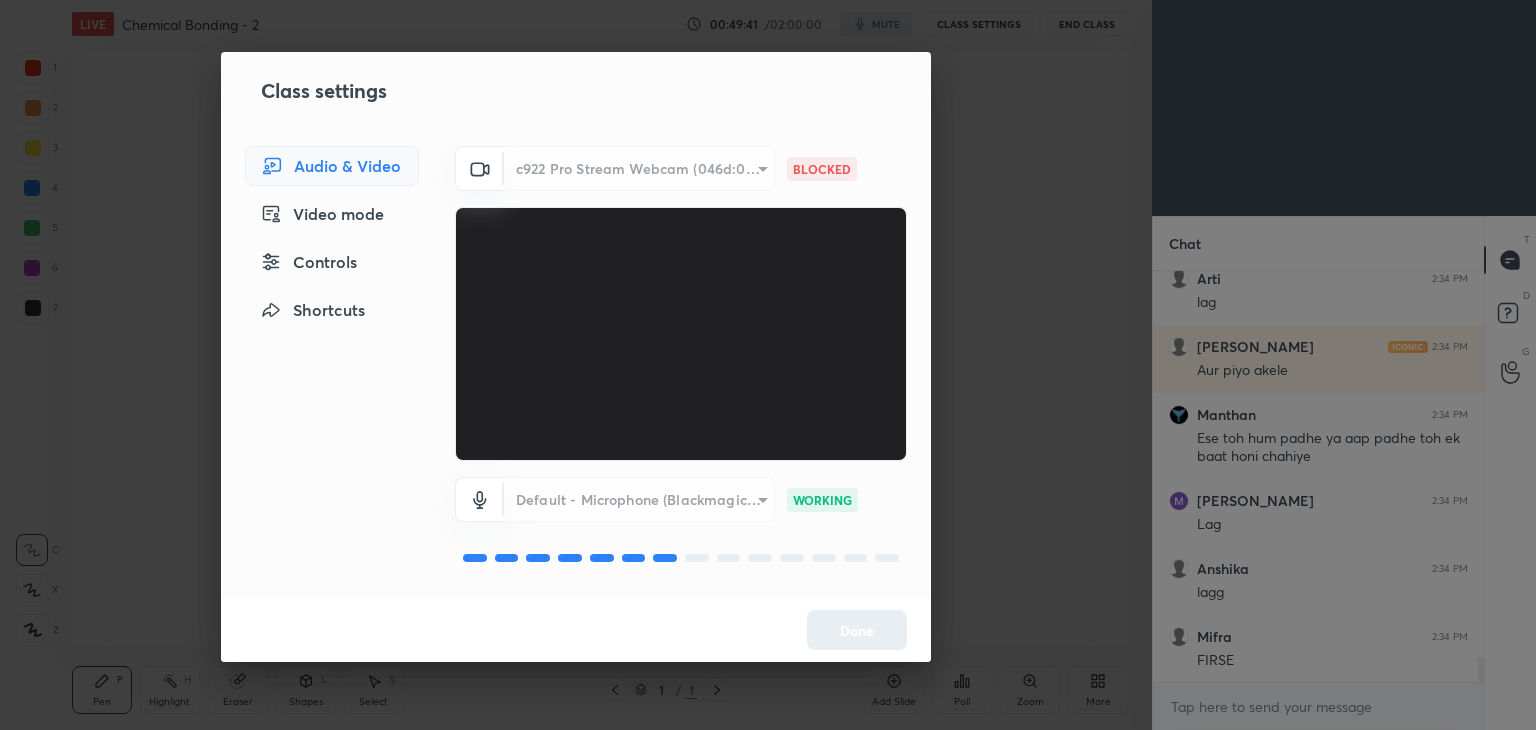 click on "Controls" at bounding box center (332, 262) 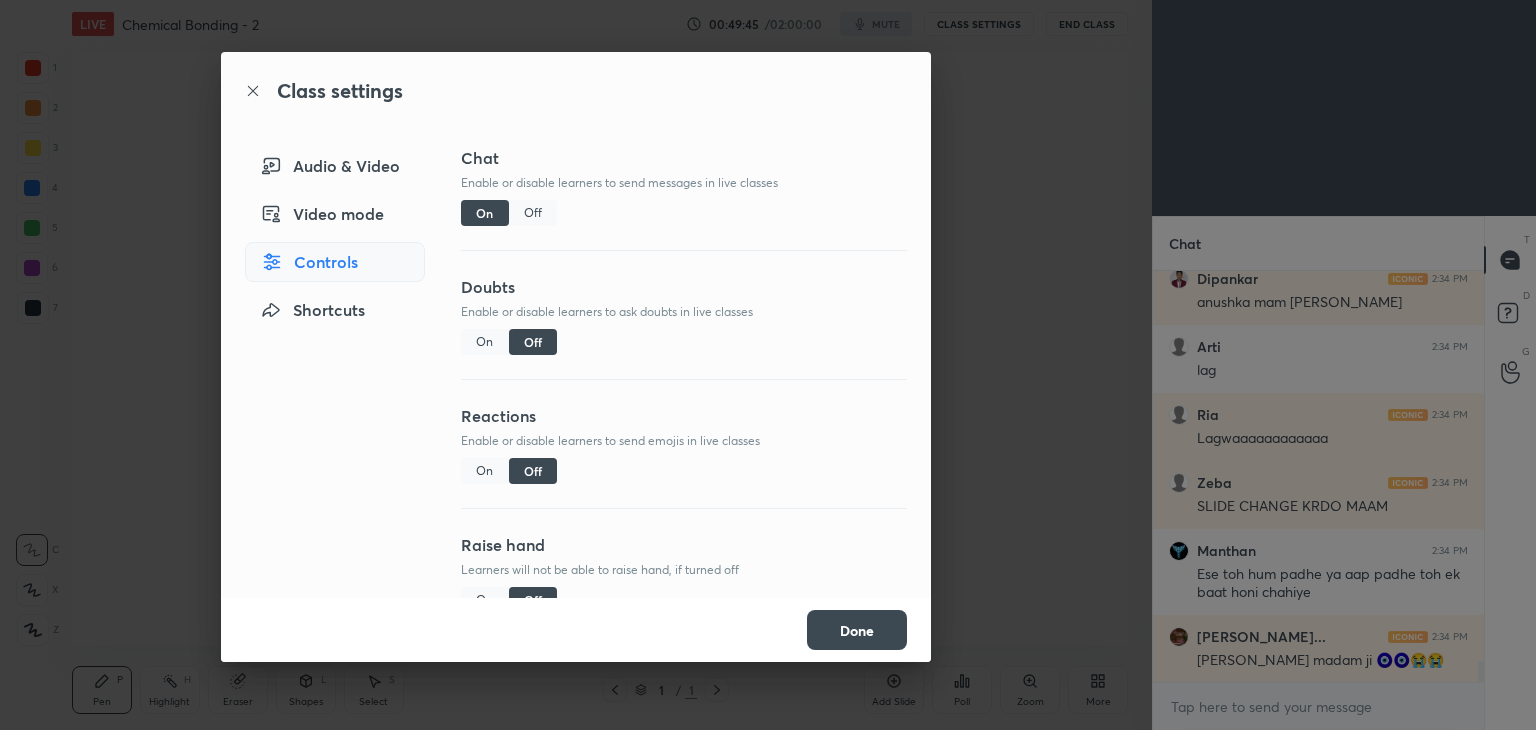 click 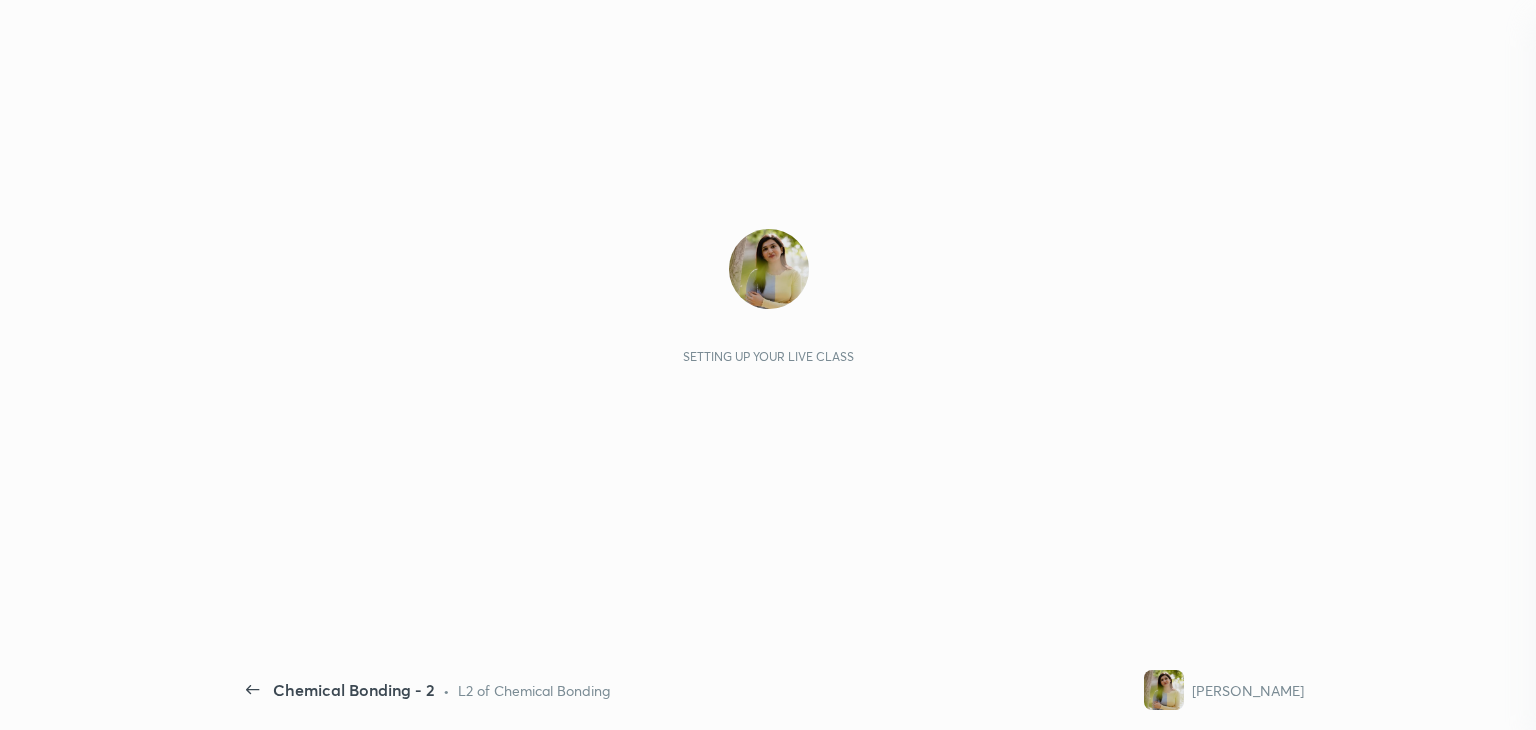 scroll, scrollTop: 0, scrollLeft: 0, axis: both 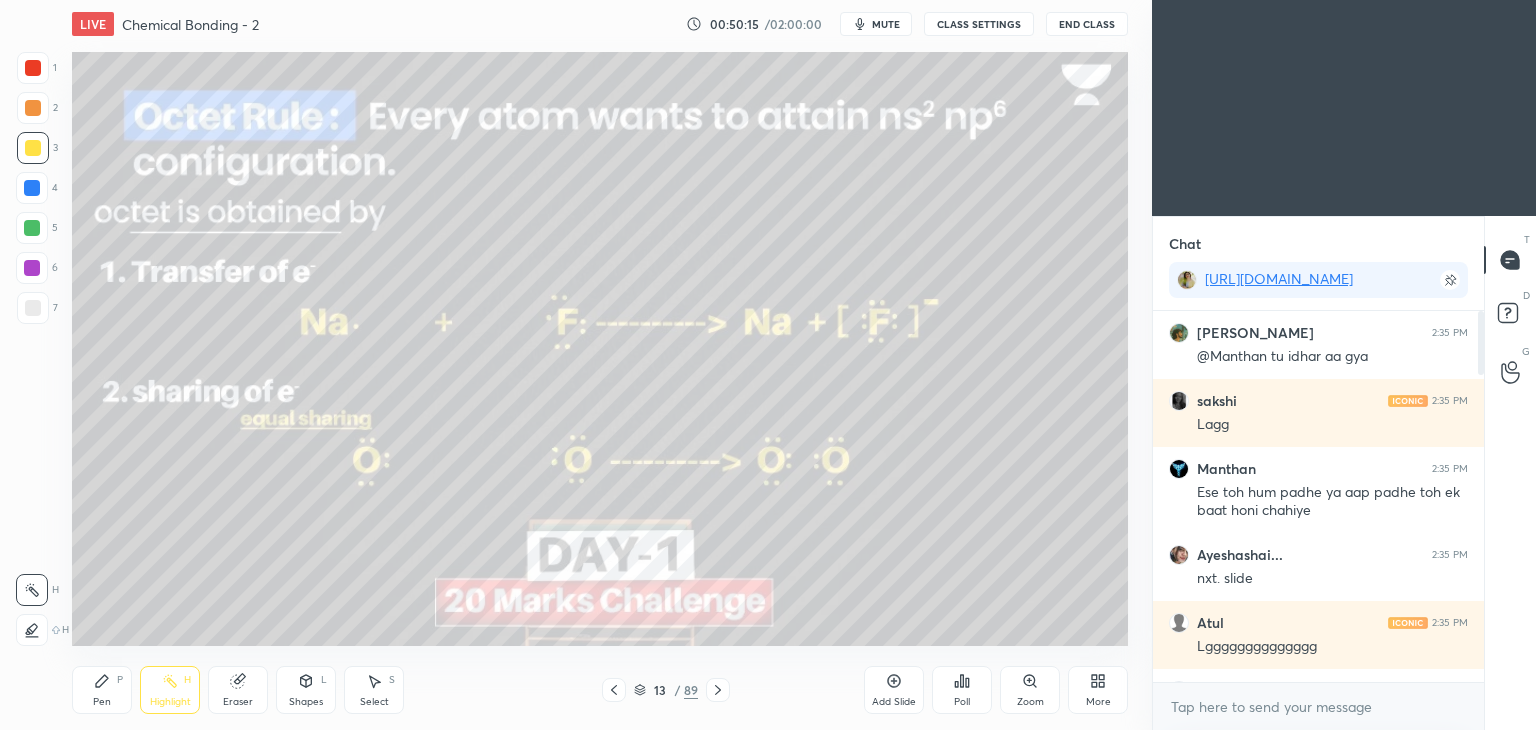 click 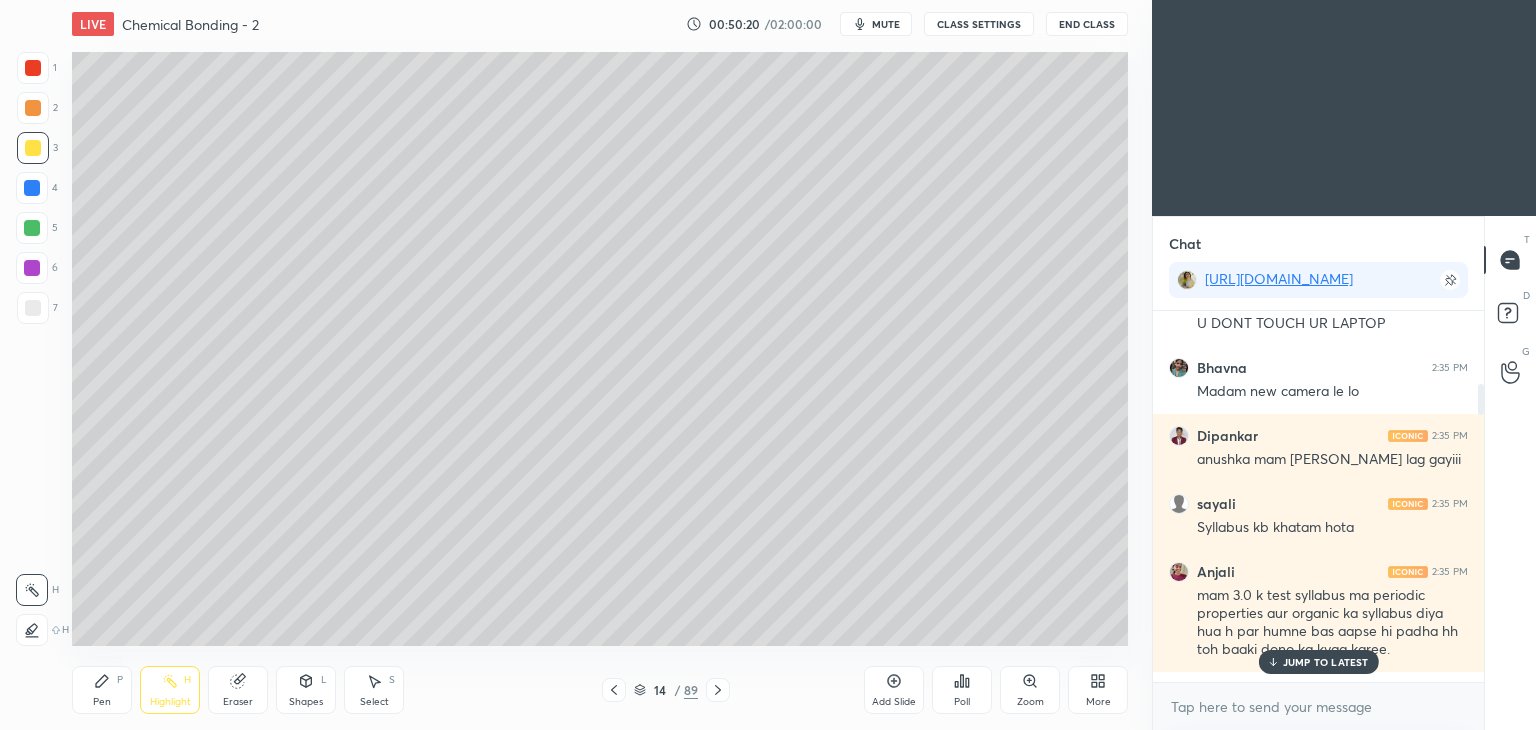 scroll, scrollTop: 807, scrollLeft: 0, axis: vertical 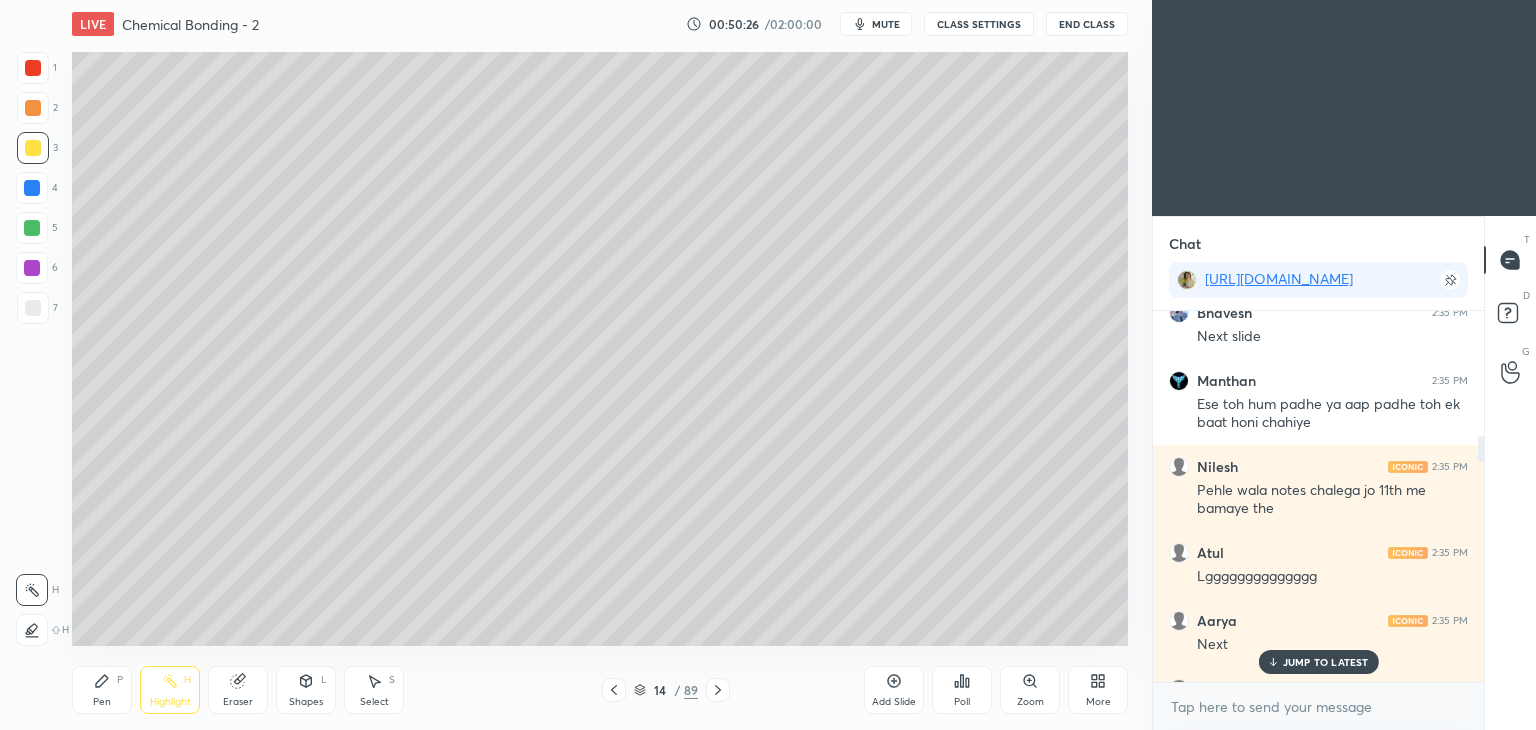 click on "JUMP TO LATEST" at bounding box center (1318, 662) 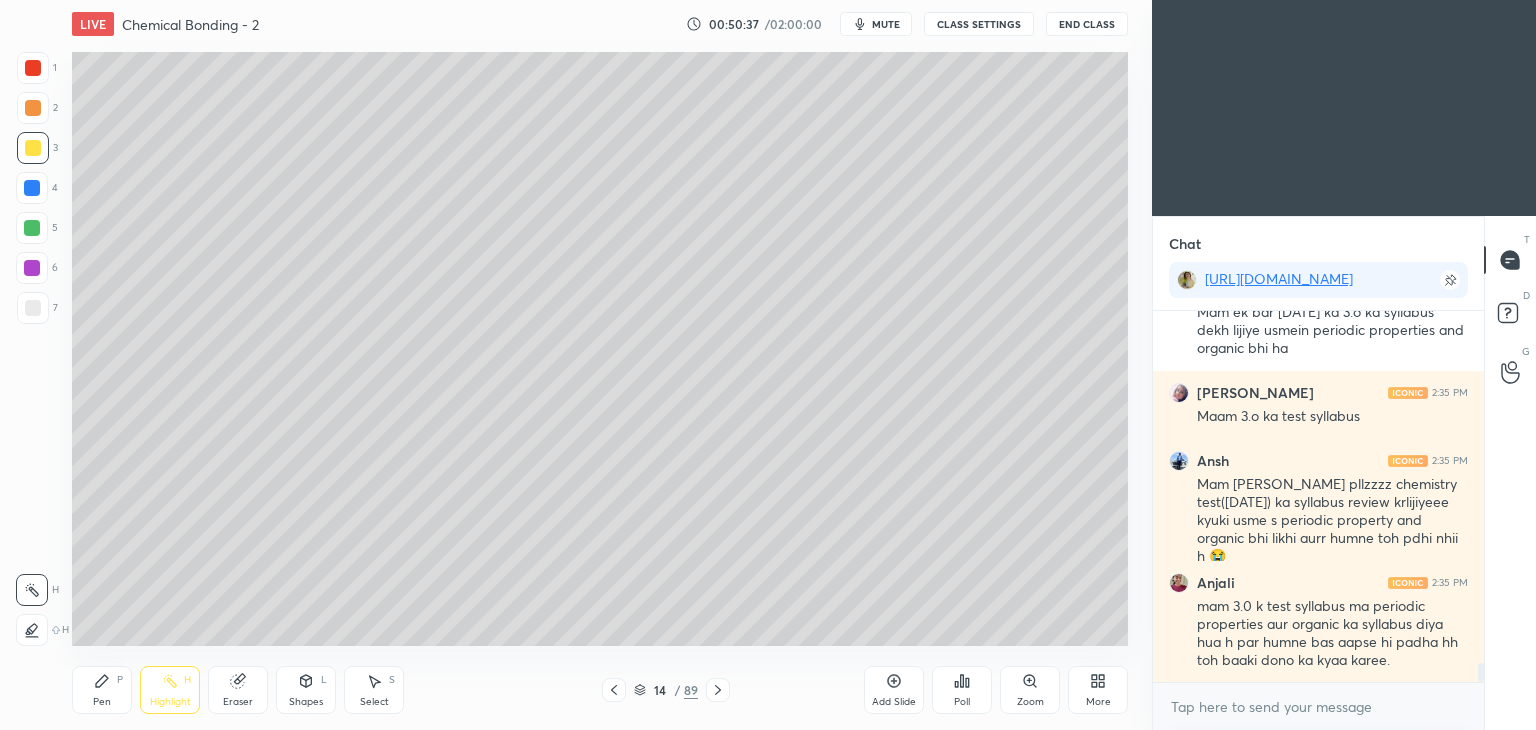 scroll, scrollTop: 7146, scrollLeft: 0, axis: vertical 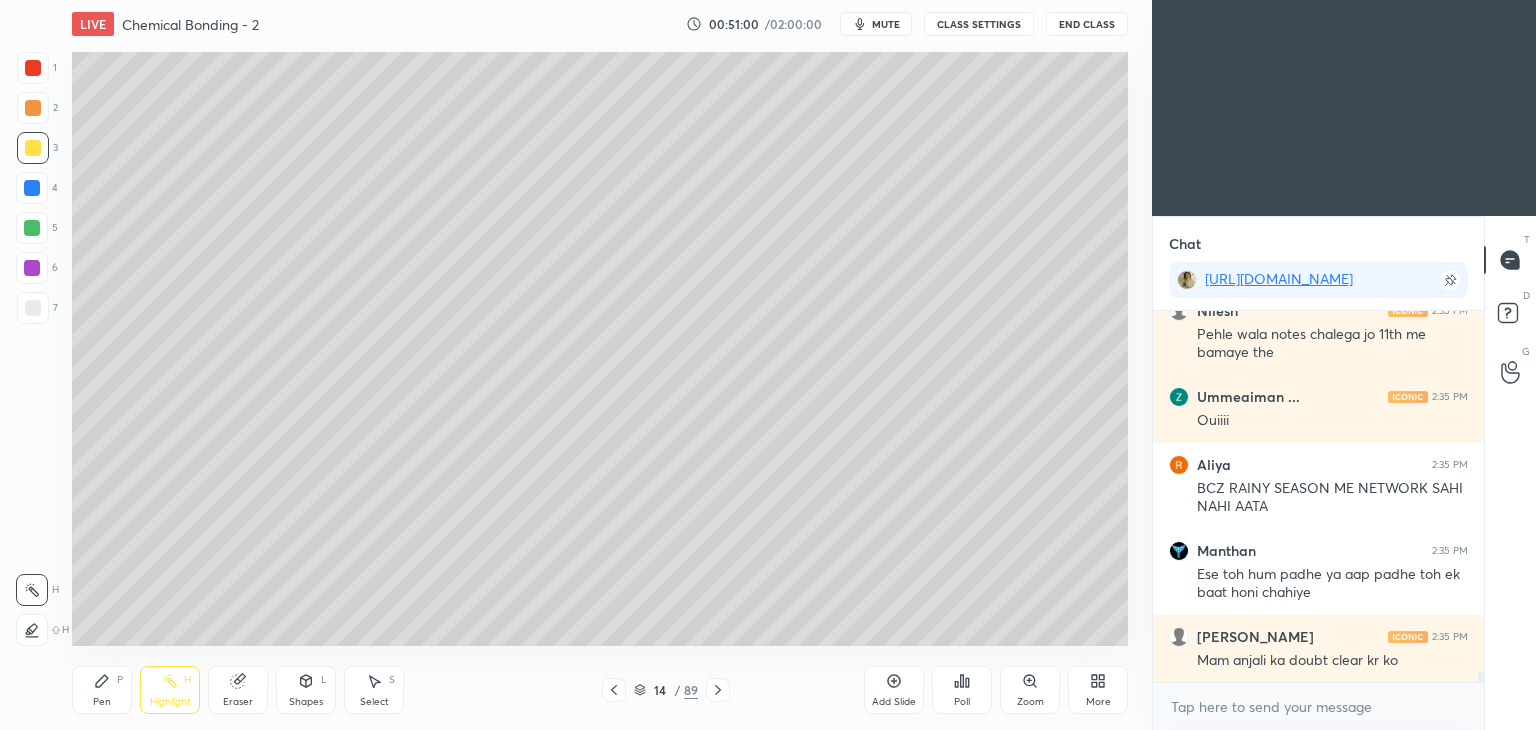 click 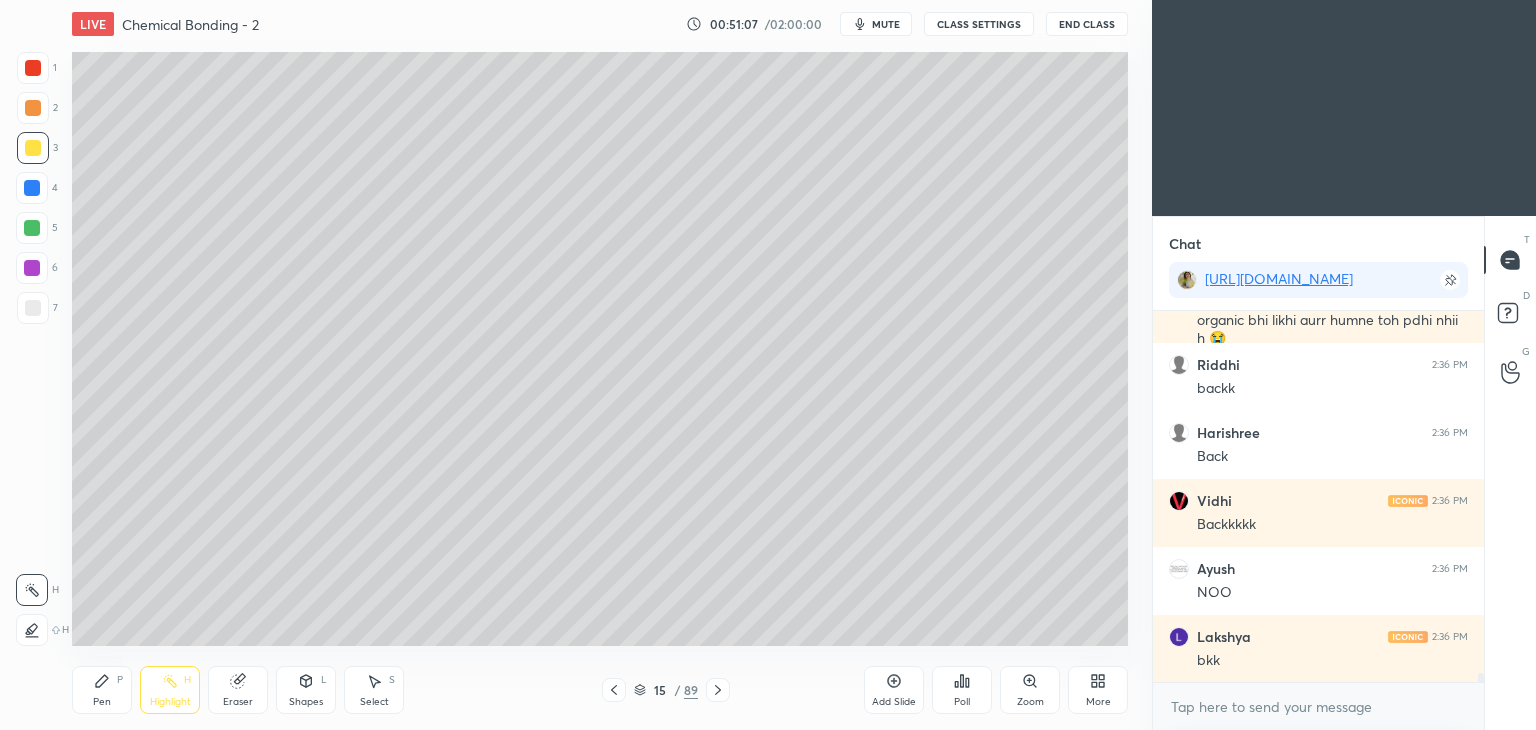 click 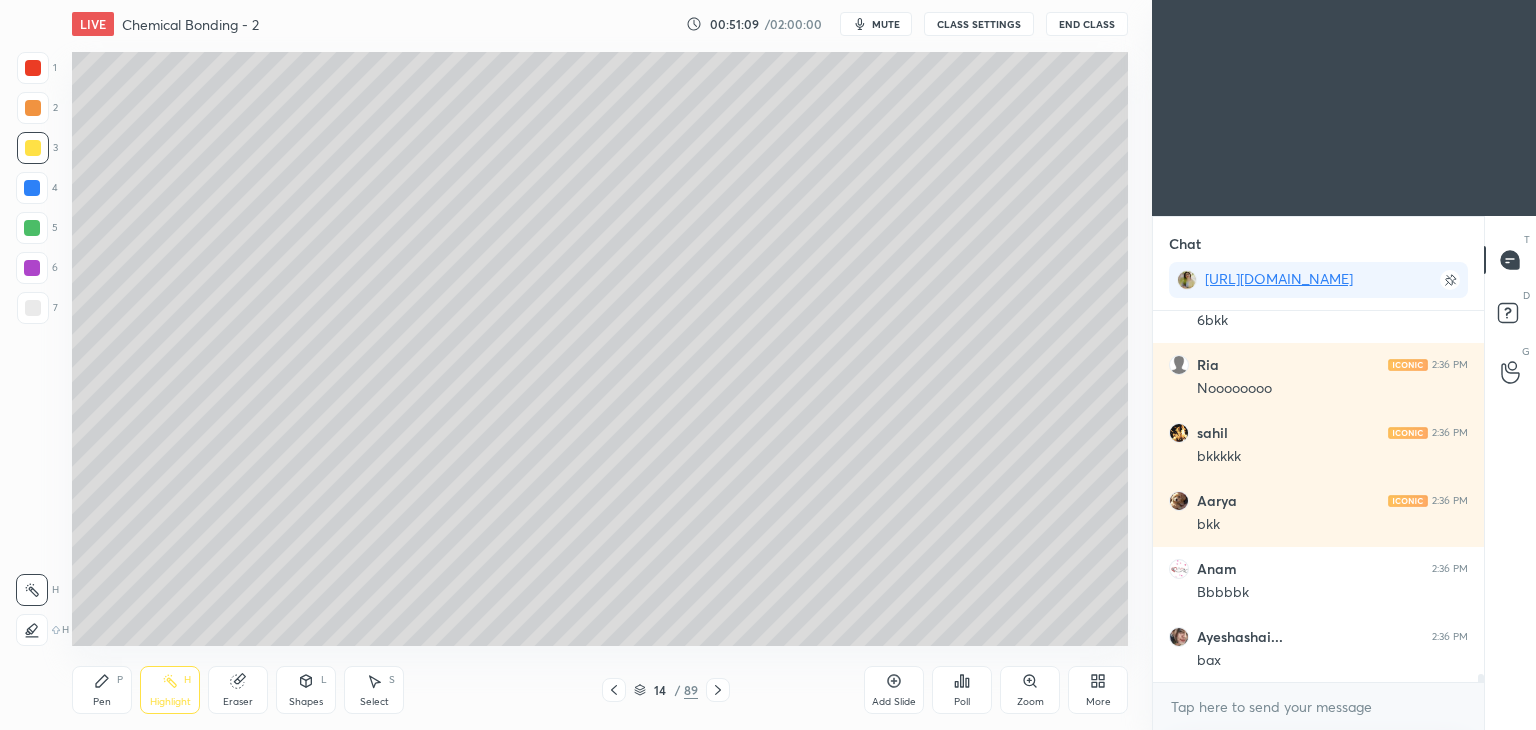 click on "CLASS SETTINGS" at bounding box center [979, 24] 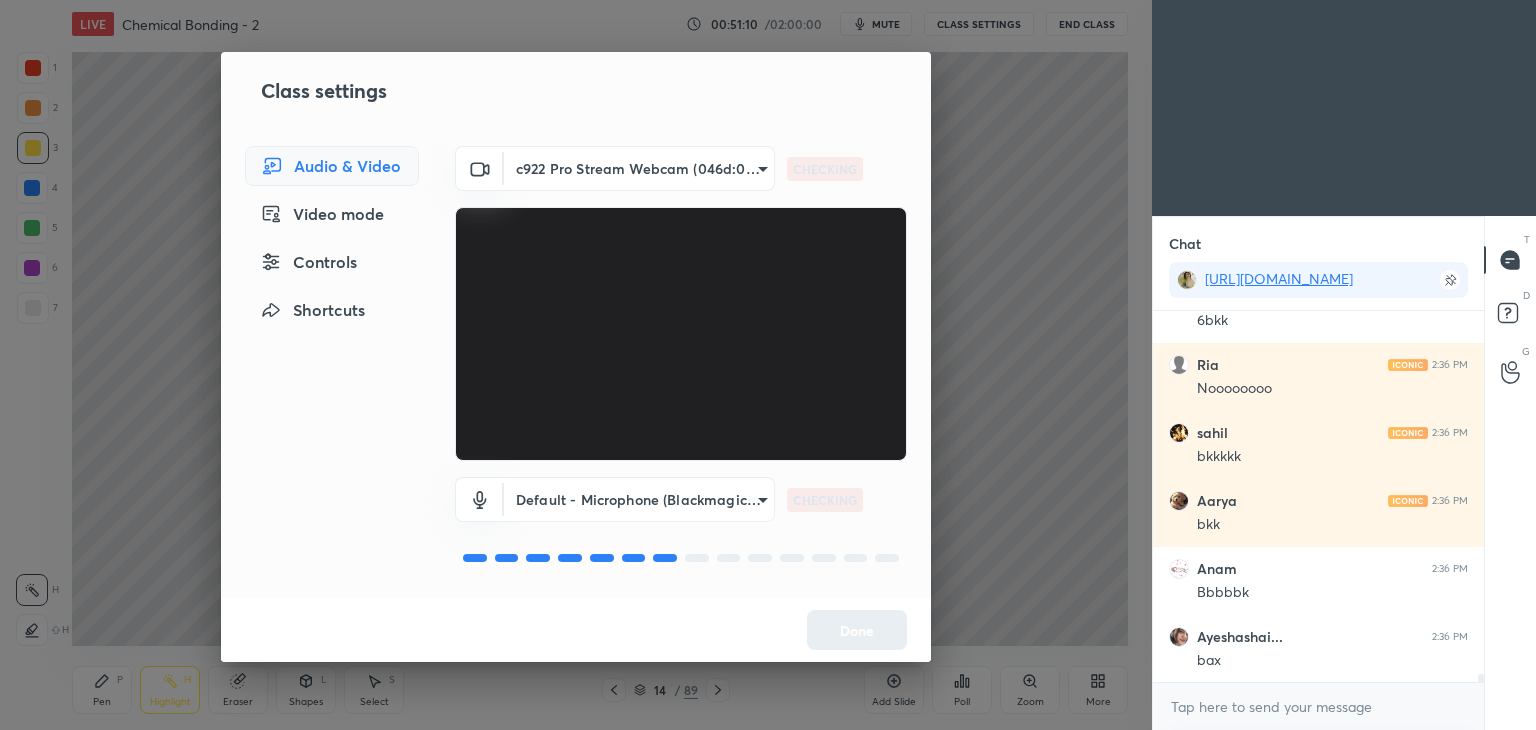 click on "Controls" at bounding box center [332, 262] 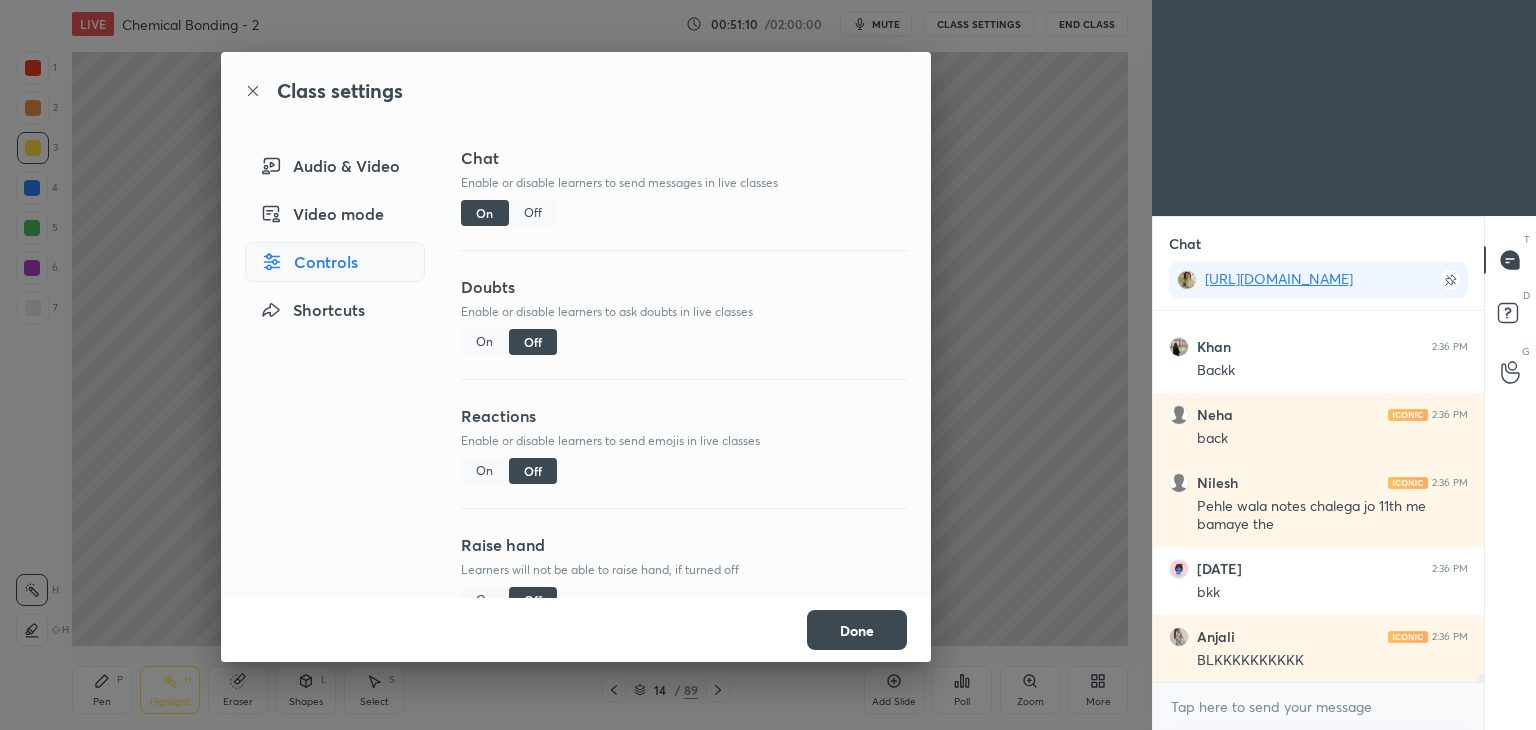 click on "Off" at bounding box center [533, 213] 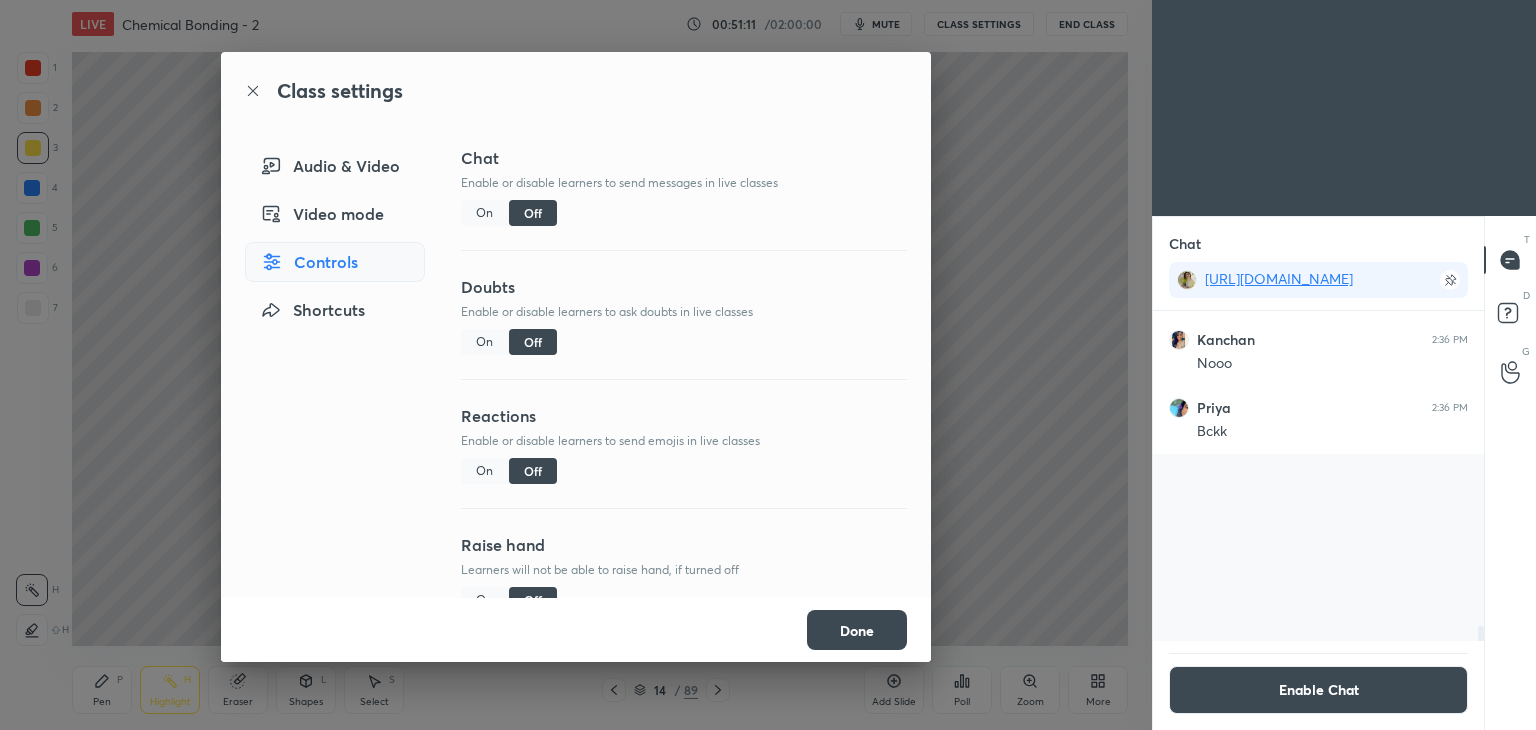 click on "Learners will not be able to raise hand, if turned off" at bounding box center [684, 570] 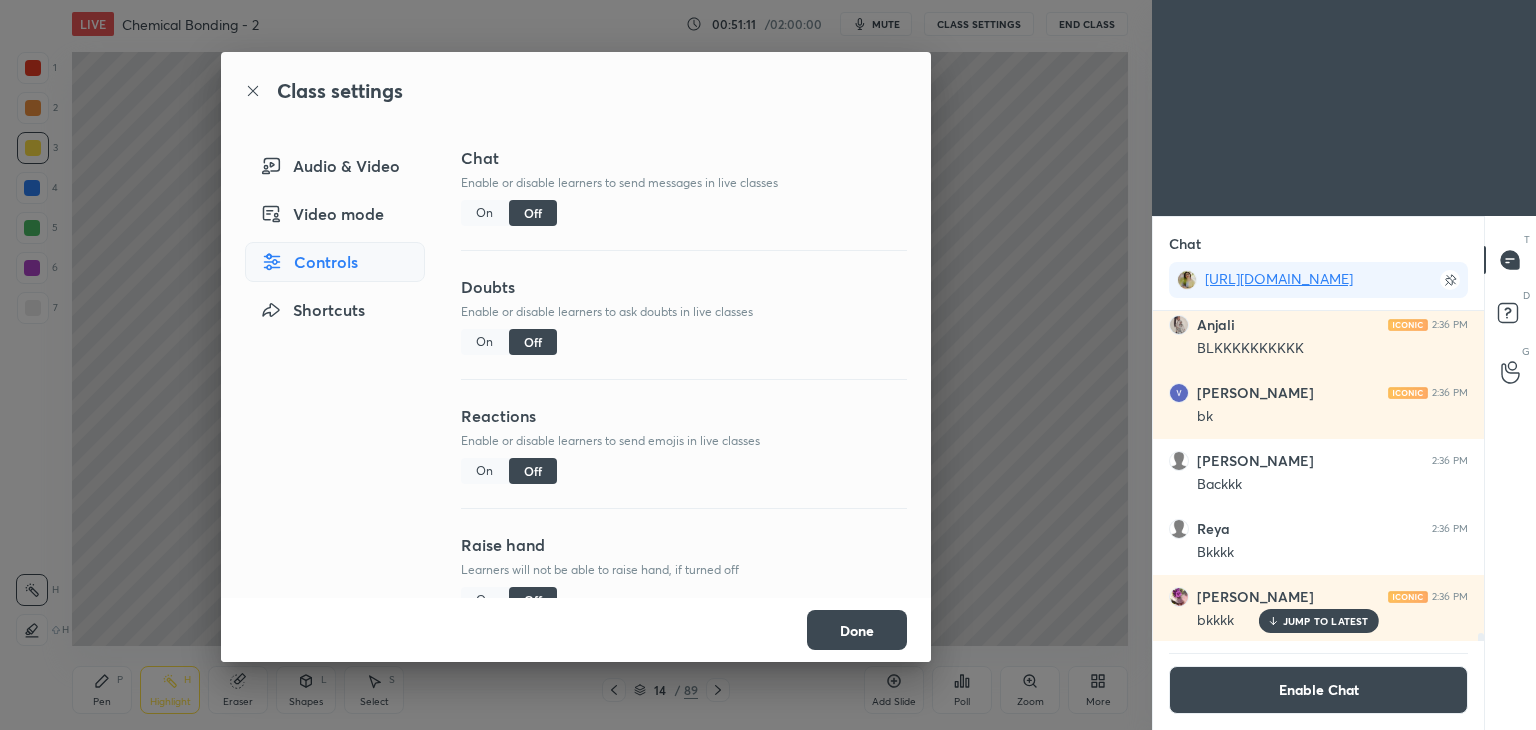 click on "Done" at bounding box center (857, 630) 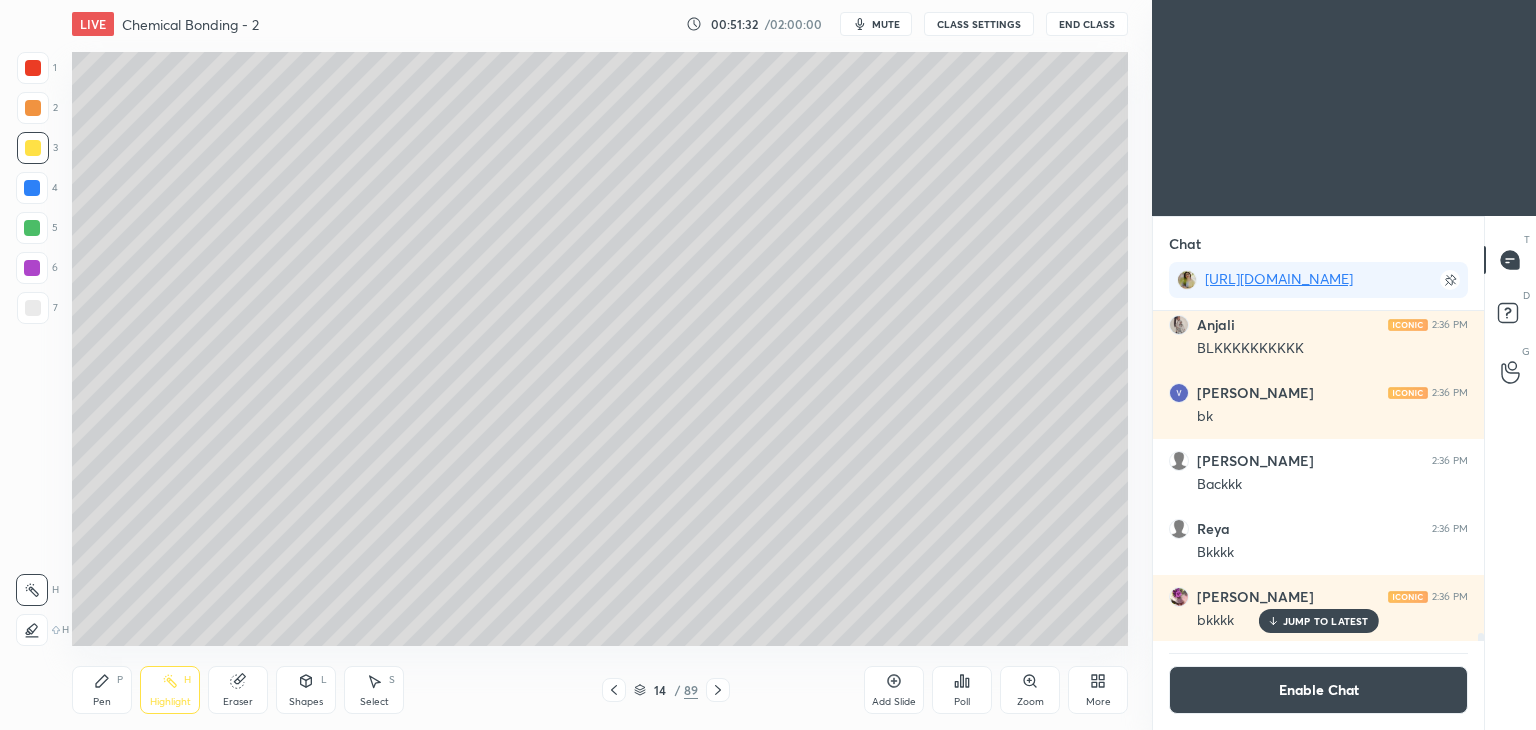 click on "JUMP TO LATEST" at bounding box center (1318, 621) 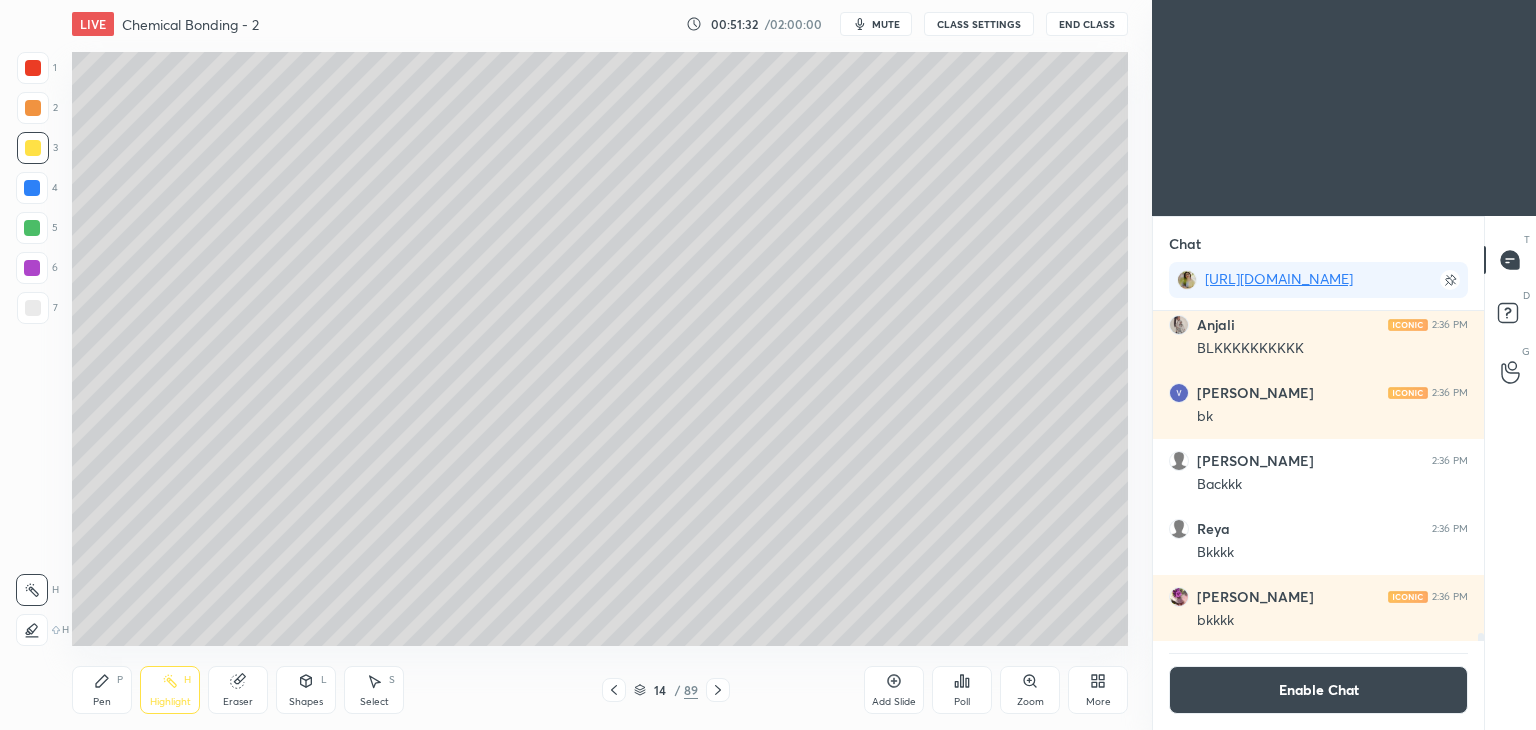 click on "Enable Chat" at bounding box center [1318, 690] 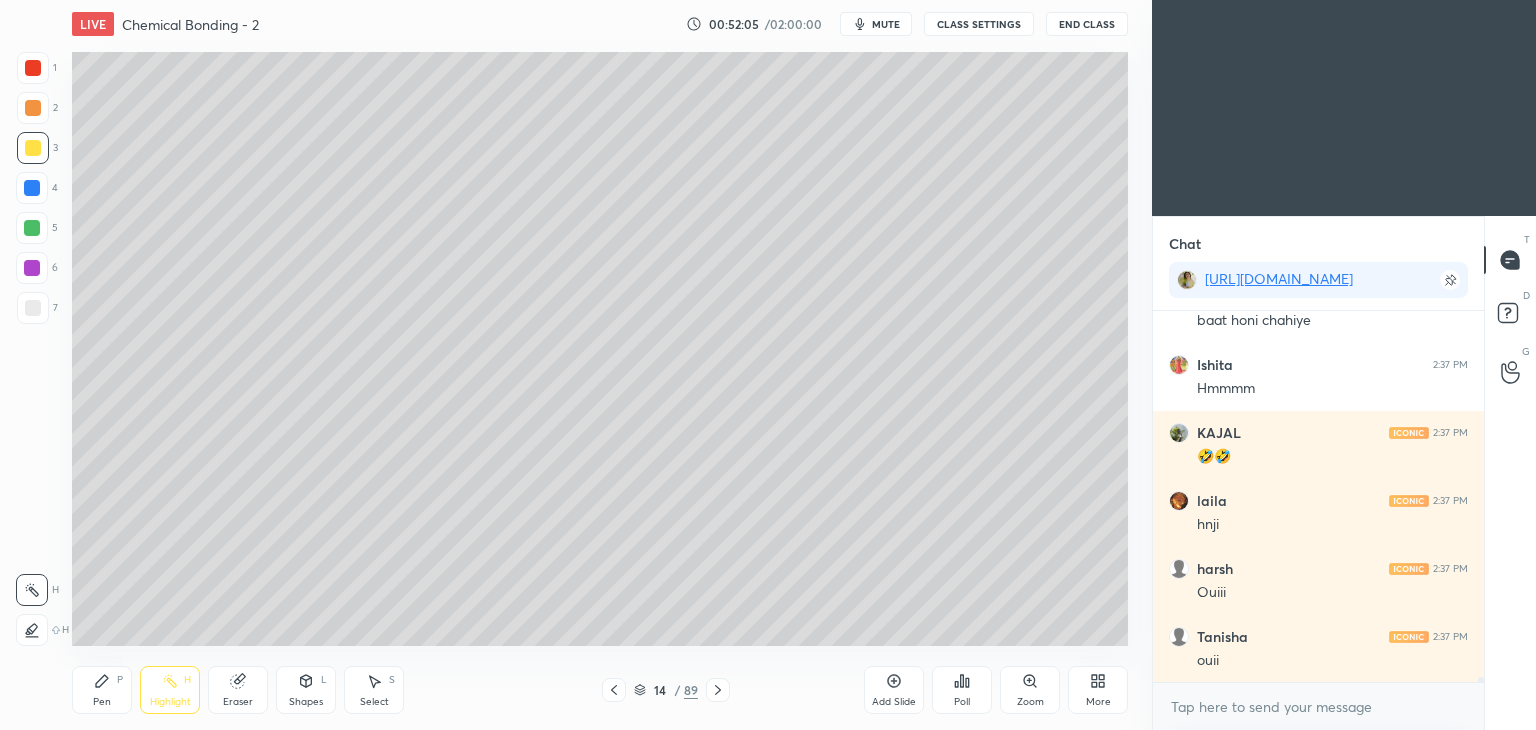 click on "CLASS SETTINGS" at bounding box center [979, 24] 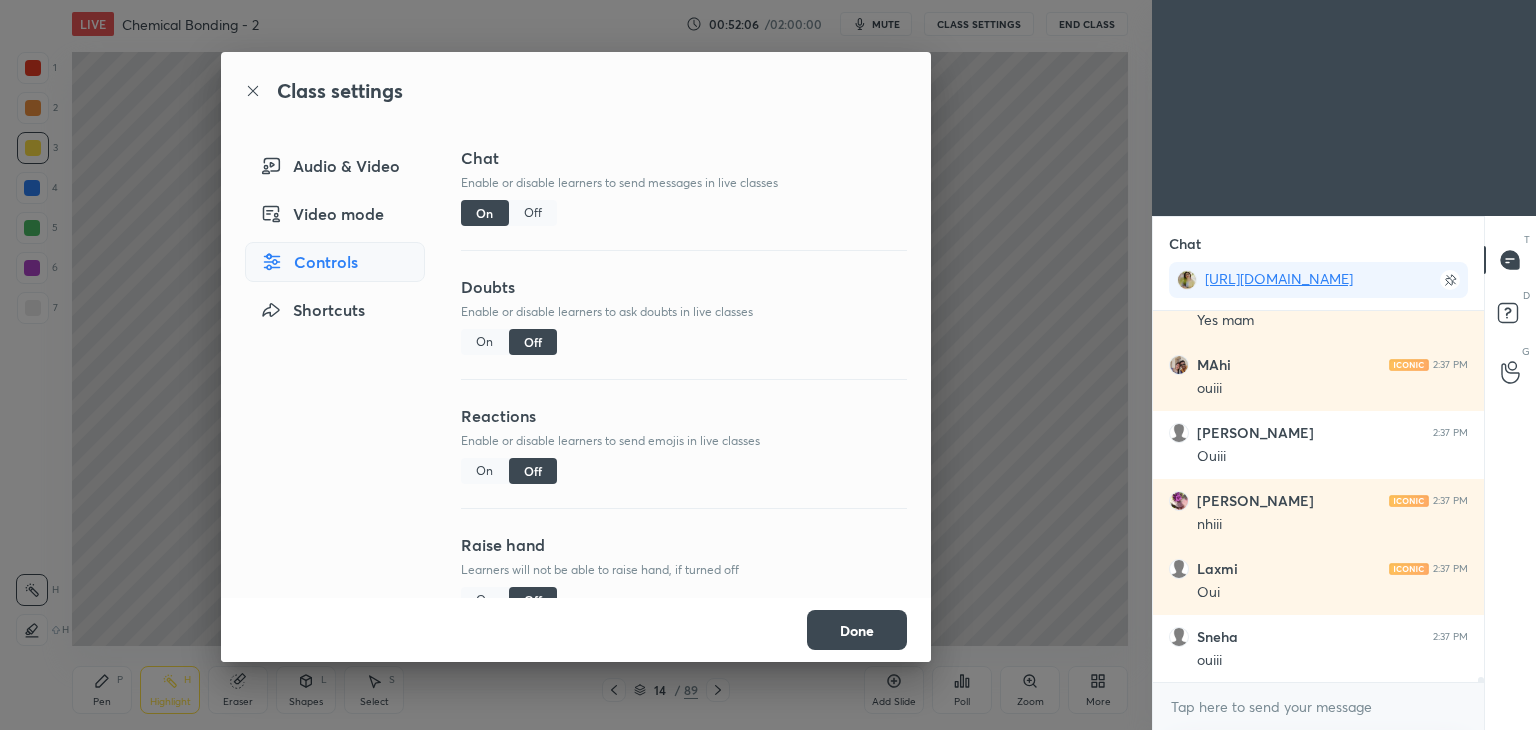click on "Off" at bounding box center [533, 213] 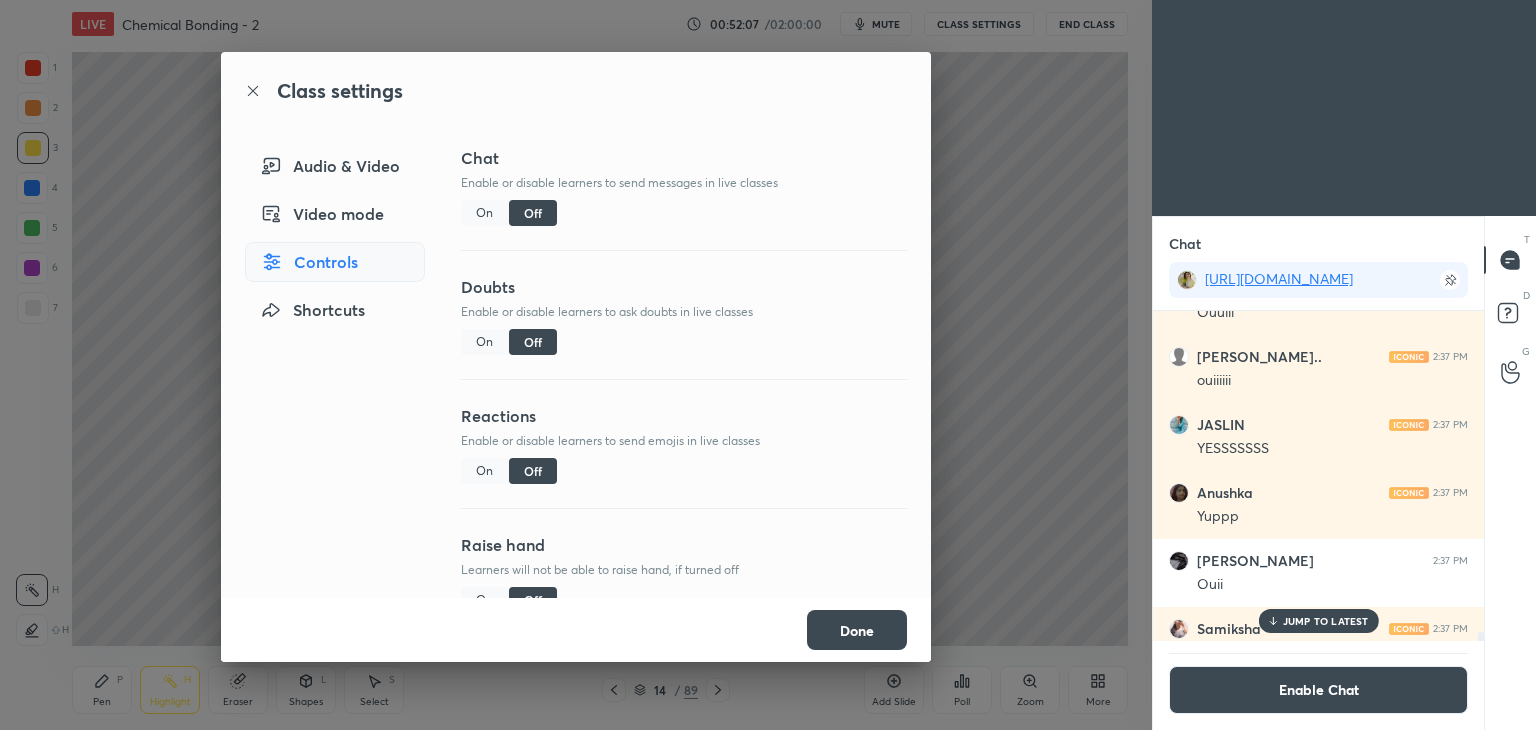 click on "Done" at bounding box center [857, 630] 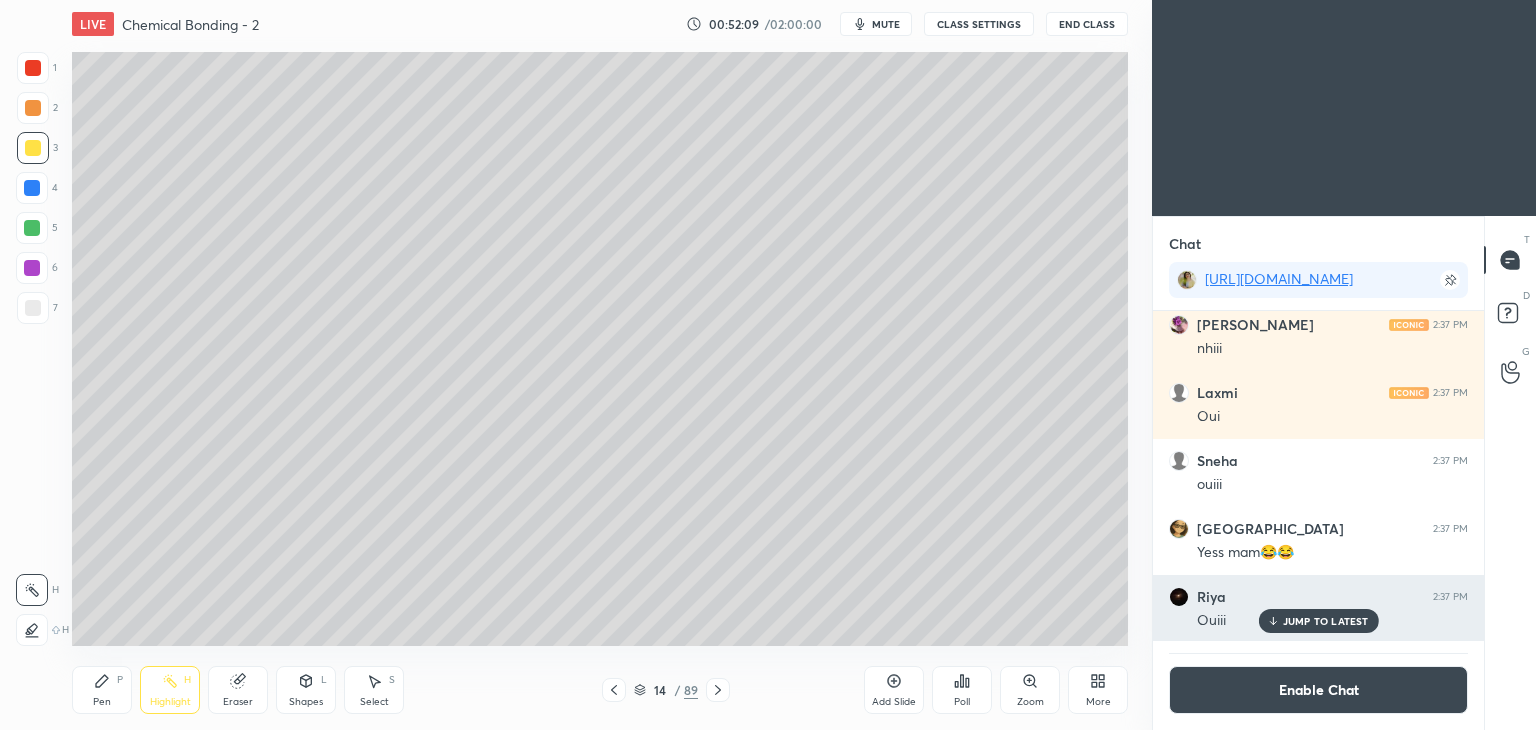 click on "JUMP TO LATEST" at bounding box center [1318, 621] 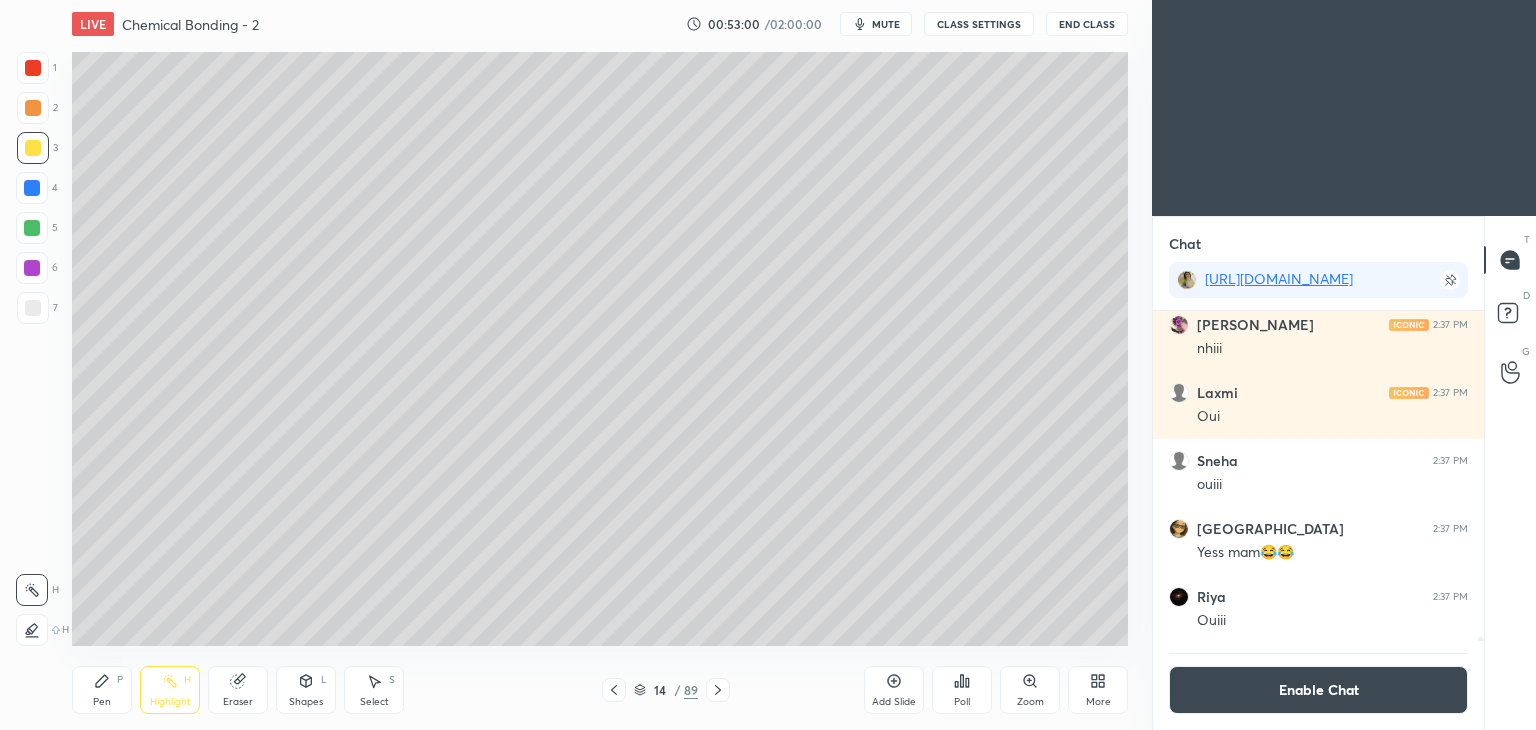click 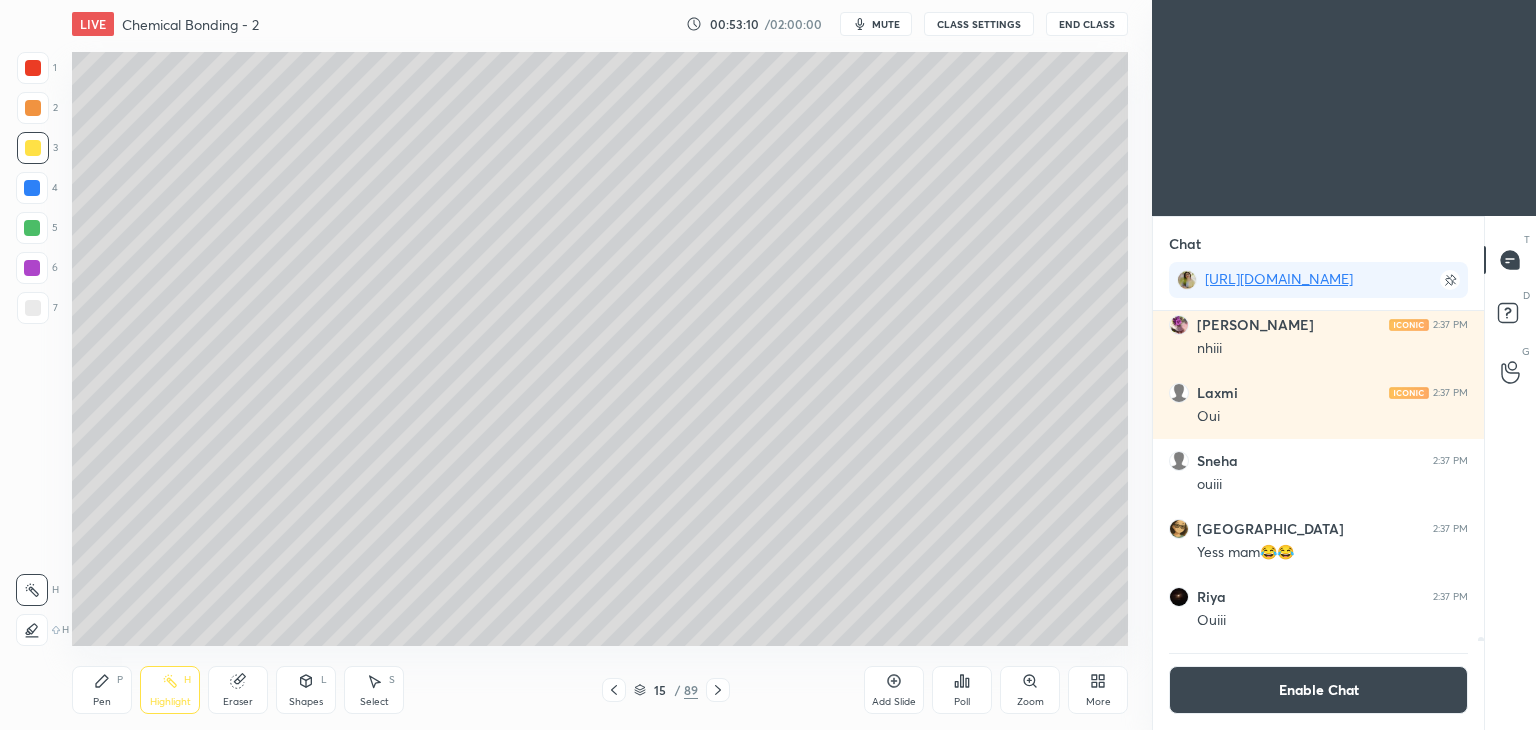 click on "Enable Chat" at bounding box center (1318, 690) 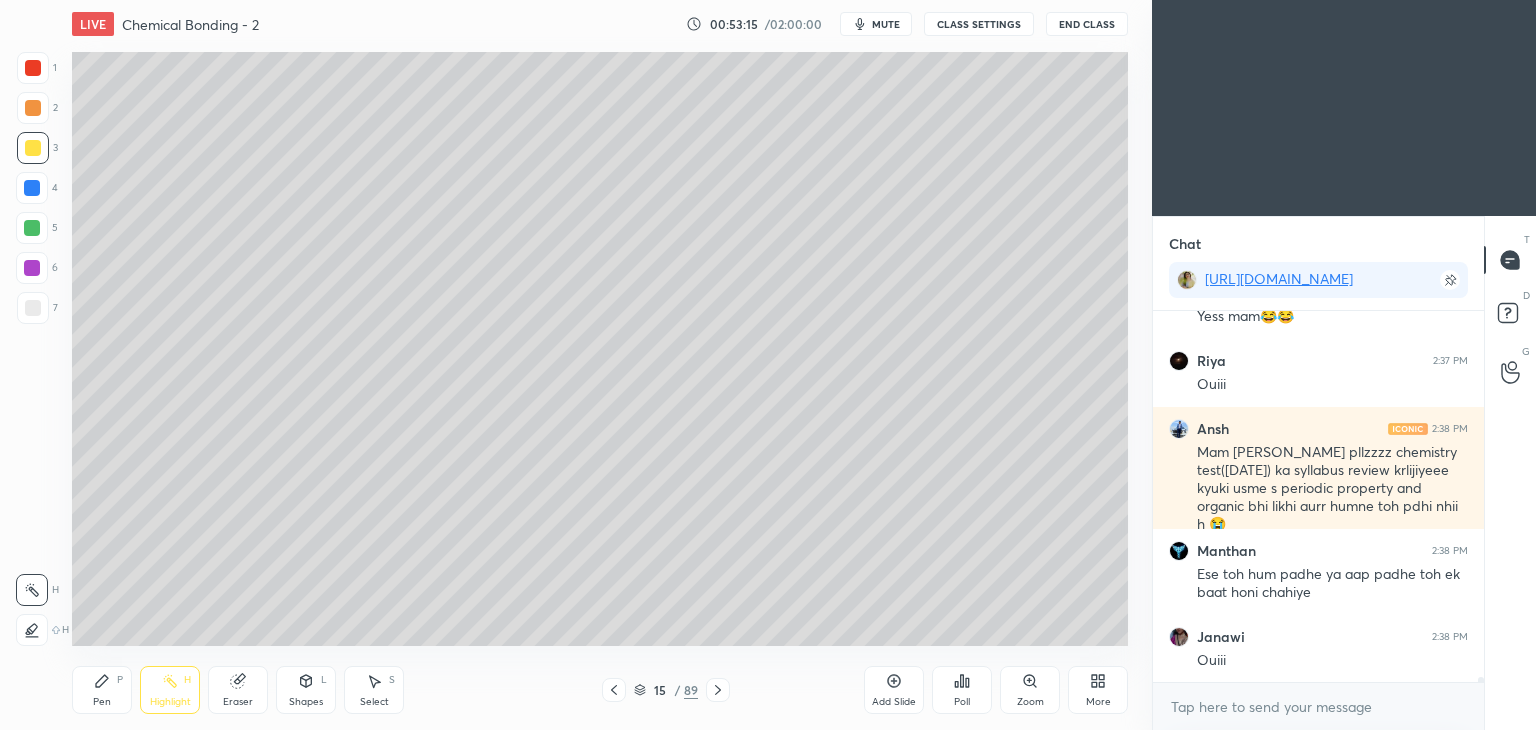 scroll, scrollTop: 24986, scrollLeft: 0, axis: vertical 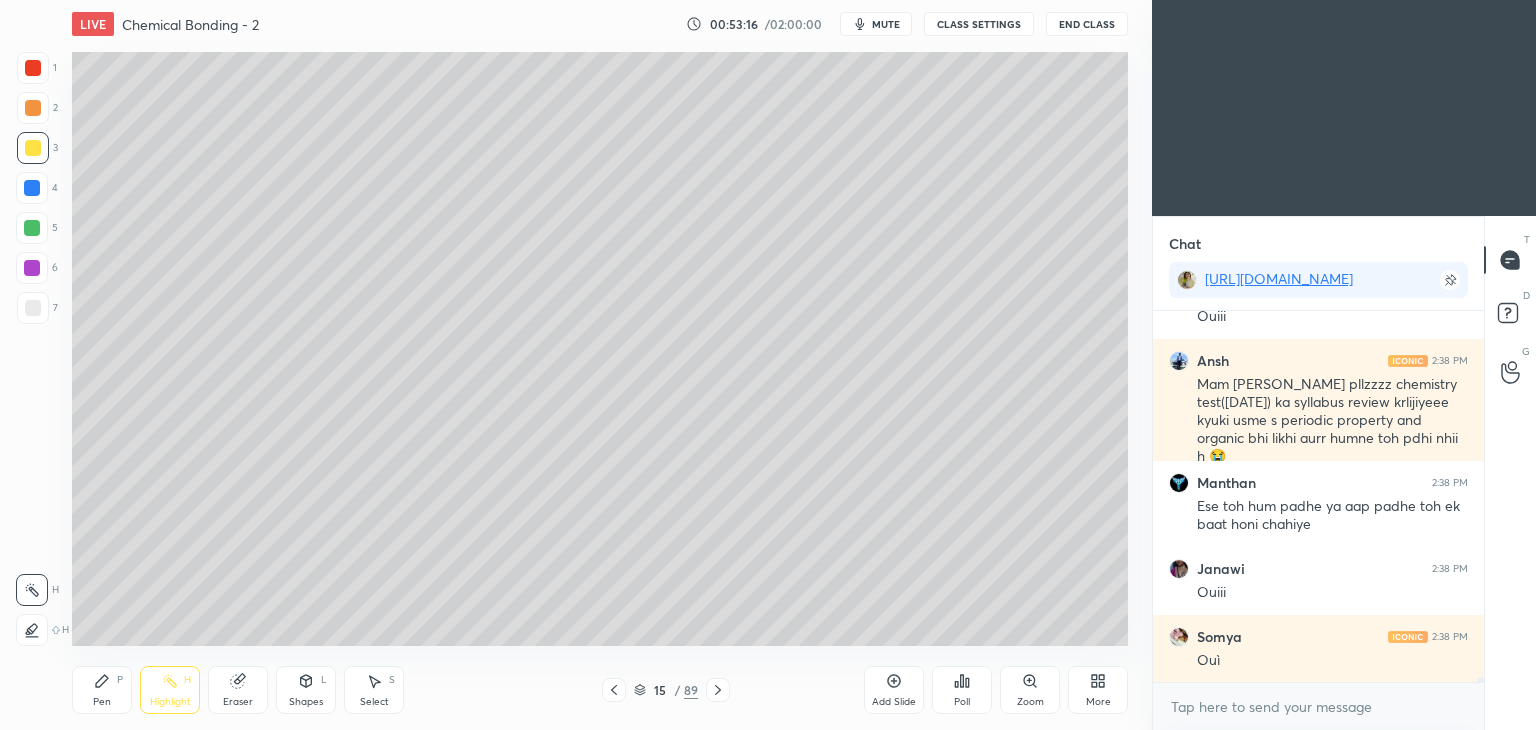 click on "Pen P" at bounding box center (102, 690) 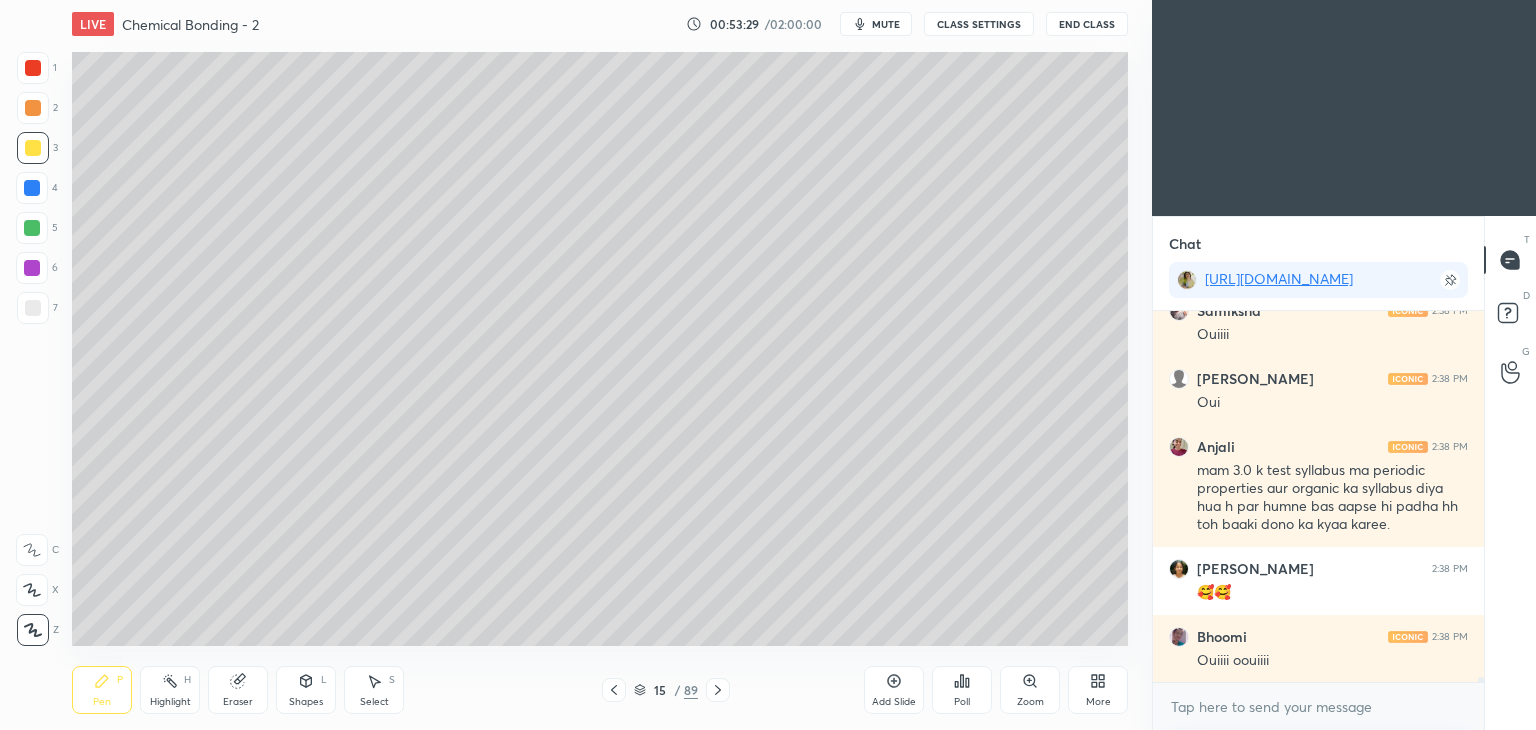 scroll, scrollTop: 26790, scrollLeft: 0, axis: vertical 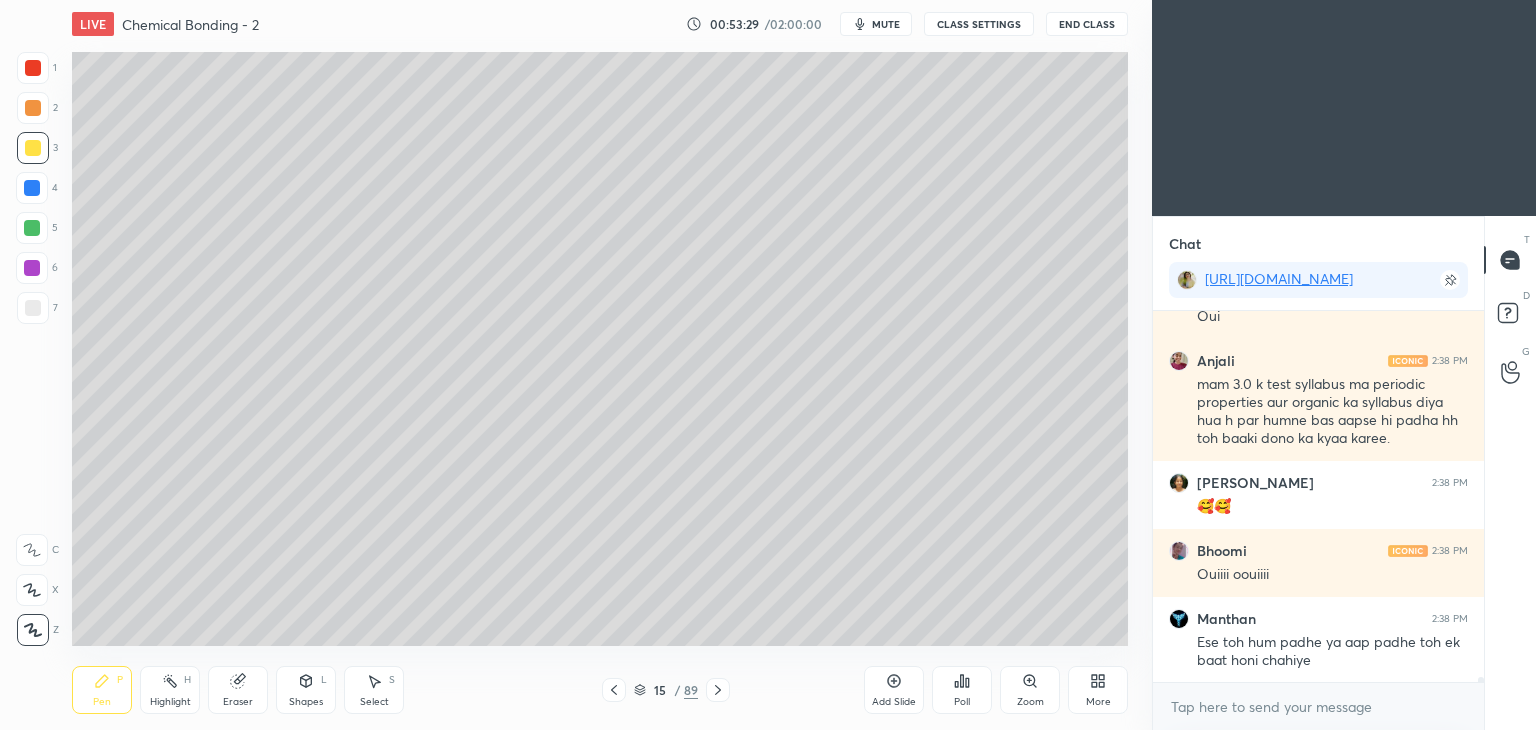 click on "CLASS SETTINGS" at bounding box center [979, 24] 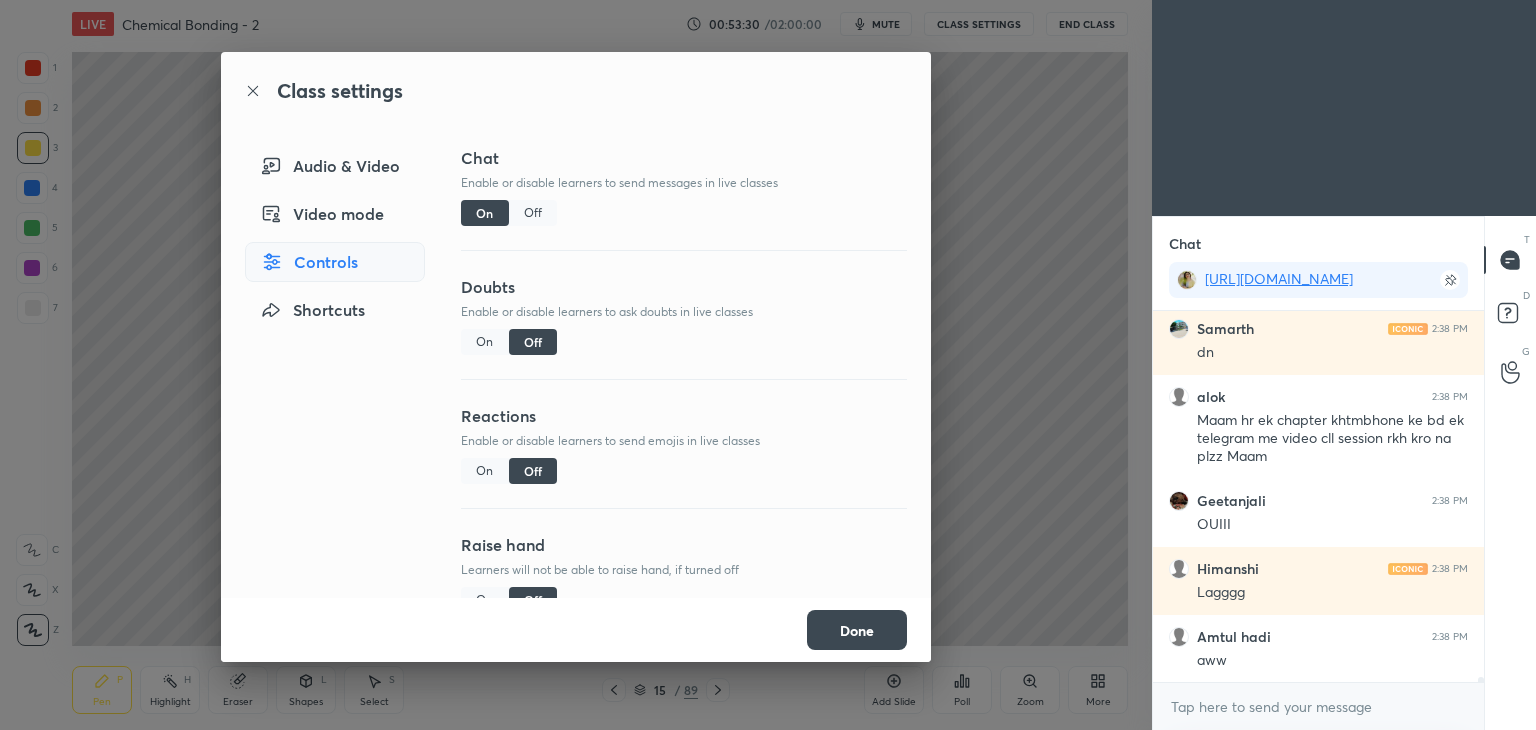 click on "Off" at bounding box center (533, 213) 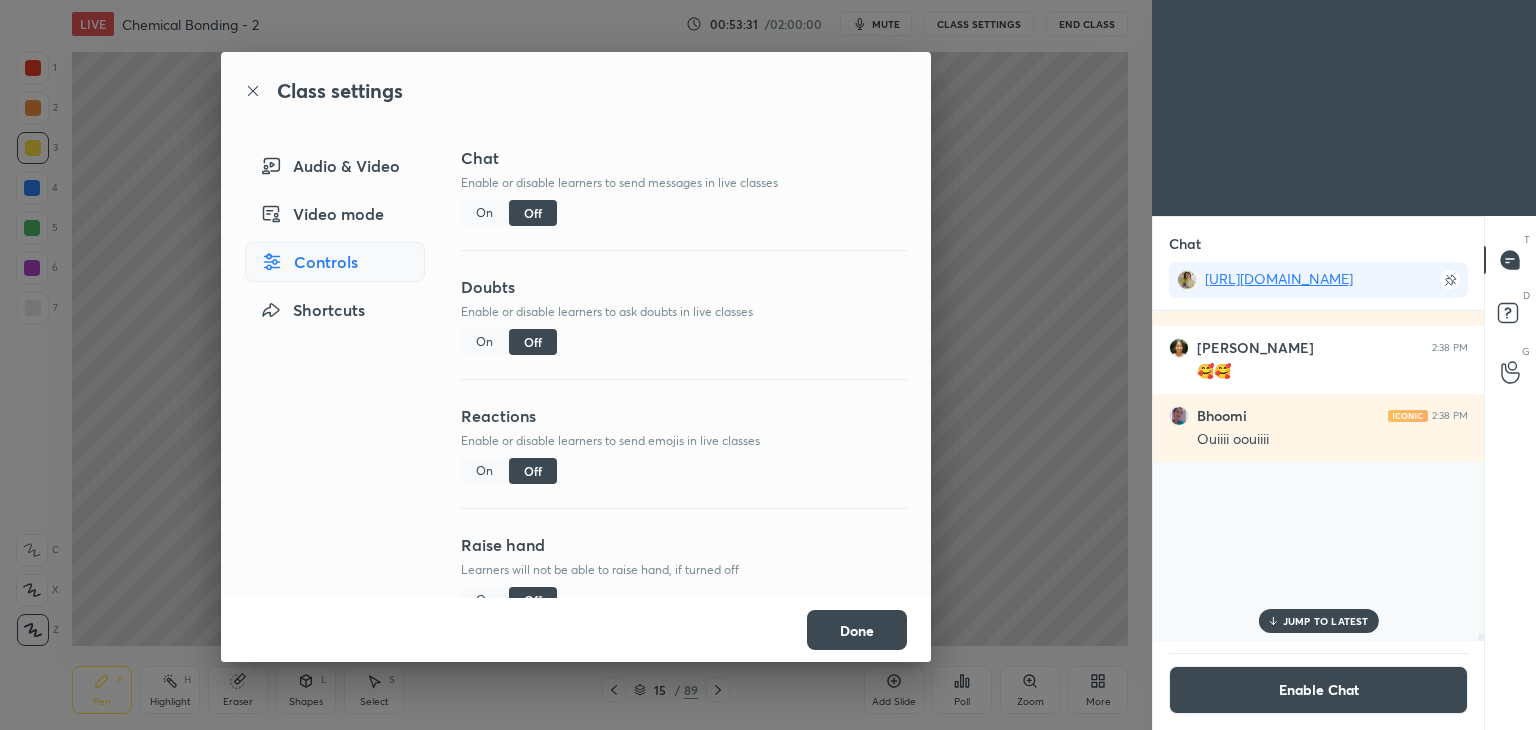 scroll, scrollTop: 26428, scrollLeft: 0, axis: vertical 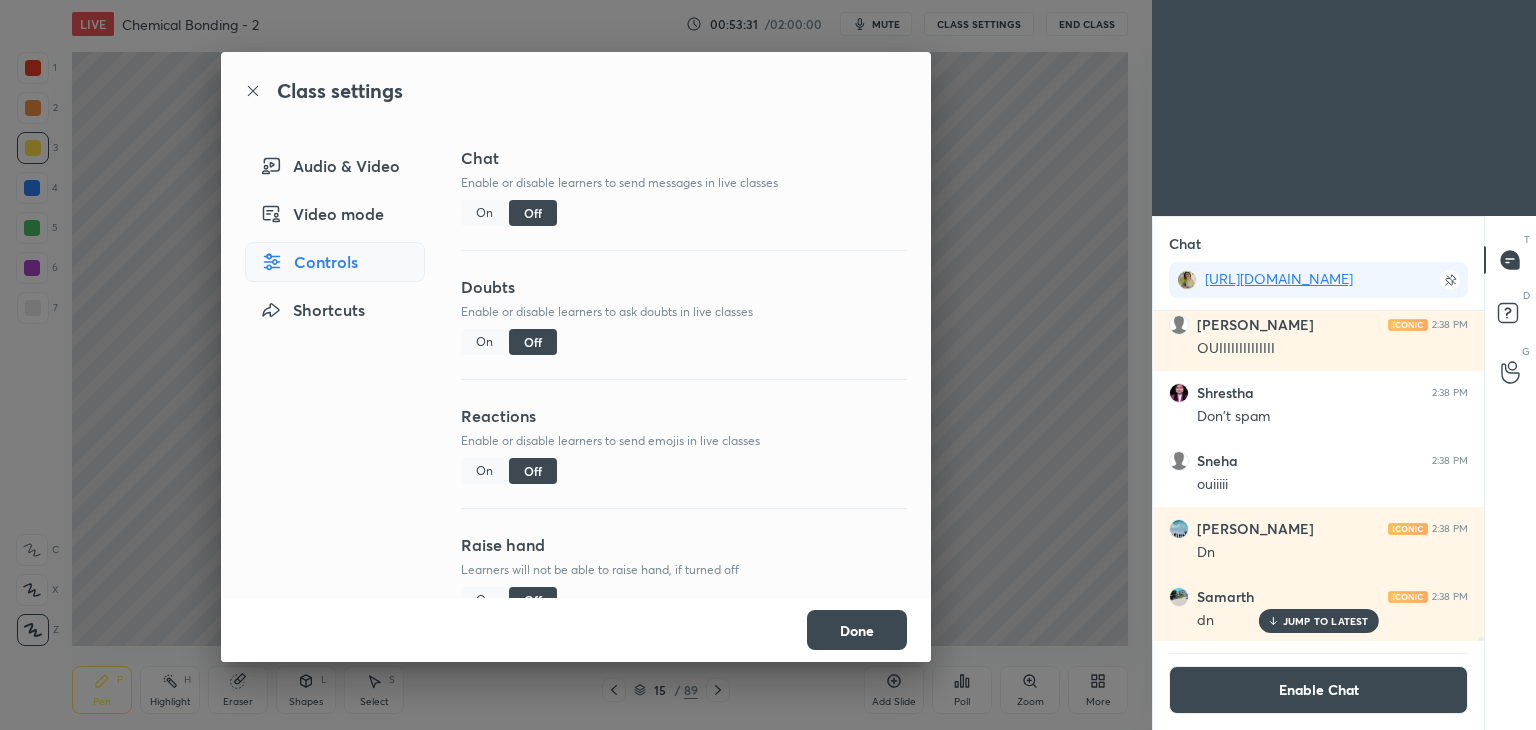 click on "On" at bounding box center (485, 213) 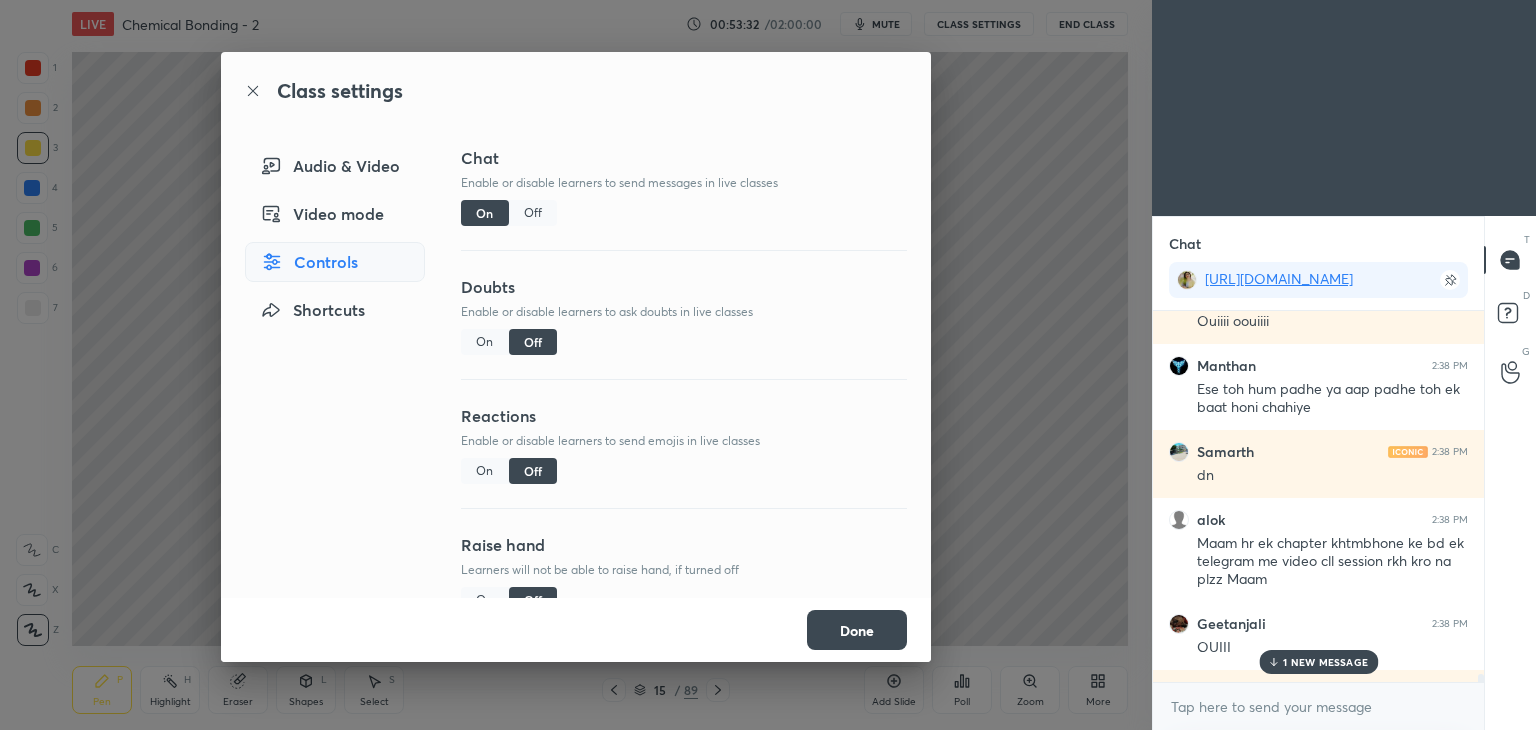 click on "Done" at bounding box center [857, 630] 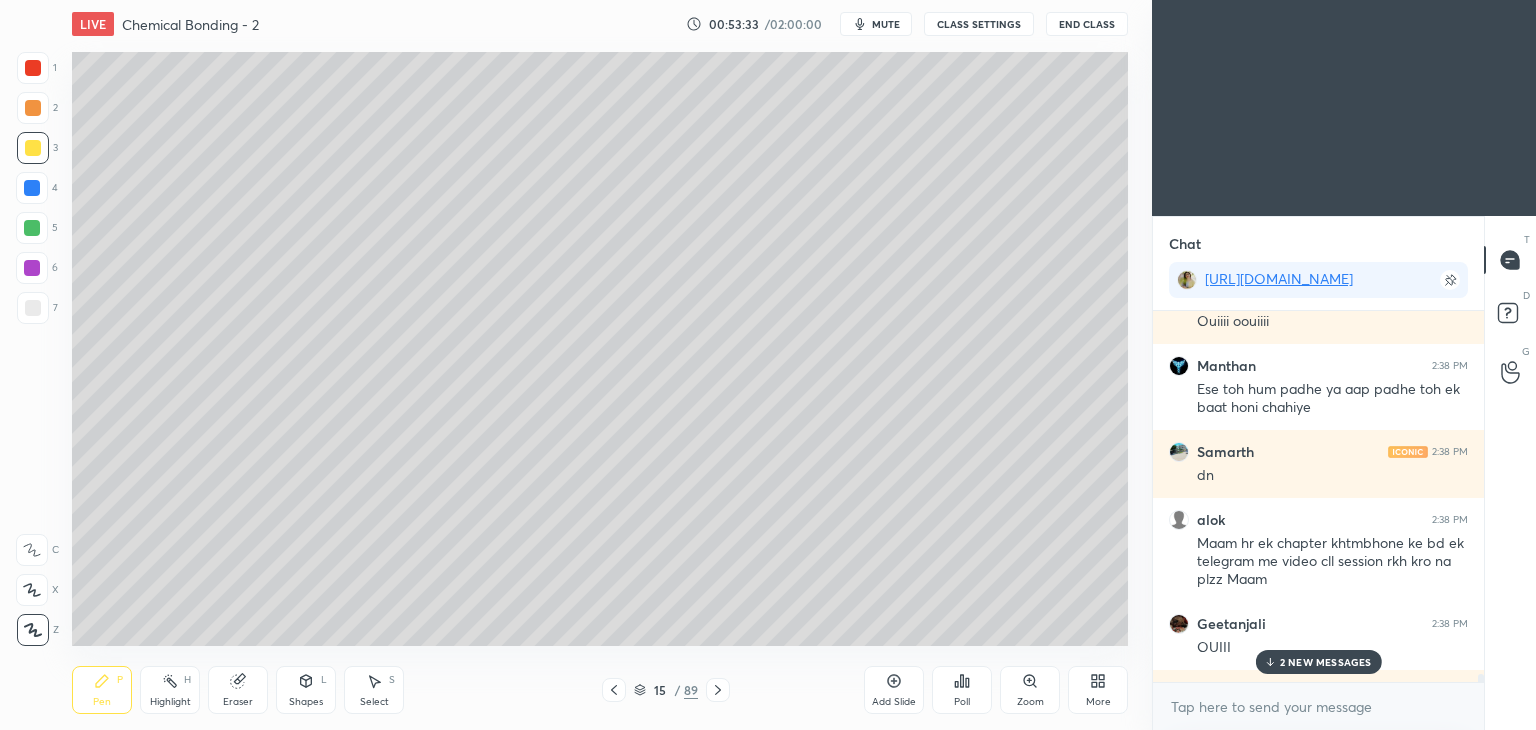 click 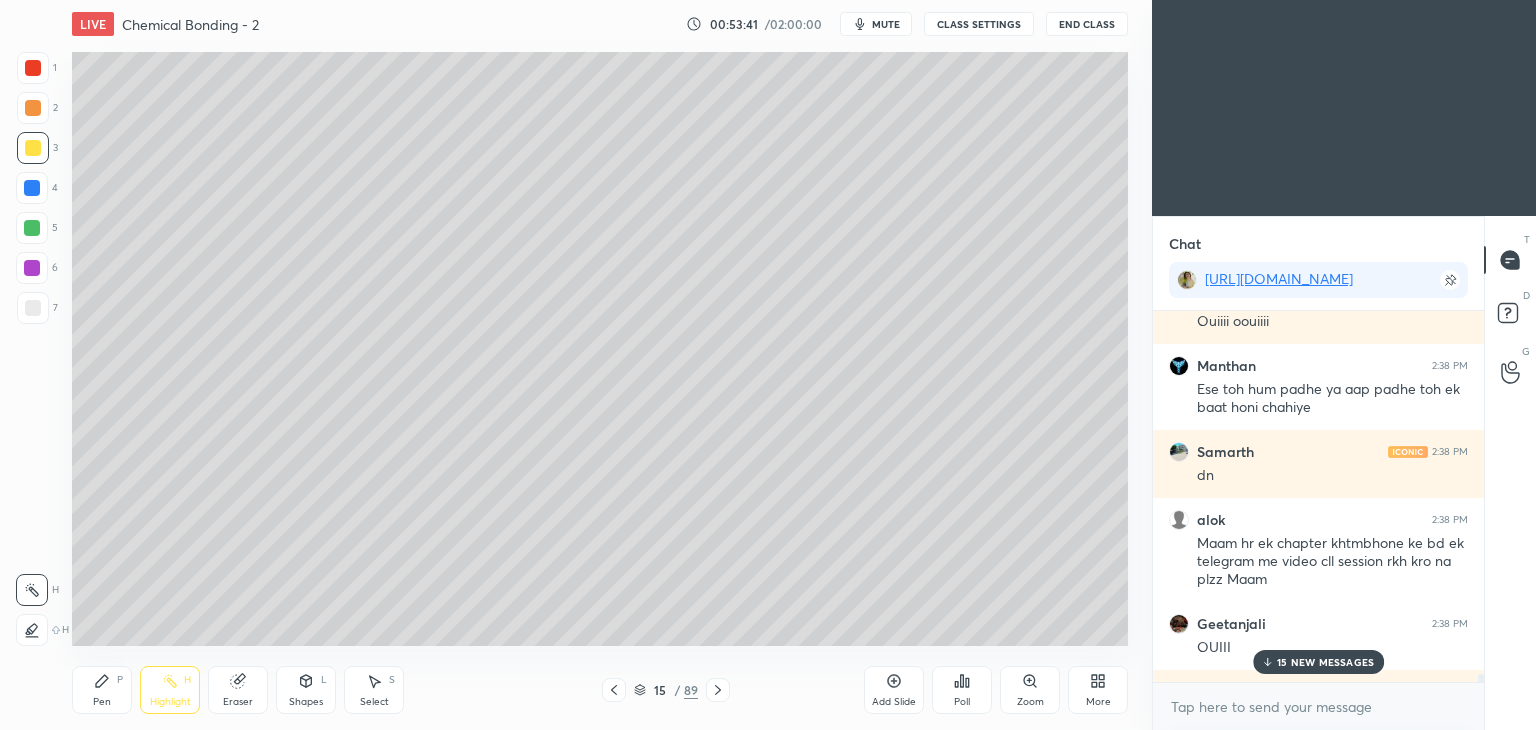 click on "15 NEW MESSAGES" at bounding box center [1325, 662] 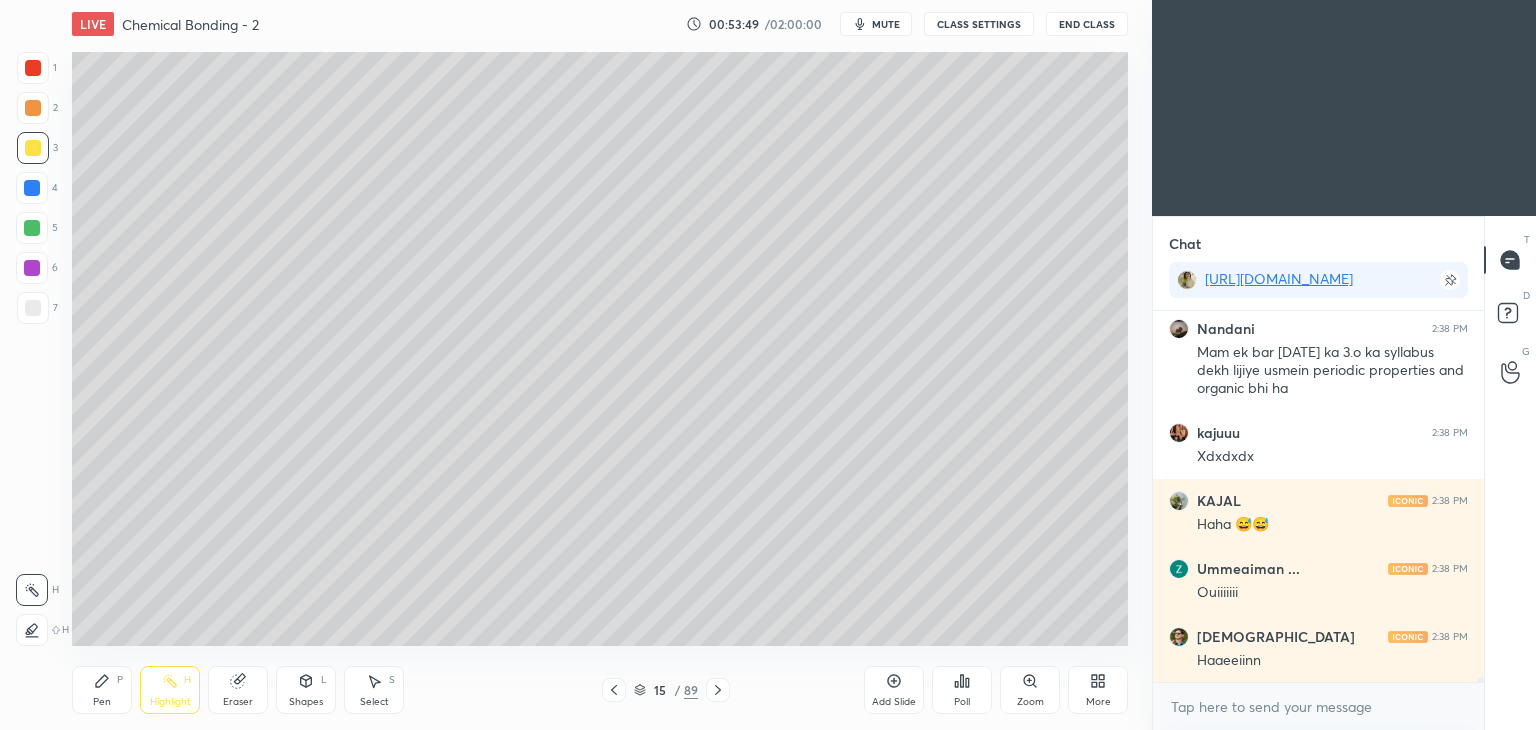 scroll, scrollTop: 29438, scrollLeft: 0, axis: vertical 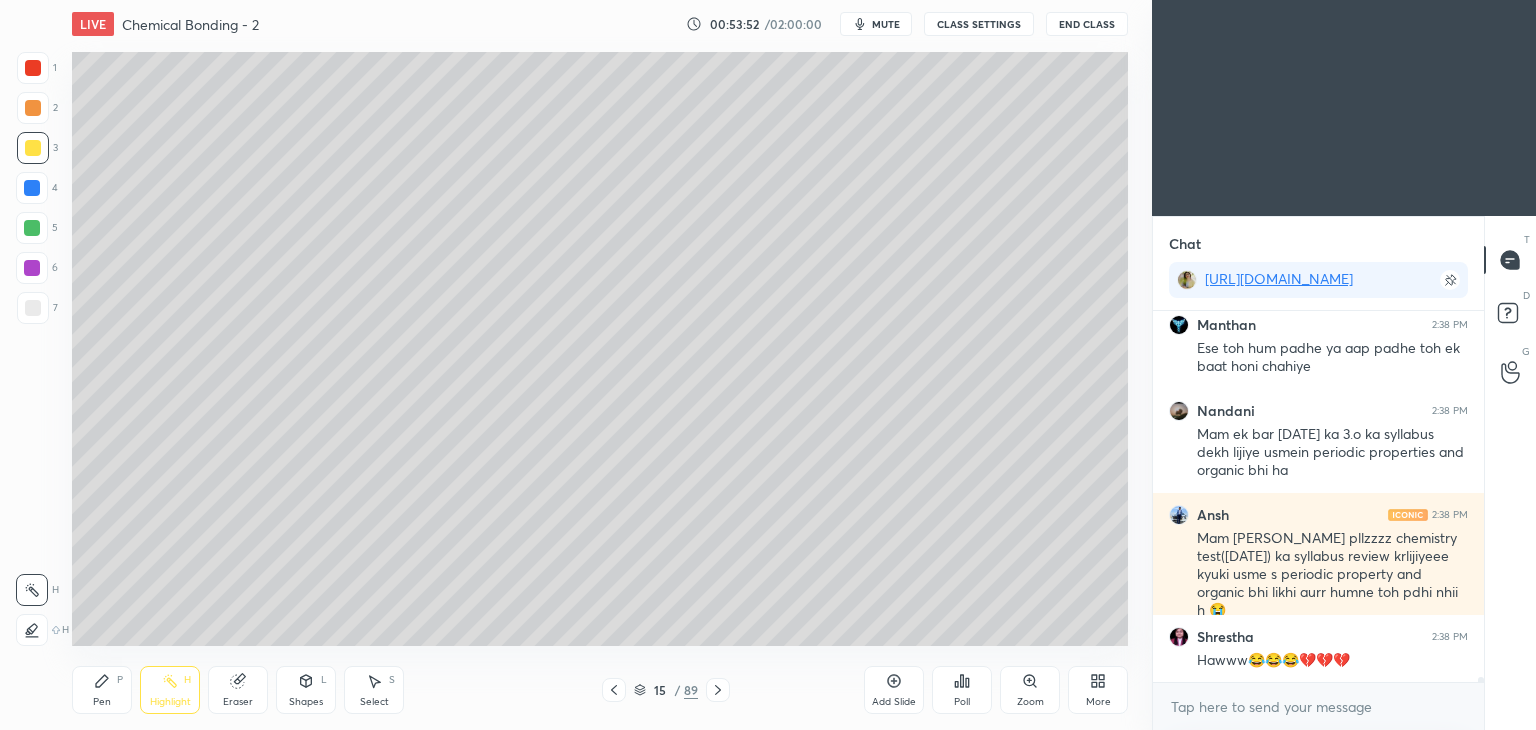 click on "Highlight" at bounding box center (170, 702) 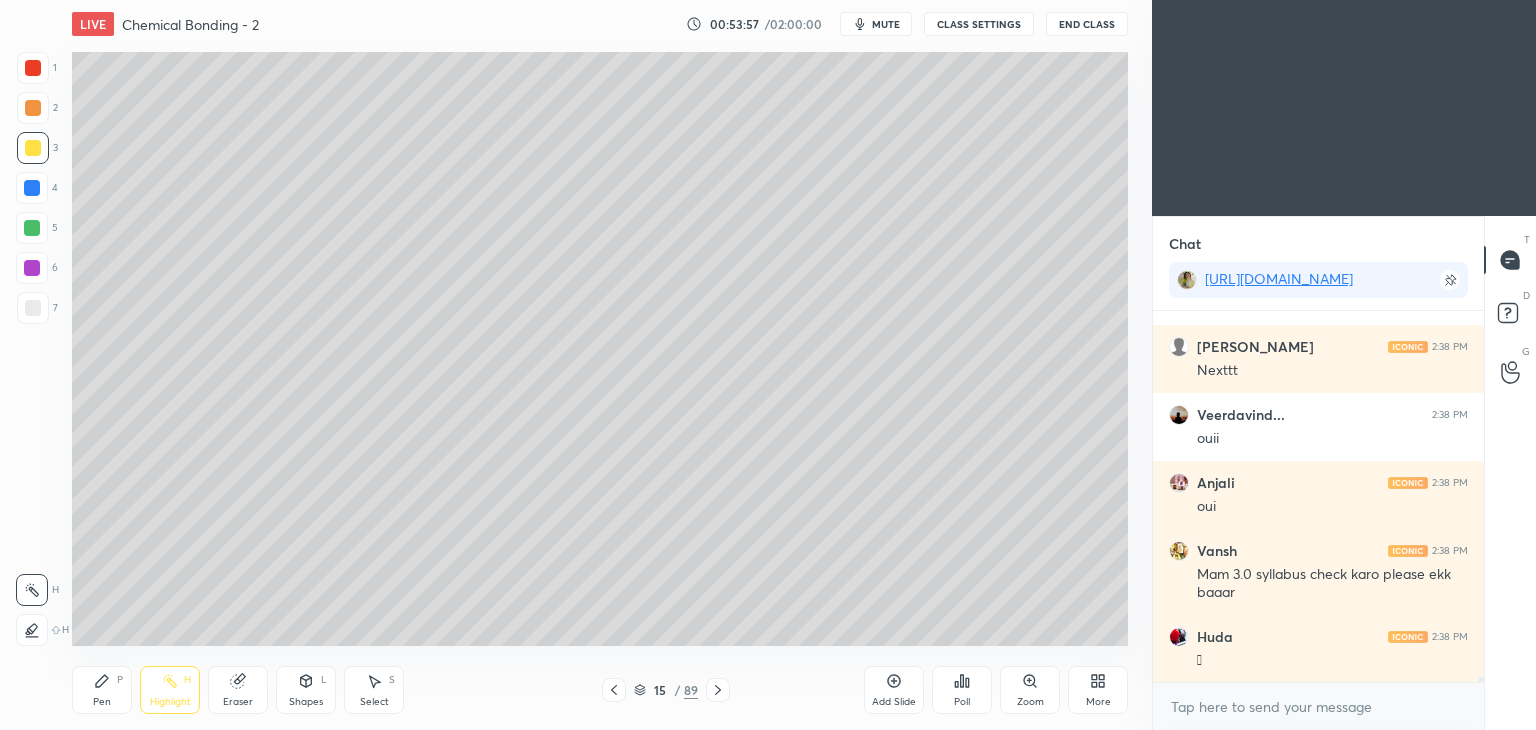 click on "CLASS SETTINGS" at bounding box center [979, 24] 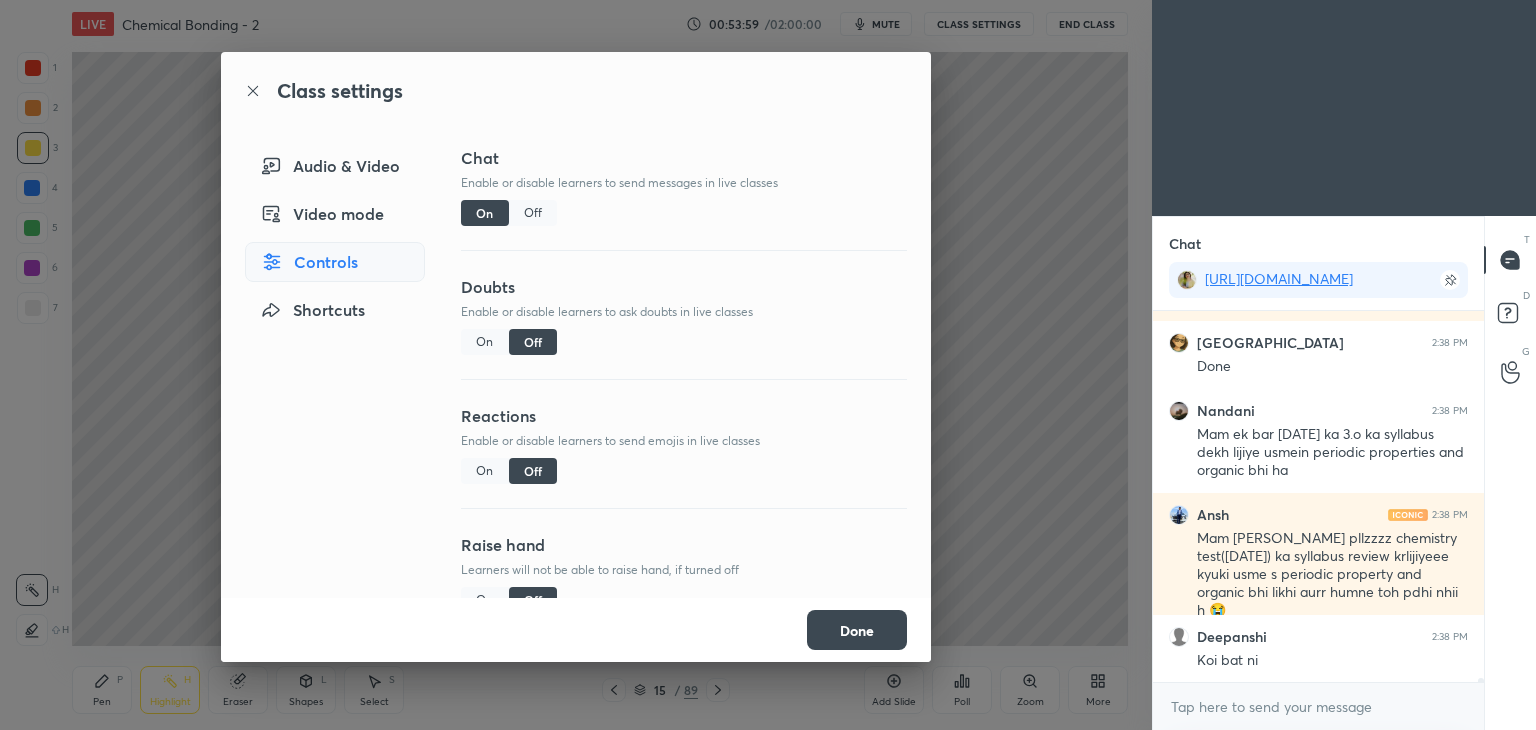 click on "Off" at bounding box center [533, 213] 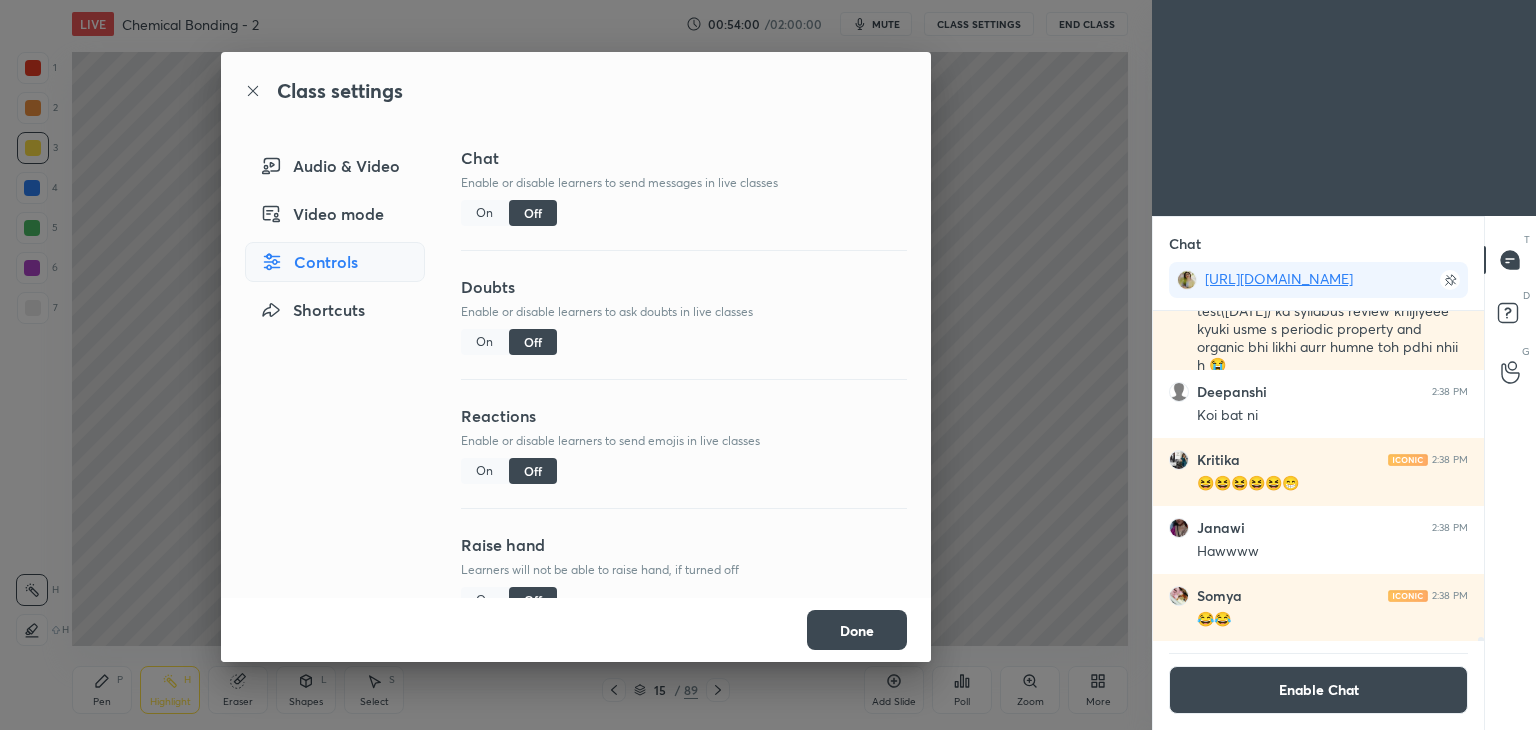 click on "On" at bounding box center [485, 213] 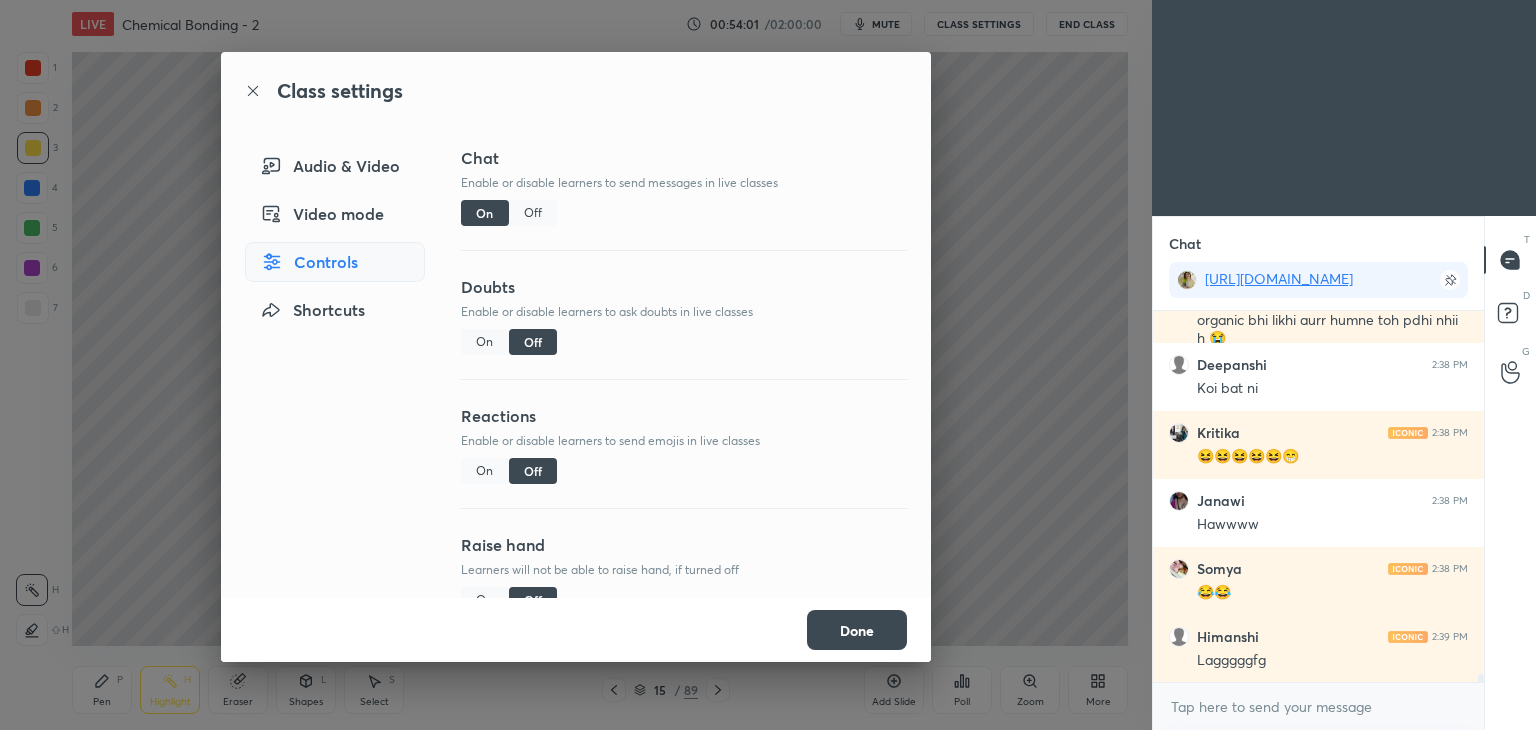 click on "Done" at bounding box center [857, 630] 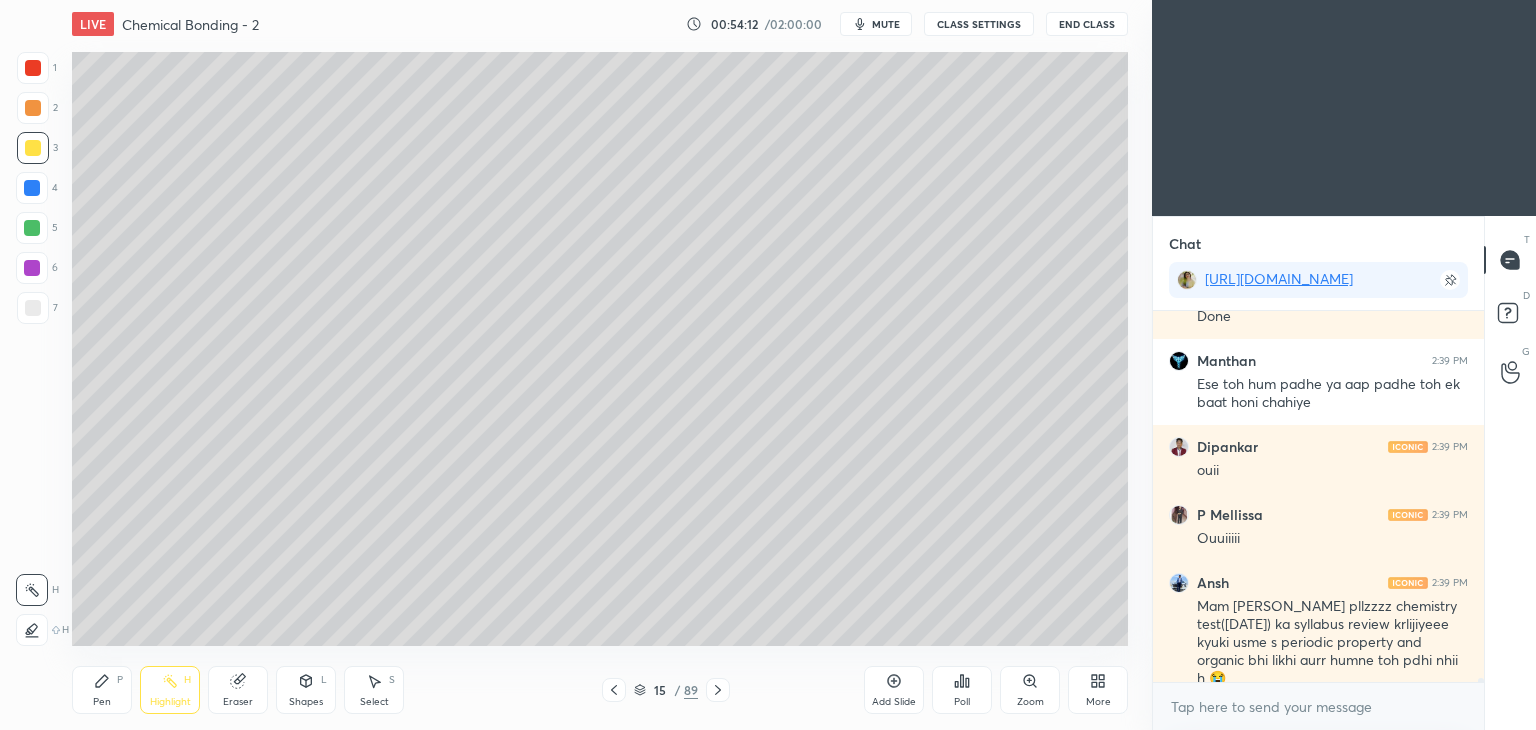 click 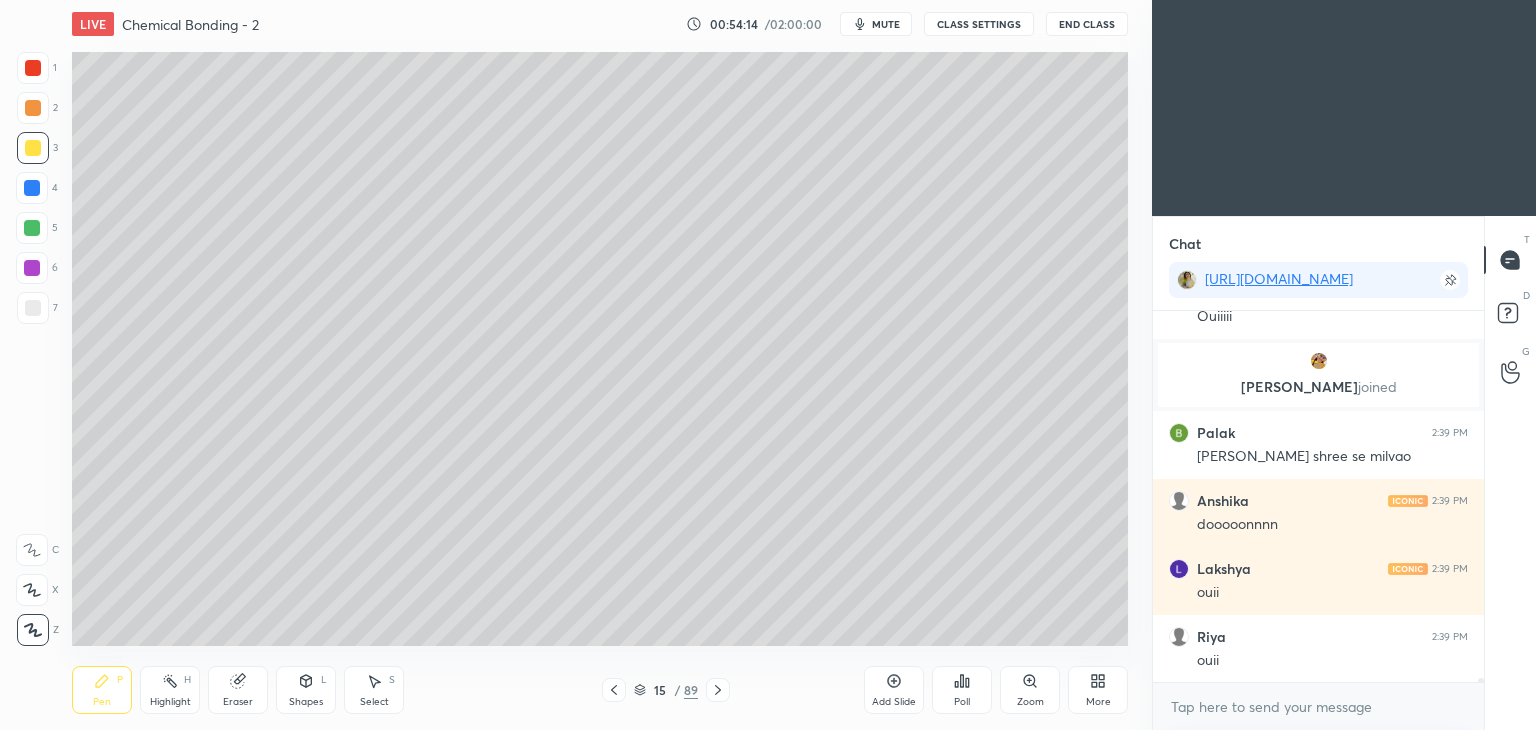 click on "Eraser" at bounding box center [238, 690] 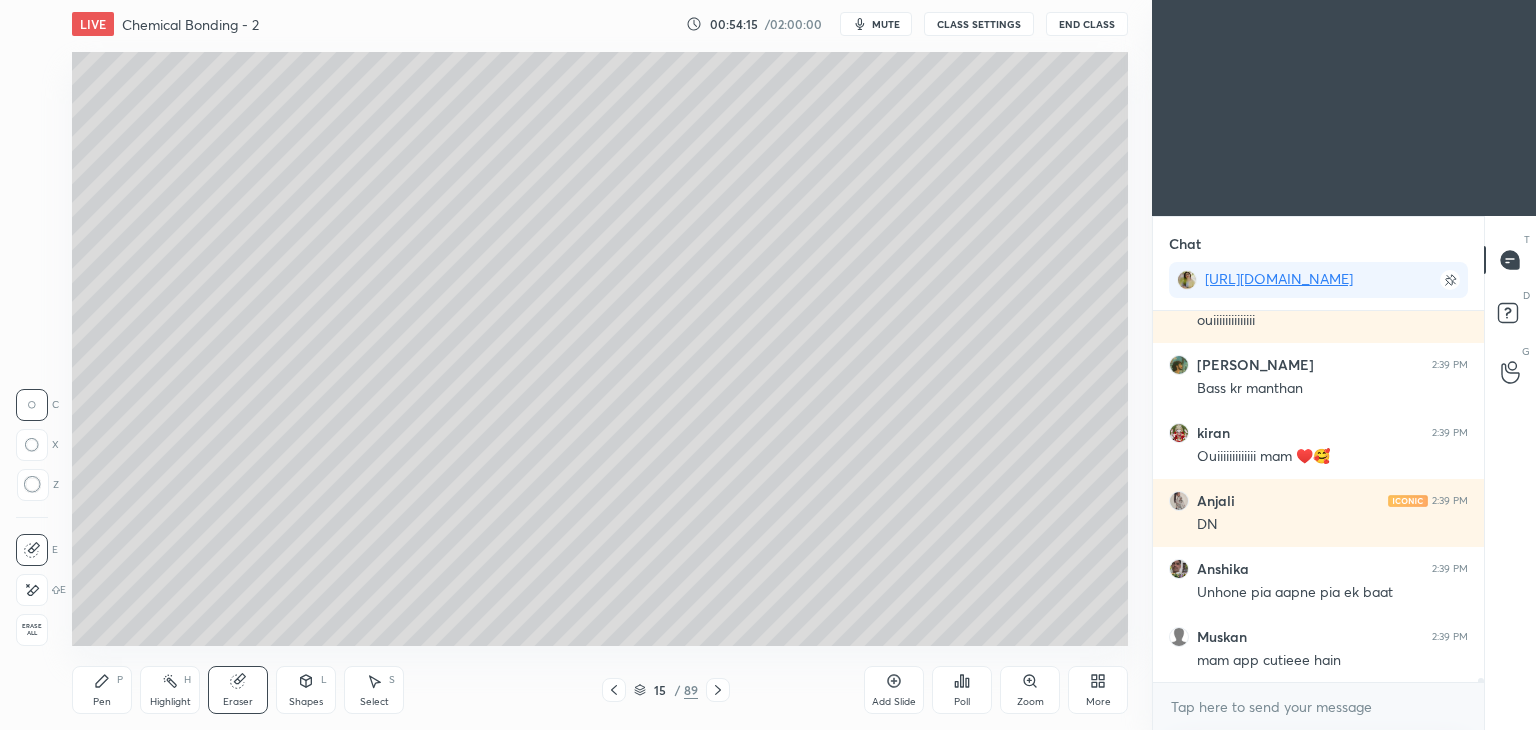 click 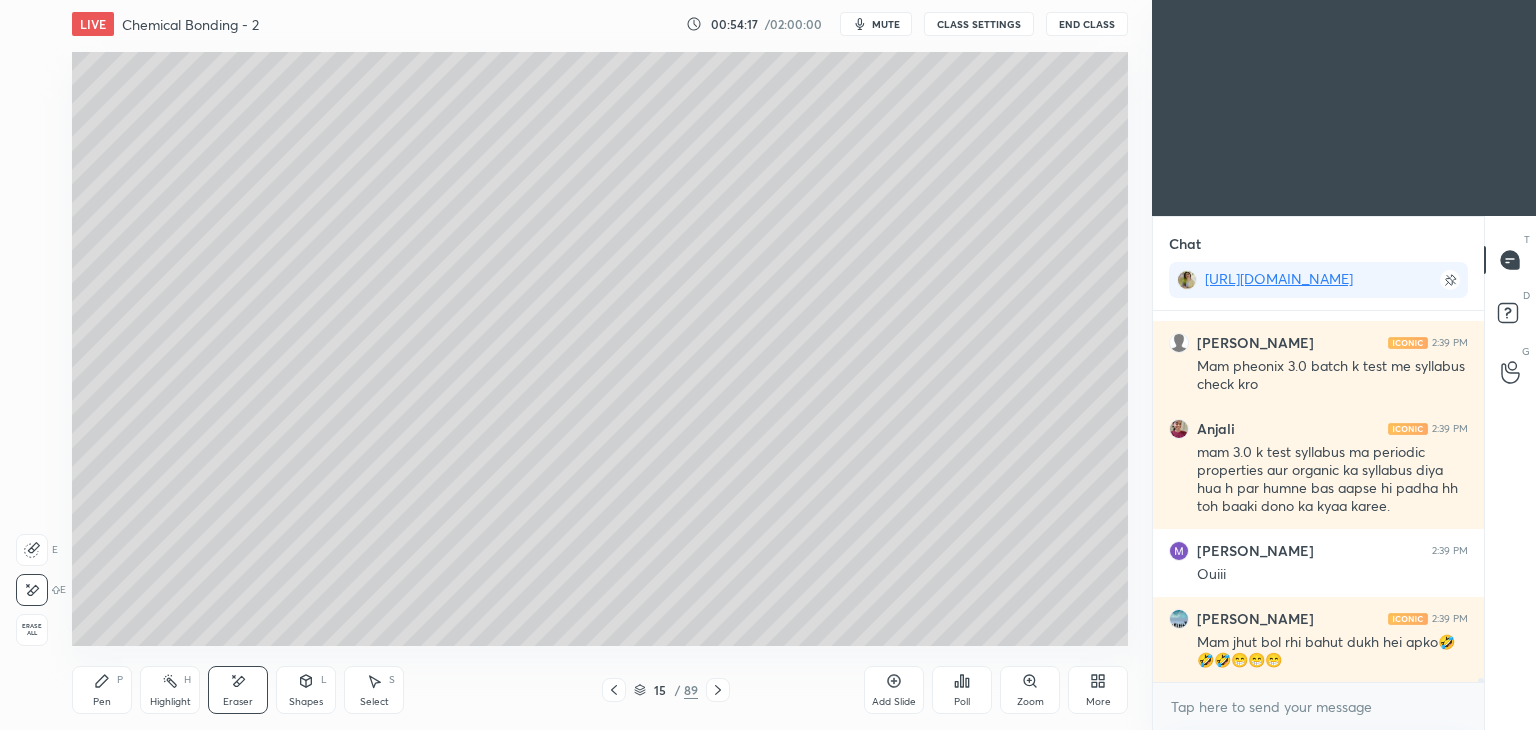 click on "Highlight H" at bounding box center [170, 690] 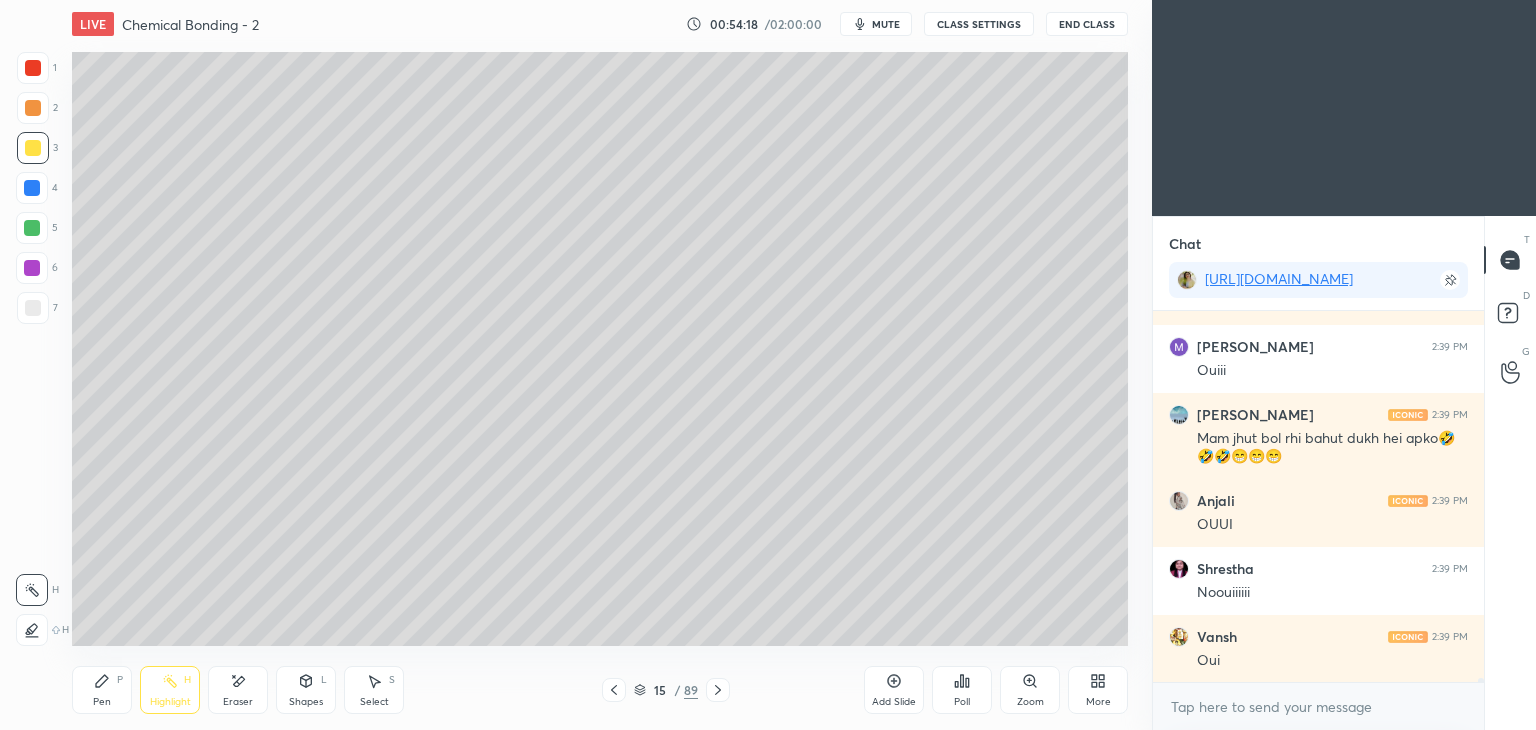 click 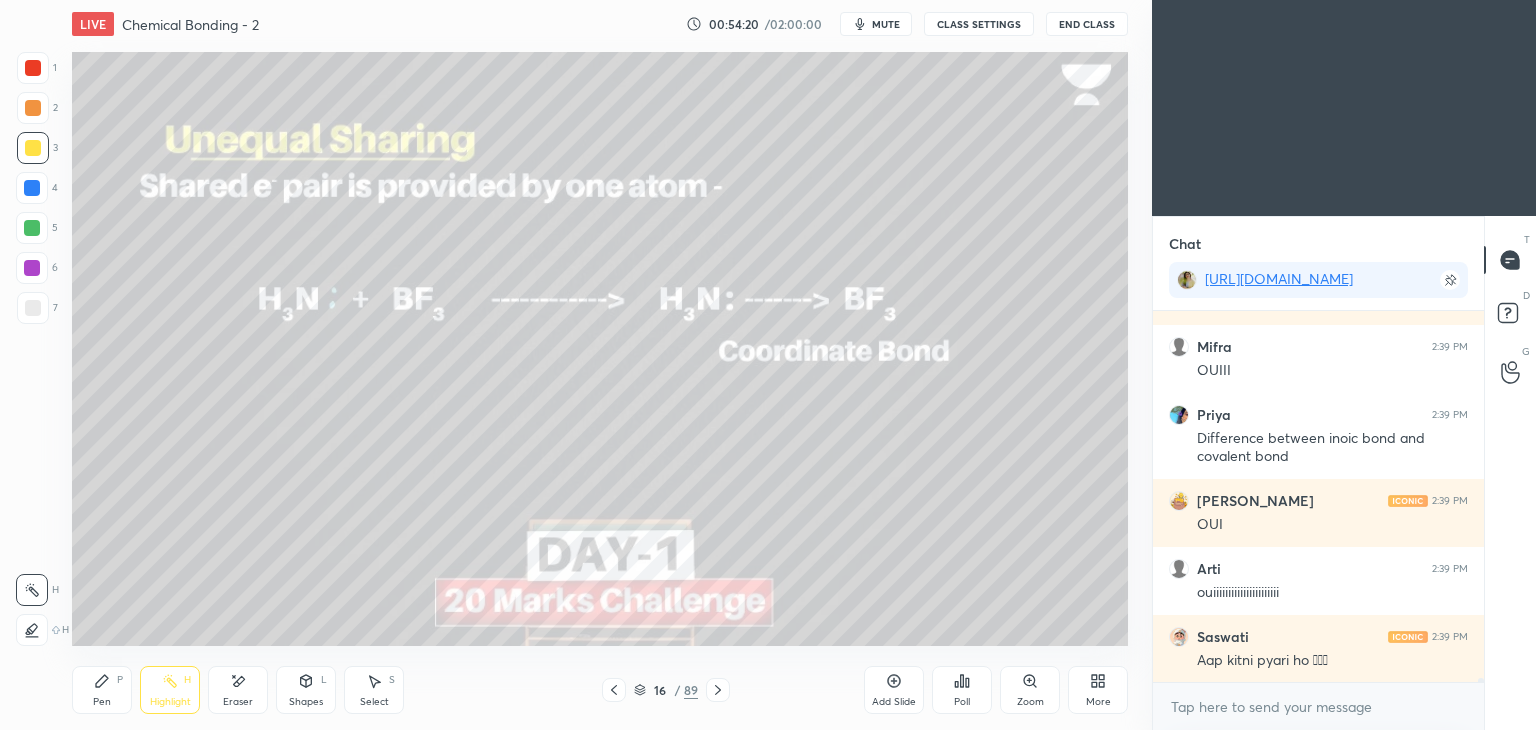 click on "Highlight H" at bounding box center (170, 690) 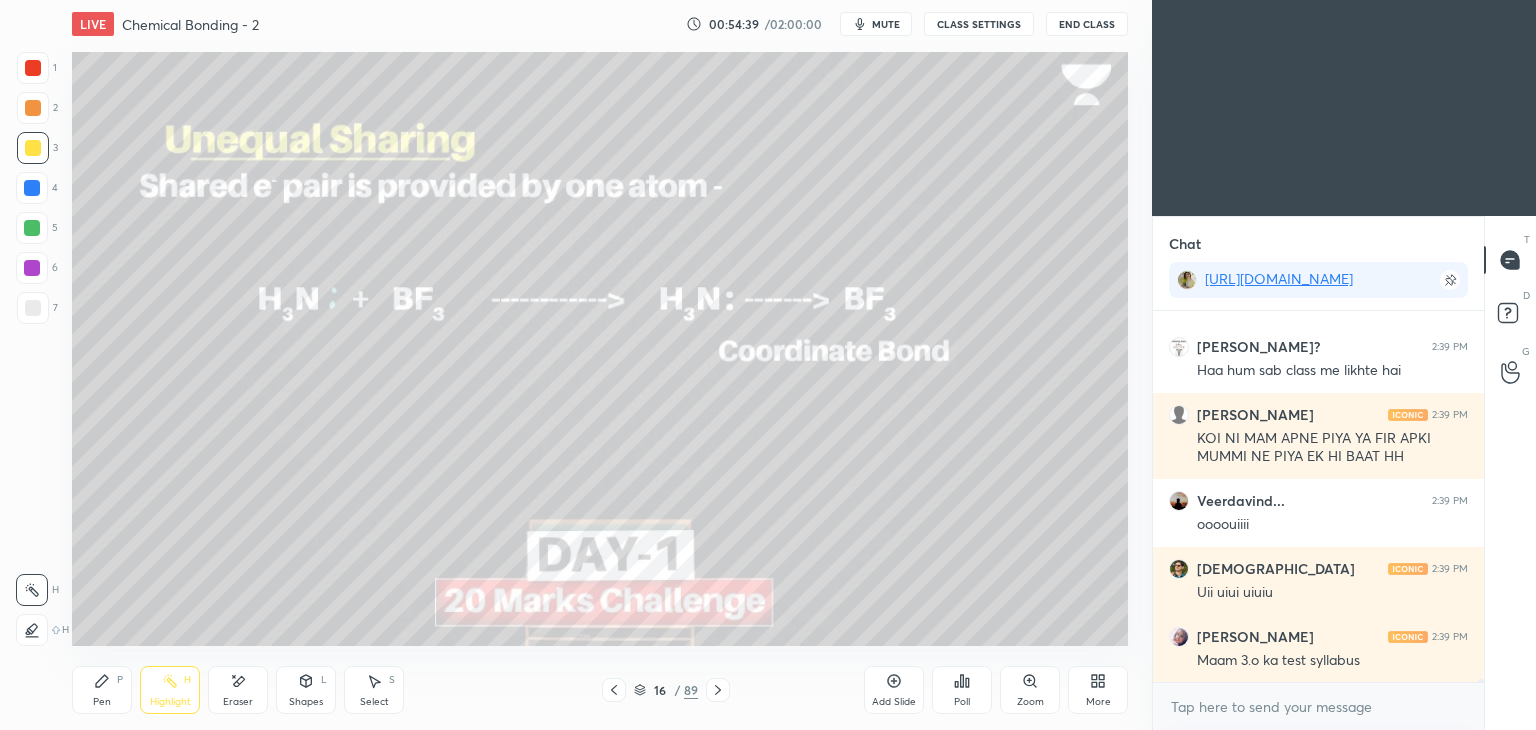 click at bounding box center (614, 690) 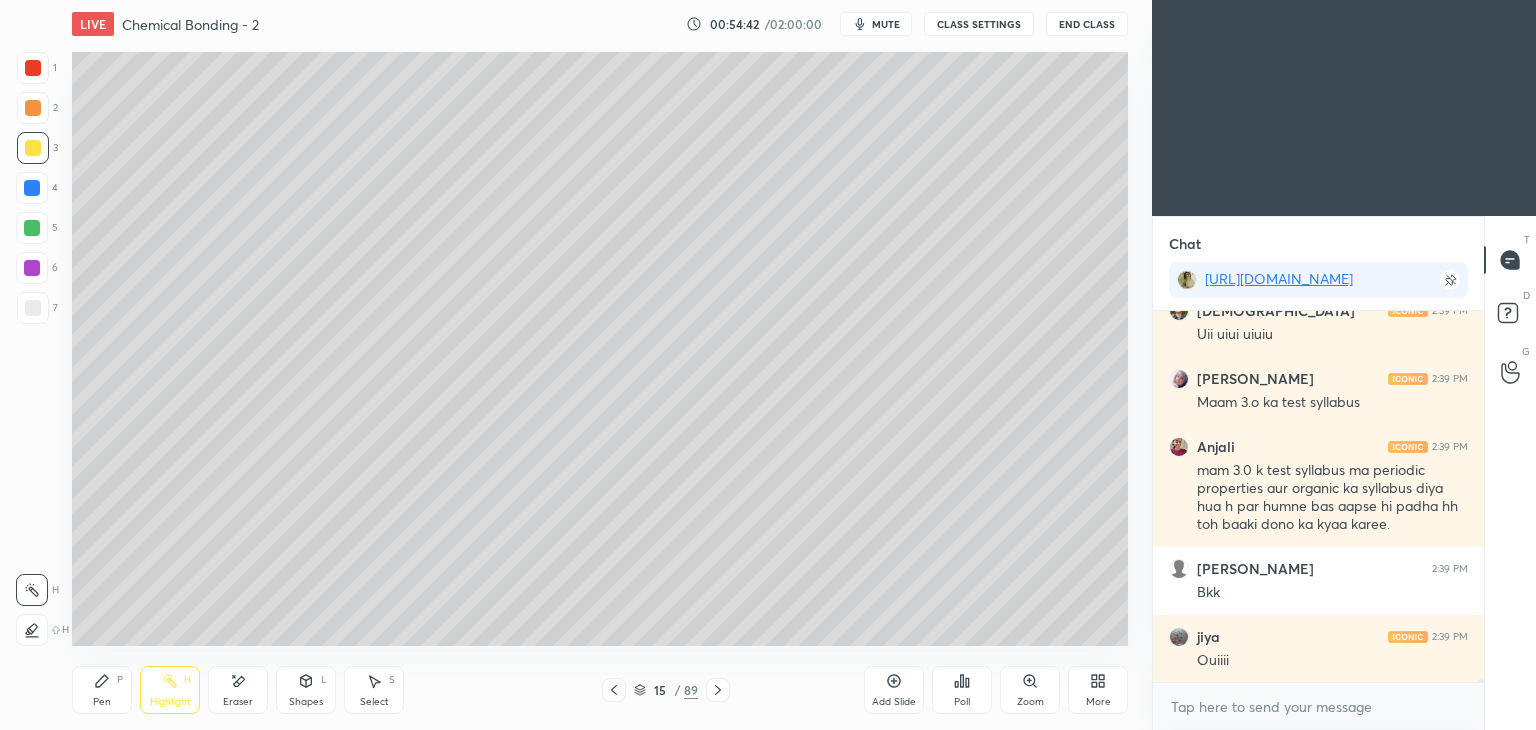 click on "CLASS SETTINGS" at bounding box center [979, 24] 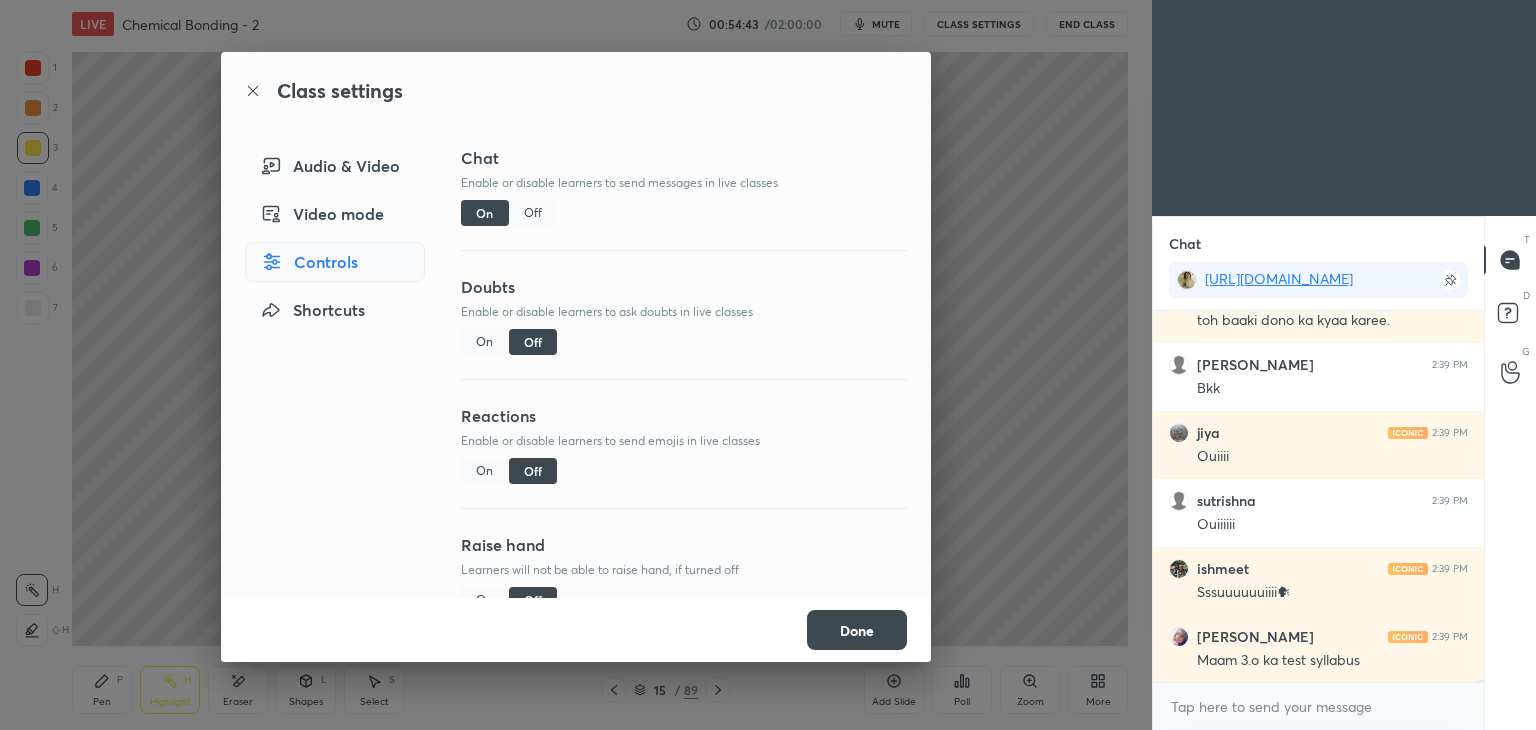 click on "Off" at bounding box center (533, 213) 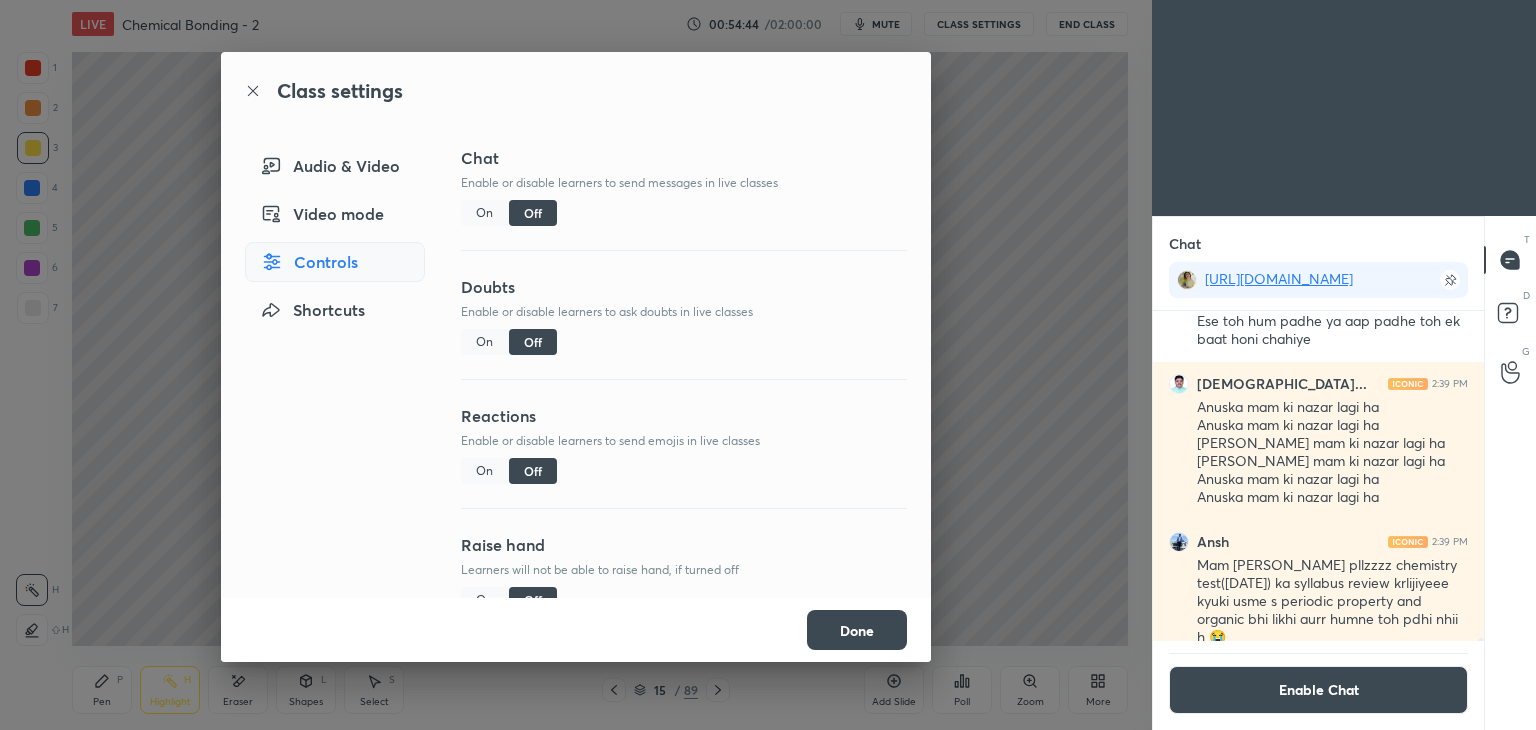 click on "Done" at bounding box center [857, 630] 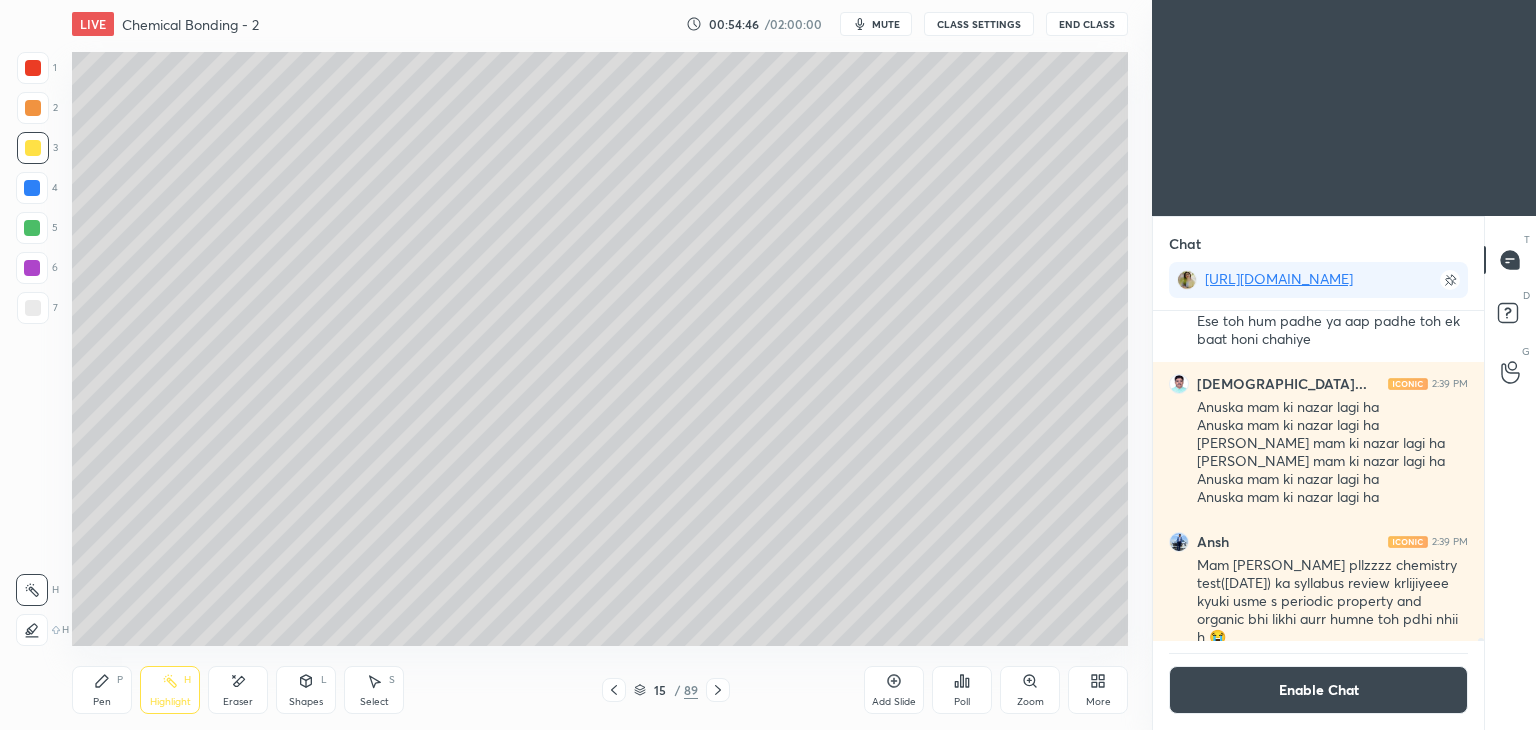 click at bounding box center [33, 108] 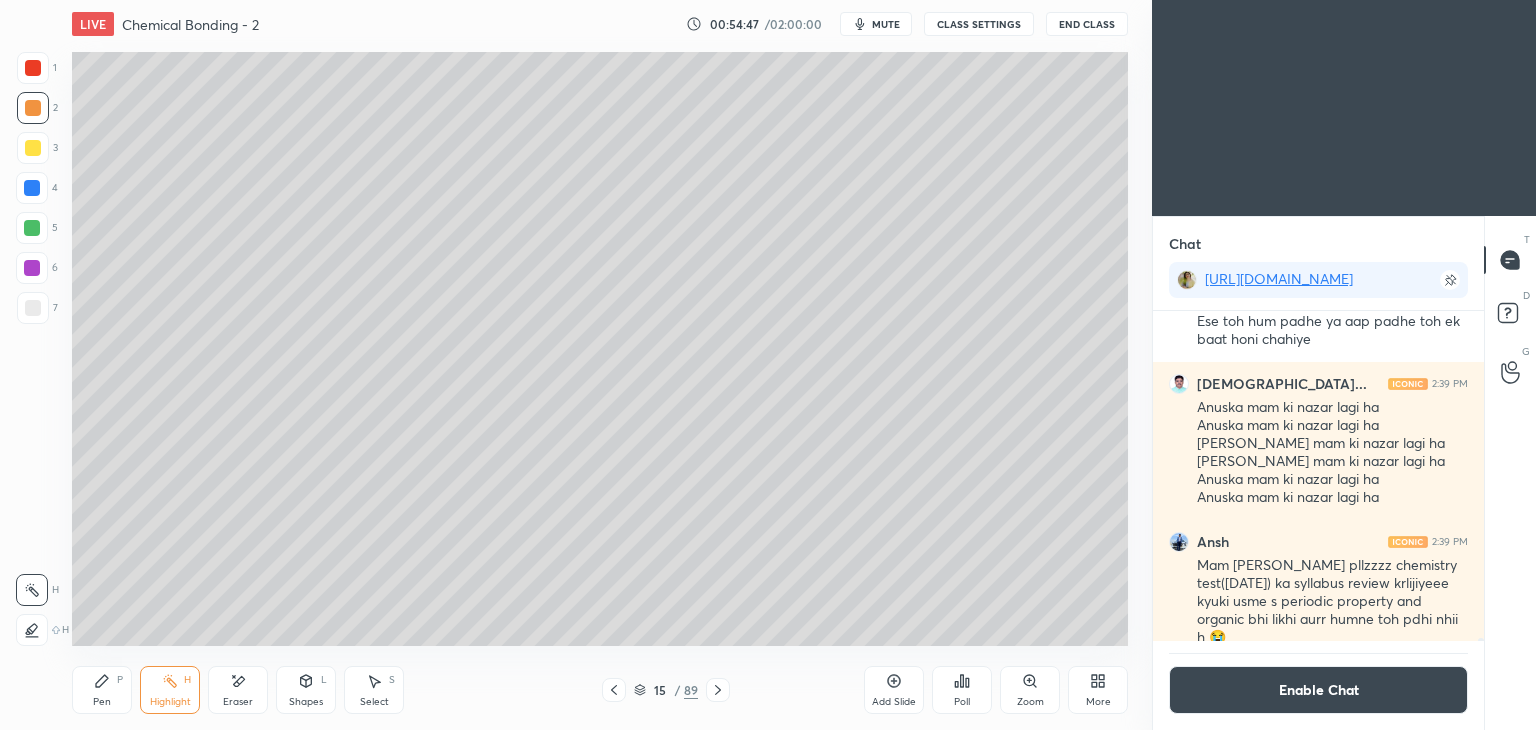 click at bounding box center (33, 68) 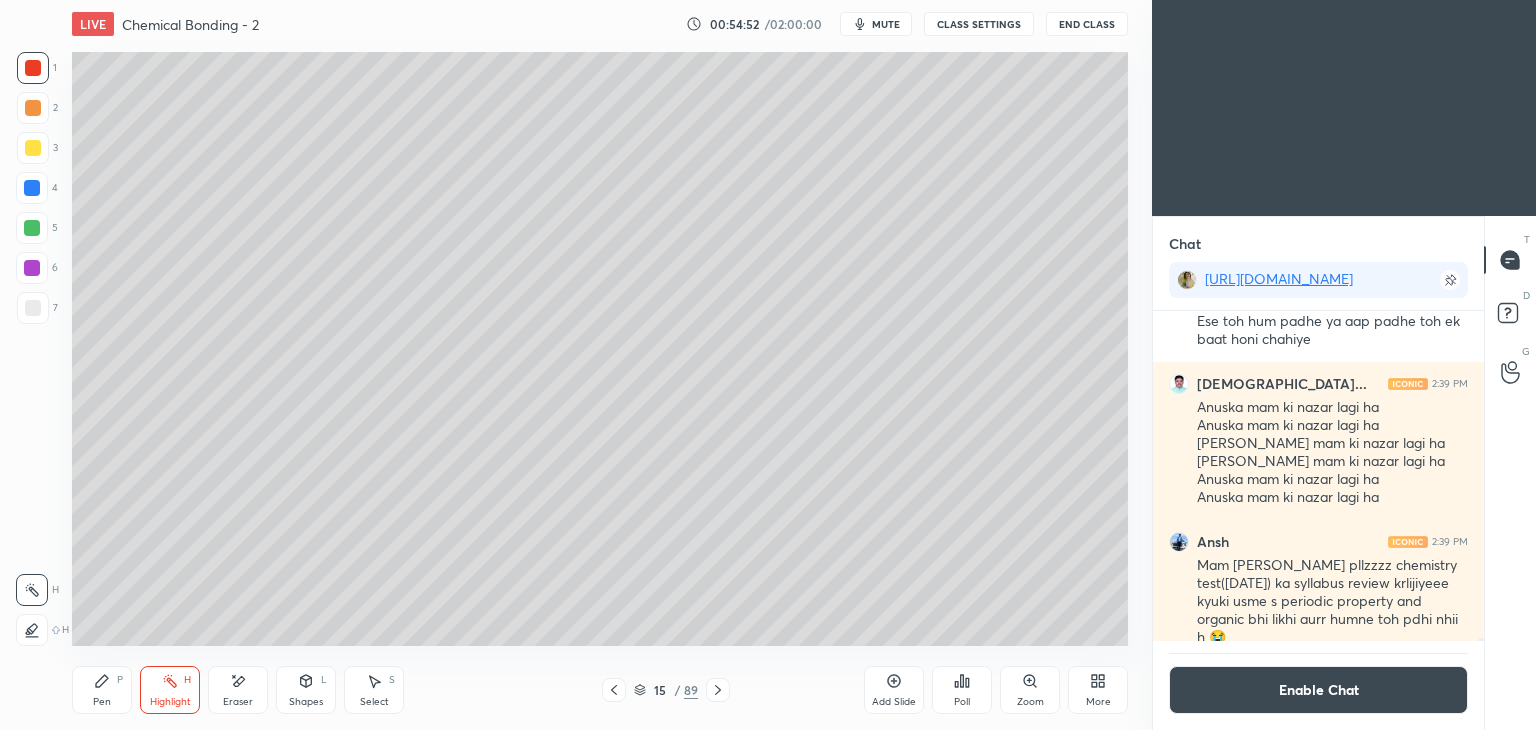 click on "Enable Chat" at bounding box center [1318, 690] 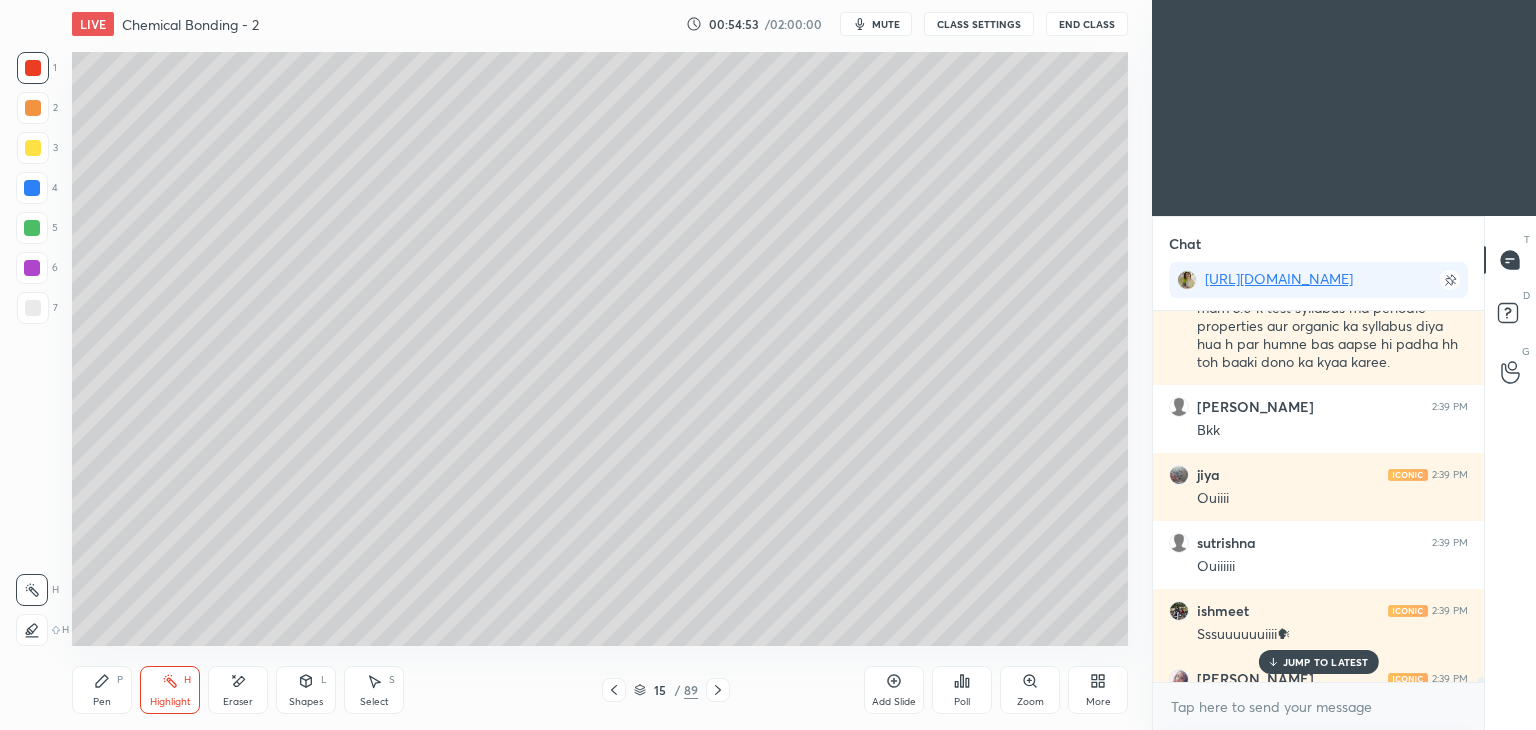 click on "JUMP TO LATEST" at bounding box center [1326, 662] 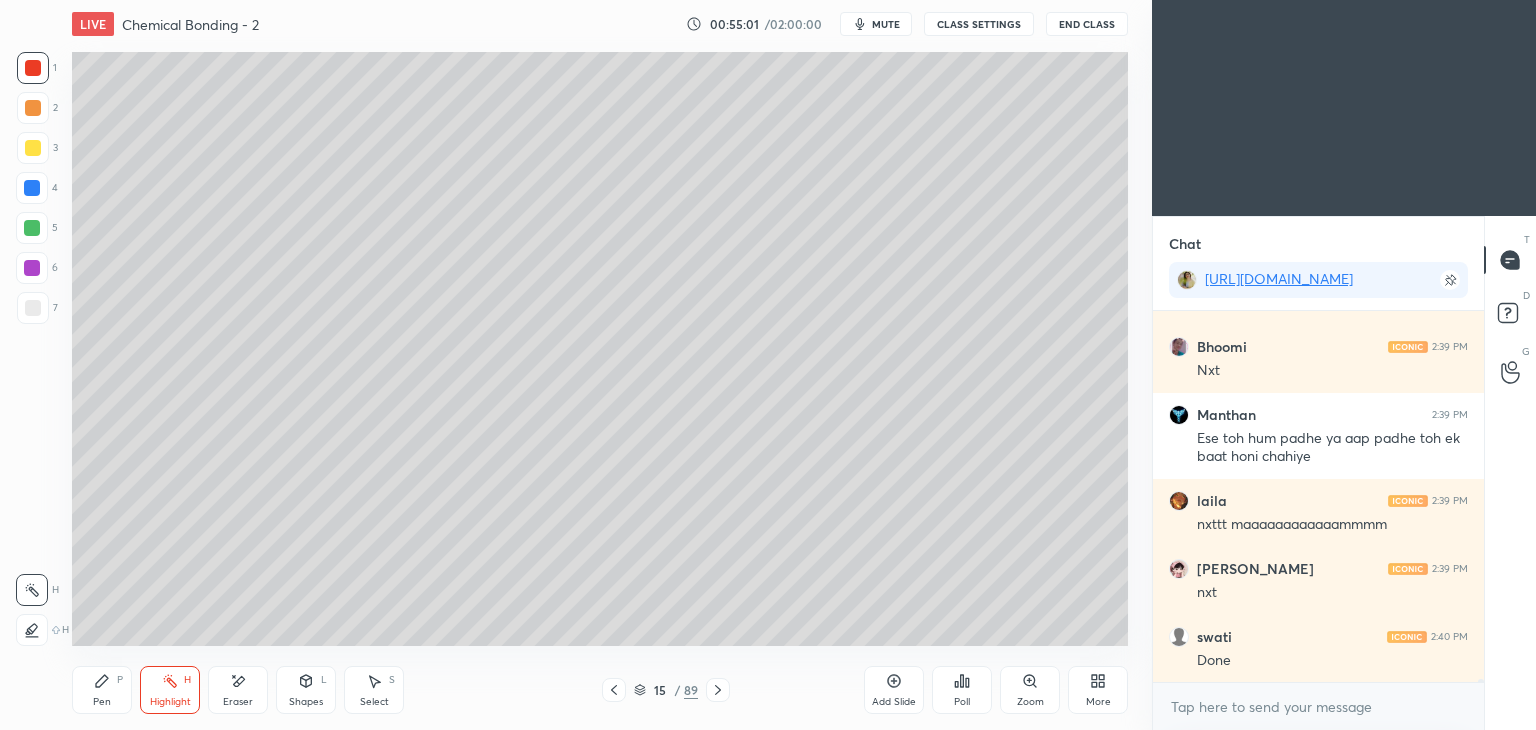 click at bounding box center [718, 690] 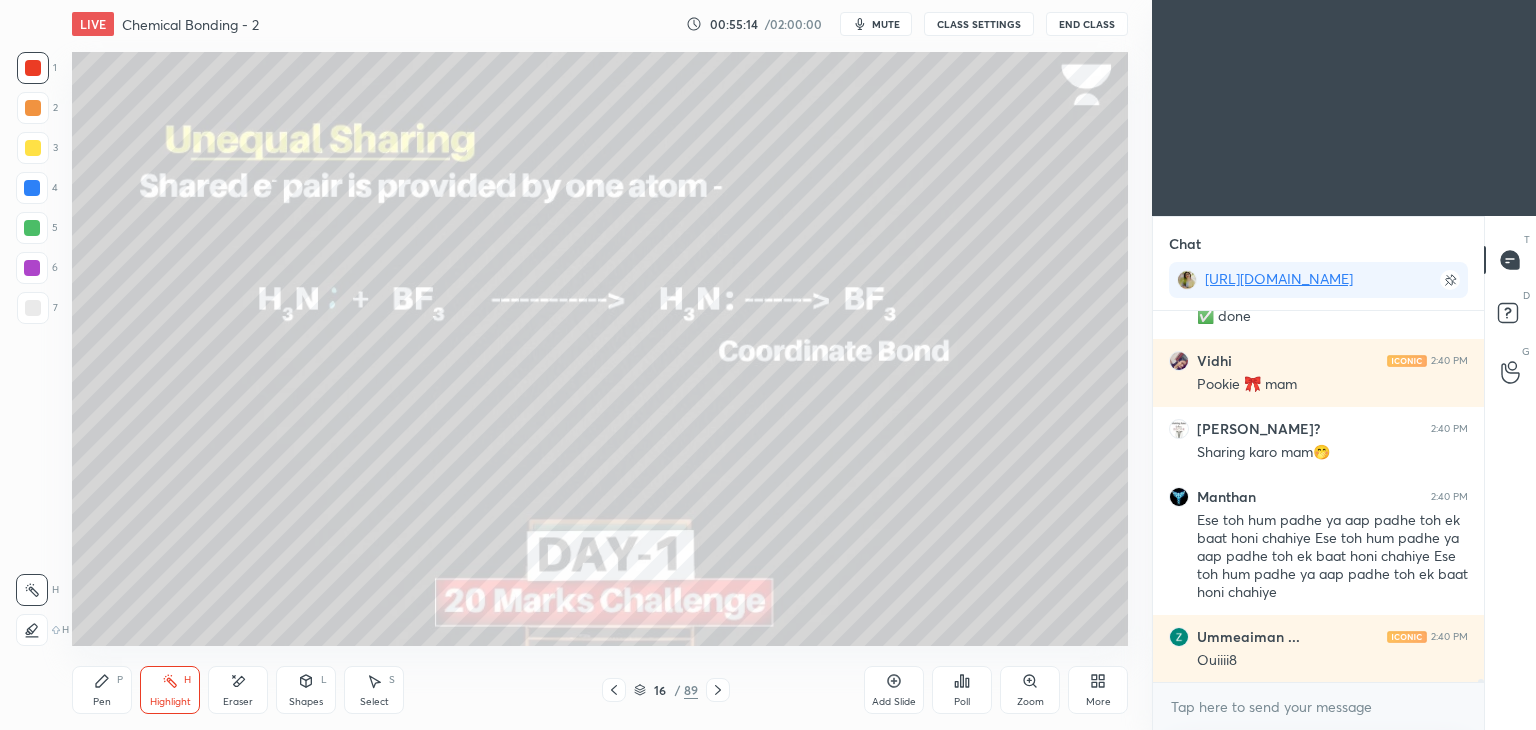click on "CLASS SETTINGS" at bounding box center (979, 24) 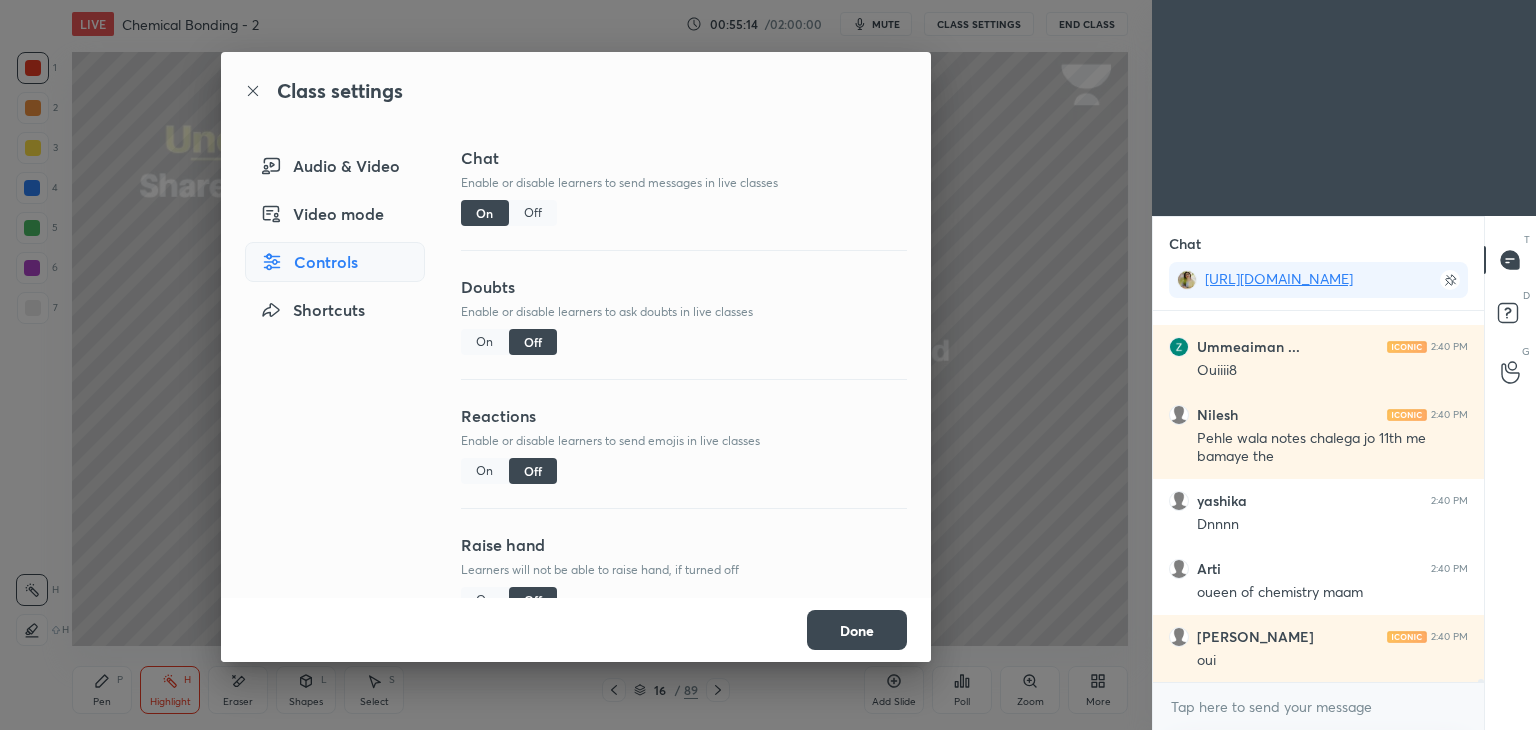 click on "Off" at bounding box center [533, 213] 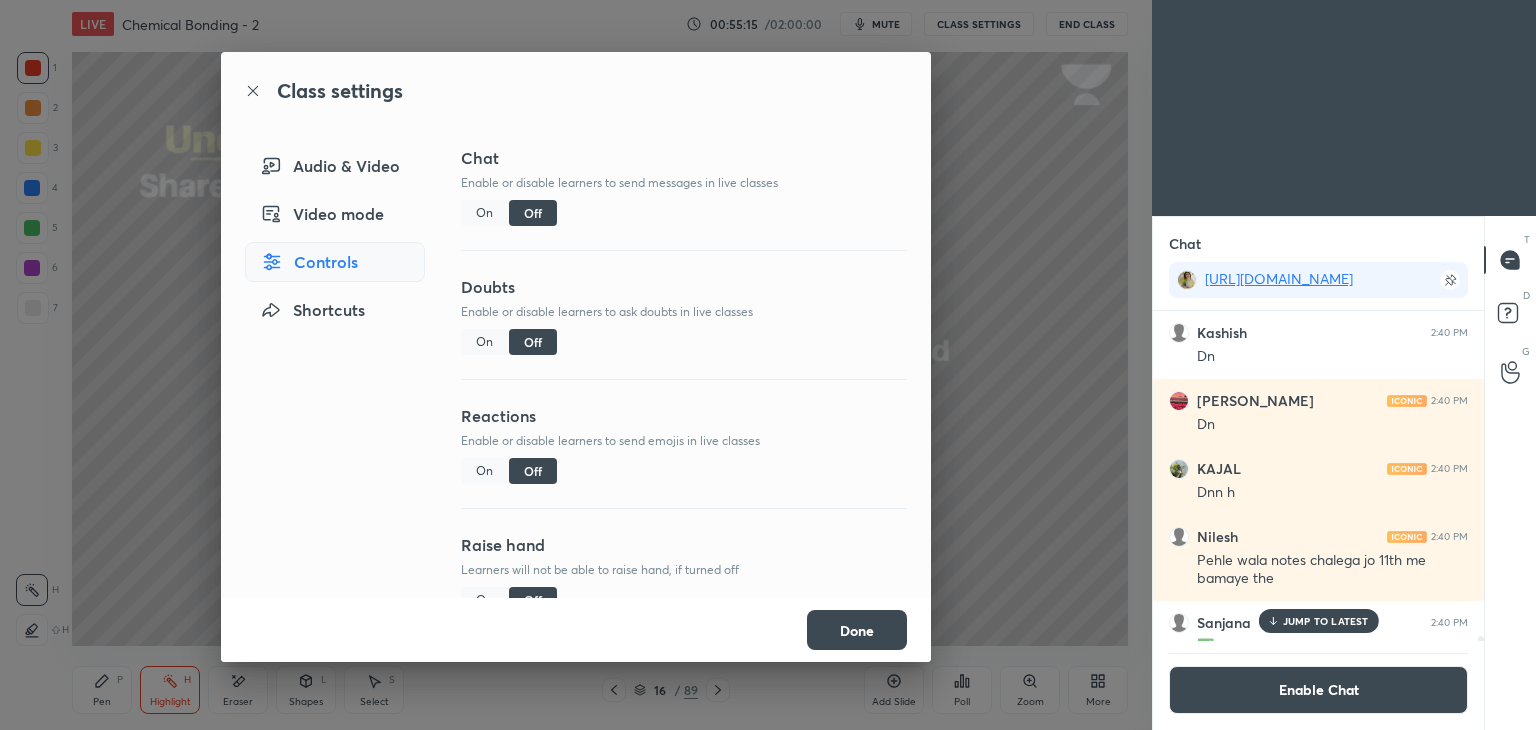 click on "Done" at bounding box center (857, 630) 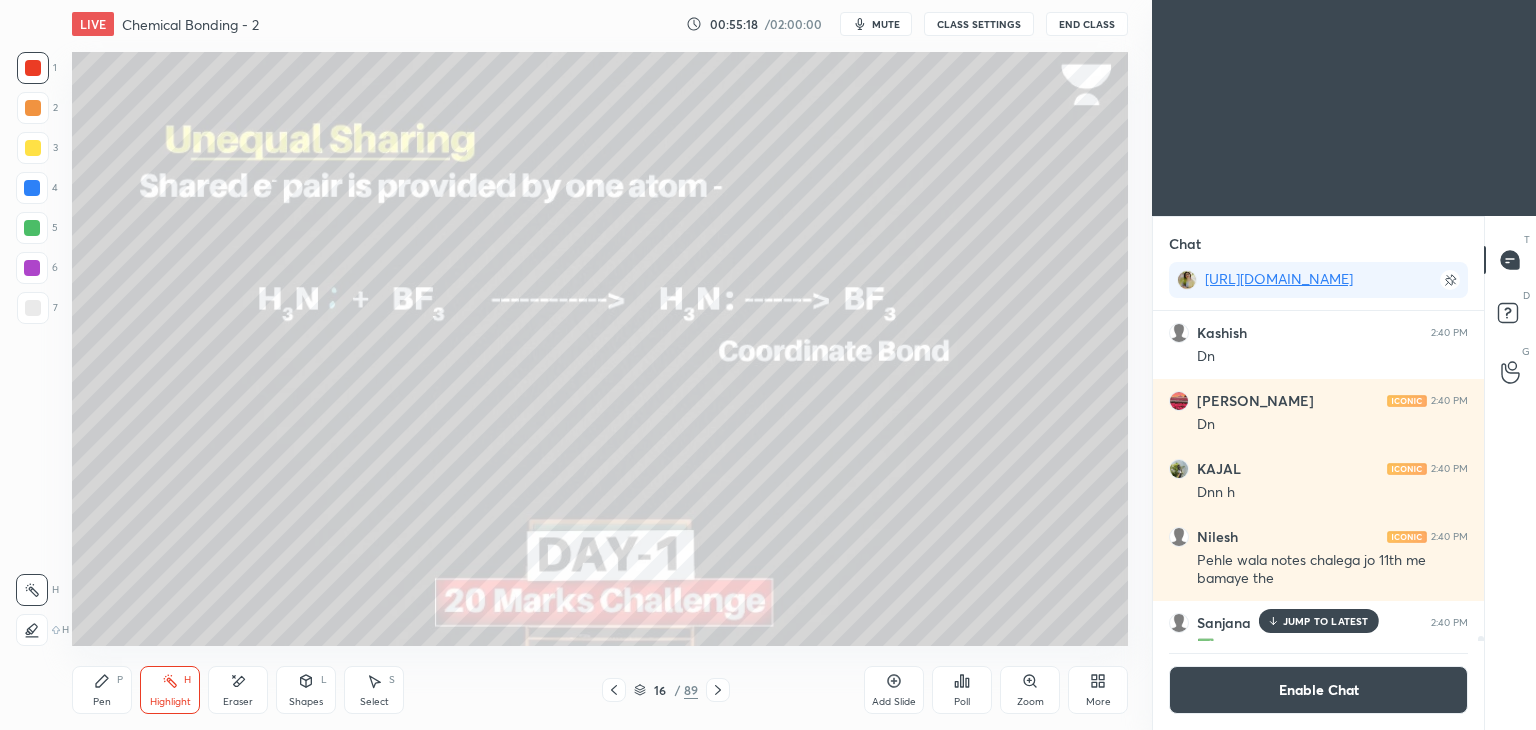 click on "JUMP TO LATEST" at bounding box center (1318, 621) 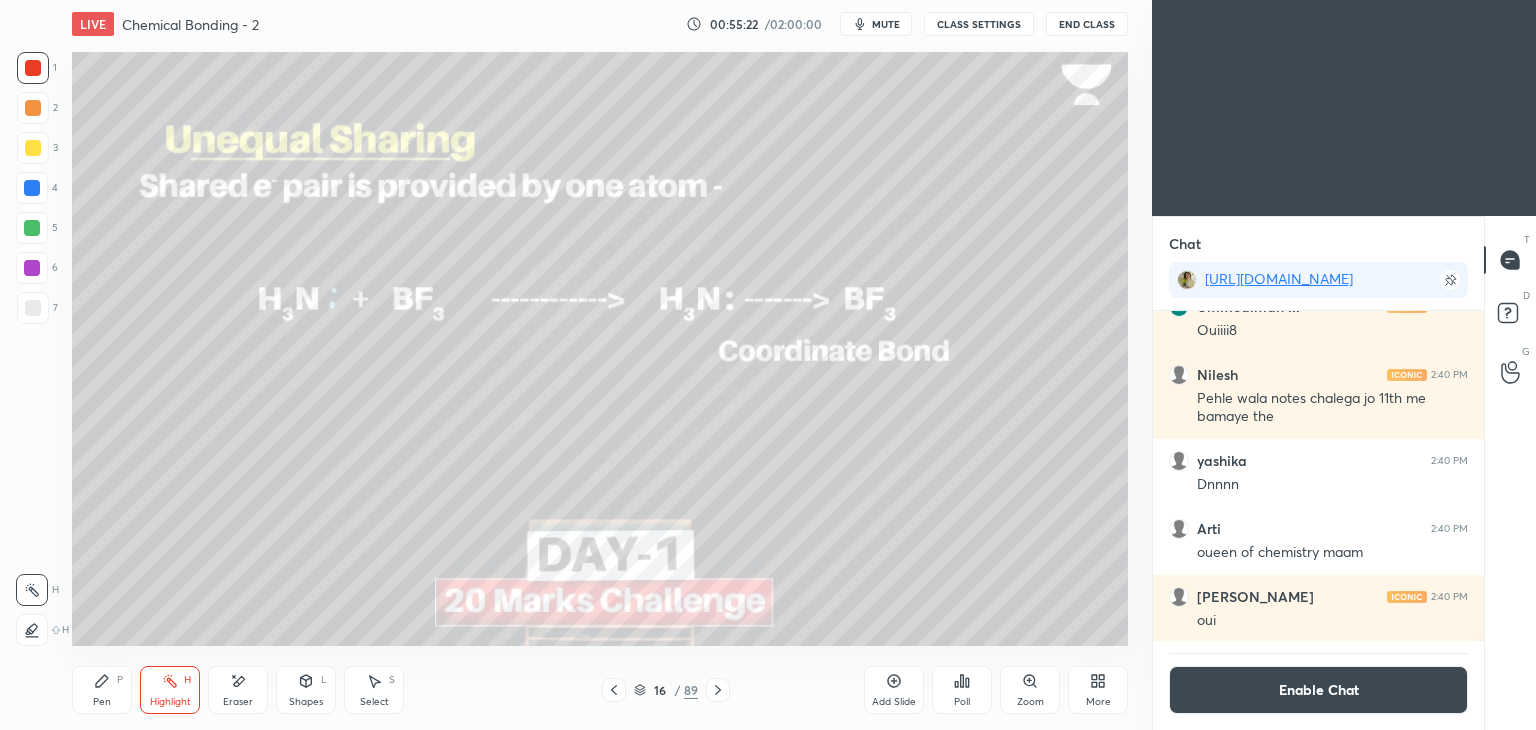 click on "Enable Chat" at bounding box center [1318, 690] 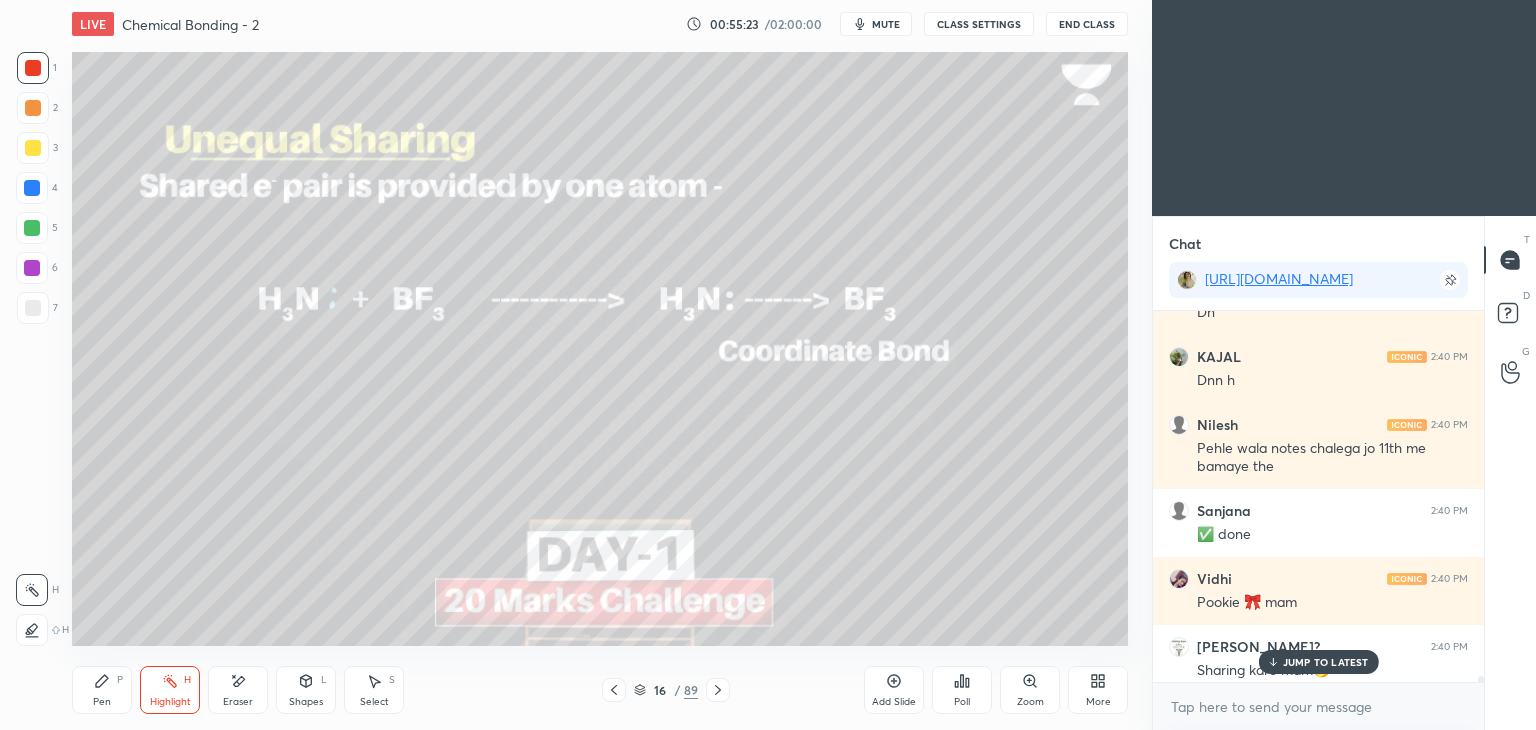 click on "JUMP TO LATEST" at bounding box center (1326, 662) 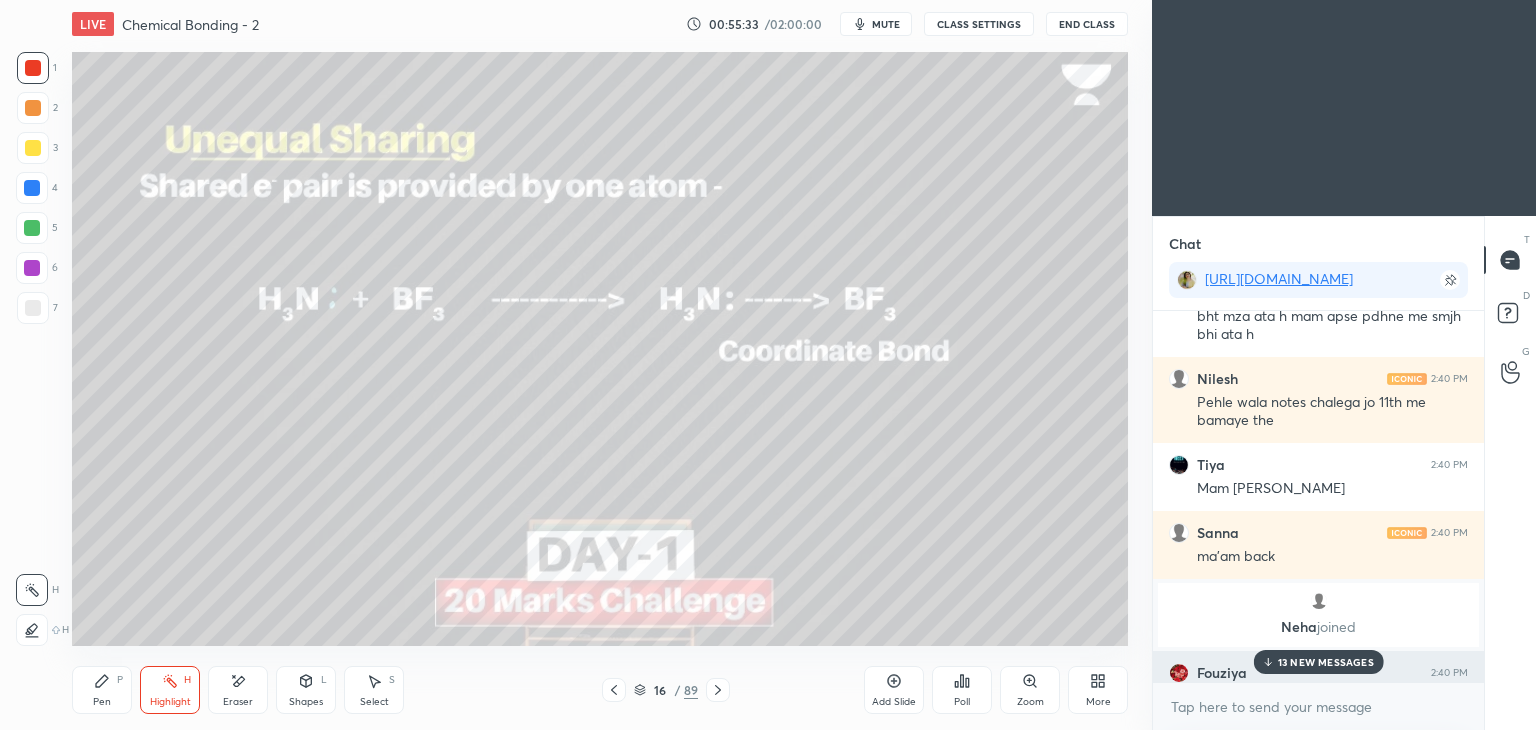 click on "Fouziya 2:40 PM" at bounding box center (1318, 673) 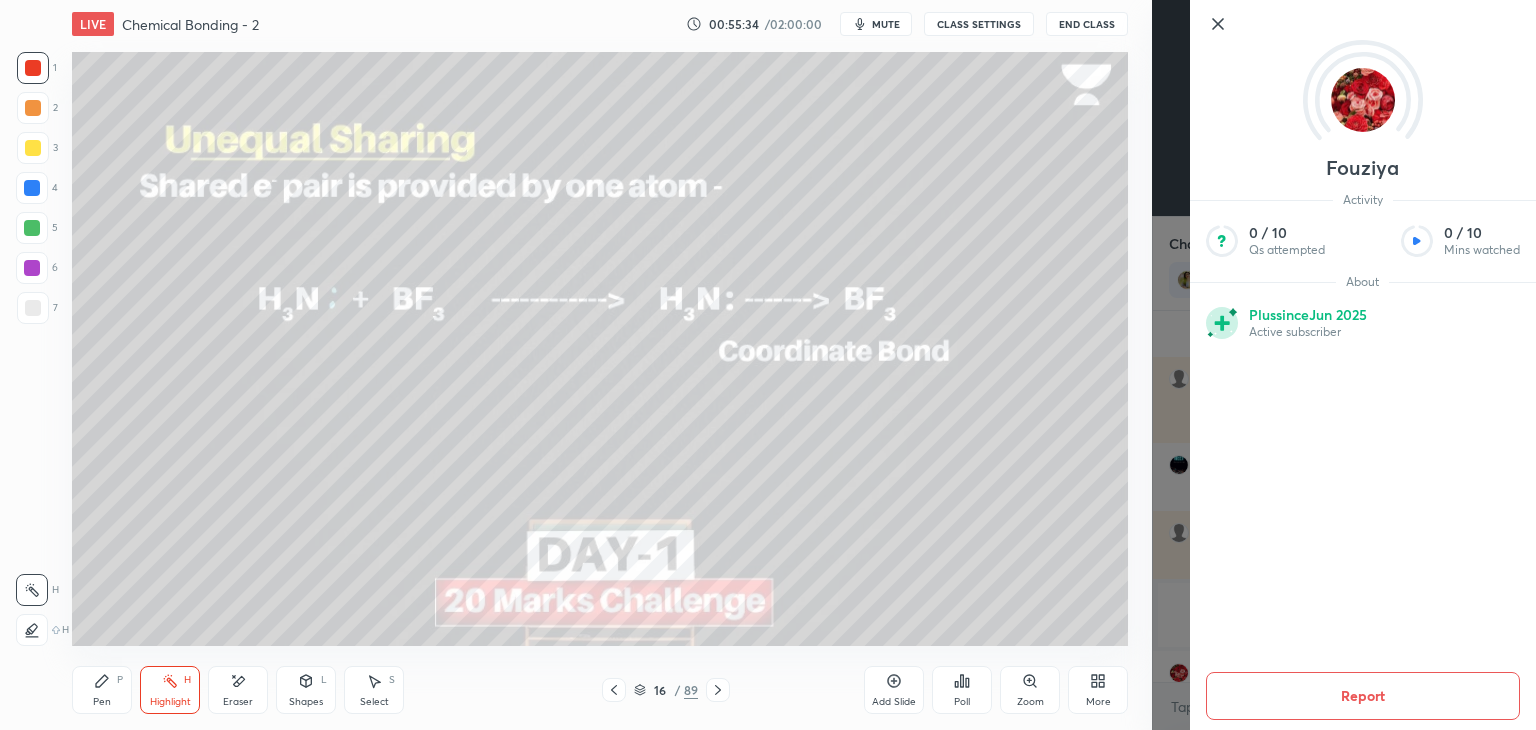click 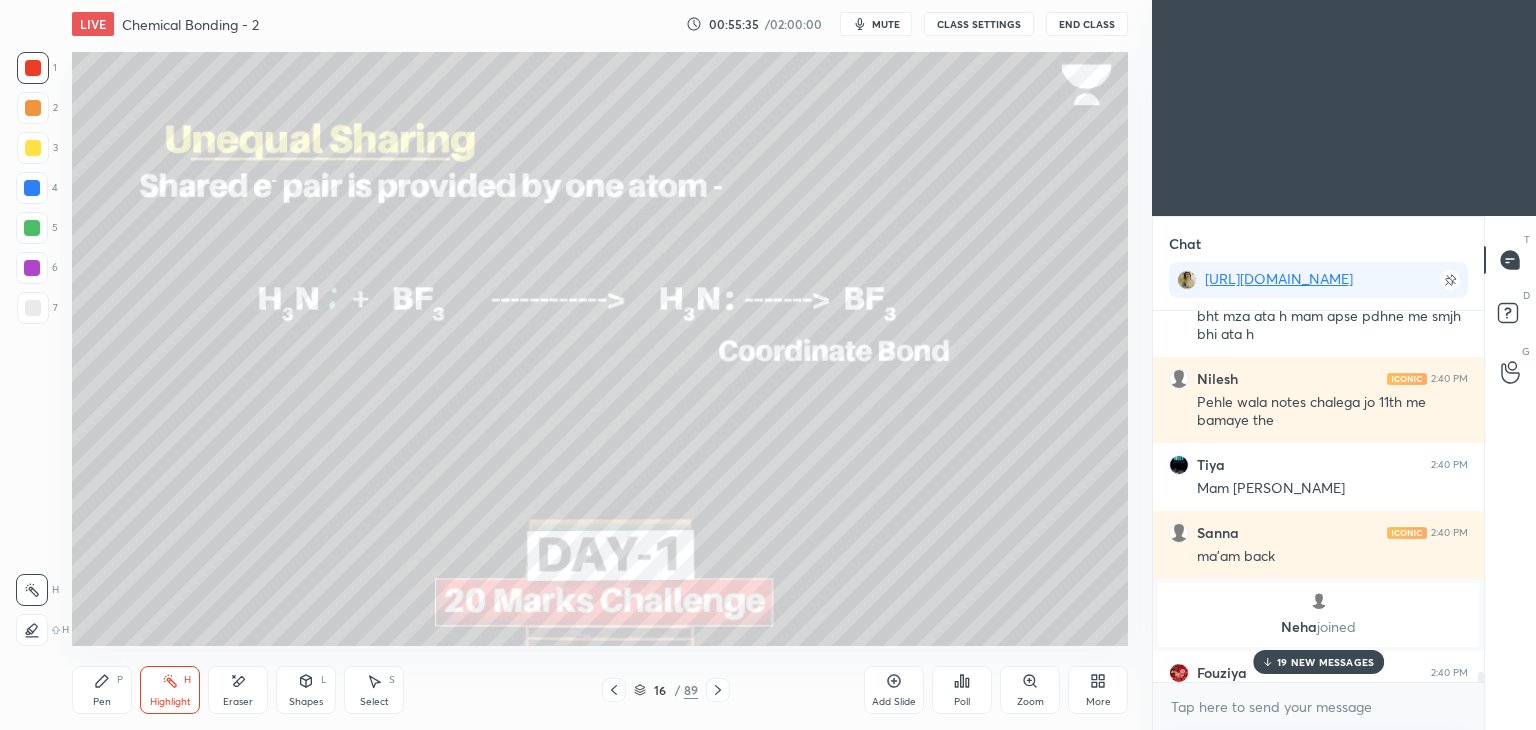 click 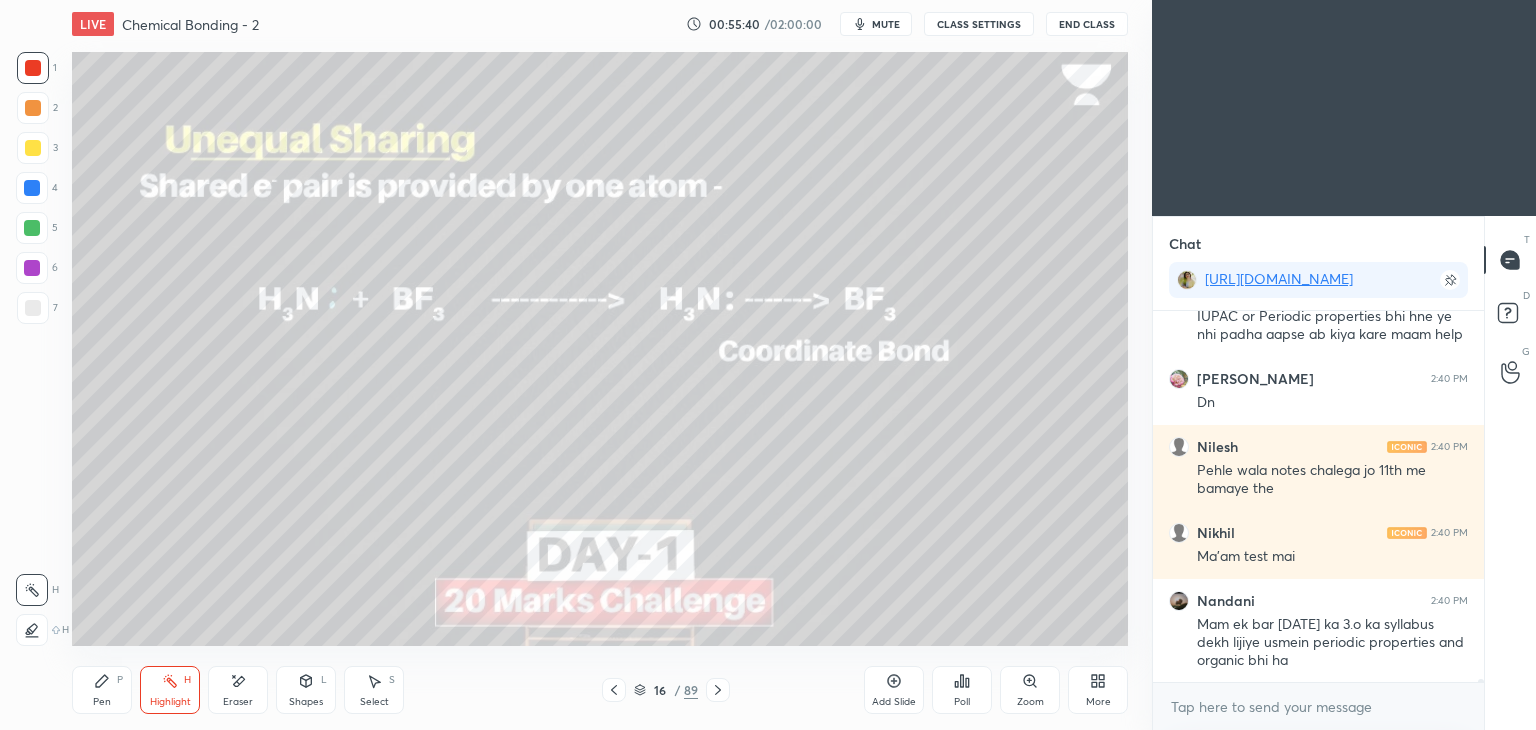 click at bounding box center (32, 188) 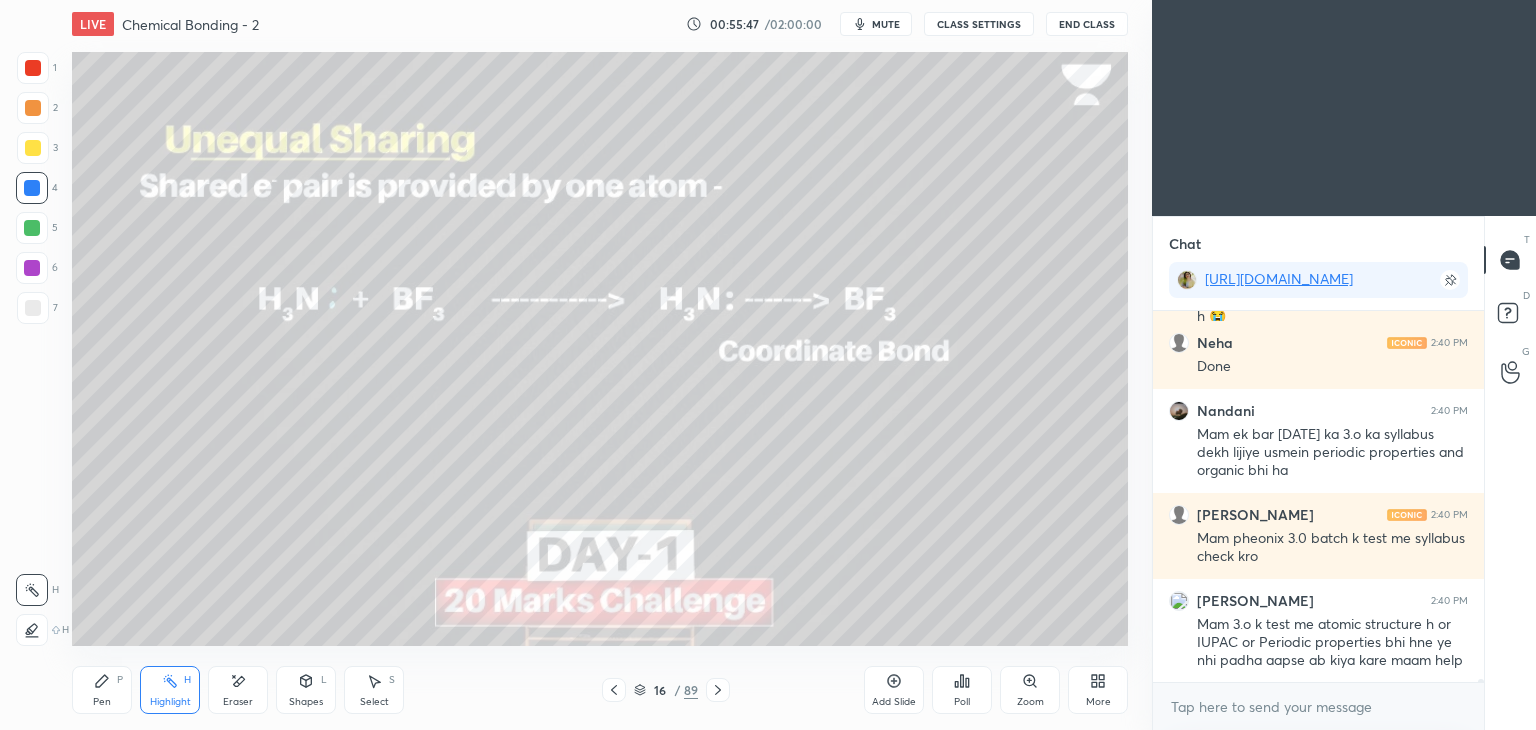 click 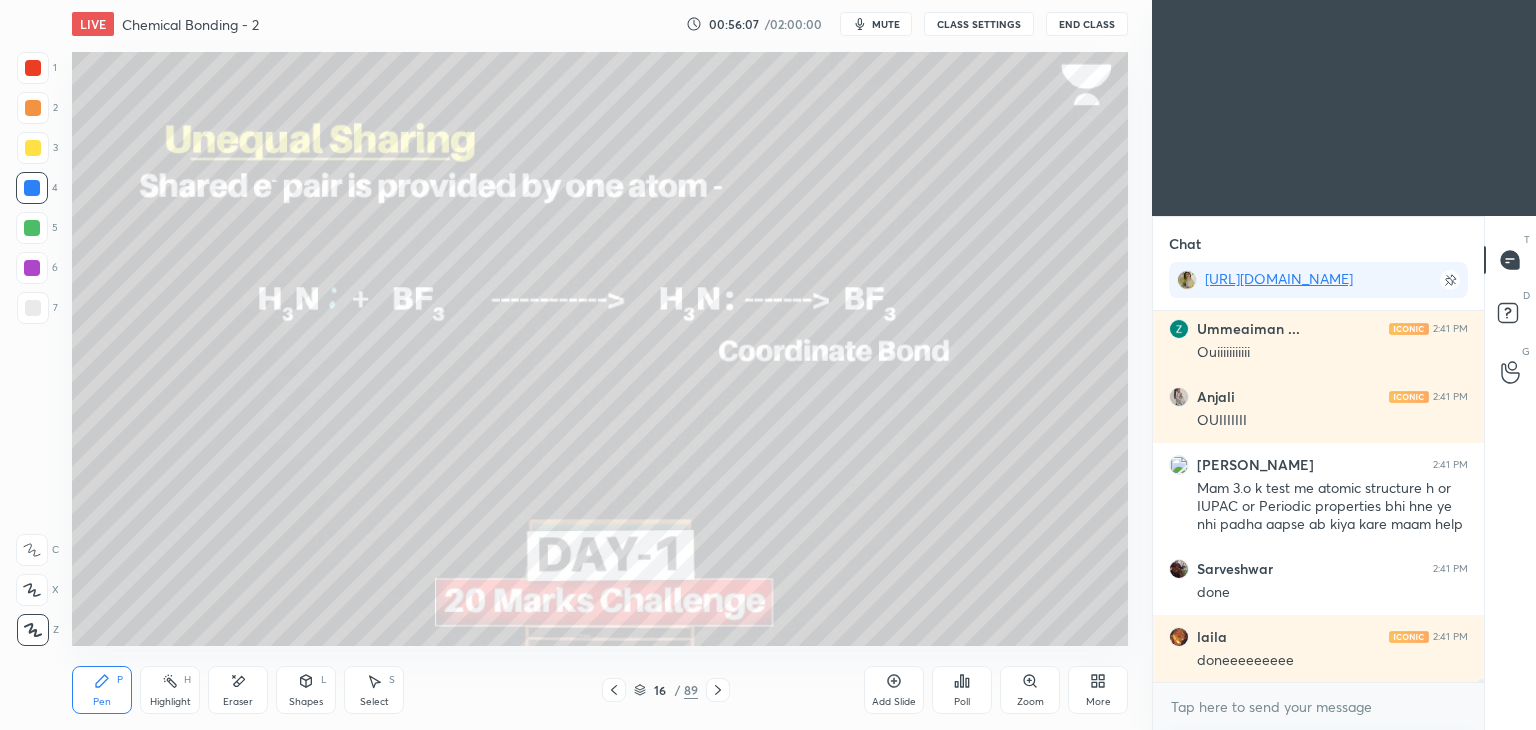 click on "Eraser" at bounding box center (238, 690) 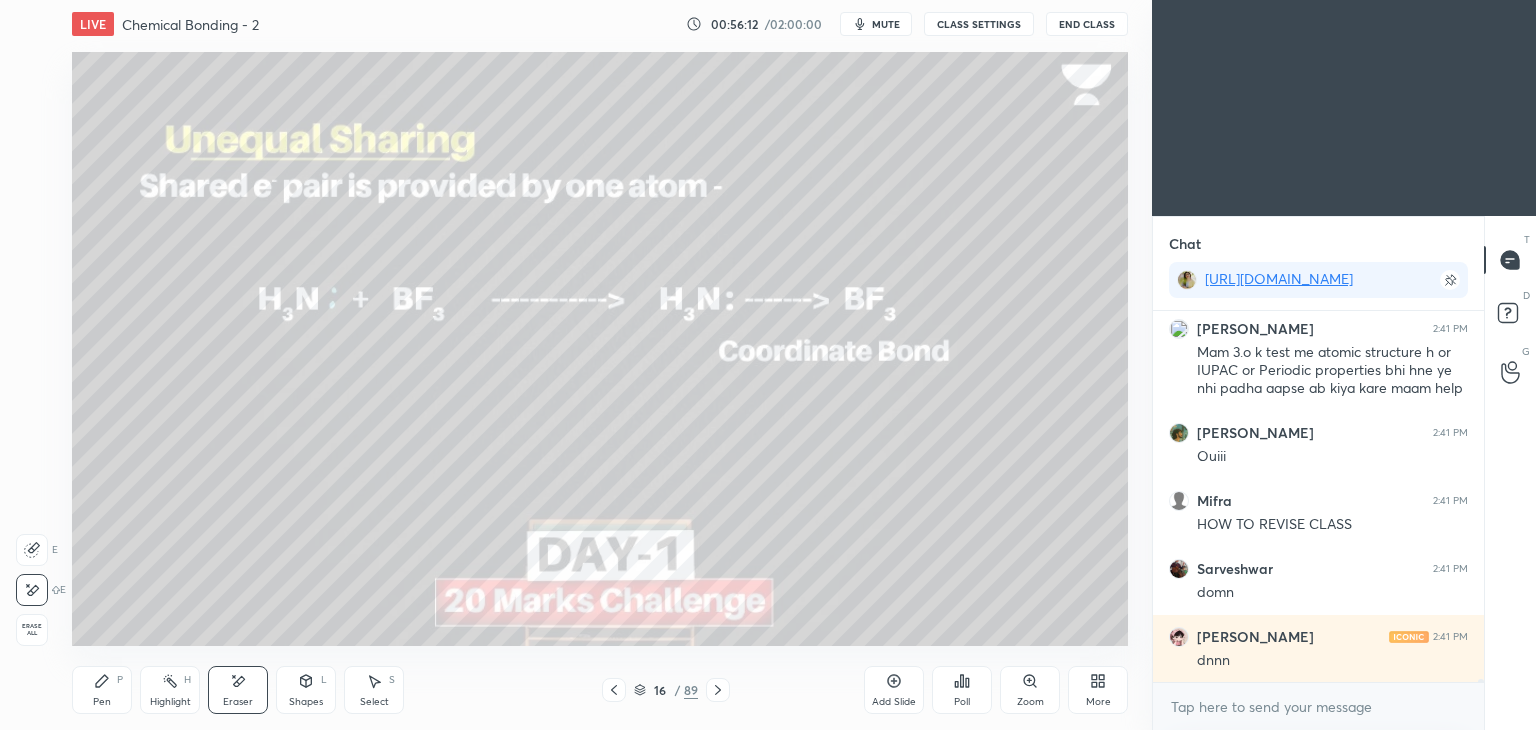 click 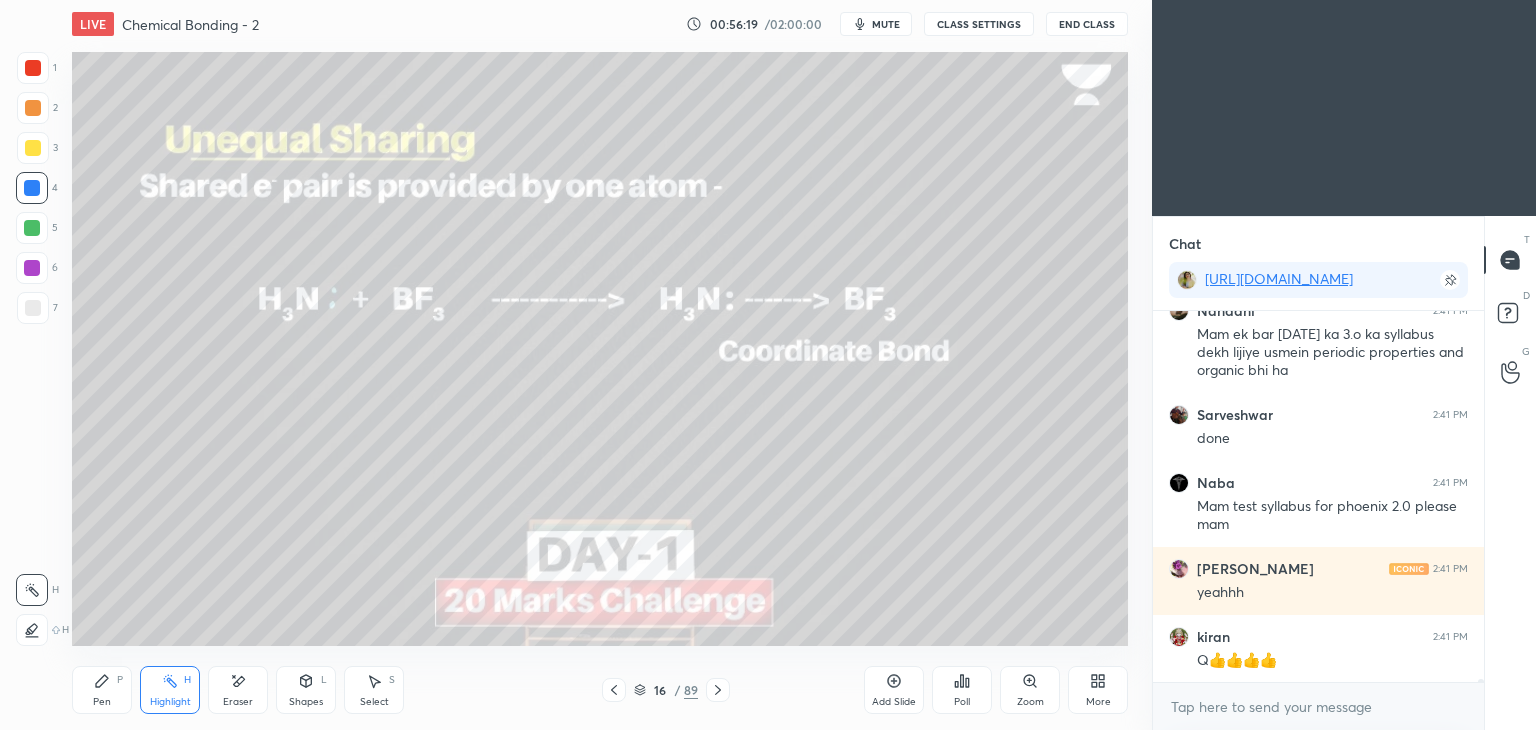 click on "CLASS SETTINGS" at bounding box center [979, 24] 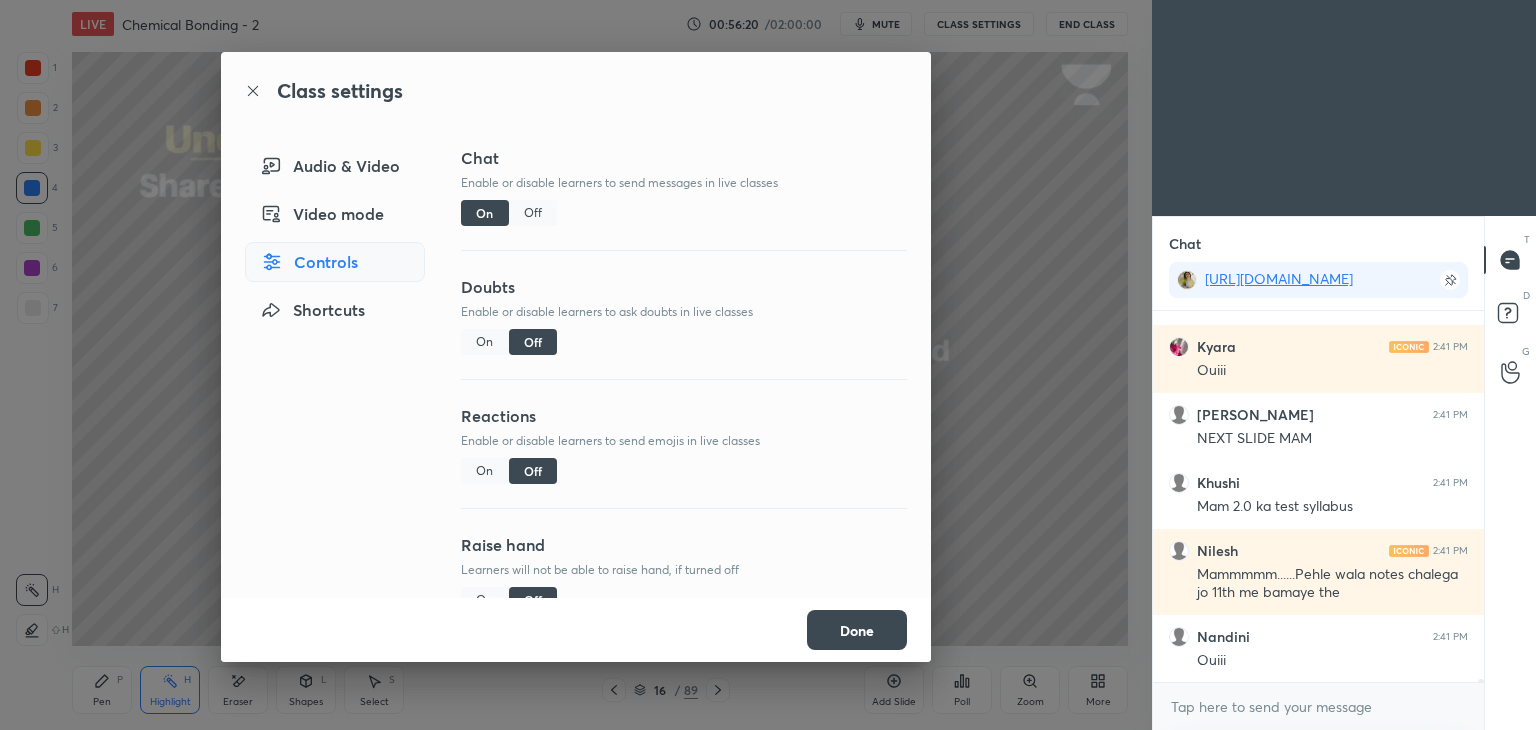 click on "Off" at bounding box center (533, 213) 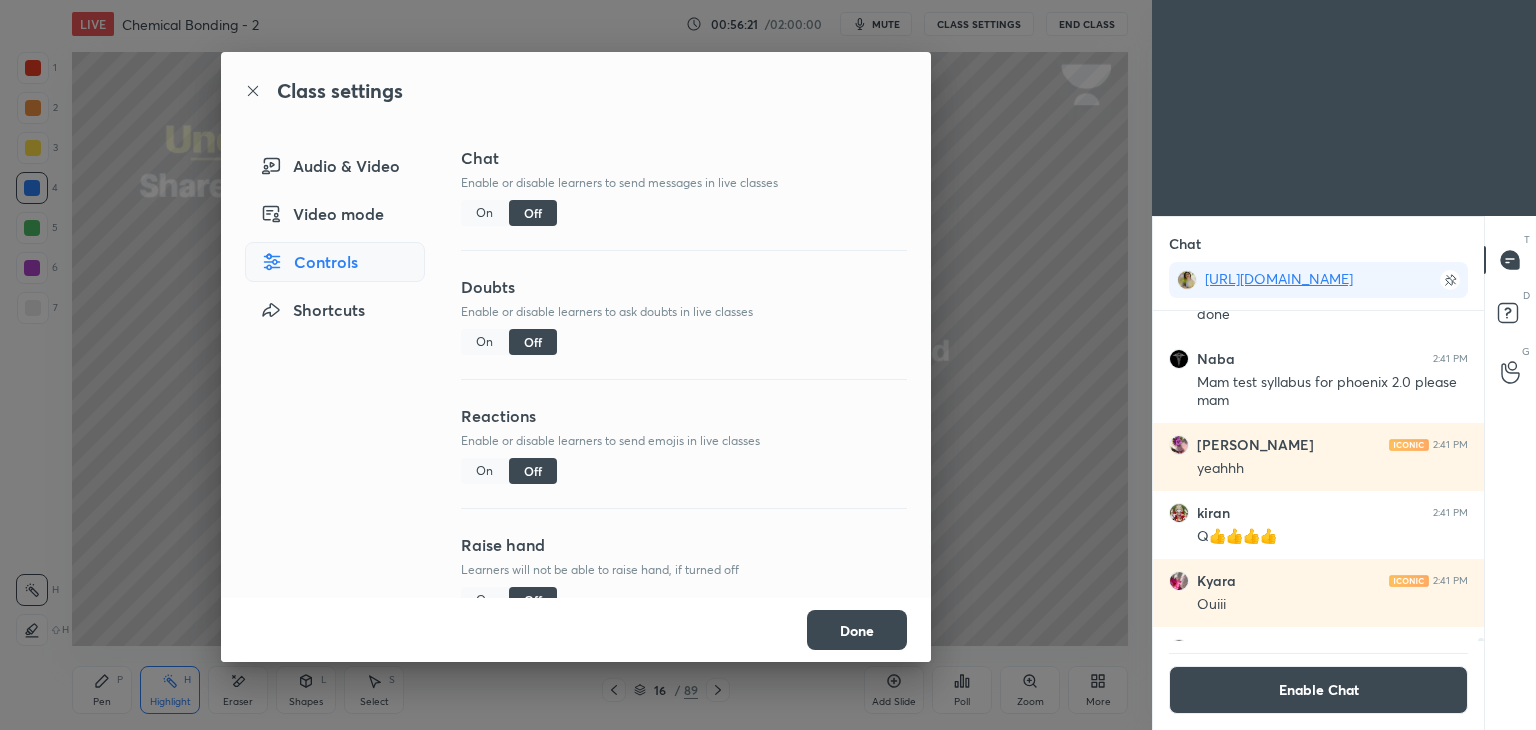 click on "Done" at bounding box center [857, 630] 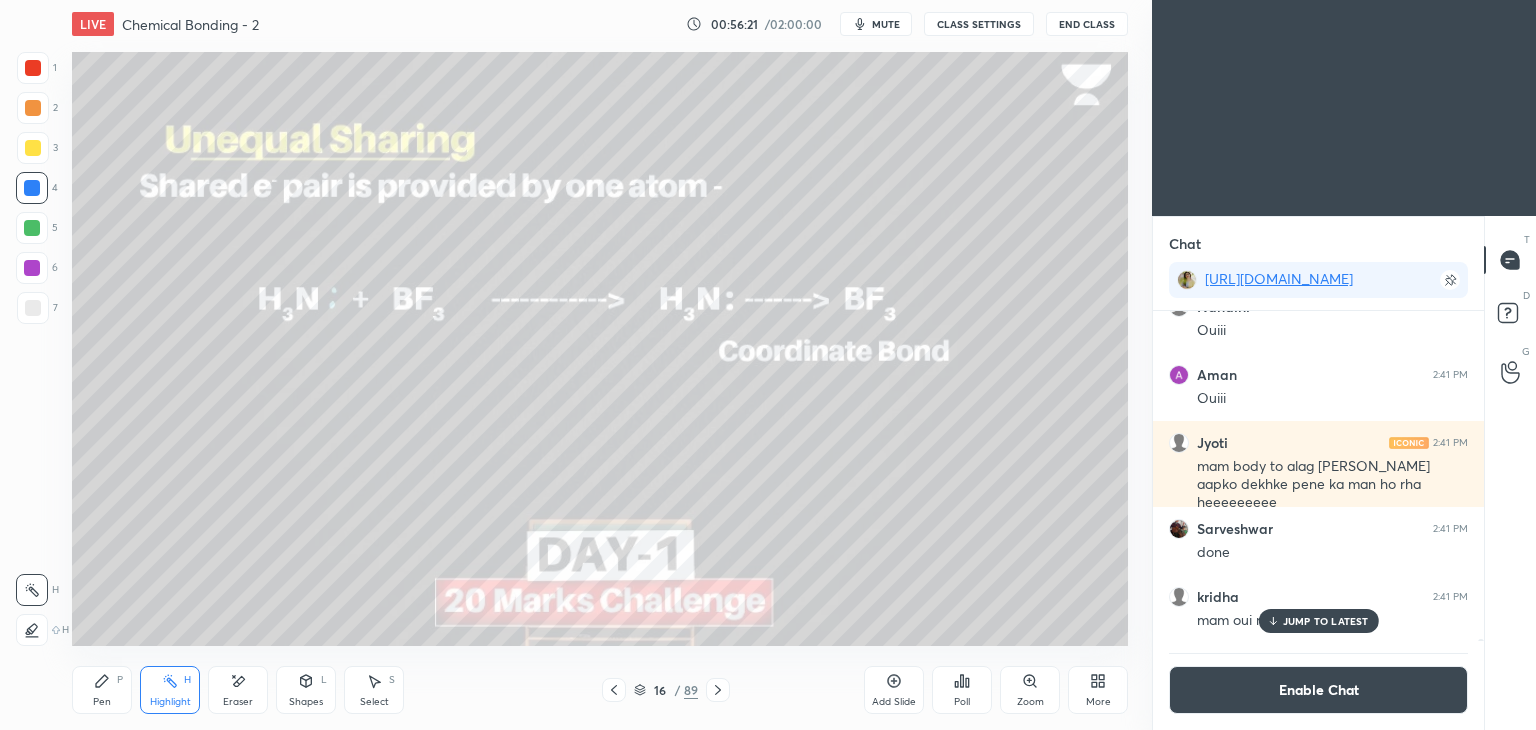click at bounding box center [718, 690] 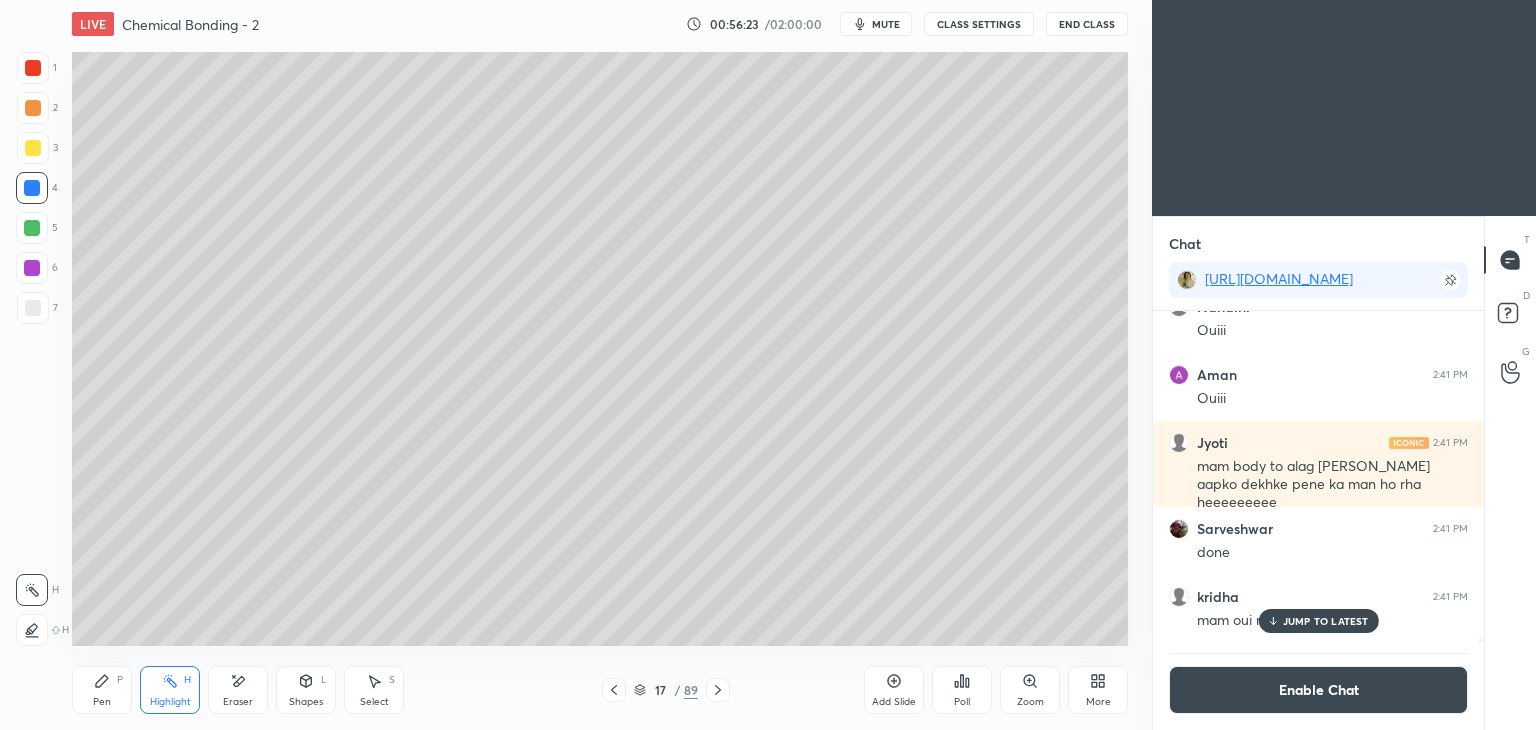 click on "JUMP TO LATEST" at bounding box center (1318, 621) 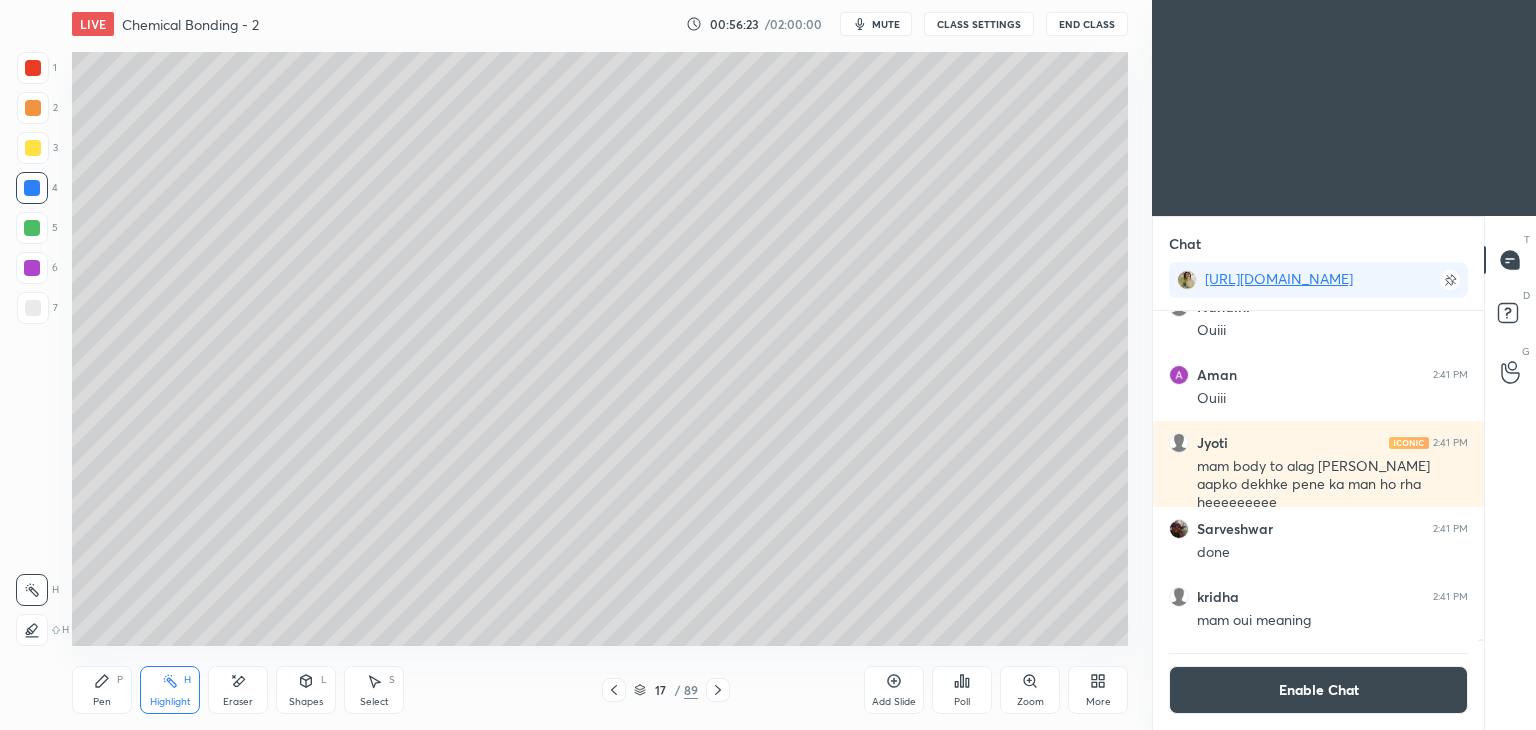click on "Enable Chat" at bounding box center (1318, 690) 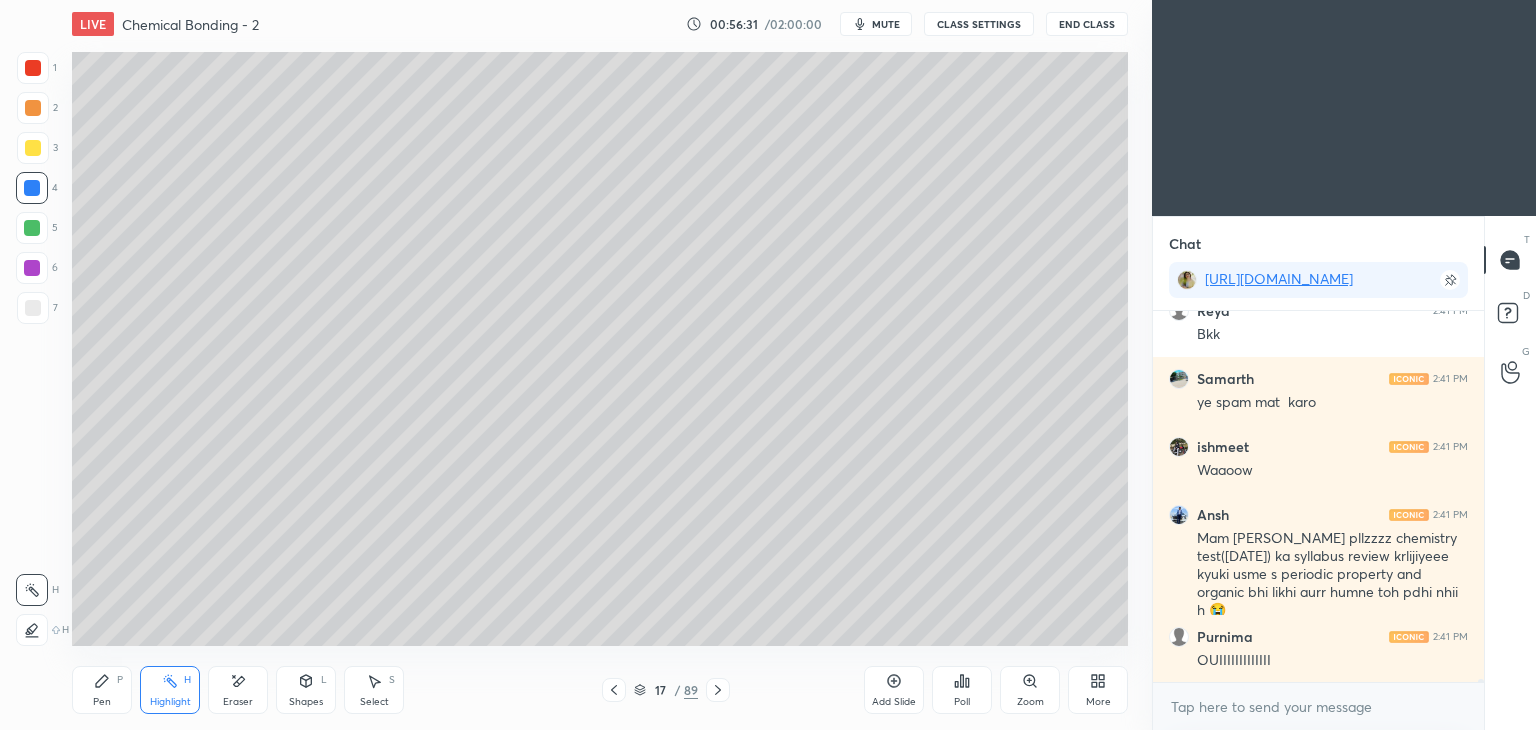 click on "CLASS SETTINGS" at bounding box center [979, 24] 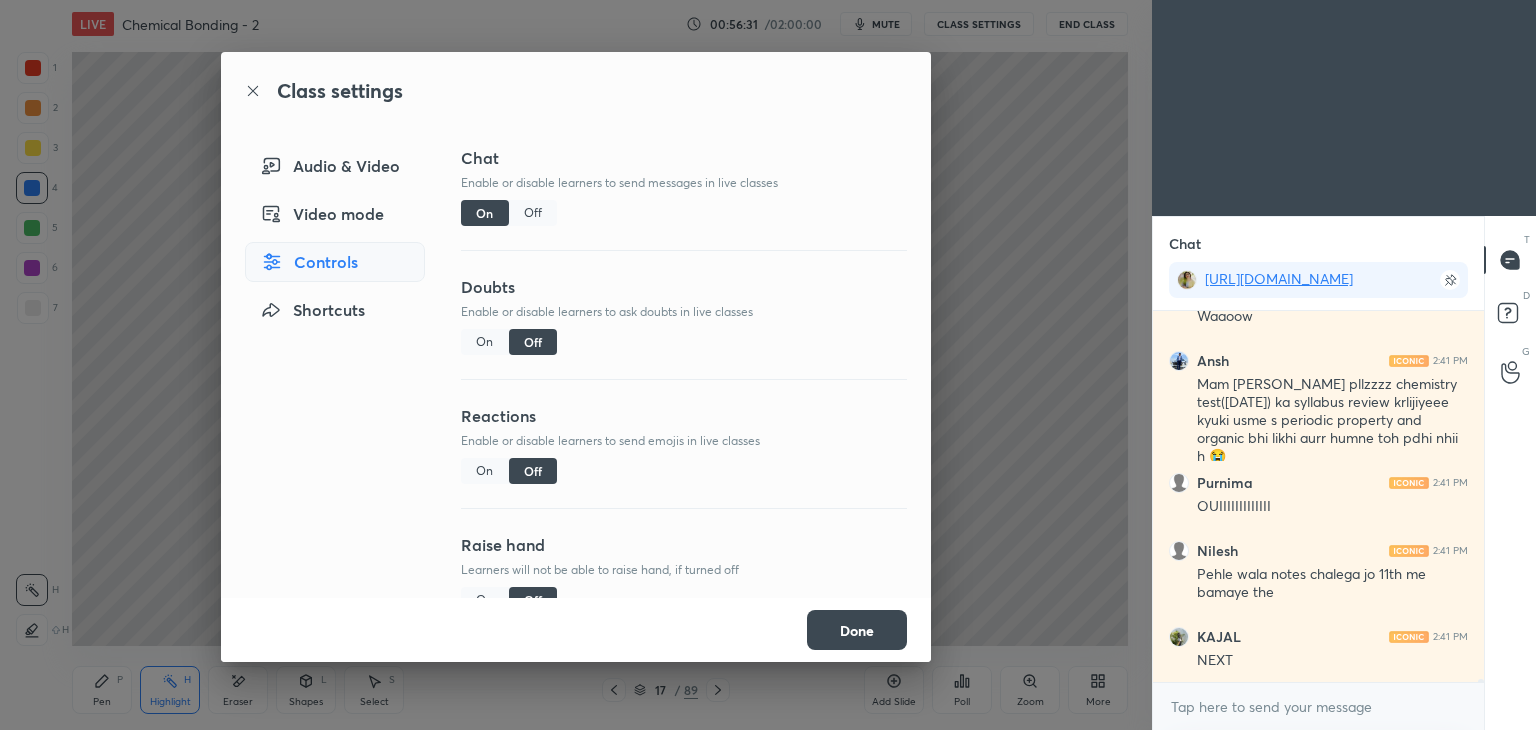 click on "Off" at bounding box center [533, 213] 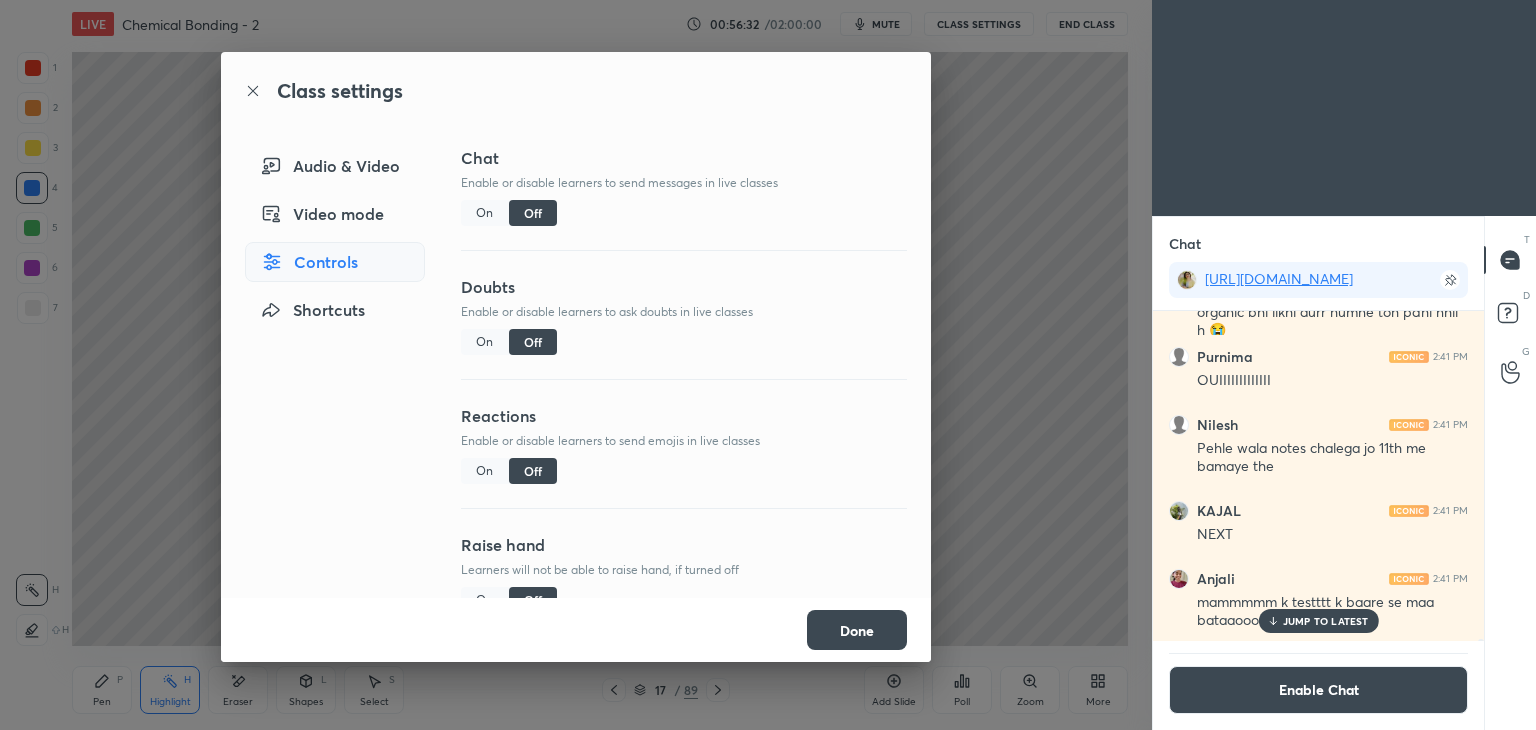 click on "Done" at bounding box center (857, 630) 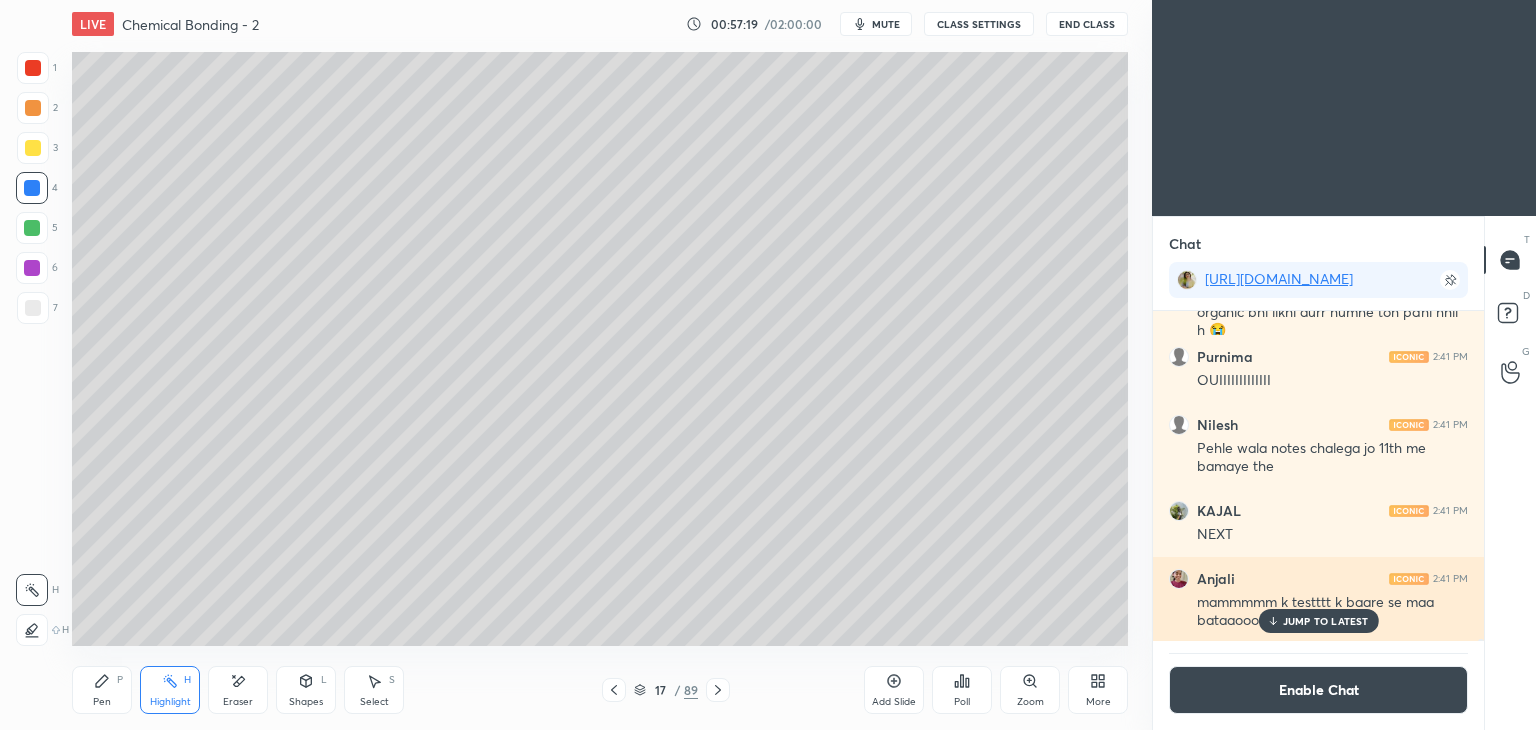 click on "JUMP TO LATEST" at bounding box center (1326, 621) 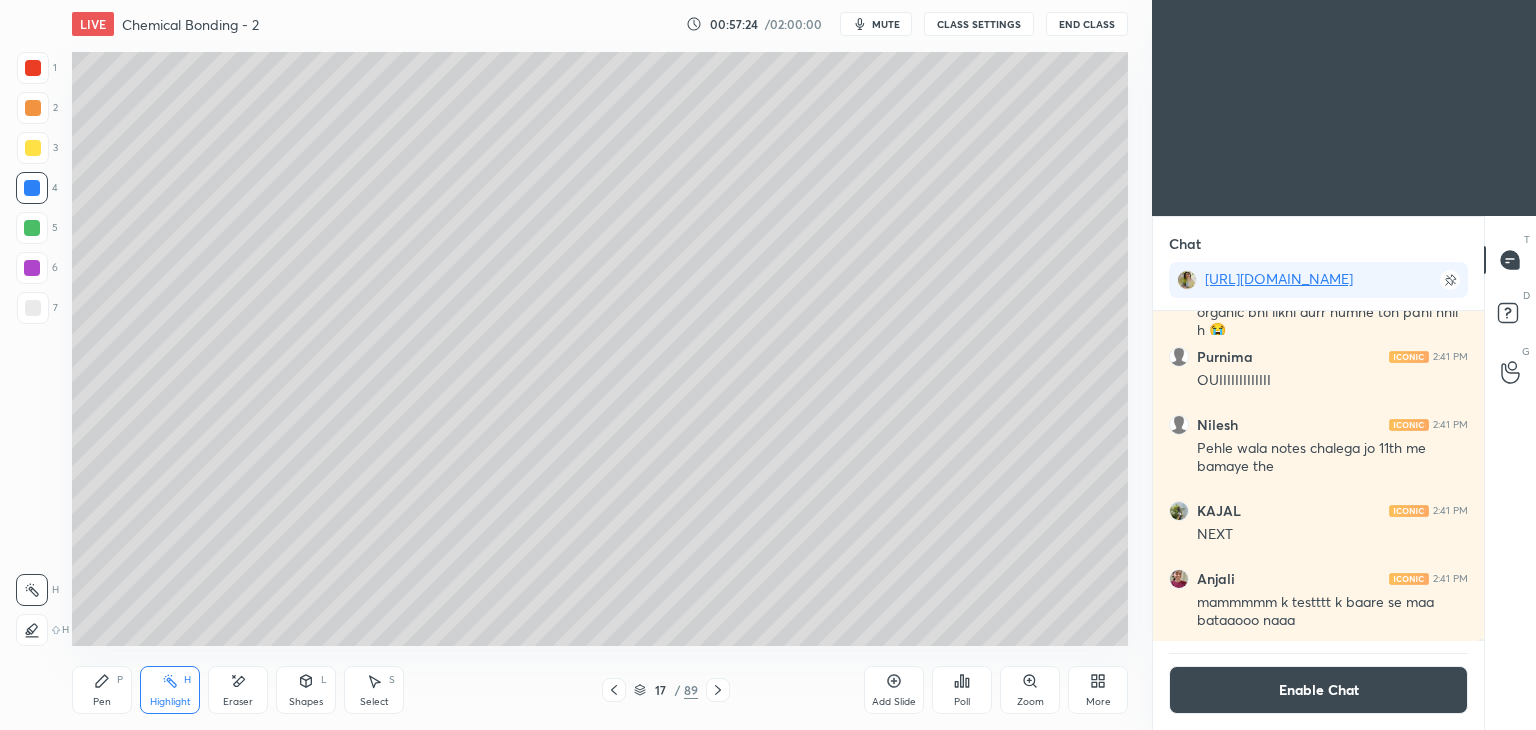 click on "Pen P" at bounding box center [102, 690] 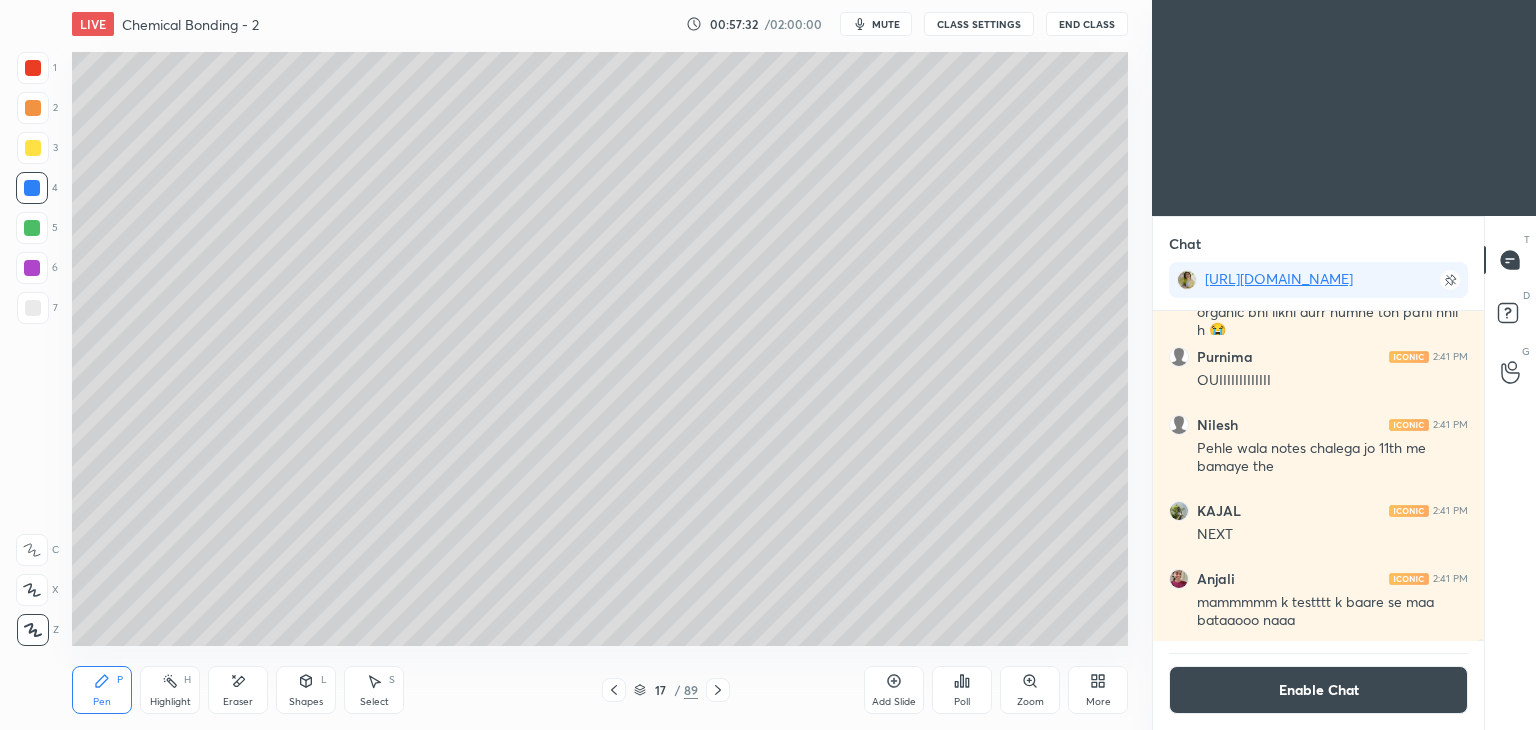 click on "Eraser" at bounding box center (238, 690) 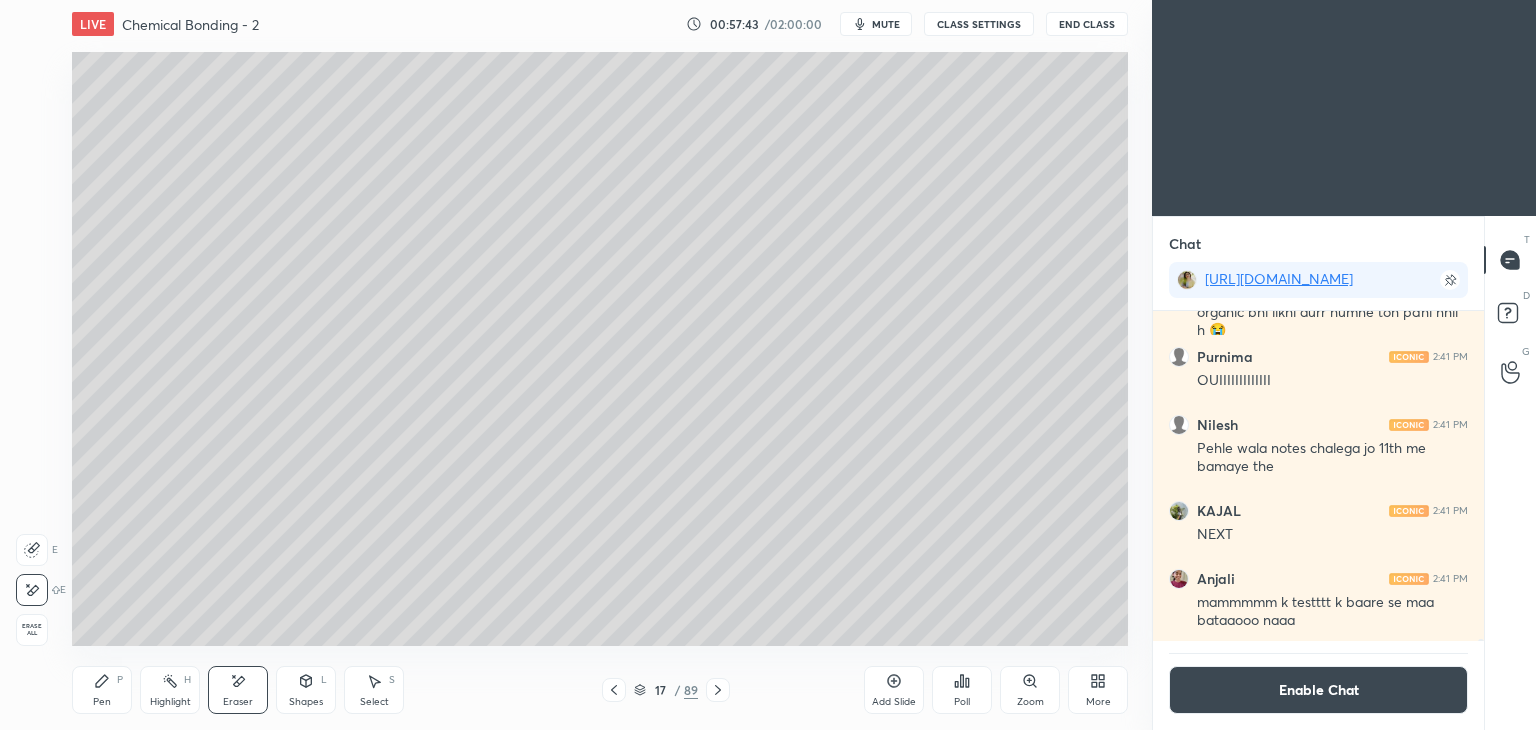 click on "Enable Chat" at bounding box center [1318, 690] 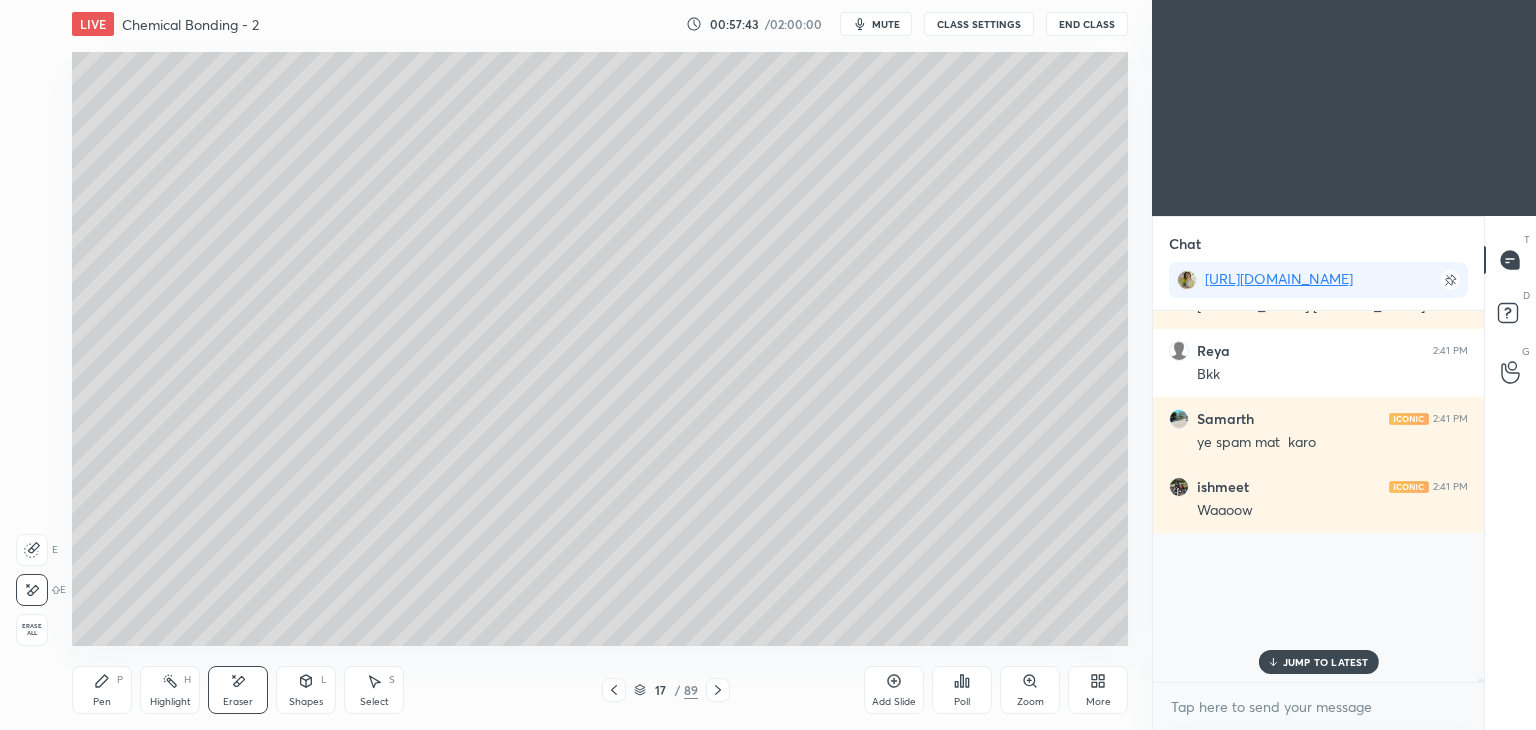 scroll, scrollTop: 52672, scrollLeft: 0, axis: vertical 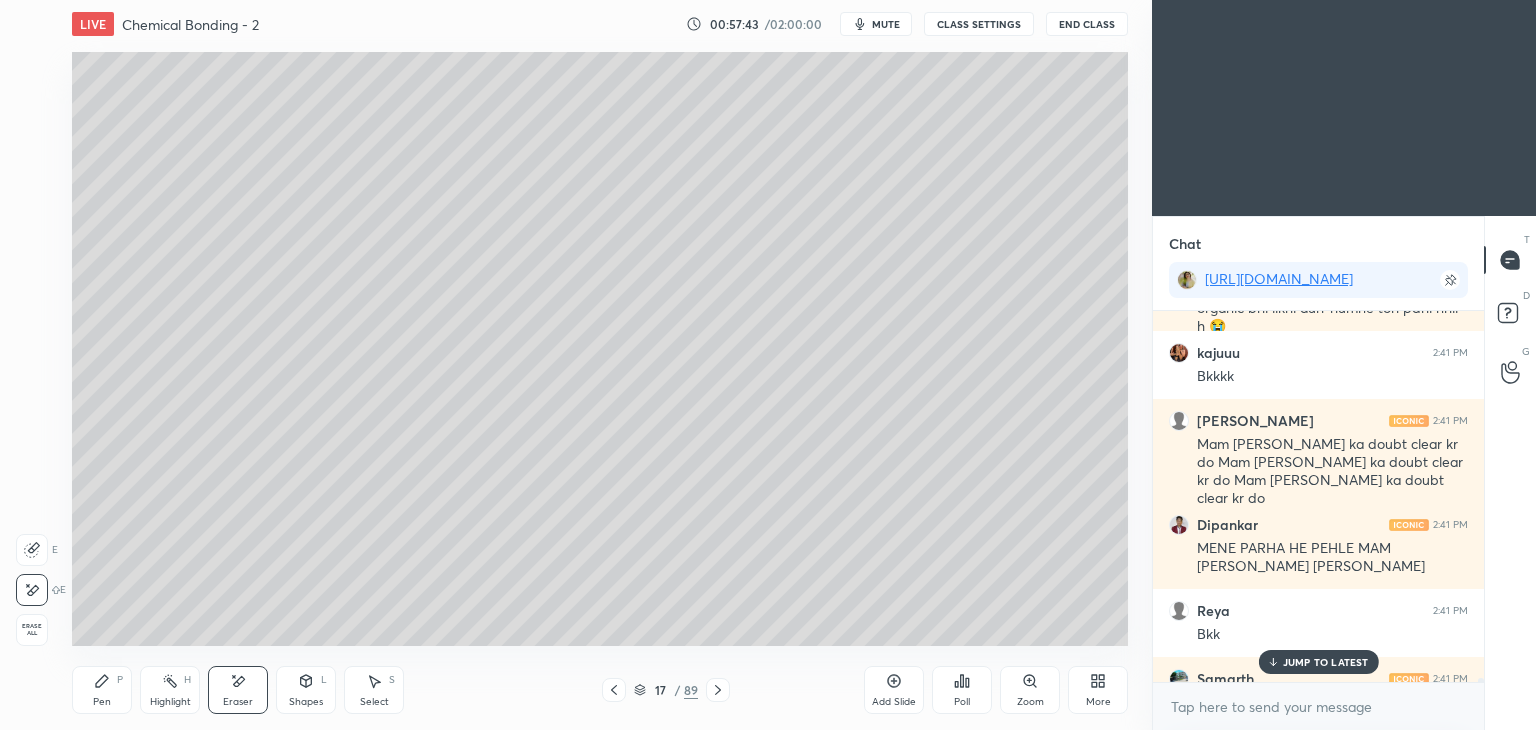 click on "JUMP TO LATEST" at bounding box center [1326, 662] 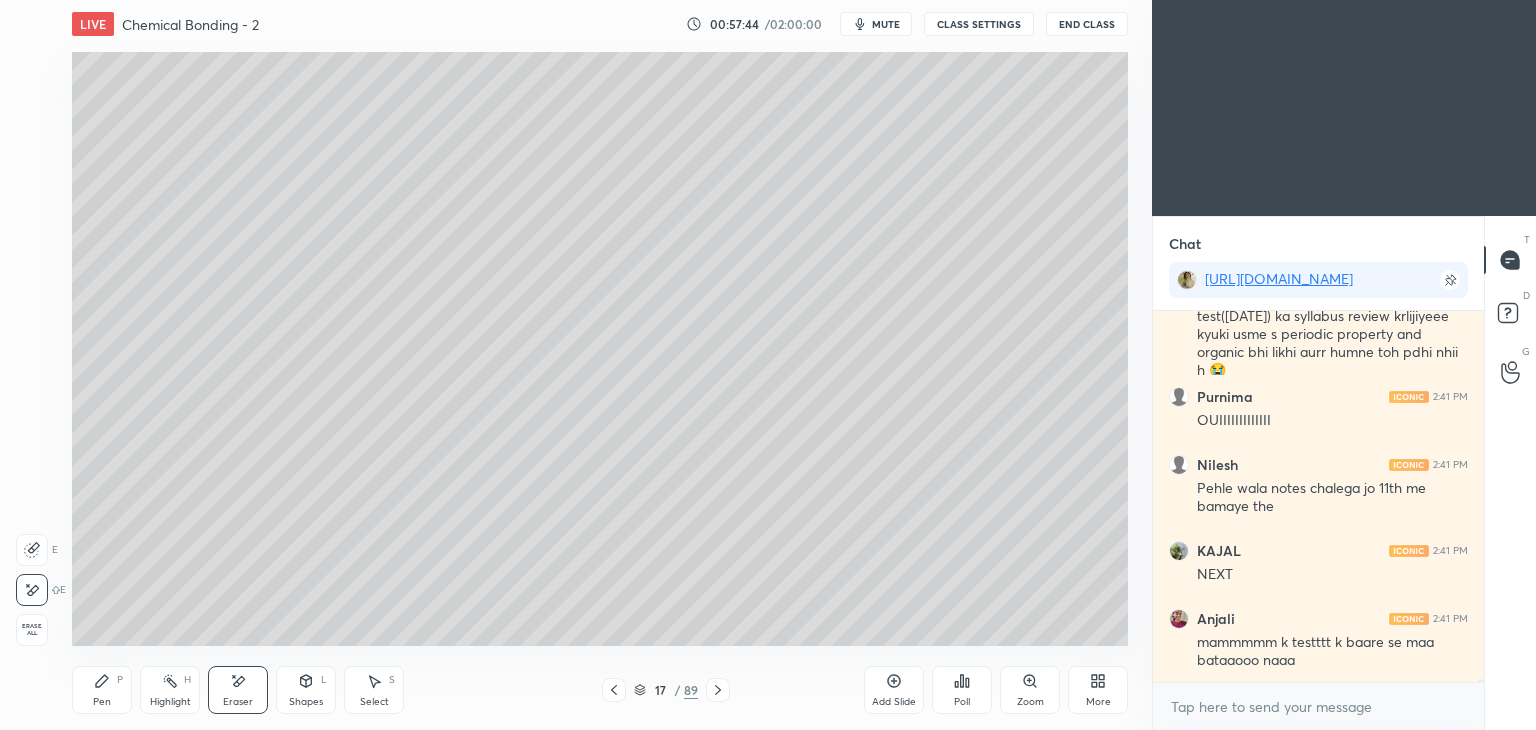 click on "Highlight" at bounding box center (170, 702) 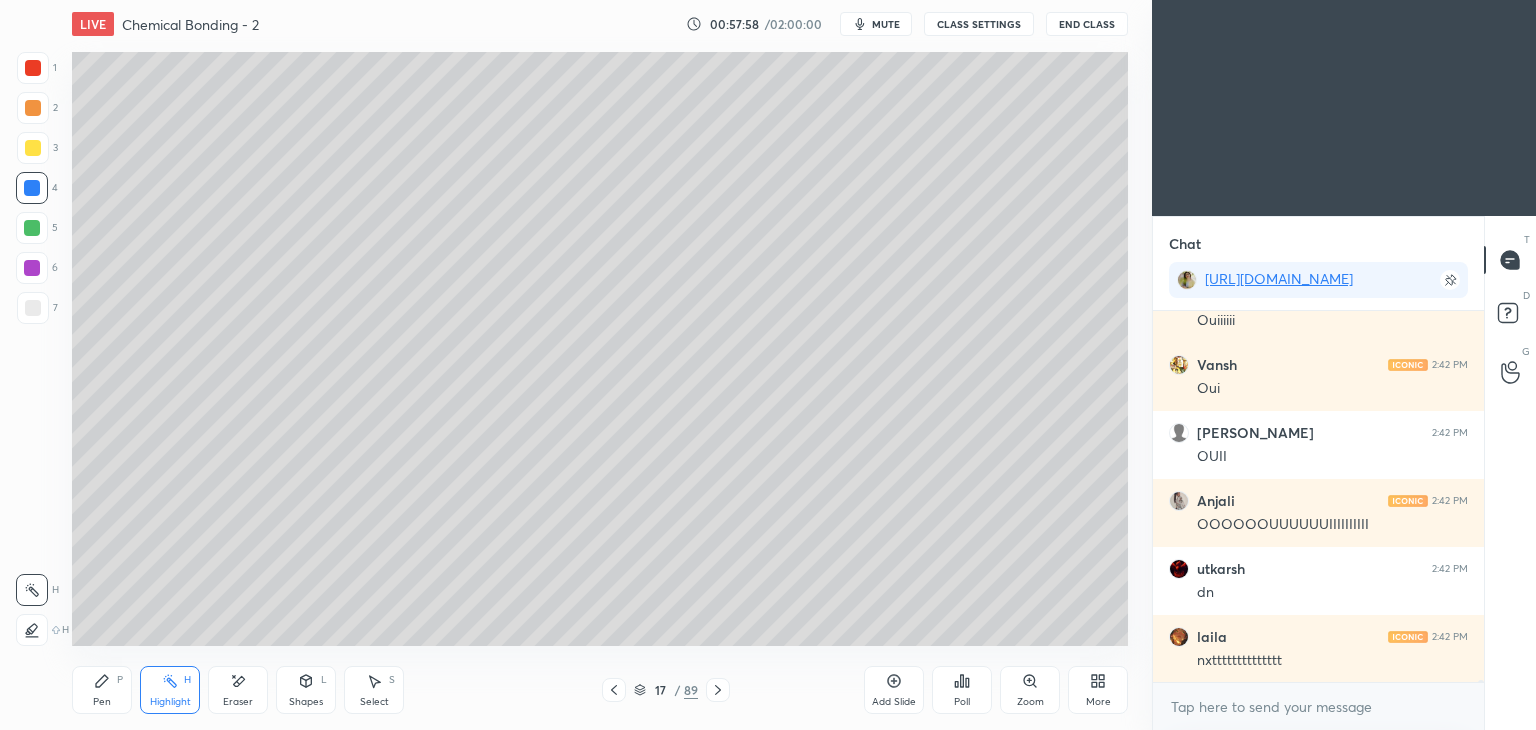 scroll, scrollTop: 55912, scrollLeft: 0, axis: vertical 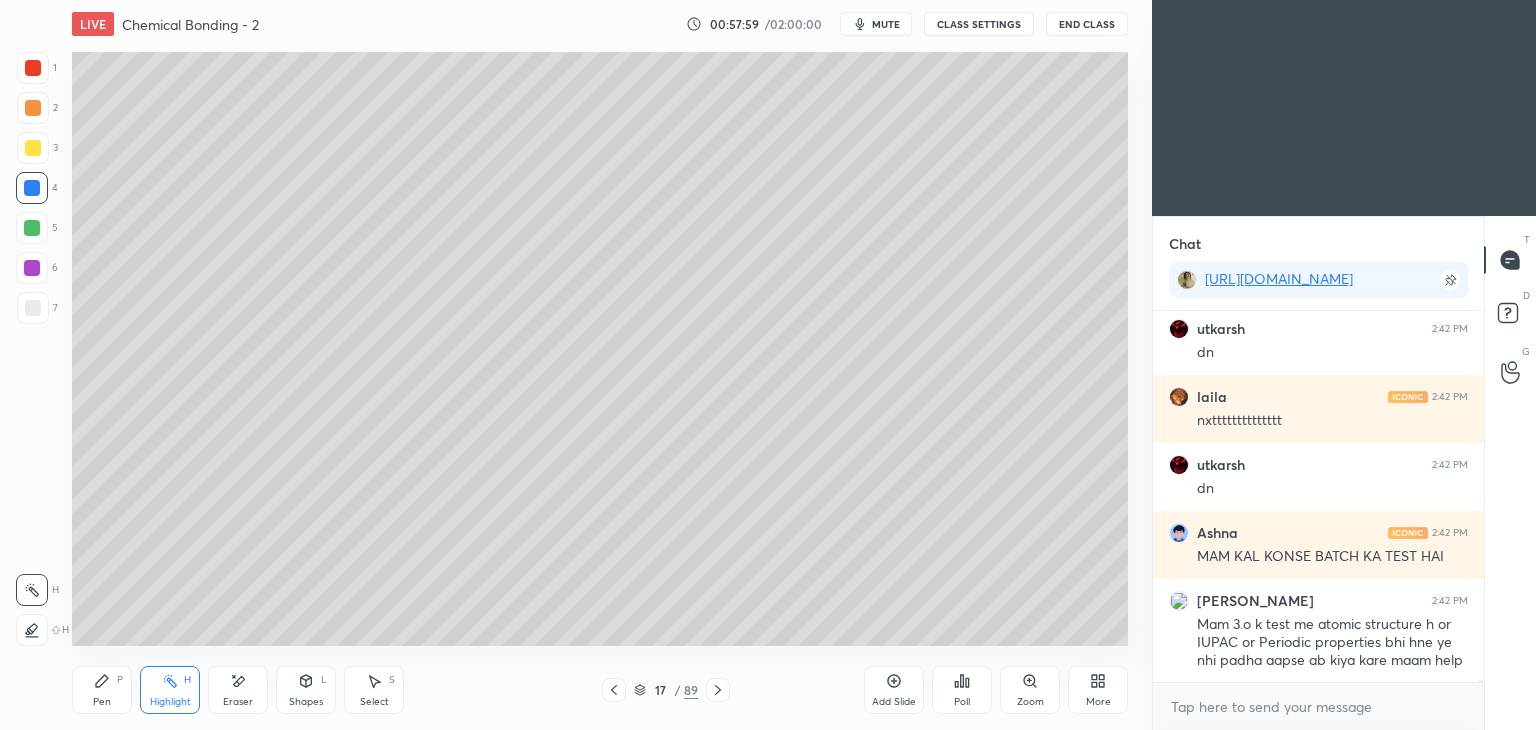 click 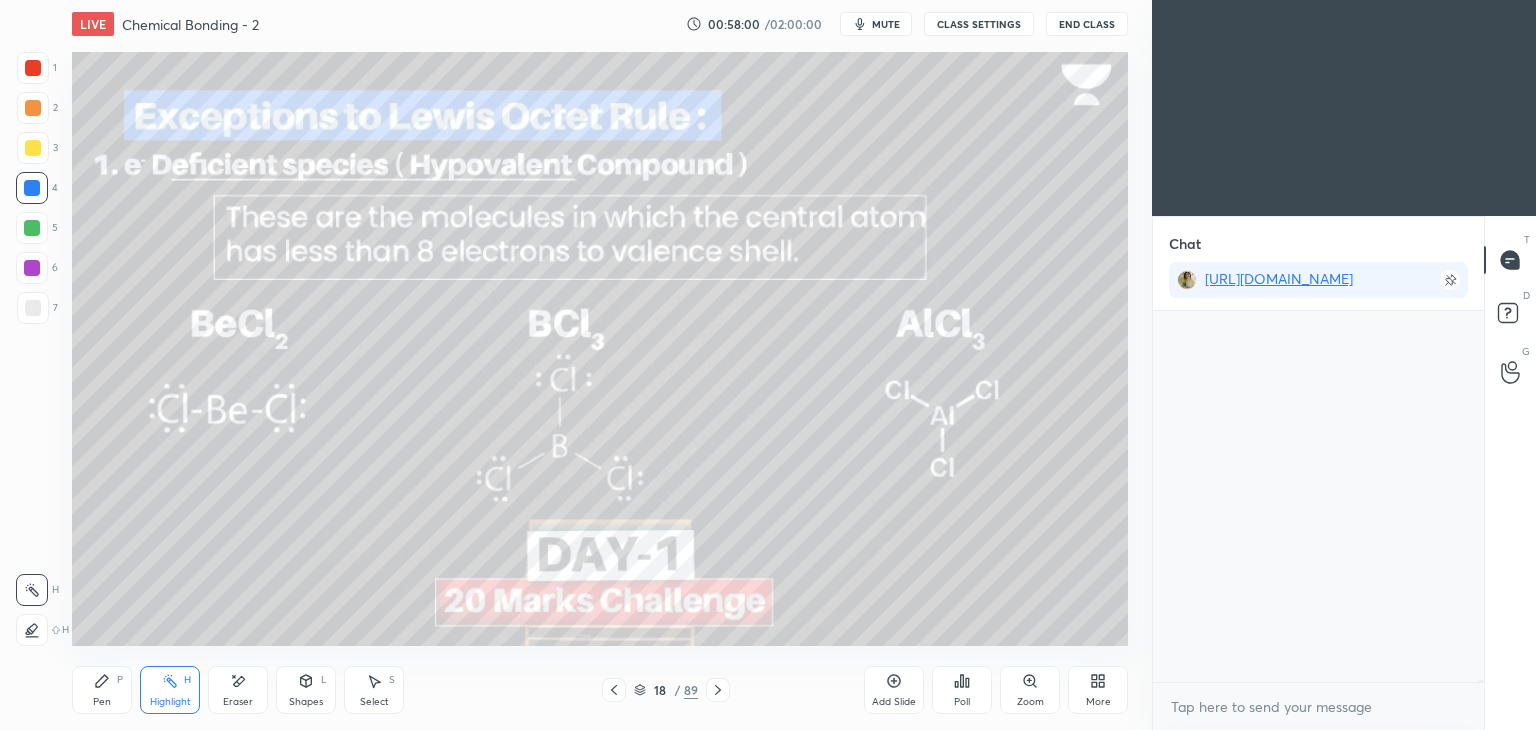 scroll, scrollTop: 56864, scrollLeft: 0, axis: vertical 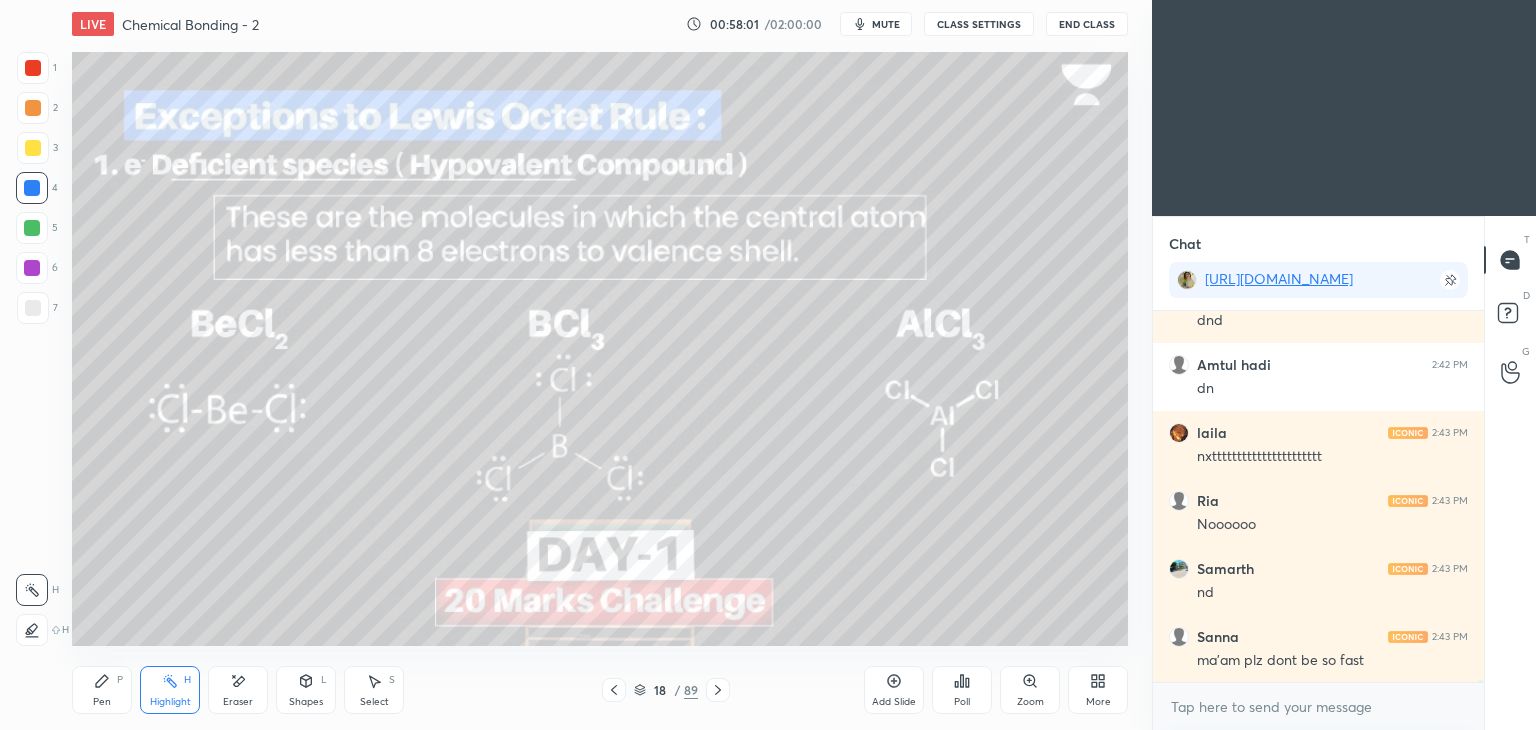click on "CLASS SETTINGS" at bounding box center [979, 24] 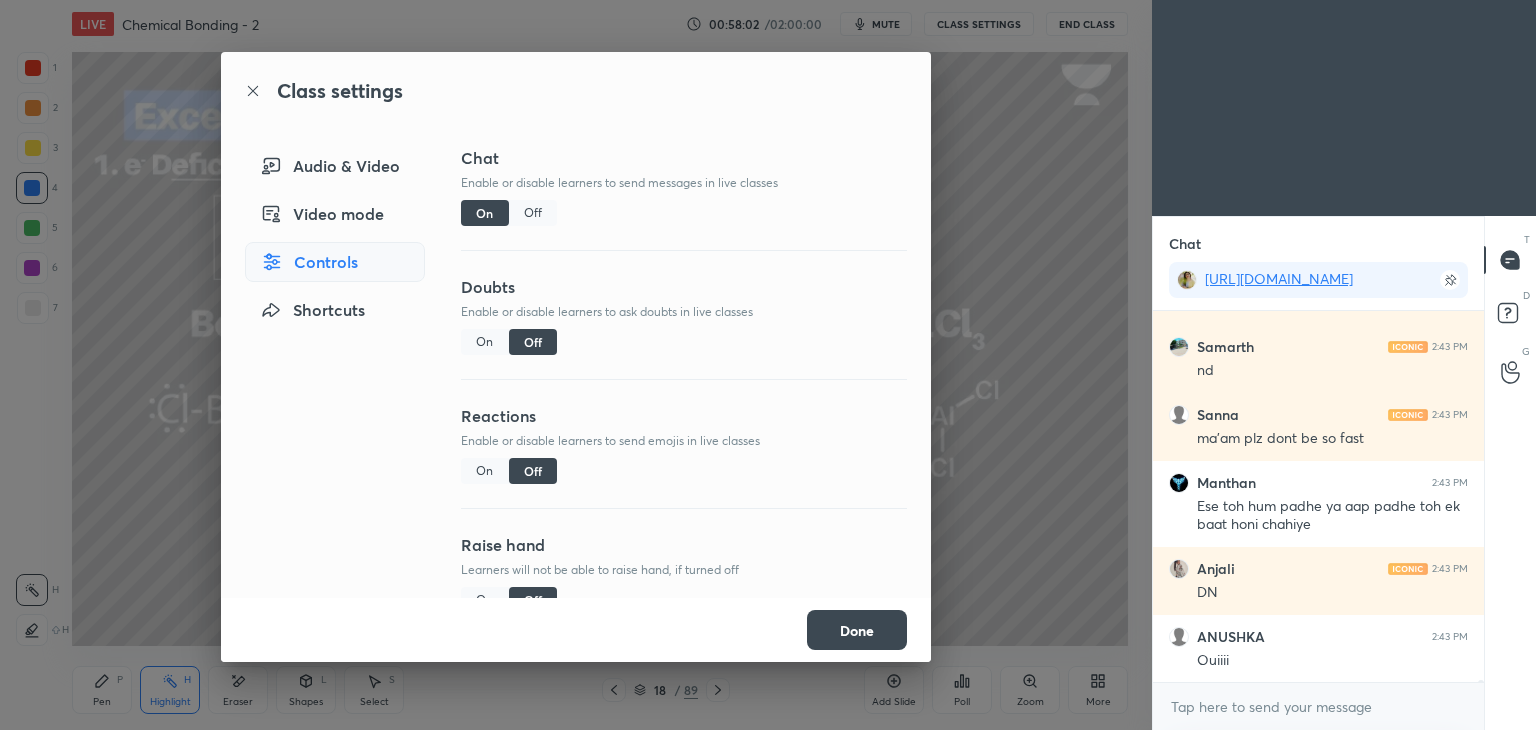 click on "Off" at bounding box center (533, 213) 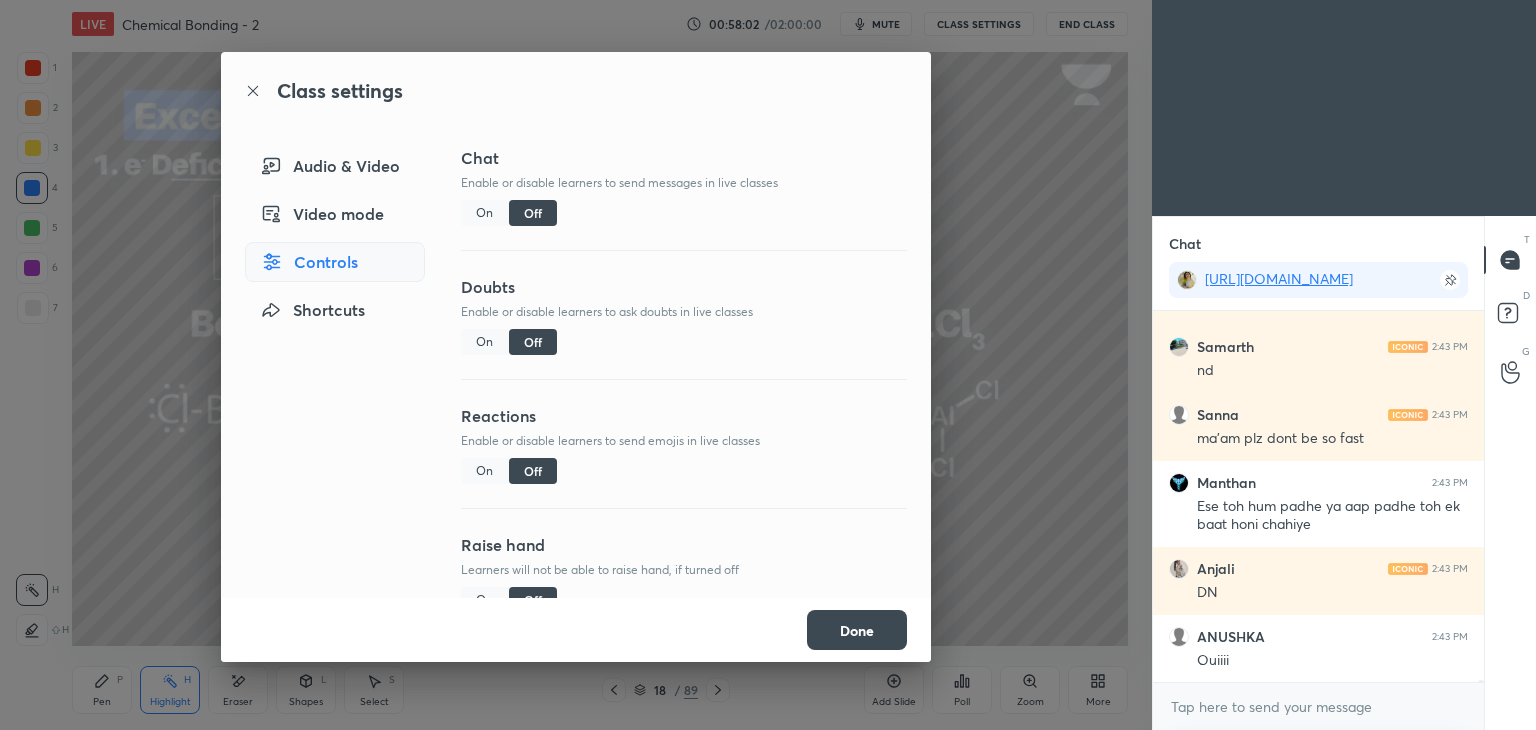 scroll, scrollTop: 55278, scrollLeft: 0, axis: vertical 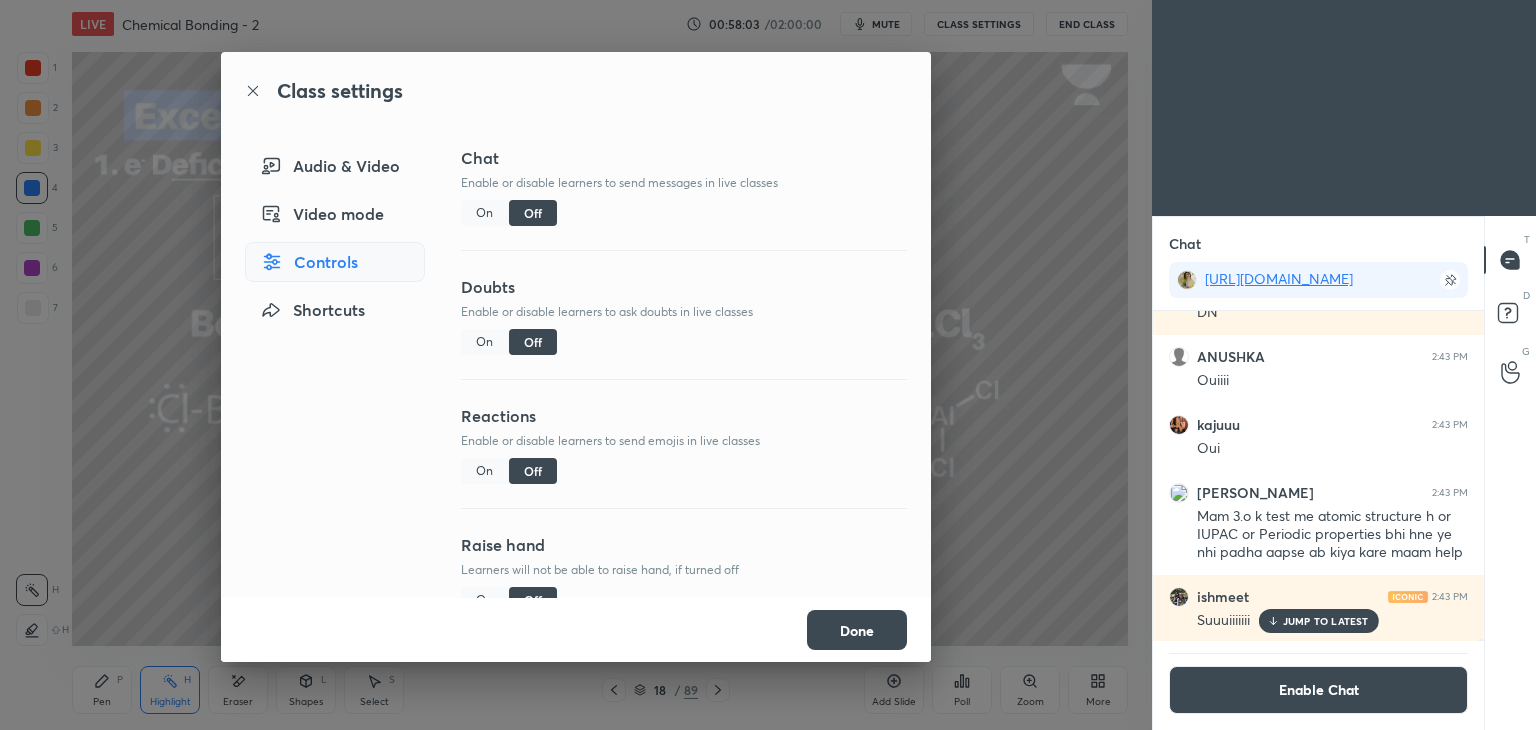 click on "Done" at bounding box center [857, 630] 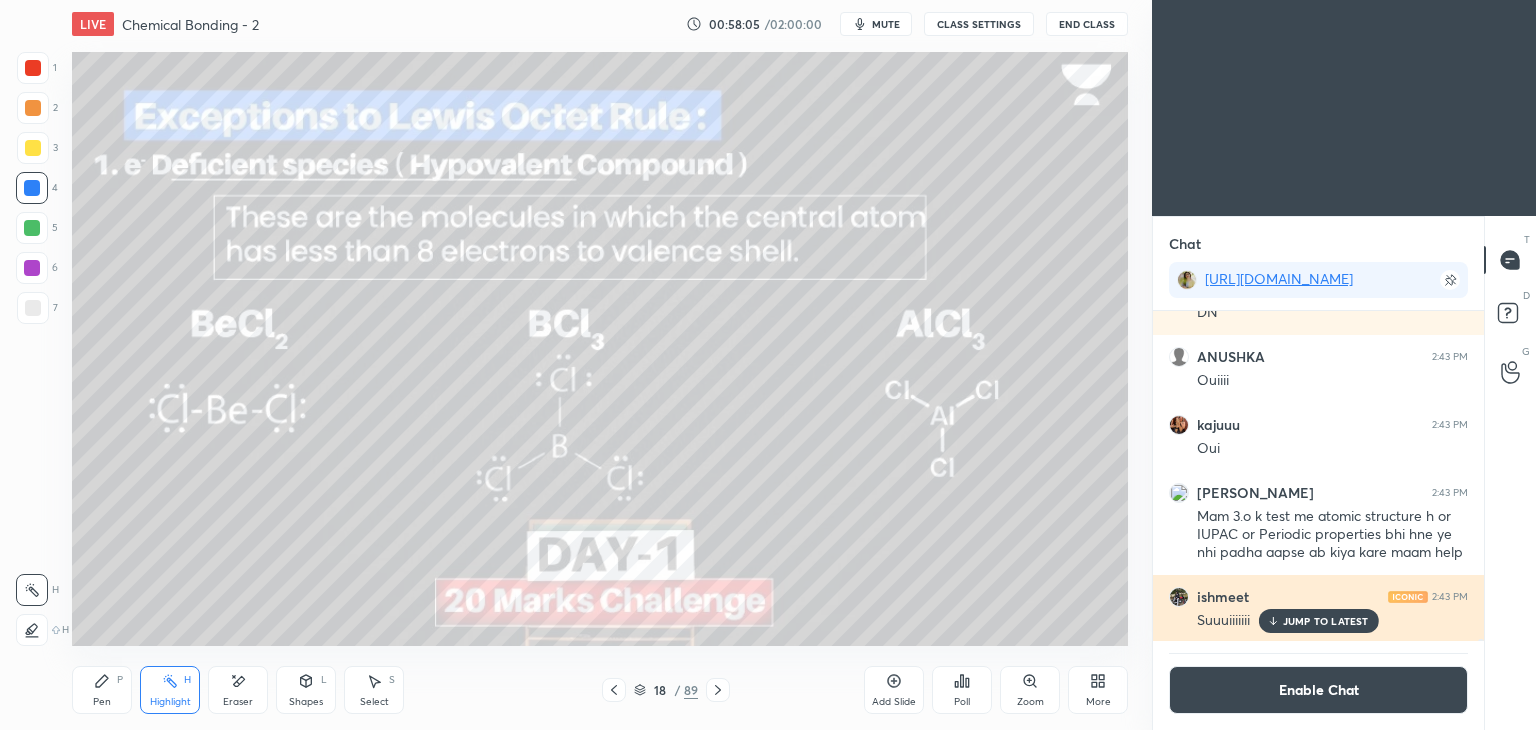 click on "JUMP TO LATEST" at bounding box center (1326, 621) 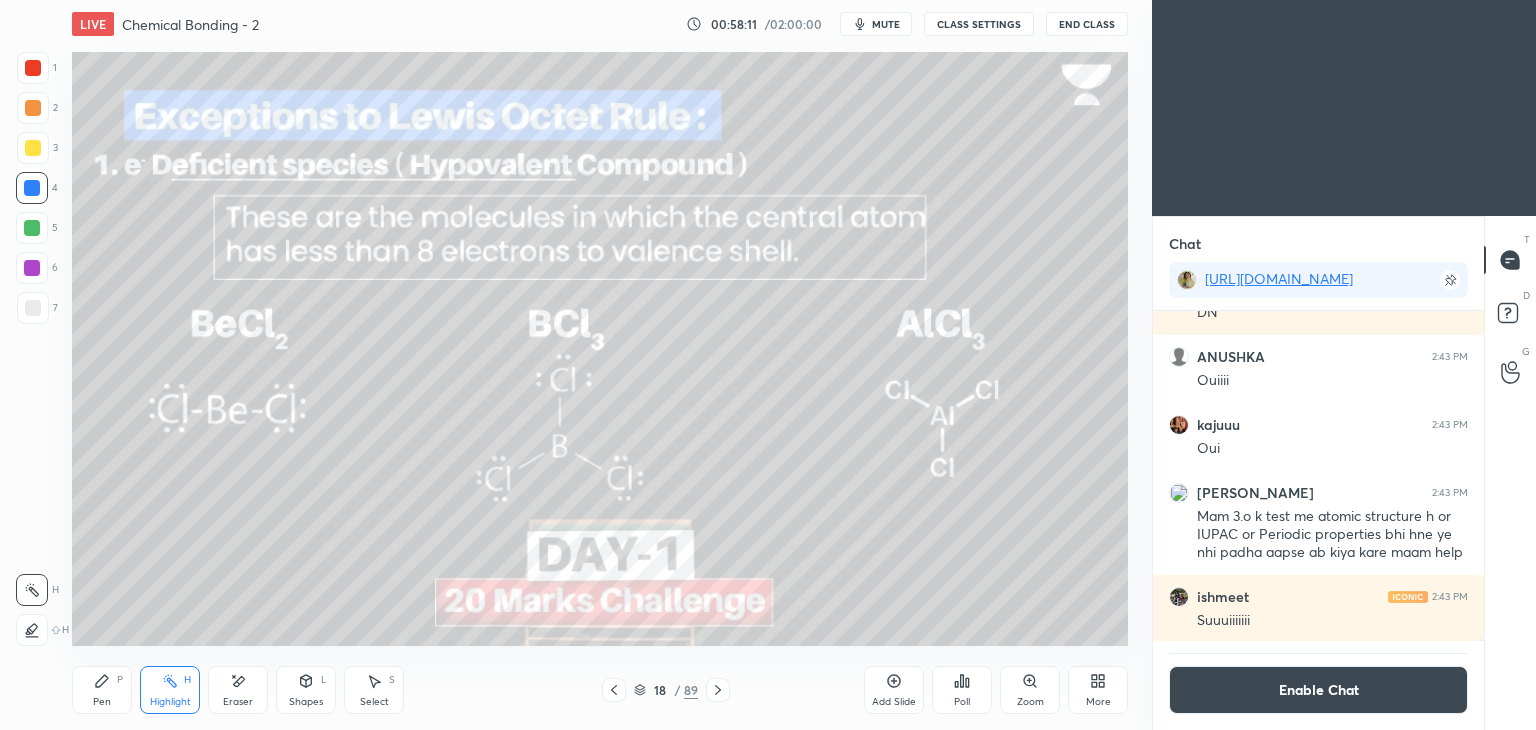 click at bounding box center (33, 108) 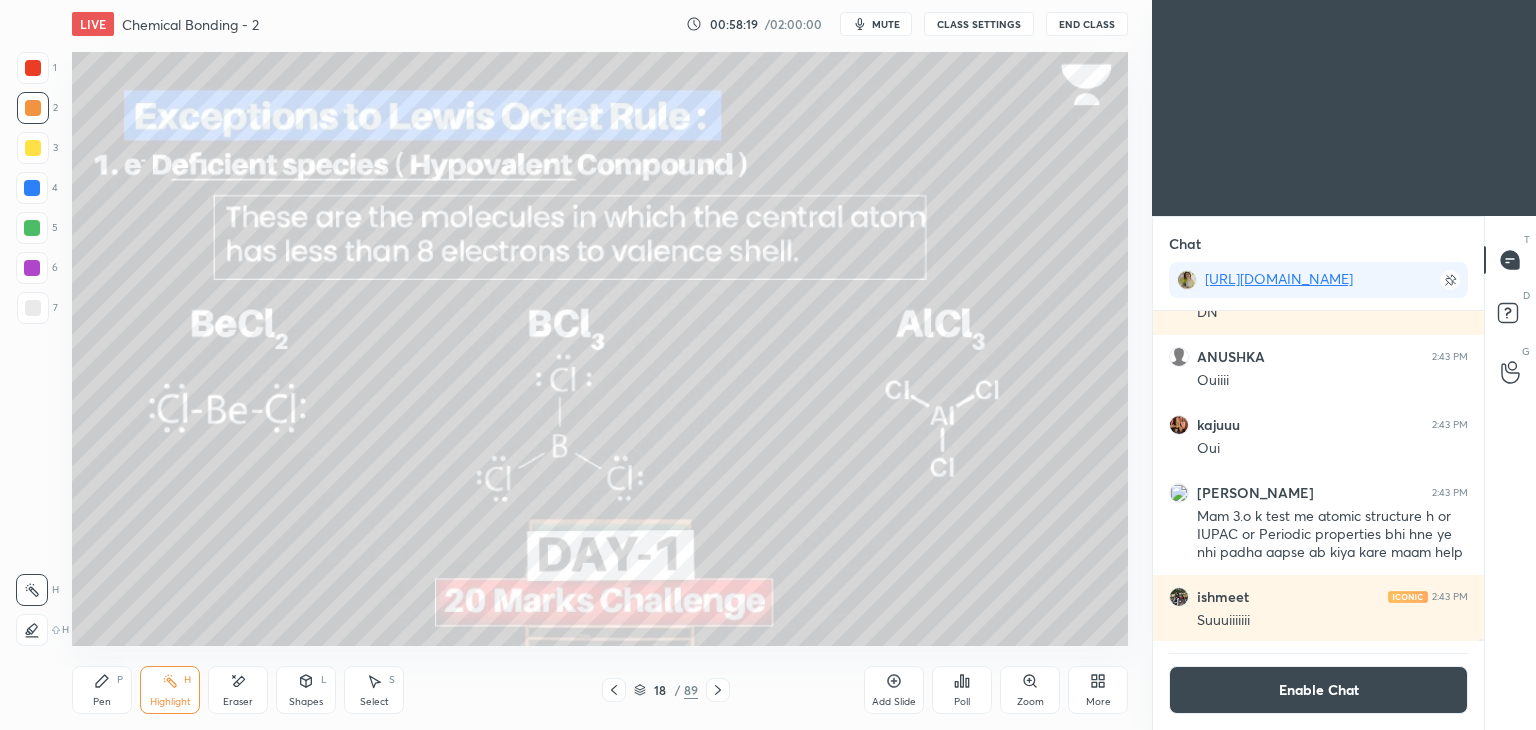 click on "Highlight" at bounding box center [170, 702] 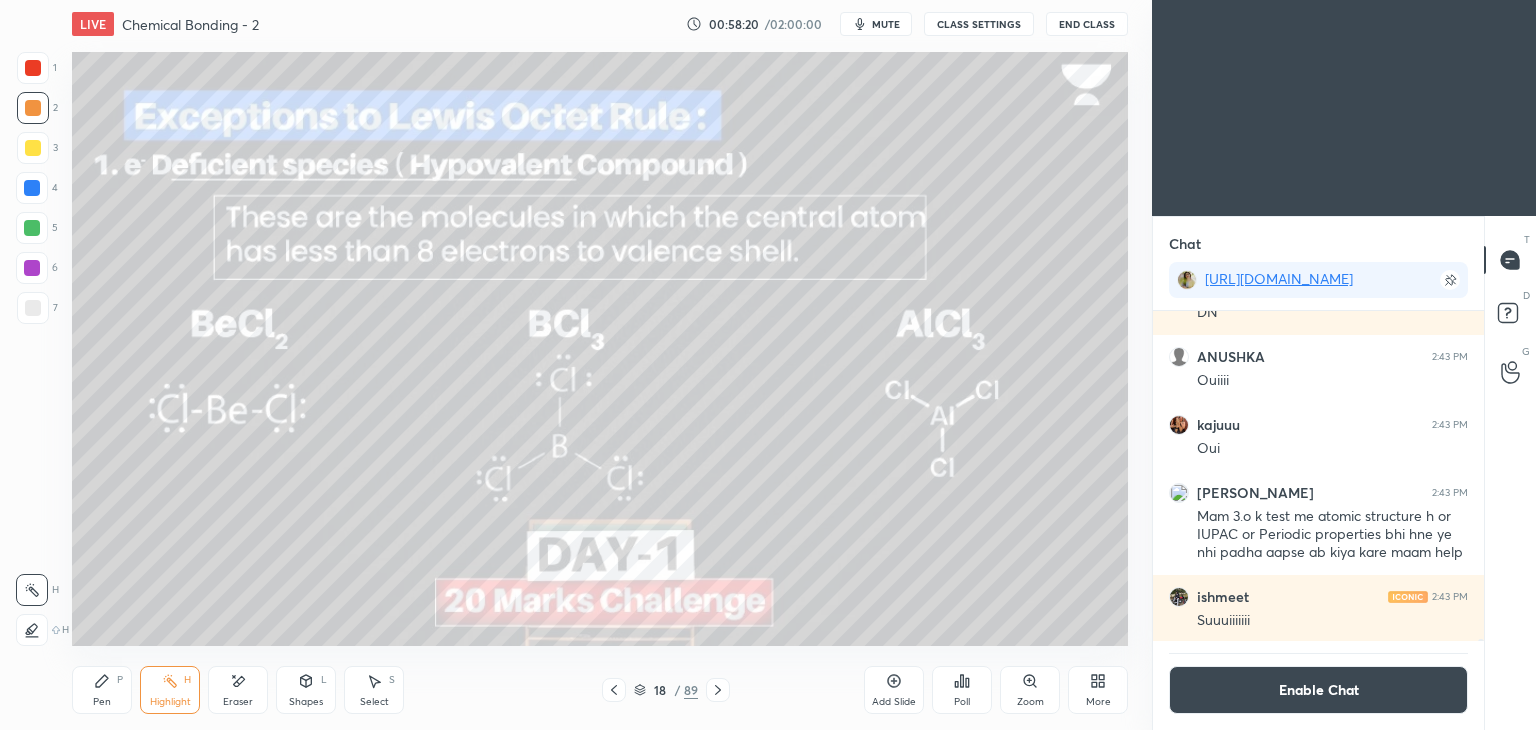 click 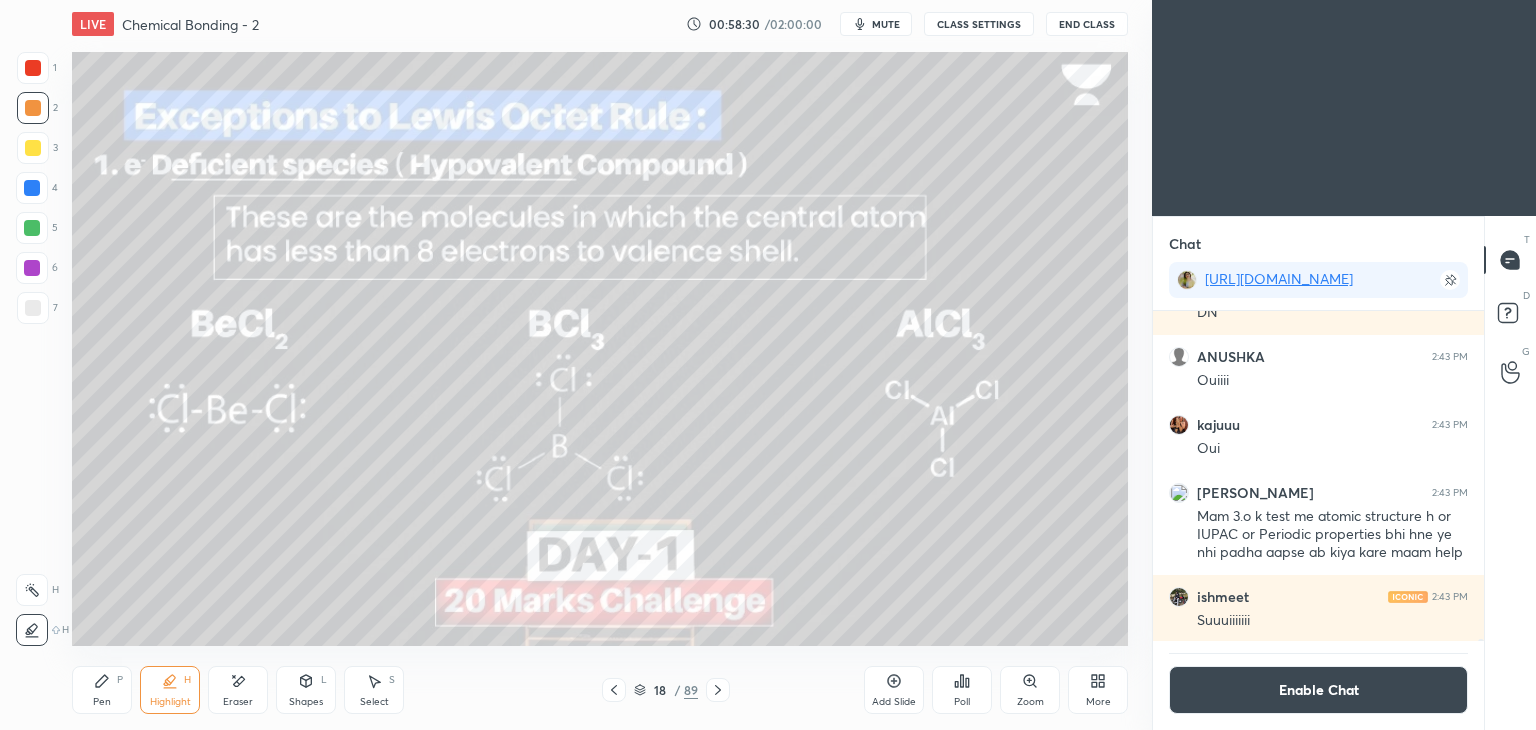 click on "Eraser" at bounding box center (238, 690) 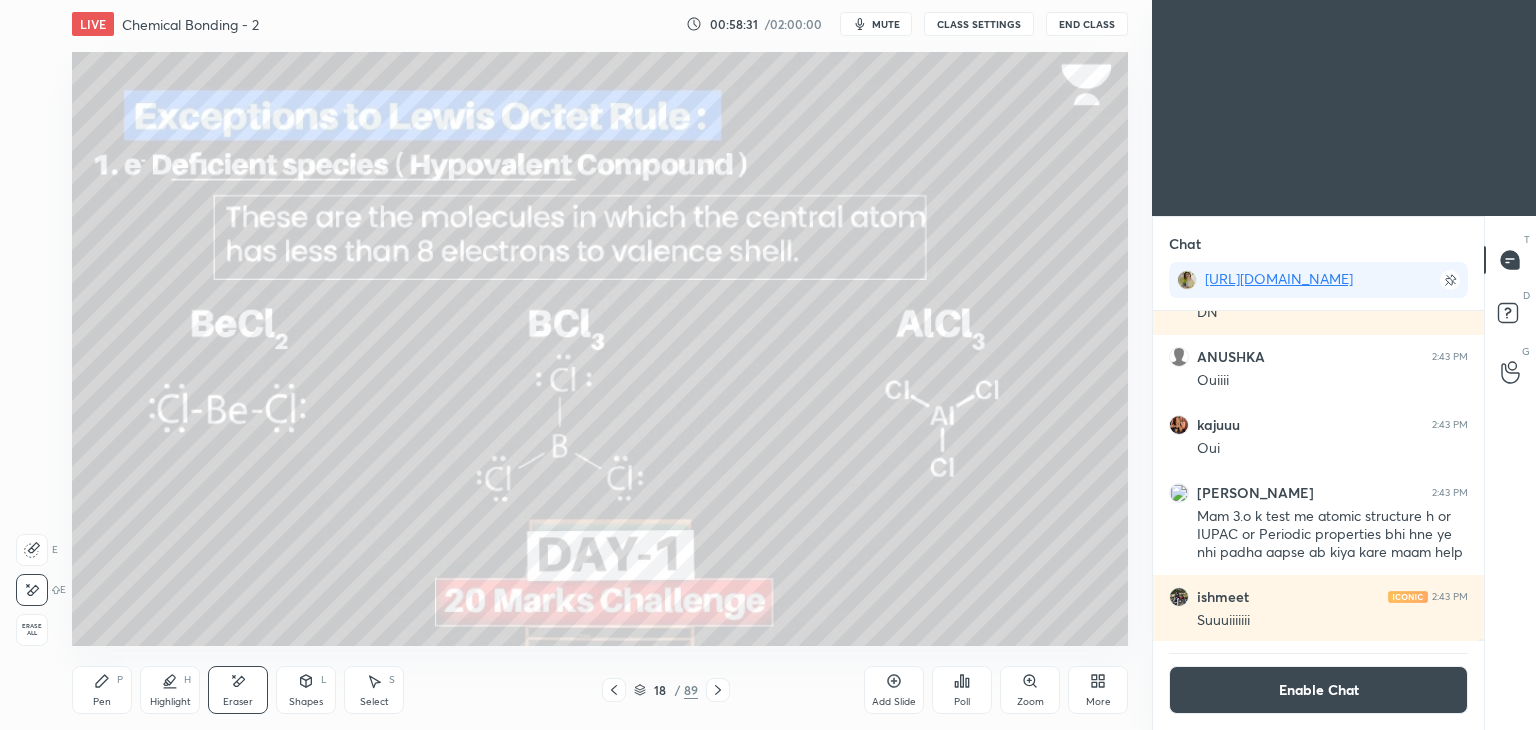 click on "Enable Chat" at bounding box center (1318, 690) 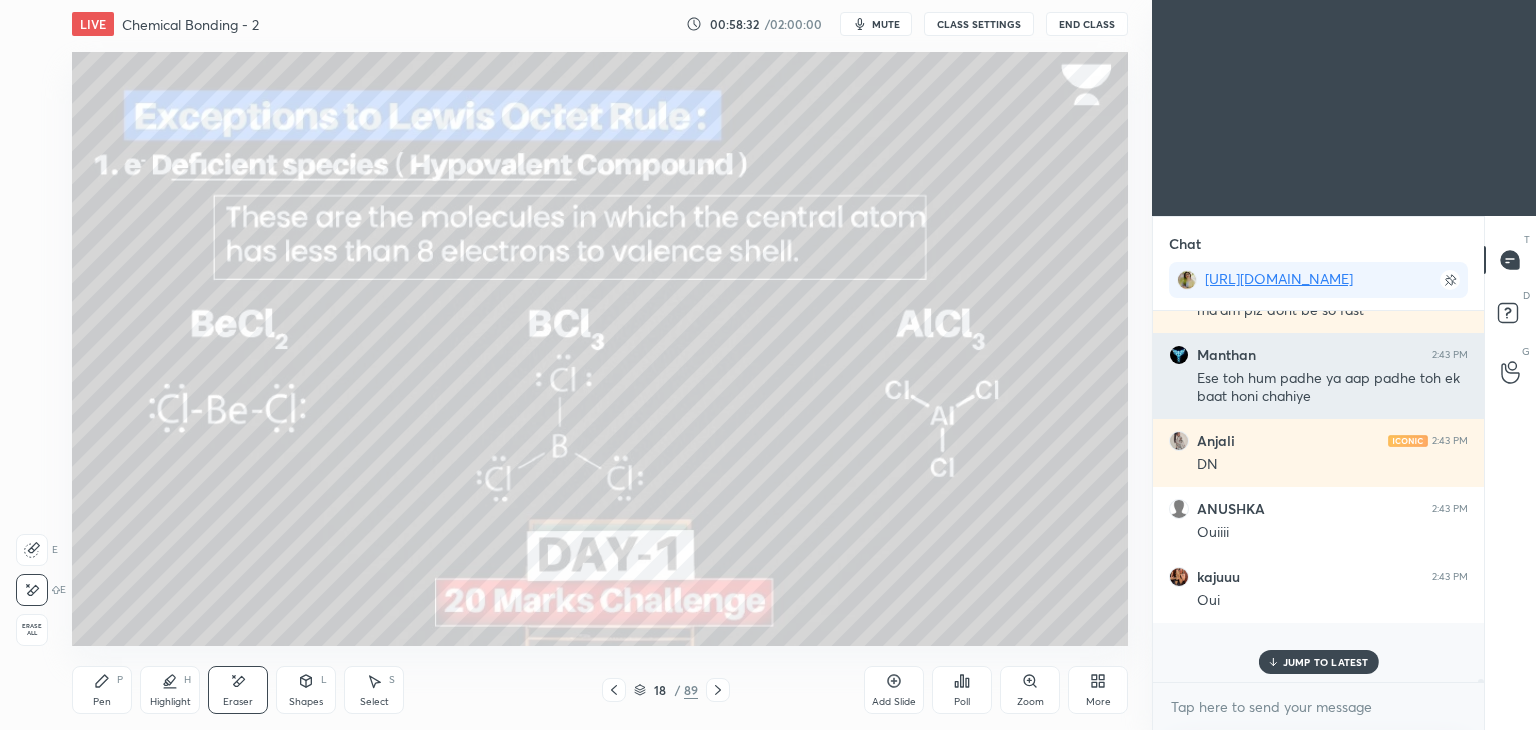 scroll, scrollTop: 55540, scrollLeft: 0, axis: vertical 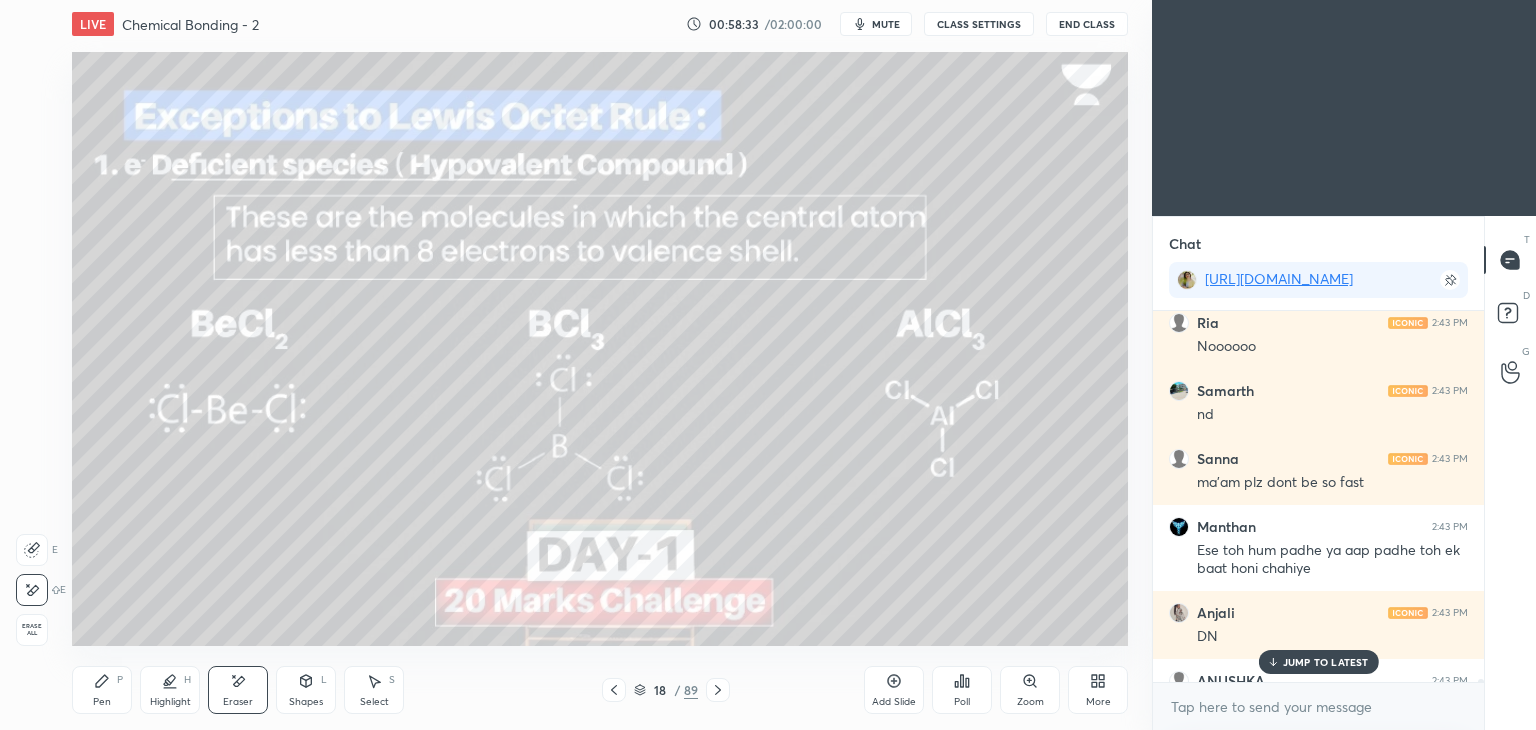 click on "Shapes" at bounding box center [306, 702] 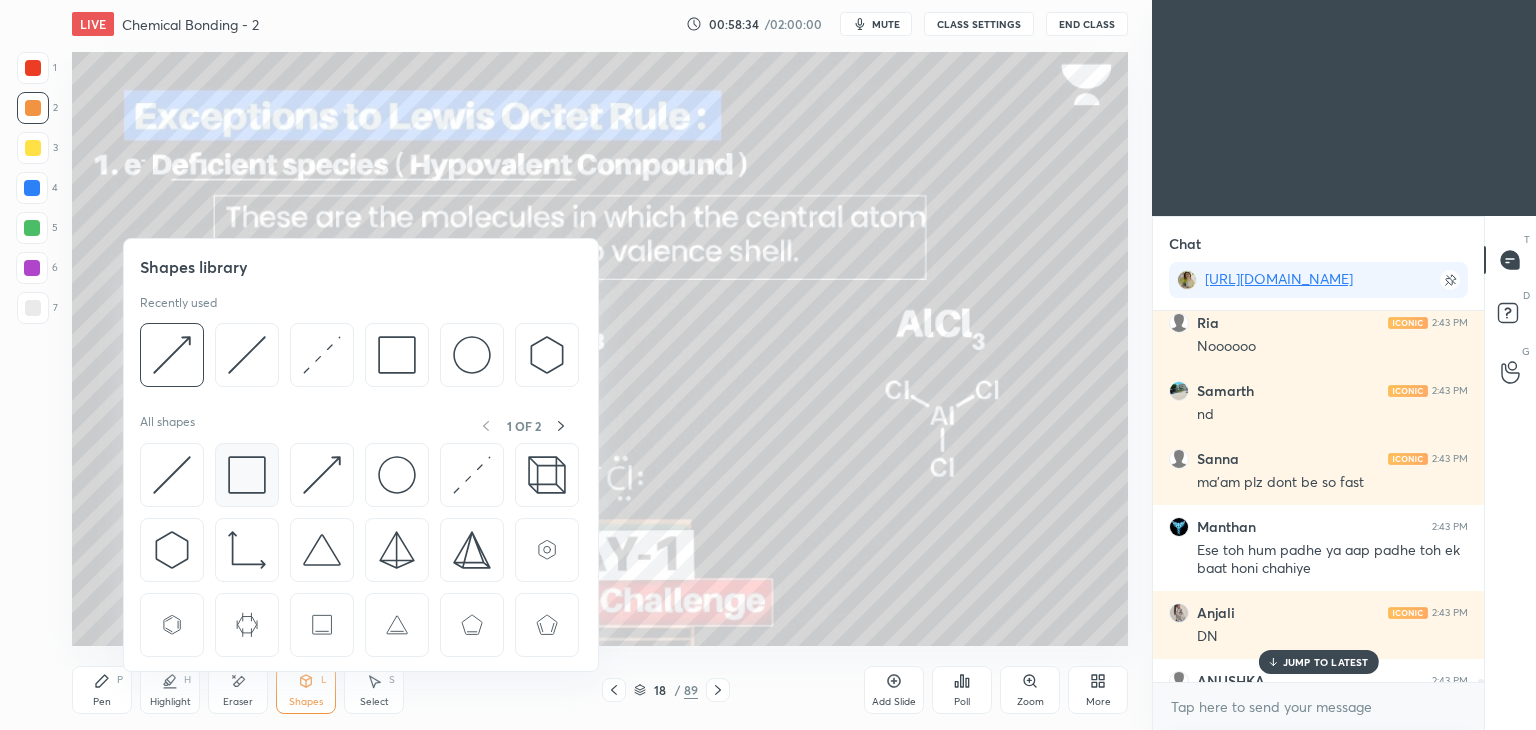click at bounding box center (247, 475) 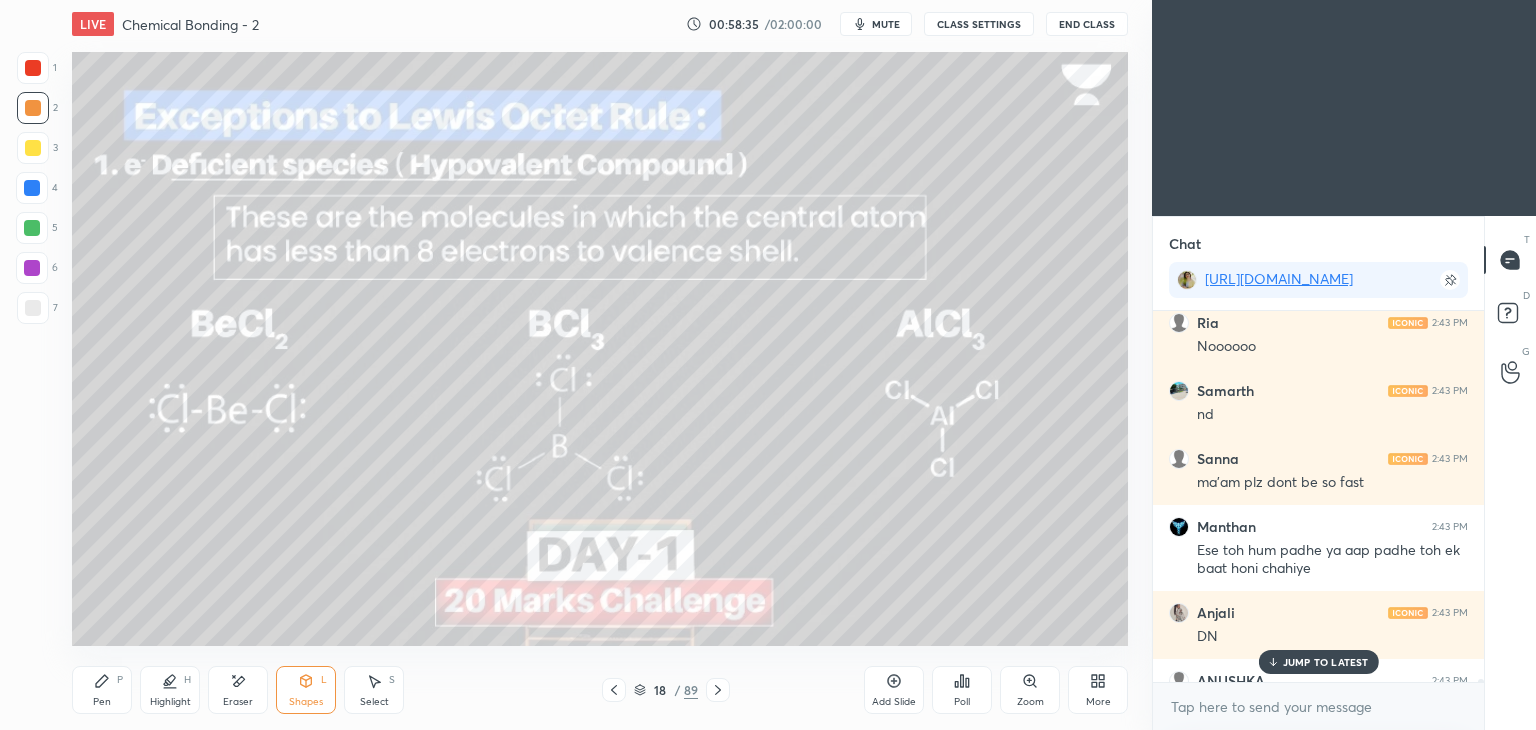 click at bounding box center (33, 148) 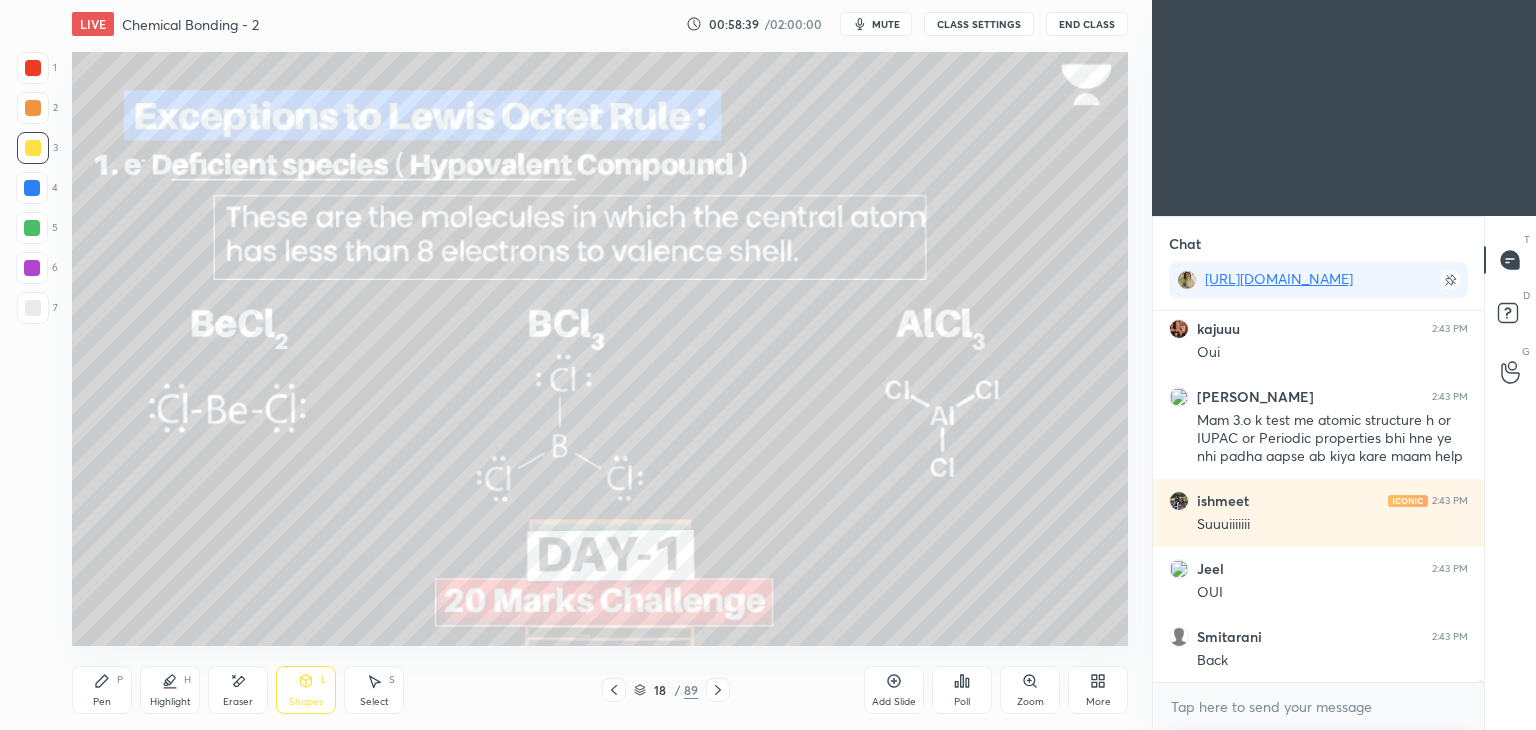 scroll, scrollTop: 56028, scrollLeft: 0, axis: vertical 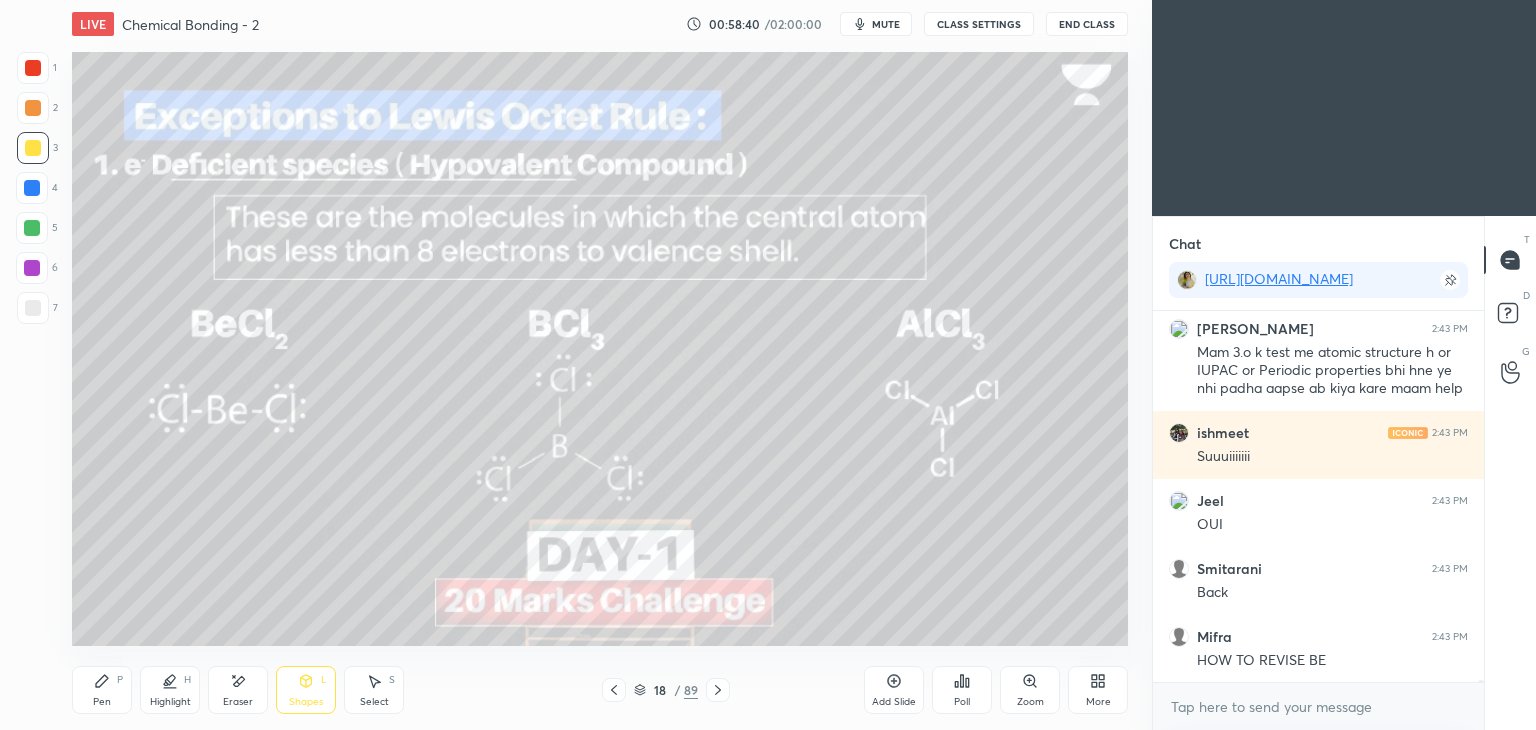 click on "CLASS SETTINGS" at bounding box center (979, 24) 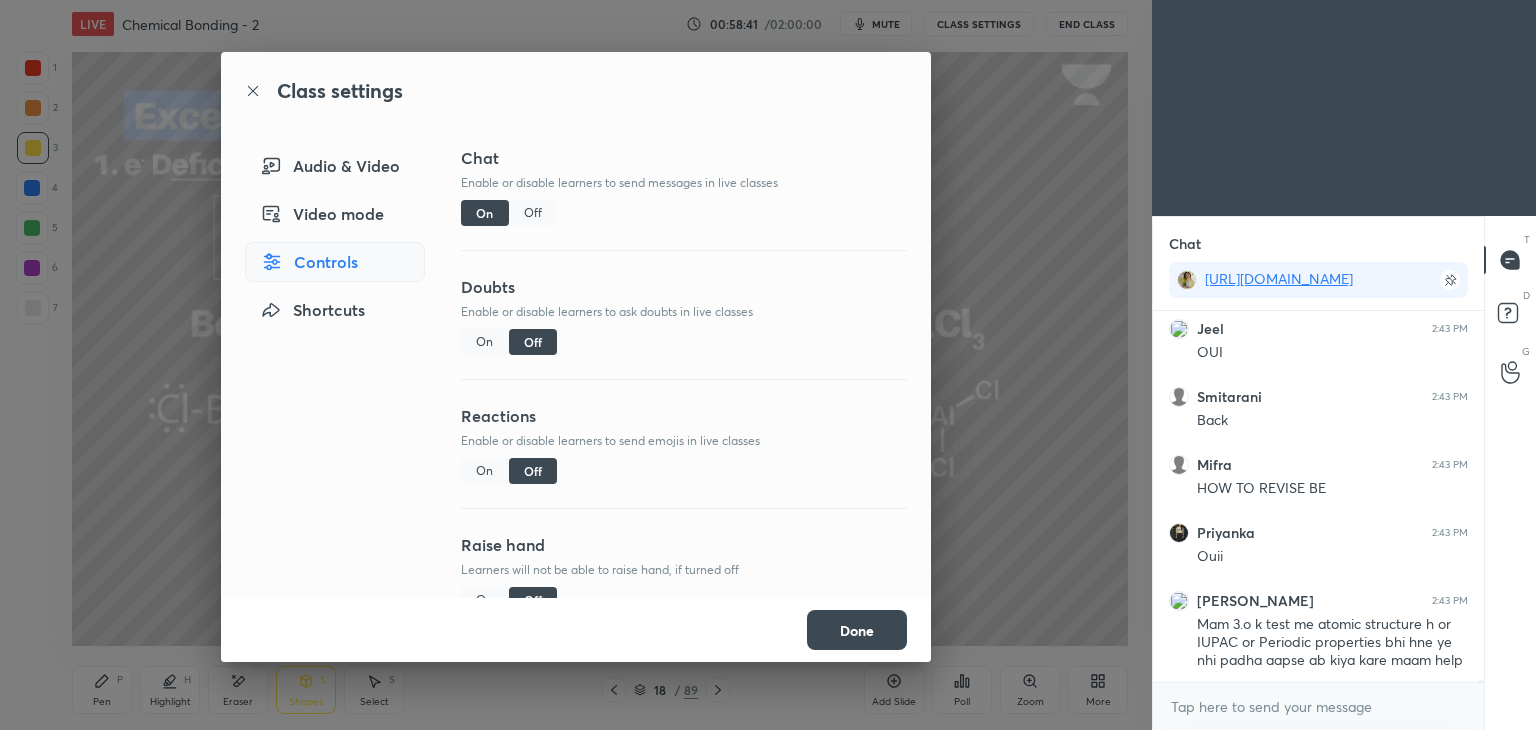 click on "Off" at bounding box center [533, 213] 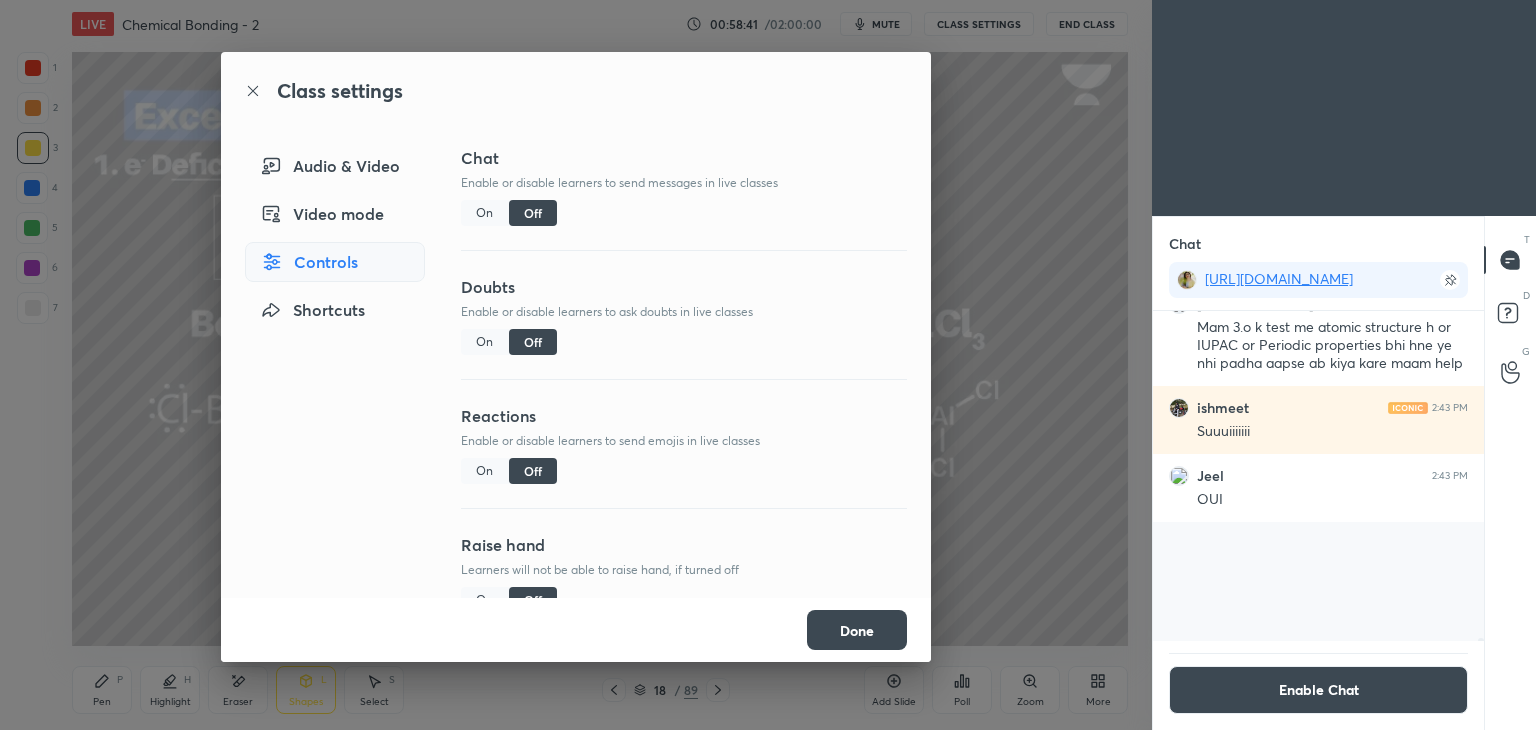 scroll, scrollTop: 55750, scrollLeft: 0, axis: vertical 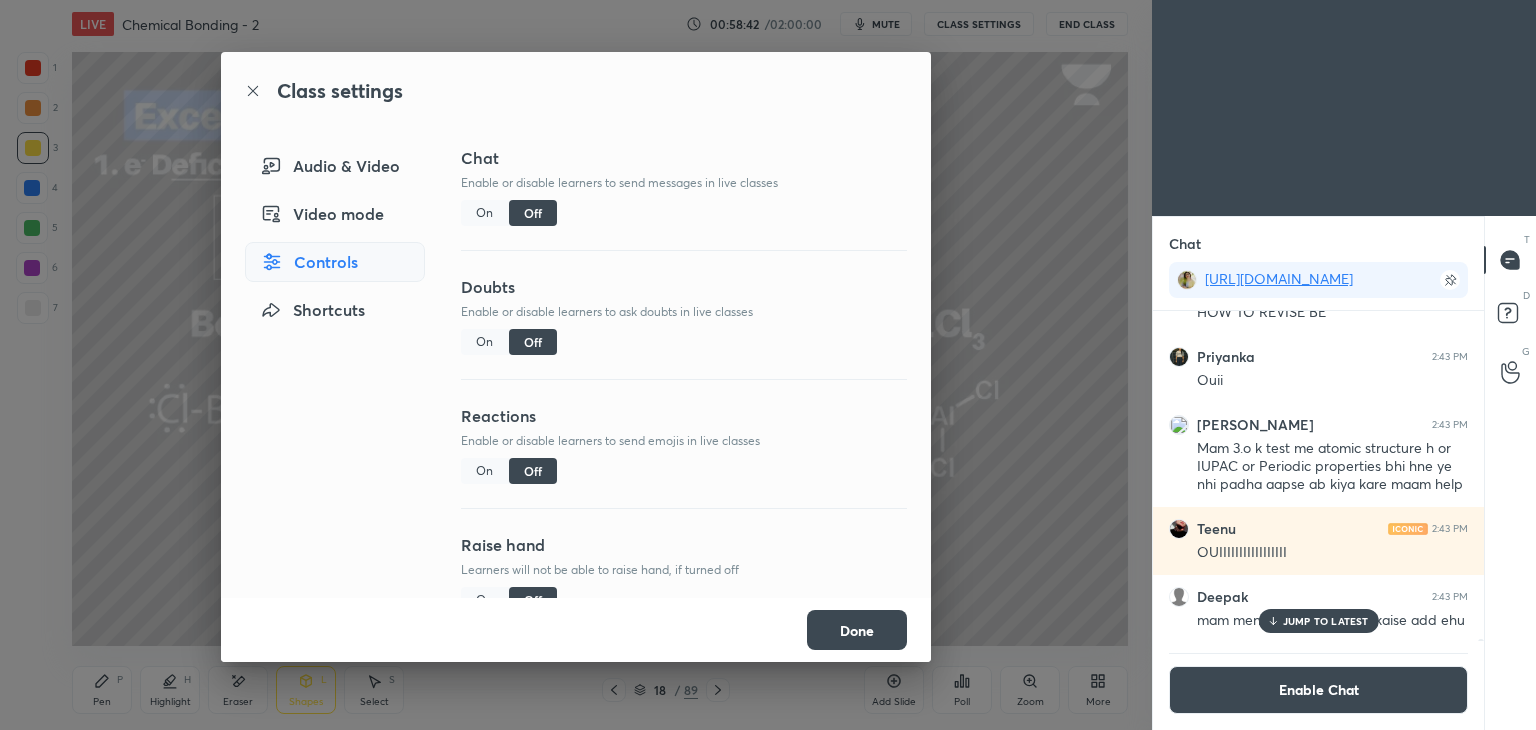 click on "Done" at bounding box center (857, 630) 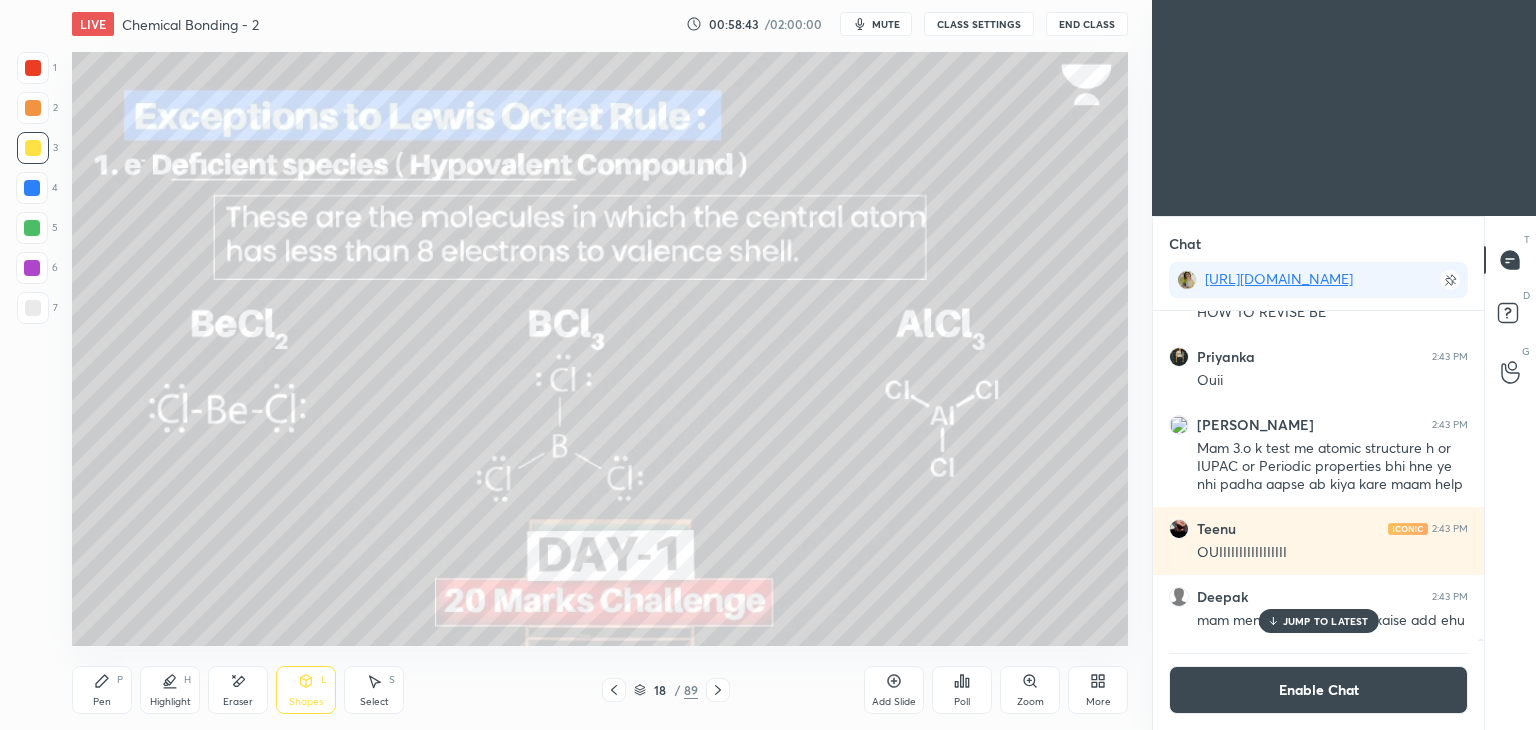 click on "Highlight" at bounding box center (170, 702) 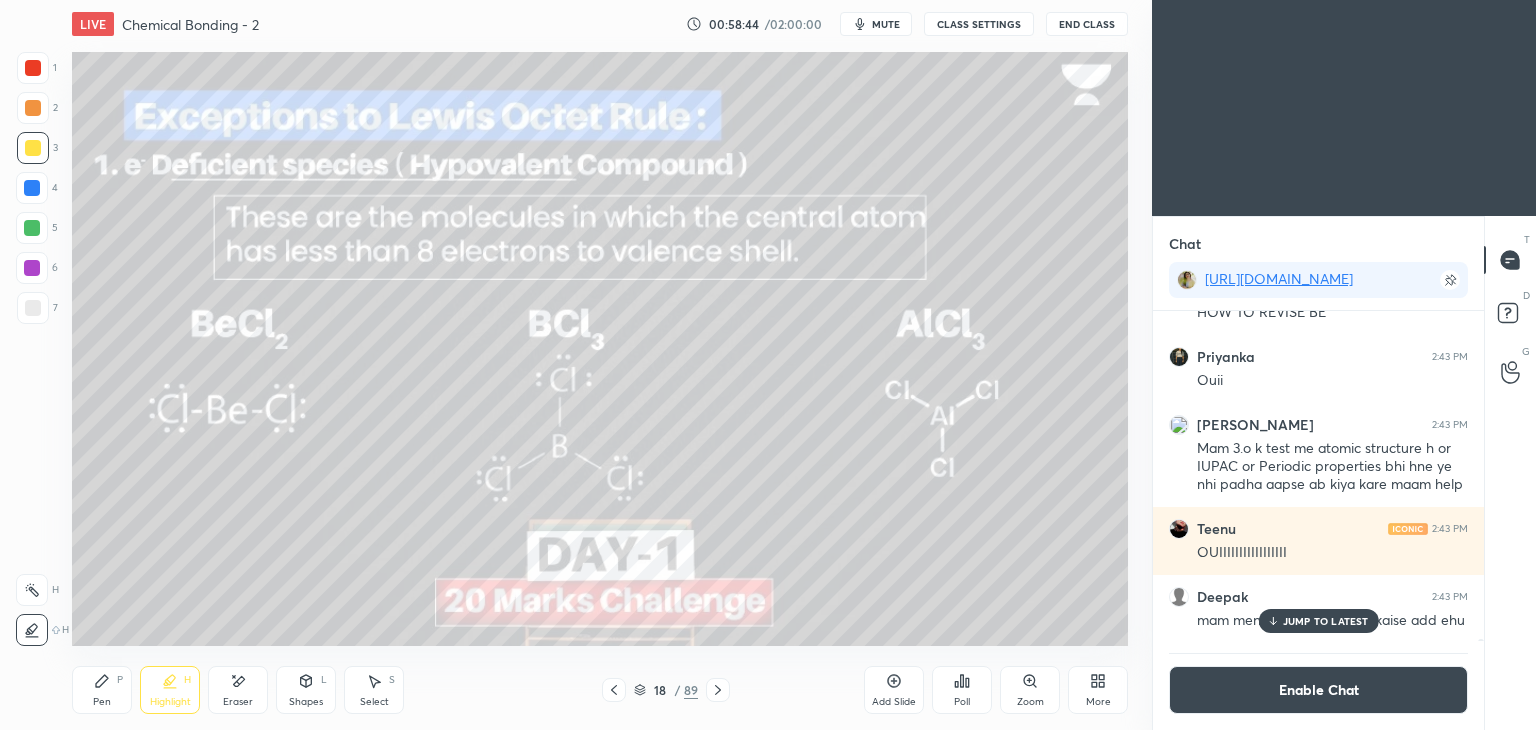 click at bounding box center [32, 590] 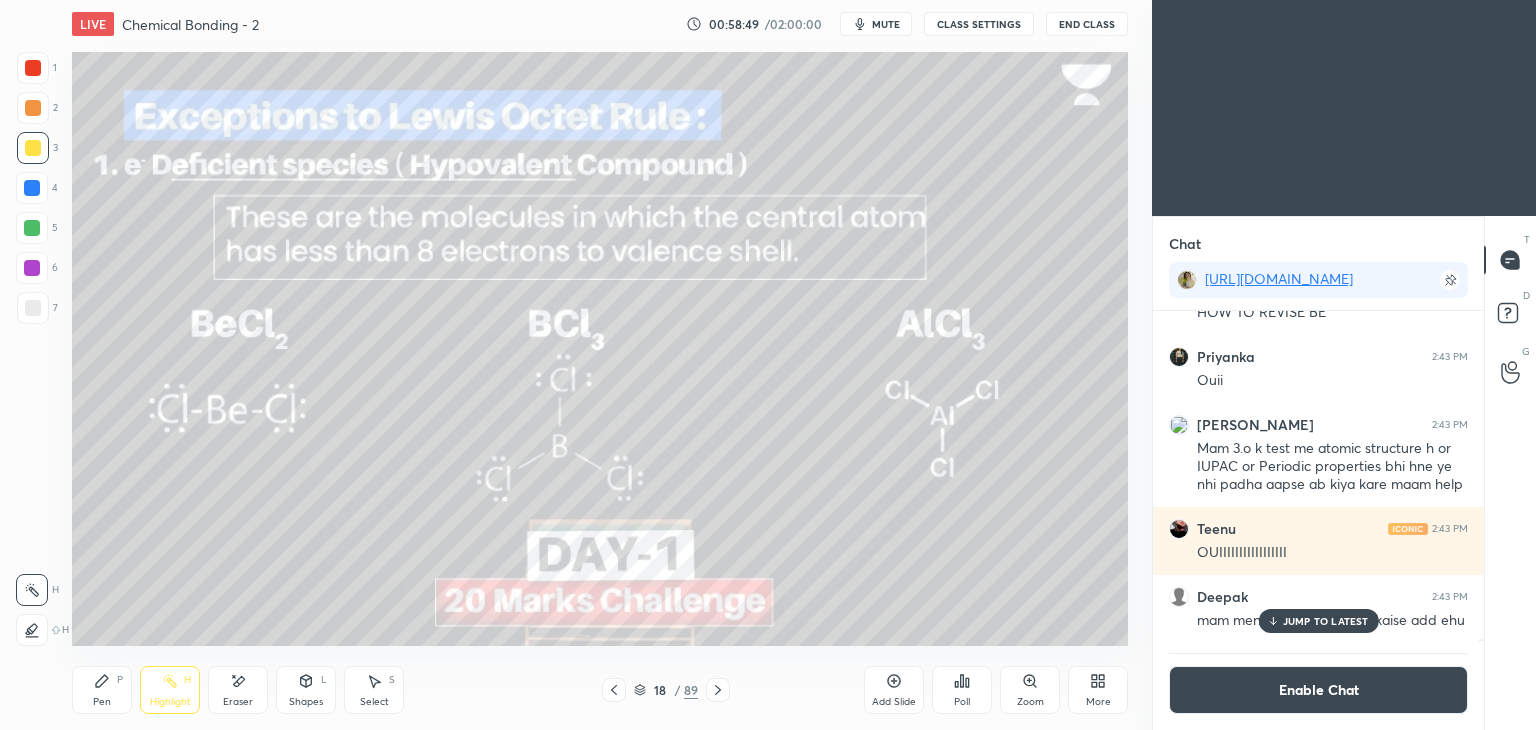 click at bounding box center [32, 188] 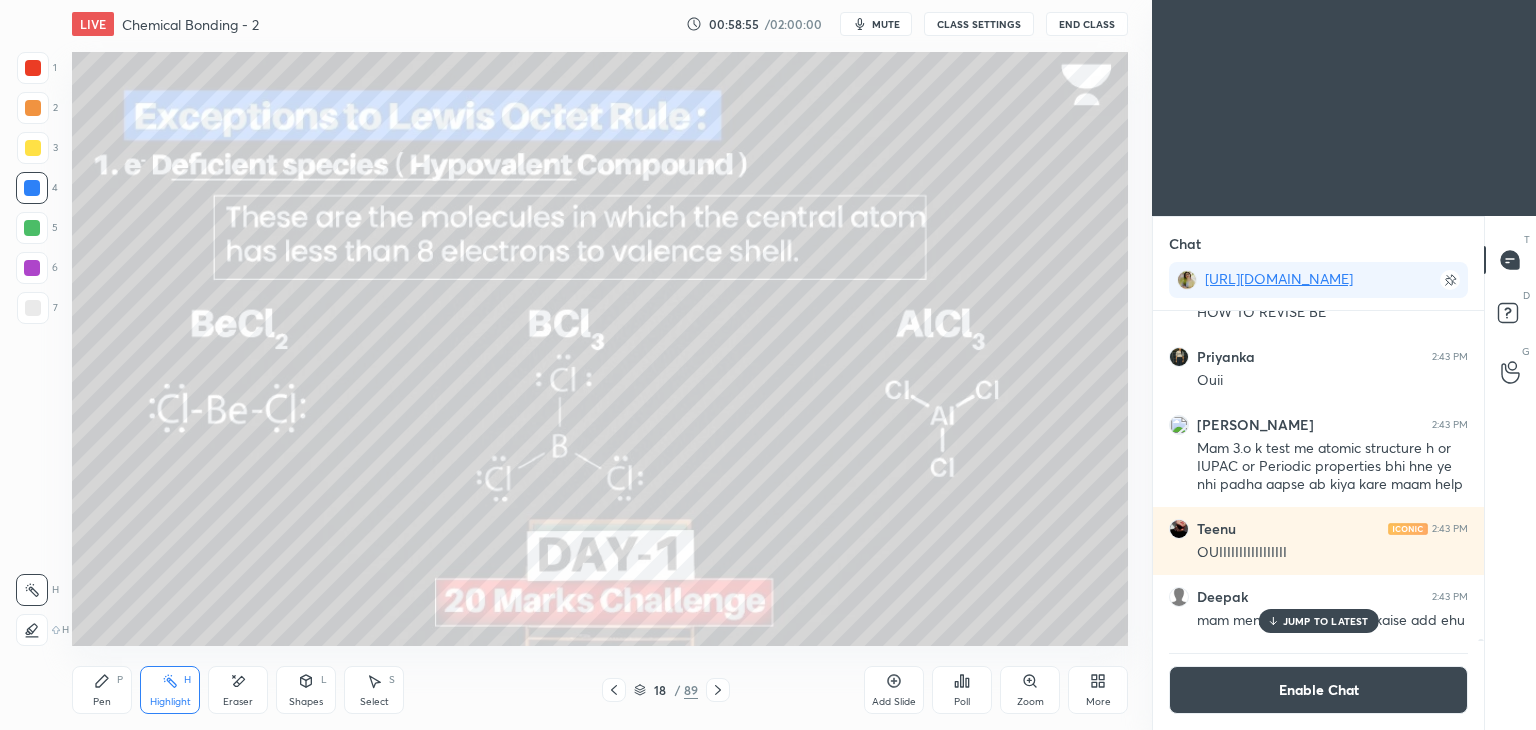 click at bounding box center [33, 108] 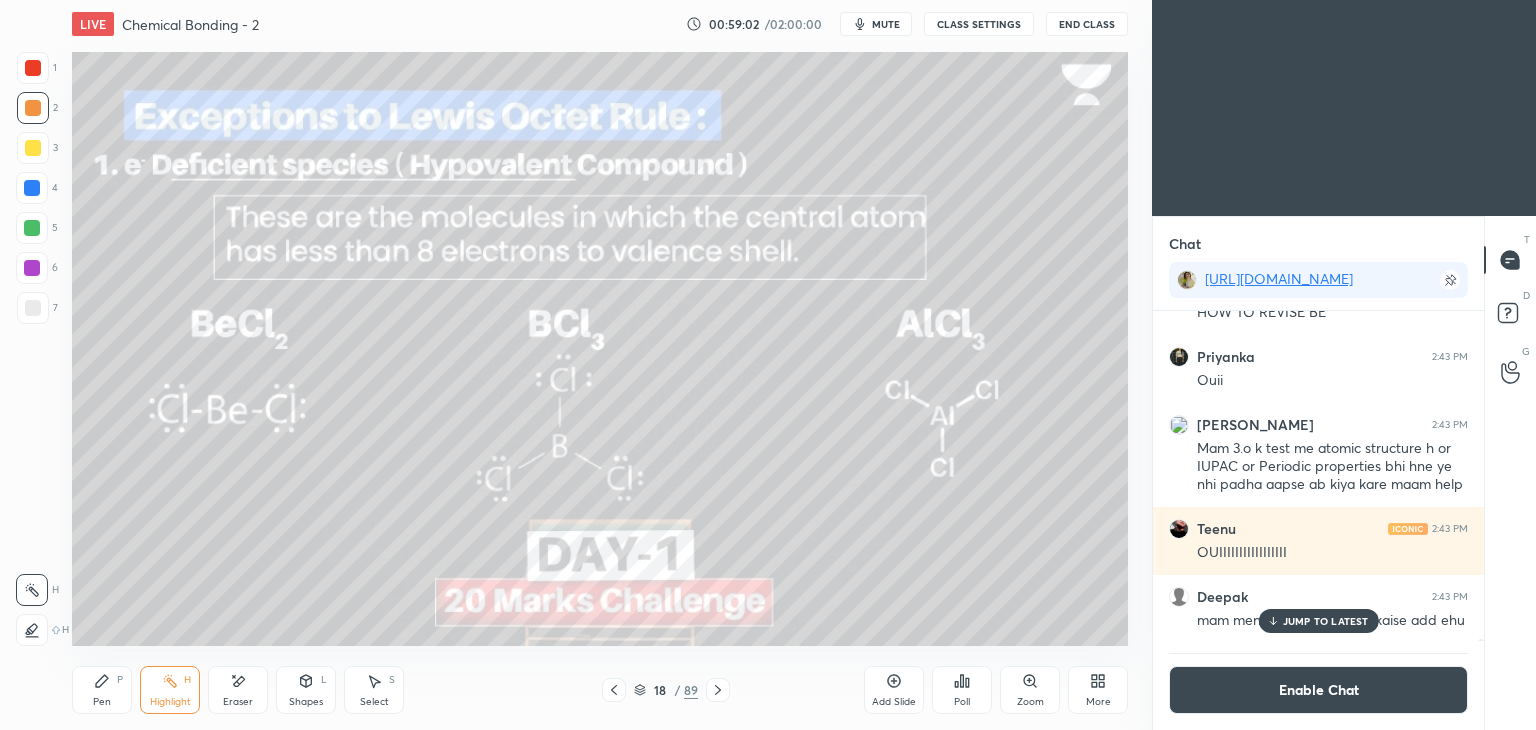 click on "Pen P" at bounding box center [102, 690] 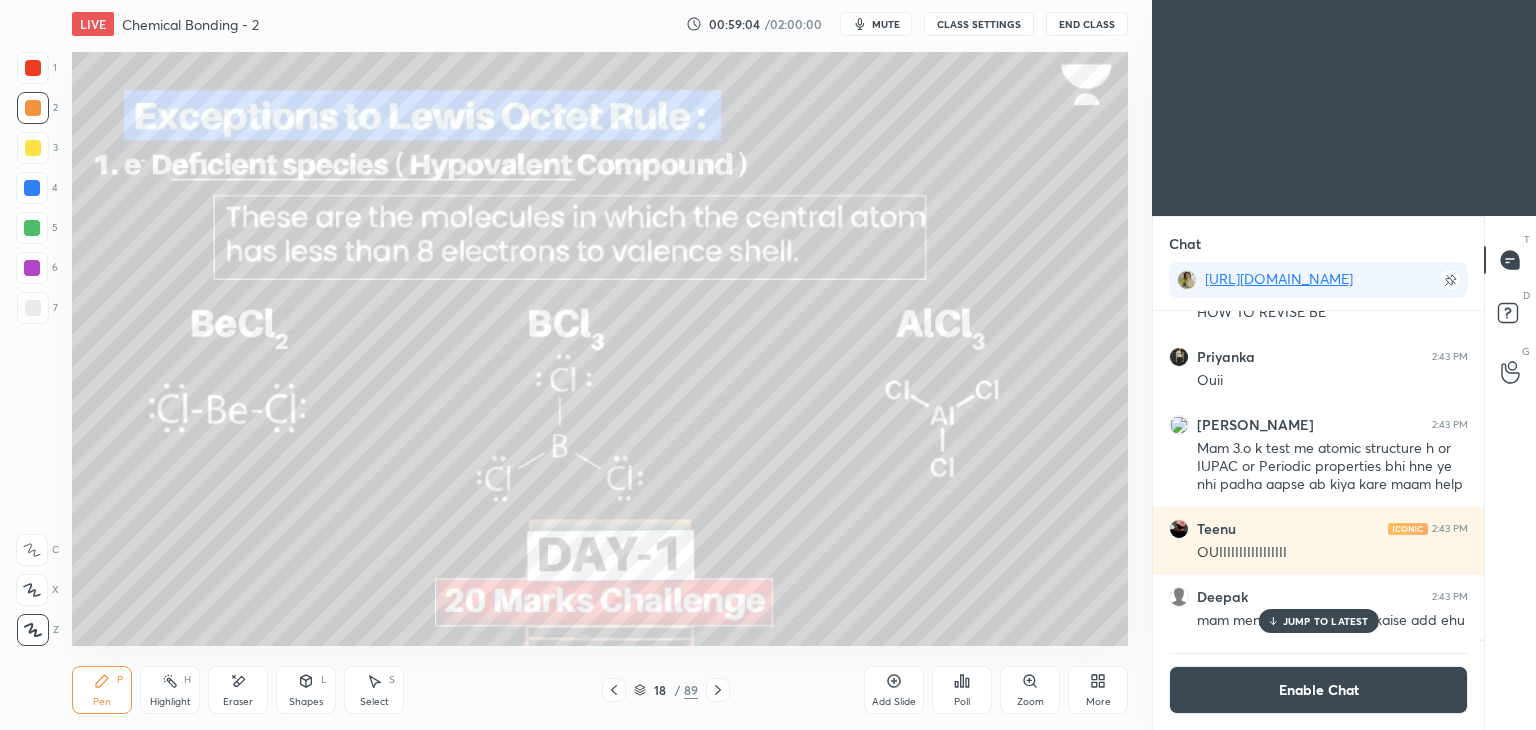 click on "JUMP TO LATEST" at bounding box center [1318, 621] 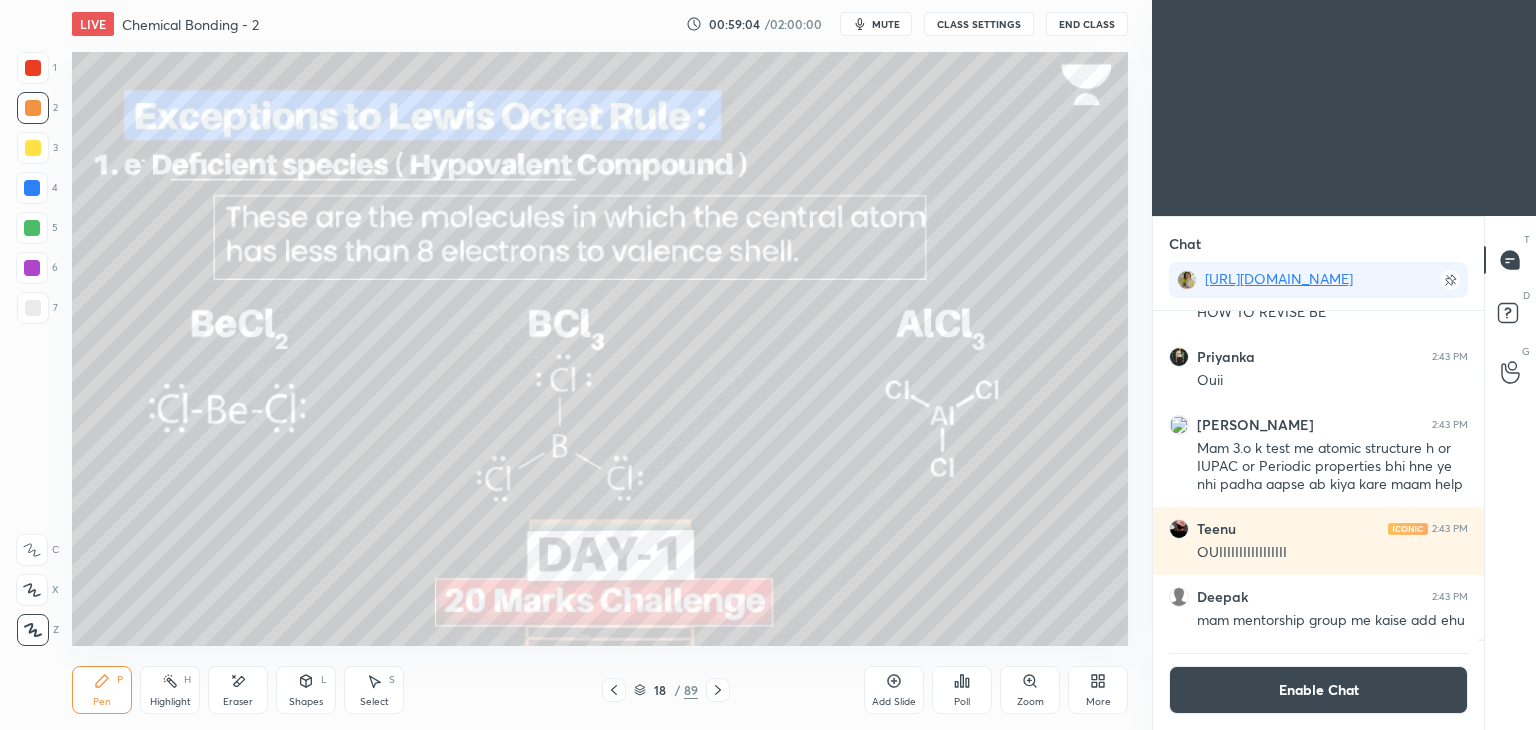 click on "Enable Chat" at bounding box center (1318, 690) 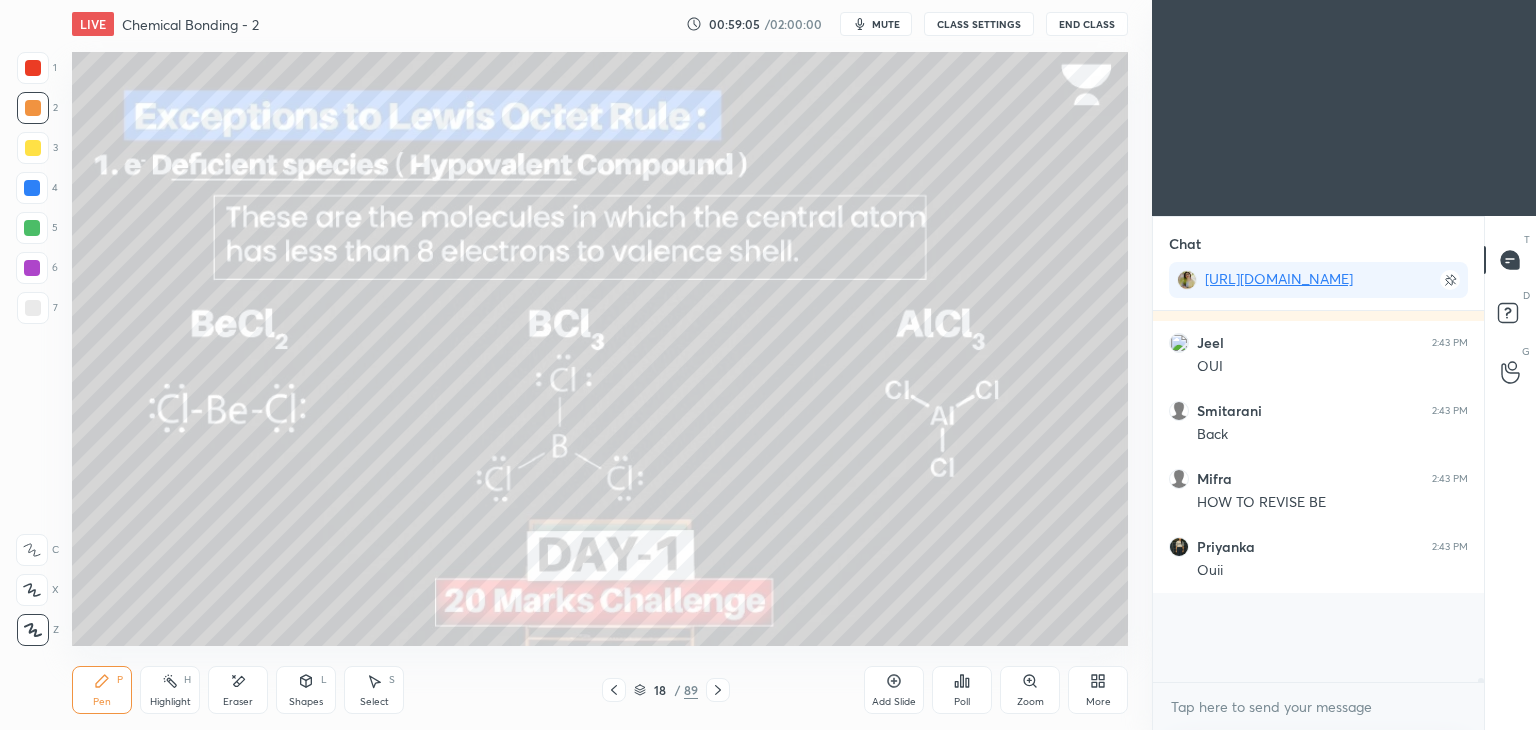 scroll, scrollTop: 55855, scrollLeft: 0, axis: vertical 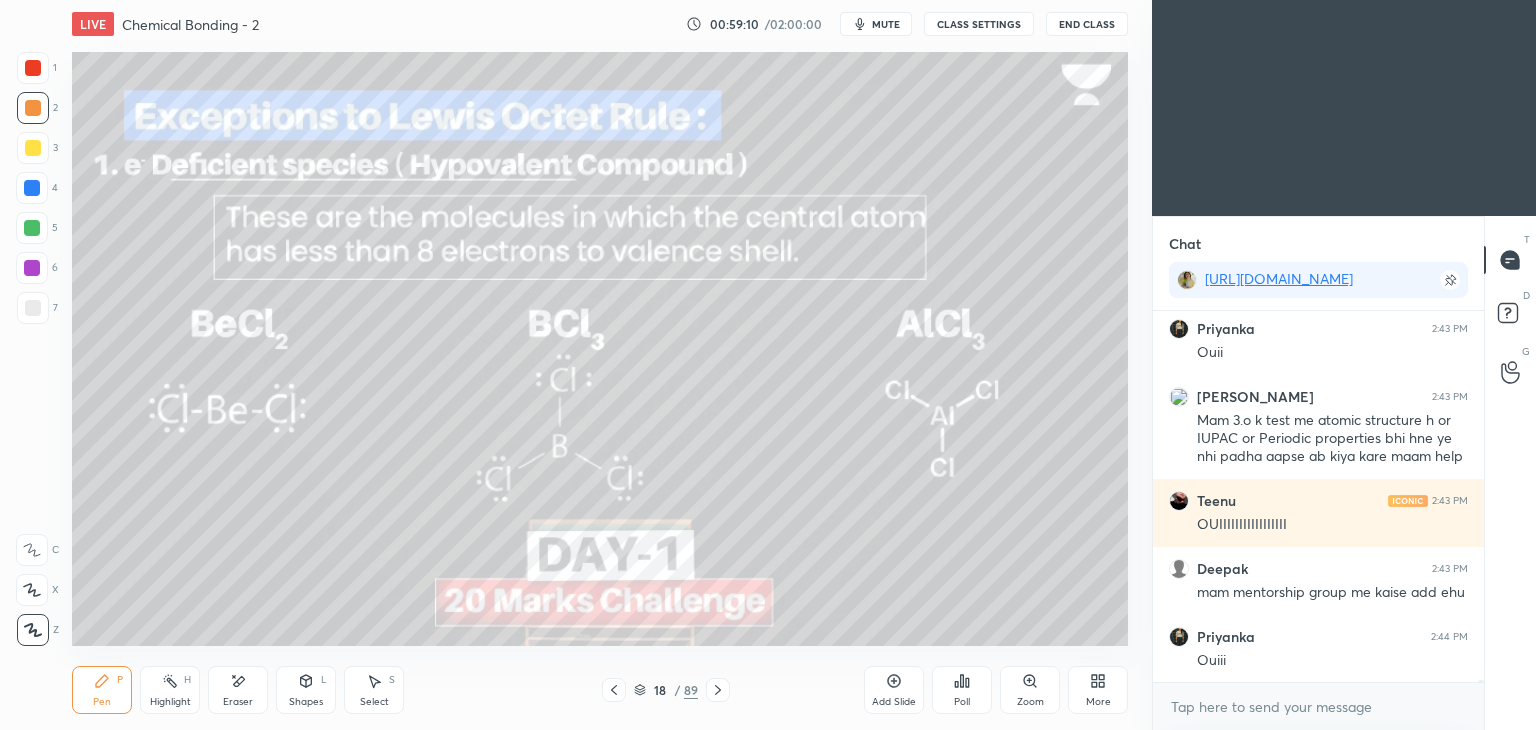 click 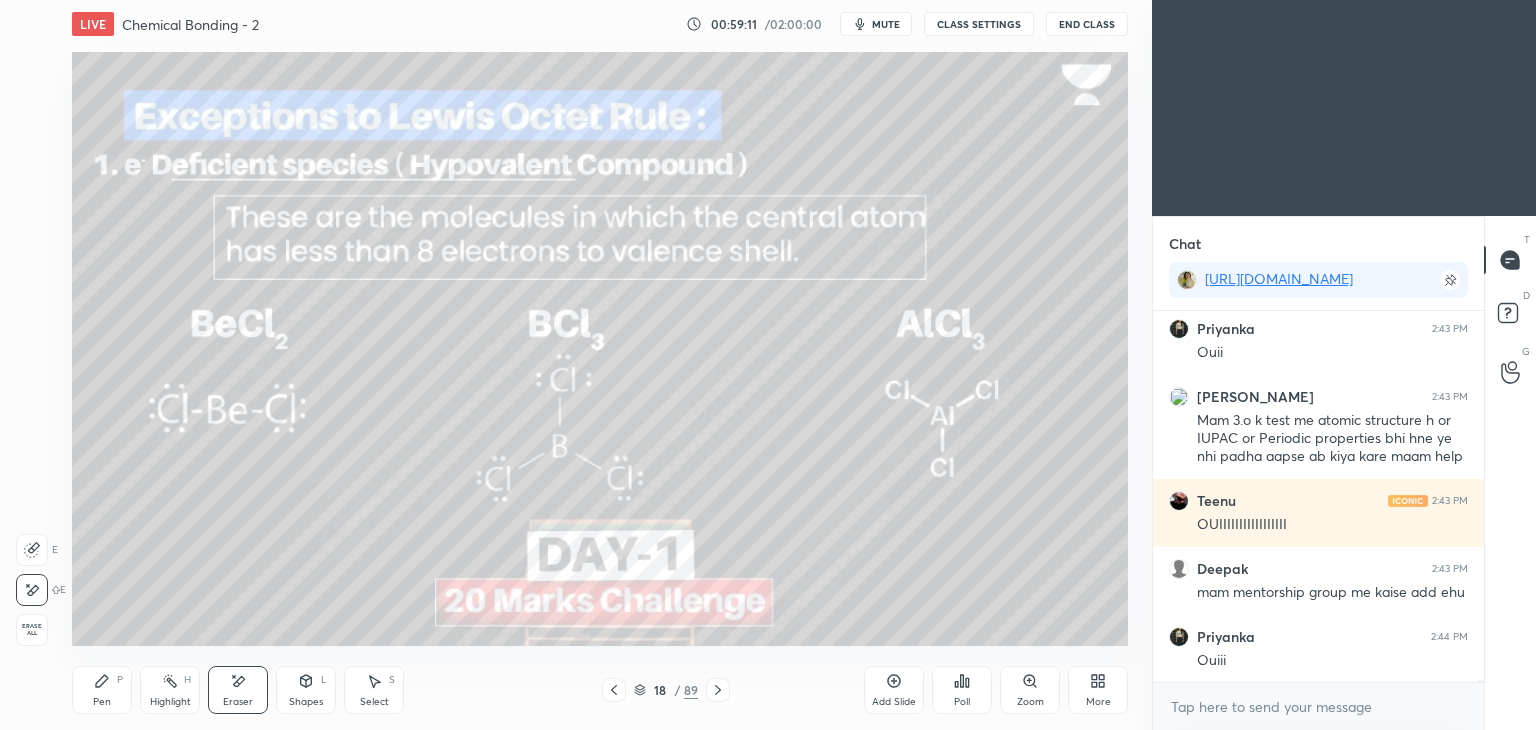 scroll, scrollTop: 56364, scrollLeft: 0, axis: vertical 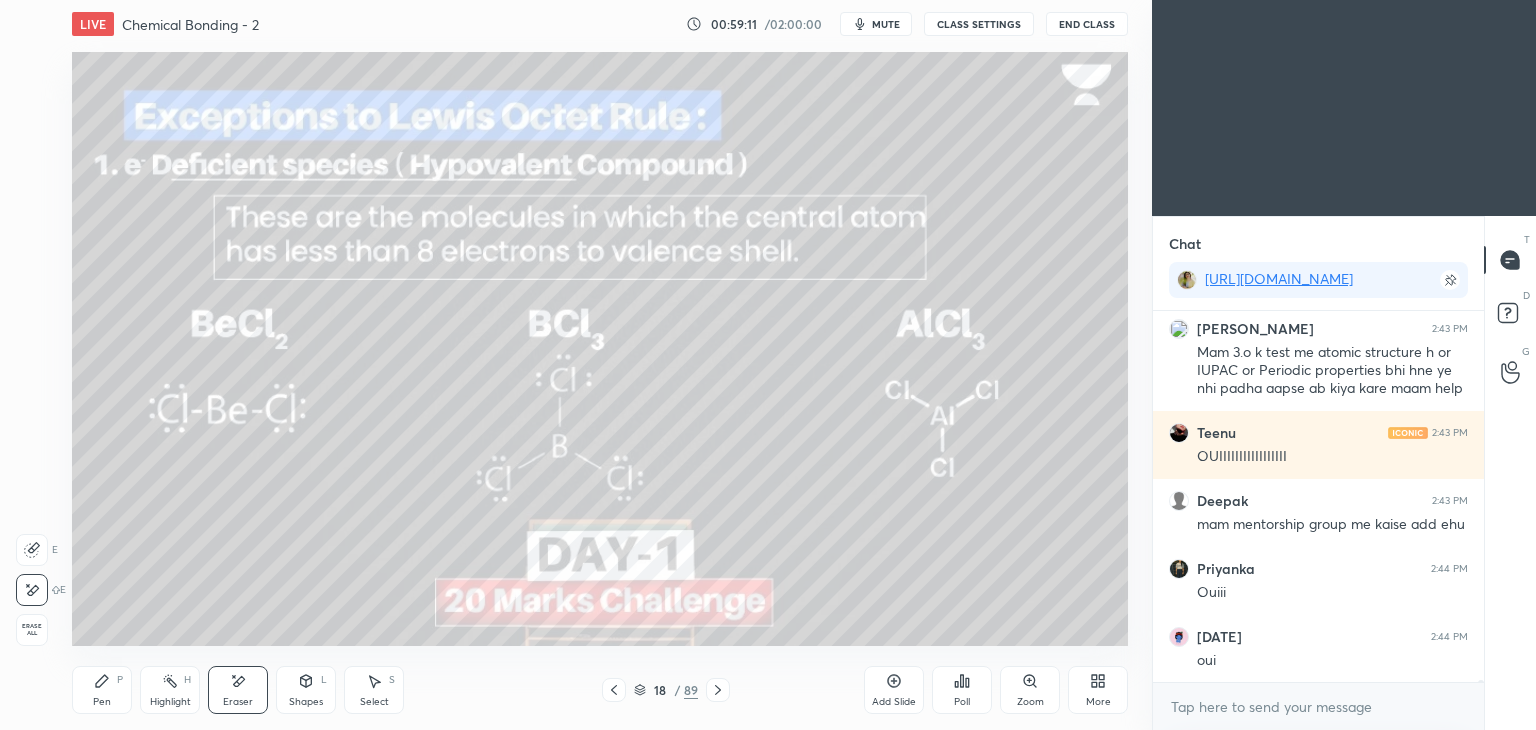 click 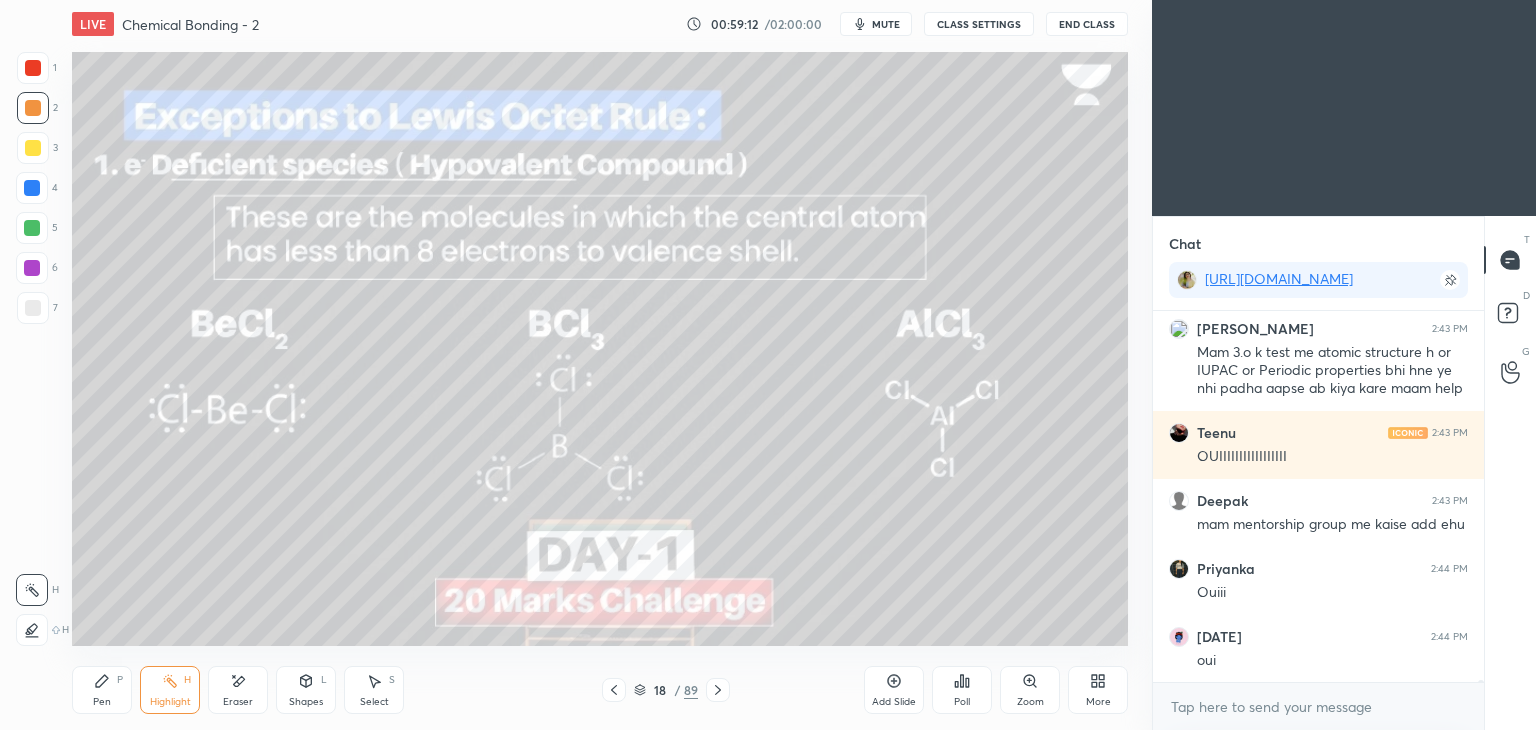 click at bounding box center (32, 630) 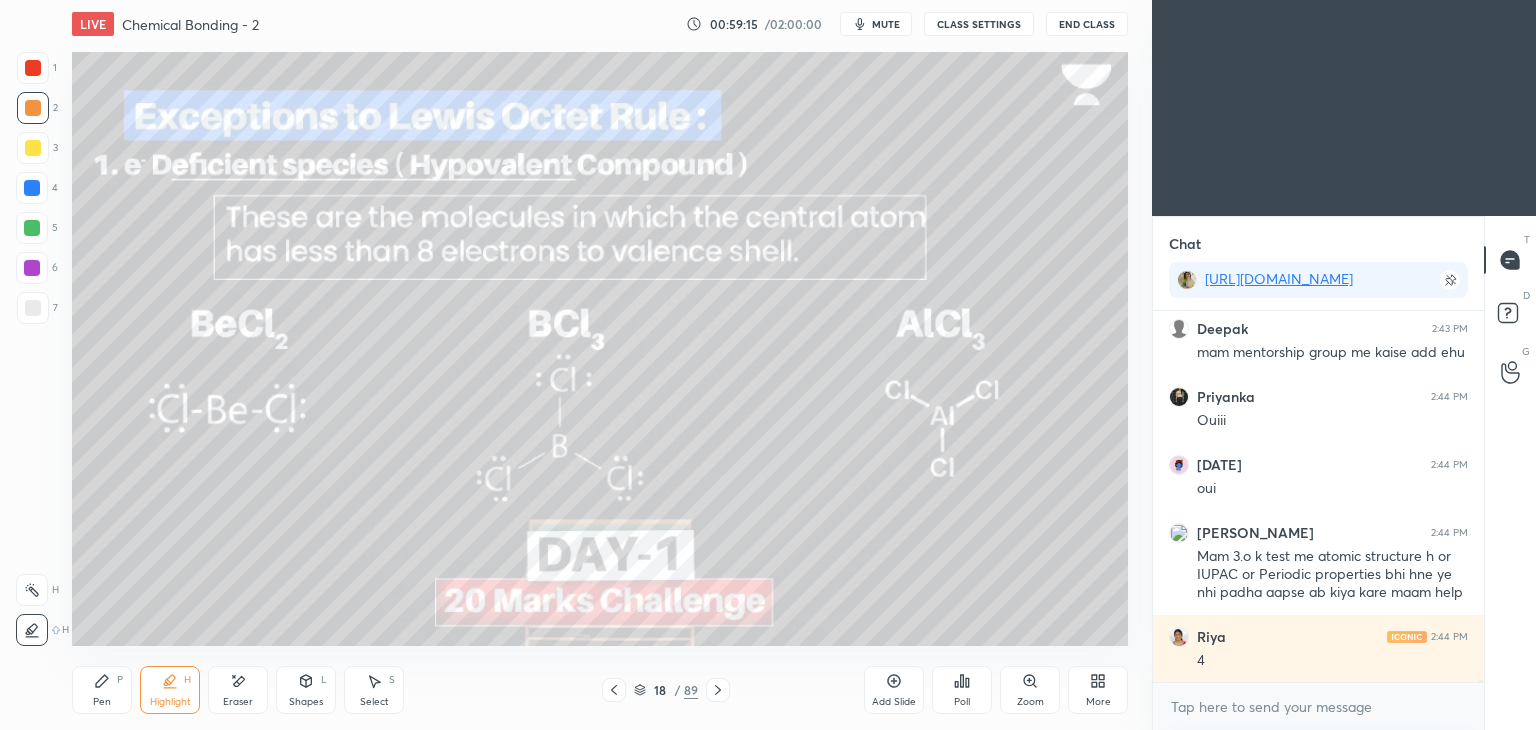 scroll, scrollTop: 57148, scrollLeft: 0, axis: vertical 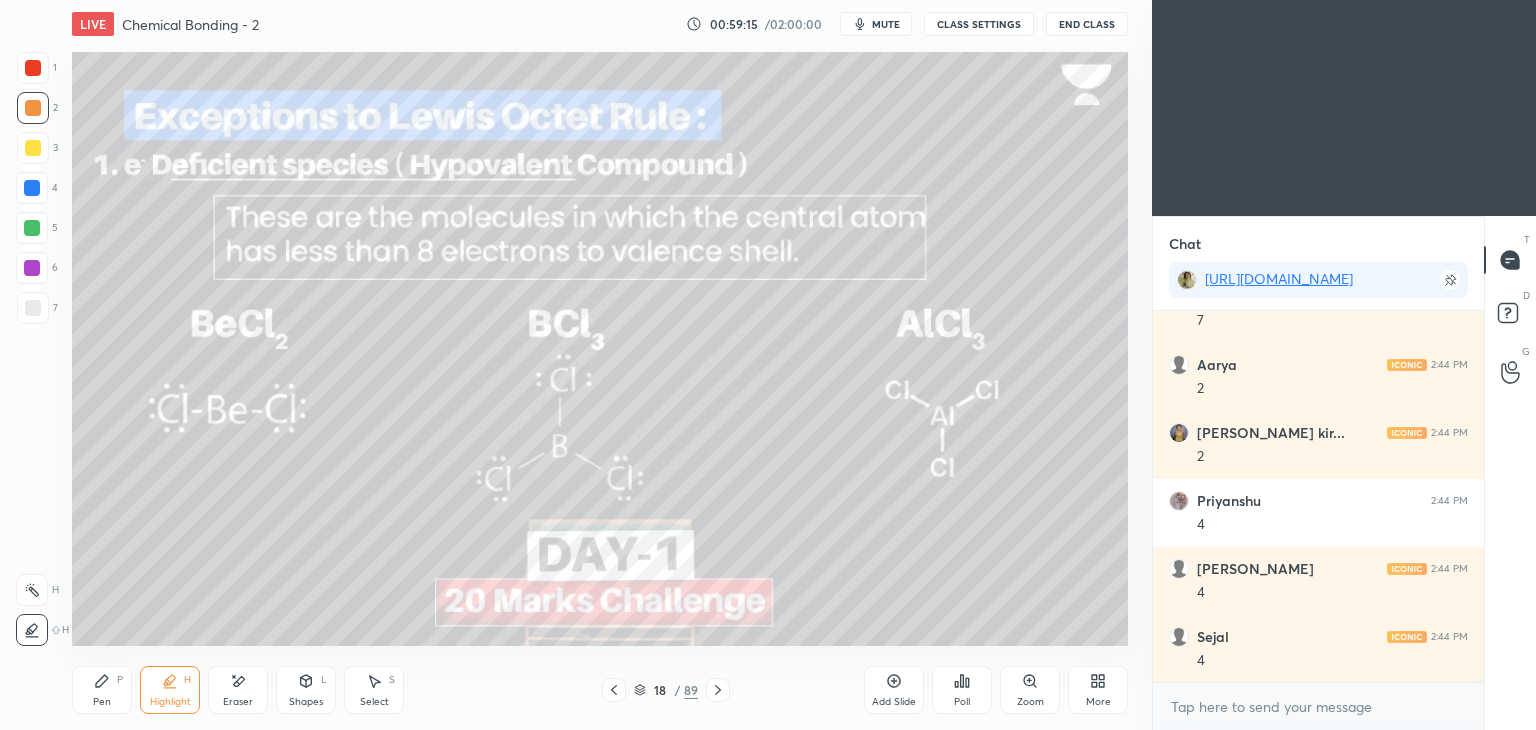 click on "Shapes L" at bounding box center [306, 690] 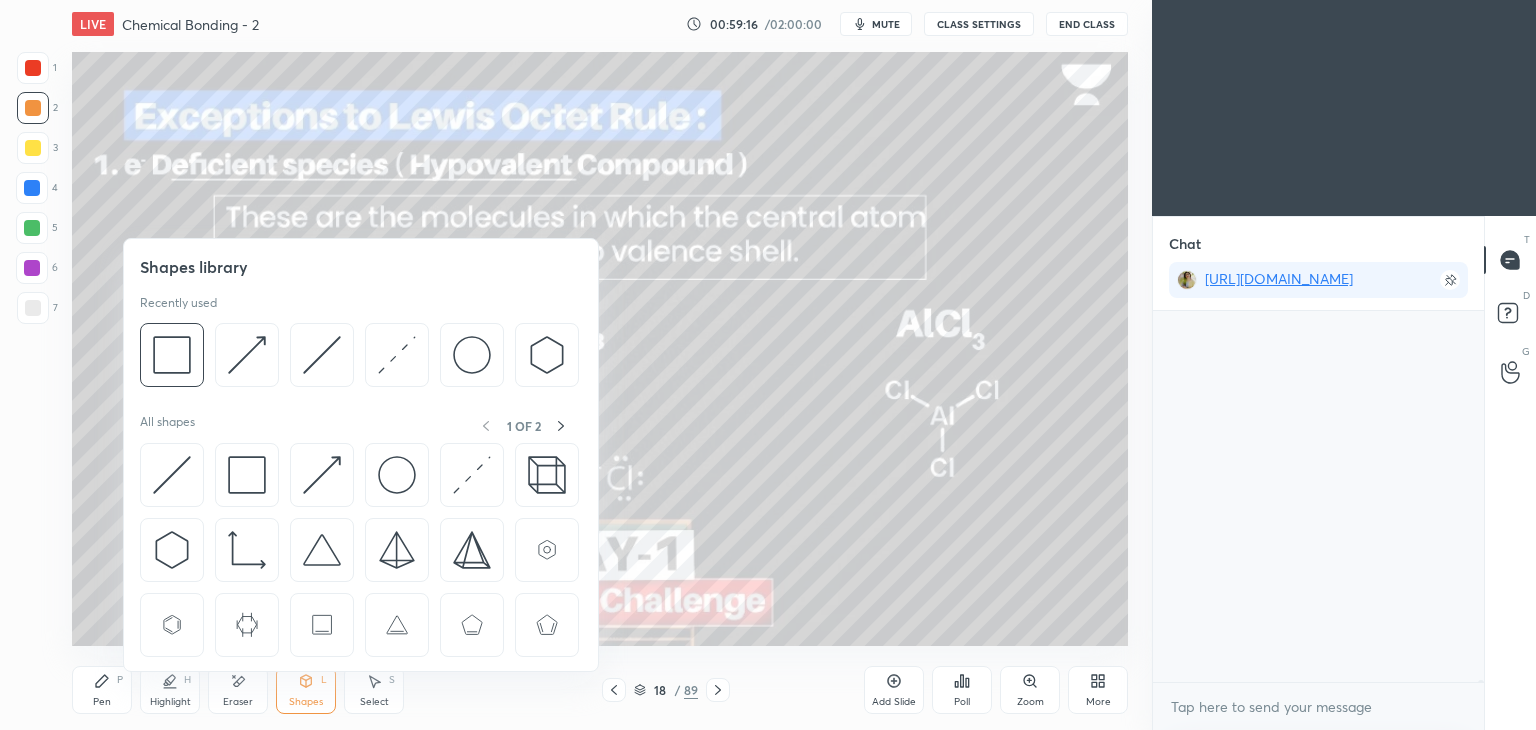 scroll, scrollTop: 57692, scrollLeft: 0, axis: vertical 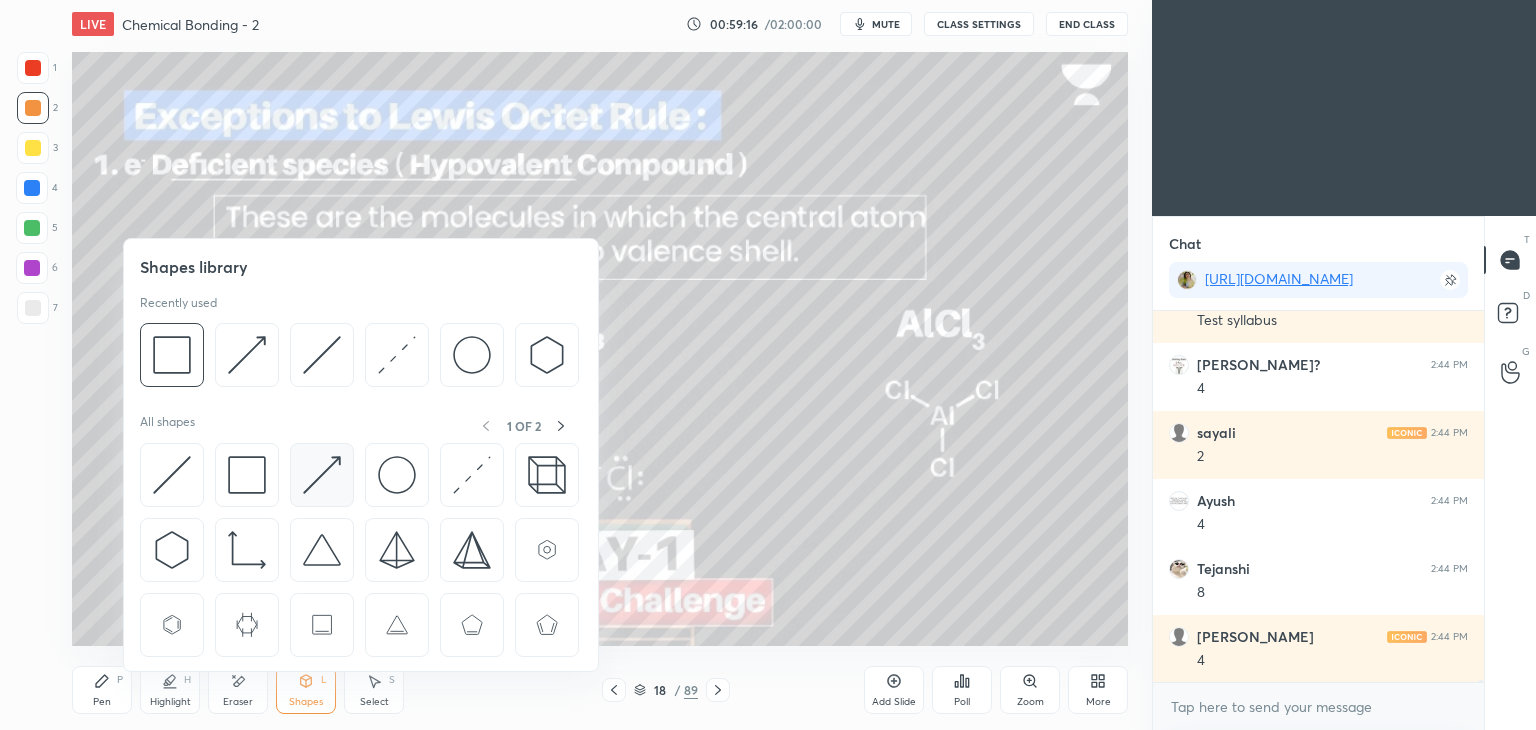 click at bounding box center [322, 475] 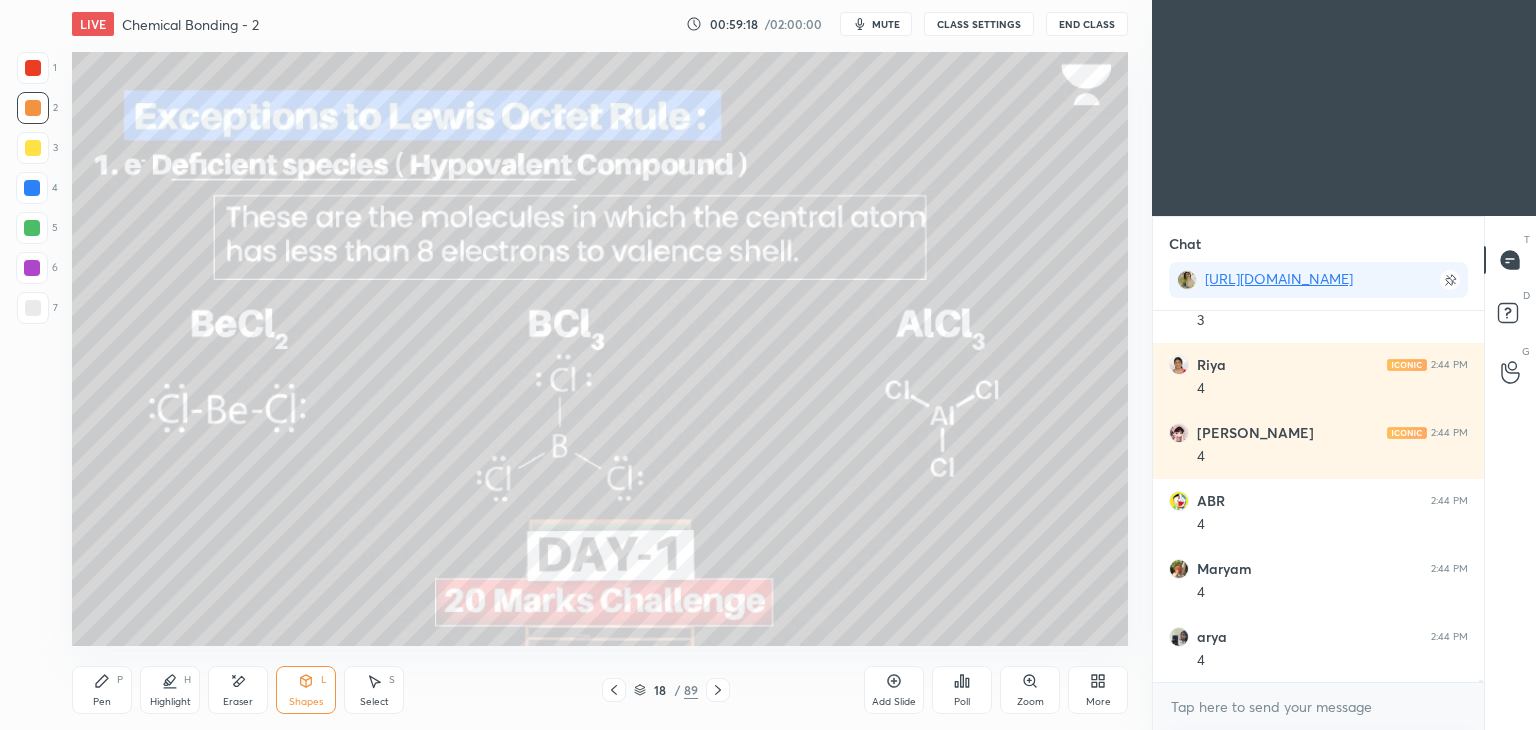 scroll, scrollTop: 59256, scrollLeft: 0, axis: vertical 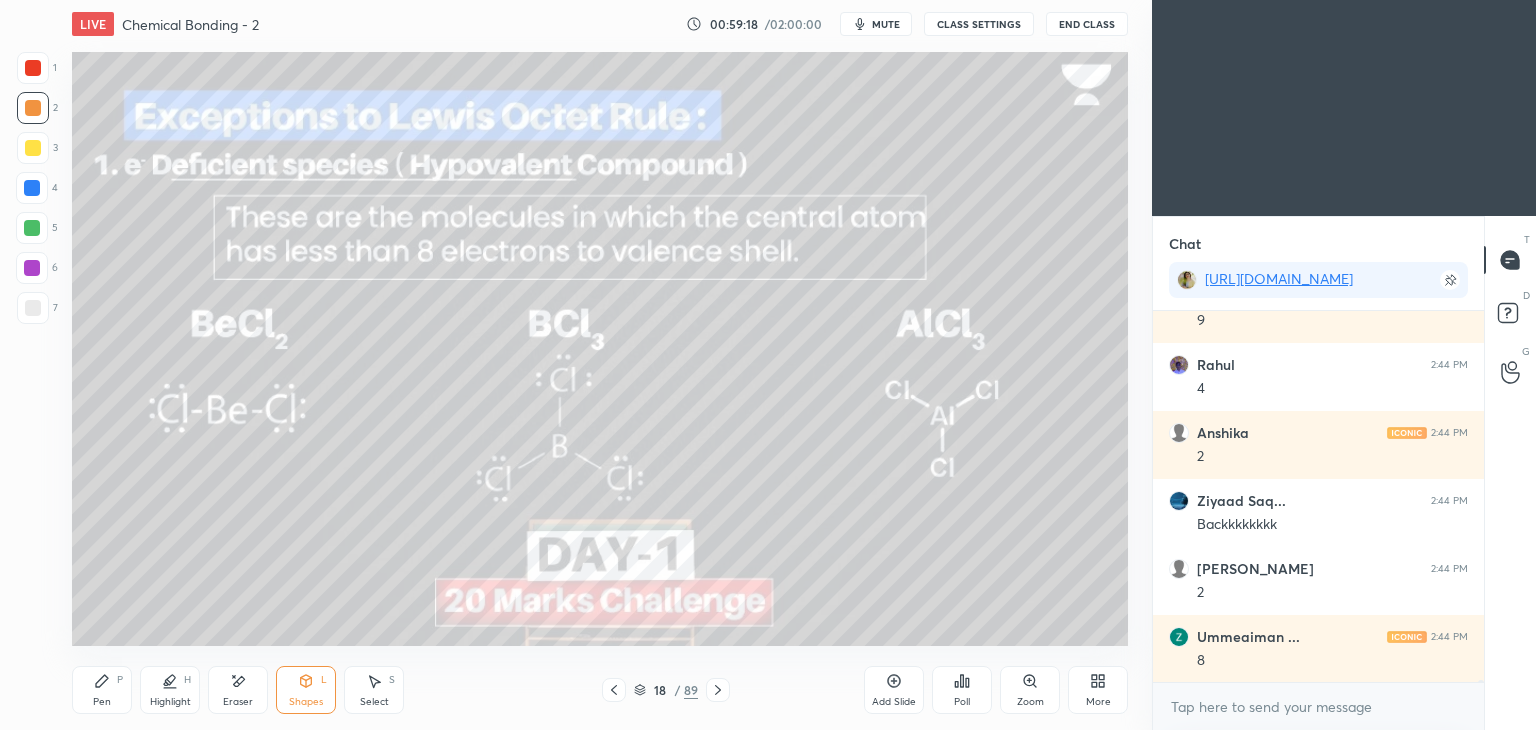 click on "CLASS SETTINGS" at bounding box center (979, 24) 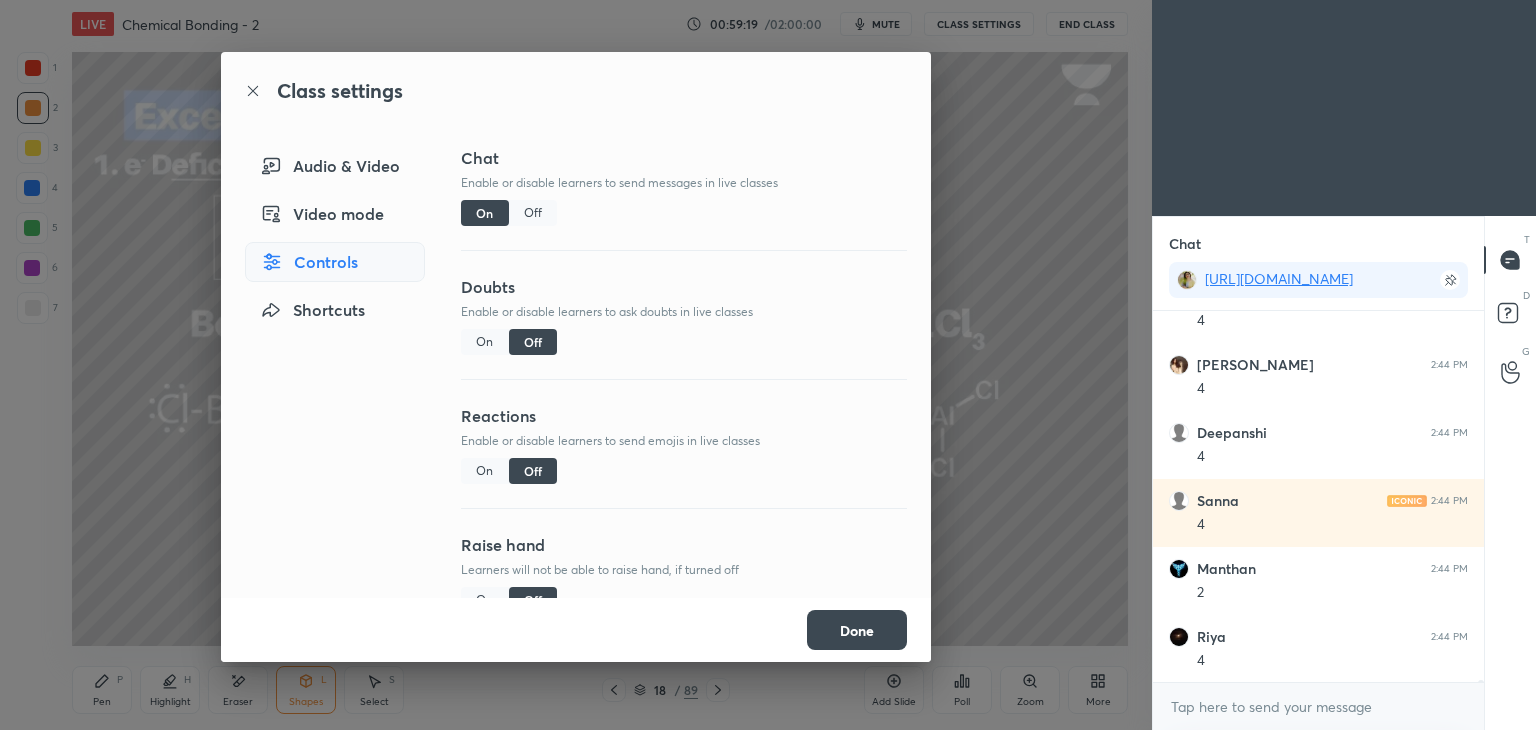 click on "Off" at bounding box center (533, 213) 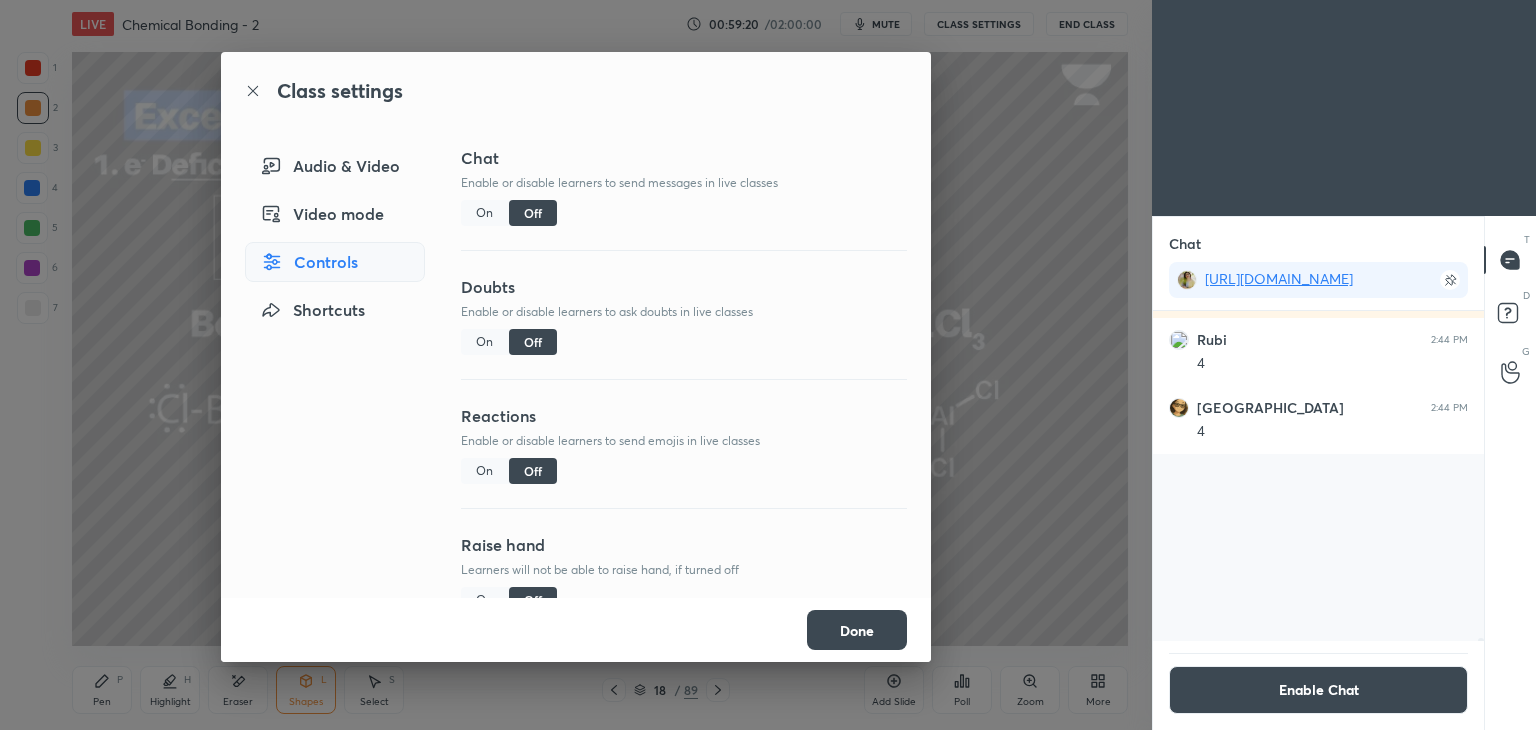 scroll, scrollTop: 60095, scrollLeft: 0, axis: vertical 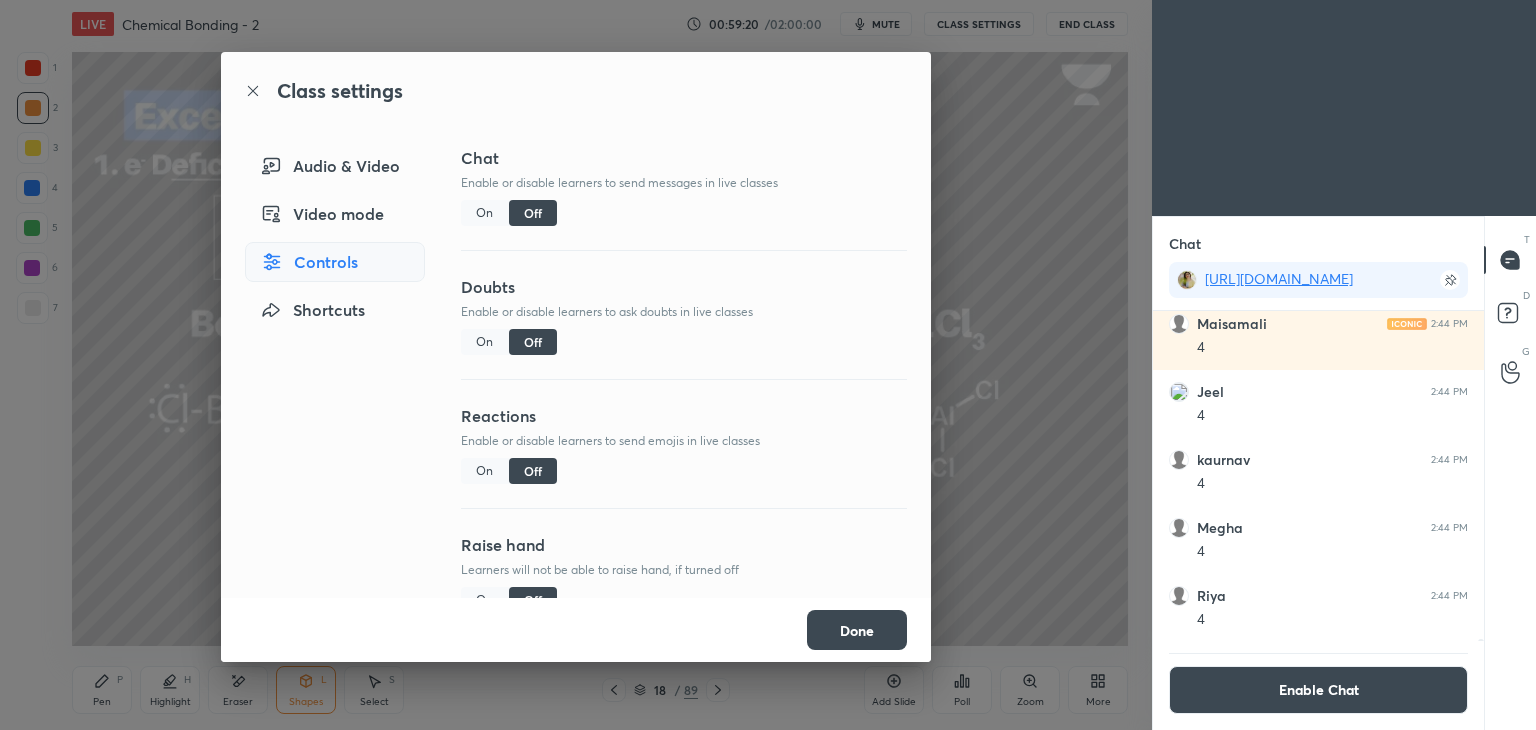 click on "Done" at bounding box center (857, 630) 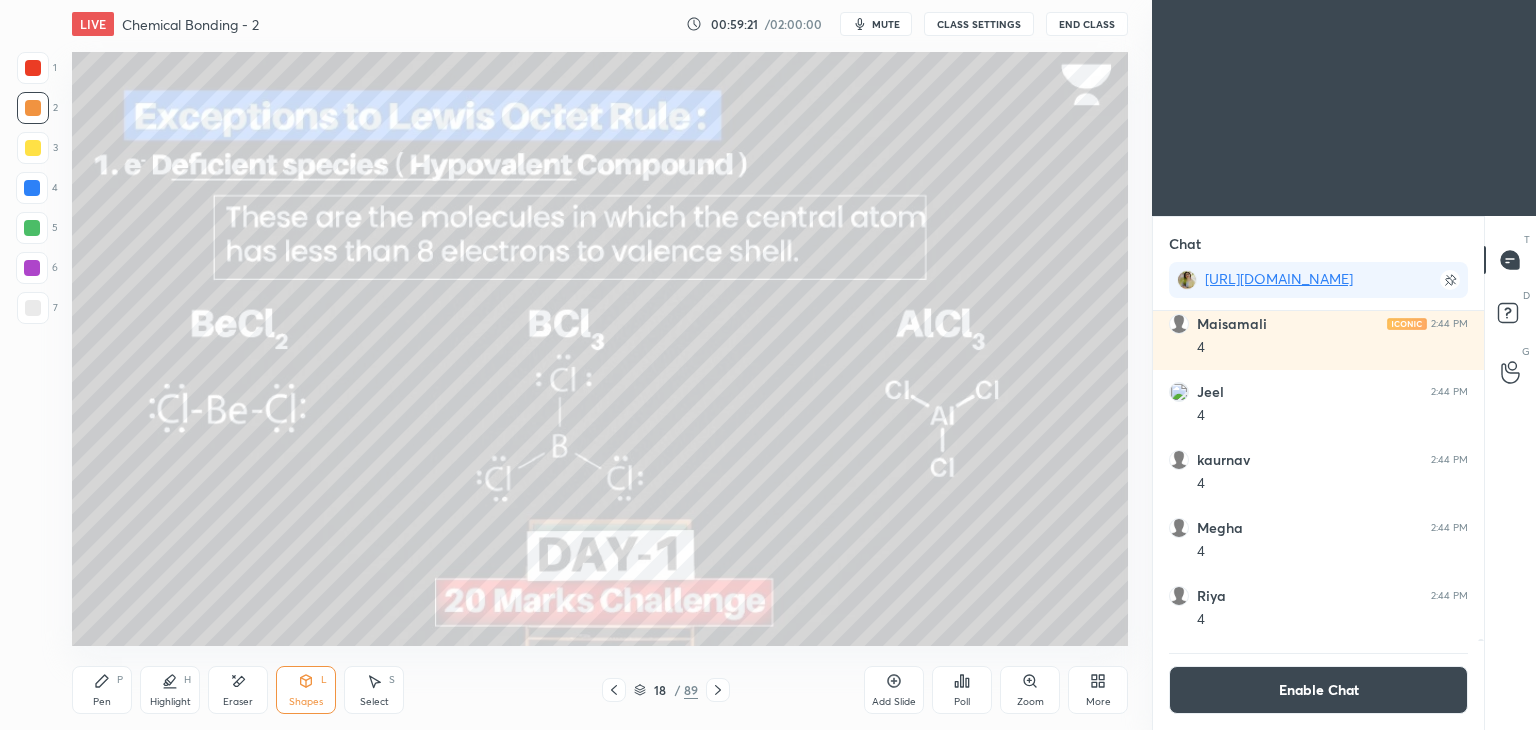 click on "Pen P" at bounding box center (102, 690) 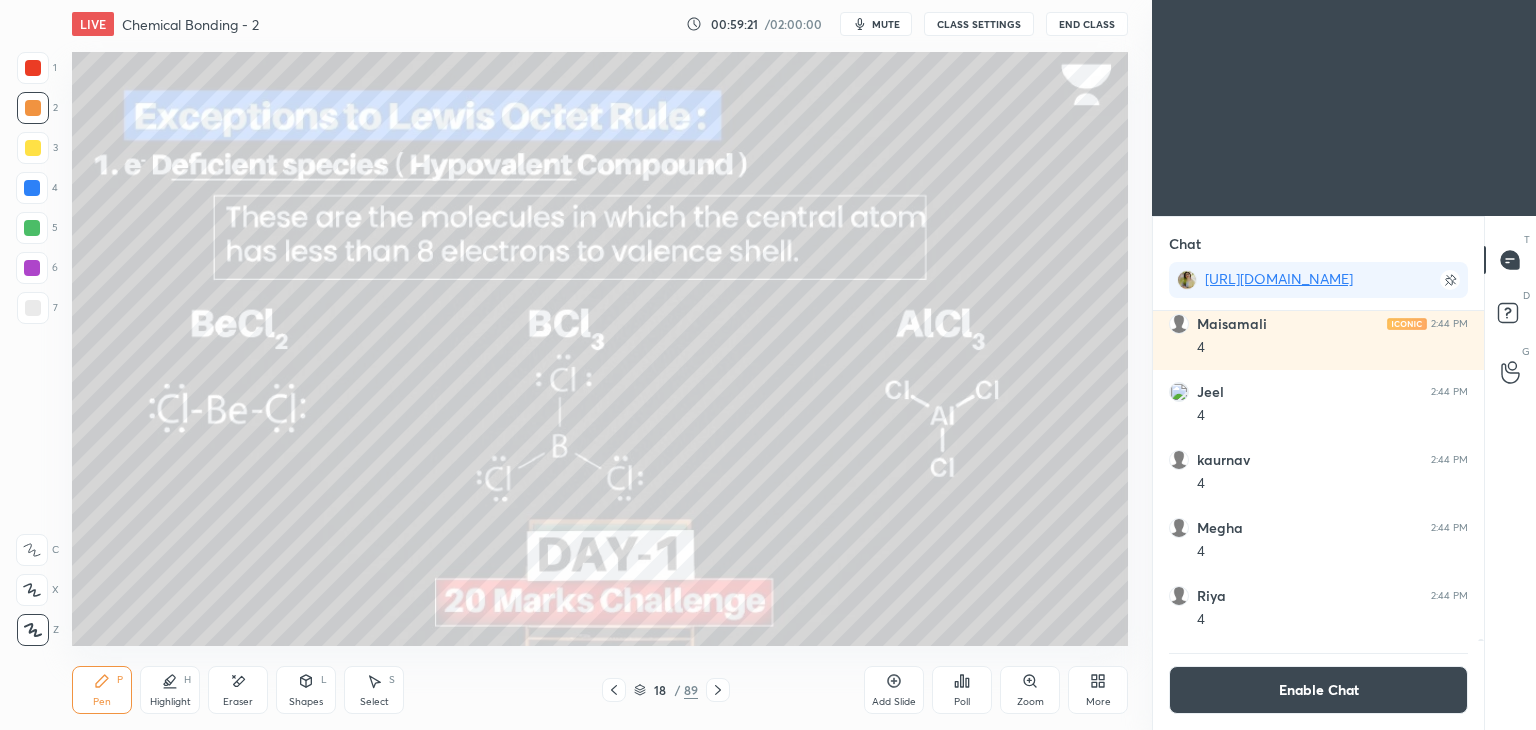 click at bounding box center [32, 268] 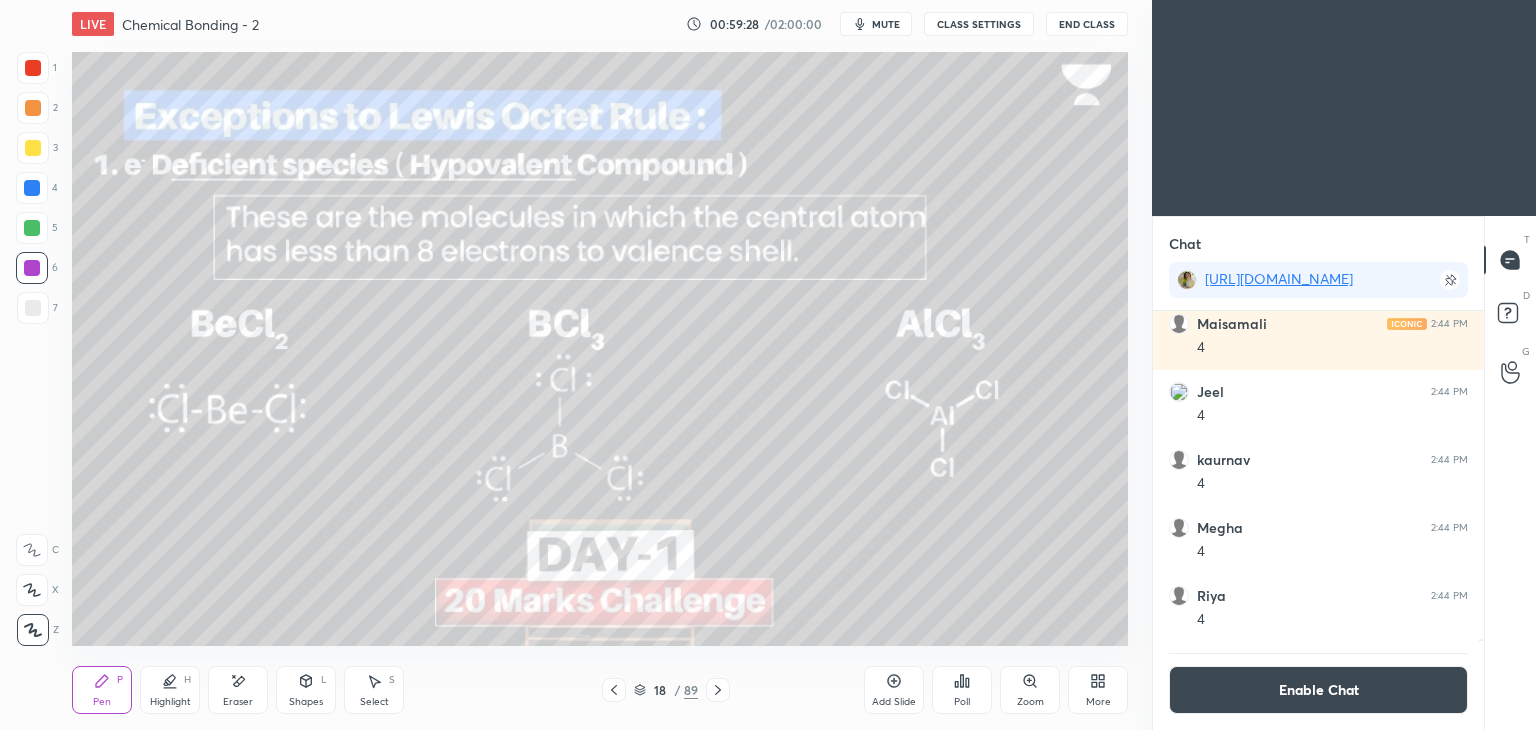 click 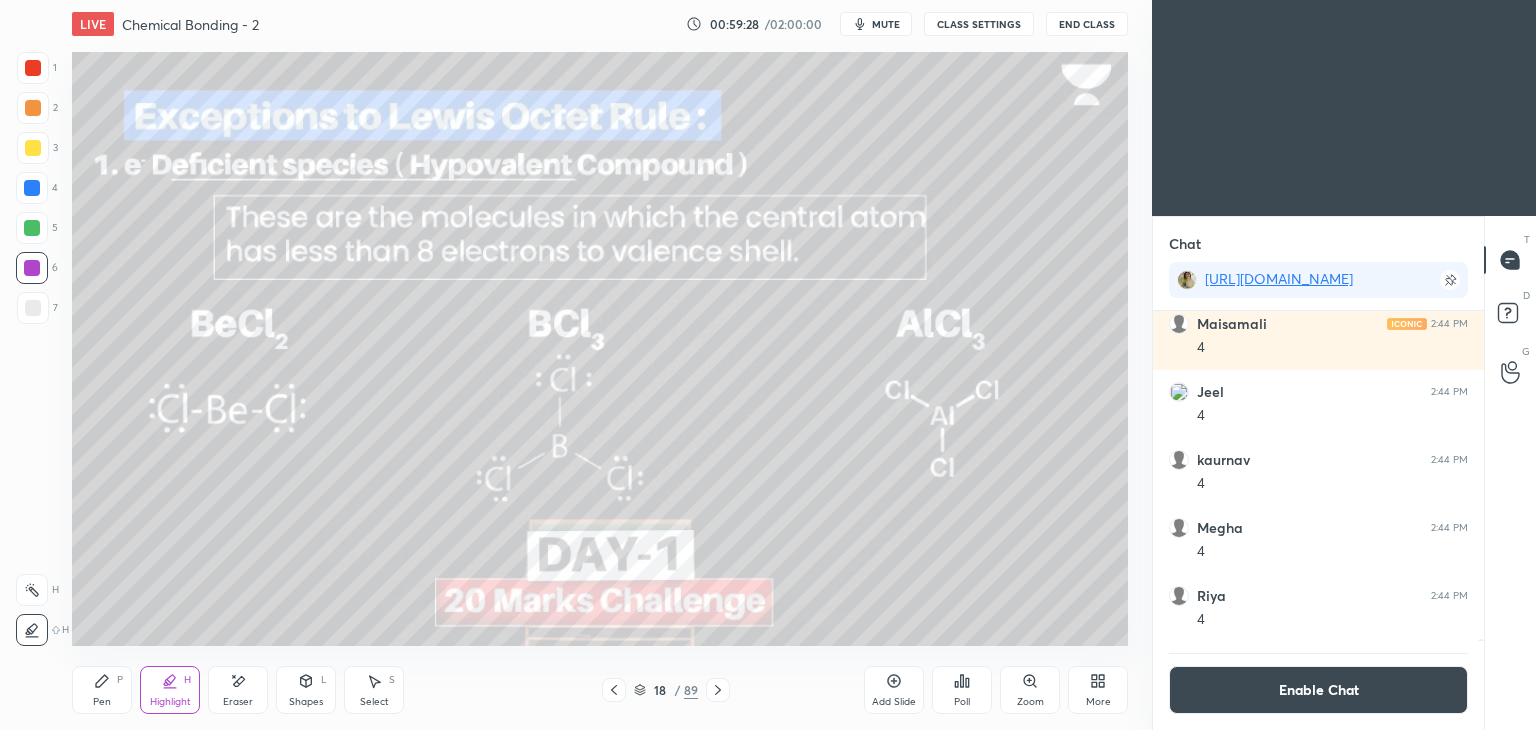 click at bounding box center (32, 590) 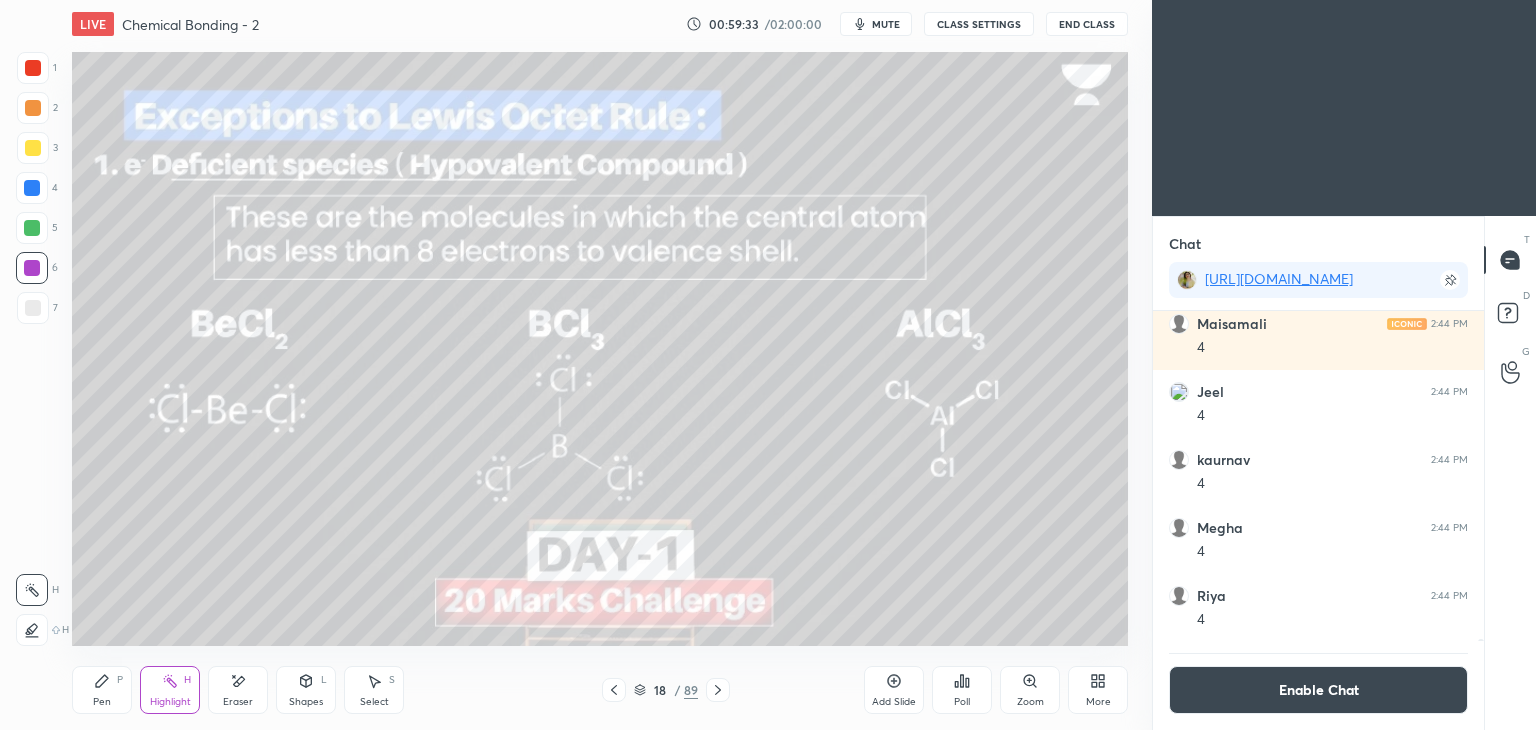 click on "Enable Chat" at bounding box center (1318, 690) 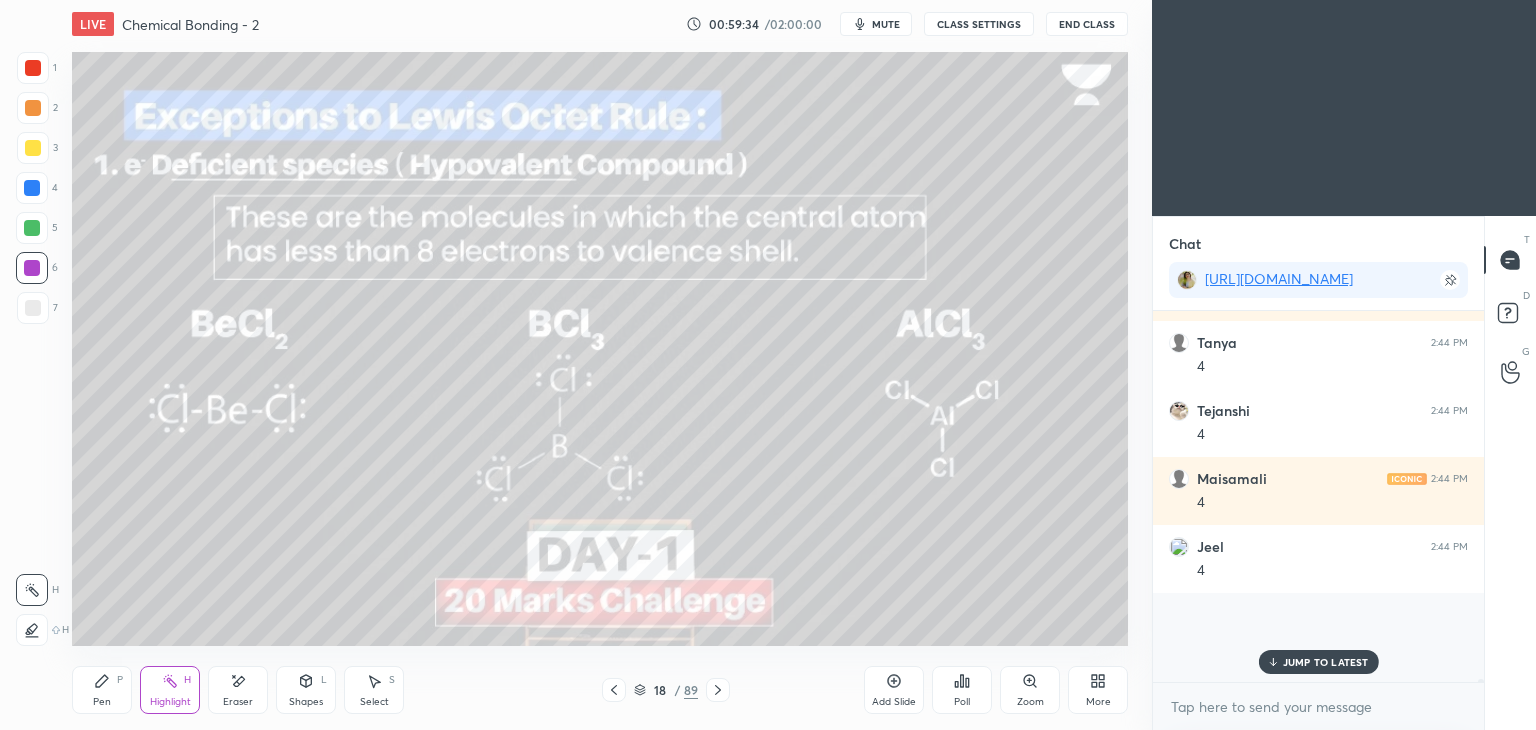 scroll, scrollTop: 6, scrollLeft: 6, axis: both 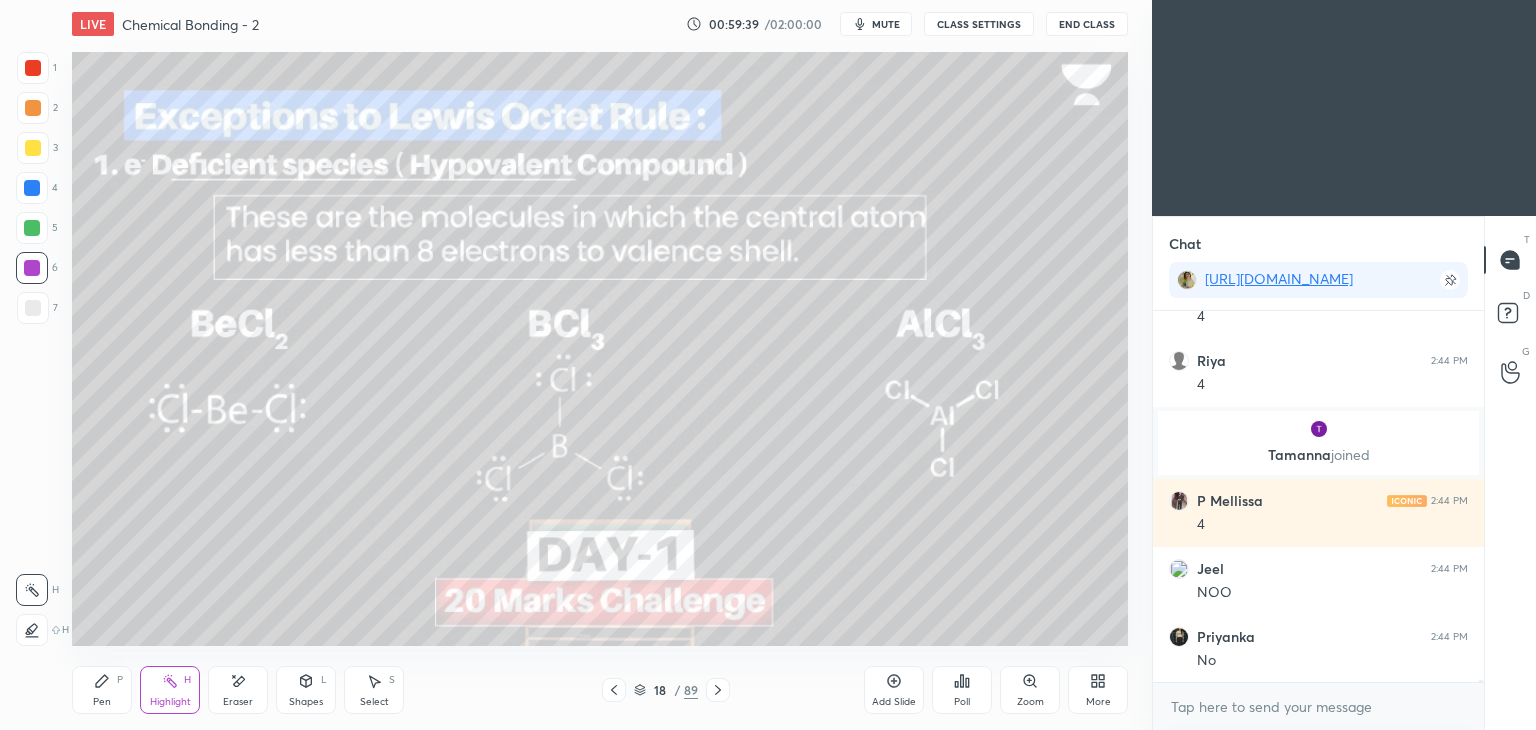 click on "CLASS SETTINGS" at bounding box center [979, 24] 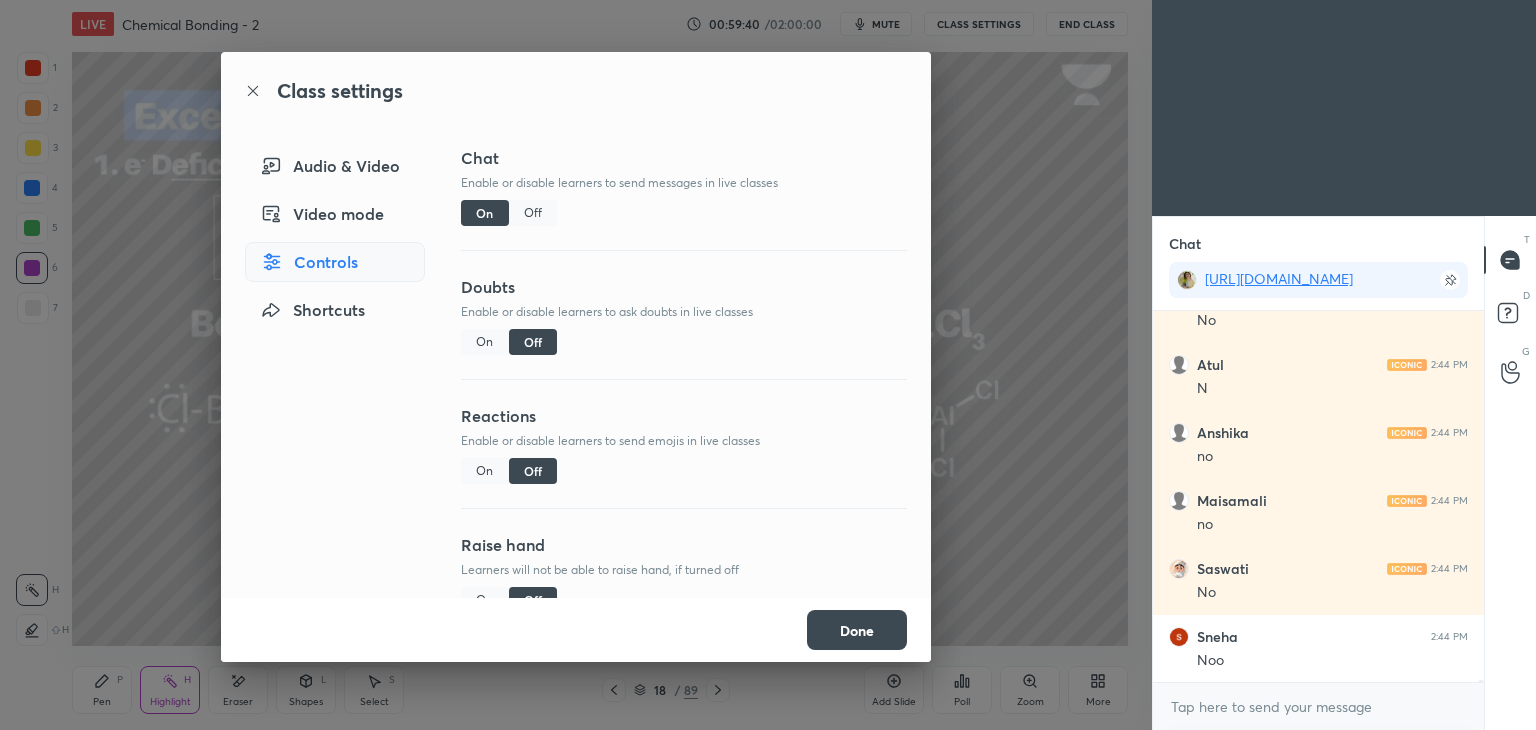 click on "Off" at bounding box center (533, 213) 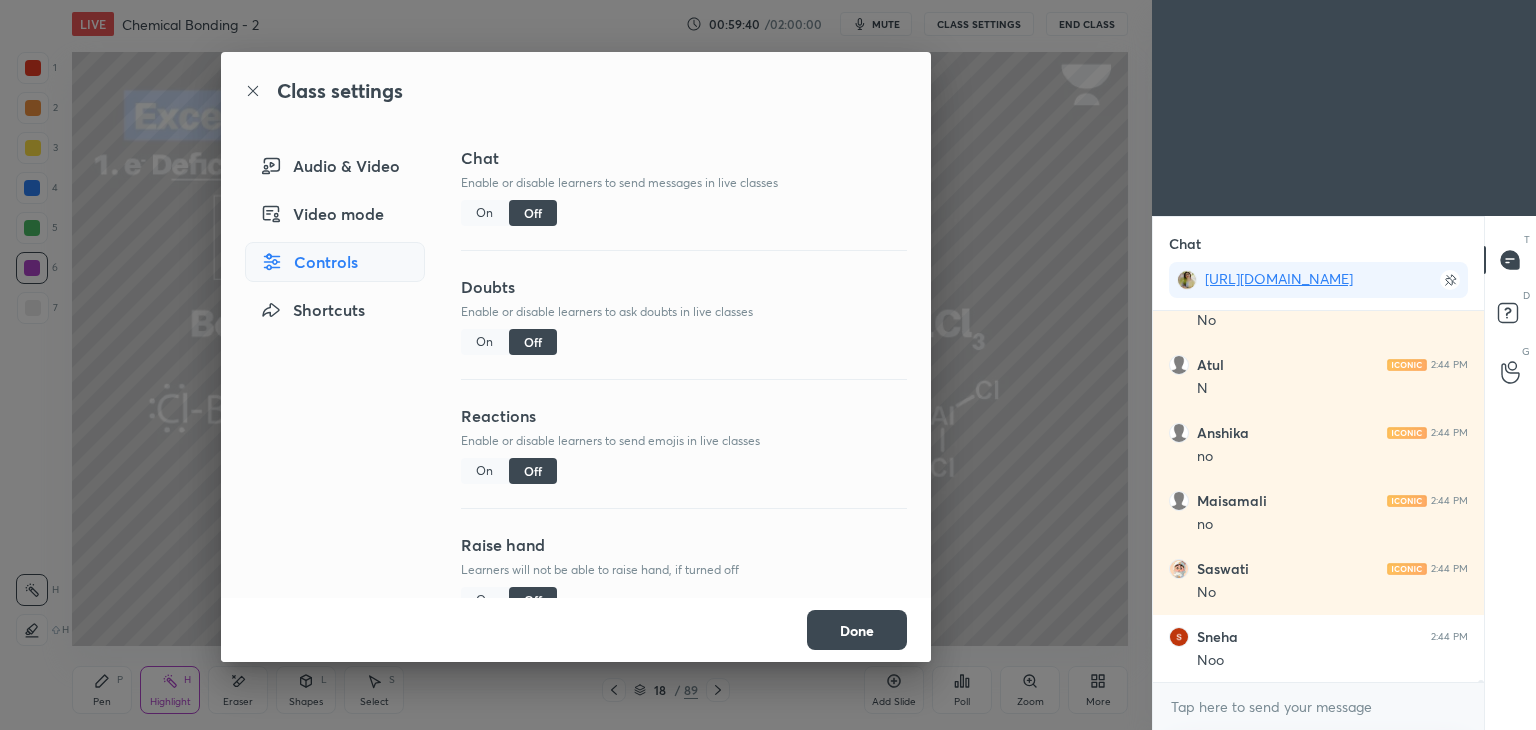 scroll, scrollTop: 60214, scrollLeft: 0, axis: vertical 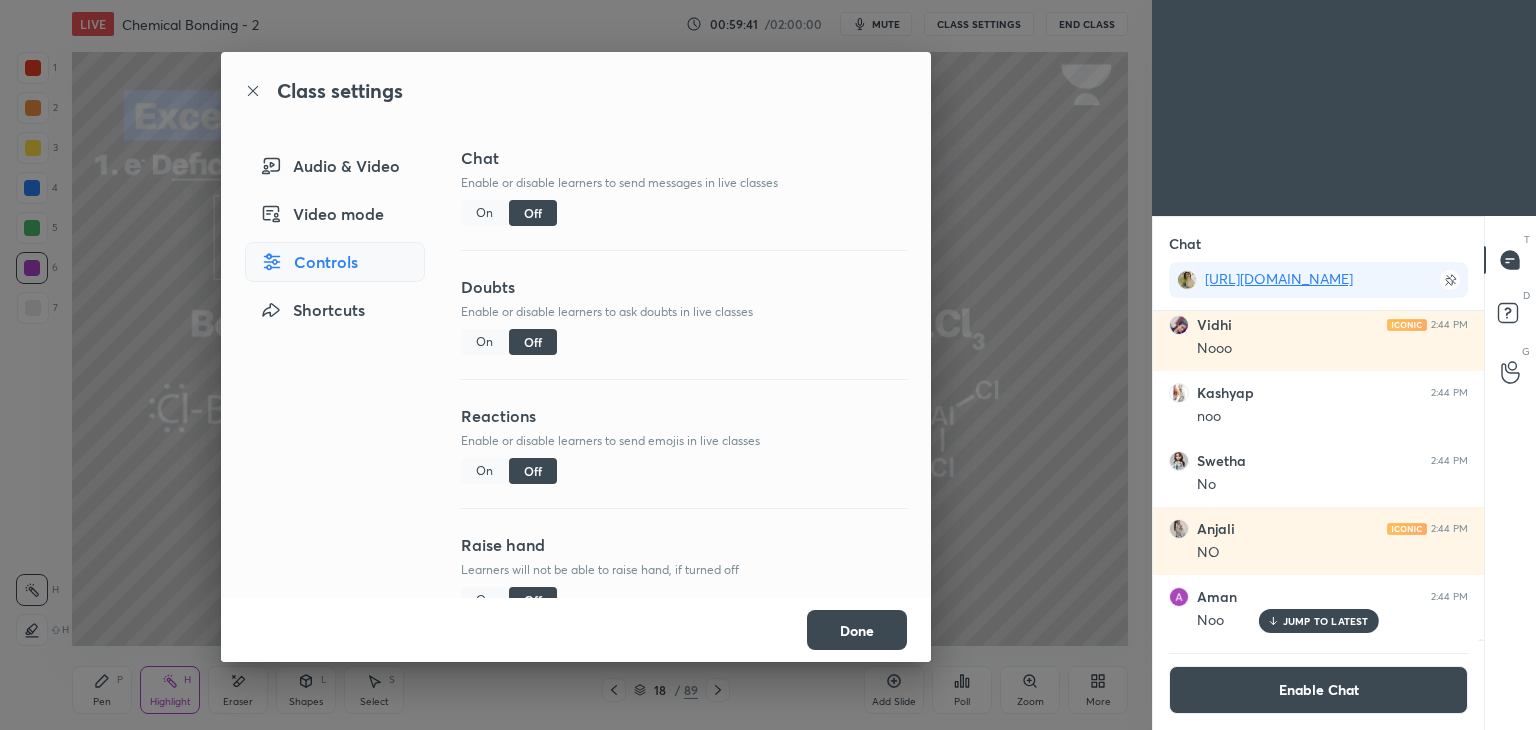click on "Done" at bounding box center [857, 630] 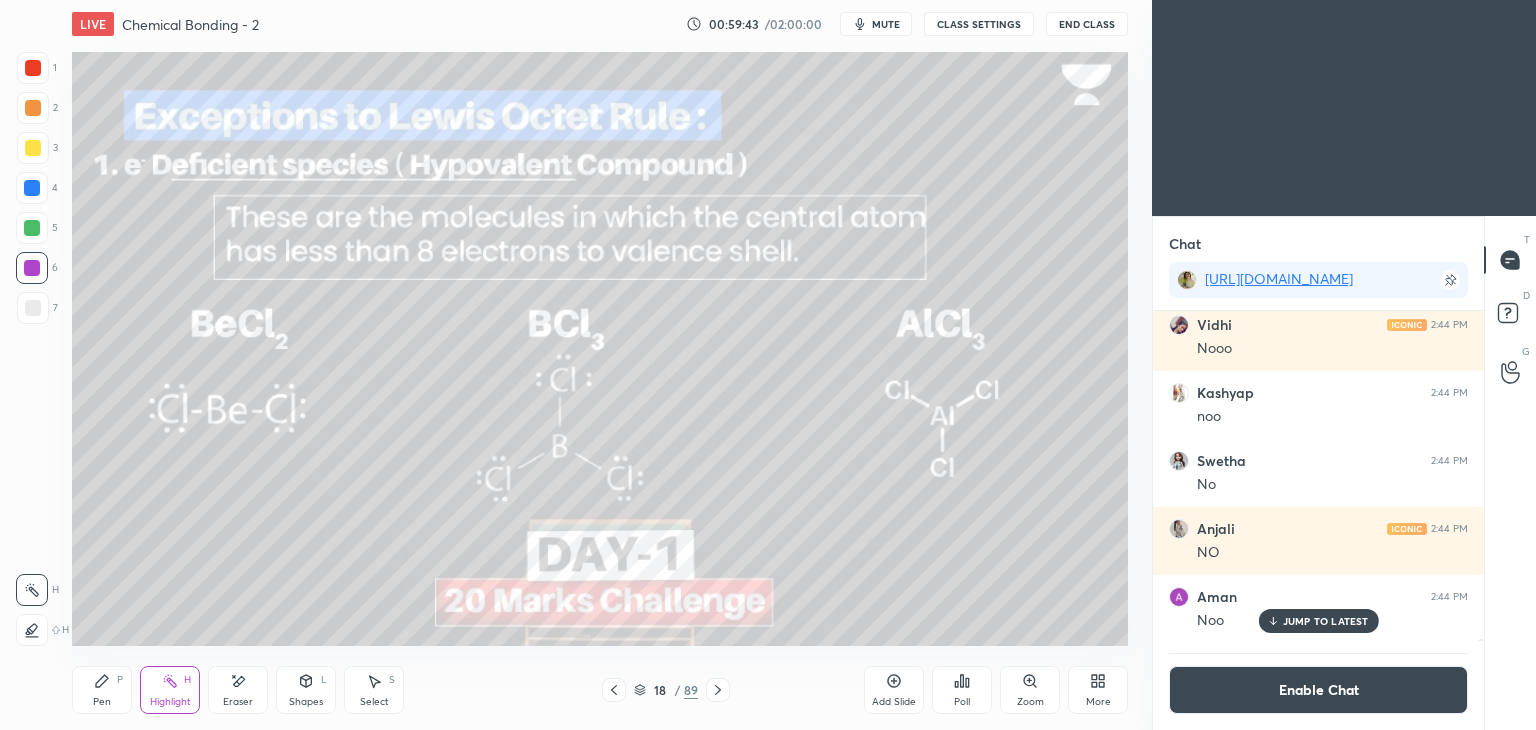 click 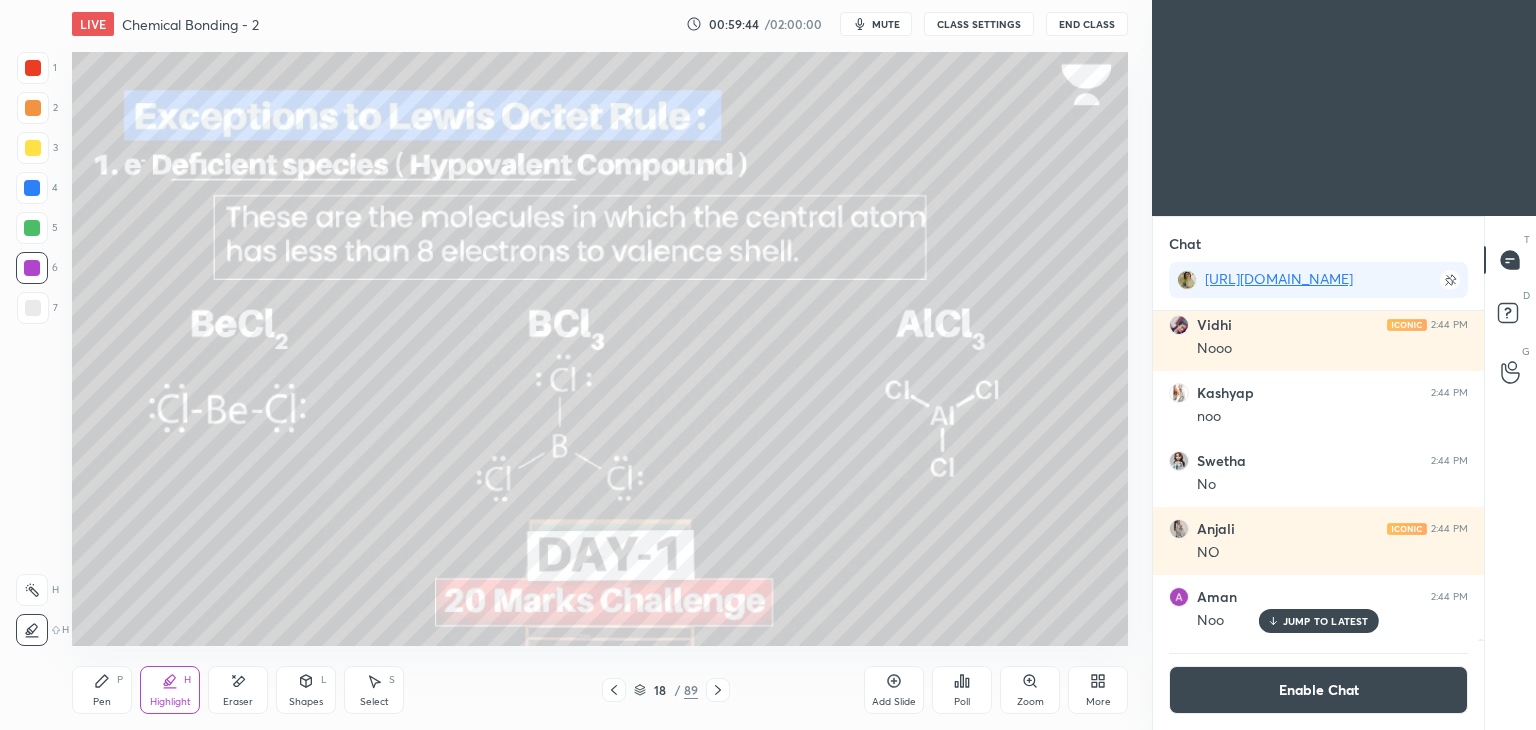 click at bounding box center (33, 108) 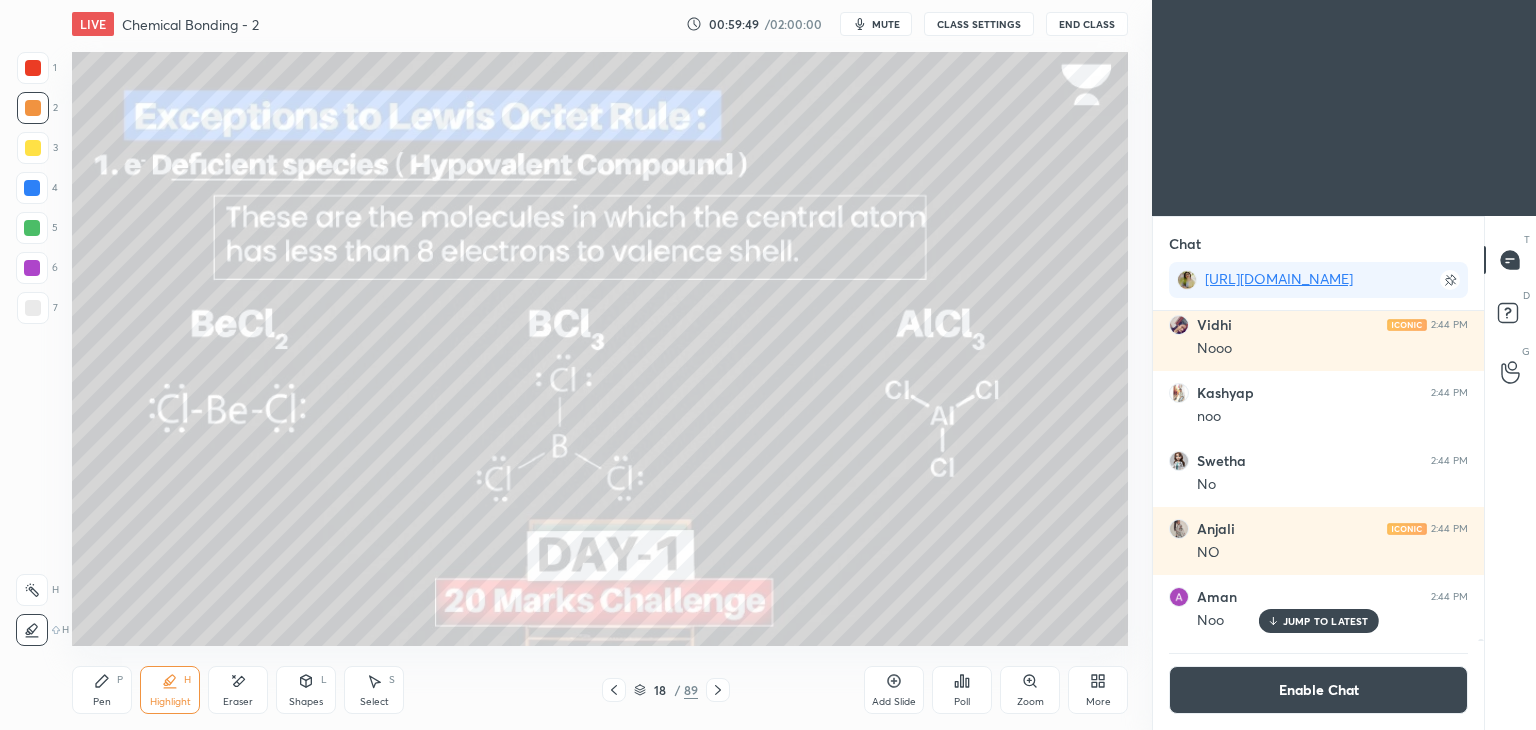 click on "Pen" at bounding box center (102, 702) 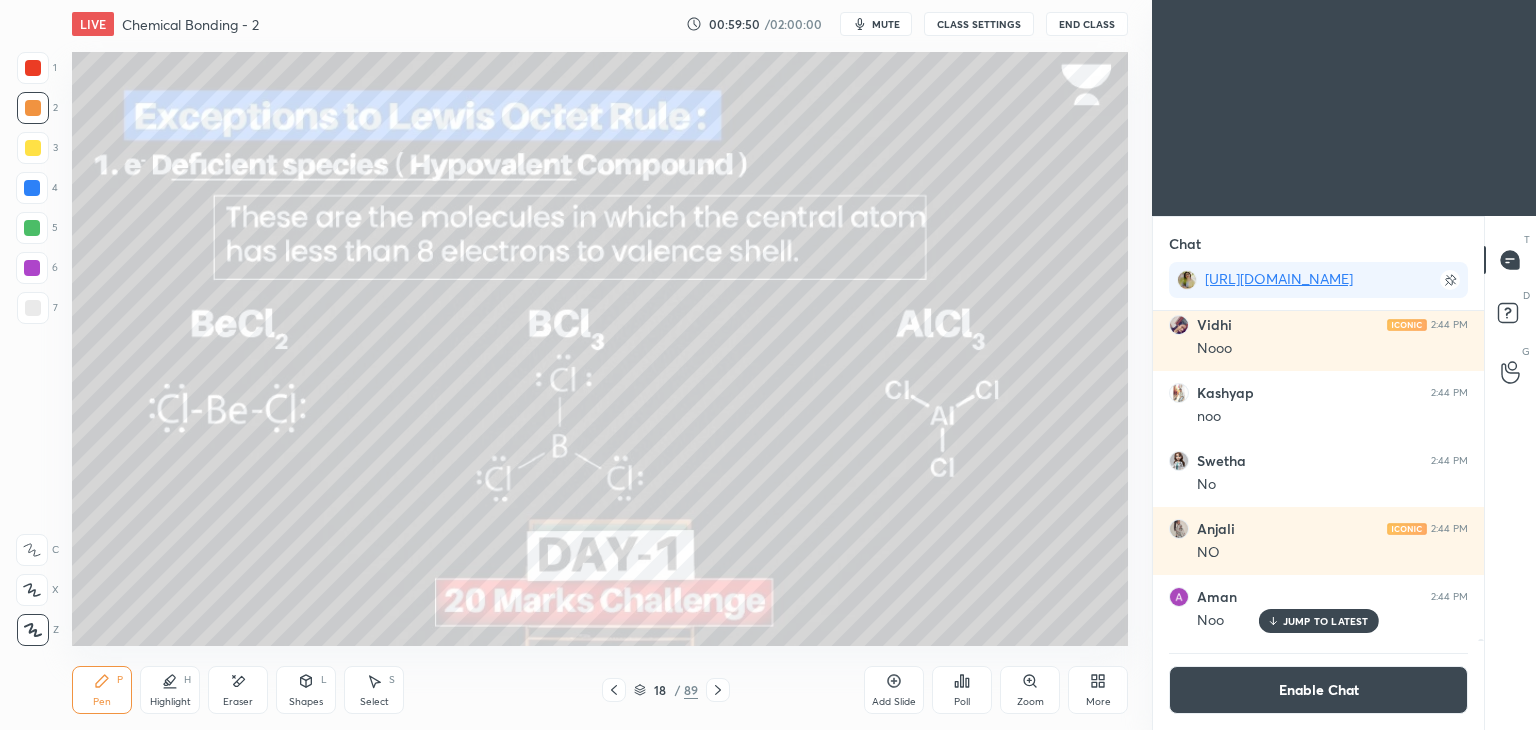 click at bounding box center (32, 268) 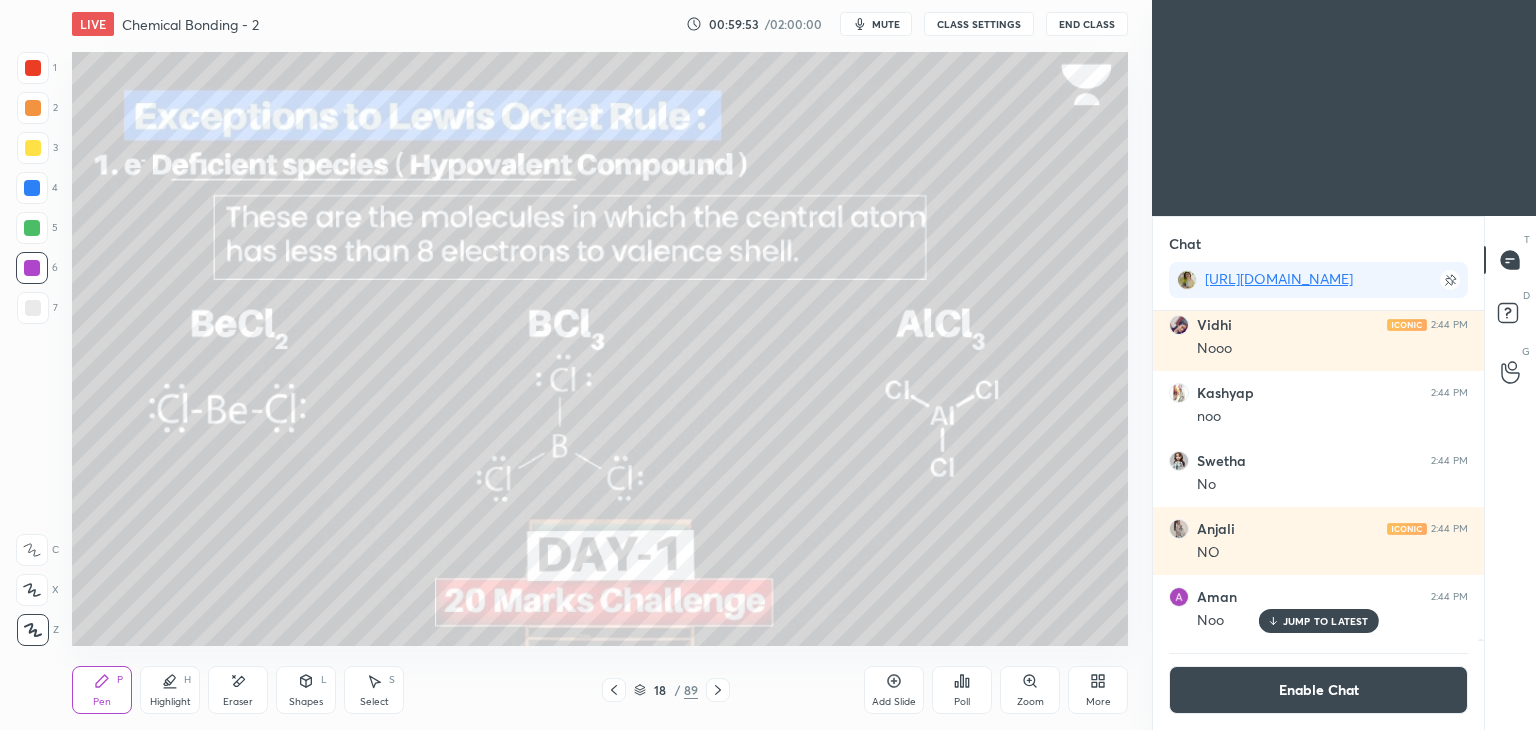 click at bounding box center (33, 108) 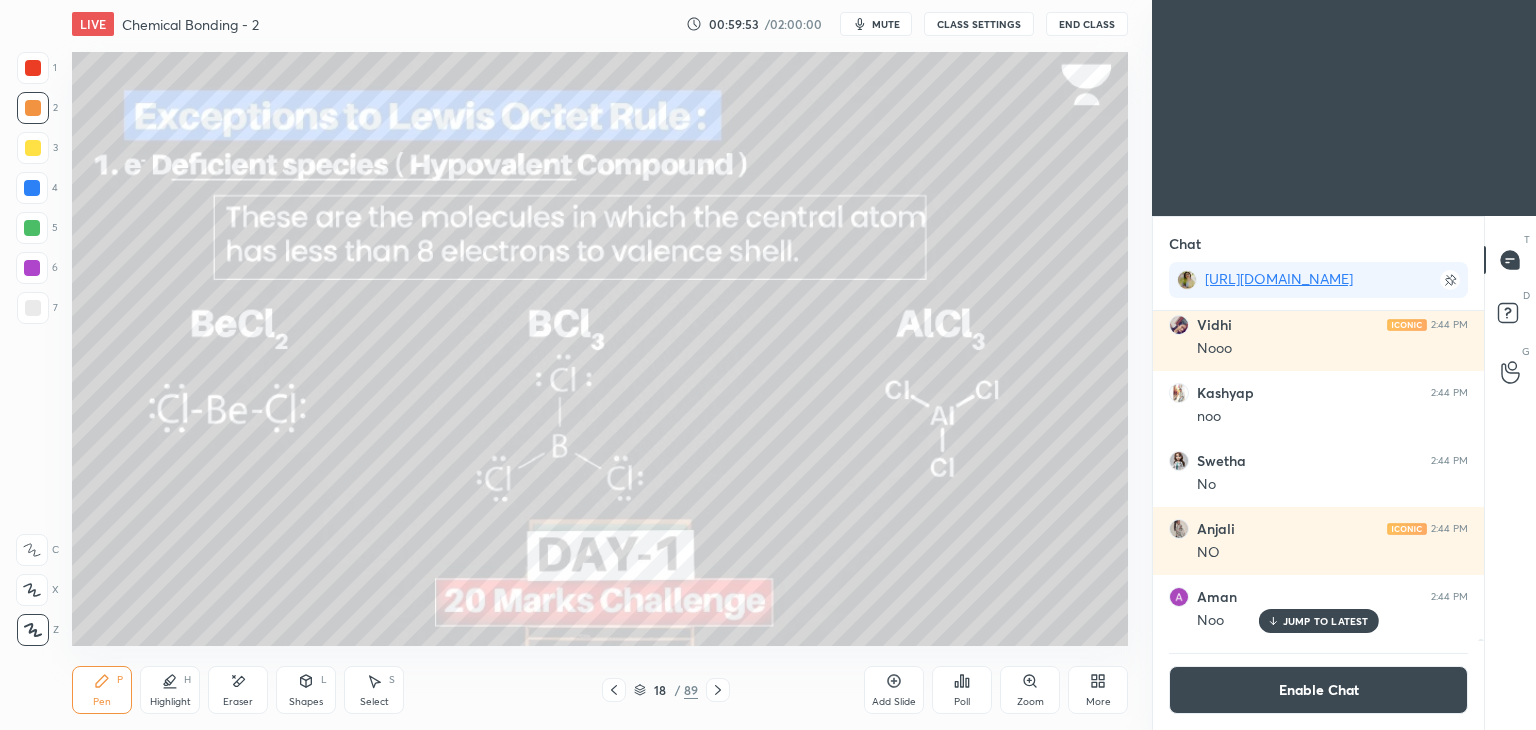 click at bounding box center [33, 148] 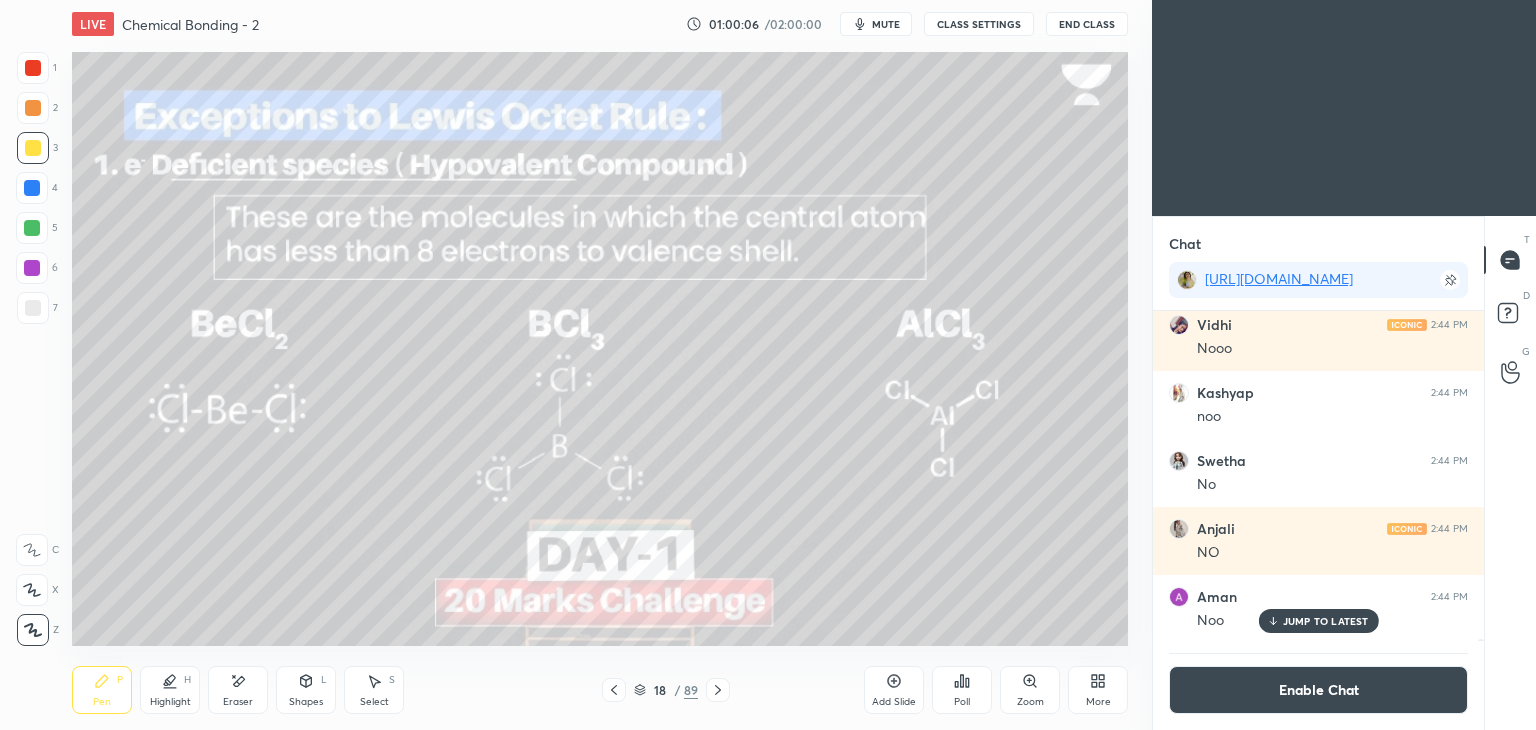 click on "Highlight H" at bounding box center [170, 690] 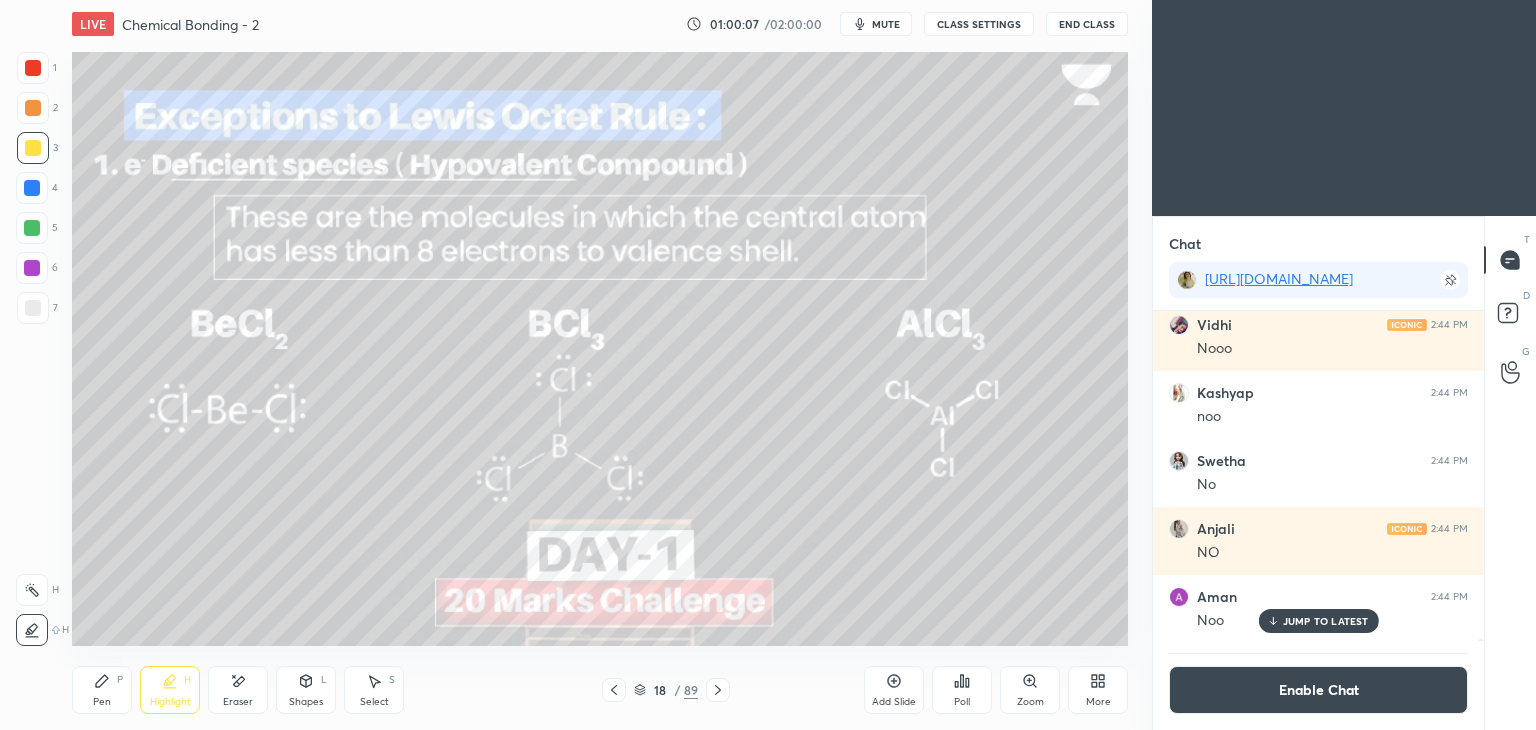 click at bounding box center (33, 108) 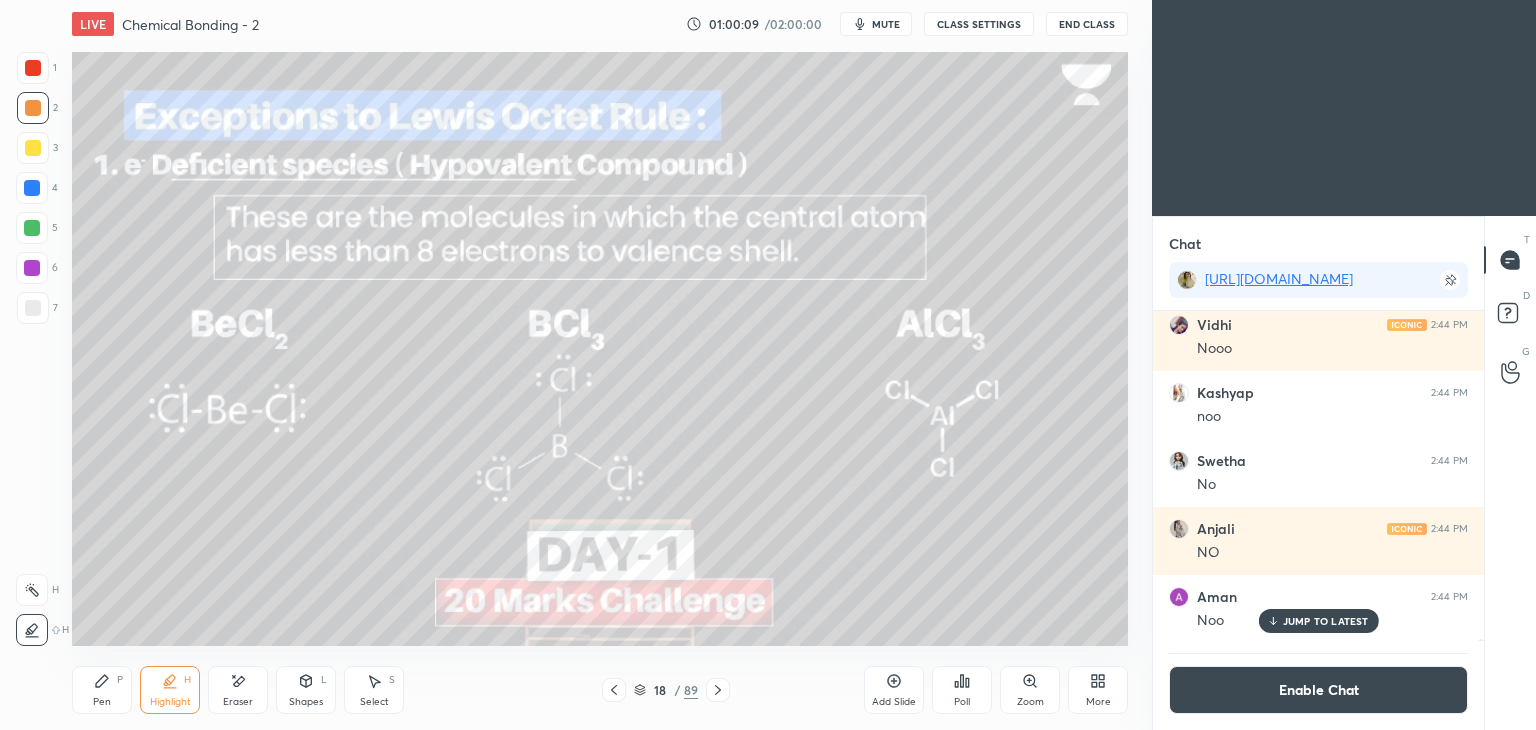 click on "Pen" at bounding box center [102, 702] 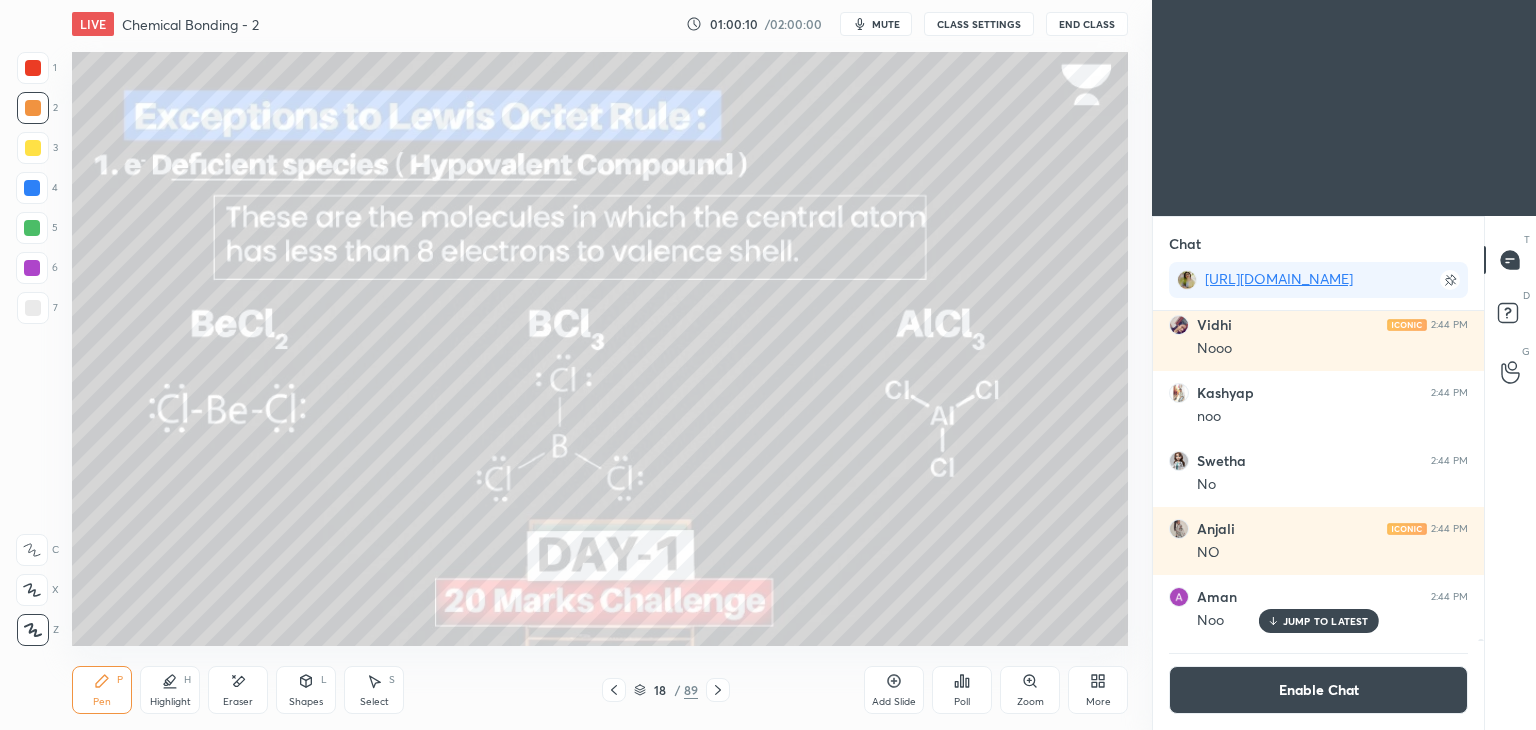 click at bounding box center [33, 148] 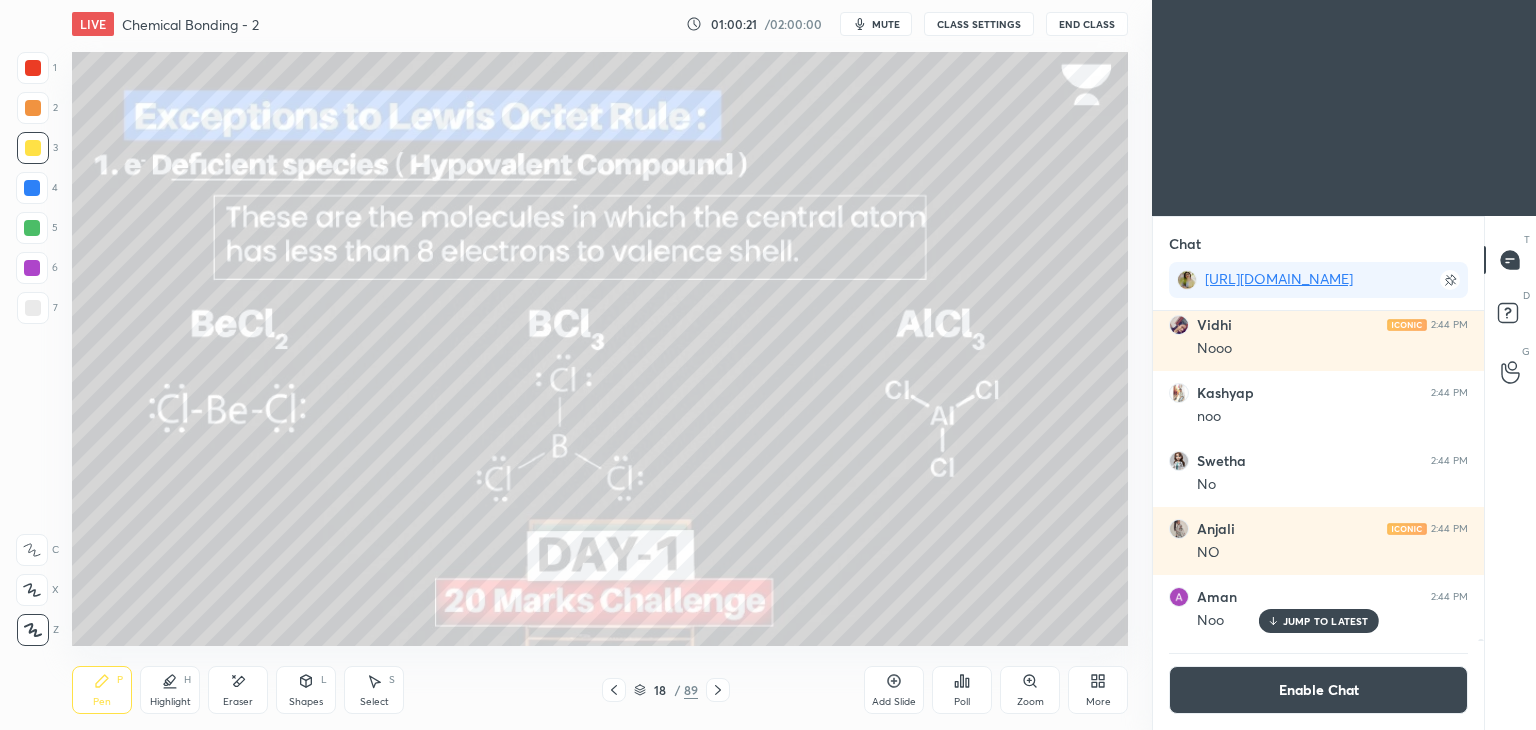 click on "Highlight" at bounding box center (170, 702) 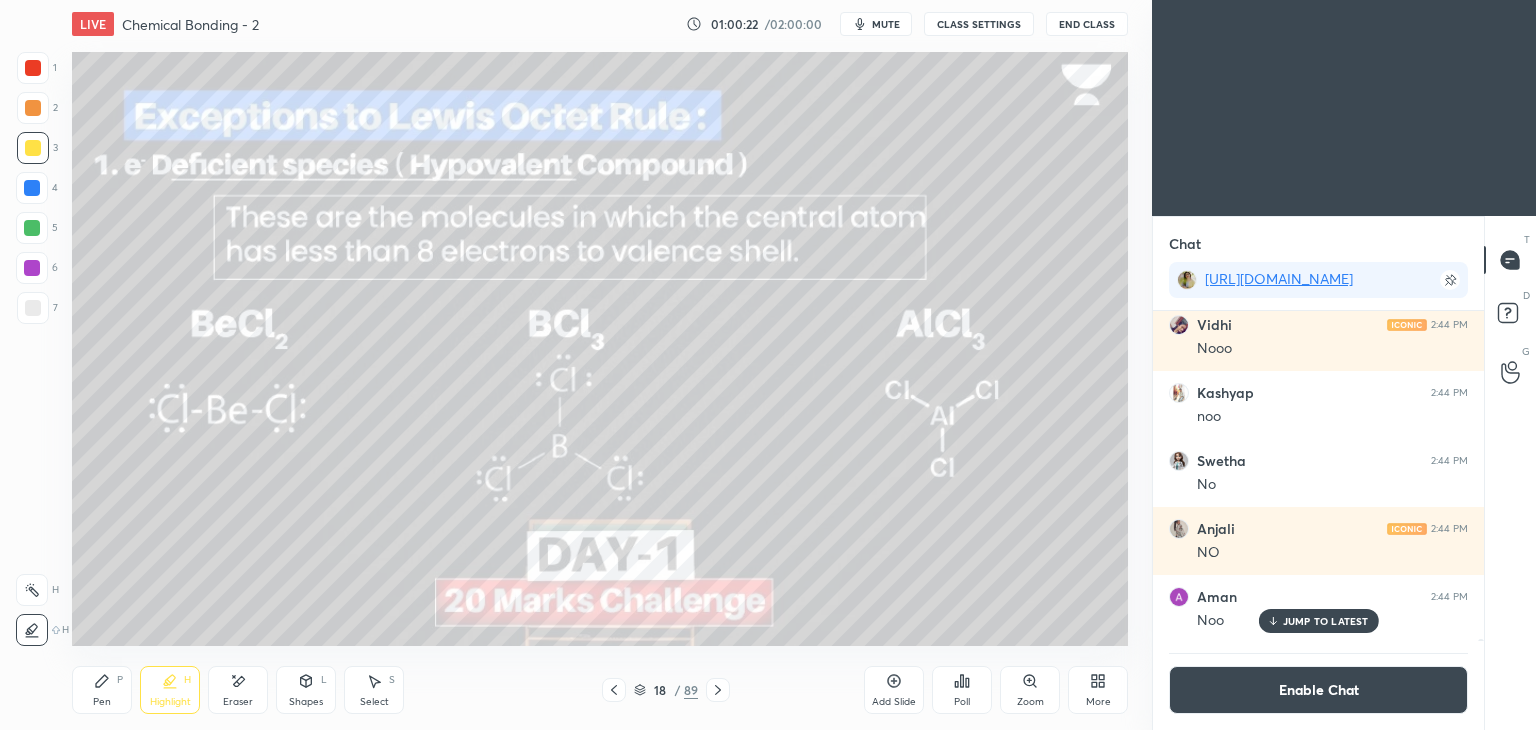 click at bounding box center (32, 590) 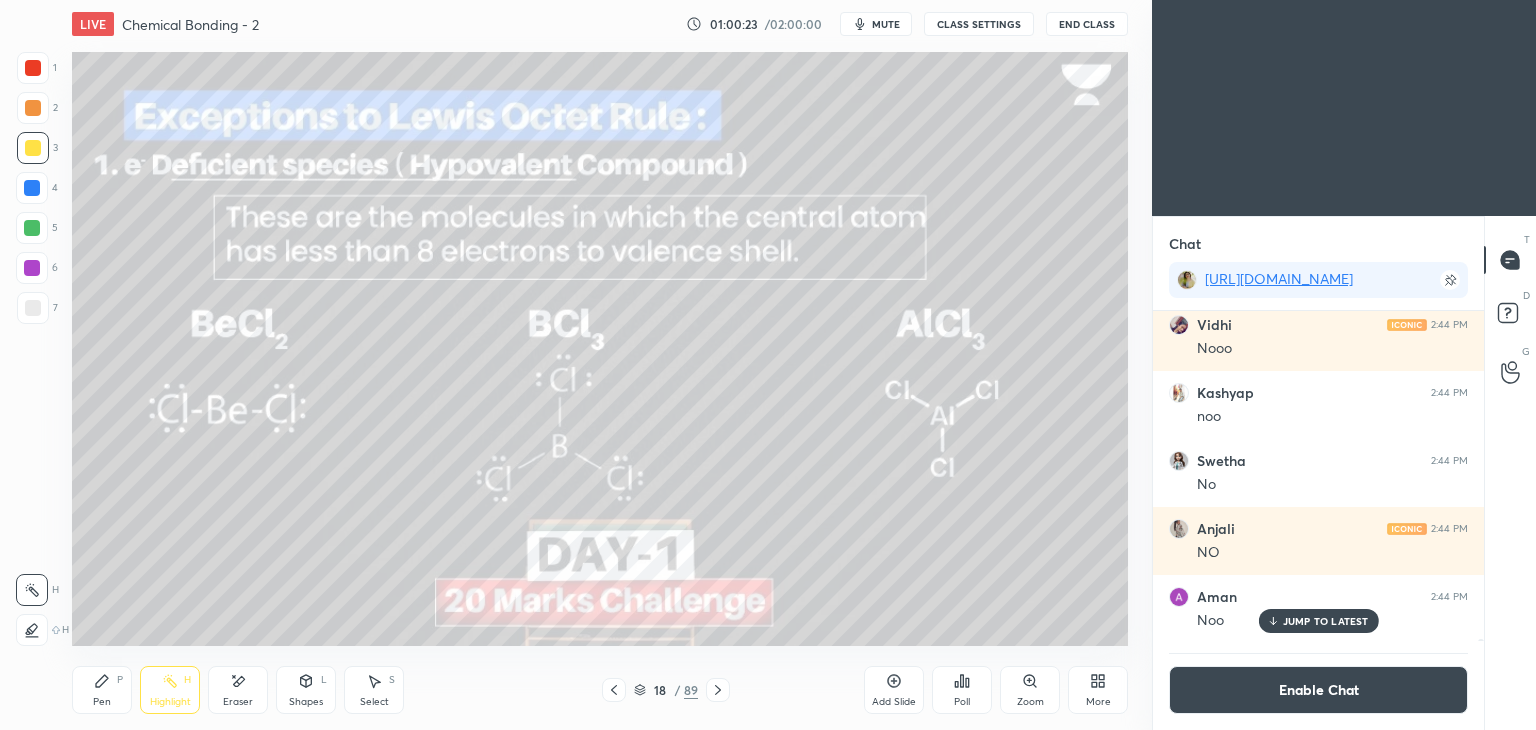 click at bounding box center (32, 188) 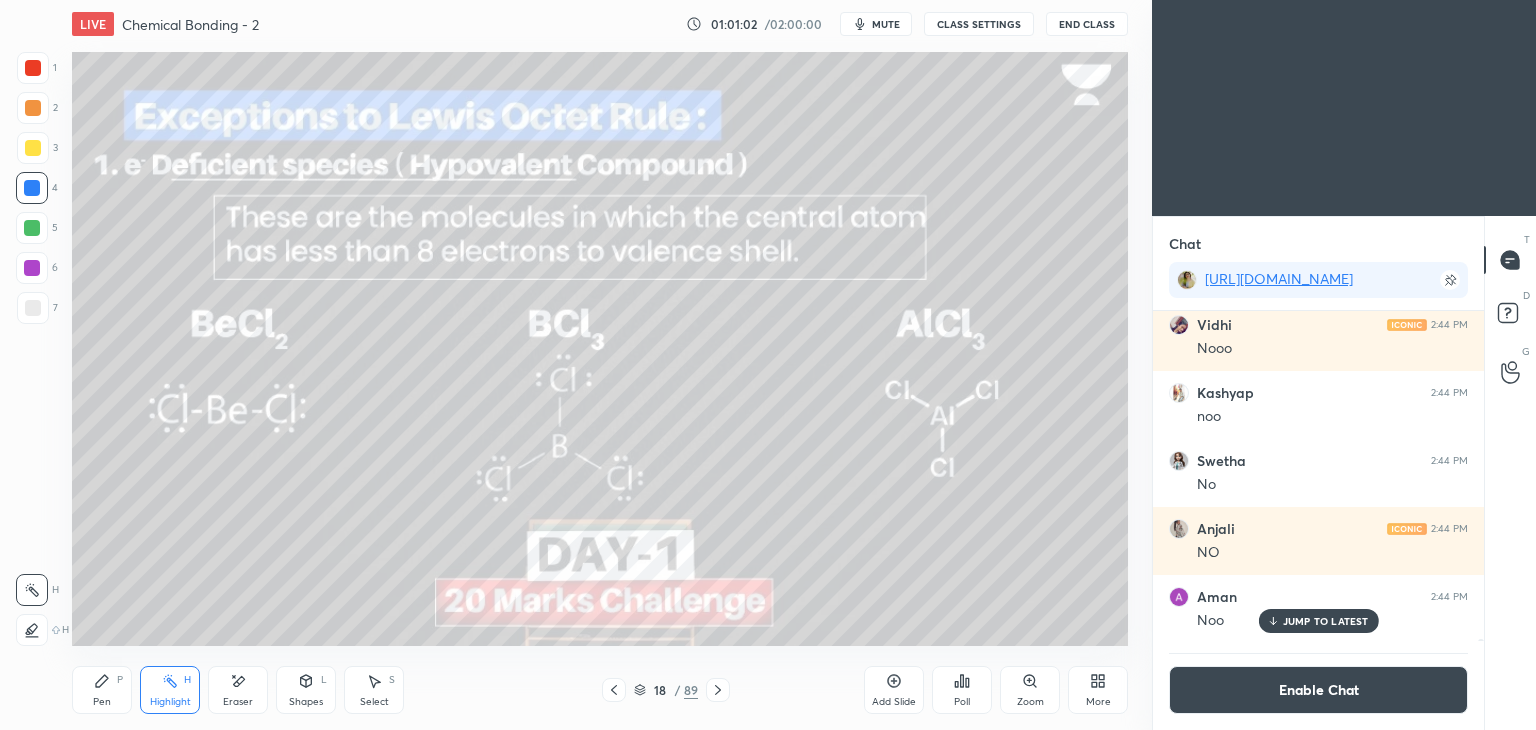 click at bounding box center [32, 630] 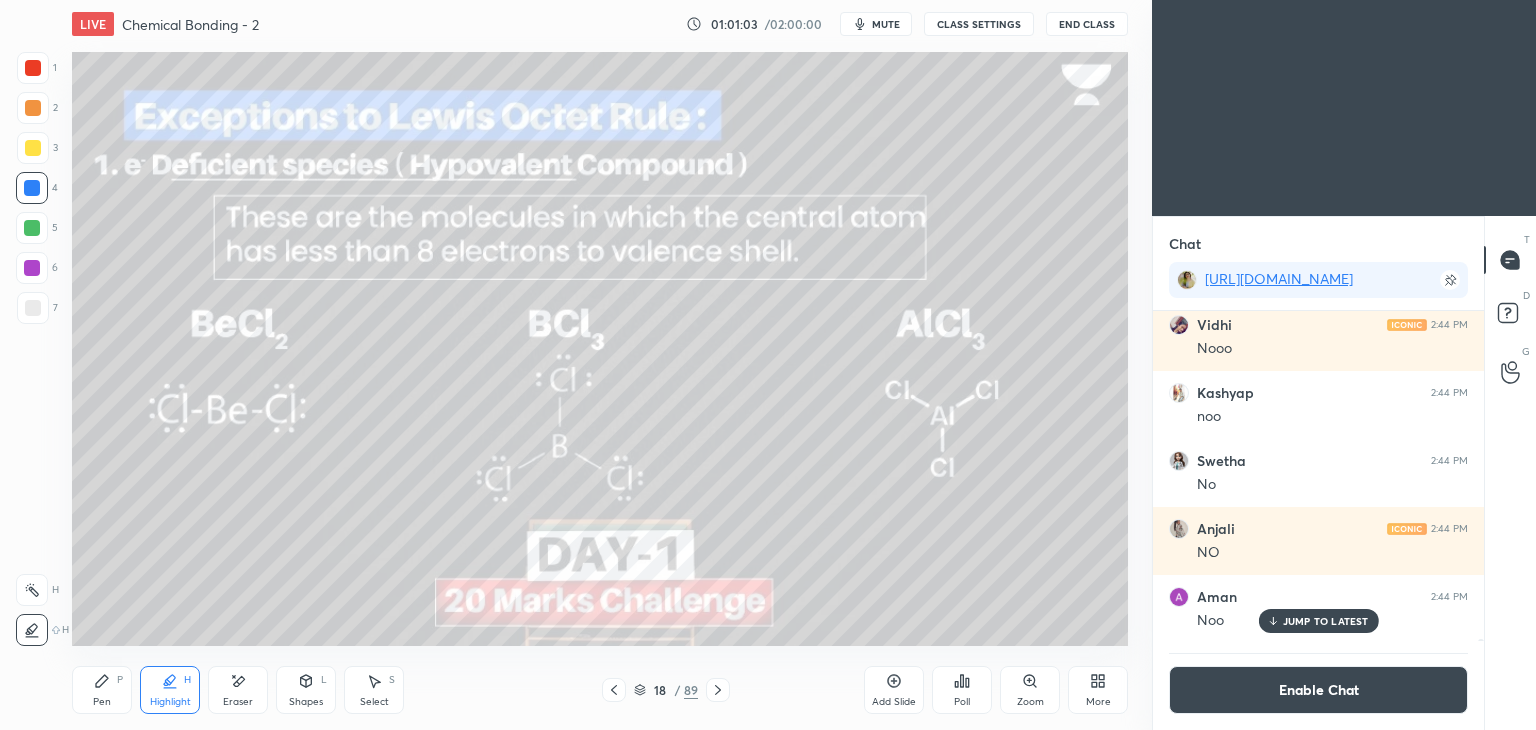 click at bounding box center [33, 148] 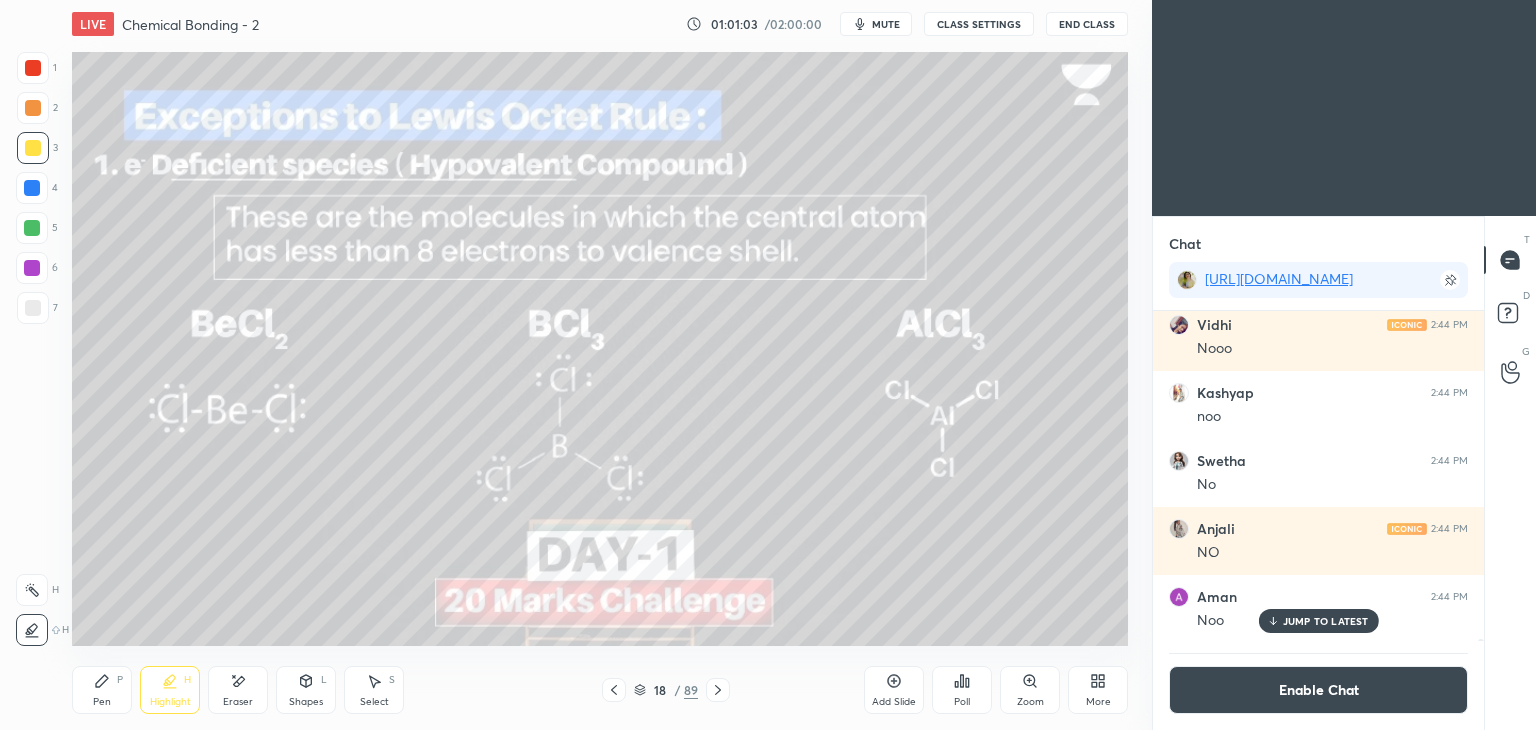 click at bounding box center (33, 108) 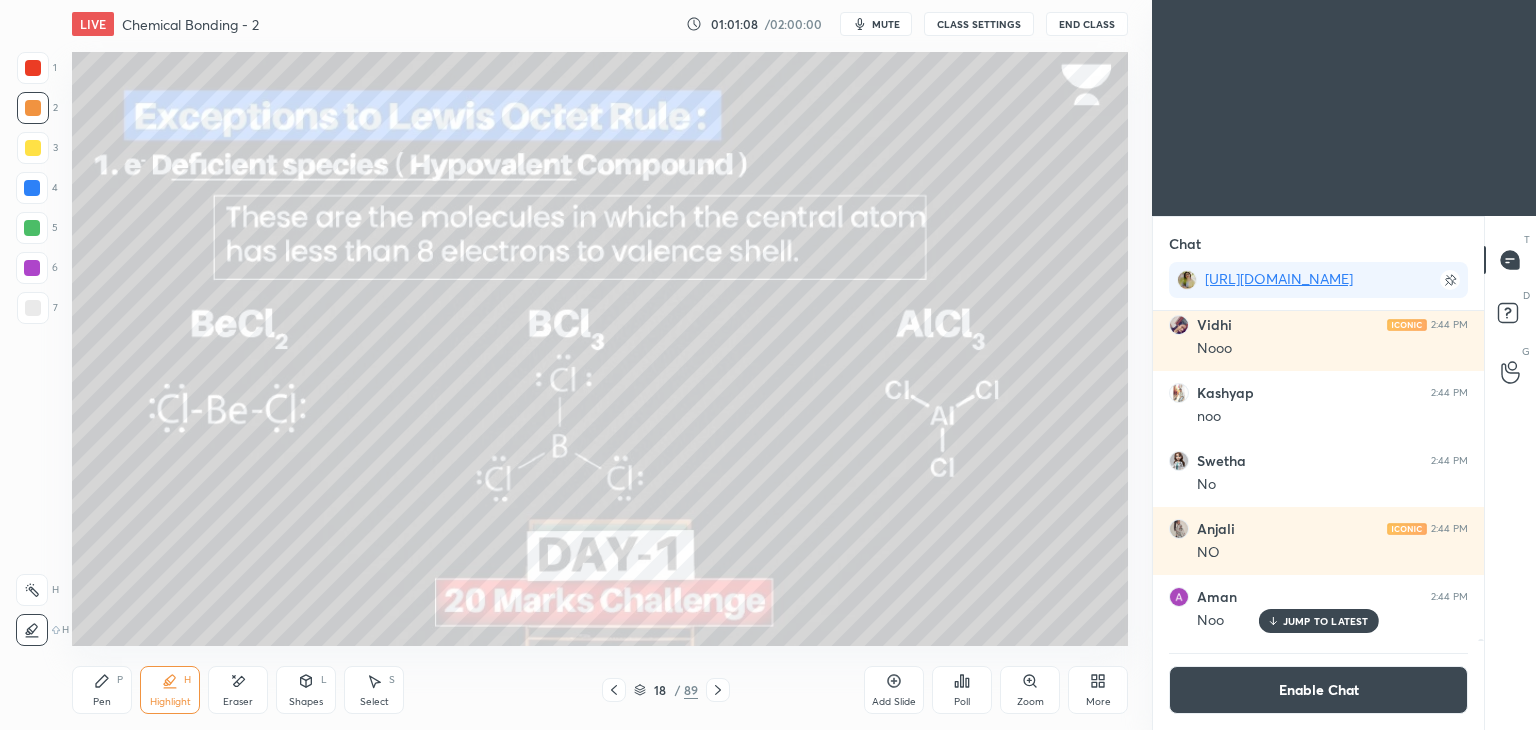 click 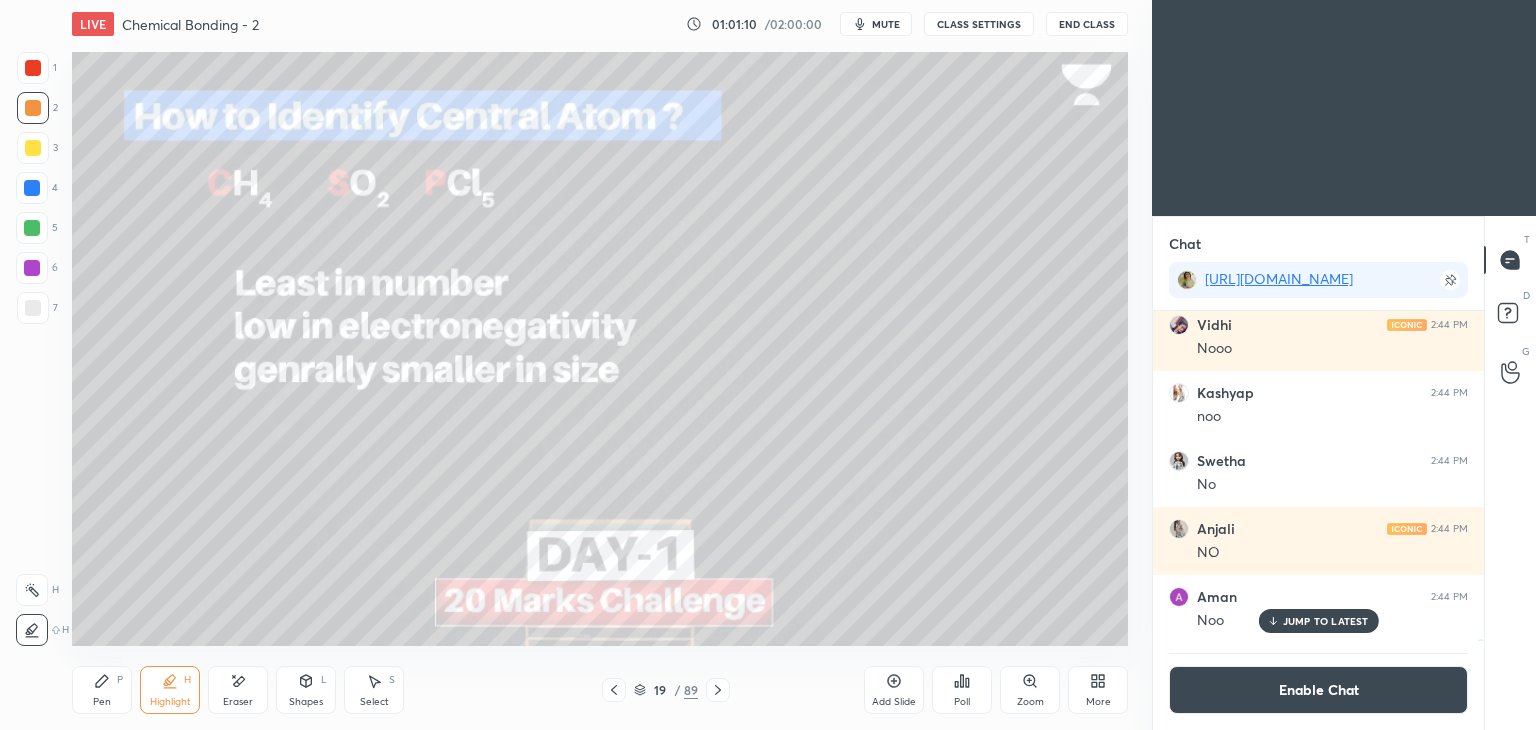 click on "Pen P" at bounding box center (102, 690) 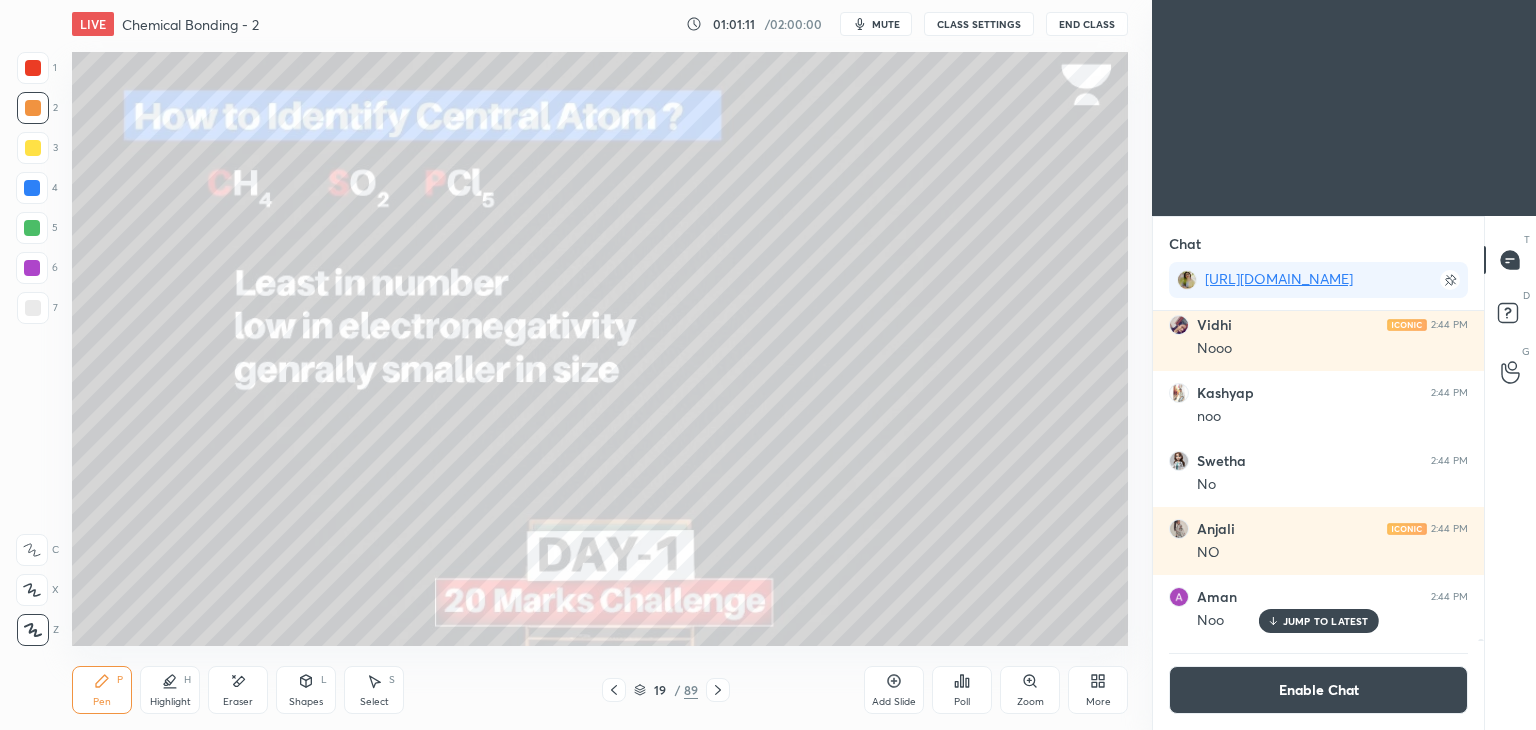 click 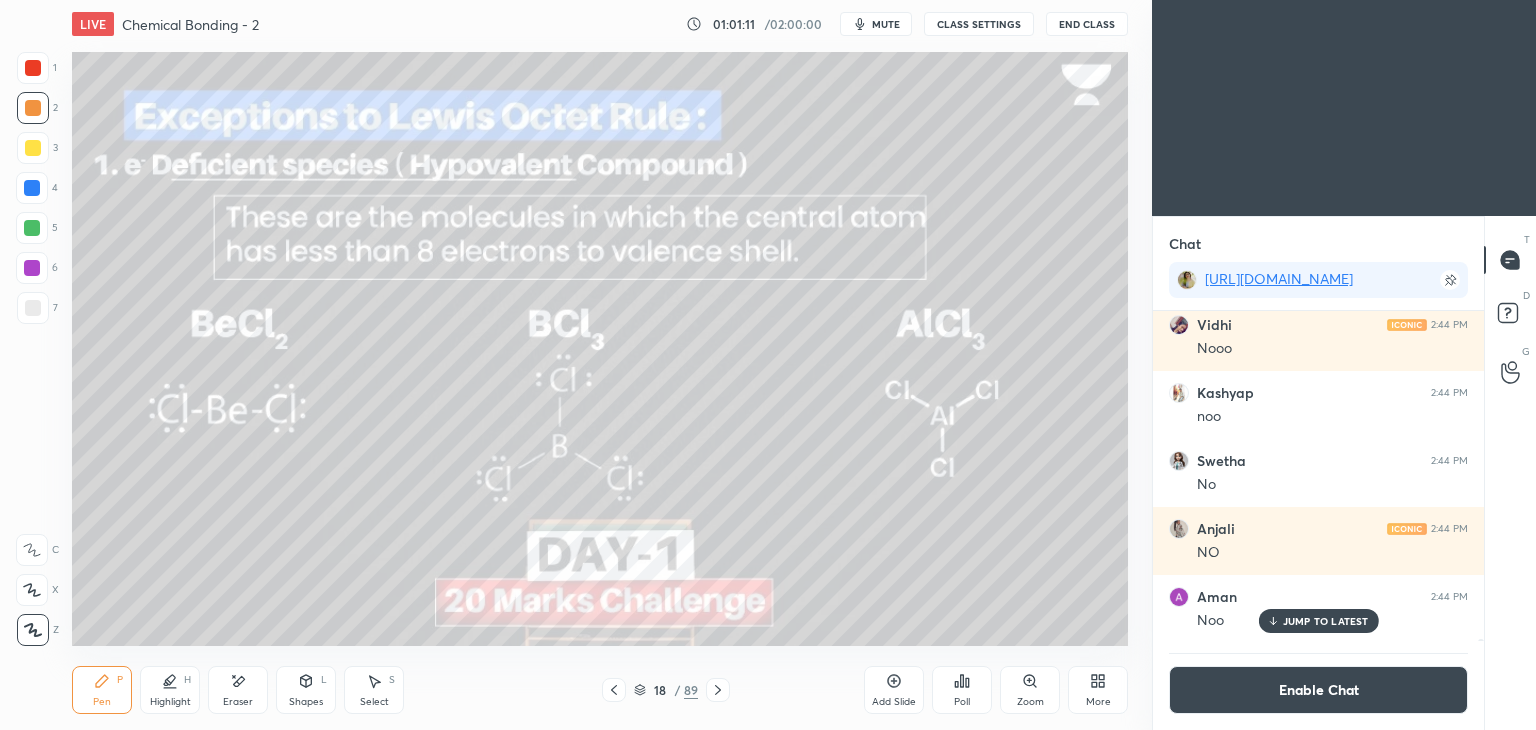 click on "Highlight" at bounding box center [170, 702] 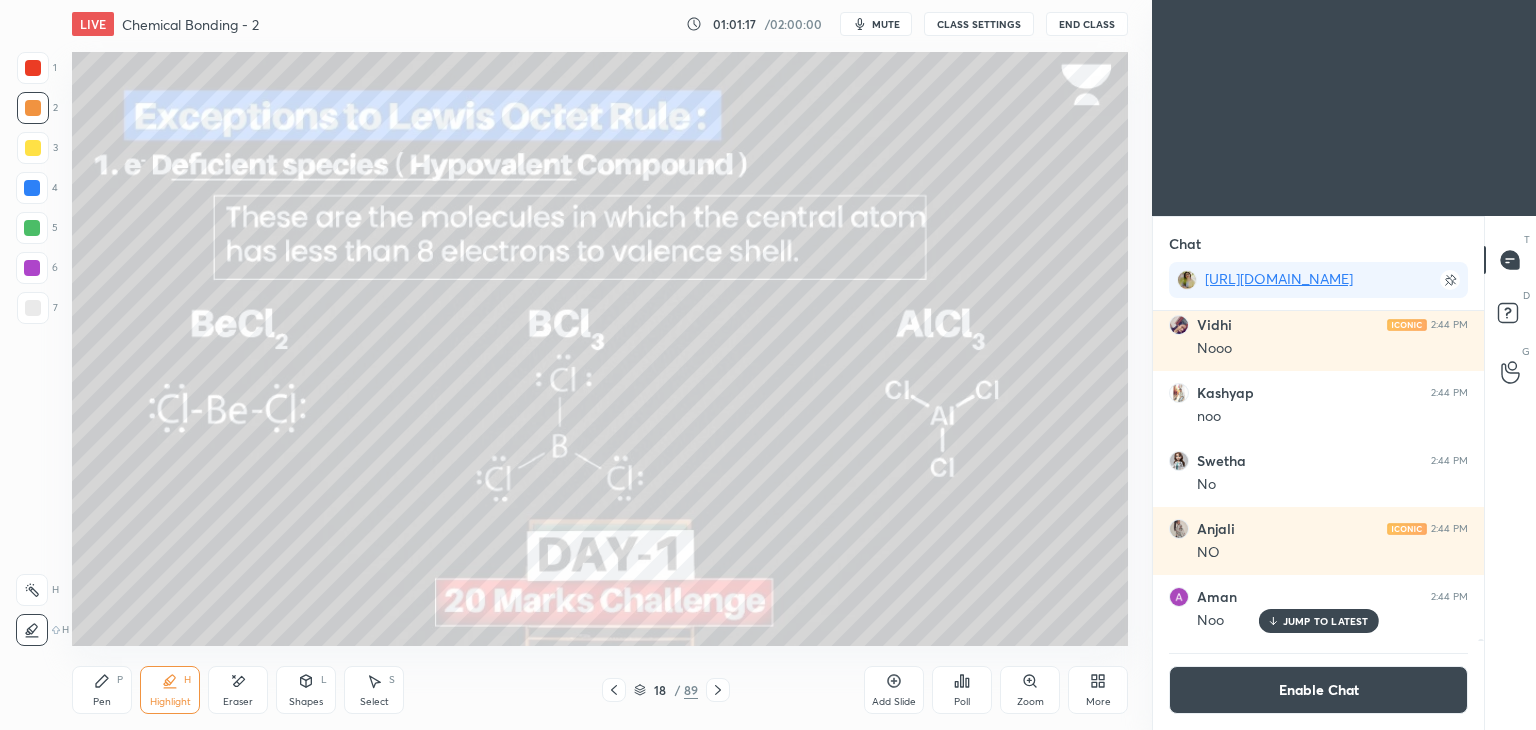 click at bounding box center [32, 188] 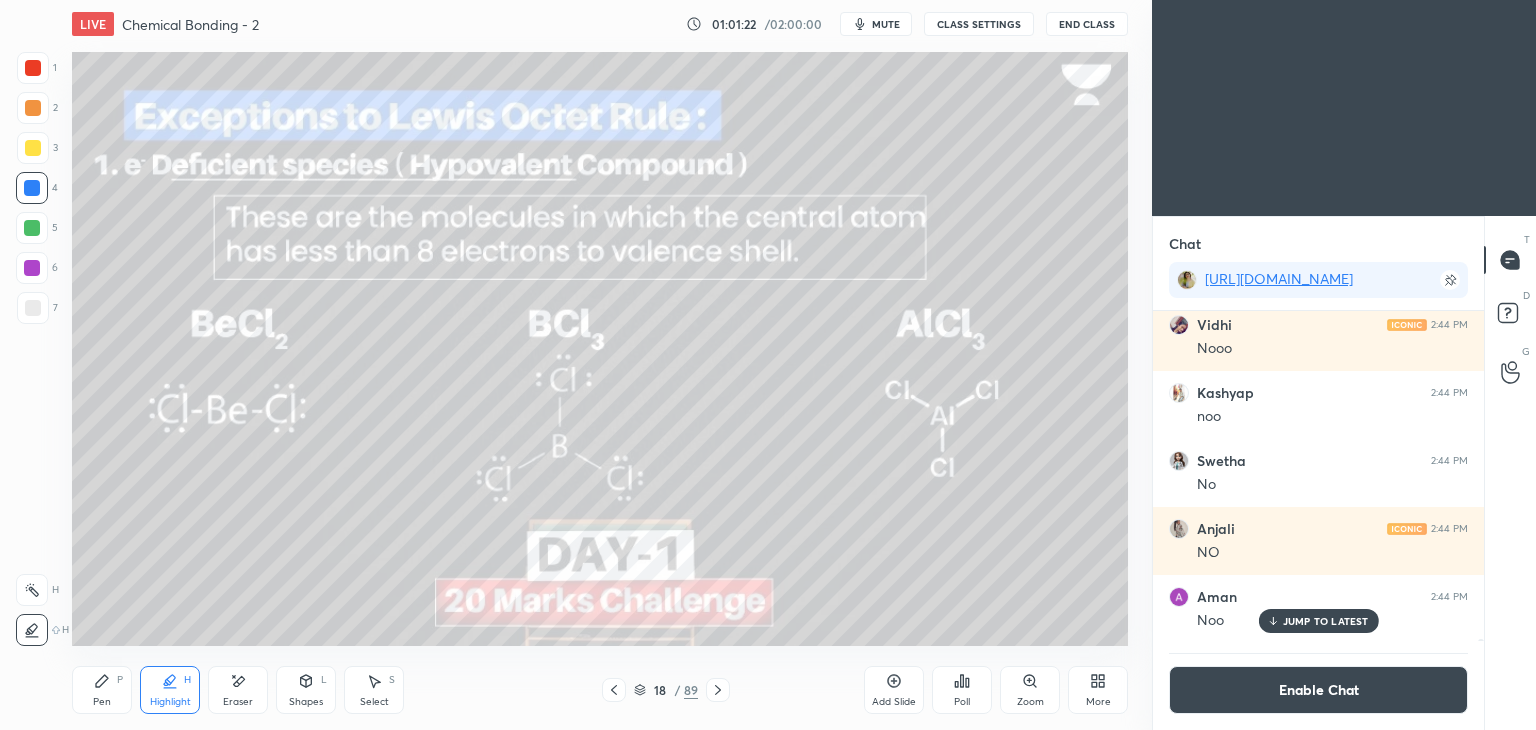 click 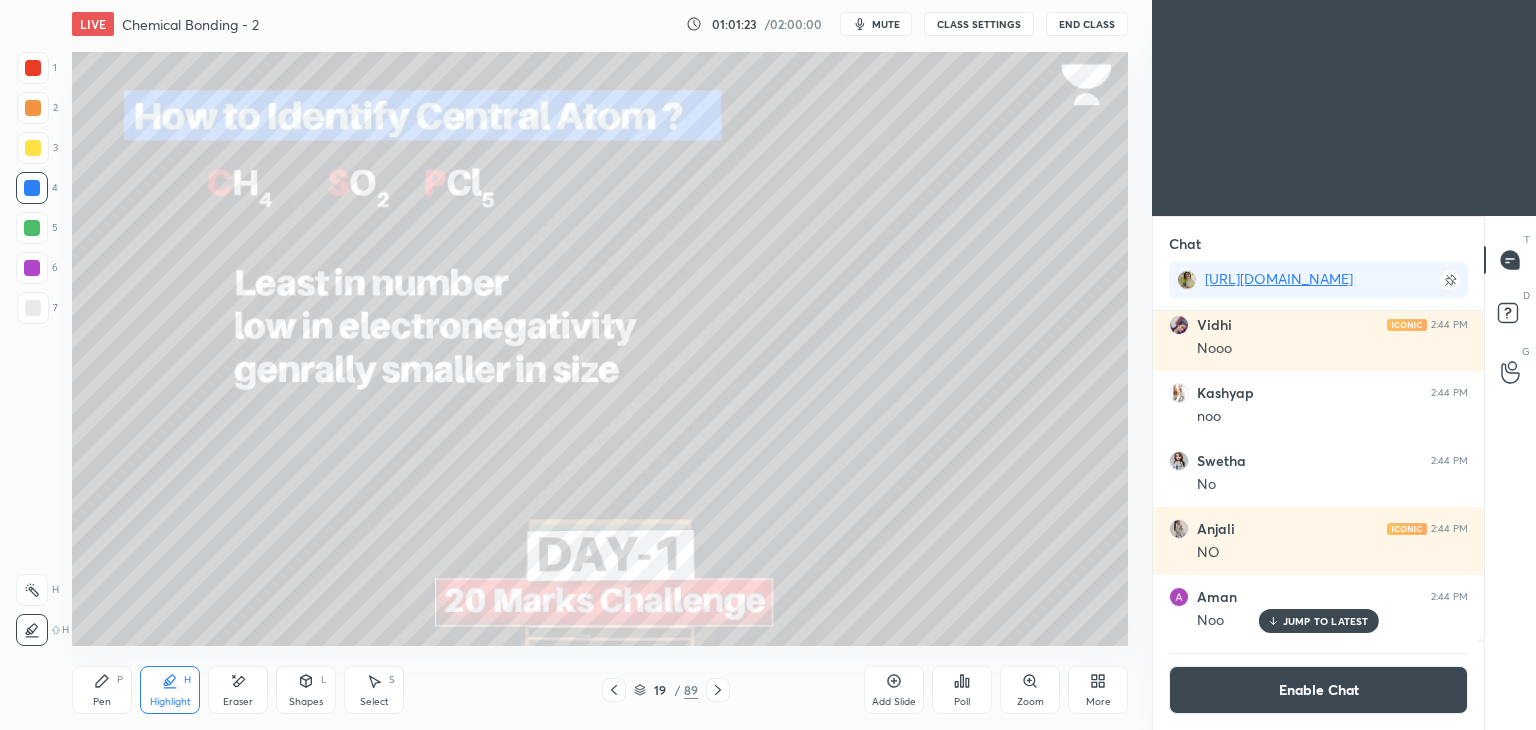 click at bounding box center (32, 590) 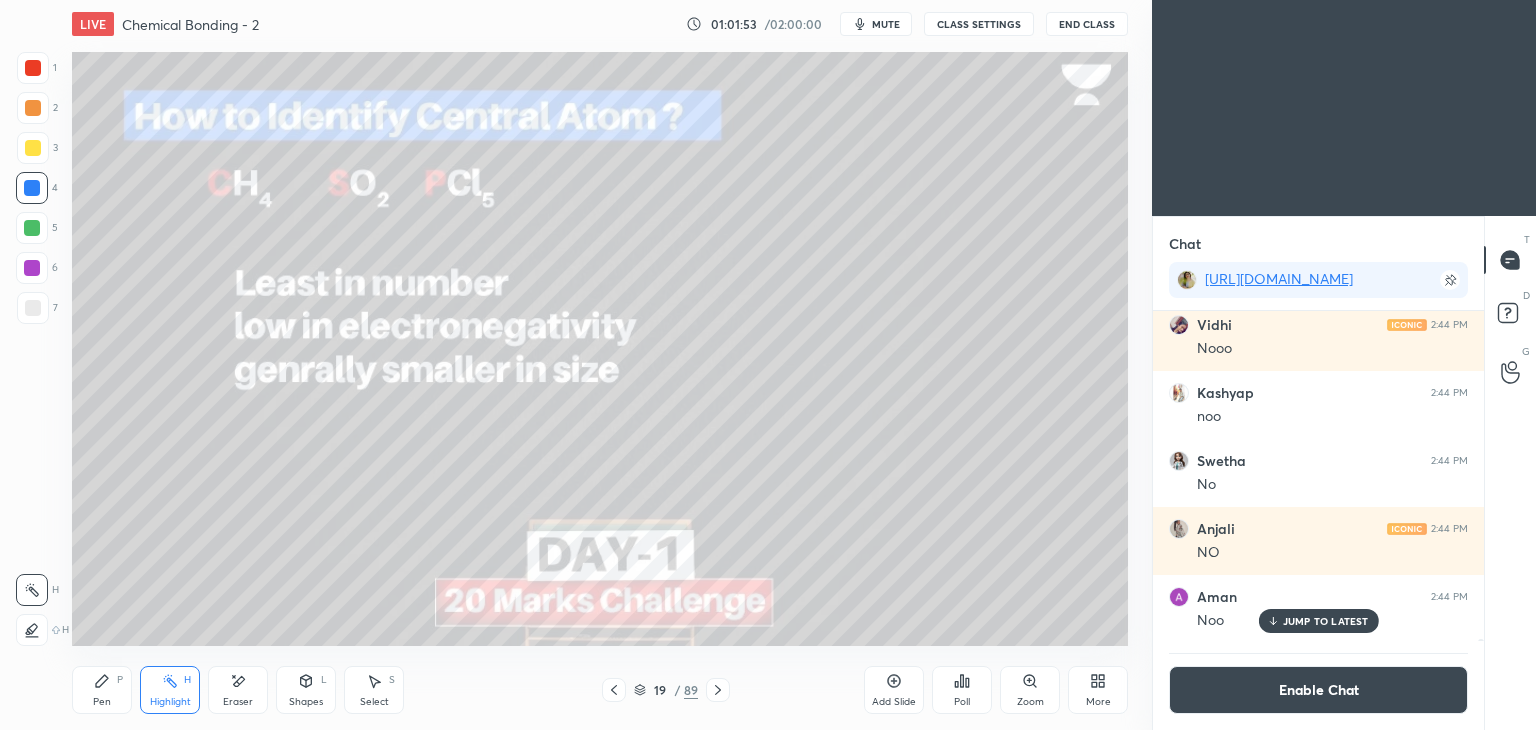 click on "Pen P" at bounding box center (102, 690) 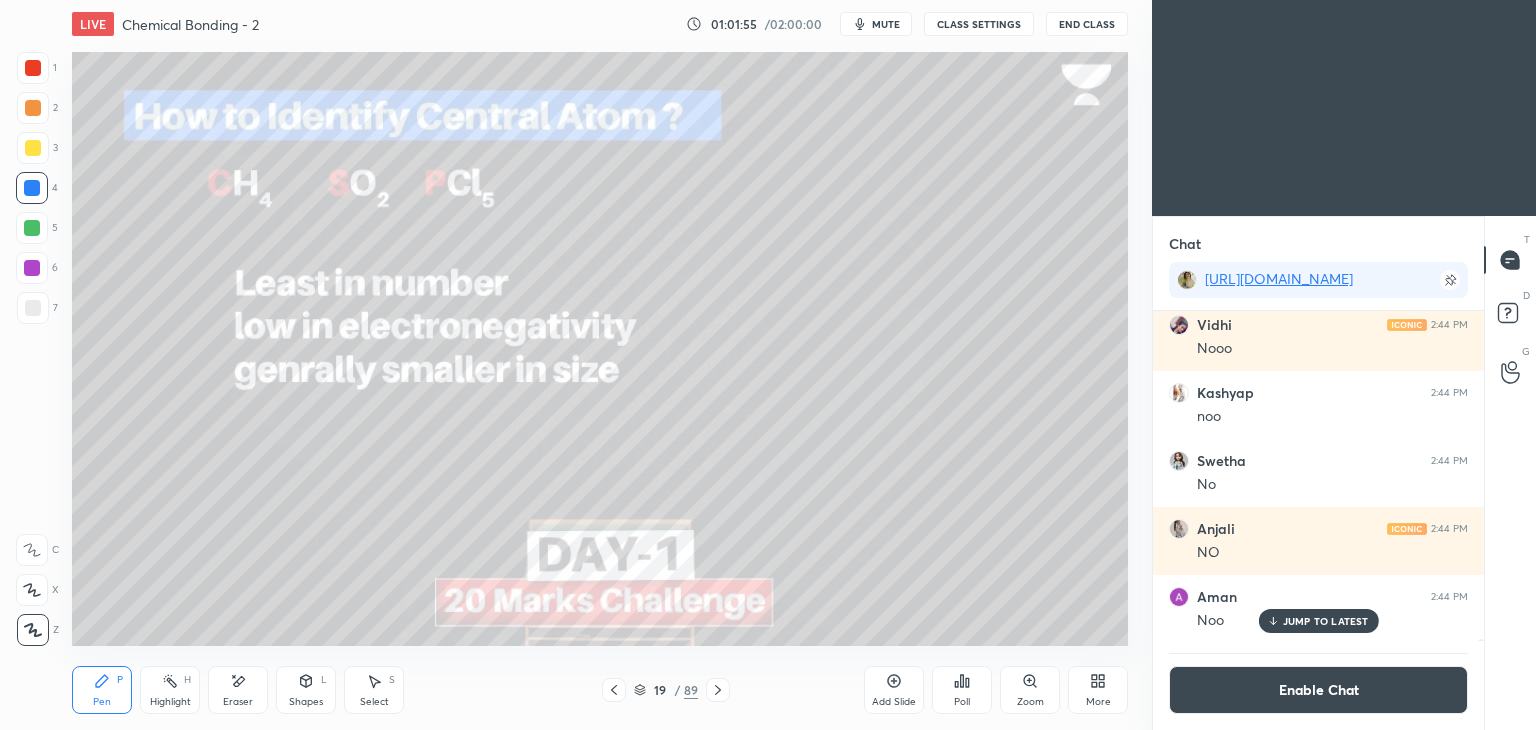 click at bounding box center [33, 148] 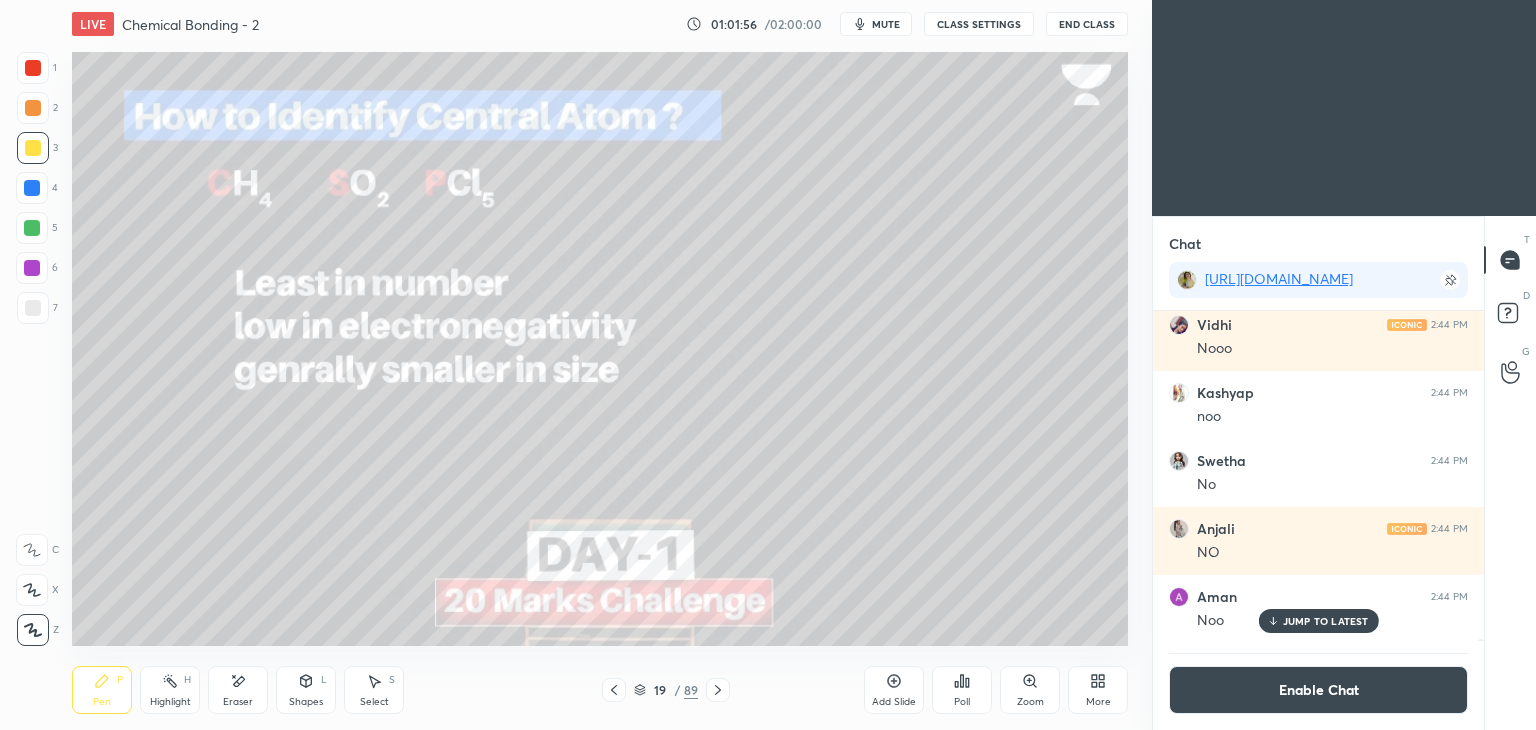 click 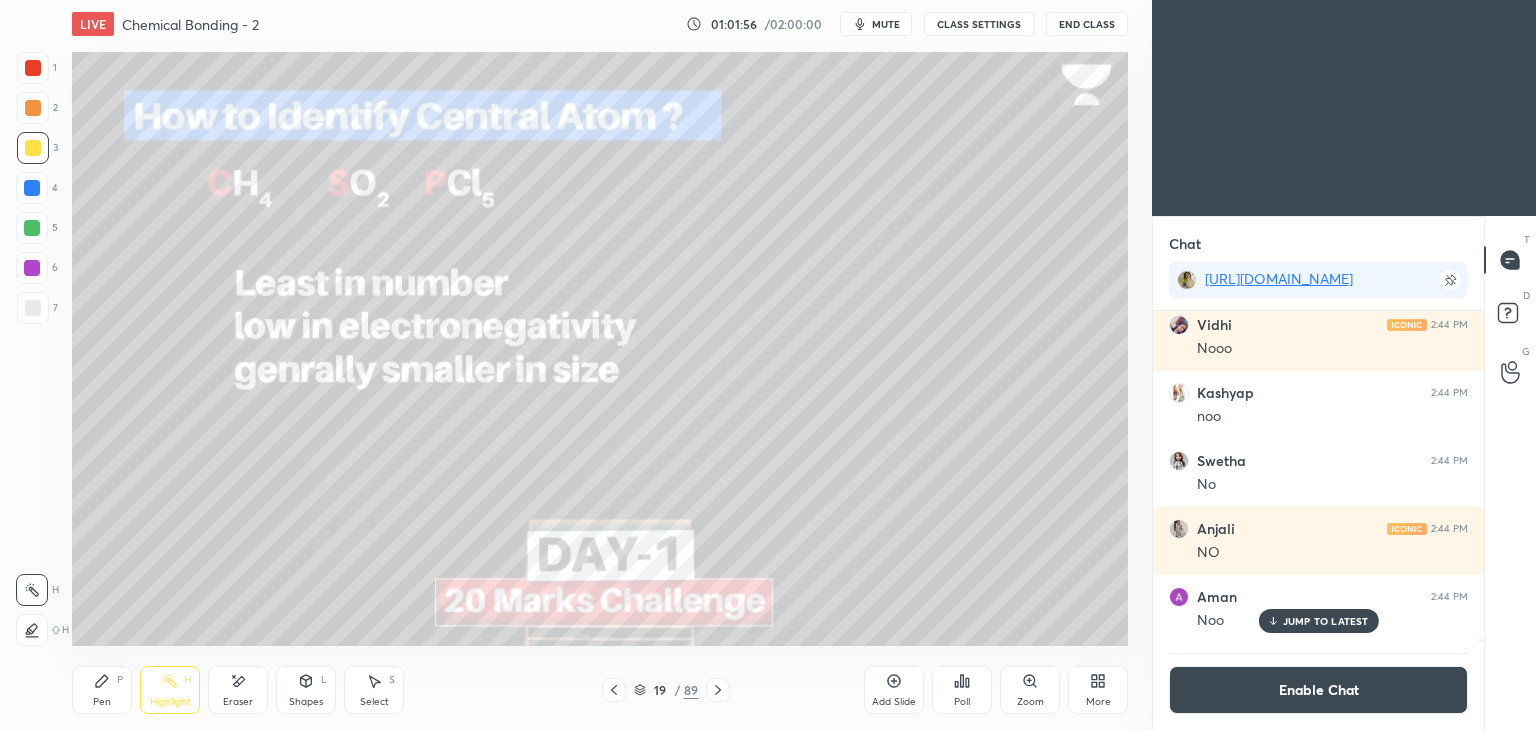 click 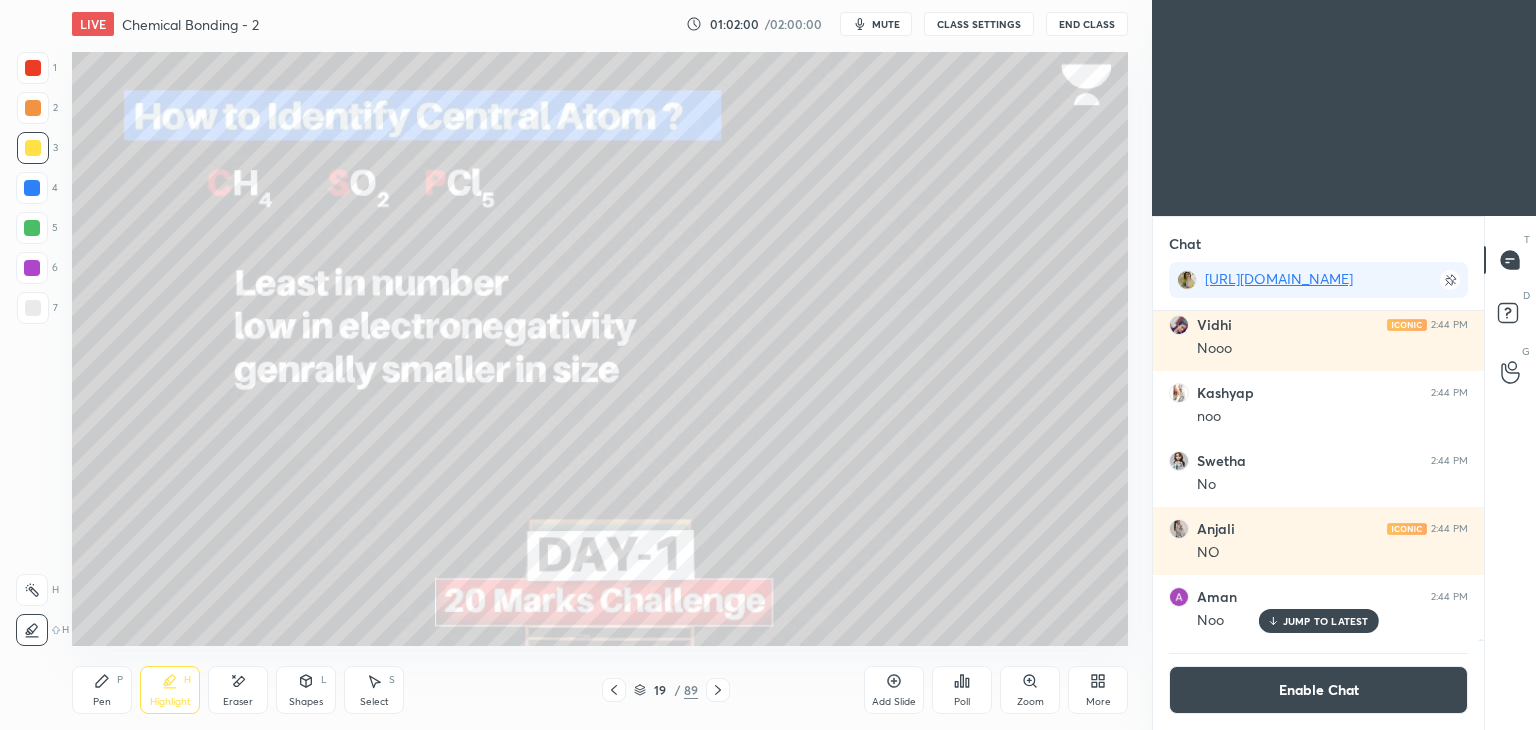 click 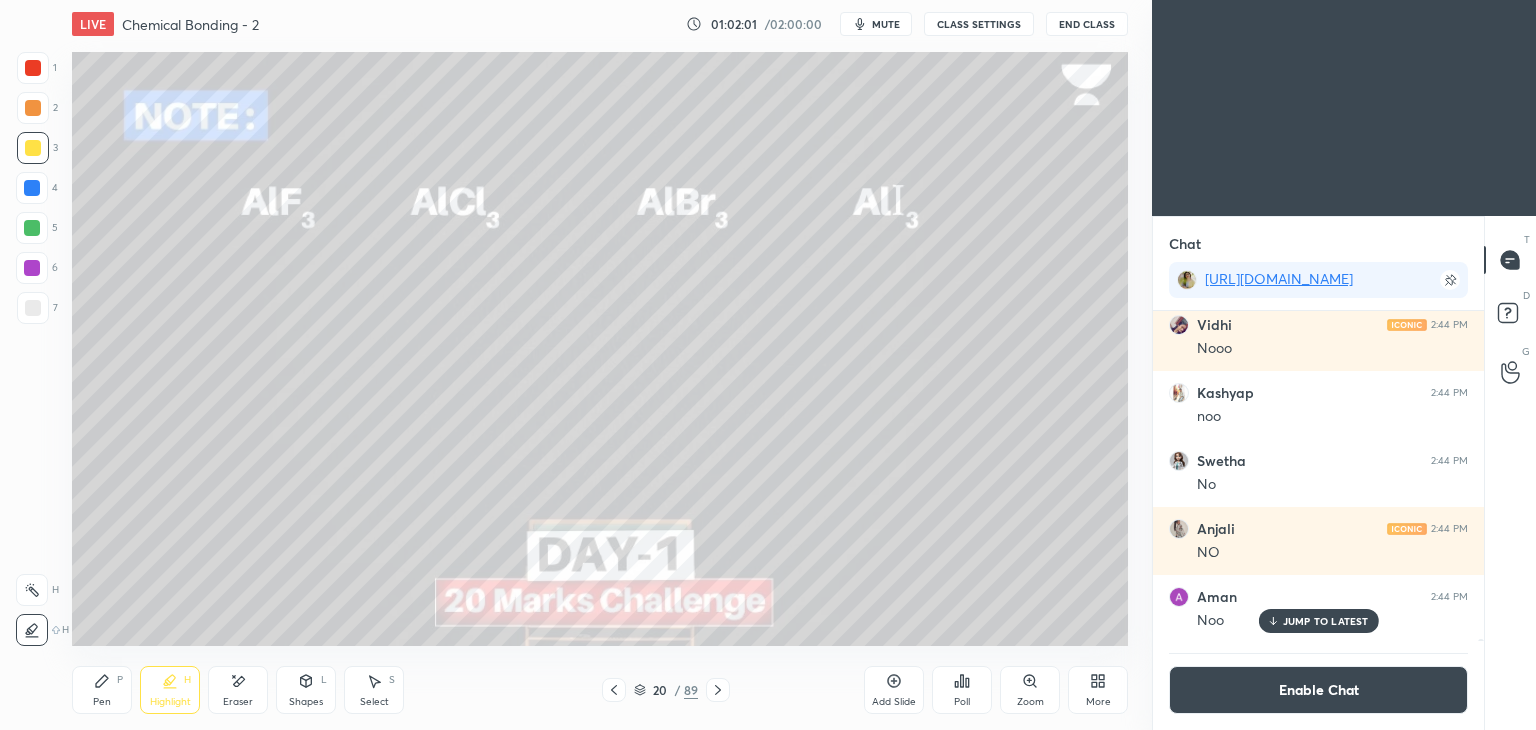 click 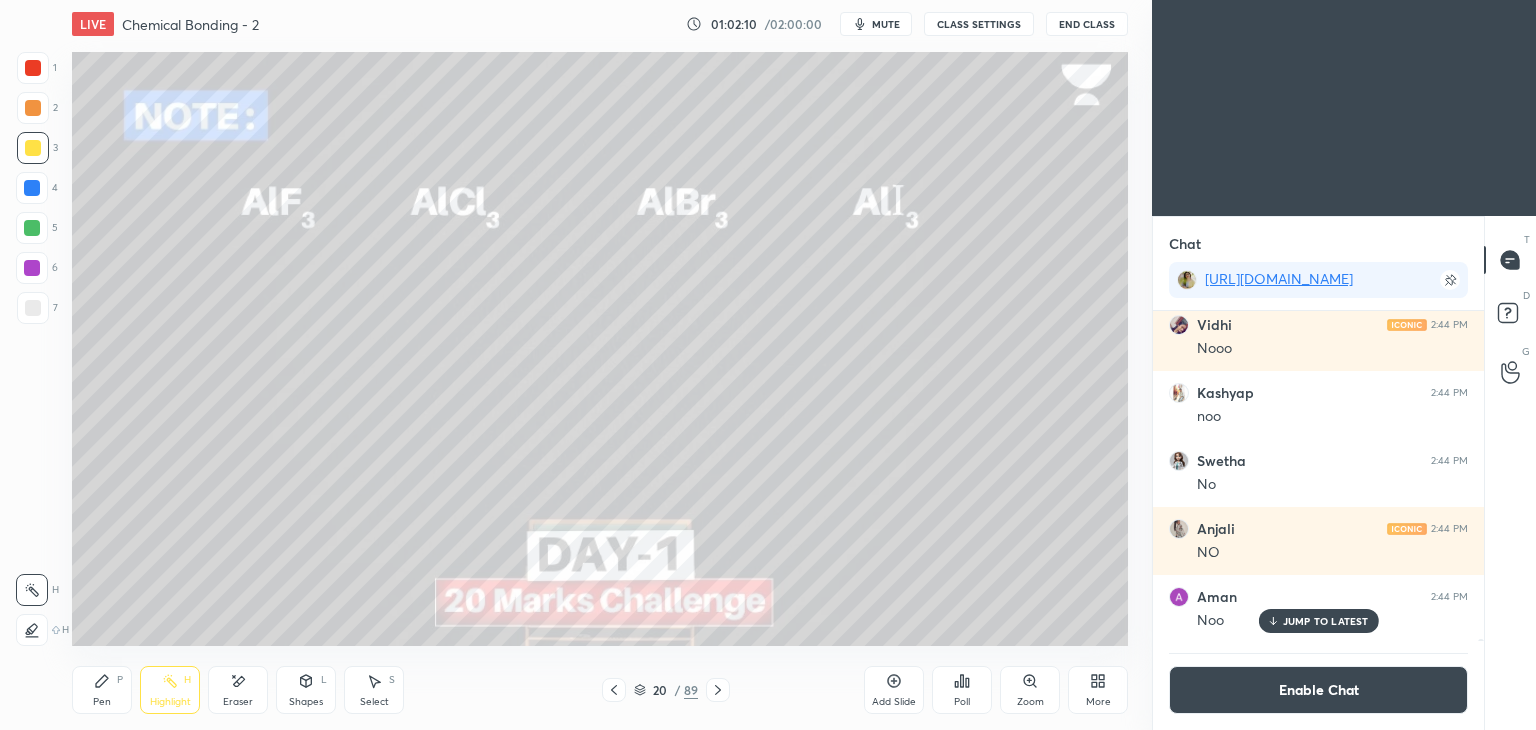 click 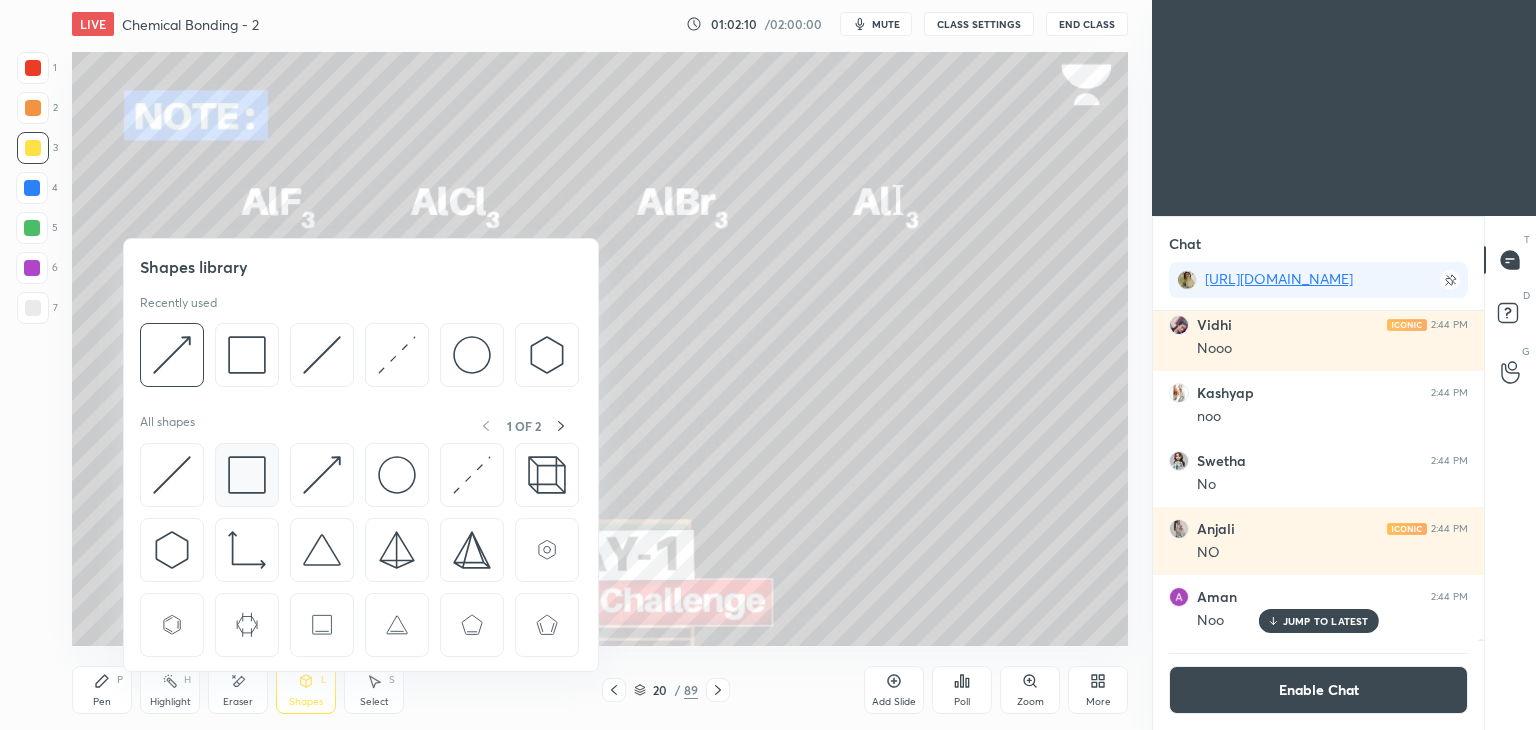 click at bounding box center (247, 475) 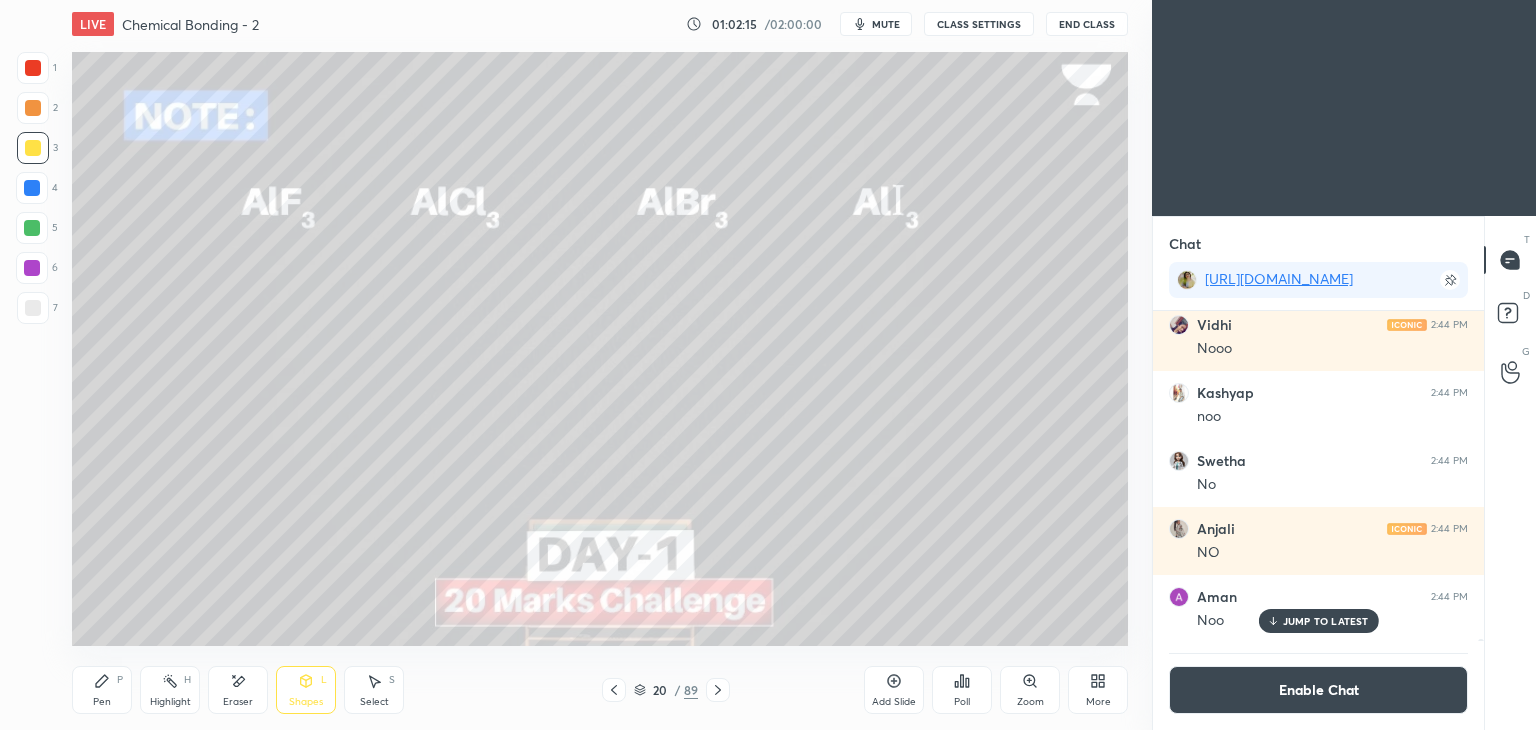 click on "JUMP TO LATEST" at bounding box center [1326, 621] 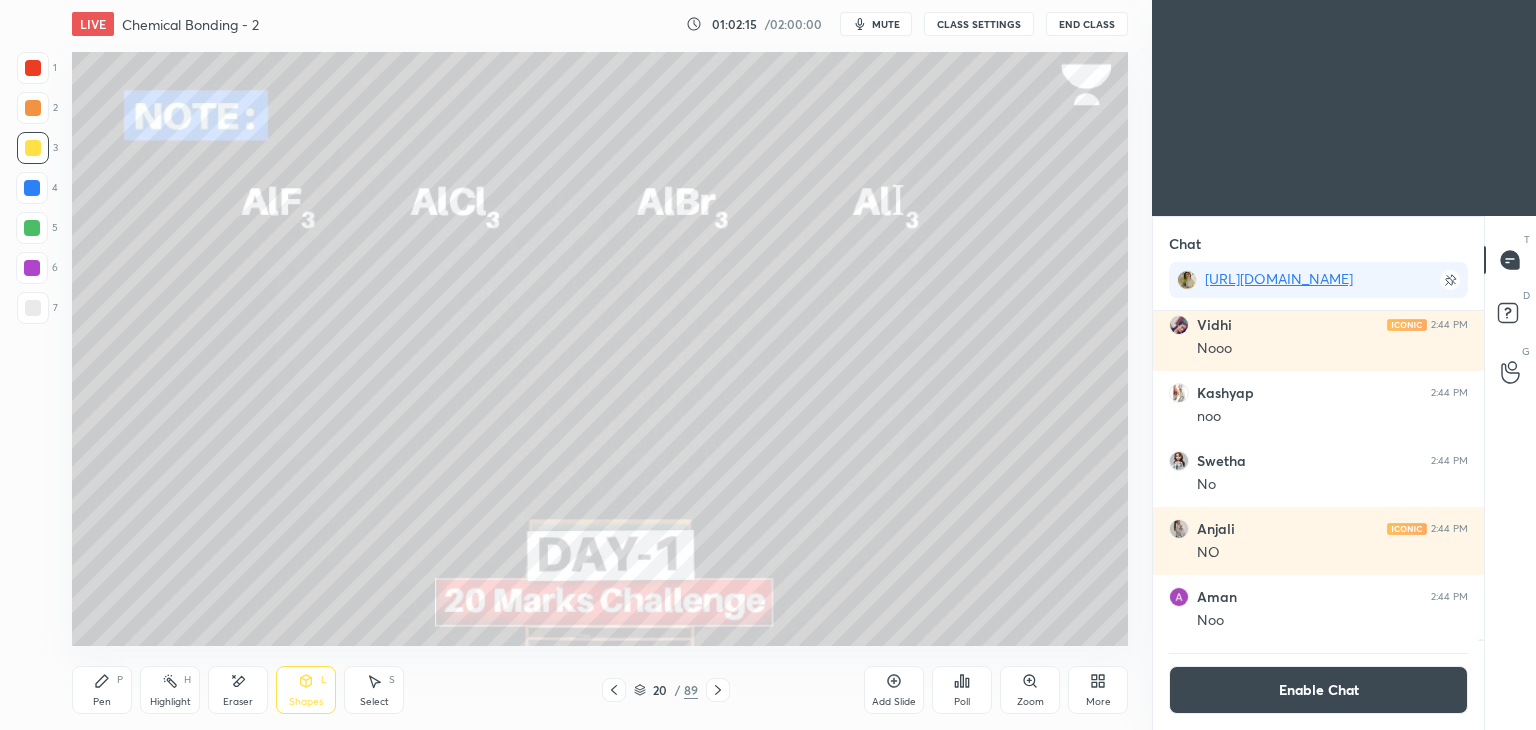 click on "Enable Chat" at bounding box center [1318, 690] 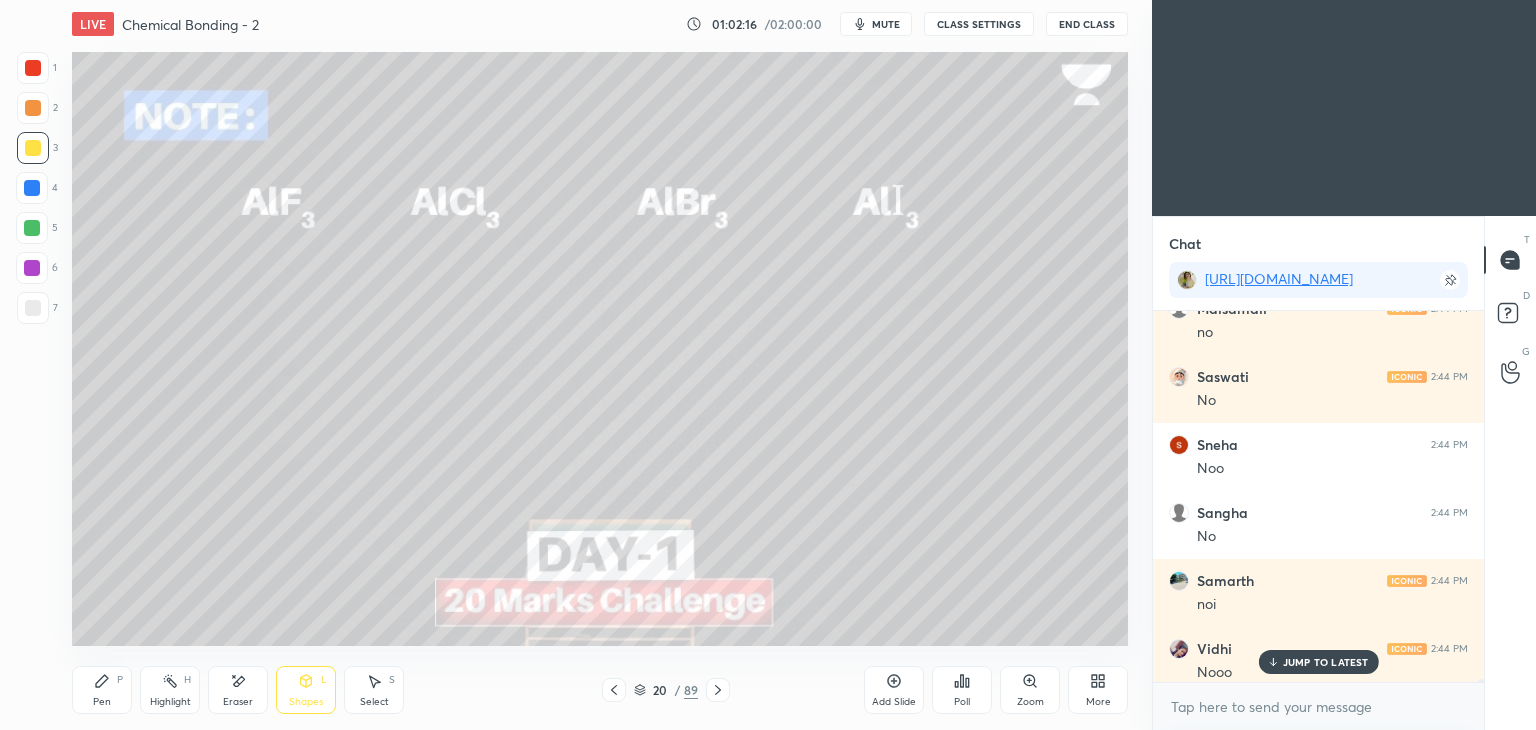 click on "JUMP TO LATEST" at bounding box center (1326, 662) 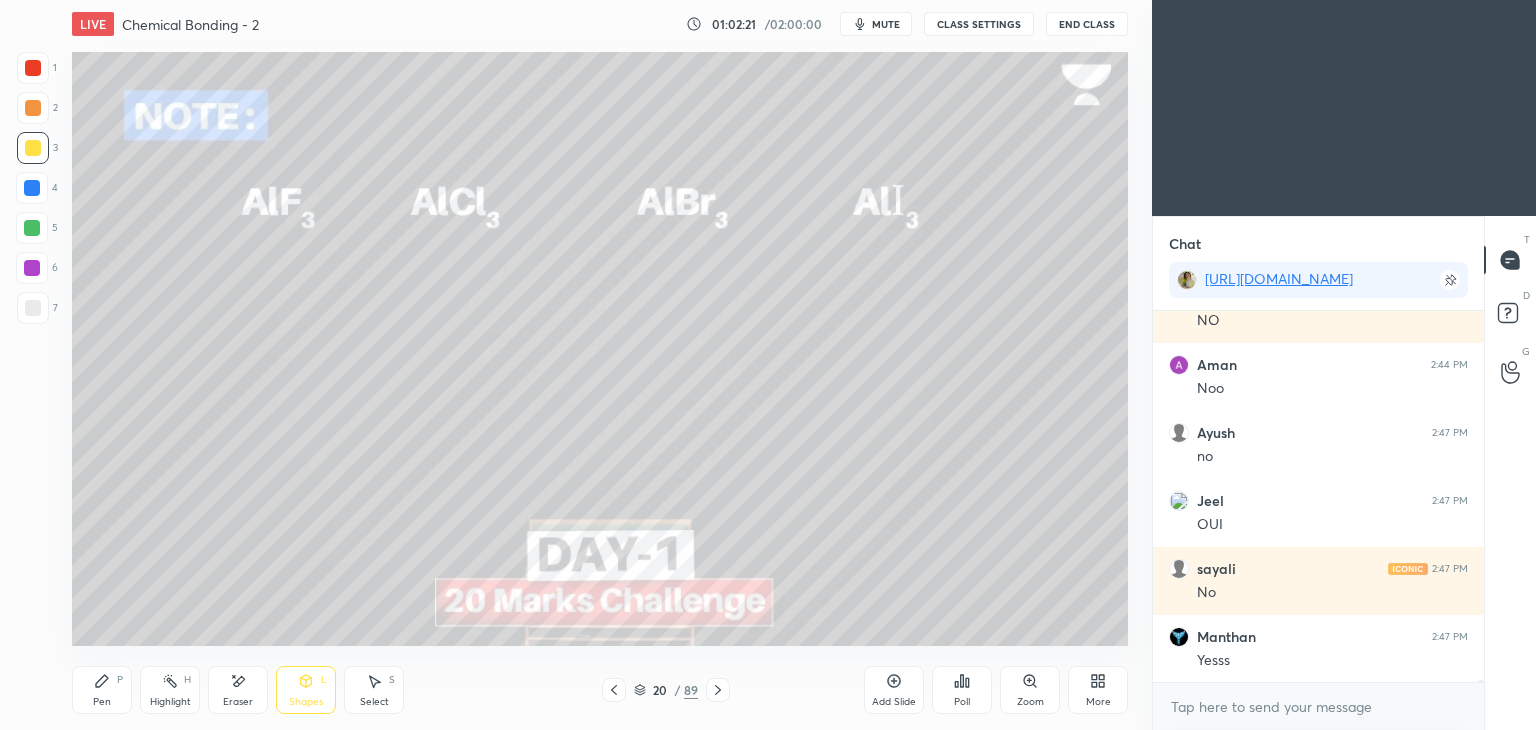 scroll, scrollTop: 61808, scrollLeft: 0, axis: vertical 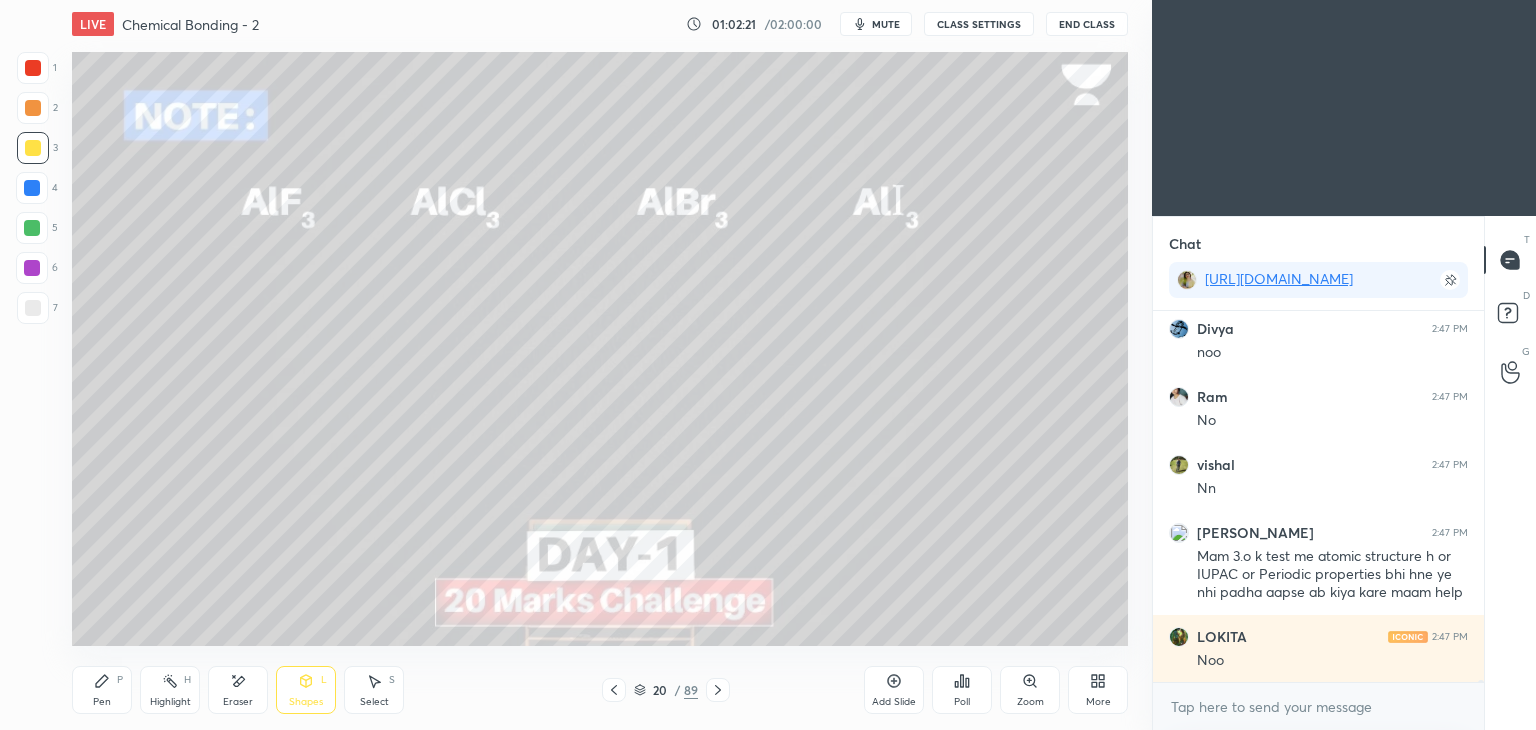 click on "CLASS SETTINGS" at bounding box center [979, 24] 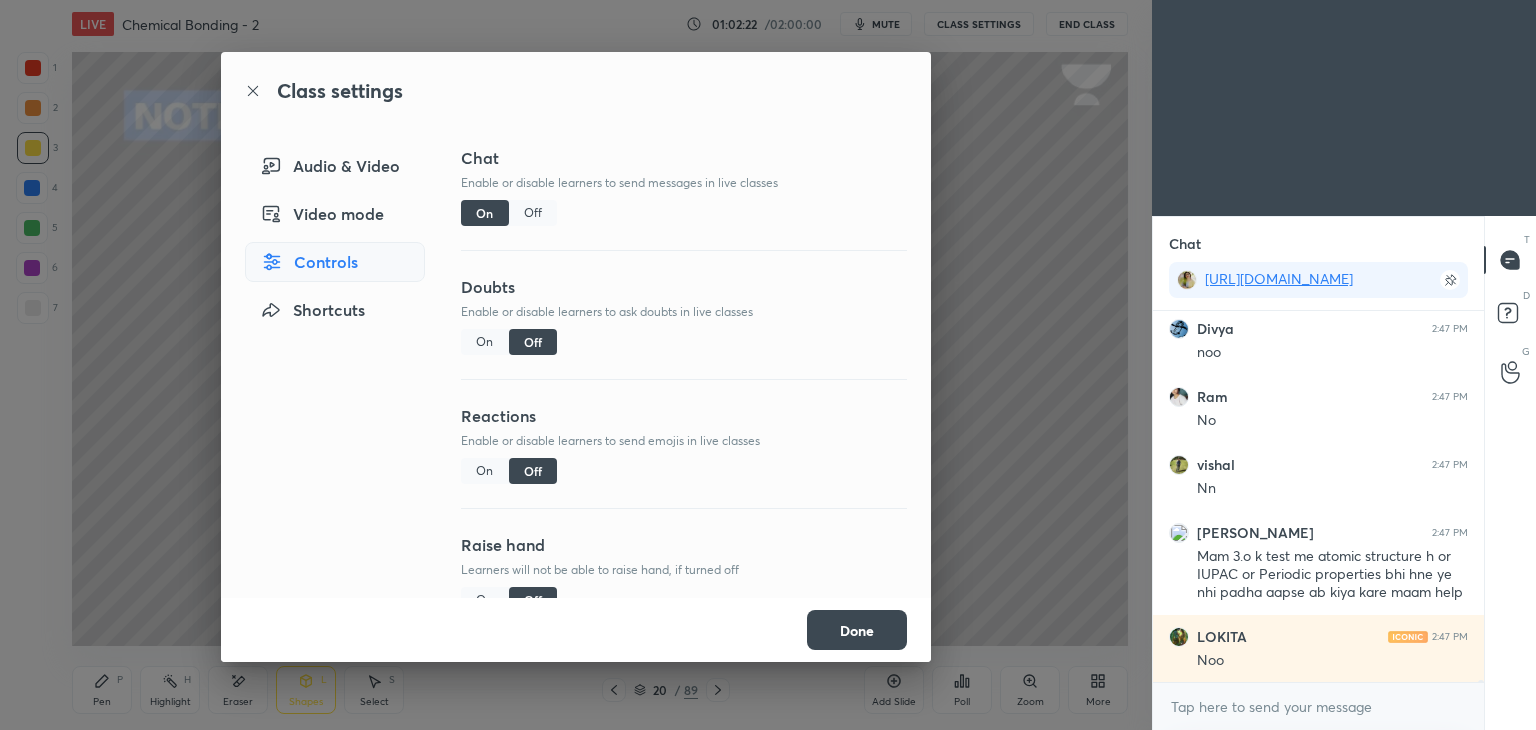 click on "Off" at bounding box center (533, 213) 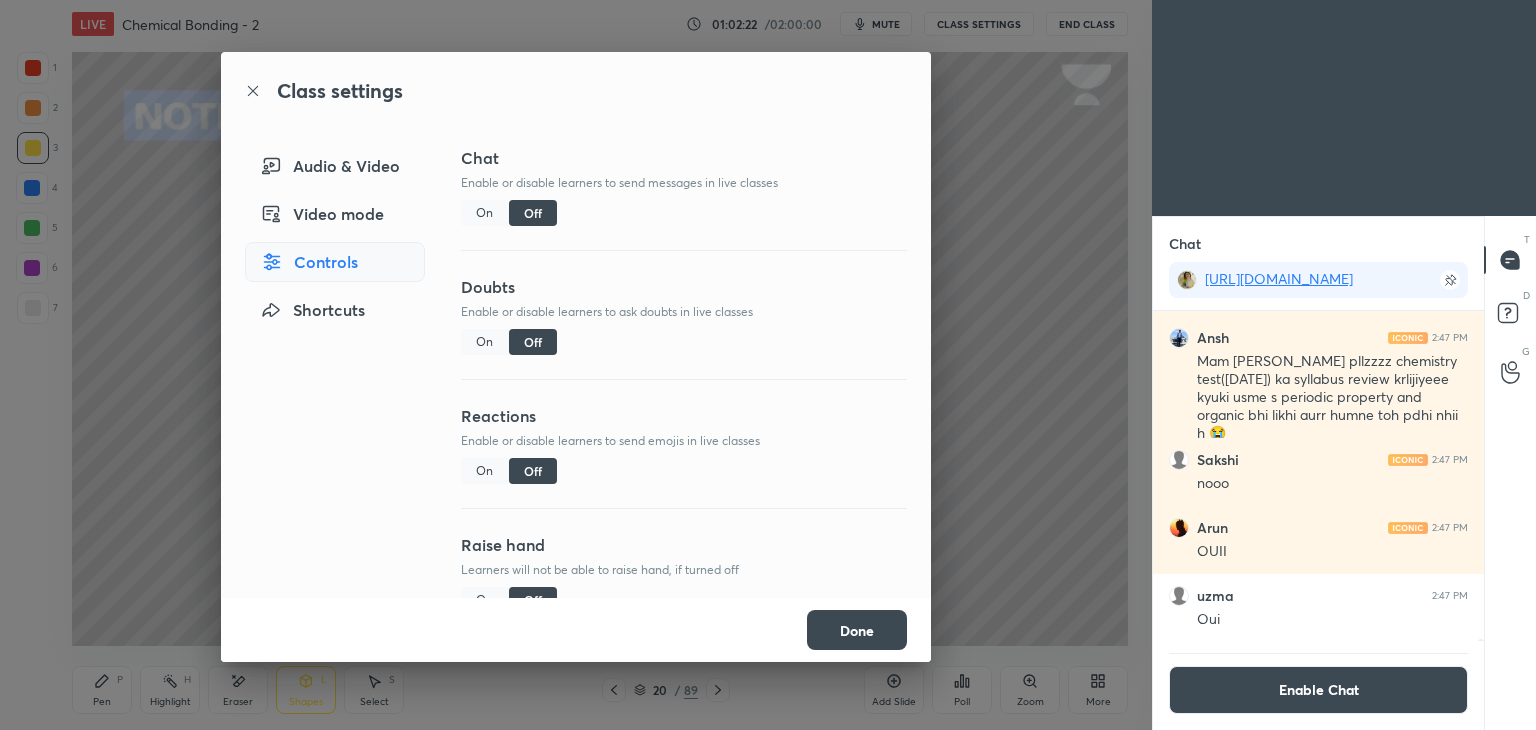 scroll, scrollTop: 61816, scrollLeft: 0, axis: vertical 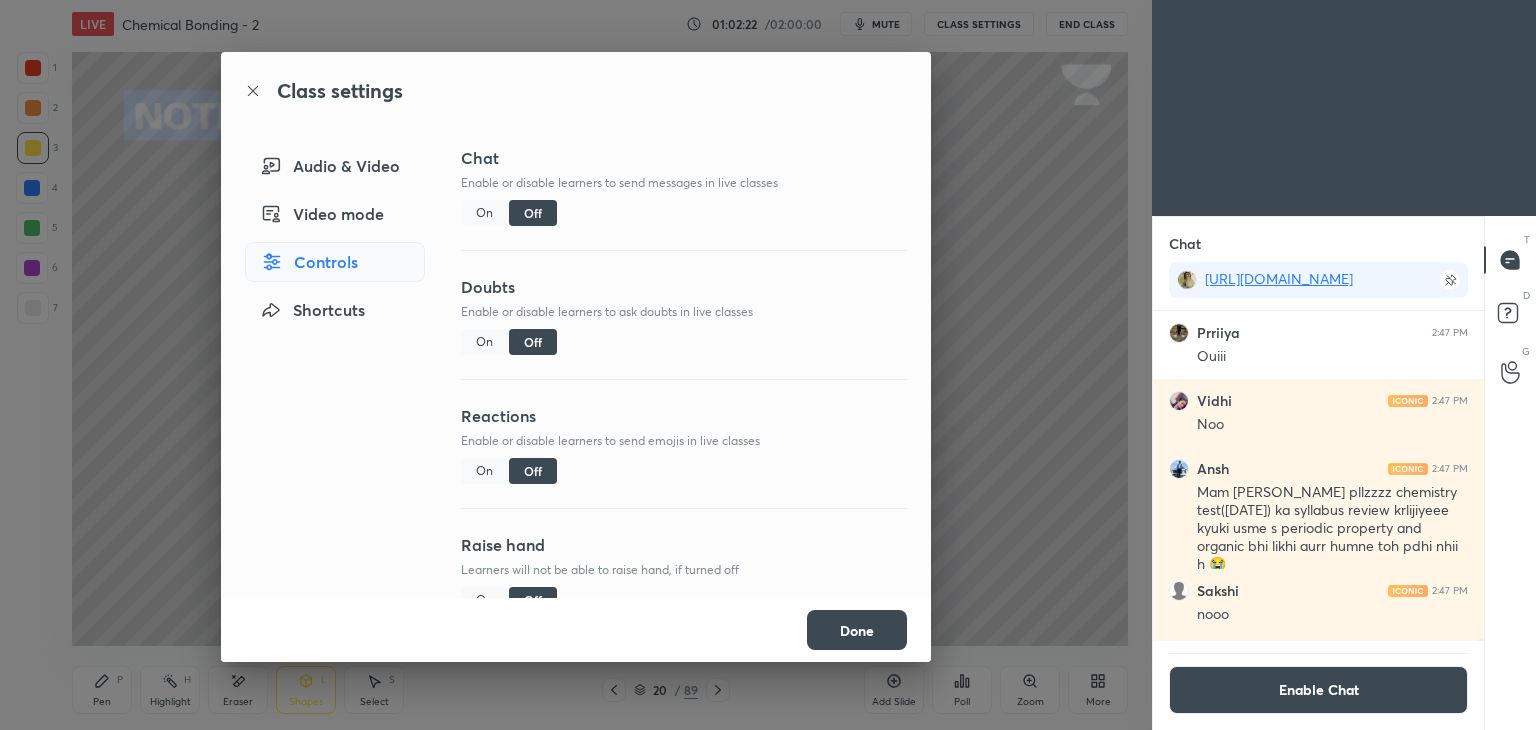 click on "Done" at bounding box center [857, 630] 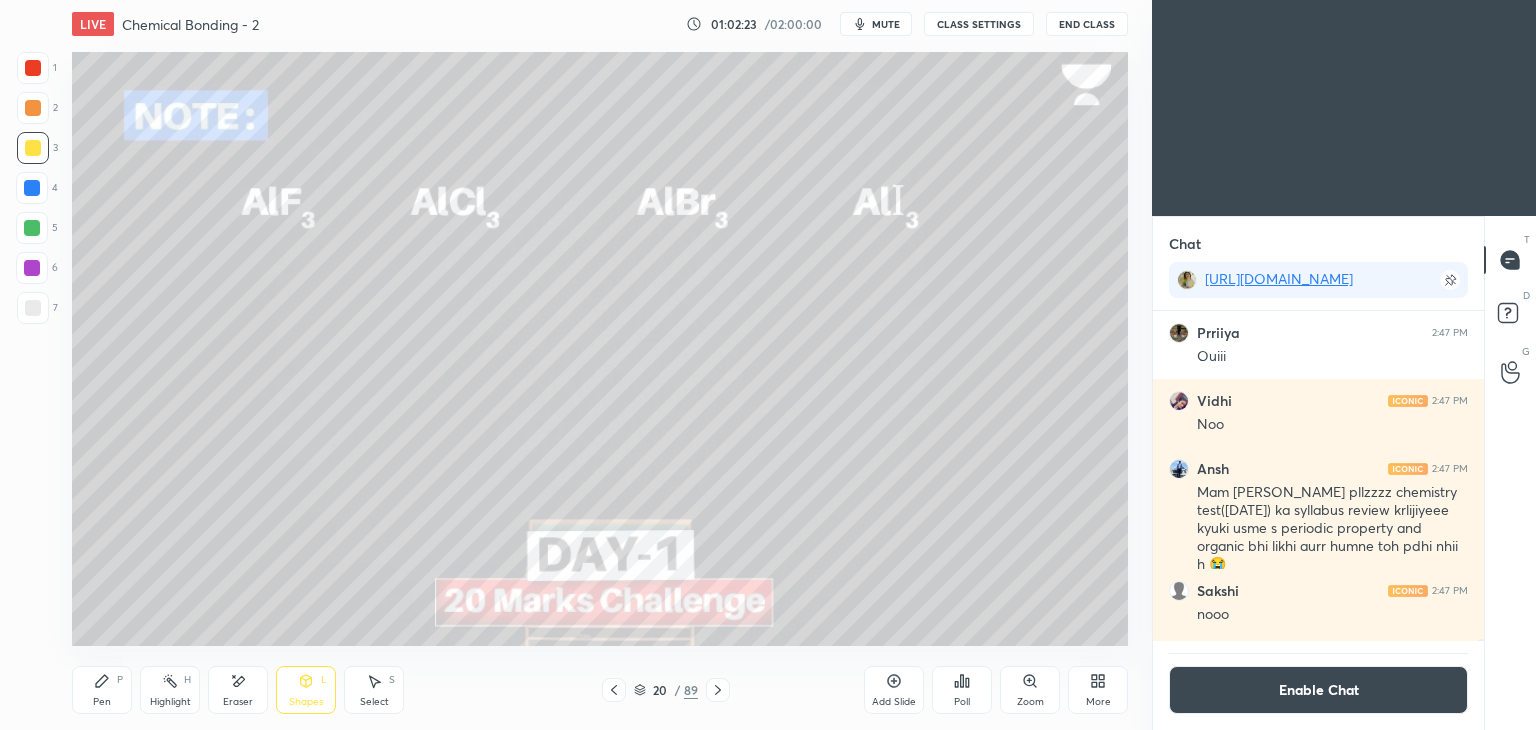 click on "Pen" at bounding box center [102, 702] 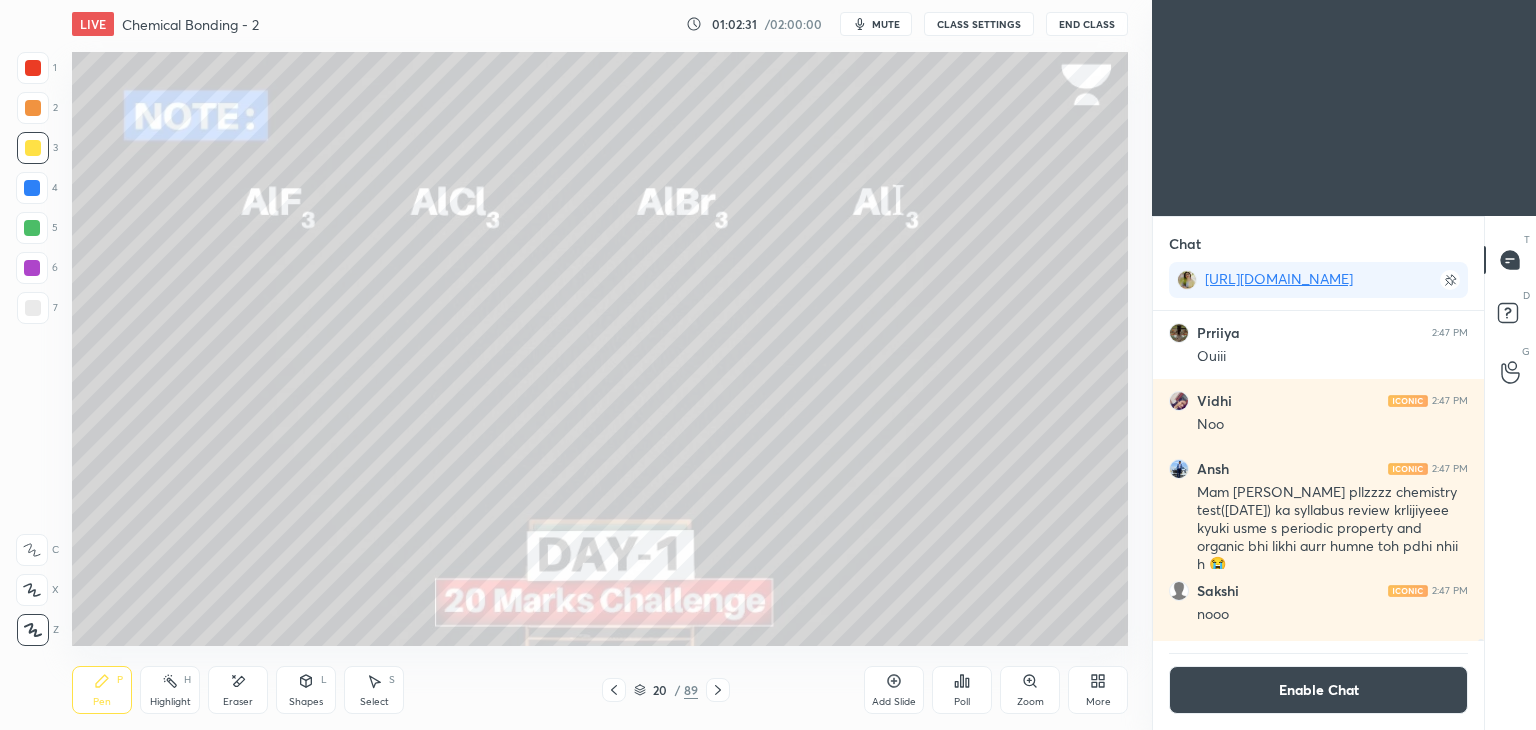 click on "Shapes L" at bounding box center (306, 690) 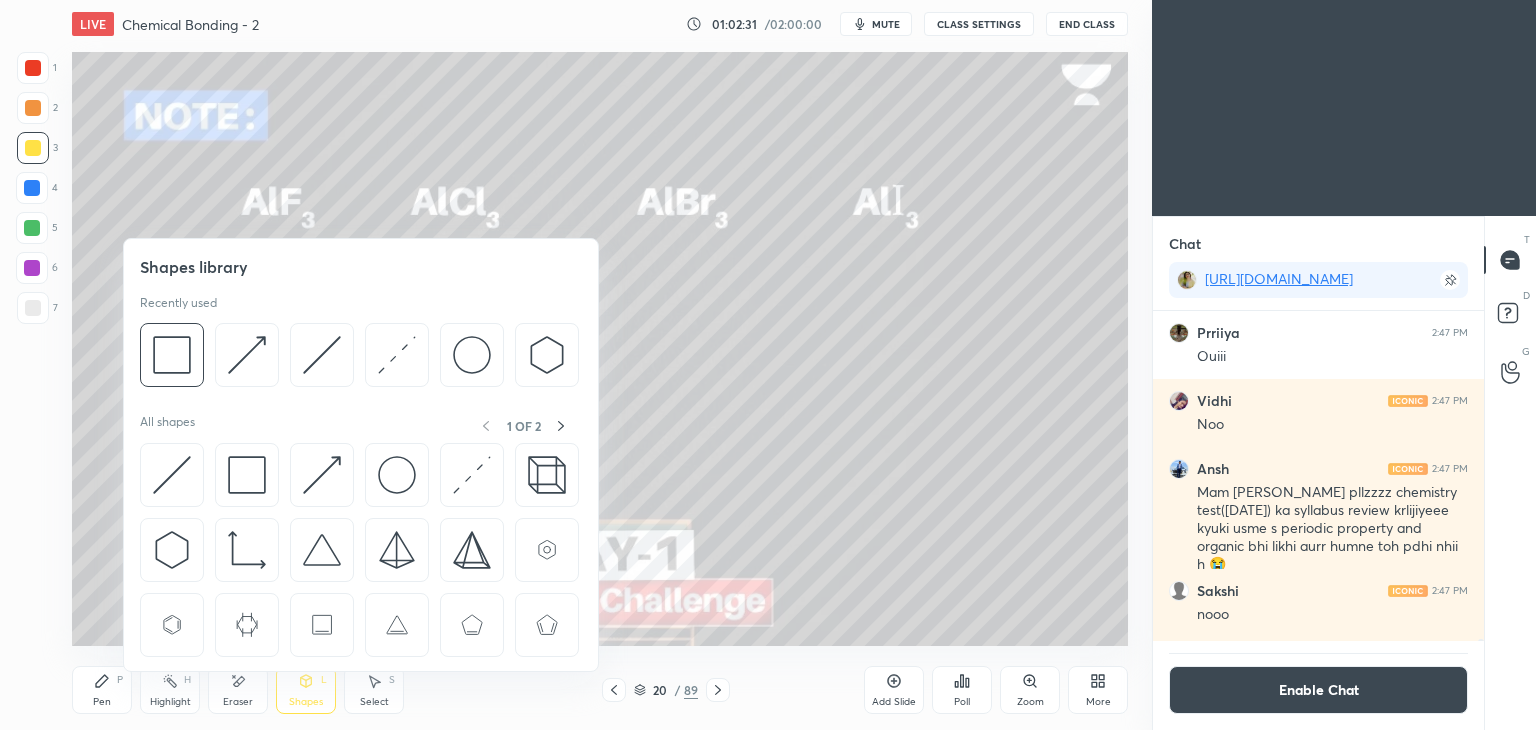 click on "Eraser" at bounding box center (238, 690) 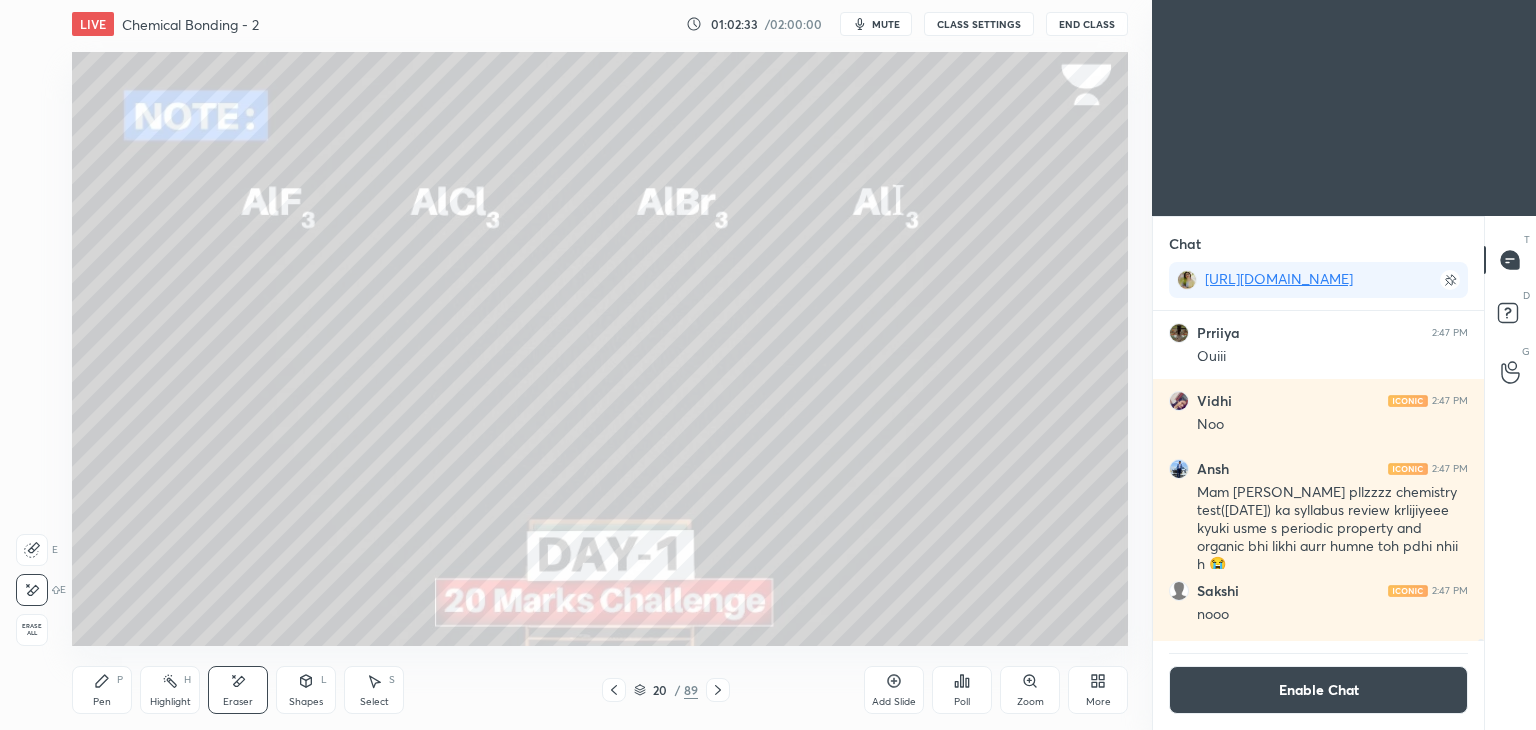 click on "Pen P" at bounding box center (102, 690) 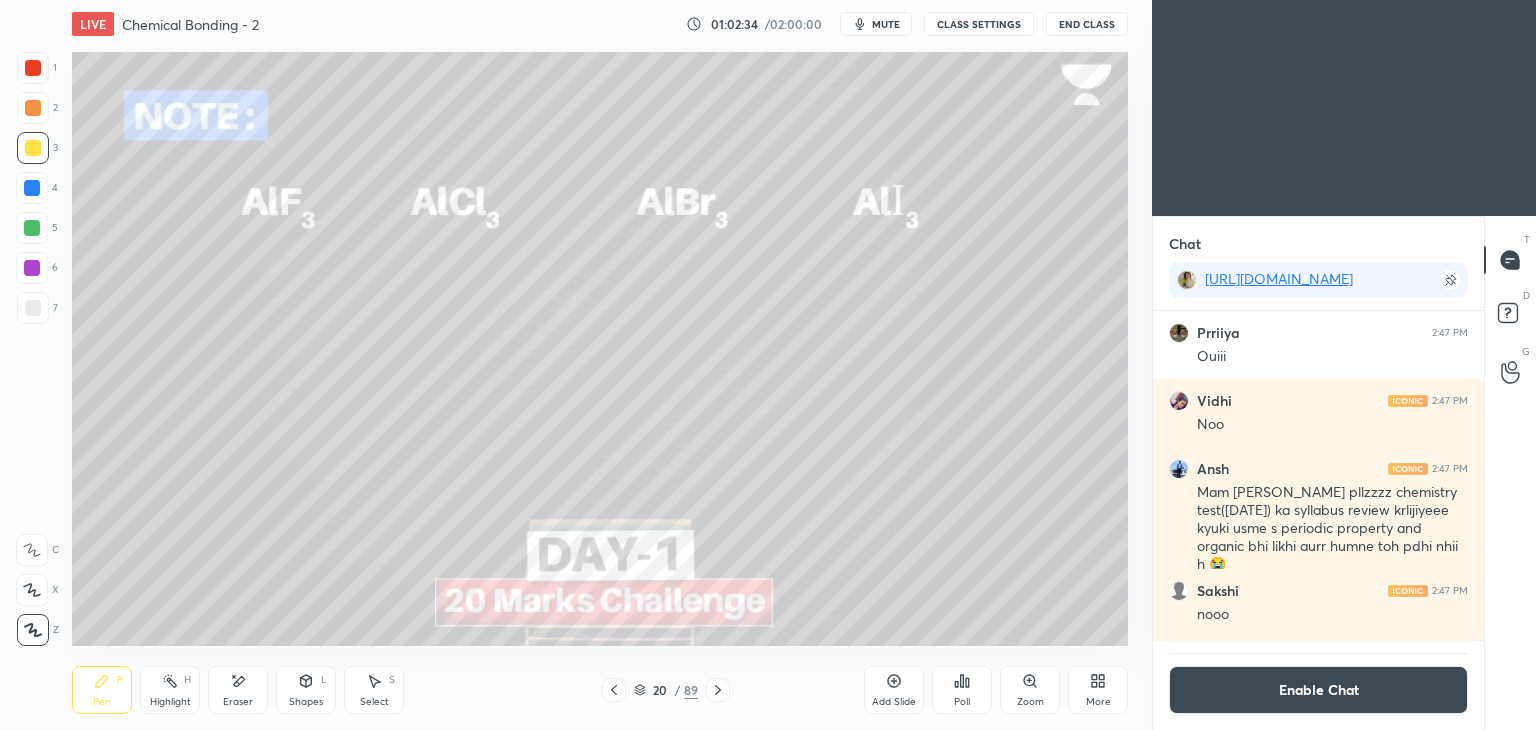 click at bounding box center (33, 308) 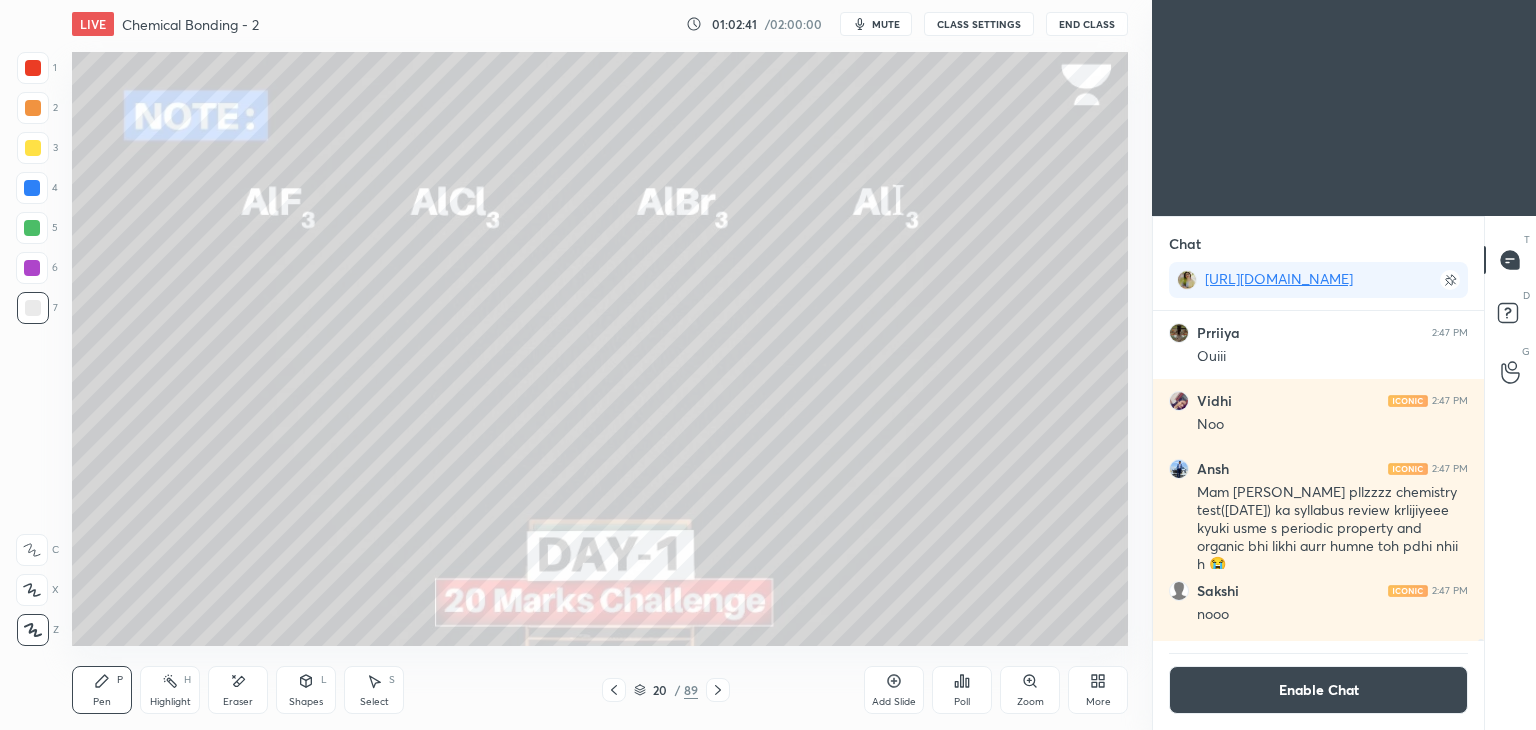 click at bounding box center (32, 188) 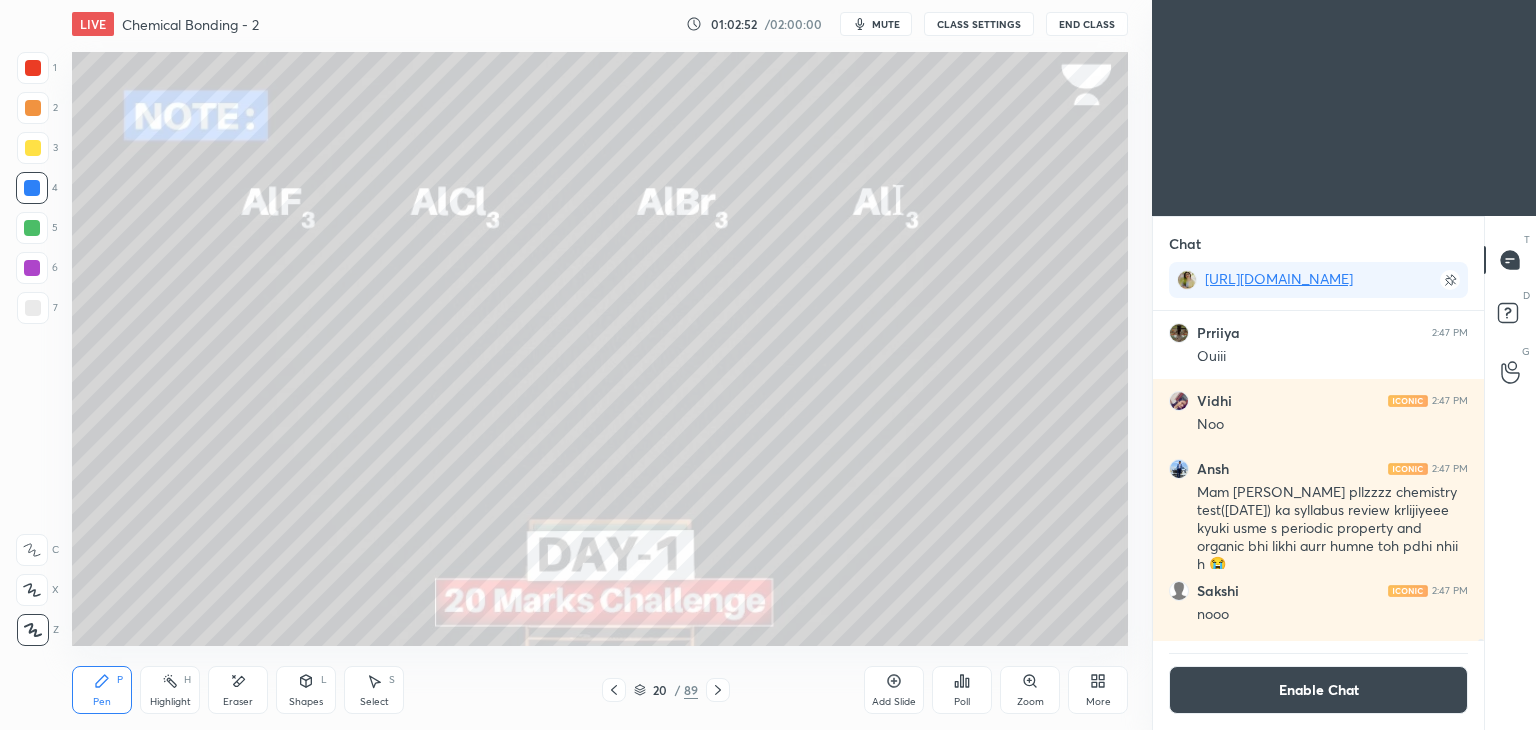 click on "Highlight H" at bounding box center (170, 690) 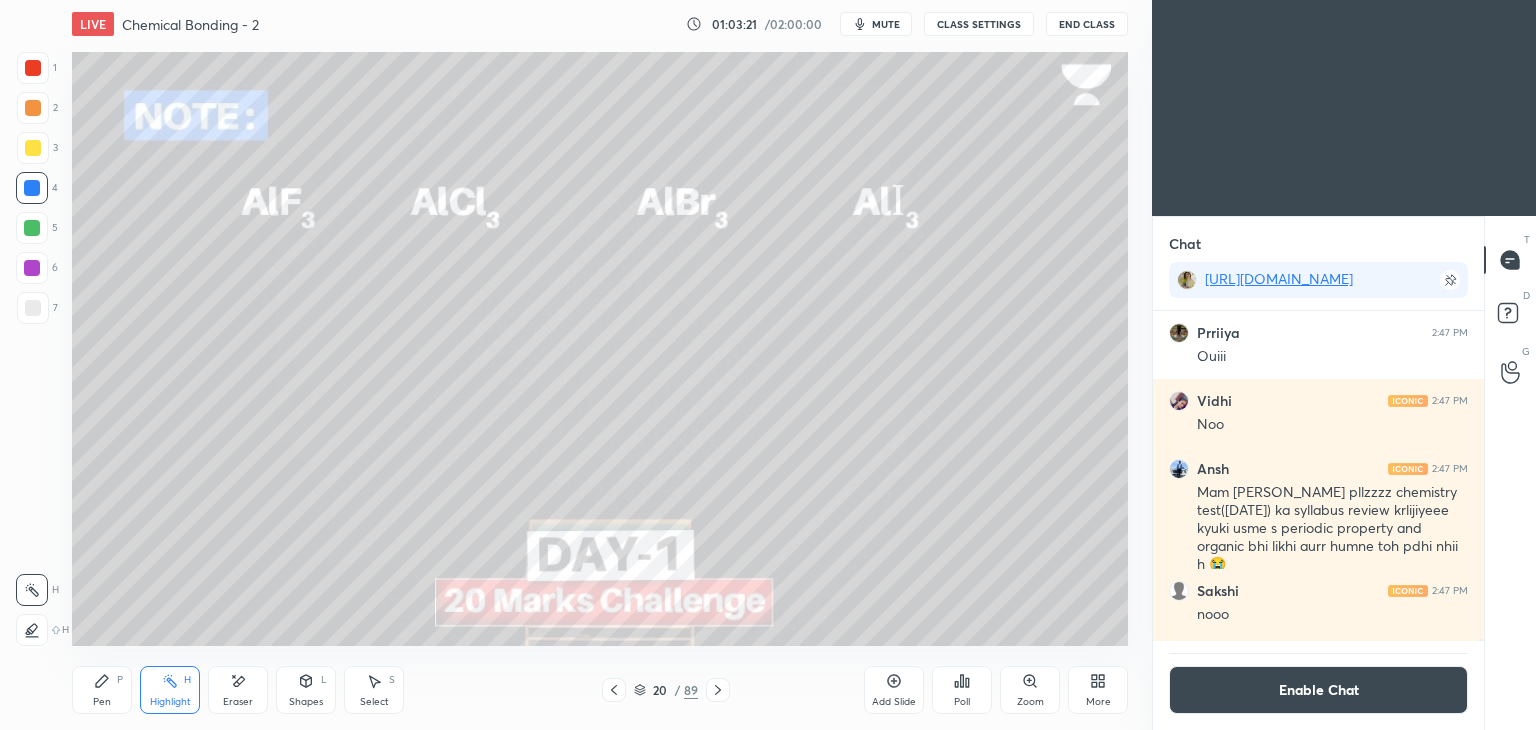 click 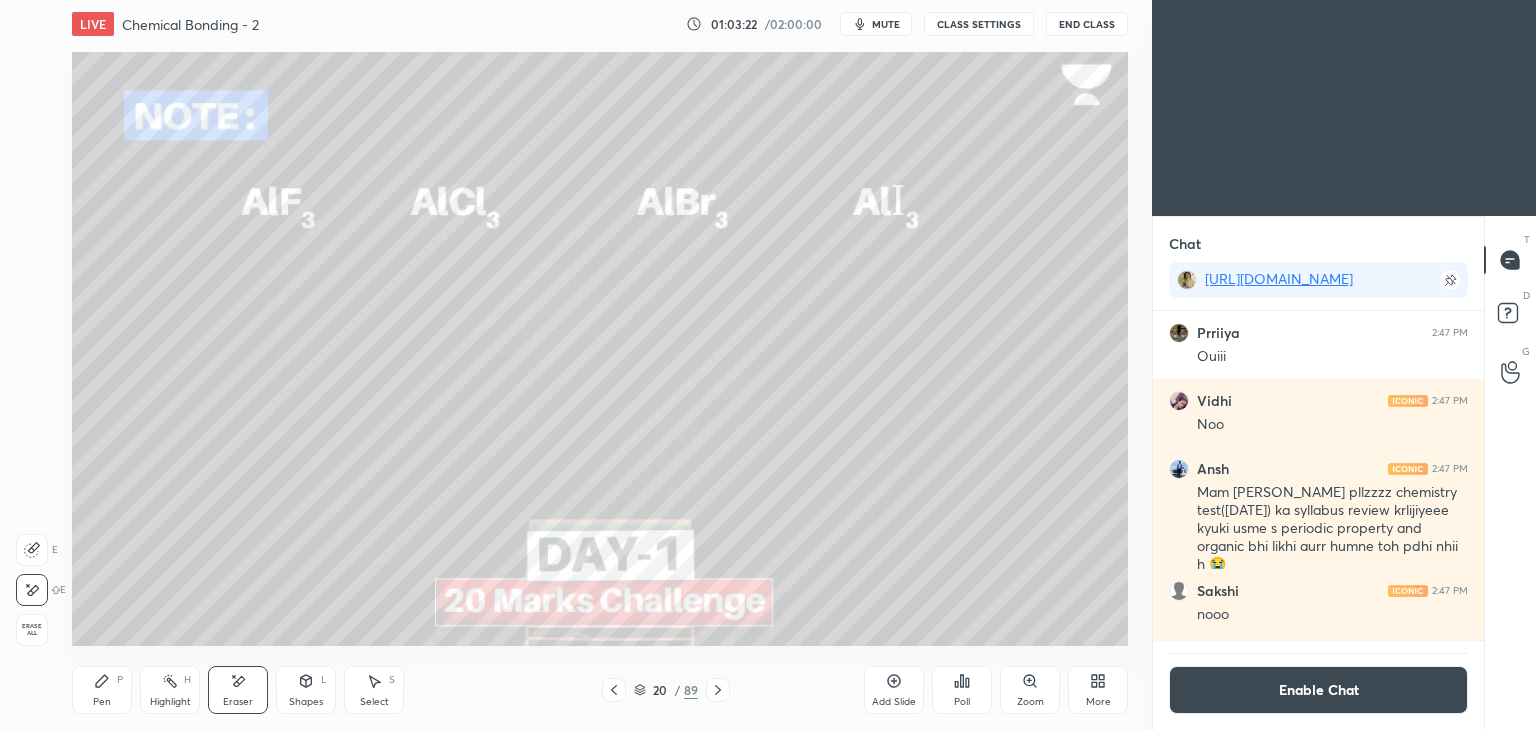 click 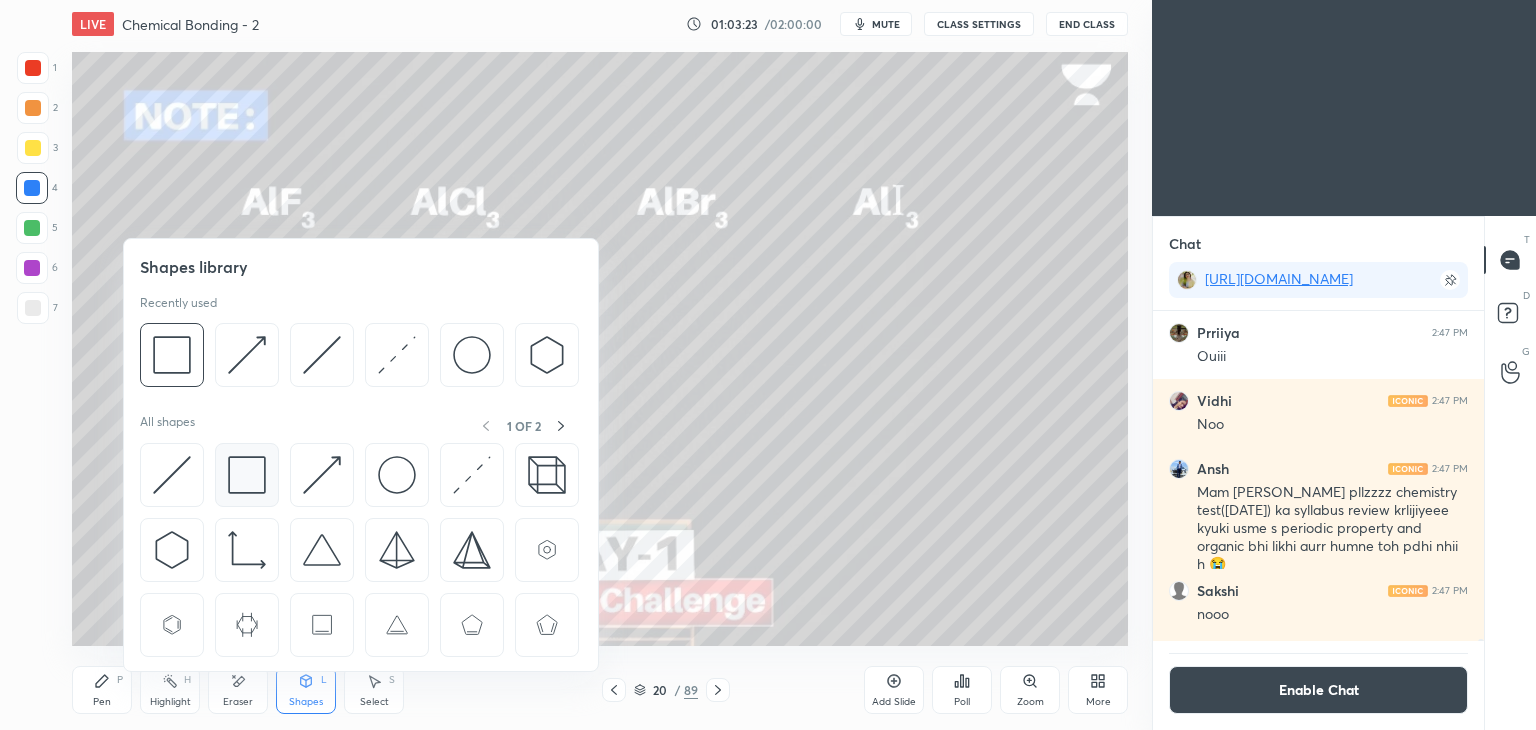 click at bounding box center (247, 475) 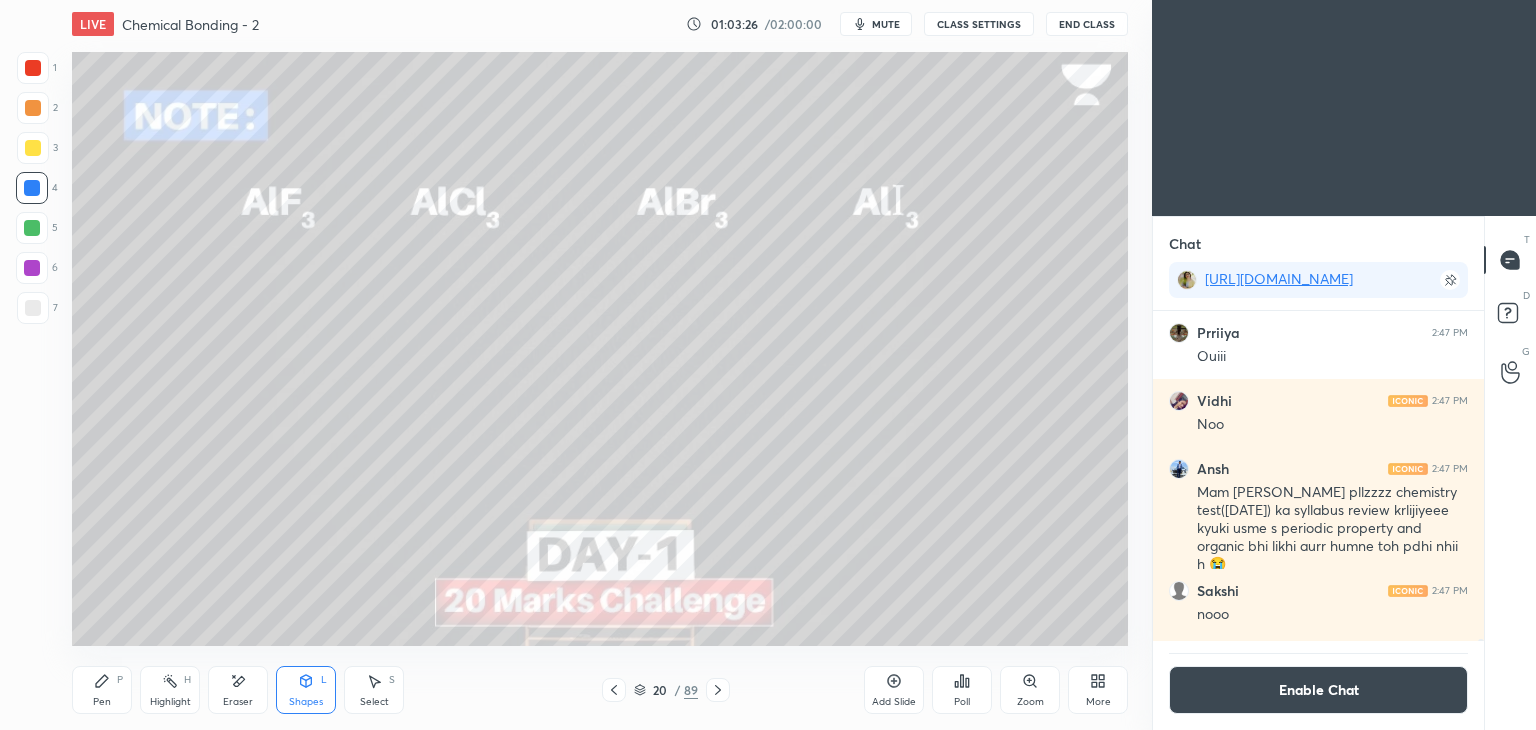 click on "Pen P" at bounding box center (102, 690) 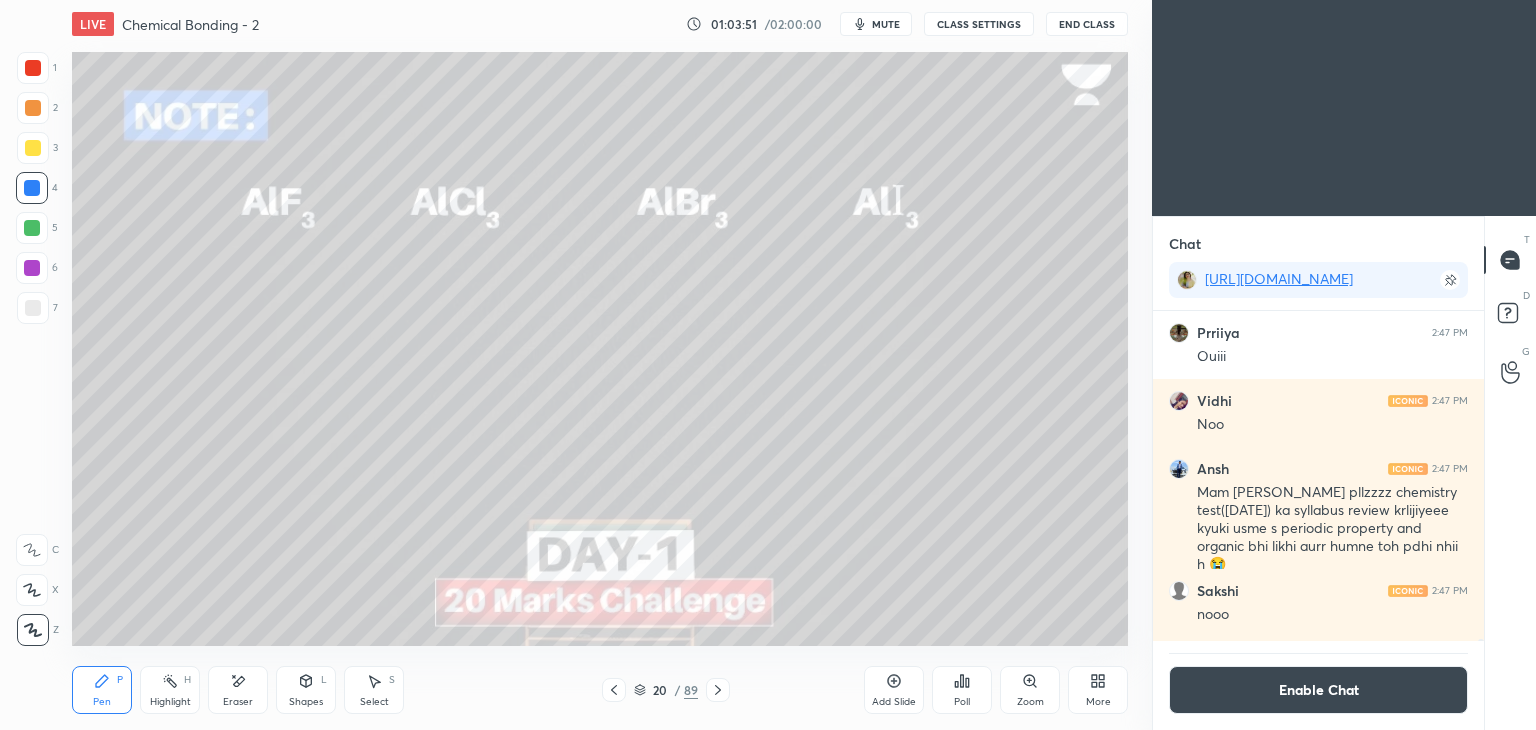 click on "Highlight H" at bounding box center (170, 690) 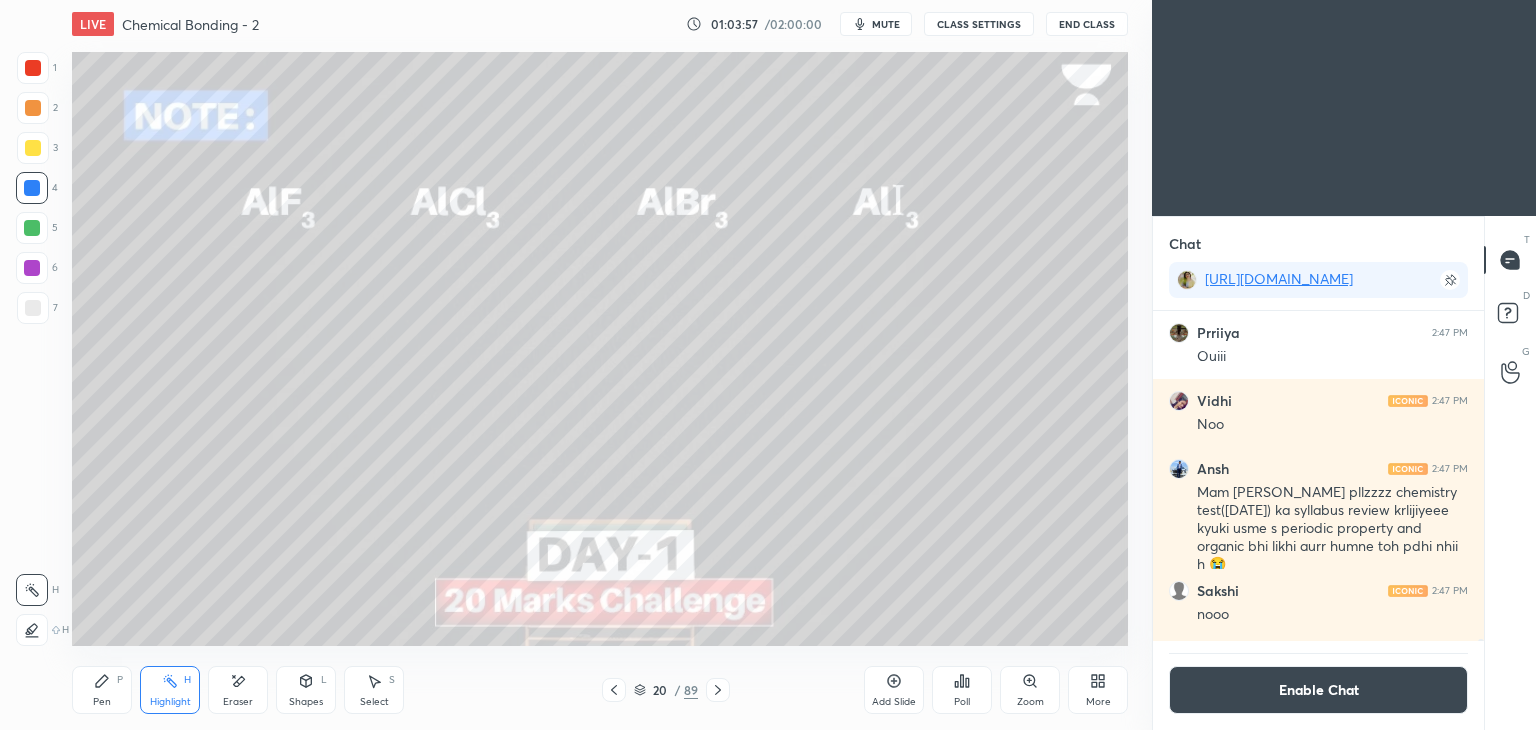 click on "Pen P" at bounding box center (102, 690) 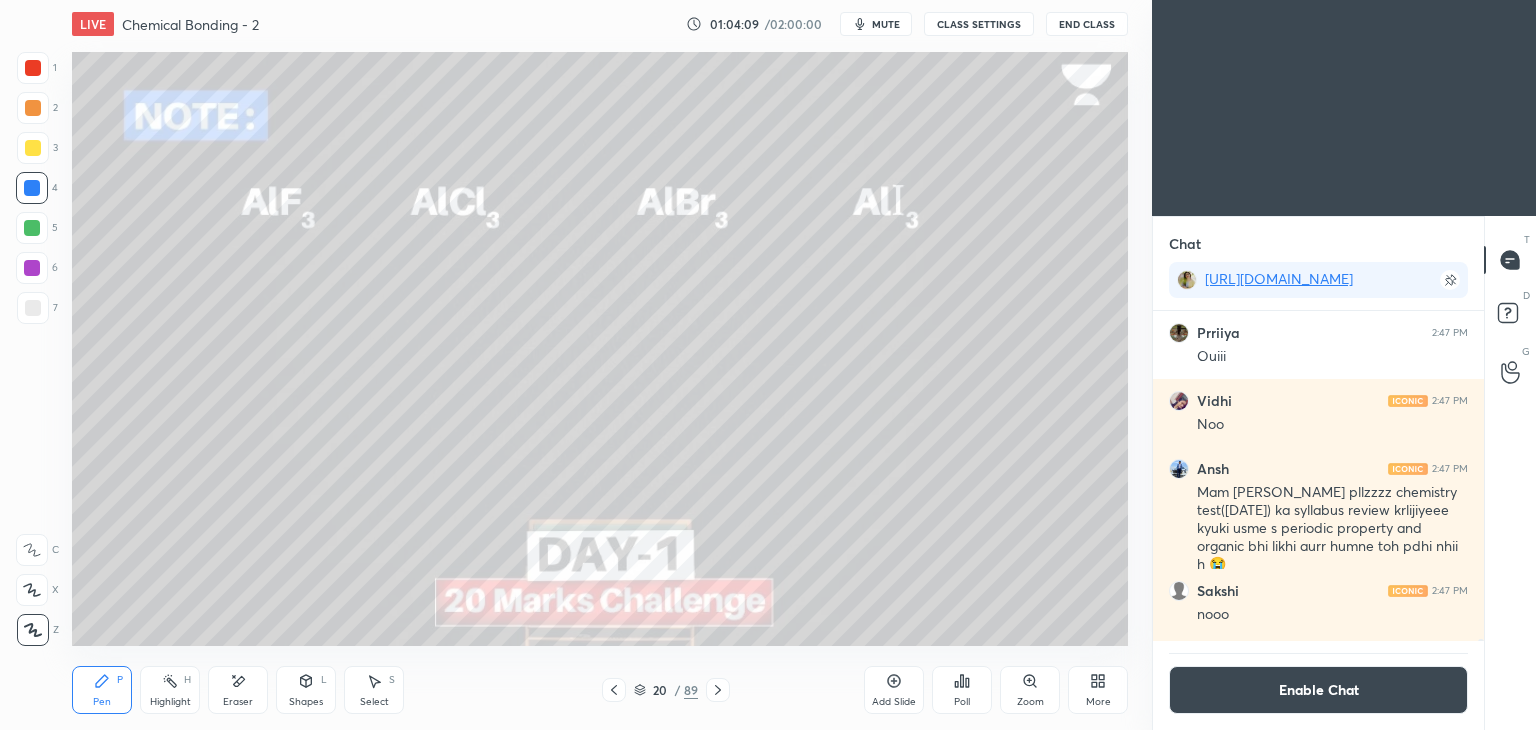 click on "Eraser" at bounding box center [238, 690] 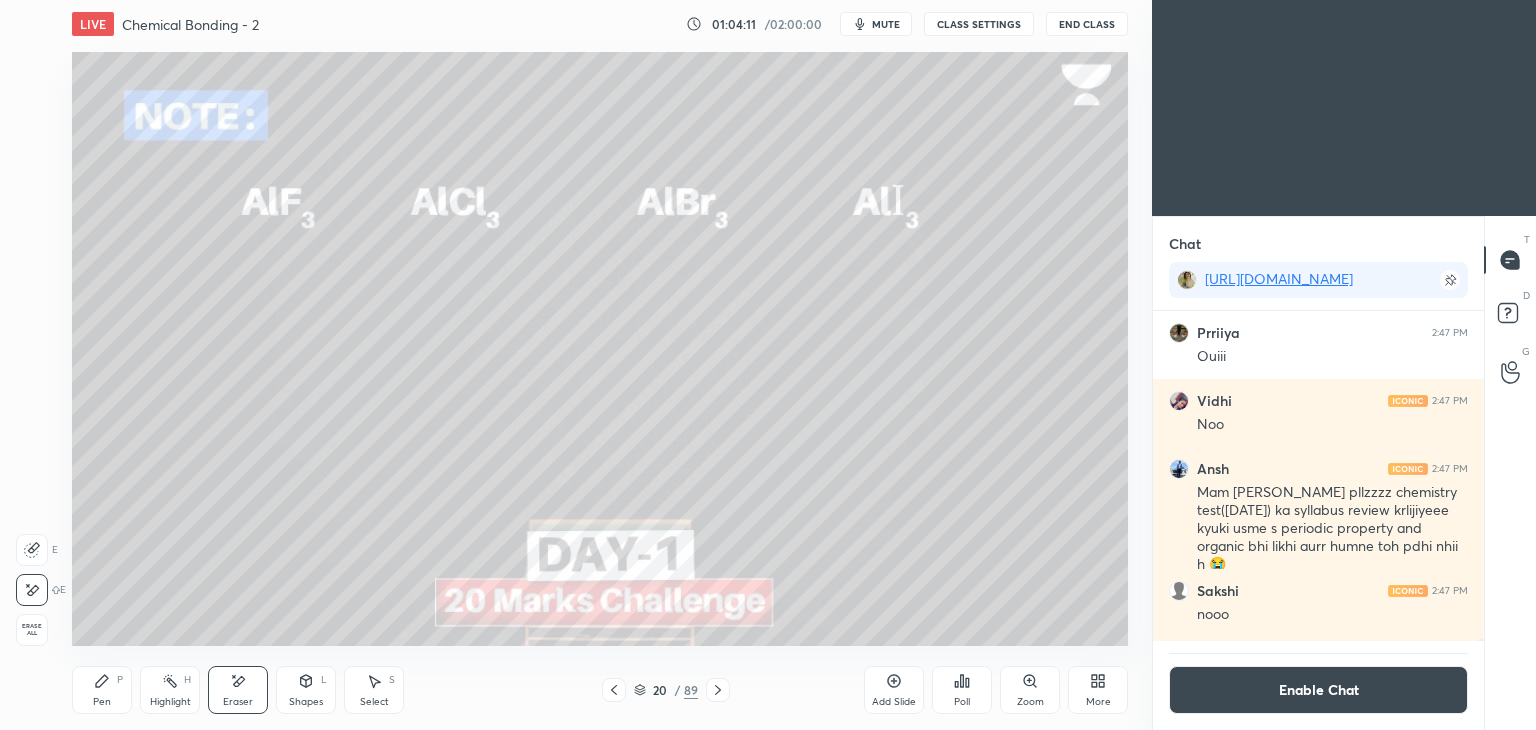 click on "Pen" at bounding box center [102, 702] 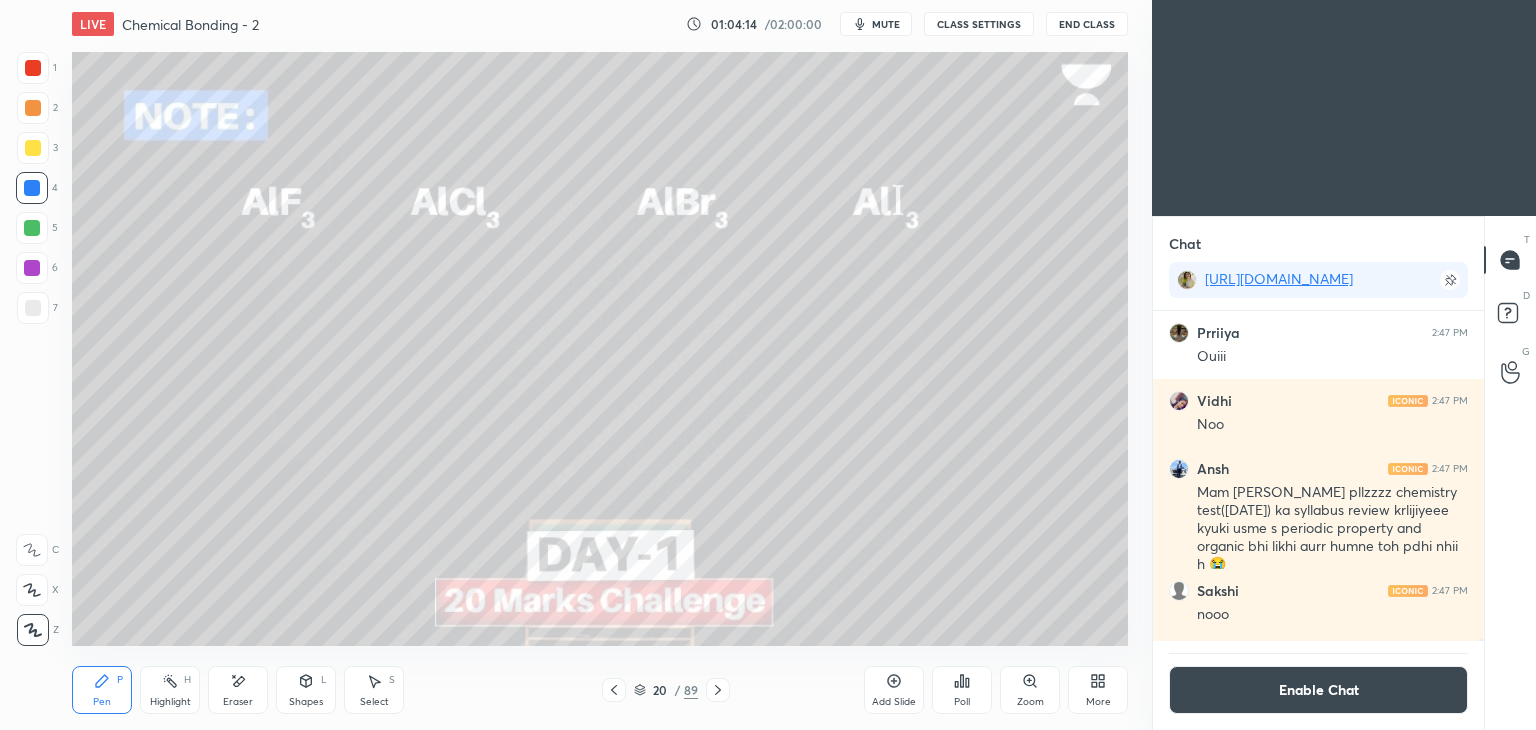 click on "Highlight H" at bounding box center [170, 690] 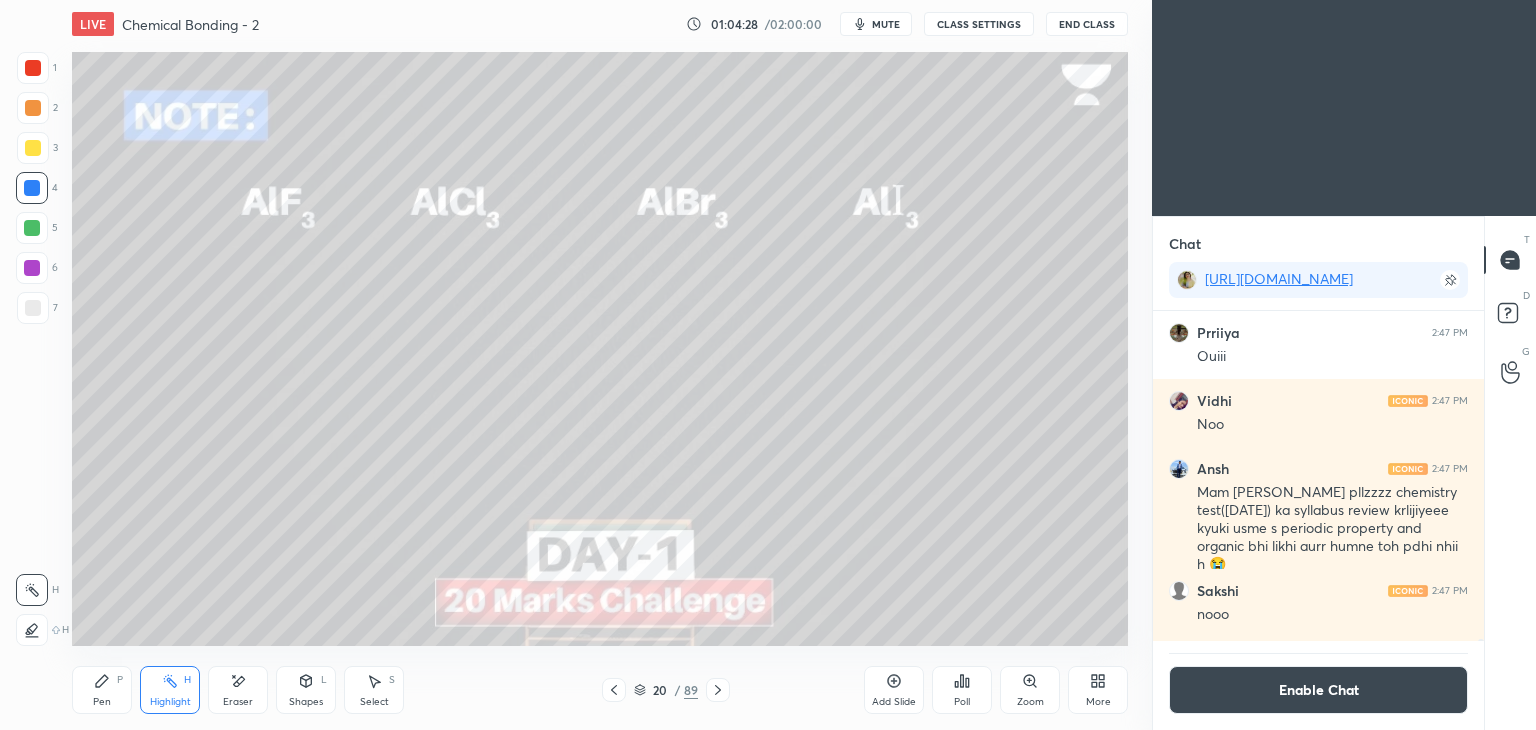 click on "Add Slide" at bounding box center [894, 690] 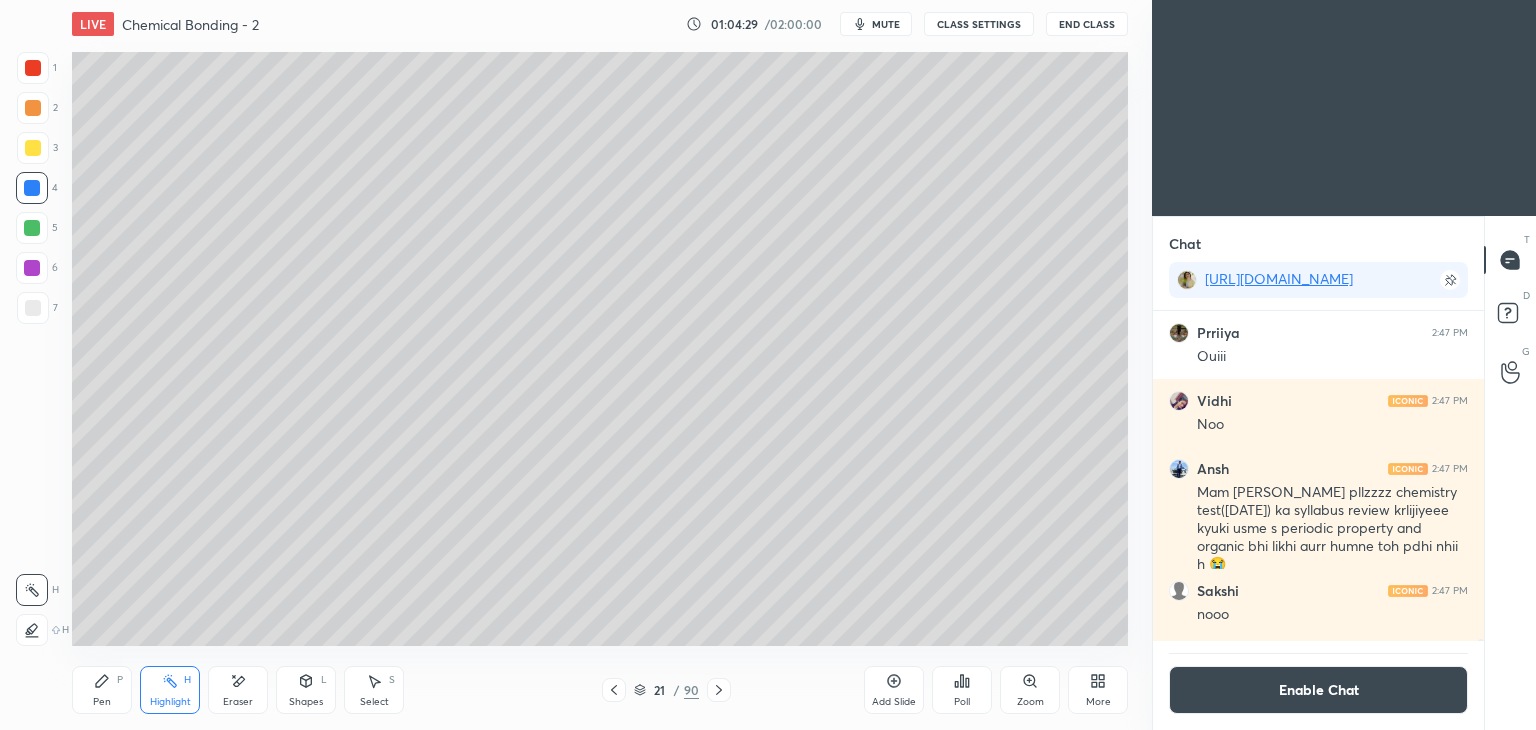 click on "Pen P" at bounding box center [102, 690] 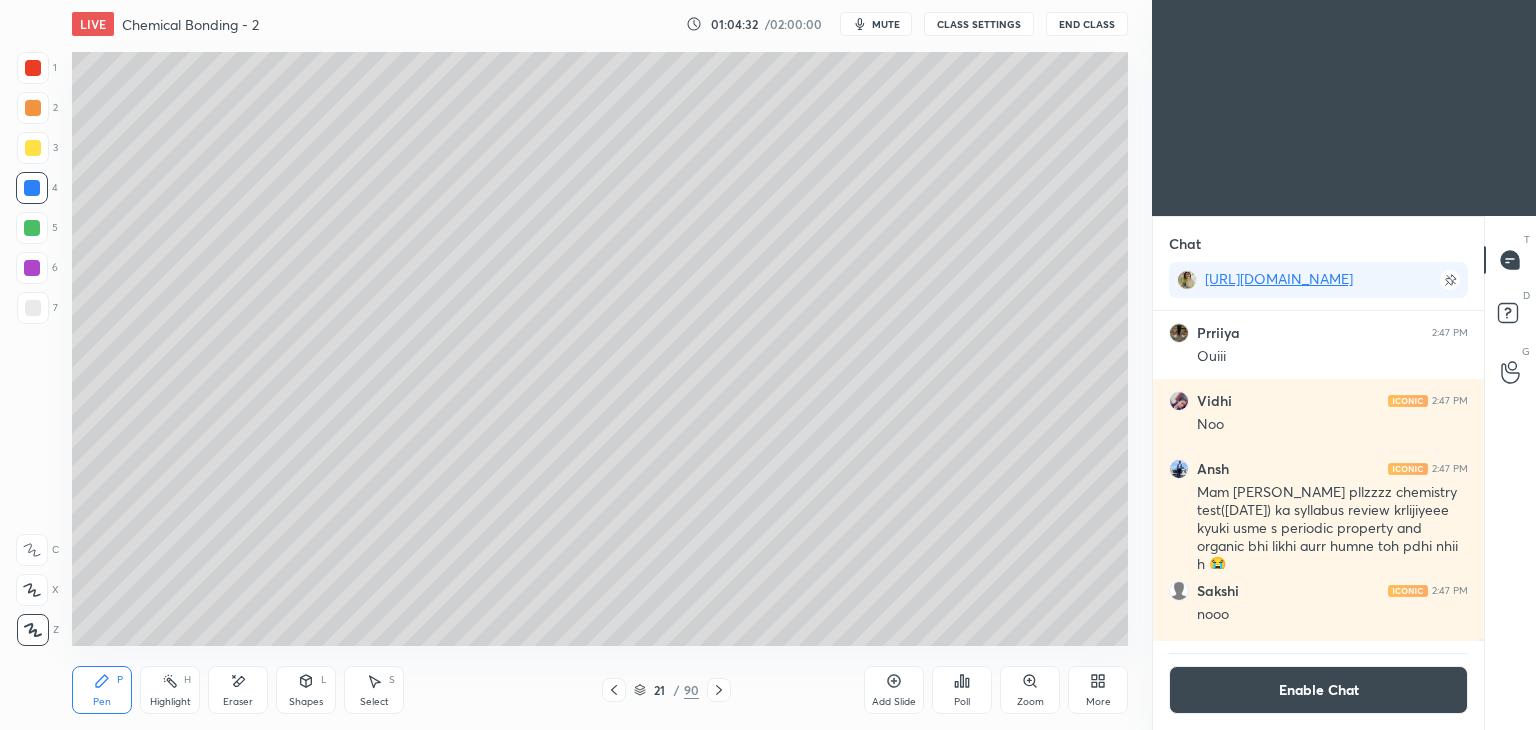 click at bounding box center [33, 148] 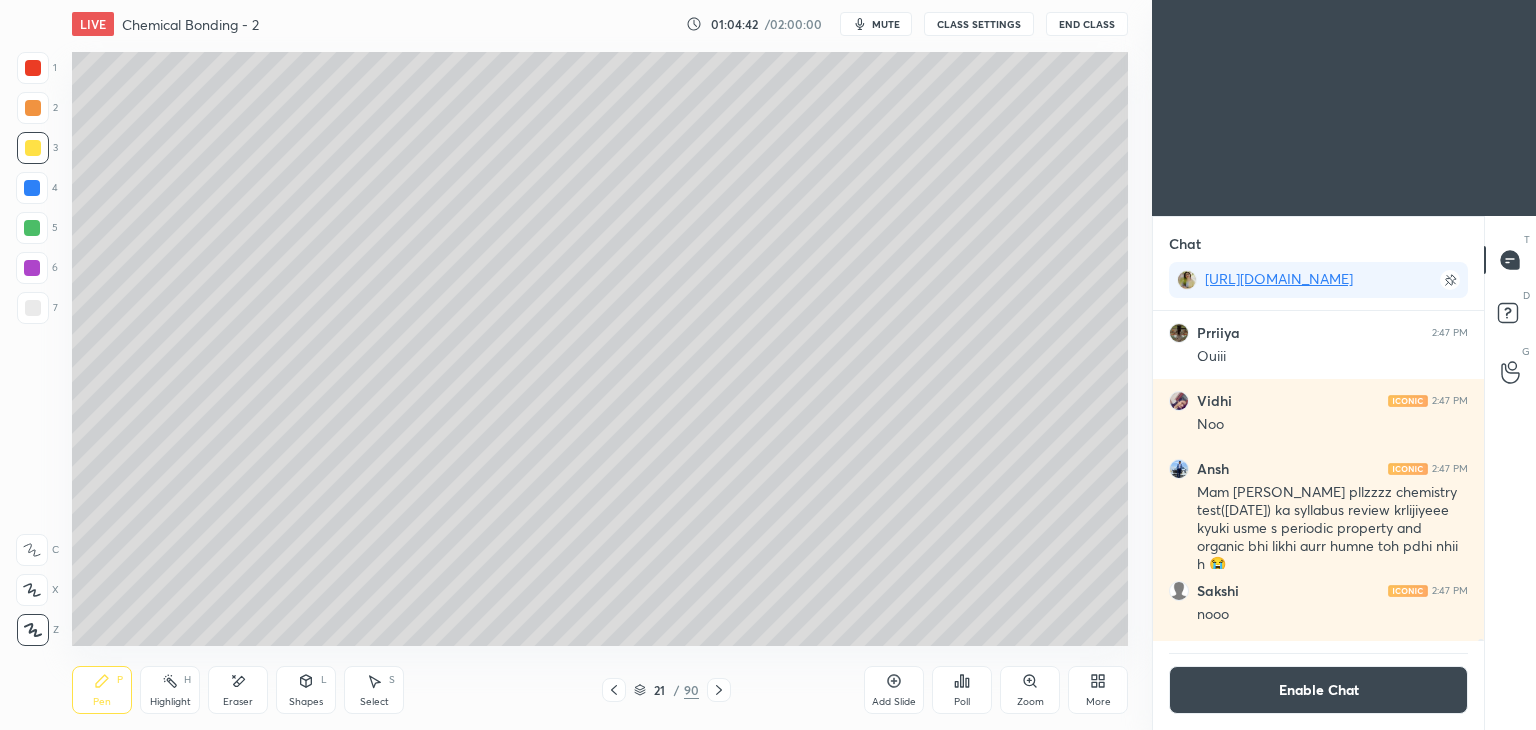 click on "Eraser" at bounding box center [238, 690] 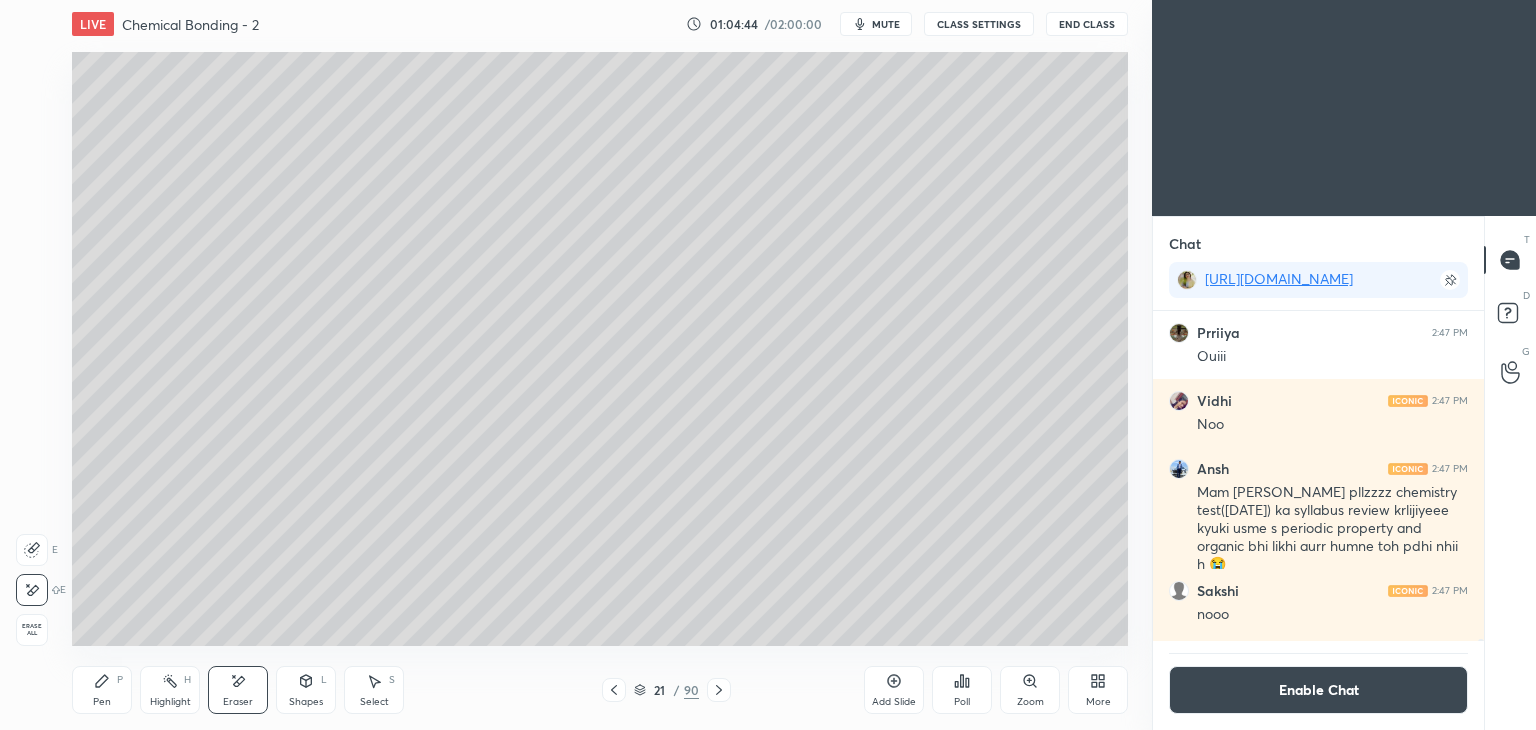 click on "Pen P" at bounding box center [102, 690] 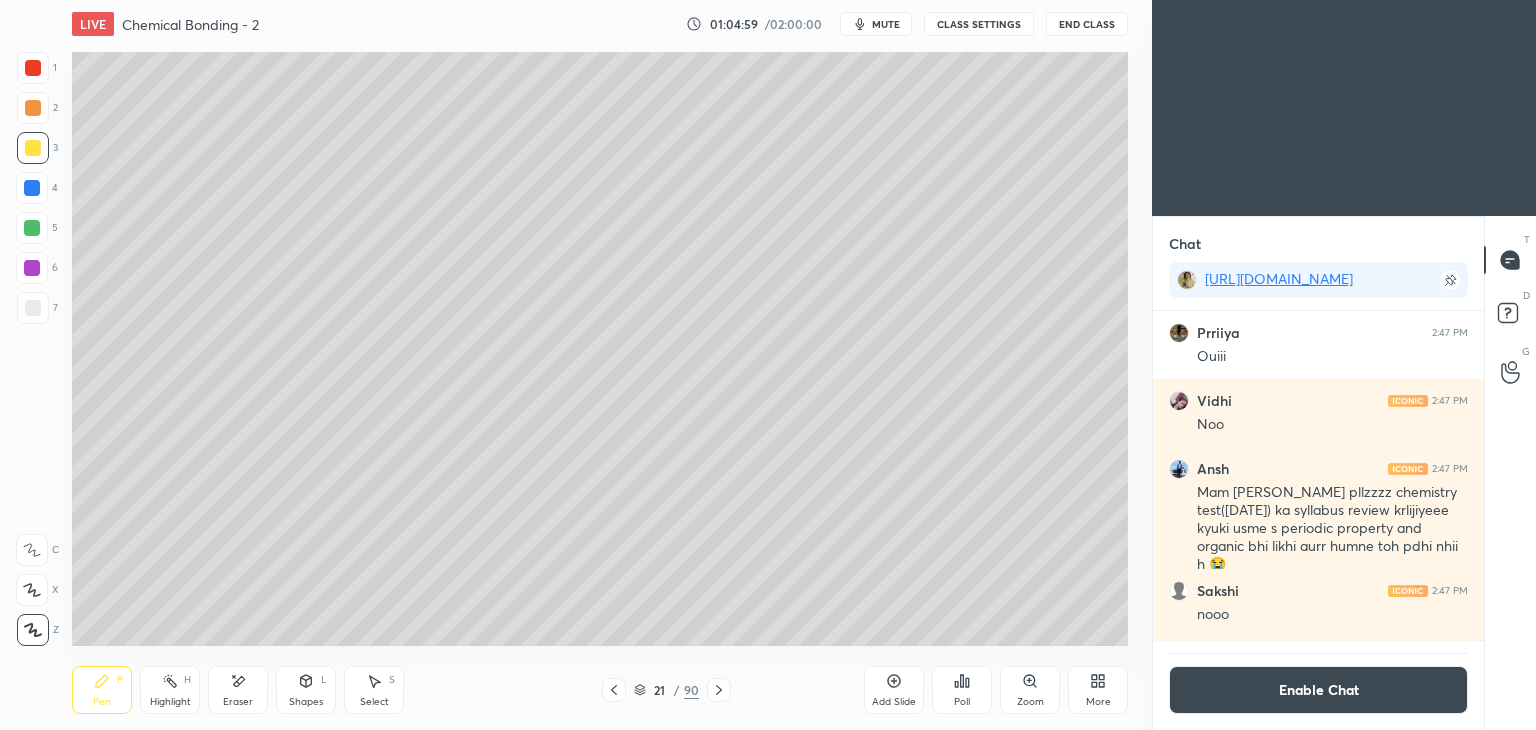 click at bounding box center [33, 108] 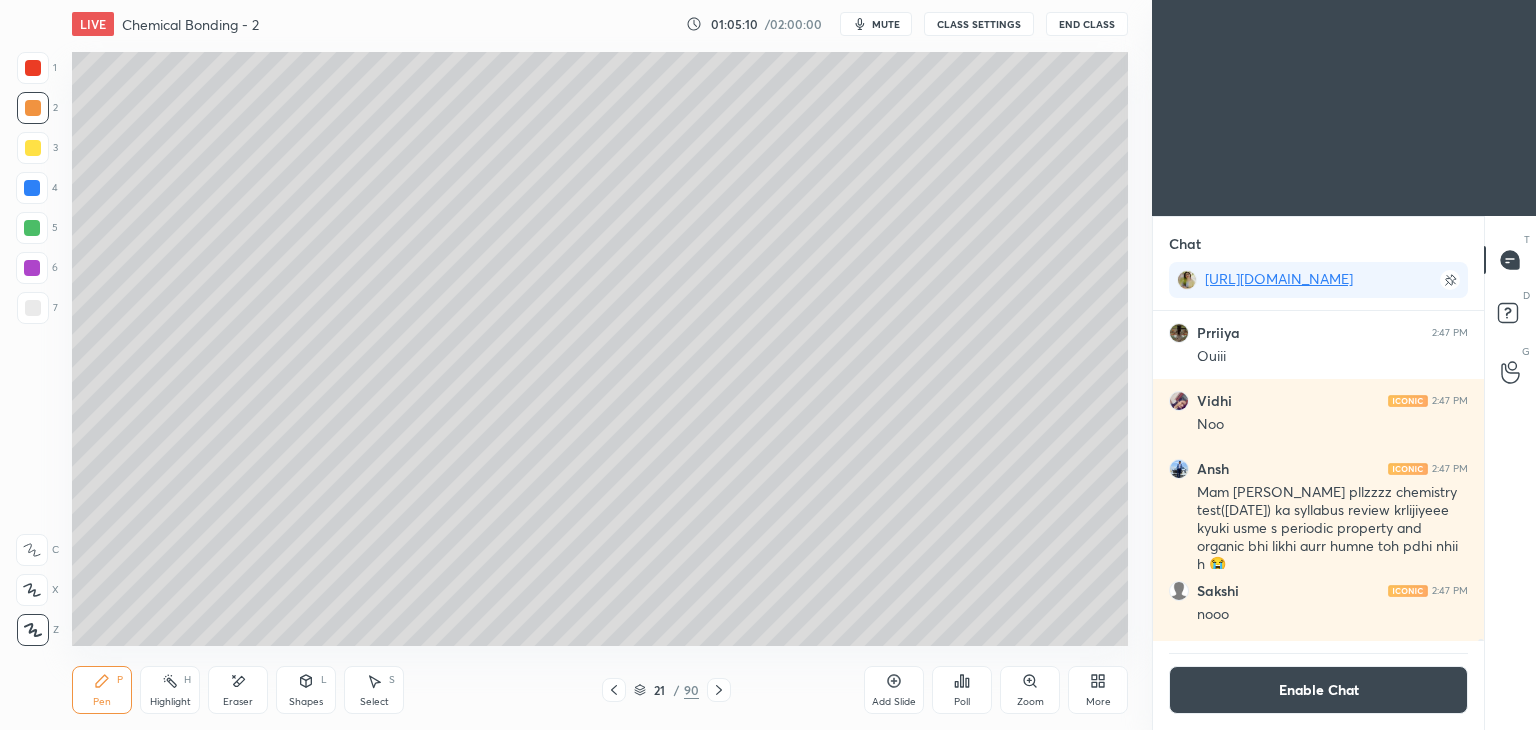 click on "Shapes" at bounding box center (306, 702) 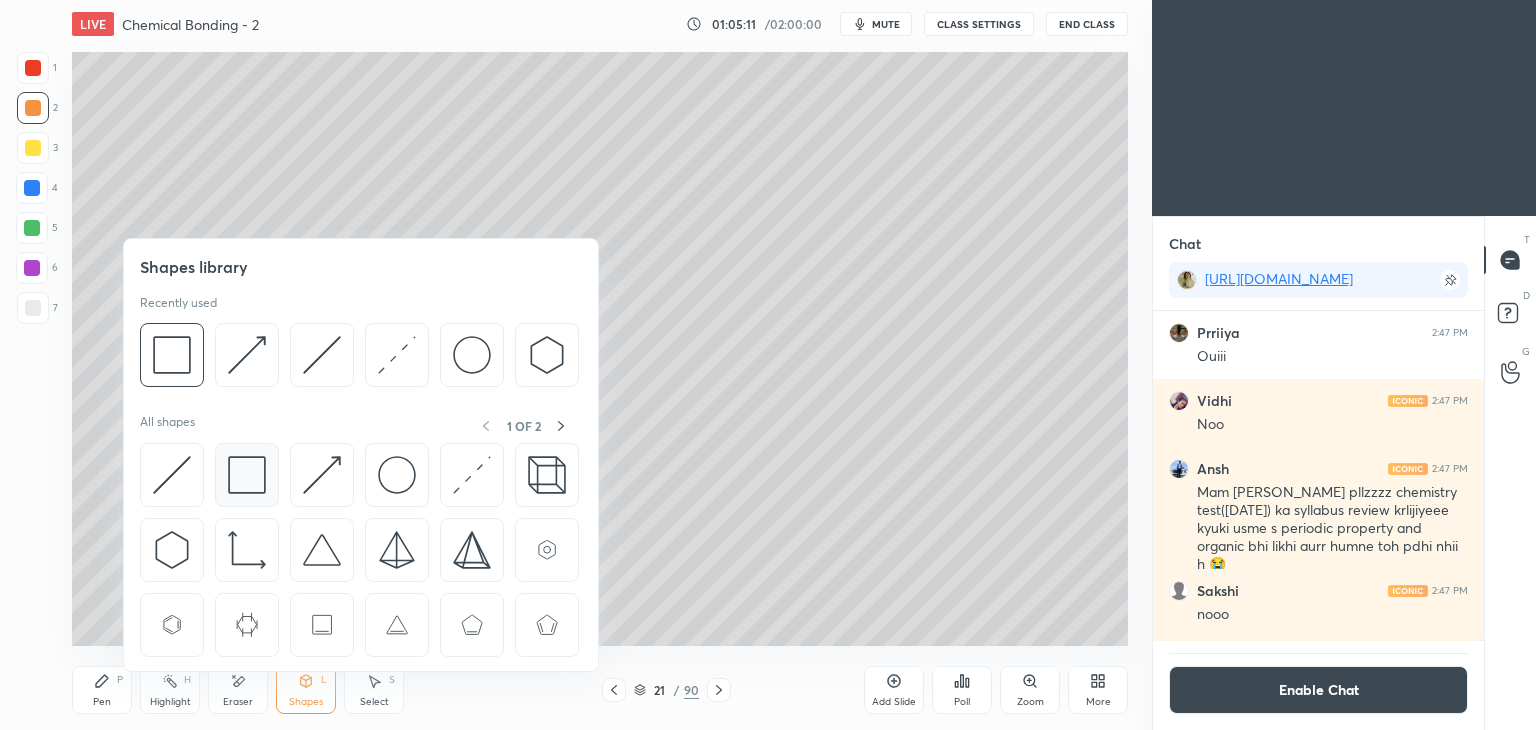 click at bounding box center [247, 475] 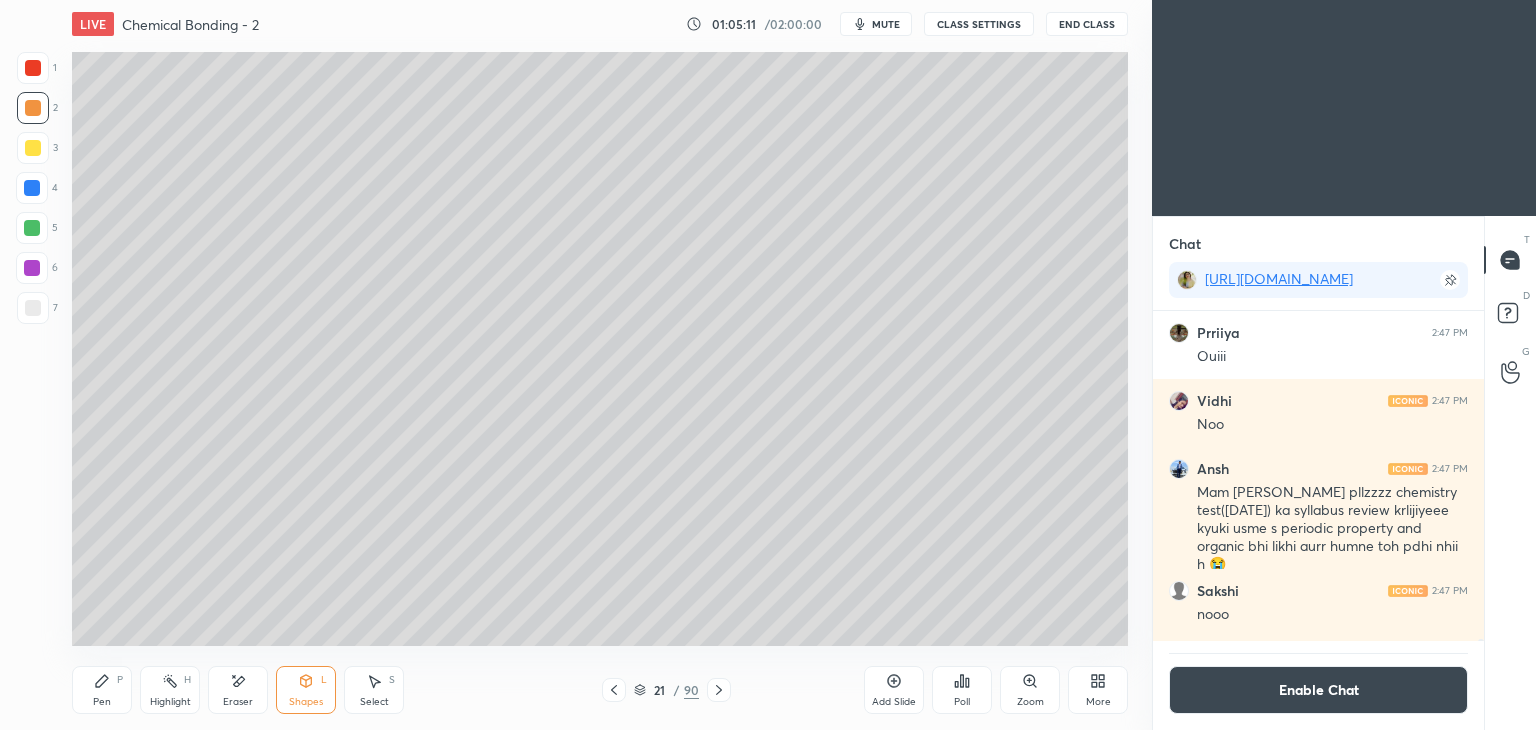 click at bounding box center (32, 188) 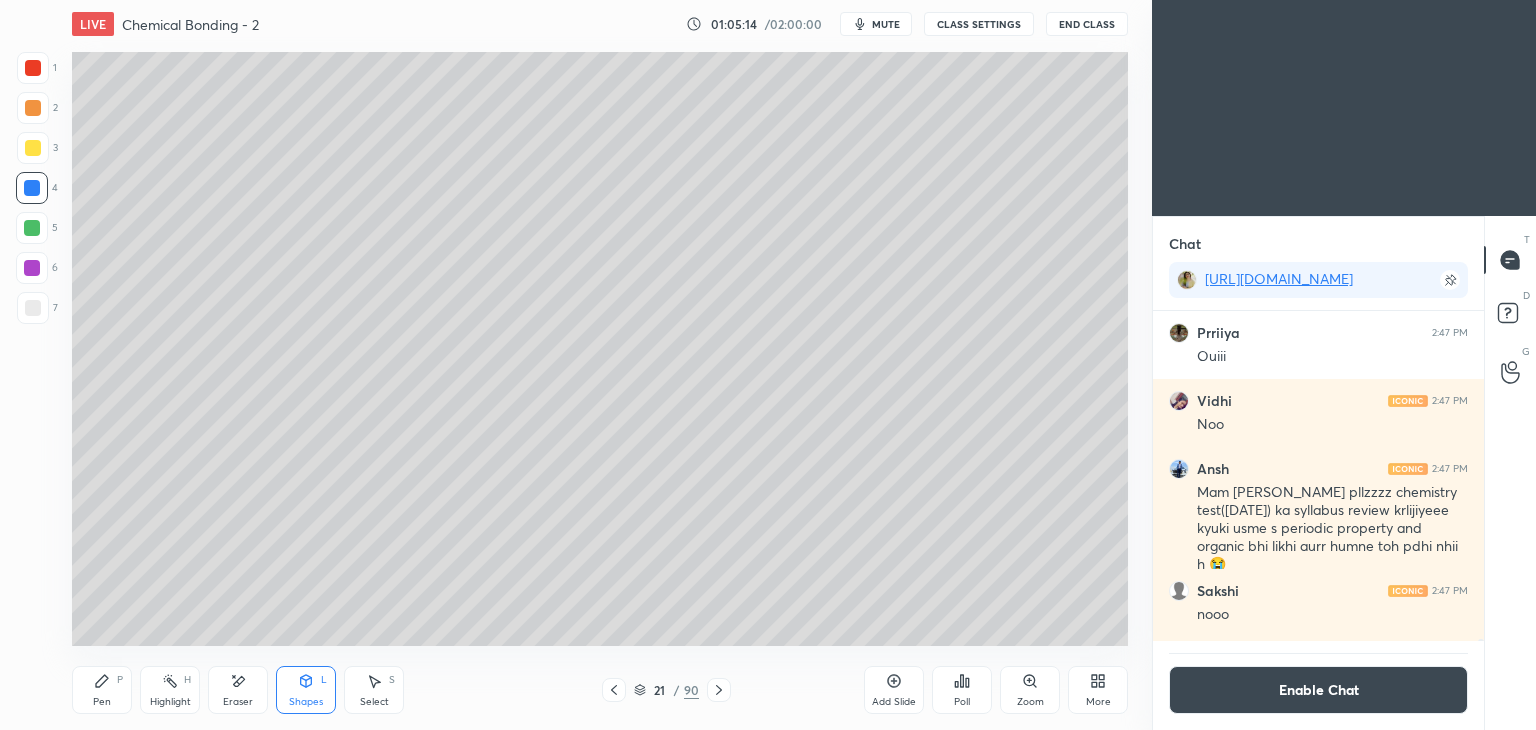 click on "H" at bounding box center (187, 680) 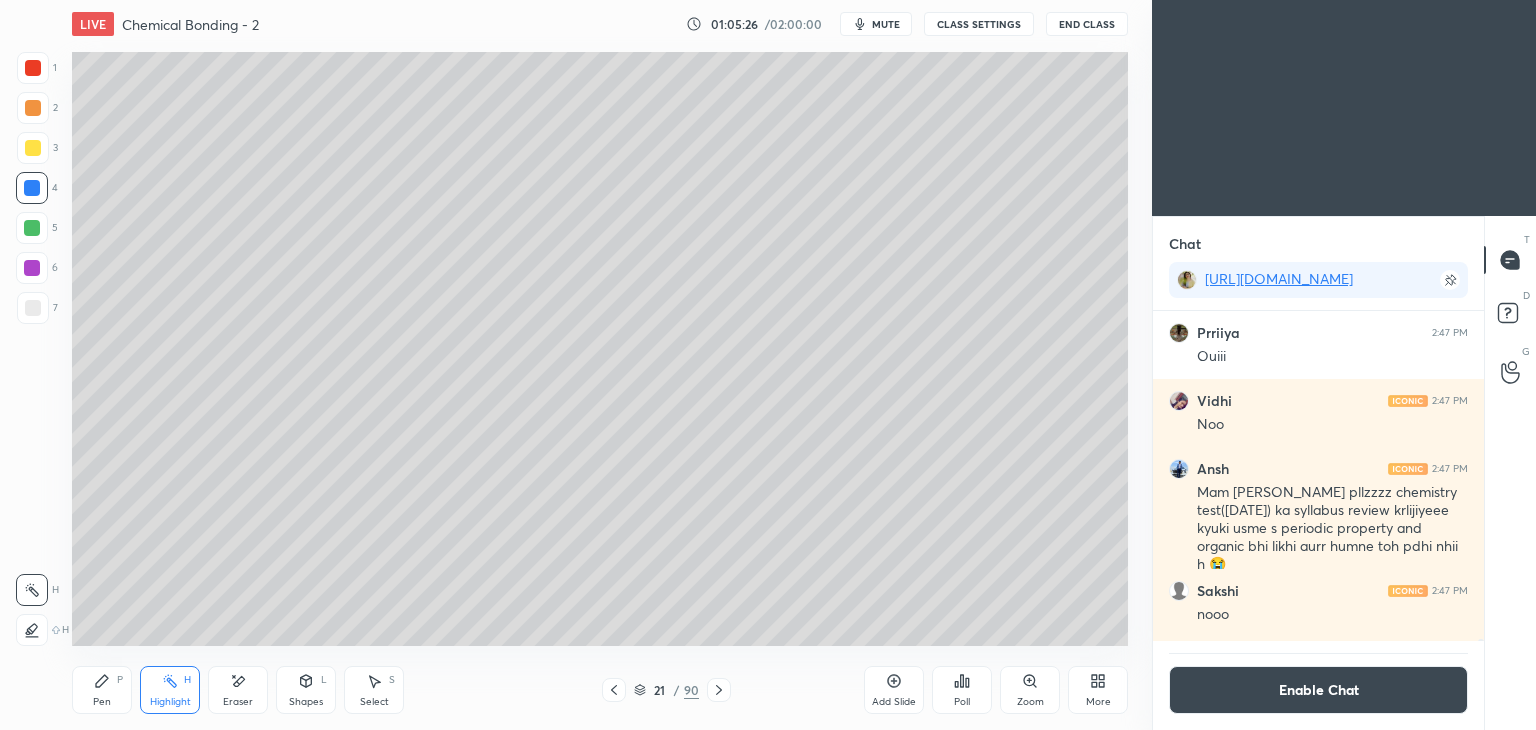 click on "Pen P" at bounding box center [102, 690] 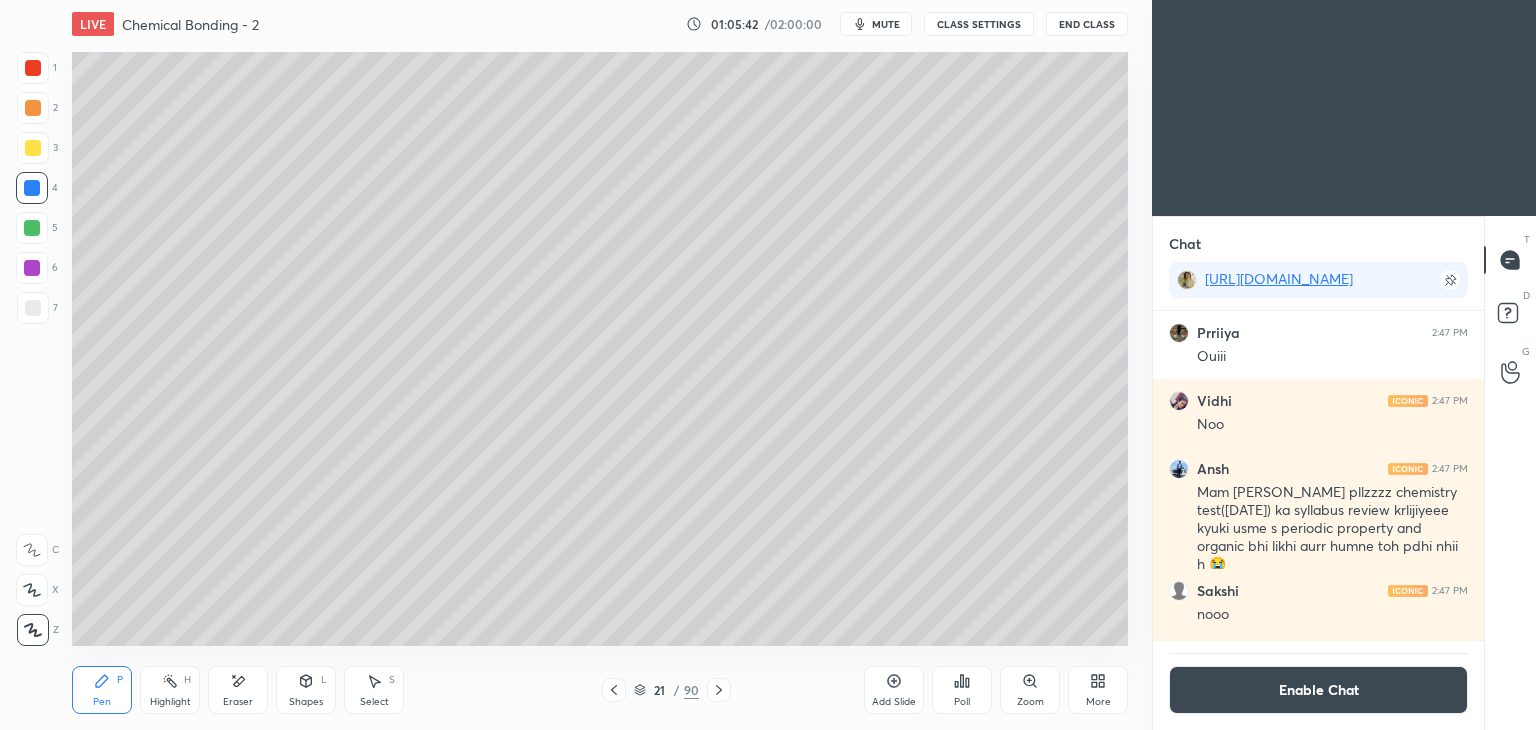 click on "Highlight H" at bounding box center (170, 690) 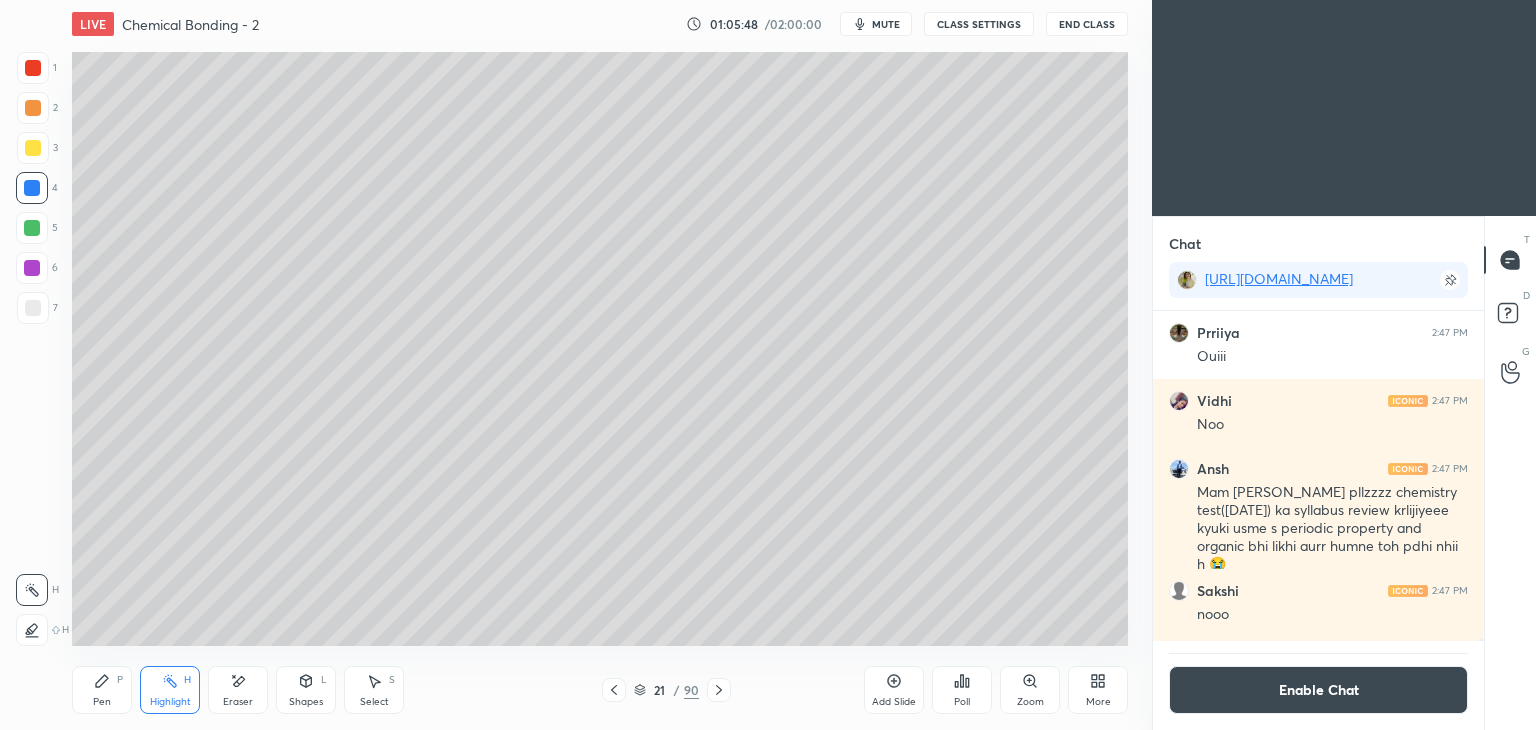 click on "Pen P" at bounding box center (102, 690) 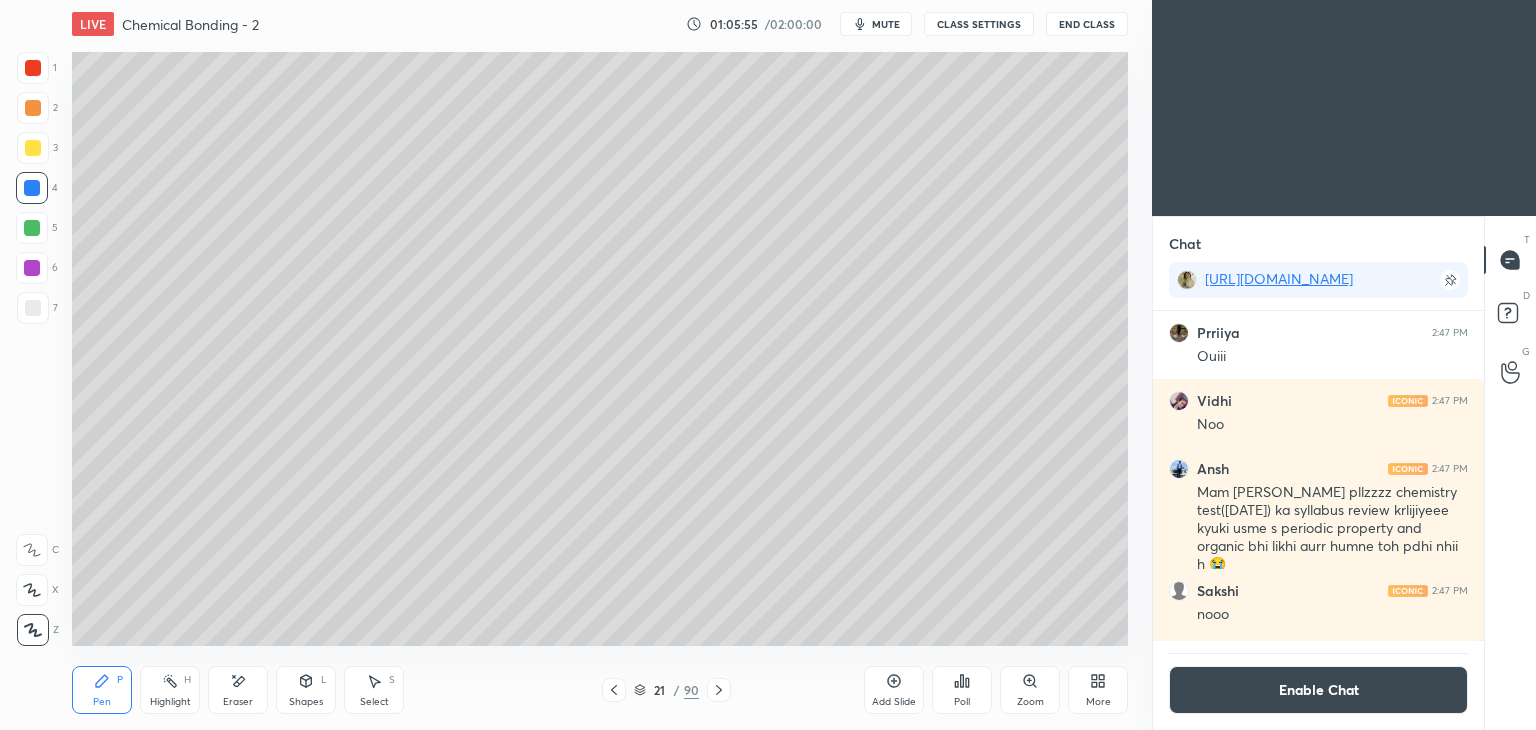 click at bounding box center (33, 308) 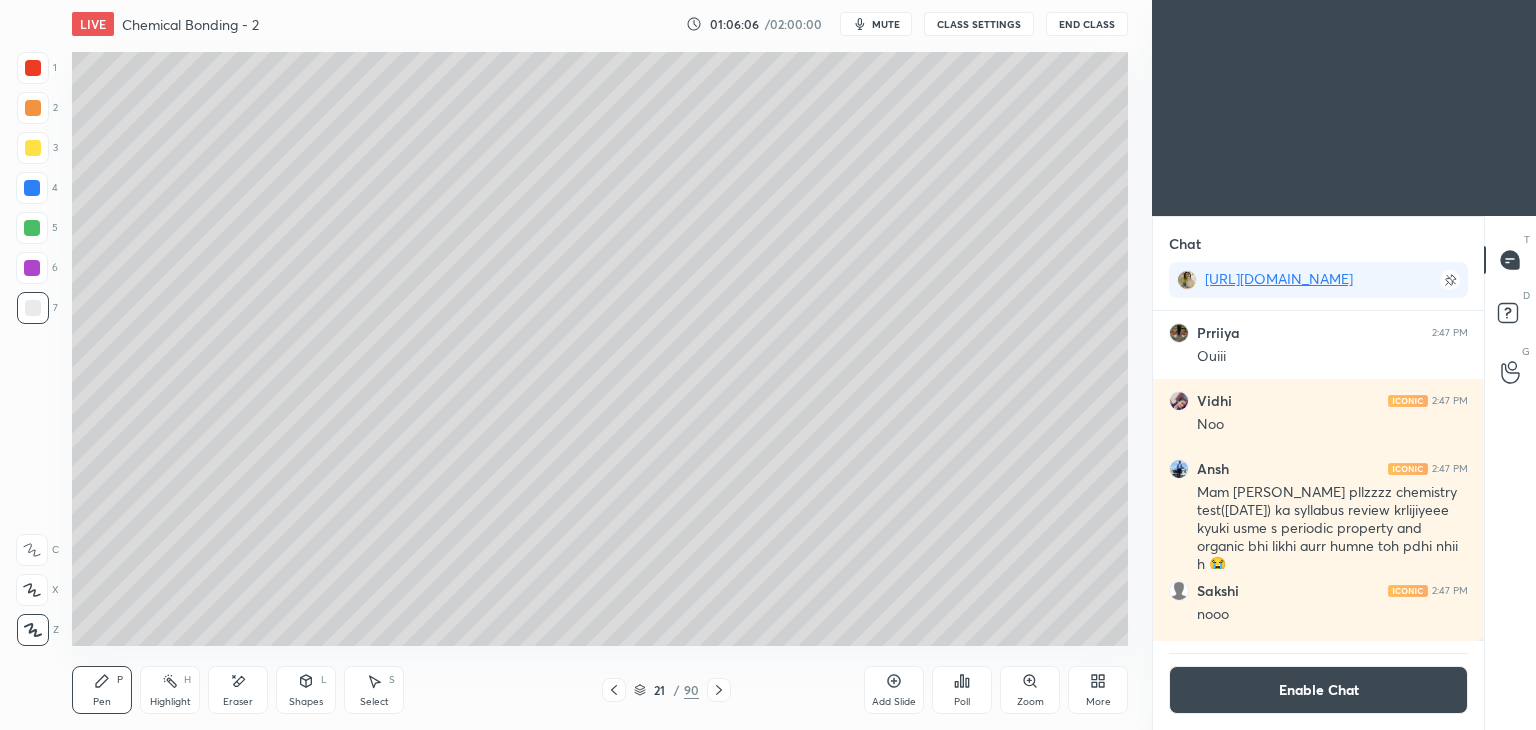 click at bounding box center [33, 108] 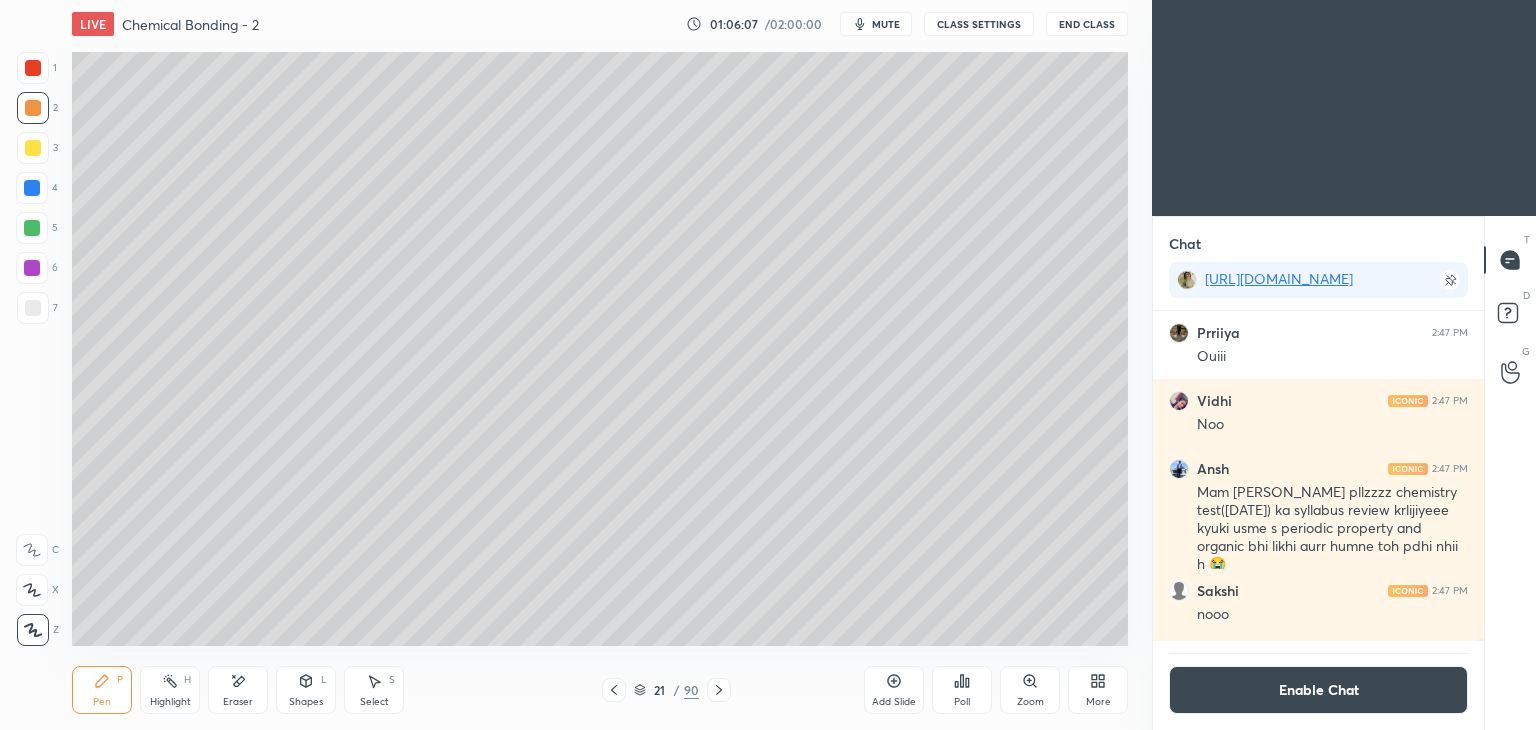 click at bounding box center (32, 228) 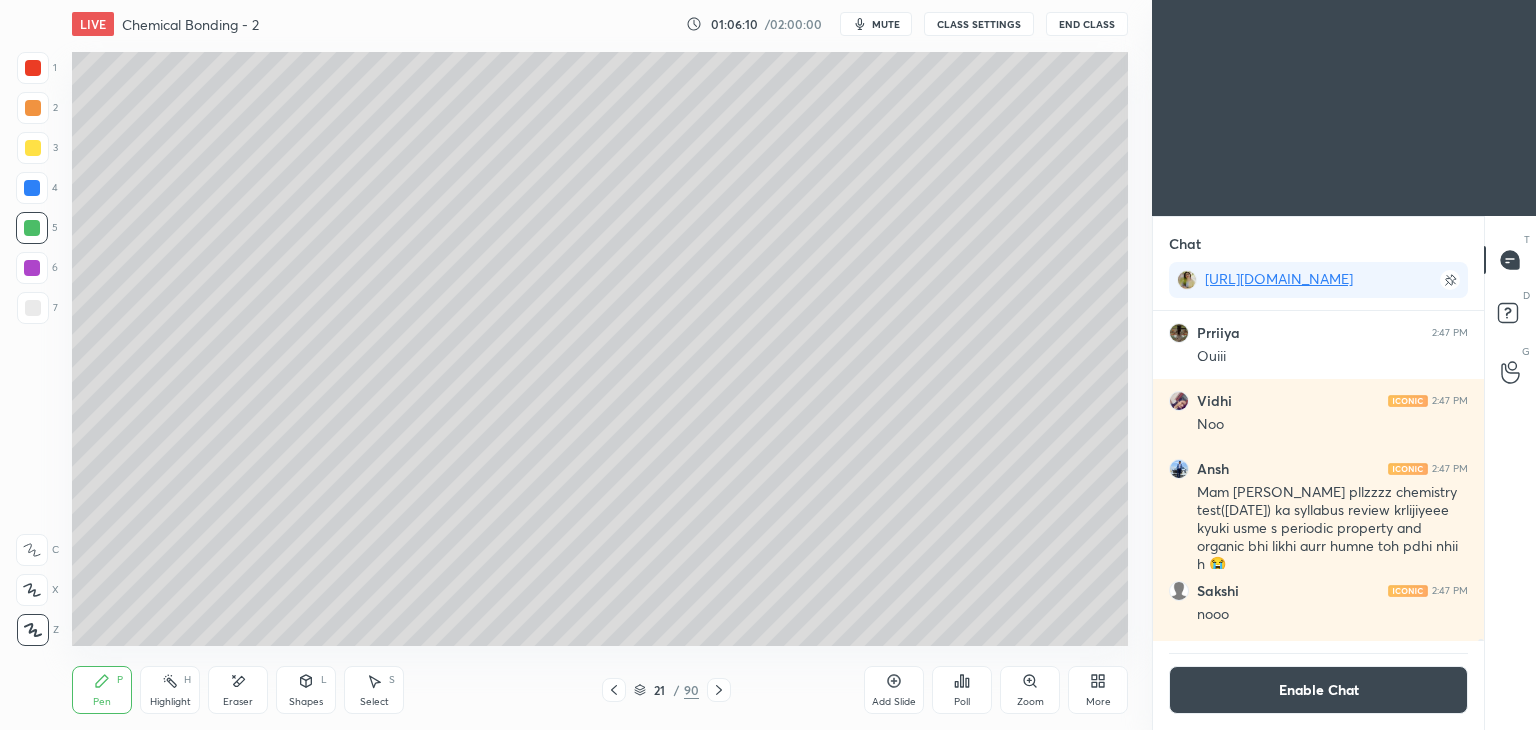 click at bounding box center [33, 308] 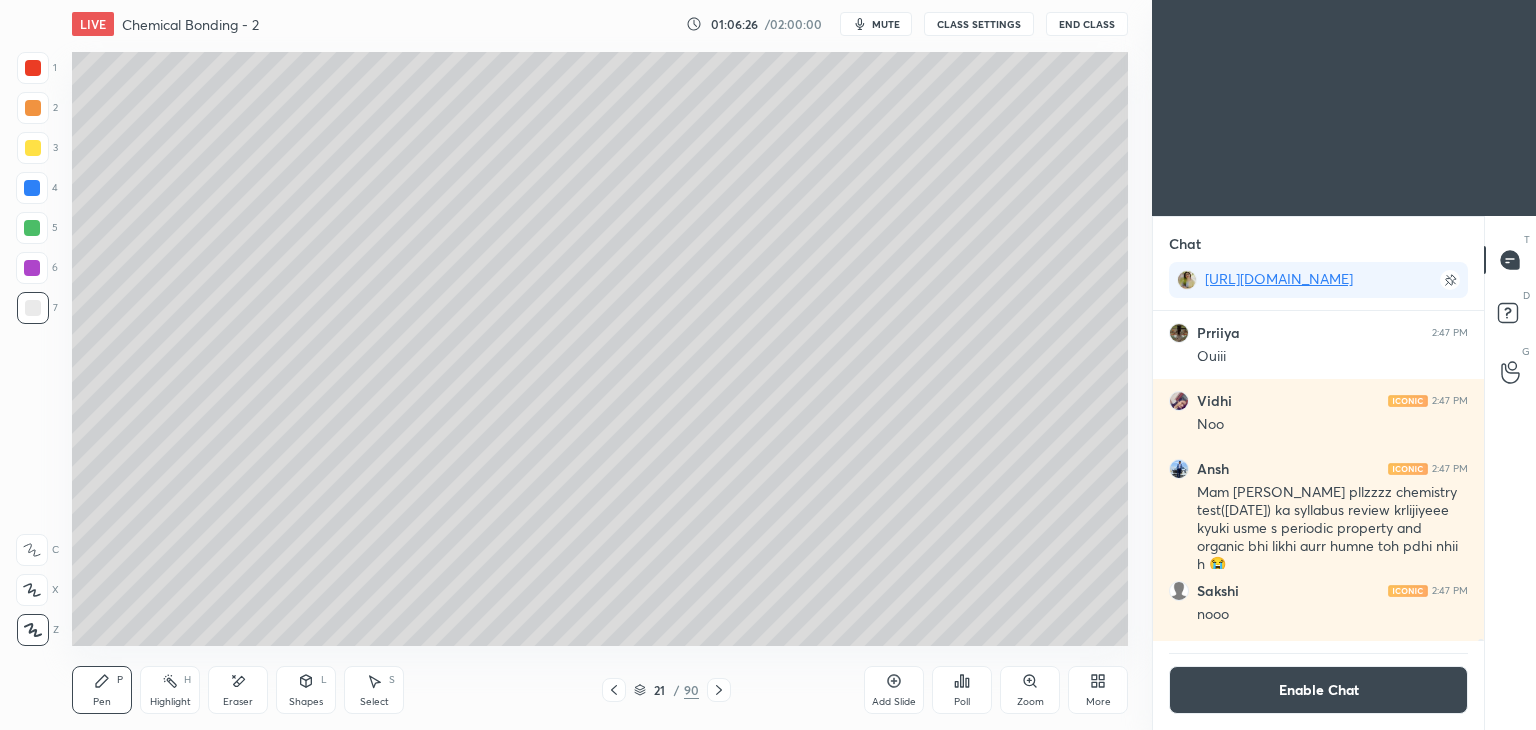 click at bounding box center (32, 228) 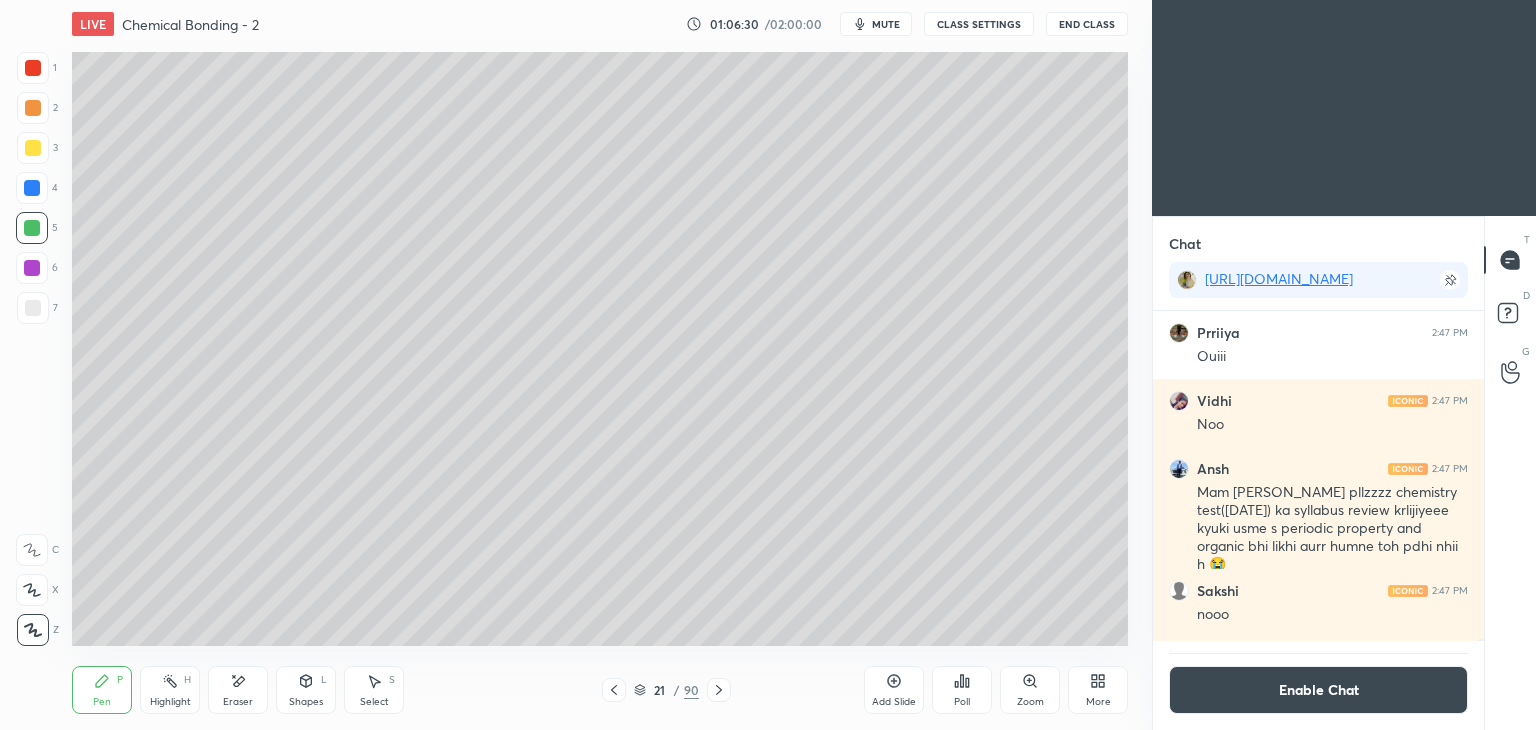 click at bounding box center (33, 308) 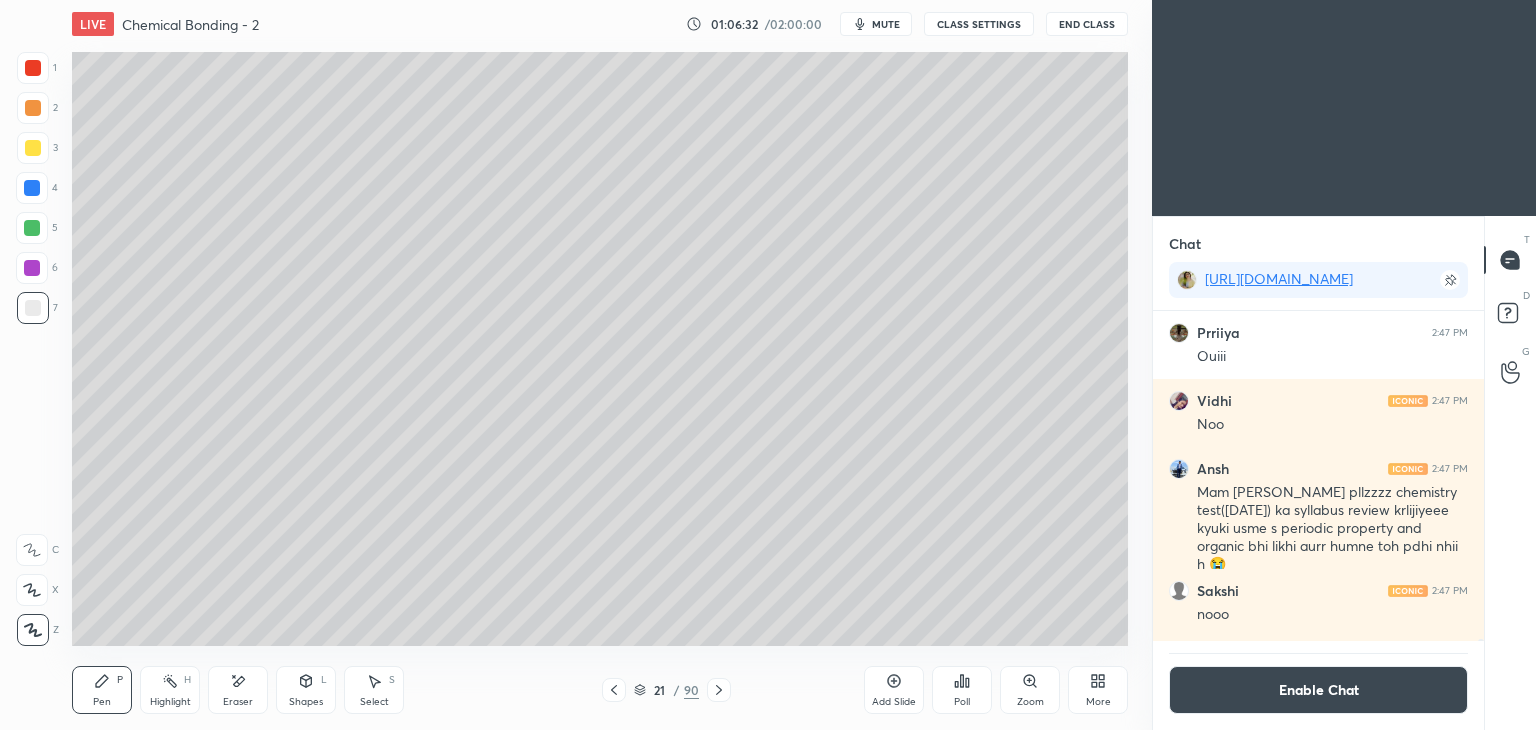 click at bounding box center (33, 148) 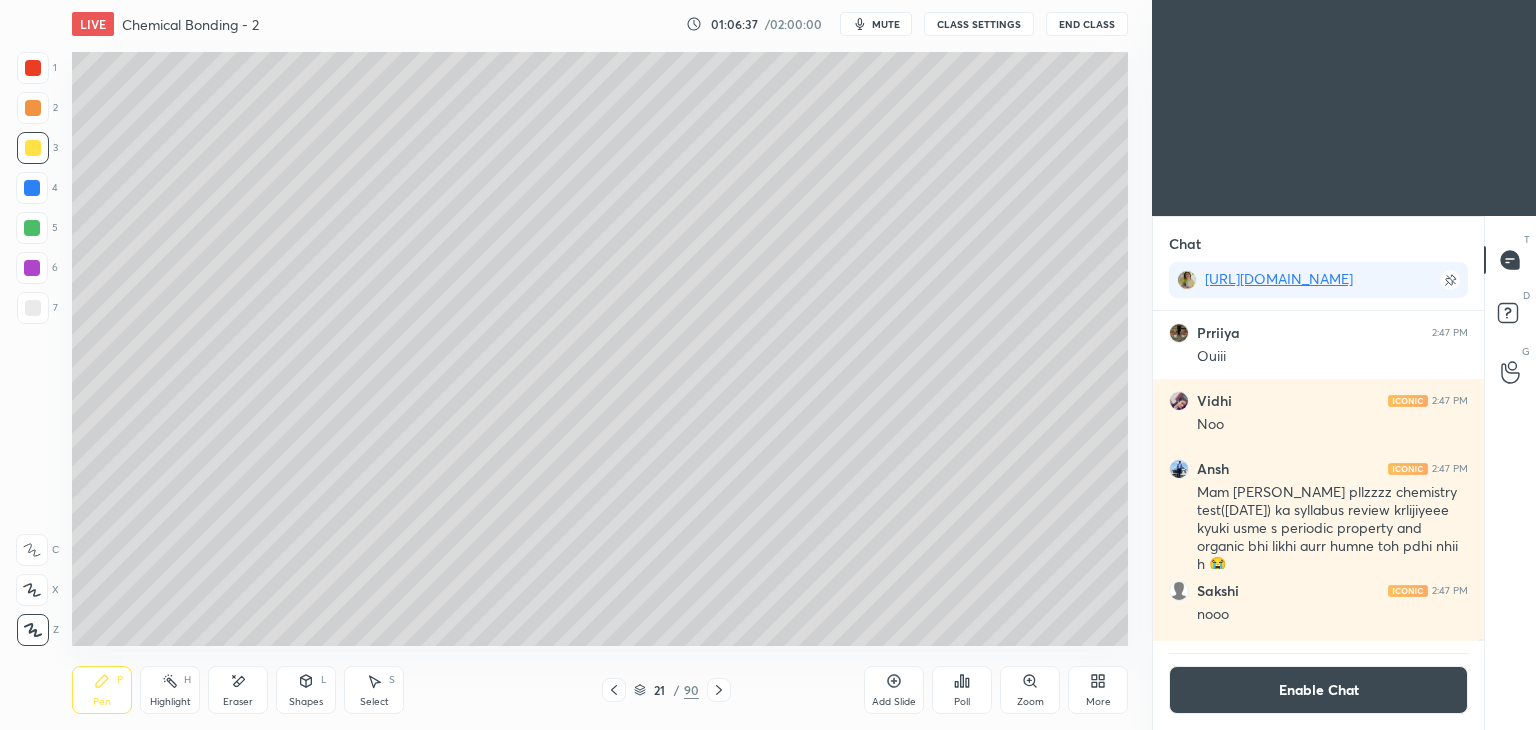 click on "1 2 3 4 5 6 7 C X Z E E Erase all   H H" at bounding box center [32, 349] 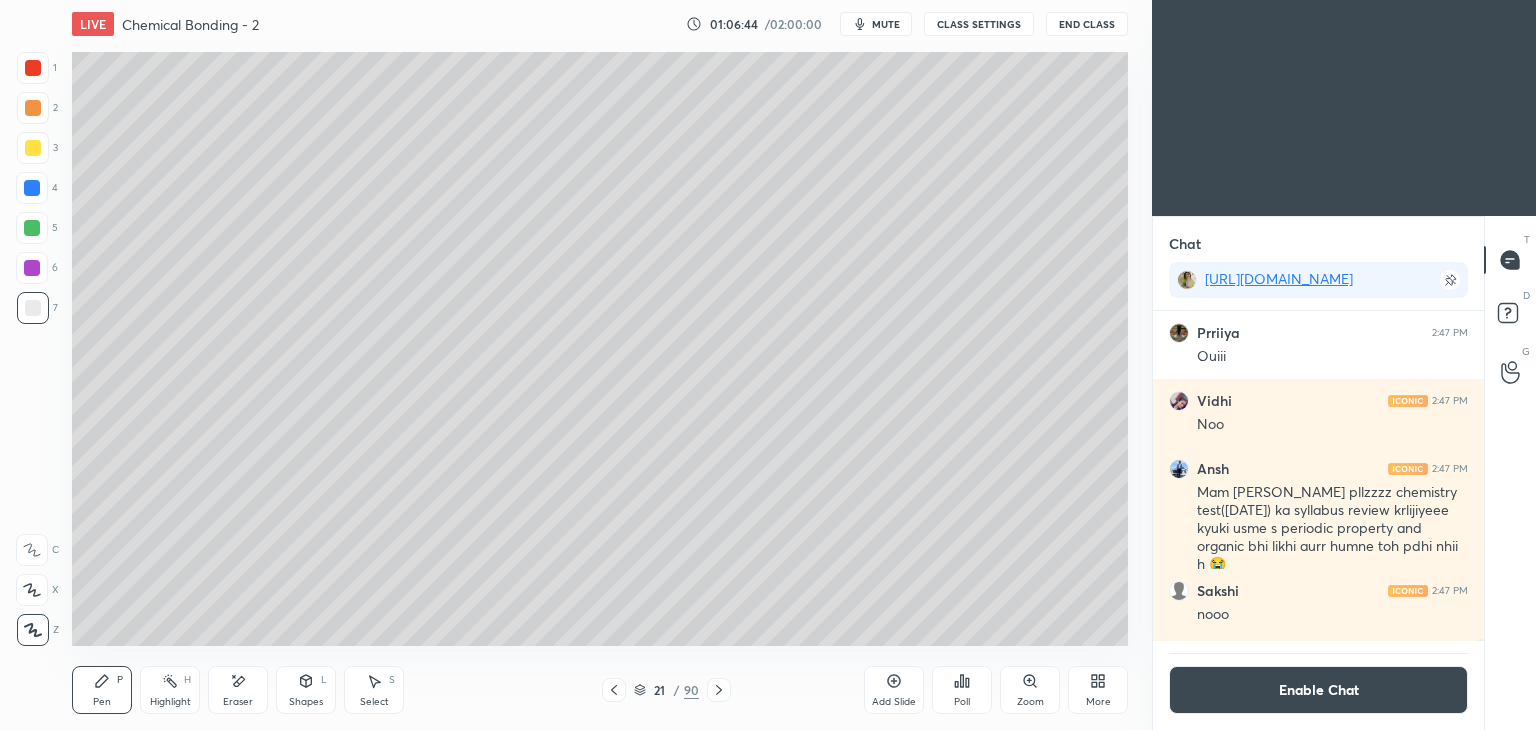 click on "Highlight H" at bounding box center (170, 690) 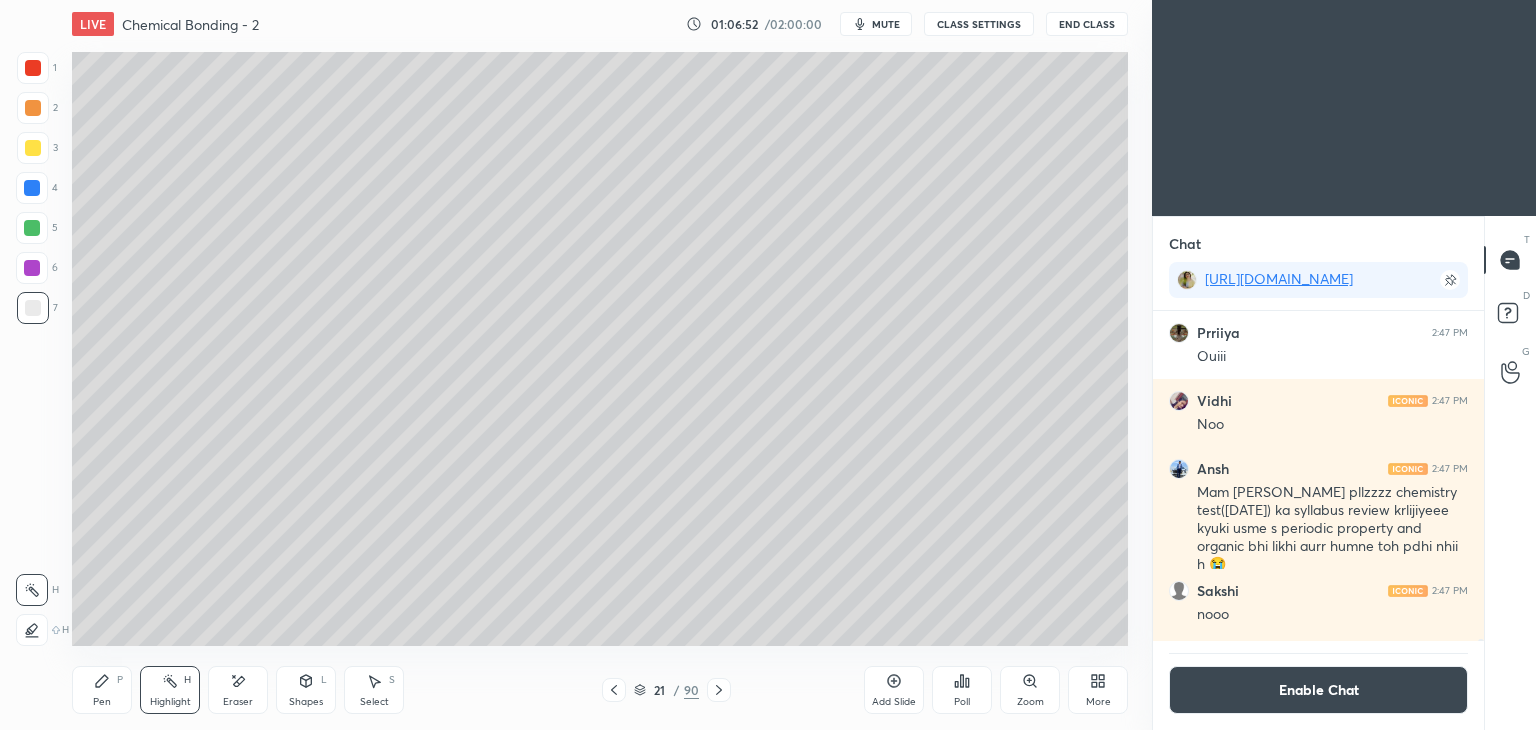 click on "Pen" at bounding box center (102, 702) 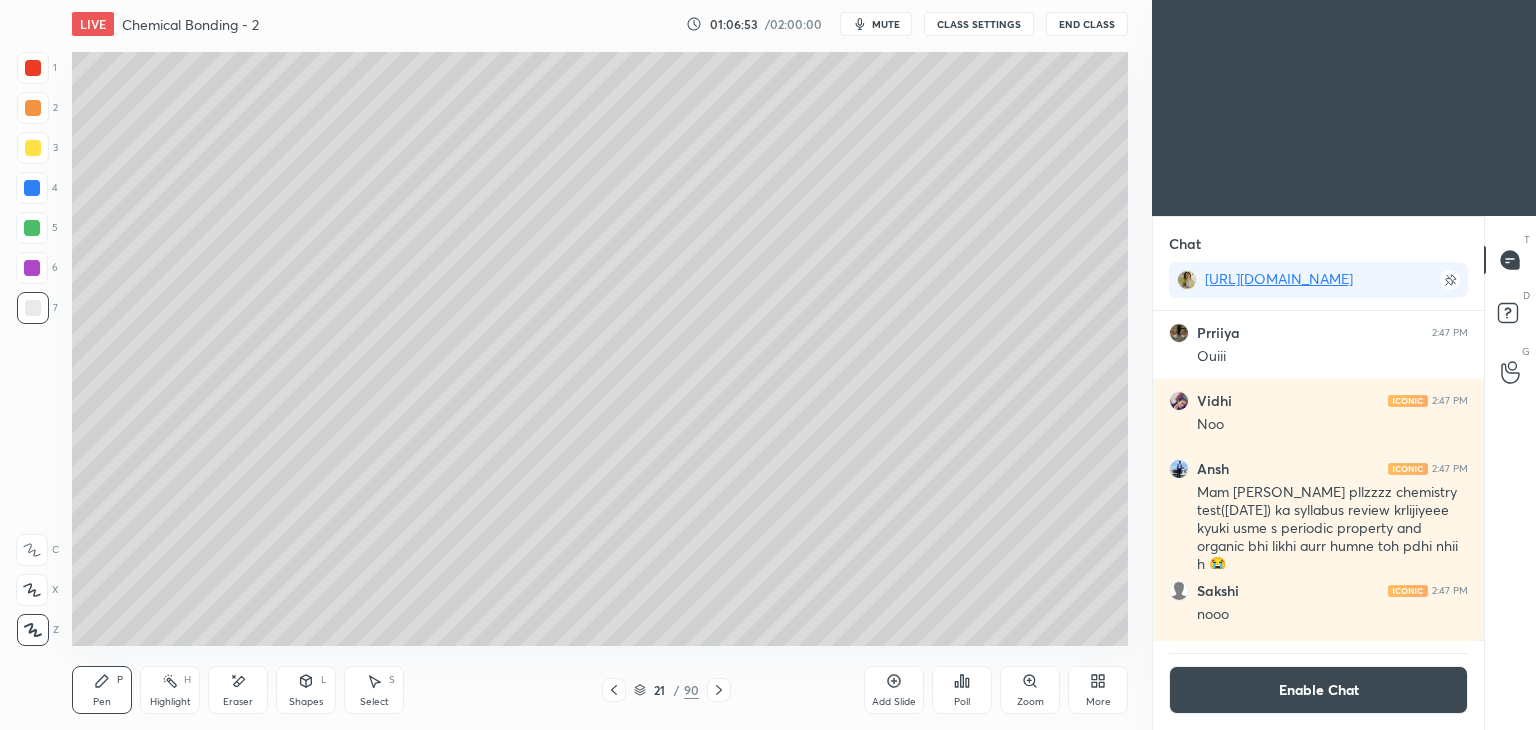 click at bounding box center [32, 228] 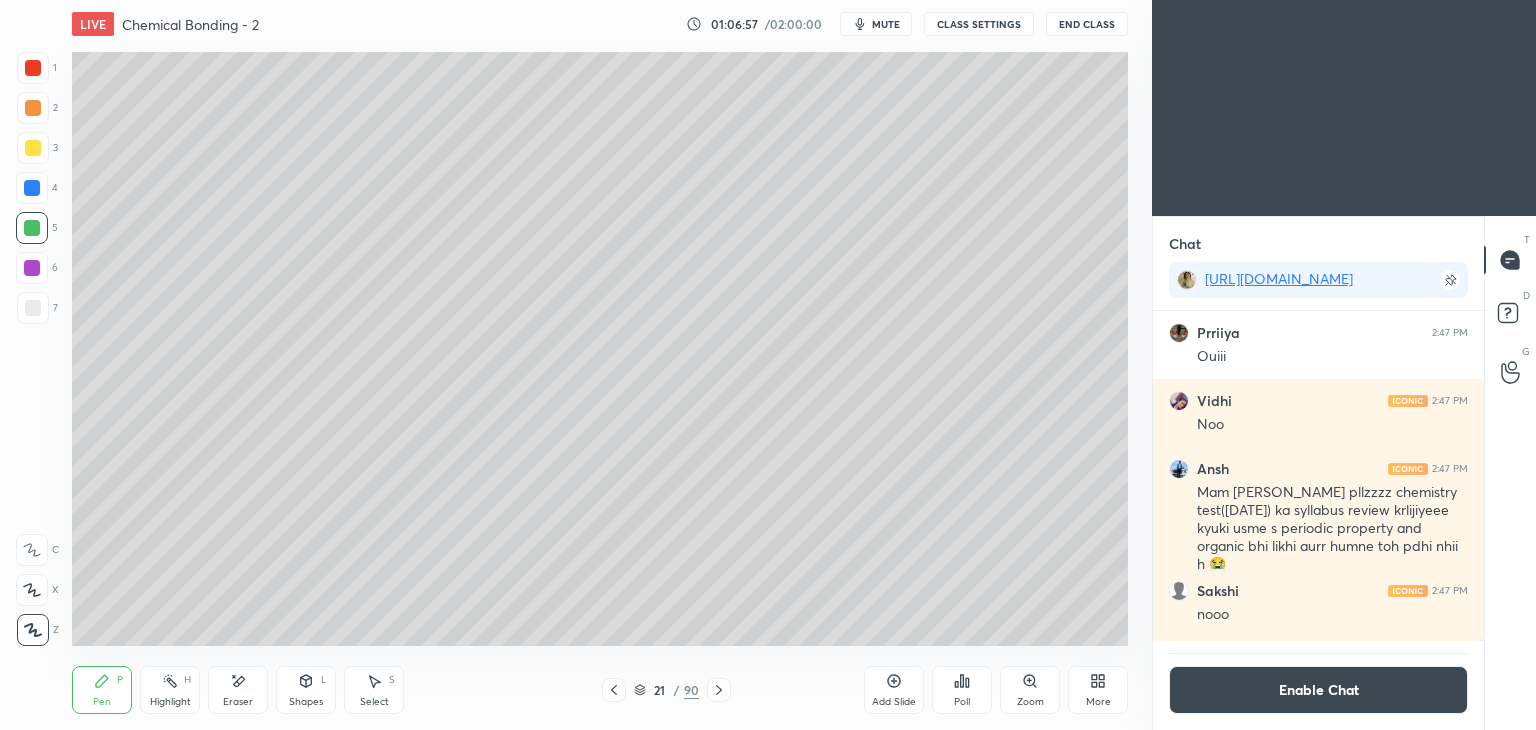 click on "Eraser" at bounding box center (238, 690) 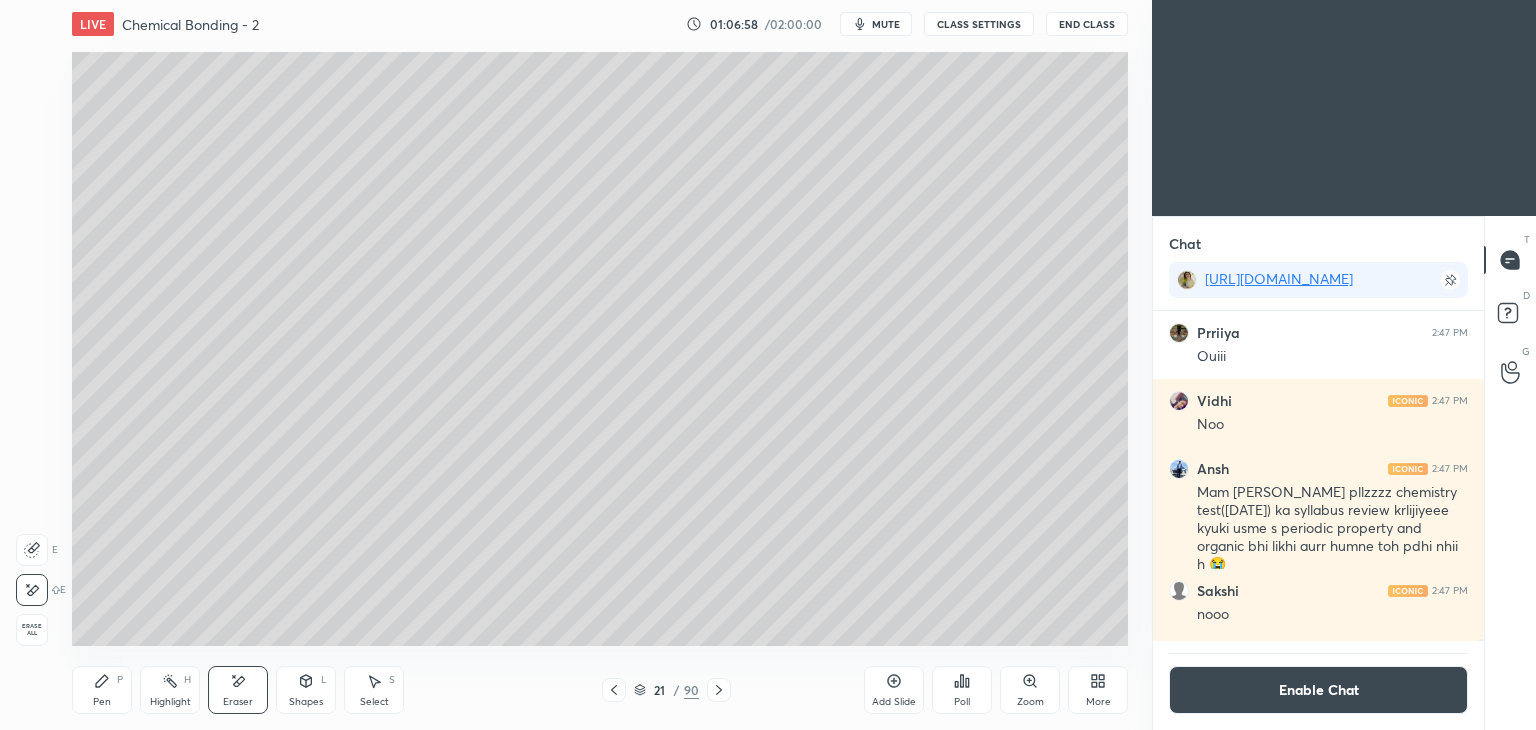 click on "Pen" at bounding box center [102, 702] 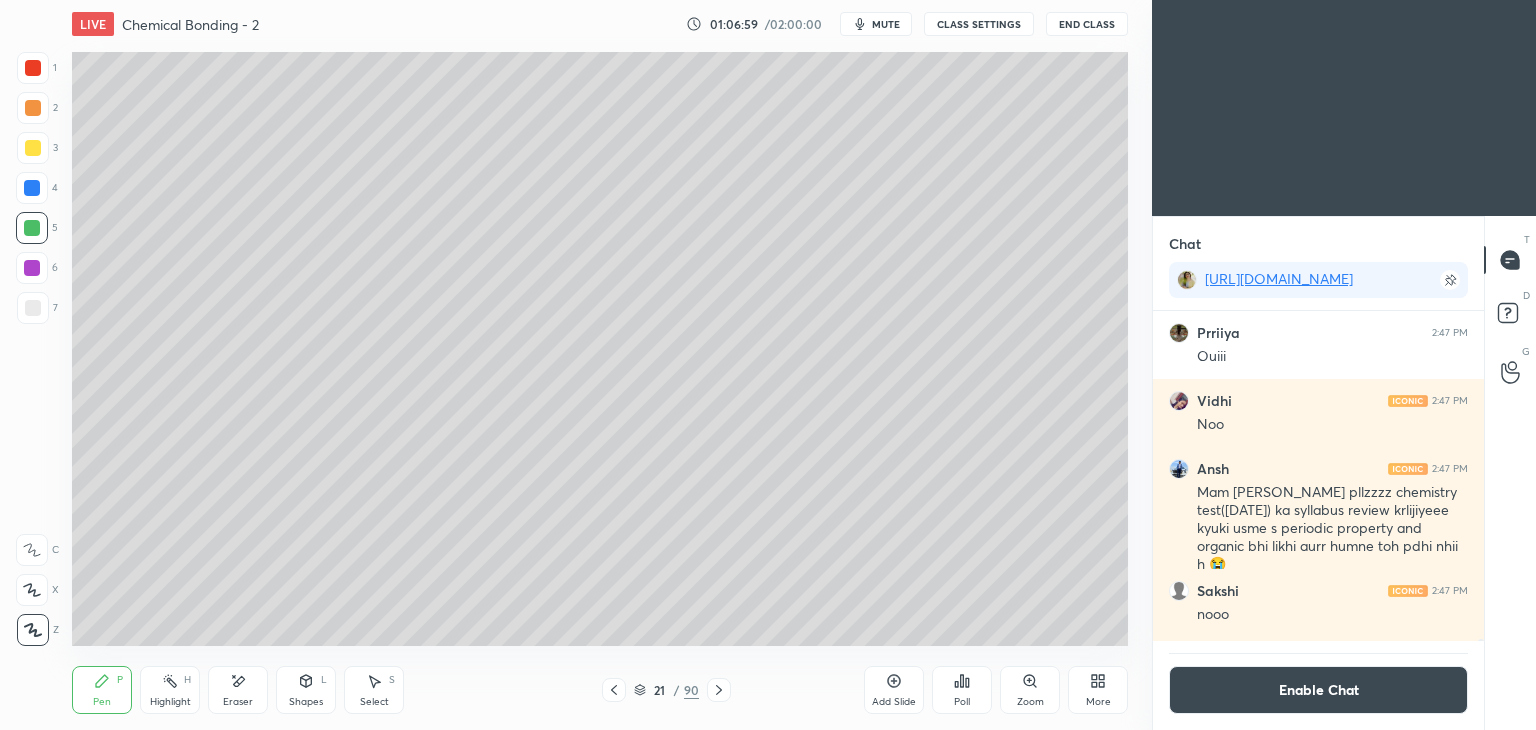click at bounding box center (33, 308) 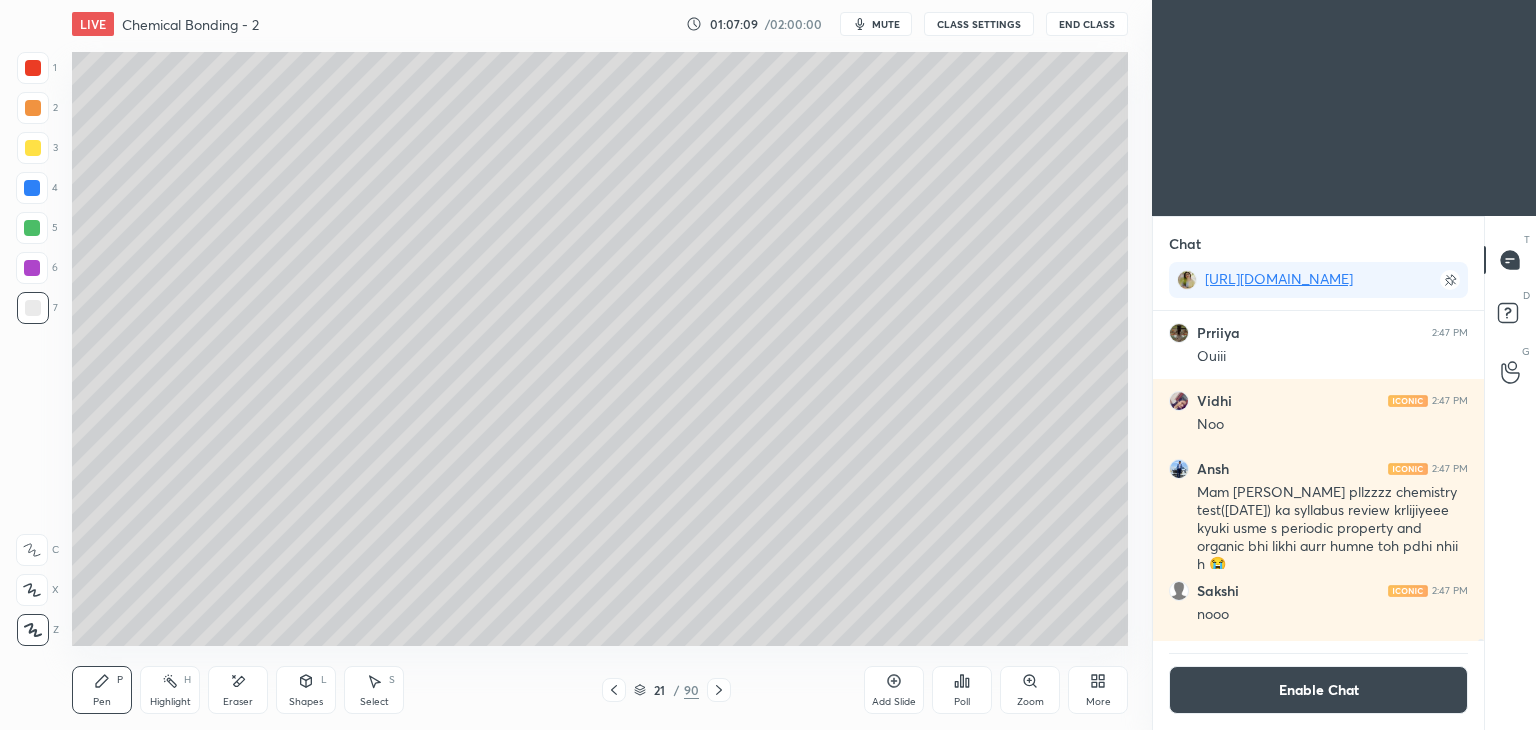 click at bounding box center (32, 228) 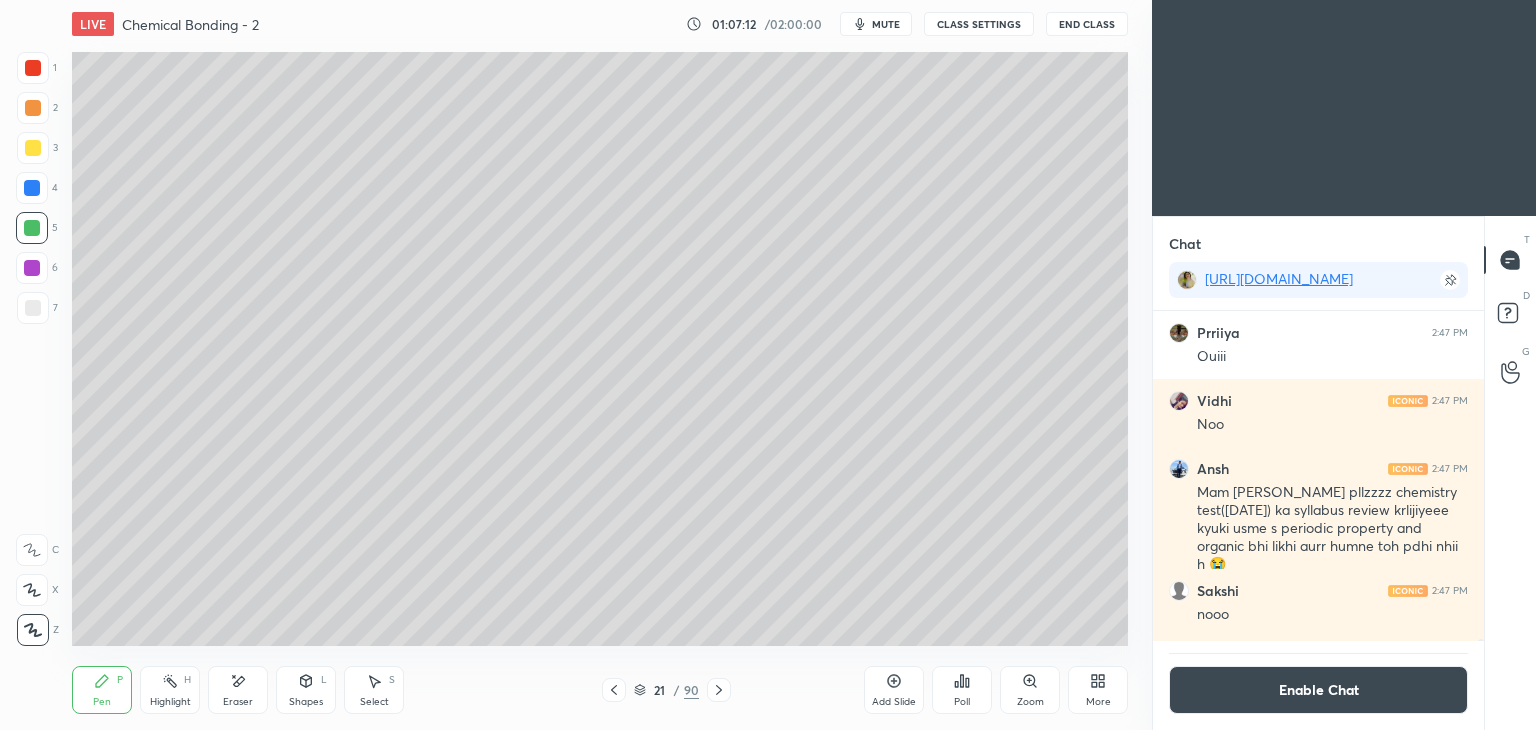 click at bounding box center [33, 308] 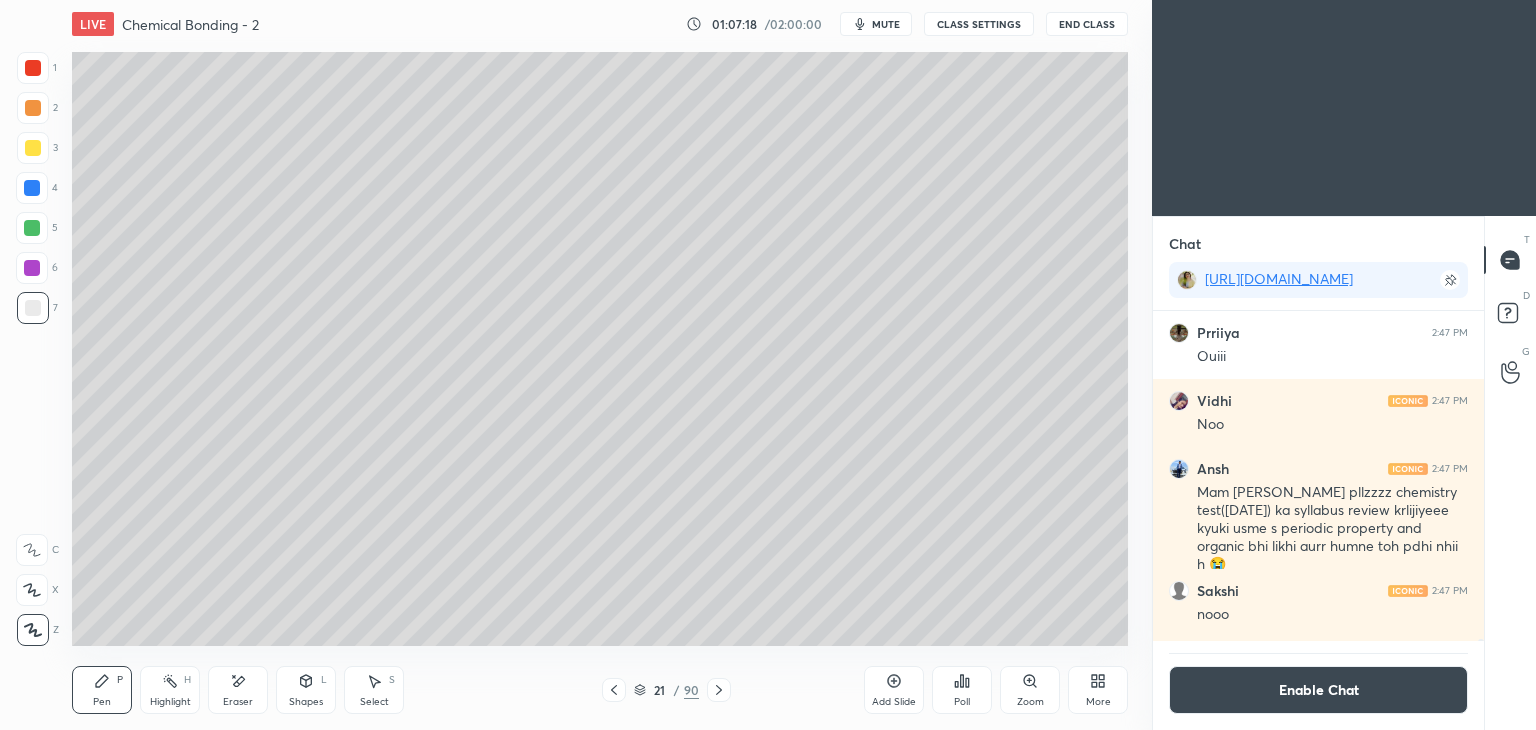 click on "Highlight" at bounding box center (170, 702) 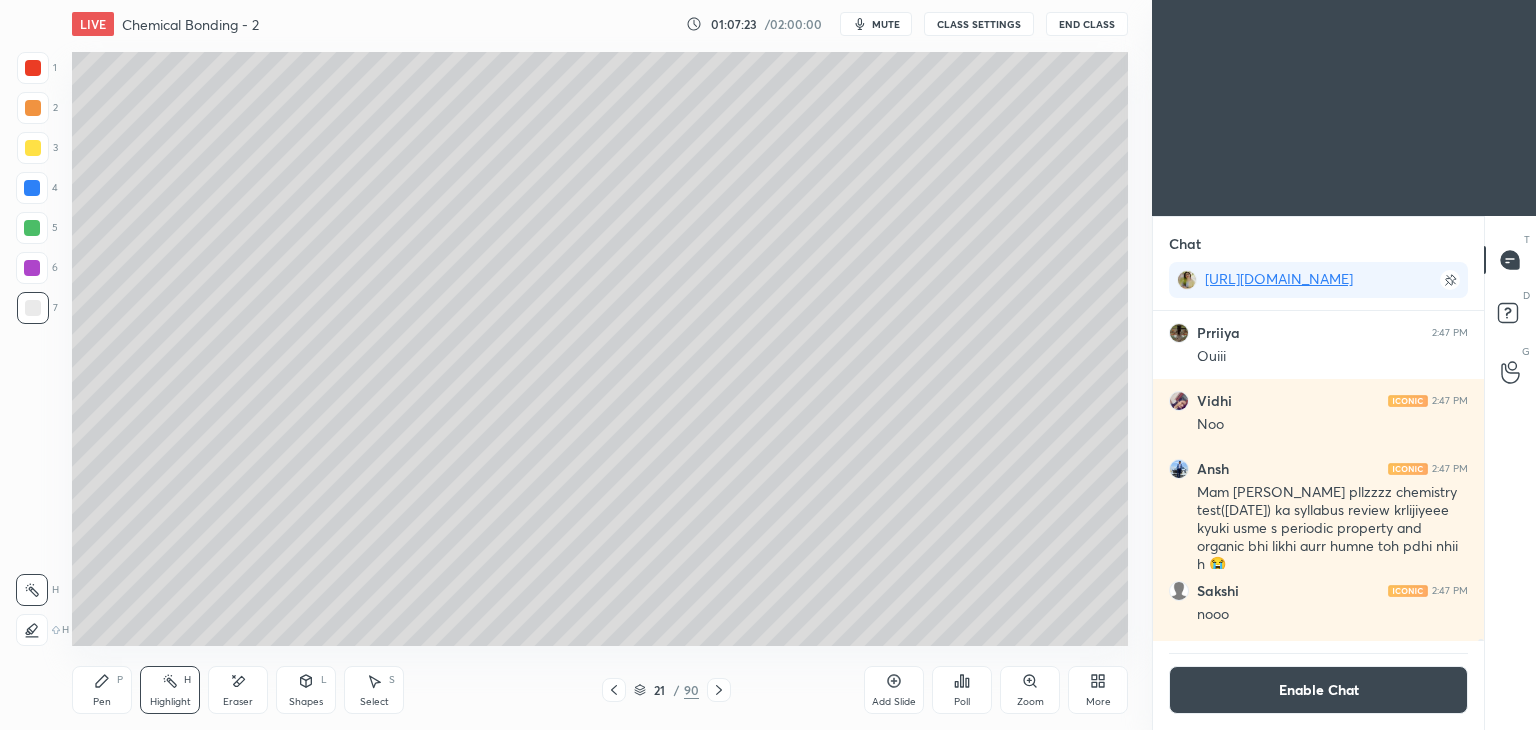 click at bounding box center [32, 630] 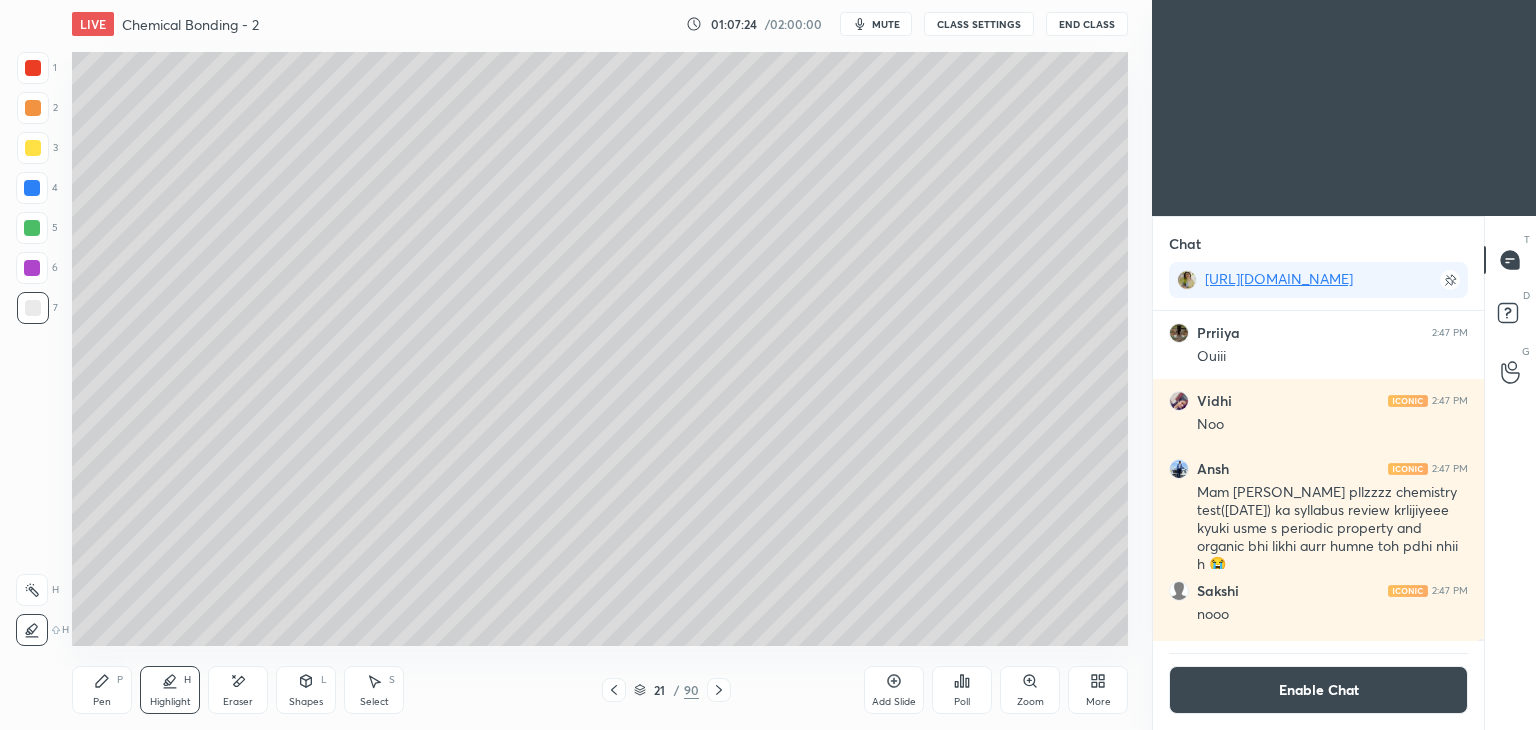 click at bounding box center (32, 188) 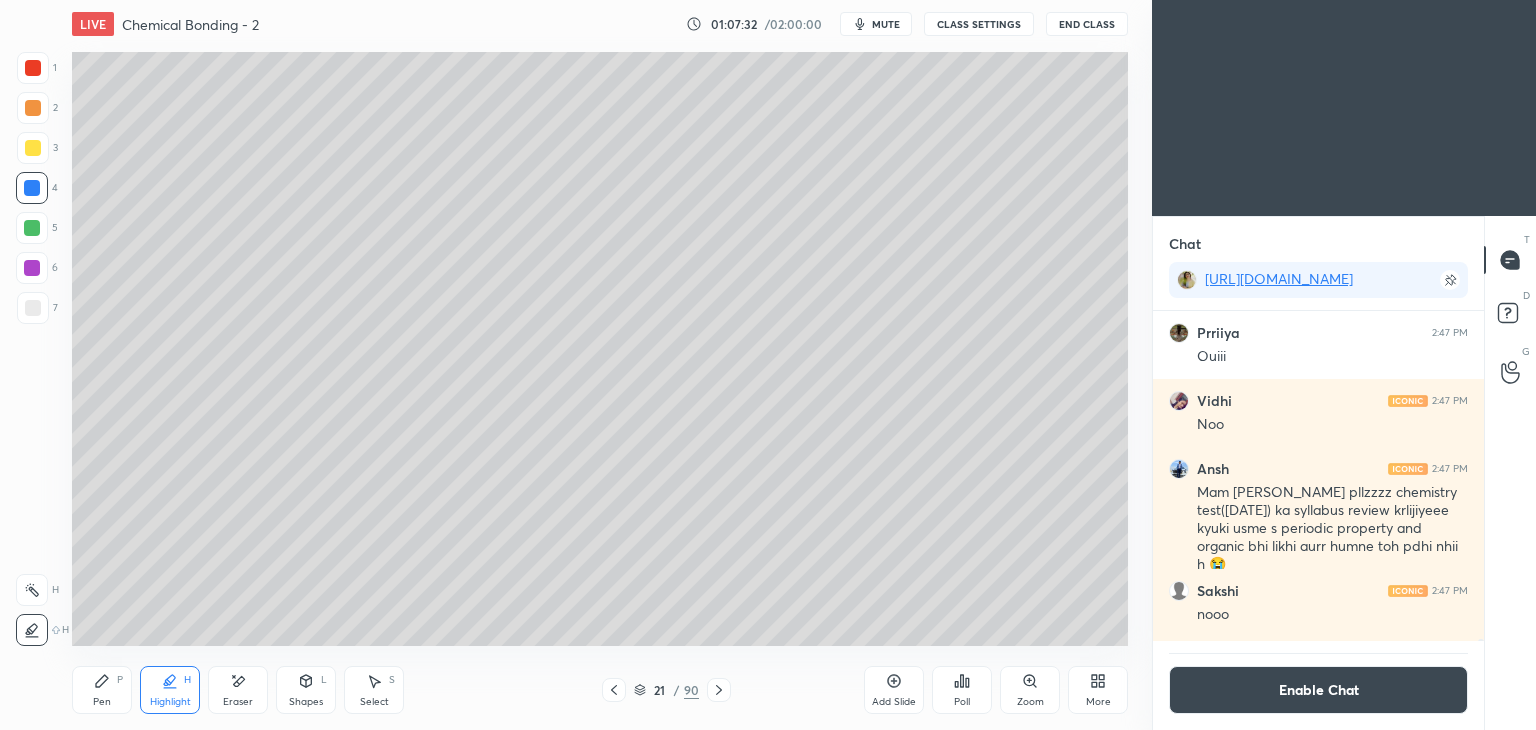 click 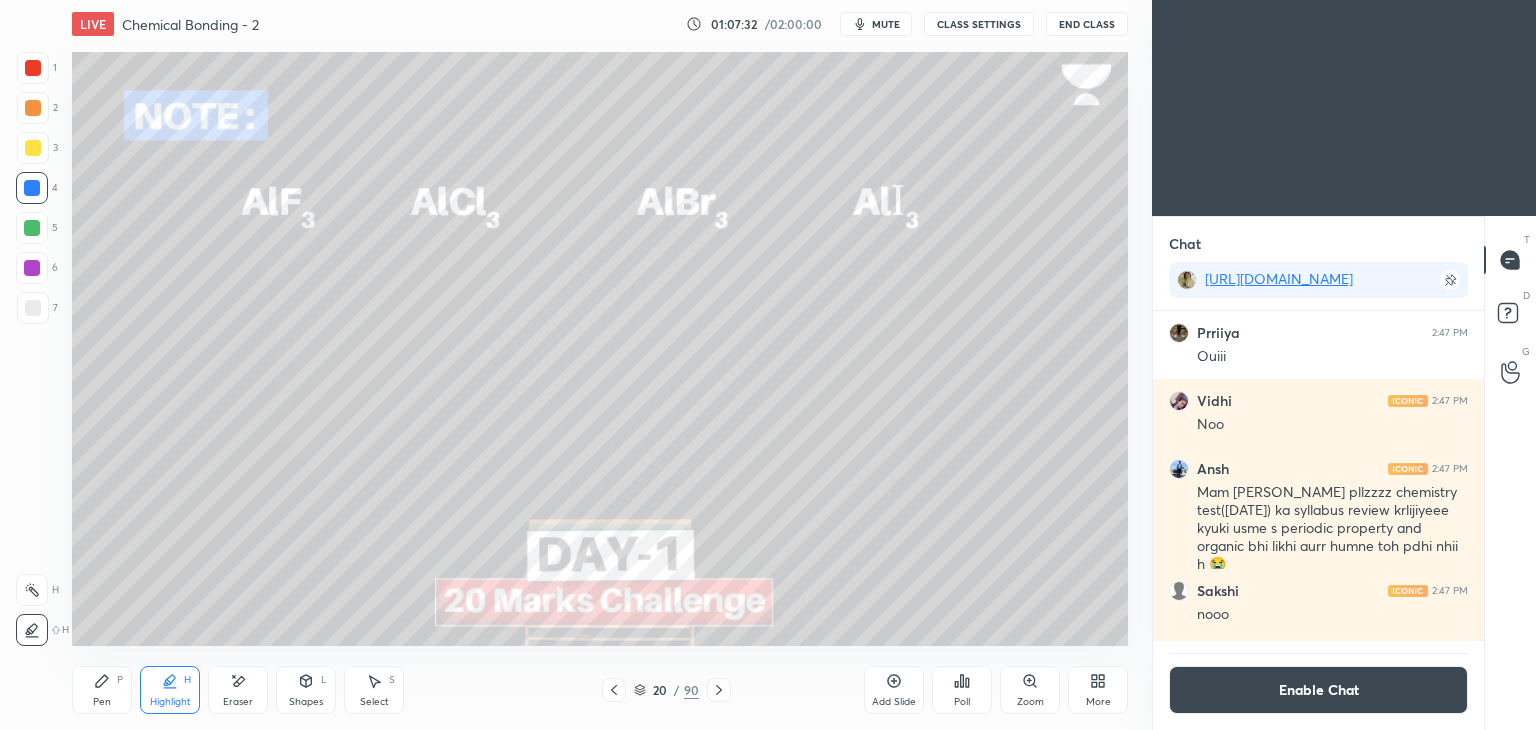 click on "Pen" at bounding box center (102, 702) 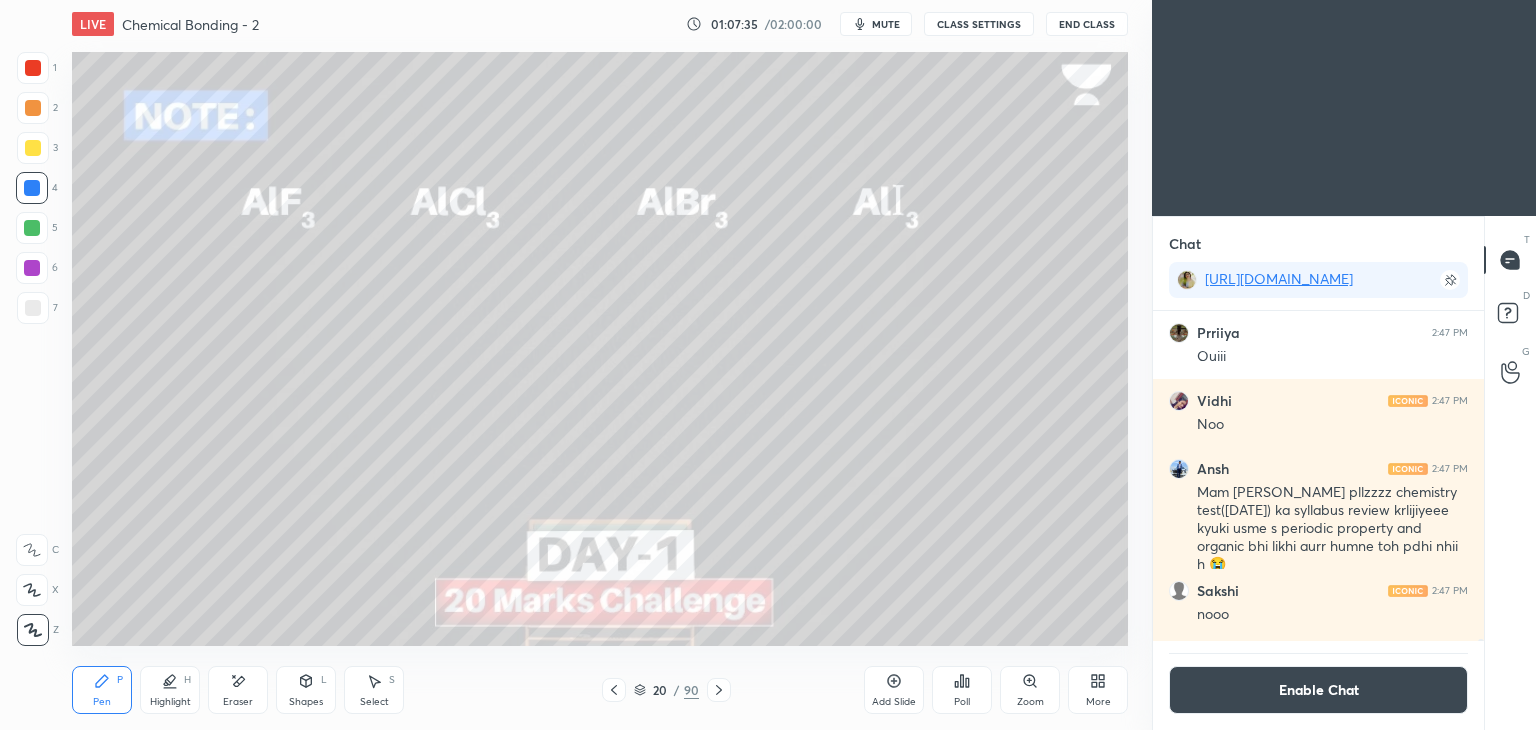 click on "3" at bounding box center [37, 148] 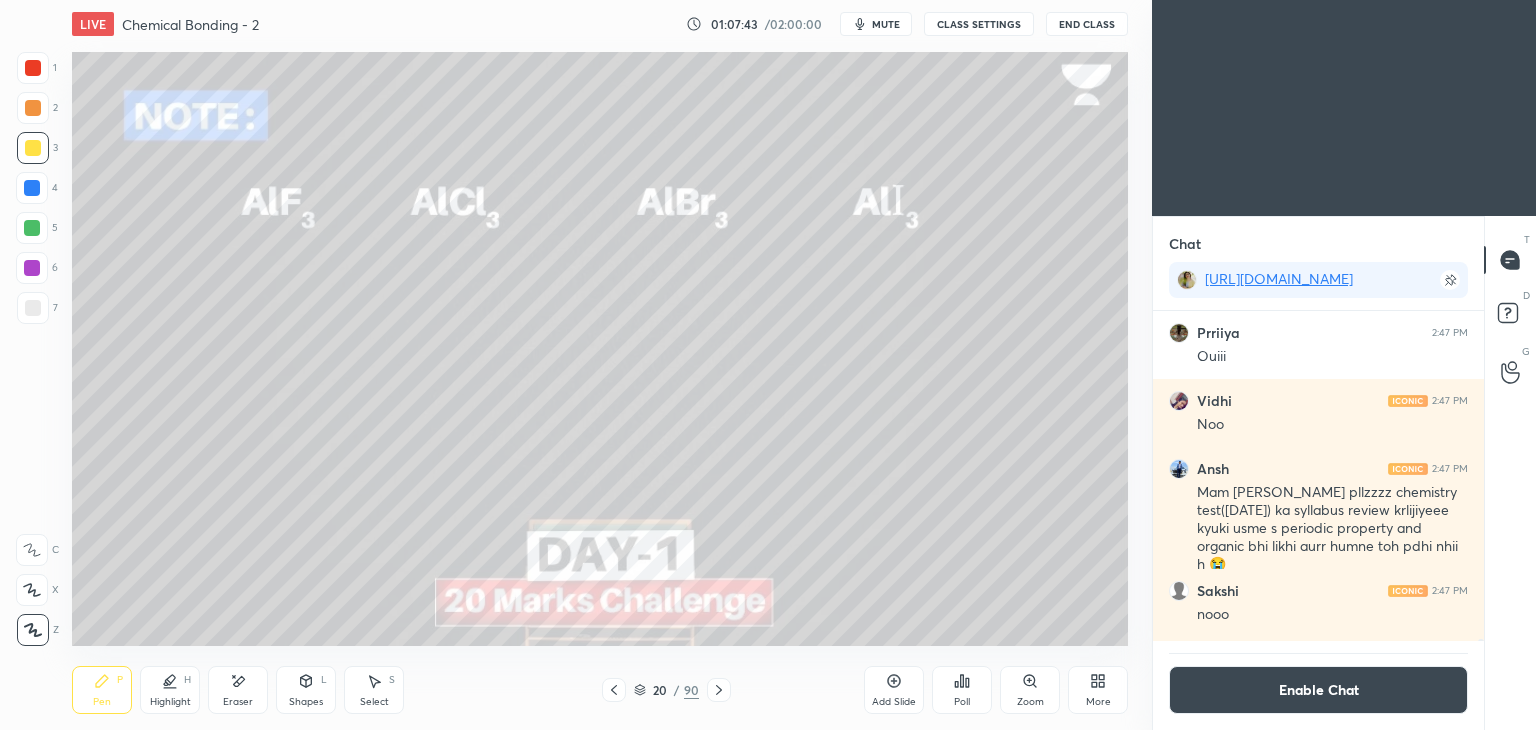 click at bounding box center (33, 308) 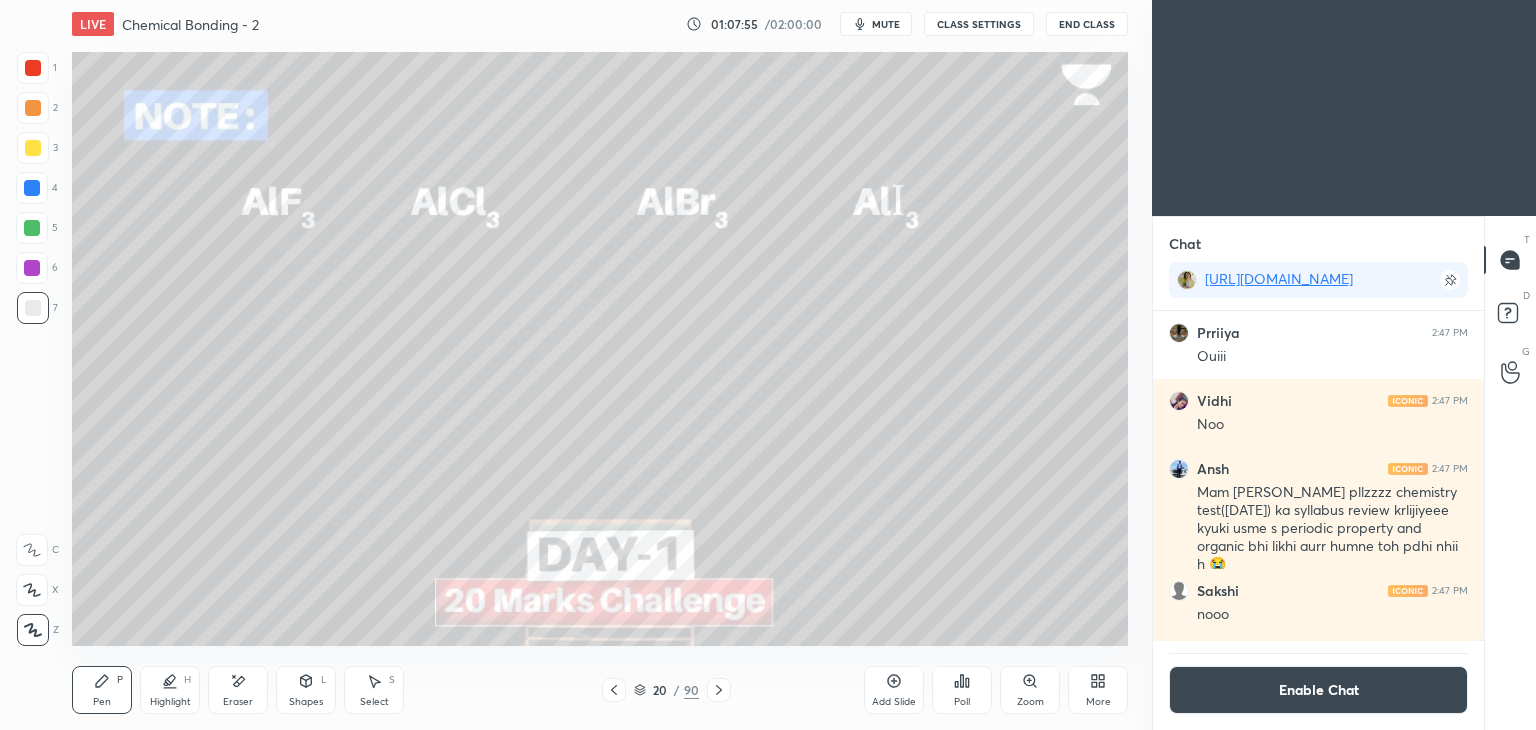 click at bounding box center [32, 268] 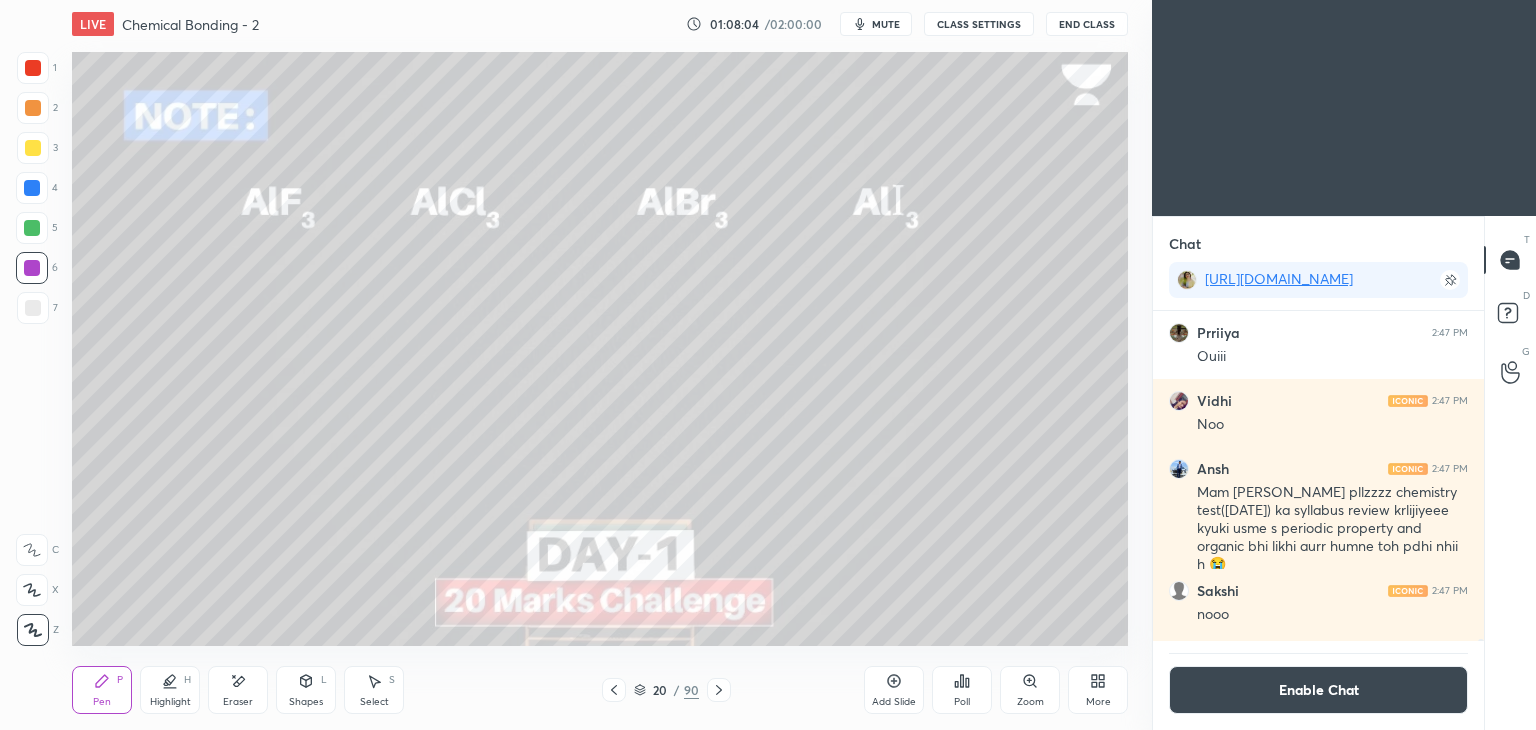 click at bounding box center (33, 308) 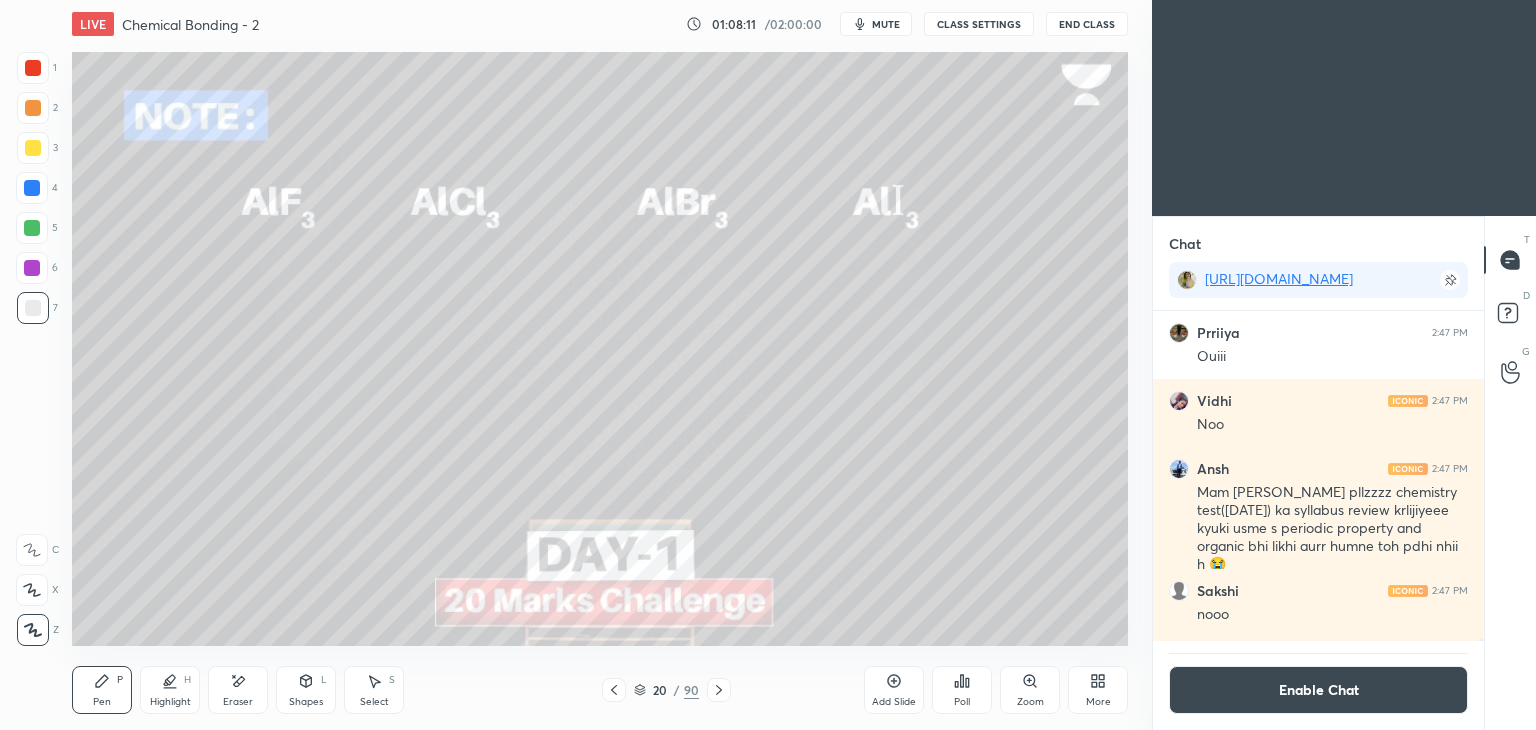 click 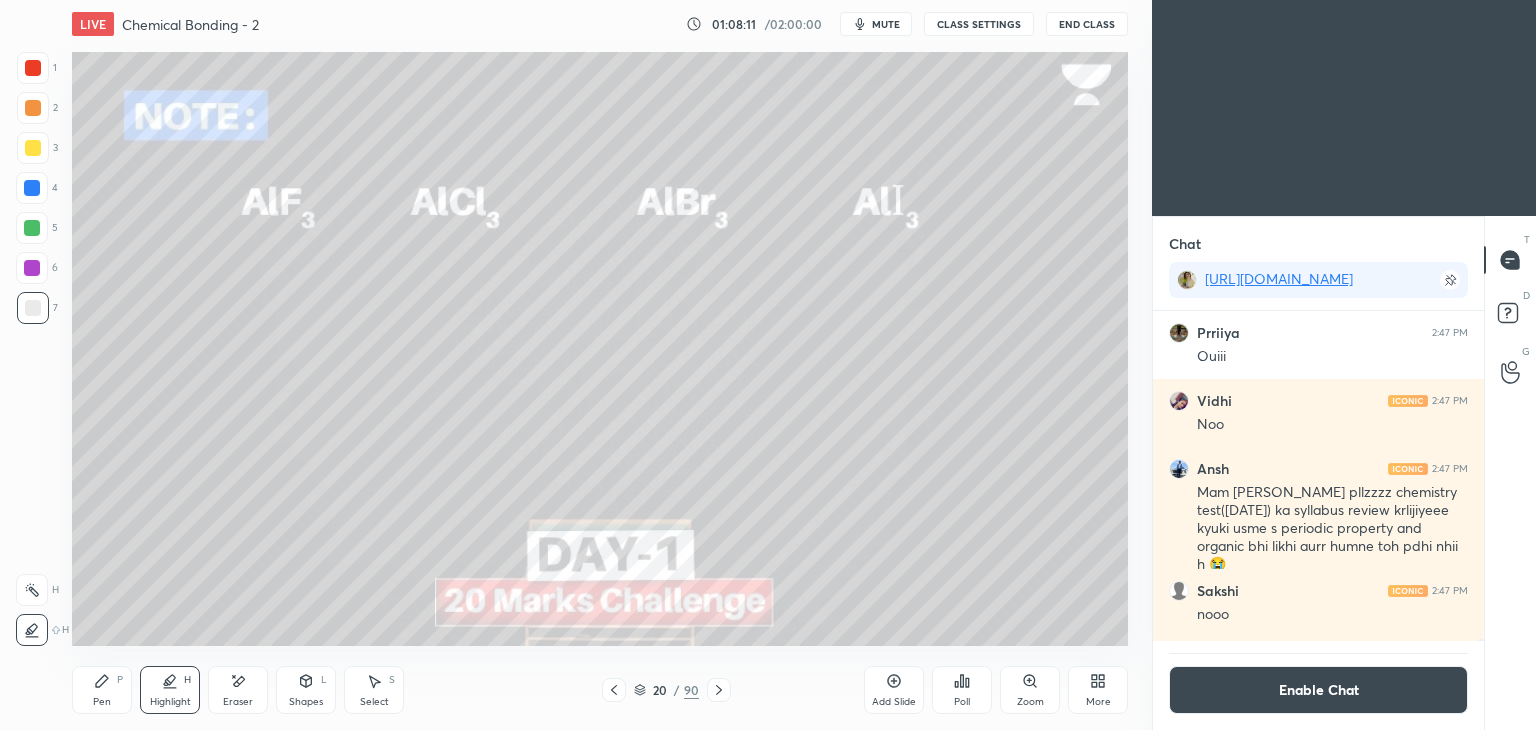 click 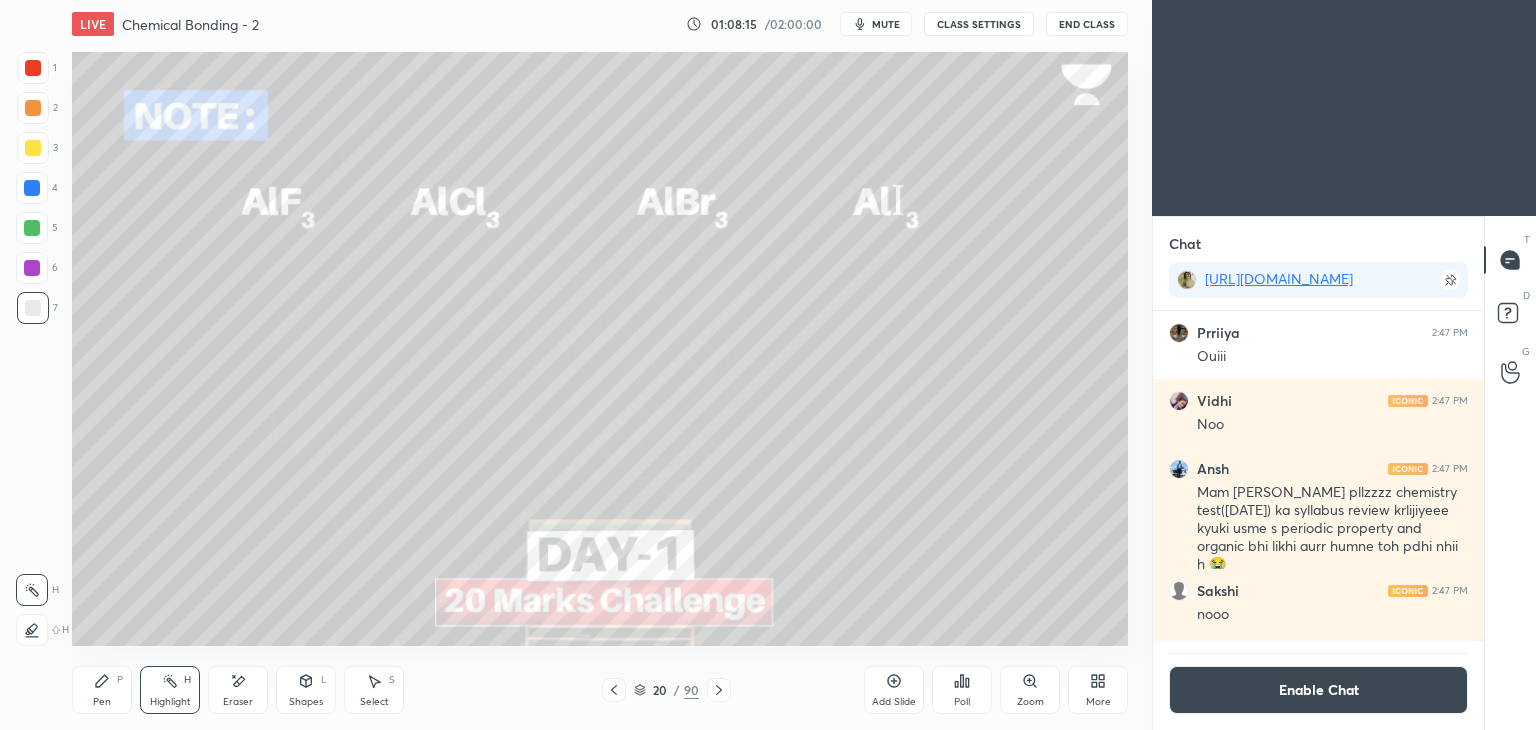 click 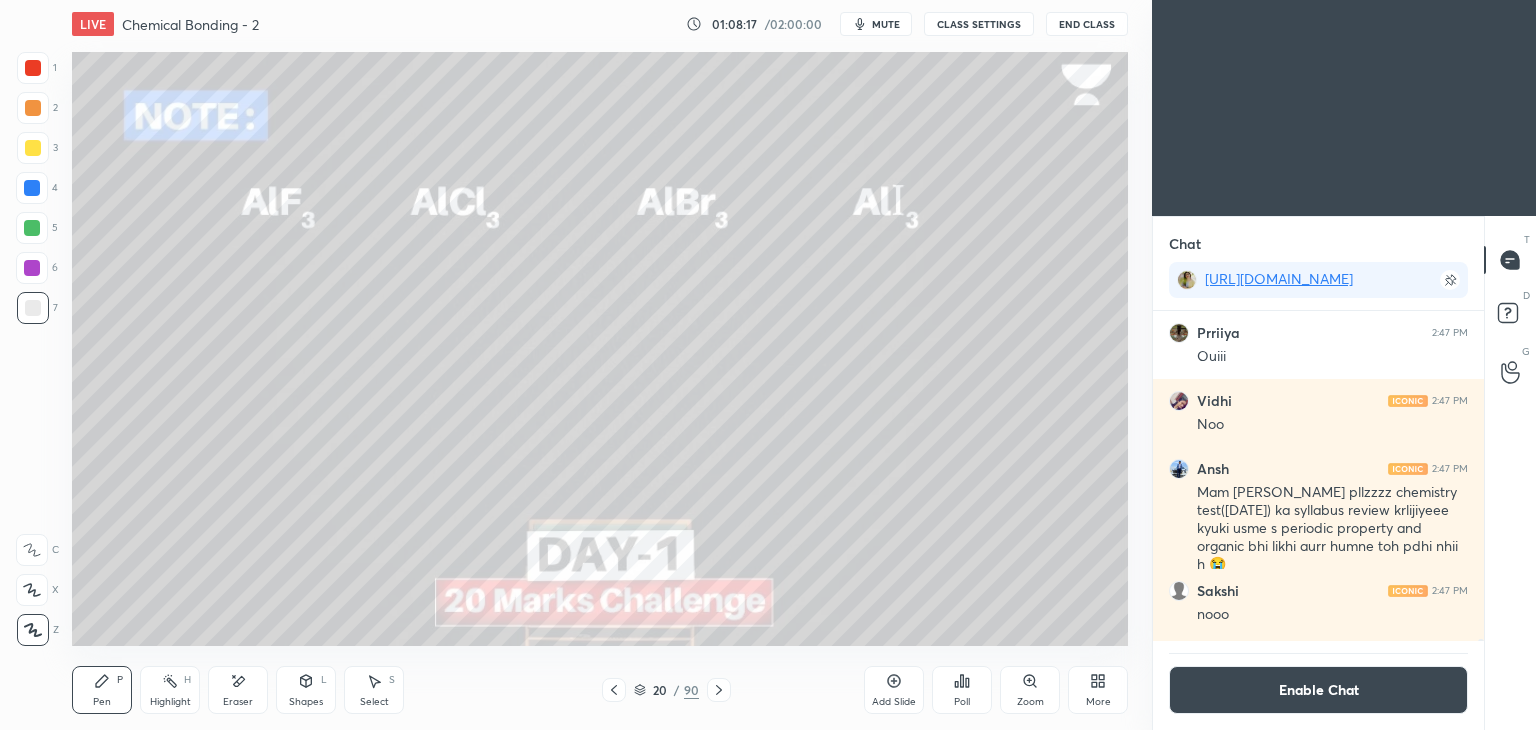 click 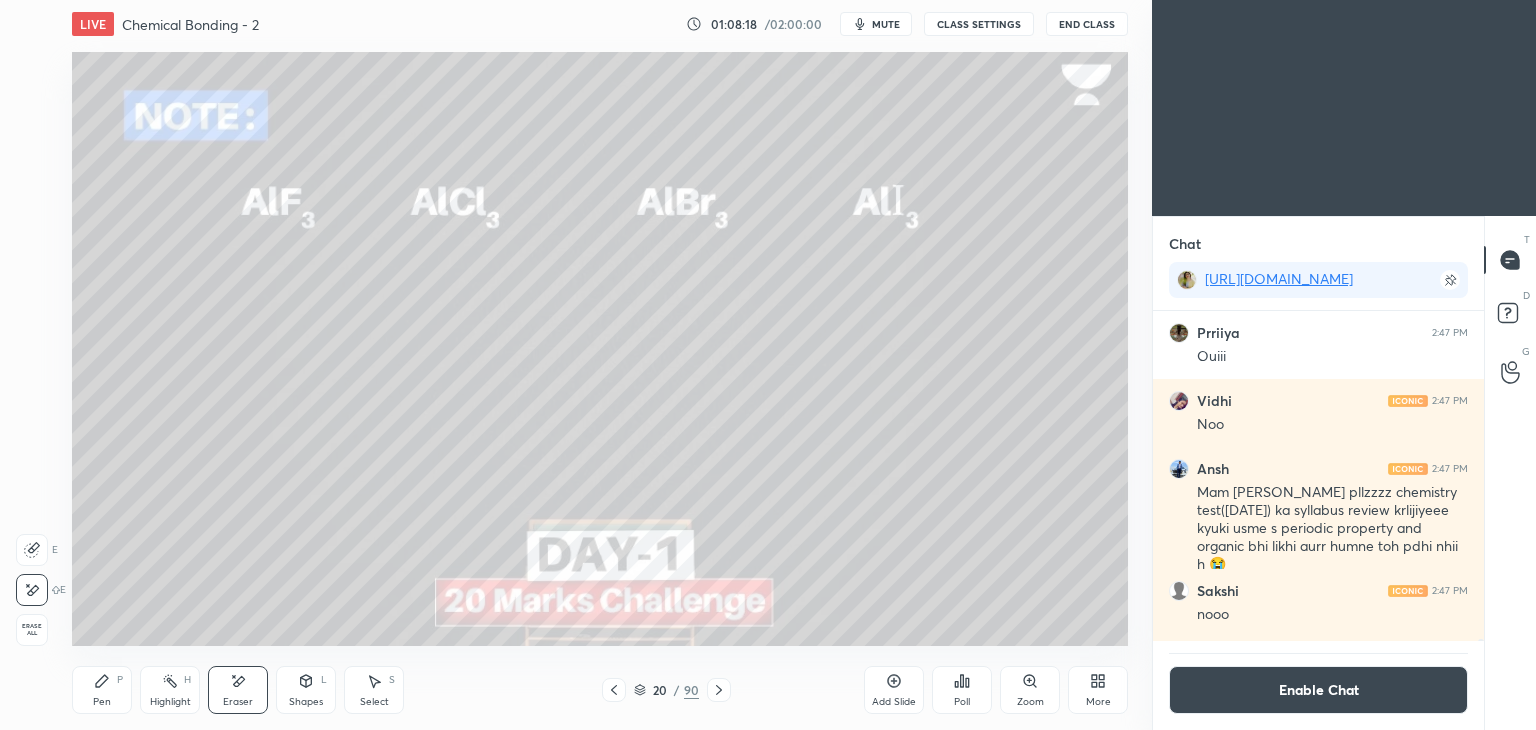 click on "Pen P" at bounding box center (102, 690) 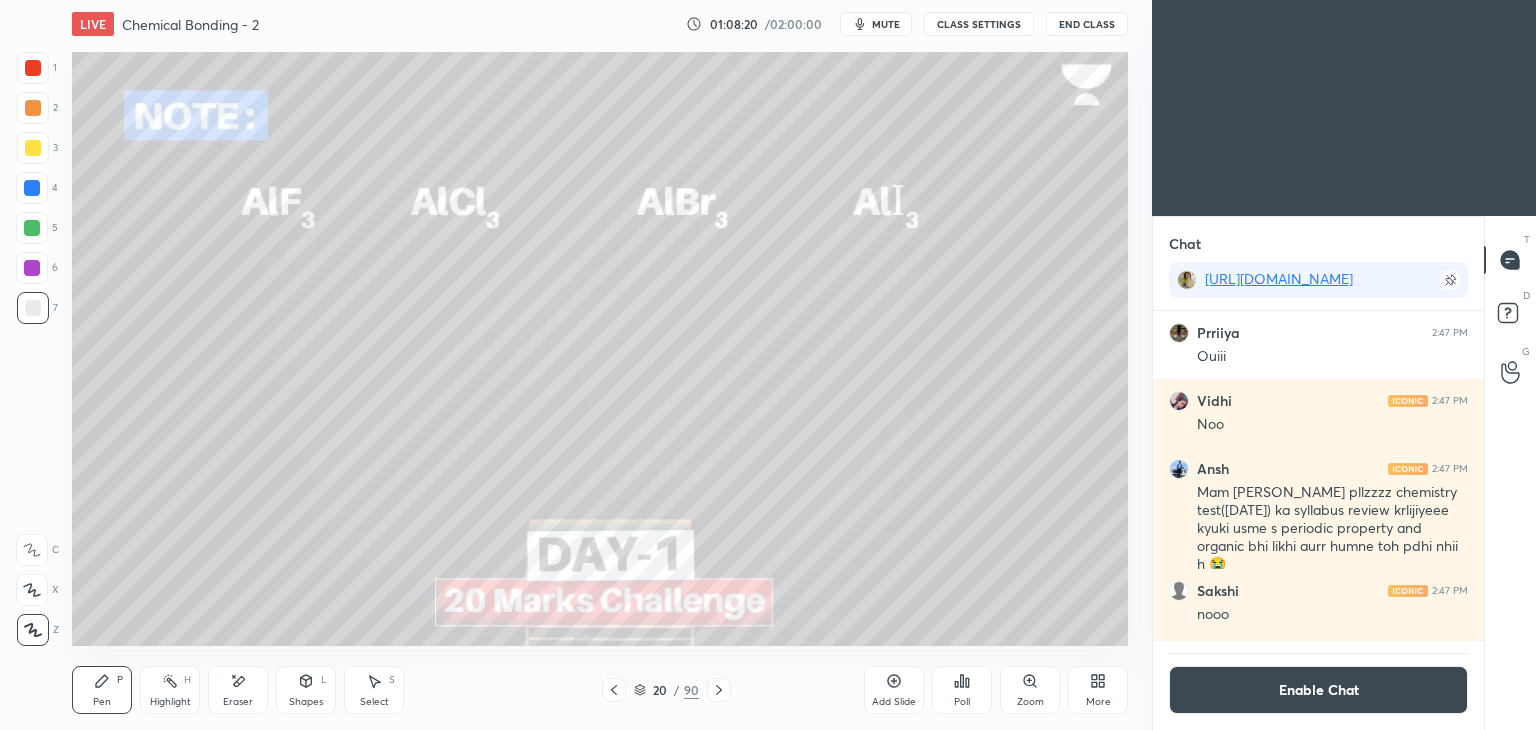 click at bounding box center (32, 268) 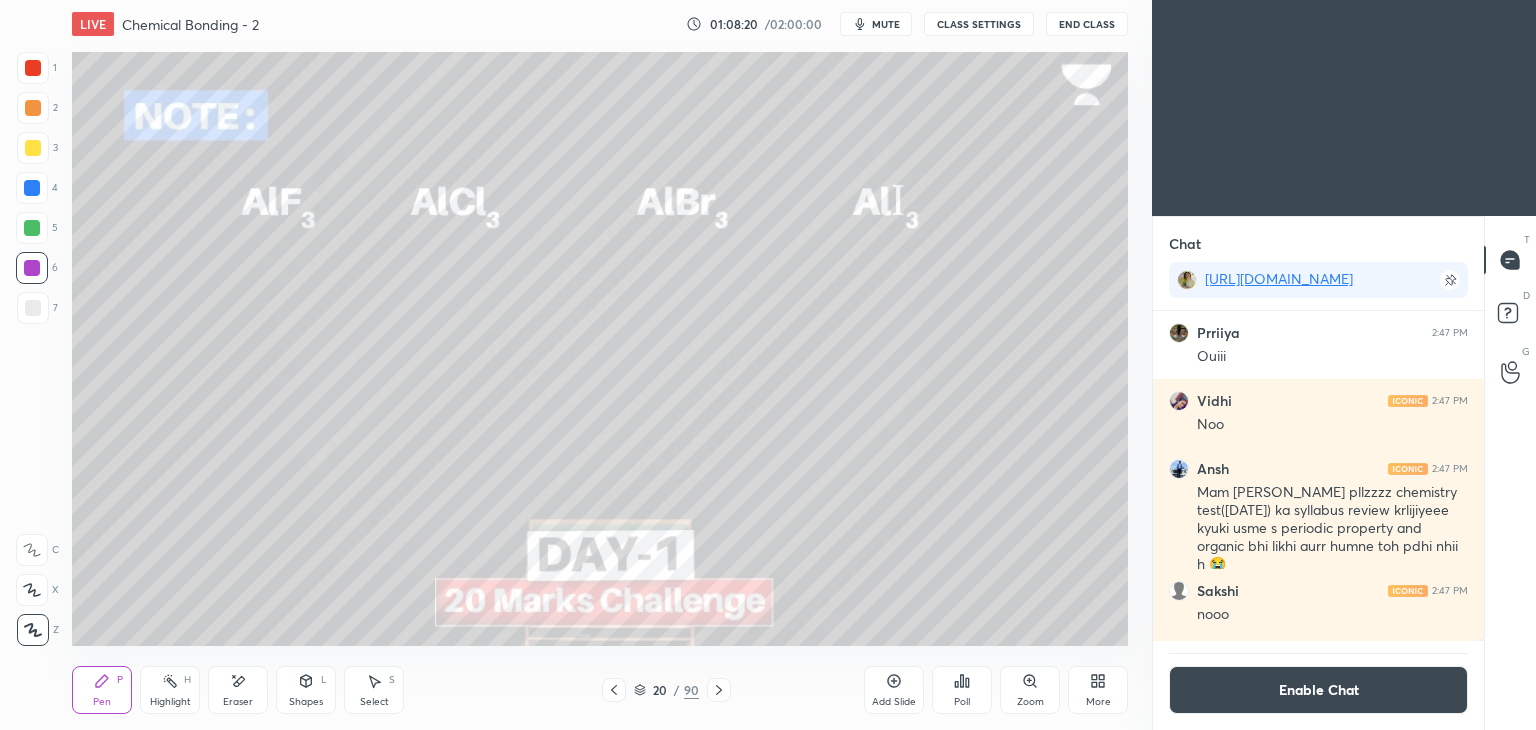 click at bounding box center [32, 228] 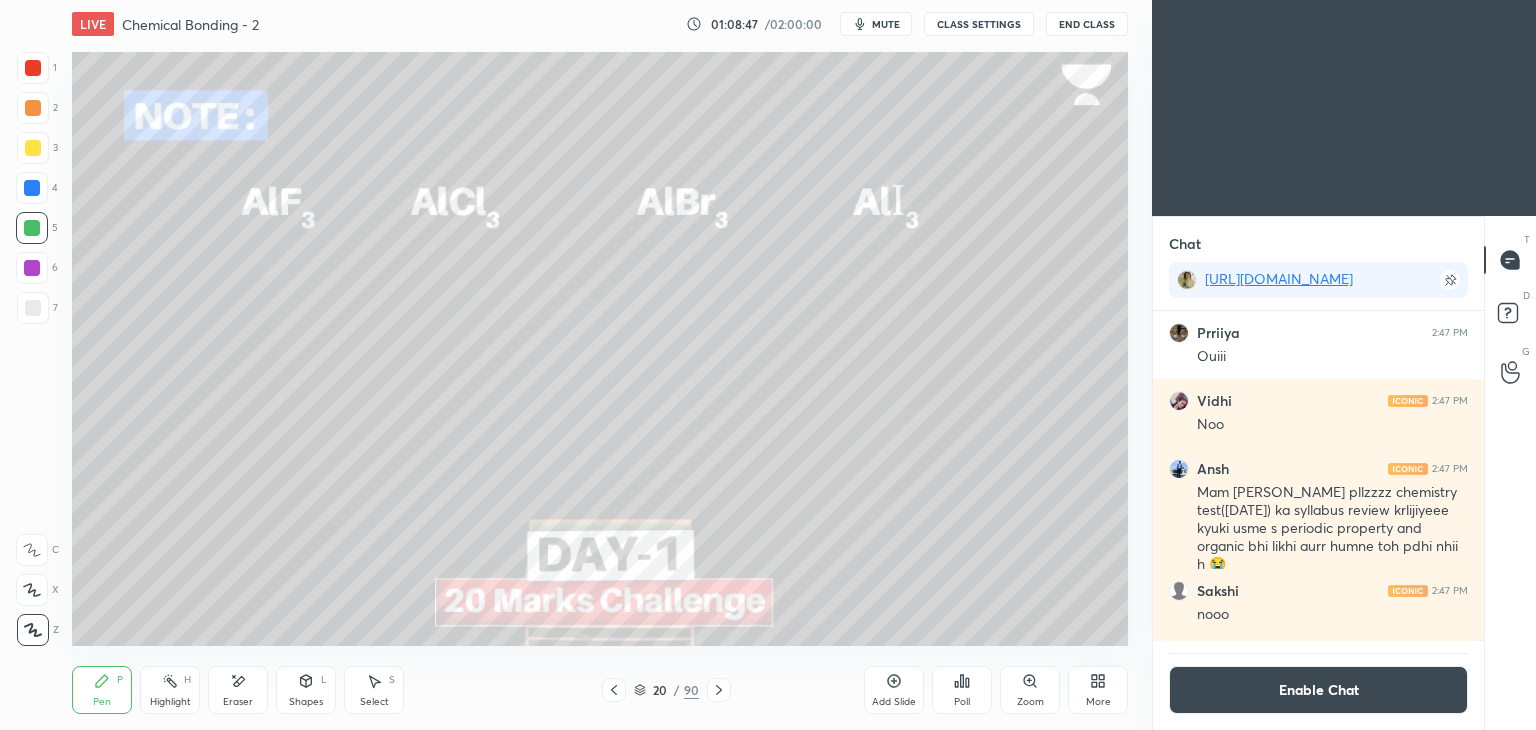 click on "Enable Chat" at bounding box center (1318, 690) 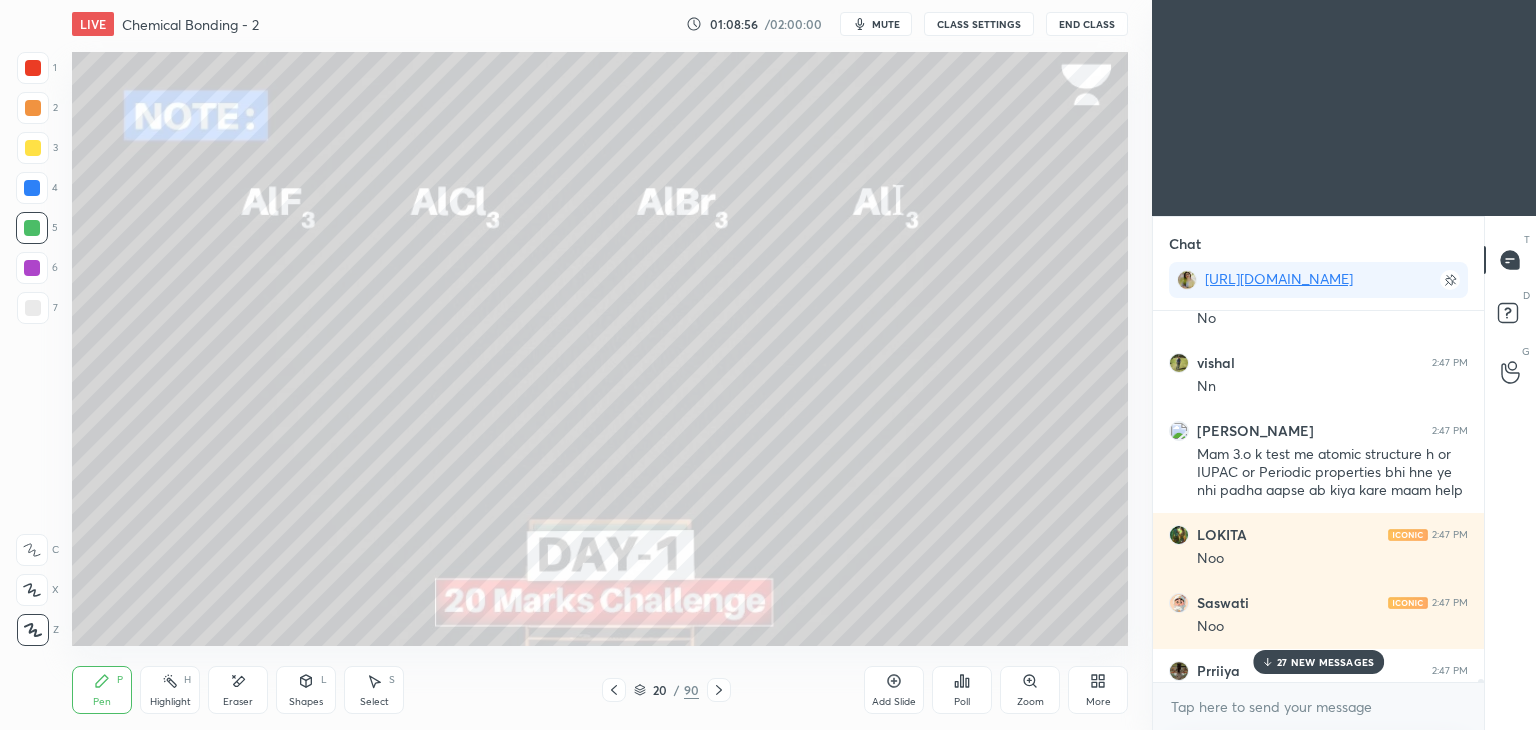 click on "27 NEW MESSAGES" at bounding box center (1325, 662) 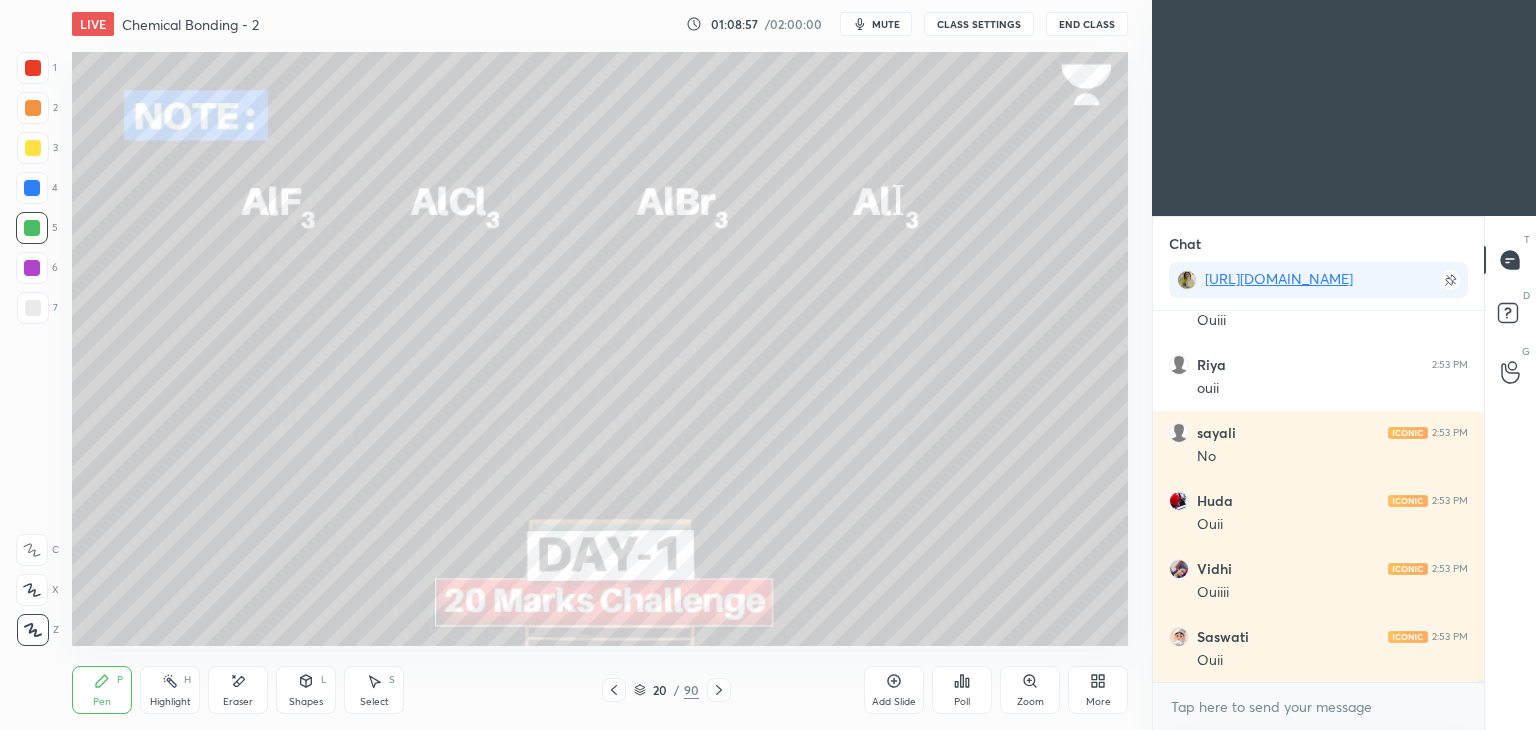 scroll, scrollTop: 64954, scrollLeft: 0, axis: vertical 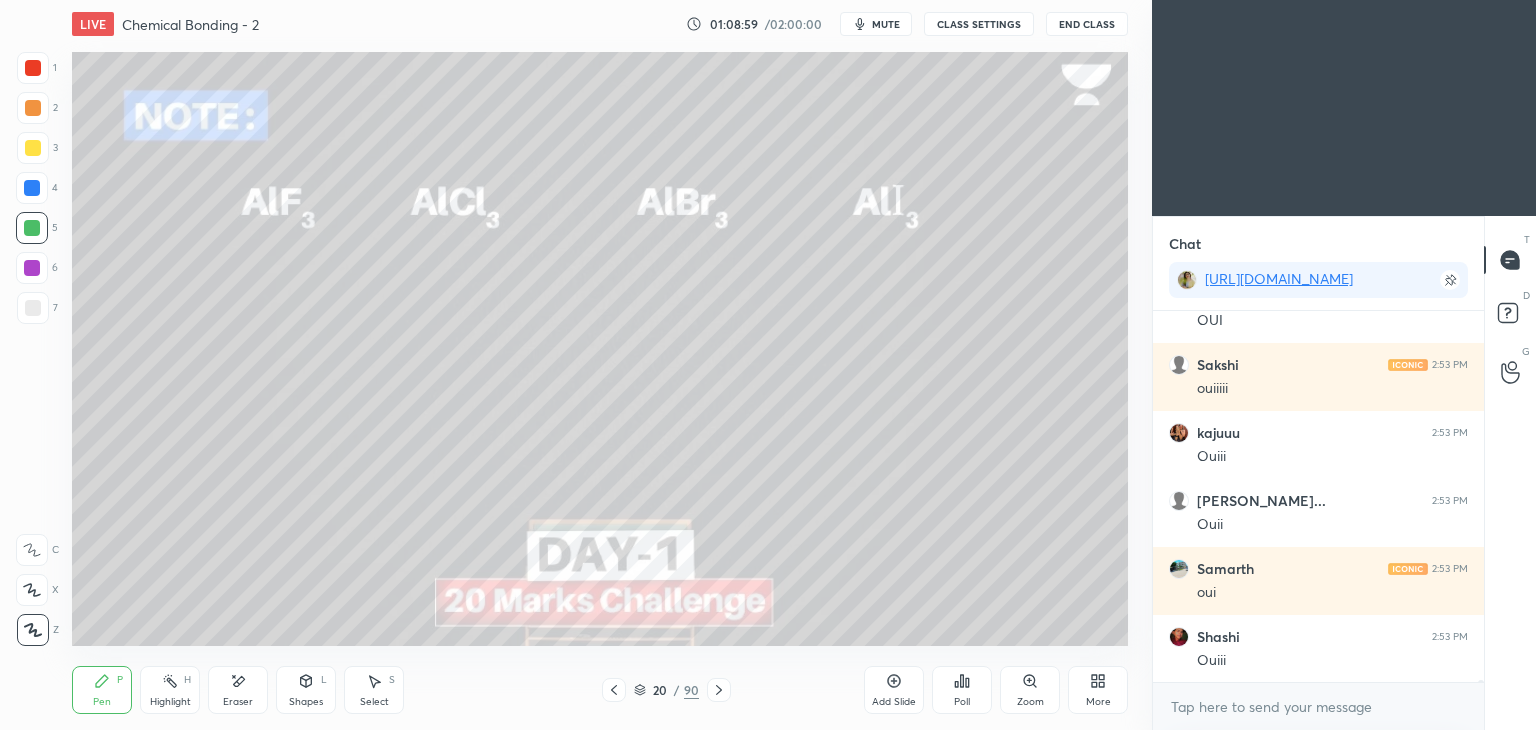click on "CLASS SETTINGS" at bounding box center (979, 24) 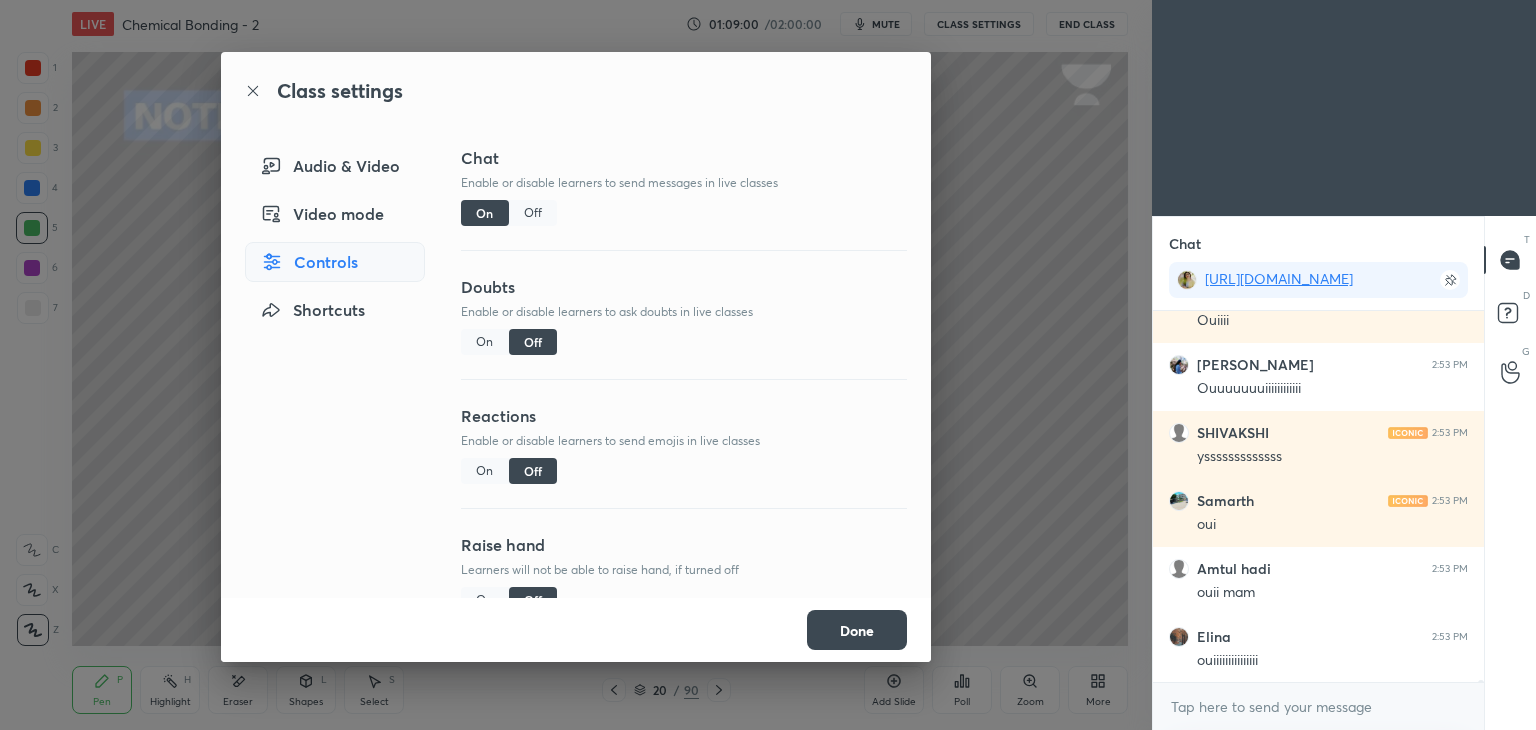 click on "Off" at bounding box center (533, 213) 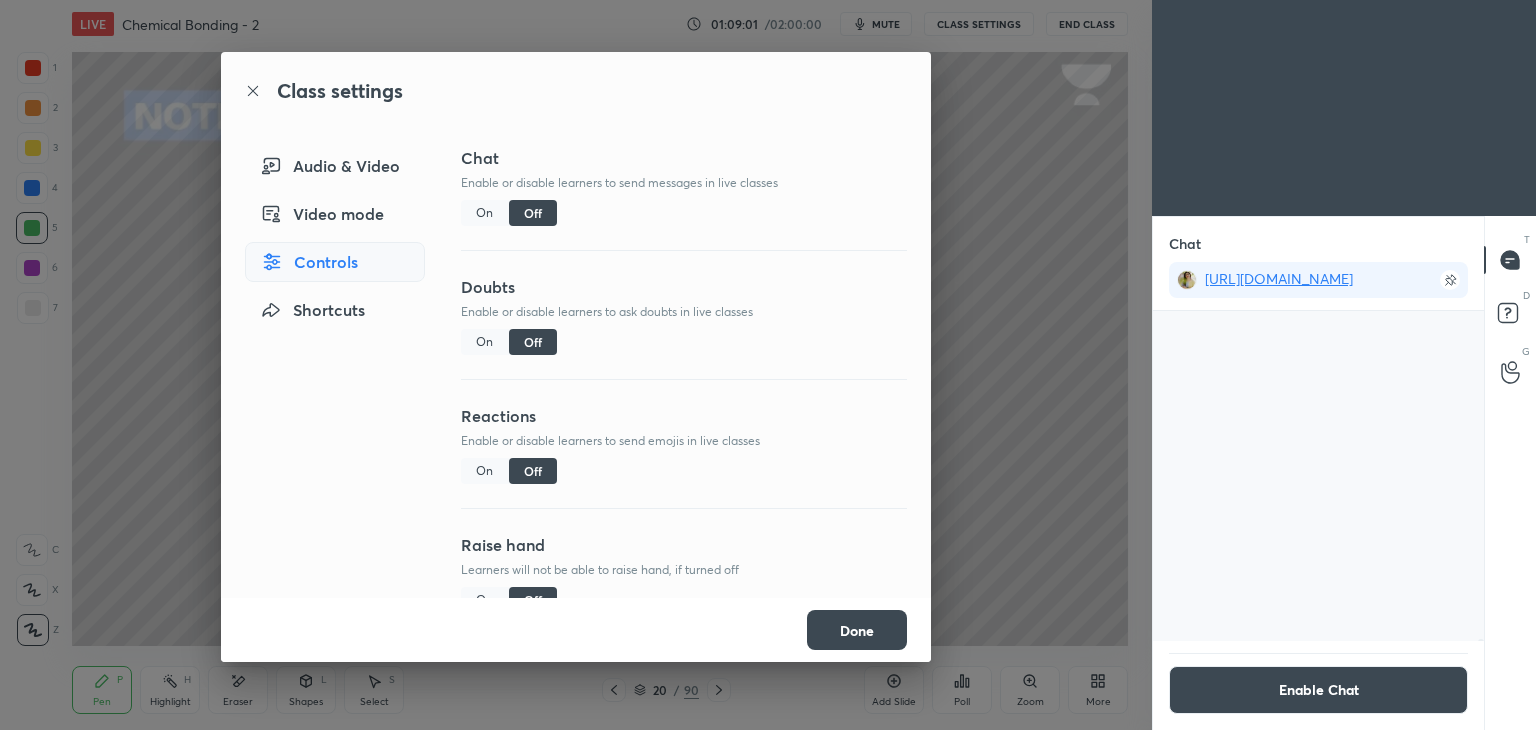 scroll, scrollTop: 65883, scrollLeft: 0, axis: vertical 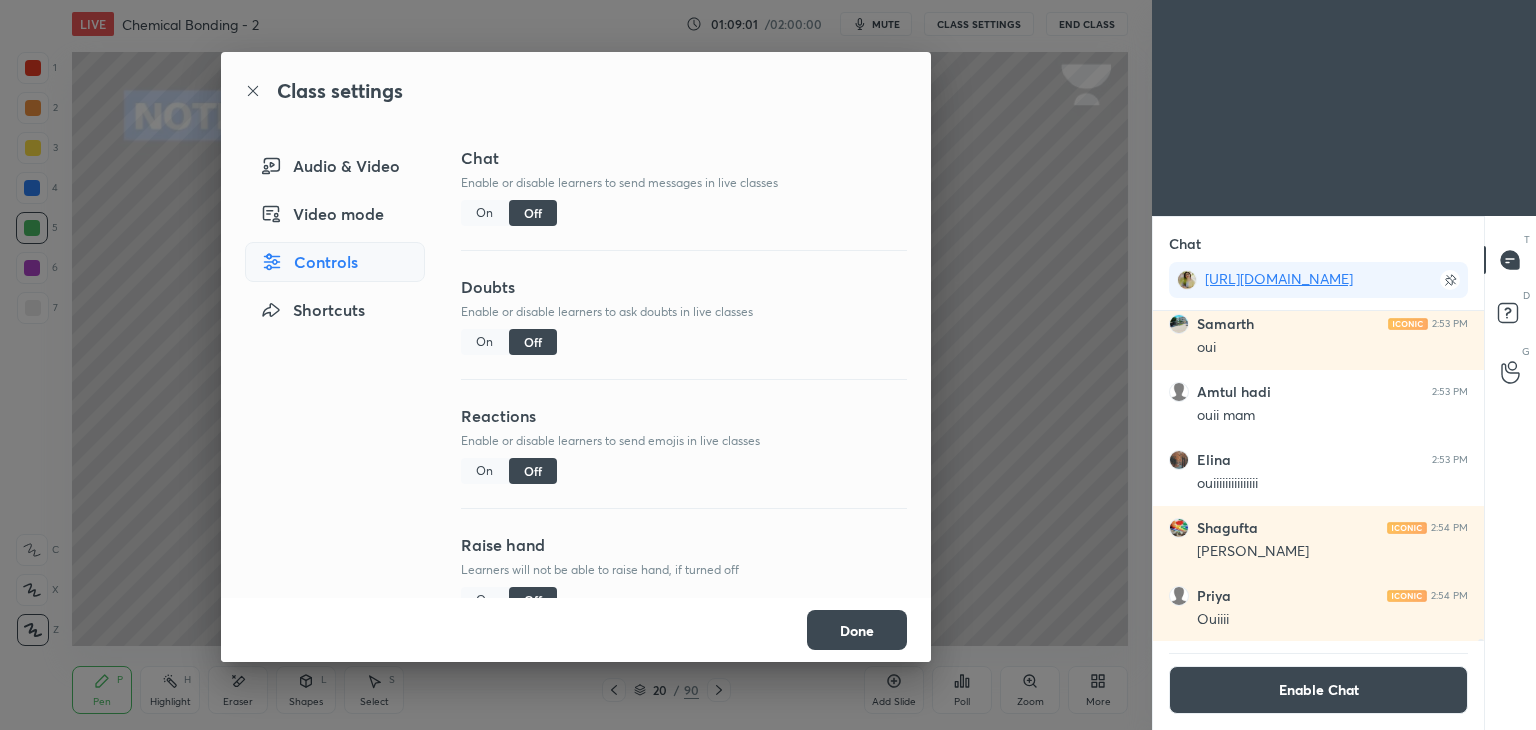 click on "Done" at bounding box center [857, 630] 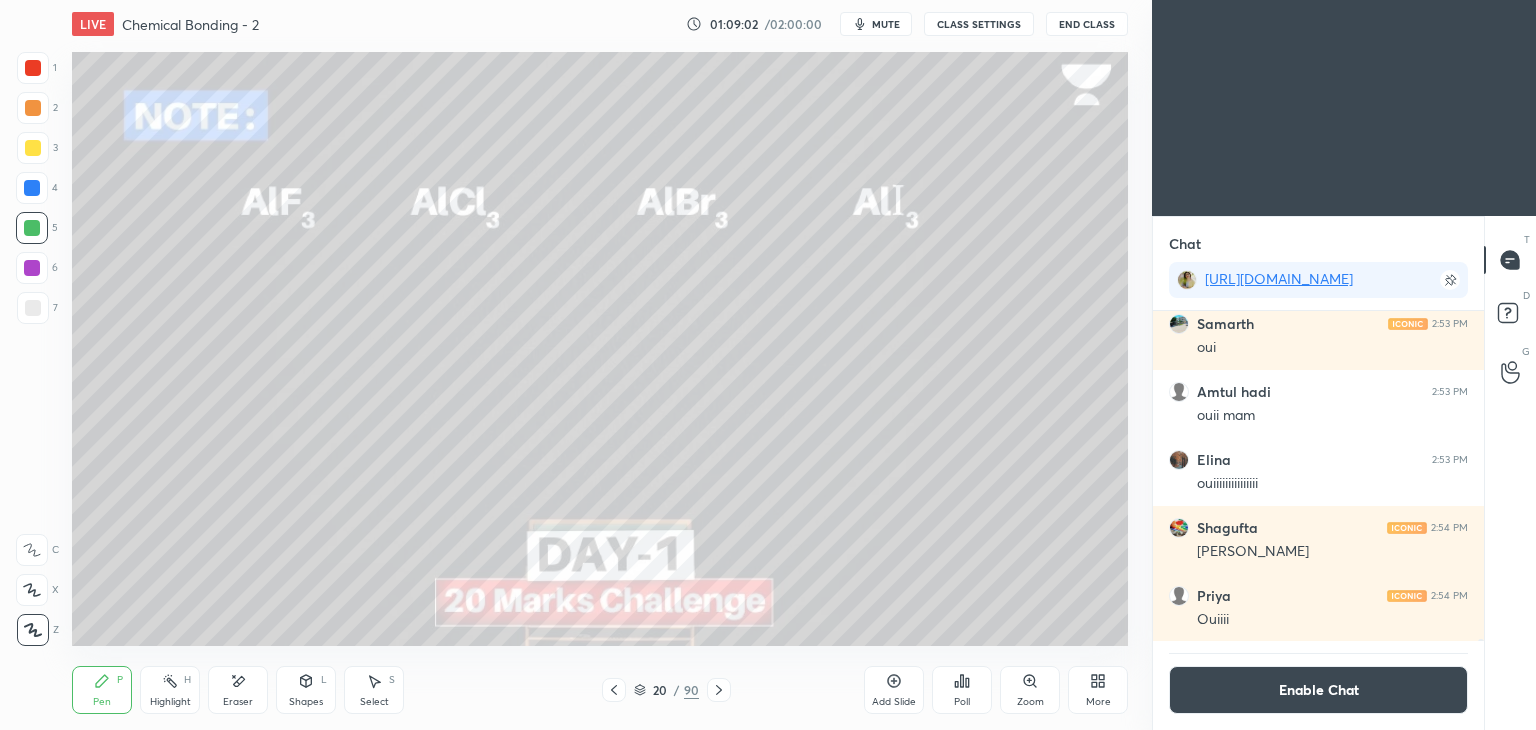 click 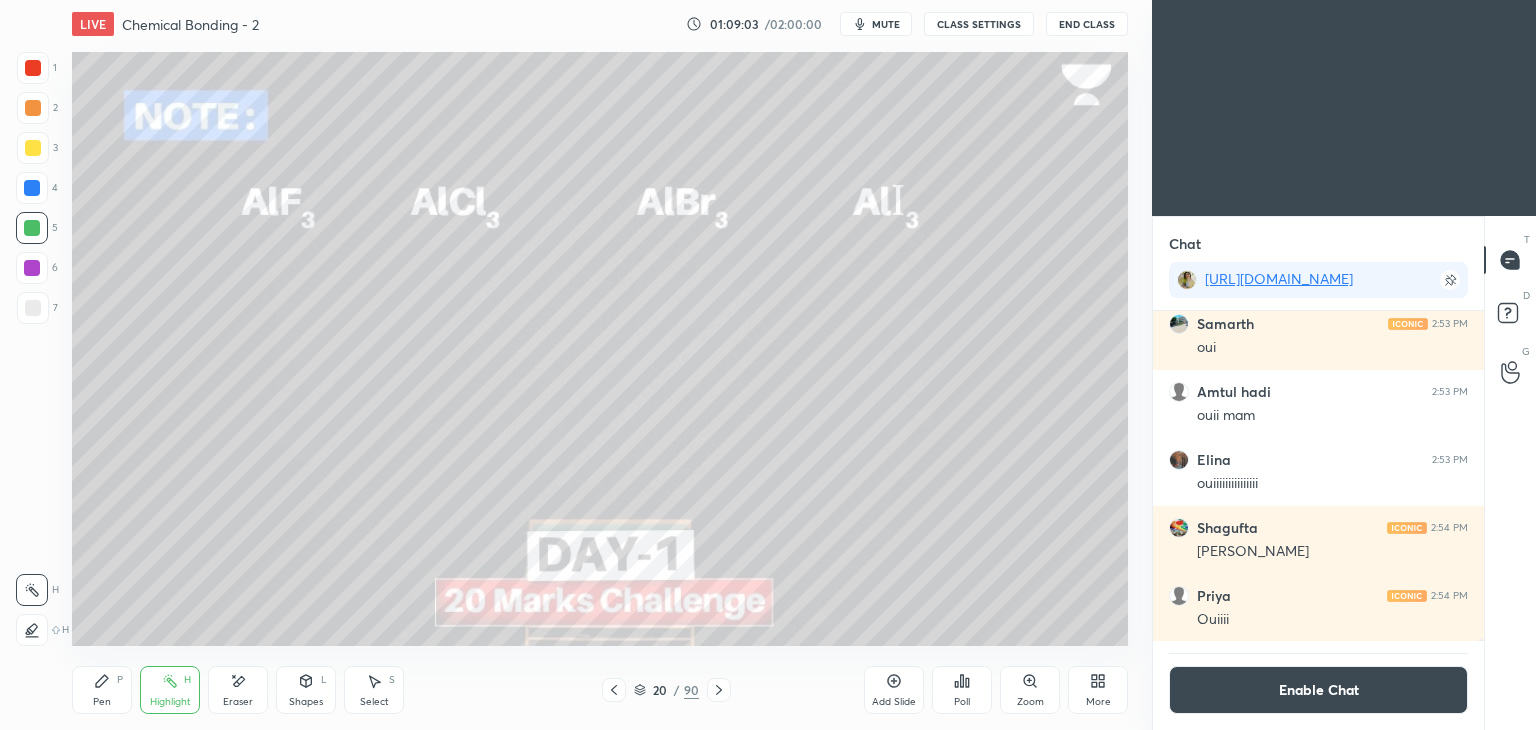 click at bounding box center (33, 148) 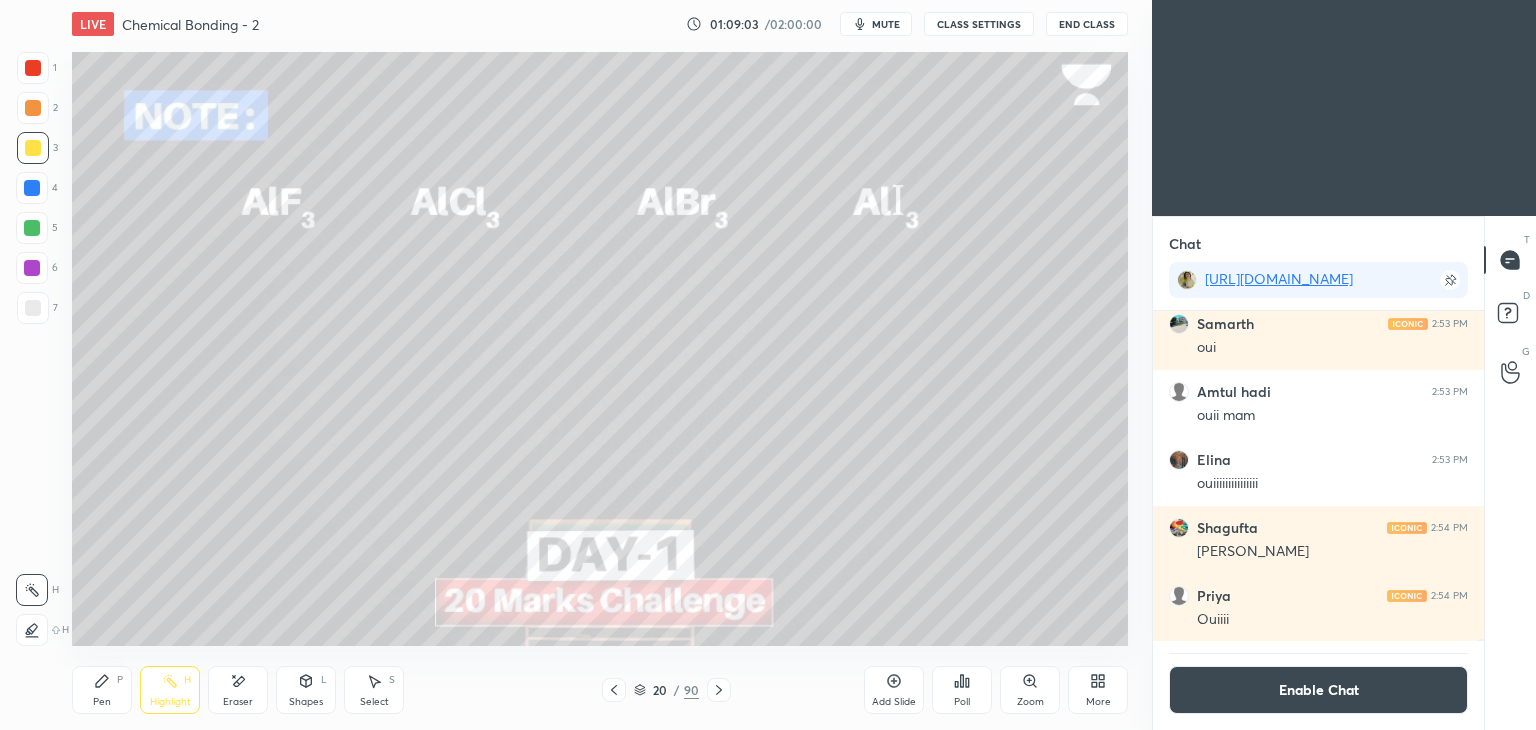 click at bounding box center (33, 108) 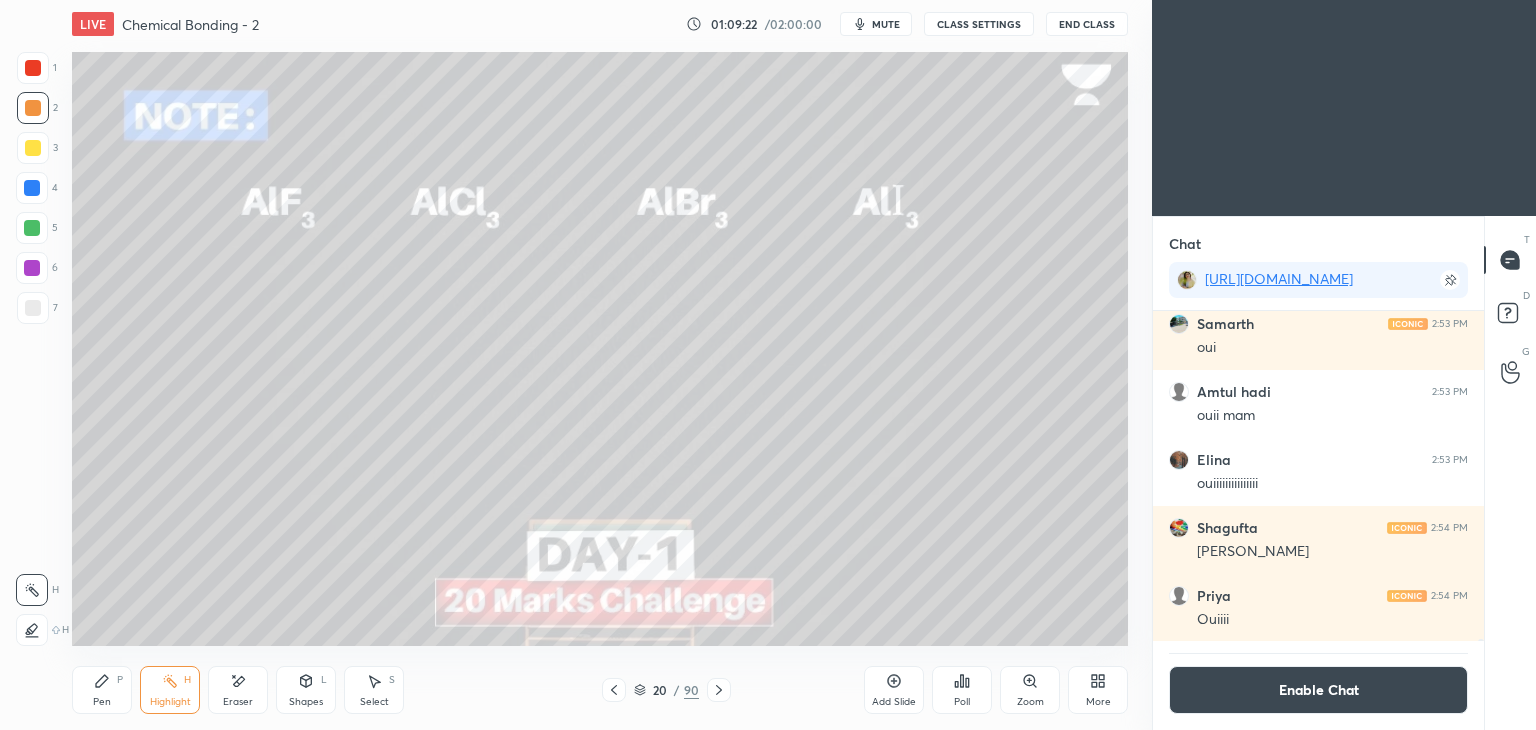 click on "Add Slide" at bounding box center [894, 690] 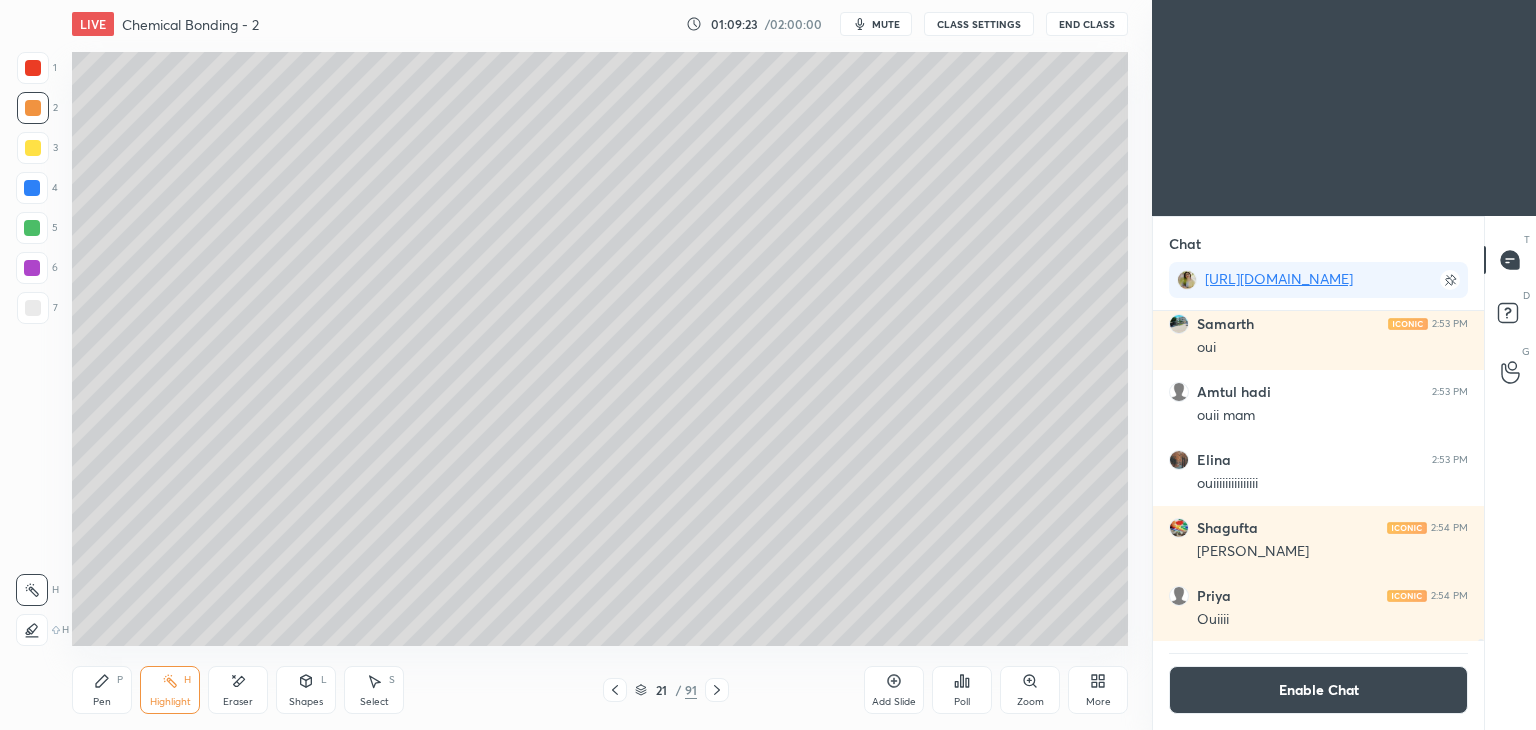 click 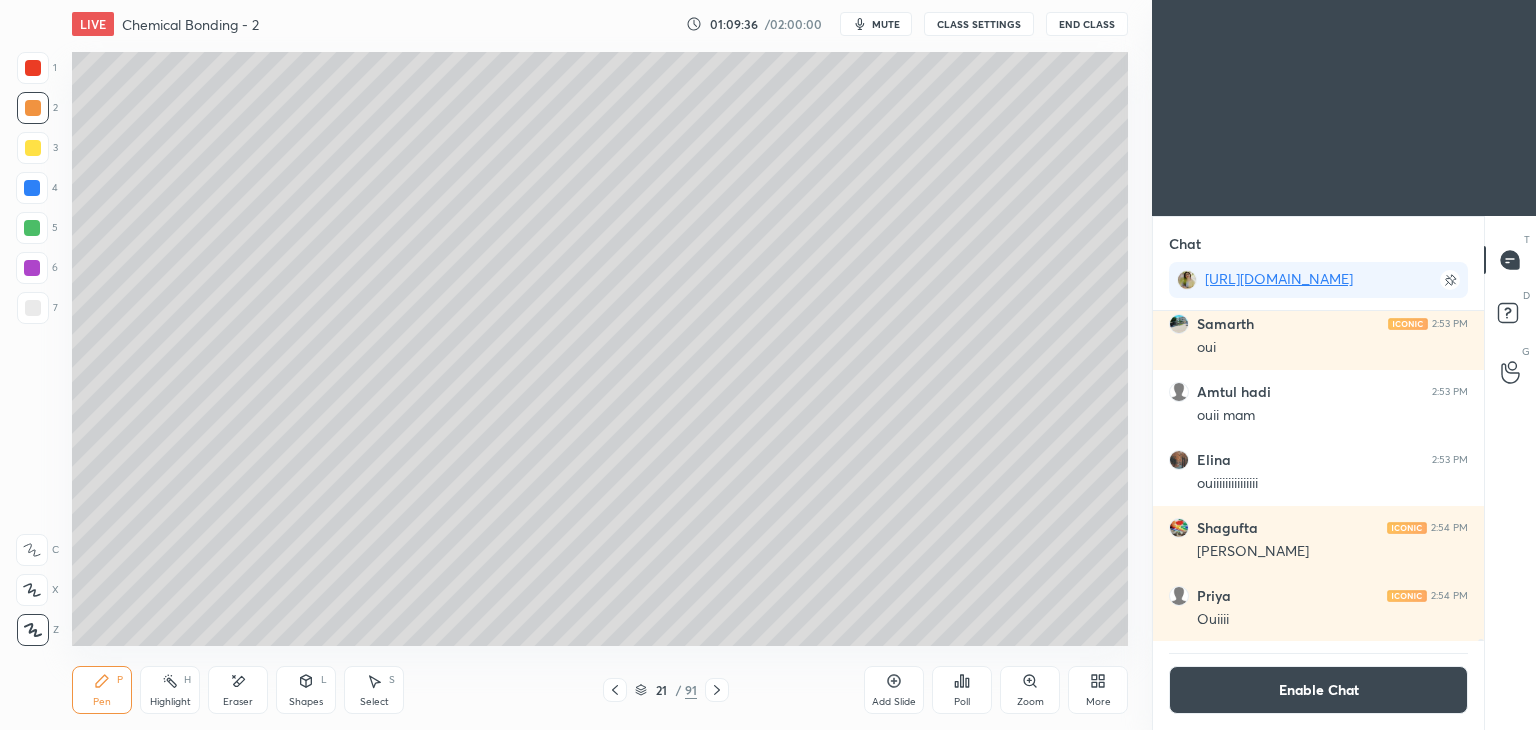 click at bounding box center (33, 308) 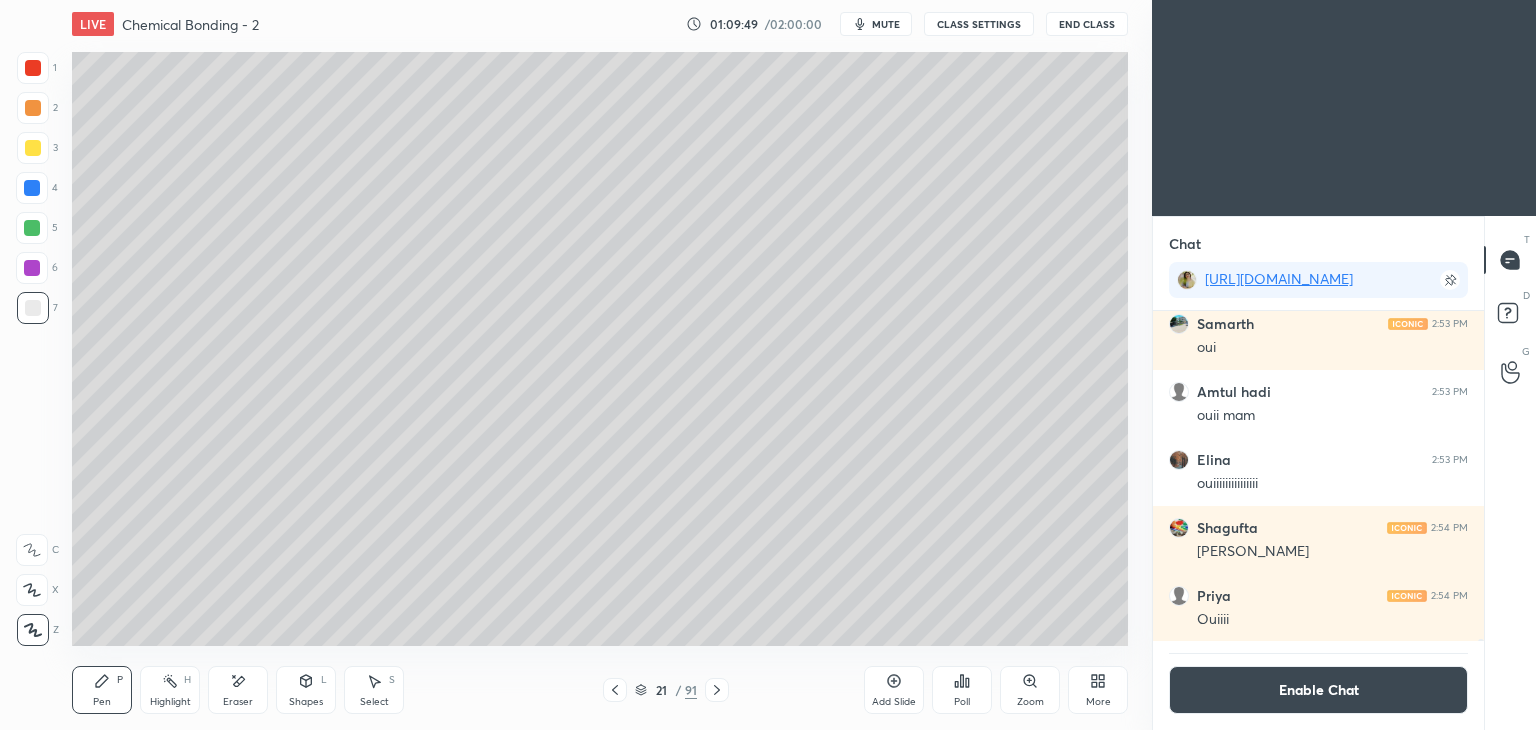click on "Highlight H" at bounding box center (170, 690) 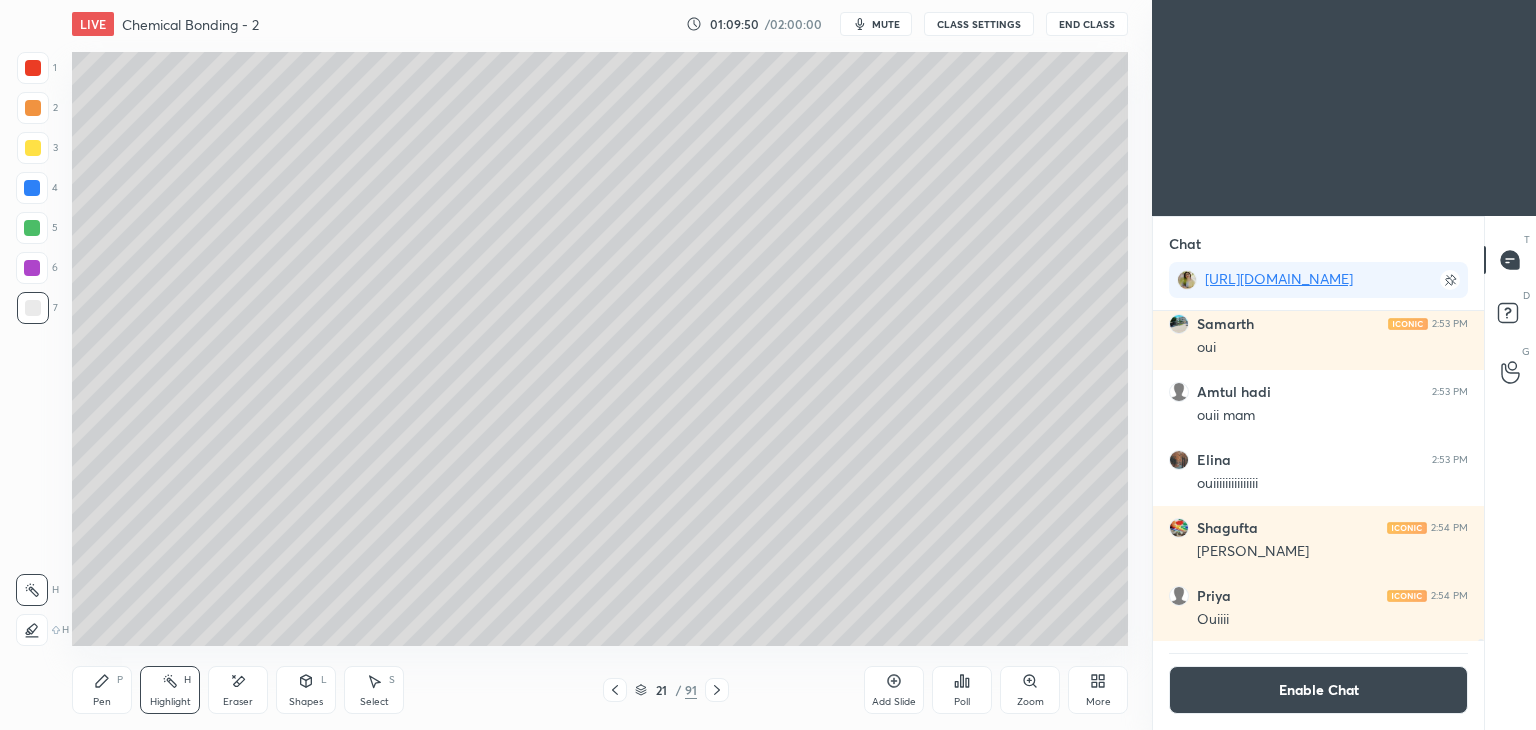 click at bounding box center (32, 228) 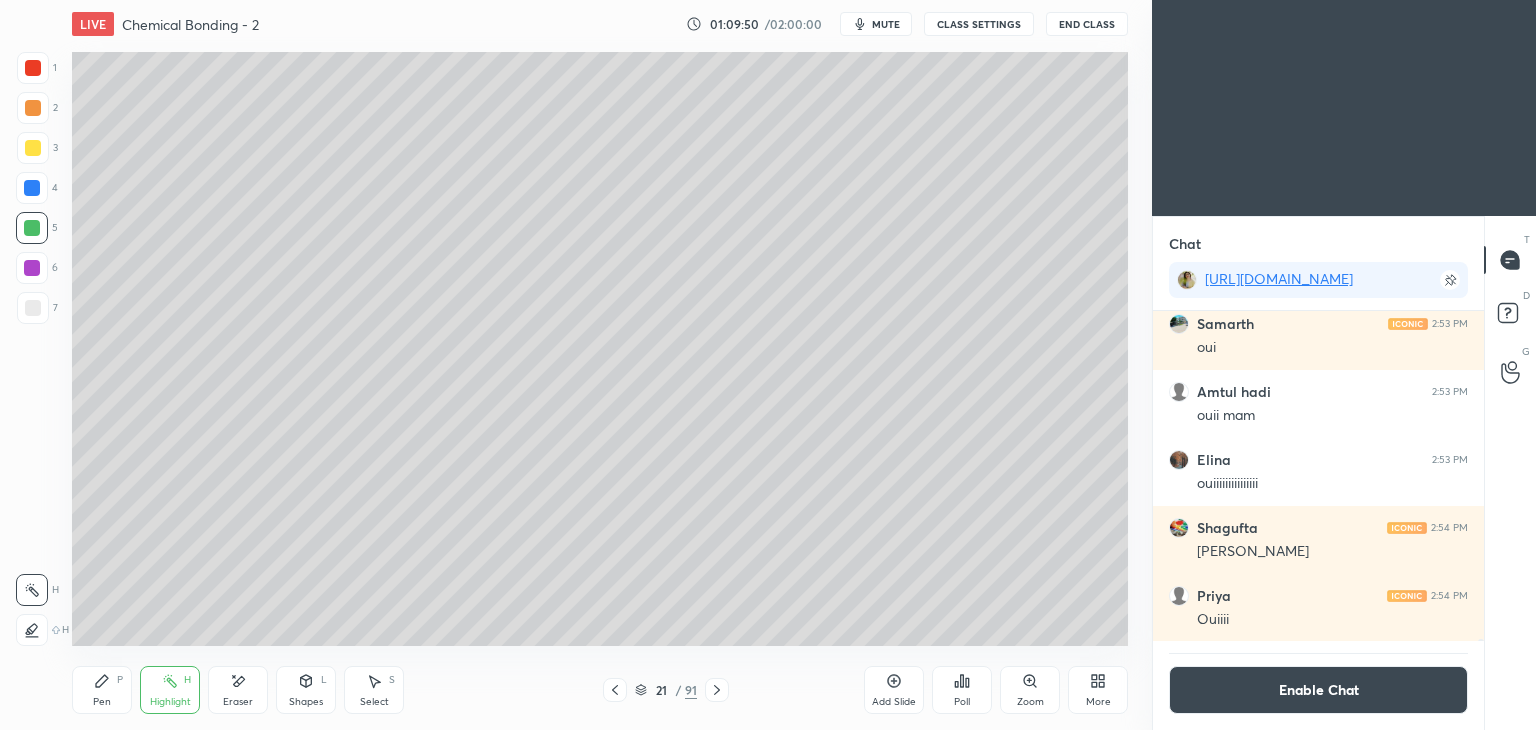 click at bounding box center (32, 188) 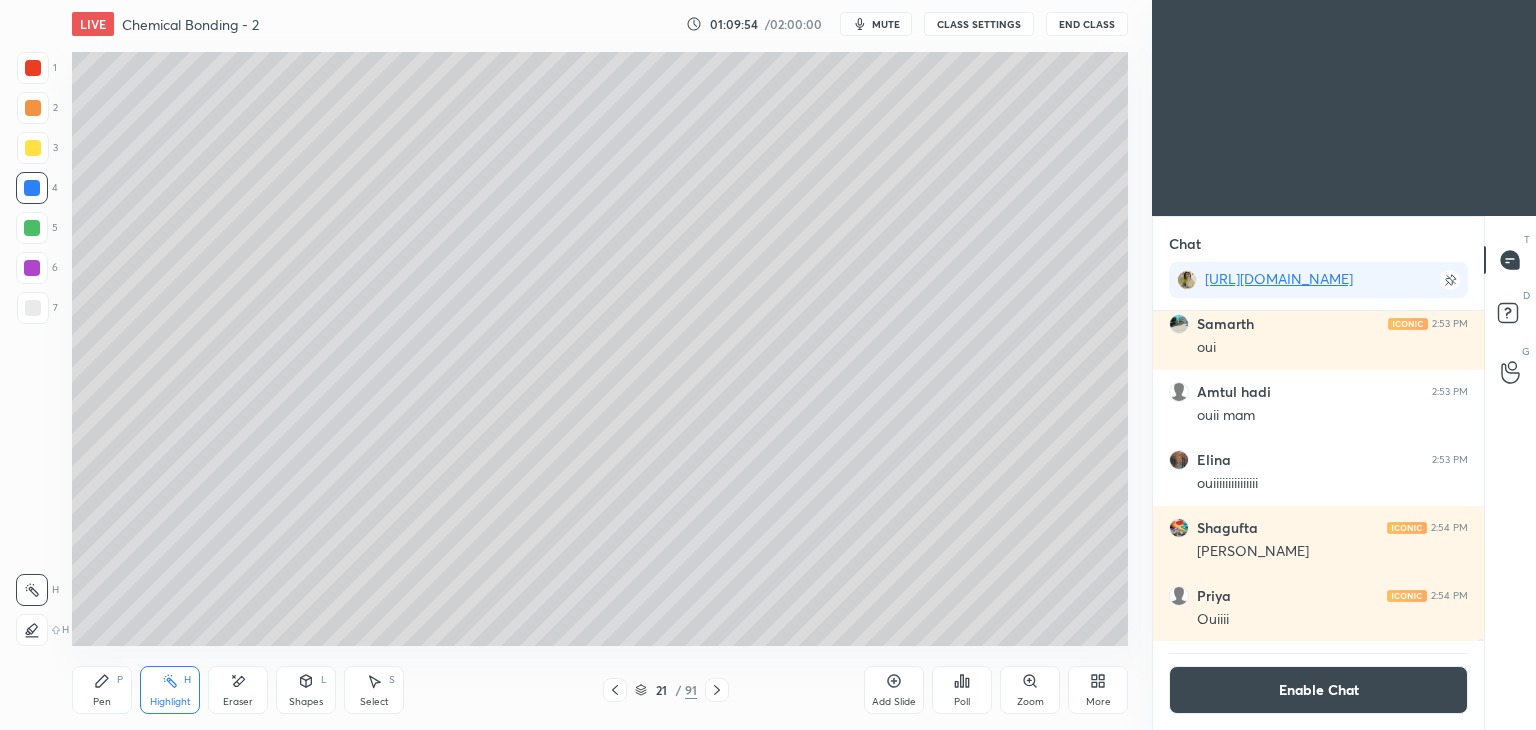 click 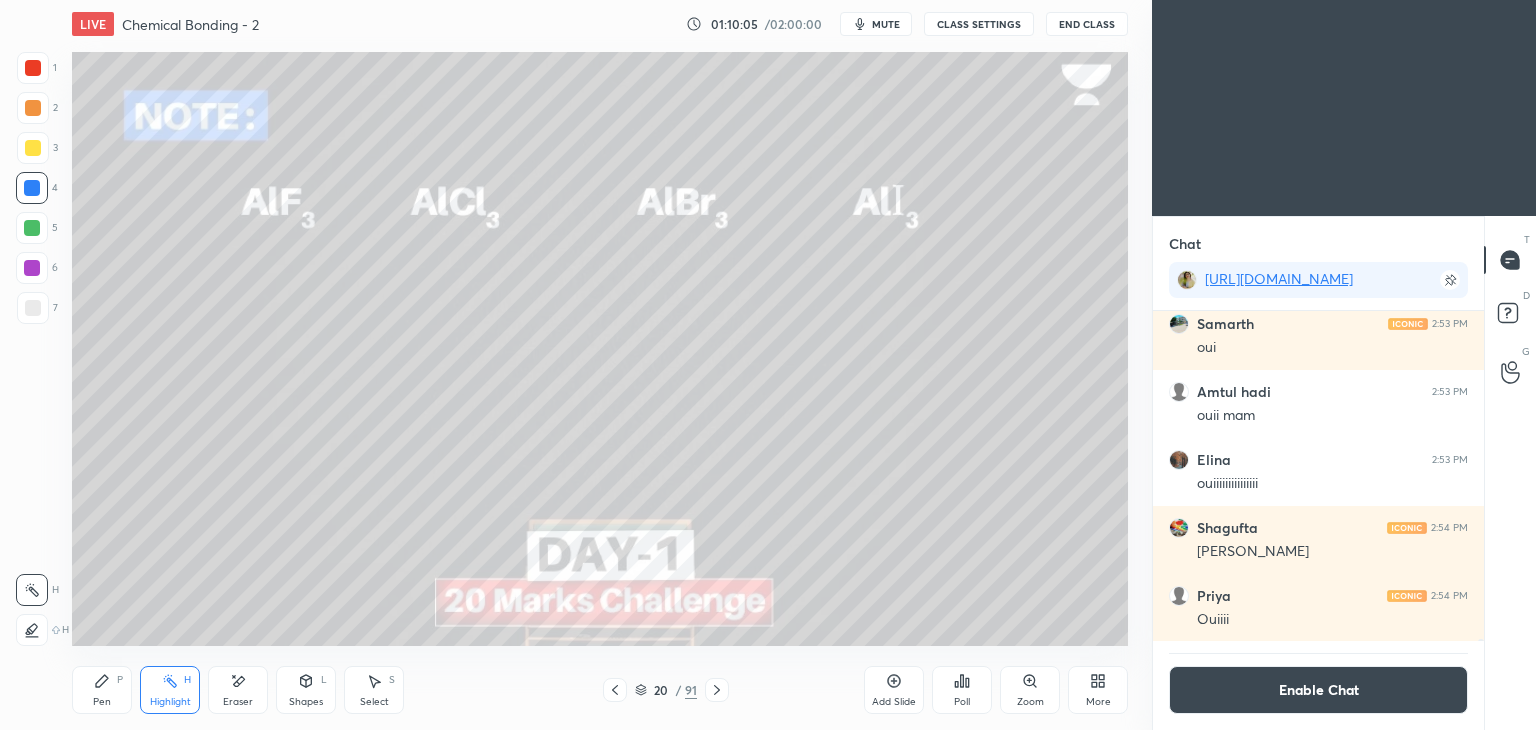 click 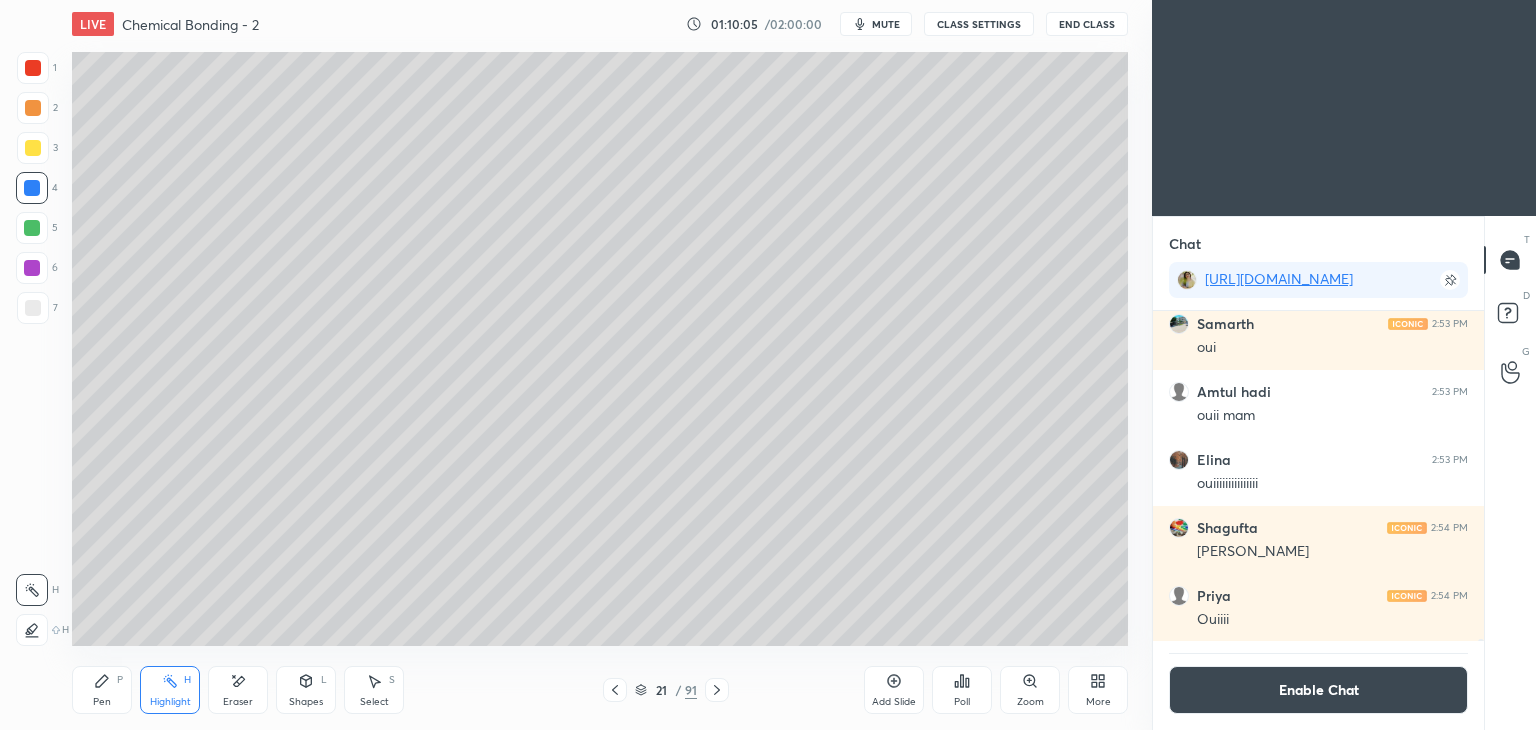 click on "Pen P" at bounding box center (102, 690) 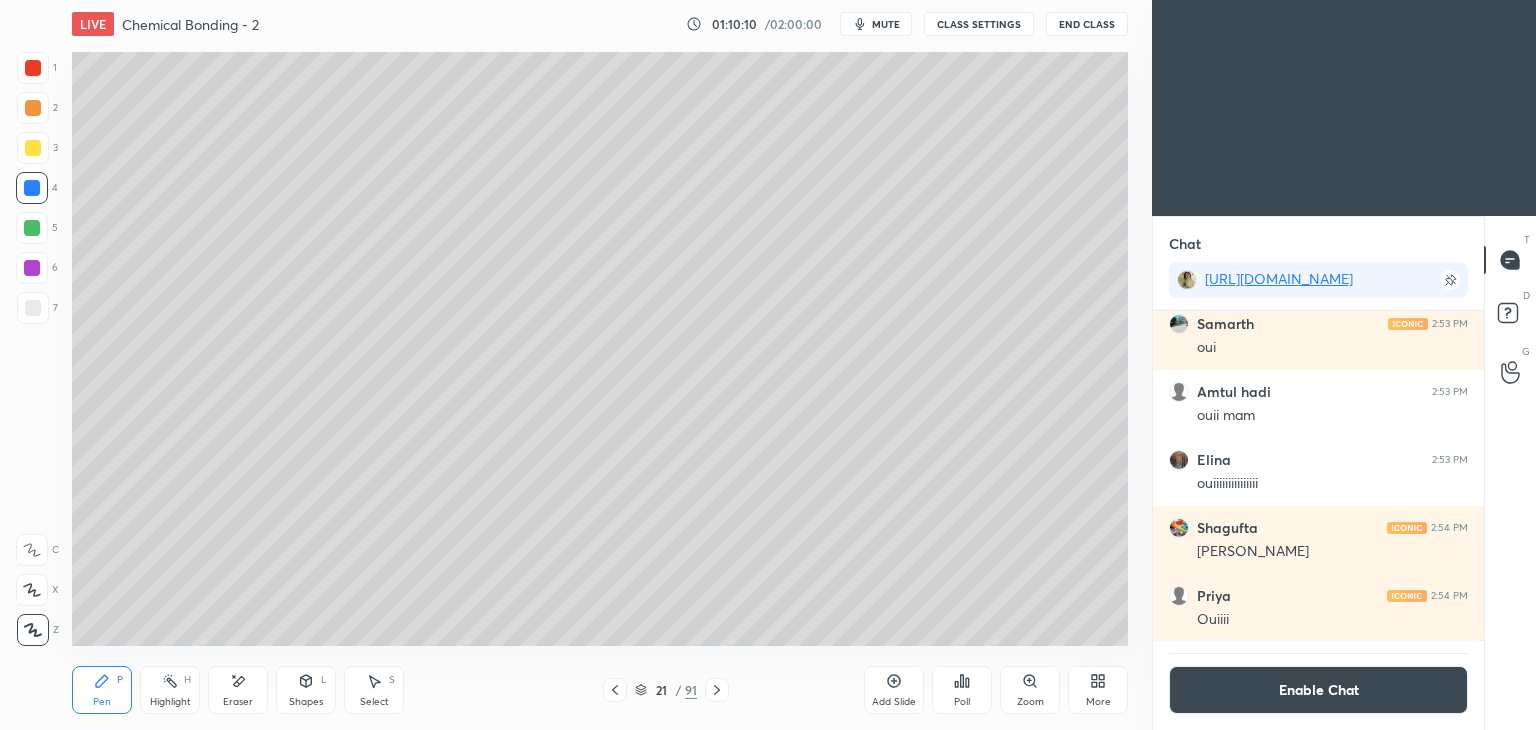 click on "Shapes L" at bounding box center (306, 690) 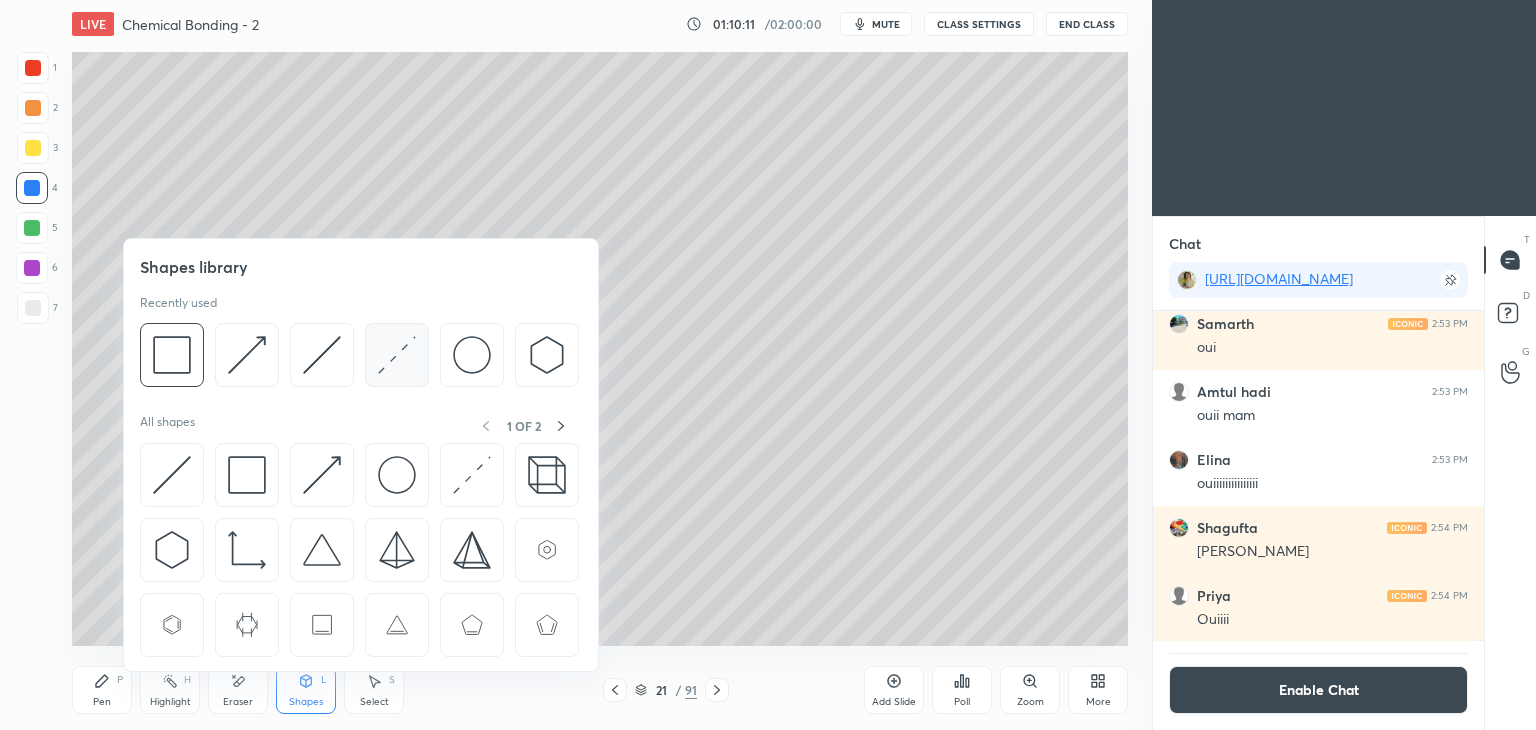 click at bounding box center (397, 355) 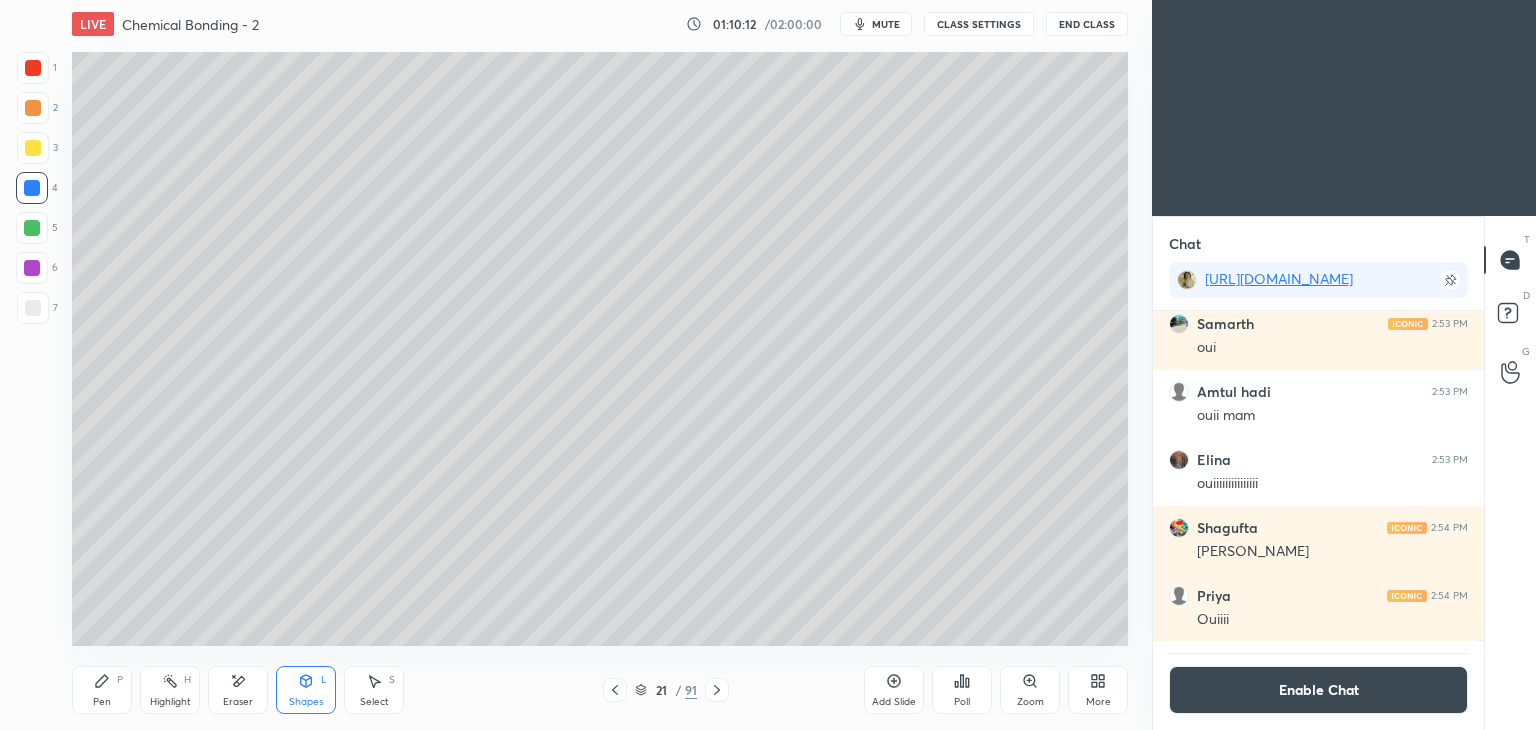 click at bounding box center [33, 148] 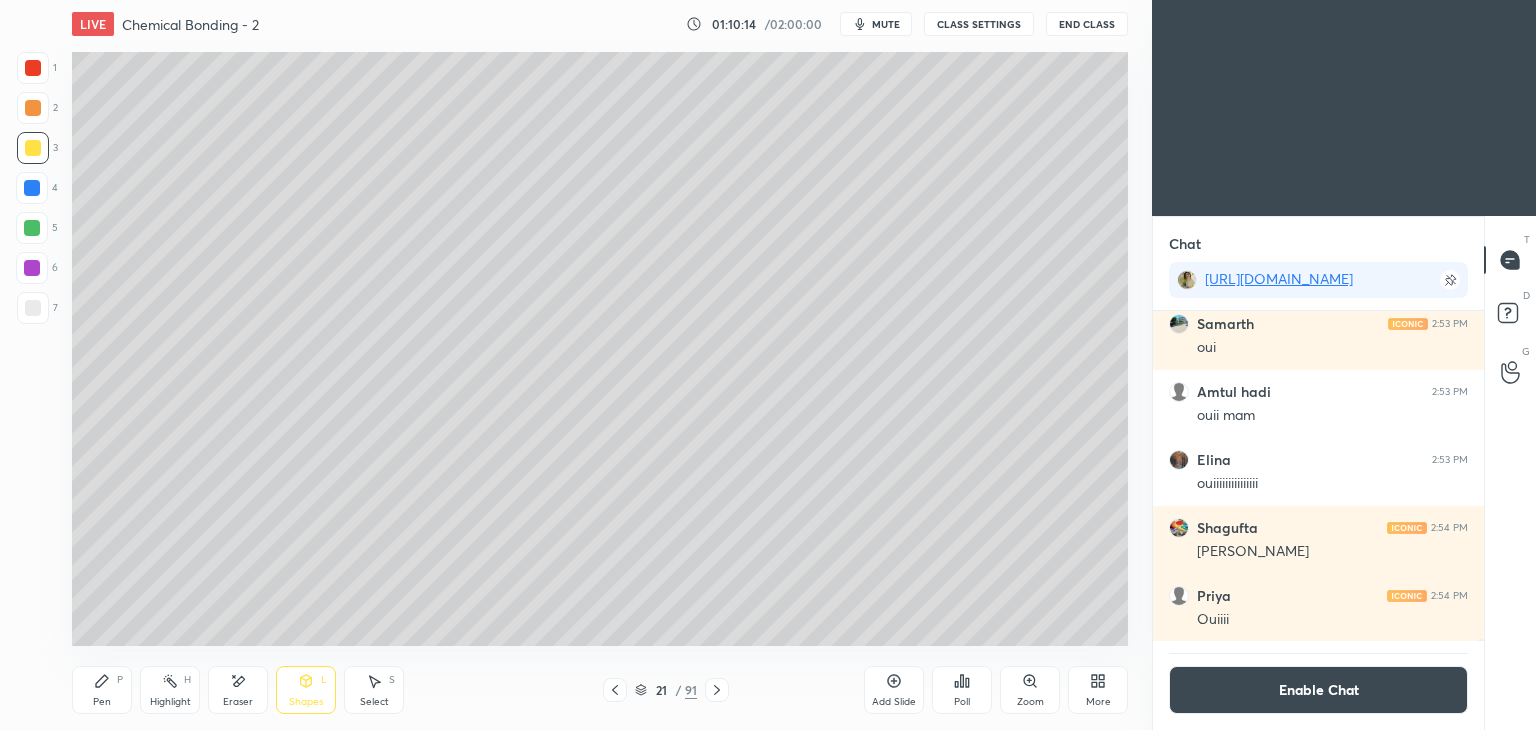 click 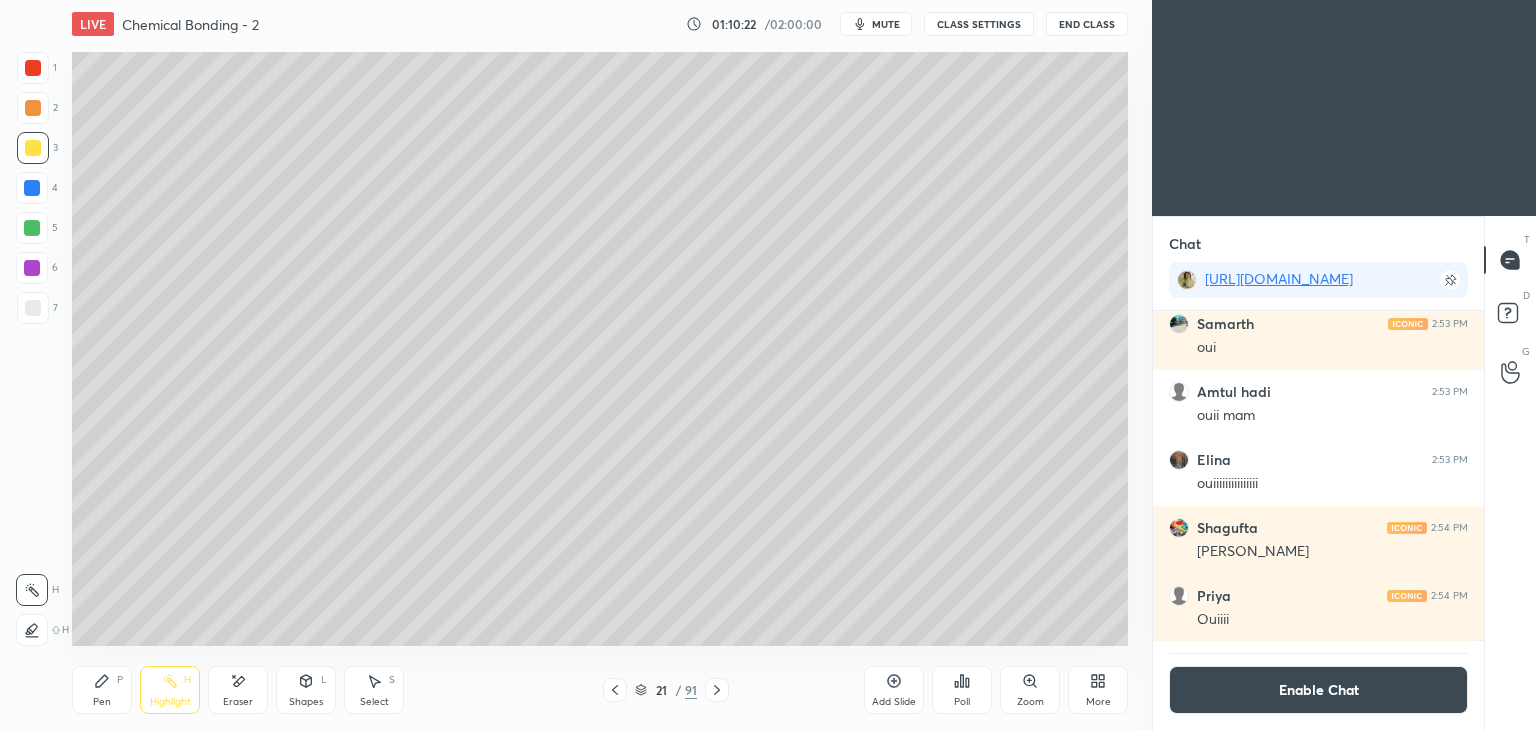 click 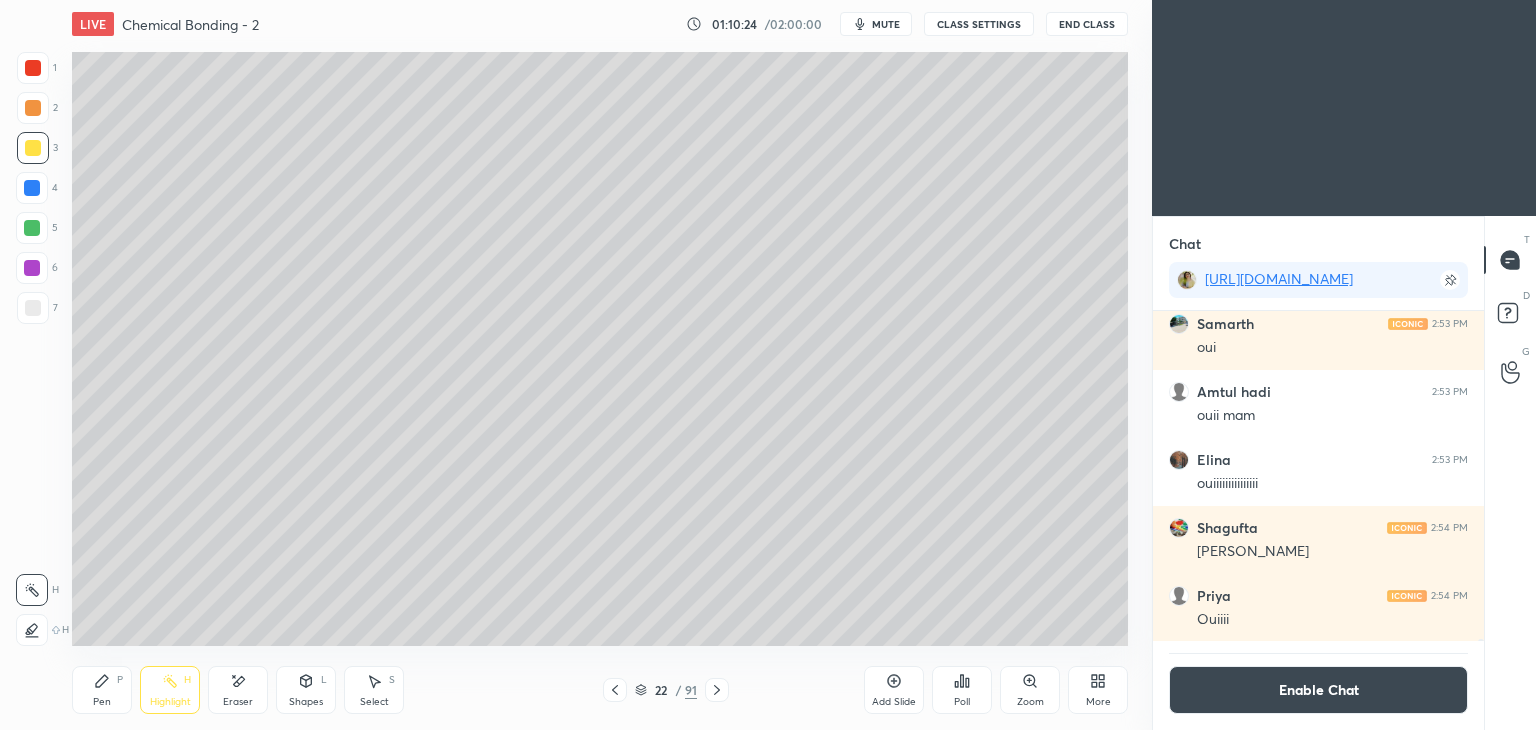 click at bounding box center (33, 108) 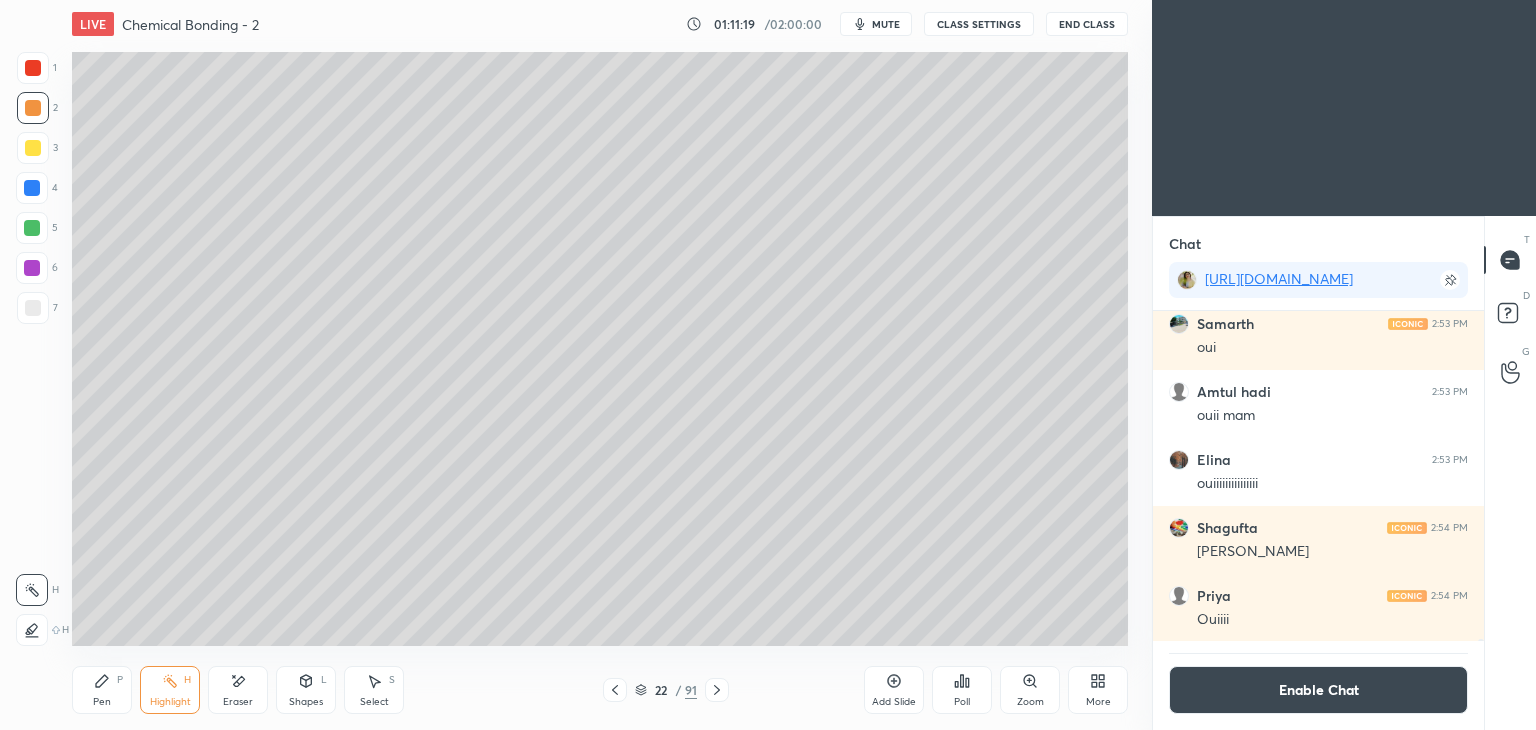 click 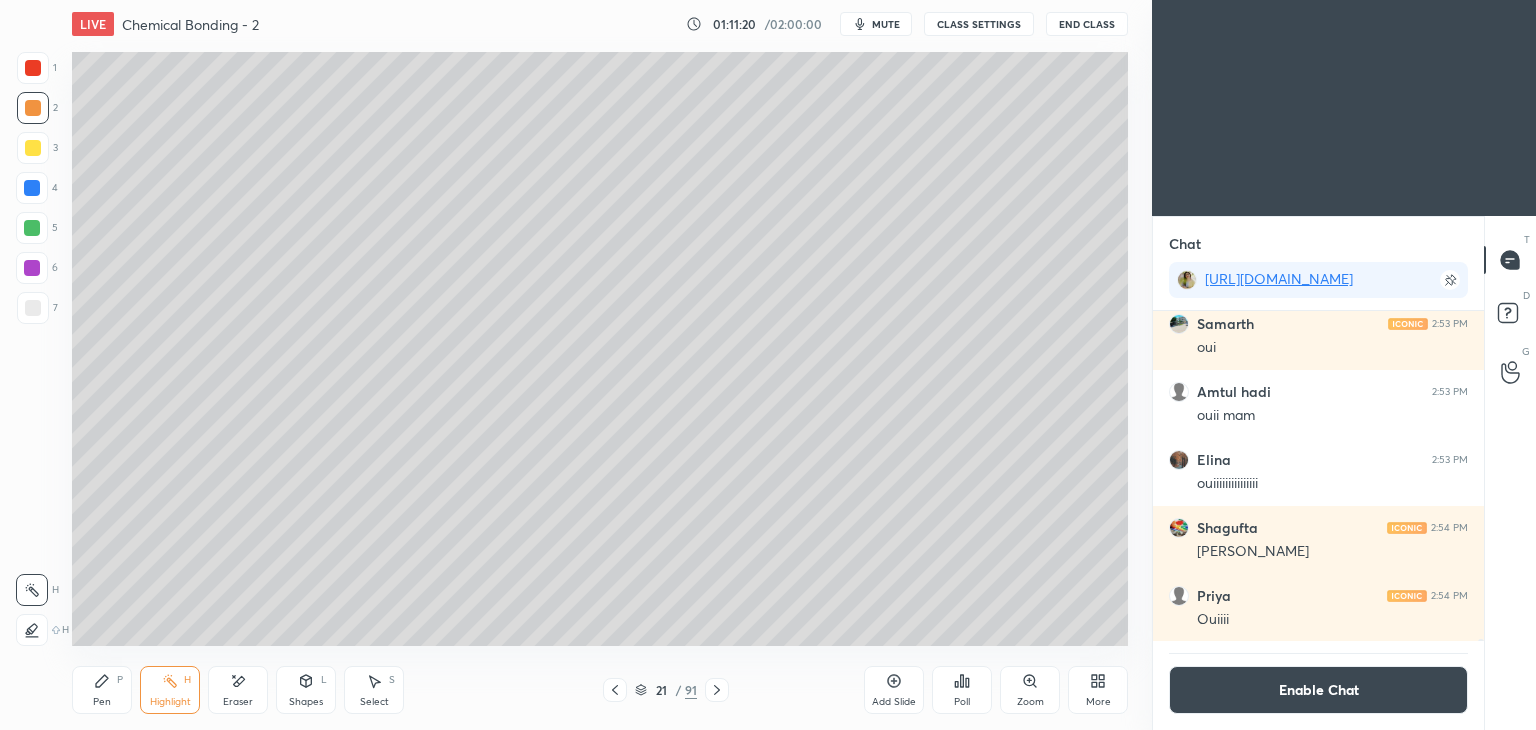 click 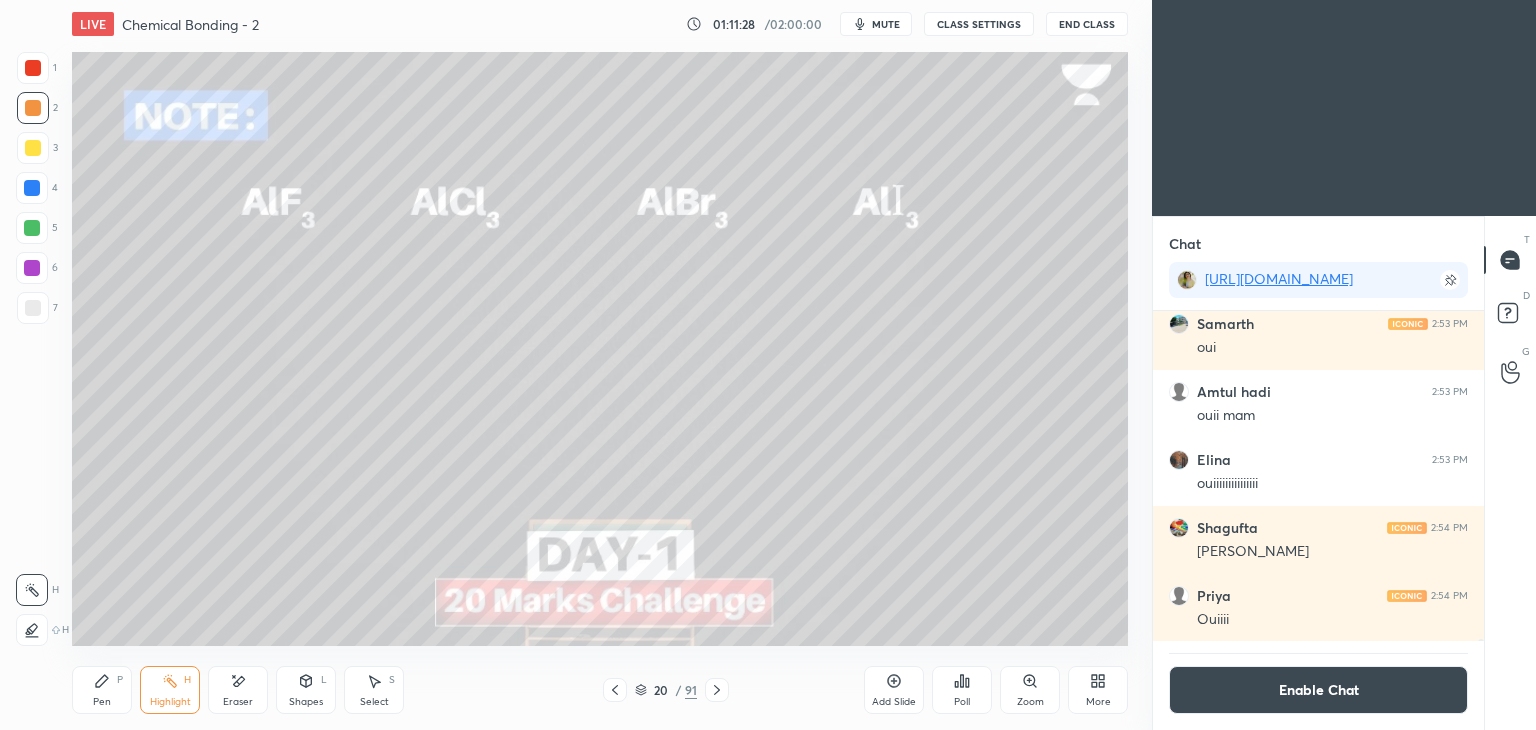 click 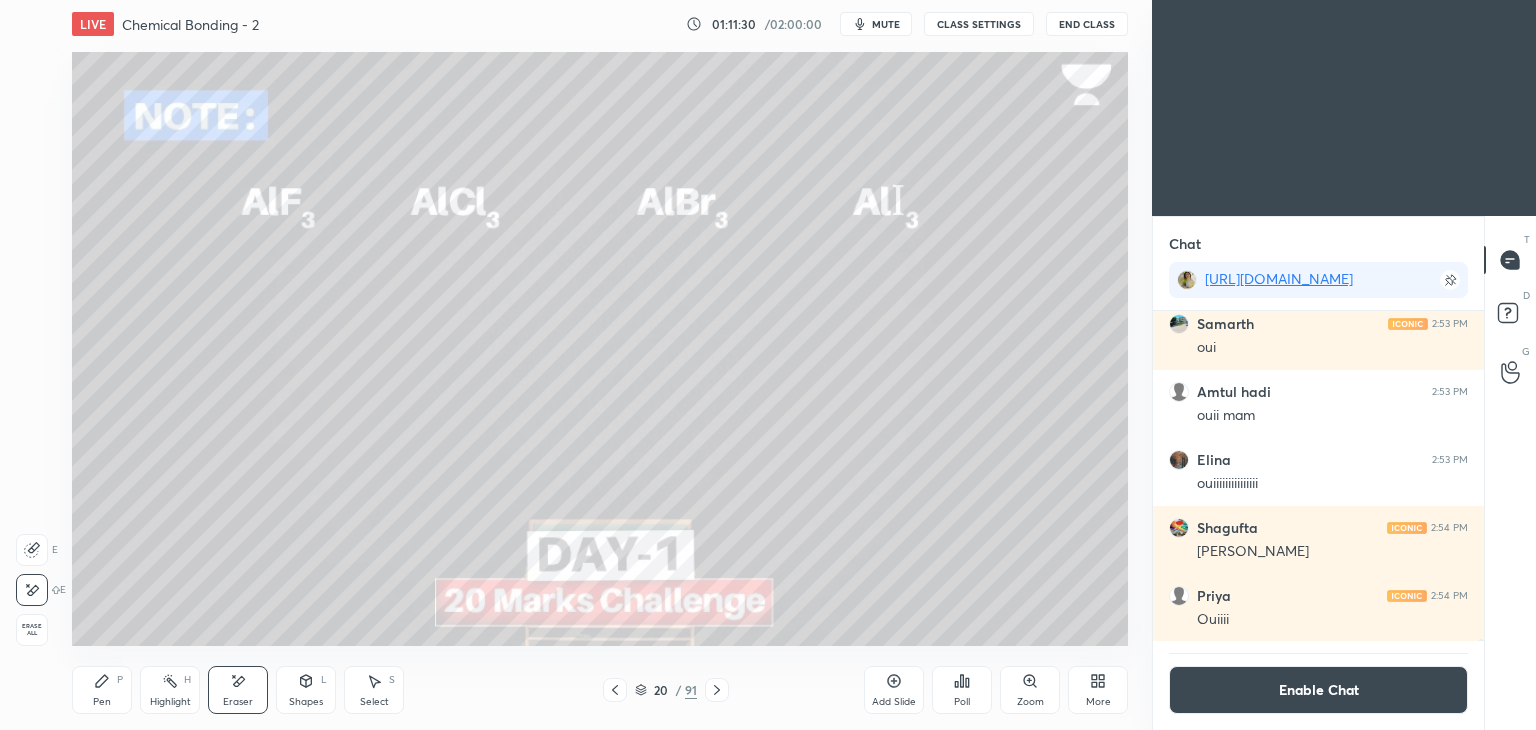 click on "Highlight H" at bounding box center (170, 690) 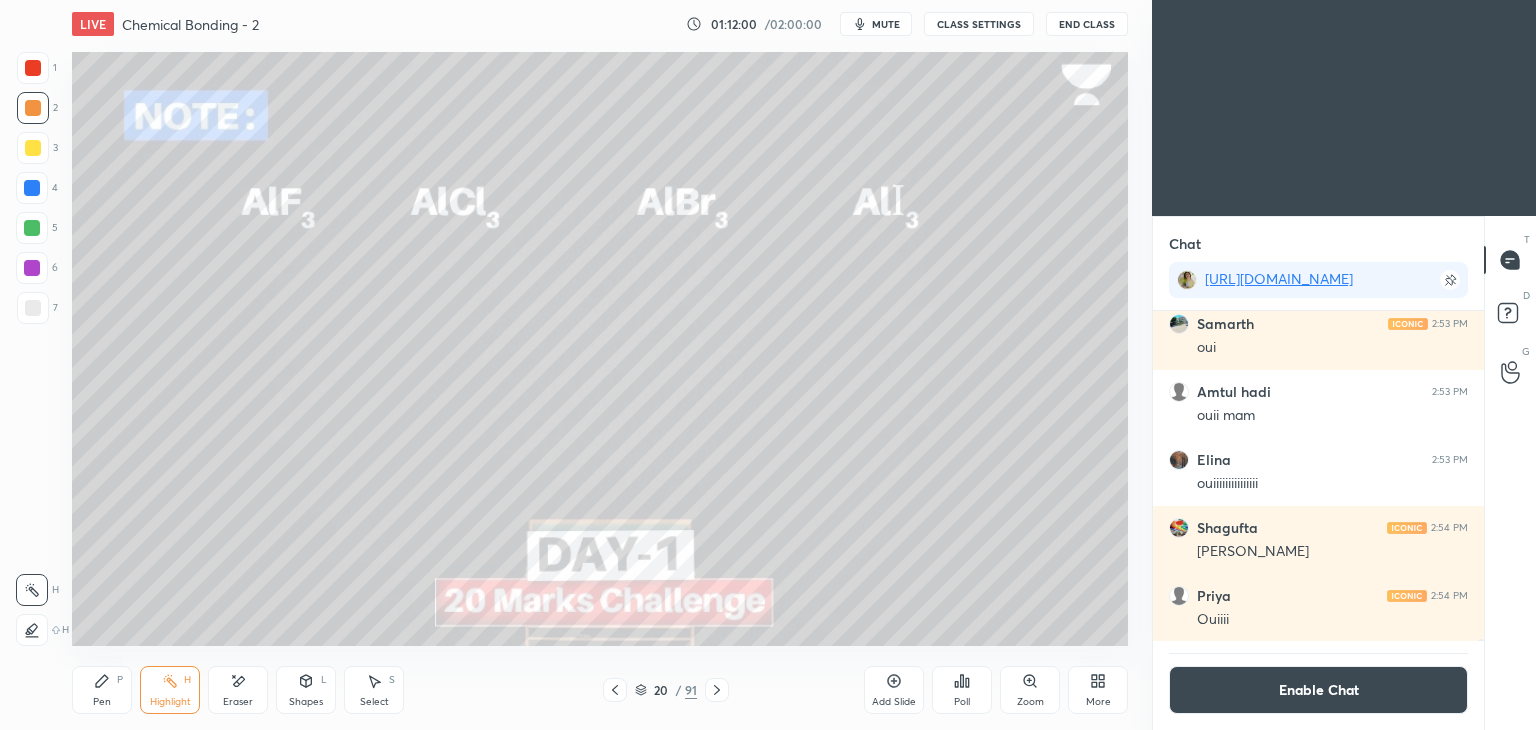 click 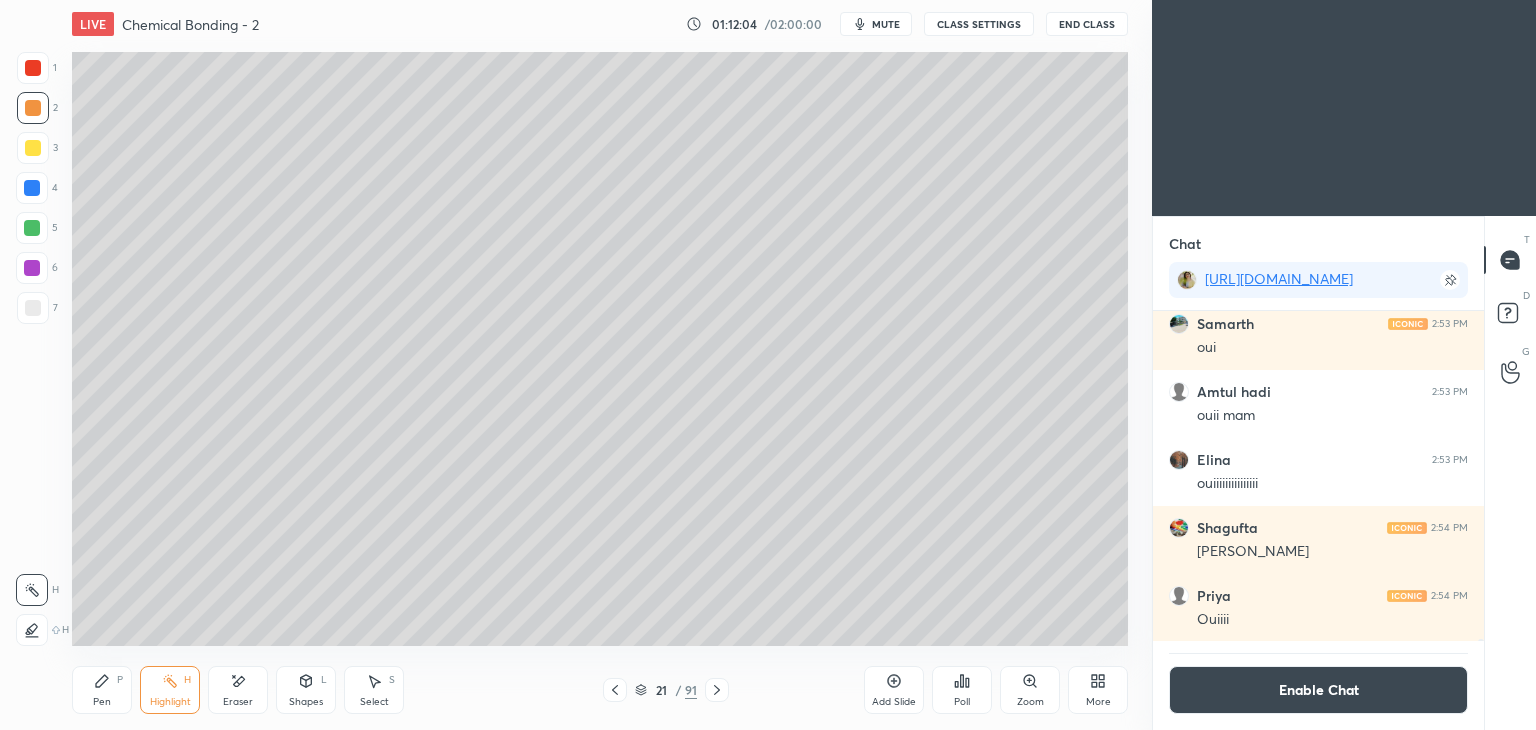 click 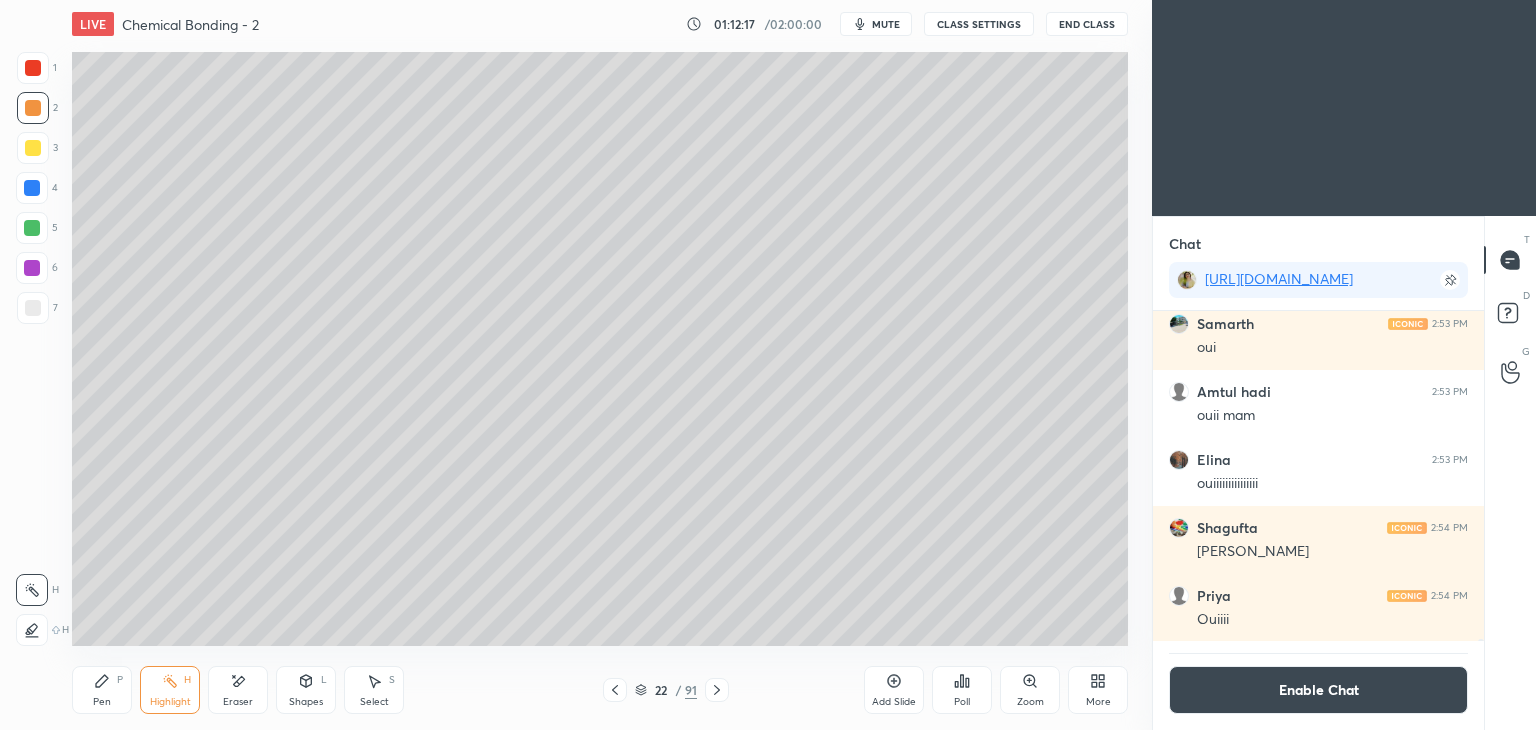 click on "Add Slide" at bounding box center [894, 702] 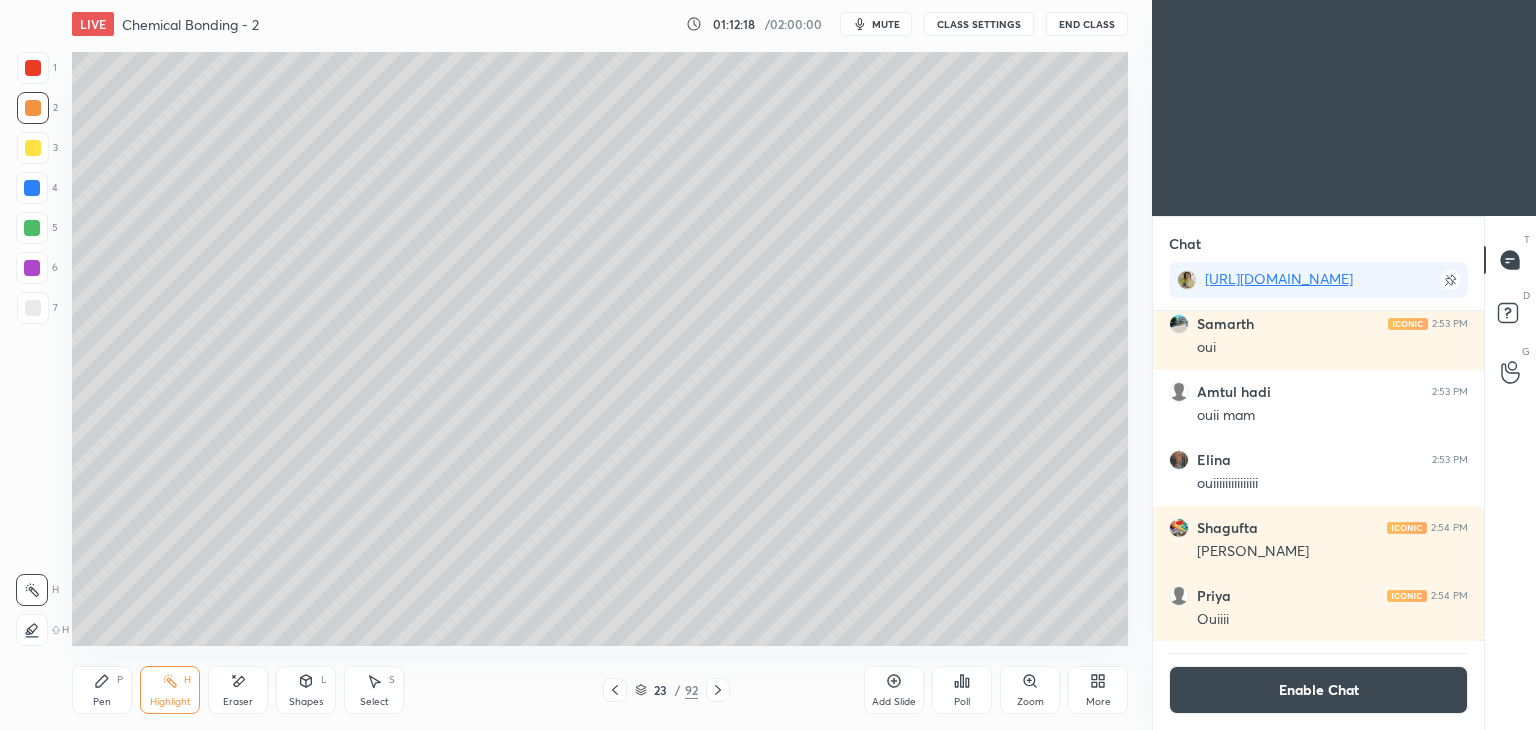 click 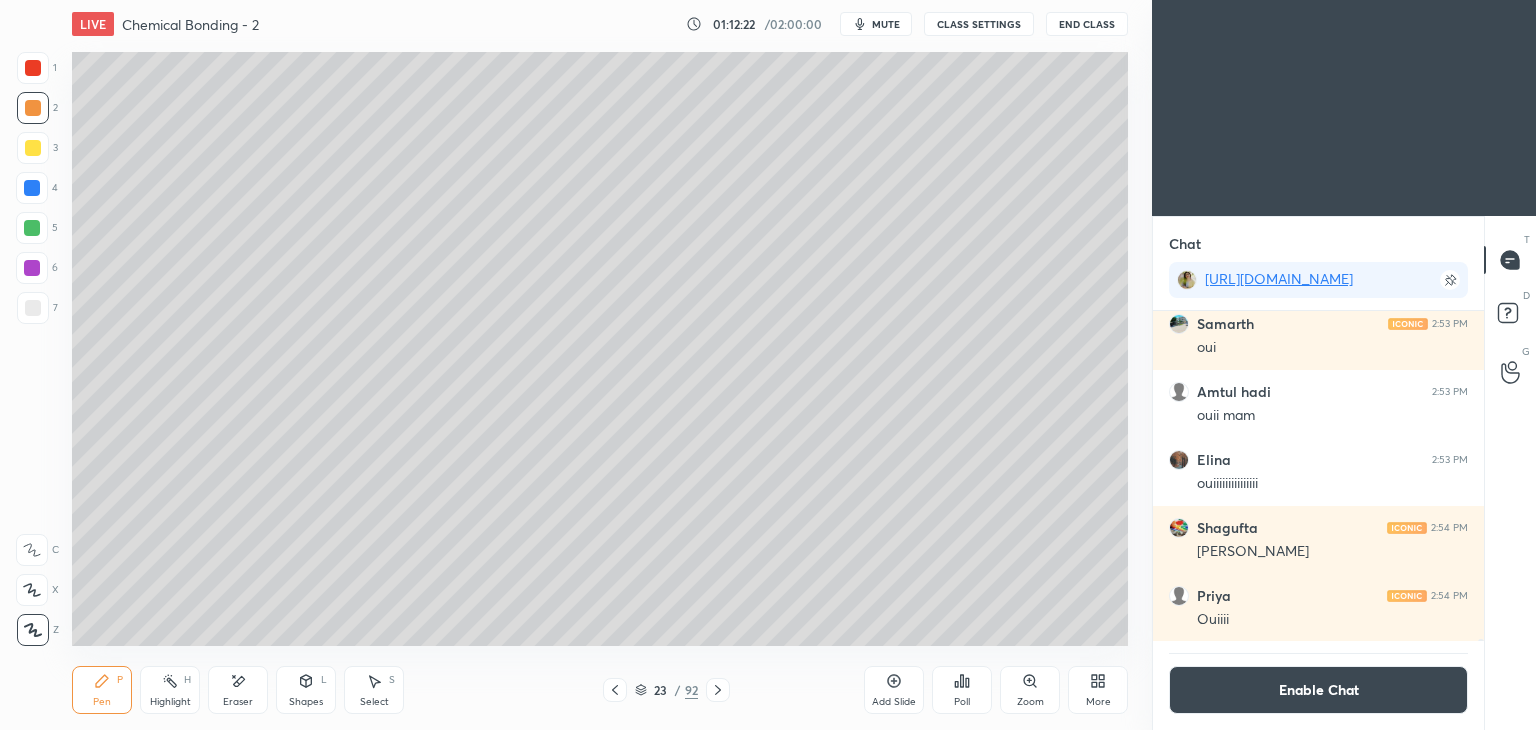 click at bounding box center (33, 308) 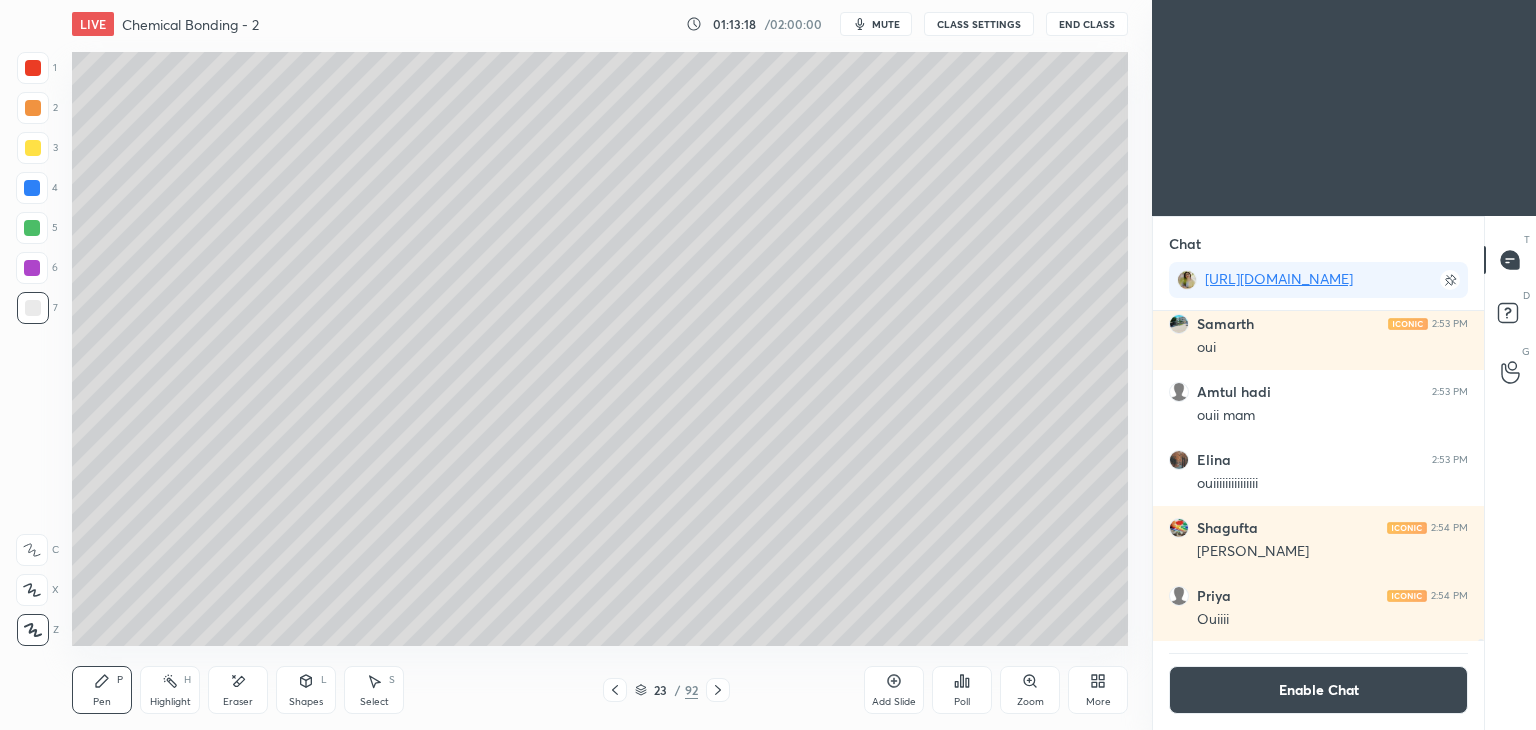 click 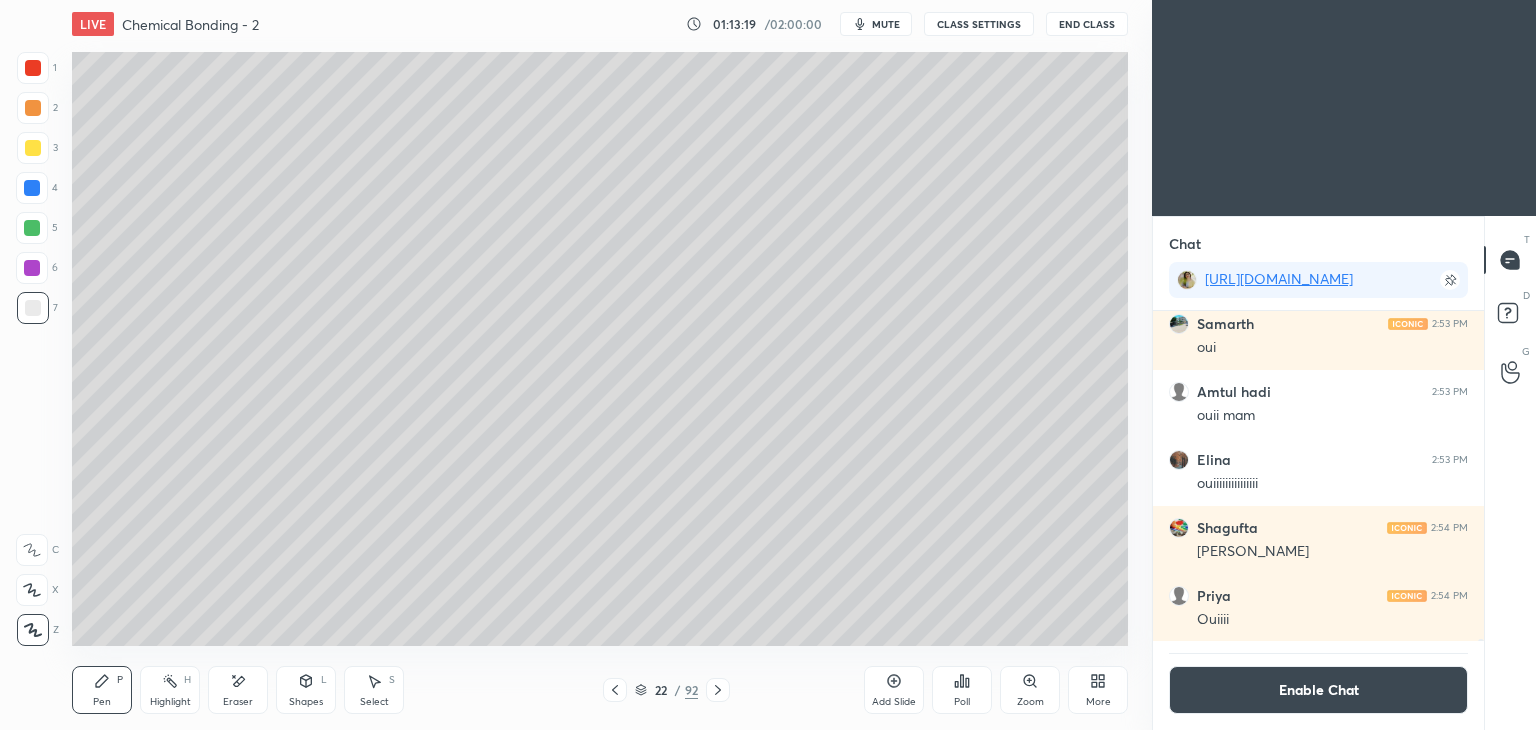 click on "Highlight H" at bounding box center (170, 690) 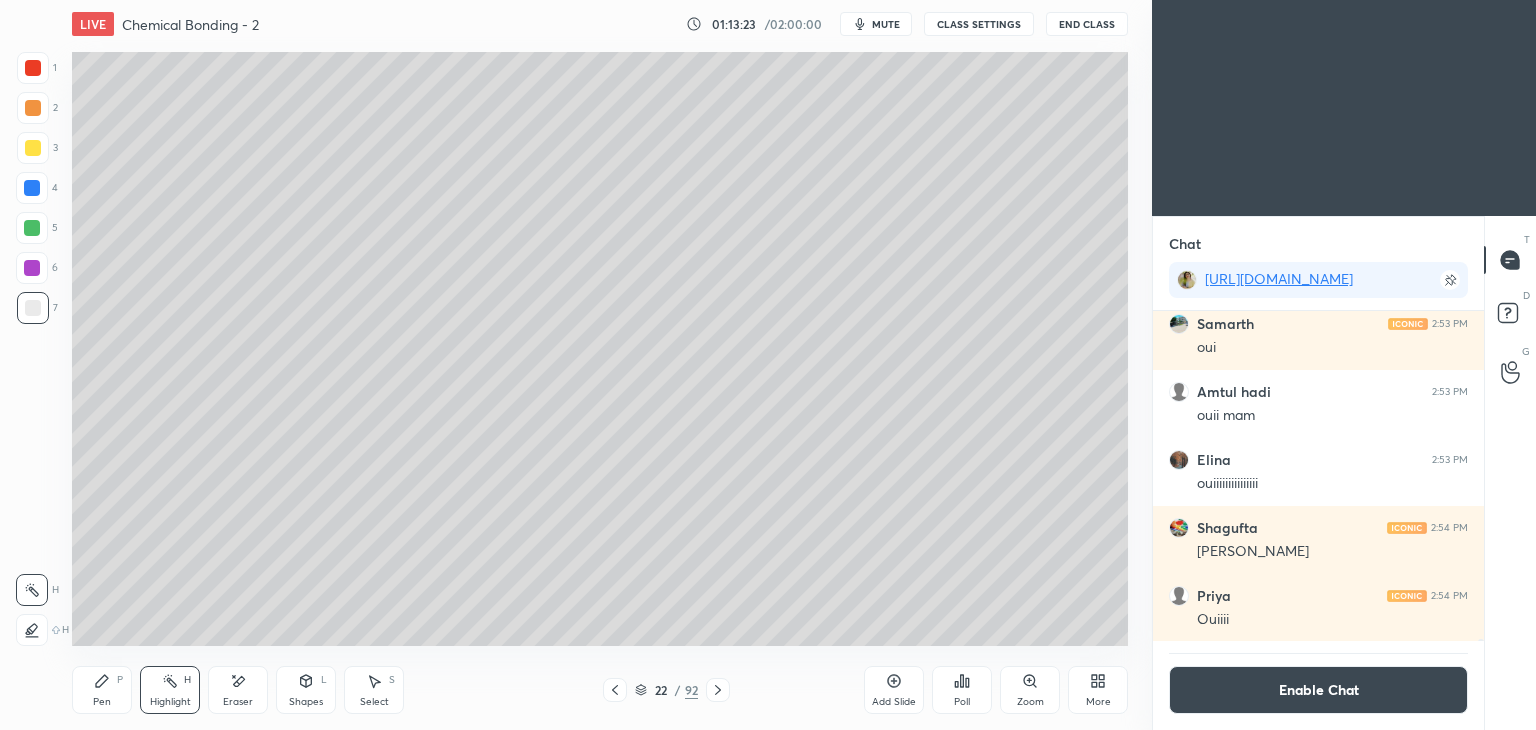 click on "Pen P" at bounding box center (102, 690) 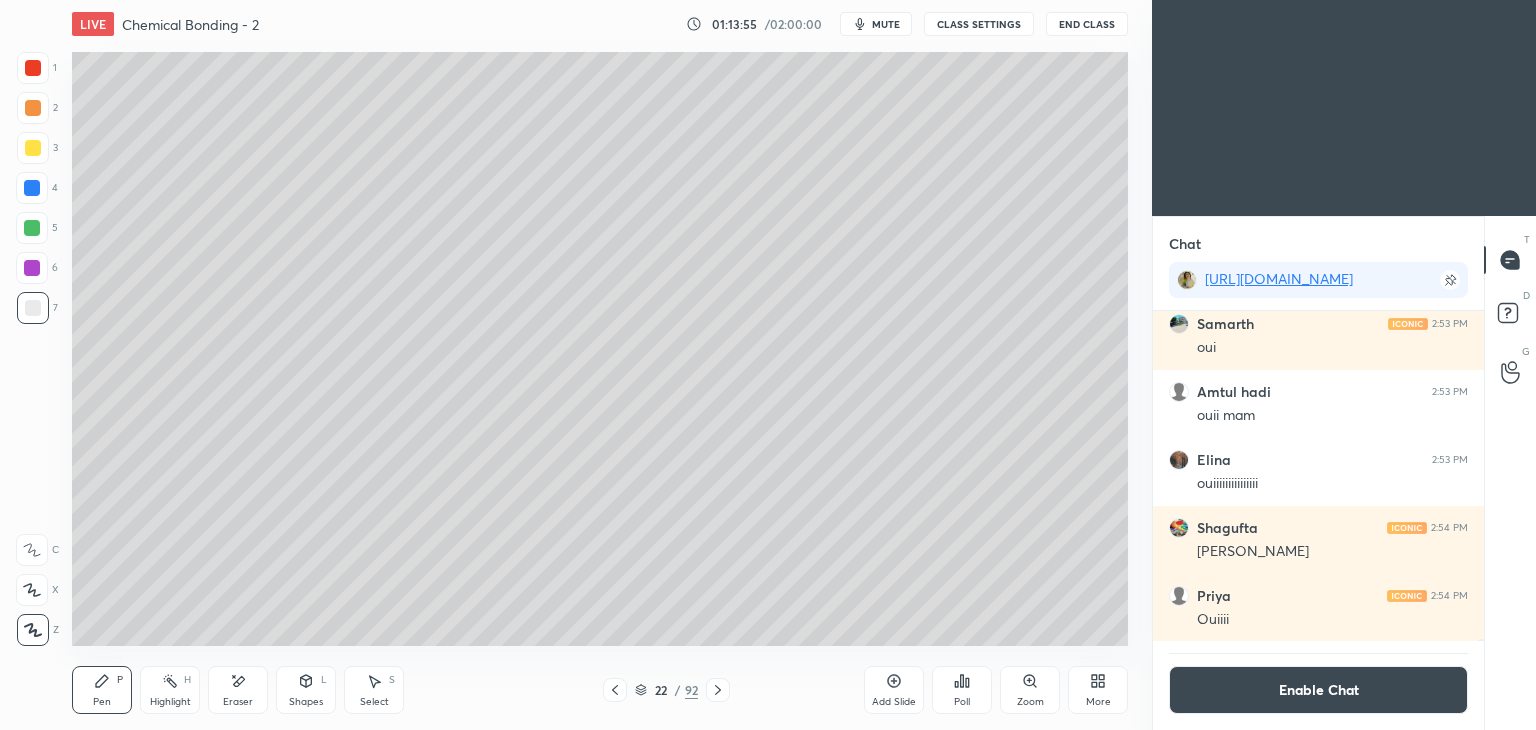 click 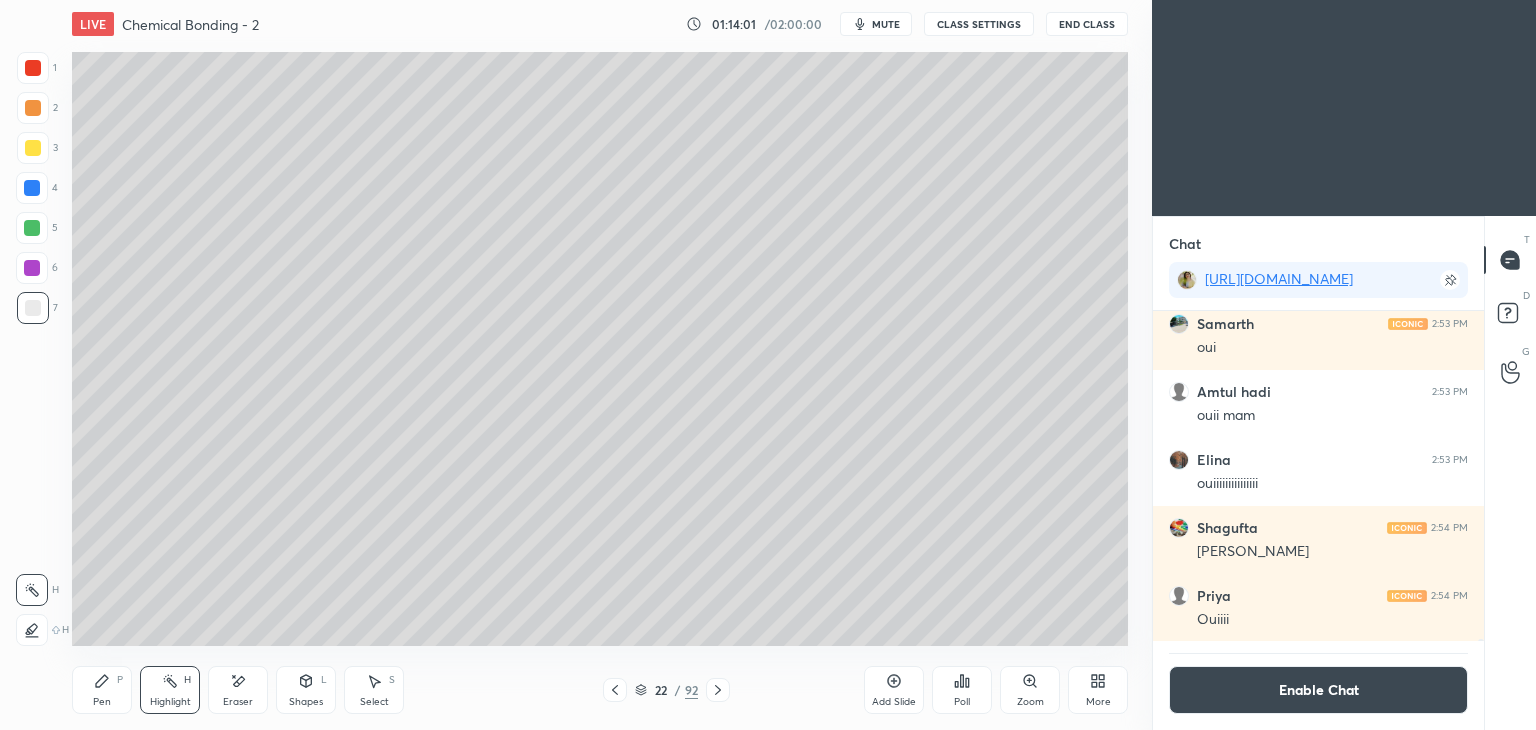 click on "Pen" at bounding box center (102, 702) 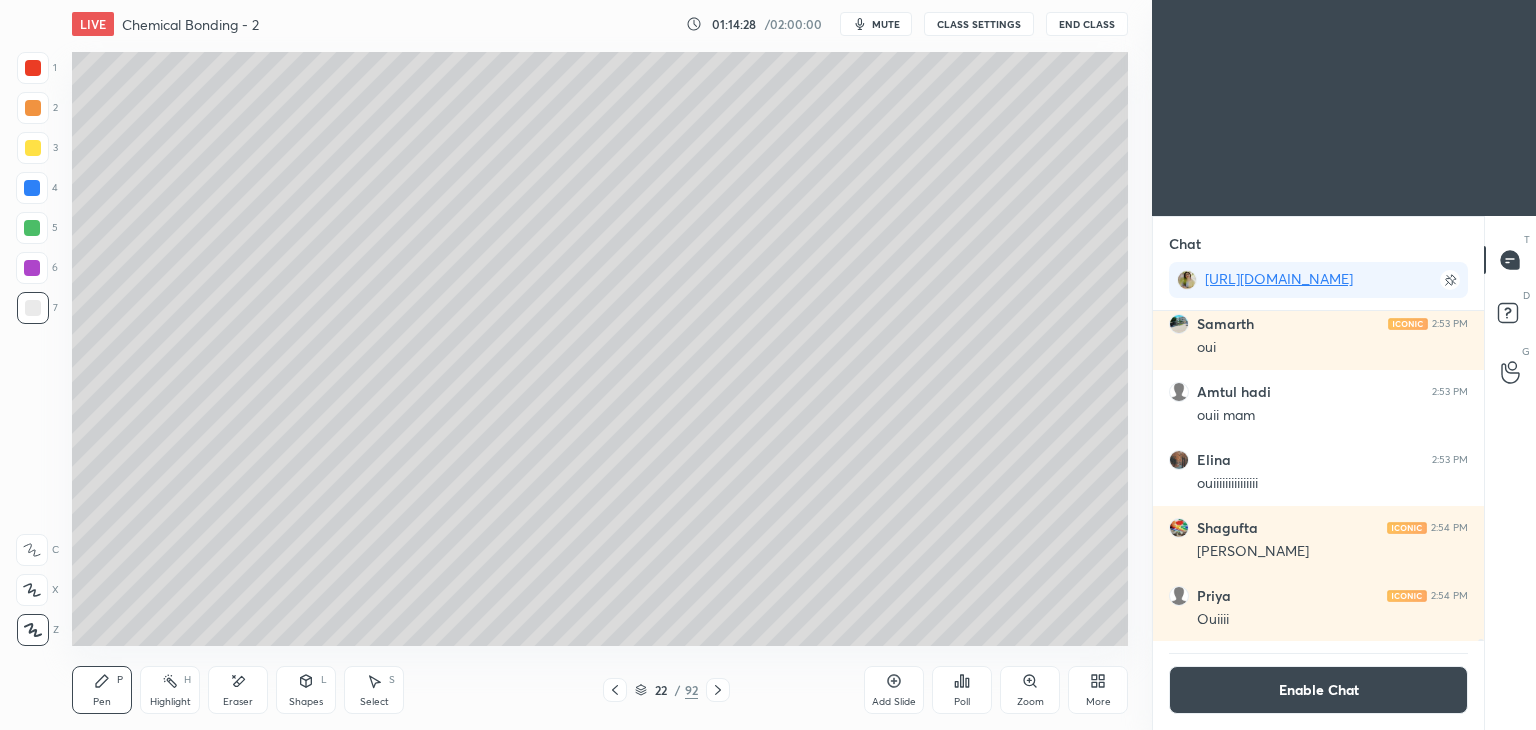 click on "Highlight H" at bounding box center (170, 690) 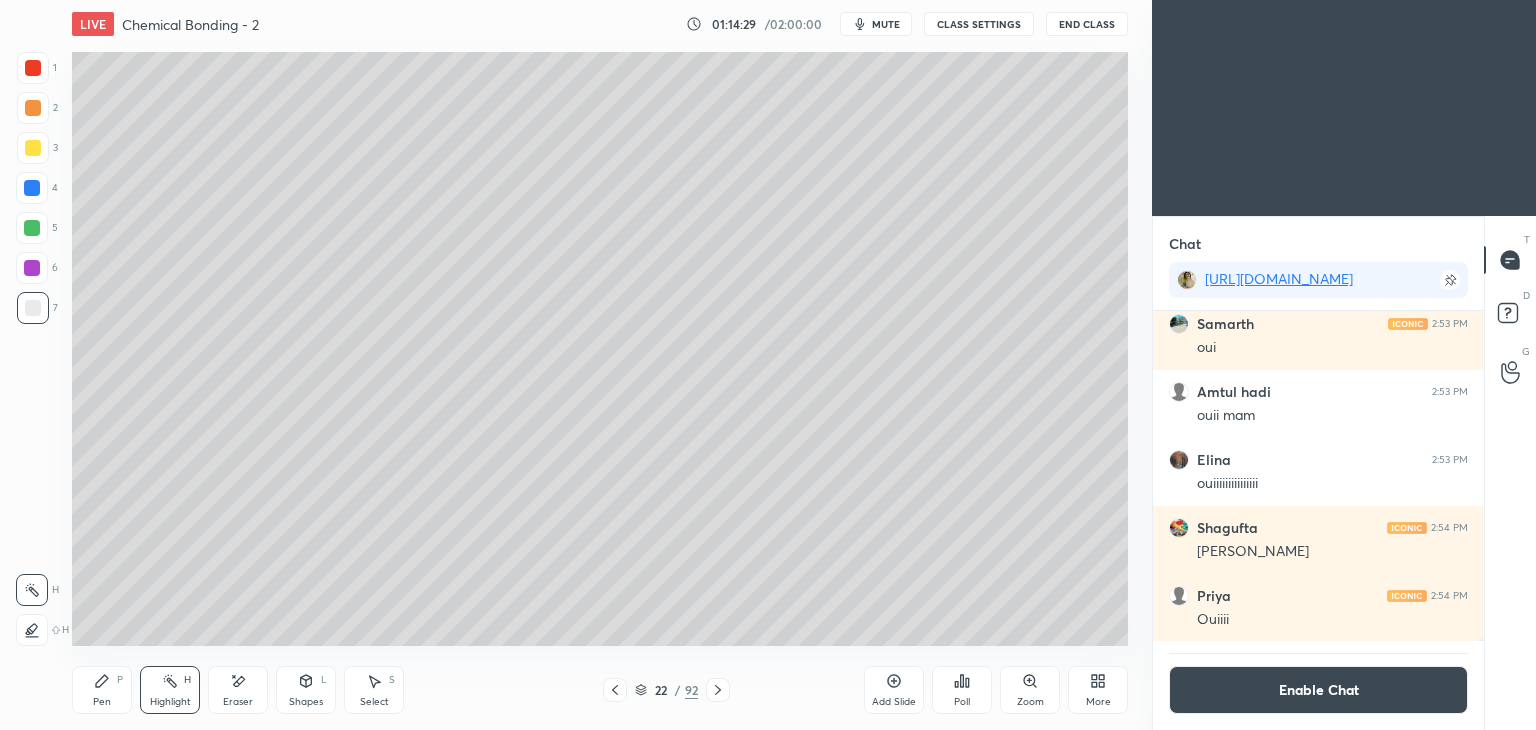 click at bounding box center (33, 108) 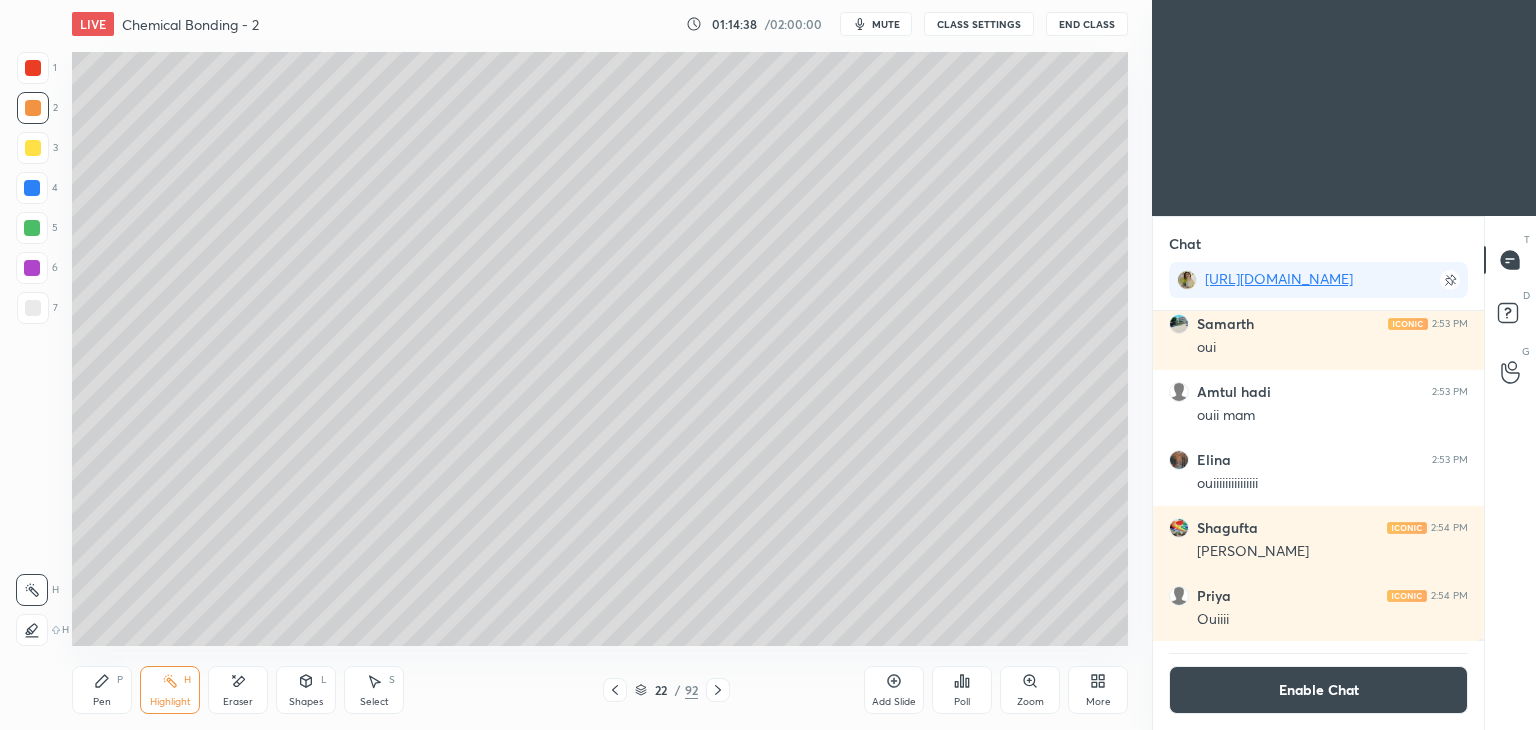 click on "Eraser" at bounding box center (238, 690) 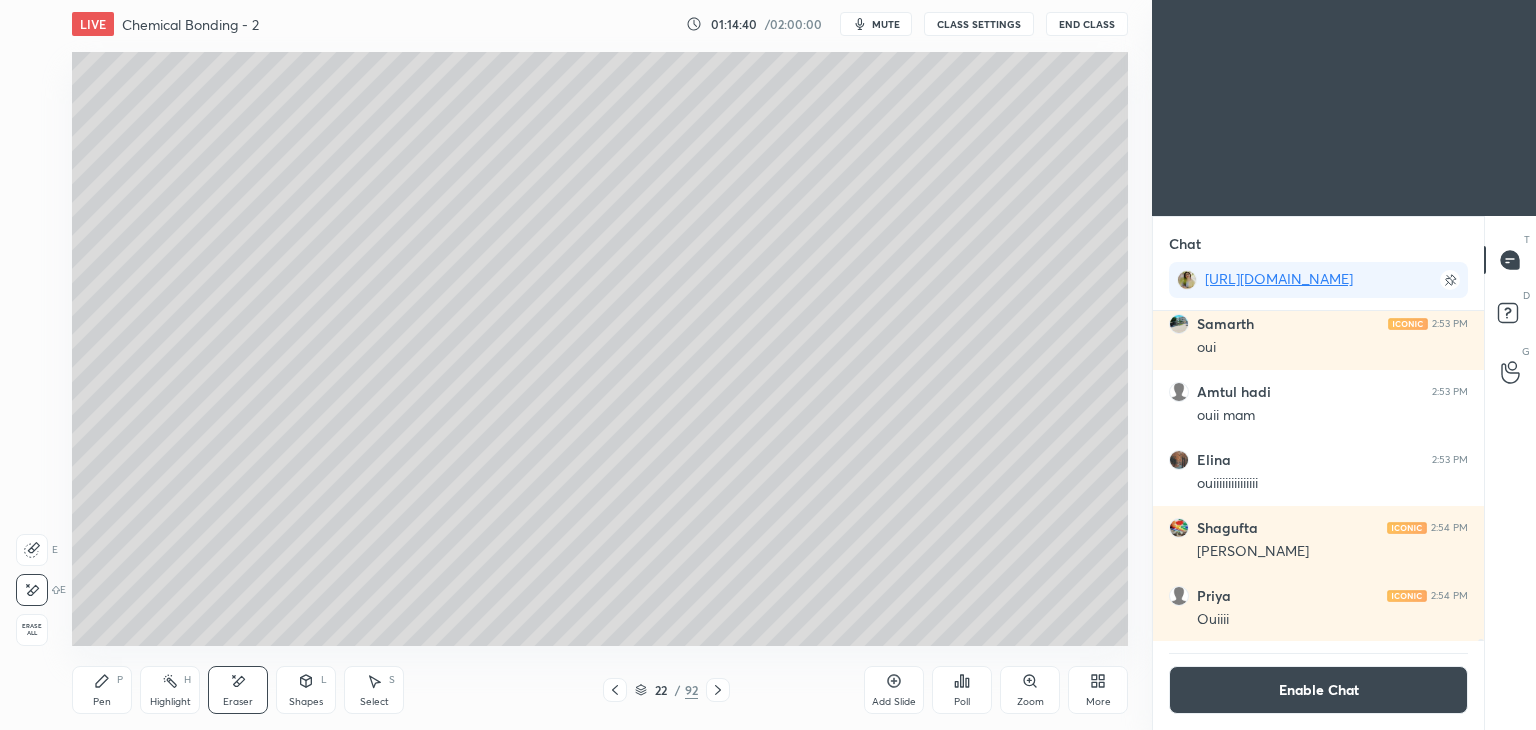 click on "Pen" at bounding box center [102, 702] 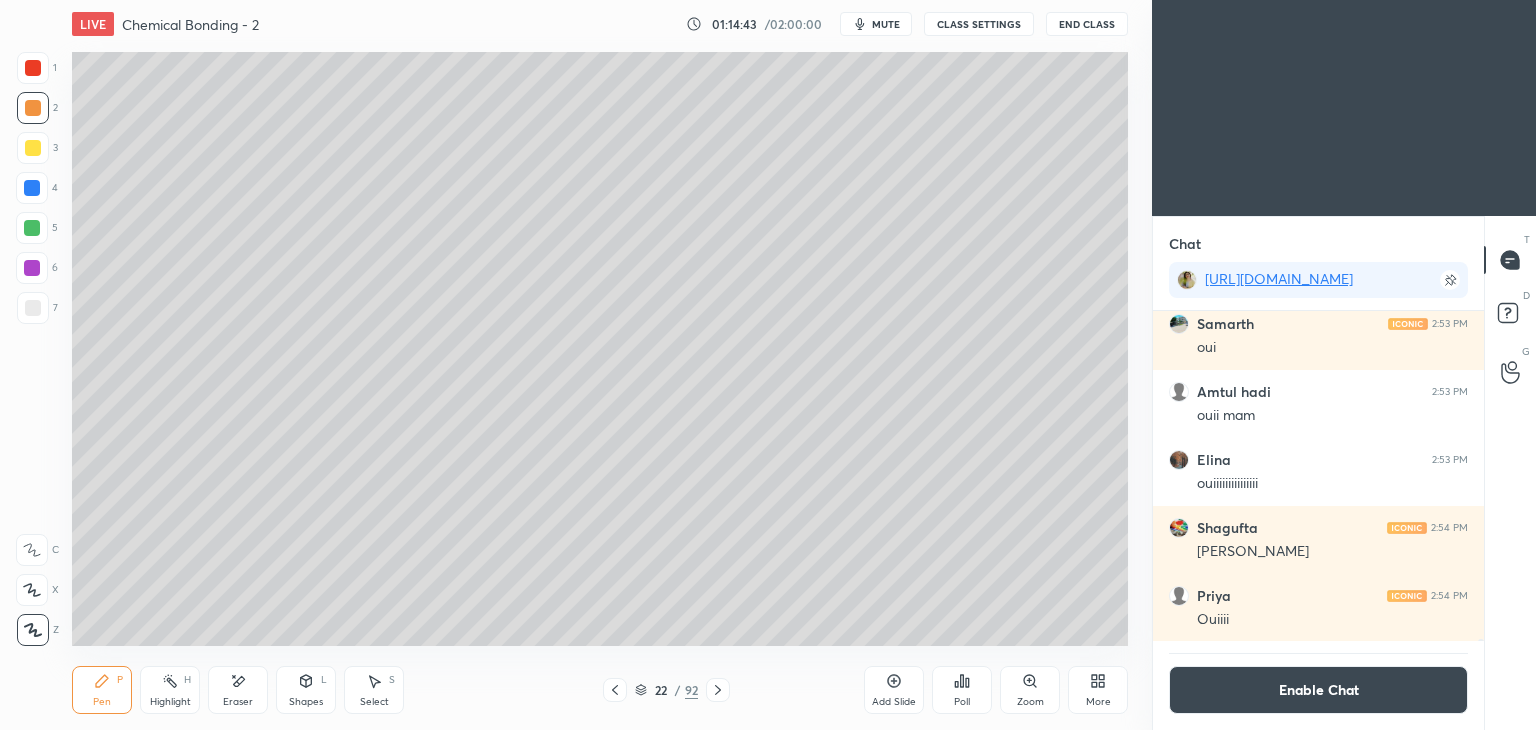 click on "Highlight H" at bounding box center (170, 690) 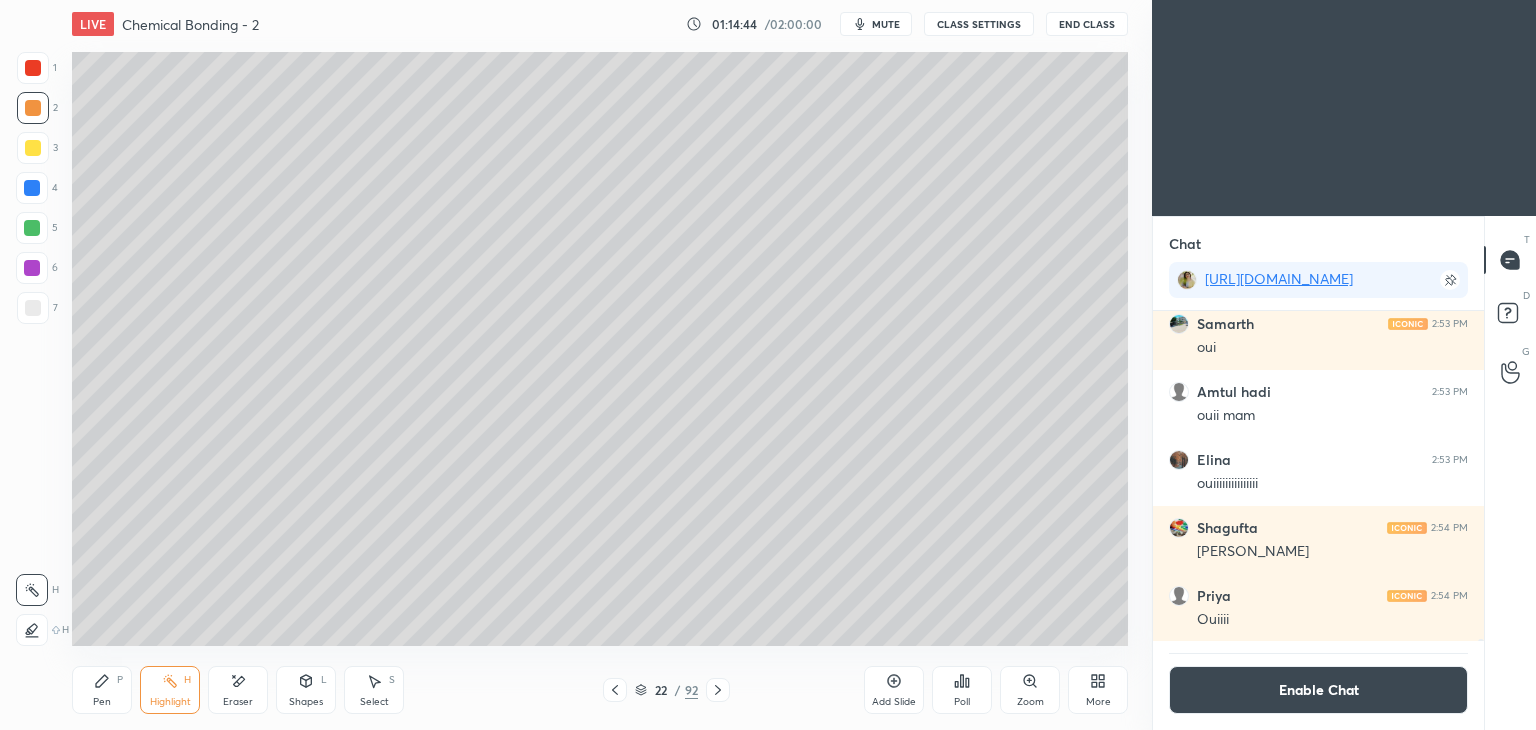 click on "Enable Chat" at bounding box center (1318, 690) 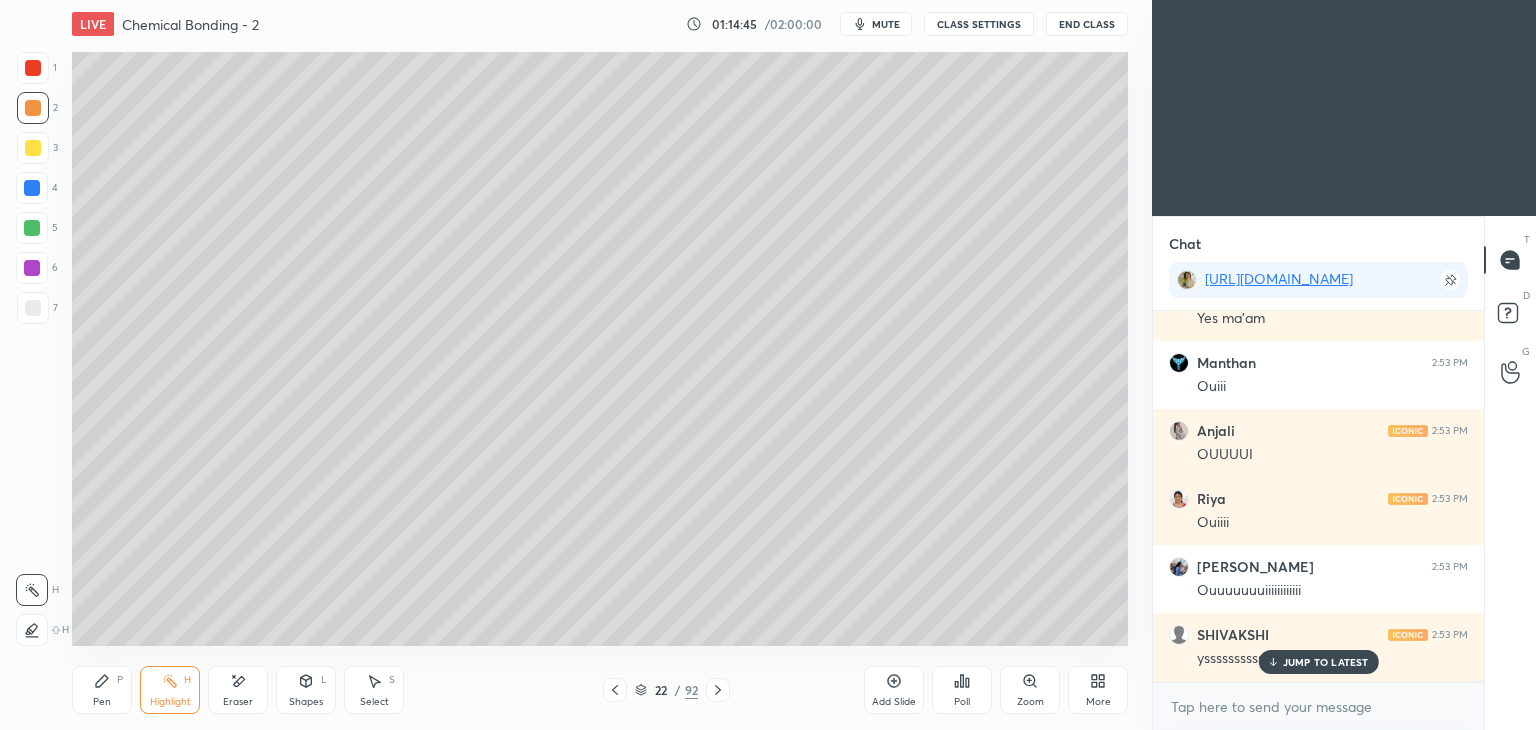 click on "JUMP TO LATEST" at bounding box center [1326, 662] 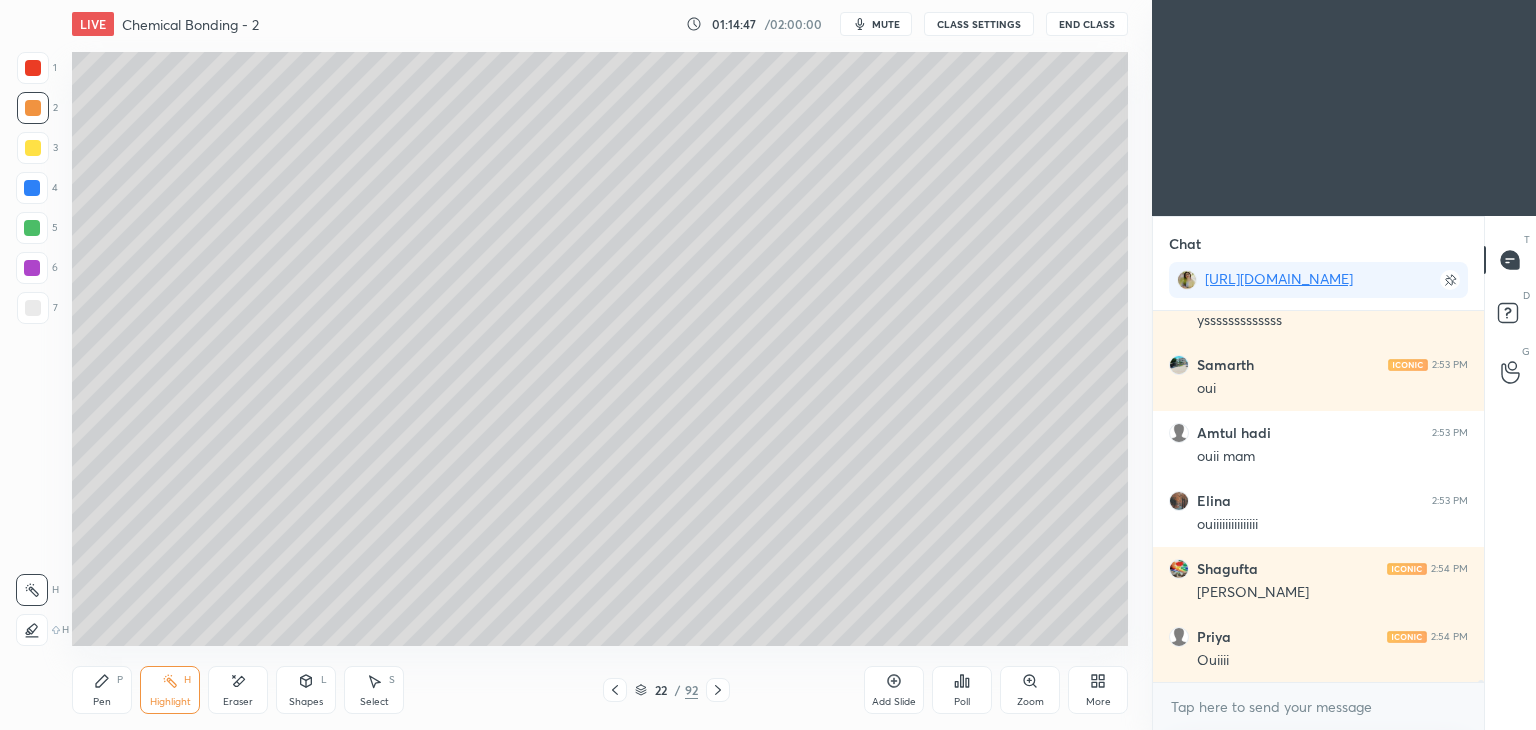 click 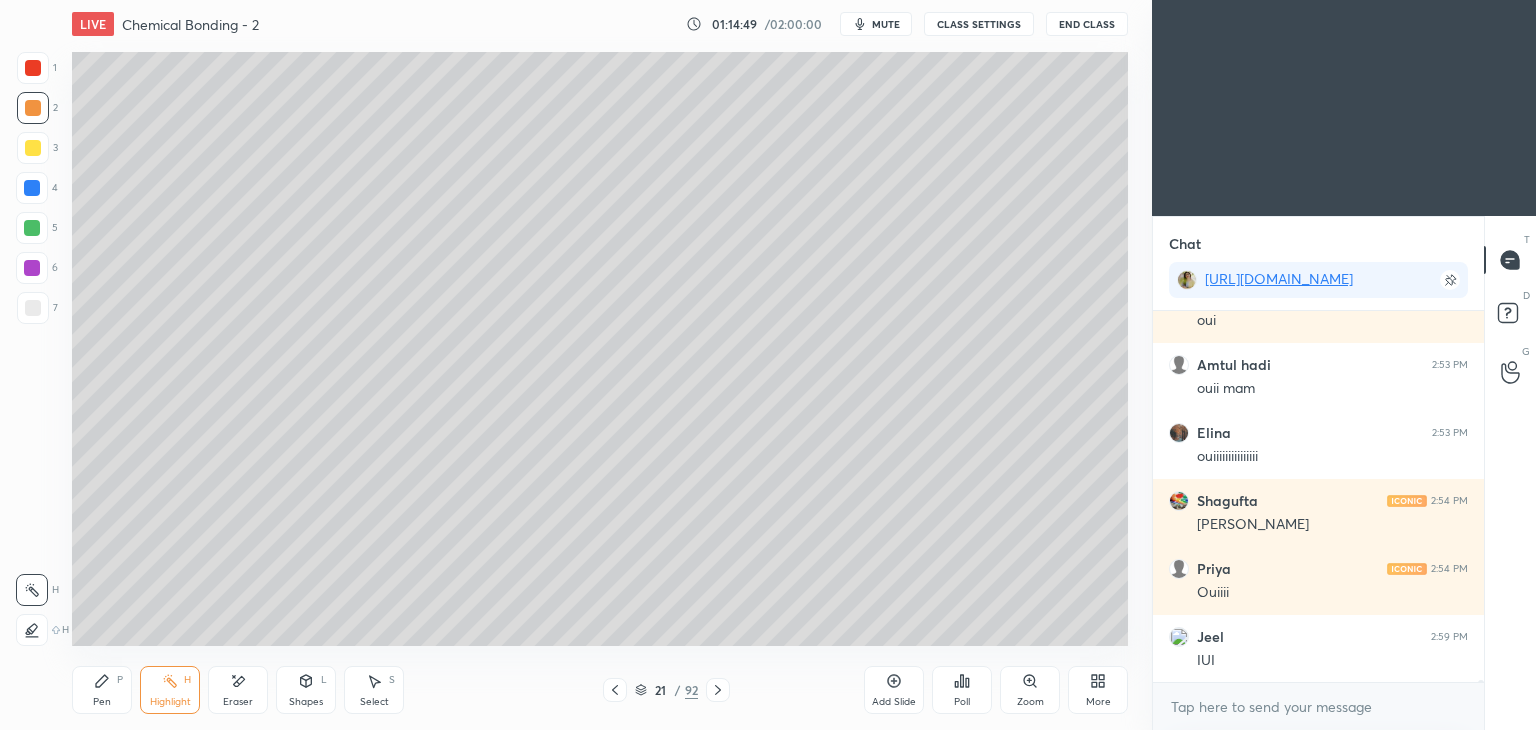 click 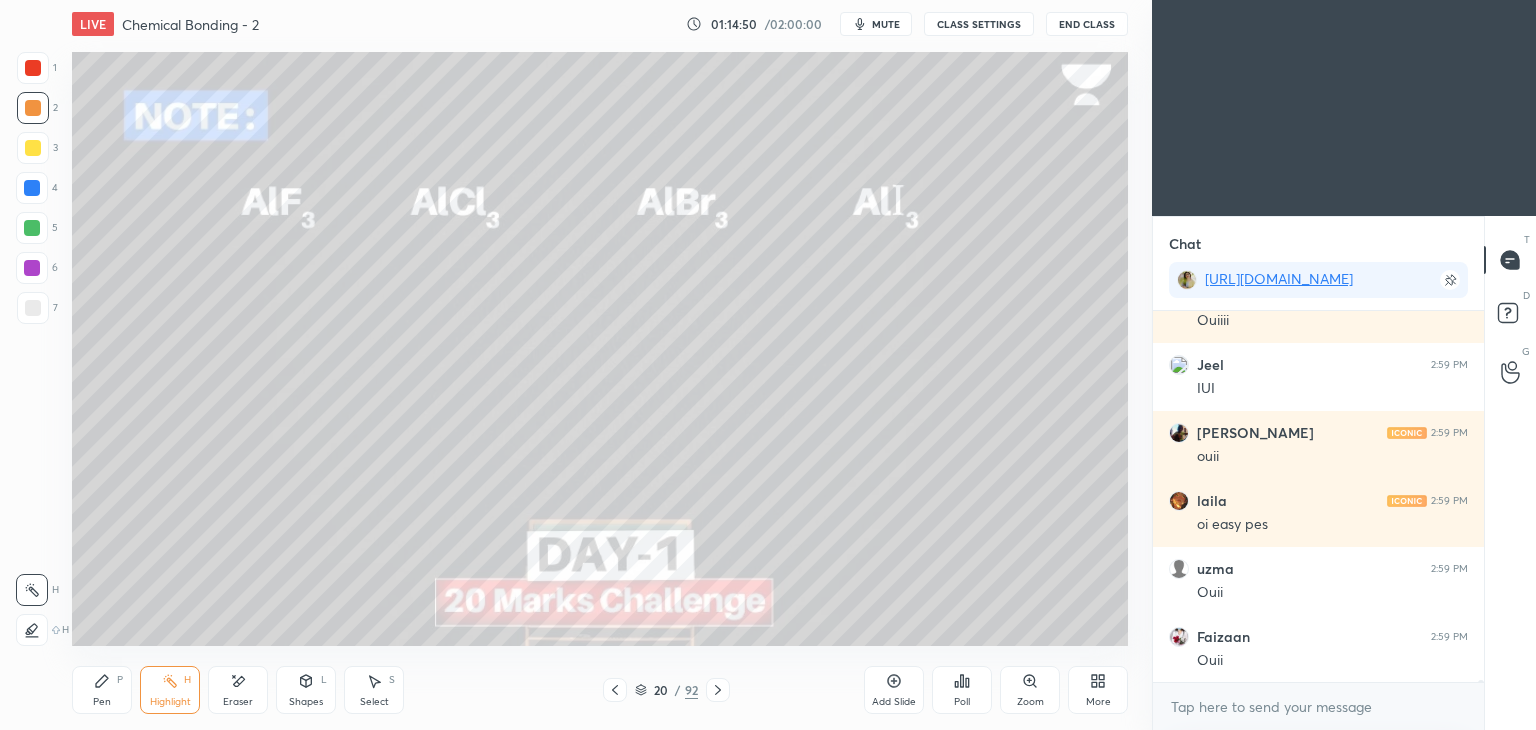 scroll, scrollTop: 66214, scrollLeft: 0, axis: vertical 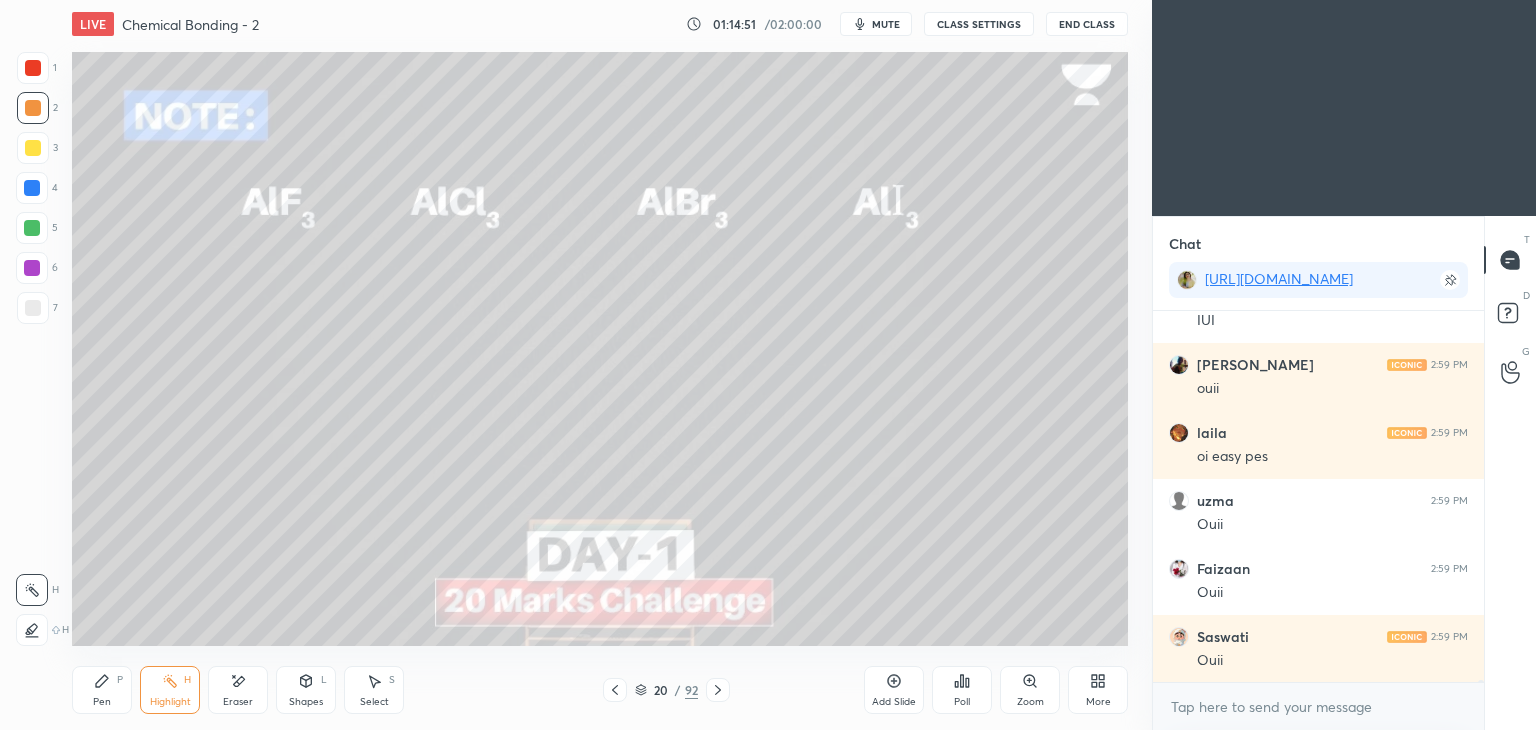 click 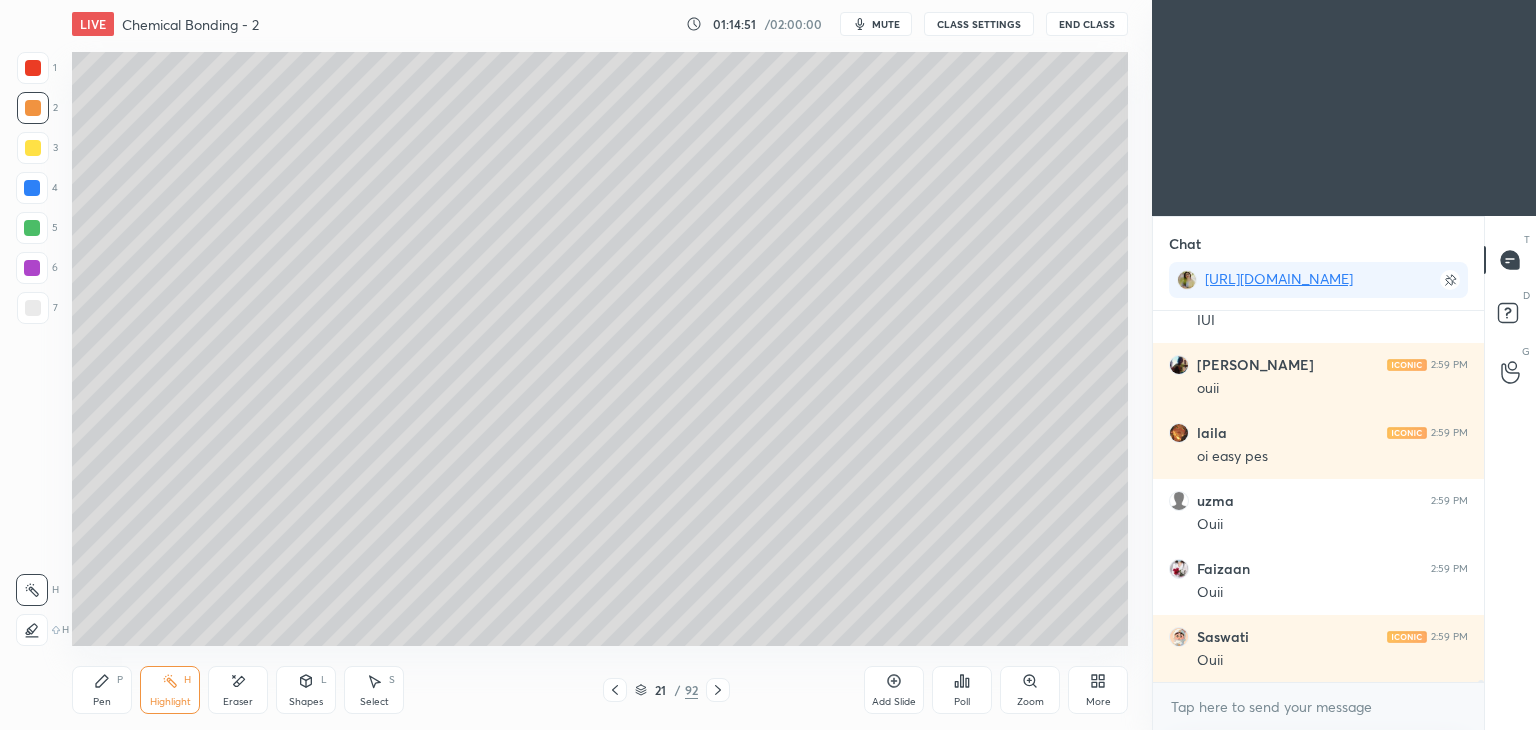 click 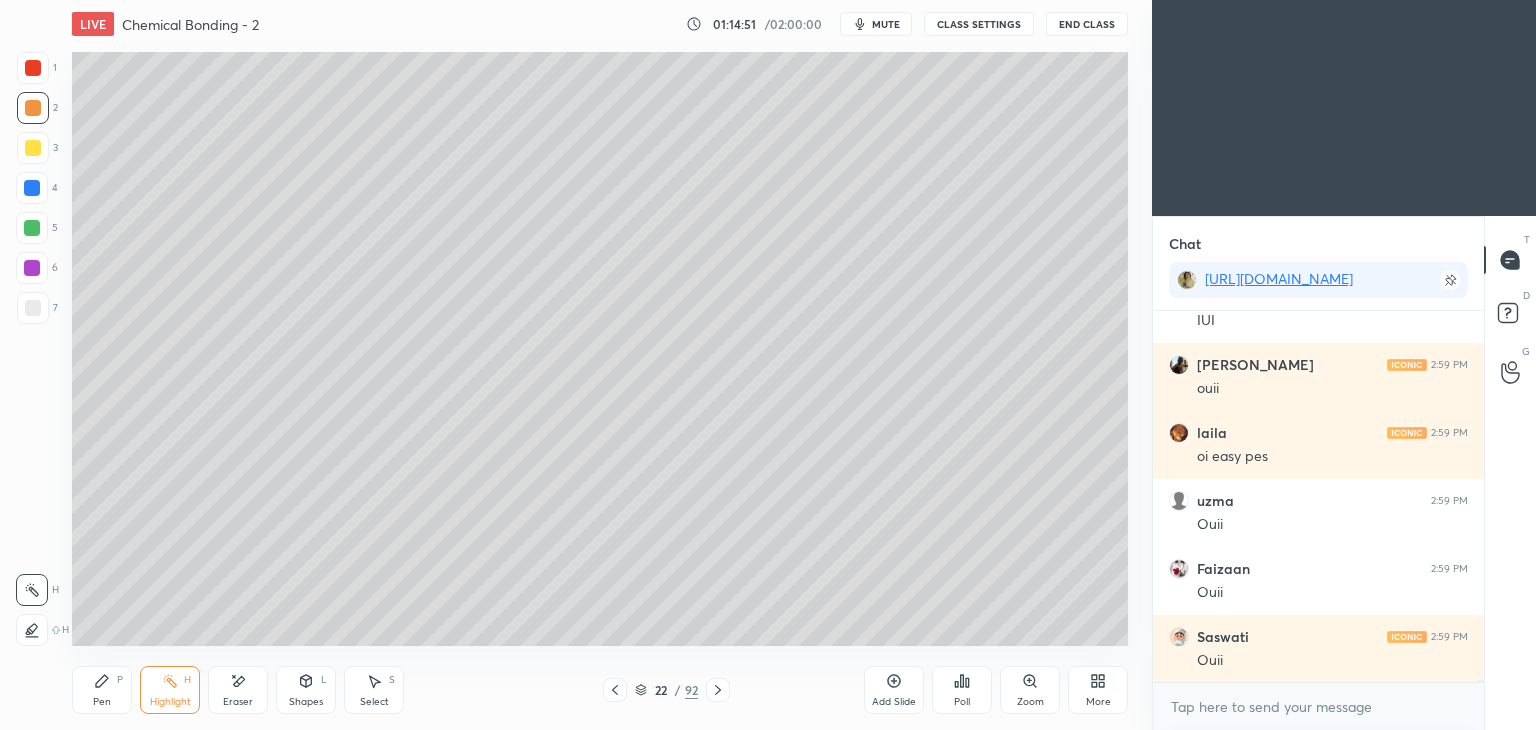 click 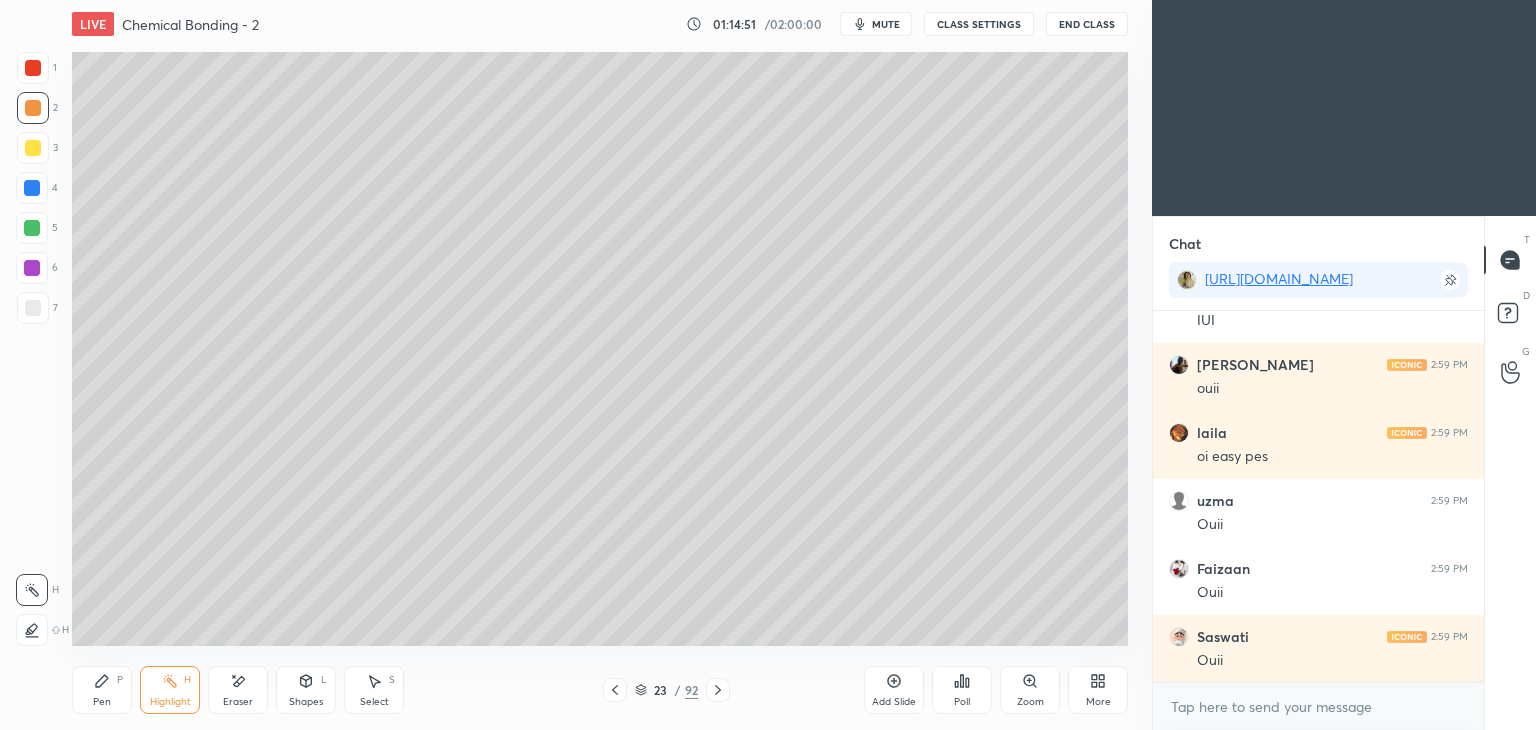 scroll, scrollTop: 66758, scrollLeft: 0, axis: vertical 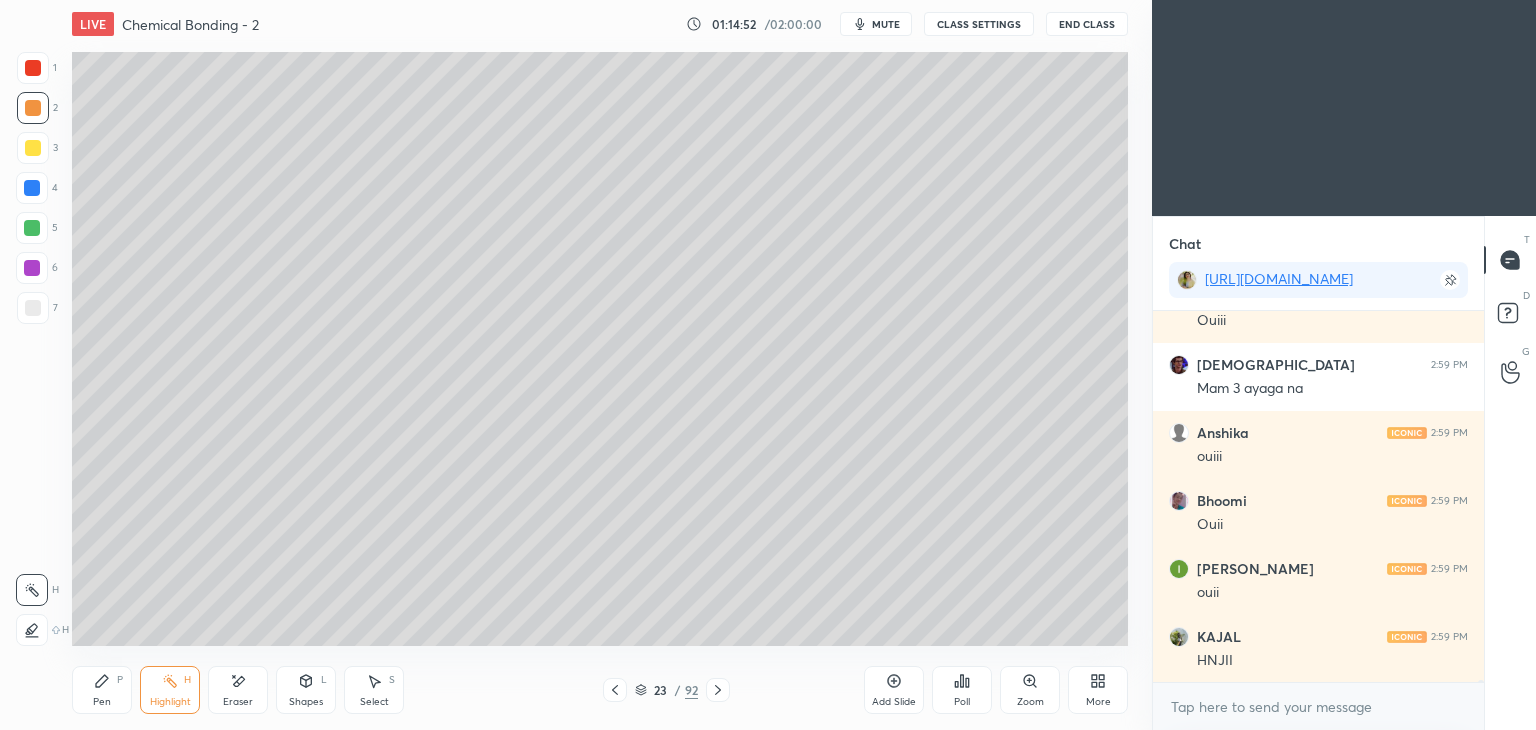 click 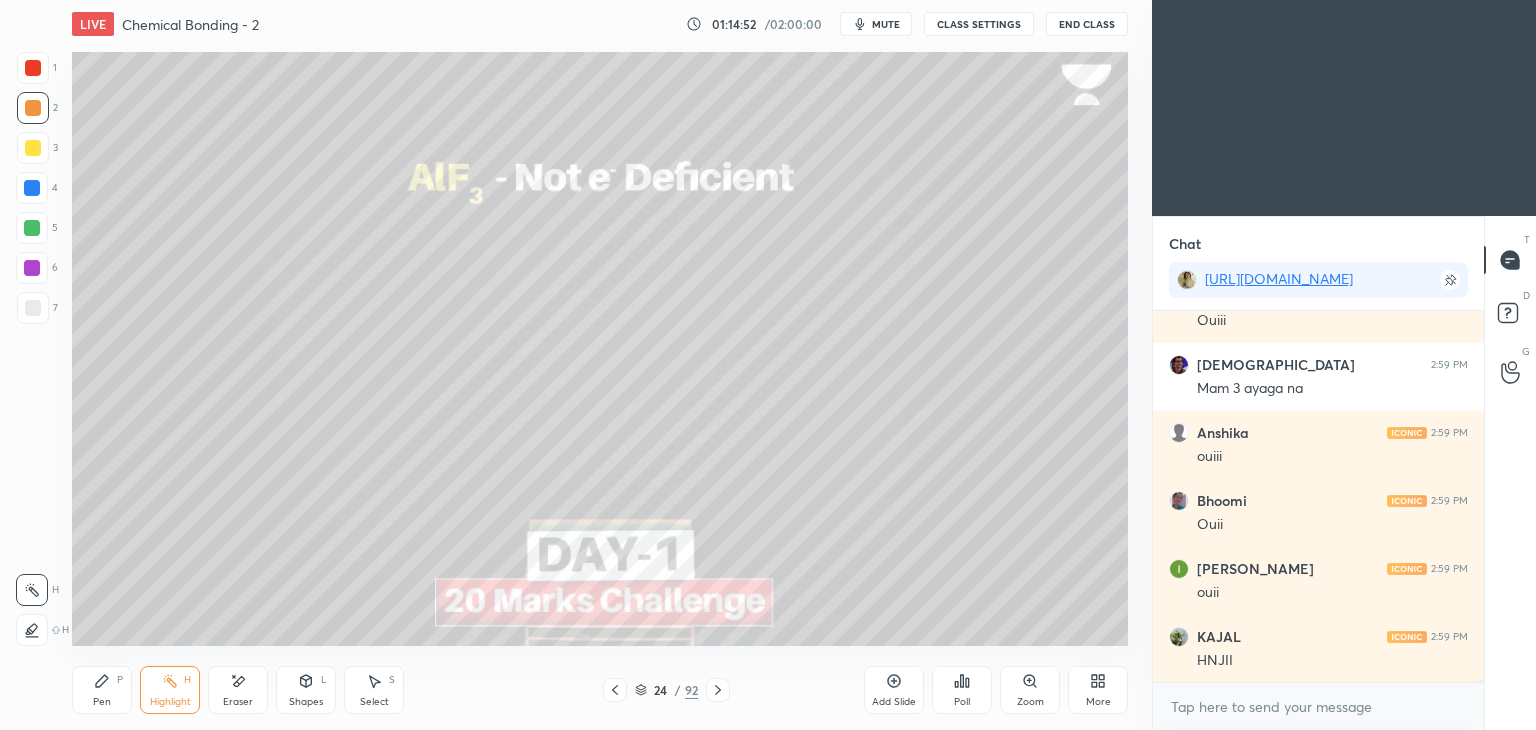 scroll, scrollTop: 67302, scrollLeft: 0, axis: vertical 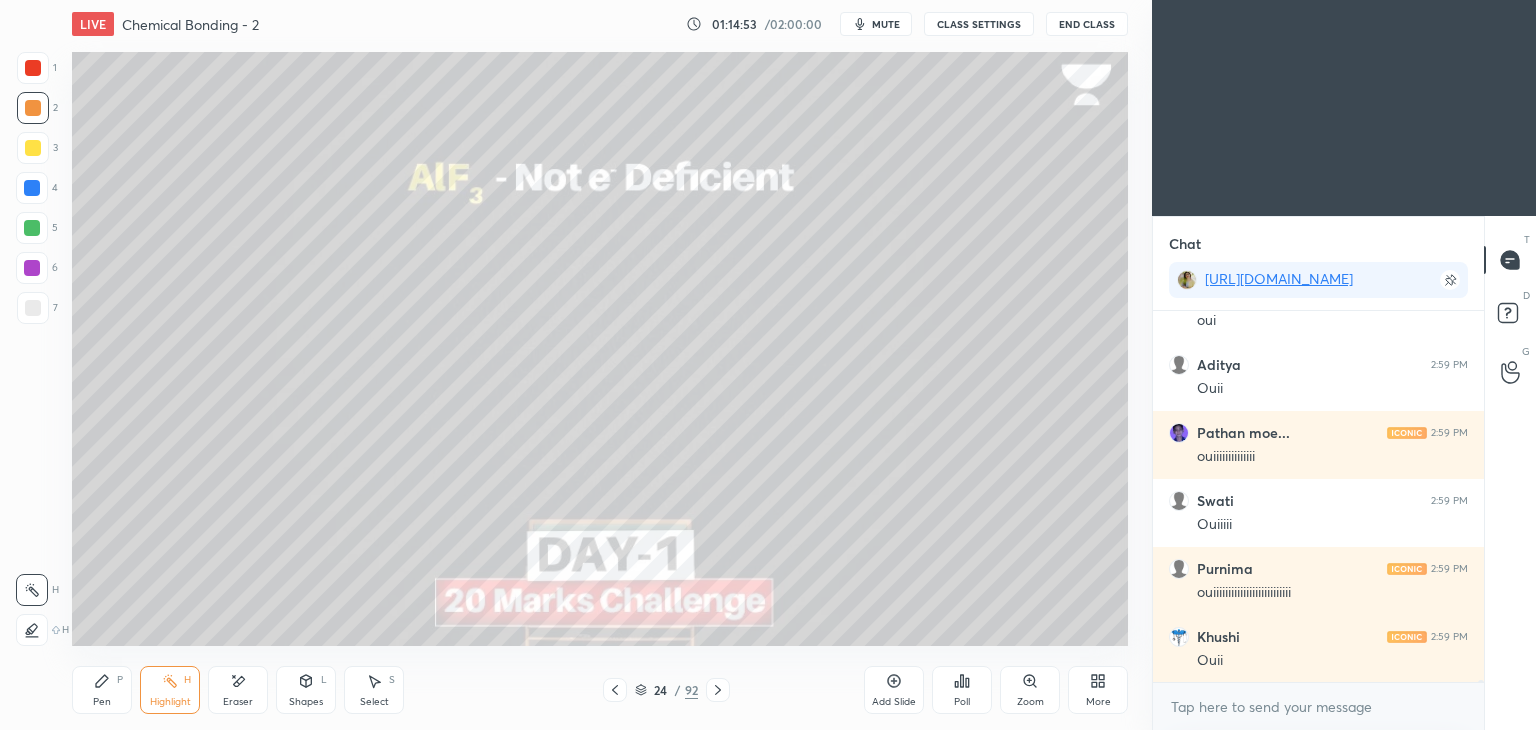 click on "CLASS SETTINGS" at bounding box center (979, 24) 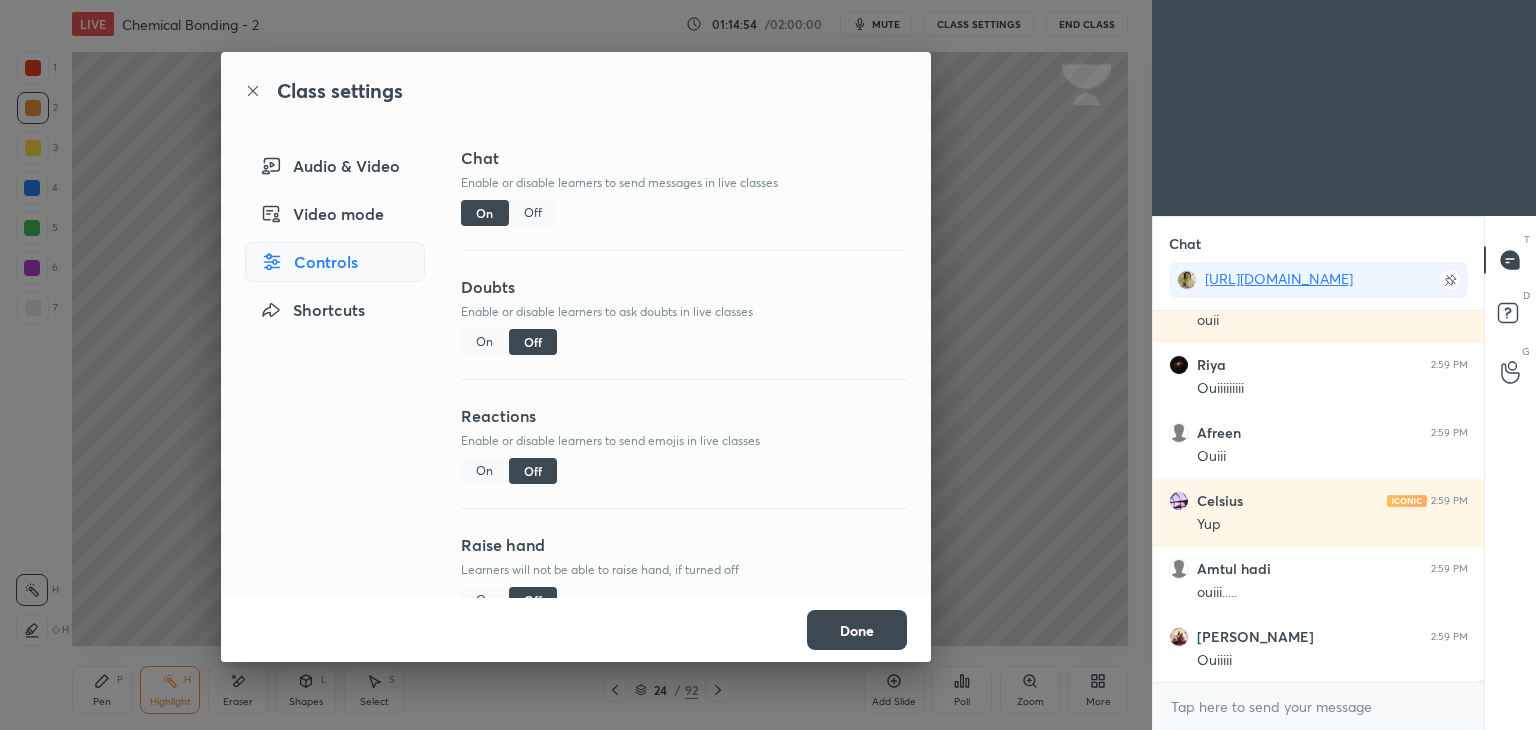 click on "Off" at bounding box center (533, 213) 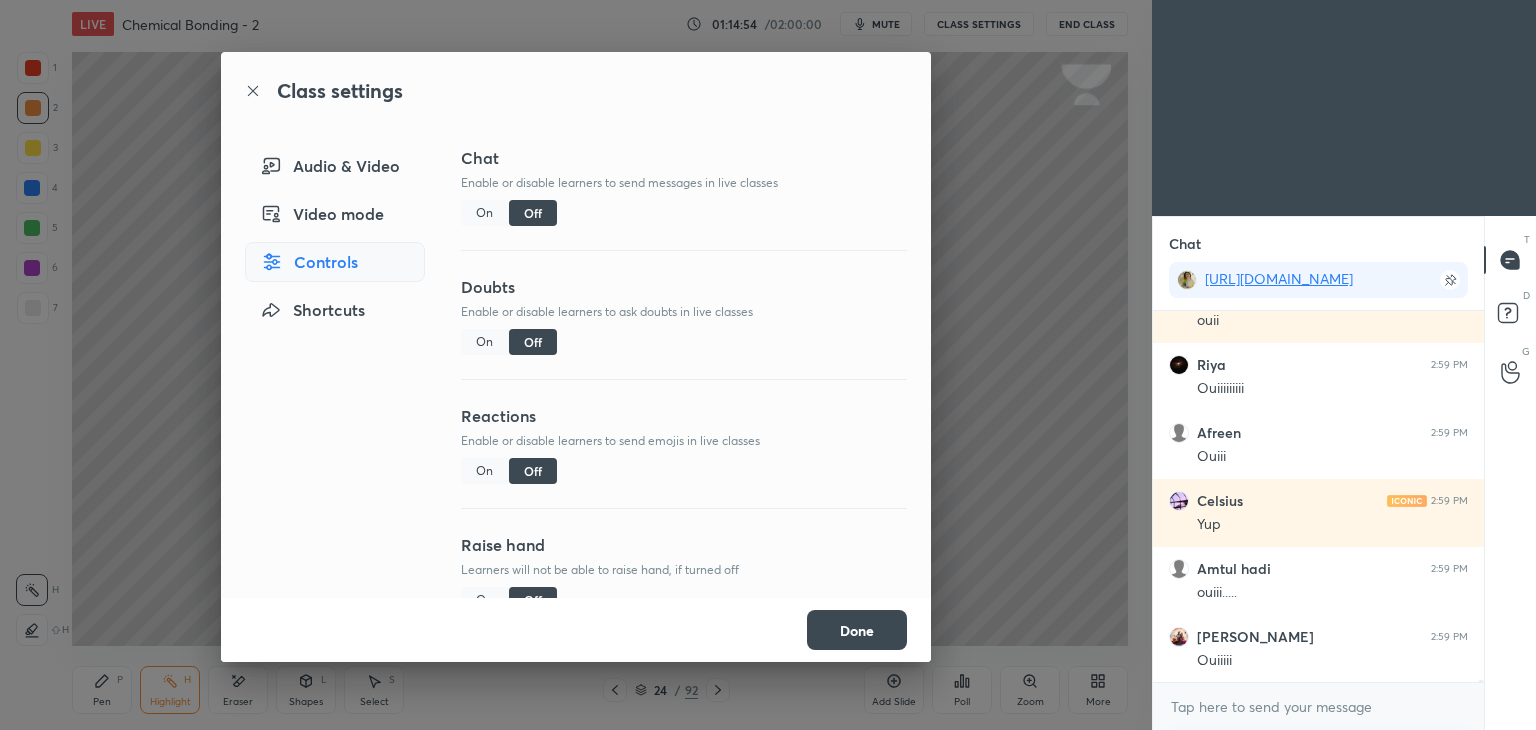 scroll, scrollTop: 67278, scrollLeft: 0, axis: vertical 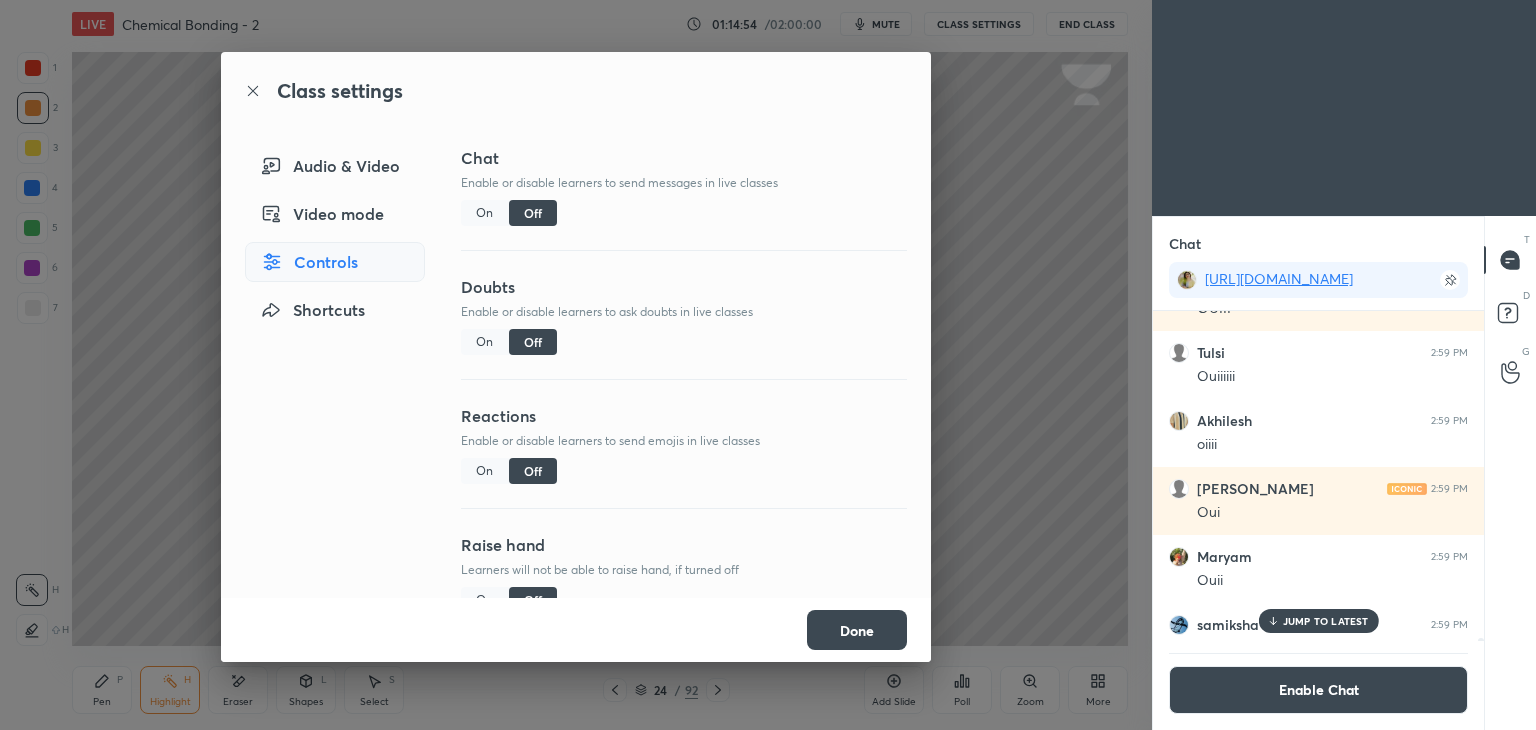 click on "Done" at bounding box center [576, 630] 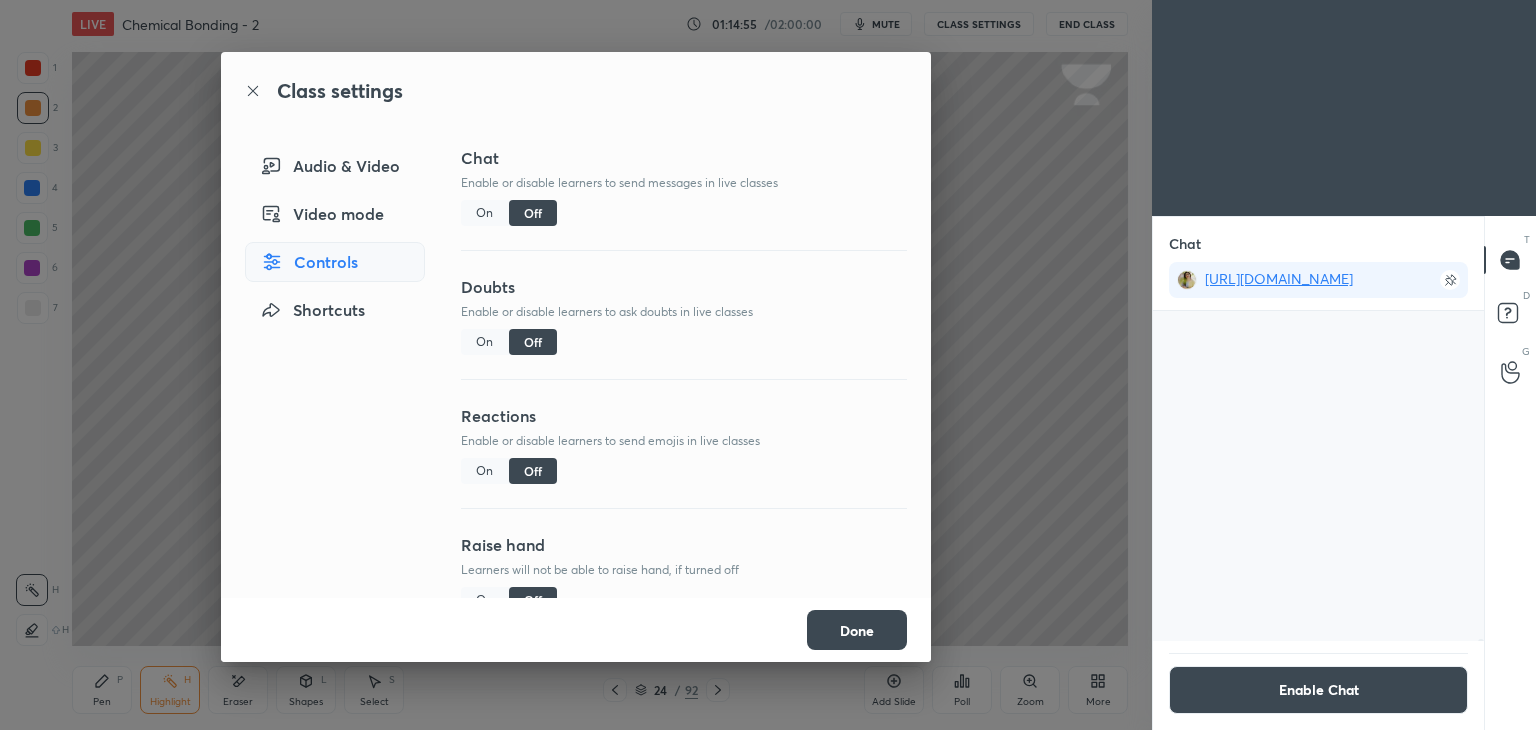 click on "Done" at bounding box center (857, 630) 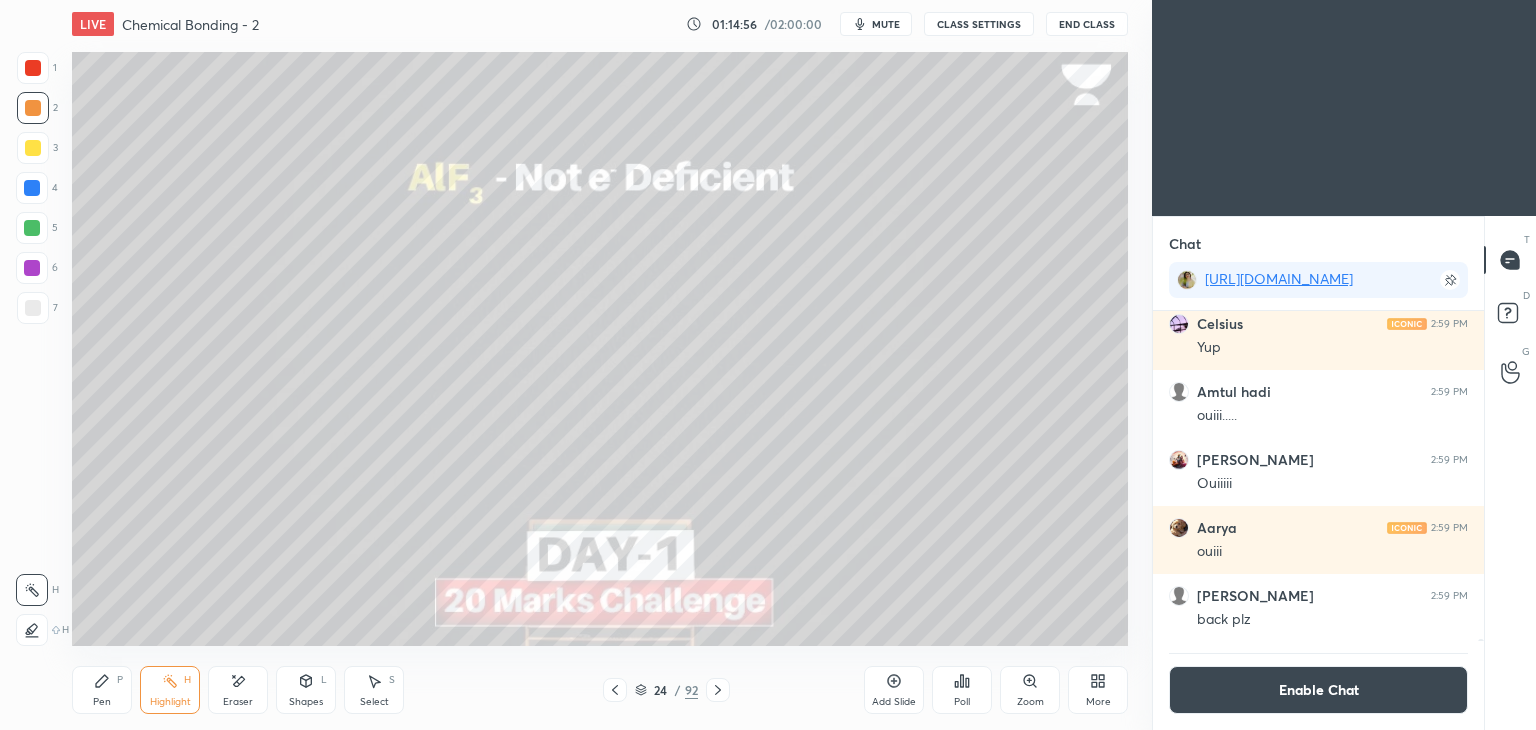 click on "24 / 92" at bounding box center [666, 690] 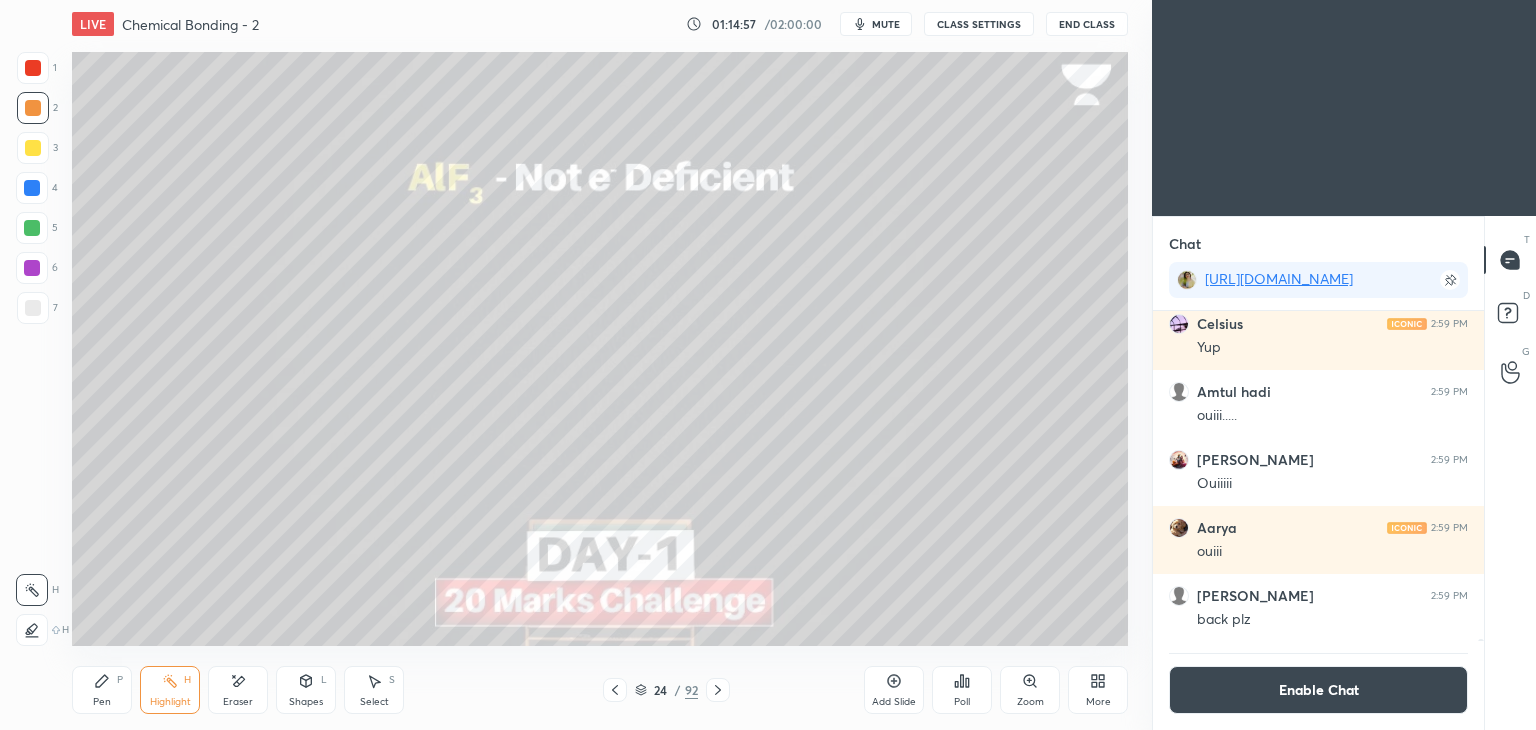 click 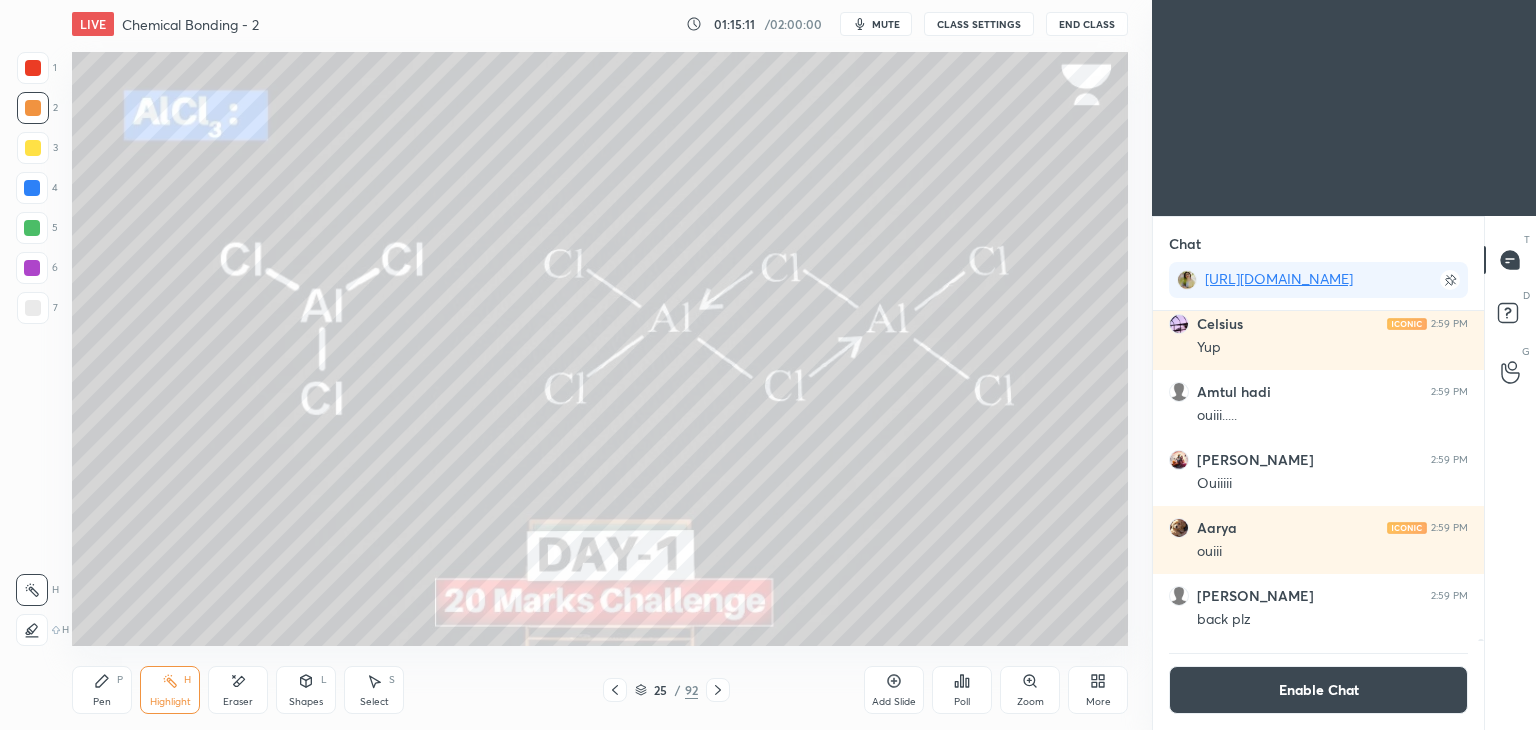 click on "1 2 3 4 5 6 7 C X Z E E Erase all   H H LIVE Chemical Bonding - 2 01:15:11 /  02:00:00 mute CLASS SETTINGS End Class Setting up your live class Poll for   secs No correct answer Start poll Back Chemical Bonding - 2 • L2 of Chemical Bonding [PERSON_NAME] Pen P Highlight H Eraser Shapes L Select S 25 / 92 Add Slide Poll Zoom More" at bounding box center (568, 365) 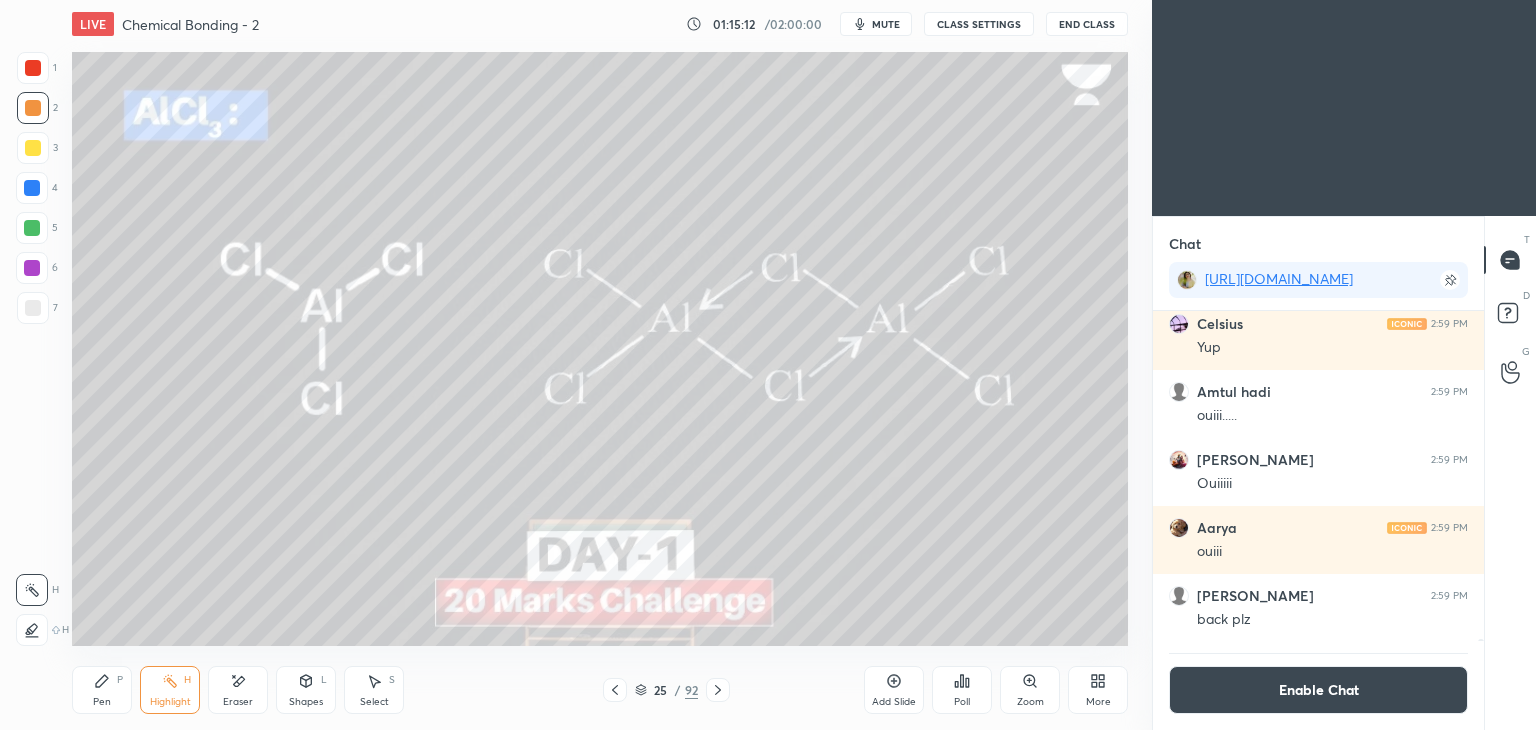 click 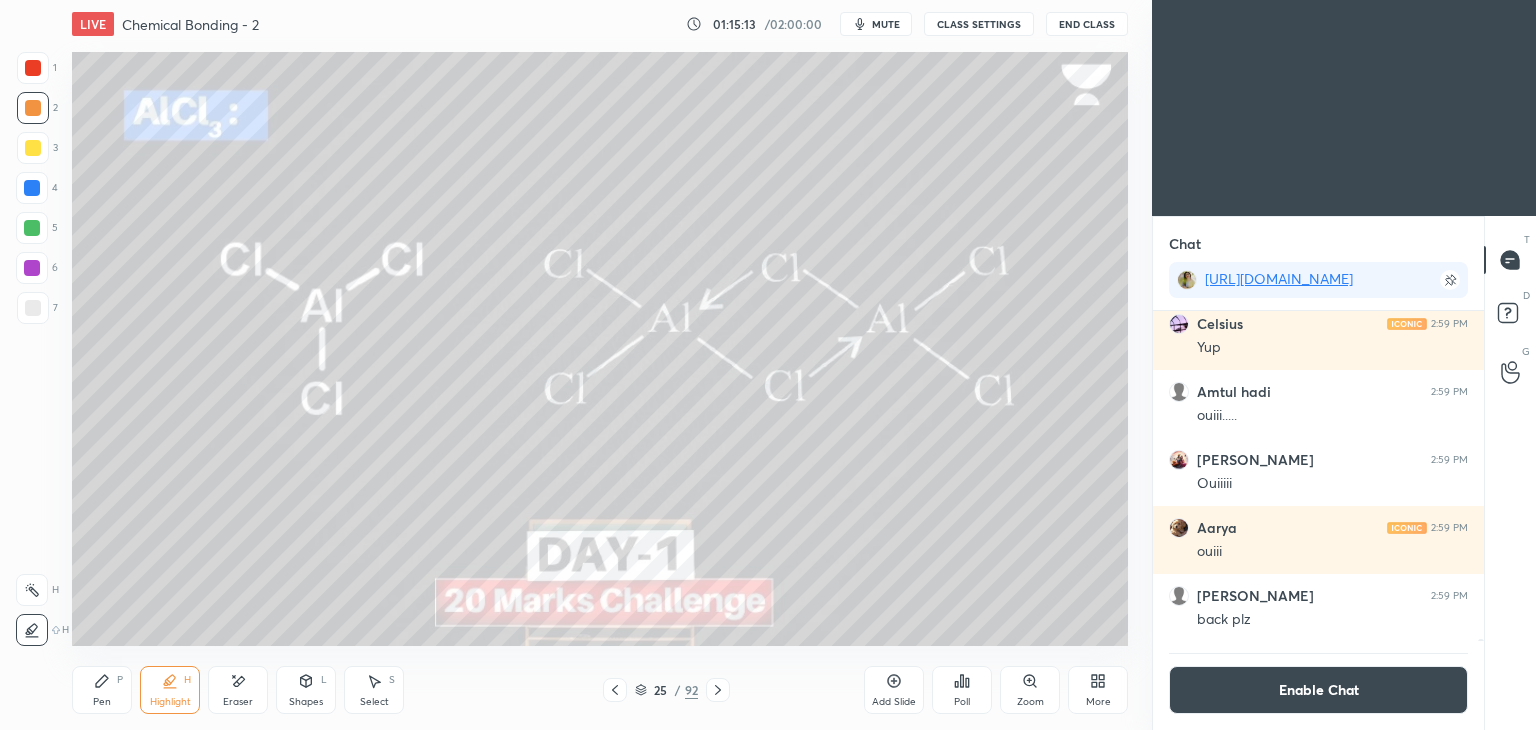 click at bounding box center [32, 188] 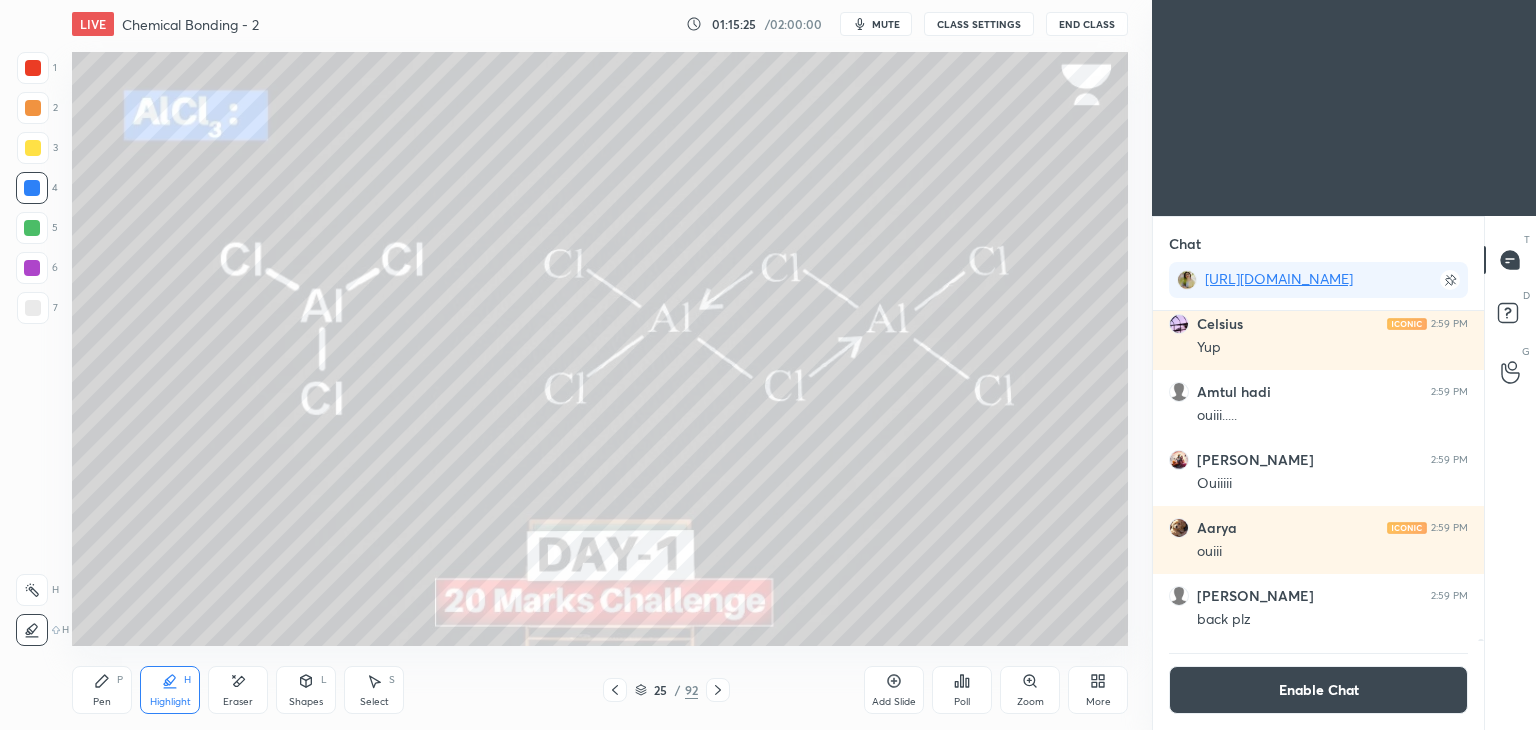 click on "P" at bounding box center (120, 680) 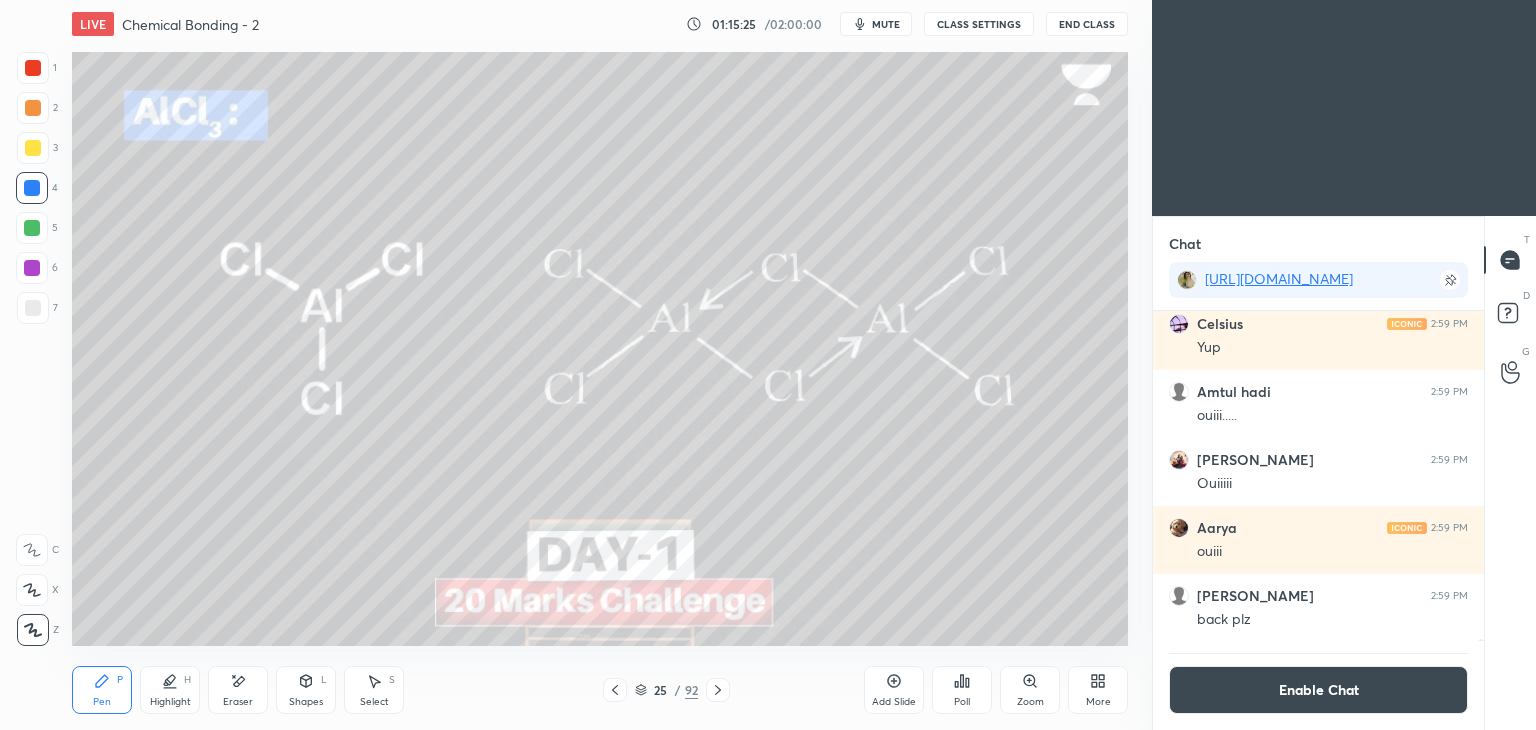 click at bounding box center [33, 148] 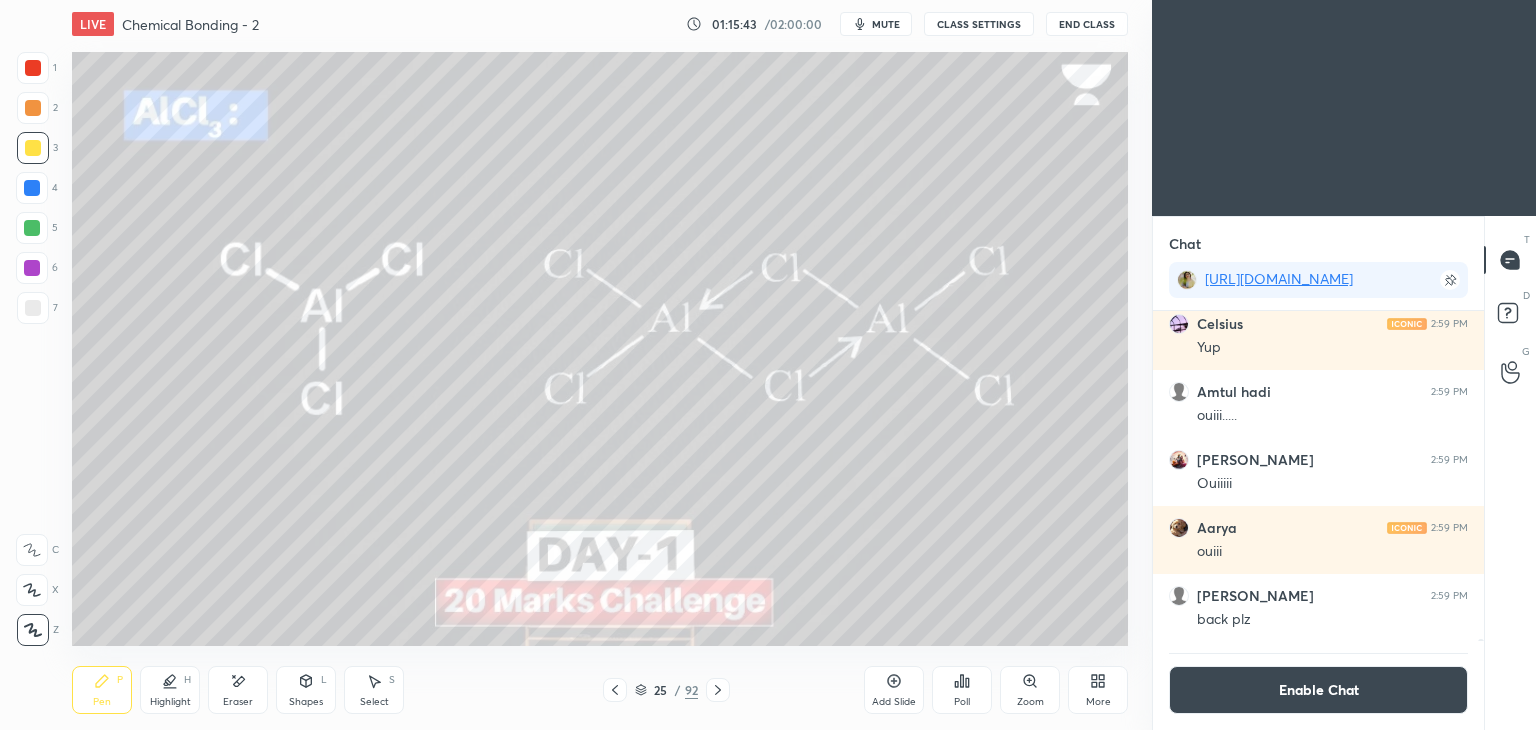 click on "Highlight" at bounding box center (170, 702) 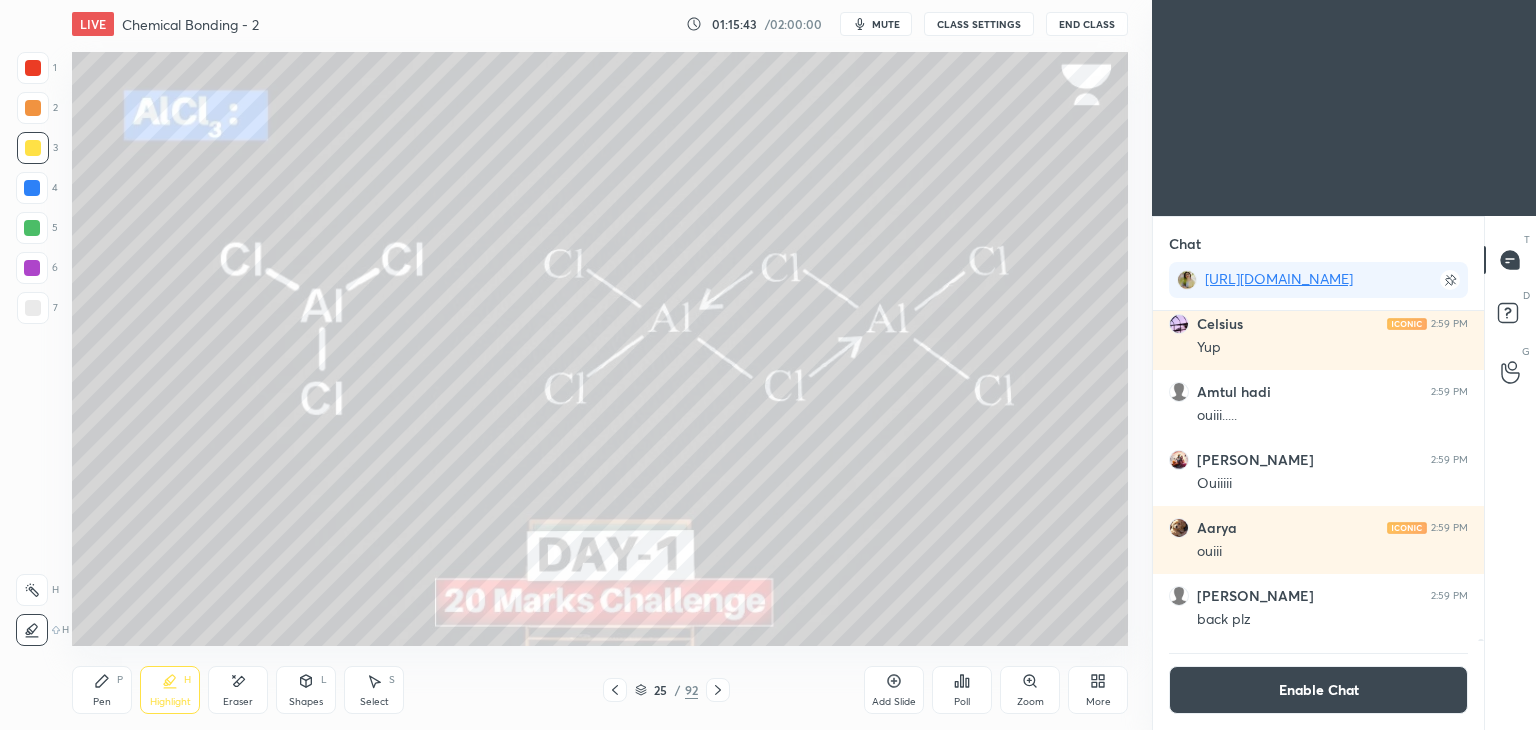 click at bounding box center (32, 590) 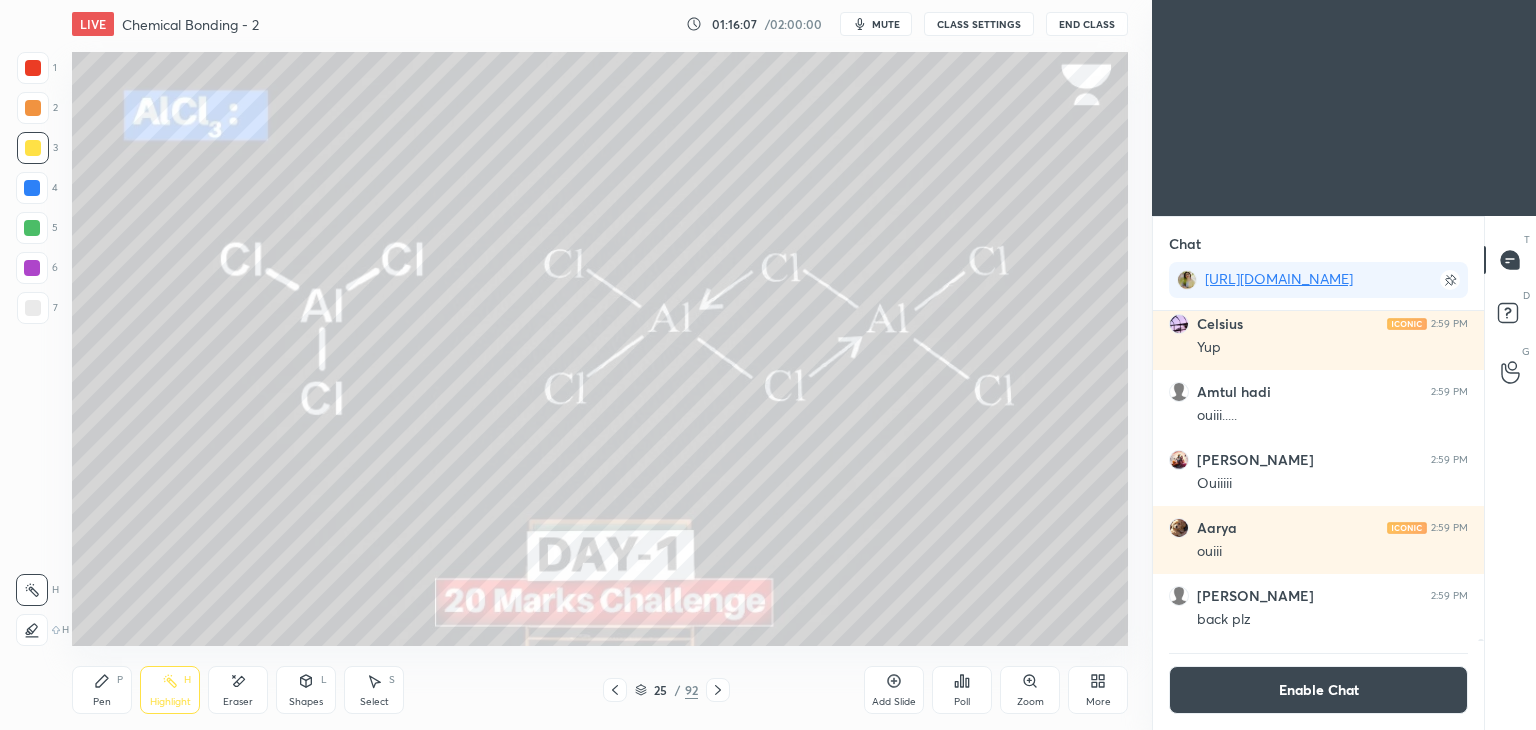 click on "Add Slide" at bounding box center (894, 702) 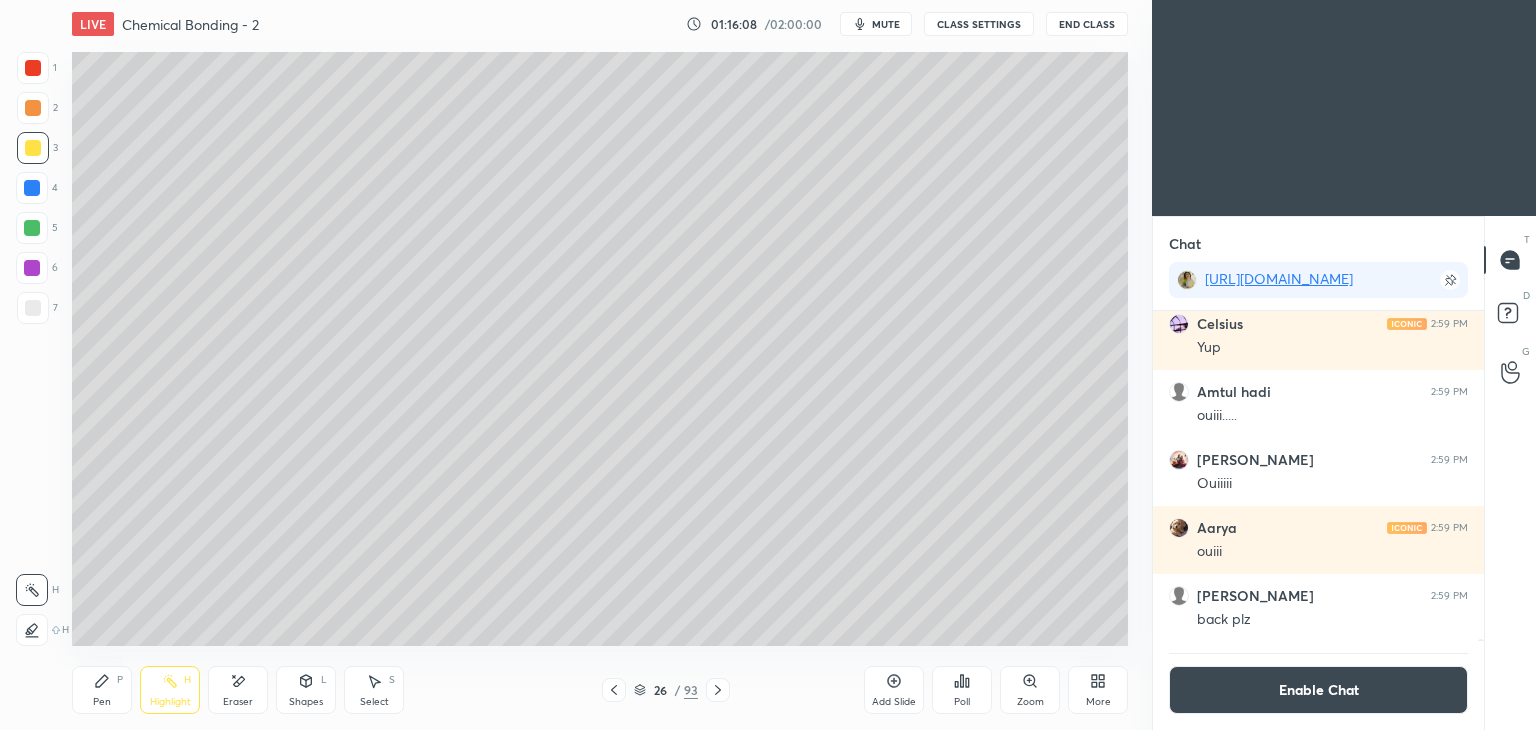 click on "Pen P" at bounding box center [102, 690] 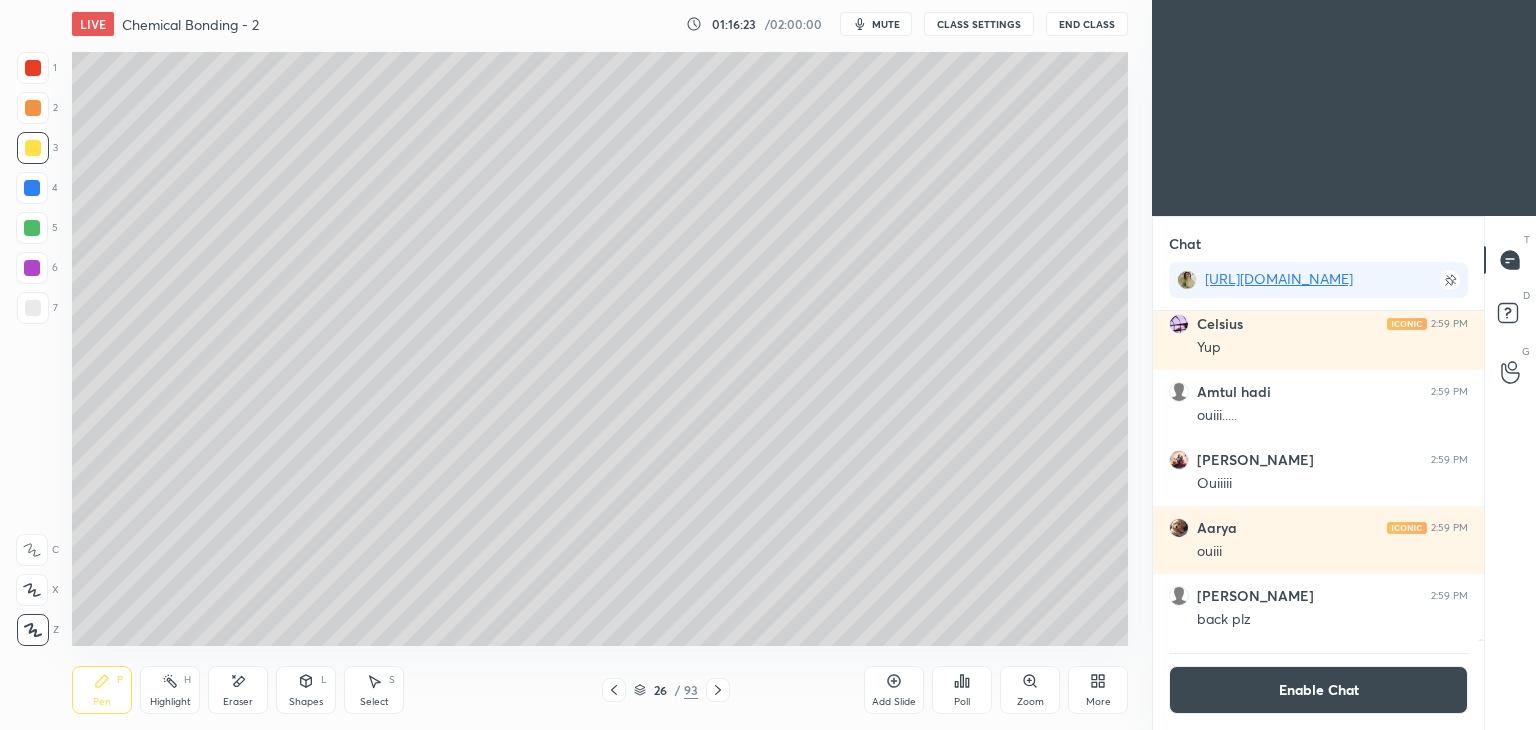 click at bounding box center [33, 308] 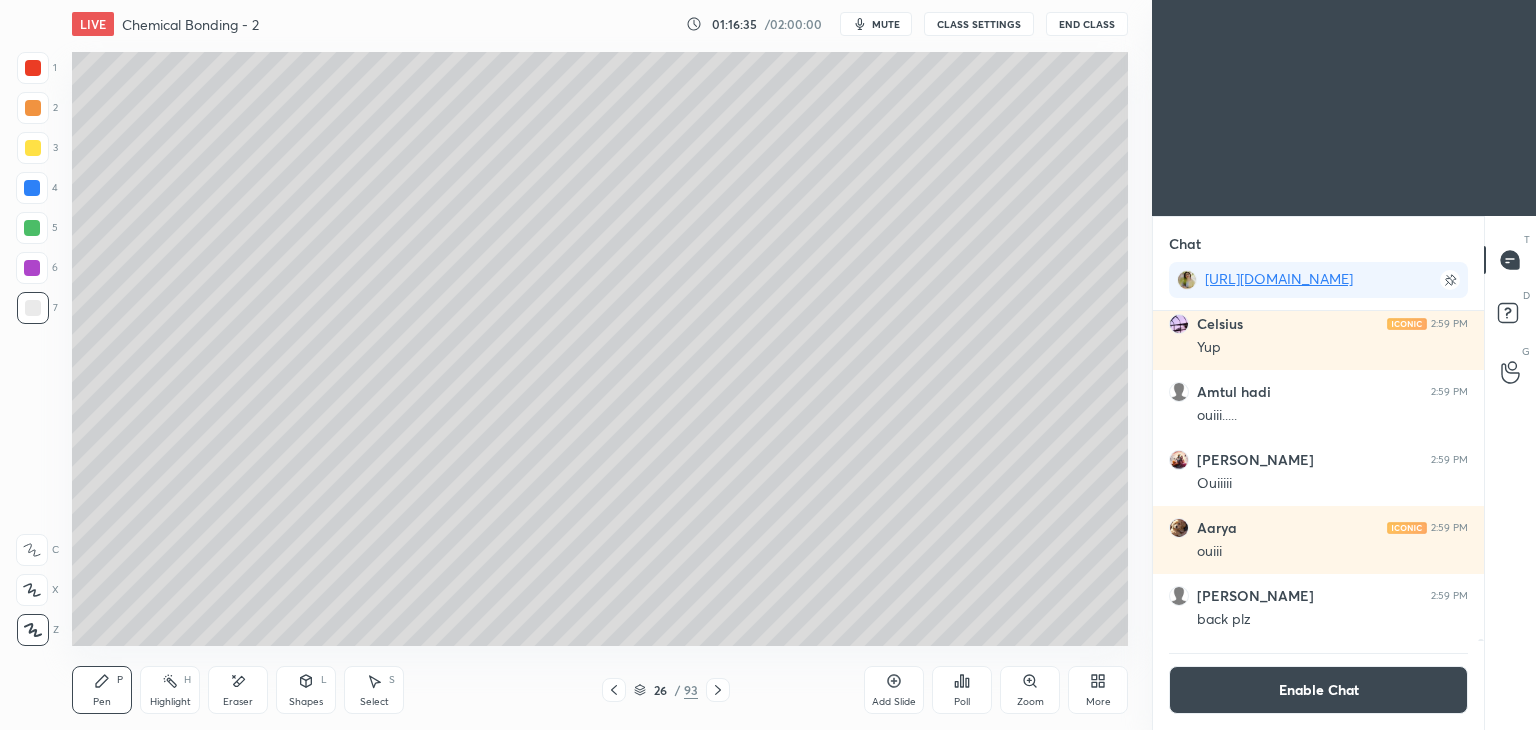click on "Highlight" at bounding box center [170, 702] 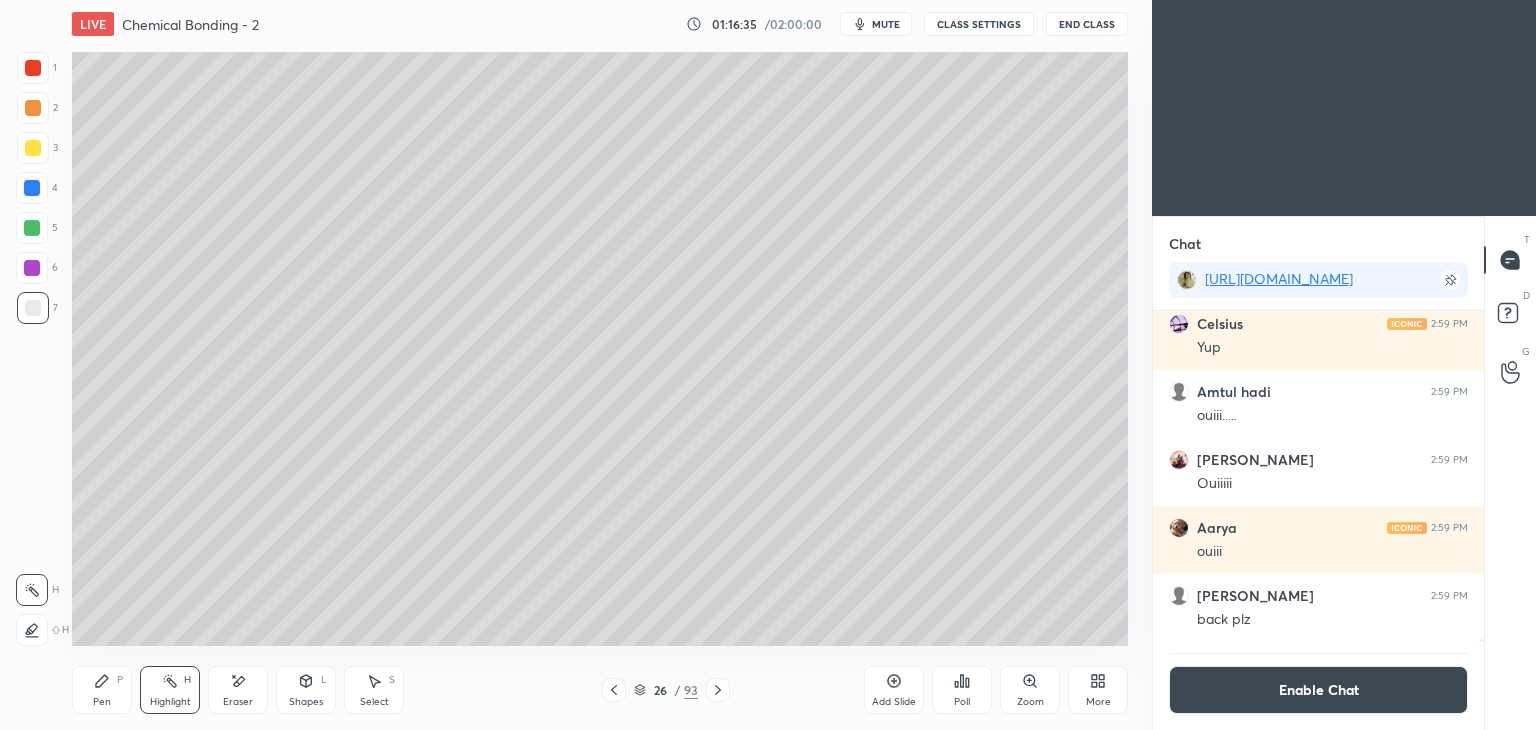 click 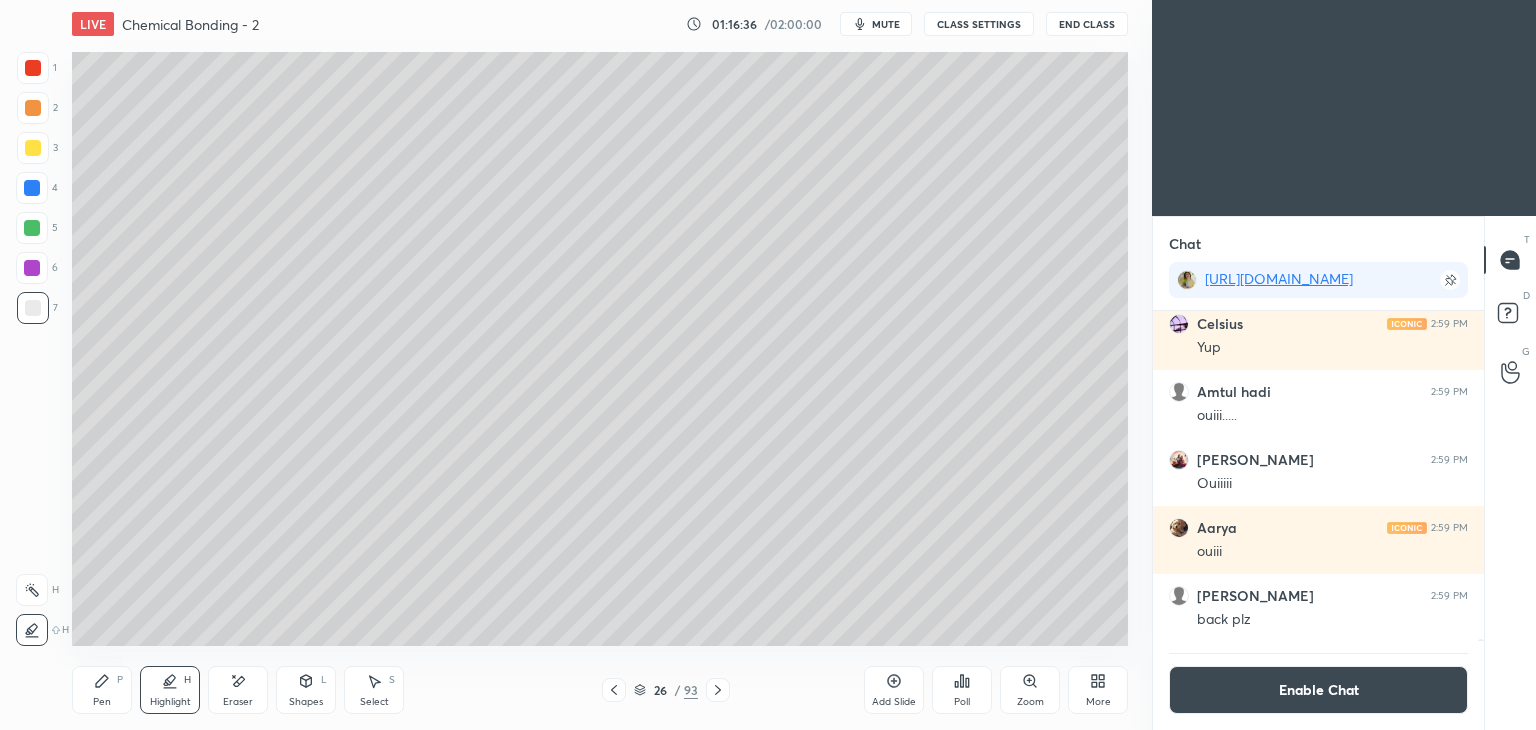 click at bounding box center [32, 268] 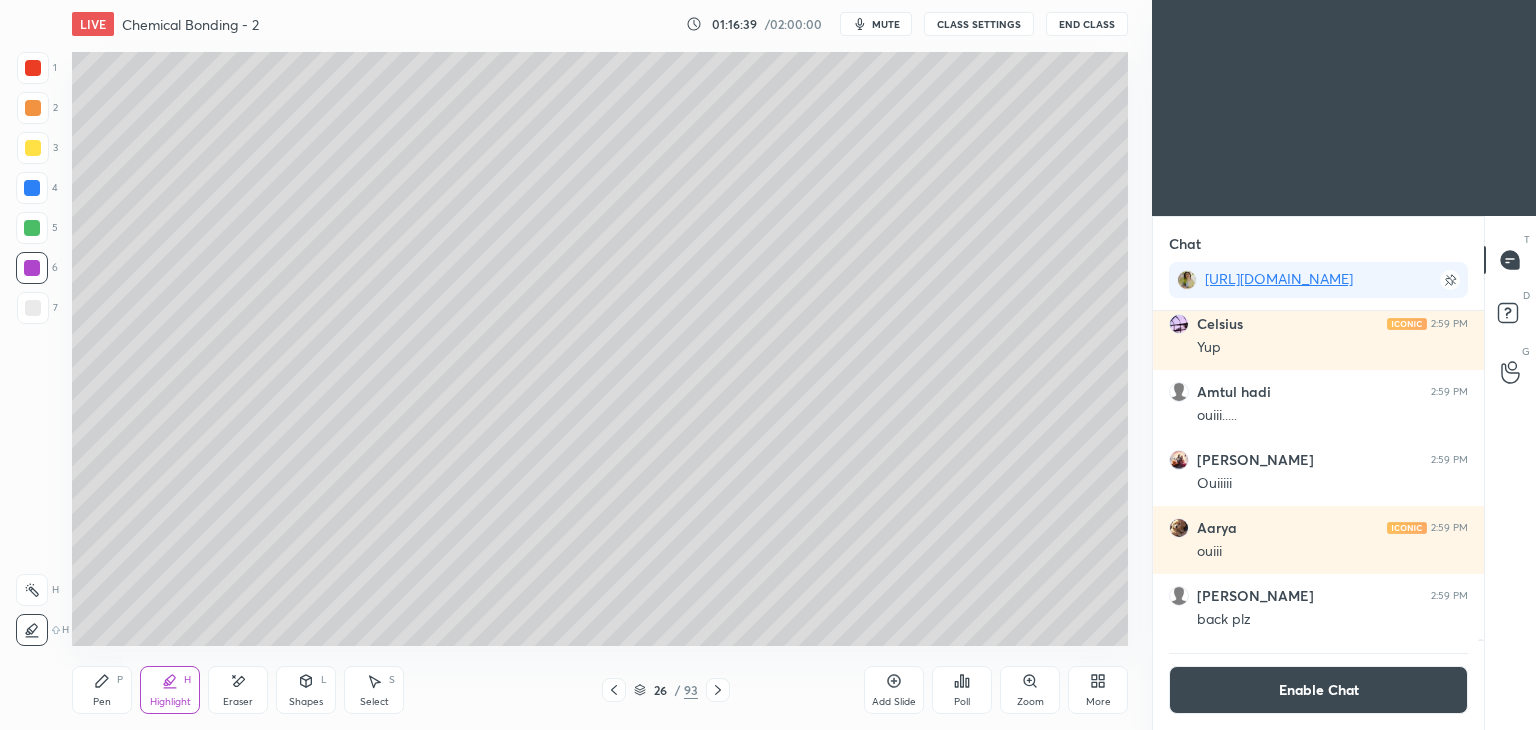 click on "Pen P" at bounding box center (102, 690) 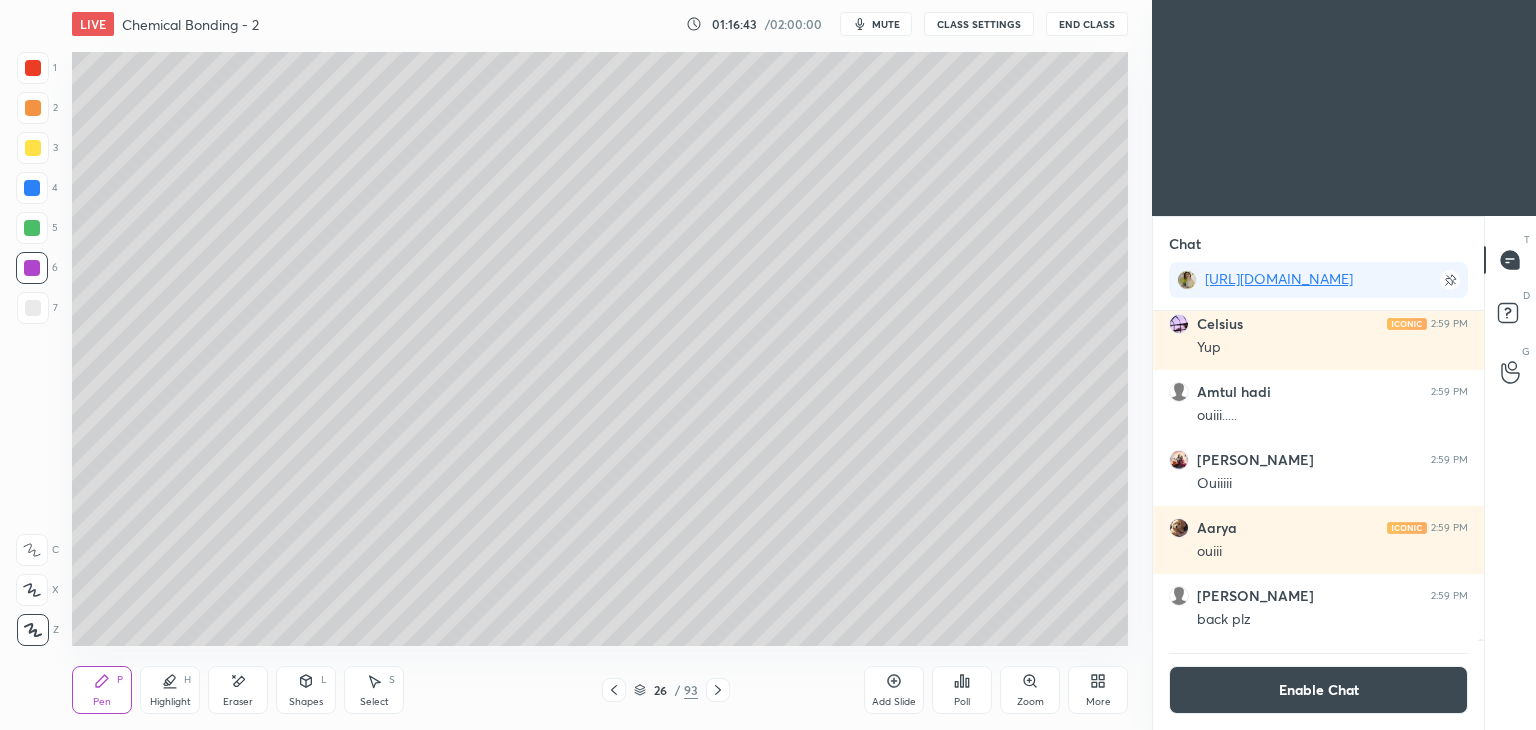 click on "Highlight H" at bounding box center [170, 690] 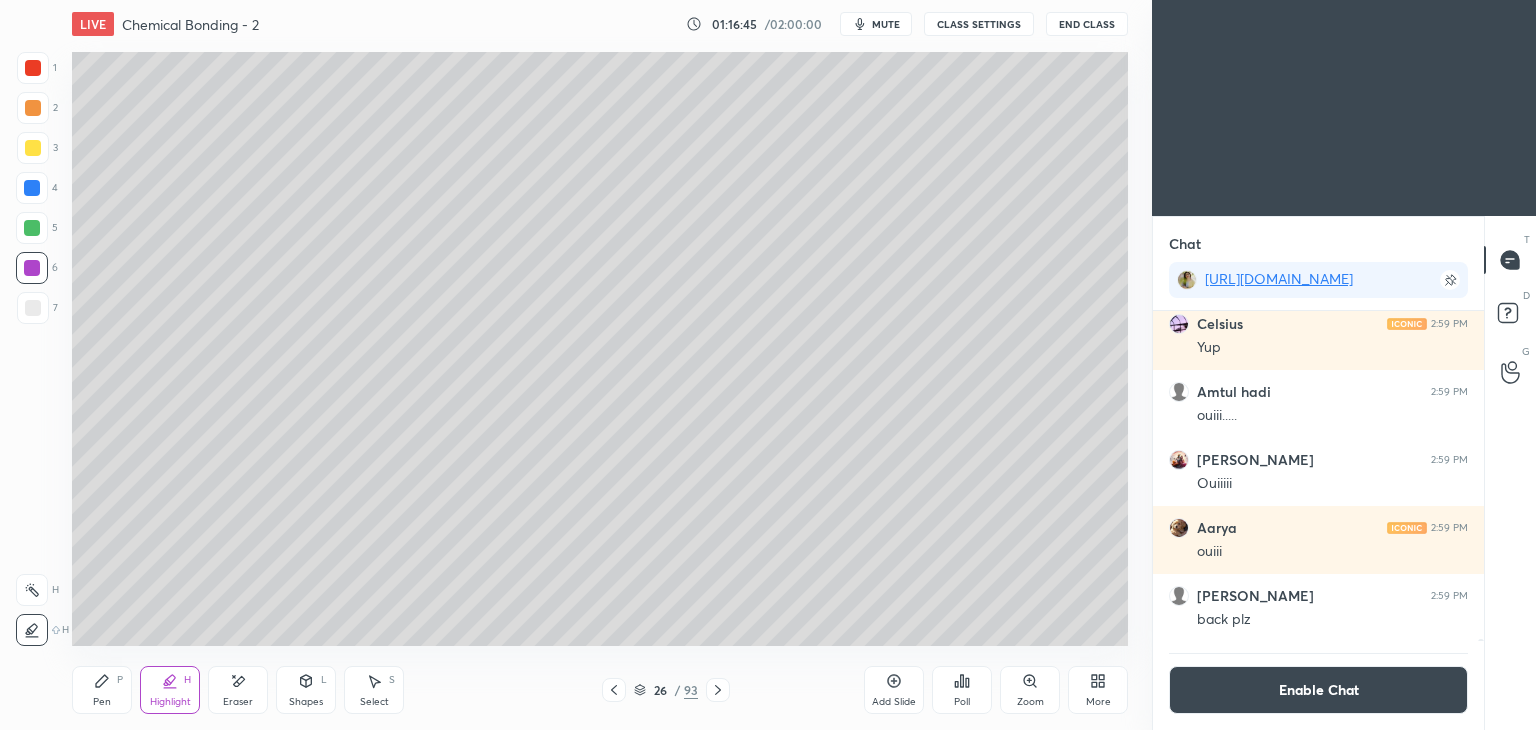 click on "Pen P" at bounding box center (102, 690) 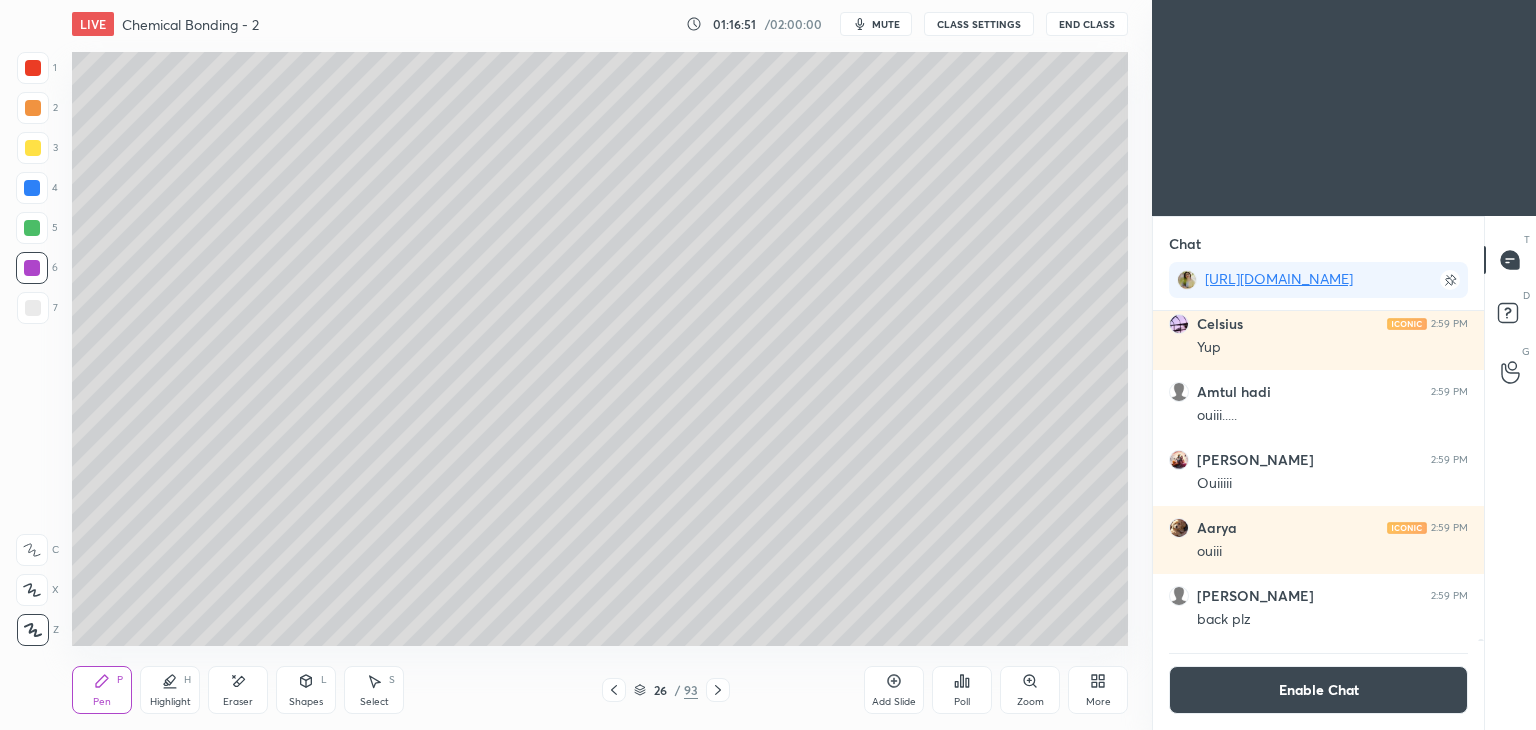 click on "Highlight H" at bounding box center (170, 690) 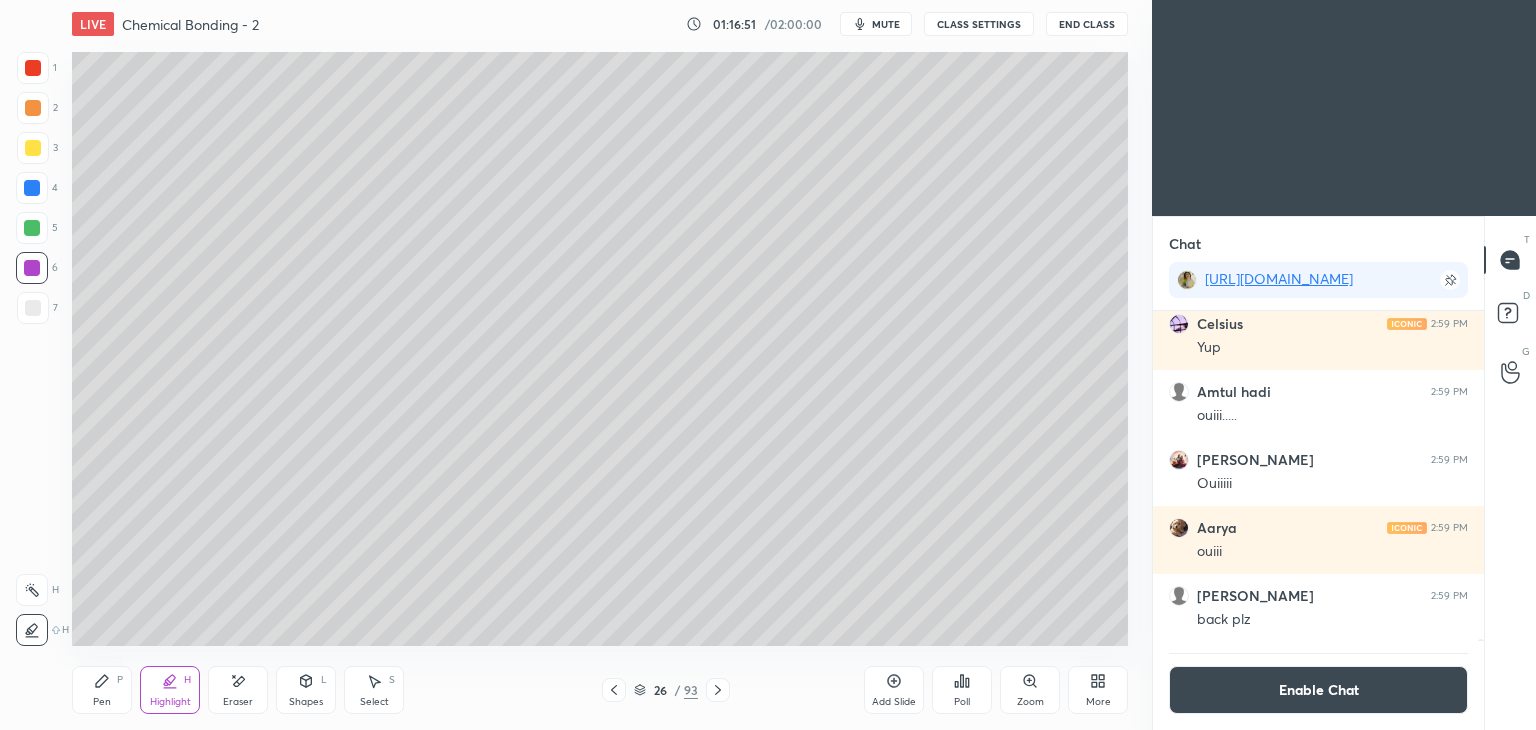 click at bounding box center [32, 590] 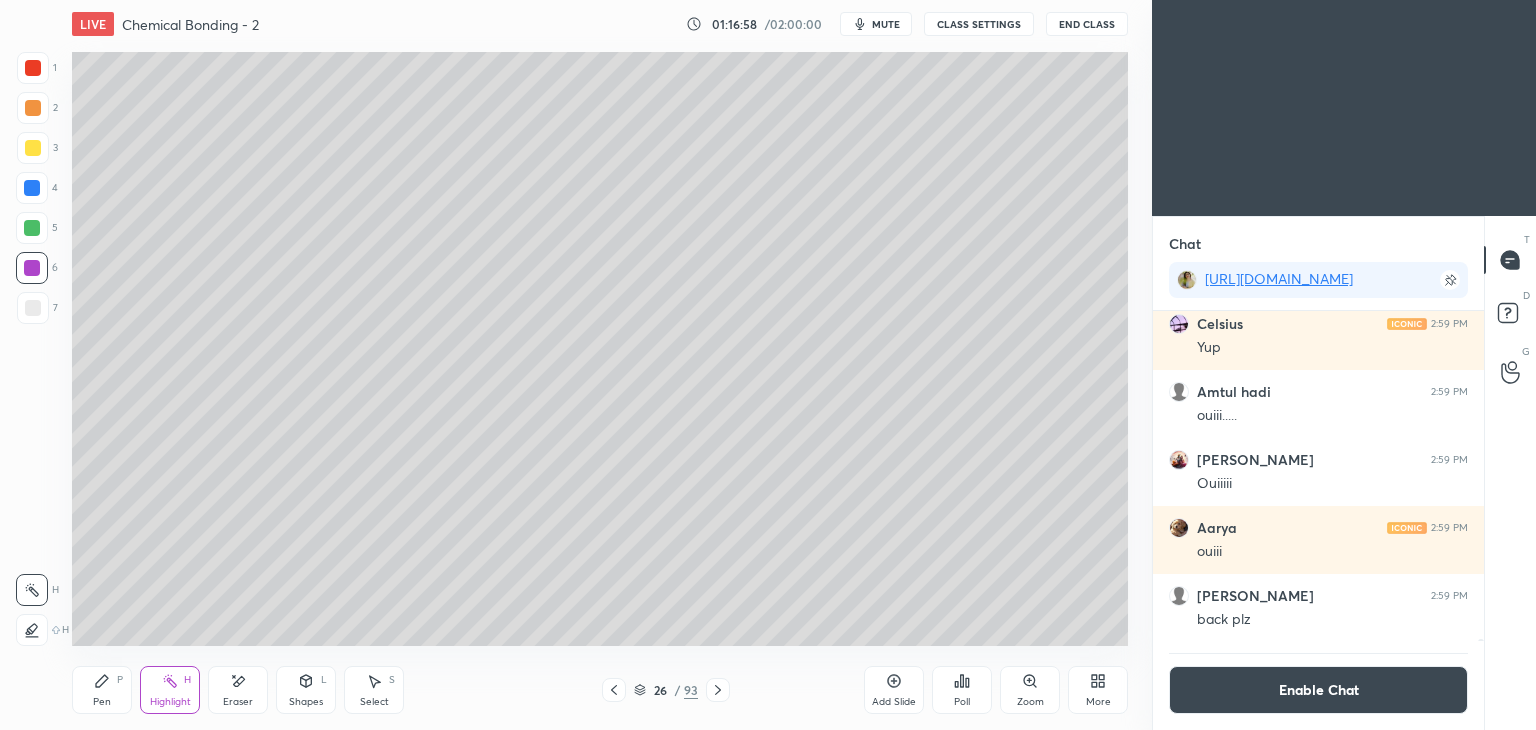 click at bounding box center (33, 108) 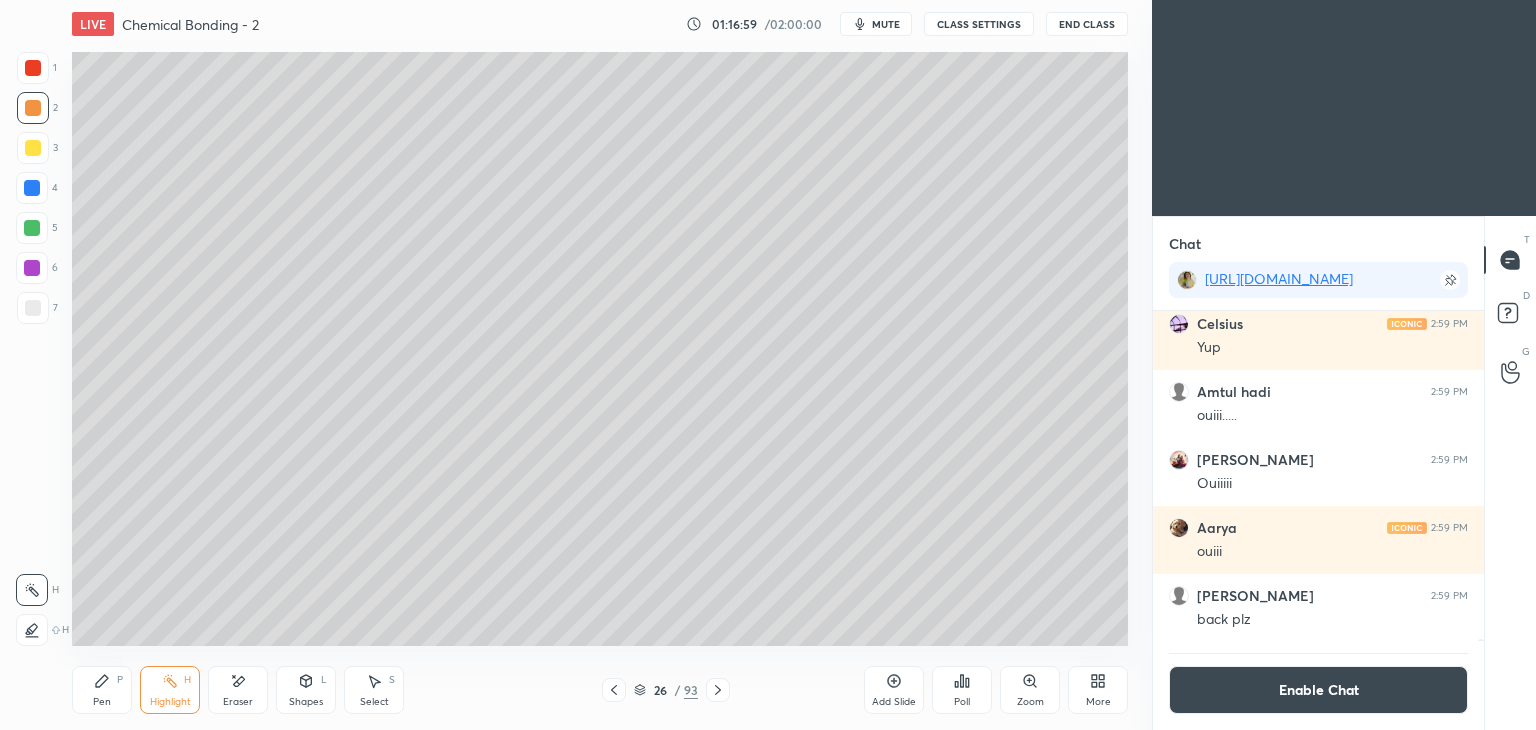 click at bounding box center [33, 68] 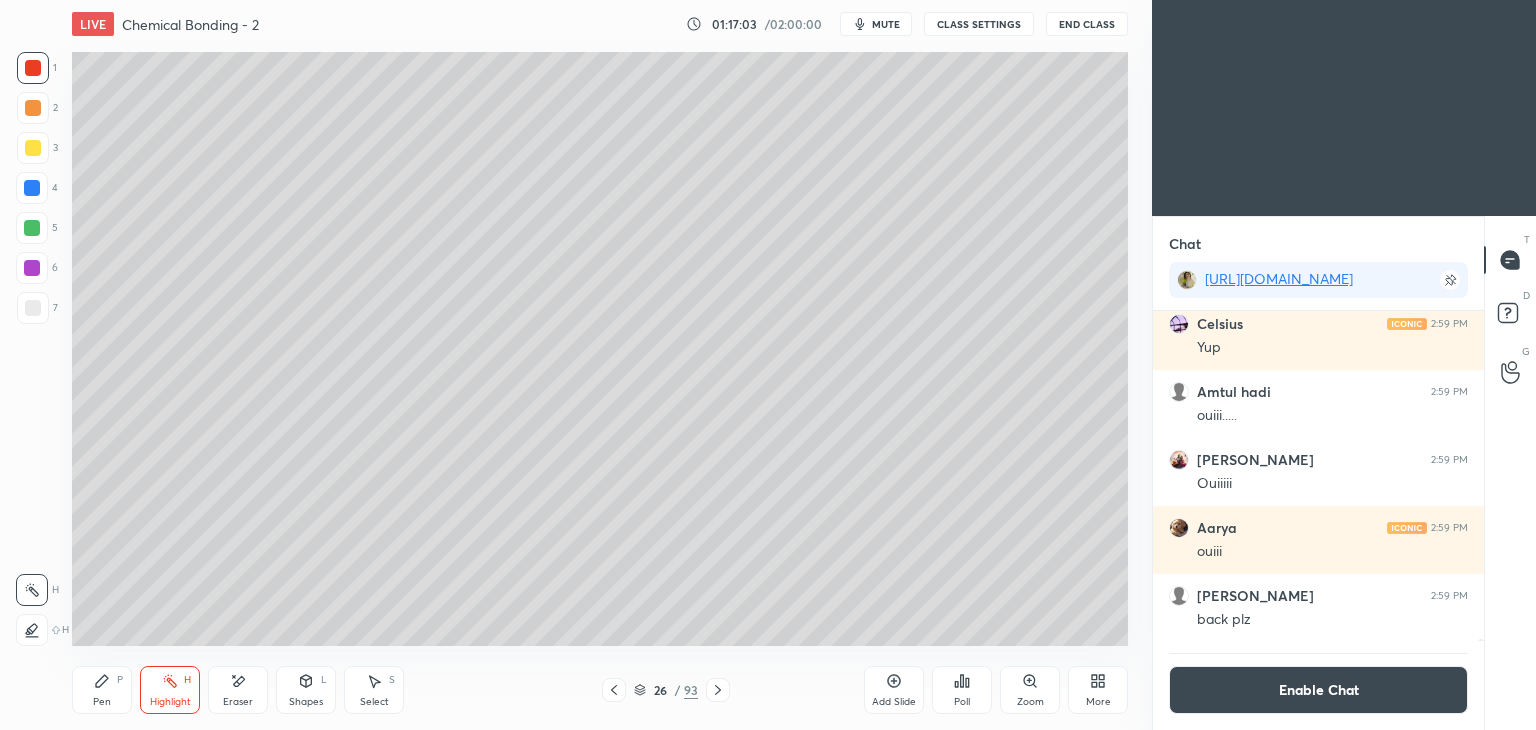 click on "Pen" at bounding box center (102, 702) 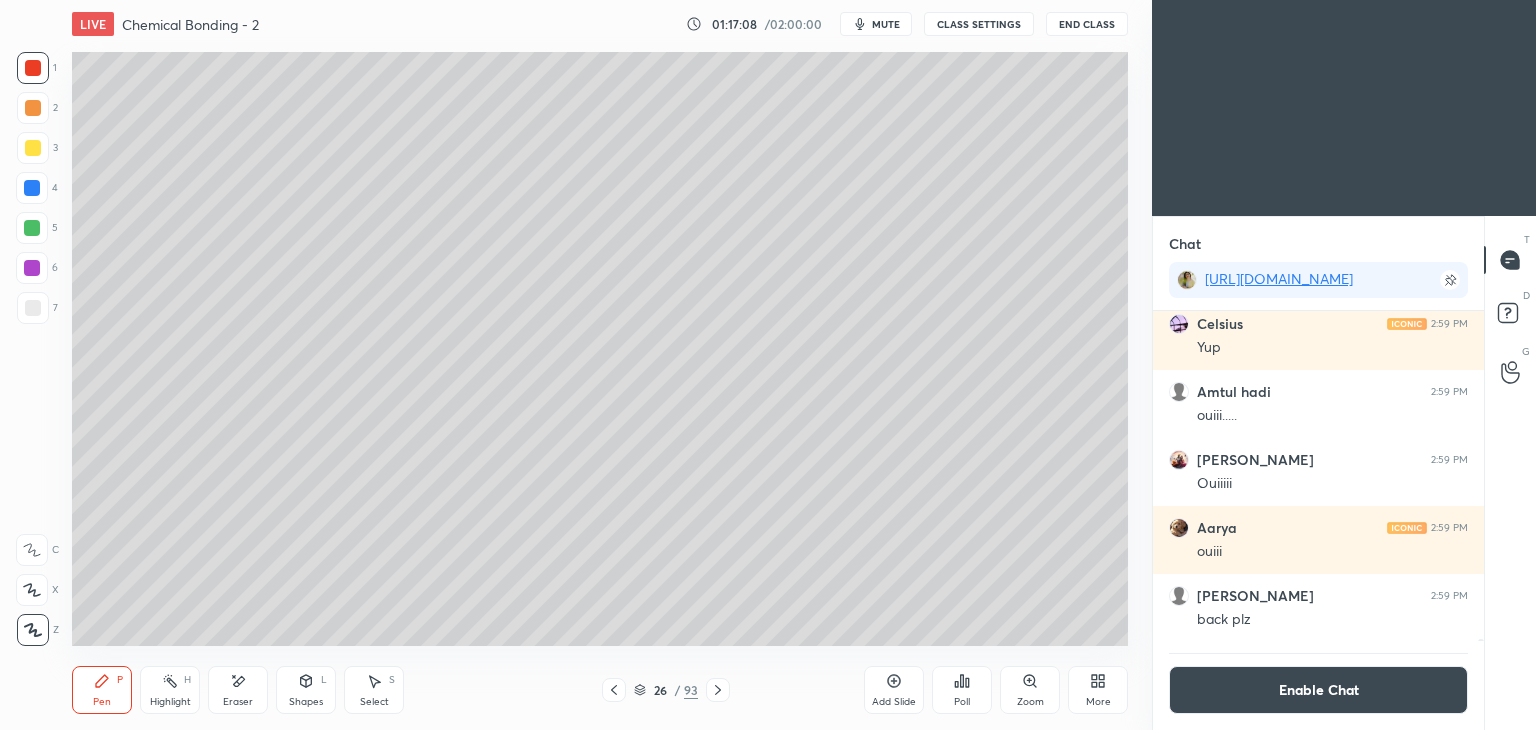 click at bounding box center (33, 308) 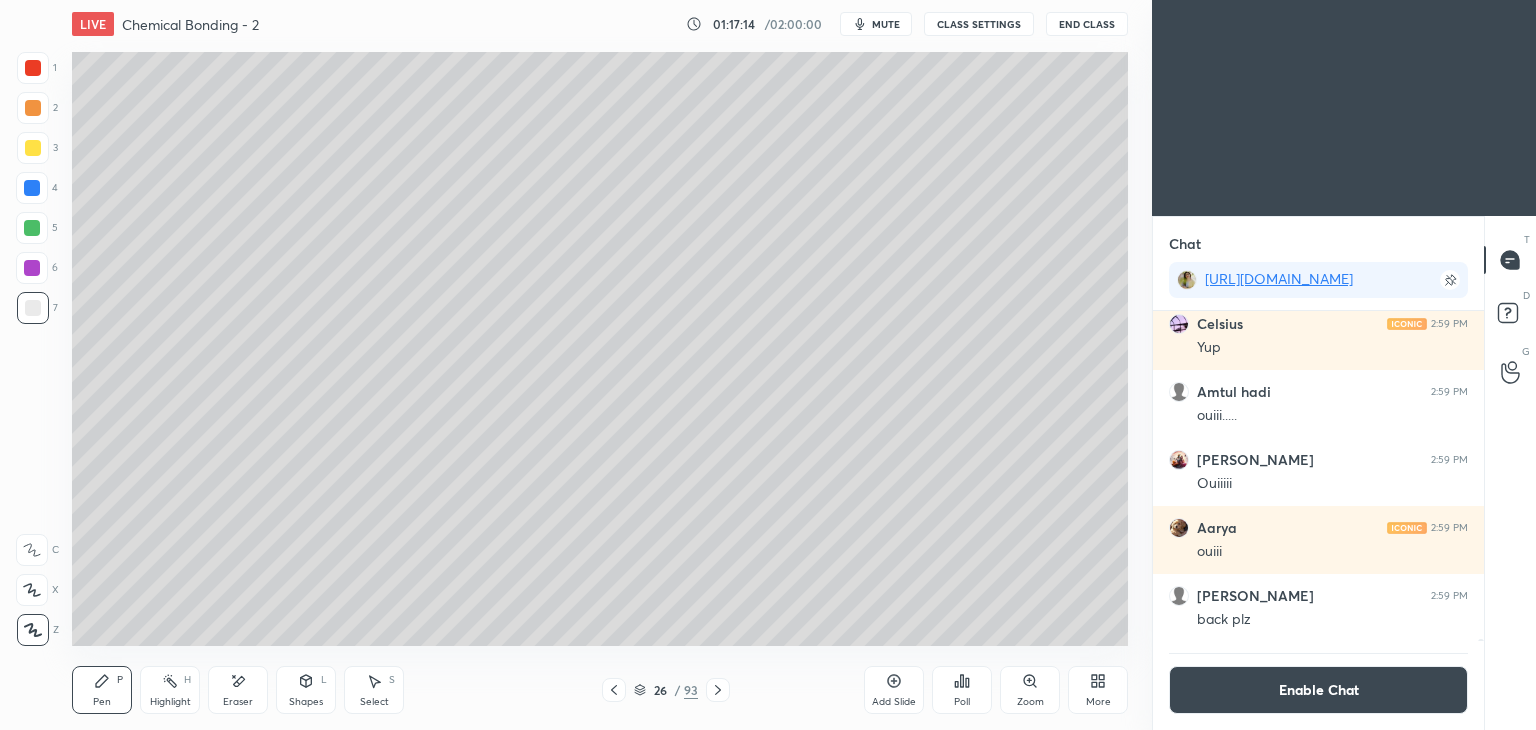 click 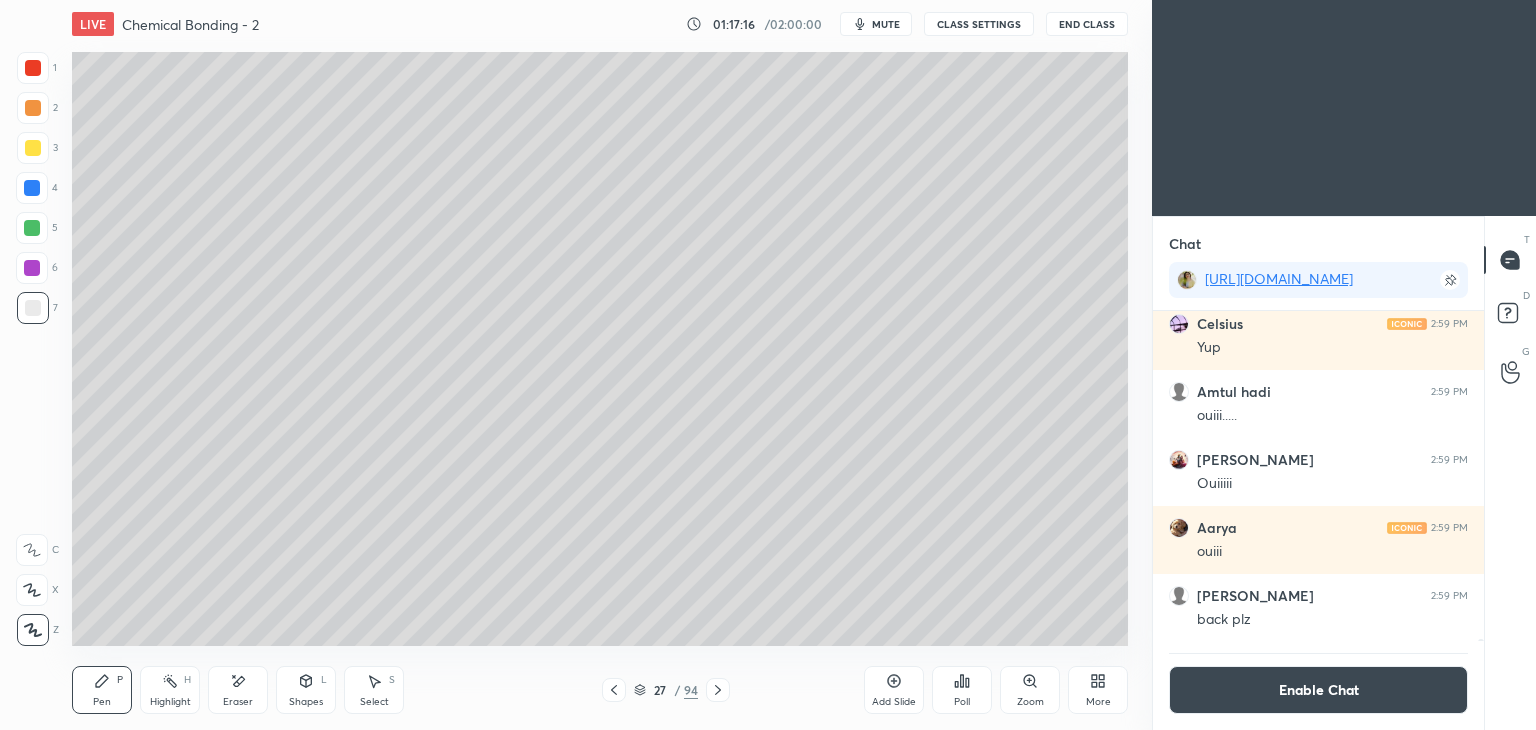 click on "Eraser" at bounding box center (238, 702) 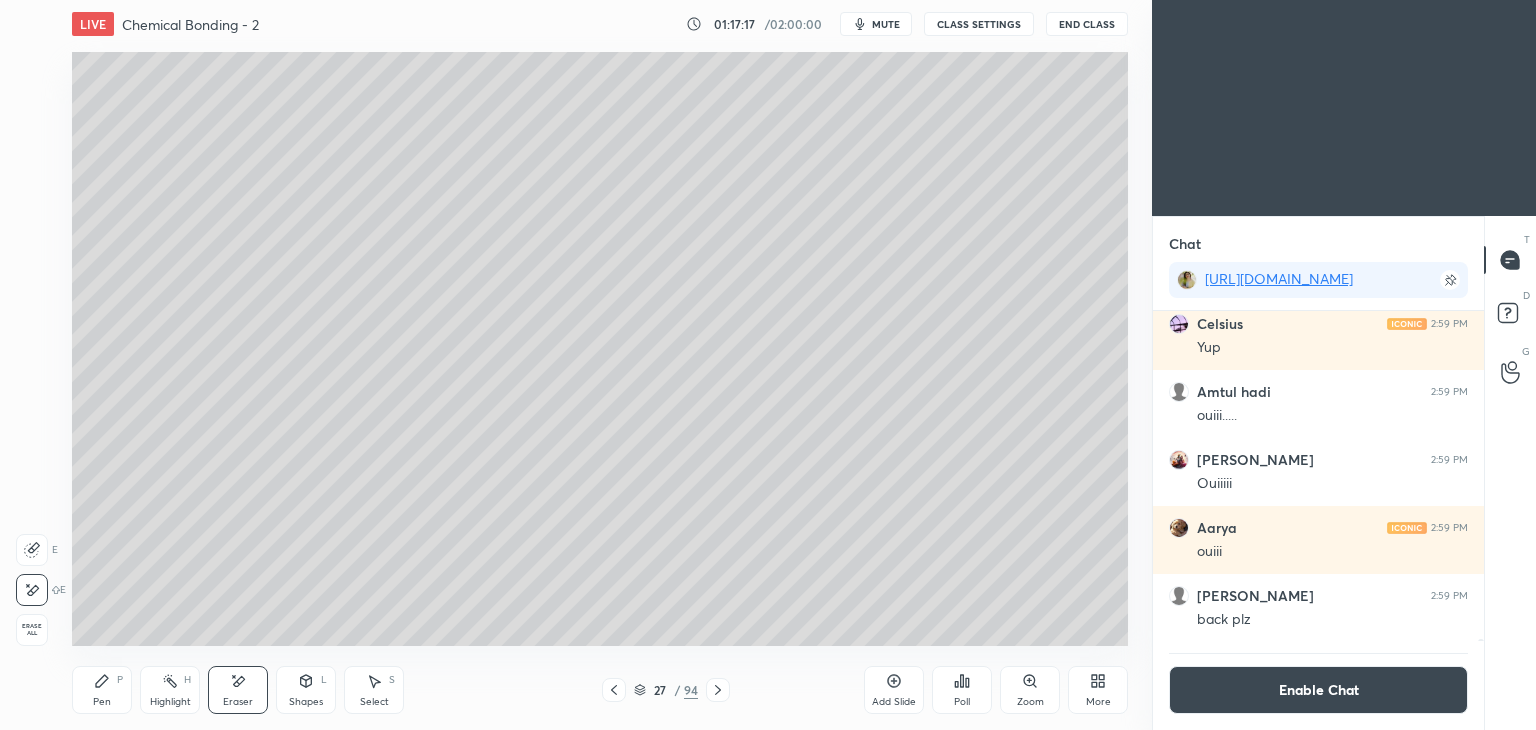 click on "Pen" at bounding box center [102, 702] 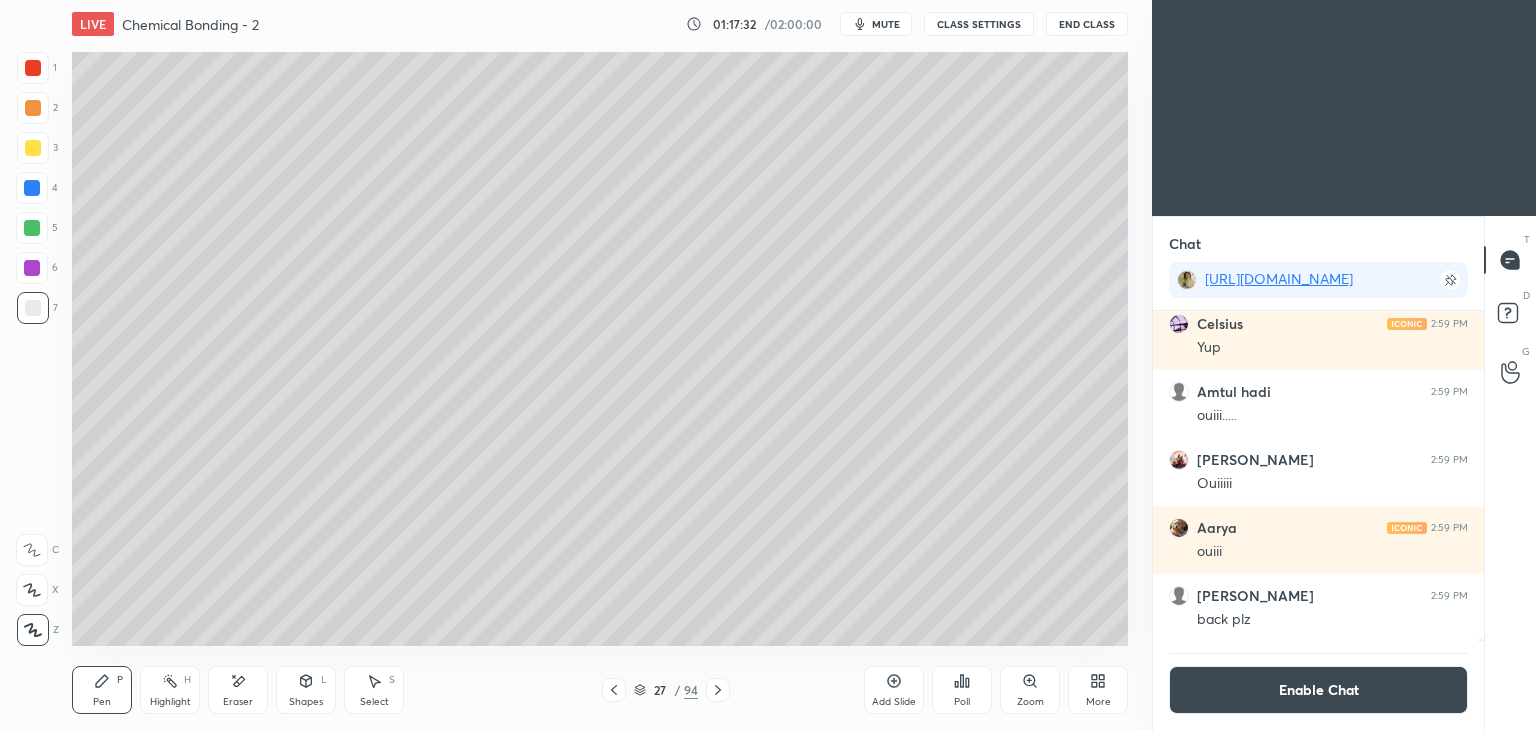 click at bounding box center [33, 148] 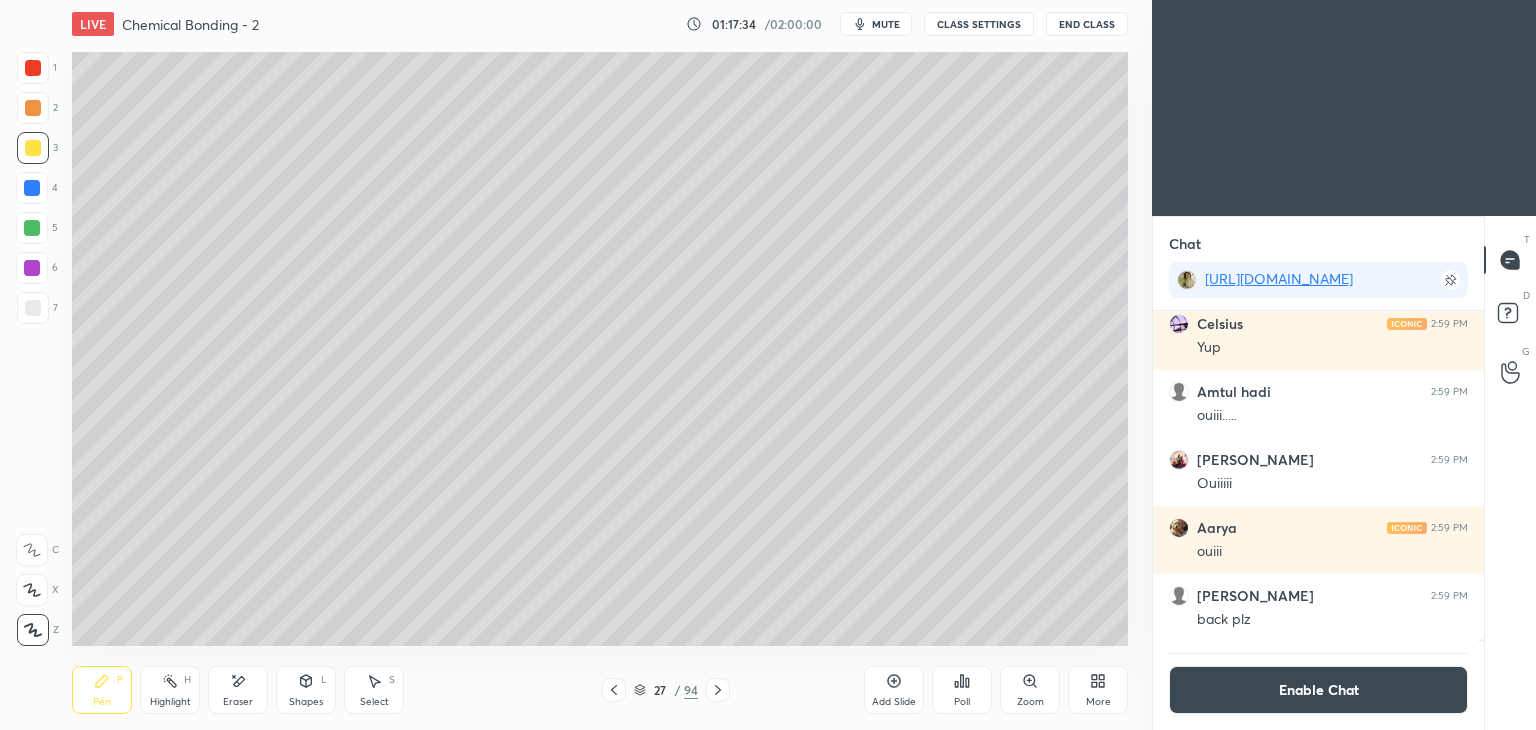 click at bounding box center [33, 308] 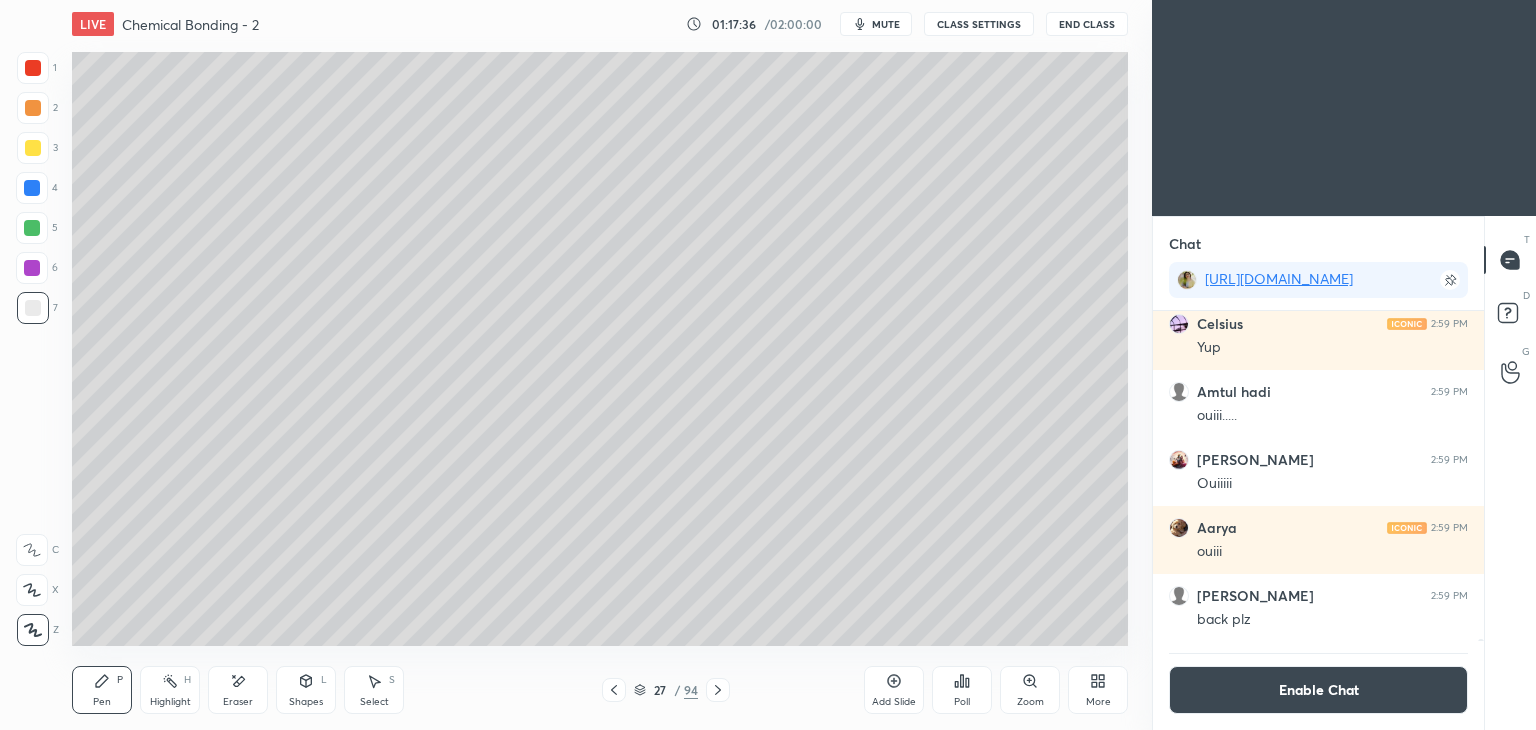click at bounding box center (32, 268) 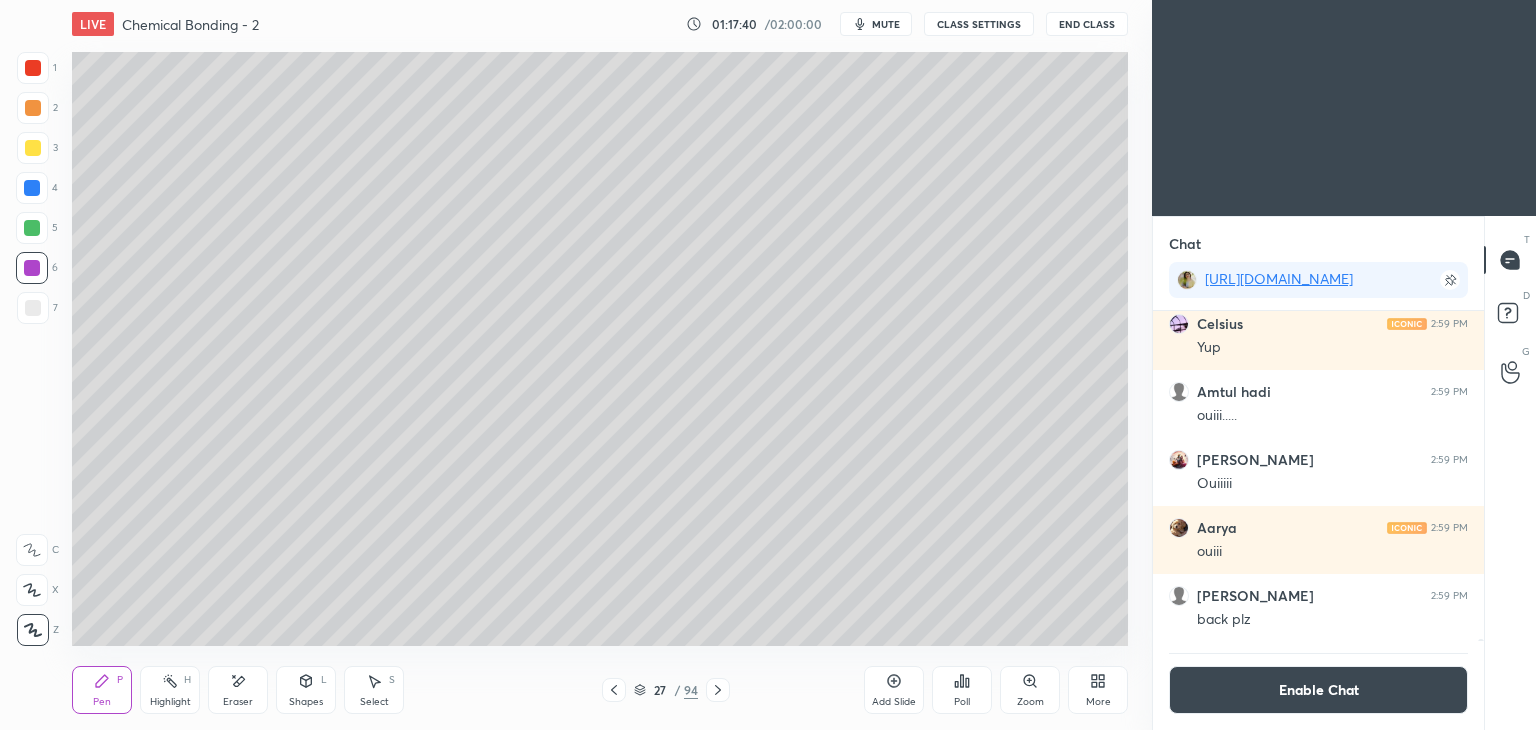 click 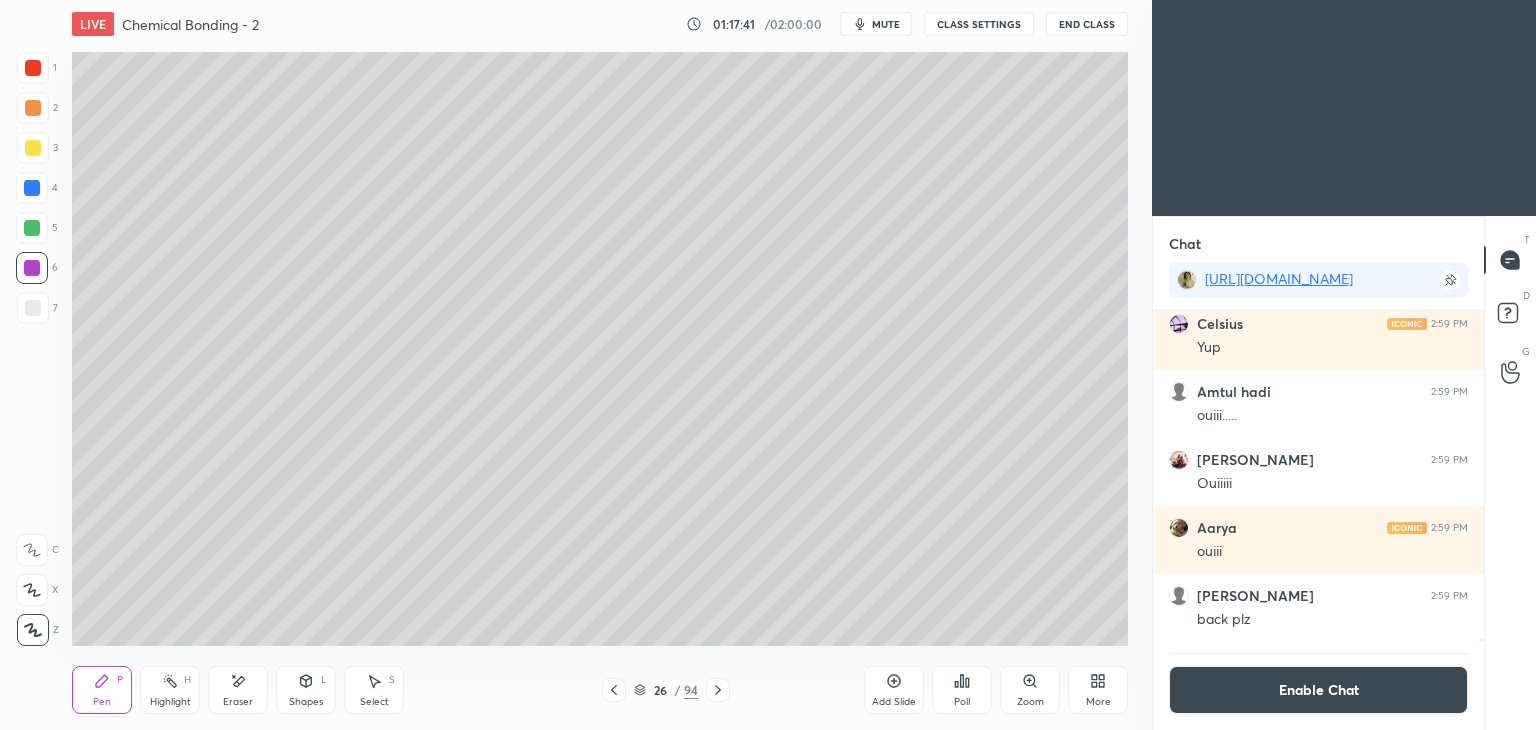 click on "Highlight H" at bounding box center [170, 690] 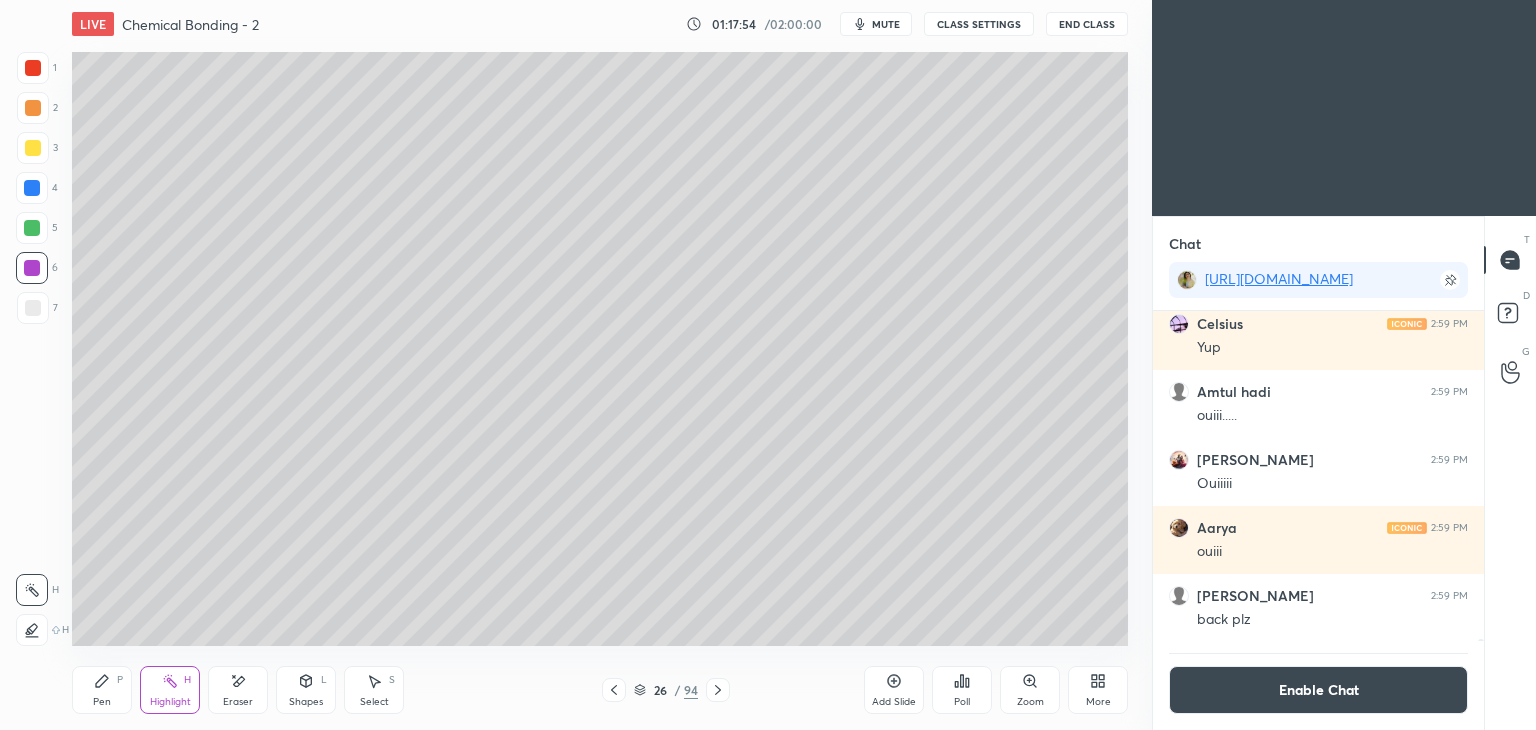 click on "Pen P" at bounding box center [102, 690] 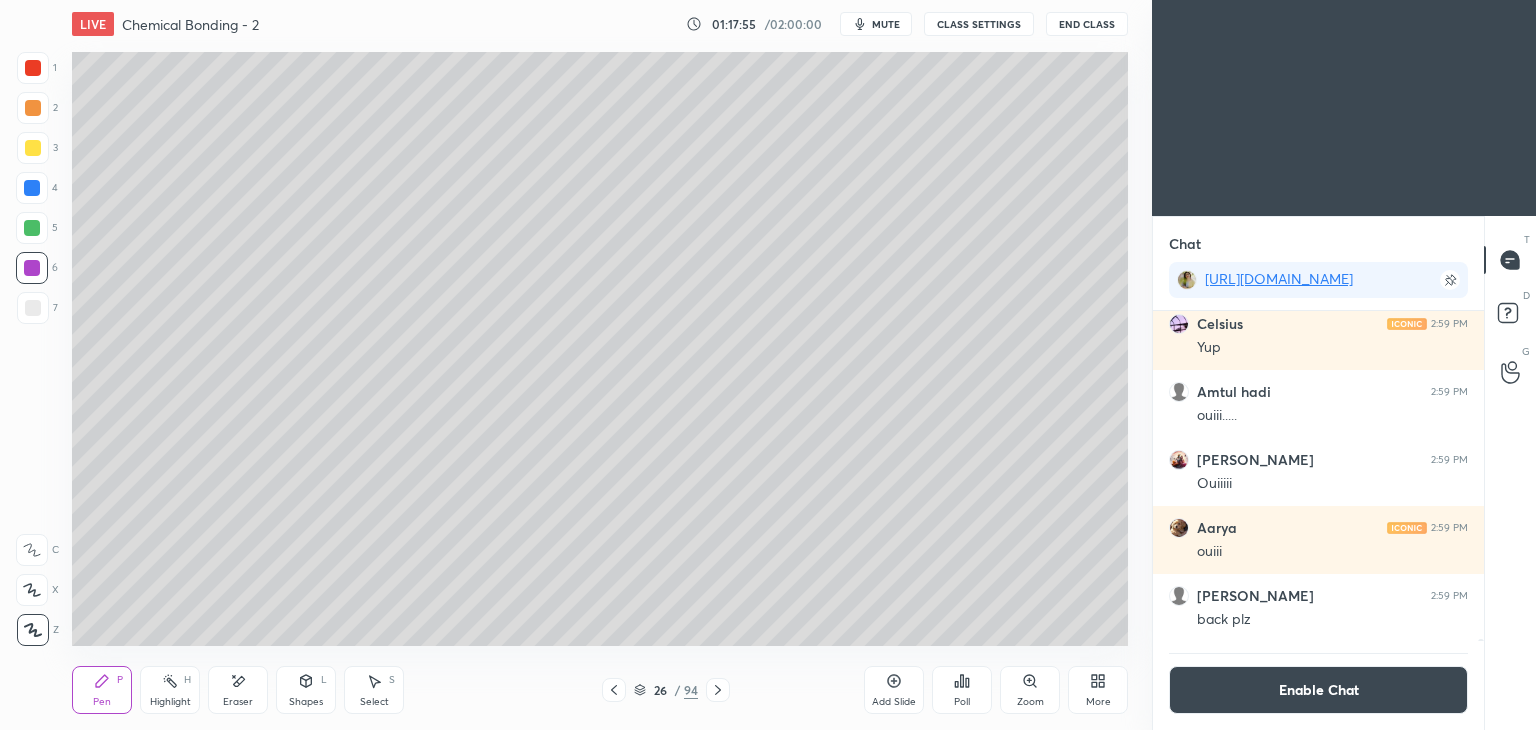 click at bounding box center [33, 308] 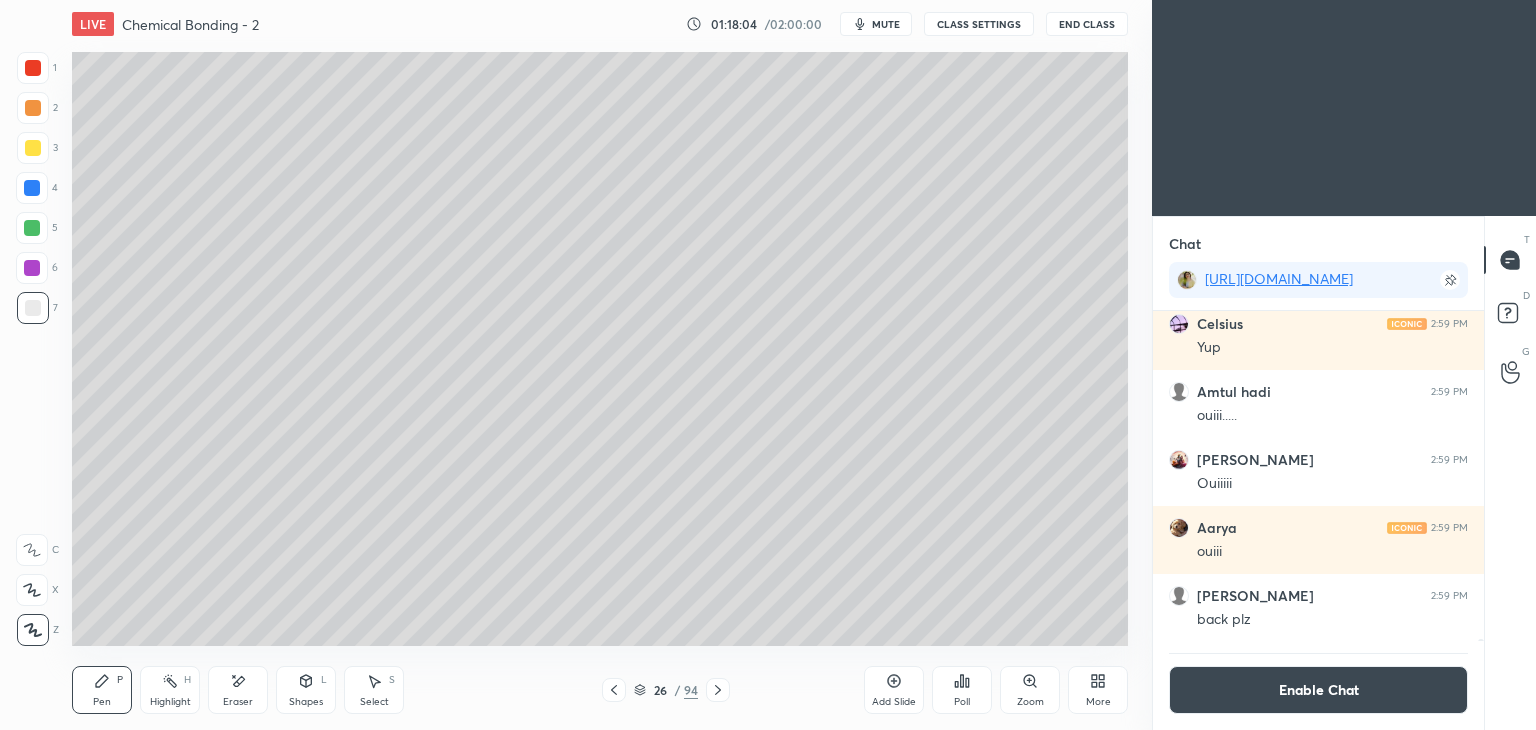 click 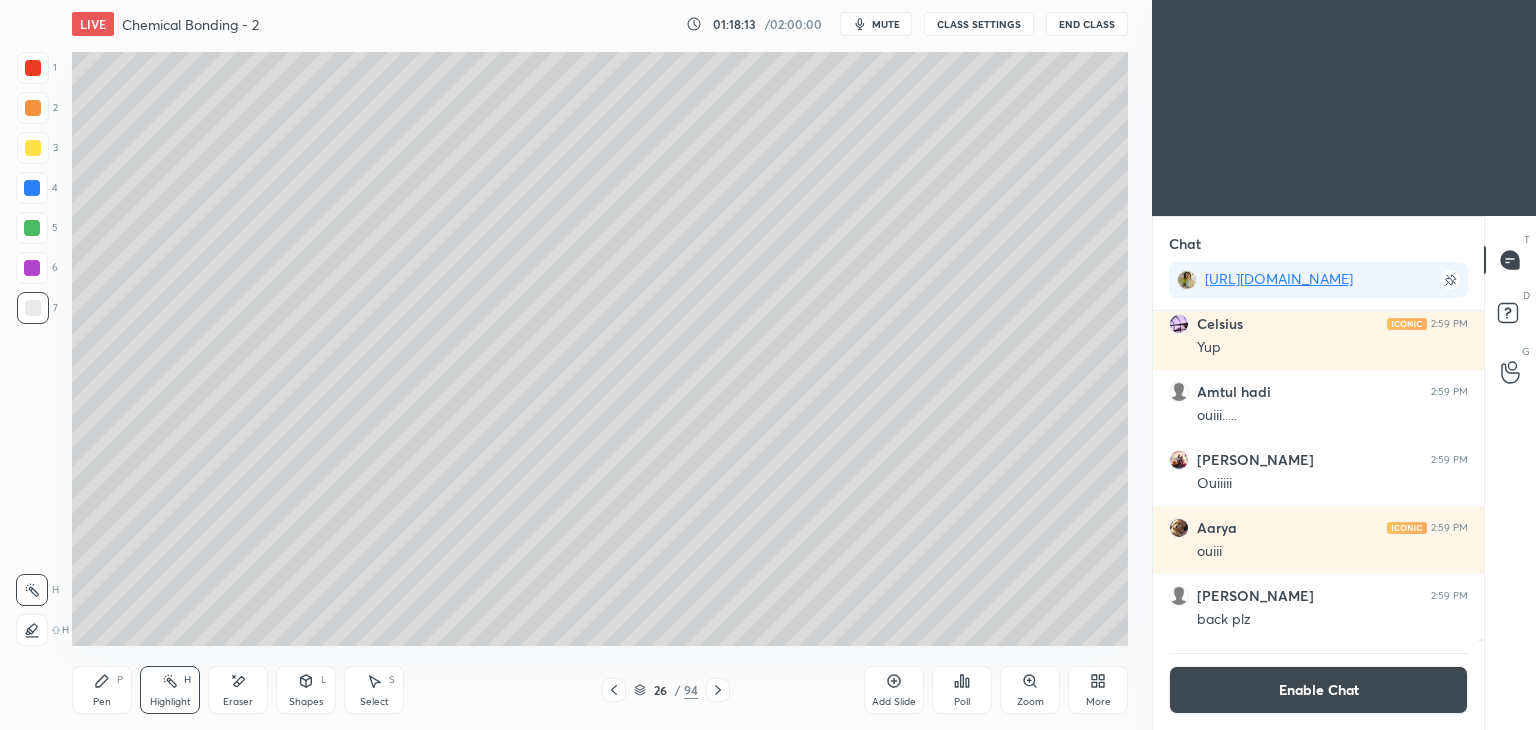click on "Pen P" at bounding box center [102, 690] 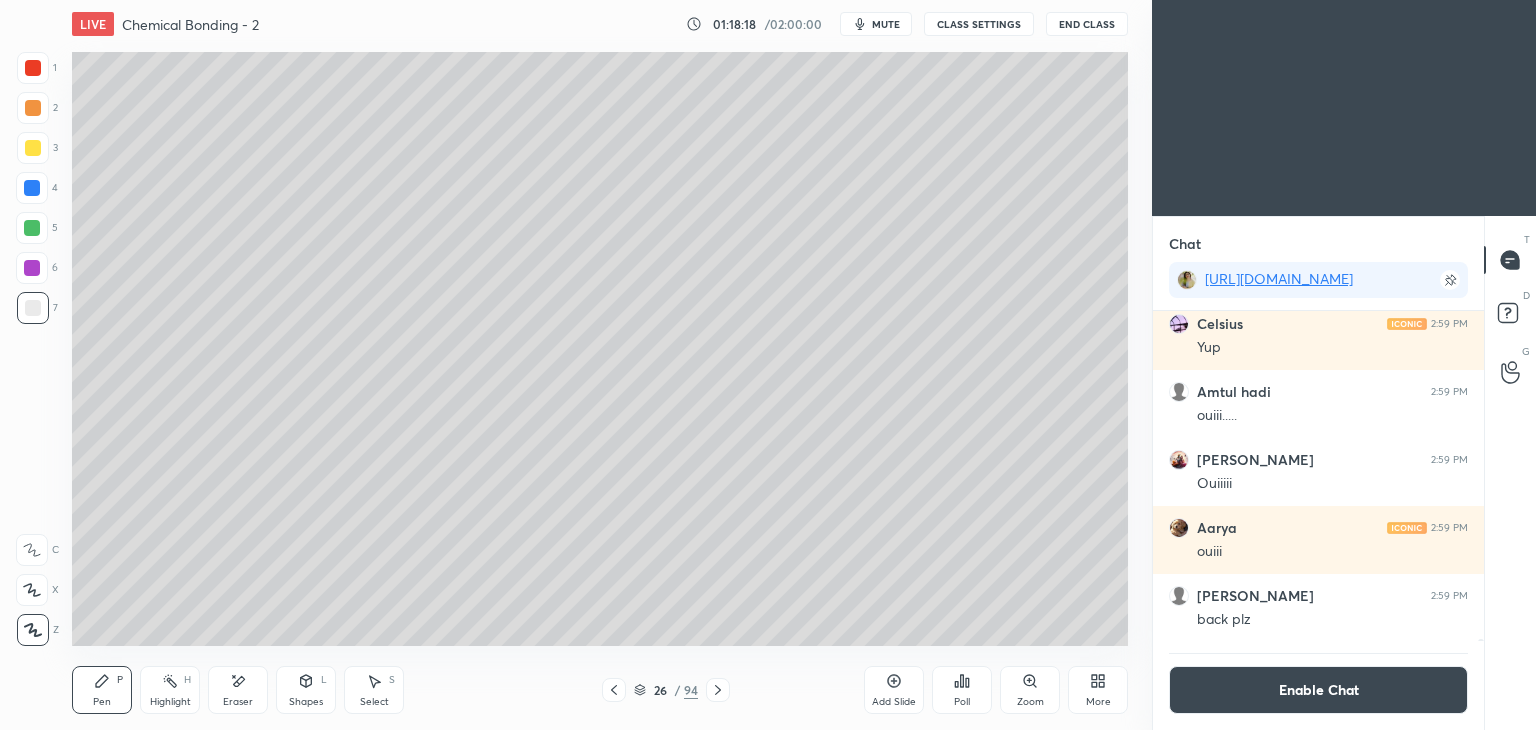 click on "Highlight H" at bounding box center [170, 690] 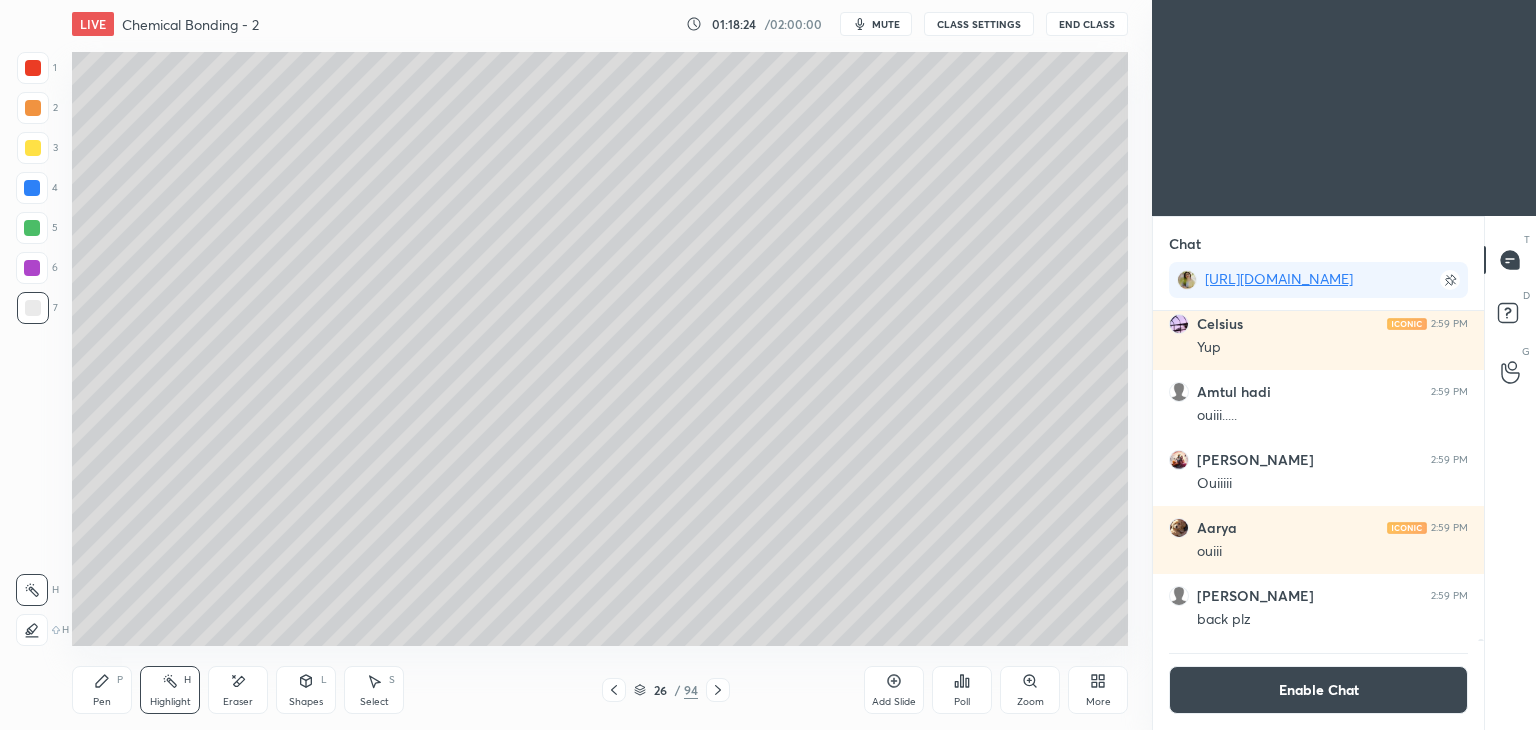 click 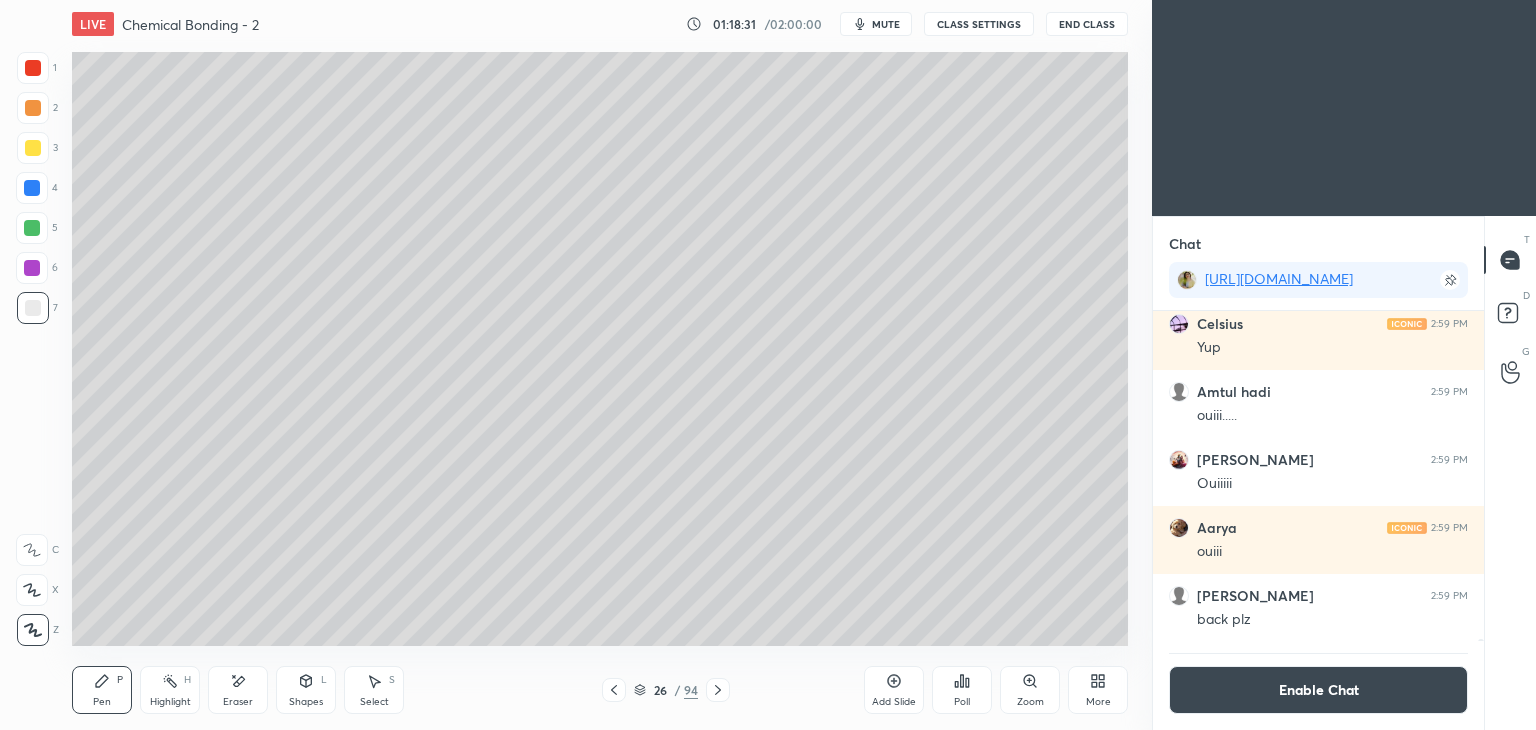 click 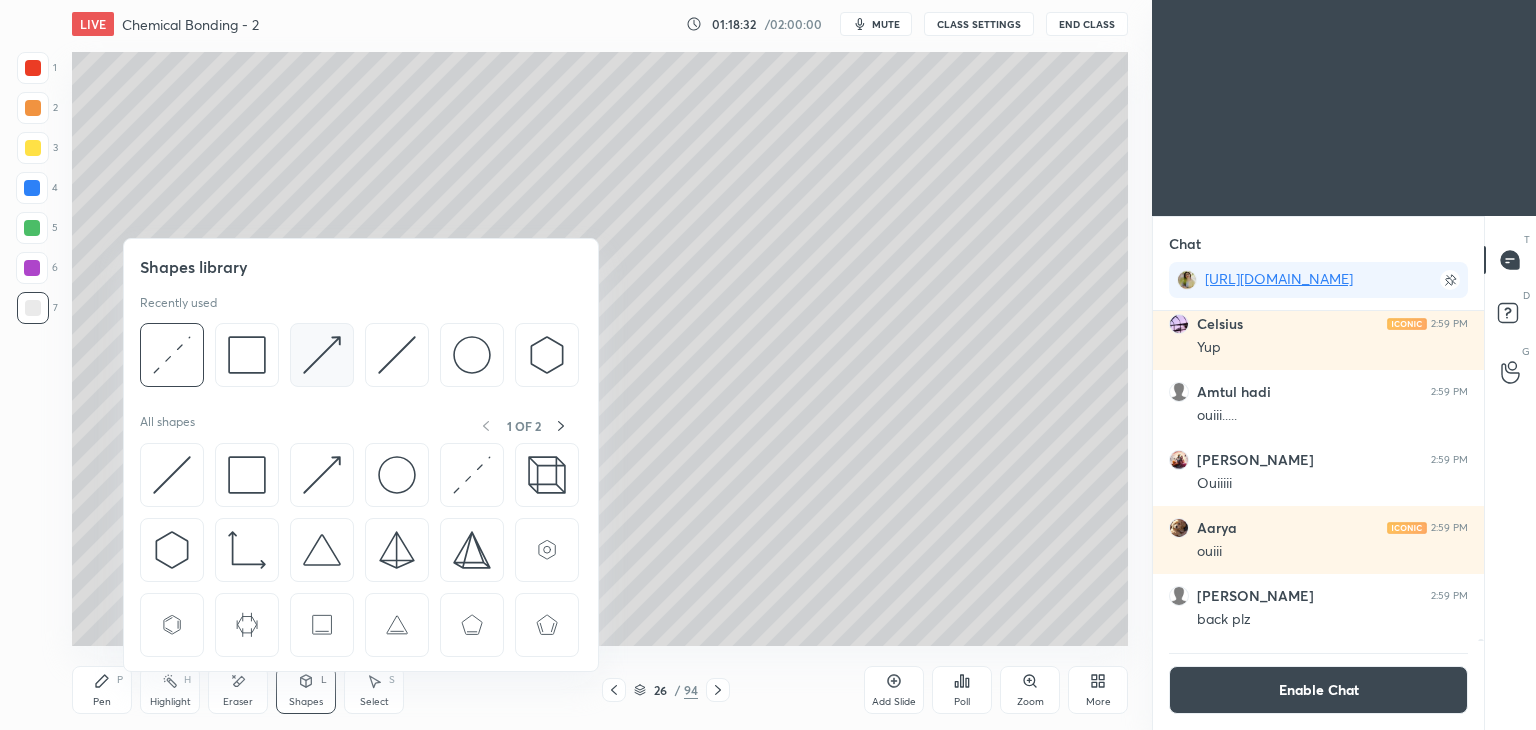 click at bounding box center [322, 355] 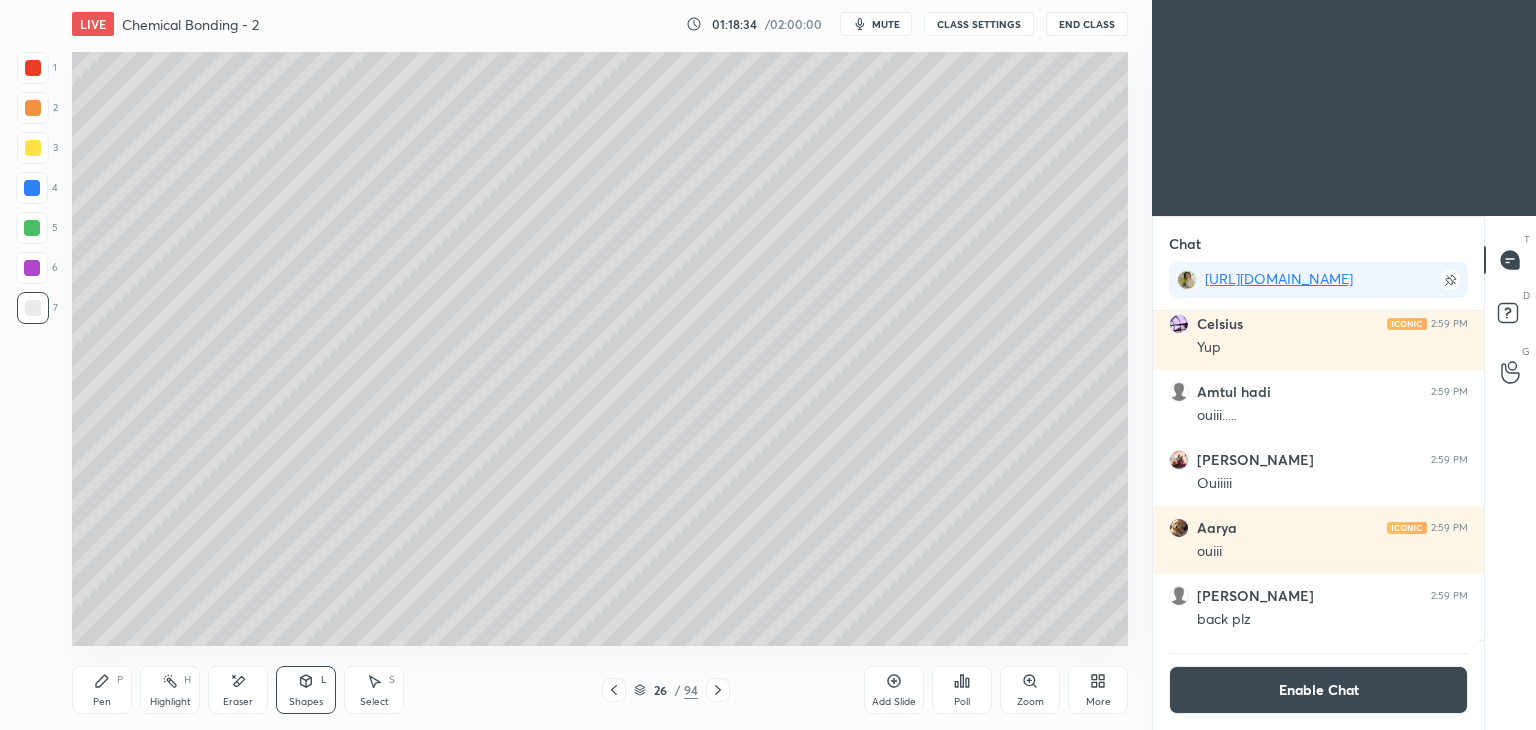 click on "Highlight" at bounding box center [170, 702] 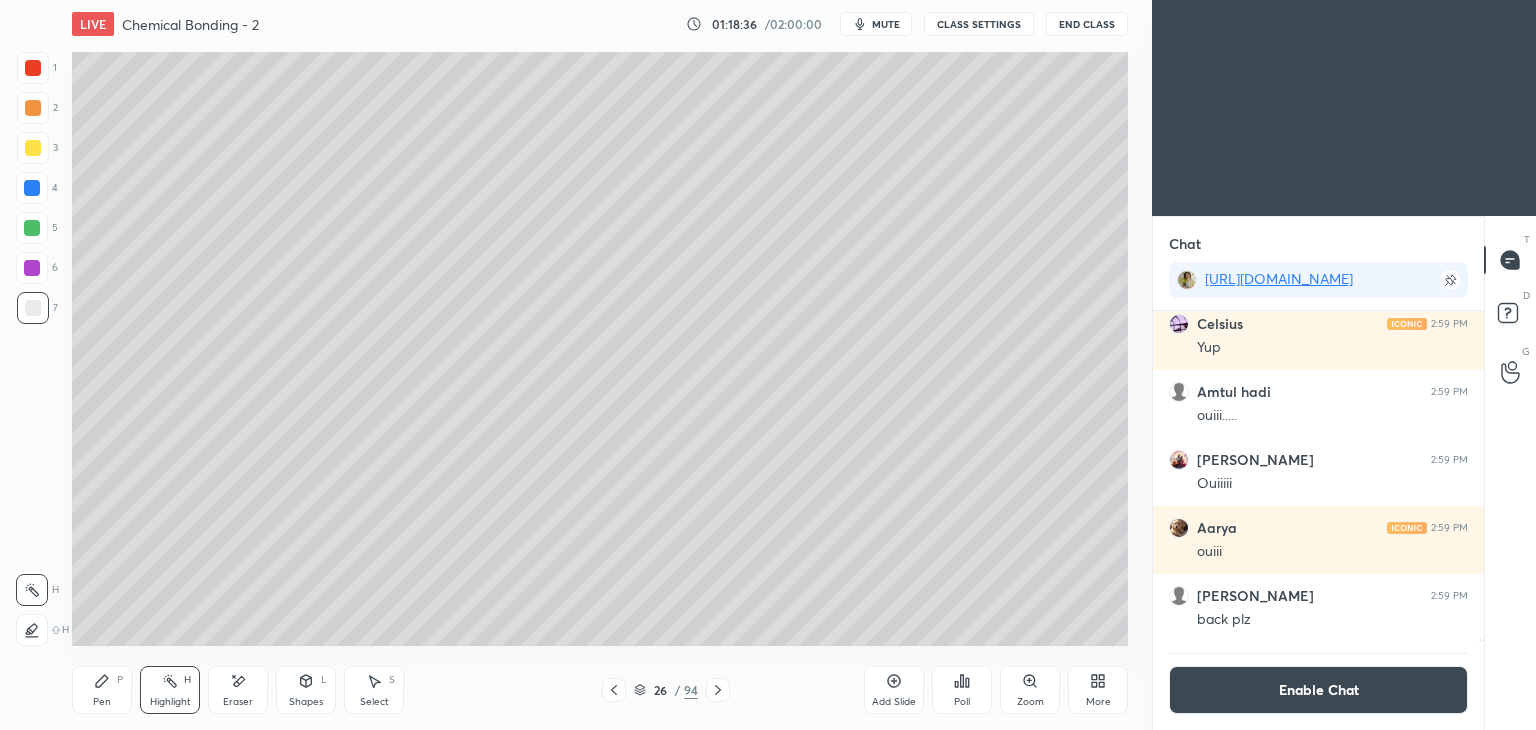 click at bounding box center (32, 228) 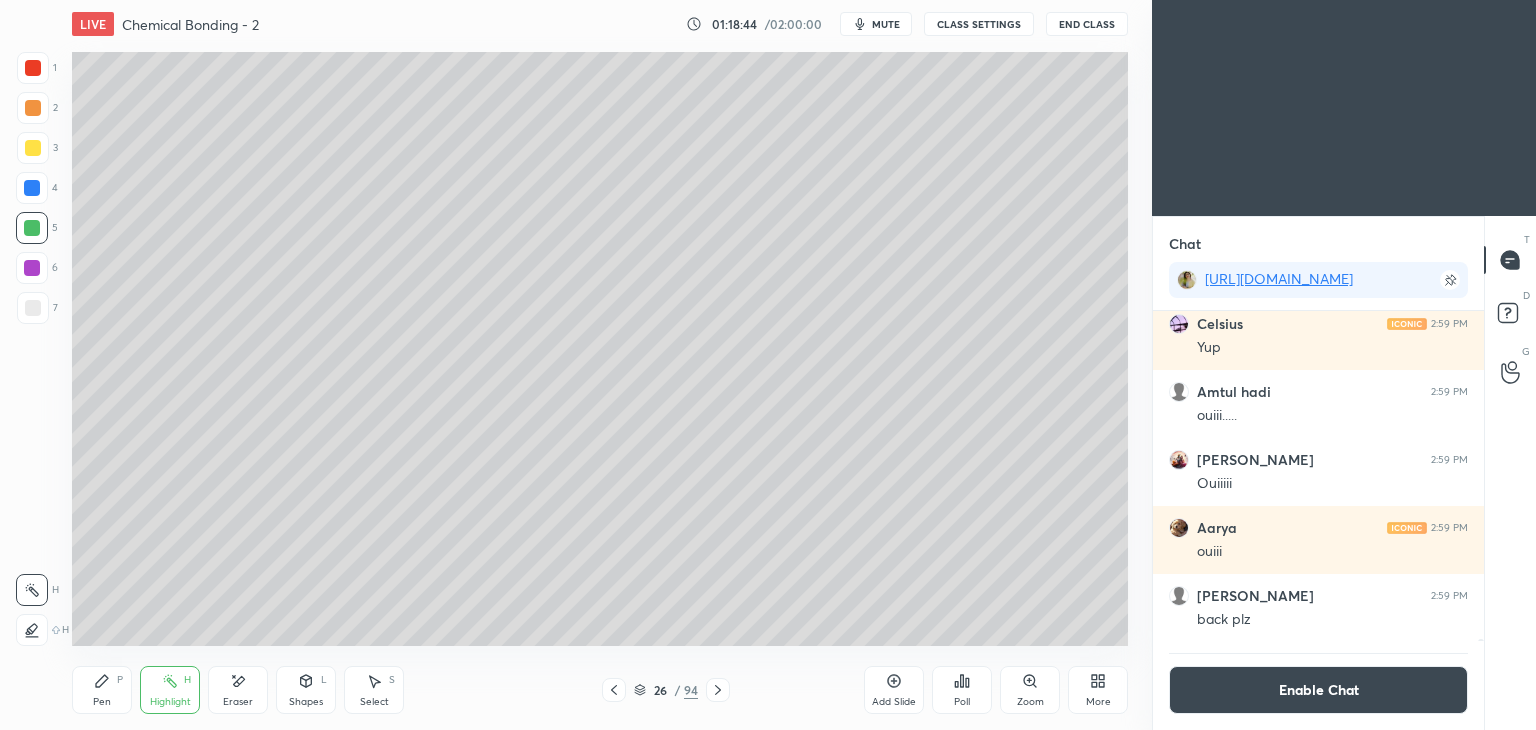 click at bounding box center [32, 630] 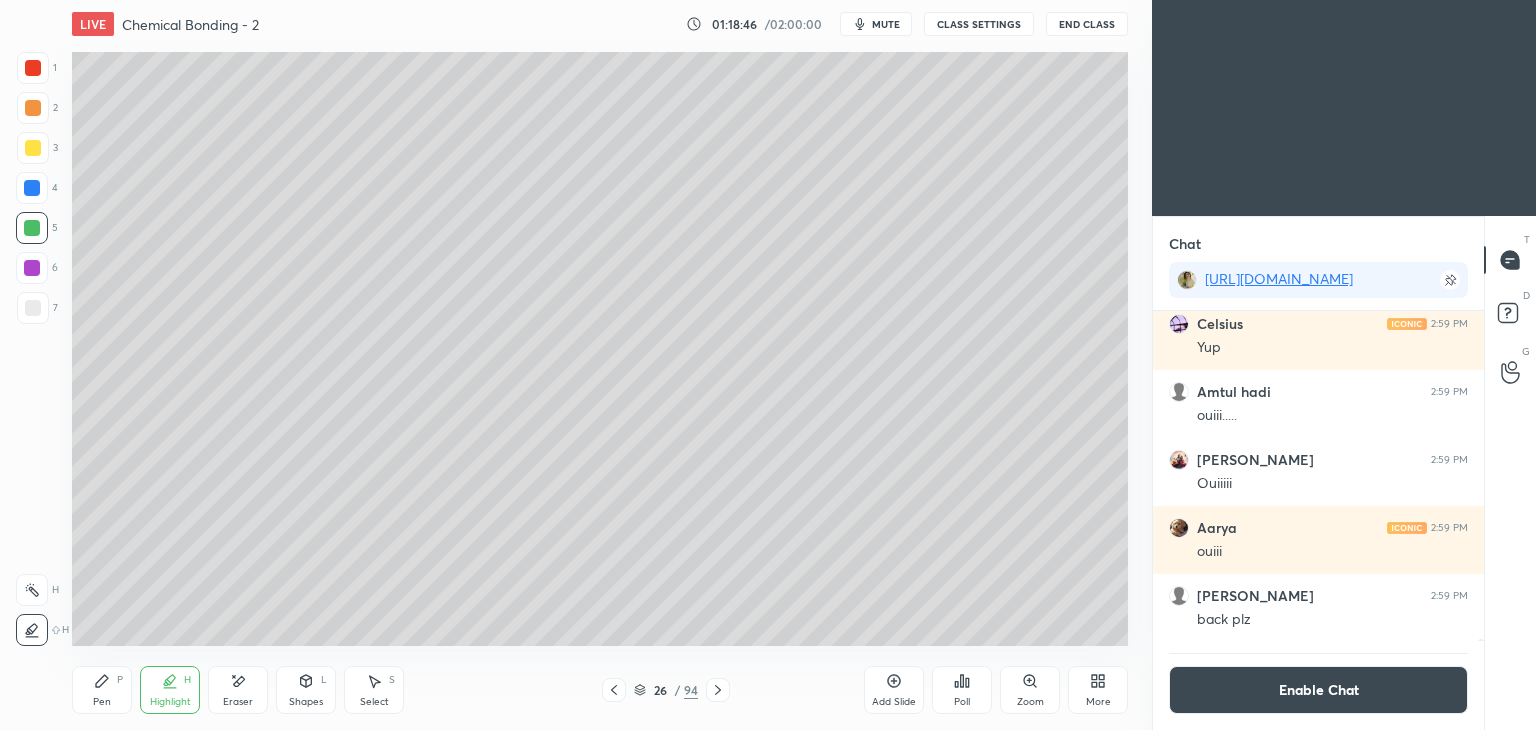 click 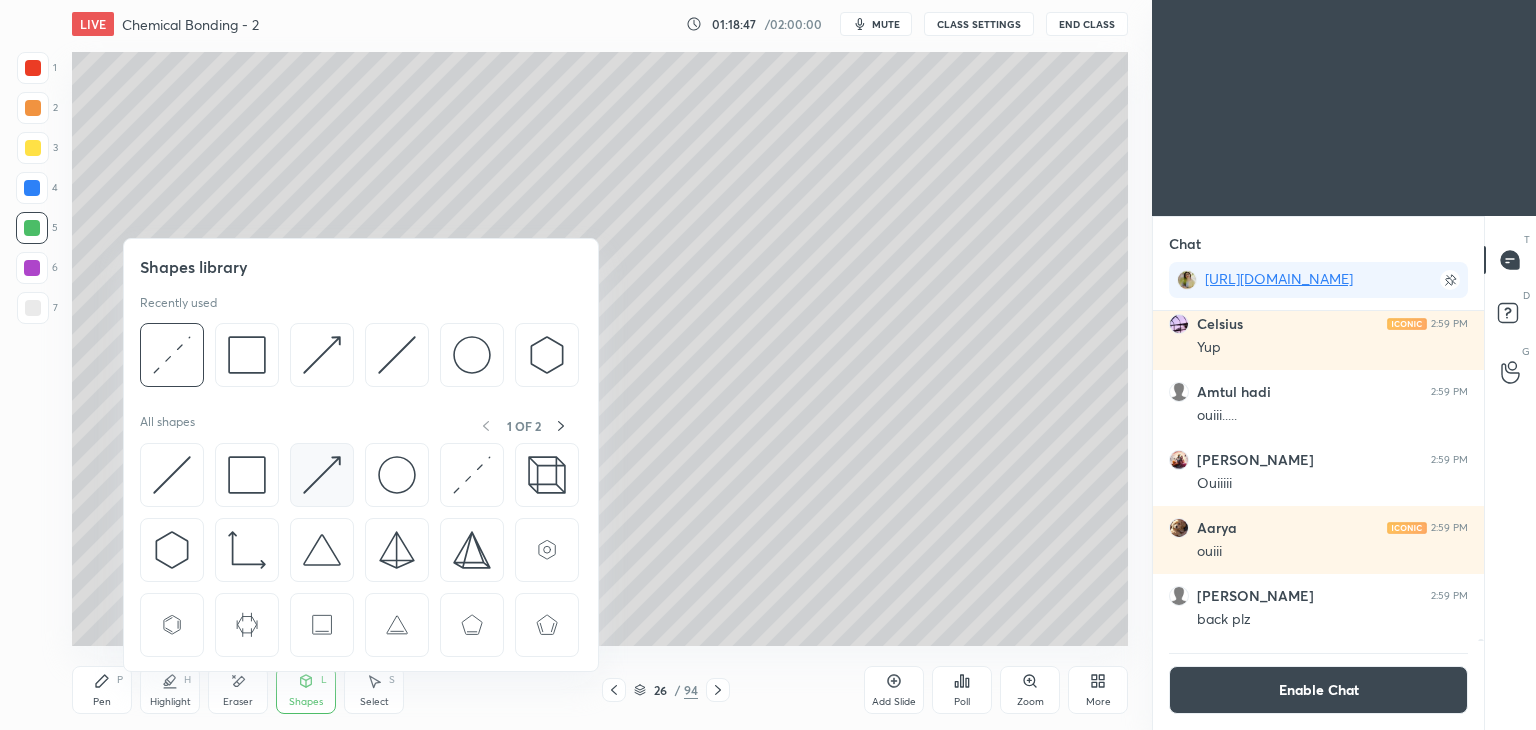 click at bounding box center [322, 475] 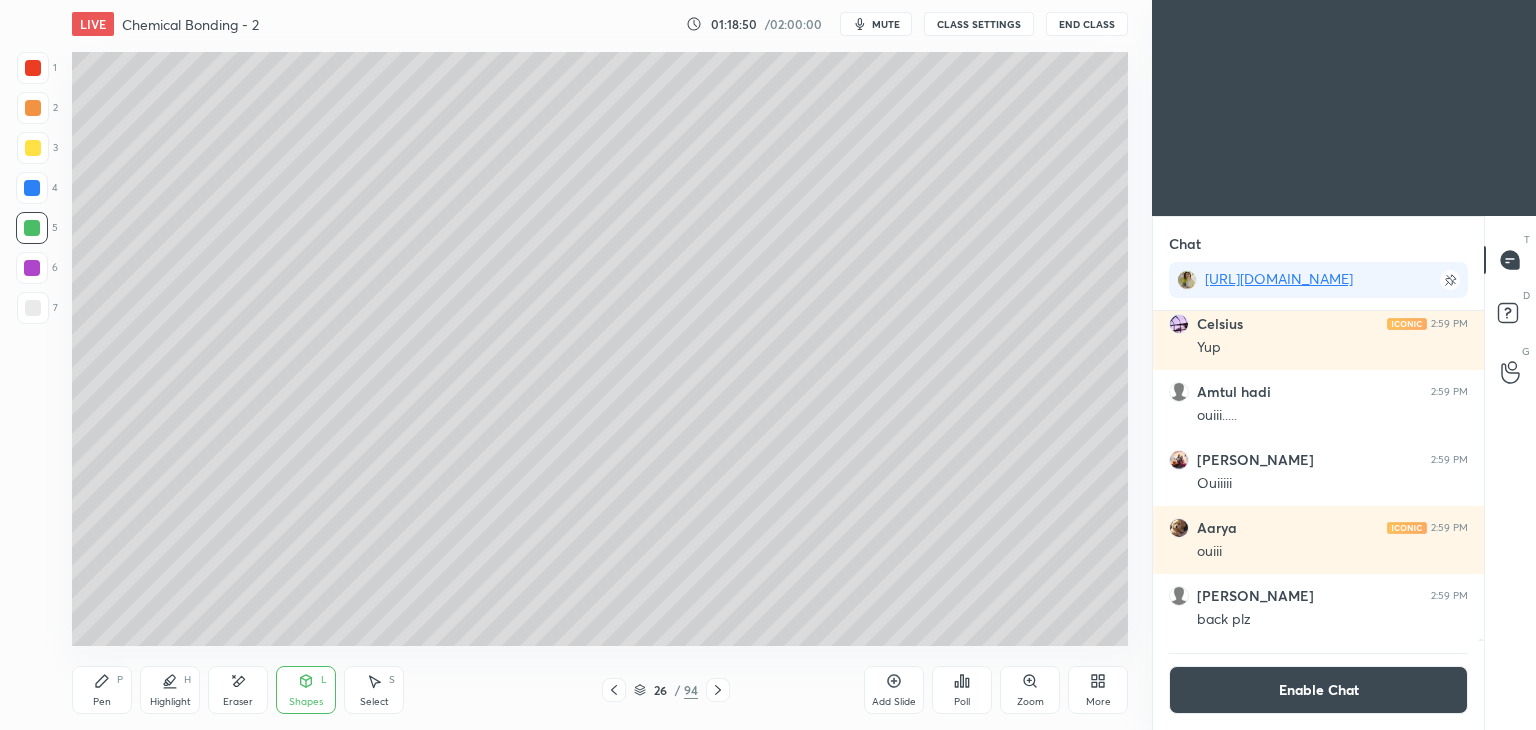 click on "Highlight" at bounding box center (170, 702) 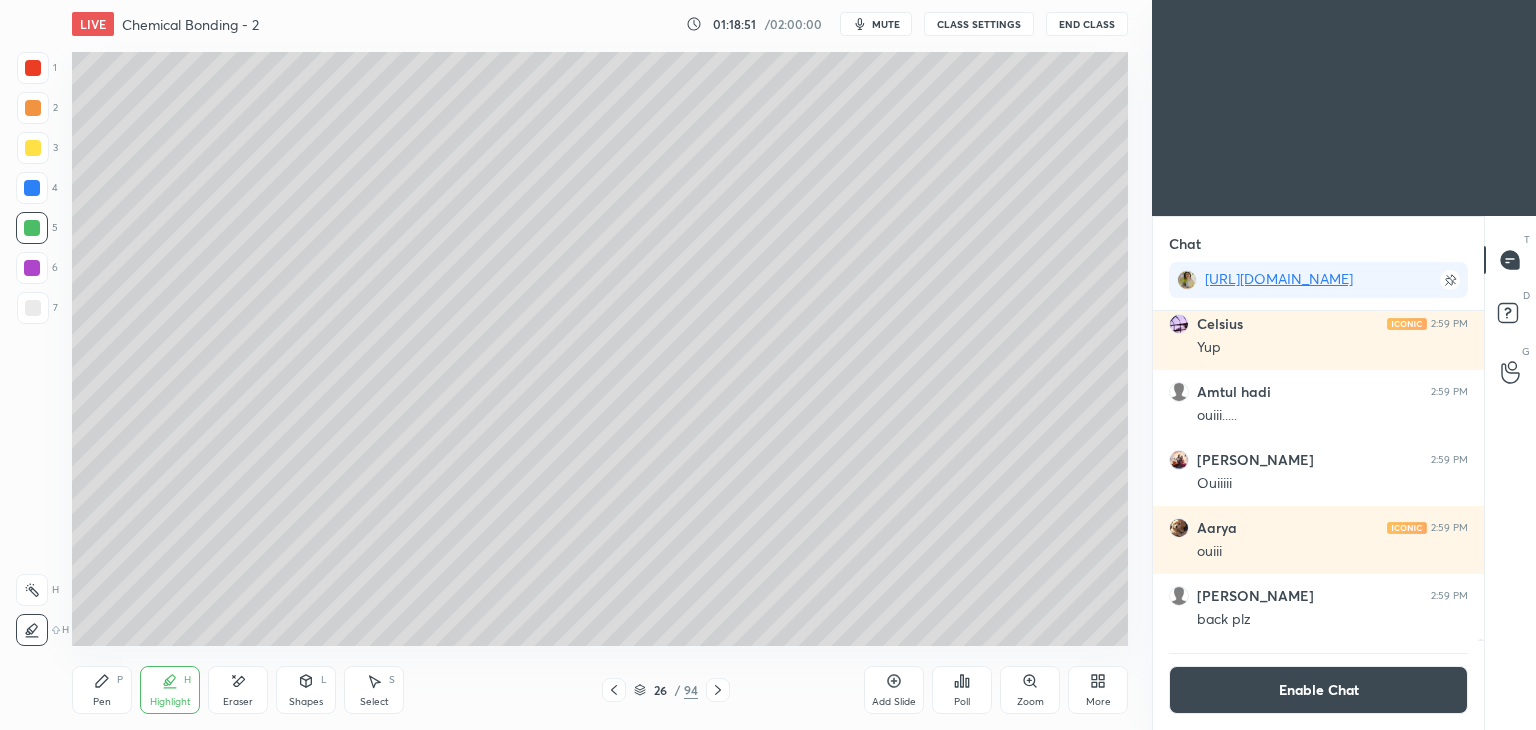 click on "H" at bounding box center (42, 590) 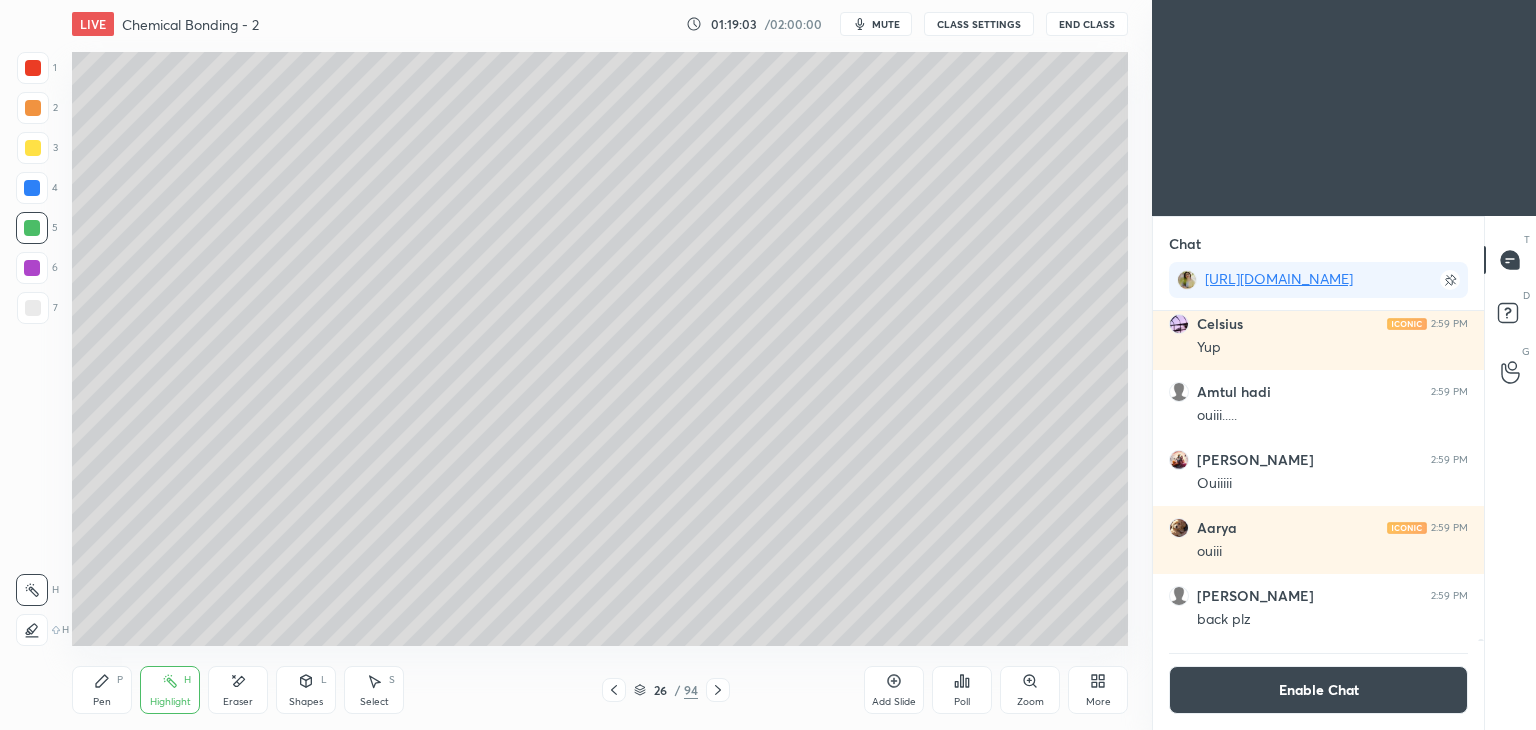 click 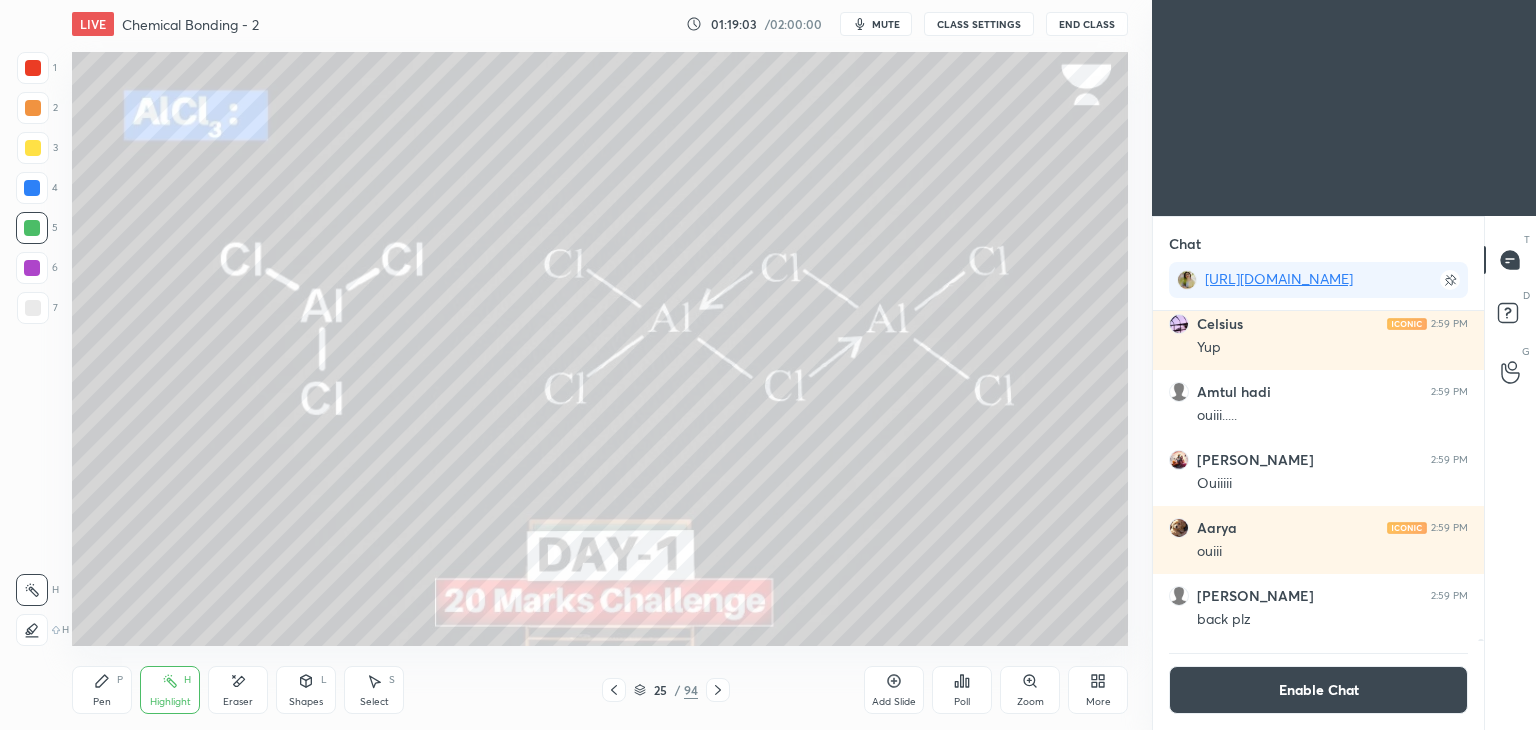 click 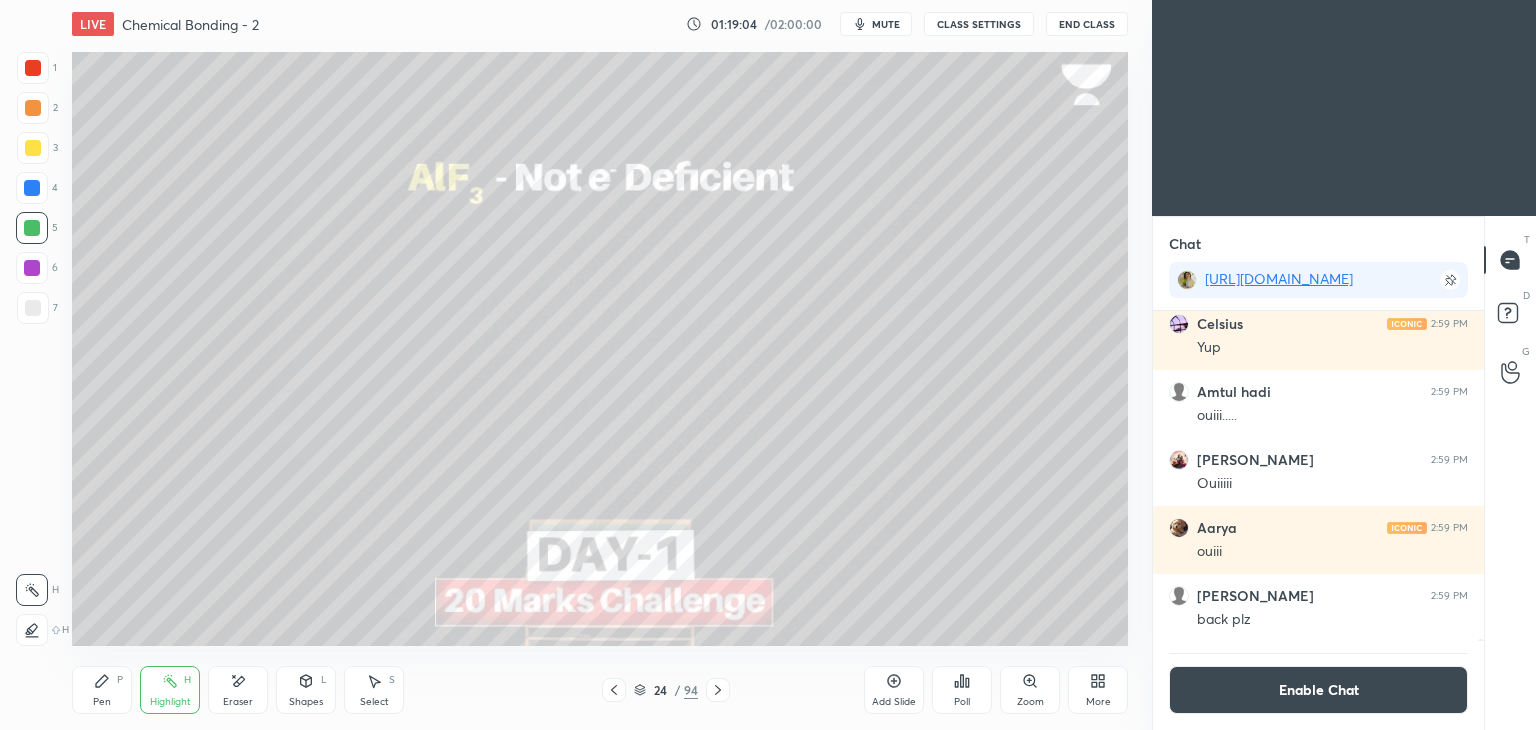 click 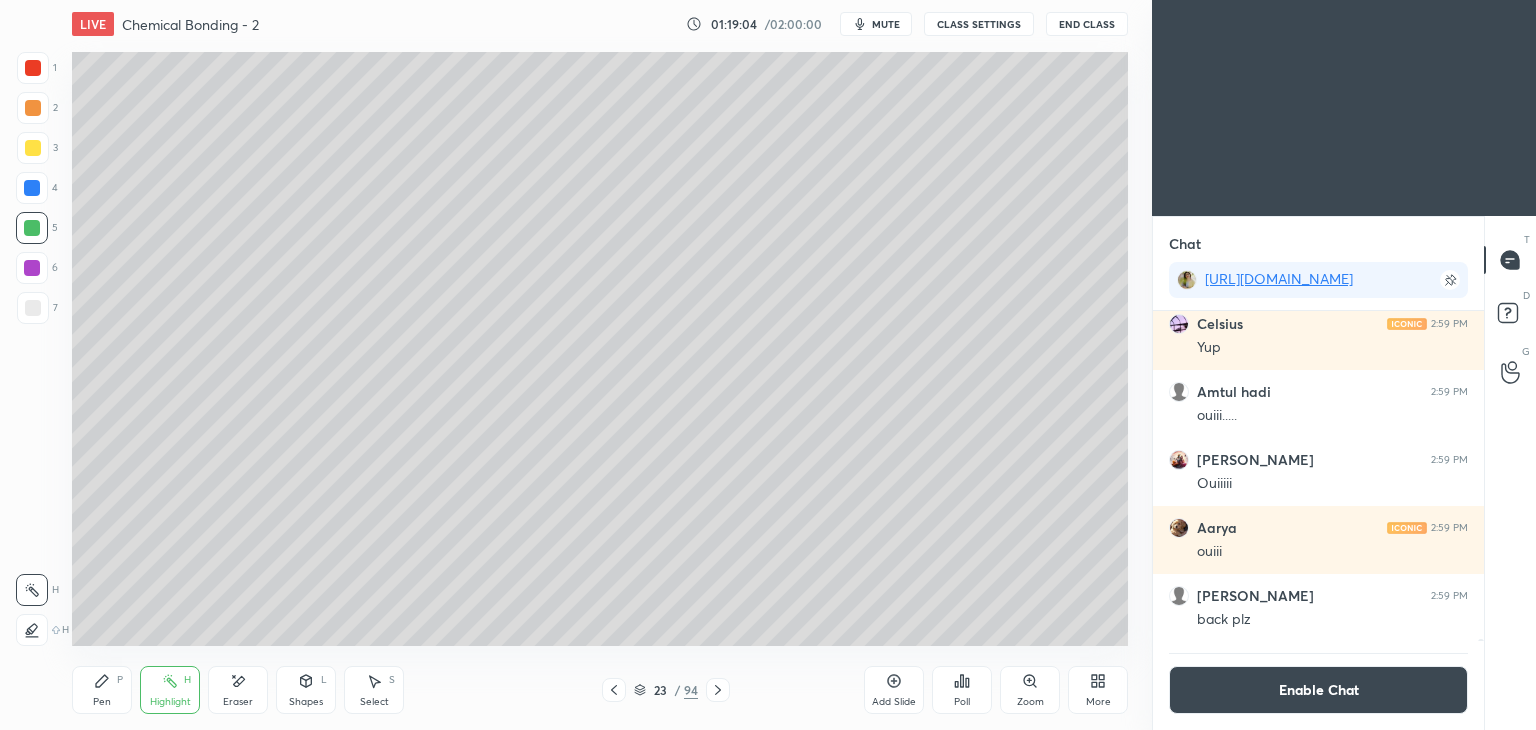 click 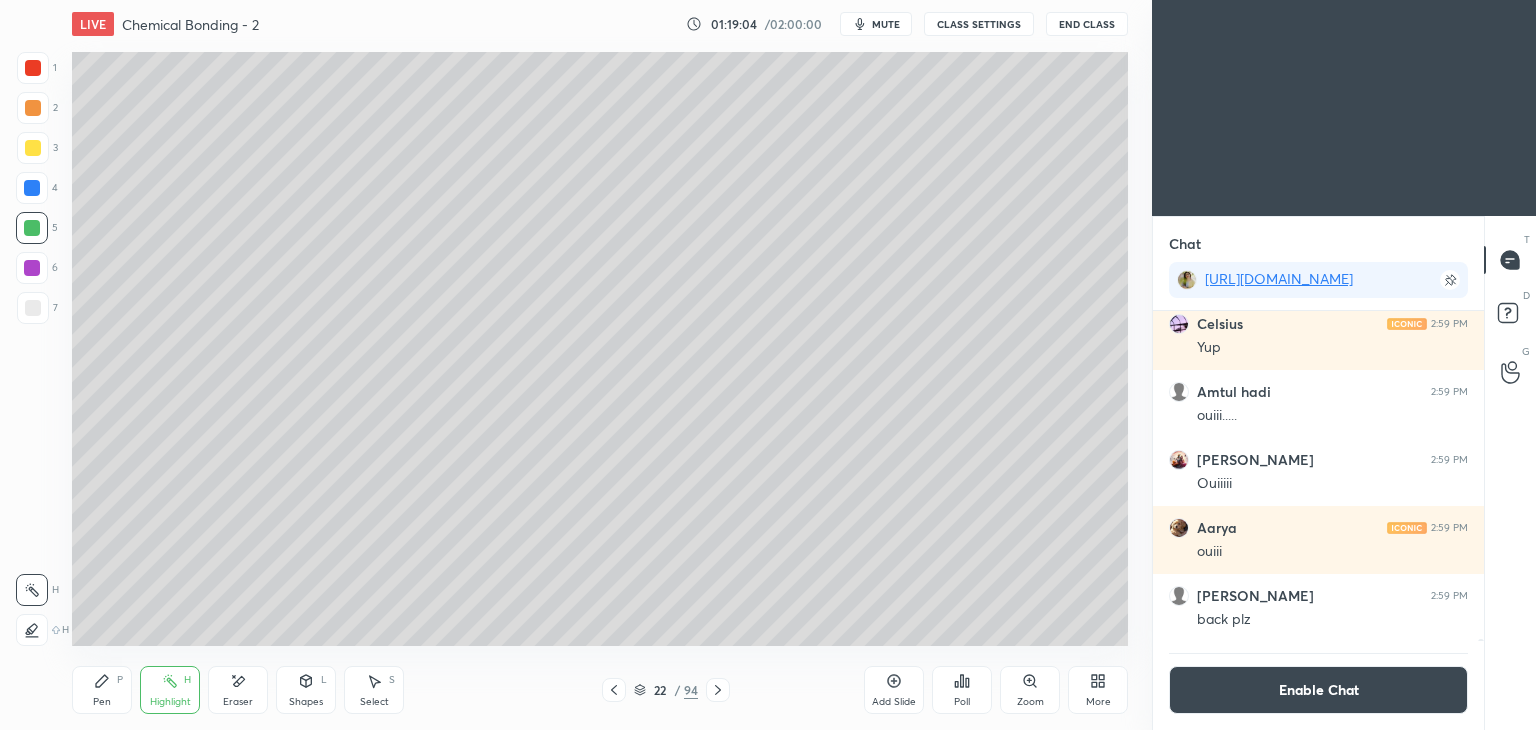 click at bounding box center (614, 690) 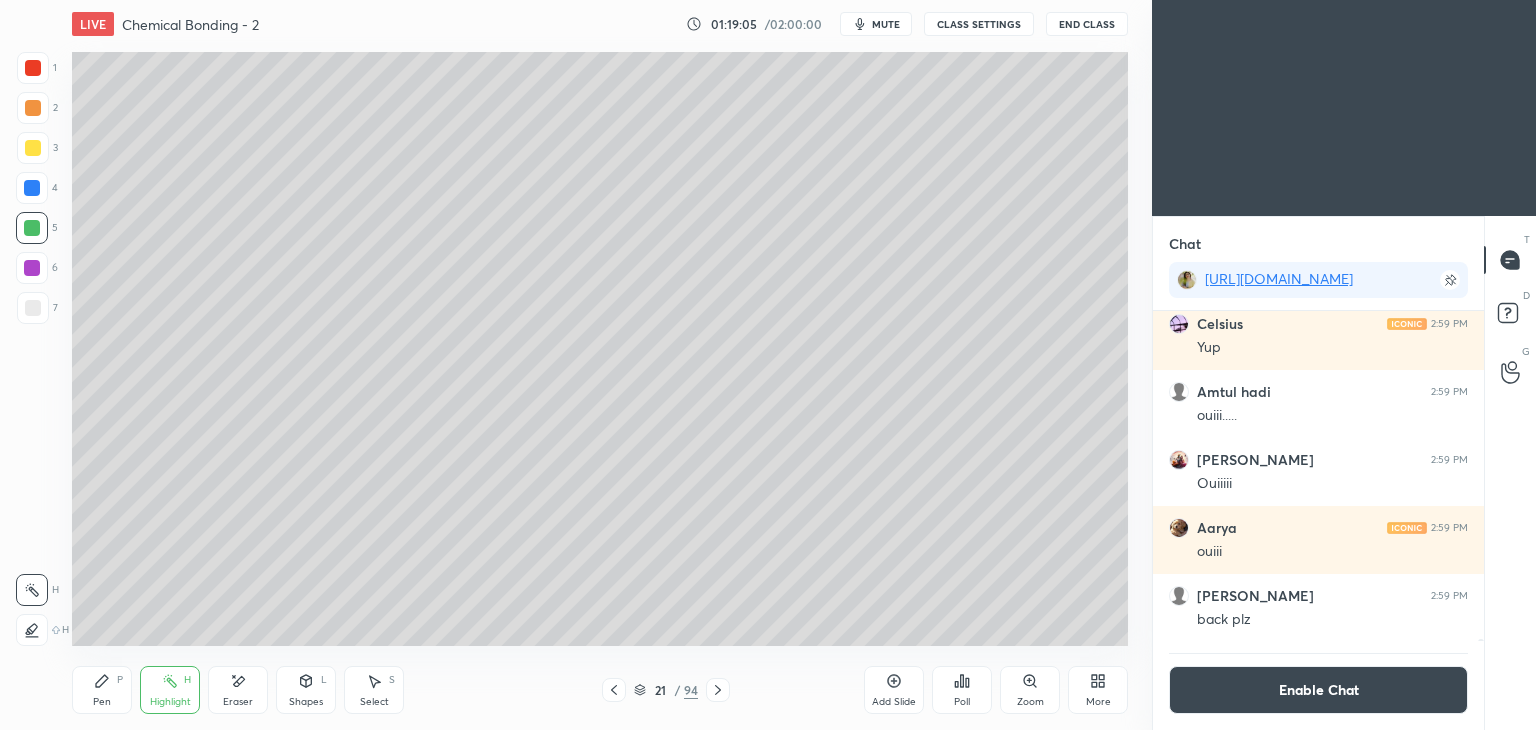 click 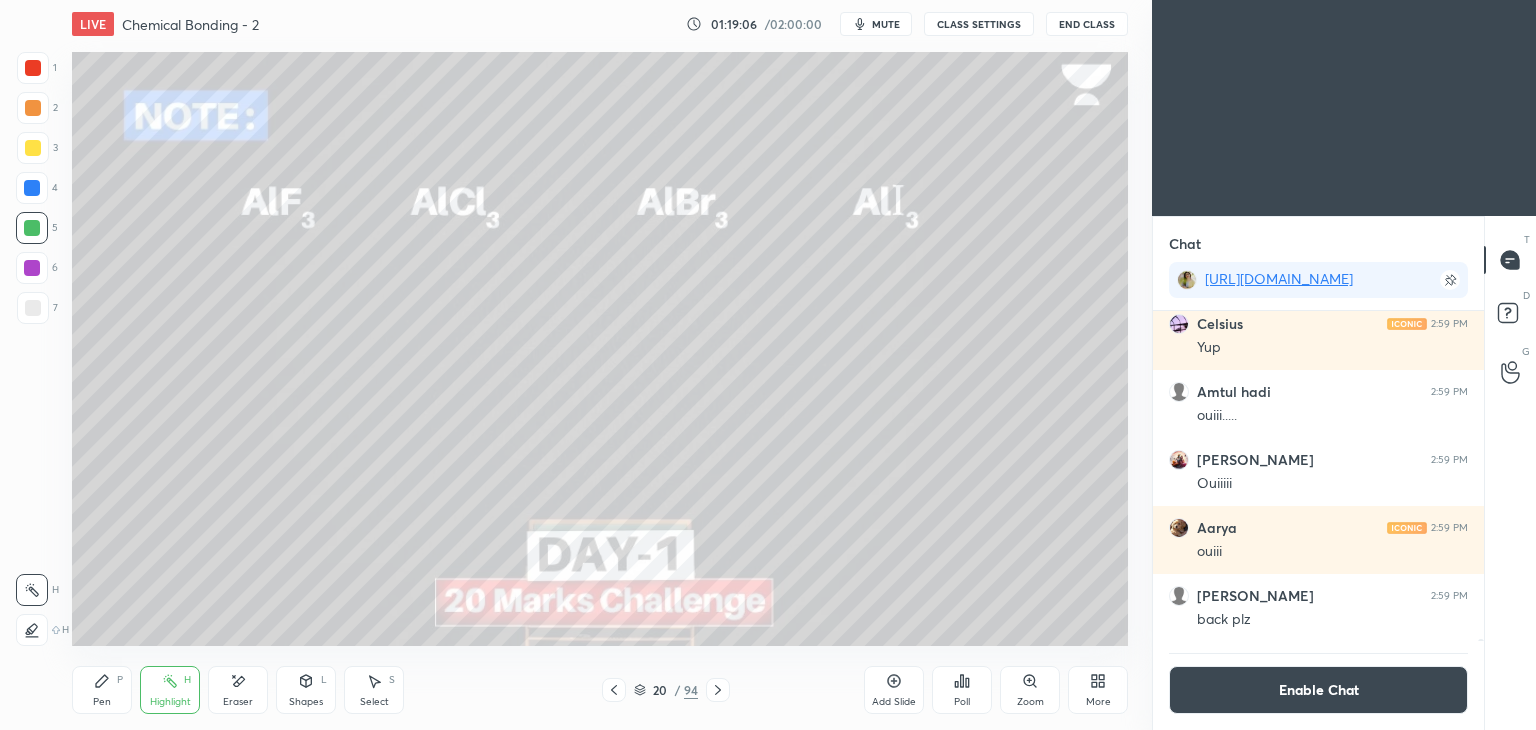 click 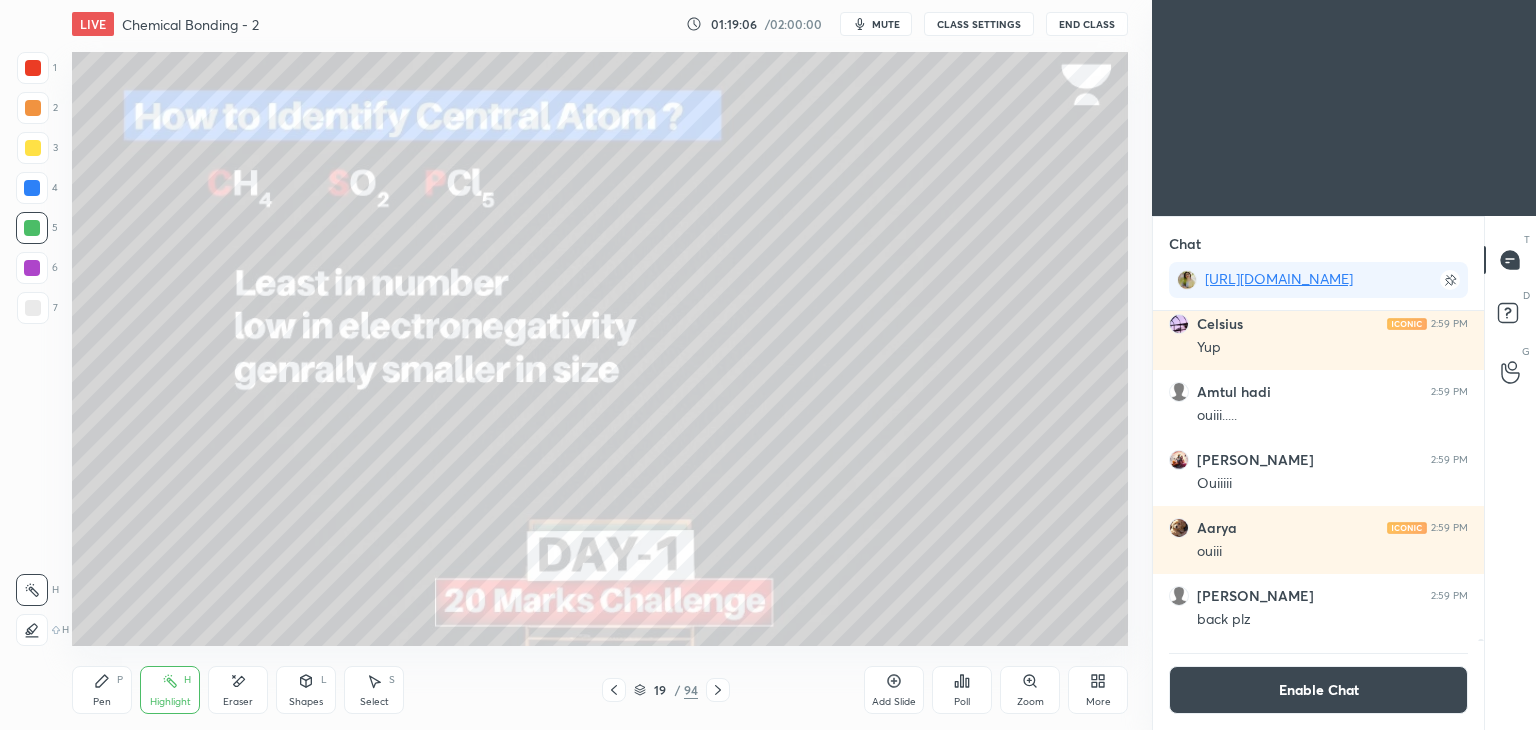 click at bounding box center [614, 690] 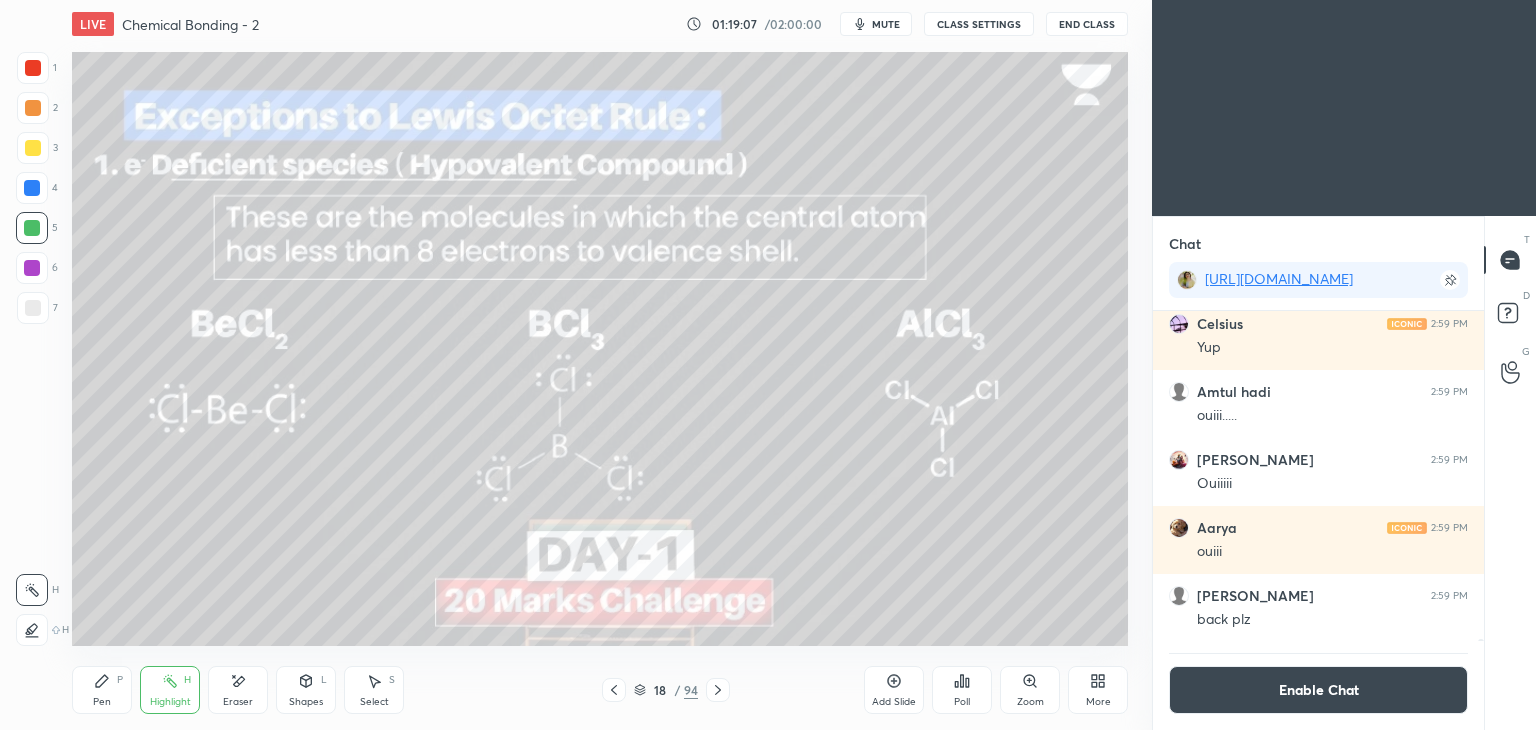 click at bounding box center (614, 690) 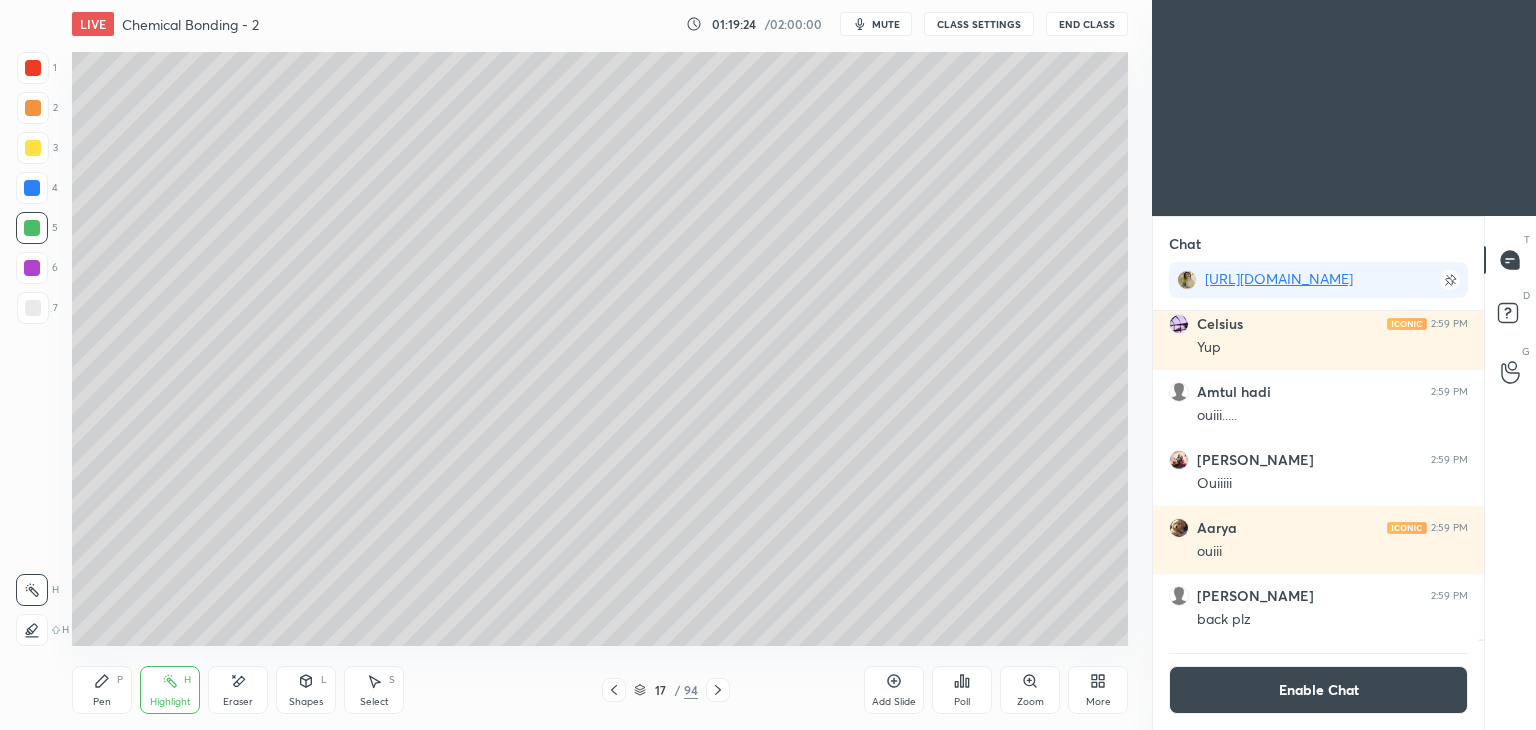 click 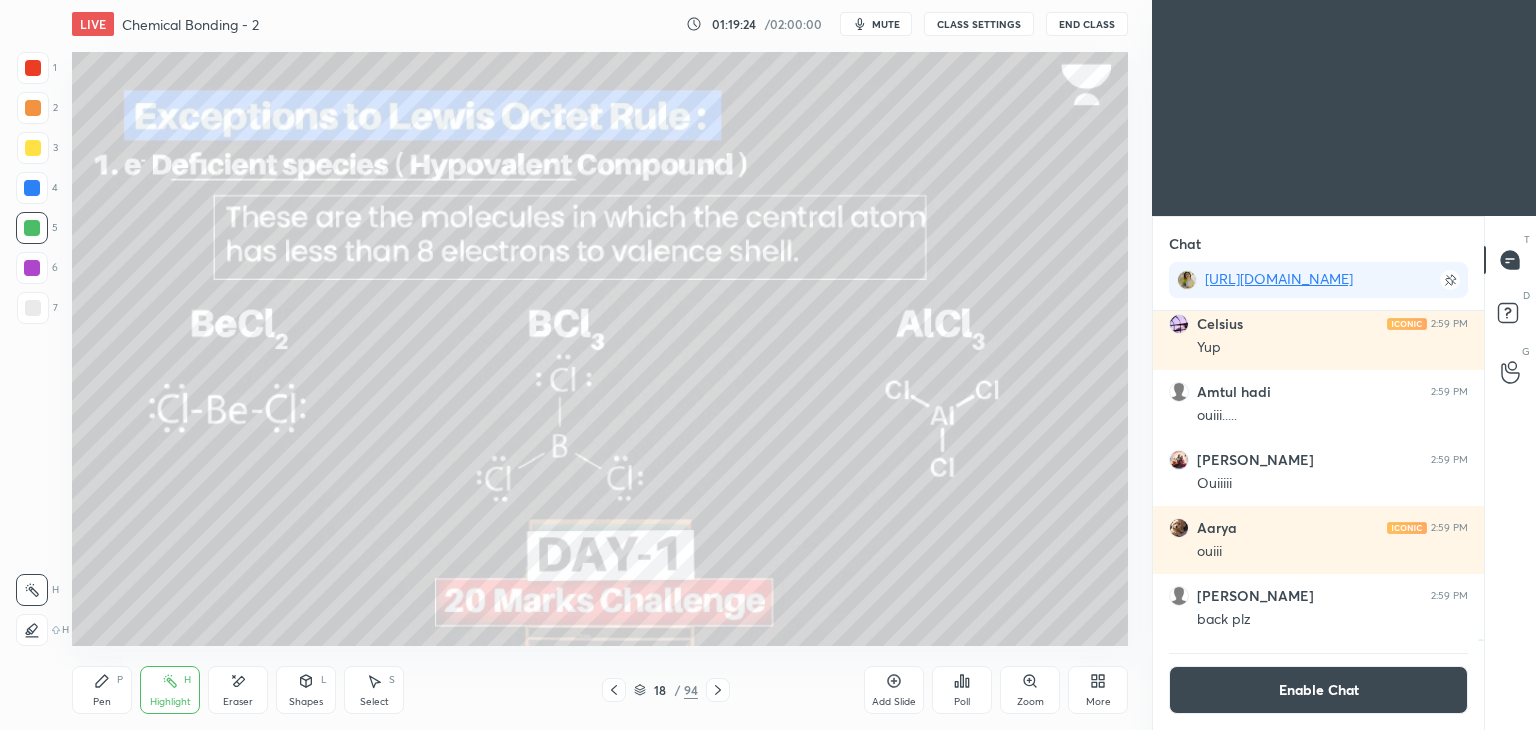 click 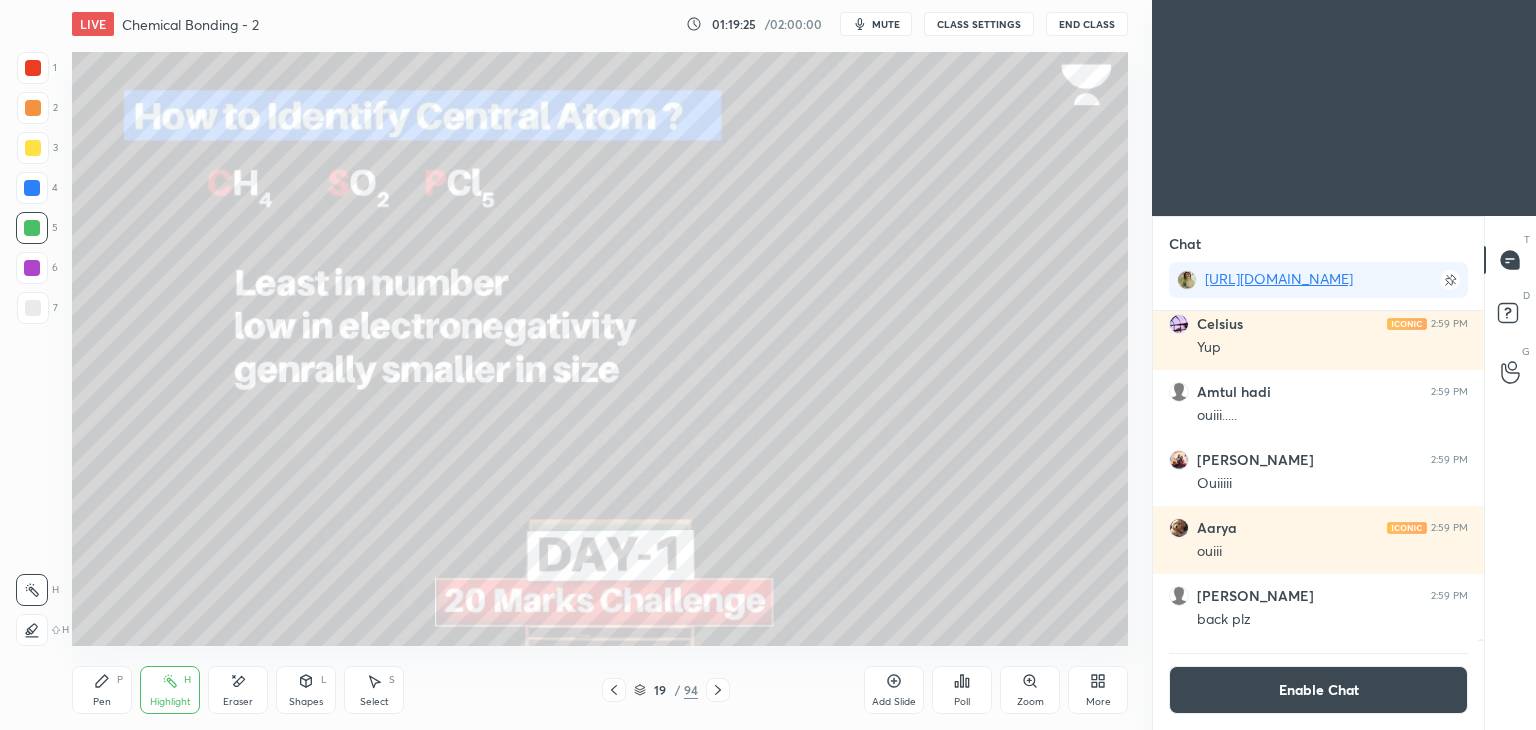 click on "19 / 94" at bounding box center [666, 690] 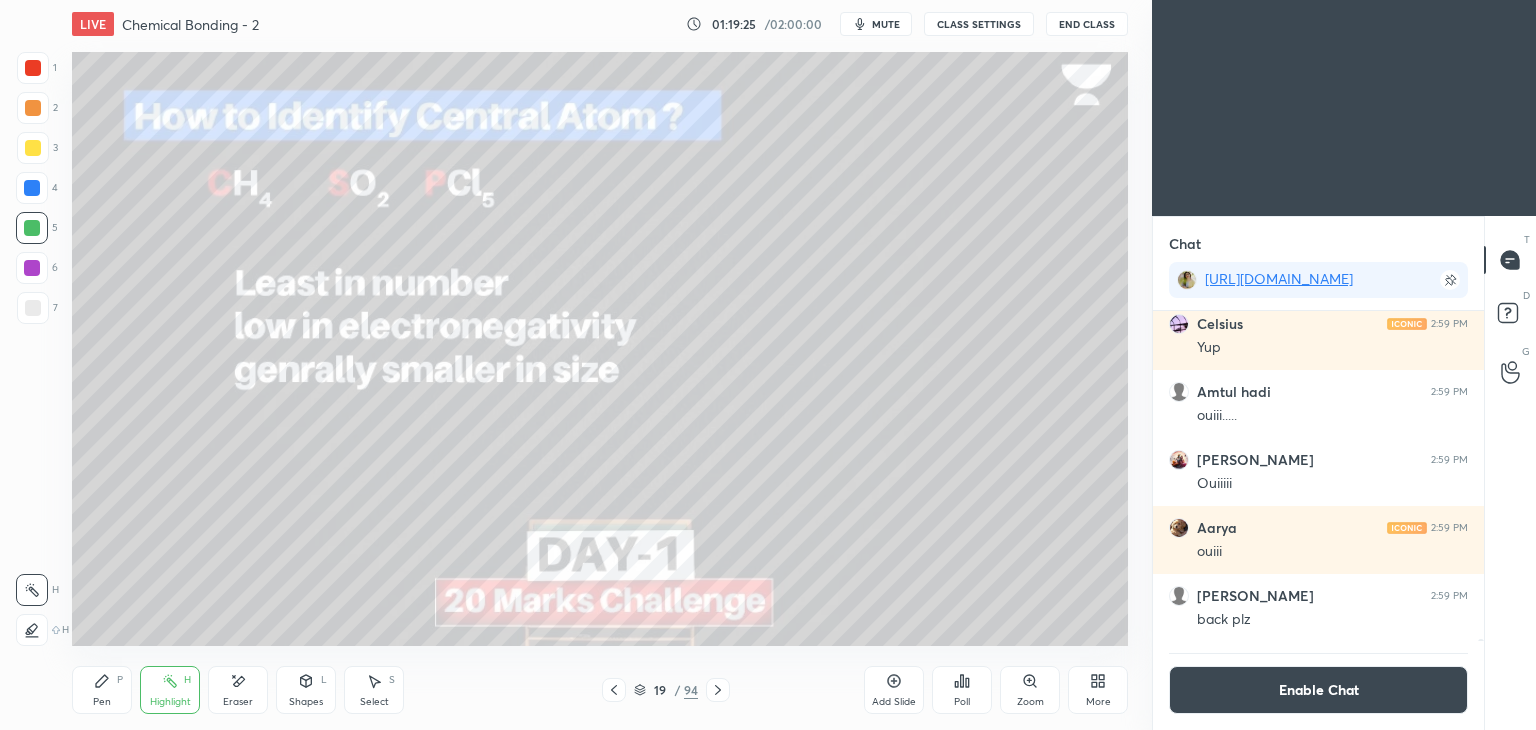 click 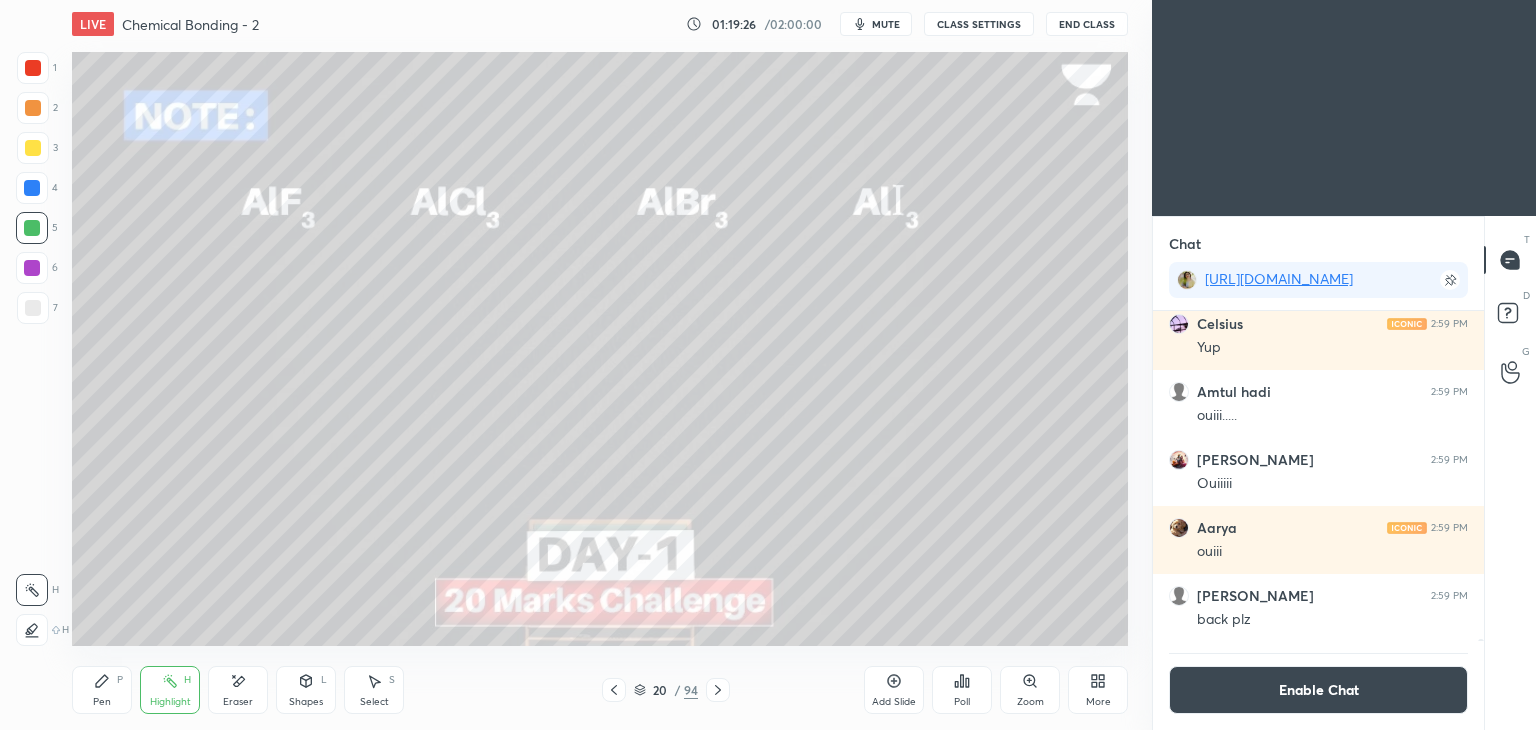 click 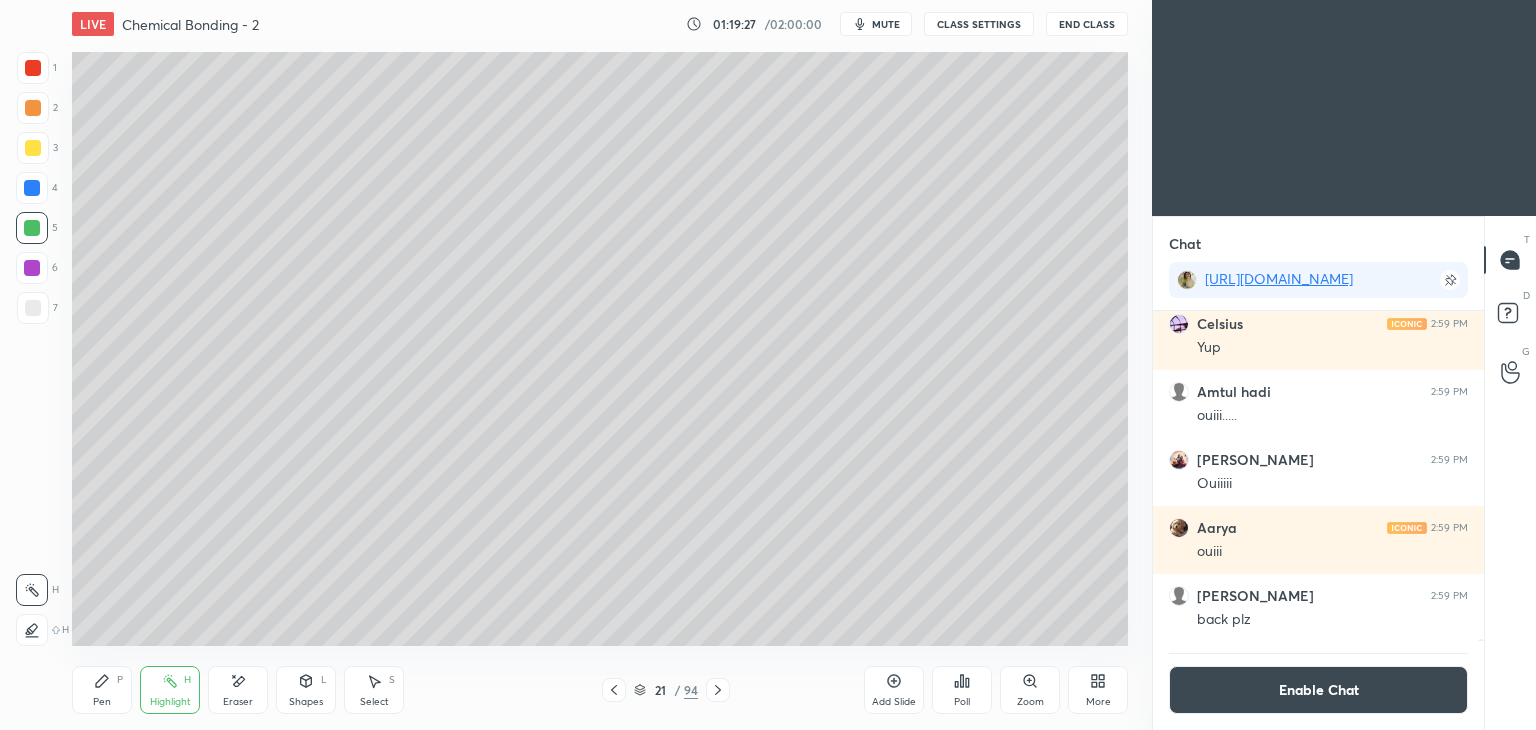 click 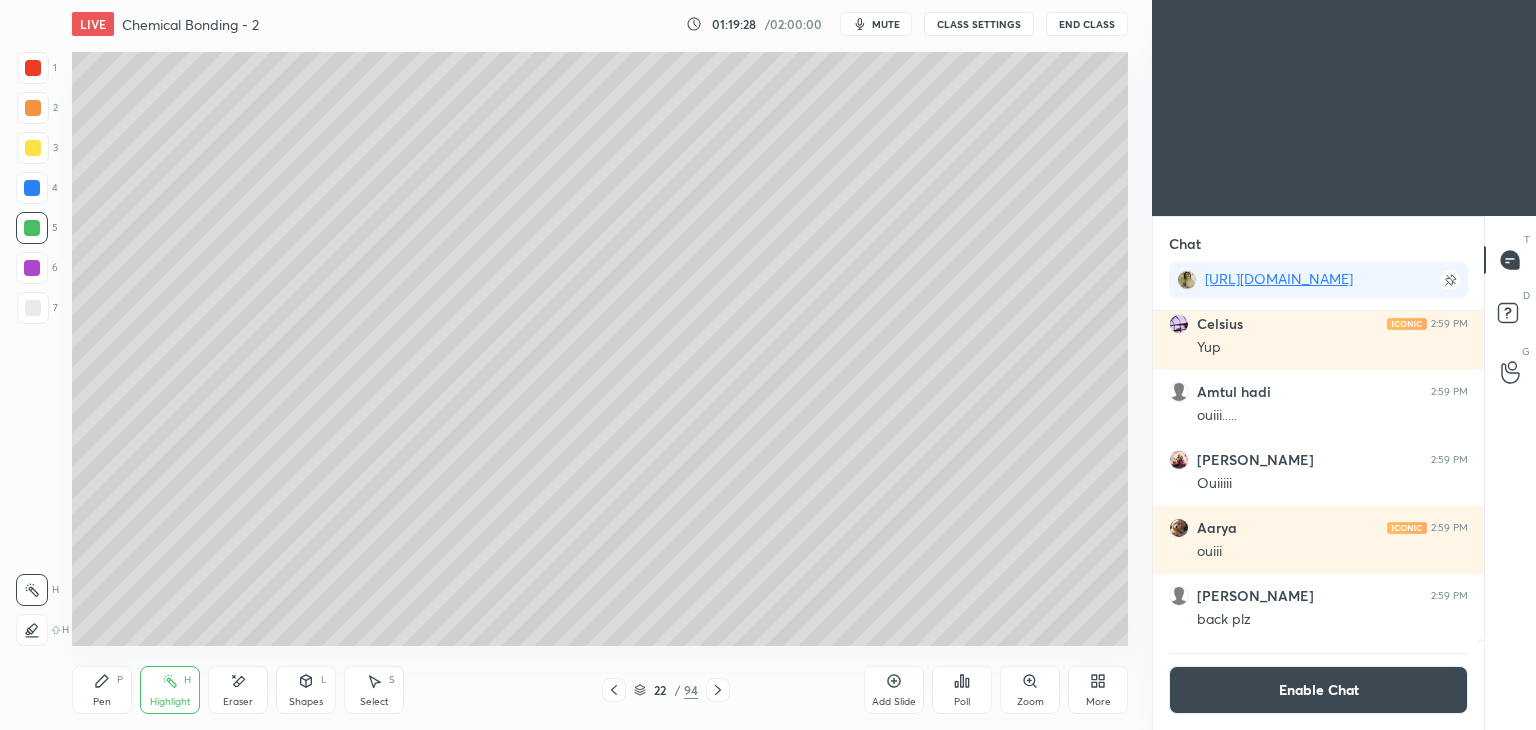 click 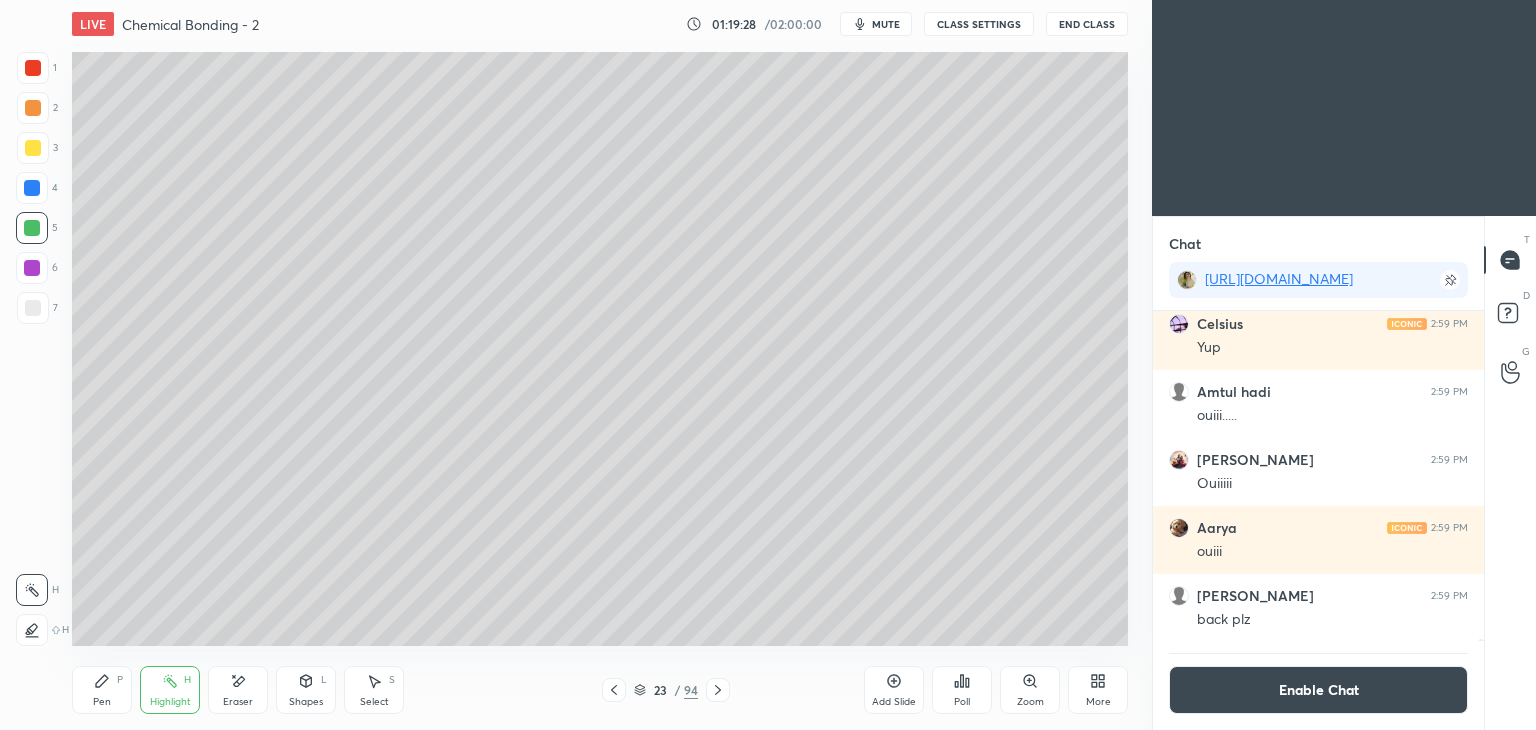 click 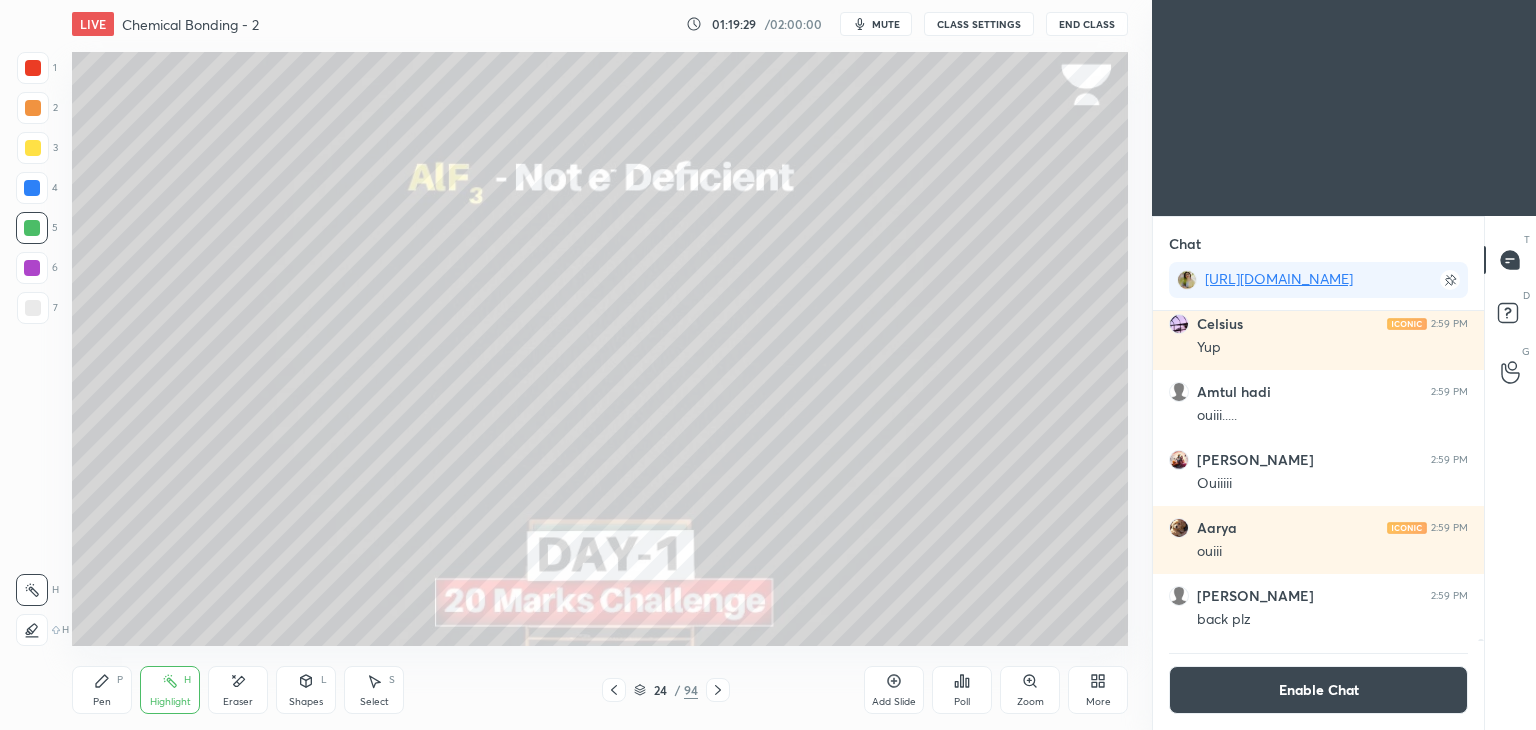 click 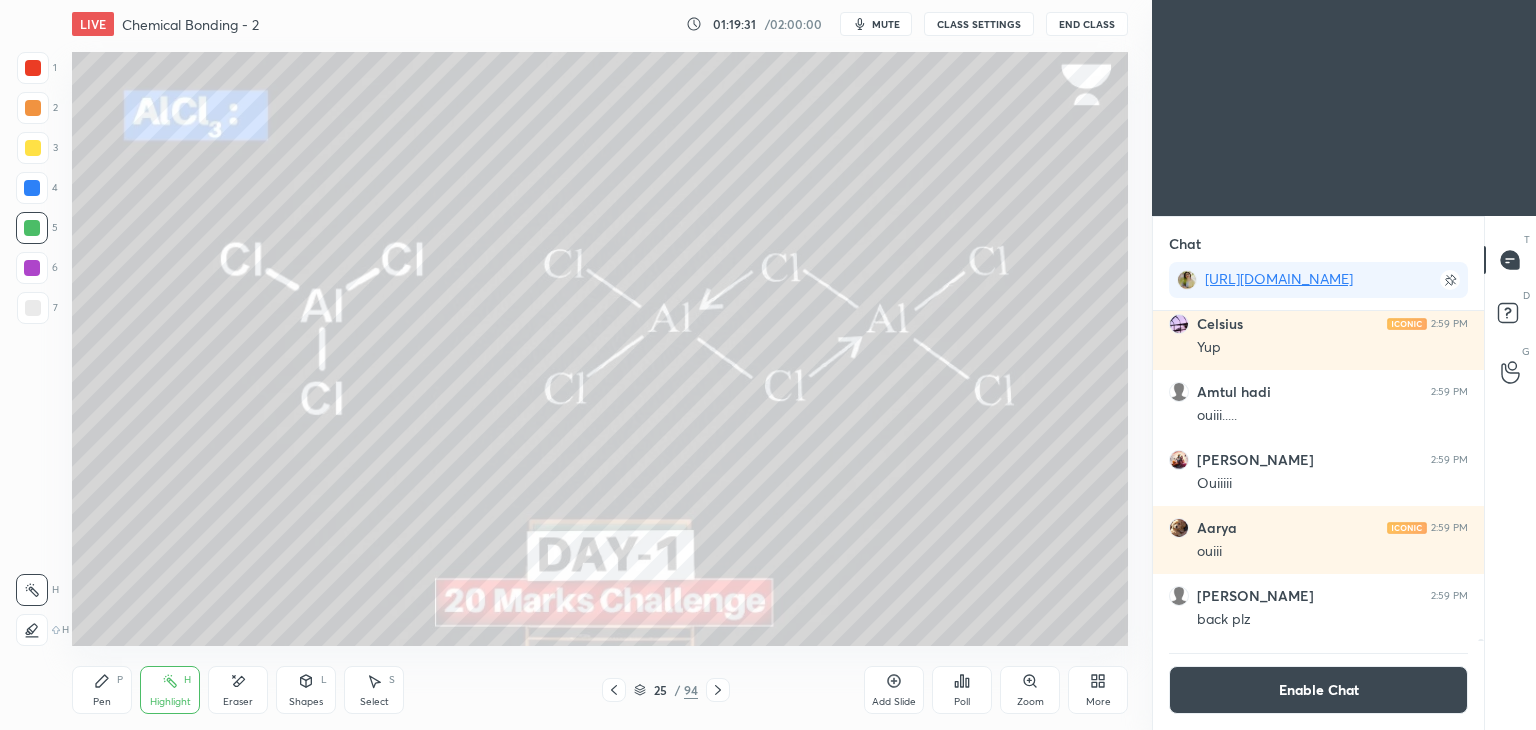 click 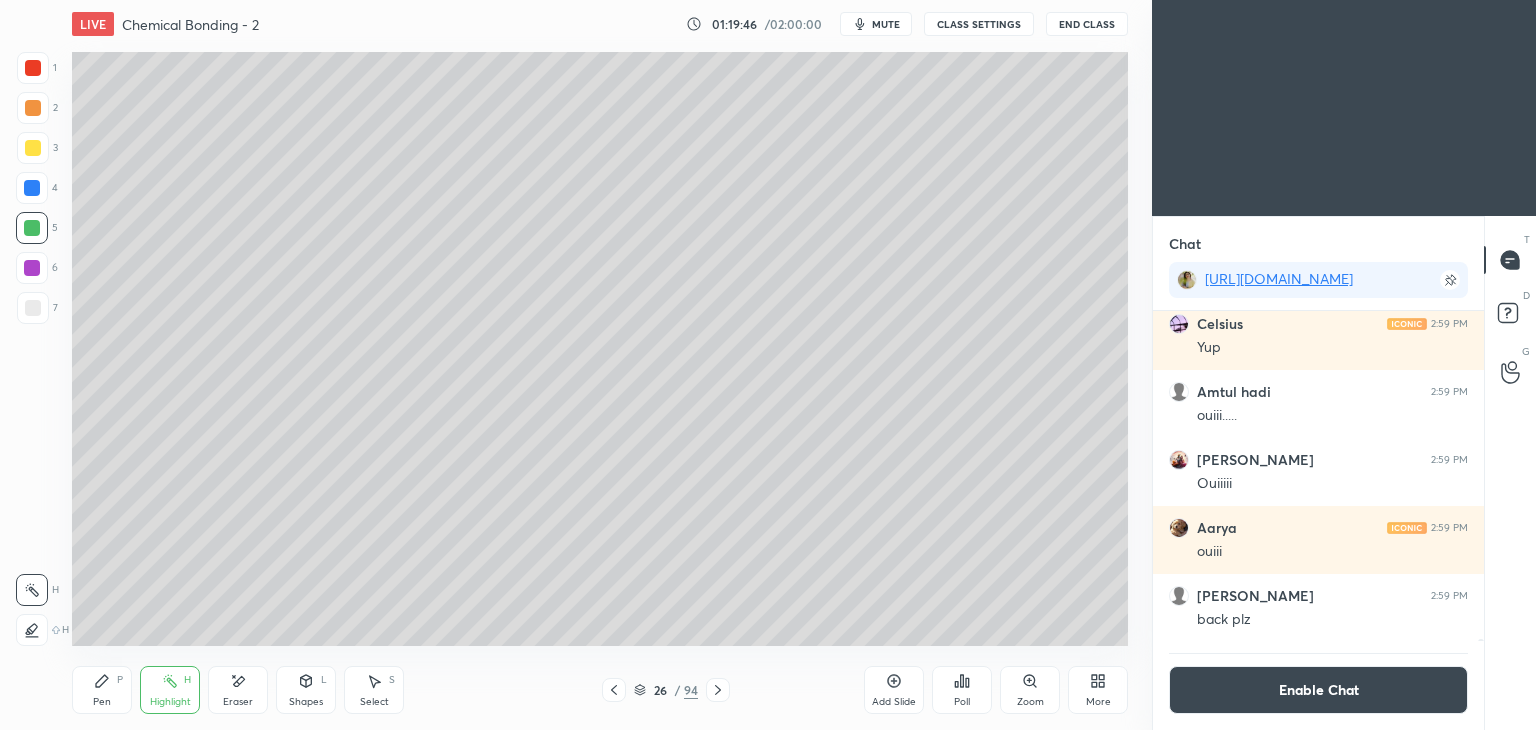 click on "Shapes L" at bounding box center [306, 690] 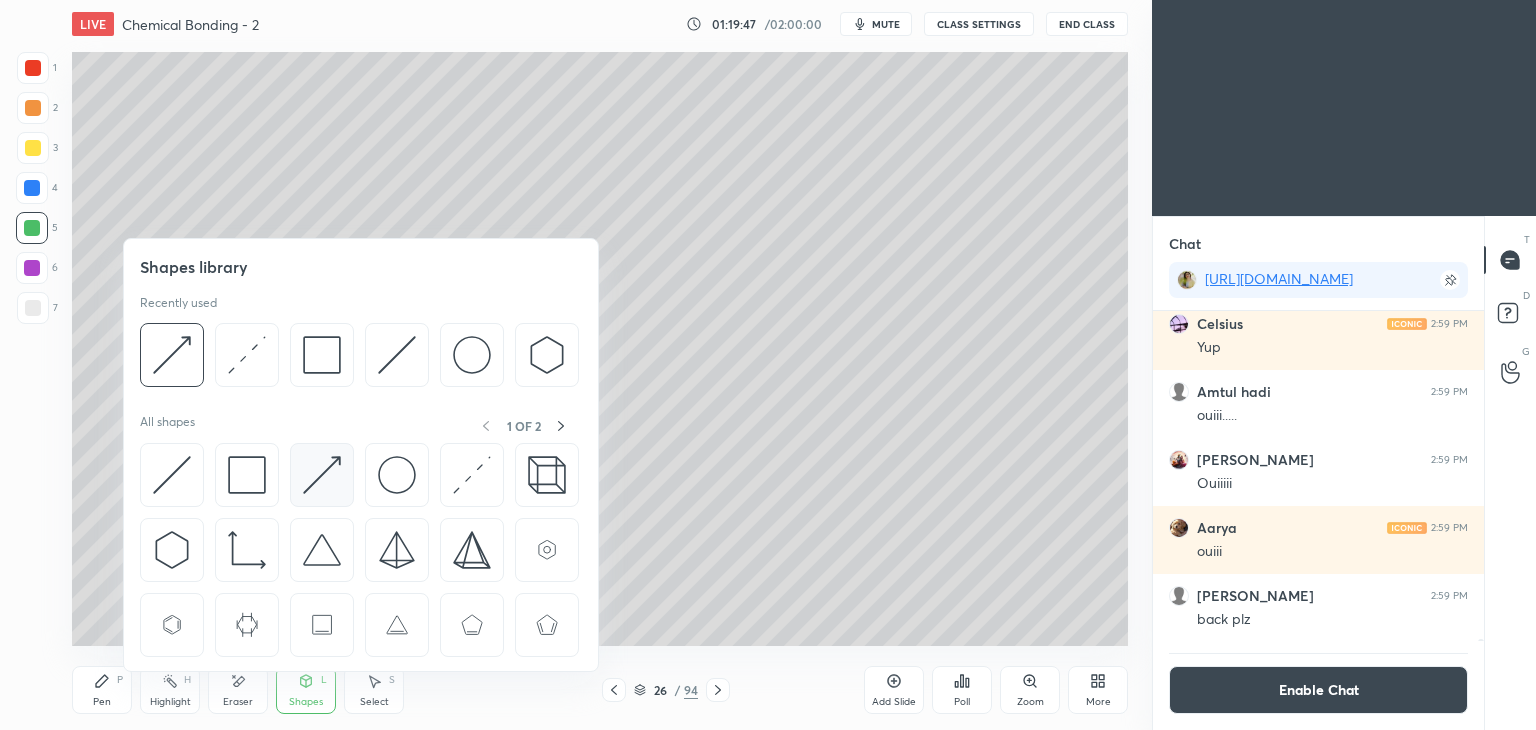 click at bounding box center (322, 475) 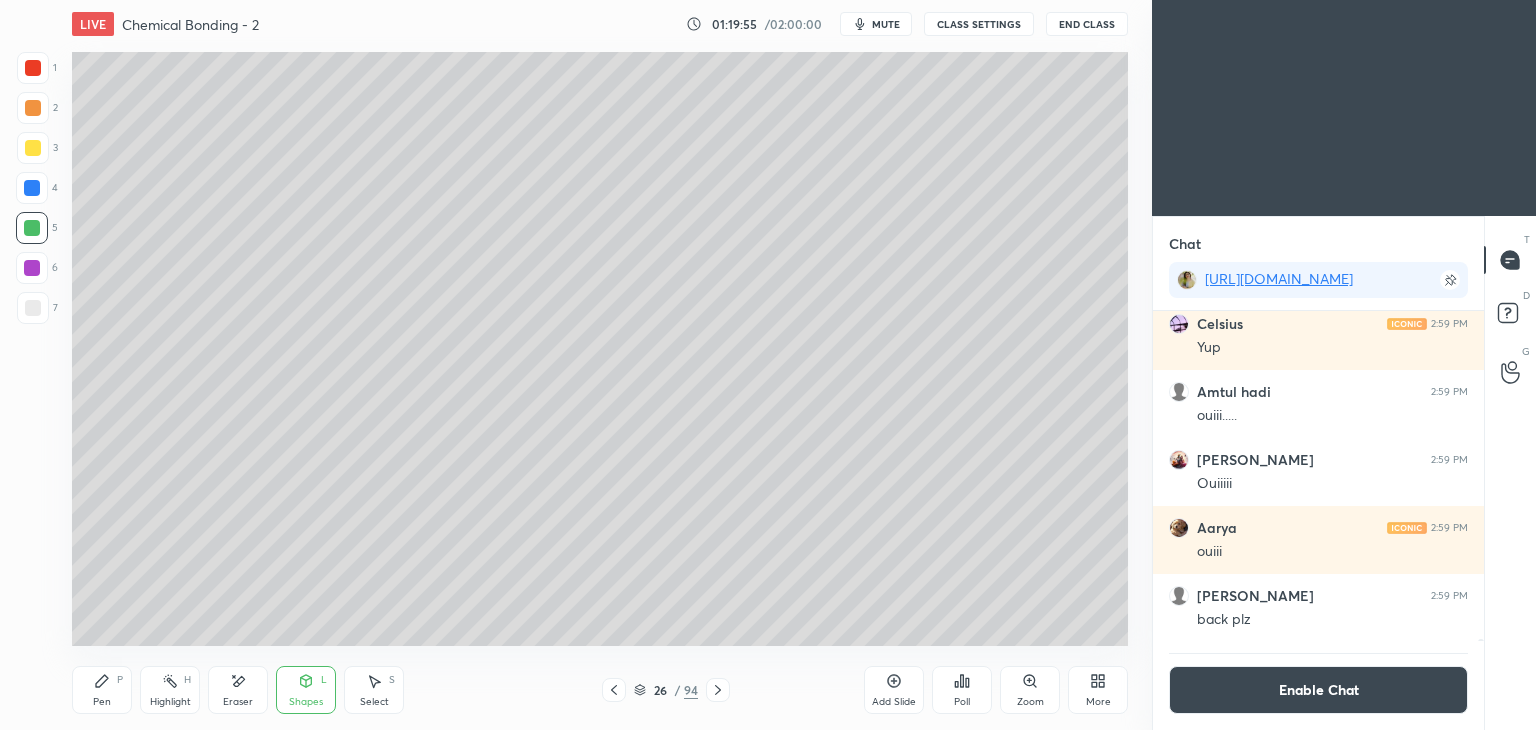 click on "Pen P" at bounding box center [102, 690] 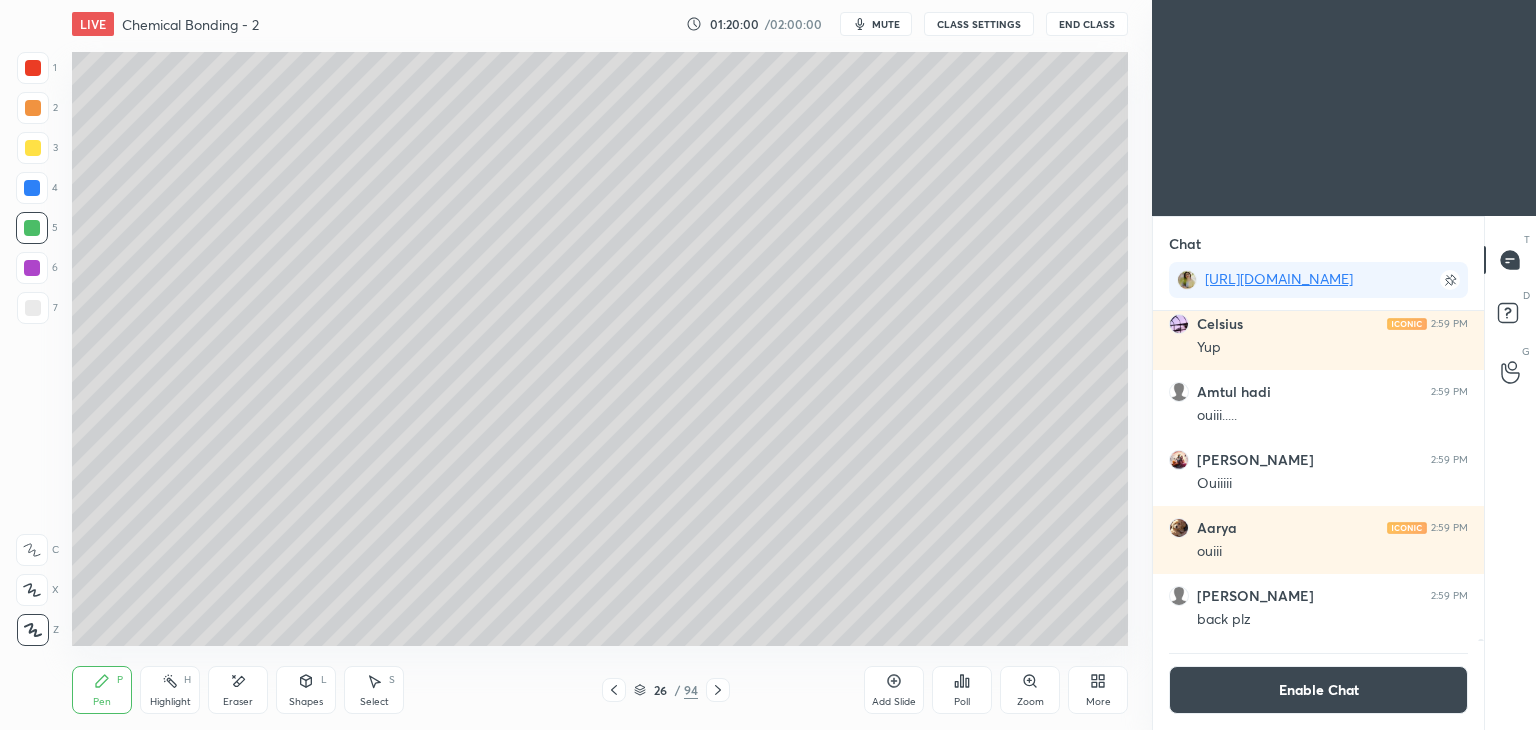 click 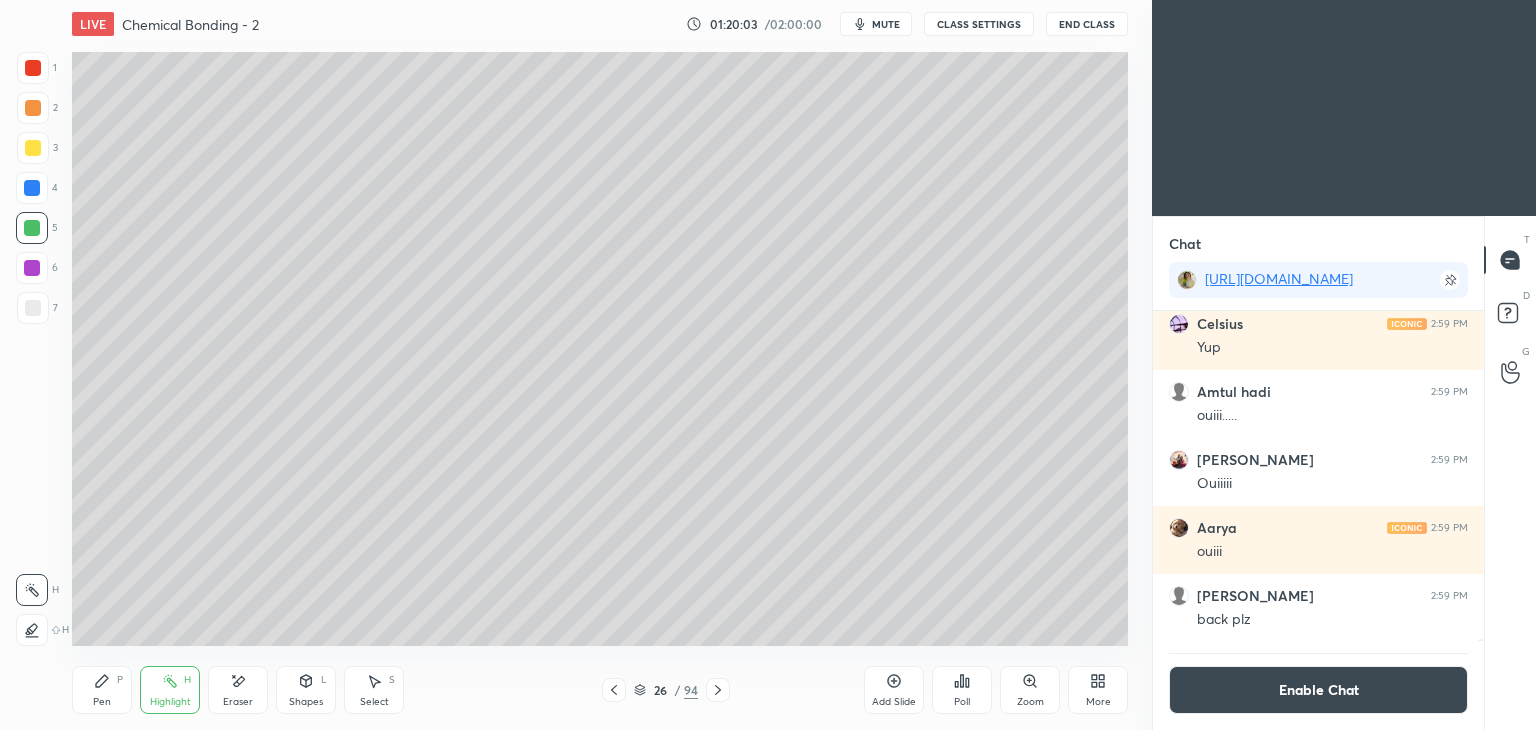 click at bounding box center (33, 308) 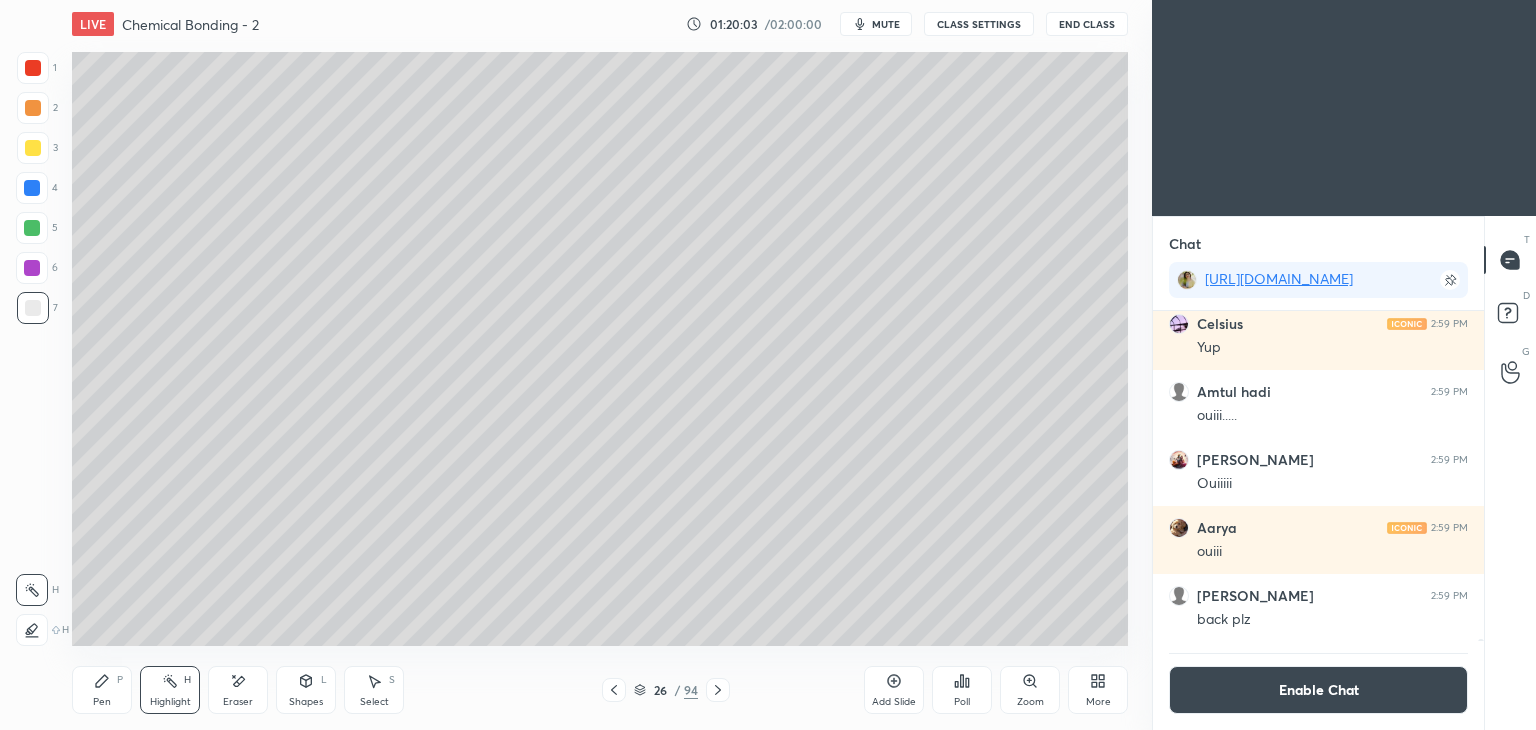 click on "Pen P" at bounding box center [102, 690] 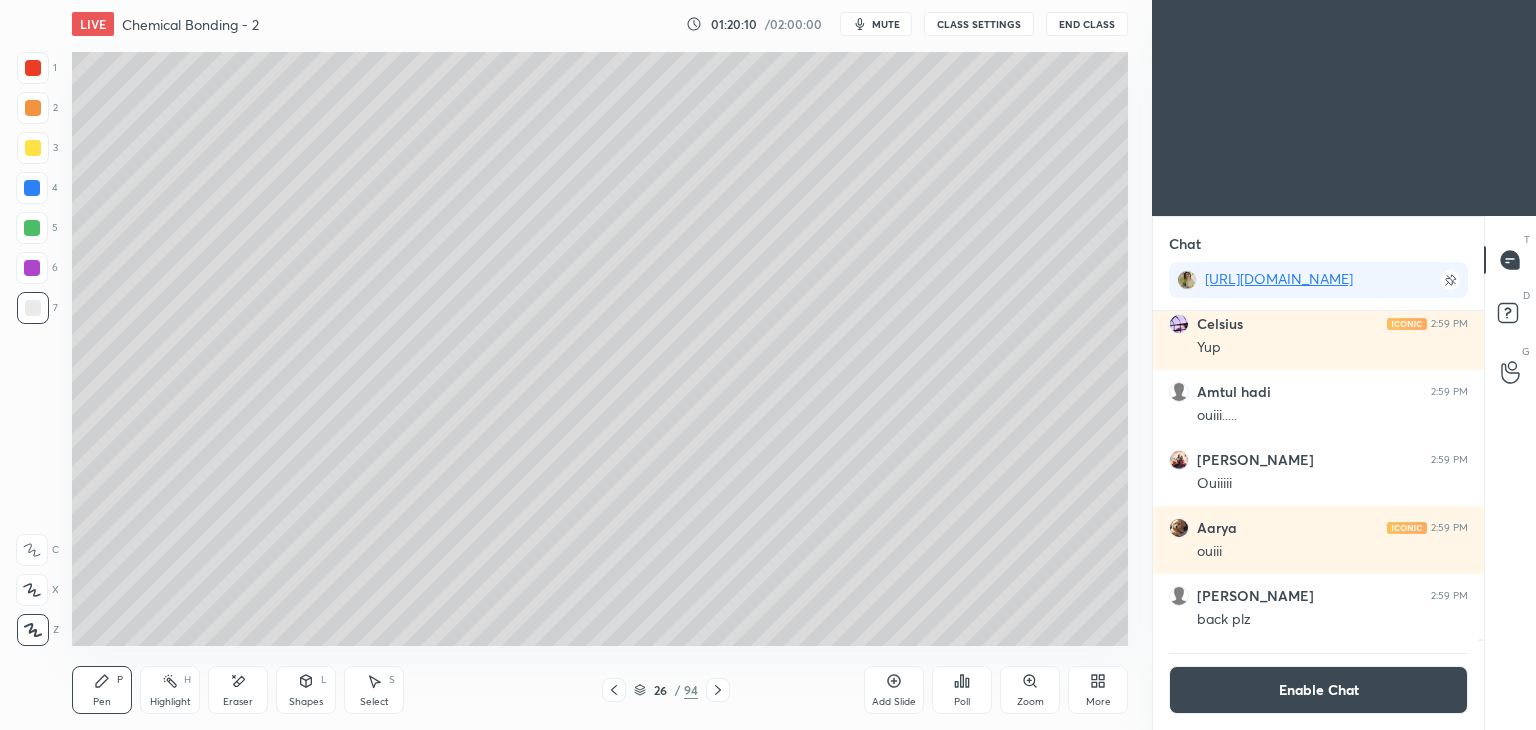 click on "Highlight H" at bounding box center [170, 690] 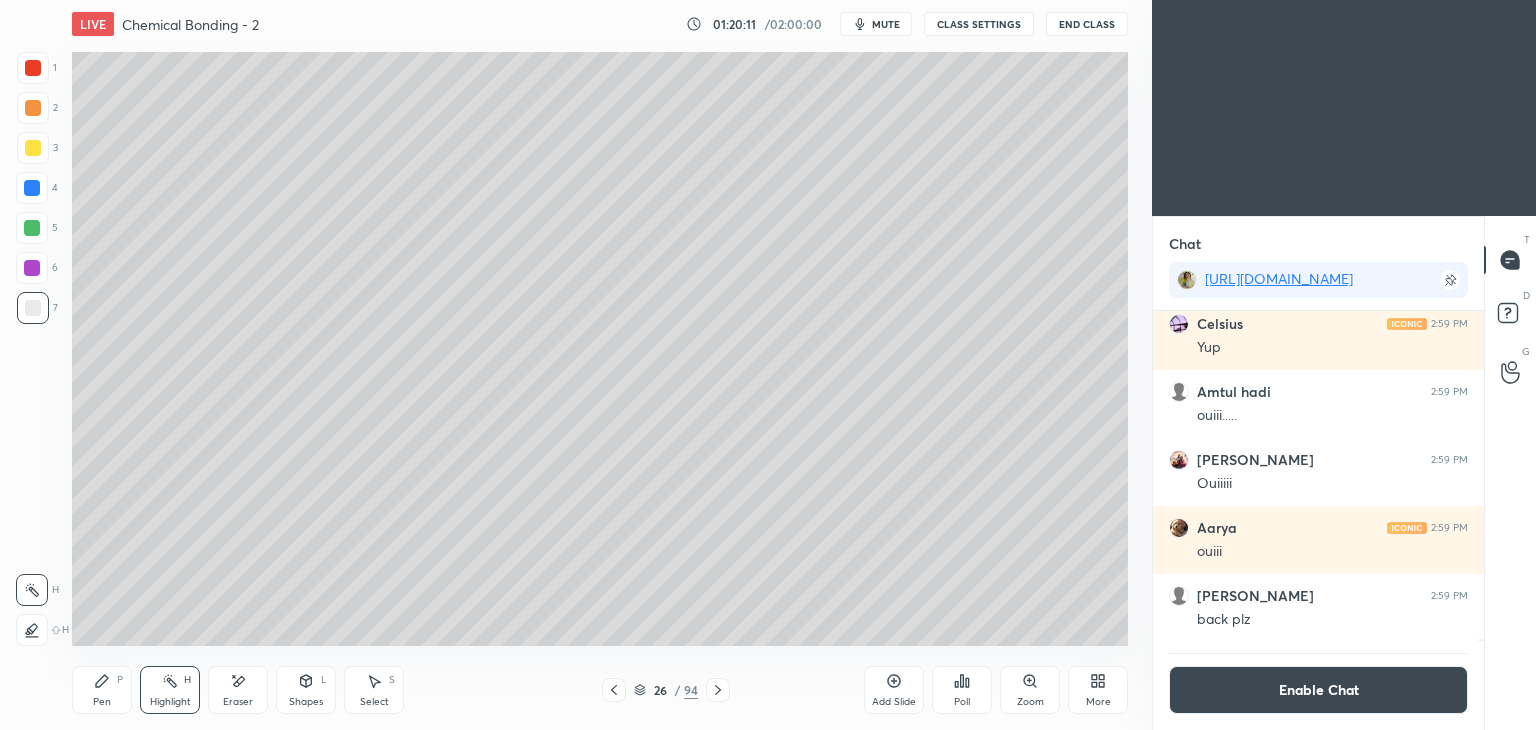 click at bounding box center [32, 188] 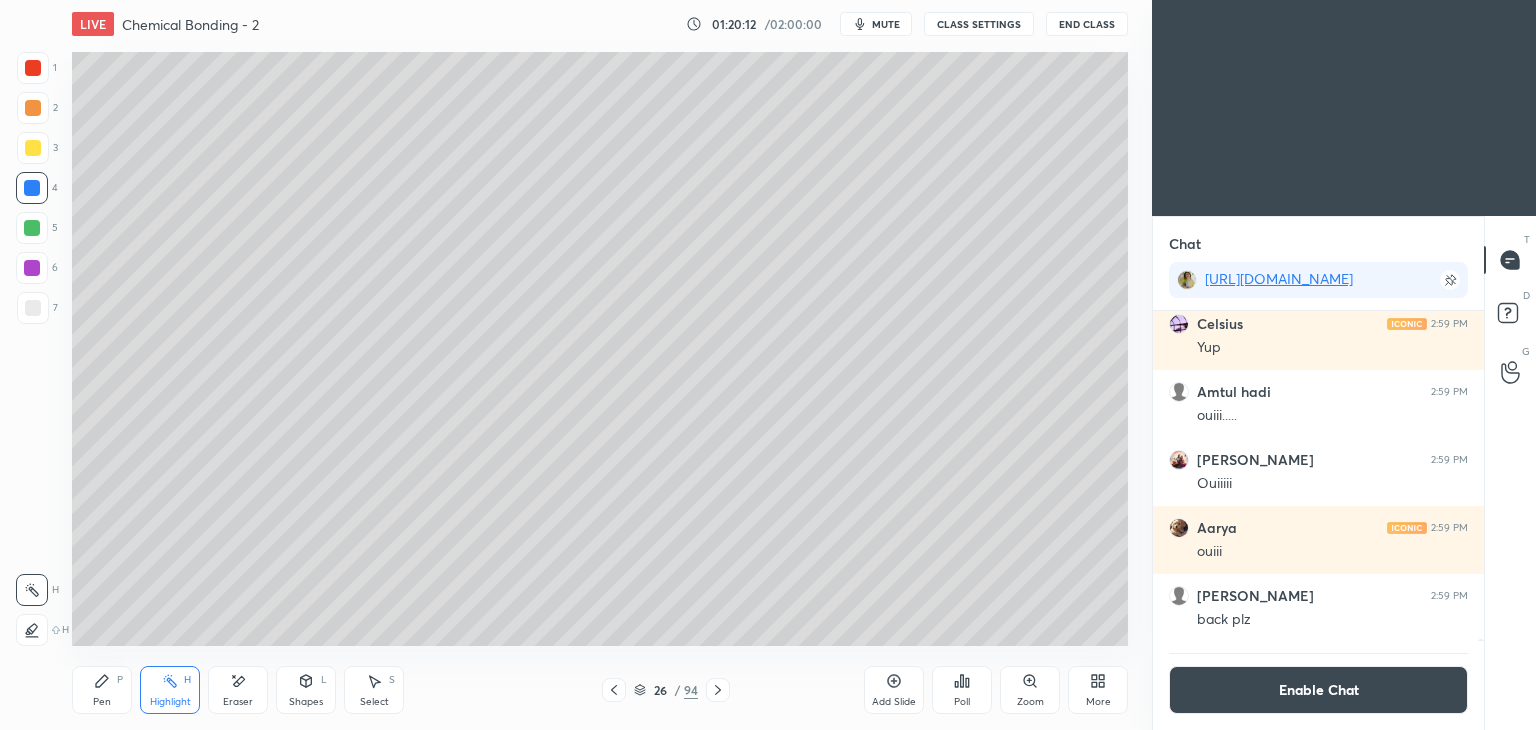 click 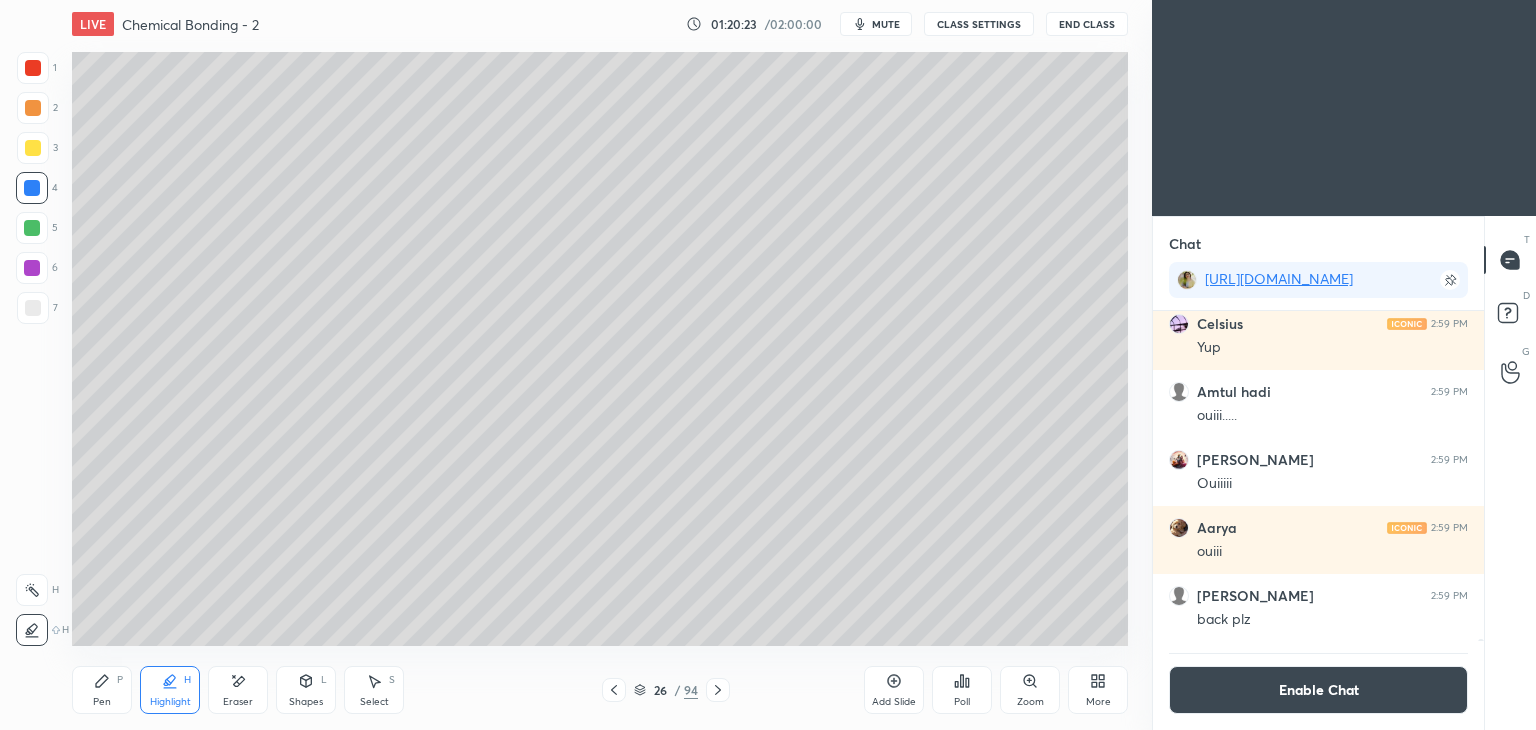 click on "Pen P" at bounding box center [102, 690] 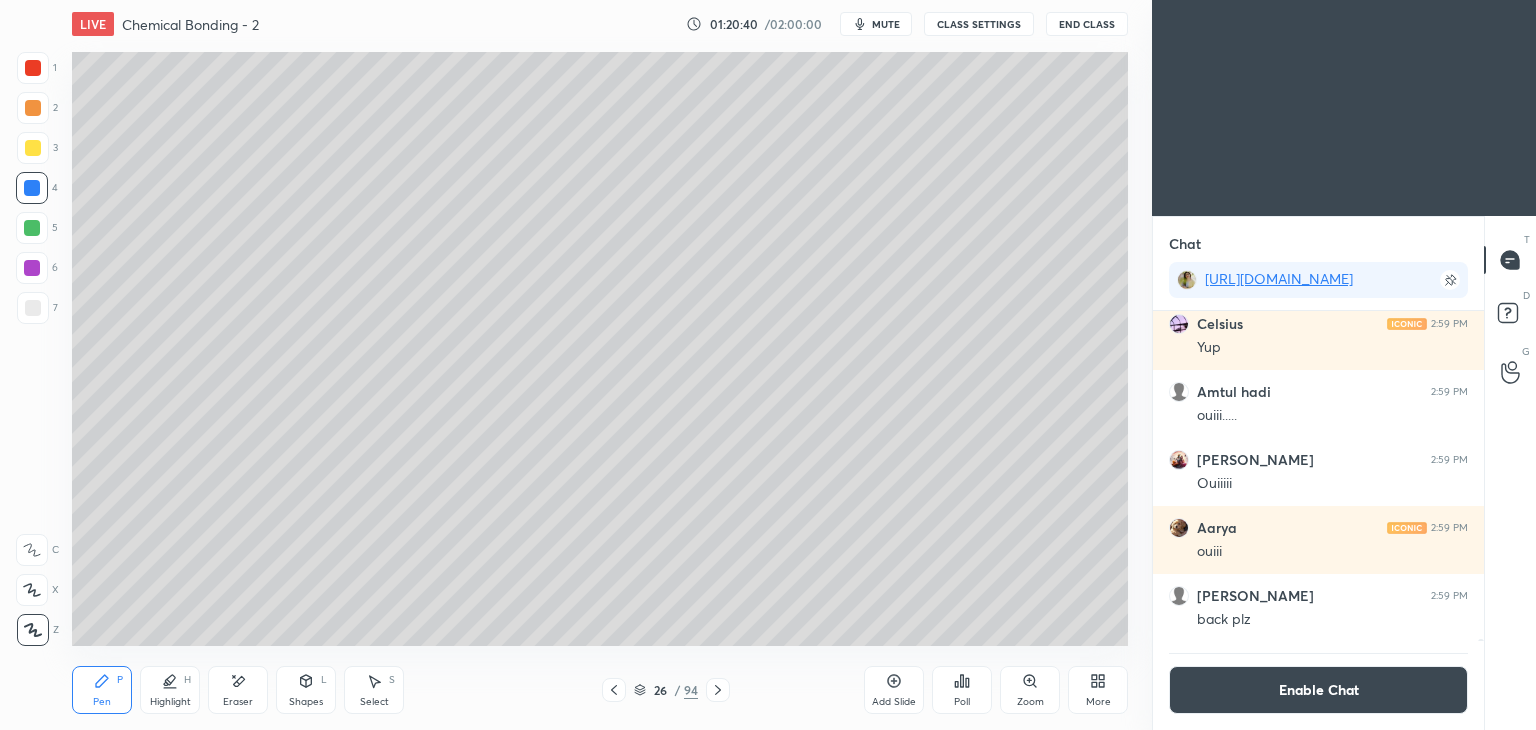 click on "Highlight H" at bounding box center [170, 690] 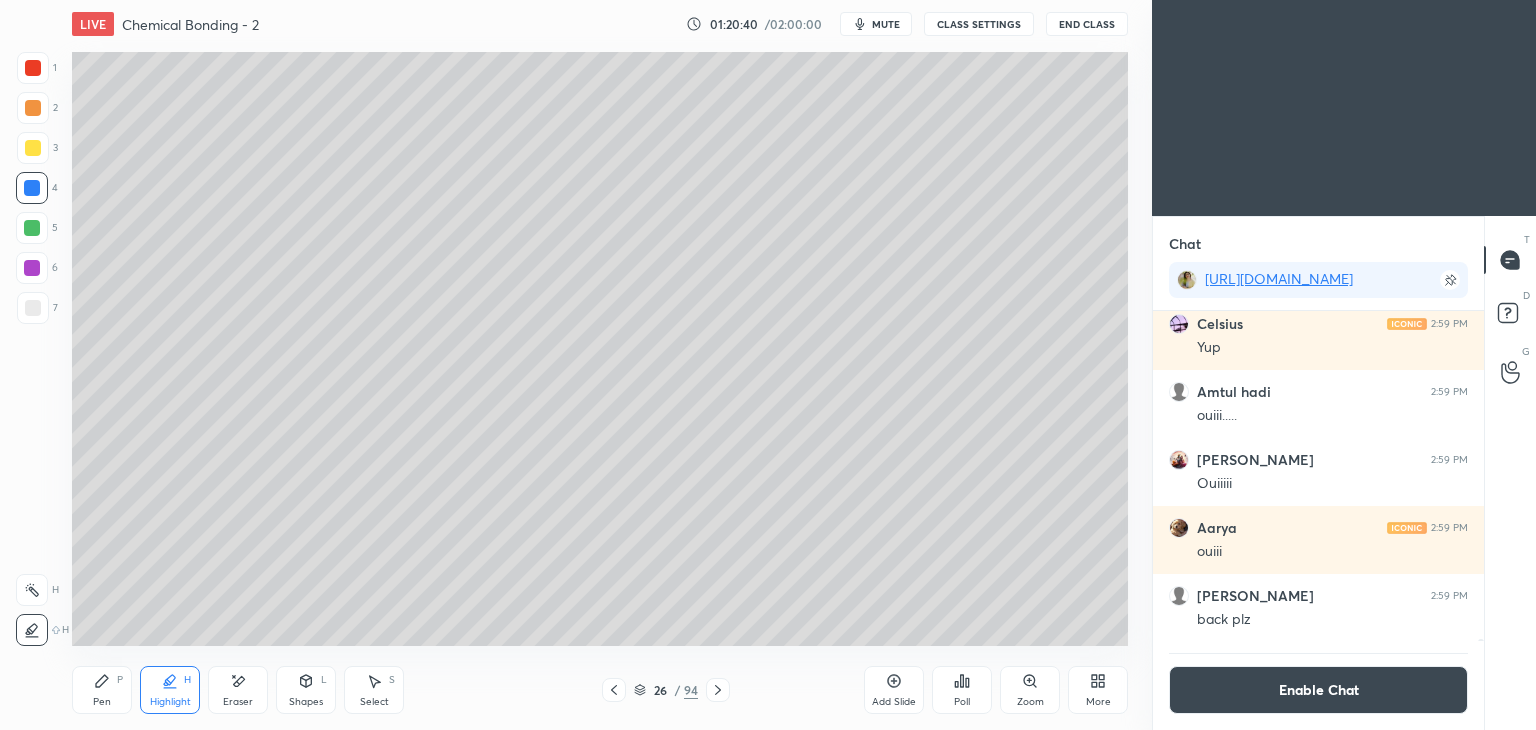 click on "H" at bounding box center [42, 590] 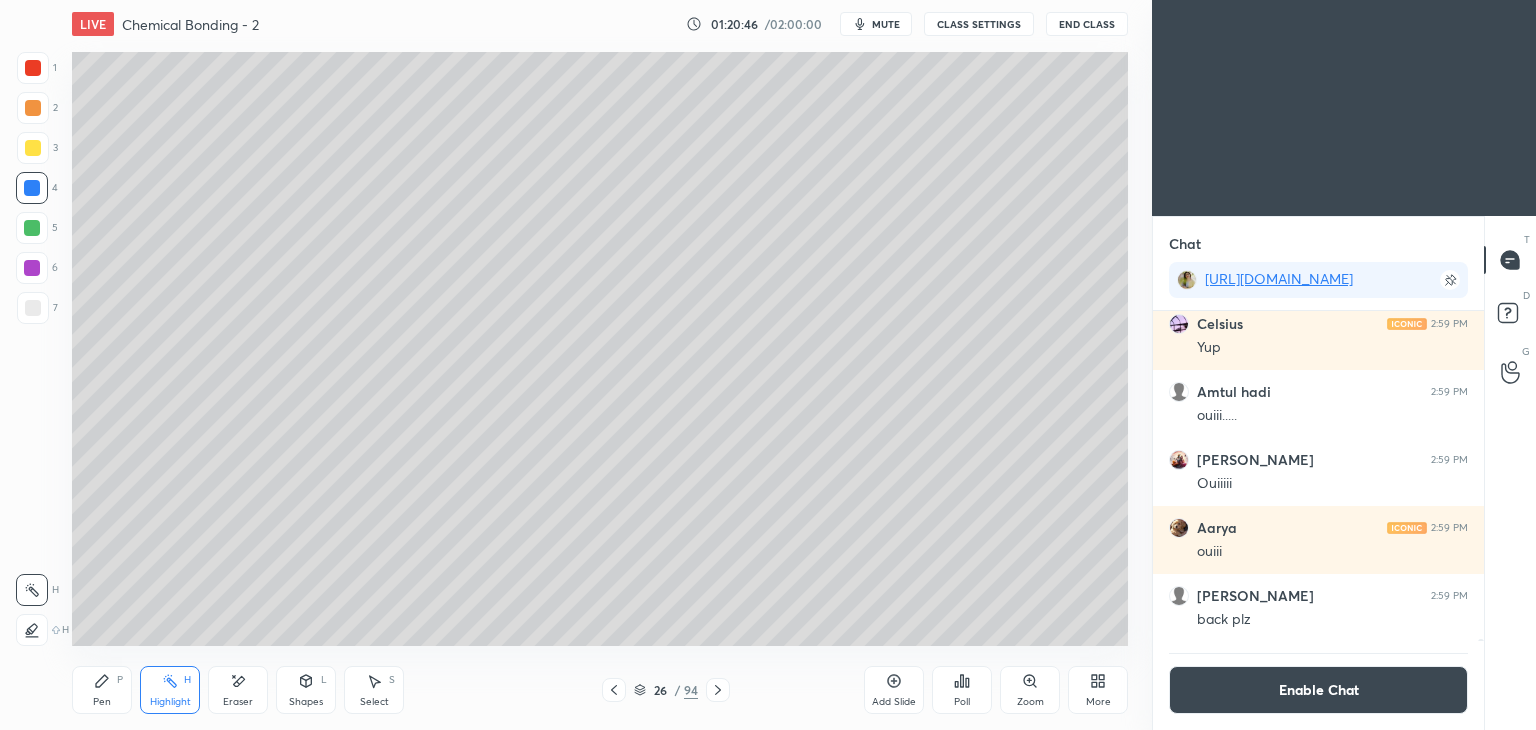 click on "Pen P" at bounding box center (102, 690) 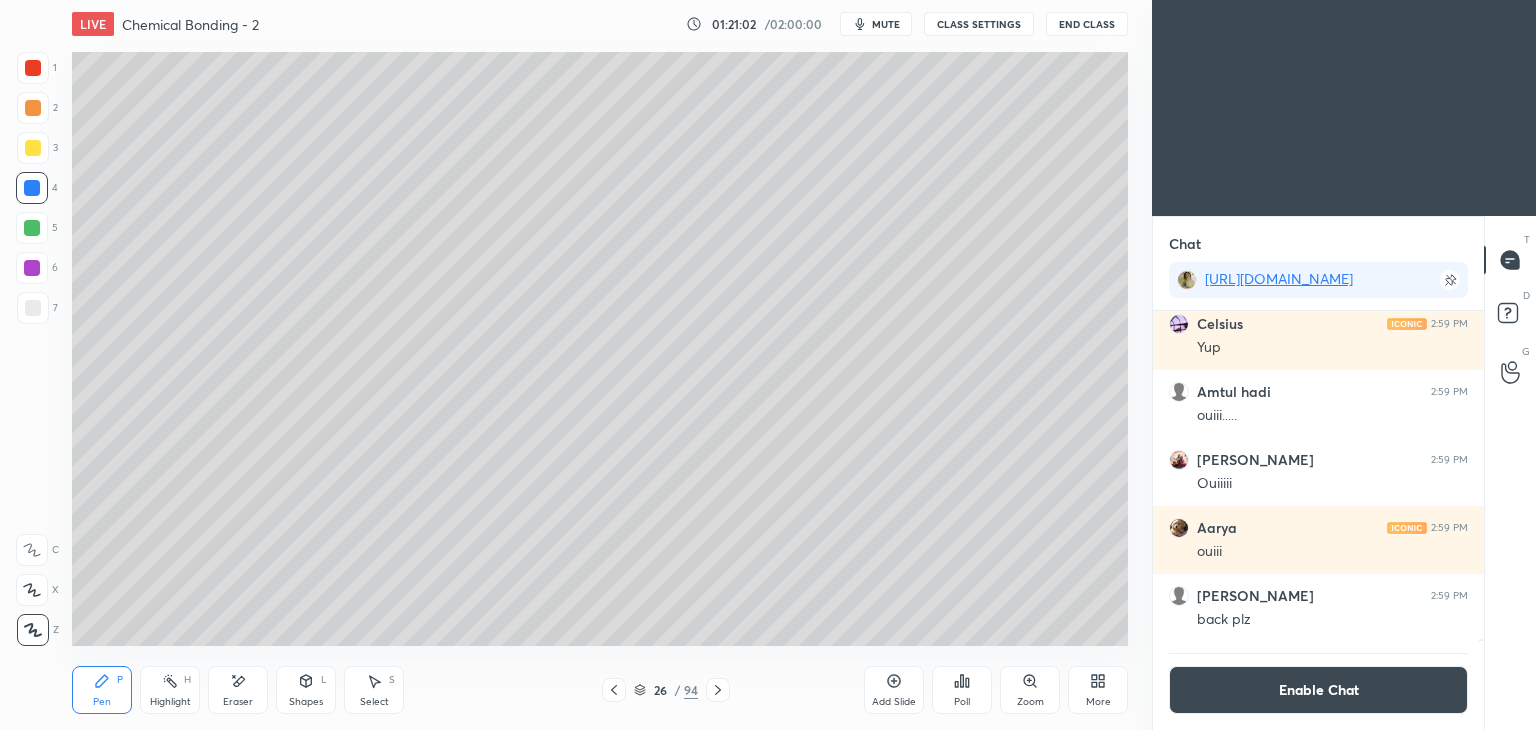 click on "Eraser" at bounding box center [238, 702] 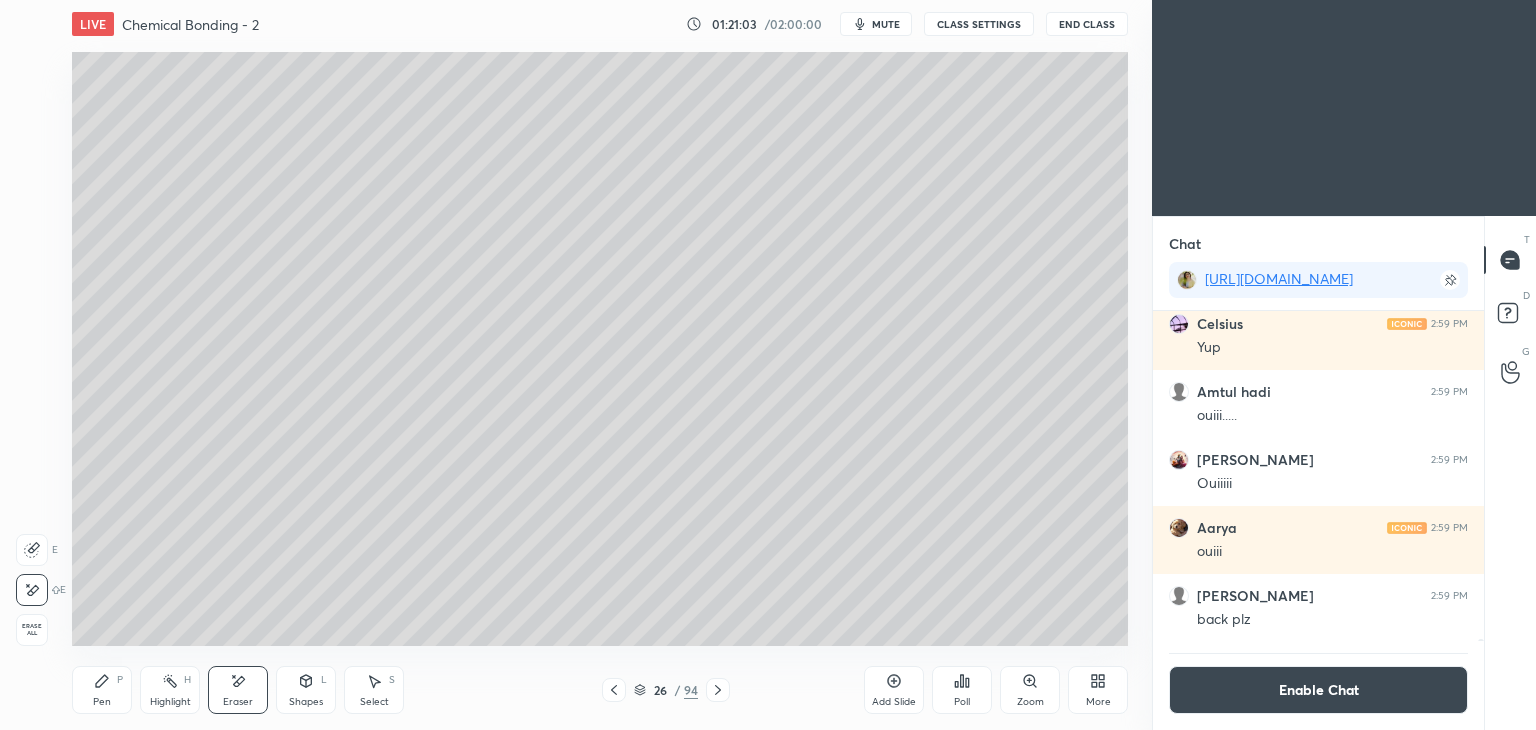 click on "Pen P" at bounding box center [102, 690] 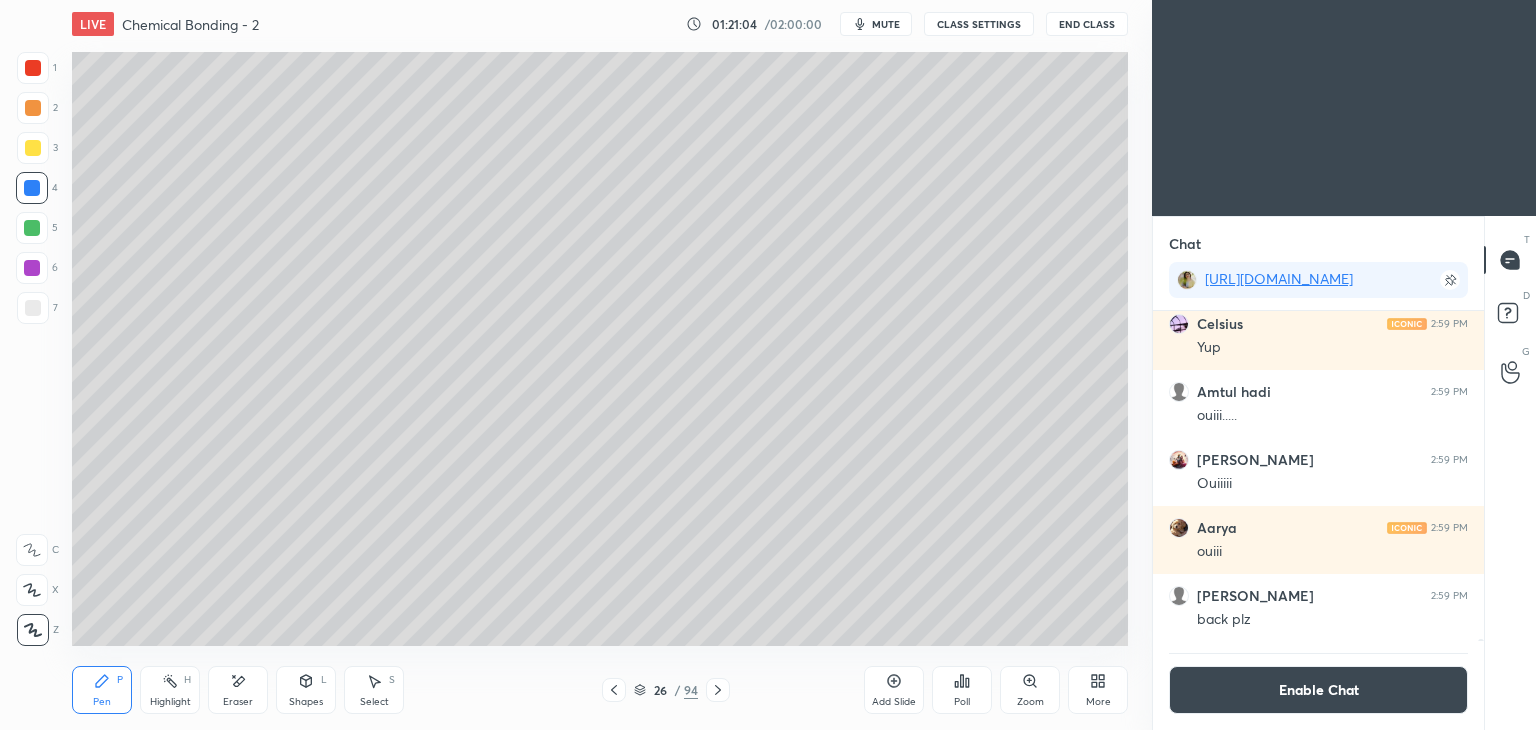 click at bounding box center (33, 148) 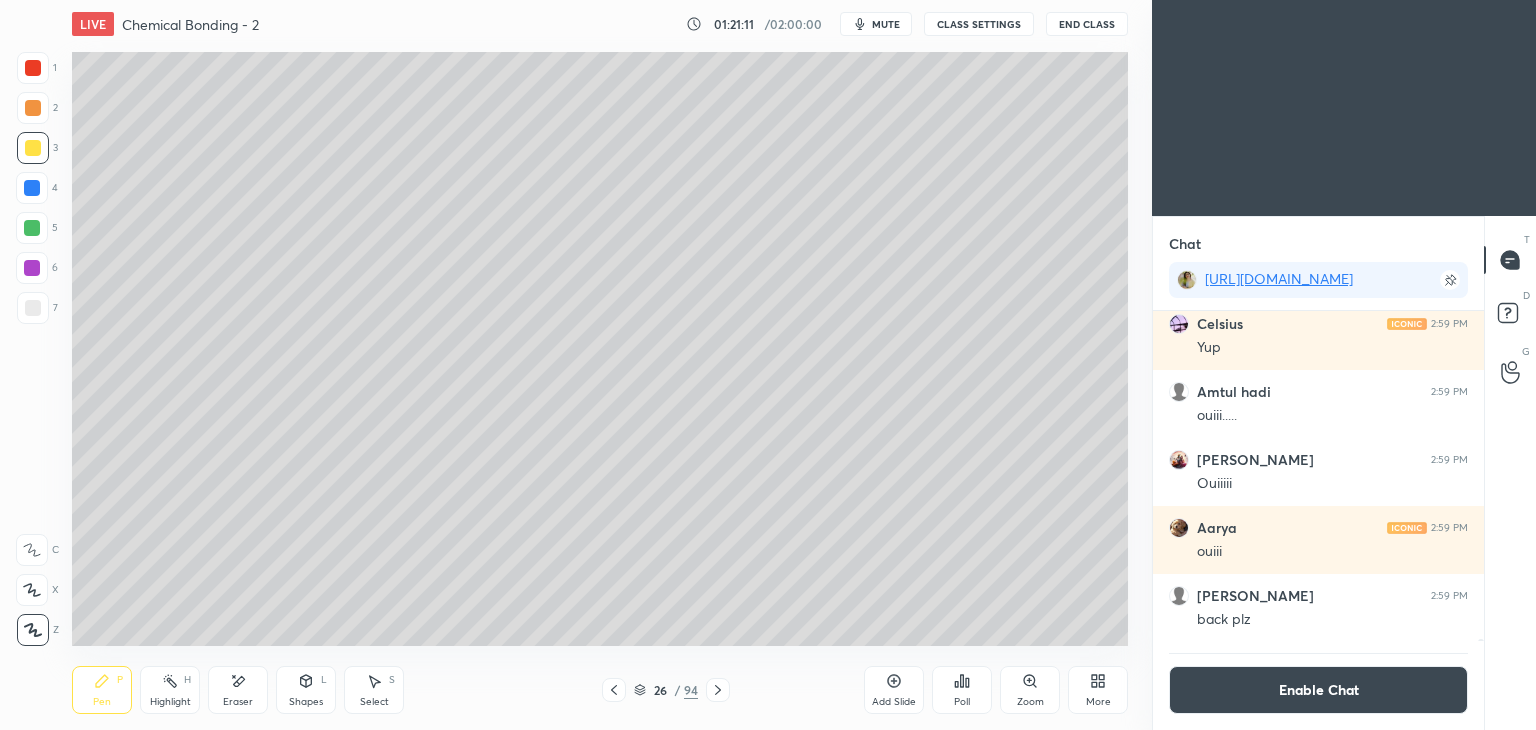 click on "Poll" at bounding box center (962, 690) 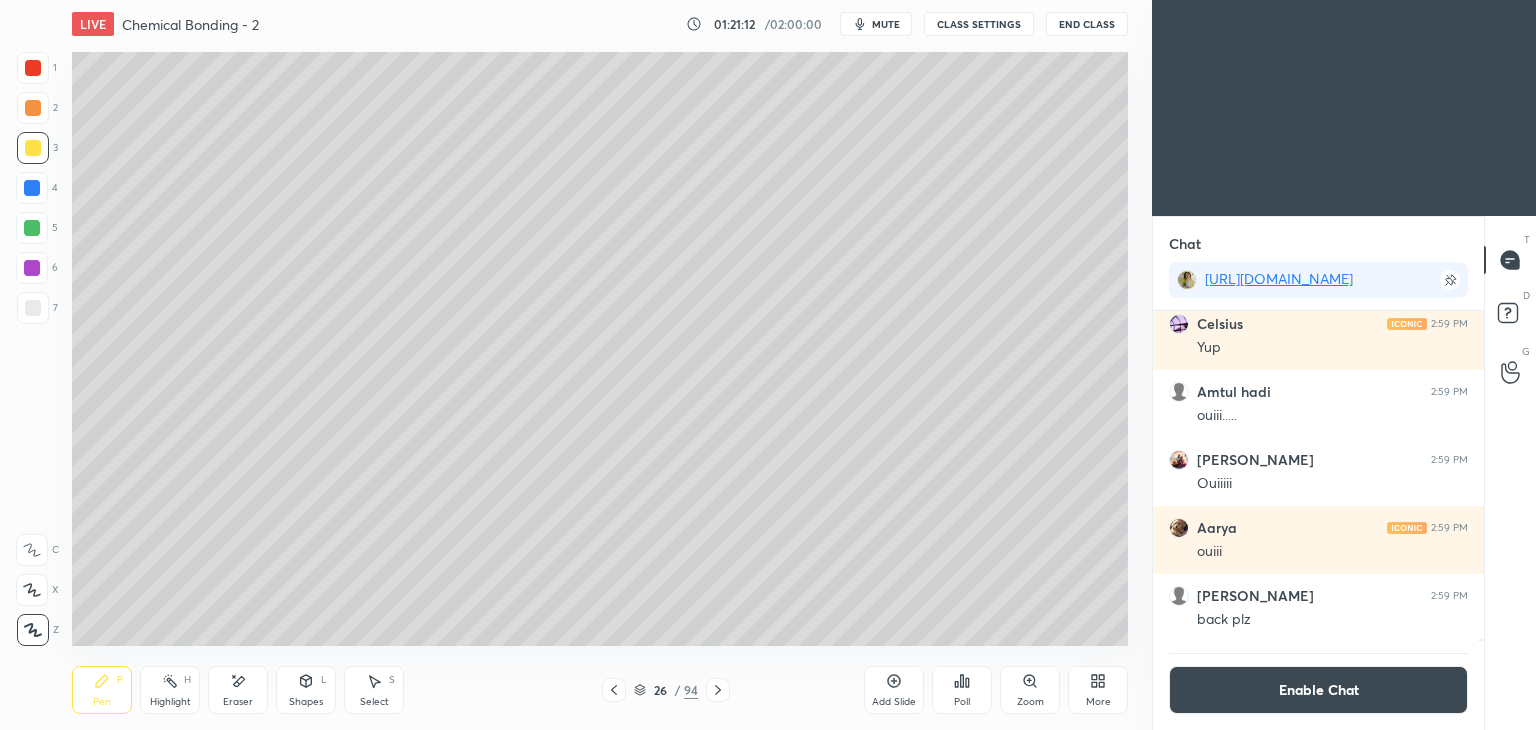 click on "Highlight H" at bounding box center [170, 690] 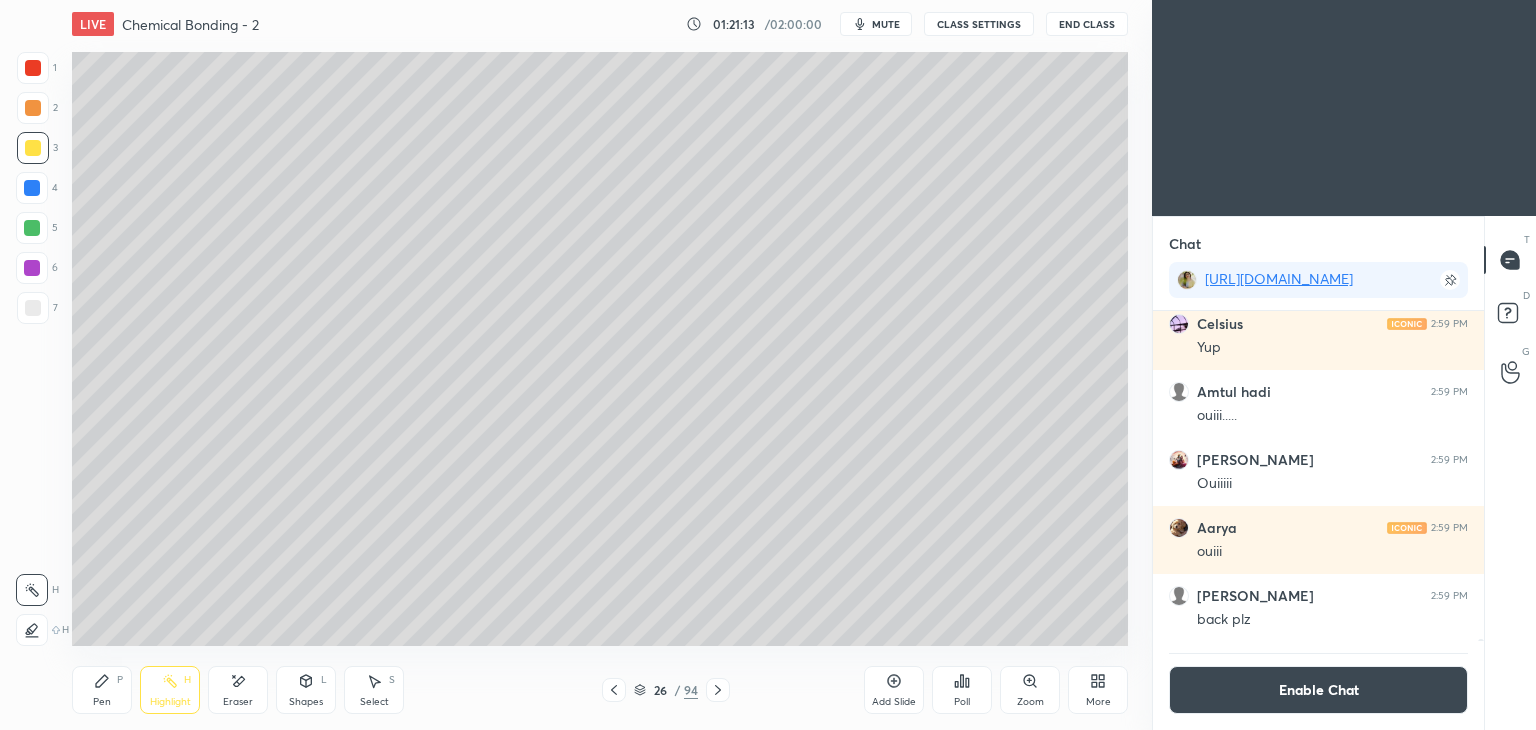 click on "Eraser" at bounding box center (238, 690) 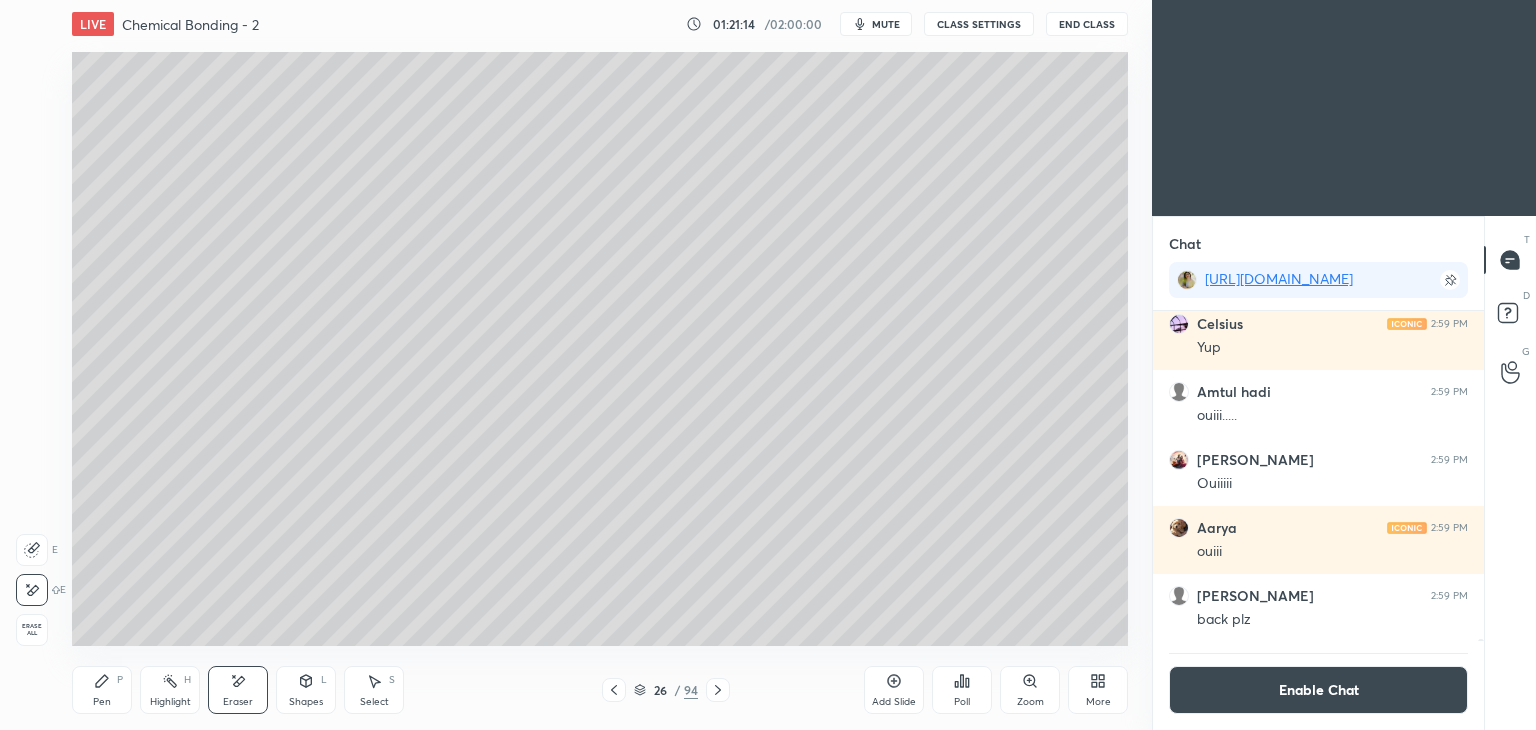 click on "Highlight" at bounding box center (170, 702) 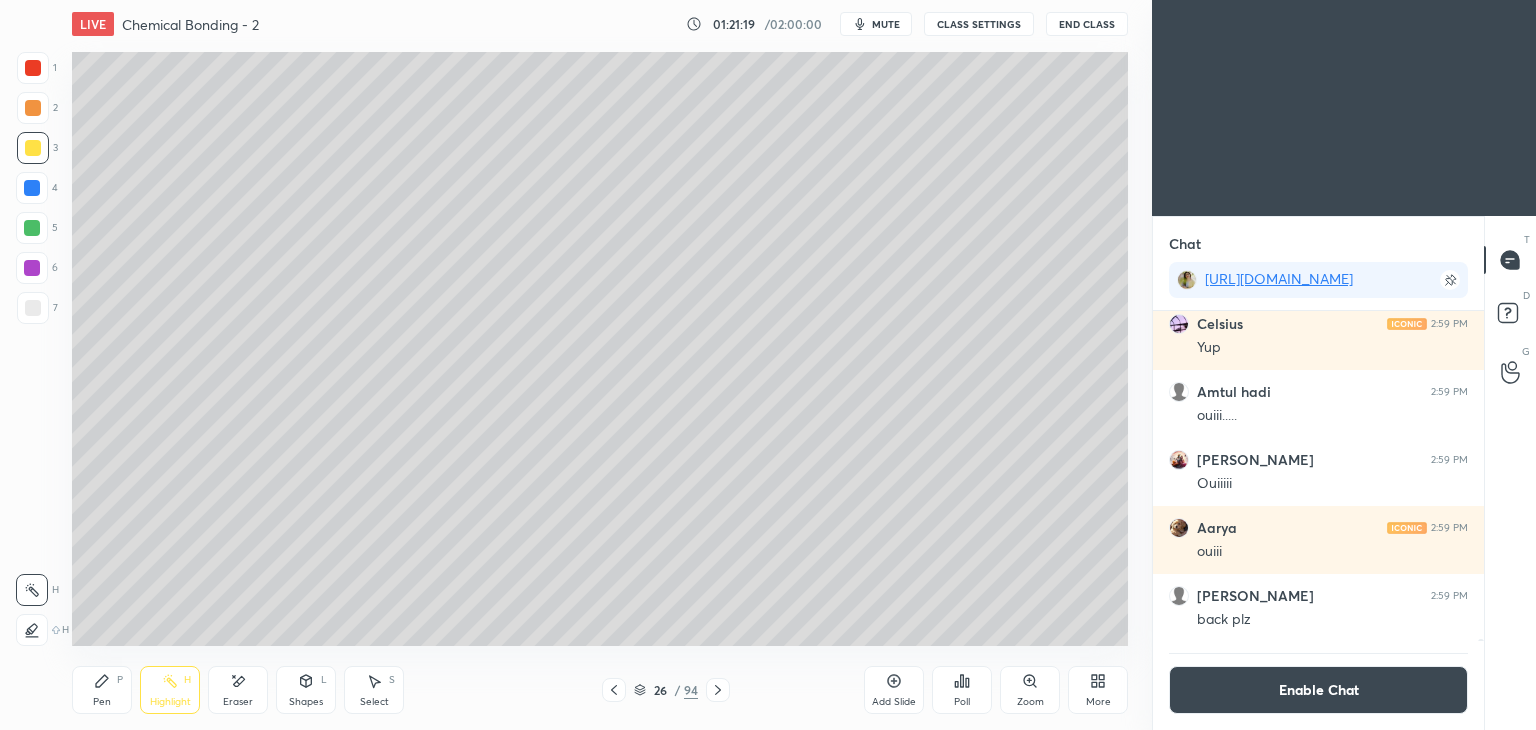 click at bounding box center (32, 268) 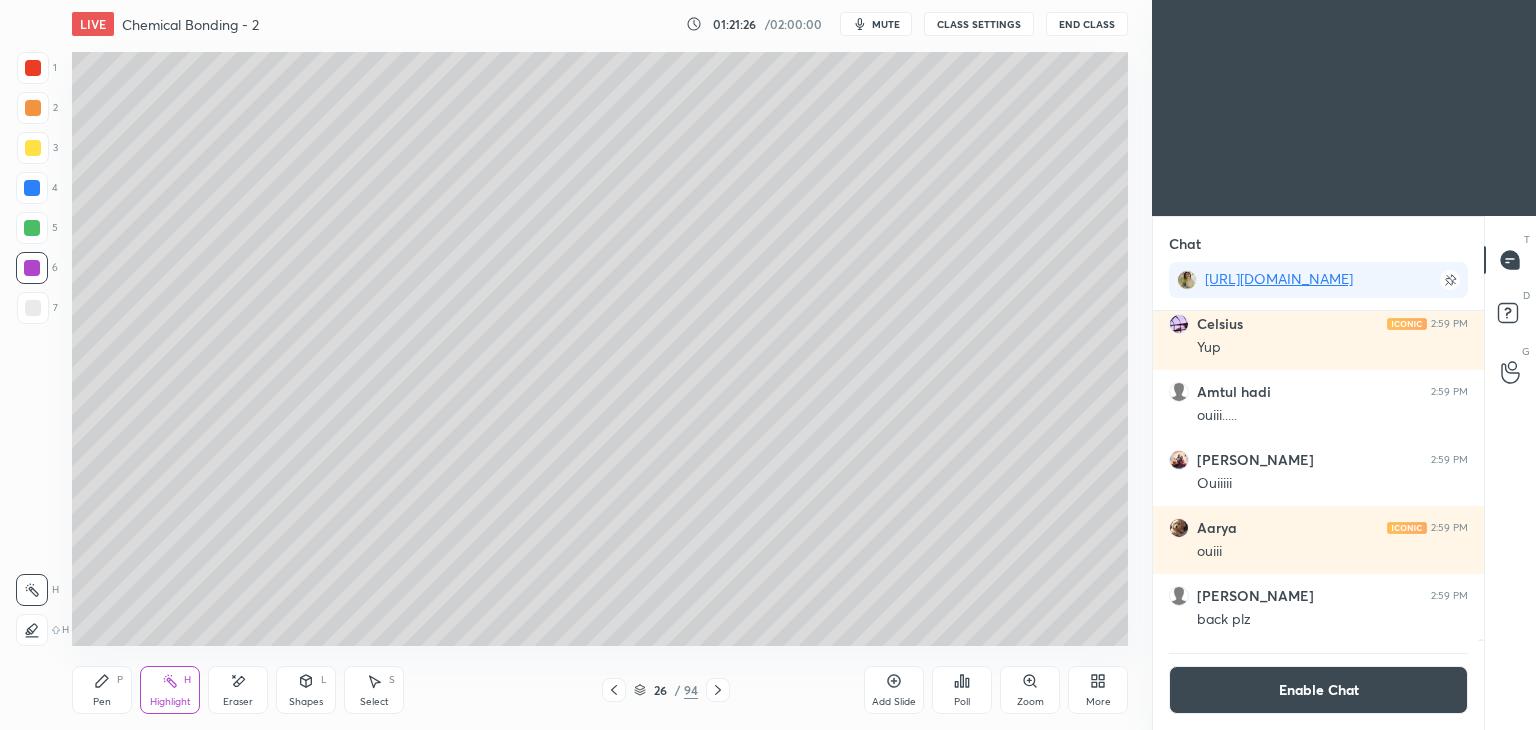 click on "26 / 94" at bounding box center [666, 690] 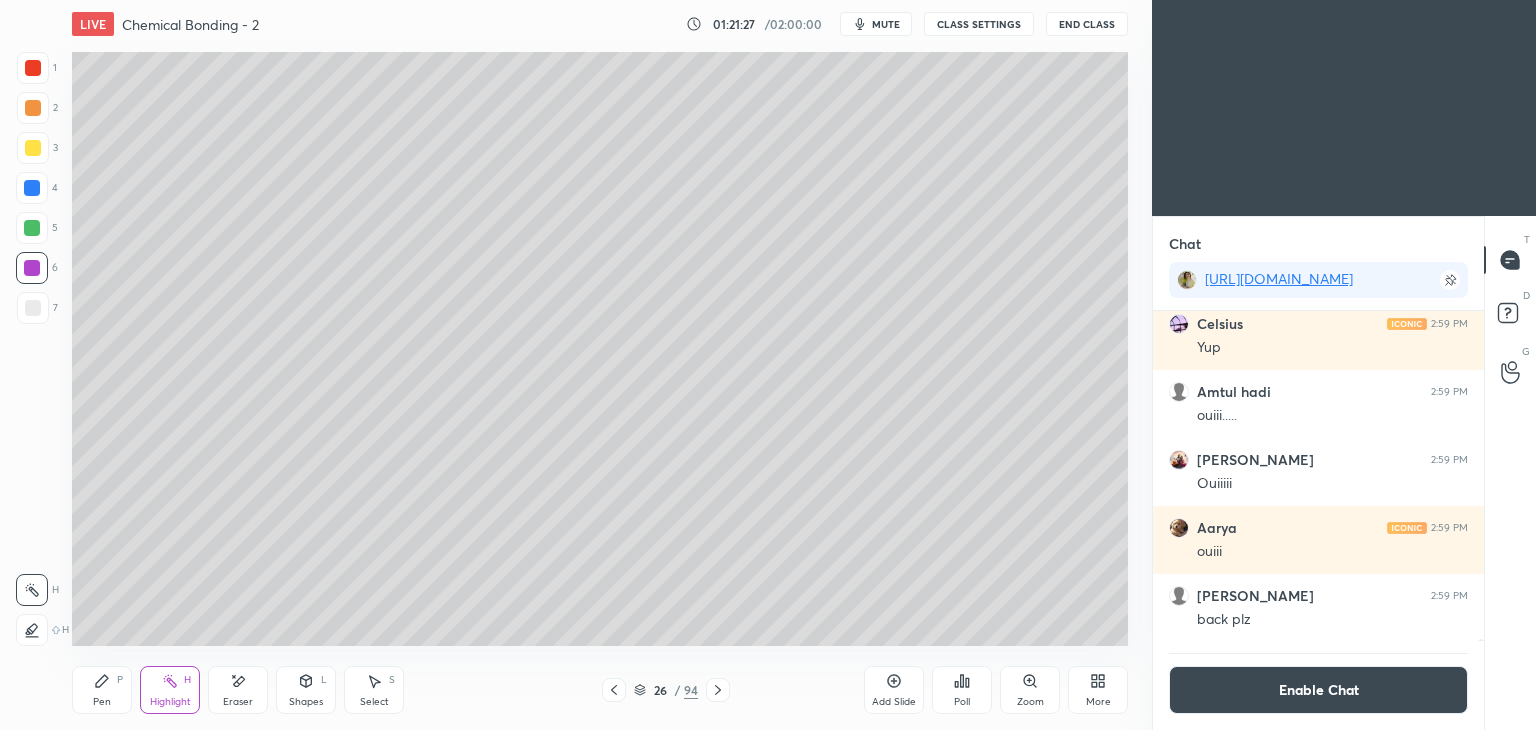 click 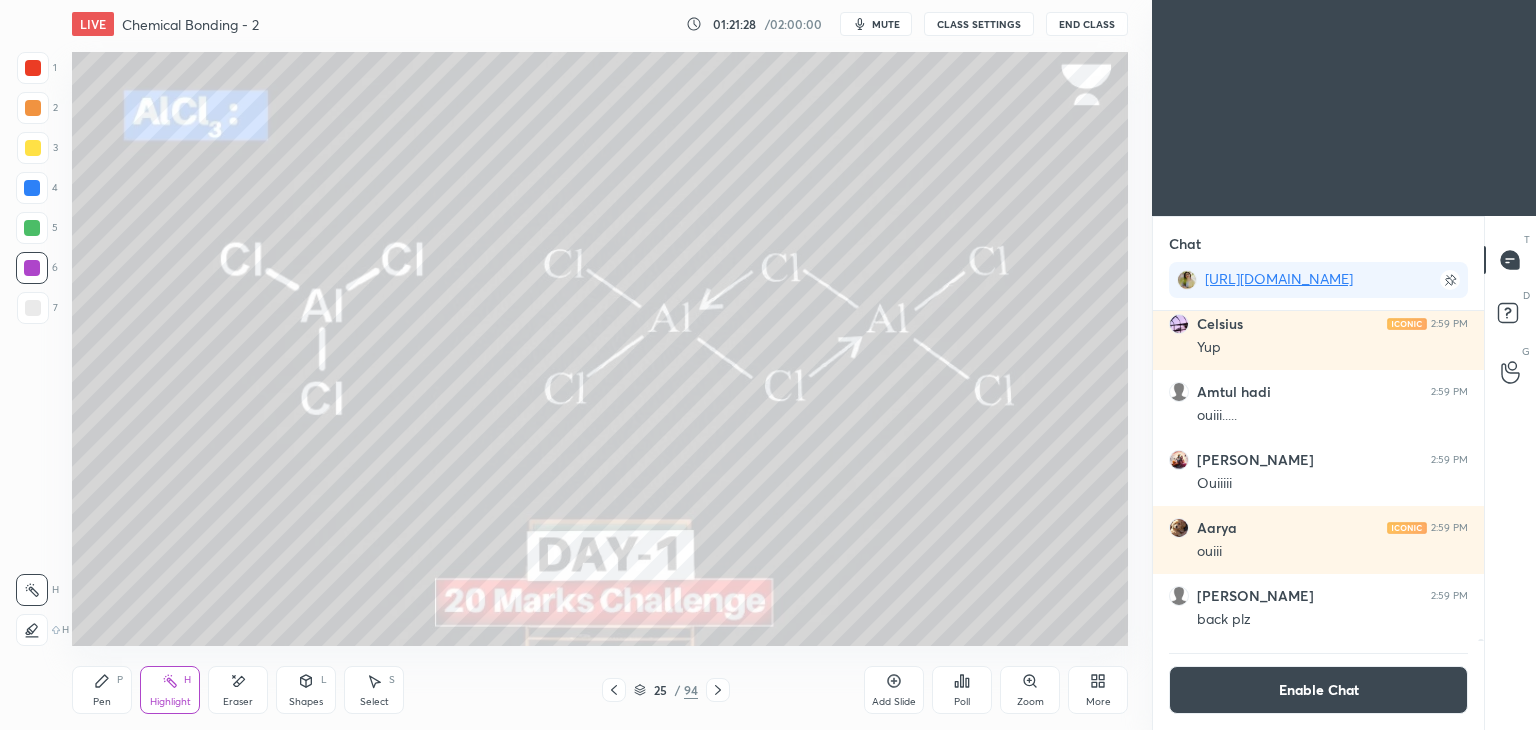 click 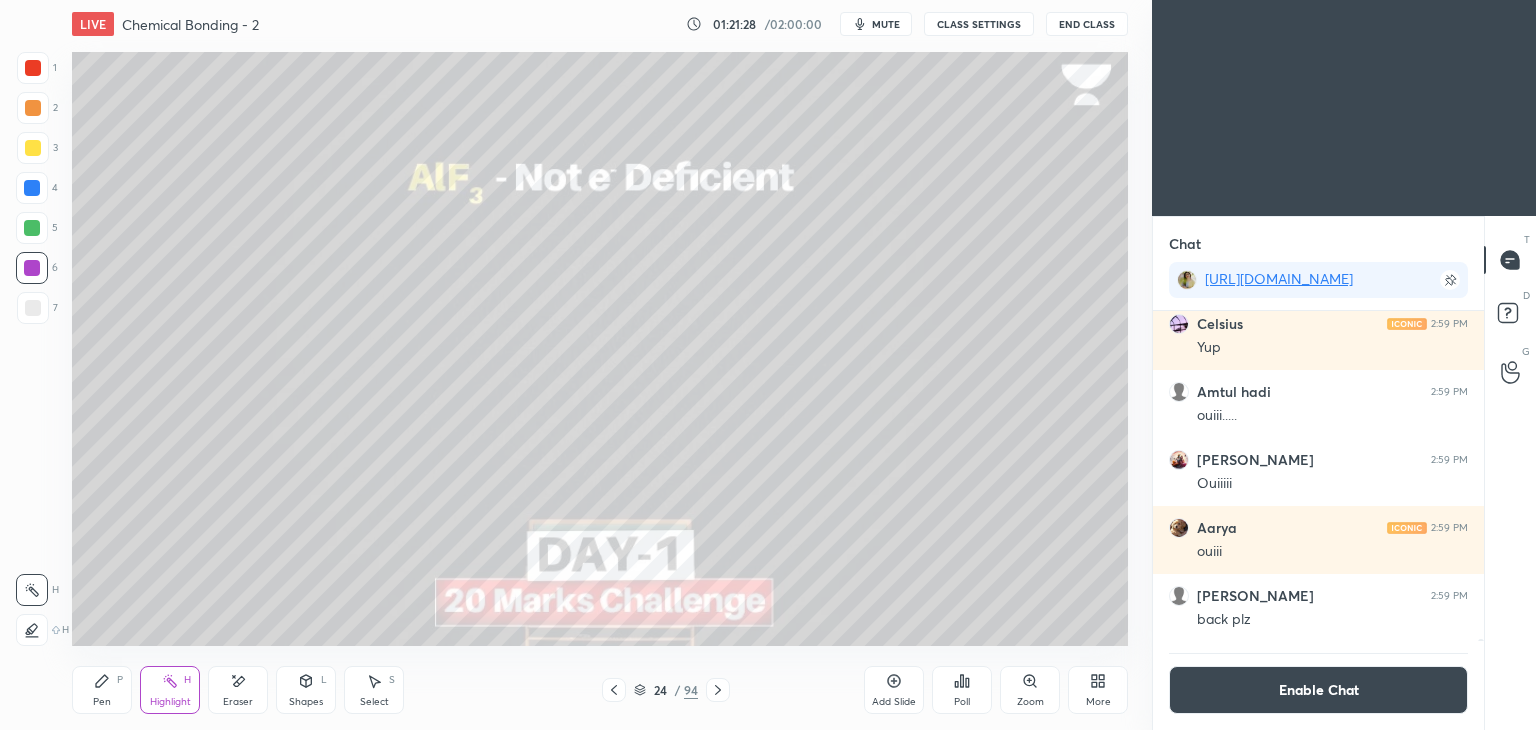 click 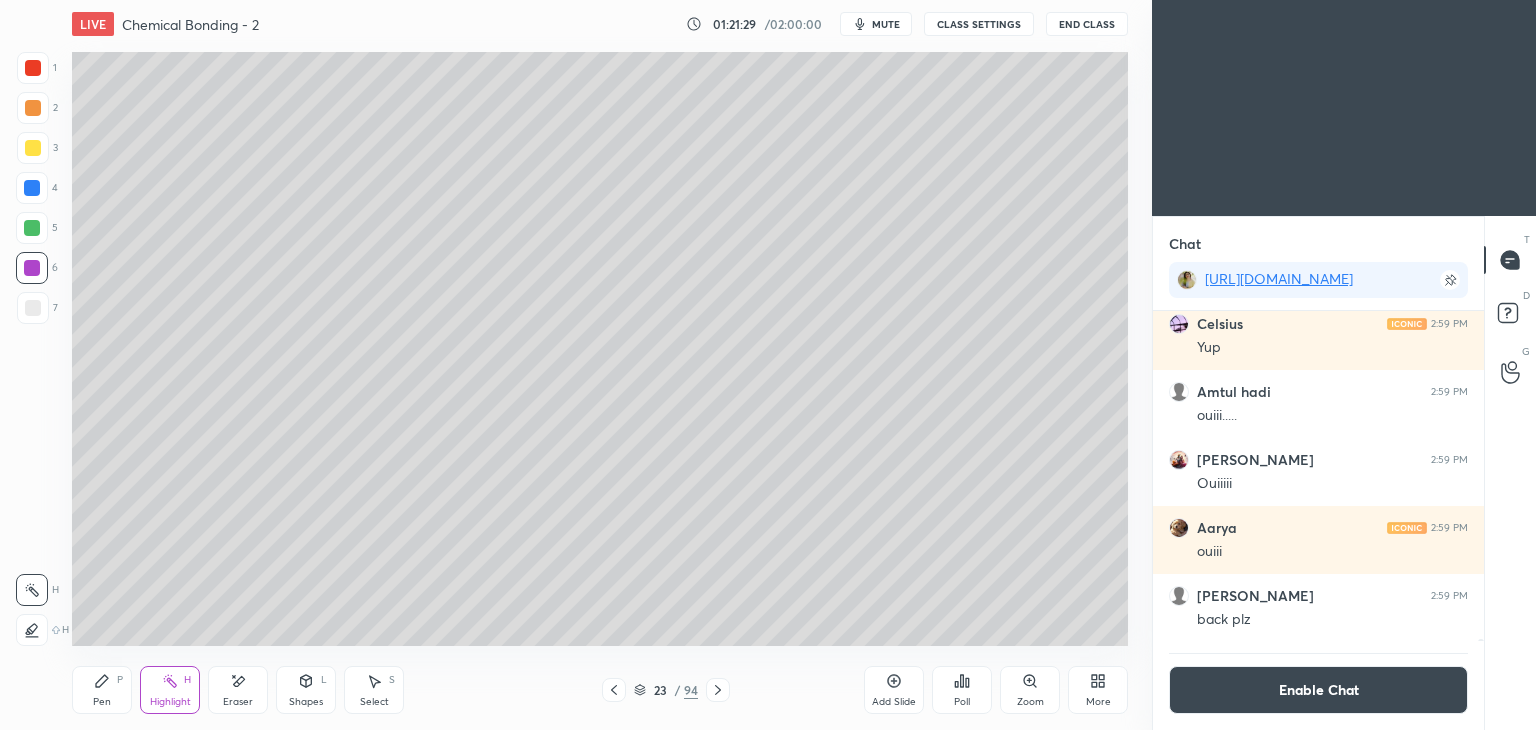 click 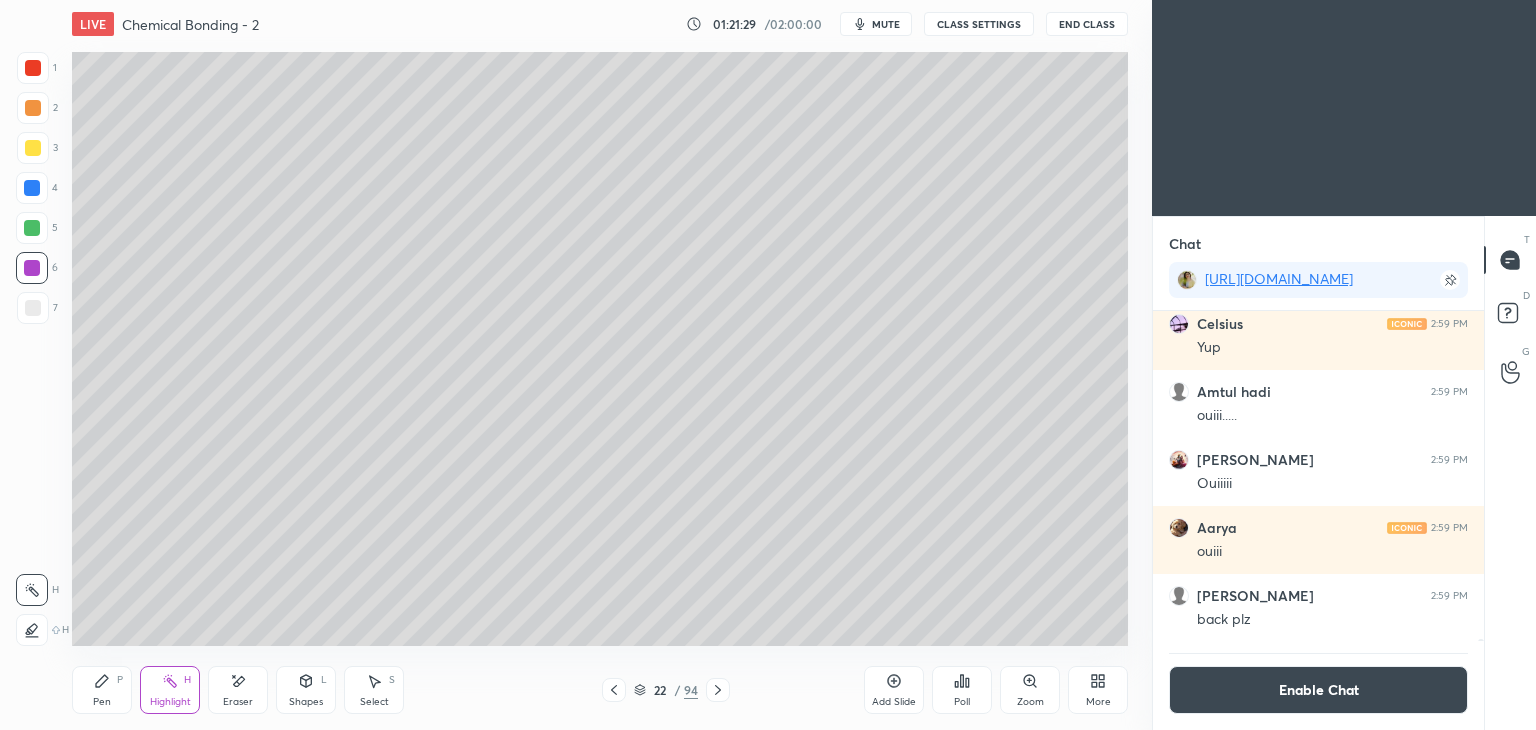 click 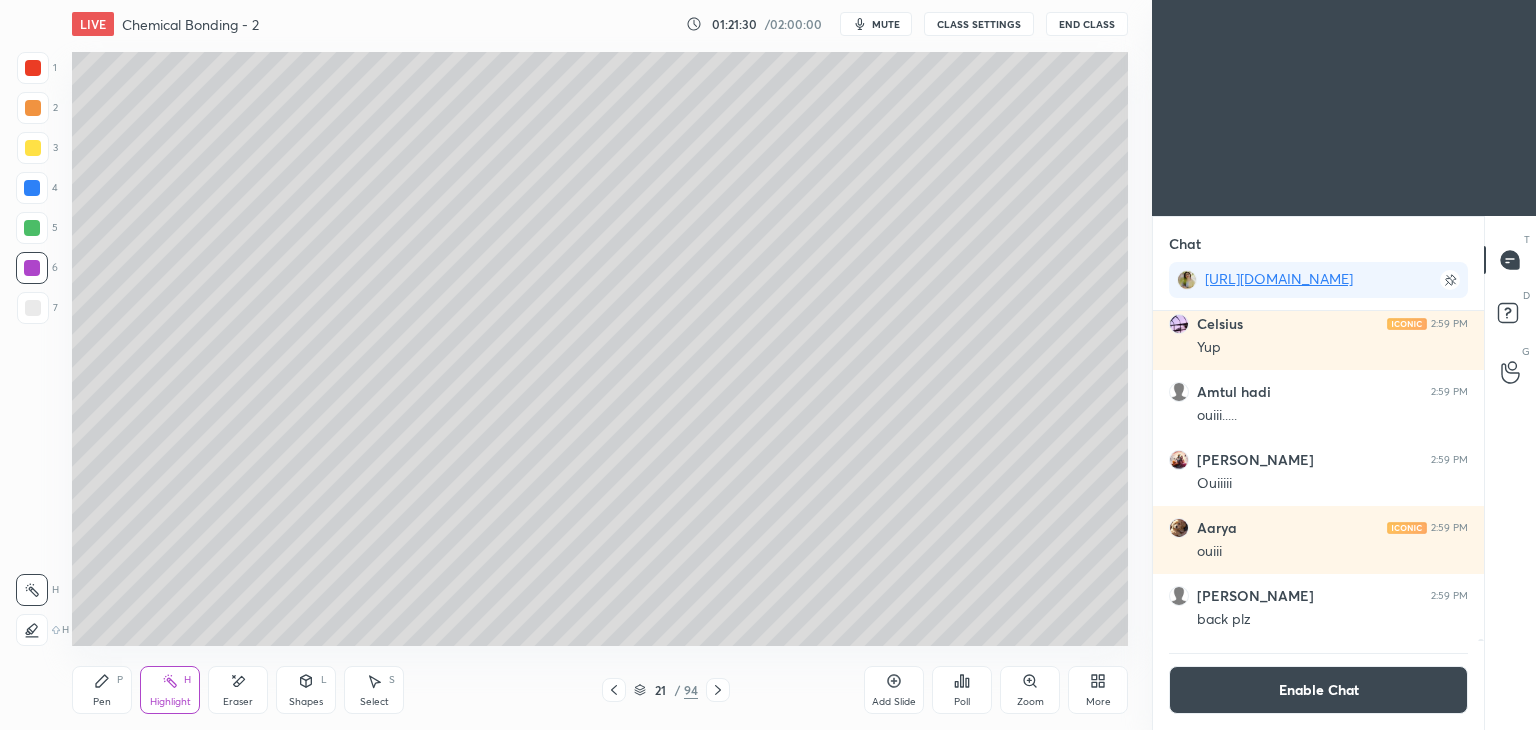 click at bounding box center (614, 690) 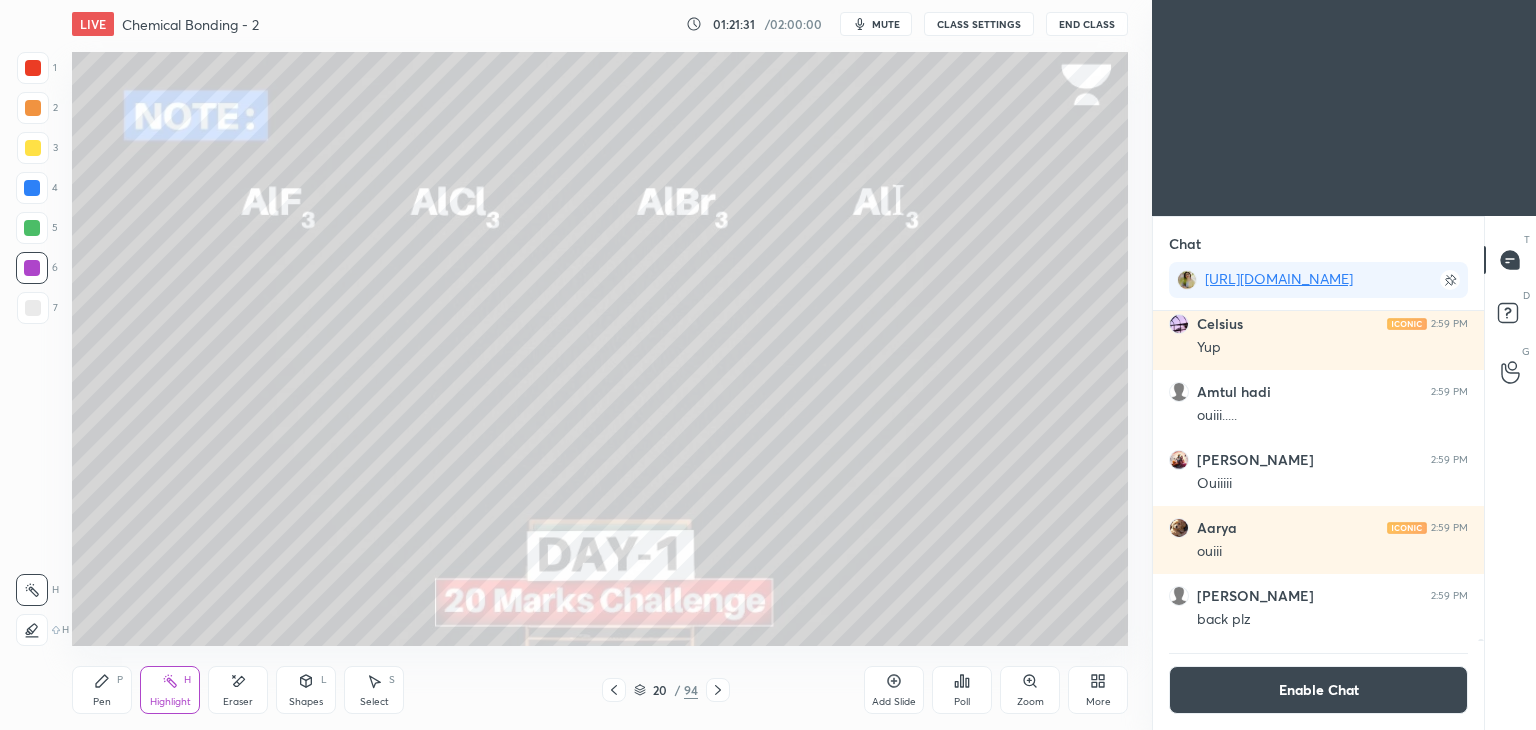 click 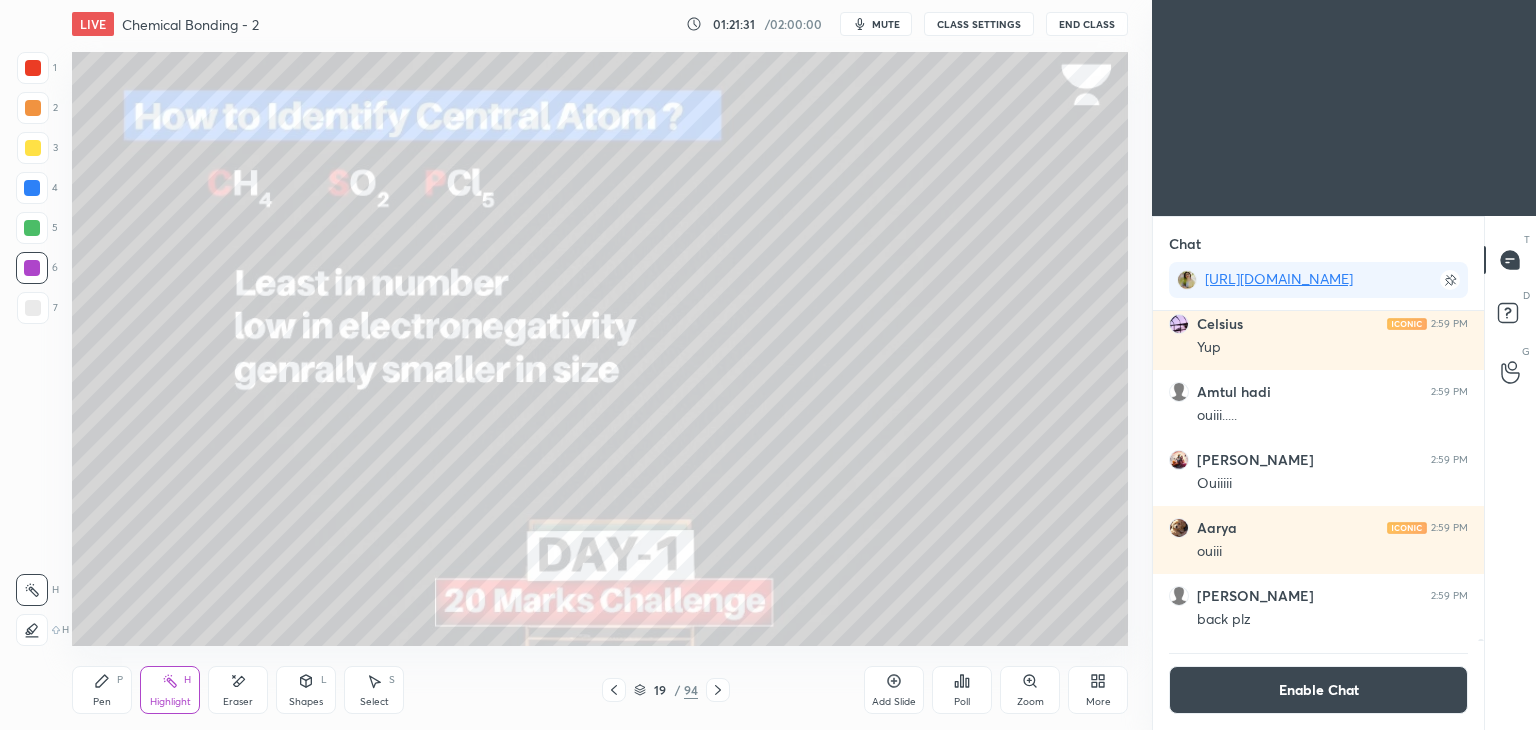 click 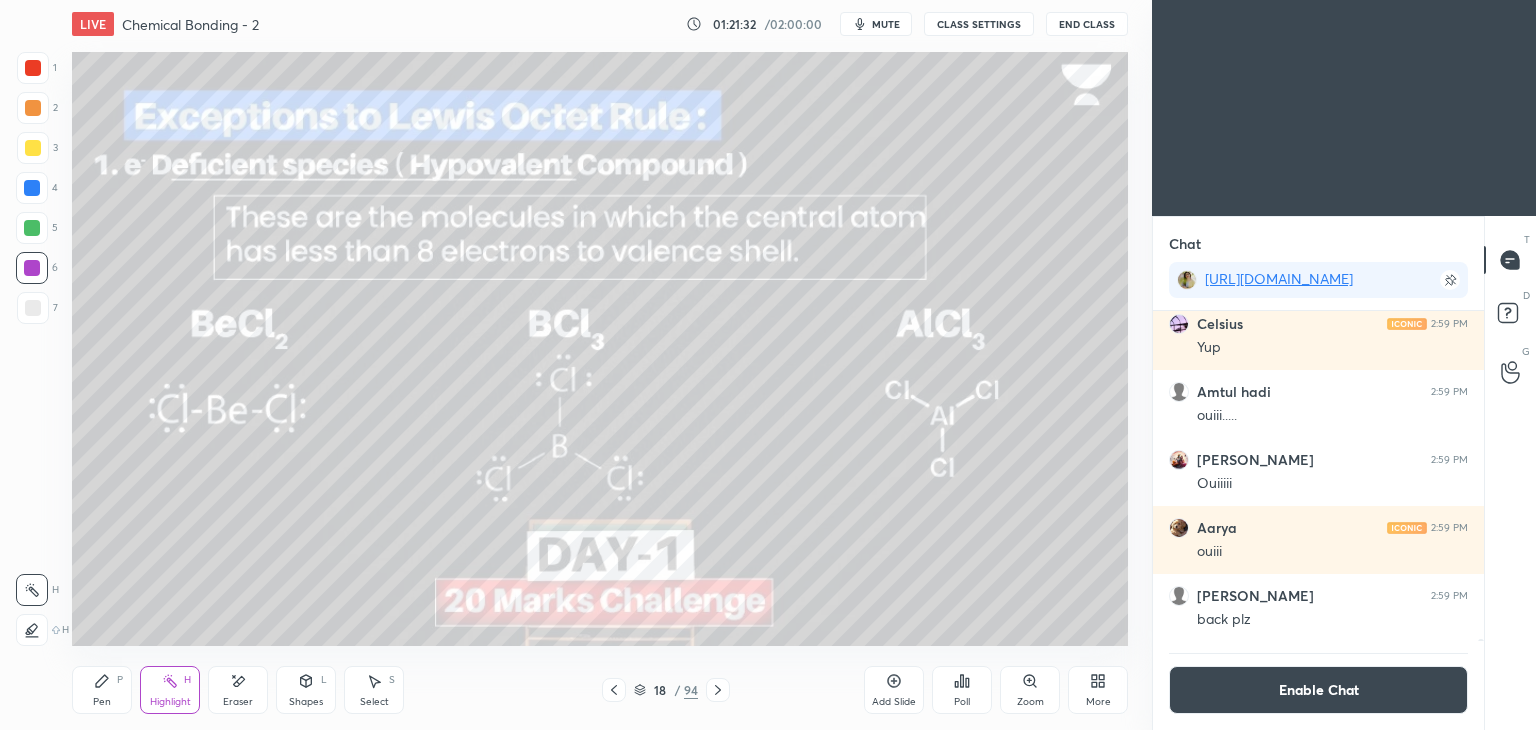 click 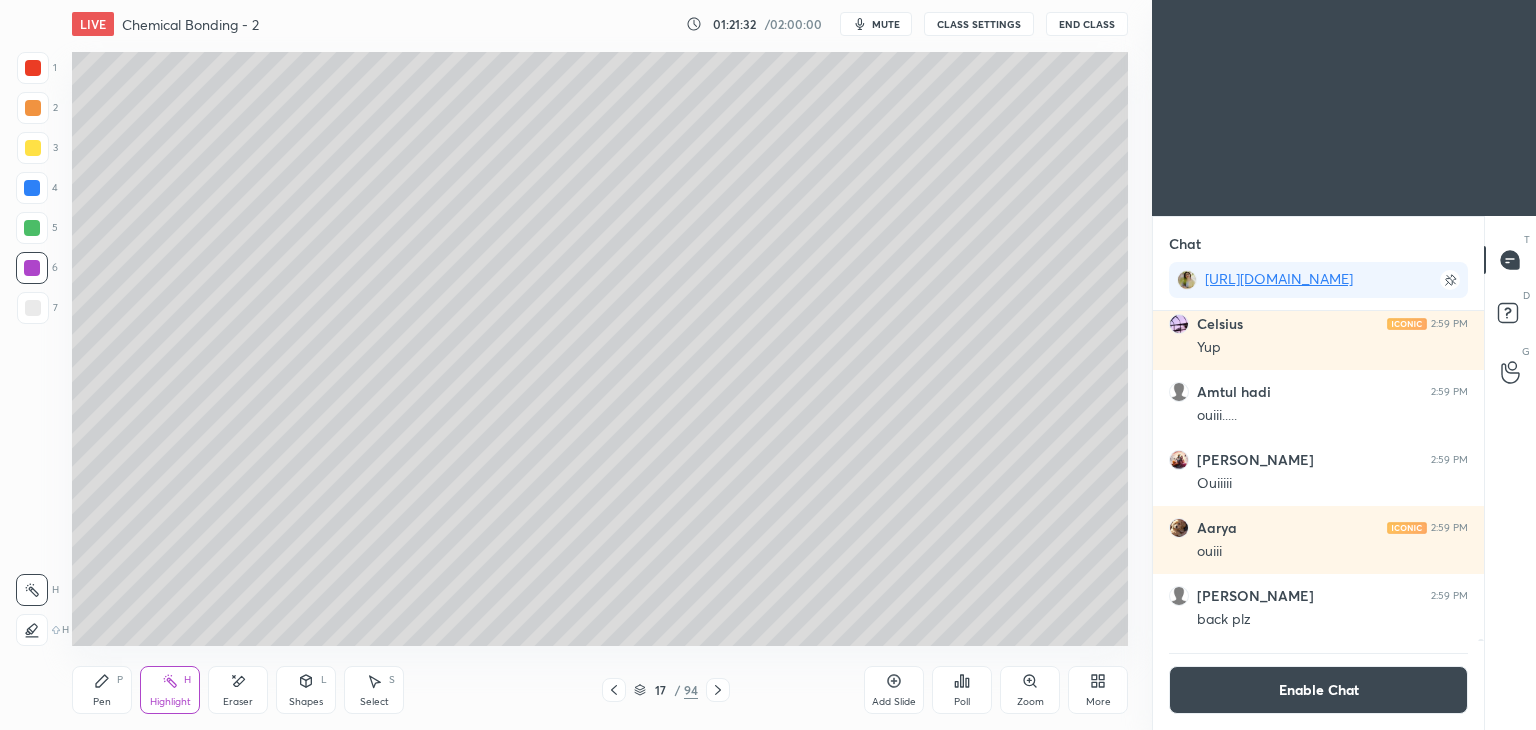 click 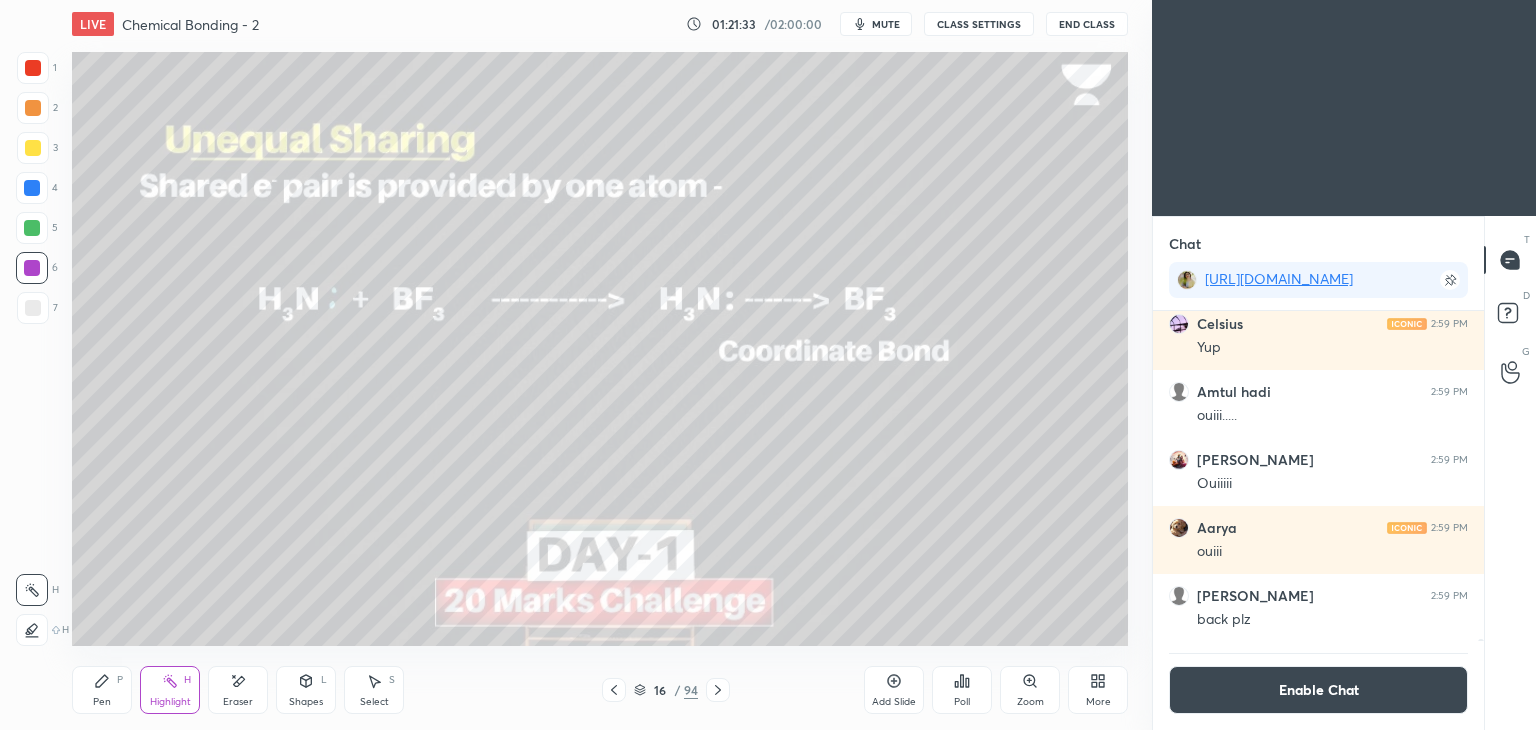 click 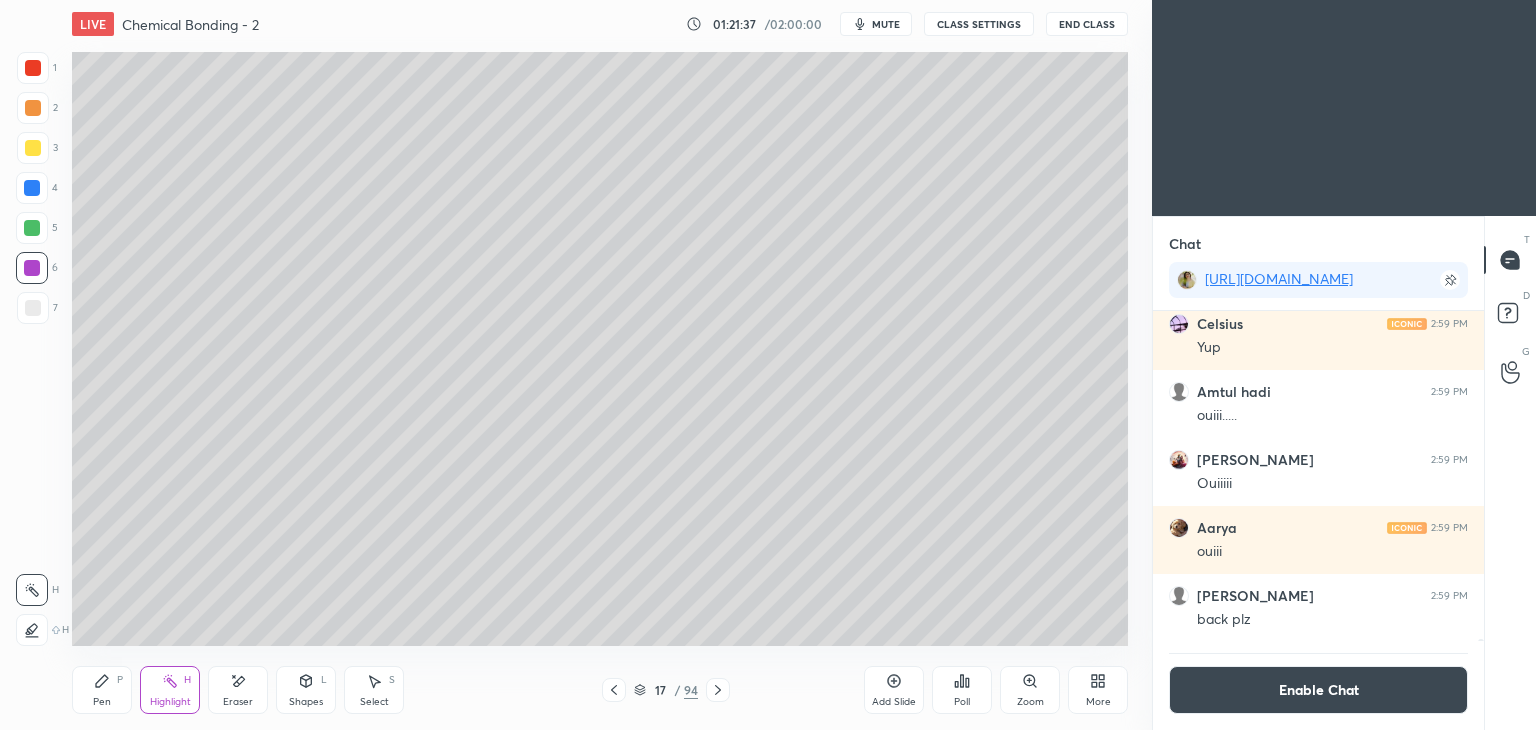 click 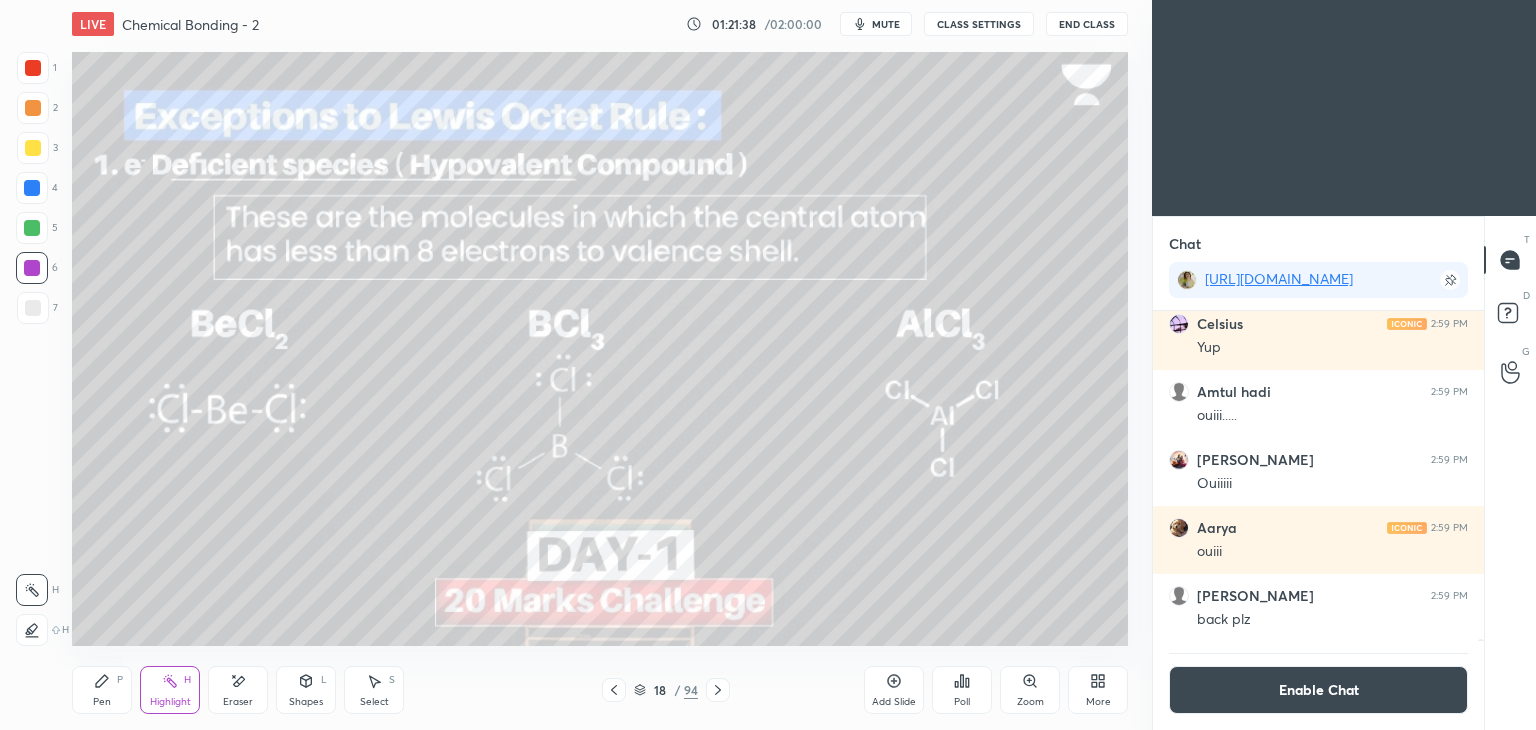 click 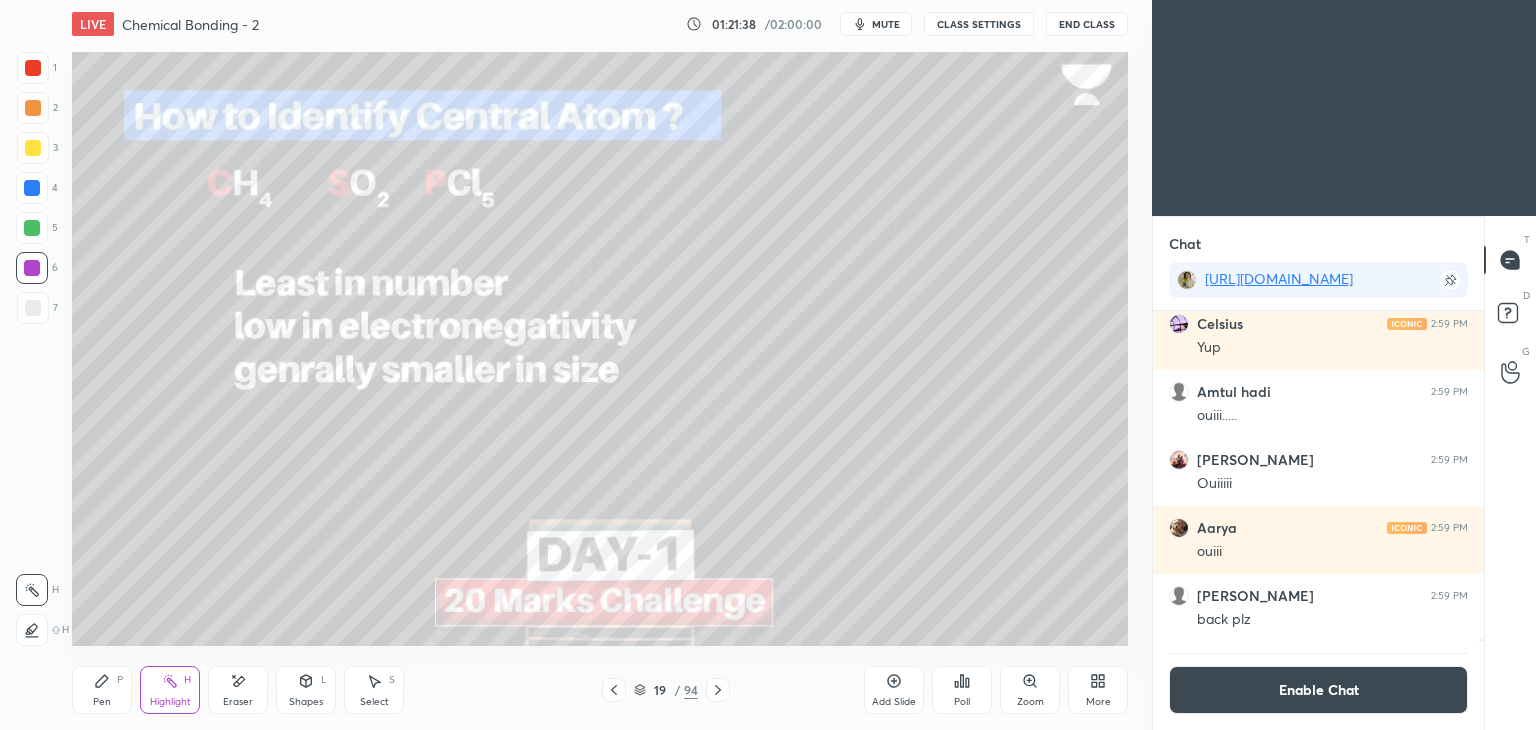 click 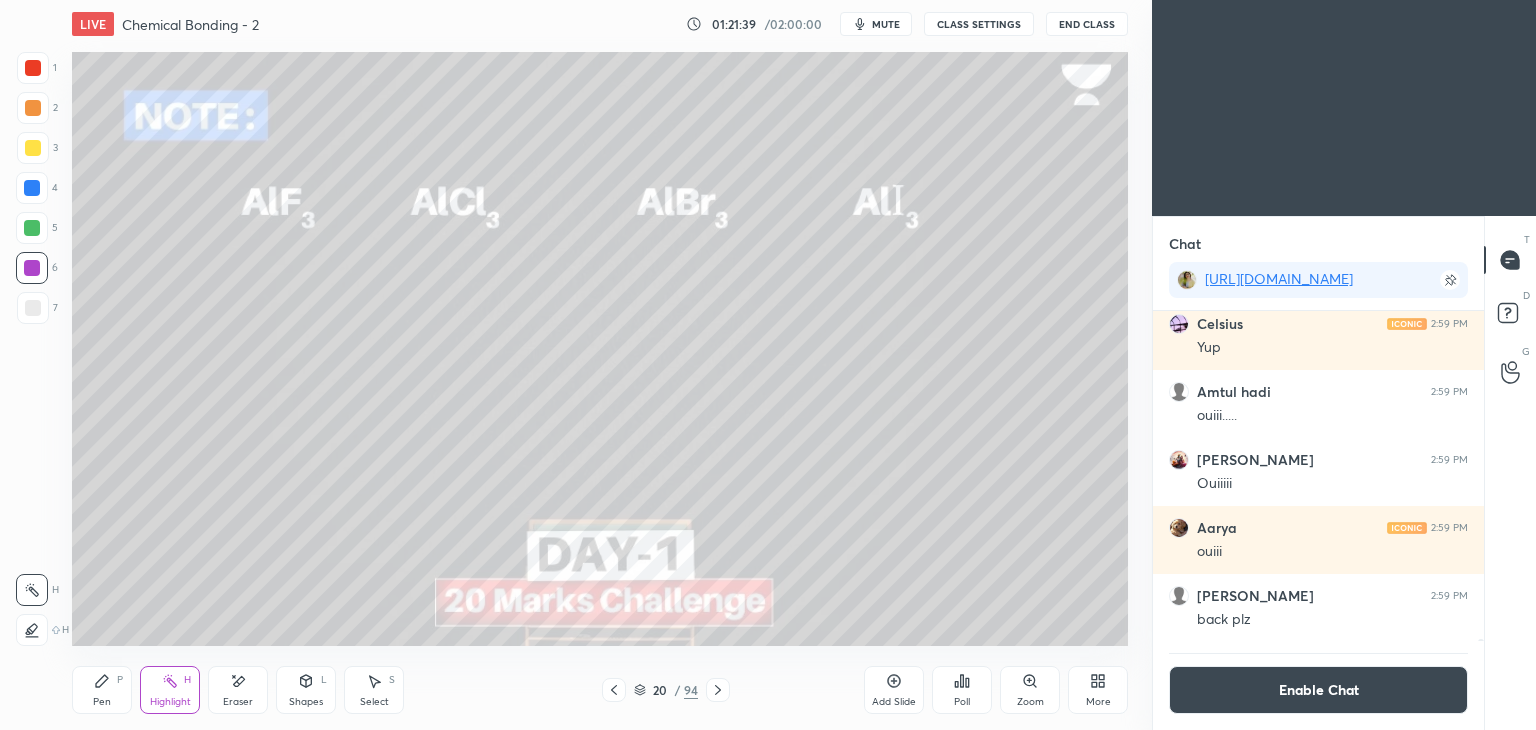 click 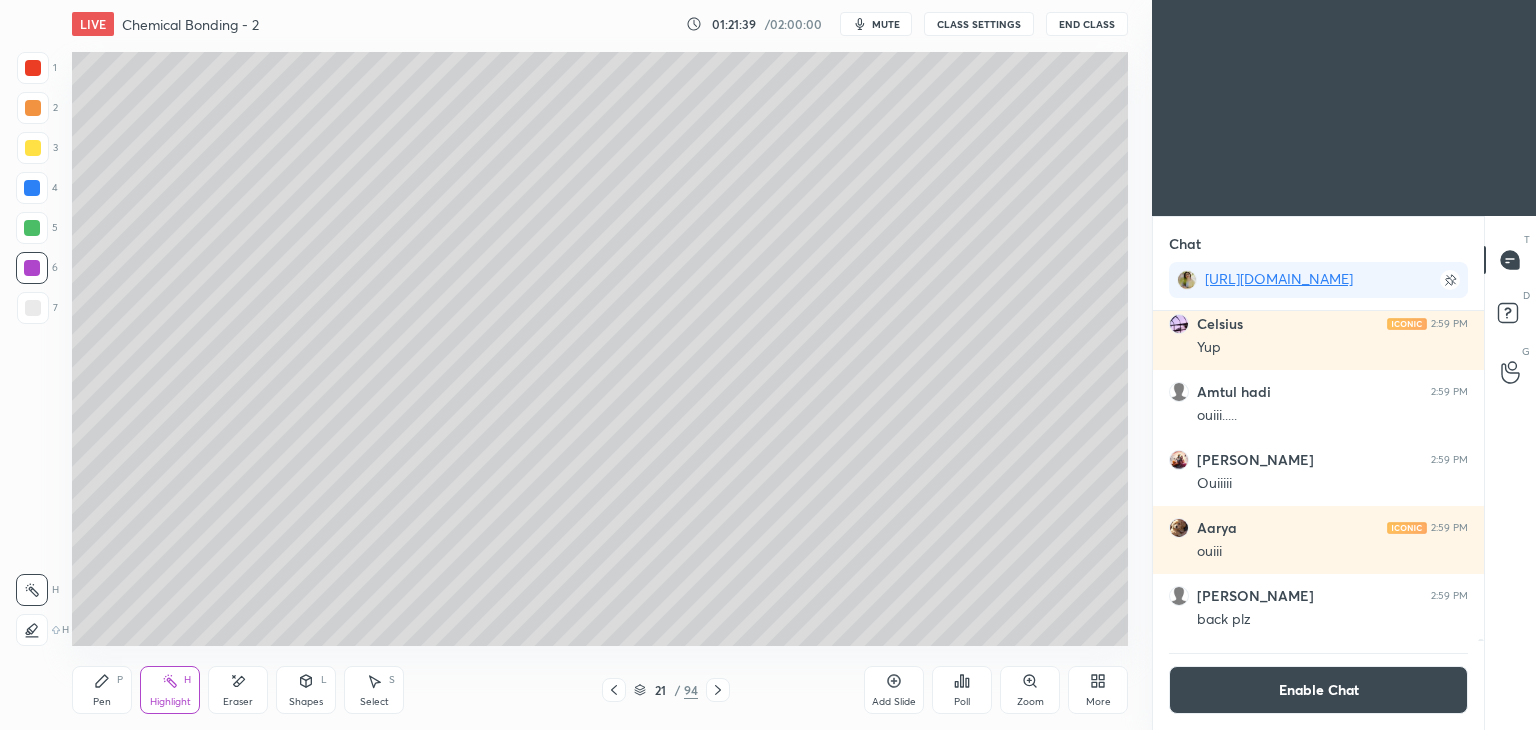 click 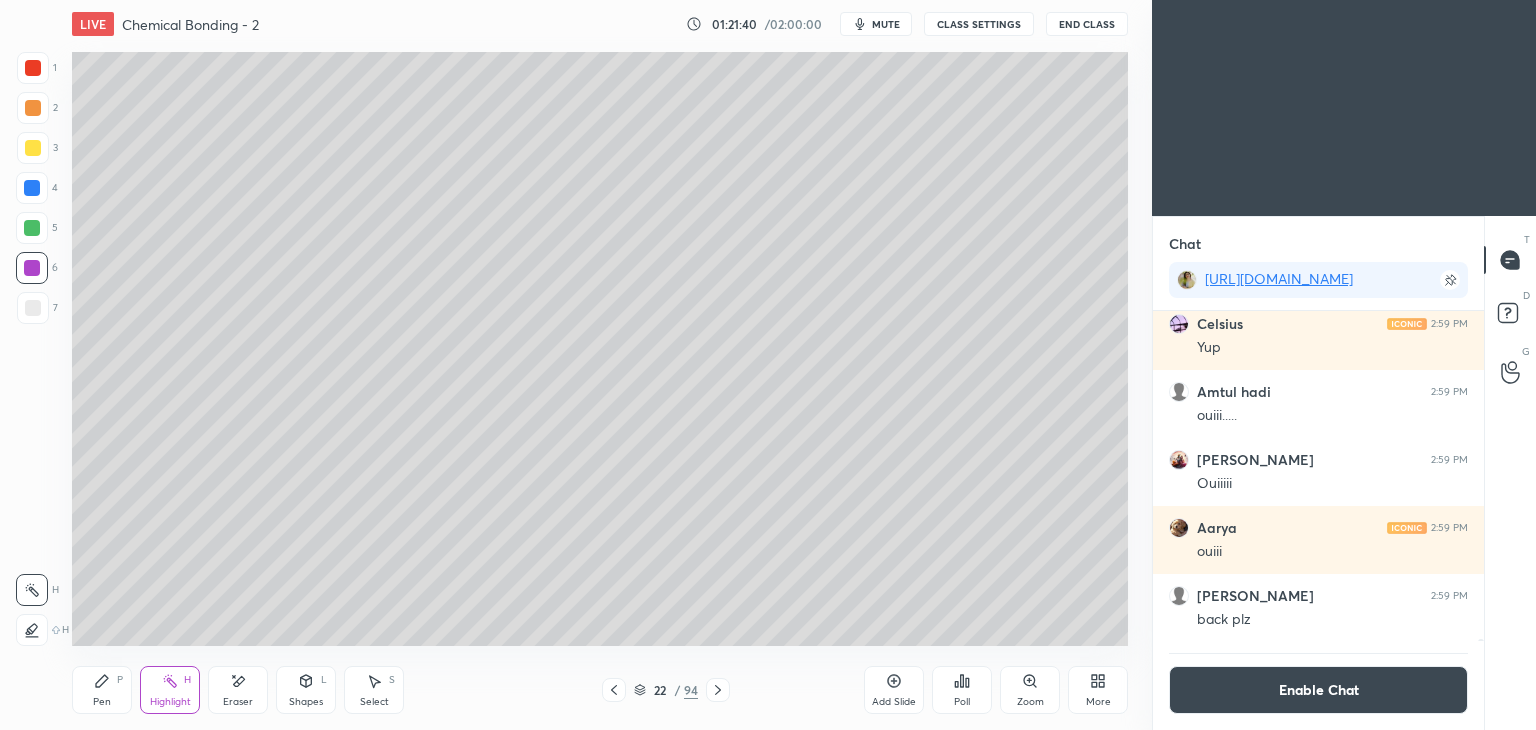 click 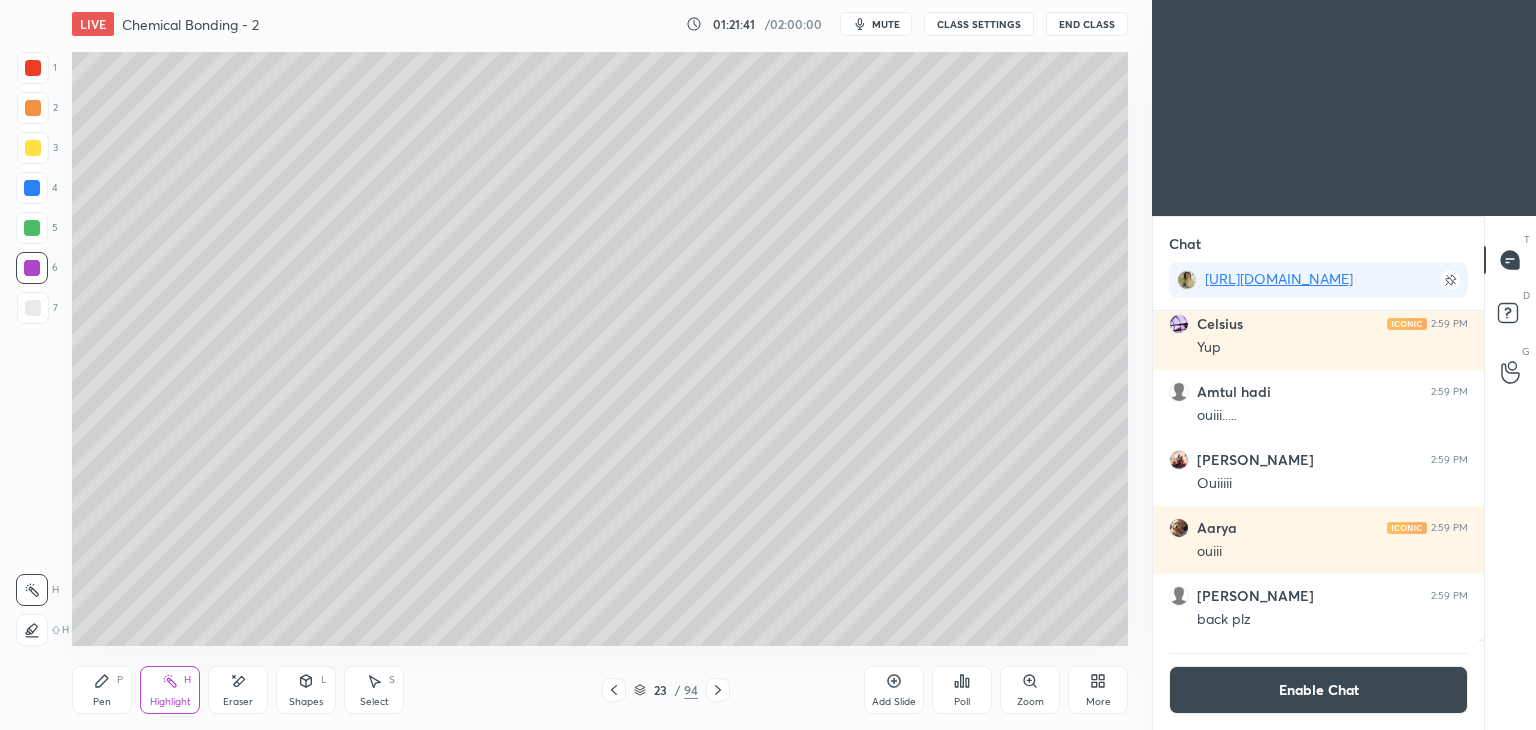 click 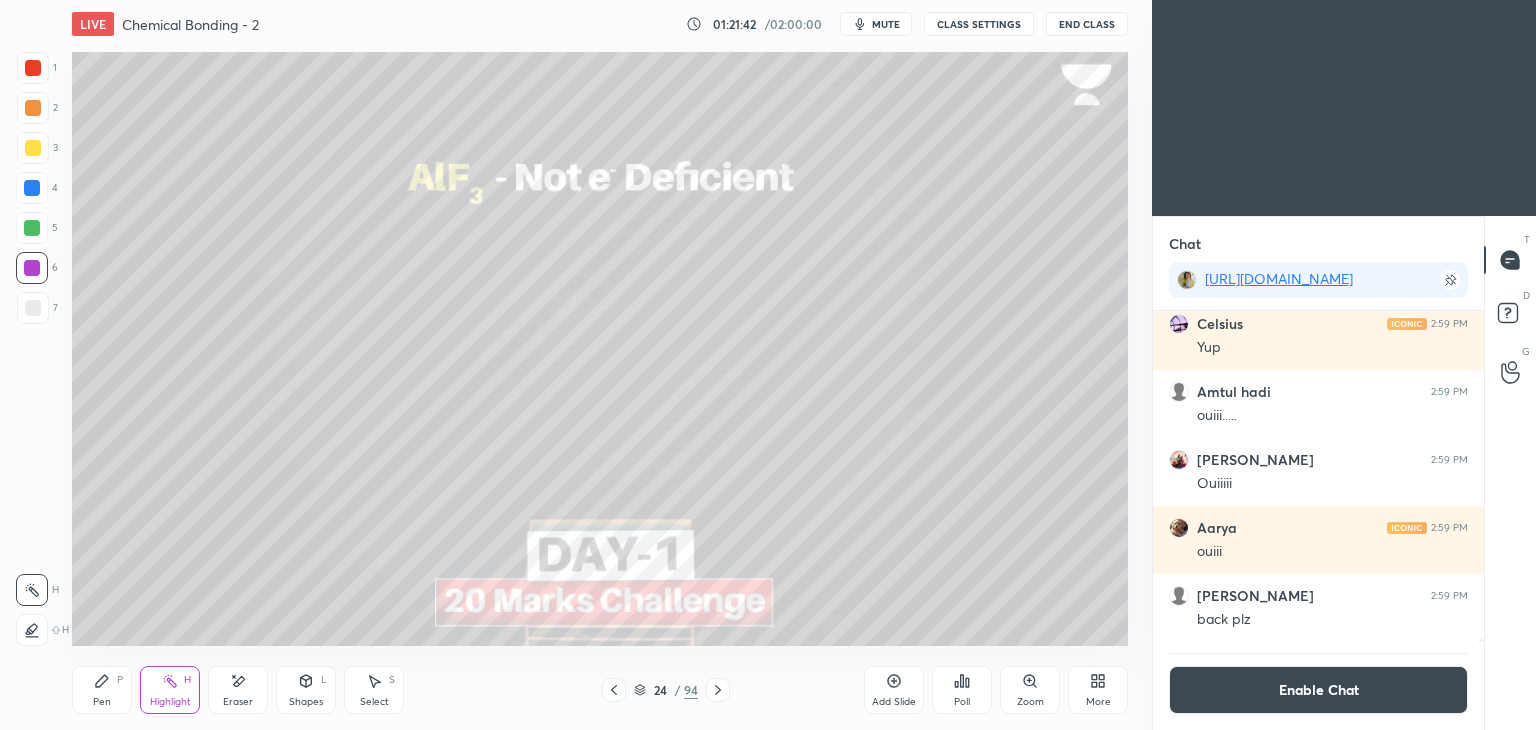 click 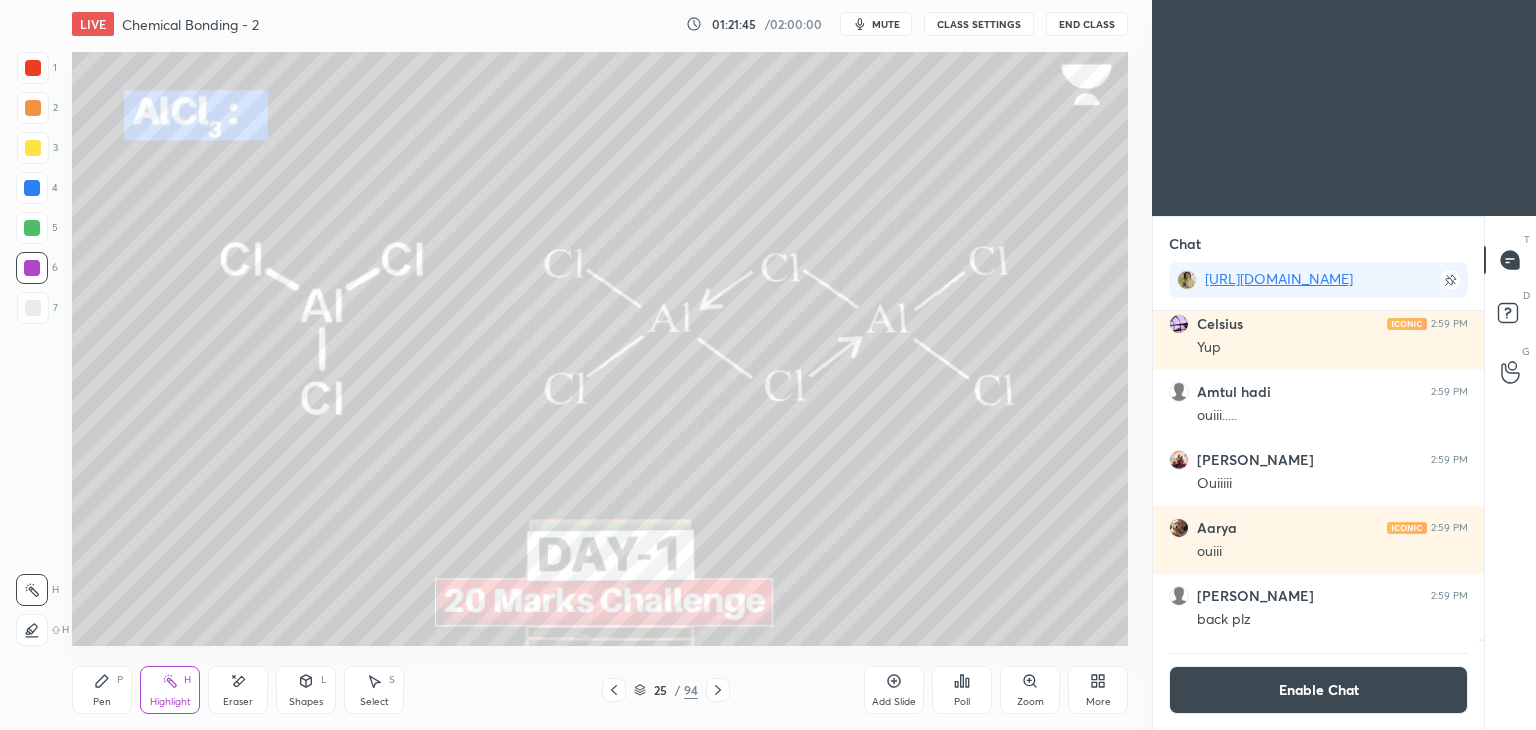 click 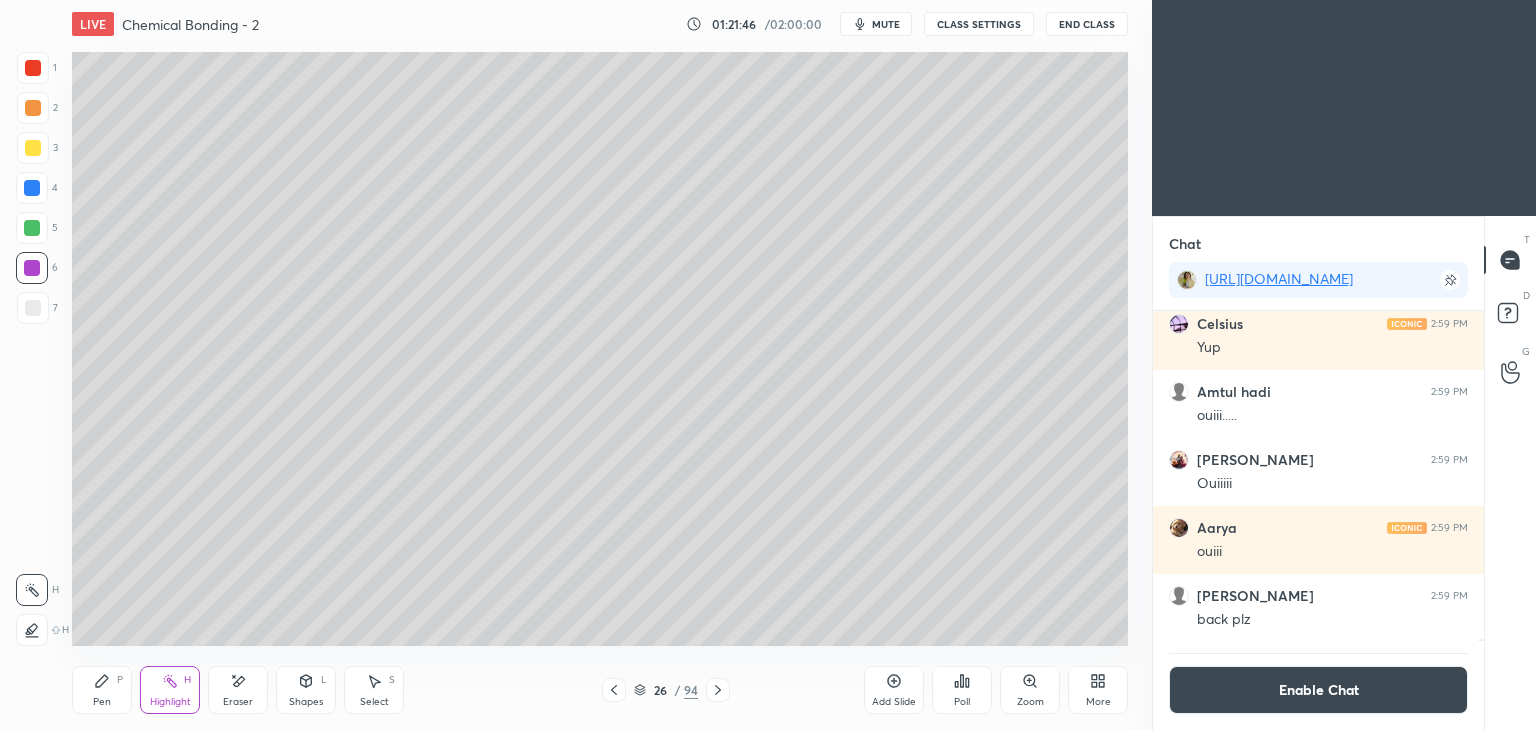 click at bounding box center (718, 690) 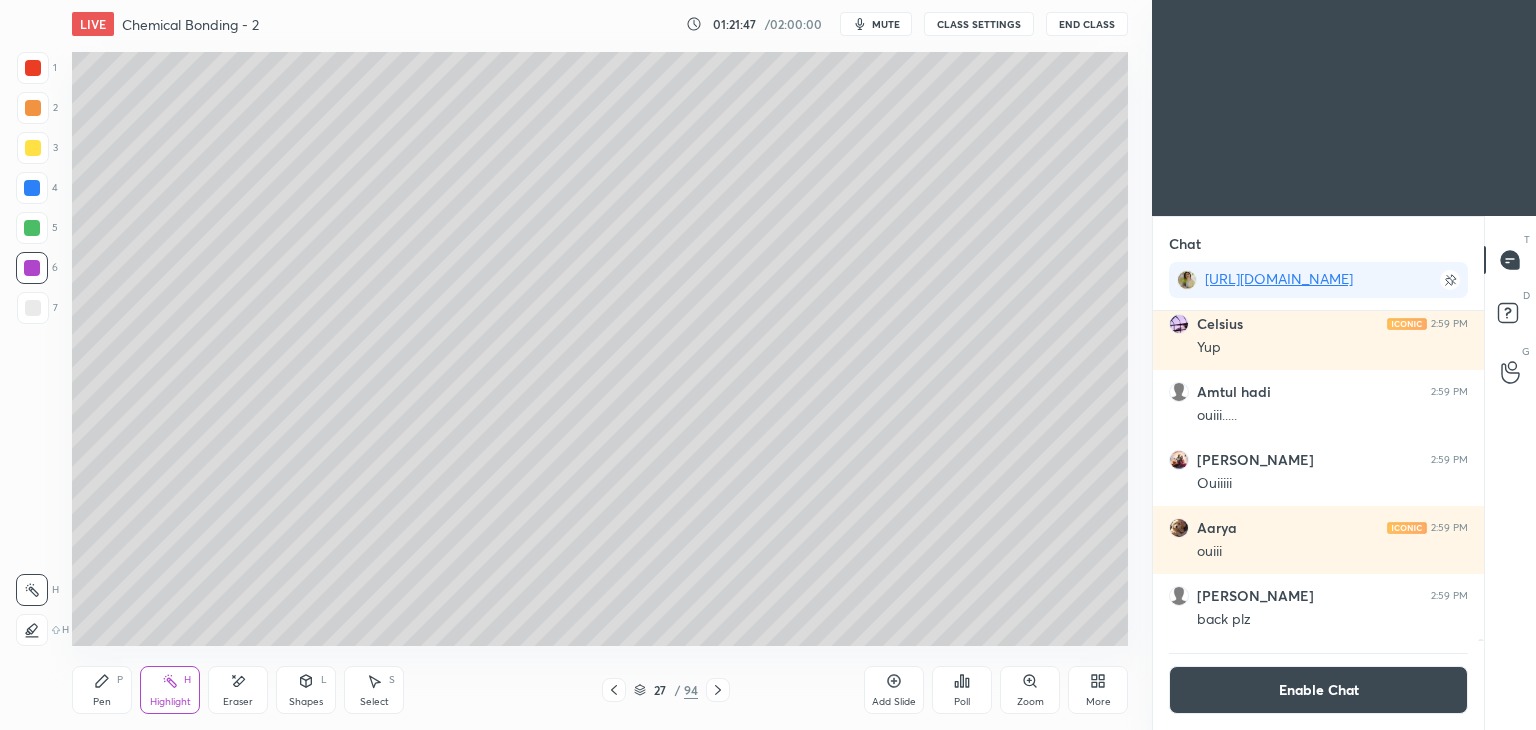 click 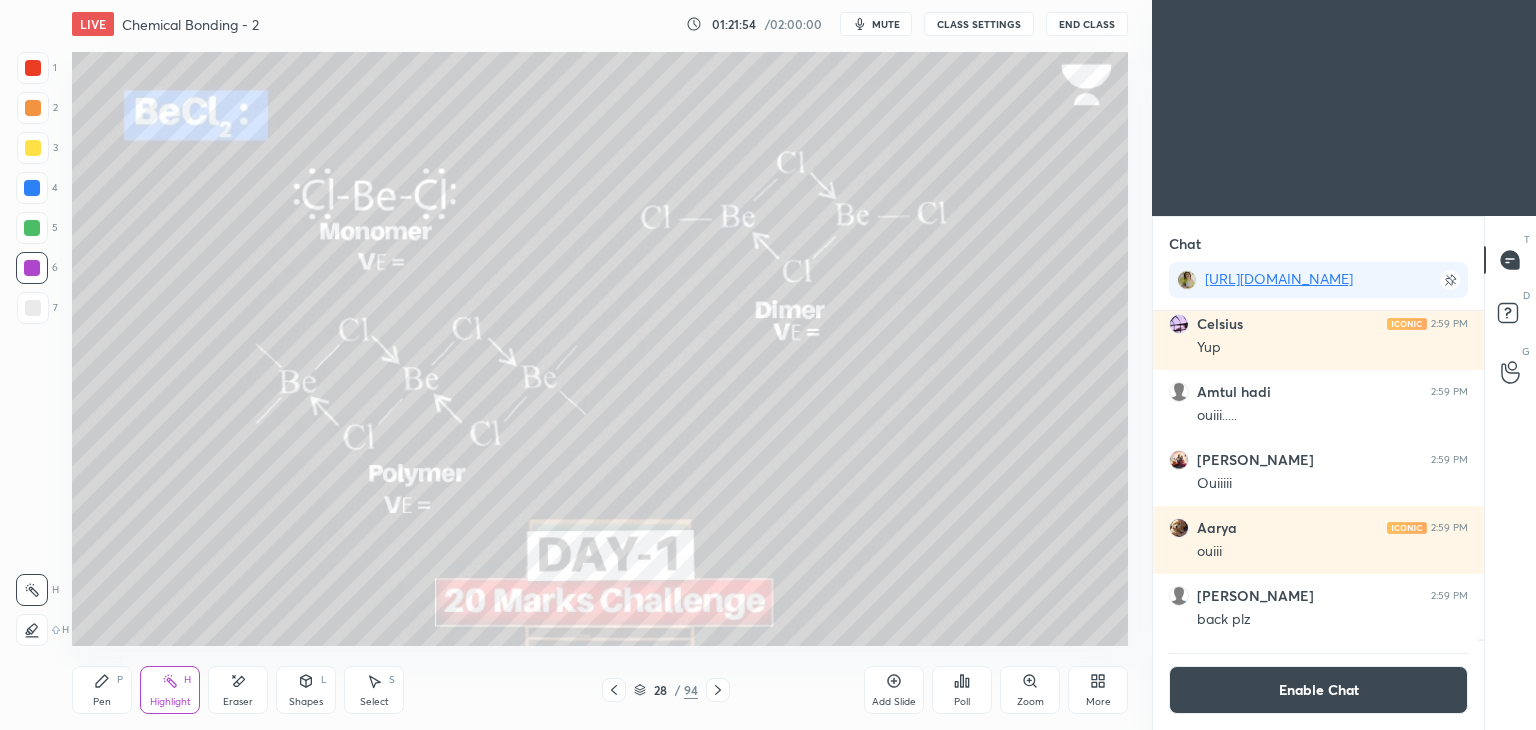 click on "Pen P" at bounding box center [102, 690] 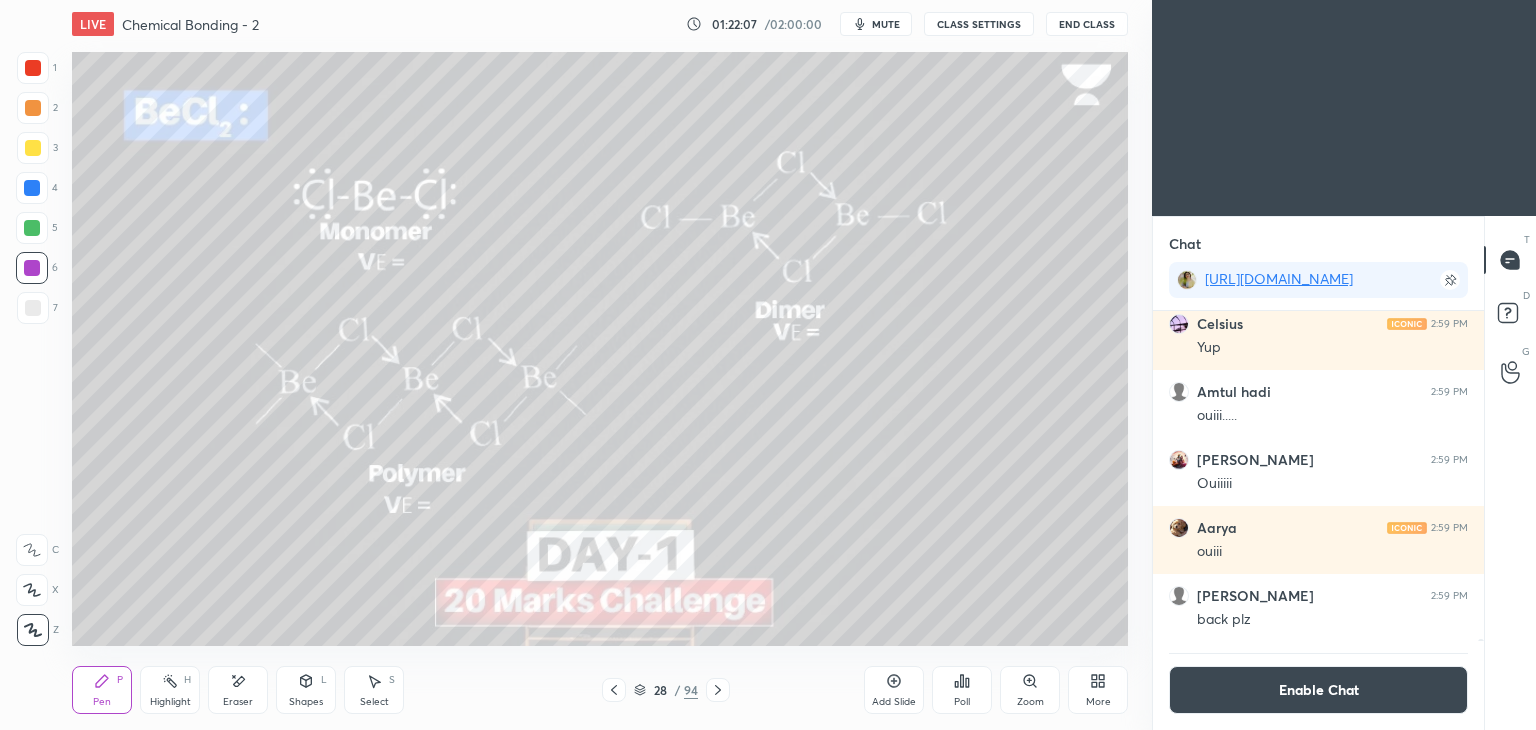 click on "Add Slide" at bounding box center (894, 702) 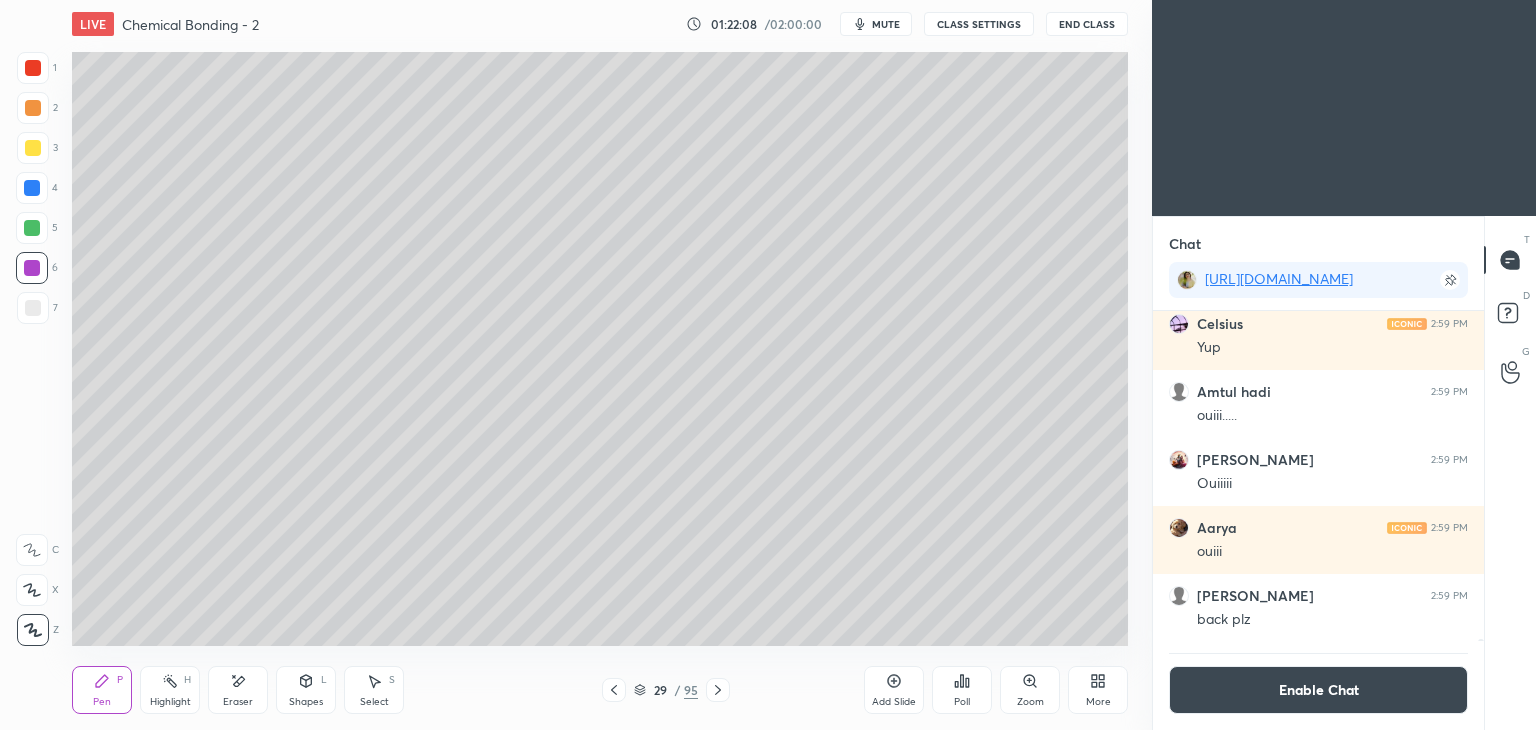 click at bounding box center [33, 308] 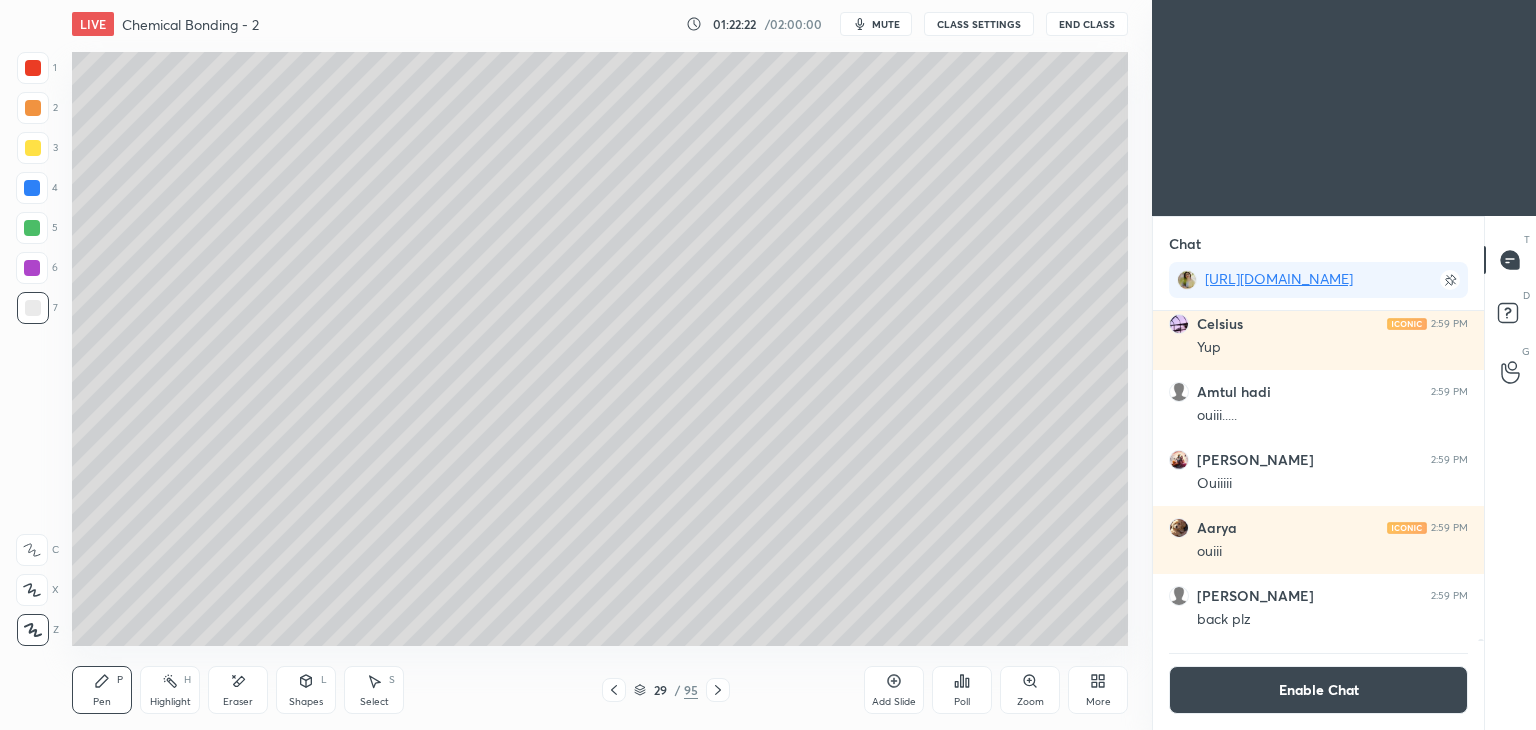 click at bounding box center [33, 148] 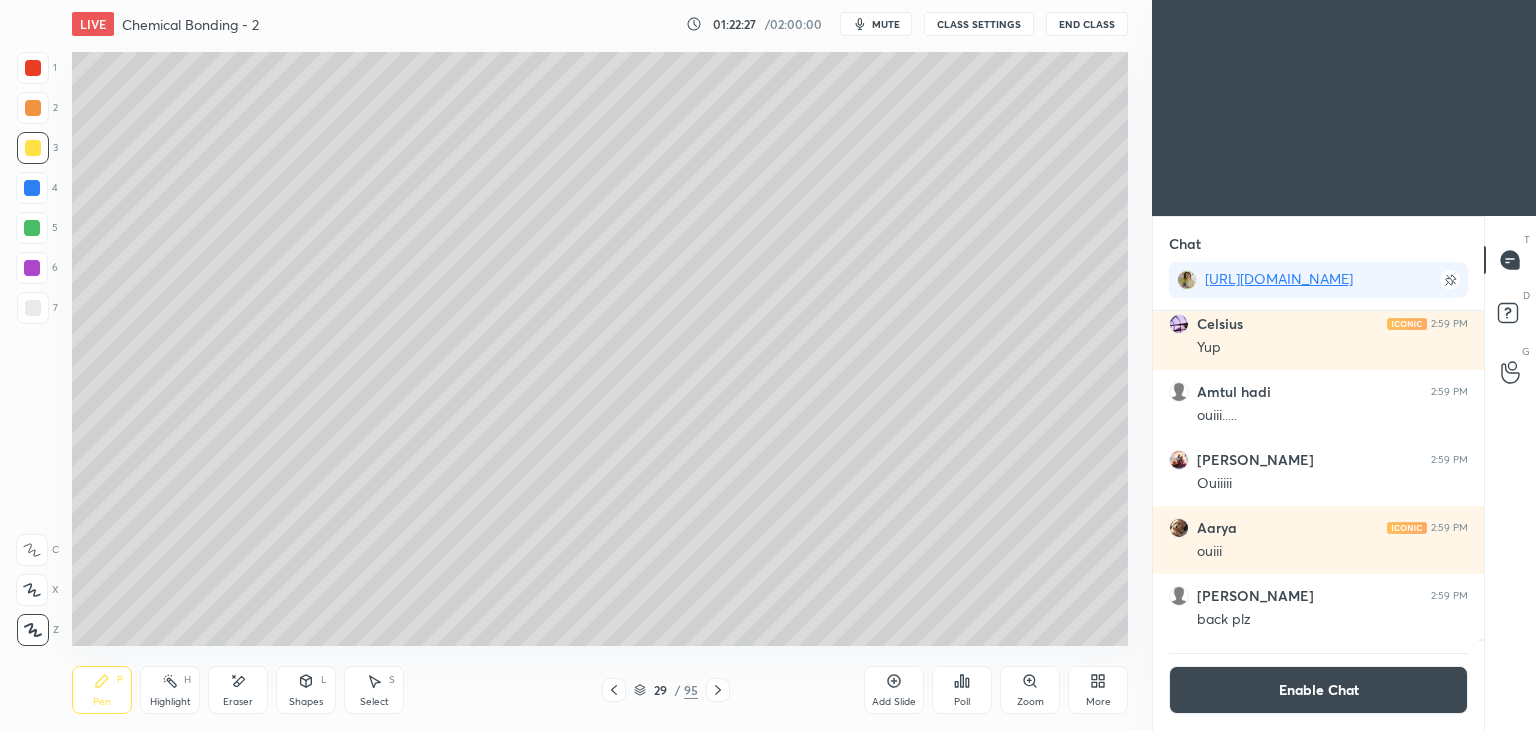 click on "Eraser" at bounding box center [238, 690] 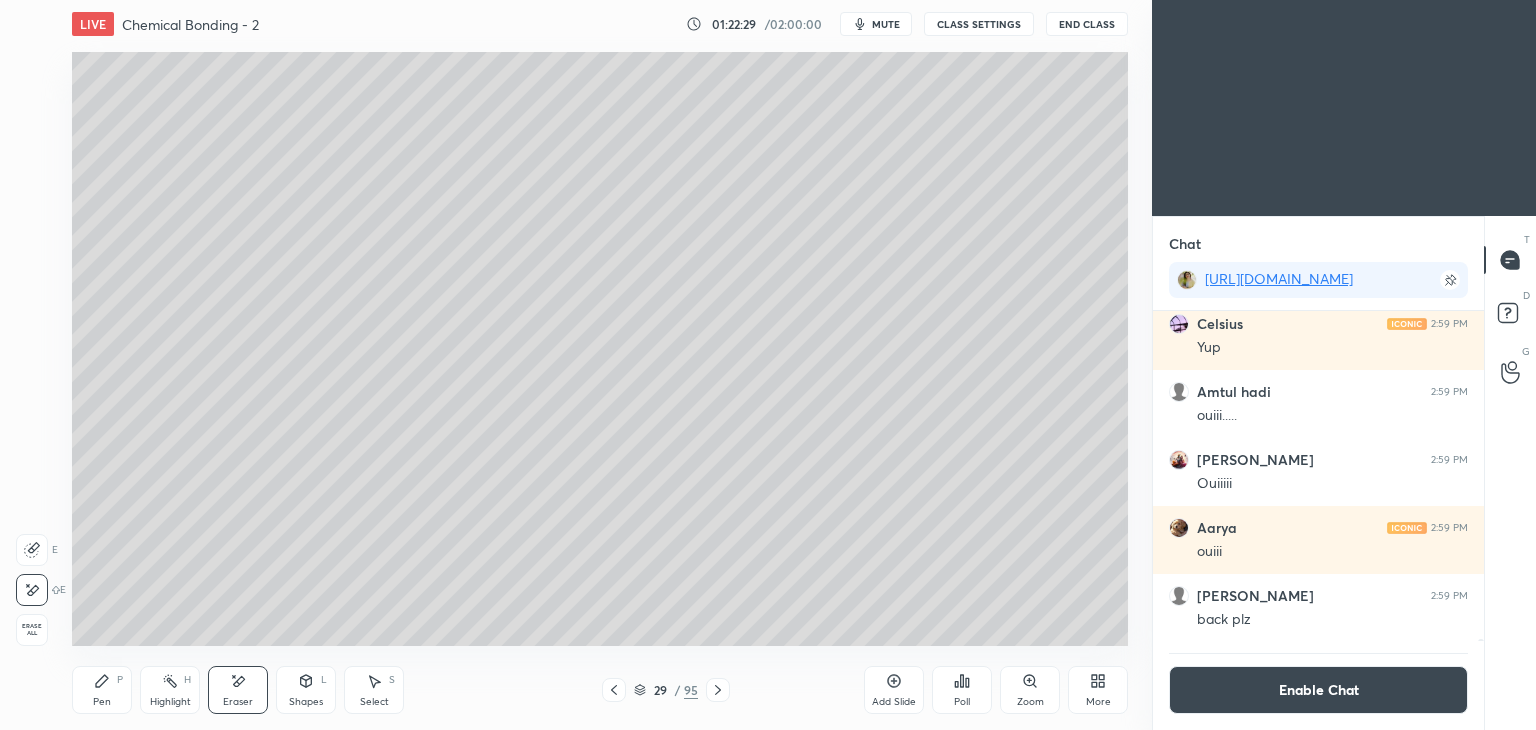 click on "Pen P" at bounding box center (102, 690) 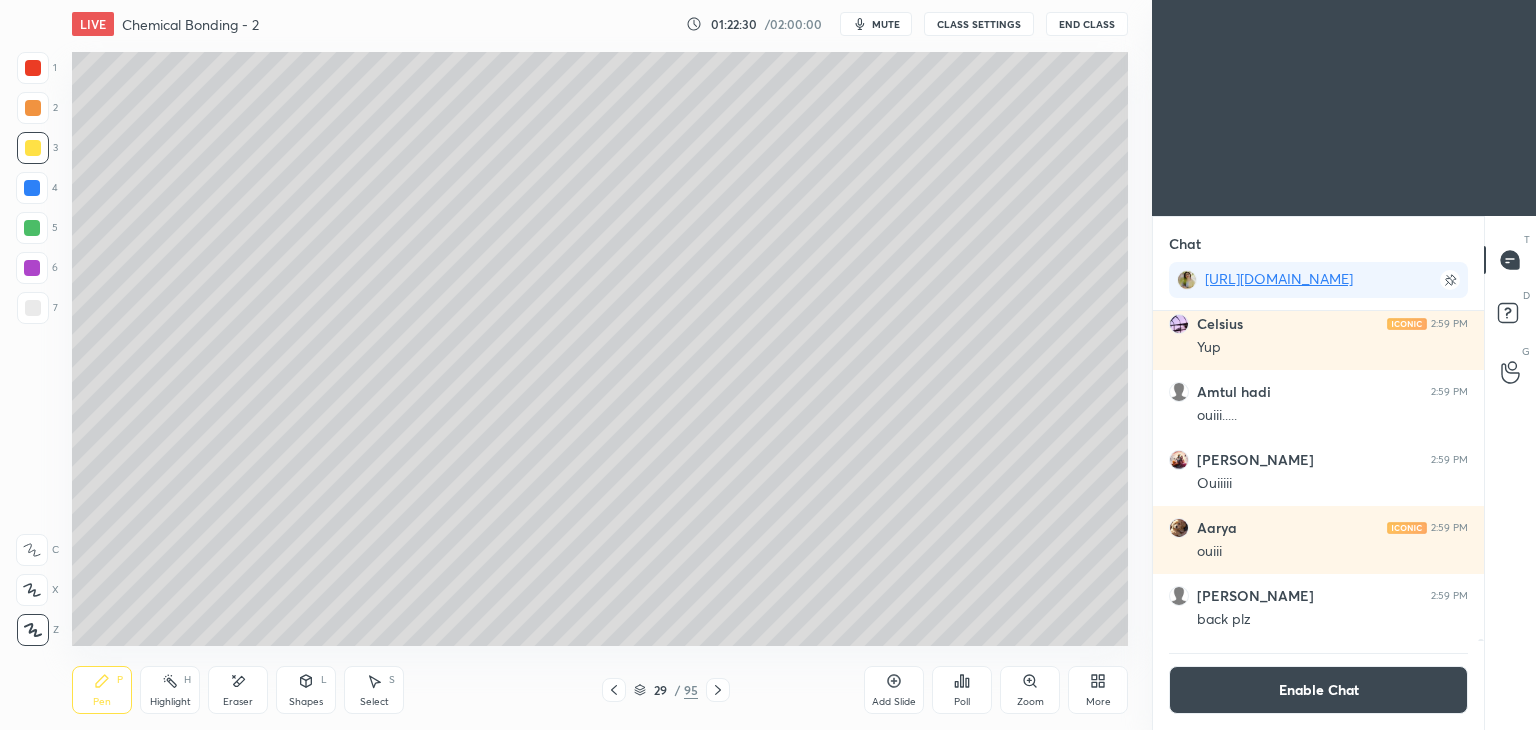 click at bounding box center [32, 188] 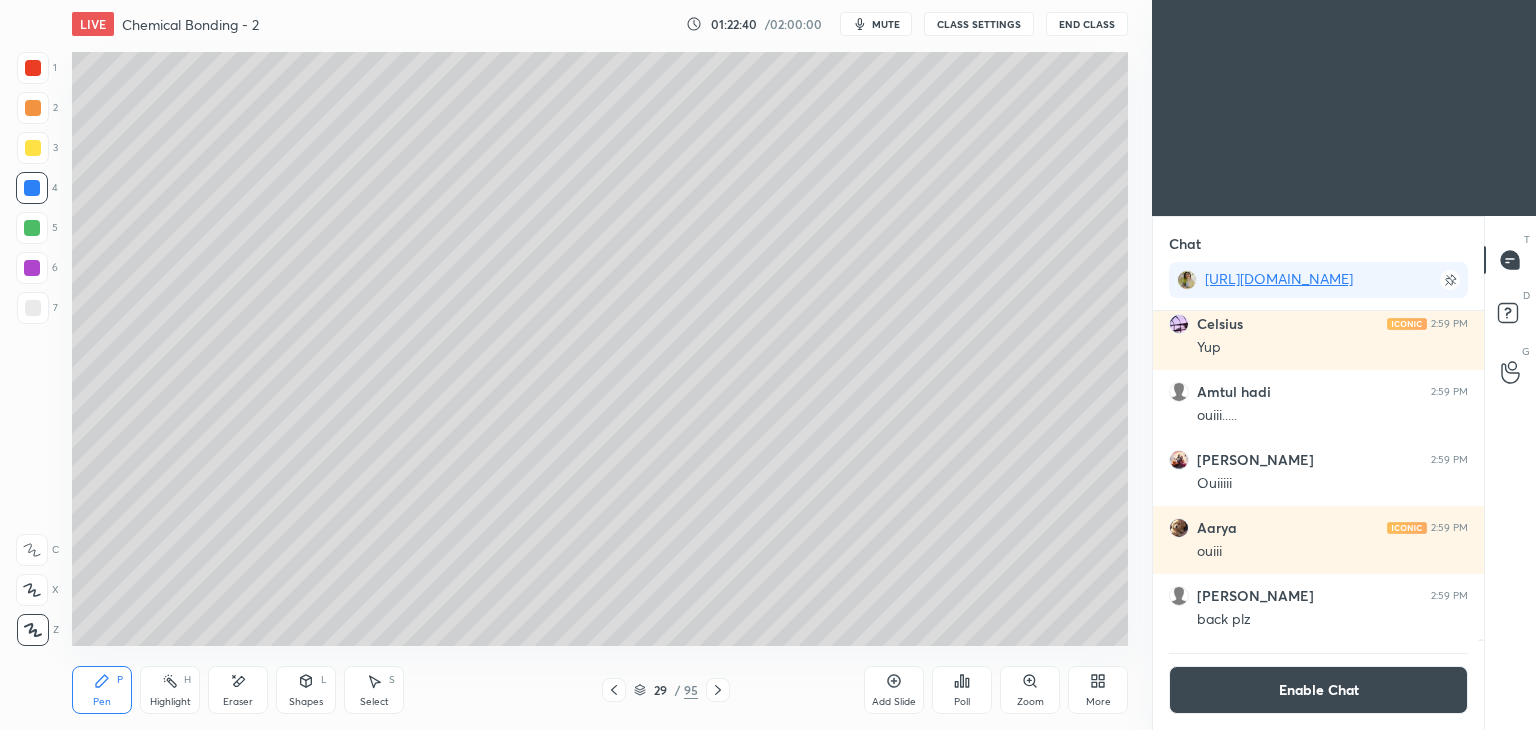 click at bounding box center [32, 268] 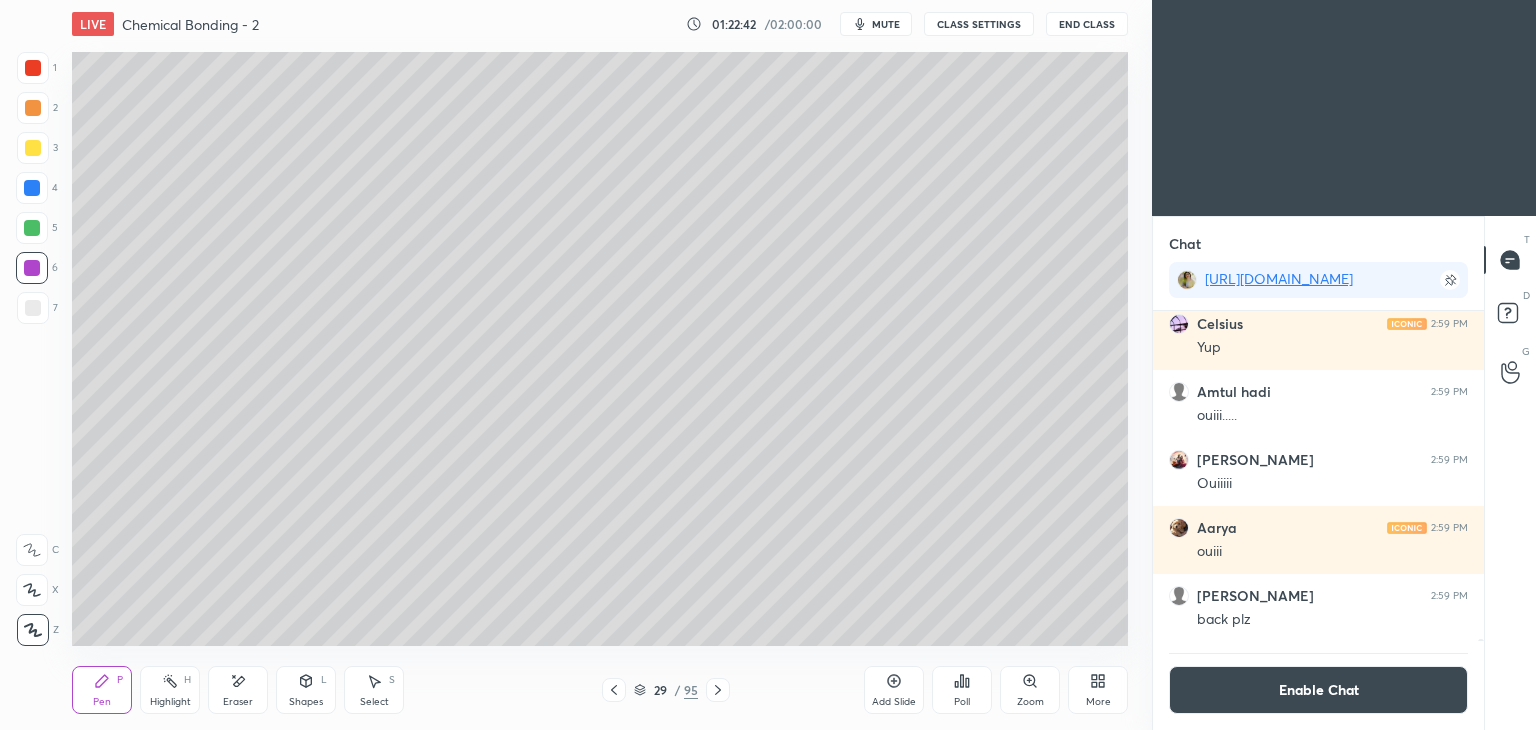 click on "Shapes L" at bounding box center [306, 690] 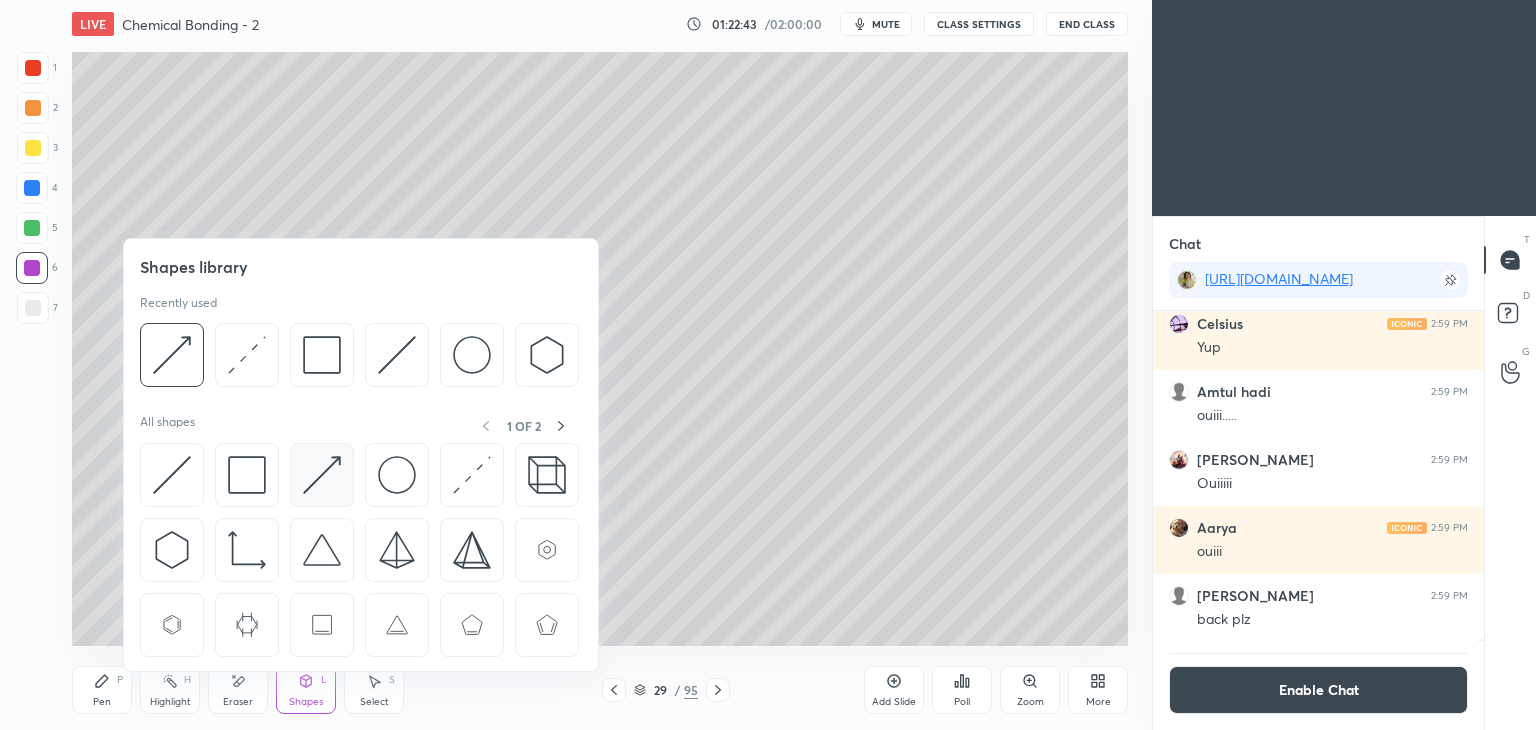 click at bounding box center (322, 475) 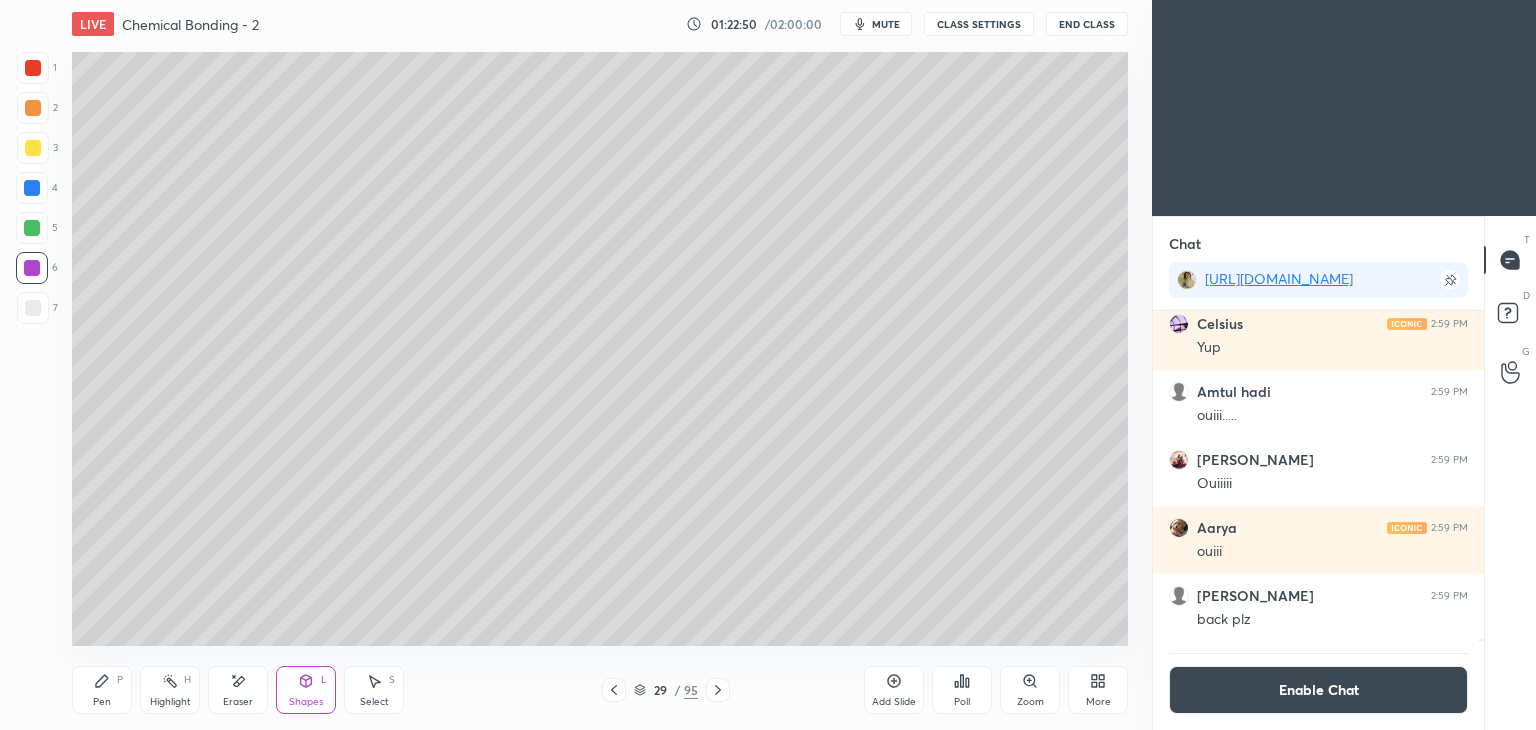 click on "Highlight" at bounding box center (170, 702) 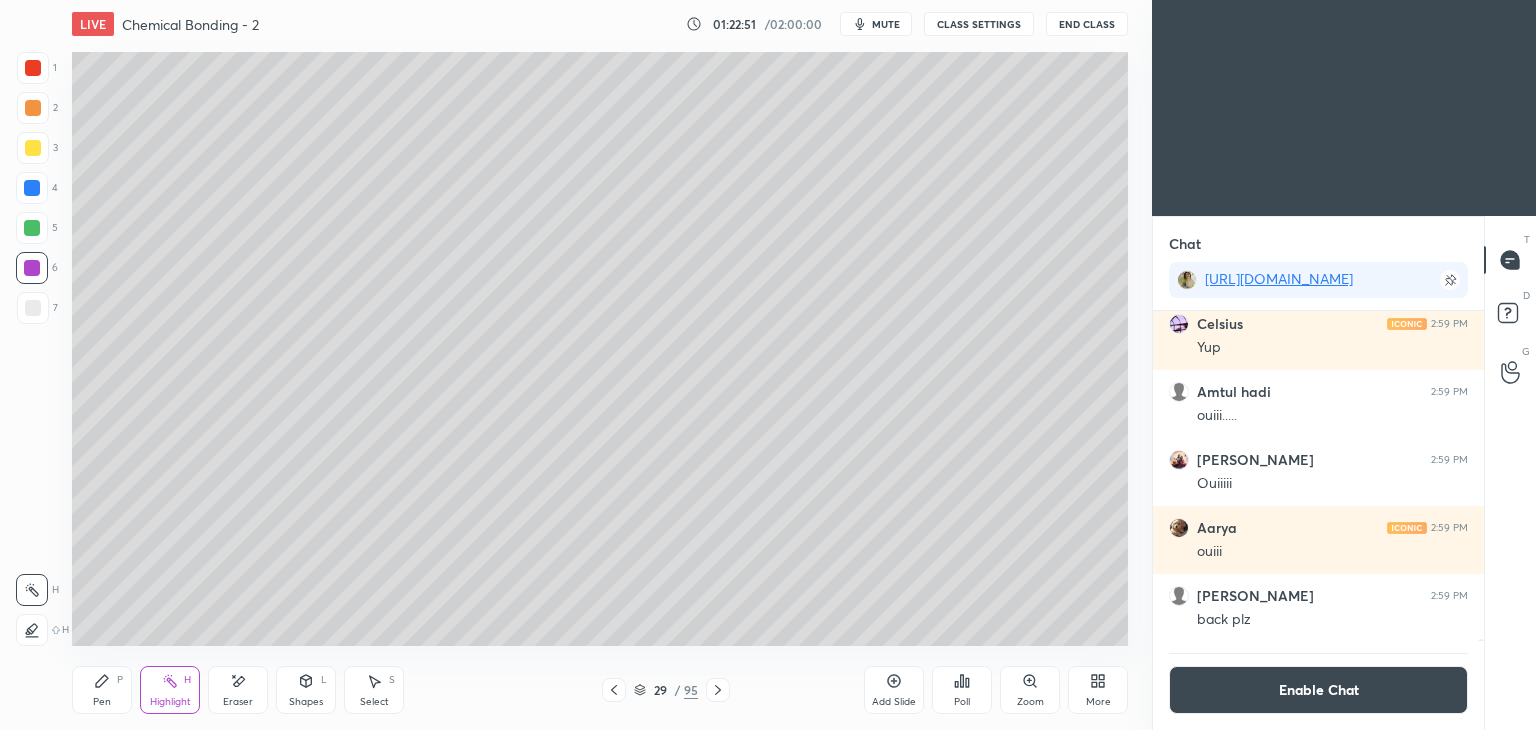 click 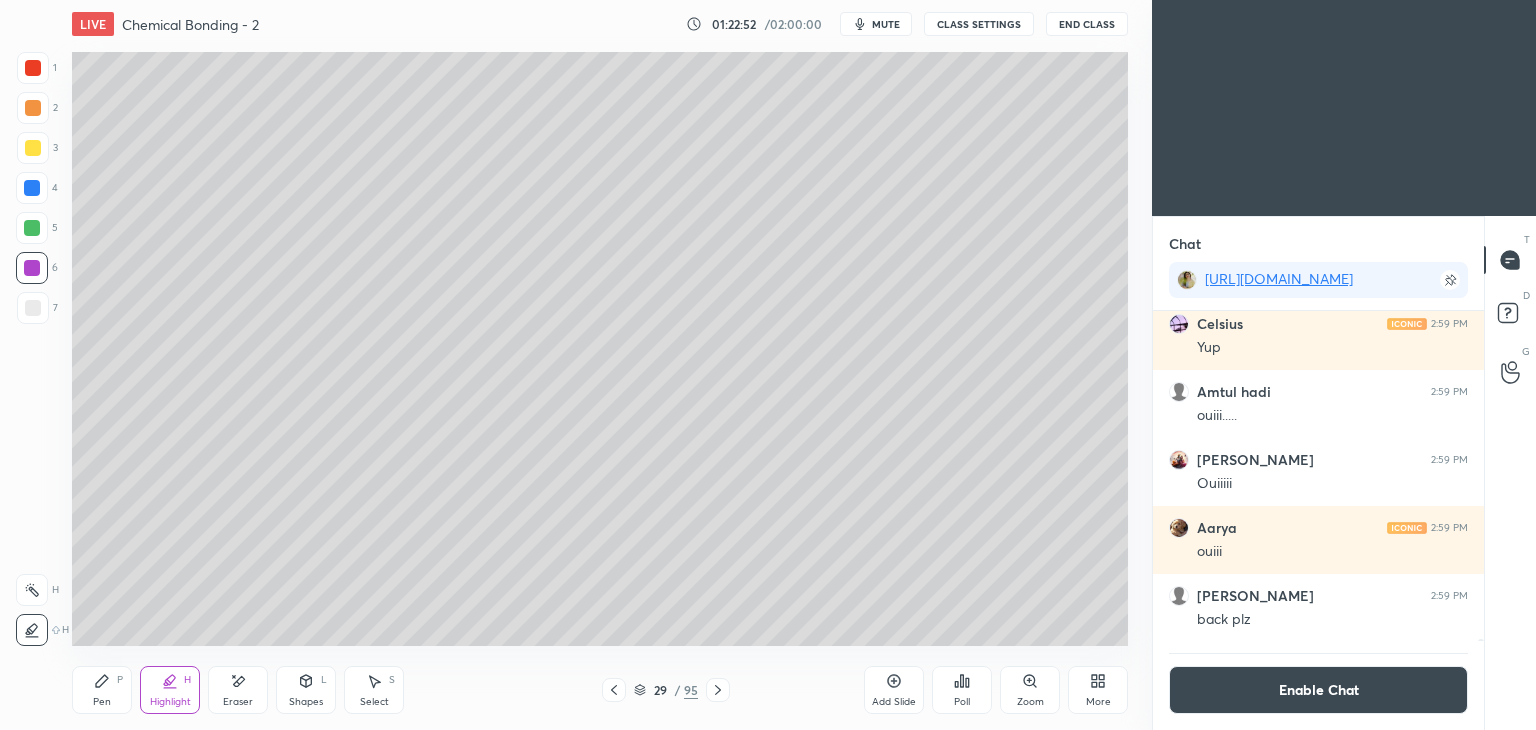 click at bounding box center [33, 108] 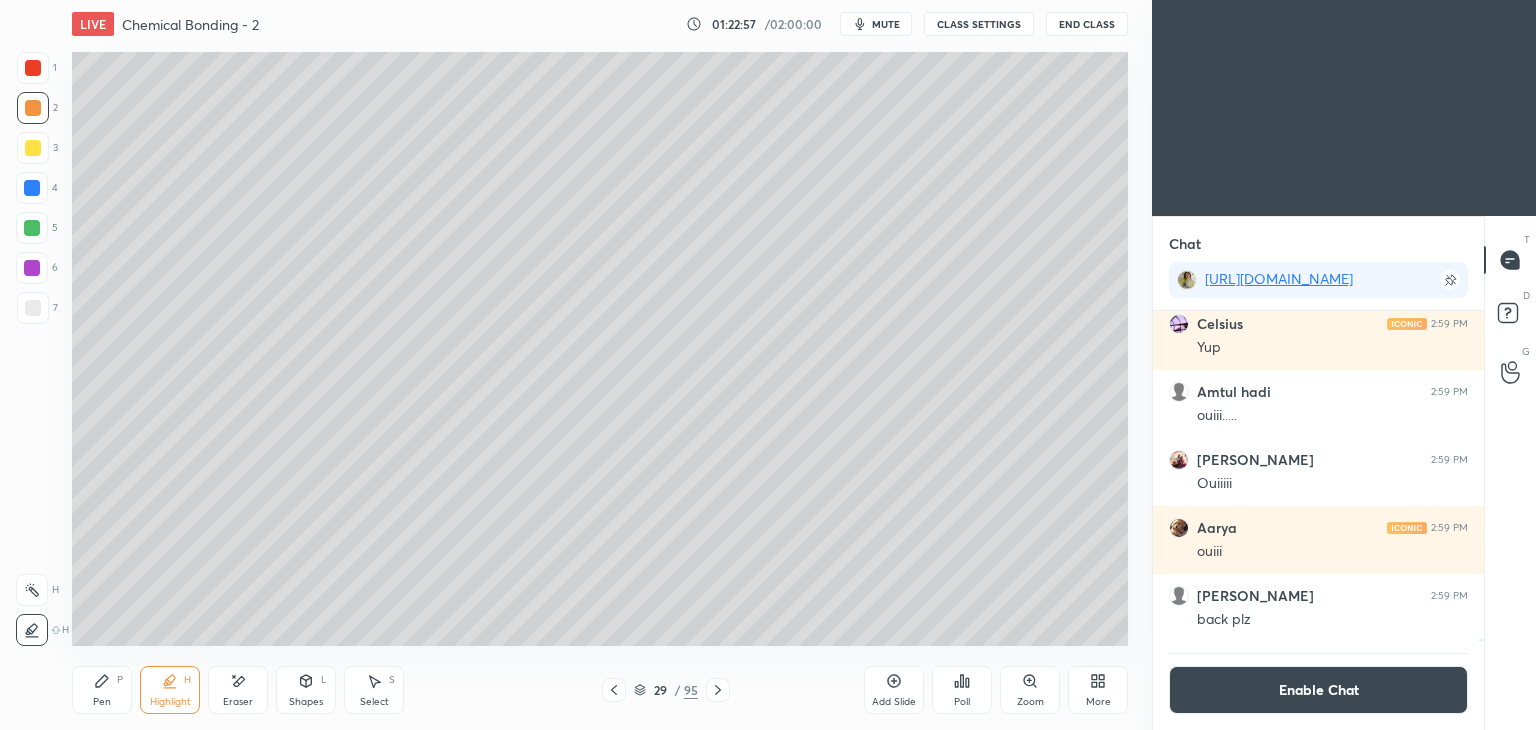 click 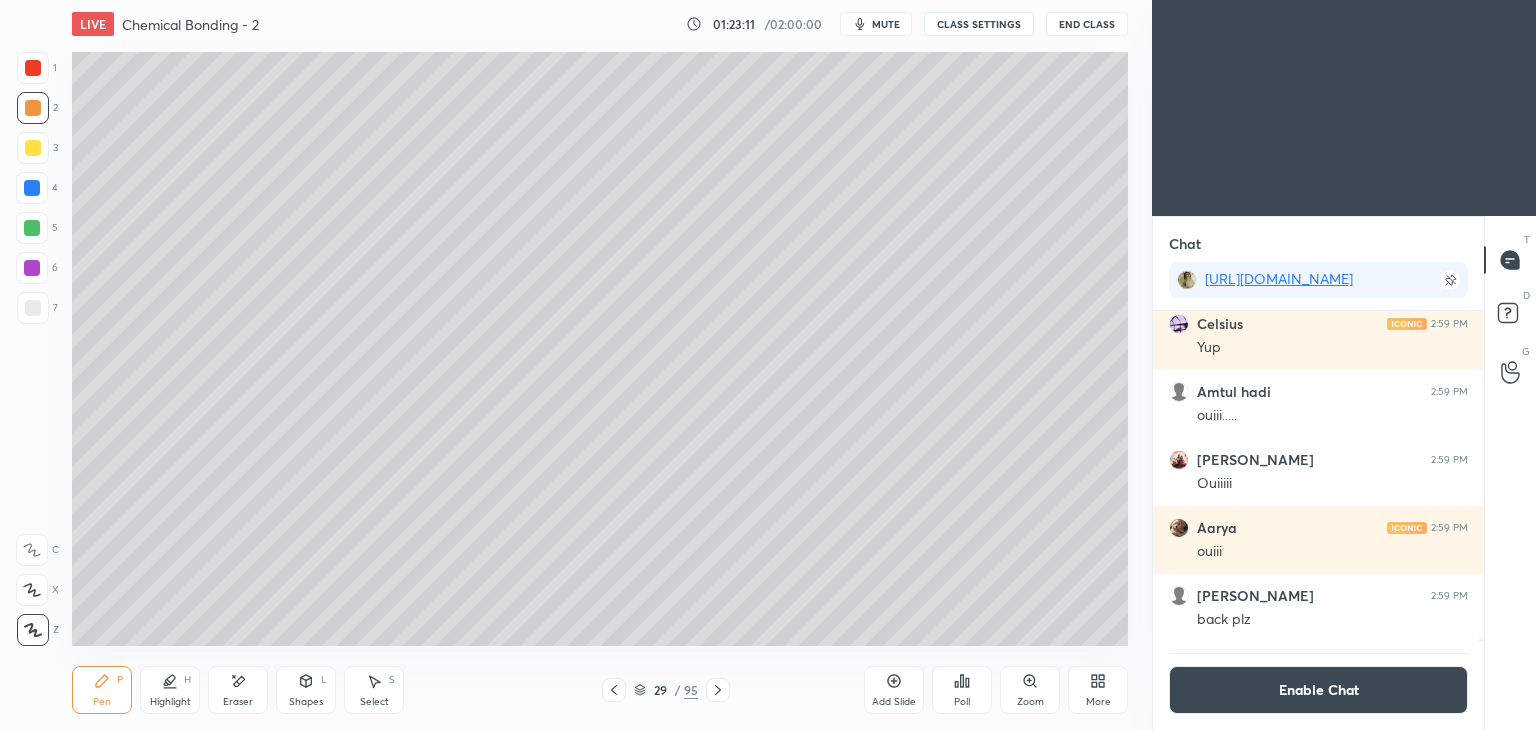click on "Highlight H" at bounding box center [170, 690] 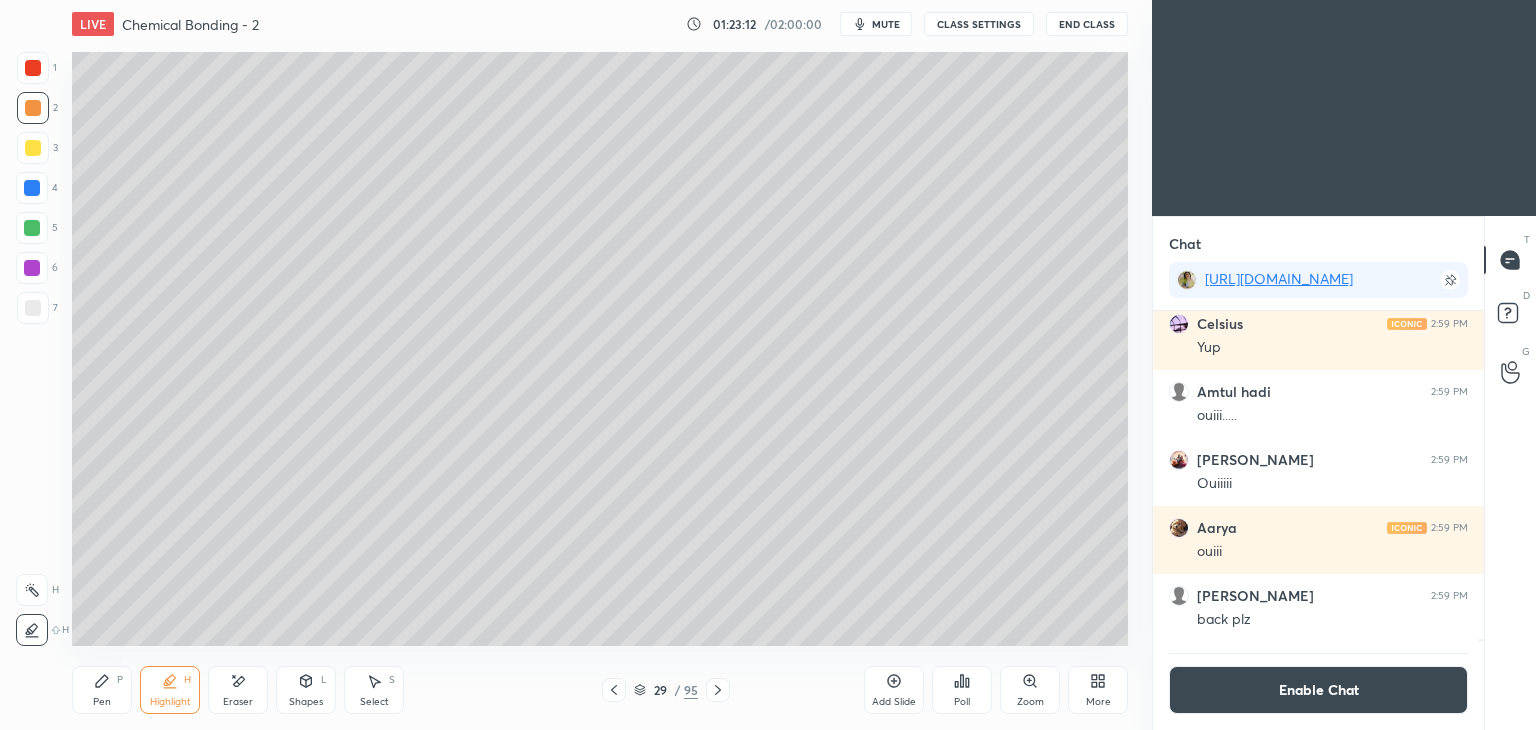 click 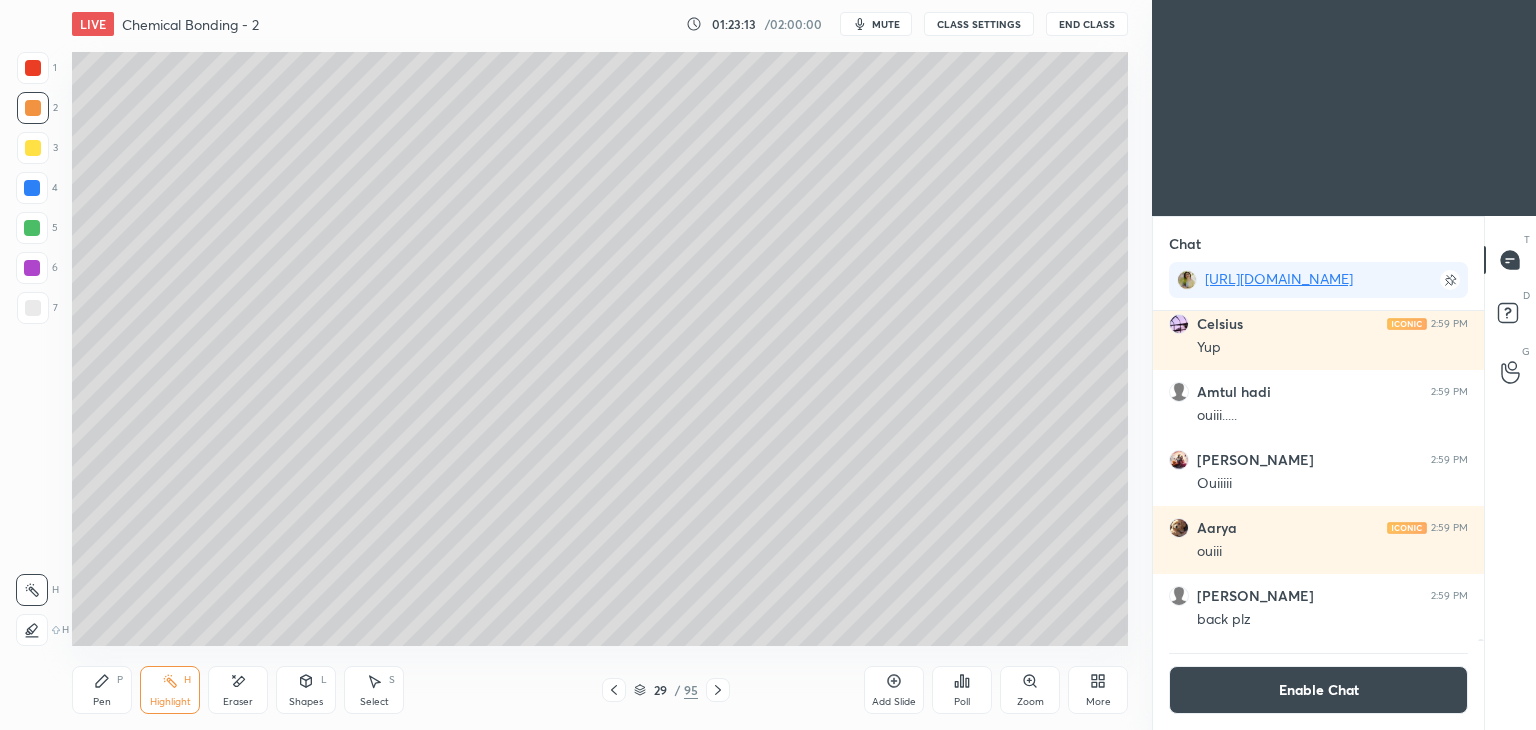 click at bounding box center (32, 188) 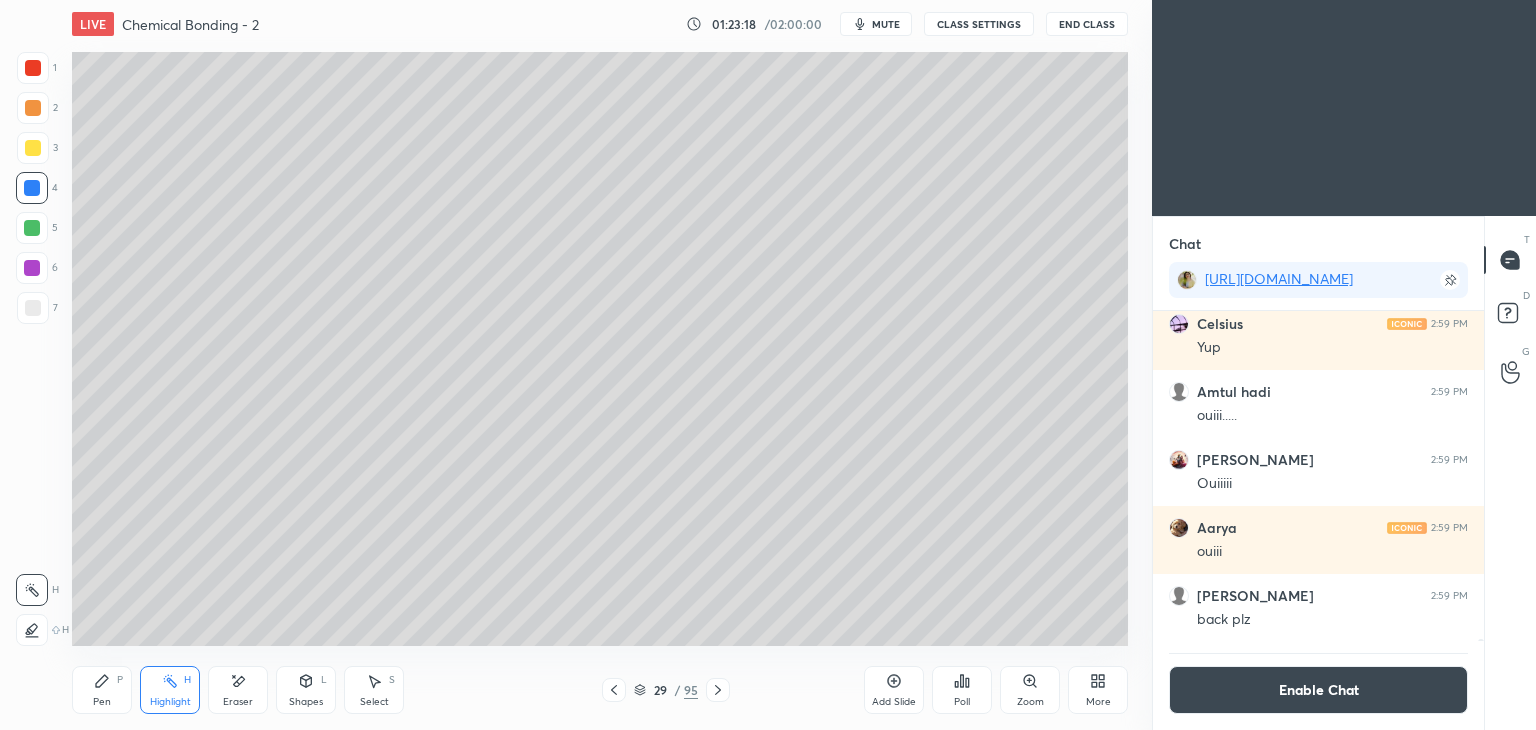 click 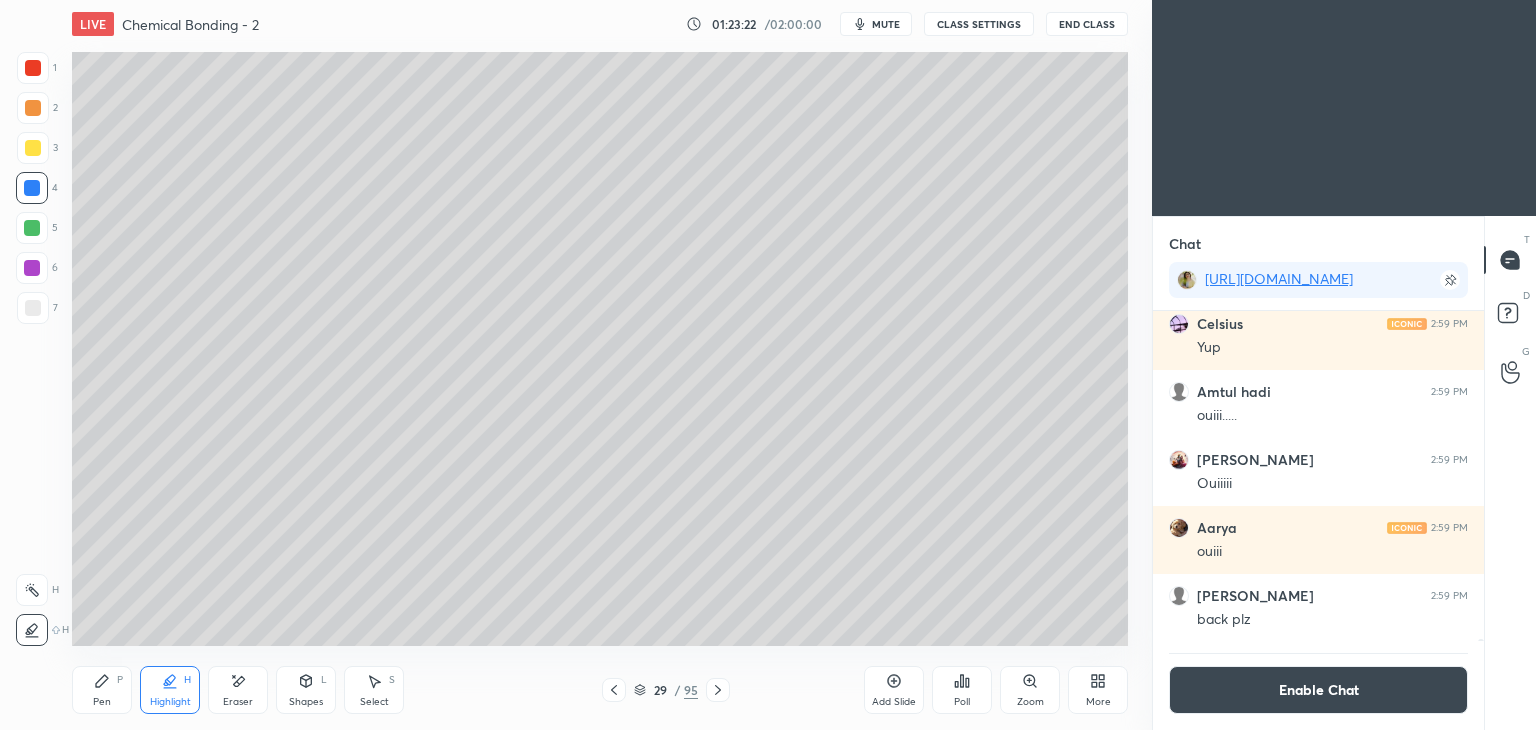 click on "Pen P" at bounding box center (102, 690) 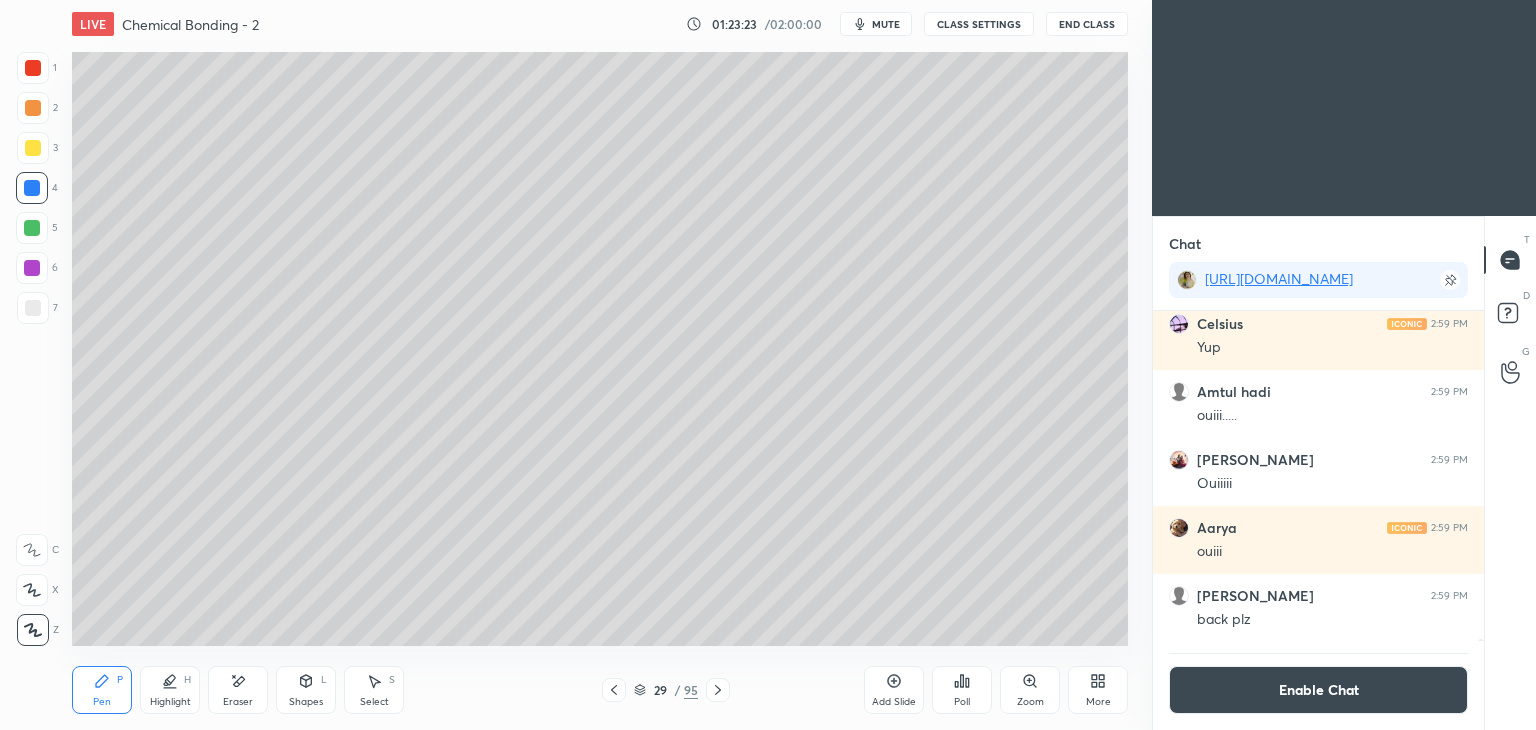 click at bounding box center (33, 148) 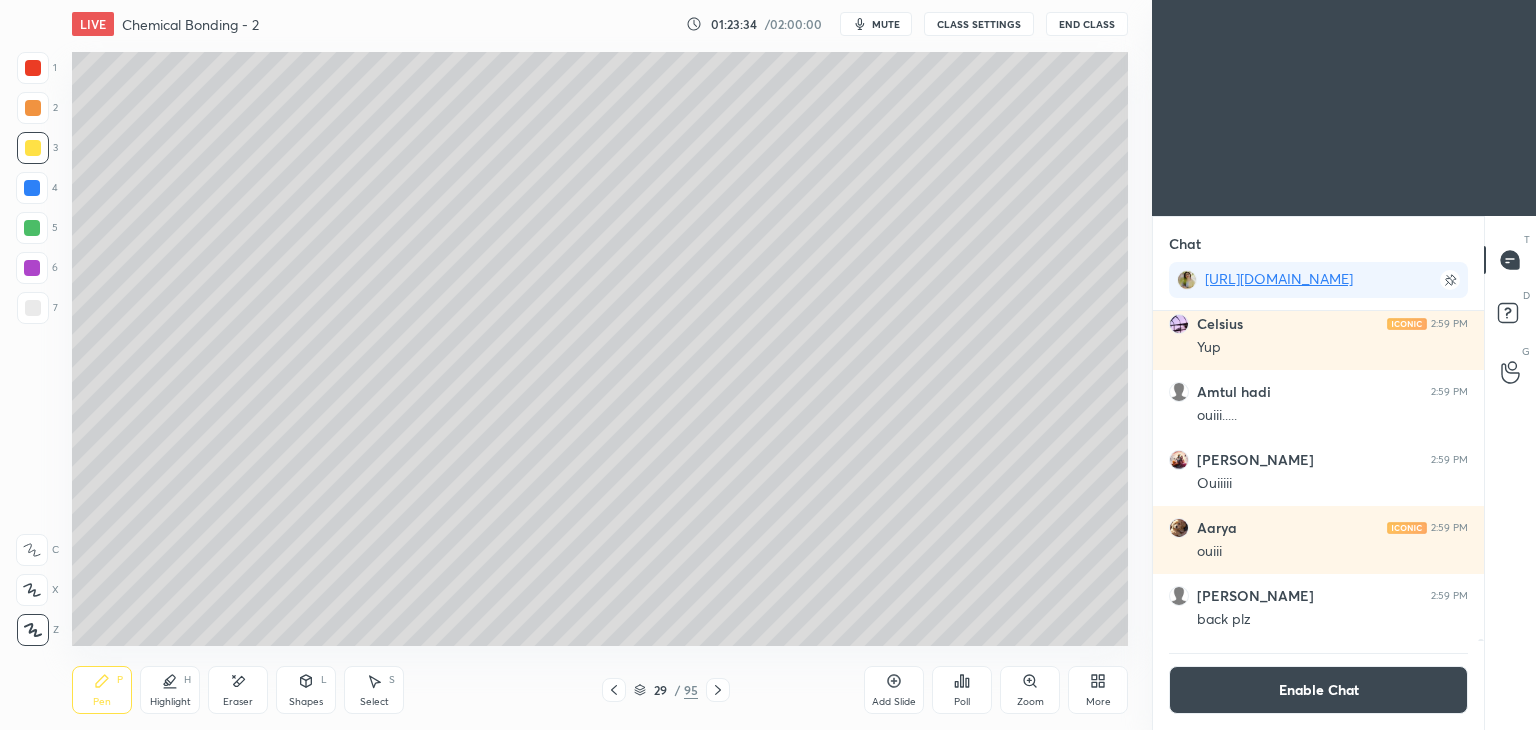 click on "Highlight H" at bounding box center [170, 690] 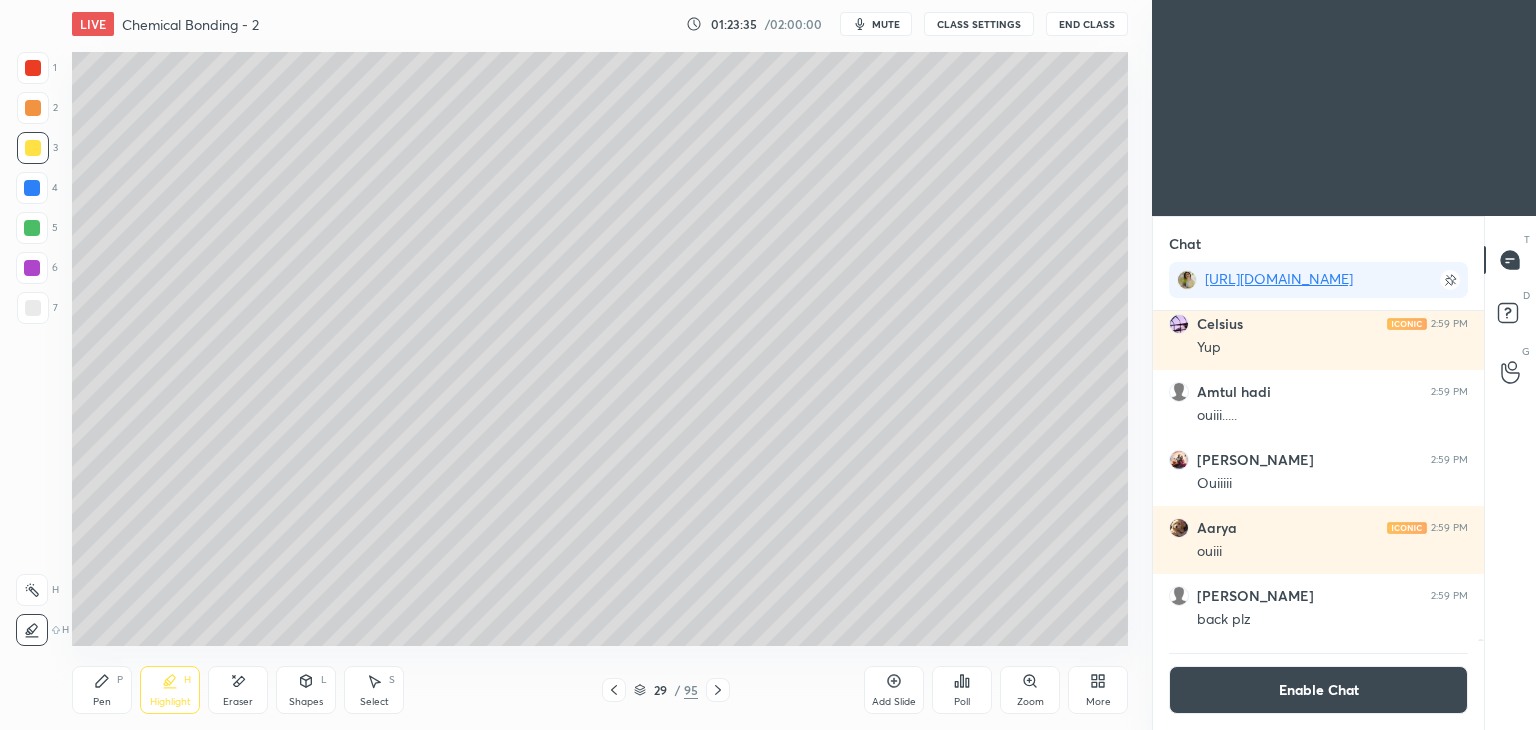 click at bounding box center [32, 188] 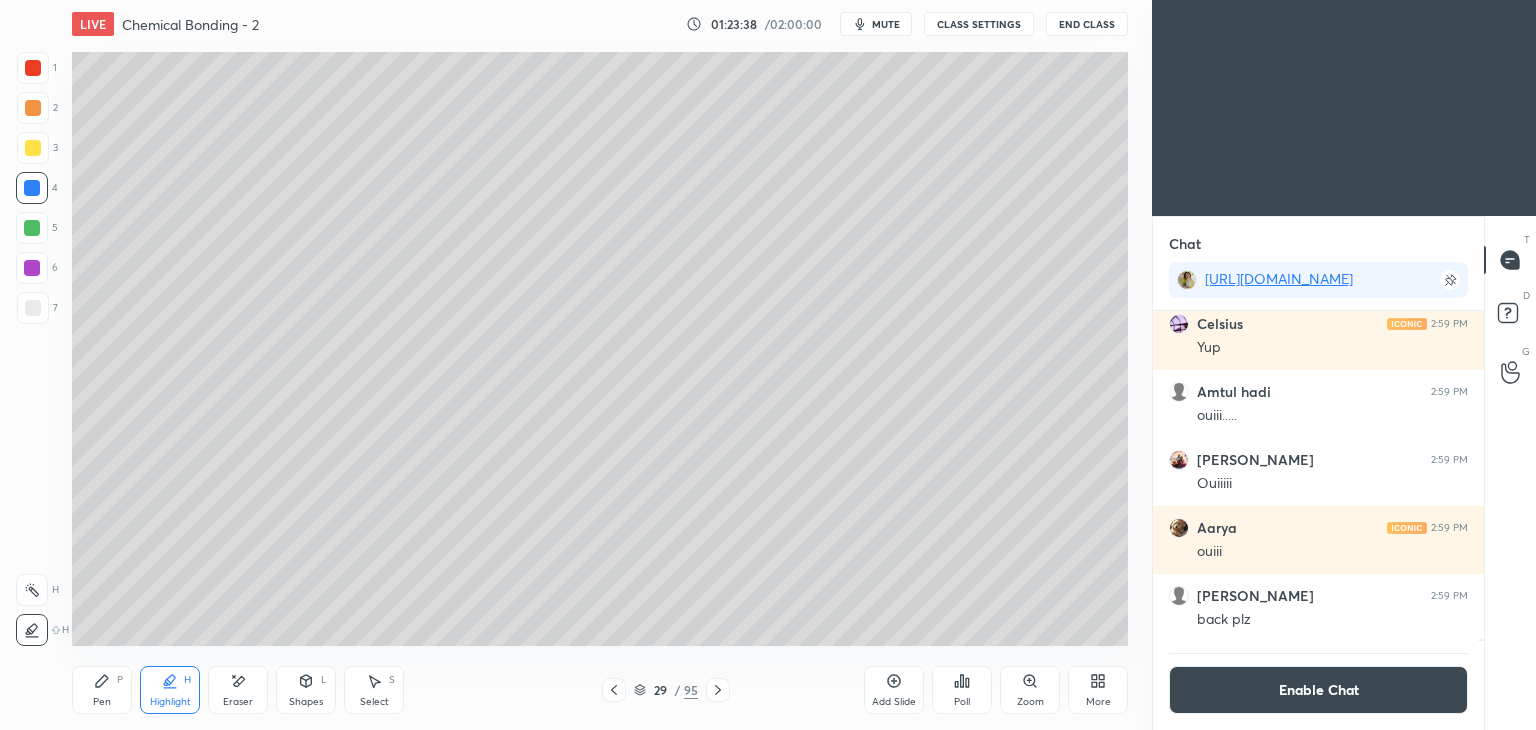 click on "P" at bounding box center [120, 680] 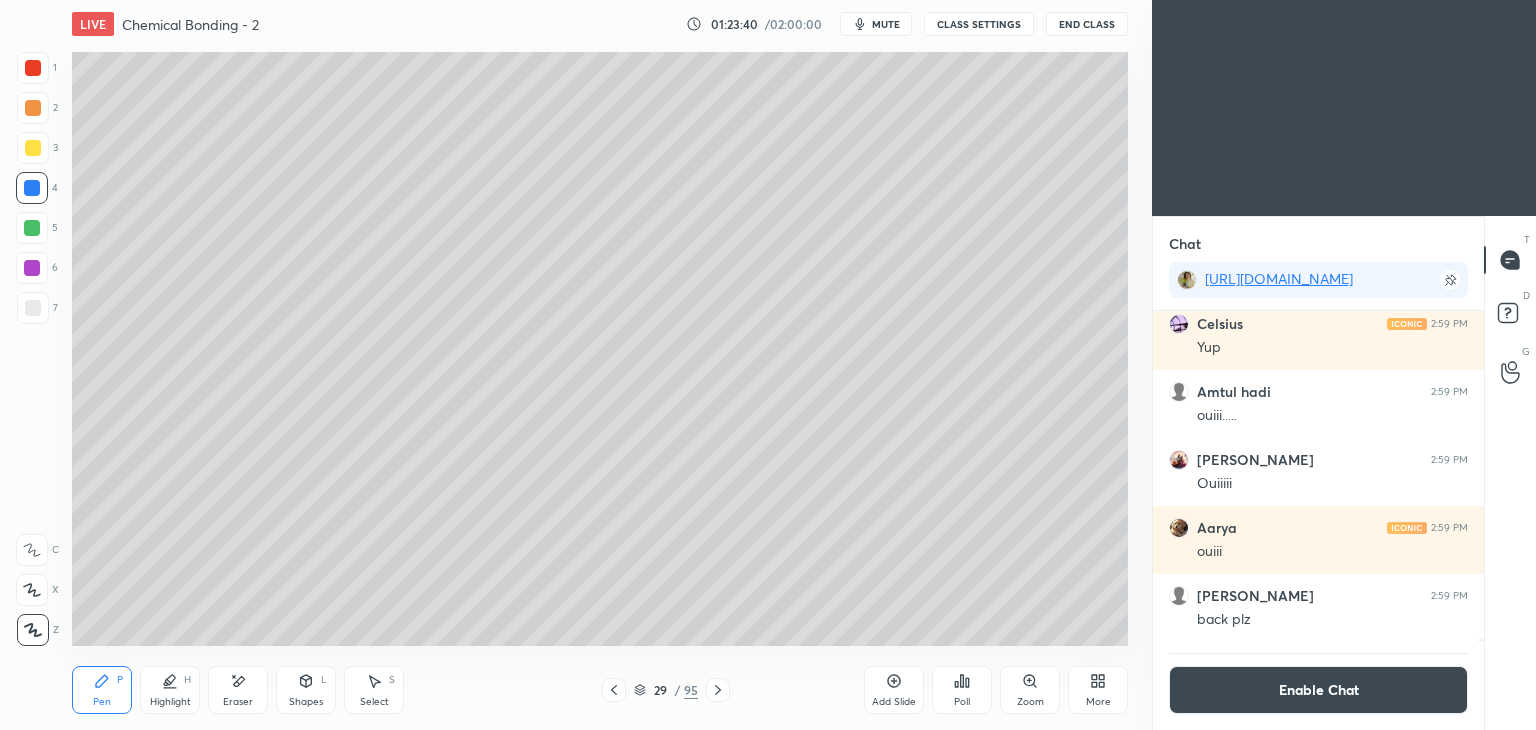 click at bounding box center (33, 148) 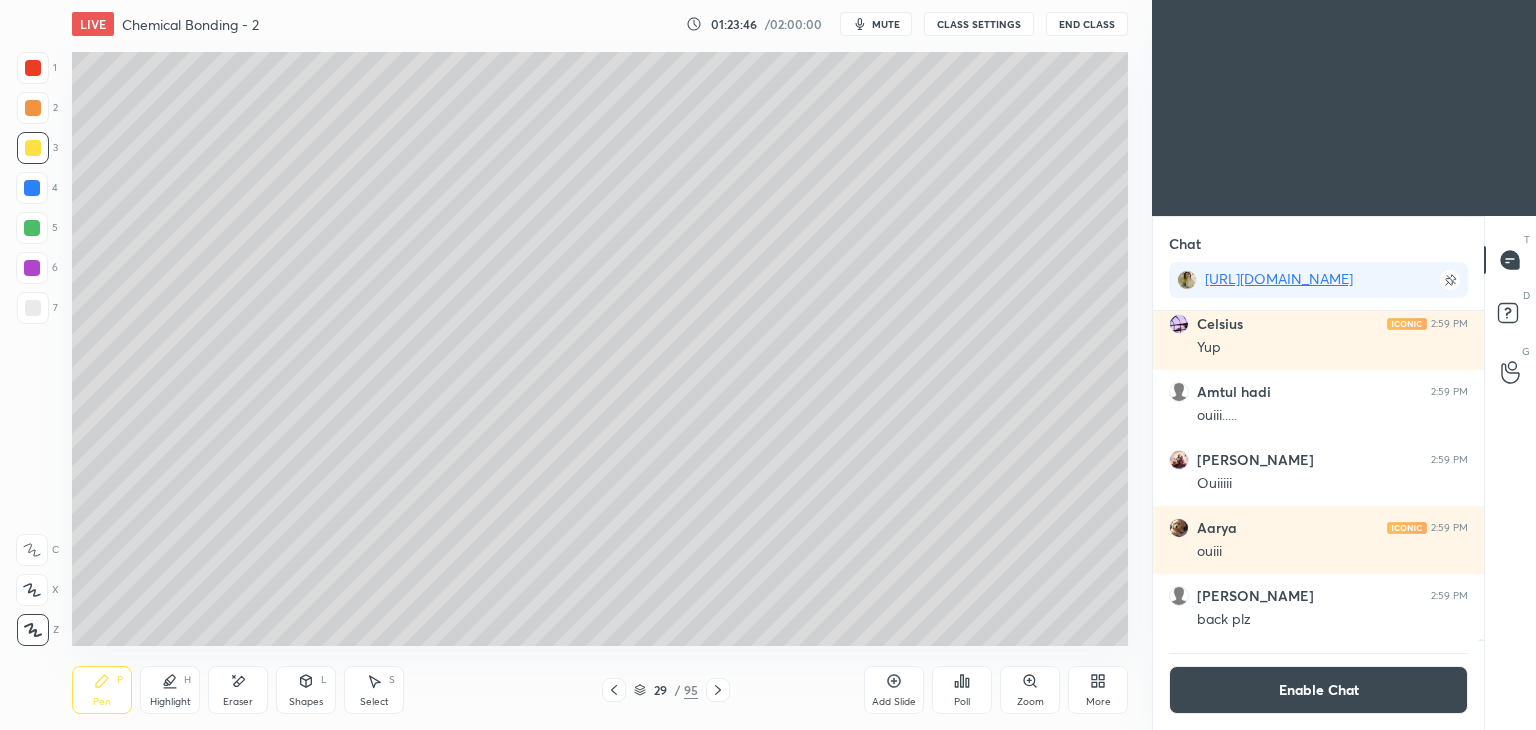 click 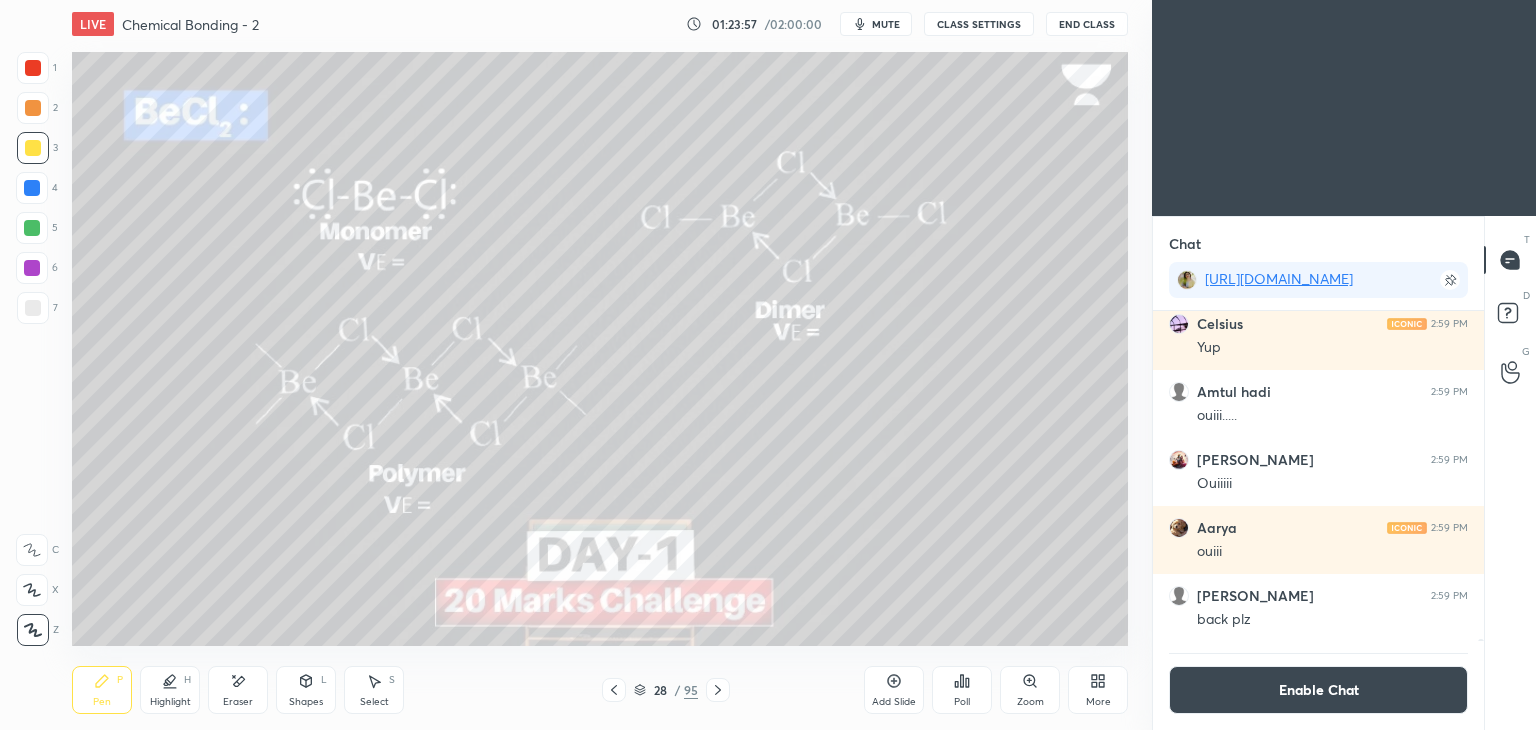 click 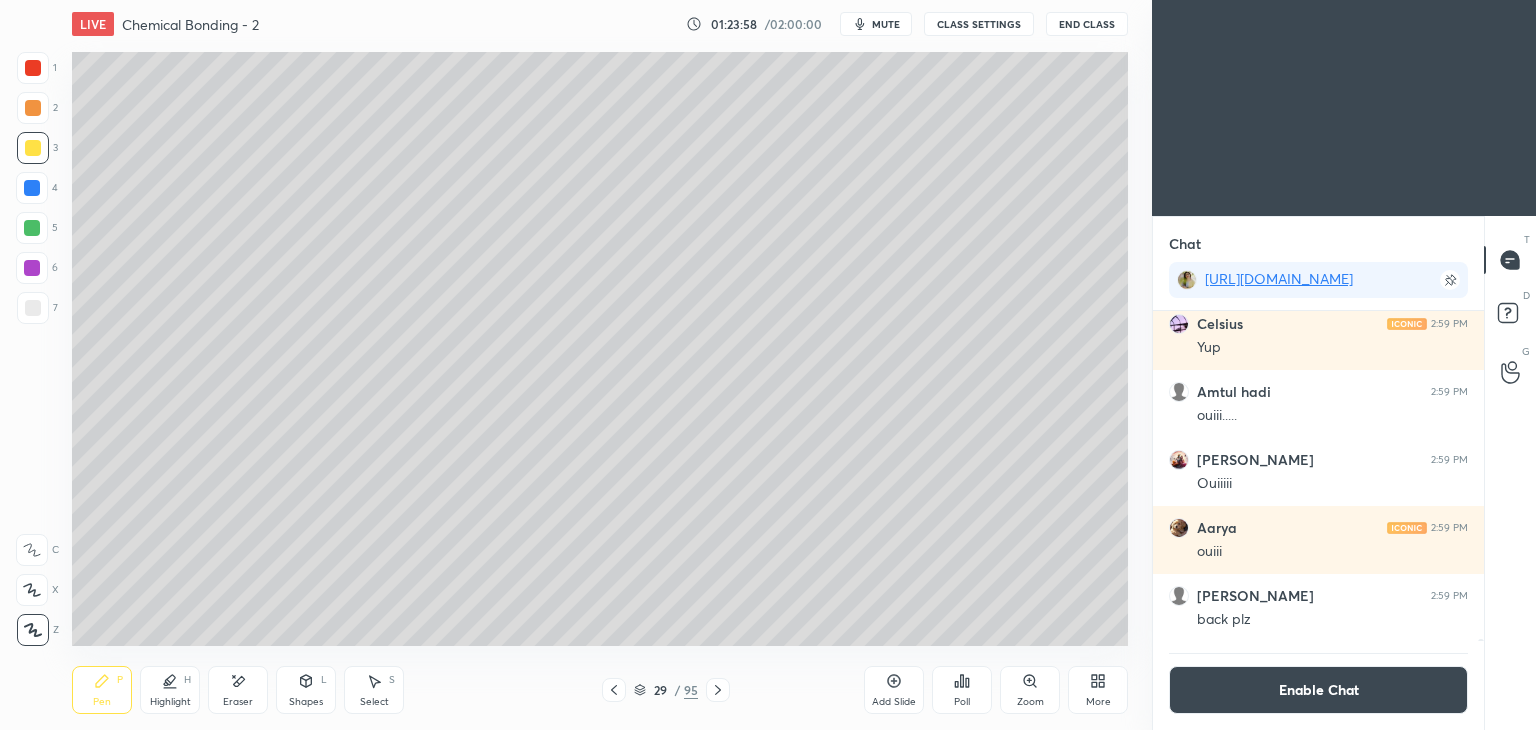 click at bounding box center (33, 308) 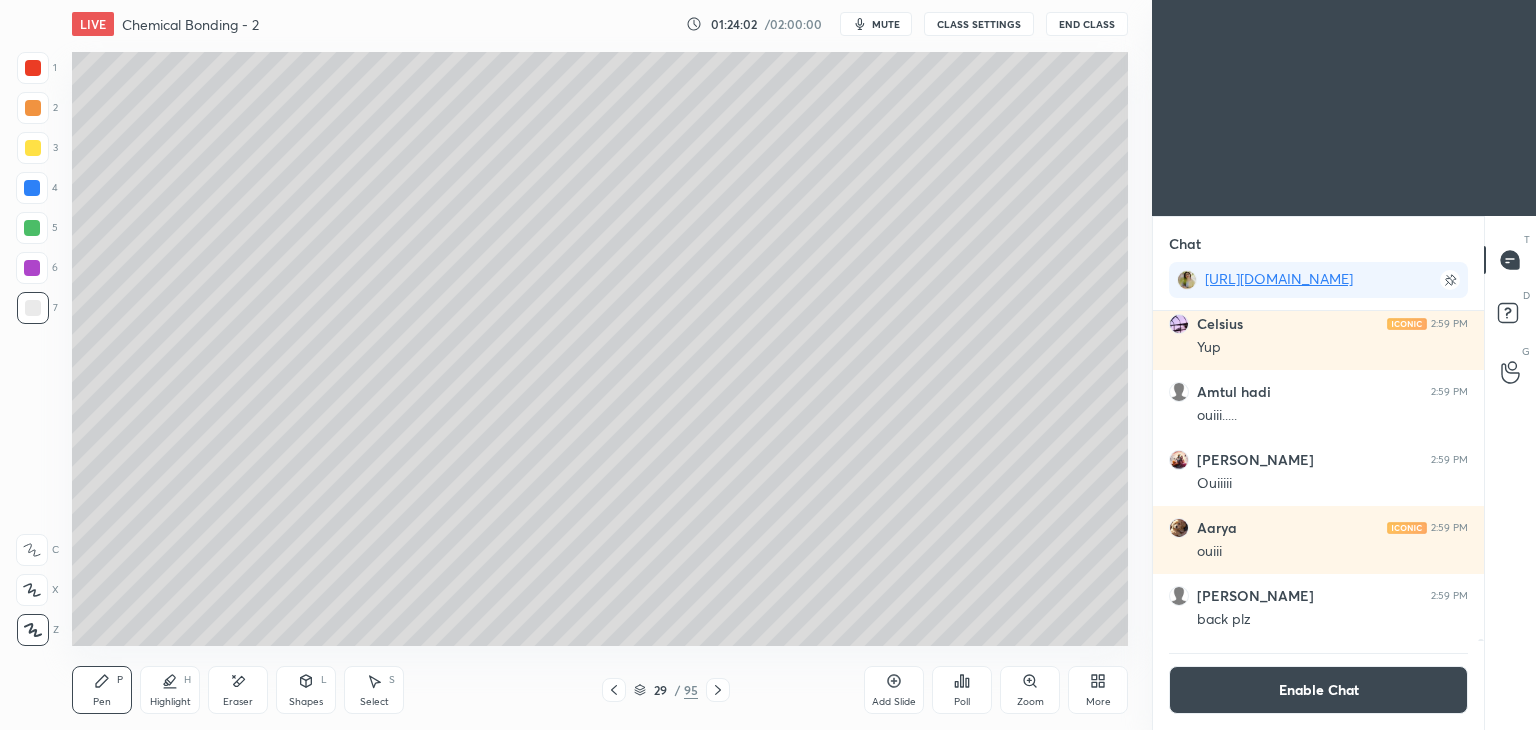 click on "Shapes L" at bounding box center [306, 690] 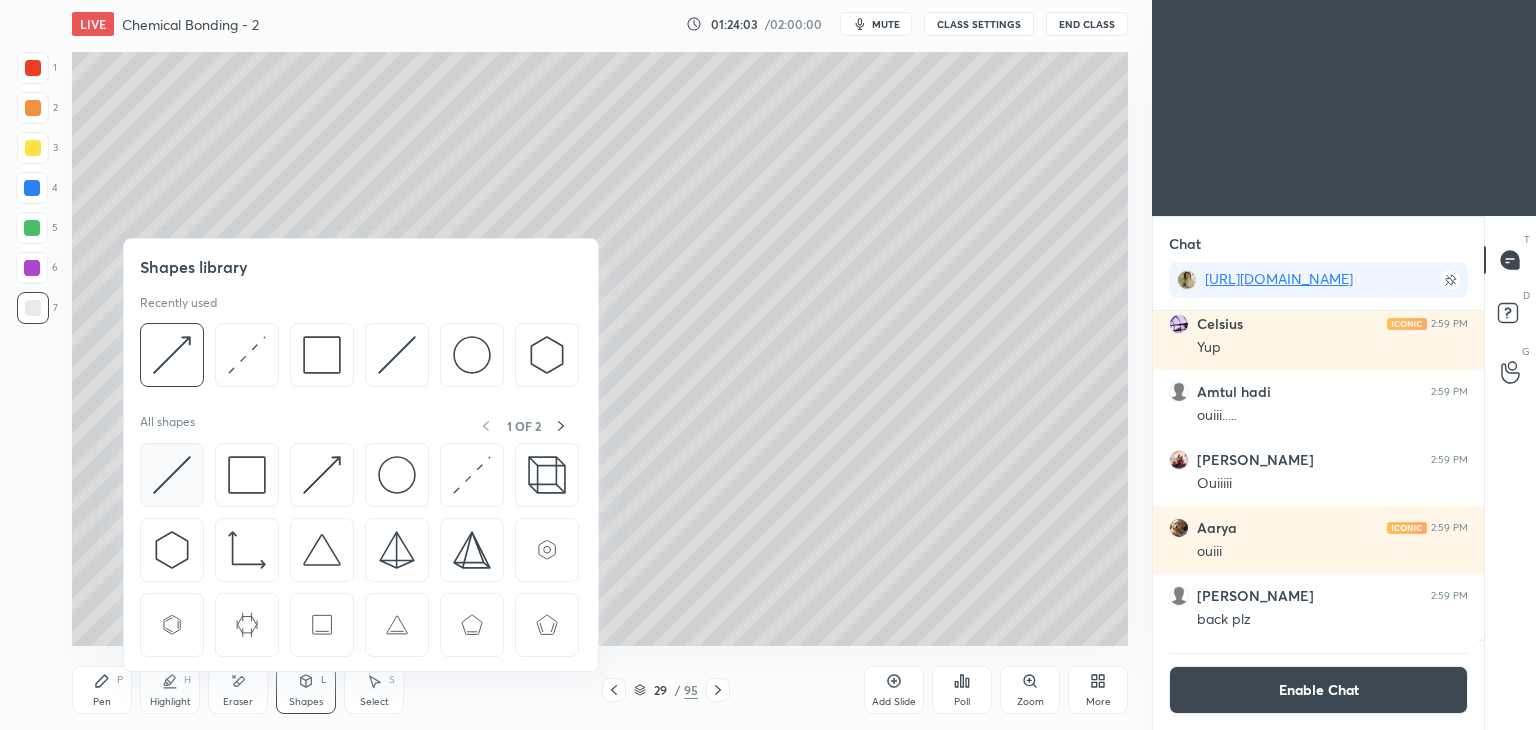 click at bounding box center [172, 475] 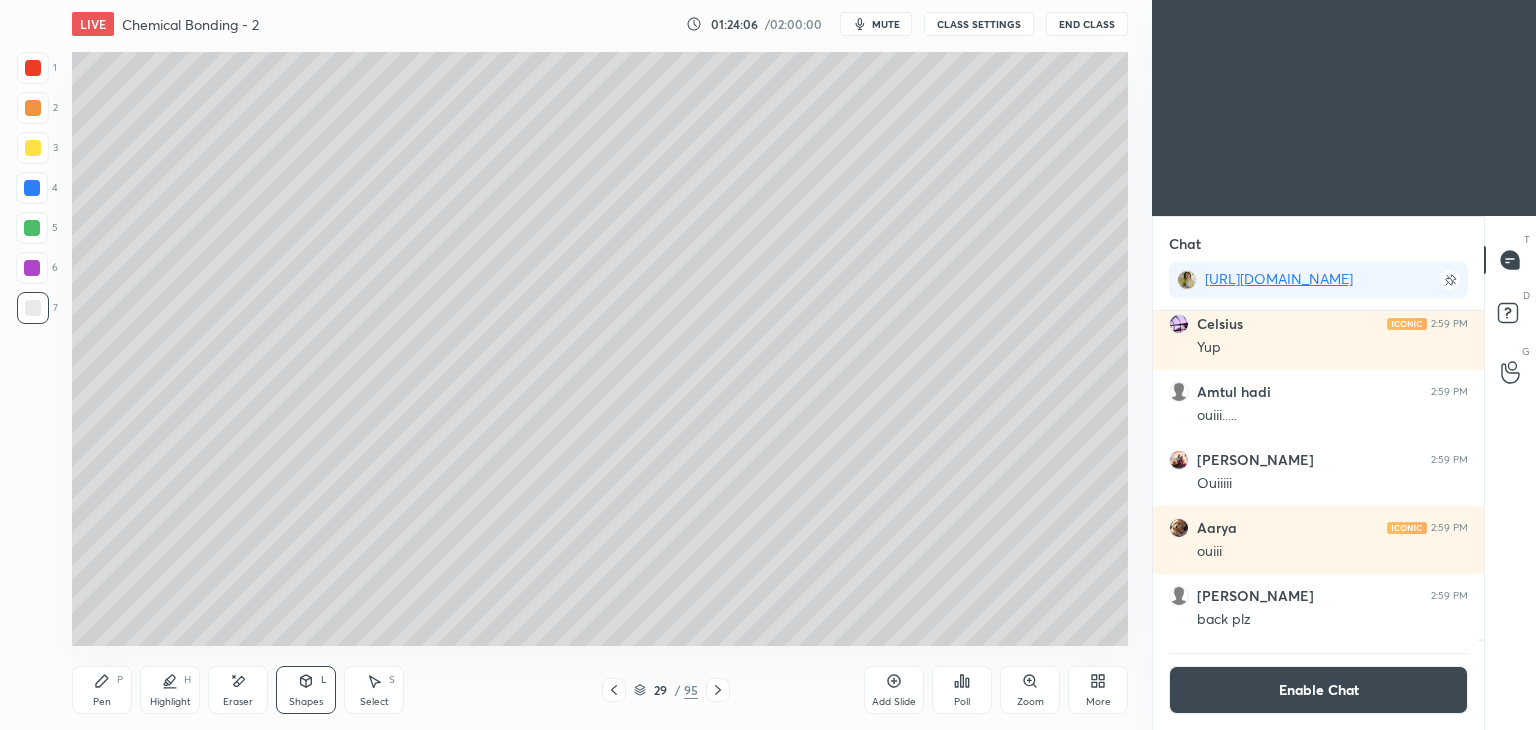click on "Pen P" at bounding box center [102, 690] 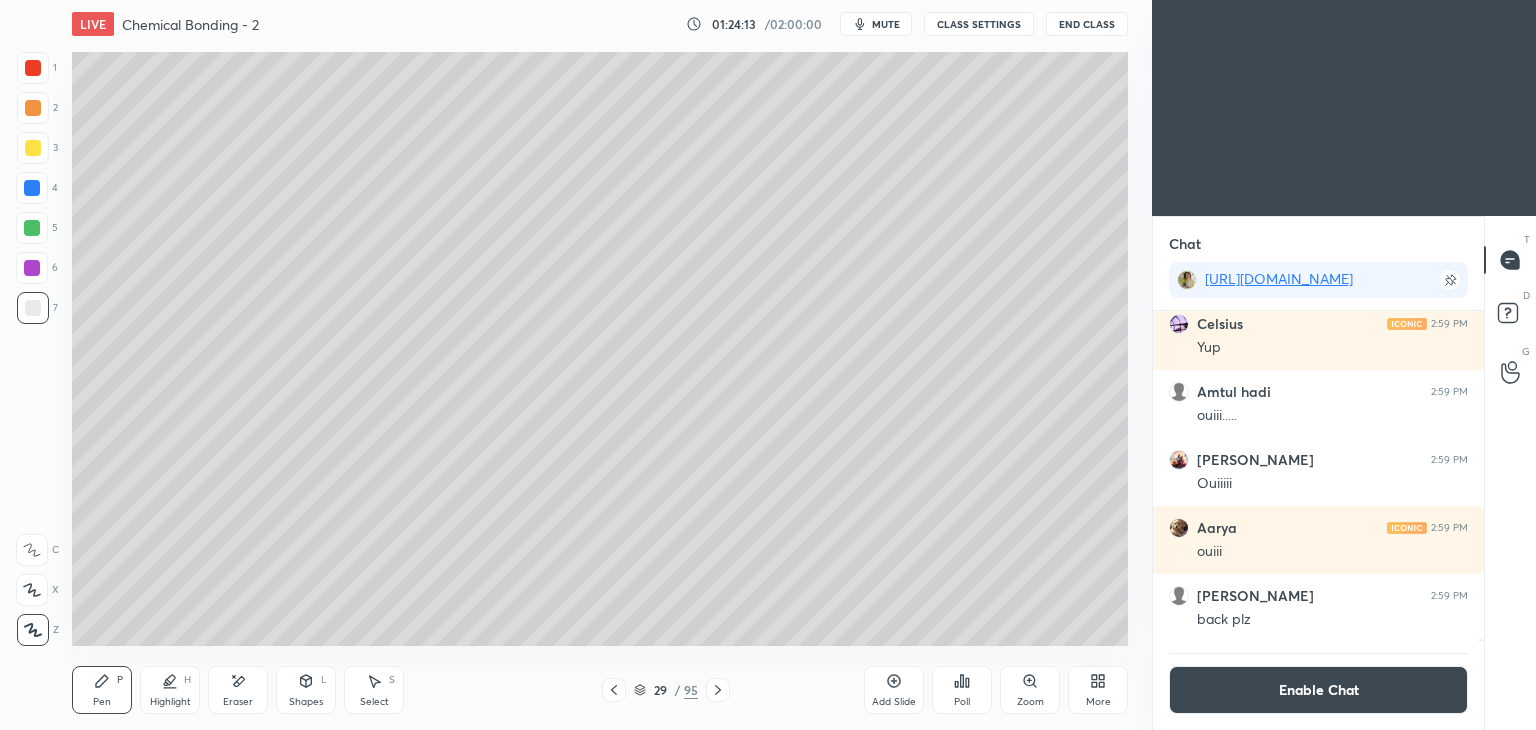 click on "Shapes L" at bounding box center [306, 690] 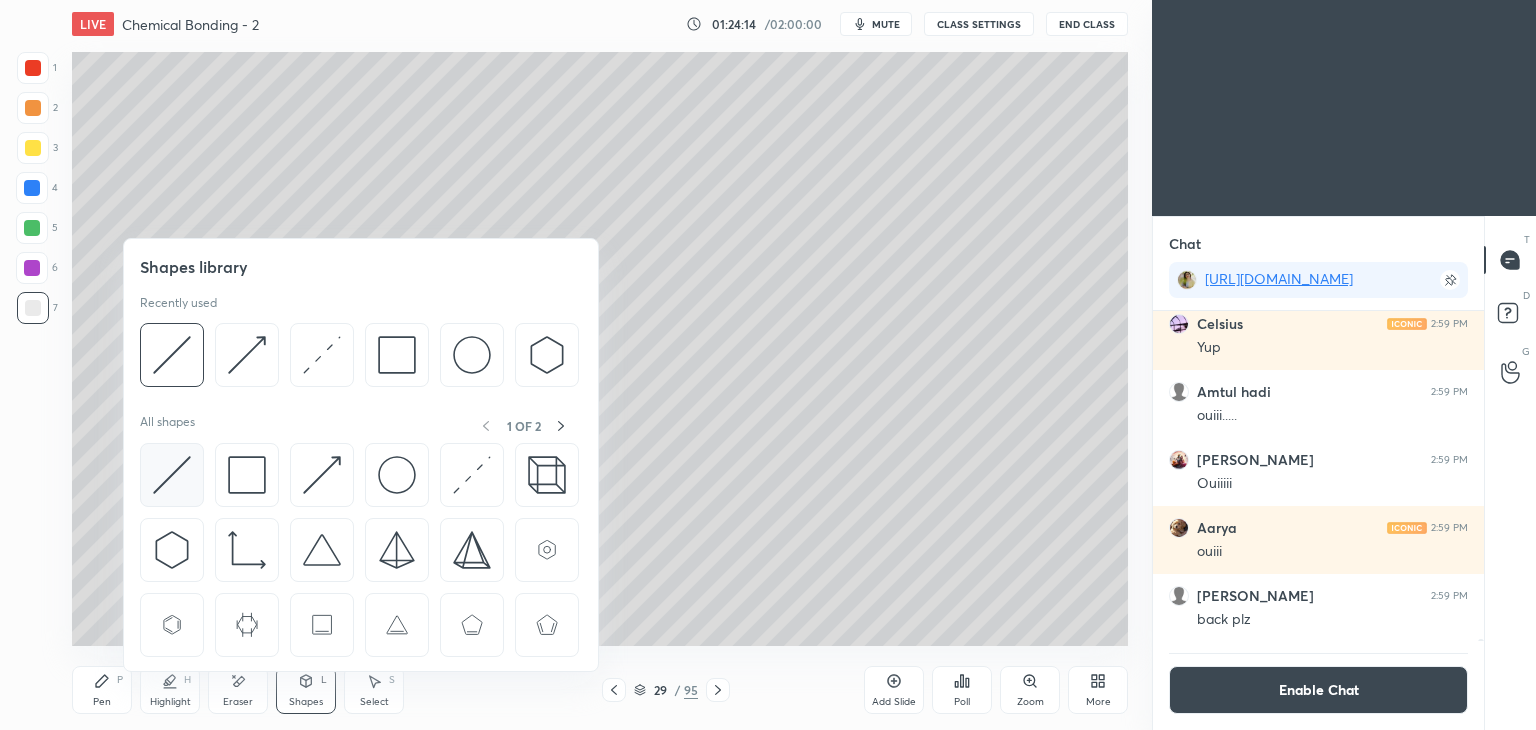 click at bounding box center [172, 475] 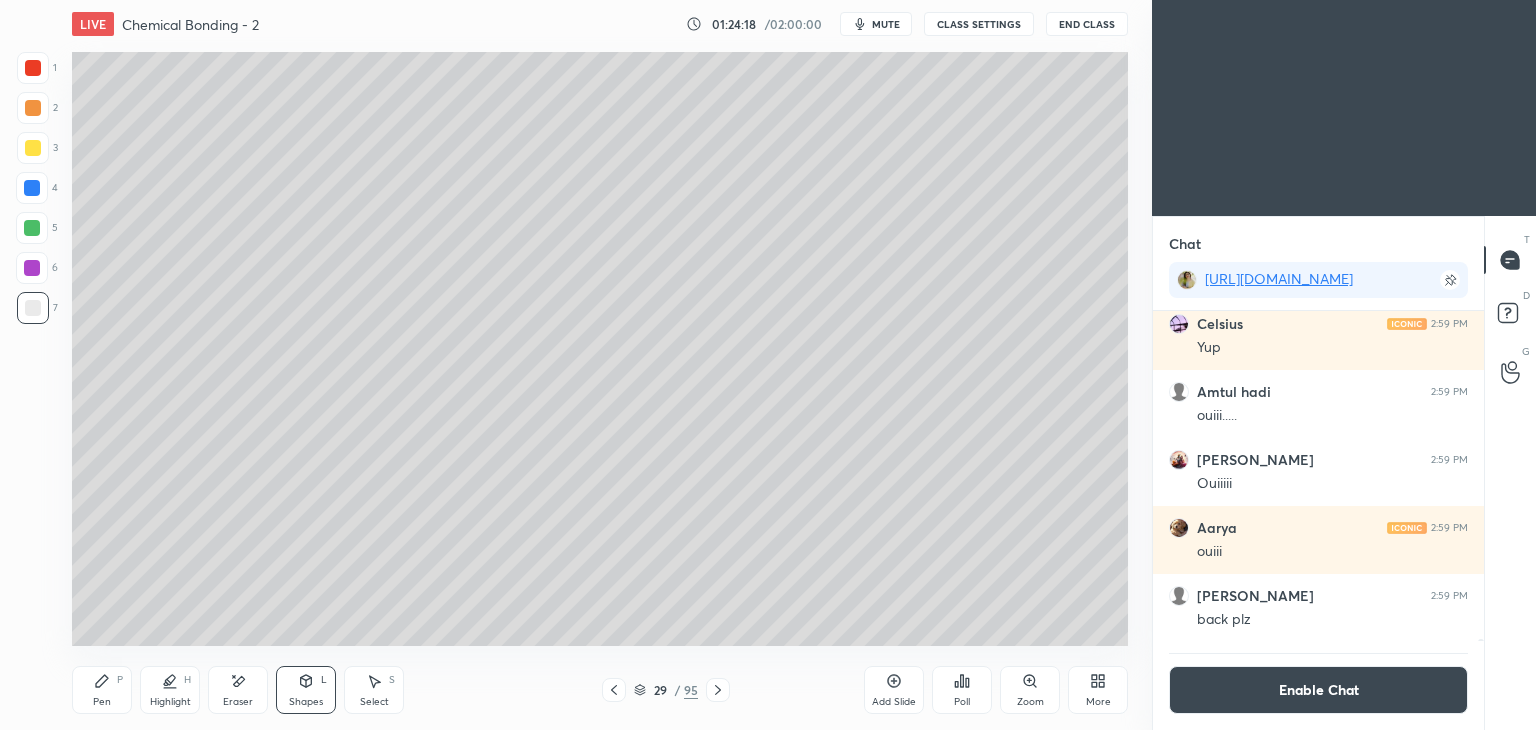 click 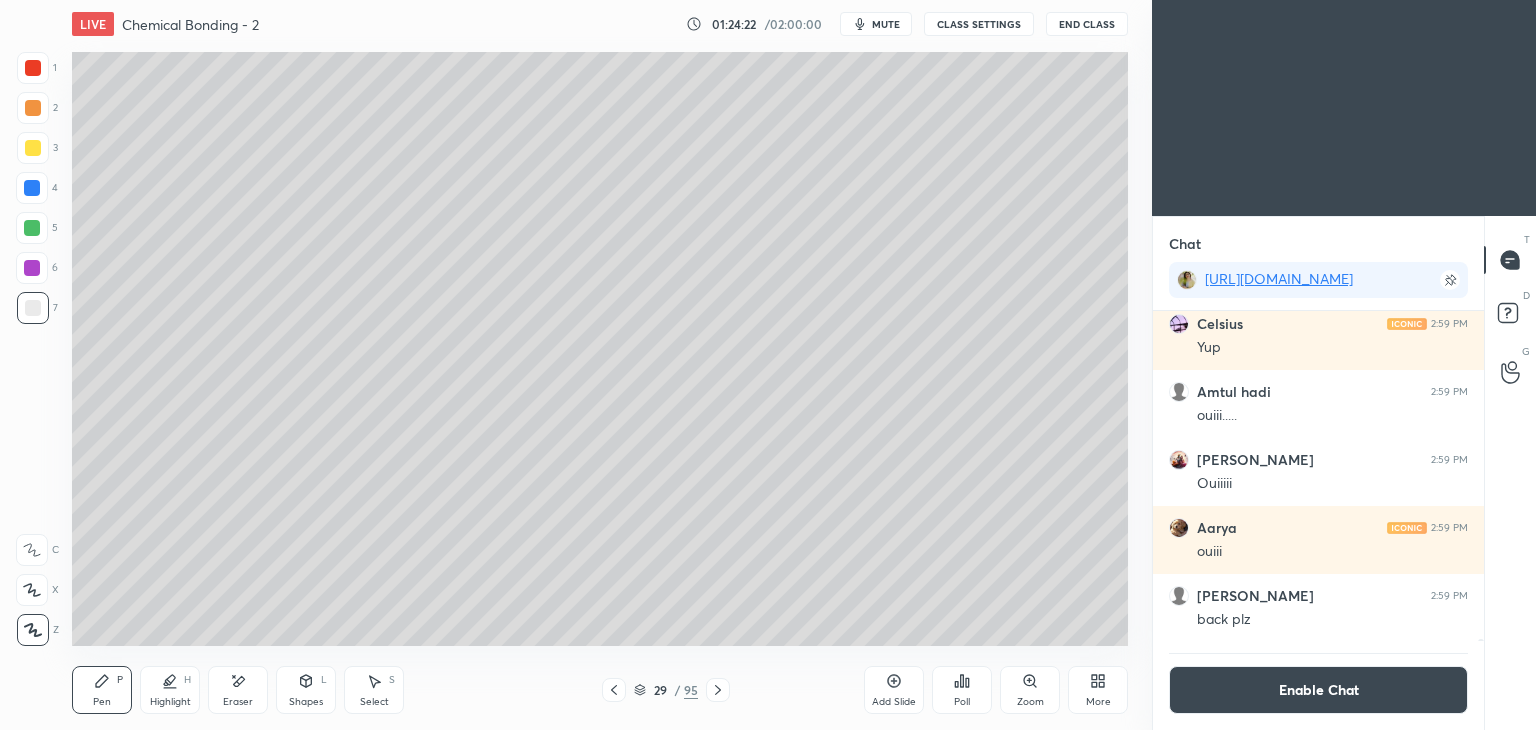 click at bounding box center (32, 188) 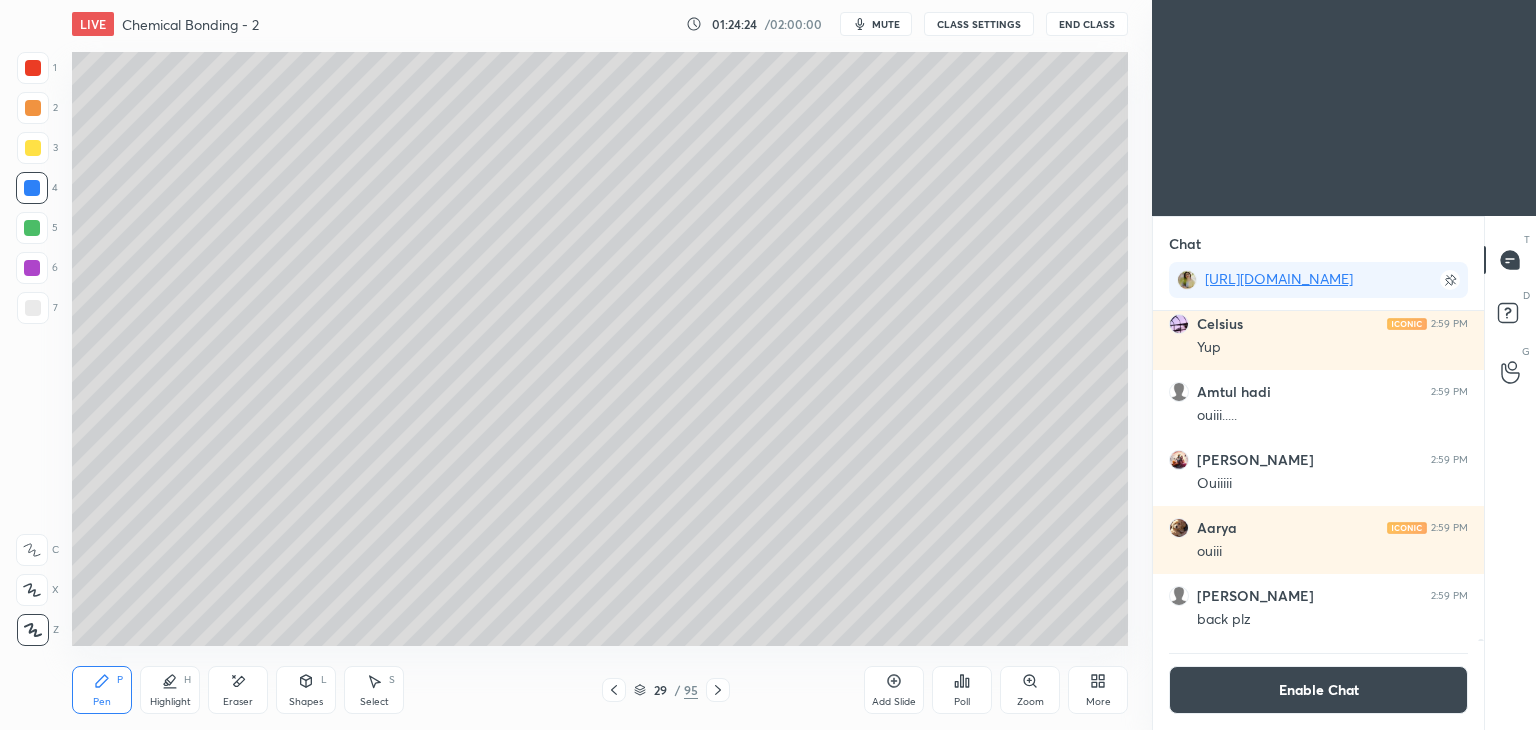 click at bounding box center (33, 148) 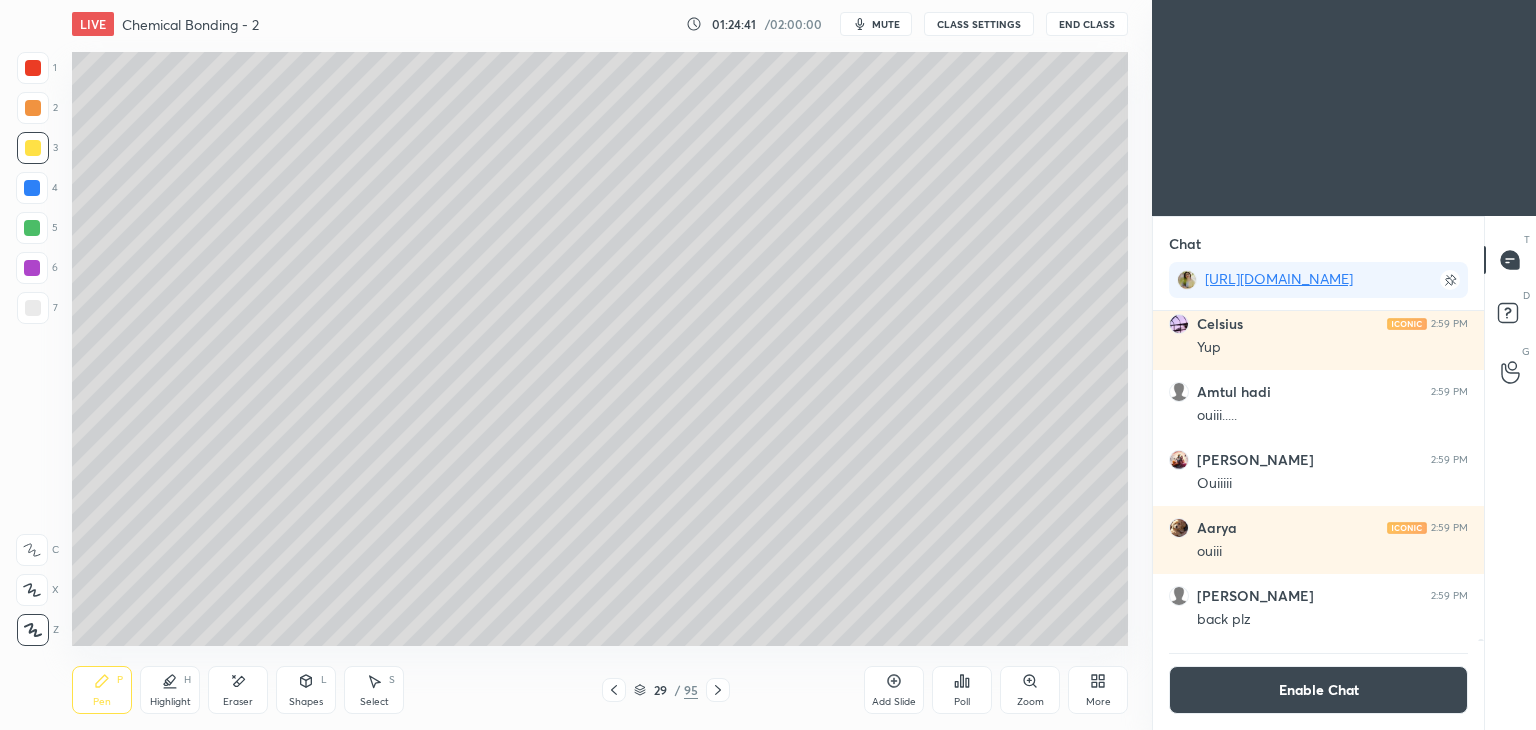 click 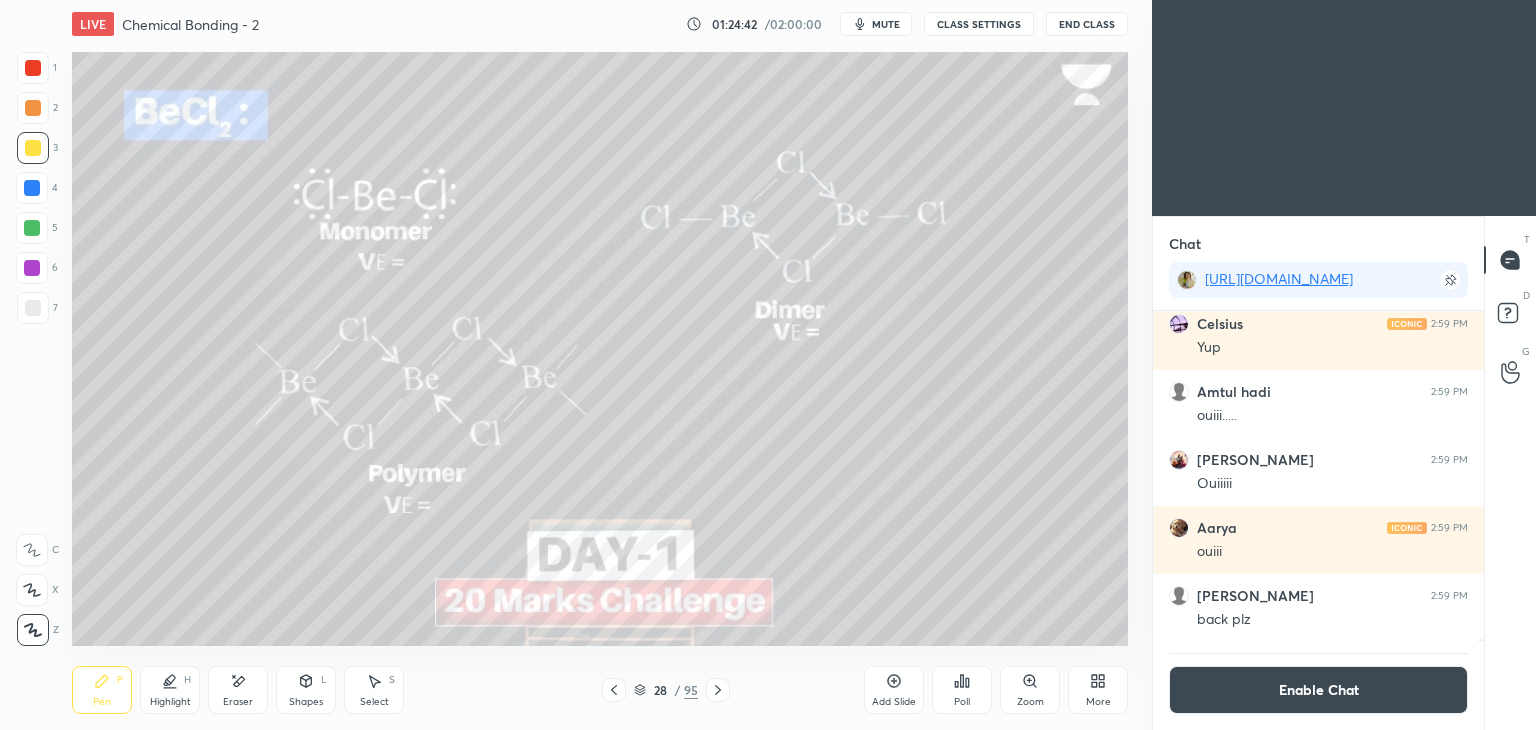 click on "Shapes" at bounding box center [306, 702] 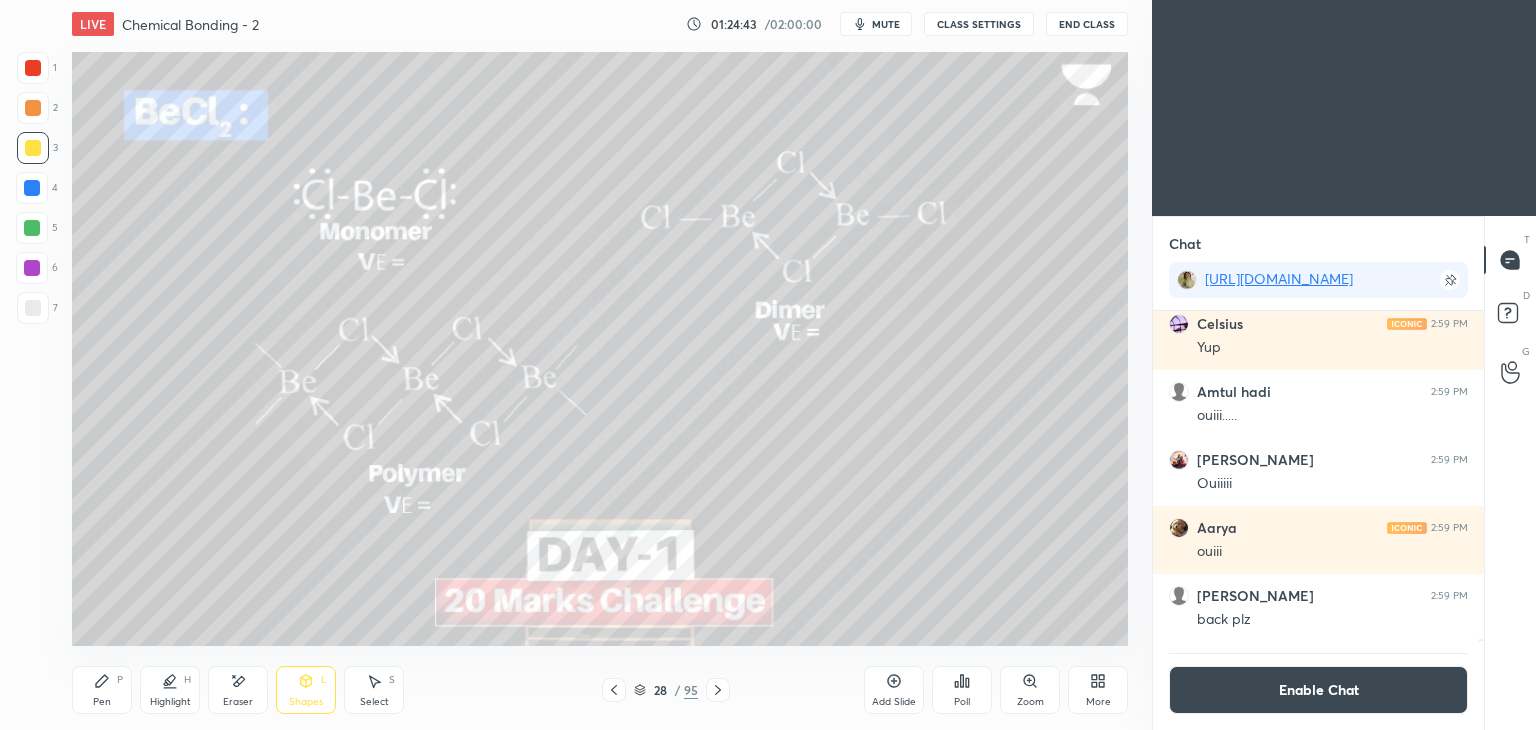 click on "Highlight H" at bounding box center (170, 690) 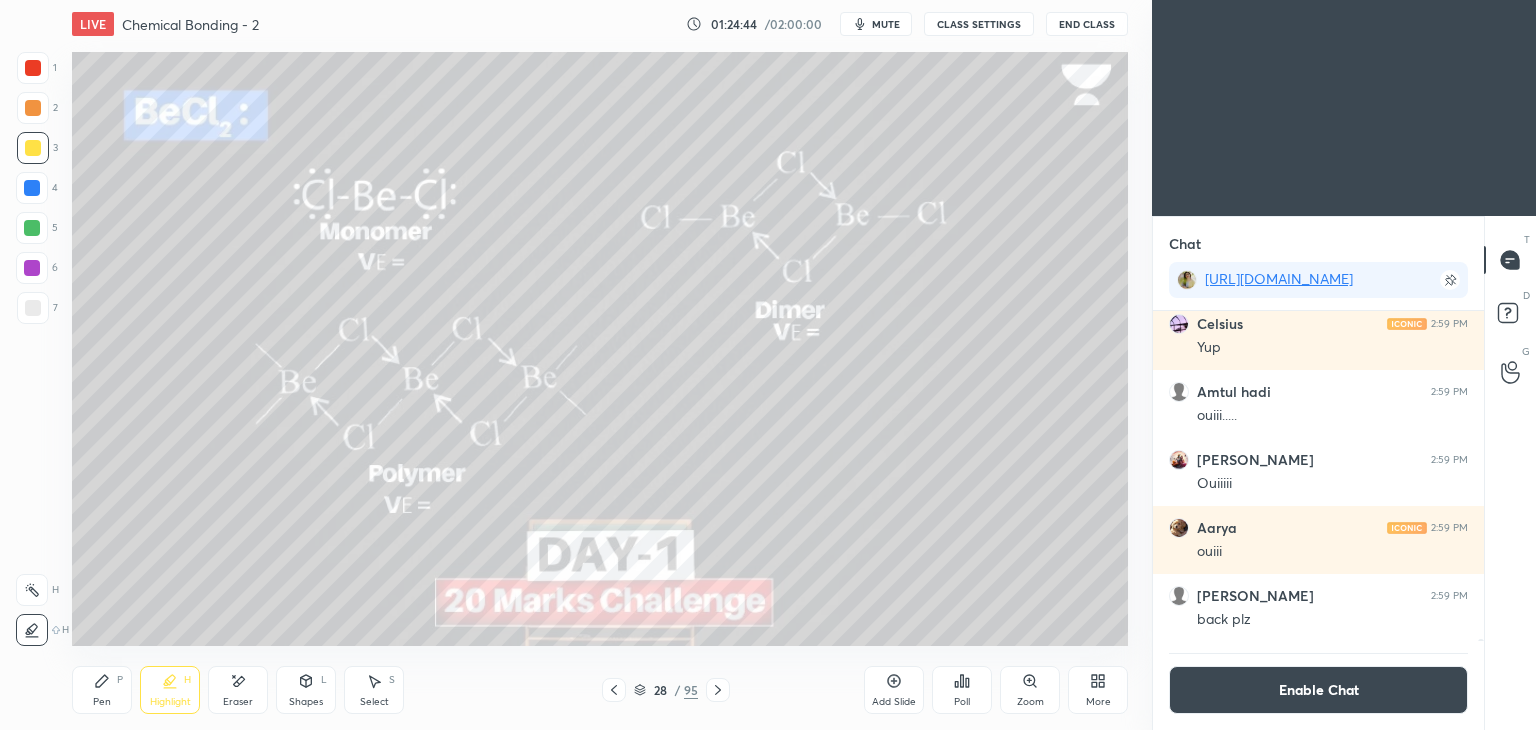 click at bounding box center [32, 590] 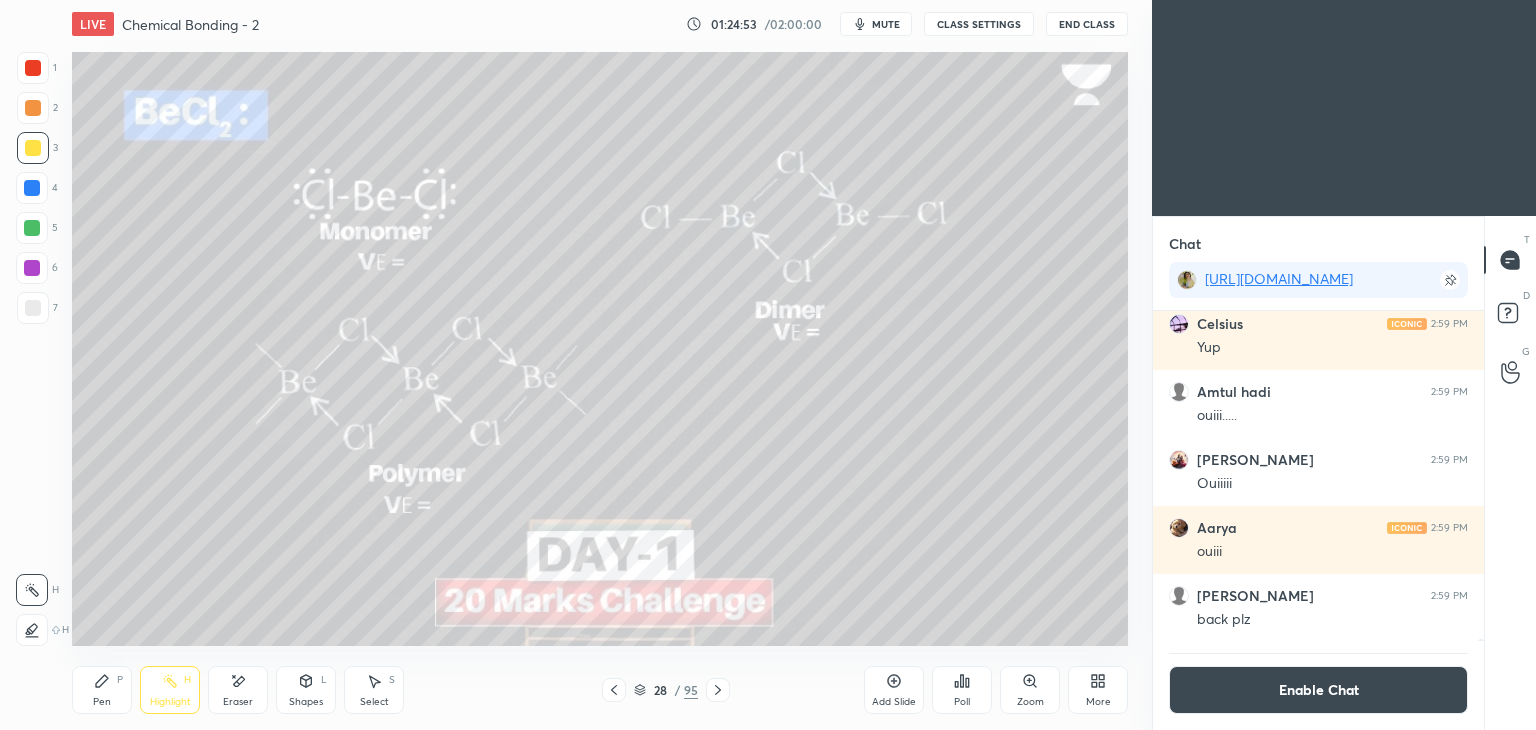 click 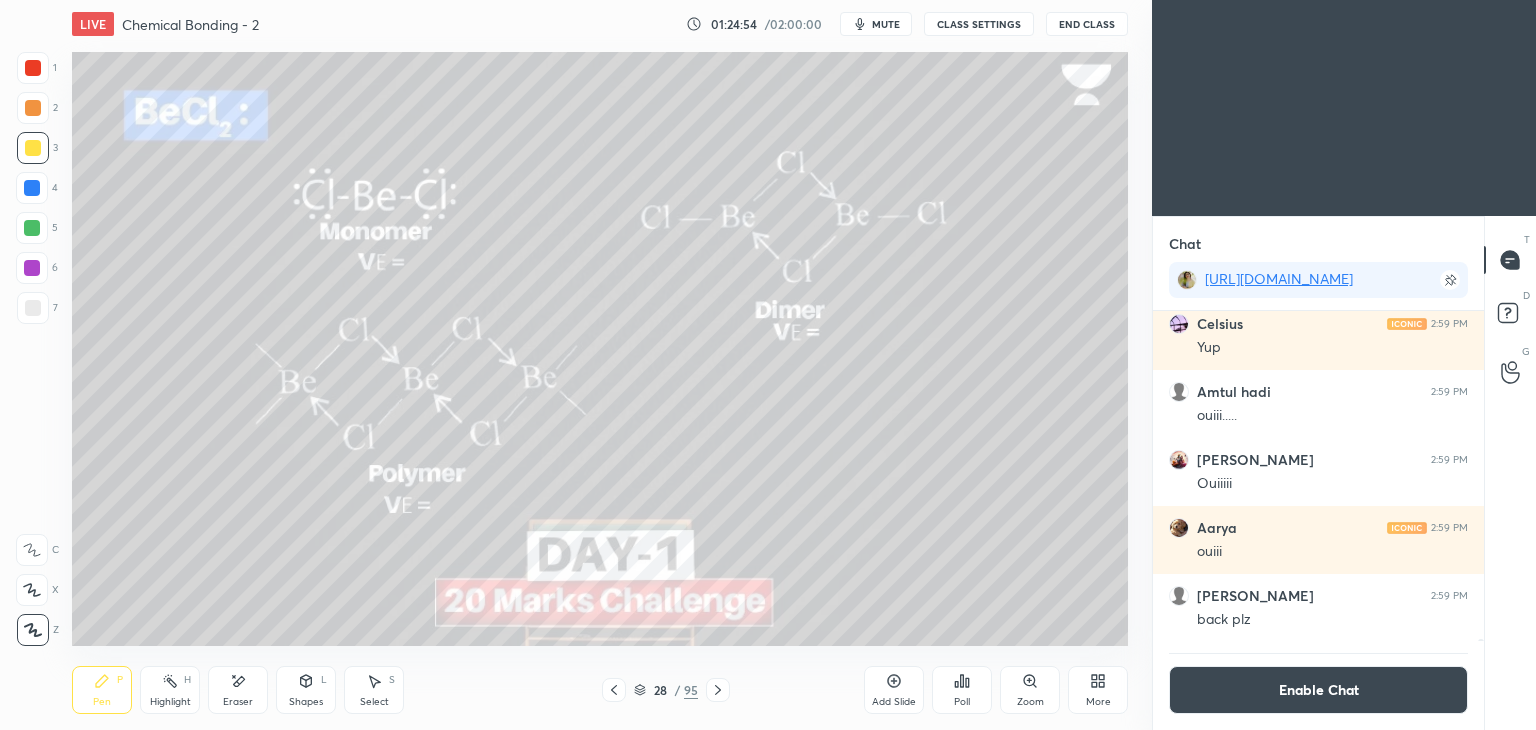 click at bounding box center (32, 188) 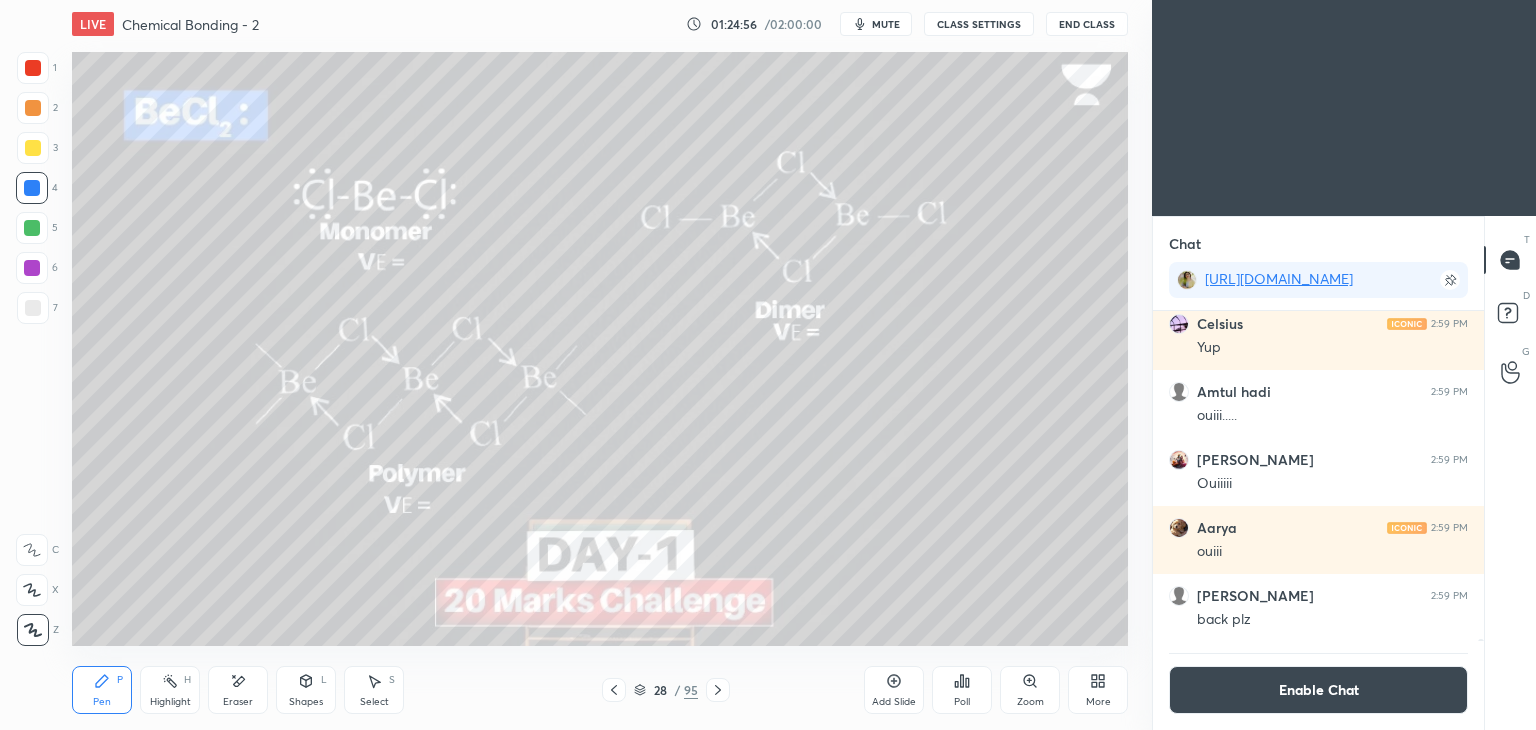 click on "Highlight H" at bounding box center (170, 690) 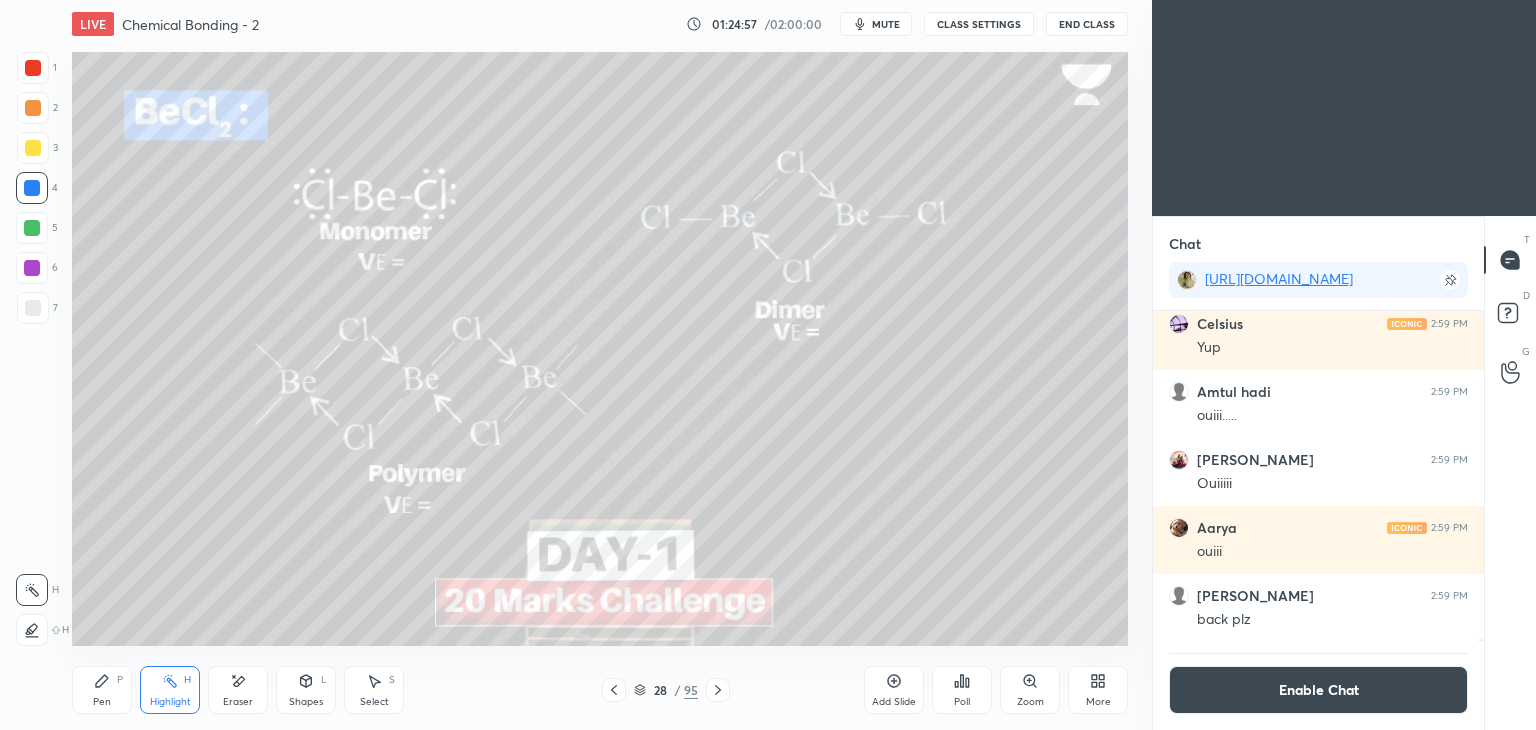 click 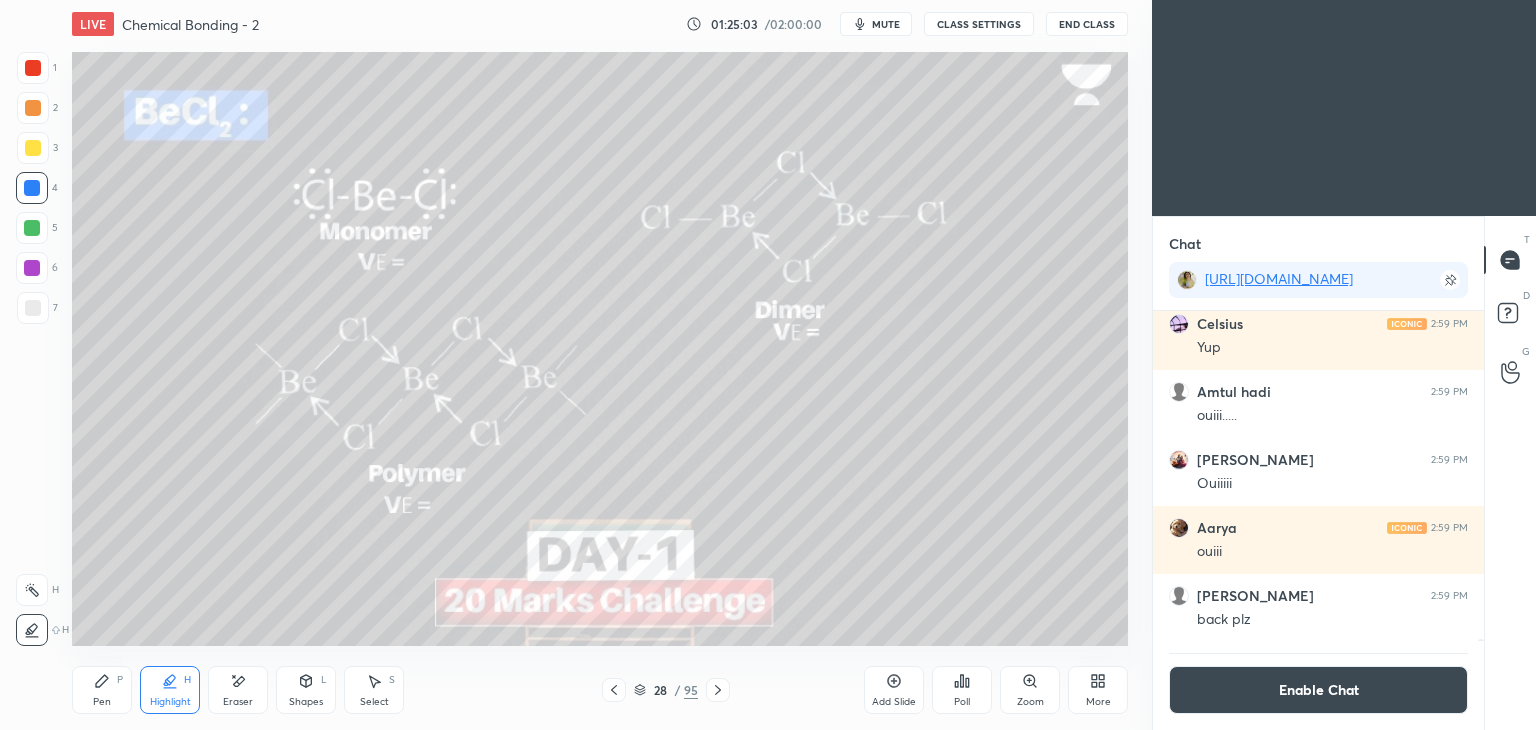 click 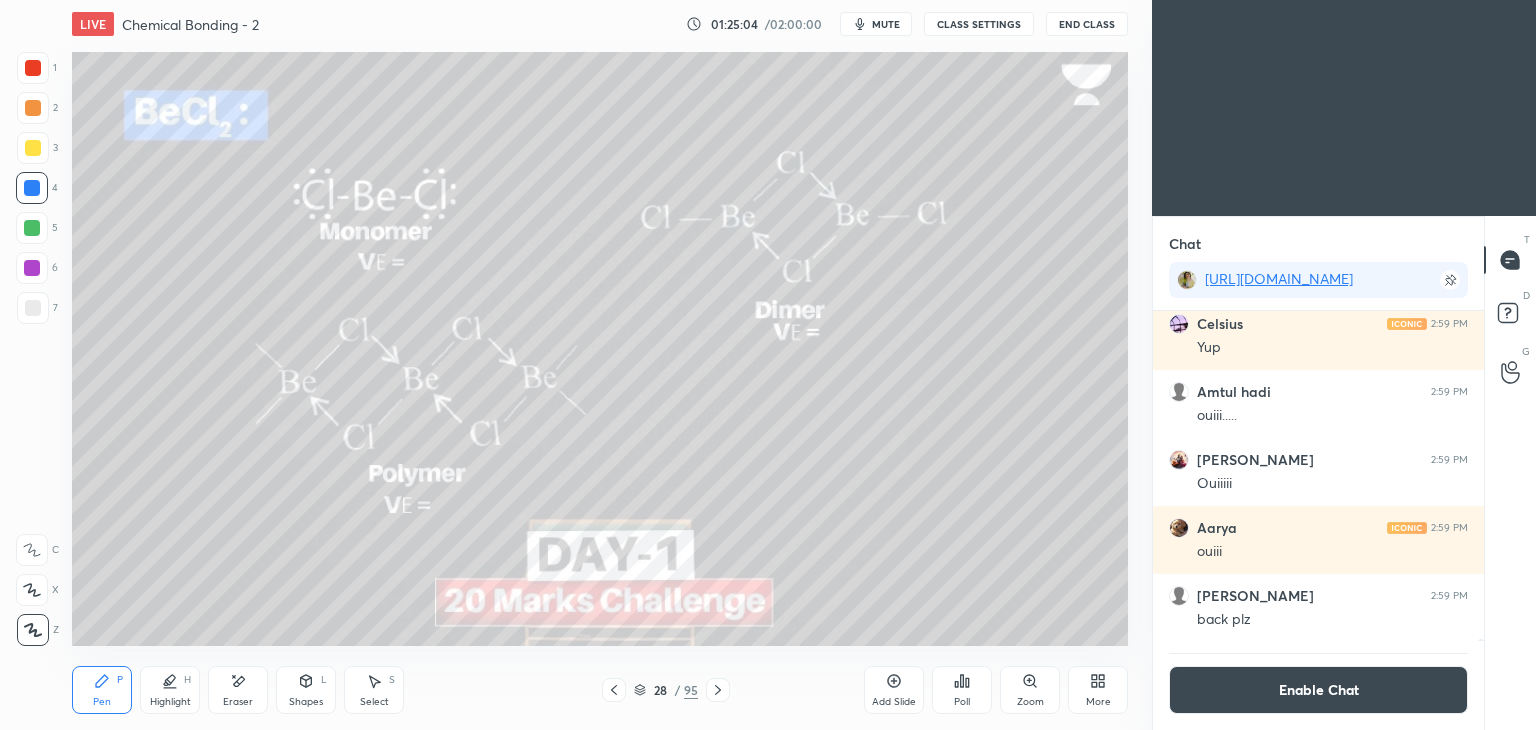 click at bounding box center [32, 228] 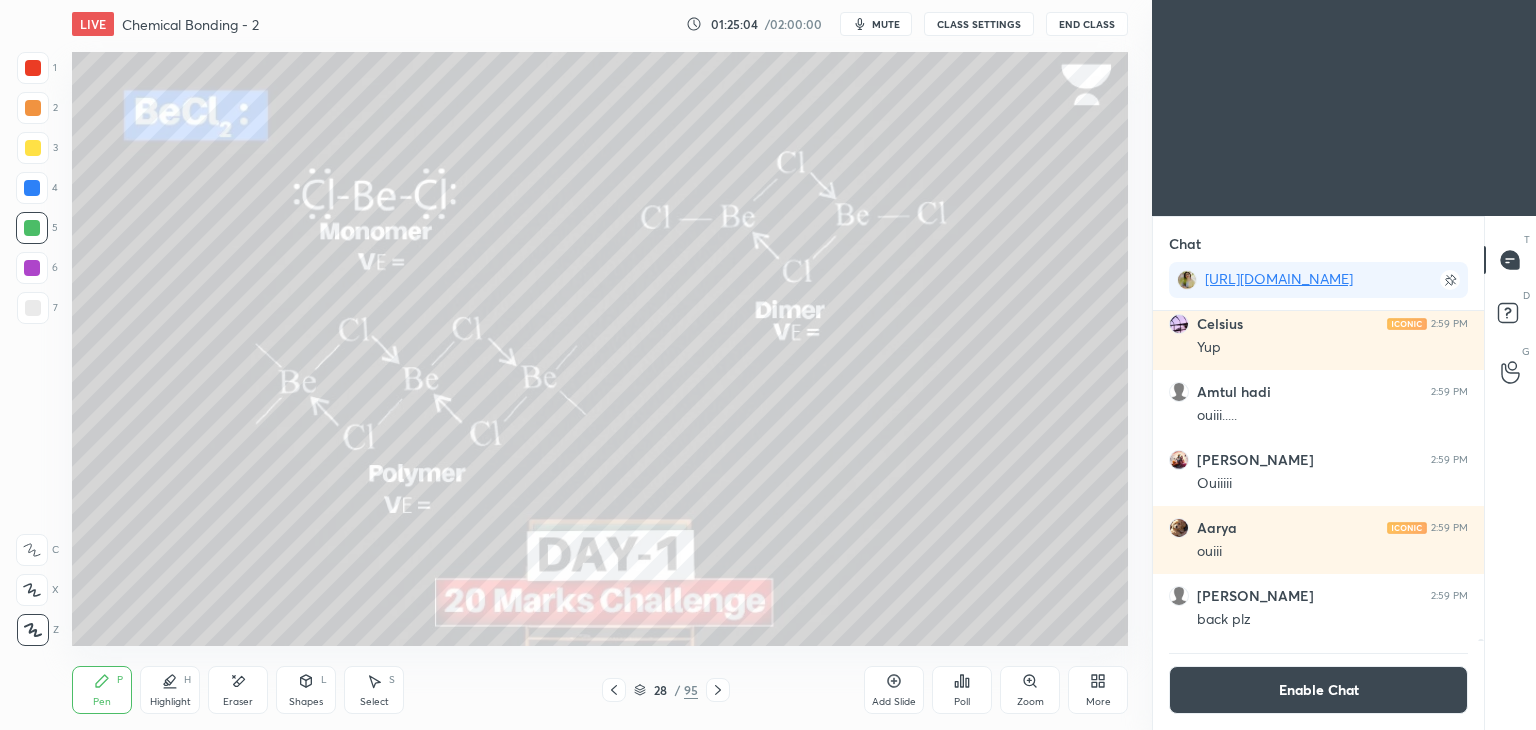 click at bounding box center [33, 148] 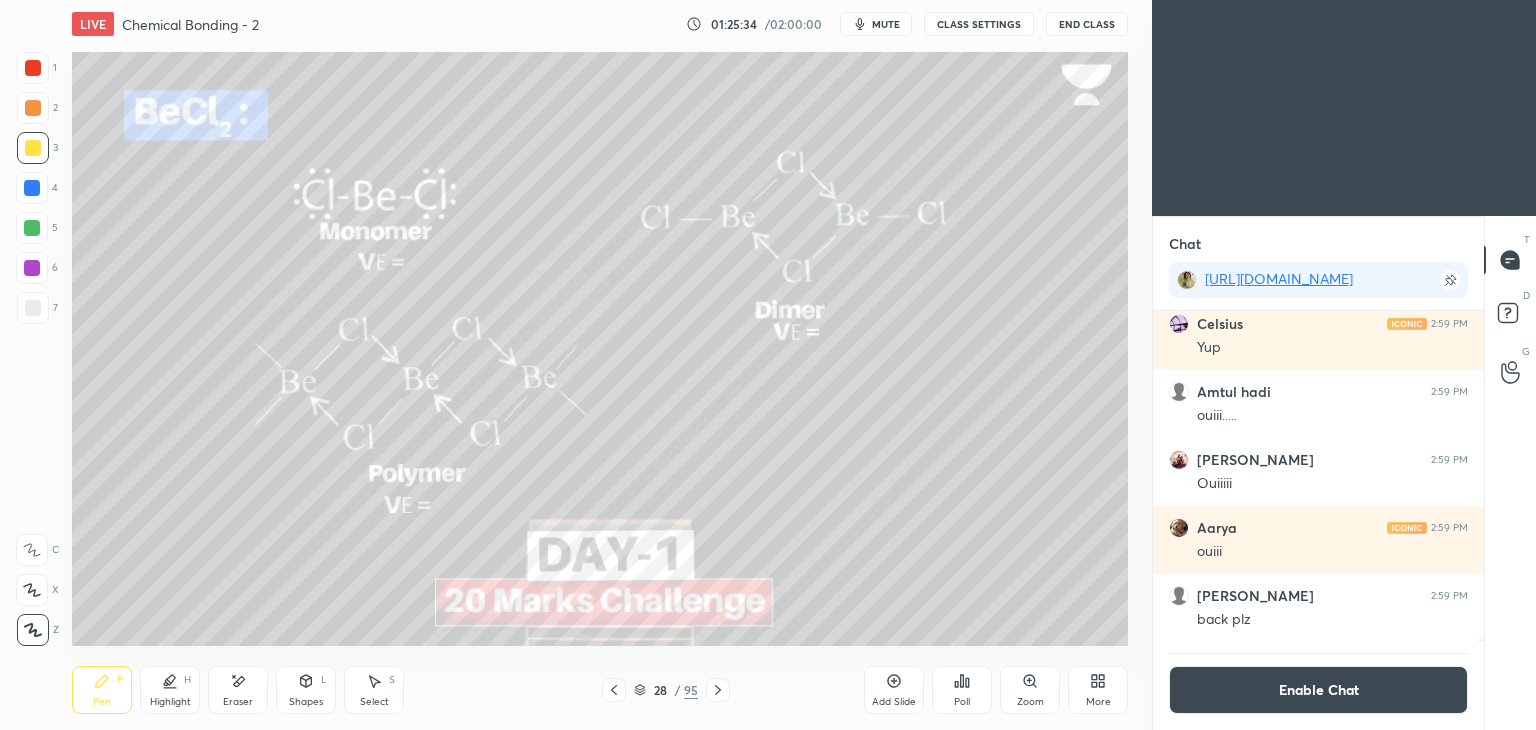 click on "Highlight" at bounding box center (170, 702) 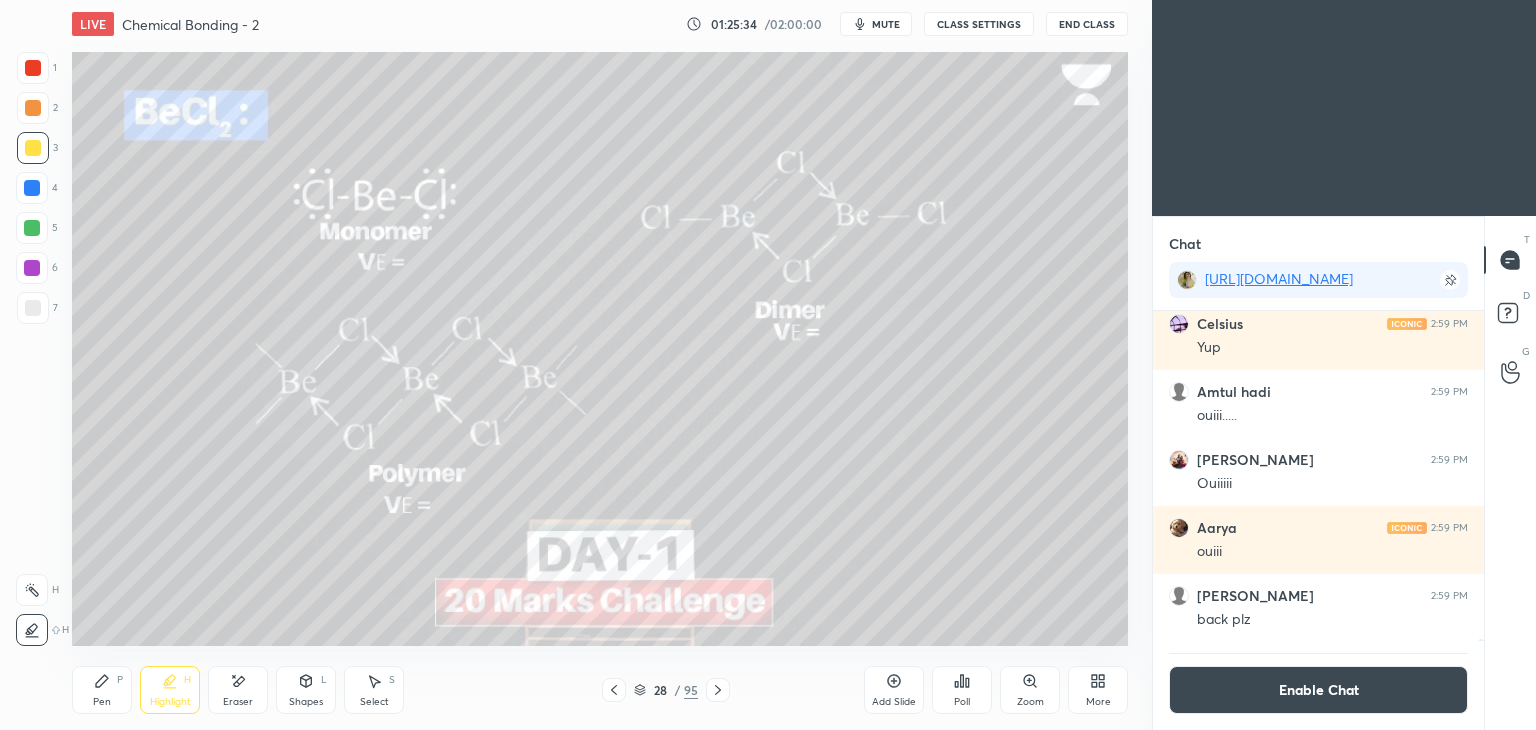 click 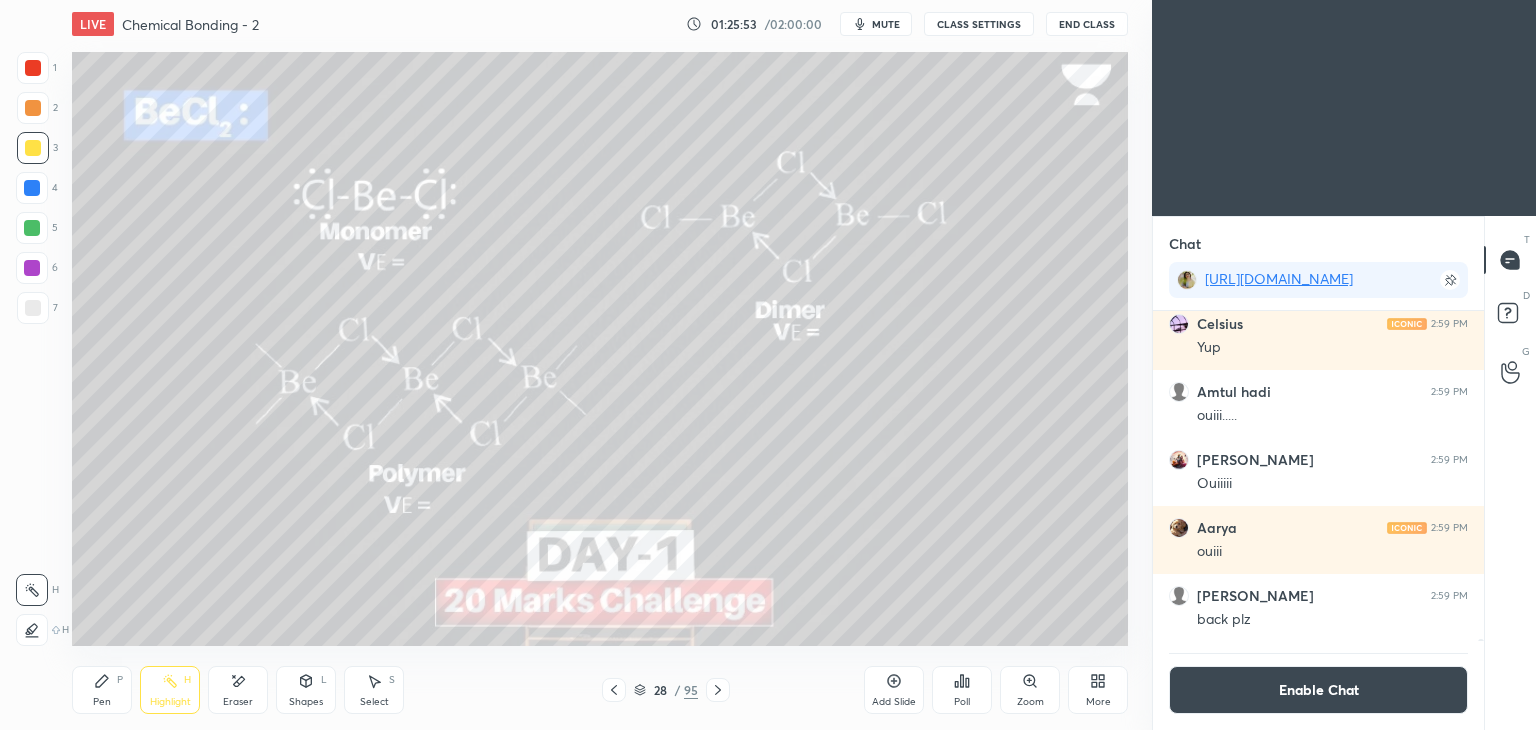 click on "Enable Chat" at bounding box center [1318, 690] 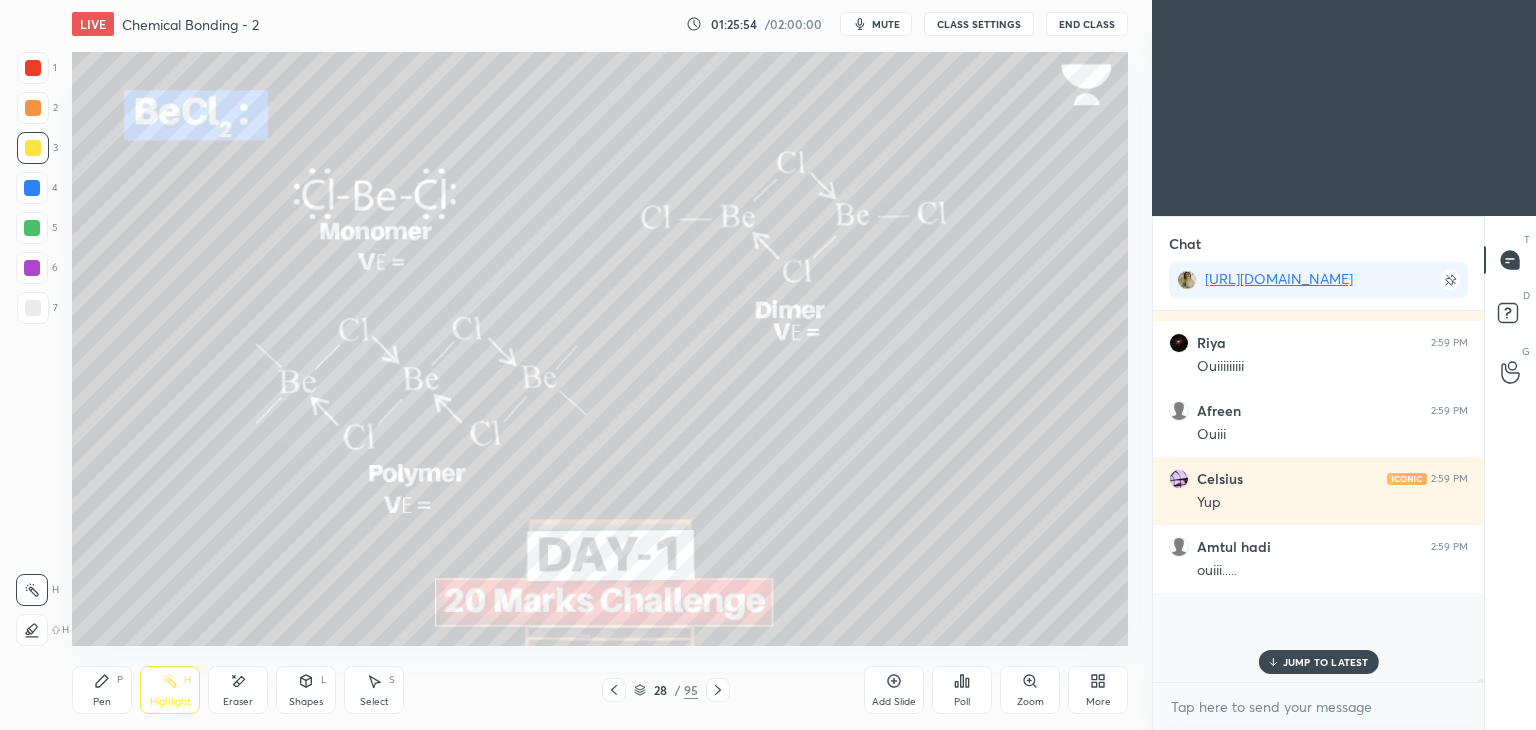 scroll, scrollTop: 6, scrollLeft: 6, axis: both 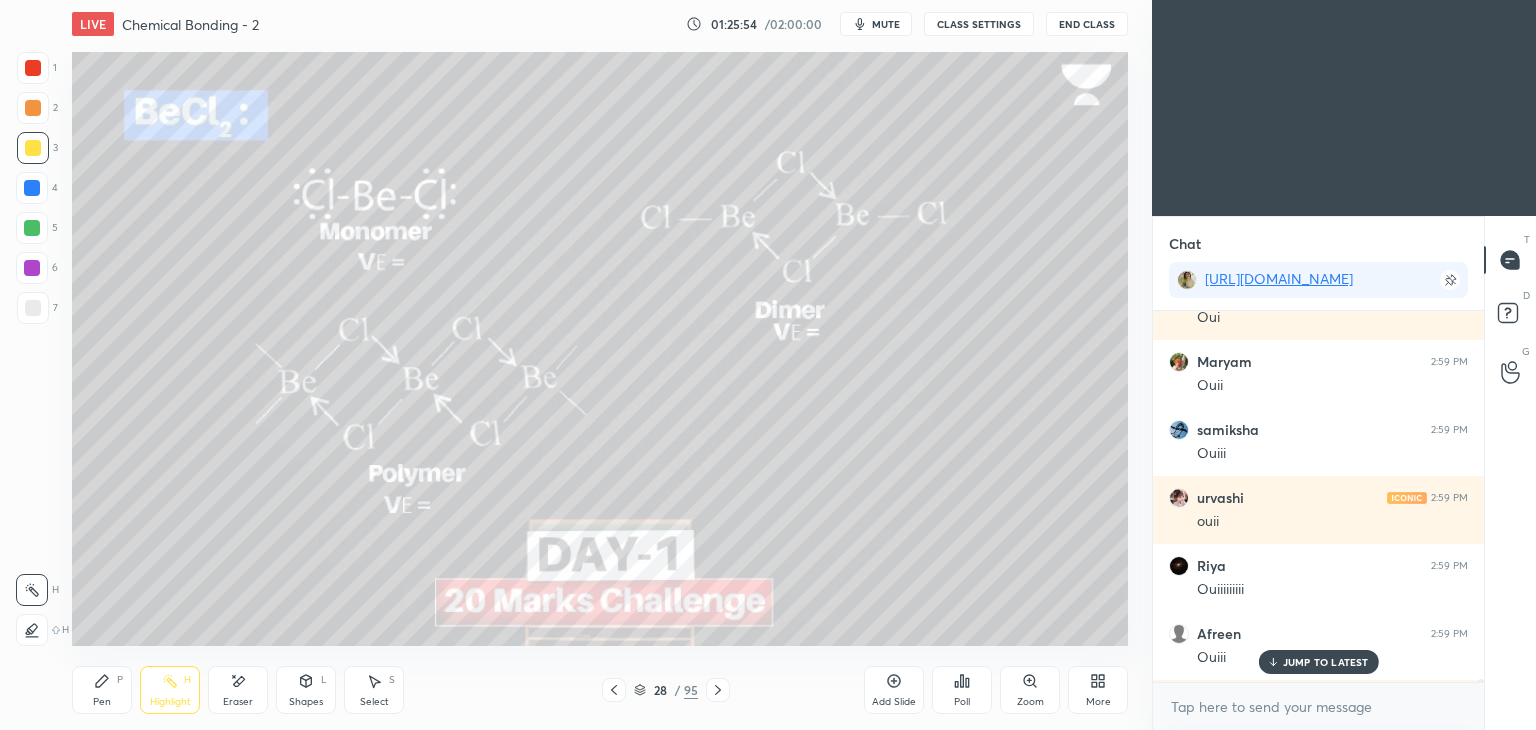 click on "JUMP TO LATEST" at bounding box center [1318, 662] 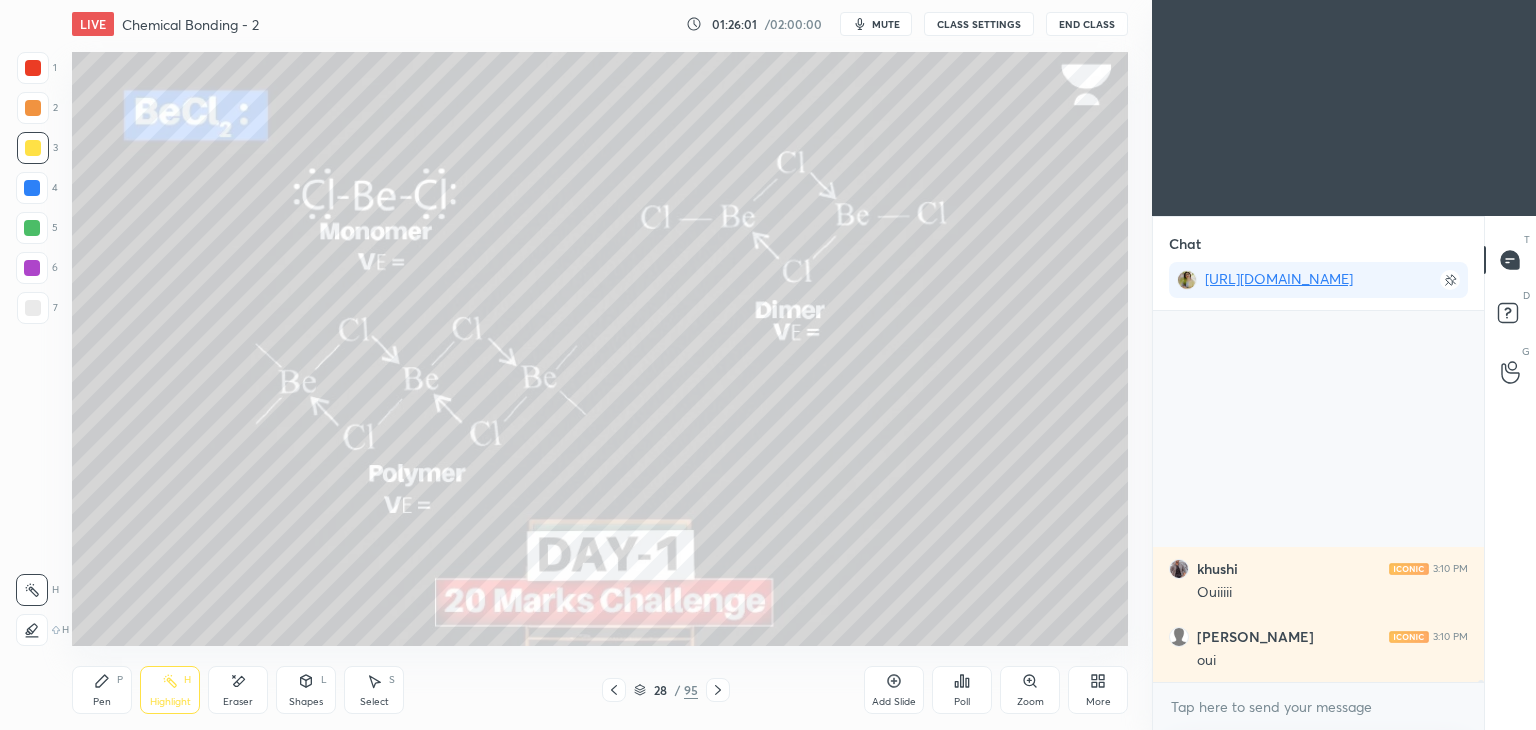 scroll, scrollTop: 69610, scrollLeft: 0, axis: vertical 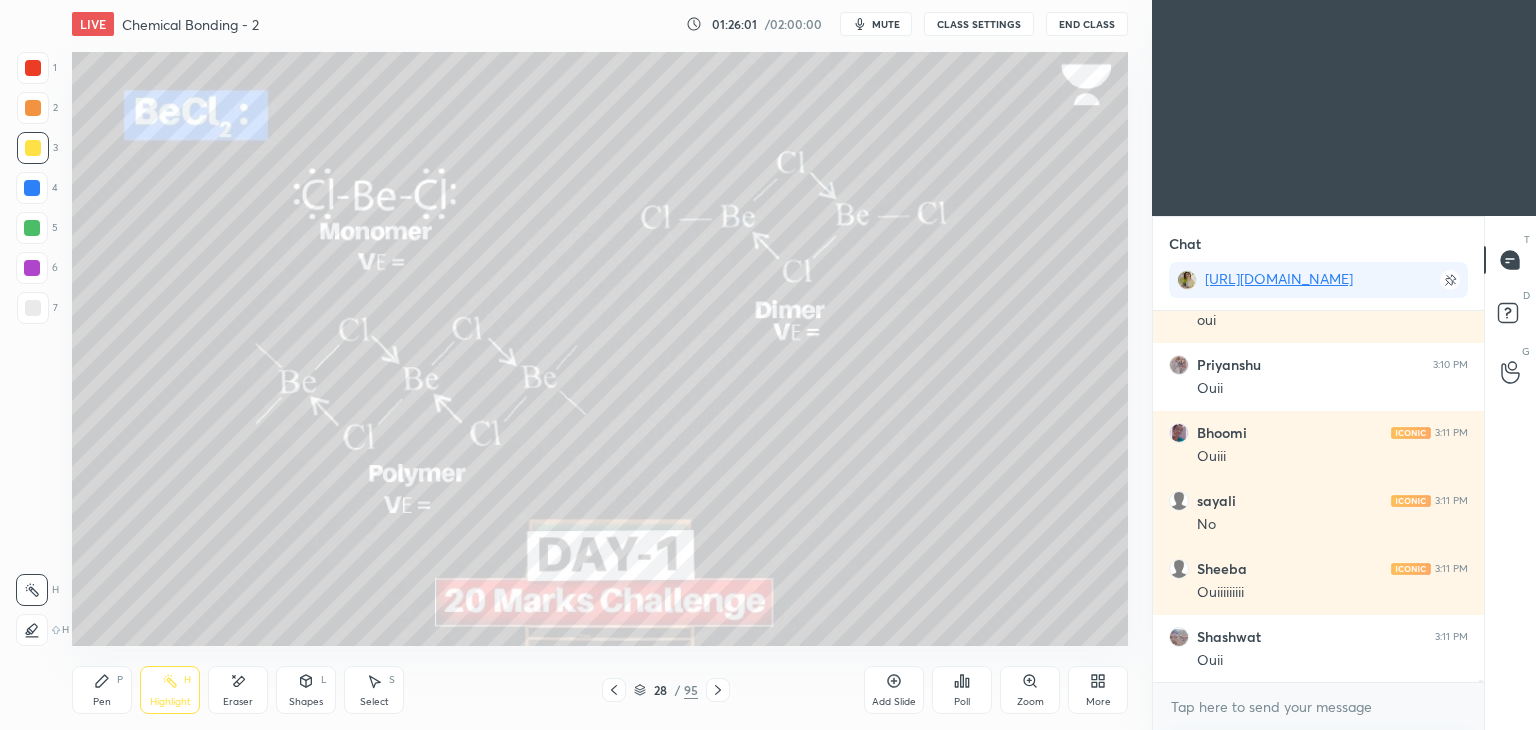 click on "CLASS SETTINGS" at bounding box center [979, 24] 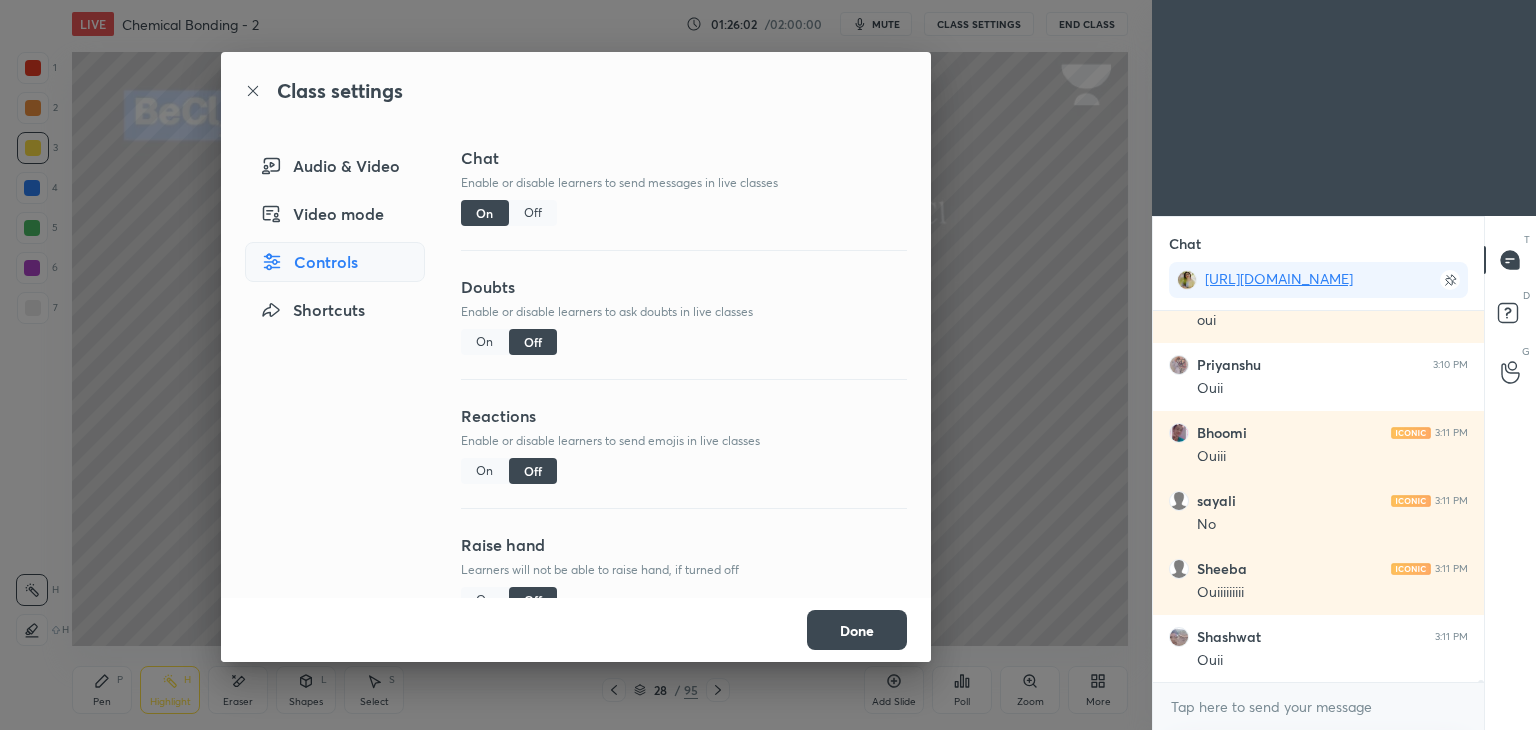 click on "Off" at bounding box center (533, 213) 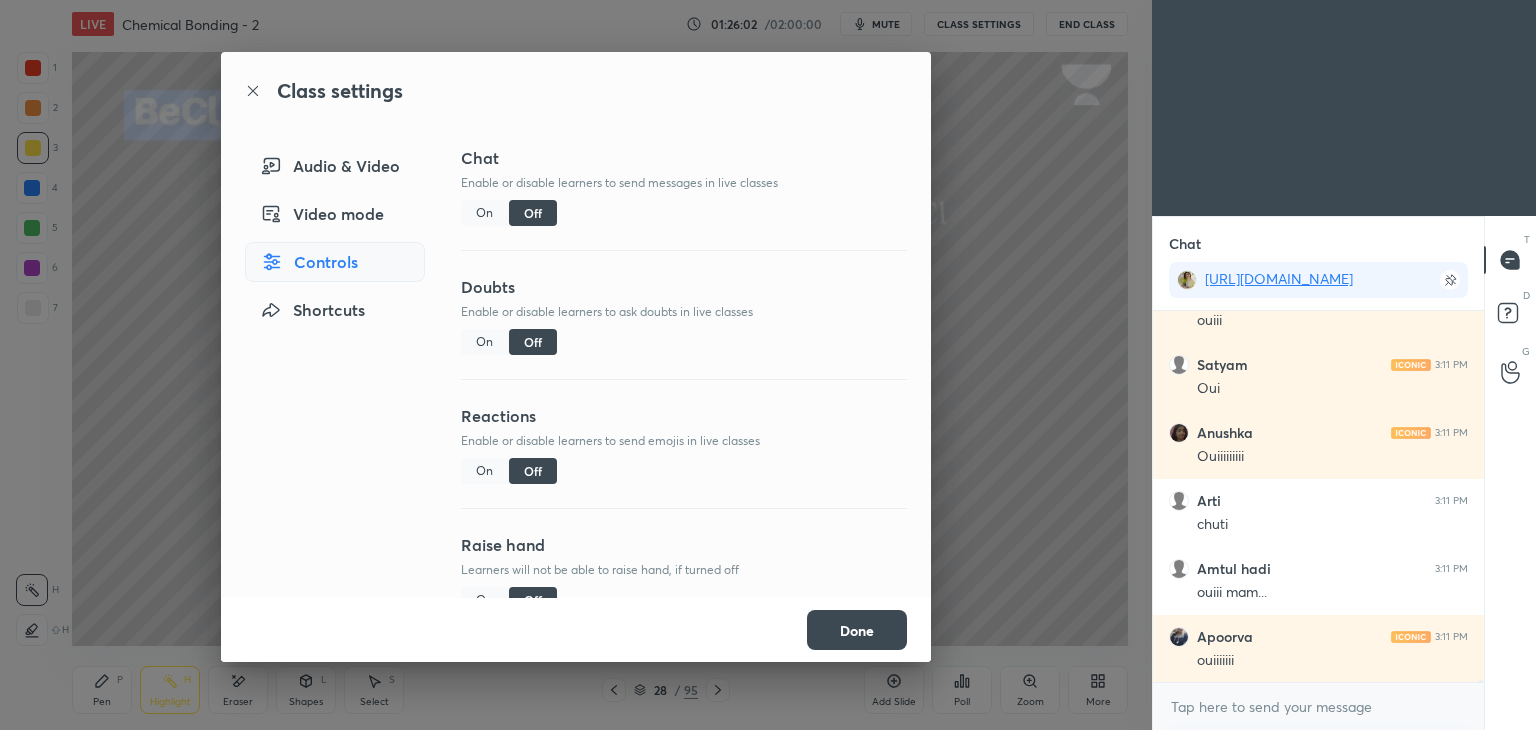 scroll, scrollTop: 69128, scrollLeft: 0, axis: vertical 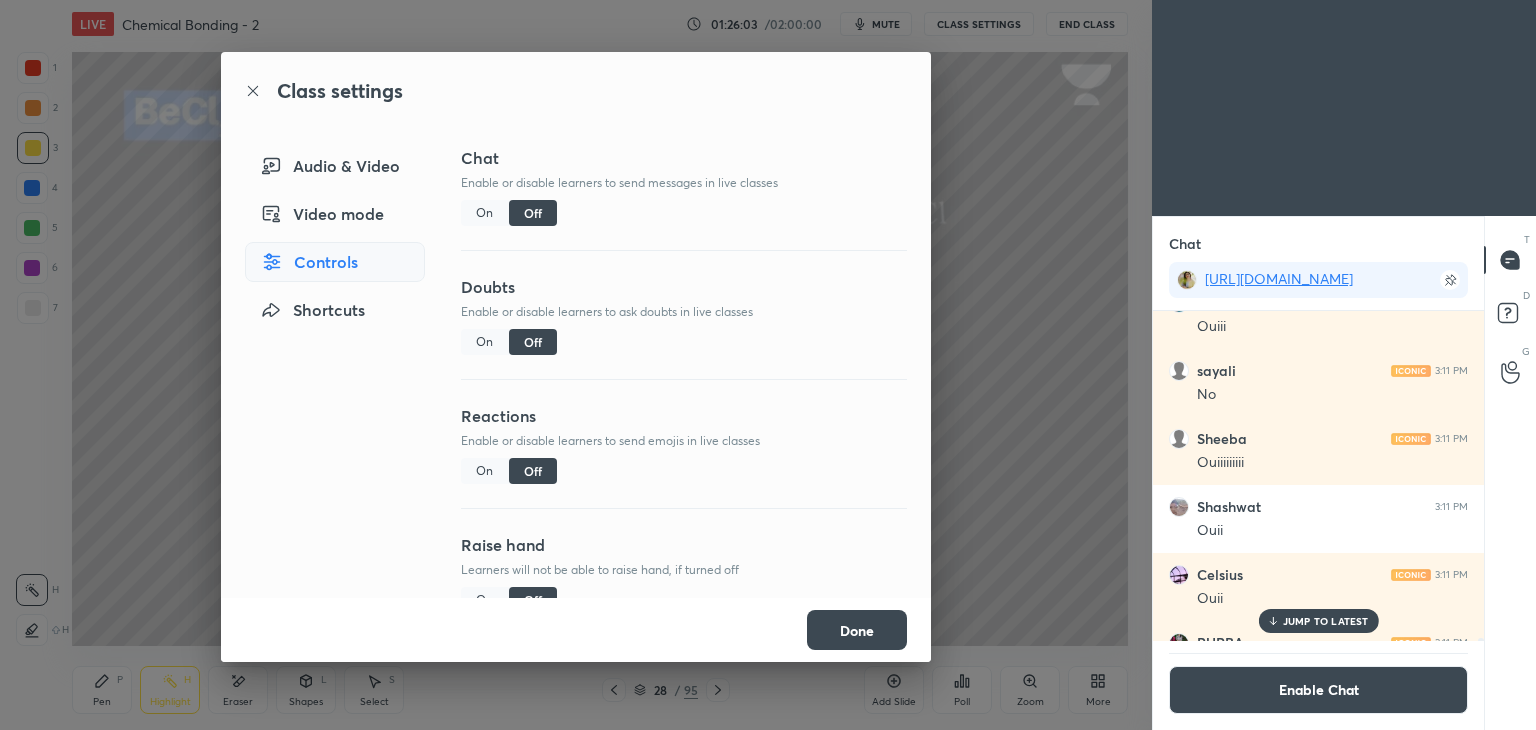 click on "Done" at bounding box center (857, 630) 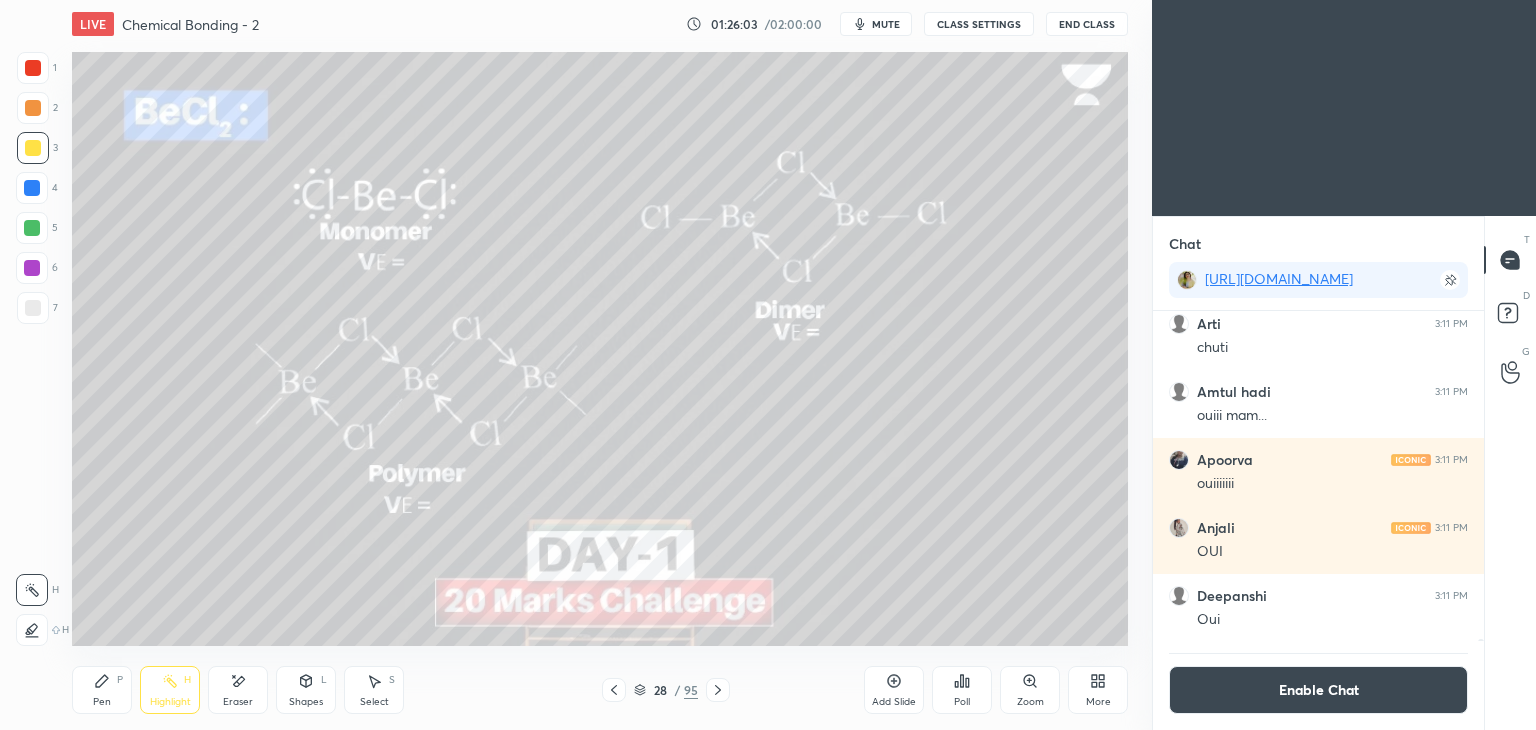 click 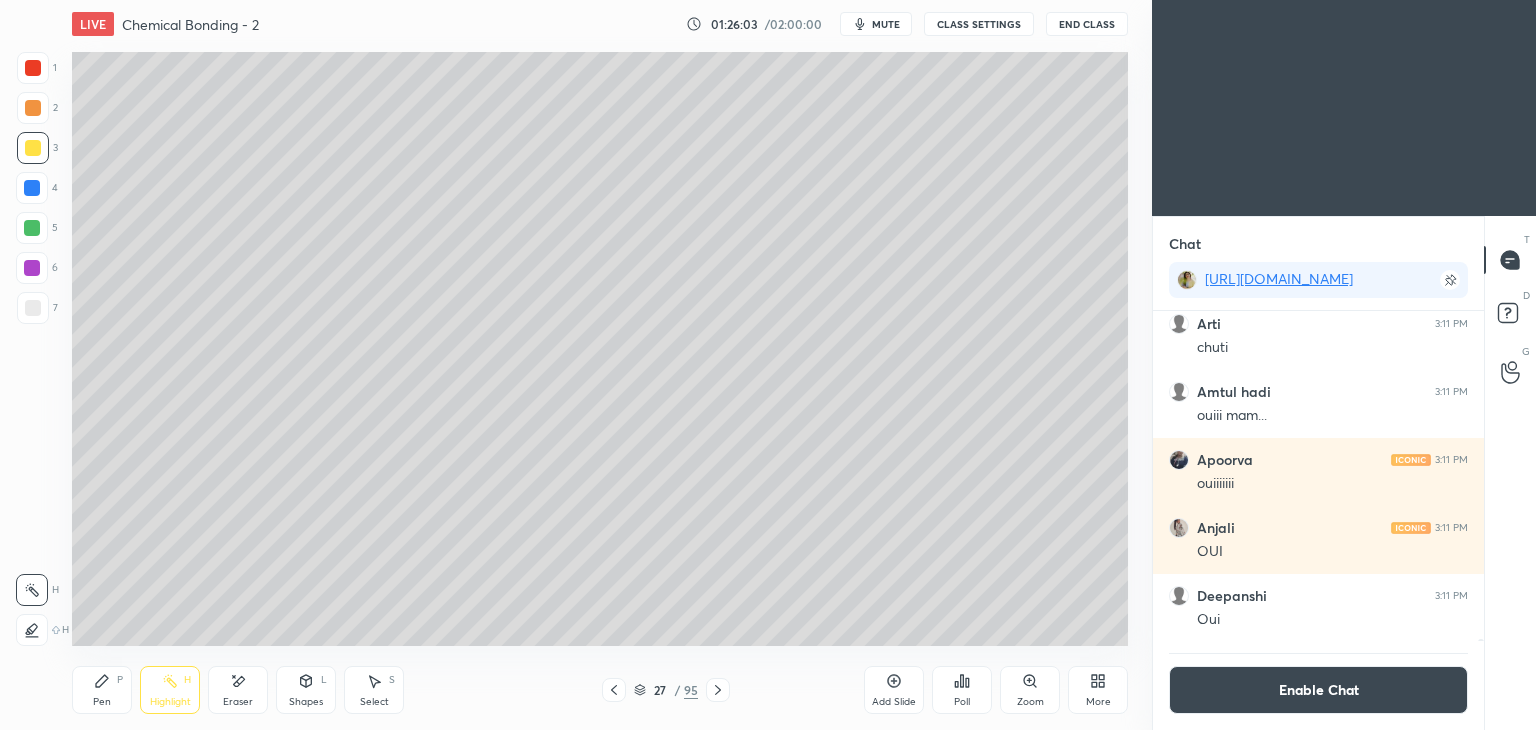 click 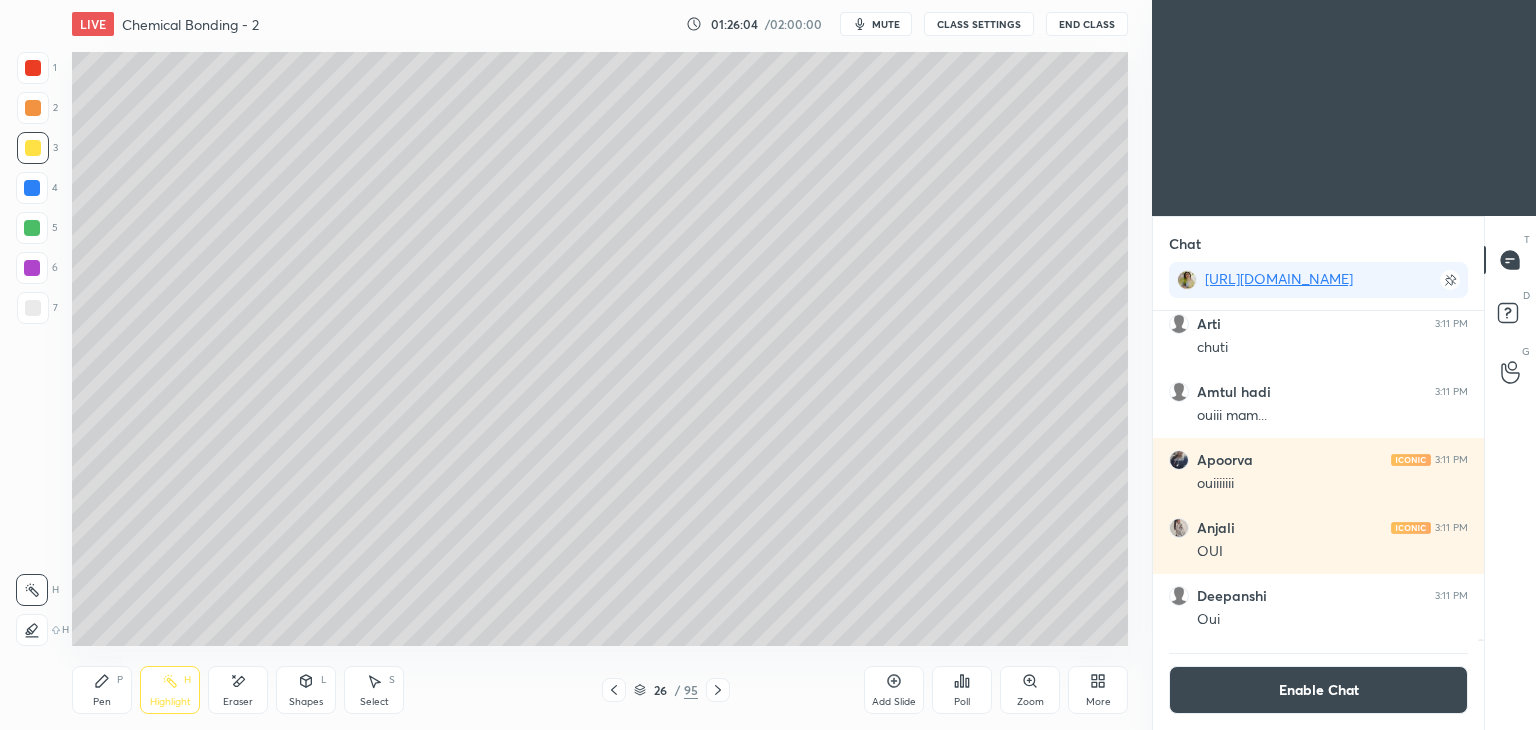 click 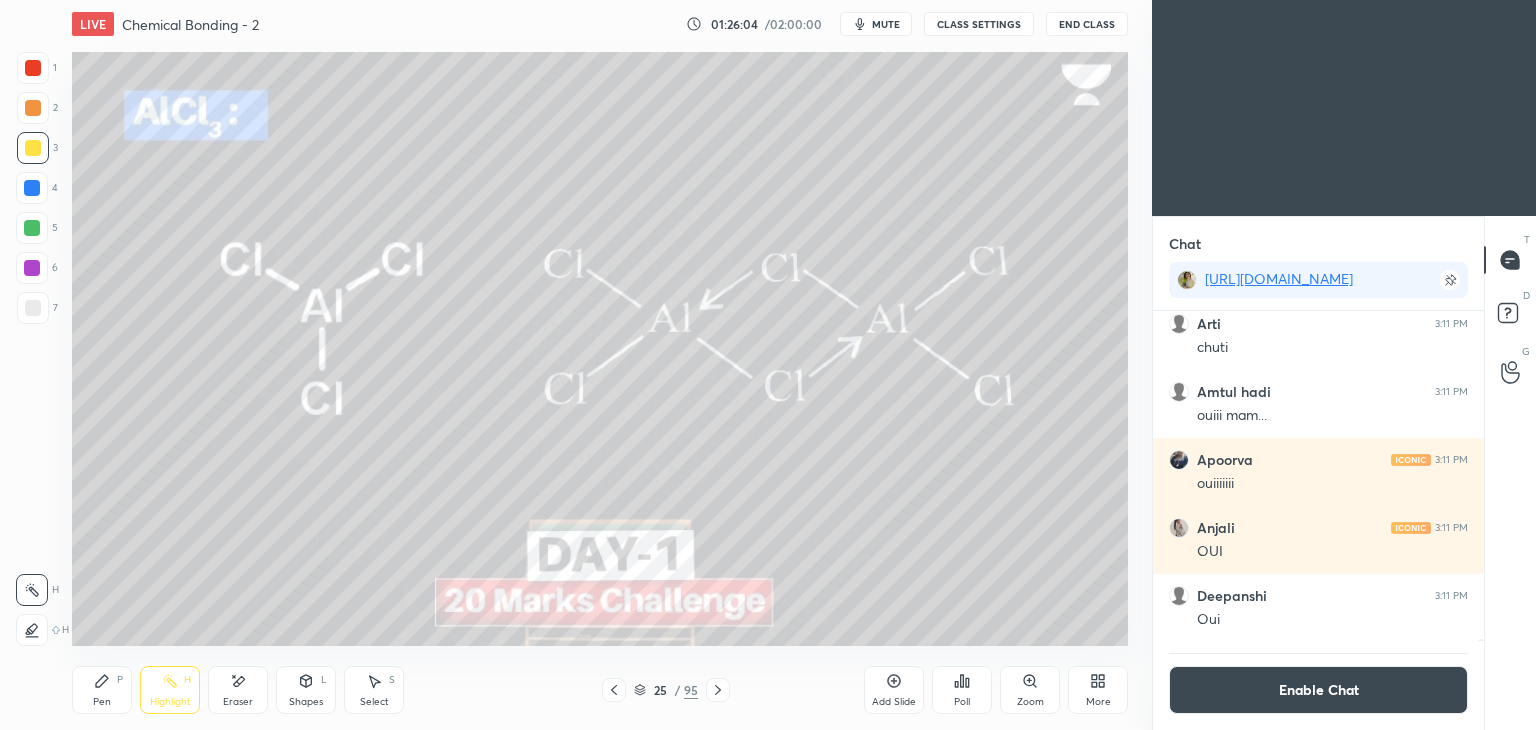 click 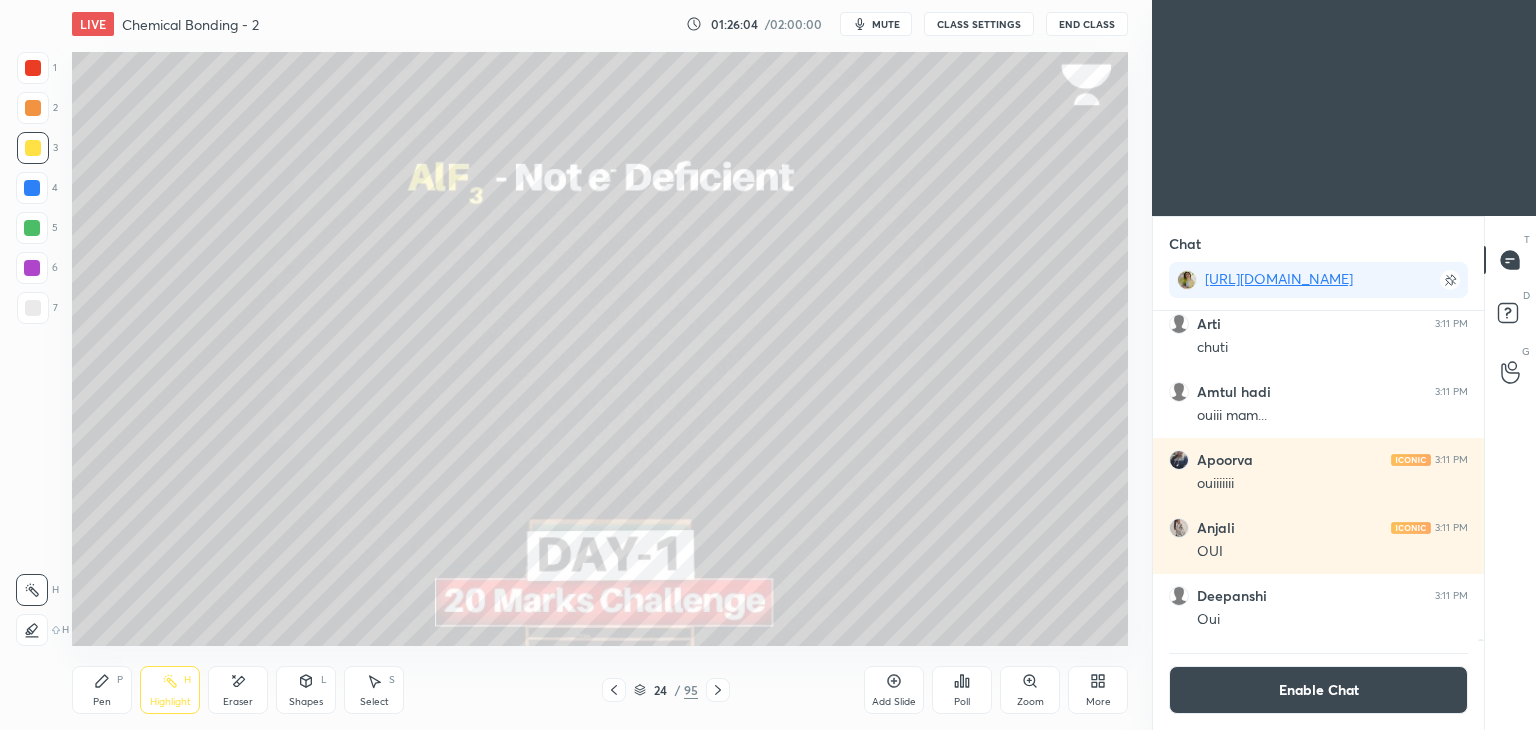 click 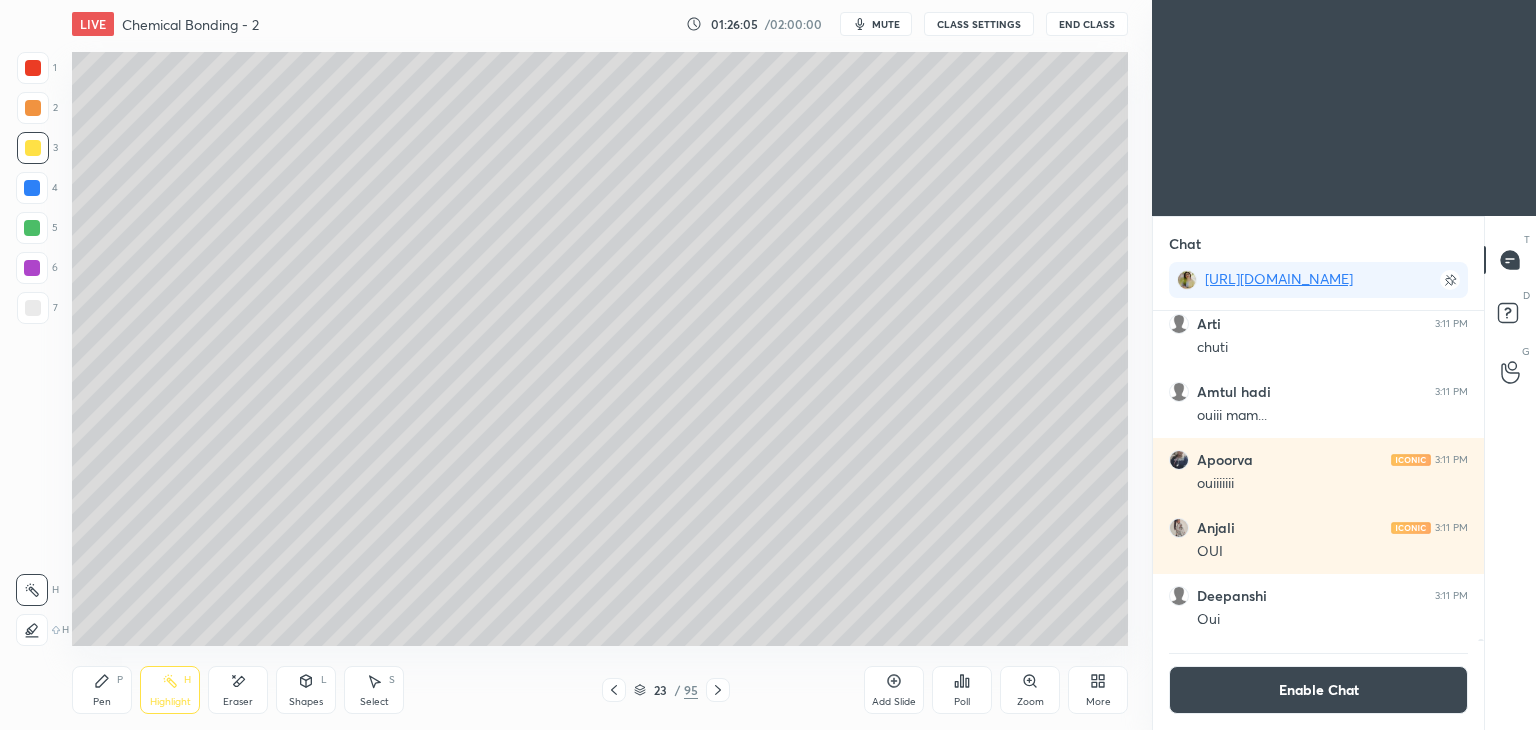 click 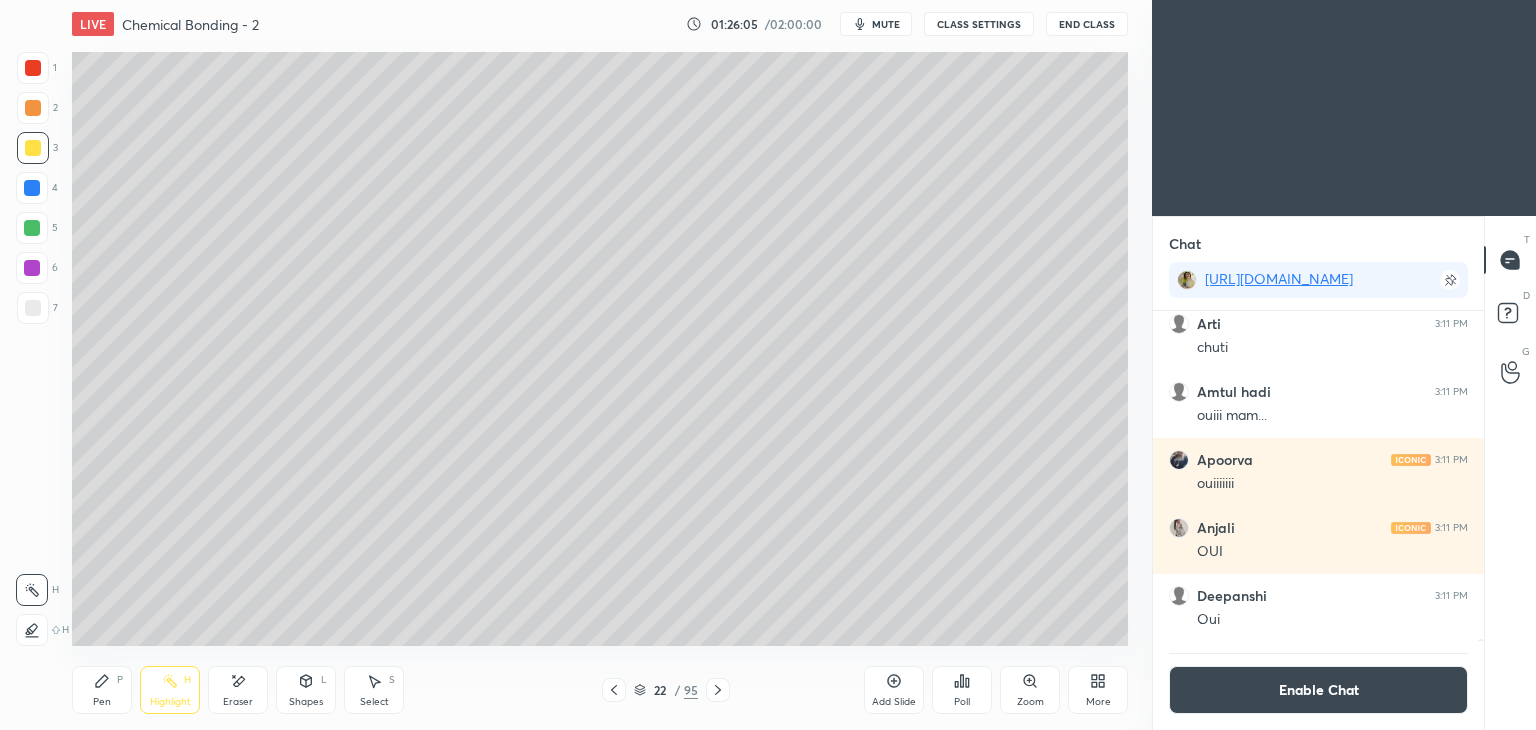 click 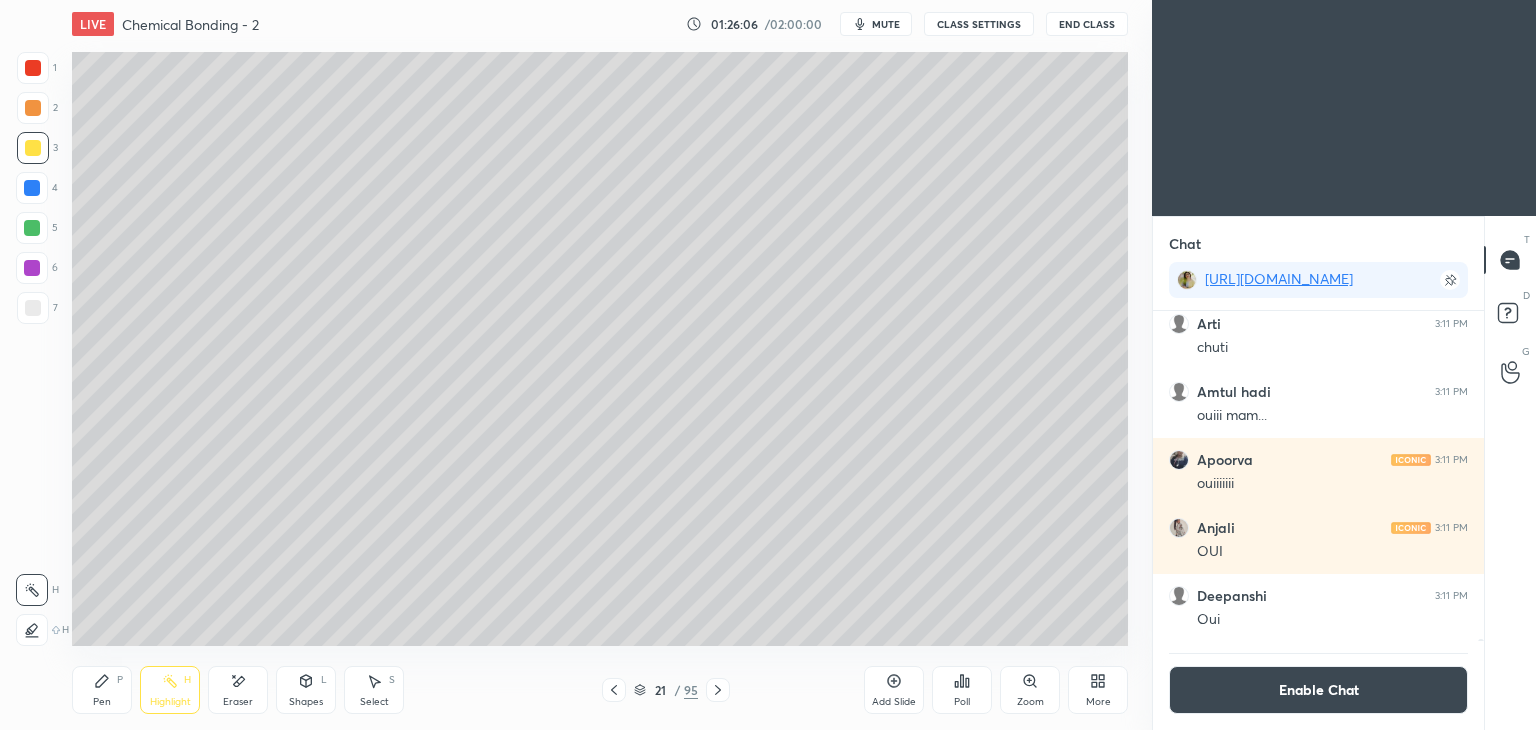 click 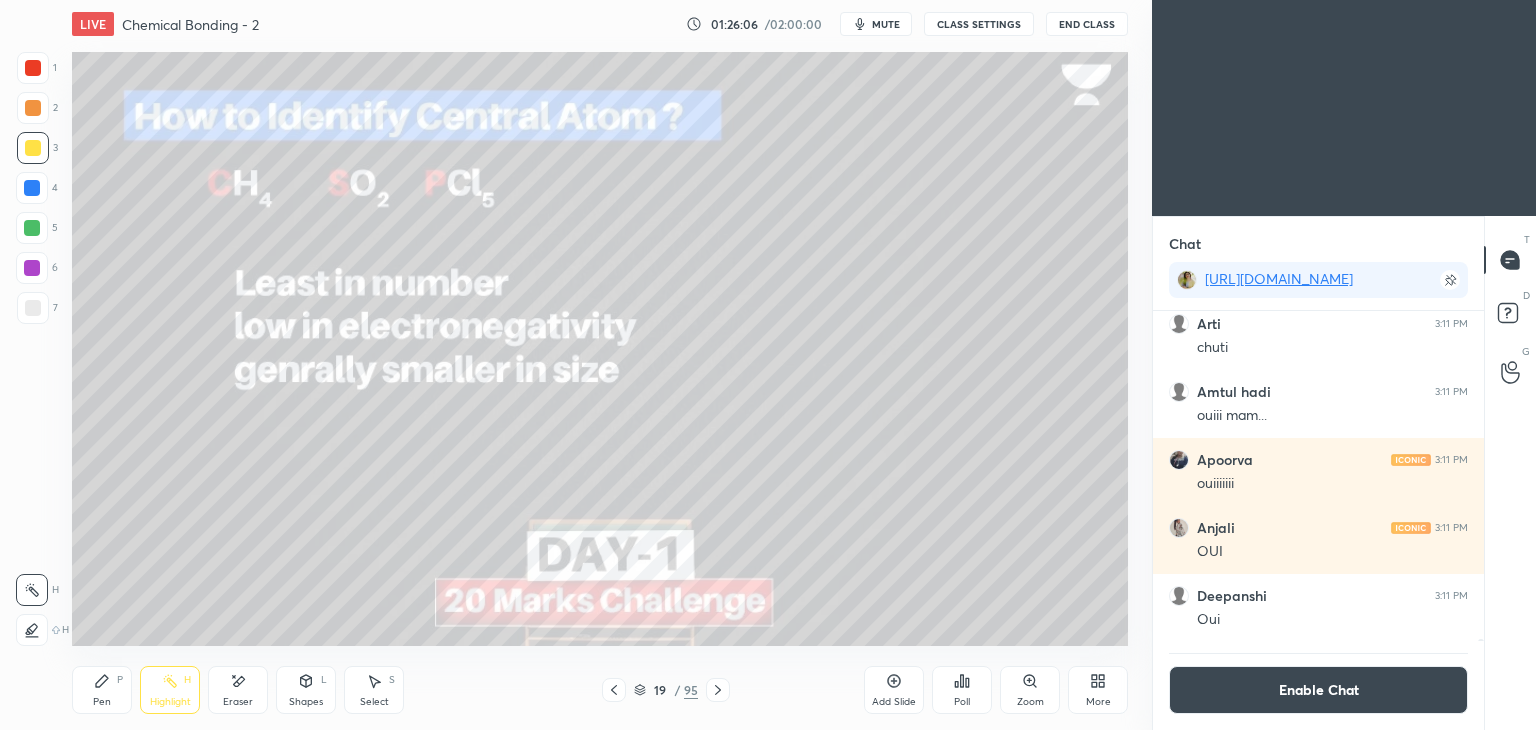 click 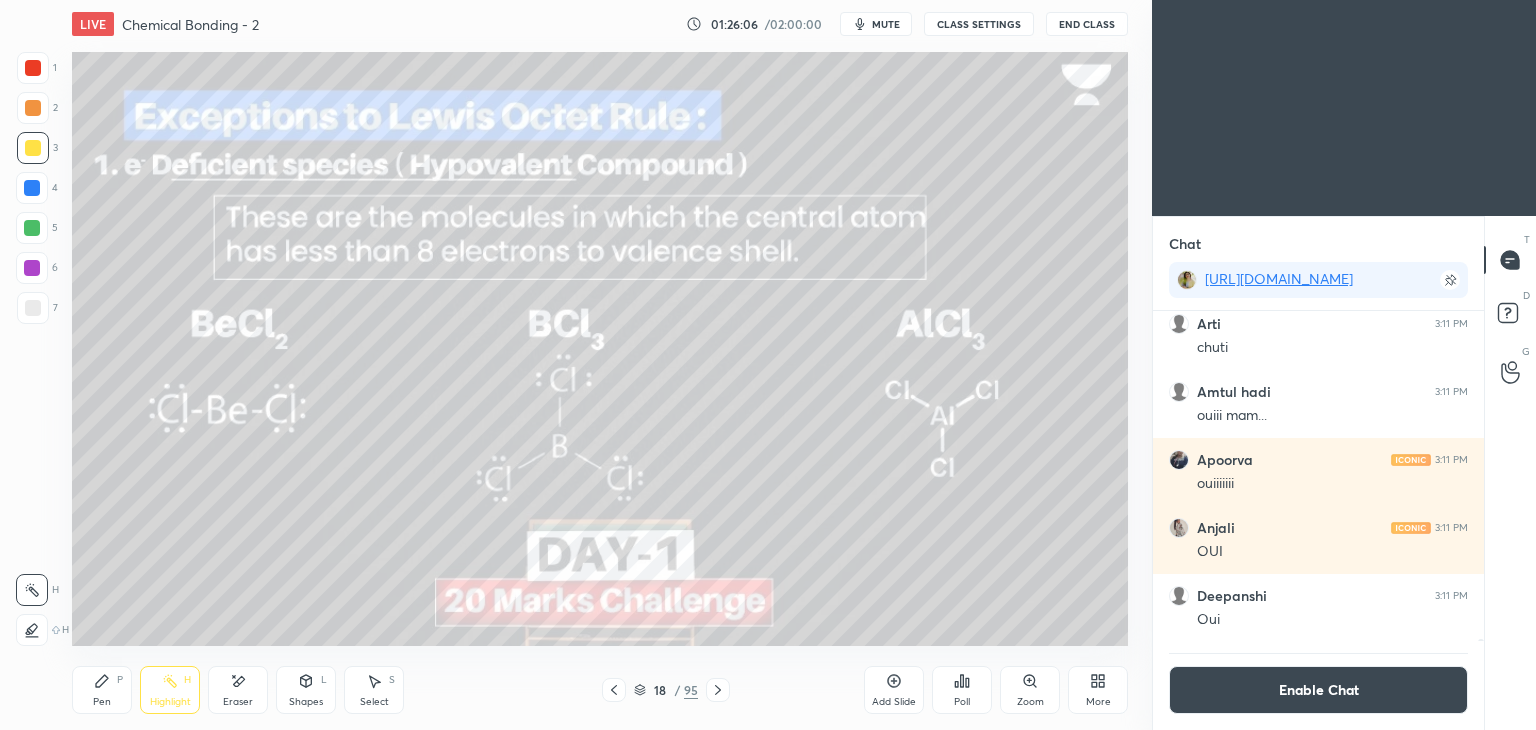 click 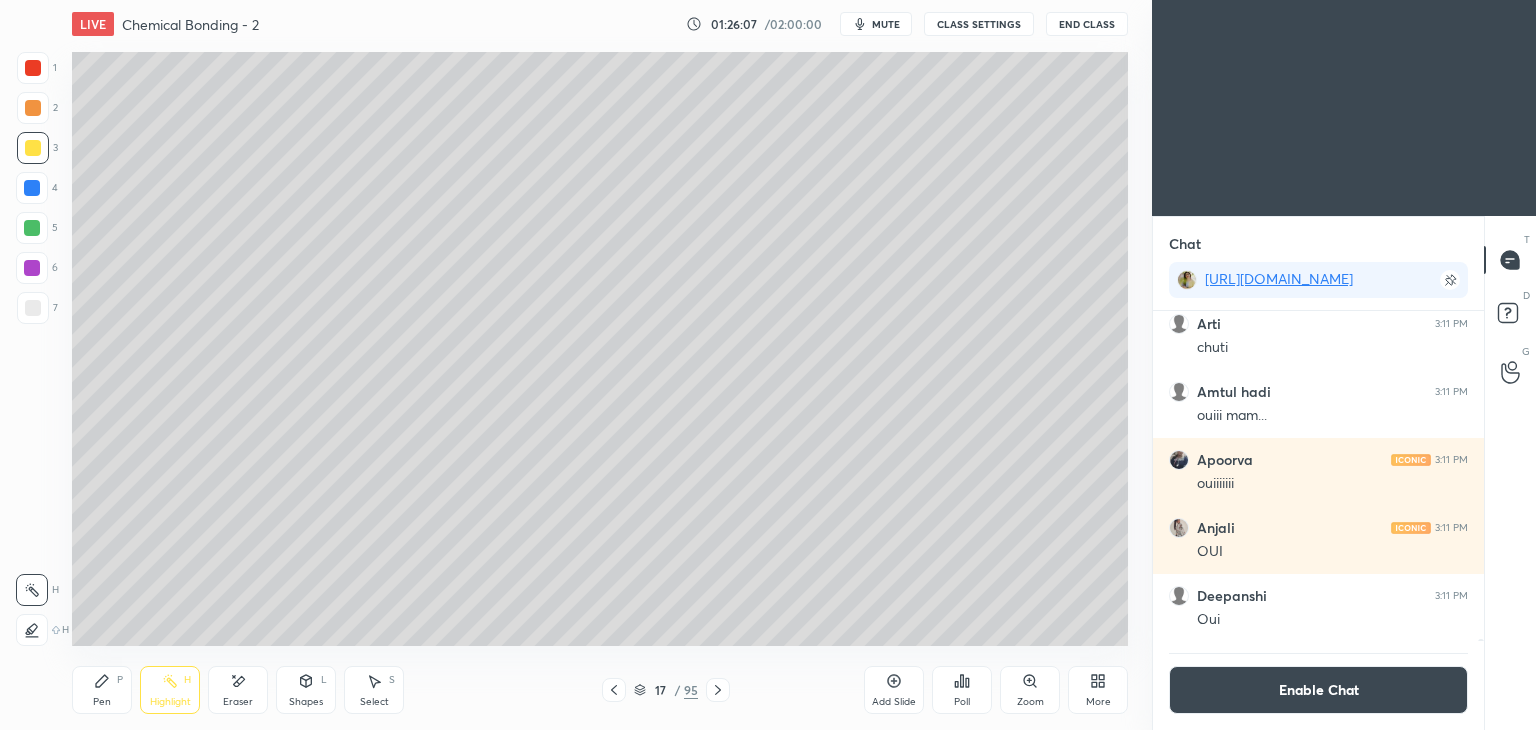 click 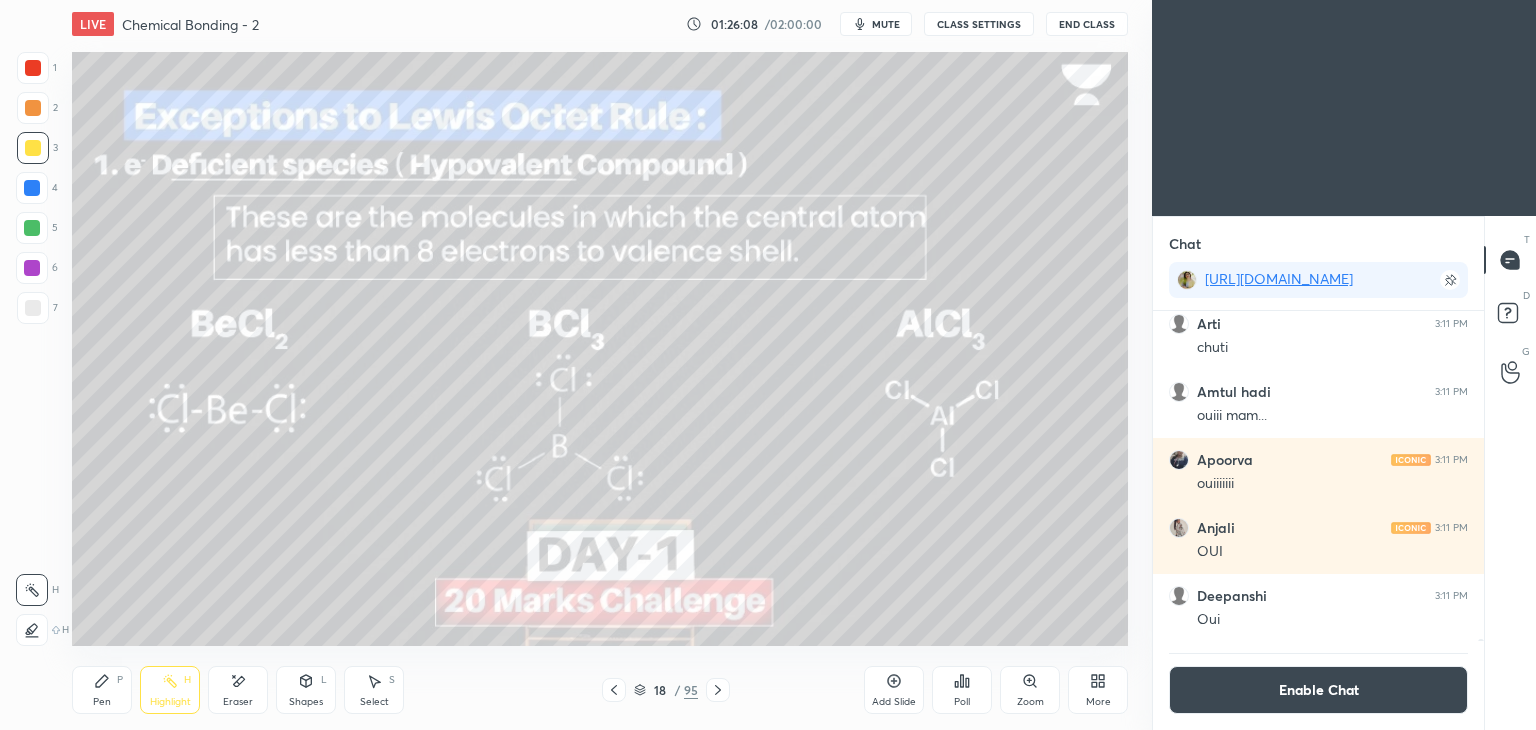 click on "Enable Chat" at bounding box center (1318, 690) 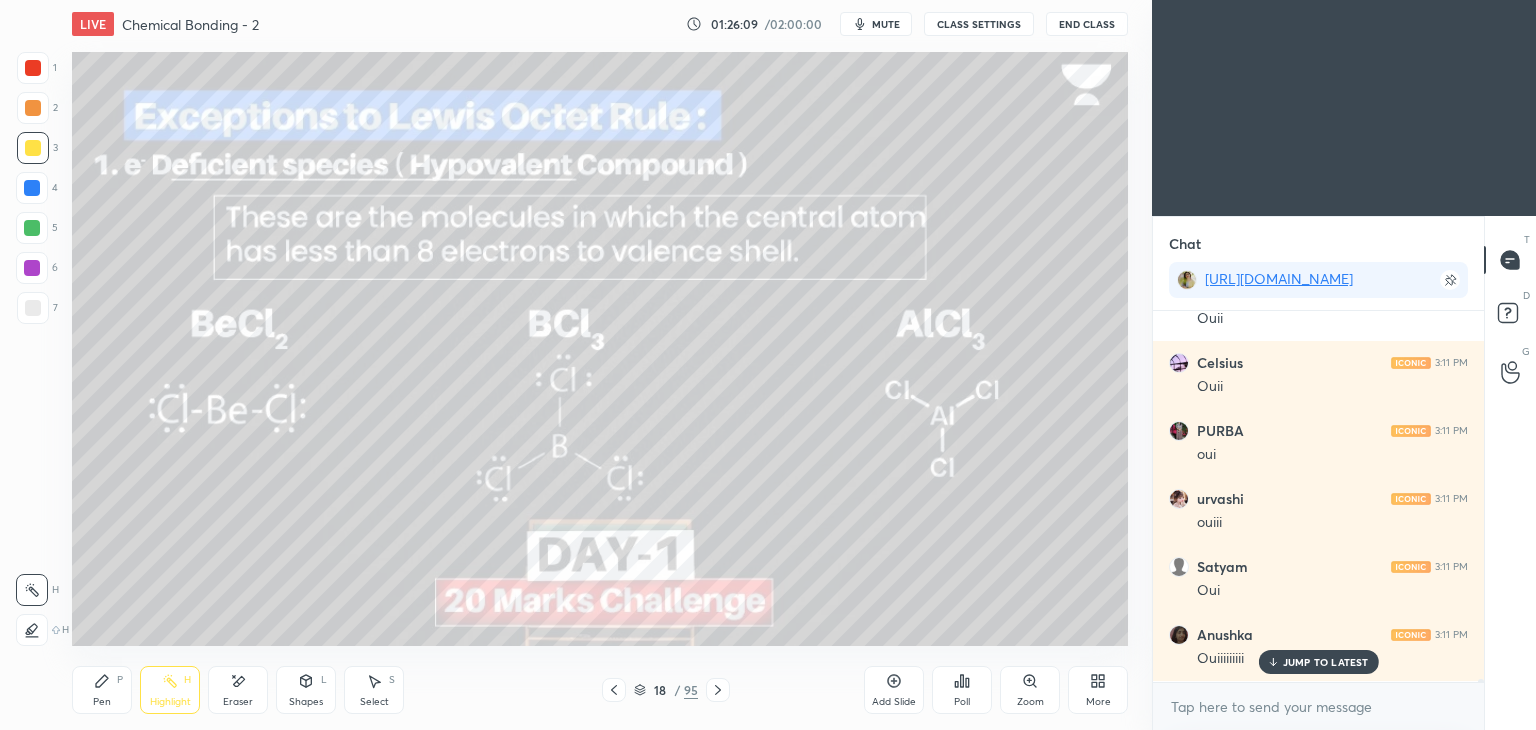 click on "JUMP TO LATEST" at bounding box center (1326, 662) 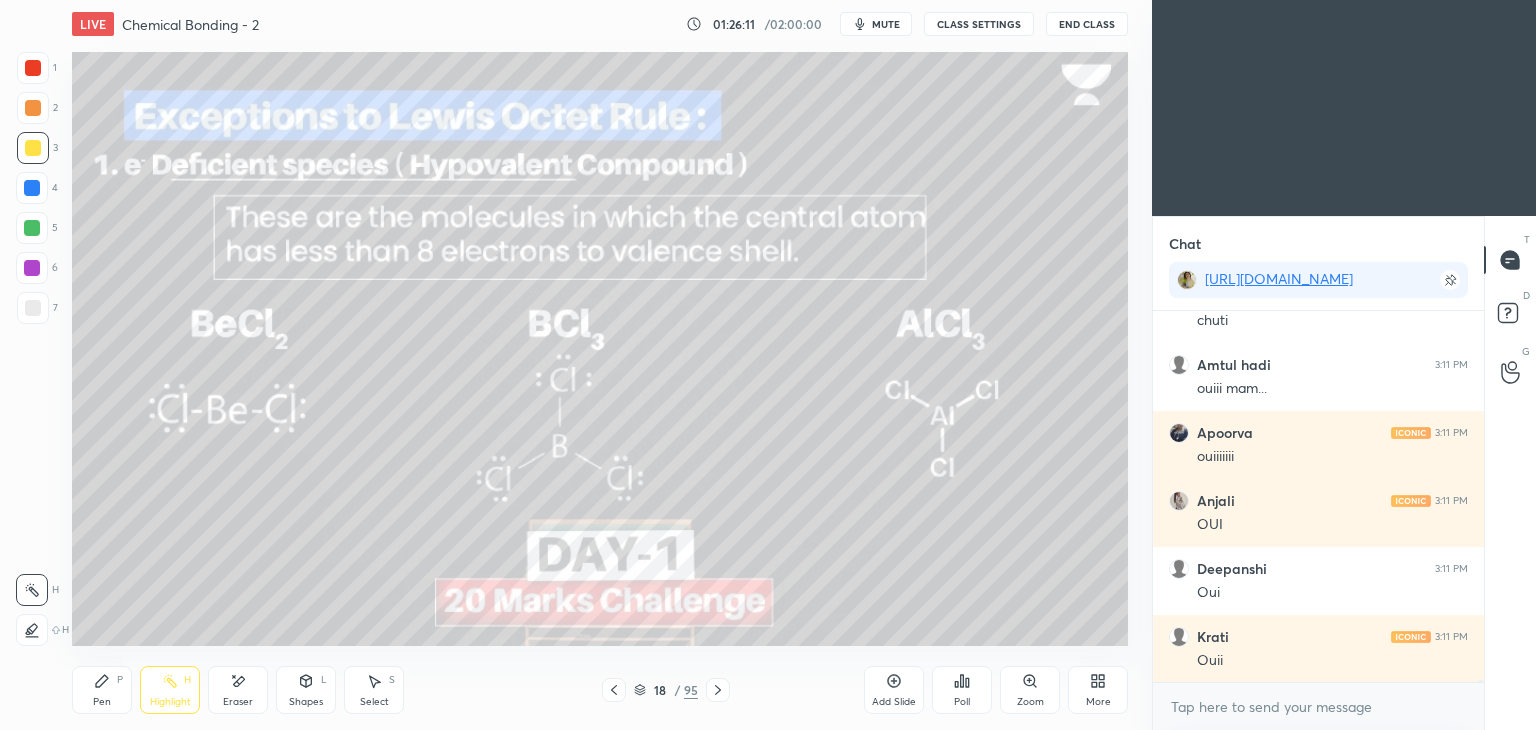 scroll, scrollTop: 69742, scrollLeft: 0, axis: vertical 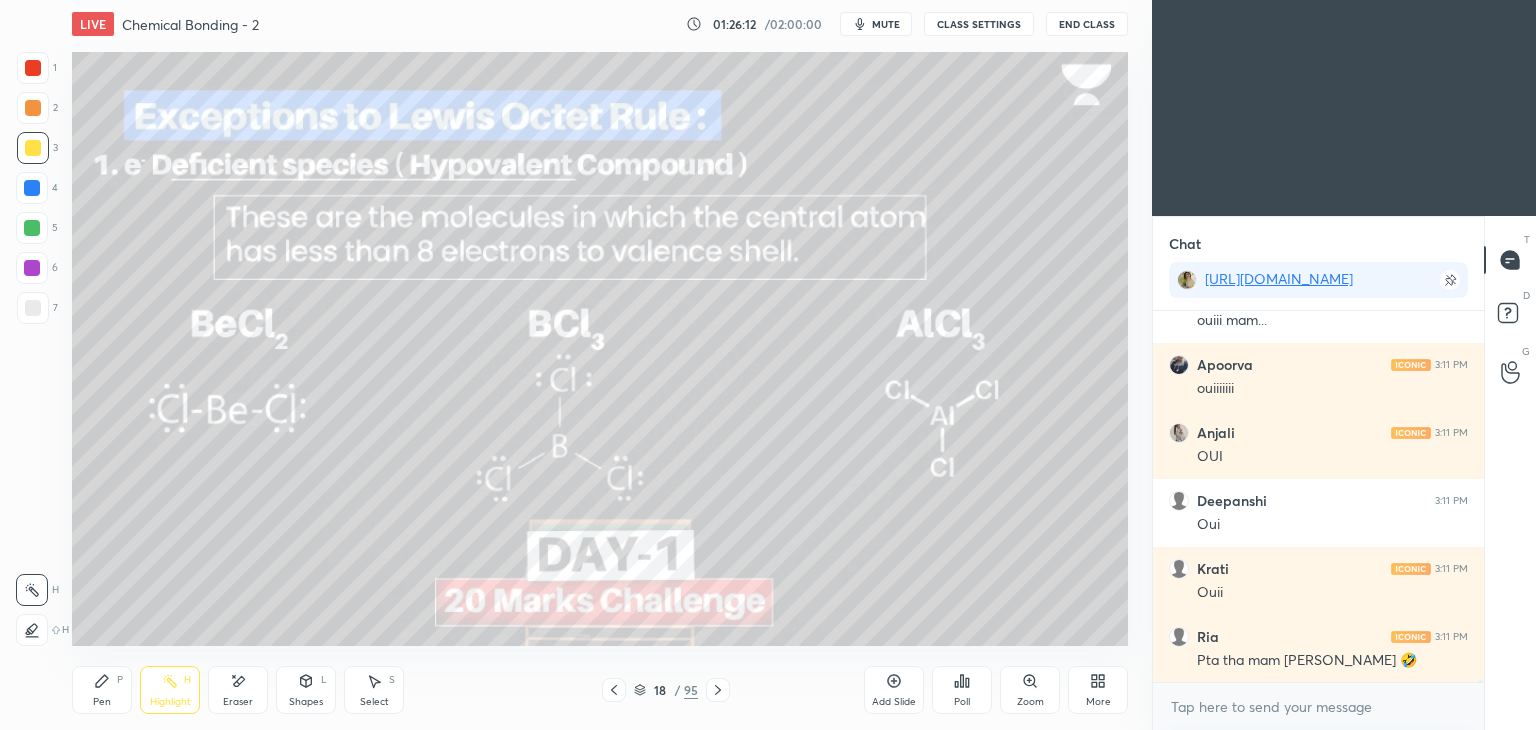 click on "CLASS SETTINGS" at bounding box center [979, 24] 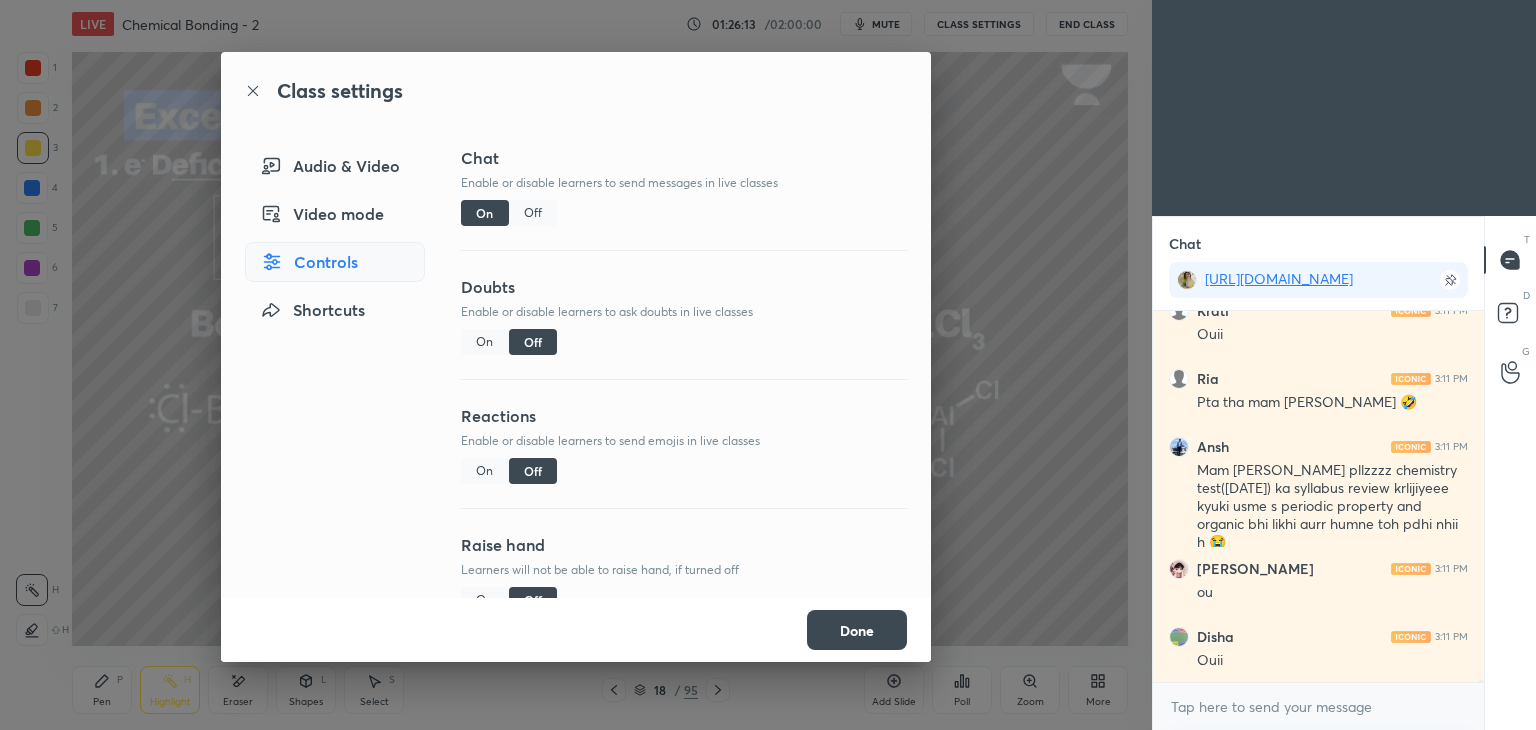 click on "Off" at bounding box center (533, 213) 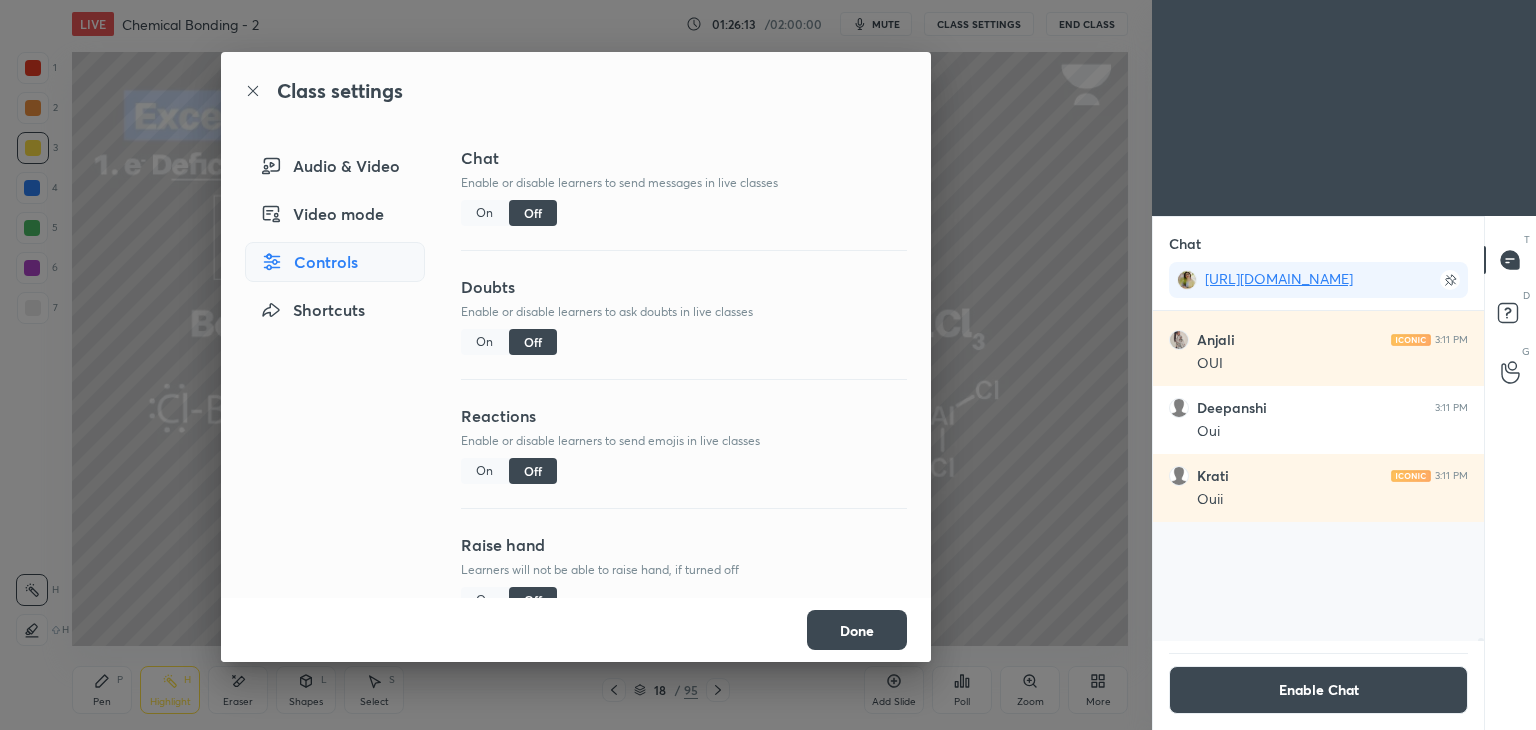 scroll, scrollTop: 69514, scrollLeft: 0, axis: vertical 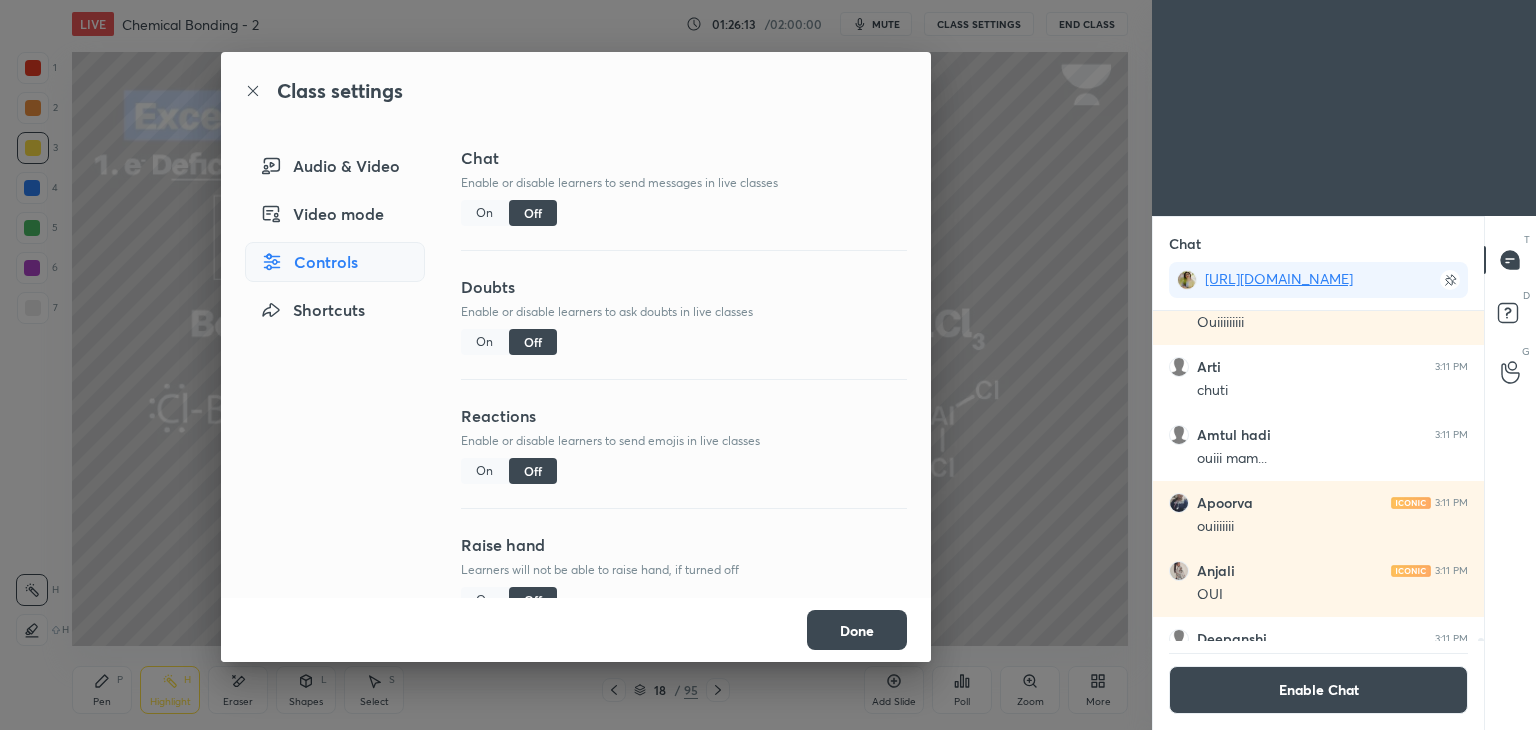 click on "Done" at bounding box center [857, 630] 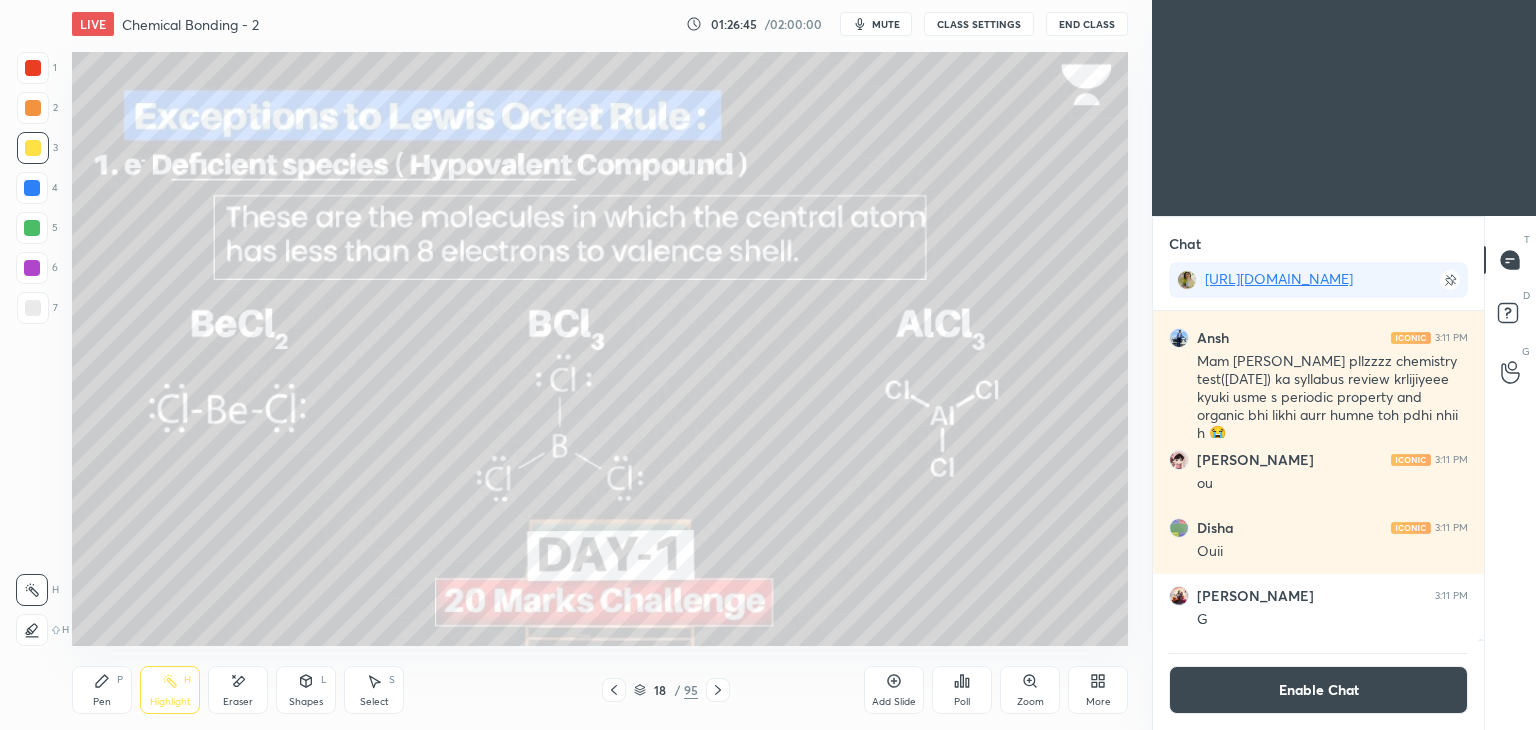 click on "Pen P" at bounding box center [102, 690] 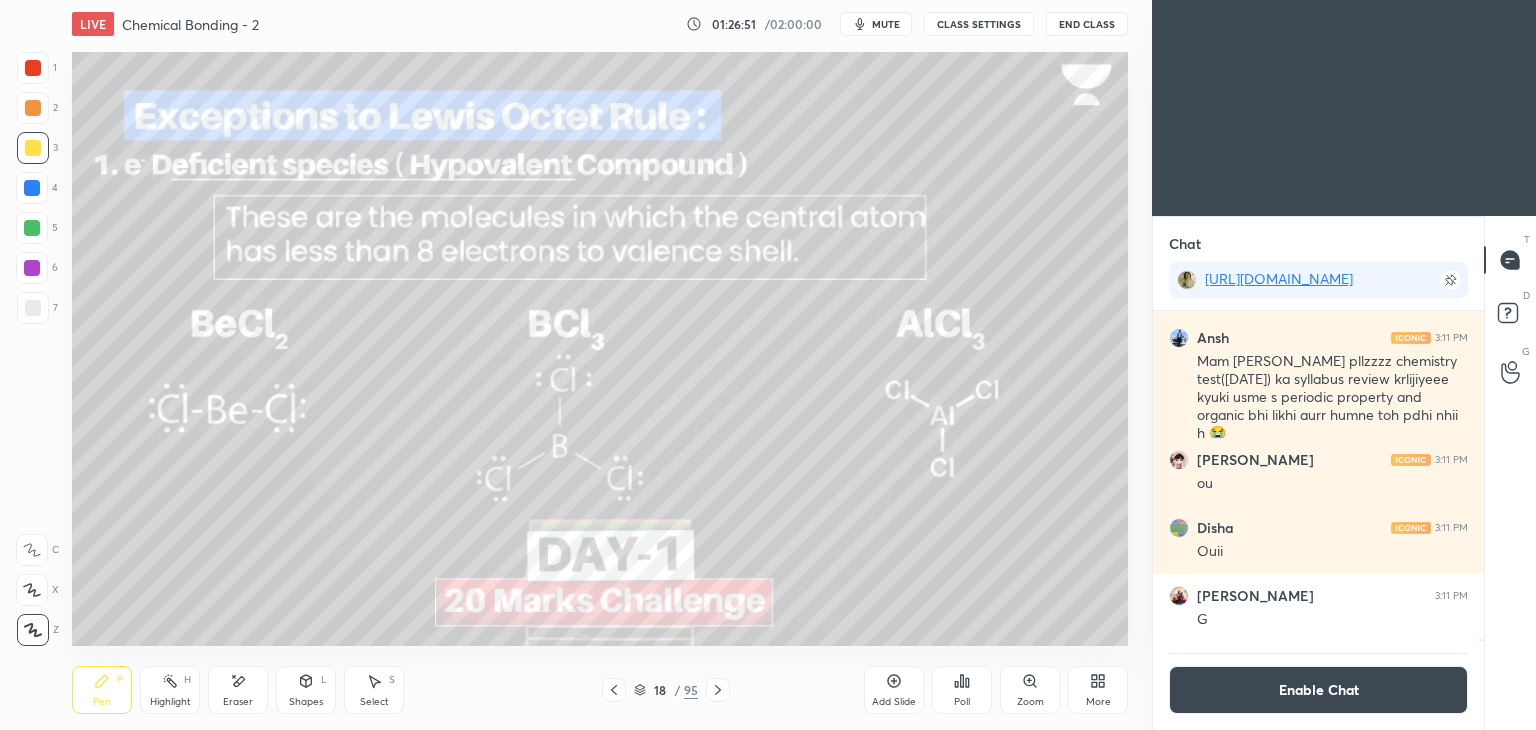 click on "Shapes L" at bounding box center (306, 690) 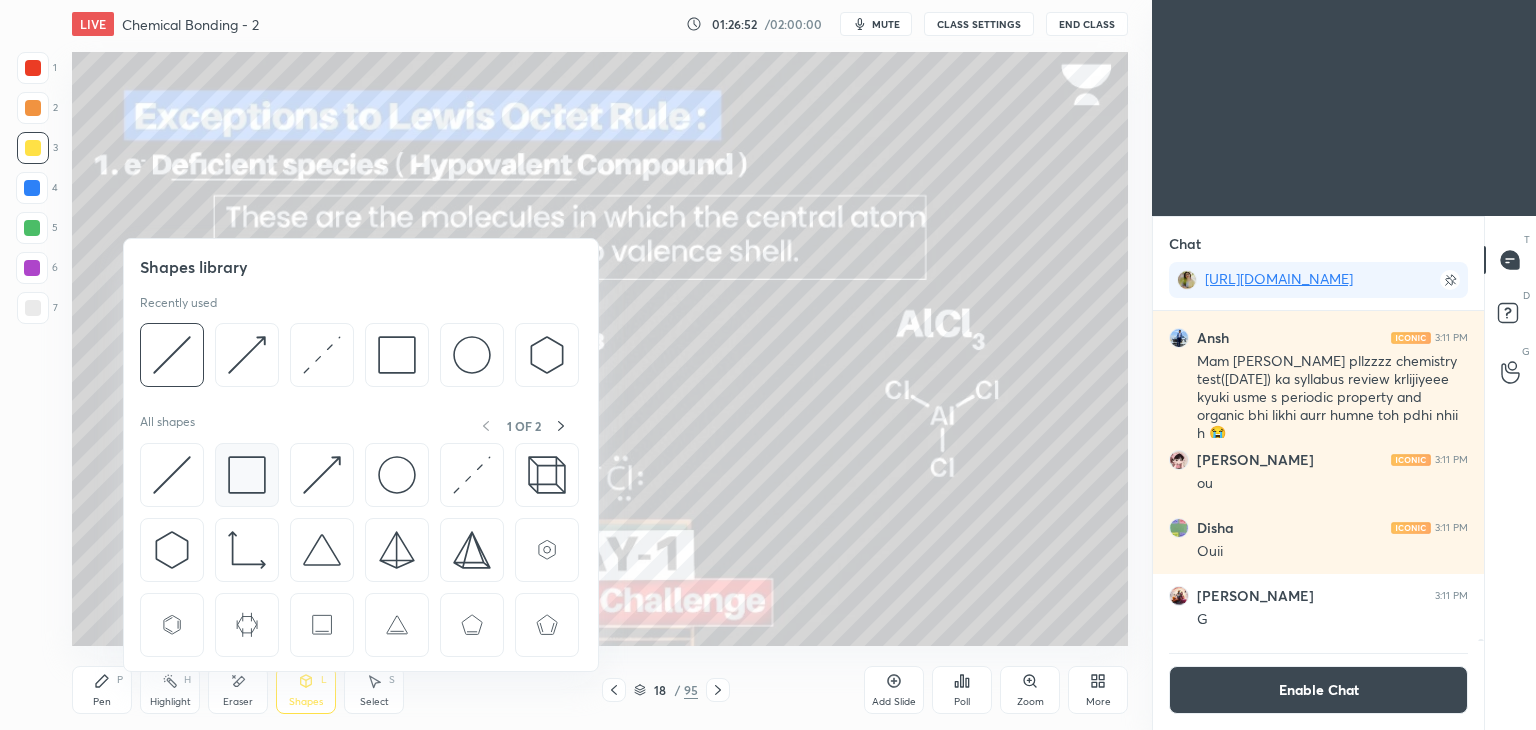click at bounding box center [247, 475] 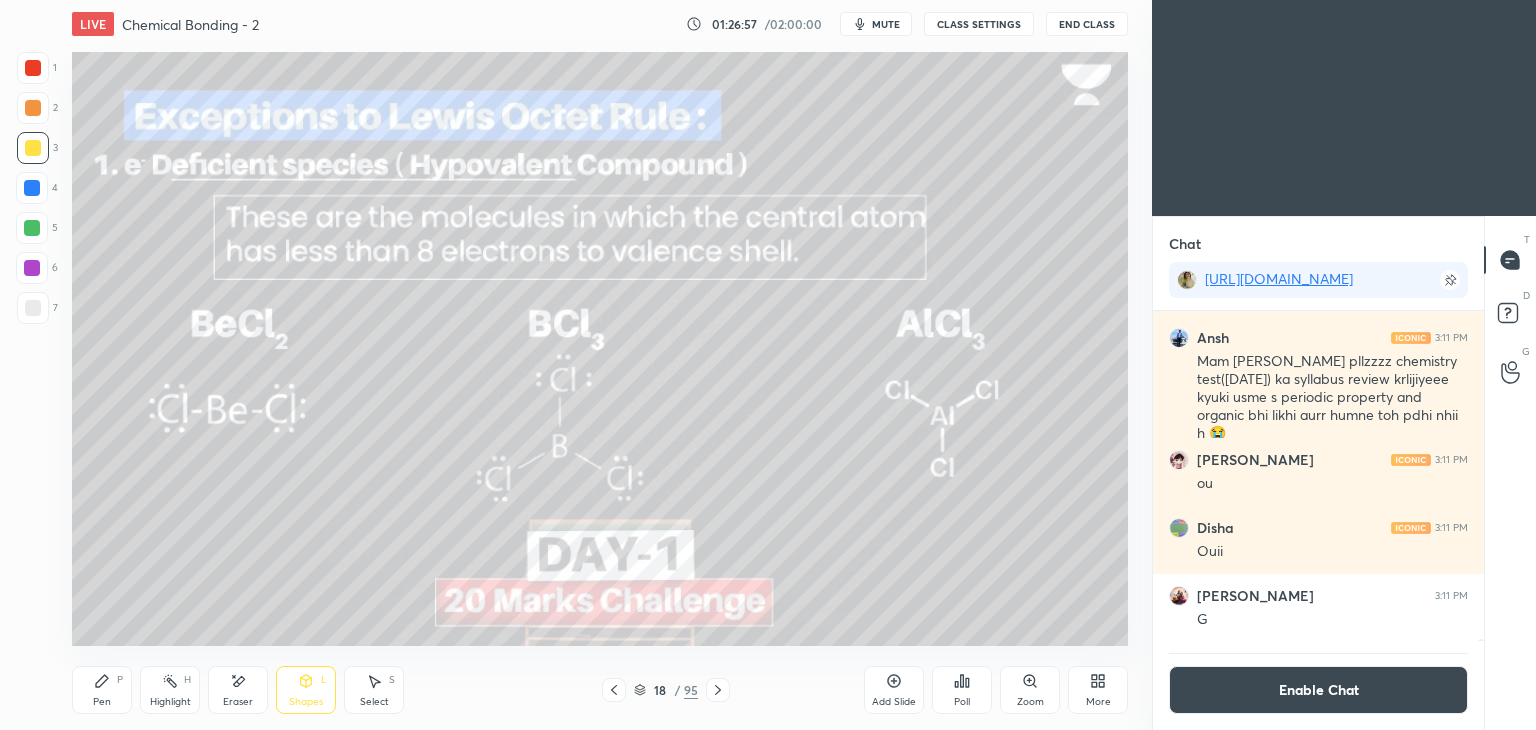 click on "Pen P" at bounding box center (102, 690) 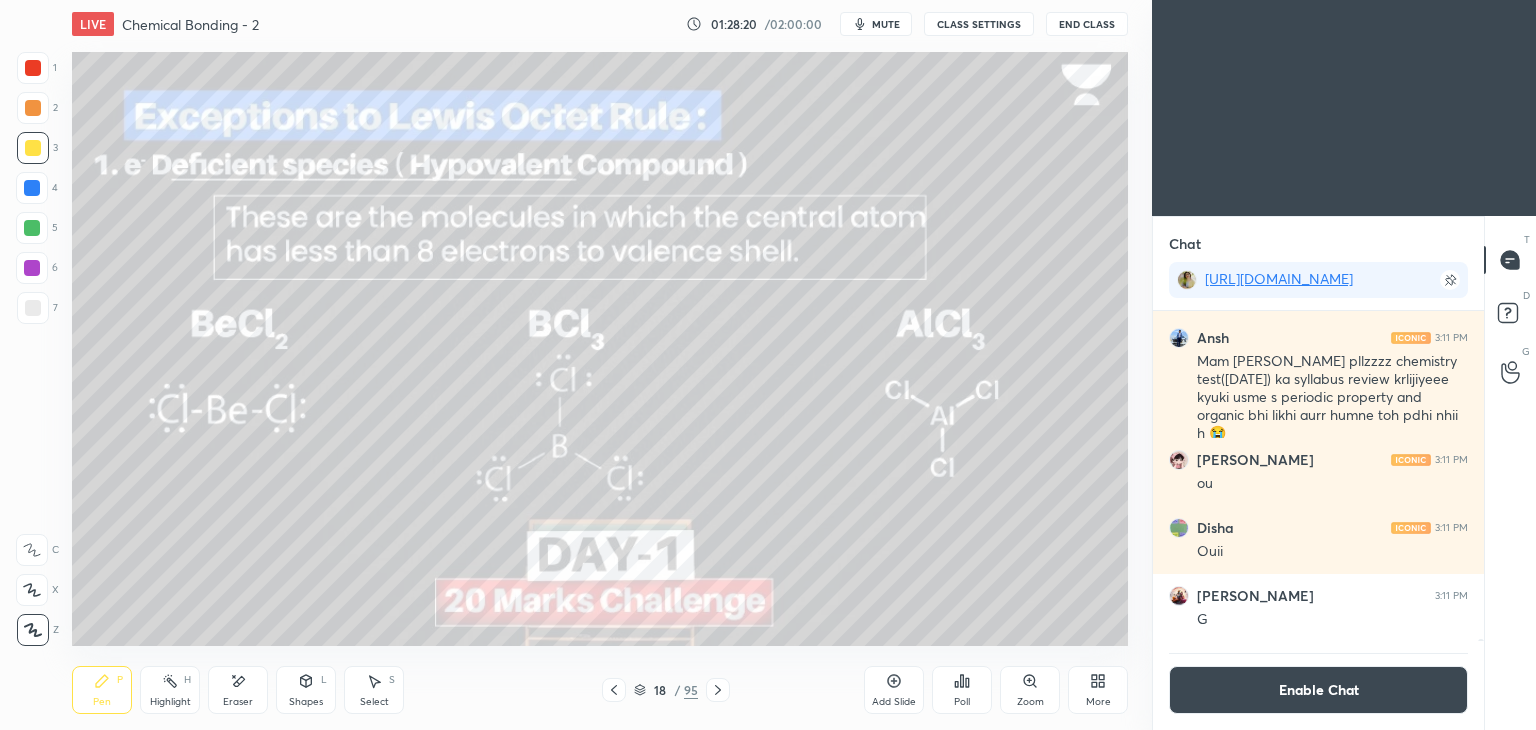 click on "Enable Chat" at bounding box center [1318, 690] 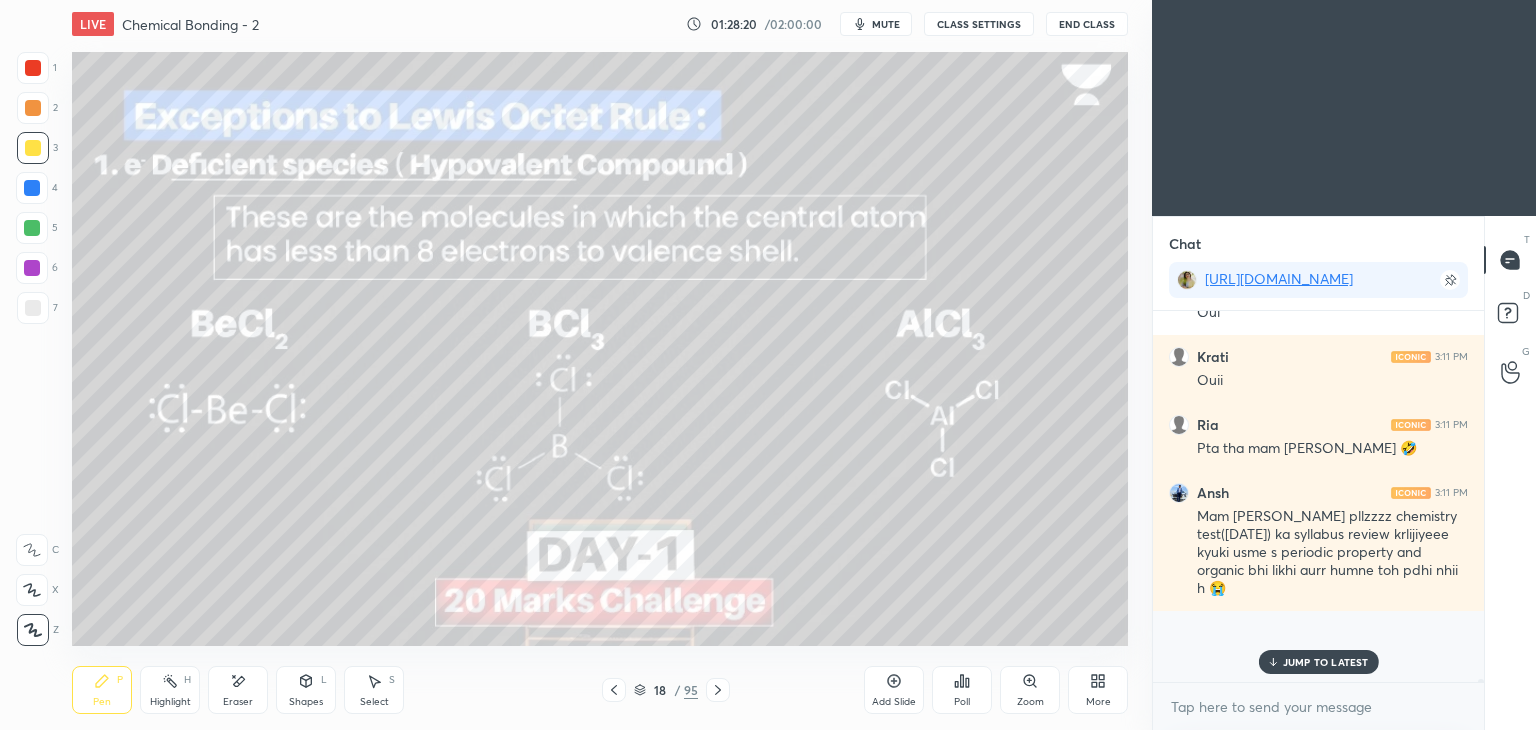 scroll, scrollTop: 6, scrollLeft: 6, axis: both 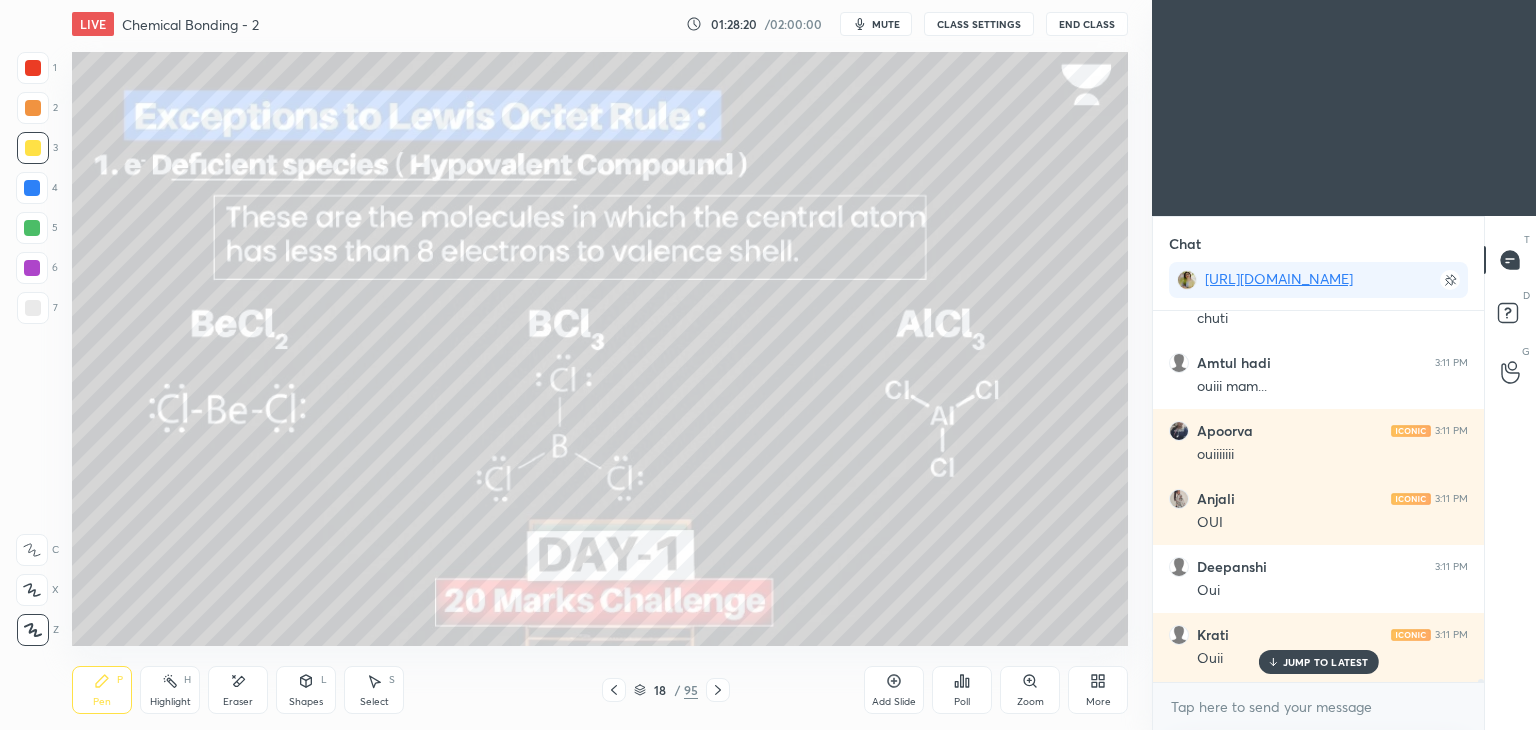 click on "JUMP TO LATEST" at bounding box center (1318, 662) 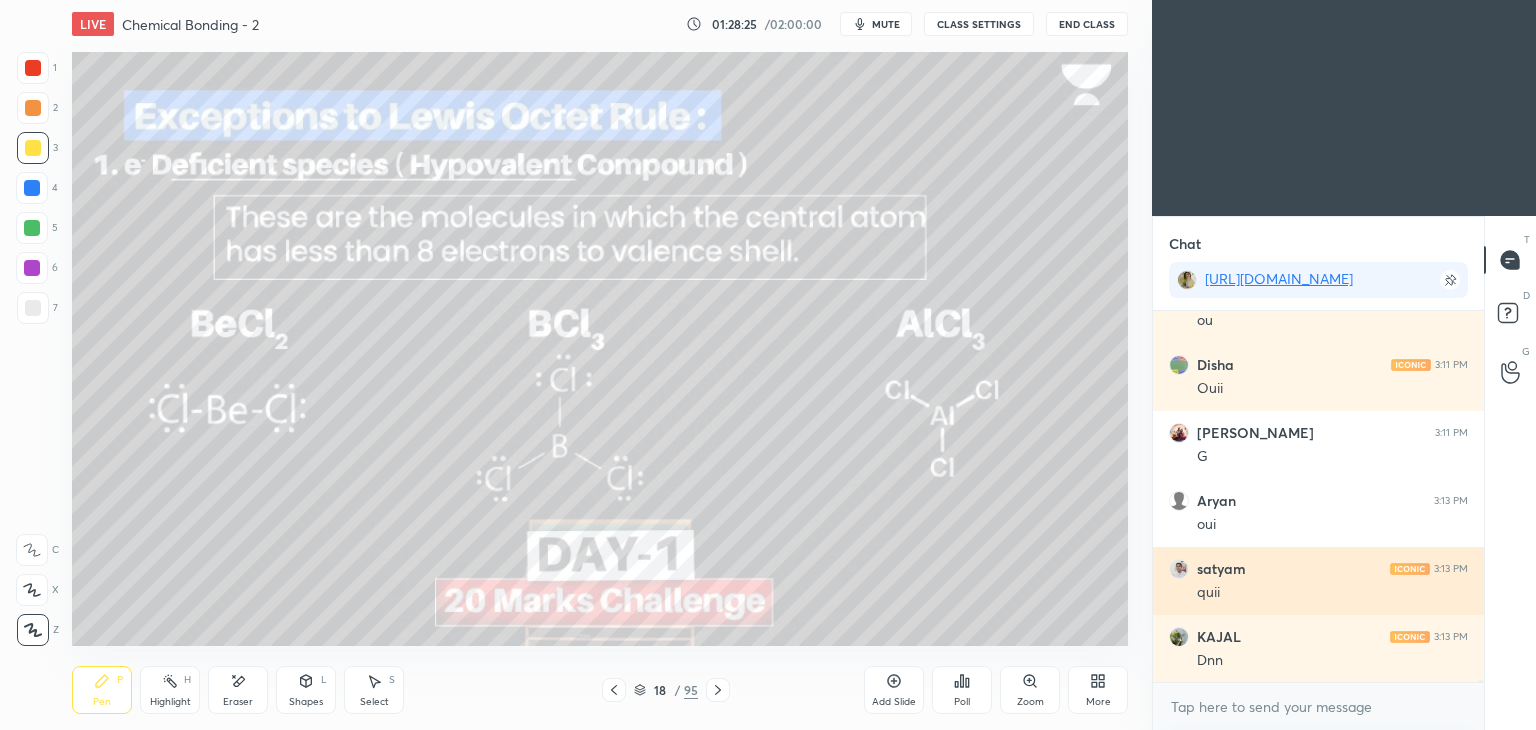 scroll, scrollTop: 70368, scrollLeft: 0, axis: vertical 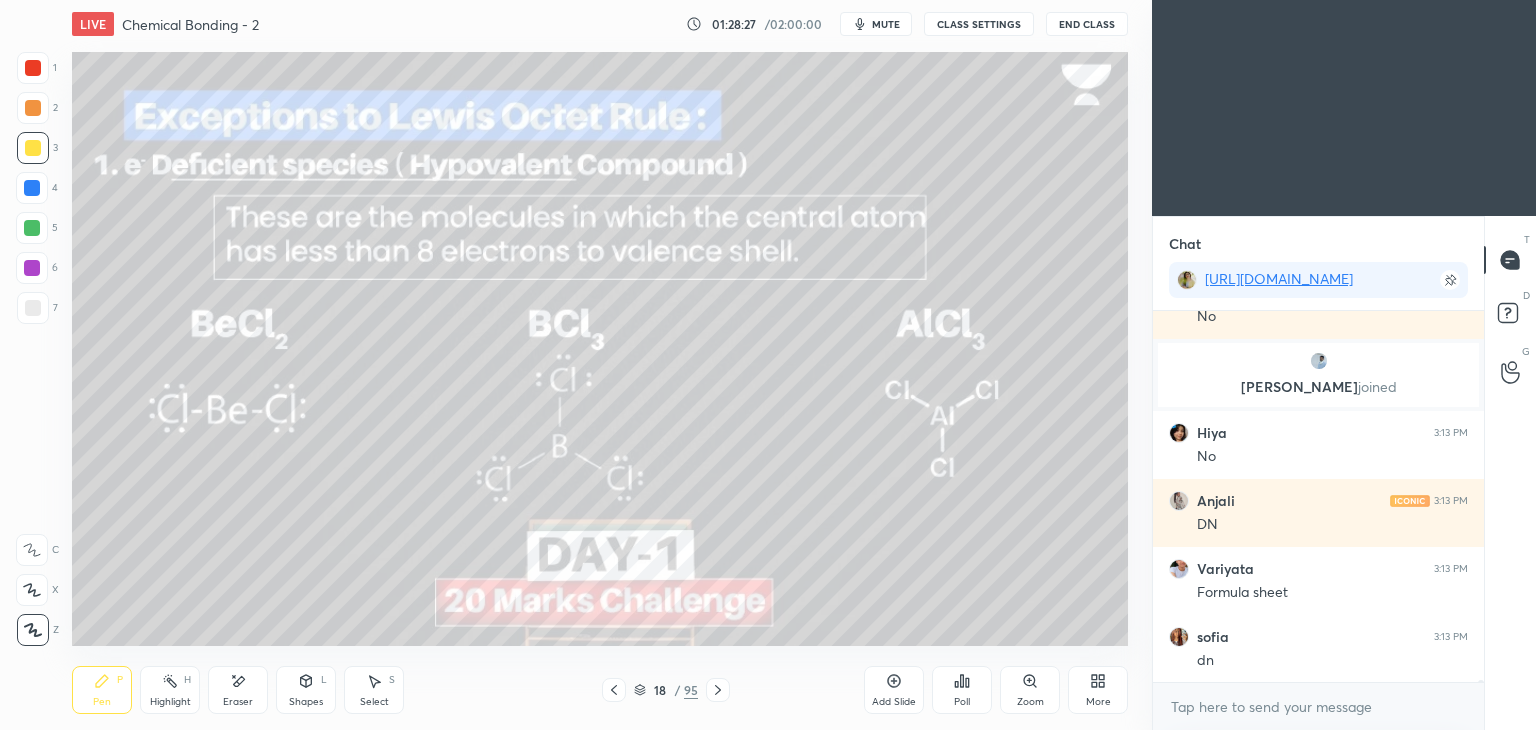 click 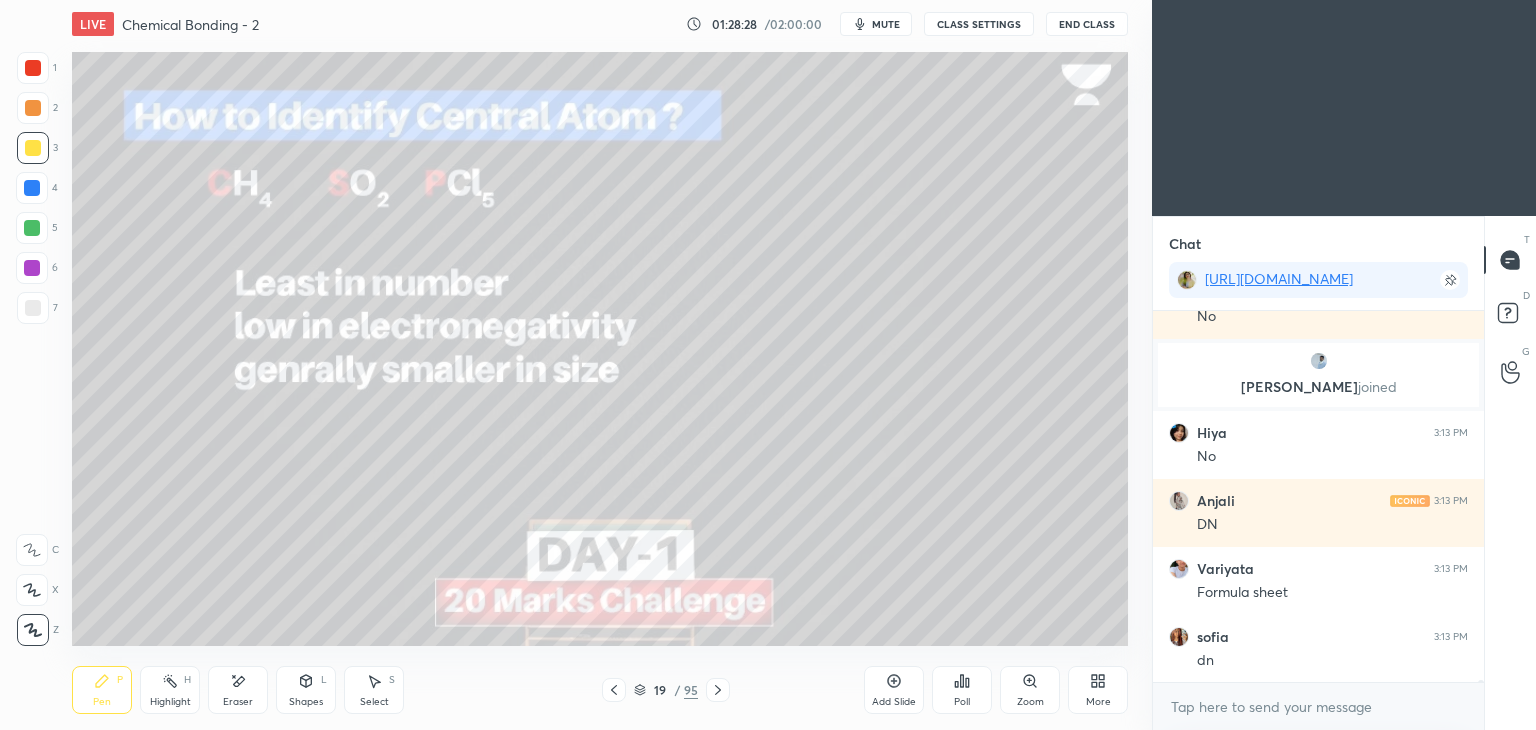 scroll, scrollTop: 71274, scrollLeft: 0, axis: vertical 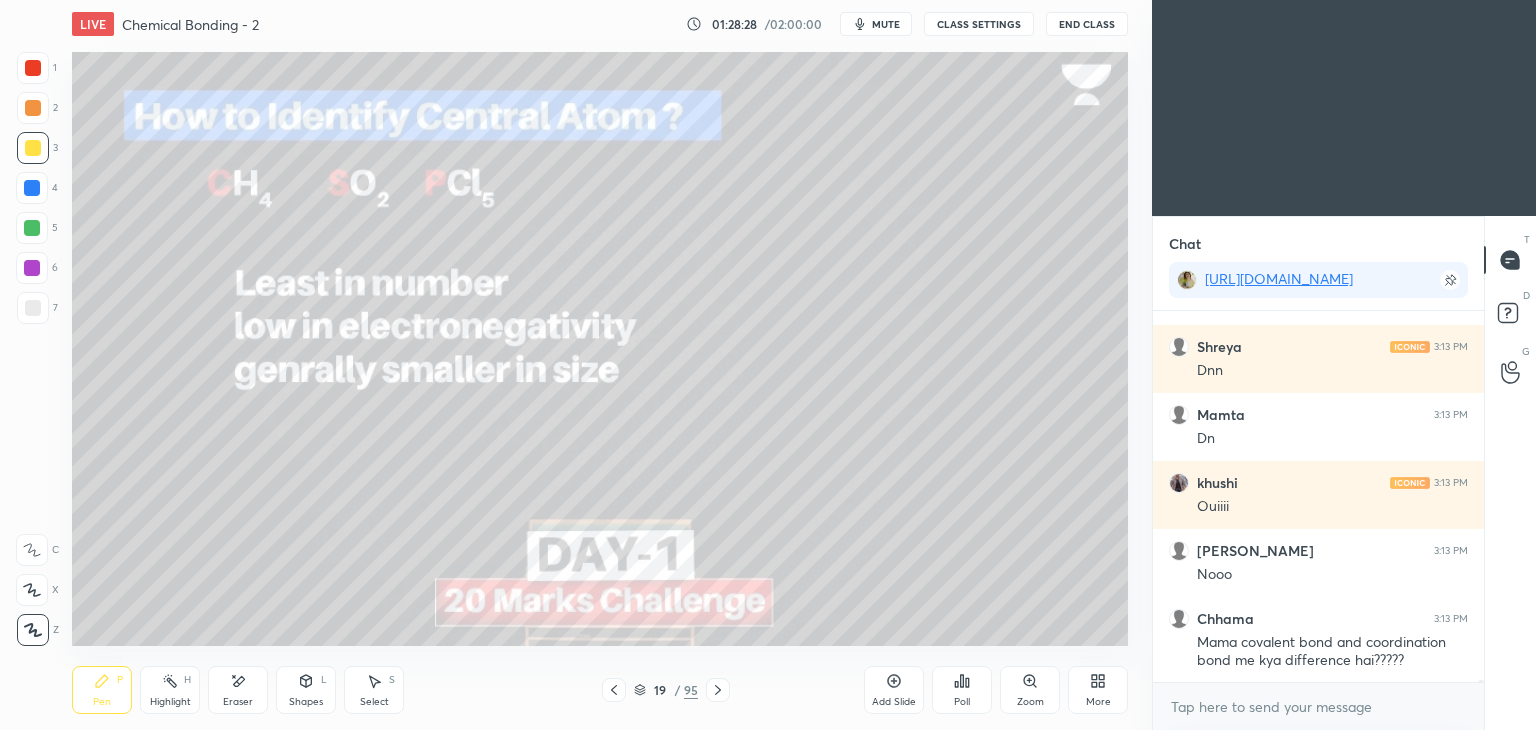 click on "CLASS SETTINGS" at bounding box center (979, 24) 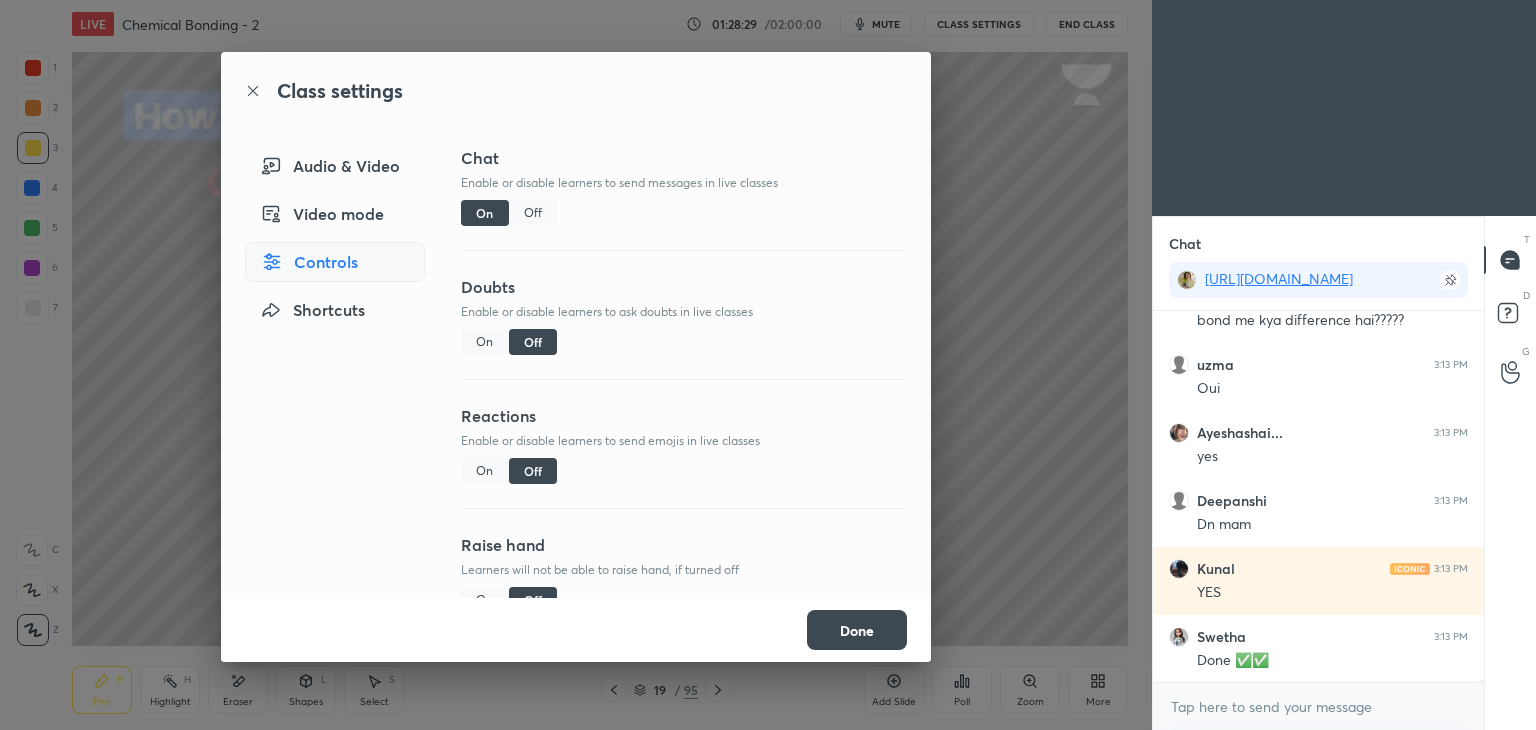 click on "Off" at bounding box center (533, 213) 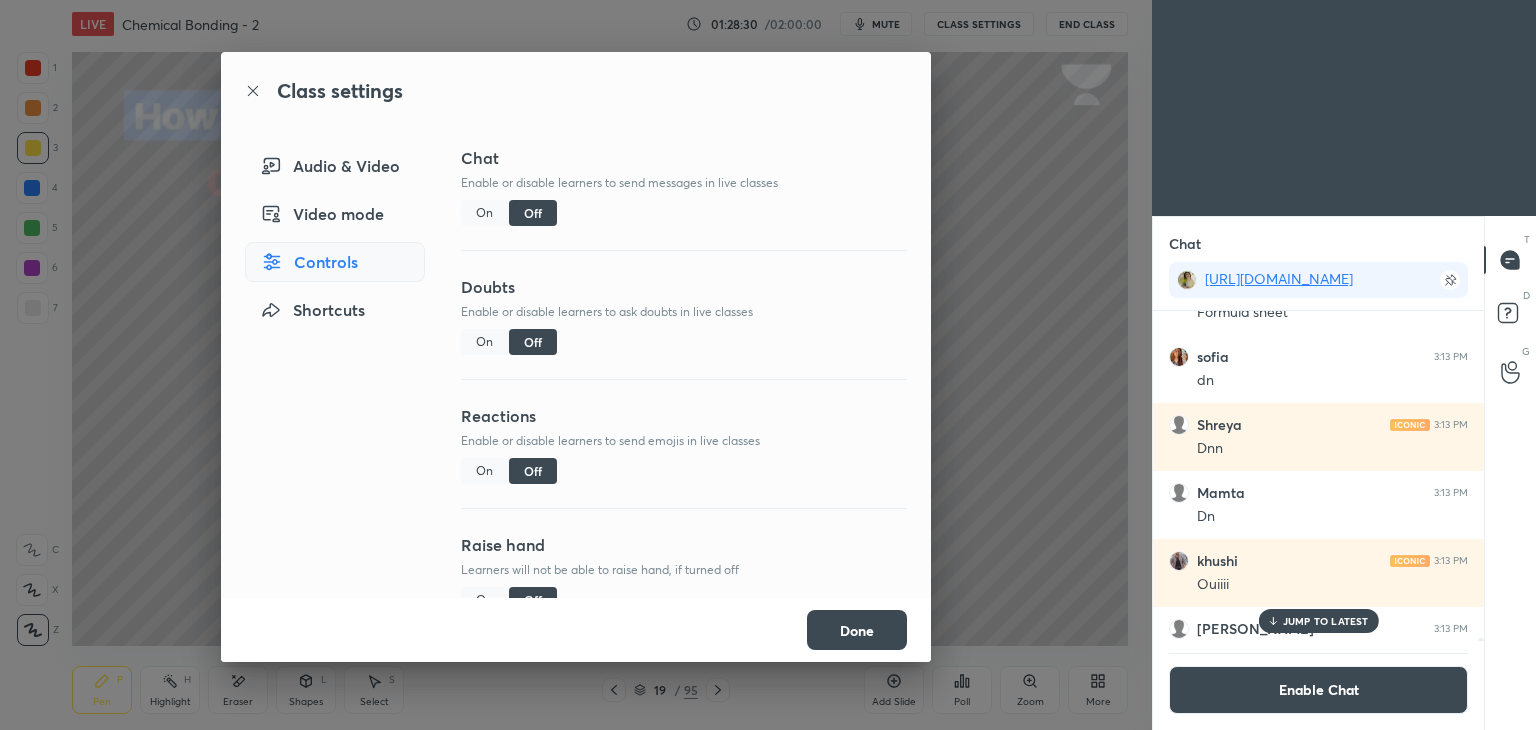 click on "Done" at bounding box center (857, 630) 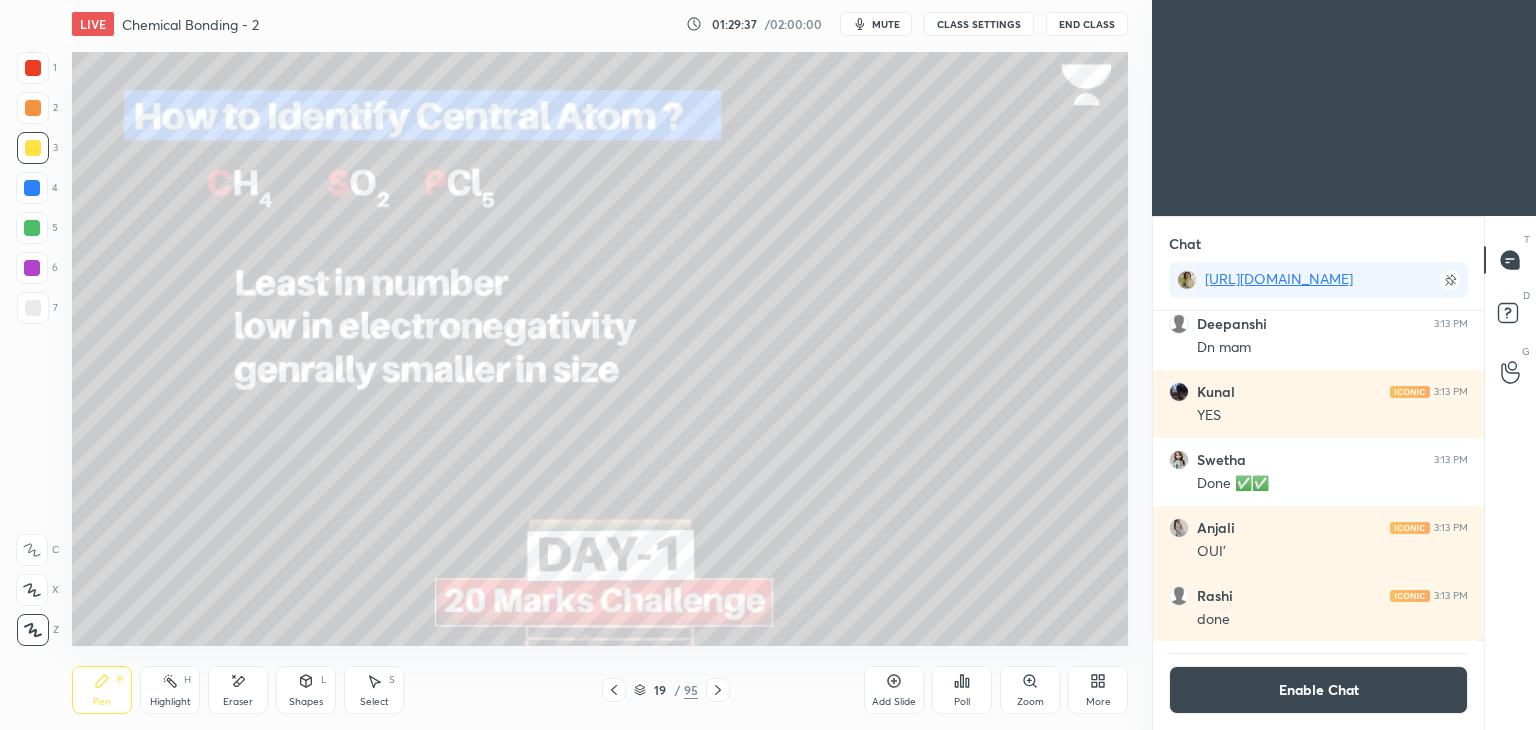 click on "Highlight H" at bounding box center [170, 690] 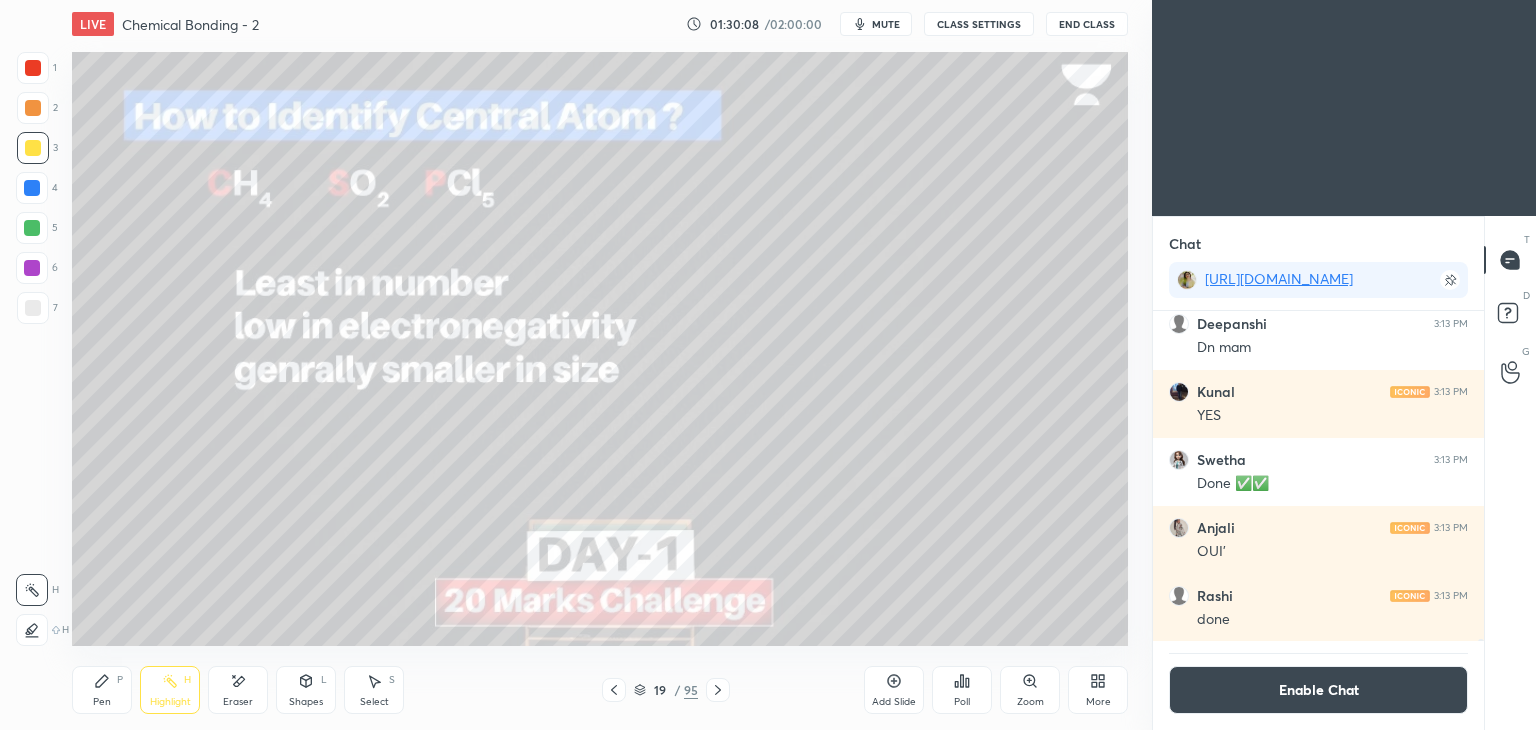 click on "Enable Chat" at bounding box center [1318, 690] 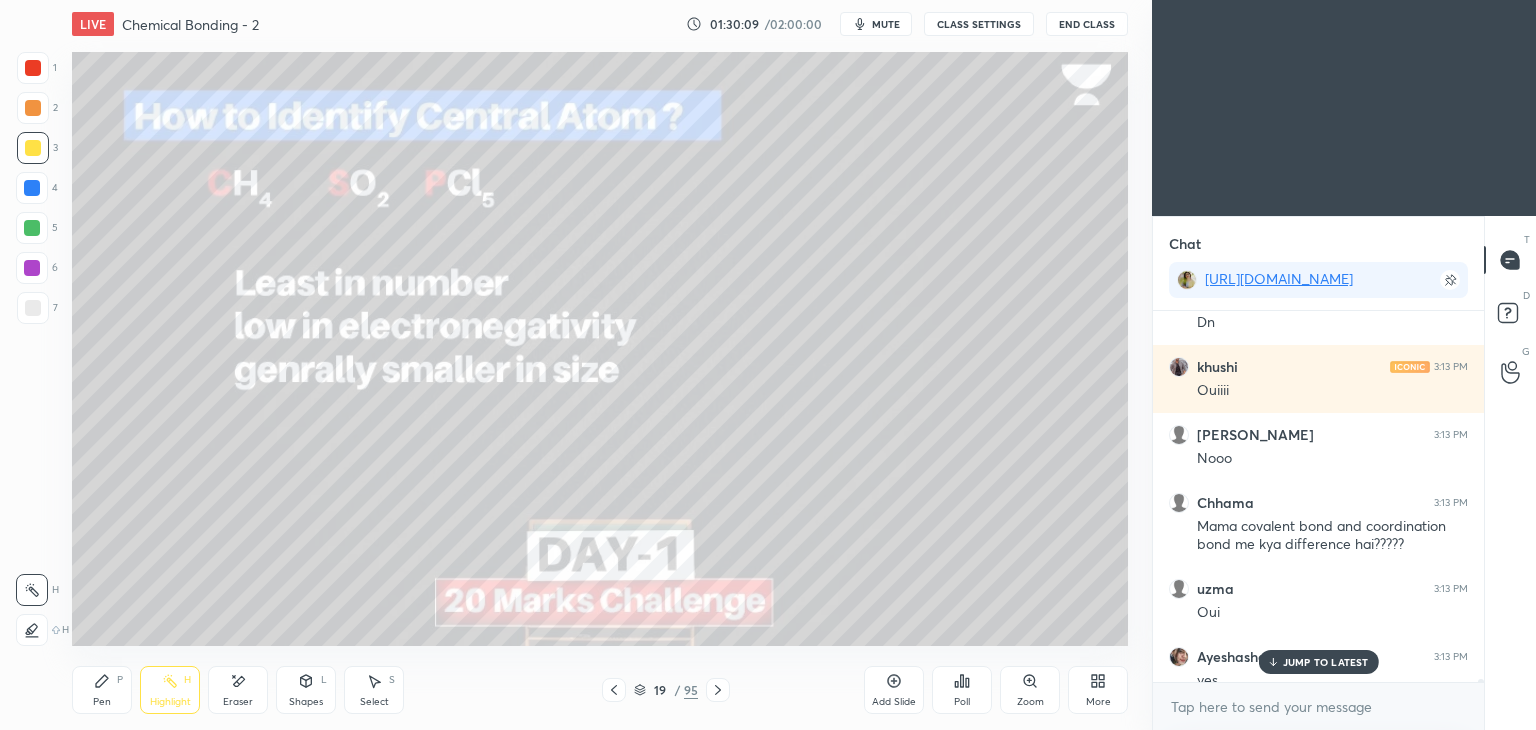 click on "JUMP TO LATEST" at bounding box center [1326, 662] 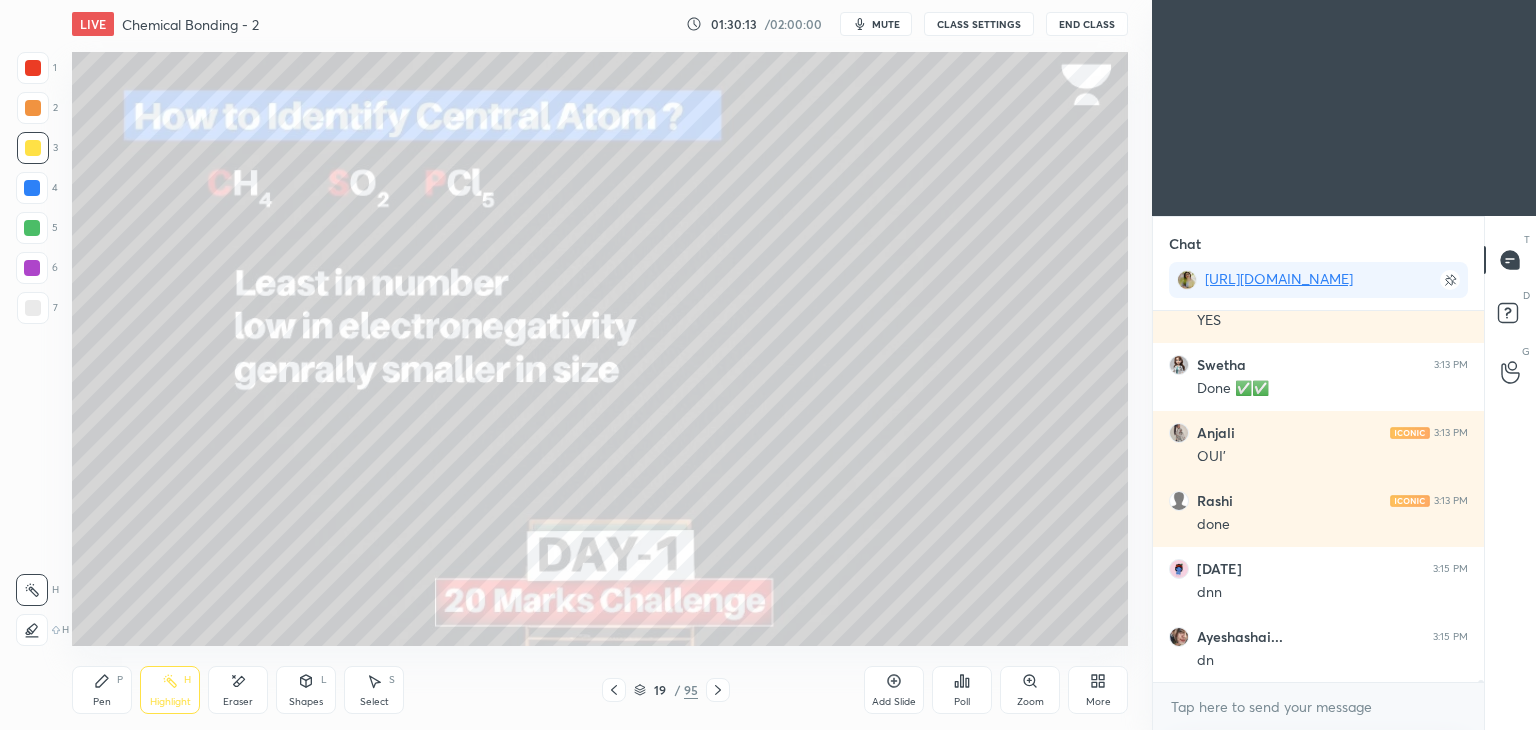 scroll, scrollTop: 71530, scrollLeft: 0, axis: vertical 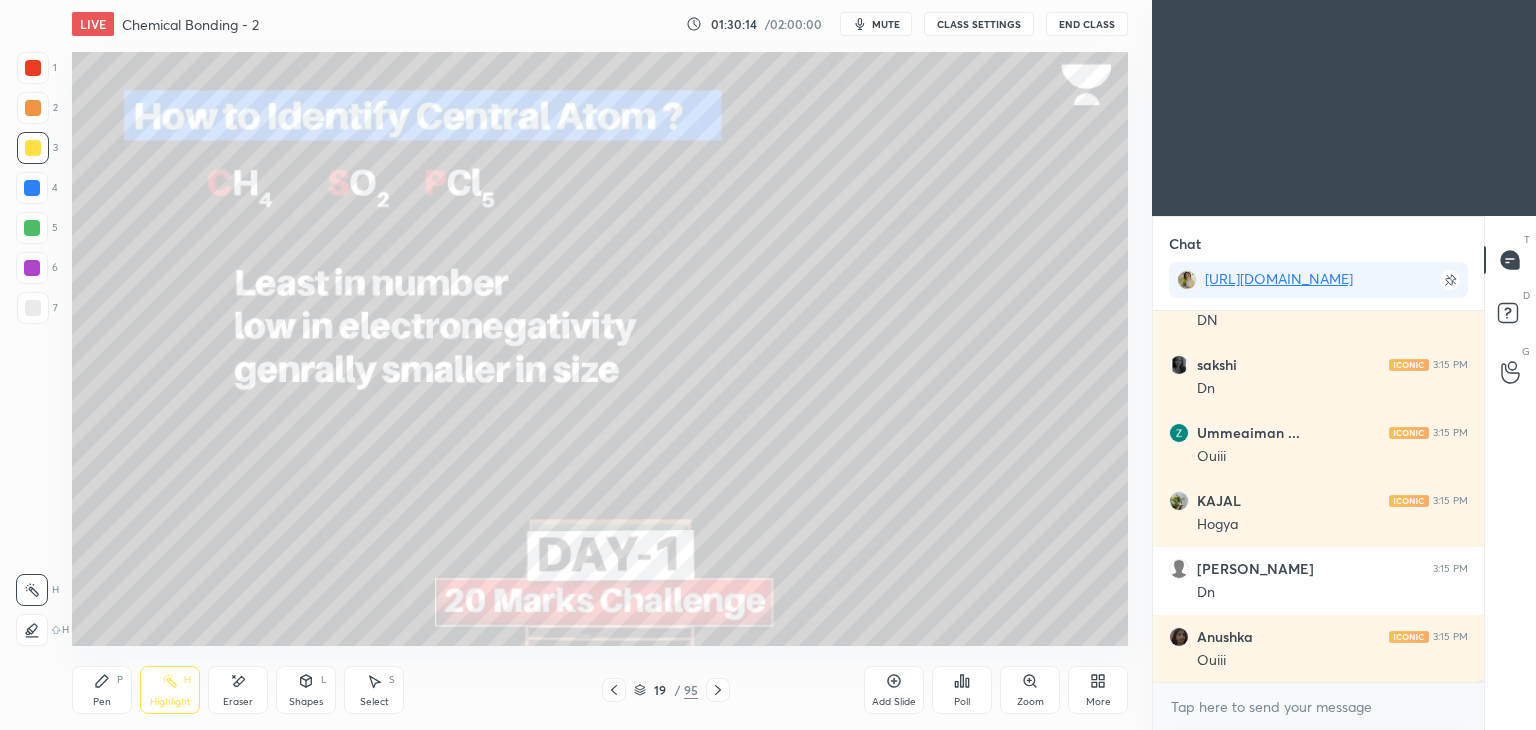 click 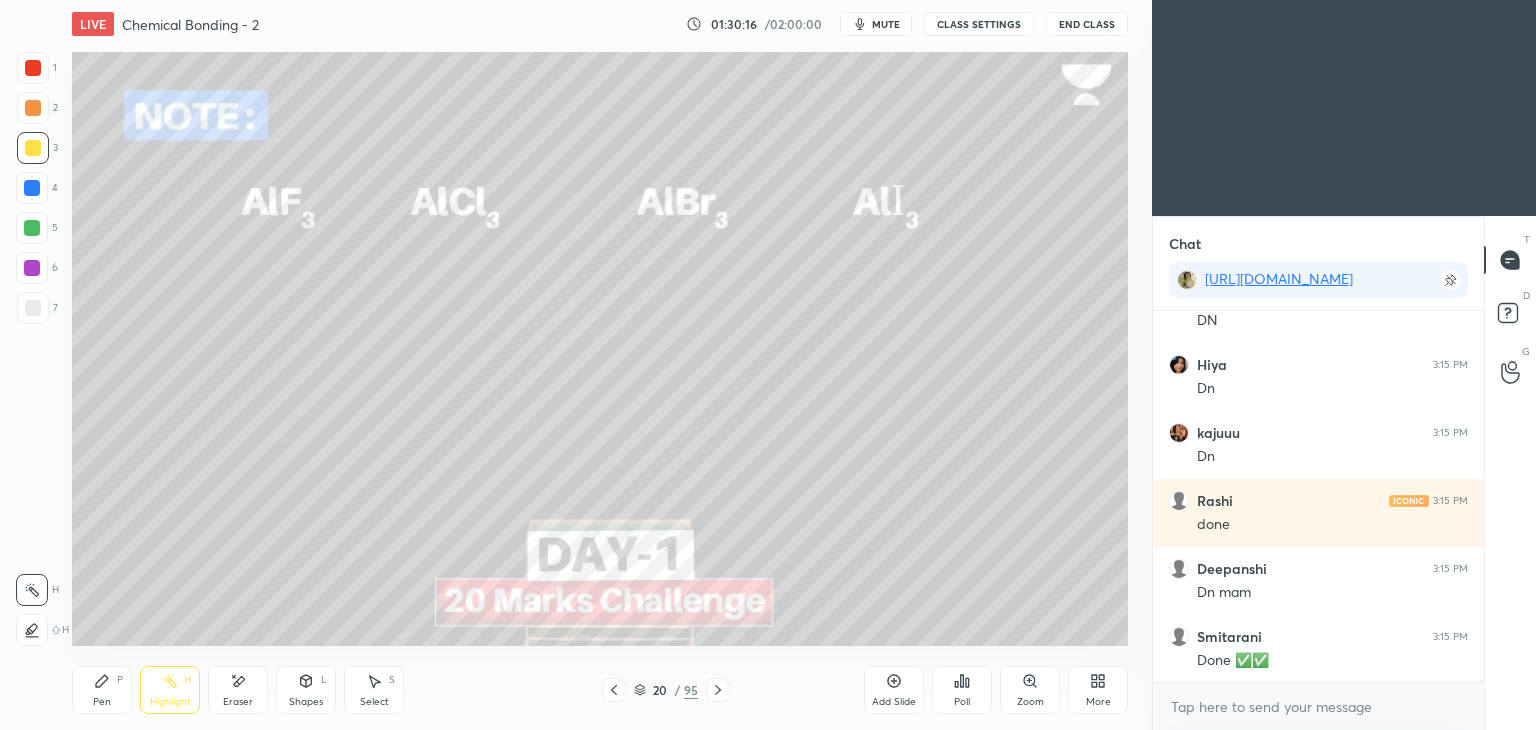 scroll, scrollTop: 72852, scrollLeft: 0, axis: vertical 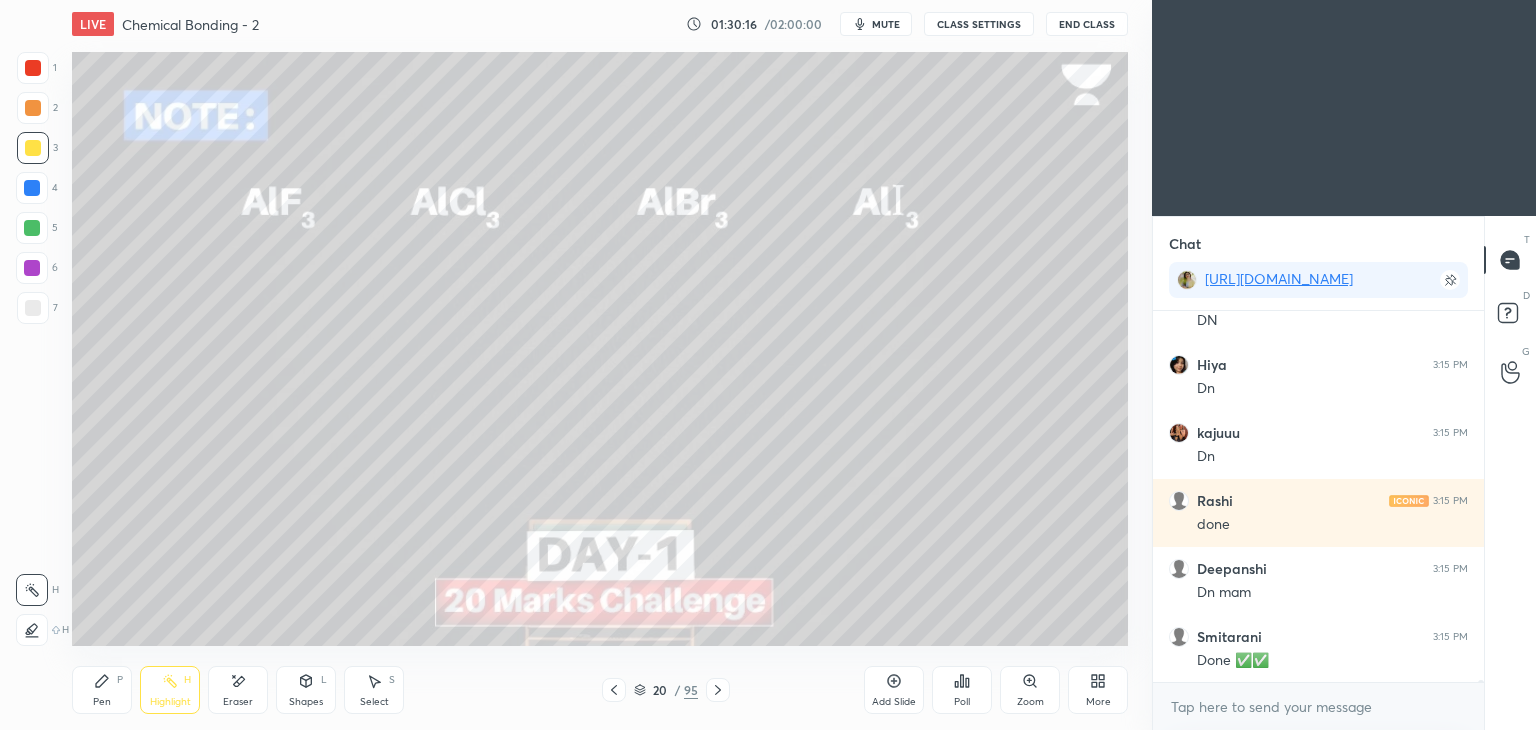 click on "CLASS SETTINGS" at bounding box center [979, 24] 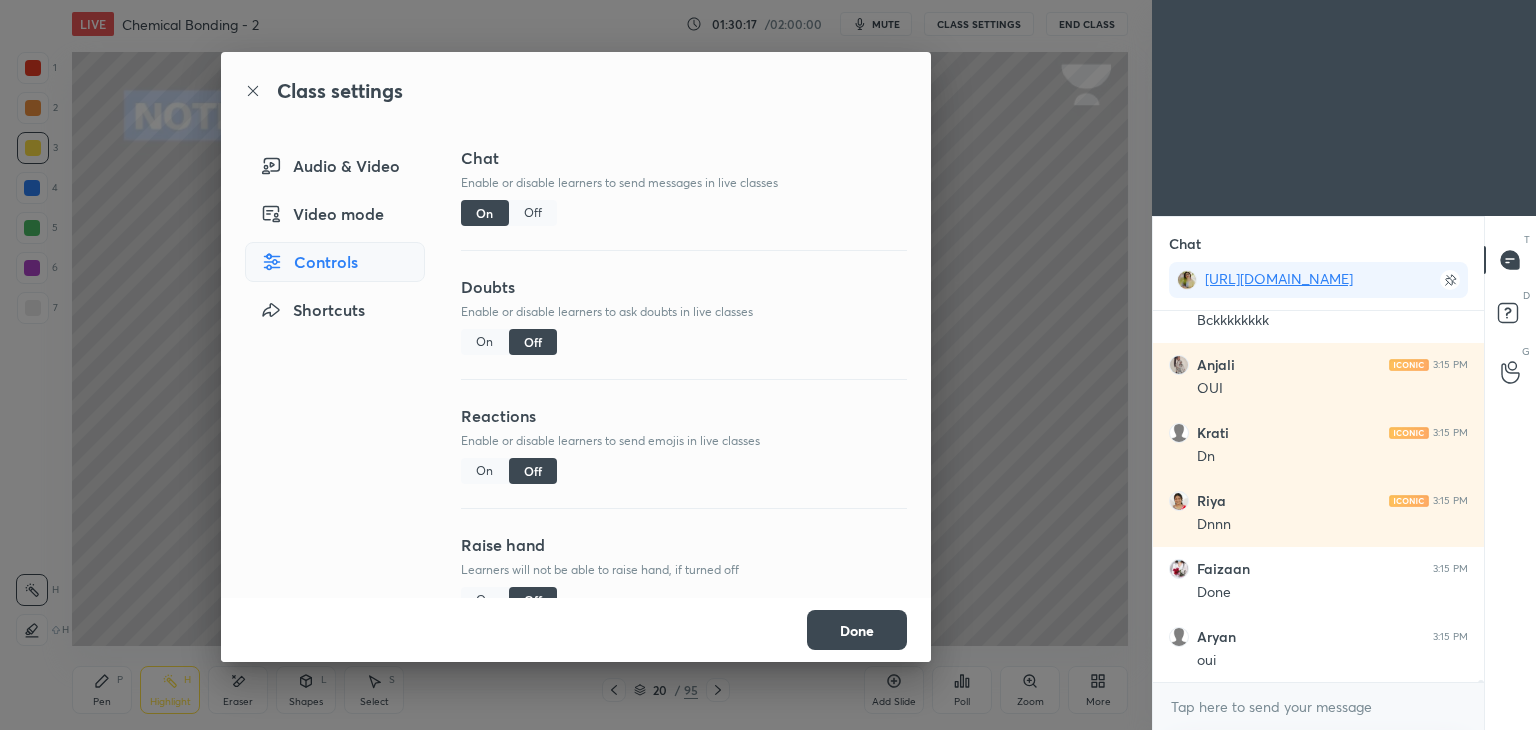 click on "Off" at bounding box center [533, 213] 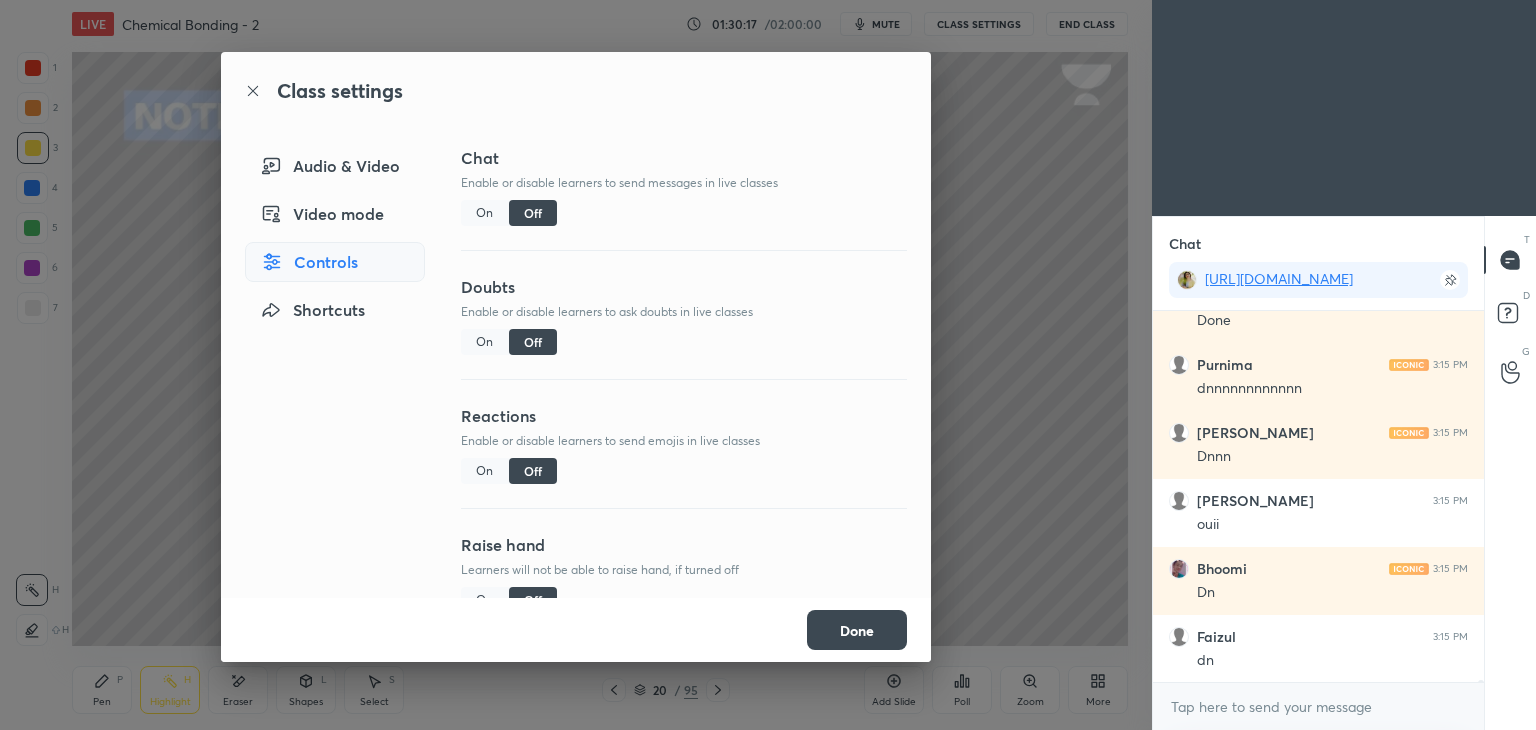 scroll, scrollTop: 72978, scrollLeft: 0, axis: vertical 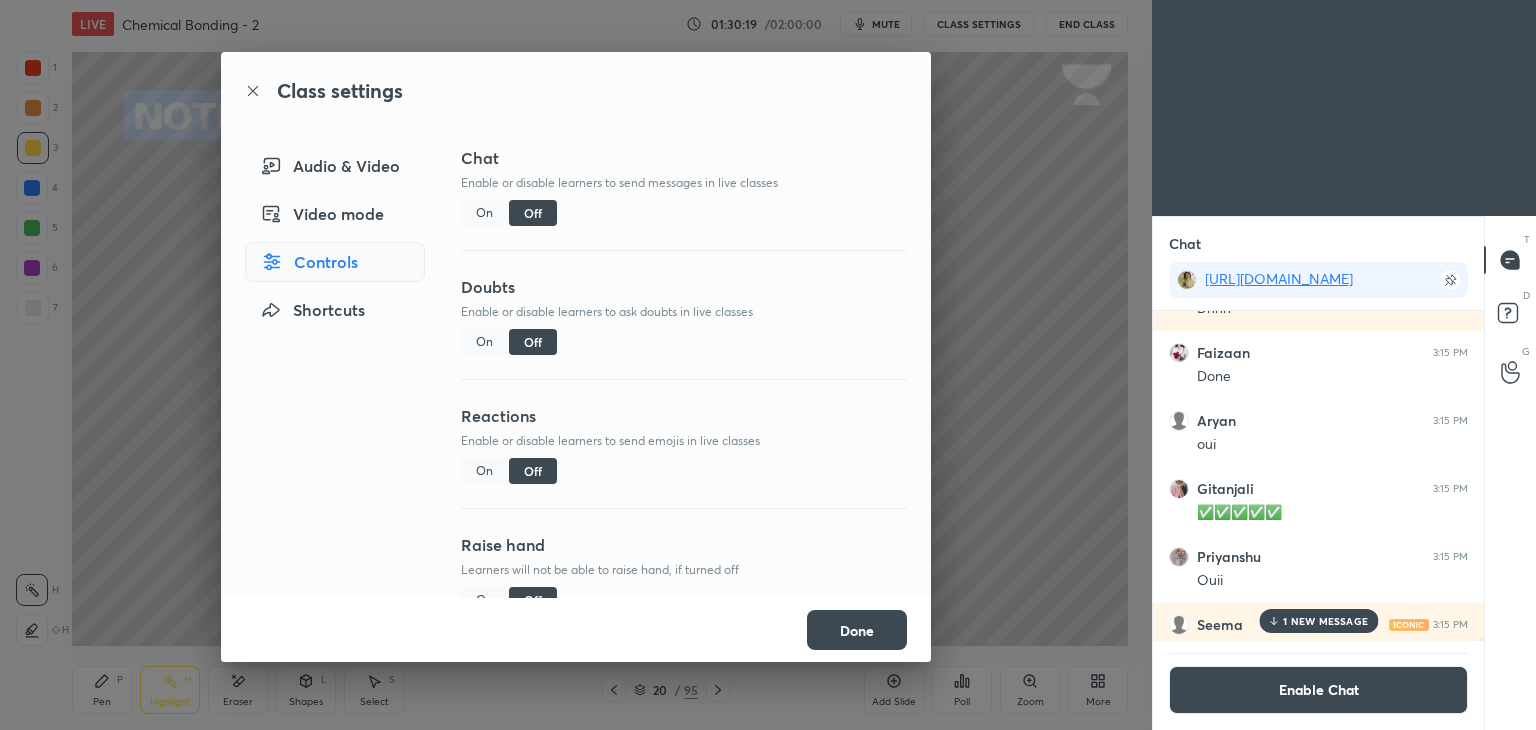 click on "Done" at bounding box center (857, 630) 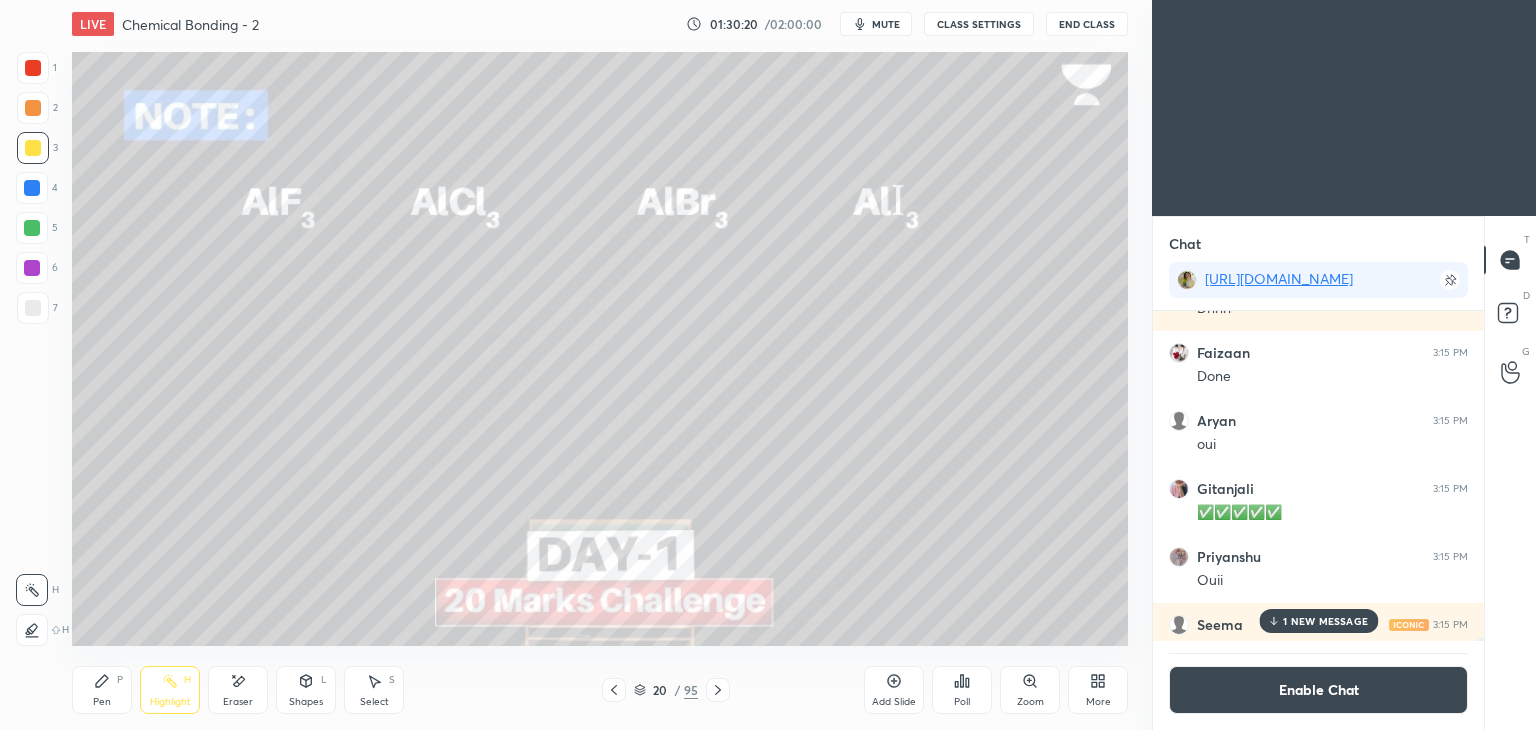 click on "1 NEW MESSAGE" at bounding box center (1325, 621) 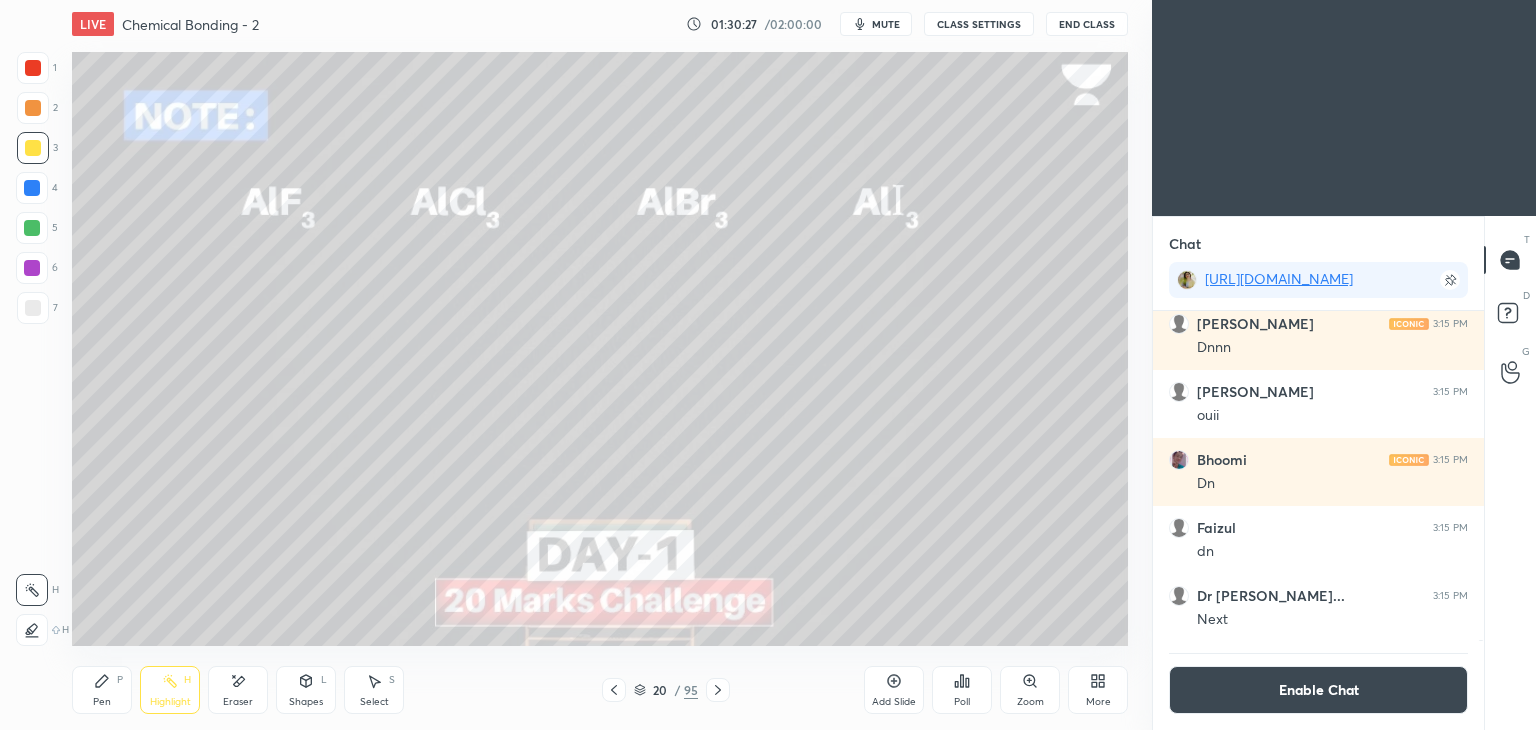 click on "Shapes" at bounding box center [306, 702] 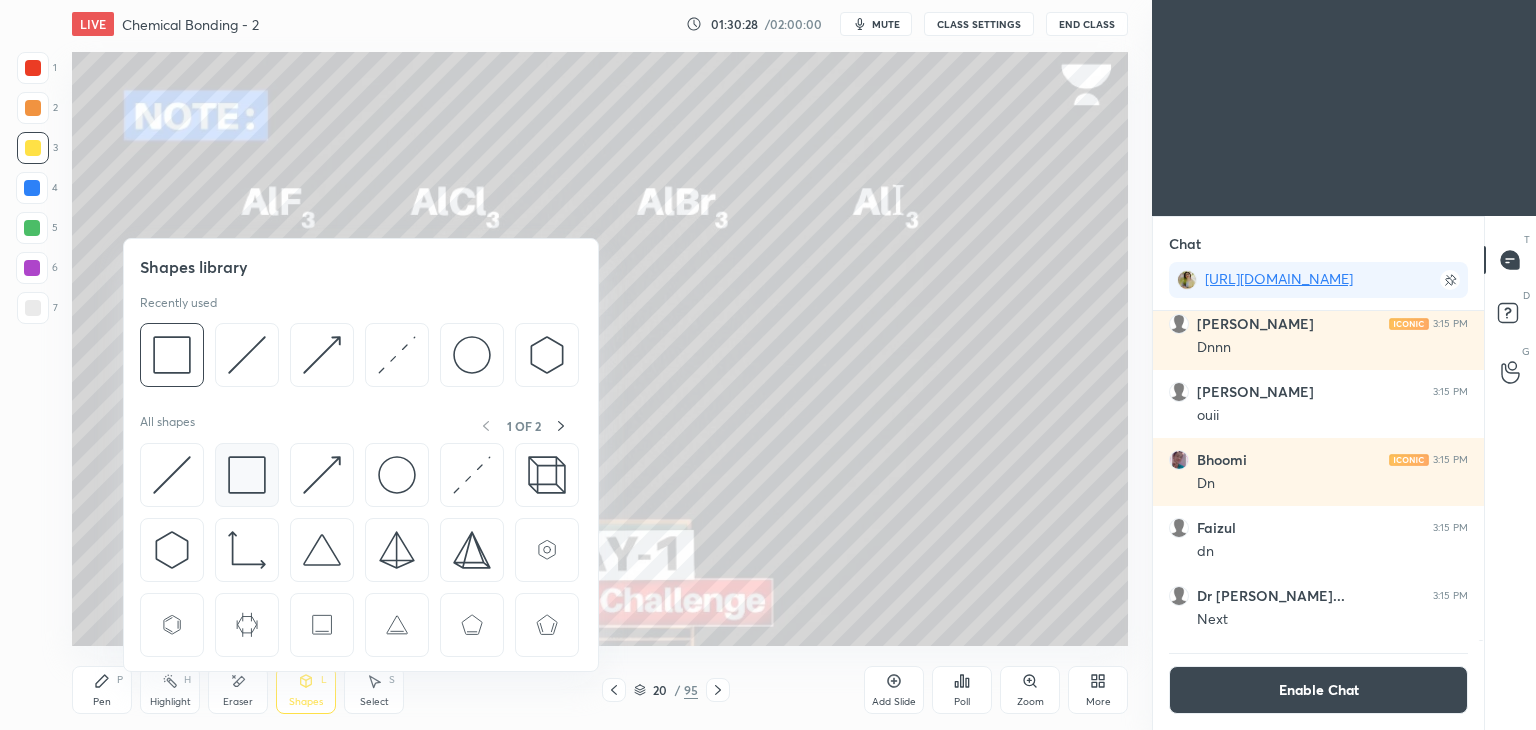 click at bounding box center [247, 475] 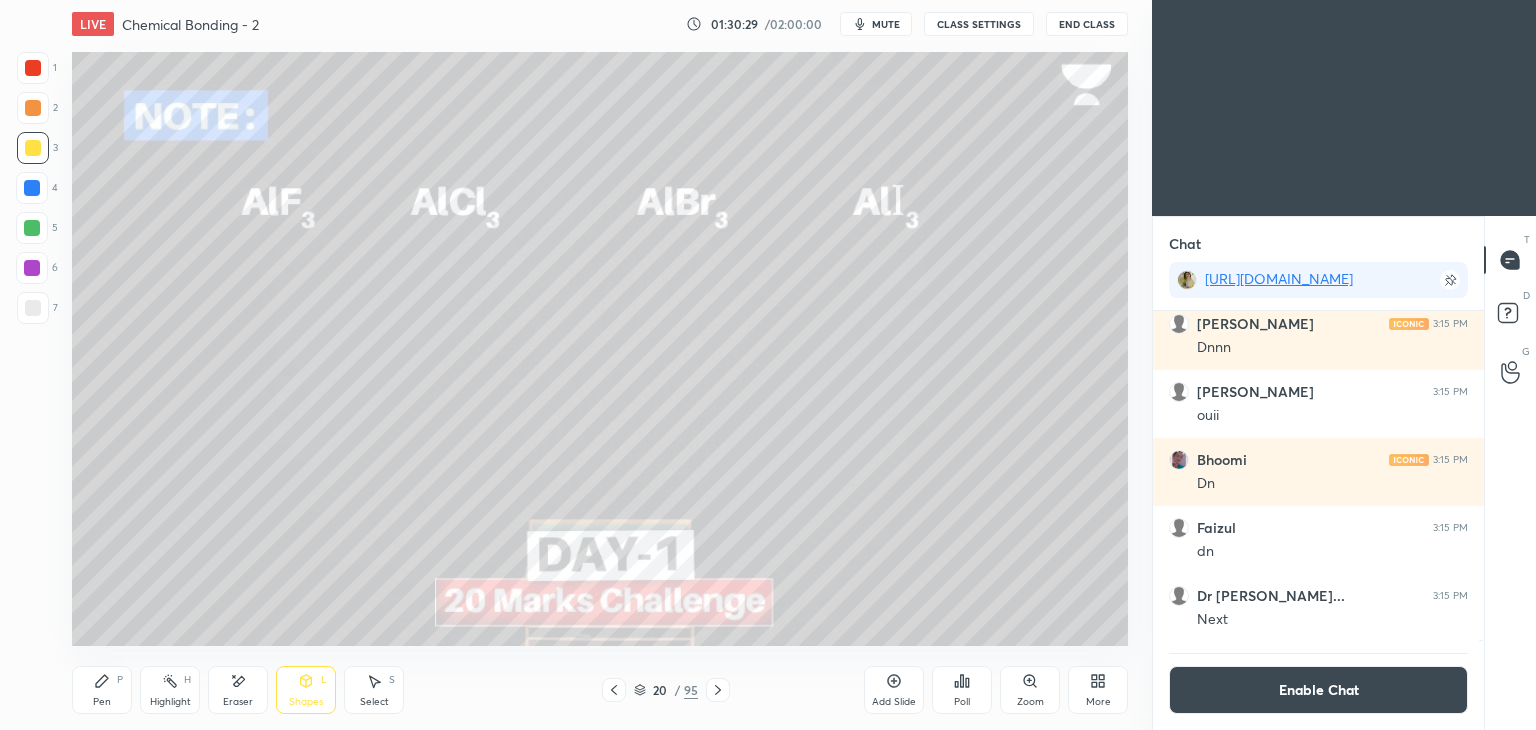 click at bounding box center (33, 108) 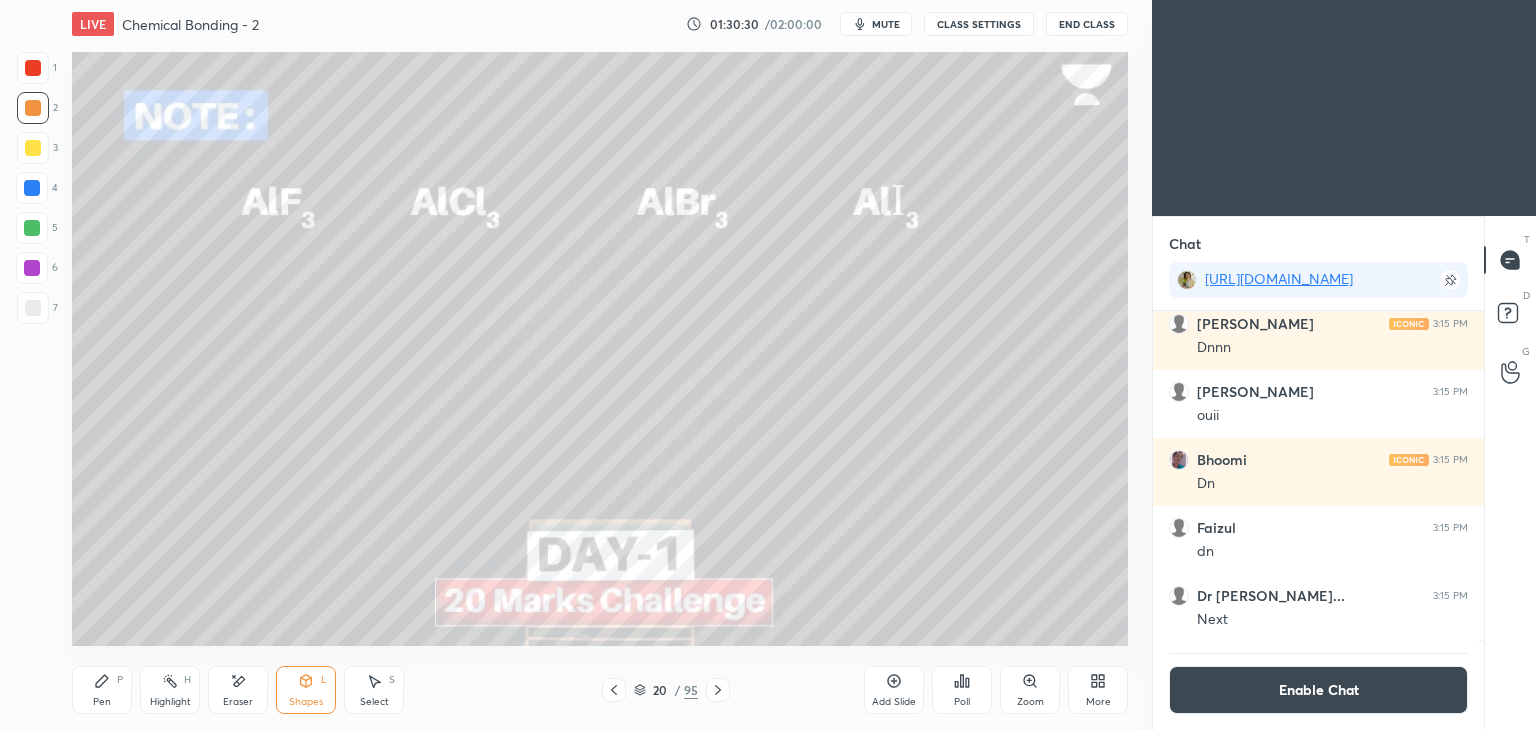 click at bounding box center [33, 68] 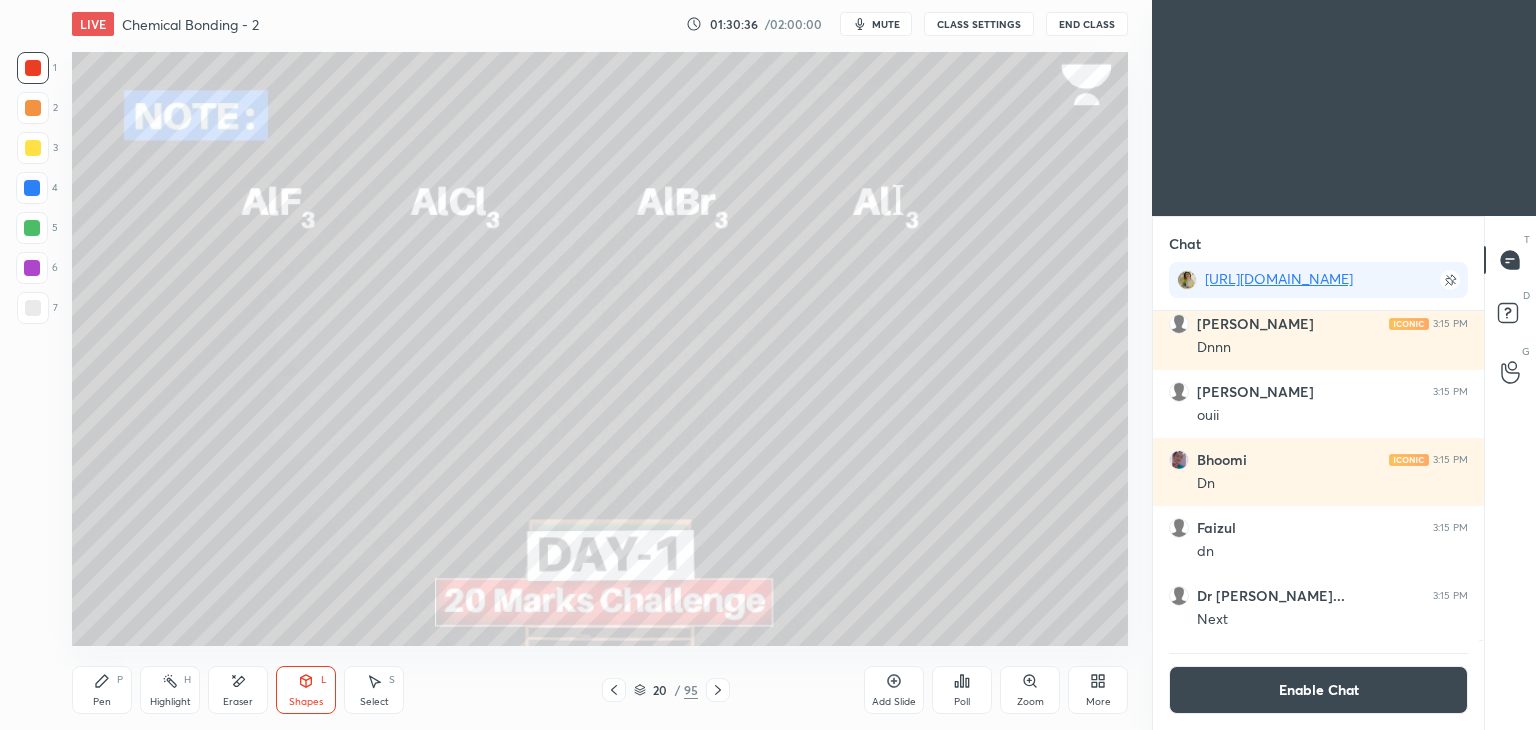 click on "Shapes L" at bounding box center (306, 690) 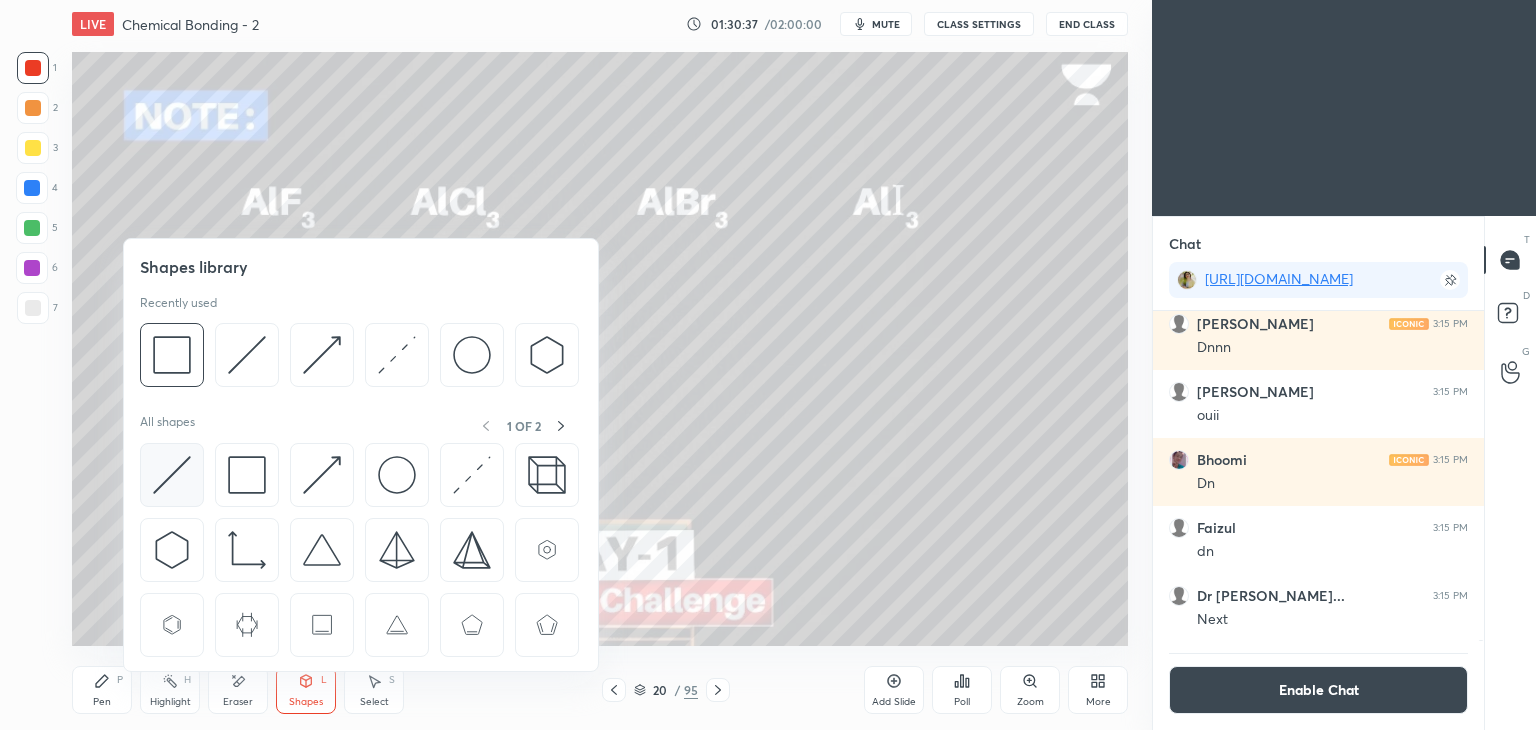 click at bounding box center (172, 475) 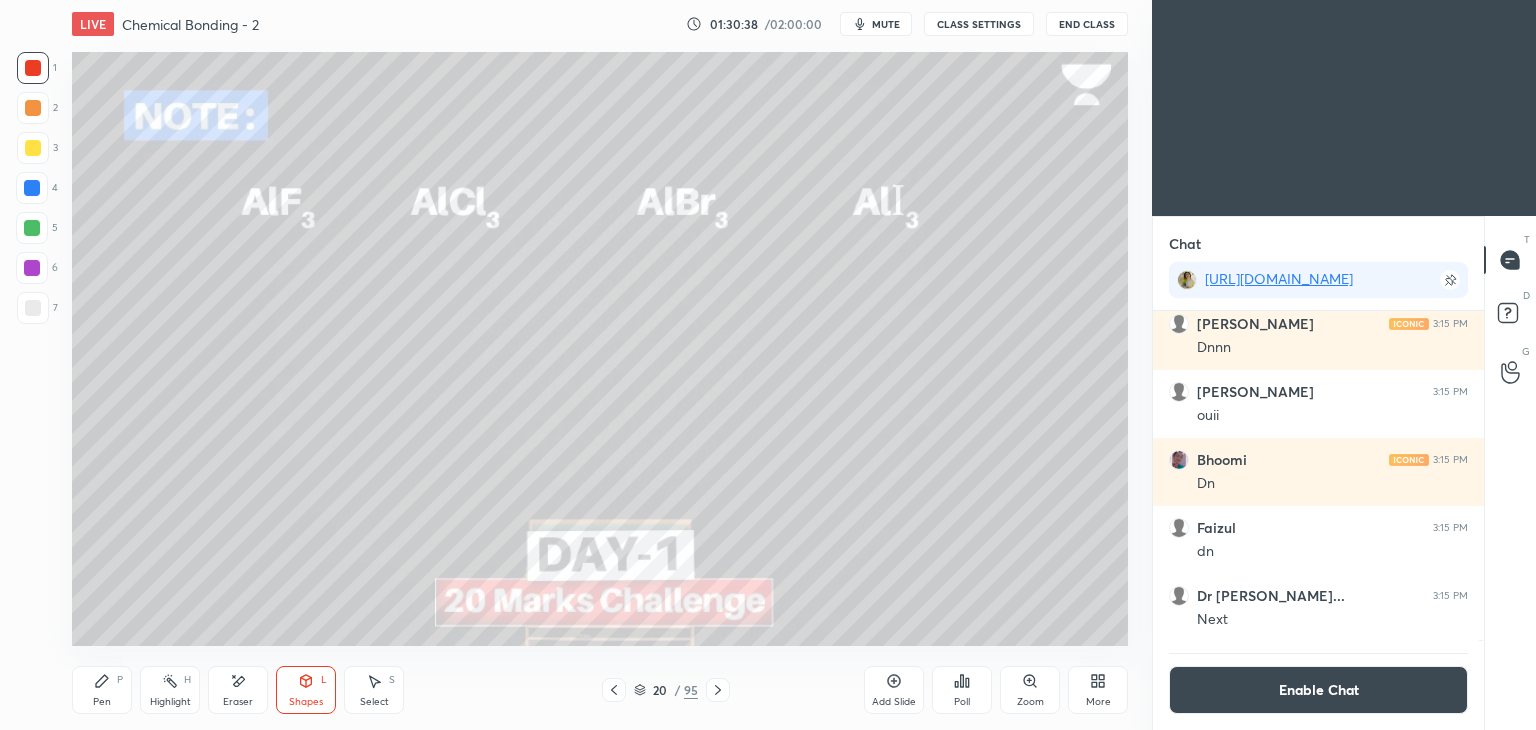 click on "Highlight" at bounding box center (170, 702) 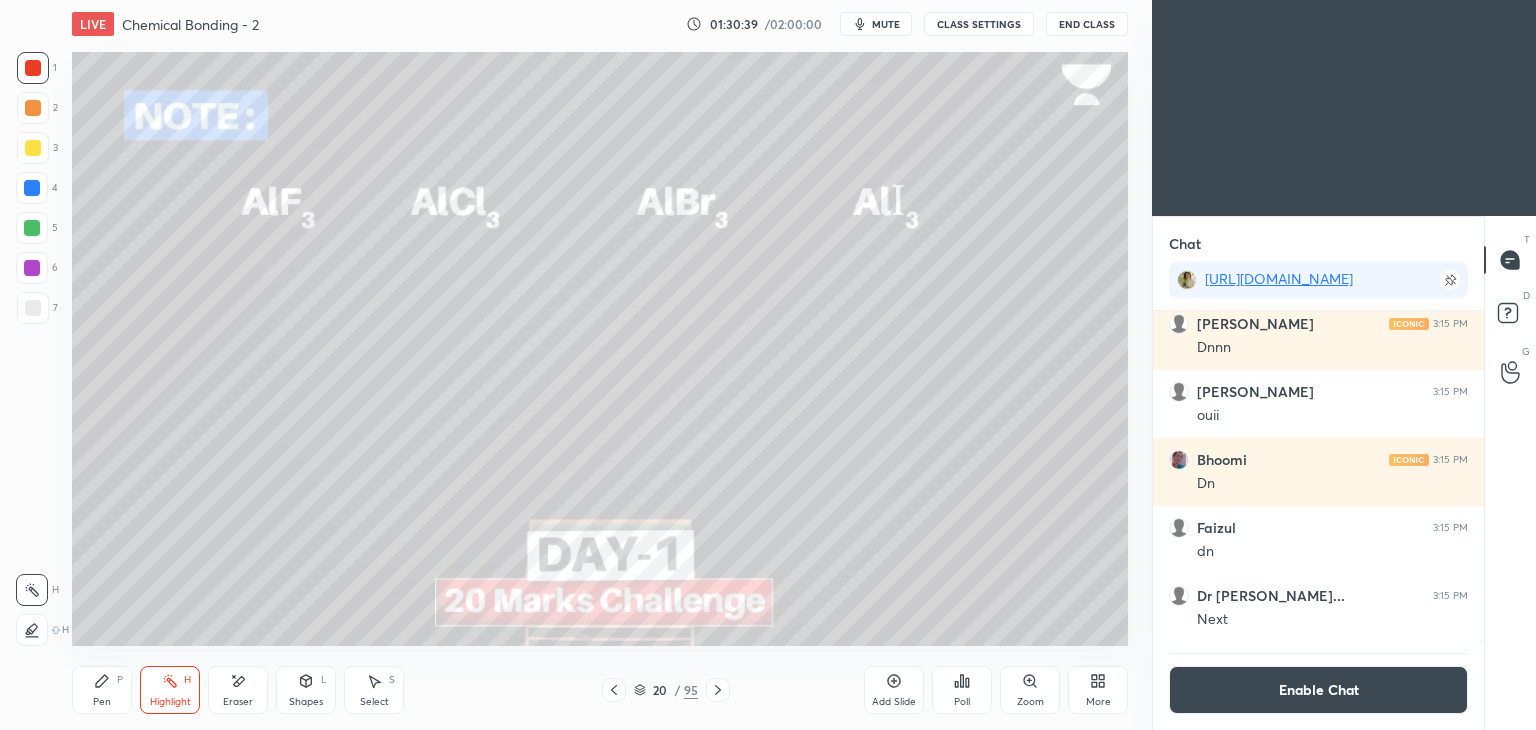 click at bounding box center (32, 630) 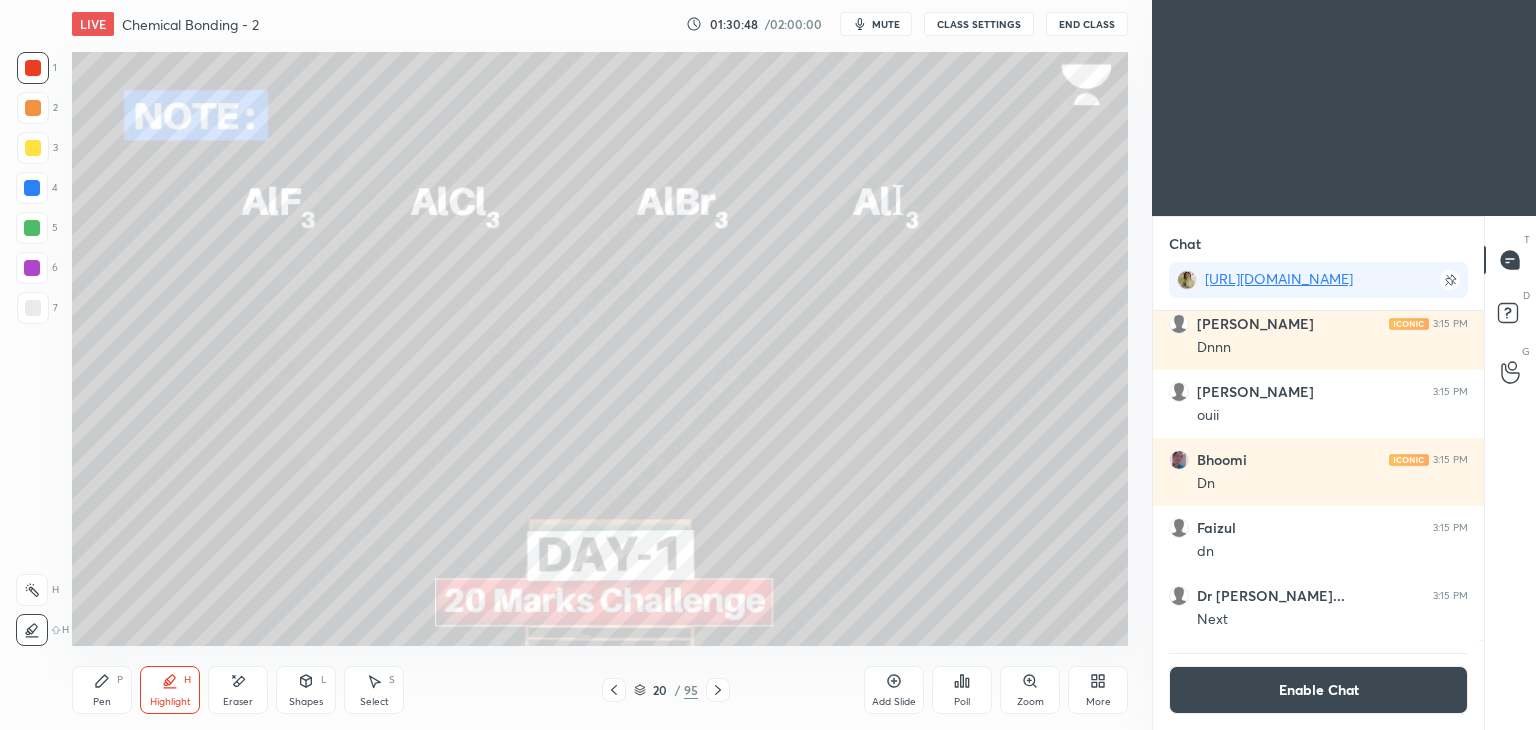 click 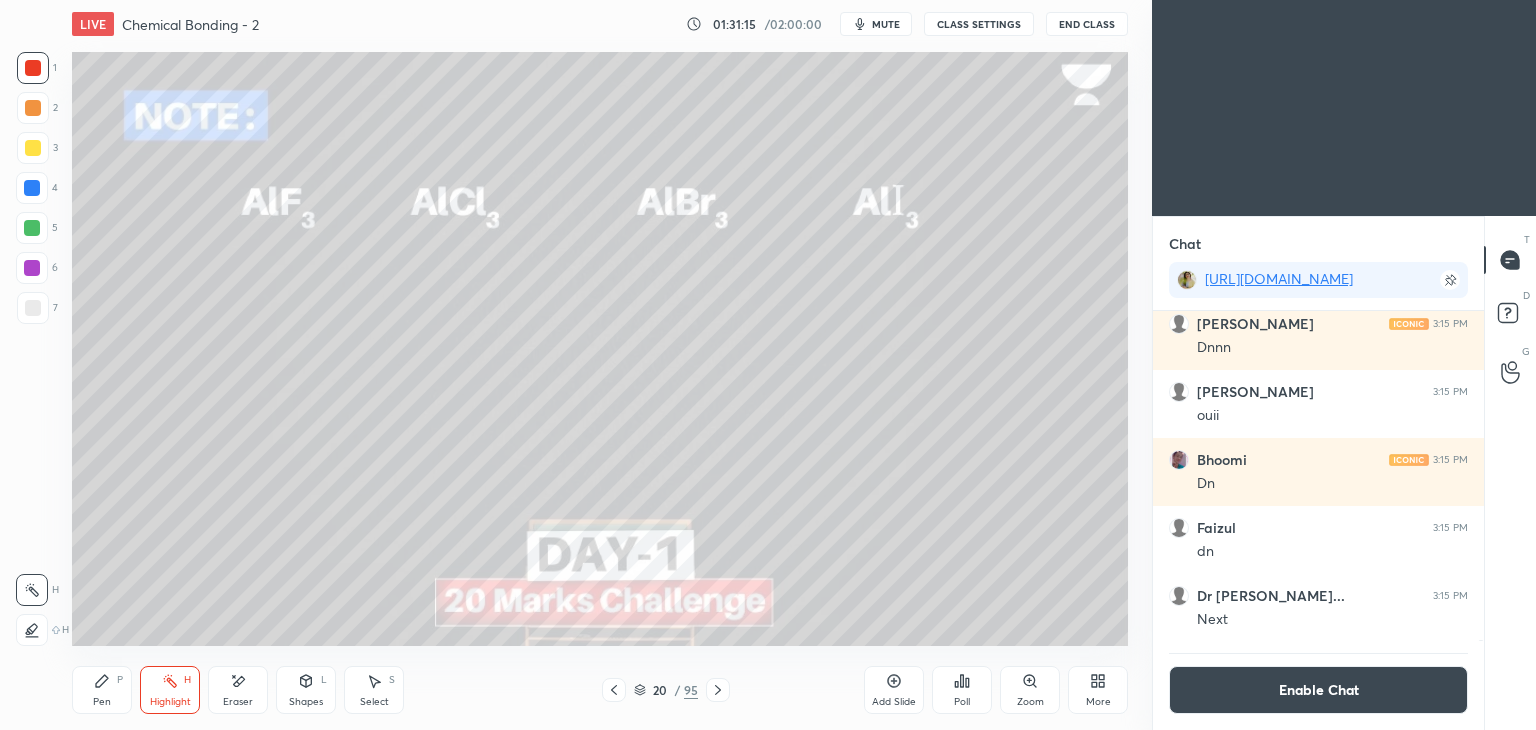 click on "Enable Chat" at bounding box center [1318, 690] 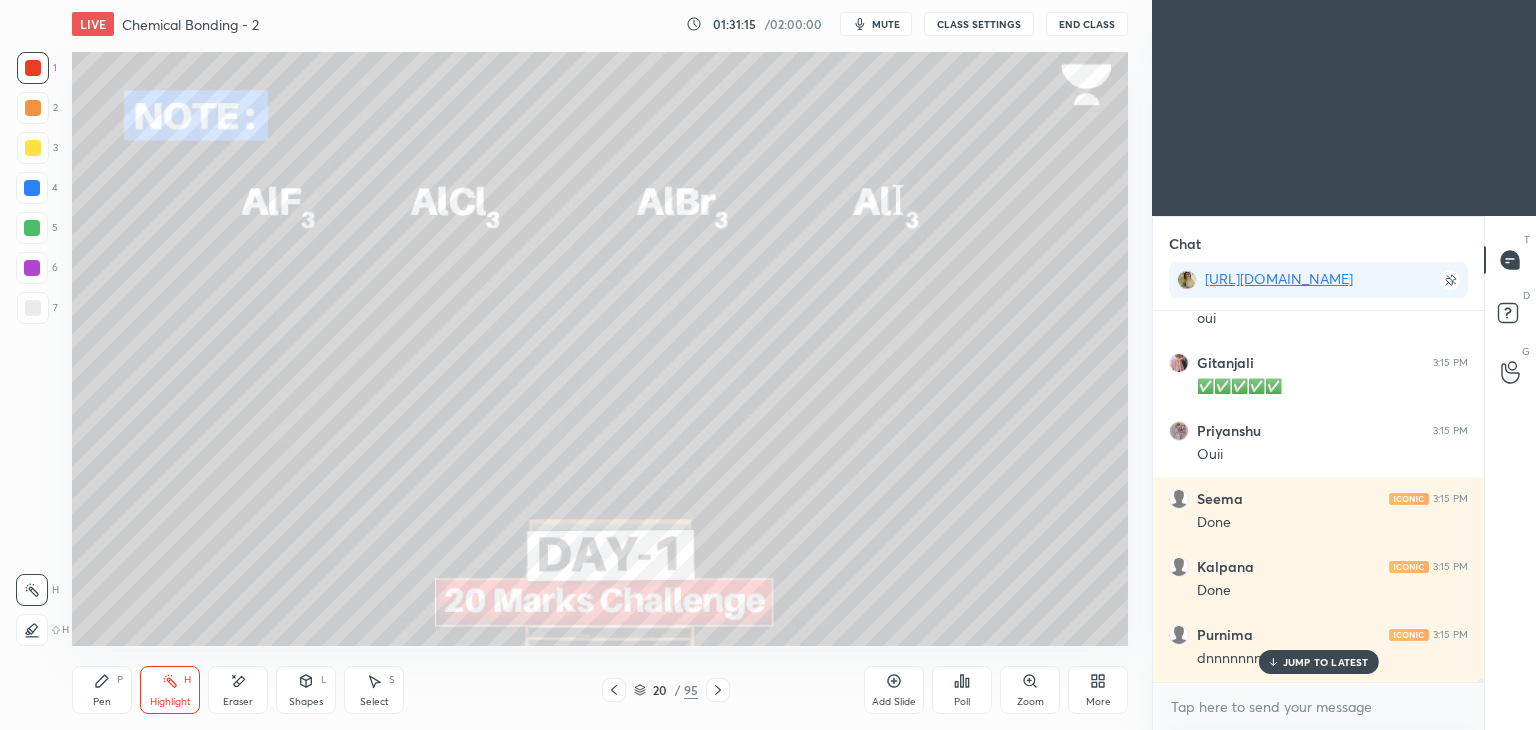 click on "JUMP TO LATEST" at bounding box center (1326, 662) 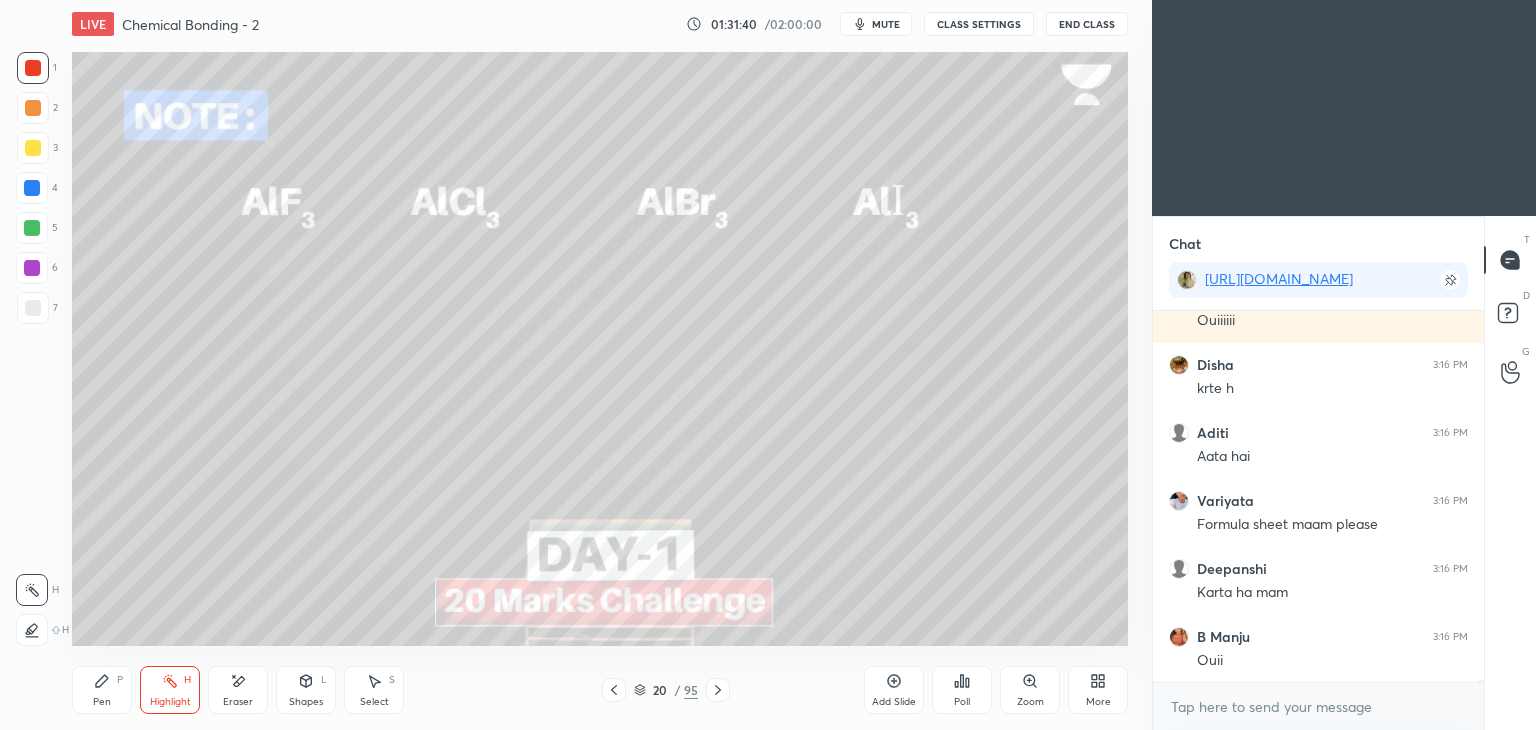 scroll, scrollTop: 79086, scrollLeft: 0, axis: vertical 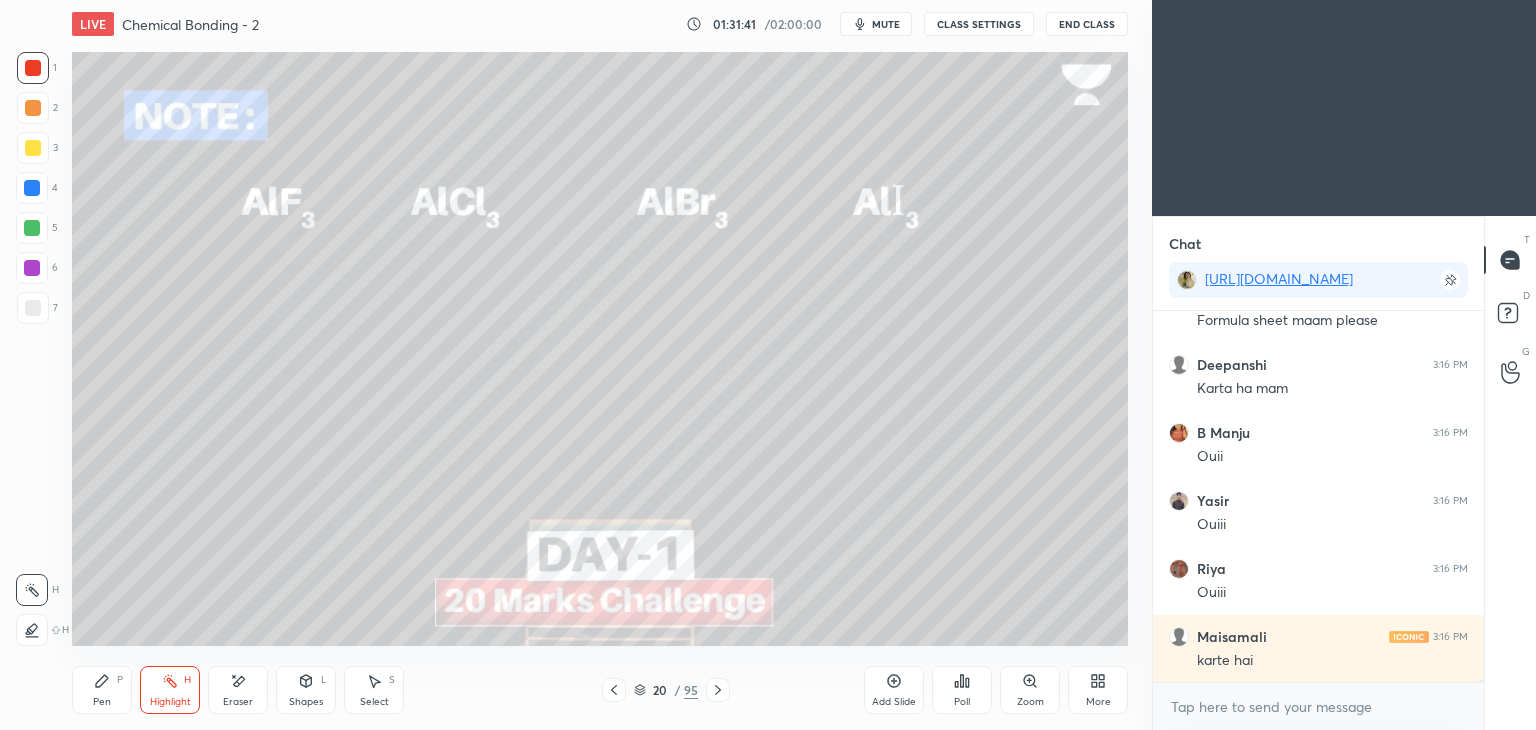 click on "Pen P" at bounding box center [102, 690] 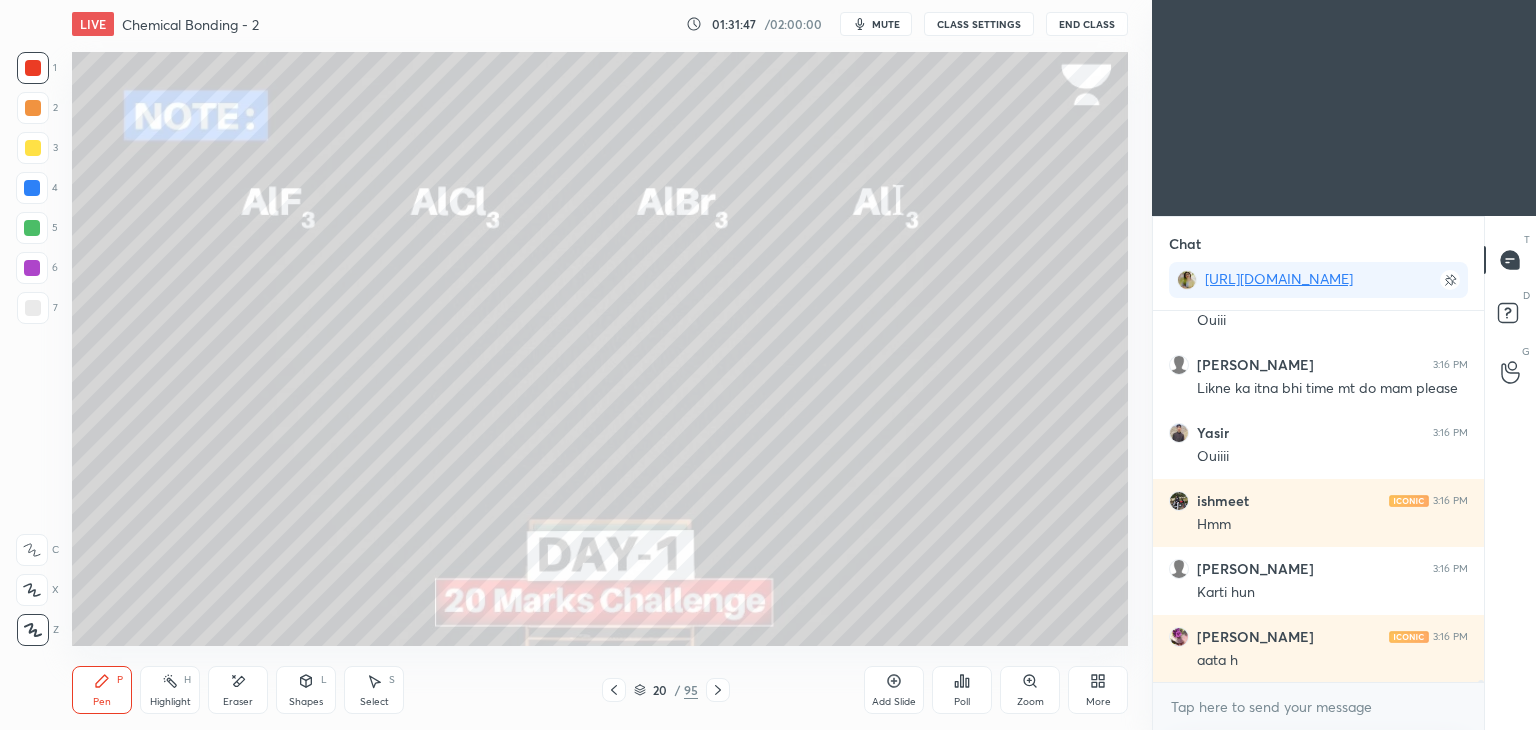 scroll, scrollTop: 80192, scrollLeft: 0, axis: vertical 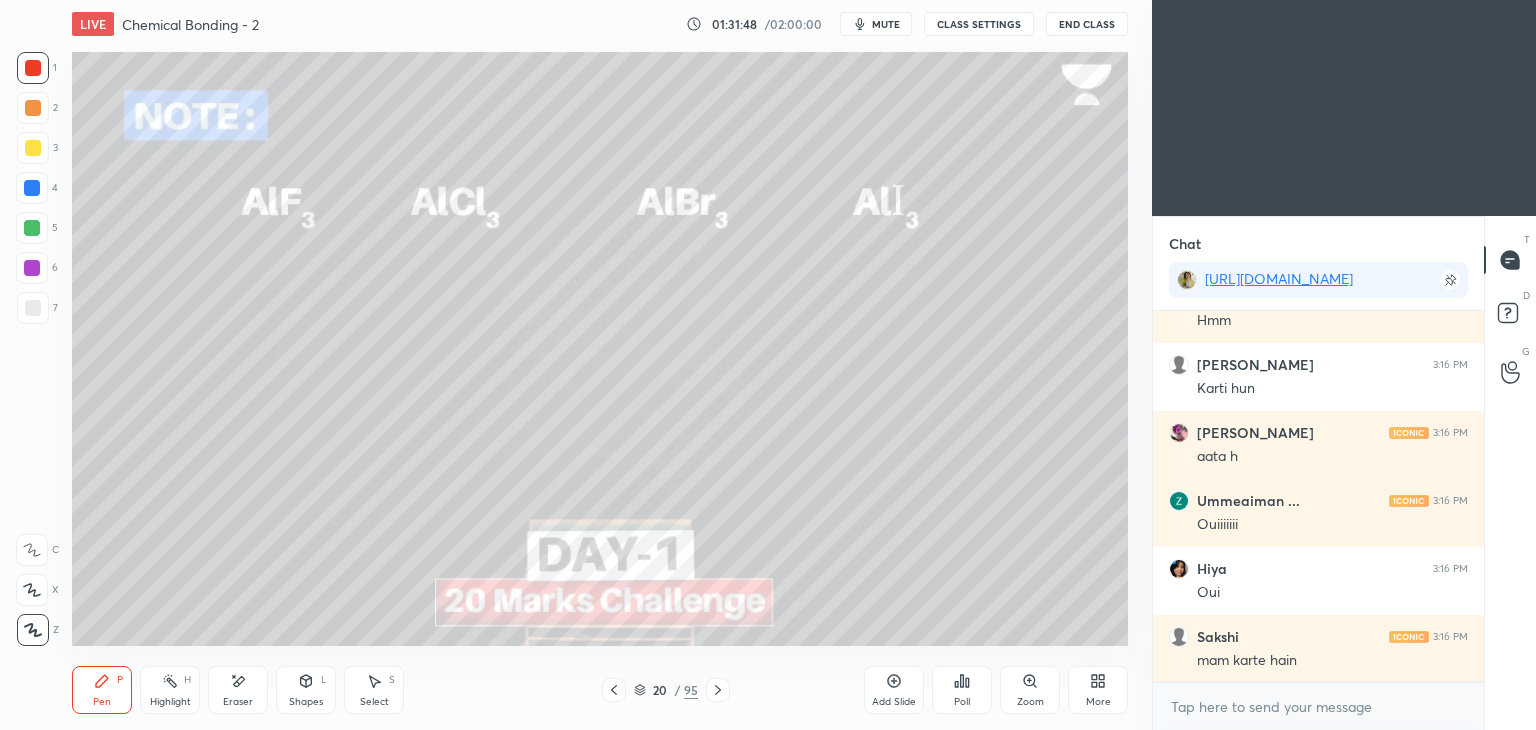 click 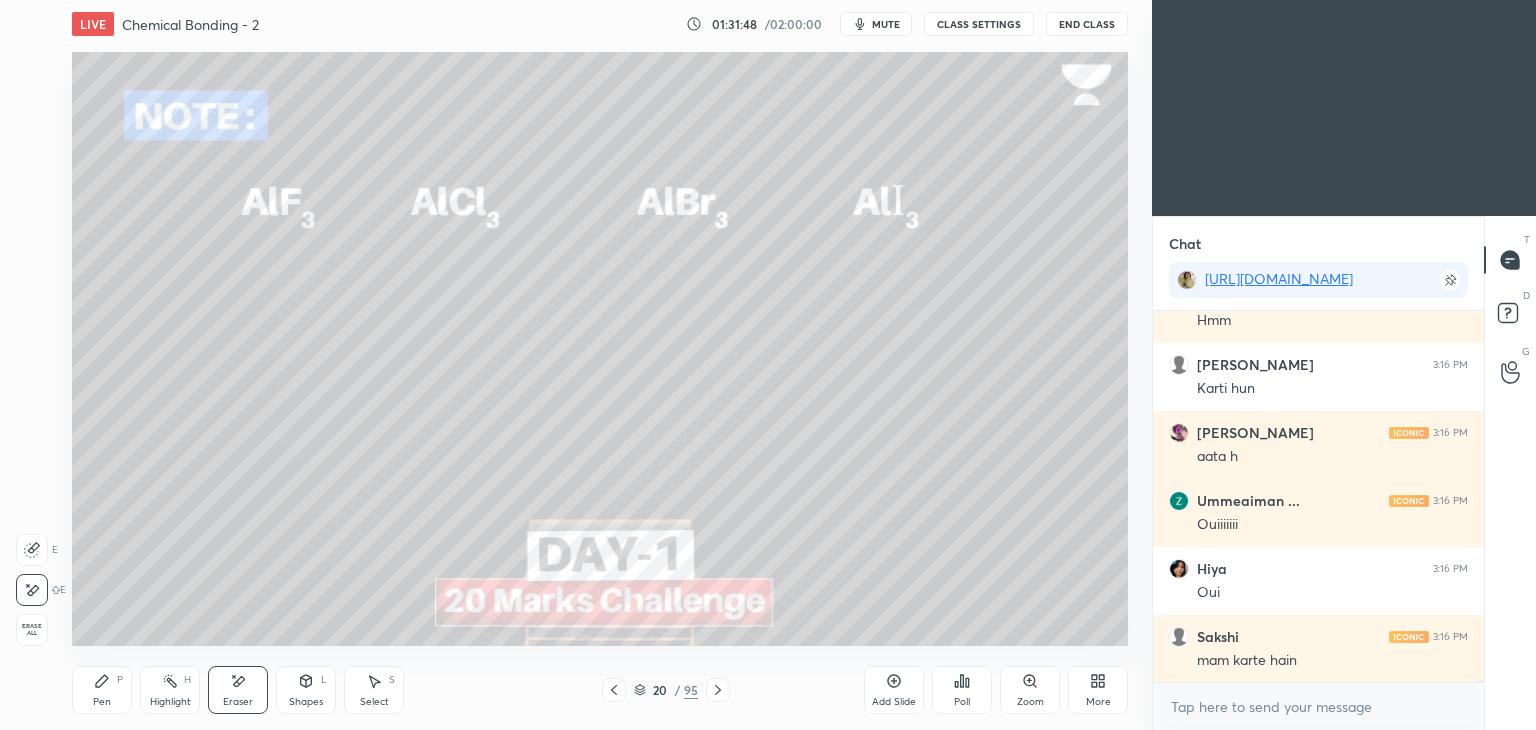 scroll, scrollTop: 80396, scrollLeft: 0, axis: vertical 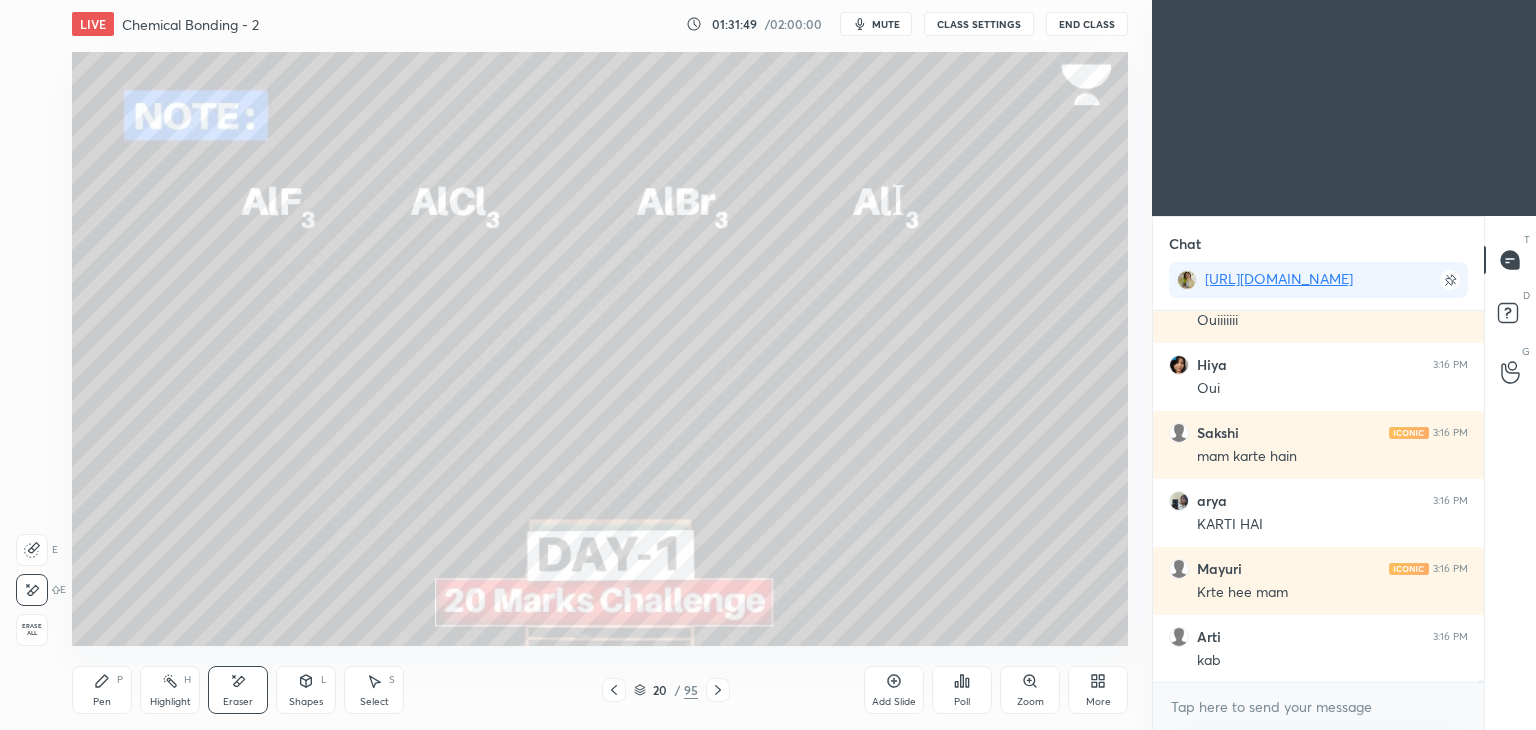 click on "Highlight H" at bounding box center [170, 690] 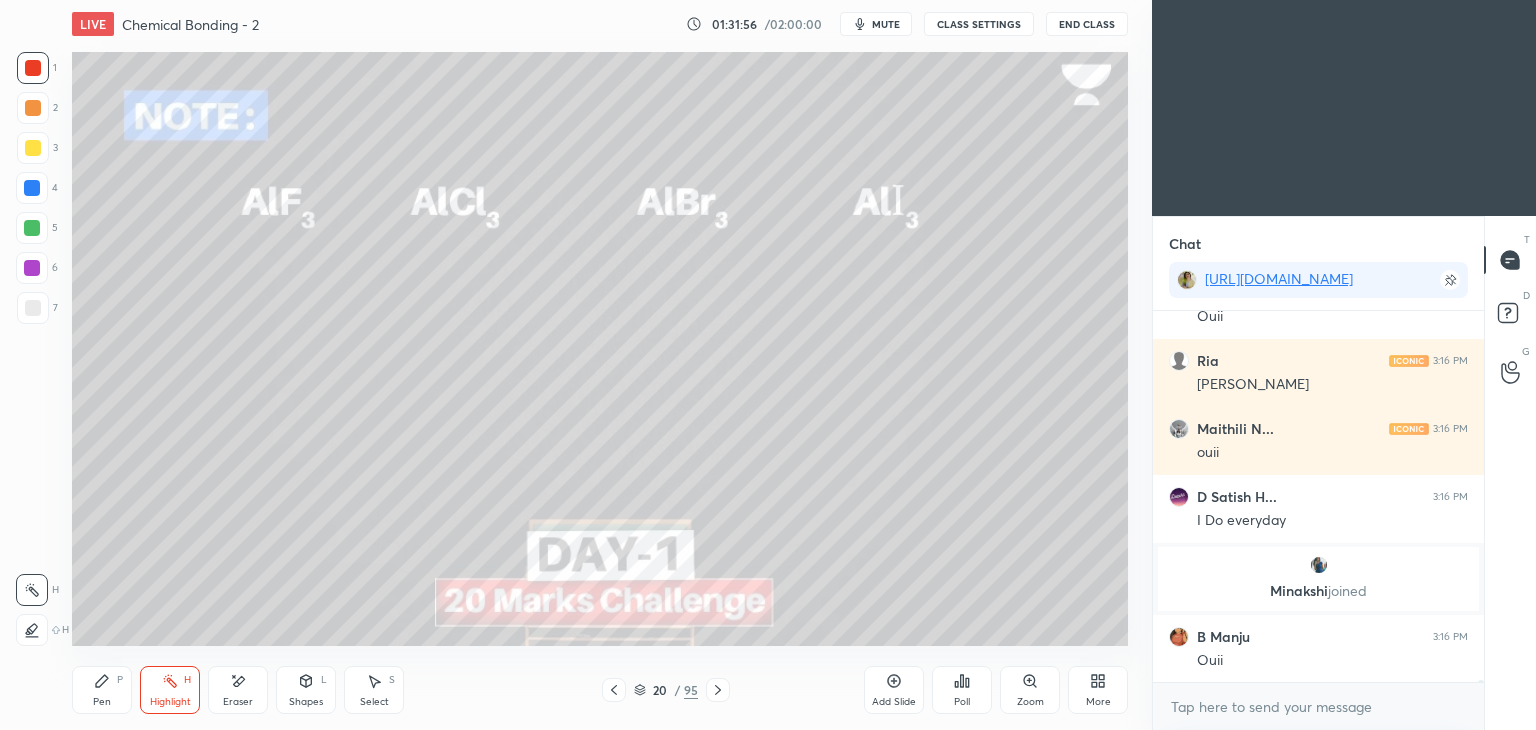 scroll, scrollTop: 79672, scrollLeft: 0, axis: vertical 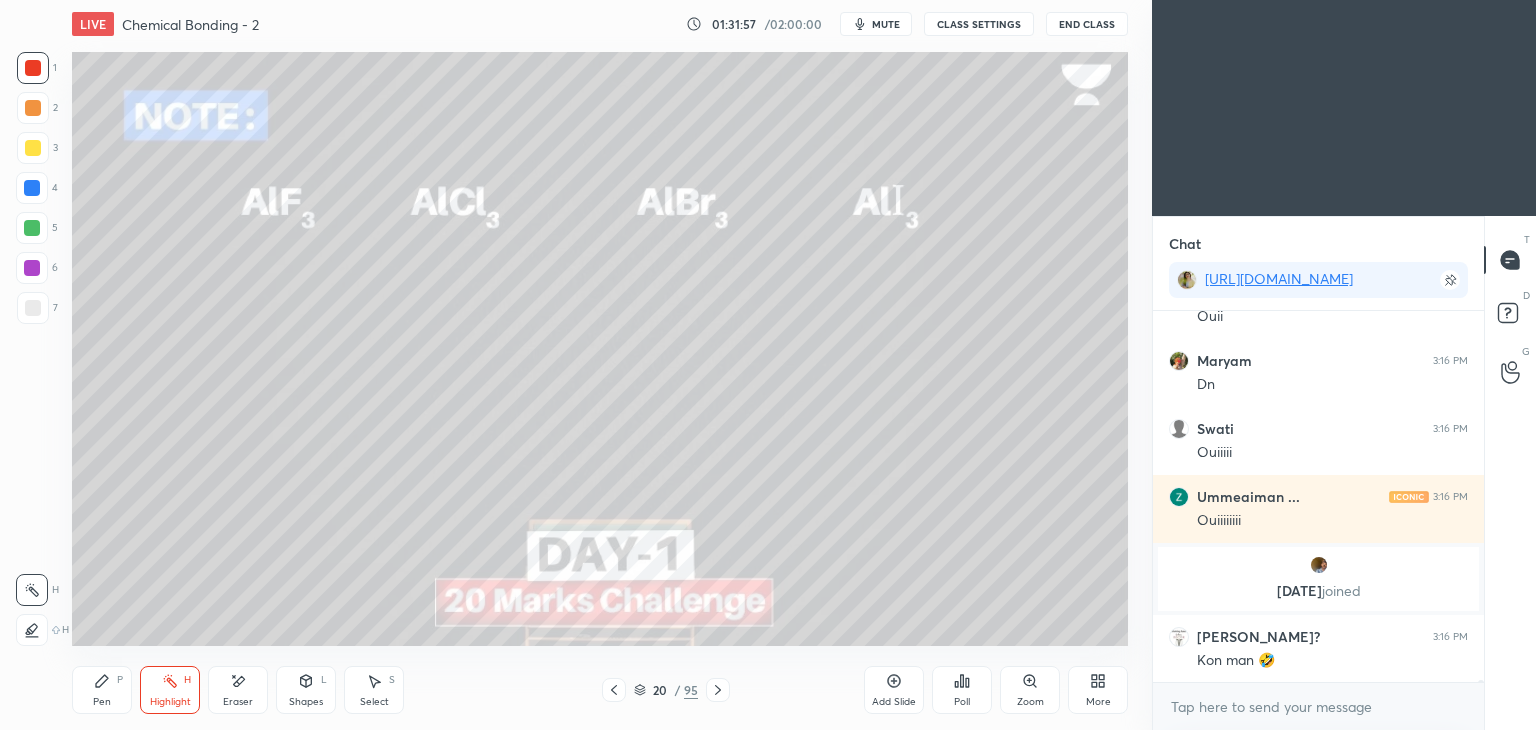 click on "Pen P" at bounding box center [102, 690] 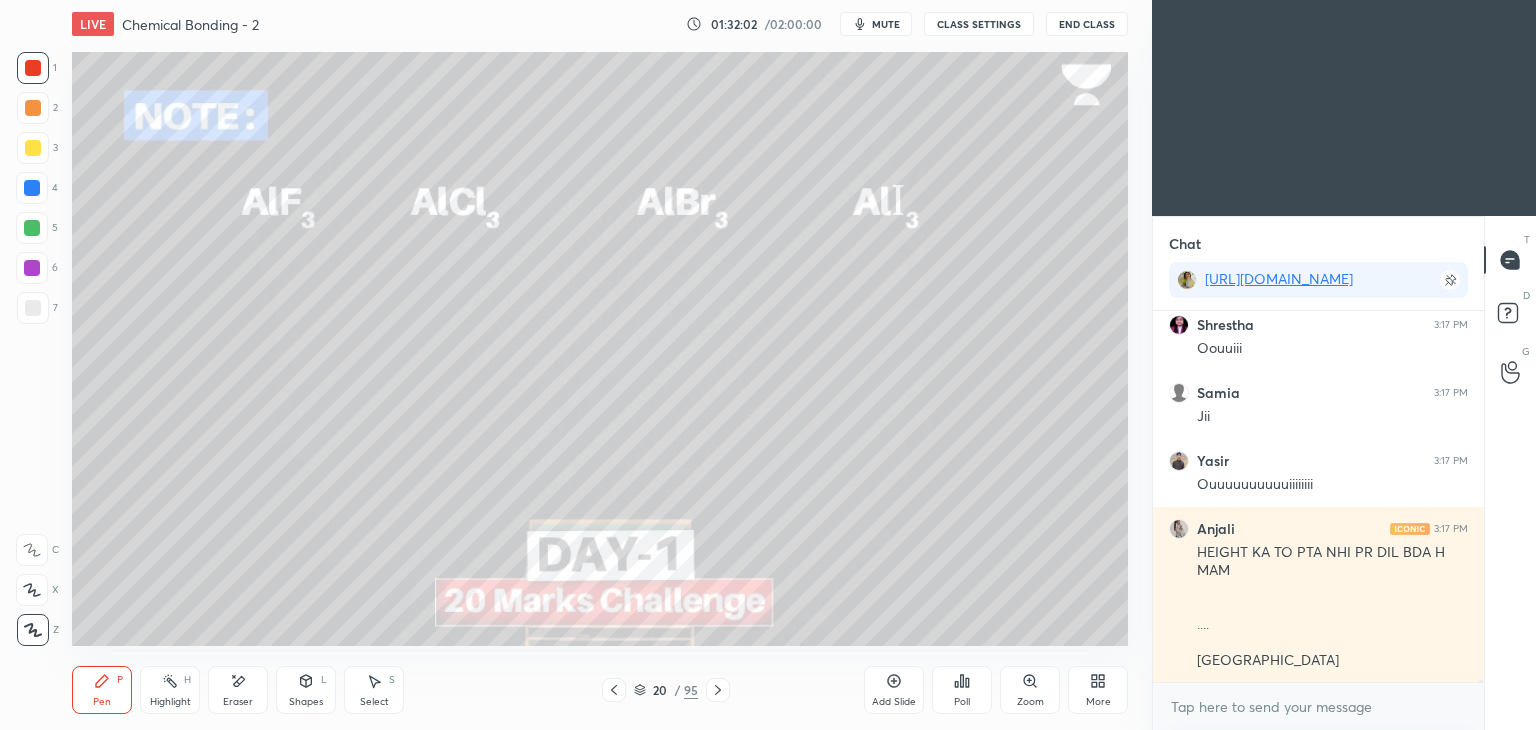 click on "Highlight" at bounding box center (170, 702) 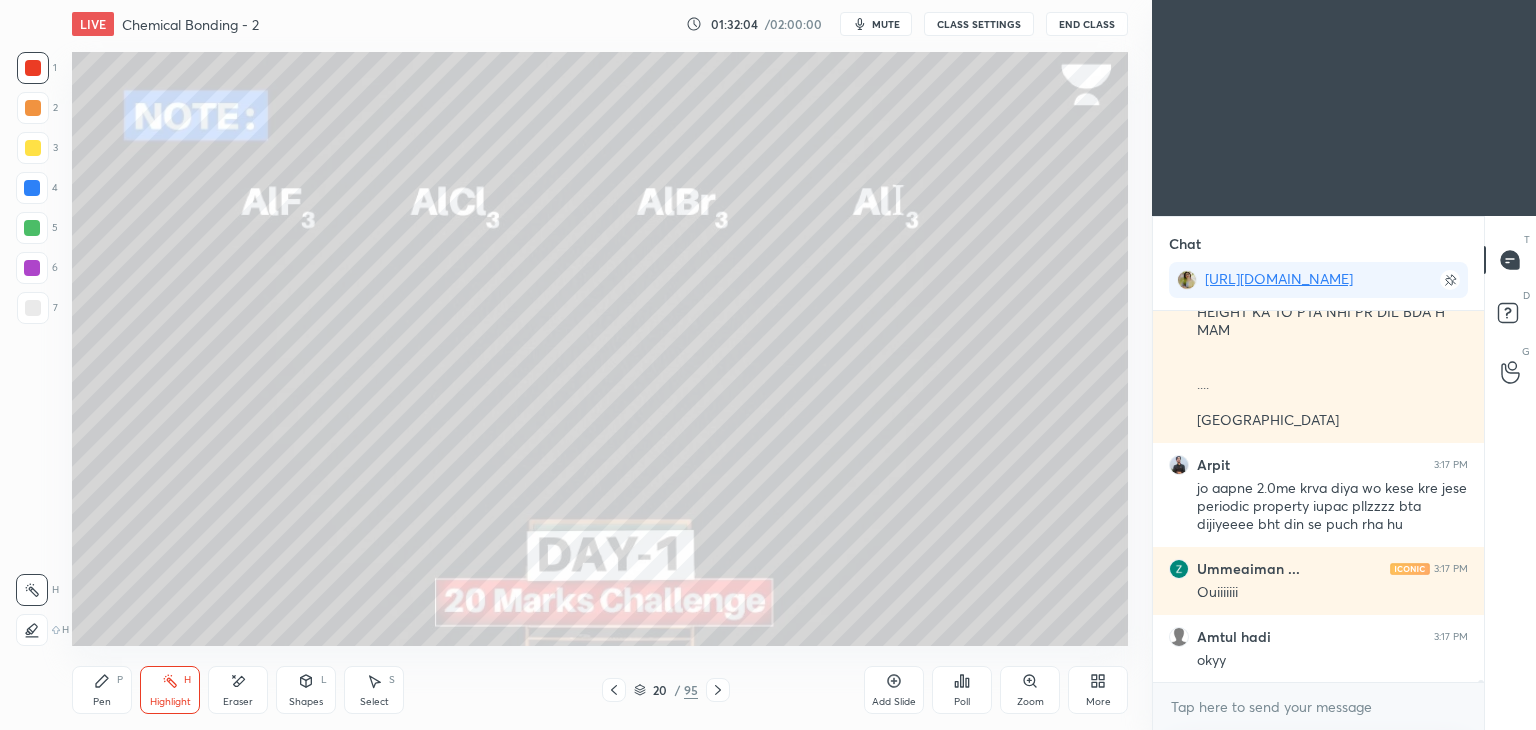 click on "Eraser" at bounding box center (238, 690) 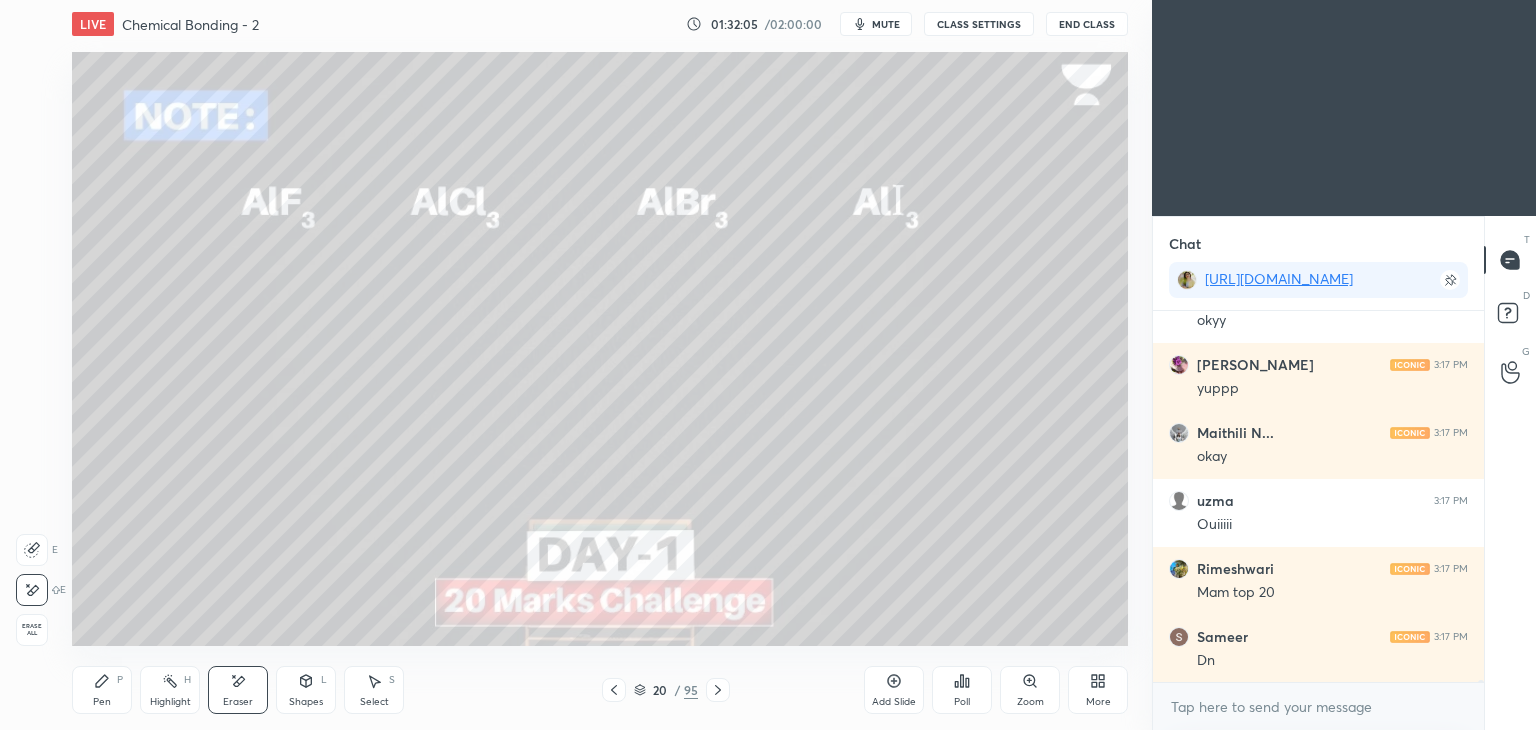 click on "Pen P" at bounding box center [102, 690] 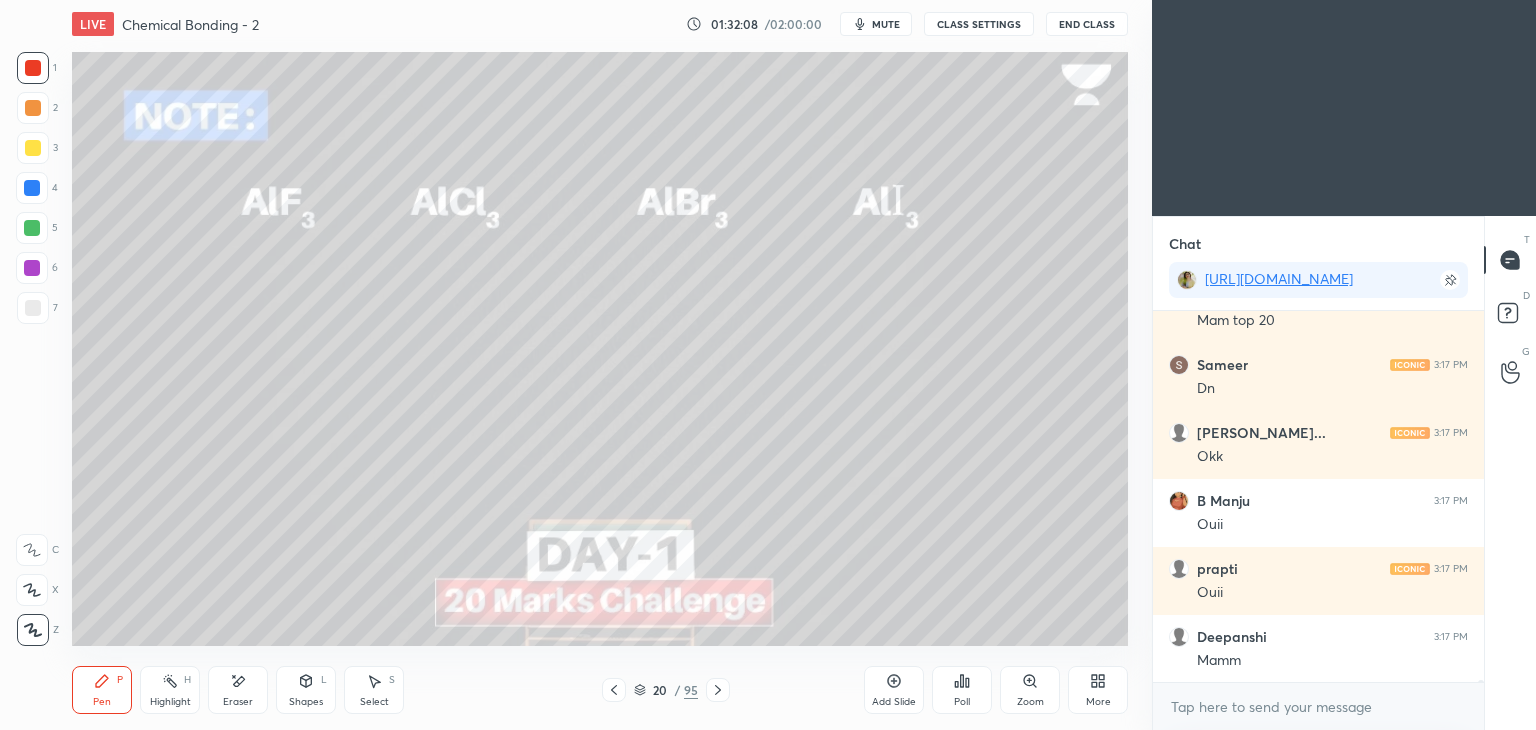 click on "CLASS SETTINGS" at bounding box center [979, 24] 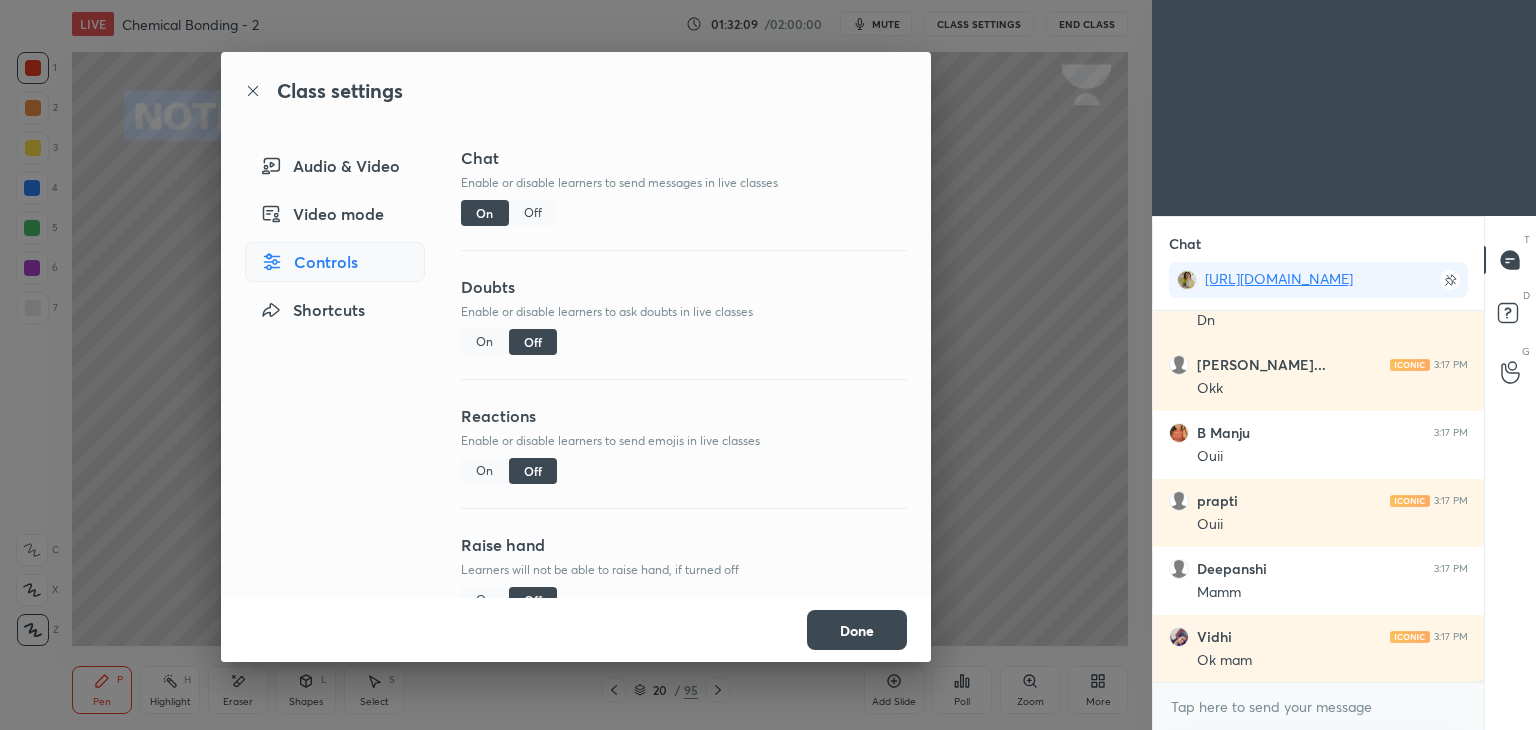 click on "Off" at bounding box center (533, 213) 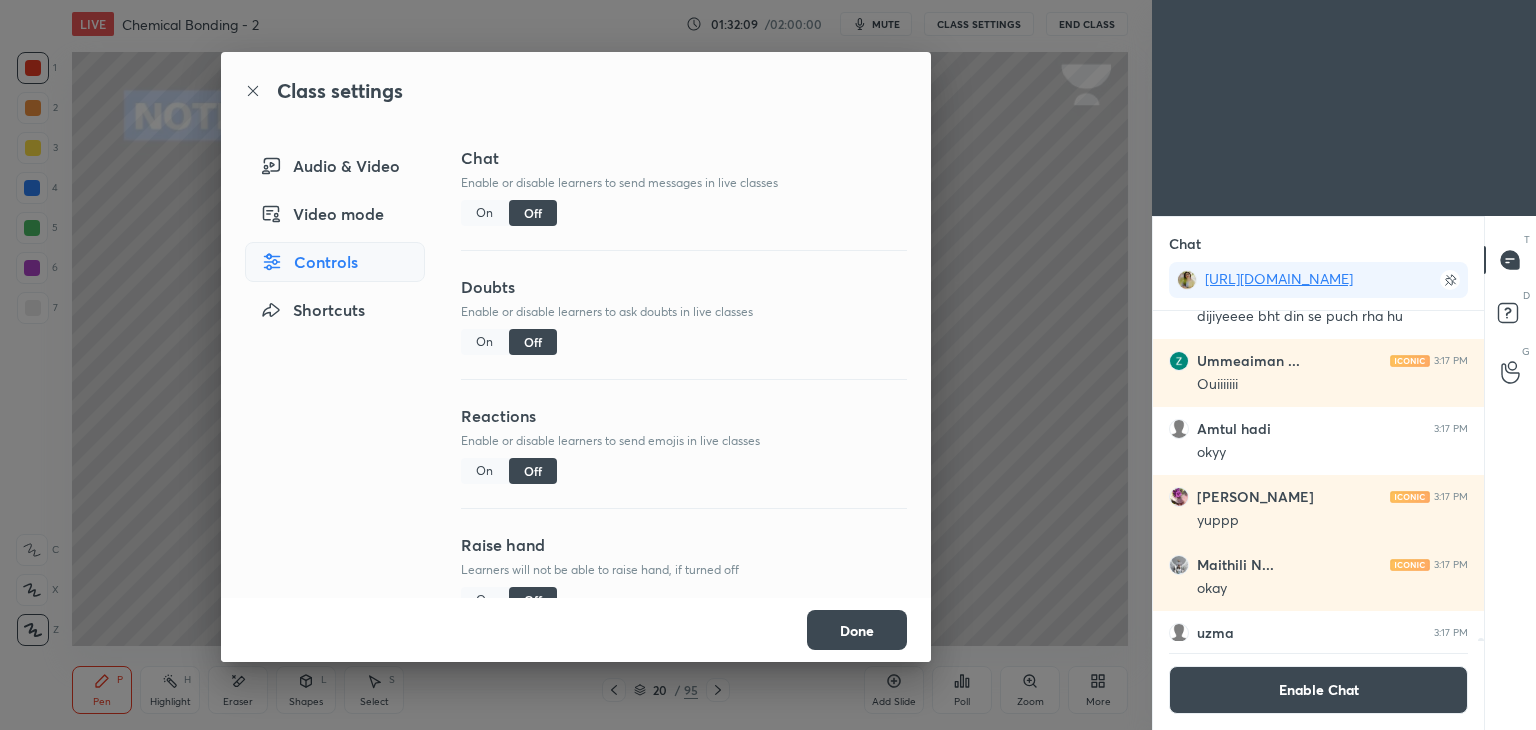 click on "Done" at bounding box center [857, 630] 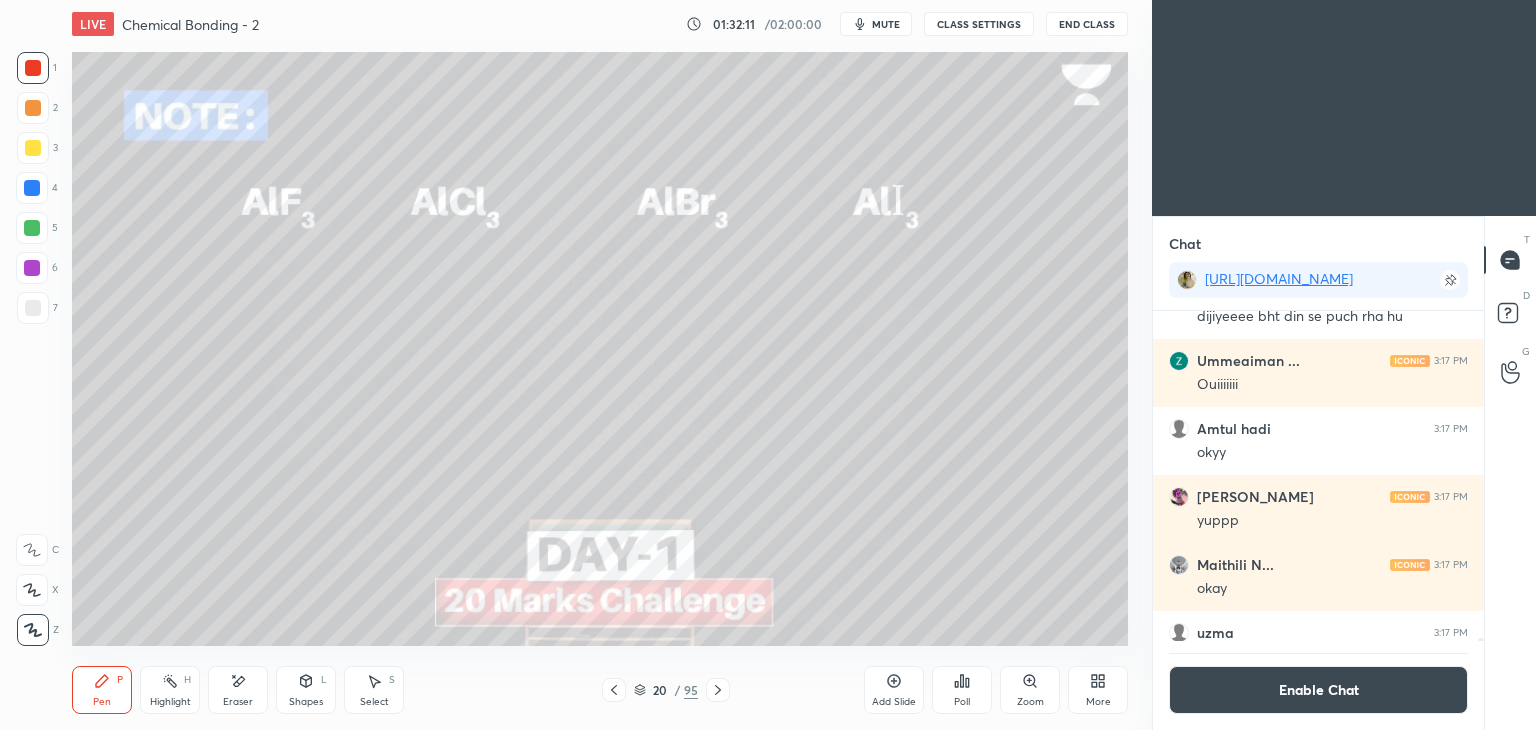 click on "Pen P Highlight H Eraser Shapes L Select S 20 / 95 Add Slide Poll Zoom More" at bounding box center [600, 690] 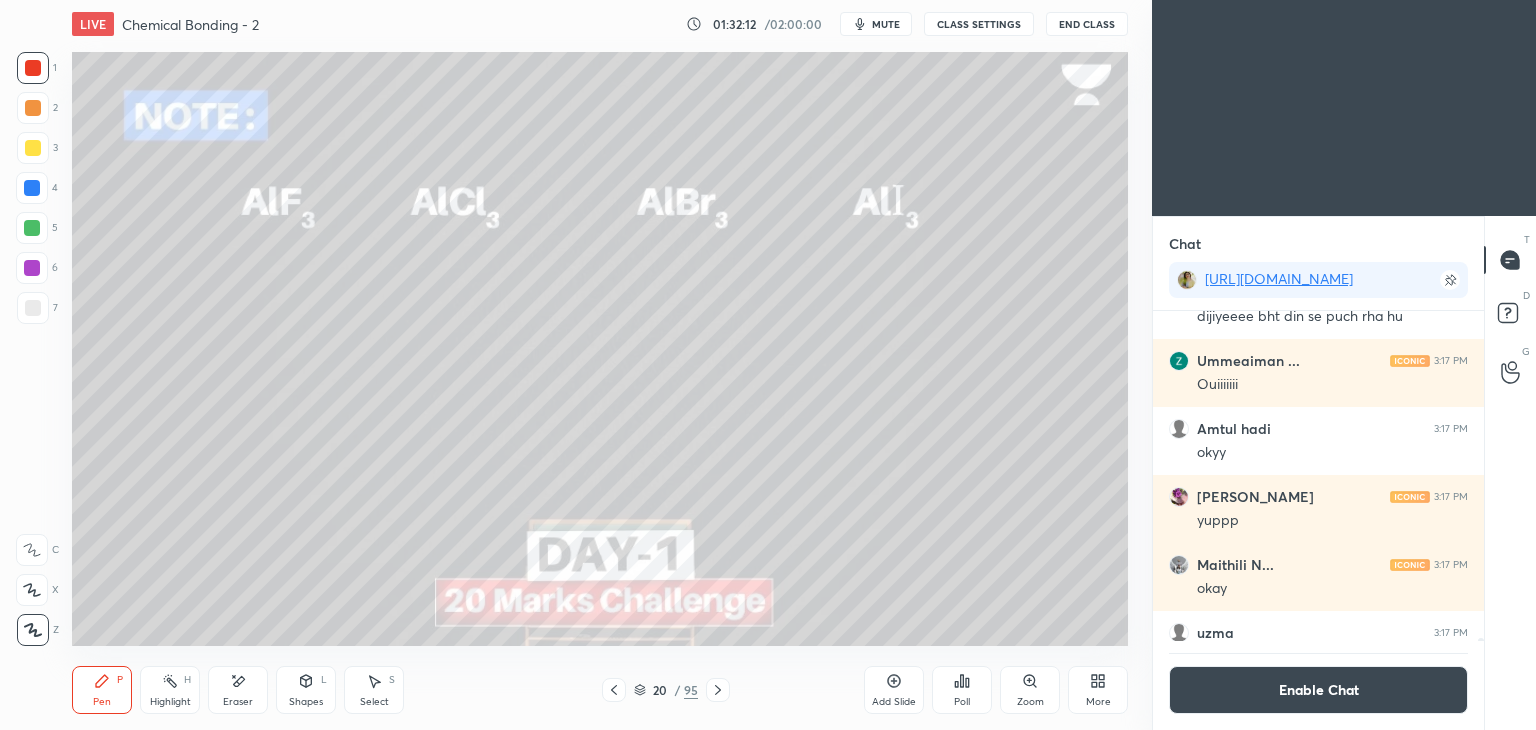 click 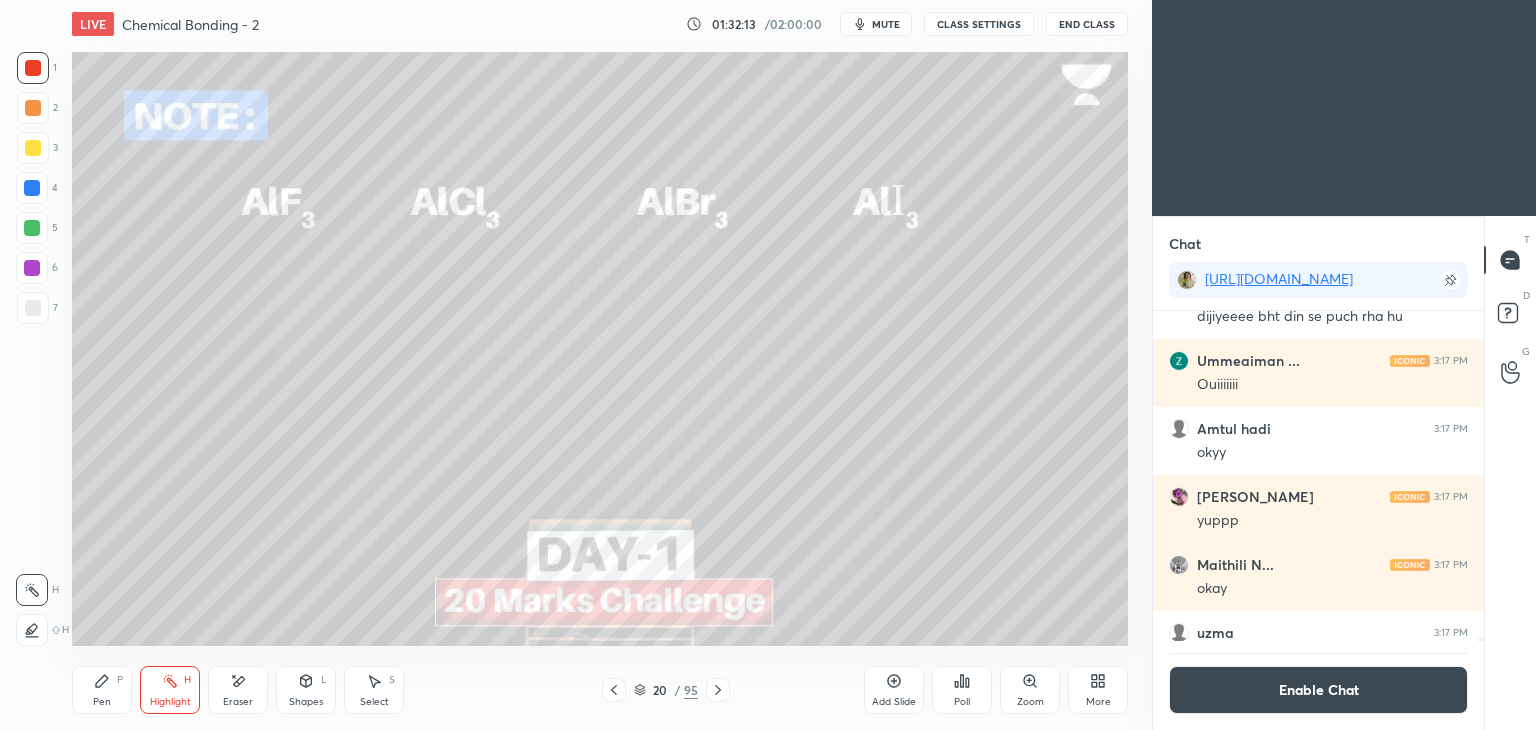 click at bounding box center (32, 268) 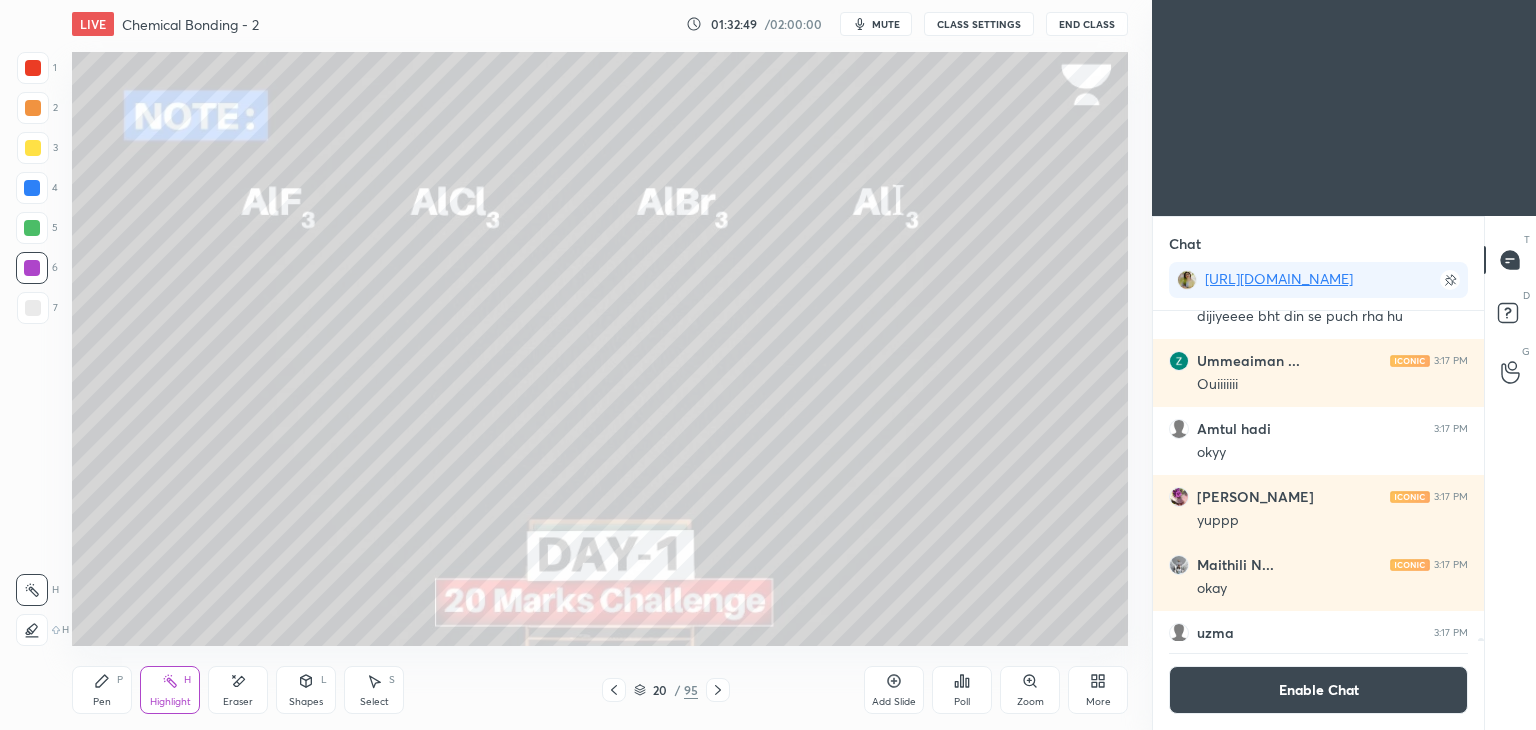 click on "Enable Chat" at bounding box center [1318, 690] 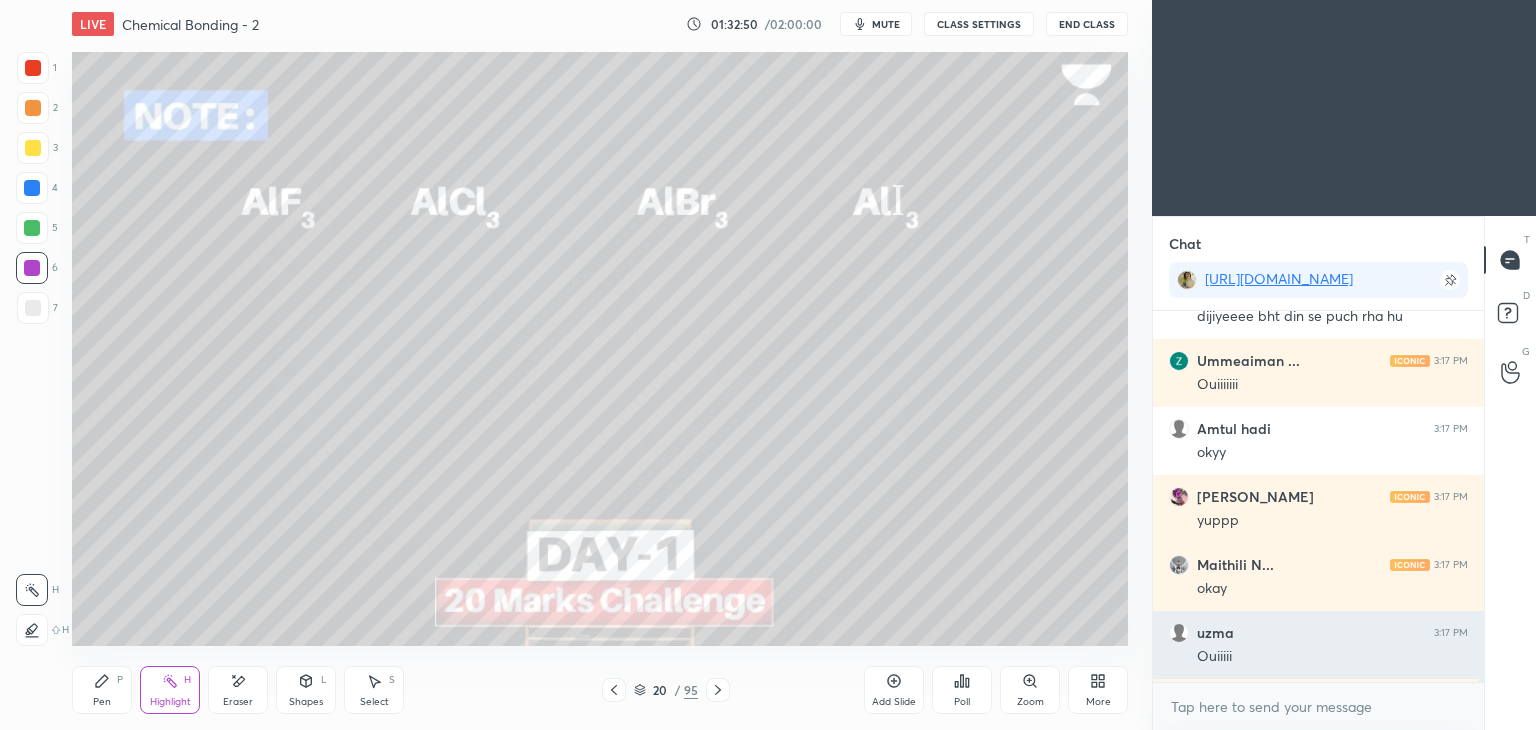 scroll, scrollTop: 6, scrollLeft: 6, axis: both 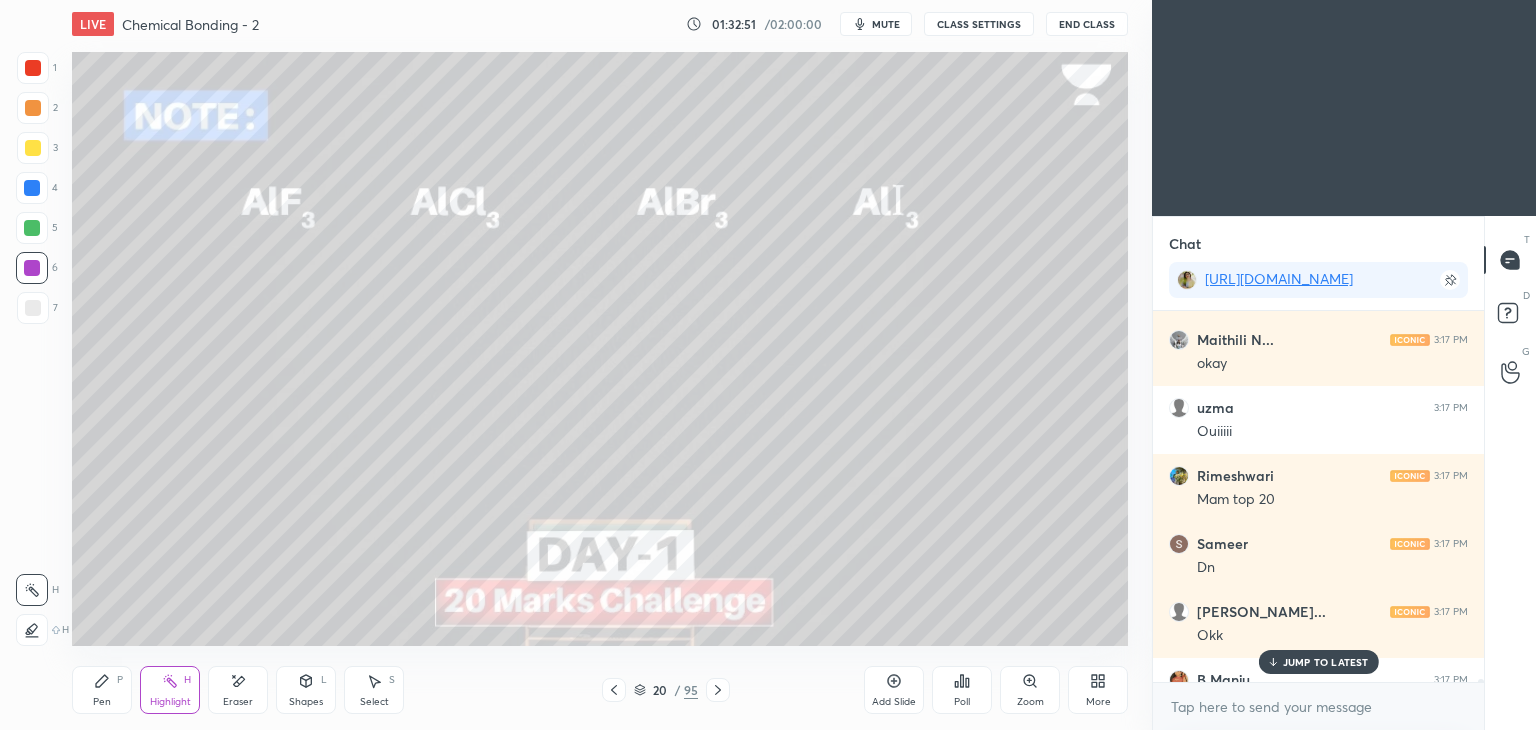 click on "JUMP TO LATEST" at bounding box center (1326, 662) 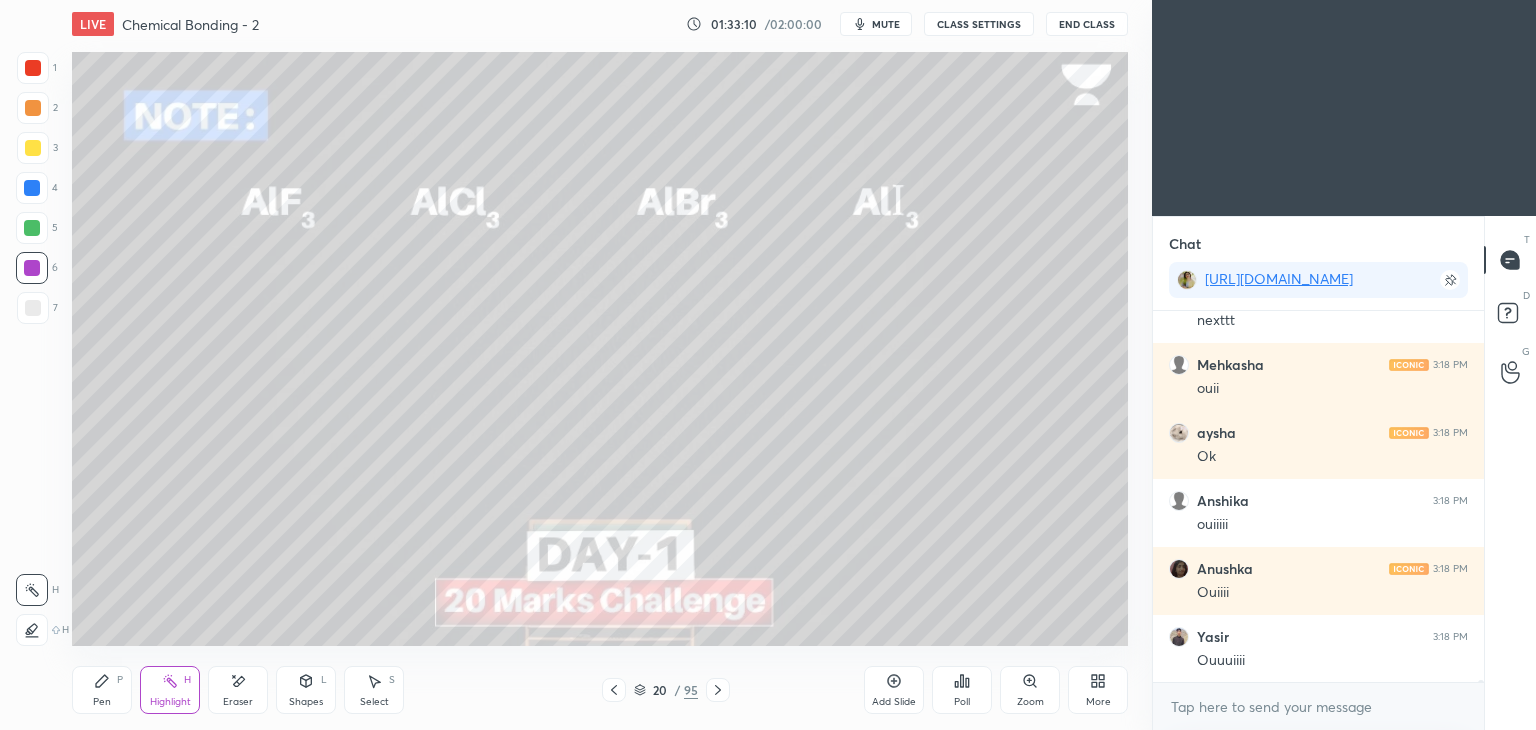 scroll, scrollTop: 85976, scrollLeft: 0, axis: vertical 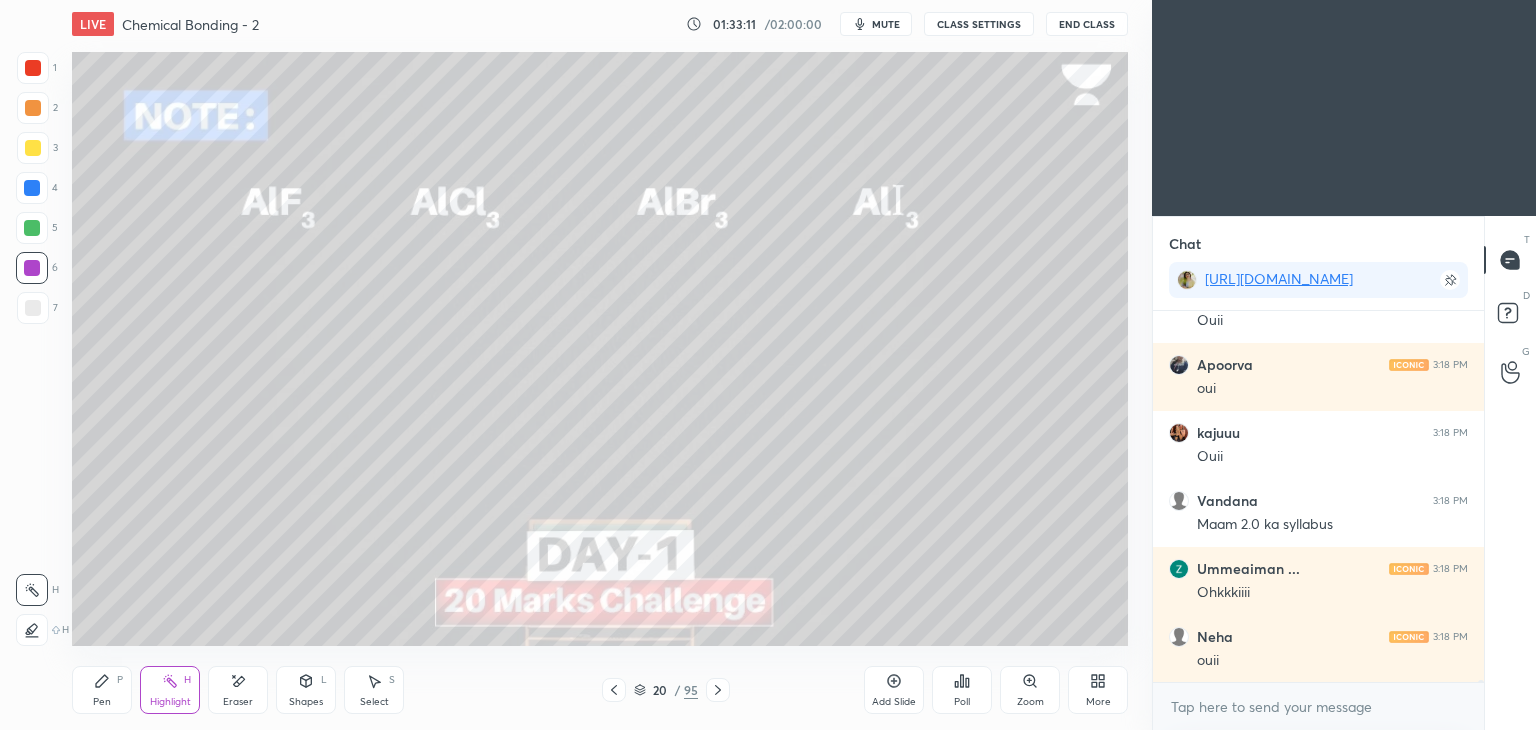 click on "CLASS SETTINGS" at bounding box center [979, 24] 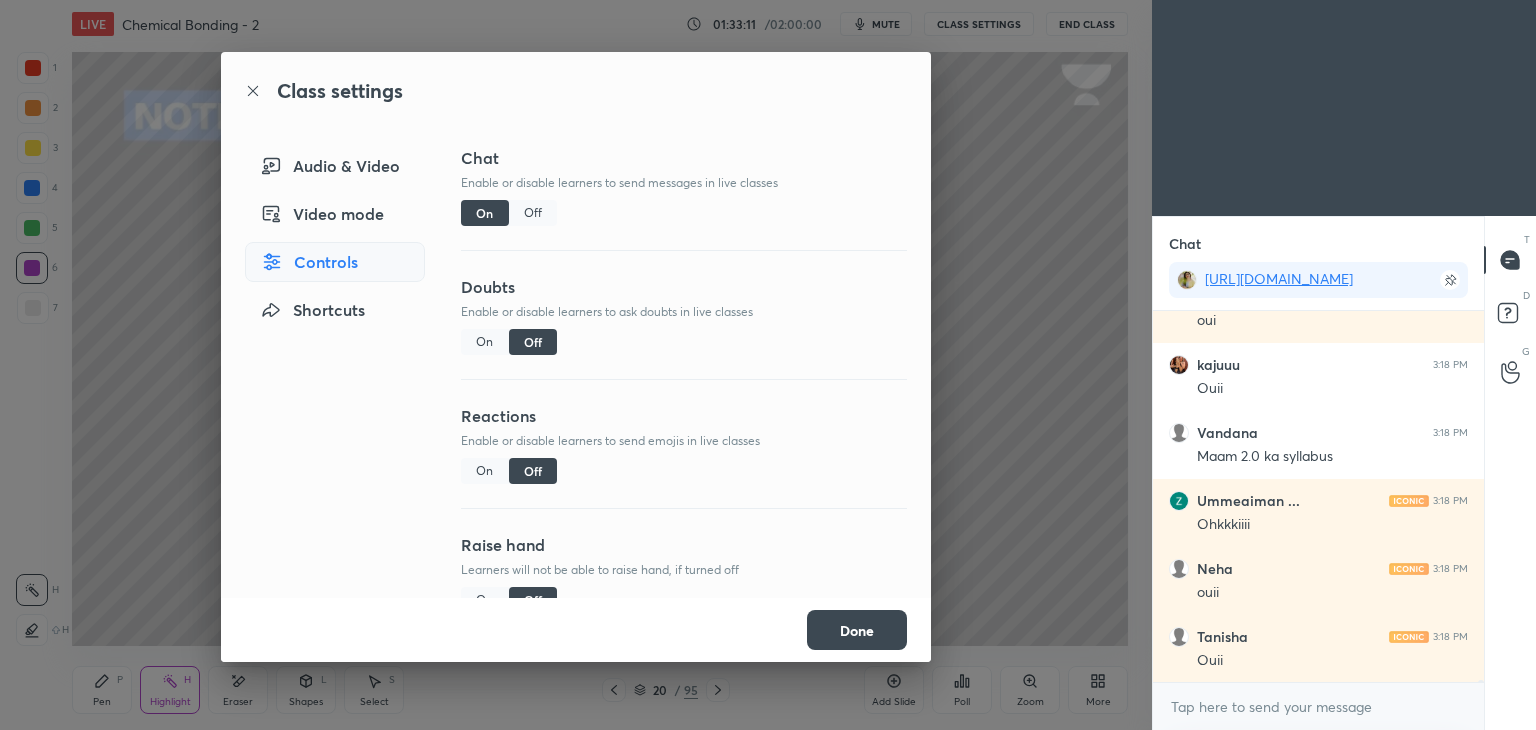 click on "Off" at bounding box center (533, 213) 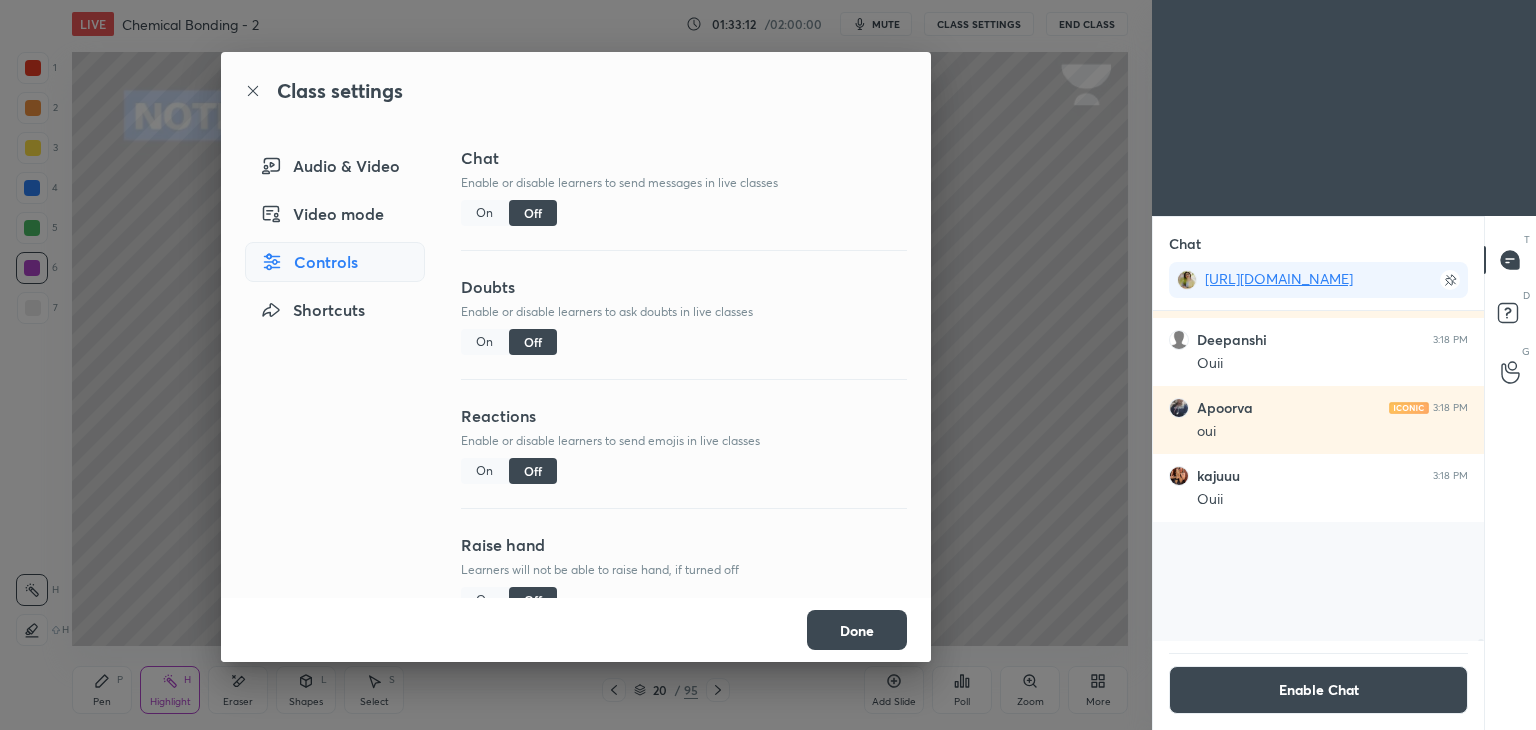 scroll, scrollTop: 86740, scrollLeft: 0, axis: vertical 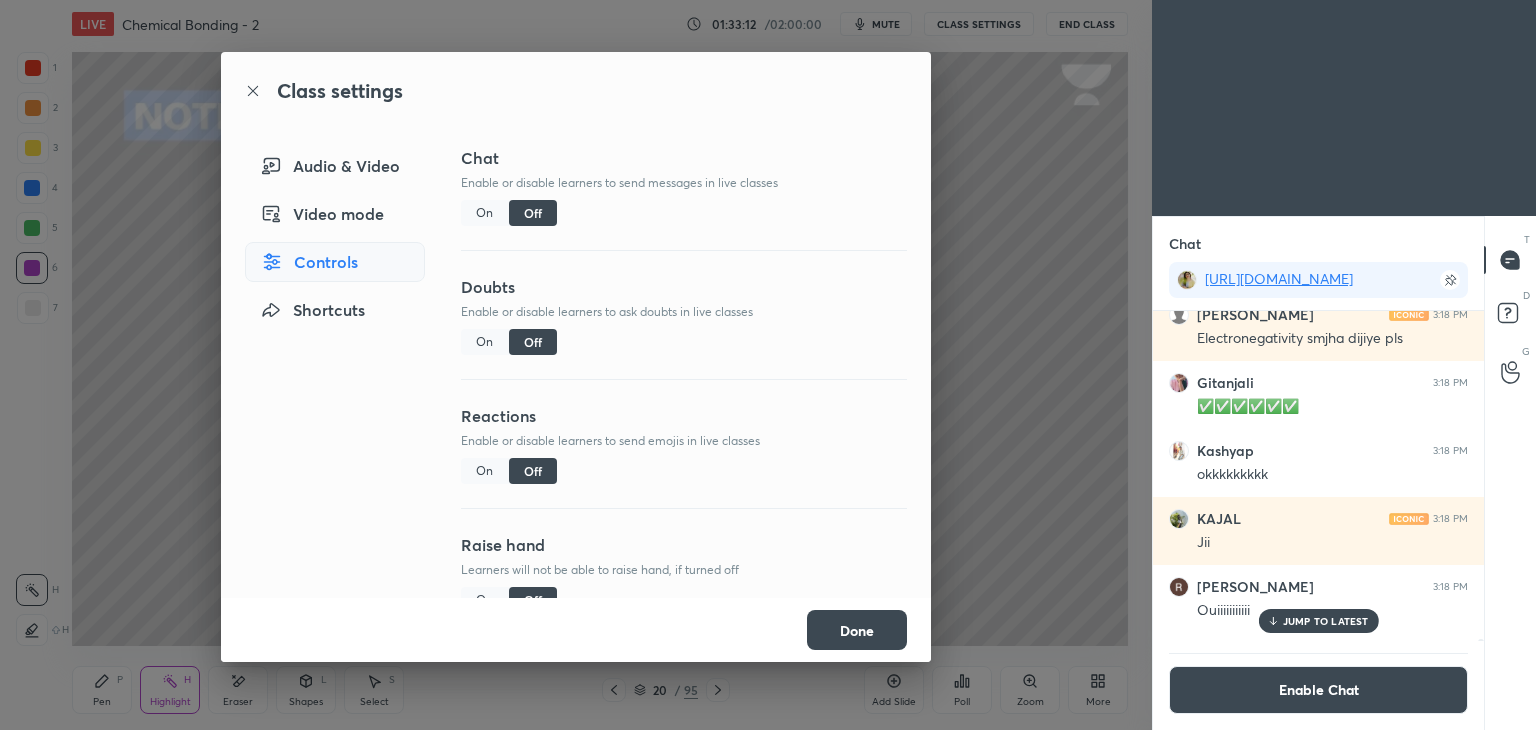 click on "Done" at bounding box center (857, 630) 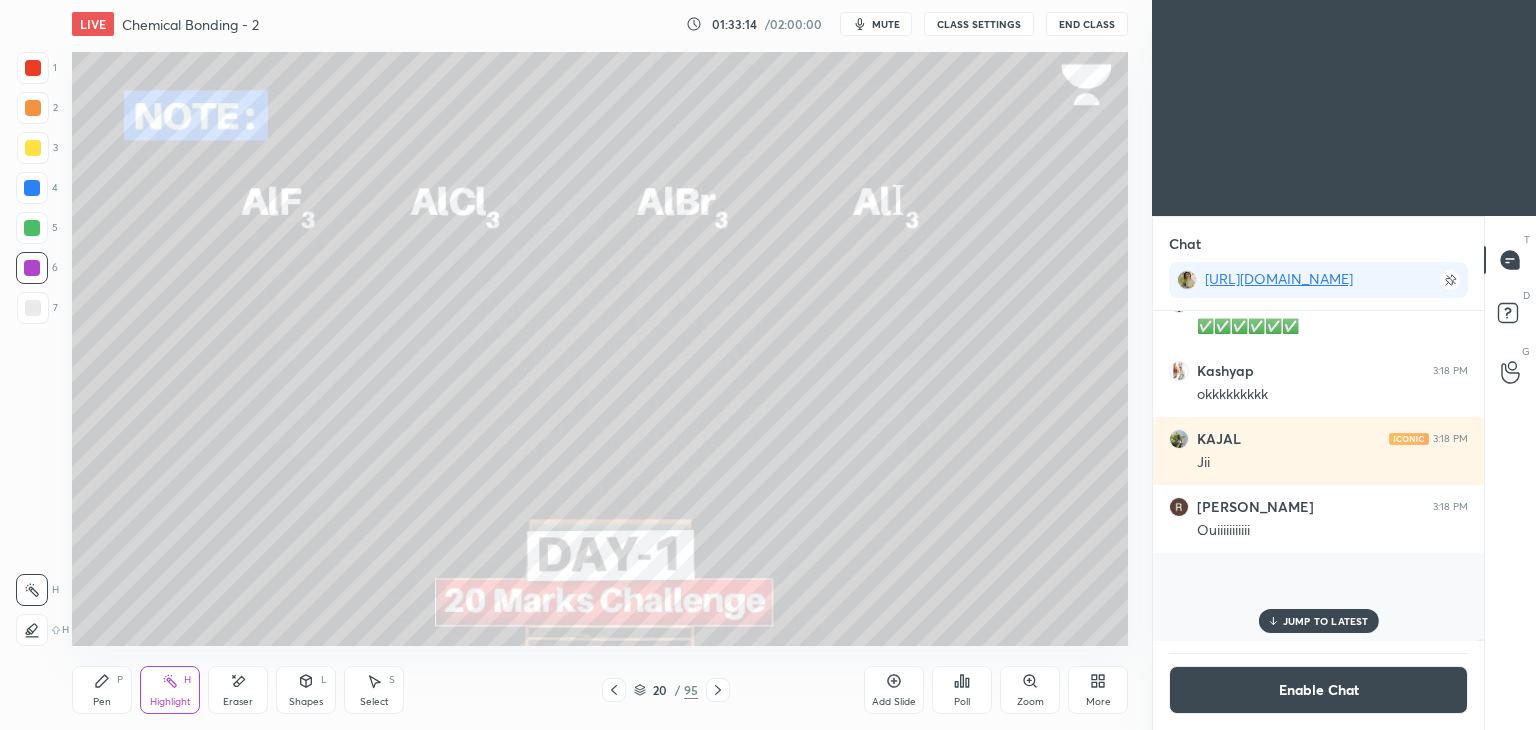 scroll, scrollTop: 86867, scrollLeft: 0, axis: vertical 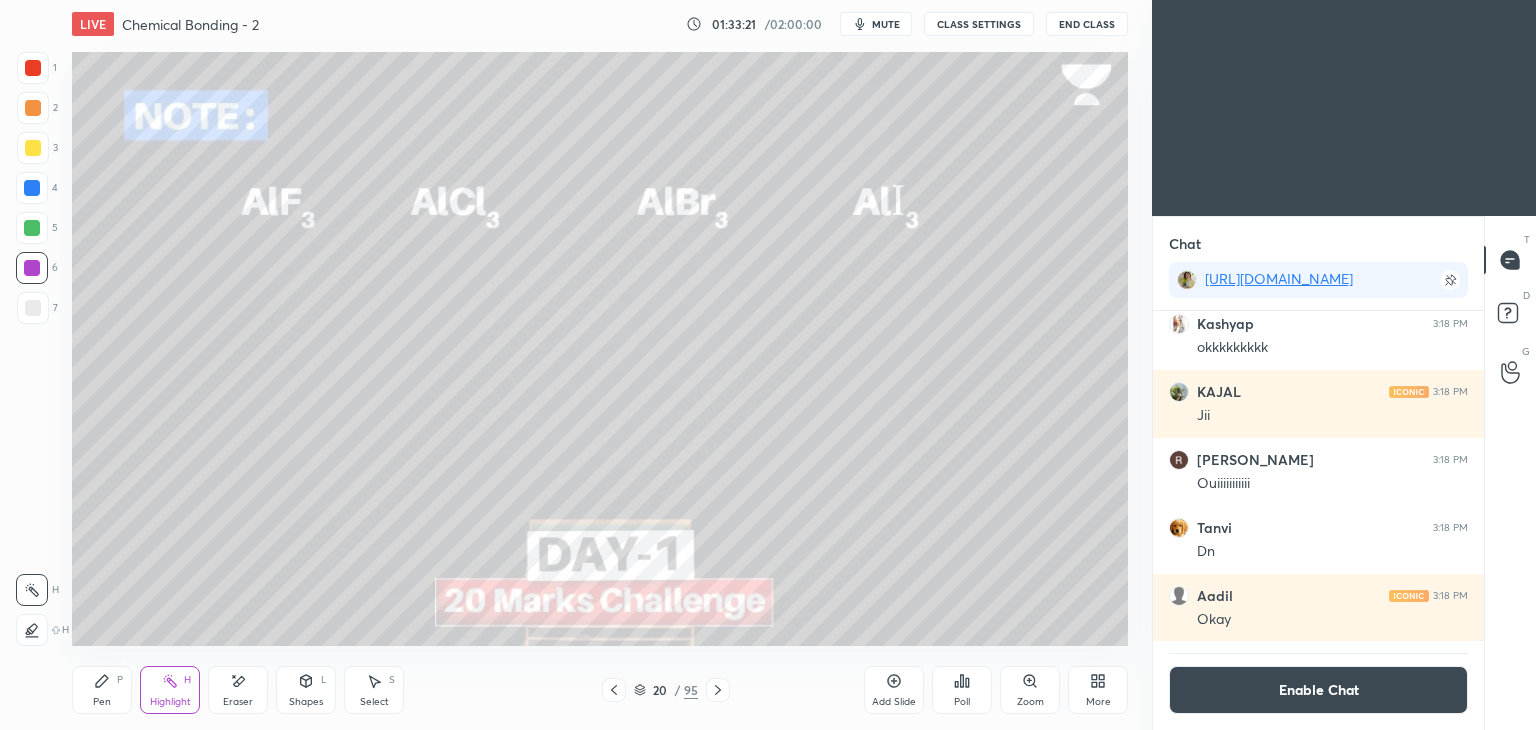 click on "Enable Chat" at bounding box center (1318, 685) 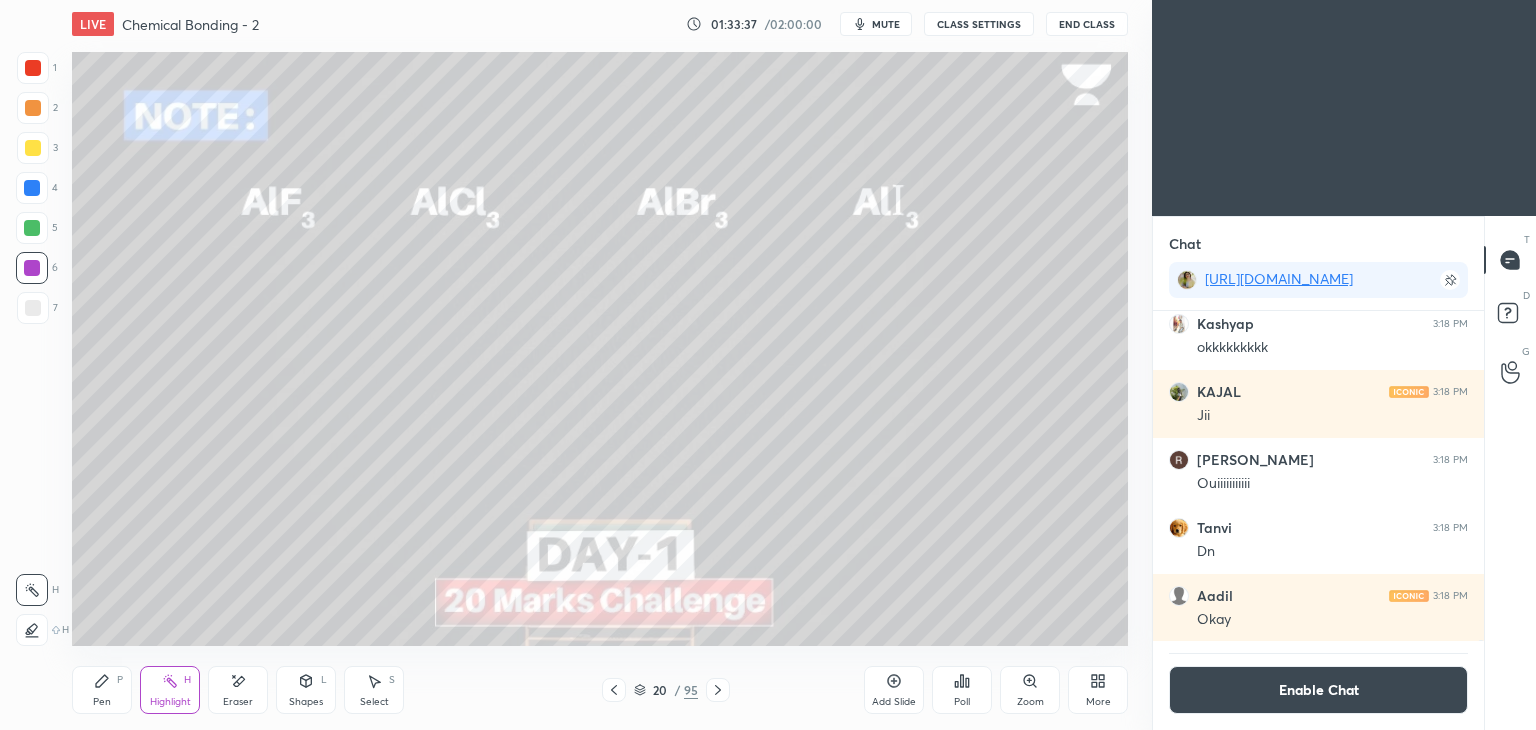 click 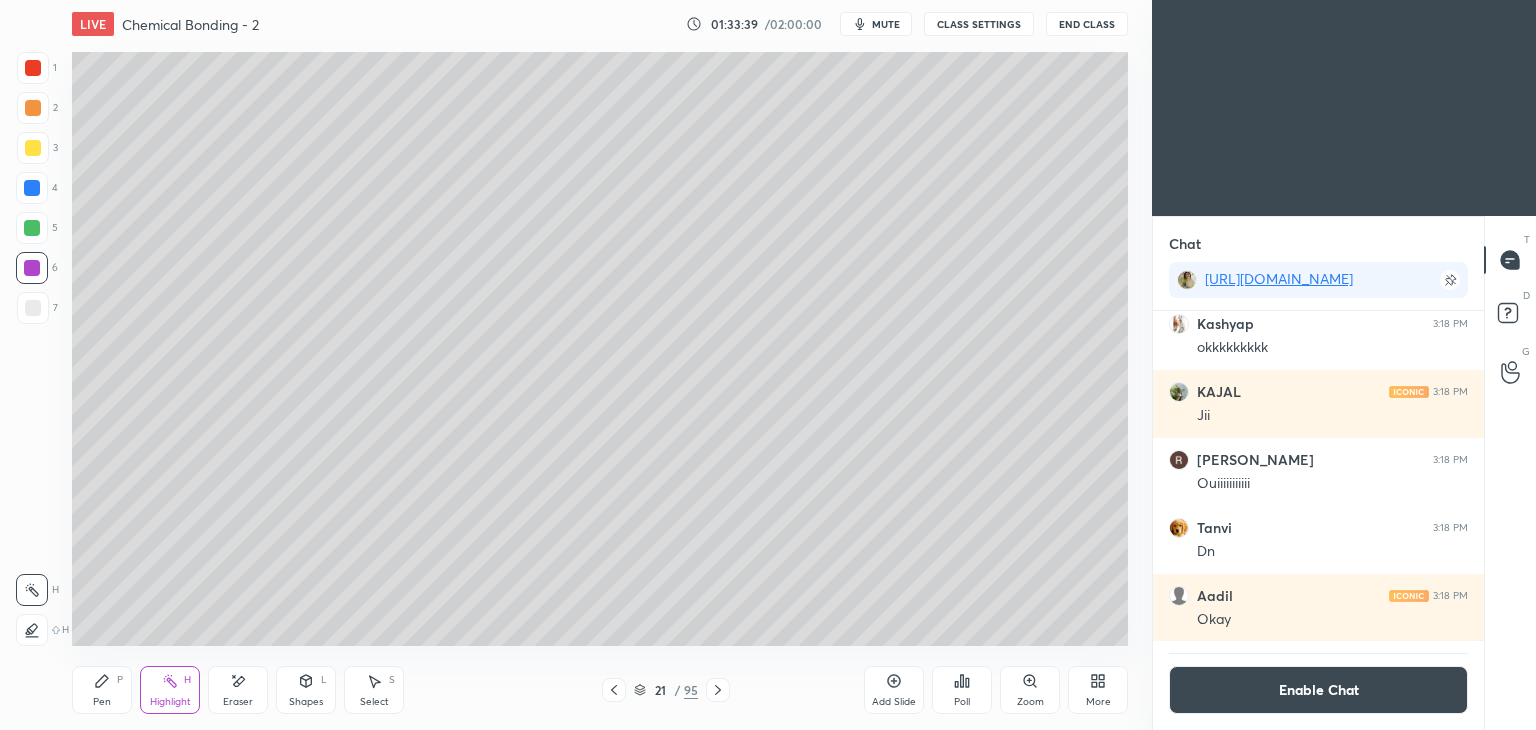 click 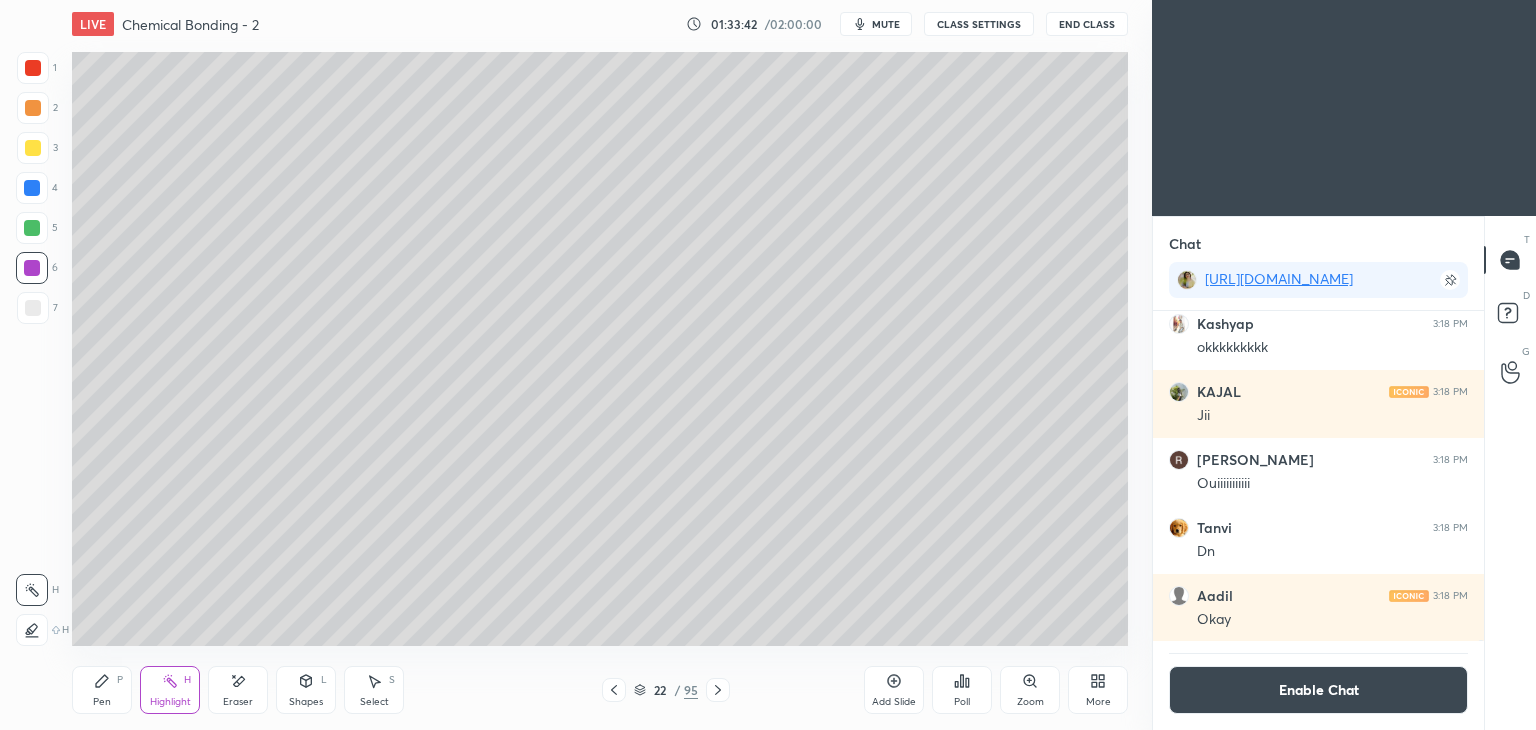 click on "Pen P" at bounding box center (102, 690) 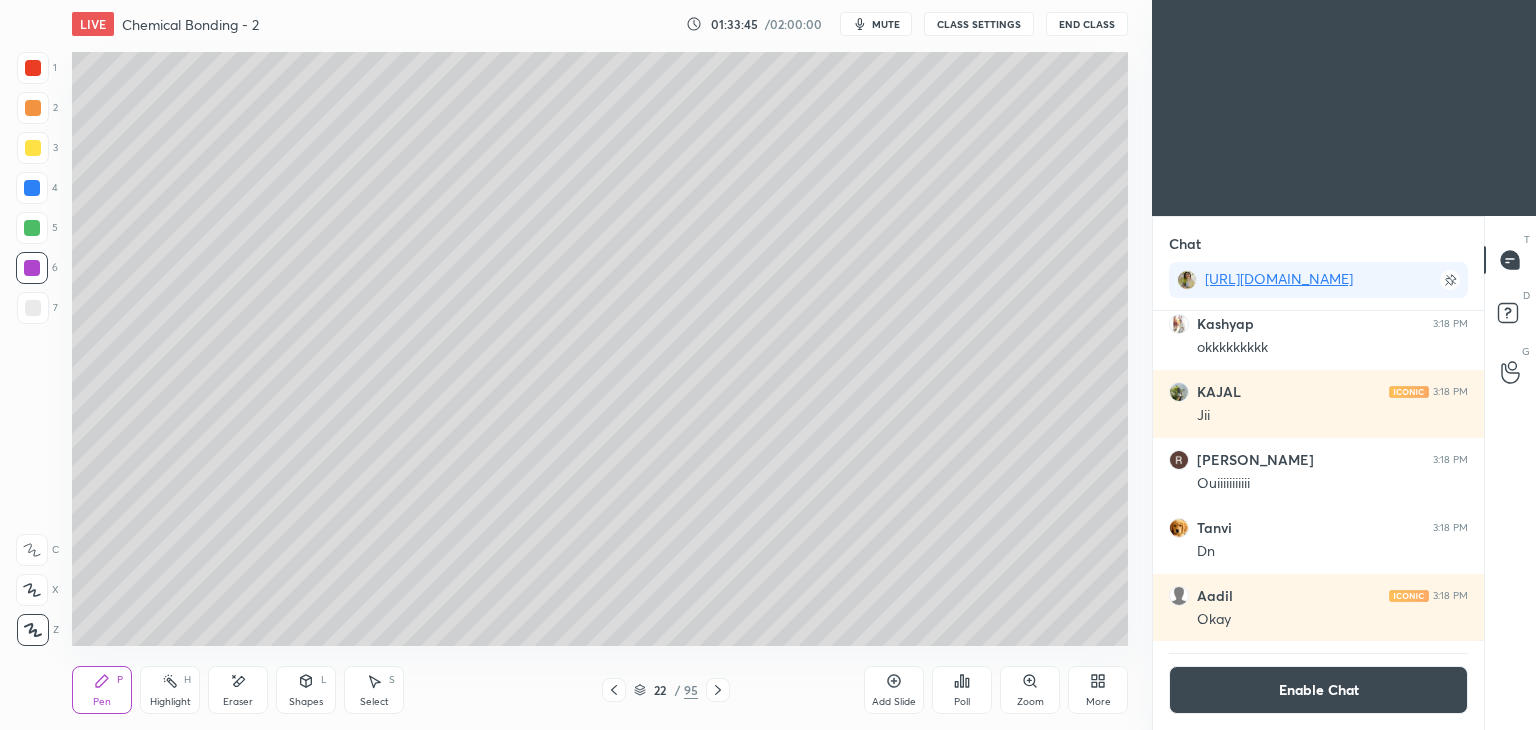 click 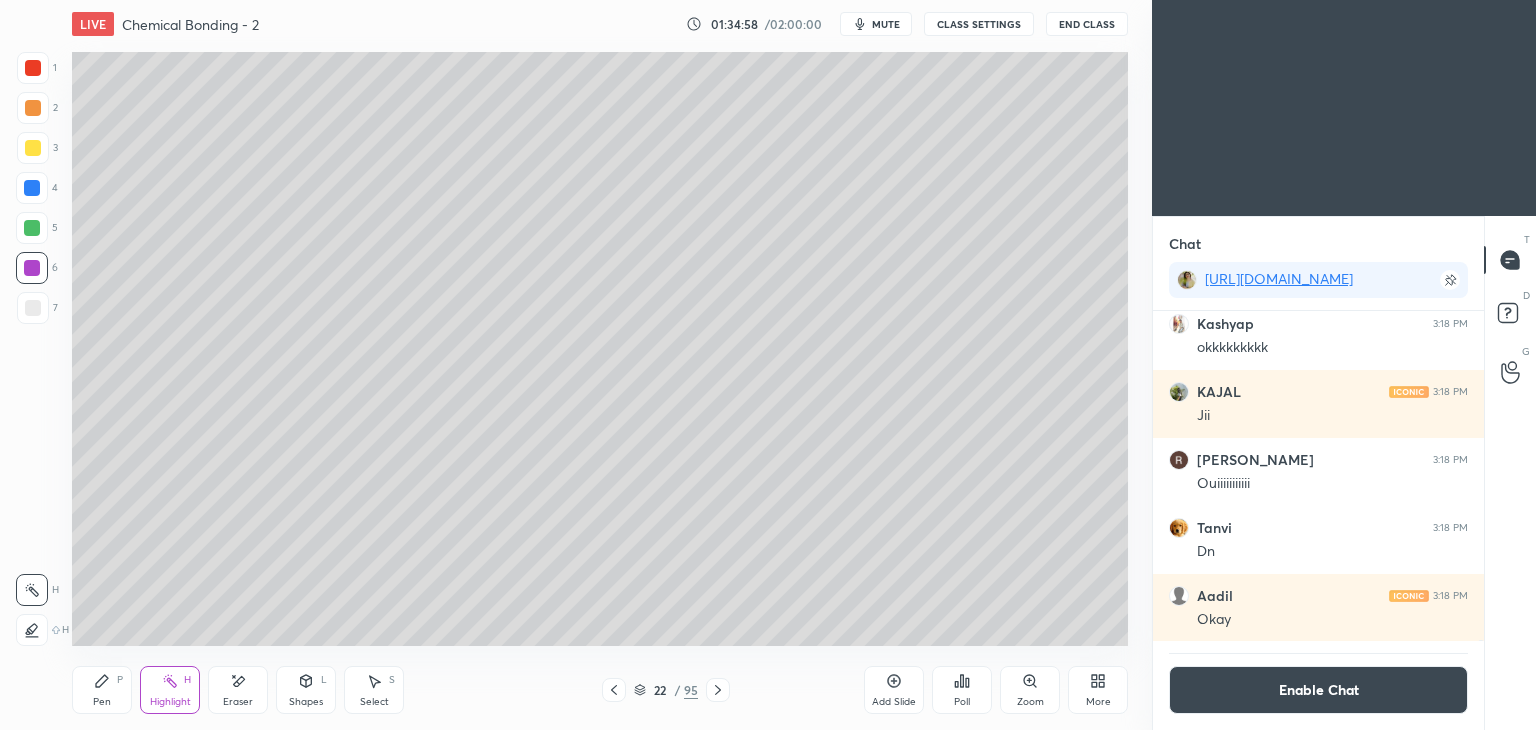 click on "Enable Chat" at bounding box center [1318, 690] 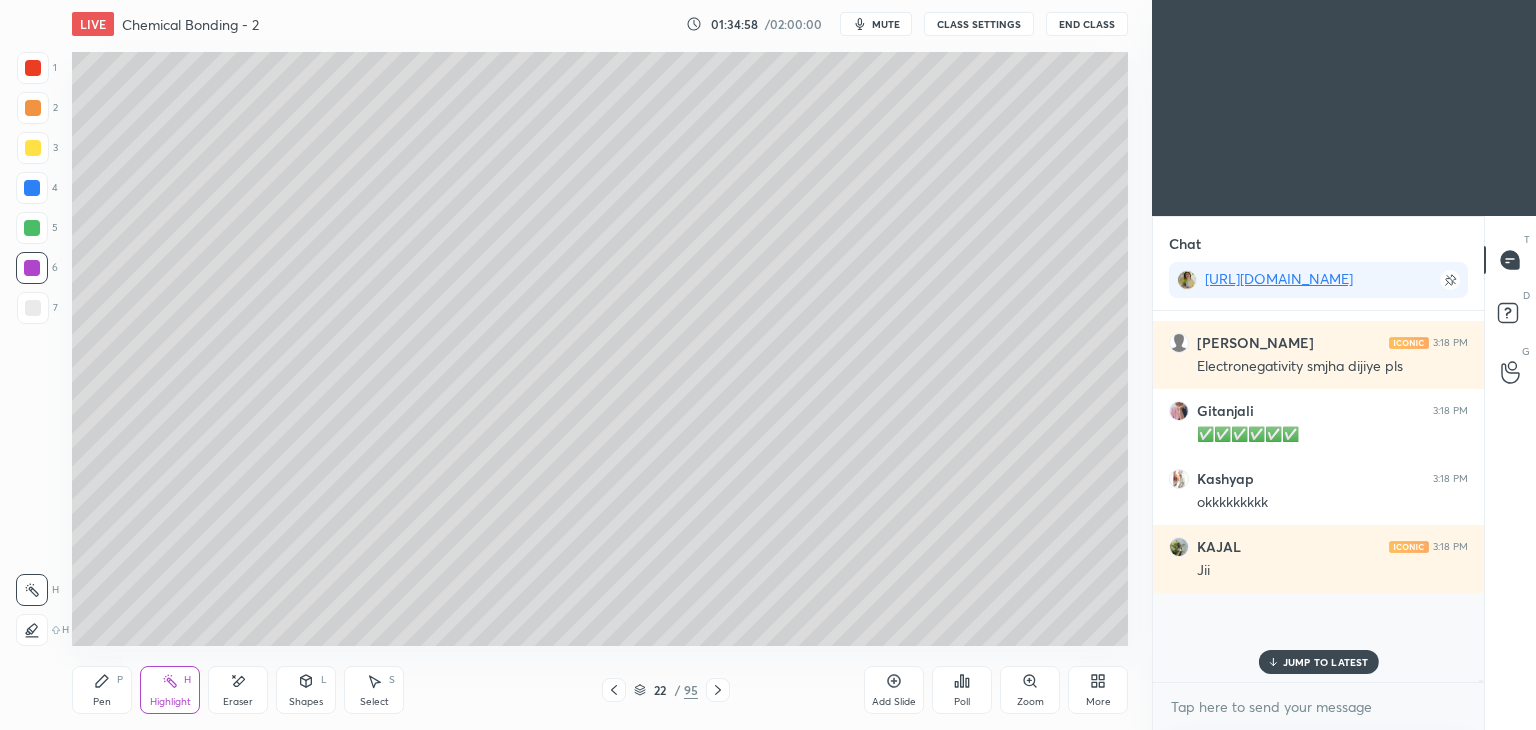 scroll, scrollTop: 6, scrollLeft: 6, axis: both 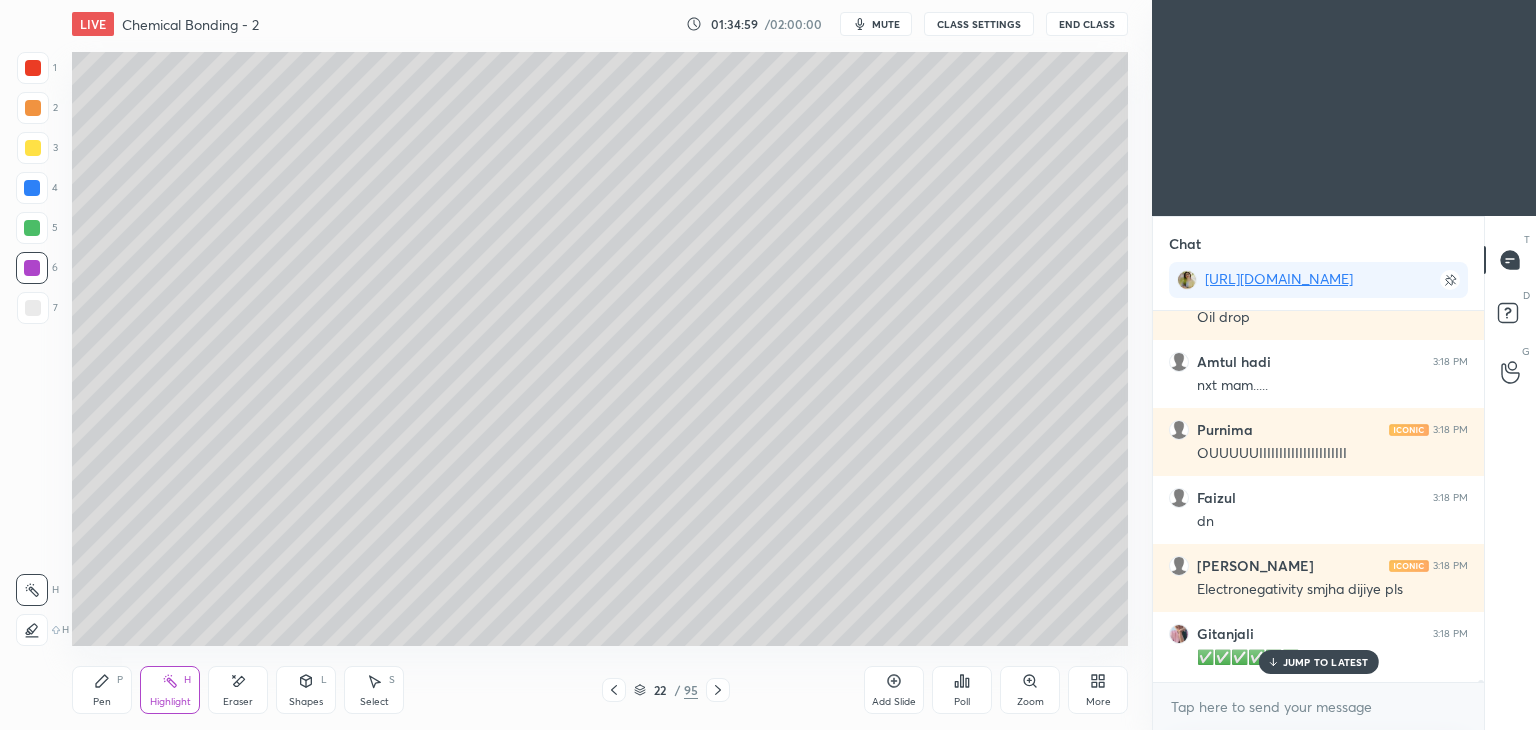 click on "JUMP TO LATEST" at bounding box center (1318, 662) 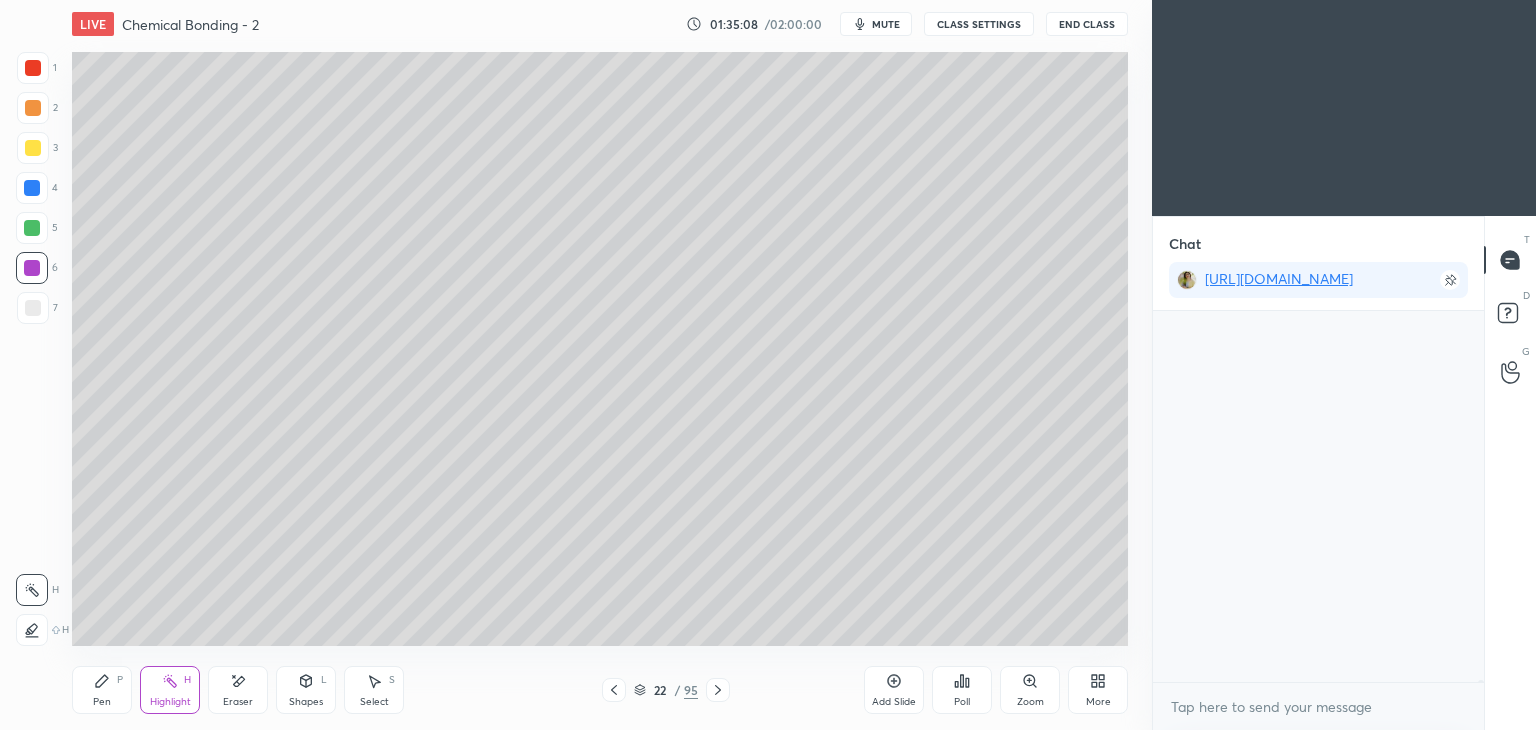 scroll, scrollTop: 88818, scrollLeft: 0, axis: vertical 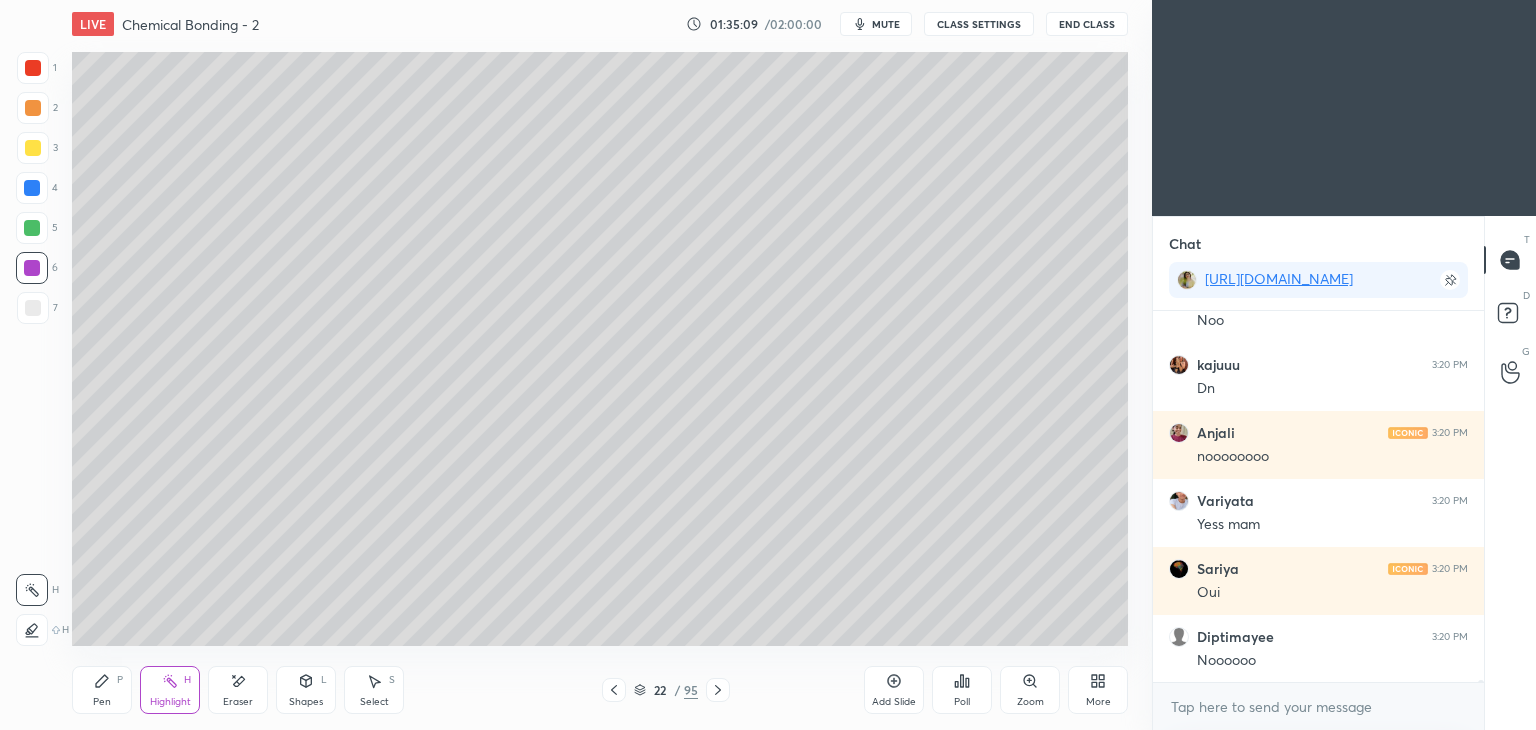 click on "CLASS SETTINGS" at bounding box center (979, 24) 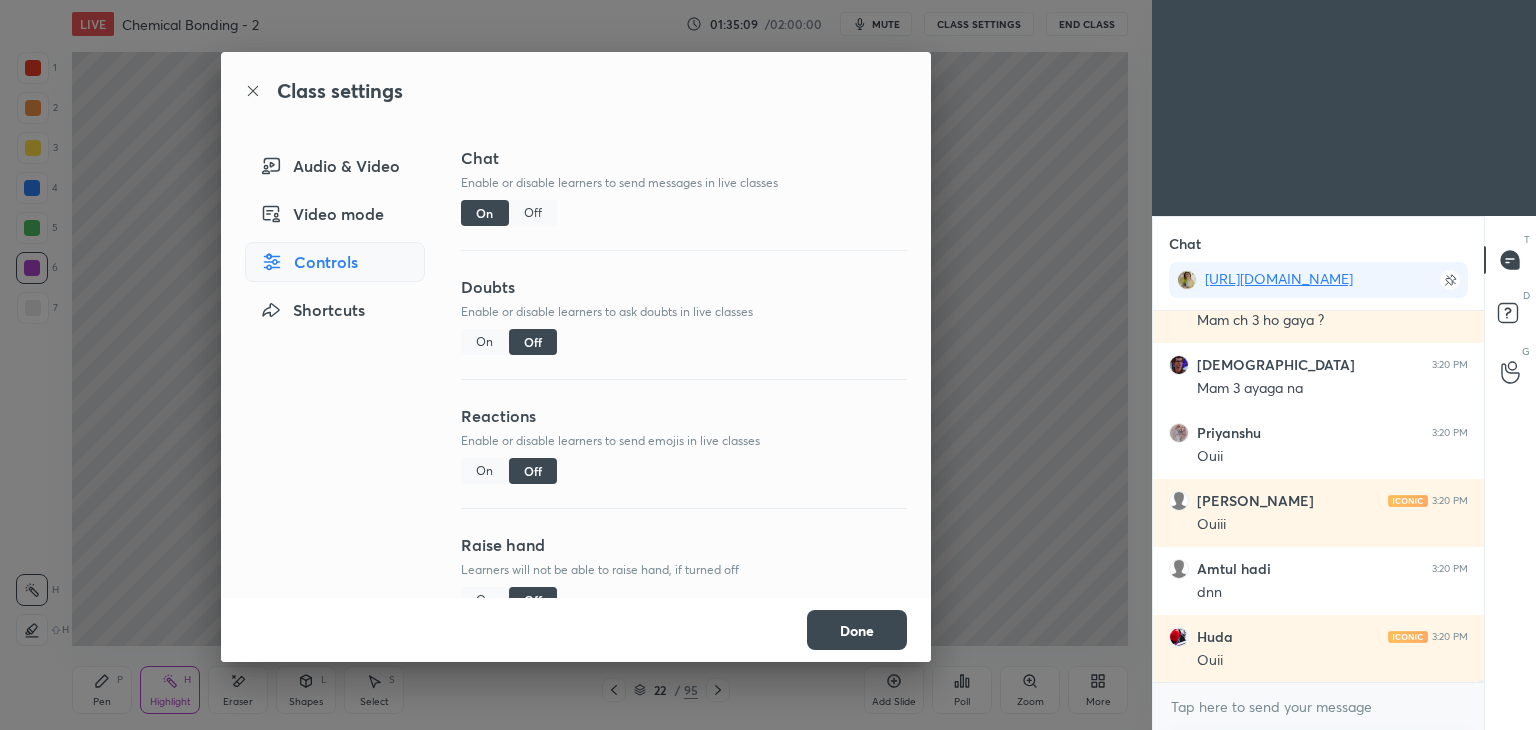 click on "Off" at bounding box center (533, 213) 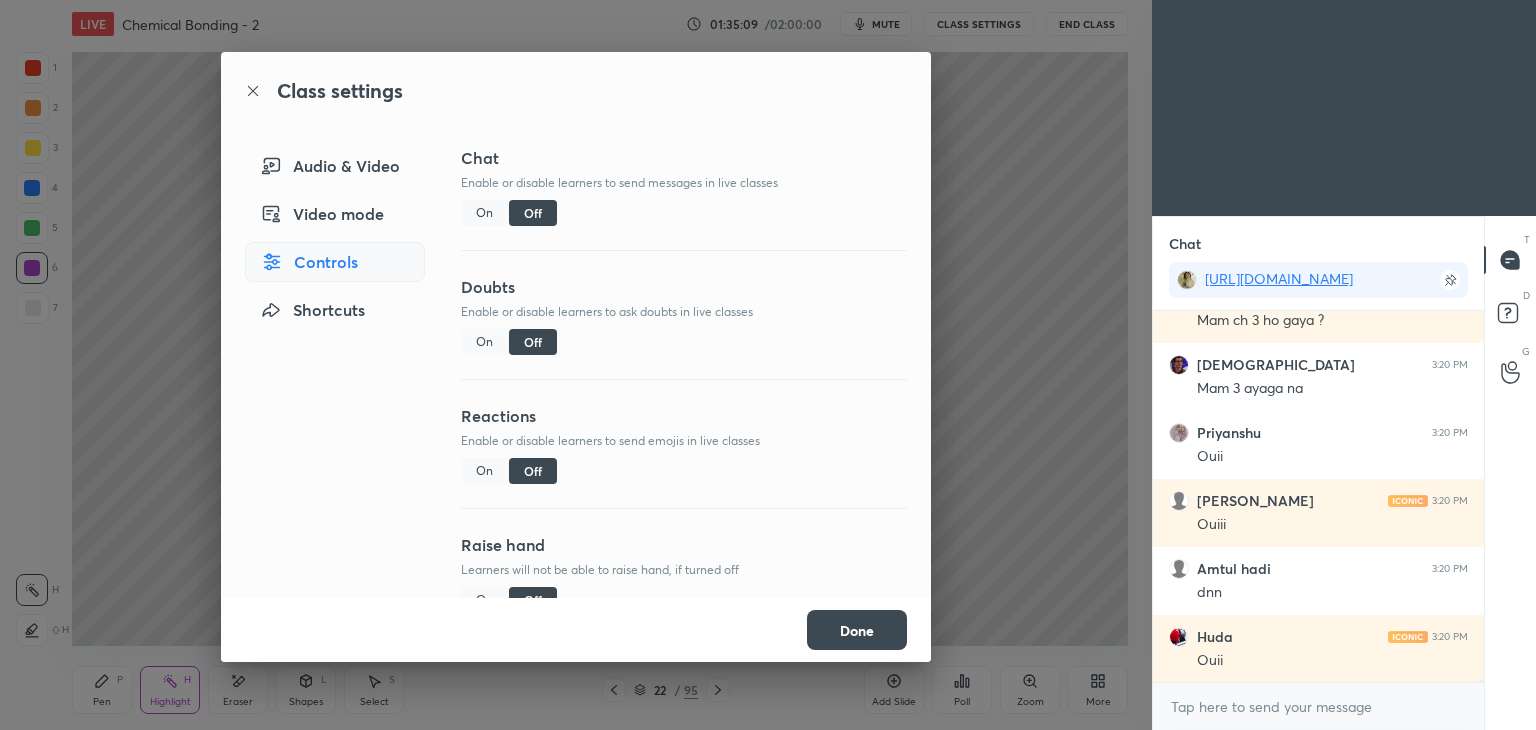 scroll, scrollTop: 88326, scrollLeft: 0, axis: vertical 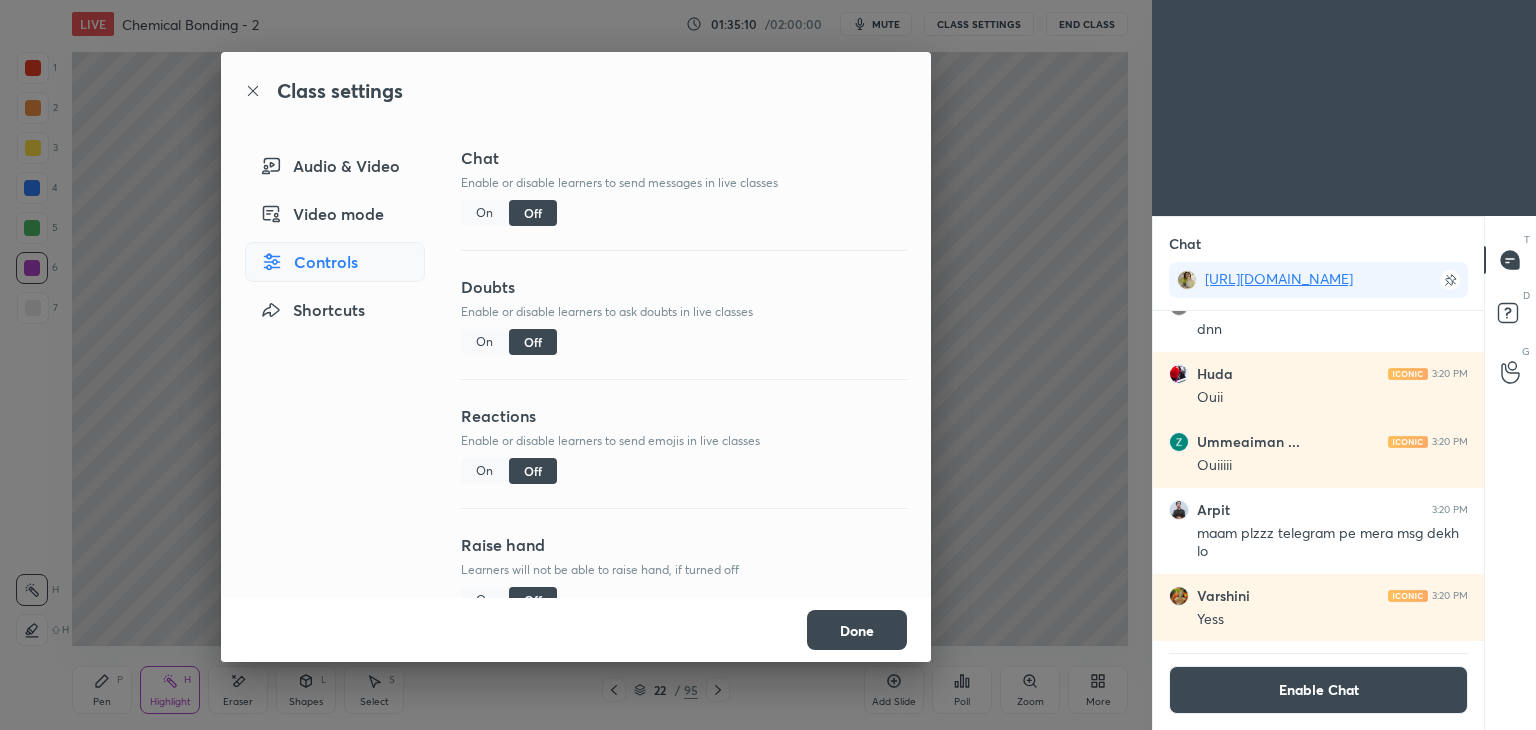 click on "Done" at bounding box center [857, 630] 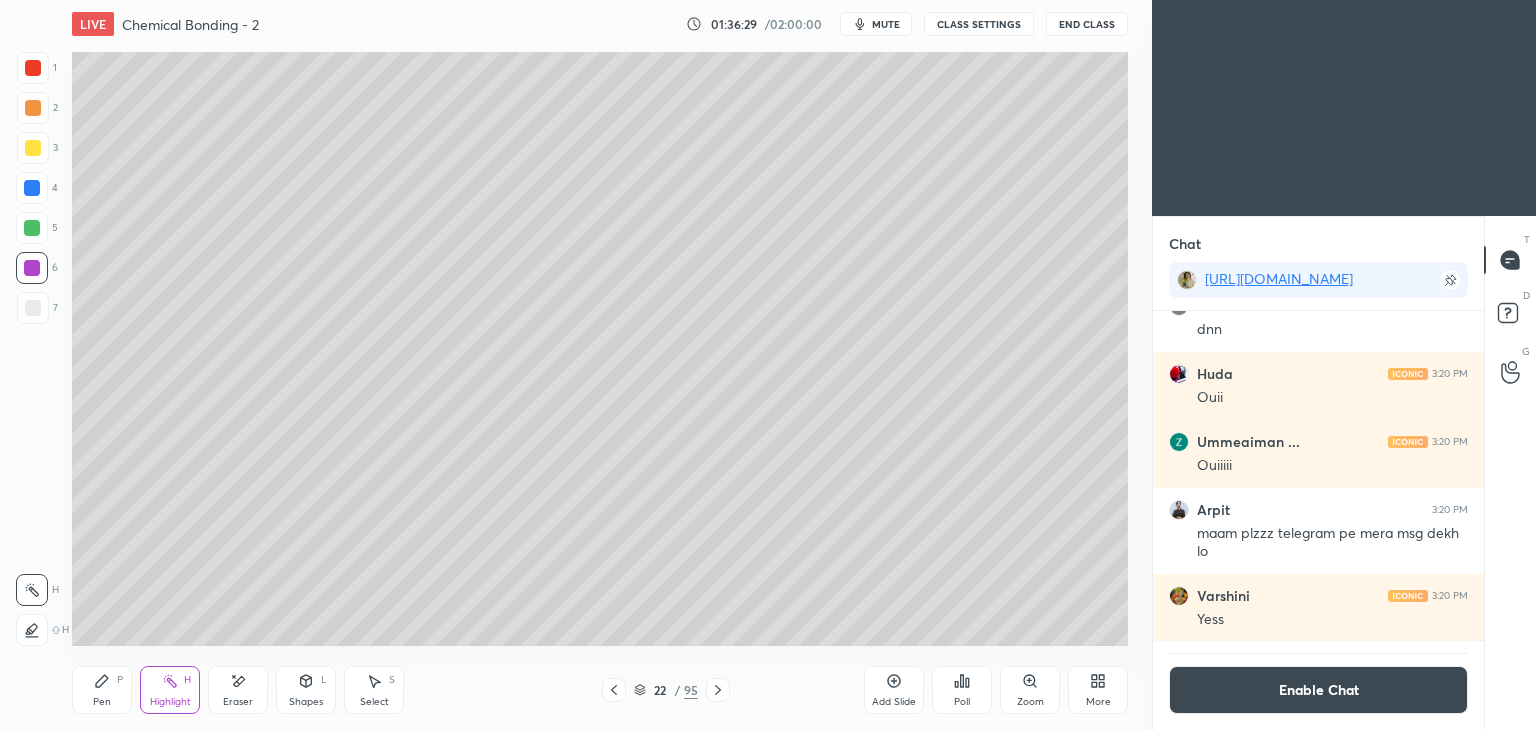 click 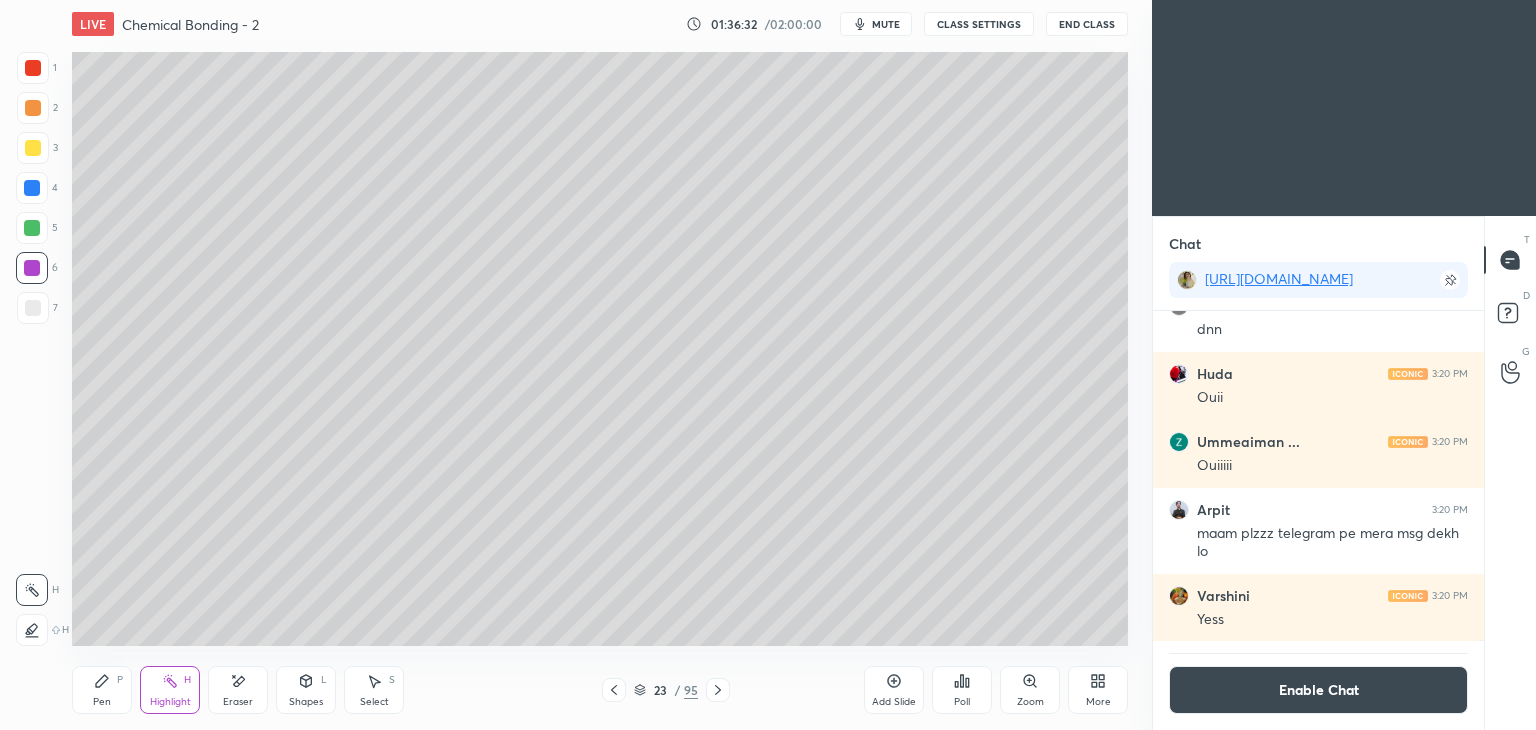 click 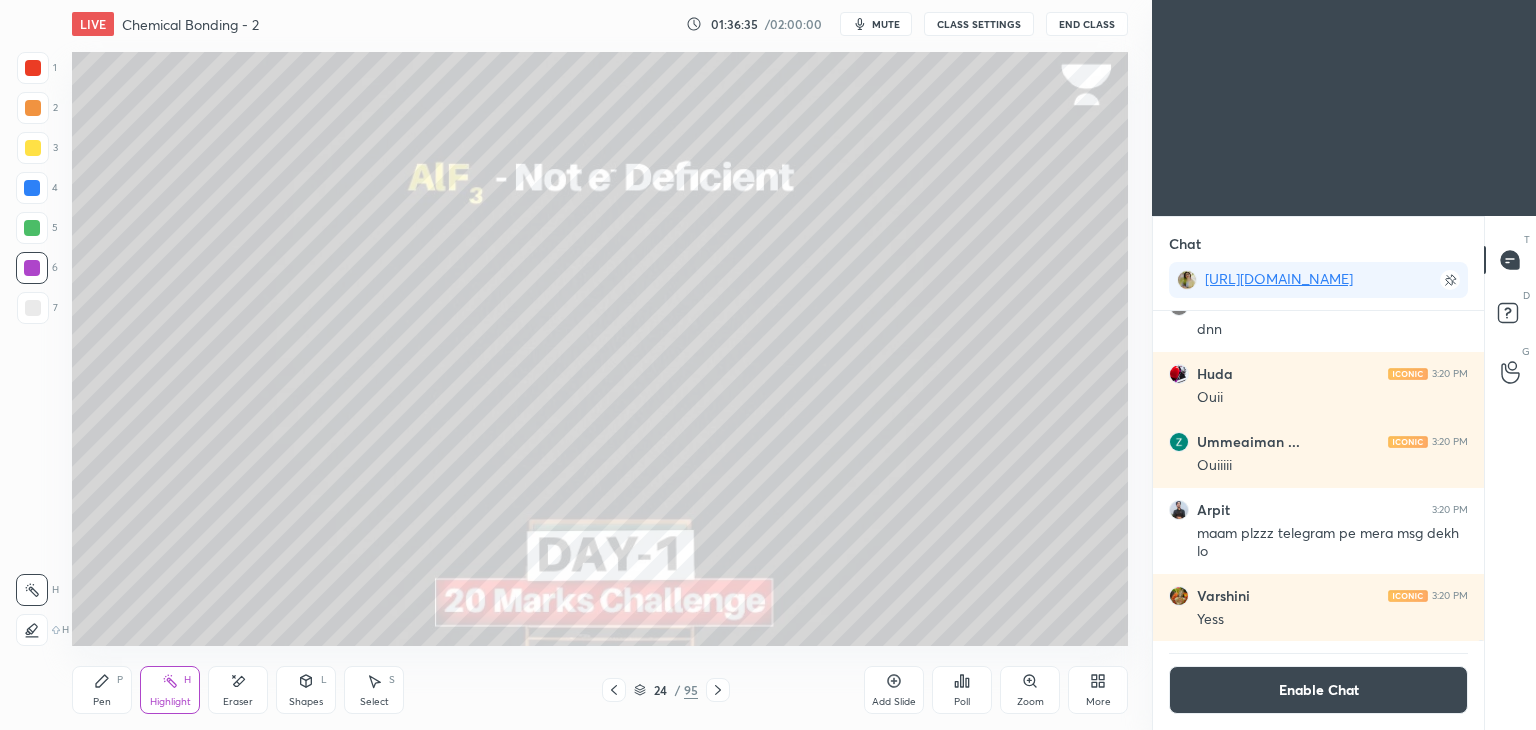 click on "Pen P" at bounding box center [102, 690] 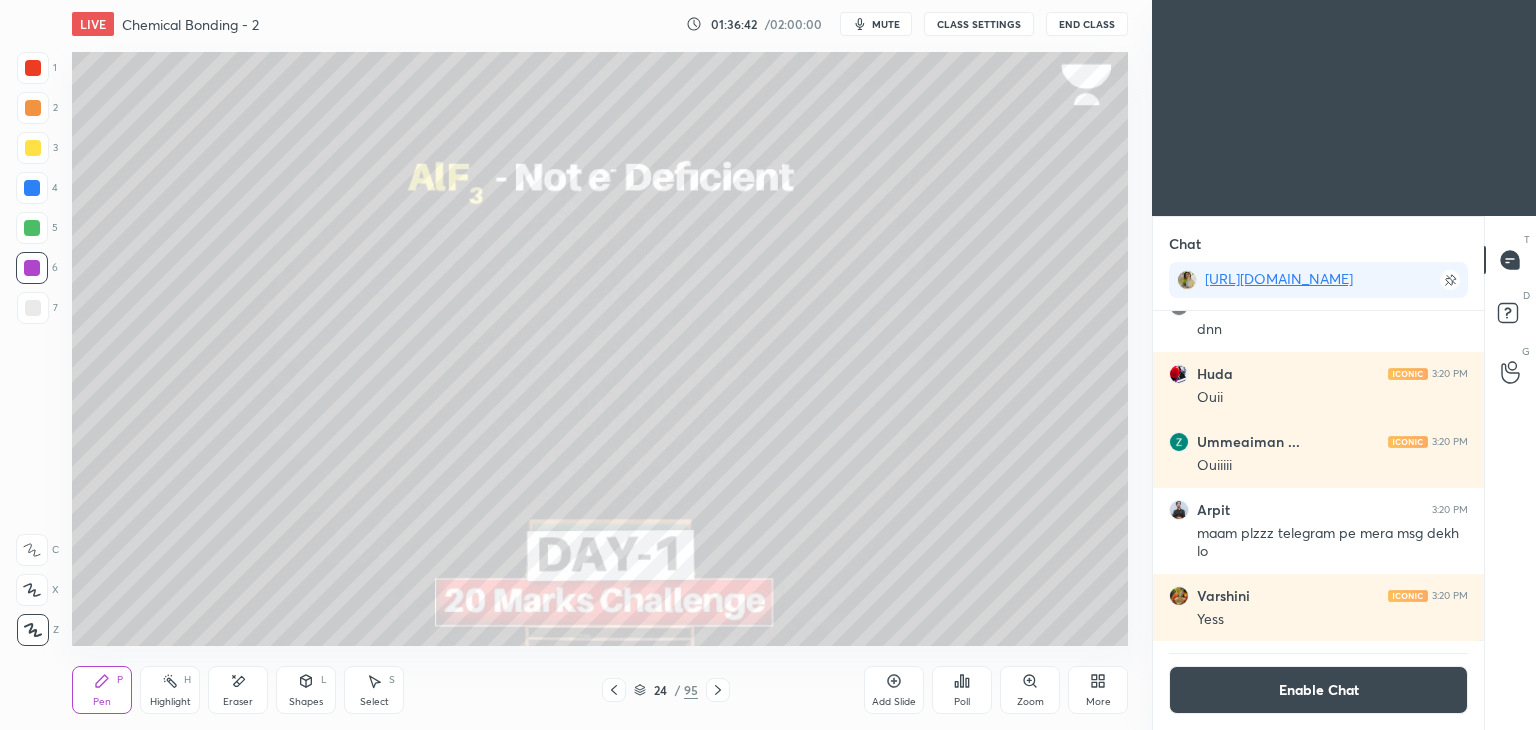 click 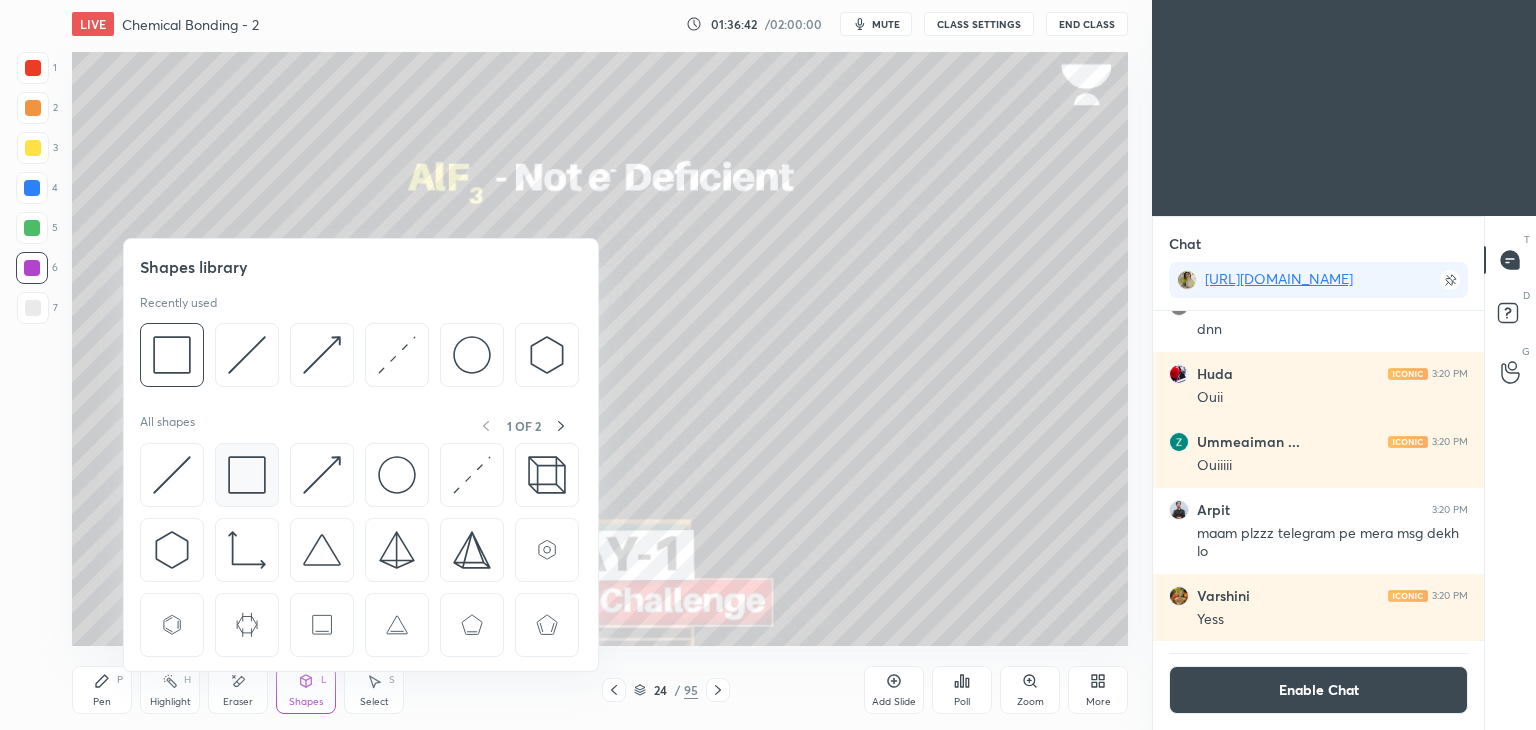 click at bounding box center (247, 475) 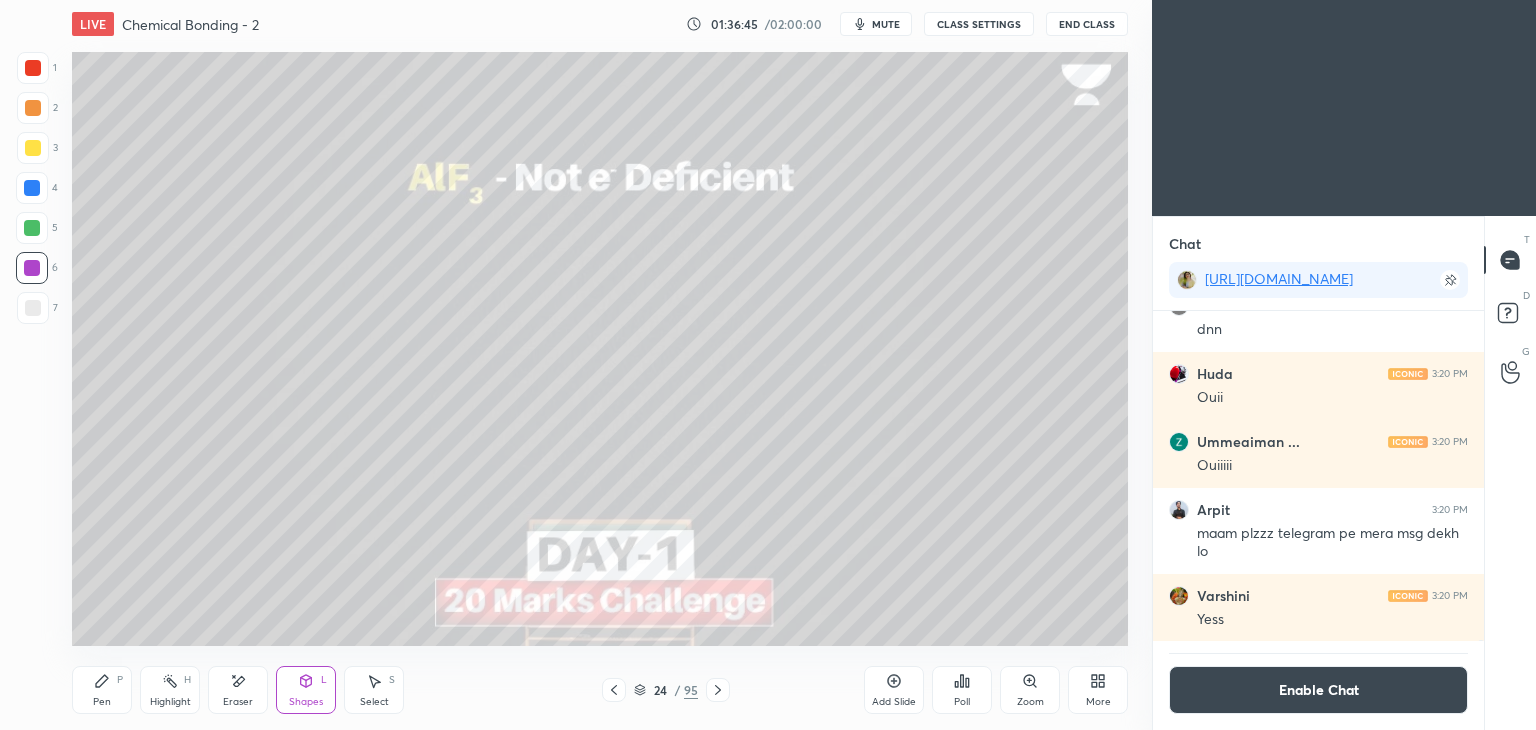 click on "Highlight H" at bounding box center (170, 690) 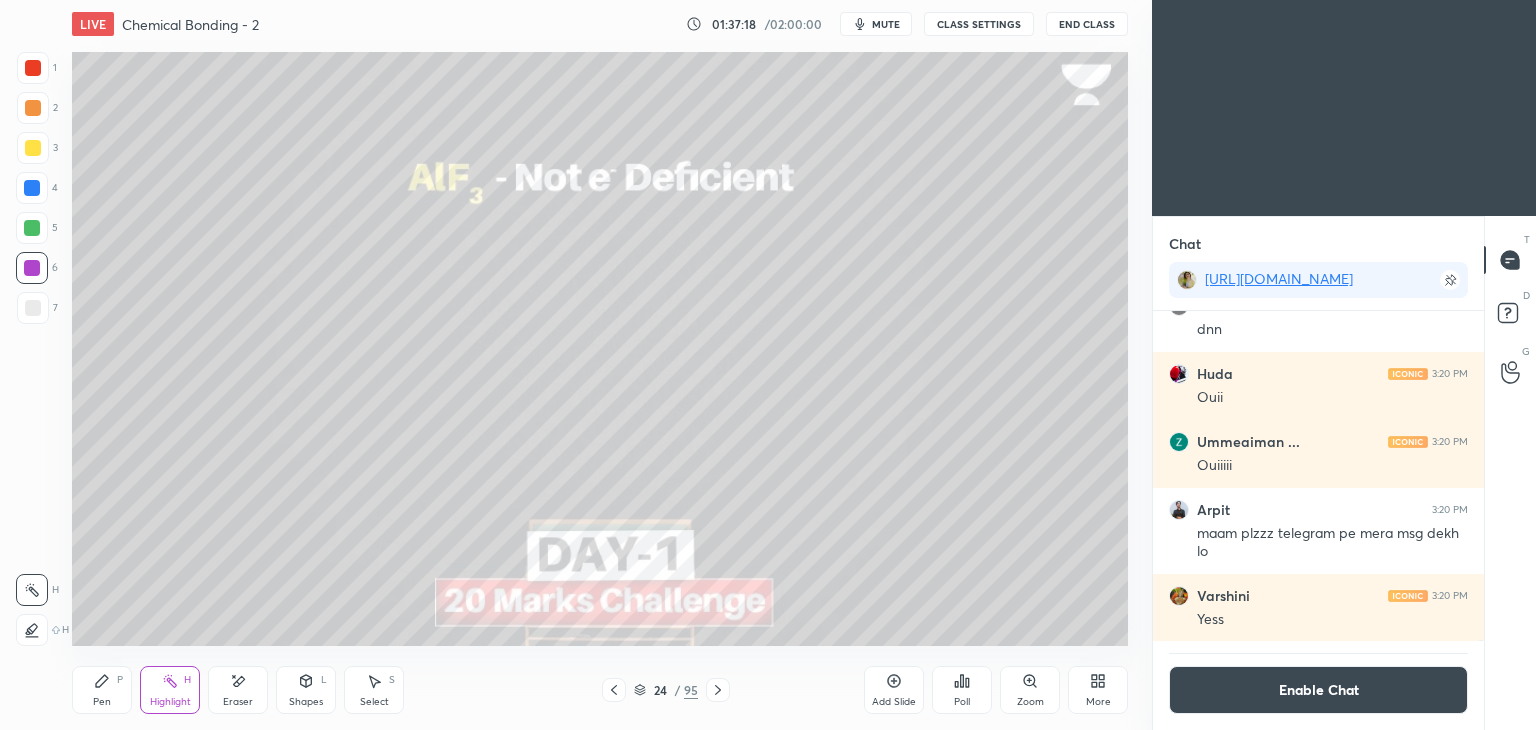 click 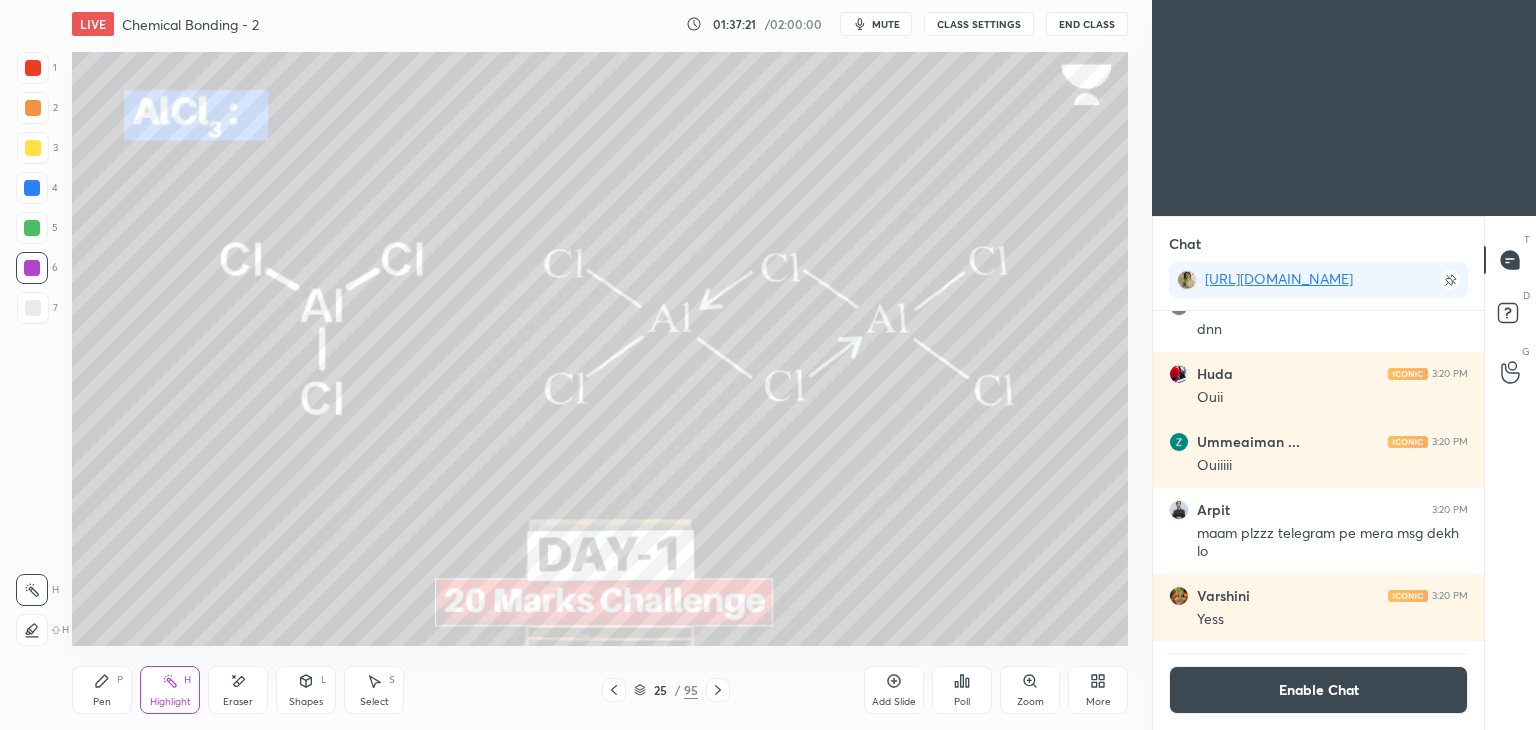 click on "Pen P" at bounding box center [102, 690] 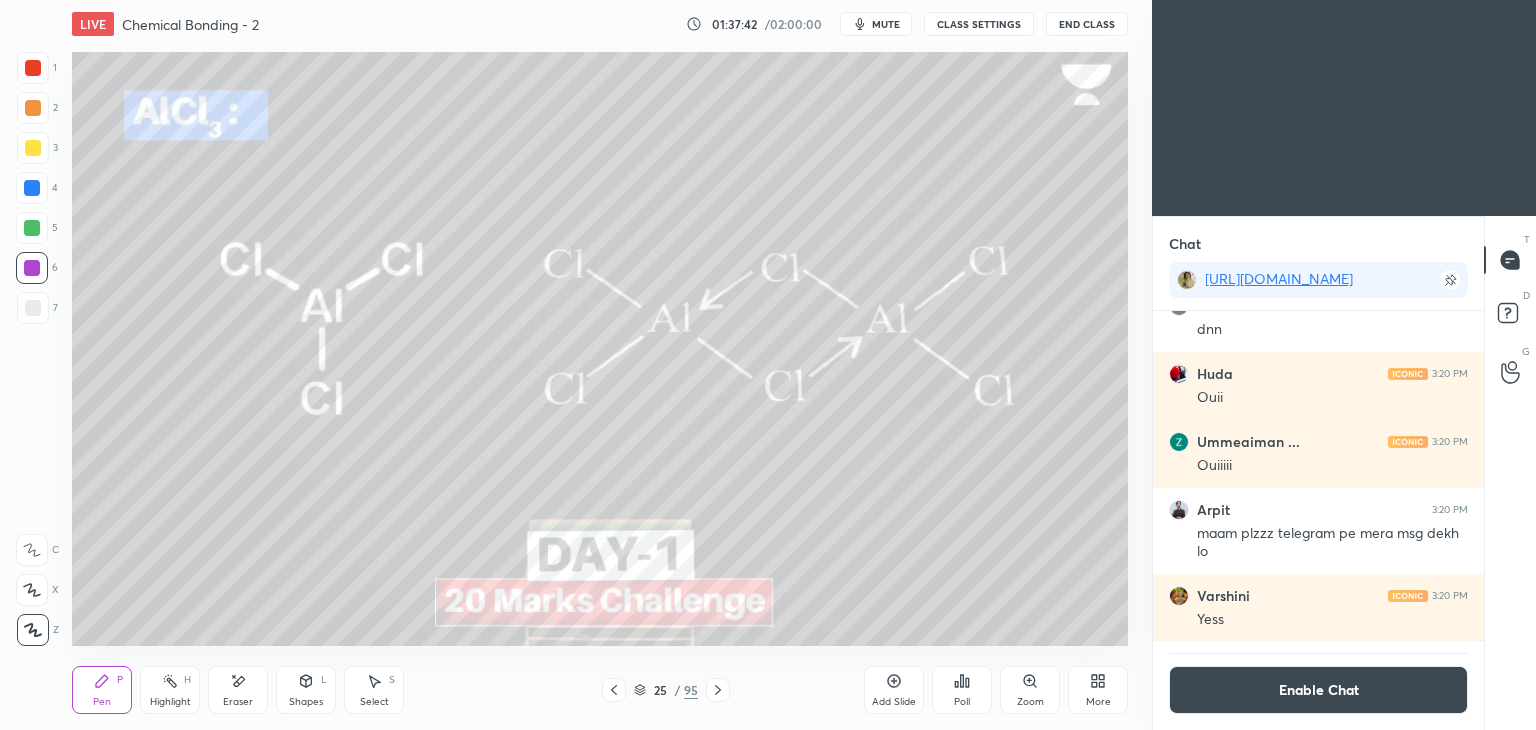 click at bounding box center [33, 148] 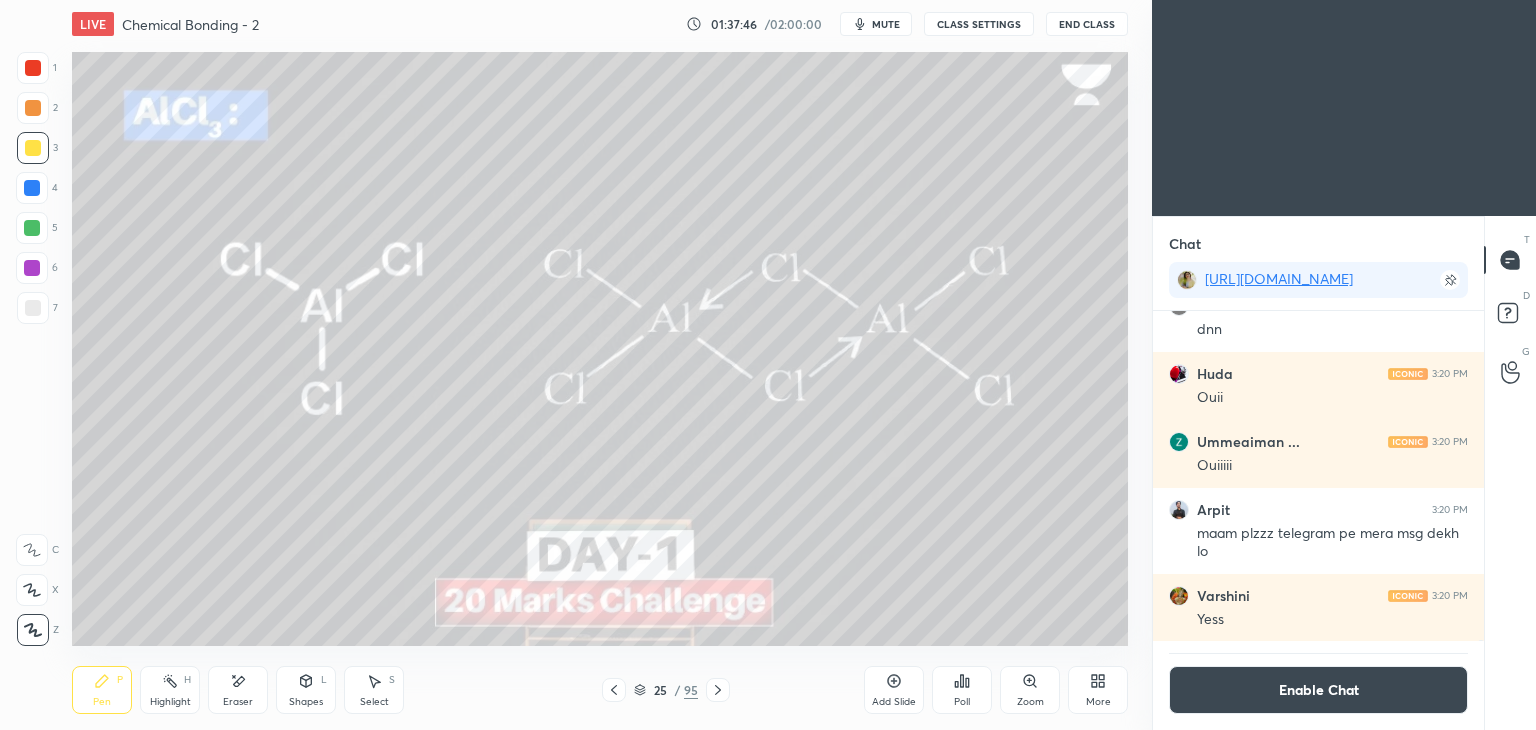 click on "Highlight H" at bounding box center (170, 690) 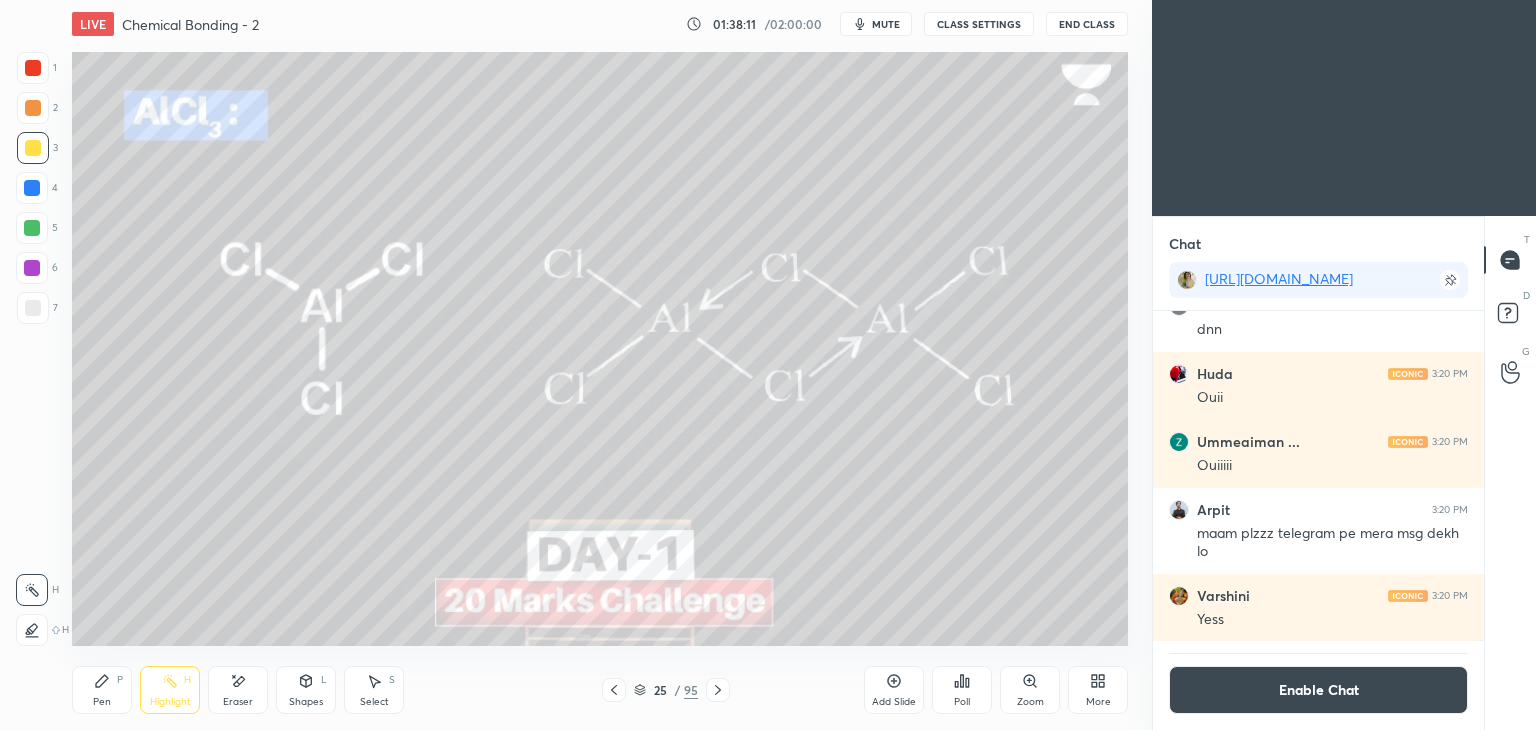 click on "Enable Chat" at bounding box center [1318, 690] 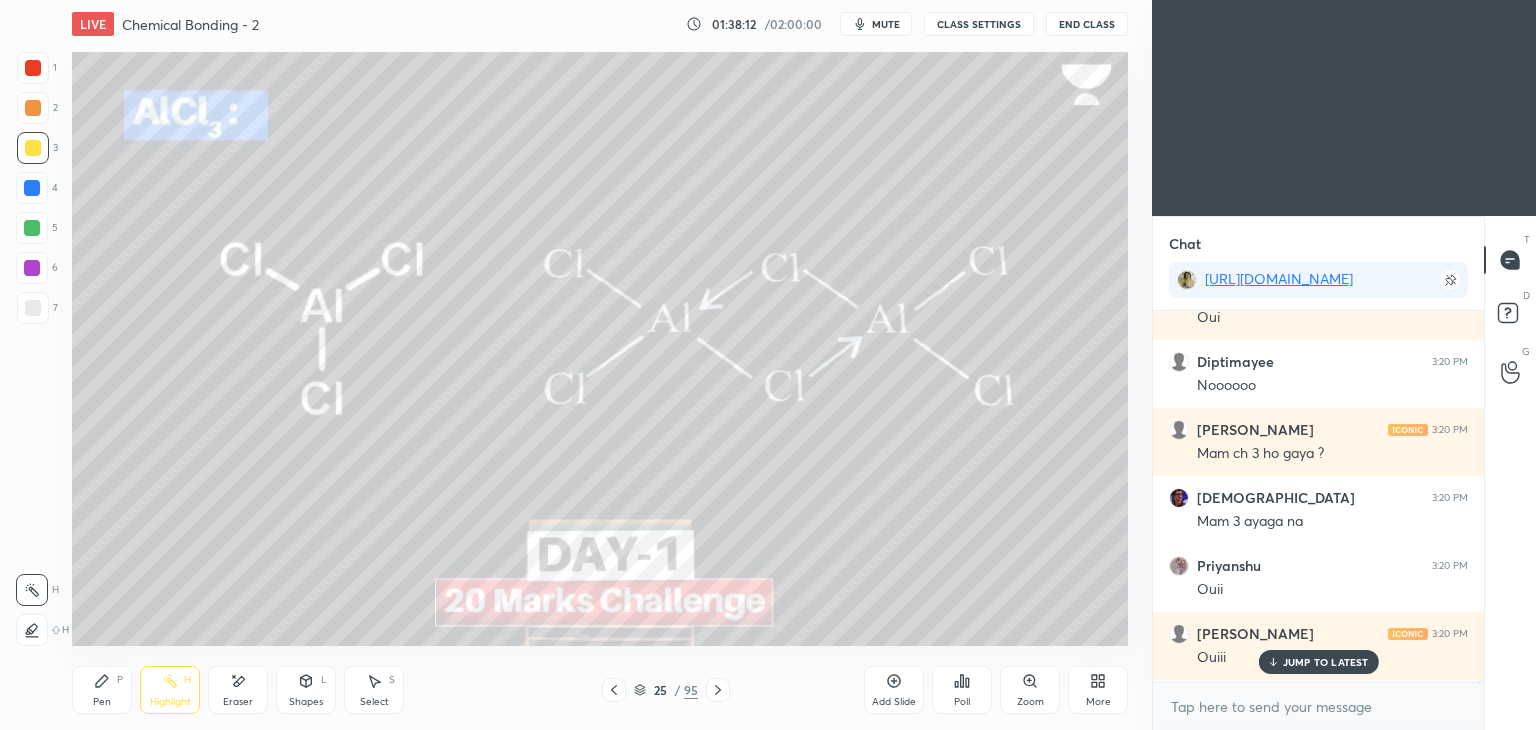 click on "JUMP TO LATEST" at bounding box center [1326, 662] 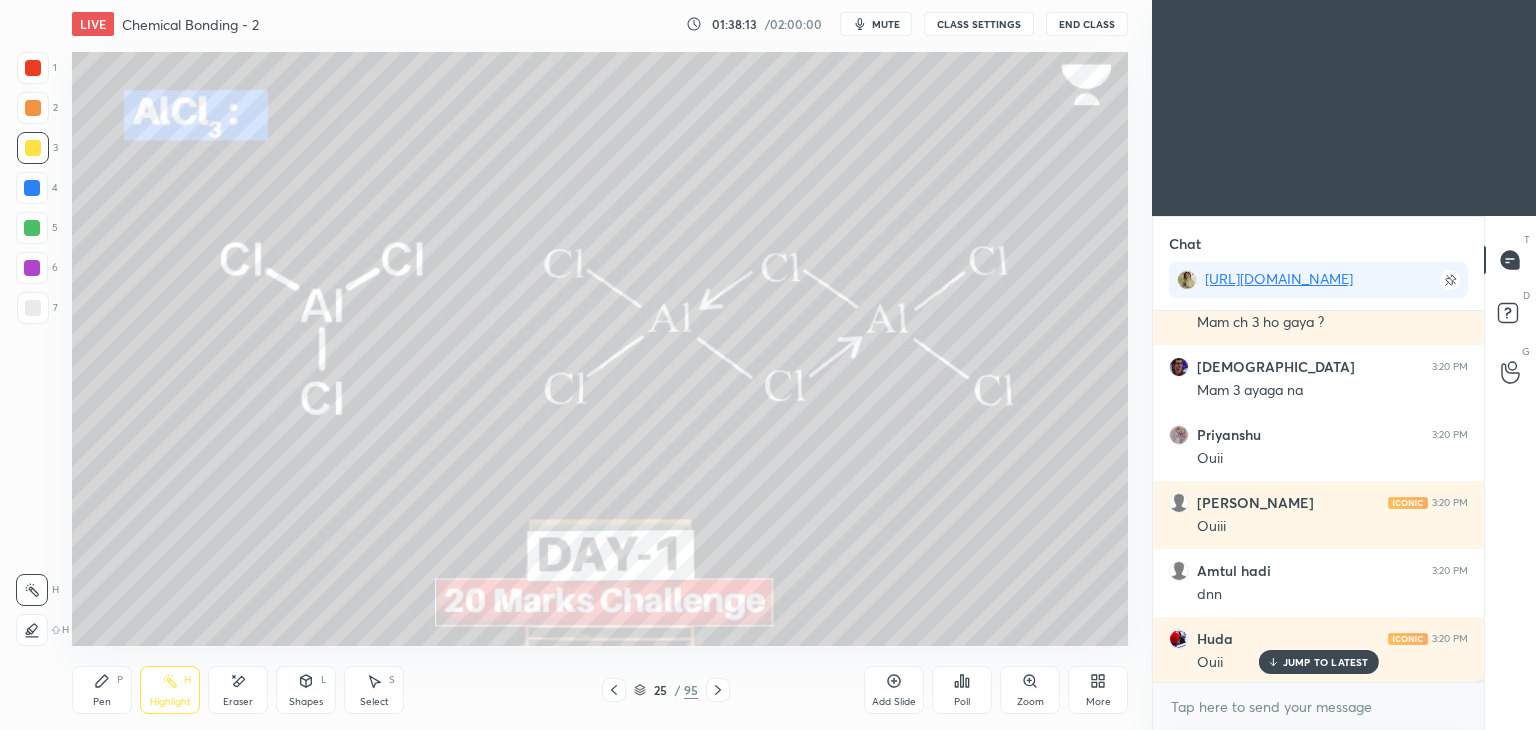 scroll, scrollTop: 88423, scrollLeft: 0, axis: vertical 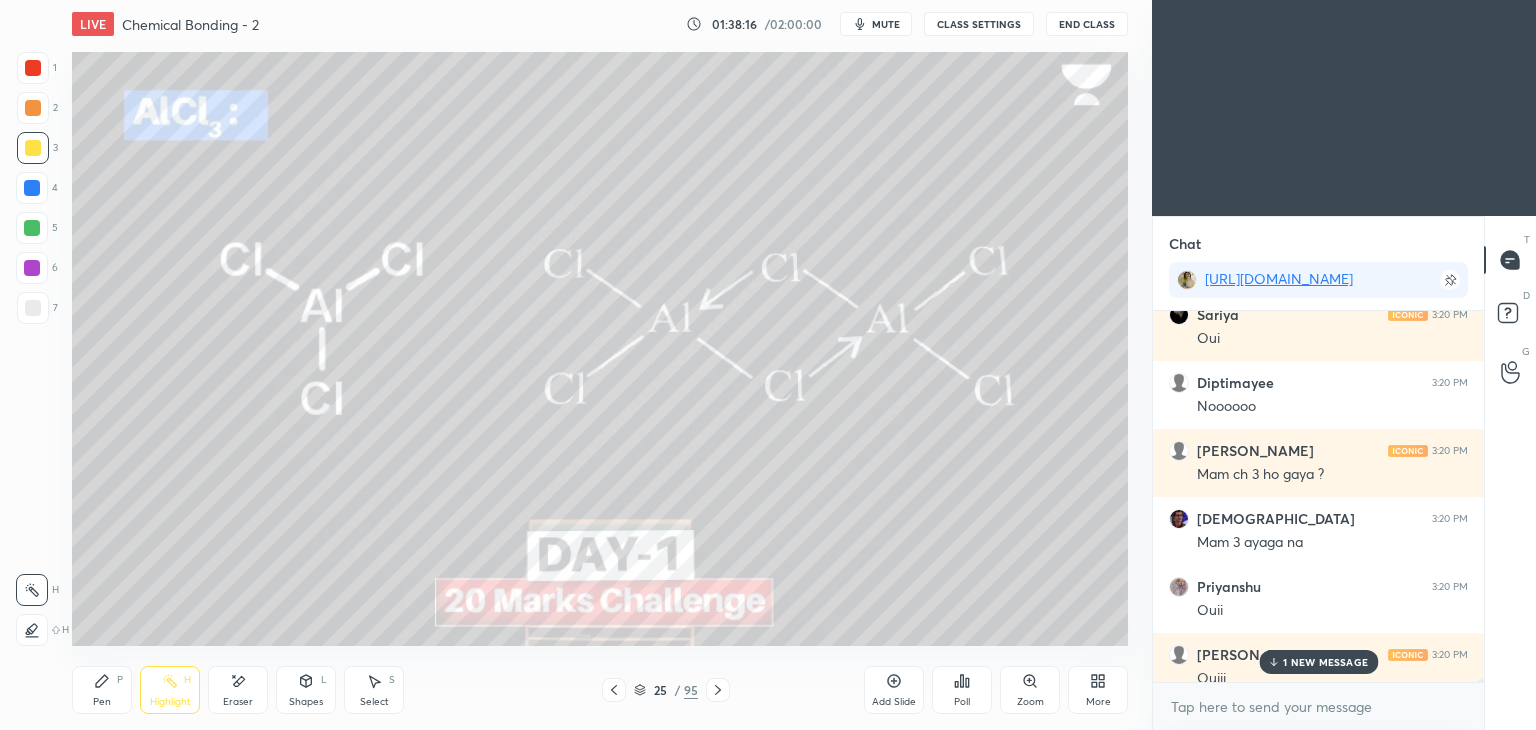 click on "1 NEW MESSAGE" at bounding box center [1325, 662] 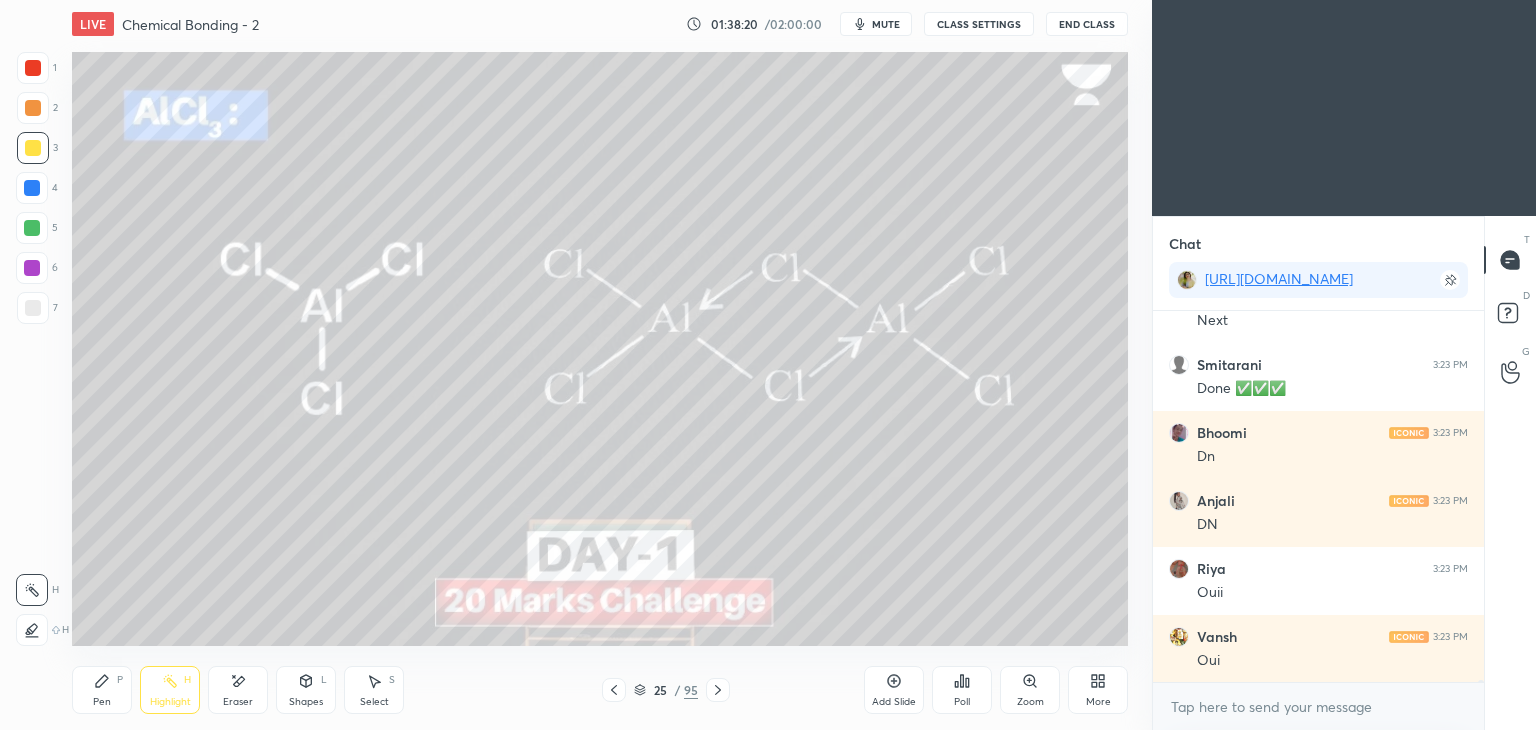 scroll, scrollTop: 89218, scrollLeft: 0, axis: vertical 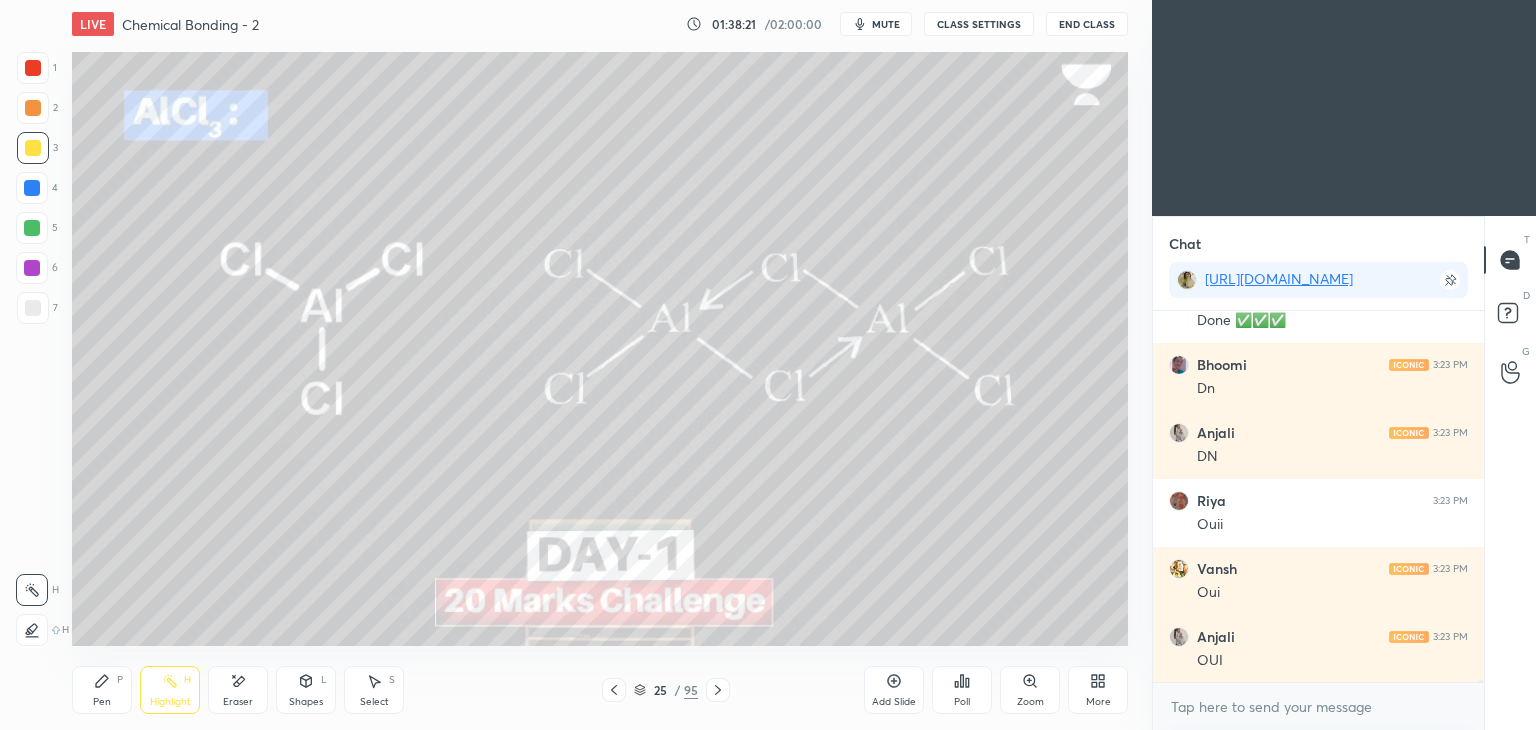 click on "Pen P" at bounding box center [102, 690] 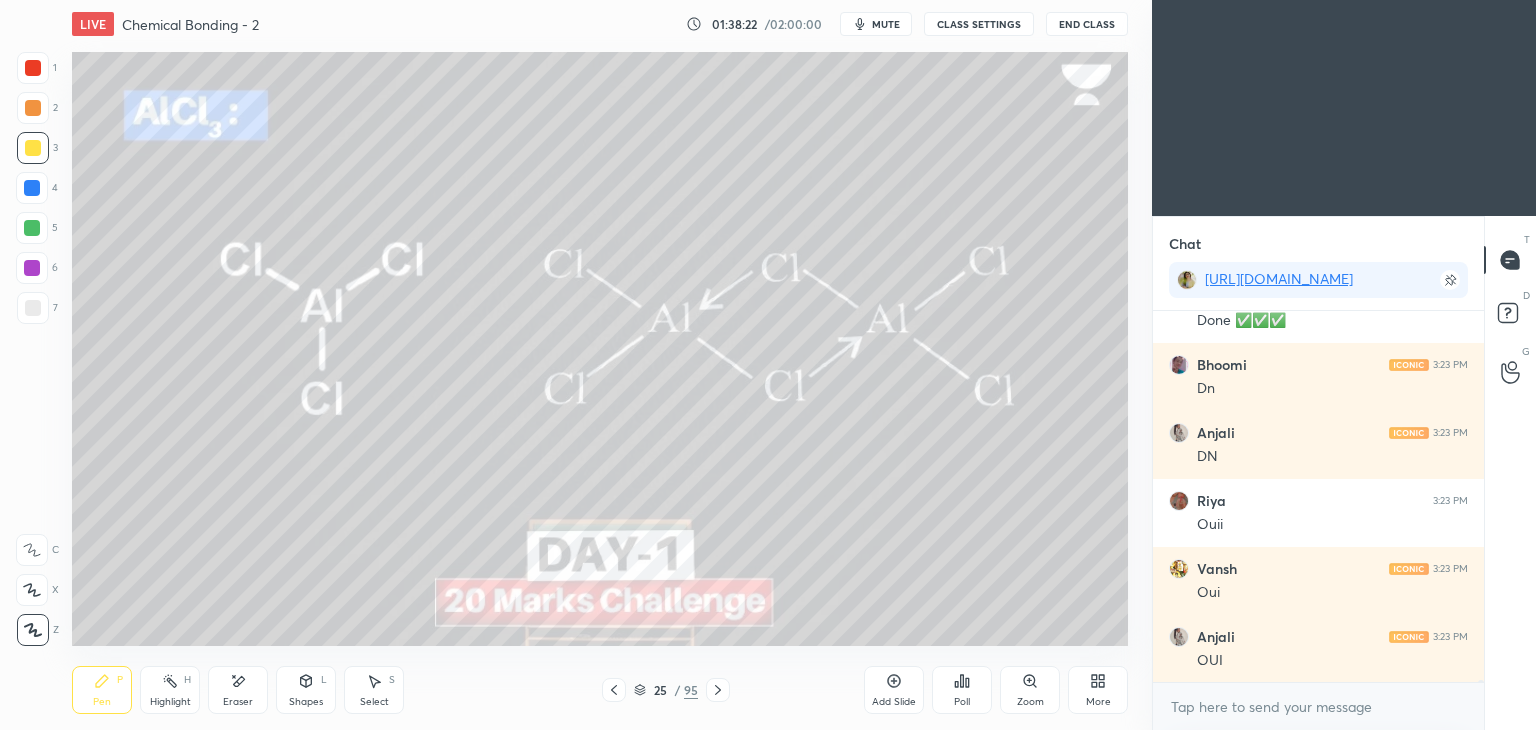 scroll, scrollTop: 89286, scrollLeft: 0, axis: vertical 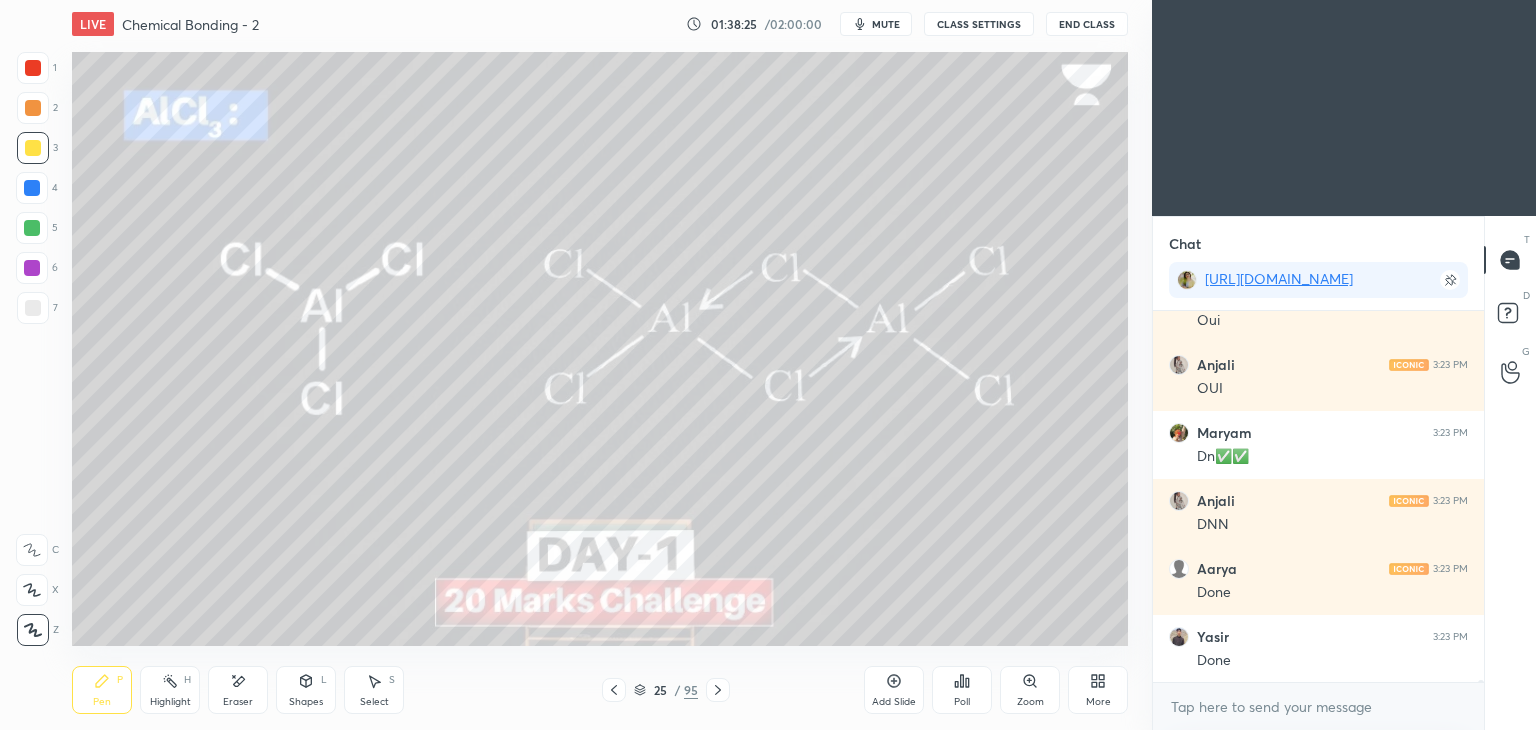 click 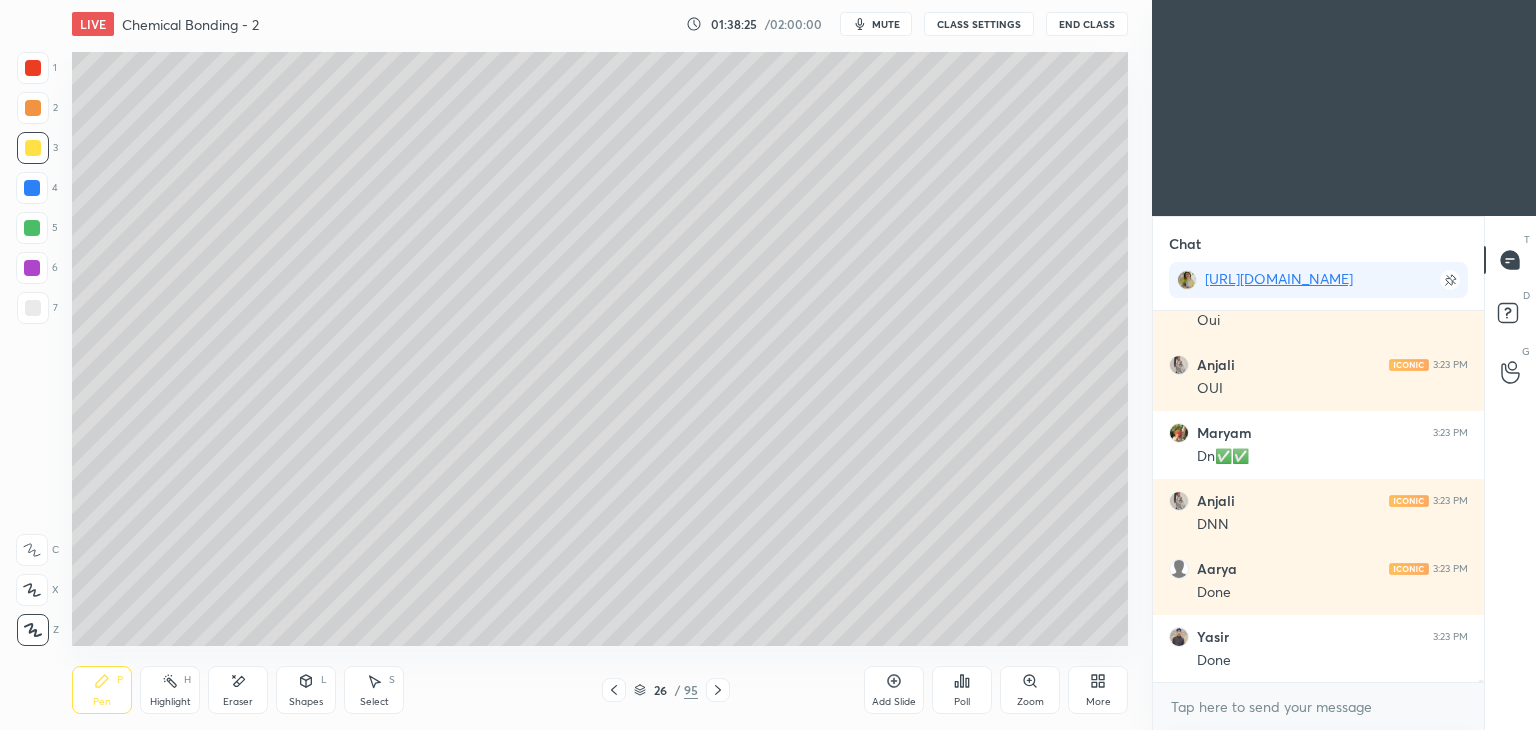 scroll, scrollTop: 89558, scrollLeft: 0, axis: vertical 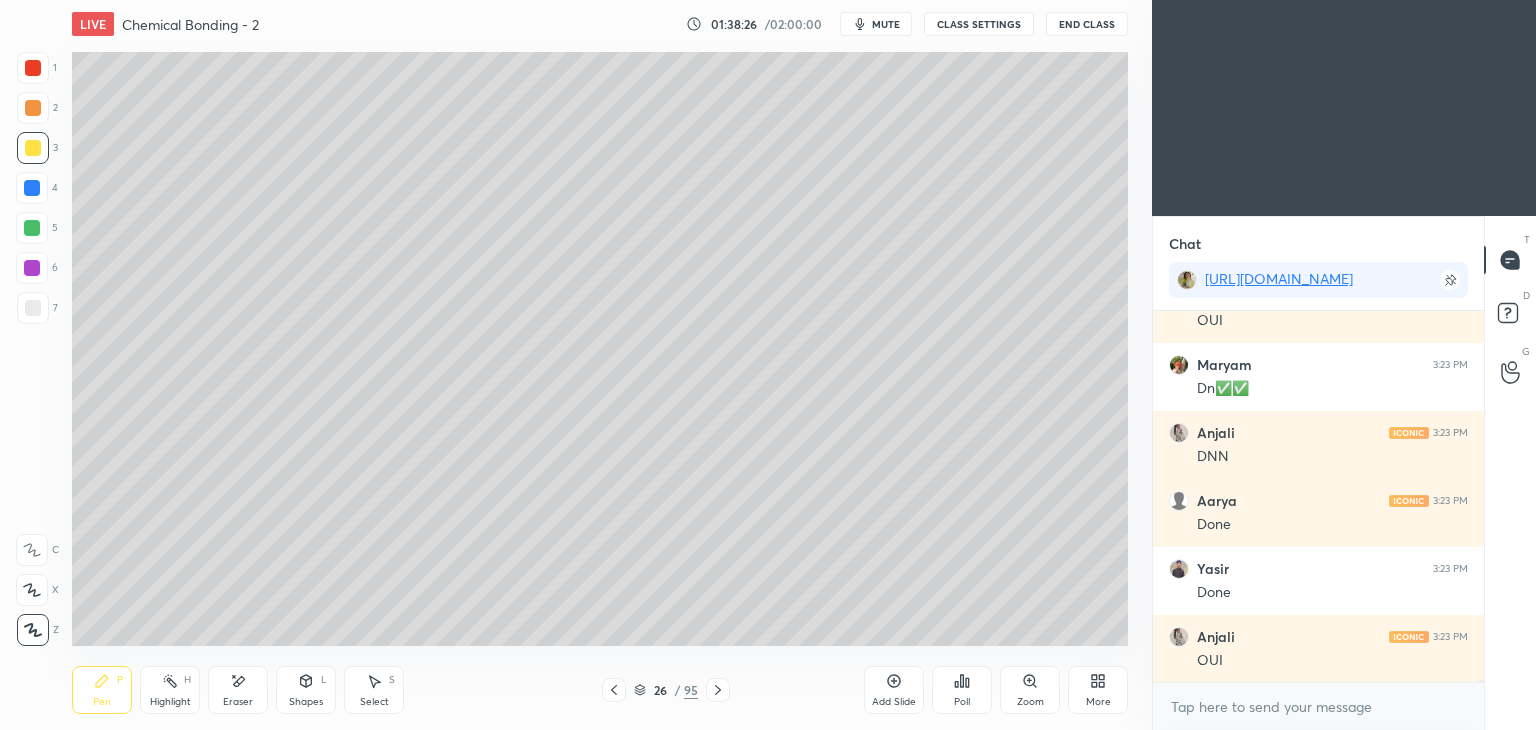click 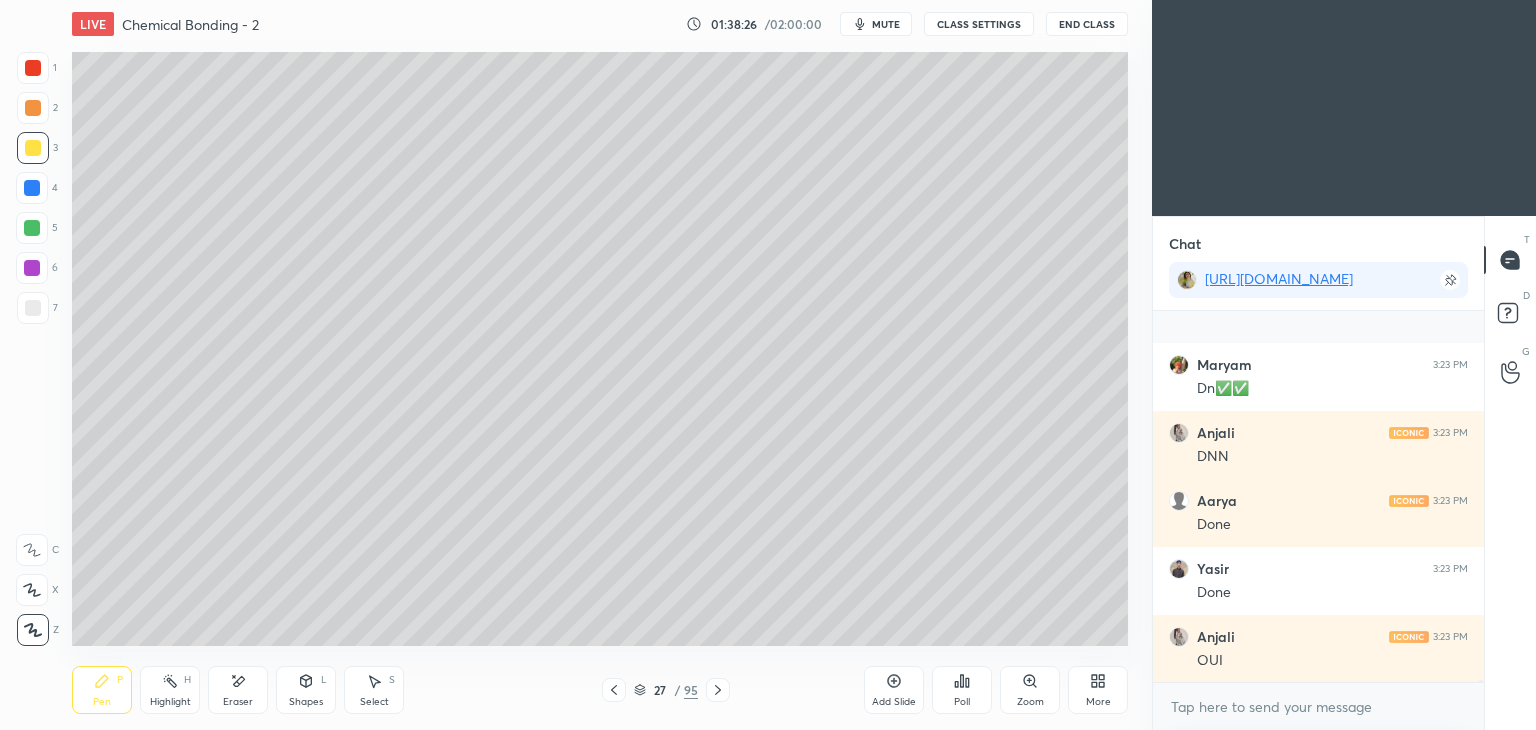 scroll, scrollTop: 89694, scrollLeft: 0, axis: vertical 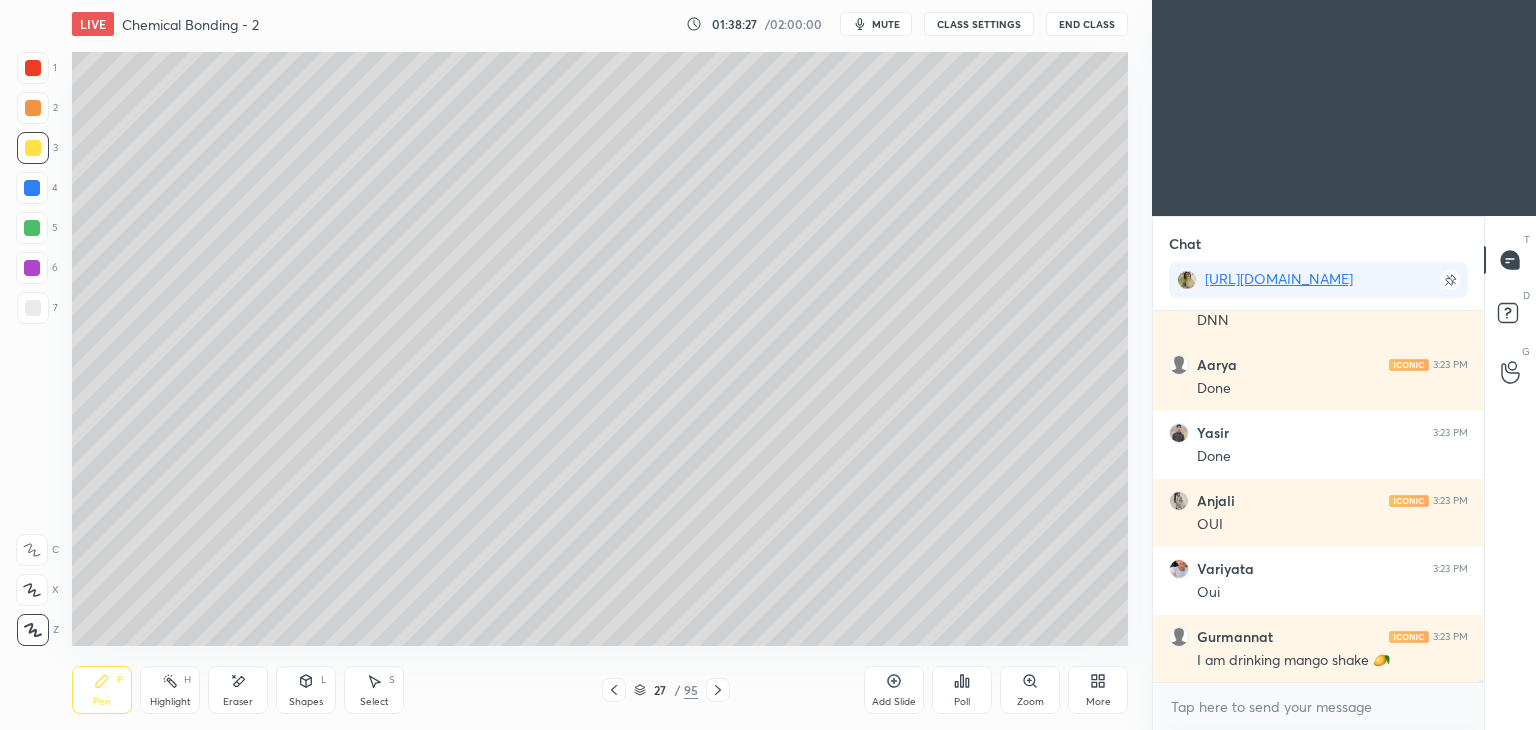 click 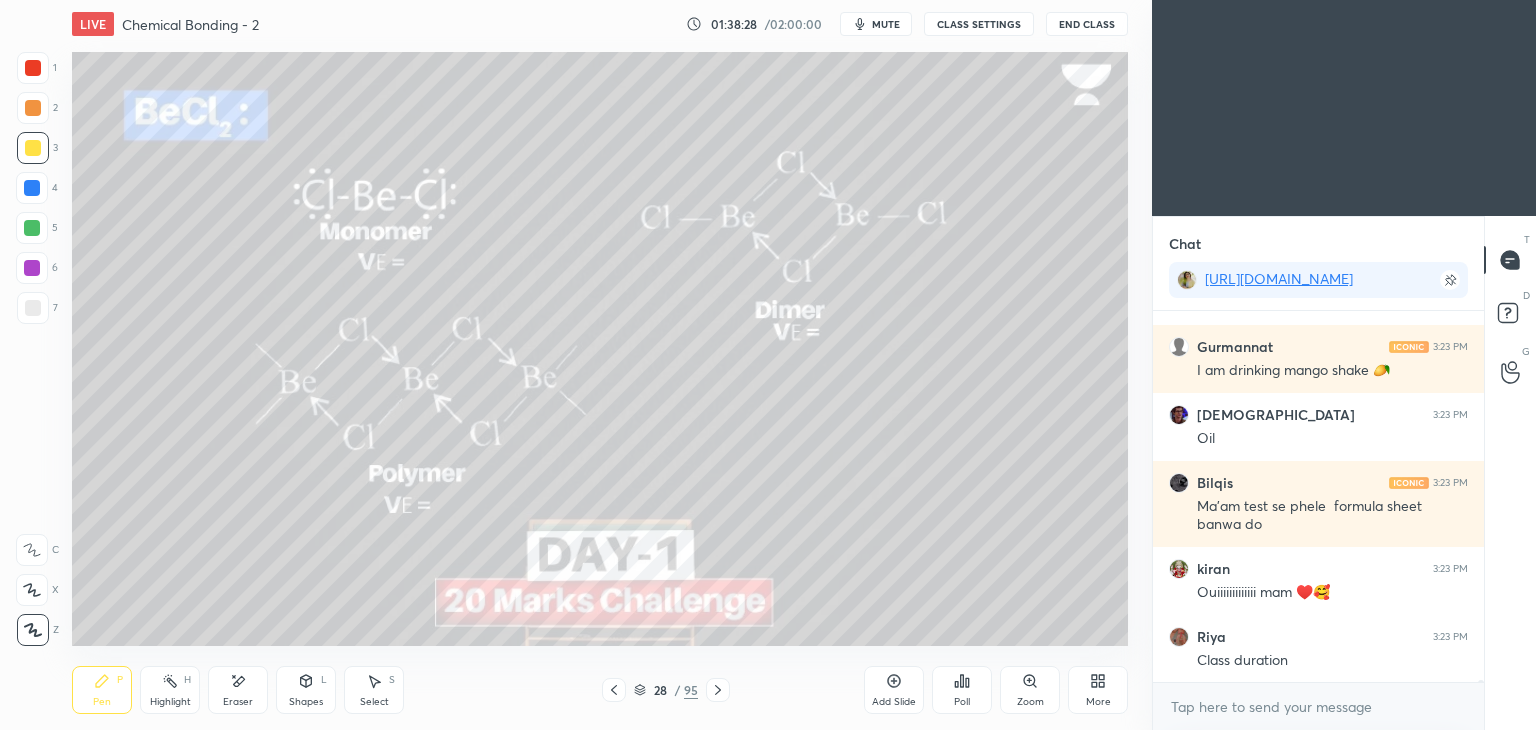 scroll, scrollTop: 90188, scrollLeft: 0, axis: vertical 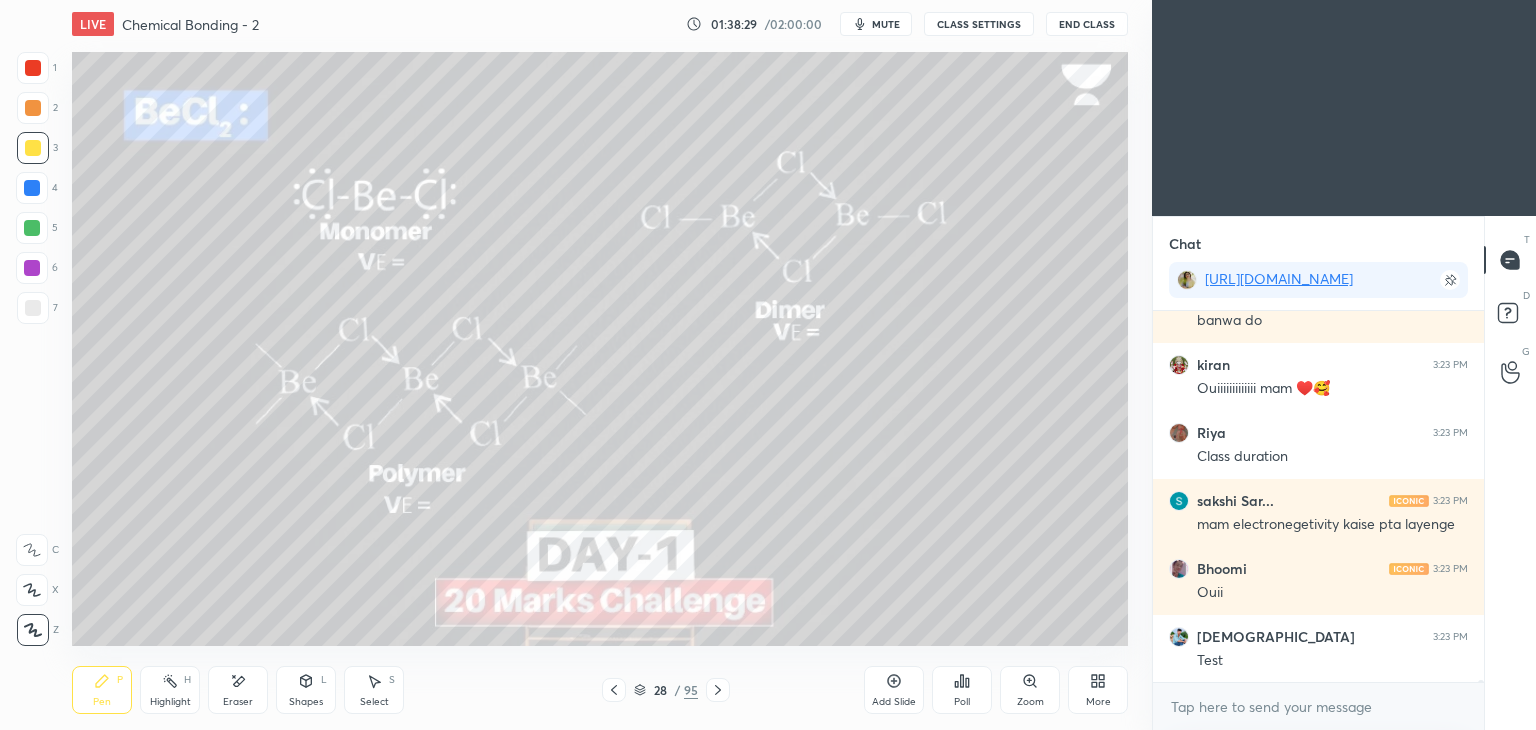 click on "CLASS SETTINGS" at bounding box center (979, 24) 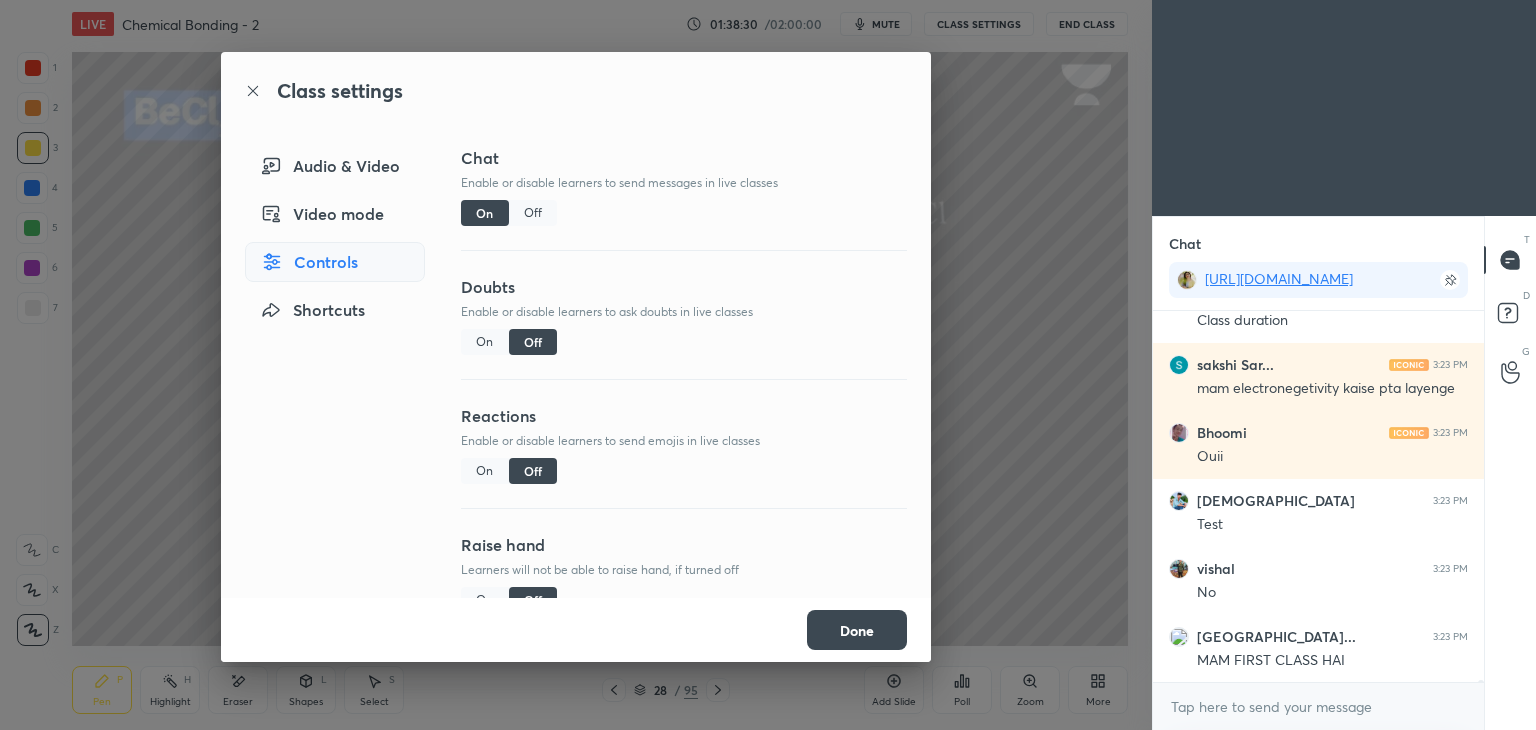 click on "Off" at bounding box center [533, 213] 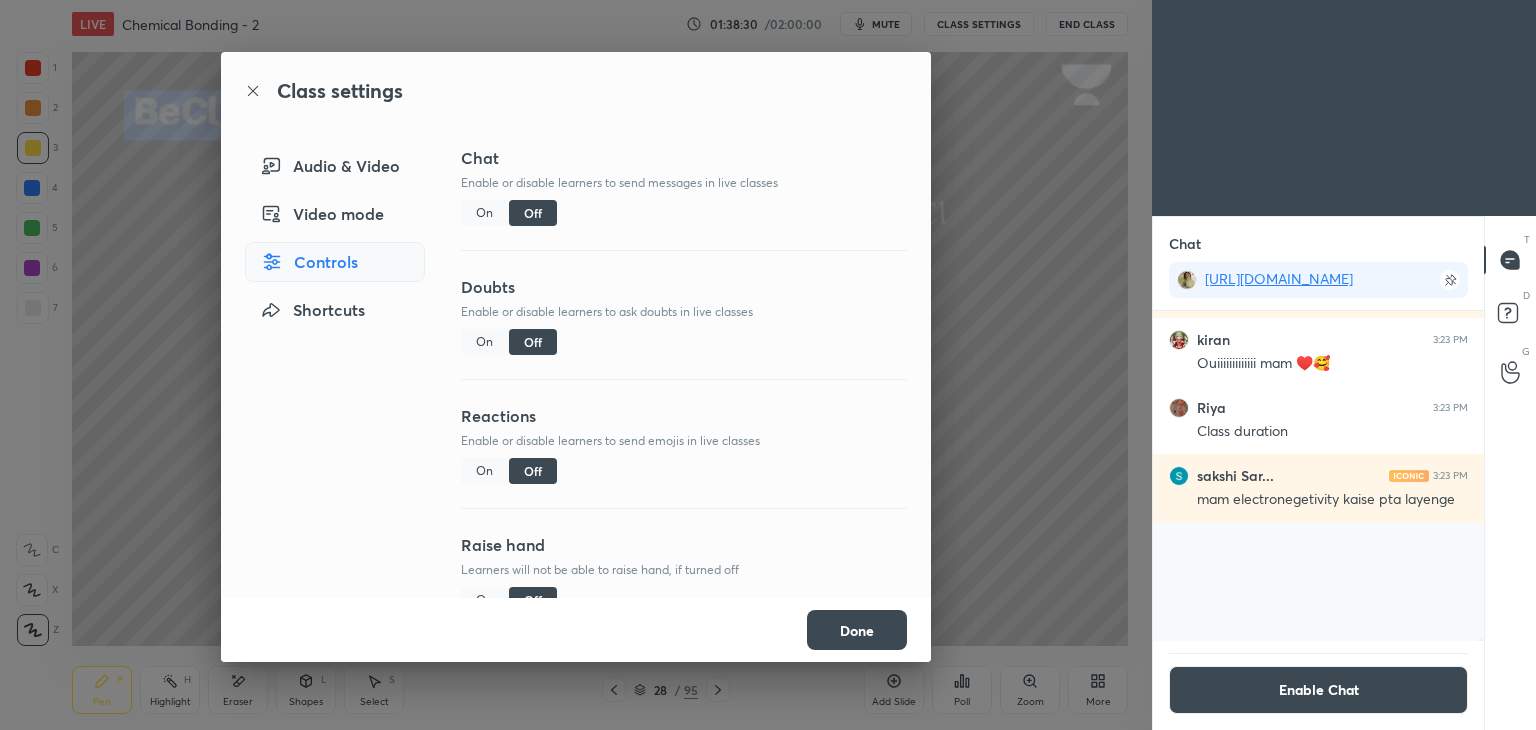 scroll, scrollTop: 89514, scrollLeft: 0, axis: vertical 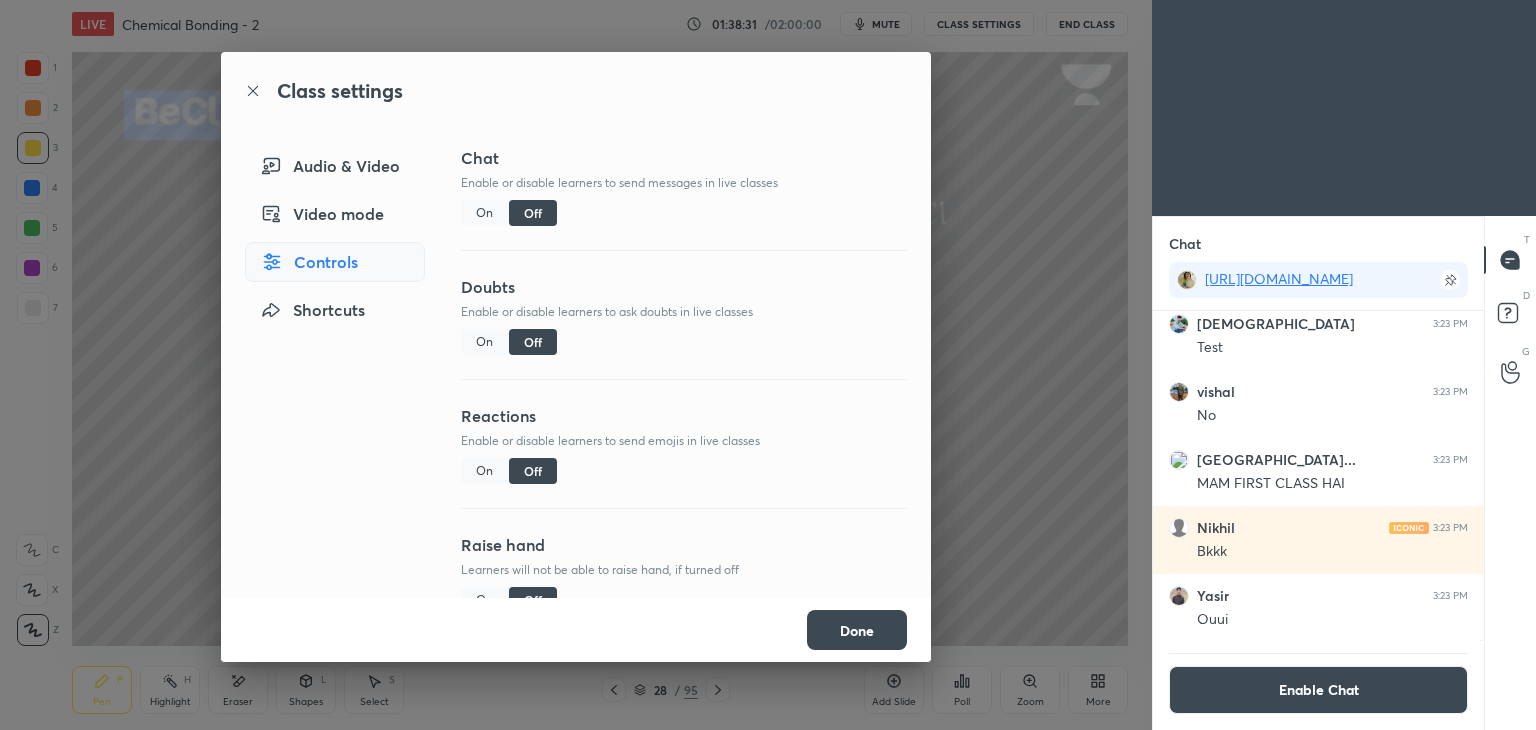 click on "Done" at bounding box center (857, 630) 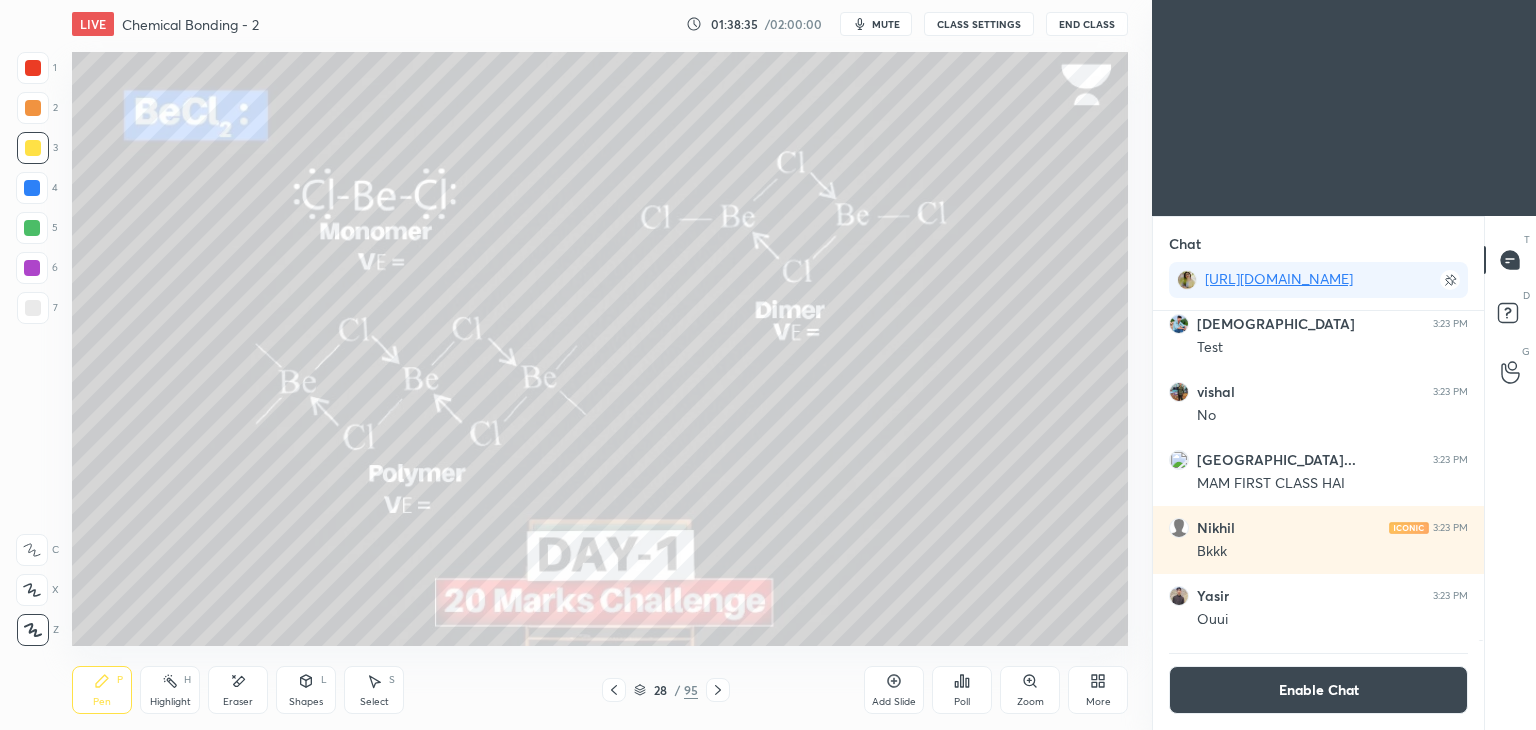 click on "Enable Chat" at bounding box center [1318, 690] 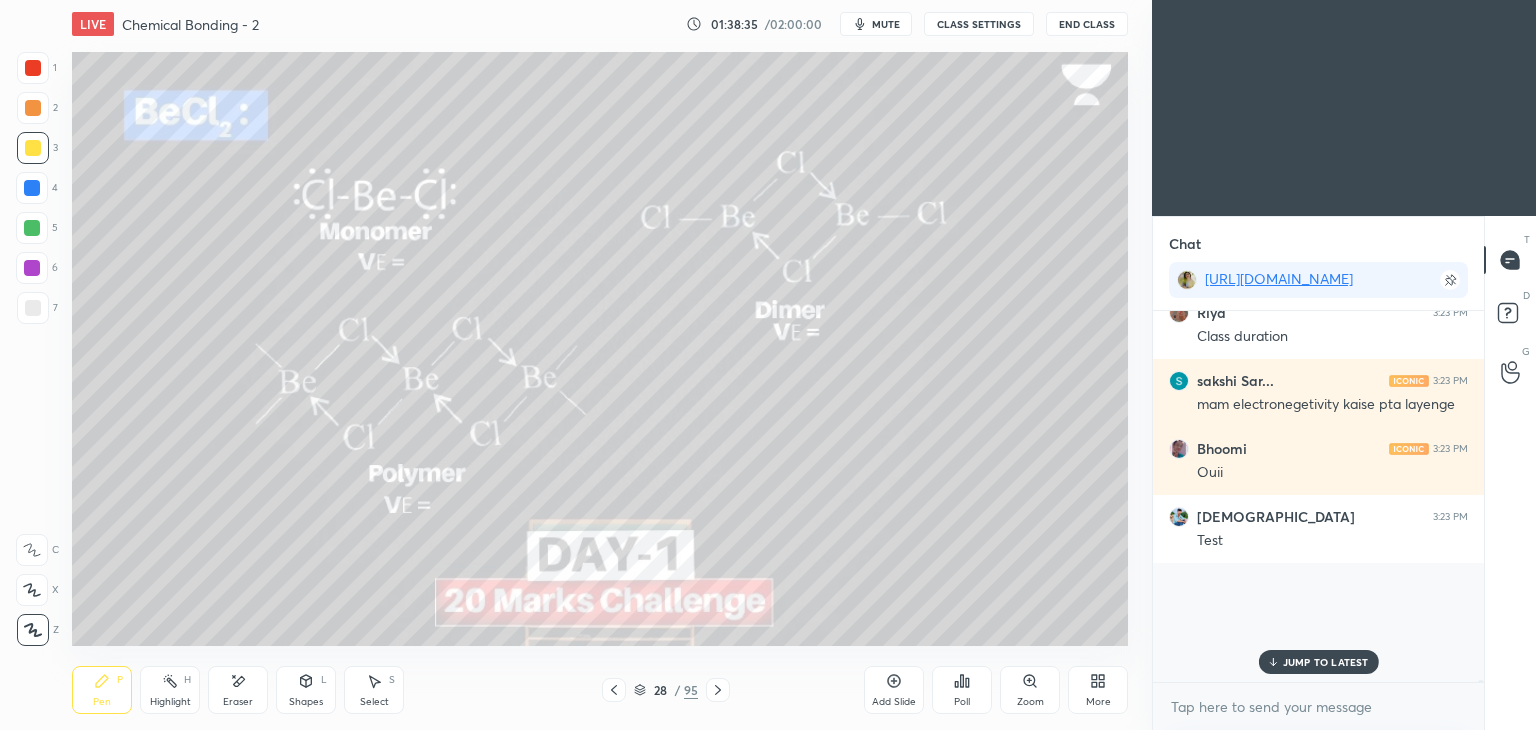 scroll, scrollTop: 6, scrollLeft: 6, axis: both 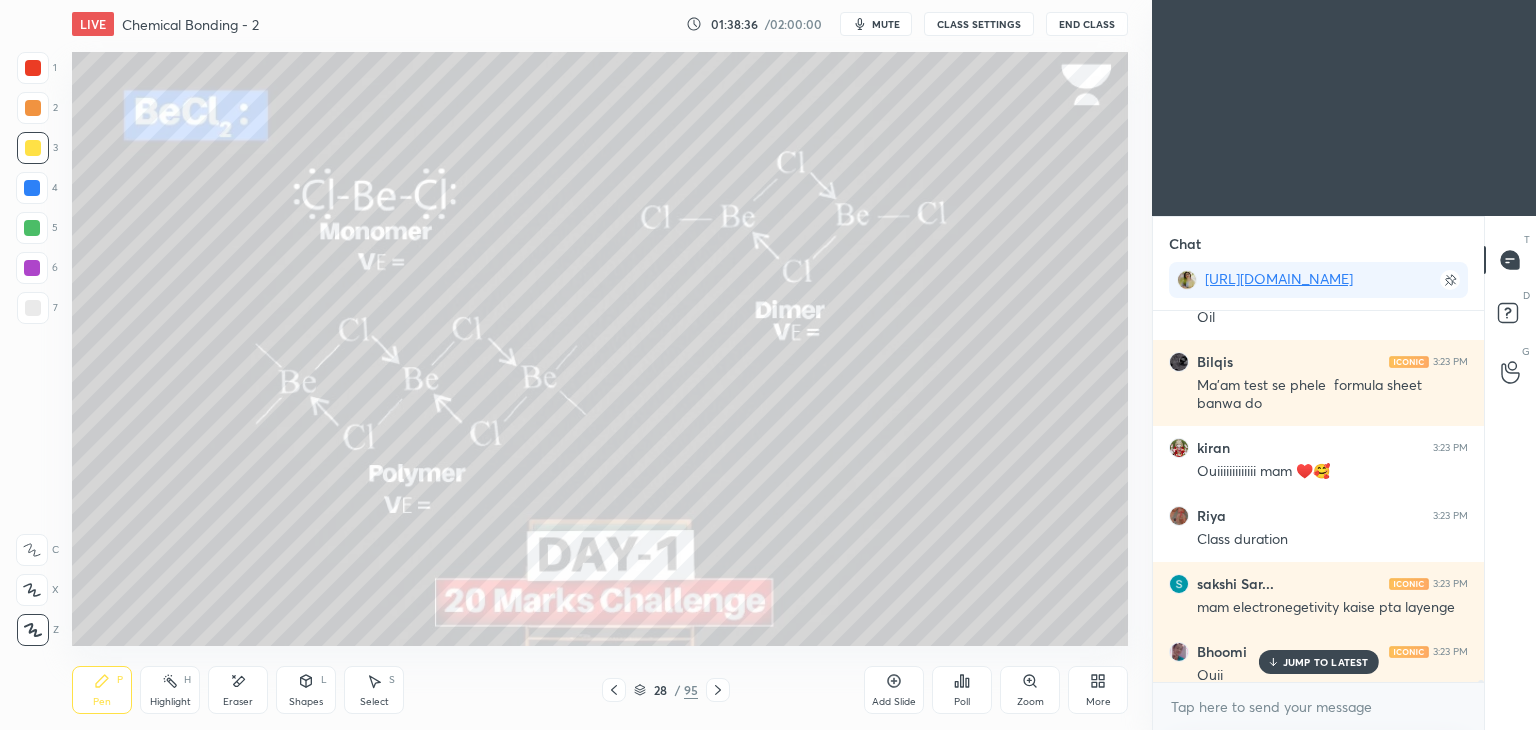 click on "JUMP TO LATEST" at bounding box center (1318, 662) 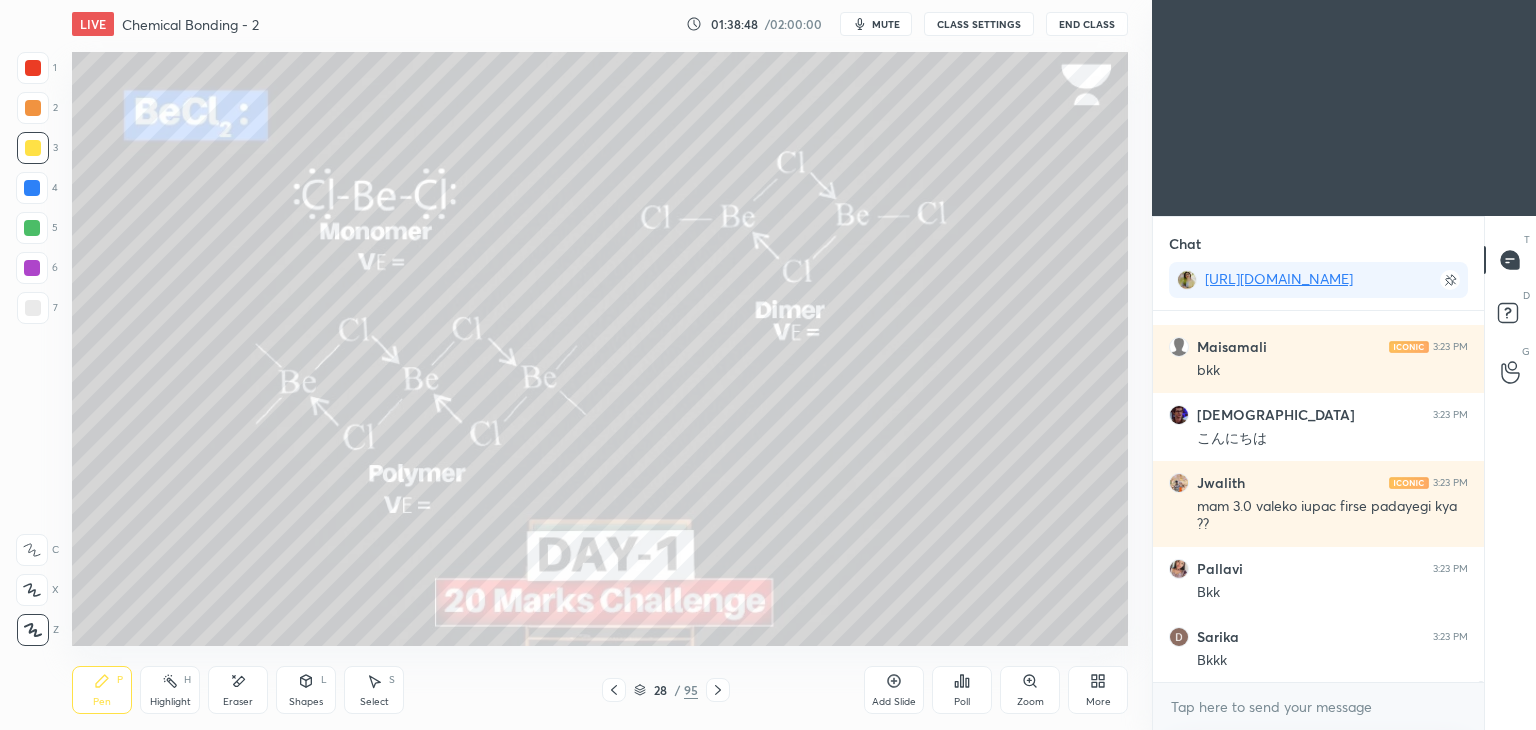 scroll, scrollTop: 92242, scrollLeft: 0, axis: vertical 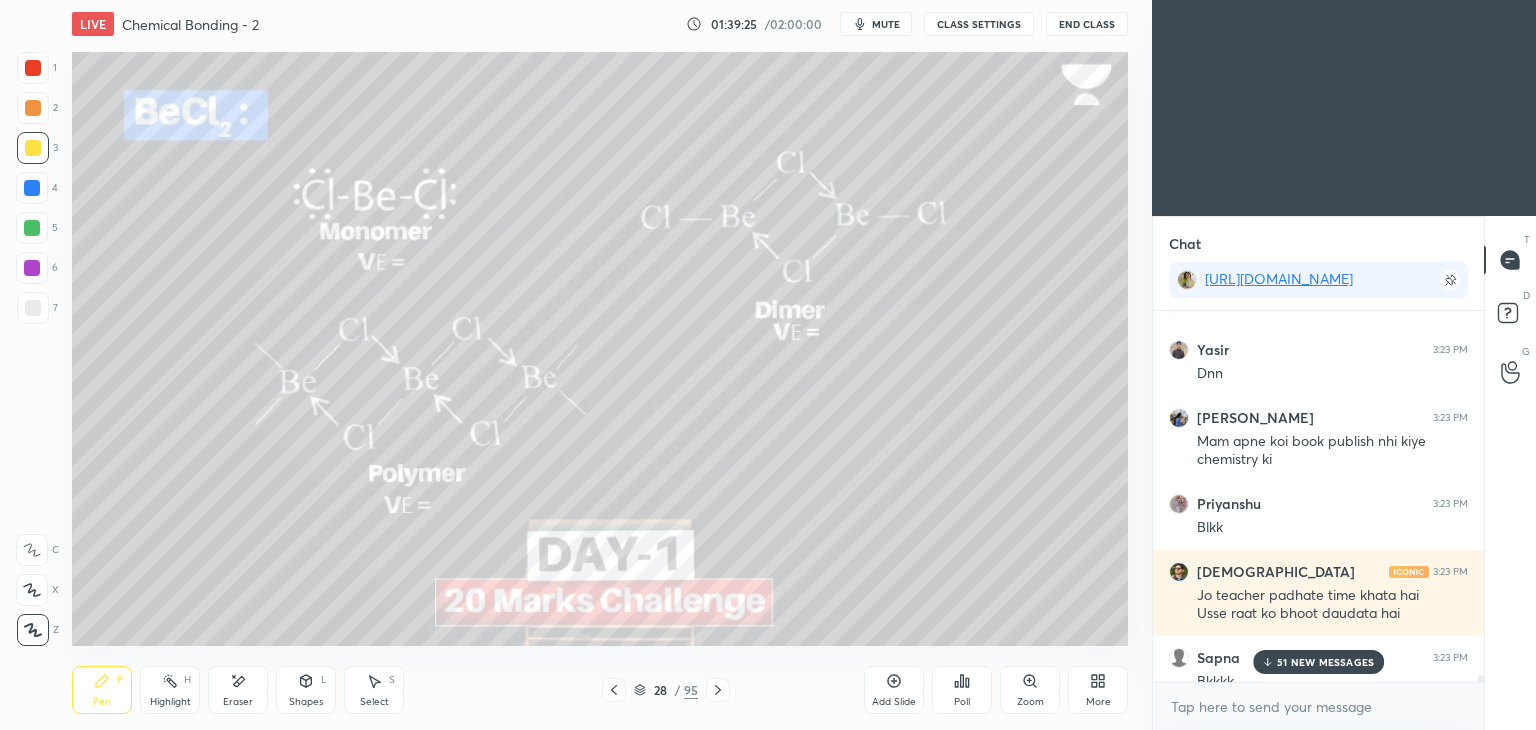 click on "51 NEW MESSAGES" at bounding box center (1325, 662) 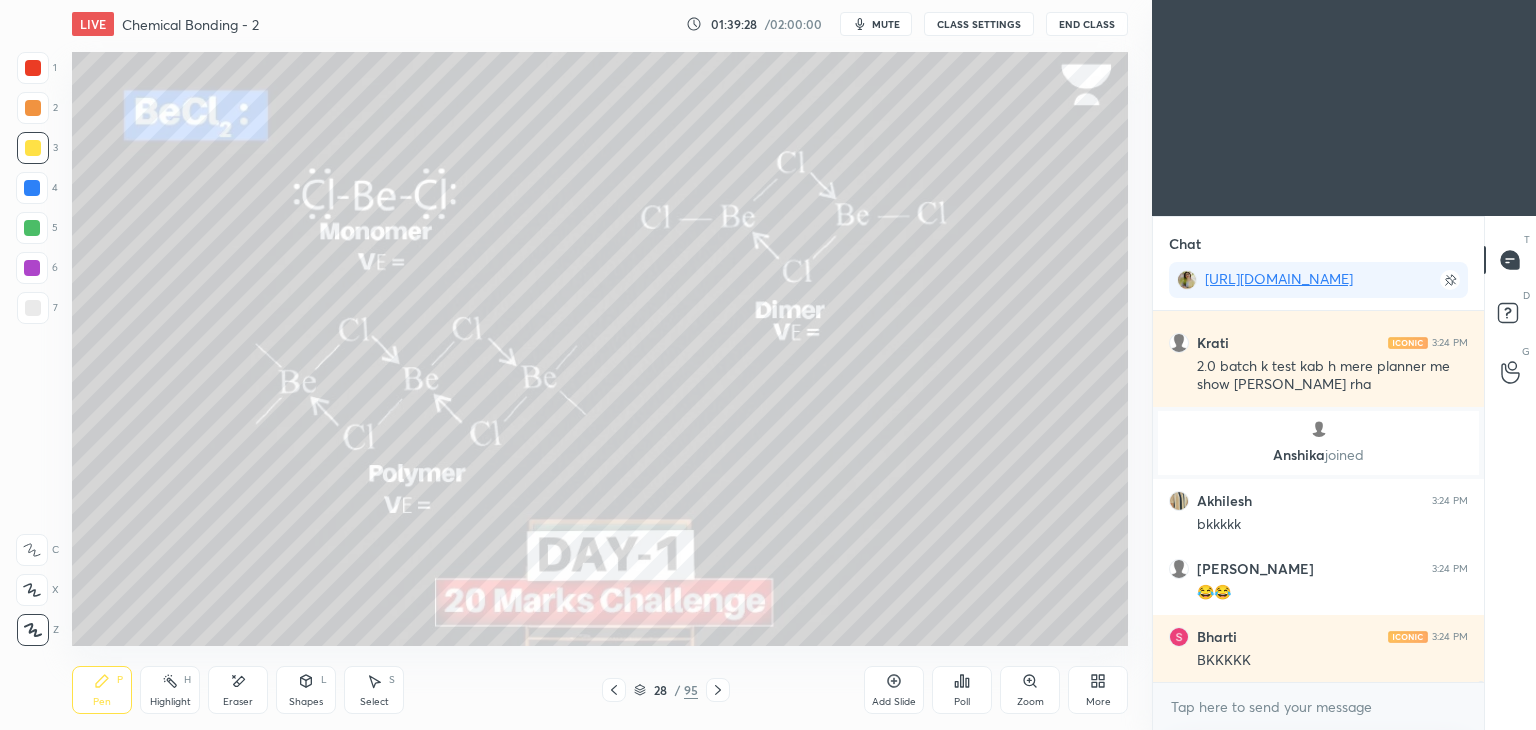 click on "Pen P Highlight H Eraser Shapes L Select S 28 / 95 Add Slide Poll Zoom More" at bounding box center [600, 690] 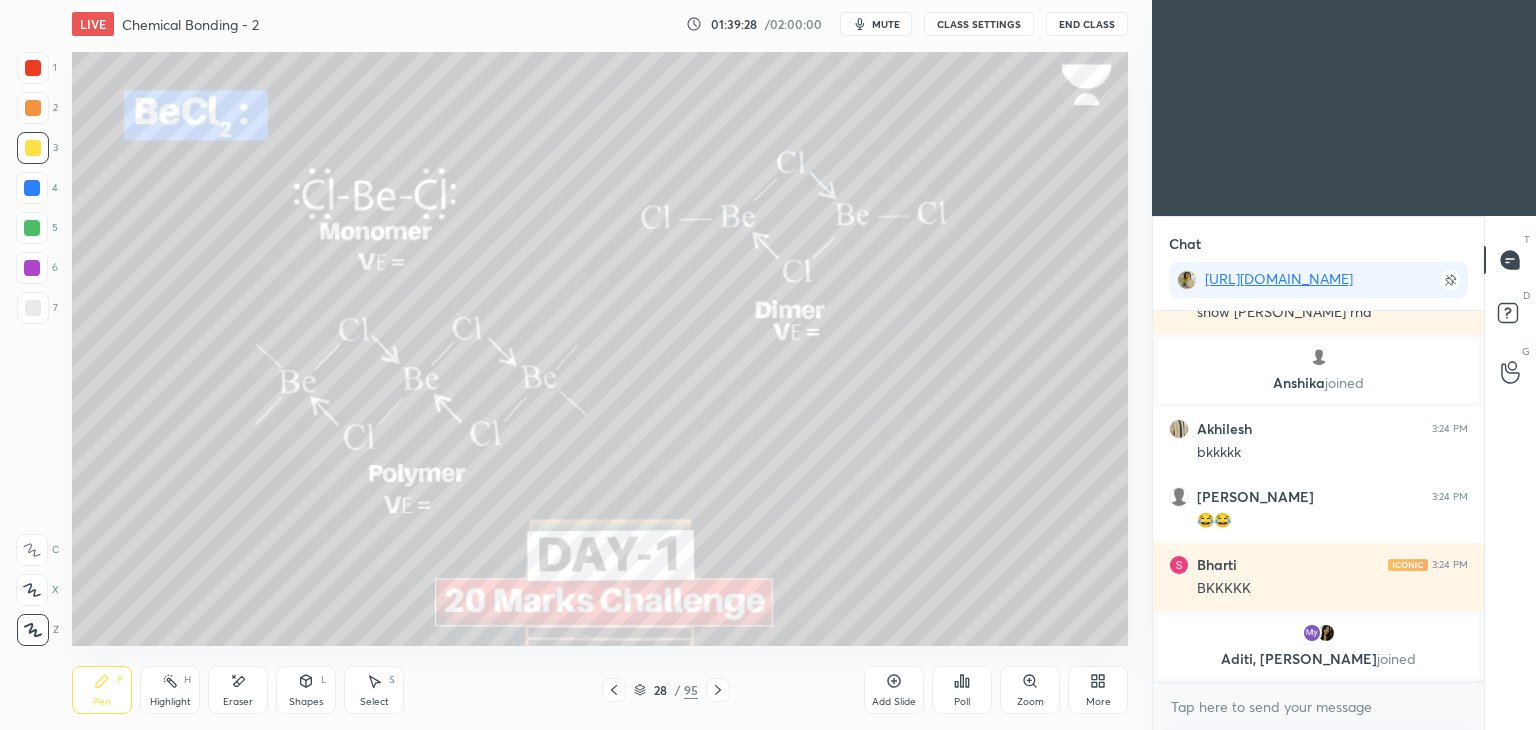 click at bounding box center (614, 690) 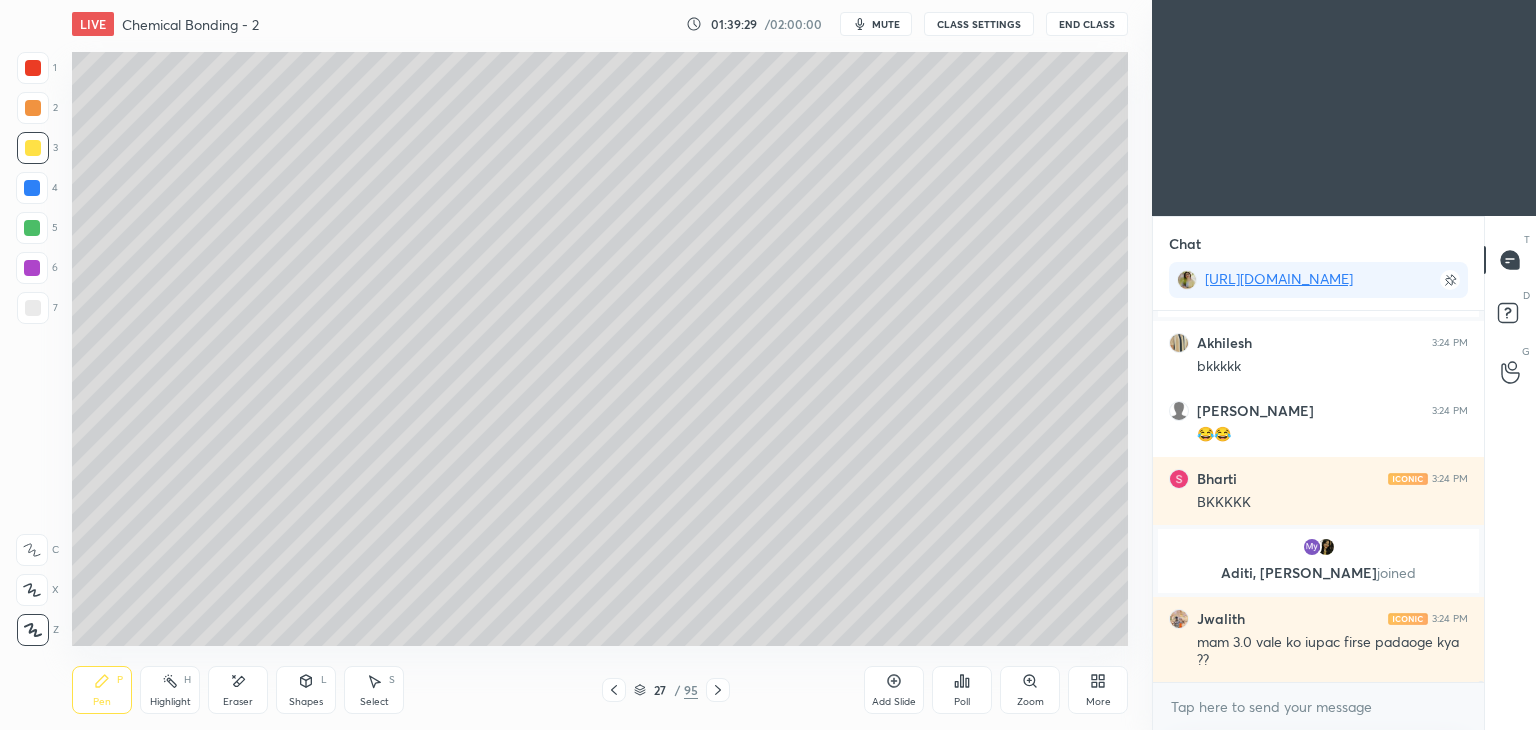 click 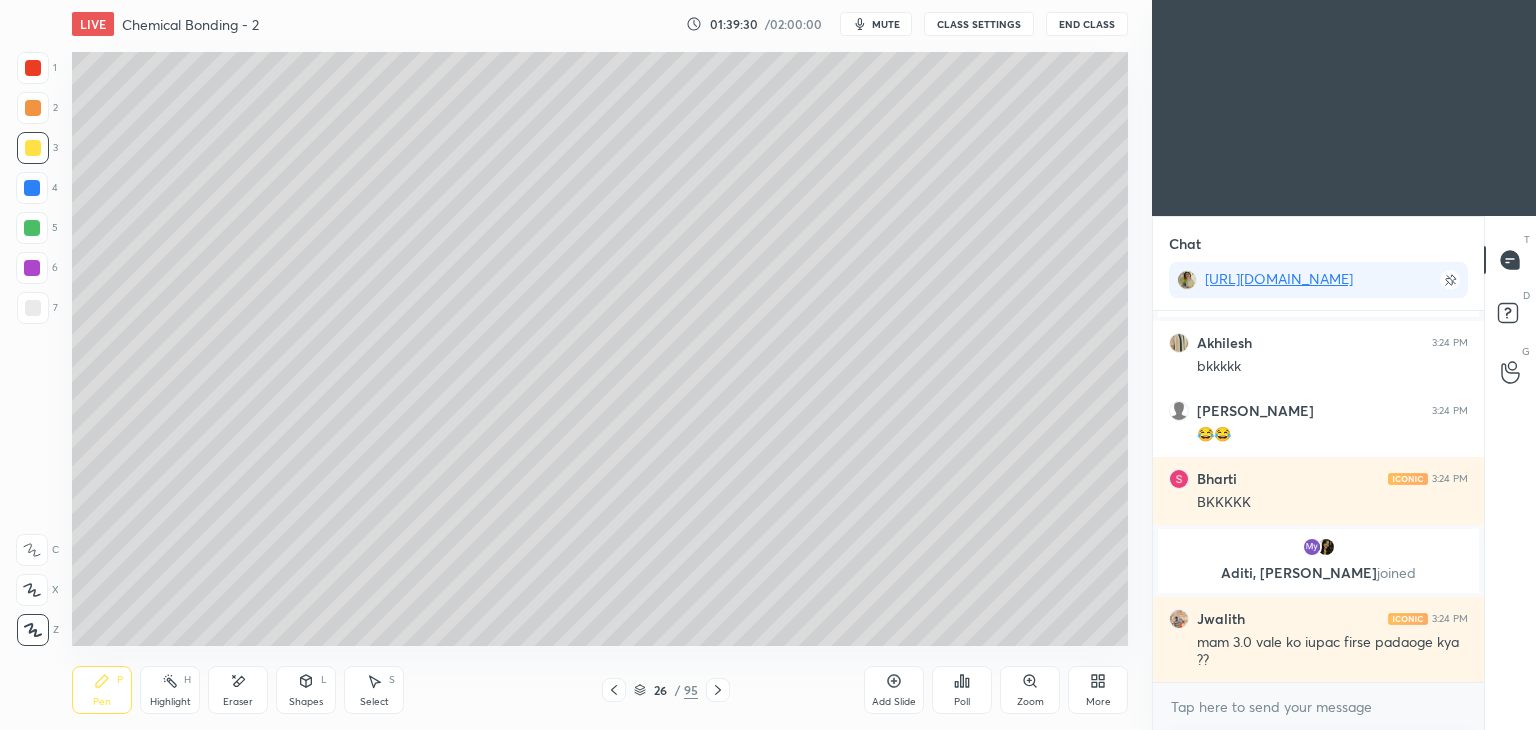 click 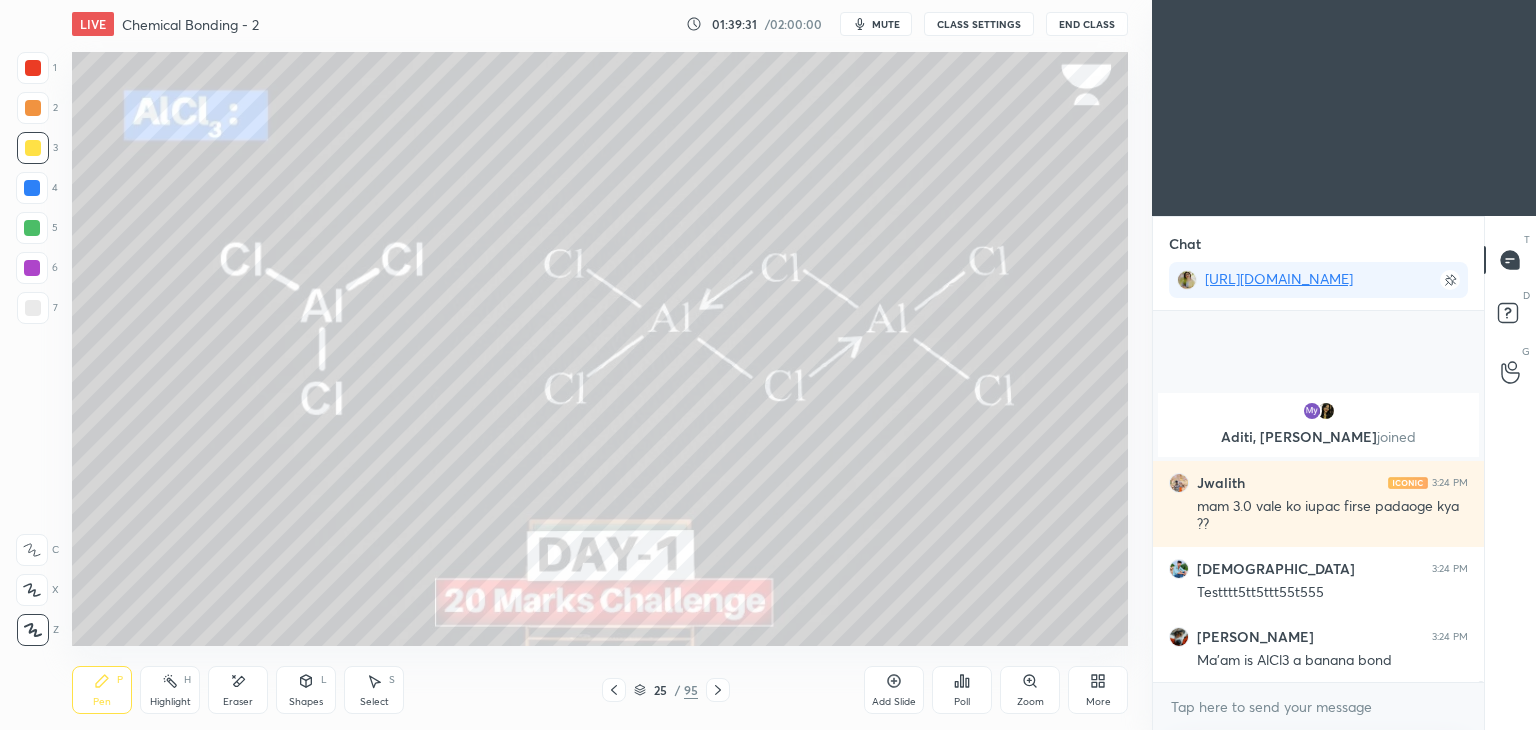 scroll, scrollTop: 97122, scrollLeft: 0, axis: vertical 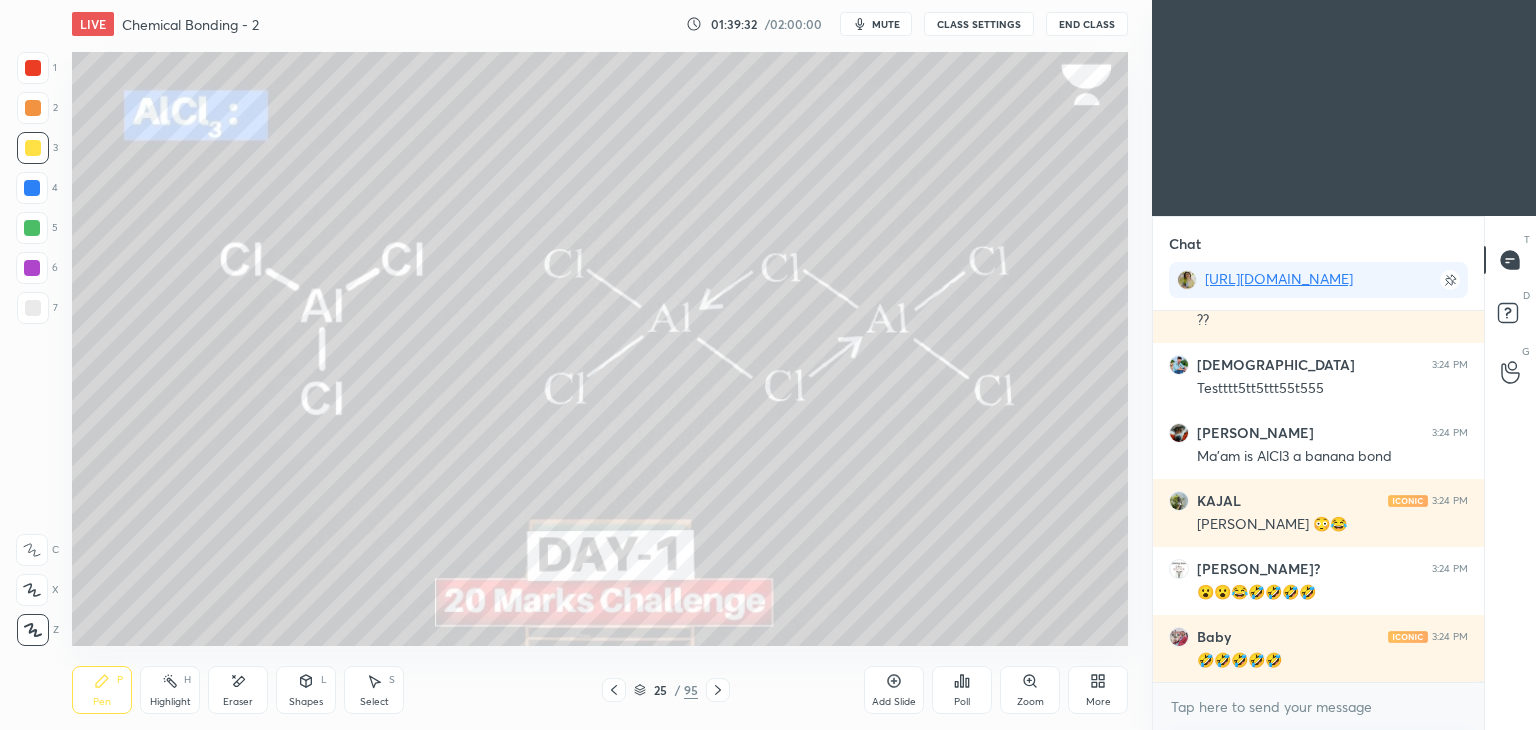 click on "Eraser" at bounding box center (238, 702) 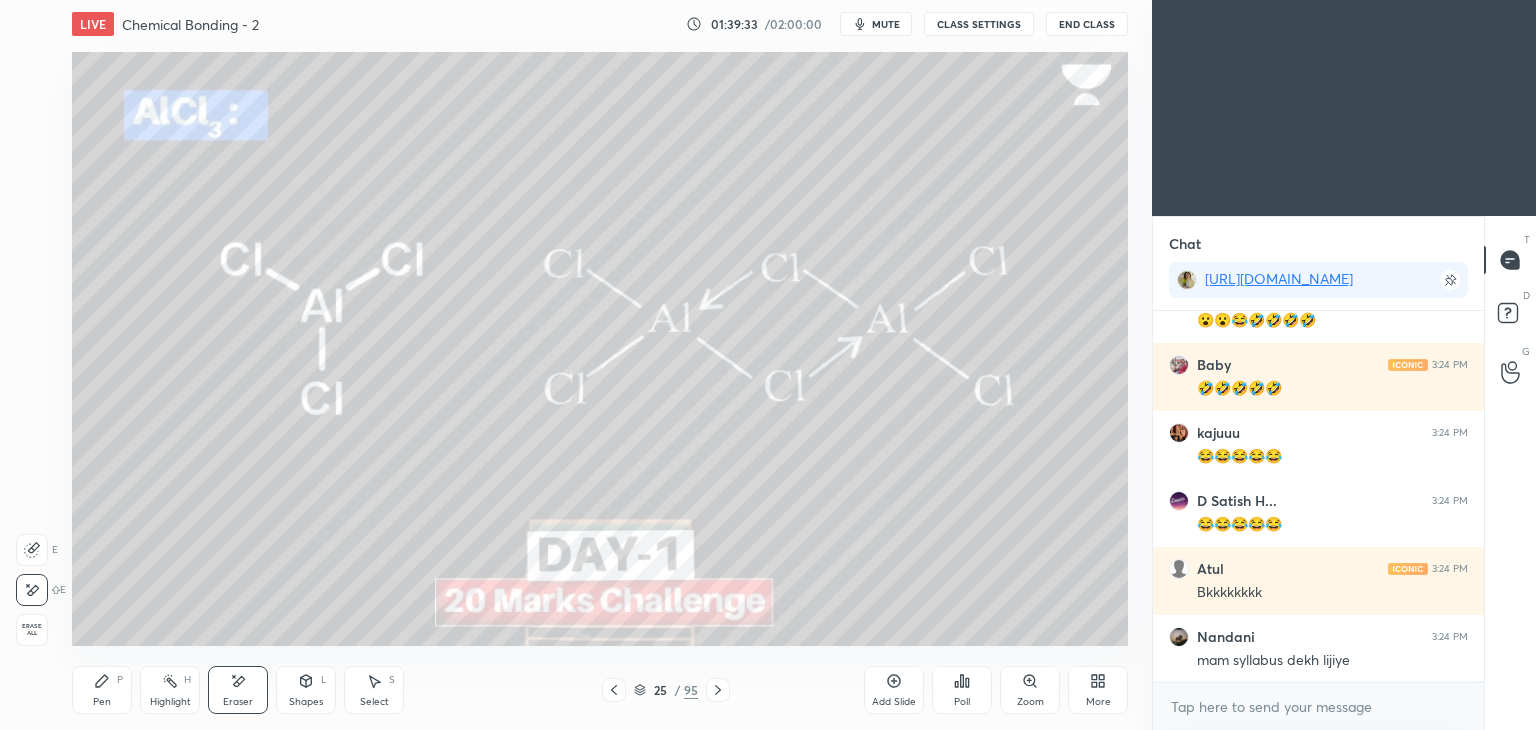 click on "Highlight H" at bounding box center [170, 690] 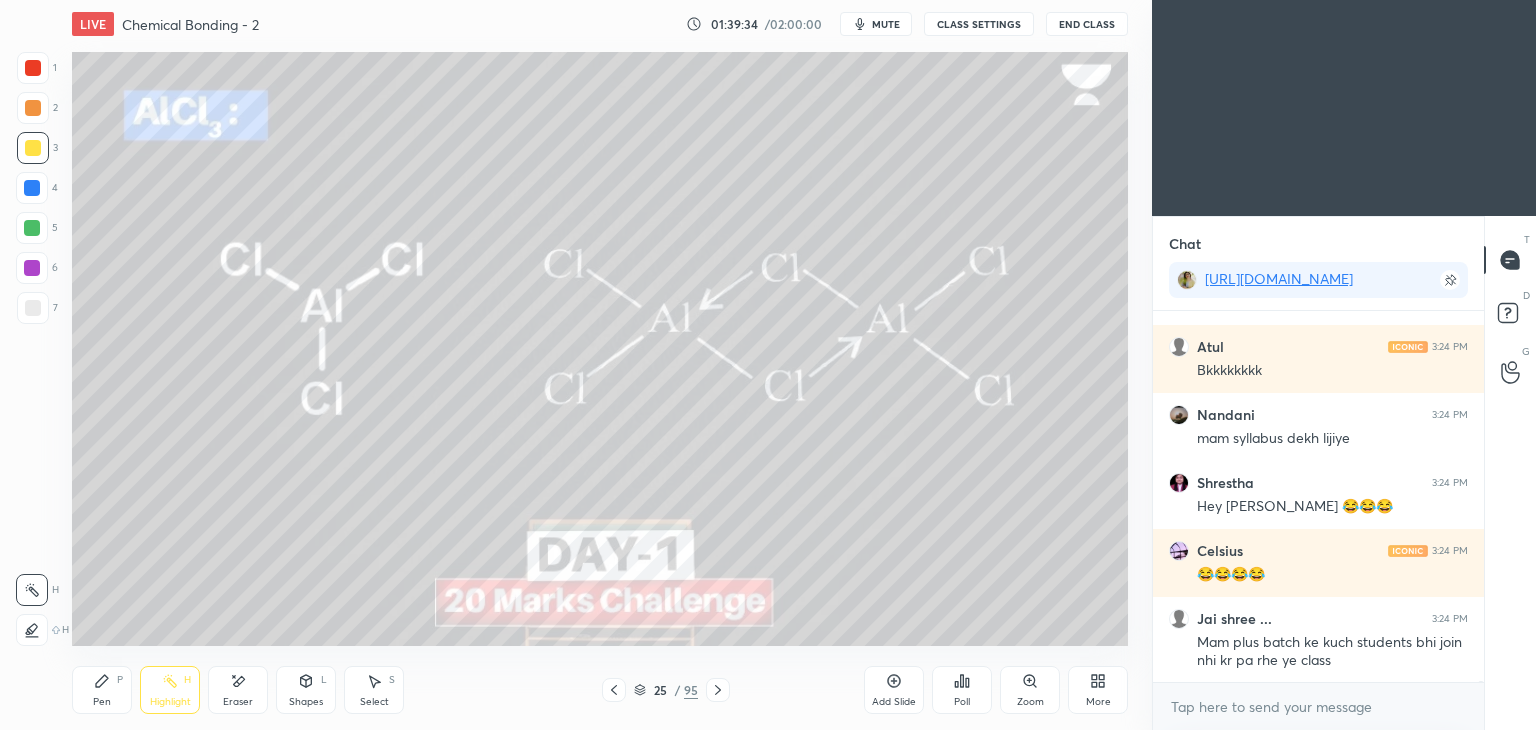 click 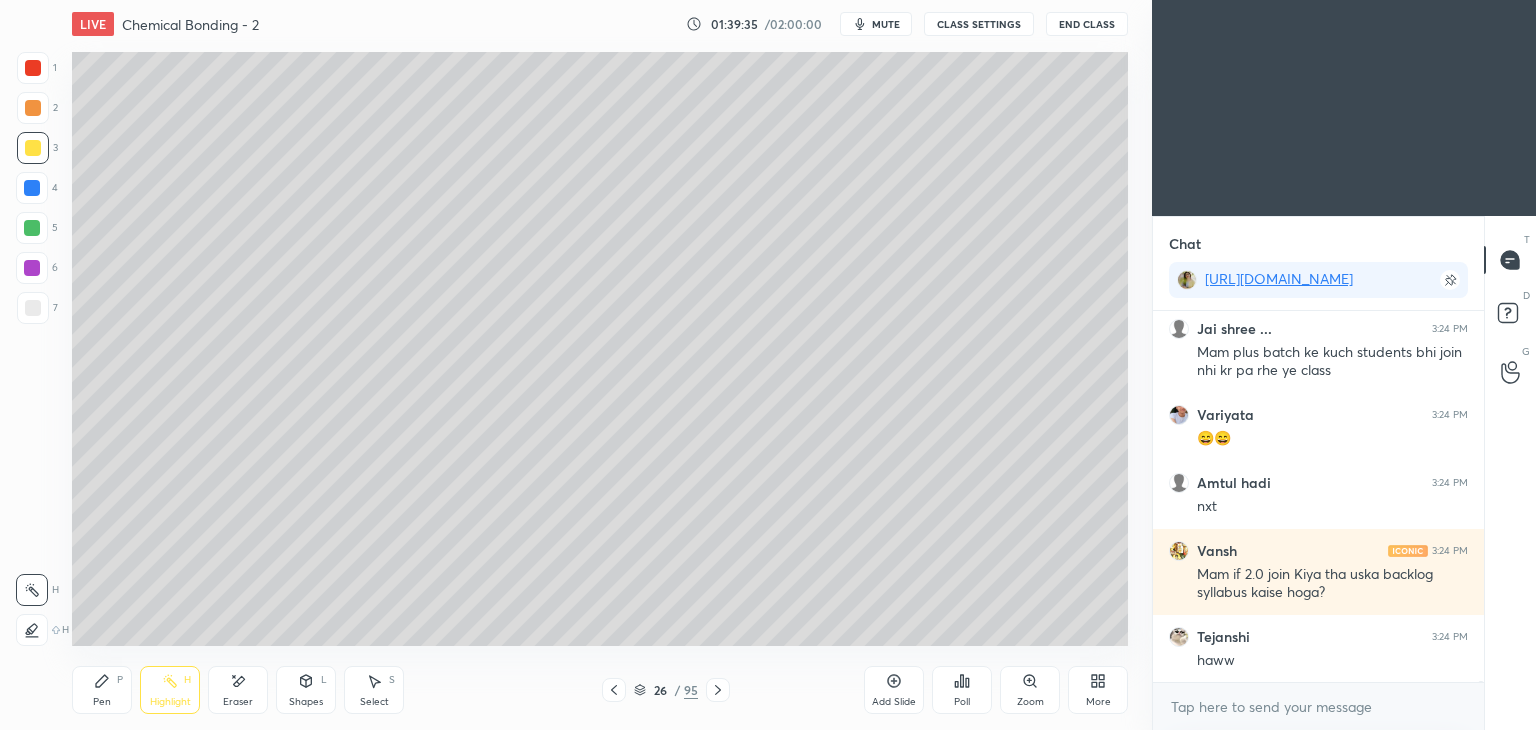 click 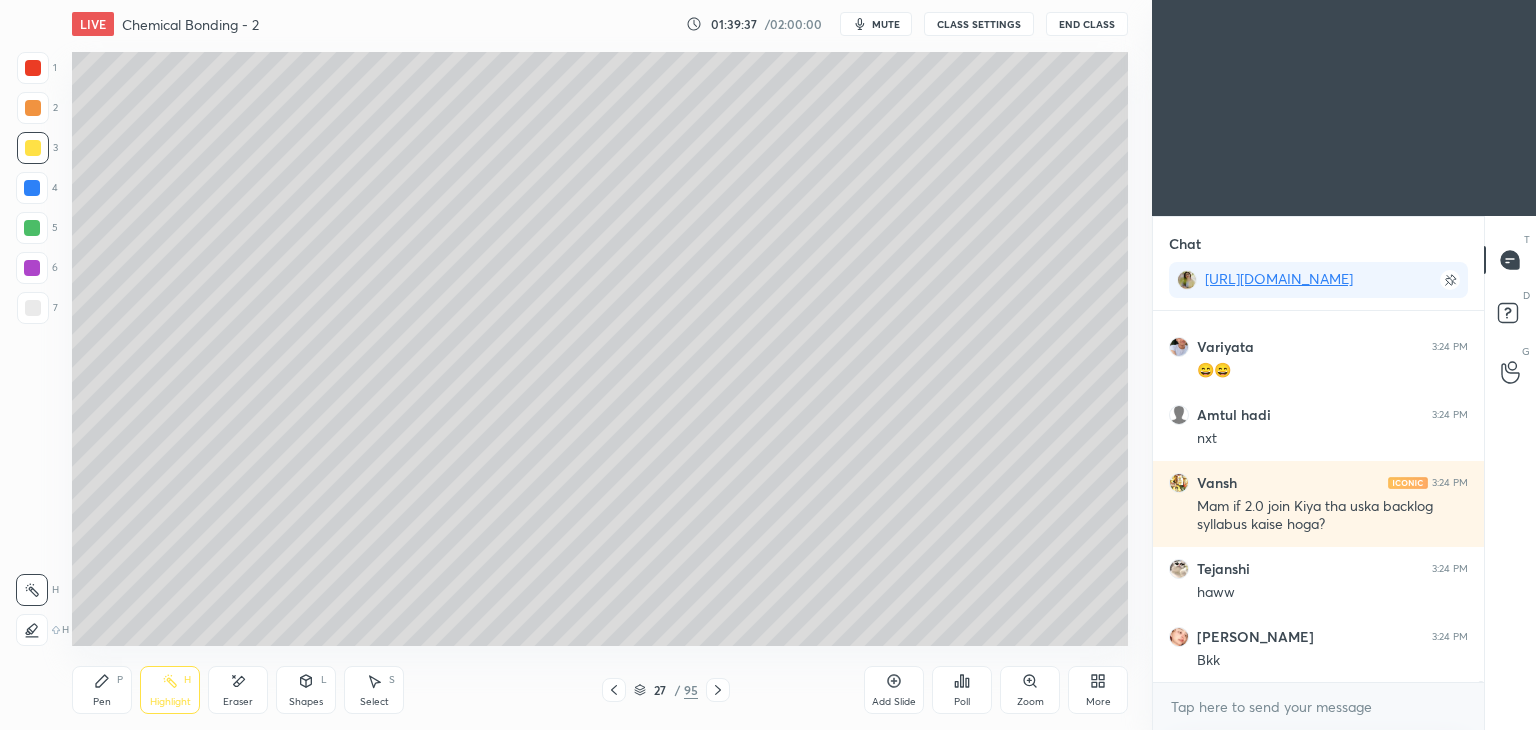 click 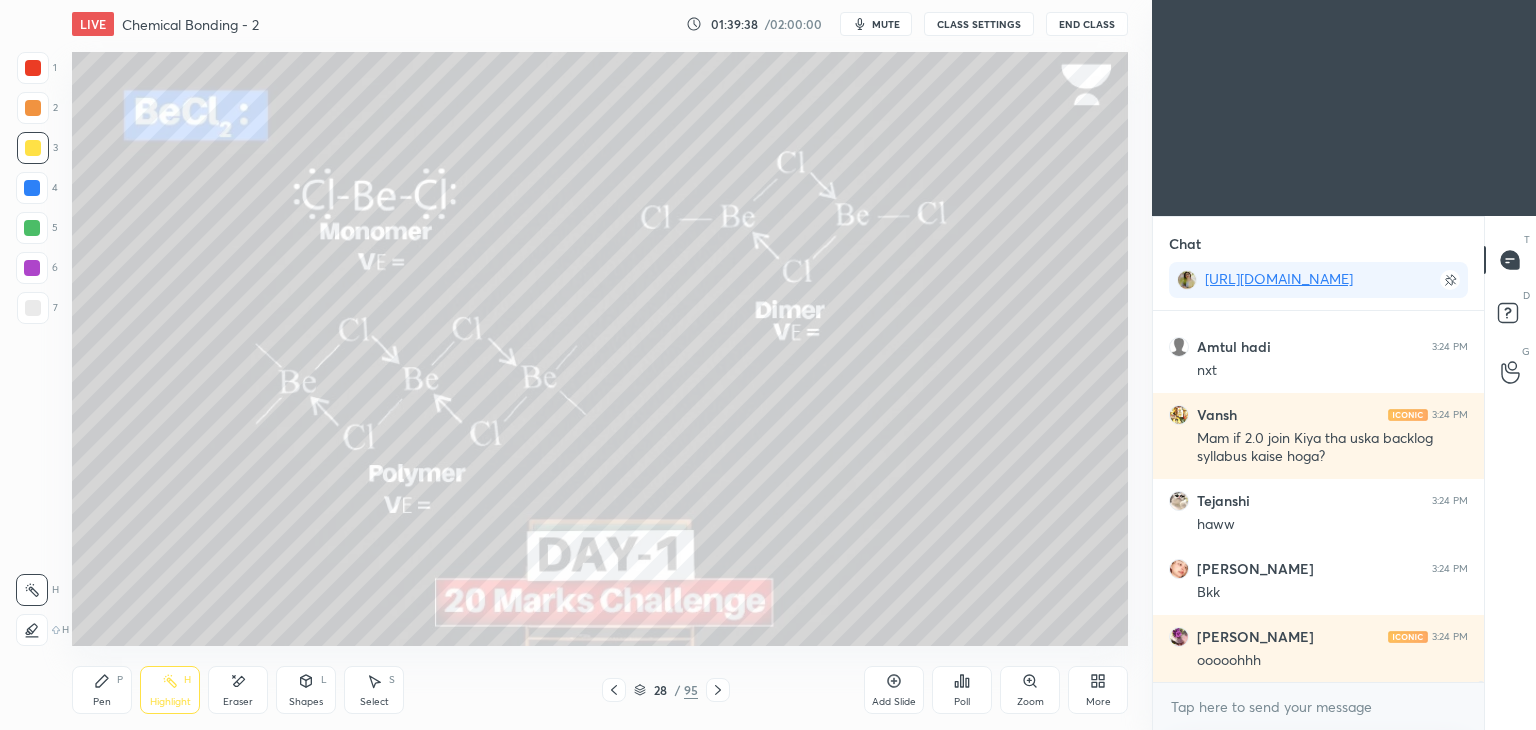 click 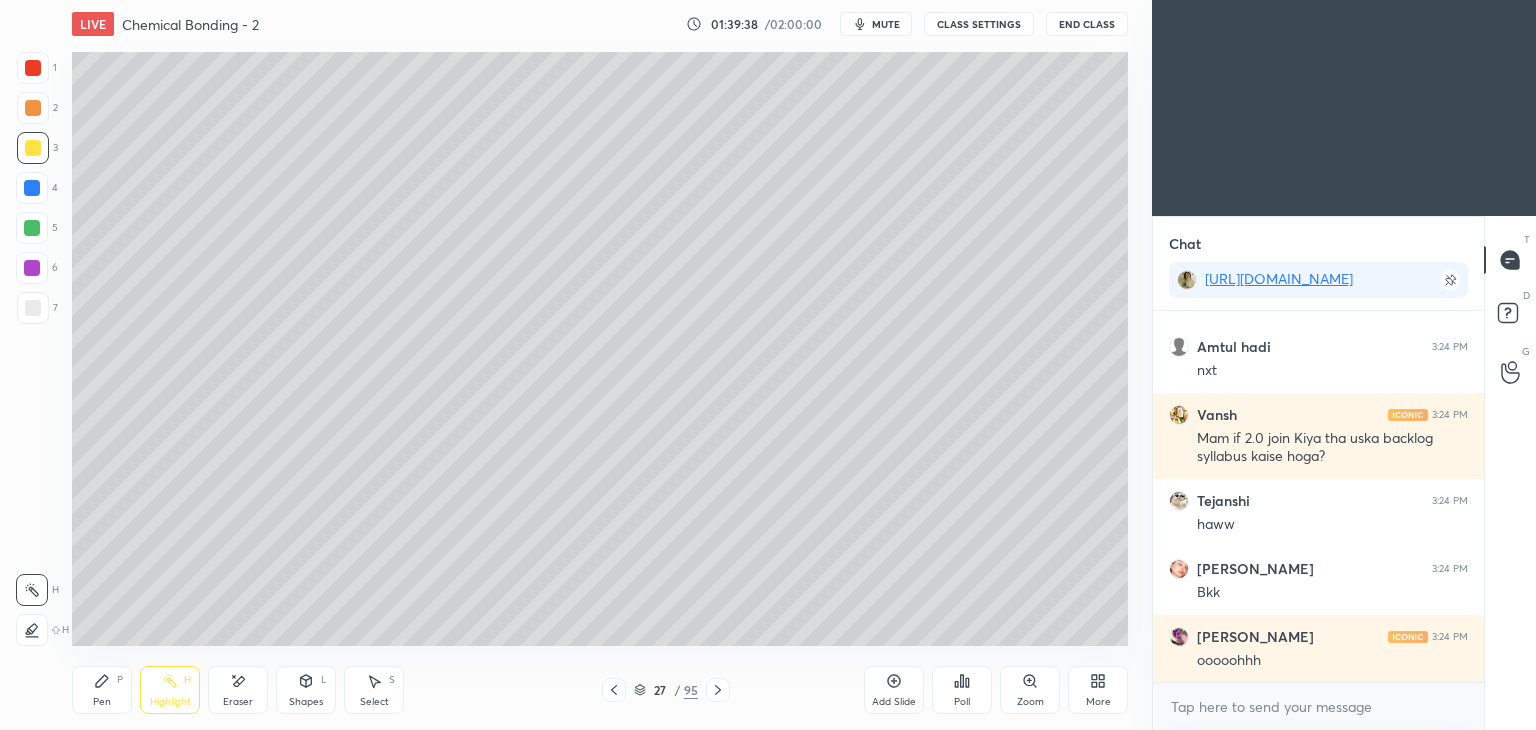 click 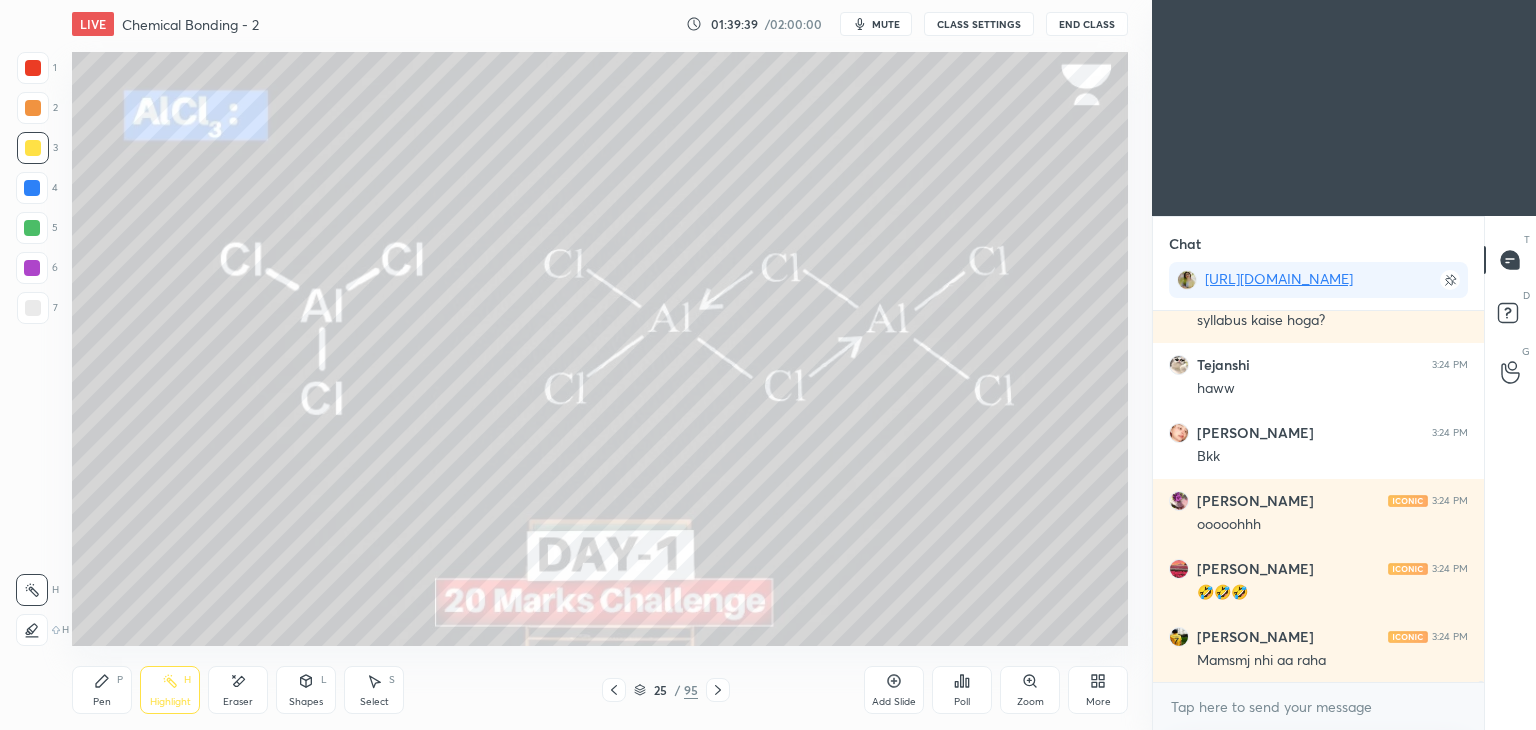 click 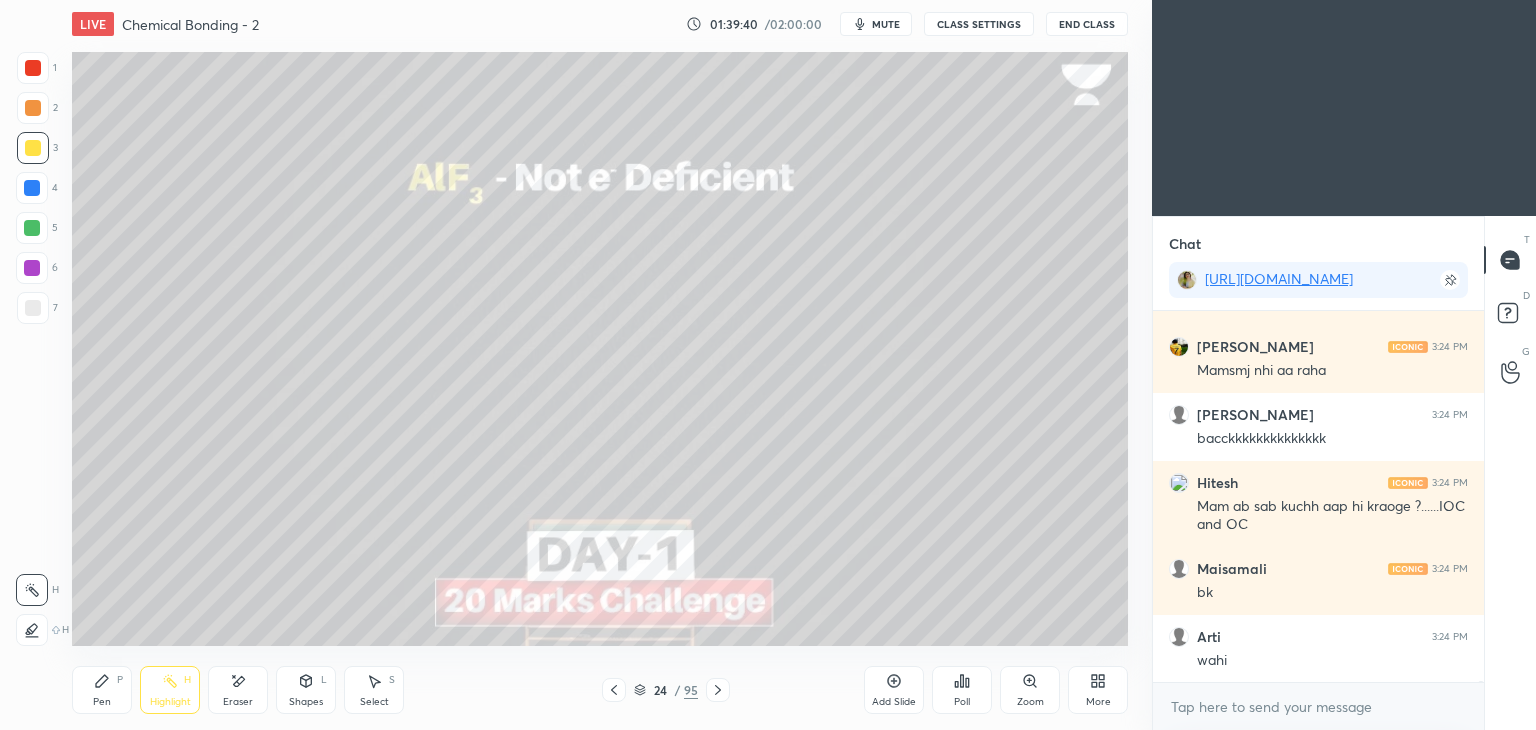 click 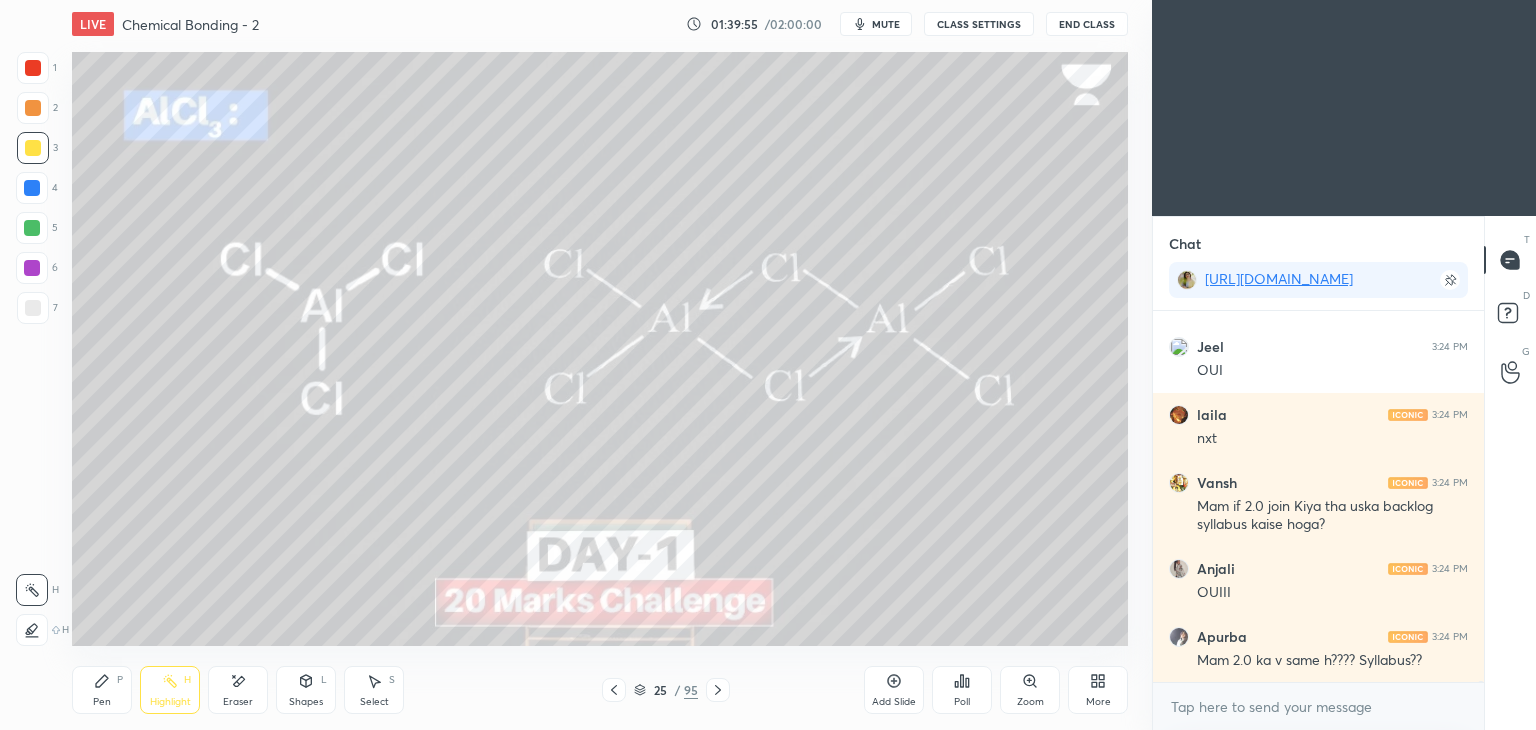click 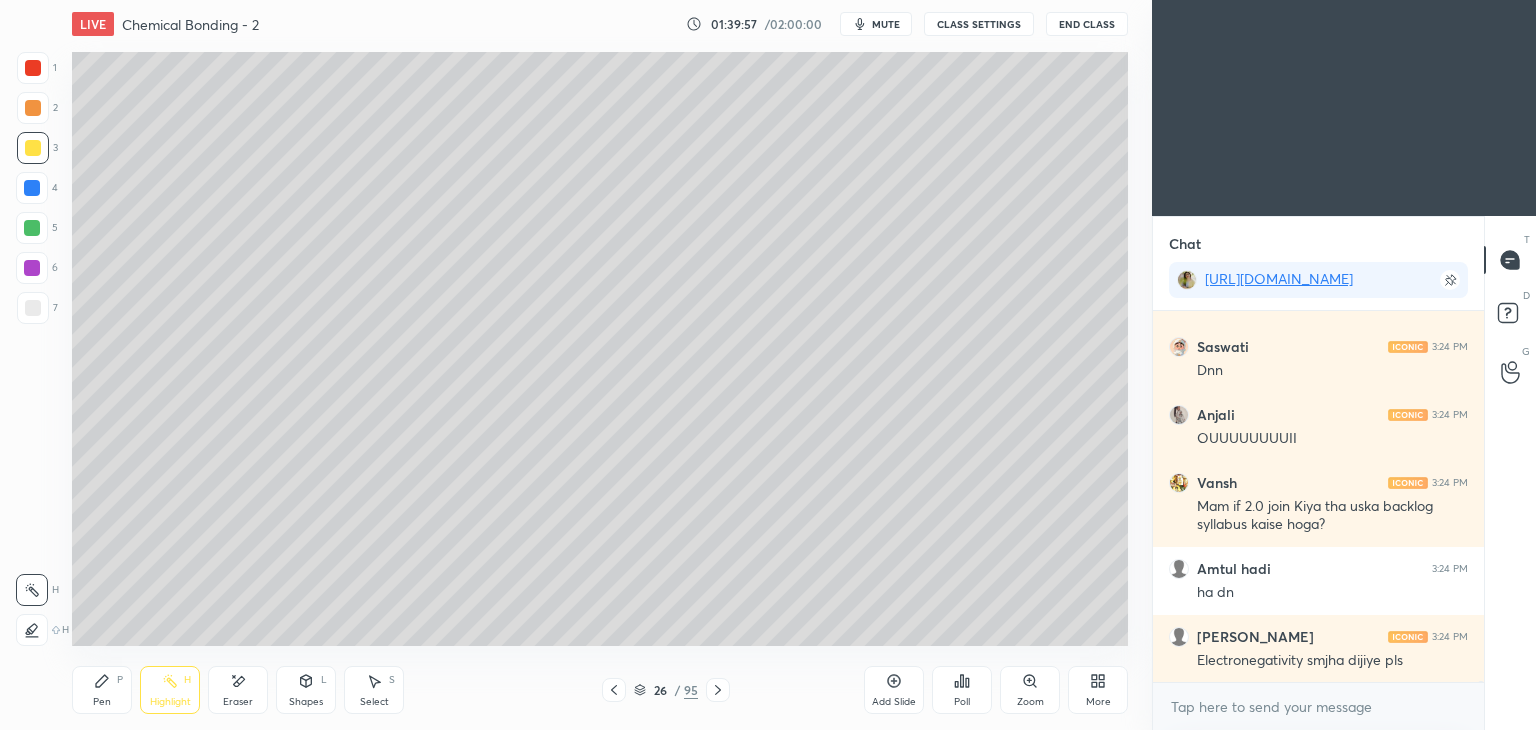 click 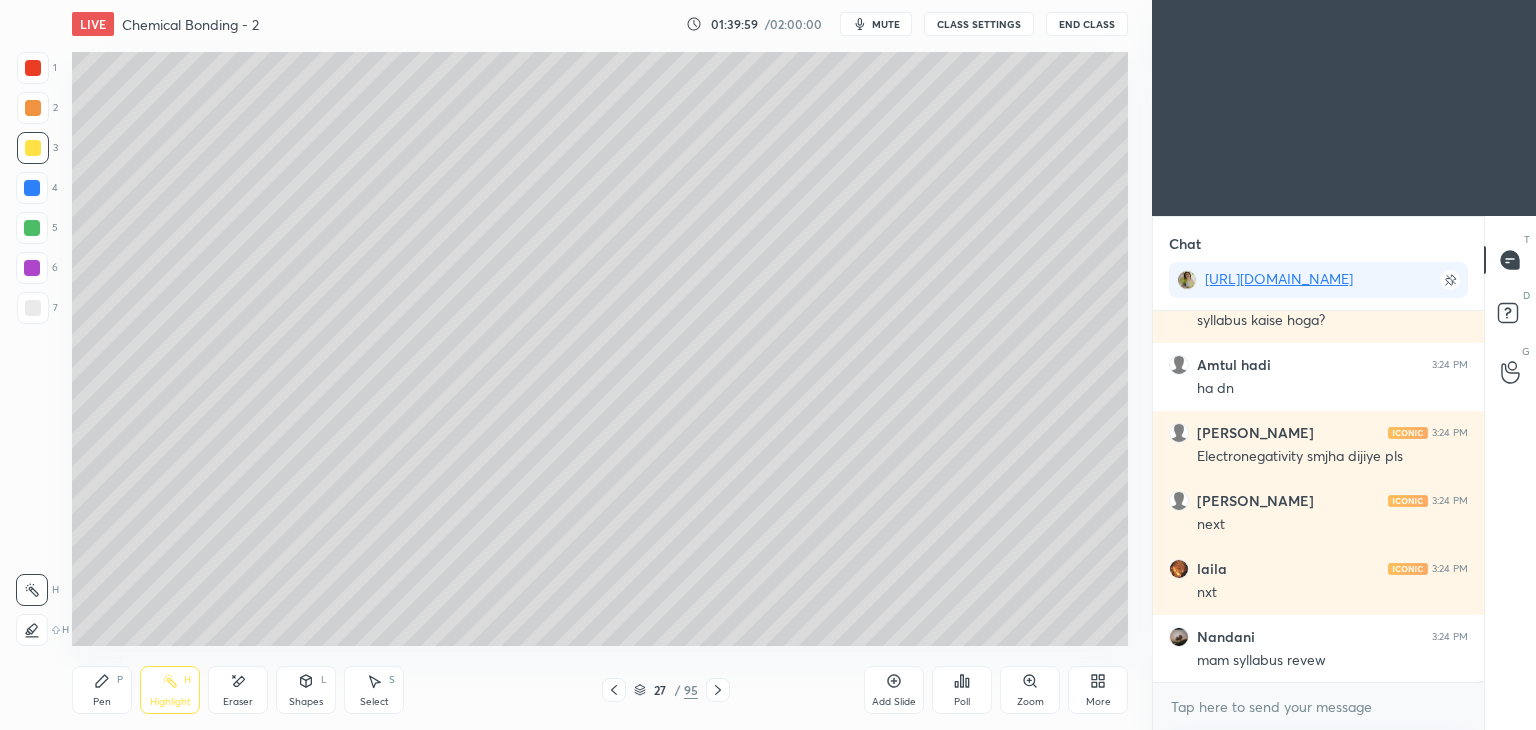 click 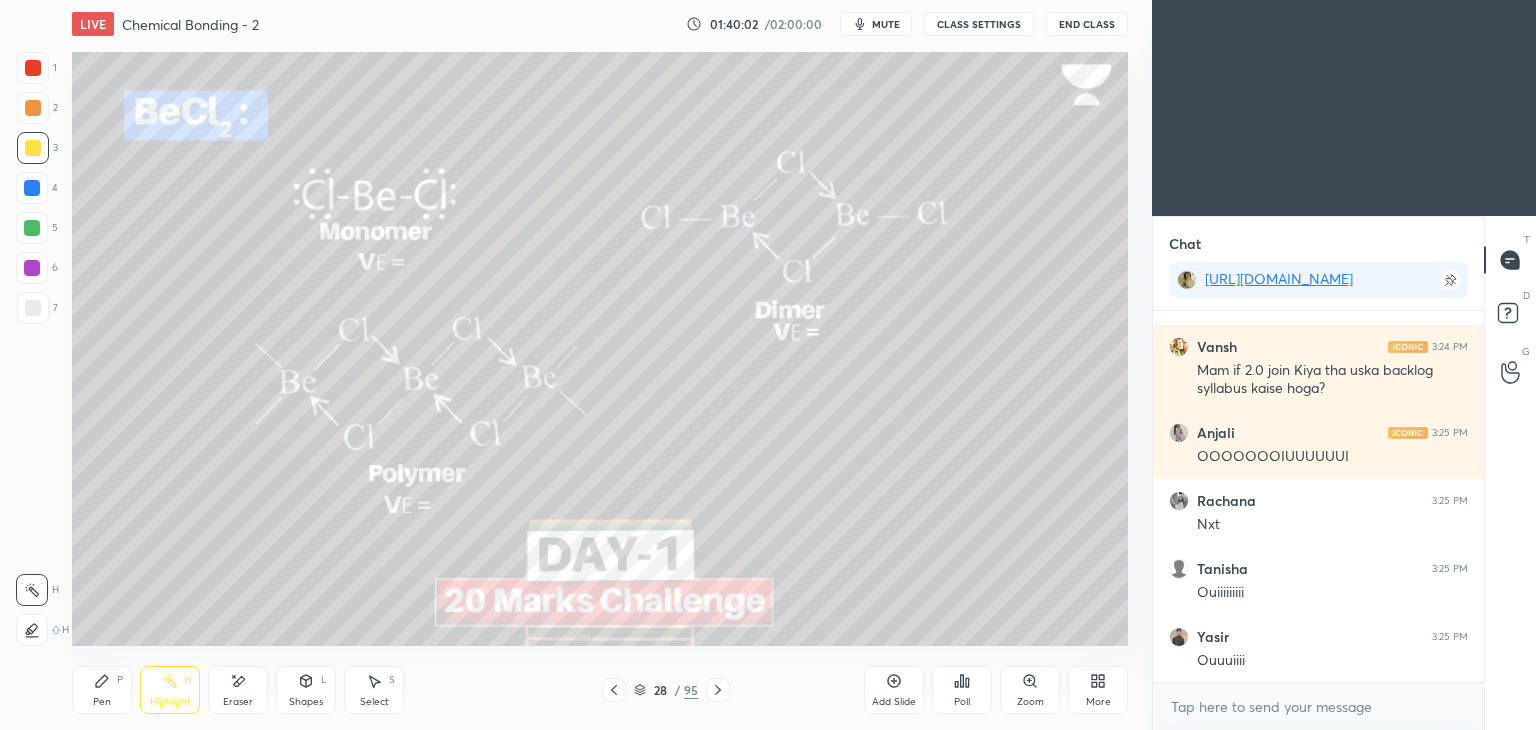 click on "CLASS SETTINGS" at bounding box center [979, 24] 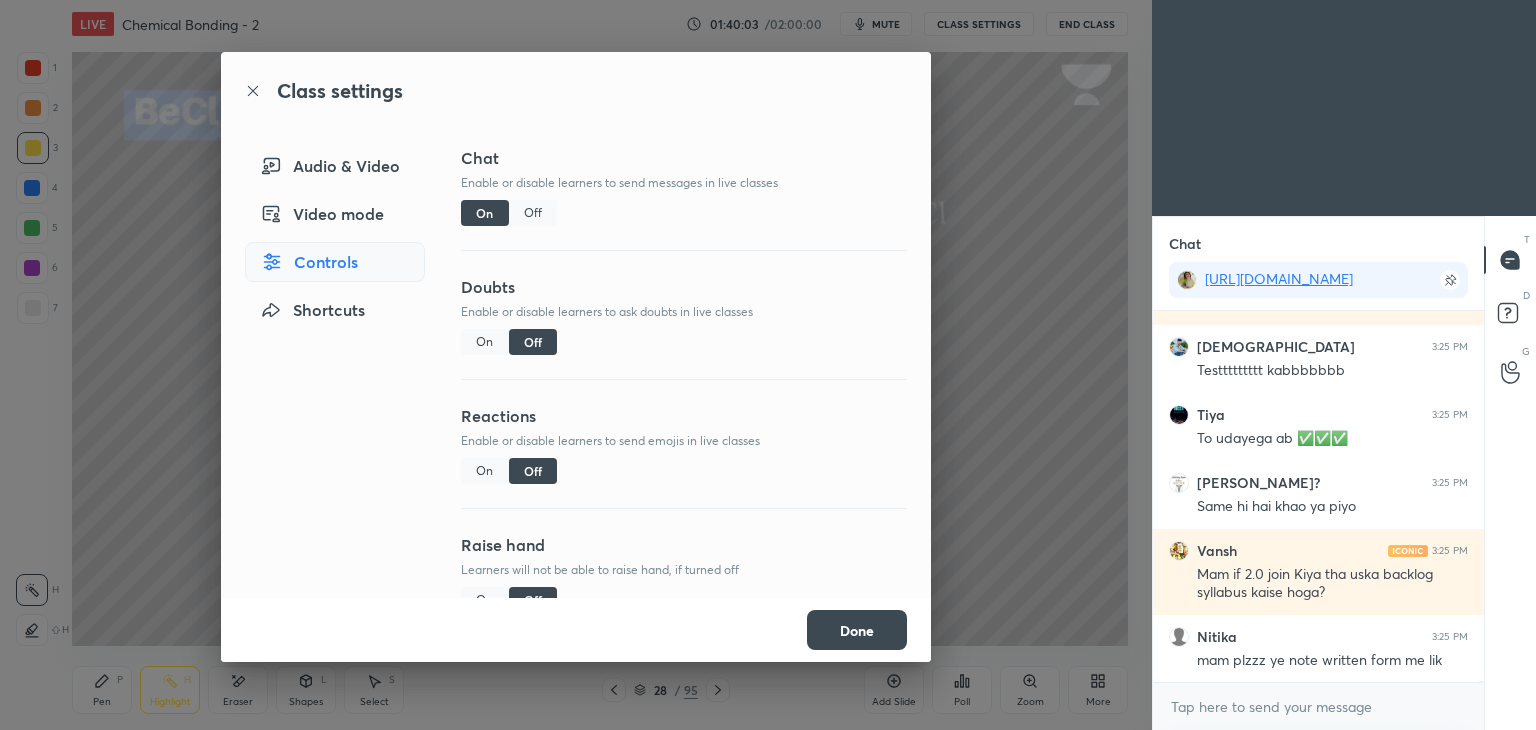 click on "Off" at bounding box center (533, 213) 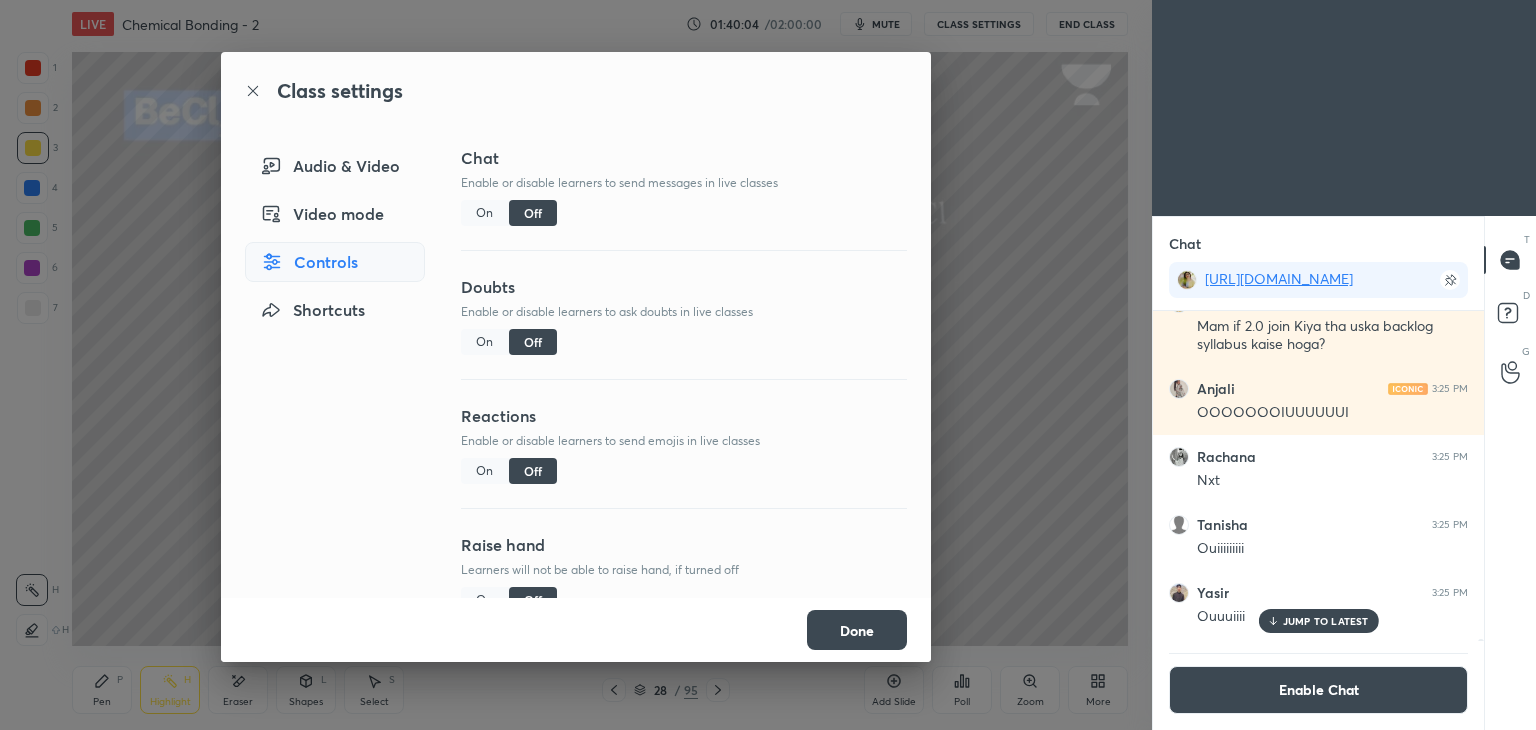 click on "Done" at bounding box center [857, 630] 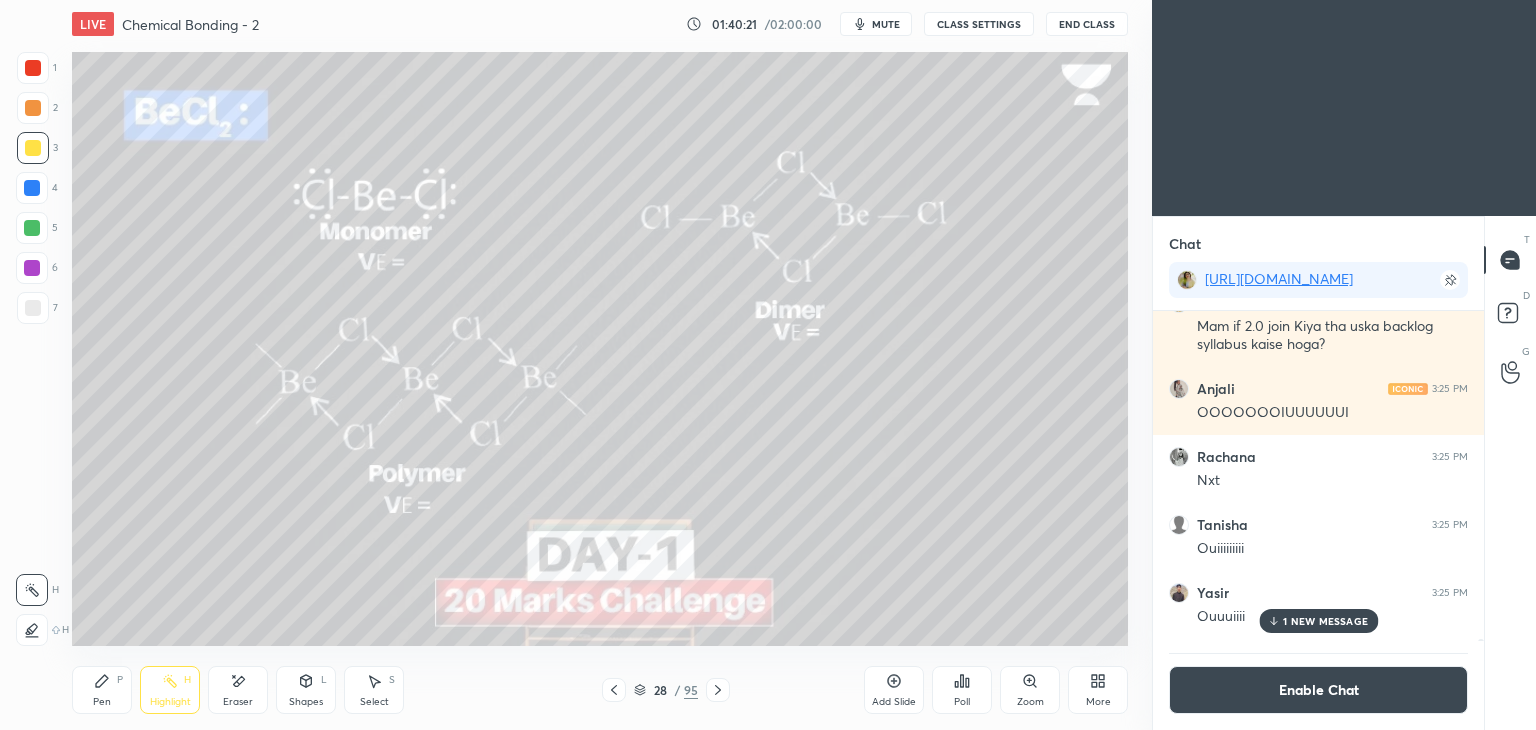 click on "Pen P Highlight H Eraser Shapes L Select S" at bounding box center (270, 690) 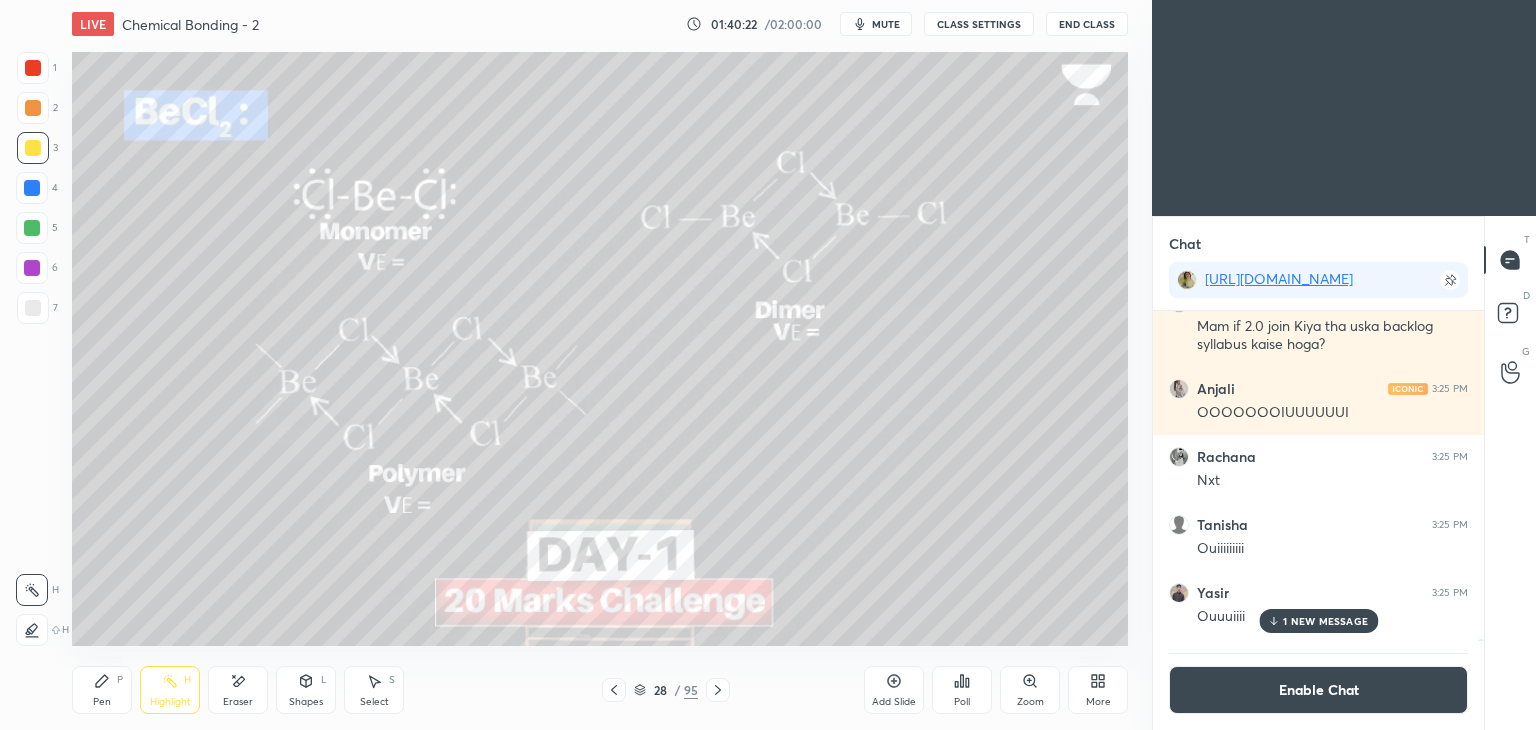 click on "Pen P" at bounding box center (102, 690) 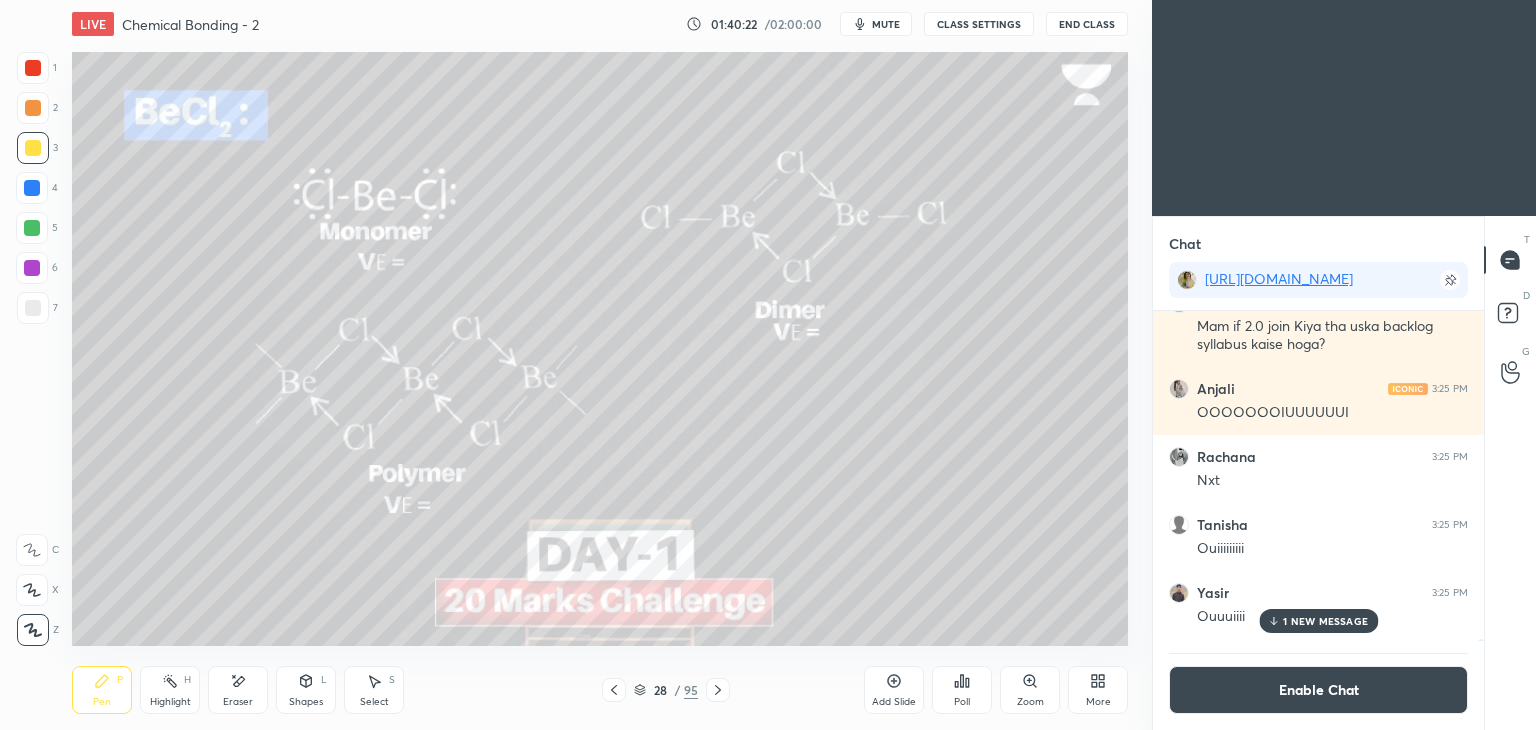 click at bounding box center [32, 188] 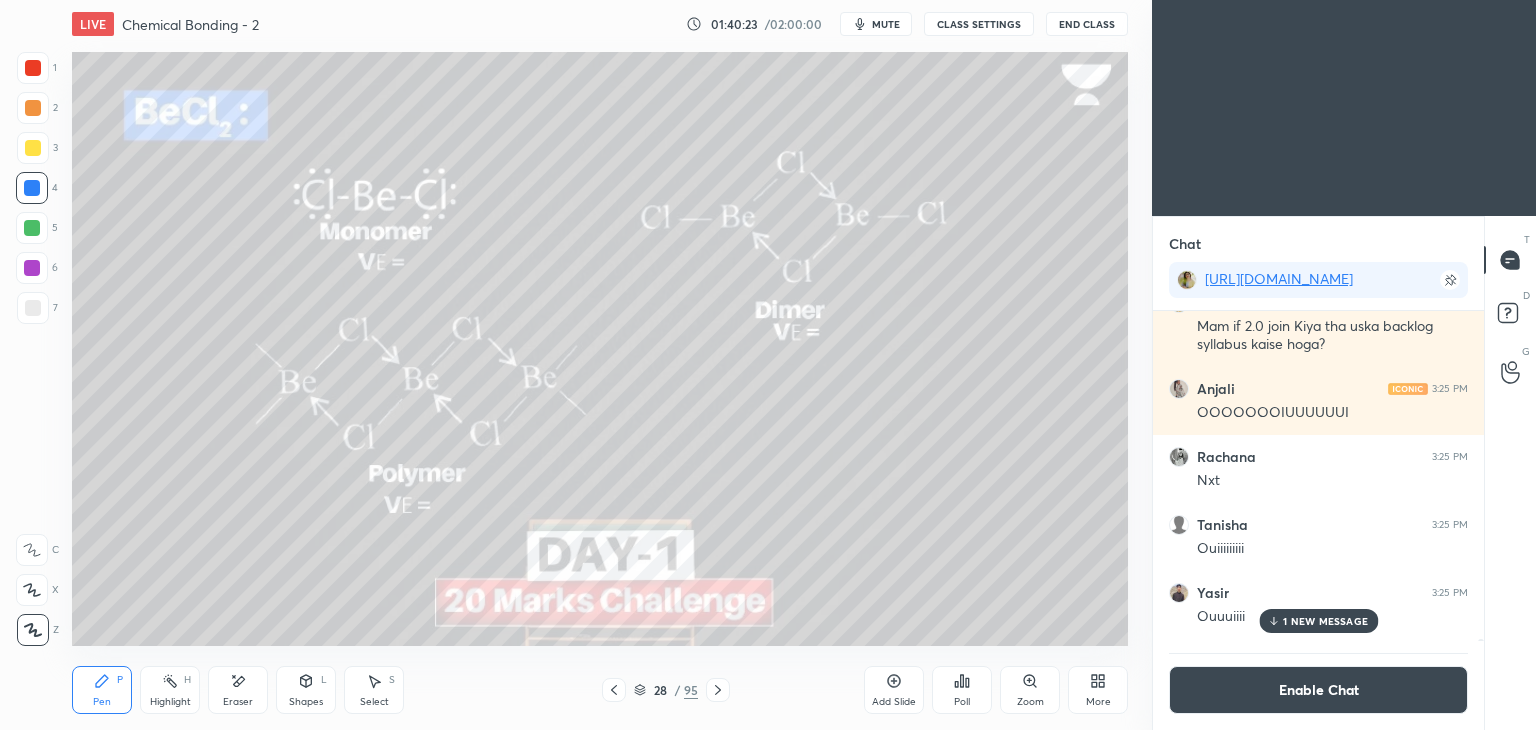 click on "1 NEW MESSAGE" at bounding box center (1325, 621) 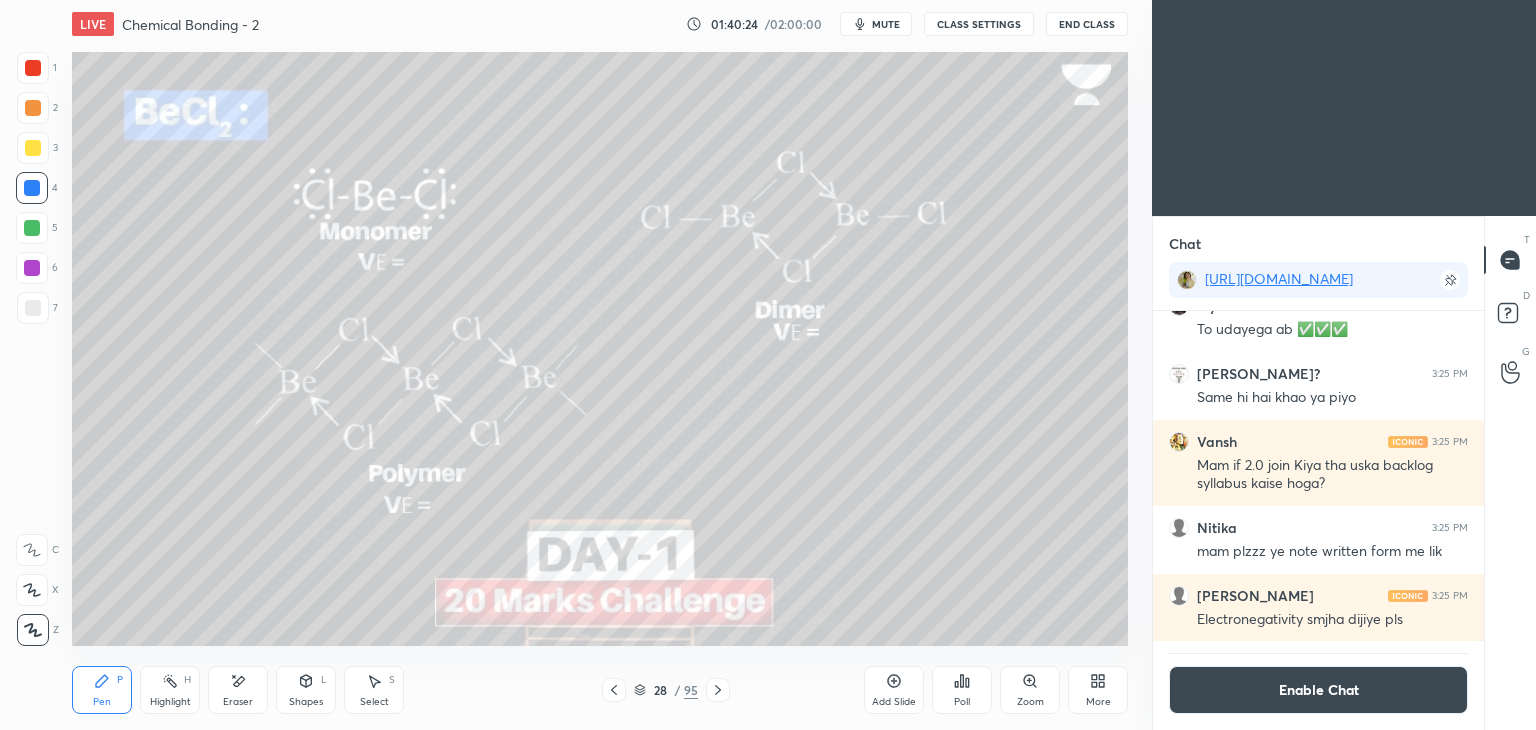 click on "Enable Chat" at bounding box center [1318, 690] 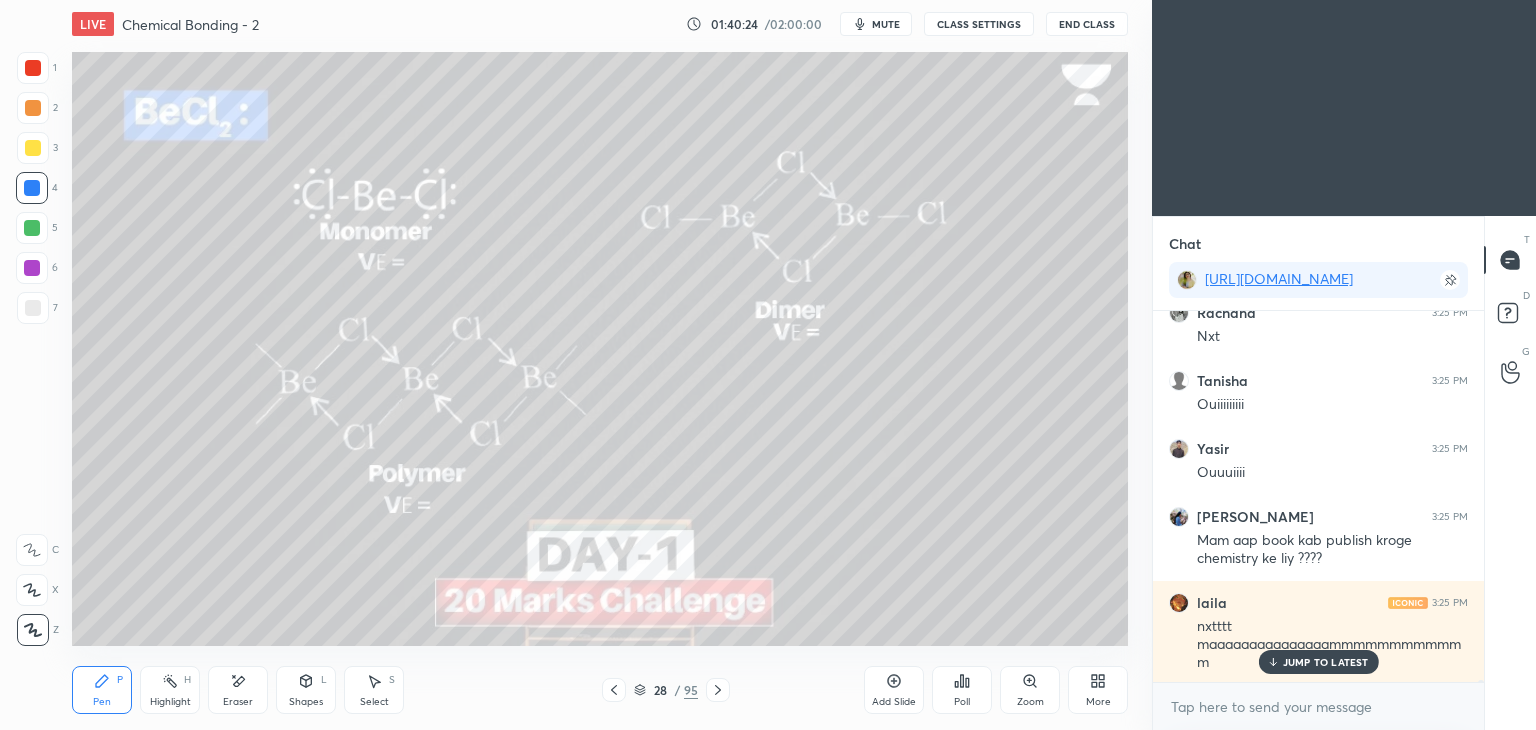 click on "JUMP TO LATEST" at bounding box center (1326, 662) 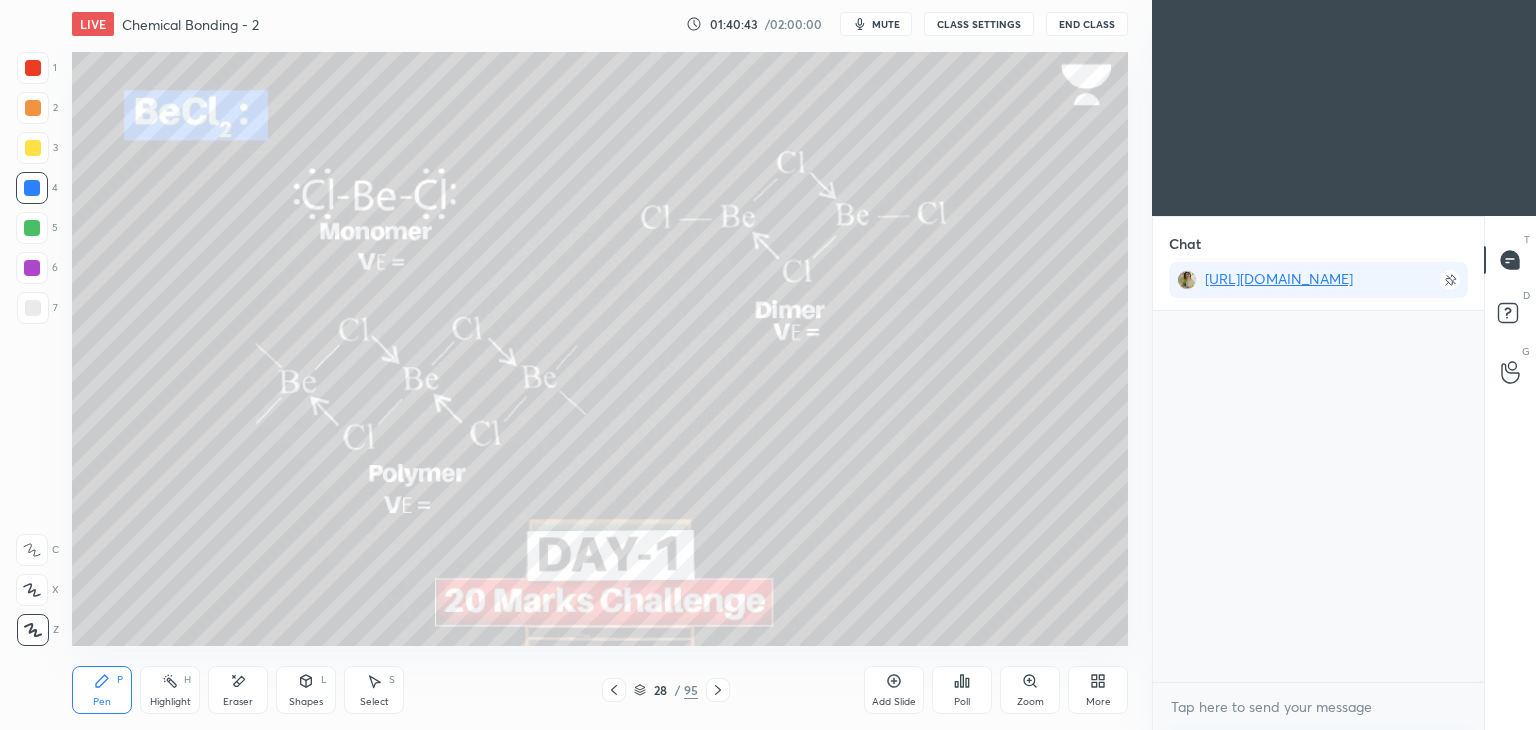 scroll, scrollTop: 103986, scrollLeft: 0, axis: vertical 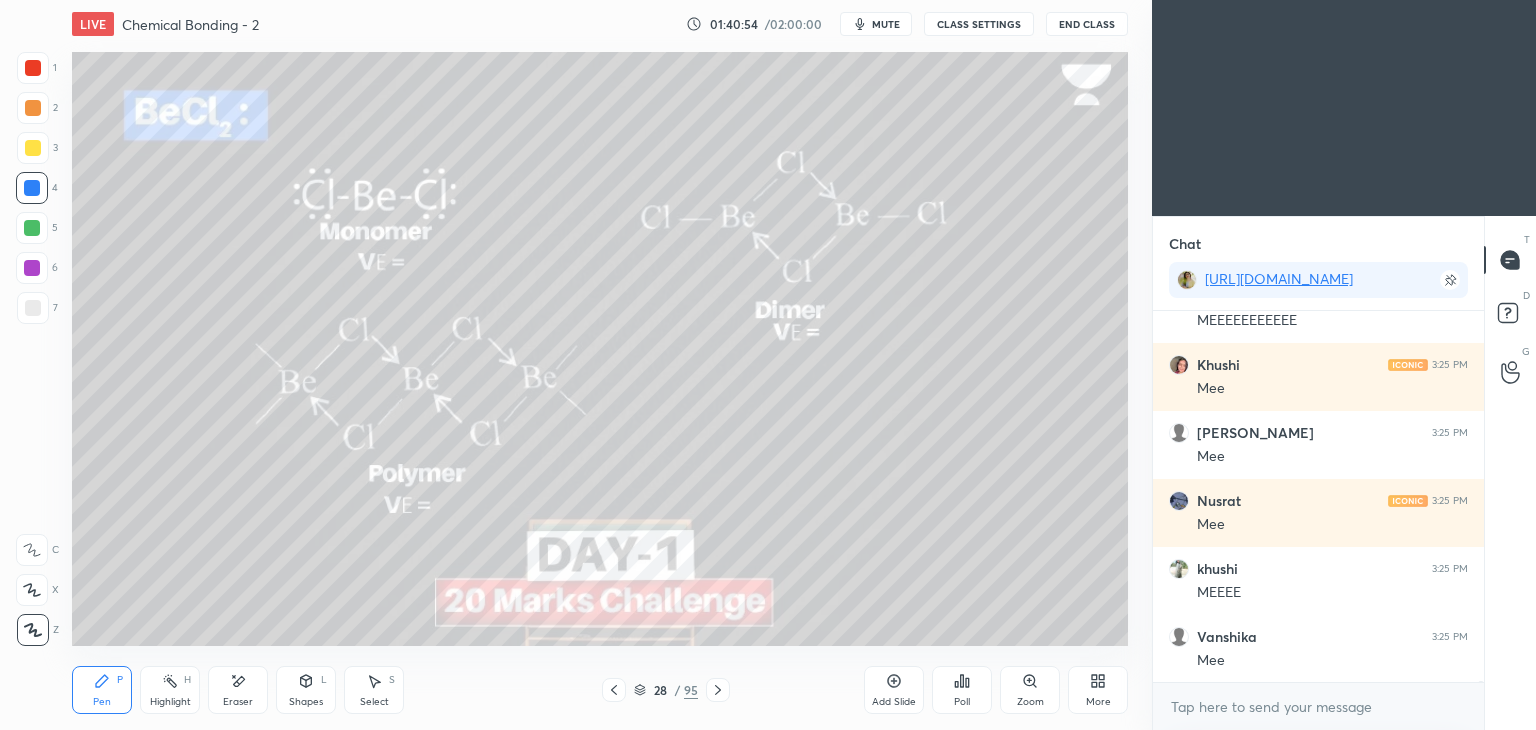 click on "Shapes L" at bounding box center (306, 690) 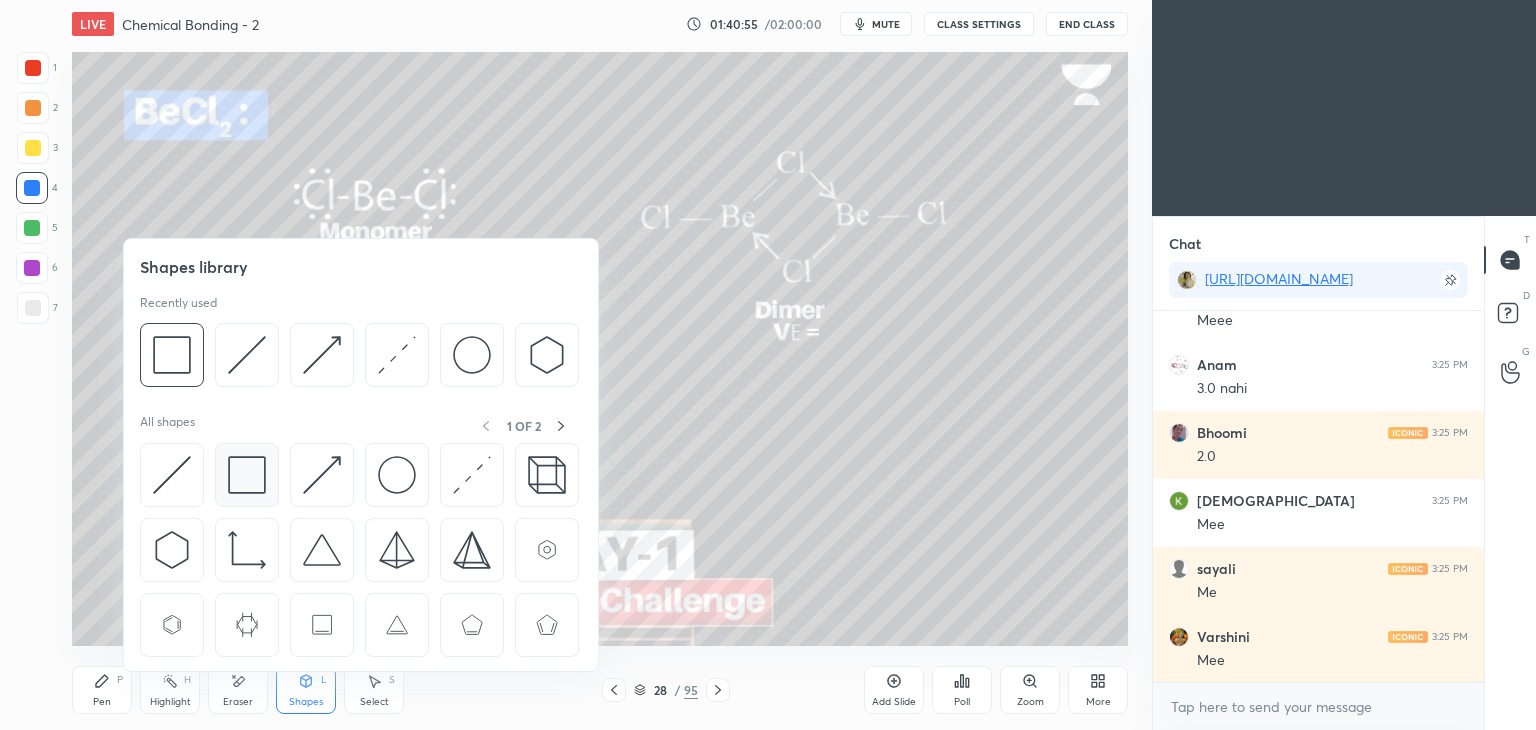click at bounding box center [247, 475] 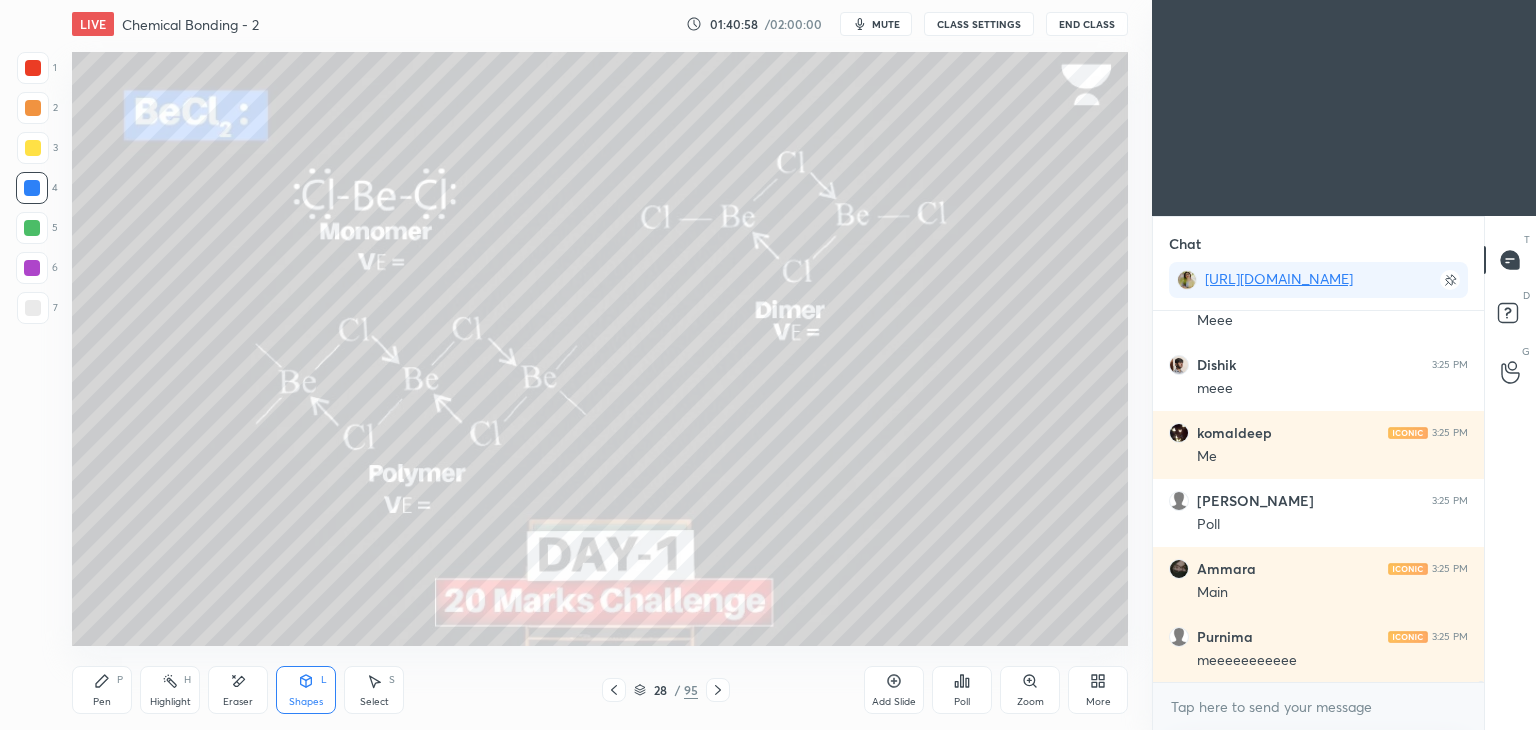 click 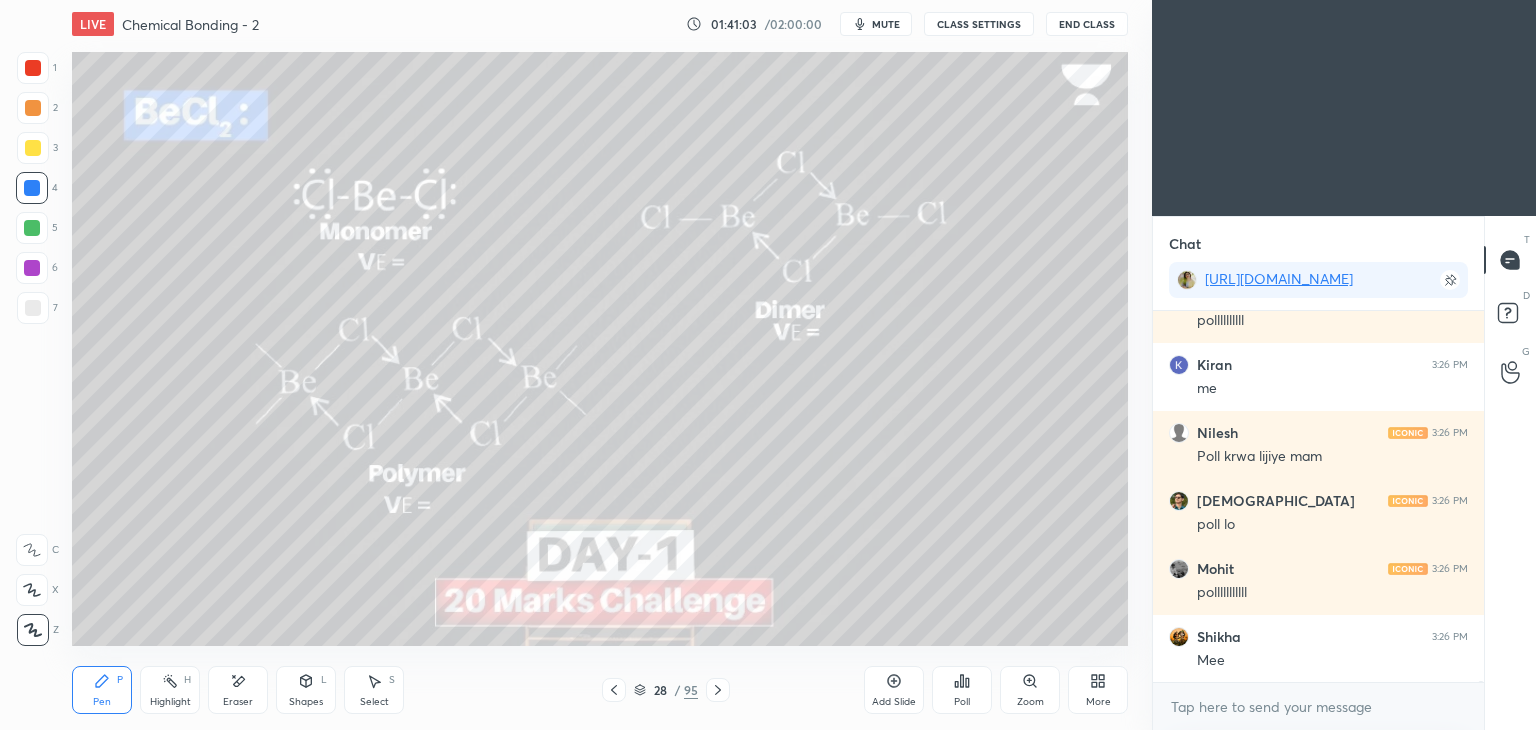 scroll, scrollTop: 121590, scrollLeft: 0, axis: vertical 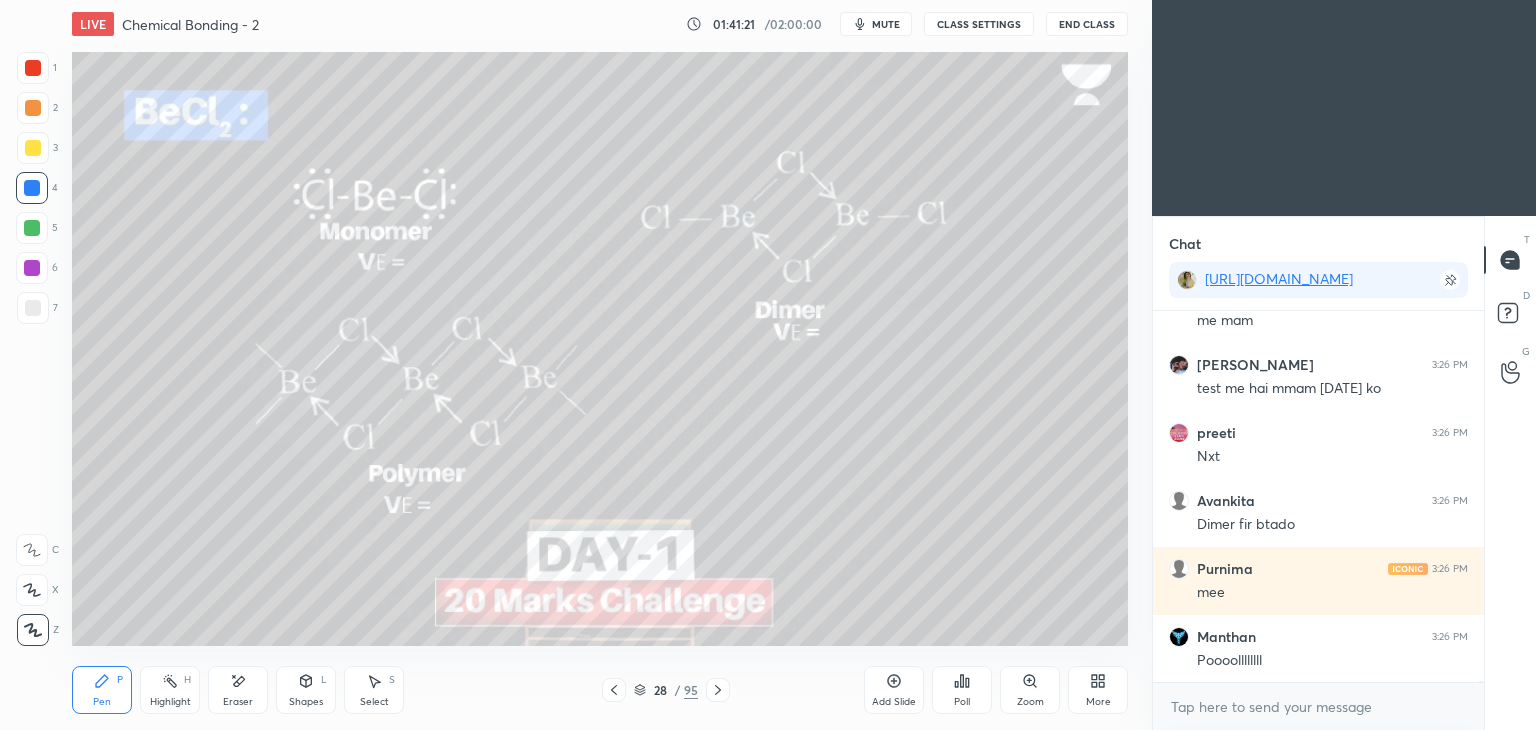 click on "CLASS SETTINGS" at bounding box center [979, 24] 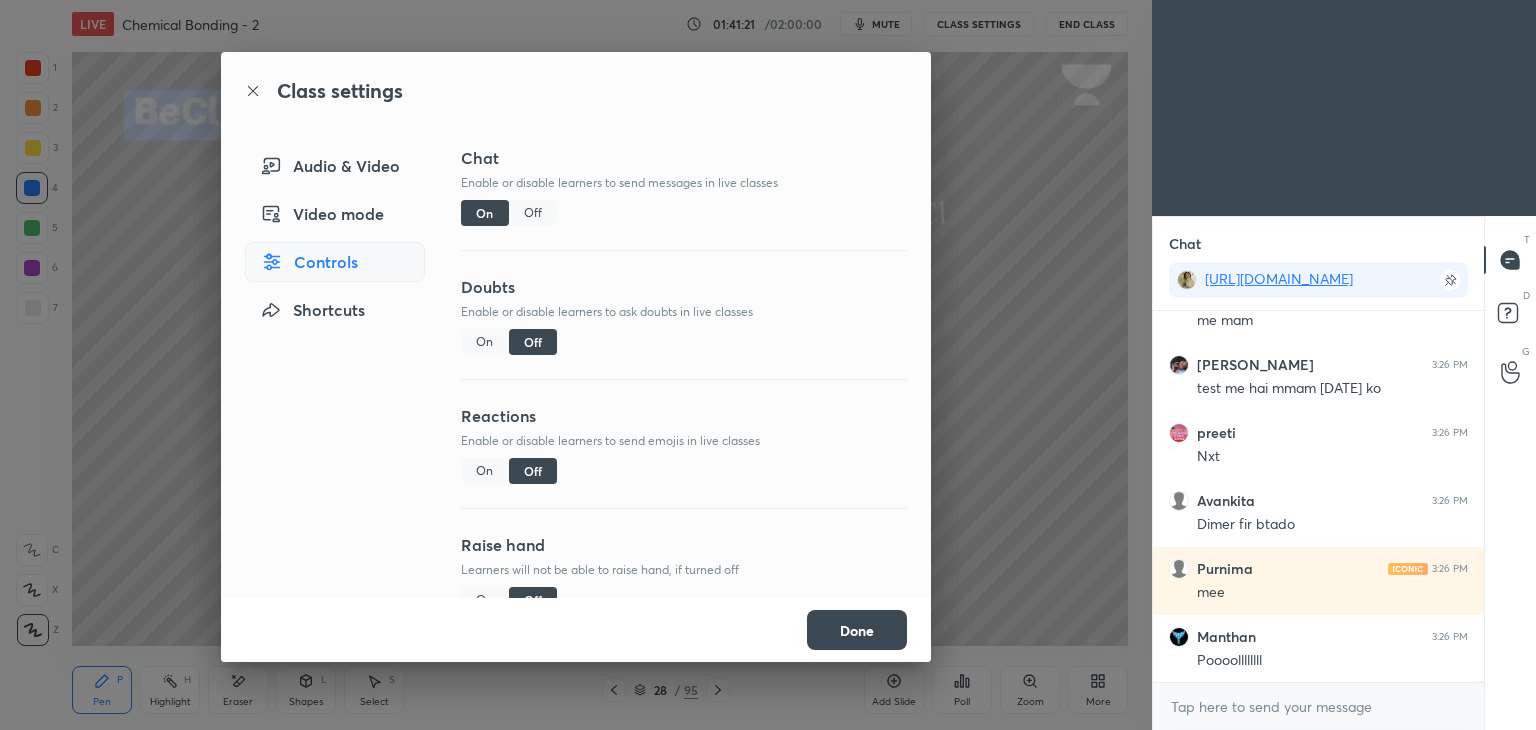click on "Off" at bounding box center [533, 213] 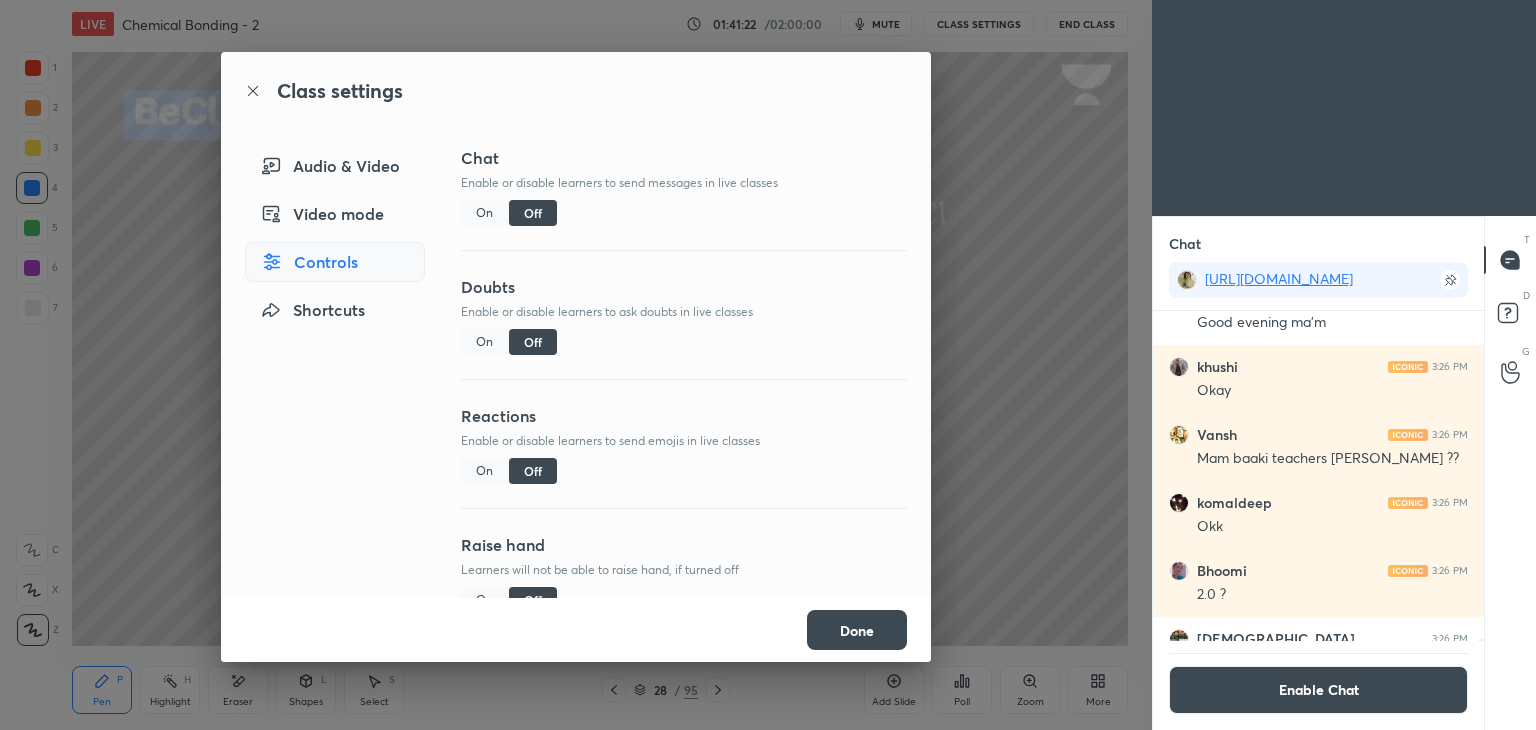 click on "Done" at bounding box center (857, 630) 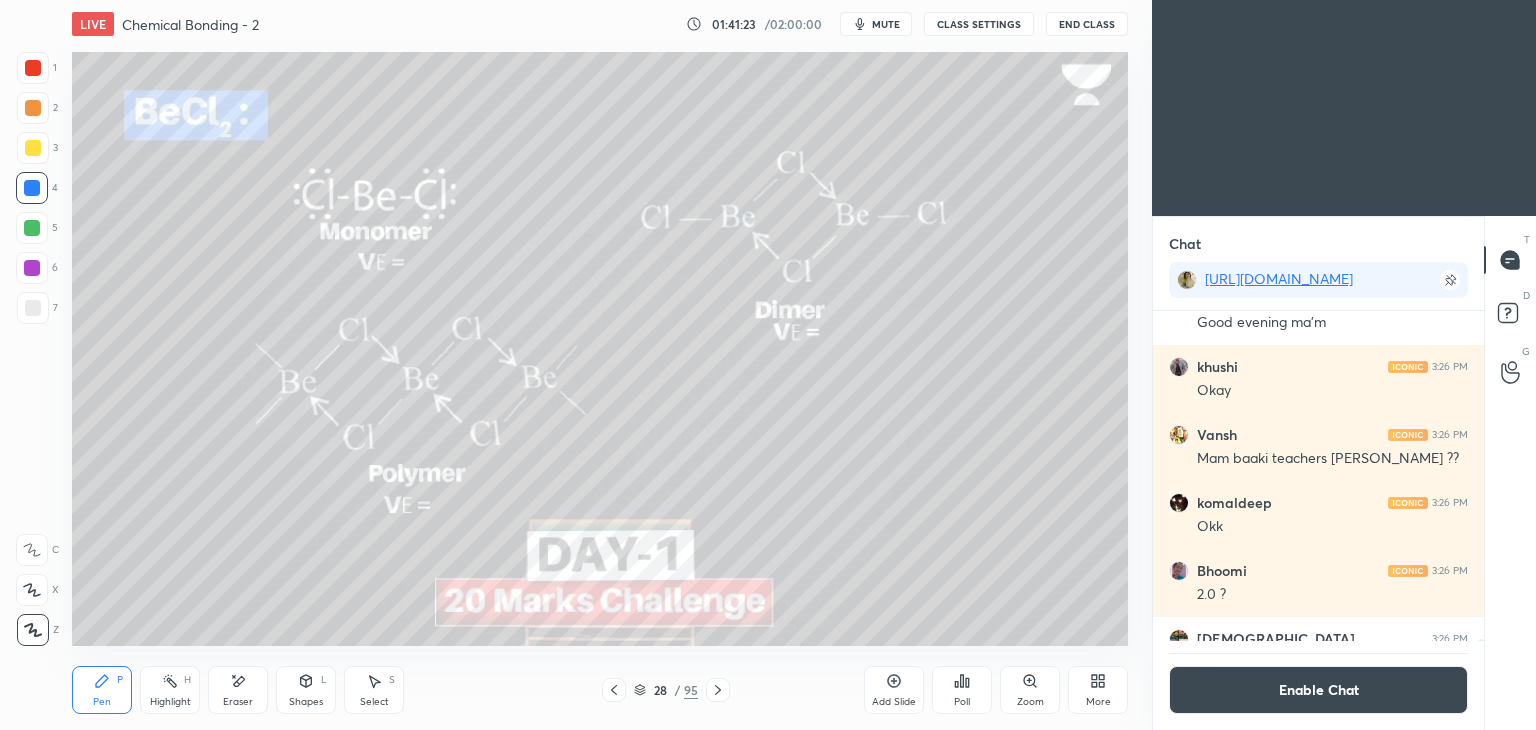 click on "Highlight H" at bounding box center [170, 690] 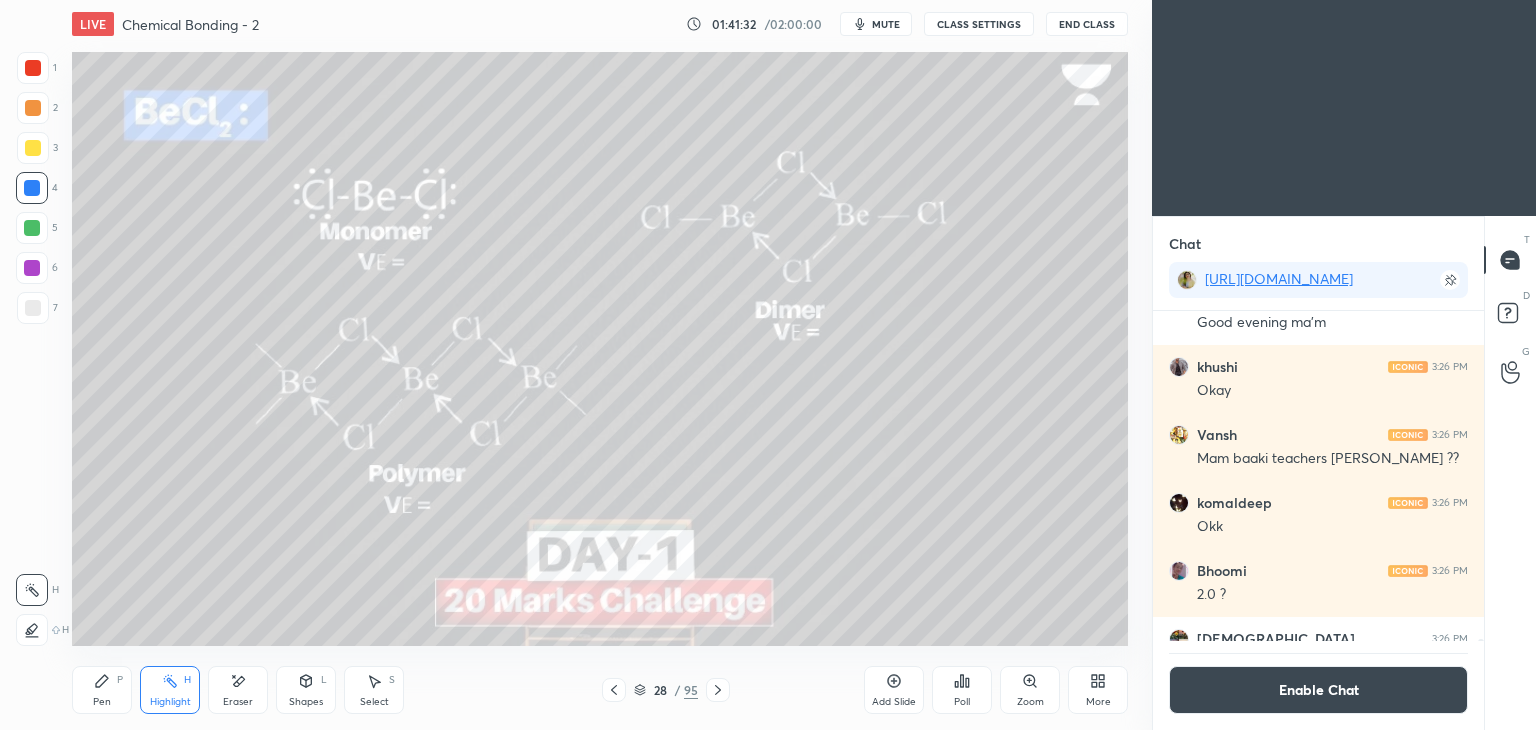 click at bounding box center [32, 268] 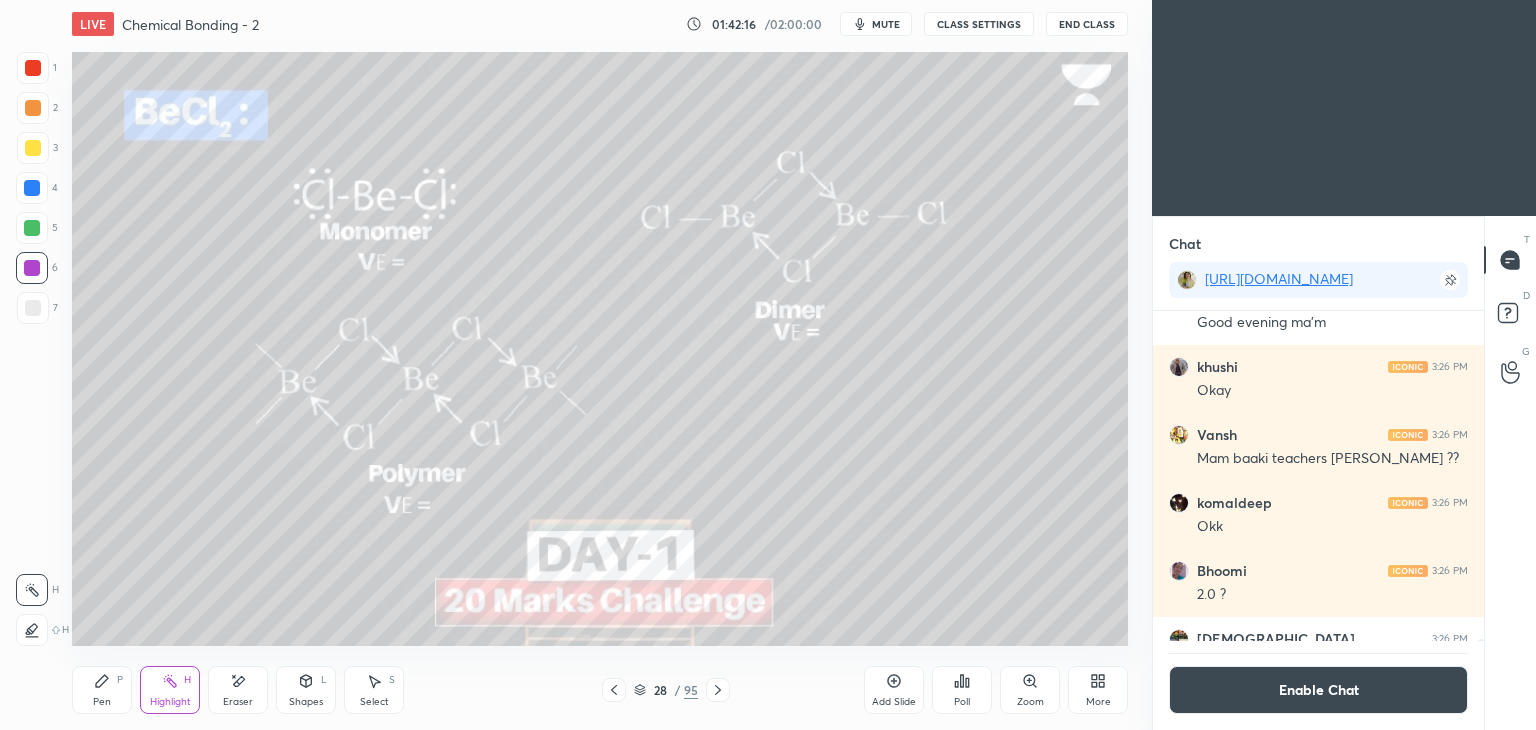 click on "Enable Chat" at bounding box center [1318, 690] 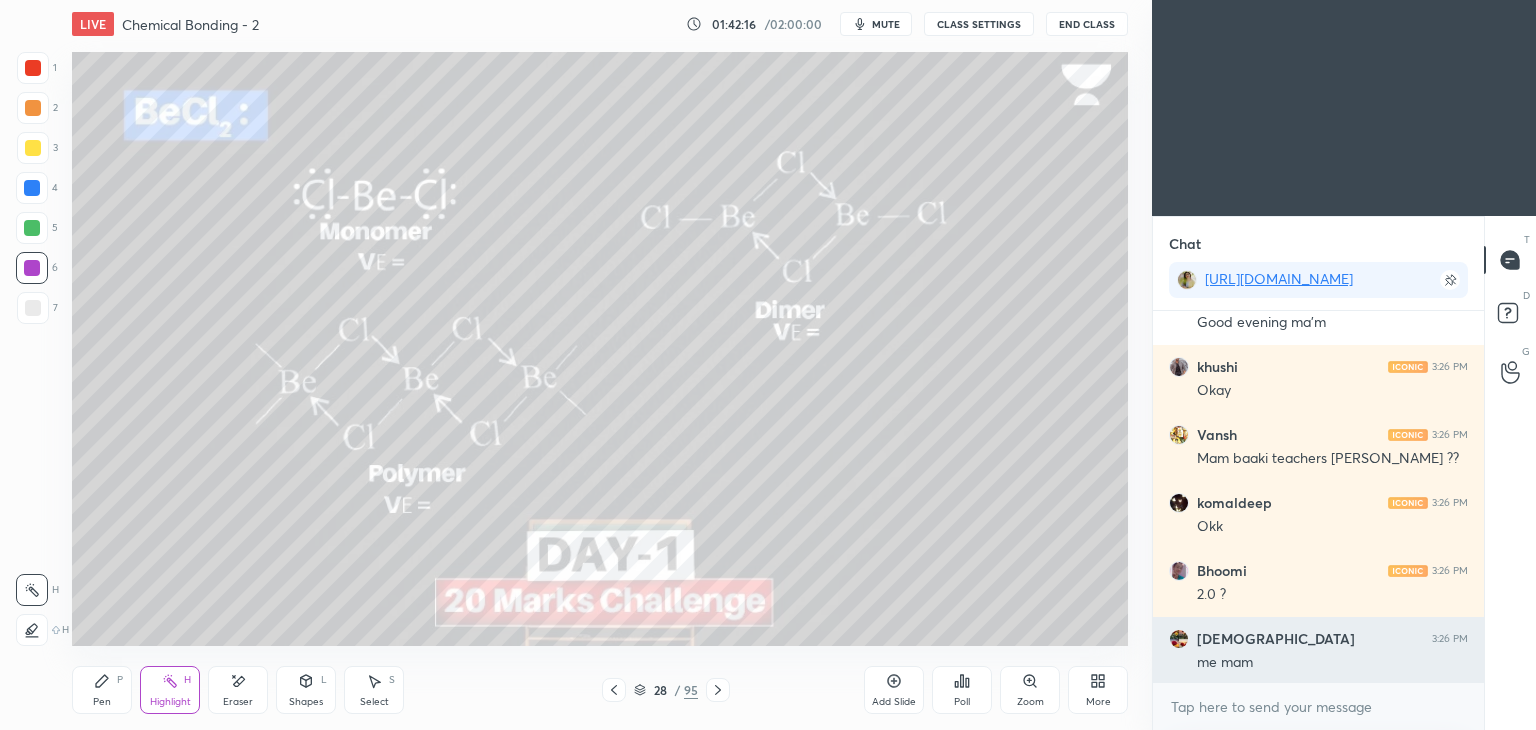 scroll, scrollTop: 6, scrollLeft: 6, axis: both 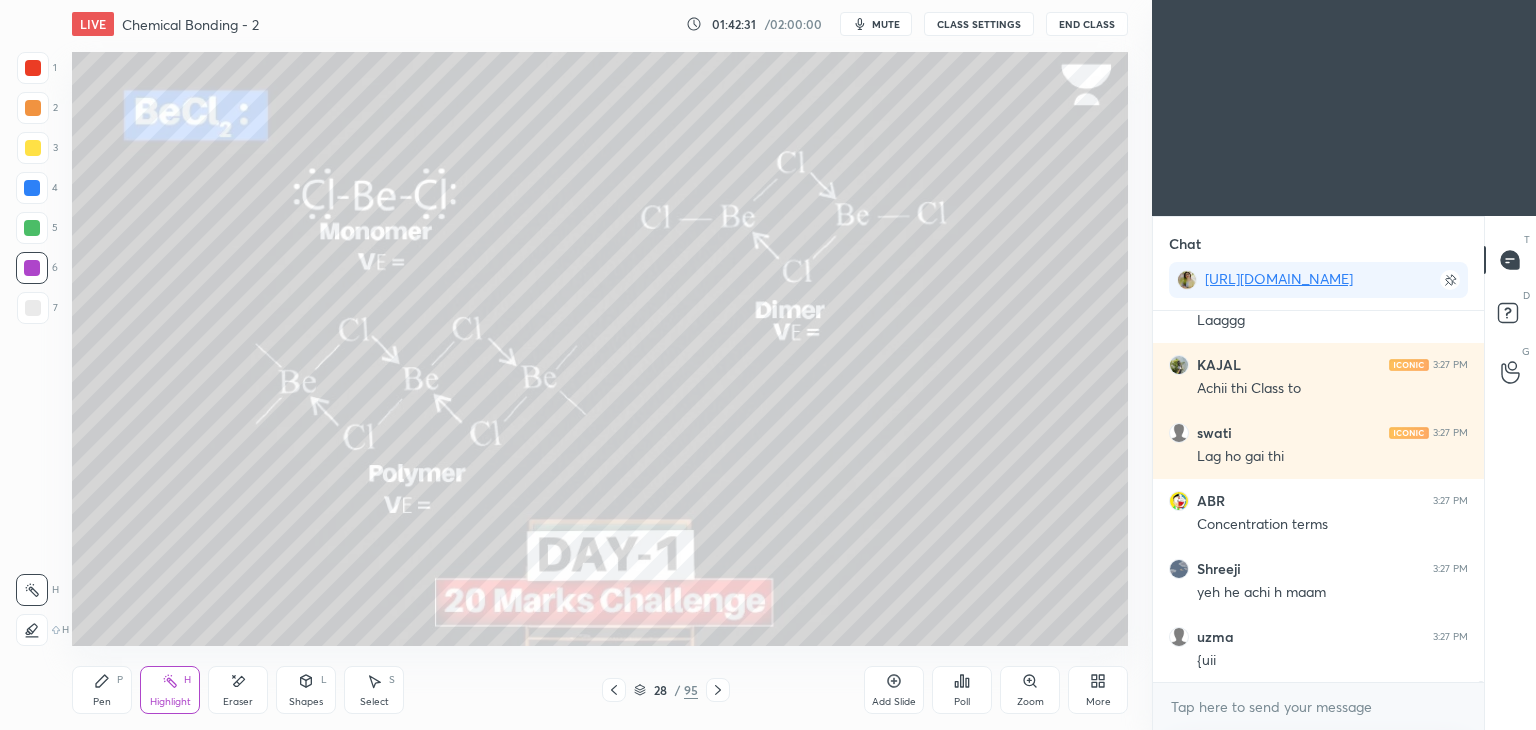 click 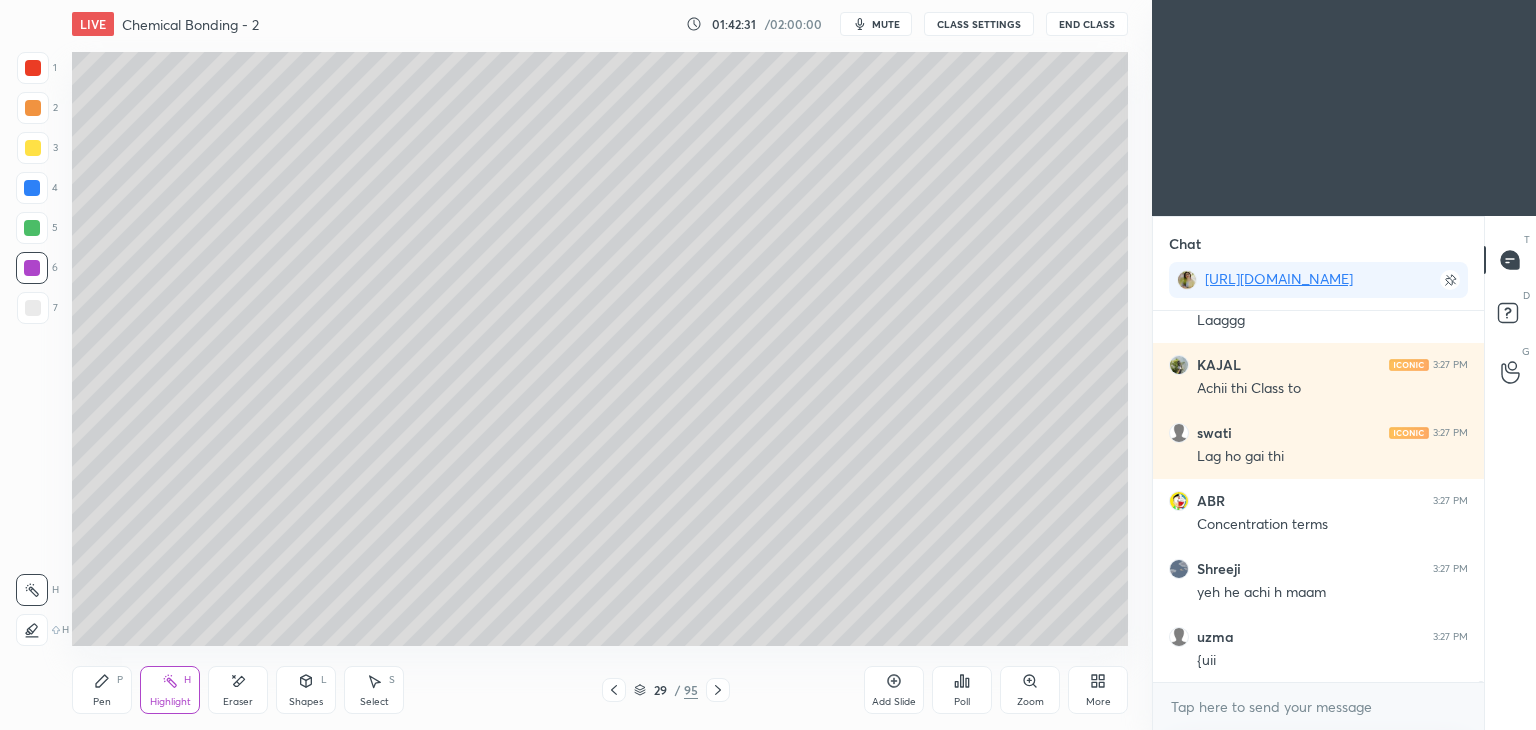 scroll, scrollTop: 127810, scrollLeft: 0, axis: vertical 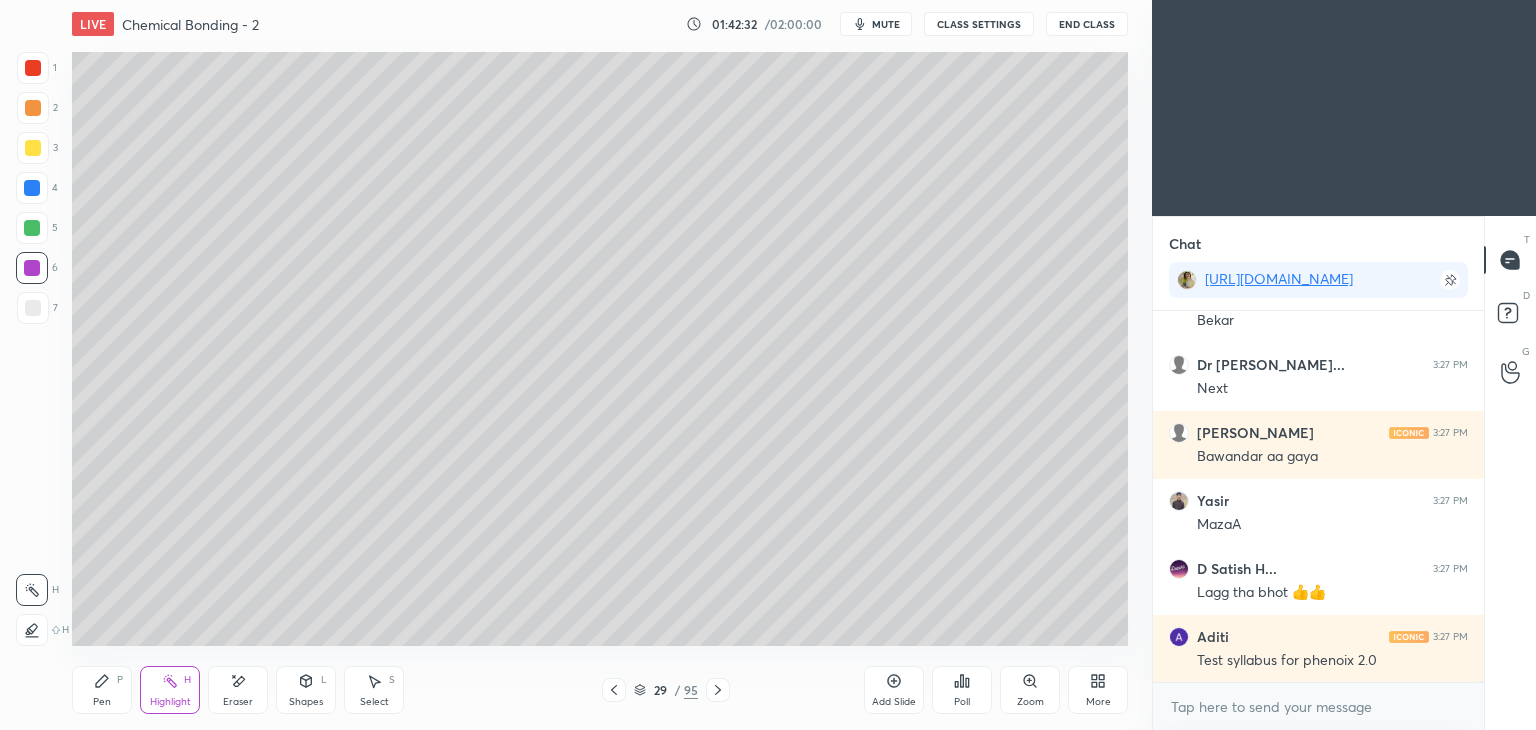 click on "29 / 95" at bounding box center (666, 690) 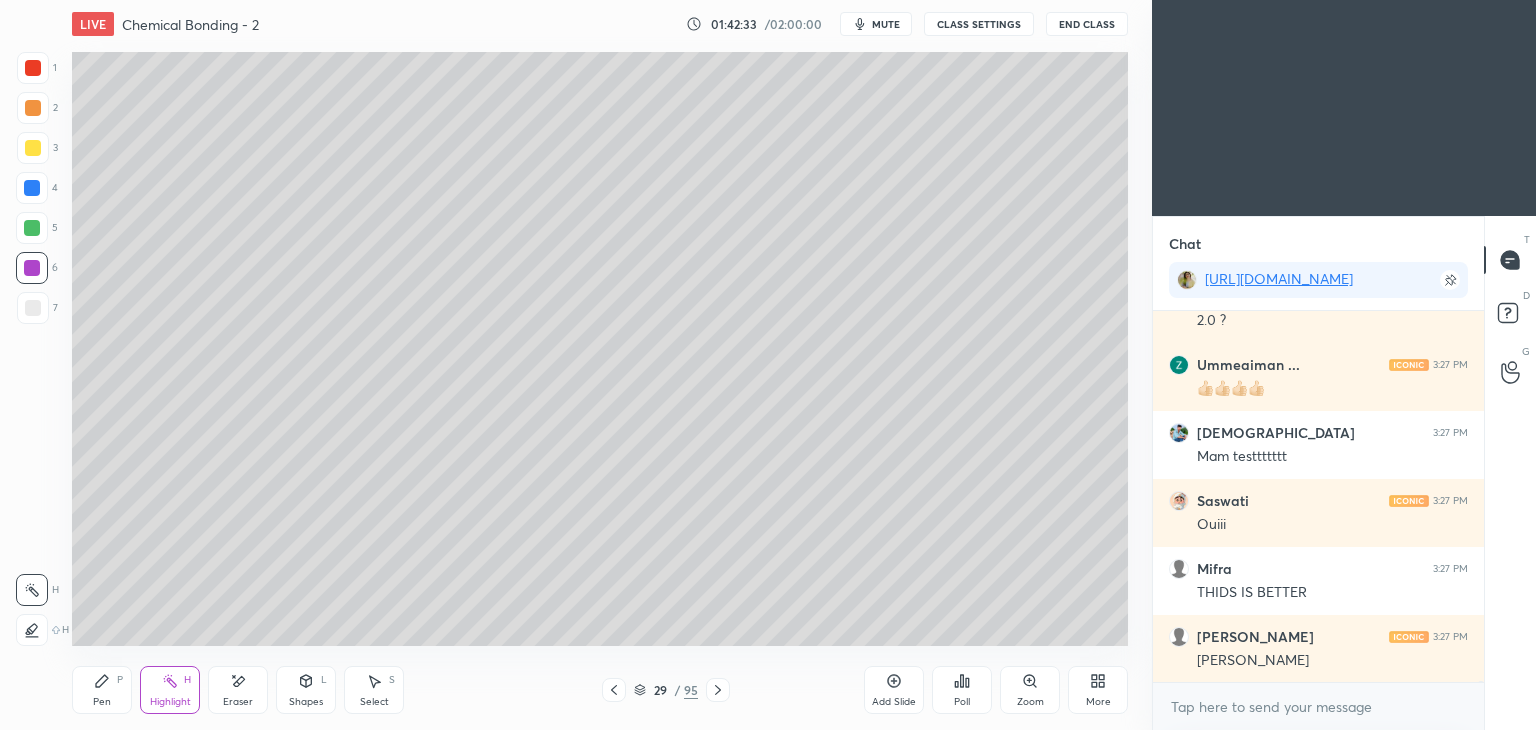 click 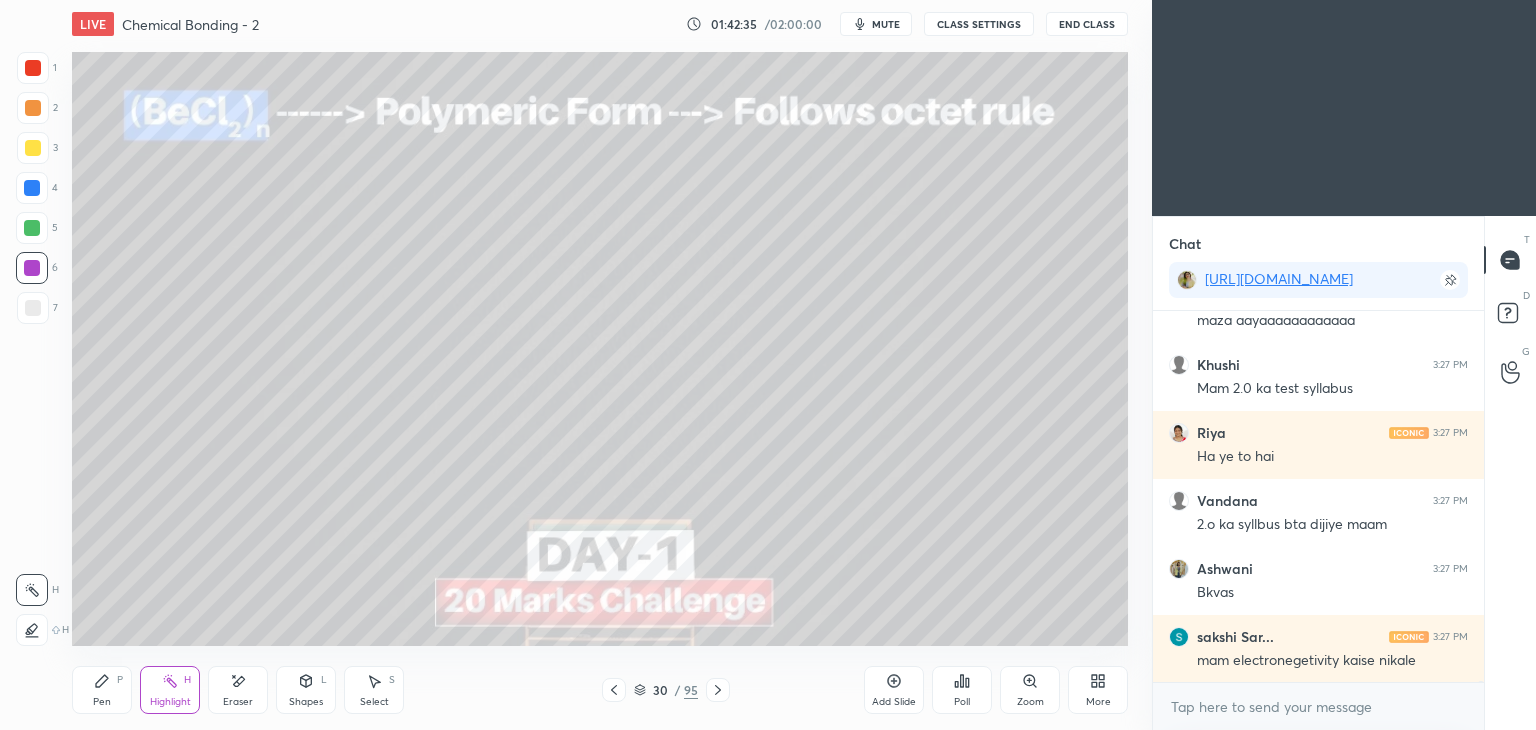 scroll, scrollTop: 129986, scrollLeft: 0, axis: vertical 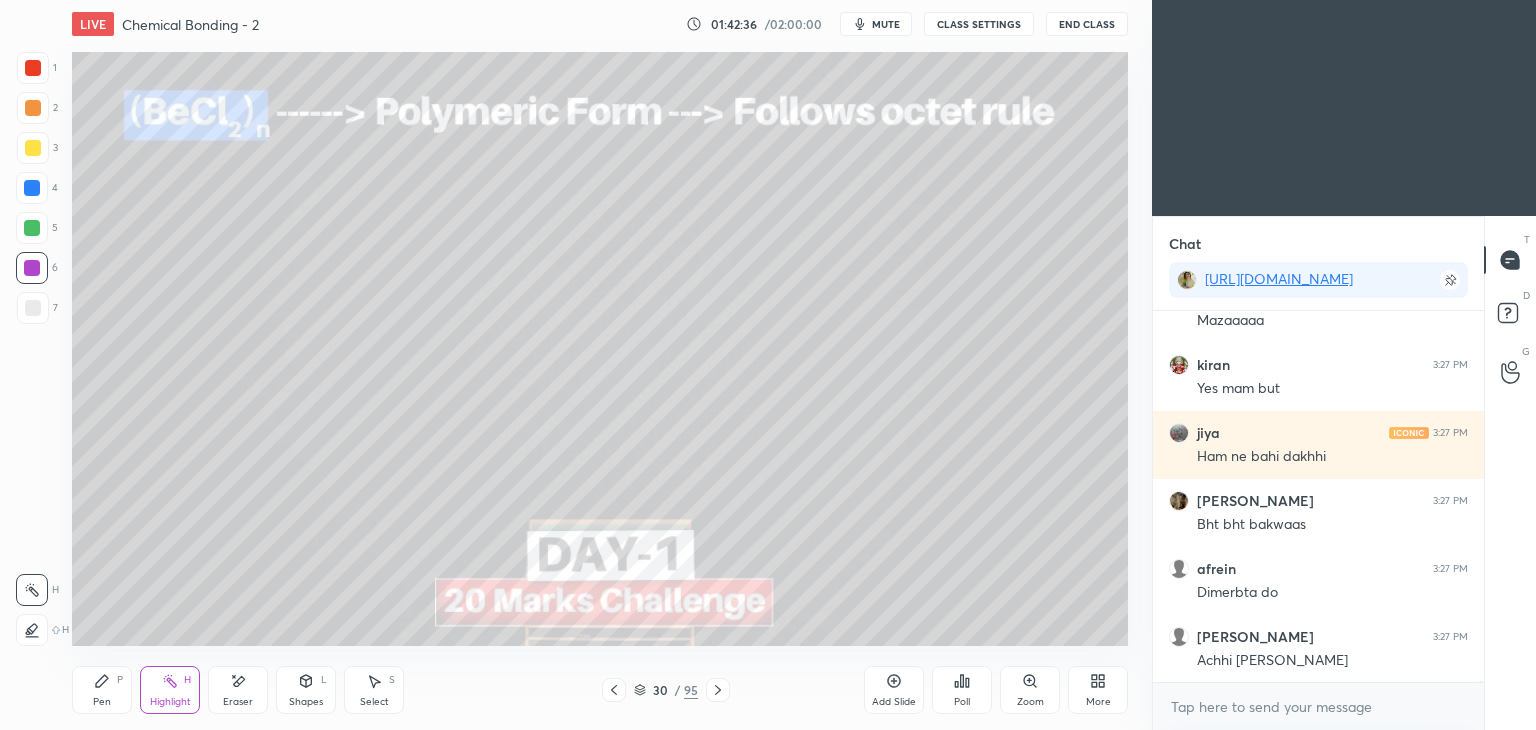 click on "Shapes" at bounding box center (306, 702) 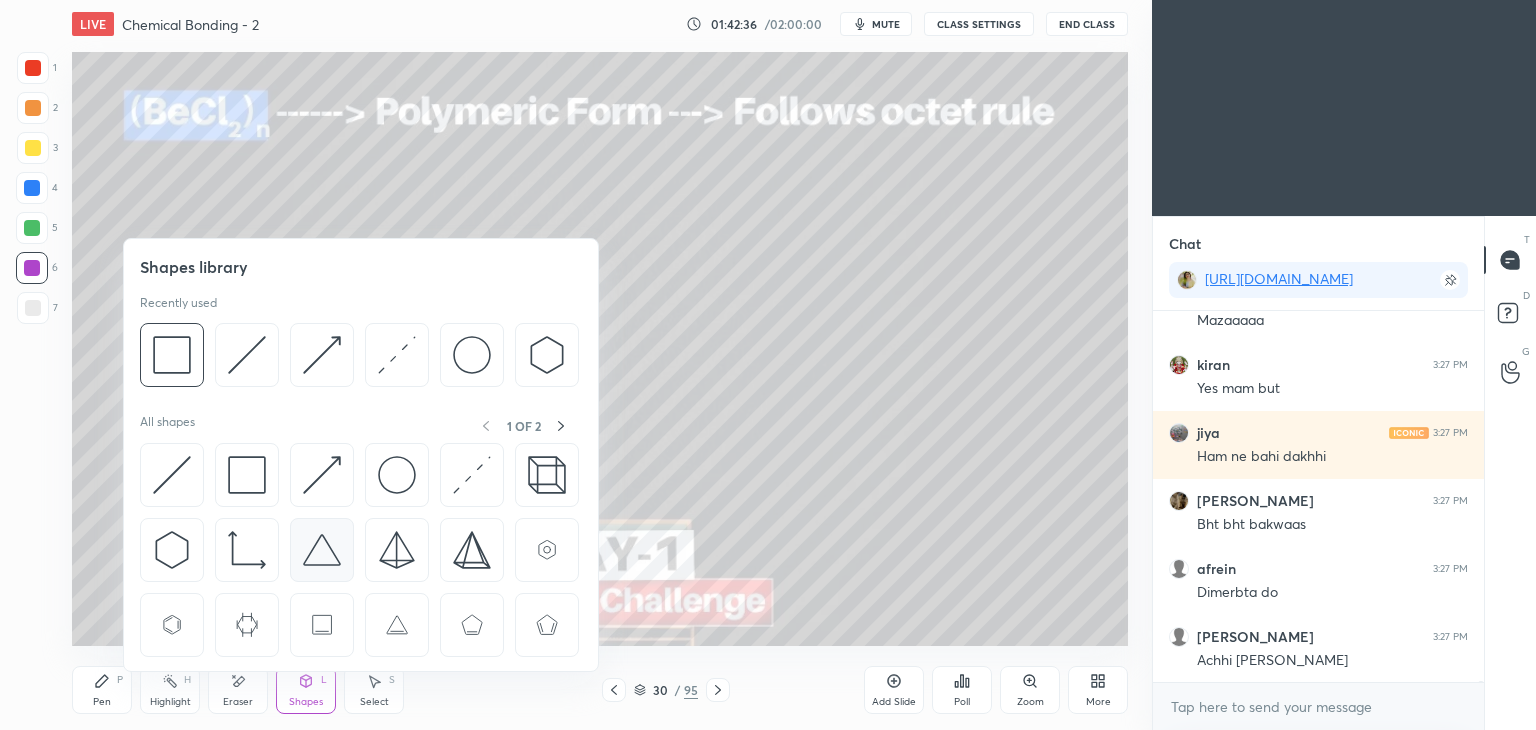 scroll, scrollTop: 130394, scrollLeft: 0, axis: vertical 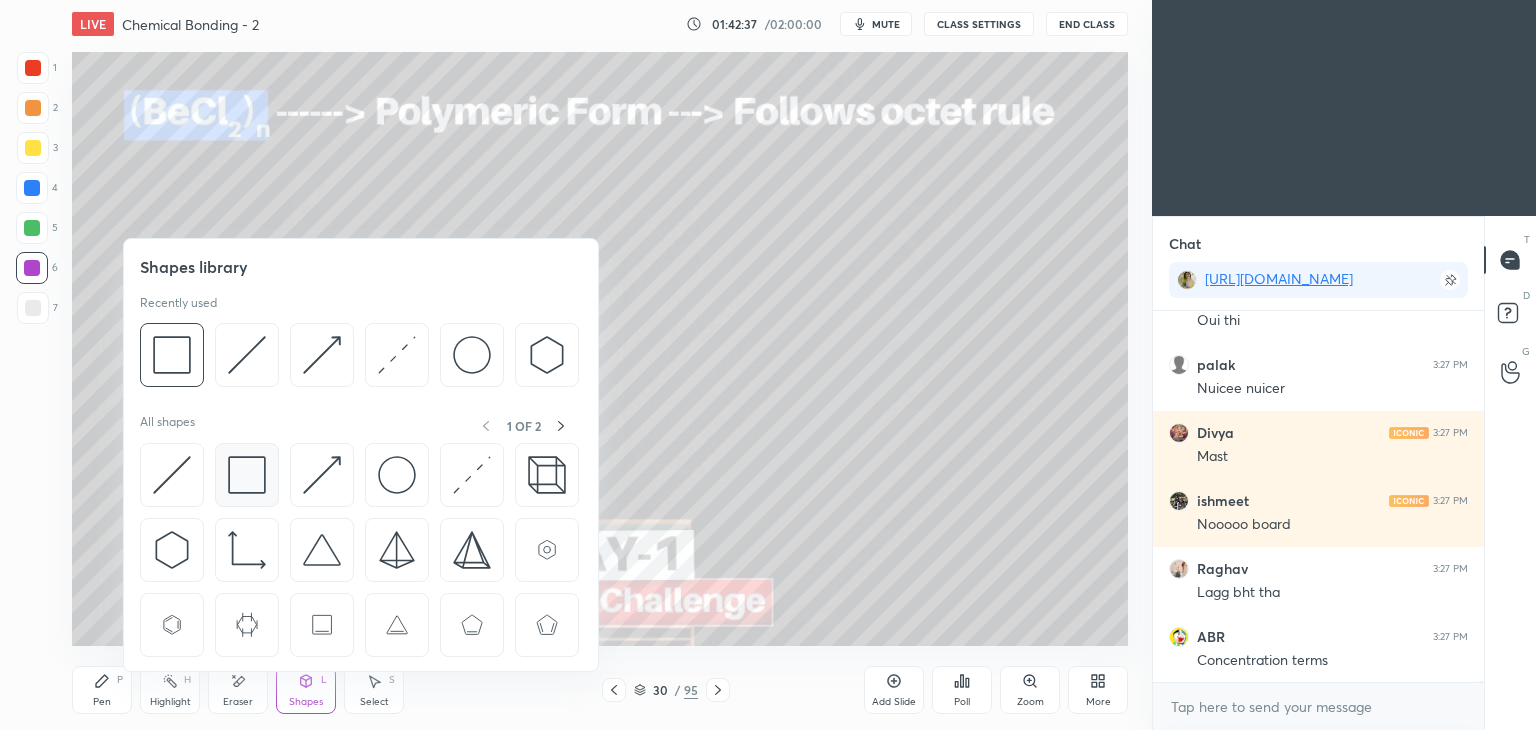 click at bounding box center [247, 475] 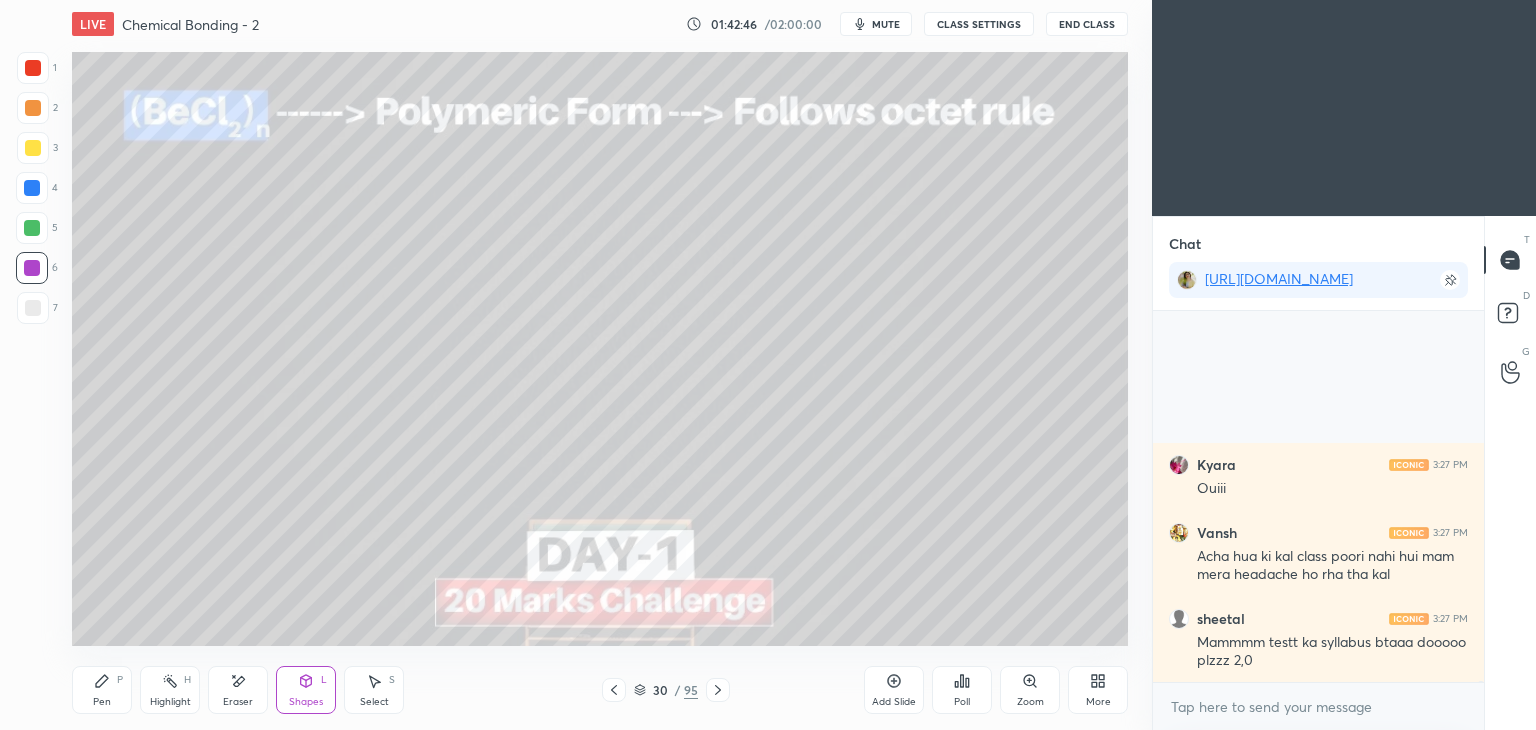 scroll, scrollTop: 132338, scrollLeft: 0, axis: vertical 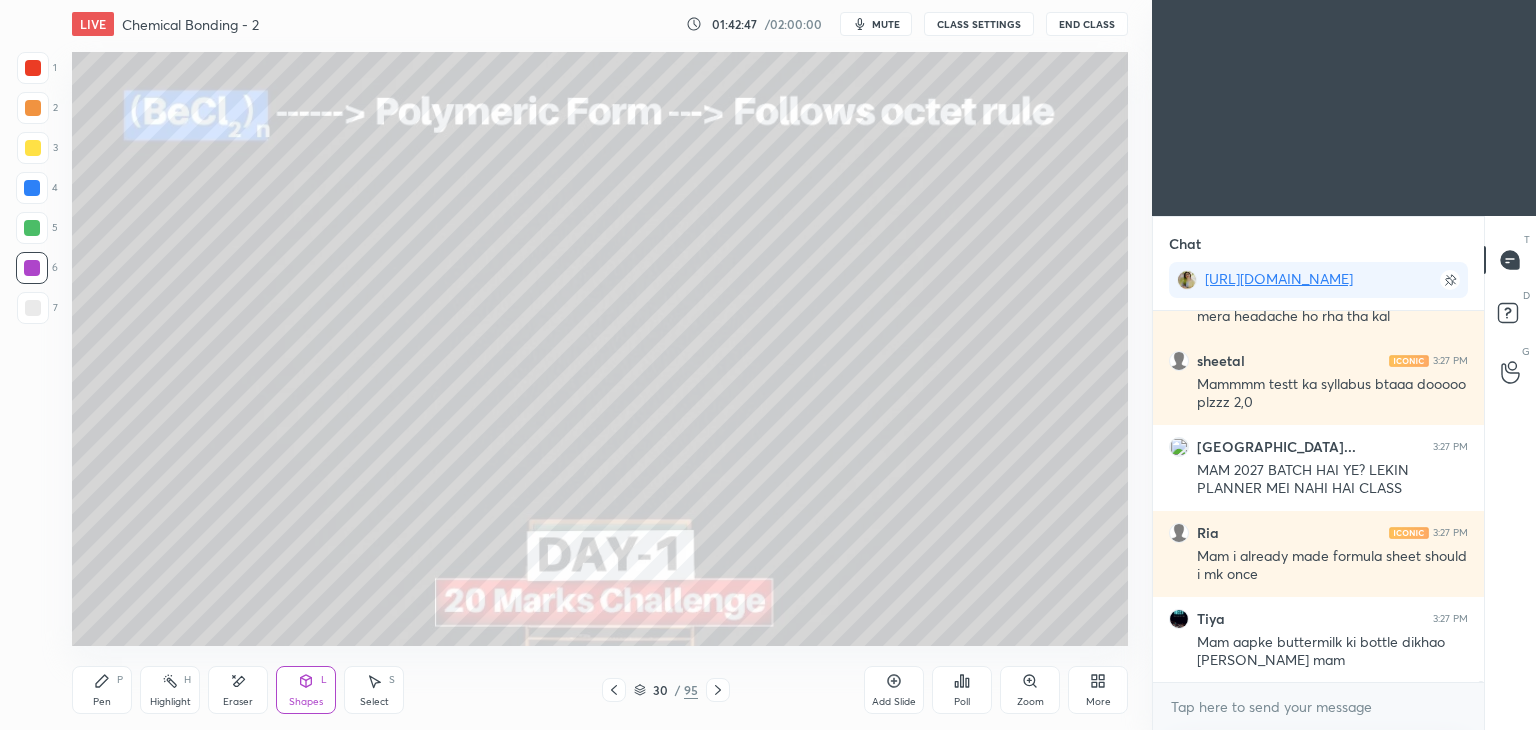 click on "CLASS SETTINGS" at bounding box center (979, 24) 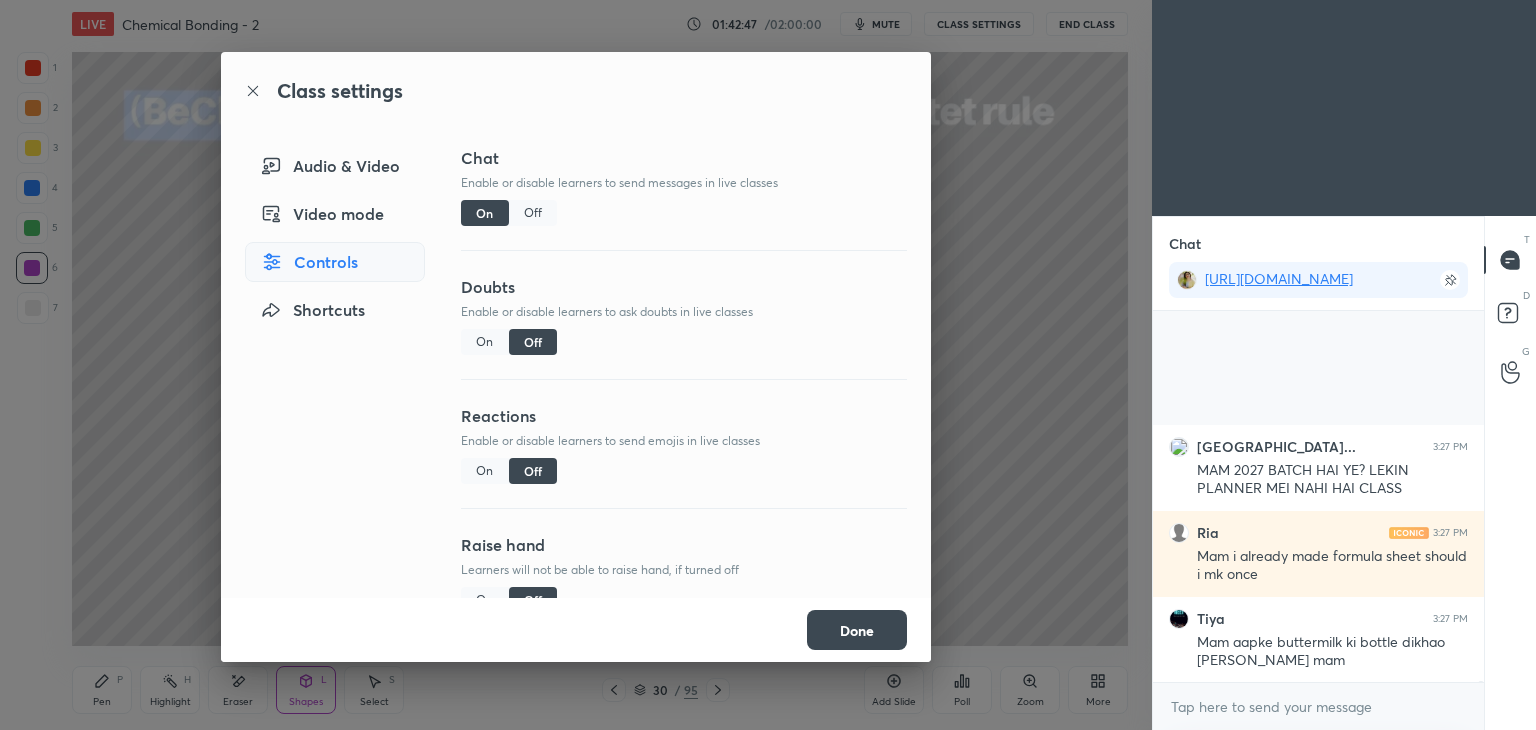 scroll, scrollTop: 132610, scrollLeft: 0, axis: vertical 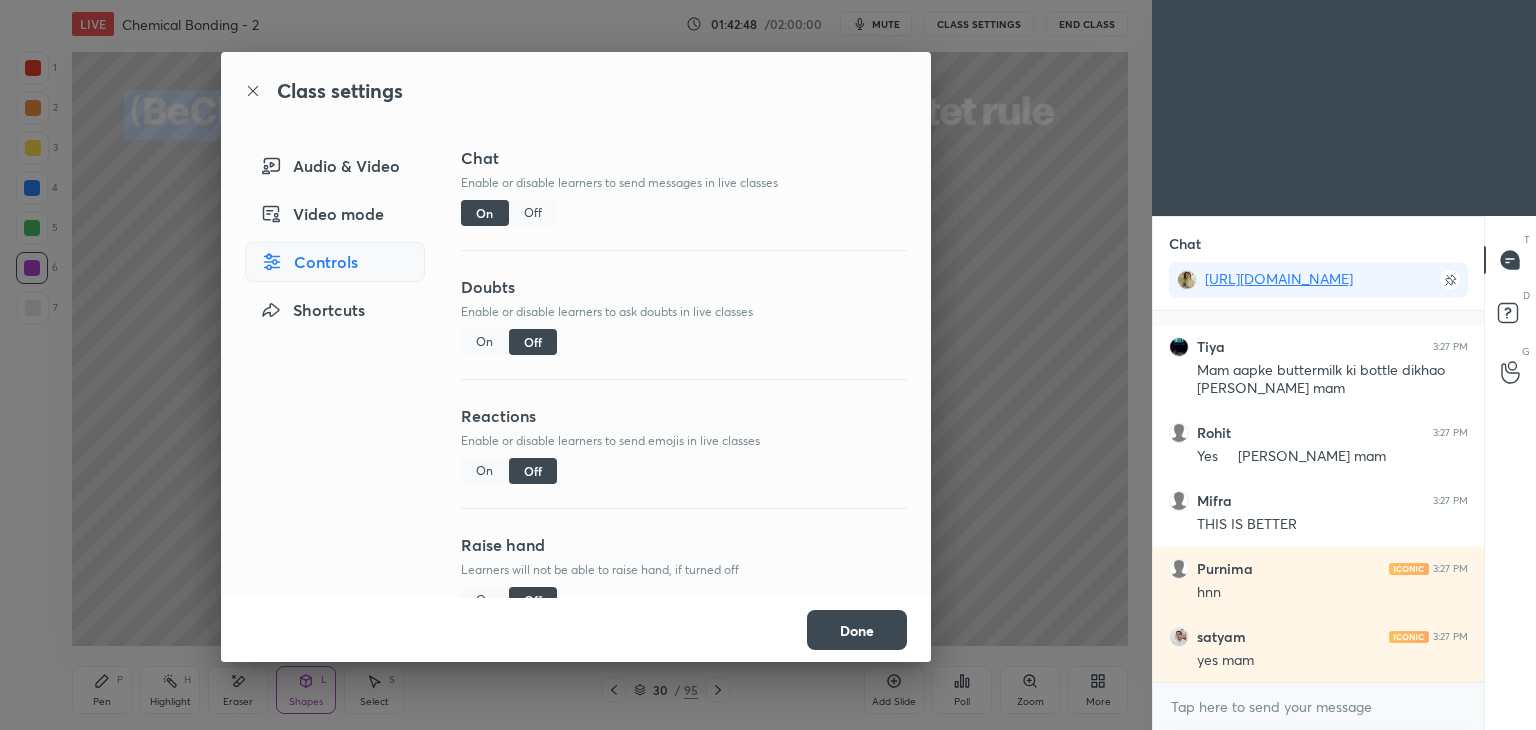 click on "Off" at bounding box center [533, 213] 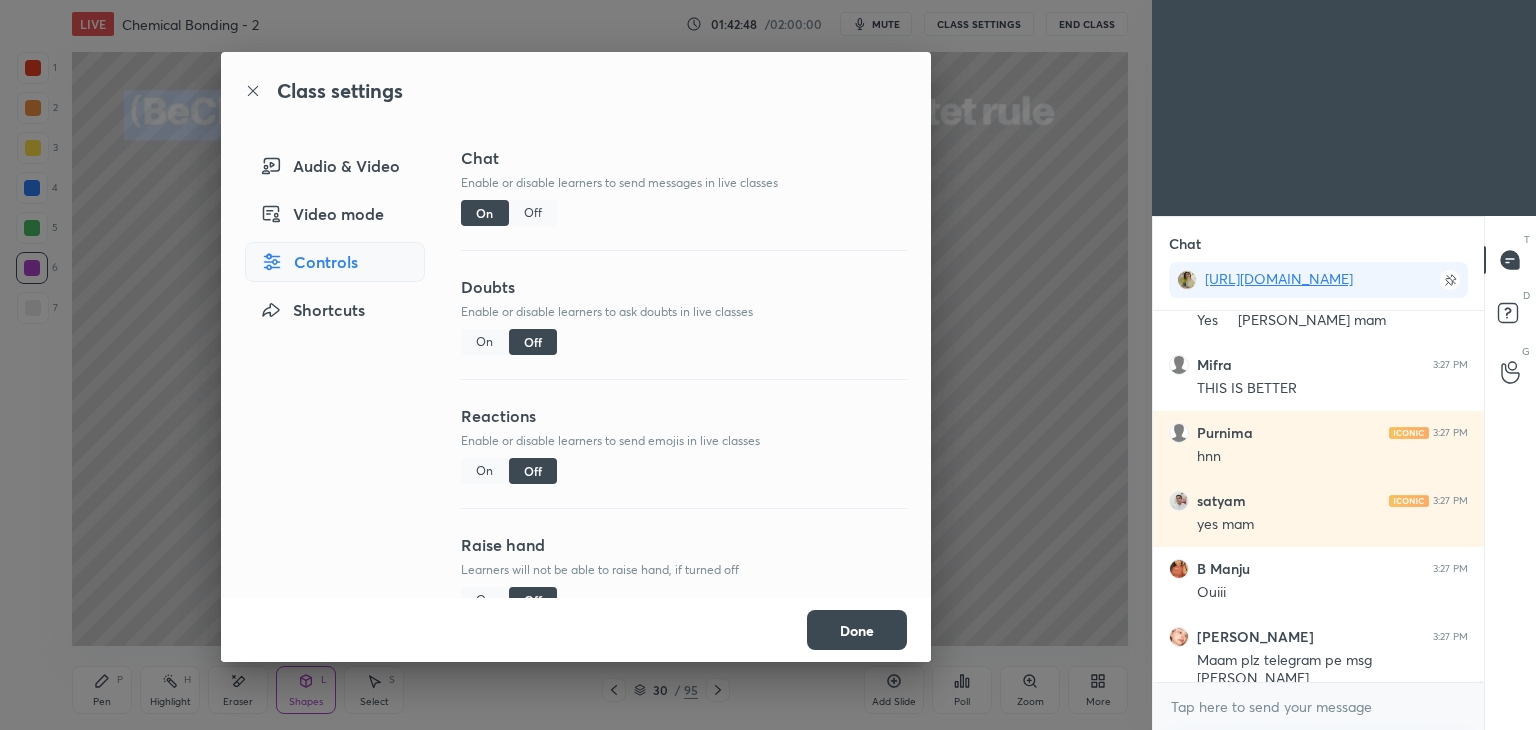 scroll, scrollTop: 128778, scrollLeft: 0, axis: vertical 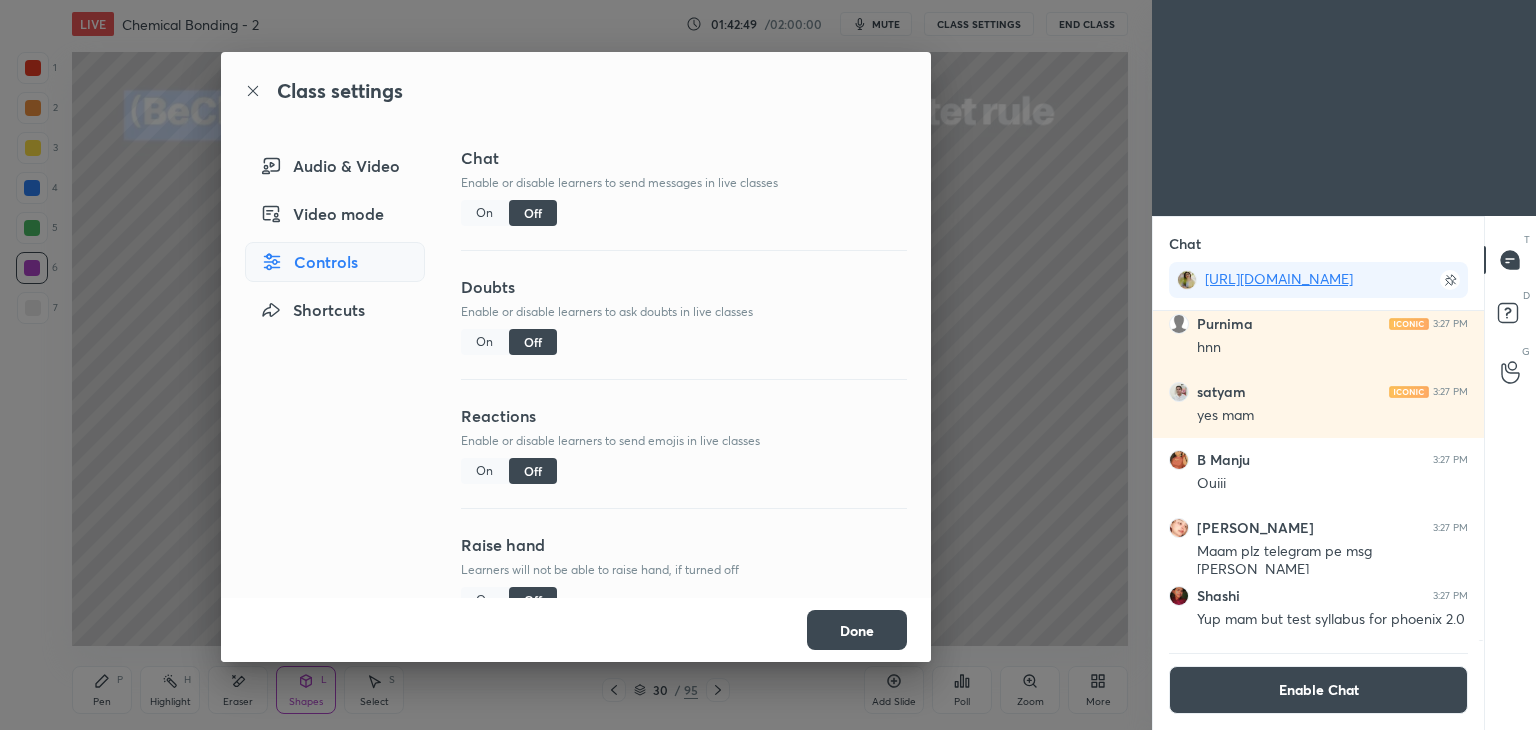 click on "Done" at bounding box center (857, 630) 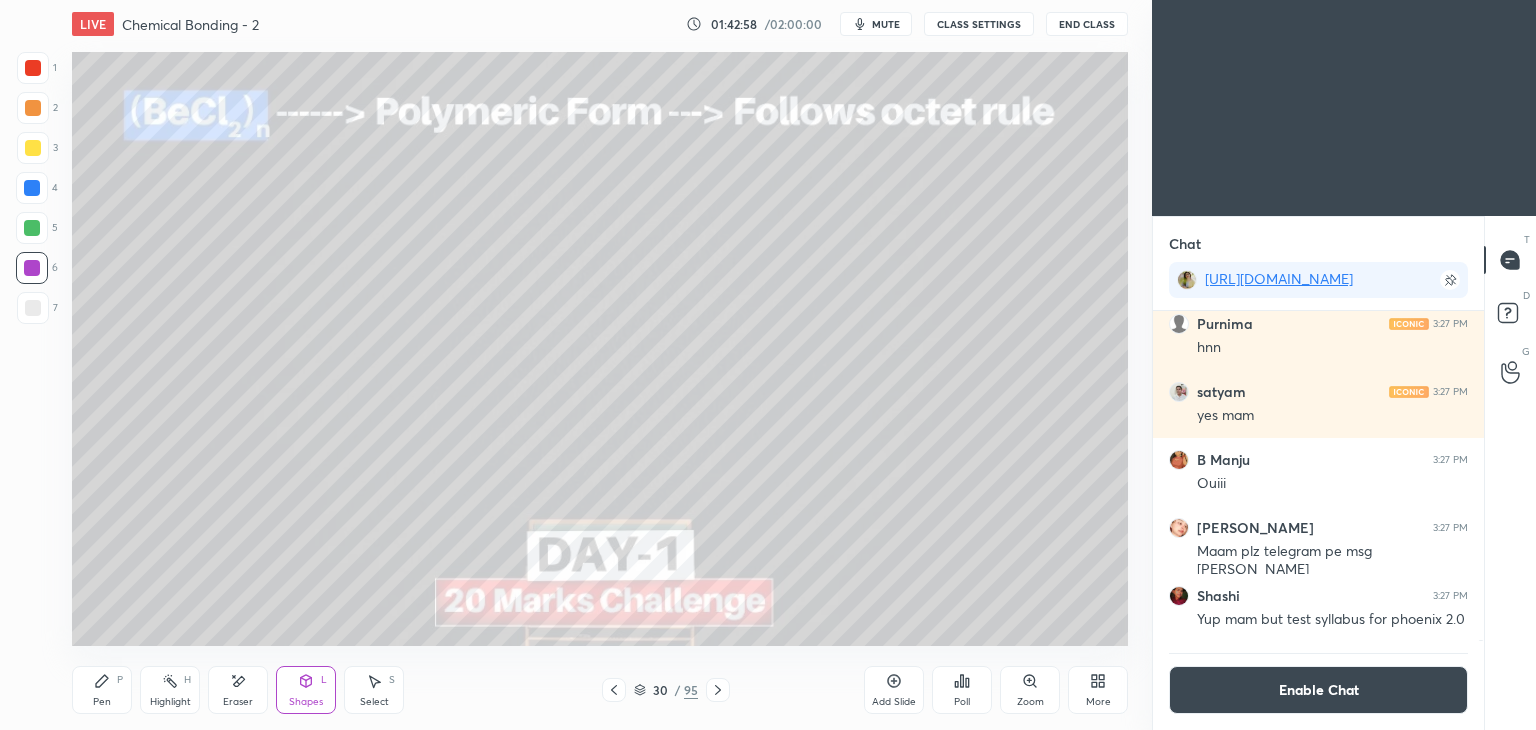 click on "Eraser" at bounding box center (238, 690) 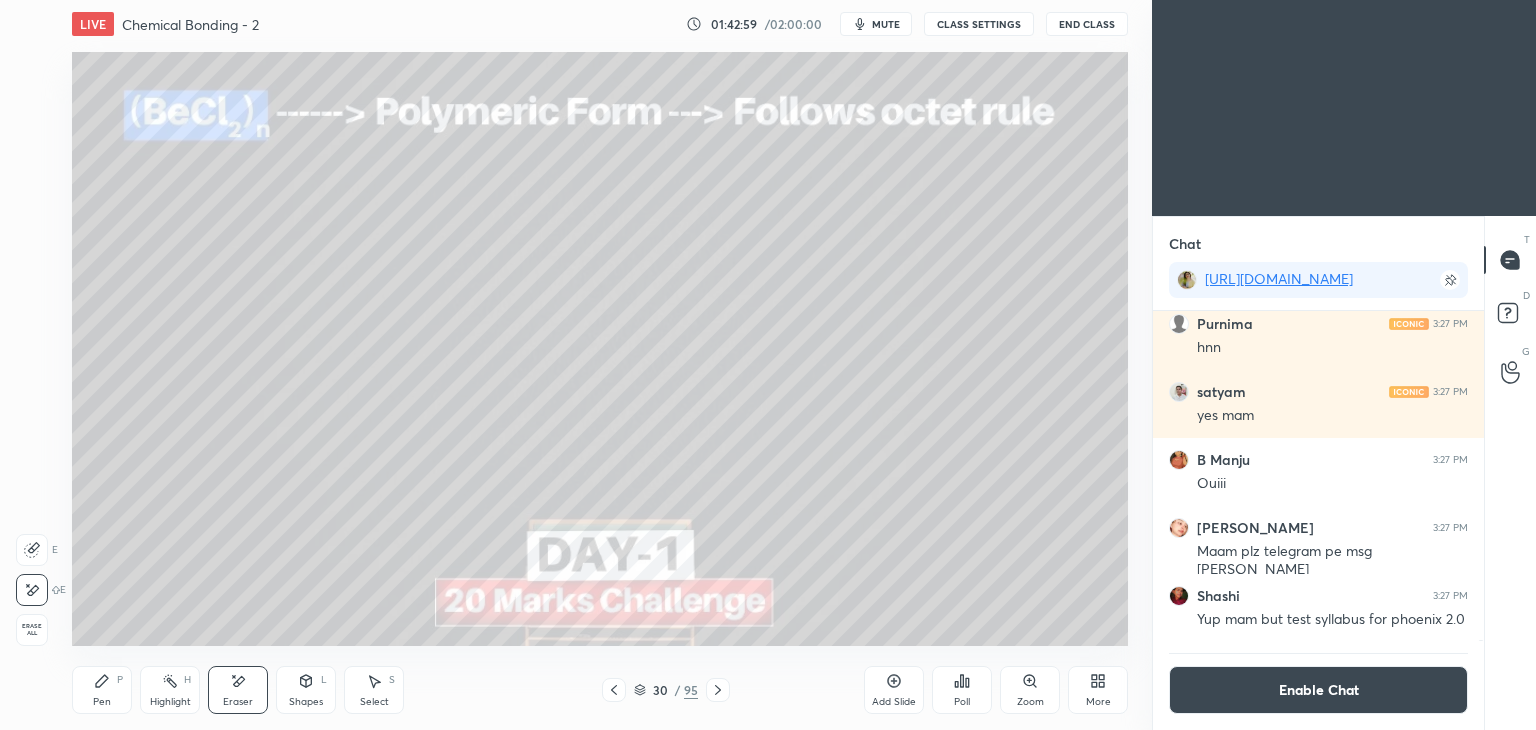 click 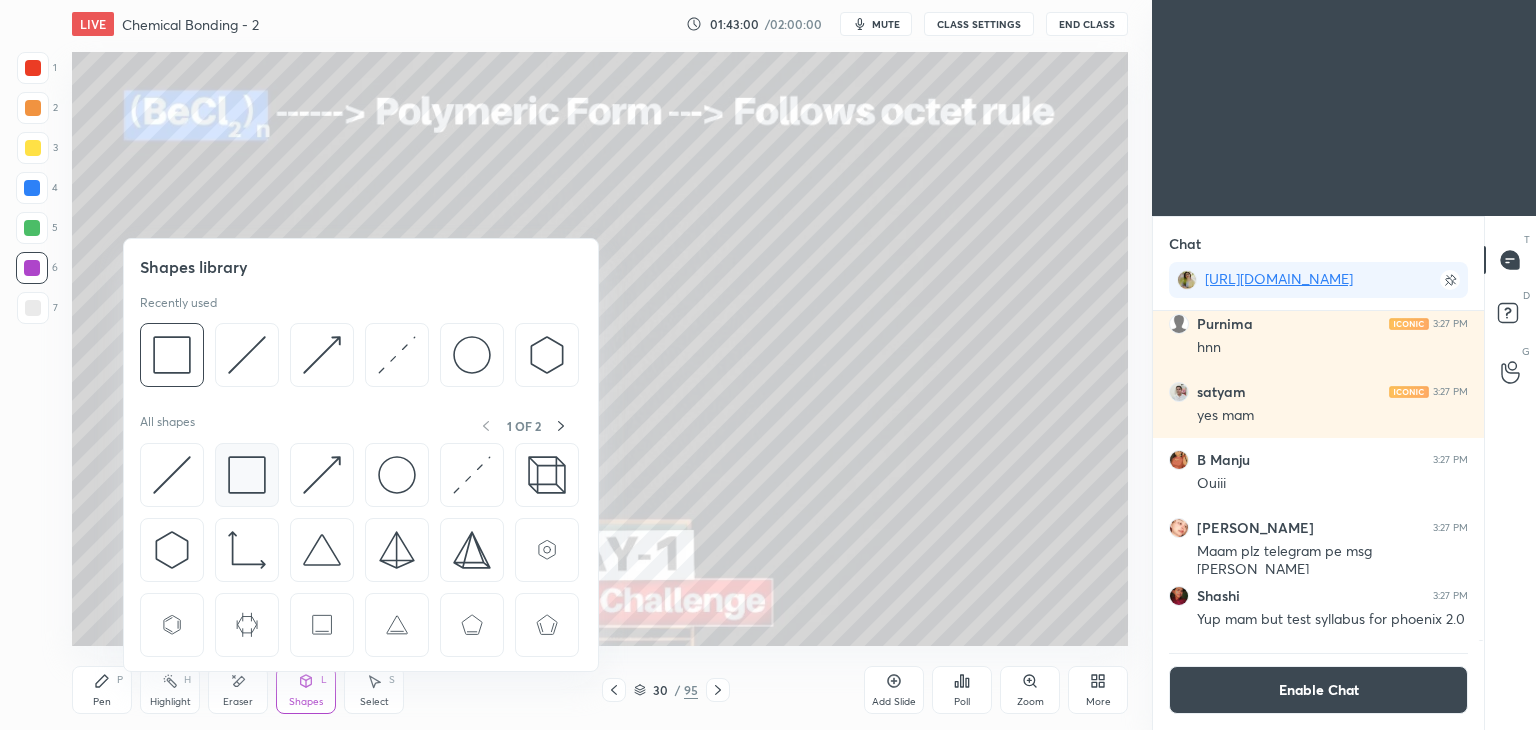 click at bounding box center [247, 475] 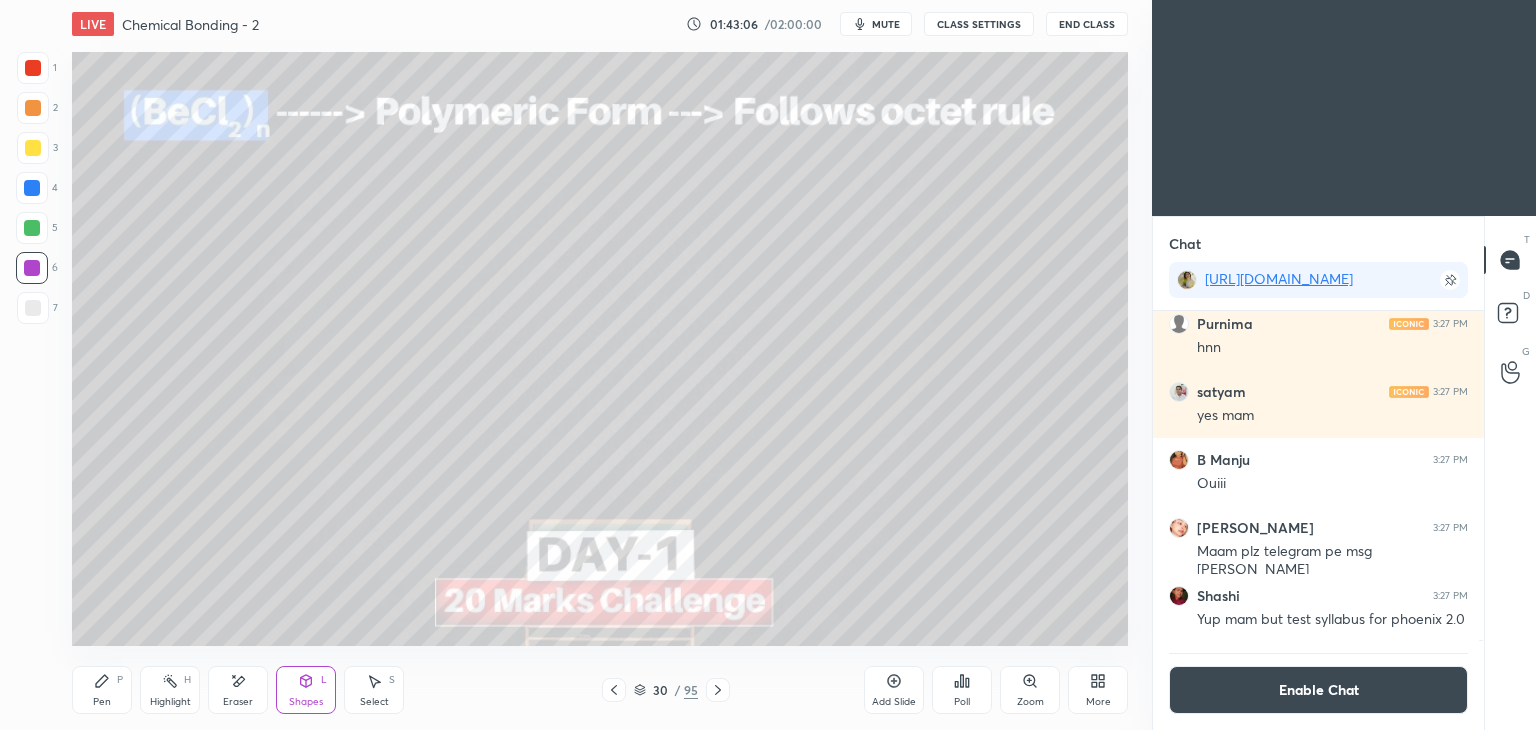 click 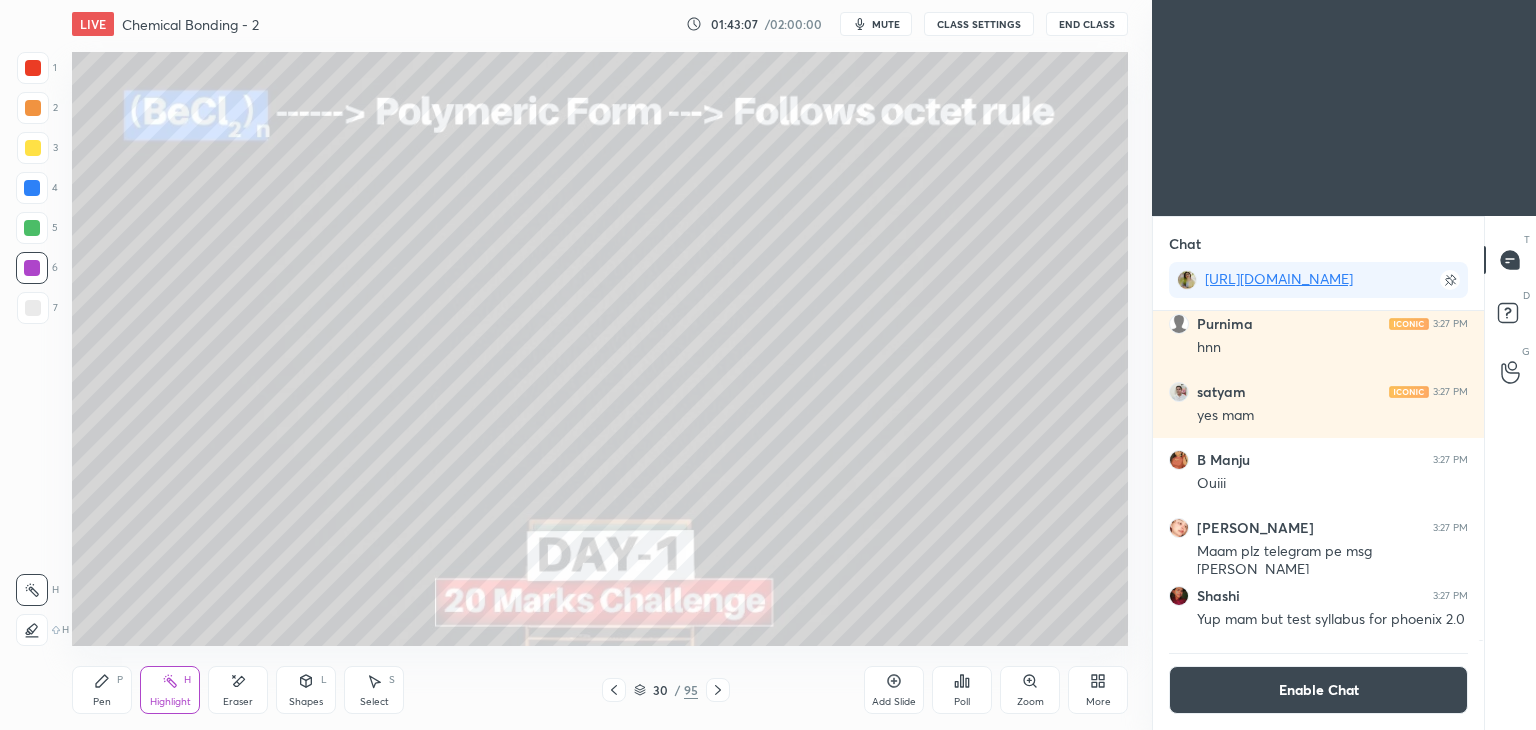click on "1 2 3 4 5 6 7 C X Z E E Erase all   H H" at bounding box center [32, 349] 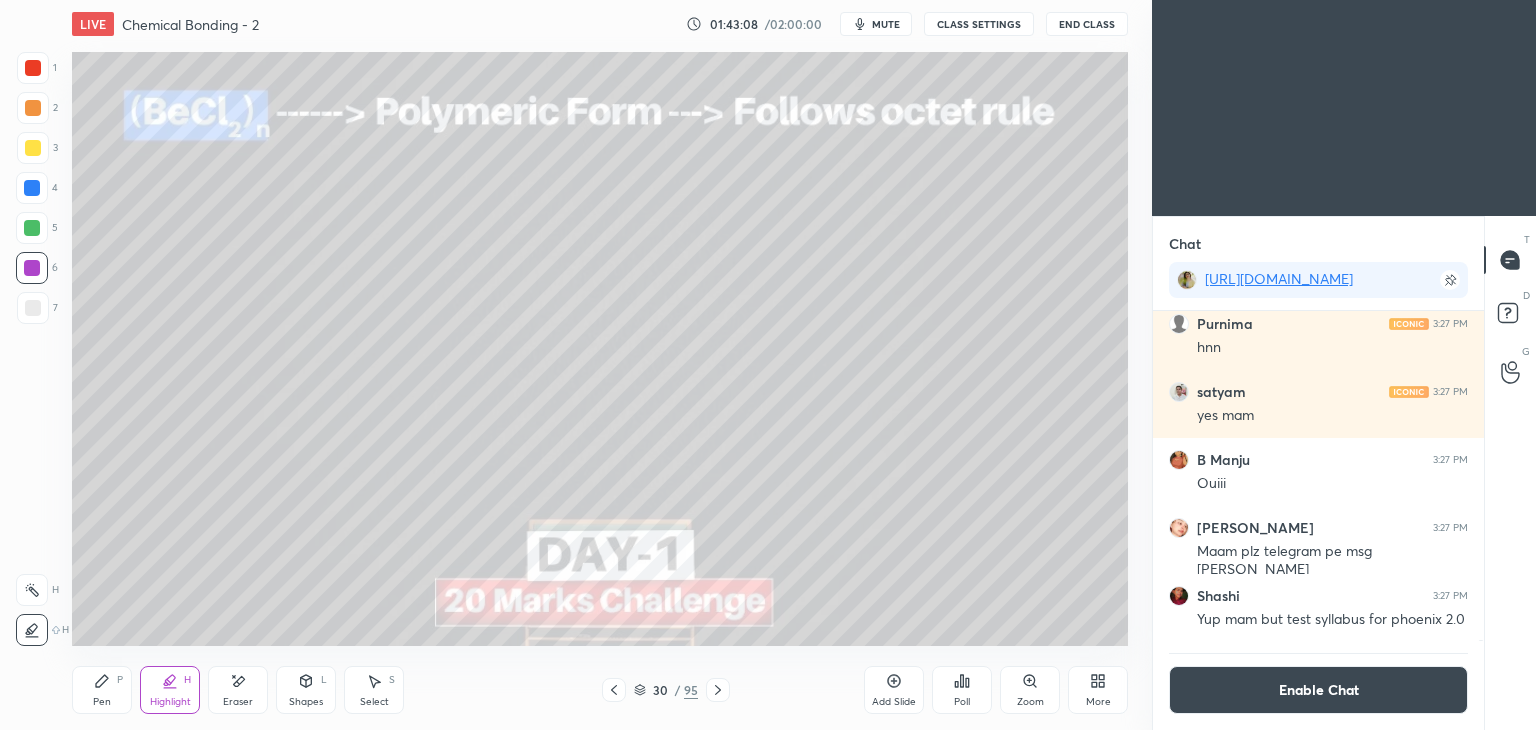 click at bounding box center [33, 148] 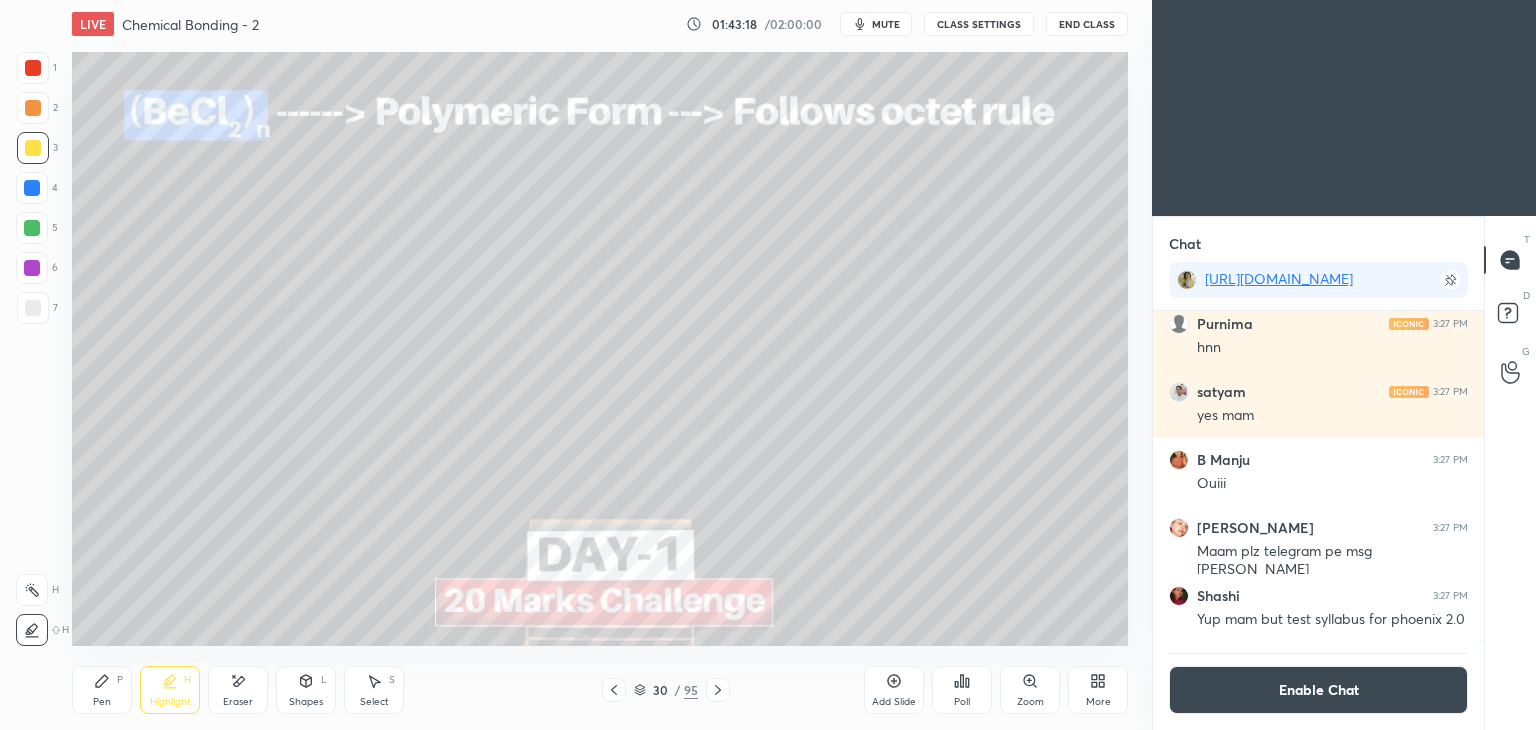 click on "Shapes" at bounding box center (306, 702) 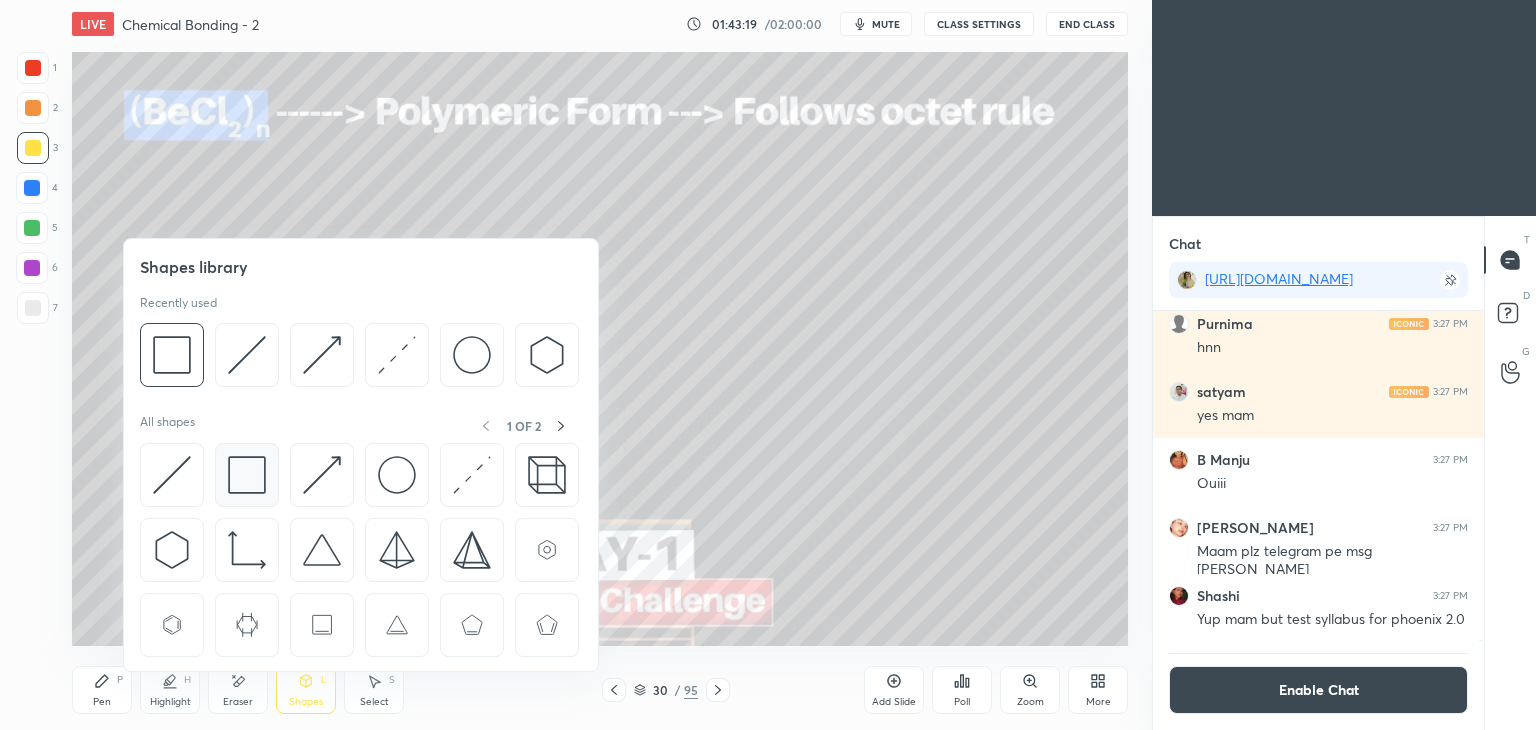 click at bounding box center [247, 475] 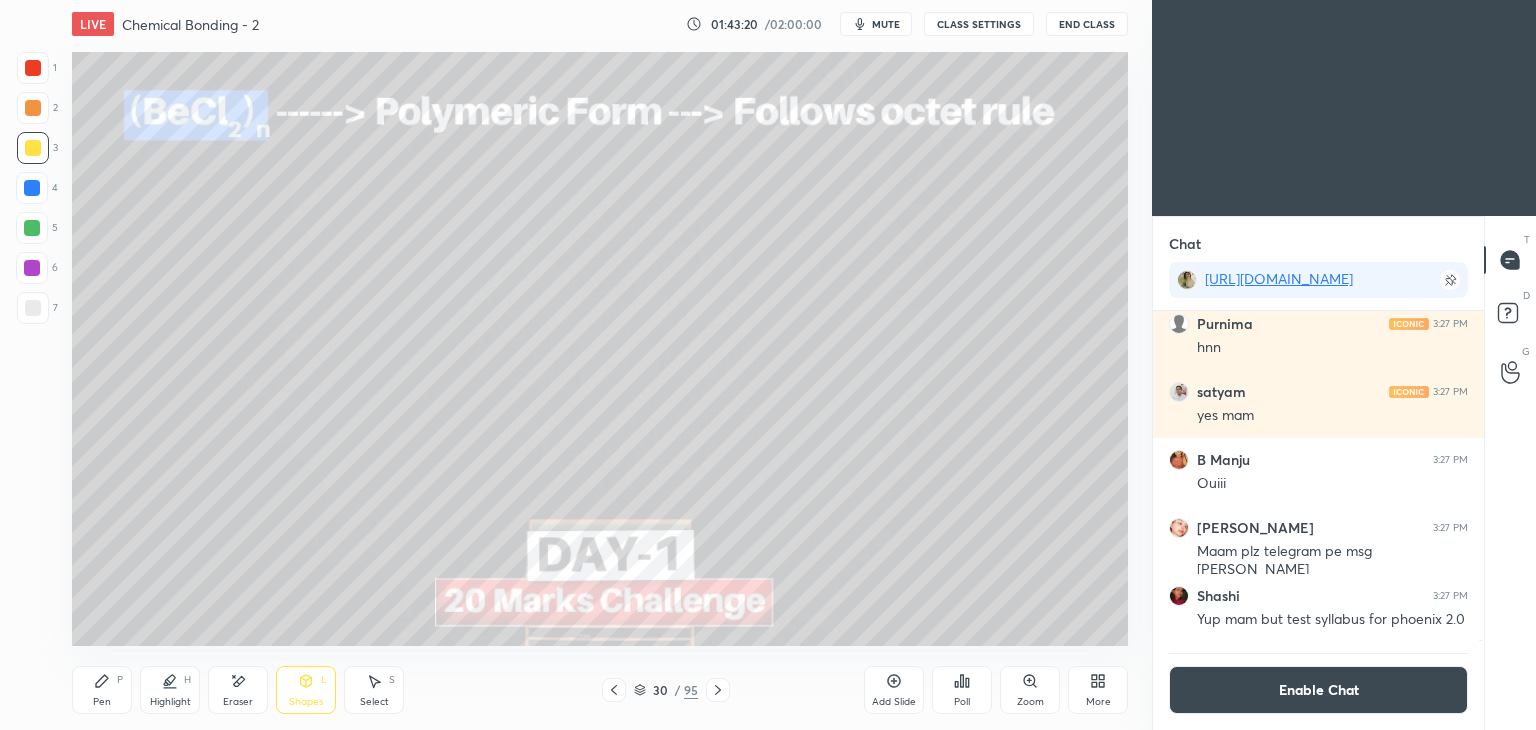 click at bounding box center [32, 268] 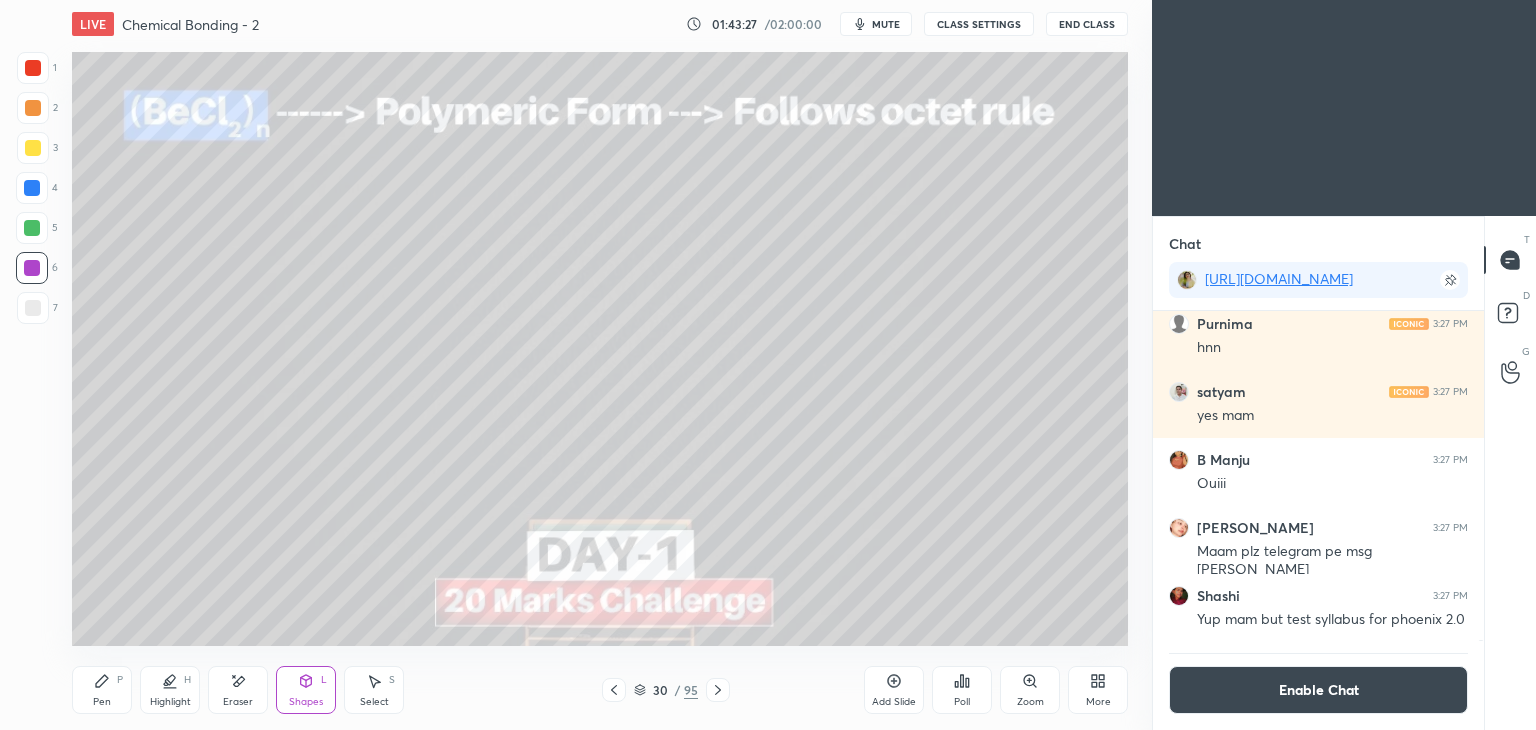 click on "Highlight H" at bounding box center (170, 690) 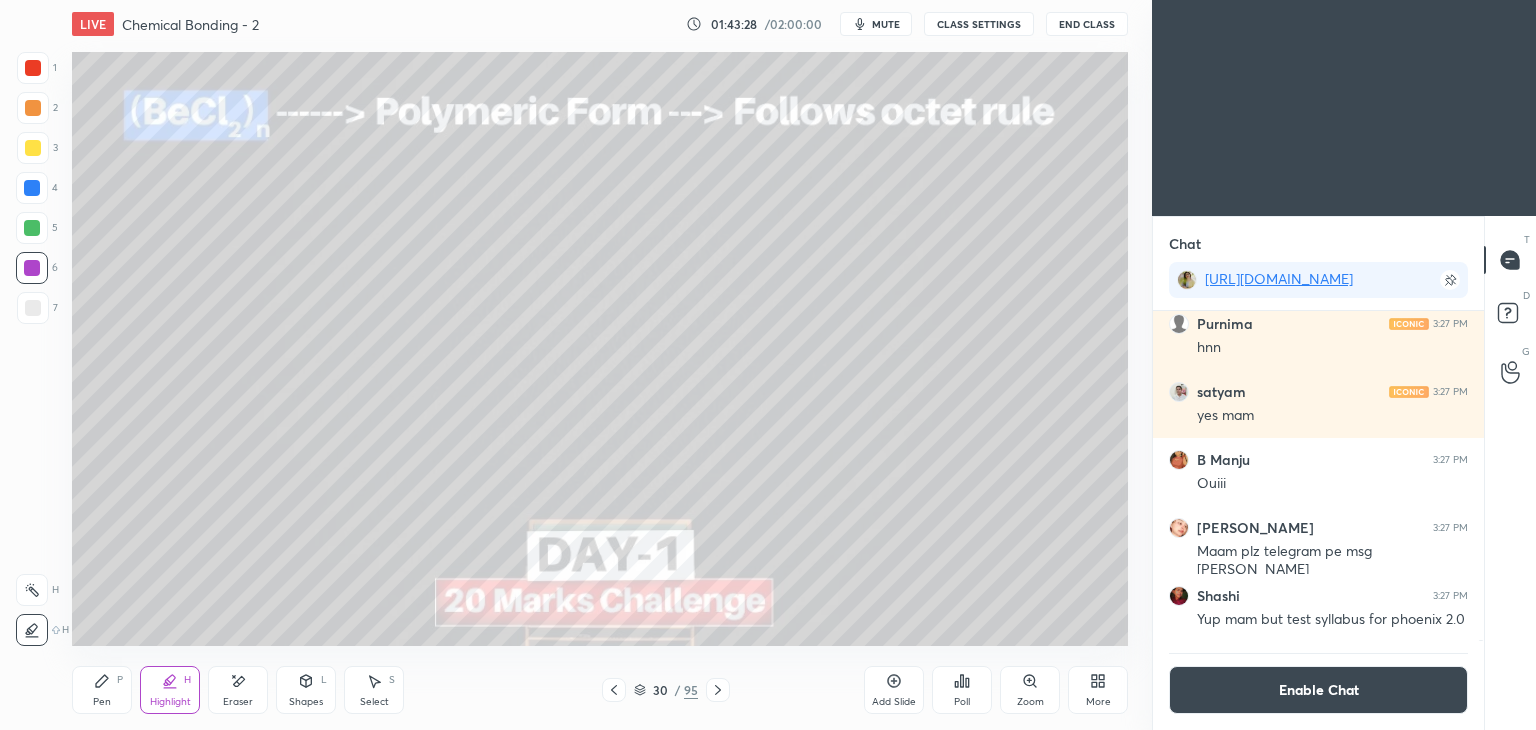 click on "H" at bounding box center [42, 590] 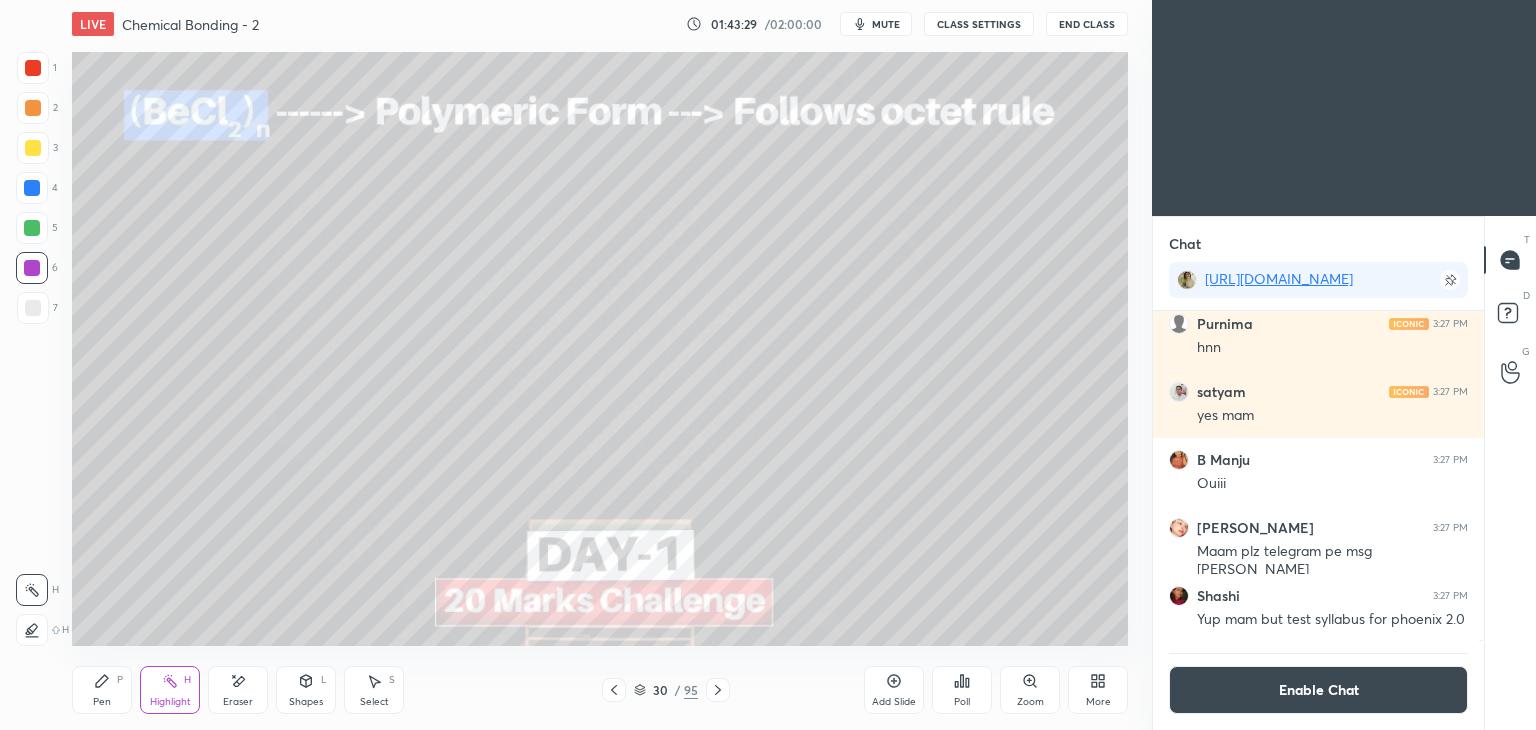 click on "Enable Chat" at bounding box center (1318, 690) 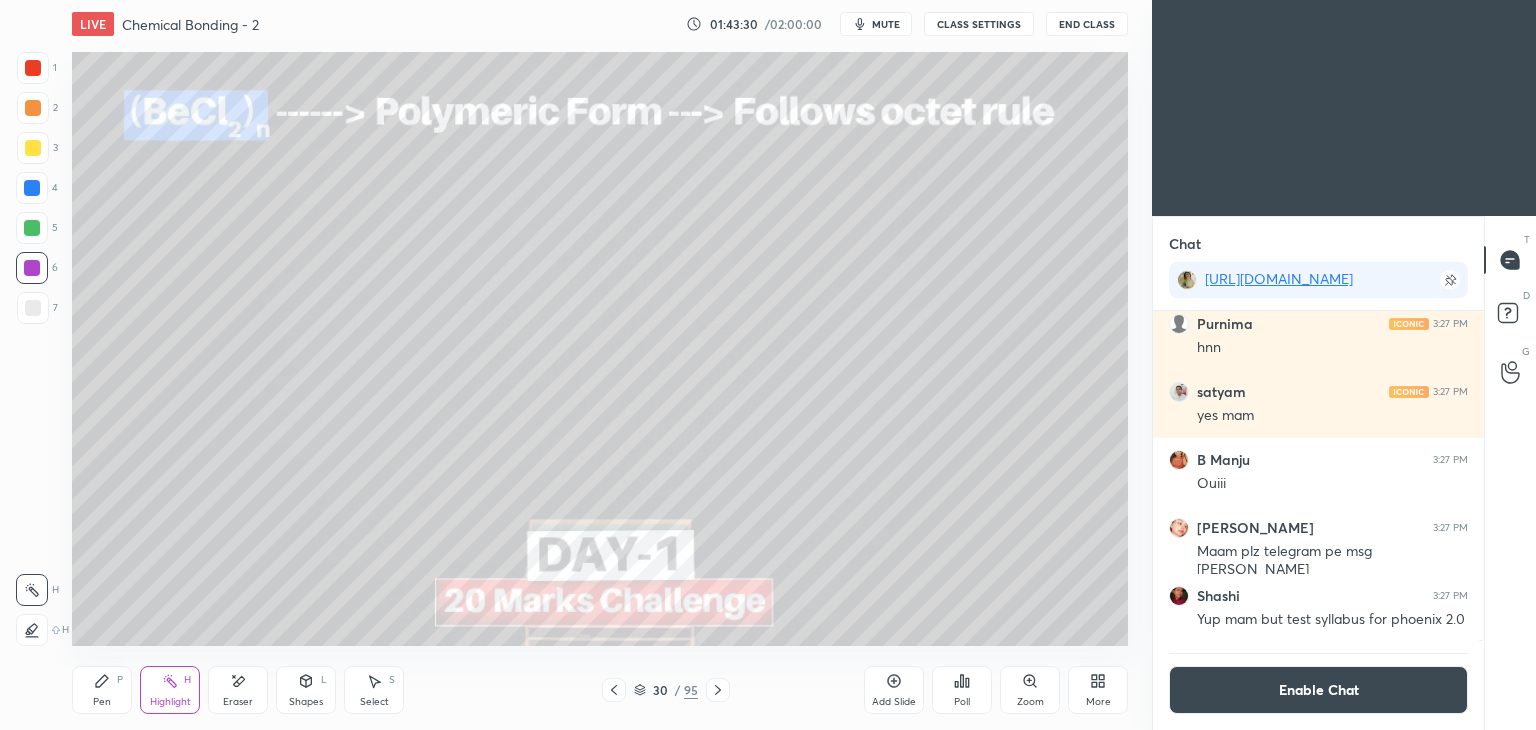 scroll, scrollTop: 6, scrollLeft: 6, axis: both 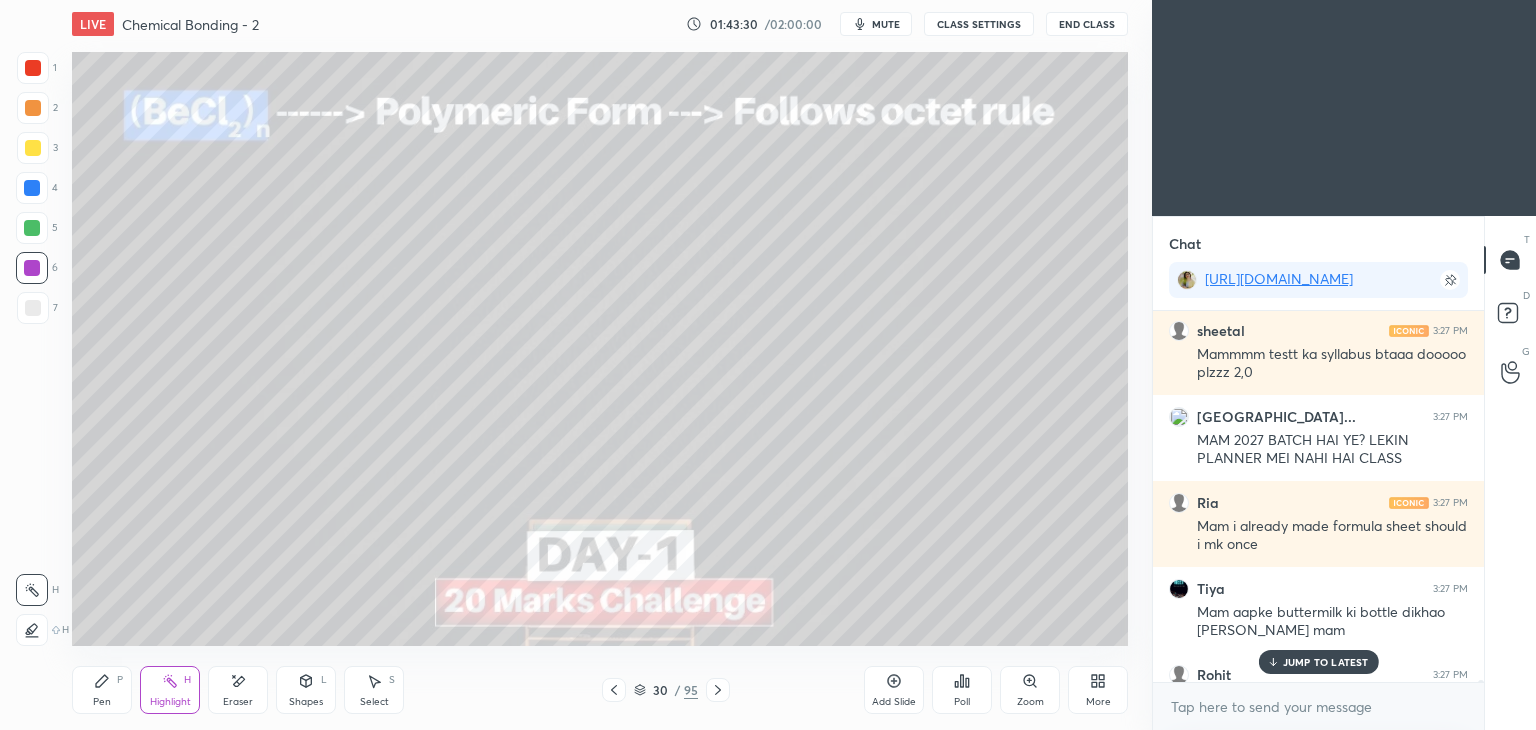 click on "JUMP TO LATEST" at bounding box center [1326, 662] 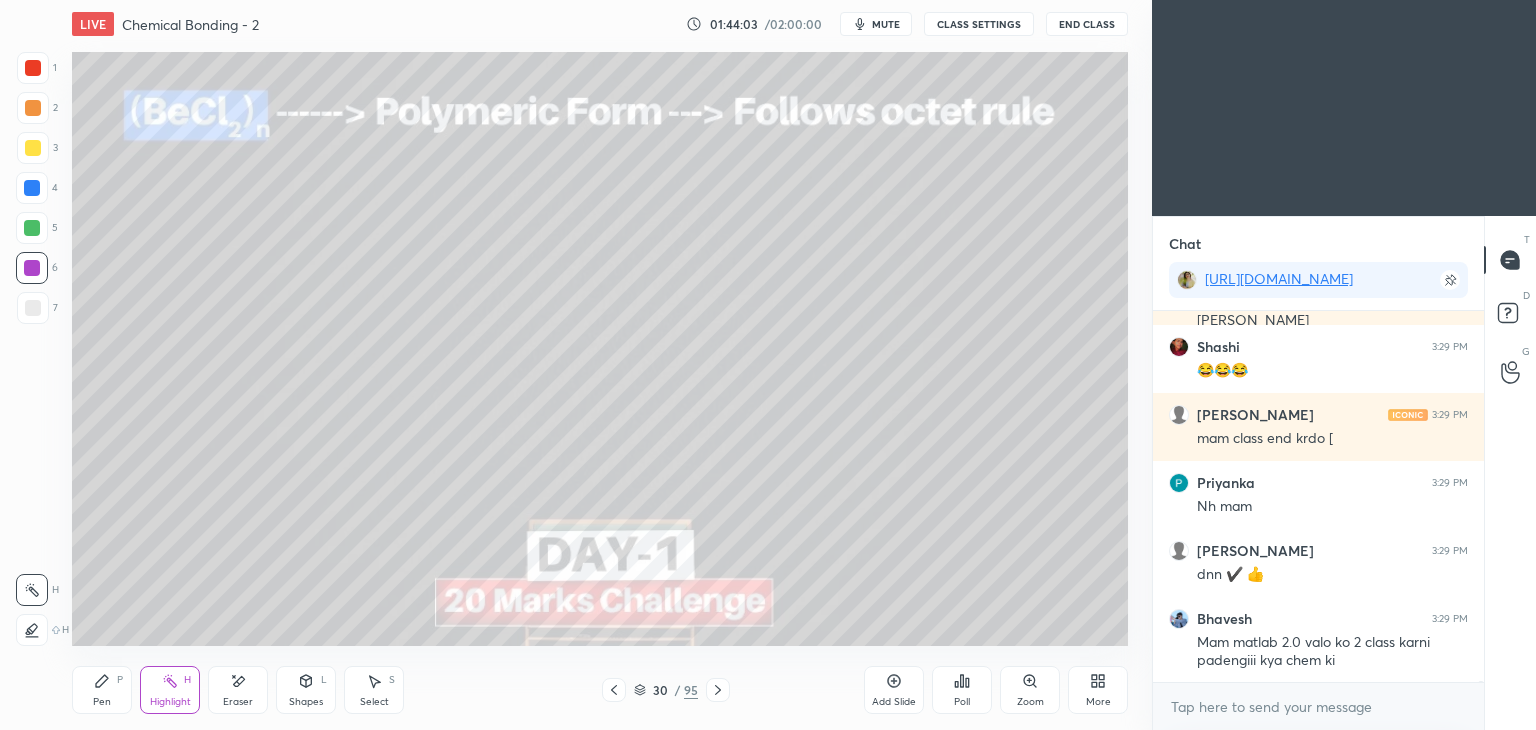 scroll, scrollTop: 139362, scrollLeft: 0, axis: vertical 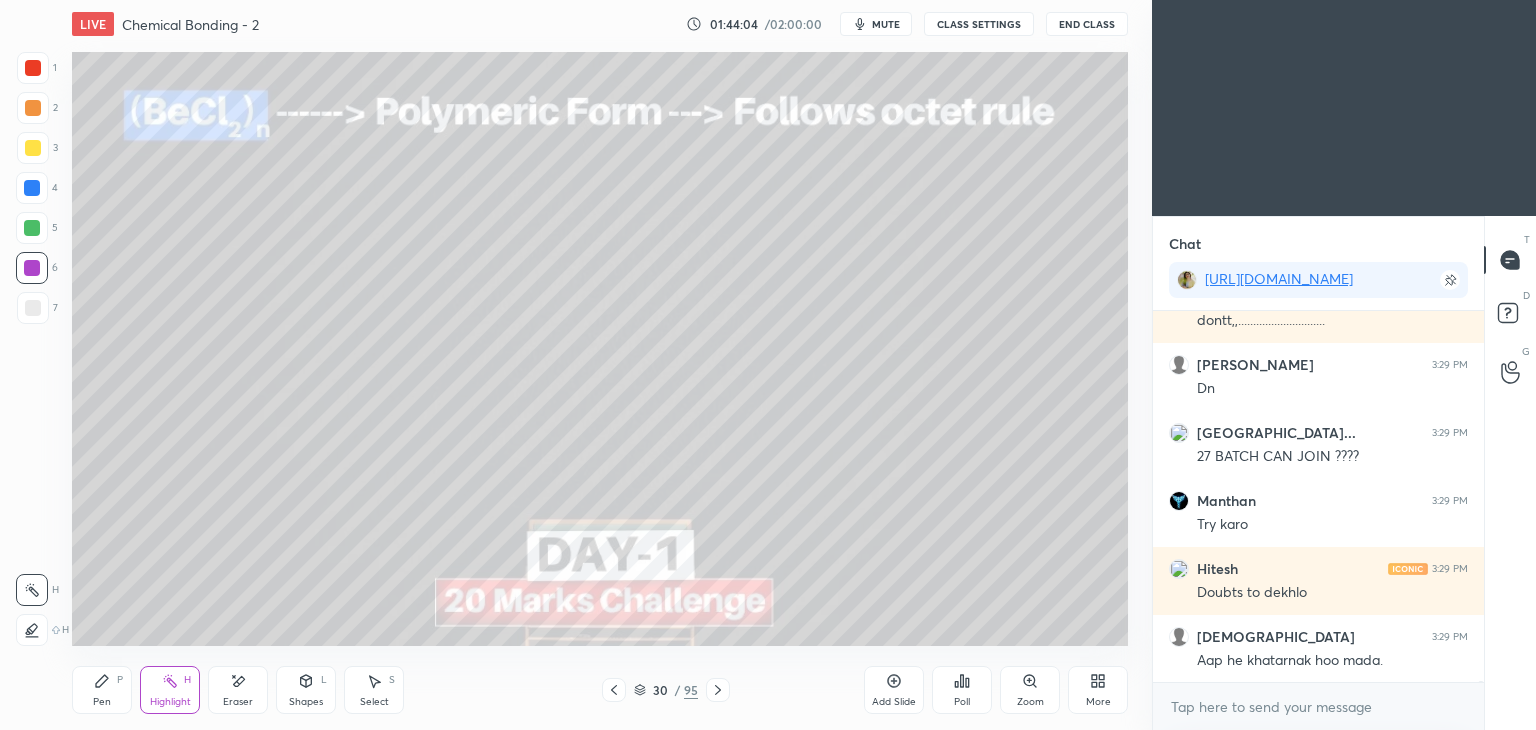 click on "CLASS SETTINGS" at bounding box center [979, 24] 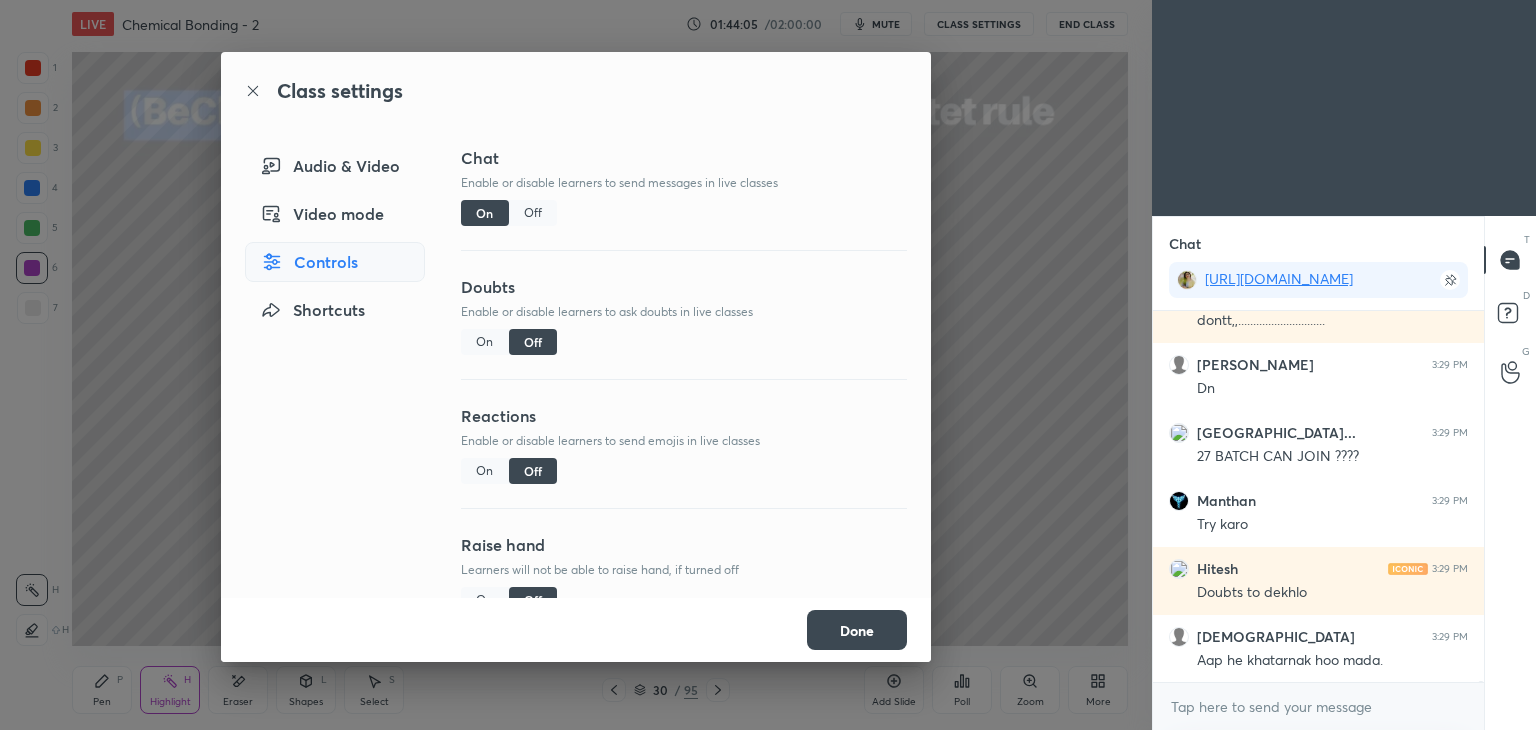 click on "Off" at bounding box center (533, 213) 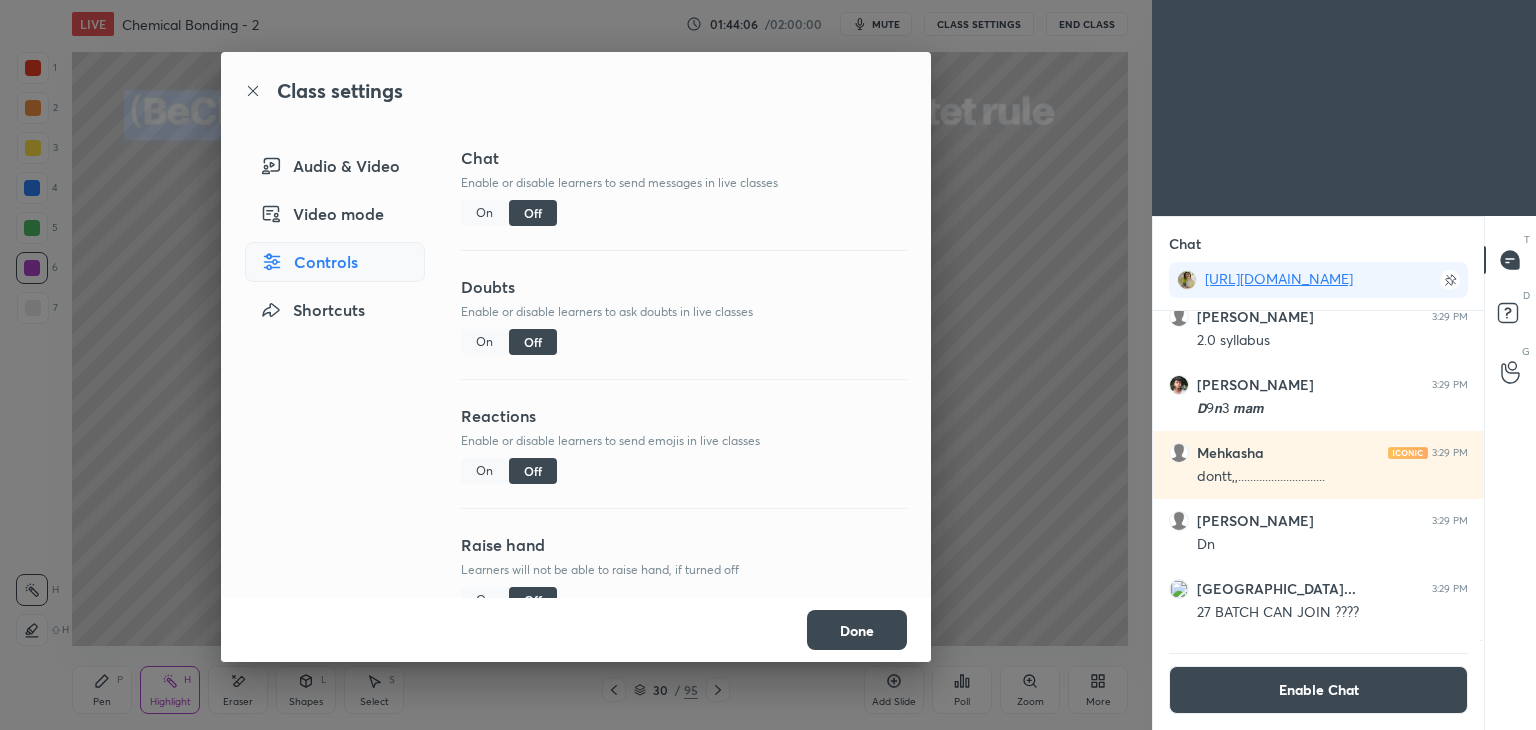 click on "Done" at bounding box center [857, 630] 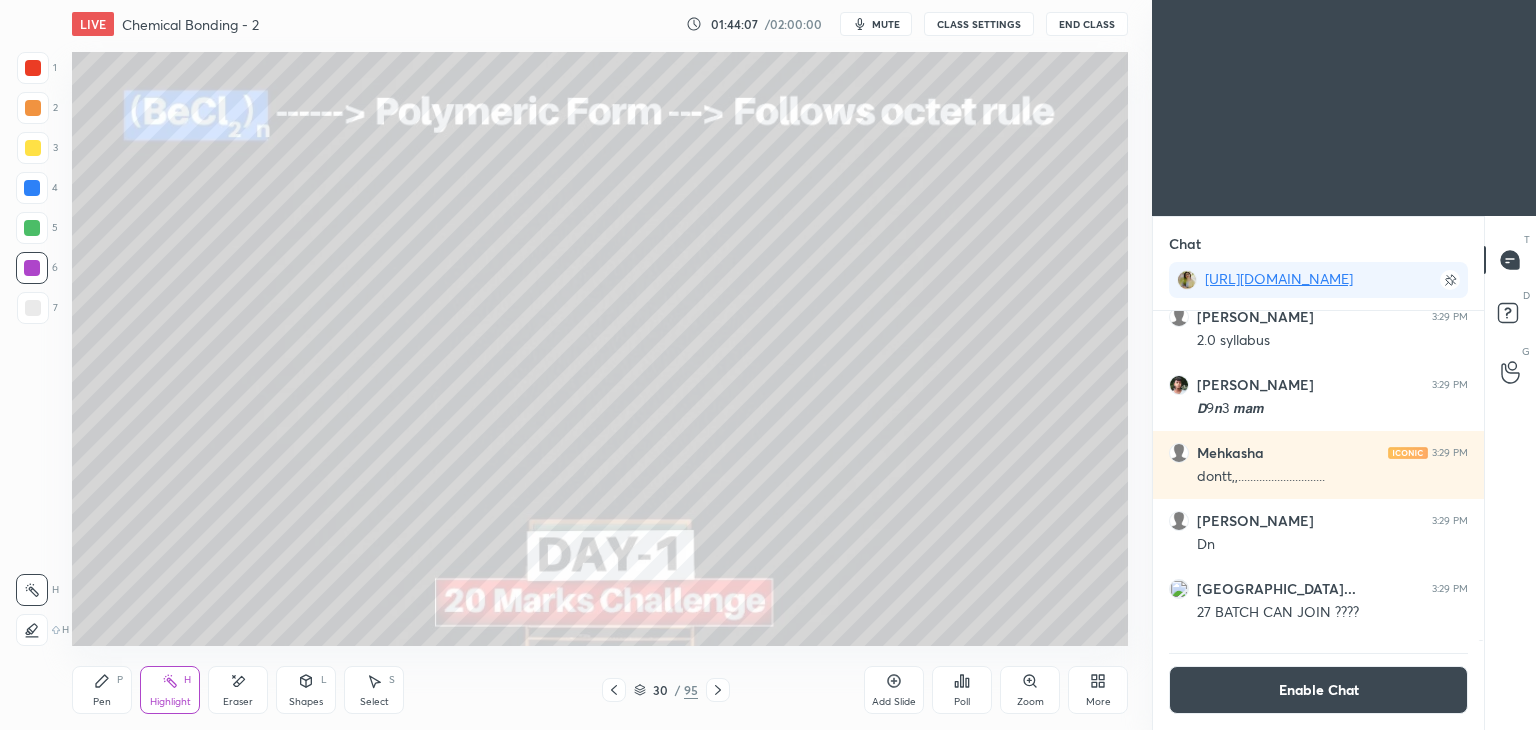 click on "Enable Chat" at bounding box center [1318, 690] 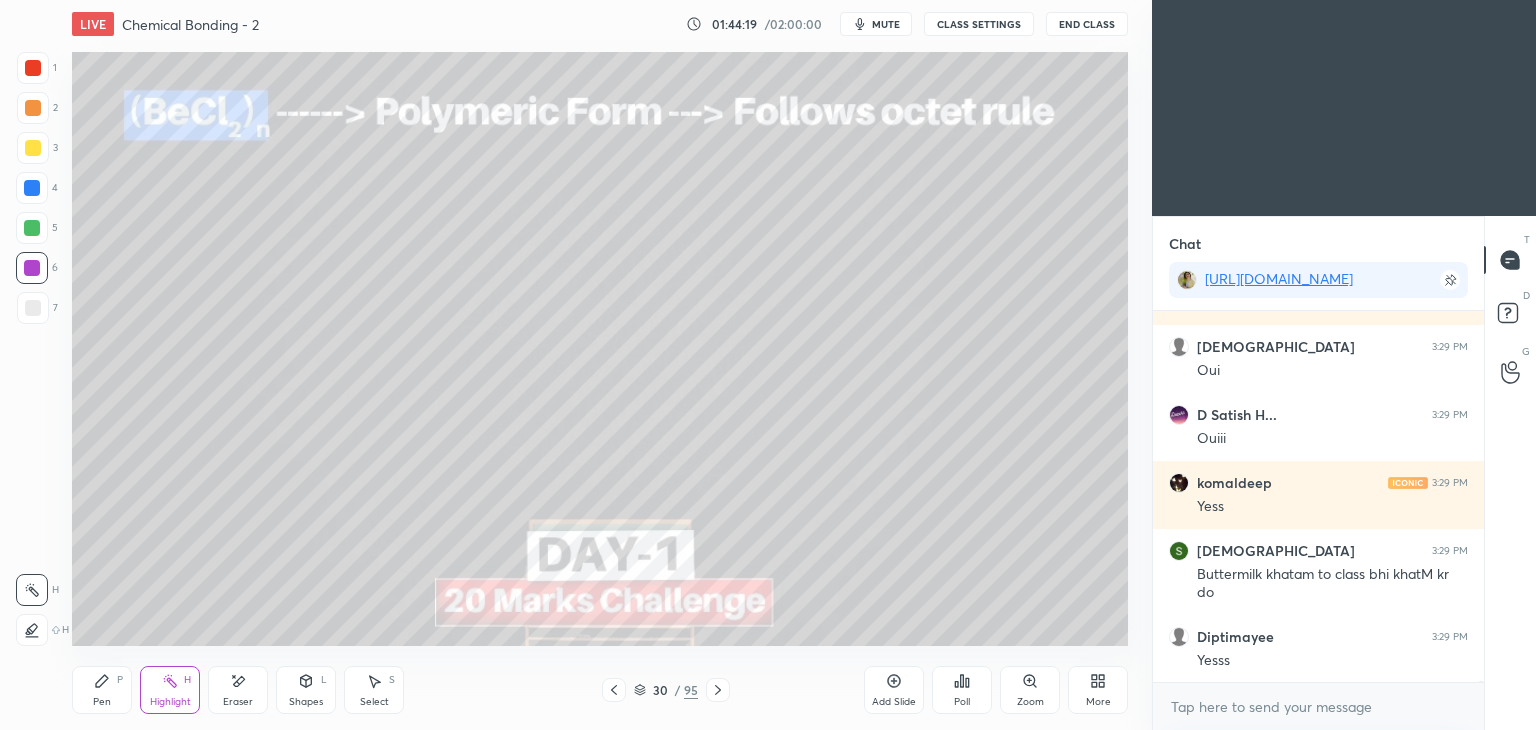 click on "CLASS SETTINGS" at bounding box center (979, 24) 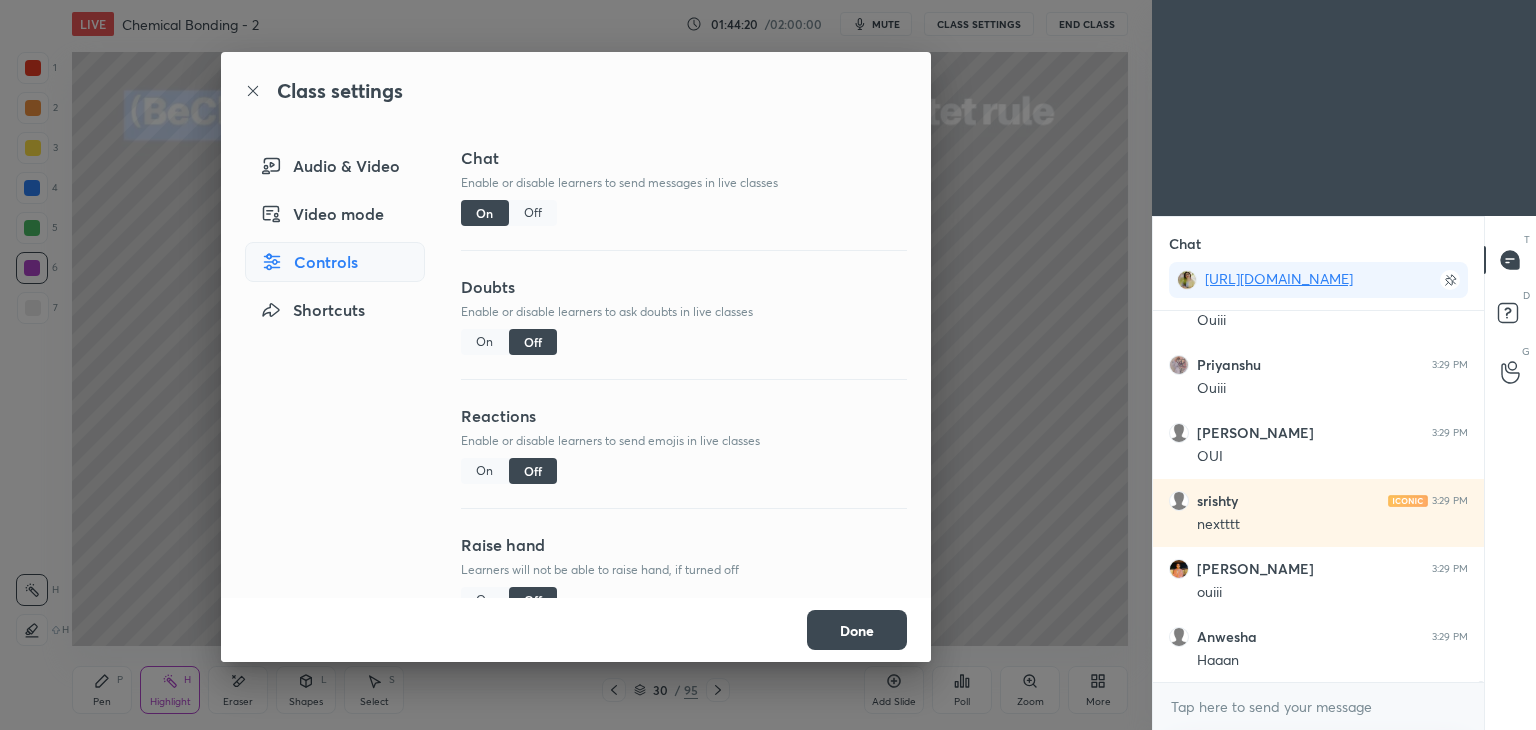 click on "Off" at bounding box center [533, 213] 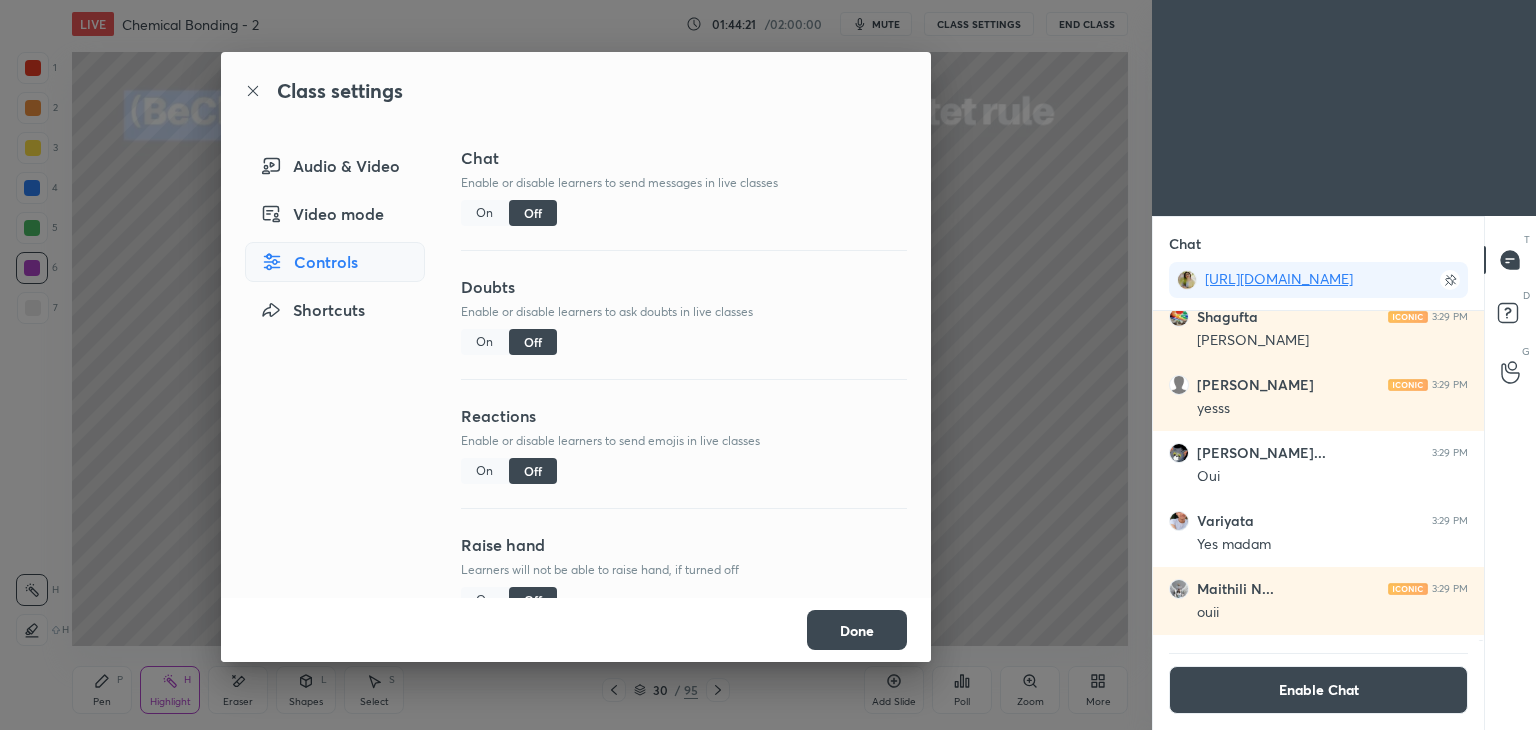 click on "Done" at bounding box center [857, 630] 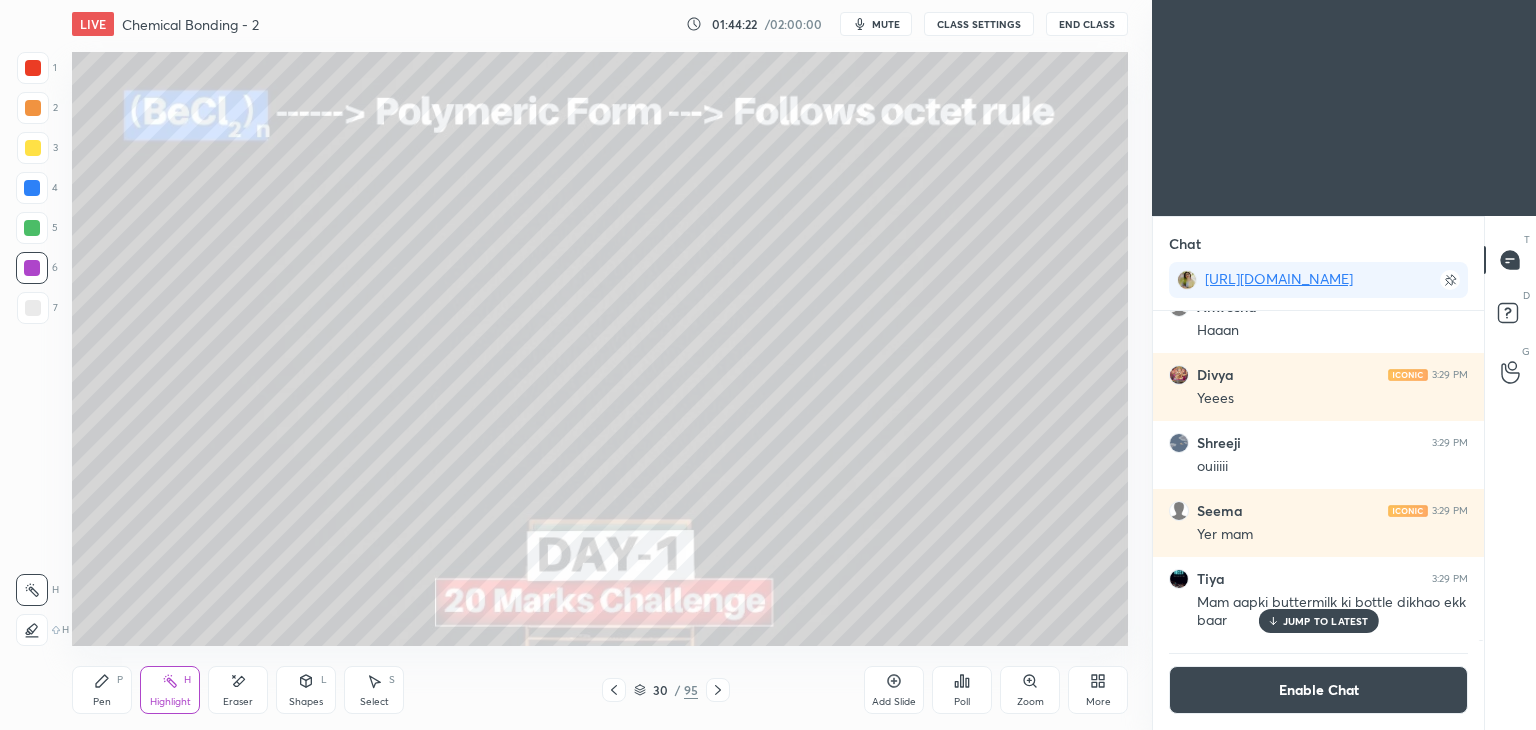 click 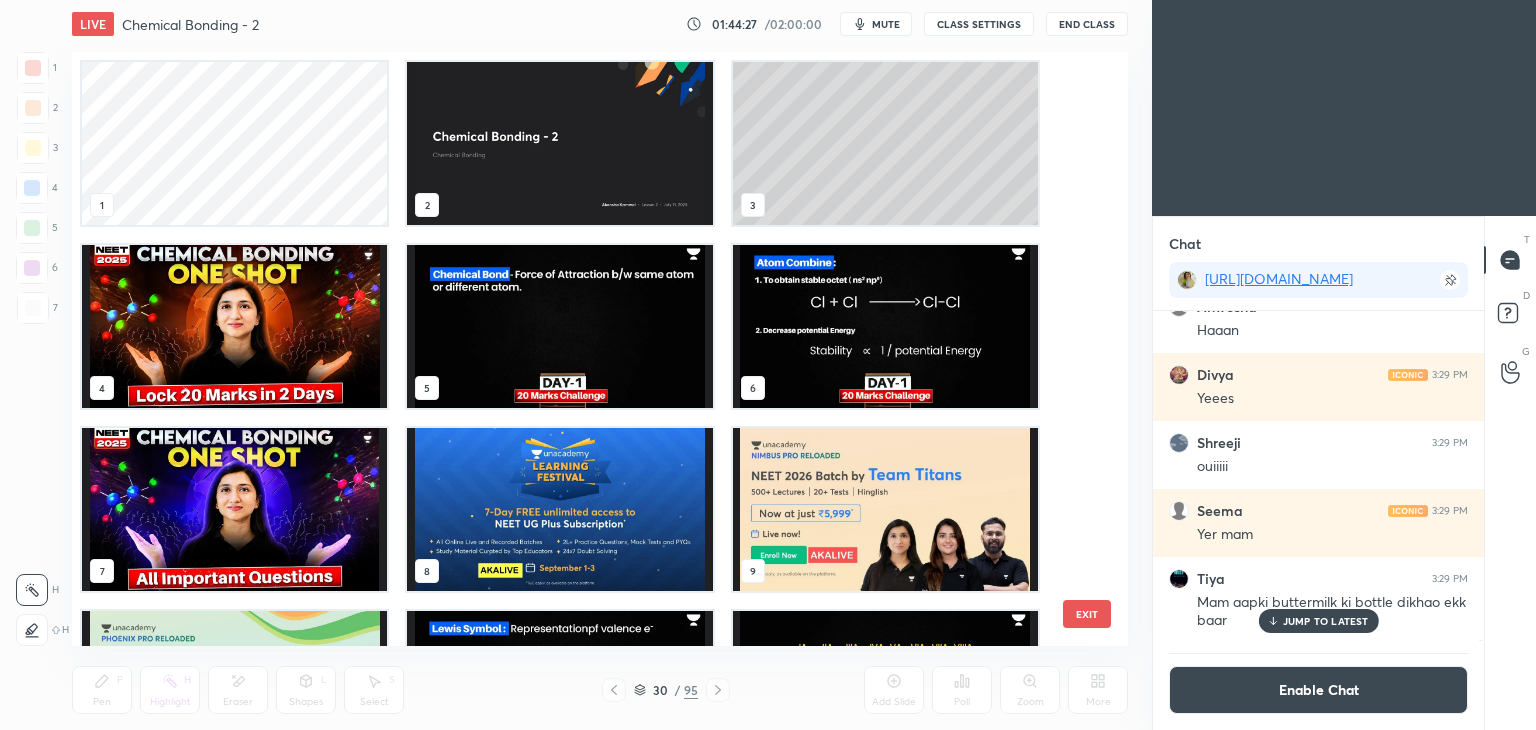 click at bounding box center [559, 326] 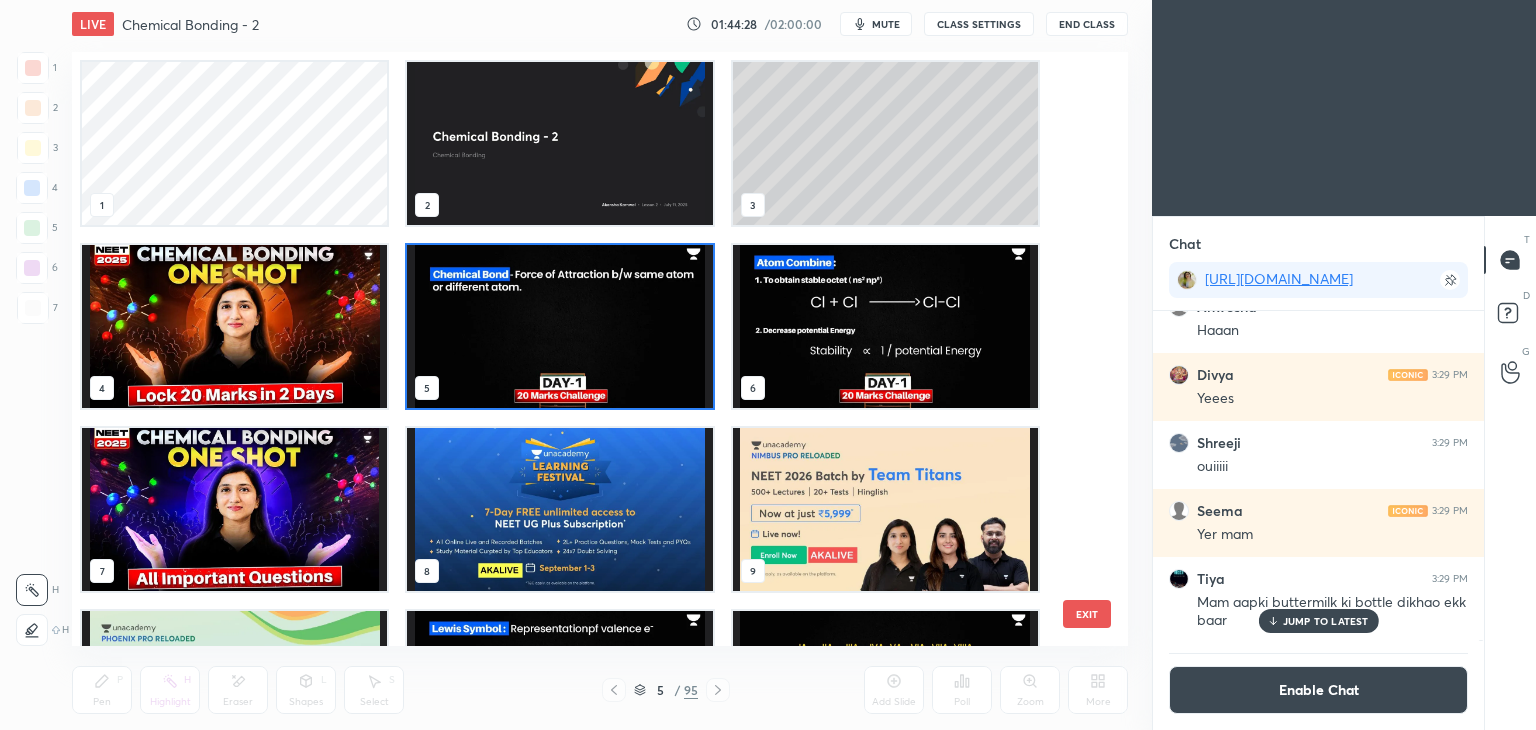 drag, startPoint x: 660, startPoint y: 273, endPoint x: 595, endPoint y: 317, distance: 78.492035 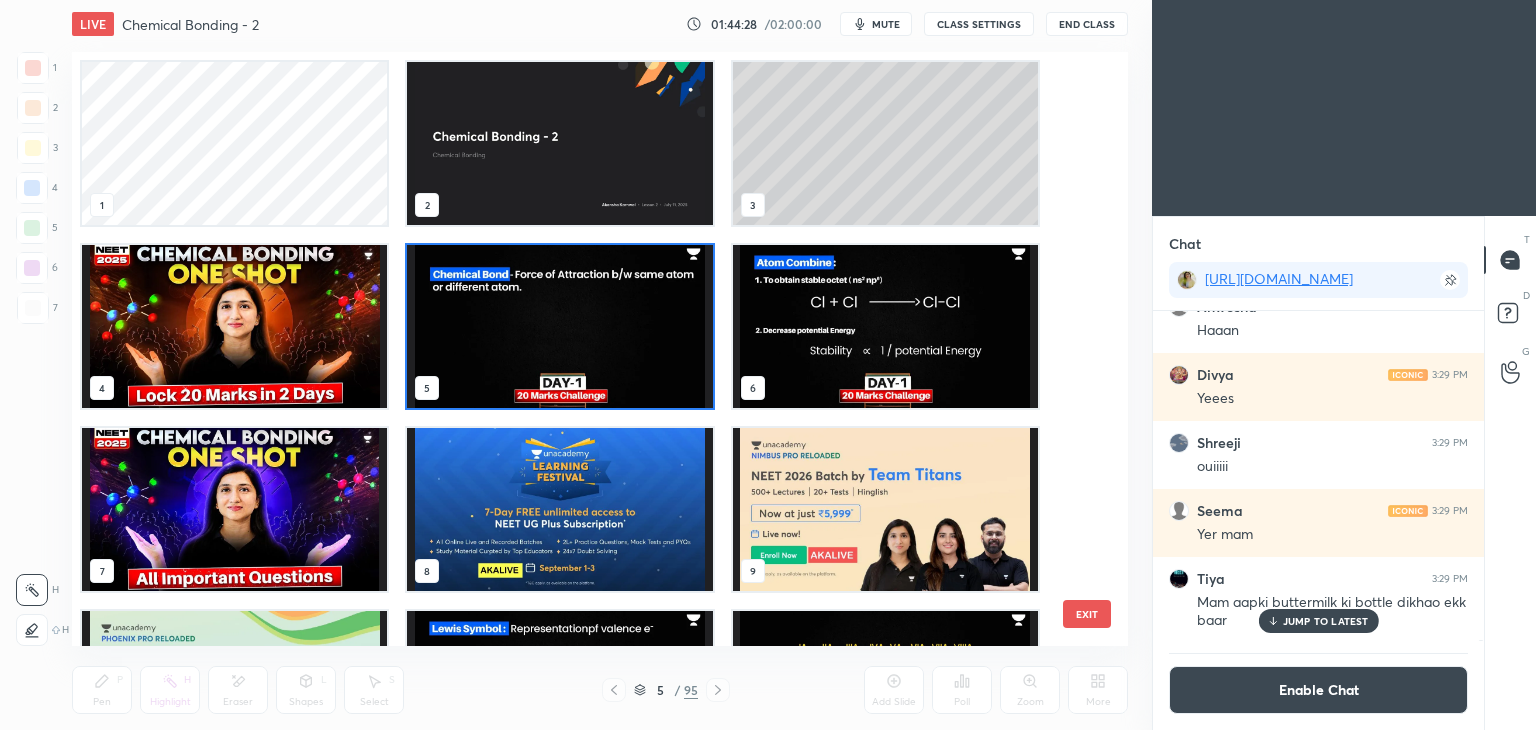 click at bounding box center [559, 326] 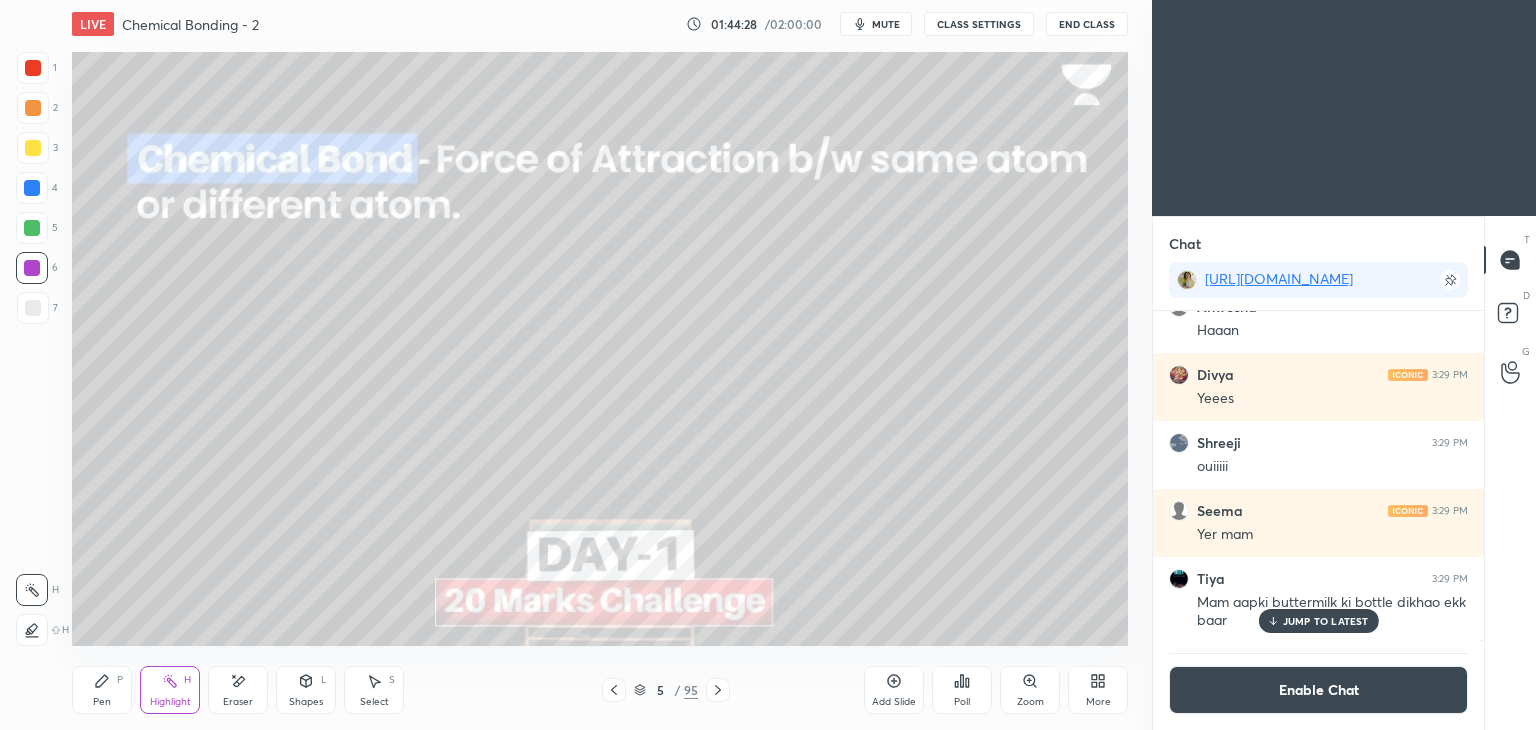 click at bounding box center [559, 326] 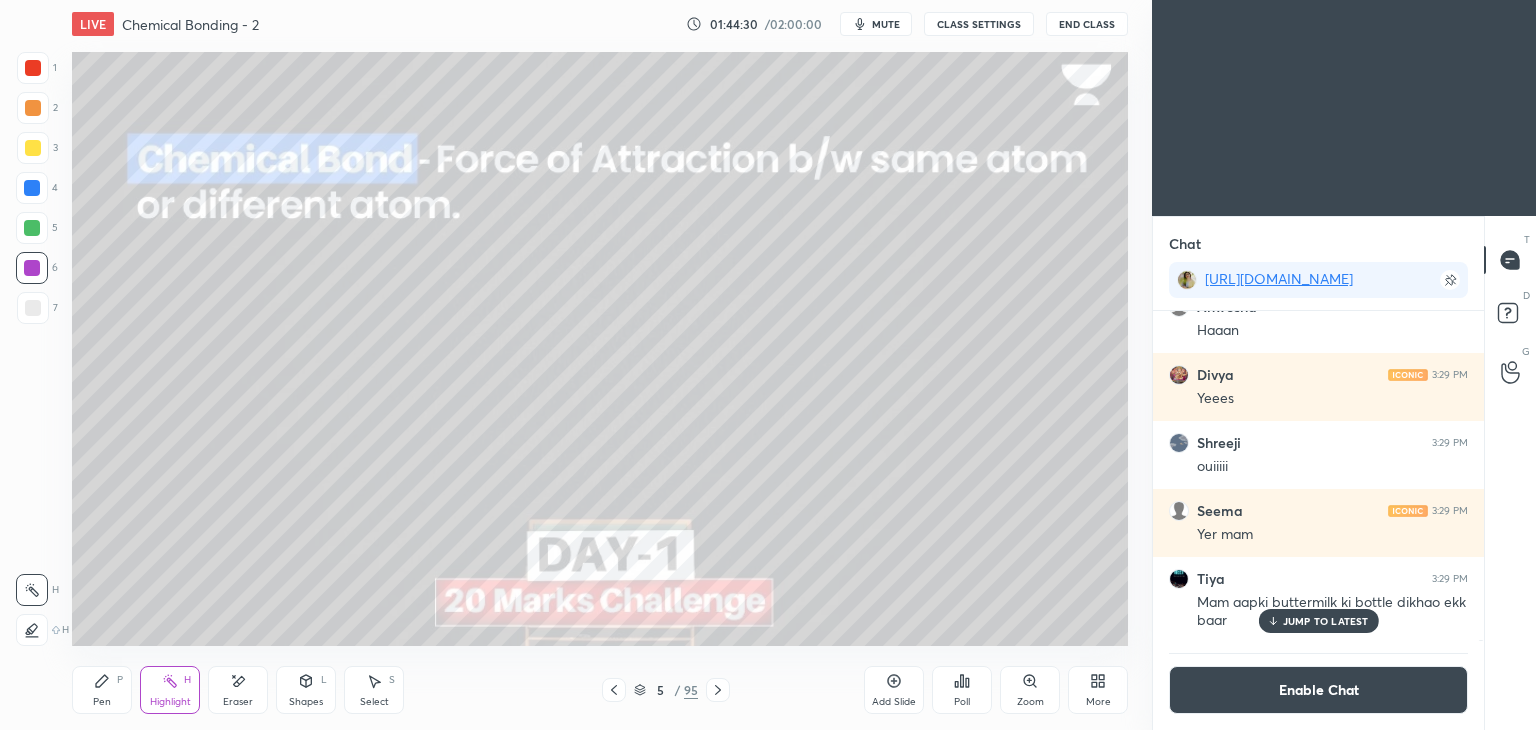click at bounding box center (32, 188) 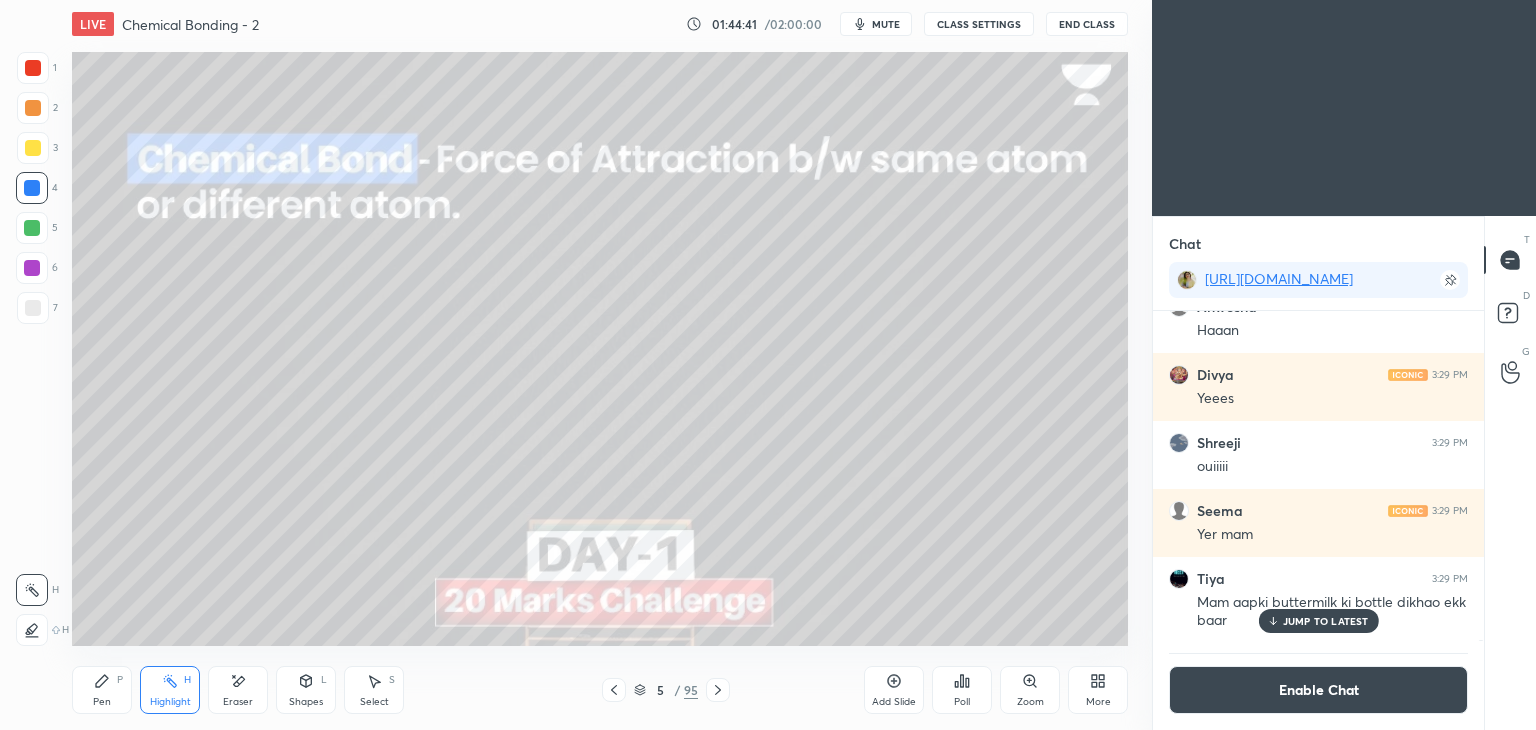 click 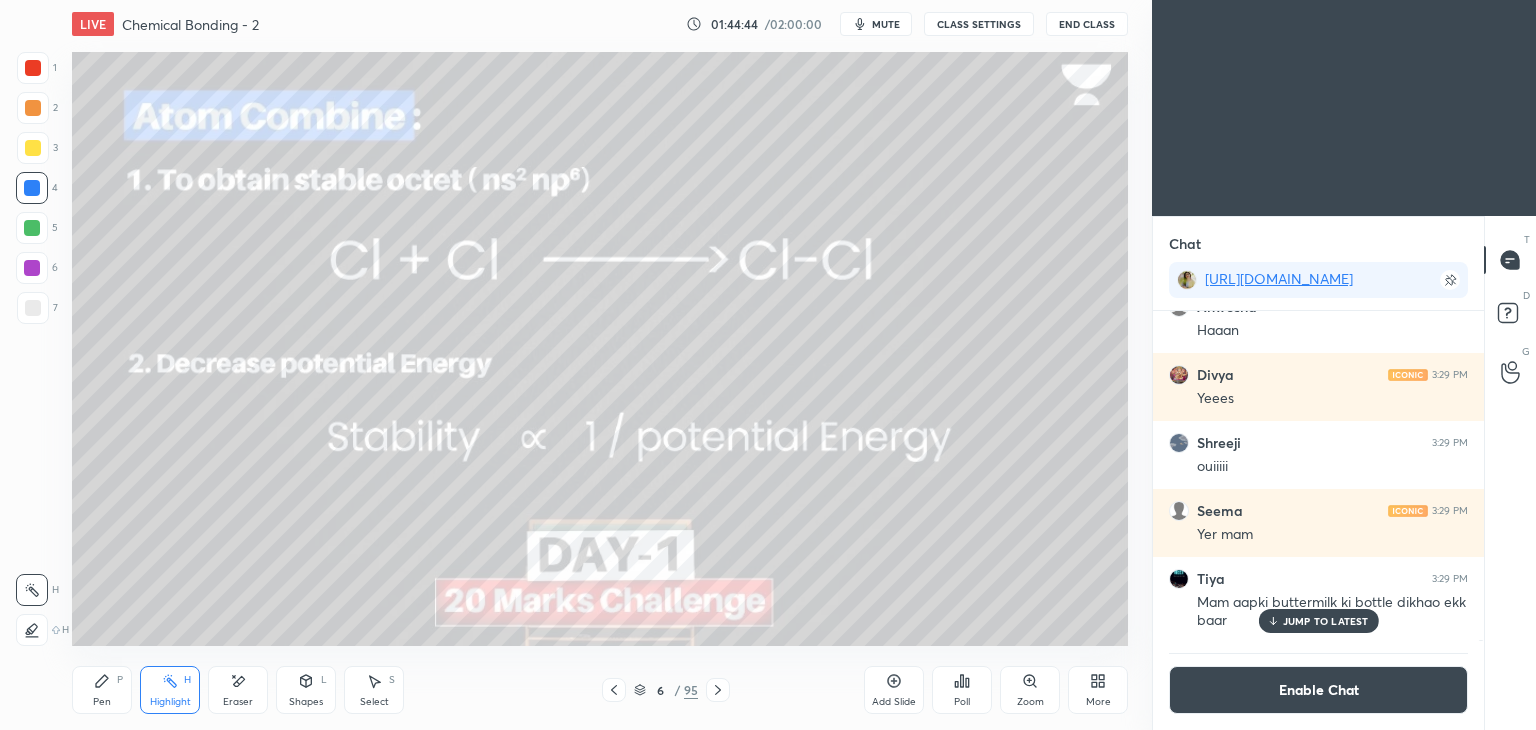 click at bounding box center (33, 148) 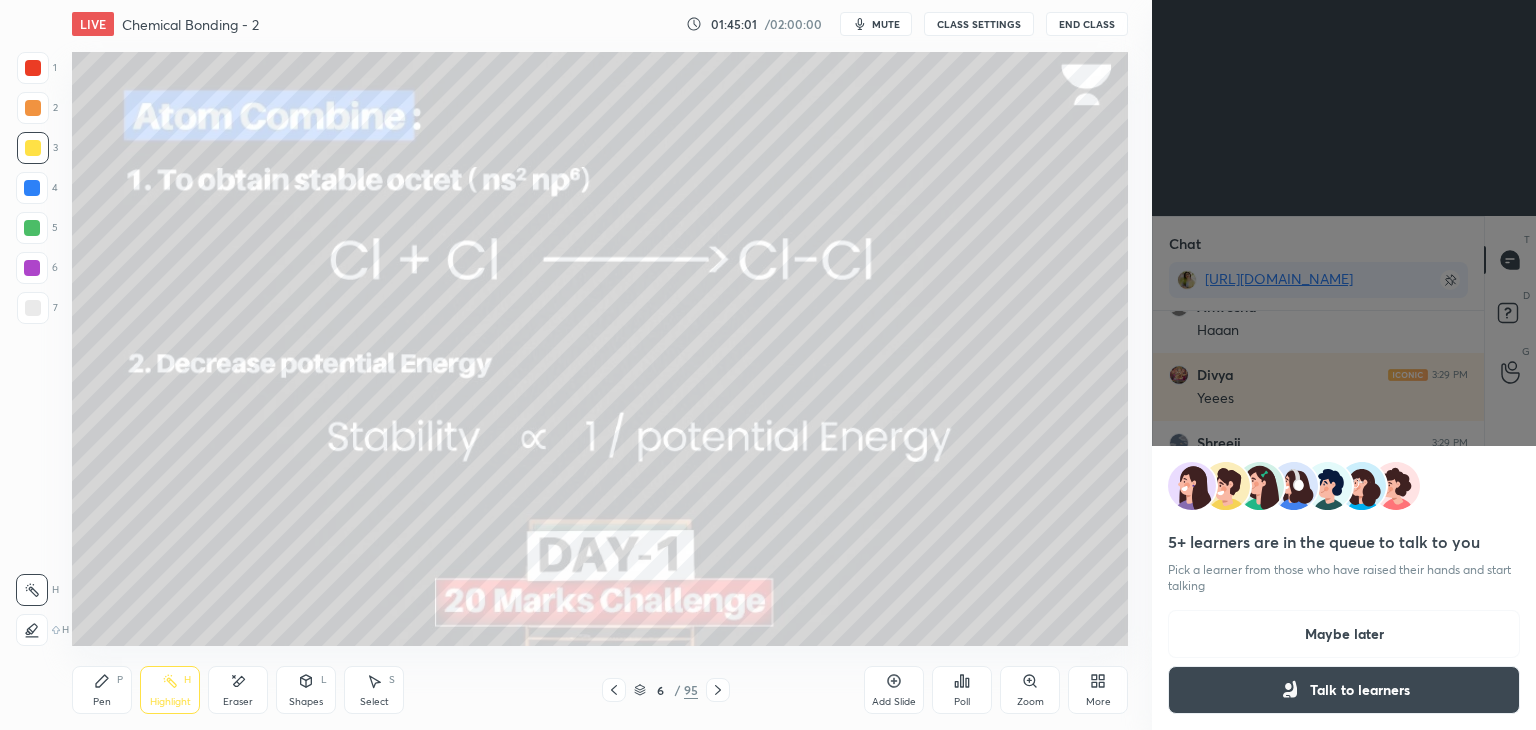 click on "Maybe later" at bounding box center (1344, 634) 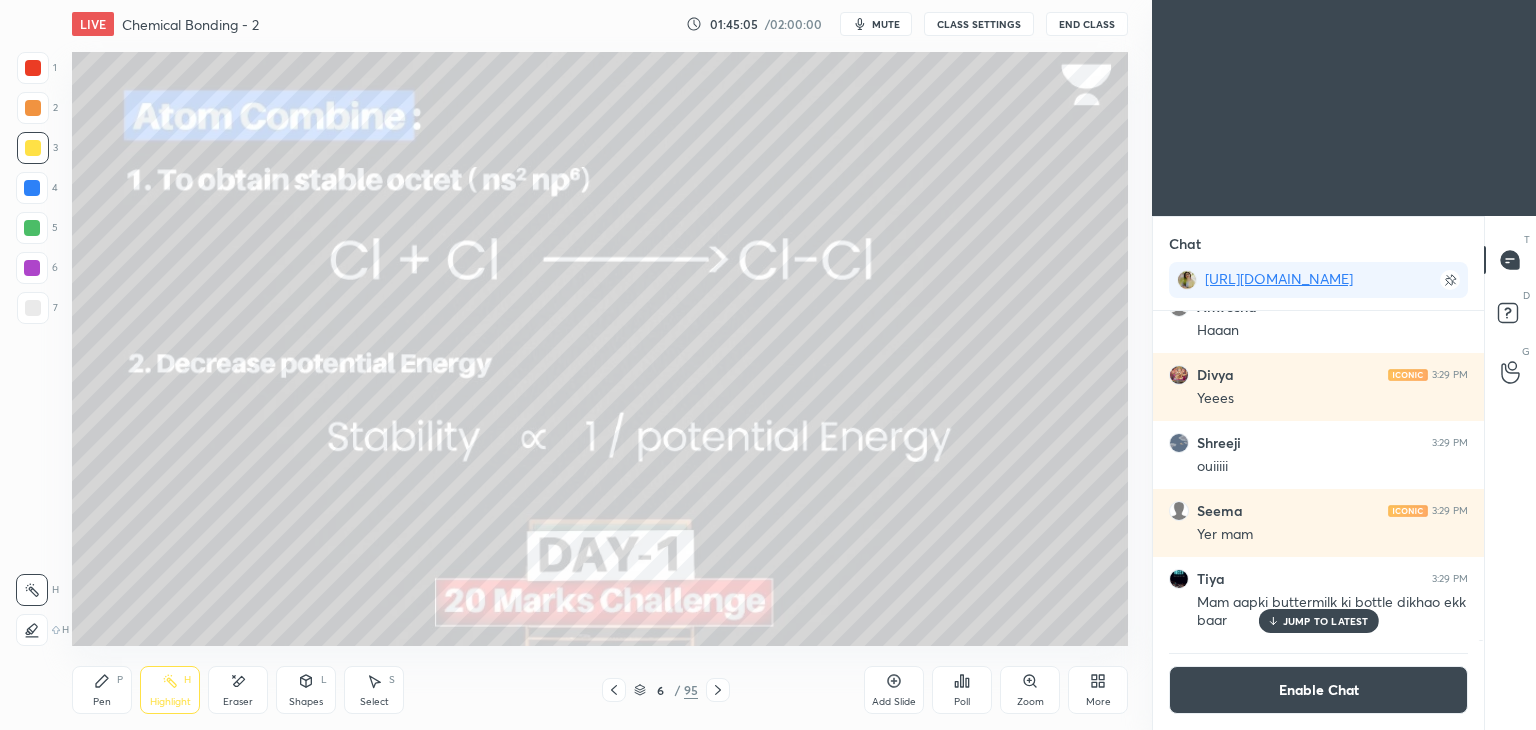 click 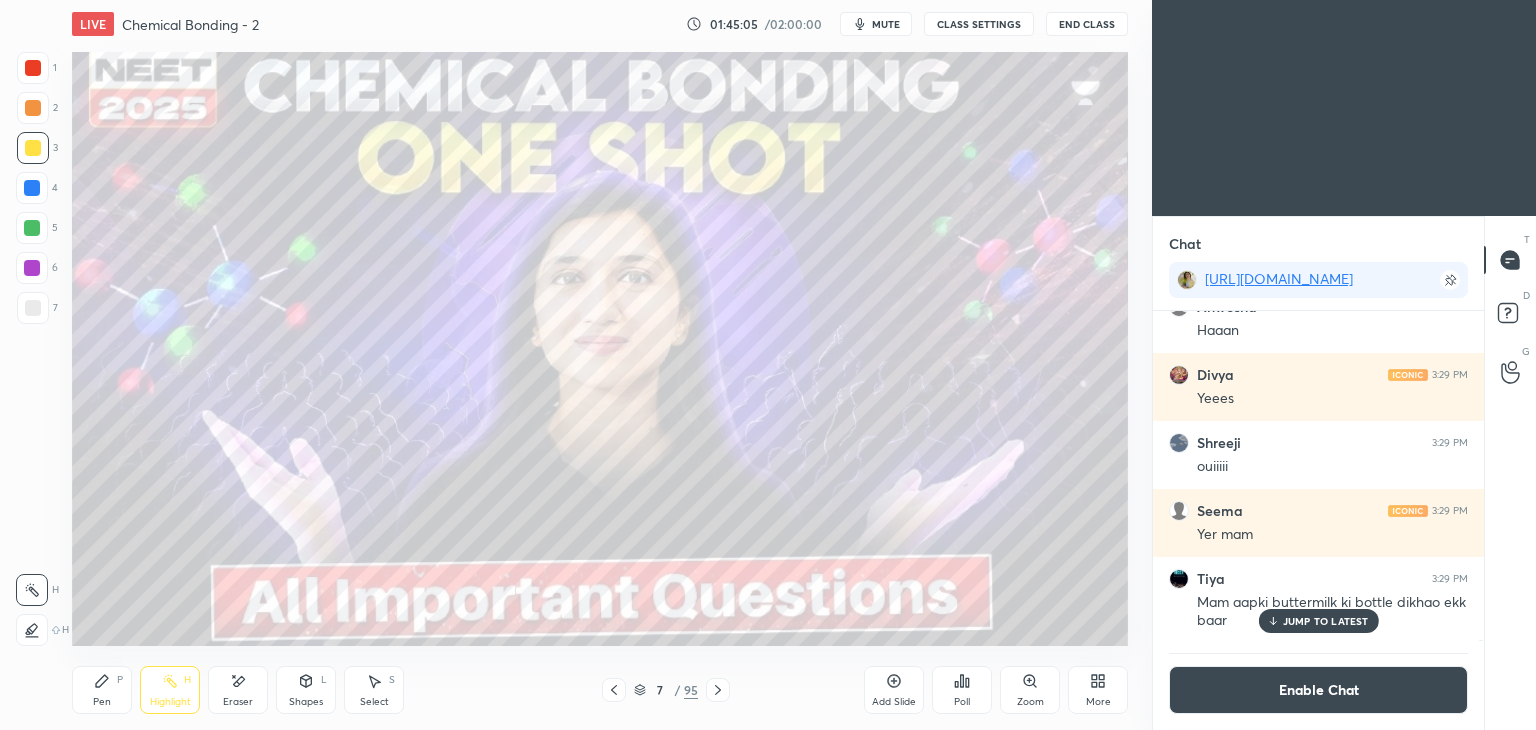 click 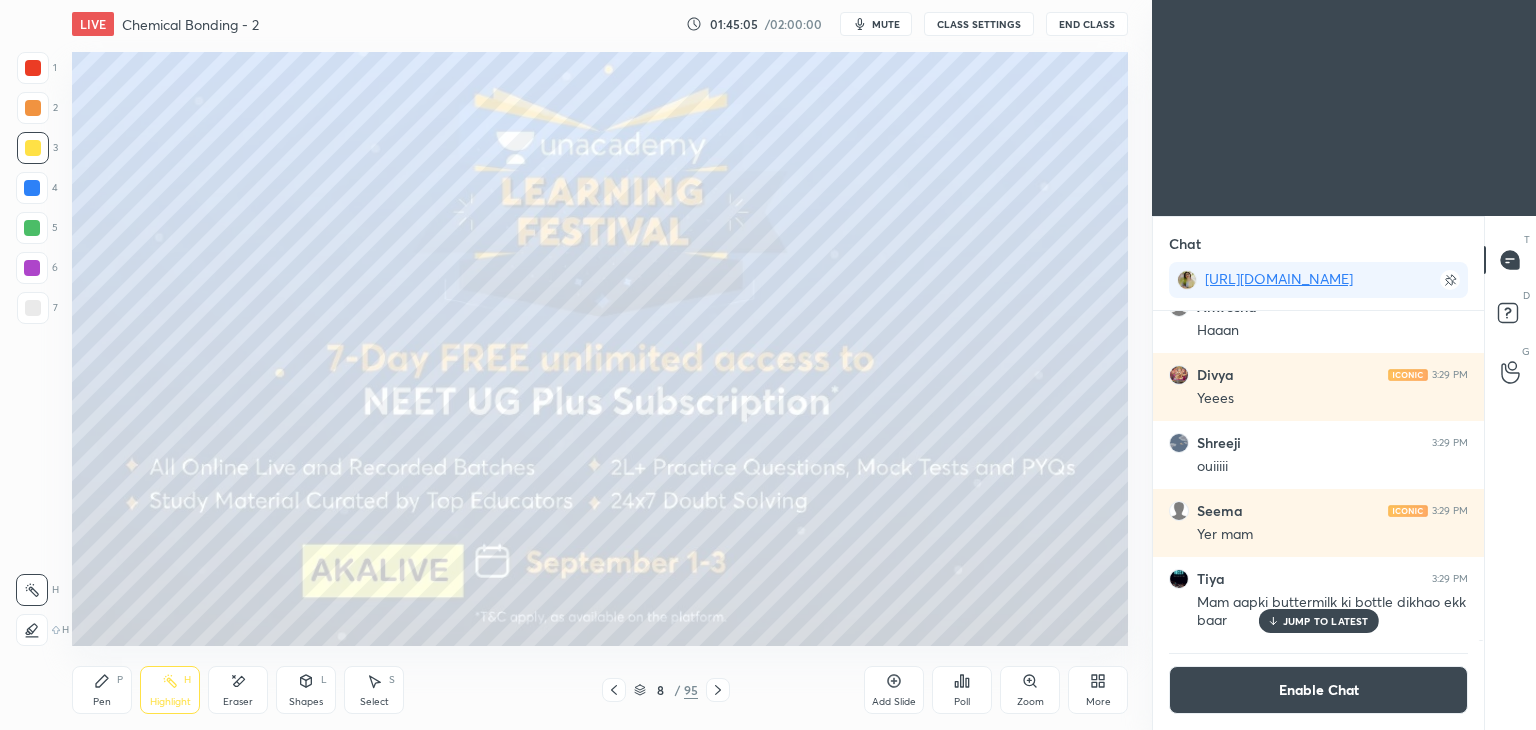 click 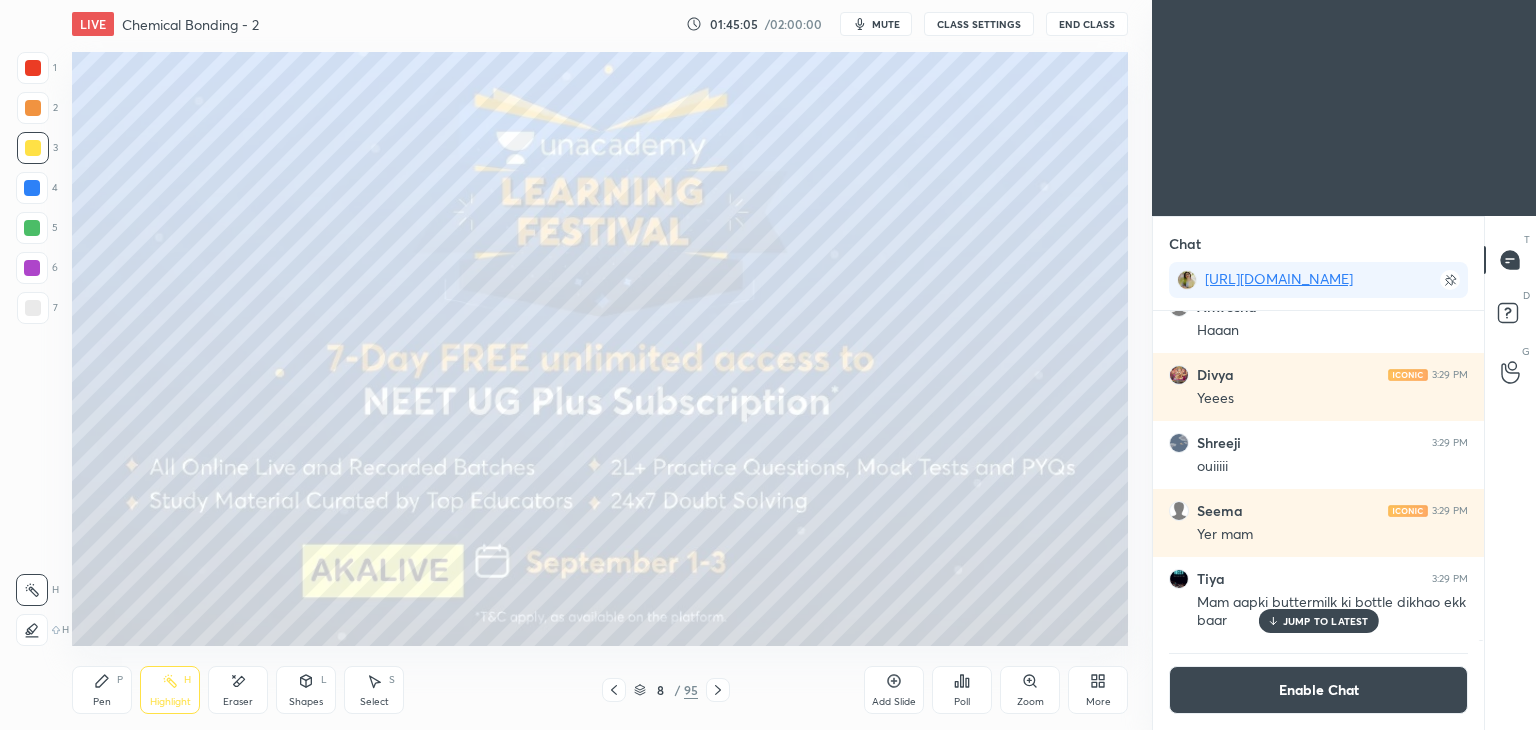 click 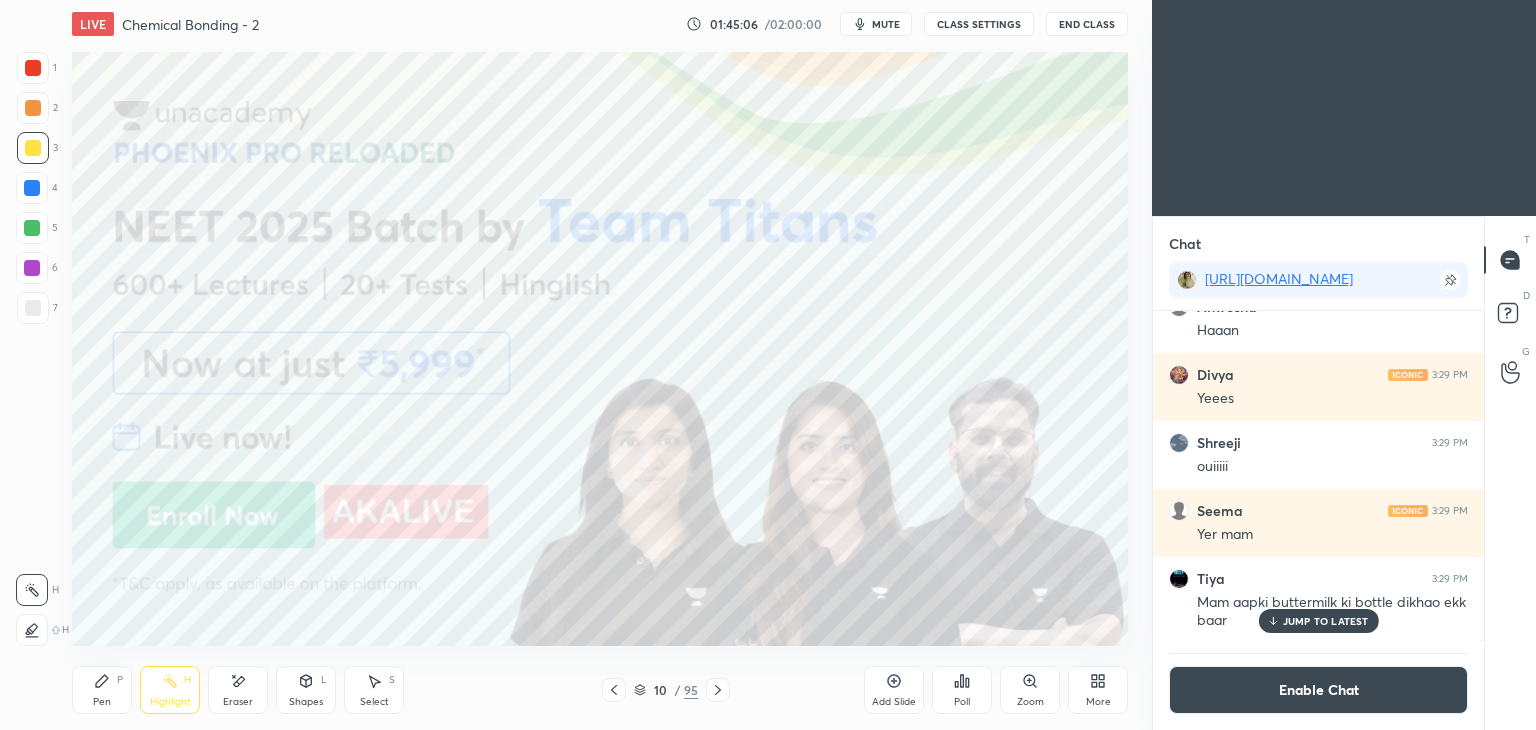 click 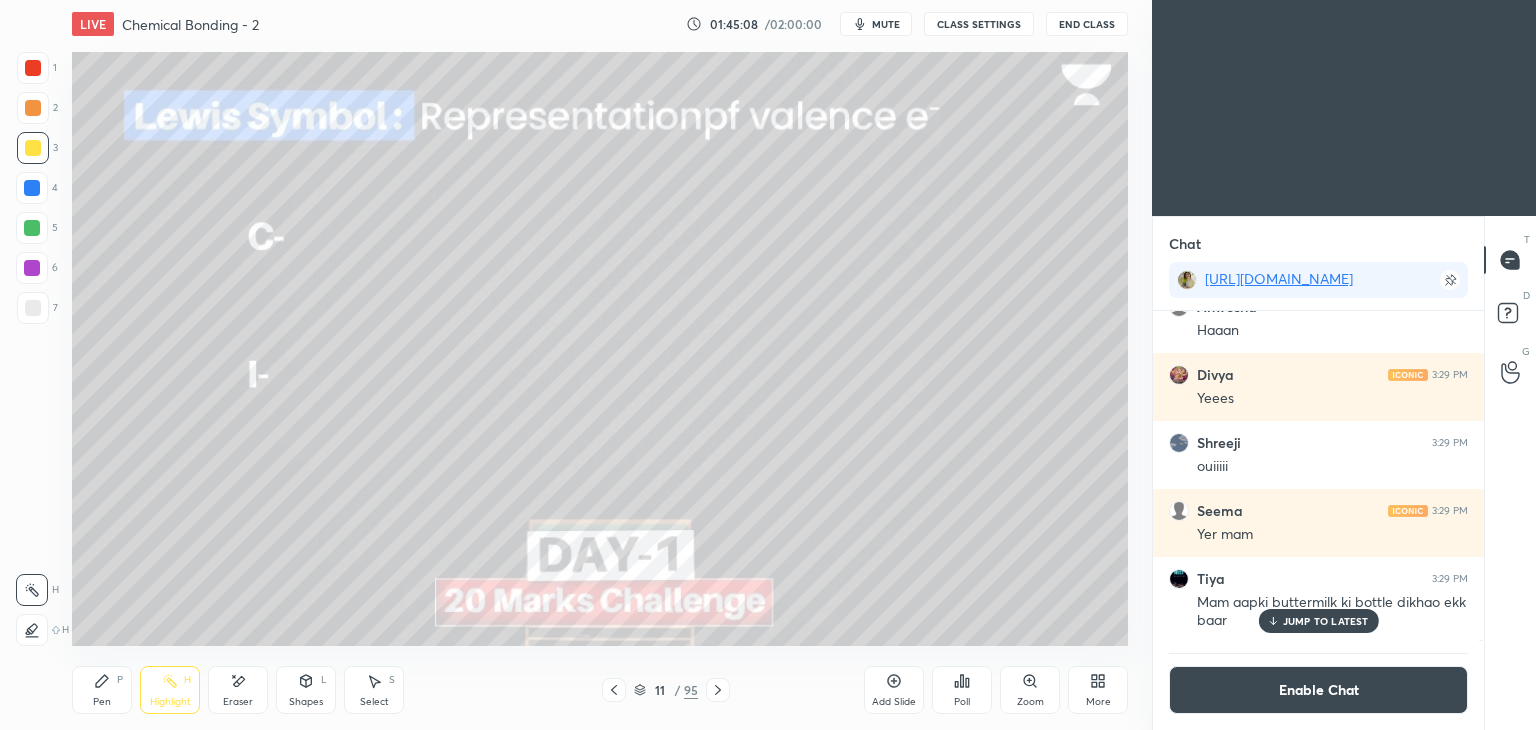 click at bounding box center (33, 108) 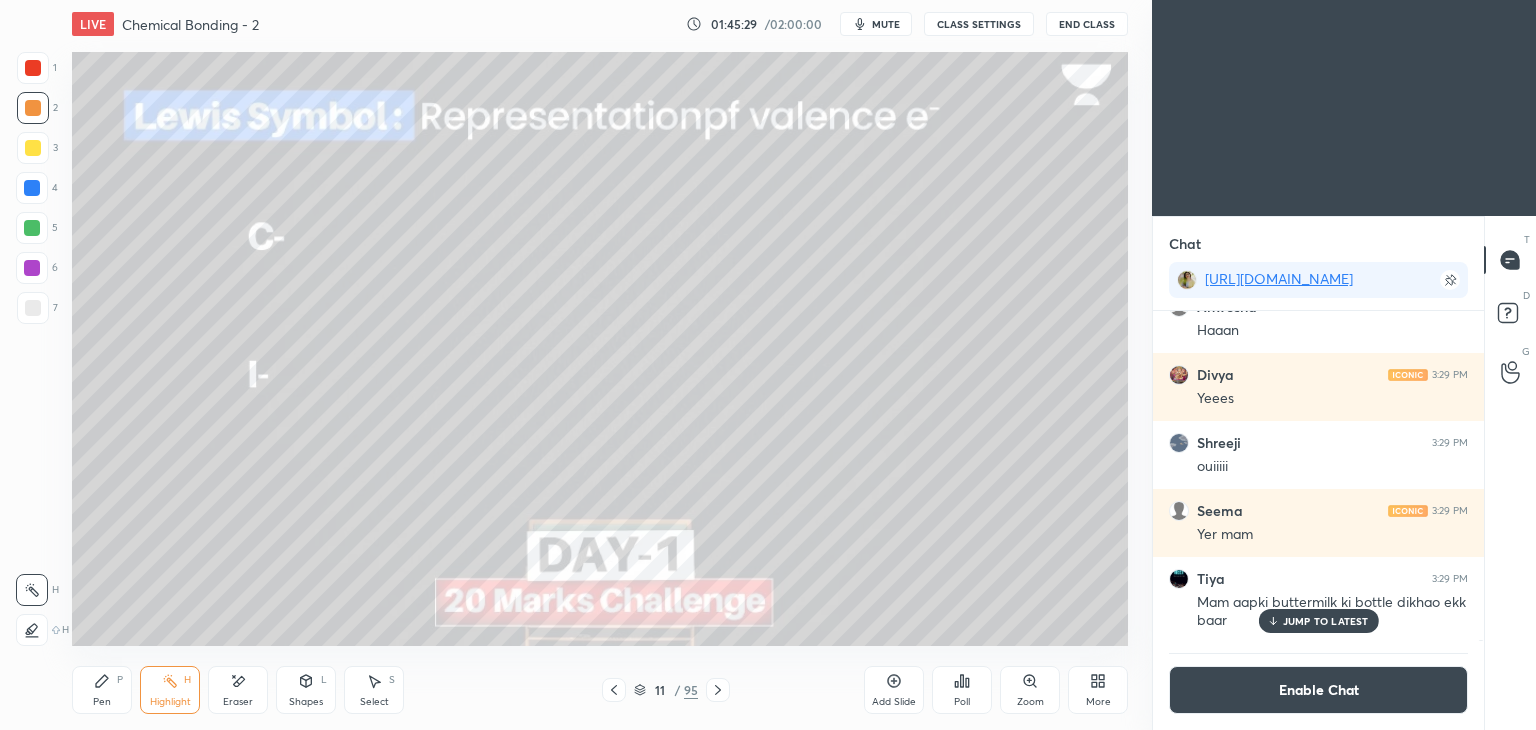 click 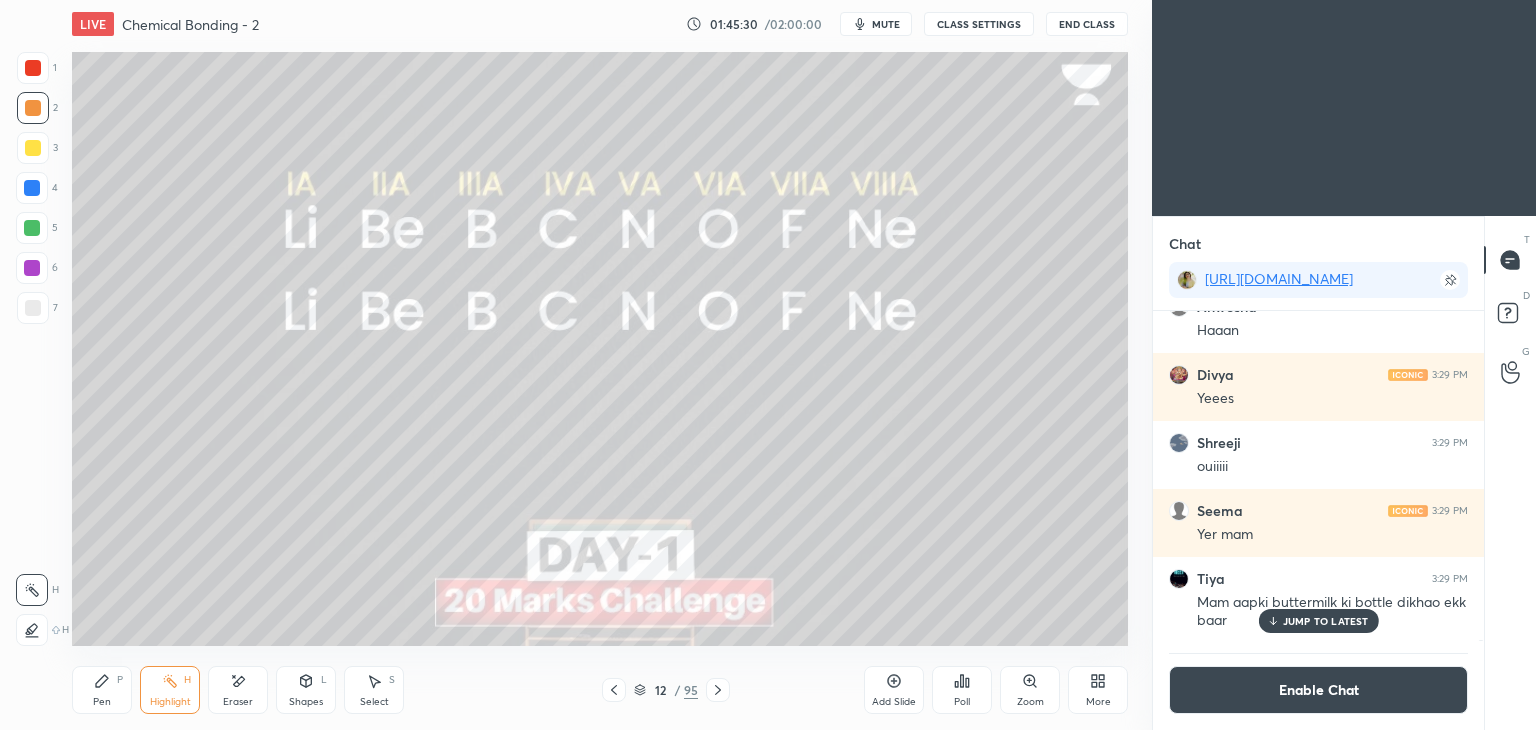 click 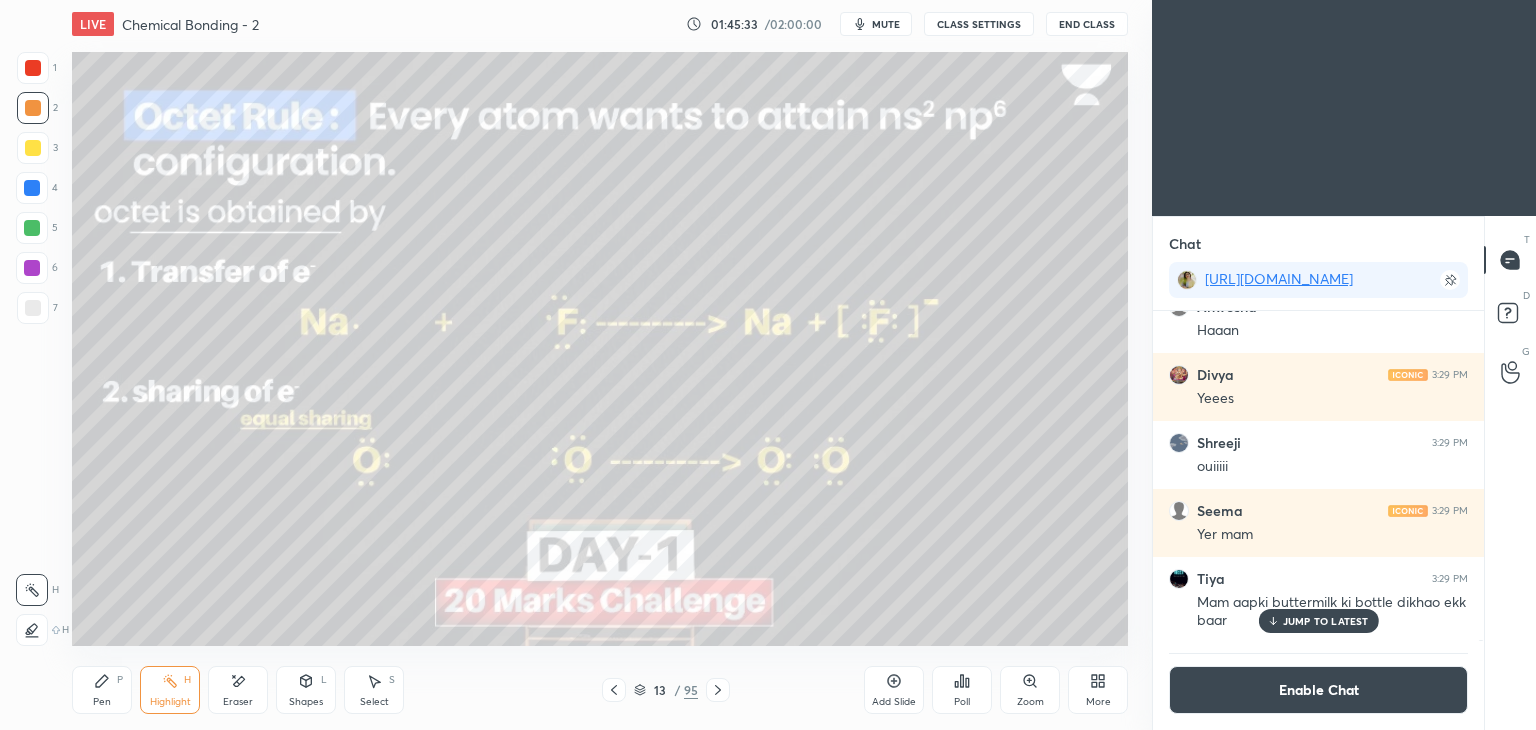 click at bounding box center [32, 188] 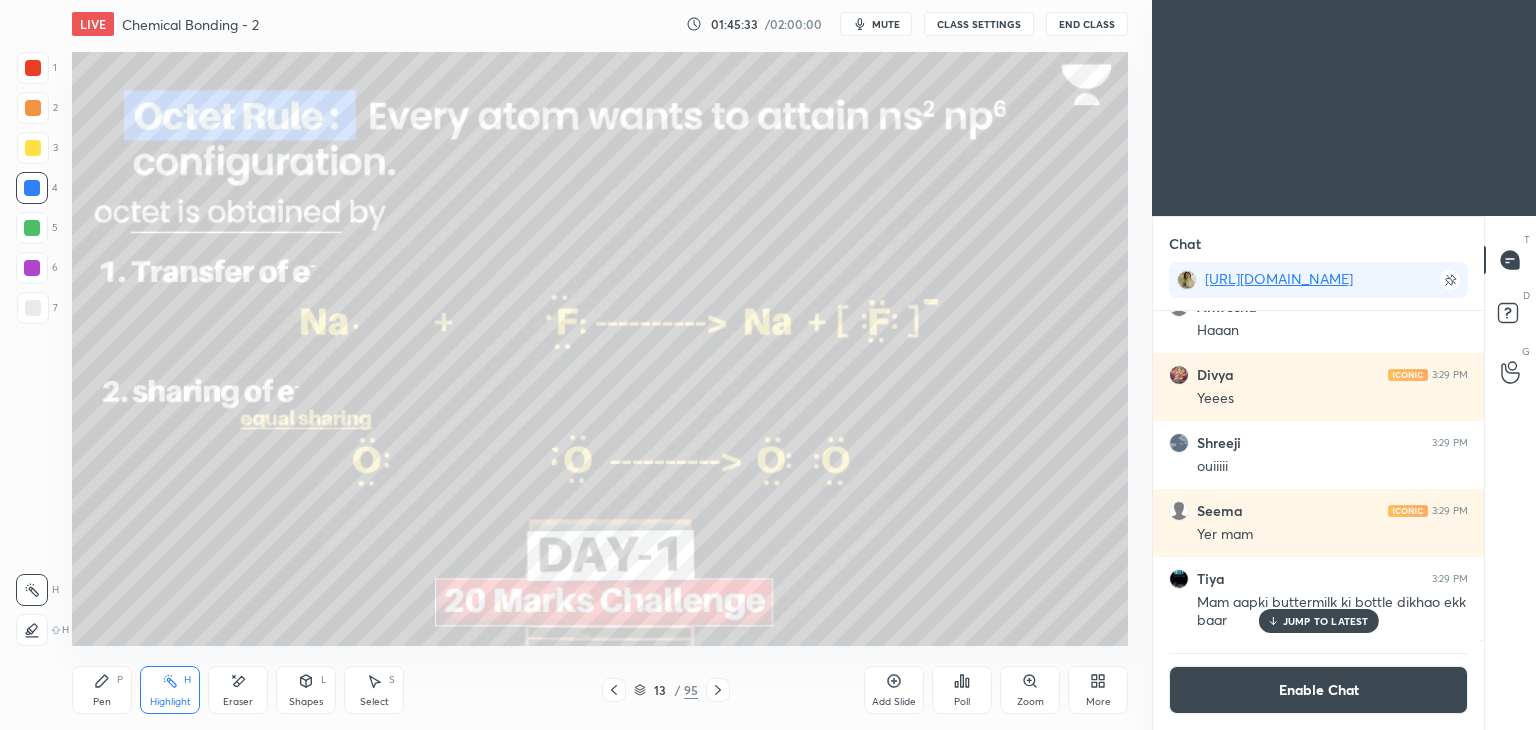 click on "5" at bounding box center [37, 232] 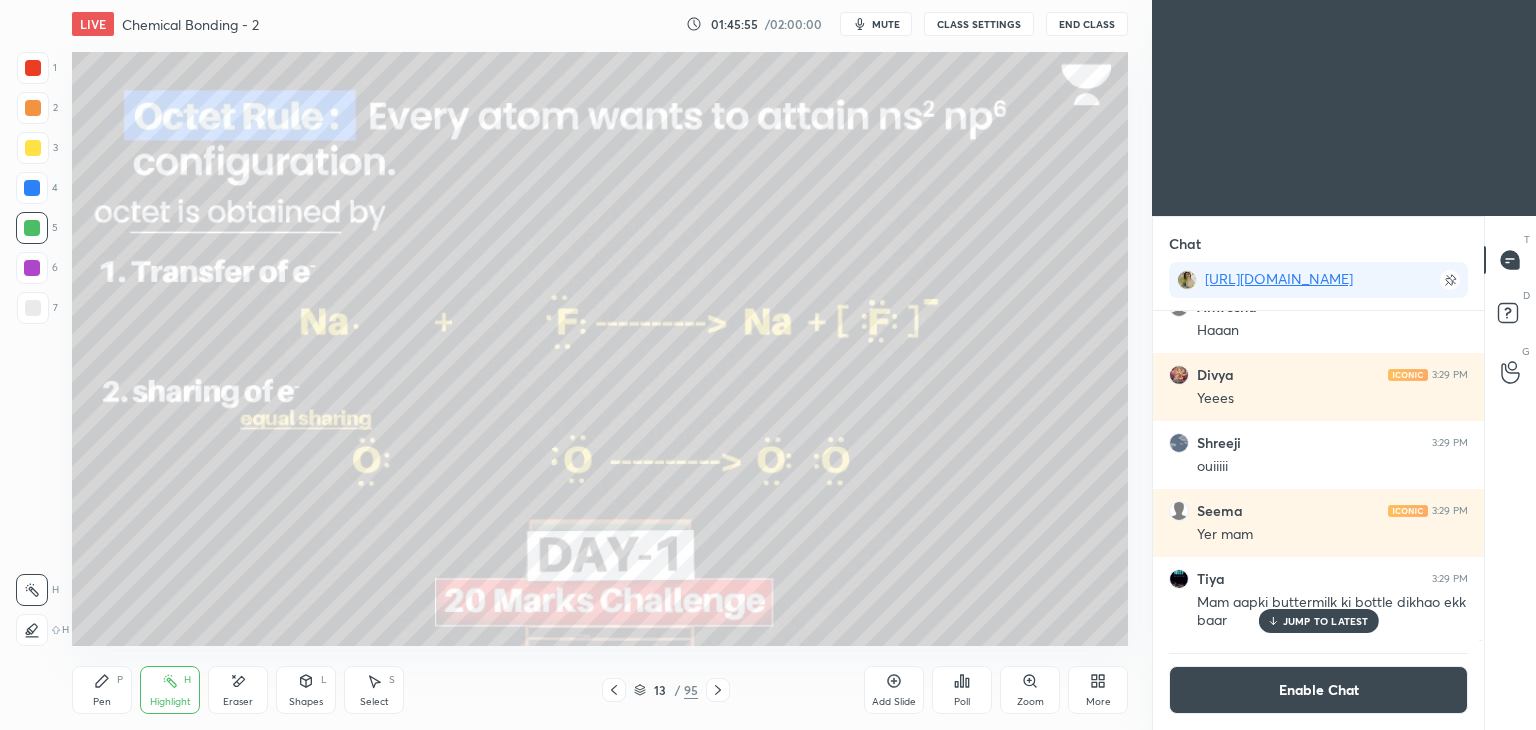 click 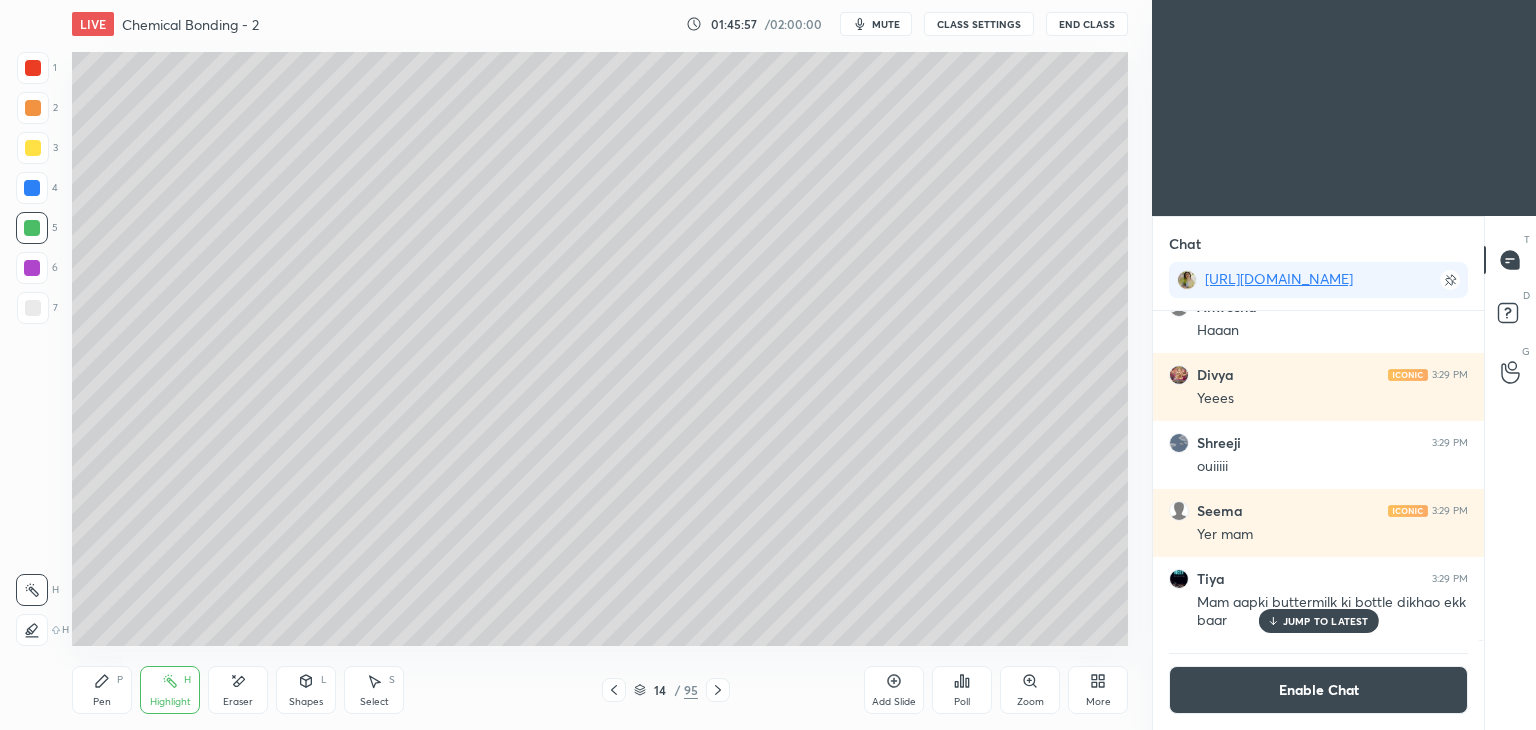 click 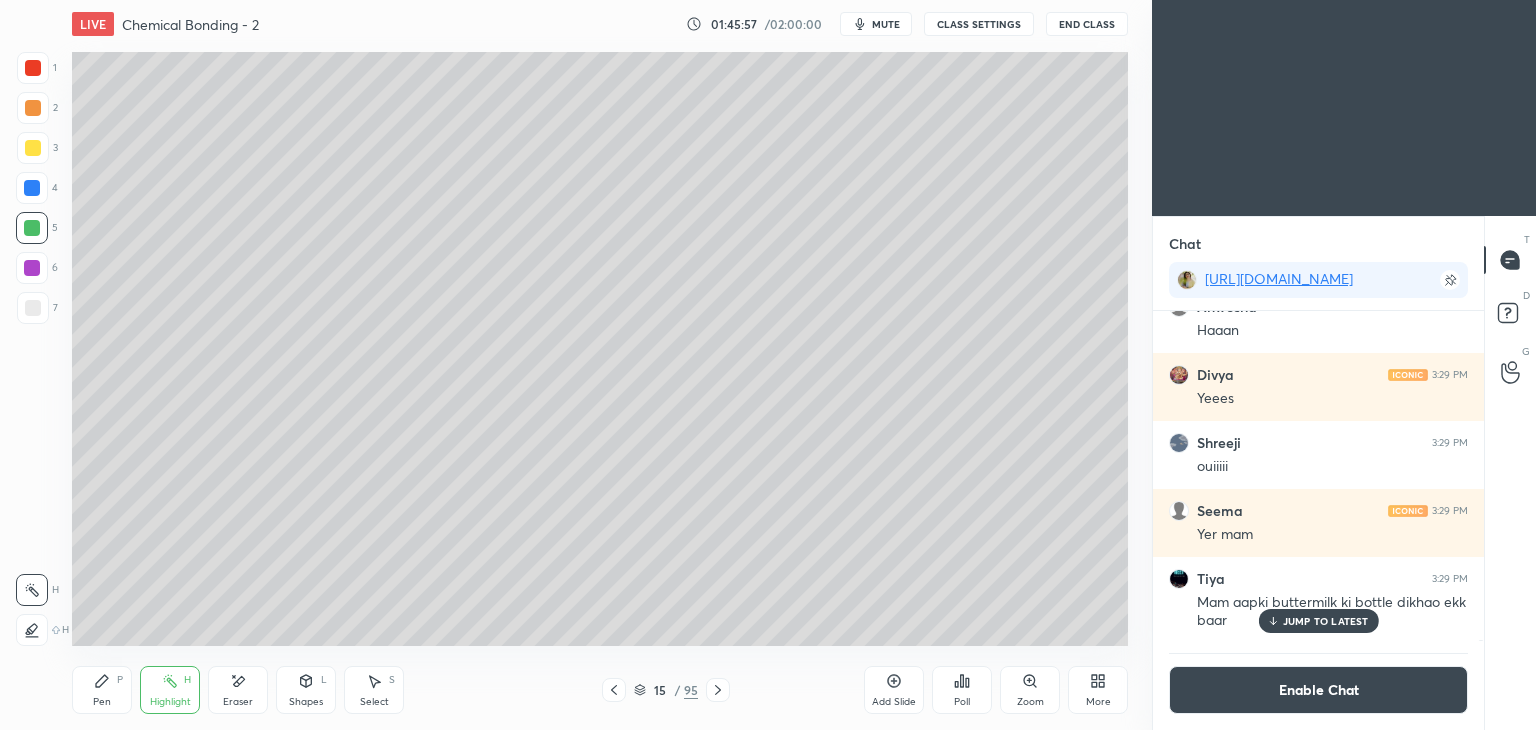 click 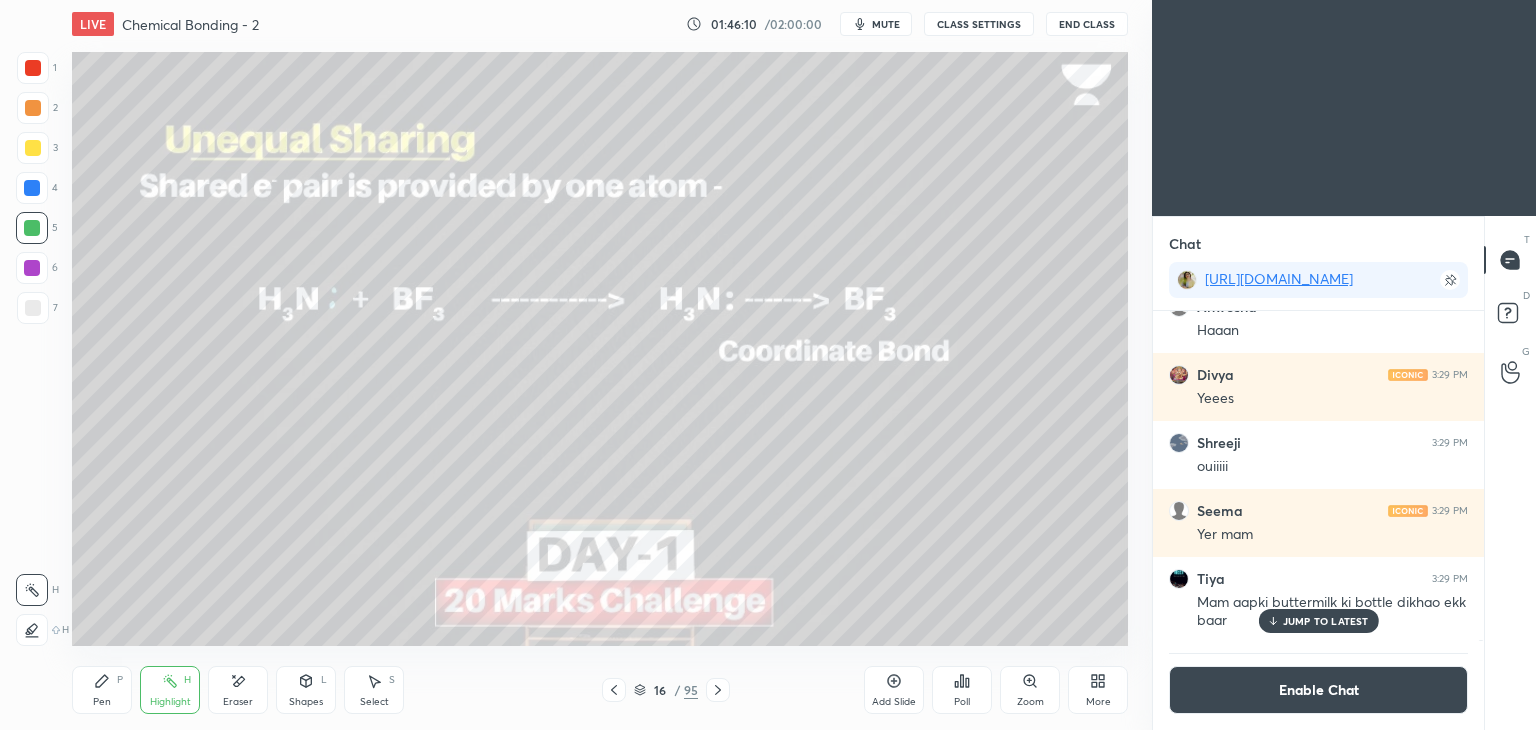click 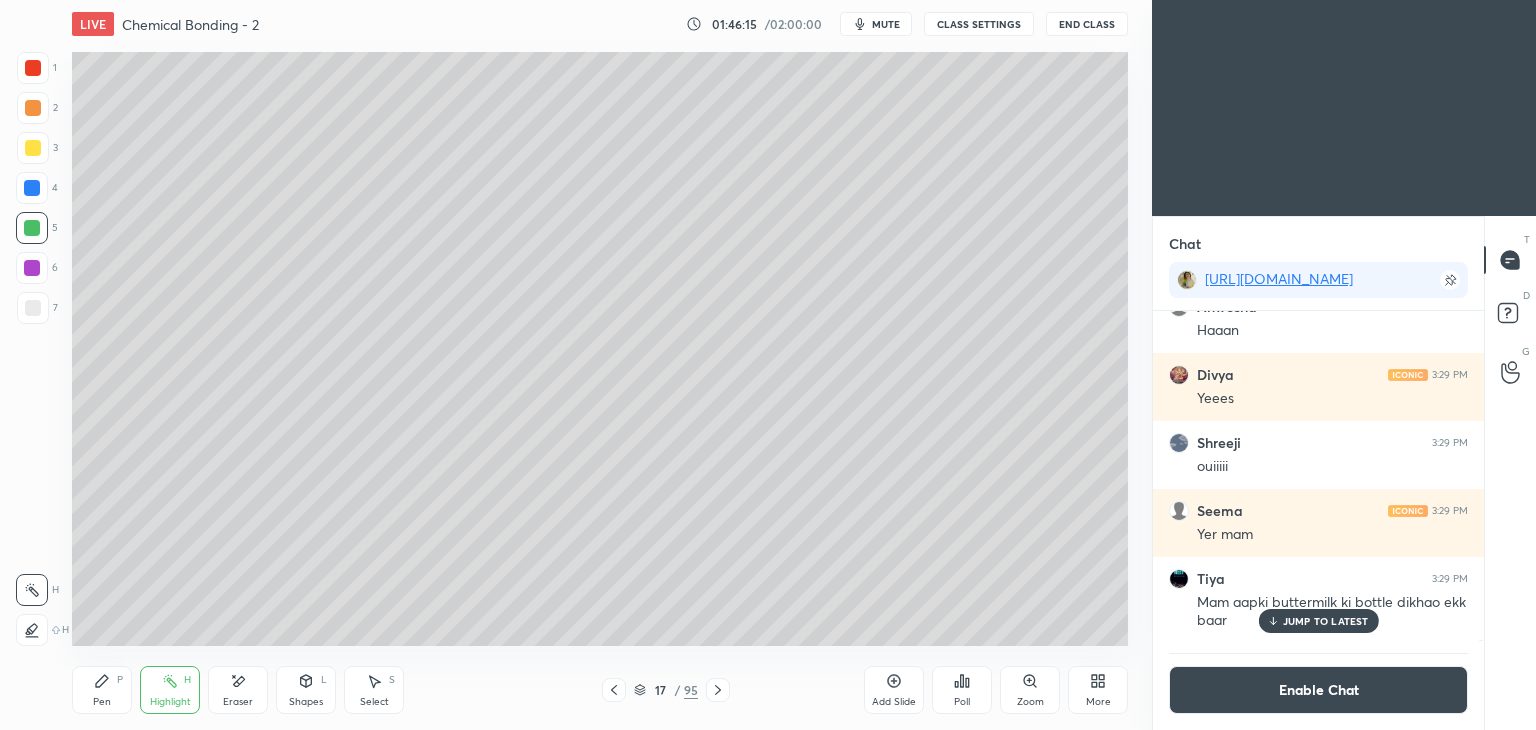 click 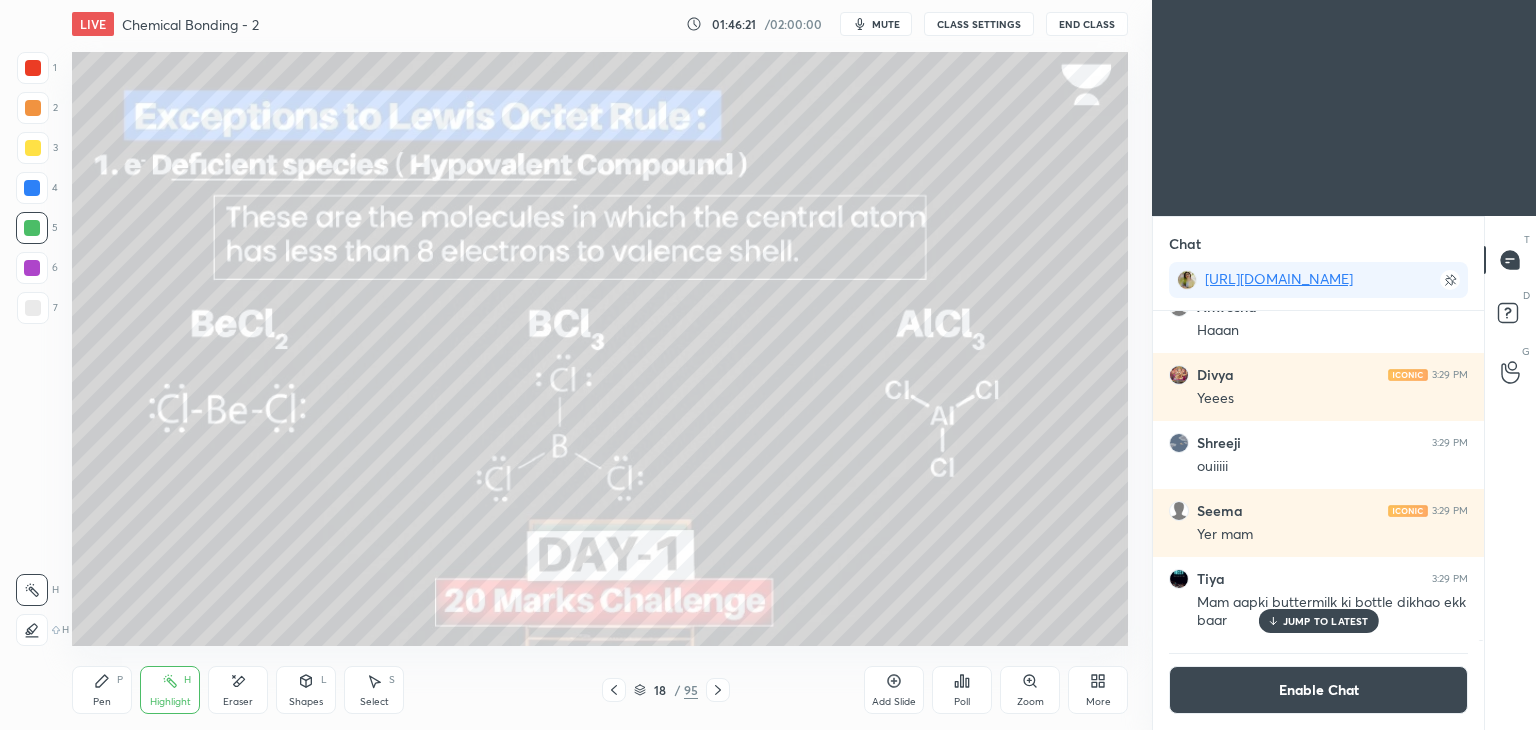 click at bounding box center (32, 188) 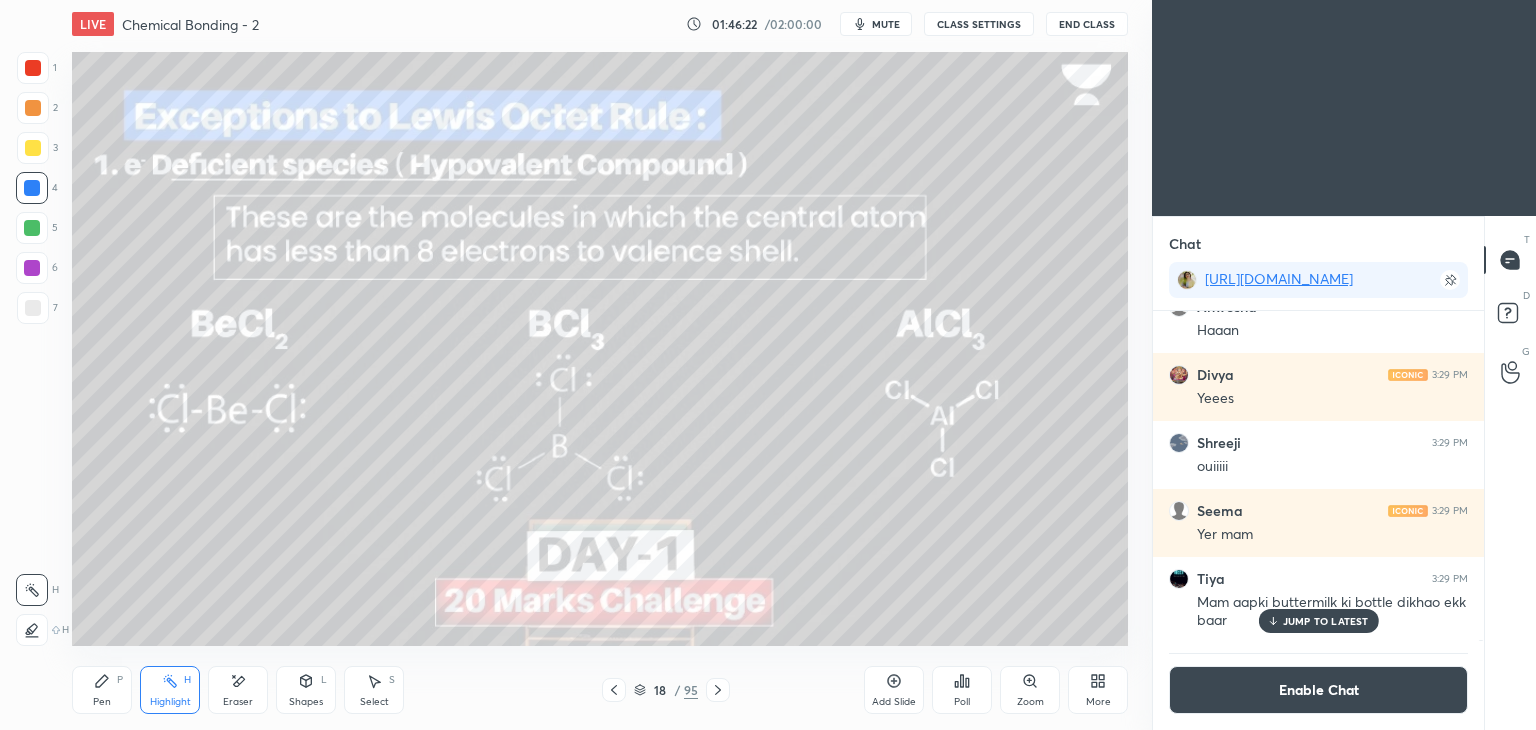 click at bounding box center (32, 268) 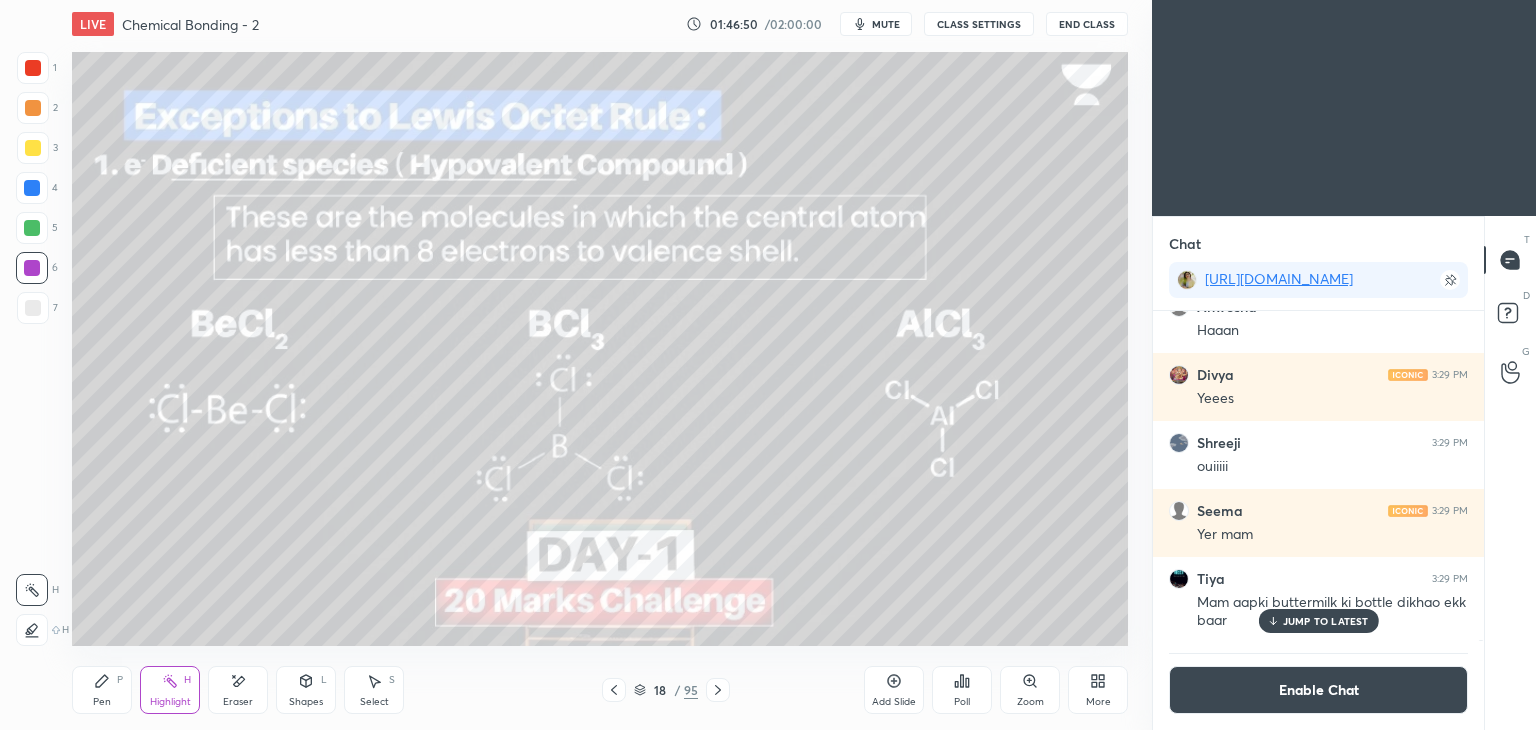 click on "18 / 95" at bounding box center [666, 690] 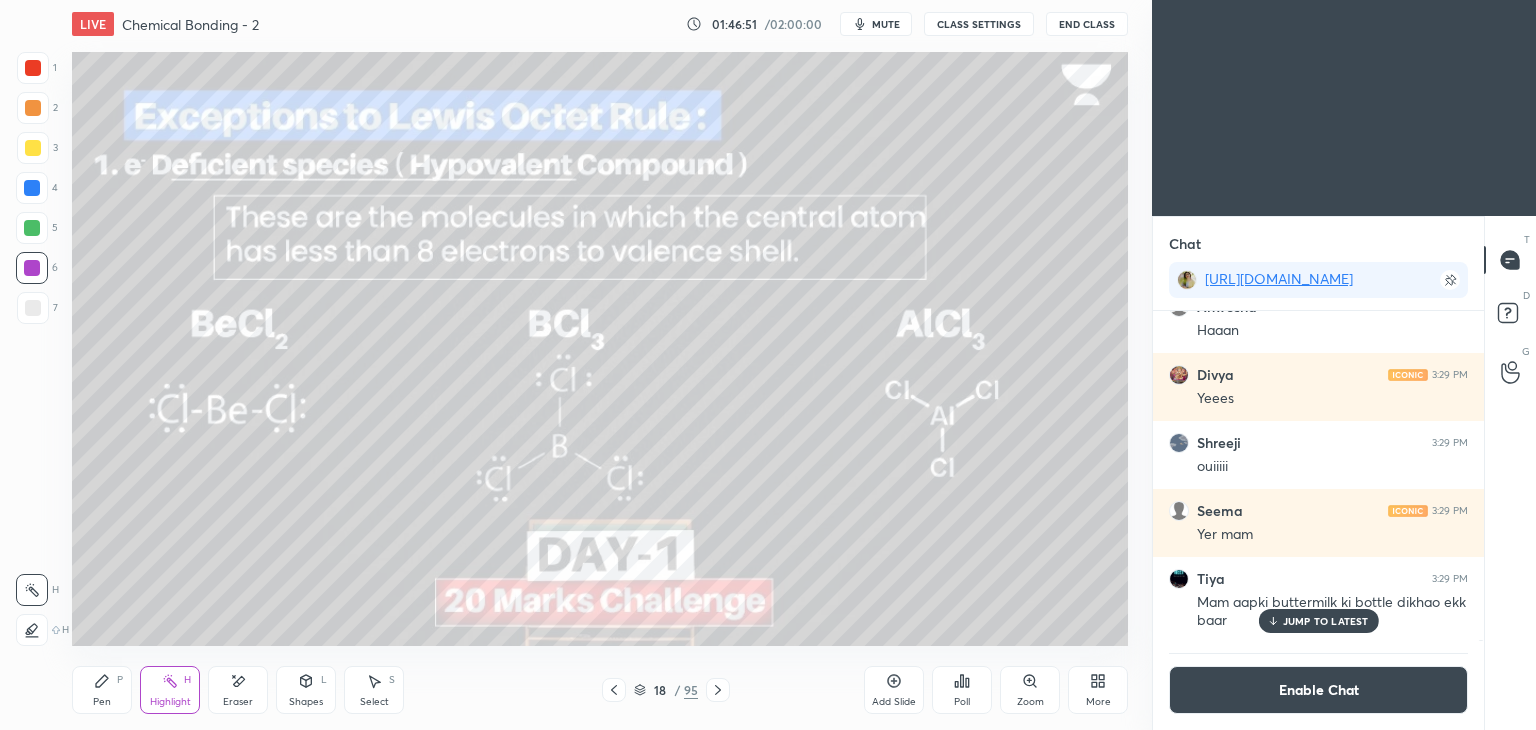 click 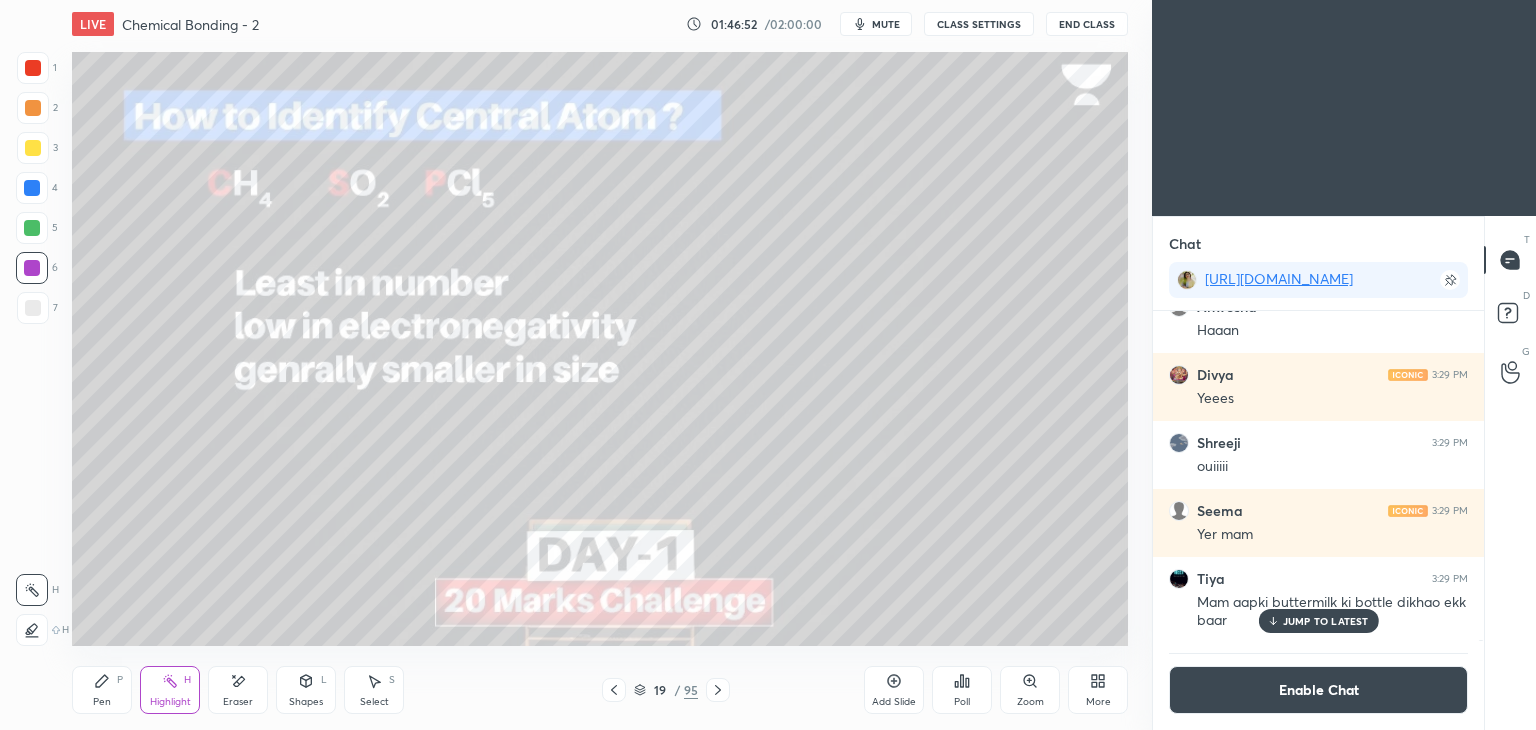 click 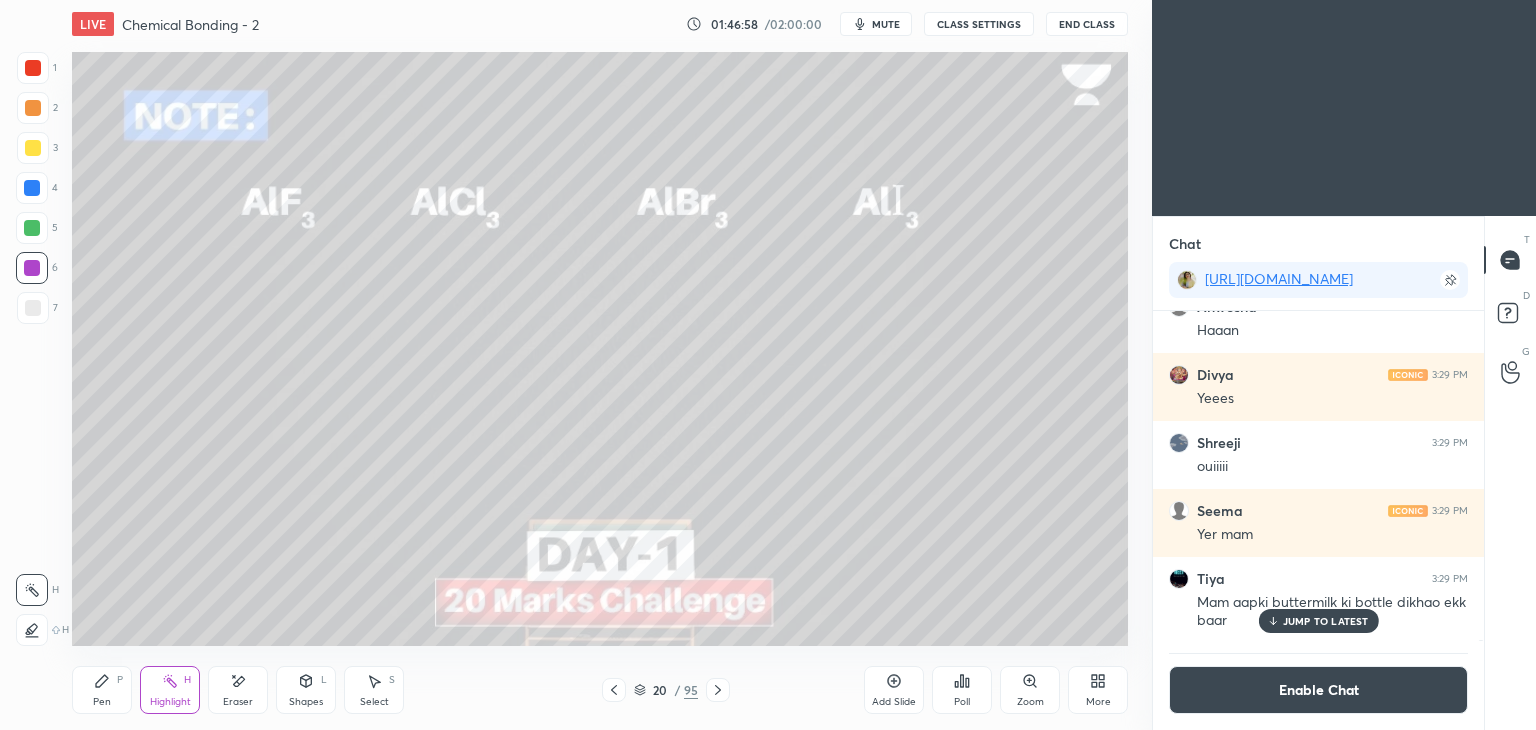 click on "Pen P" at bounding box center [102, 690] 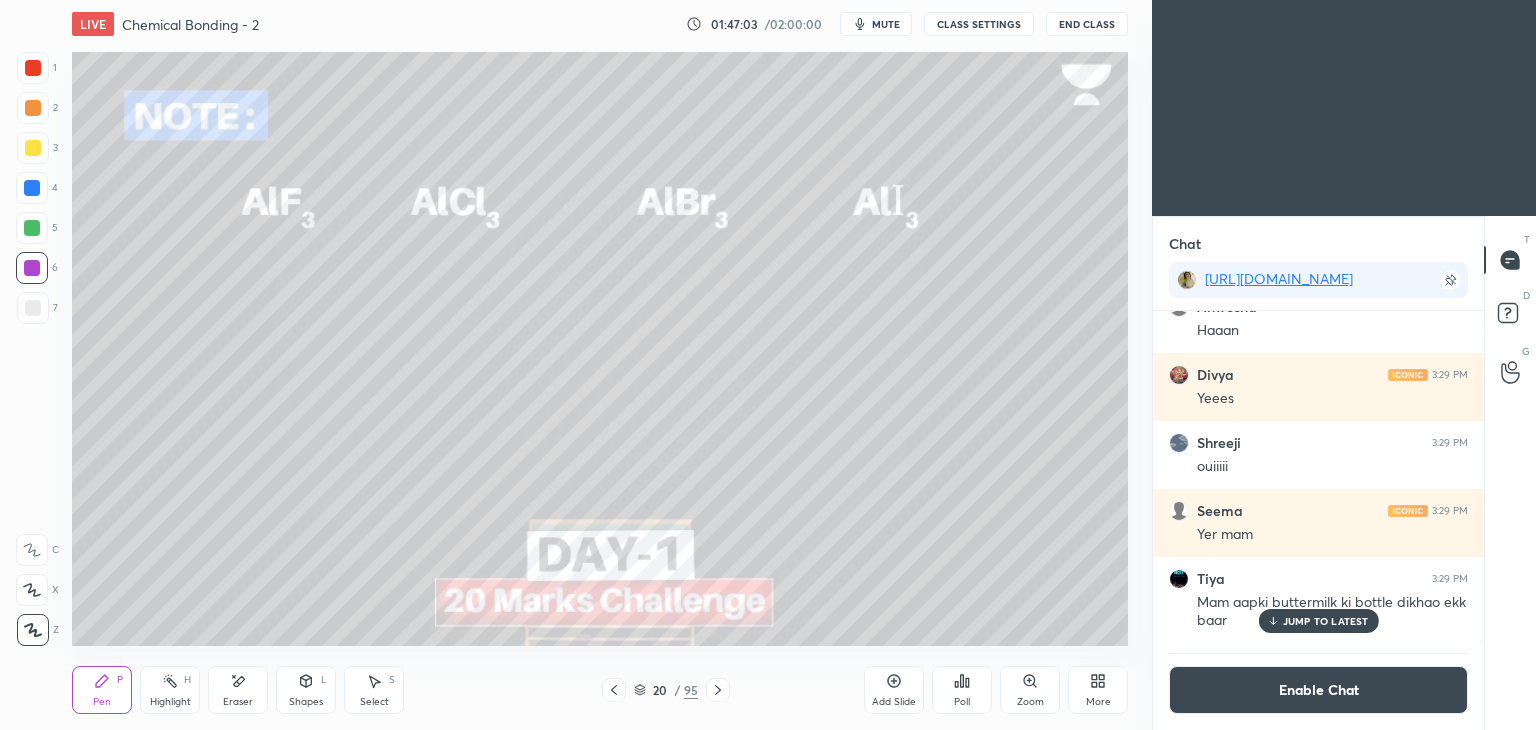 click on "Highlight H" at bounding box center (170, 690) 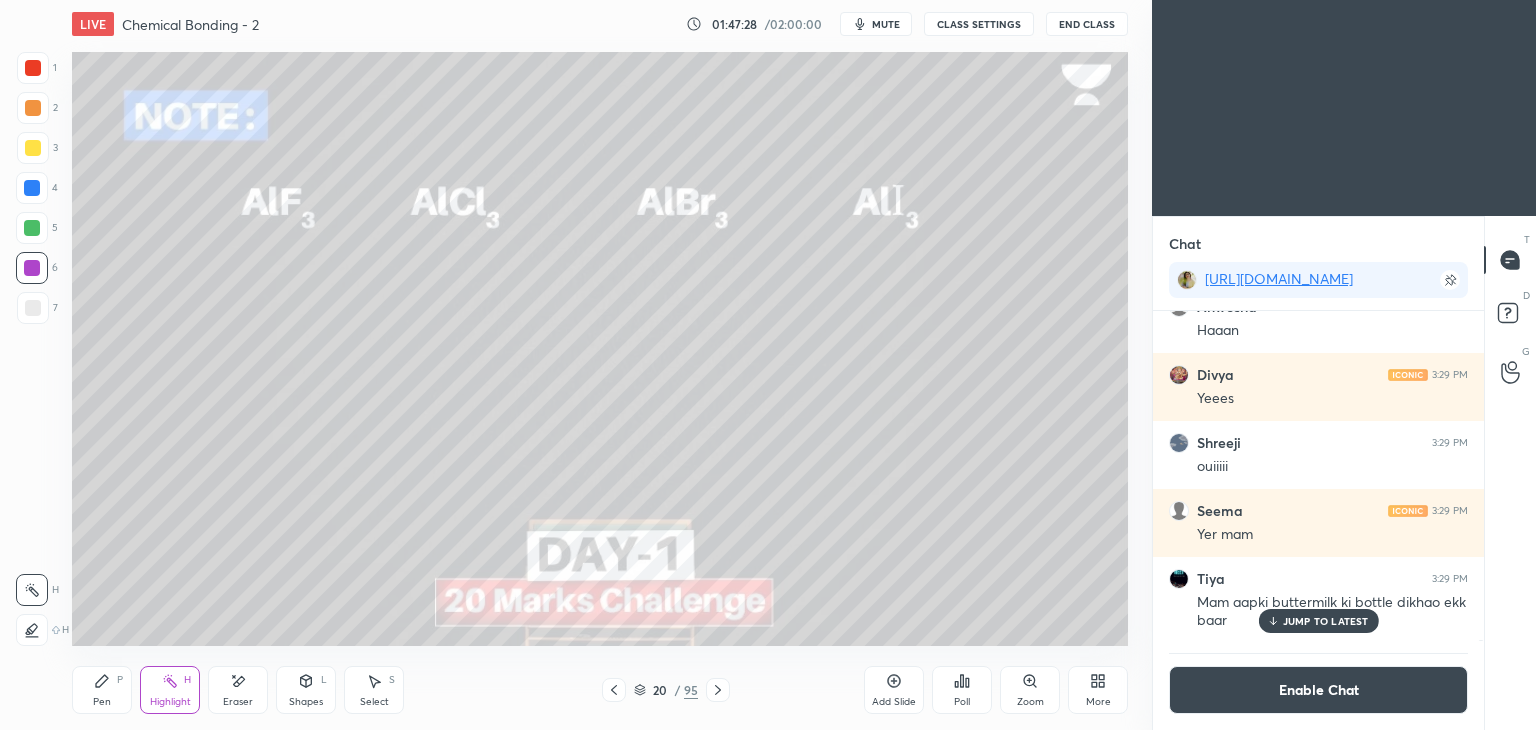 click 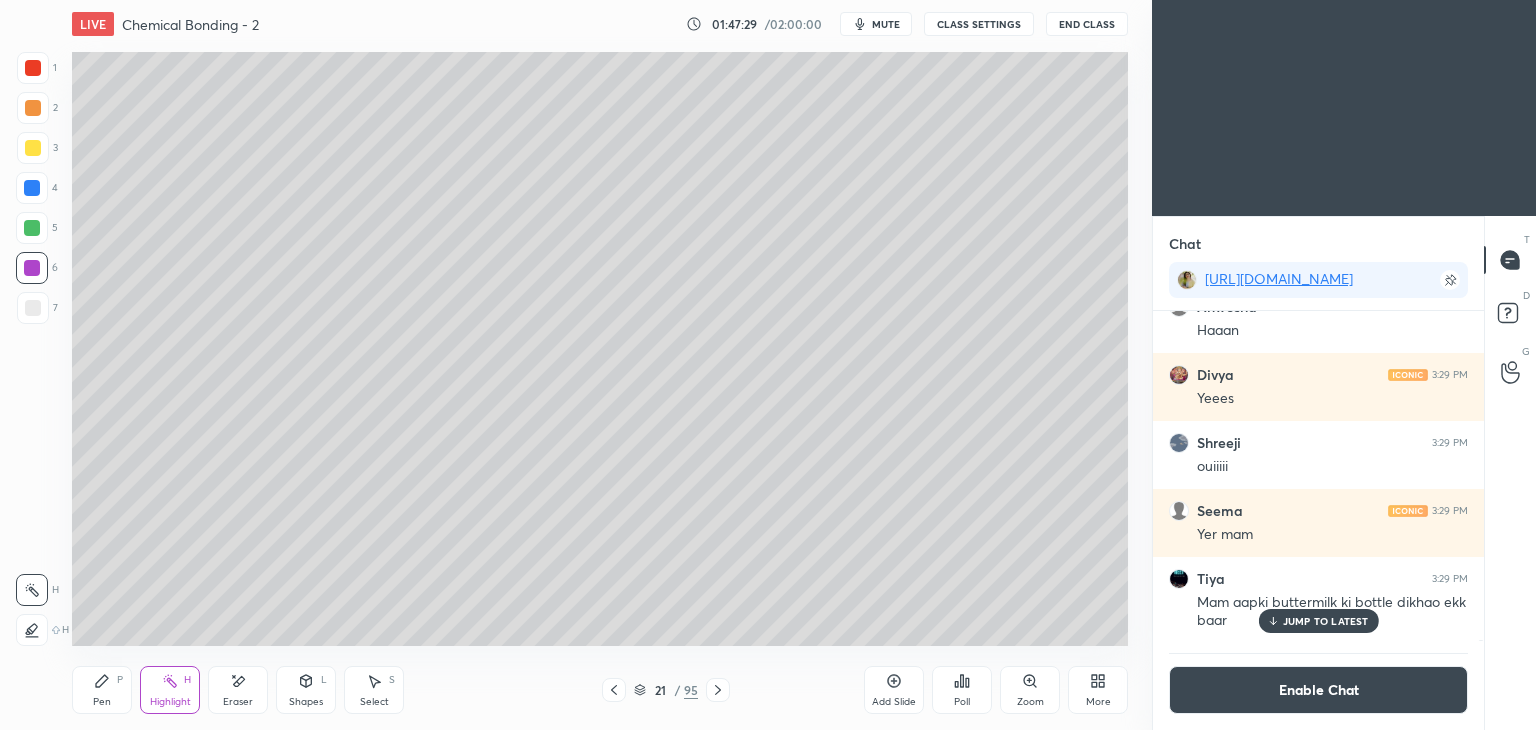 click 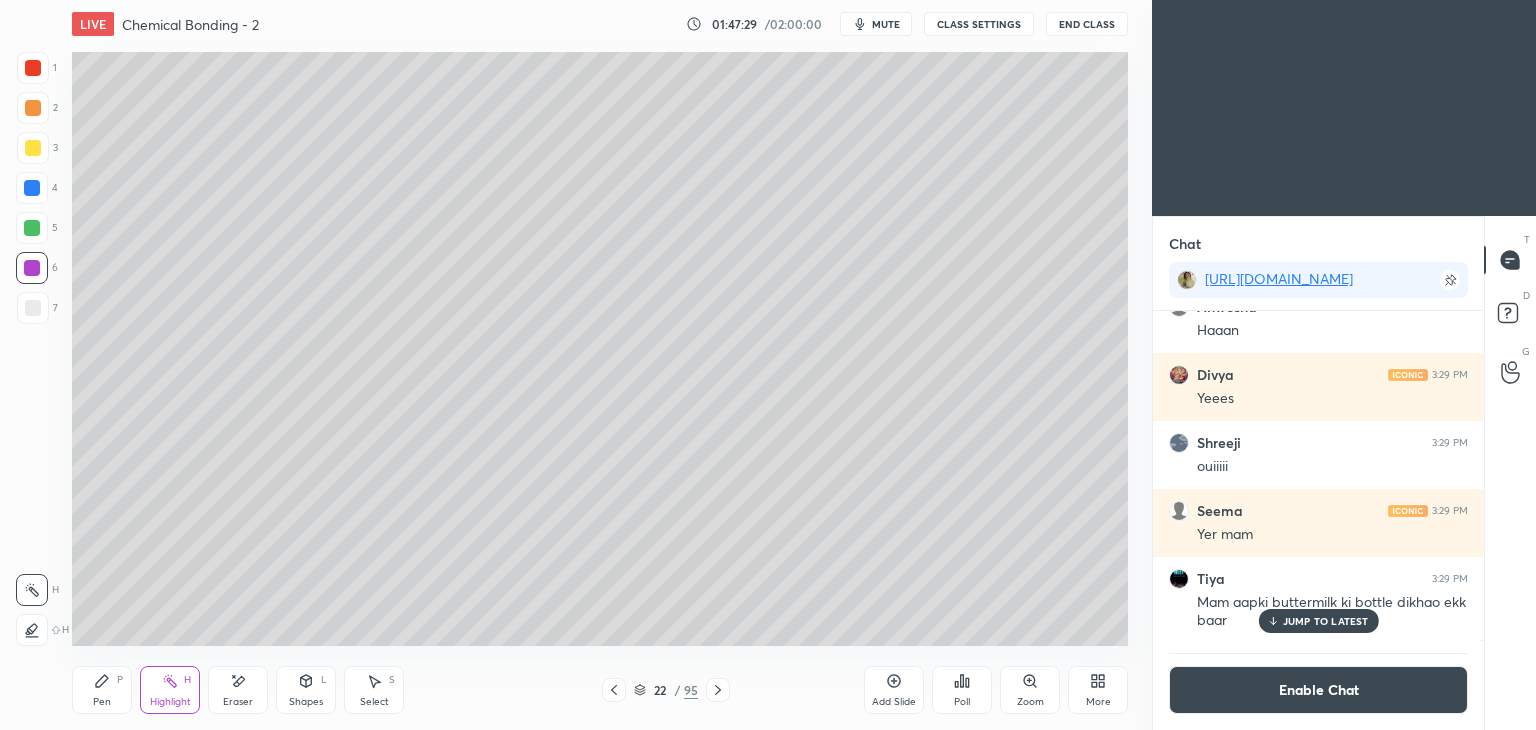 click 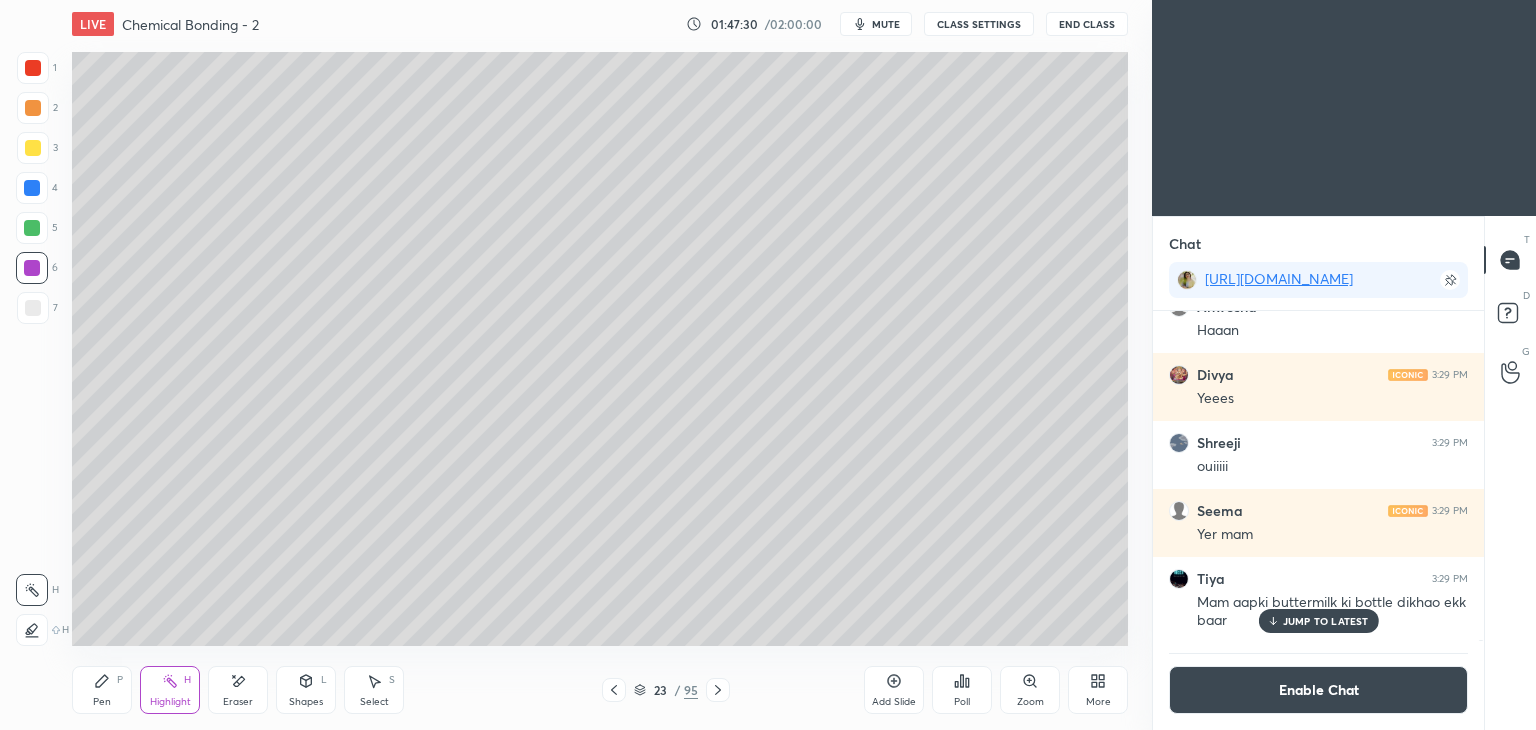 click 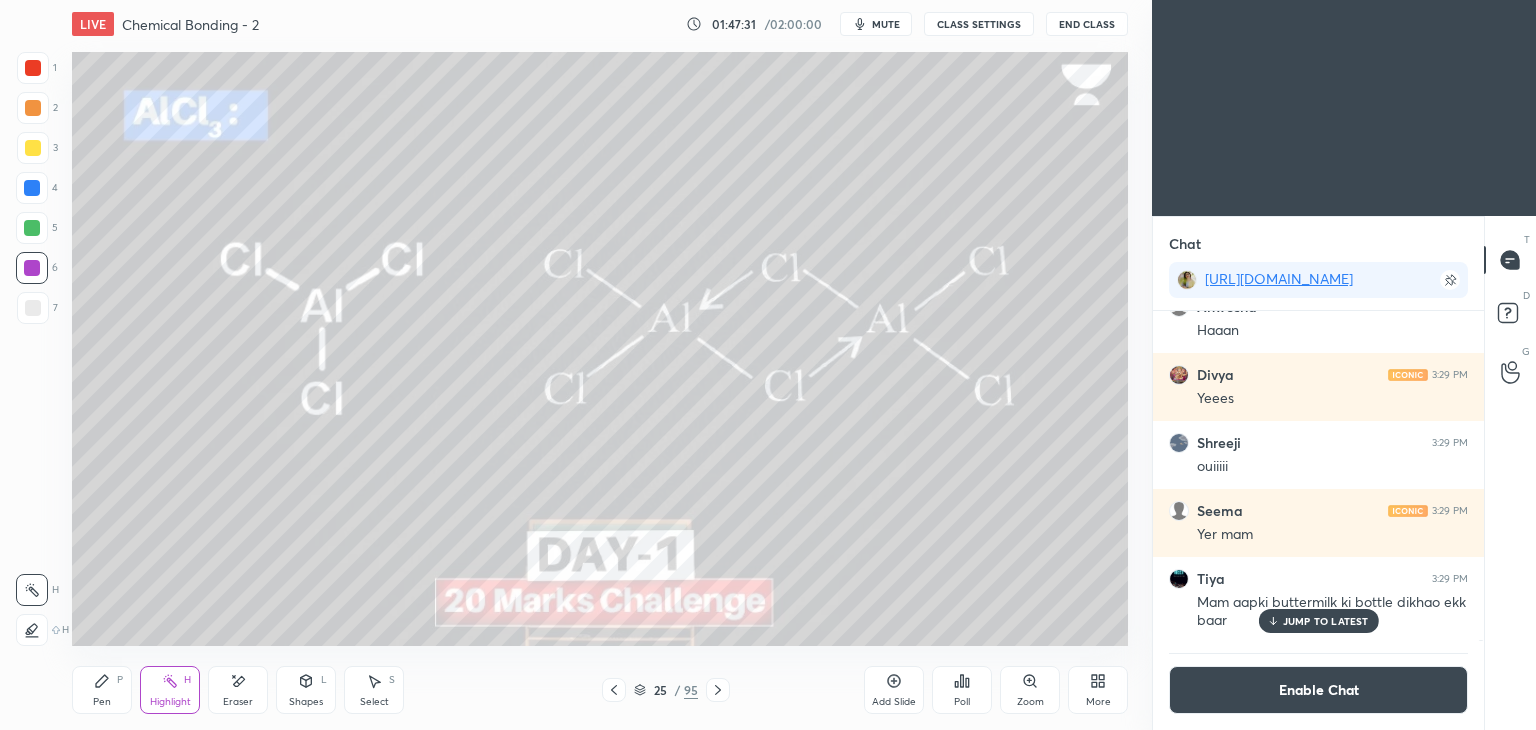 click 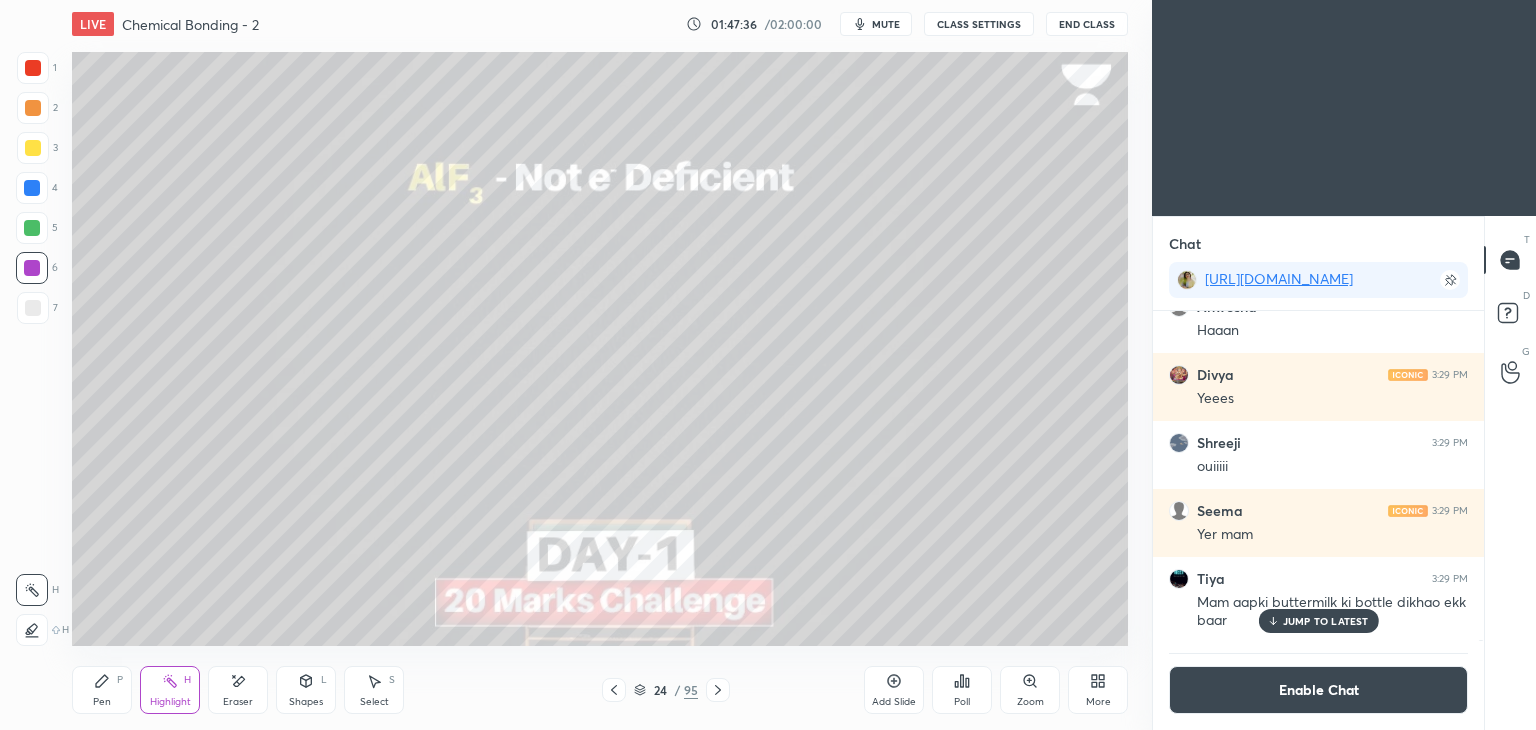 click 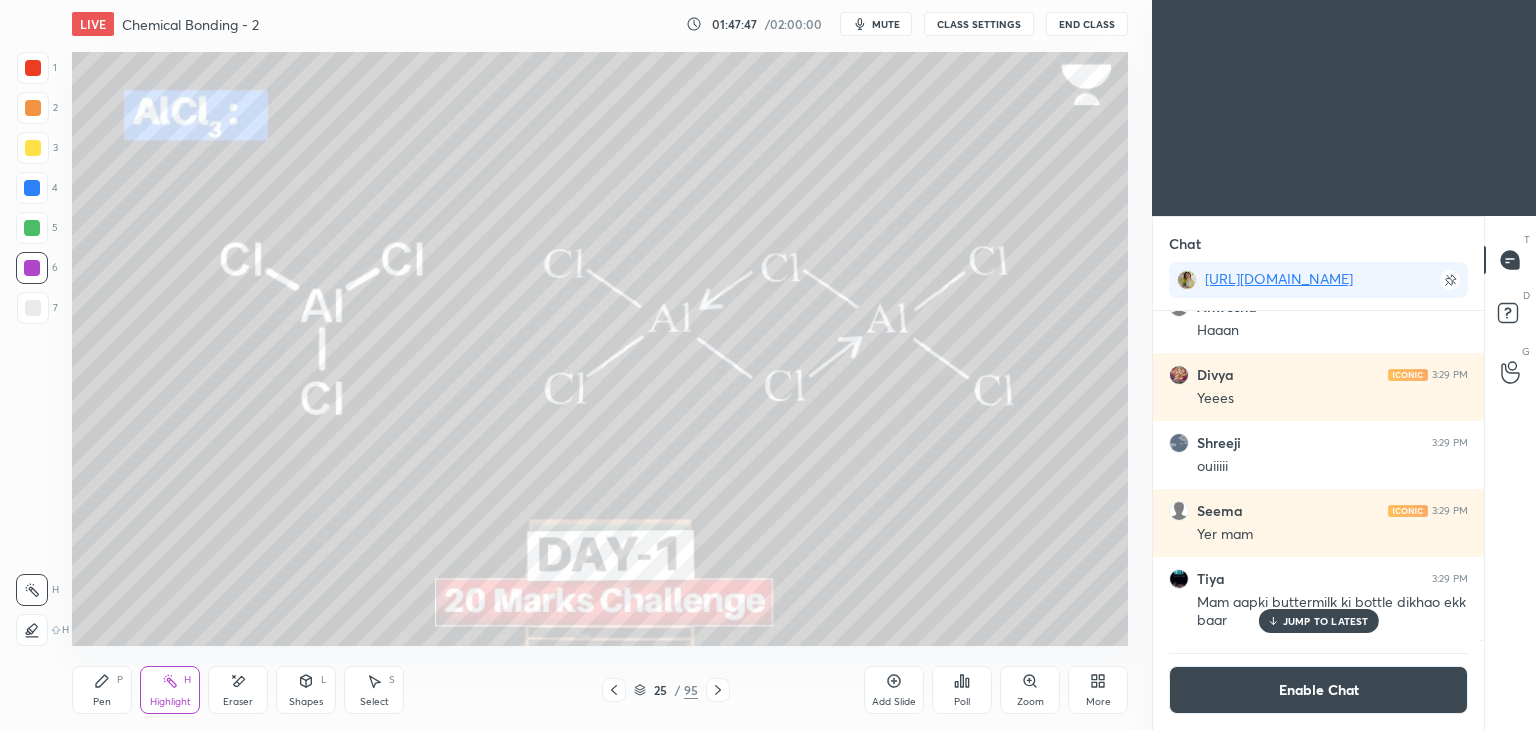 click at bounding box center [32, 188] 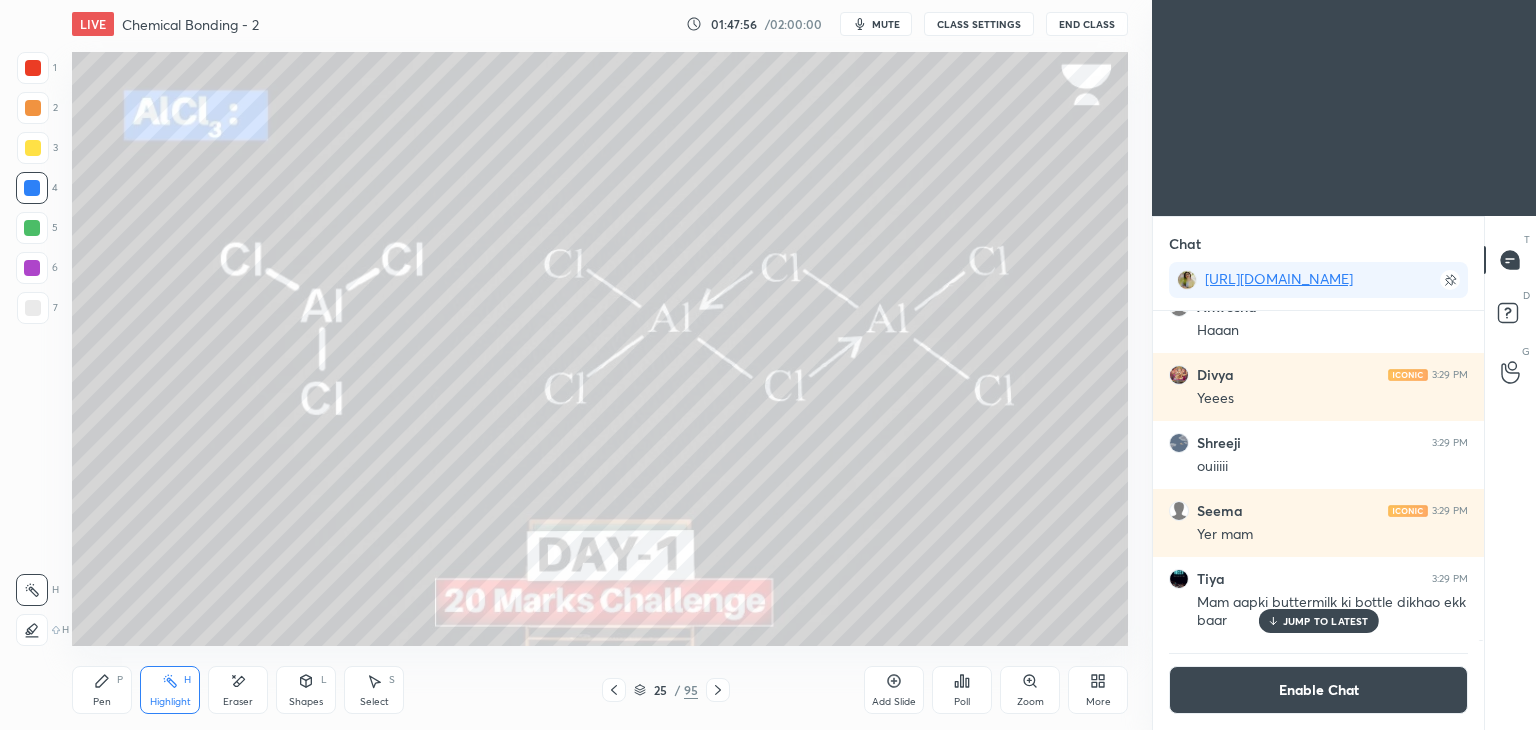 click 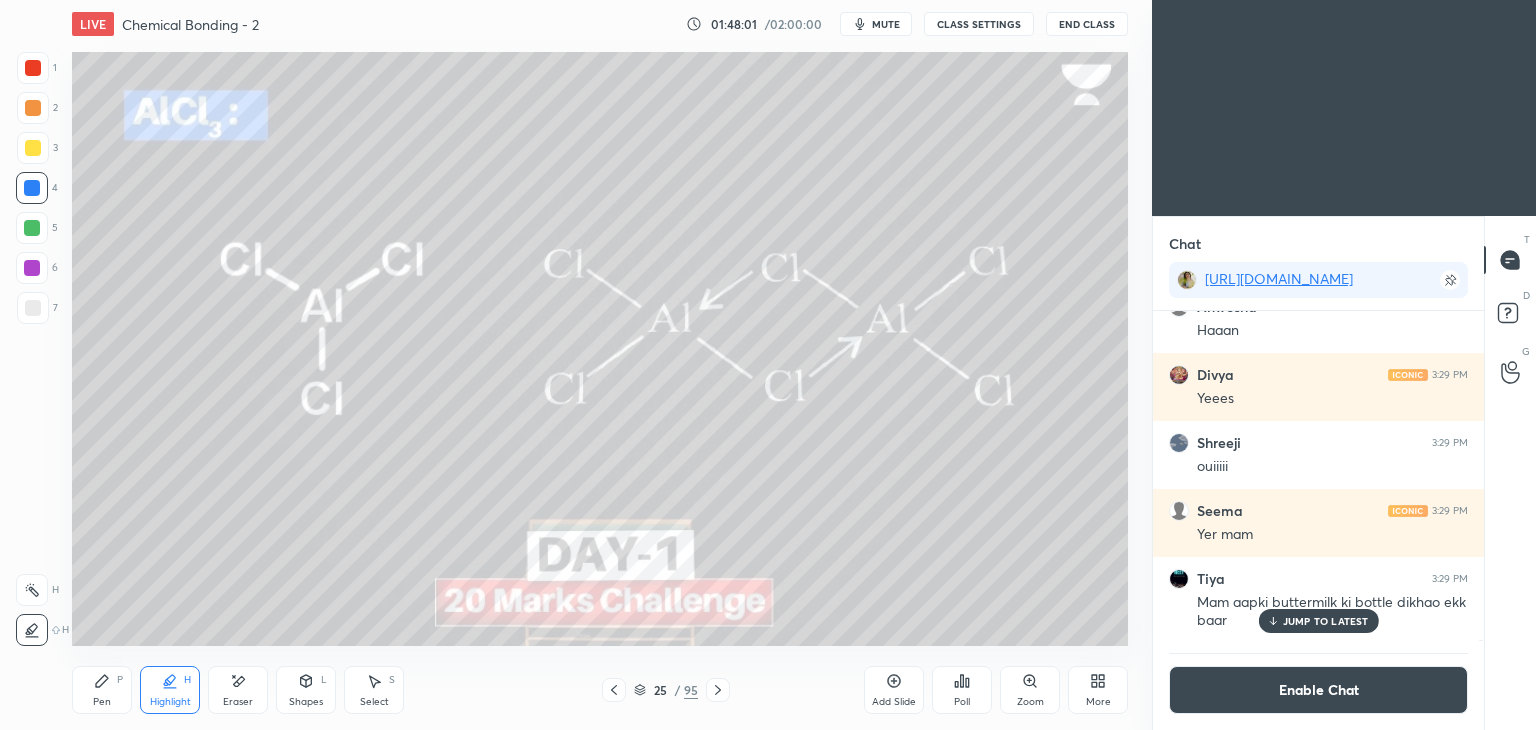 click at bounding box center [32, 590] 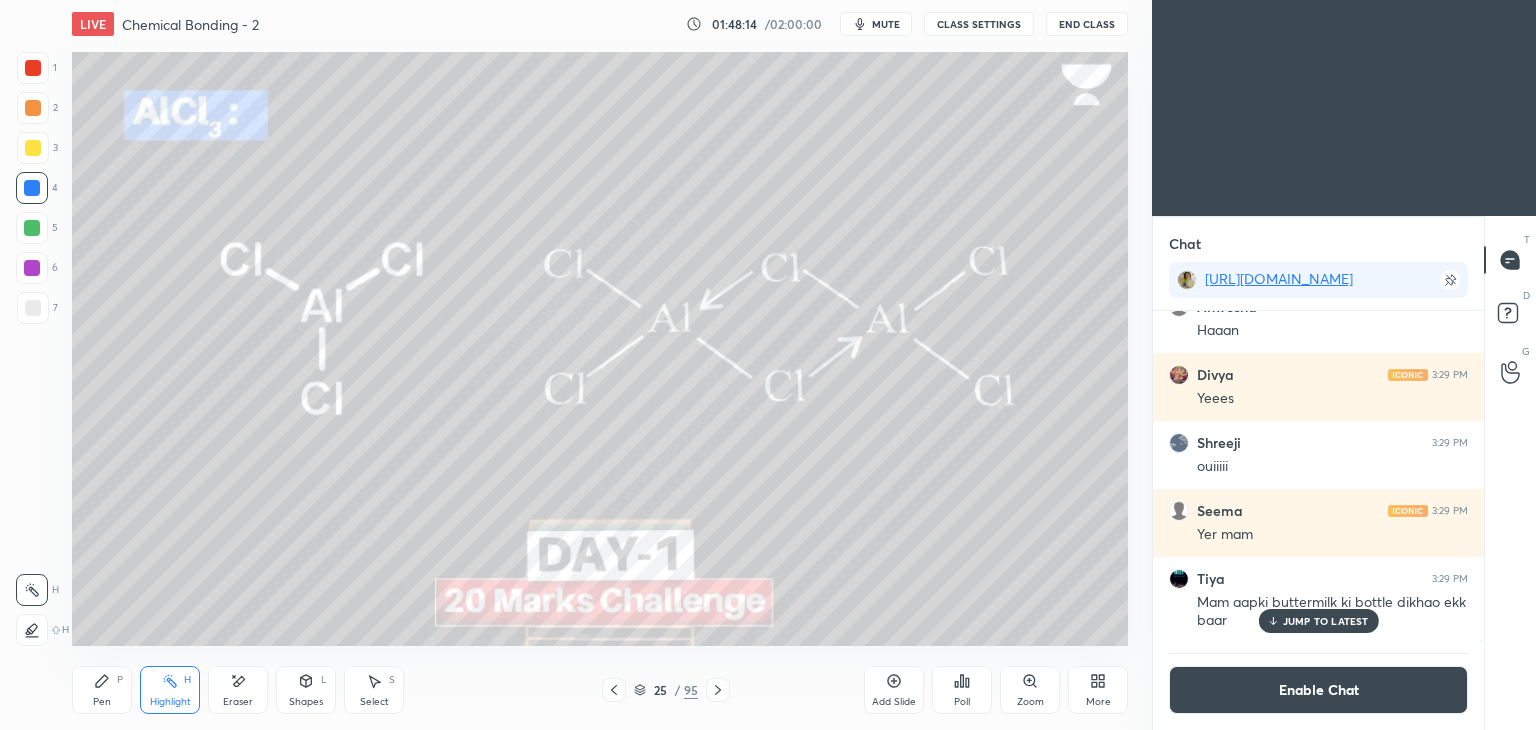 click 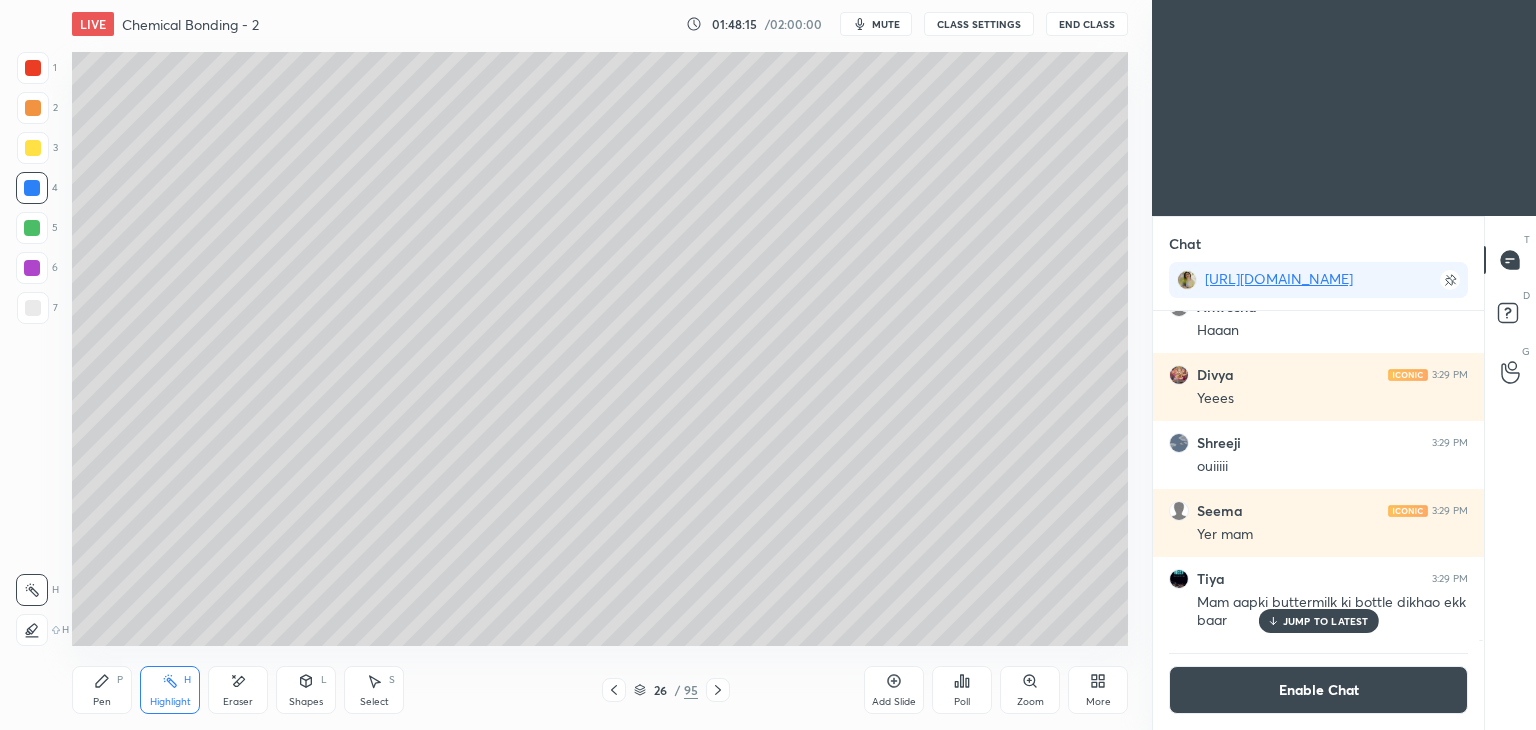 click 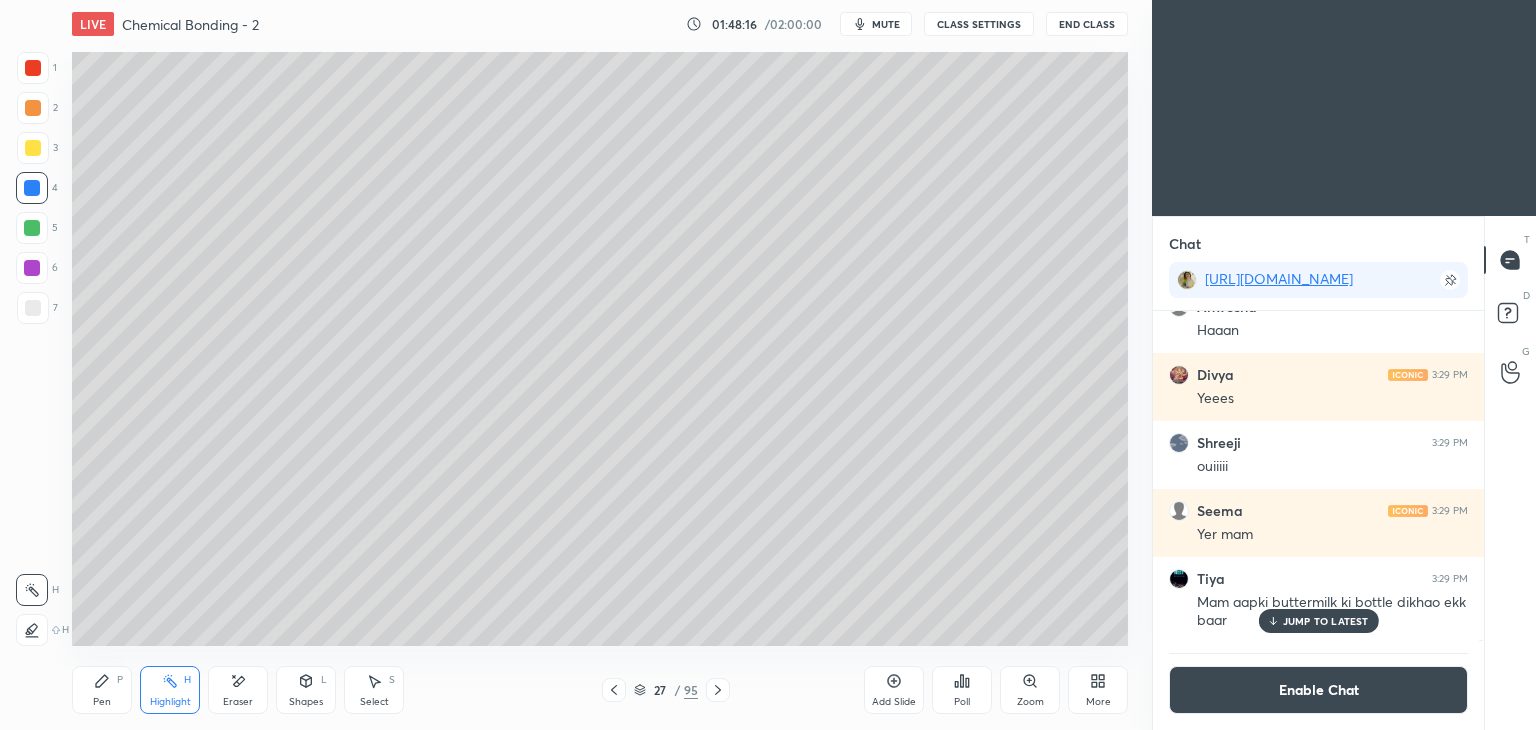 click at bounding box center (718, 690) 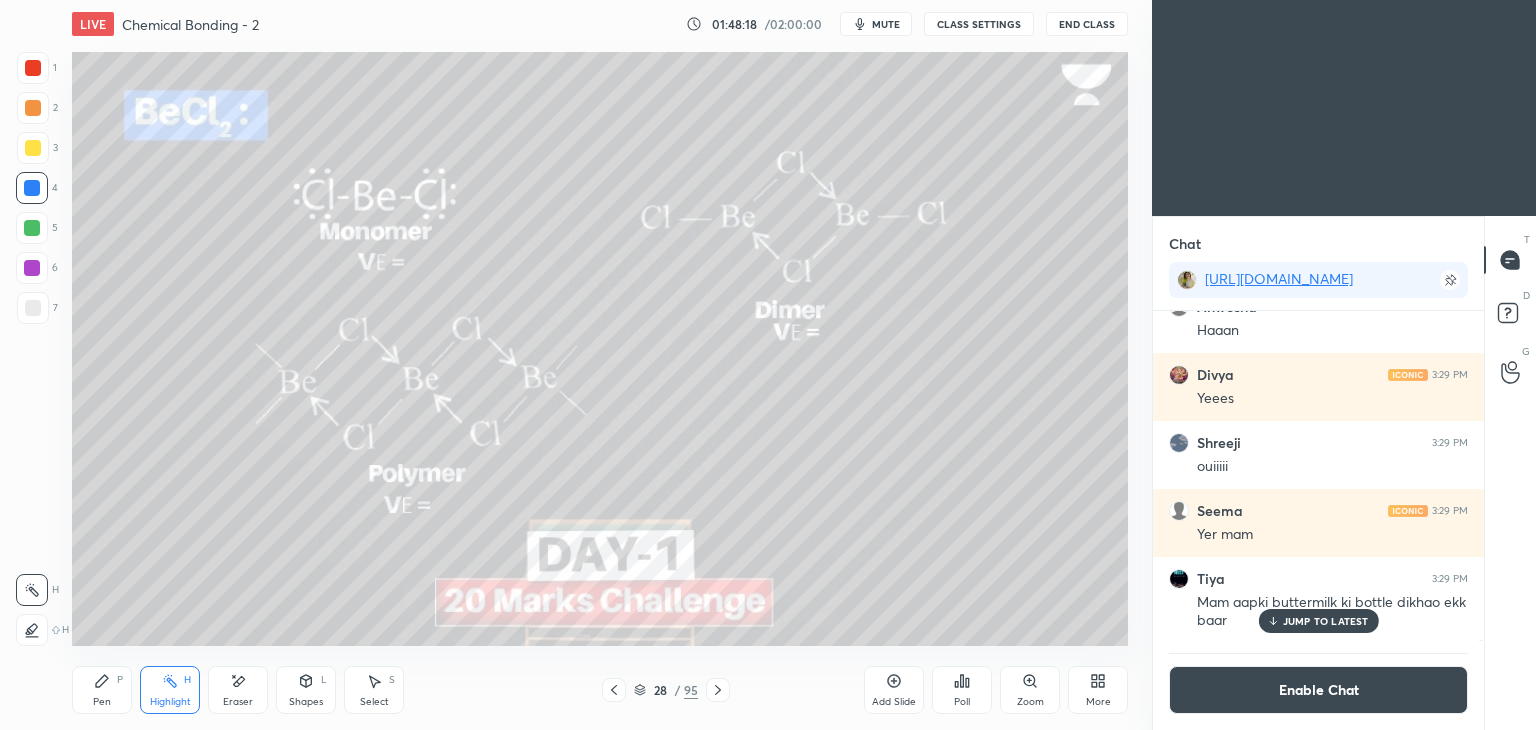 click on "1 2 3 4 5 6 7 C X Z E E Erase all   H H" at bounding box center (32, 349) 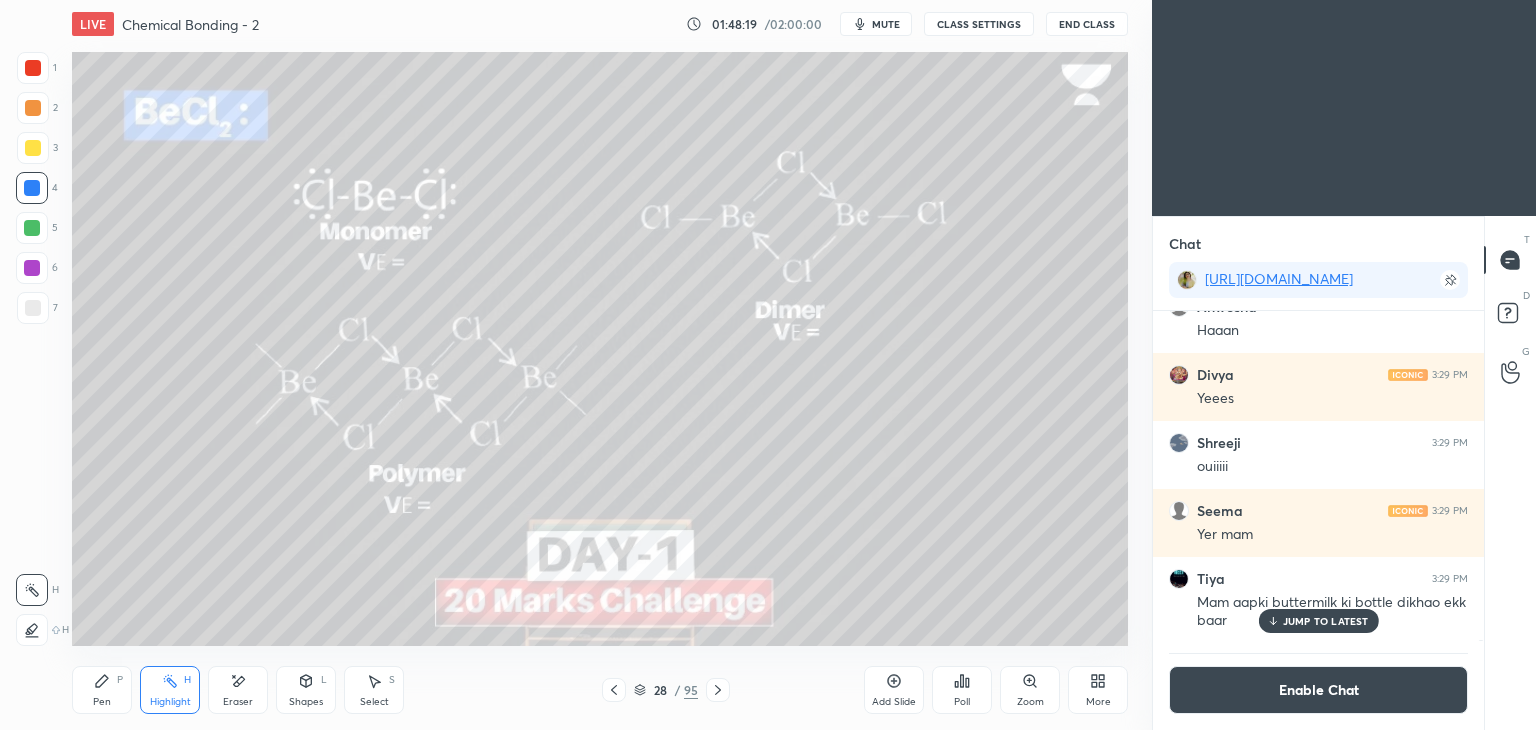 click at bounding box center [33, 148] 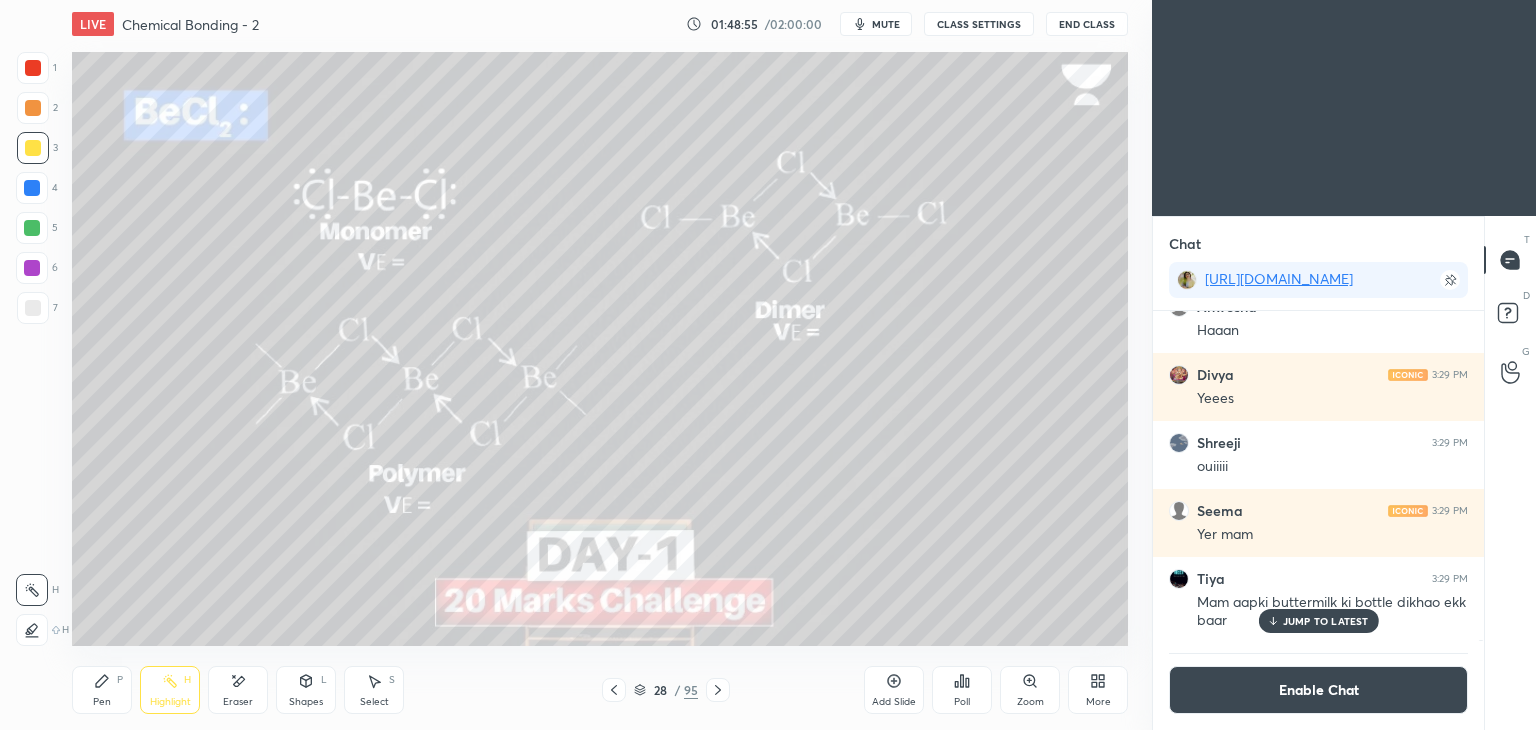click 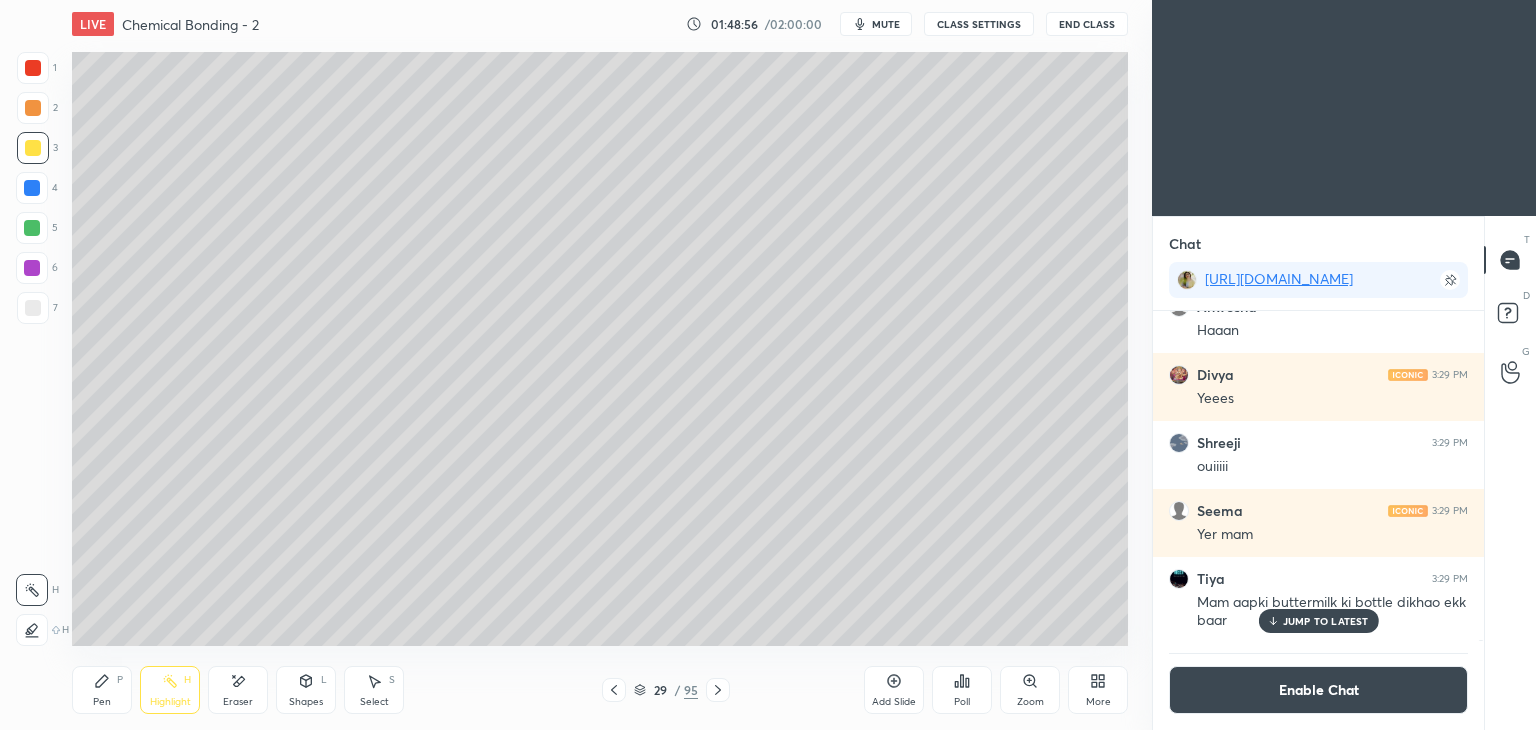 click 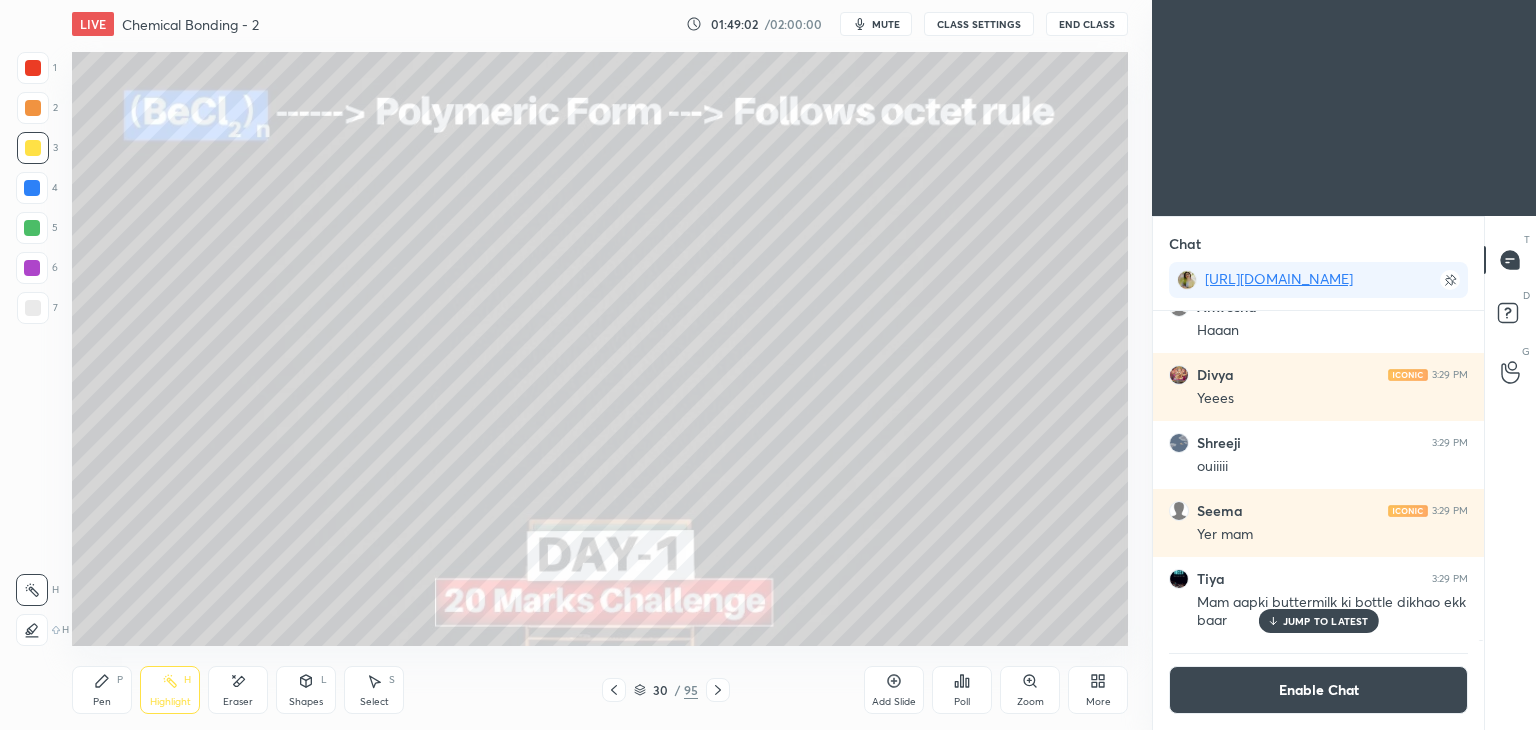 click 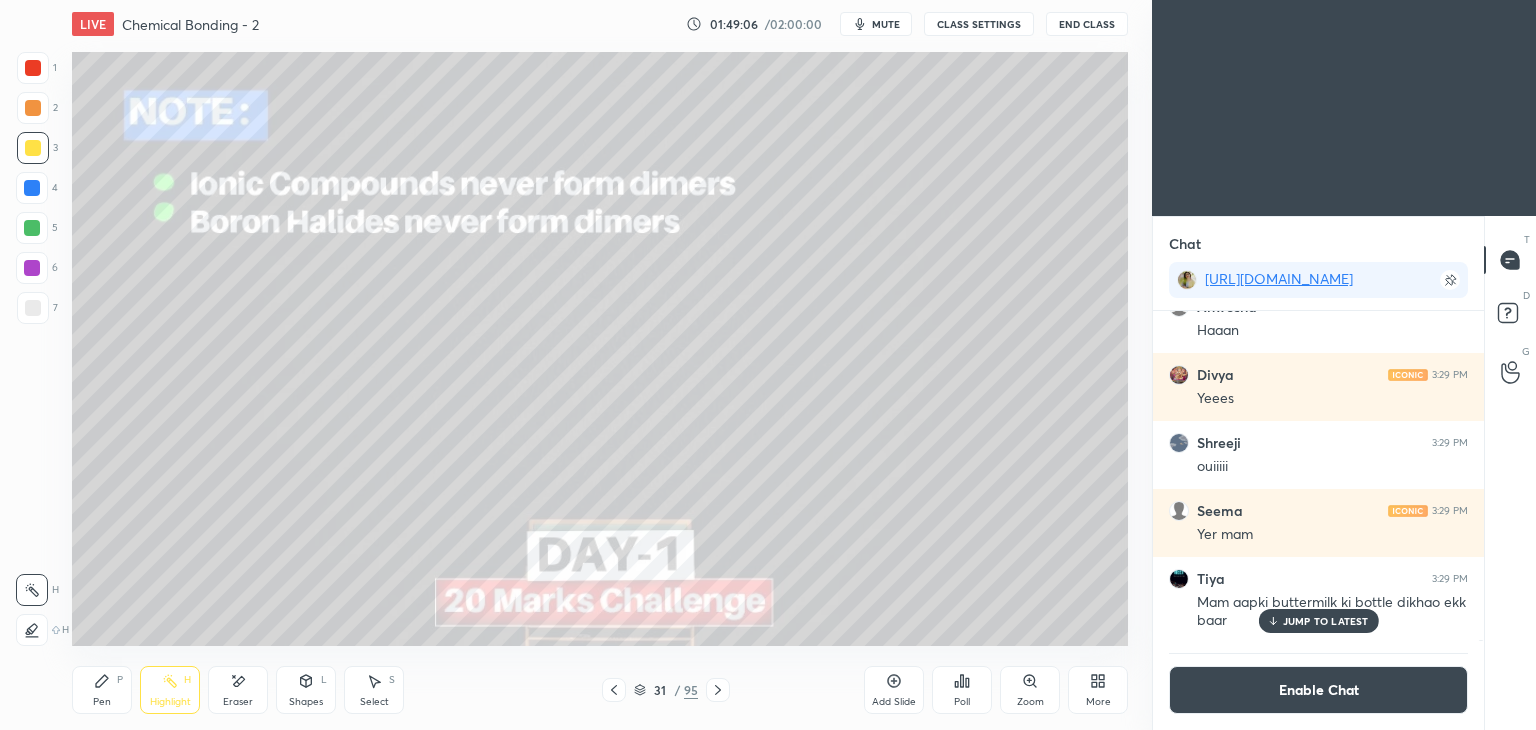 click on "JUMP TO LATEST" at bounding box center (1326, 621) 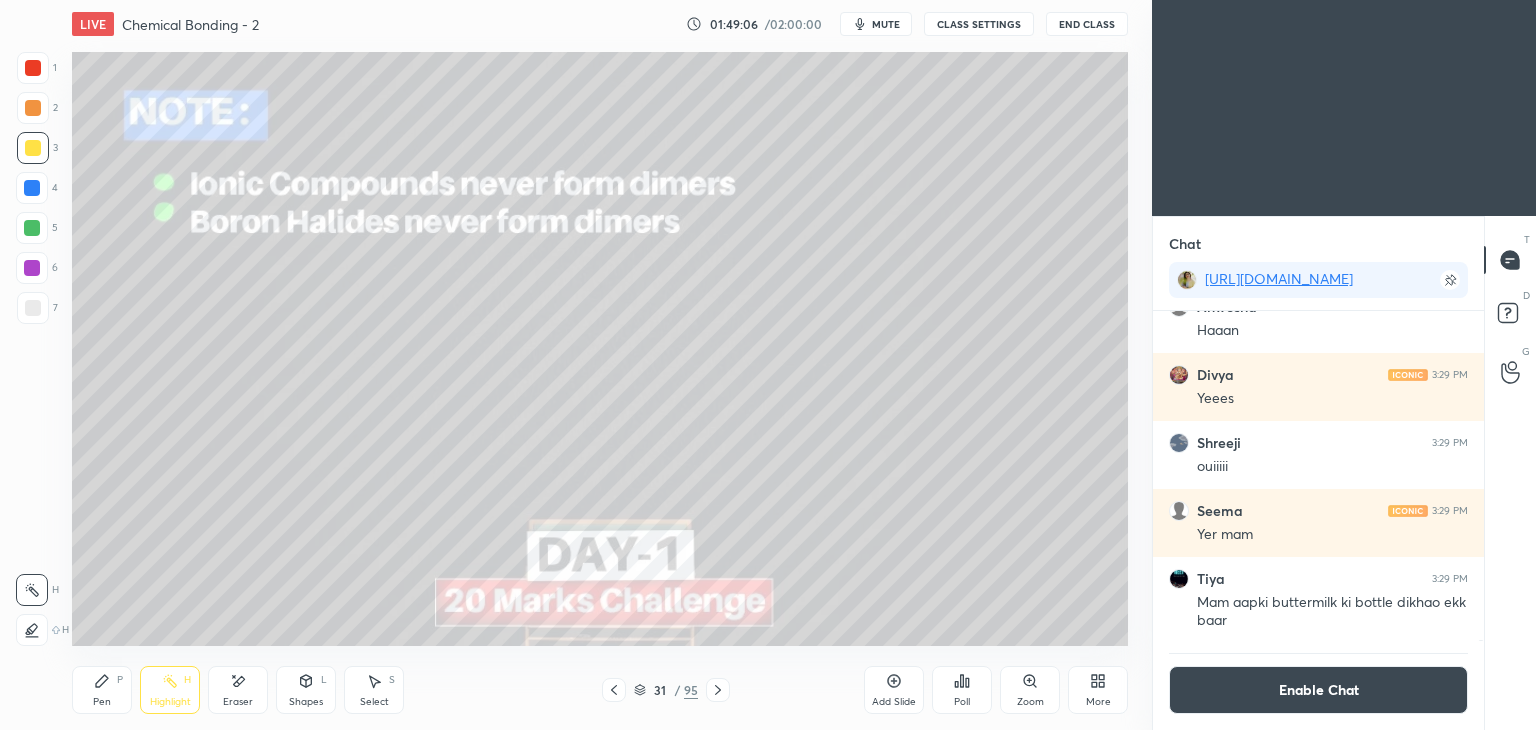 click on "Enable Chat" at bounding box center (1318, 690) 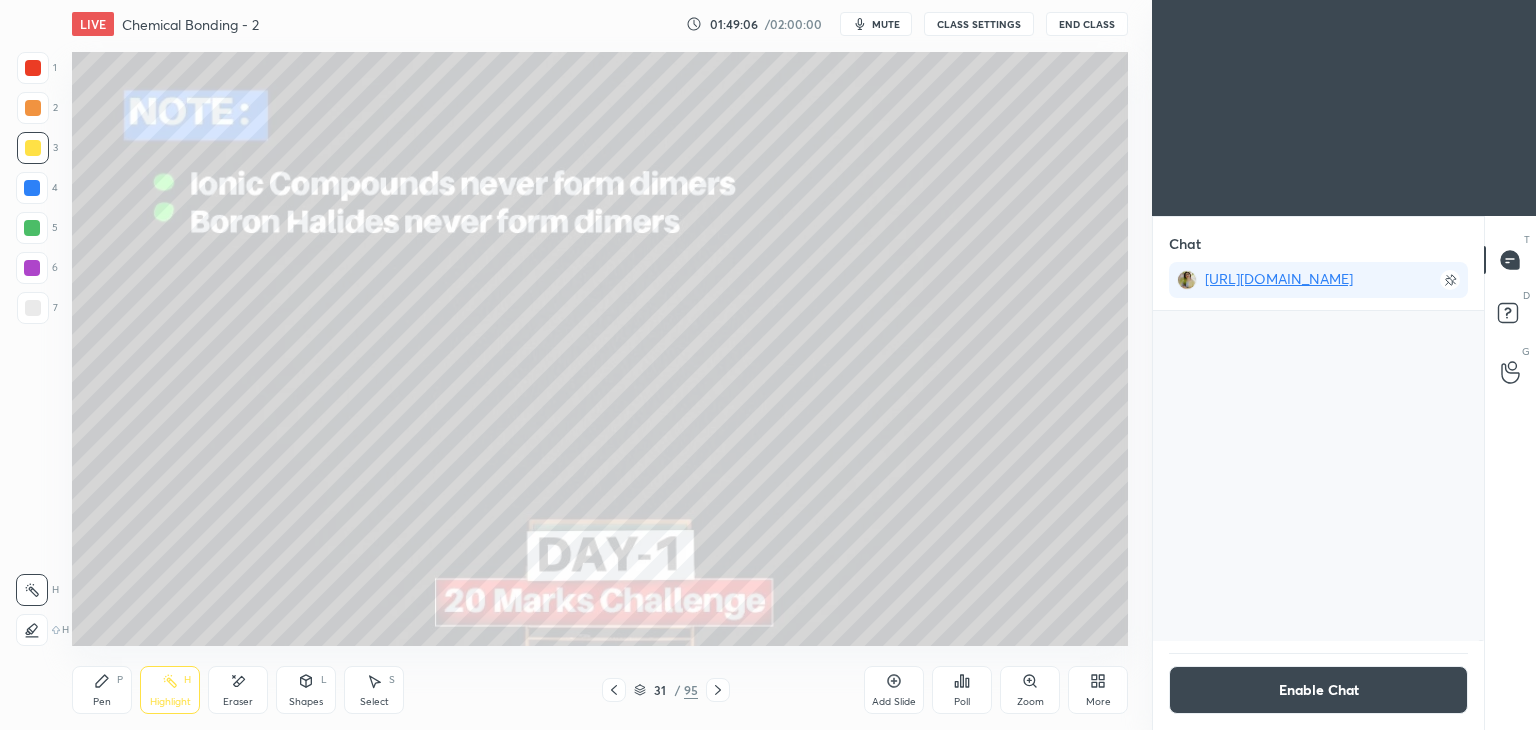 scroll, scrollTop: 6, scrollLeft: 6, axis: both 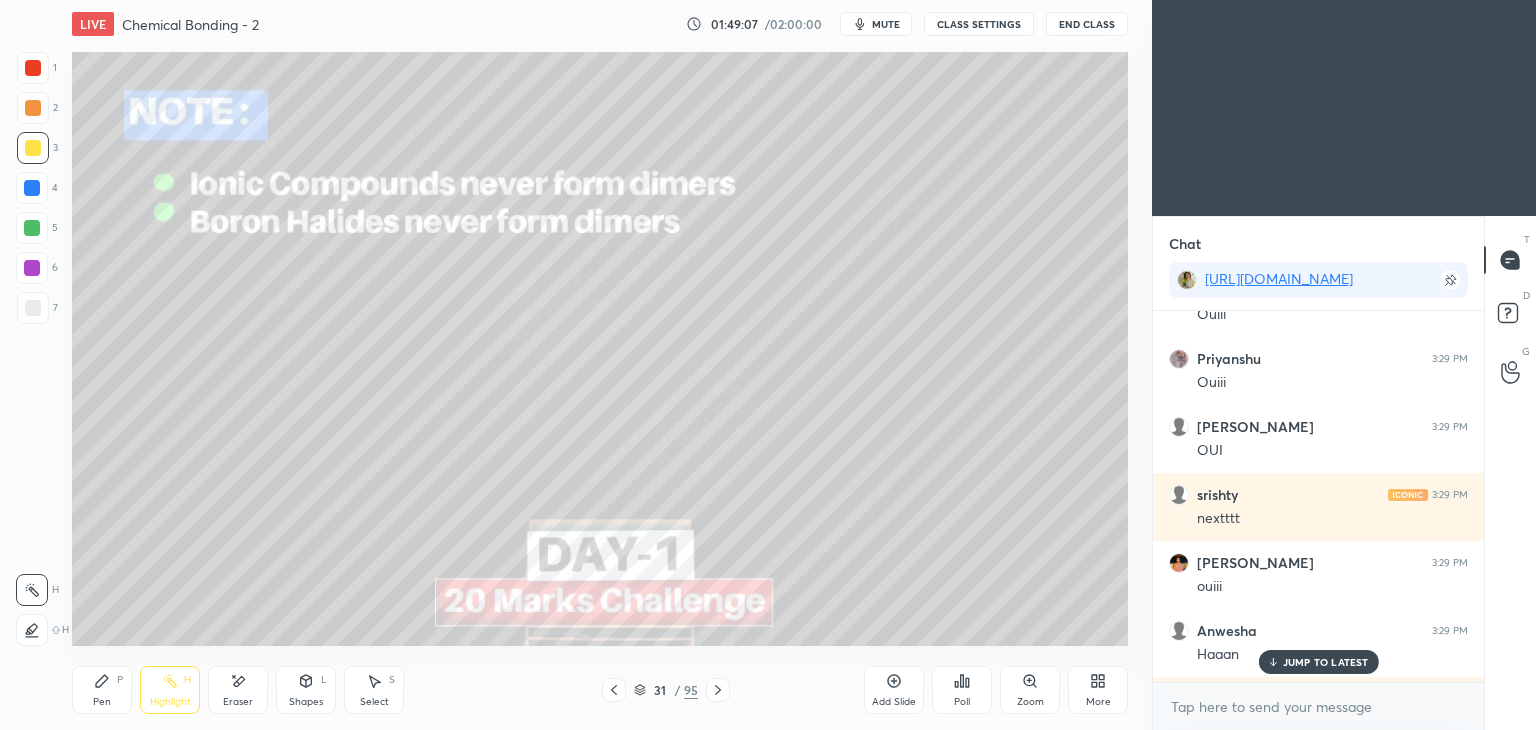 click on "JUMP TO LATEST" at bounding box center [1326, 662] 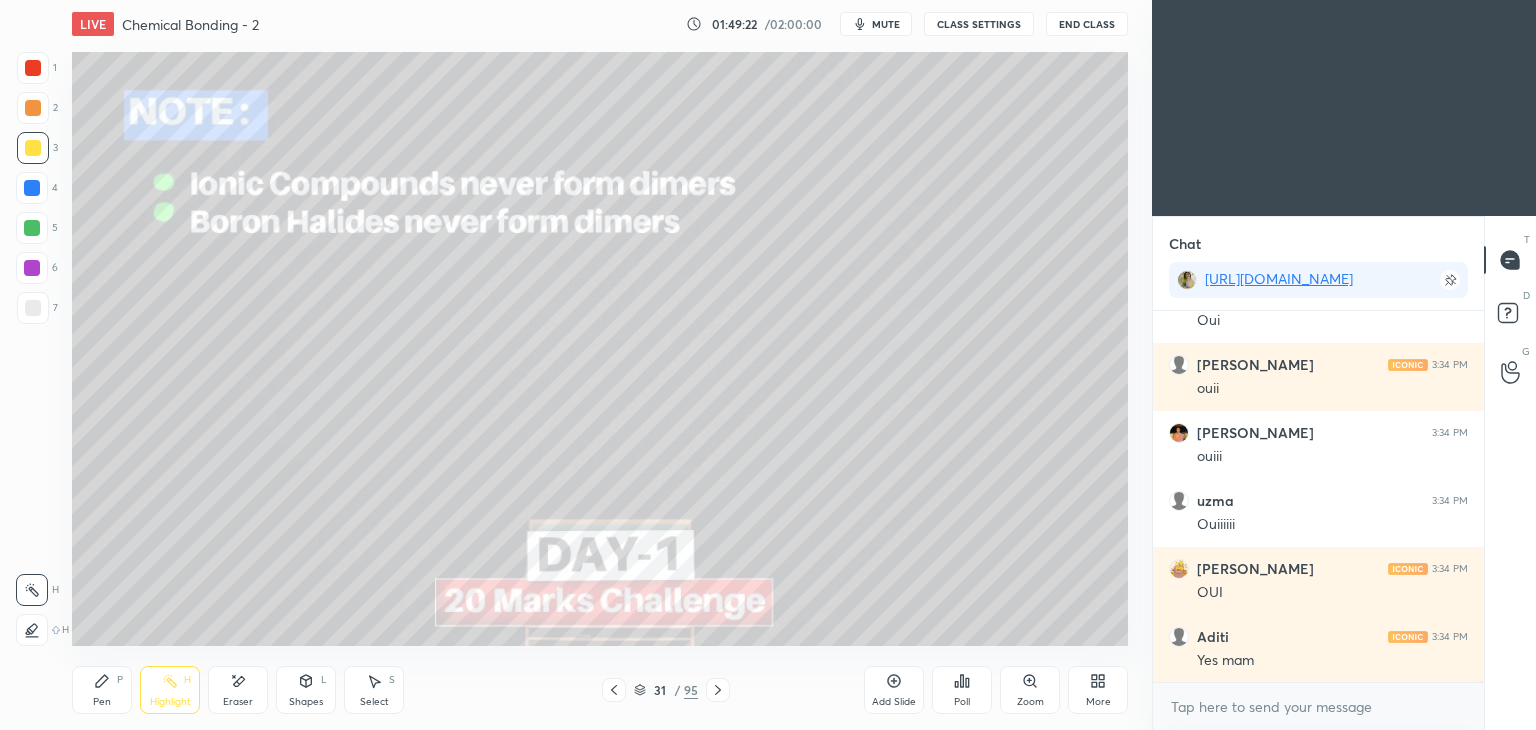 scroll, scrollTop: 147406, scrollLeft: 0, axis: vertical 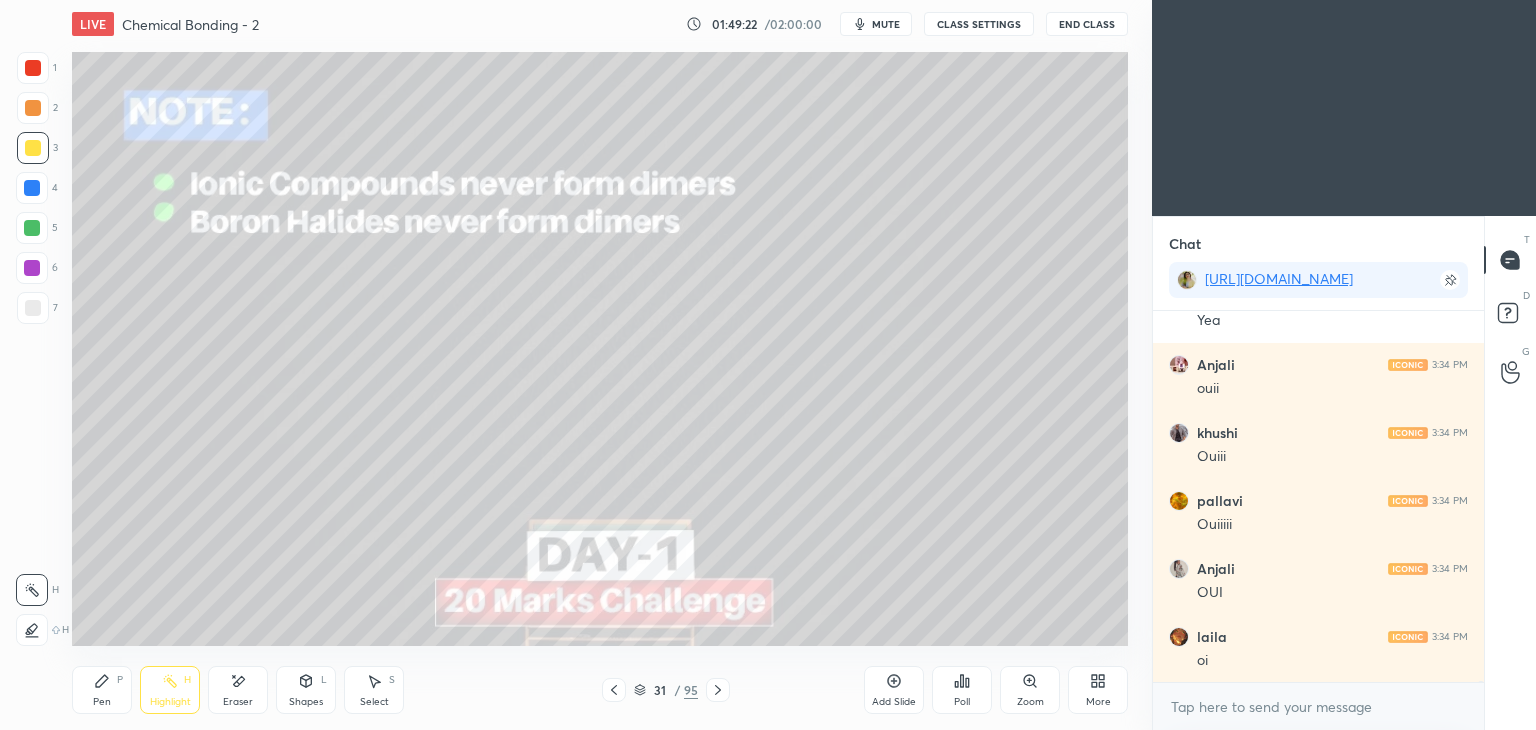 click on "CLASS SETTINGS" at bounding box center (979, 24) 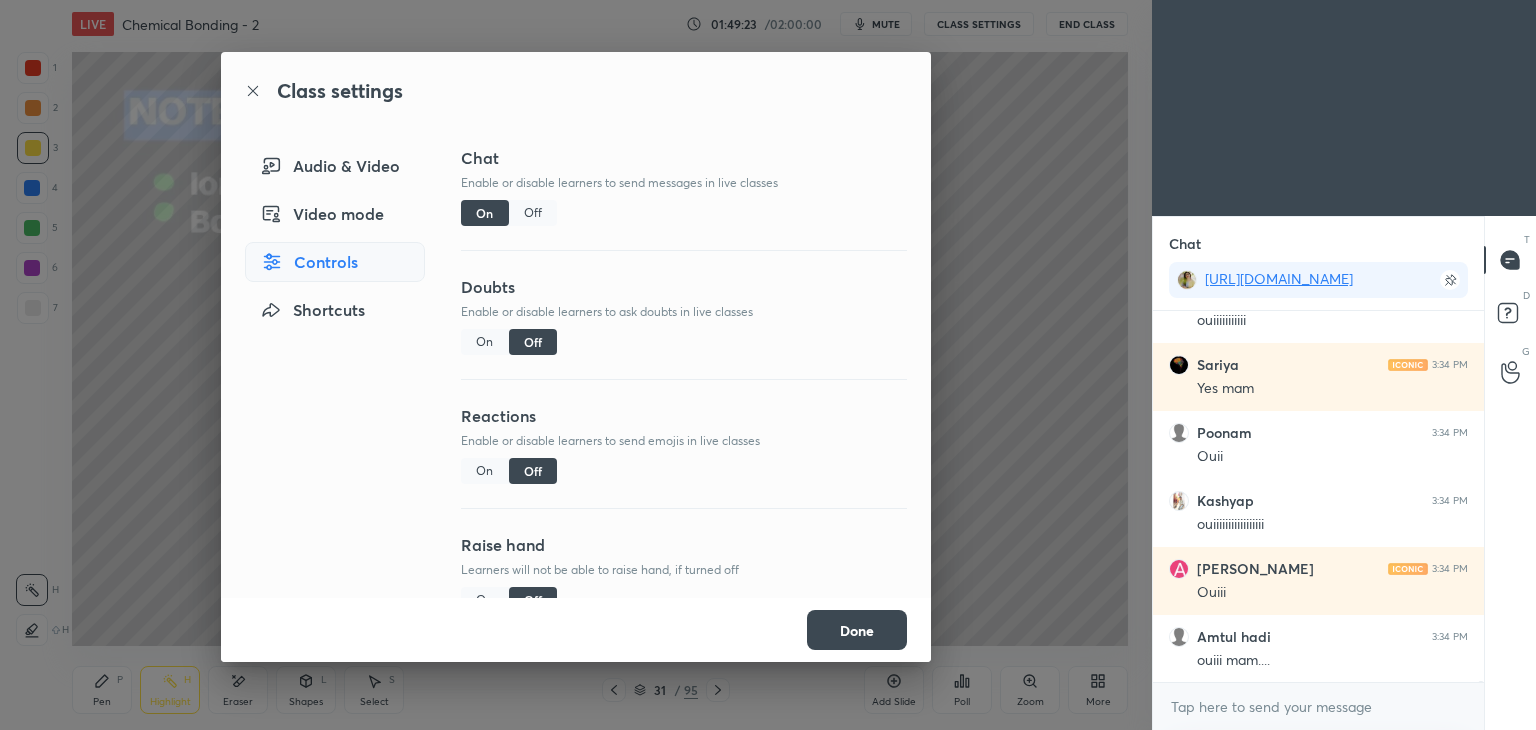 click on "Off" at bounding box center [533, 213] 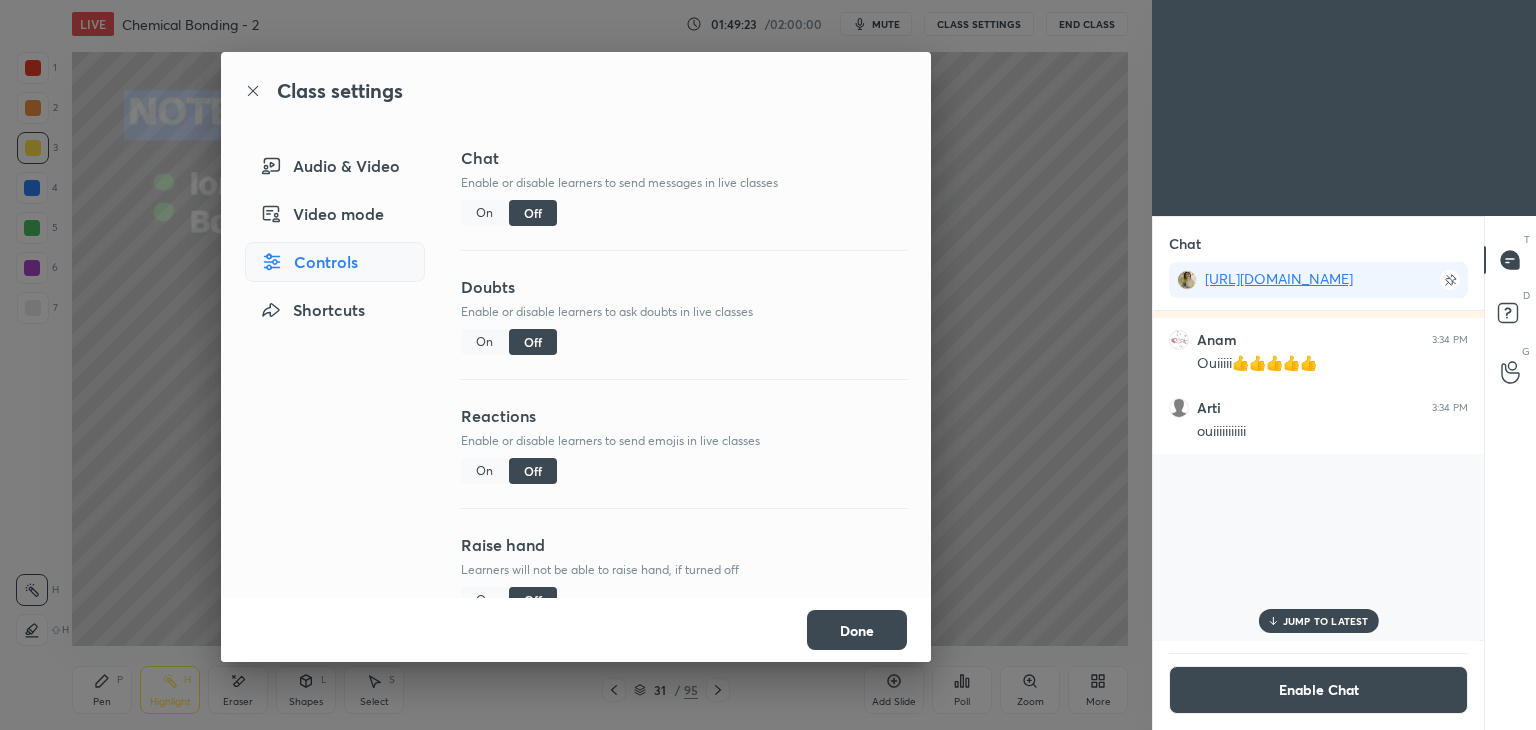 scroll, scrollTop: 146028, scrollLeft: 0, axis: vertical 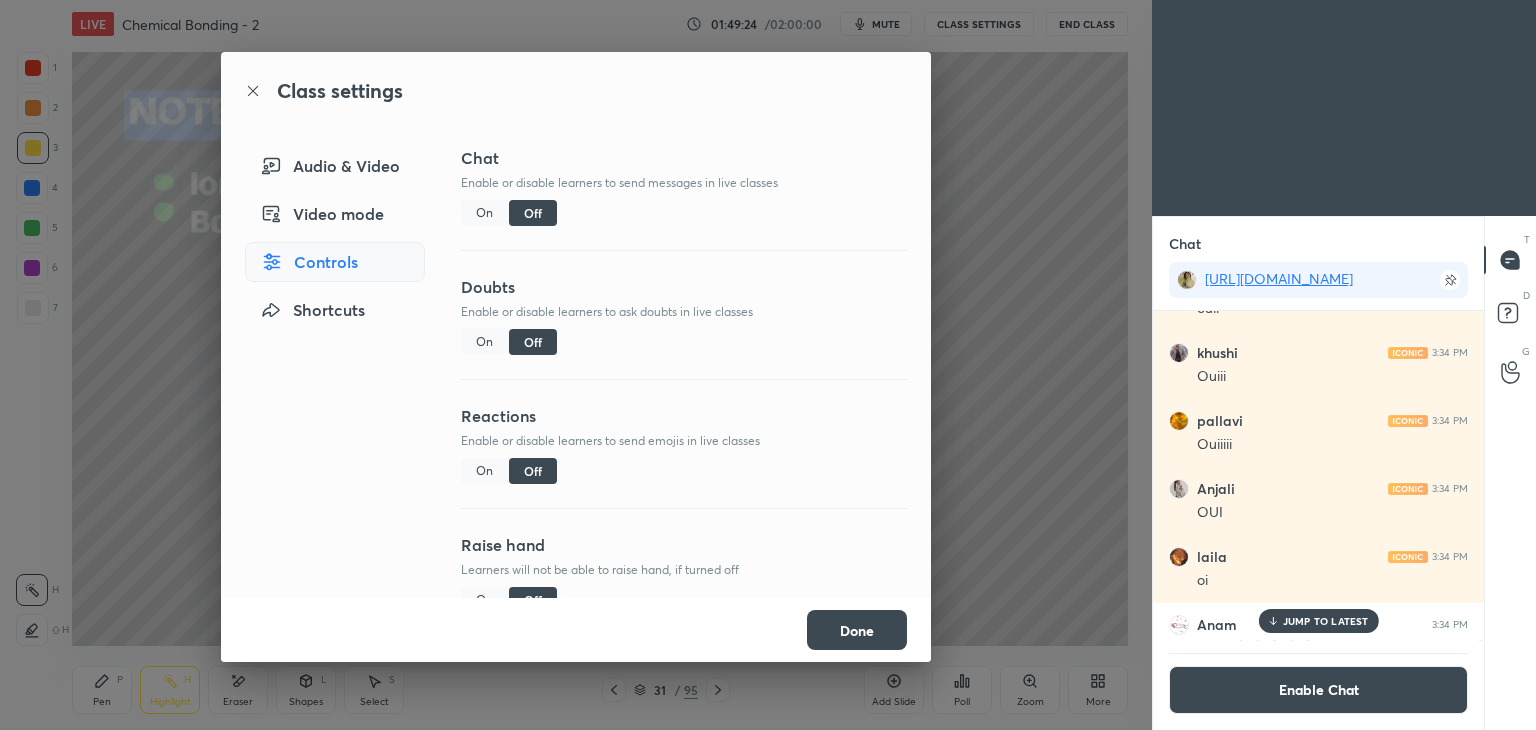 click on "Done" at bounding box center (857, 630) 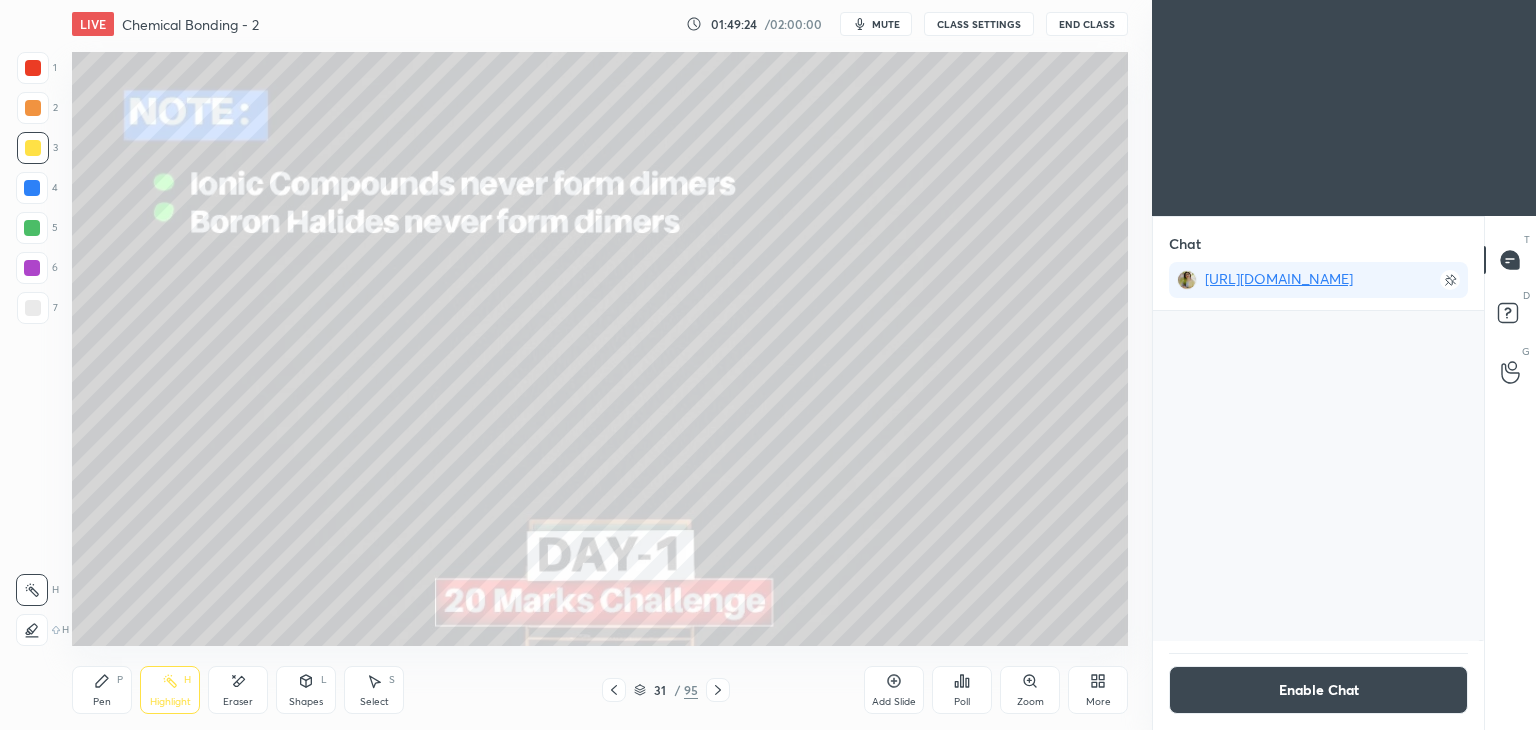 scroll, scrollTop: 146600, scrollLeft: 0, axis: vertical 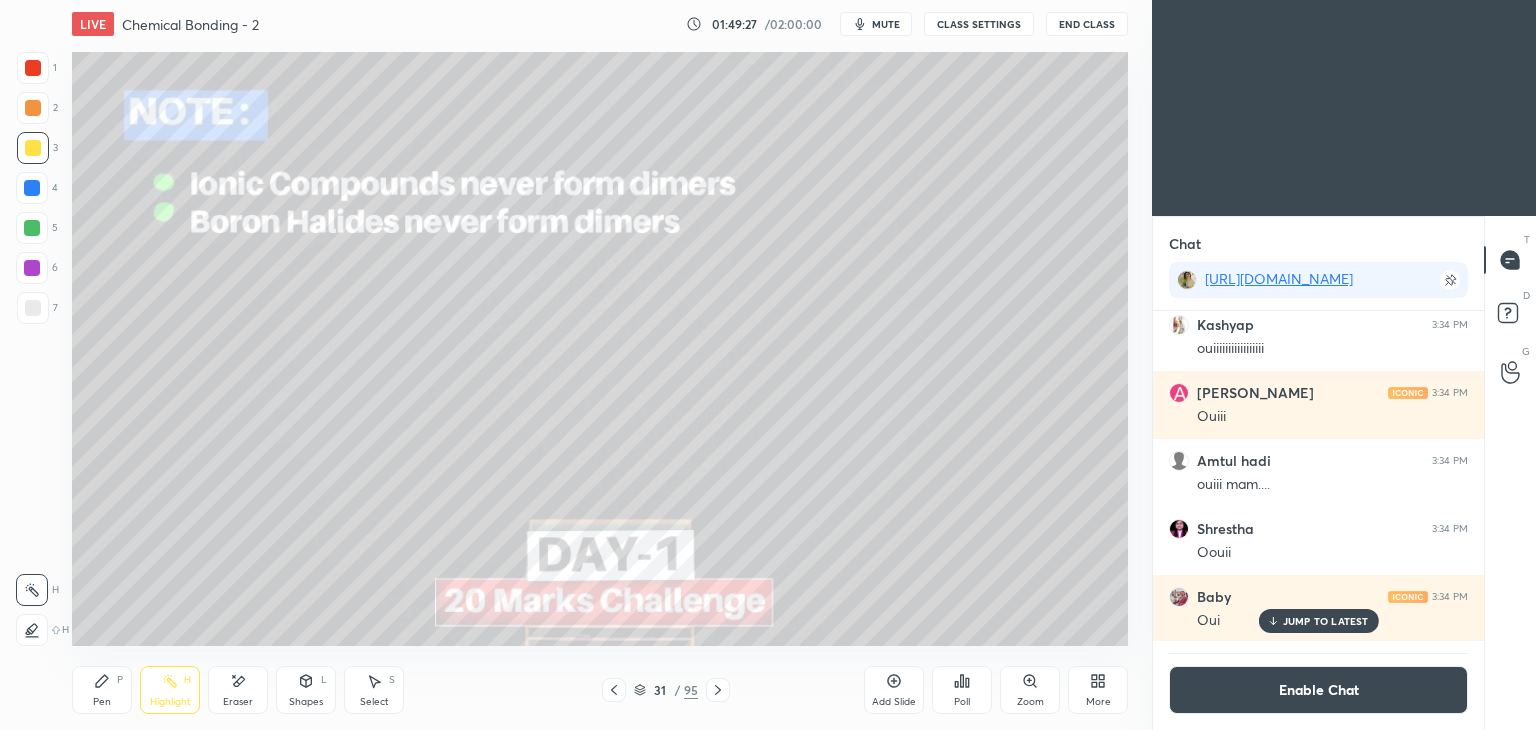 click on "L" at bounding box center (324, 680) 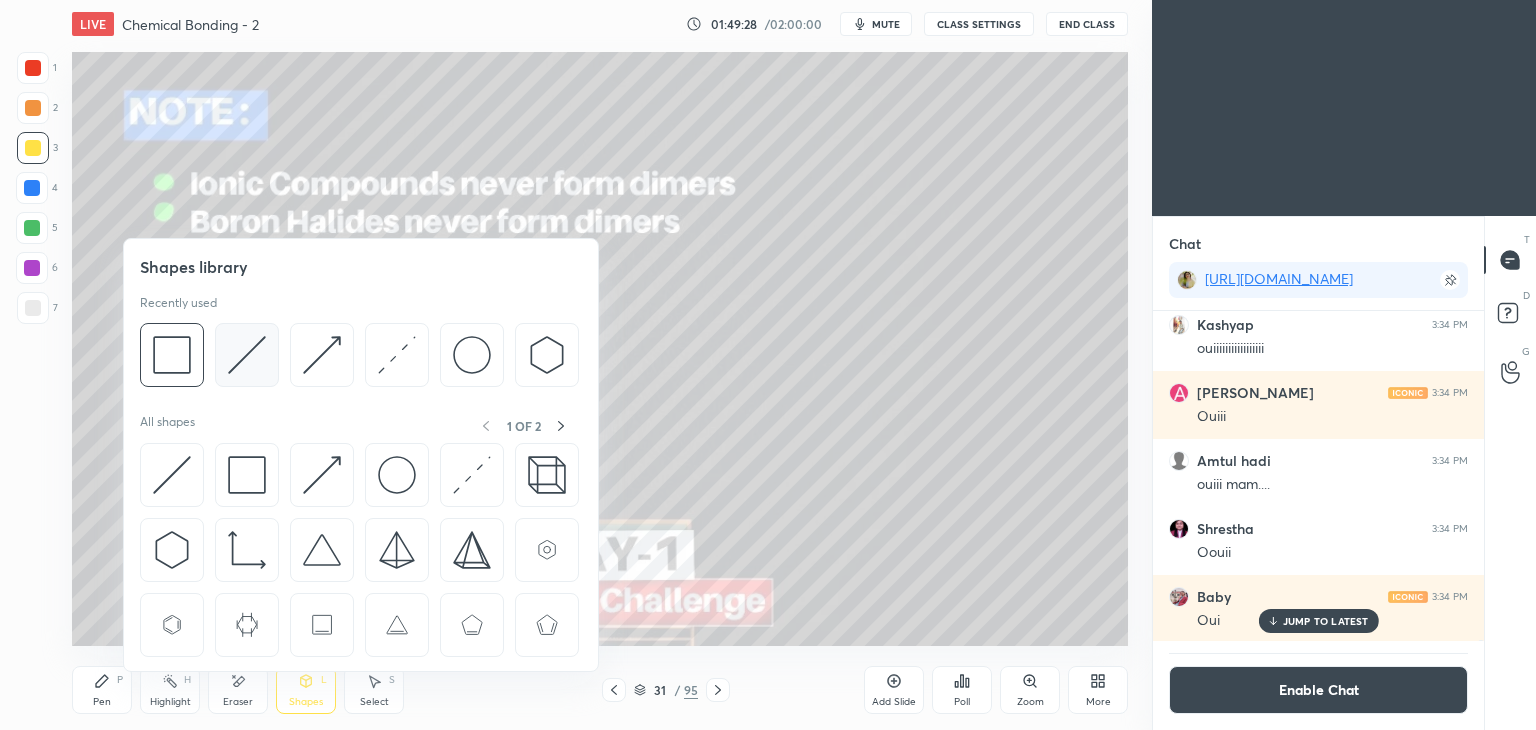 click at bounding box center [247, 355] 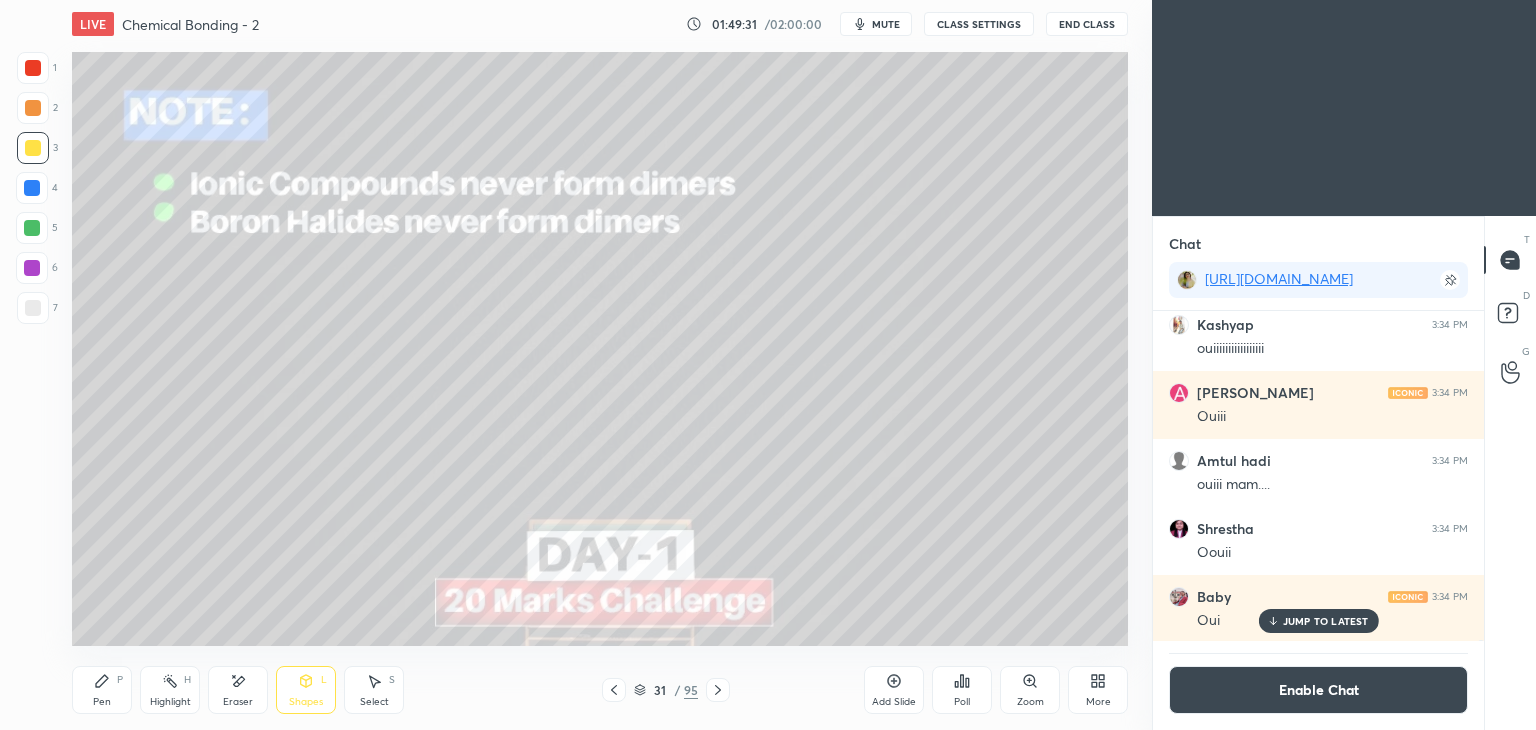 click on "Pen P" at bounding box center [102, 690] 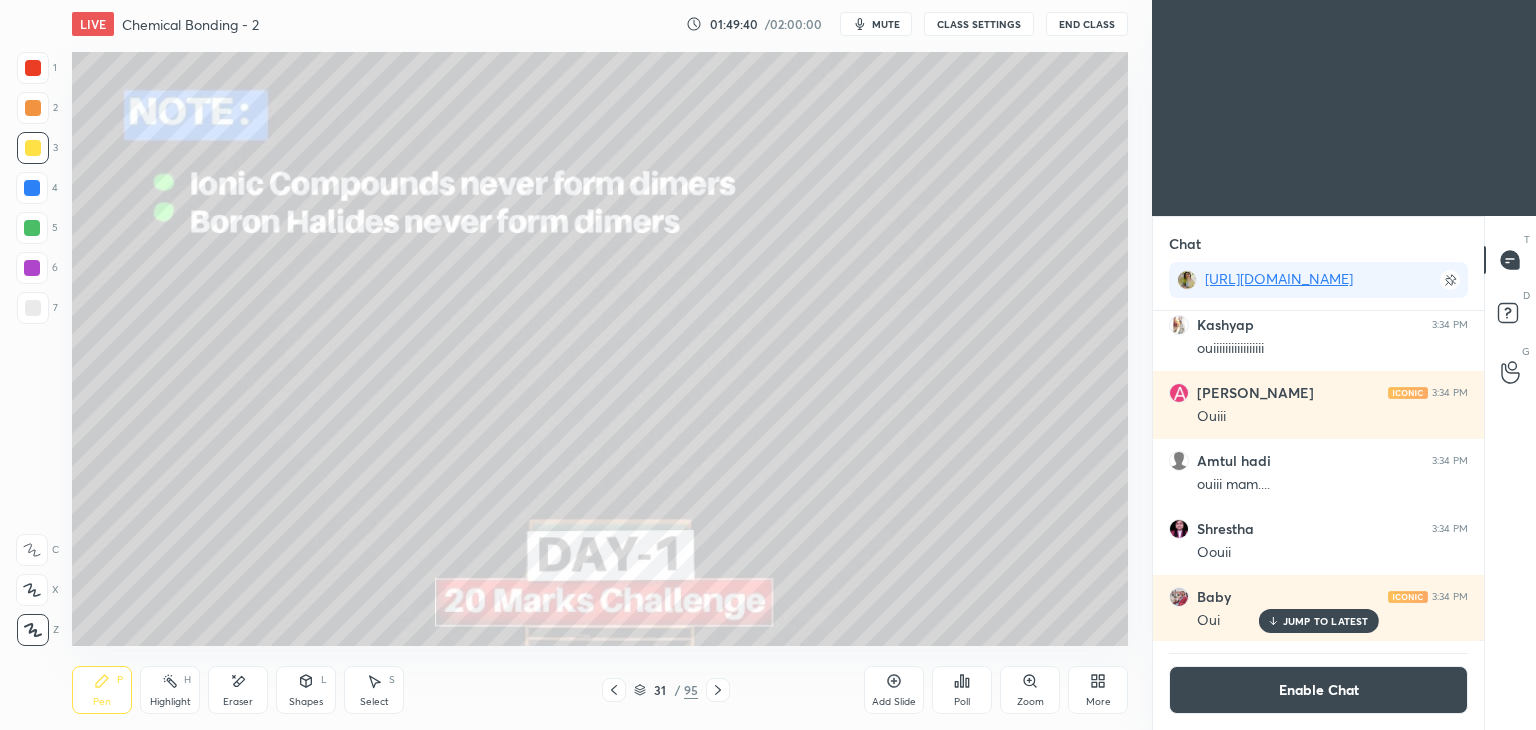 click at bounding box center [33, 308] 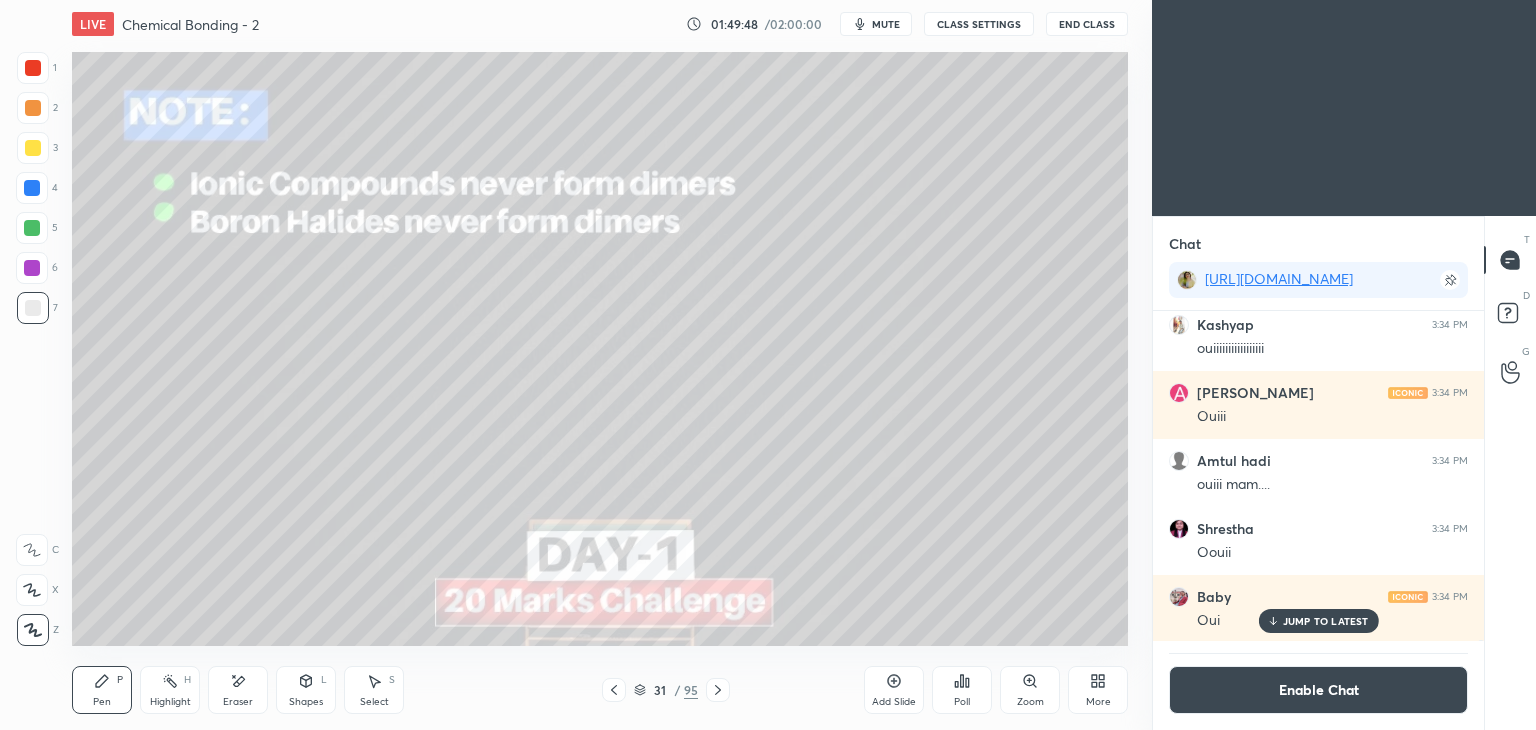 click on "Highlight H" at bounding box center [170, 690] 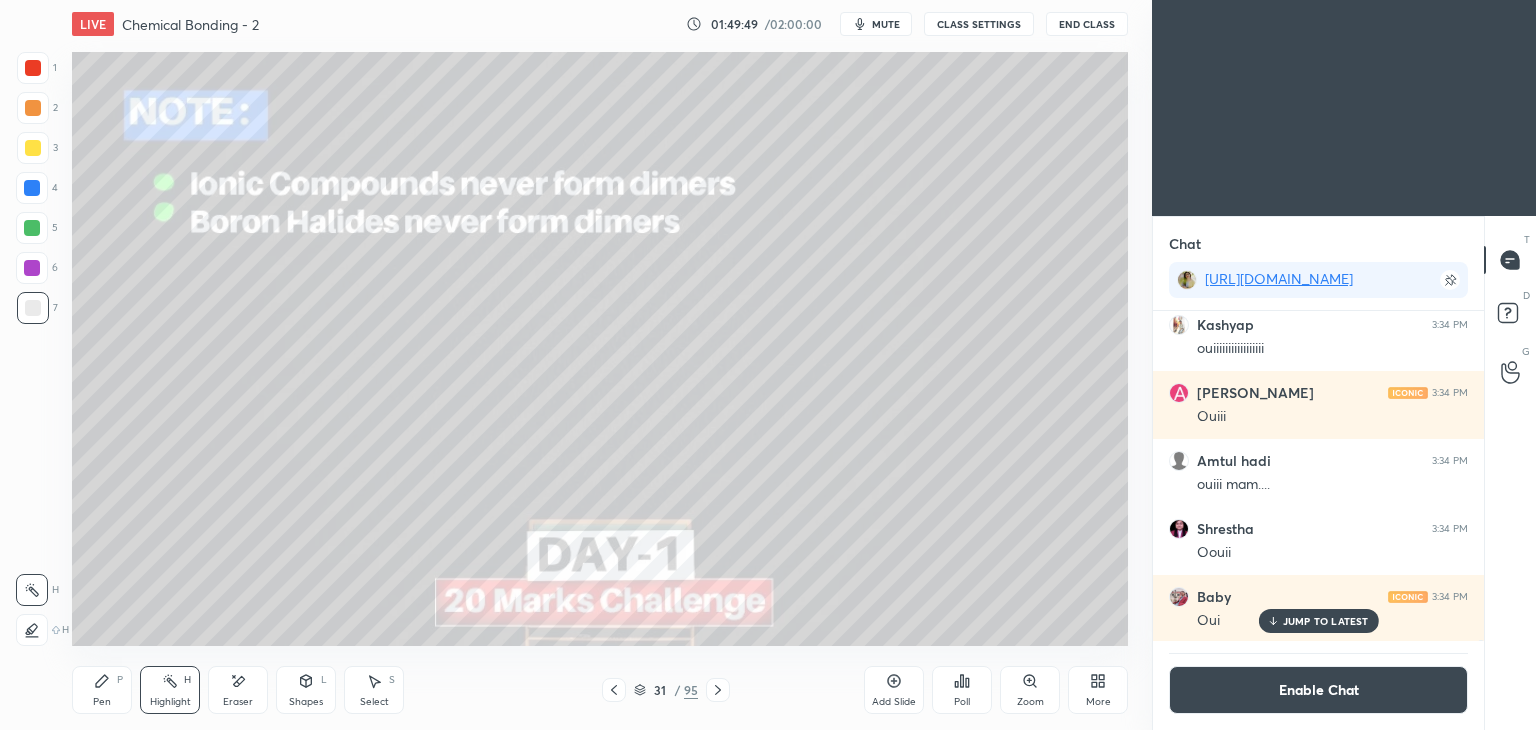 click at bounding box center (32, 268) 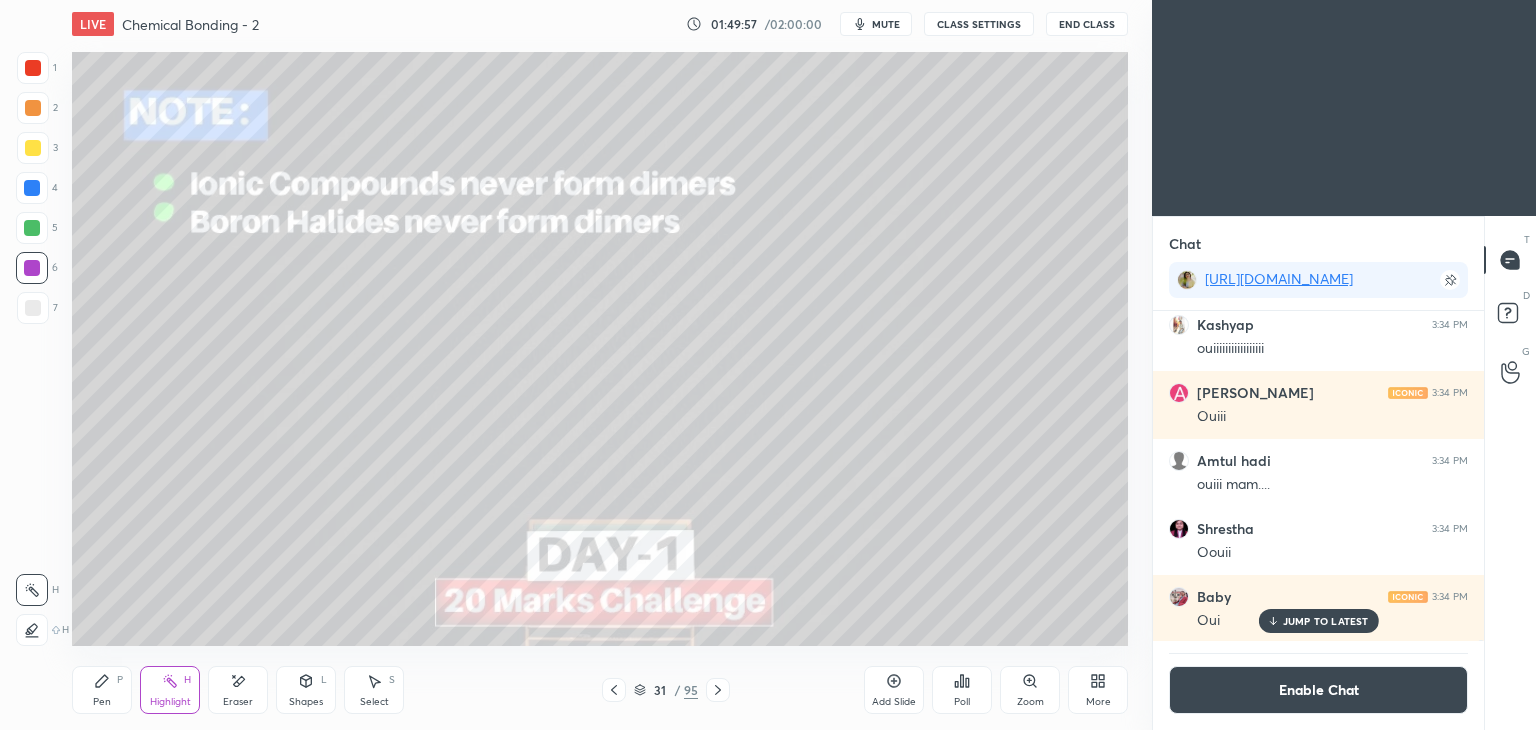 click 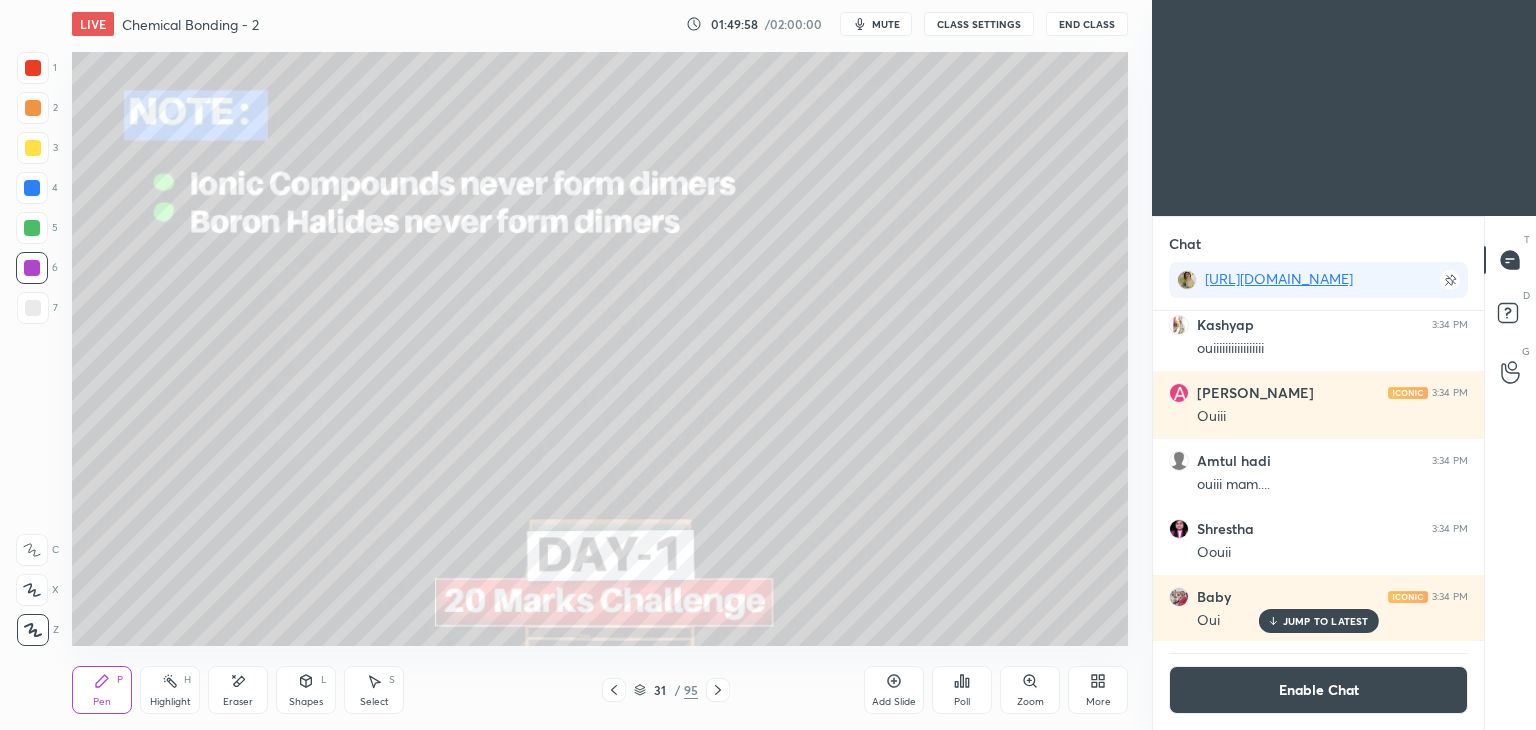 click at bounding box center (33, 308) 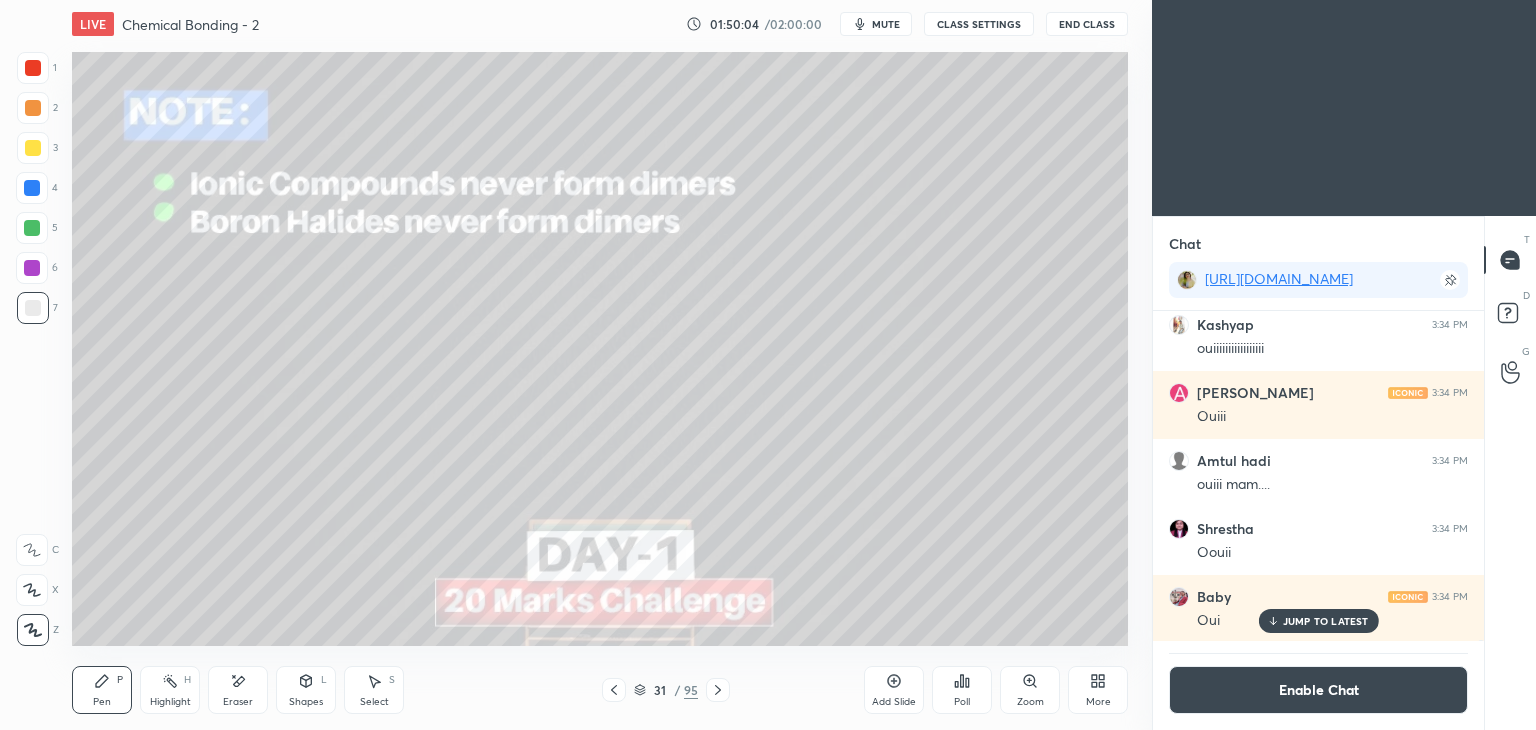 click at bounding box center (33, 148) 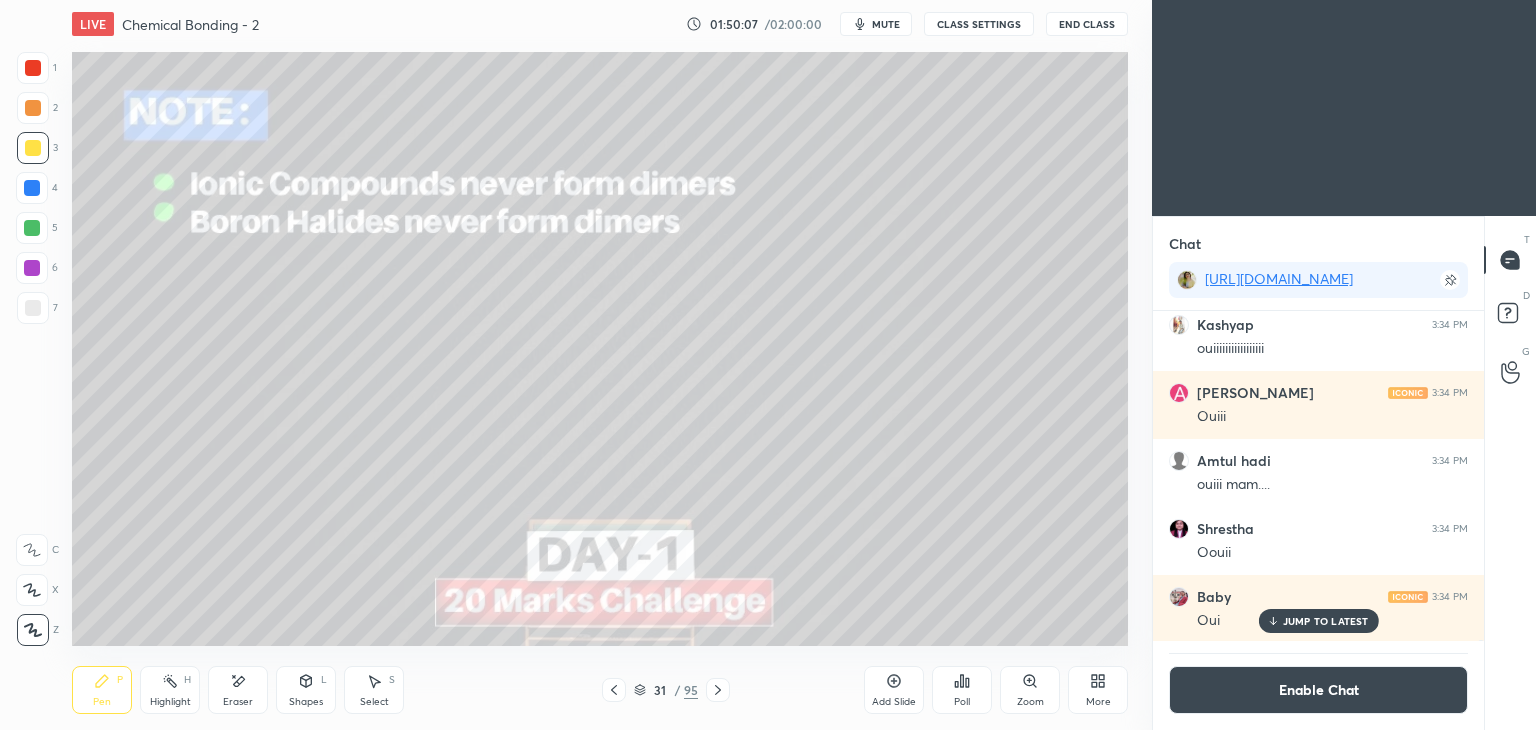 click at bounding box center [33, 308] 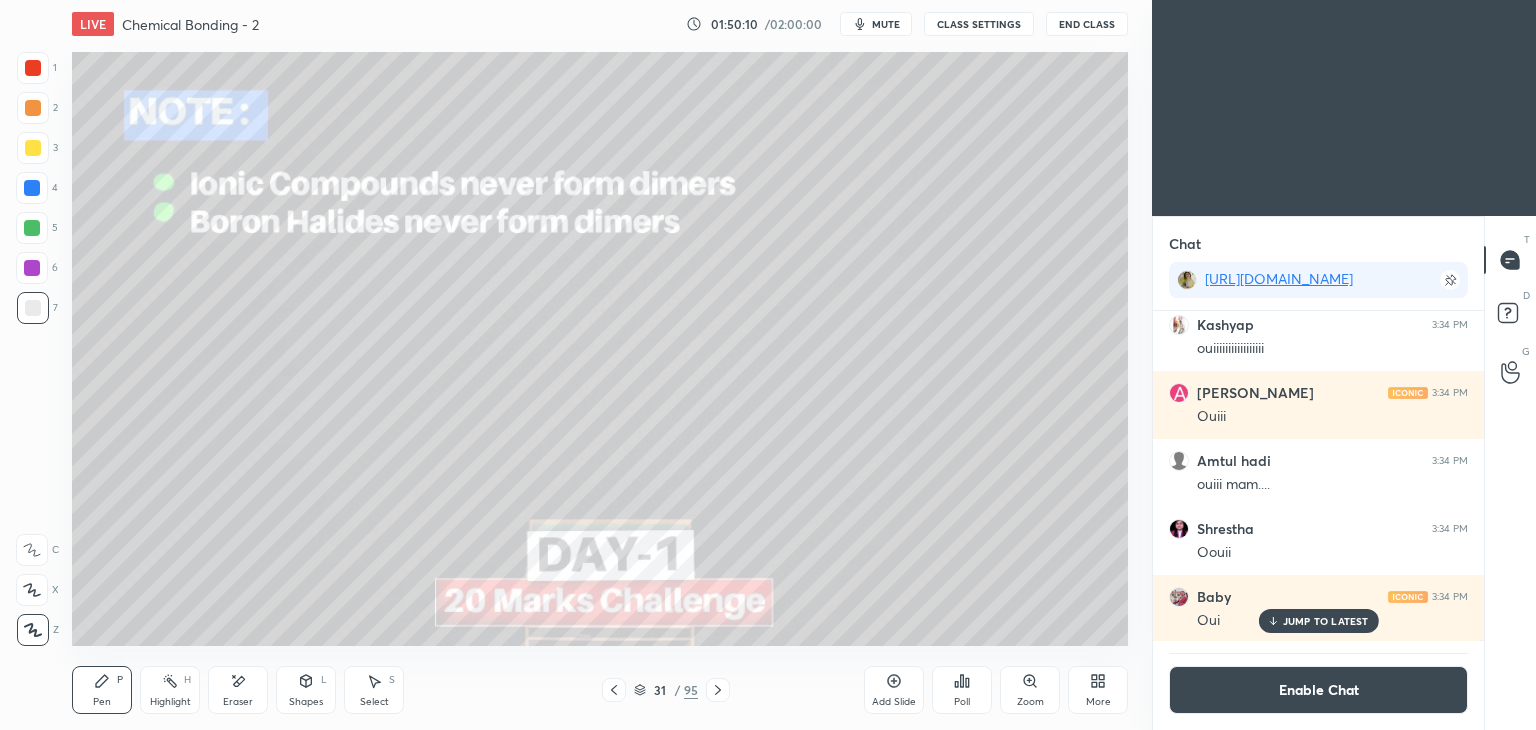 click on "Highlight" at bounding box center (170, 702) 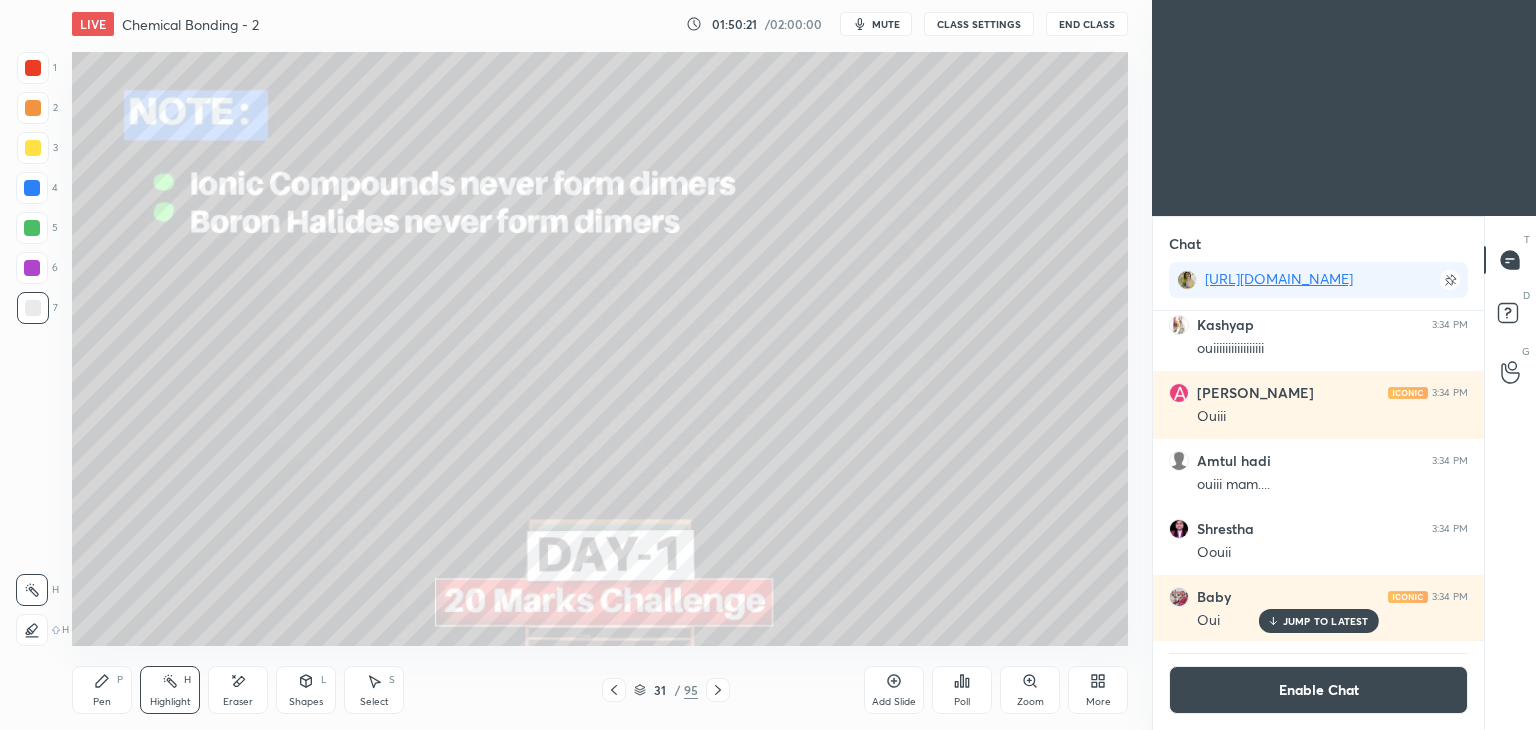 click 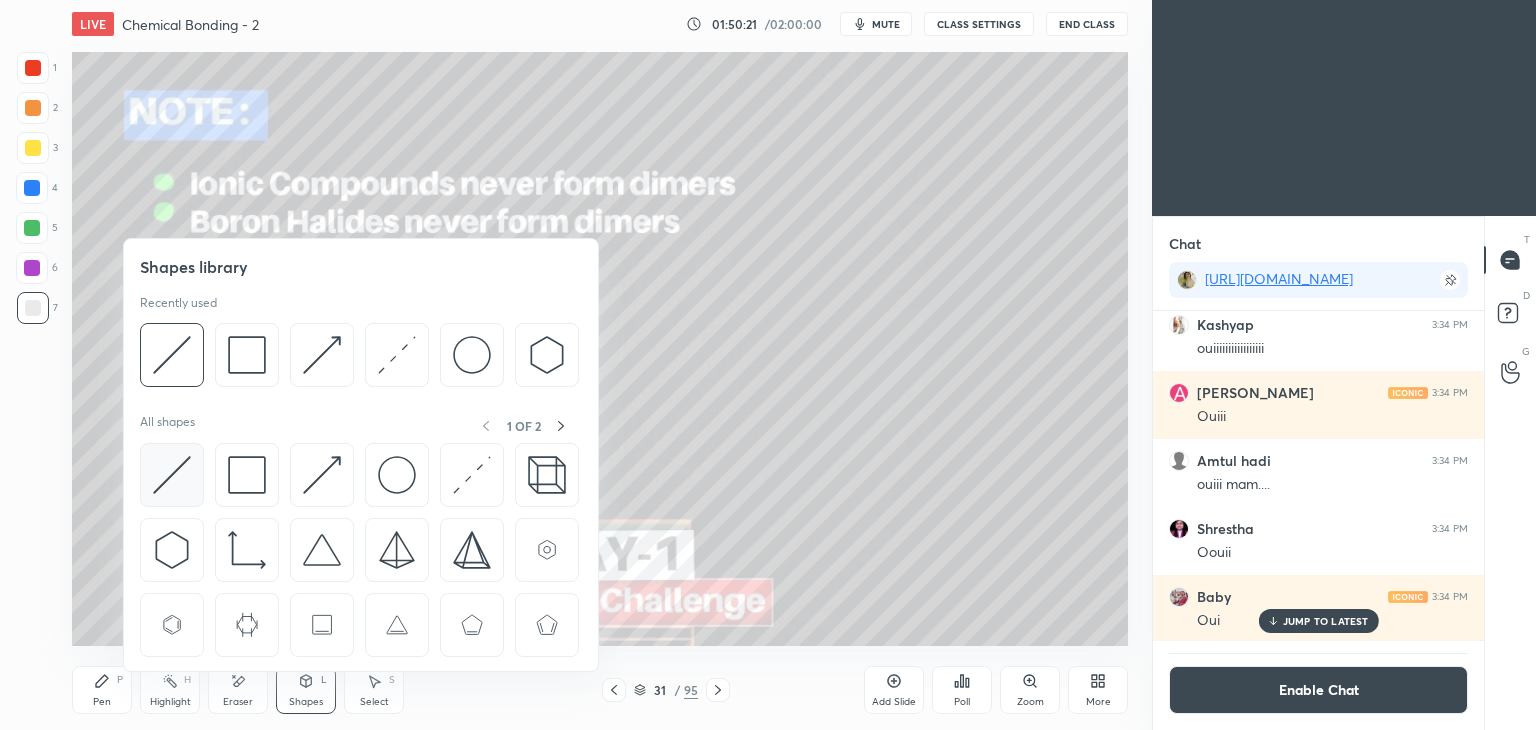 click at bounding box center (172, 475) 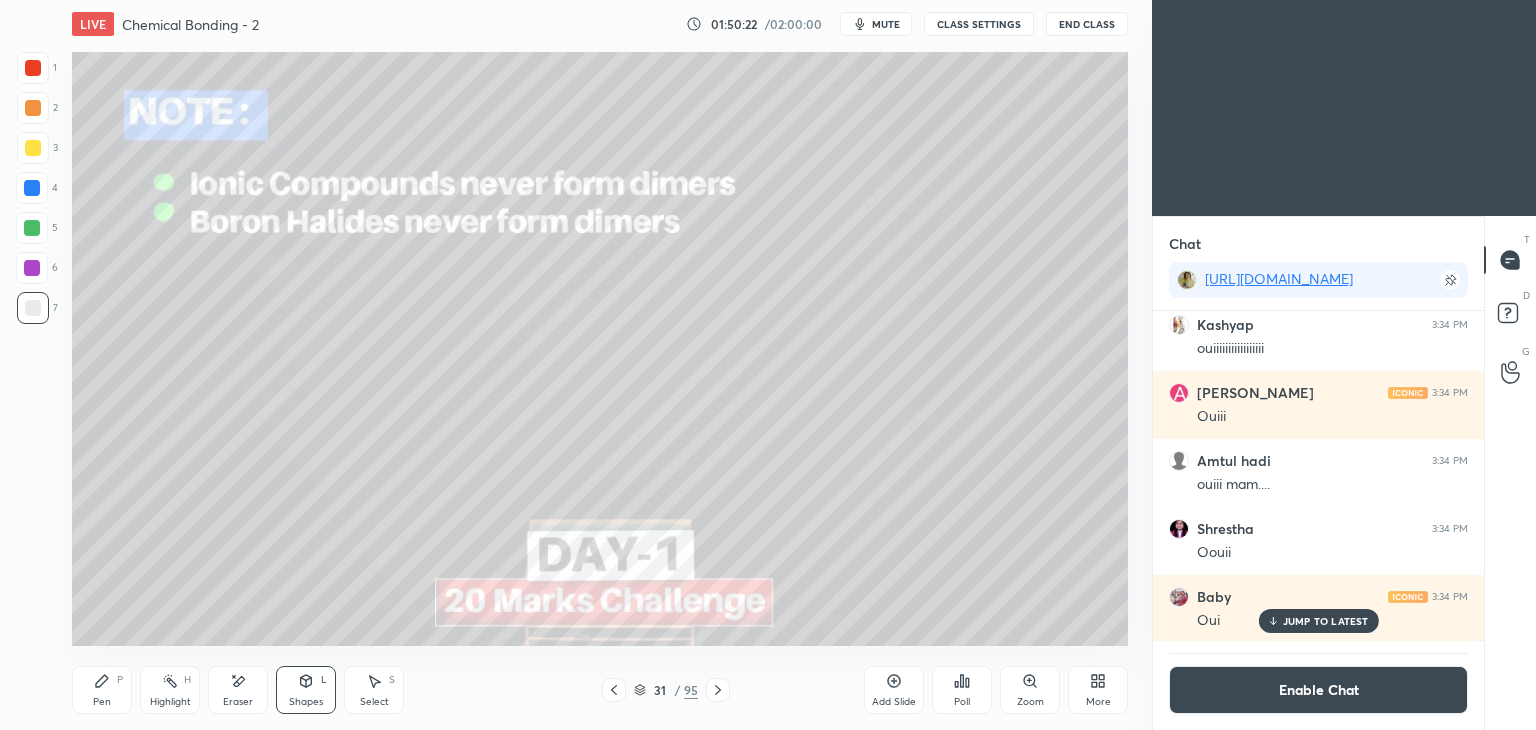 click at bounding box center [33, 148] 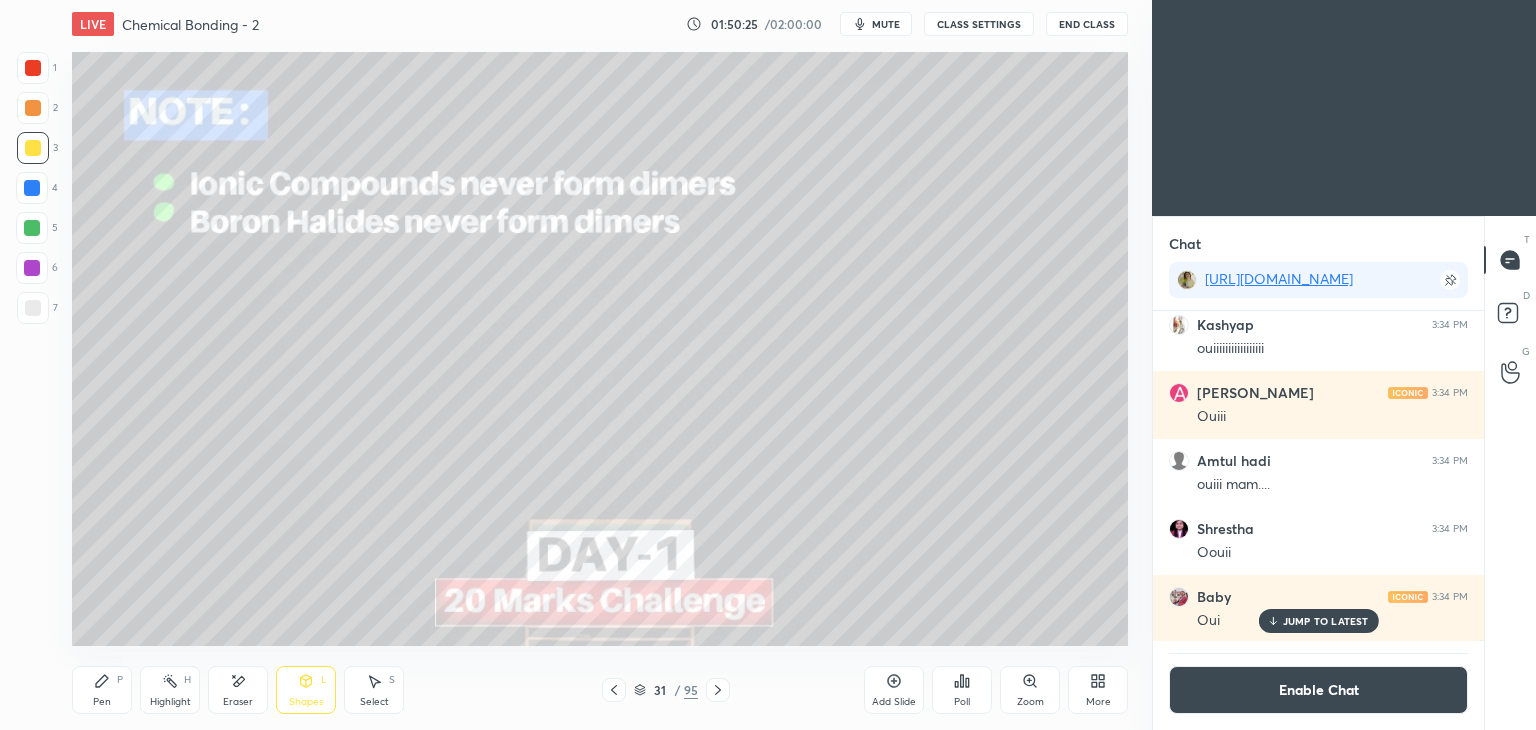 click on "Pen P" at bounding box center (102, 690) 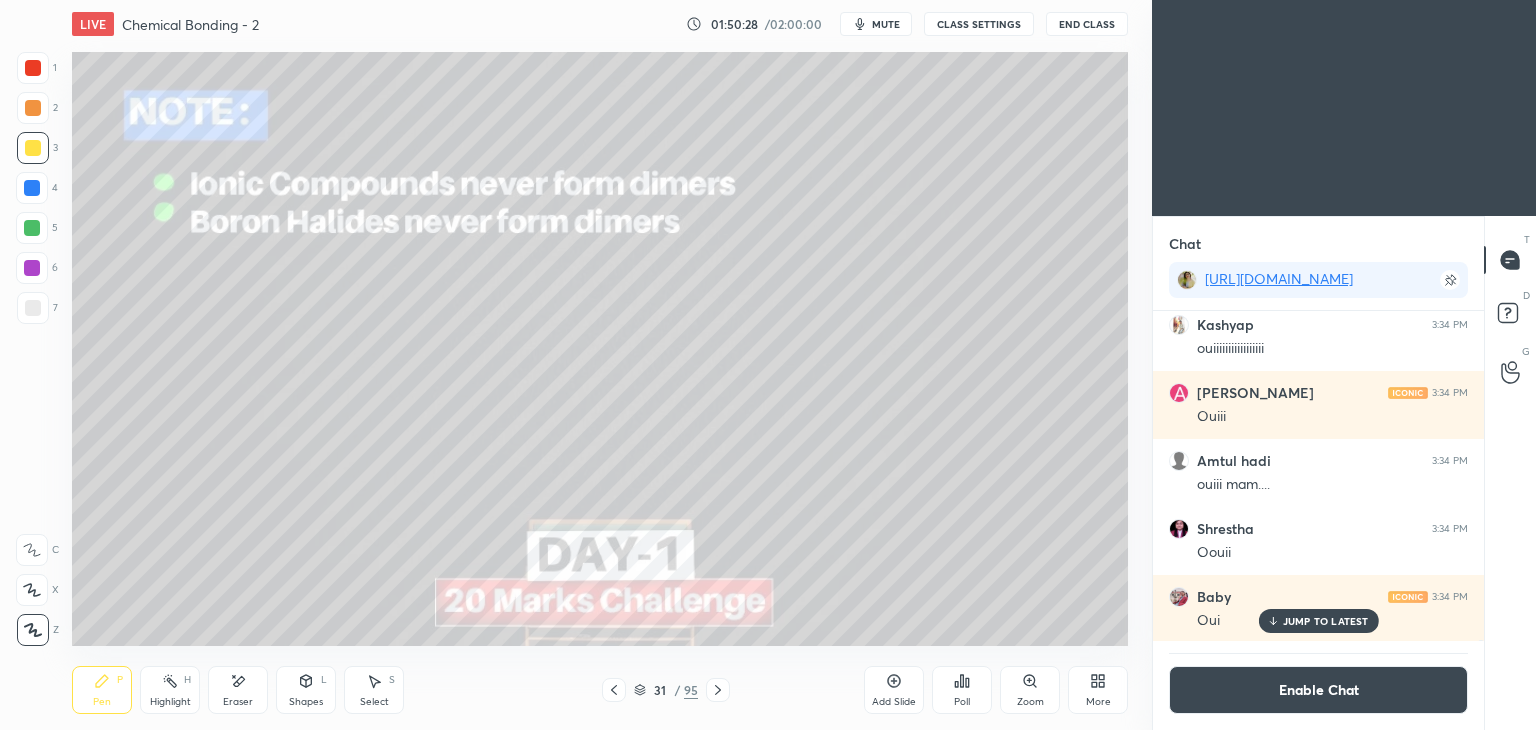 click on "Add Slide" at bounding box center [894, 702] 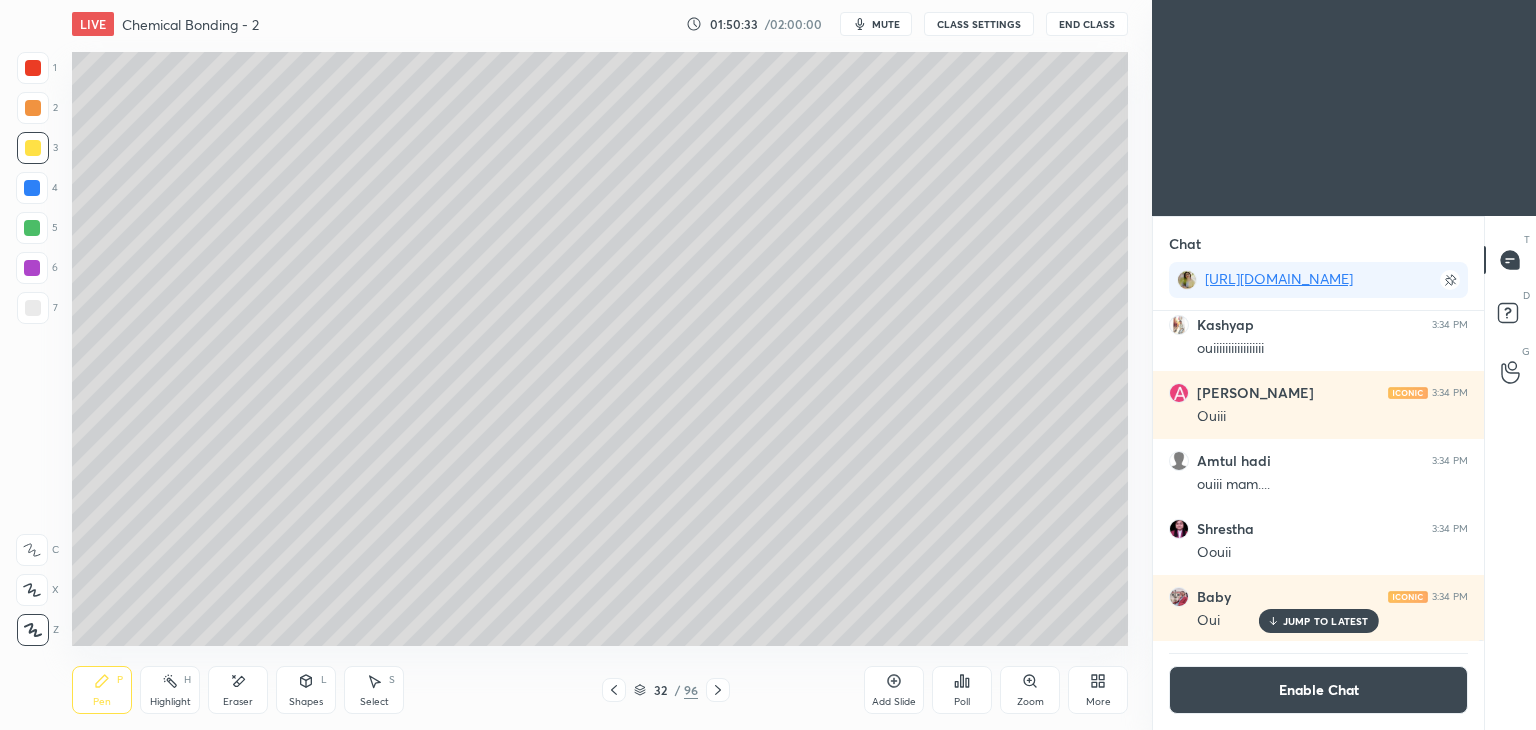 click 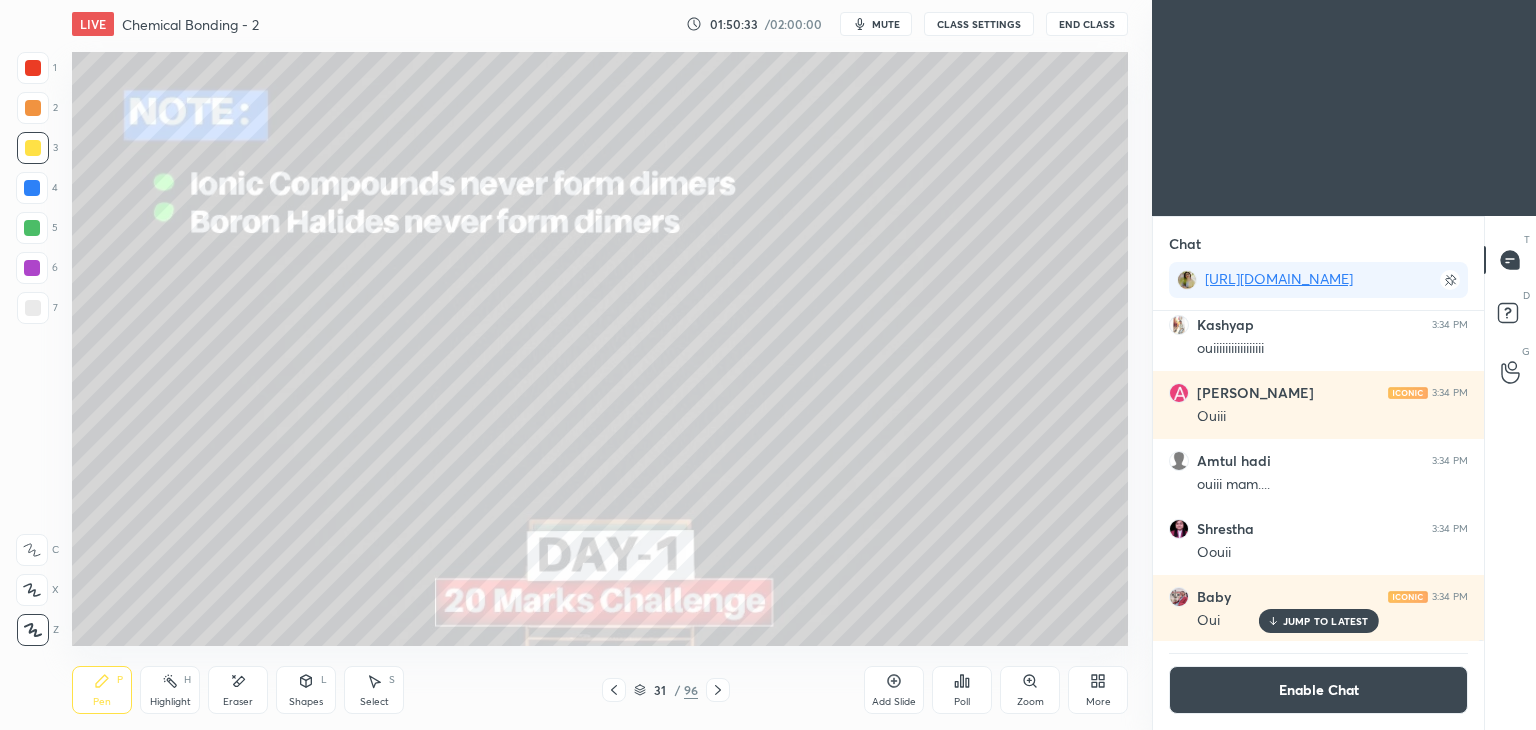 click 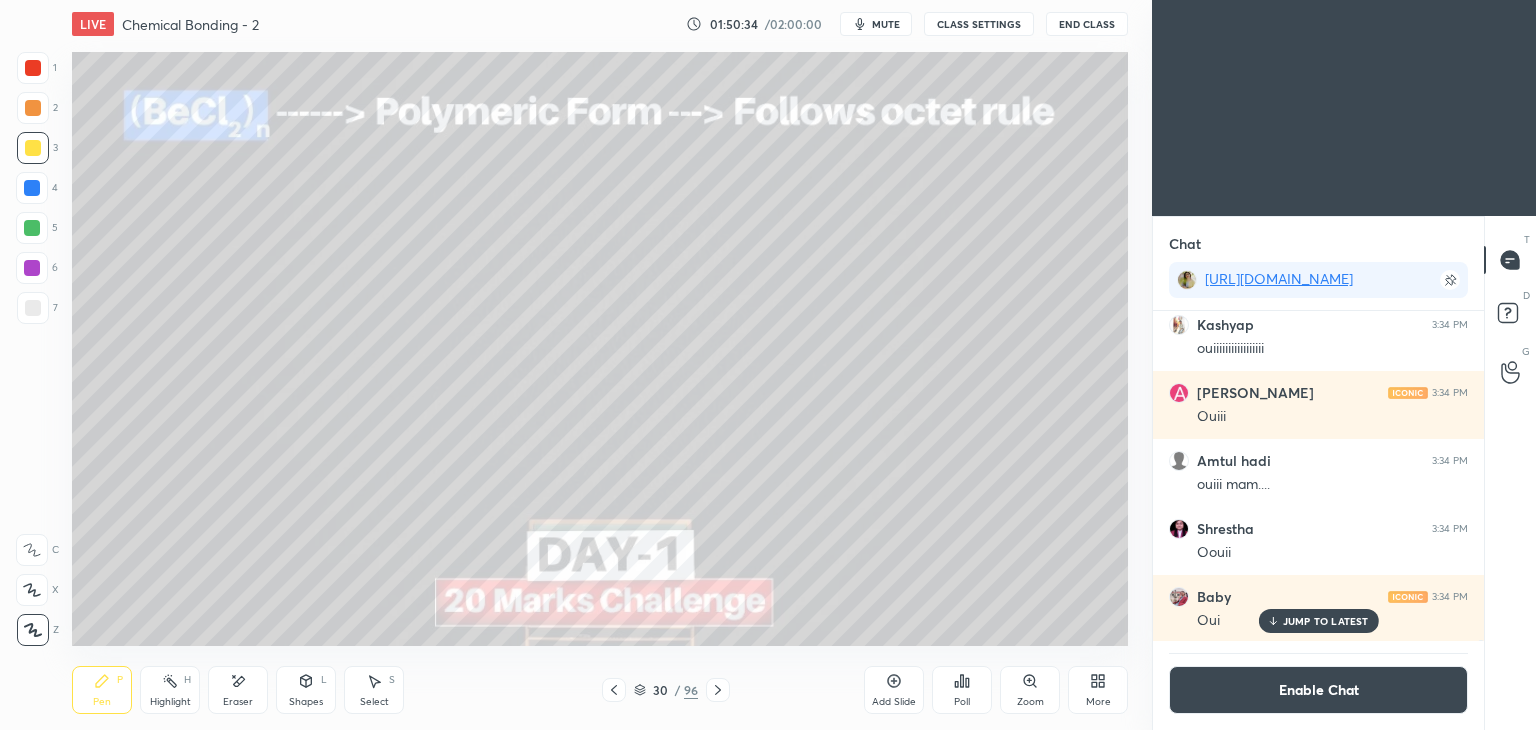 click 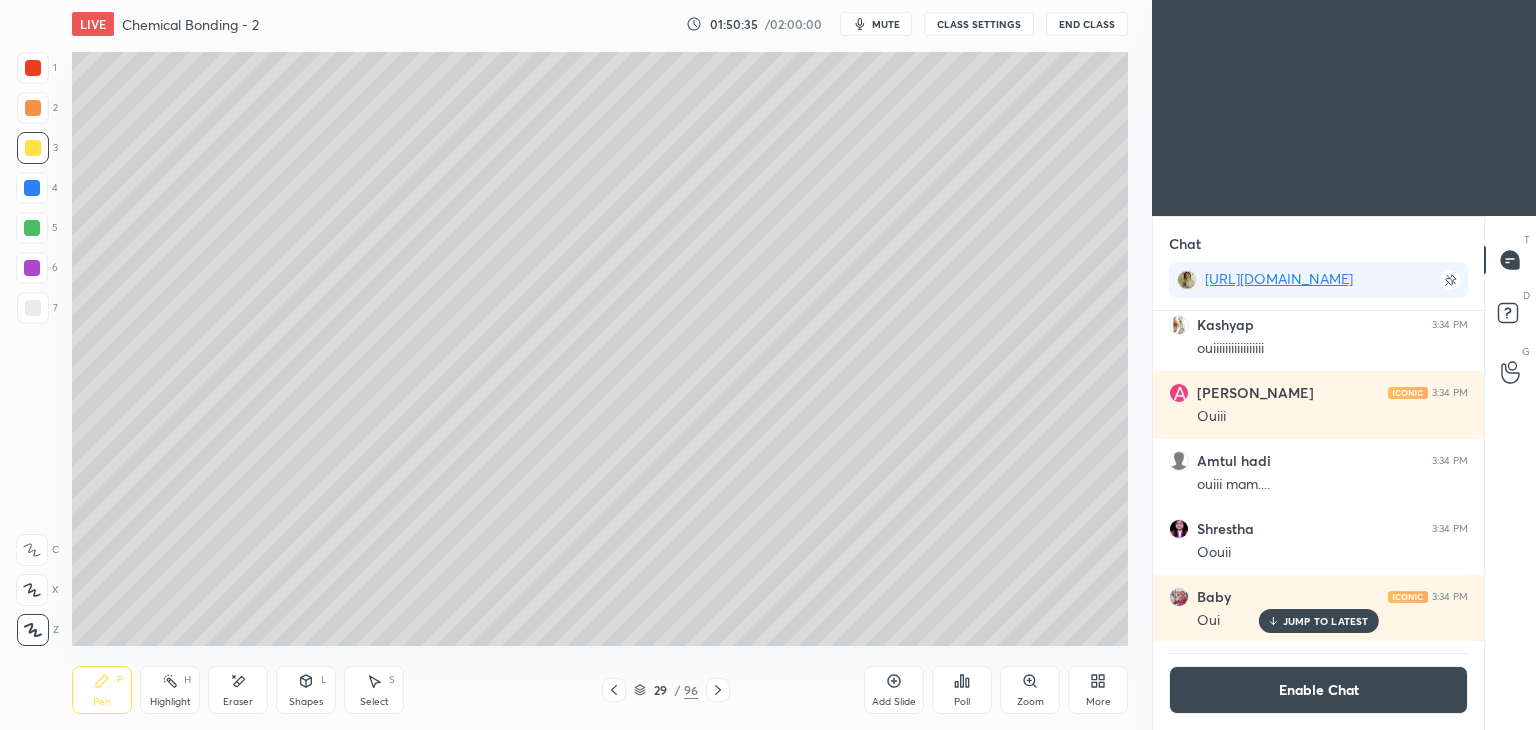 click on "29 / 96" at bounding box center (666, 690) 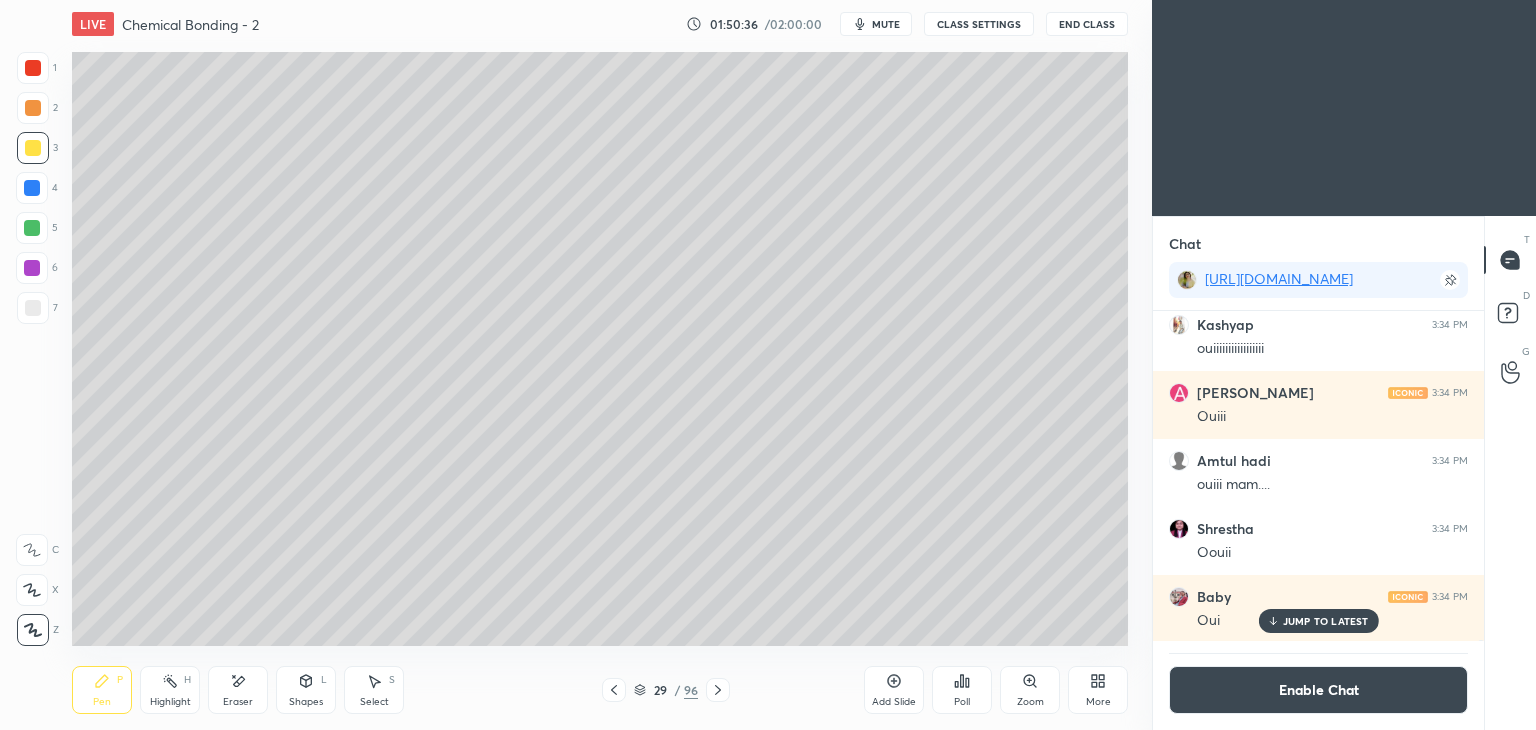 click 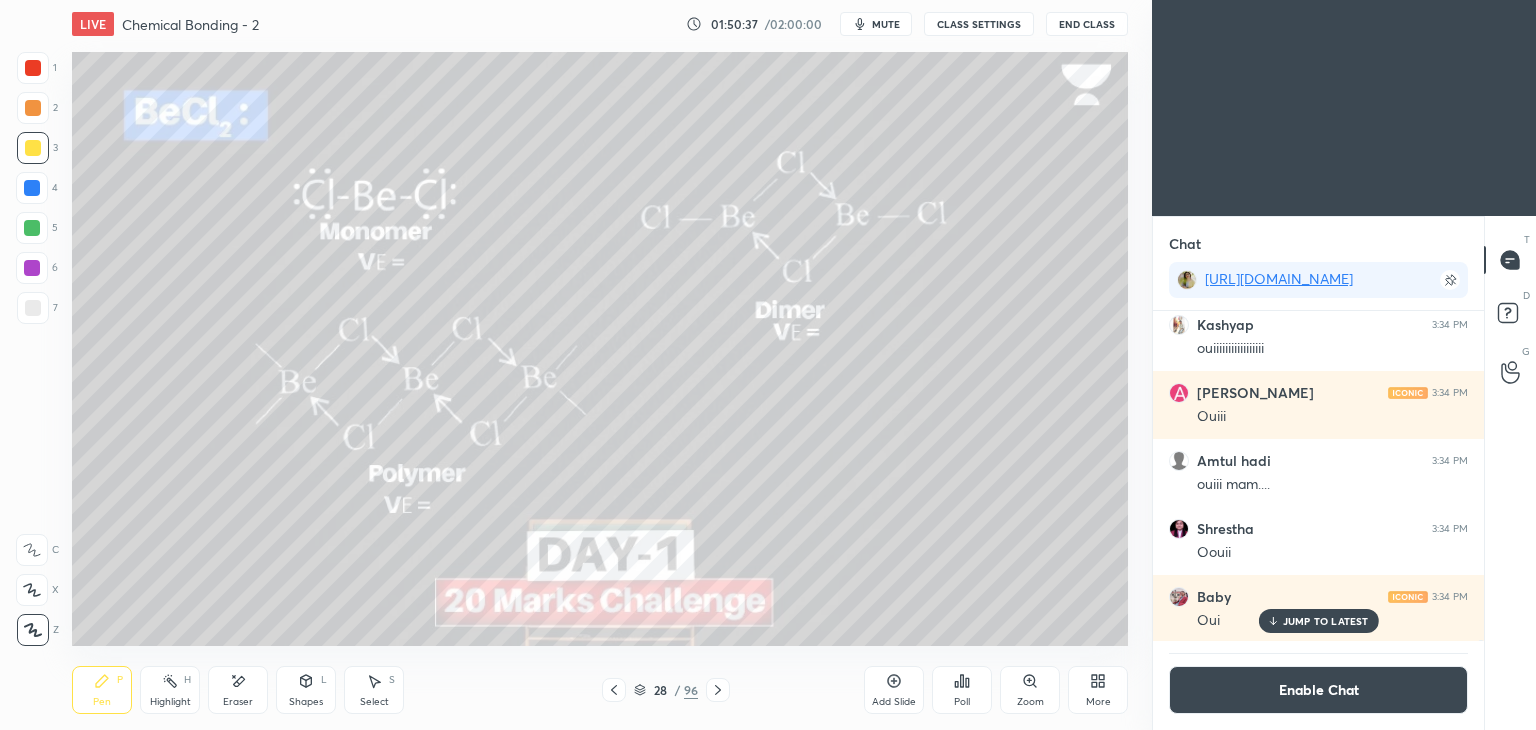click 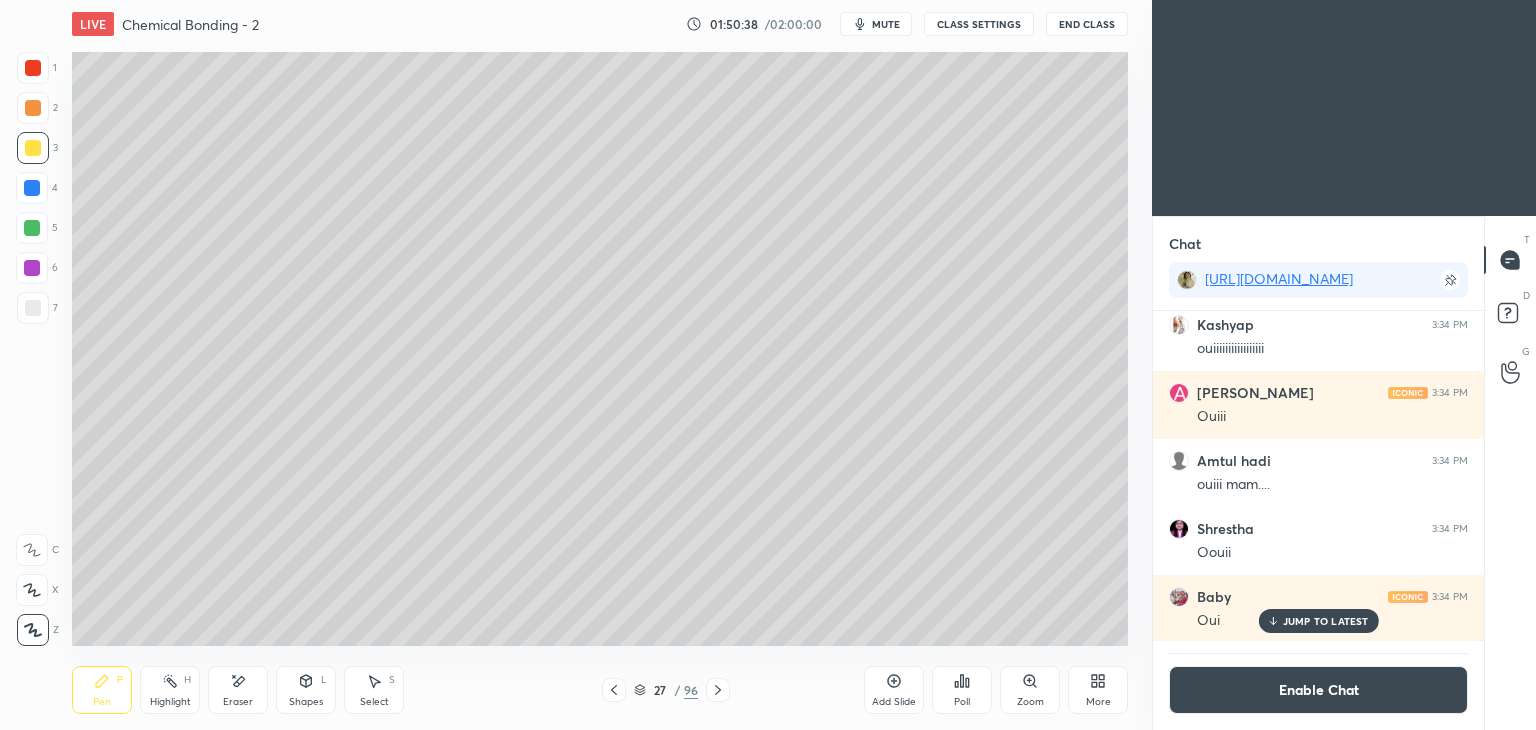 click 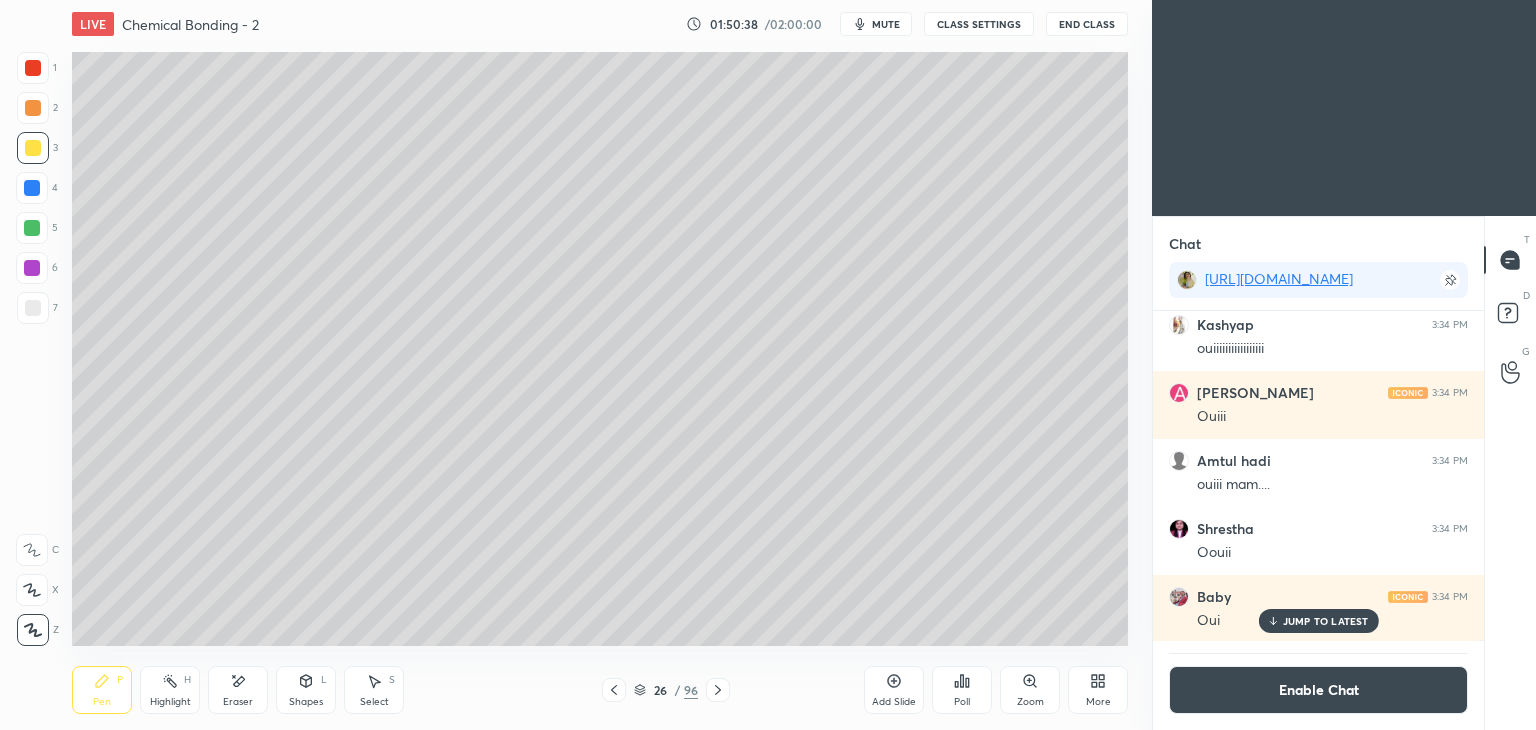 click 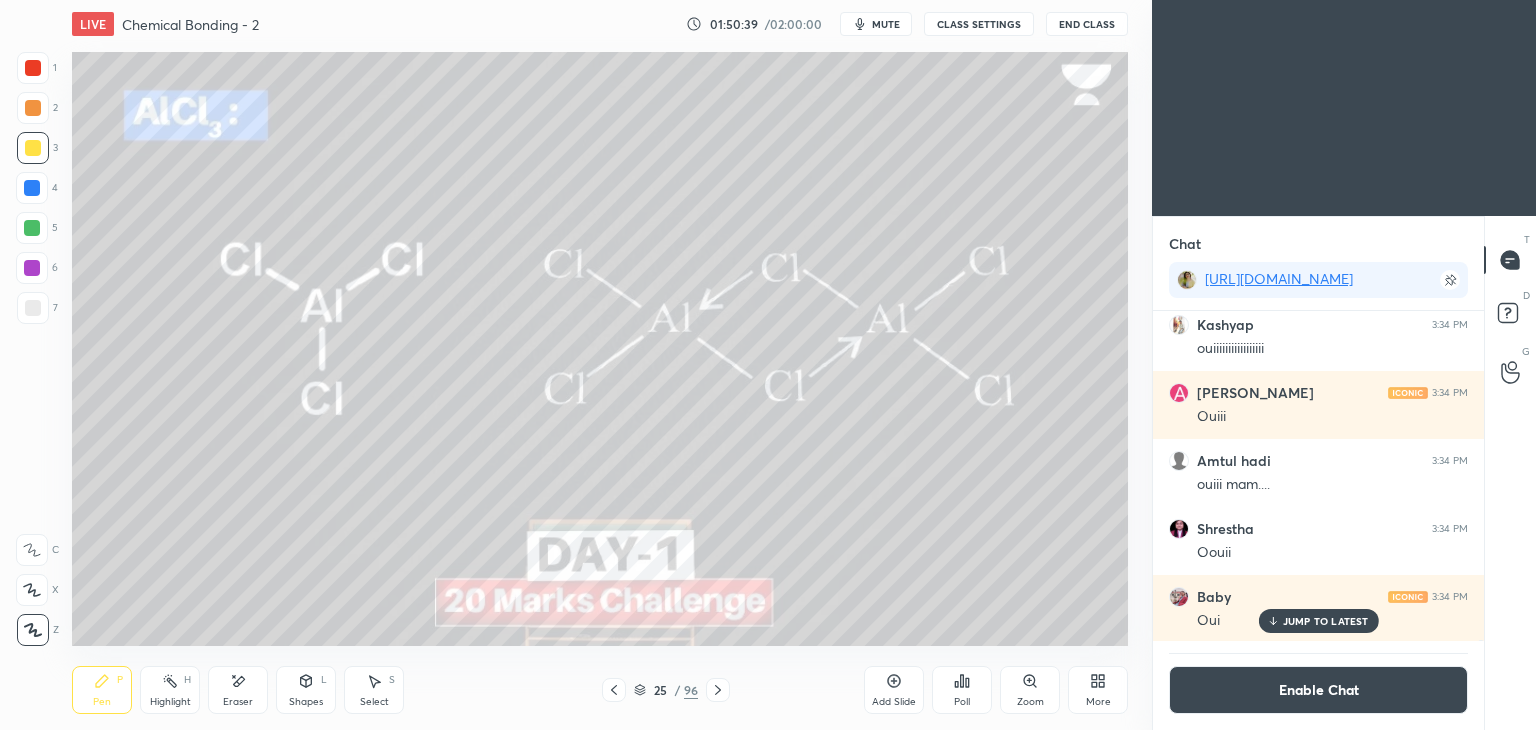 click on "Highlight H" at bounding box center [170, 690] 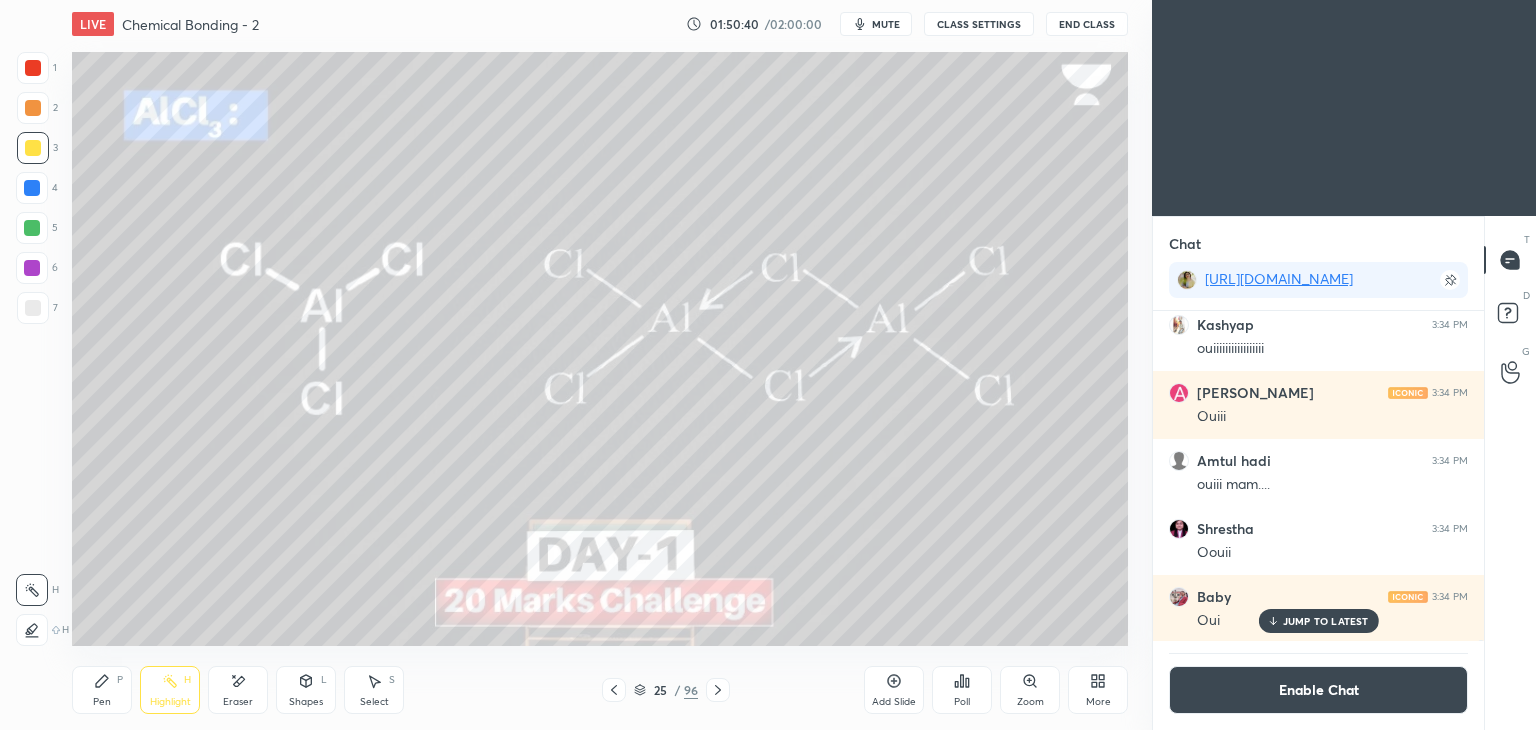 click at bounding box center [32, 268] 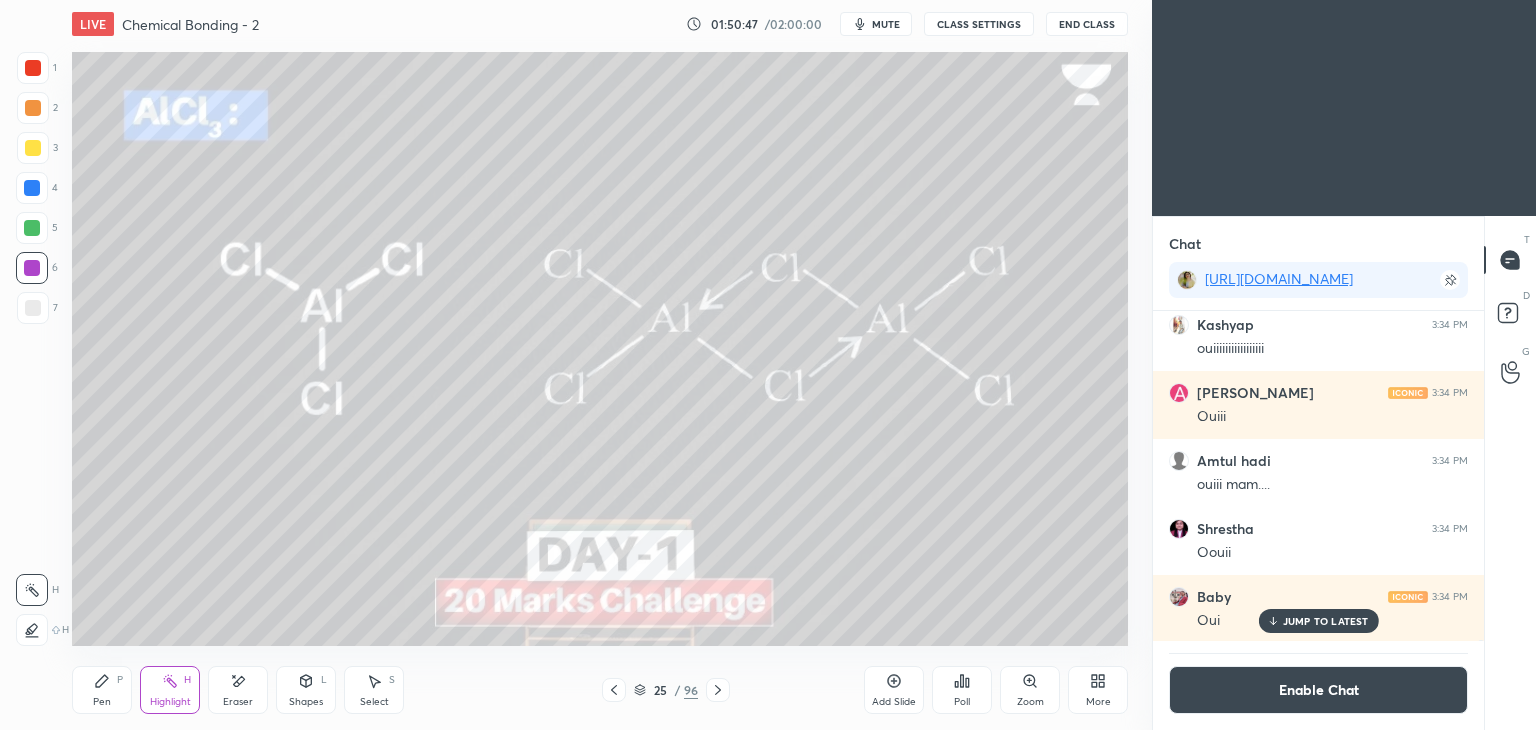 click 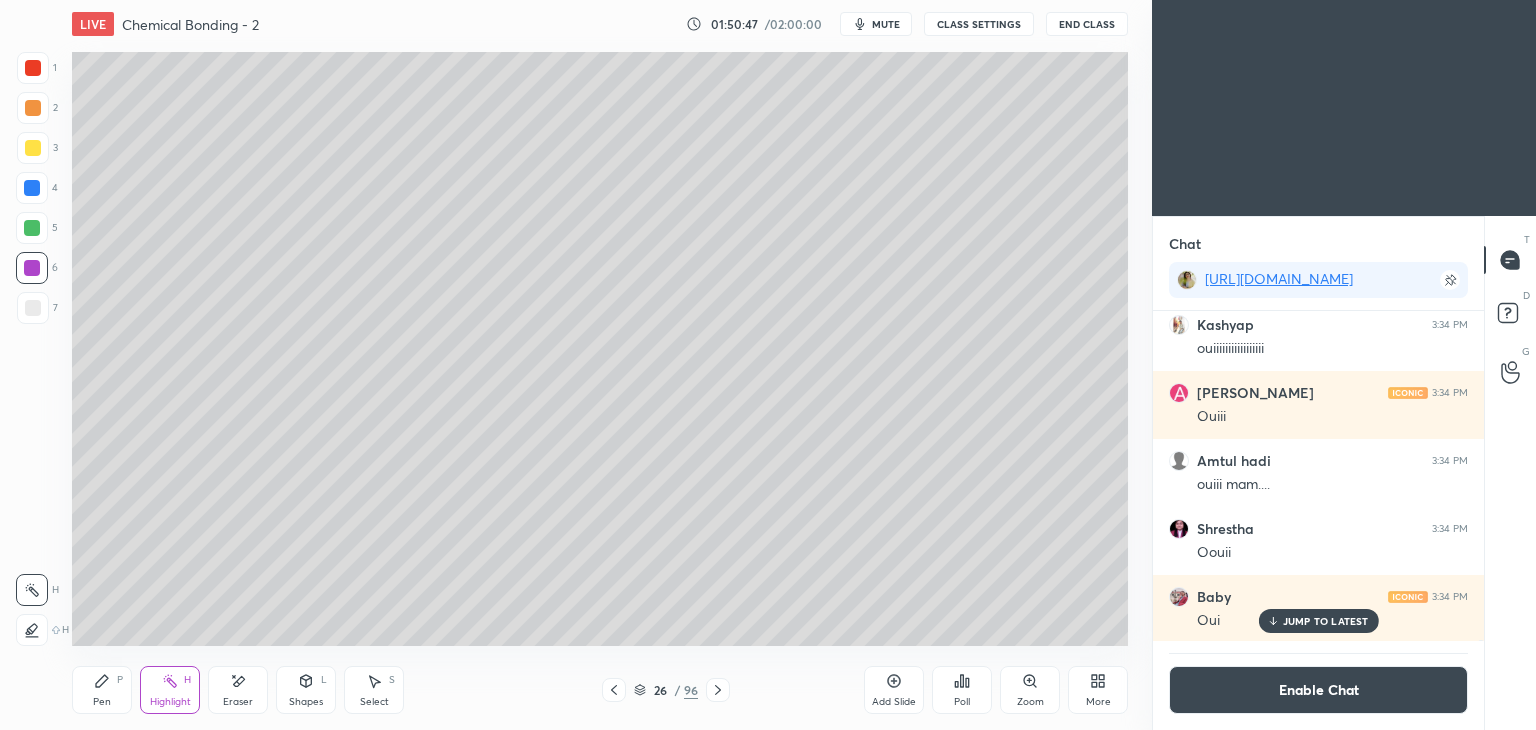 click 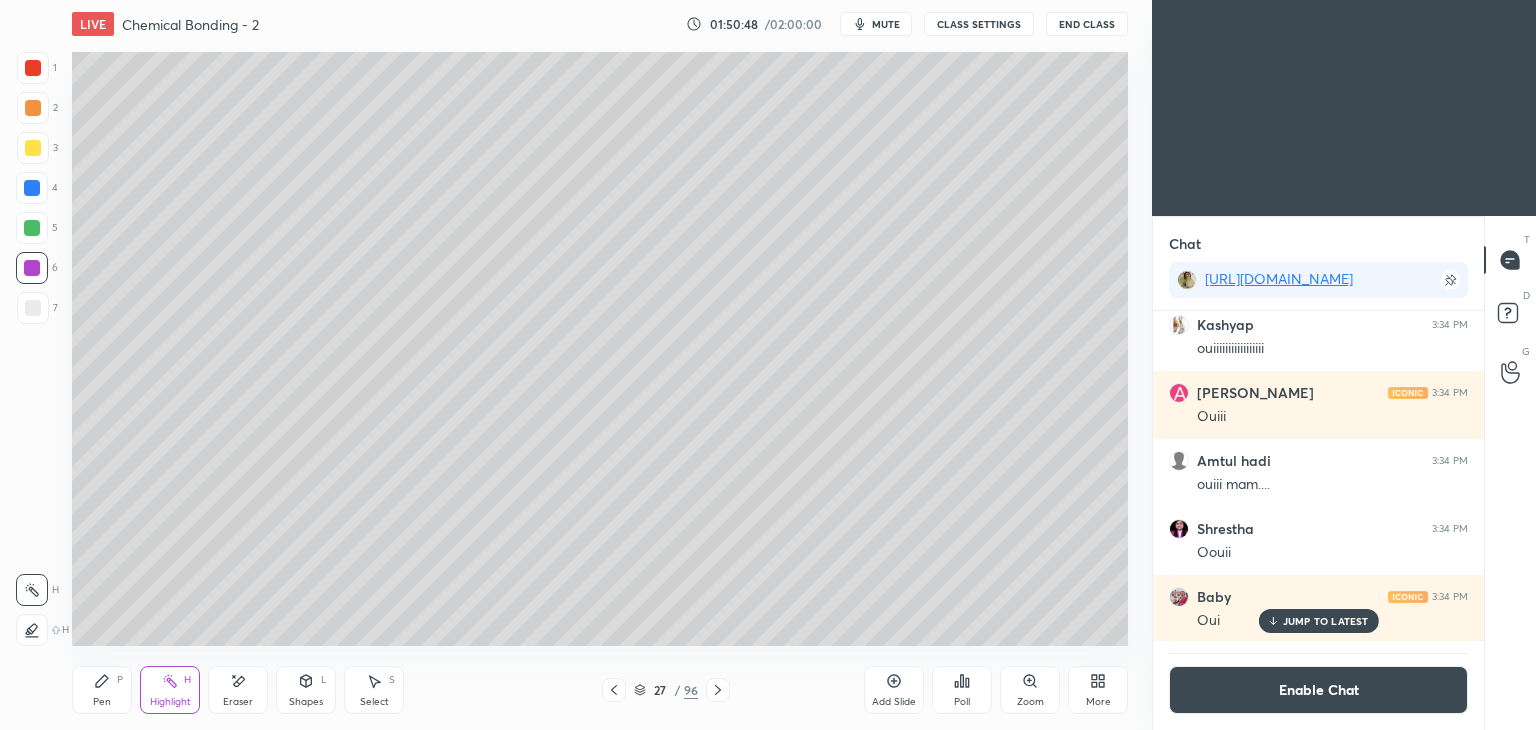 click 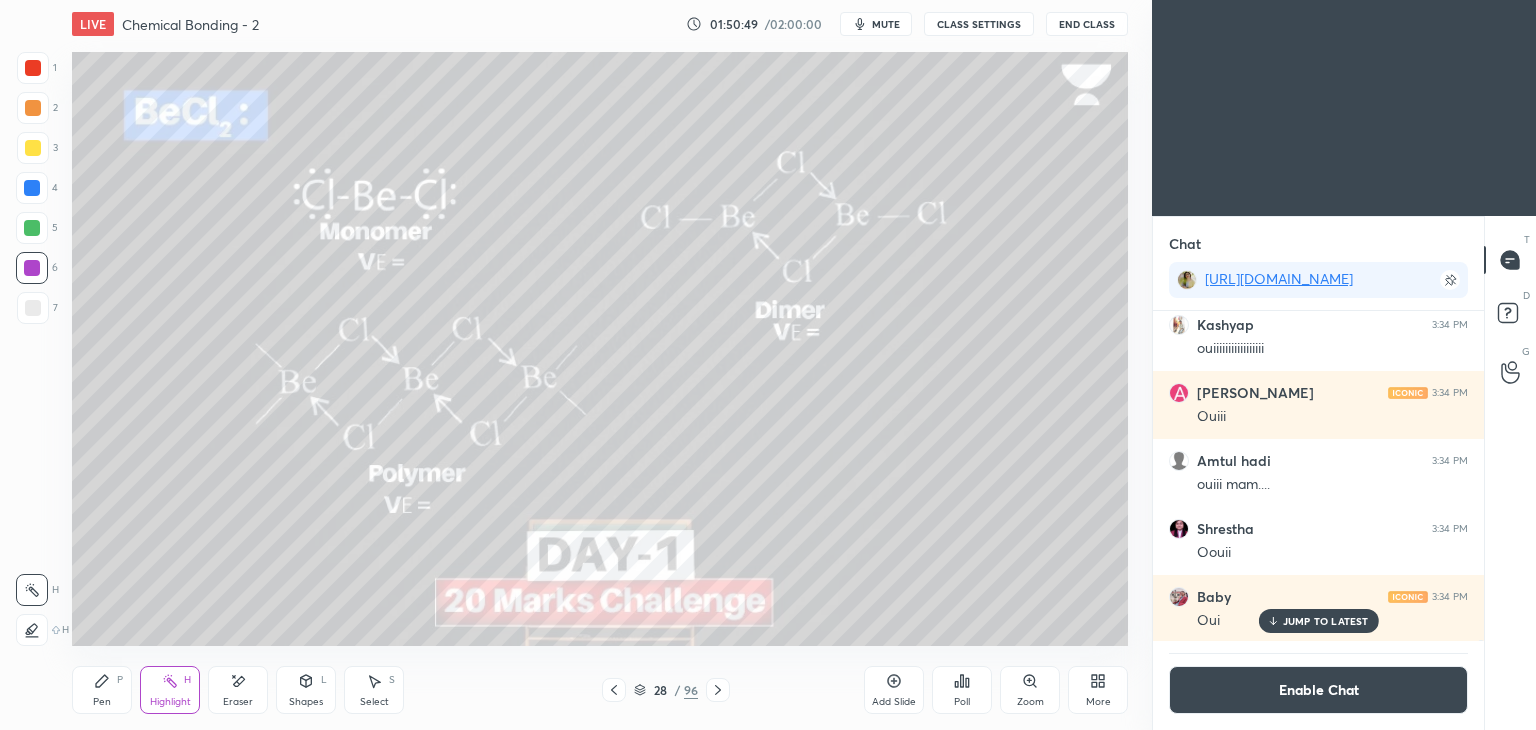 click at bounding box center (718, 690) 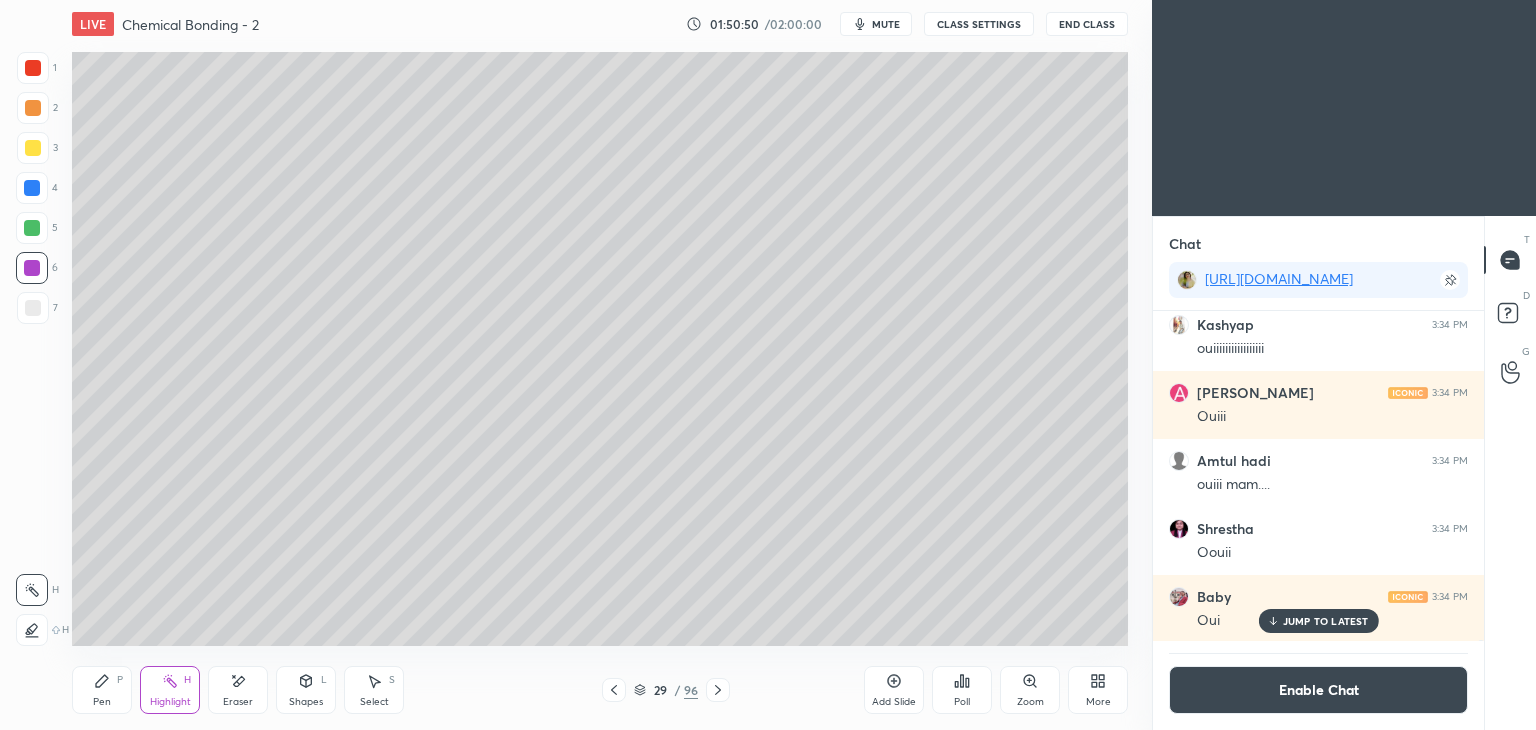 click 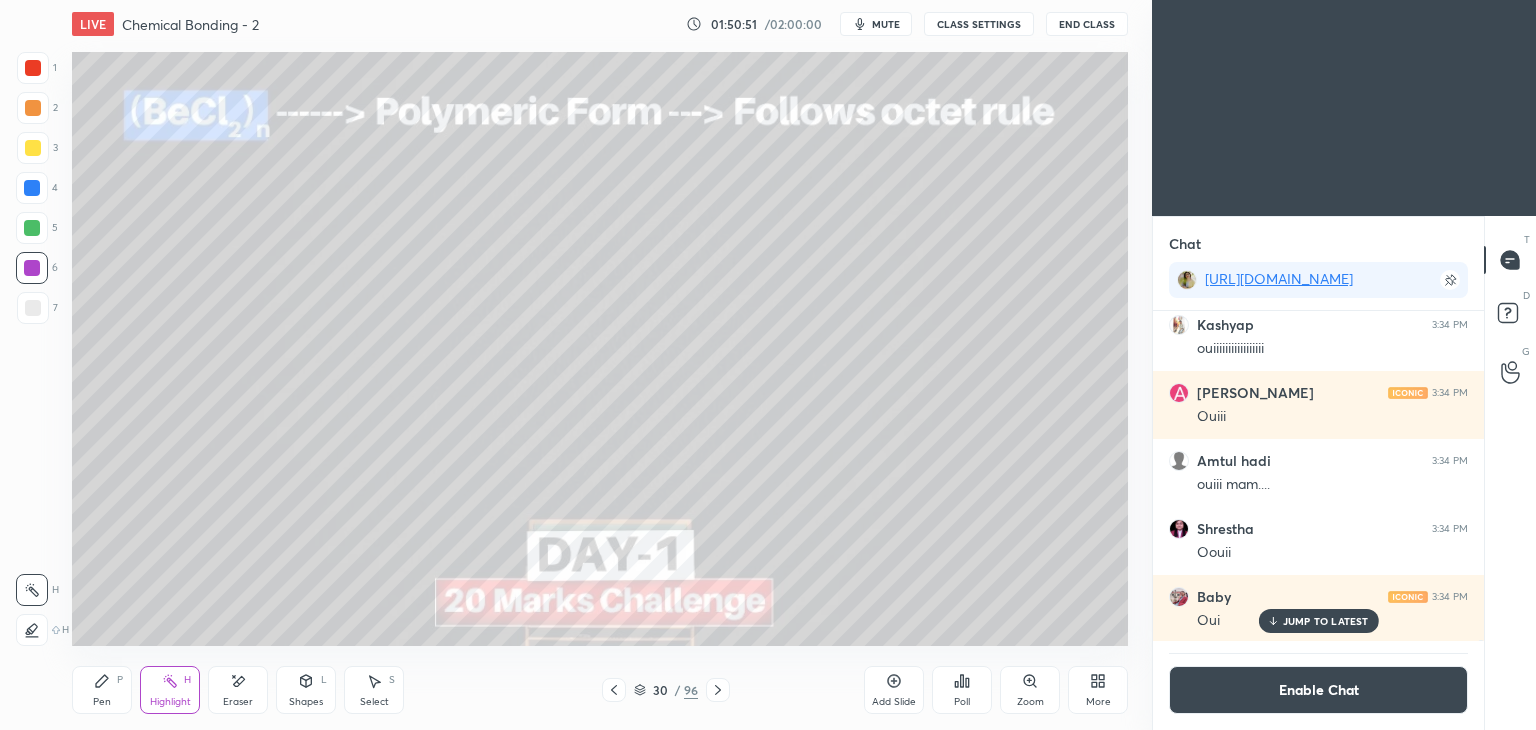 click 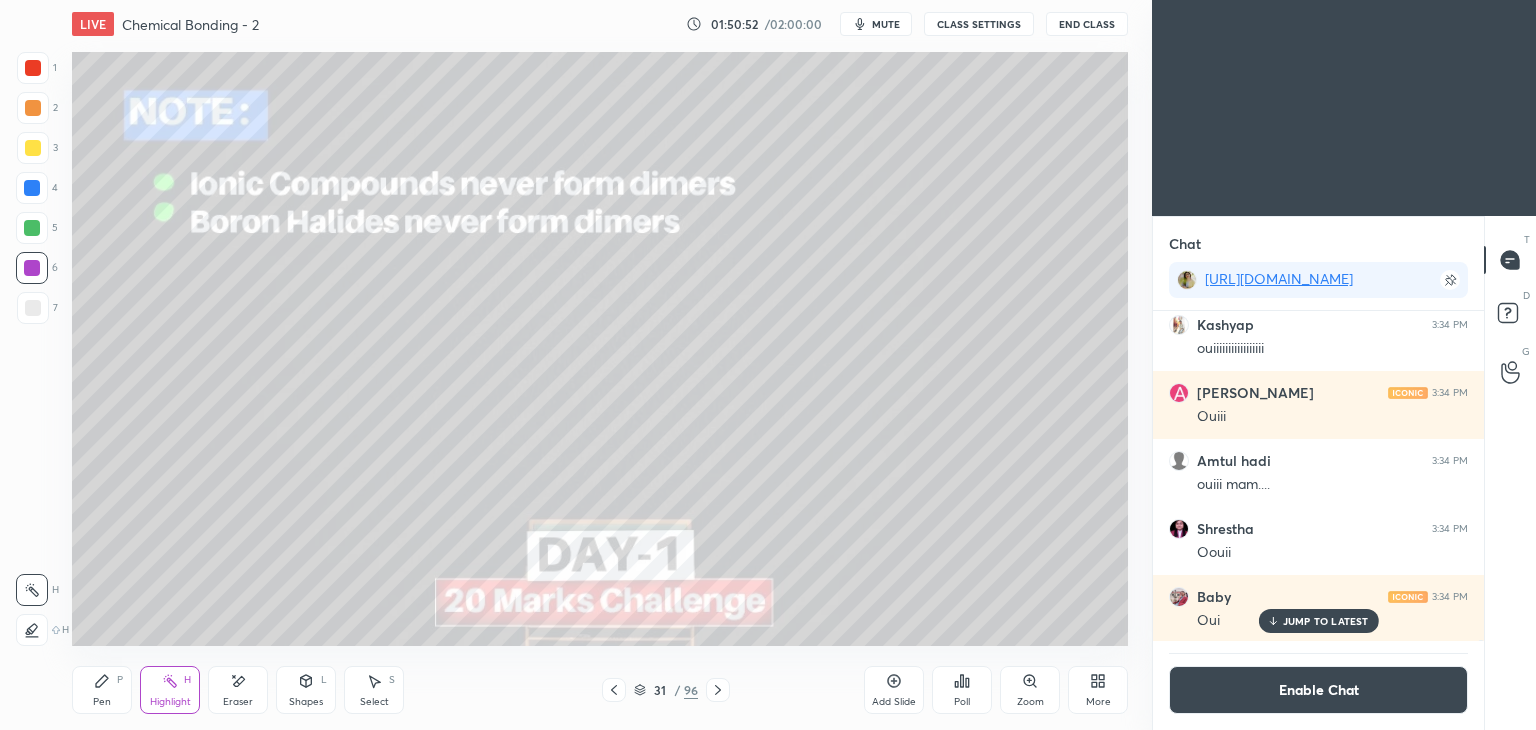 click 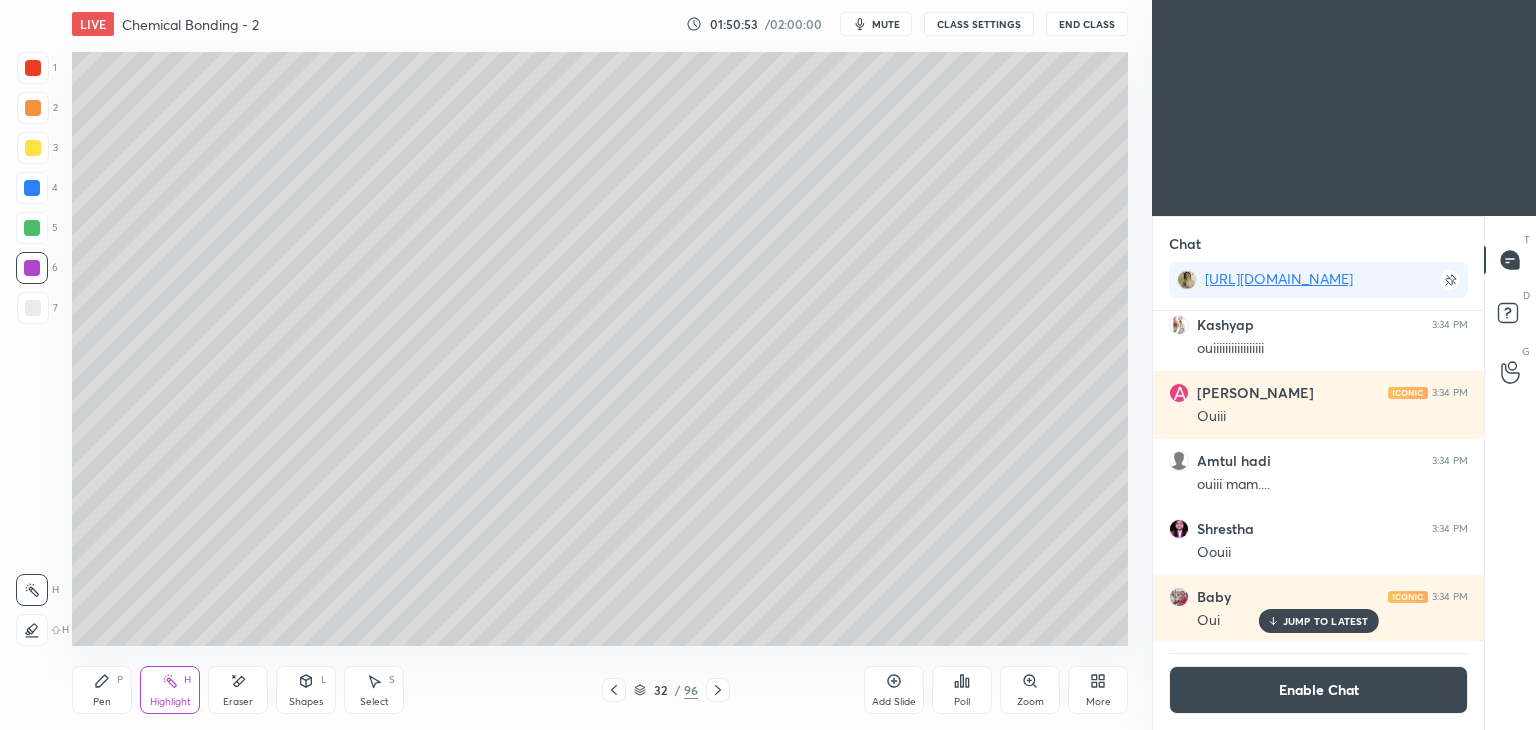 click 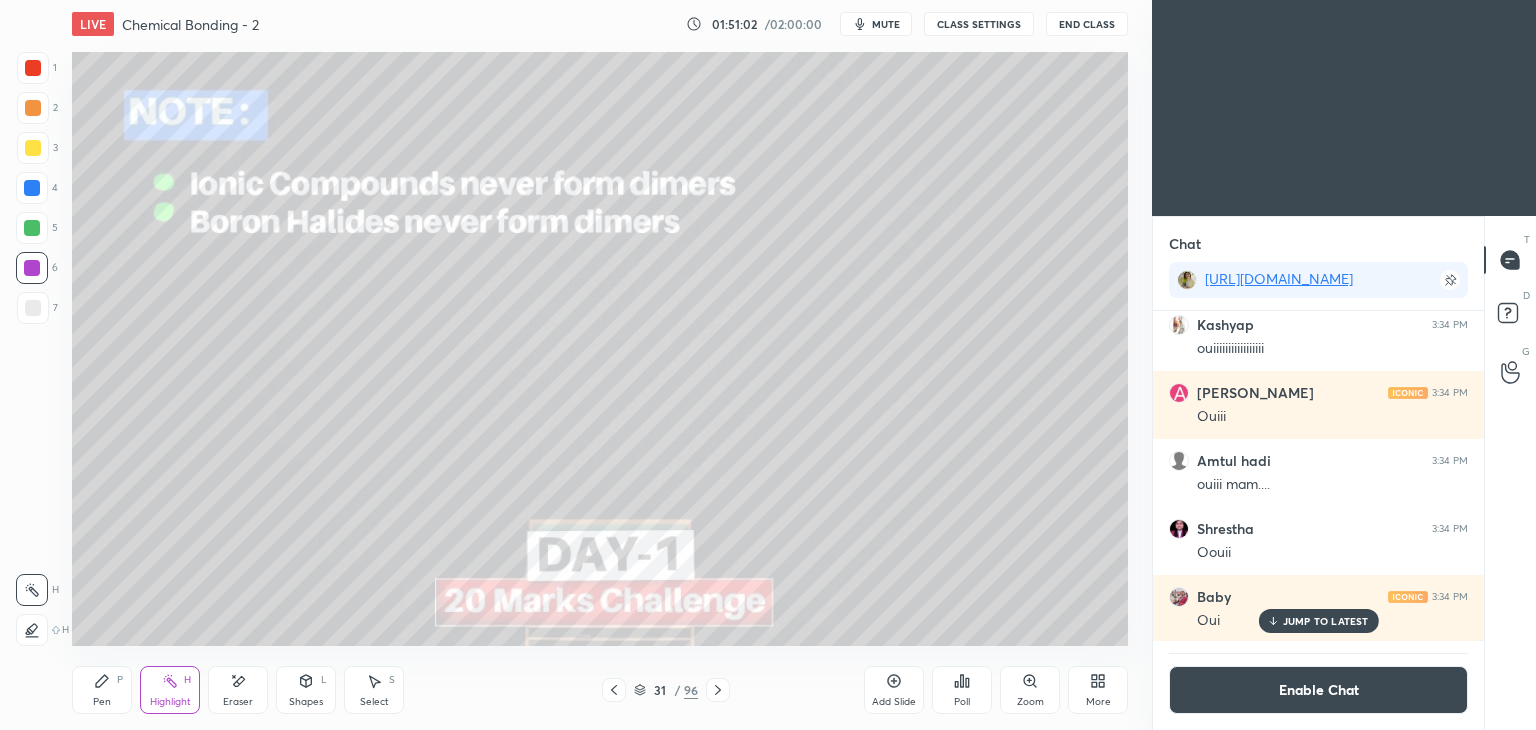 click on "Pen P" at bounding box center (102, 690) 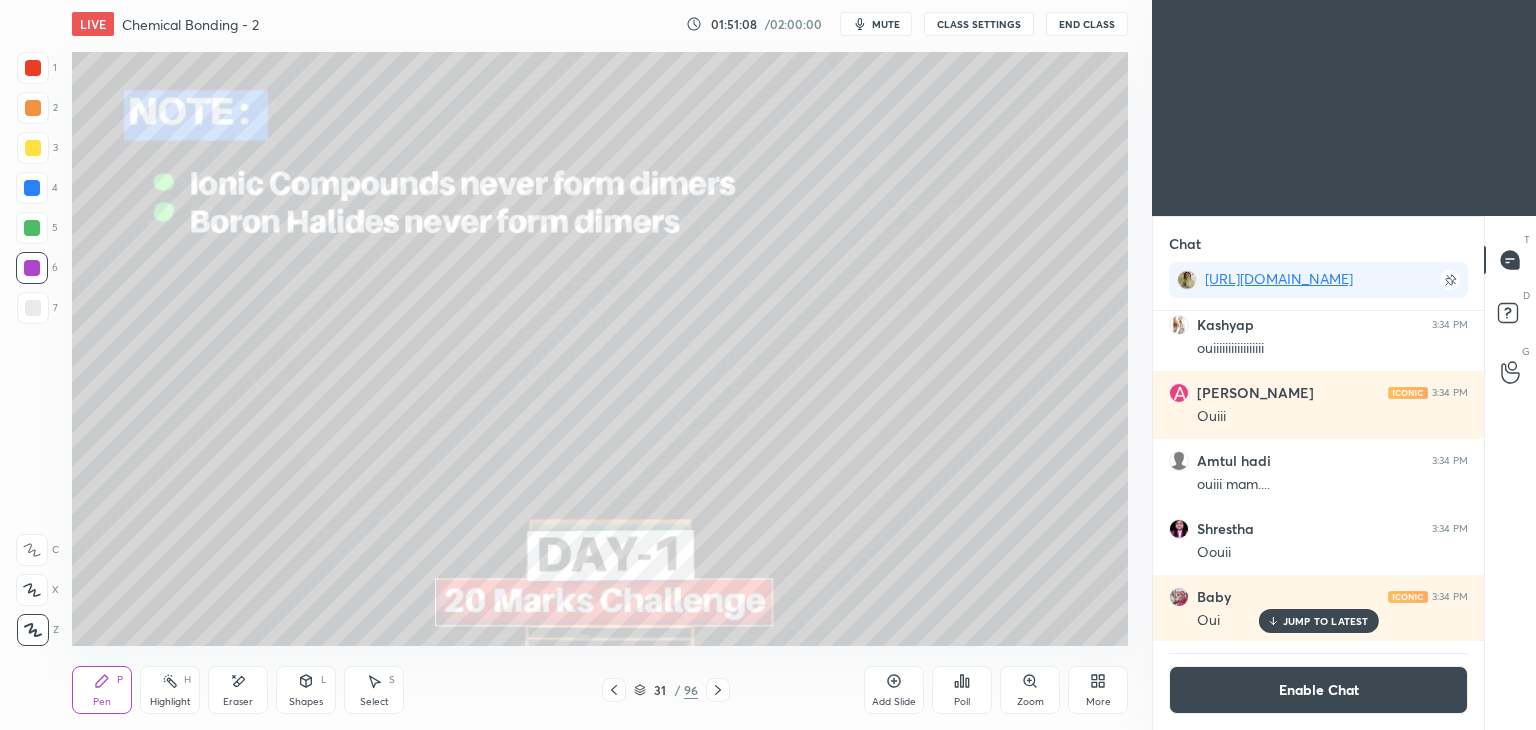 click on "Shapes L" at bounding box center [306, 690] 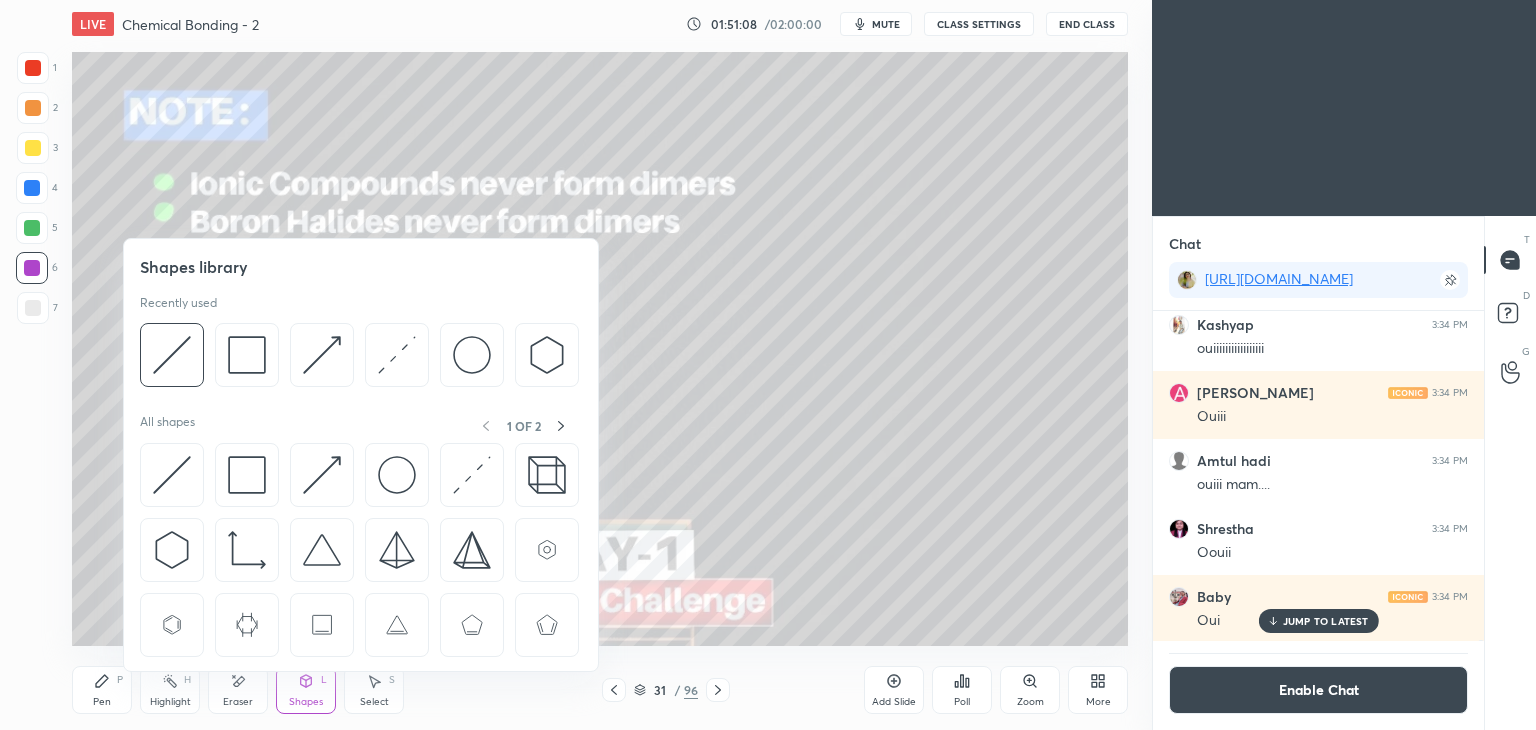 click on "Eraser" at bounding box center (238, 690) 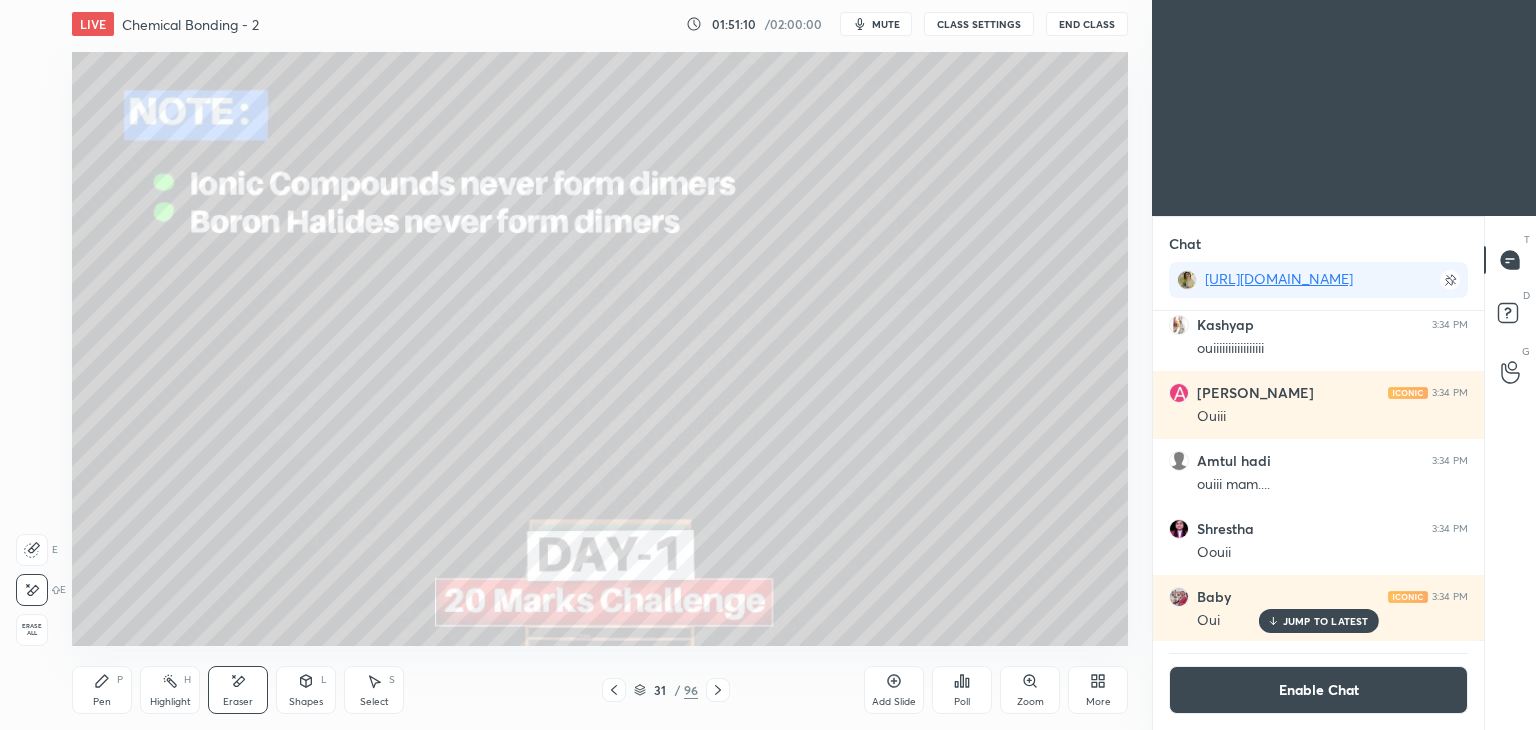 click on "Pen" at bounding box center [102, 702] 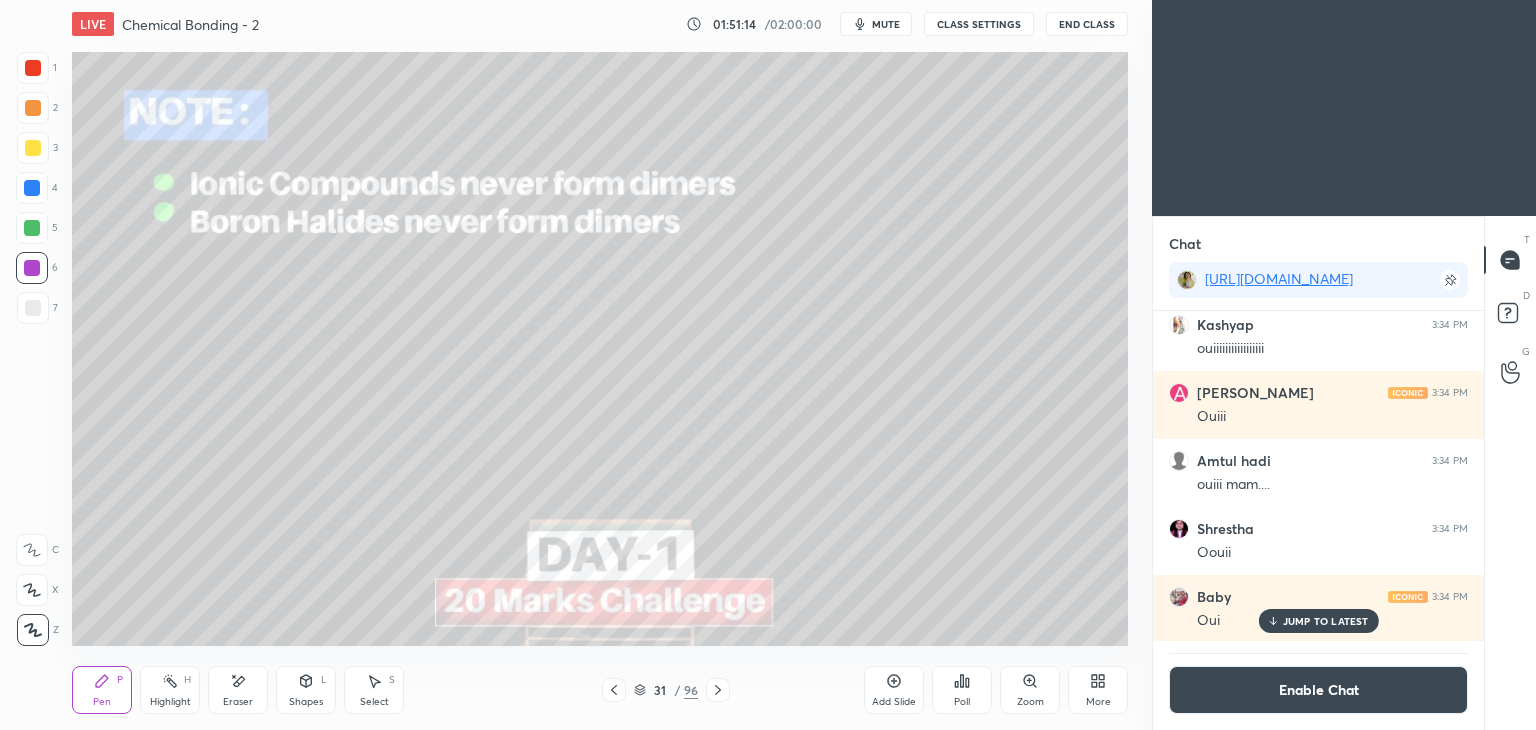 click 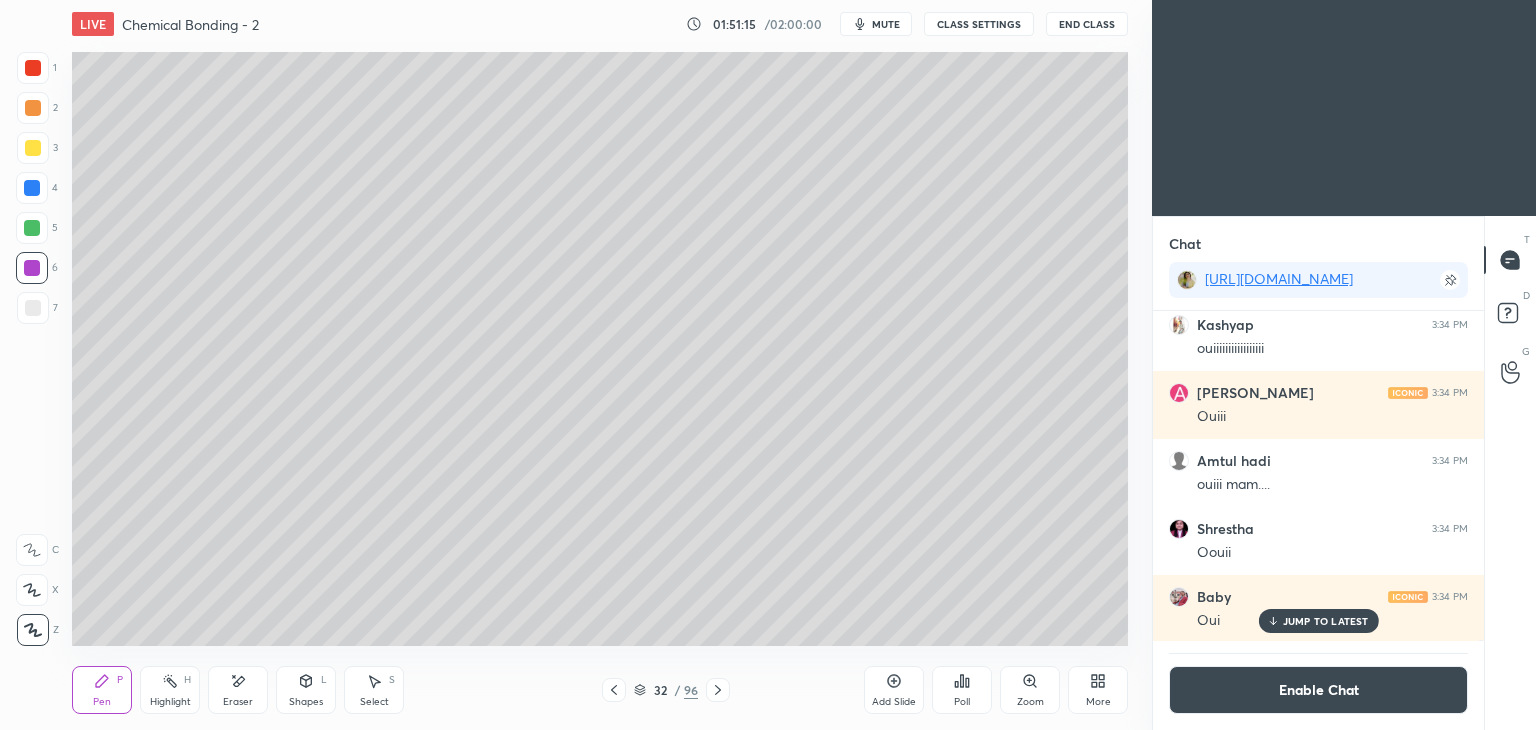 click 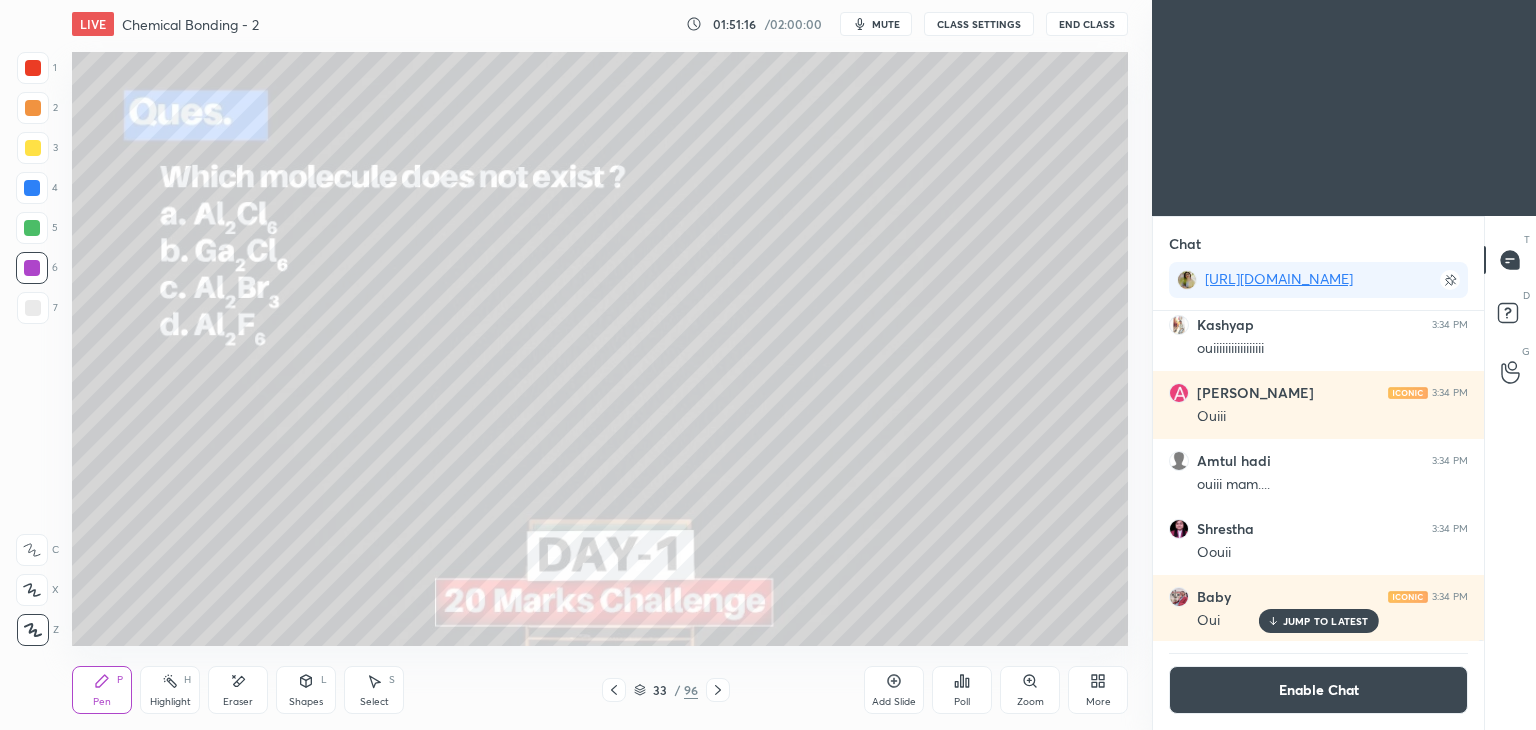 click on "Poll" at bounding box center [962, 702] 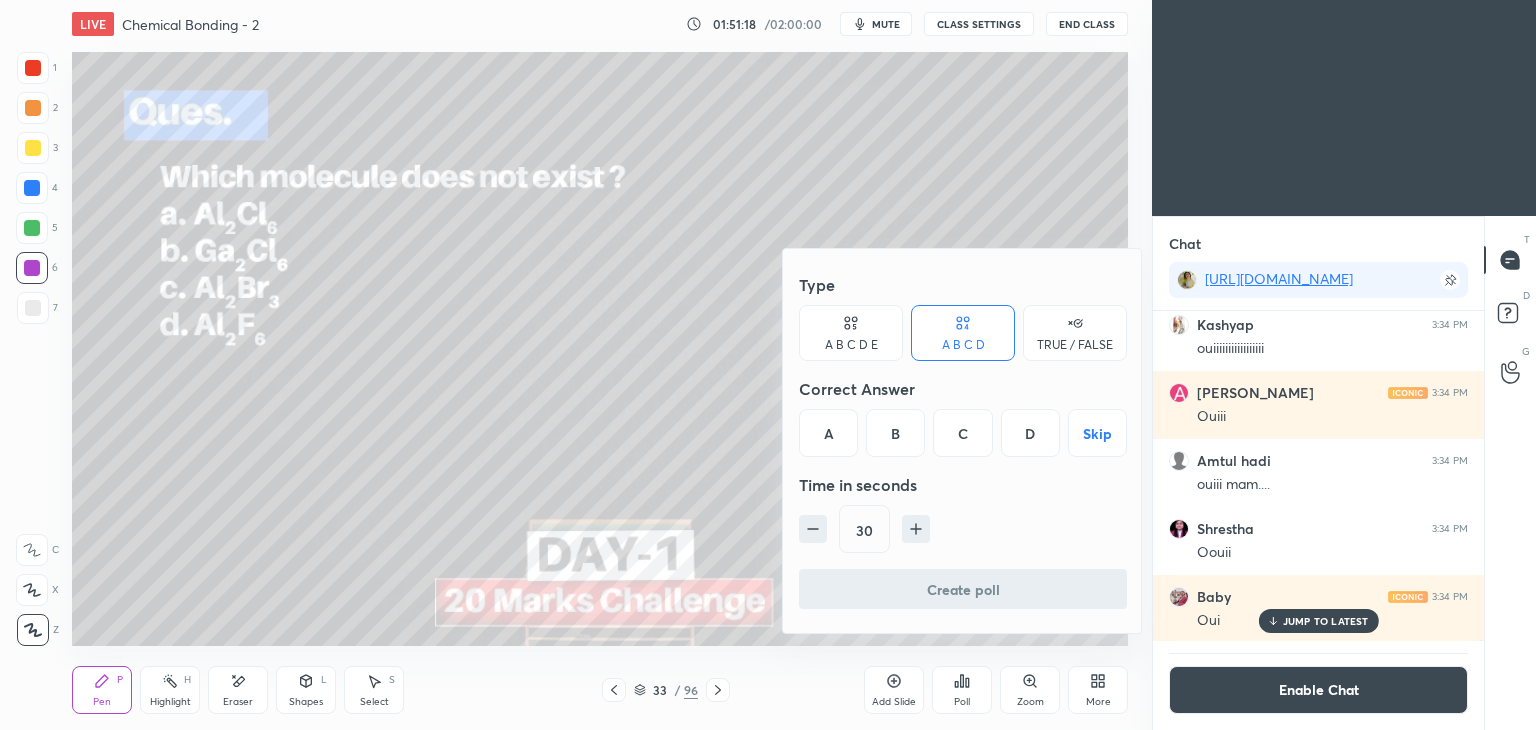 click on "D" at bounding box center (1030, 433) 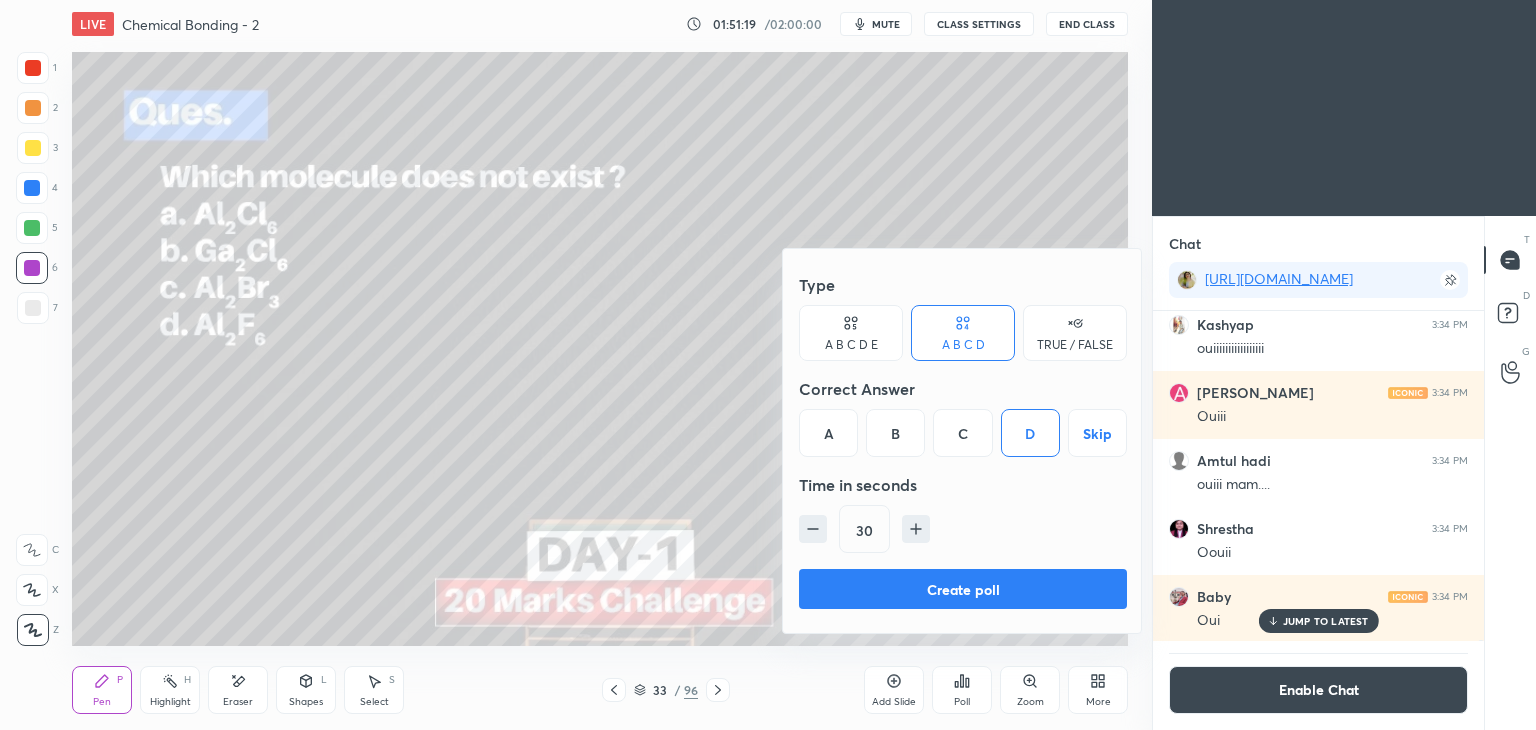 click on "Create poll" at bounding box center (963, 589) 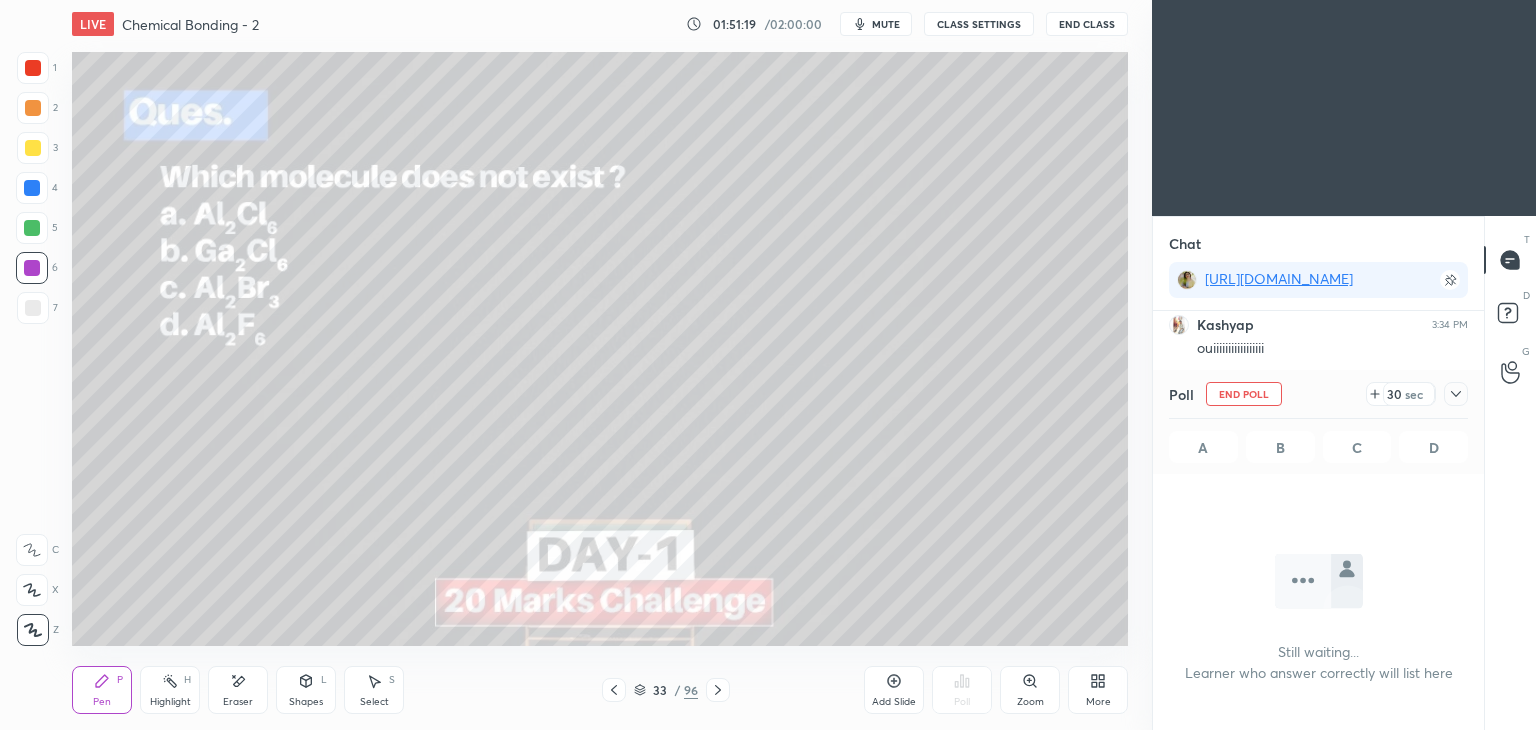 scroll, scrollTop: 258, scrollLeft: 325, axis: both 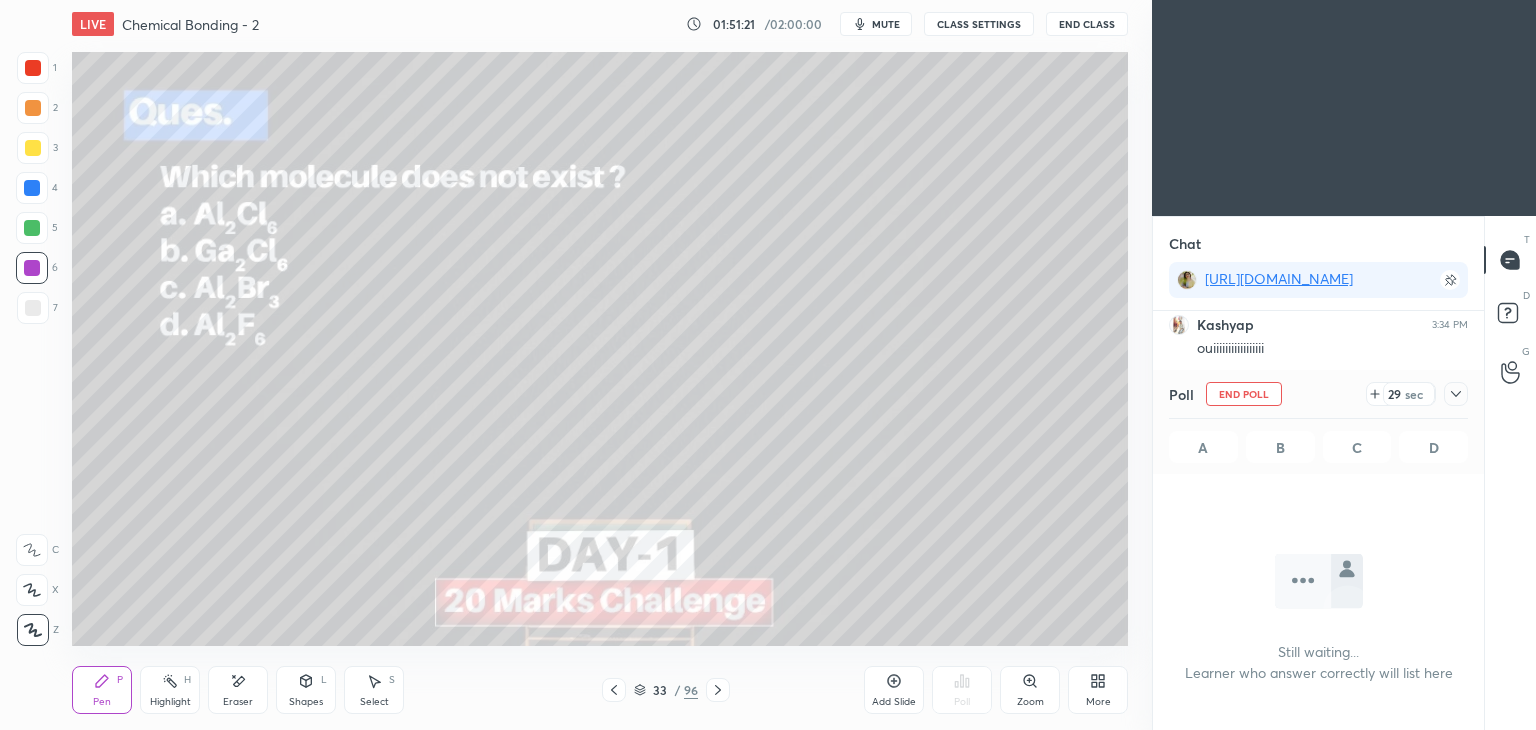 click on "Highlight" at bounding box center (170, 702) 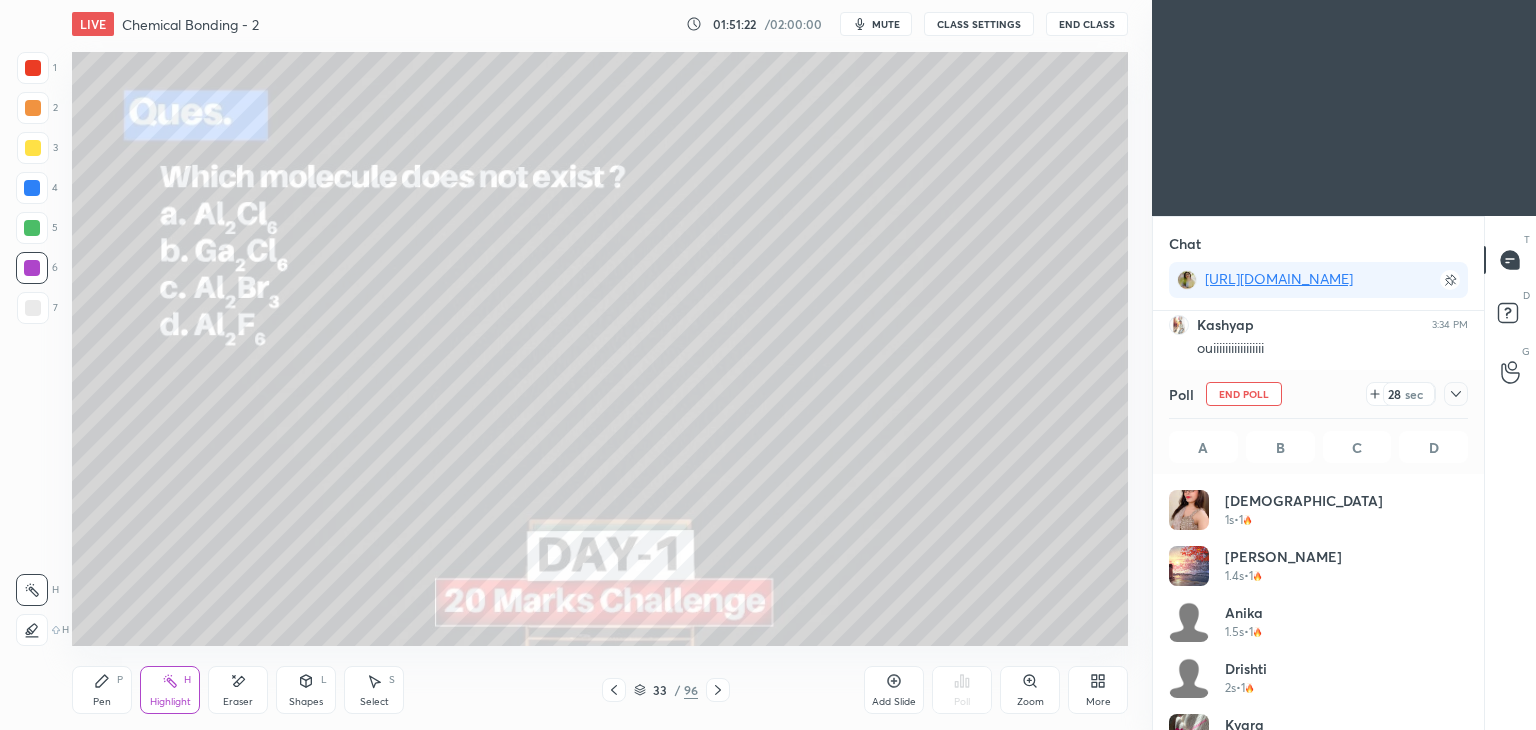 scroll, scrollTop: 6, scrollLeft: 6, axis: both 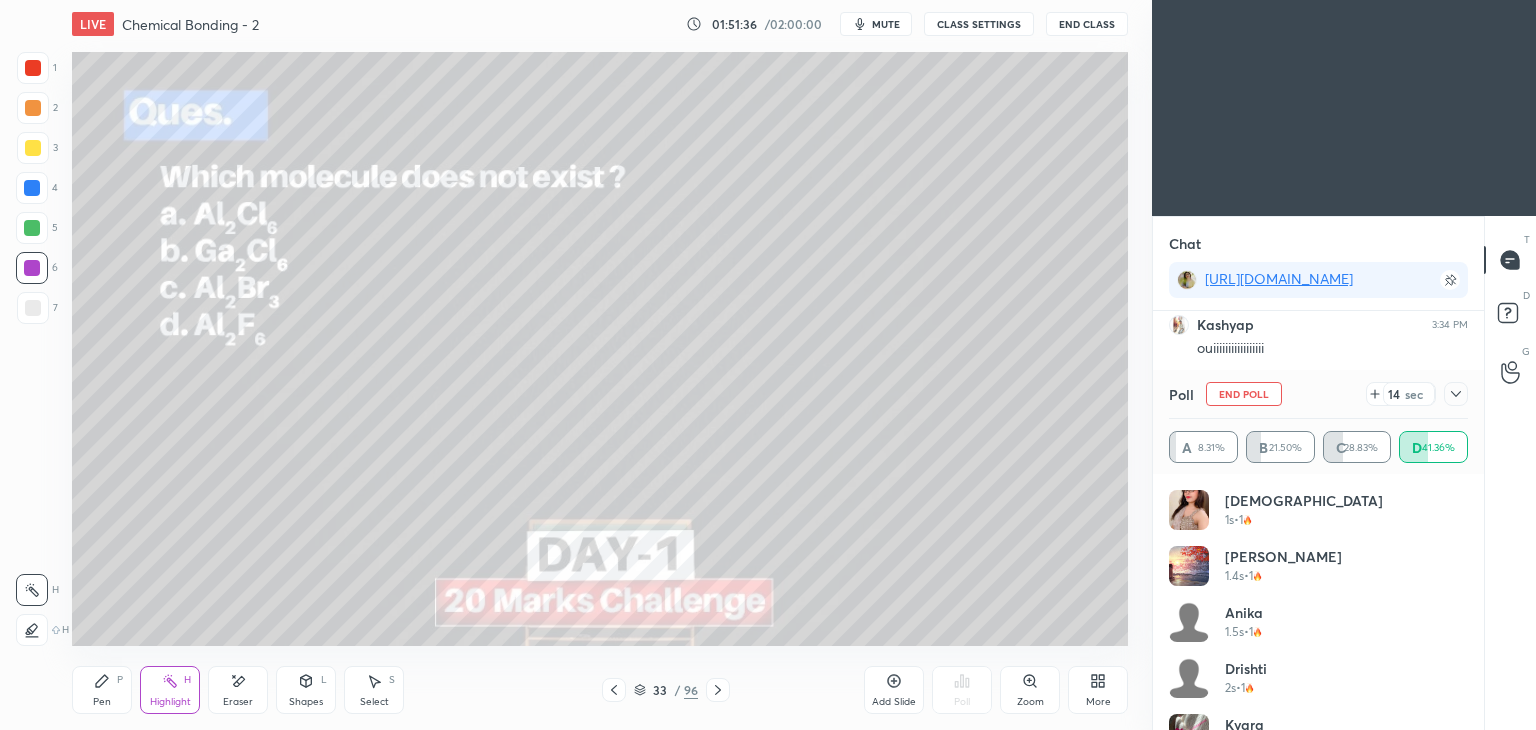 click on "Pen" at bounding box center (102, 702) 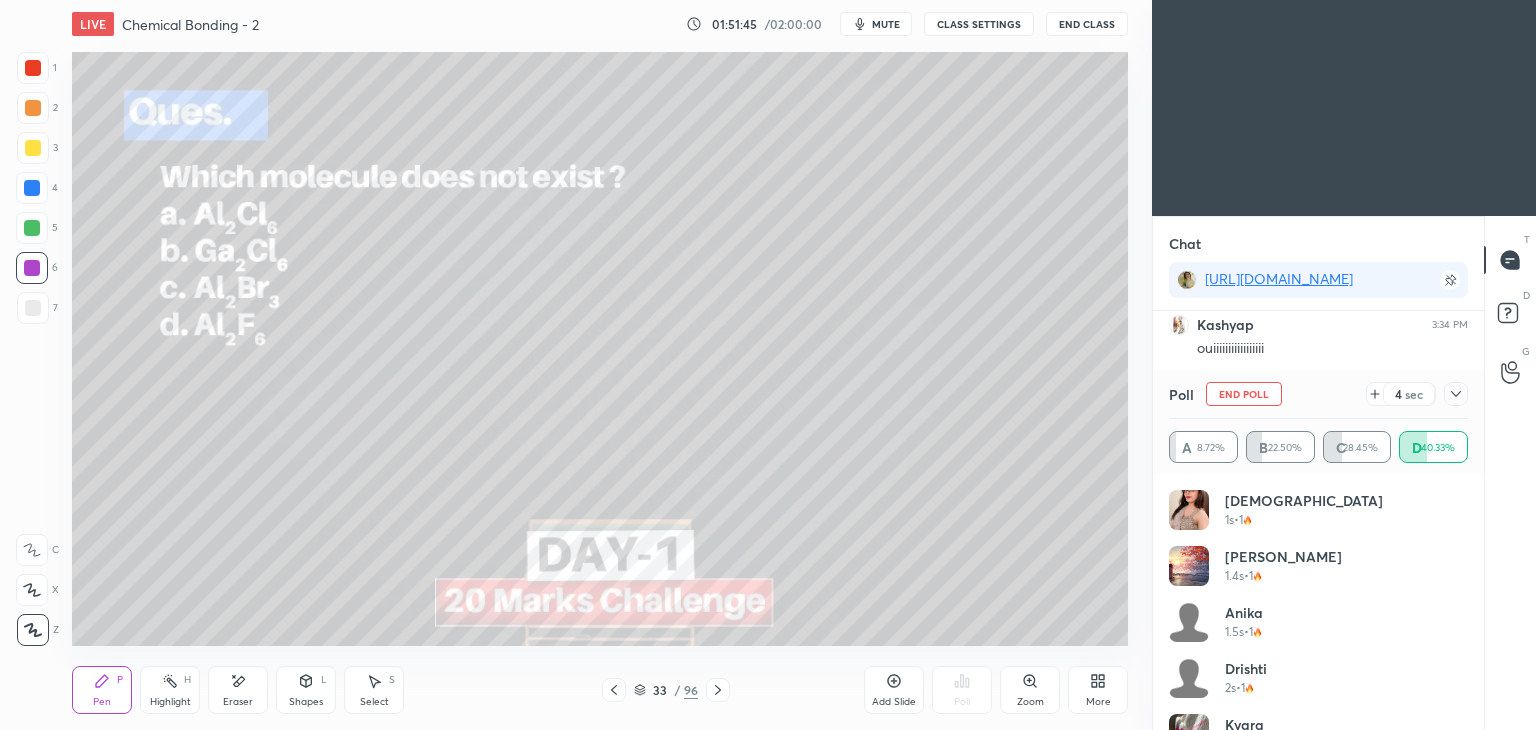 click on "Eraser" at bounding box center (238, 690) 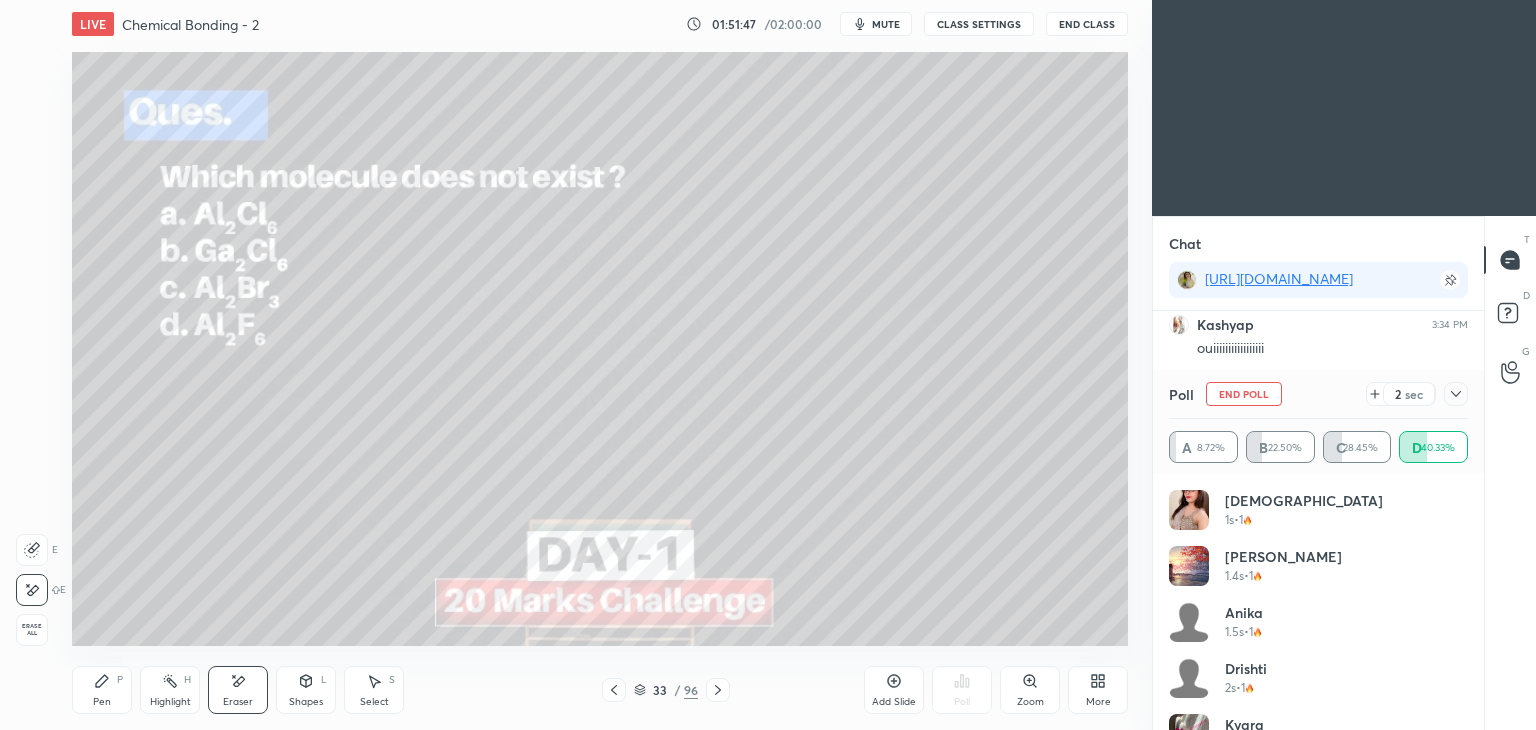 click 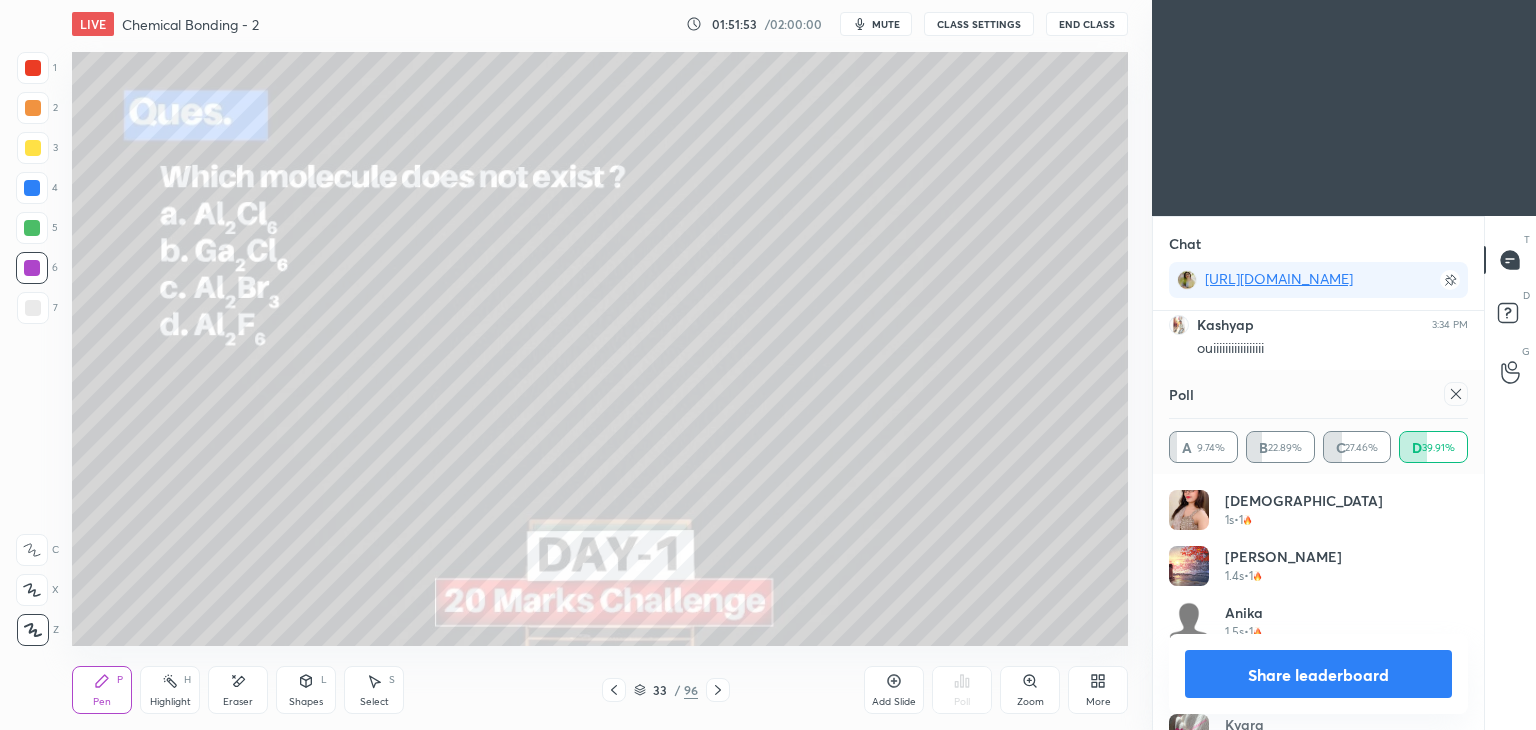 click 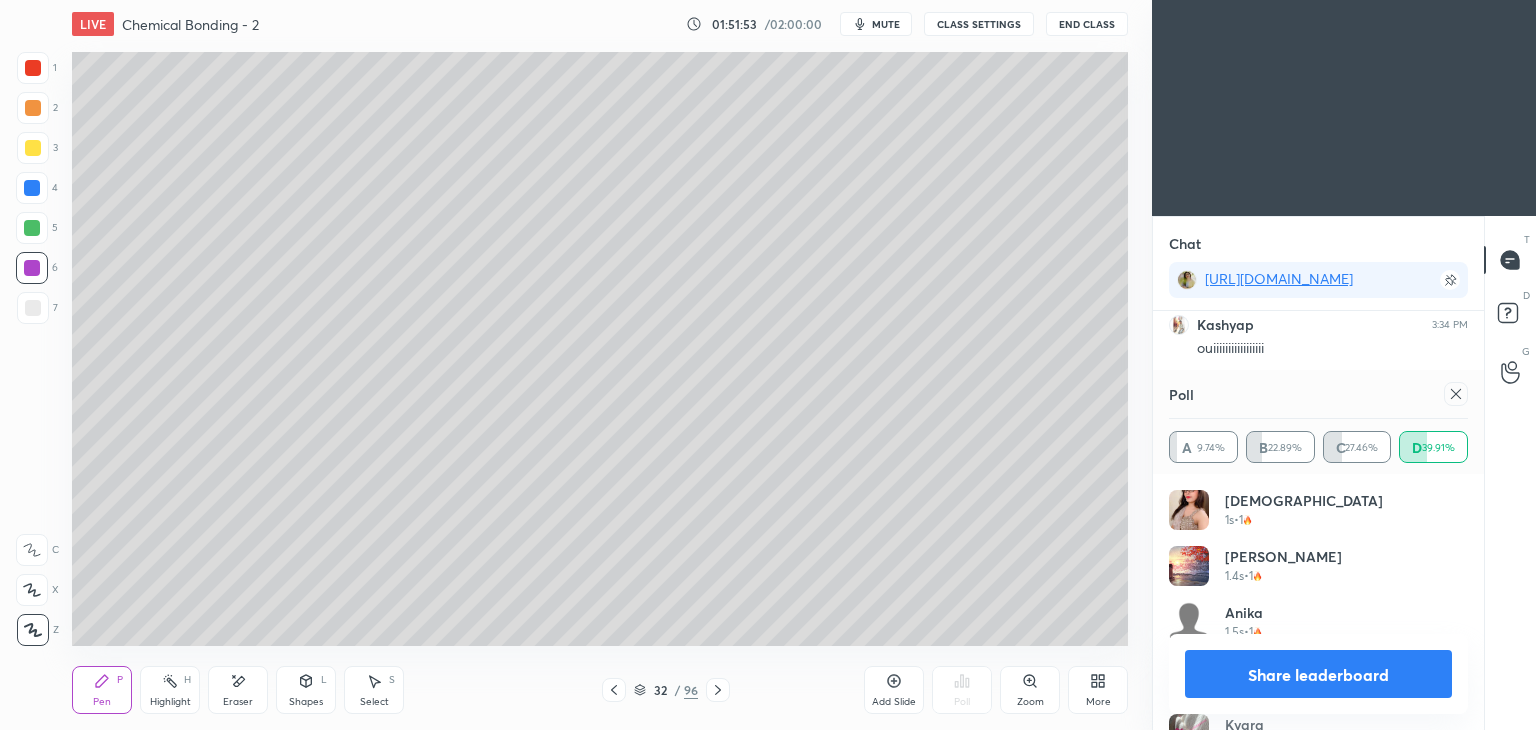 click 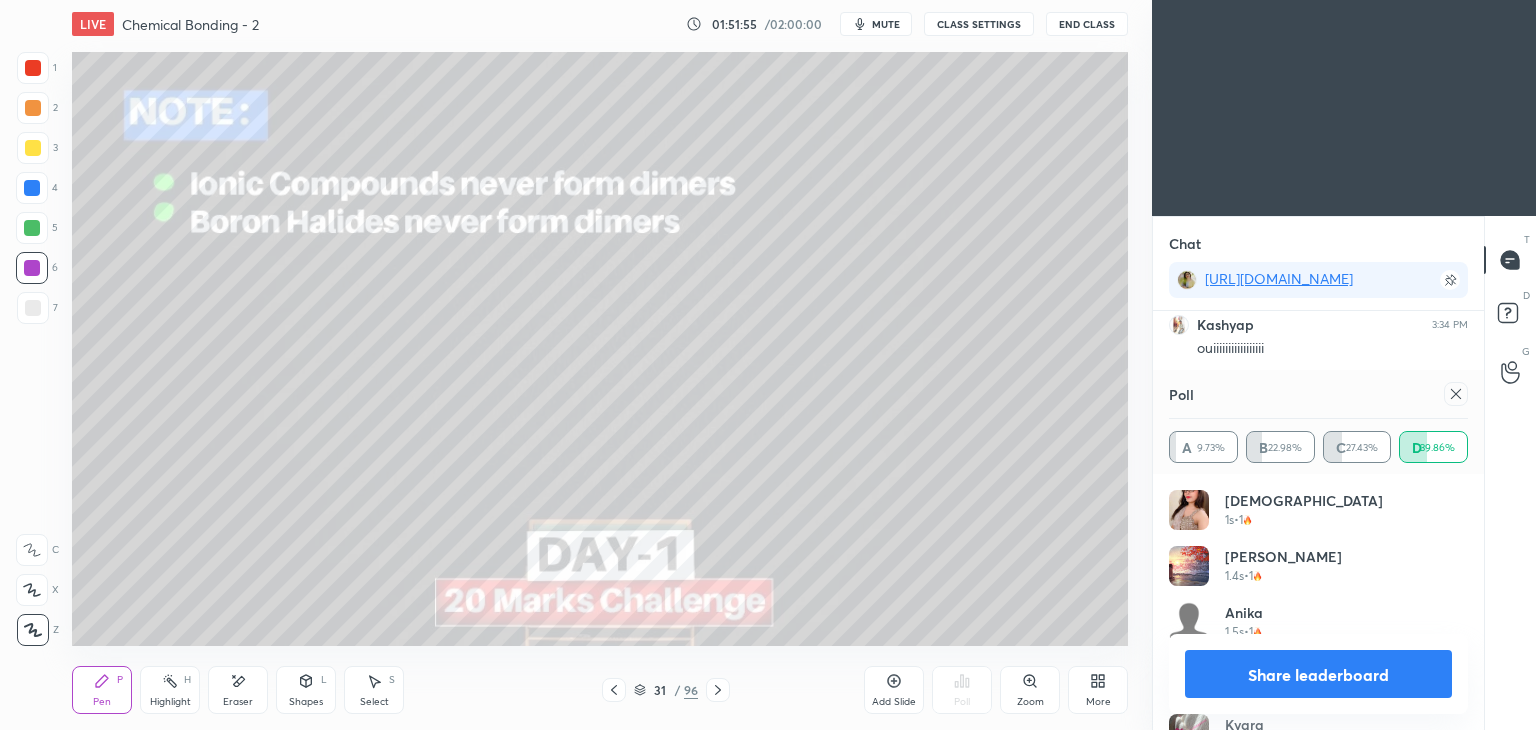 click on "Highlight H" at bounding box center (170, 690) 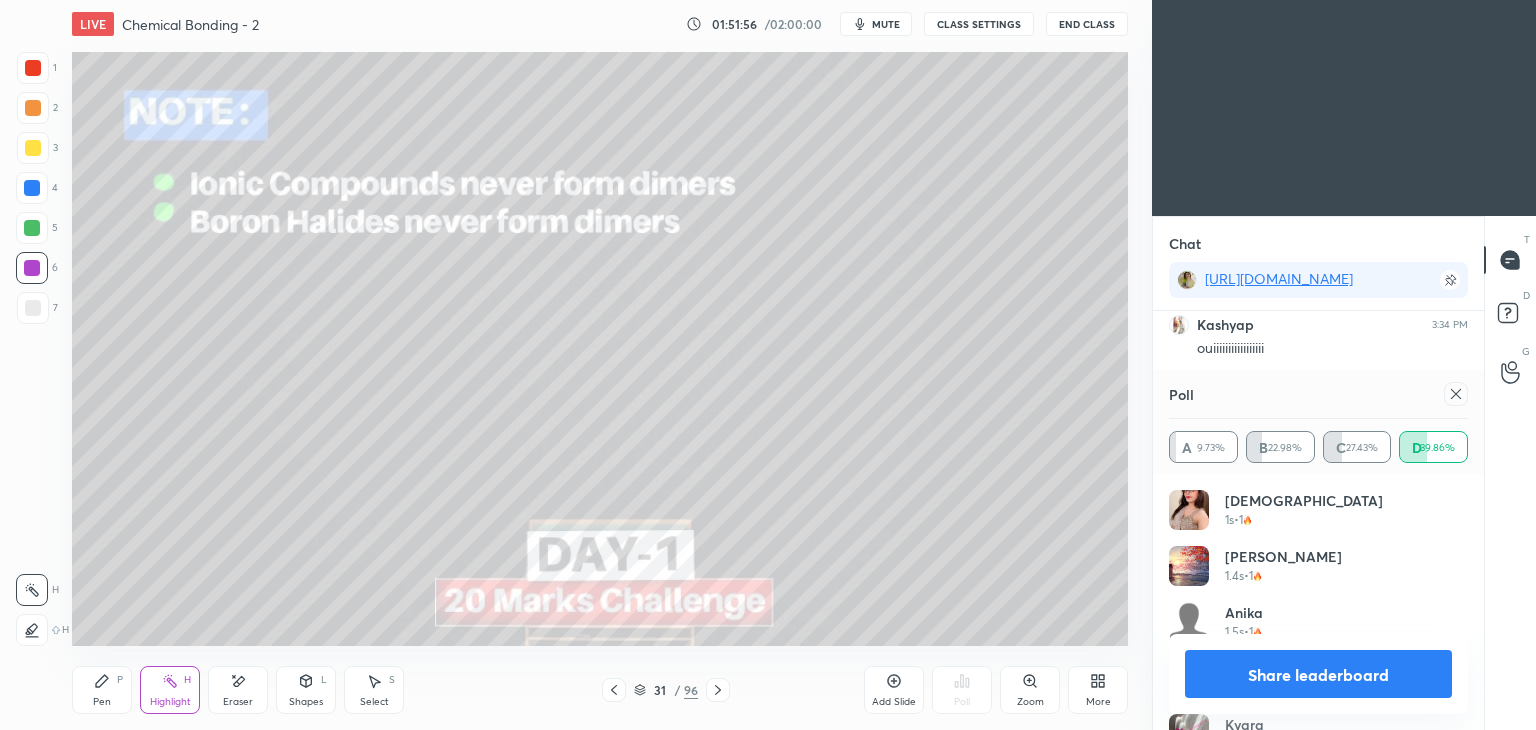 click on "Share leaderboard" at bounding box center (1318, 674) 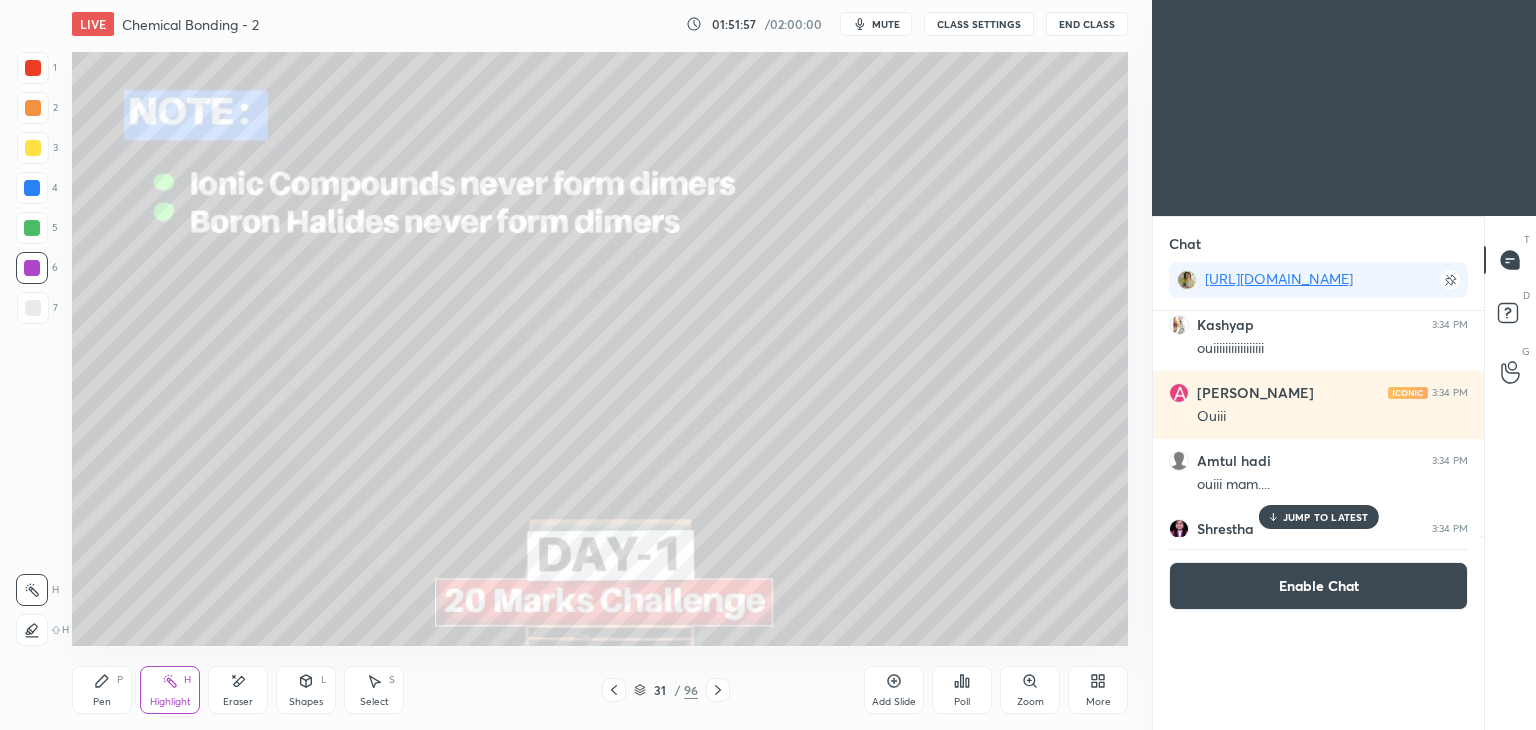 scroll, scrollTop: 151, scrollLeft: 293, axis: both 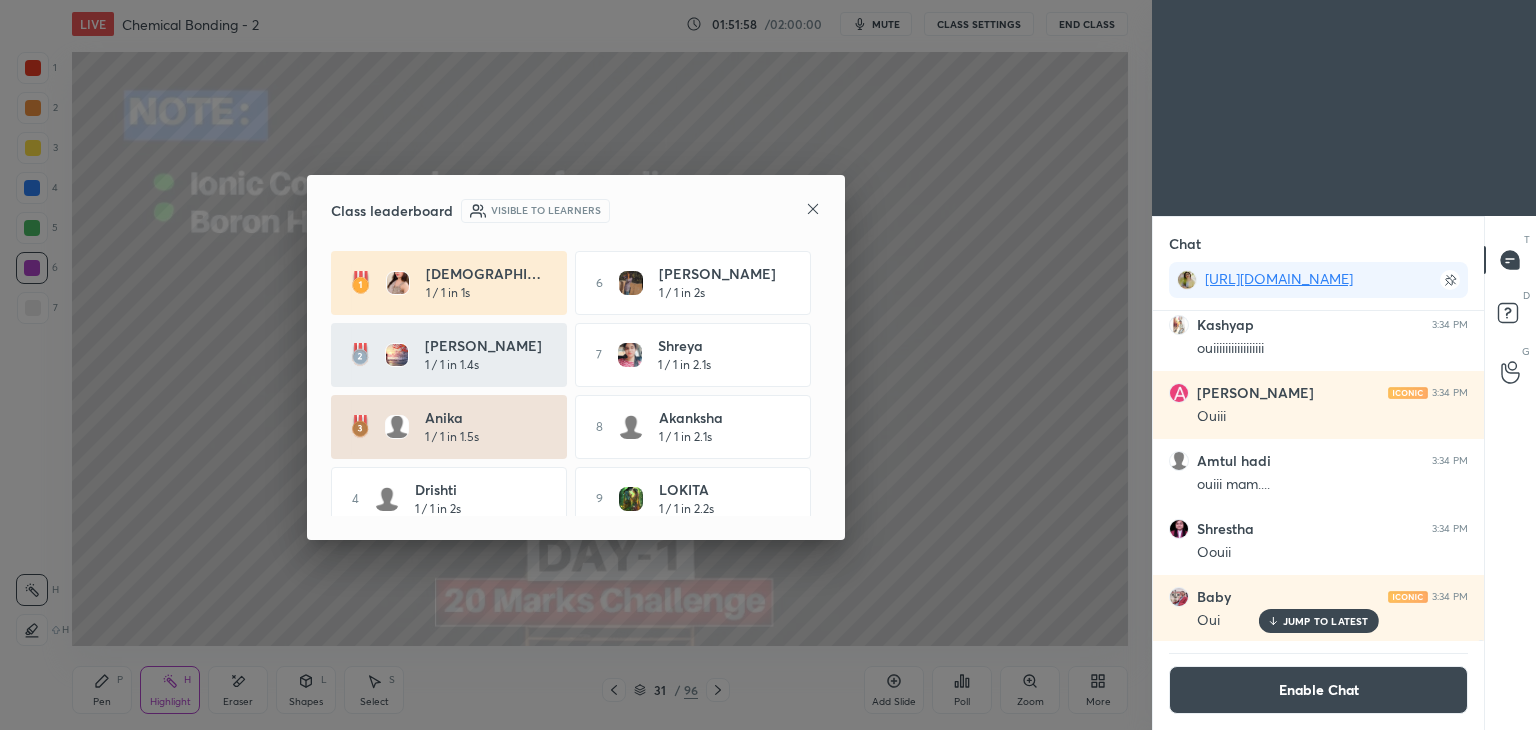 click 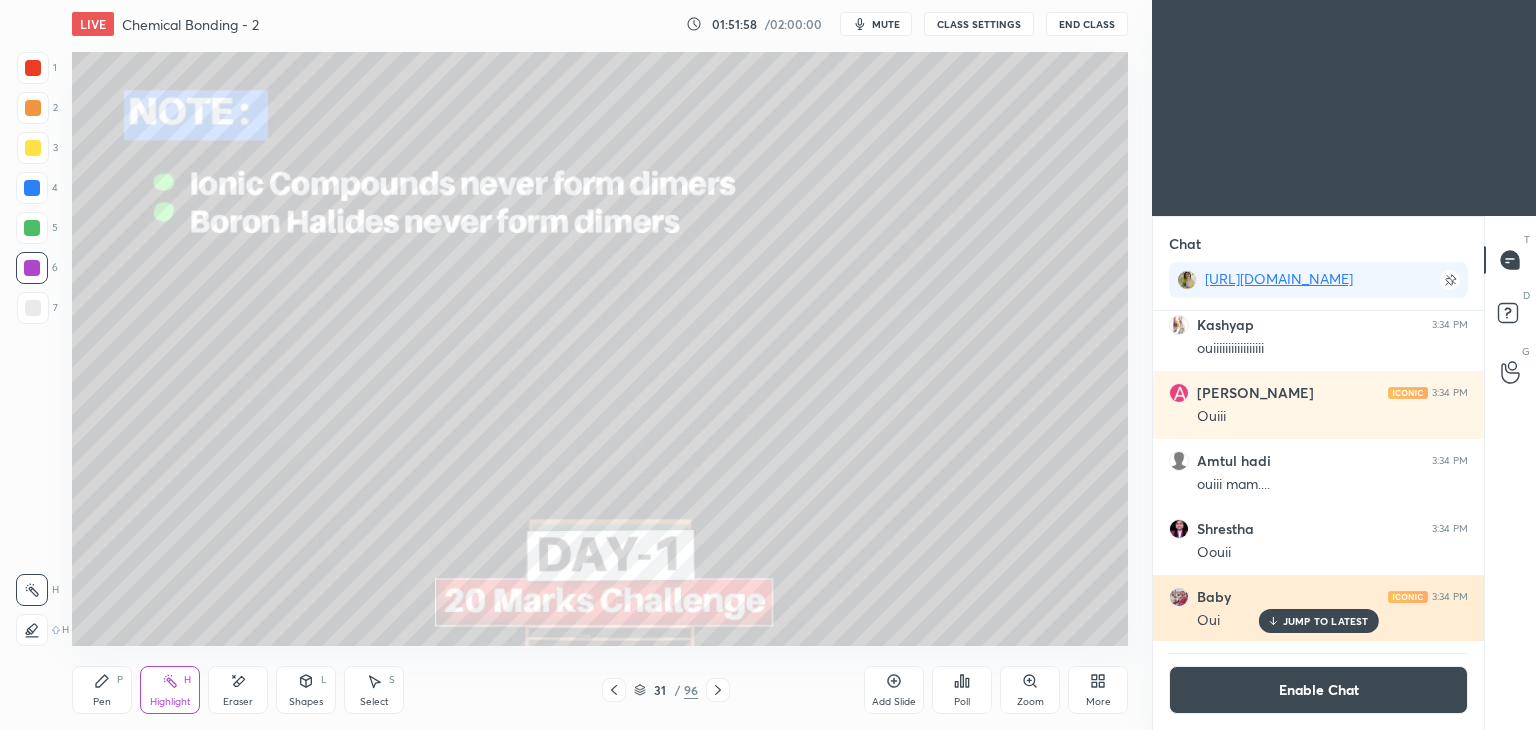 click on "JUMP TO LATEST" at bounding box center (1318, 621) 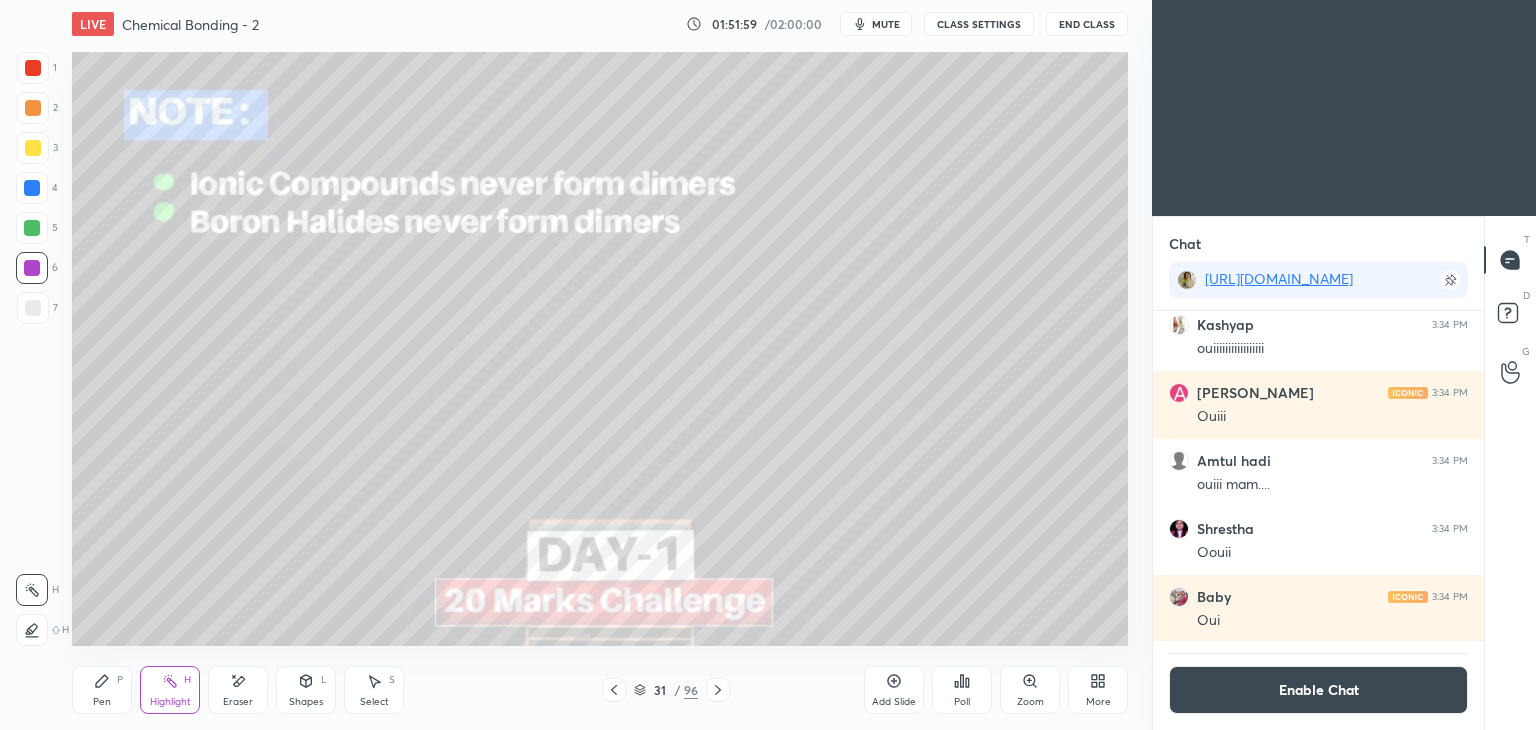 click on "Enable Chat" at bounding box center [1318, 690] 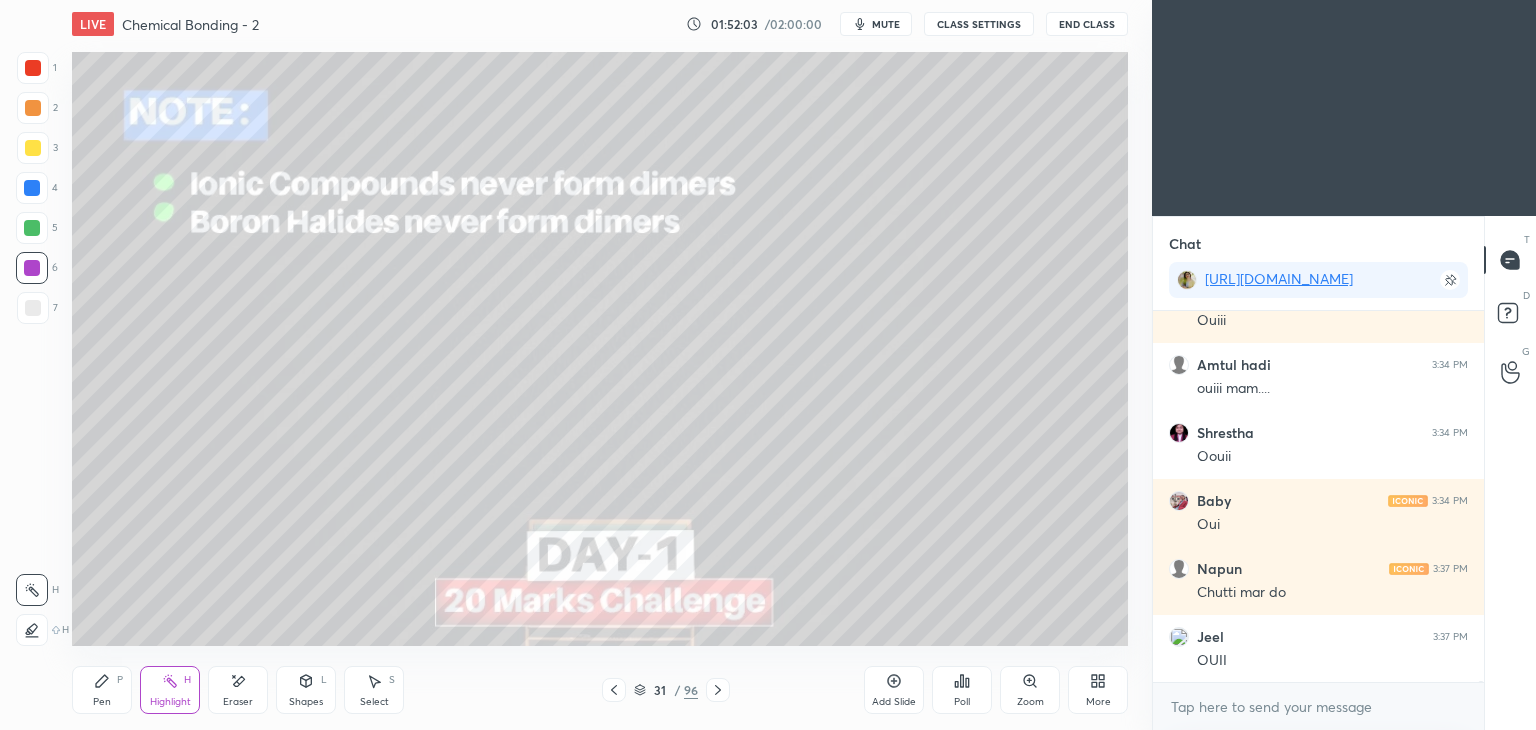 click 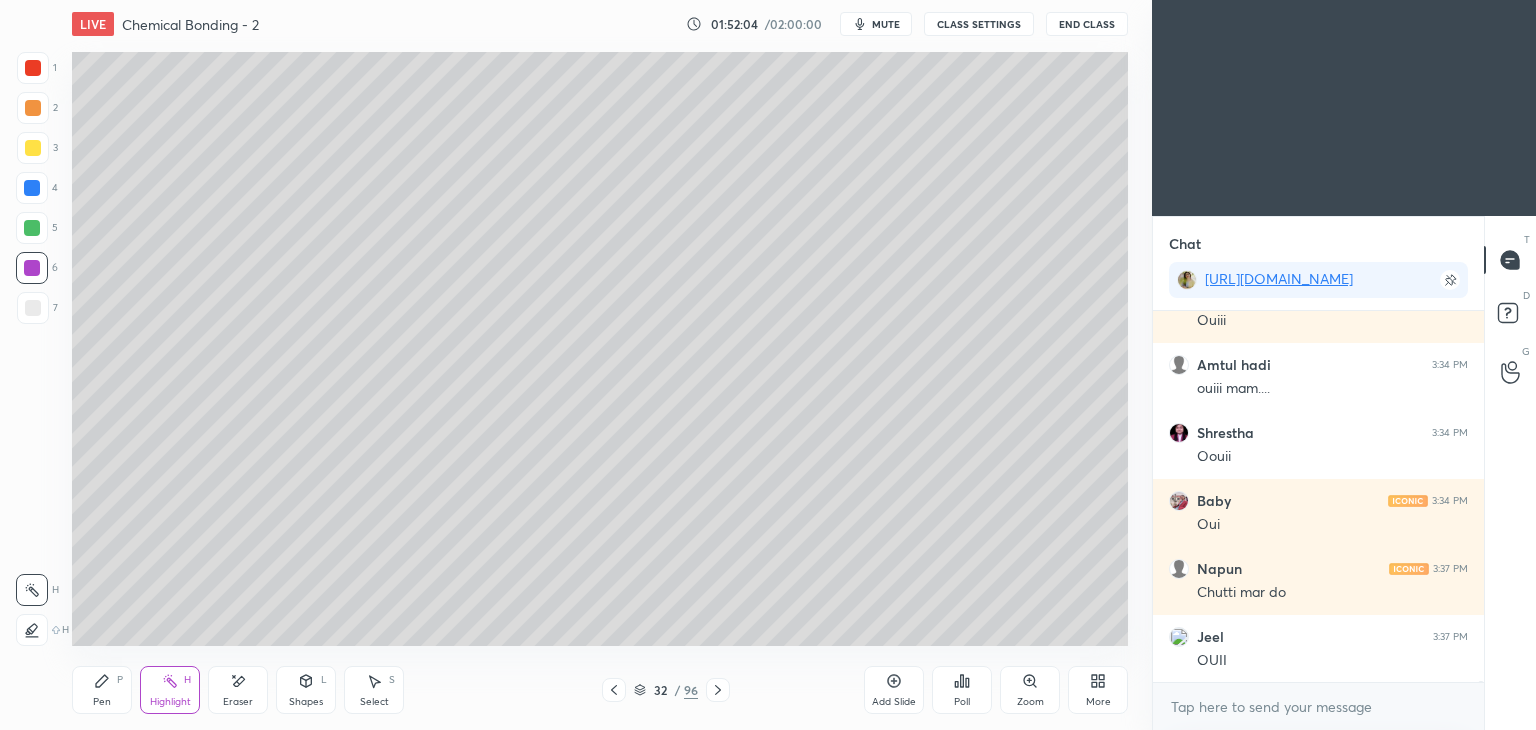 click 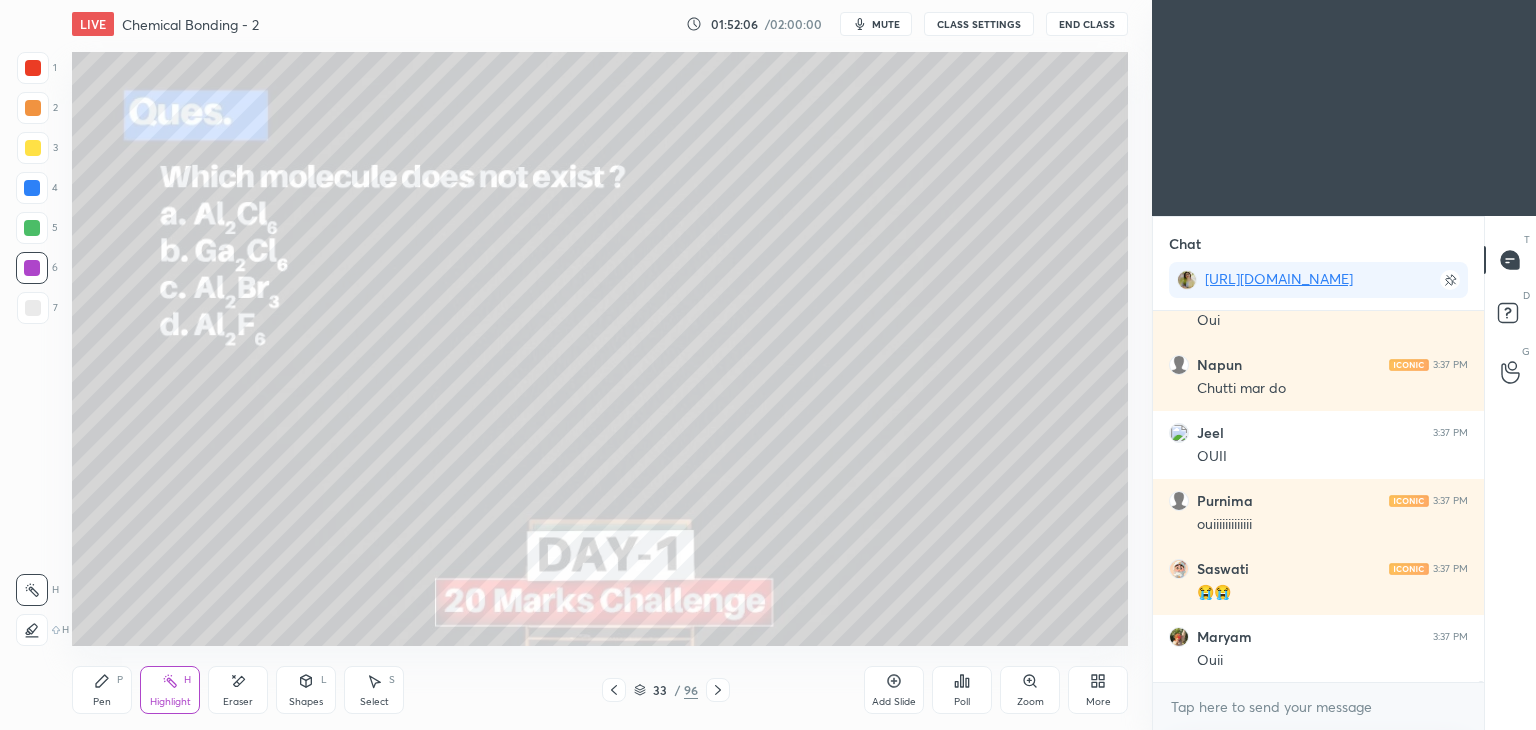 click on "CLASS SETTINGS" at bounding box center [979, 24] 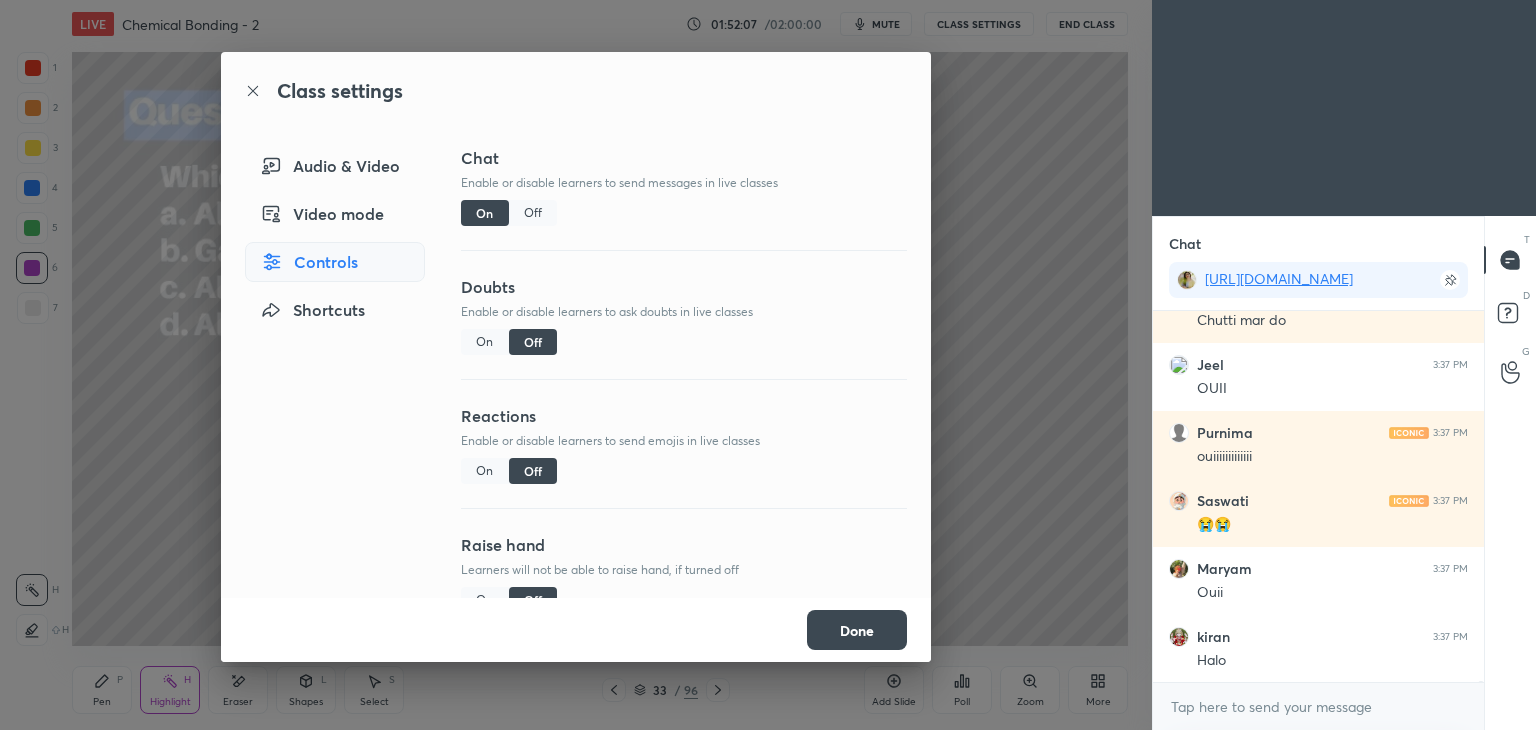 click on "Off" at bounding box center (533, 213) 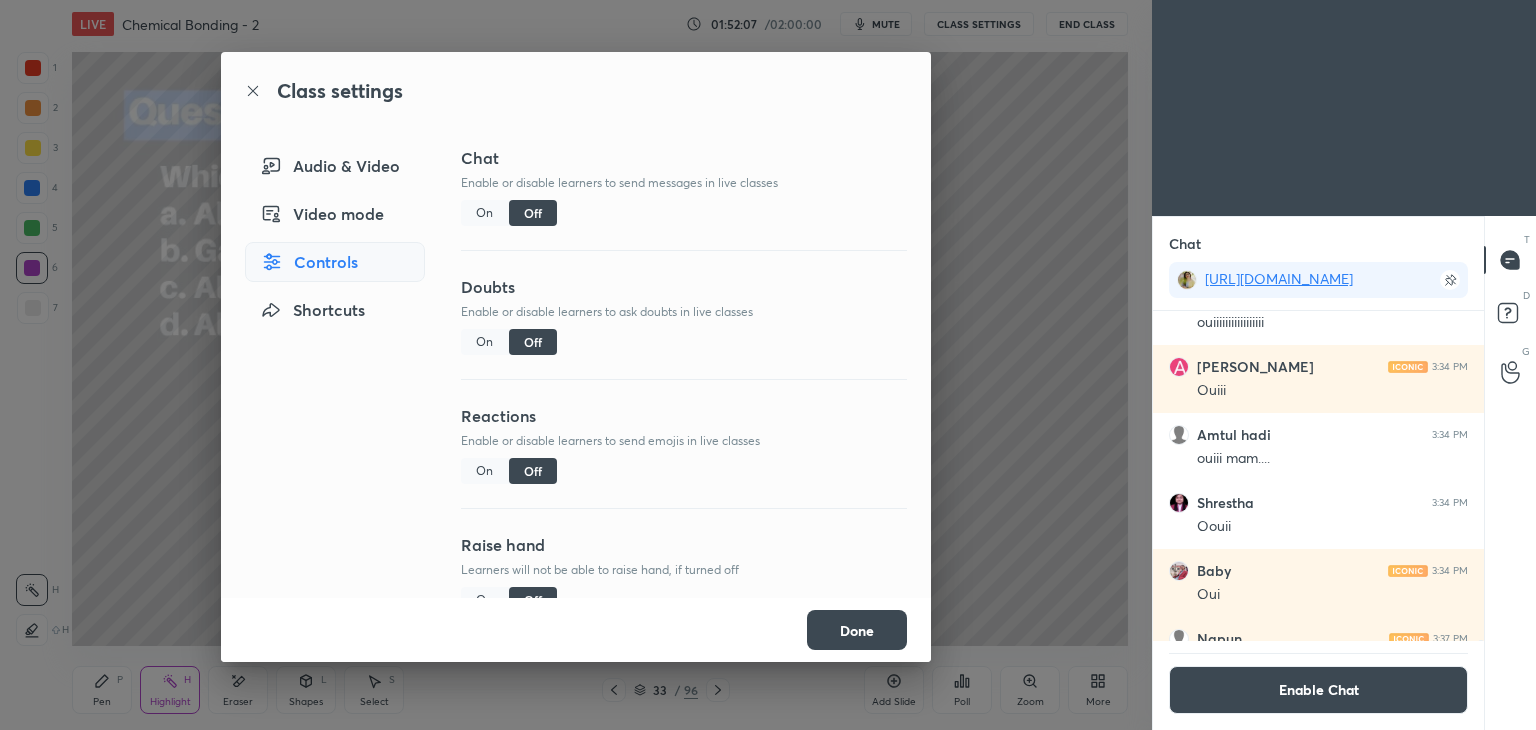 click on "Done" at bounding box center [857, 630] 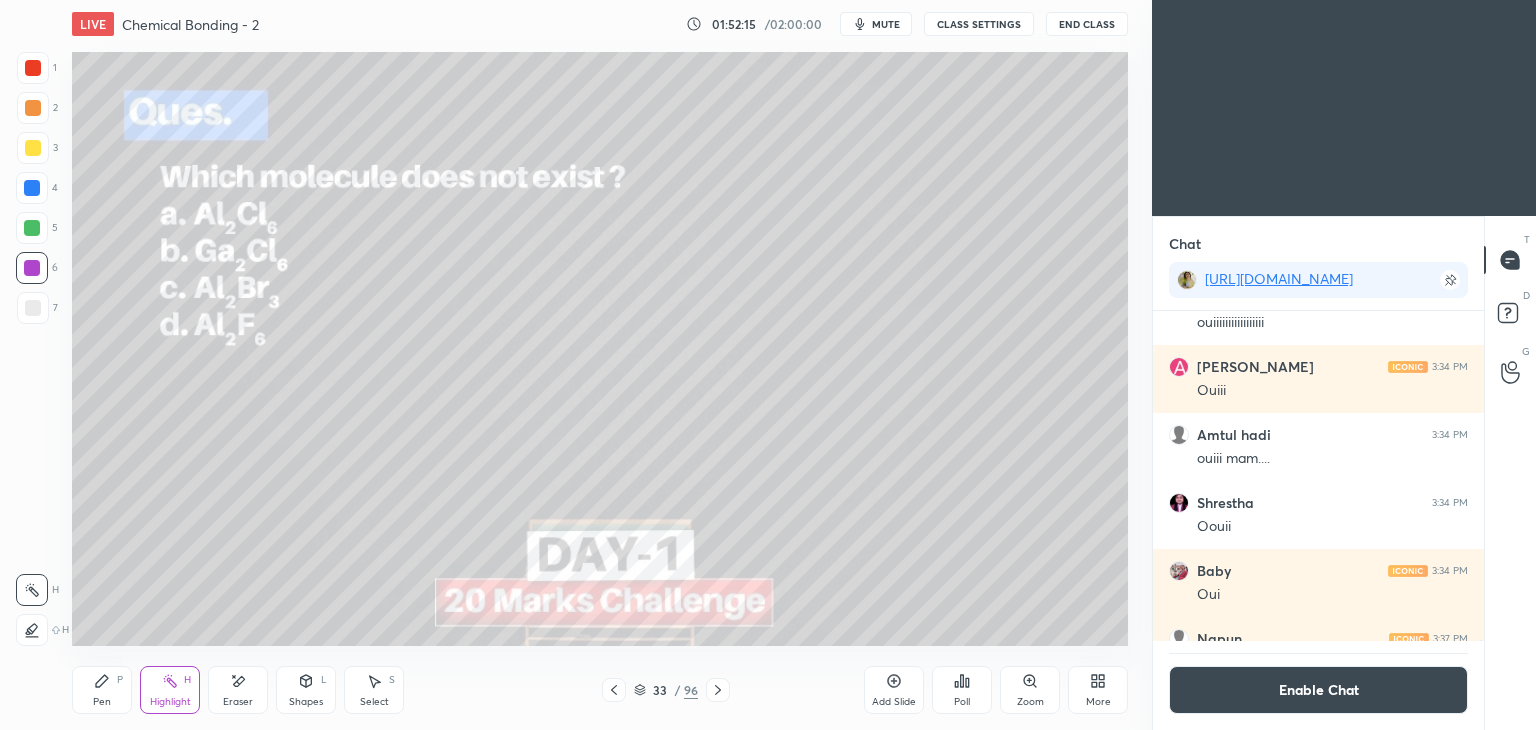 click 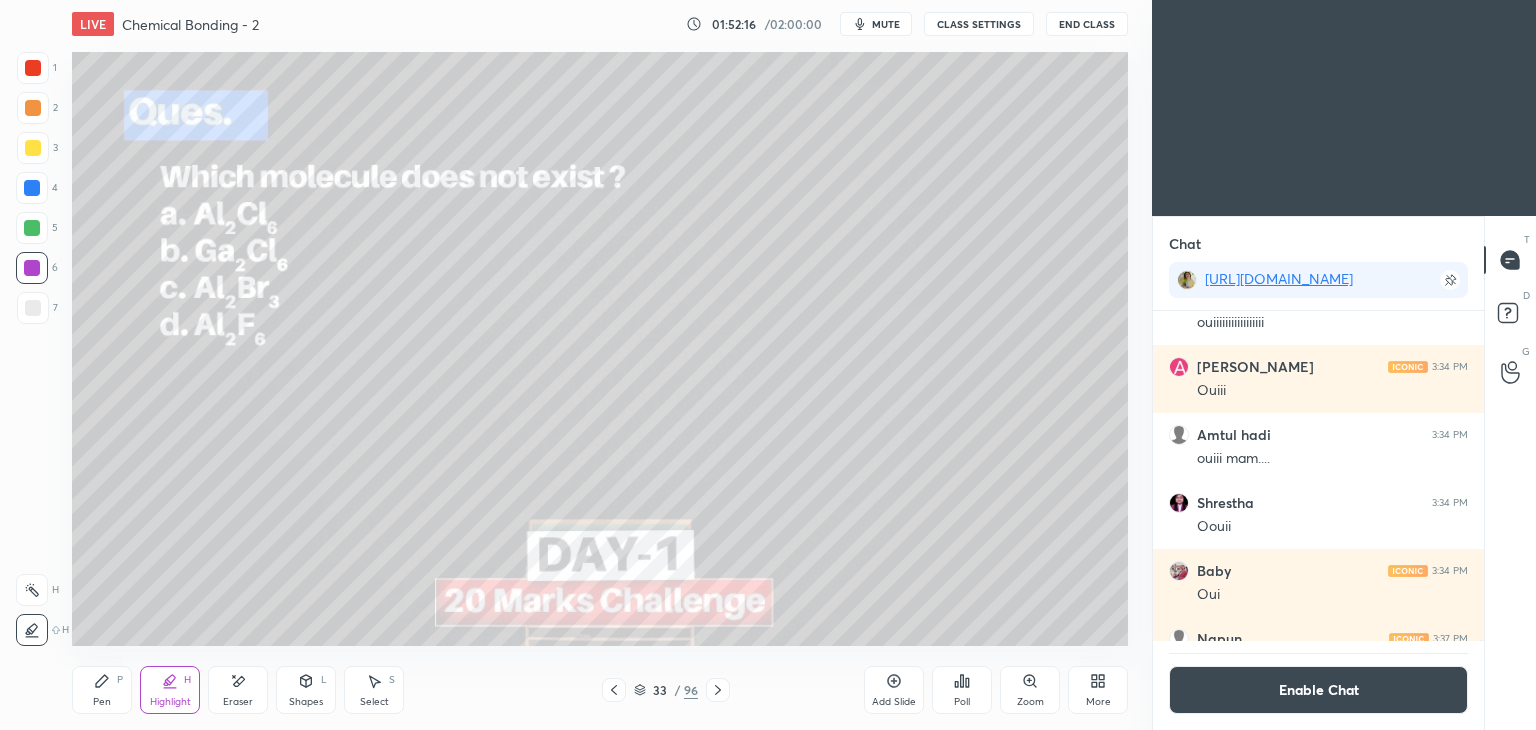 click on "5" at bounding box center (37, 232) 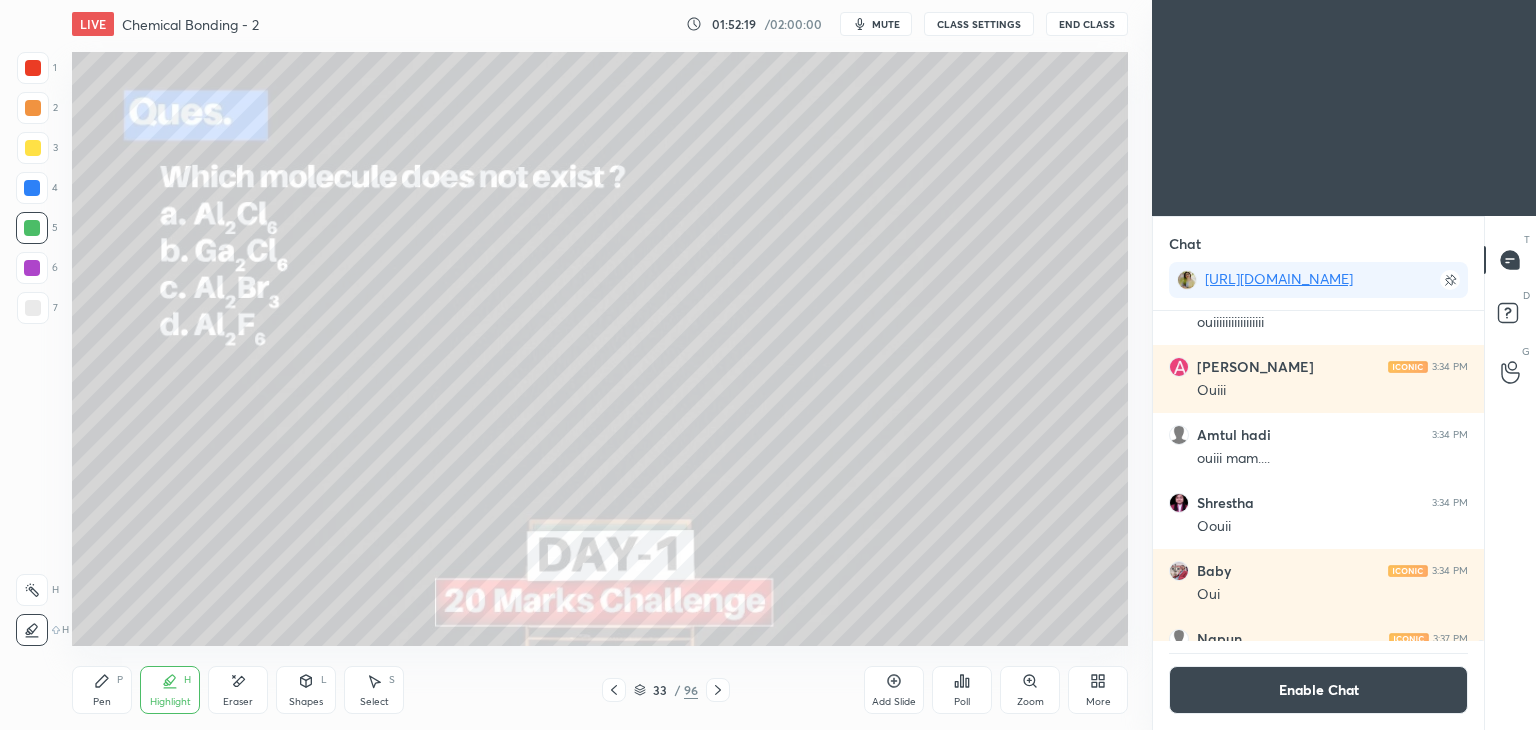 click 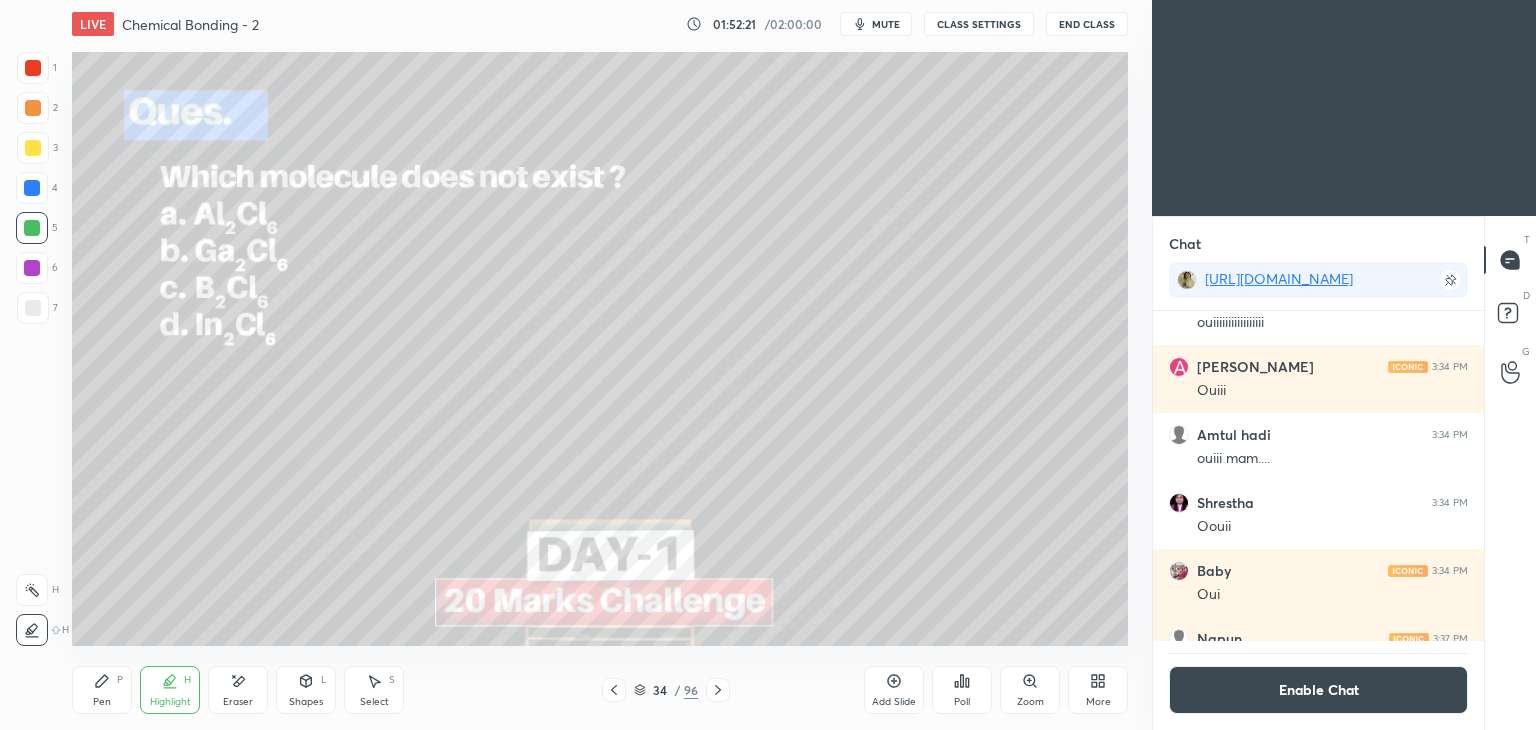 click 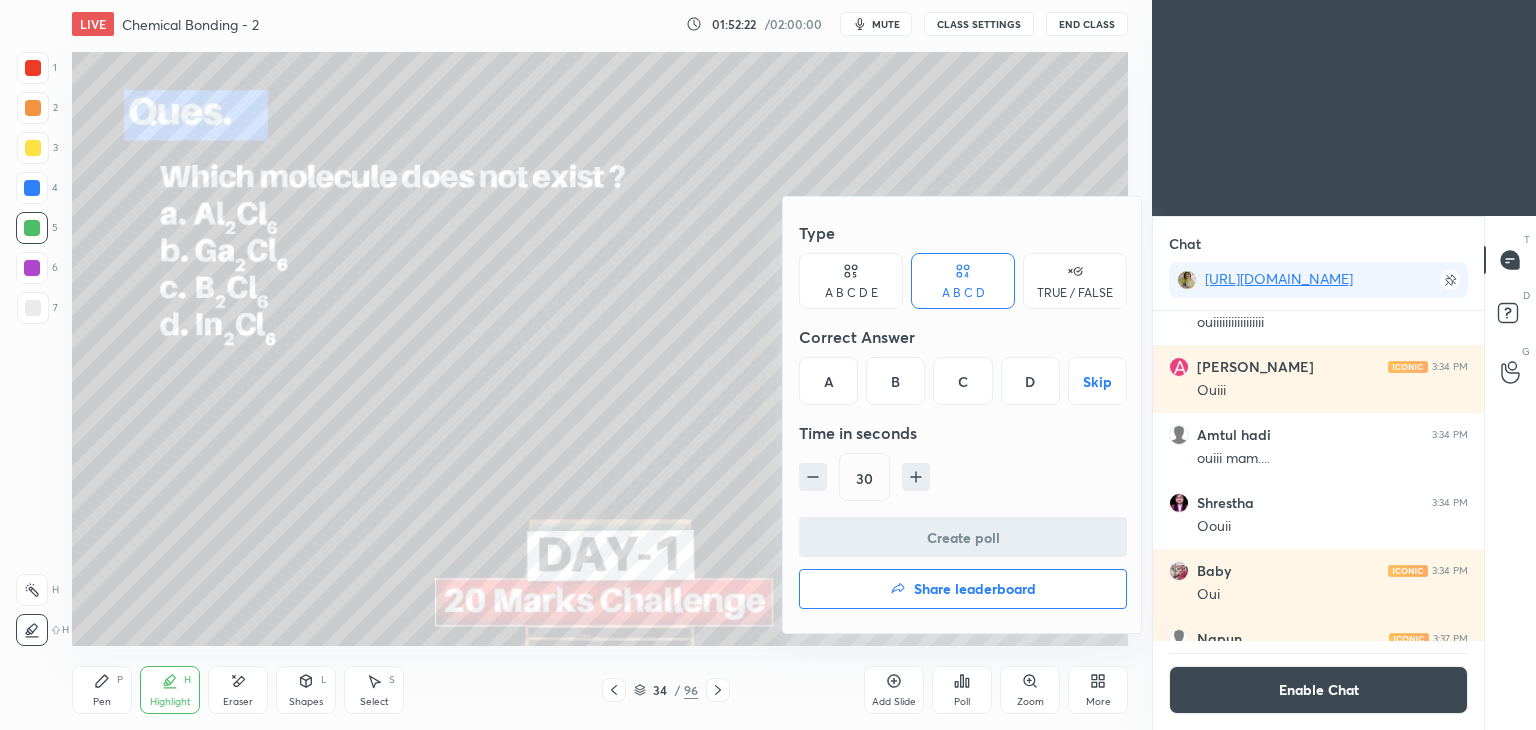 click on "C" at bounding box center [962, 381] 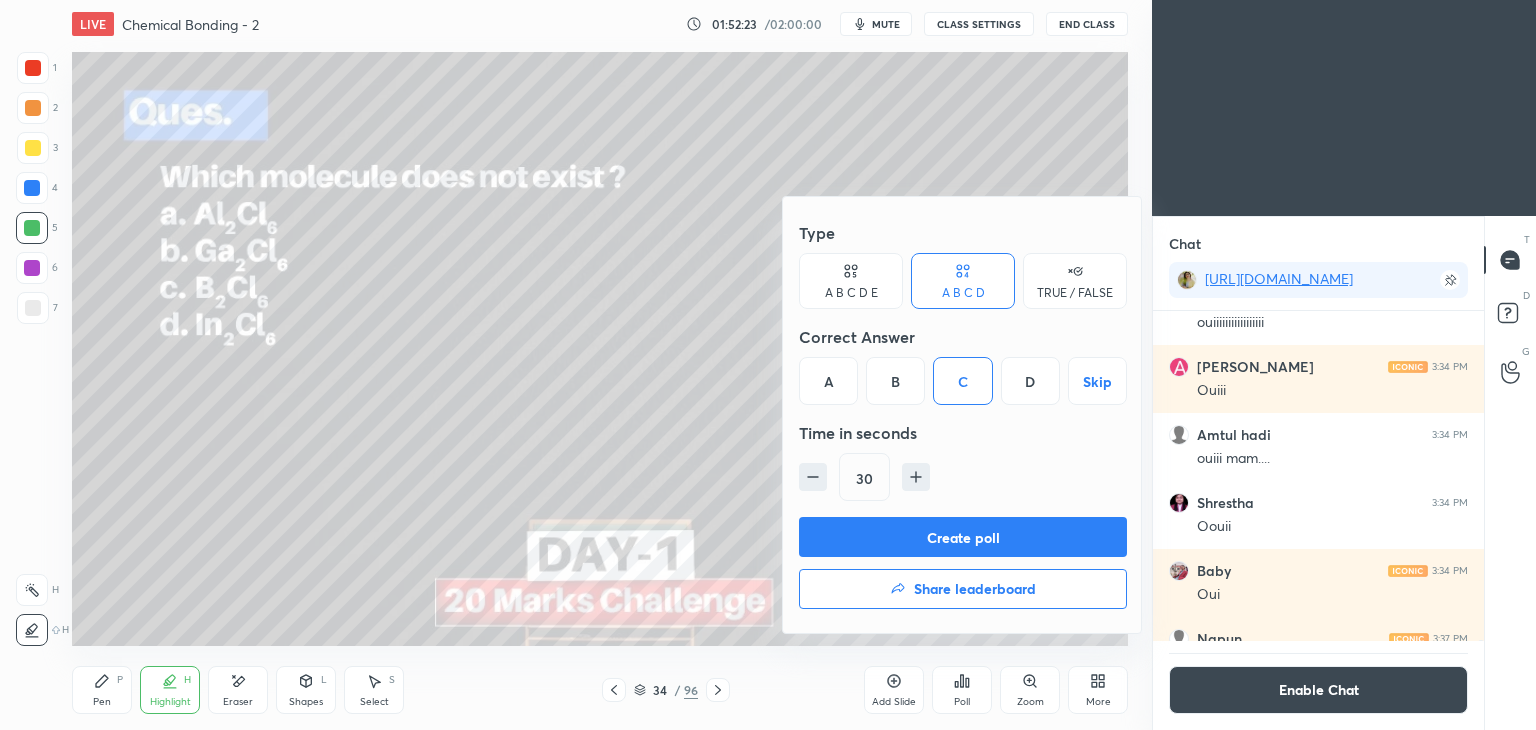 click on "Type A B C D E A B C D TRUE / FALSE Correct Answer A B C D Skip Time in seconds 30" at bounding box center (963, 365) 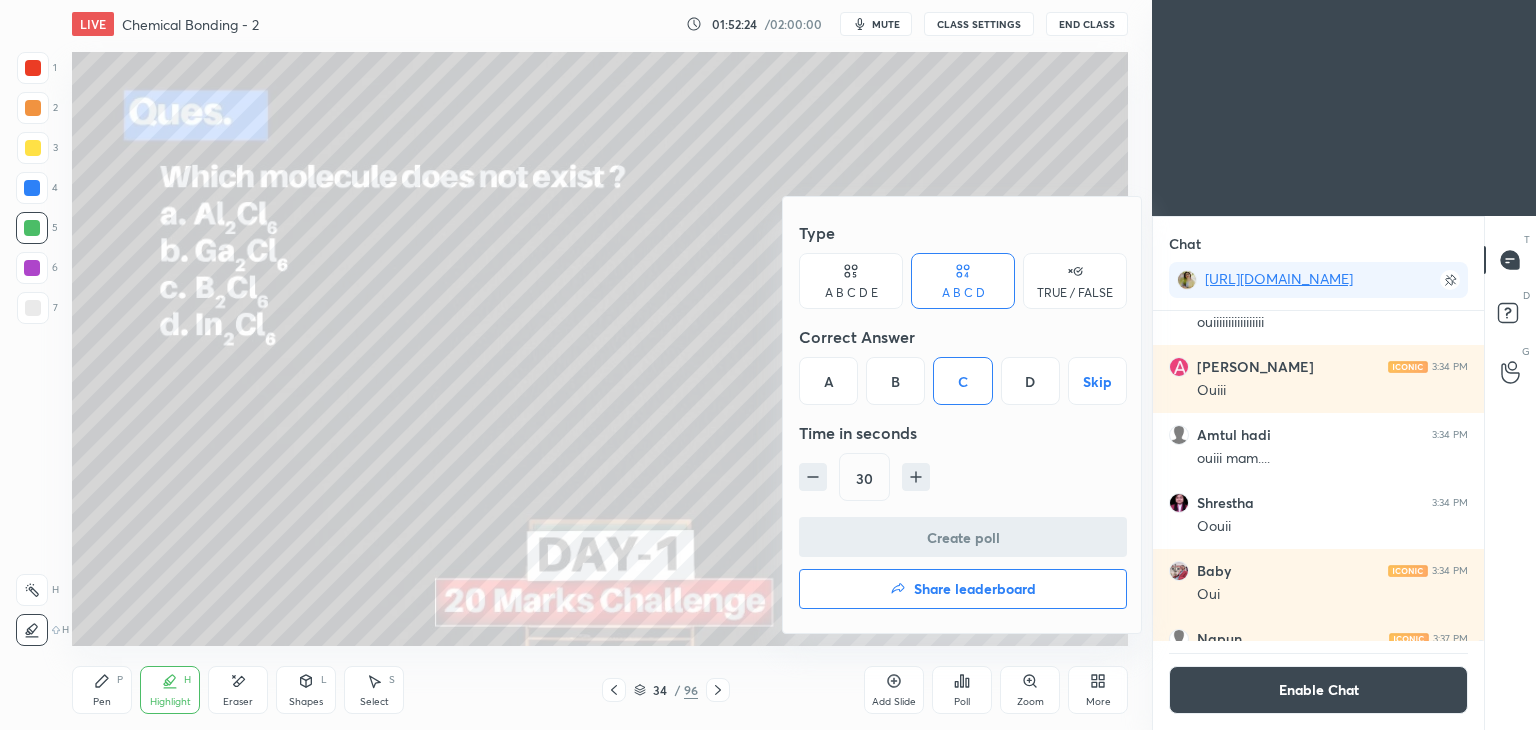 scroll, scrollTop: 304, scrollLeft: 325, axis: both 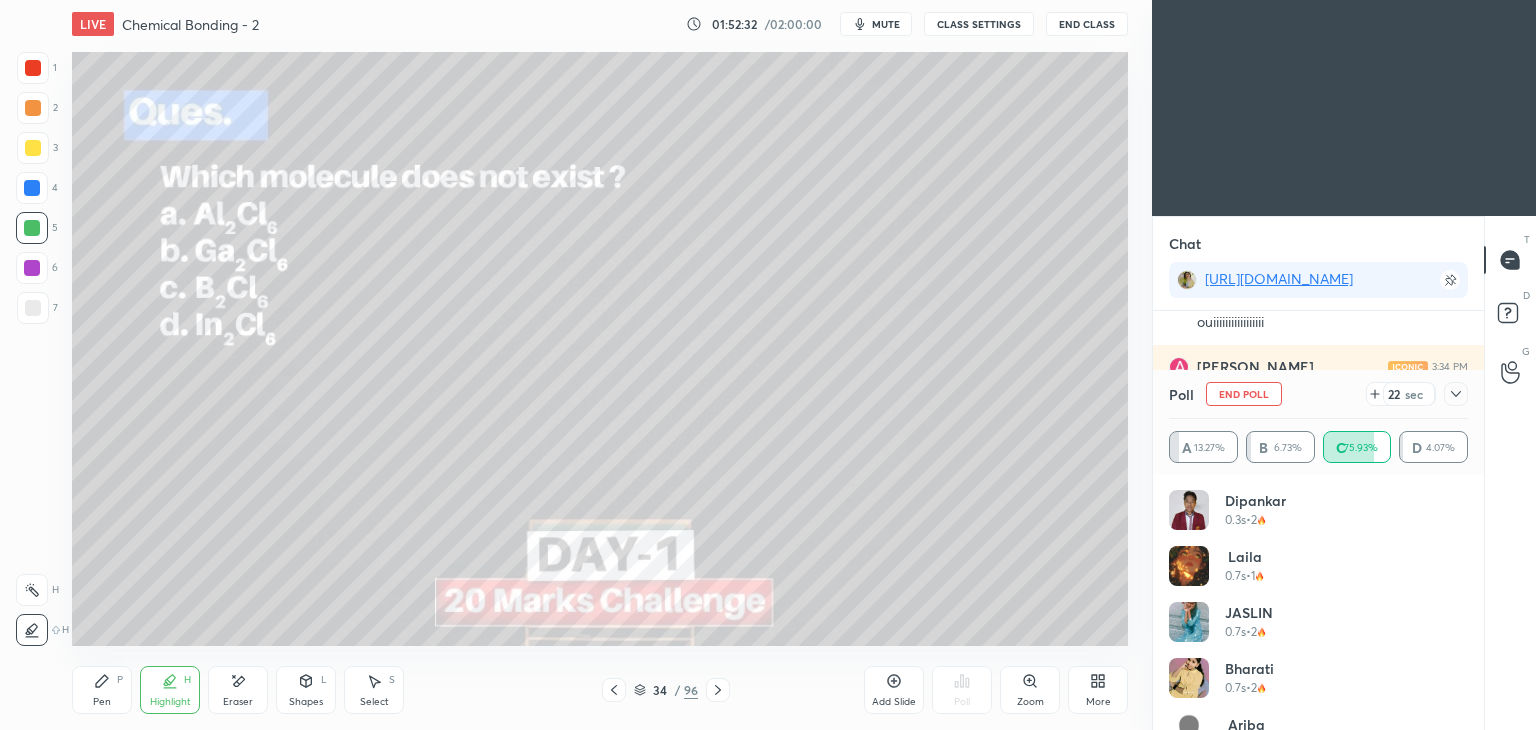 click on "Pen P" at bounding box center (102, 690) 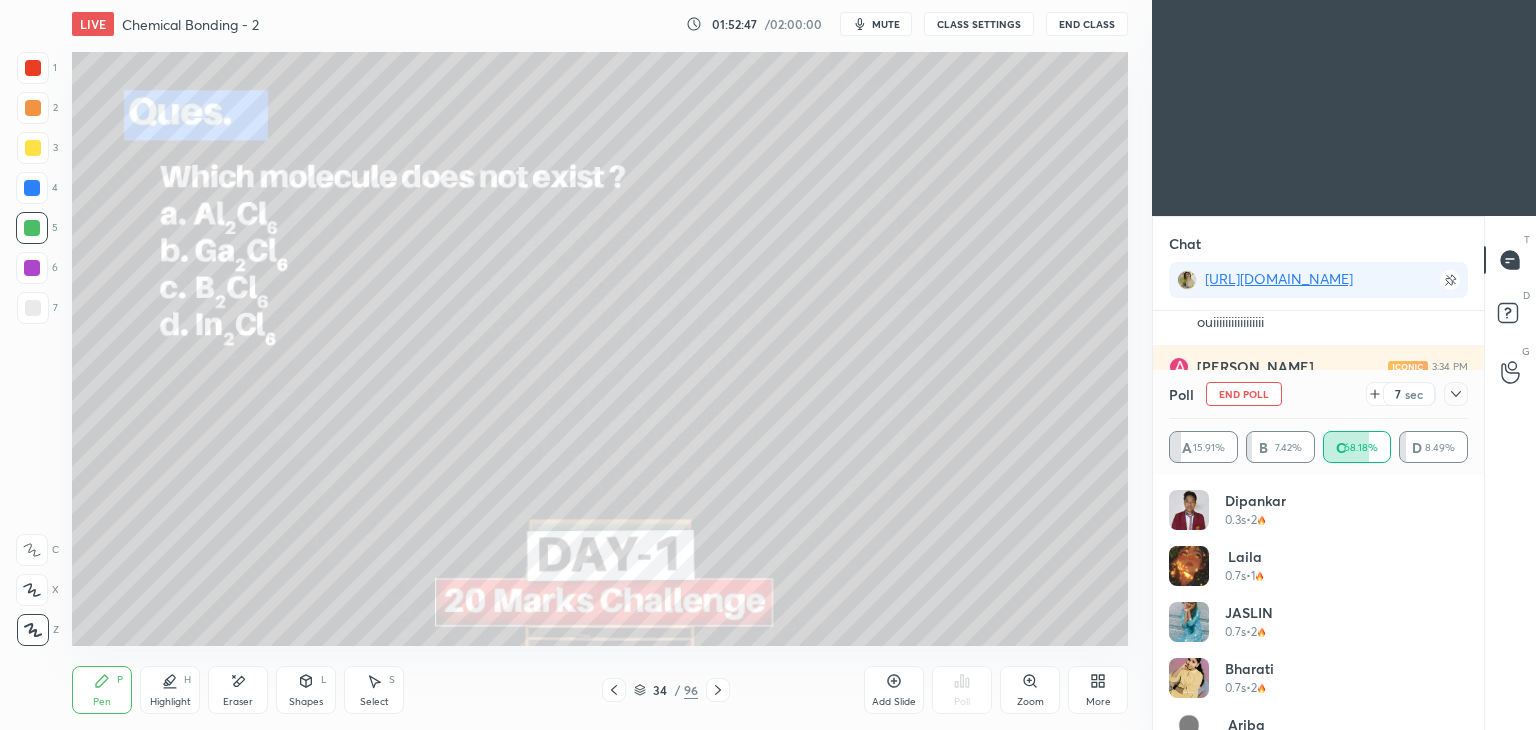 click on "Shapes L" at bounding box center (306, 690) 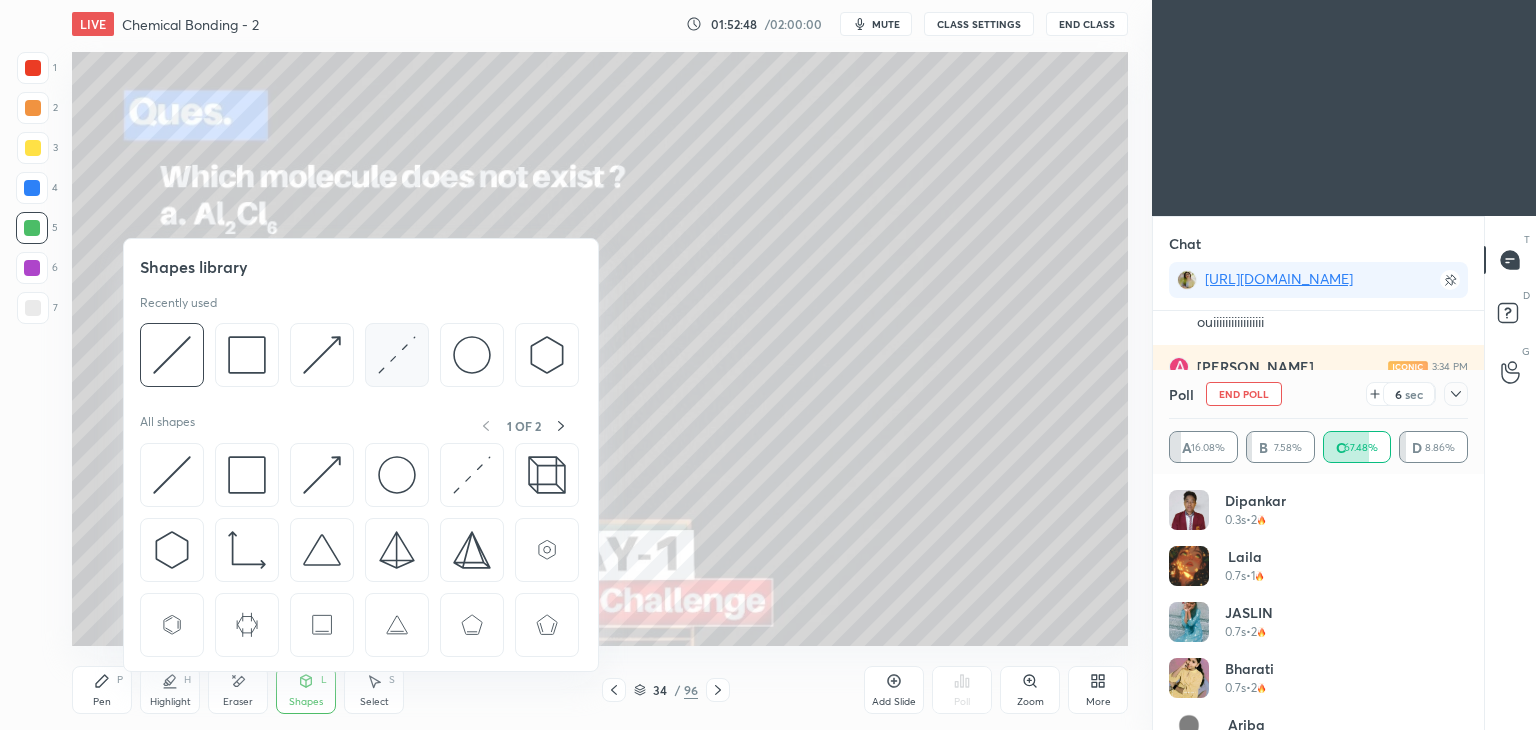 click at bounding box center (397, 355) 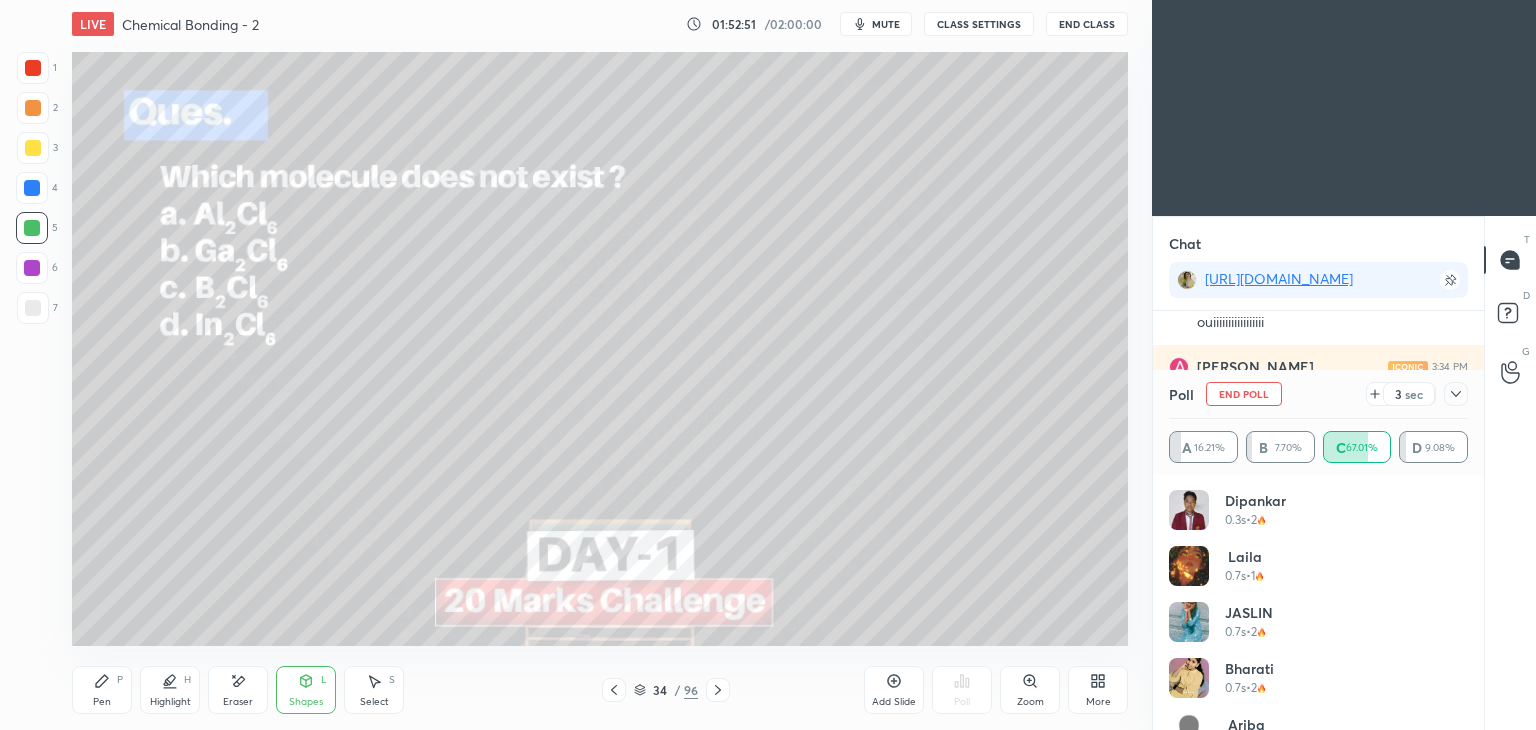 click on "Highlight H" at bounding box center (170, 690) 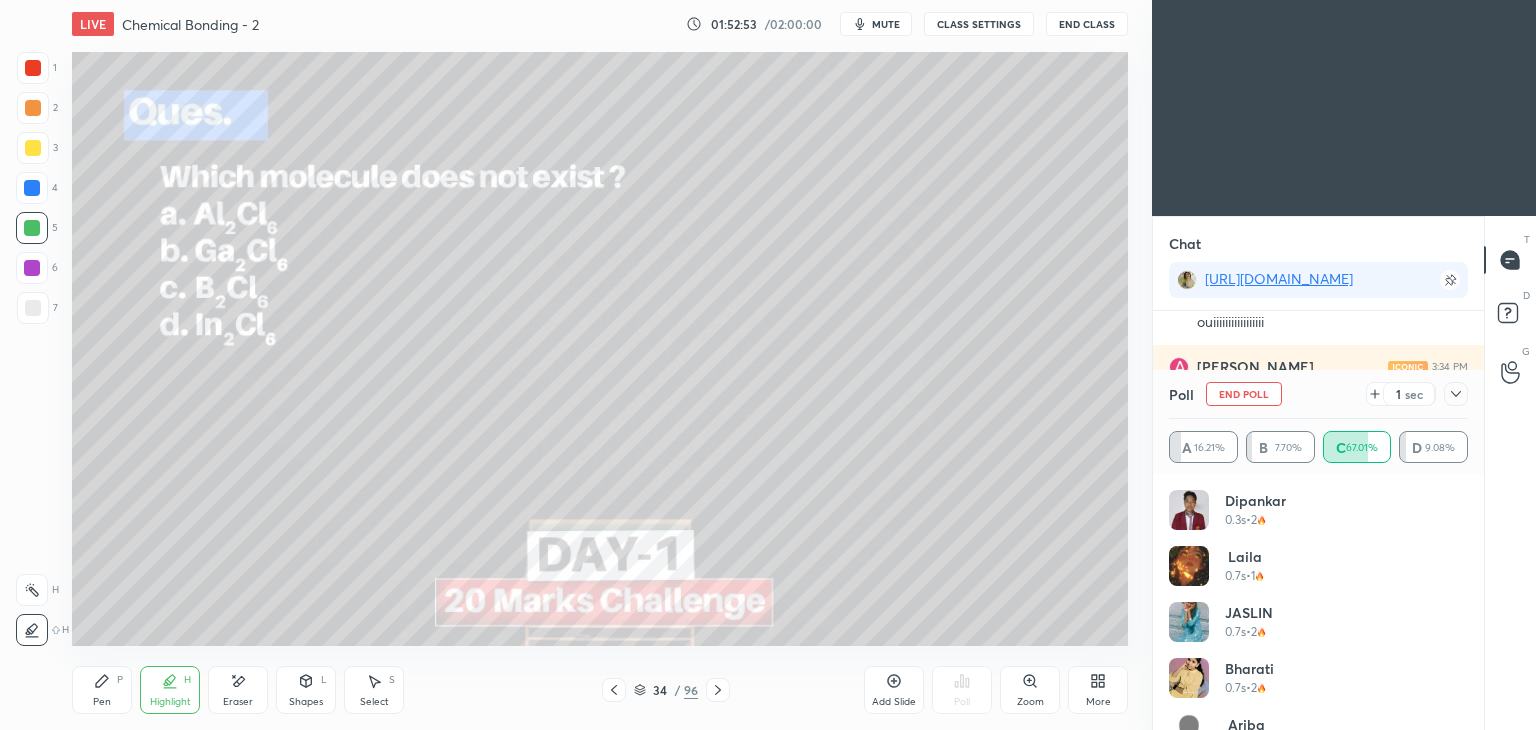 click at bounding box center (32, 268) 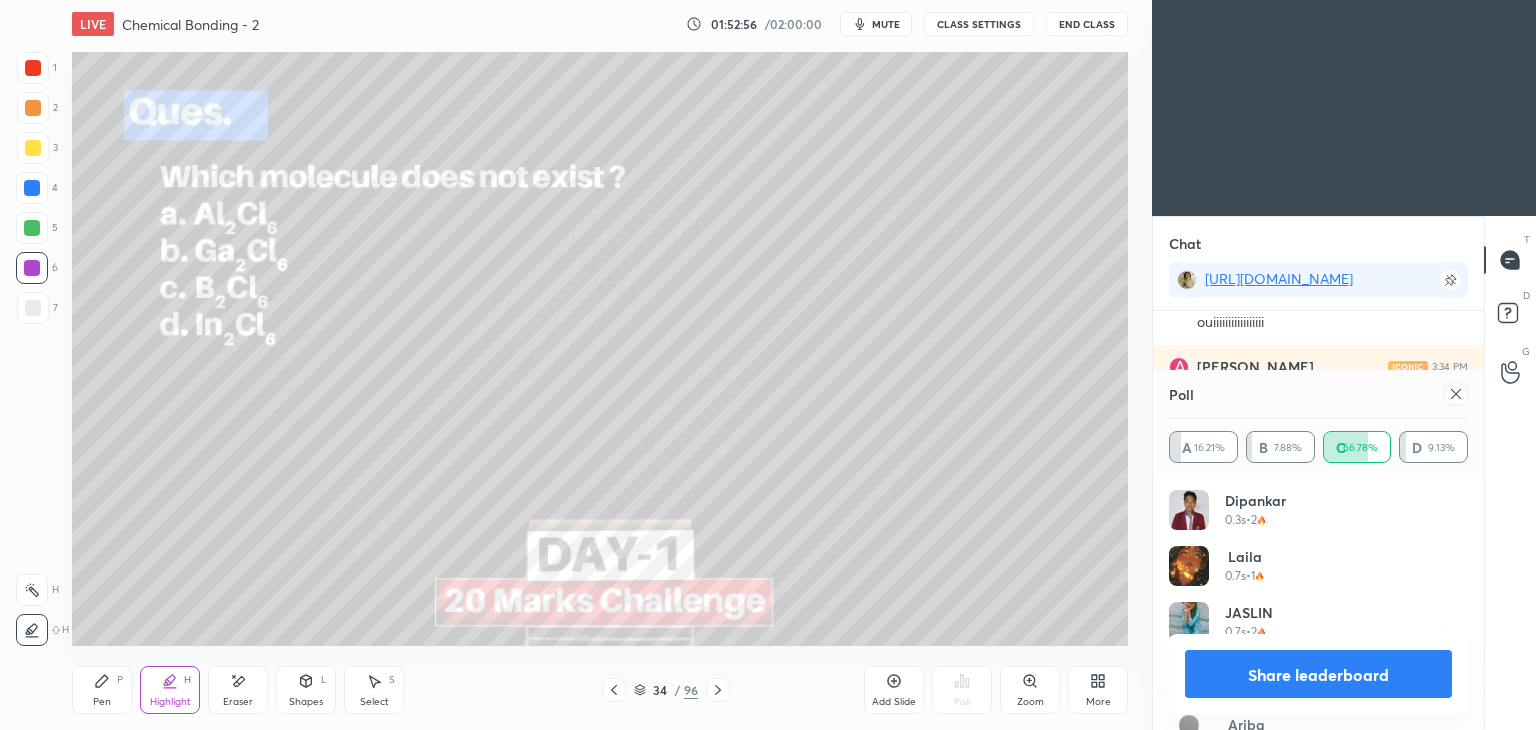 click on "Share leaderboard" at bounding box center (1318, 674) 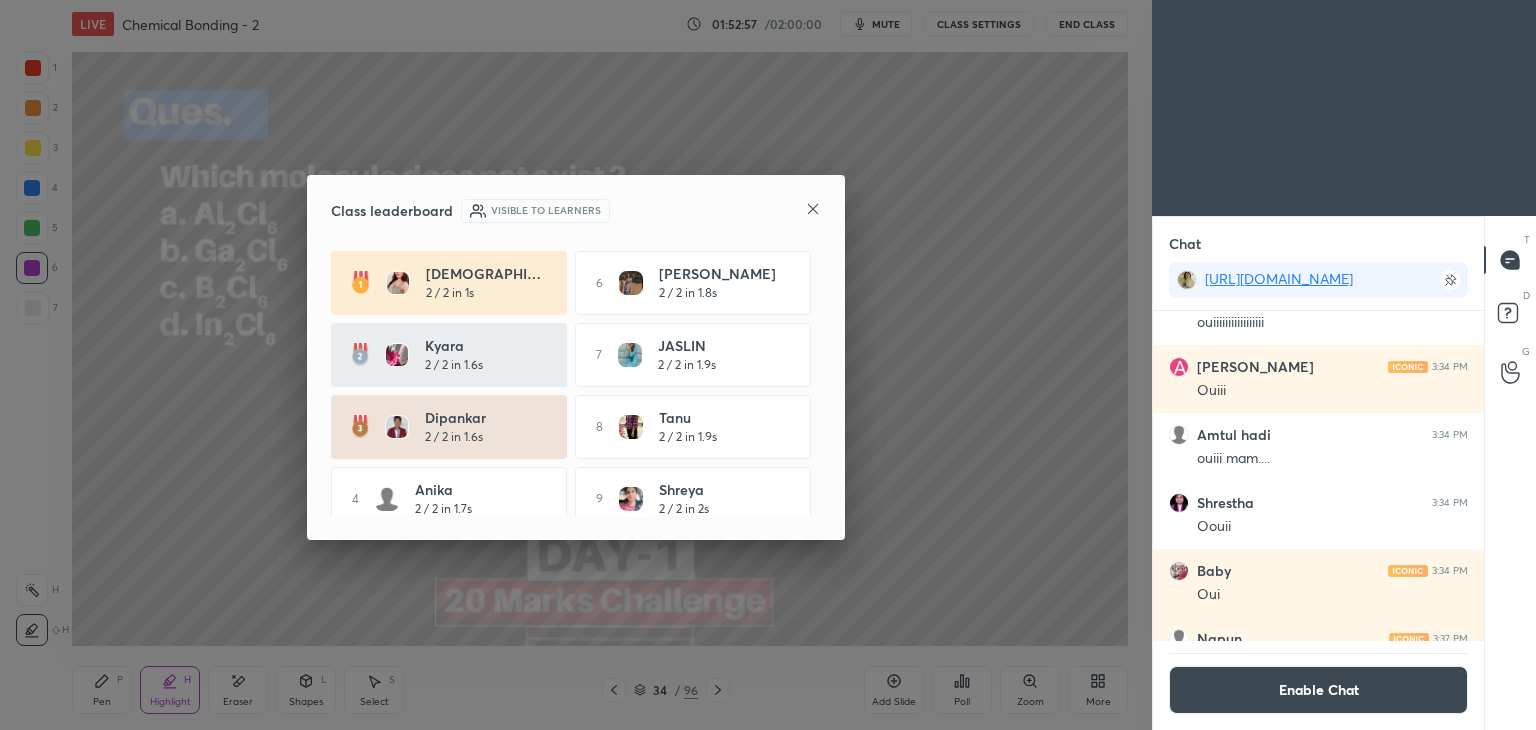 click 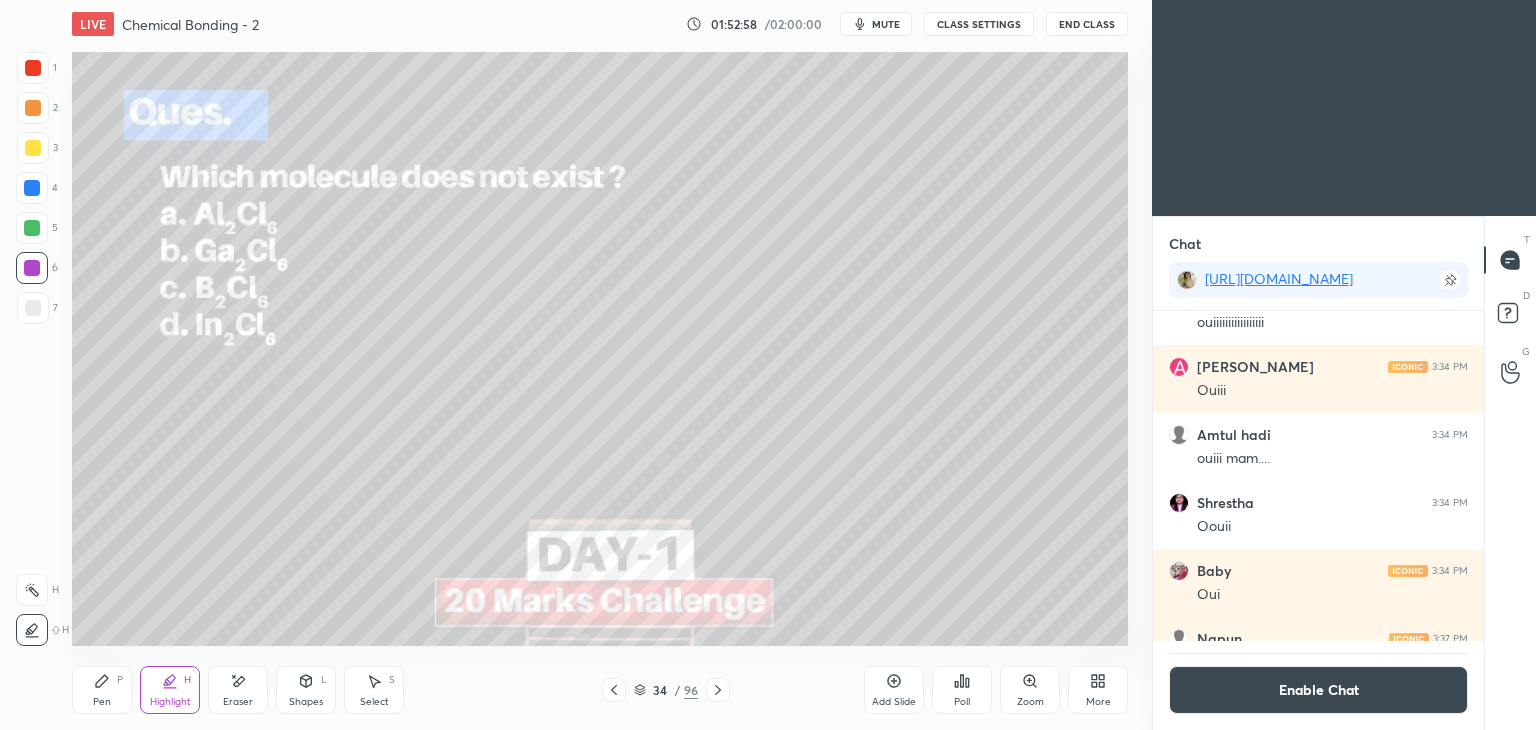 click on "Pen P" at bounding box center (102, 690) 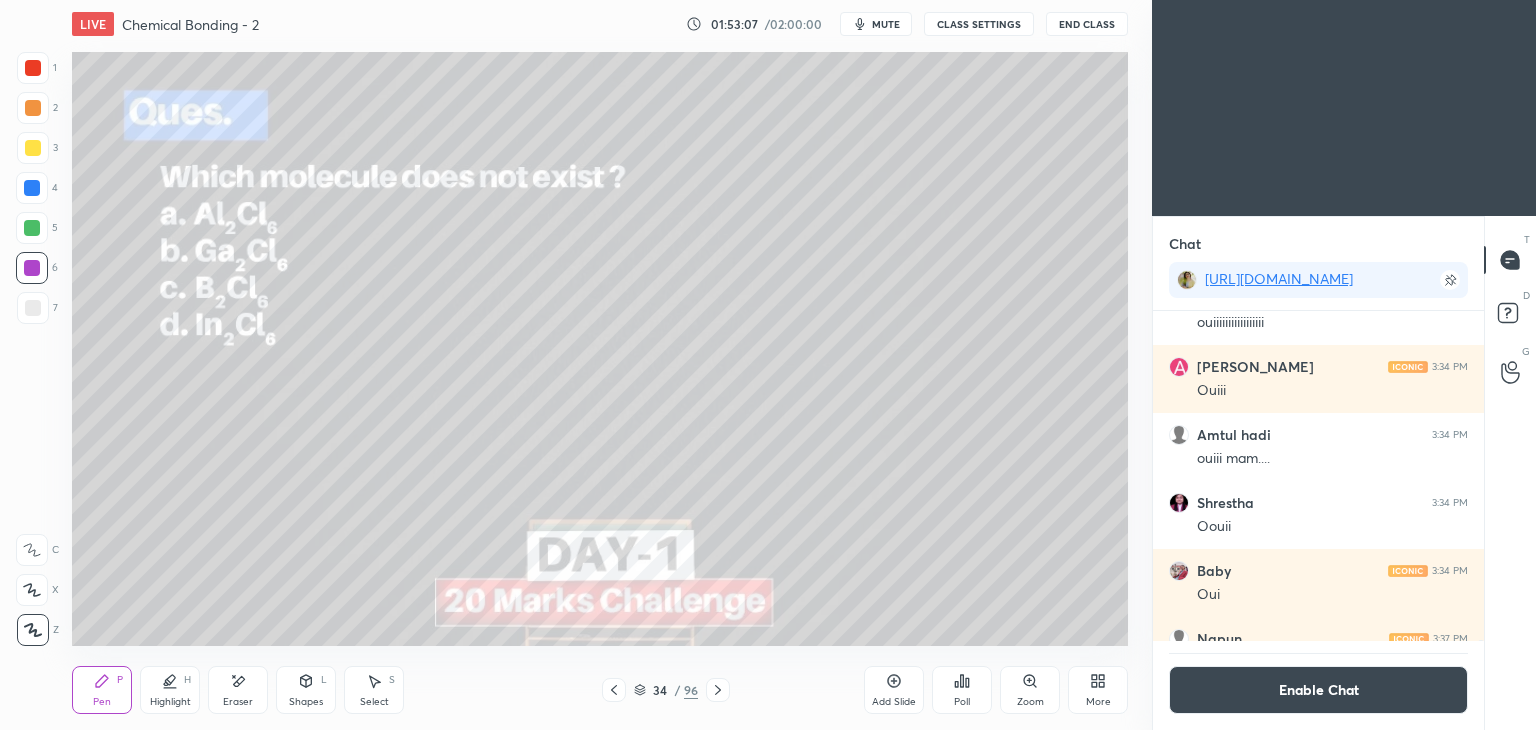 click 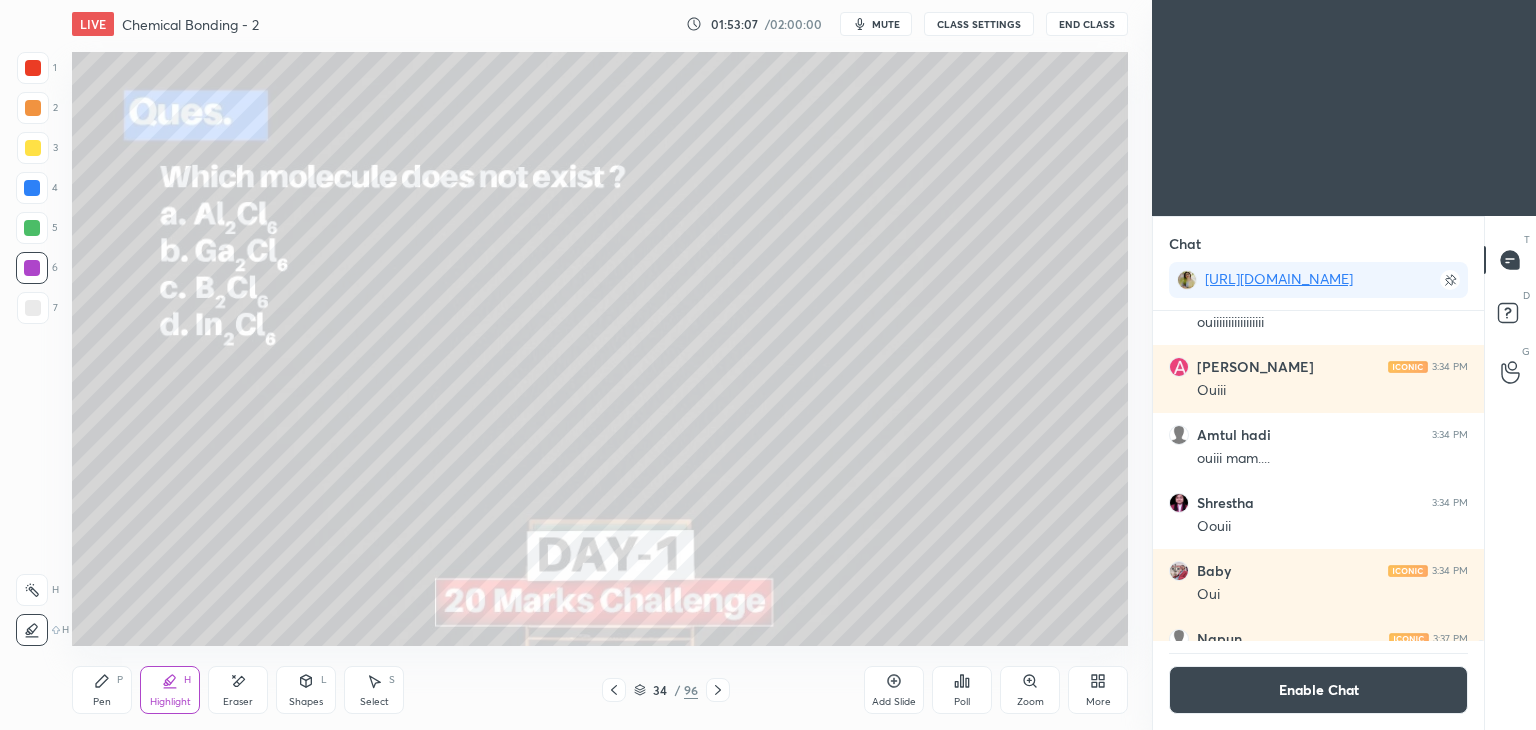 click 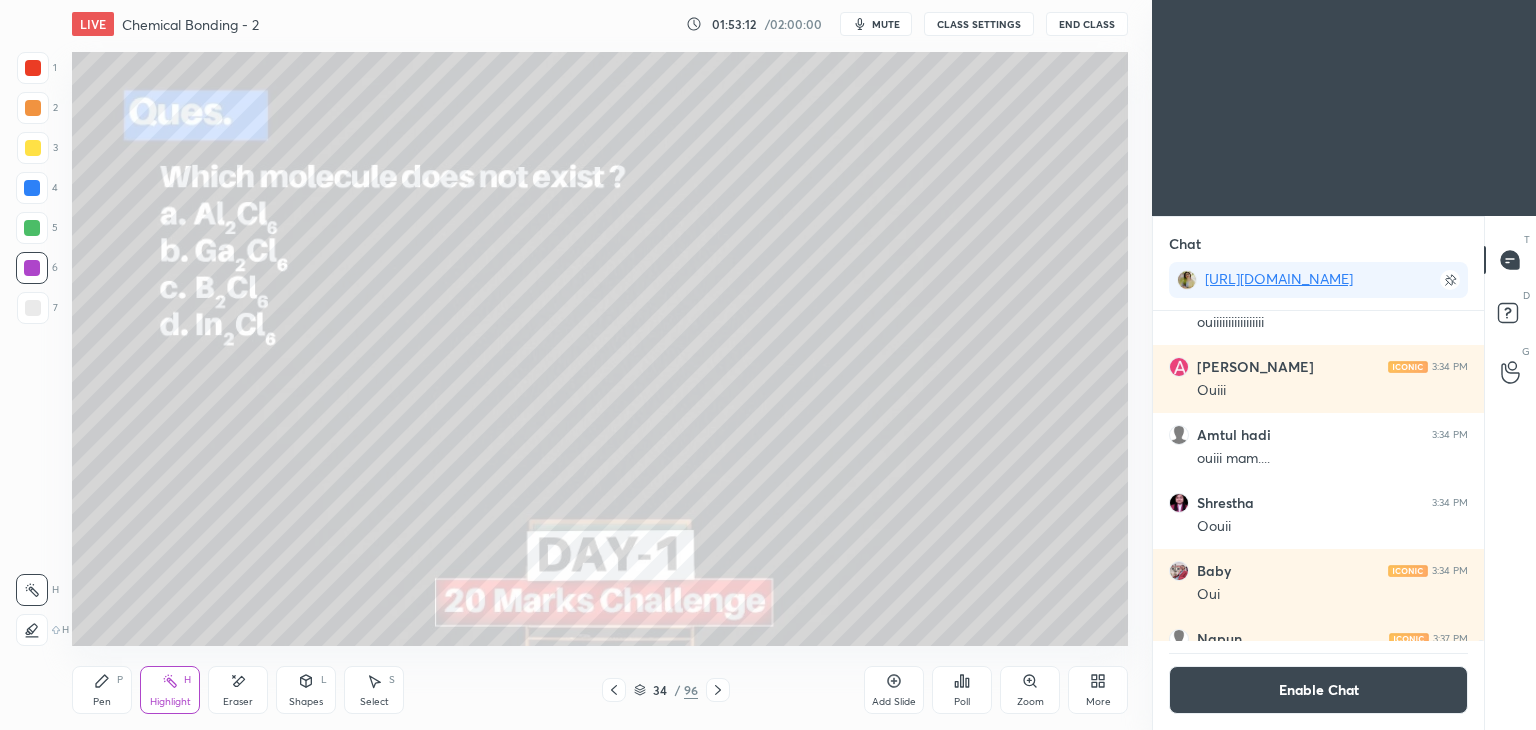 click 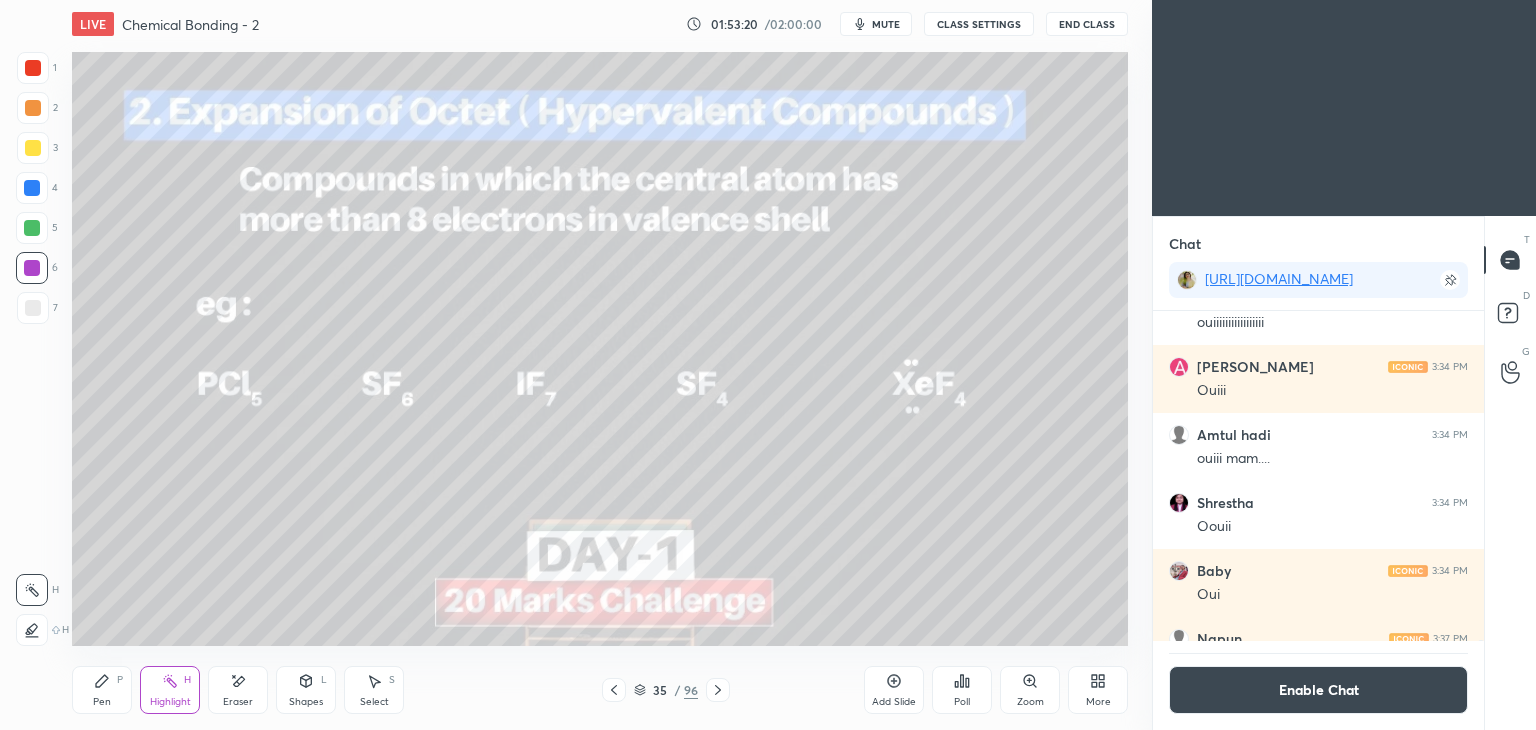 click on "Pen P" at bounding box center [102, 690] 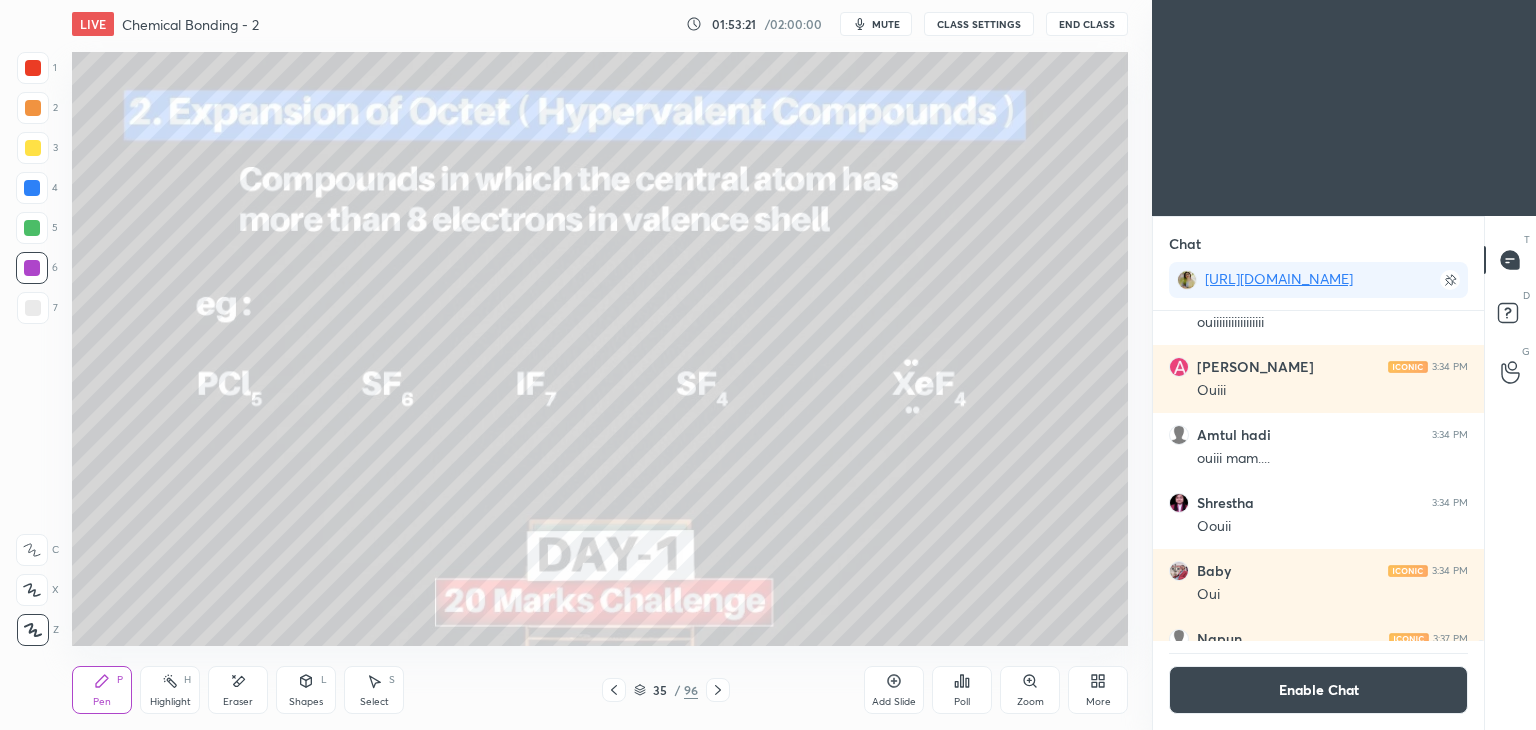 click at bounding box center [33, 148] 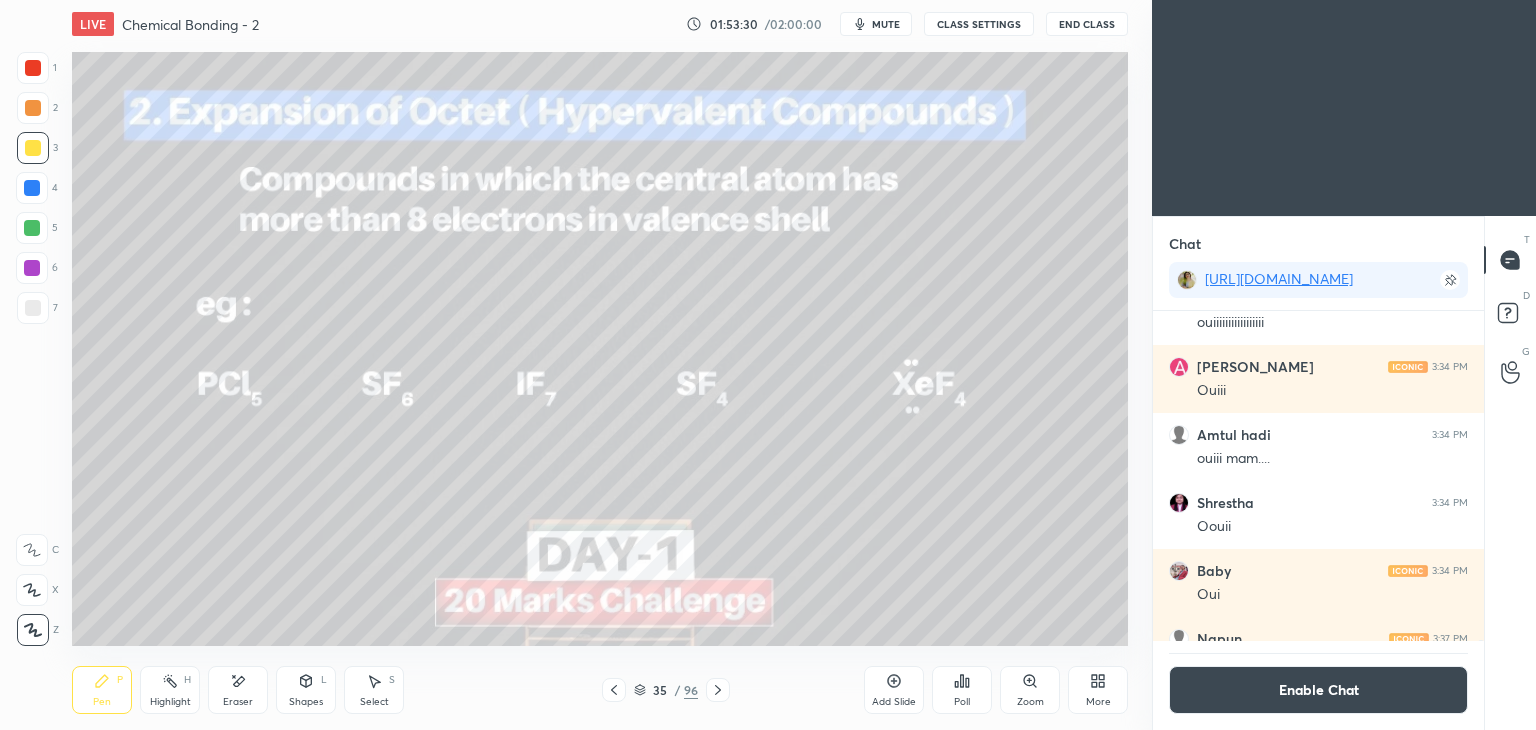 click on "Highlight H" at bounding box center [170, 690] 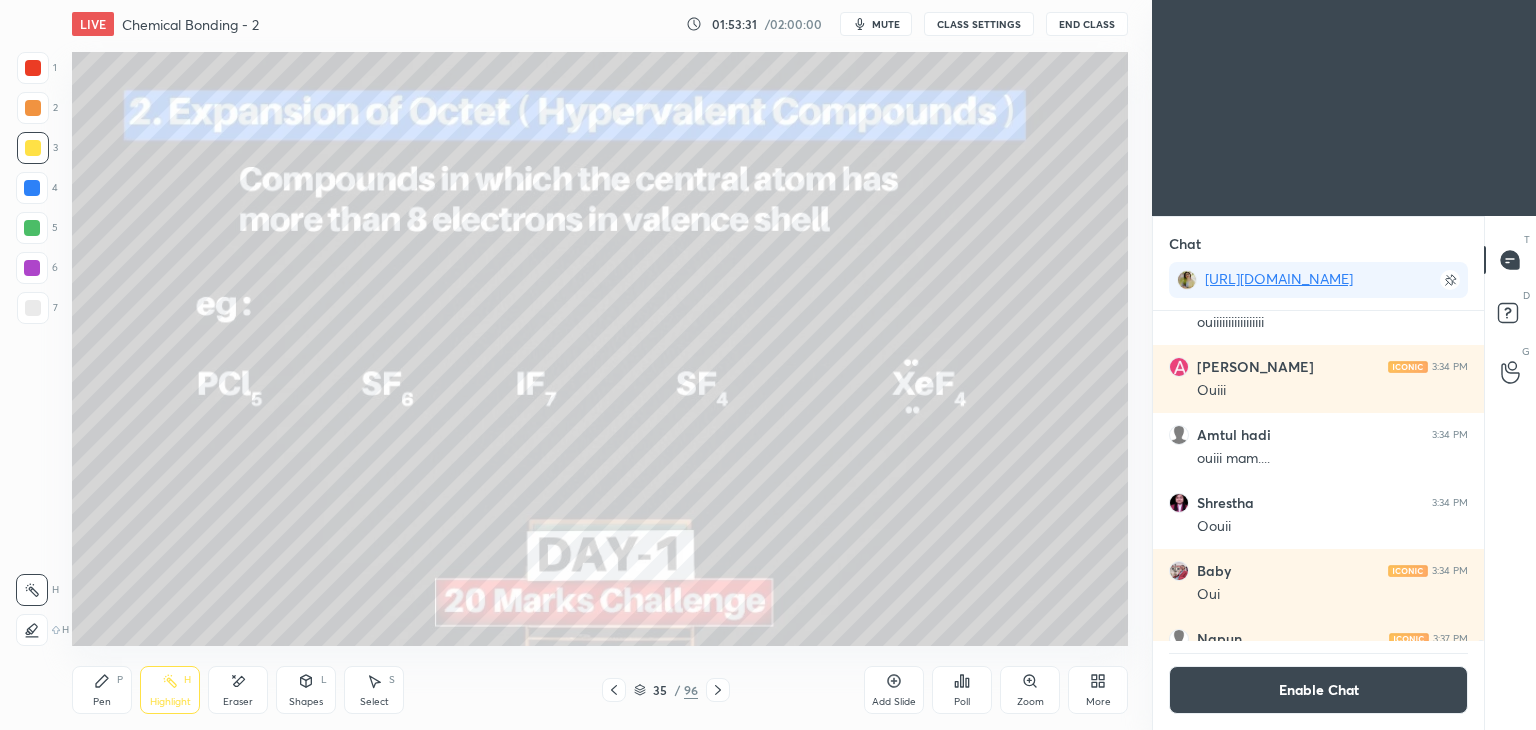 click at bounding box center [32, 228] 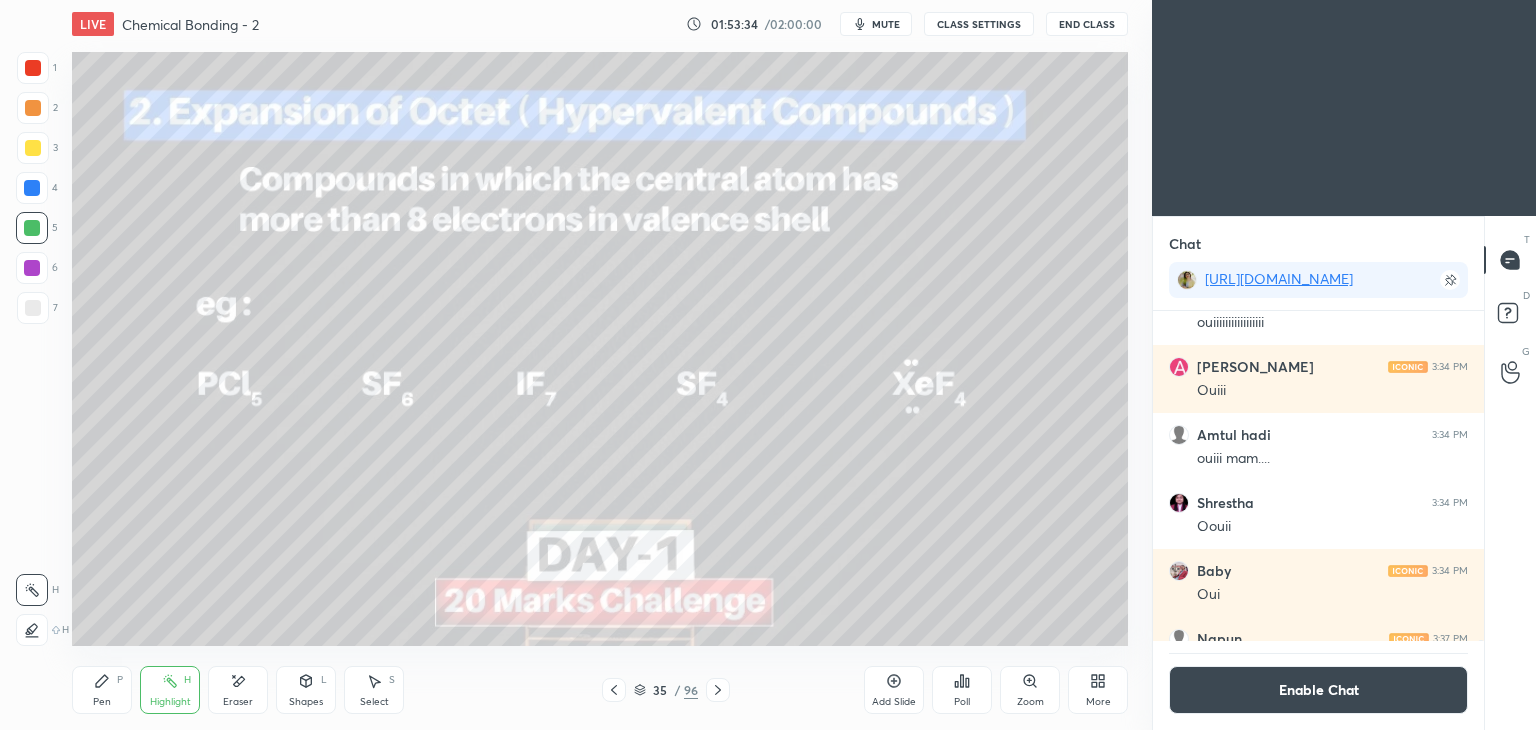 click 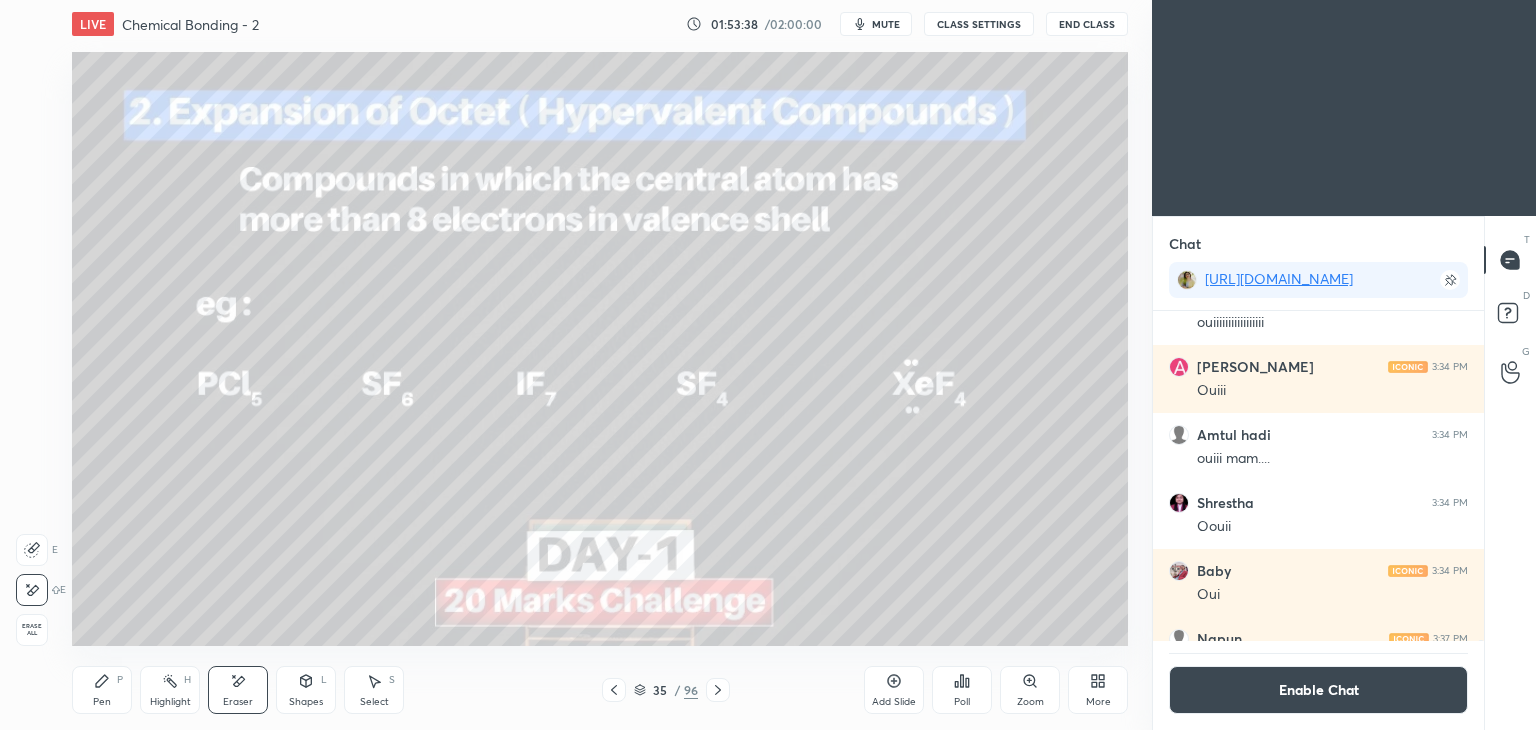 click on "Pen P Highlight H Eraser Shapes L Select S 35 / 96 Add Slide Poll Zoom More" at bounding box center (600, 690) 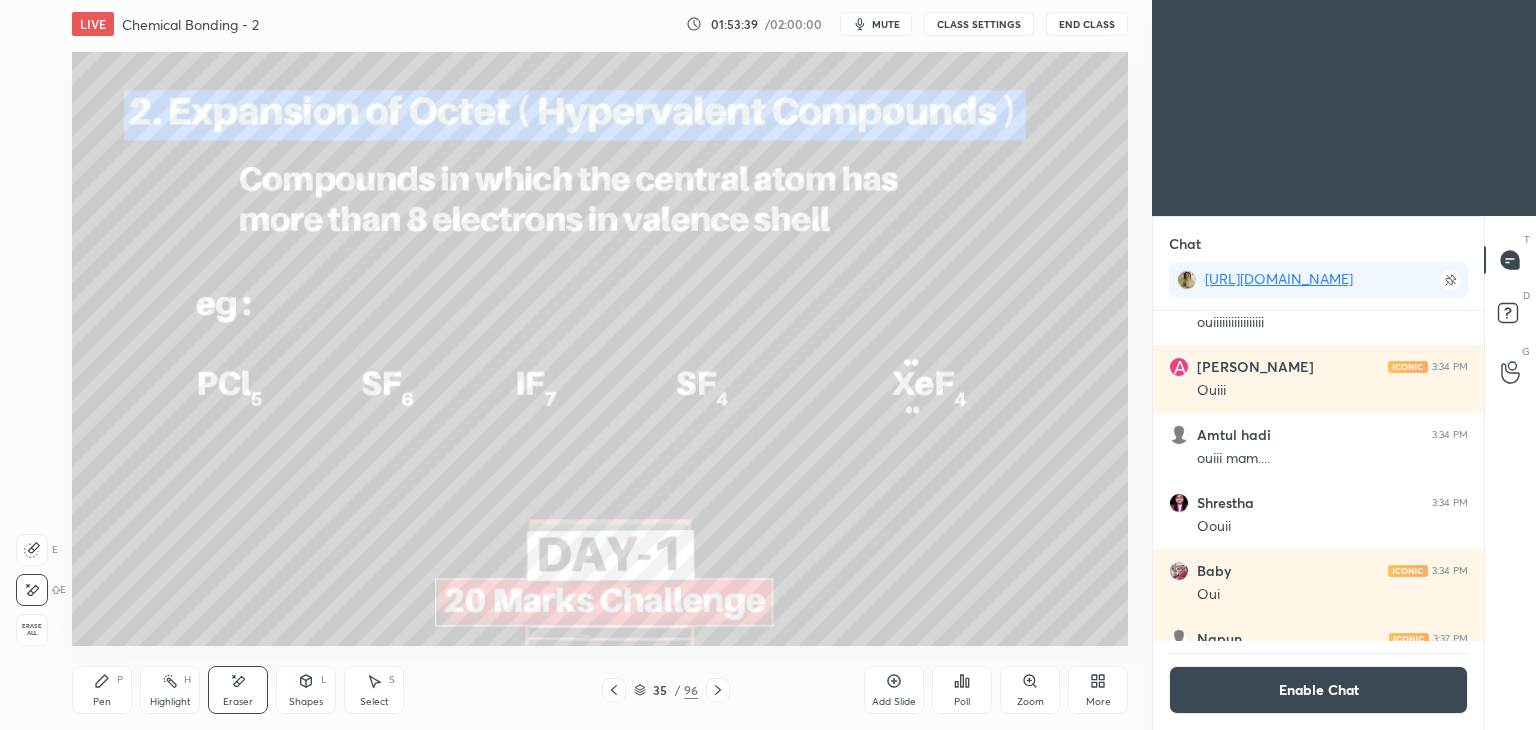 click on "Highlight H" at bounding box center (170, 690) 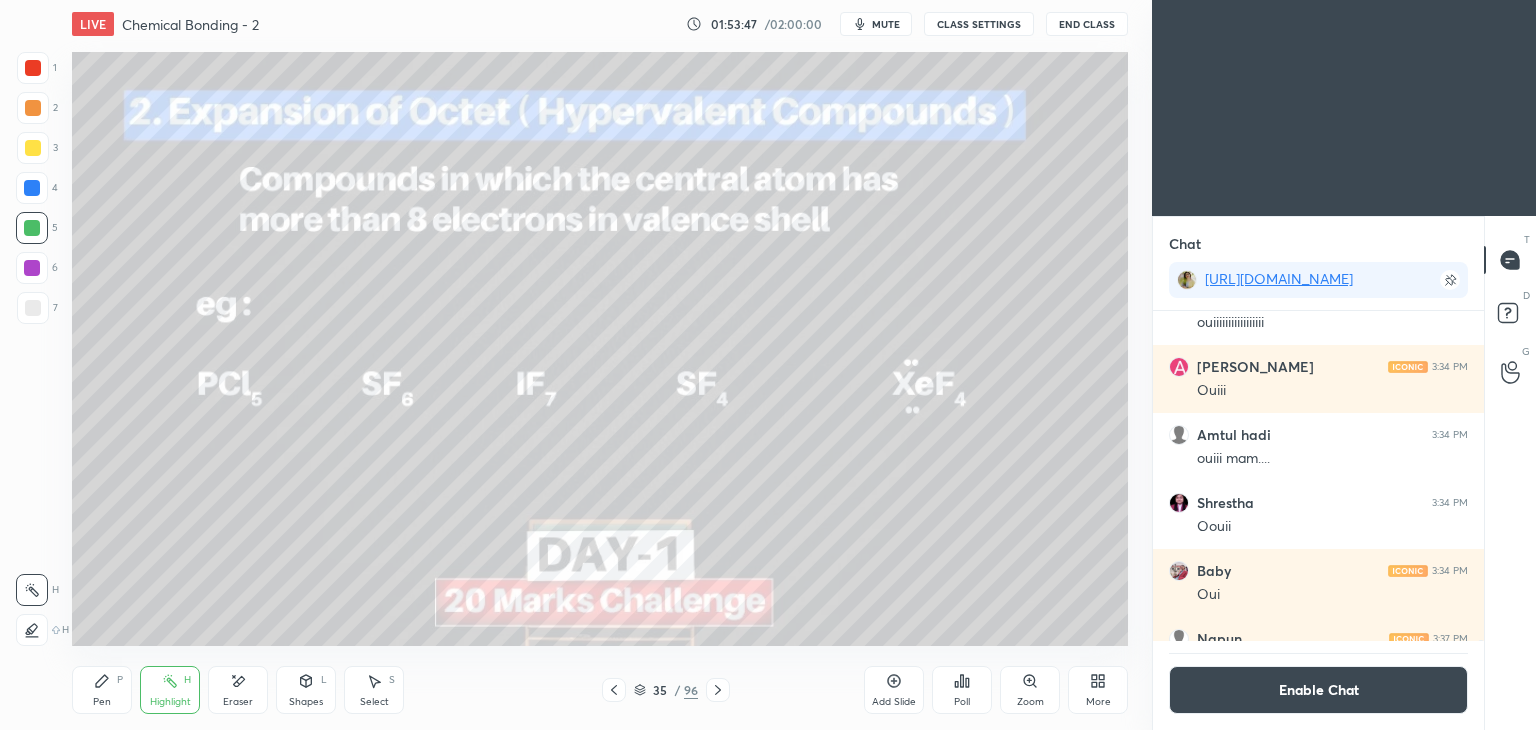 click on "Pen P" at bounding box center (102, 690) 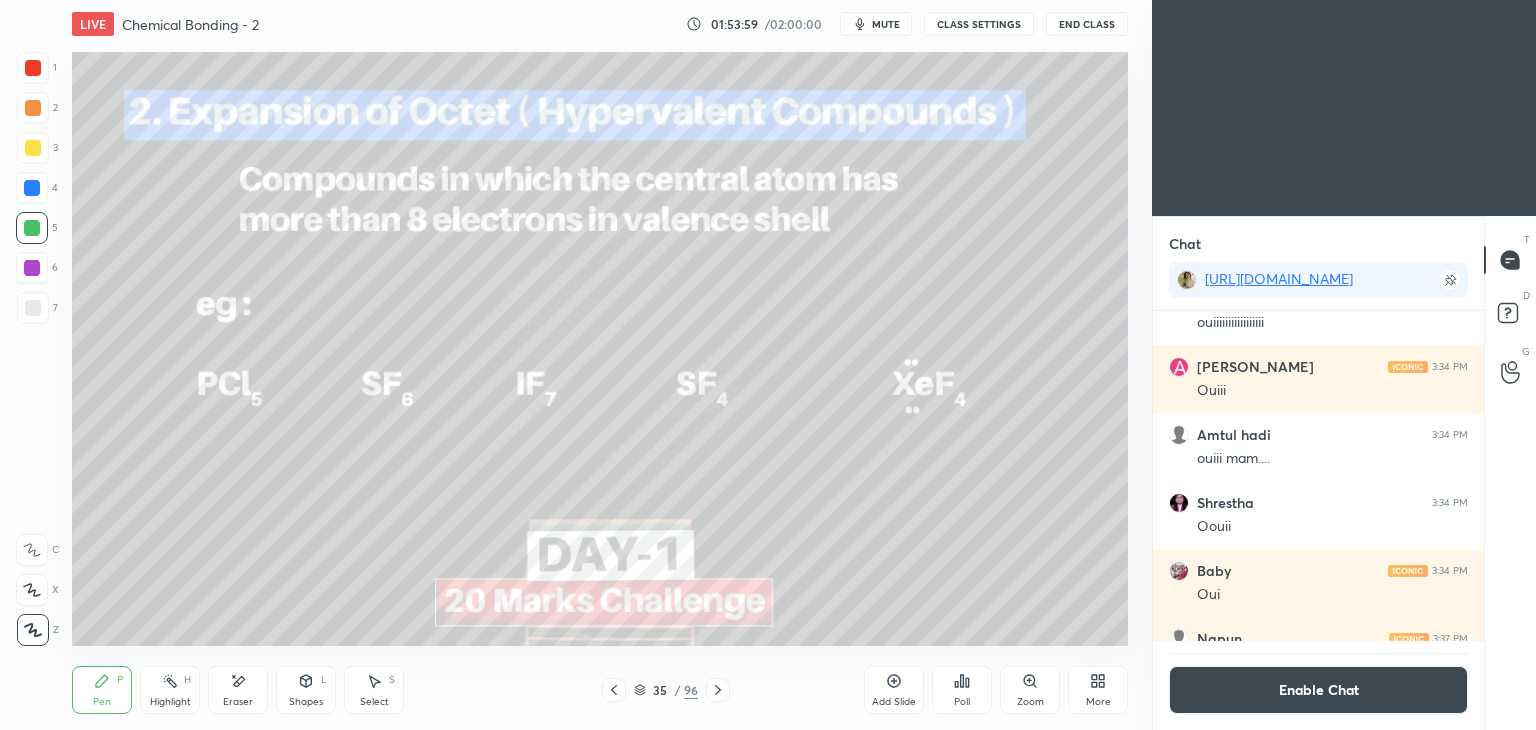 click at bounding box center (33, 308) 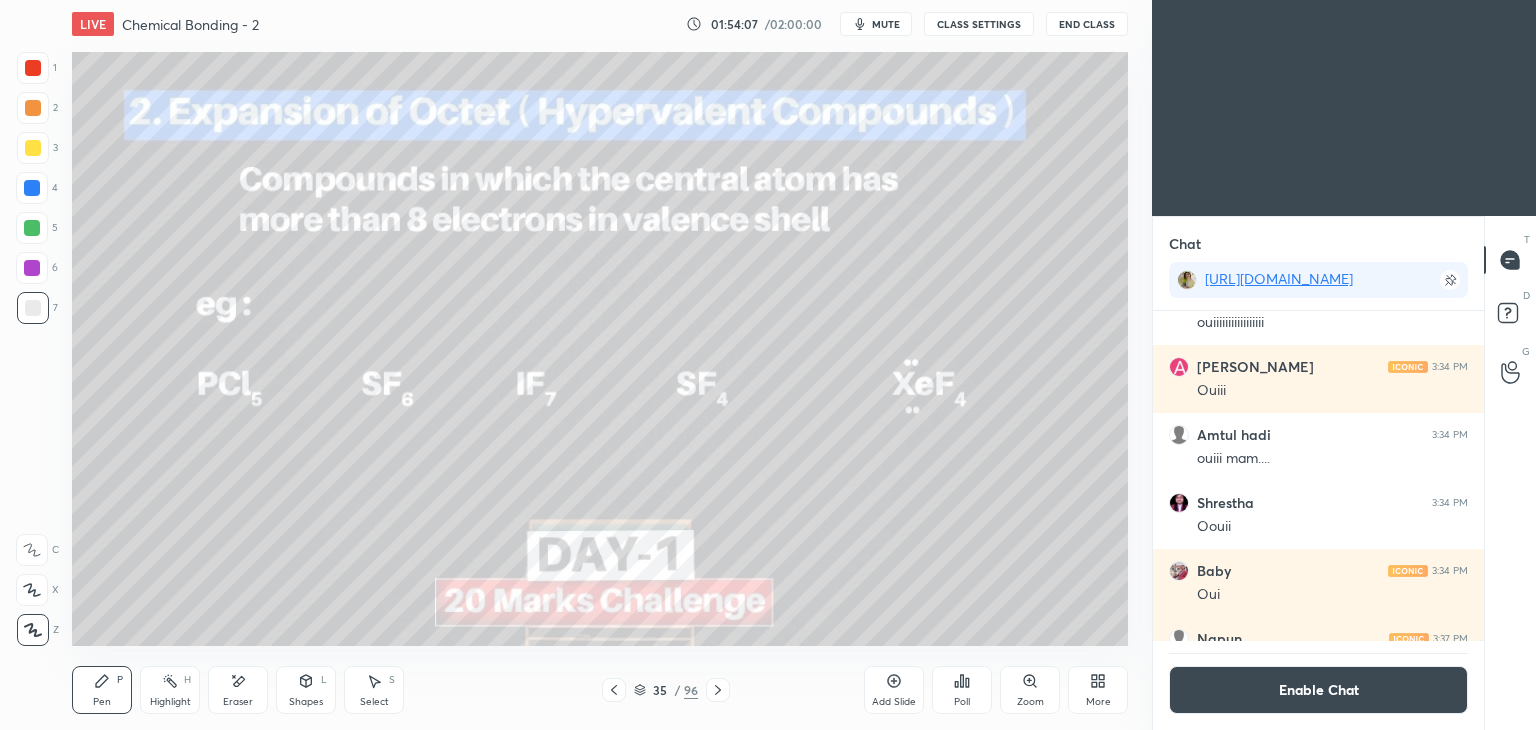 click 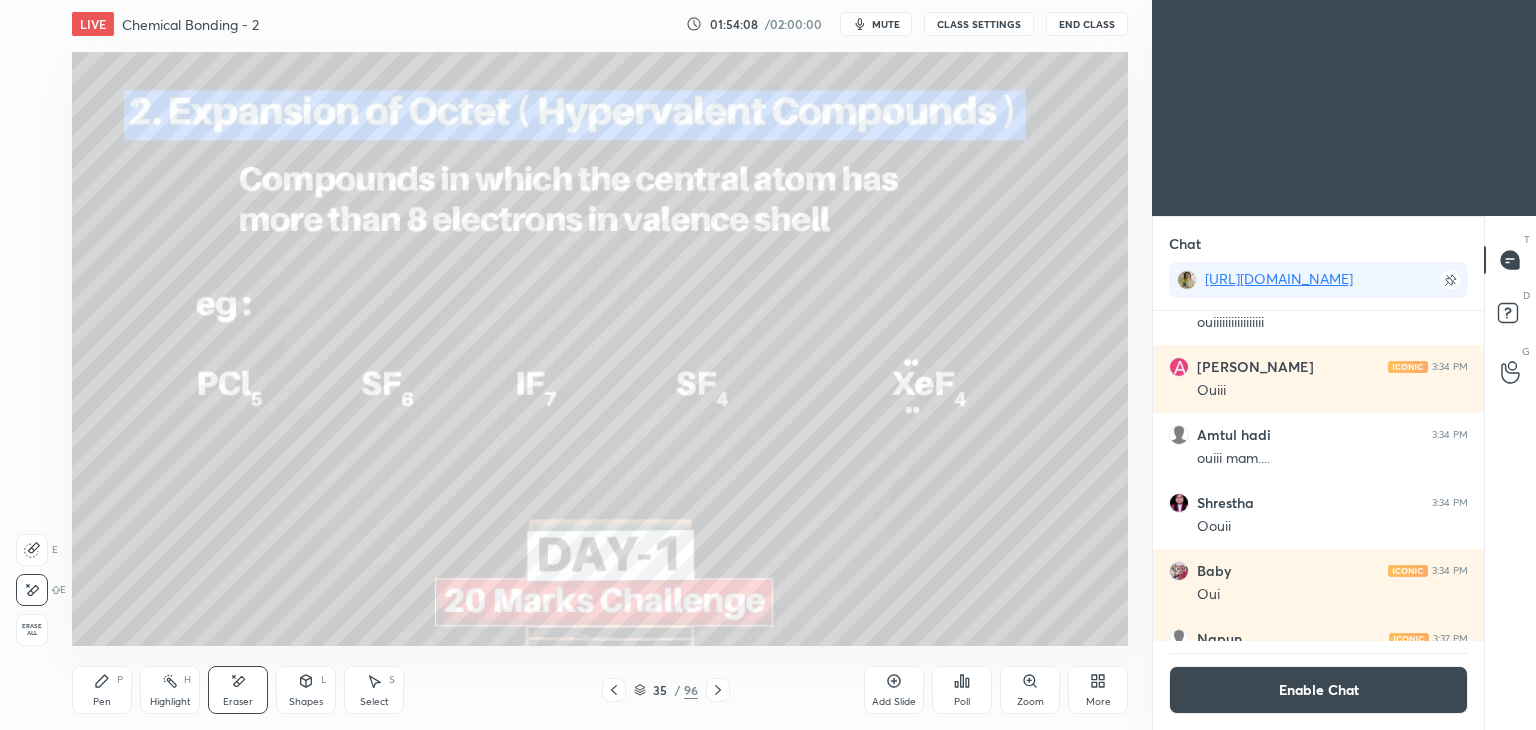 click on "P" at bounding box center (120, 680) 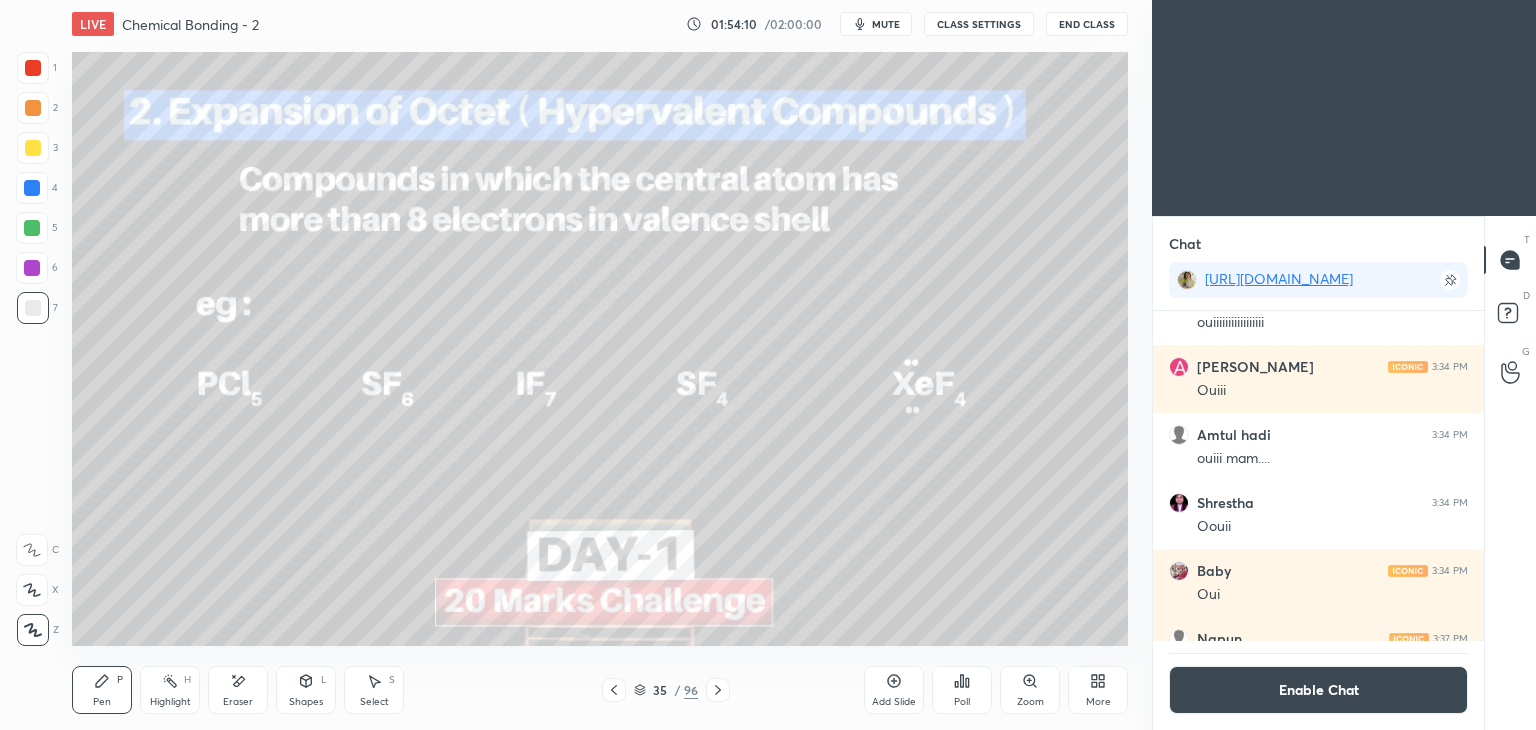 click at bounding box center (32, 188) 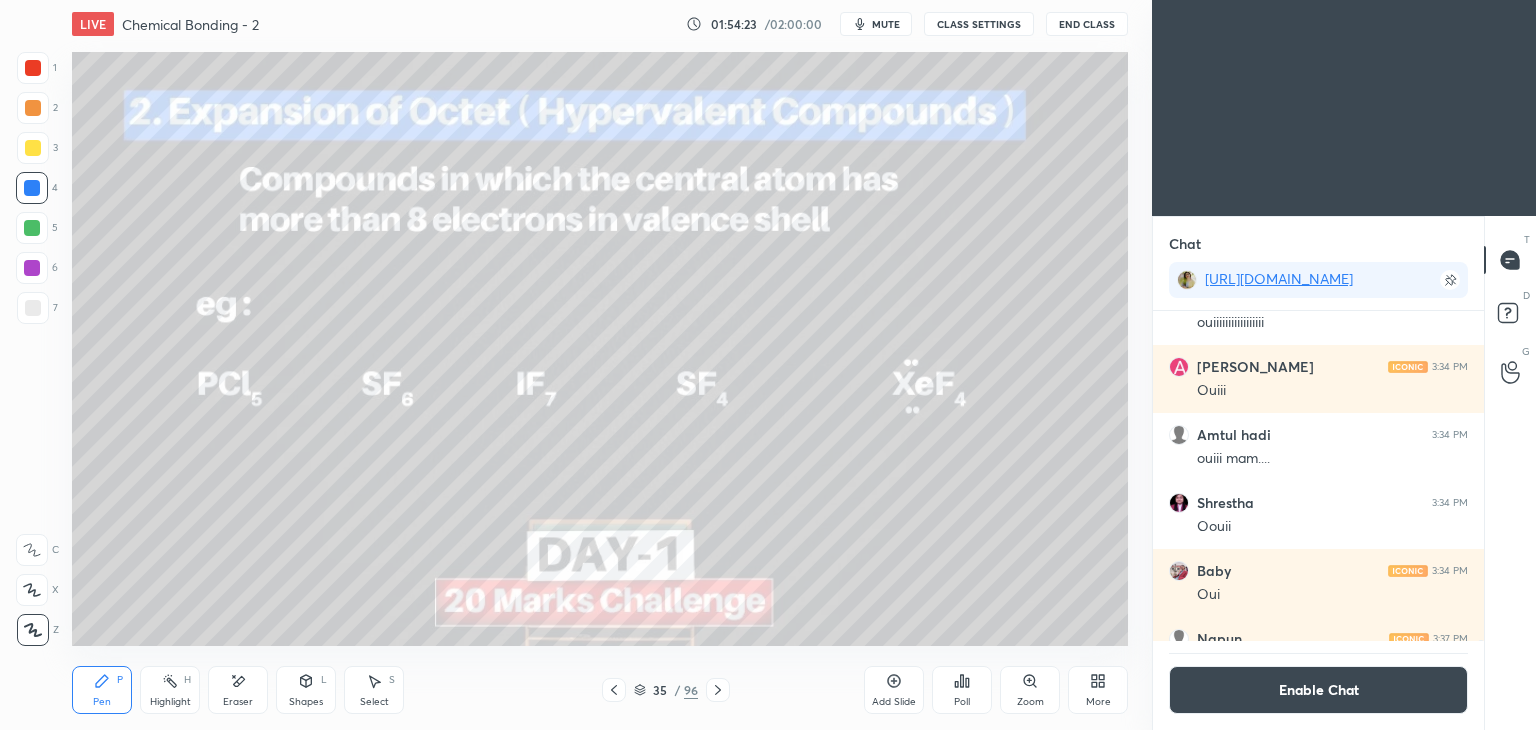 click on "Add Slide" at bounding box center (894, 690) 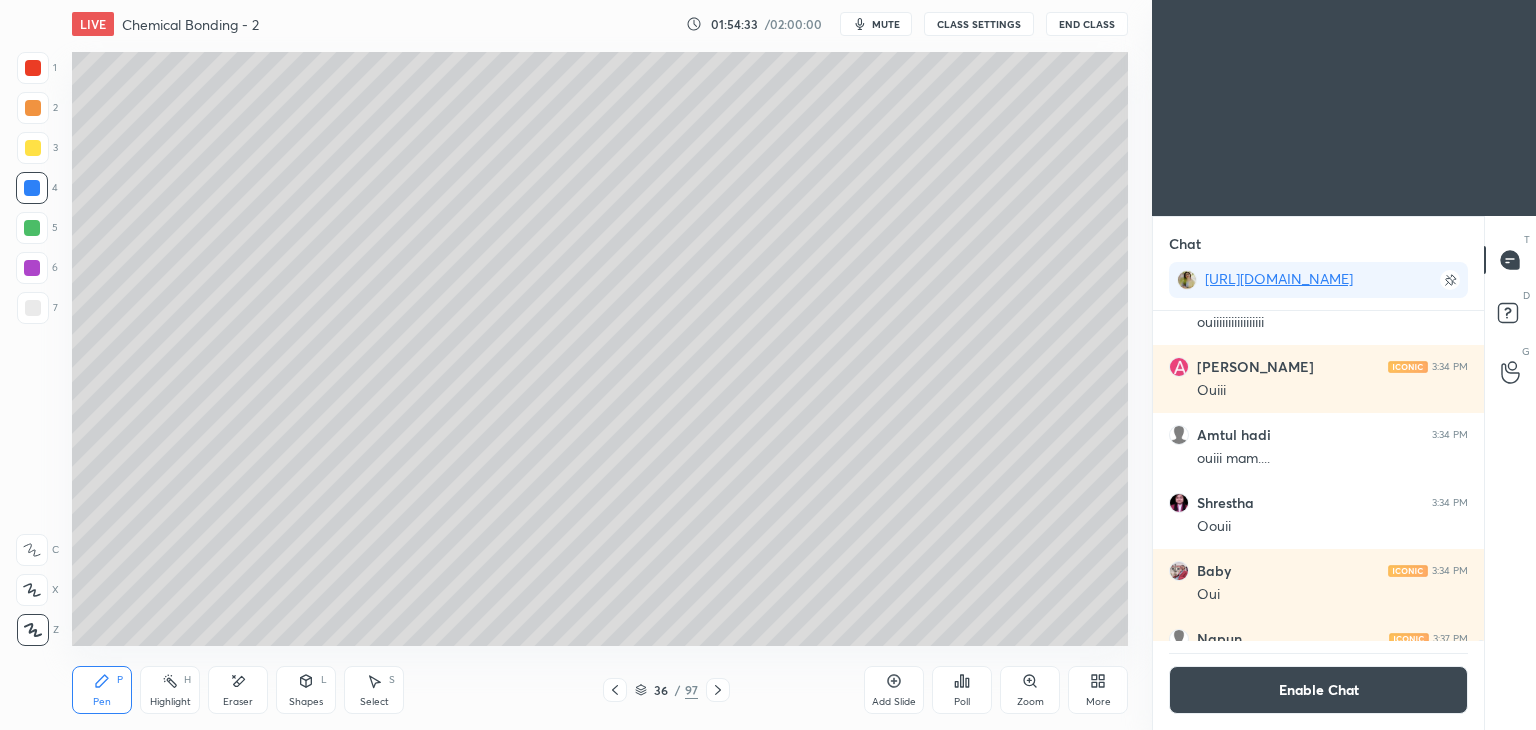 click at bounding box center (33, 308) 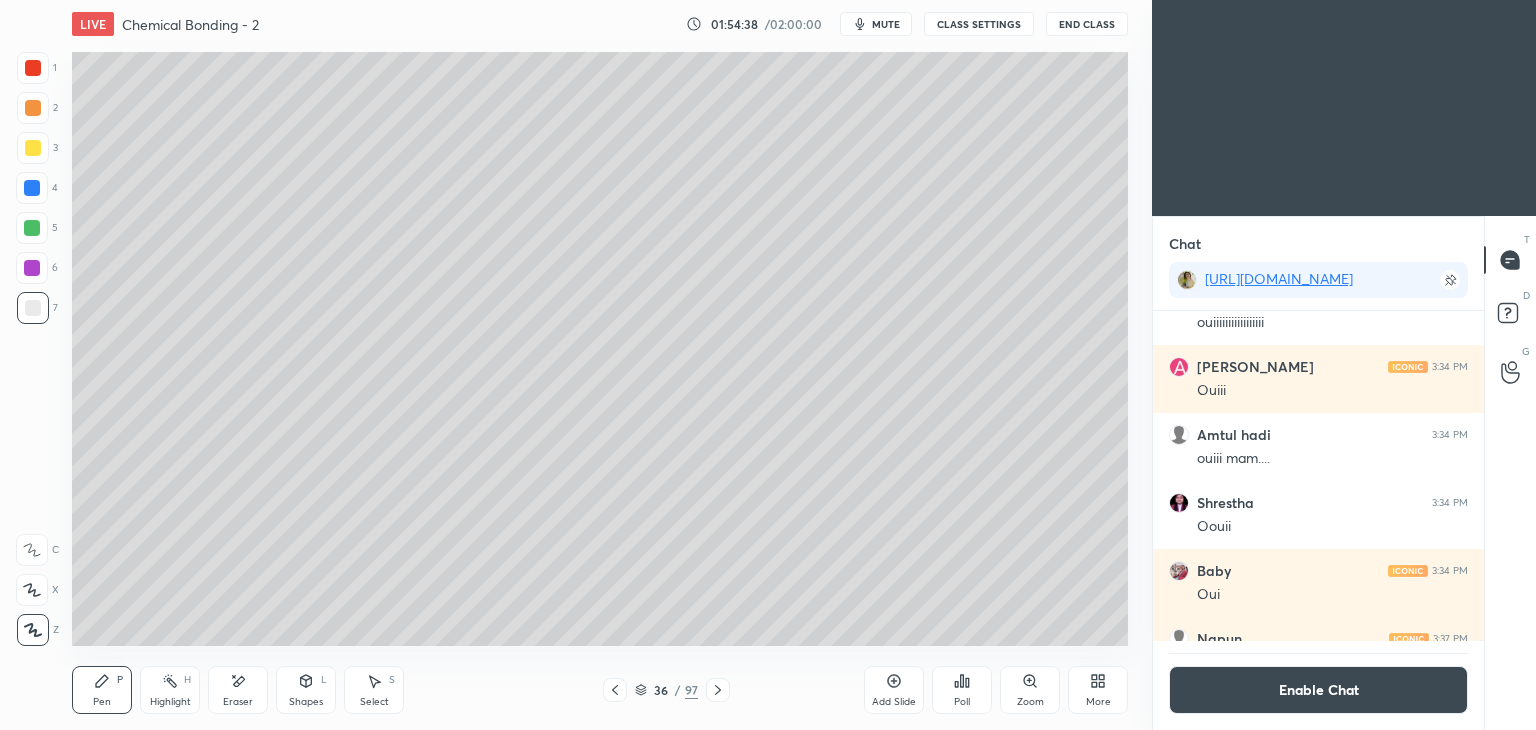 click 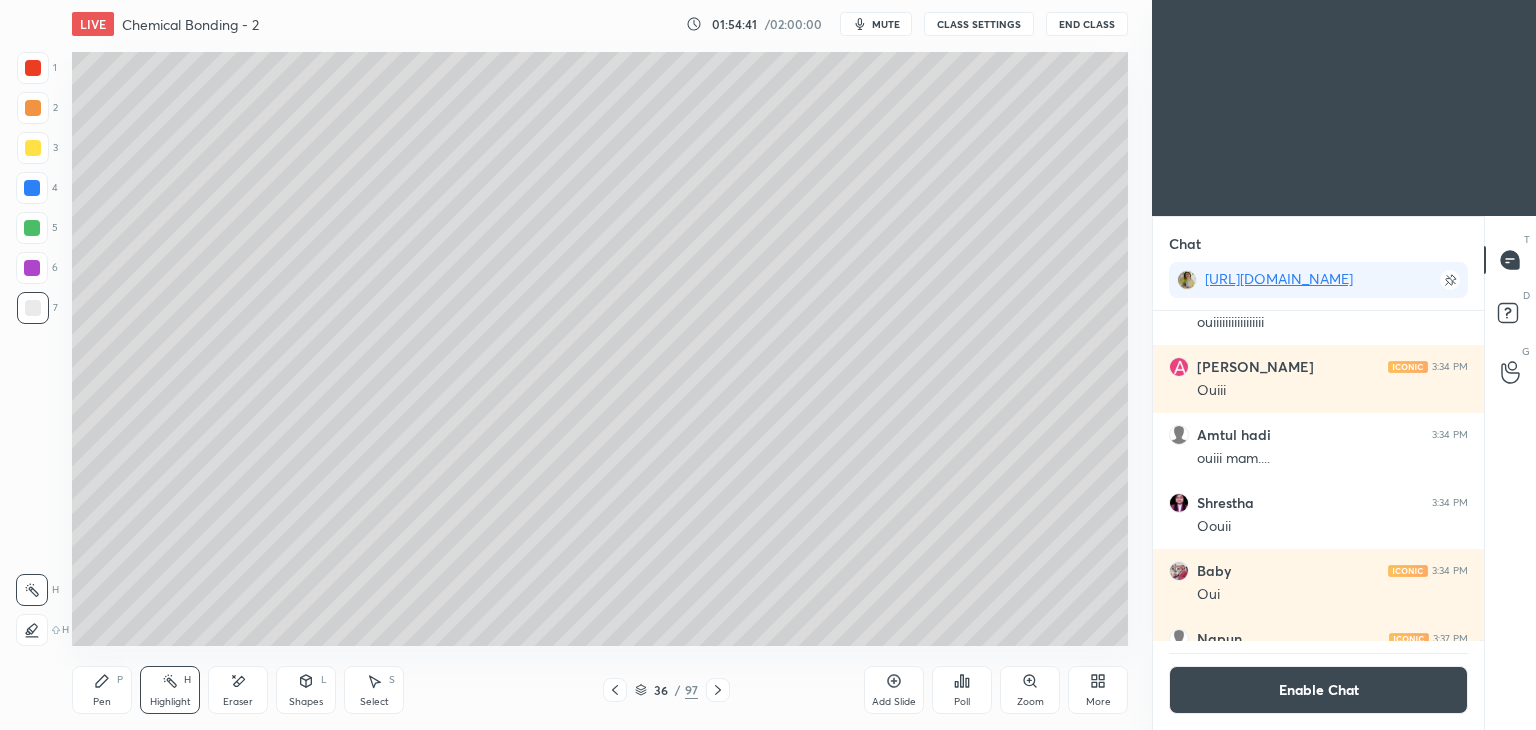 click 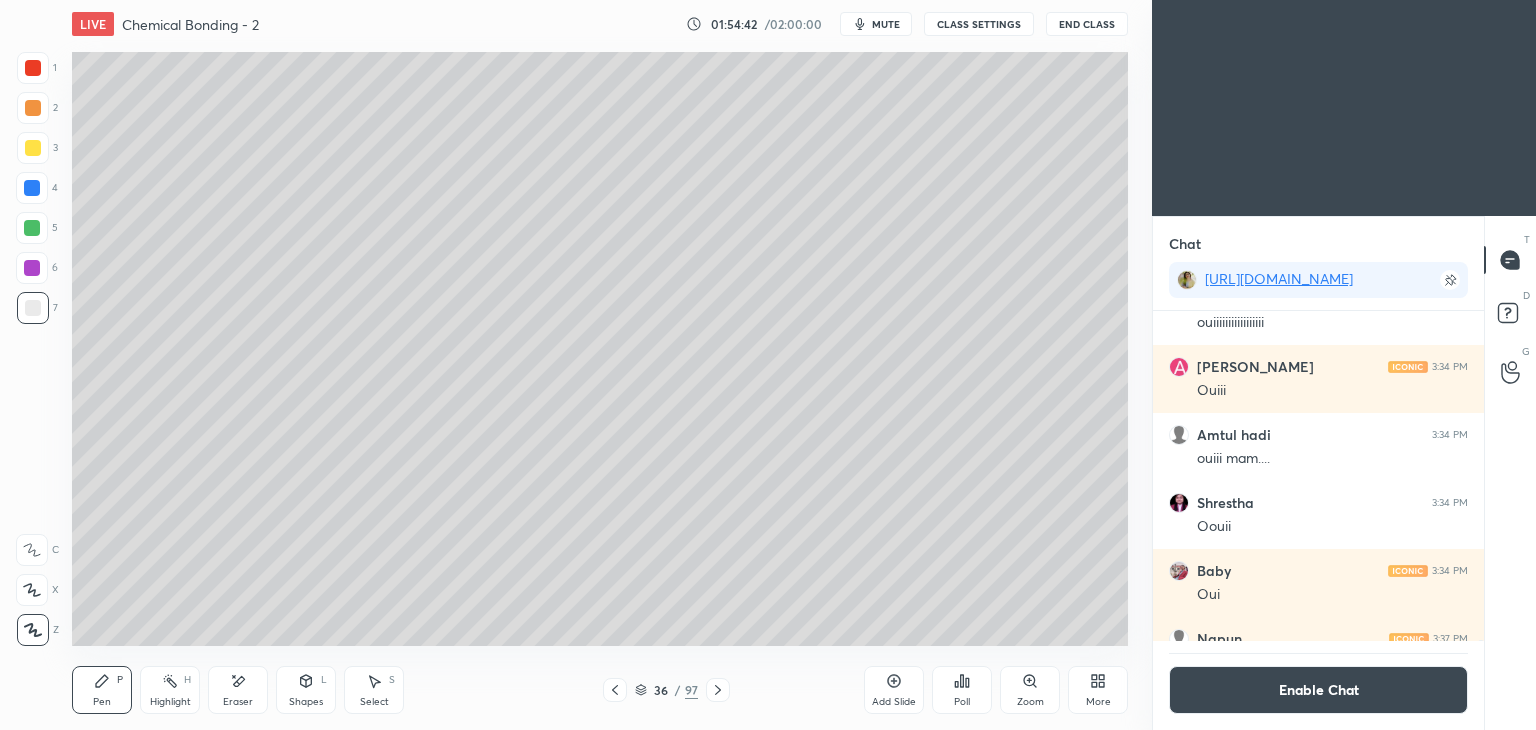 click at bounding box center [33, 148] 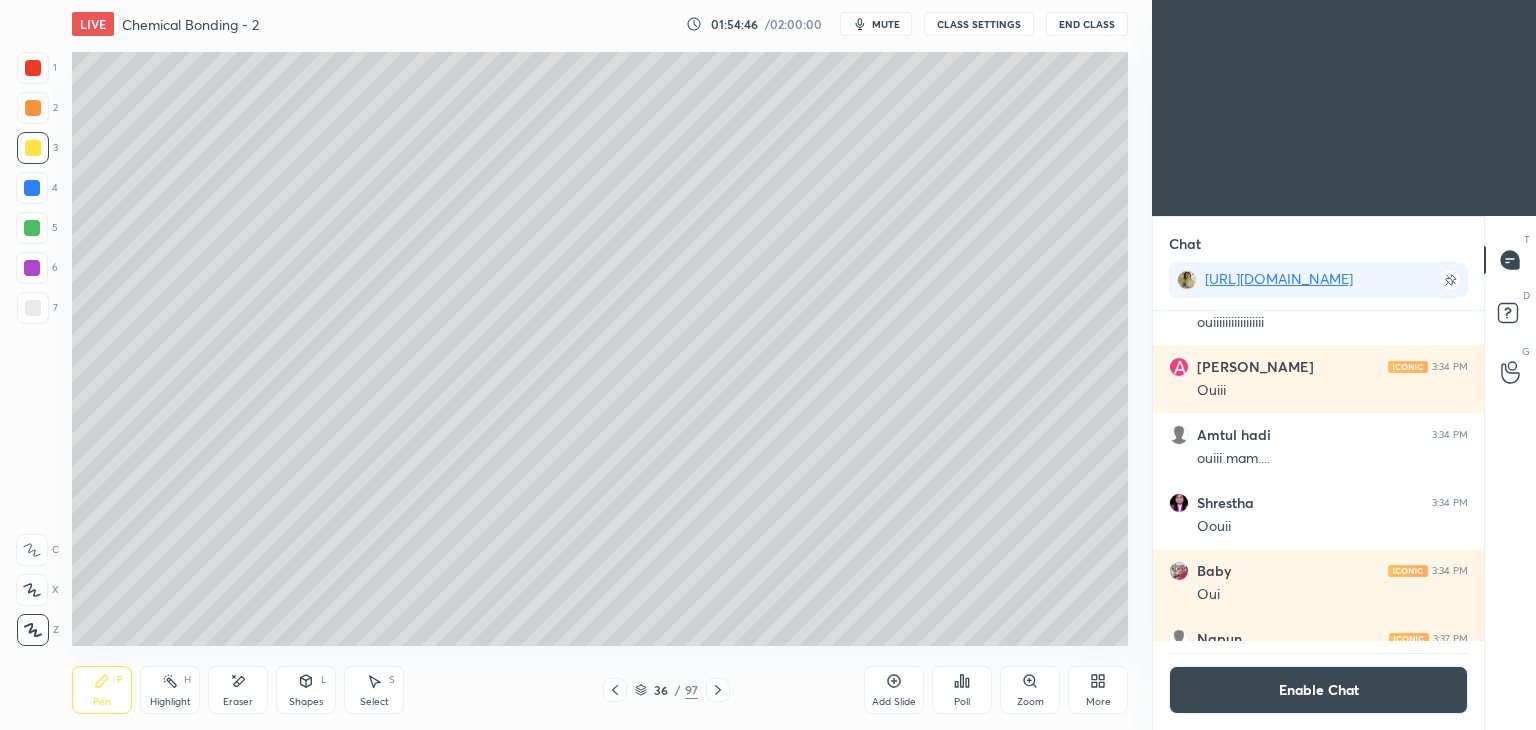 click 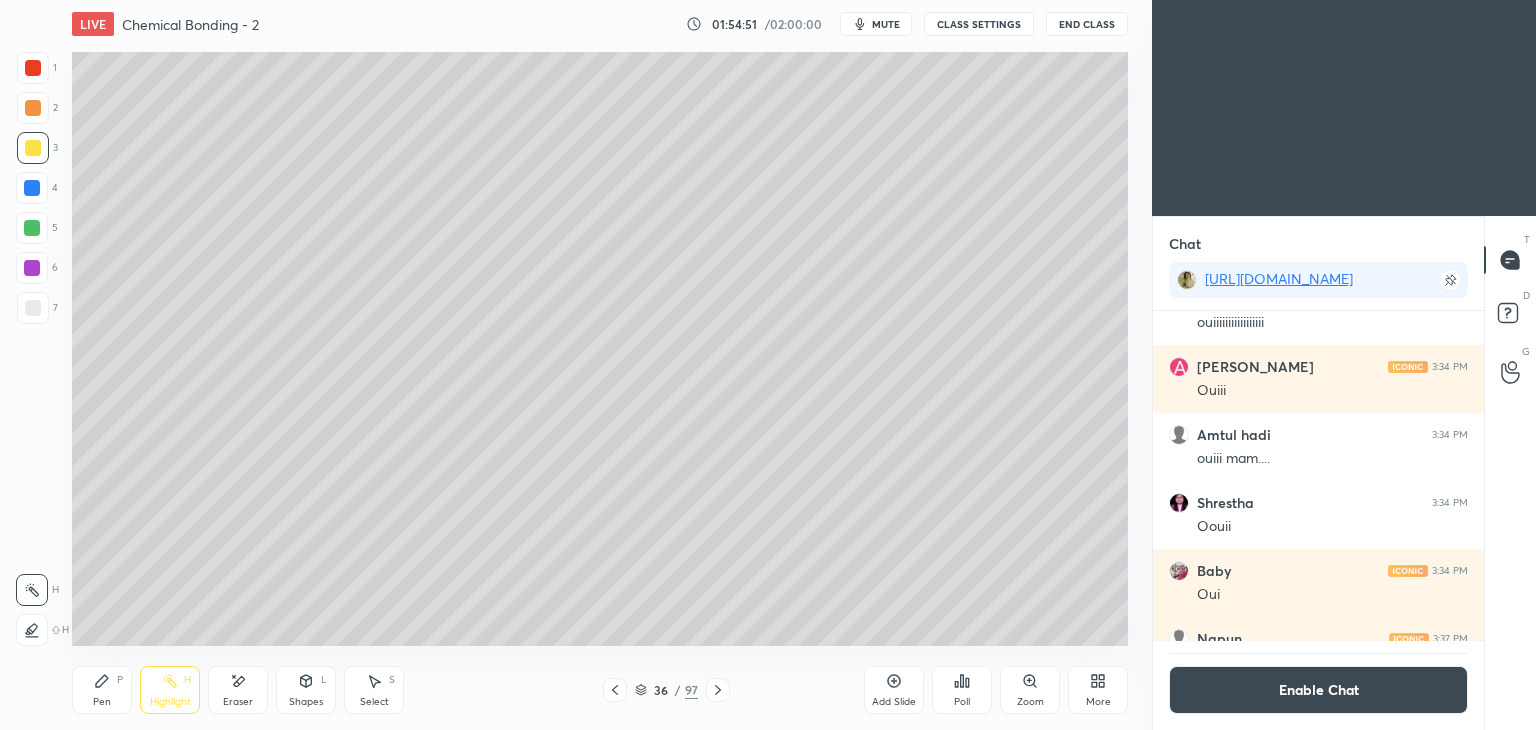 click at bounding box center (32, 268) 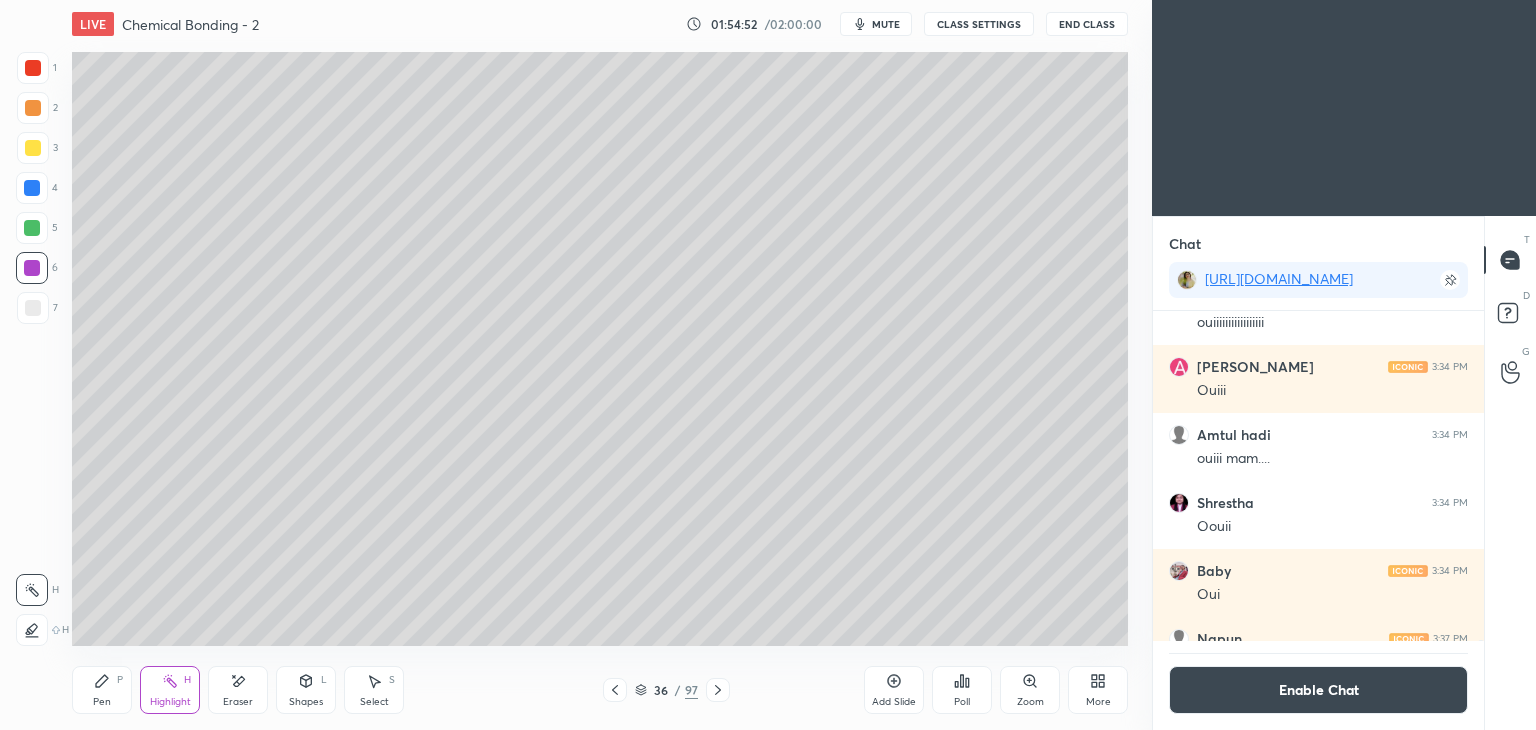click 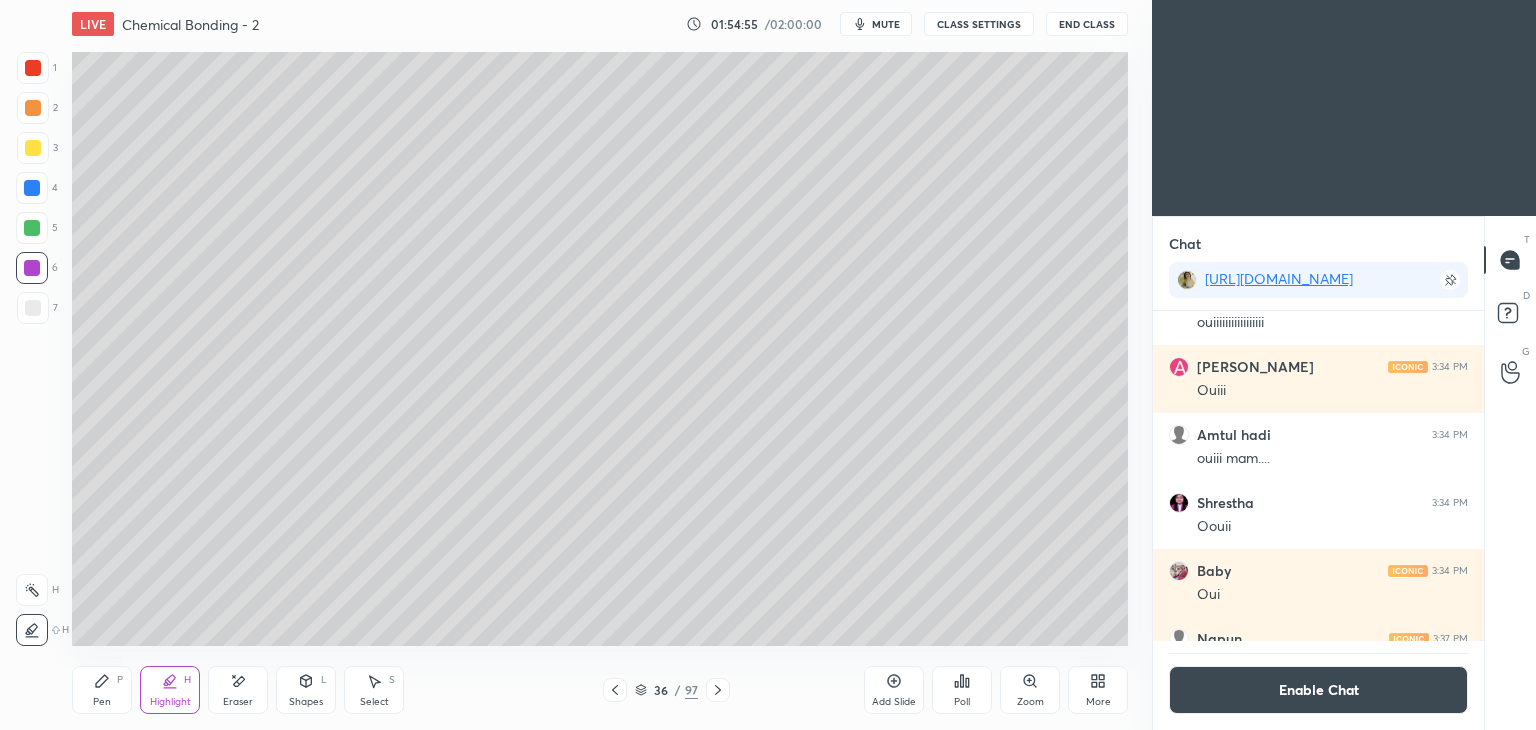 click 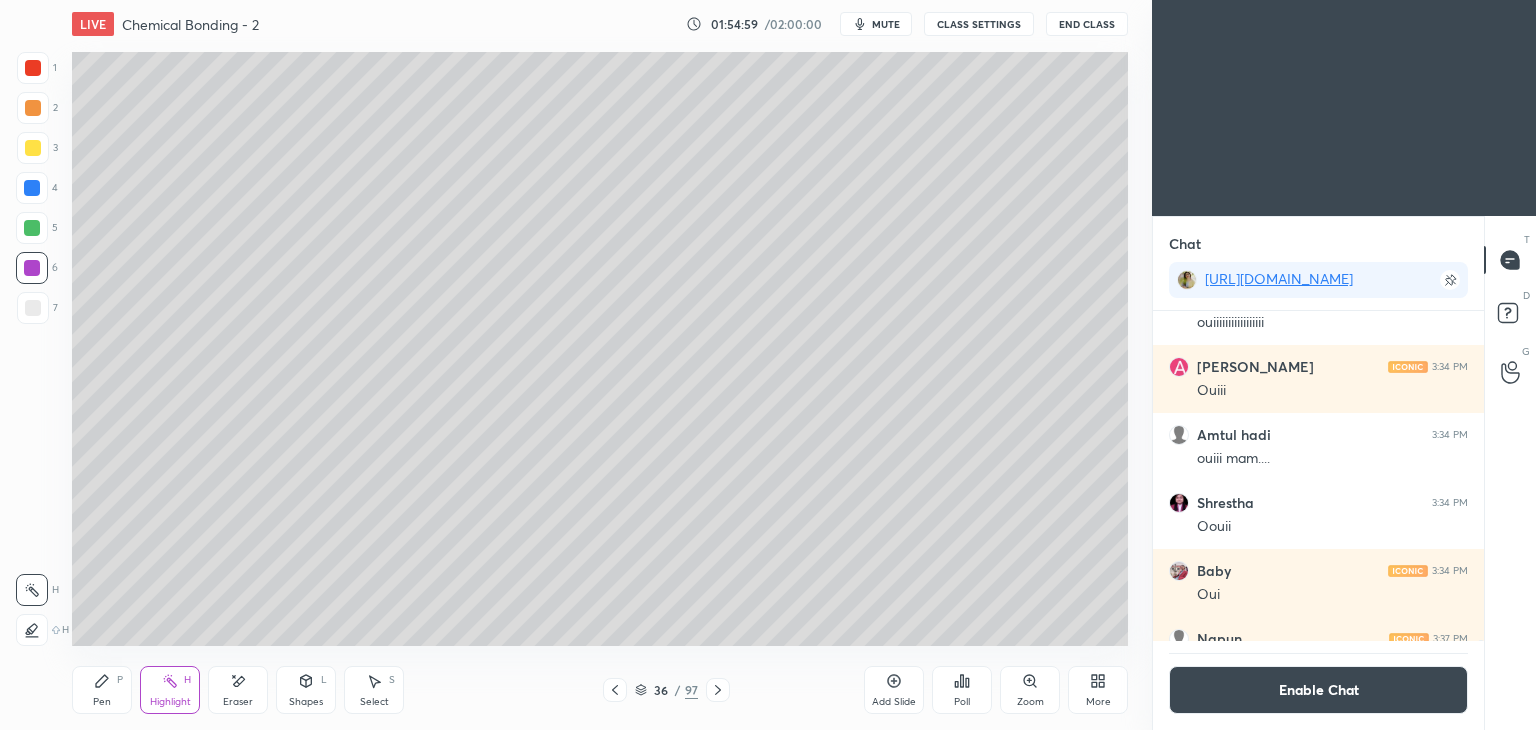 click 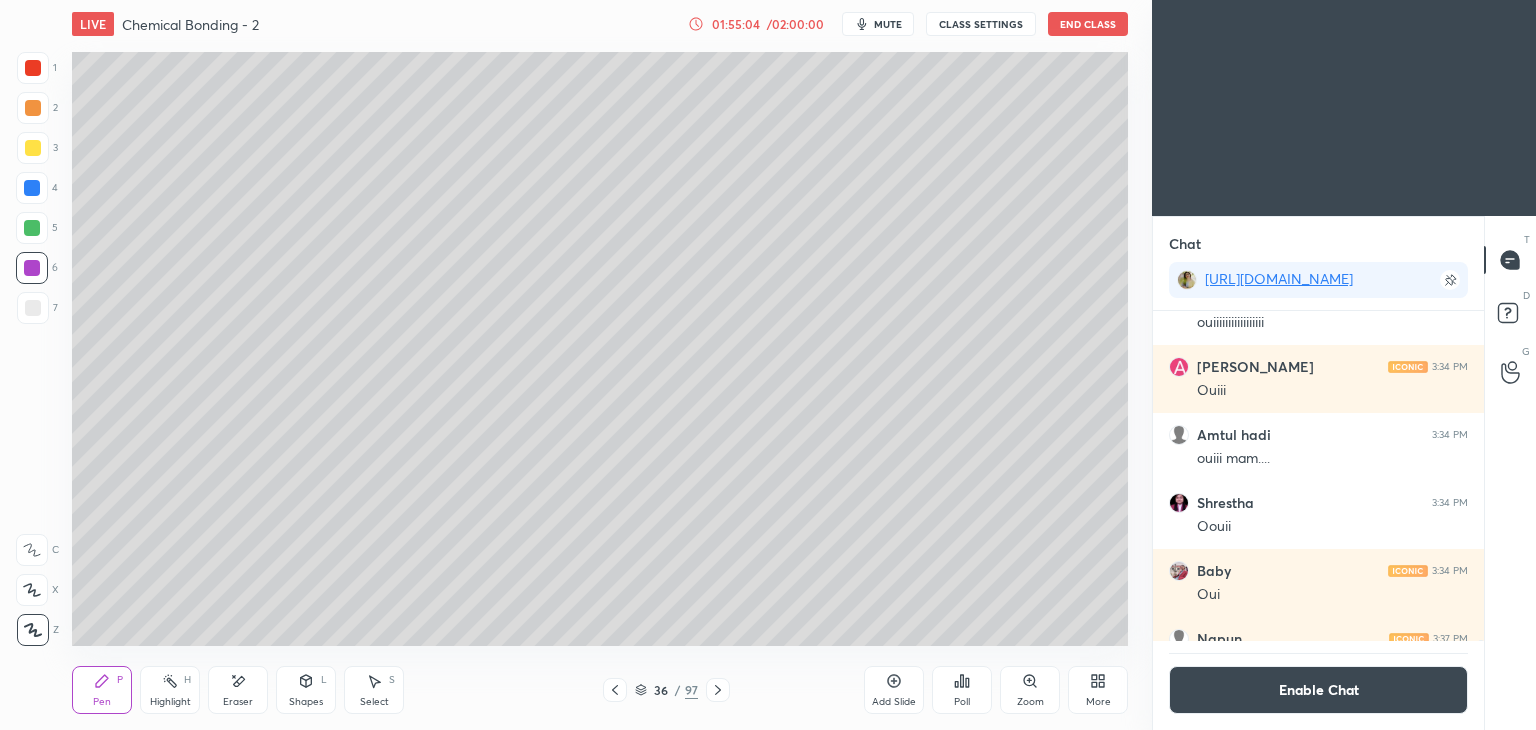 click on "01:55:04" at bounding box center [736, 24] 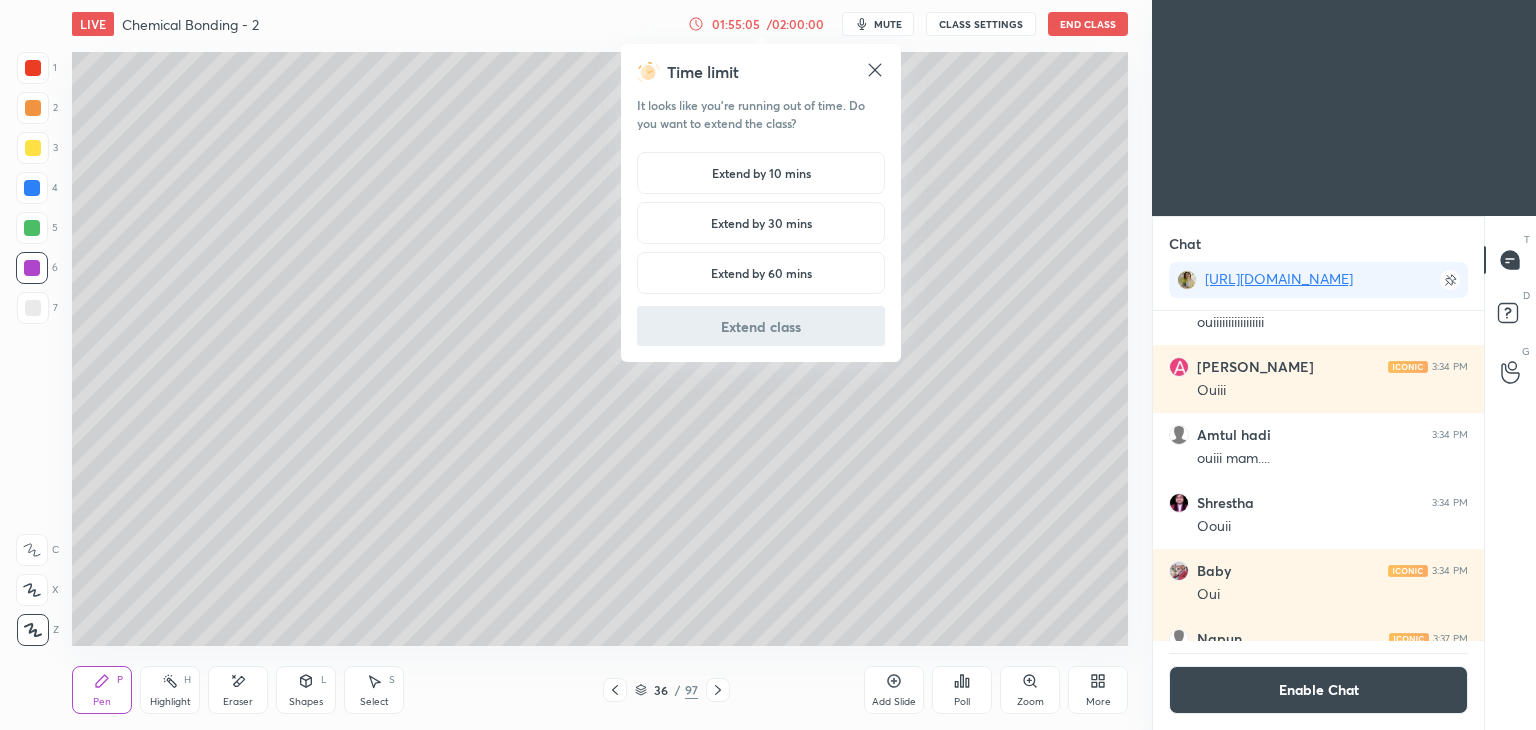 click on "Extend by 10 mins" at bounding box center [761, 173] 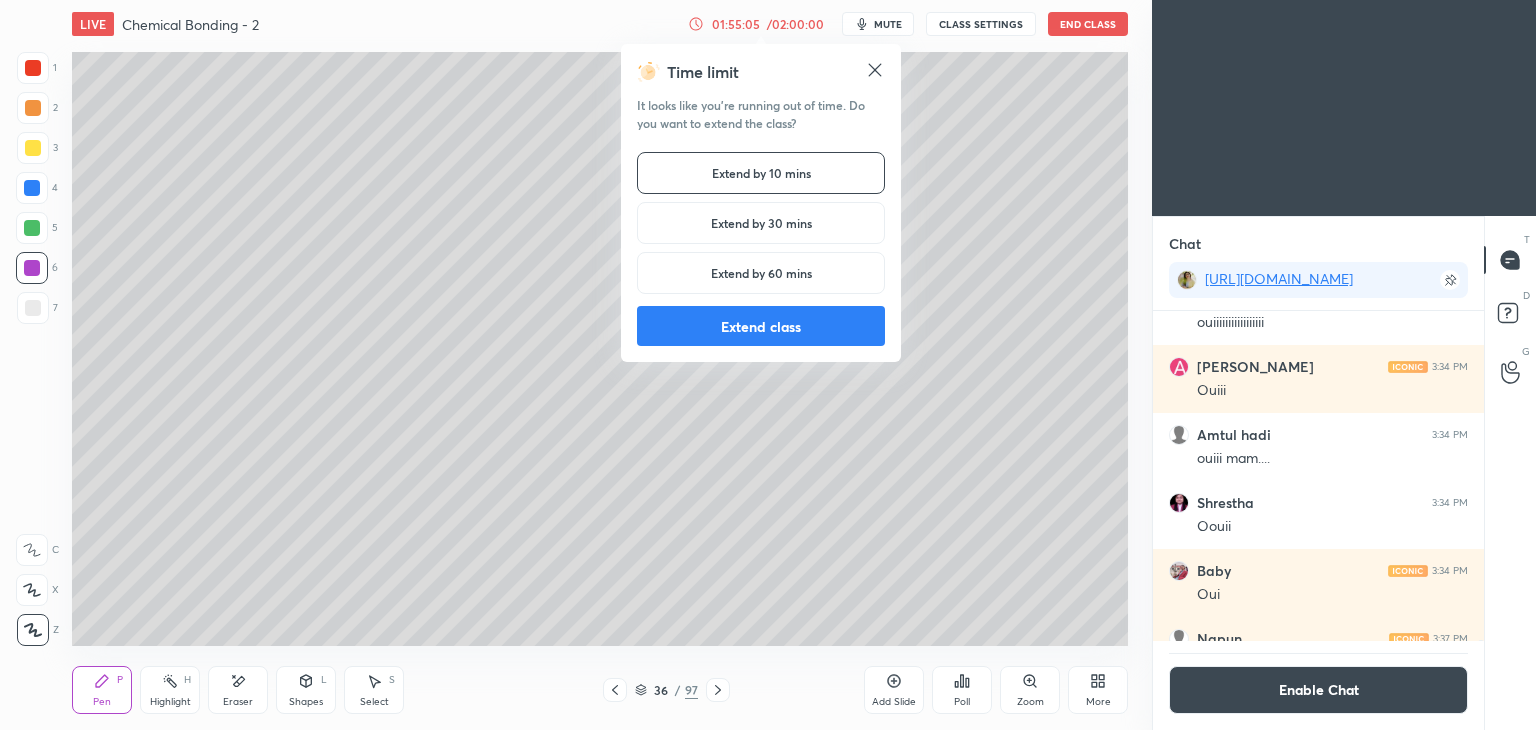click on "Extend class" at bounding box center (761, 326) 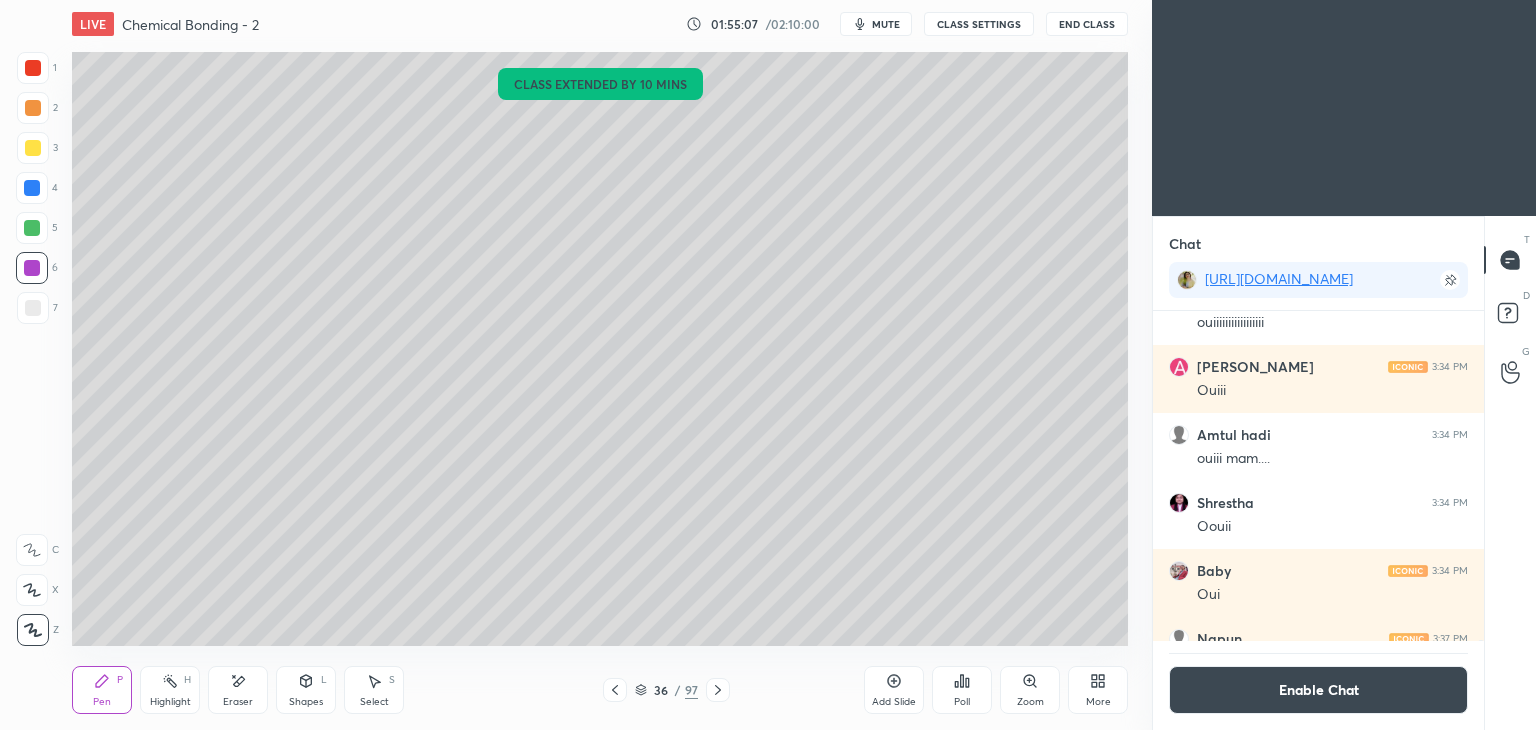 click 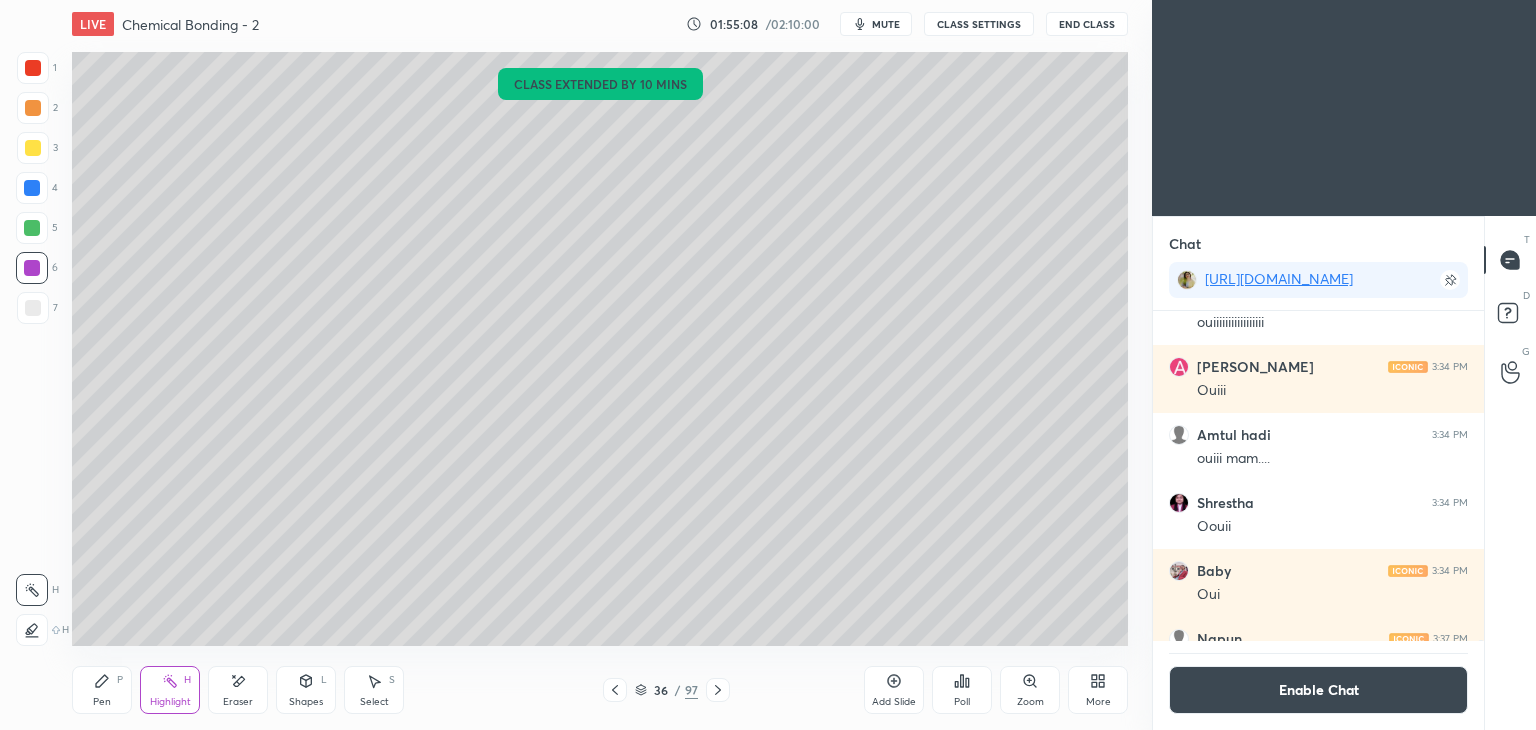 click 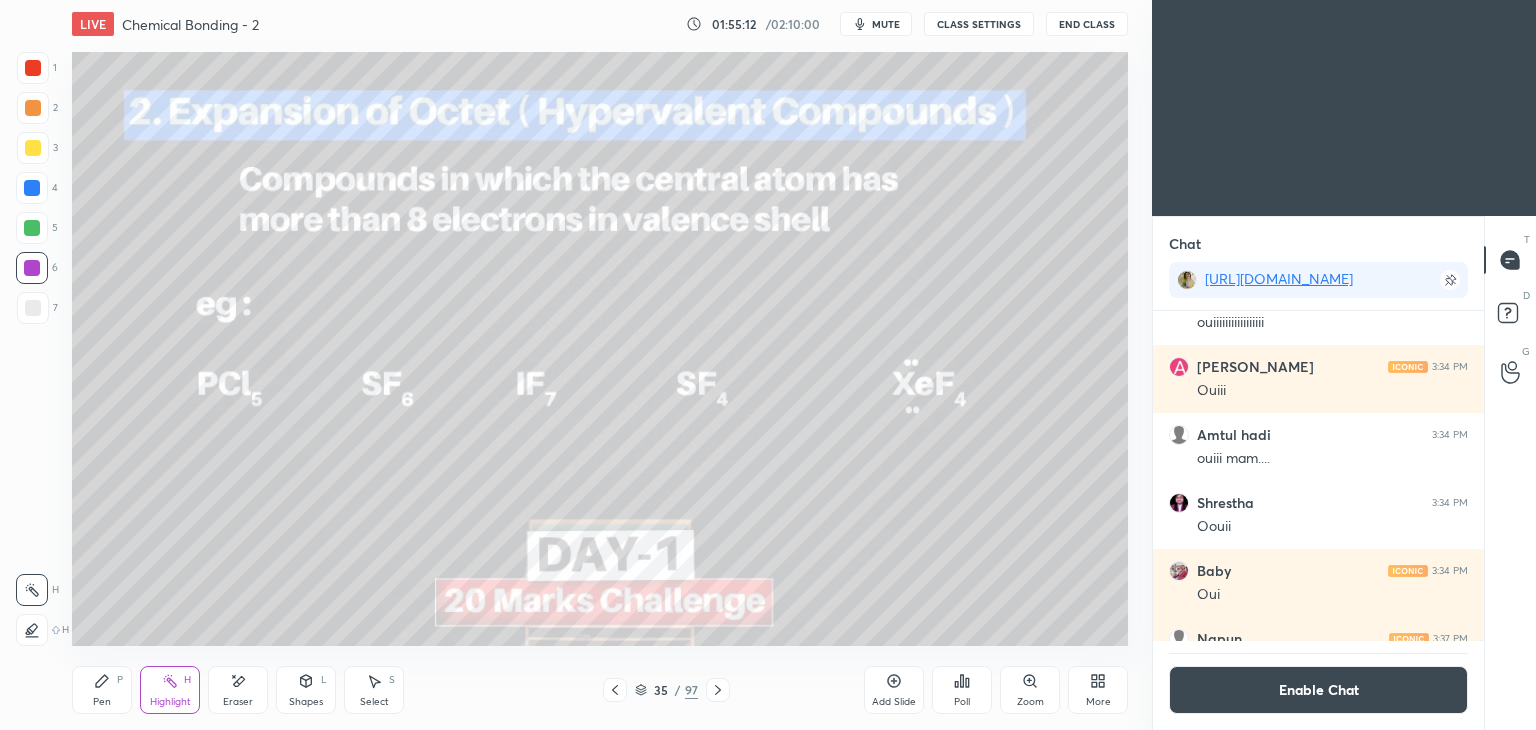 click 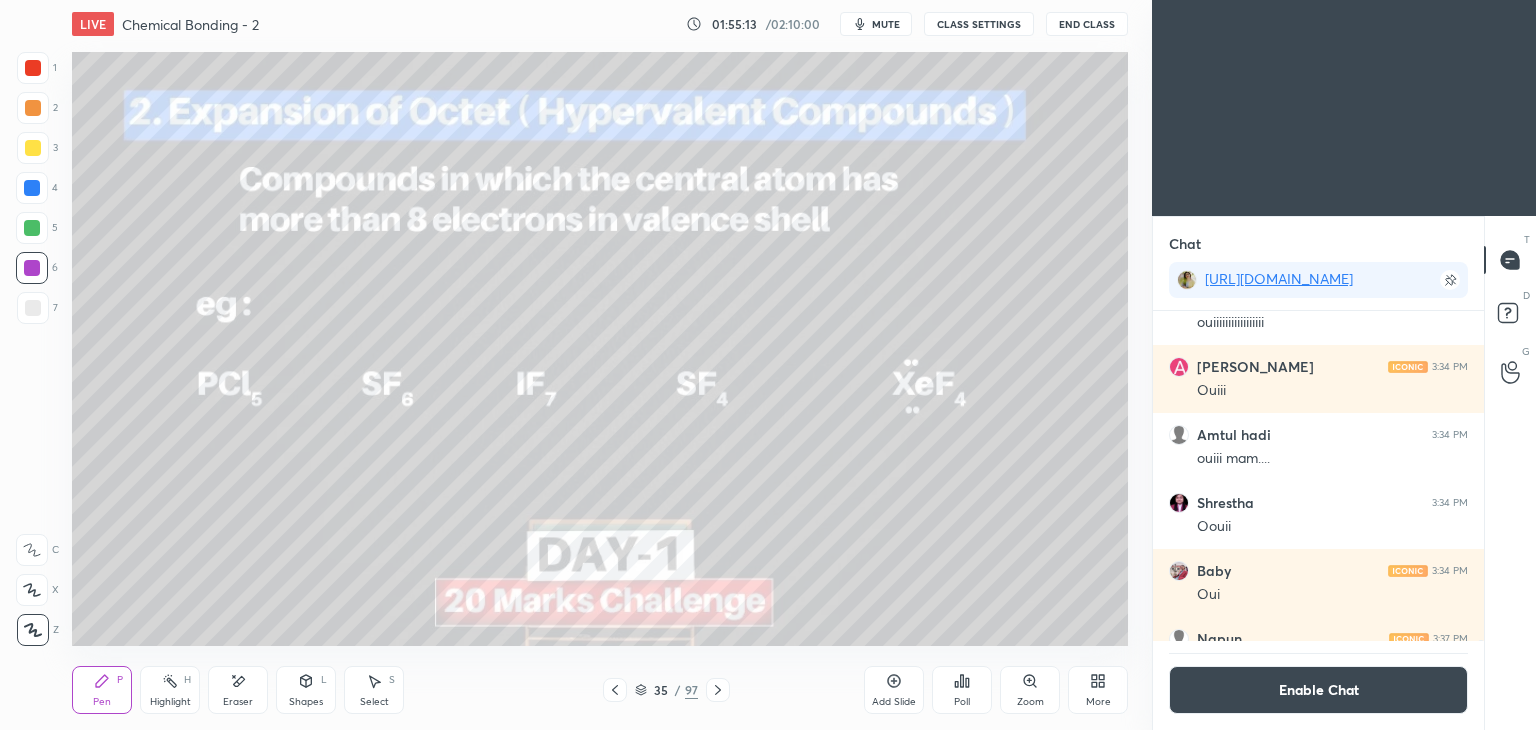 click at bounding box center (32, 188) 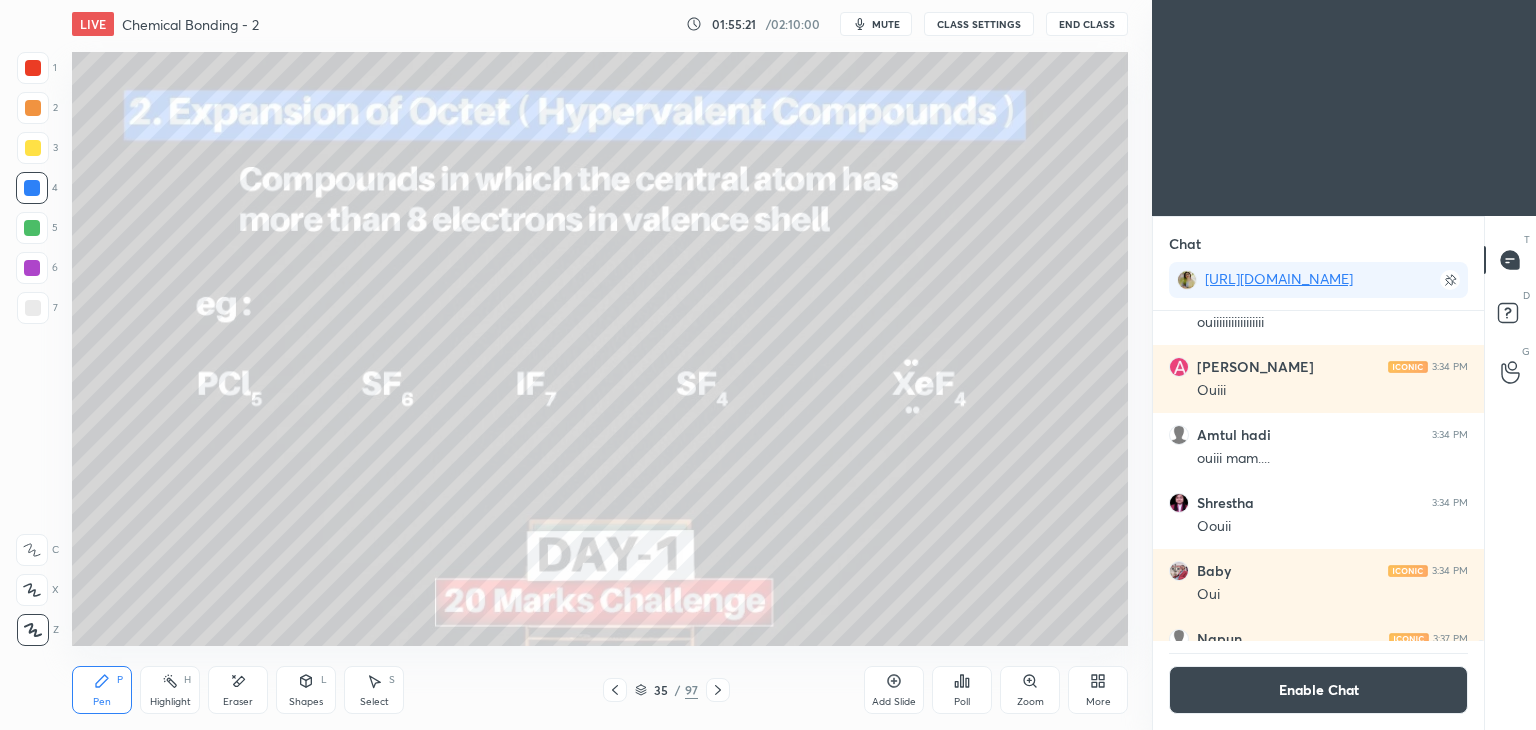 click on "Highlight H" at bounding box center [170, 690] 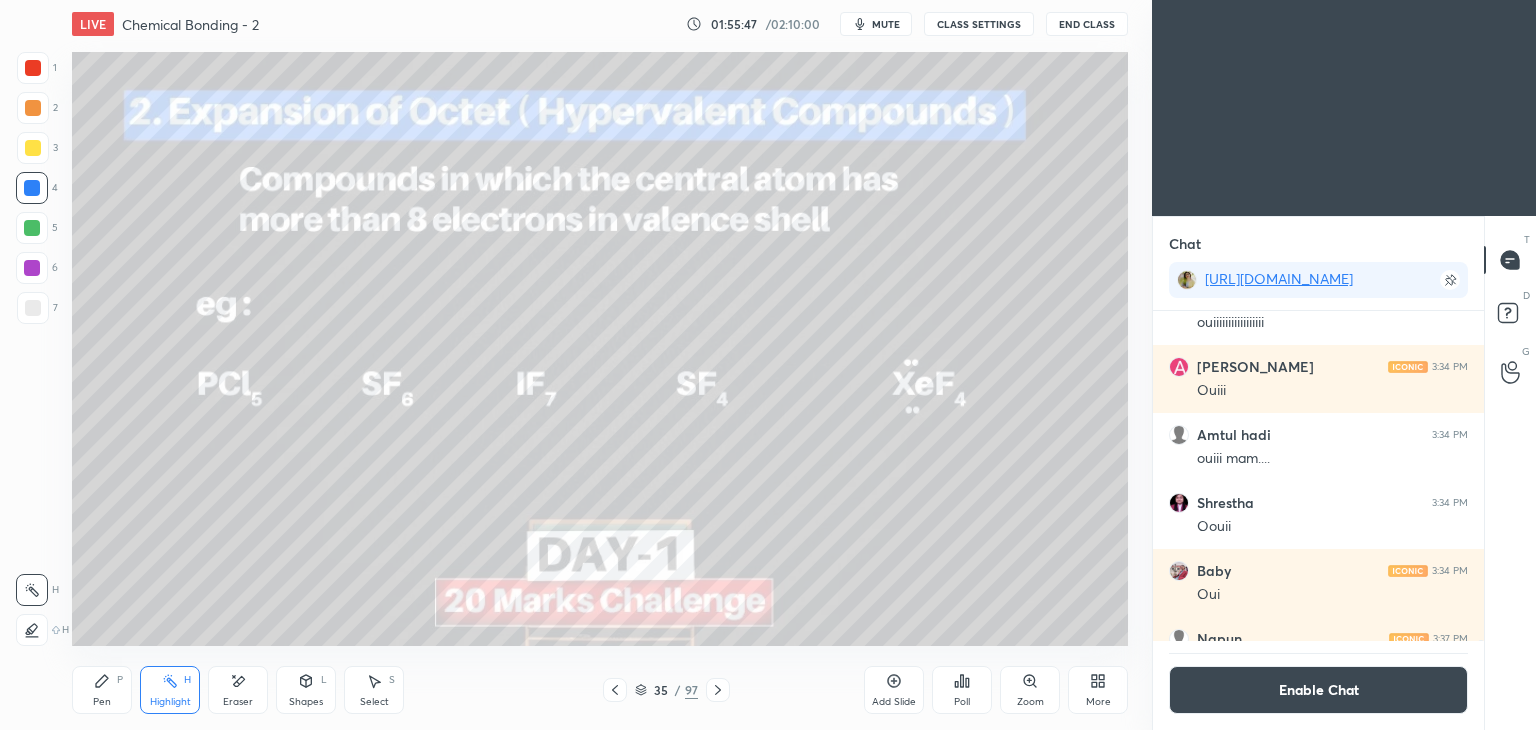 click 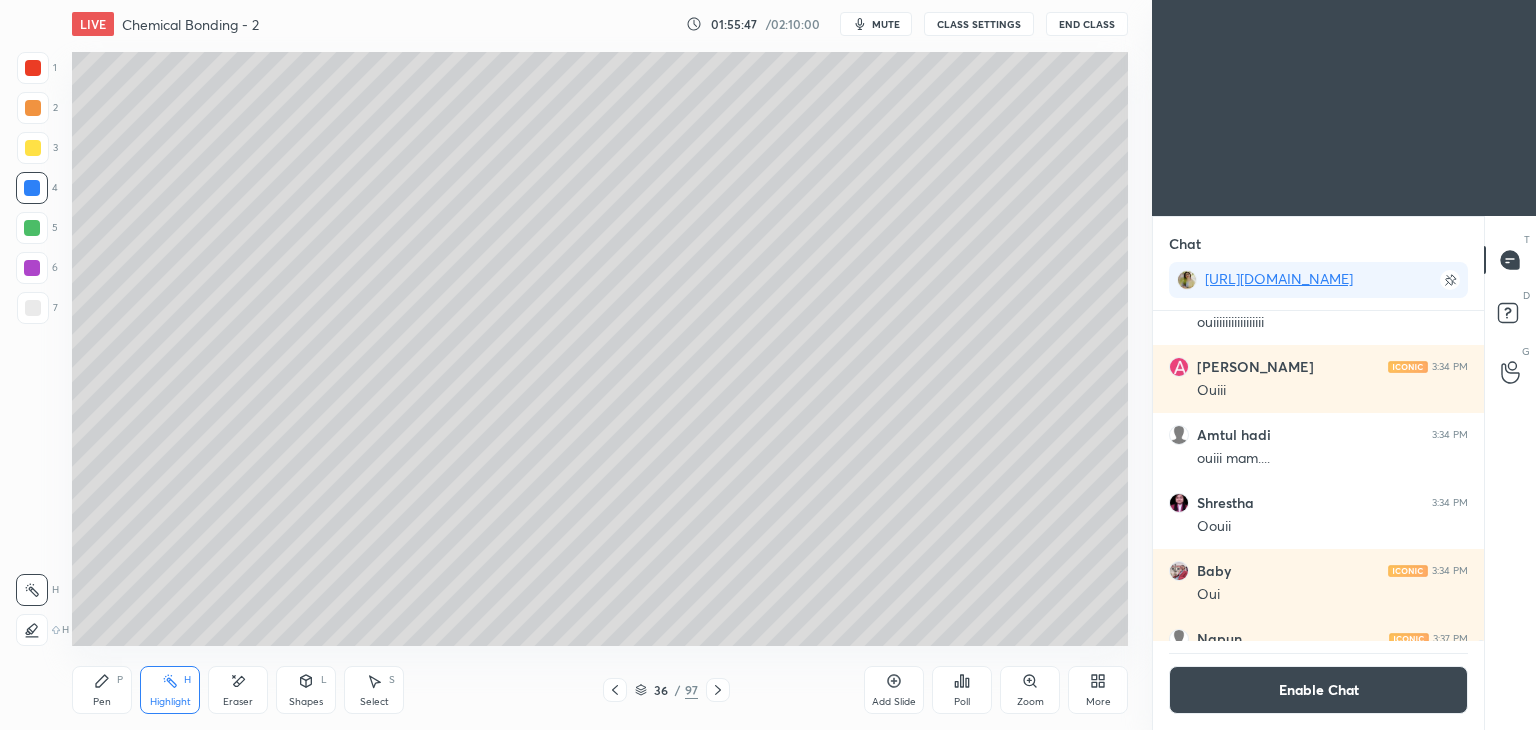 click 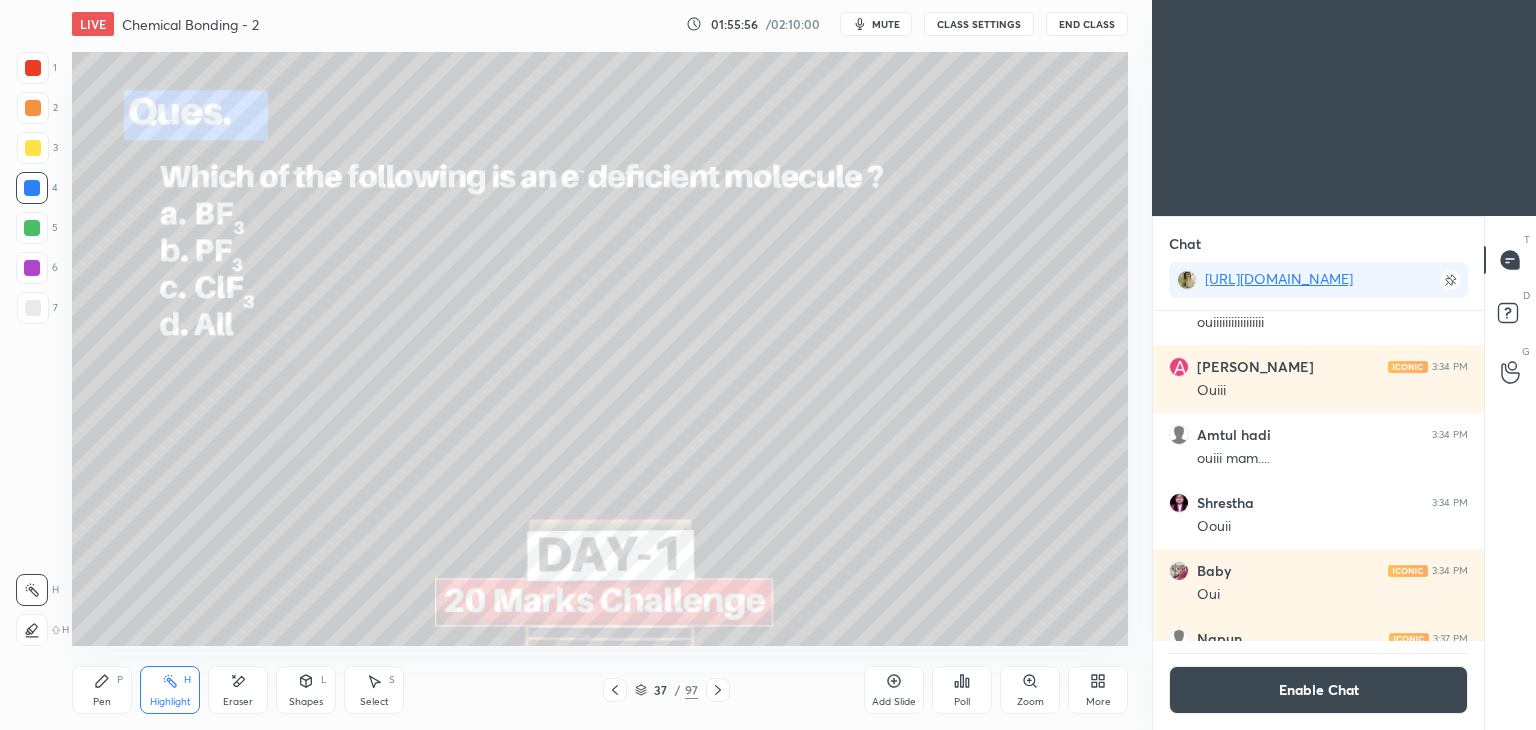 click on "Poll" at bounding box center [962, 690] 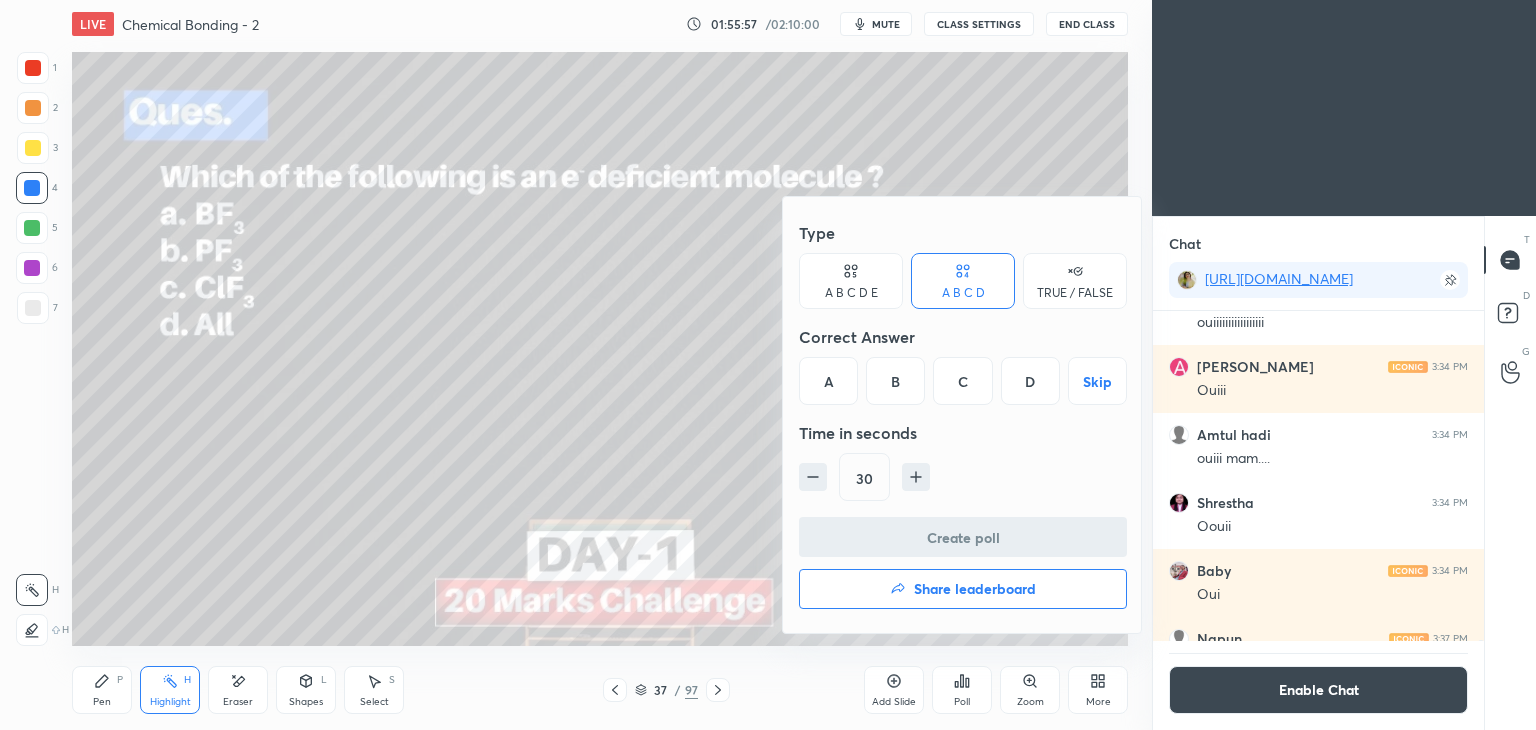 click on "A" at bounding box center [828, 381] 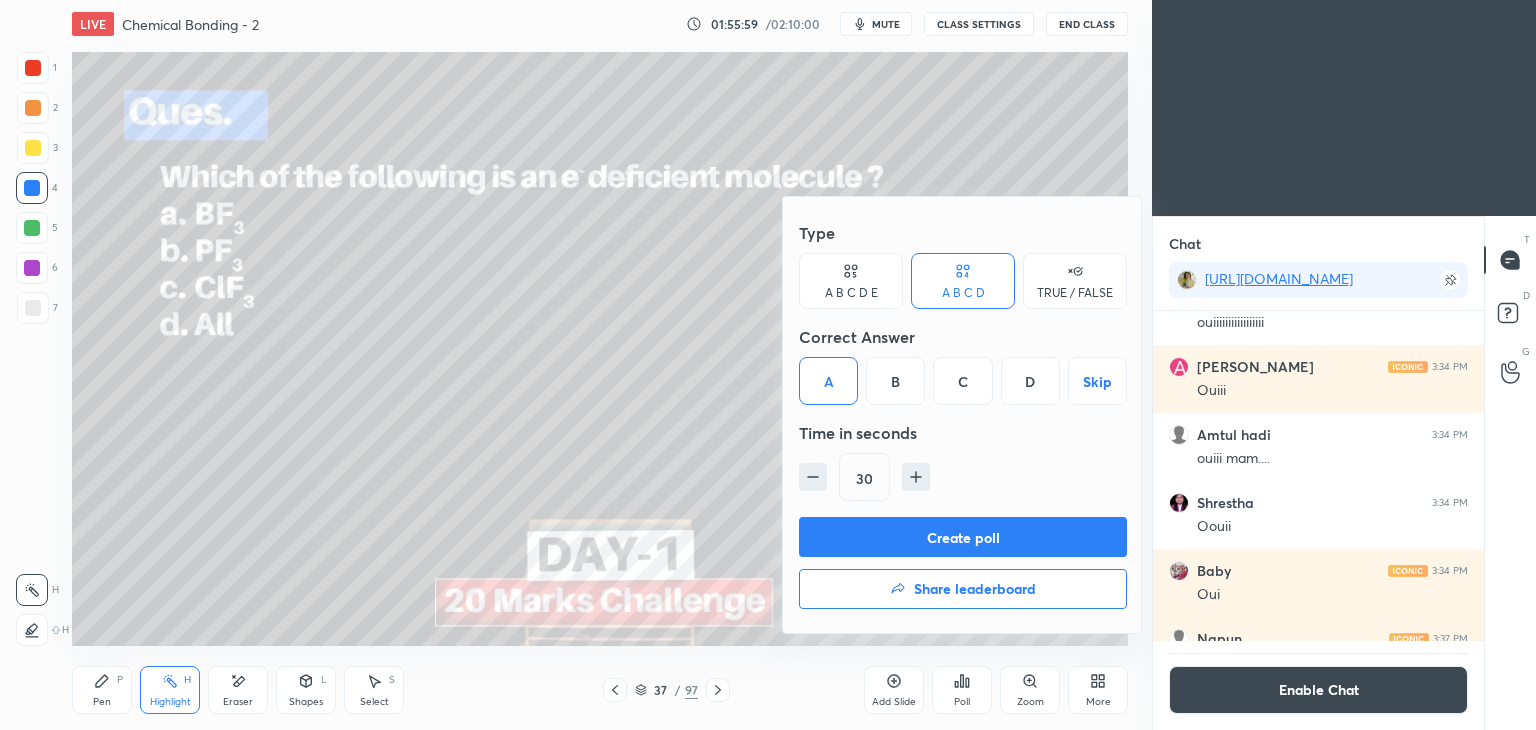 click on "Create poll" at bounding box center [963, 537] 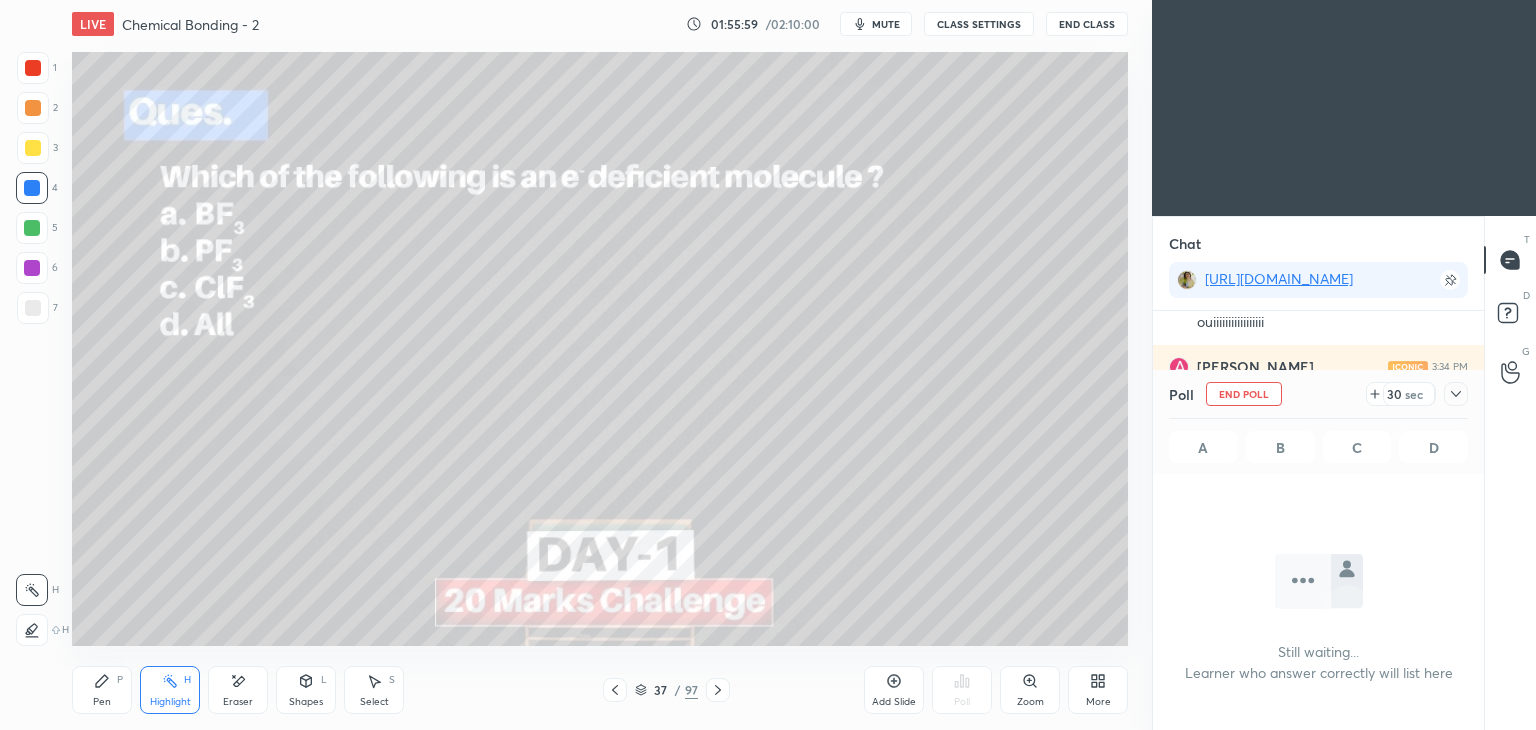 scroll, scrollTop: 258, scrollLeft: 325, axis: both 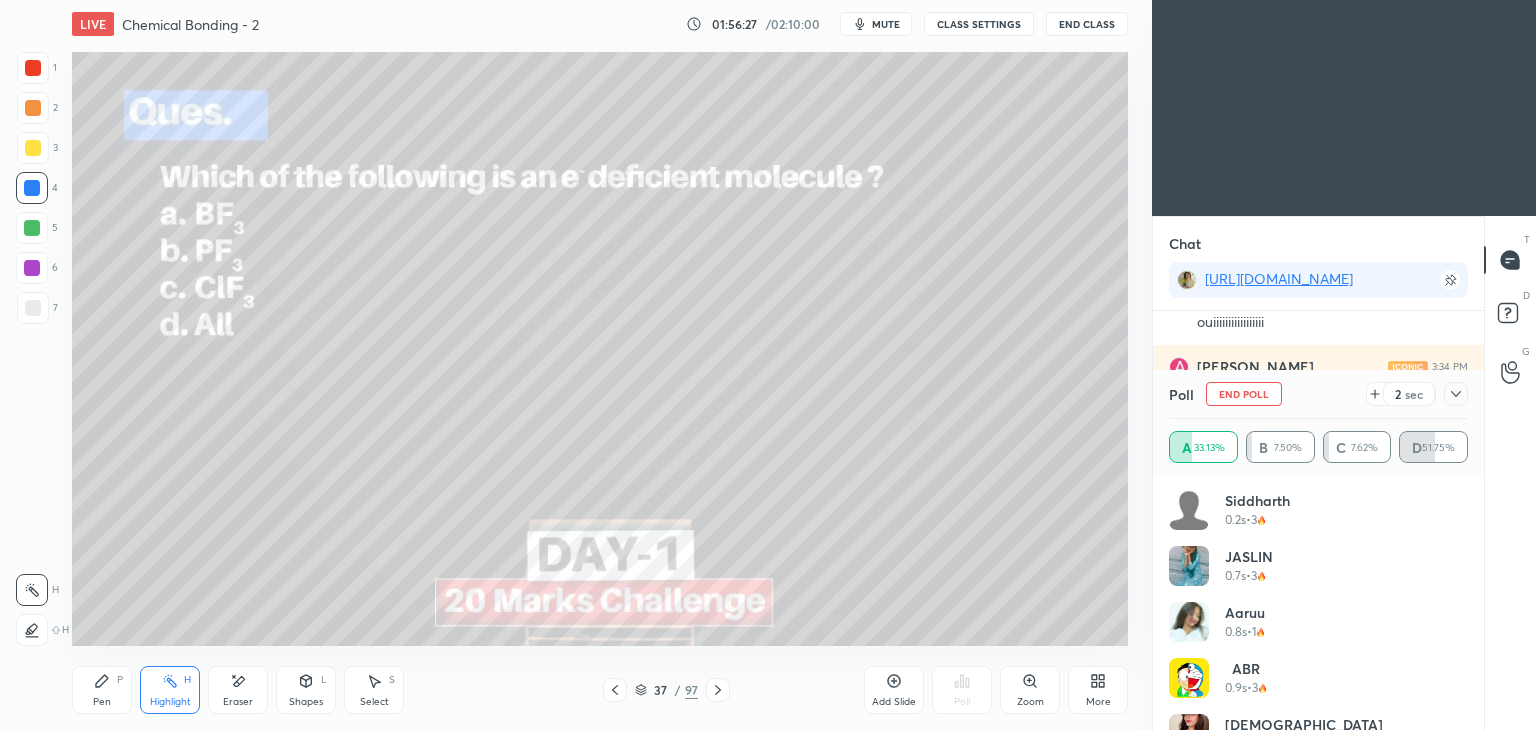 click 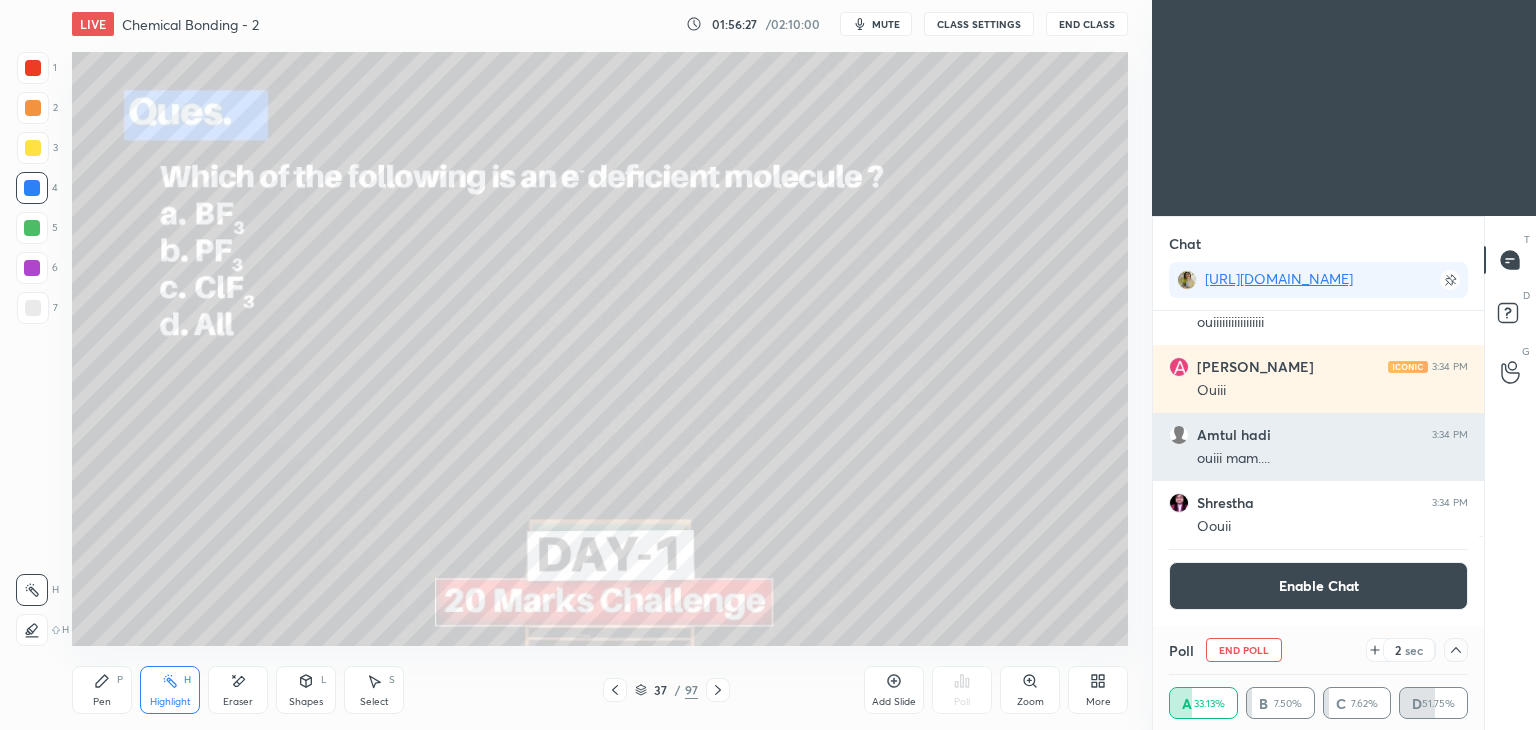 scroll, scrollTop: 94, scrollLeft: 293, axis: both 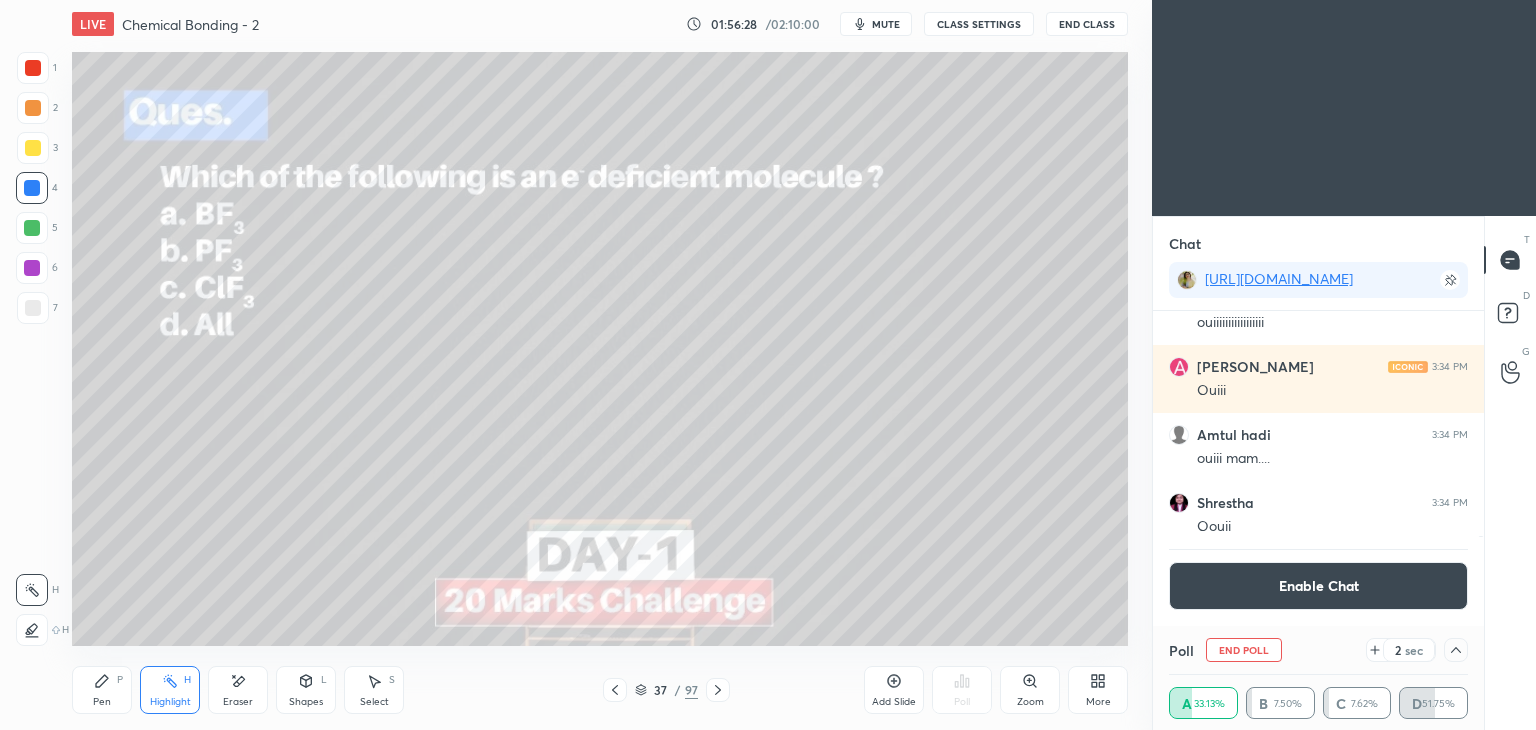 click on "Enable Chat" at bounding box center (1318, 586) 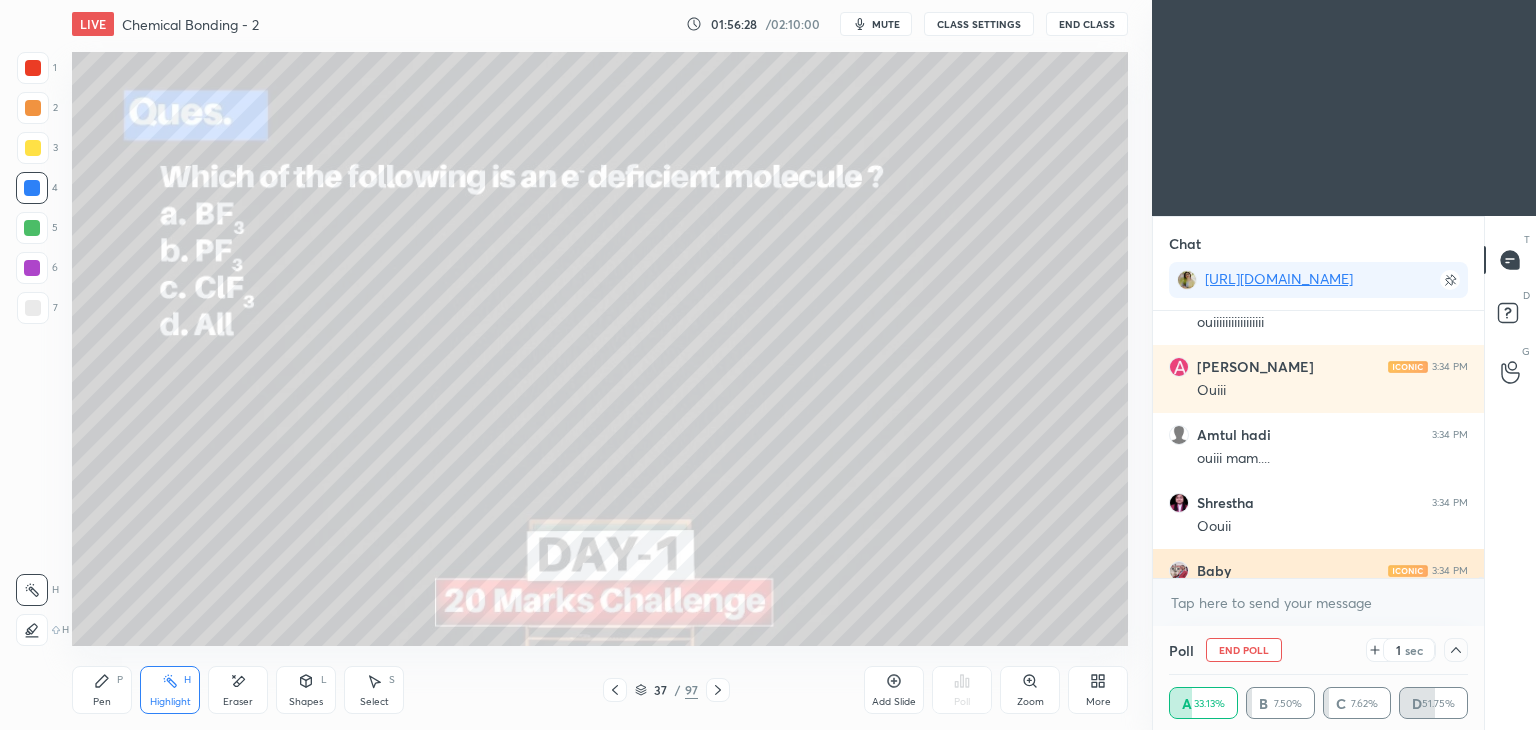 scroll, scrollTop: 6, scrollLeft: 6, axis: both 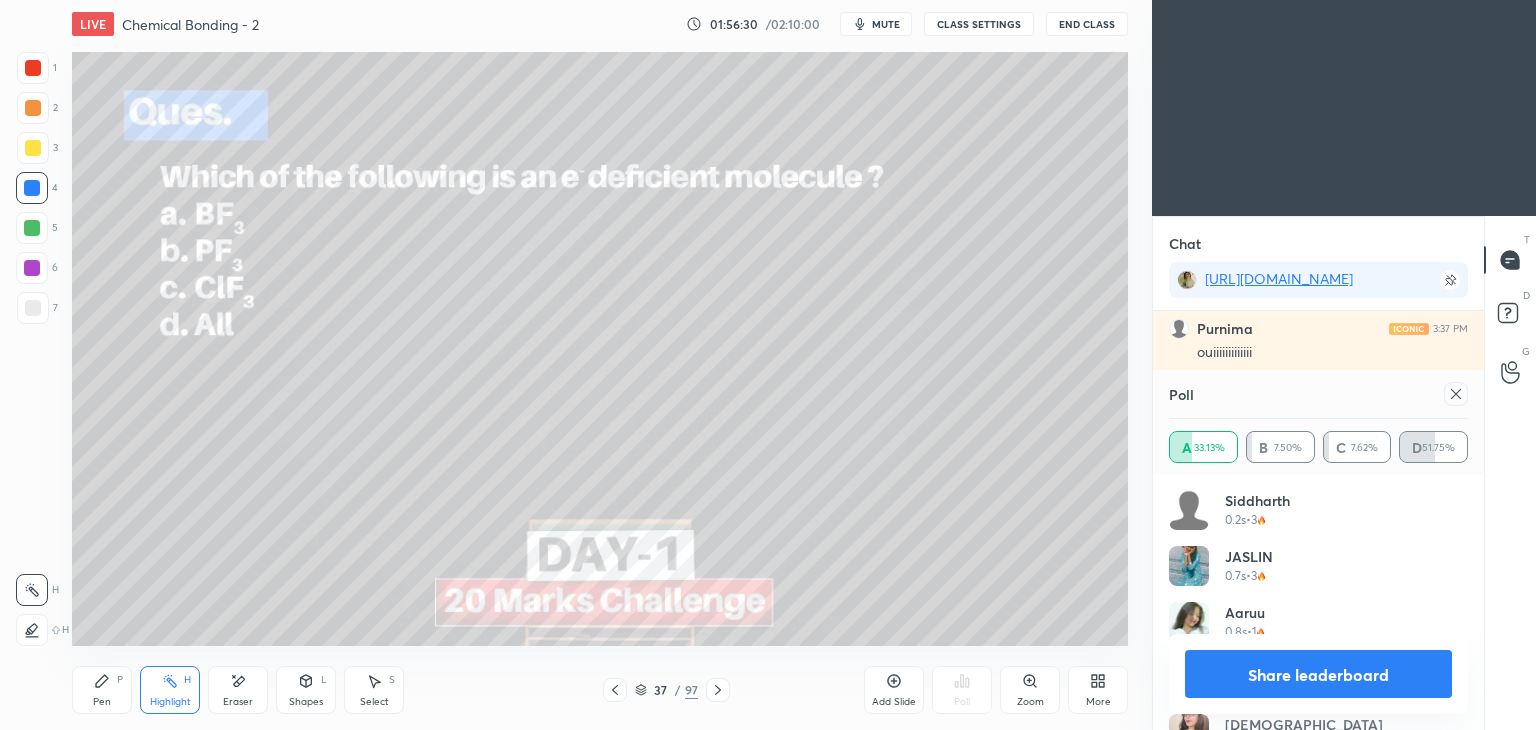 click on "Share leaderboard" at bounding box center (1318, 674) 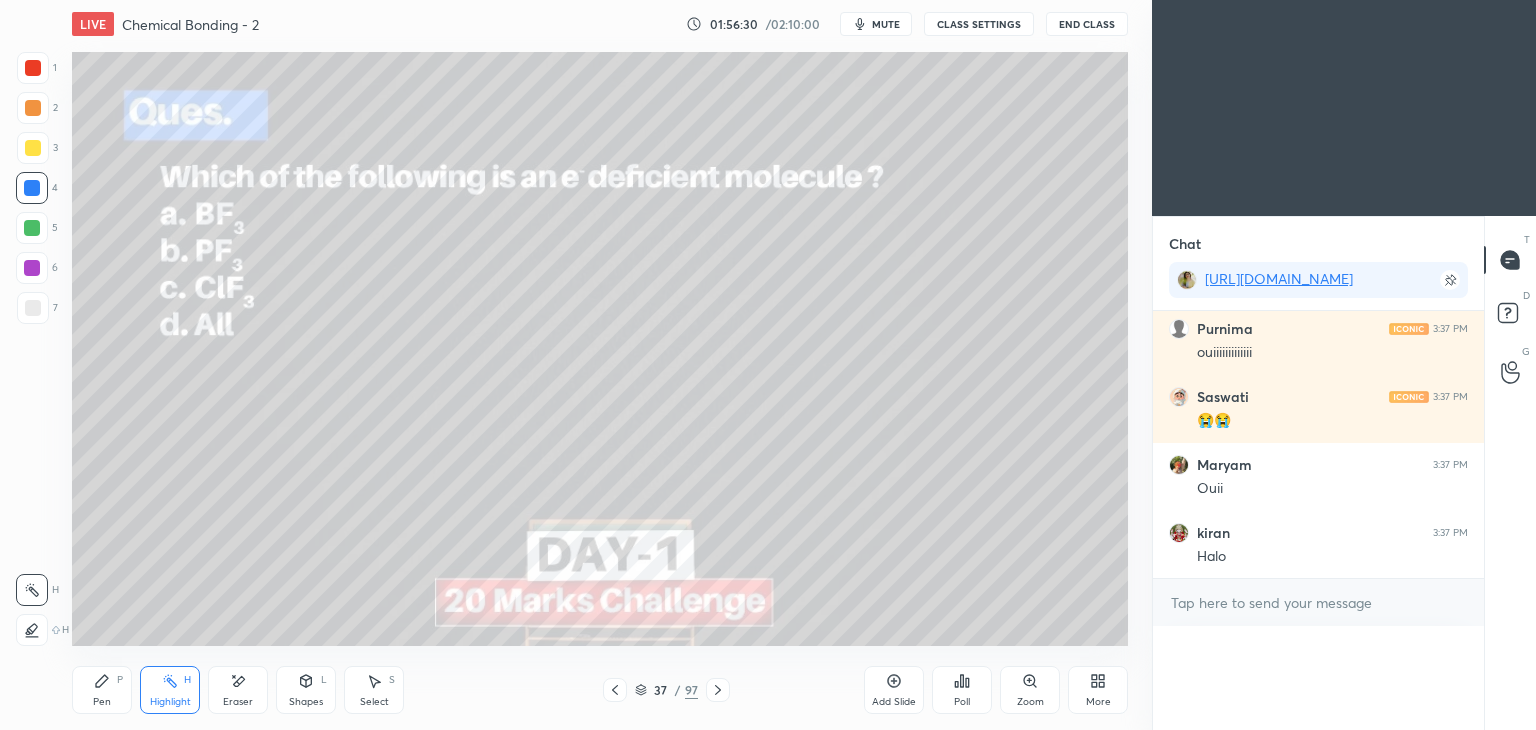 scroll, scrollTop: 151, scrollLeft: 293, axis: both 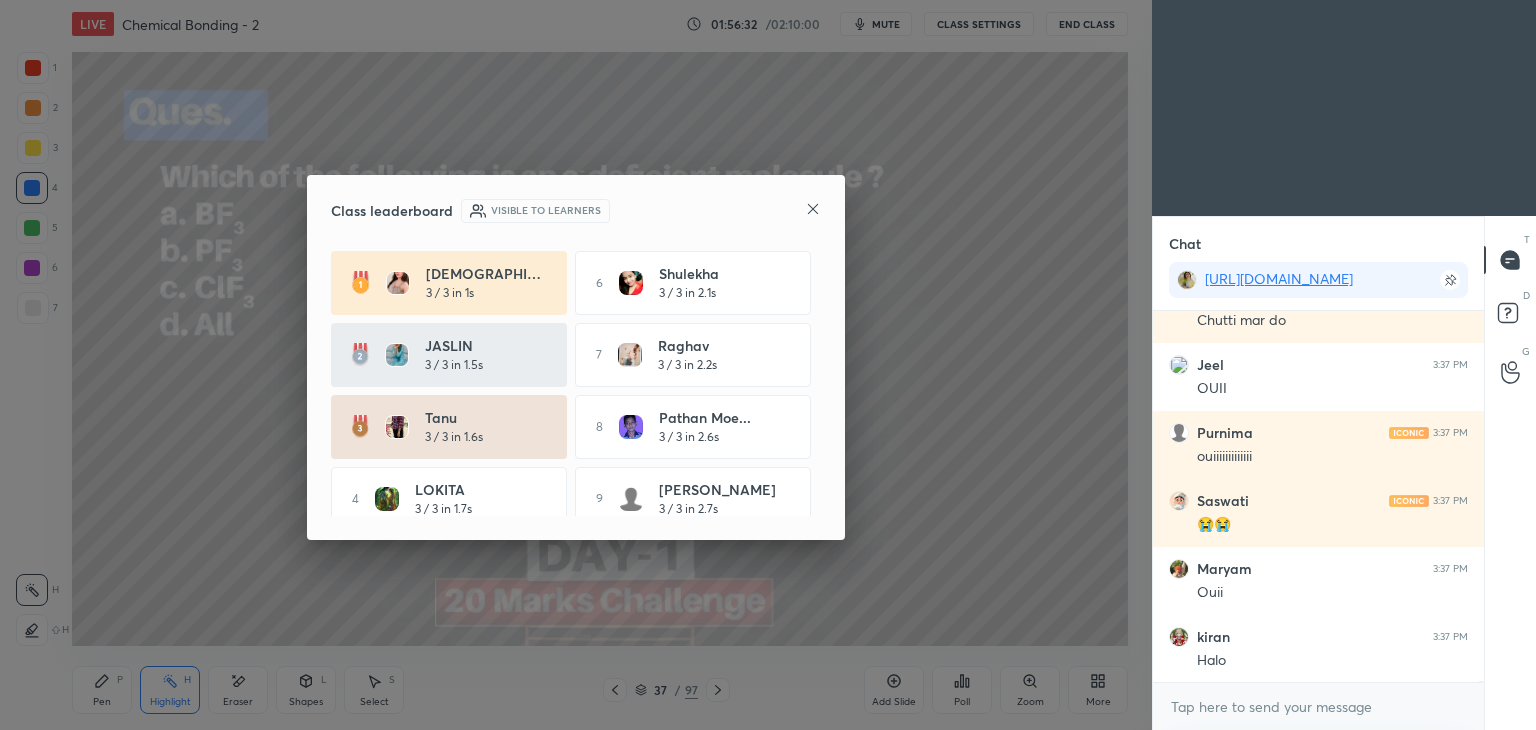 click 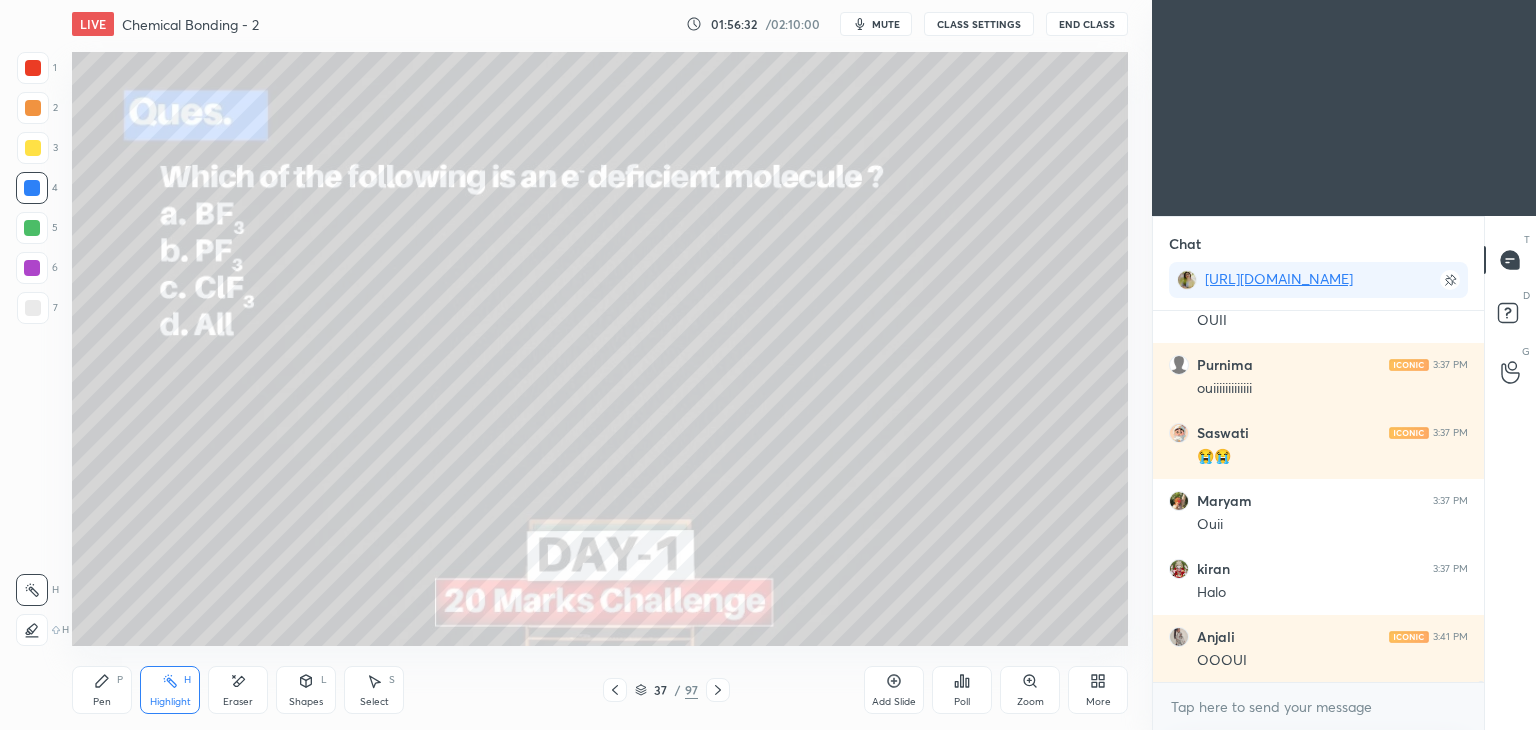click on "CLASS SETTINGS" at bounding box center (979, 24) 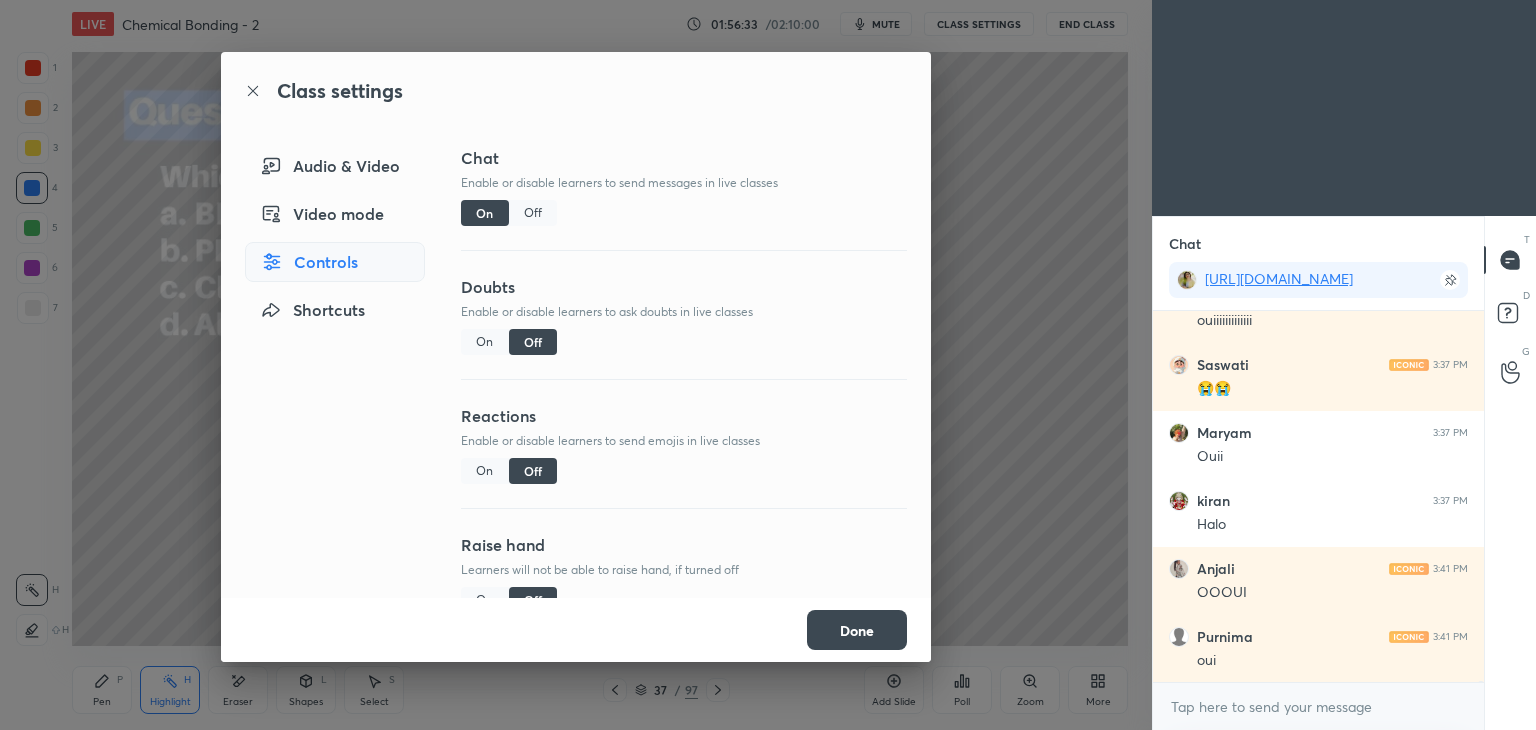 click on "Off" at bounding box center [533, 213] 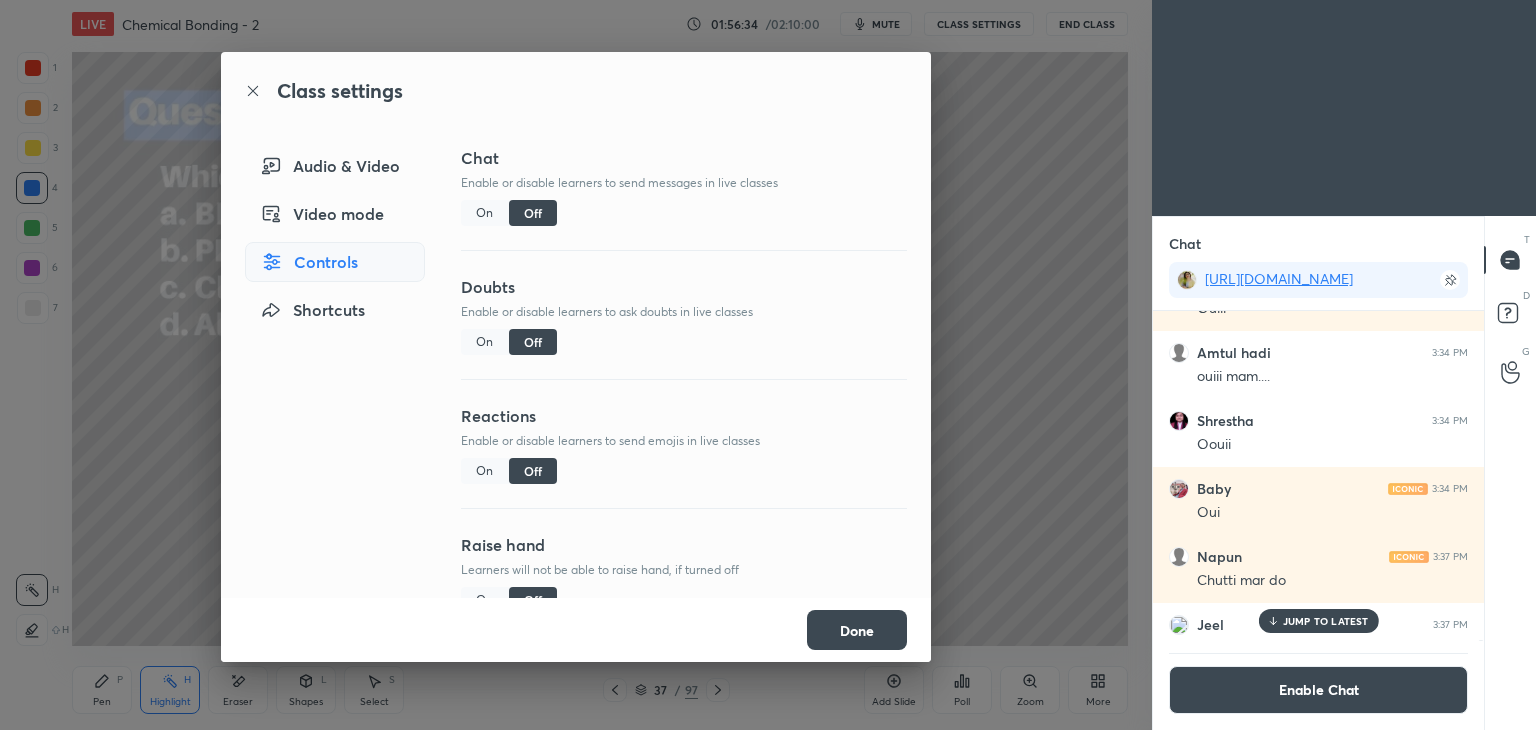 click on "Done" at bounding box center [857, 630] 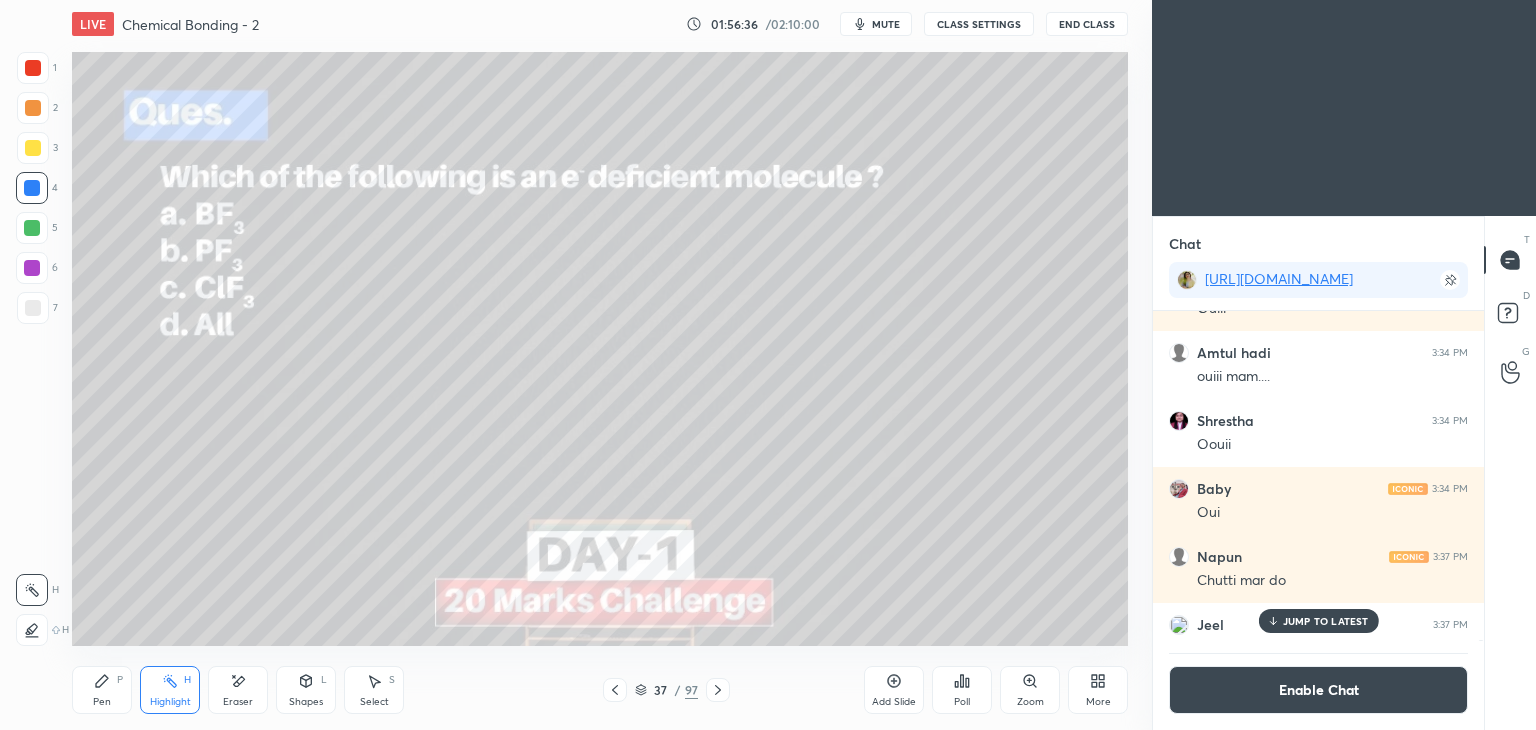click on "JUMP TO LATEST" at bounding box center (1318, 621) 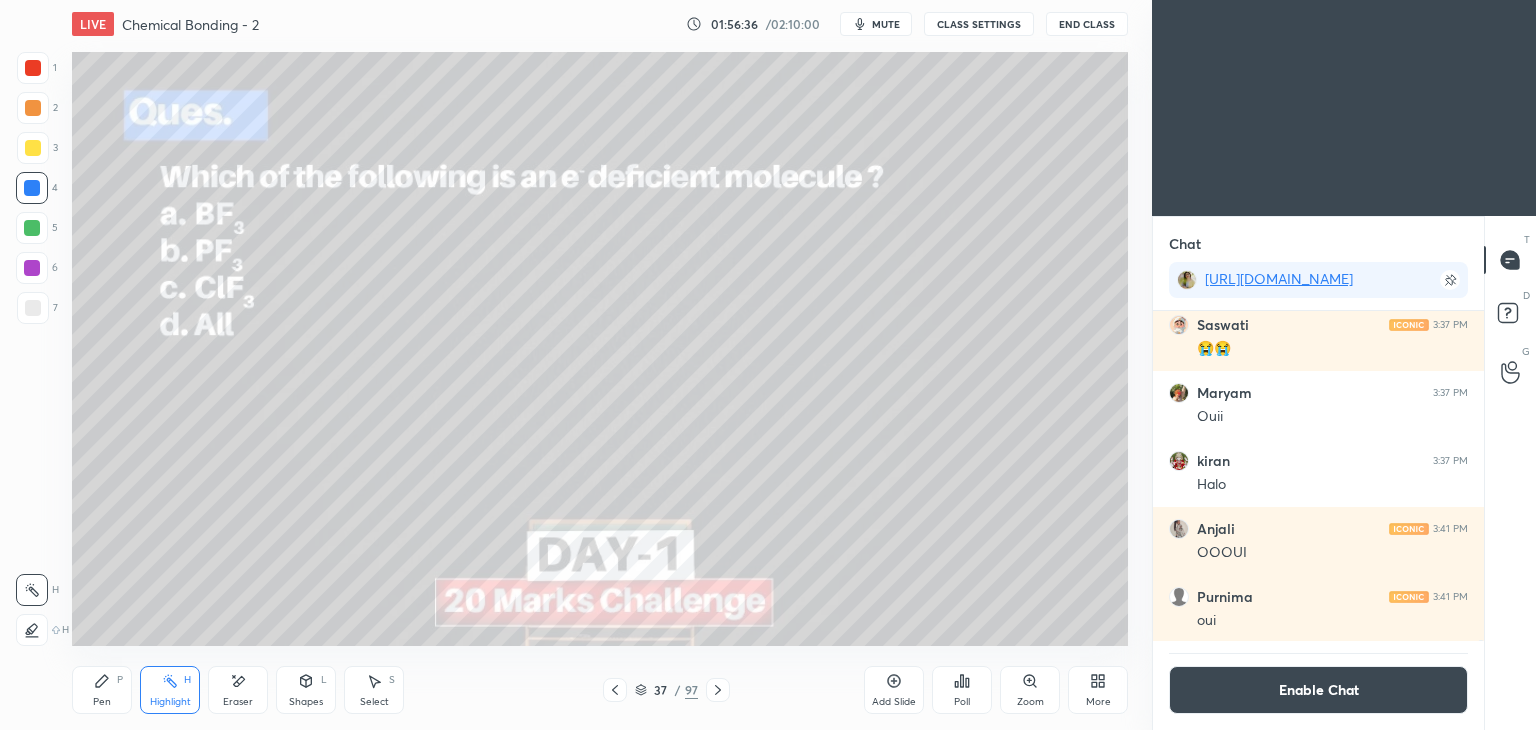 click on "Enable Chat" at bounding box center (1318, 690) 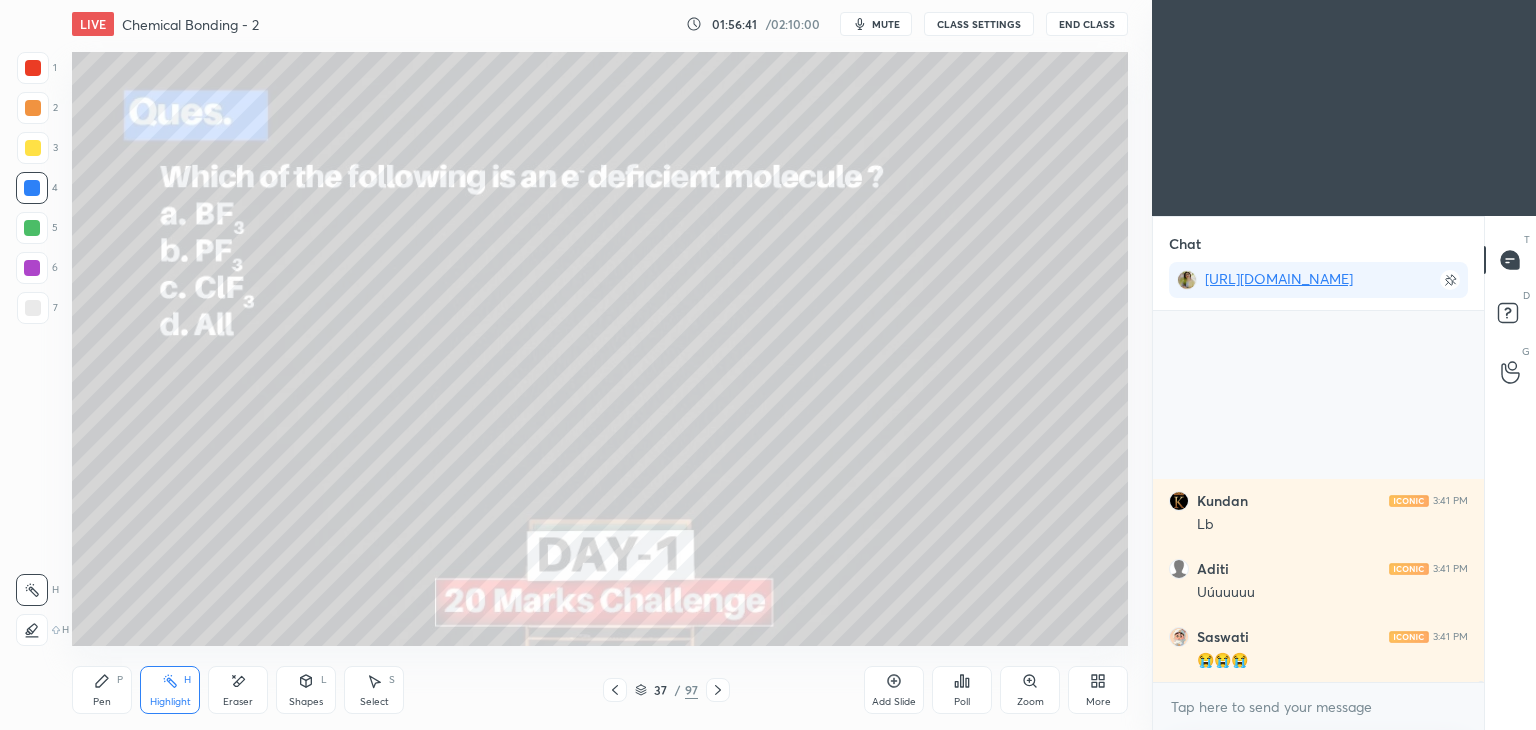 click 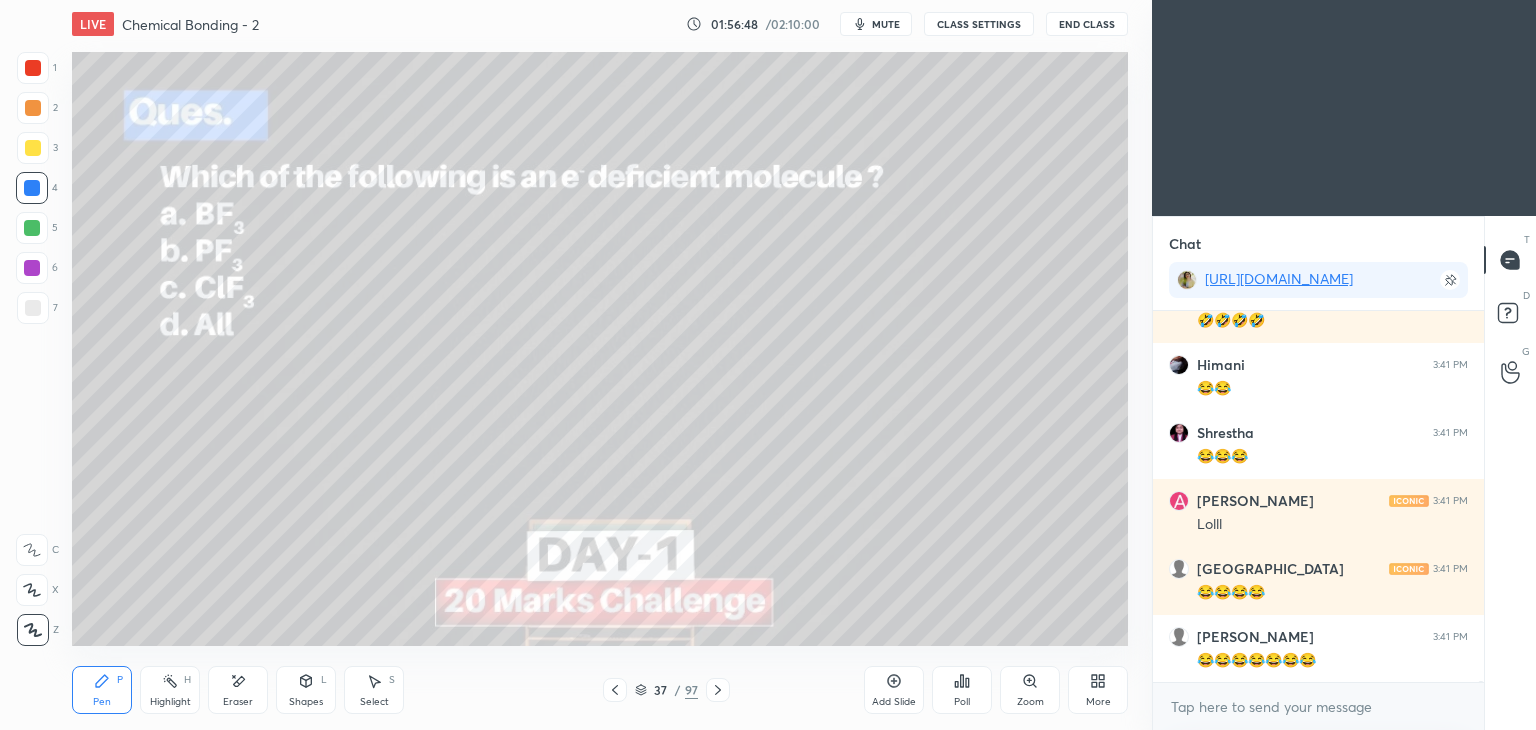 click on "CLASS SETTINGS" at bounding box center [979, 24] 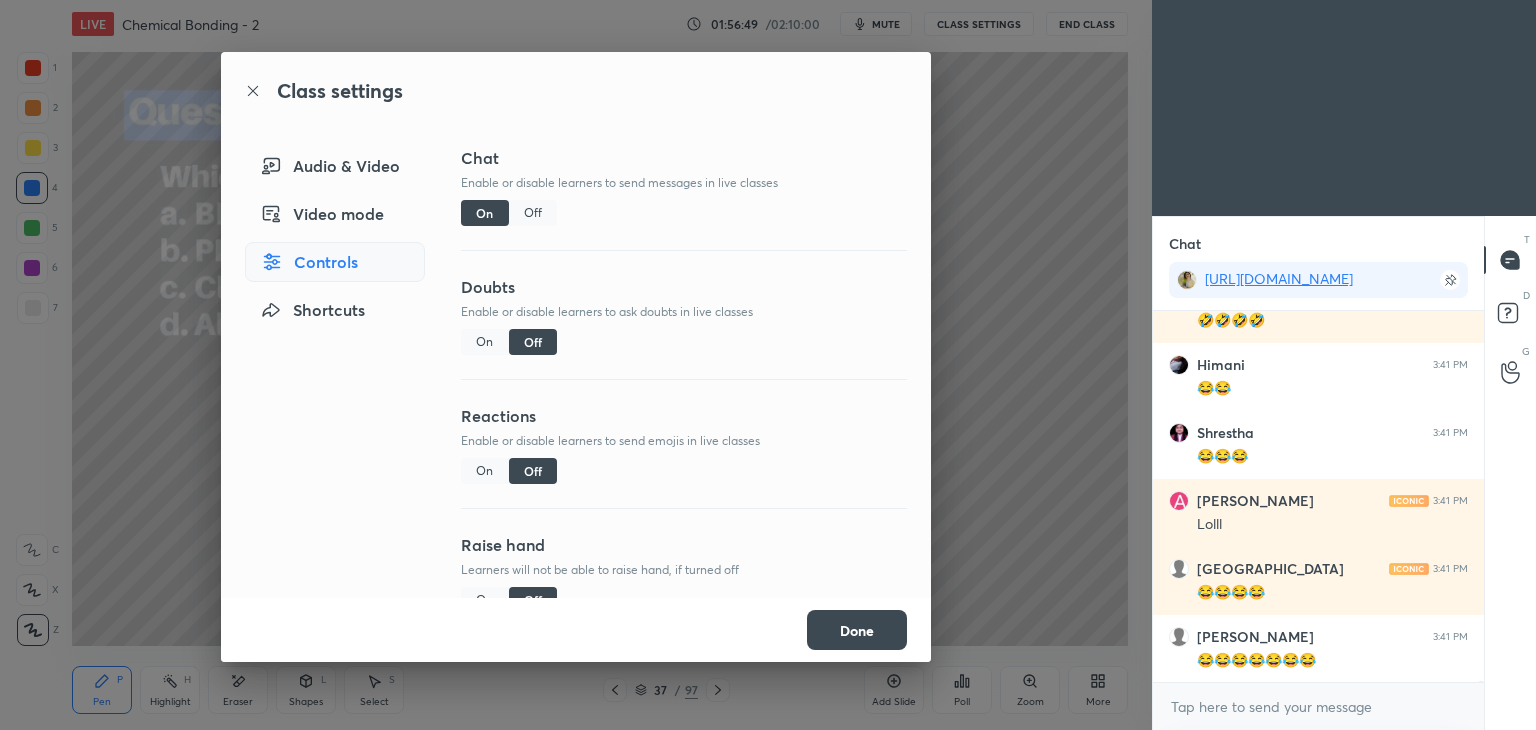 click on "Off" at bounding box center [533, 213] 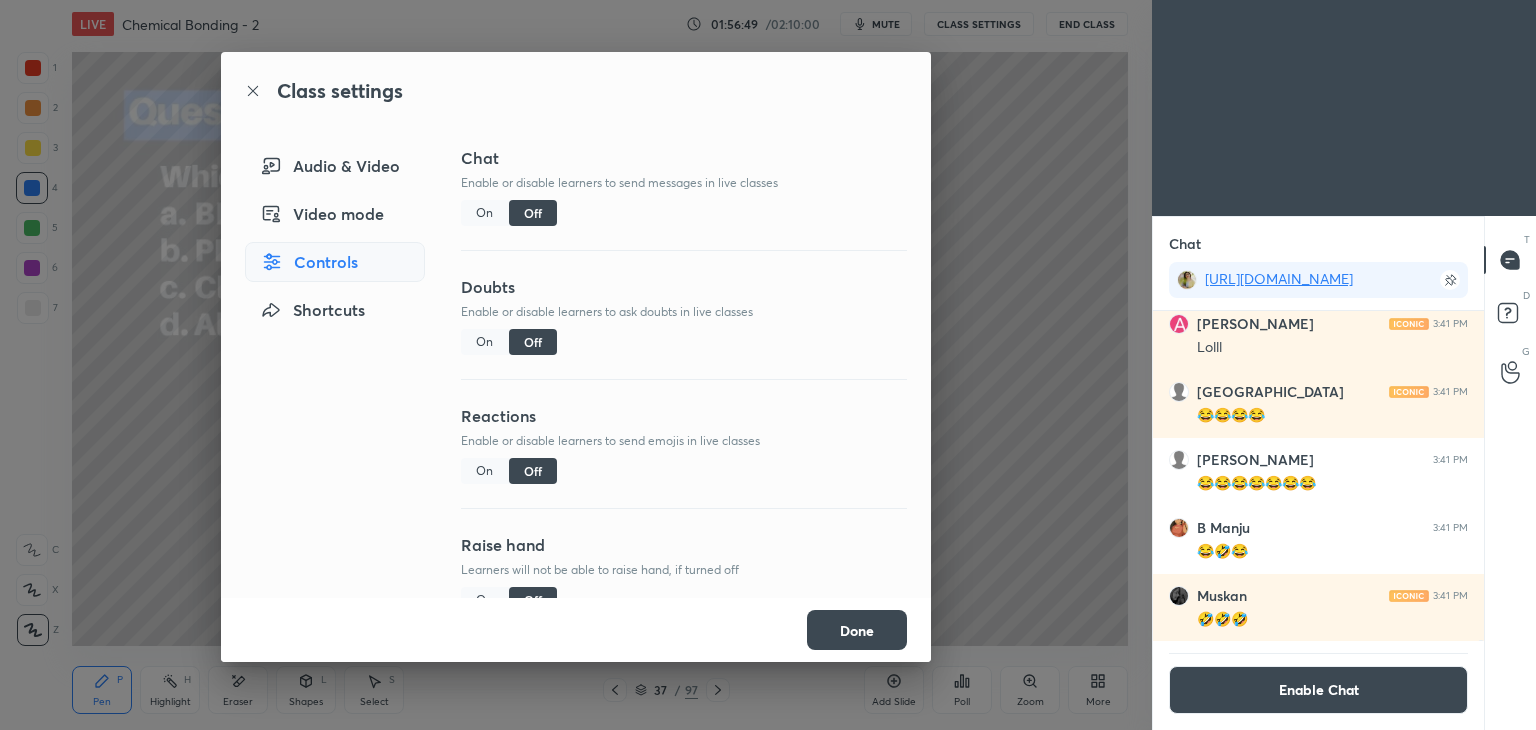 click on "Done" at bounding box center [857, 630] 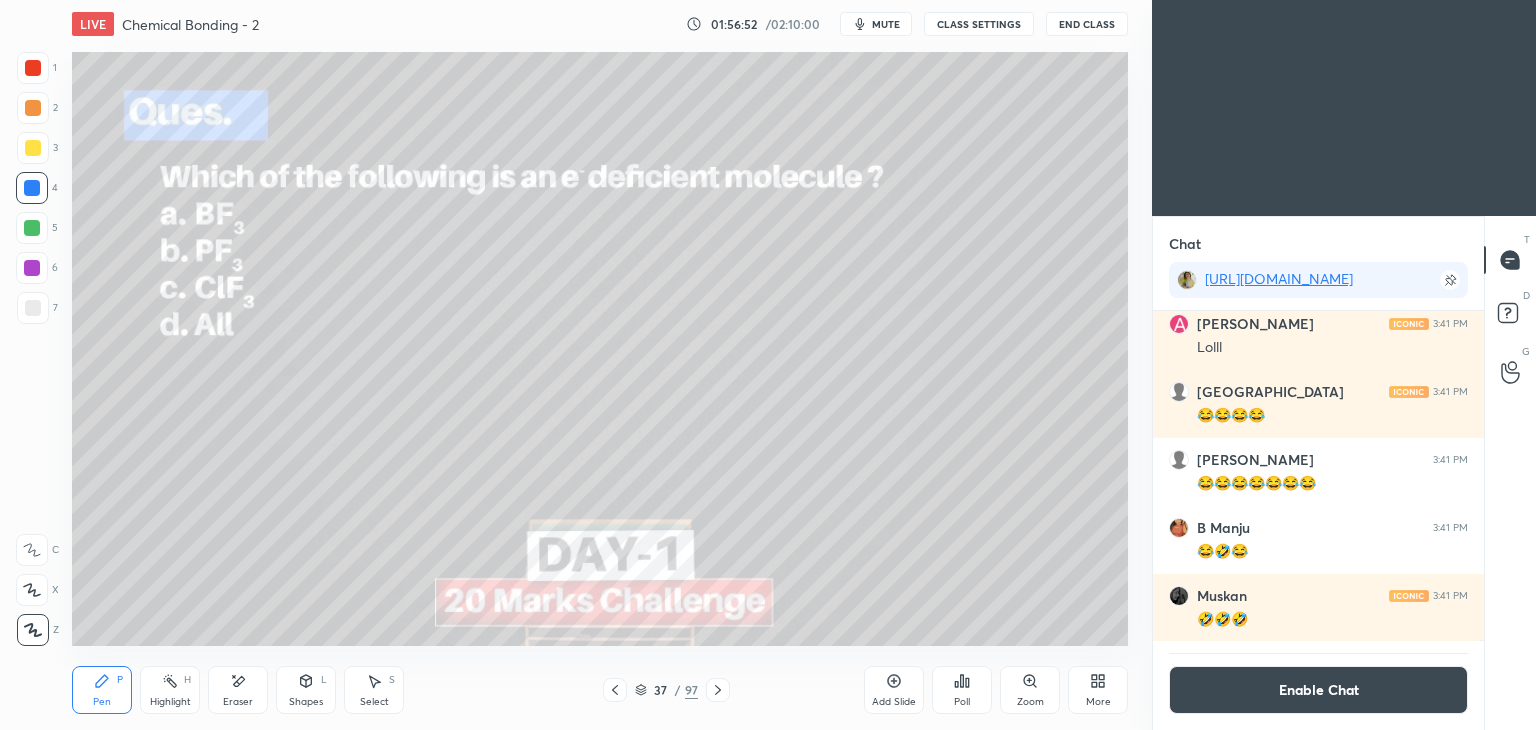 click 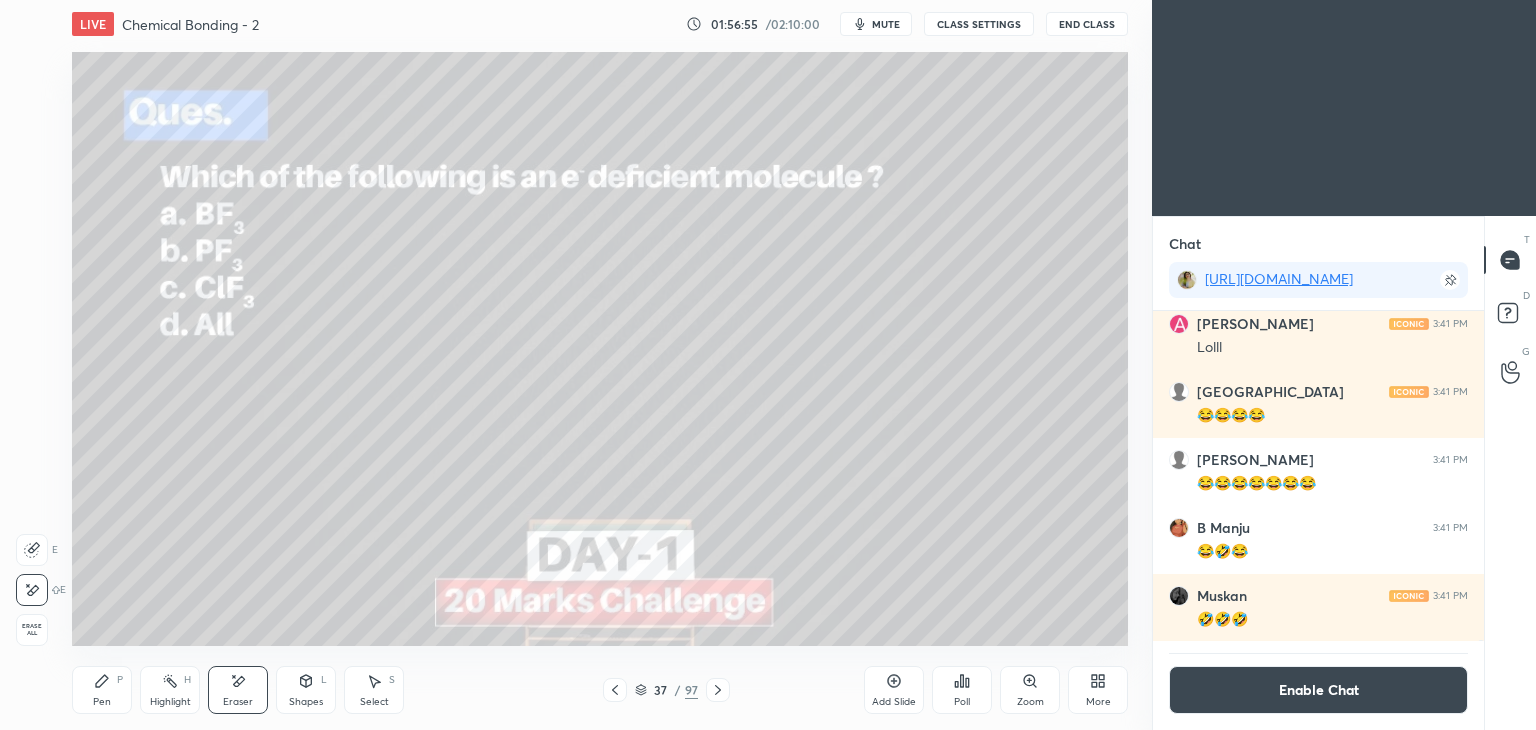 click on "Pen P" at bounding box center [102, 690] 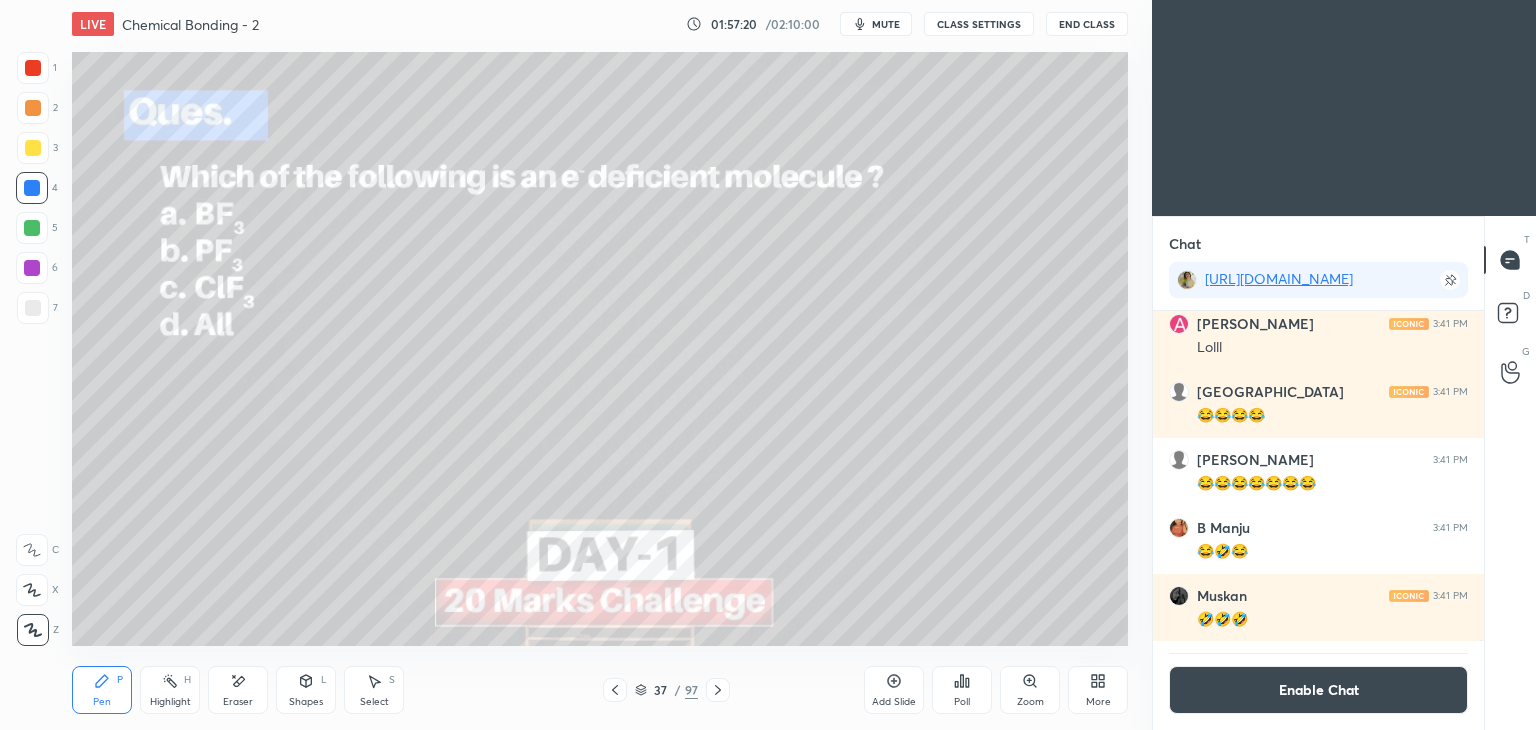 click at bounding box center [33, 148] 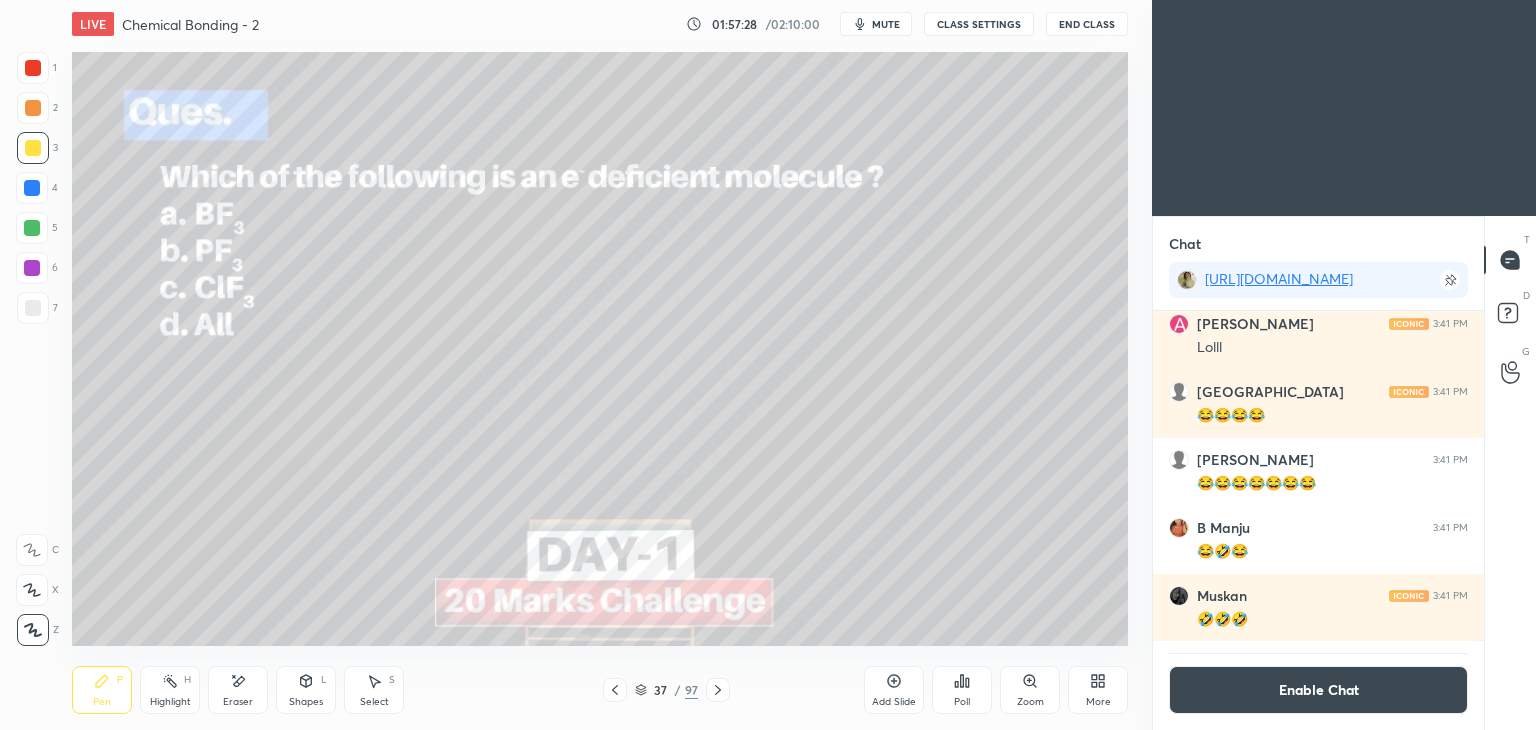 click at bounding box center (32, 268) 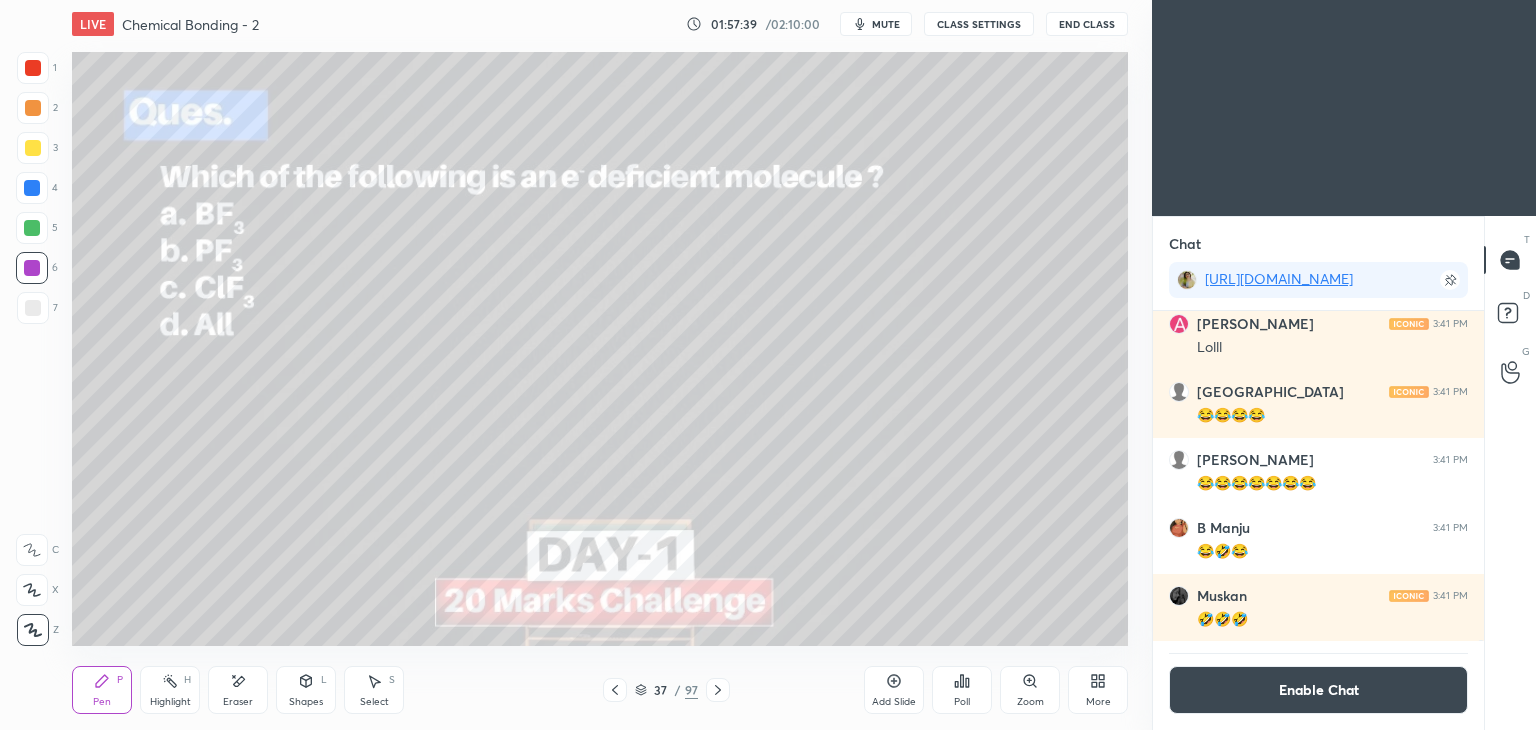click at bounding box center (33, 308) 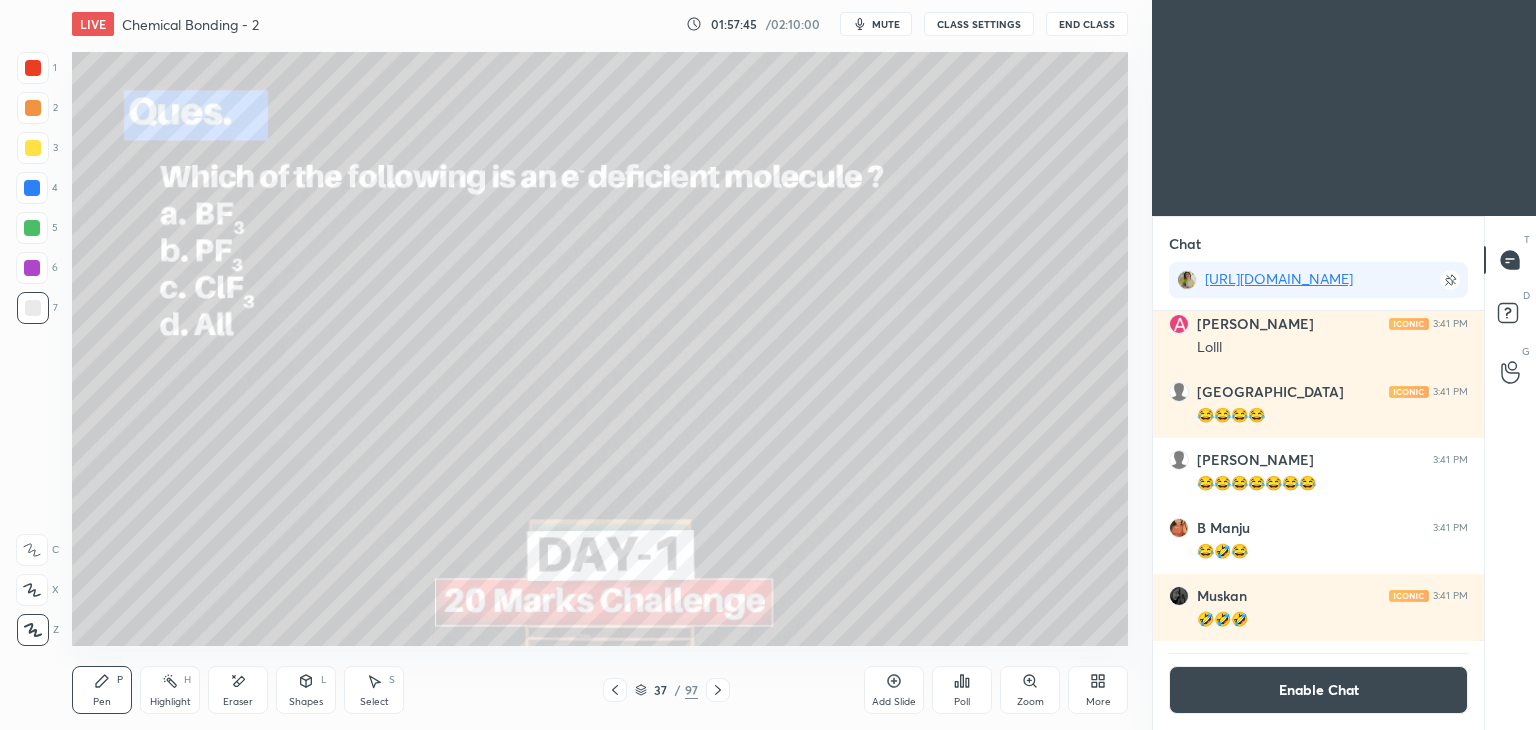 click at bounding box center (32, 188) 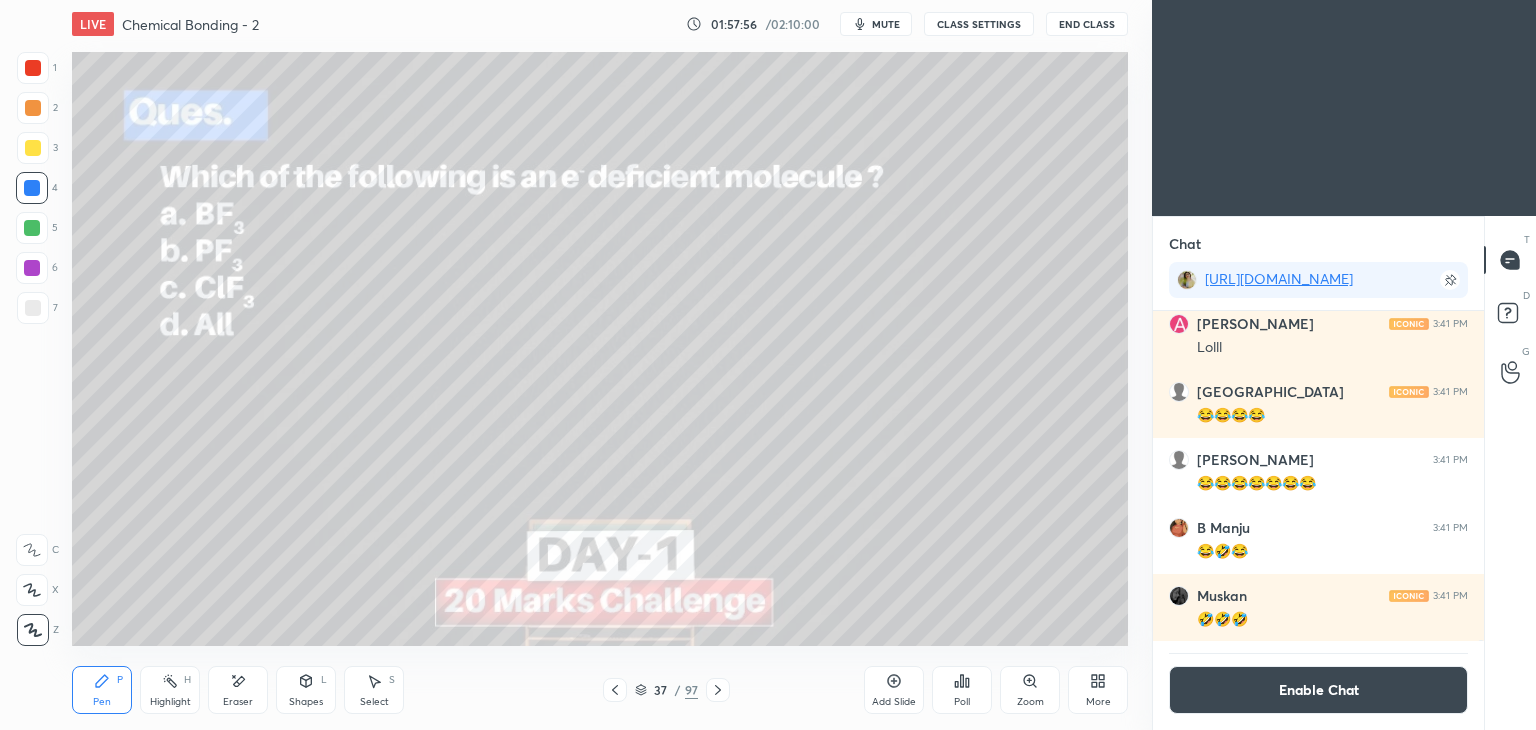 click at bounding box center [33, 148] 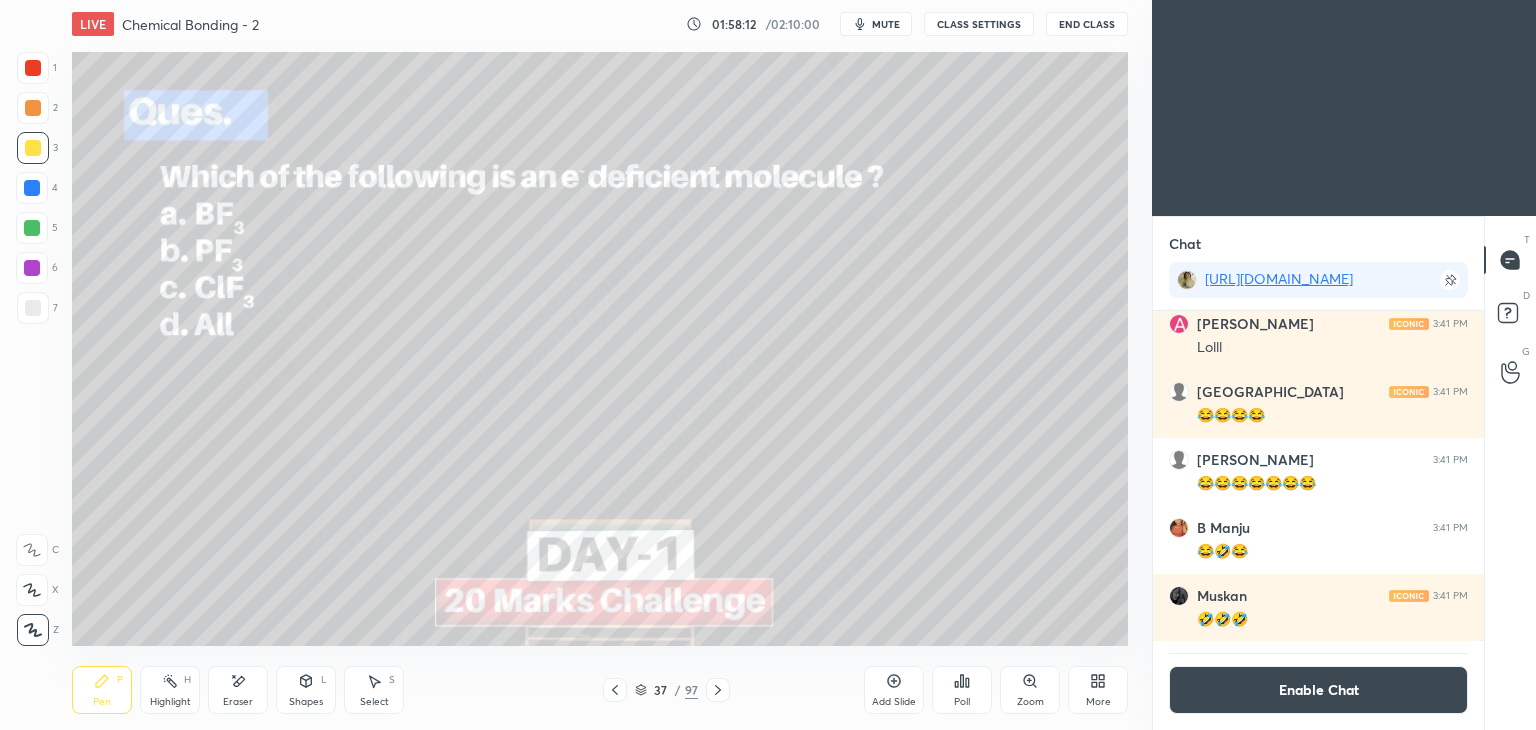 click at bounding box center [33, 308] 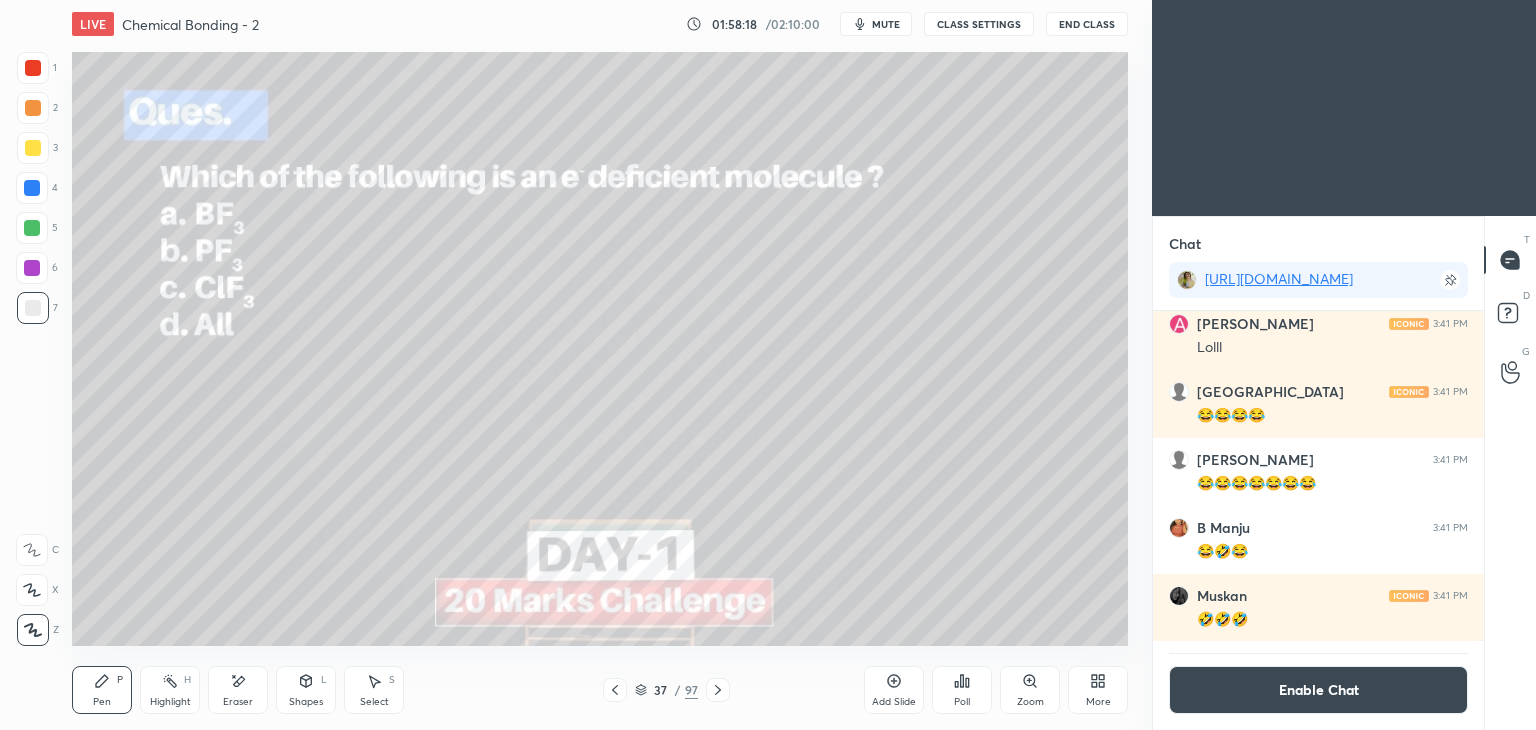 click 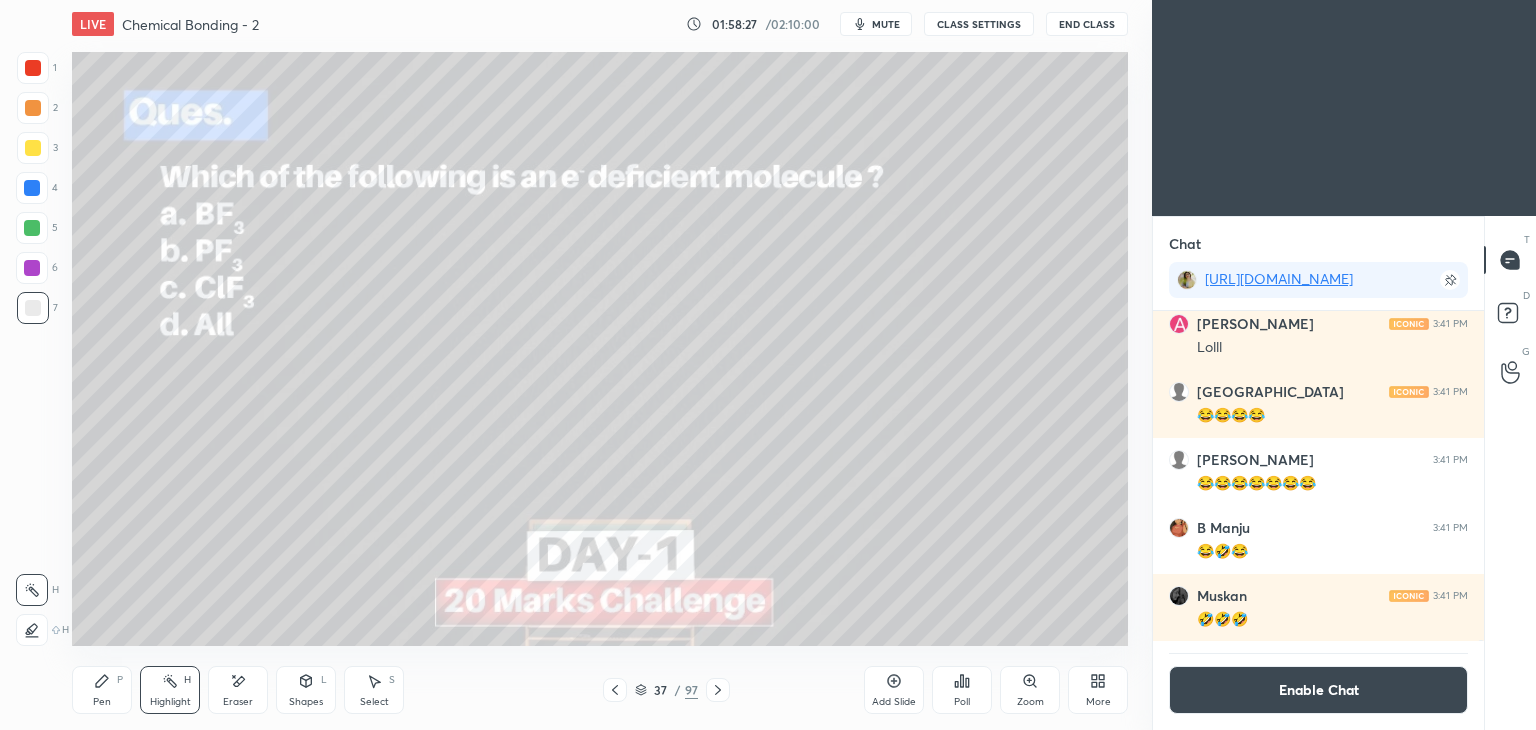 click on "Pen P" at bounding box center [102, 690] 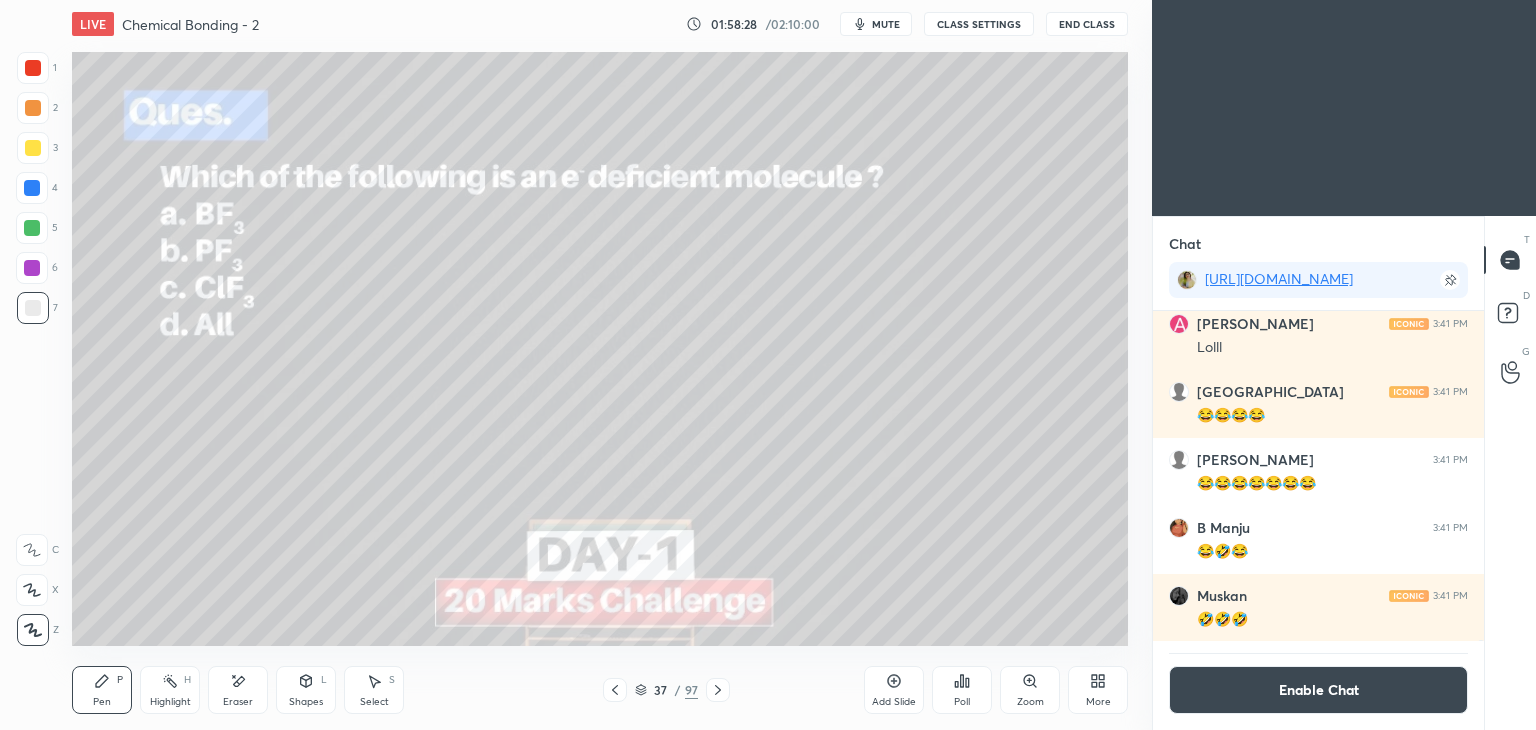 click at bounding box center (33, 148) 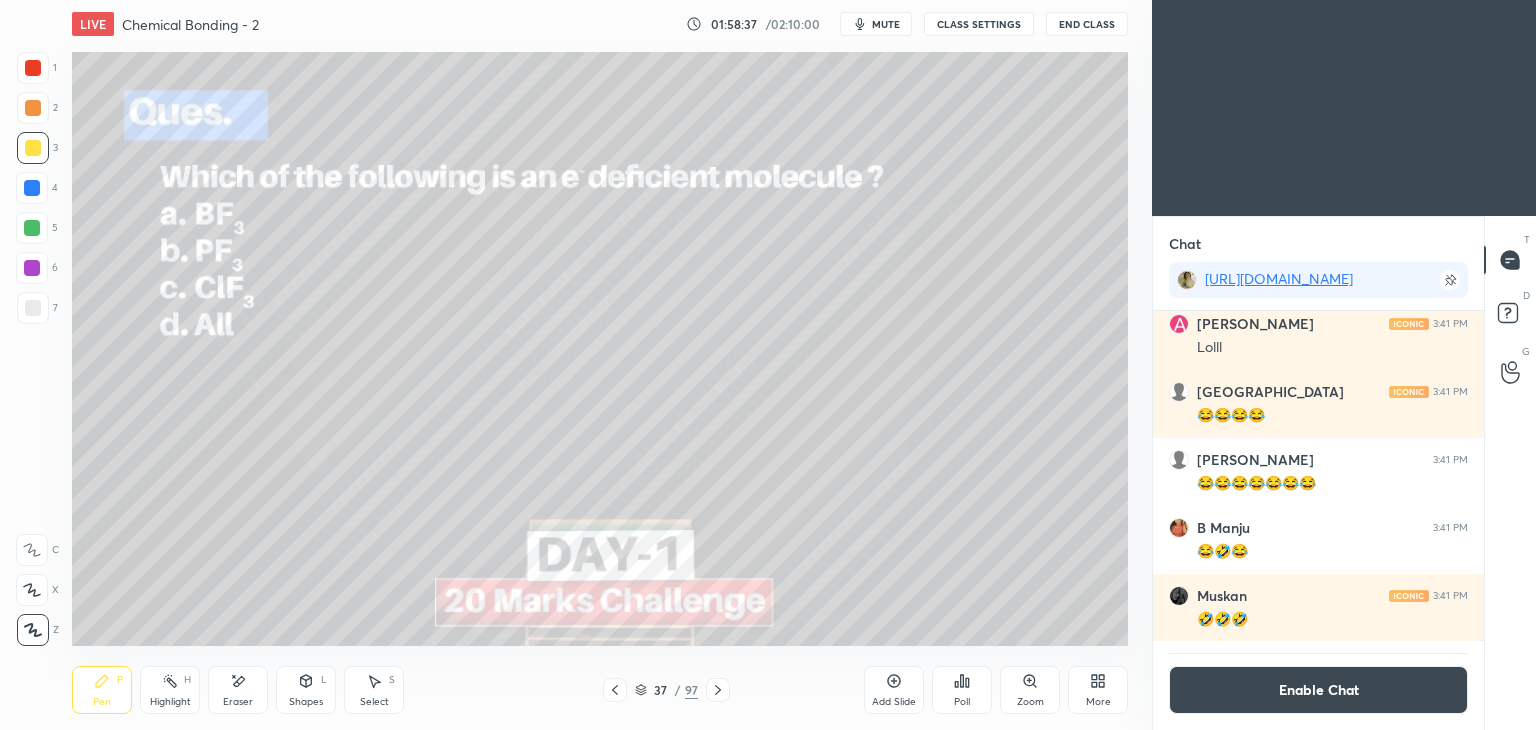 click on "Highlight H" at bounding box center (170, 690) 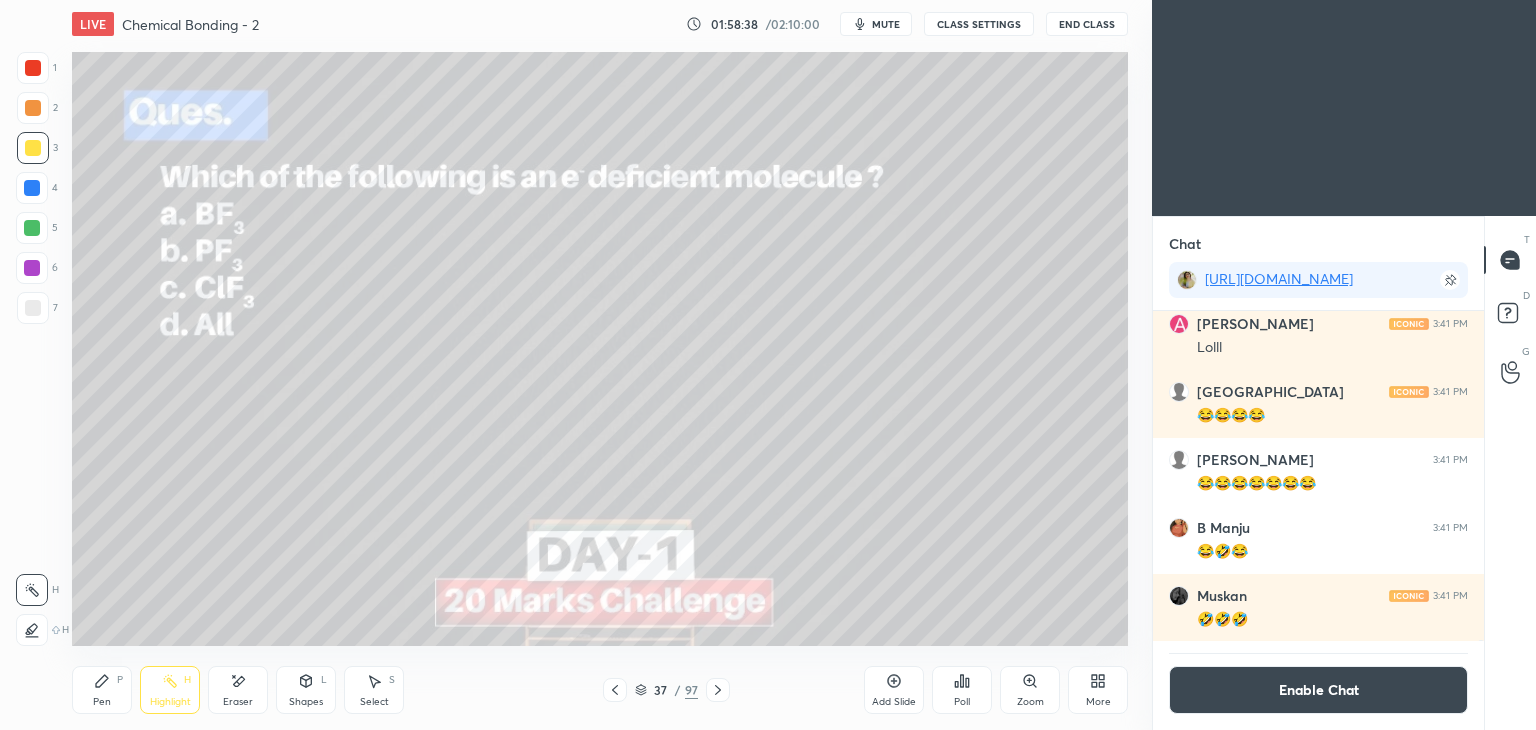 click at bounding box center [32, 268] 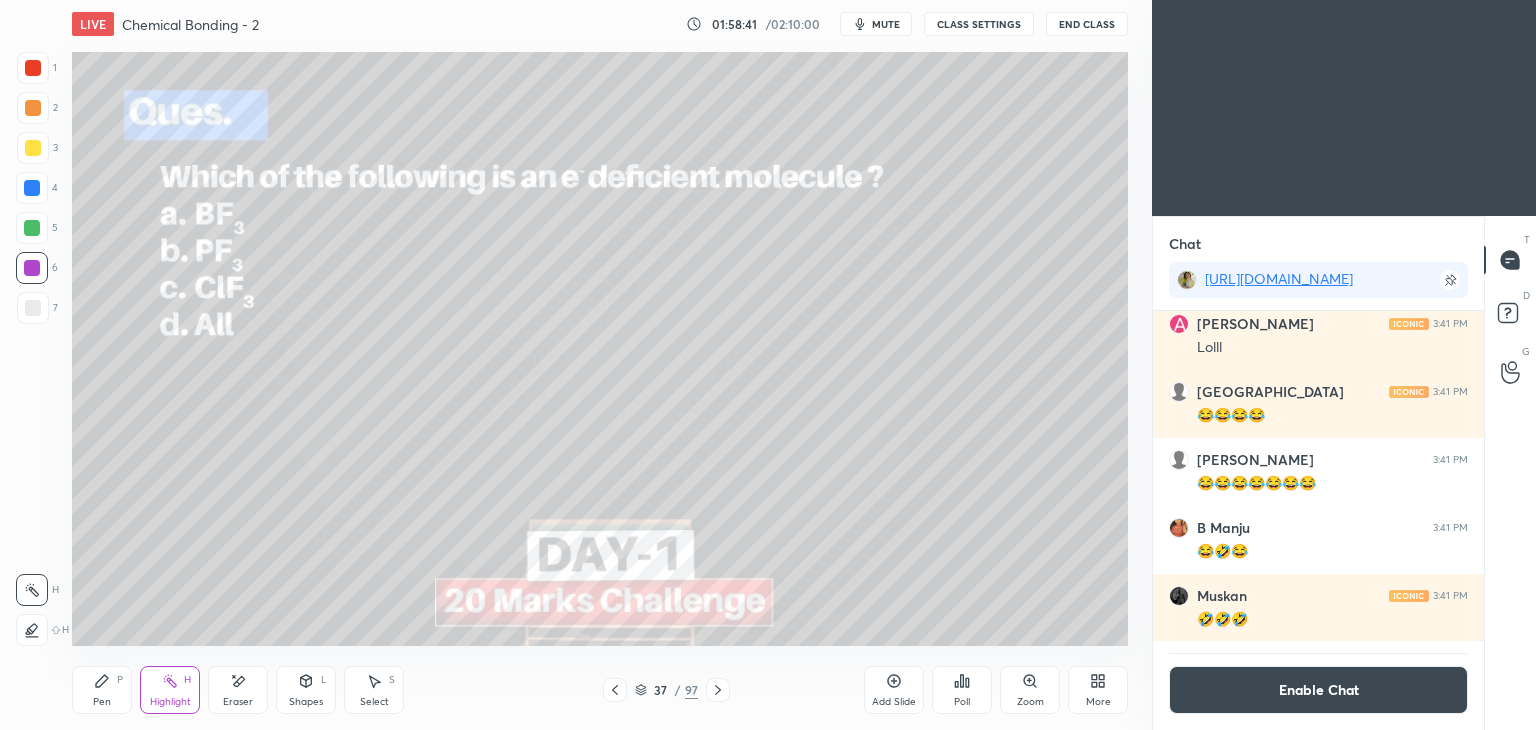 click on "Pen P" at bounding box center [102, 690] 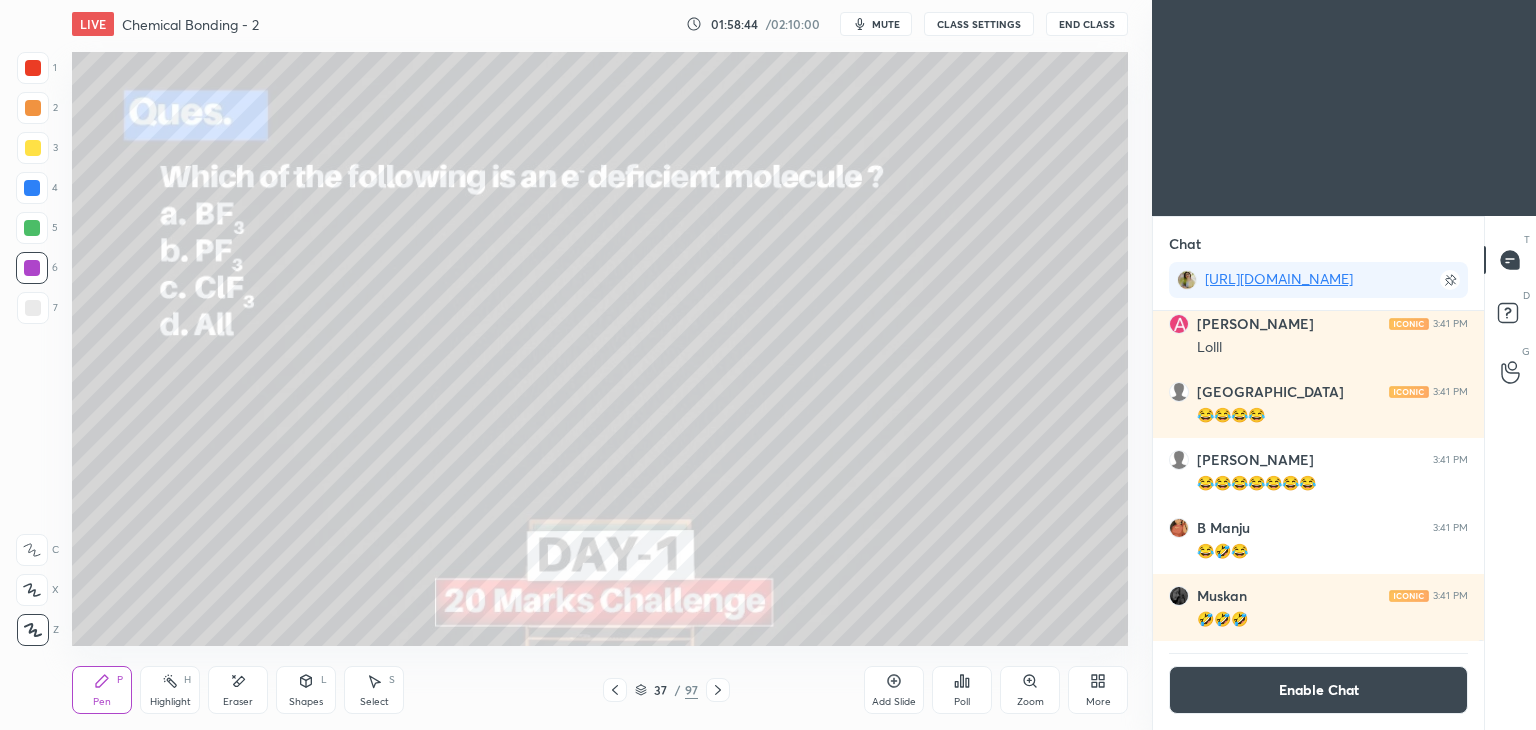 click on "Enable Chat" at bounding box center (1318, 690) 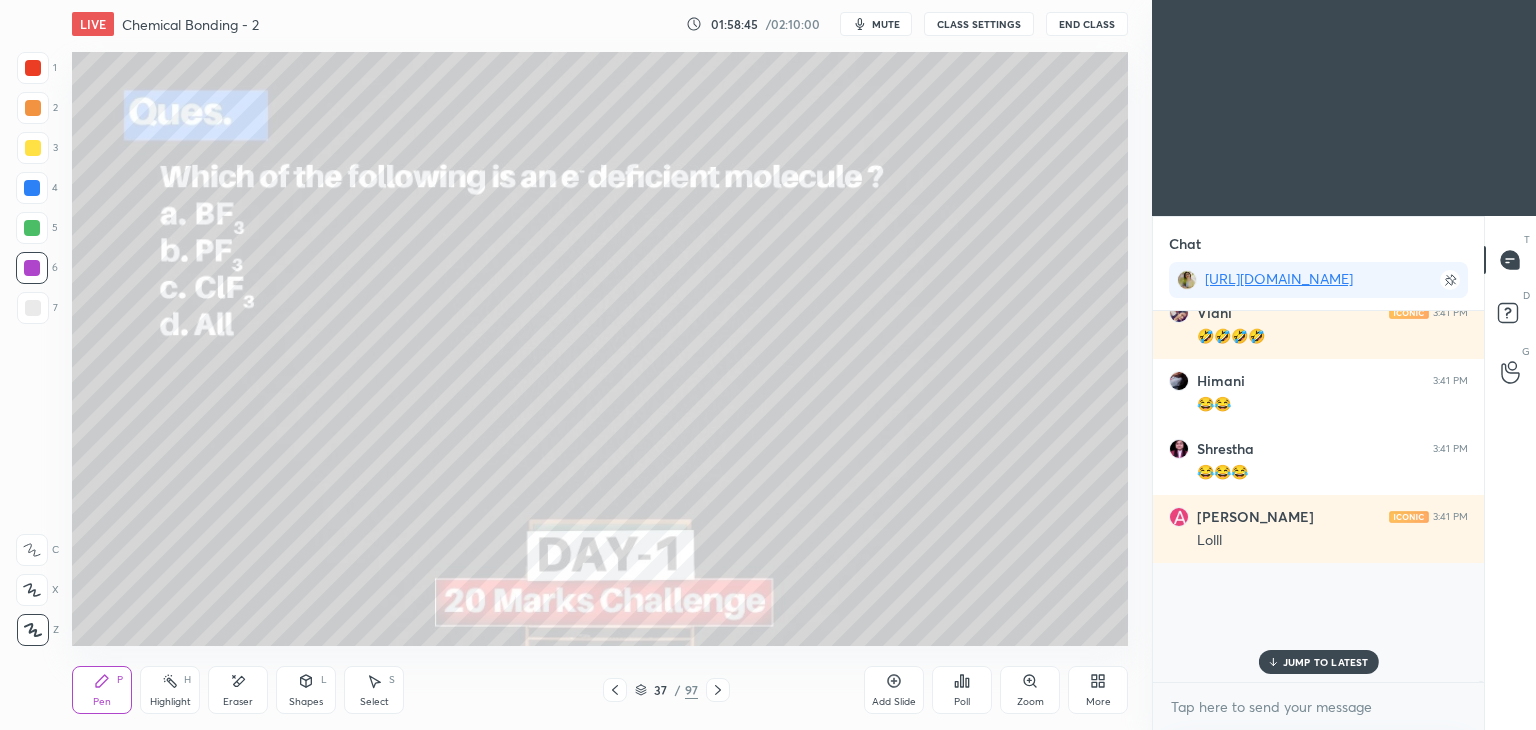 scroll, scrollTop: 6, scrollLeft: 6, axis: both 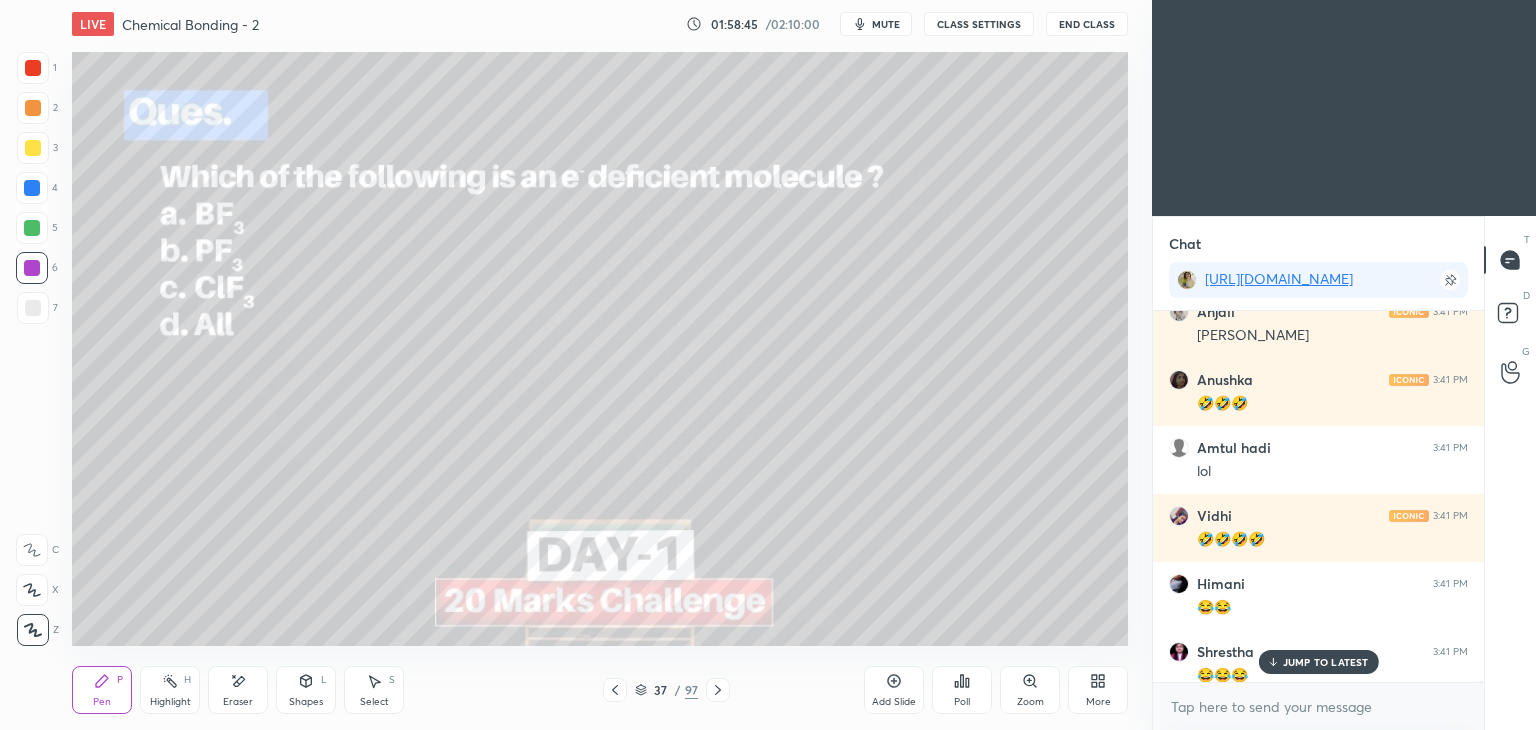 click on "JUMP TO LATEST" at bounding box center [1326, 662] 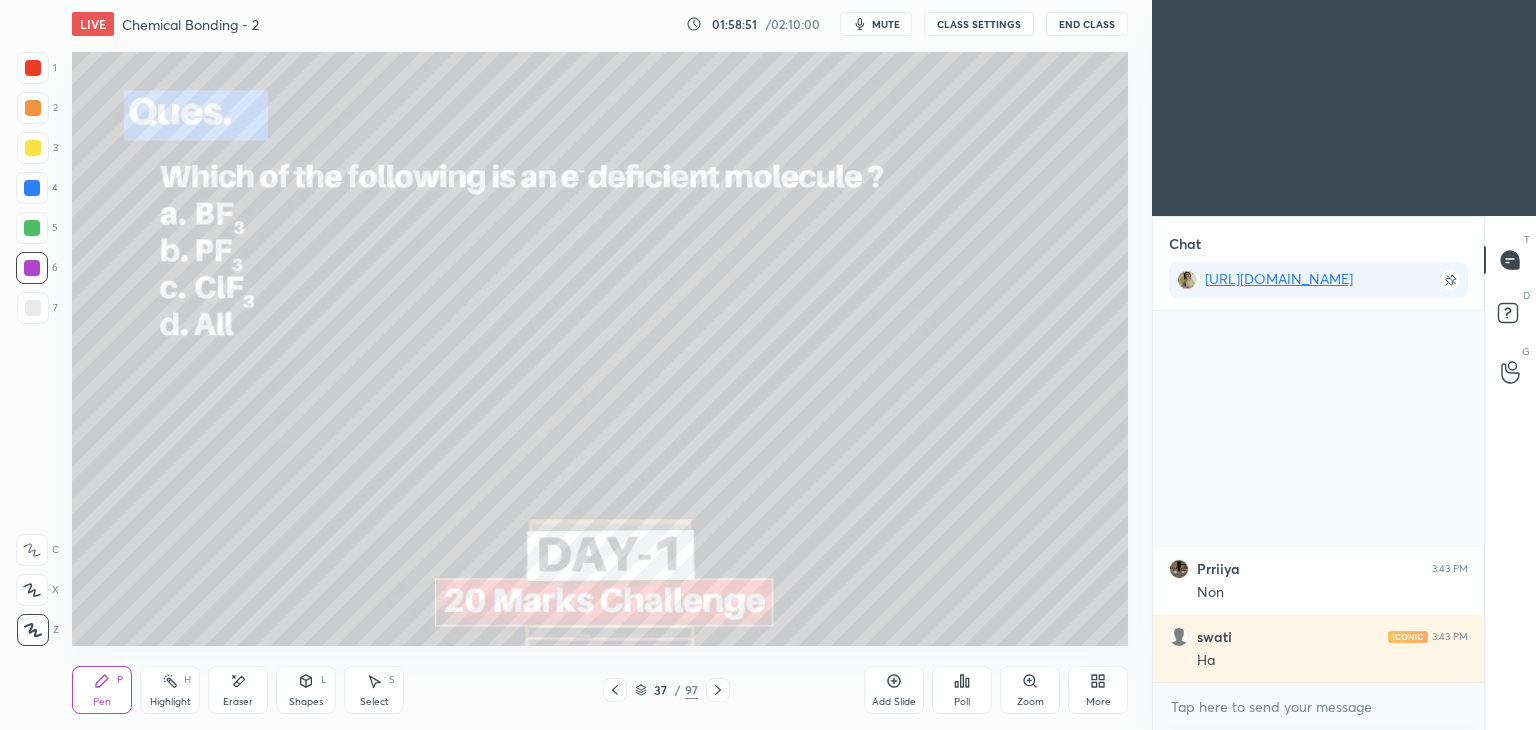 scroll, scrollTop: 149636, scrollLeft: 0, axis: vertical 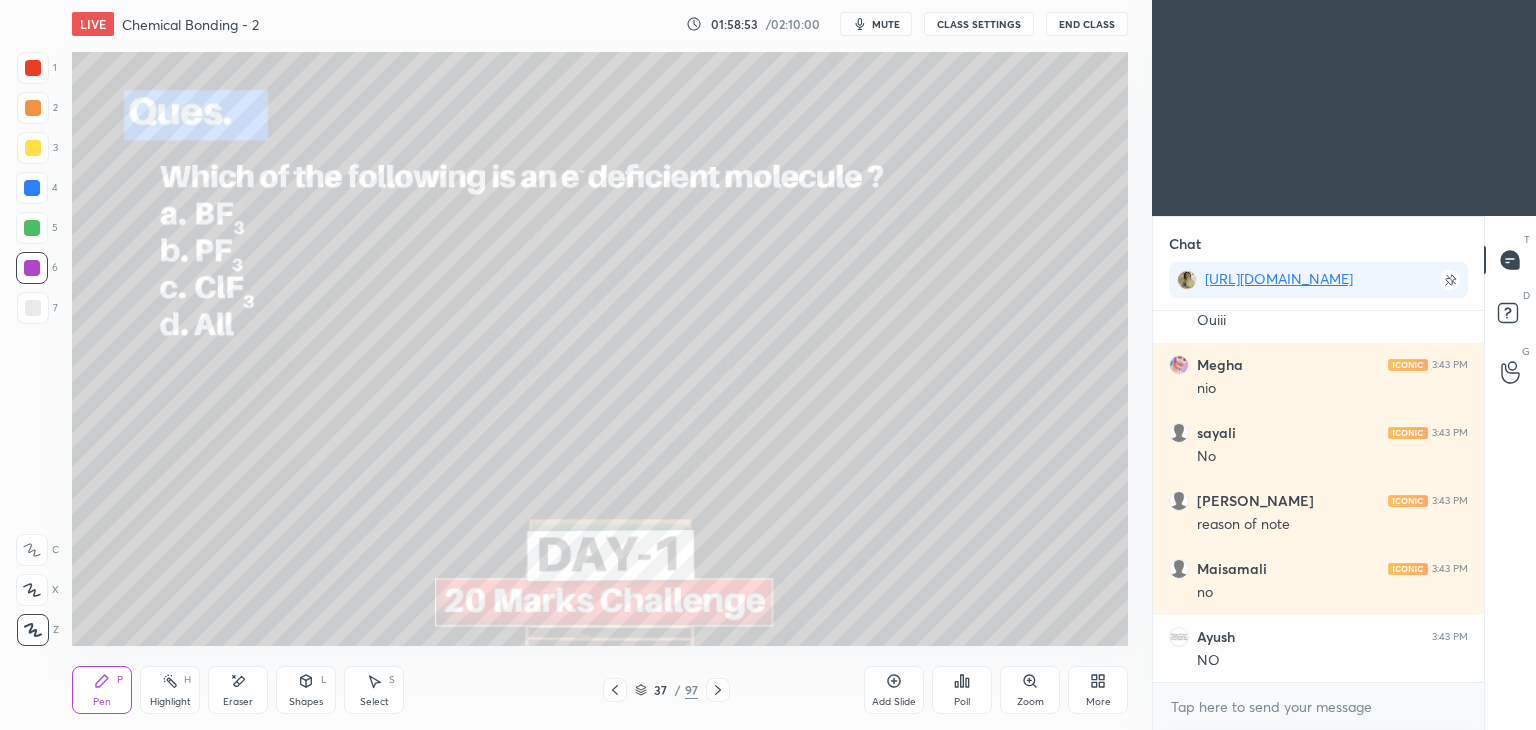 click on "CLASS SETTINGS" at bounding box center [979, 24] 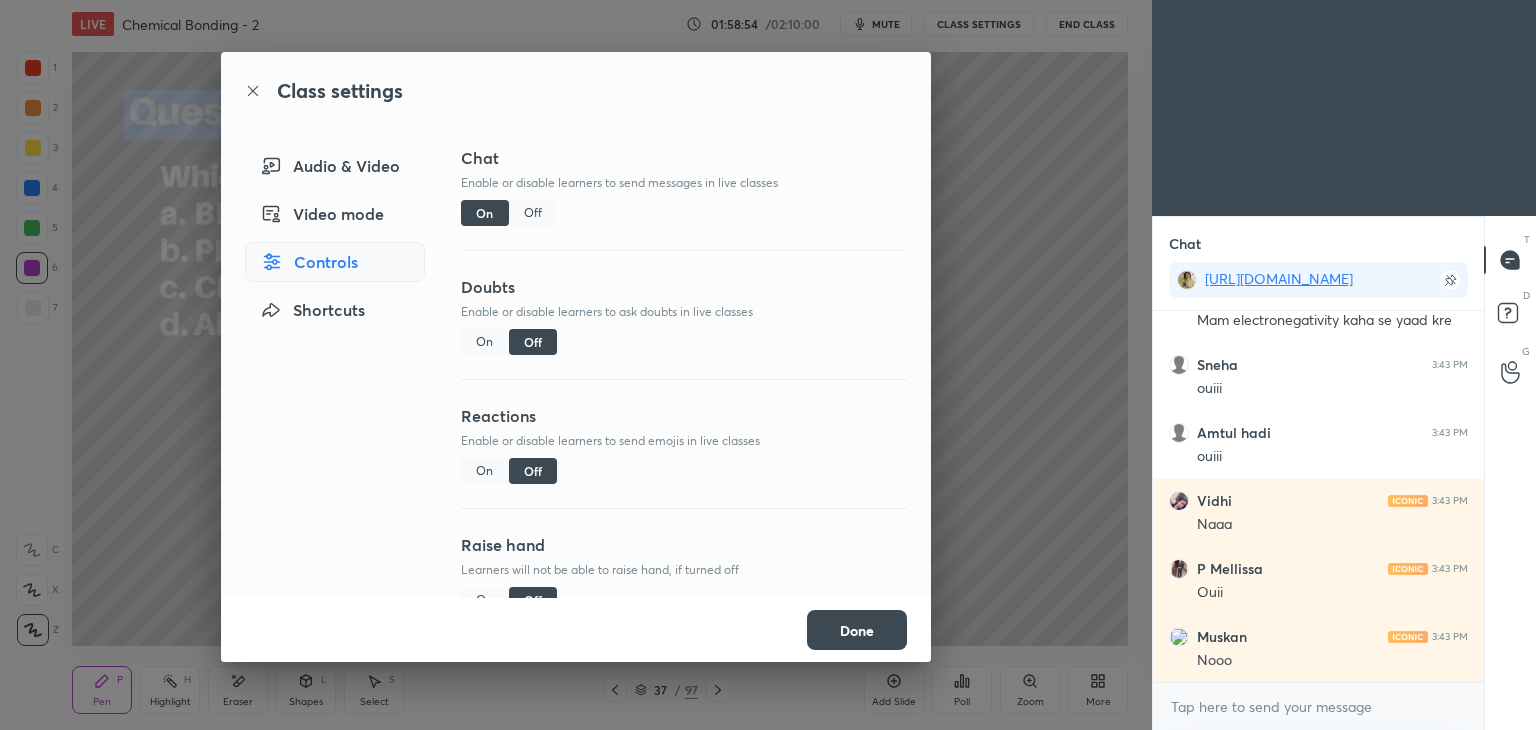 click on "Off" at bounding box center [533, 213] 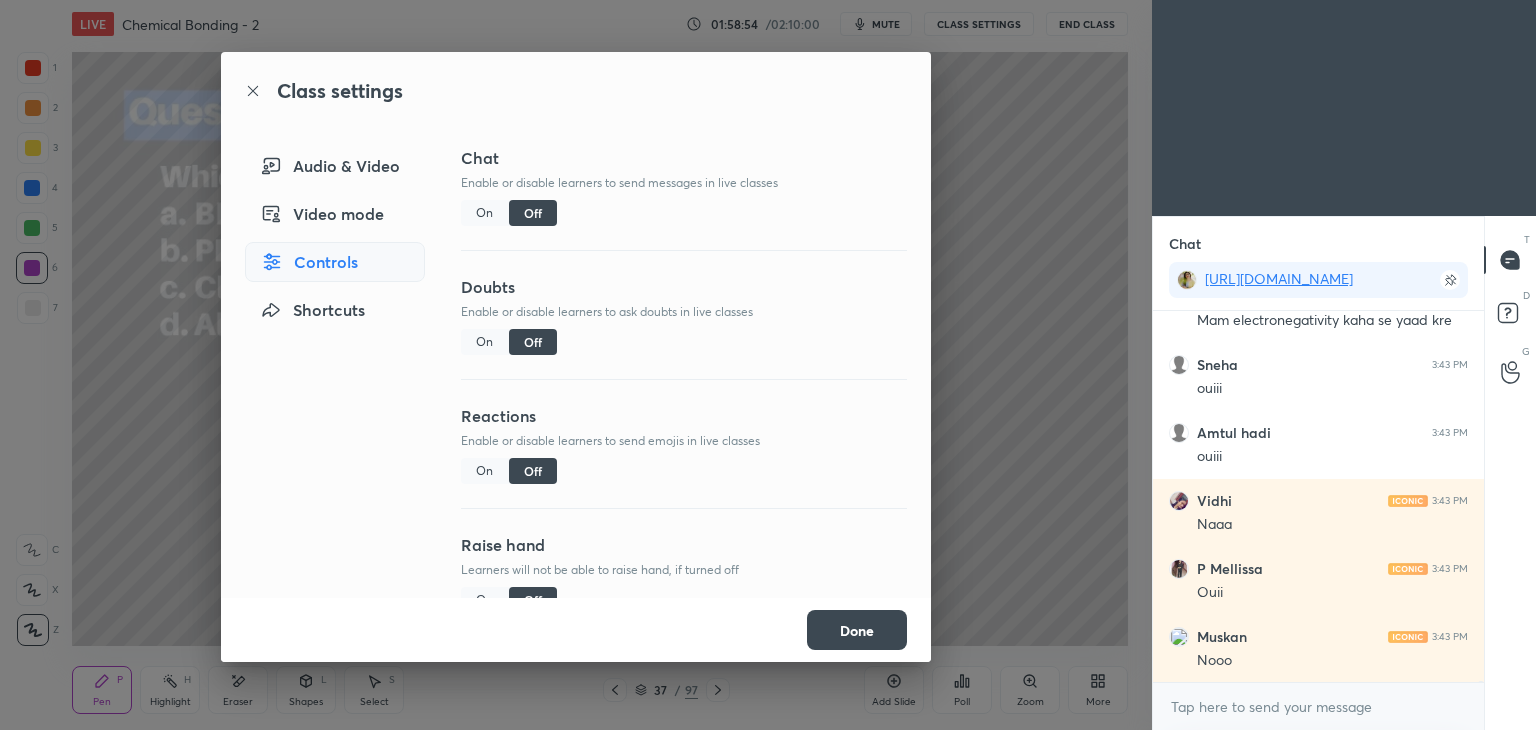 scroll, scrollTop: 149814, scrollLeft: 0, axis: vertical 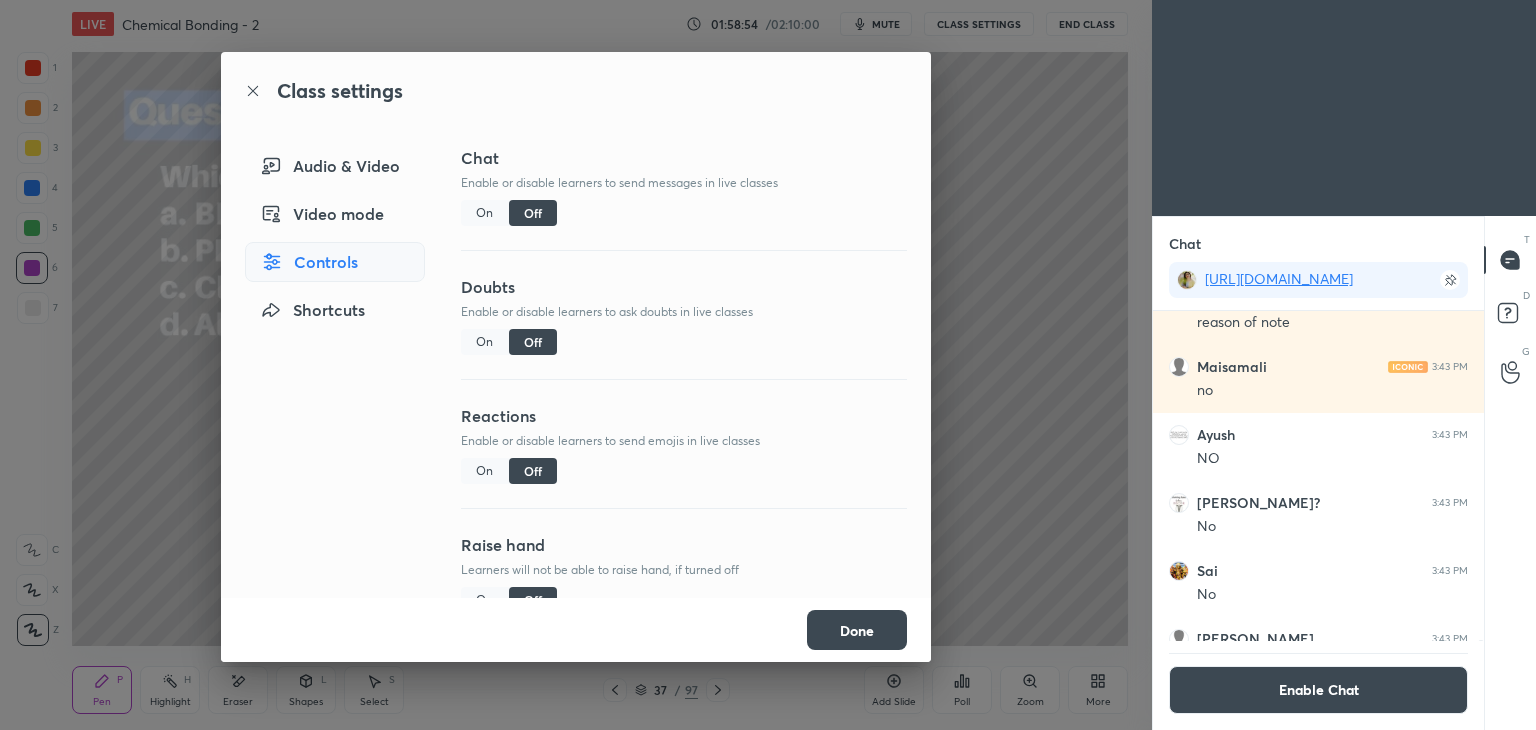click on "Done" at bounding box center (857, 630) 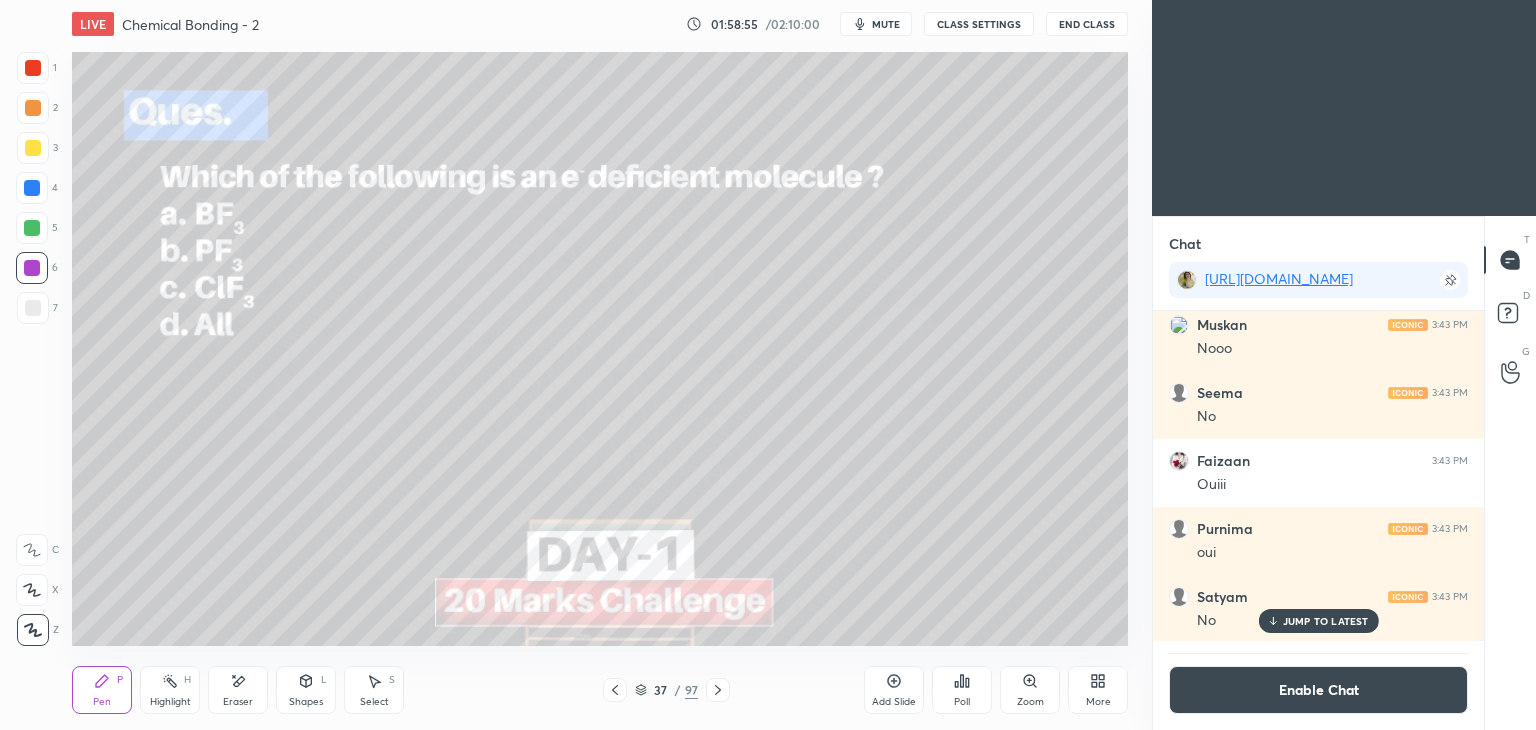 click on "Highlight H" at bounding box center [170, 690] 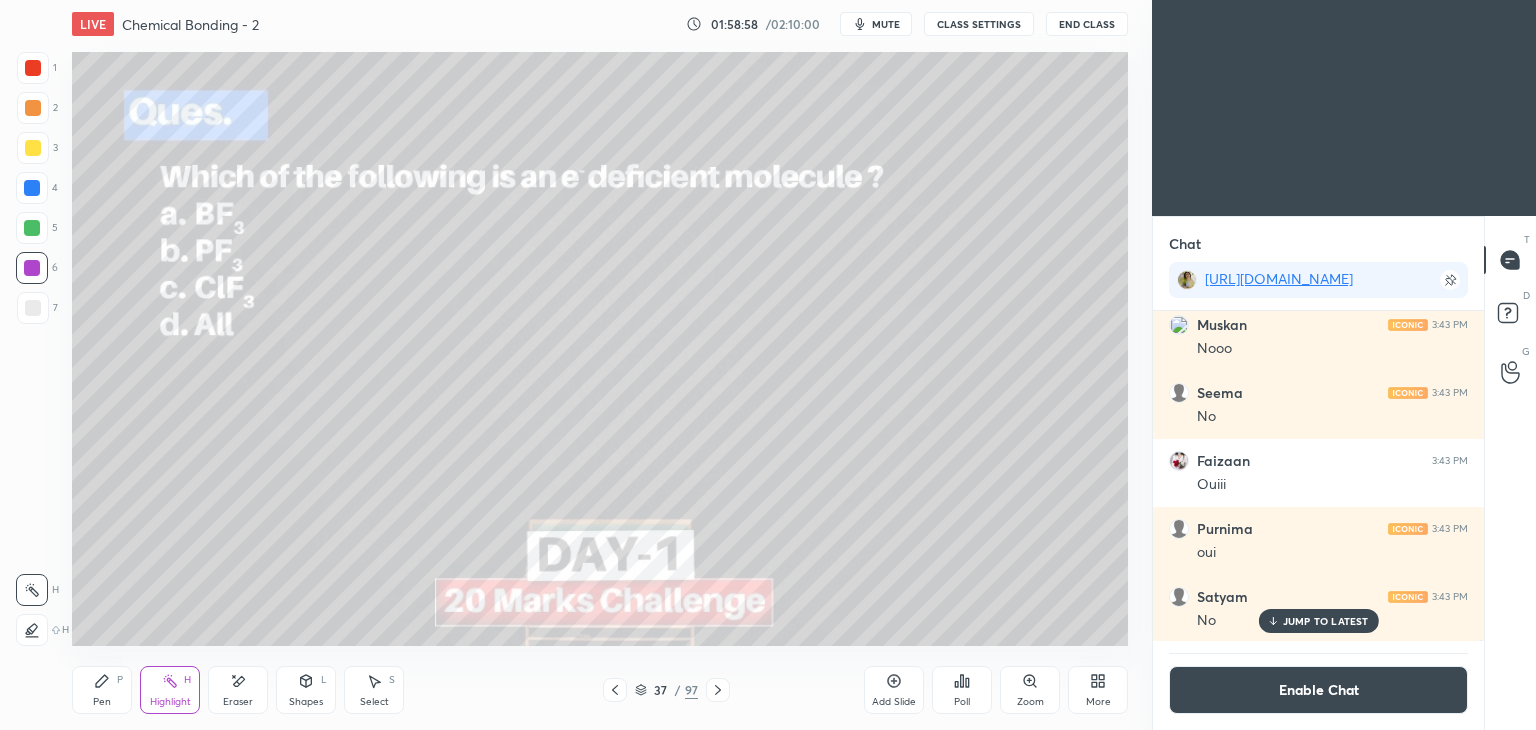 click on "Pen P" at bounding box center [102, 690] 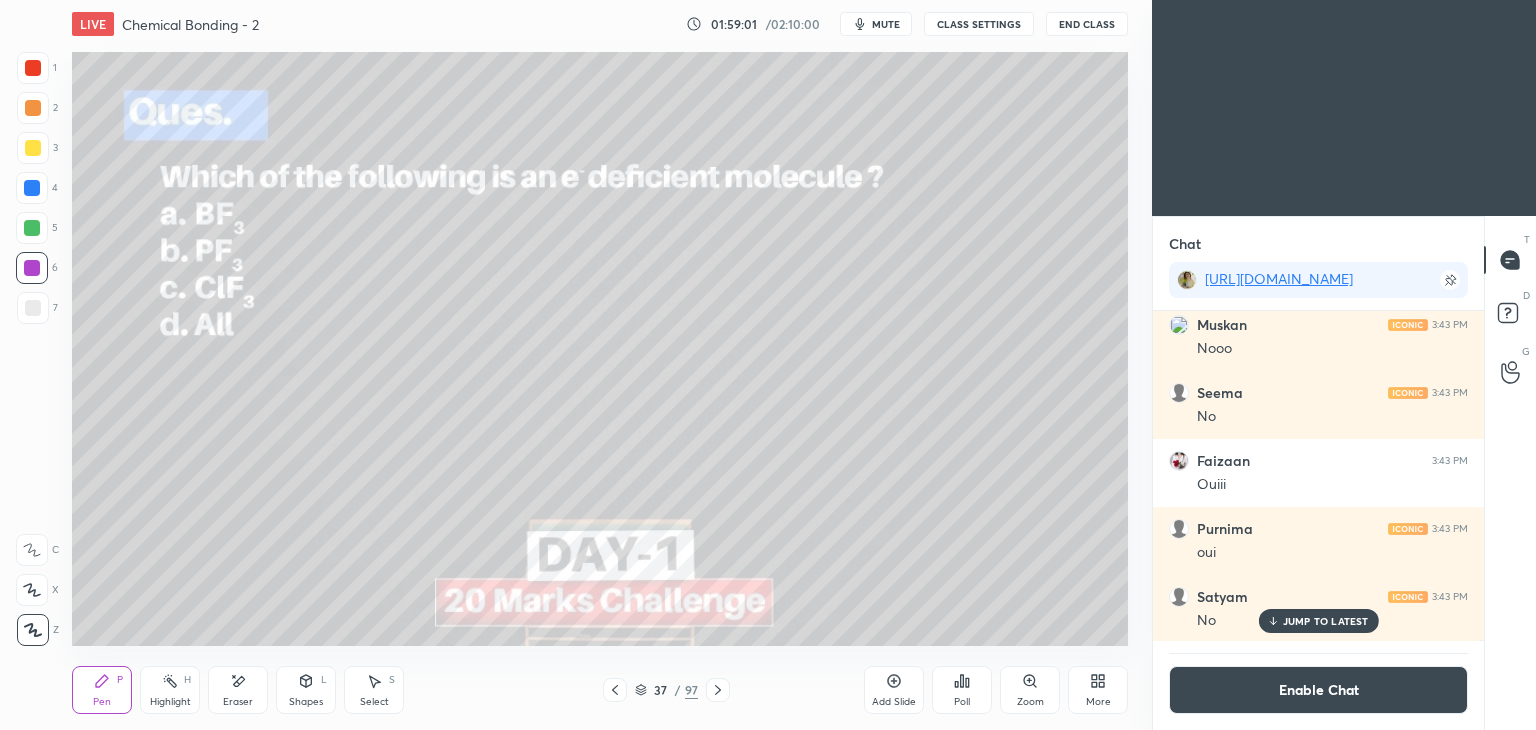 click on "Add Slide" at bounding box center [894, 690] 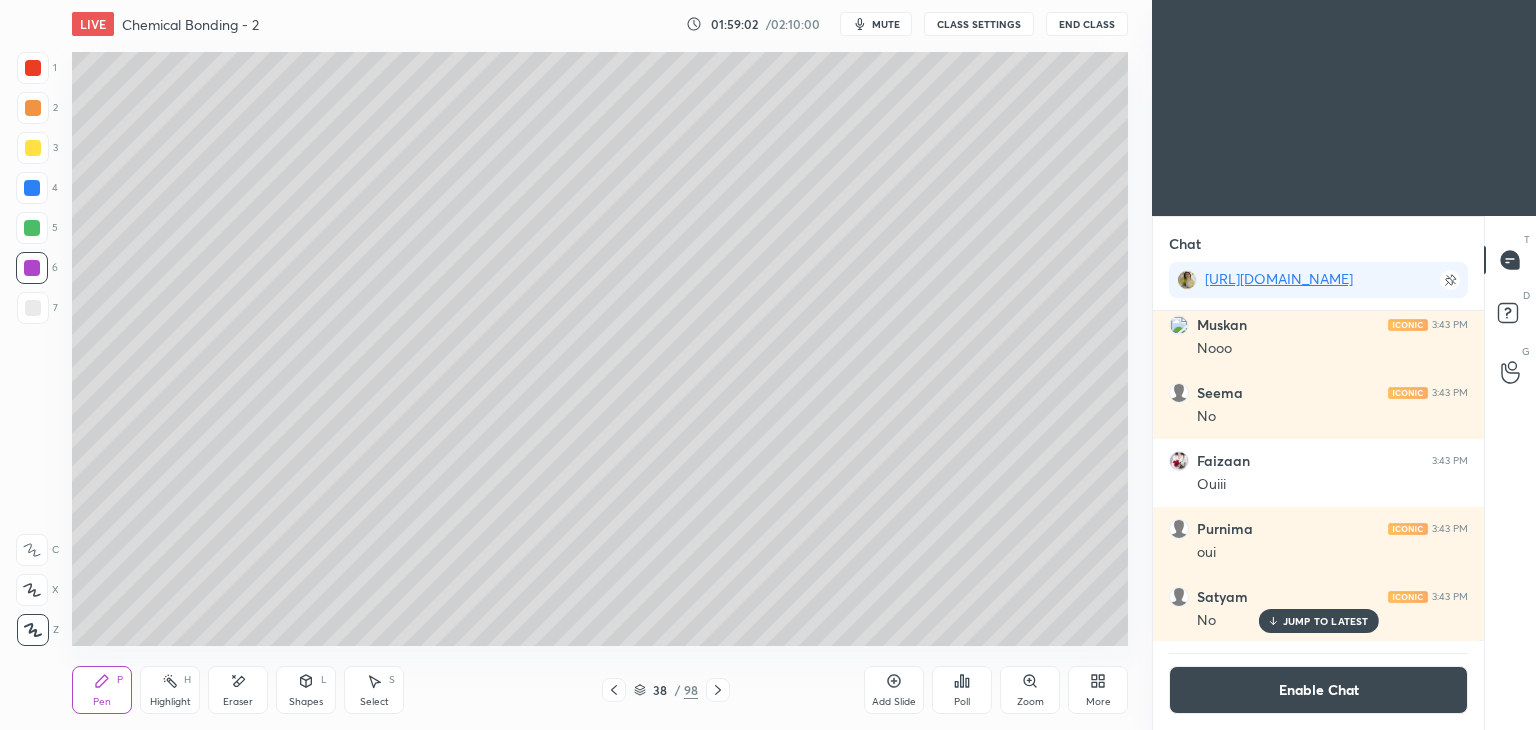 click at bounding box center [32, 188] 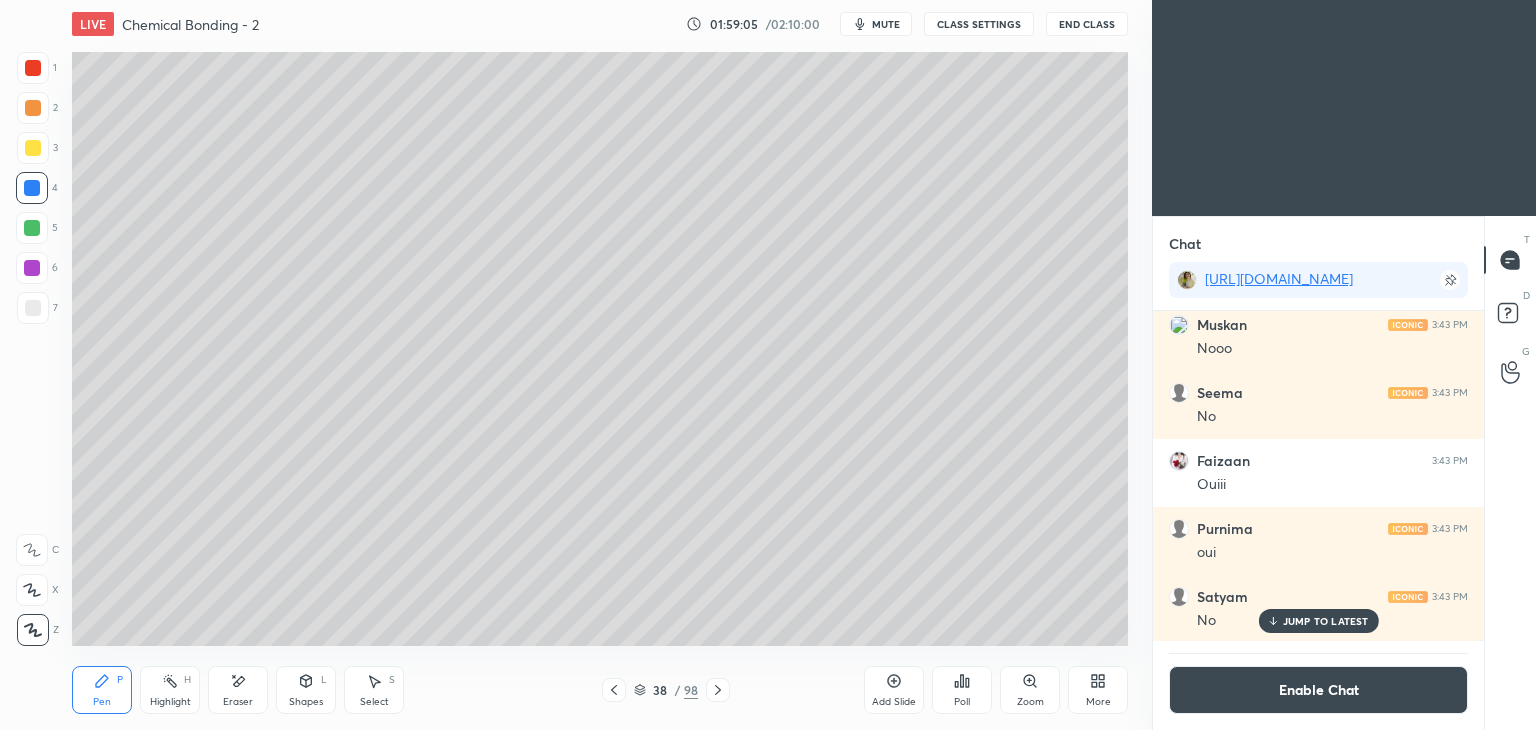 click on "JUMP TO LATEST" at bounding box center [1326, 621] 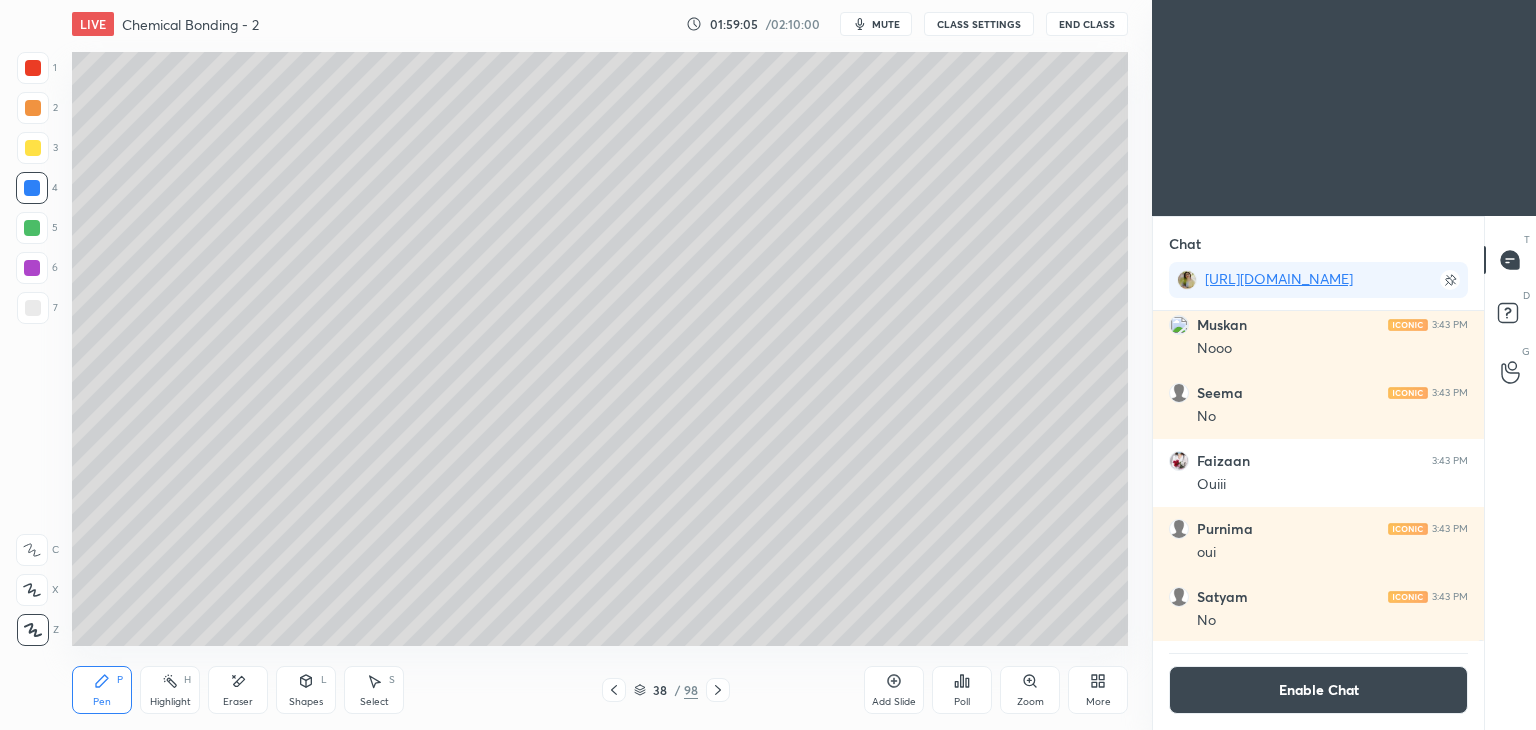 click on "Enable Chat" at bounding box center (1318, 690) 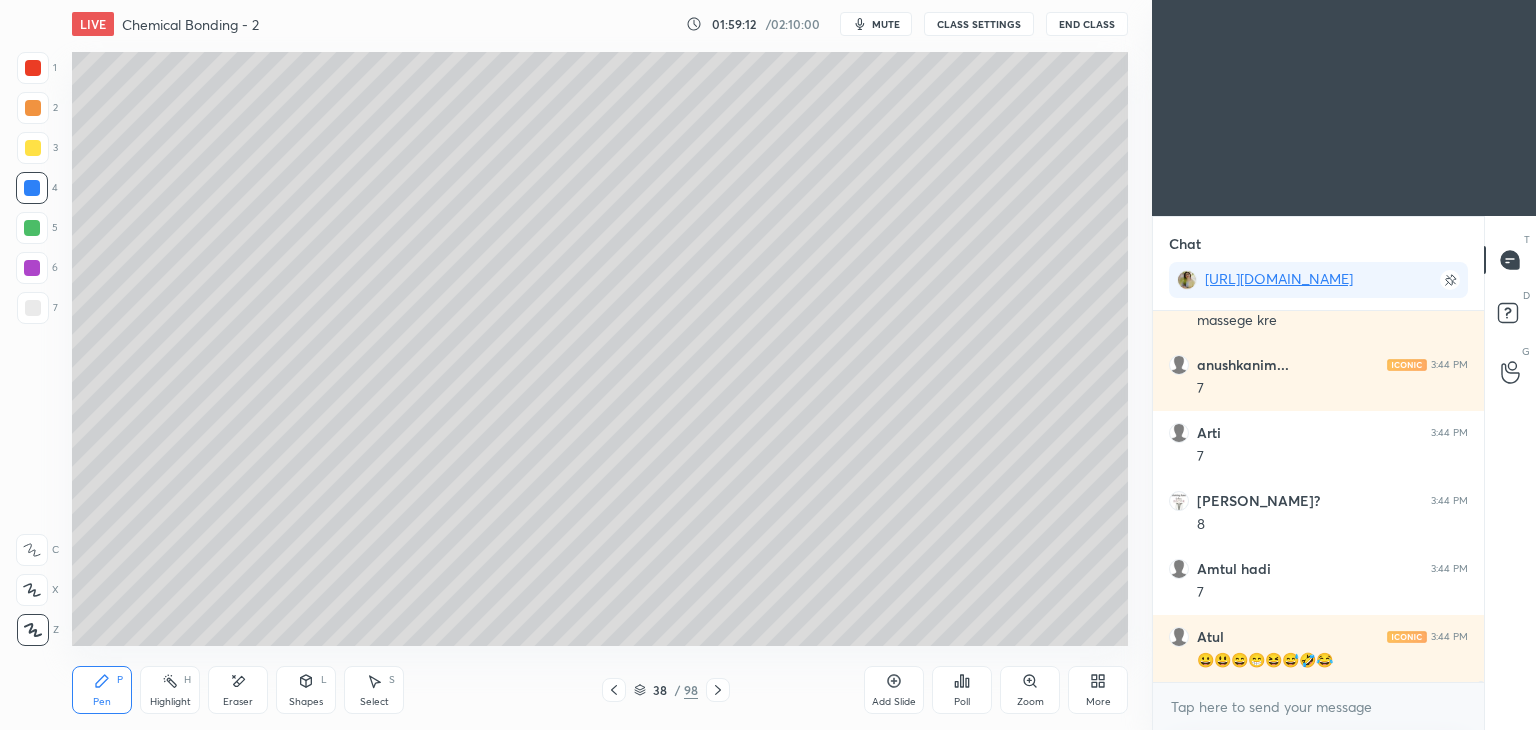 scroll, scrollTop: 151716, scrollLeft: 0, axis: vertical 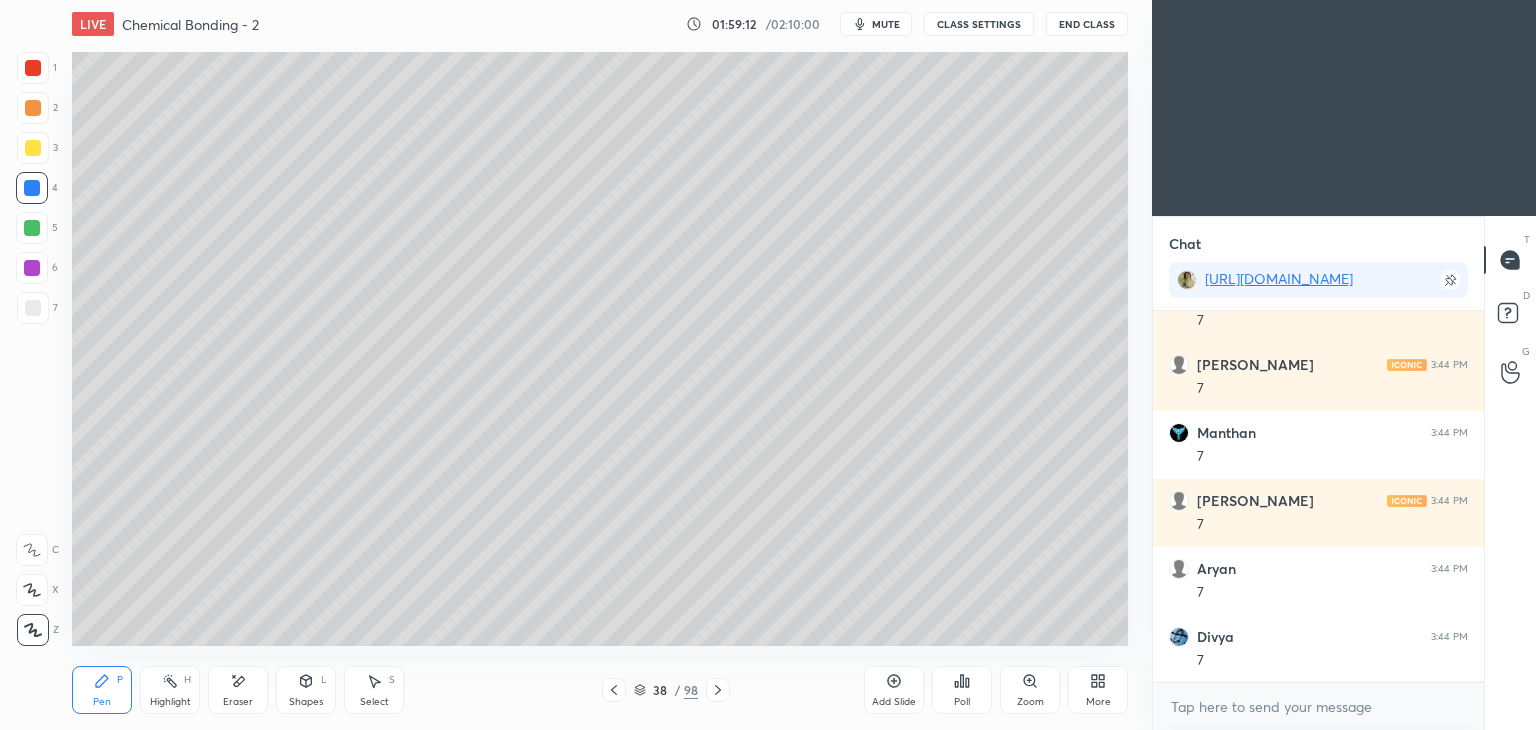 click on "CLASS SETTINGS" at bounding box center (979, 24) 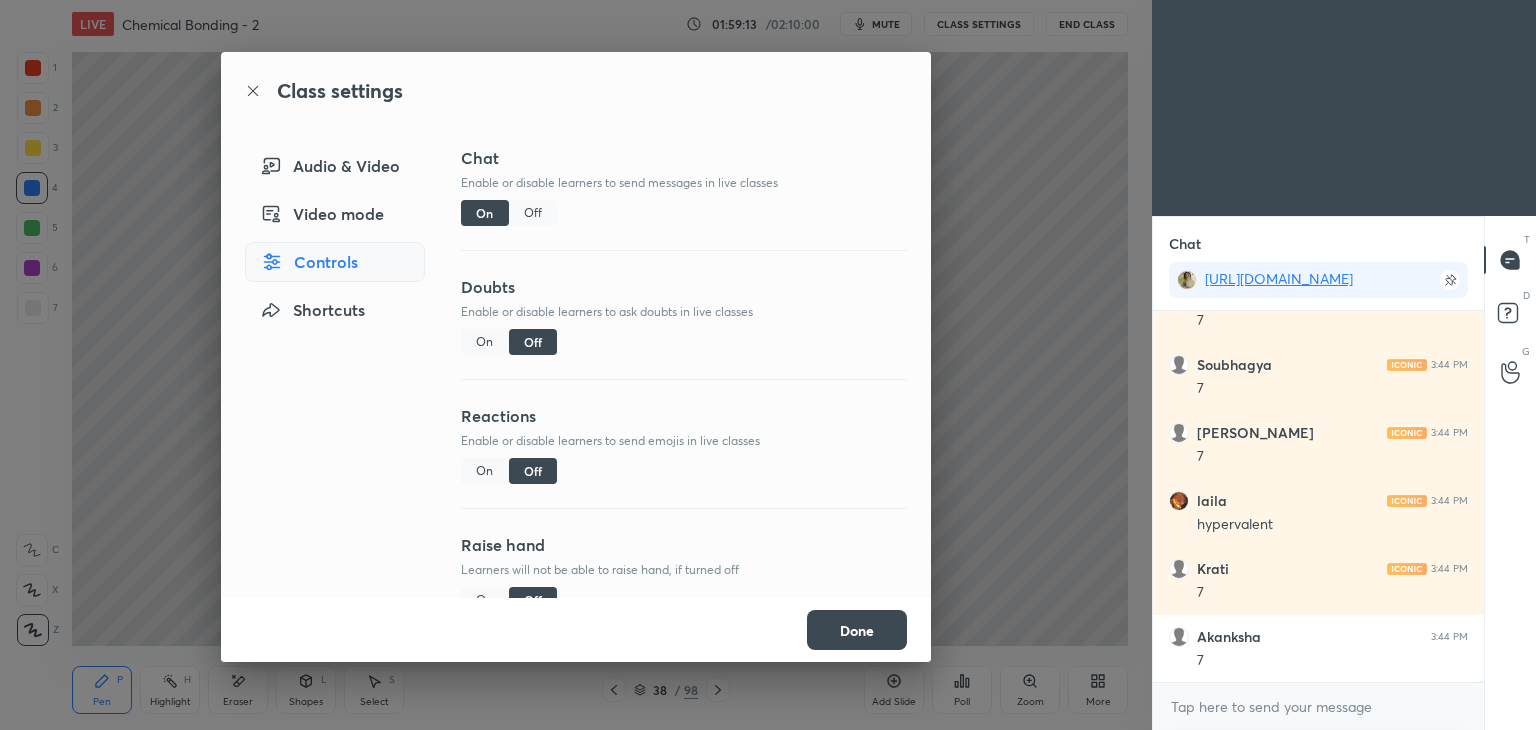 click on "Off" at bounding box center [533, 213] 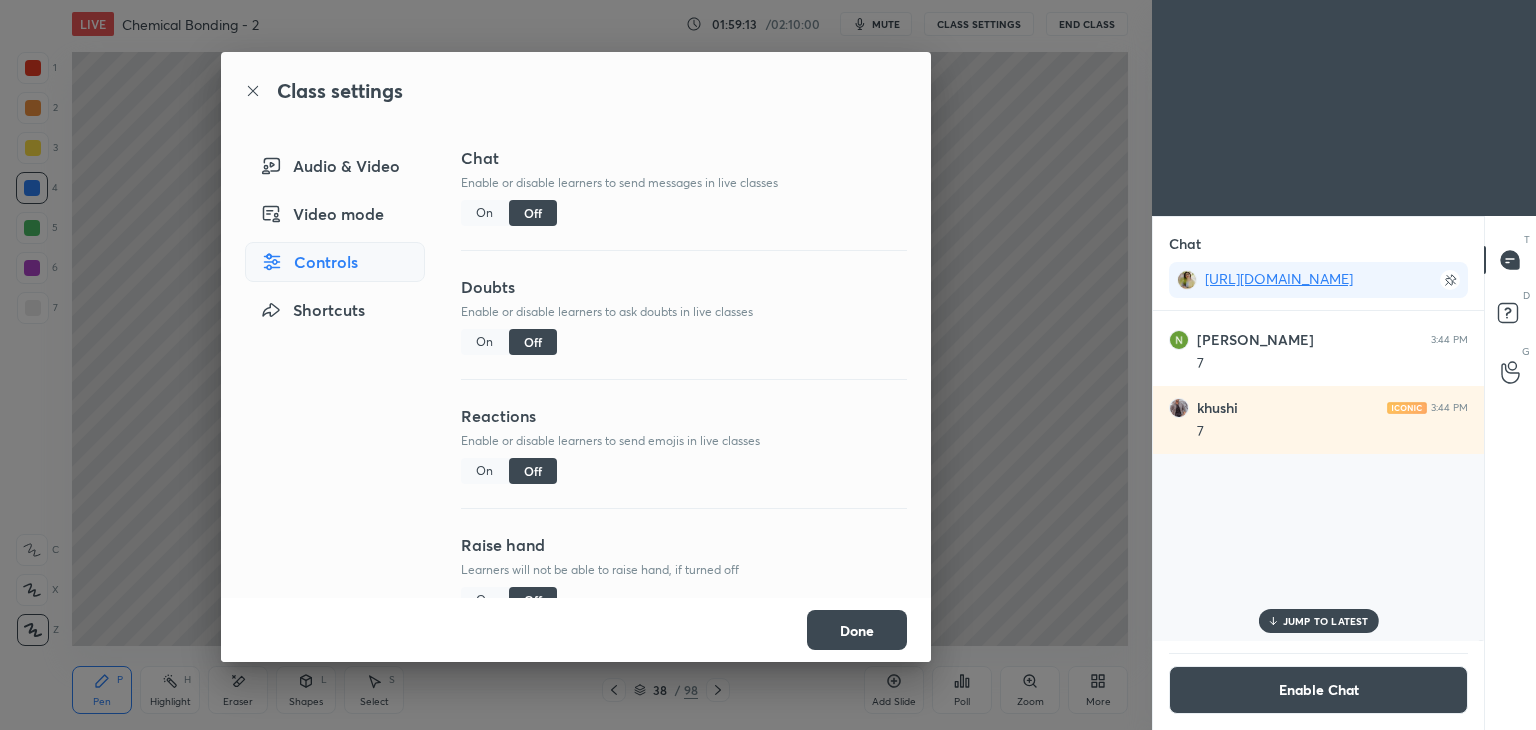 scroll, scrollTop: 152178, scrollLeft: 0, axis: vertical 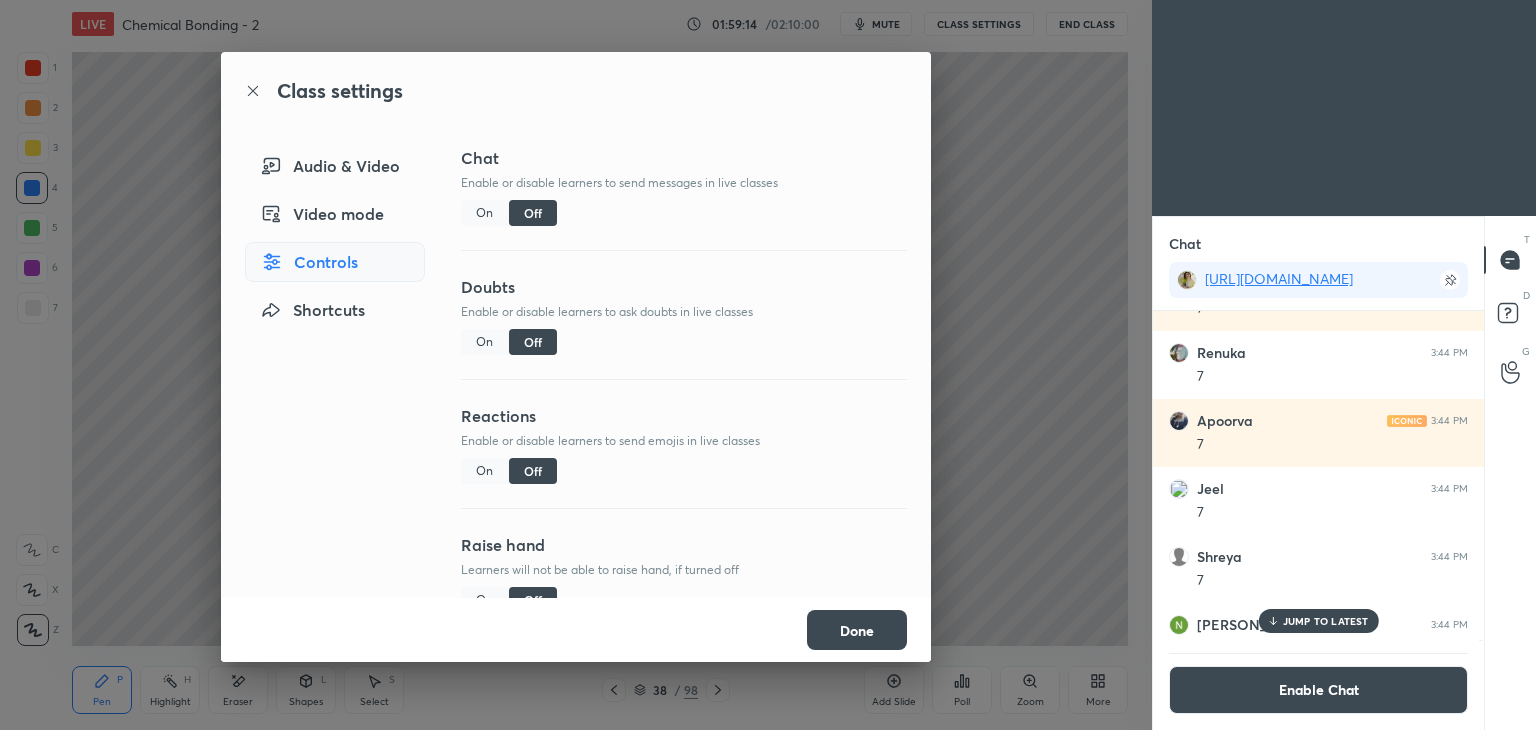 click on "Done" at bounding box center [857, 630] 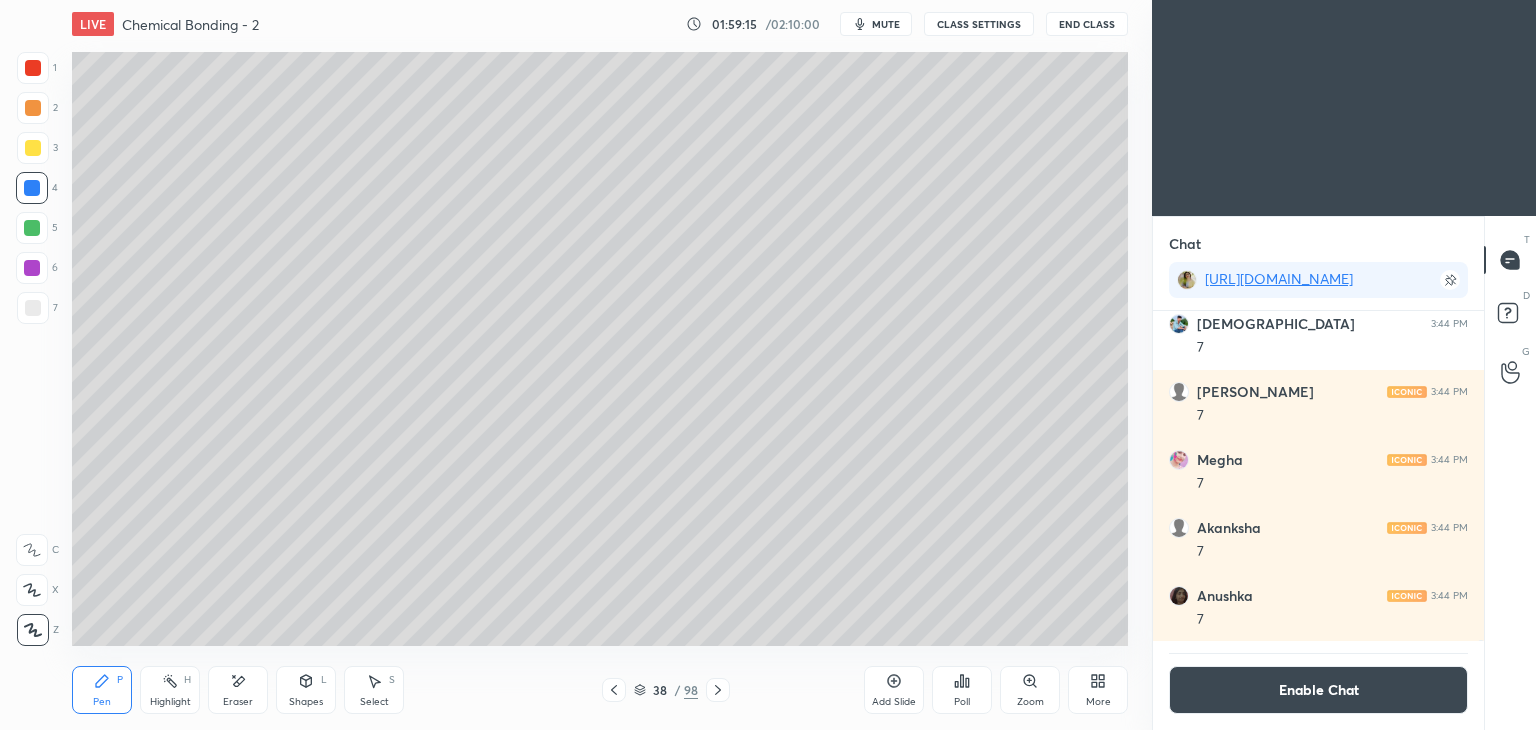 click at bounding box center [33, 148] 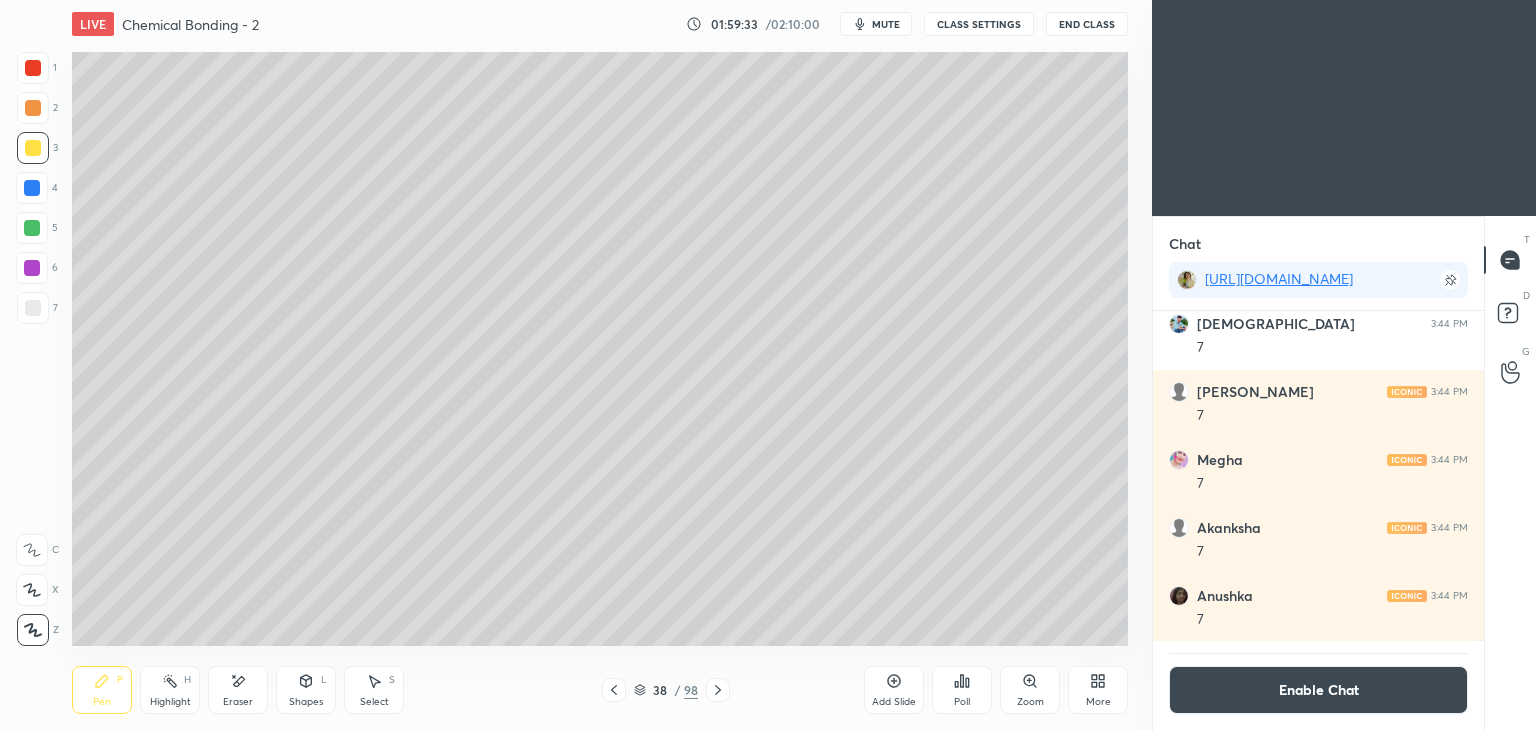 click at bounding box center [33, 108] 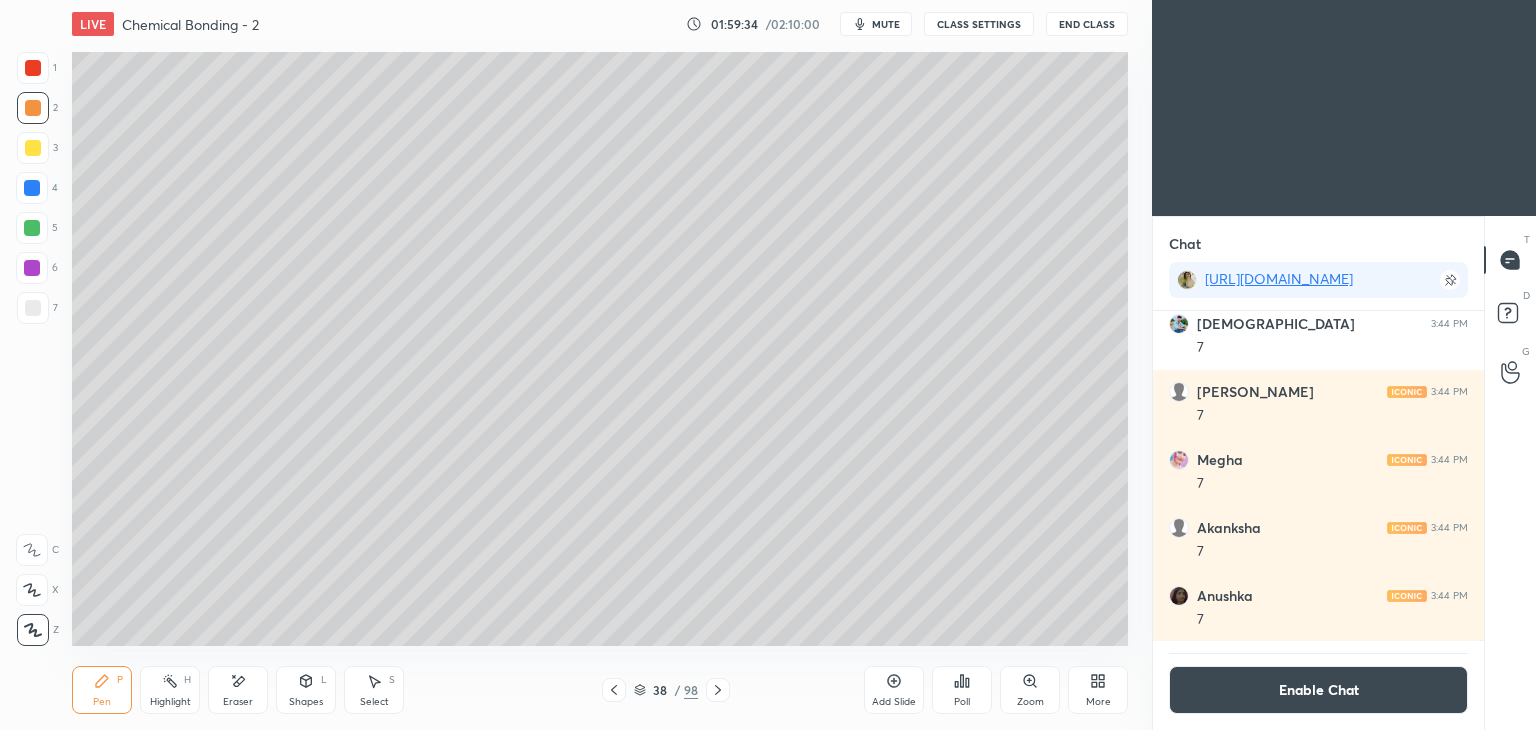 click on "Shapes L" at bounding box center (306, 690) 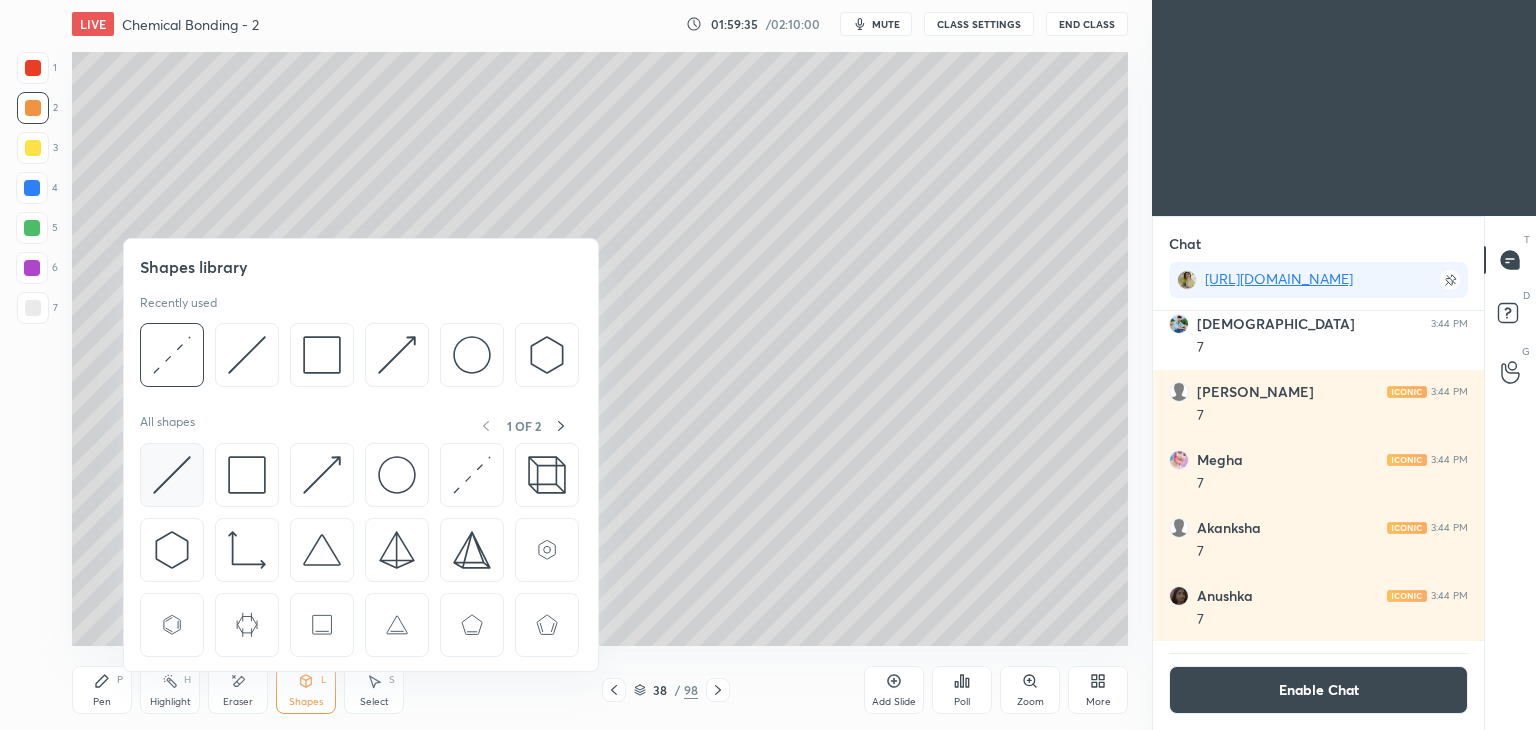 click at bounding box center (172, 475) 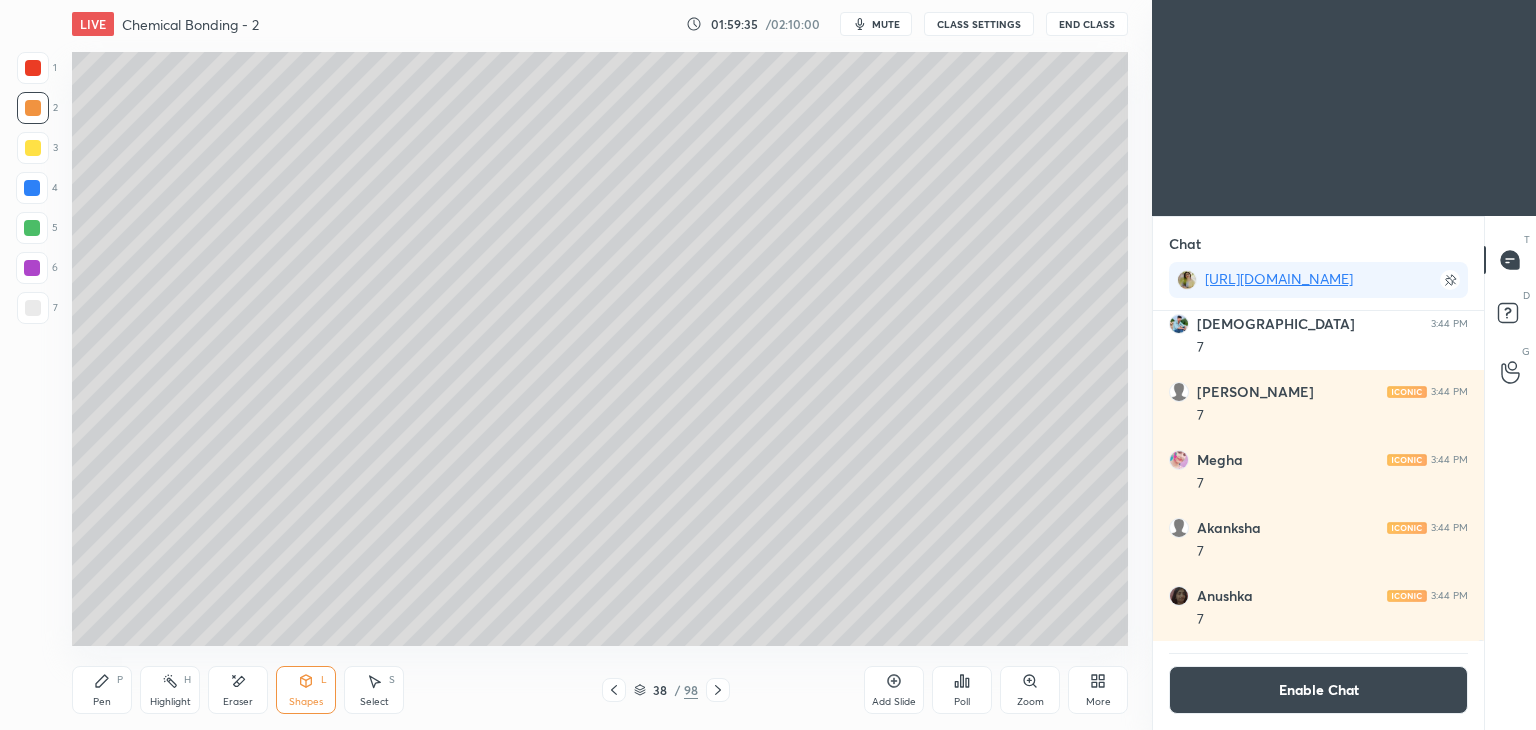 click at bounding box center [33, 308] 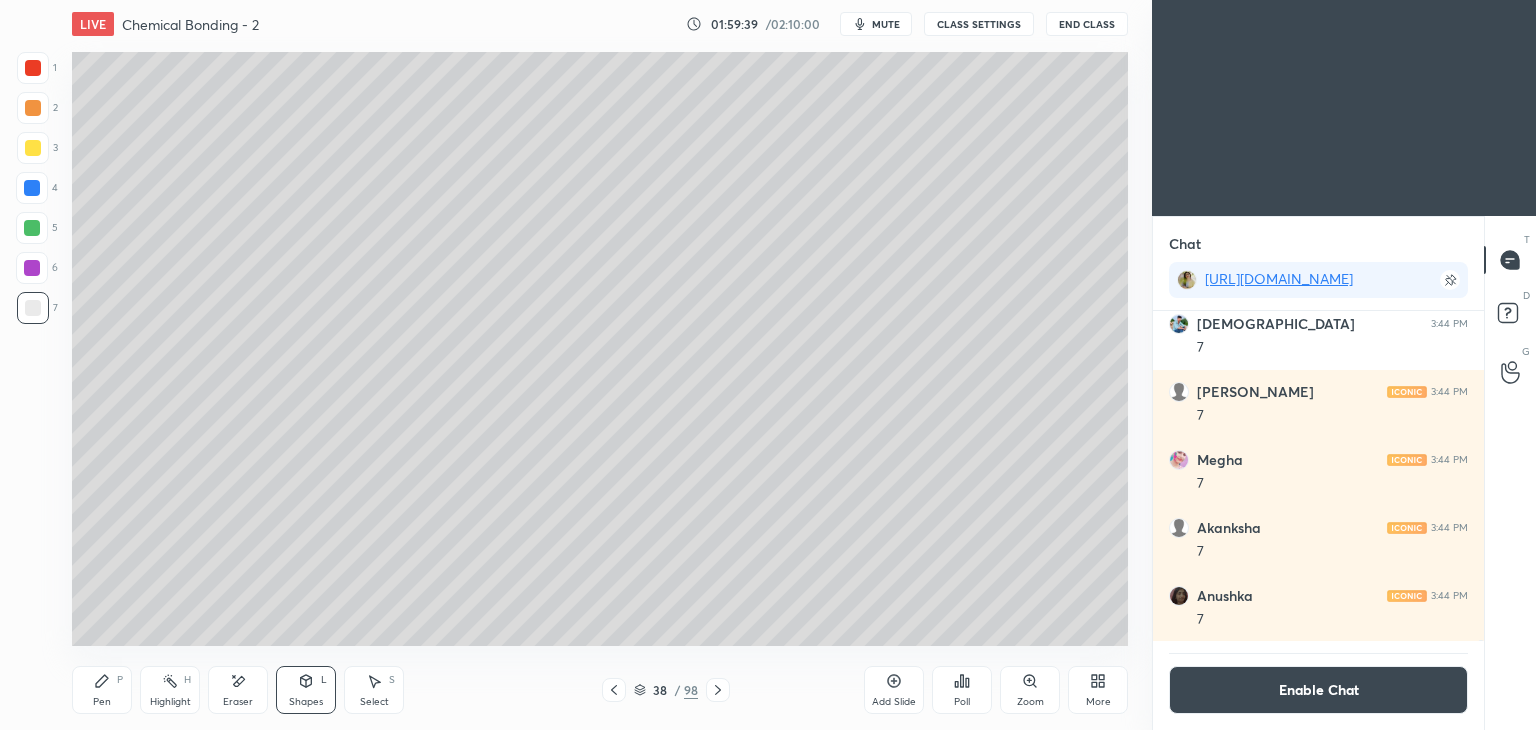 click on "Pen P" at bounding box center [102, 690] 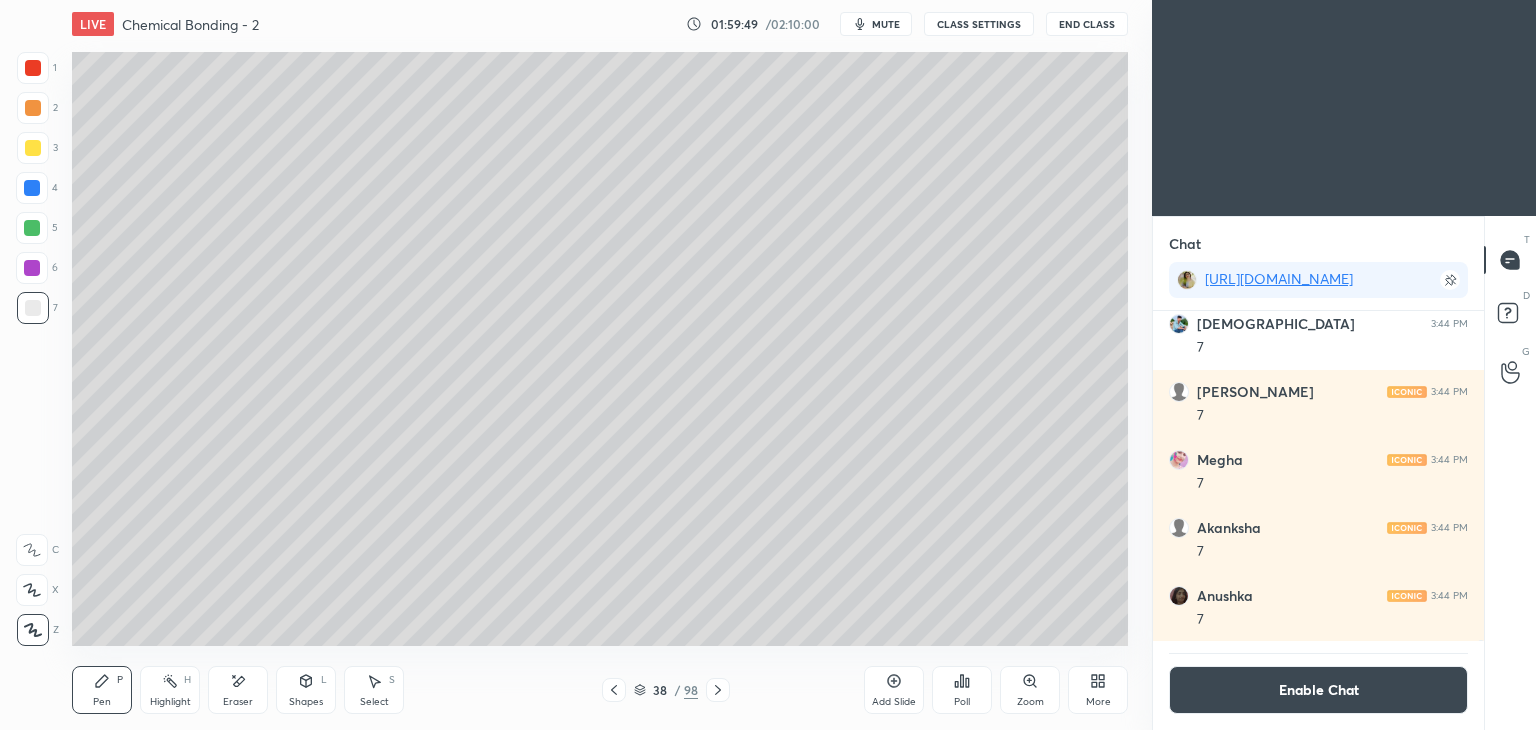 click on "Pen P Highlight H Eraser Shapes L Select S 38 / 98 Add Slide Poll Zoom More" at bounding box center [600, 690] 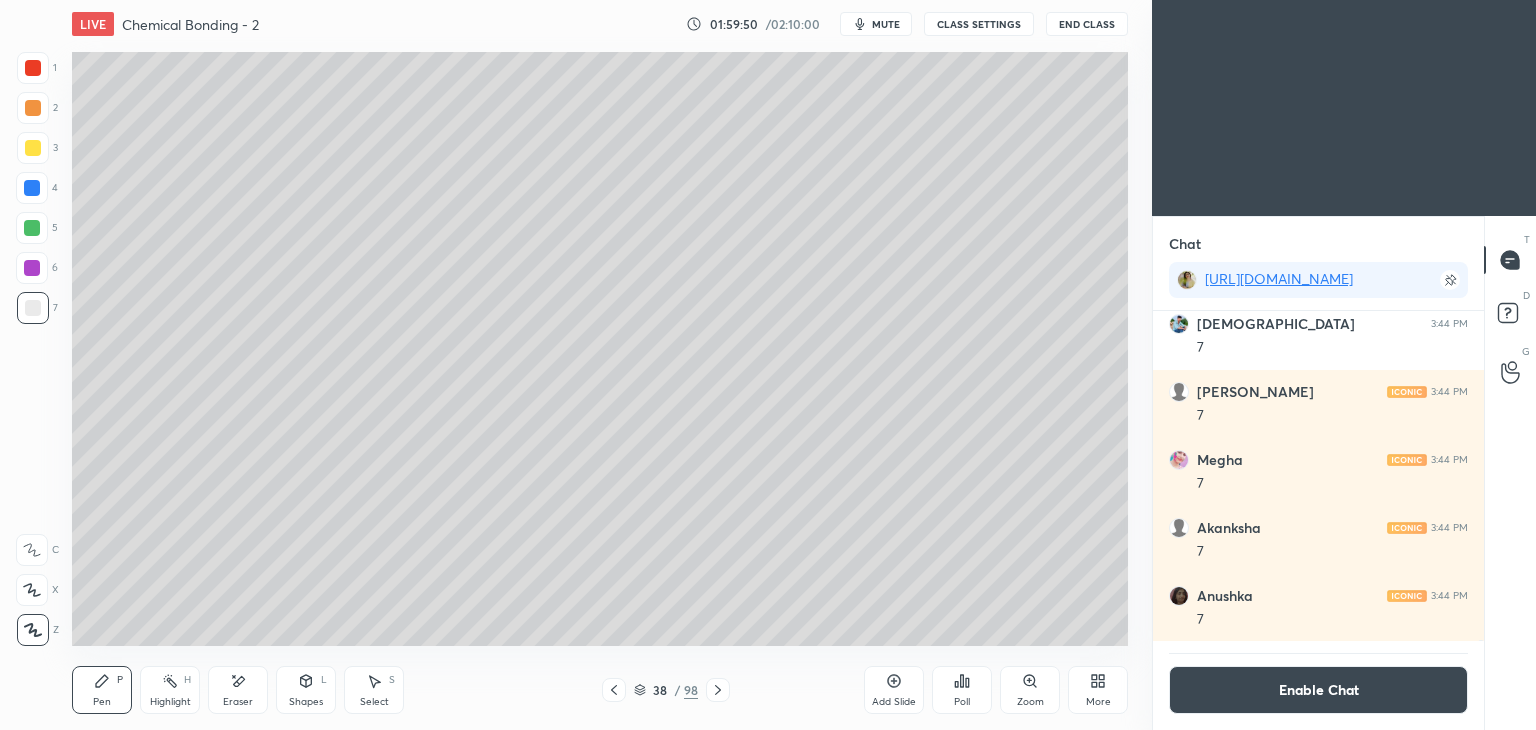 click at bounding box center (32, 268) 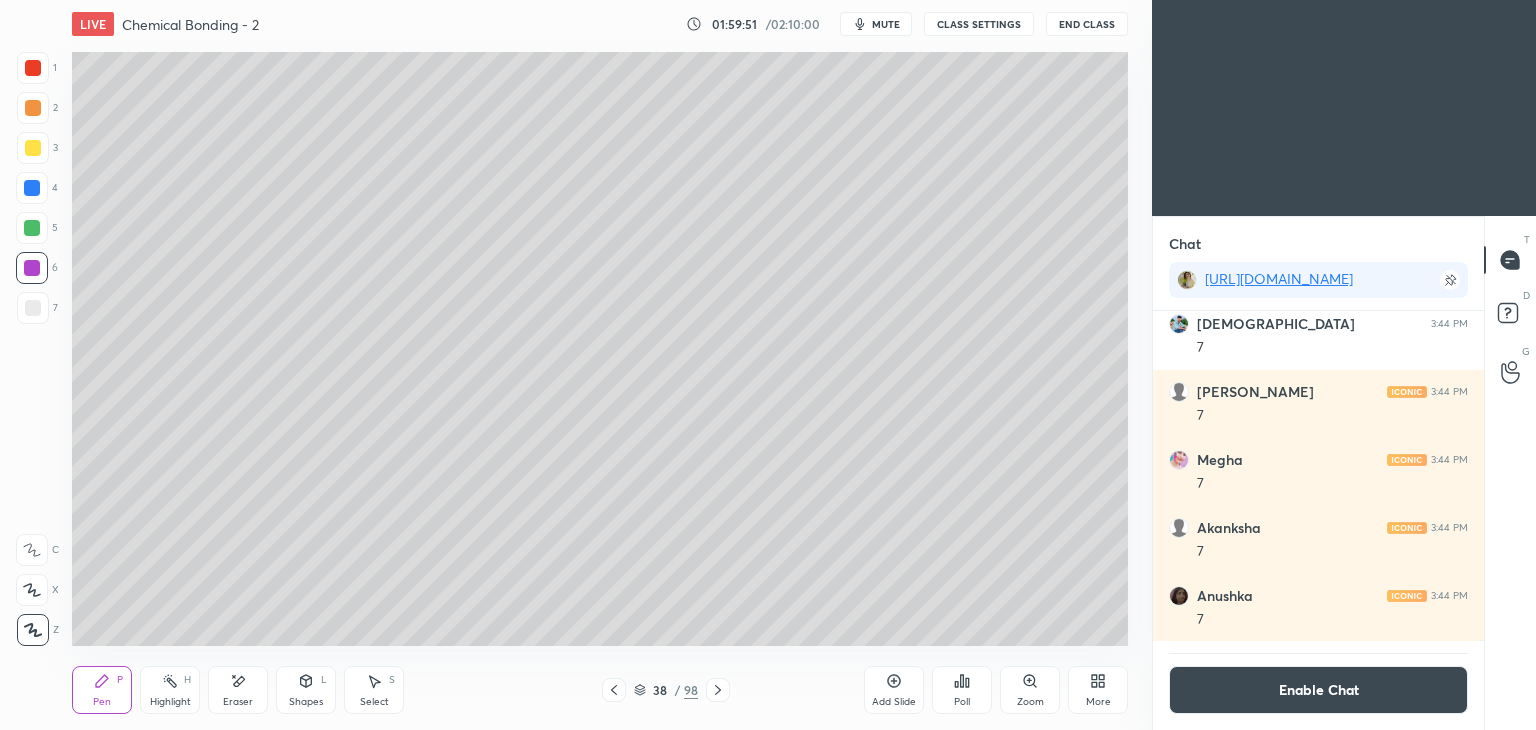 click 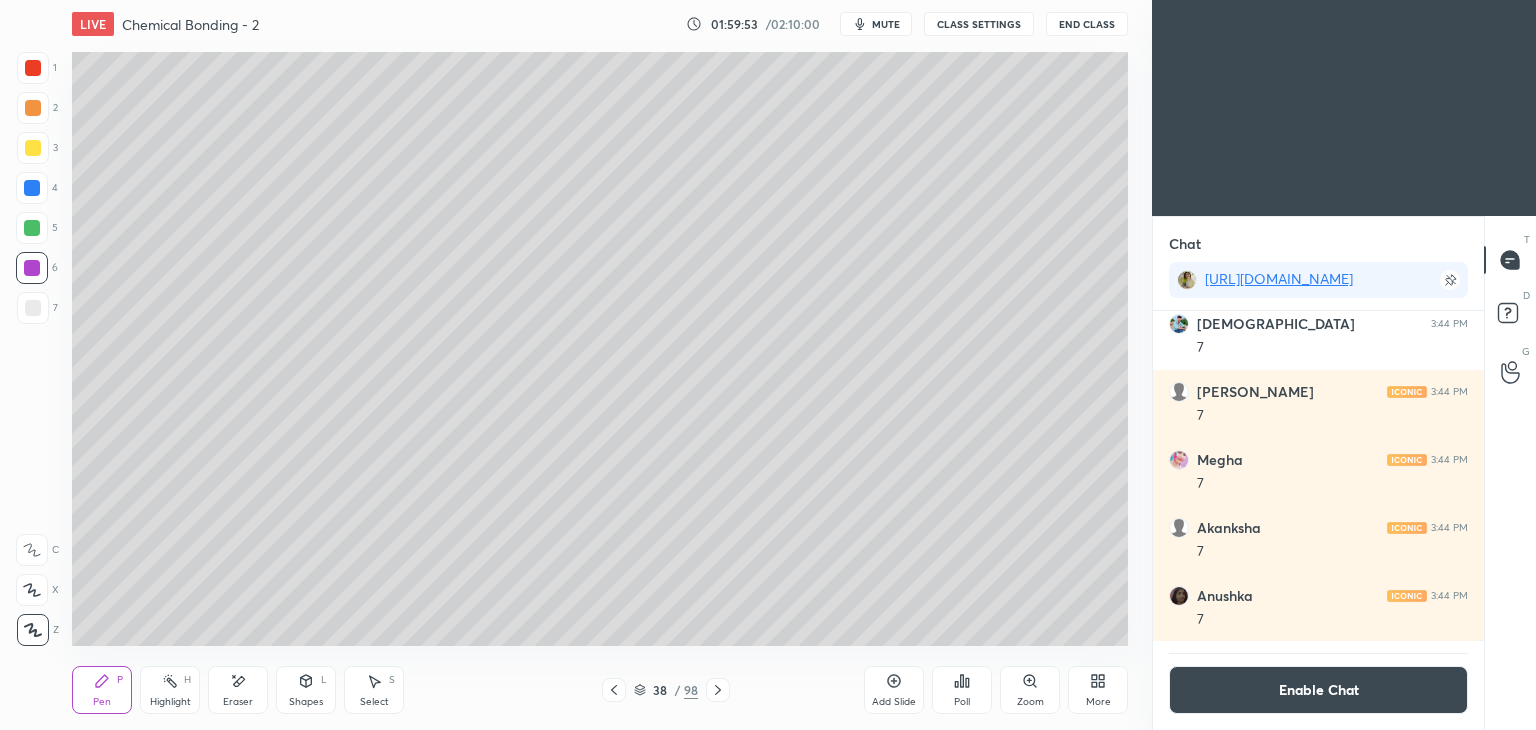 click on "Highlight H" at bounding box center (170, 690) 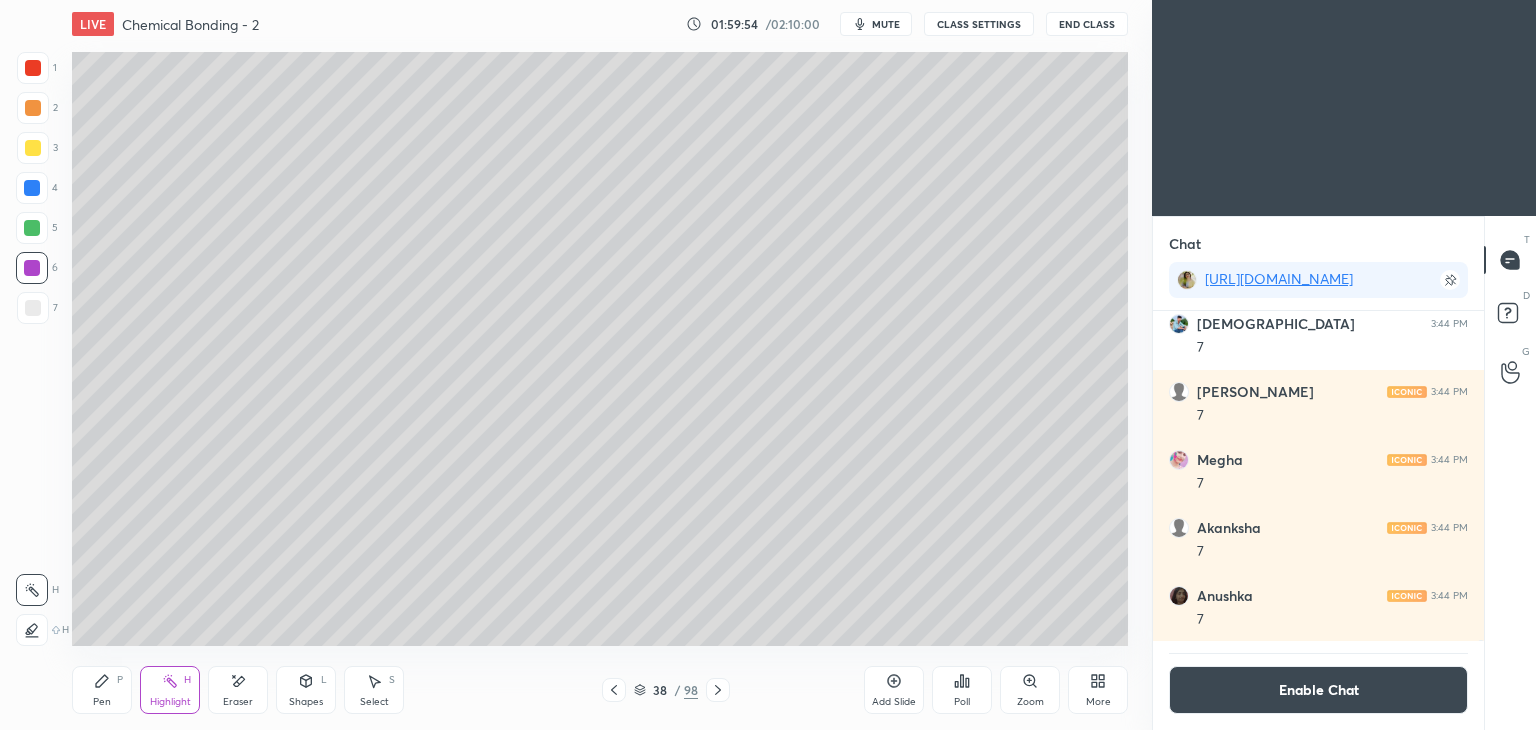 click 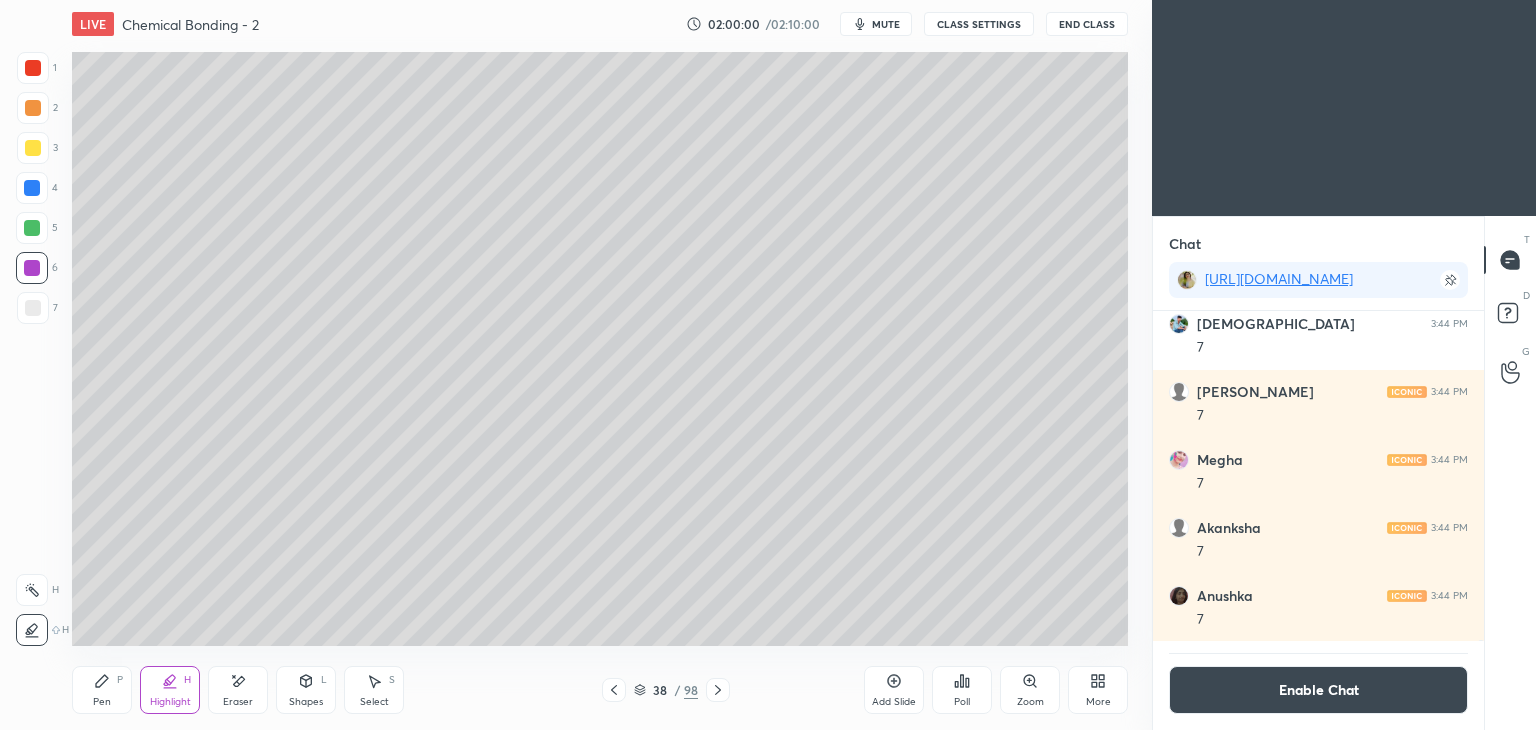 click 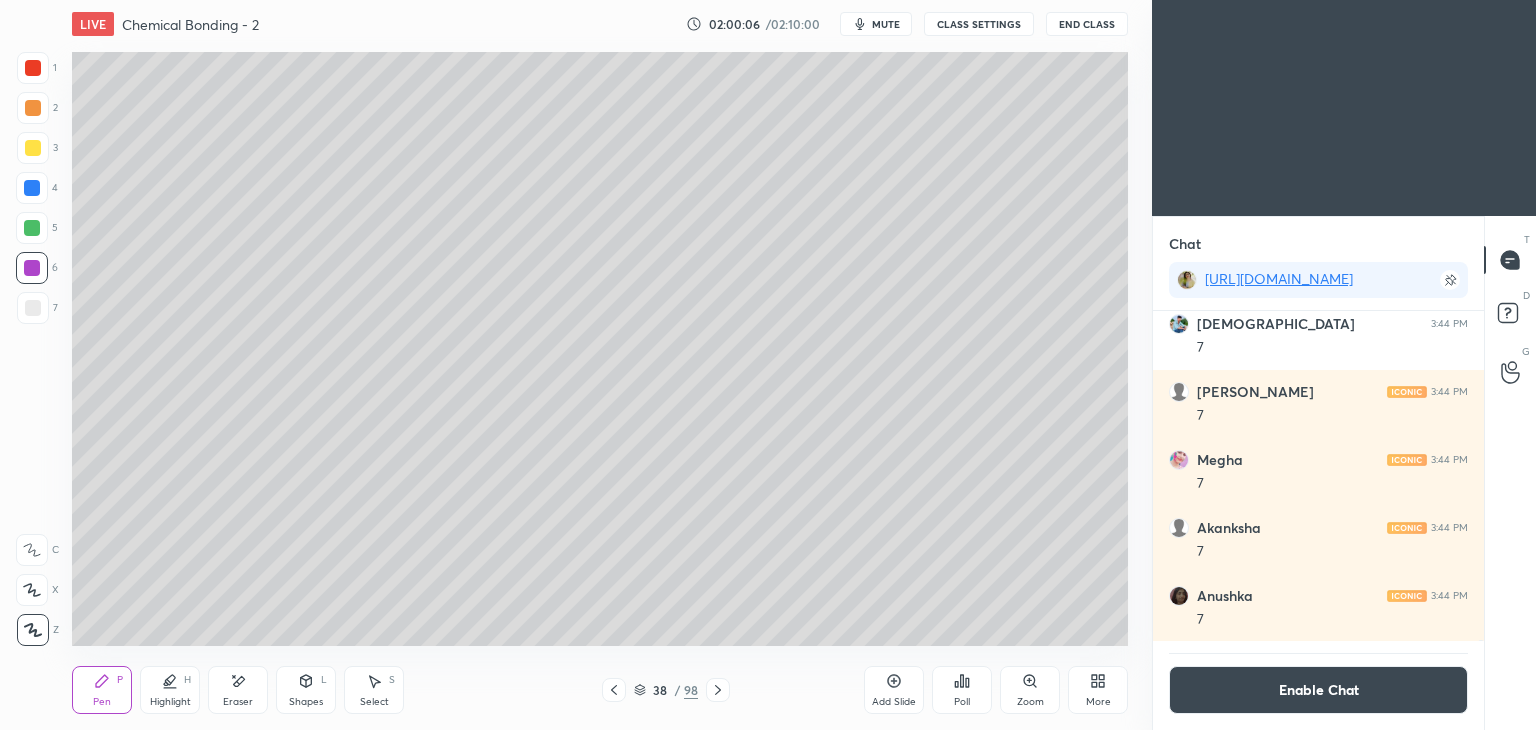 click 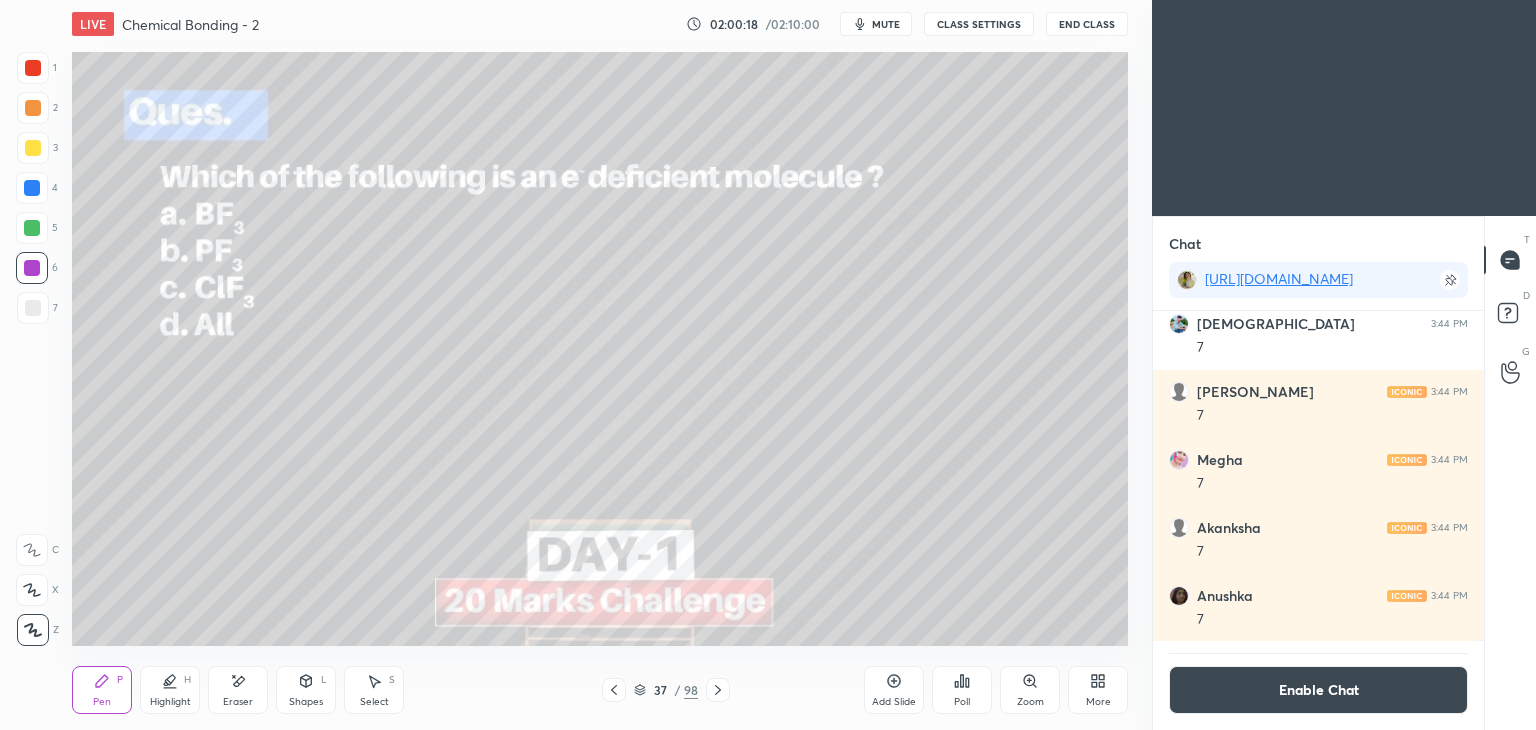 click on "Enable Chat" at bounding box center [1318, 690] 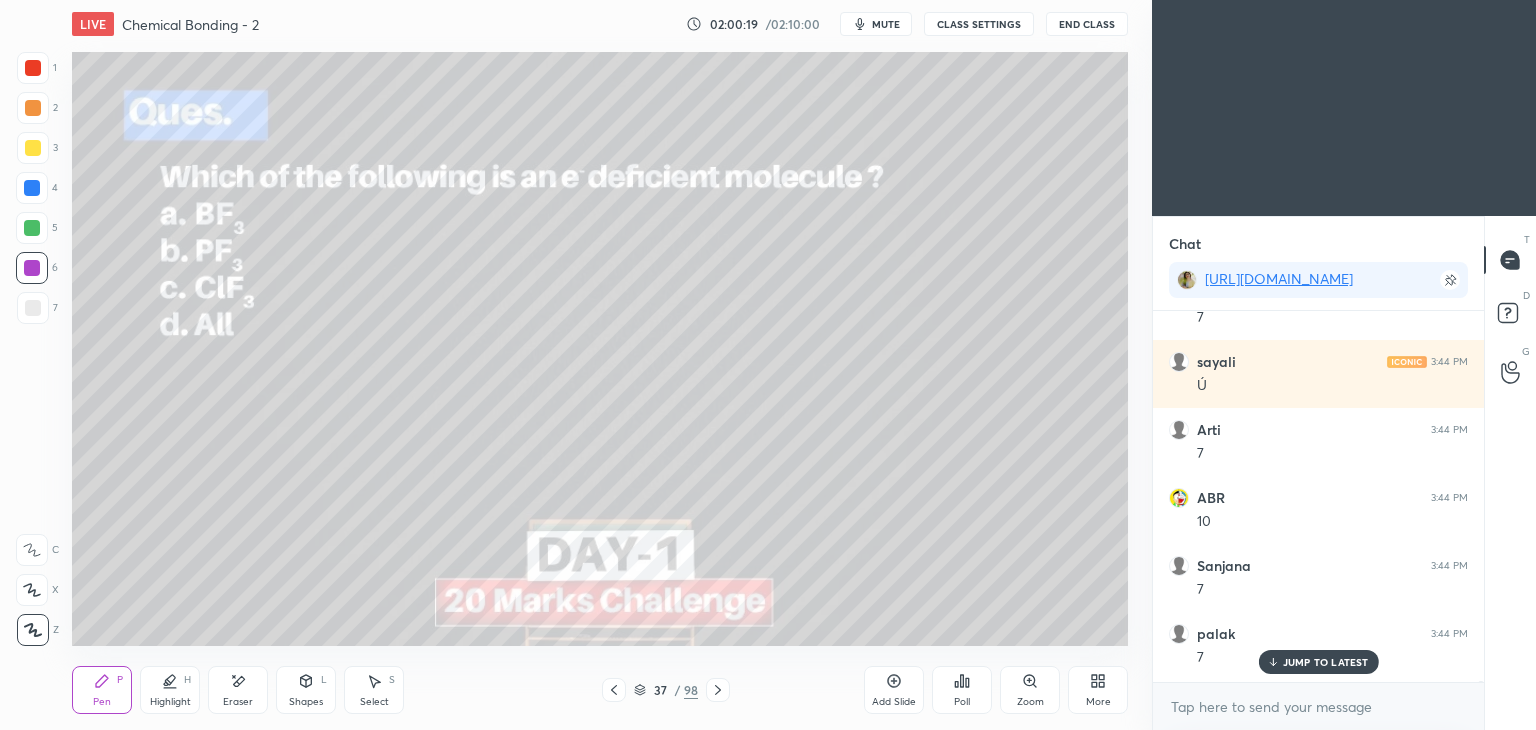 click 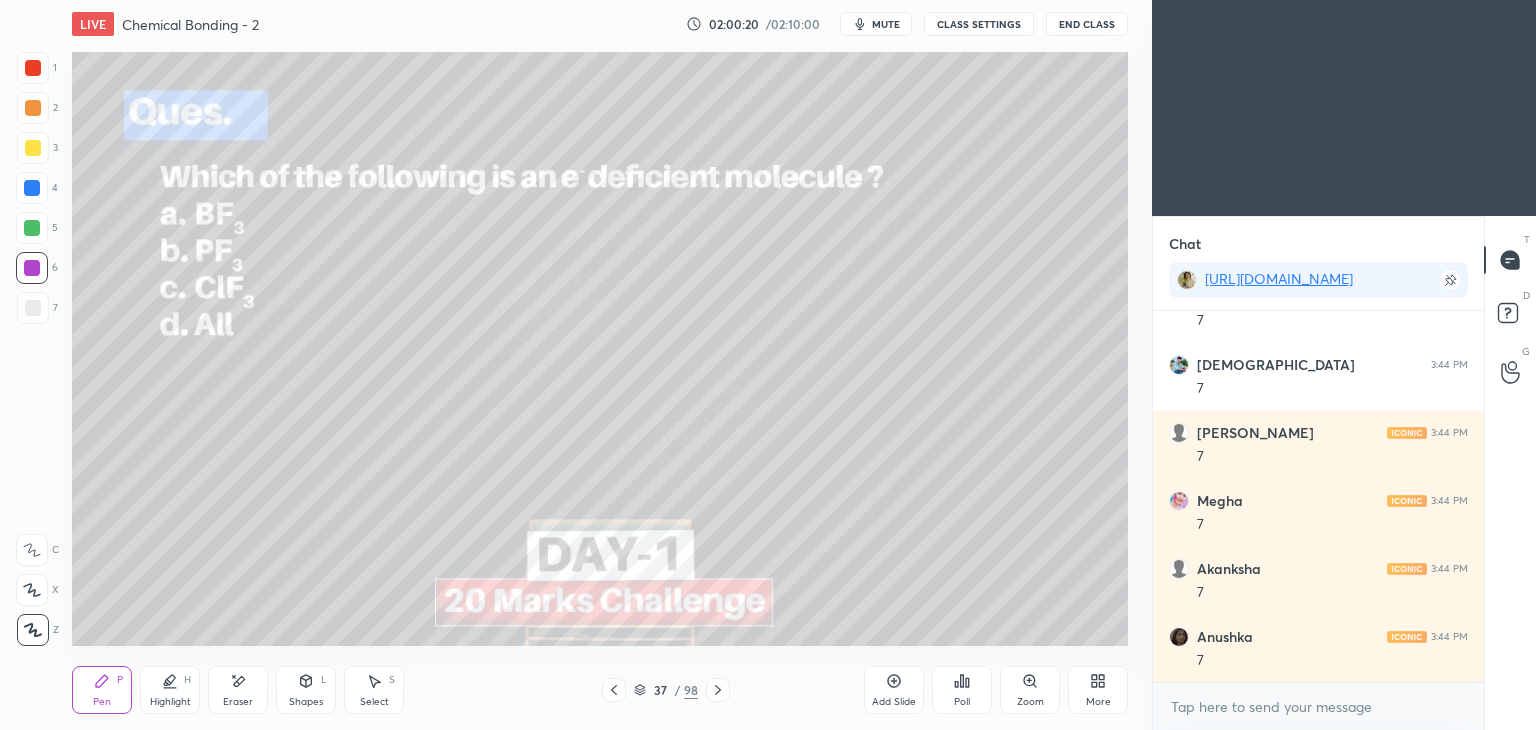 click 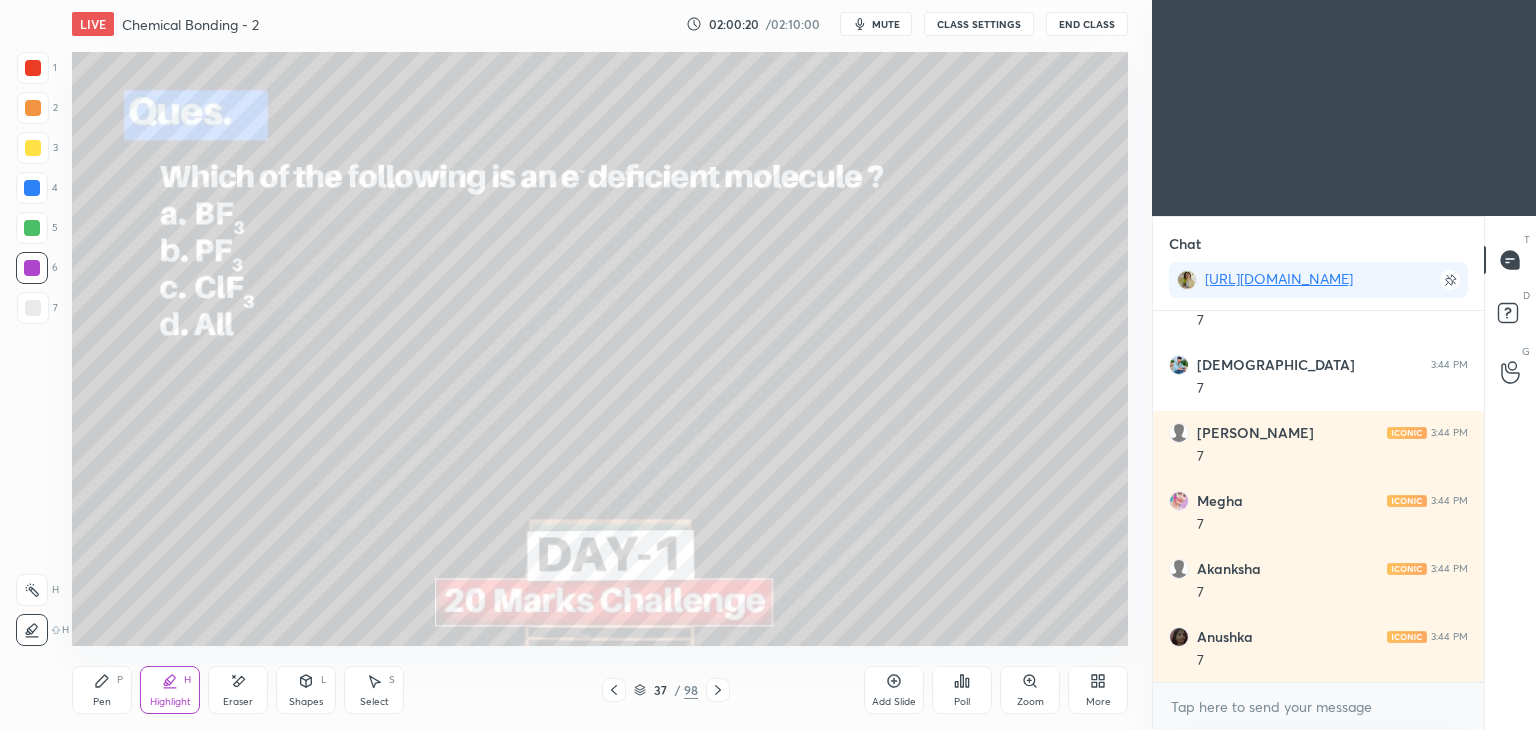 click 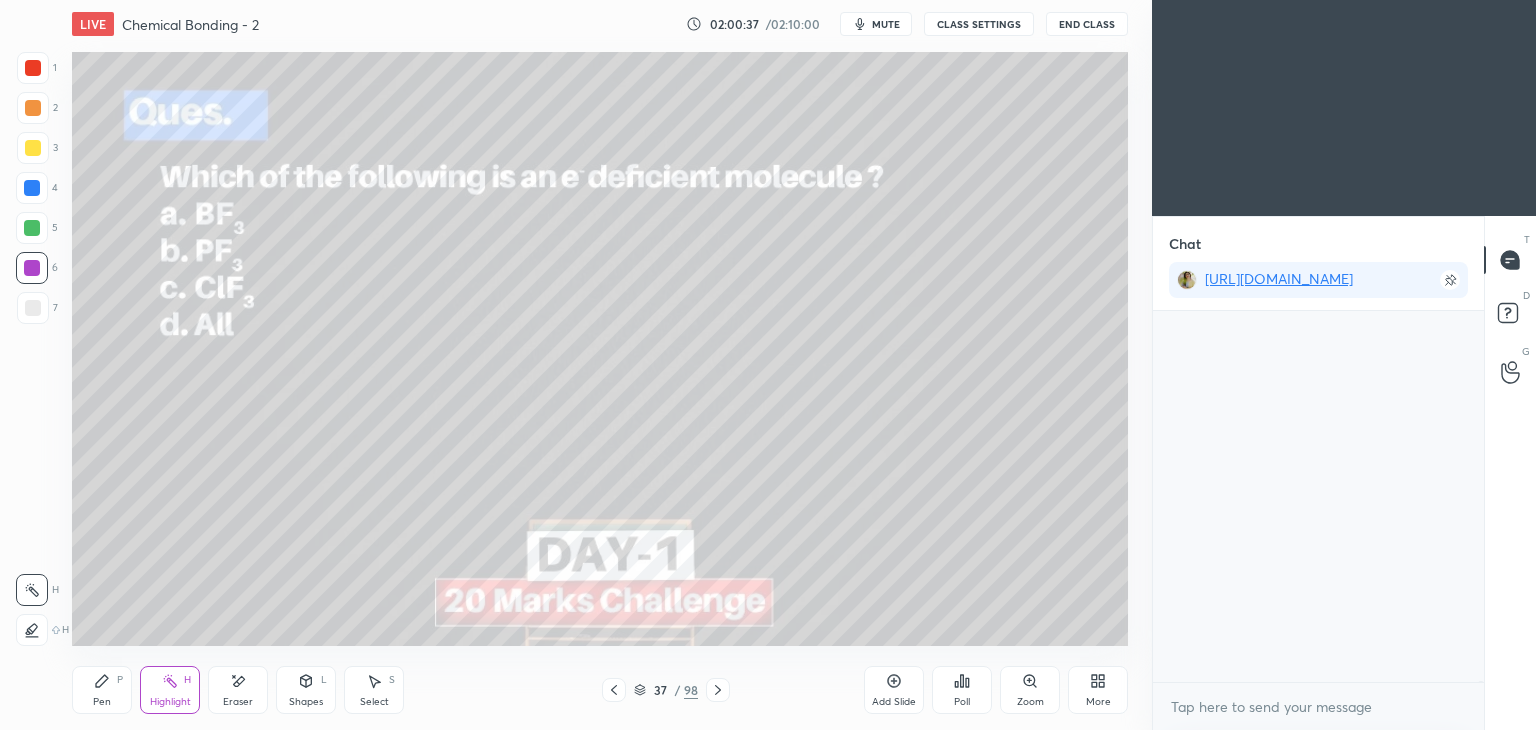 scroll, scrollTop: 156388, scrollLeft: 0, axis: vertical 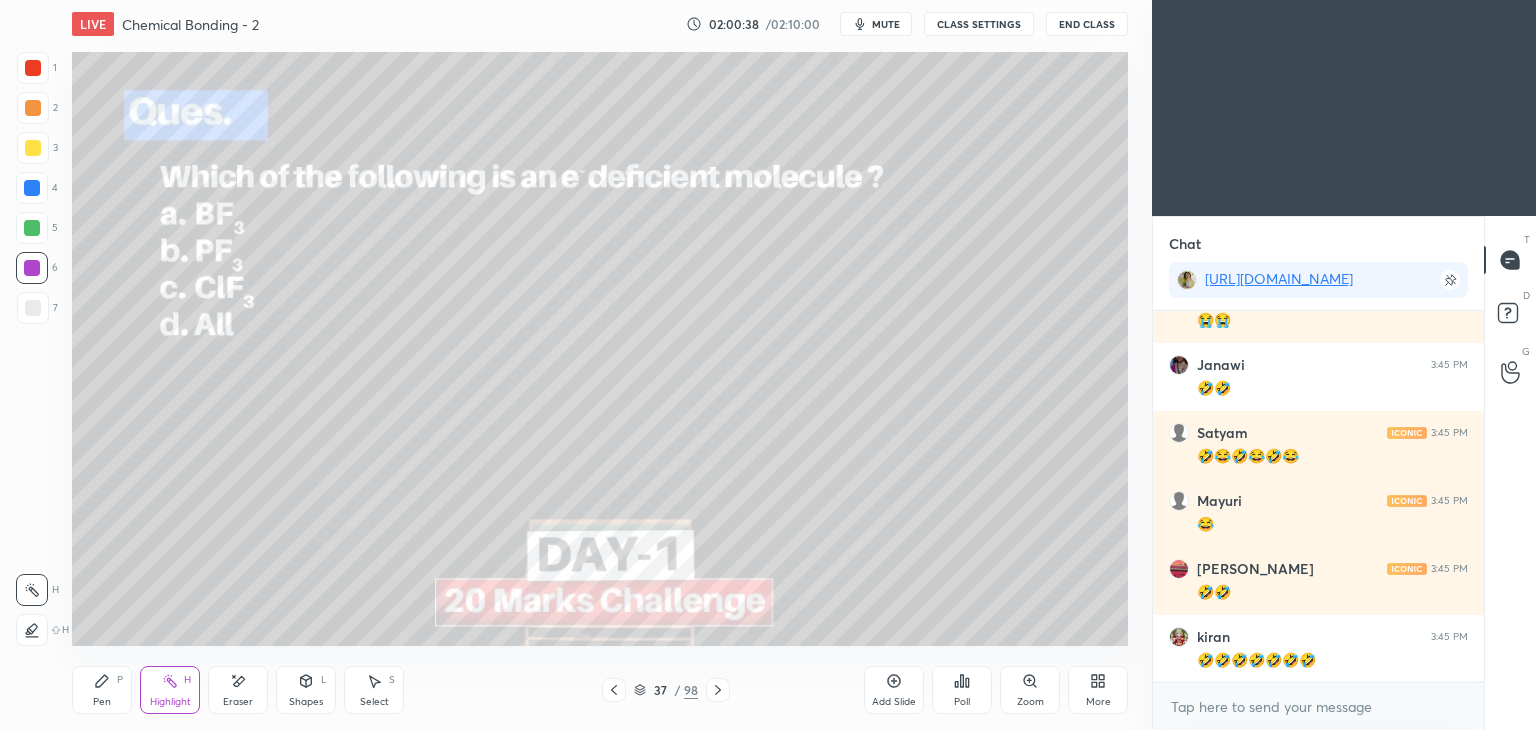 click 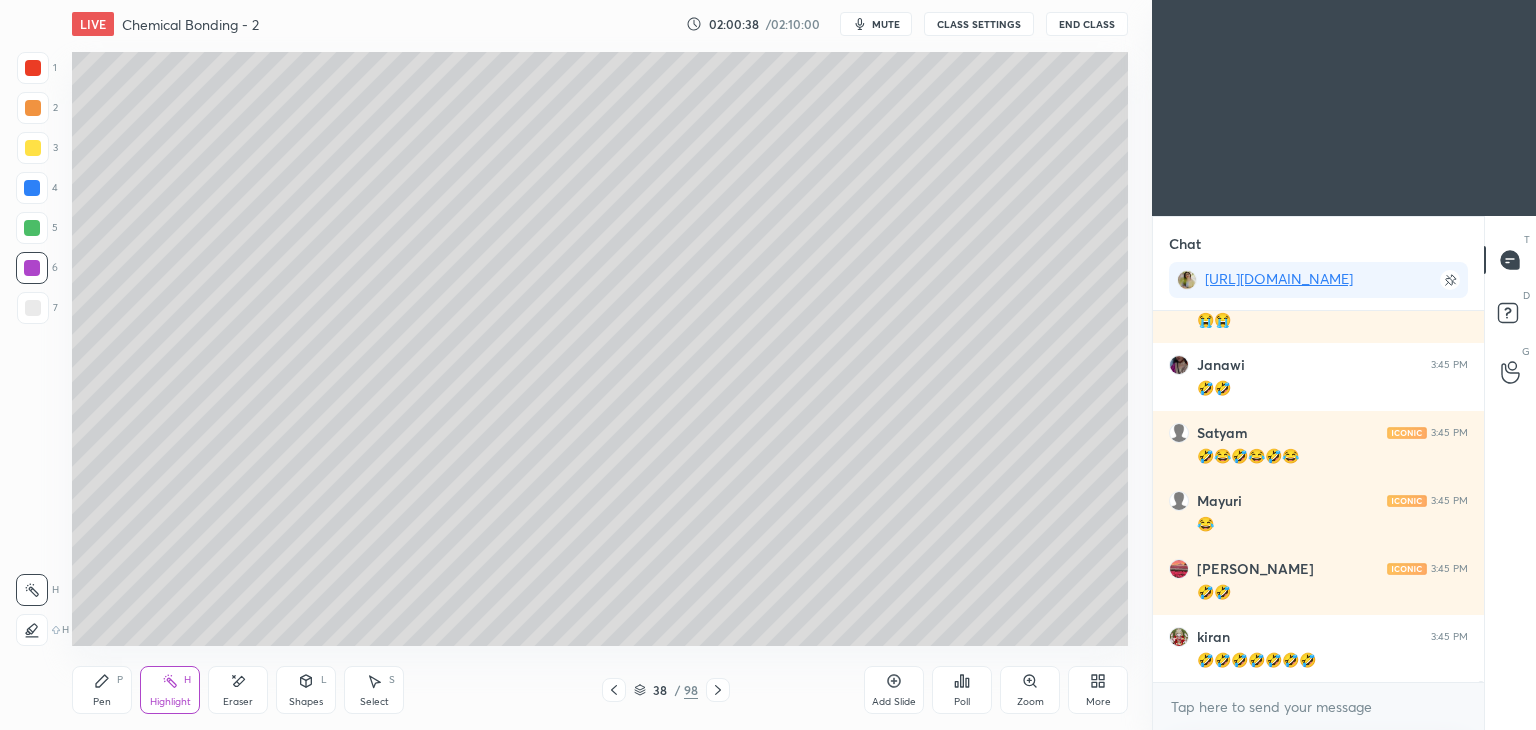 click 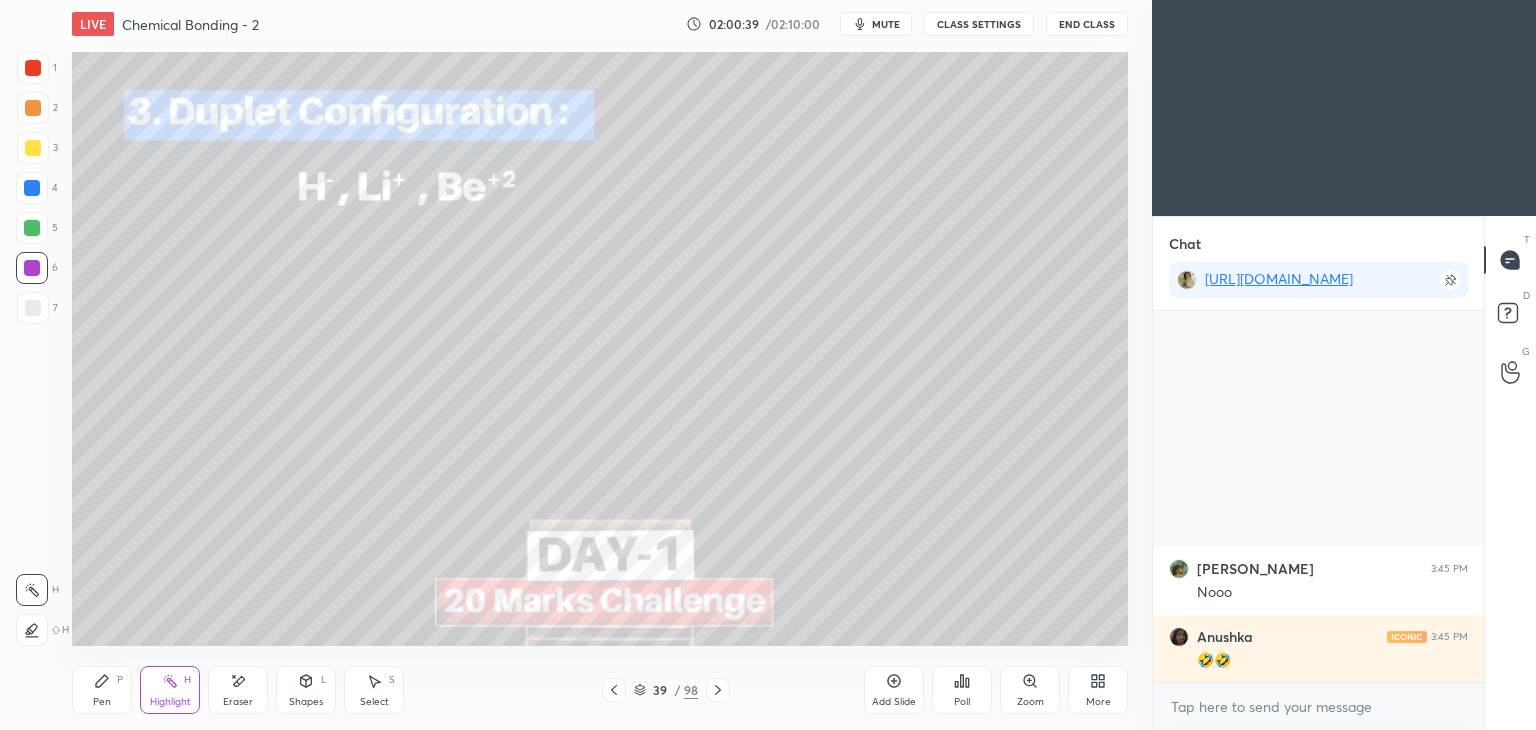 scroll, scrollTop: 157290, scrollLeft: 0, axis: vertical 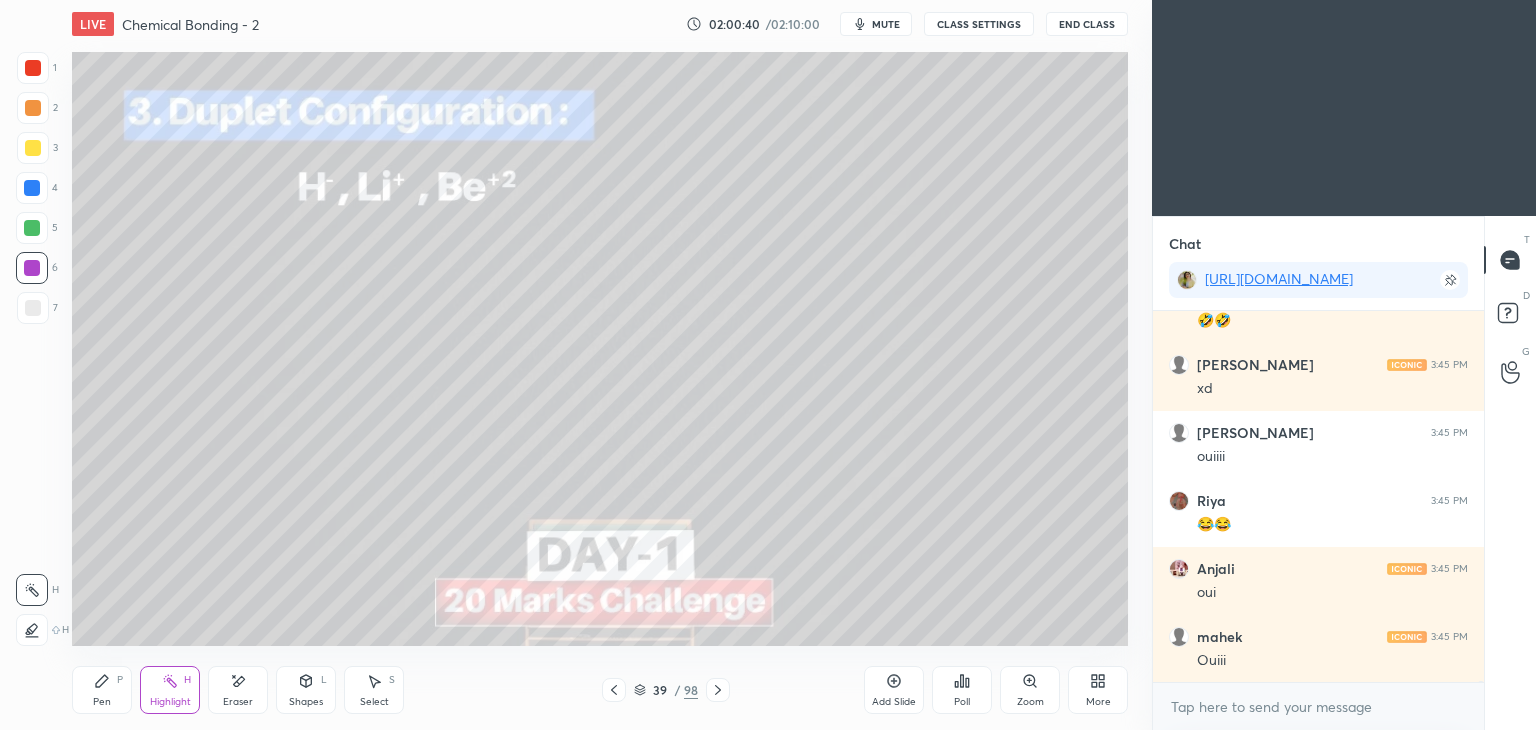 click 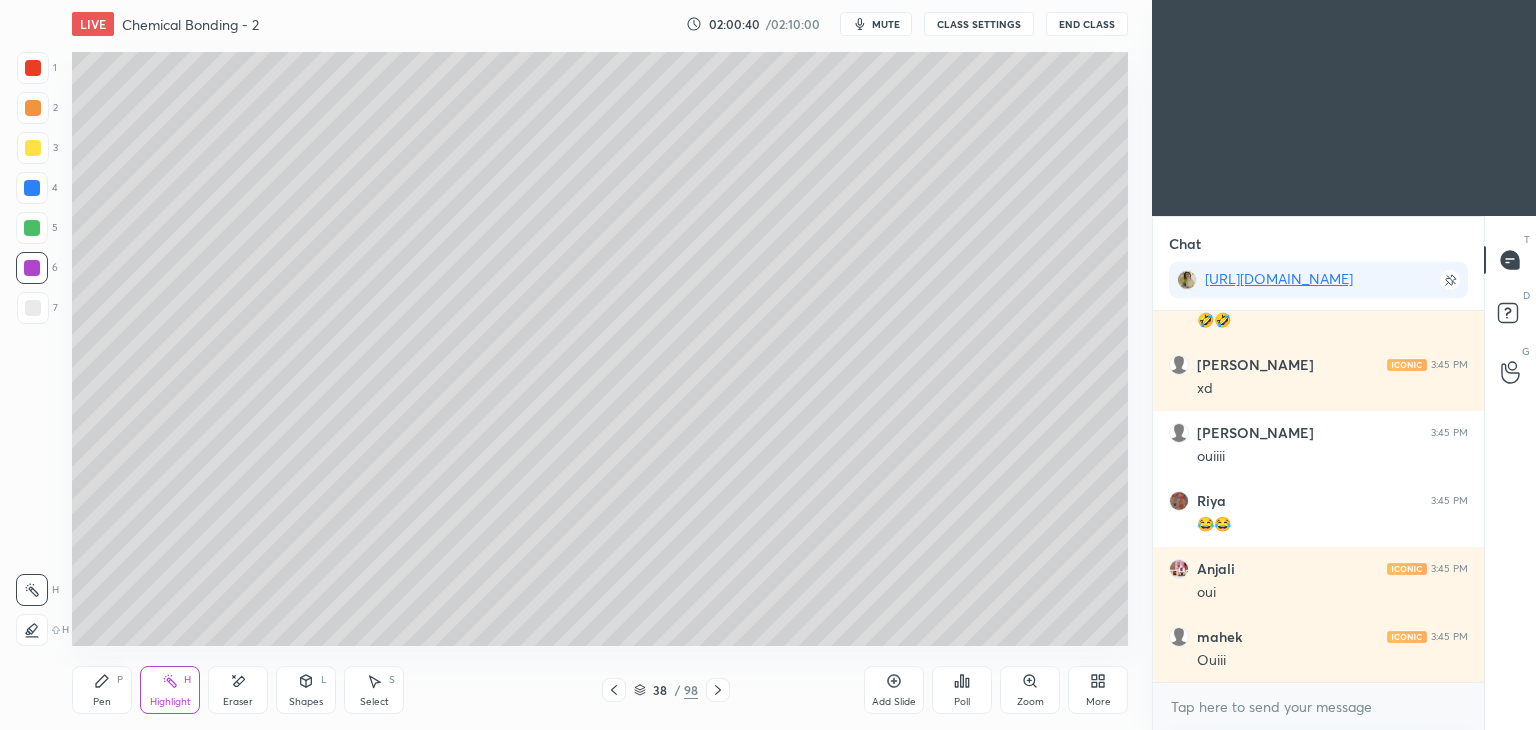 click 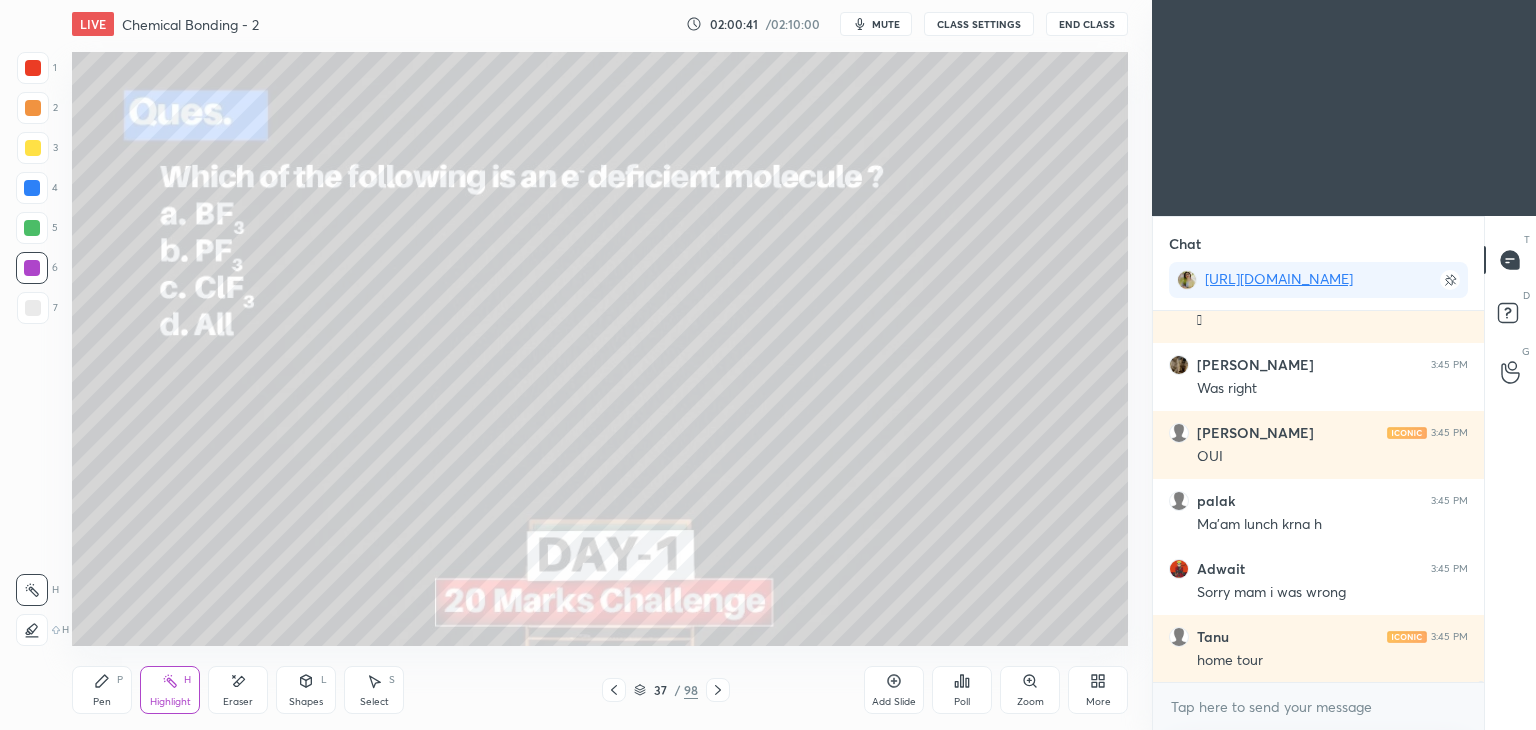 click at bounding box center [614, 690] 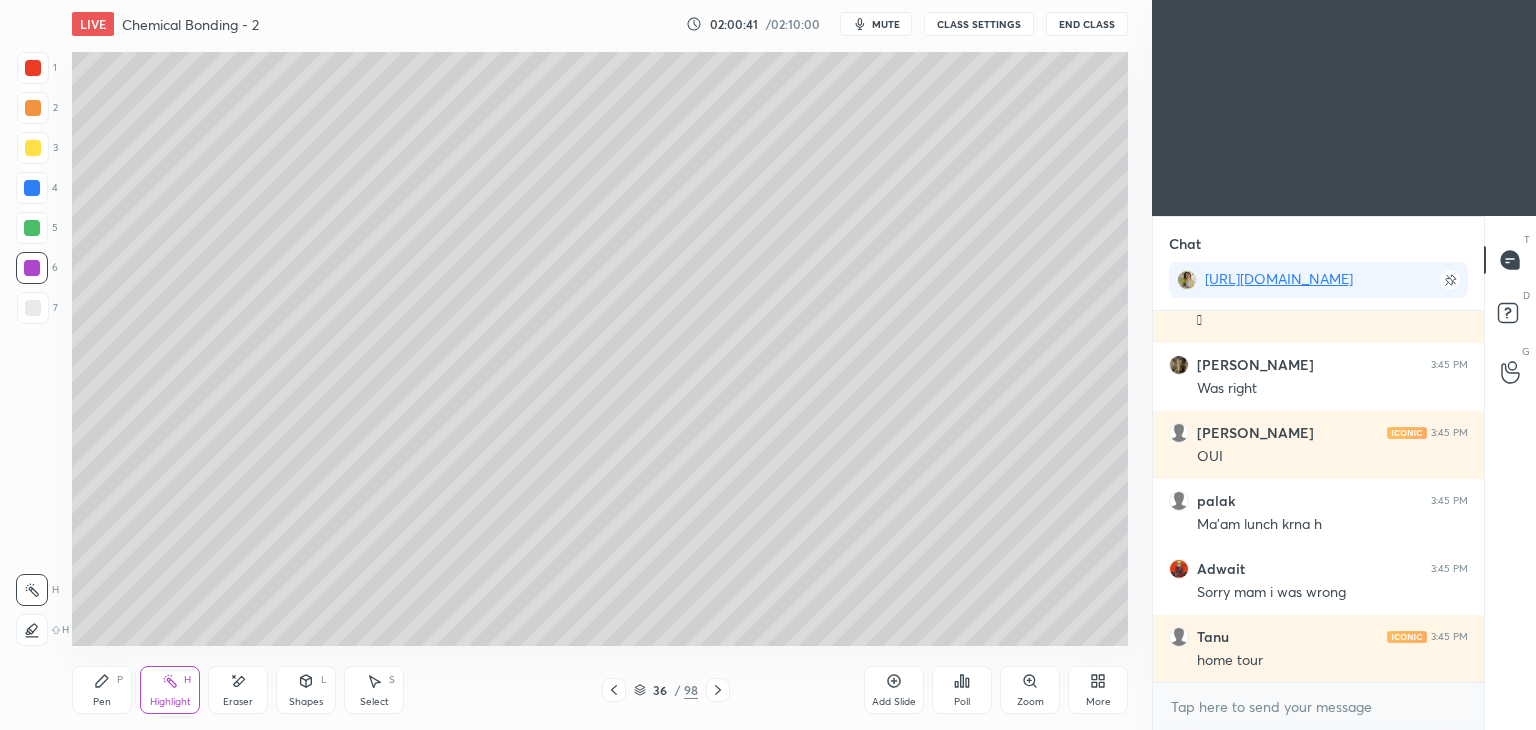 click 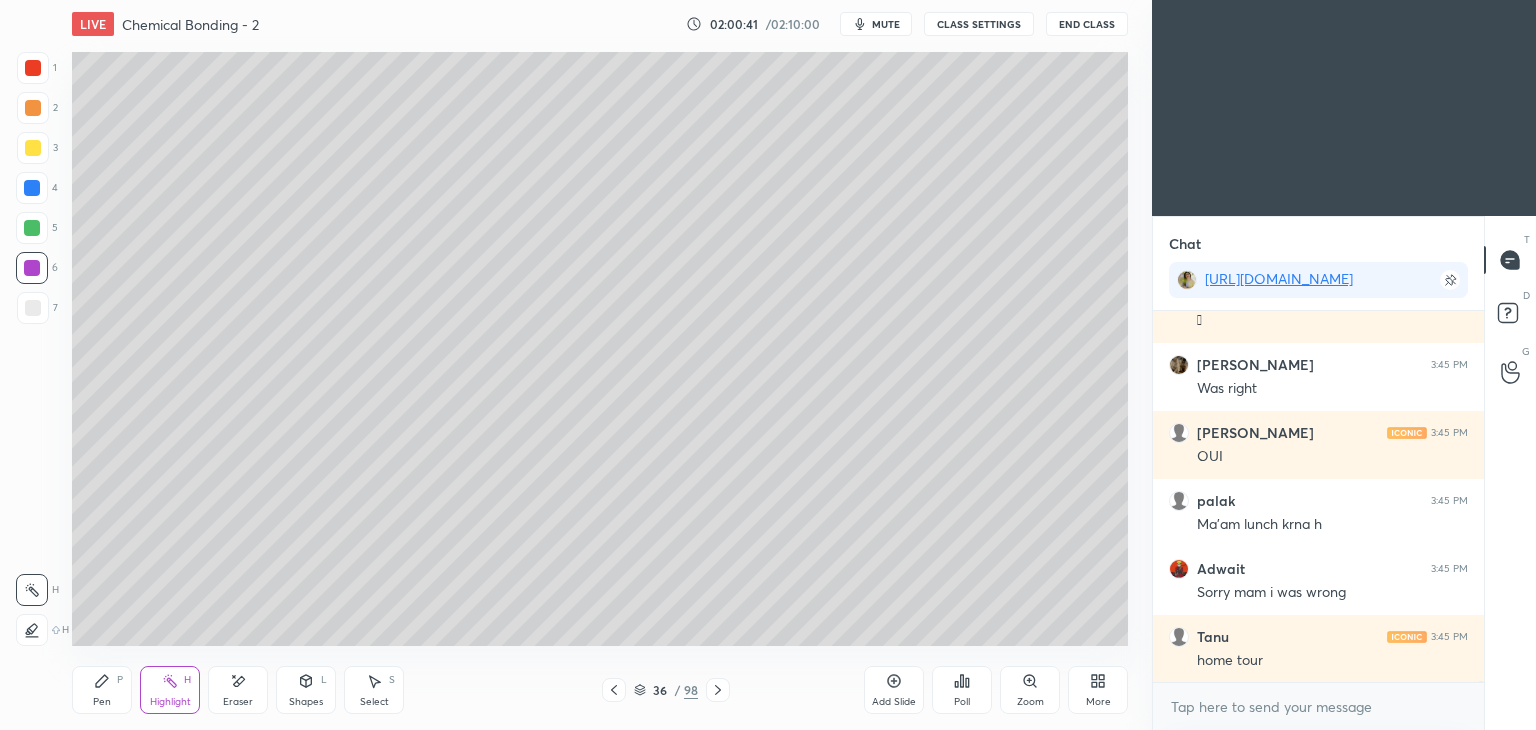 scroll, scrollTop: 158124, scrollLeft: 0, axis: vertical 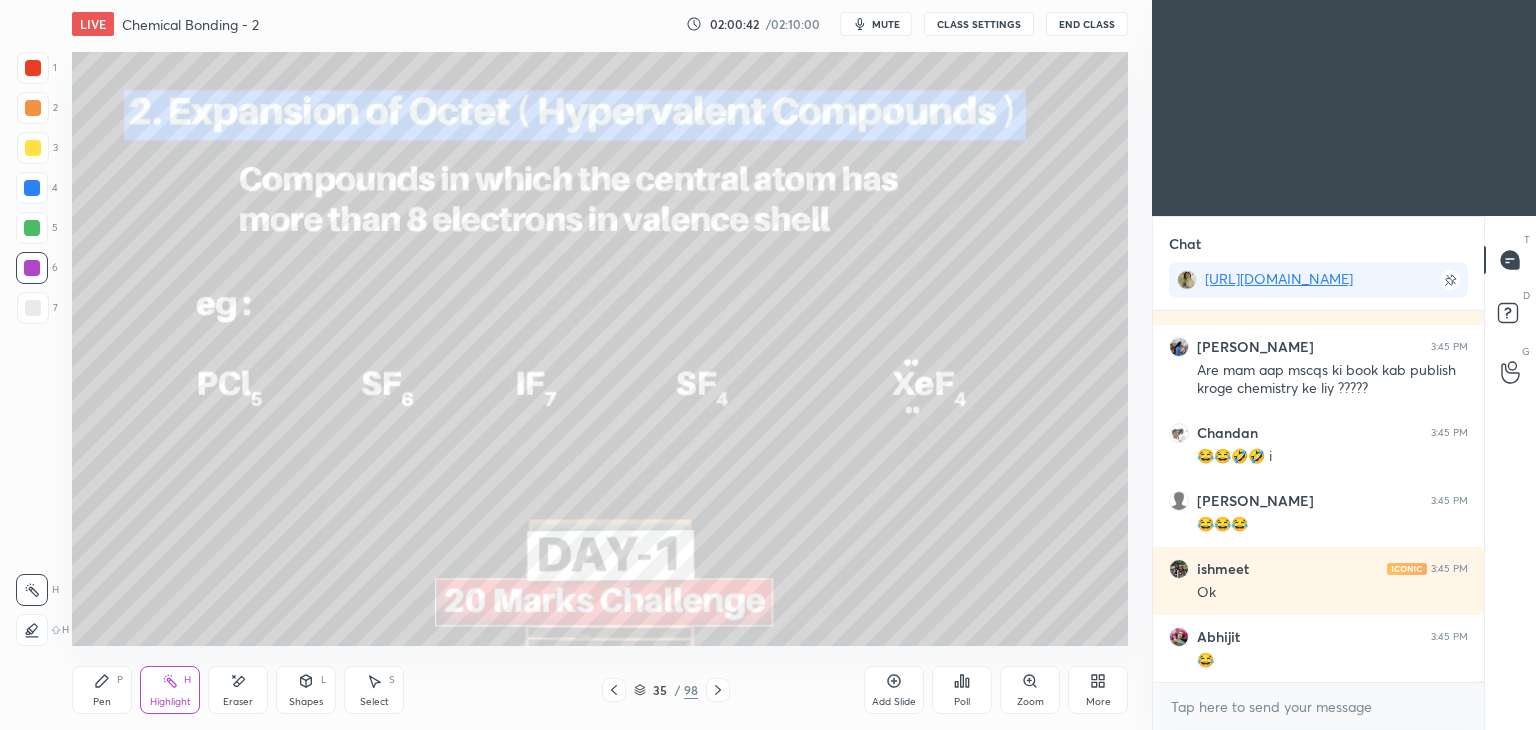 click 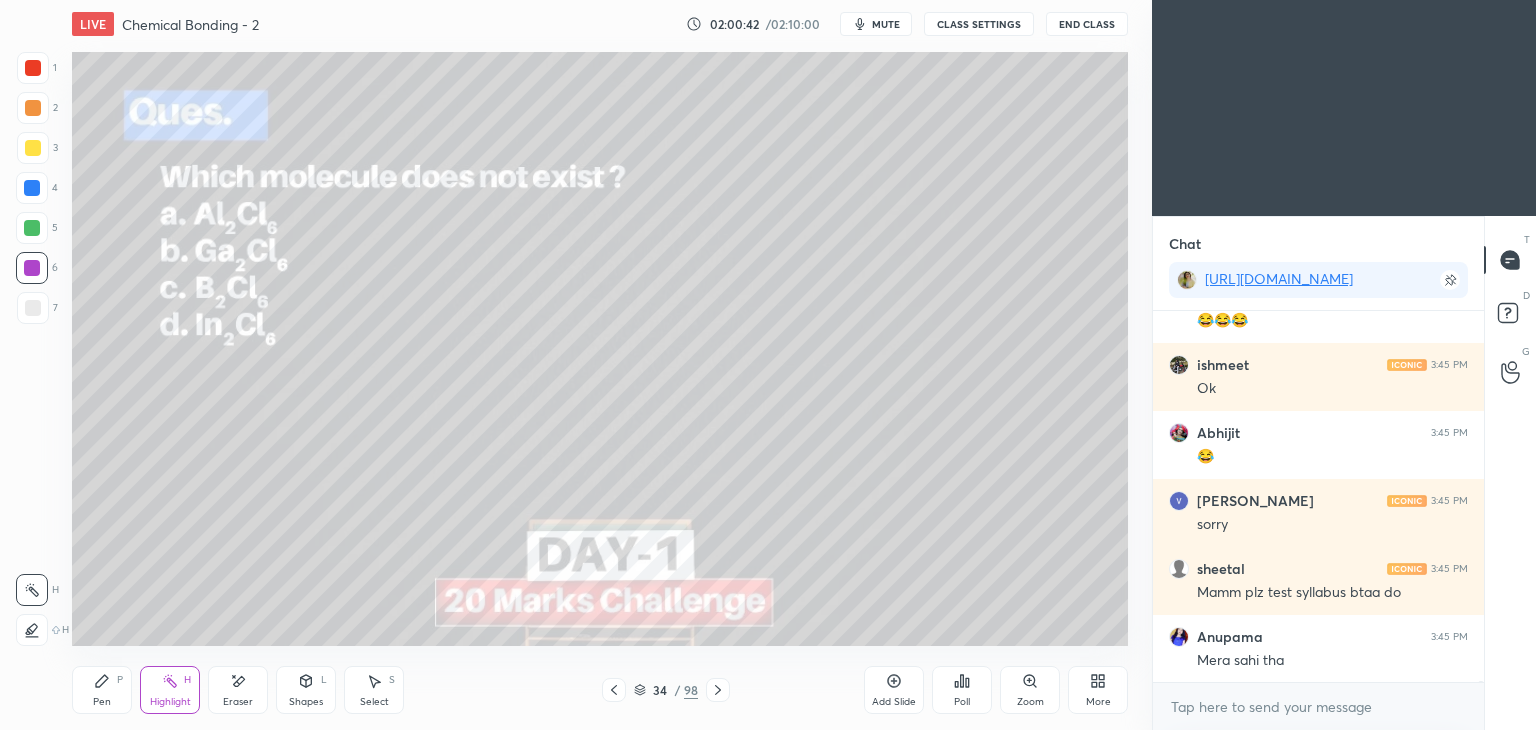 click 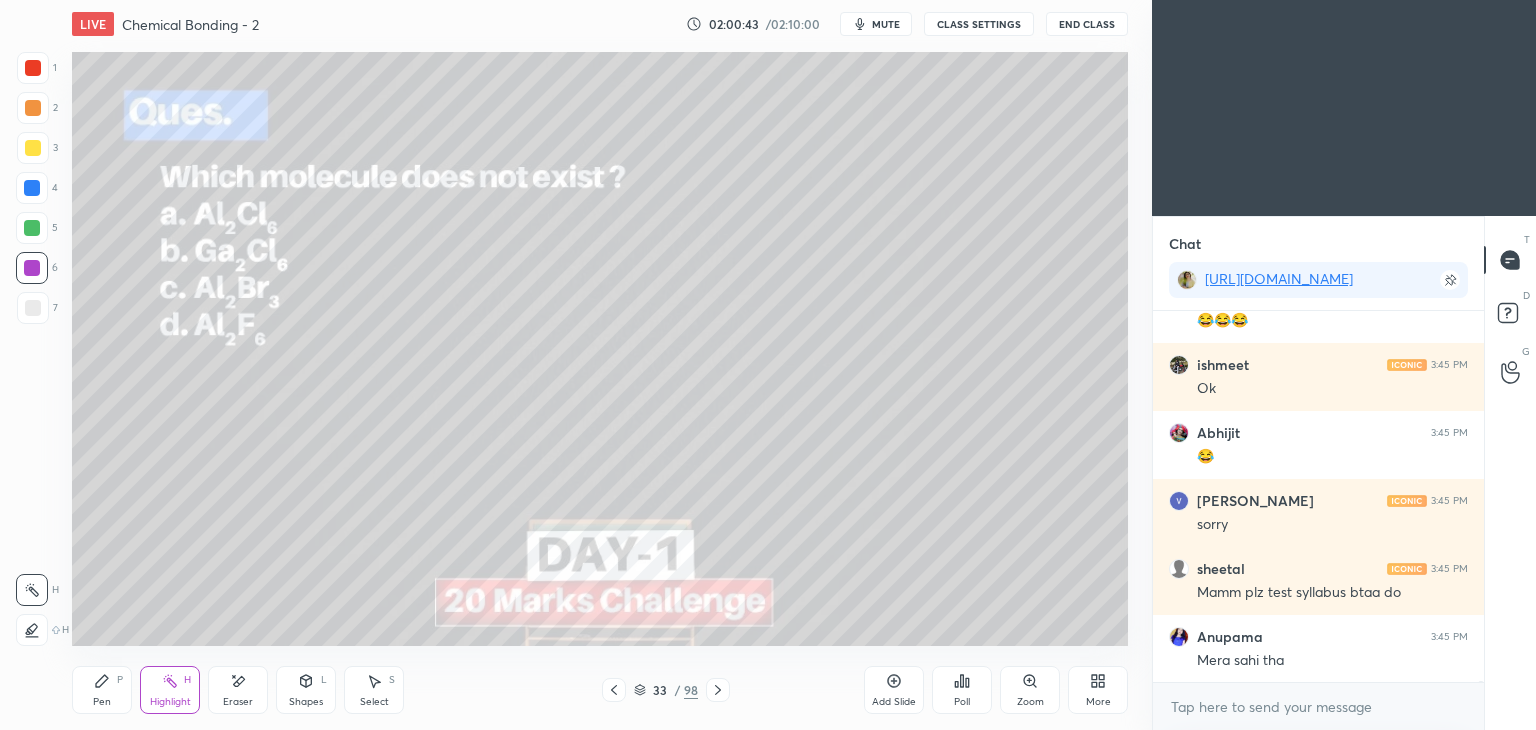 click 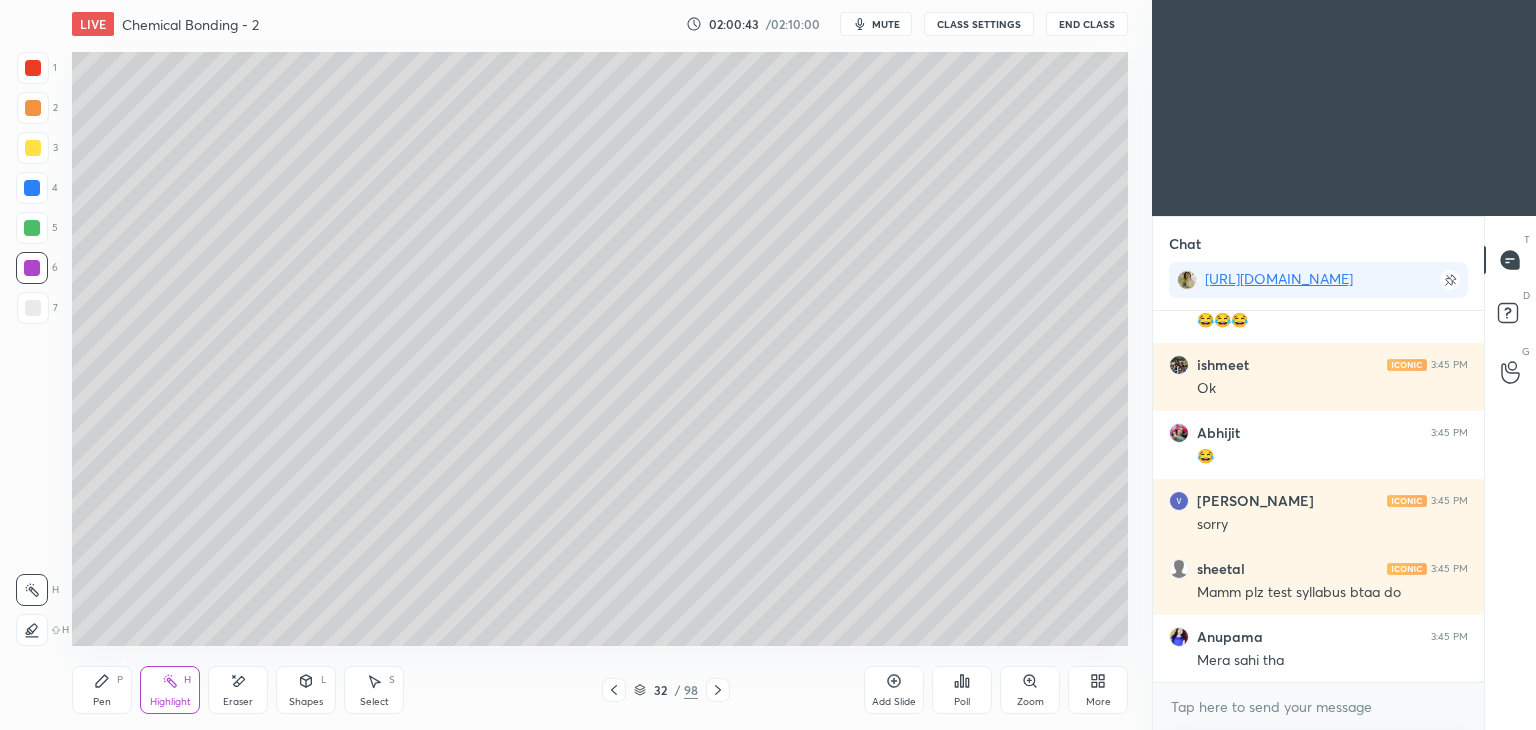 scroll, scrollTop: 158668, scrollLeft: 0, axis: vertical 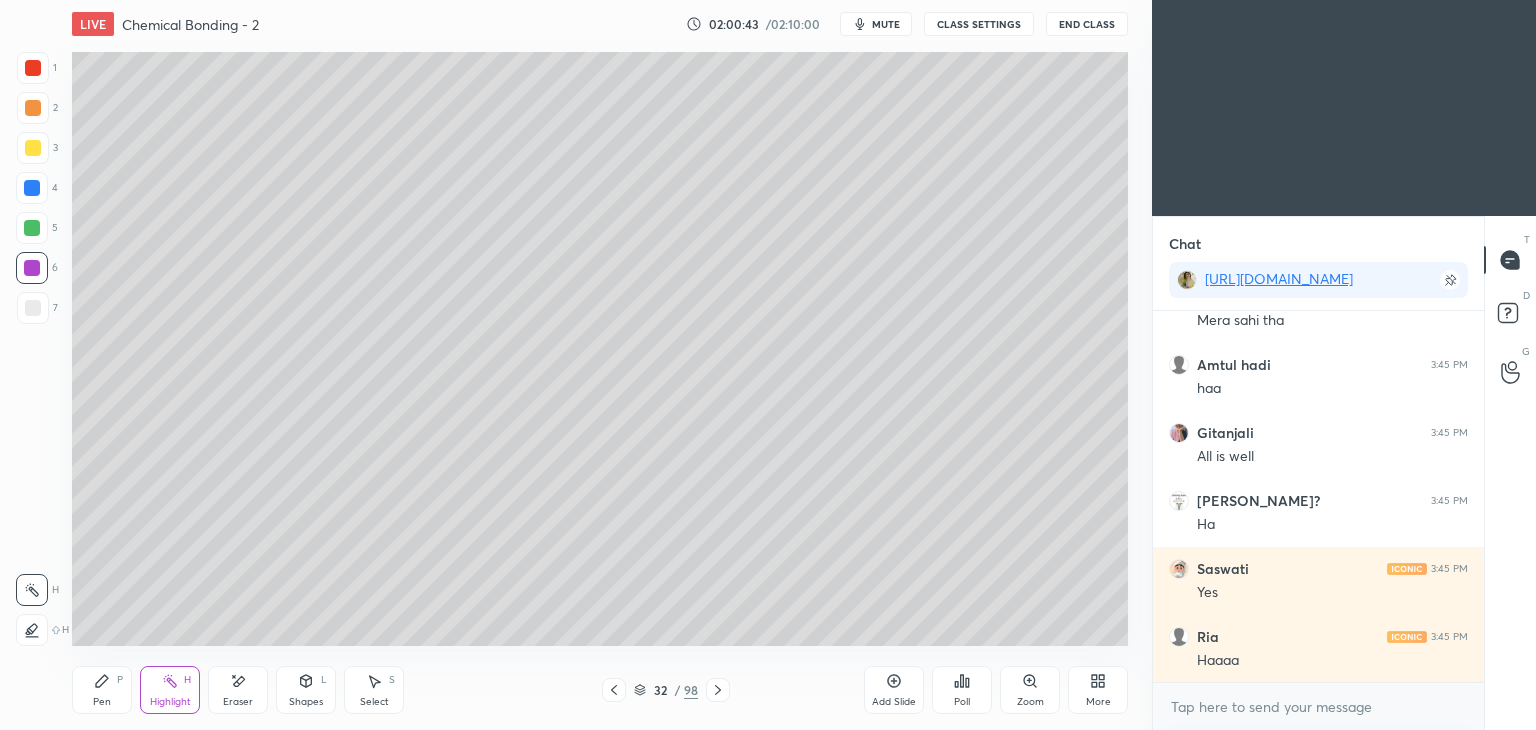 click 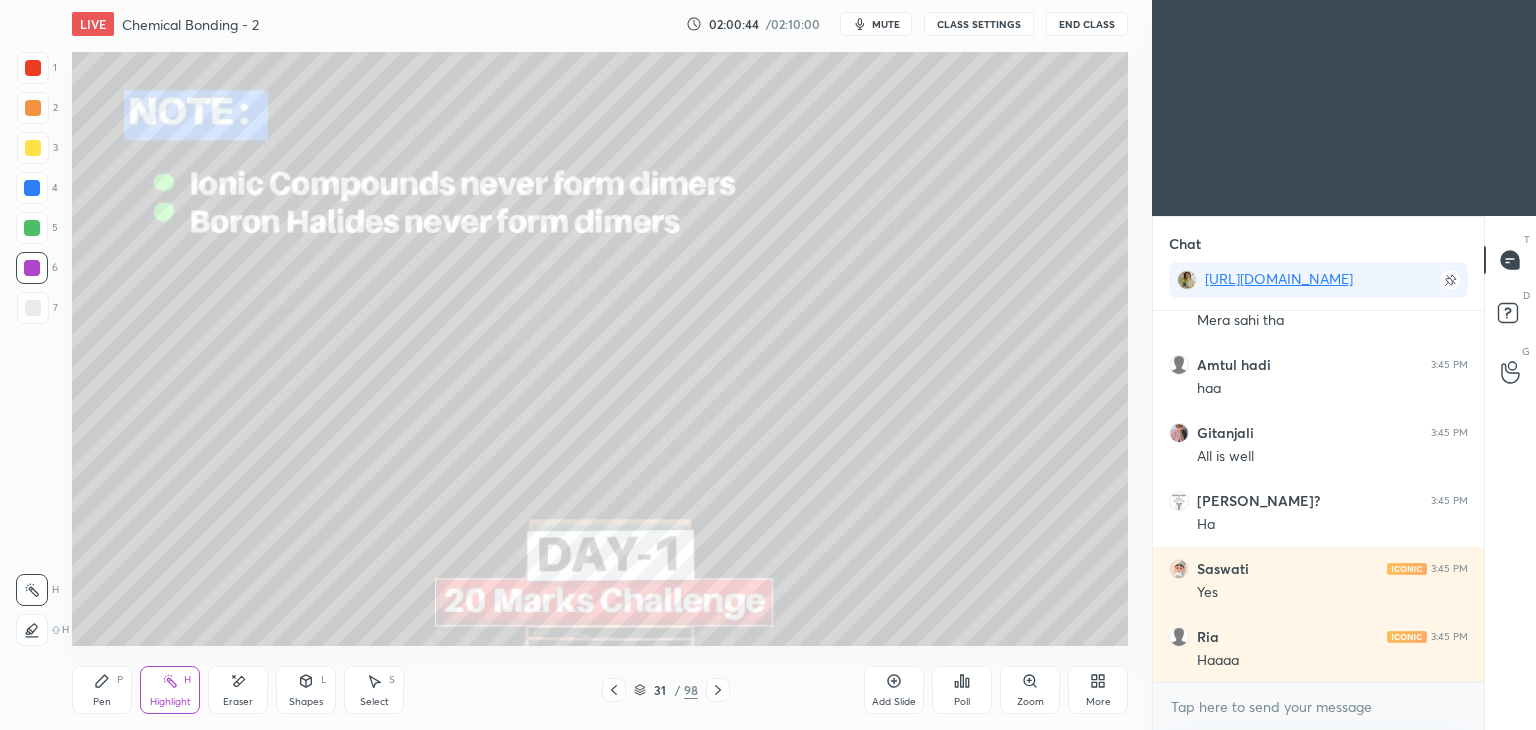 click 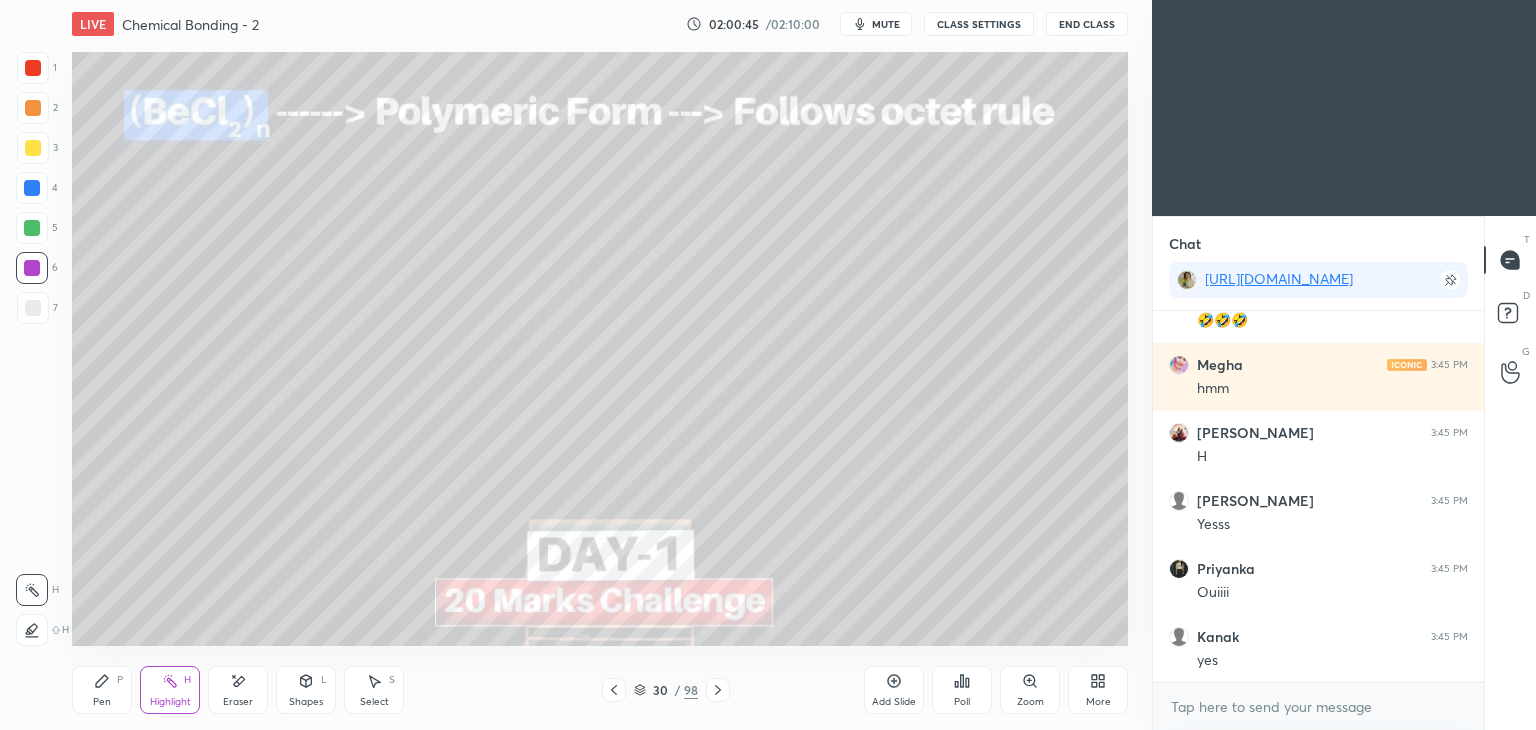 scroll, scrollTop: 159824, scrollLeft: 0, axis: vertical 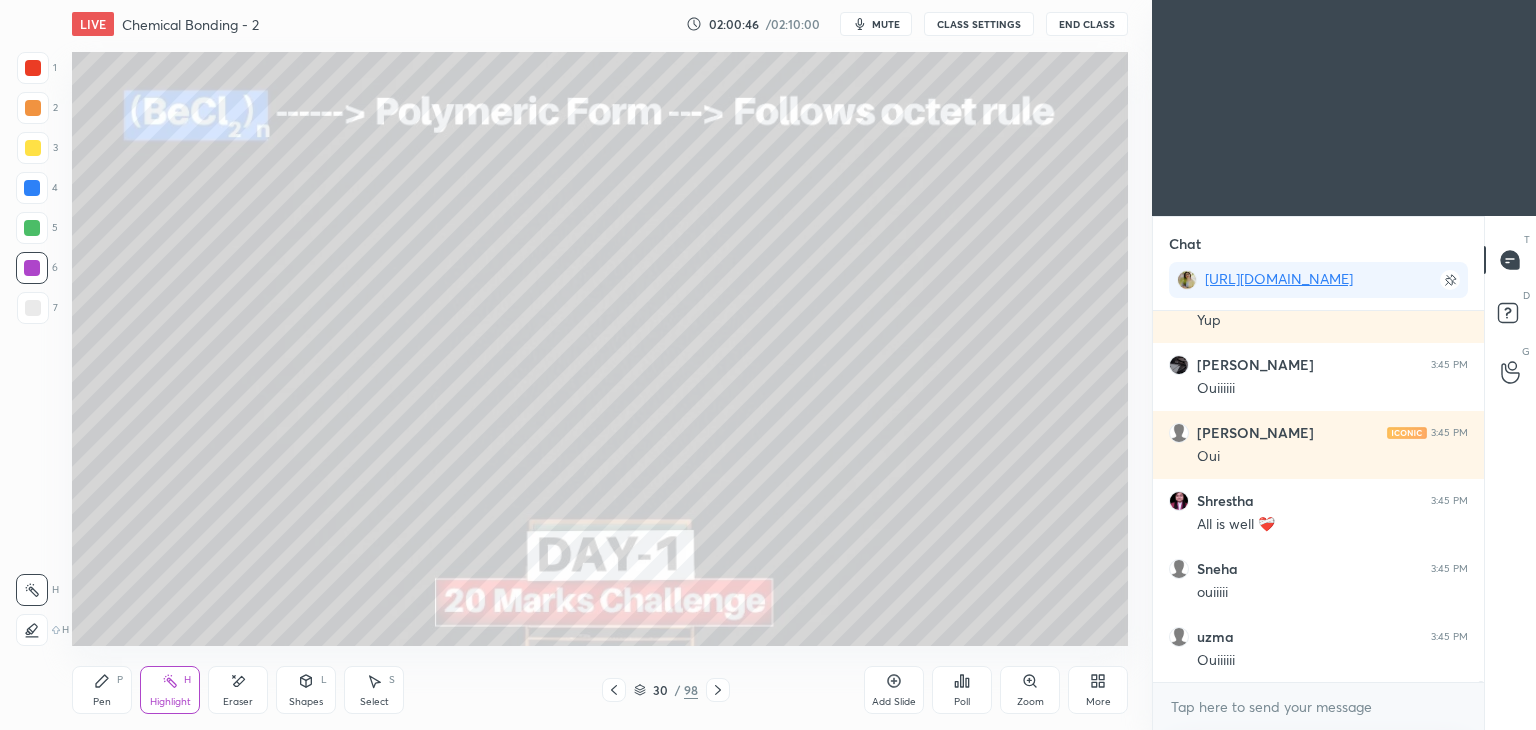 click on "CLASS SETTINGS" at bounding box center (979, 24) 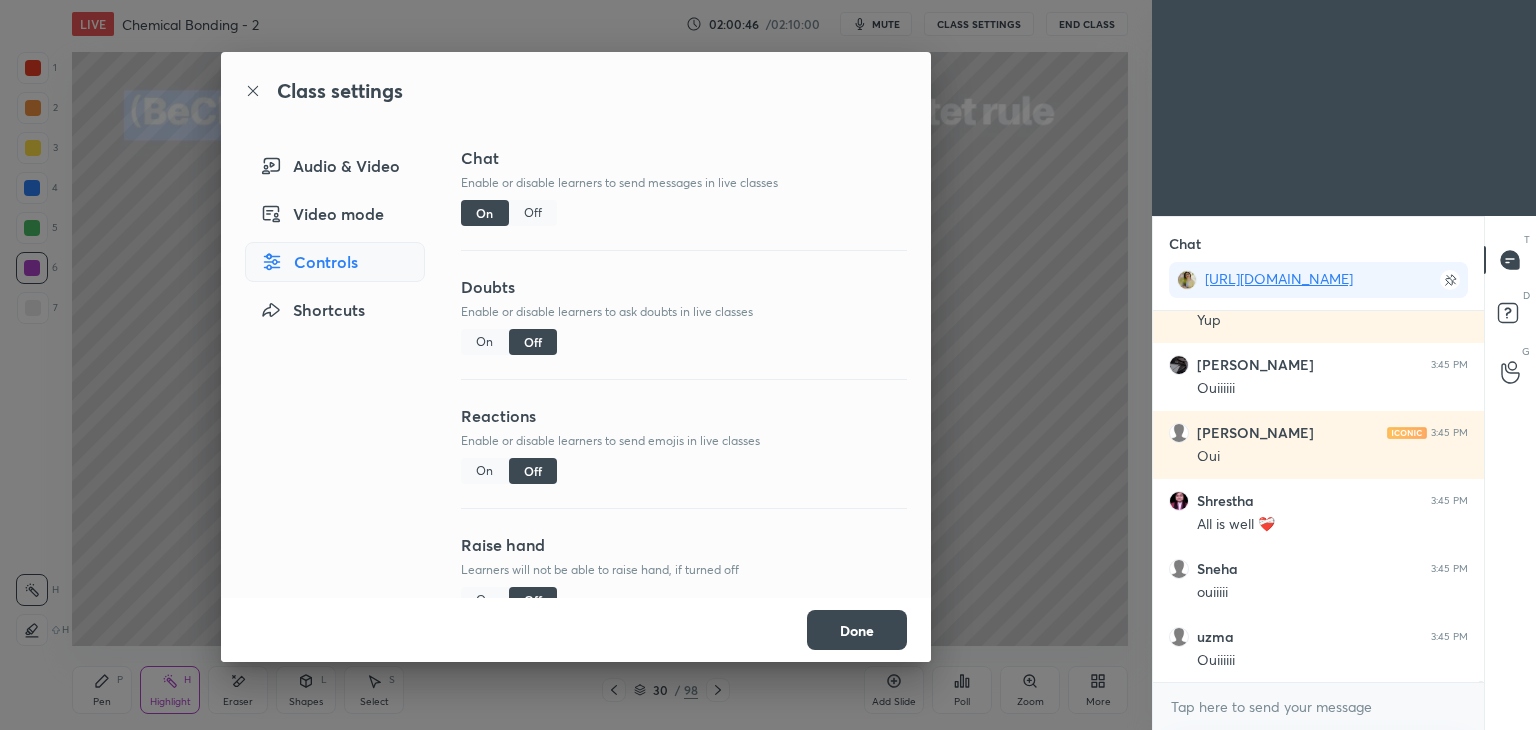 scroll, scrollTop: 160182, scrollLeft: 0, axis: vertical 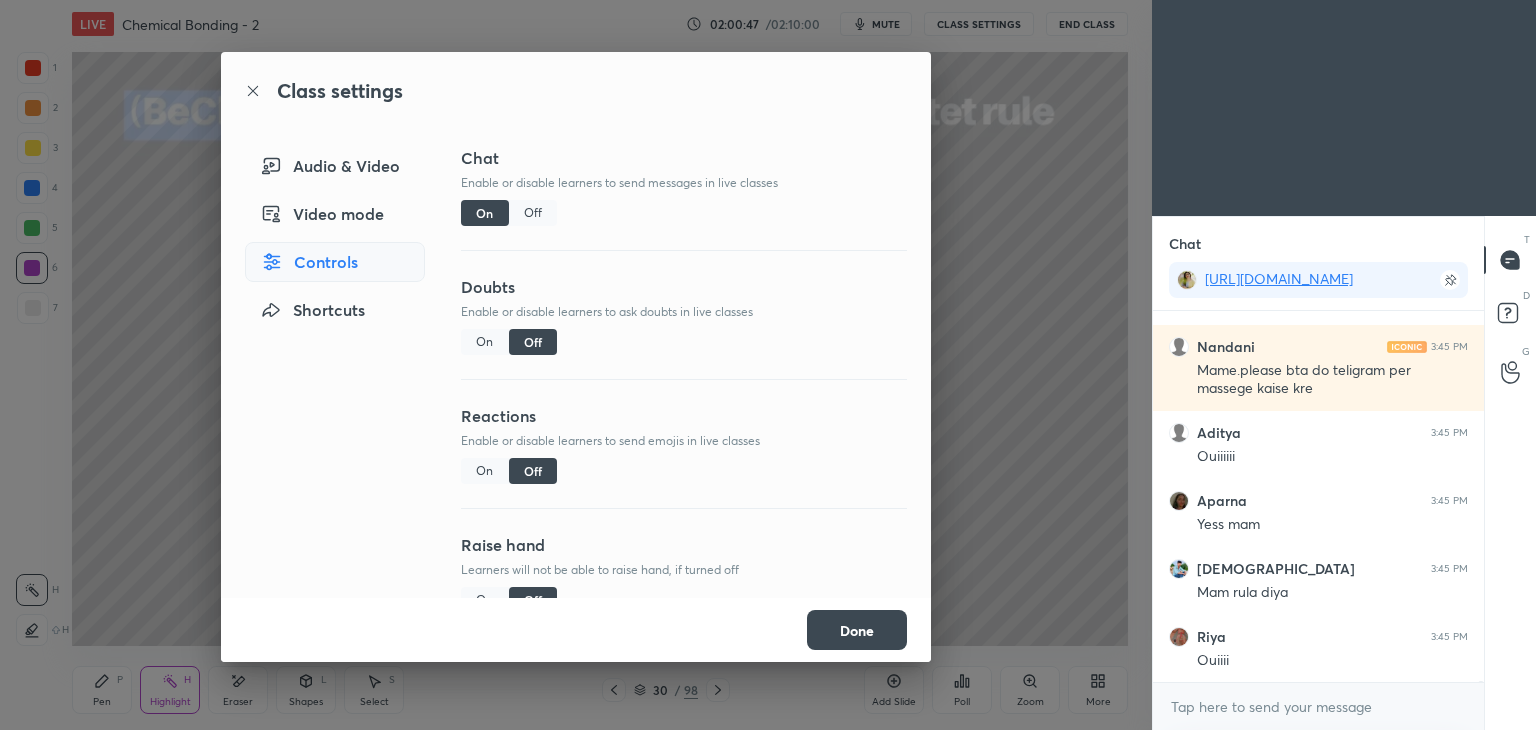 click on "Off" at bounding box center (533, 213) 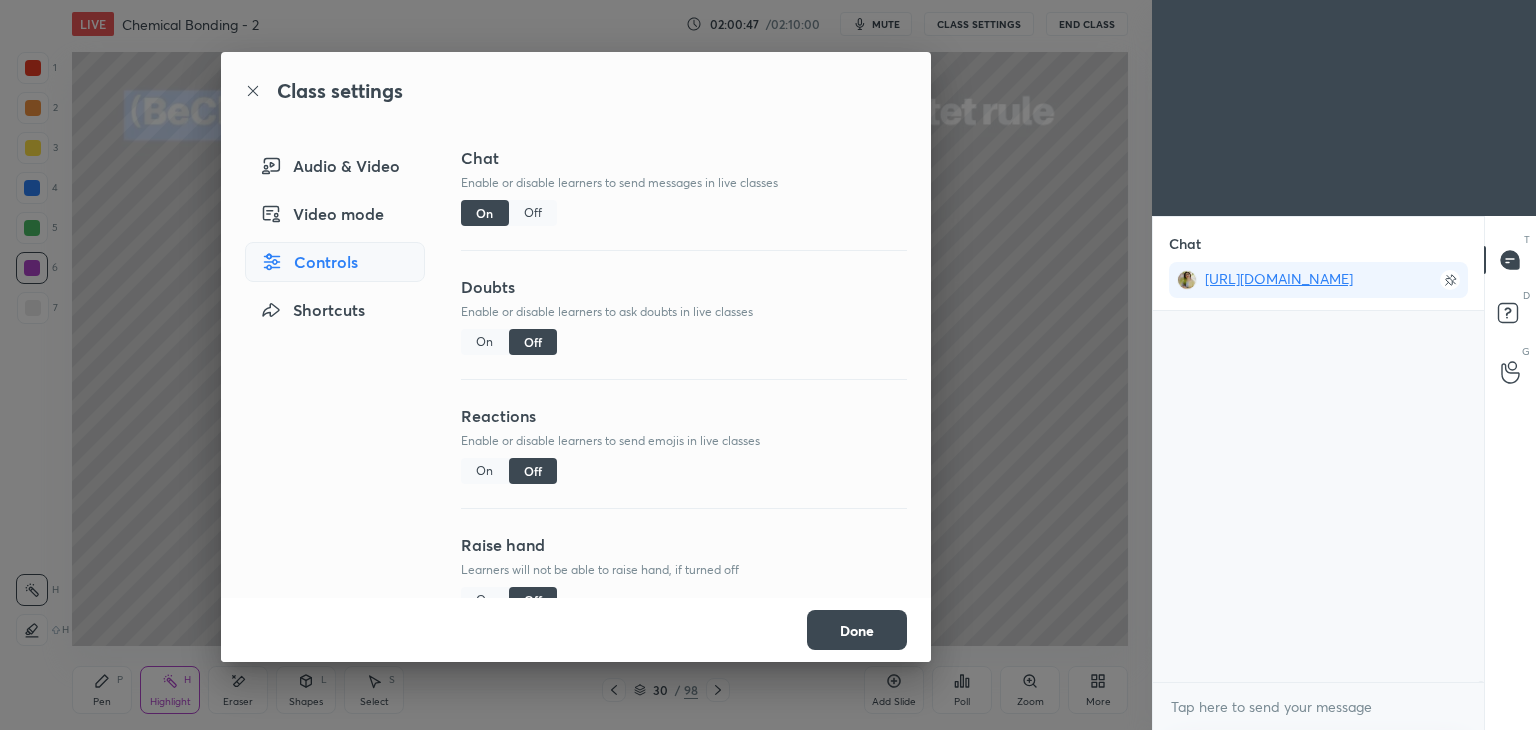 scroll, scrollTop: 325, scrollLeft: 325, axis: both 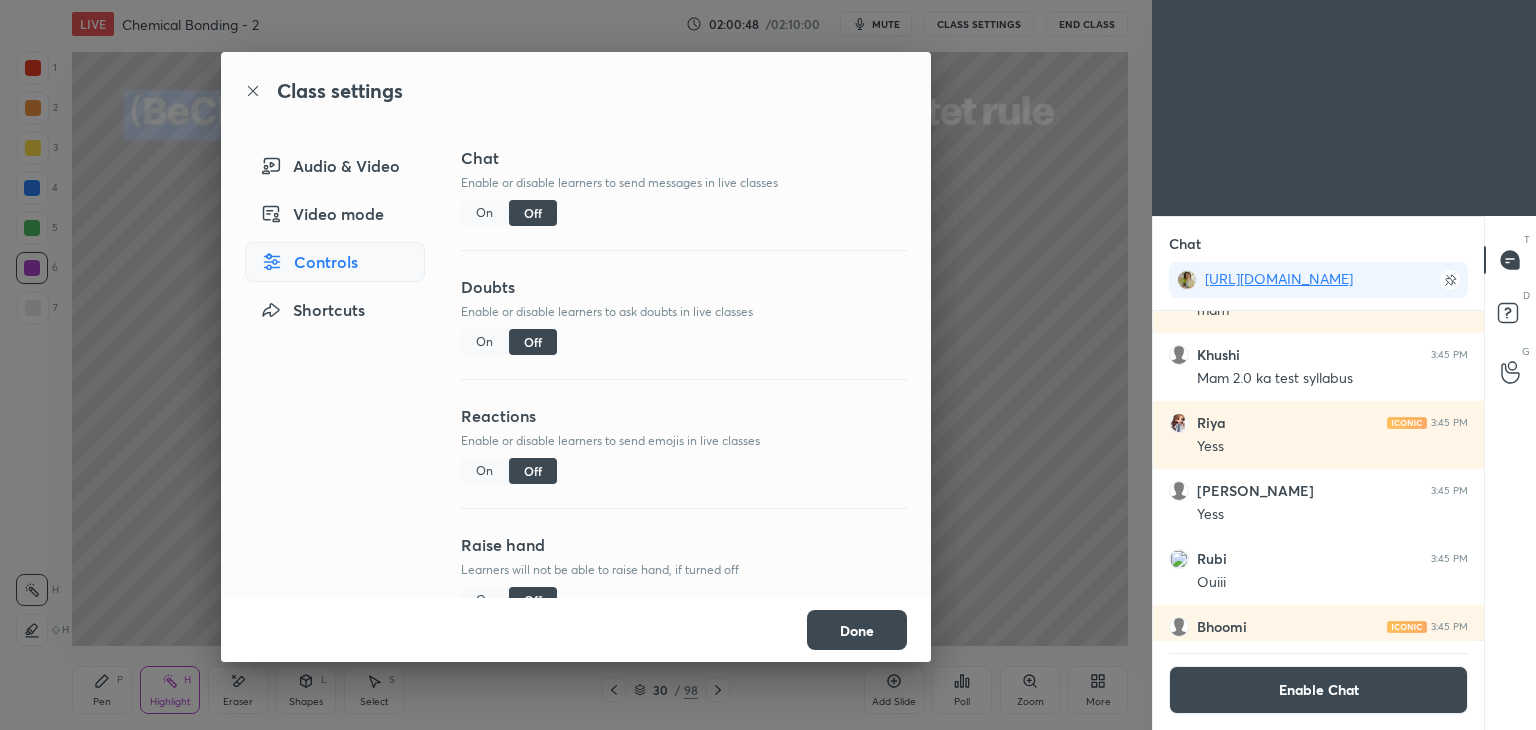 click on "Done" at bounding box center [857, 630] 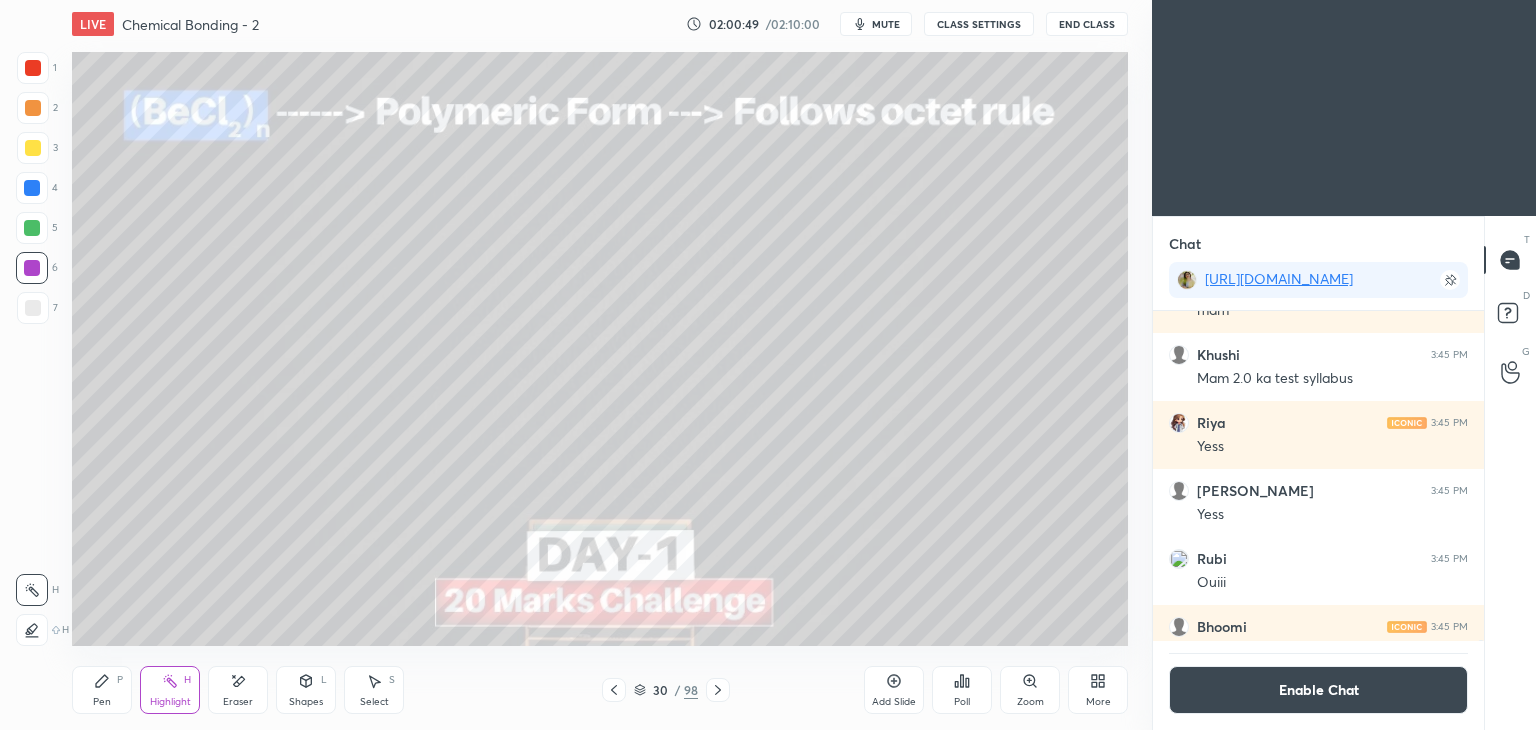 click 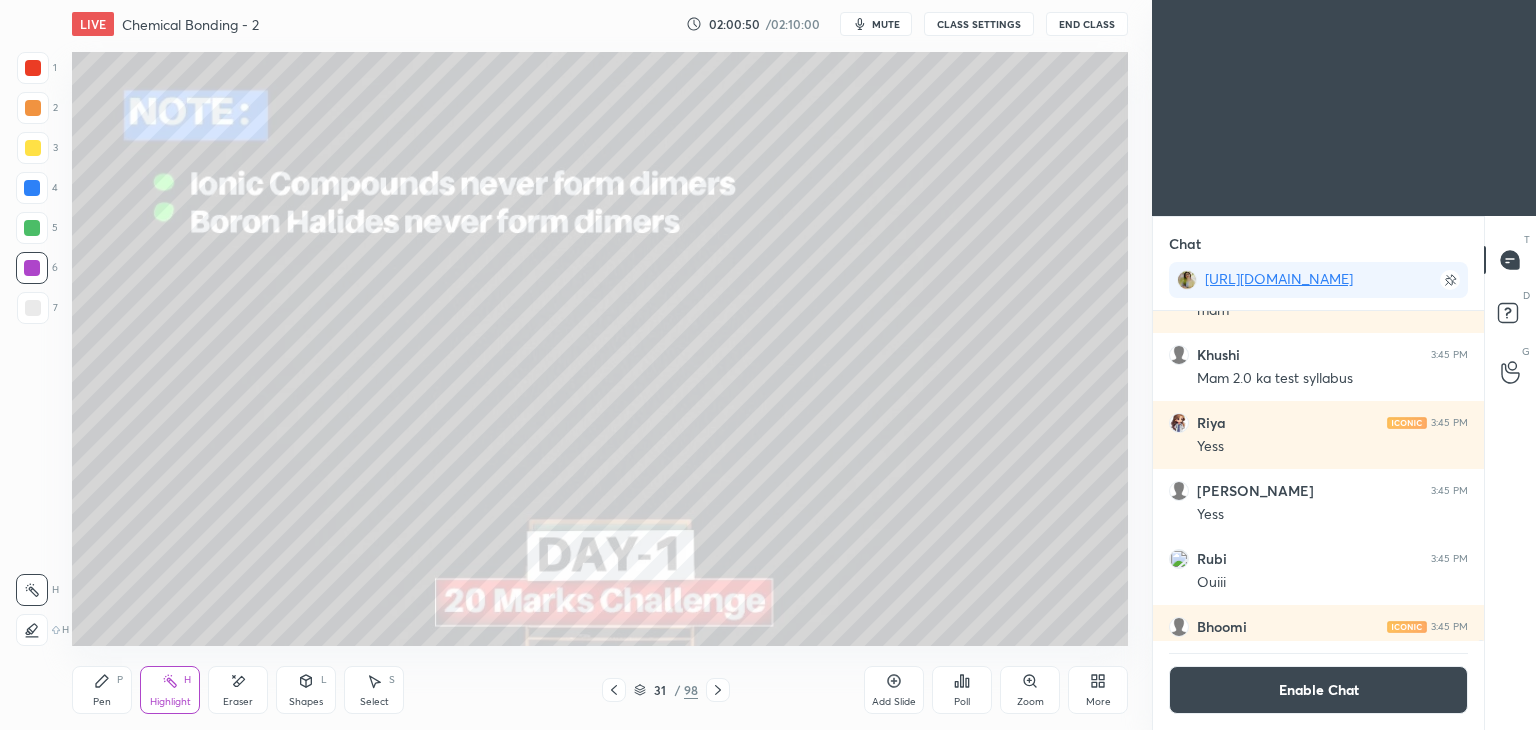 click on "CLASS SETTINGS" at bounding box center [979, 24] 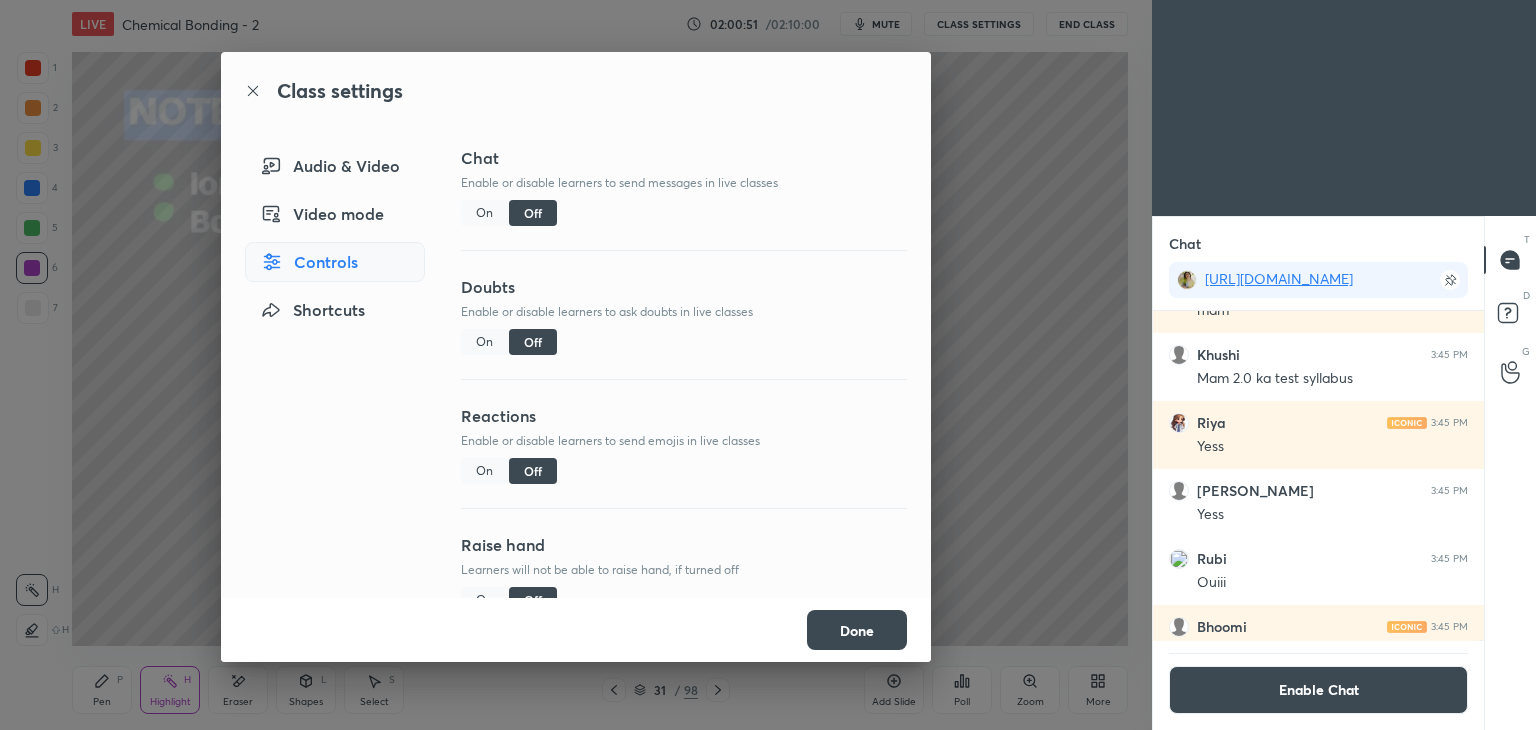 click on "On" at bounding box center (485, 213) 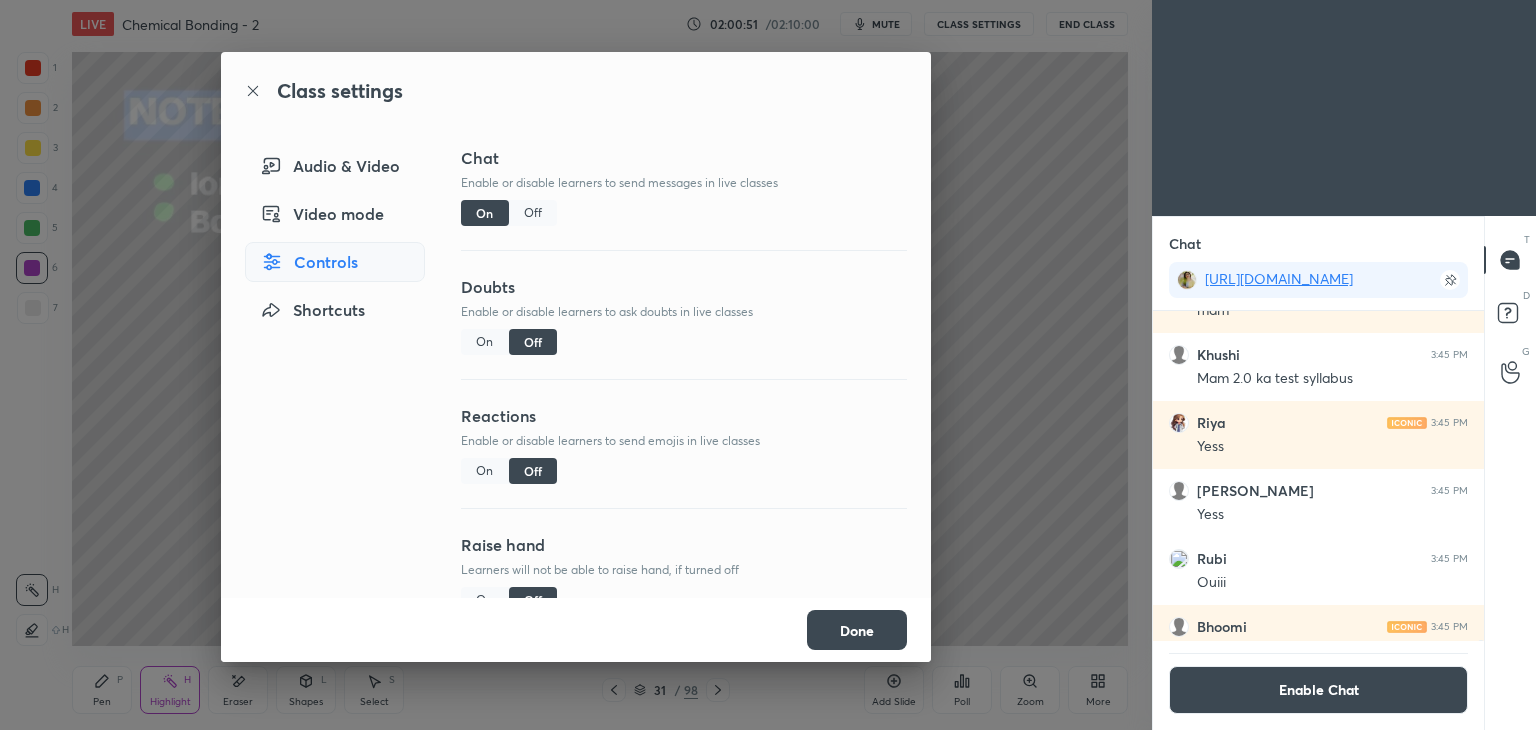 scroll, scrollTop: 6, scrollLeft: 6, axis: both 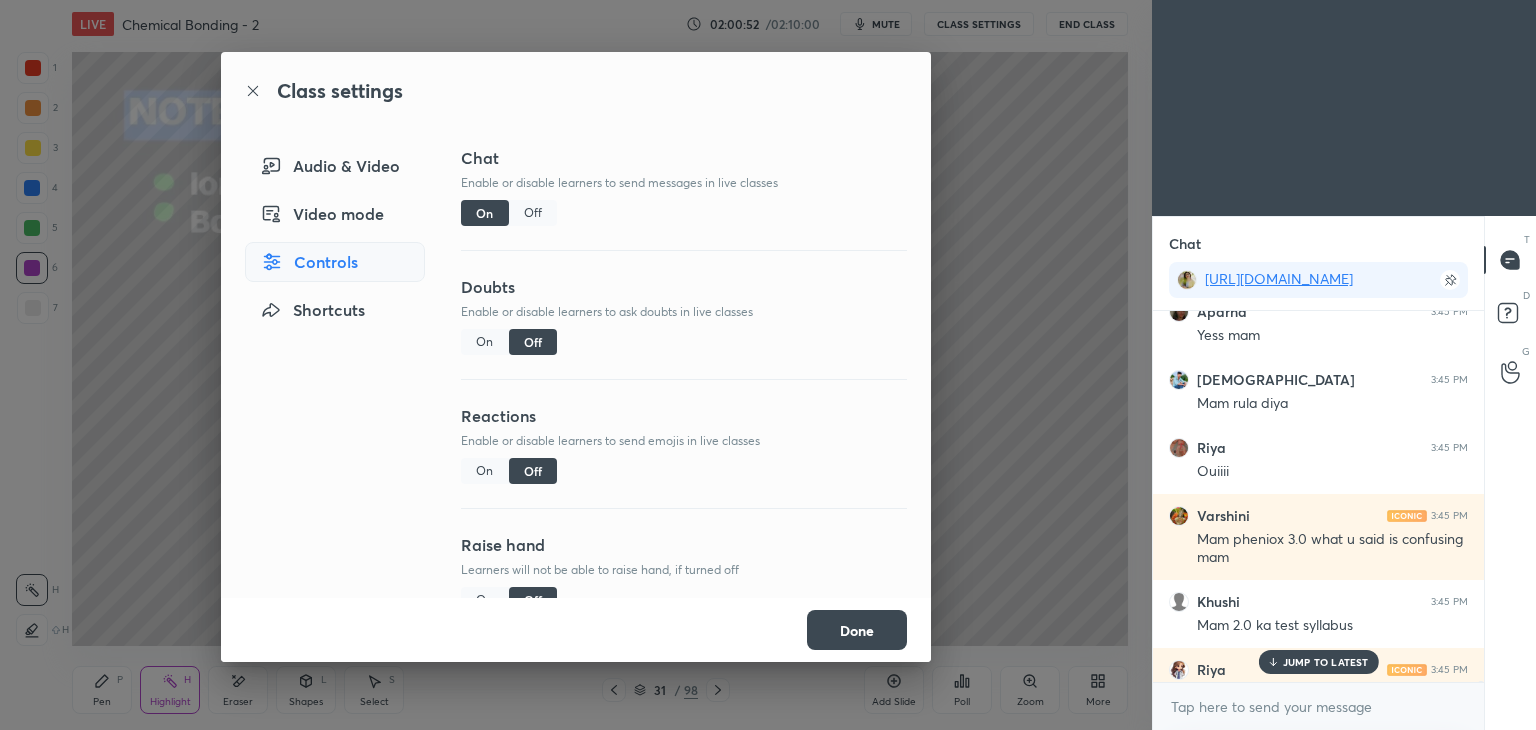 click on "JUMP TO LATEST" at bounding box center (1326, 662) 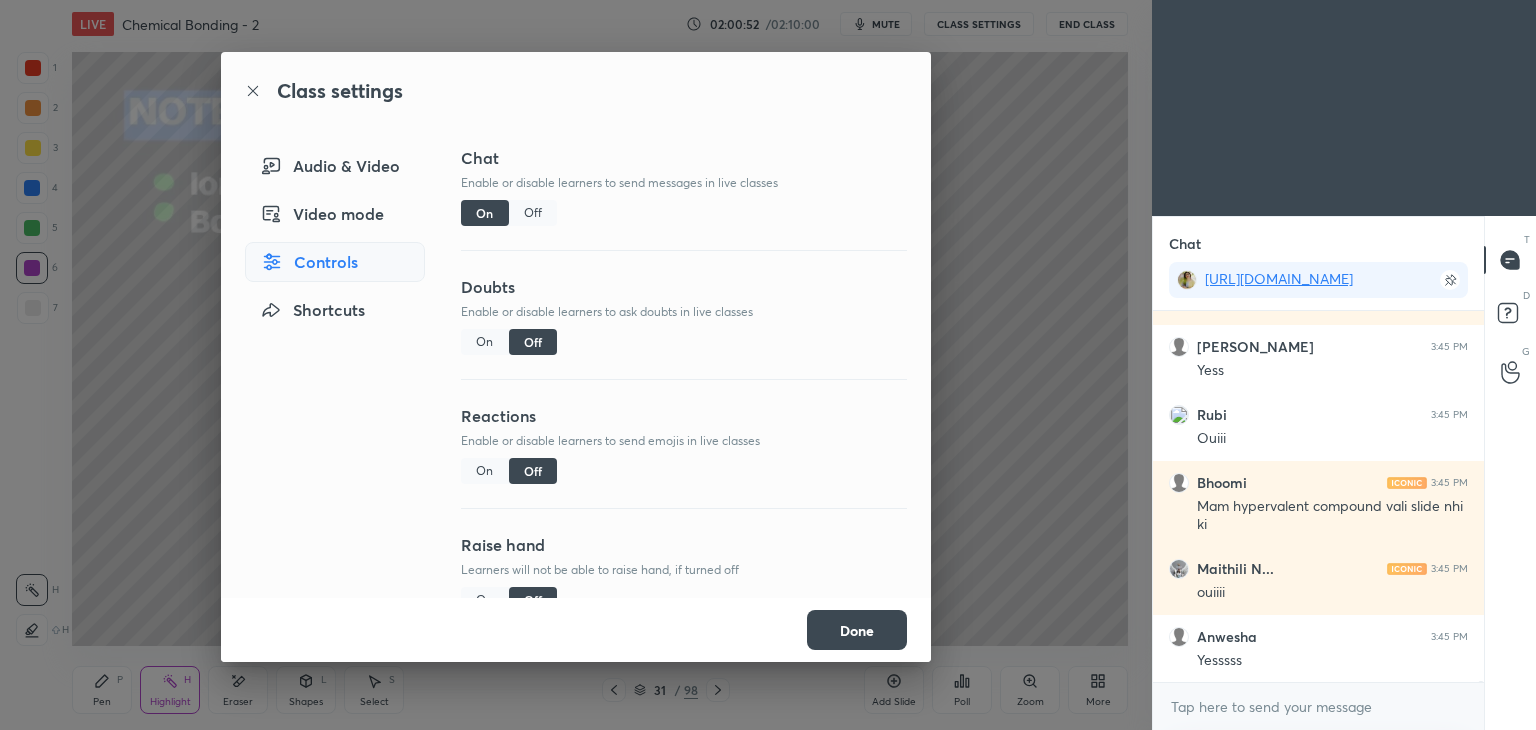 scroll, scrollTop: 158778, scrollLeft: 0, axis: vertical 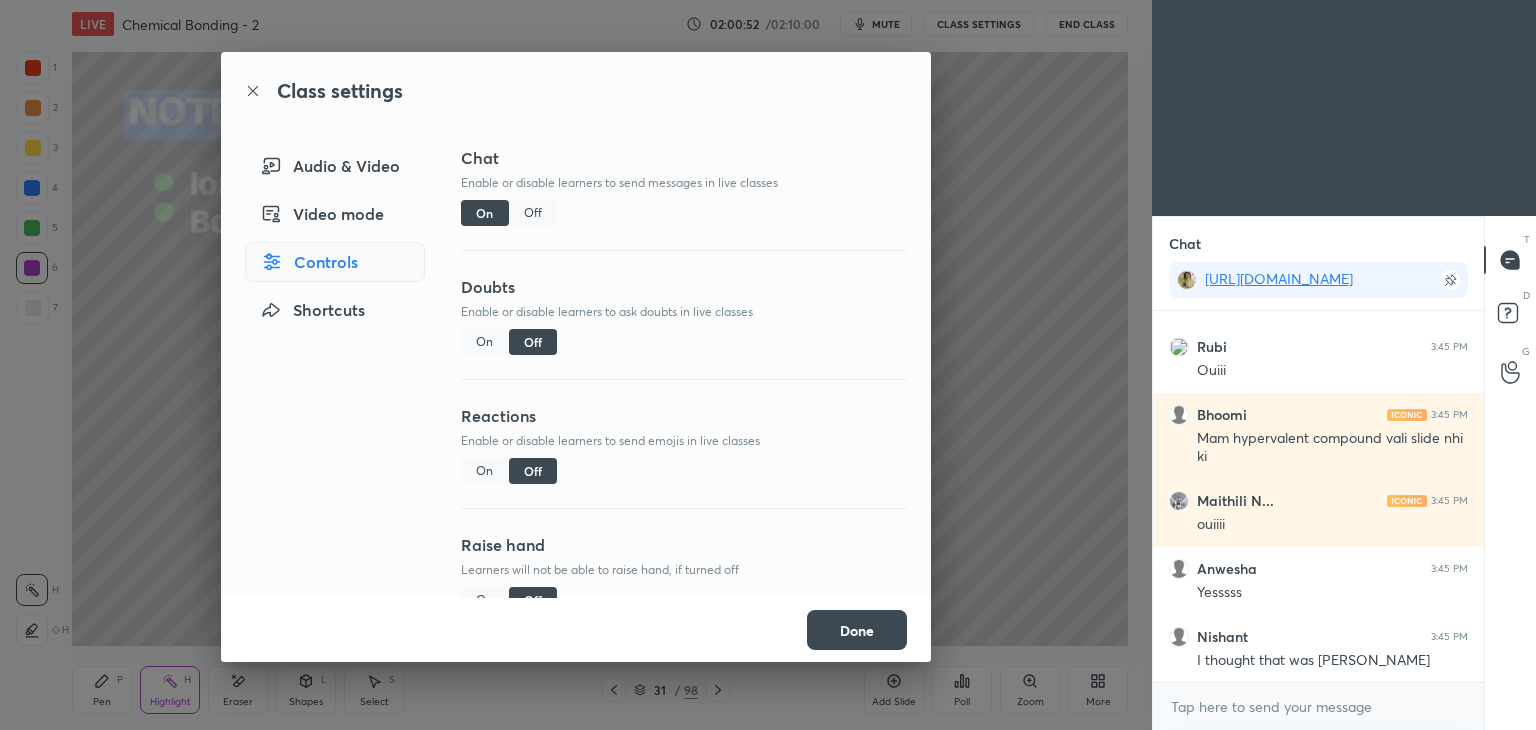 click on "Raise hand" at bounding box center [684, 545] 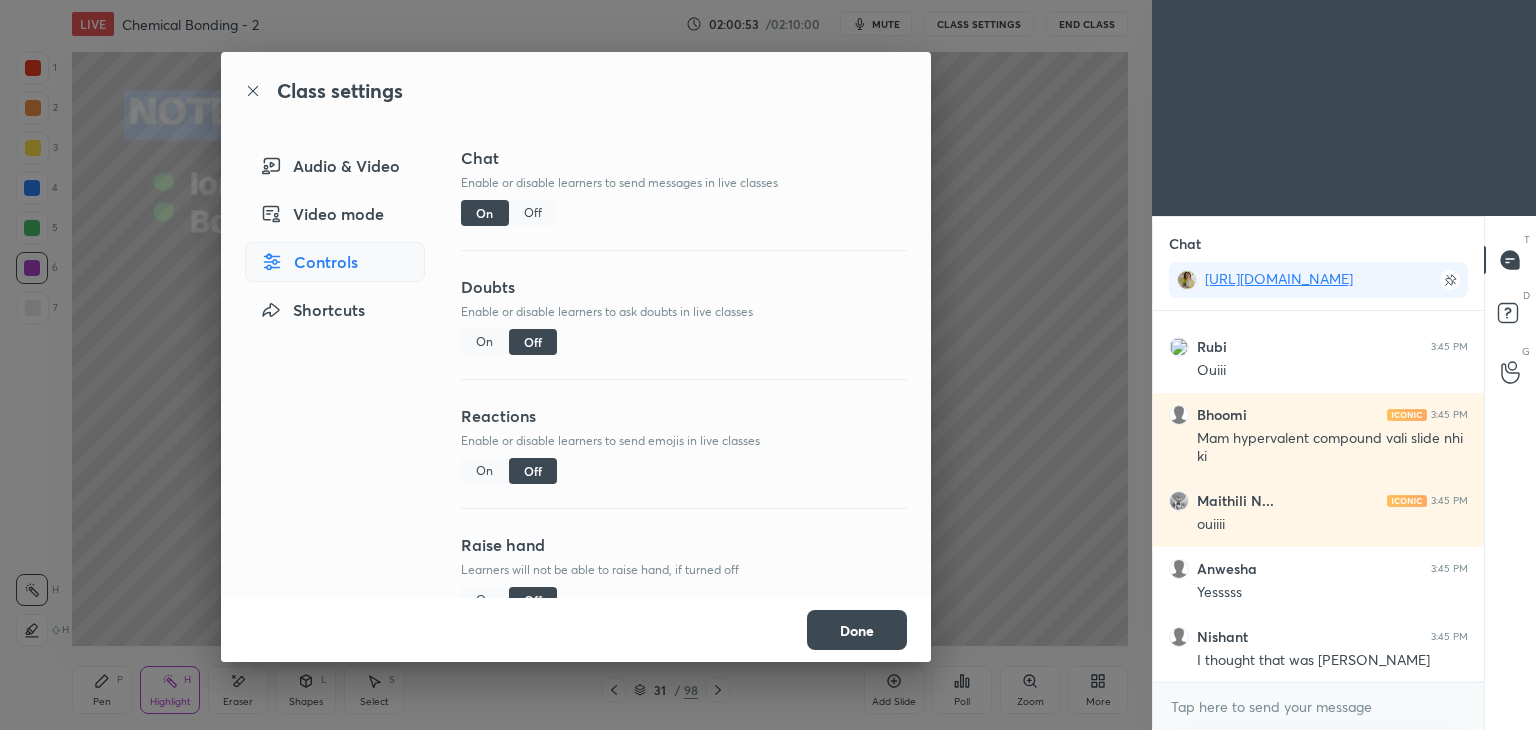 click on "Done" at bounding box center (857, 630) 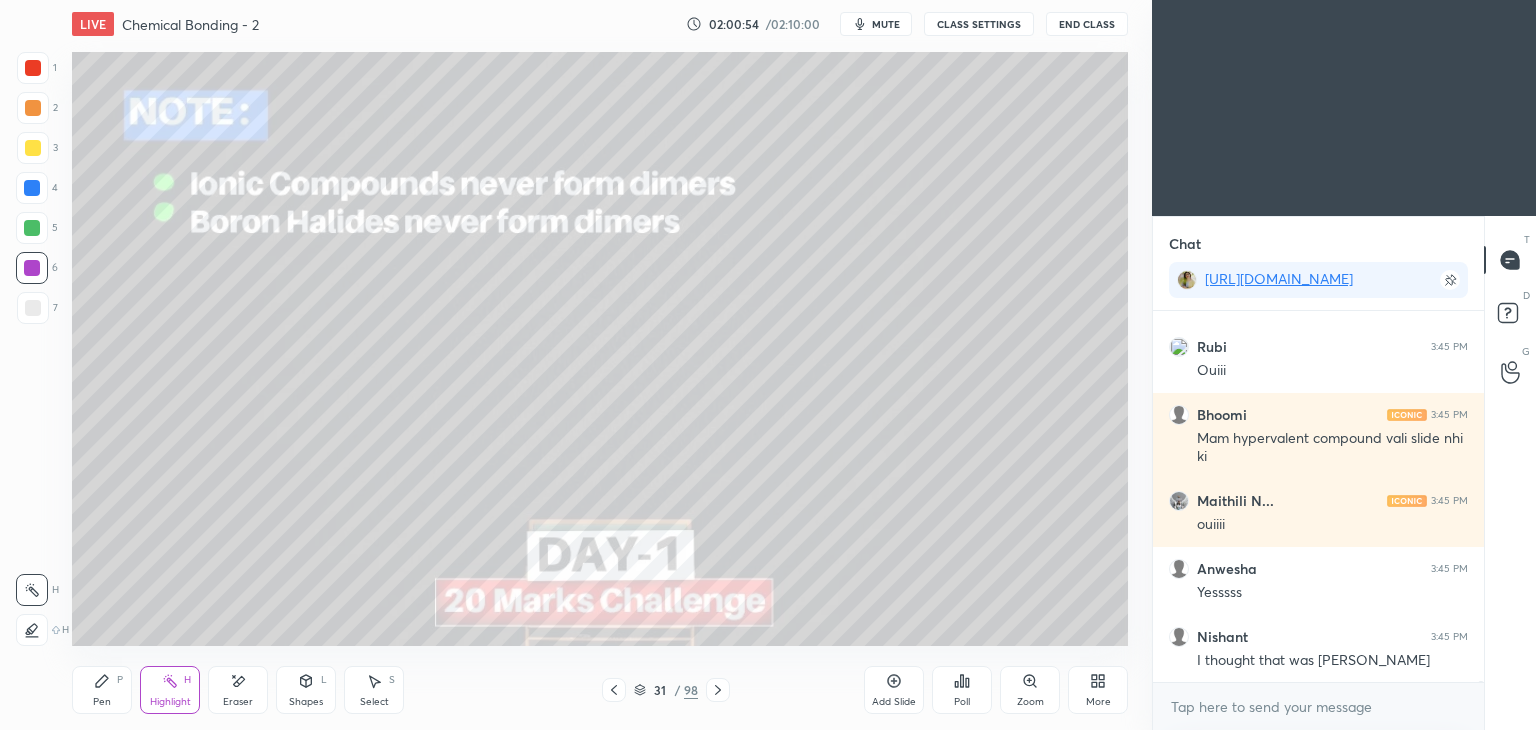 scroll, scrollTop: 158846, scrollLeft: 0, axis: vertical 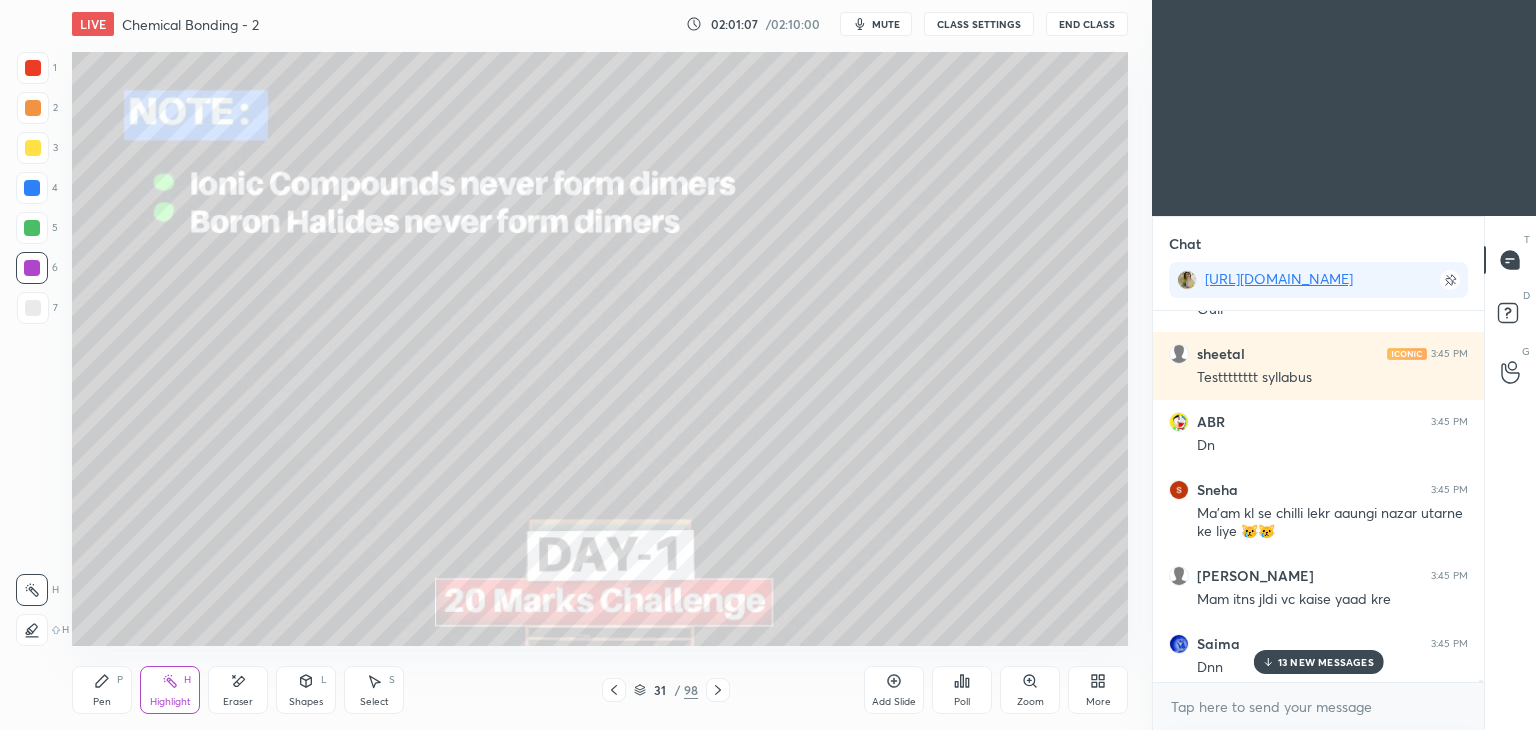 click on "13 NEW MESSAGES" at bounding box center (1318, 662) 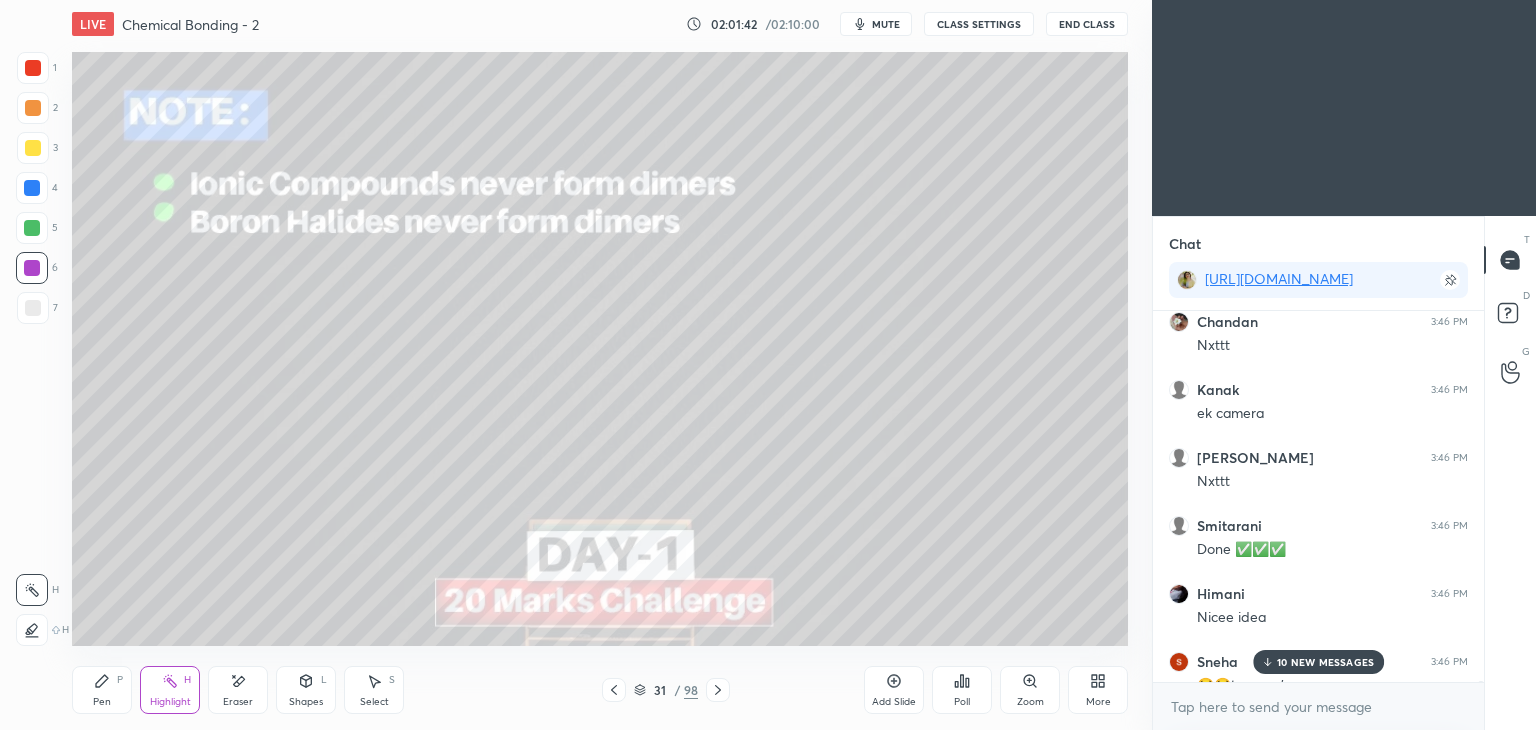 click on "10 NEW MESSAGES" at bounding box center [1325, 662] 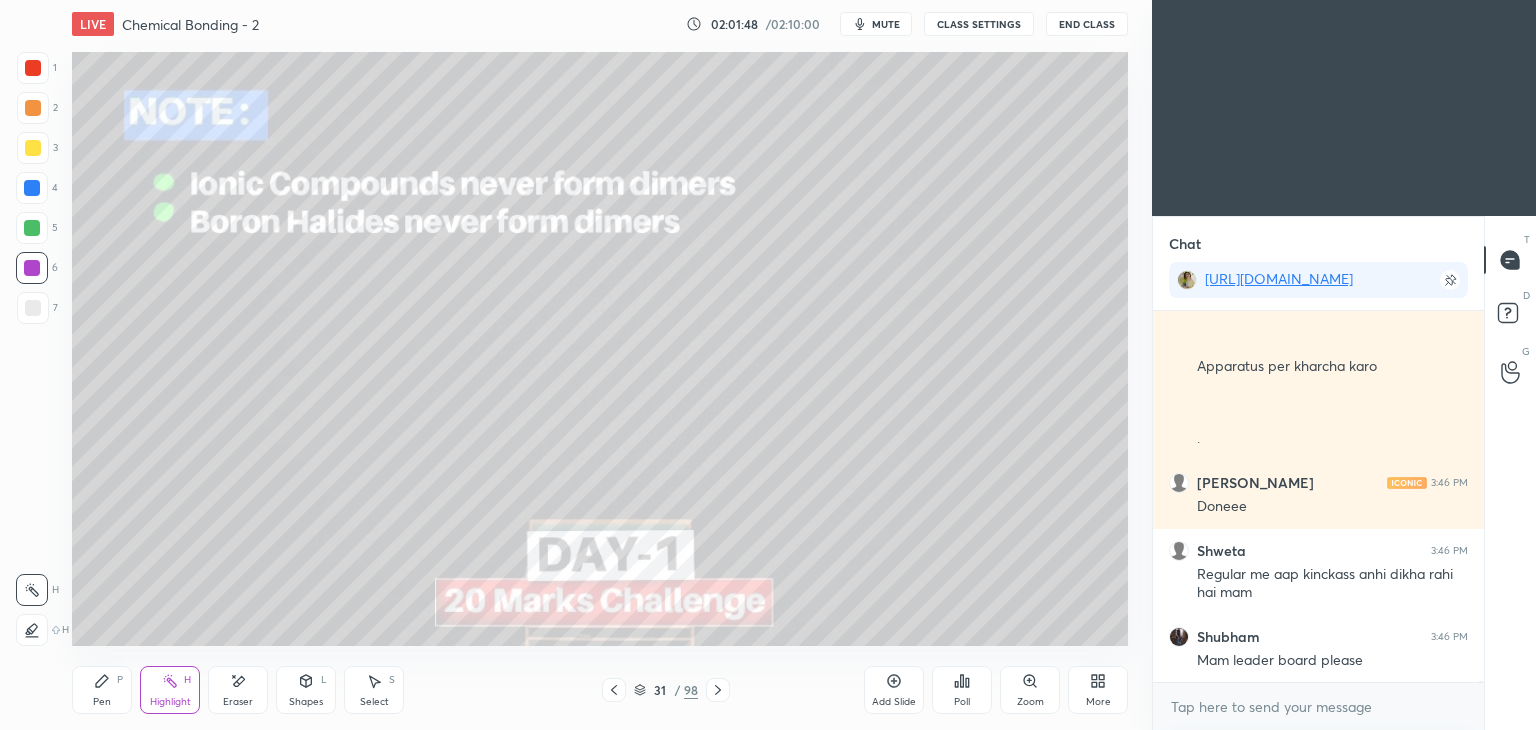 click 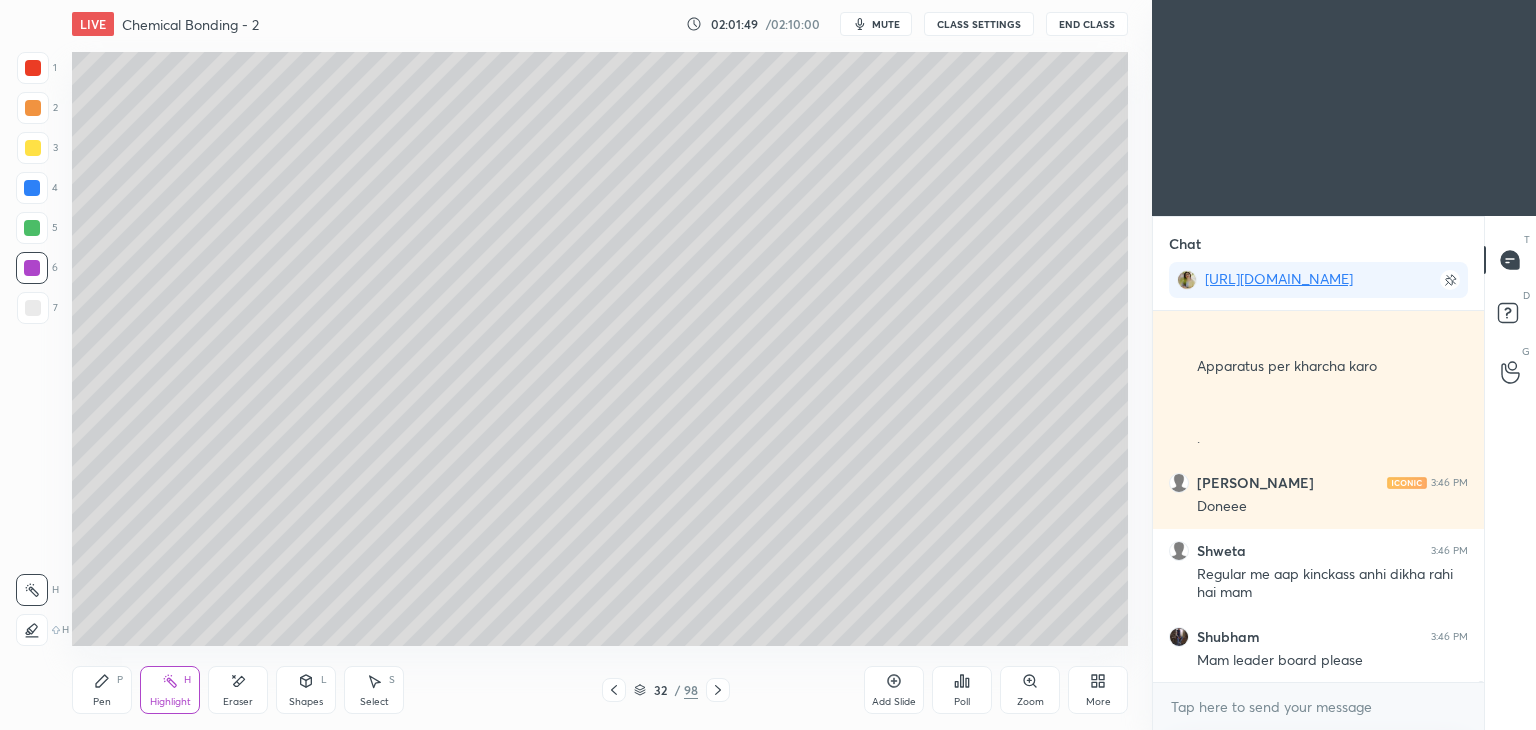 click at bounding box center [718, 690] 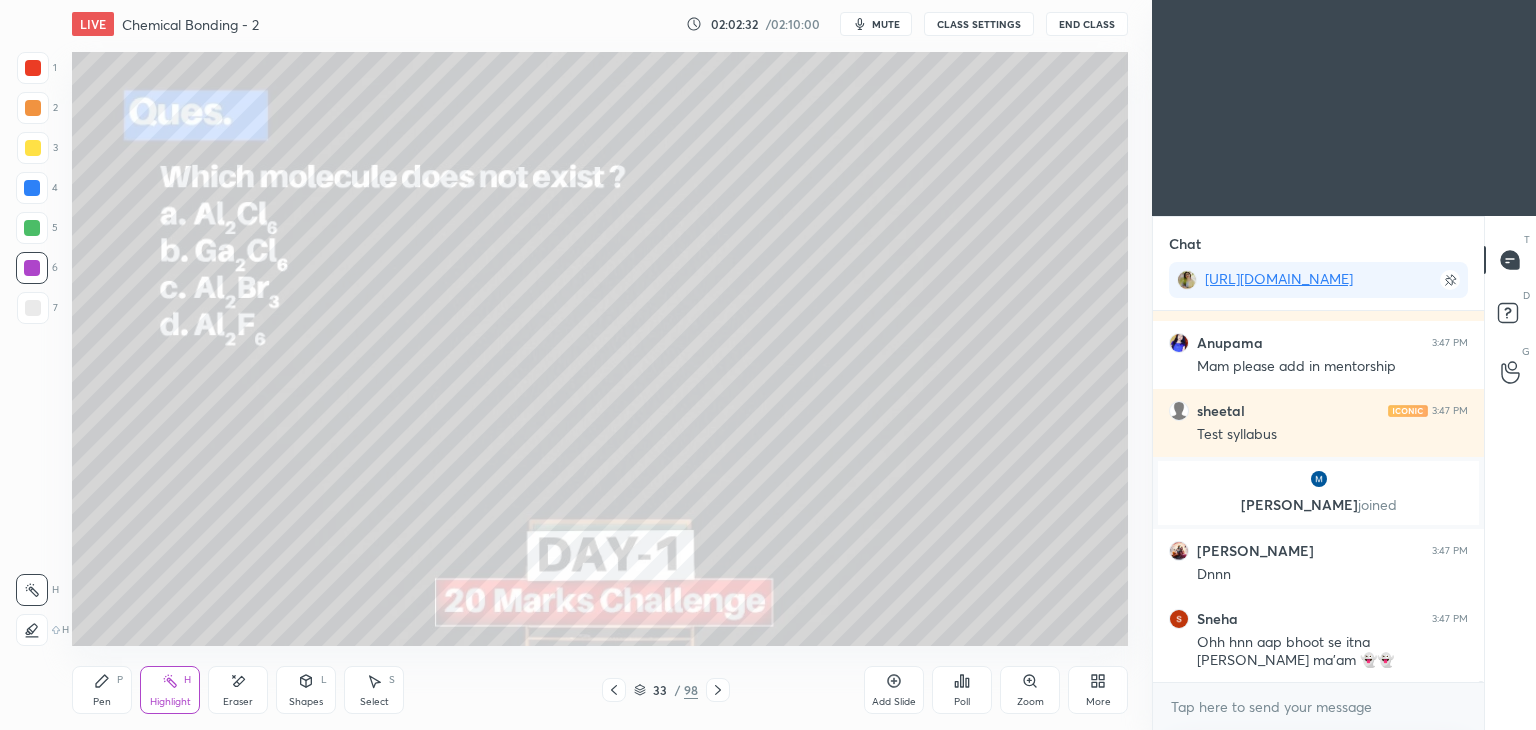 click 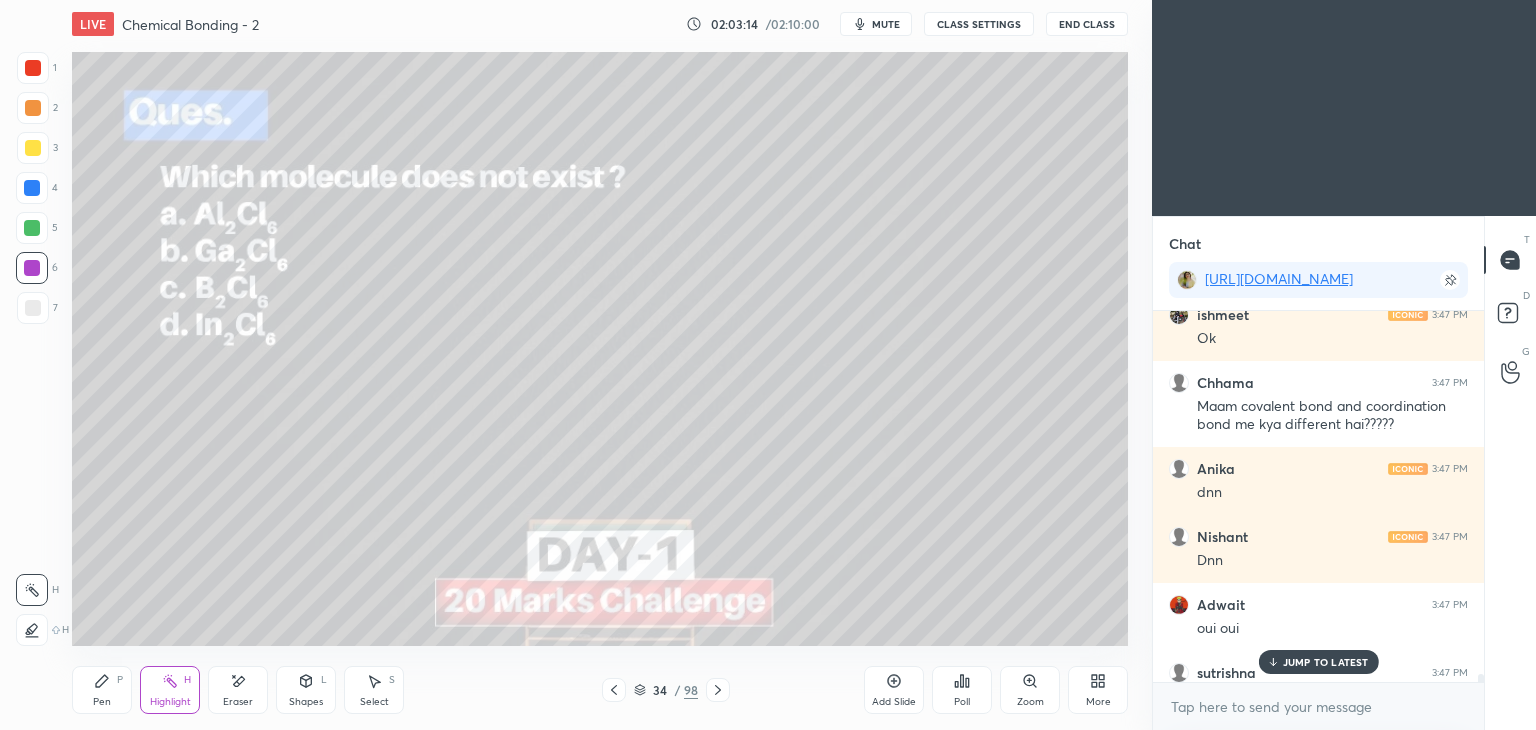 scroll, scrollTop: 173736, scrollLeft: 0, axis: vertical 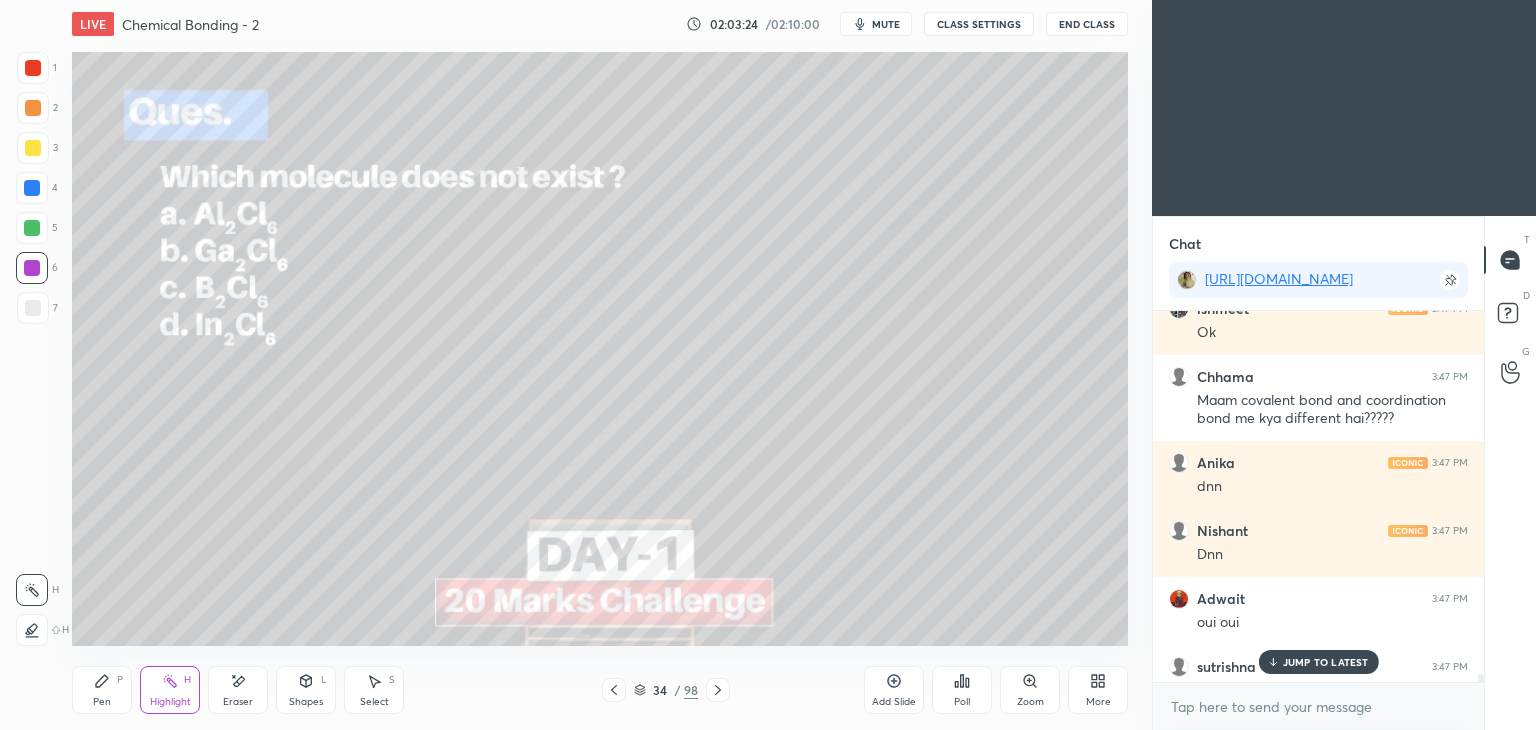 click on "Pen P" at bounding box center (102, 690) 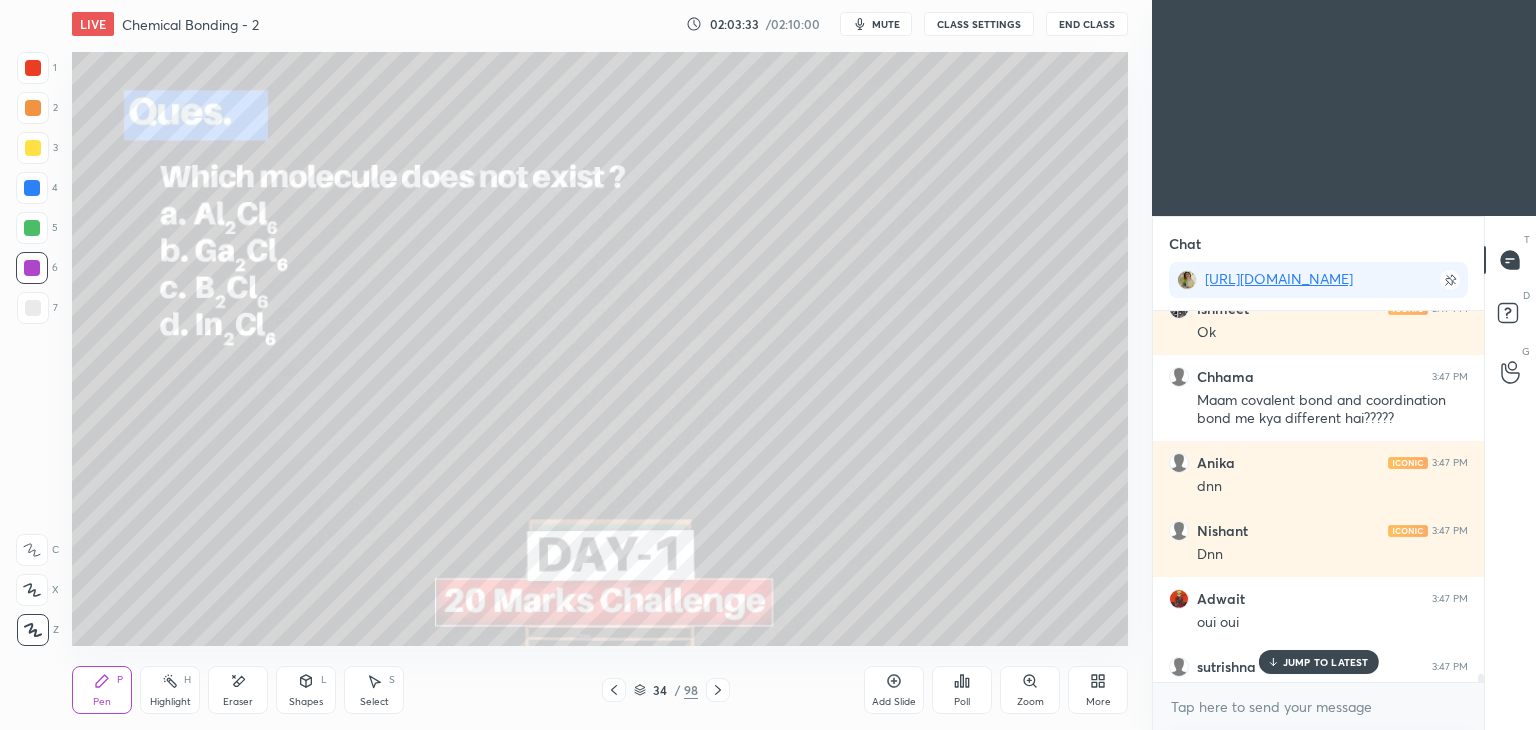 click on "Highlight H" at bounding box center [170, 690] 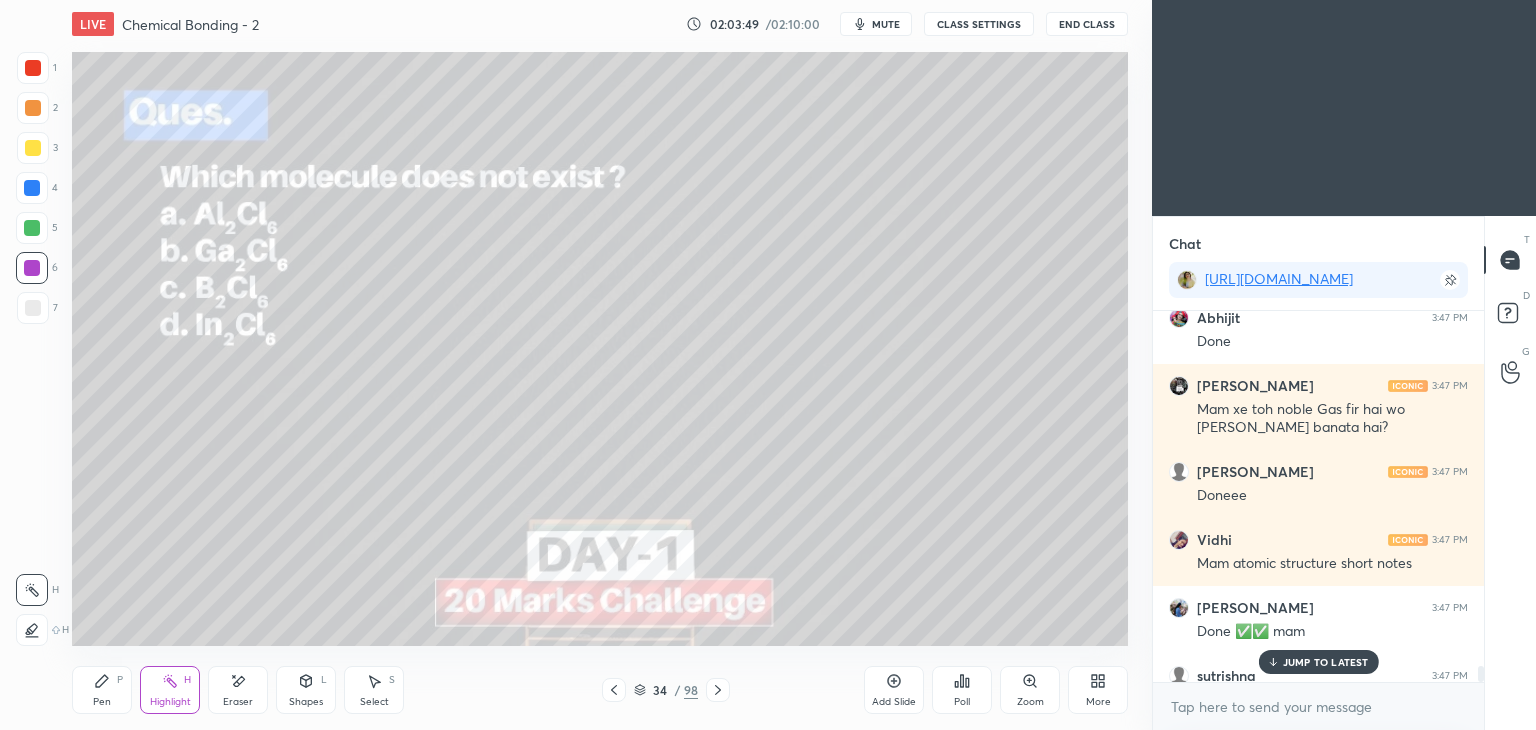 scroll, scrollTop: 175363, scrollLeft: 0, axis: vertical 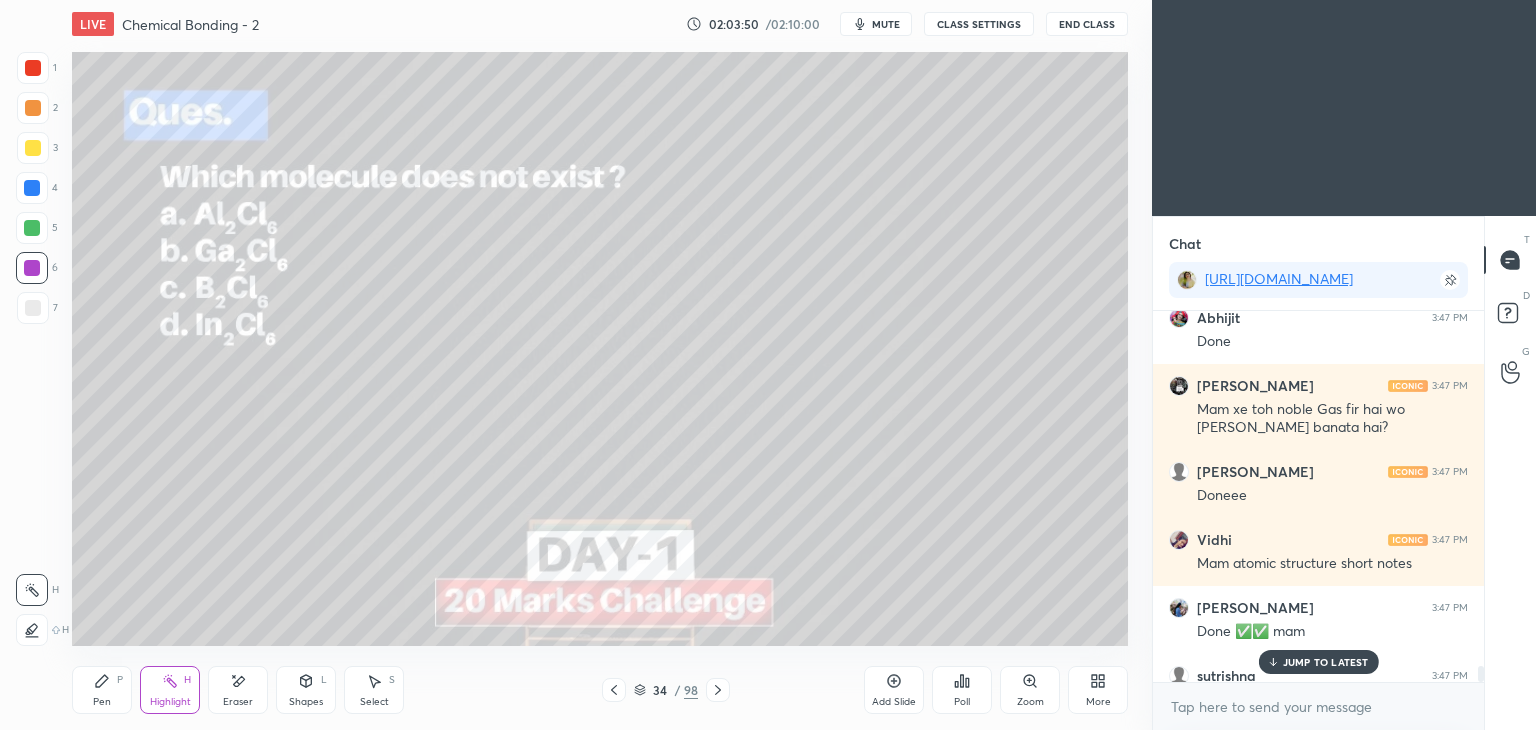 click on "Eraser" at bounding box center (238, 690) 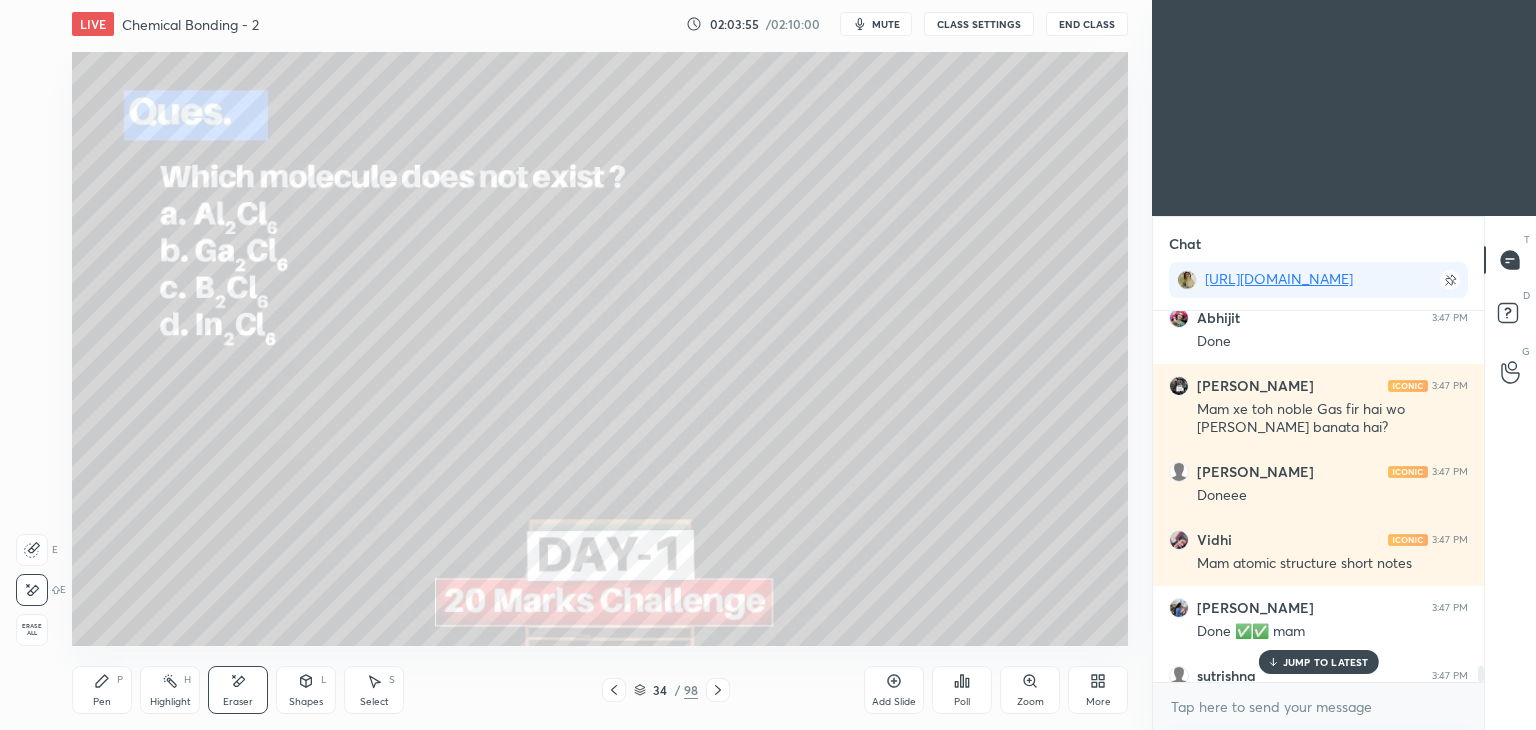 click 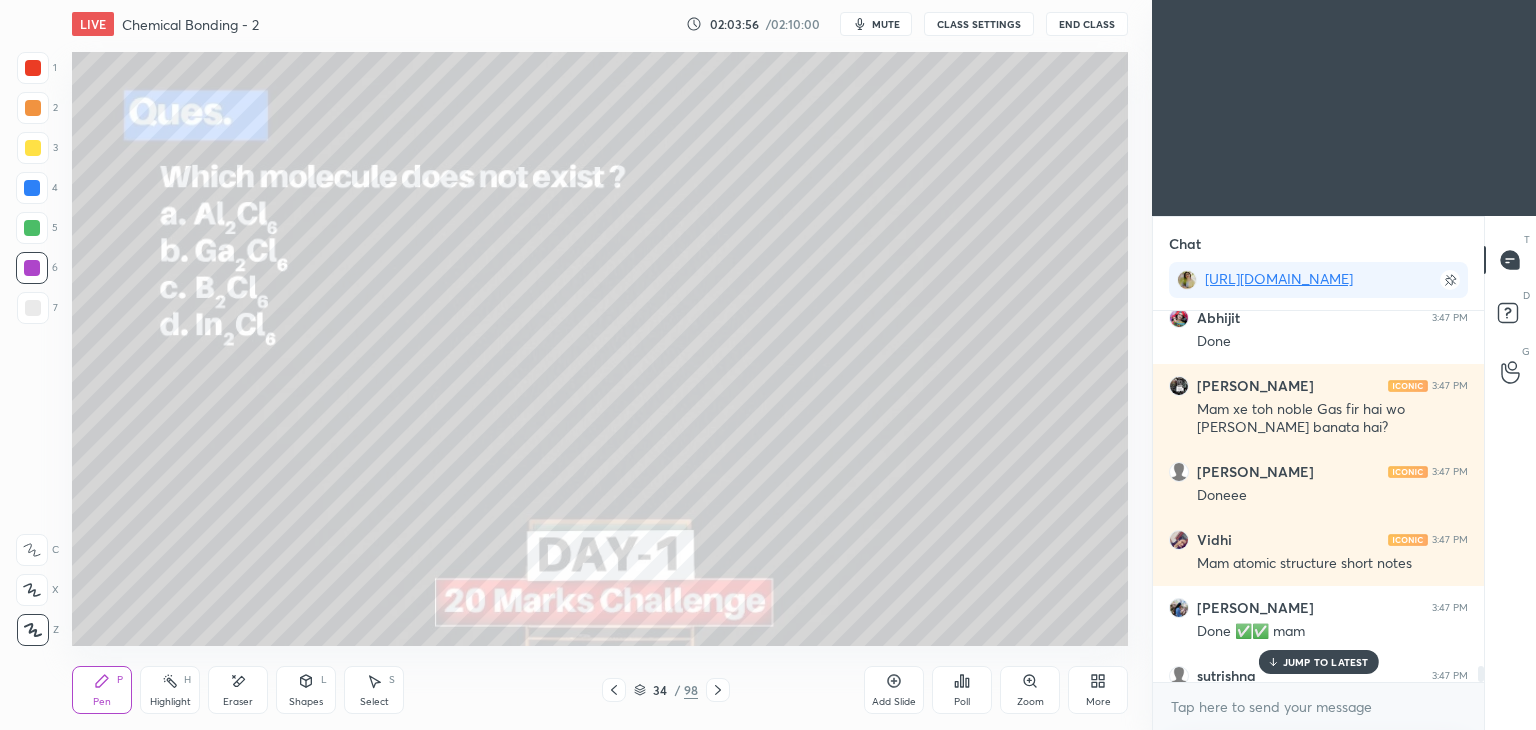 click on "Highlight H" at bounding box center [170, 690] 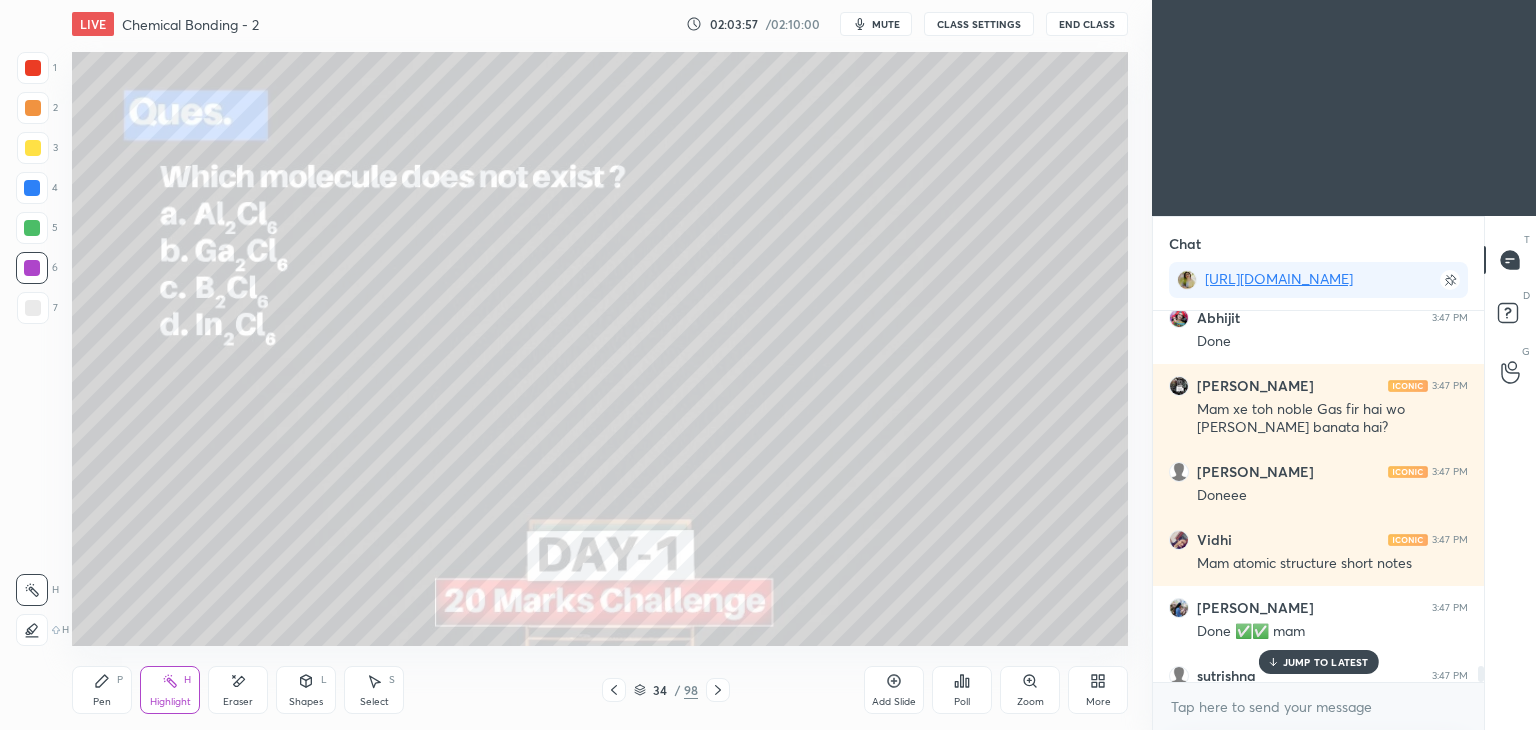 click on "P" at bounding box center (120, 680) 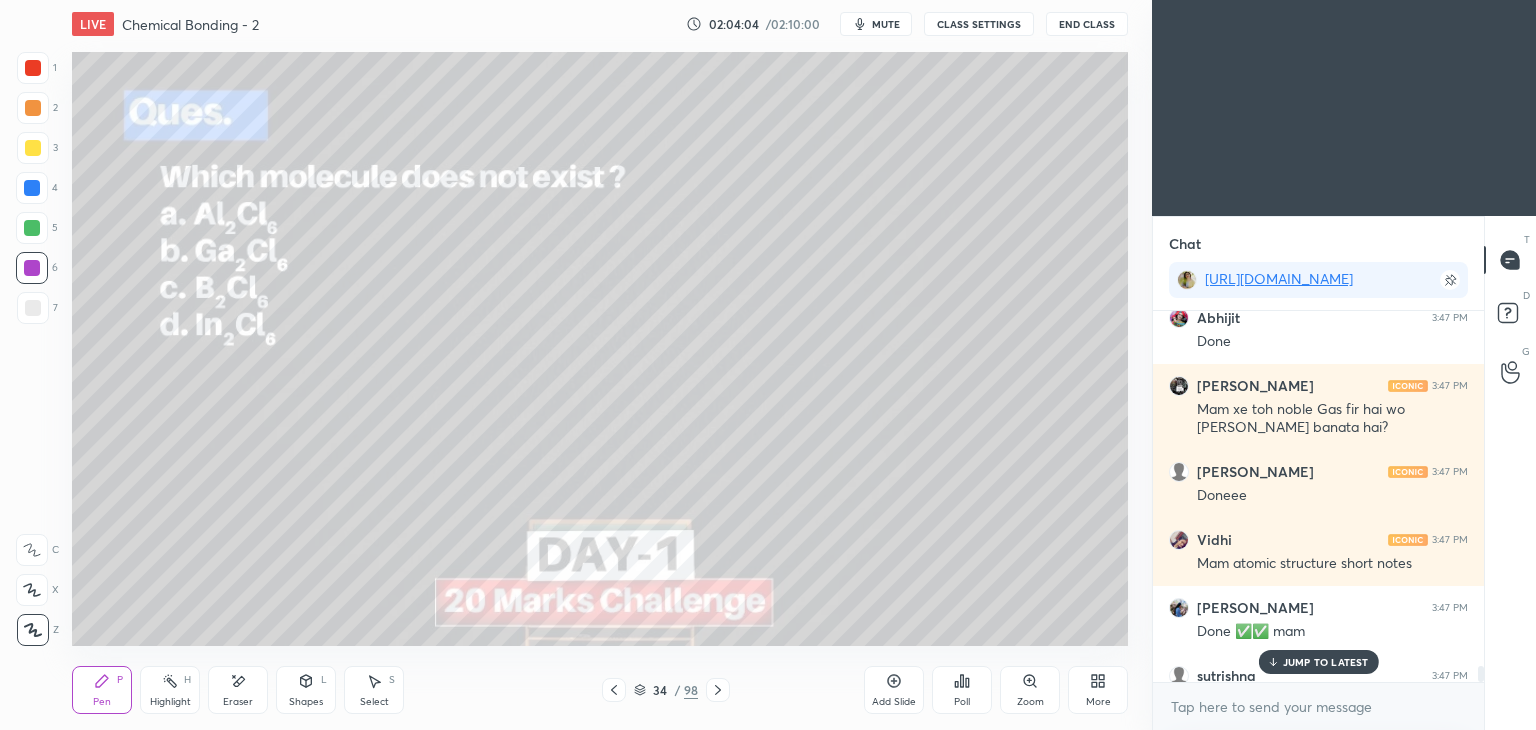 click on "Eraser" at bounding box center [238, 690] 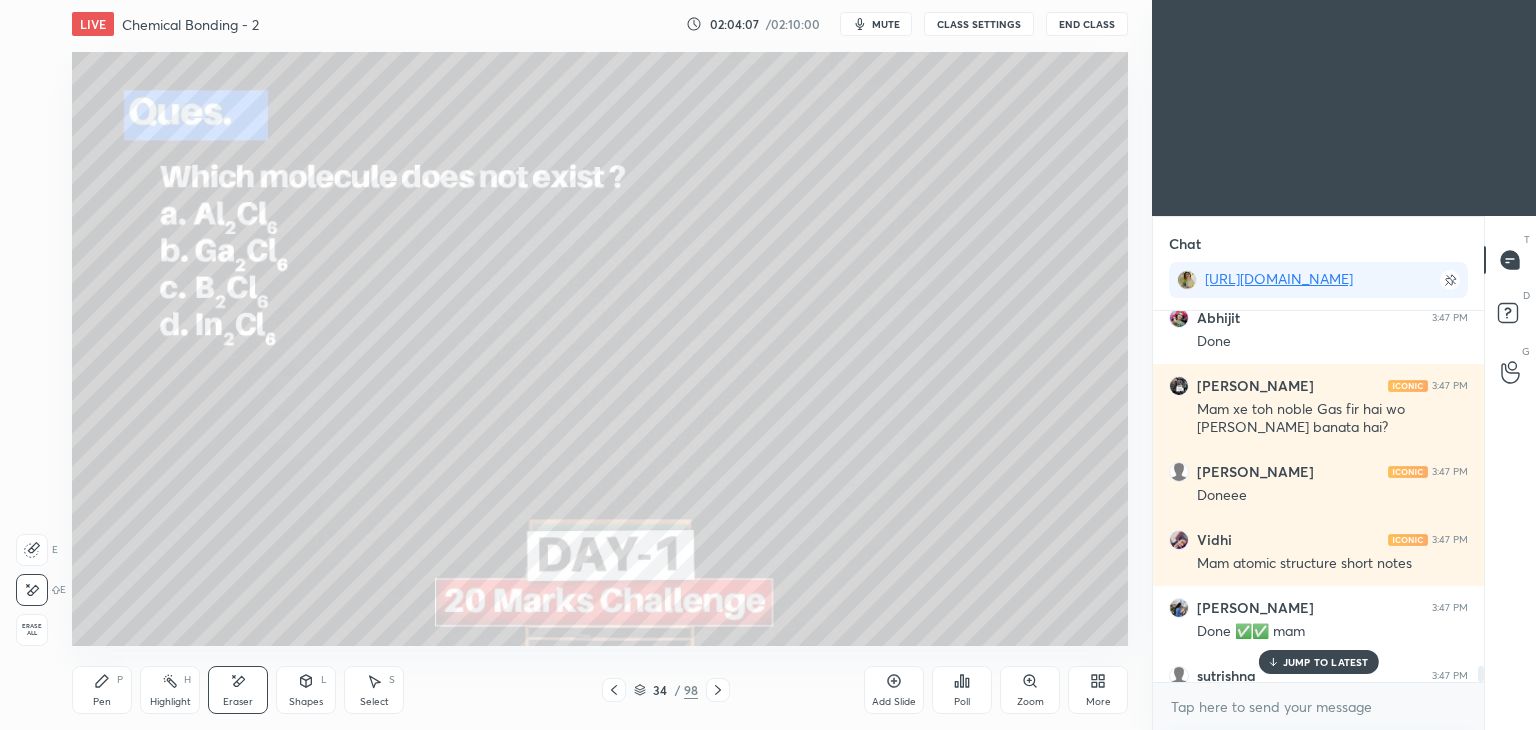 click on "Pen" at bounding box center [102, 702] 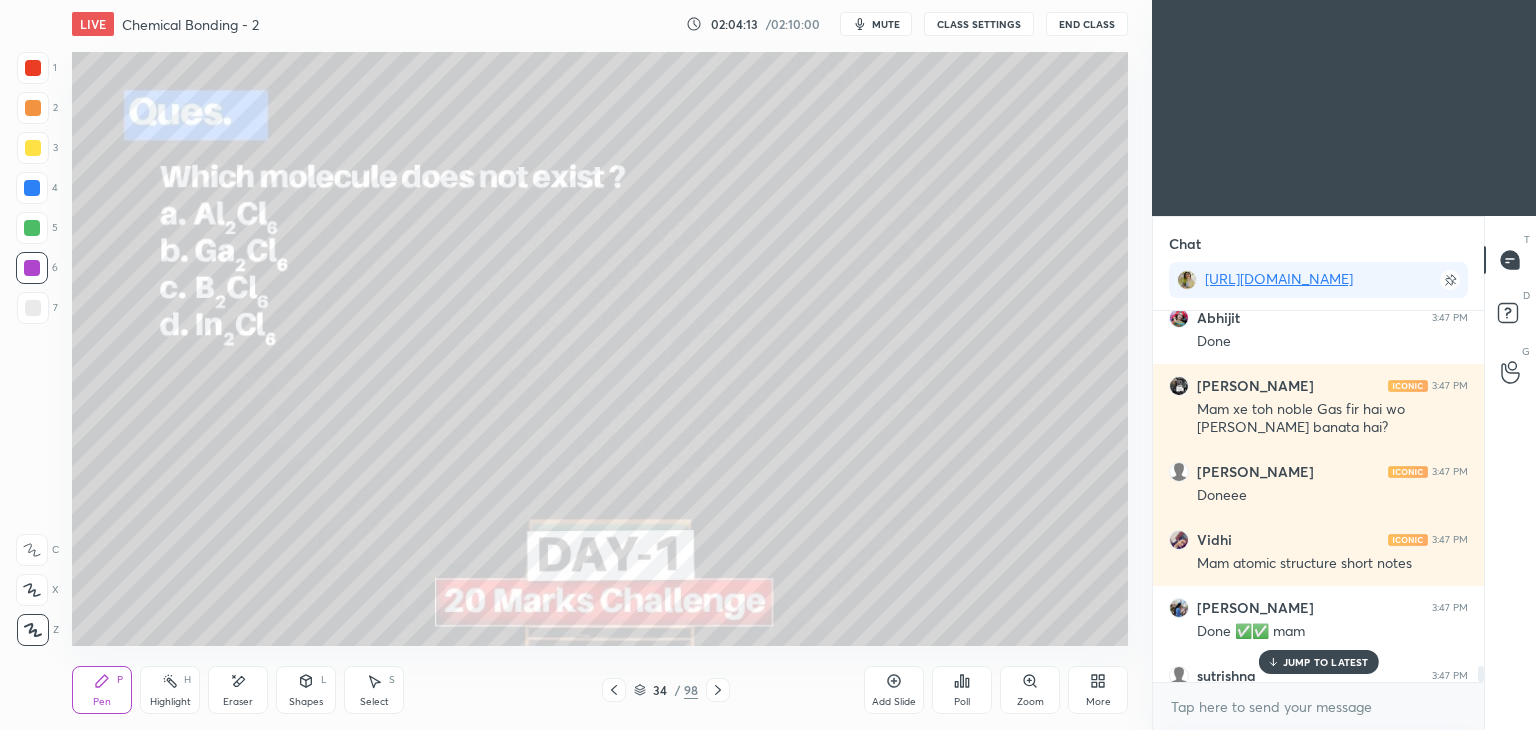 click on "Eraser" at bounding box center (238, 690) 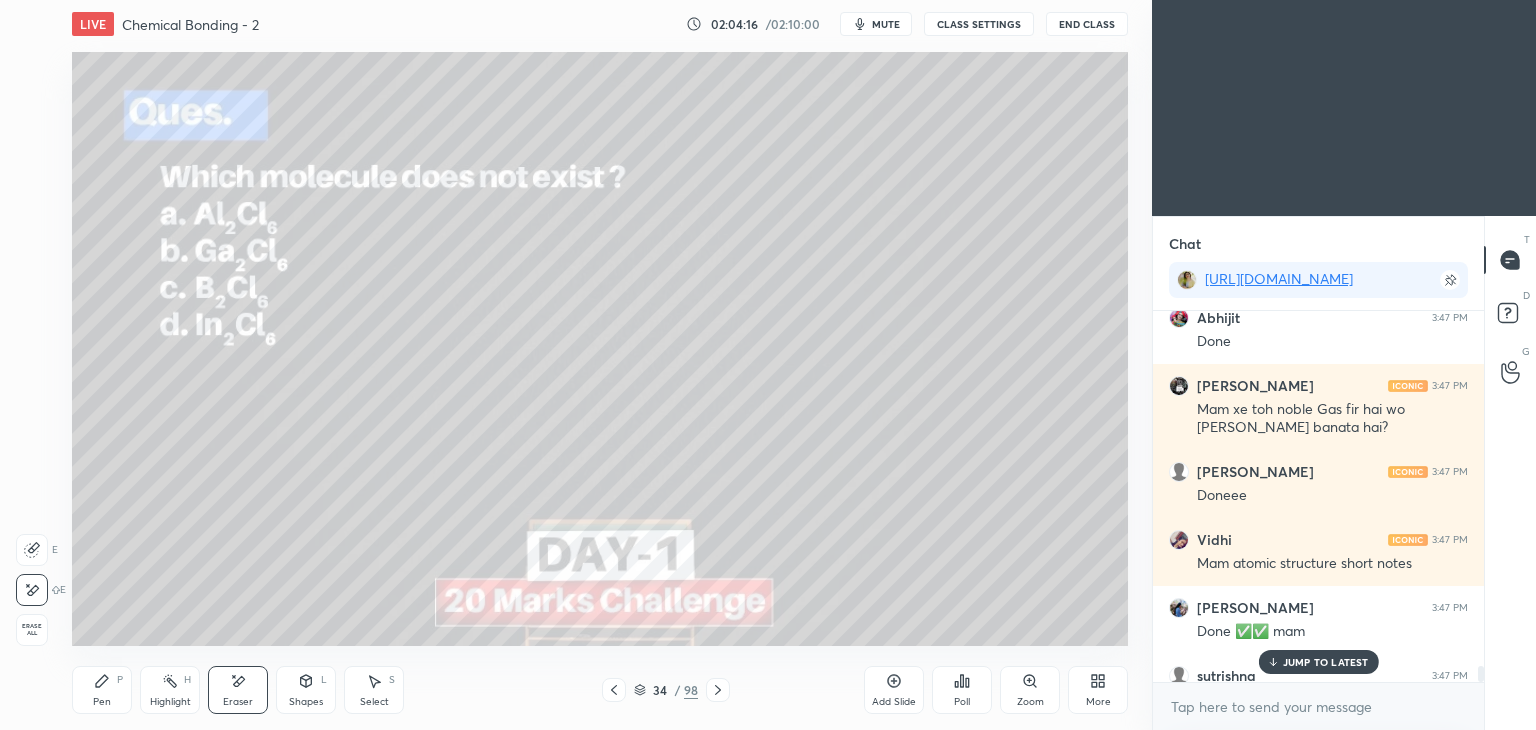 click on "Highlight H" at bounding box center (170, 690) 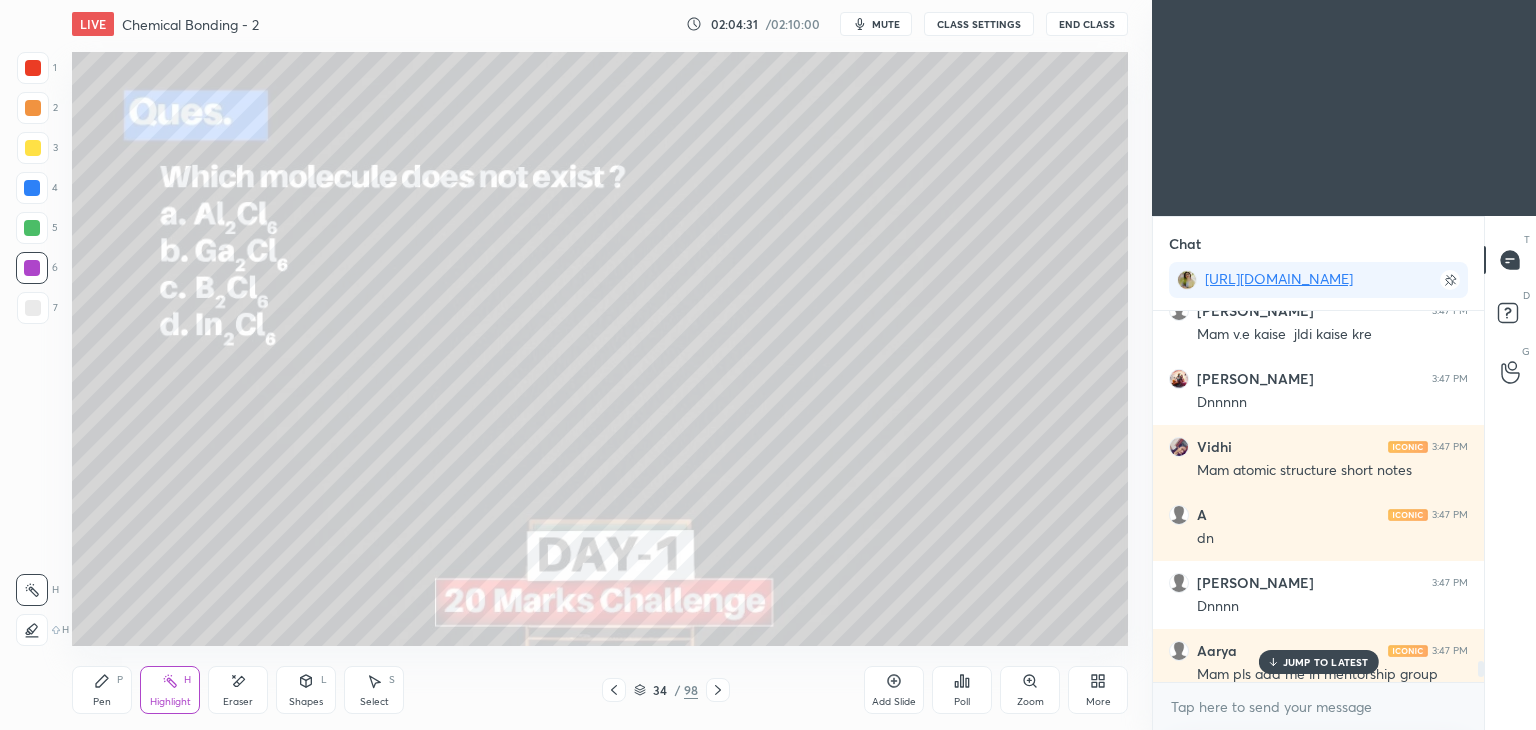 scroll, scrollTop: 177856, scrollLeft: 0, axis: vertical 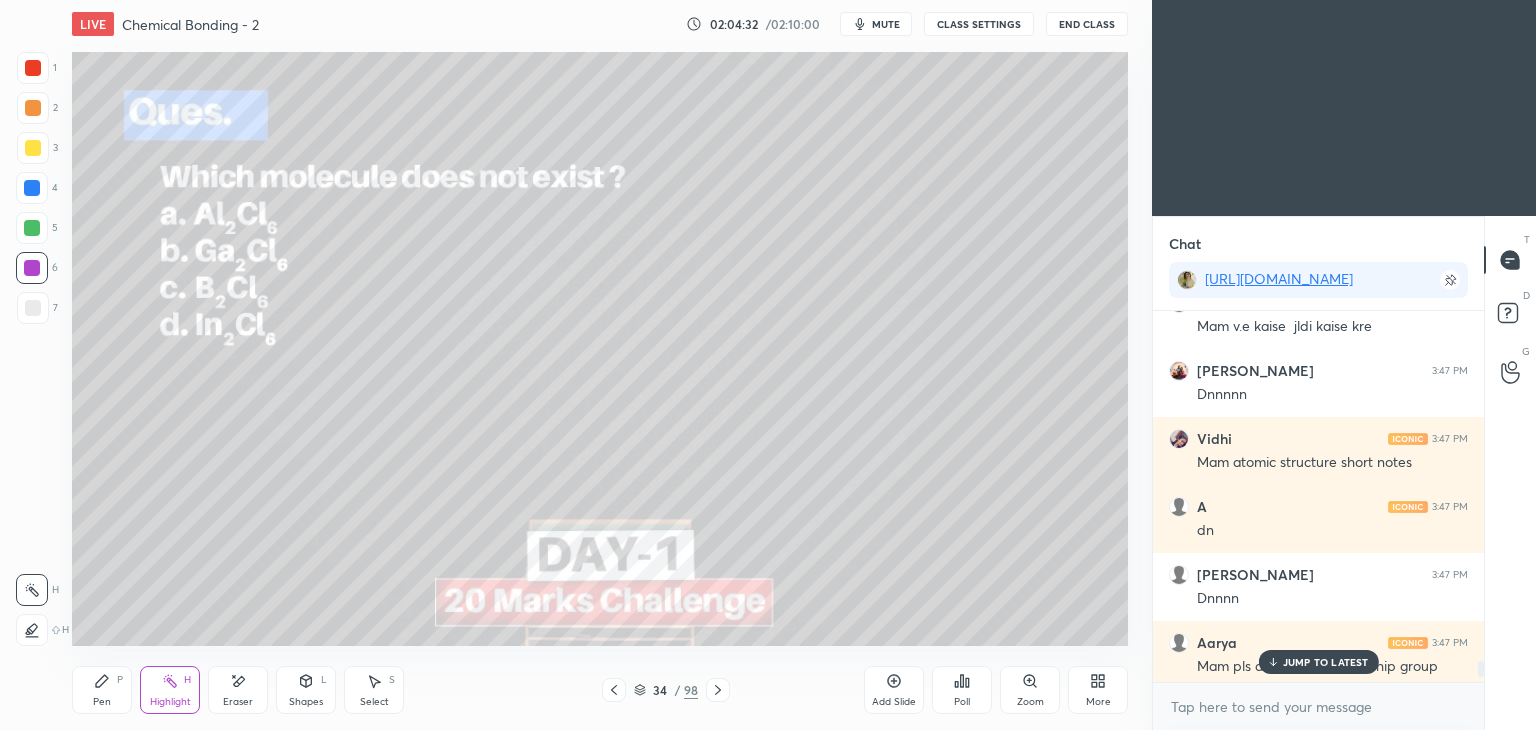 click at bounding box center [718, 690] 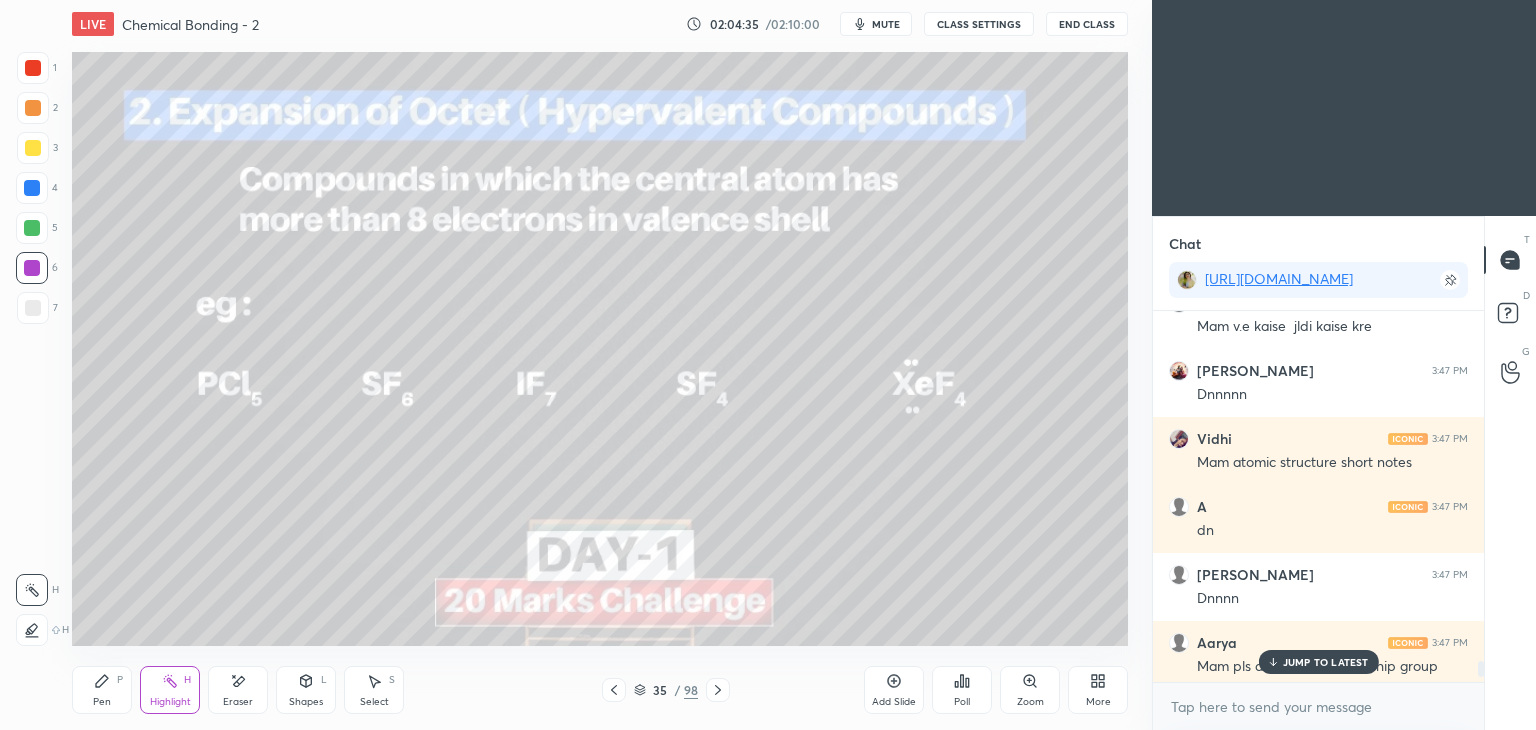 click on "Shapes L" at bounding box center [306, 690] 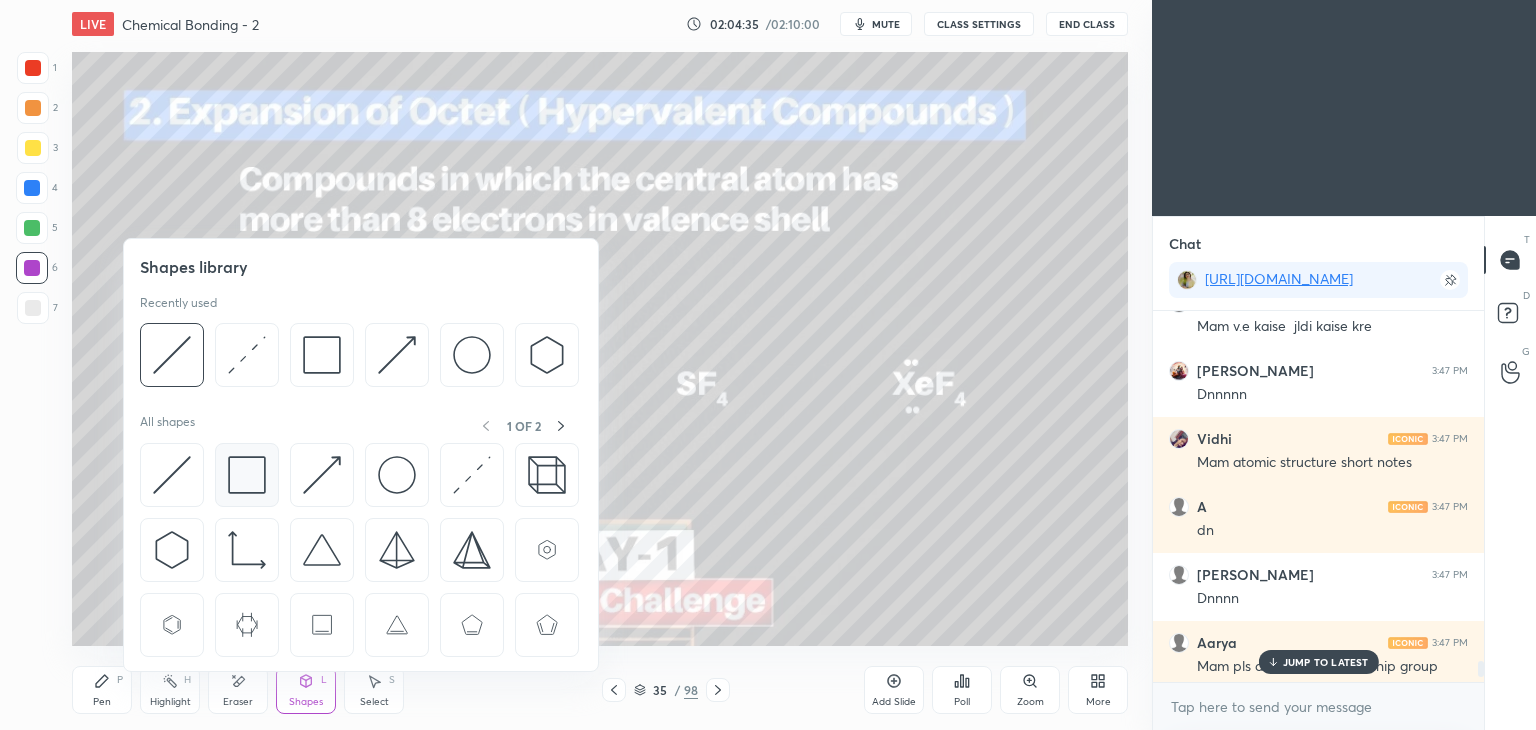 click at bounding box center [247, 475] 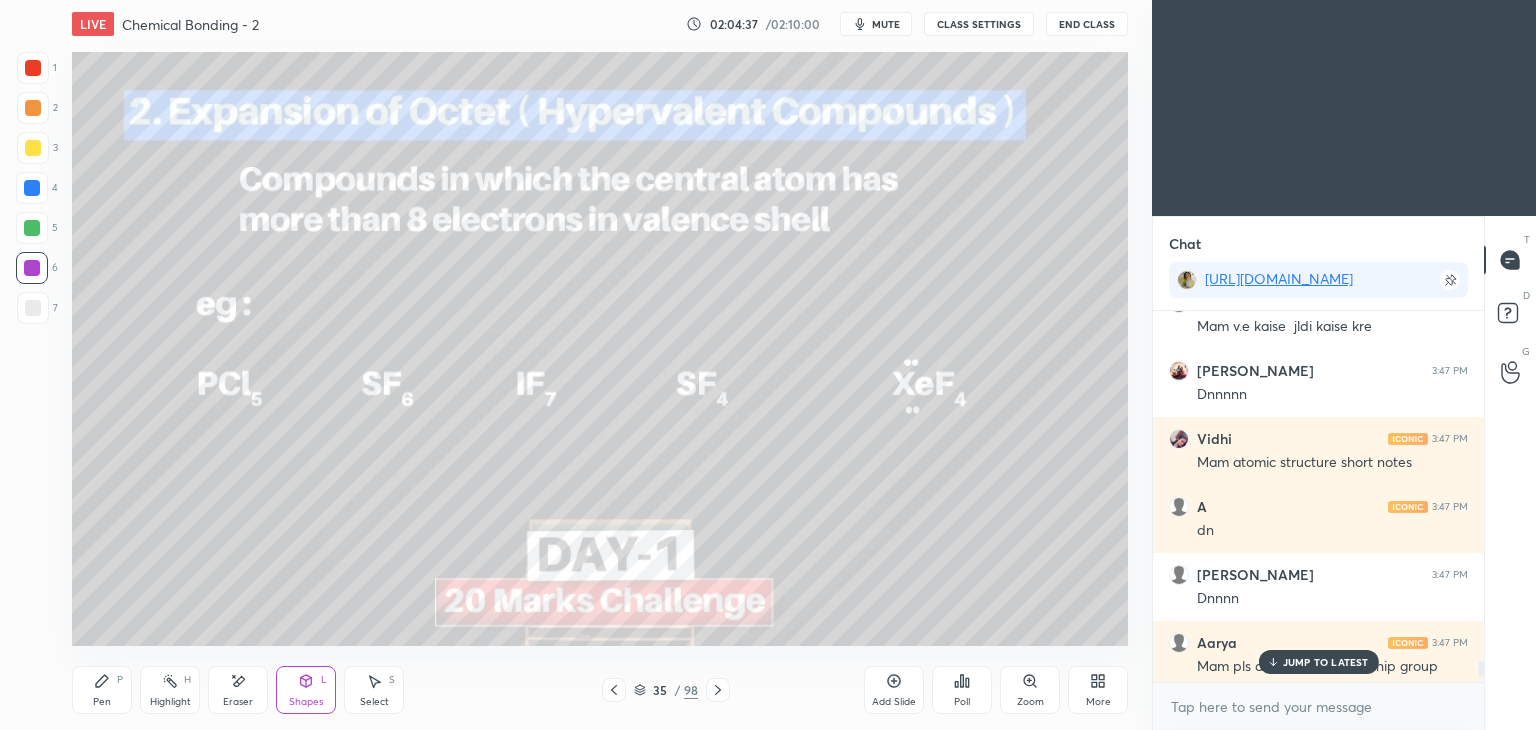 click at bounding box center [33, 108] 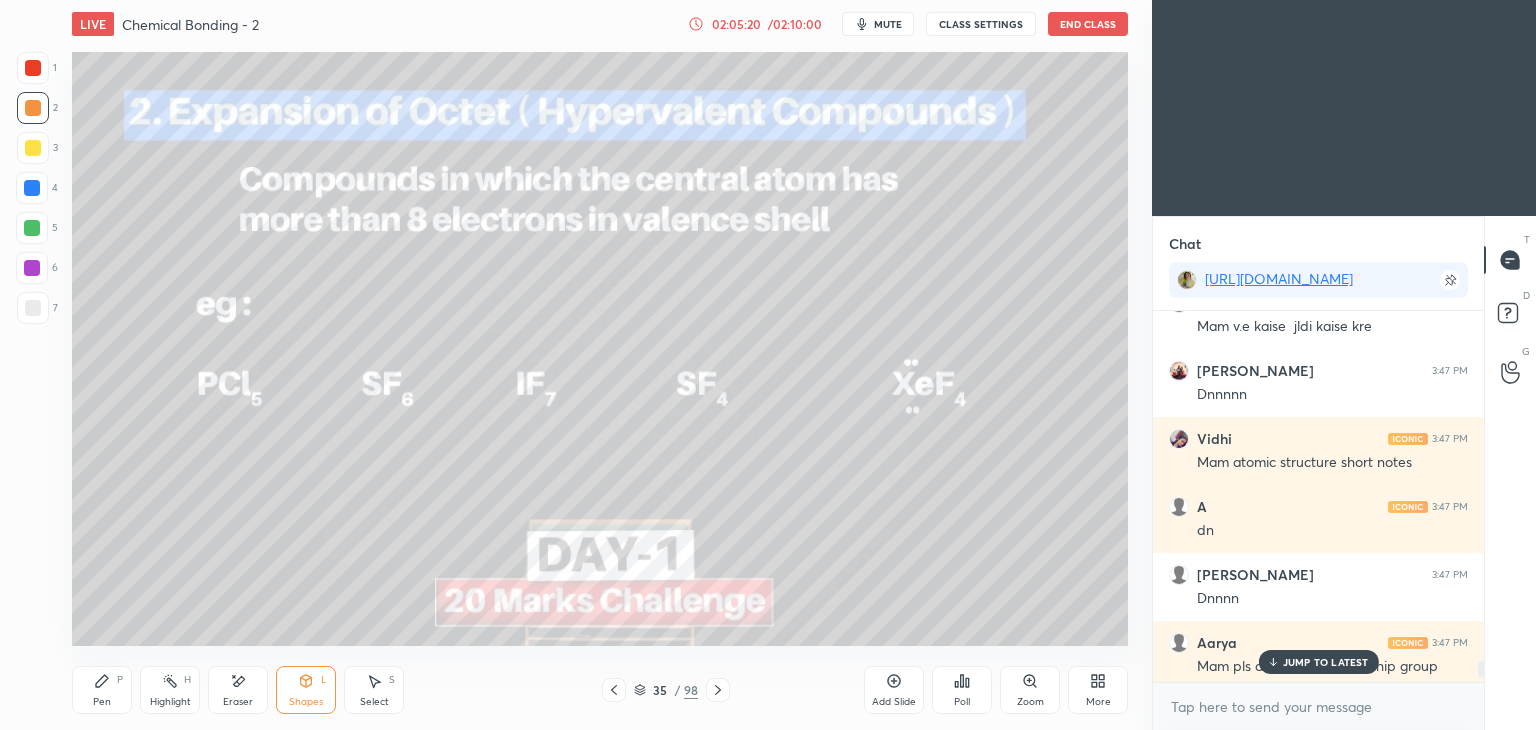 click on "Highlight" at bounding box center (170, 702) 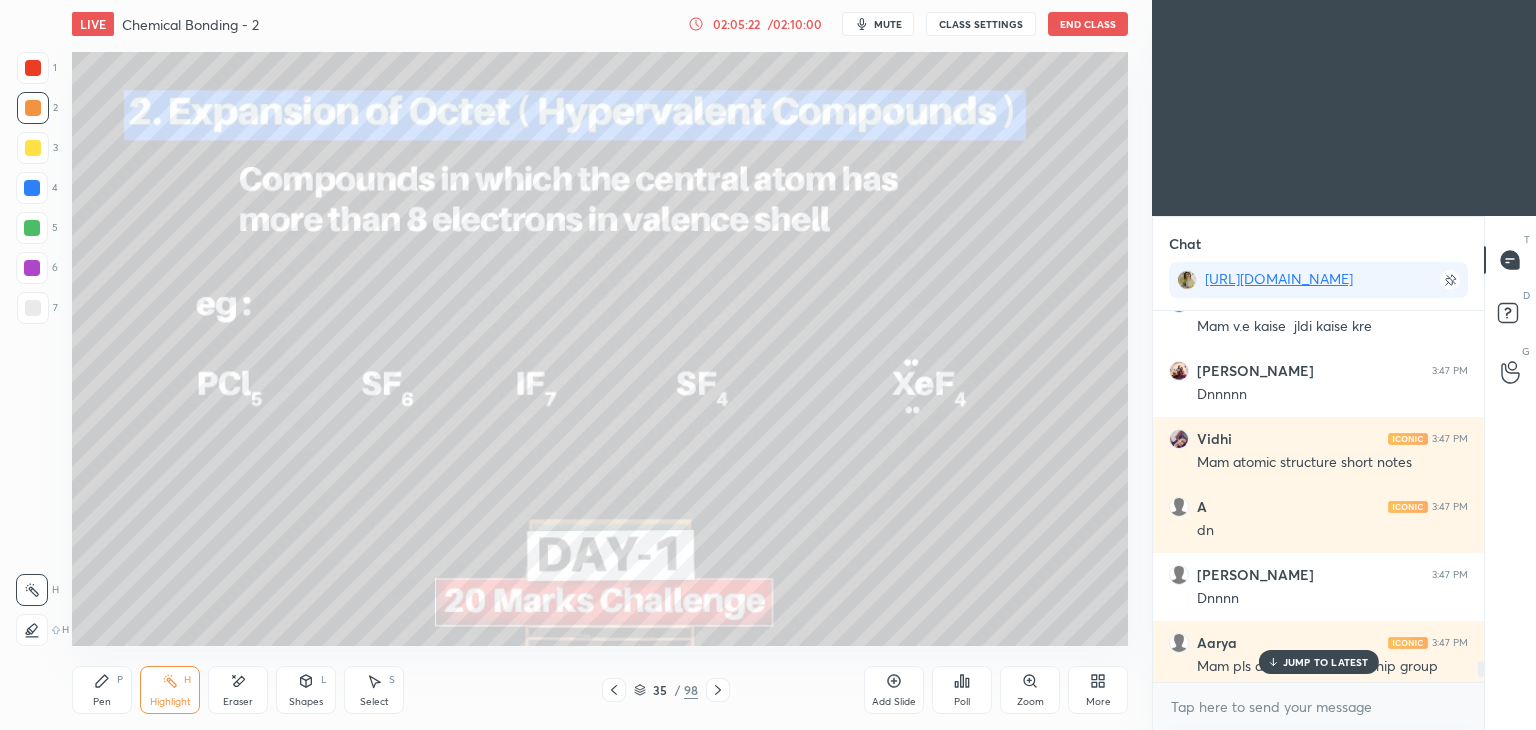 click on "JUMP TO LATEST" at bounding box center (1326, 662) 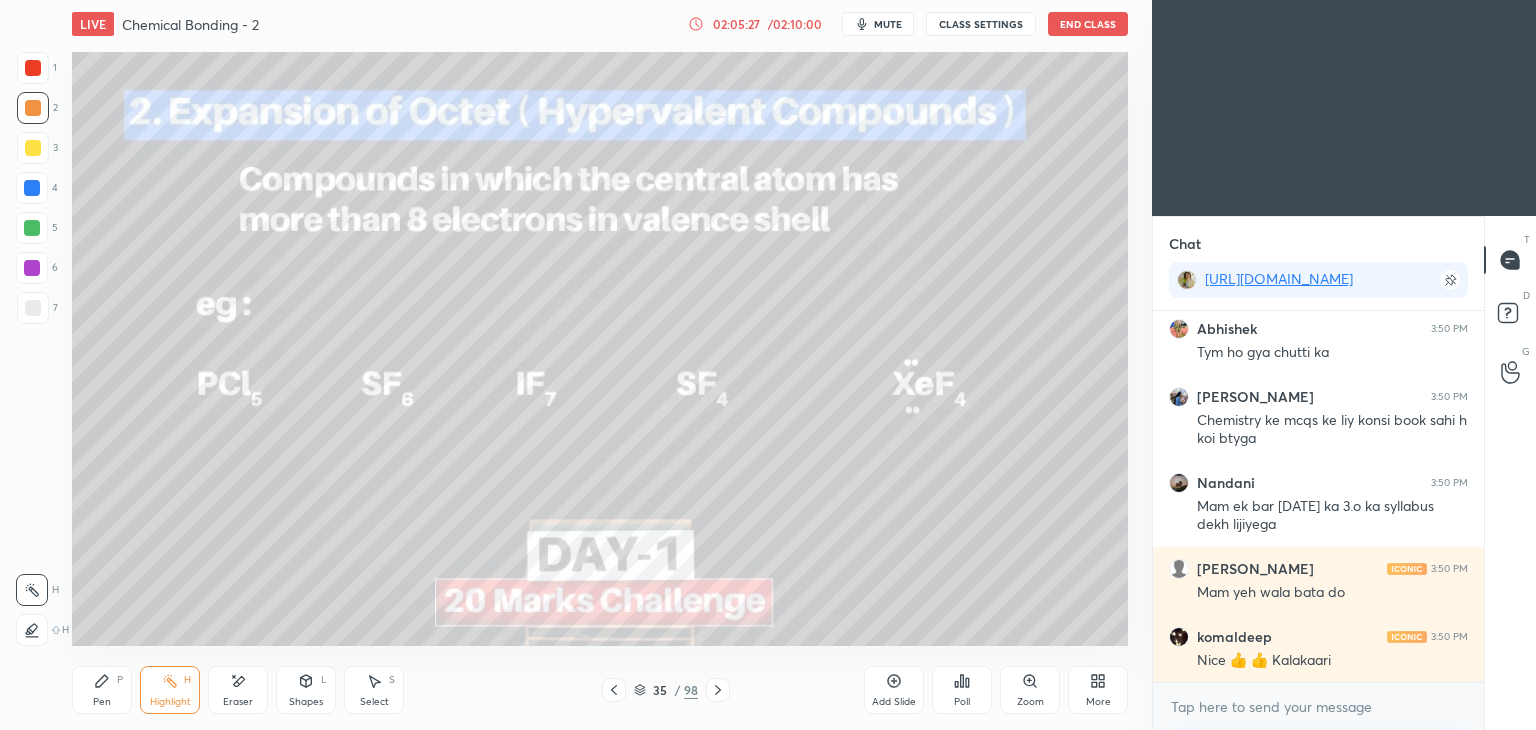 scroll, scrollTop: 201520, scrollLeft: 0, axis: vertical 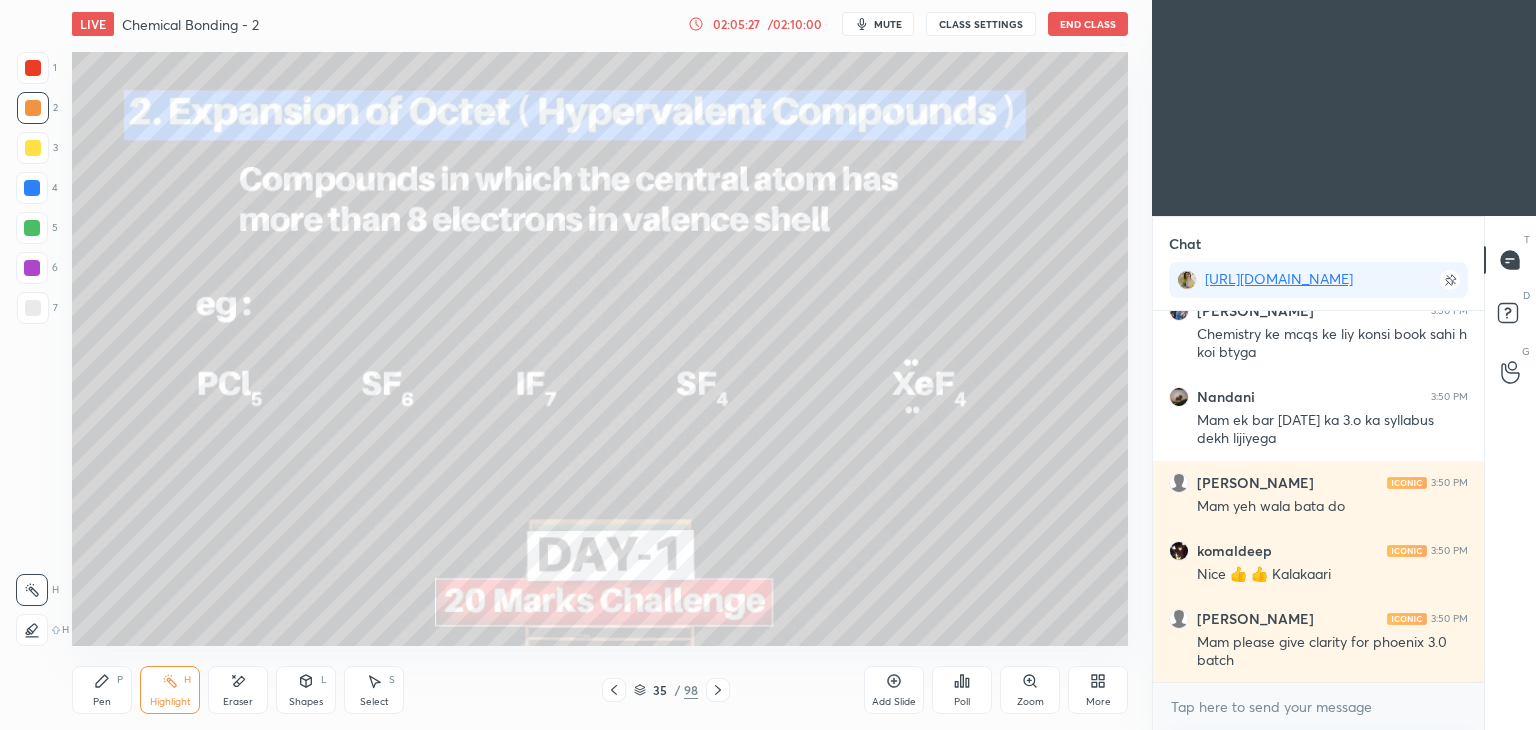 click at bounding box center [718, 690] 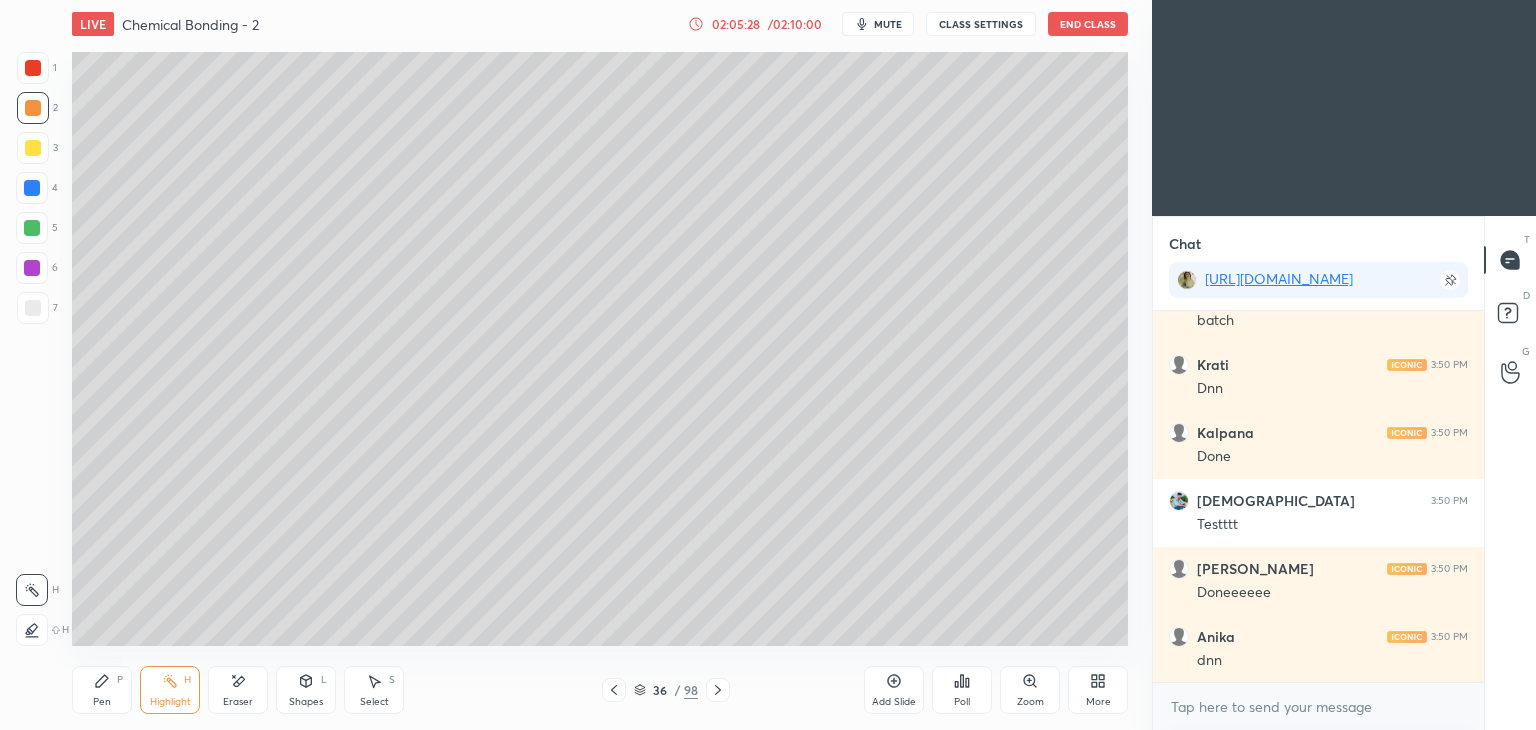 click 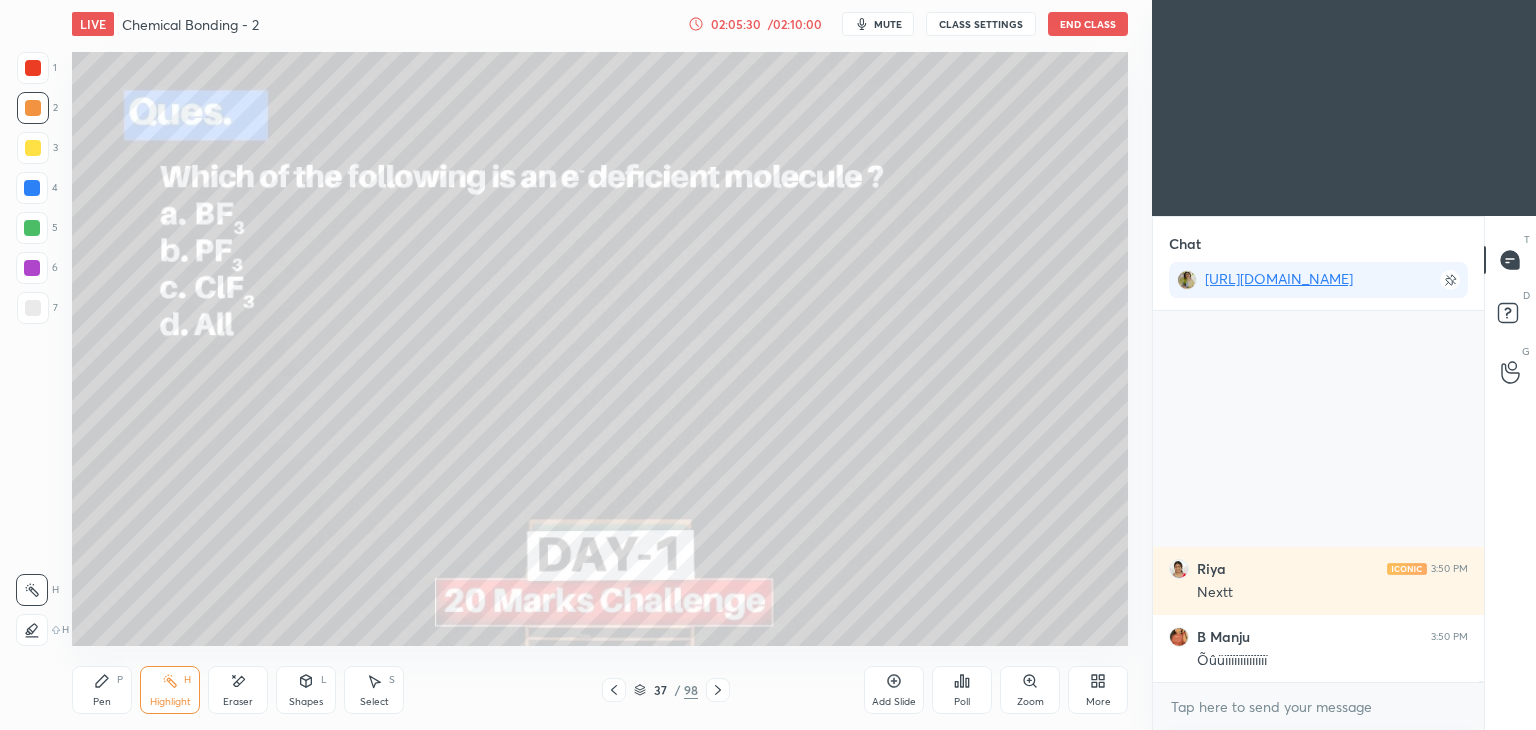 scroll, scrollTop: 202594, scrollLeft: 0, axis: vertical 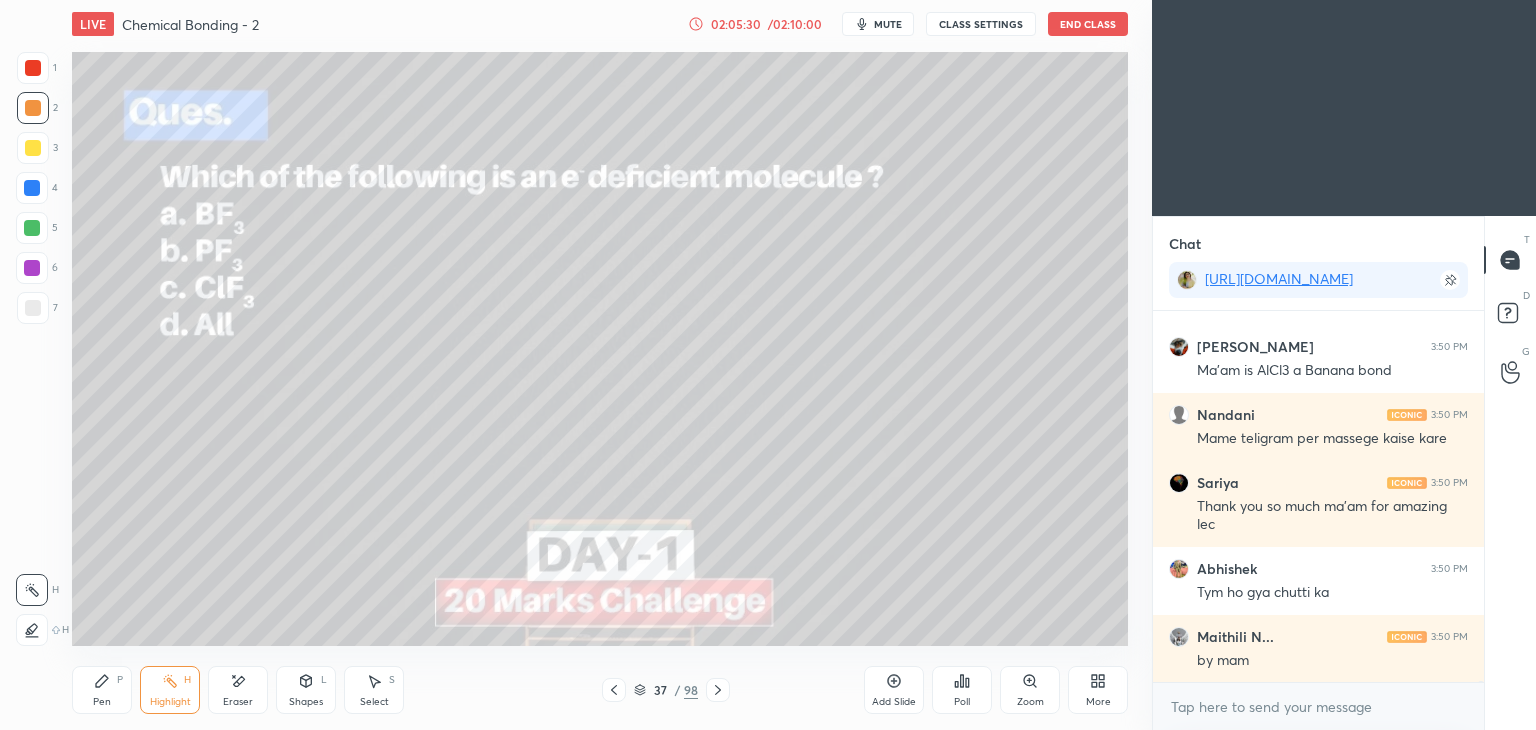 click at bounding box center (614, 690) 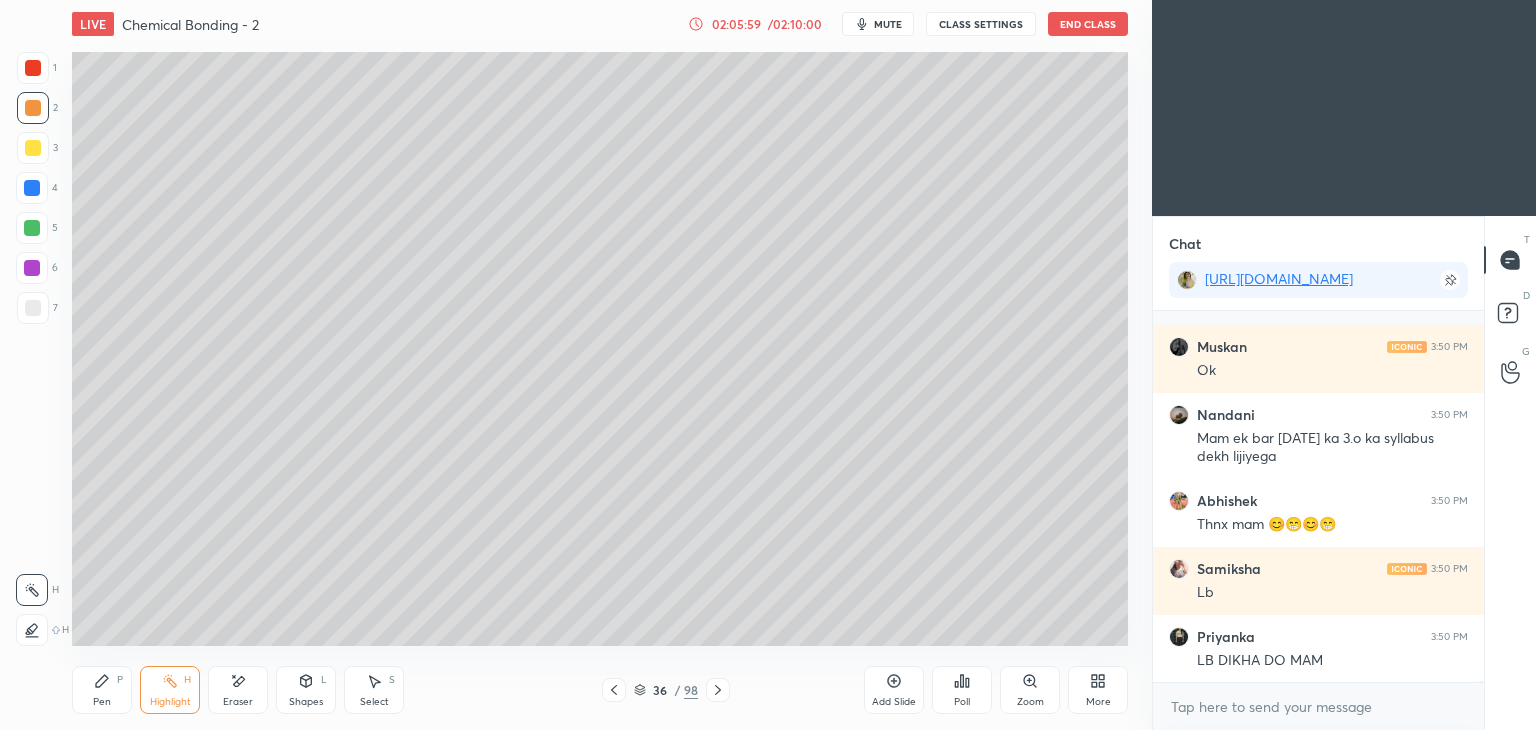 scroll, scrollTop: 212170, scrollLeft: 0, axis: vertical 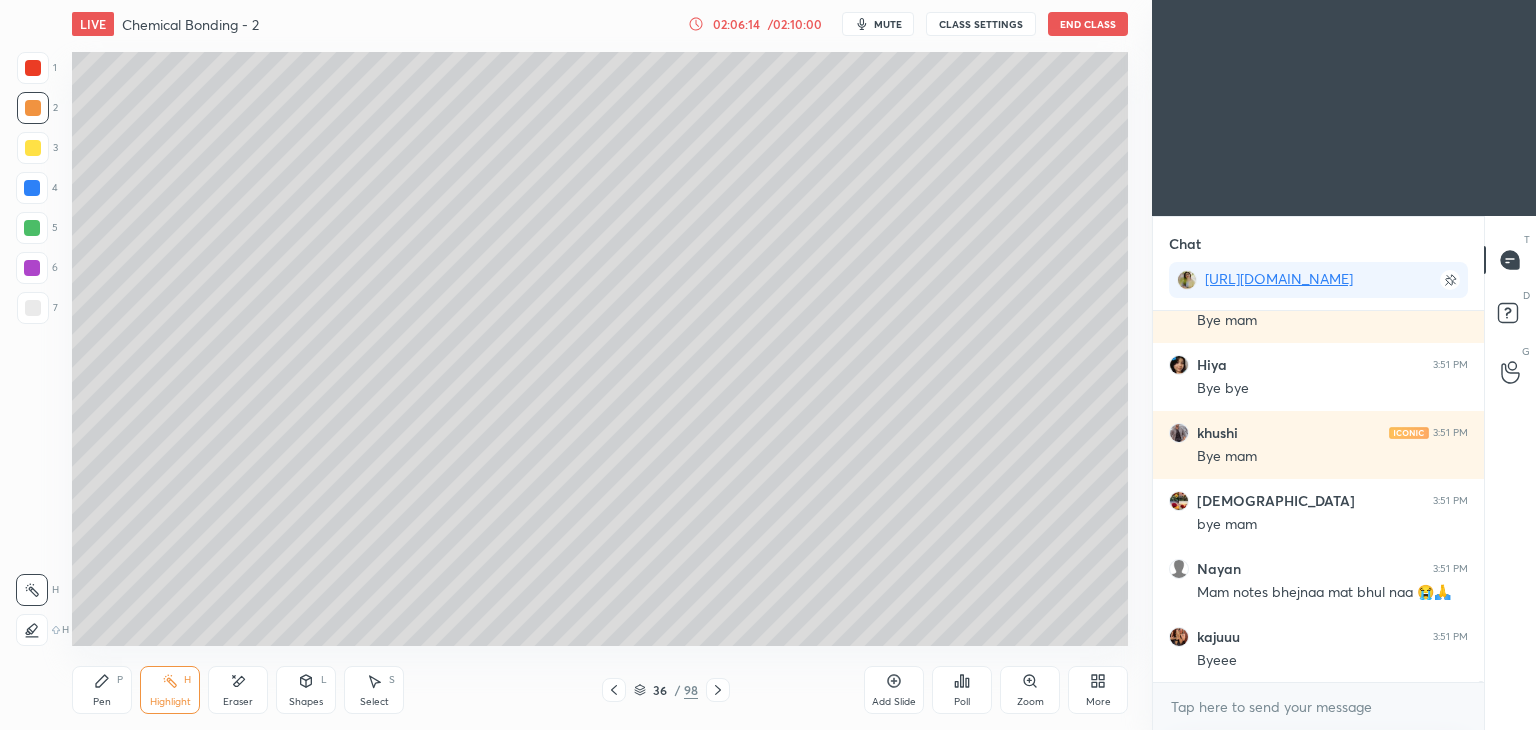 click on "LIVE Chemical Bonding - 2 02:06:14 /  02:10:00 mute CLASS SETTINGS End Class" at bounding box center [600, 24] 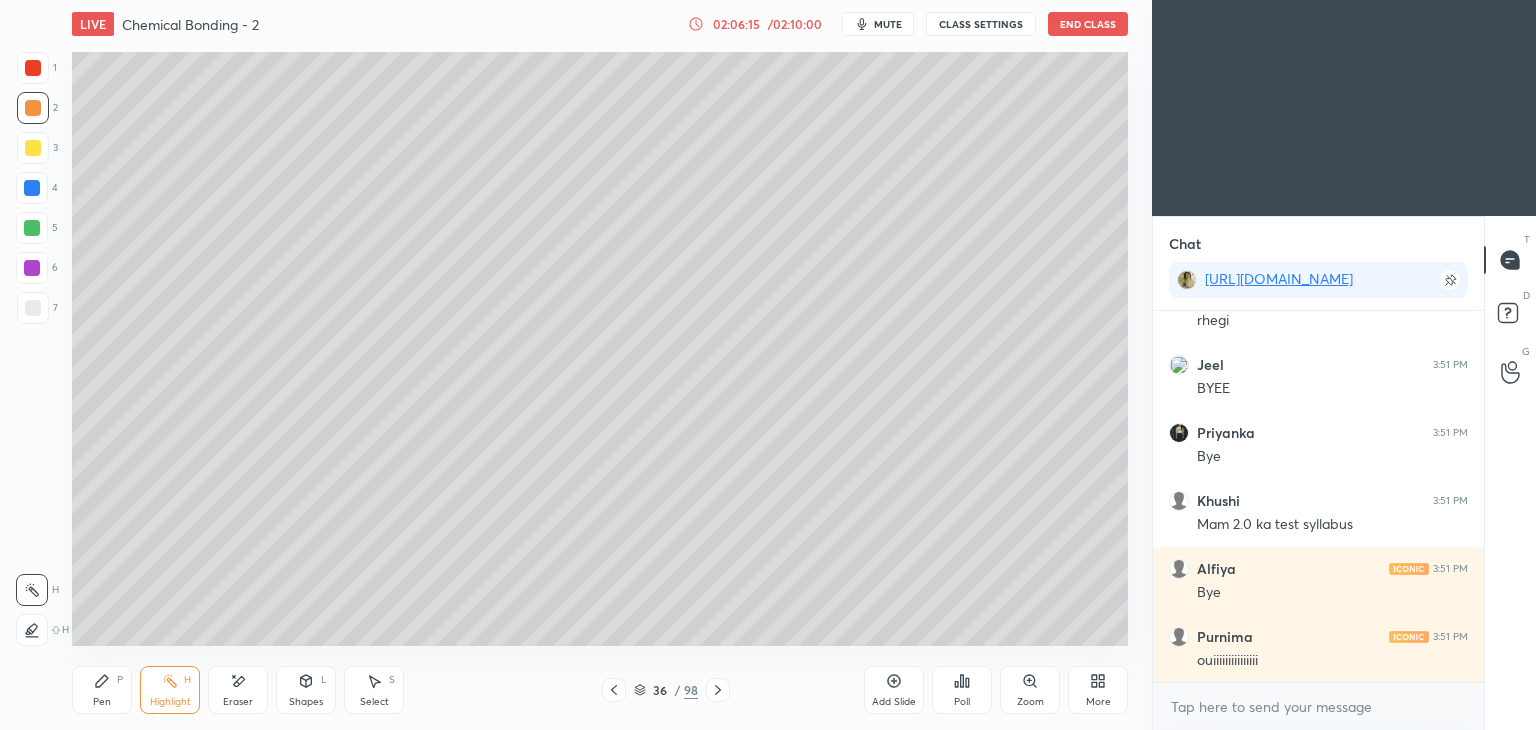 click on "LIVE Chemical Bonding - 2 02:06:15 /  02:10:00 mute CLASS SETTINGS End Class" at bounding box center (600, 24) 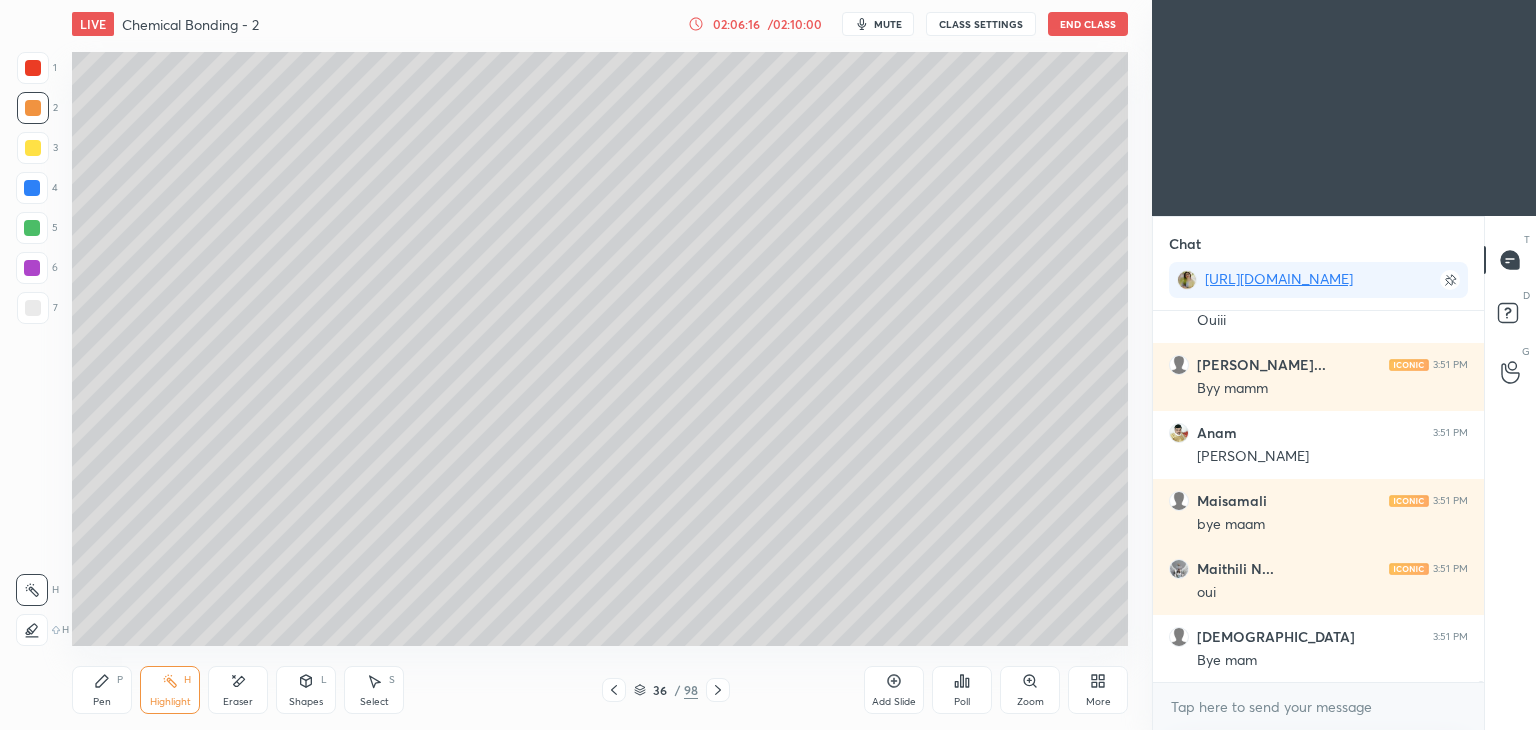 click on "End Class" at bounding box center (1088, 24) 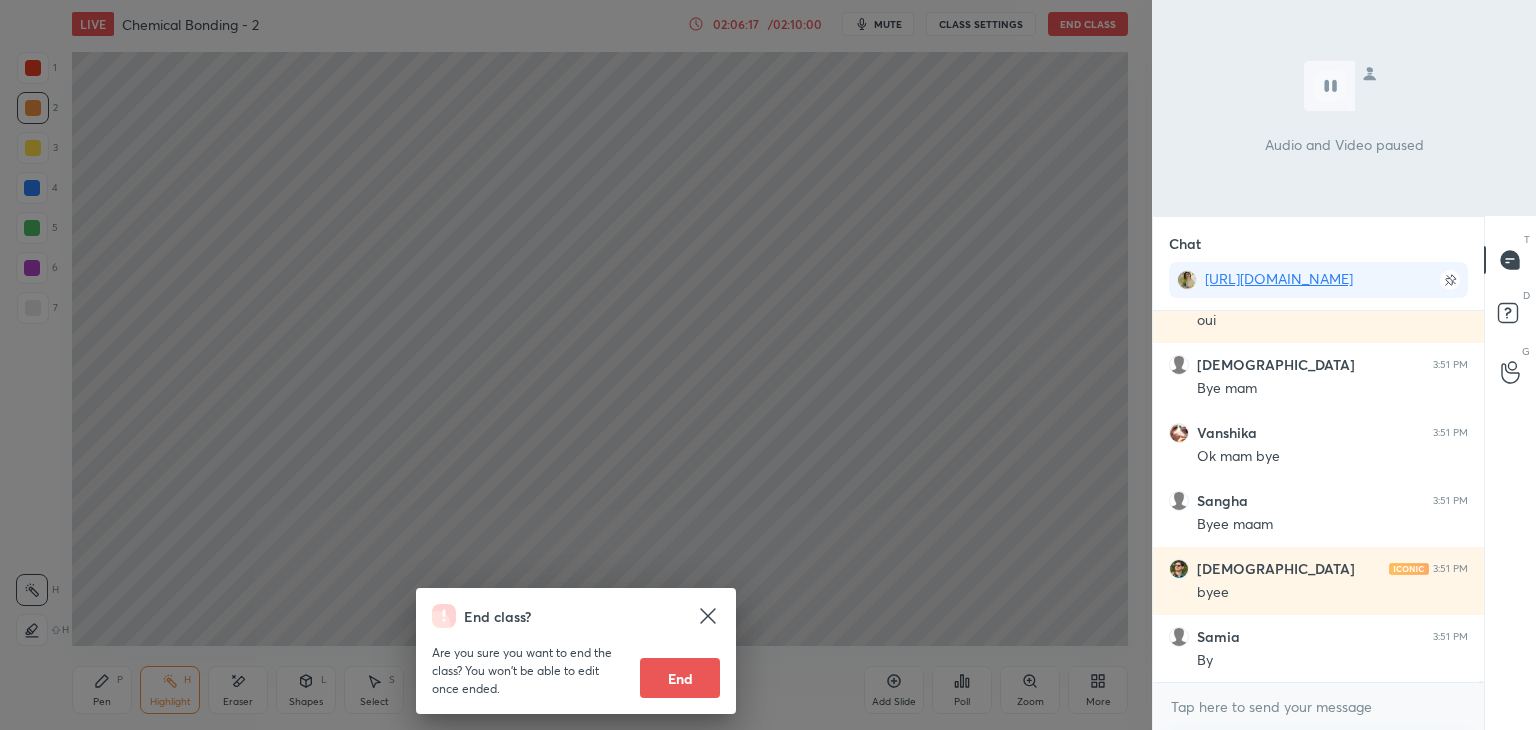 click on "End" at bounding box center [680, 678] 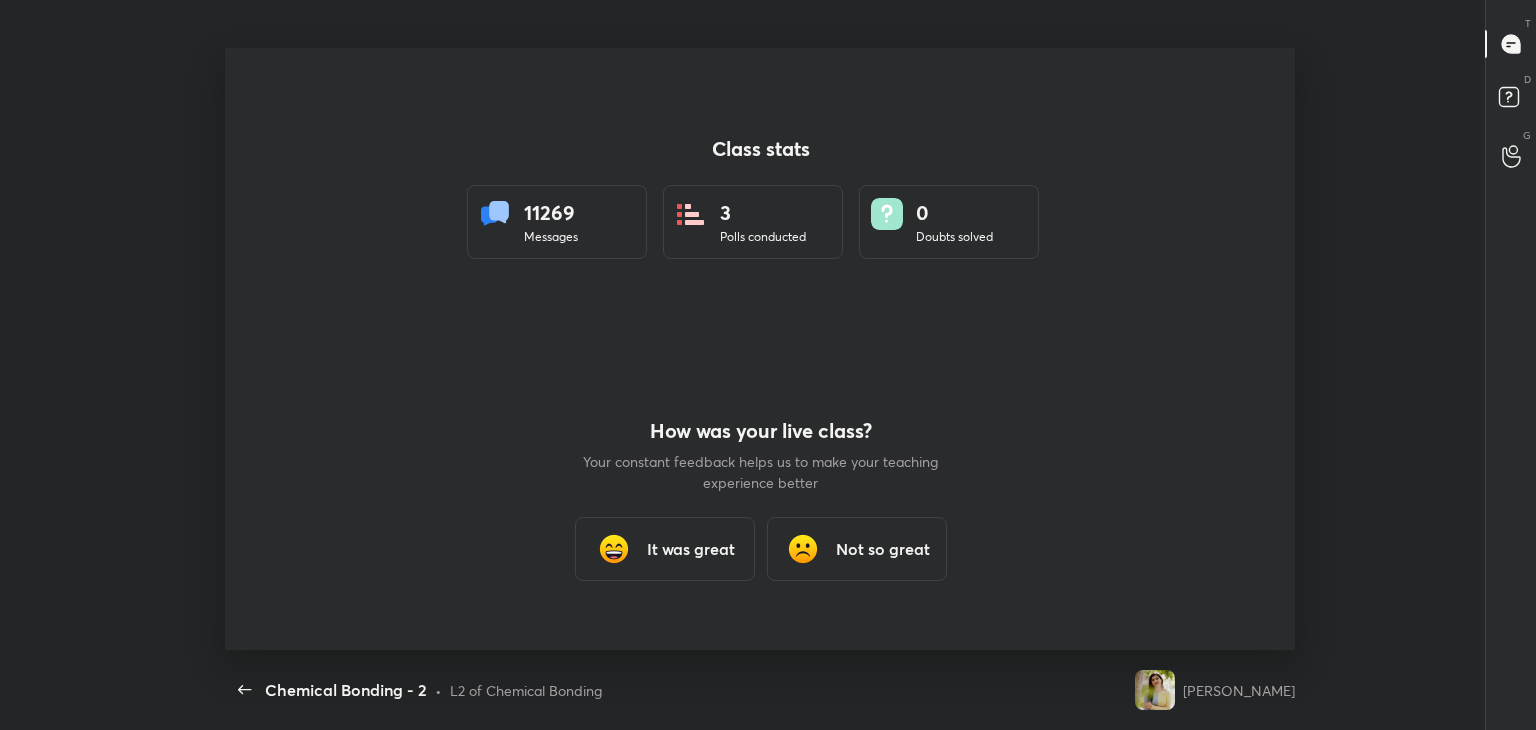 click on "It was great" at bounding box center (690, 549) 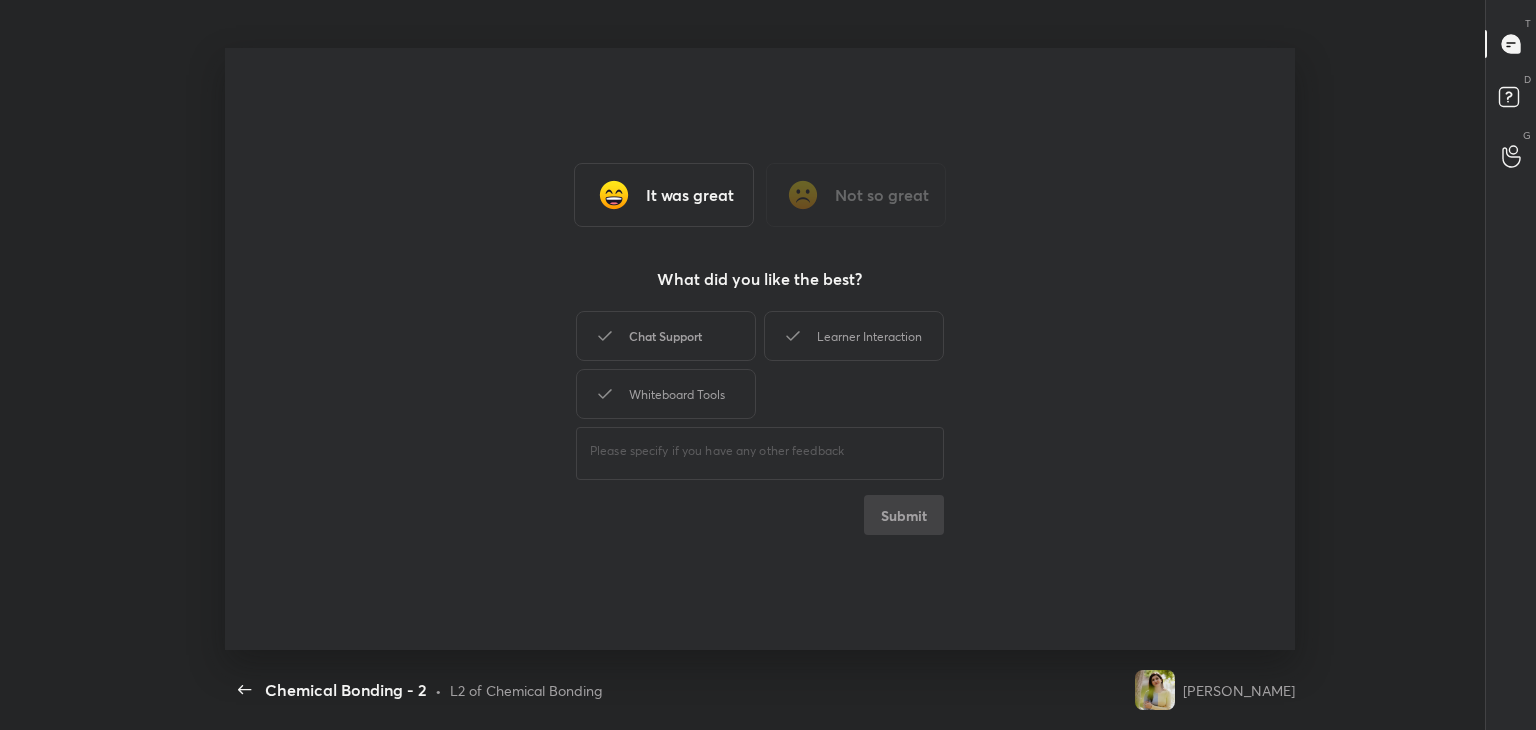 click on "Chat Support" at bounding box center (666, 336) 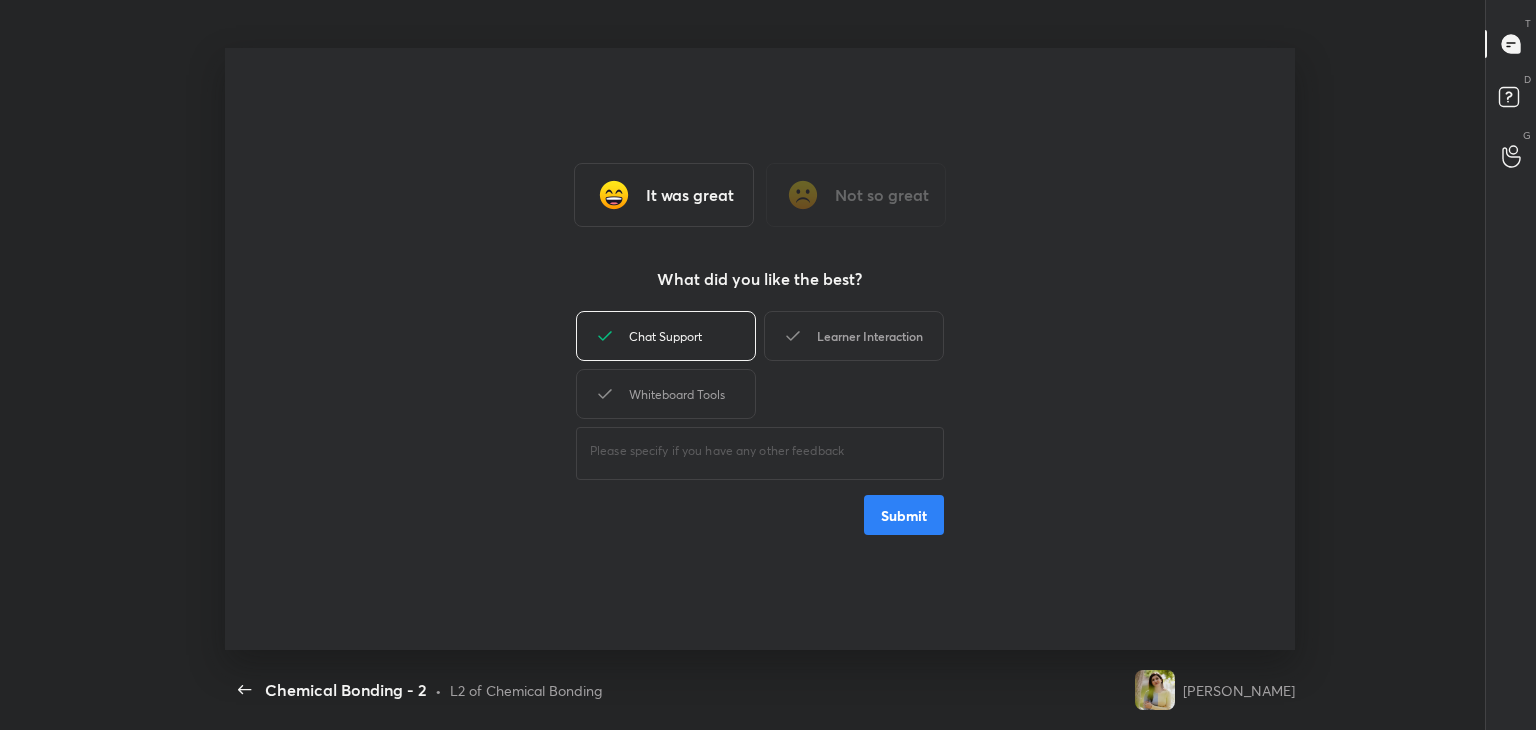 click on "Learner Interaction" at bounding box center (854, 336) 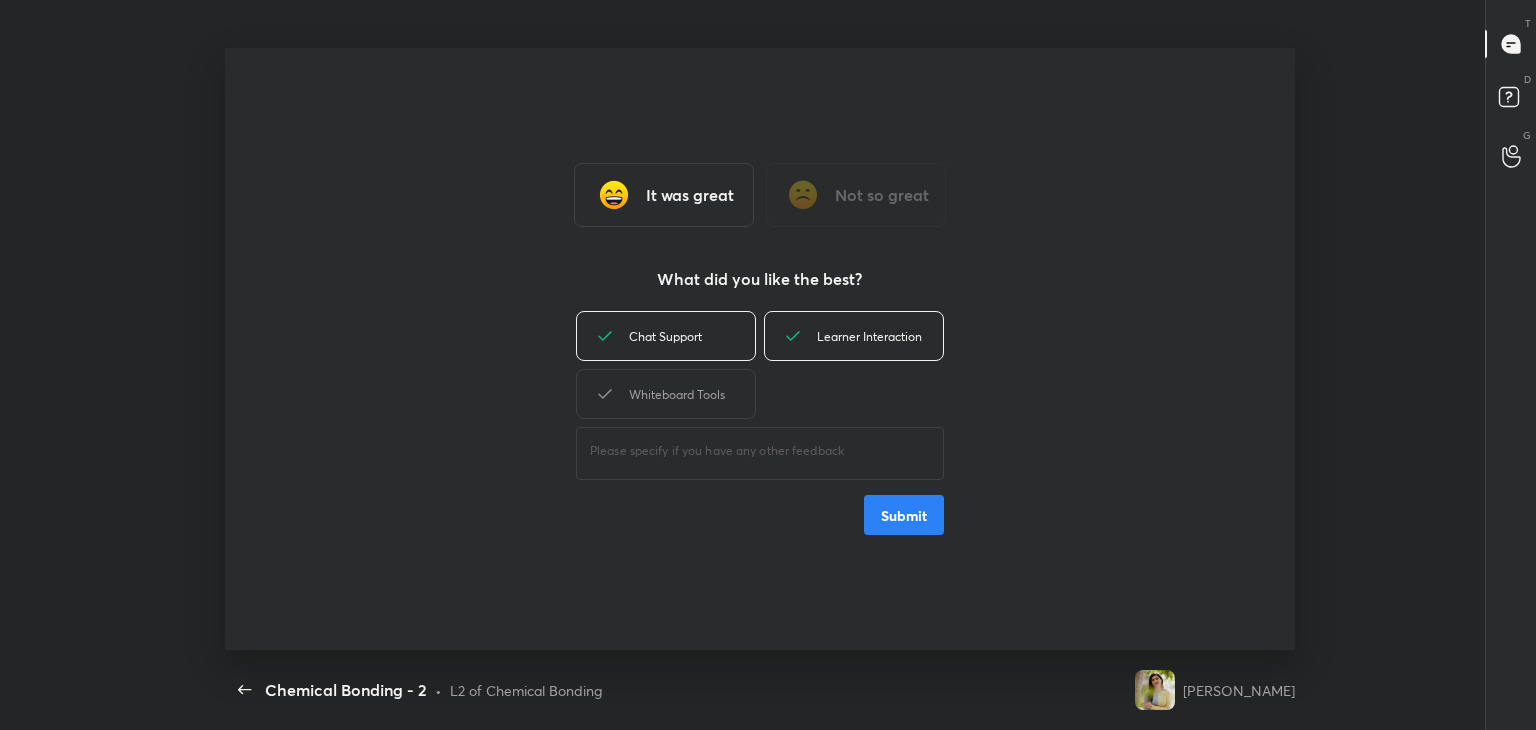 click on "Whiteboard Tools" at bounding box center (666, 394) 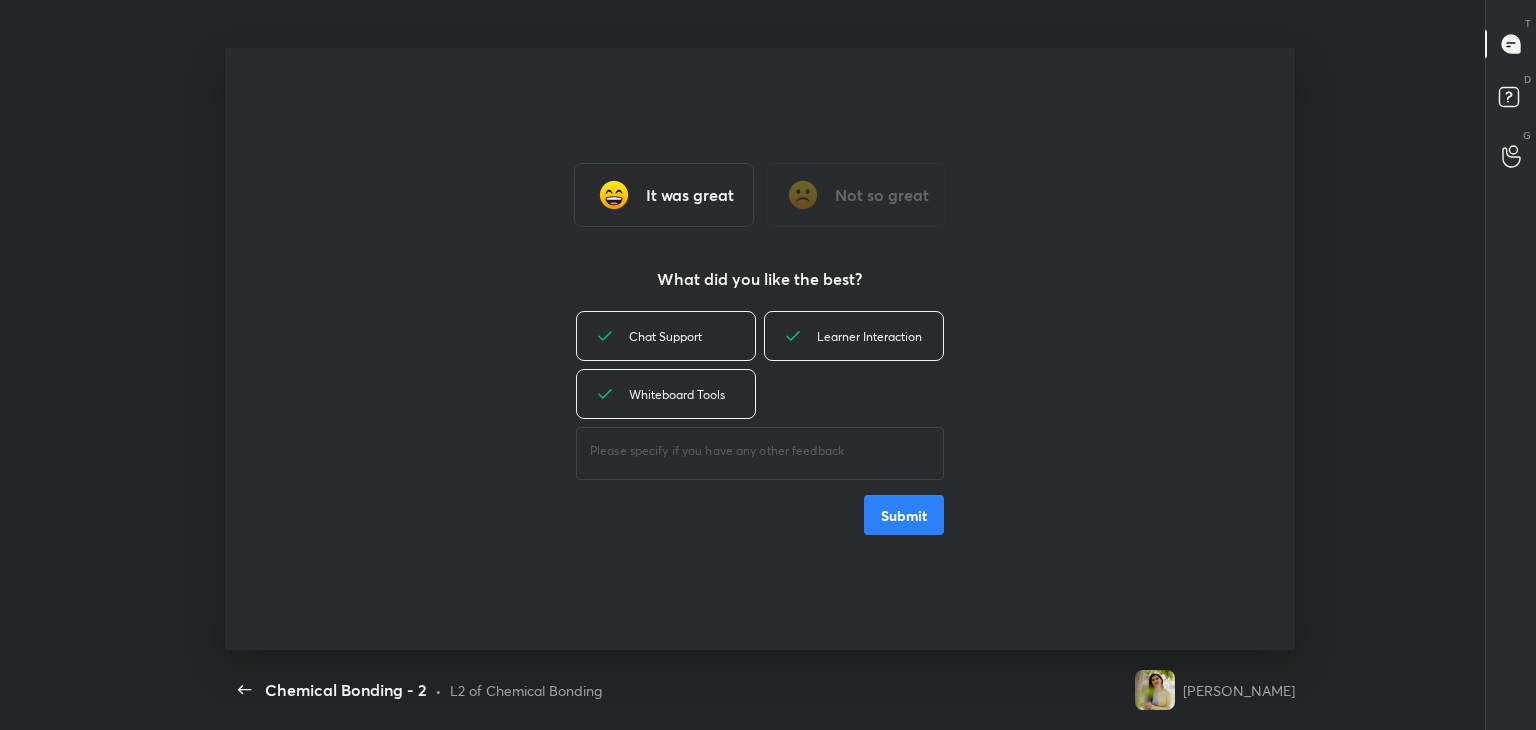 click on "Submit" at bounding box center [904, 515] 